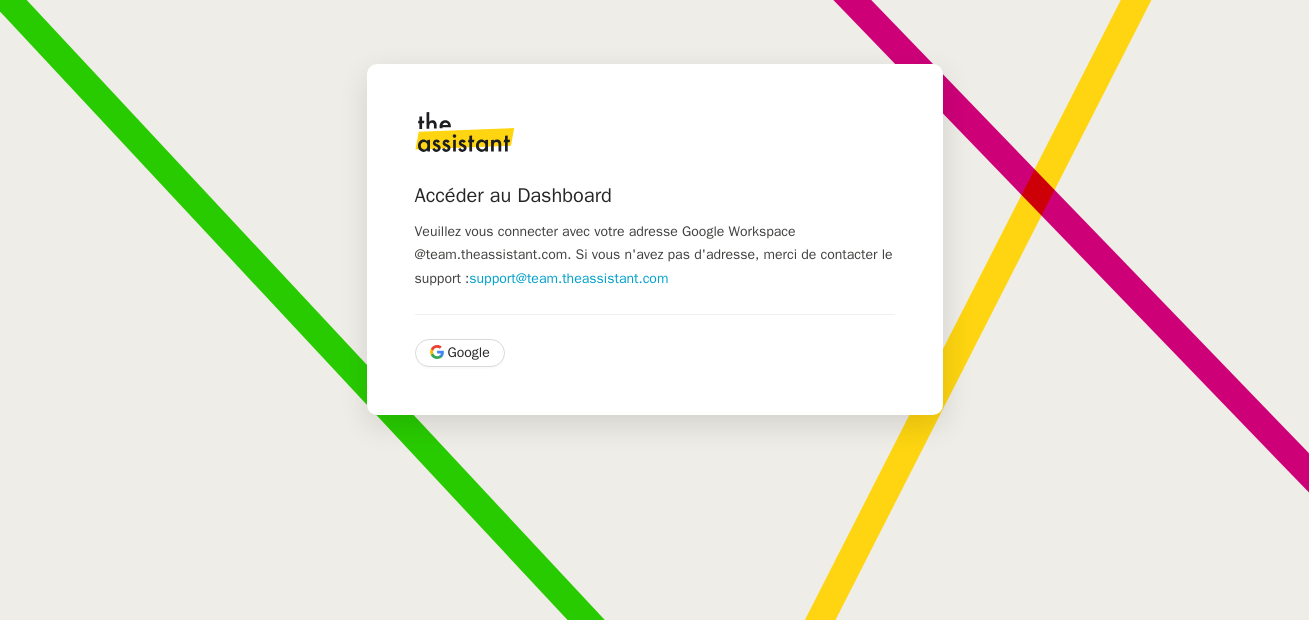 scroll, scrollTop: 0, scrollLeft: 0, axis: both 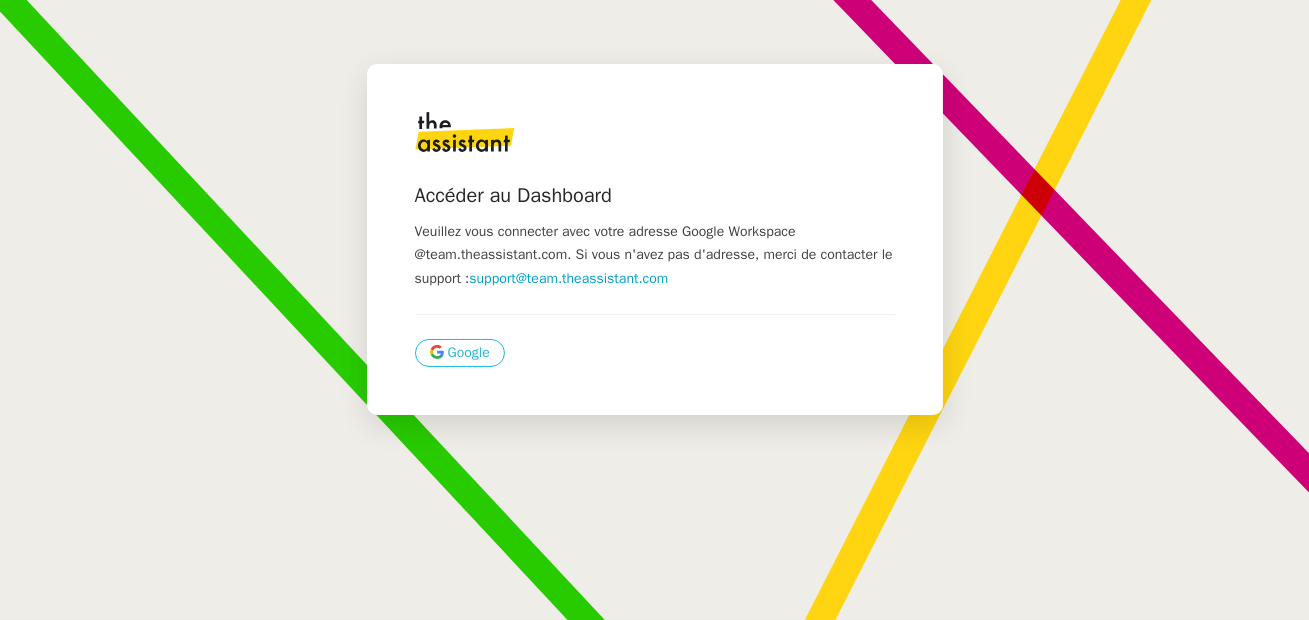 click on "Google" 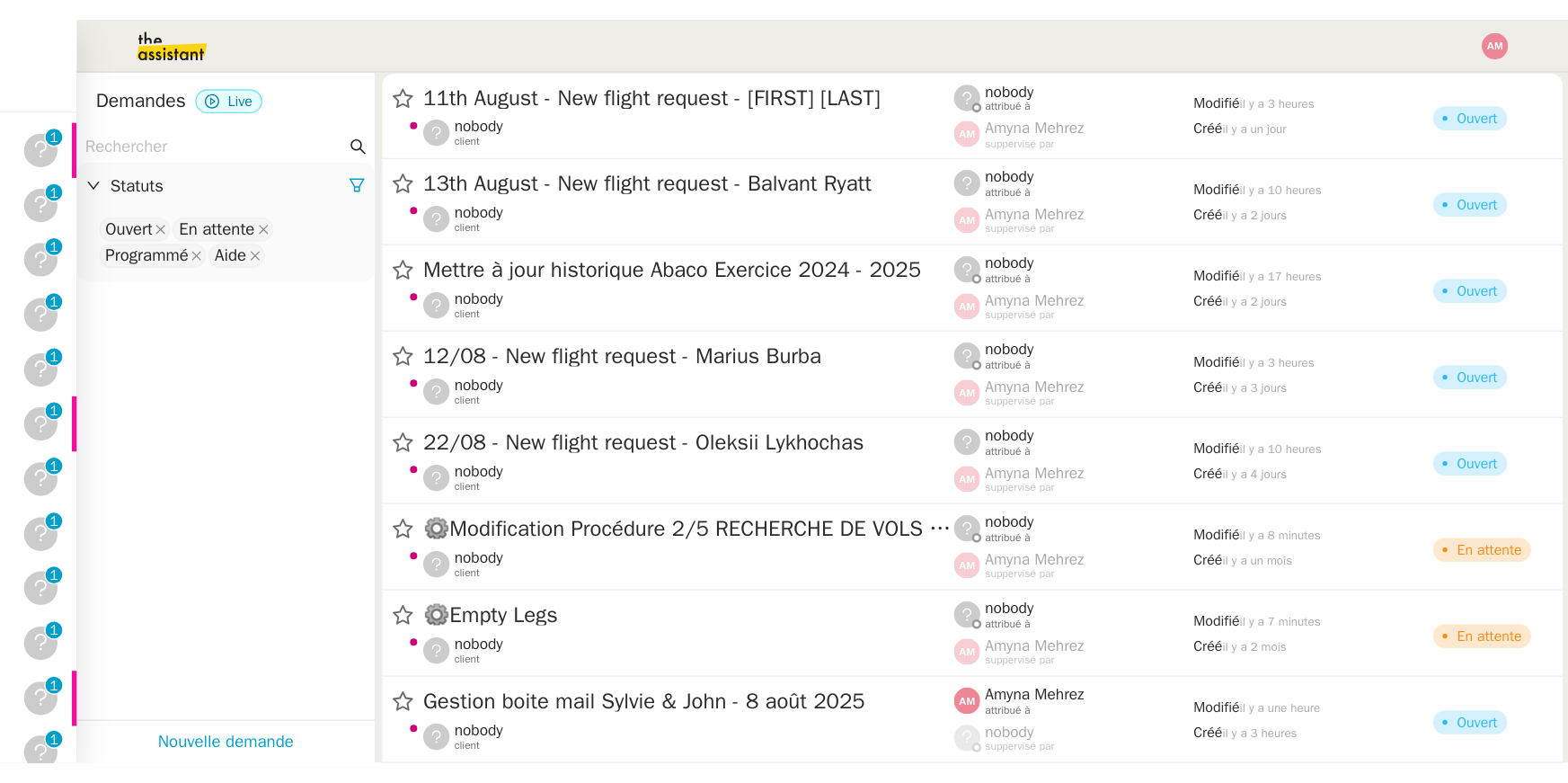 scroll, scrollTop: 0, scrollLeft: 0, axis: both 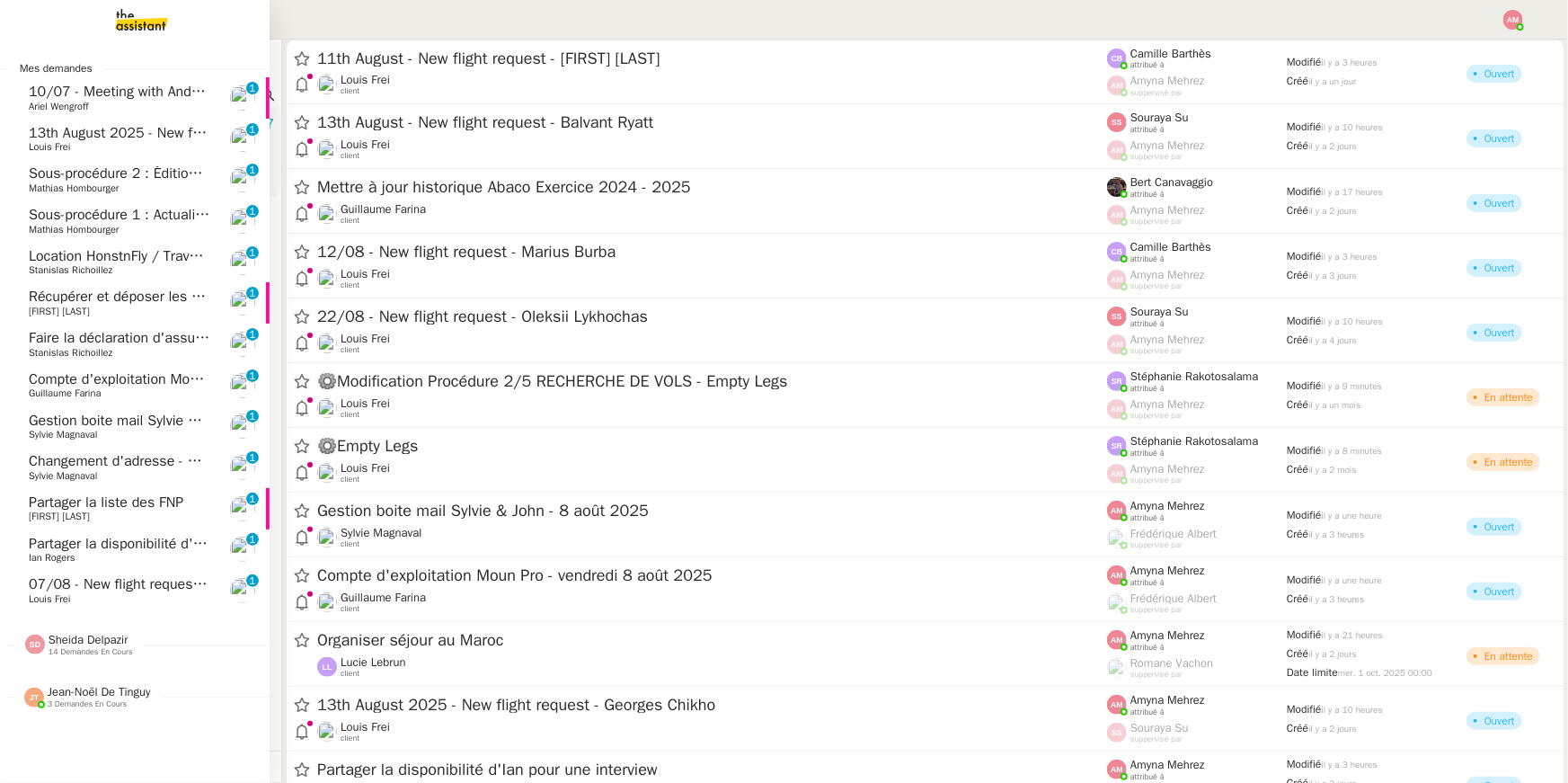 click on "Récupérer et déposer les factures sur Dext" 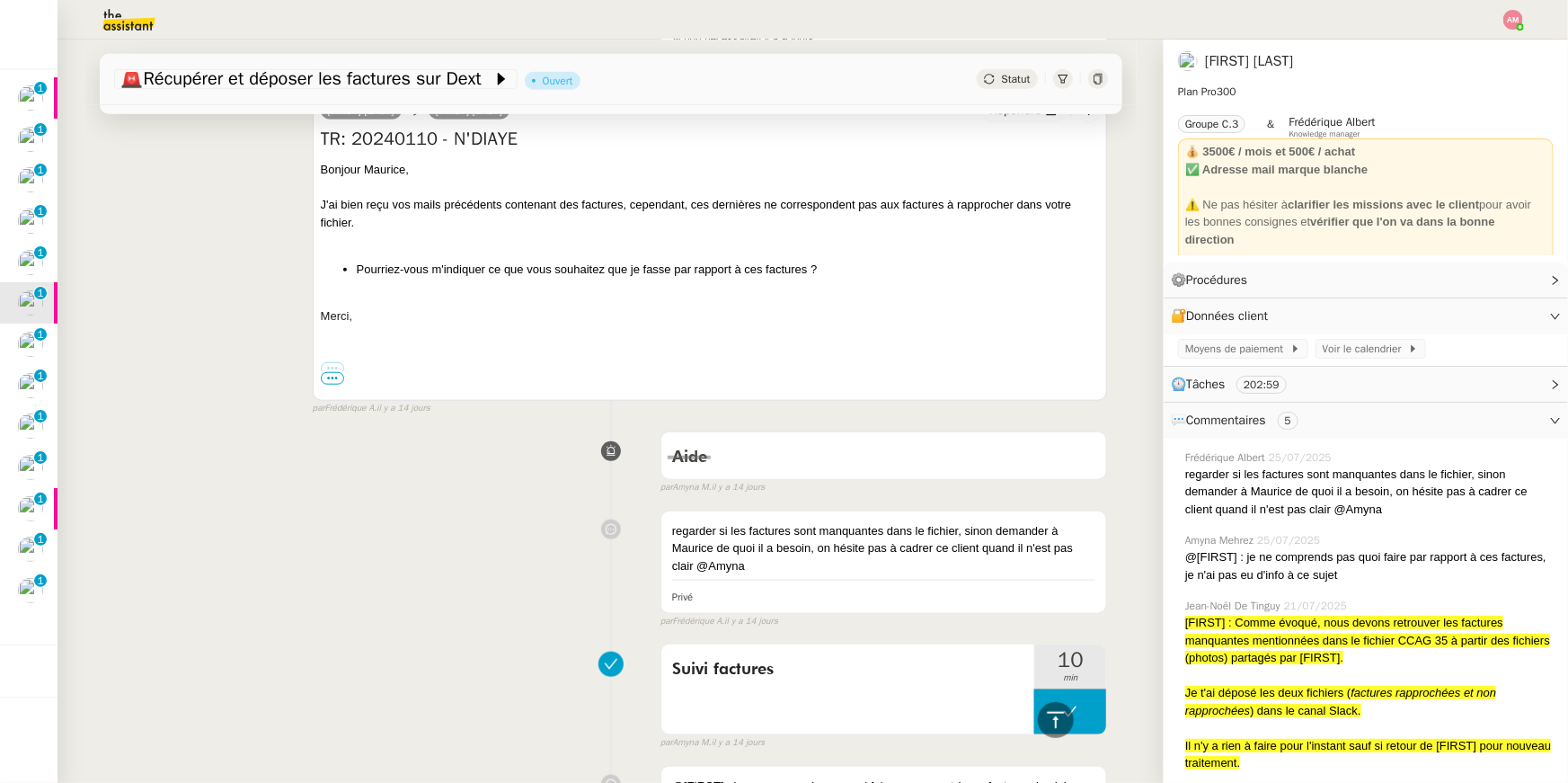 scroll, scrollTop: 685, scrollLeft: 0, axis: vertical 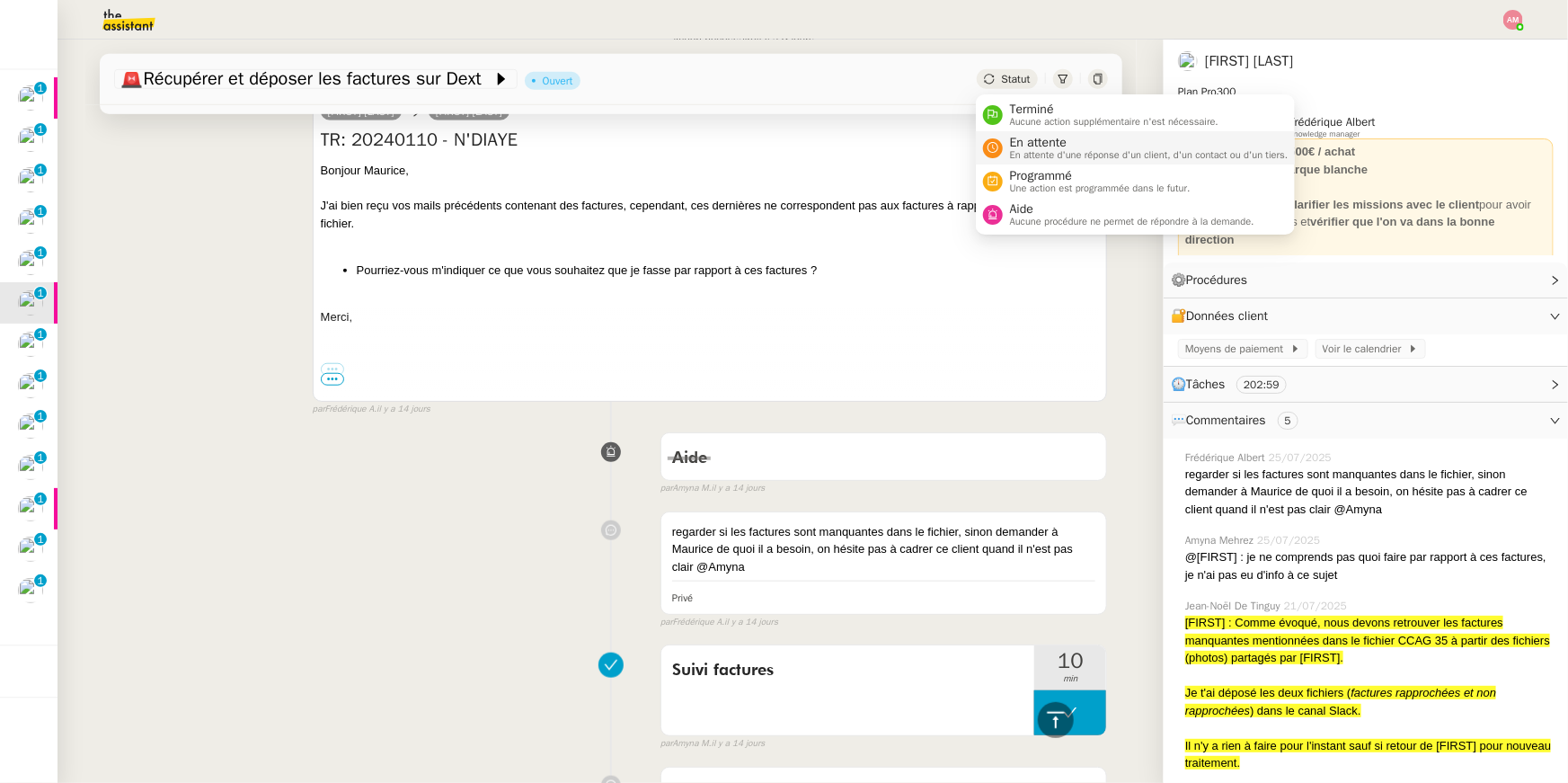 click on "En attente d'une réponse d'un client, d'un contact ou d'un tiers." at bounding box center [1149, 155] 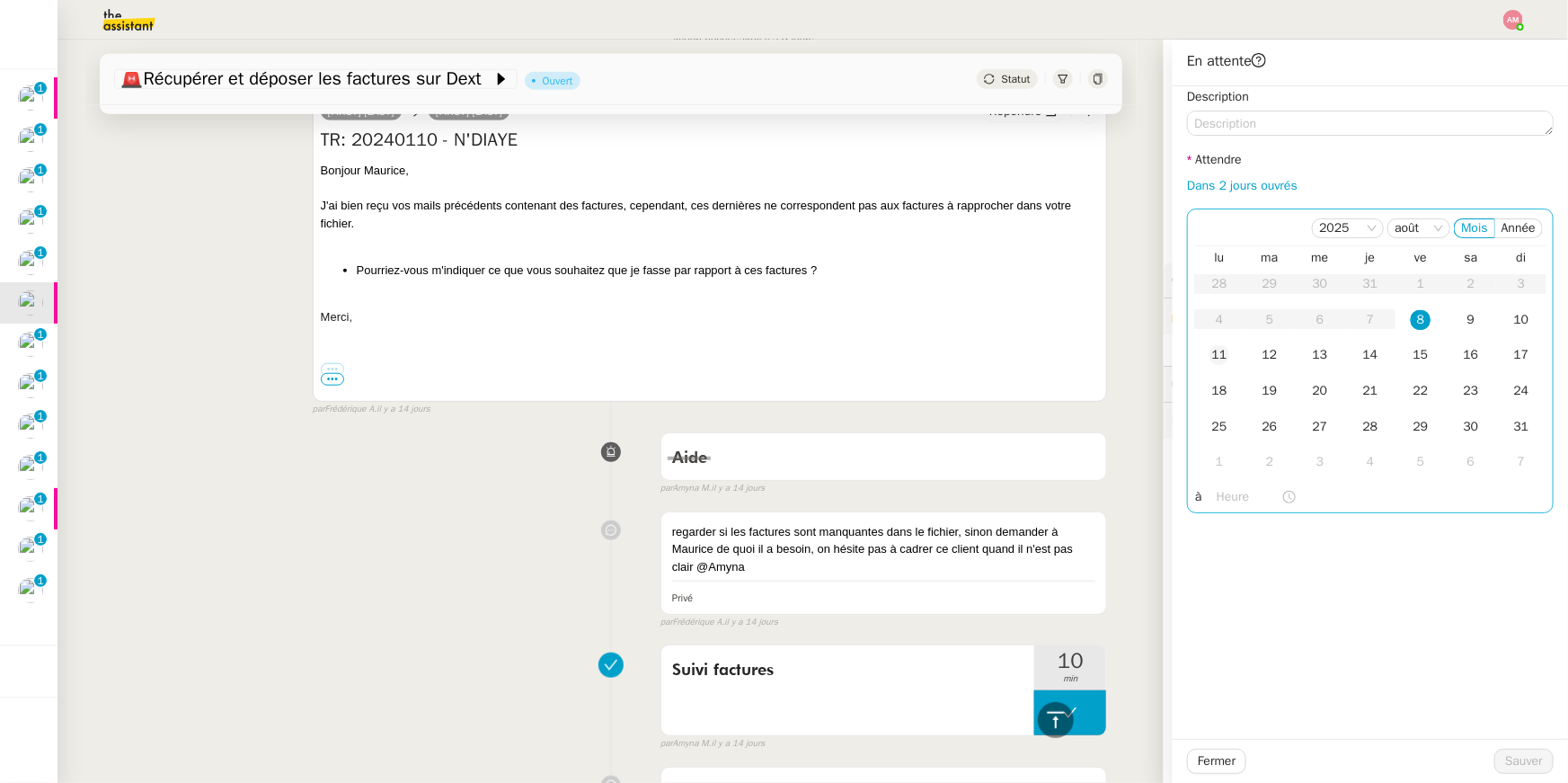 click on "11" 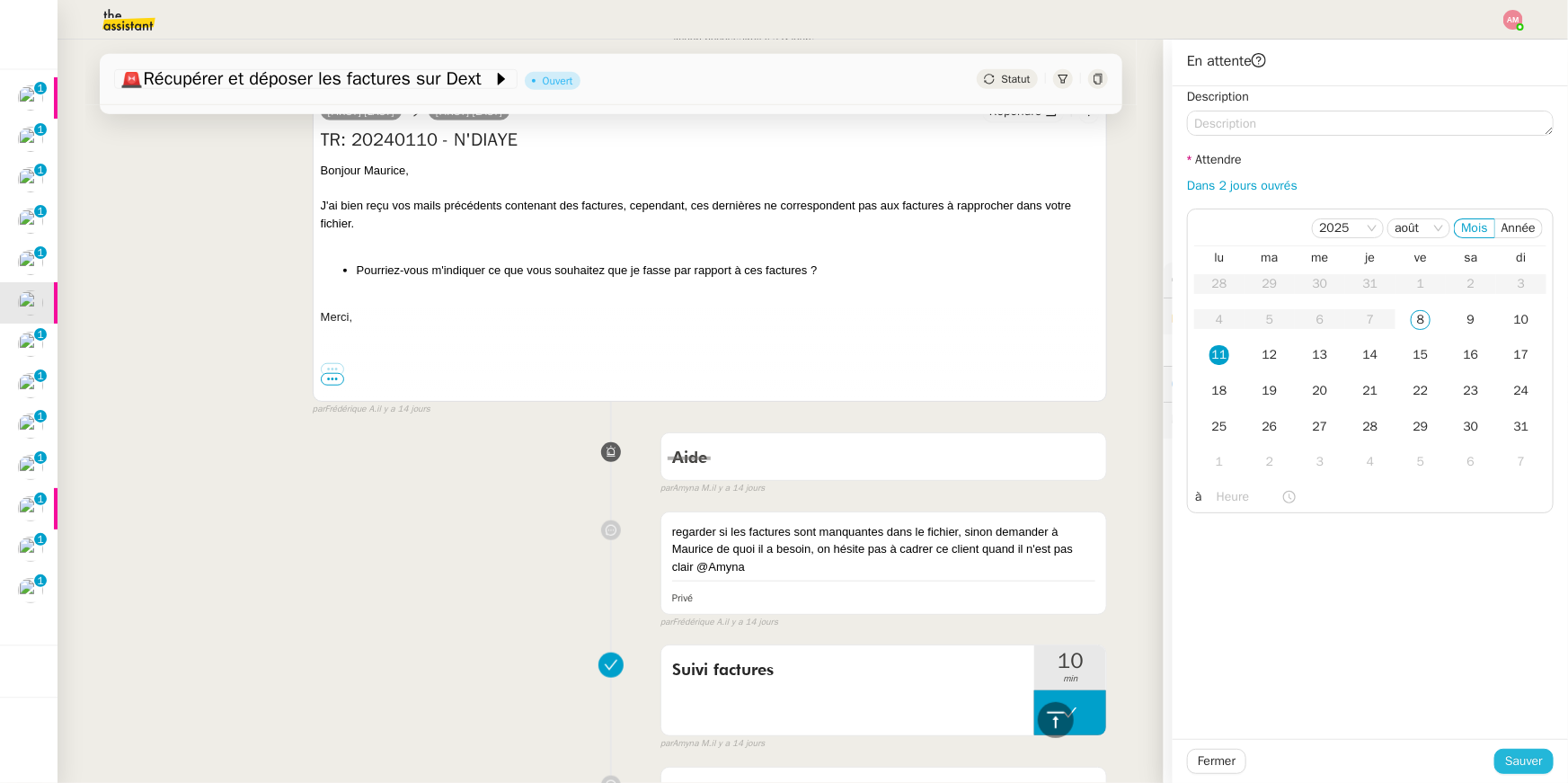 click on "Sauver" 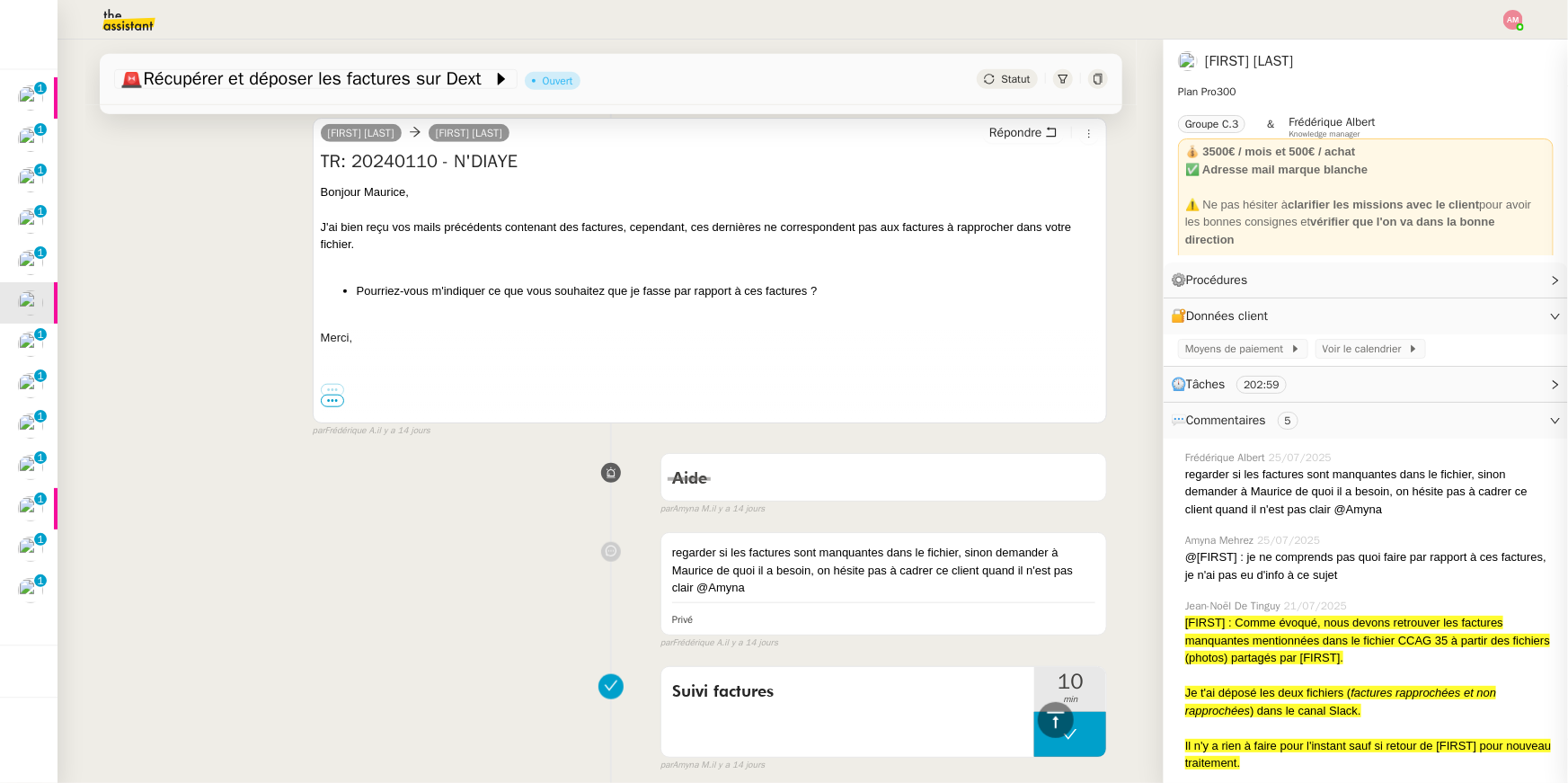 scroll, scrollTop: 707, scrollLeft: 0, axis: vertical 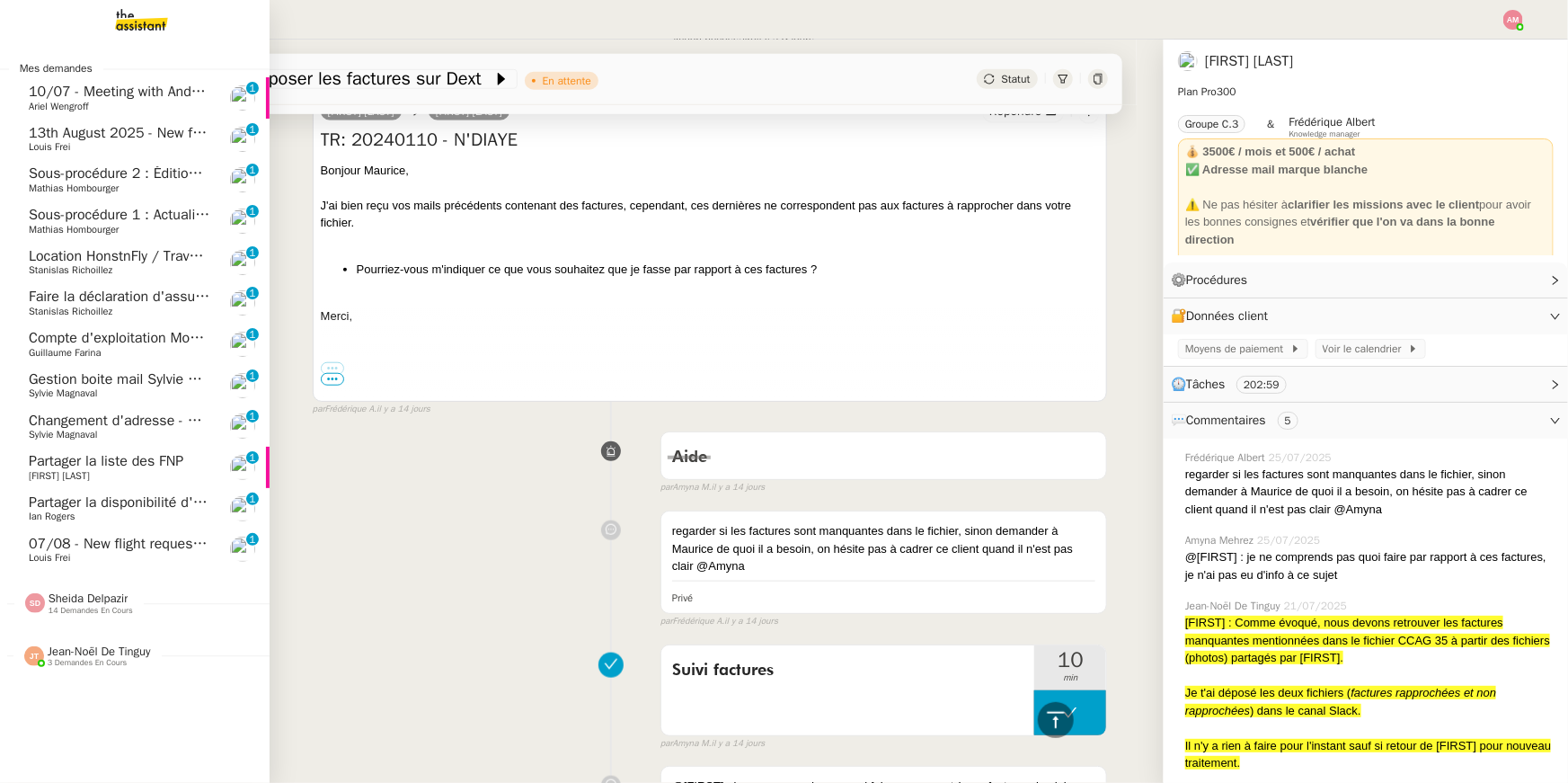 click on "Partager la liste des FNP" 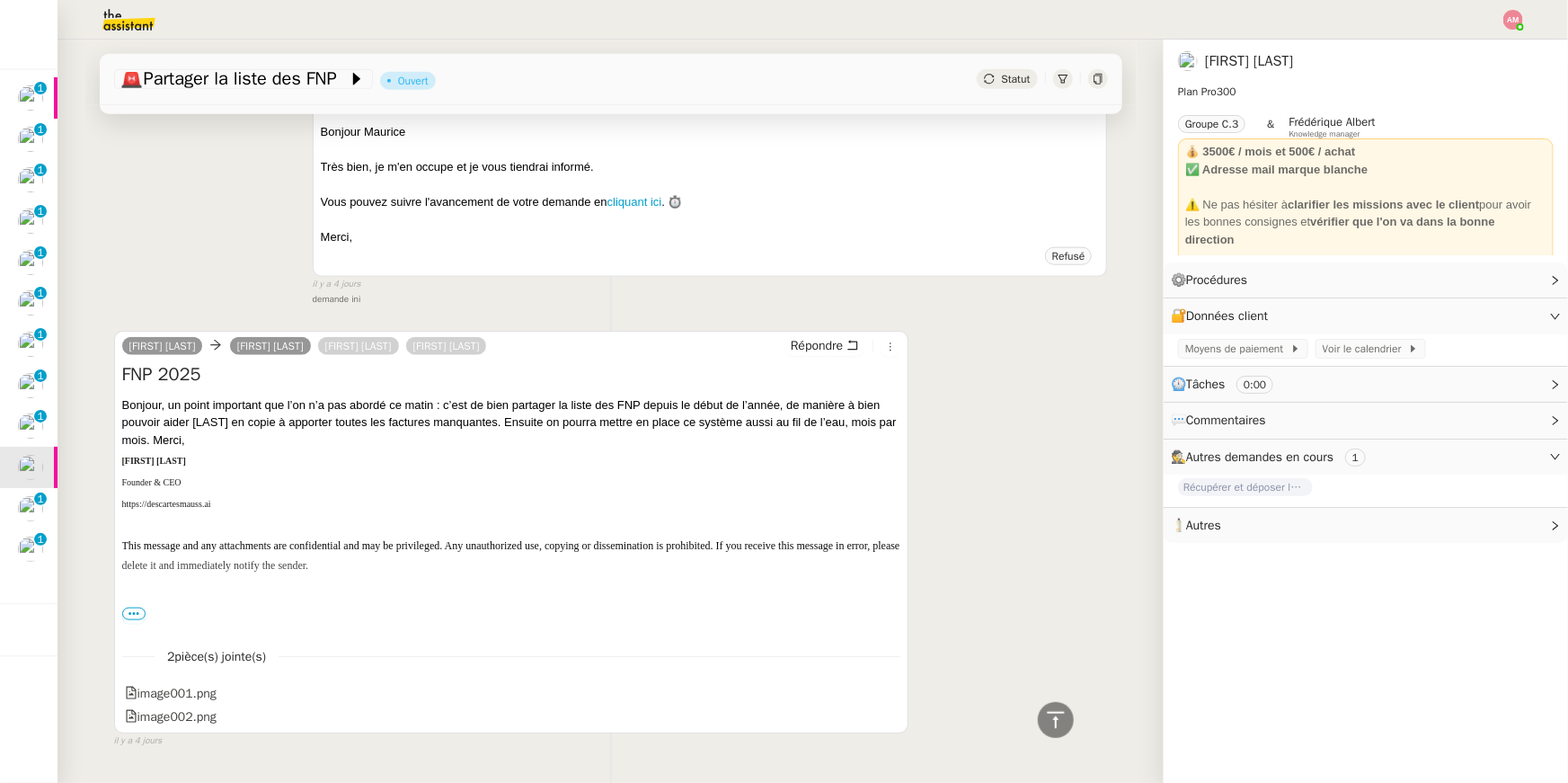 scroll, scrollTop: 838, scrollLeft: 0, axis: vertical 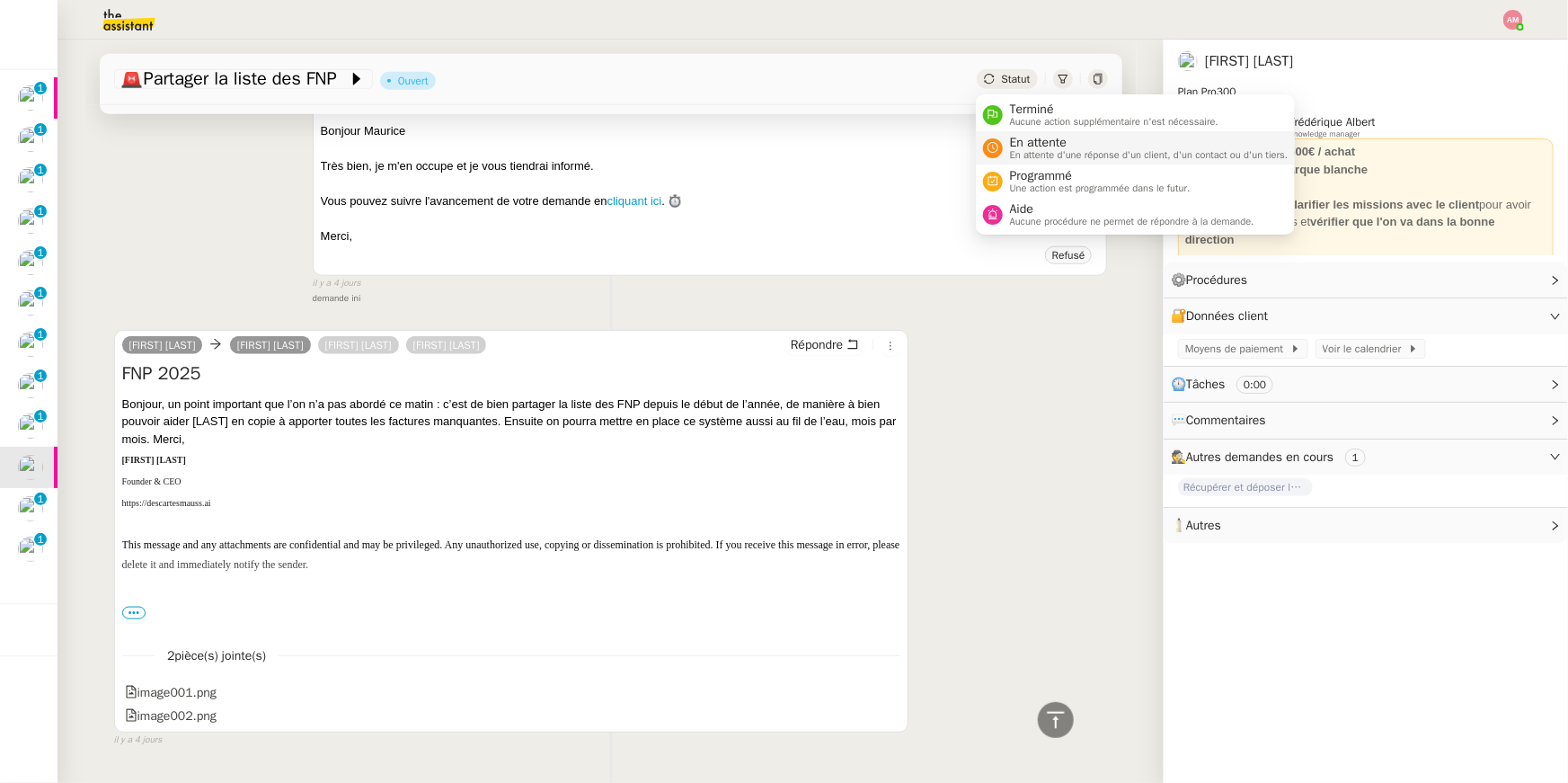 click on "En attente" at bounding box center [1149, 143] 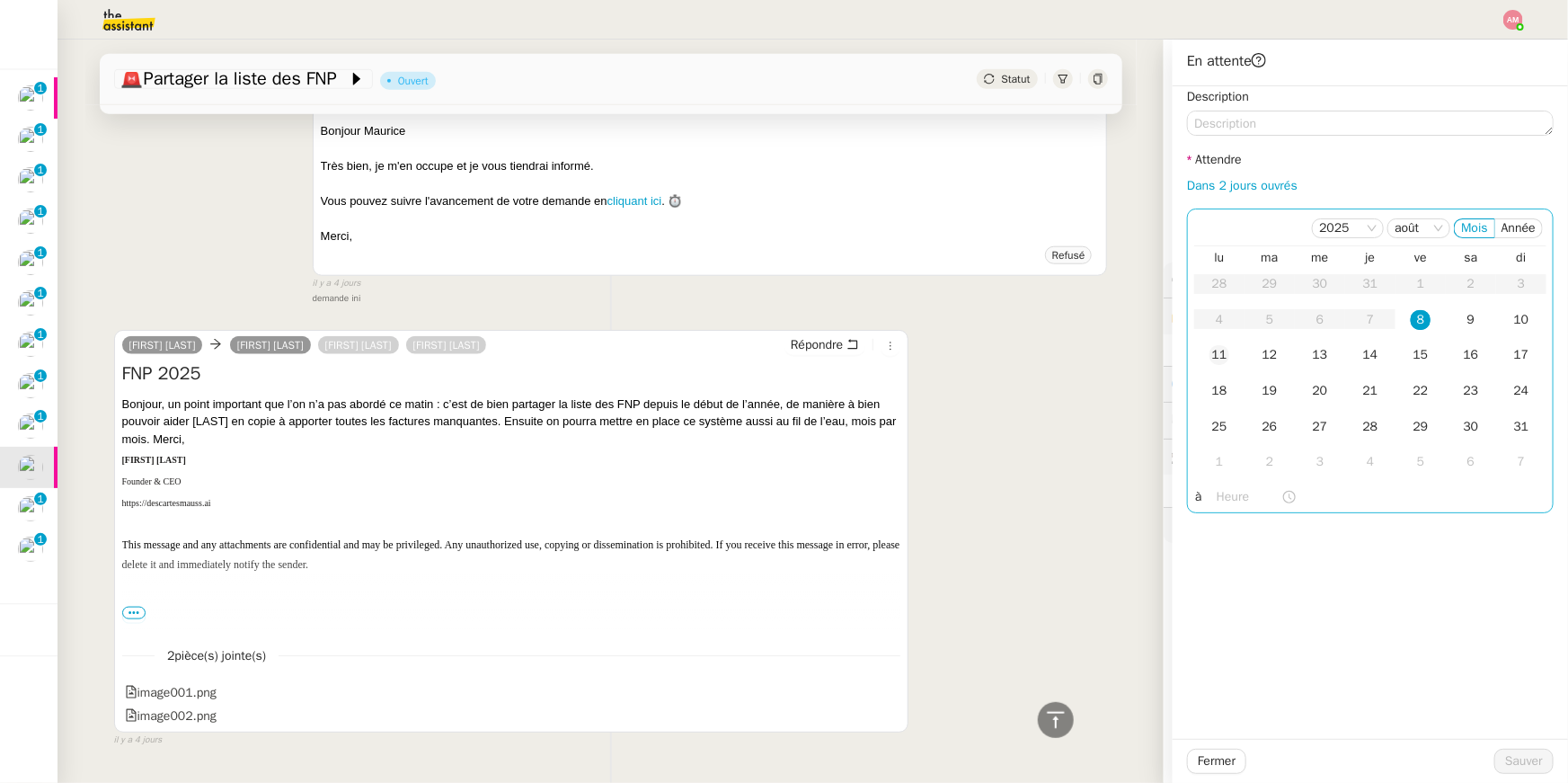 click on "11" 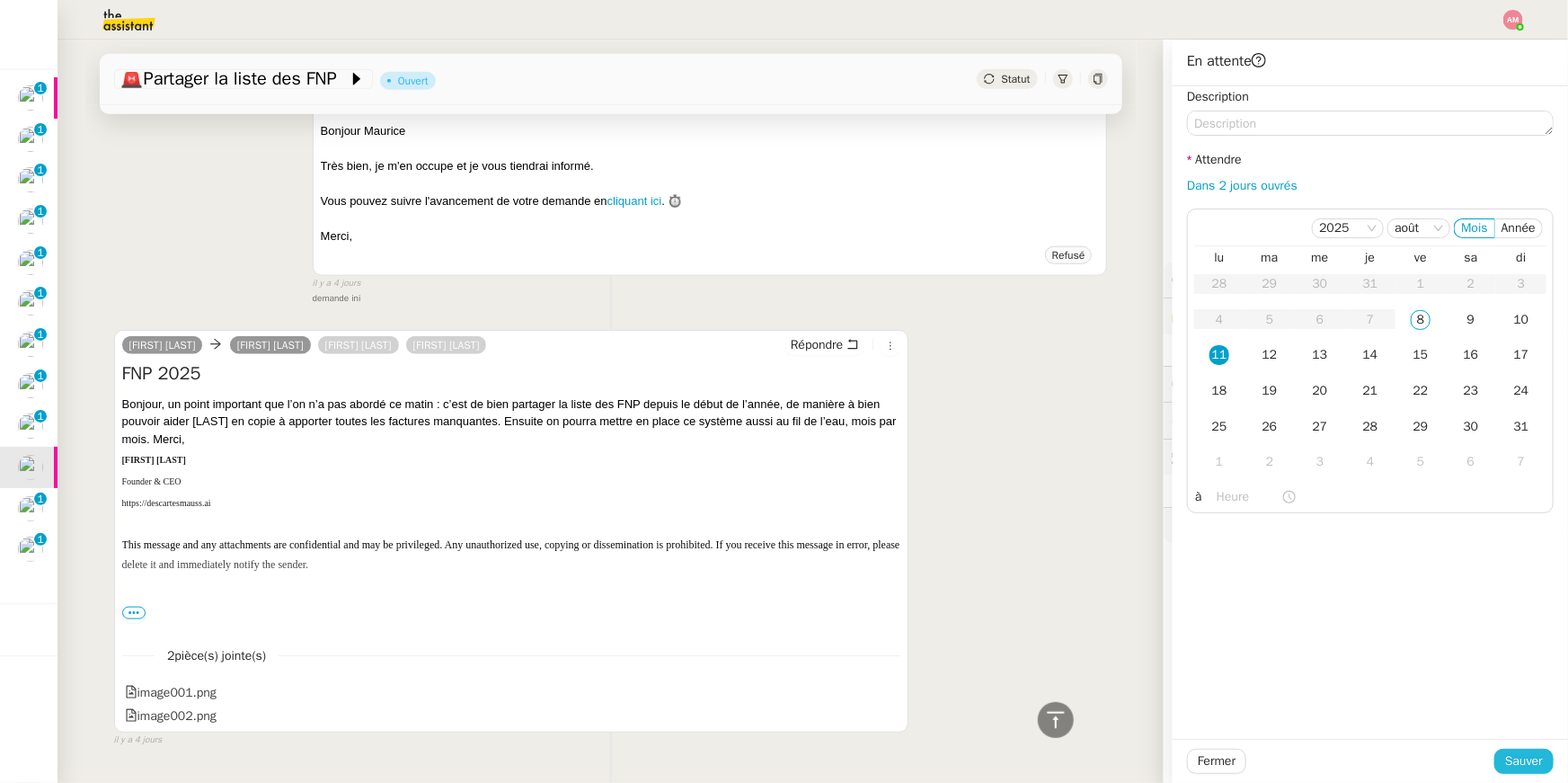 click on "Sauver" 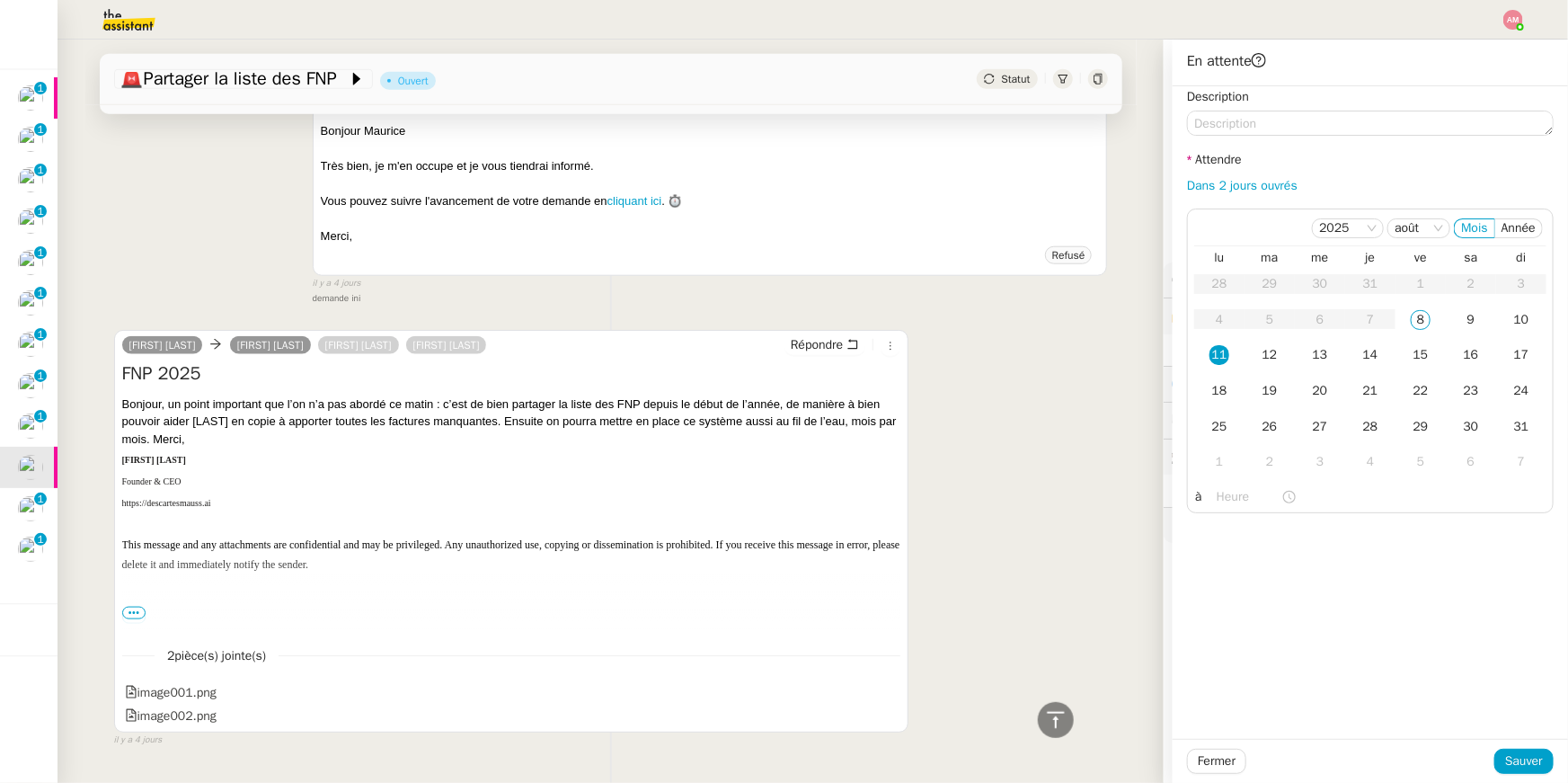 scroll, scrollTop: 859, scrollLeft: 0, axis: vertical 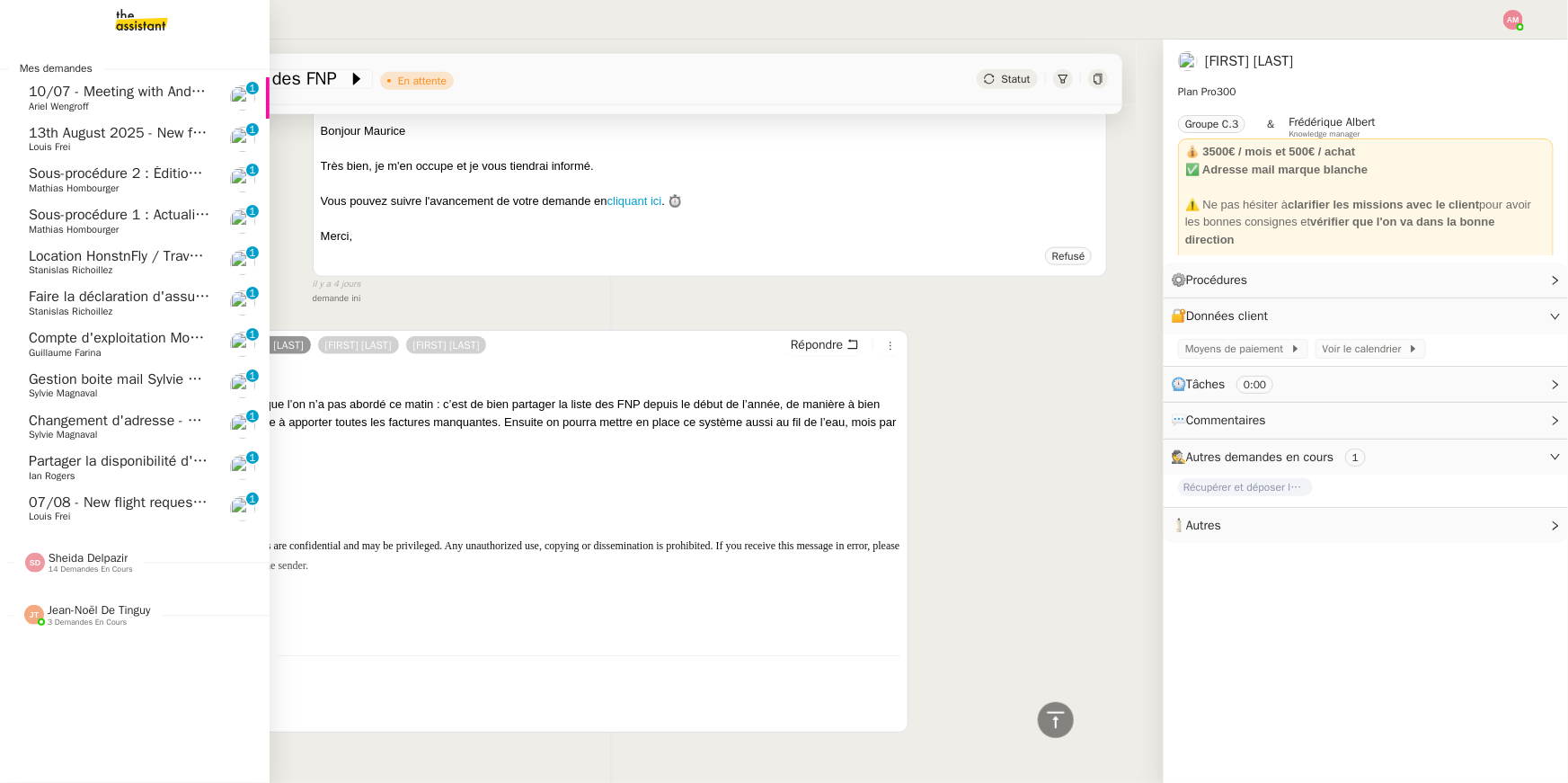 click on "Louis Frei" 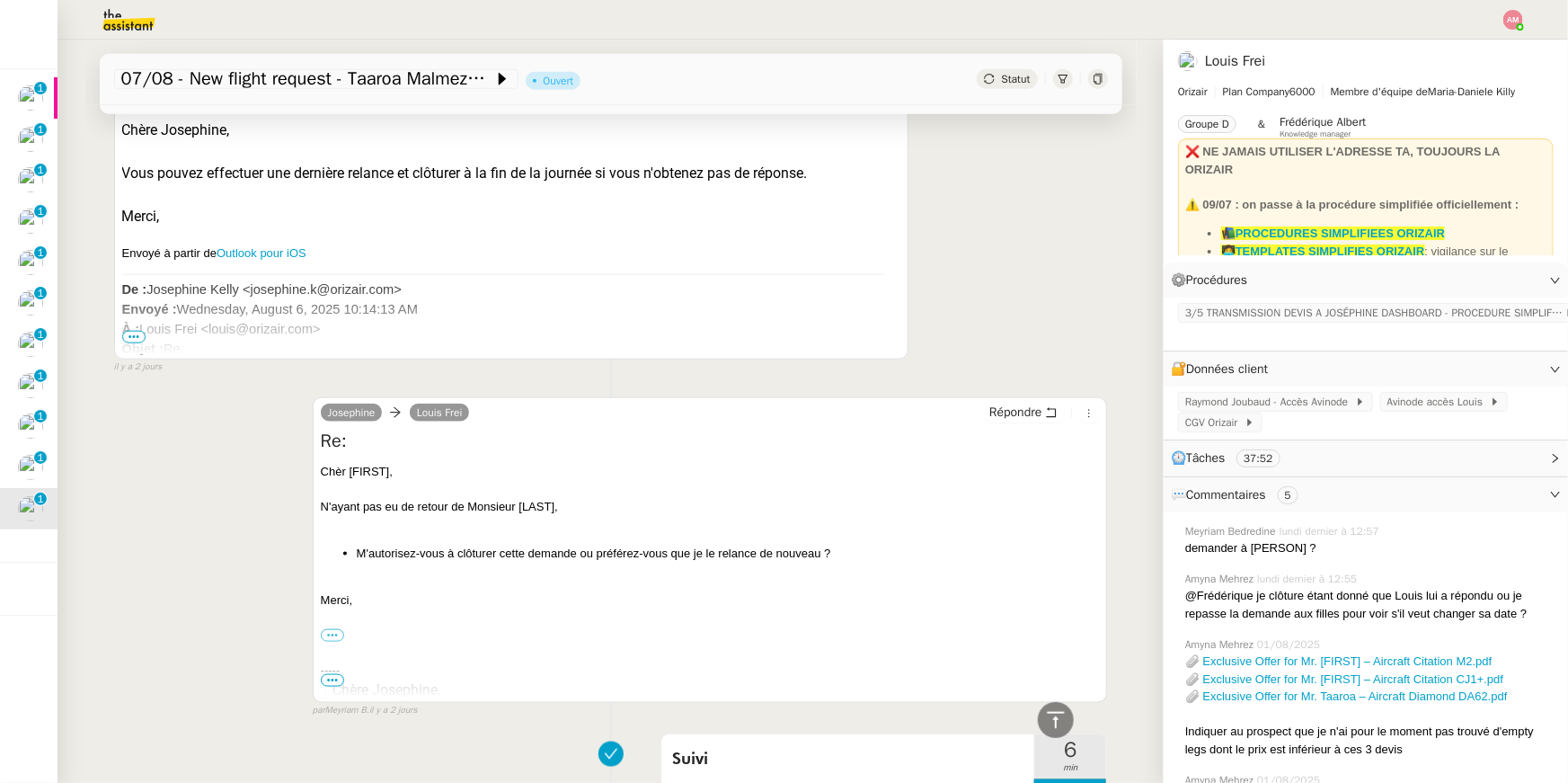 scroll, scrollTop: 0, scrollLeft: 0, axis: both 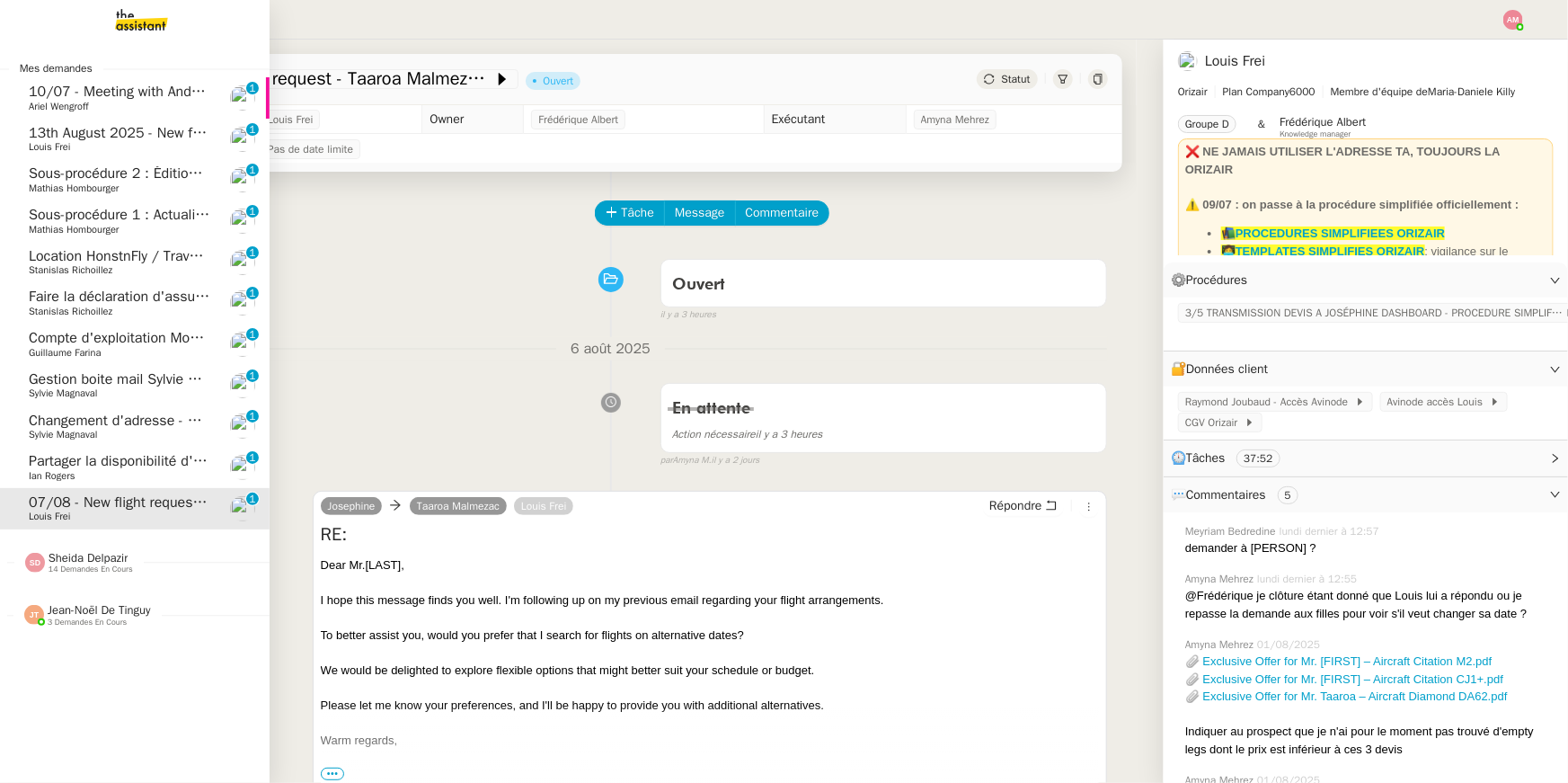 click on "Ian Rogers" 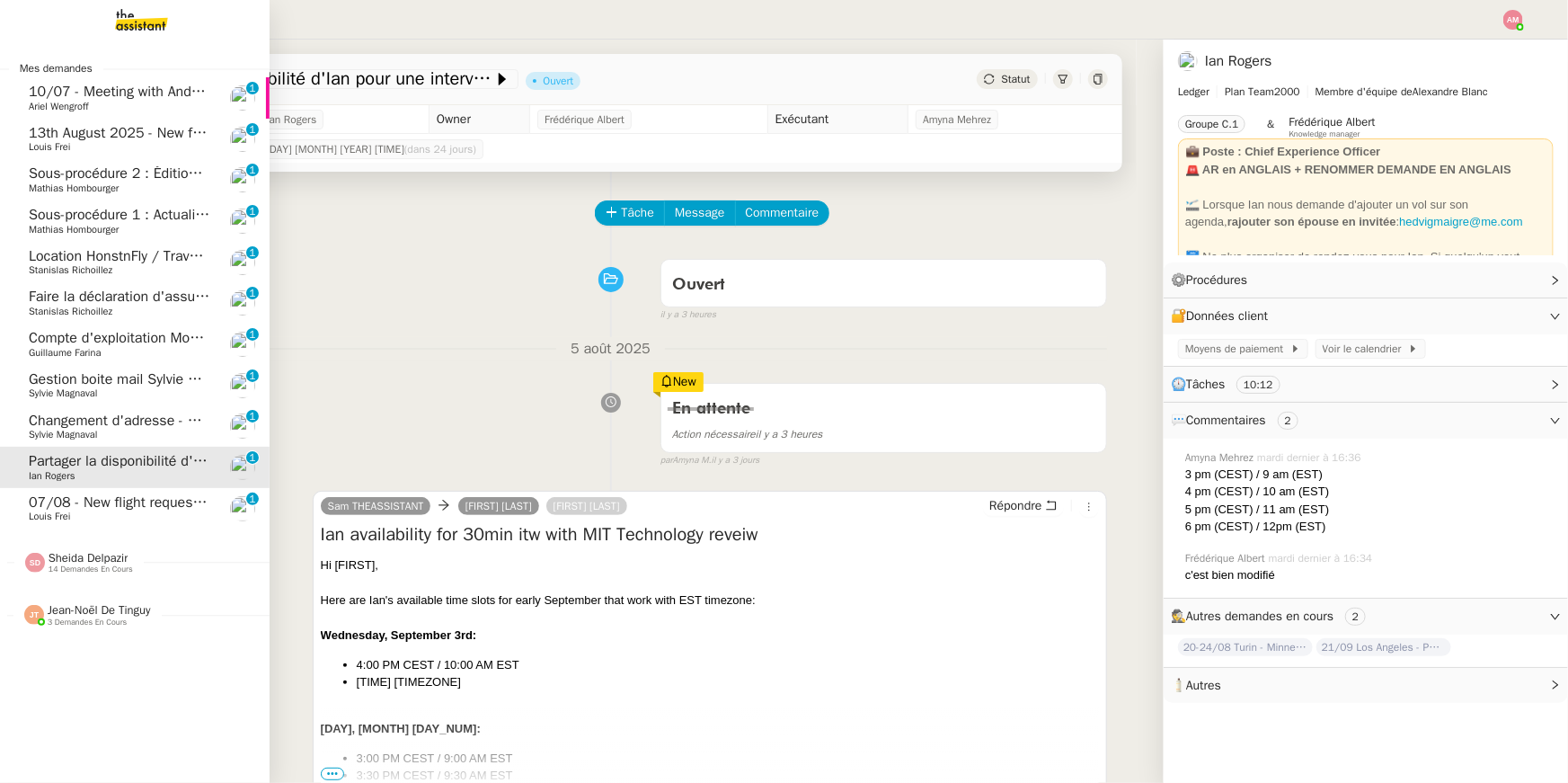 click on "Location HonstnFly / Travailleur saisonnier" 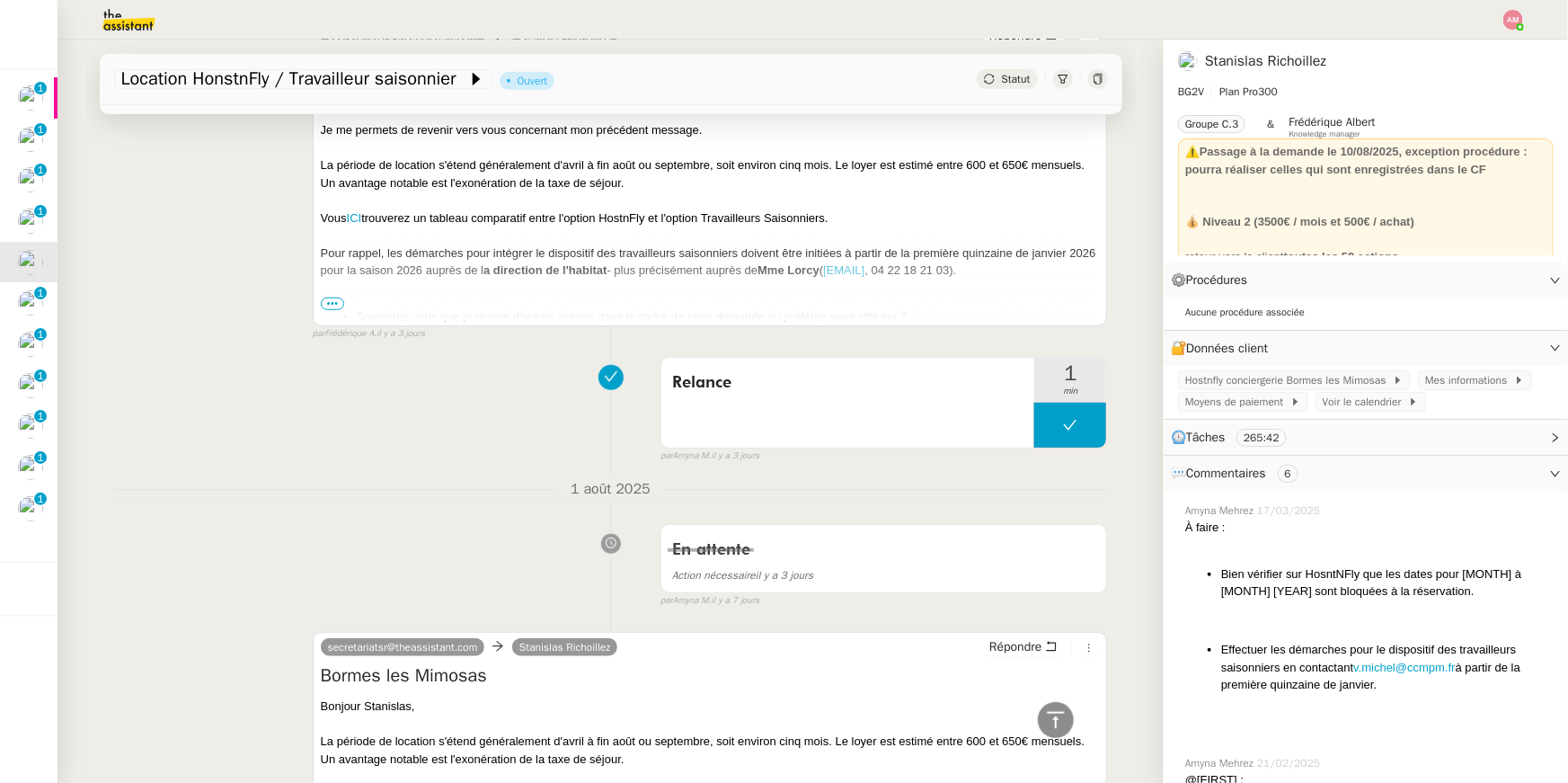scroll, scrollTop: 267, scrollLeft: 0, axis: vertical 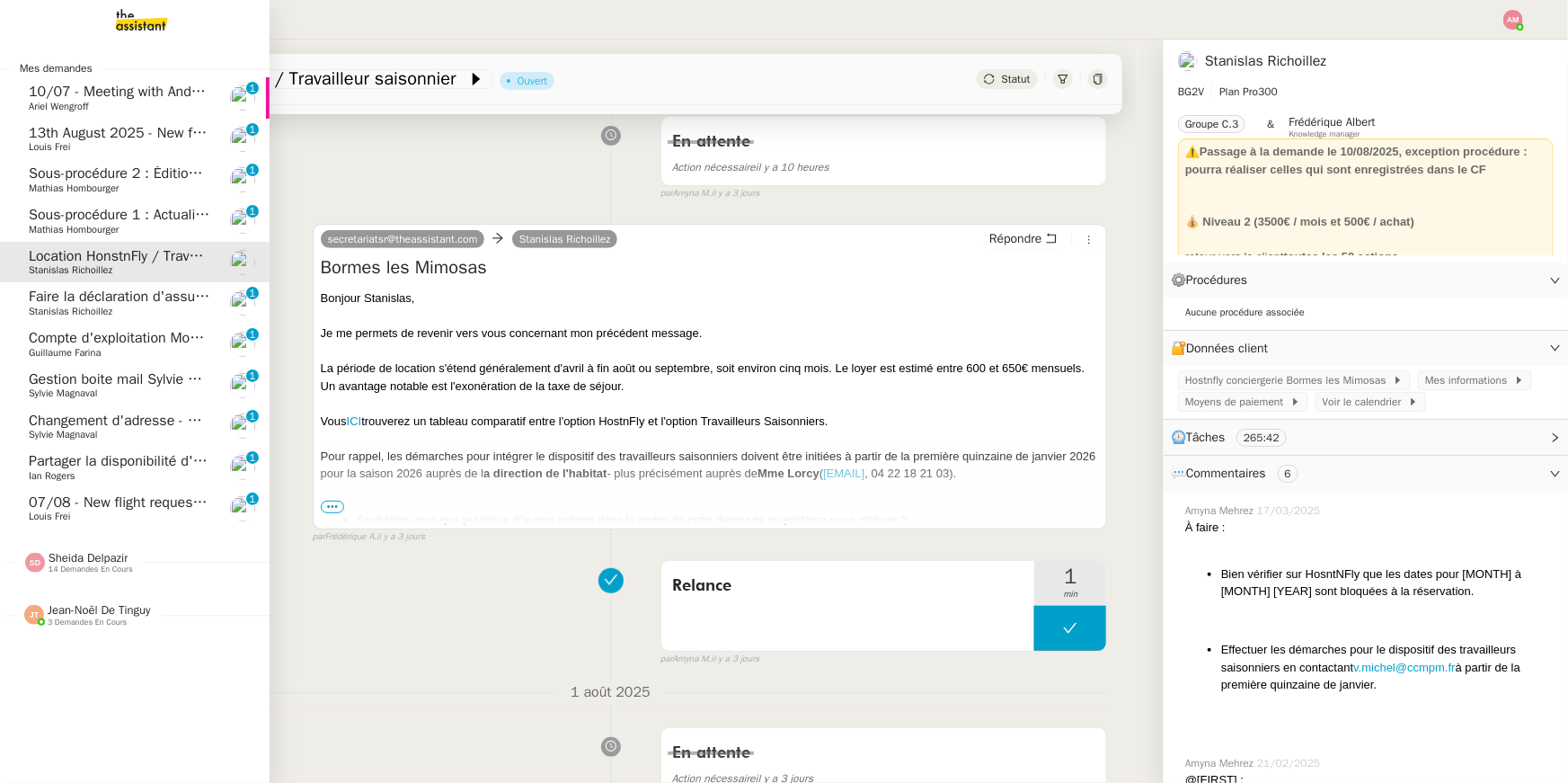 click on "Compte d'exploitation Moun Pro - vendredi 8 août 2025" 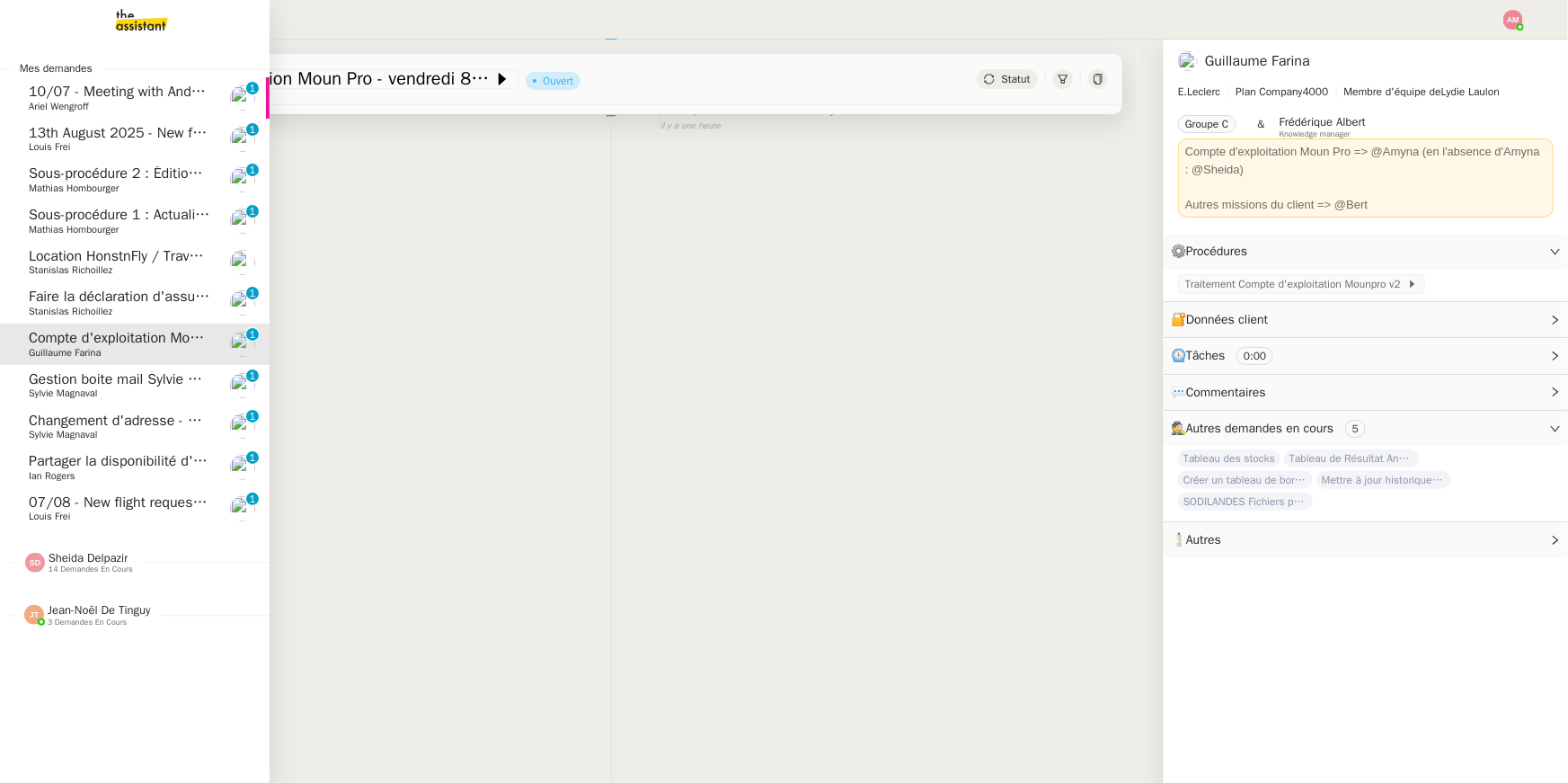 scroll, scrollTop: 228, scrollLeft: 0, axis: vertical 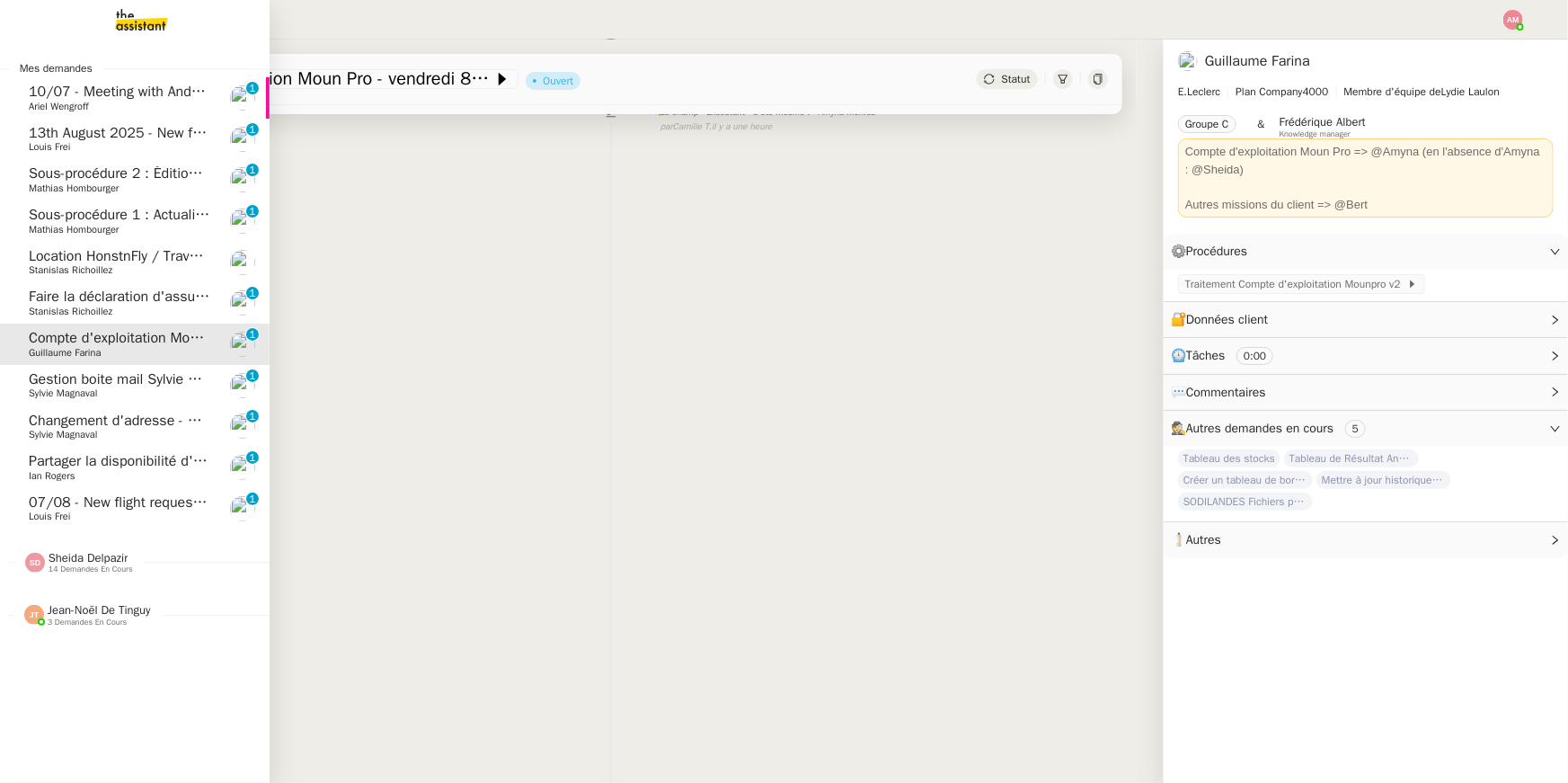 click on "14 demandes en cours" 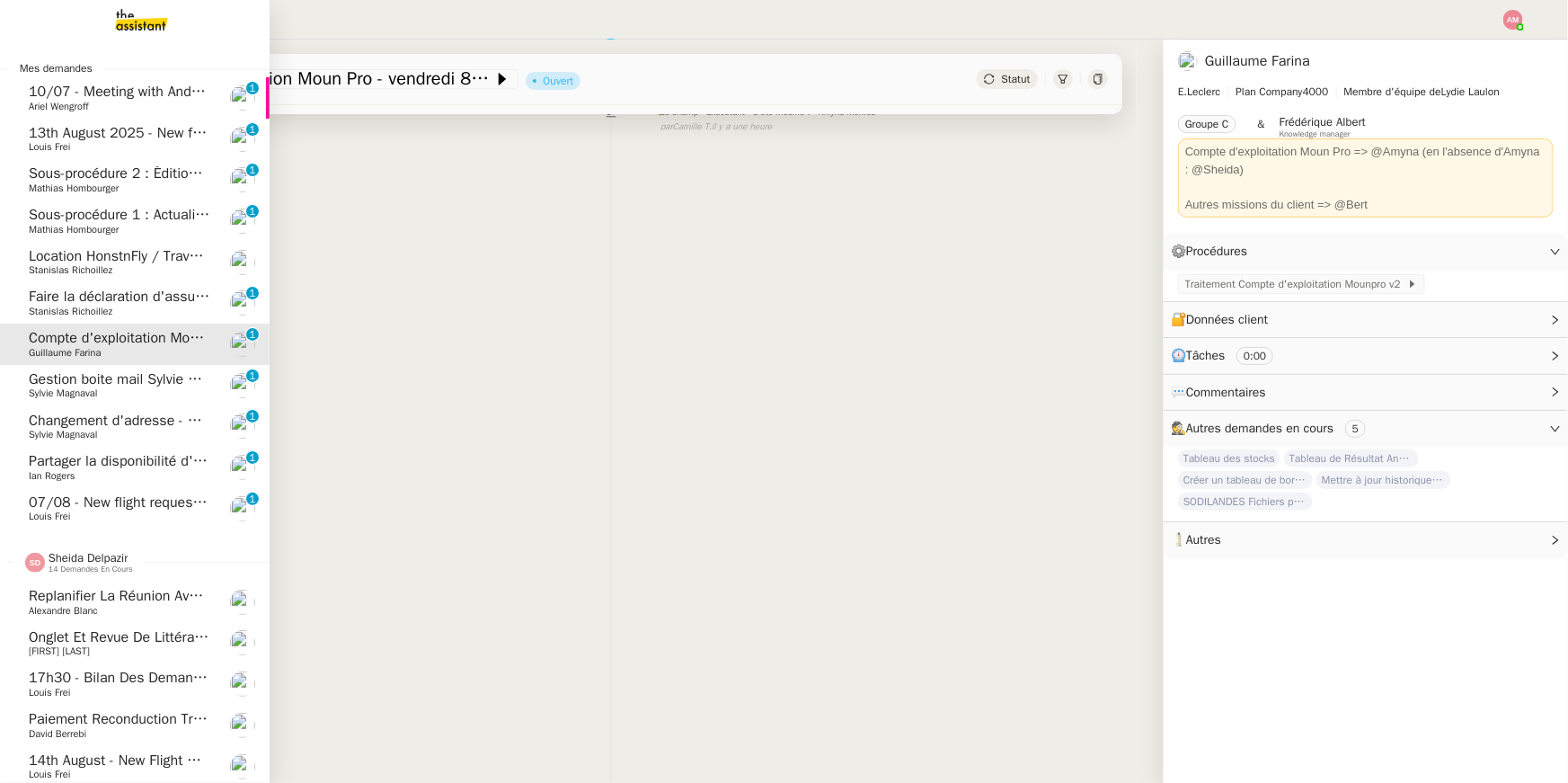 scroll, scrollTop: 426, scrollLeft: 0, axis: vertical 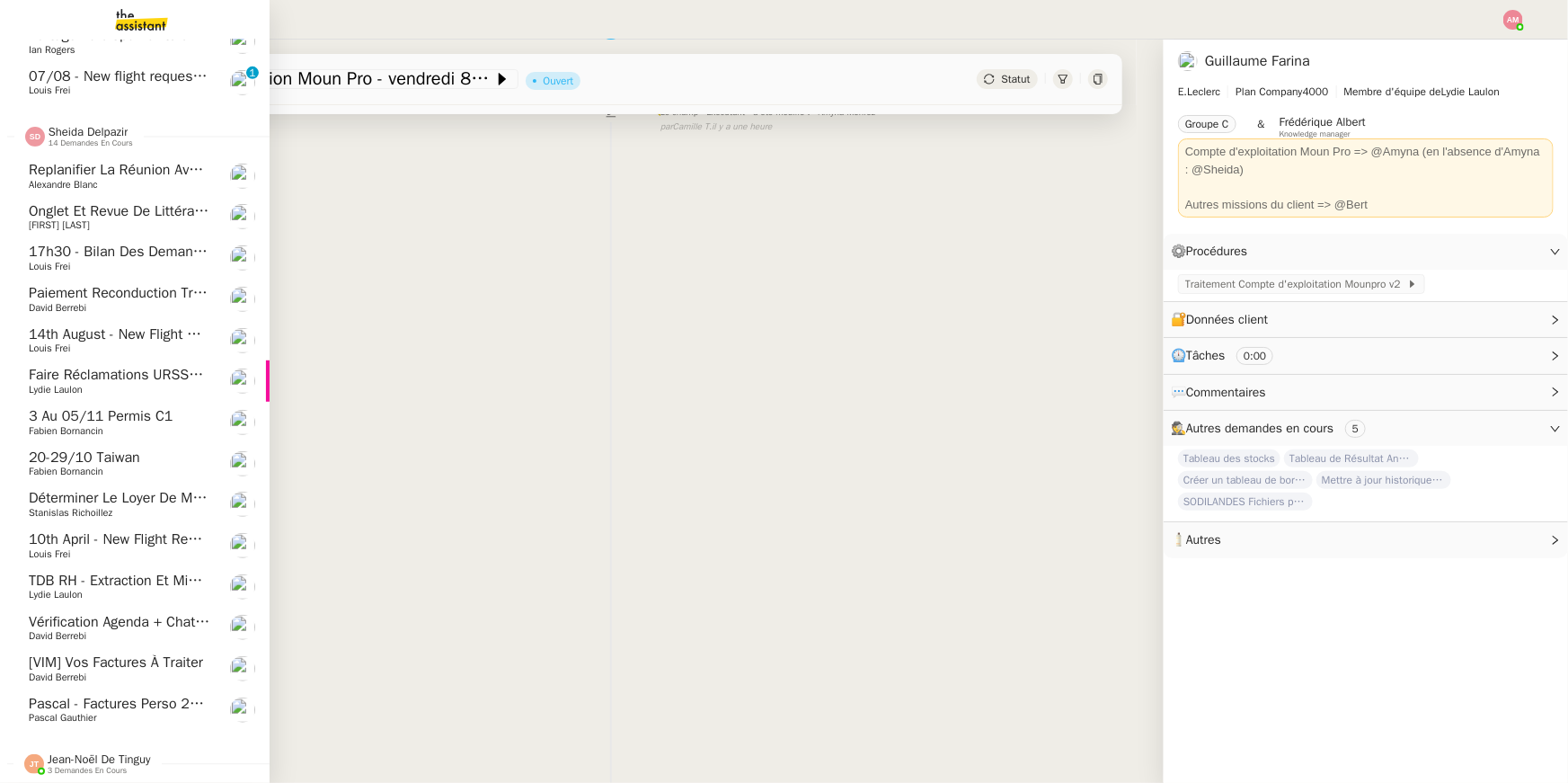click on "Onglet et revue de littérature - 8 août 2025" 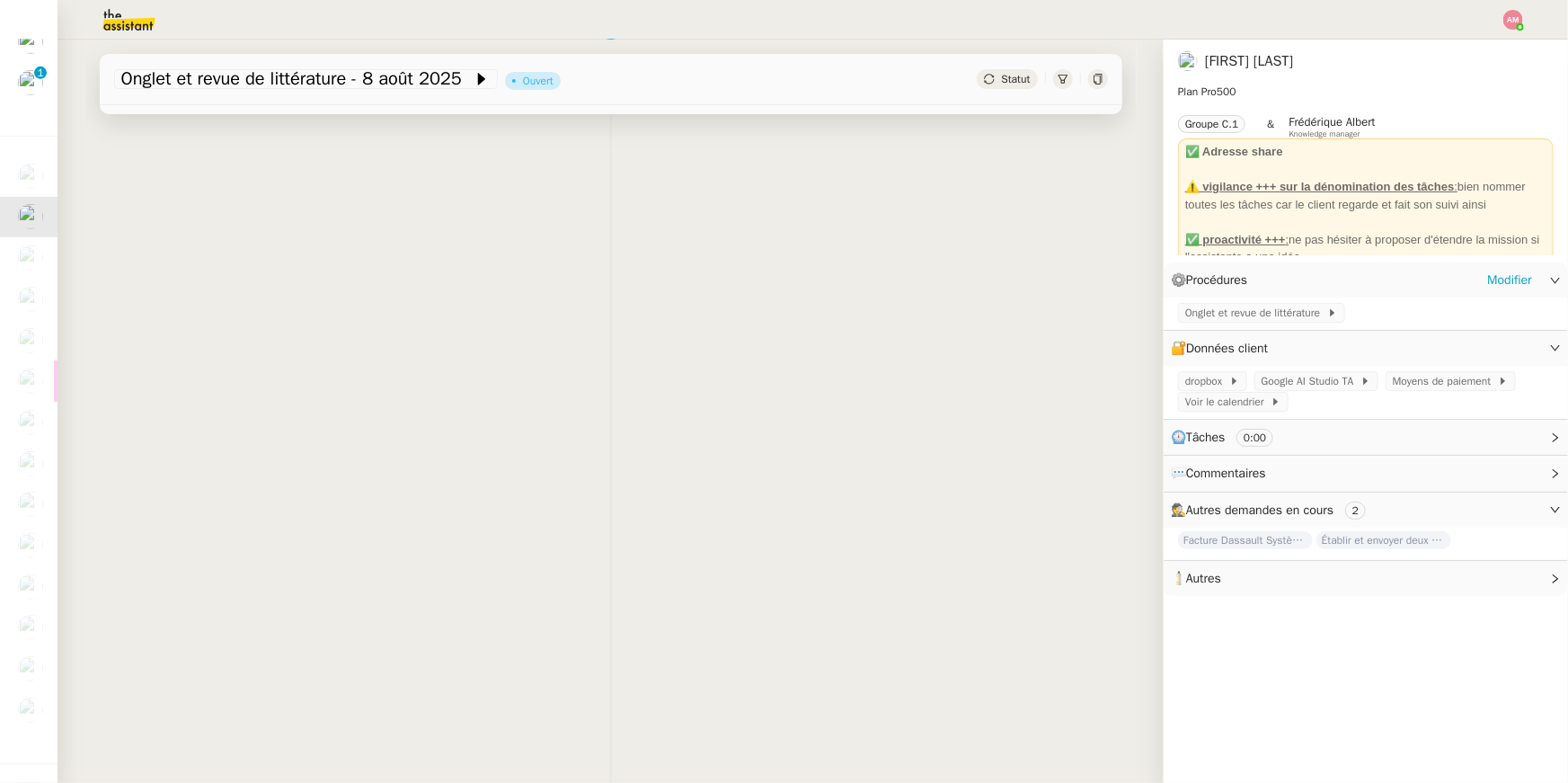click on "Onglet et revue de littérature" 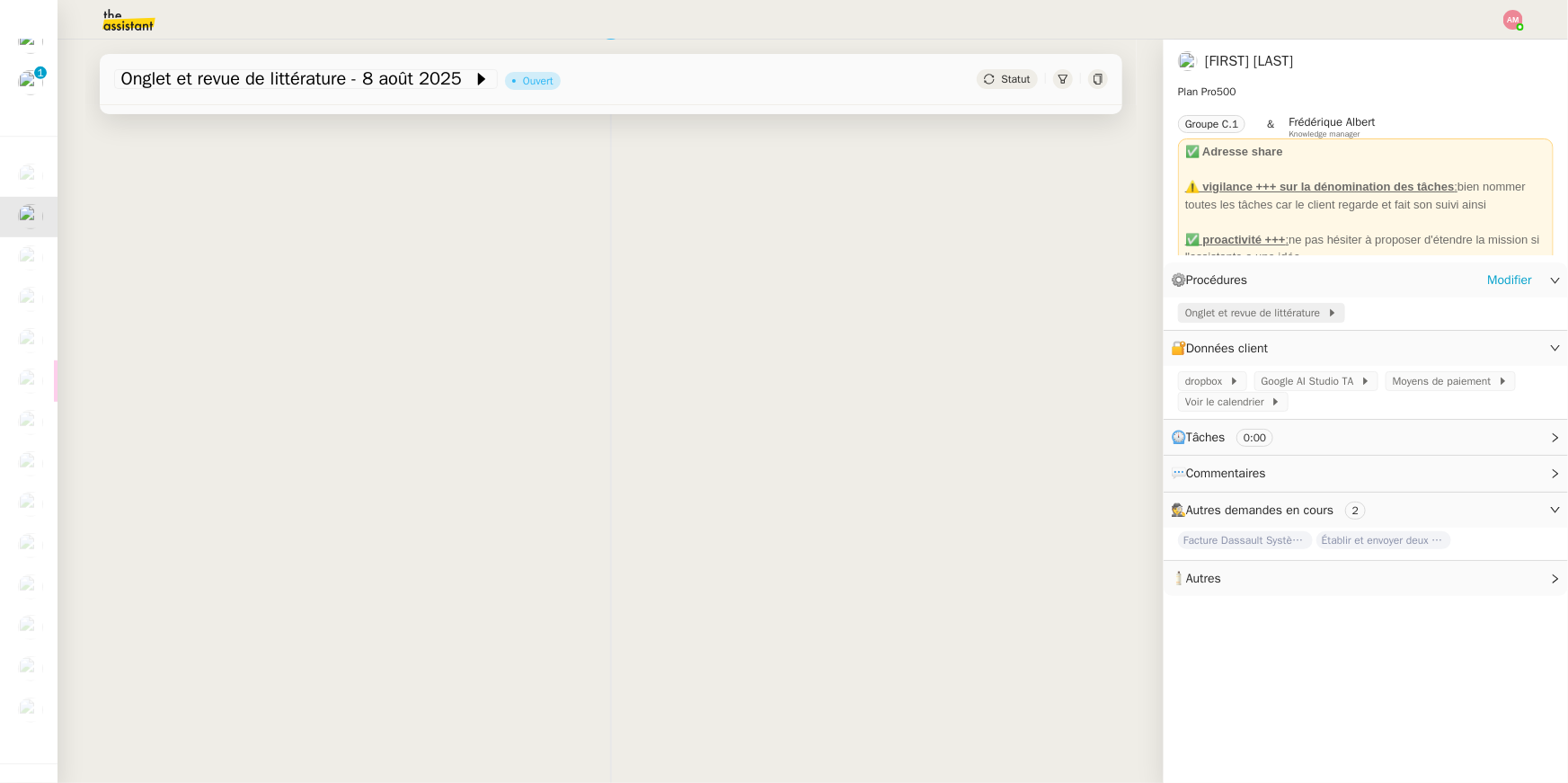 click on "Onglet et revue de littérature" 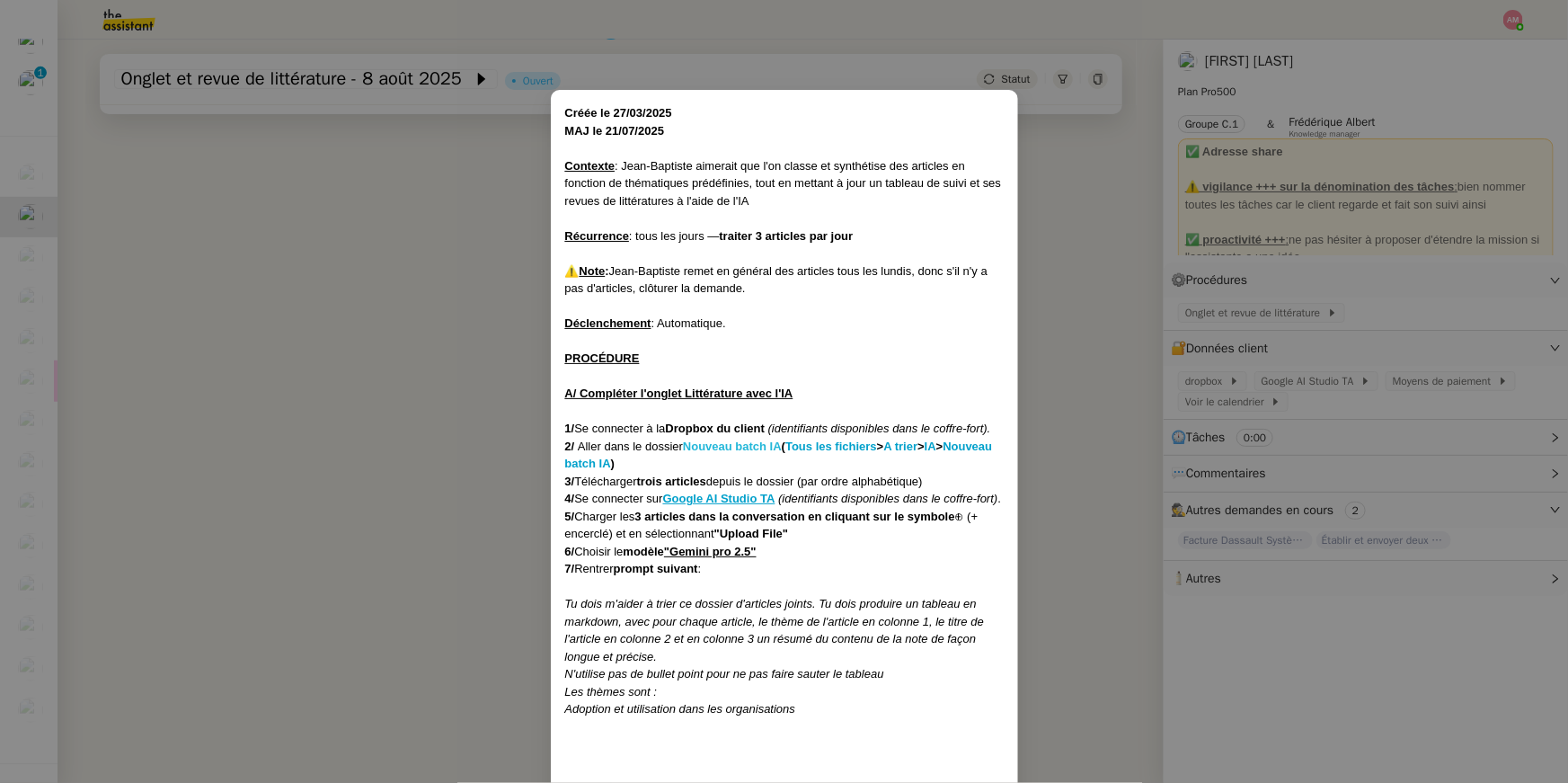 click on "Nouveau batch IA" at bounding box center [732, 446] 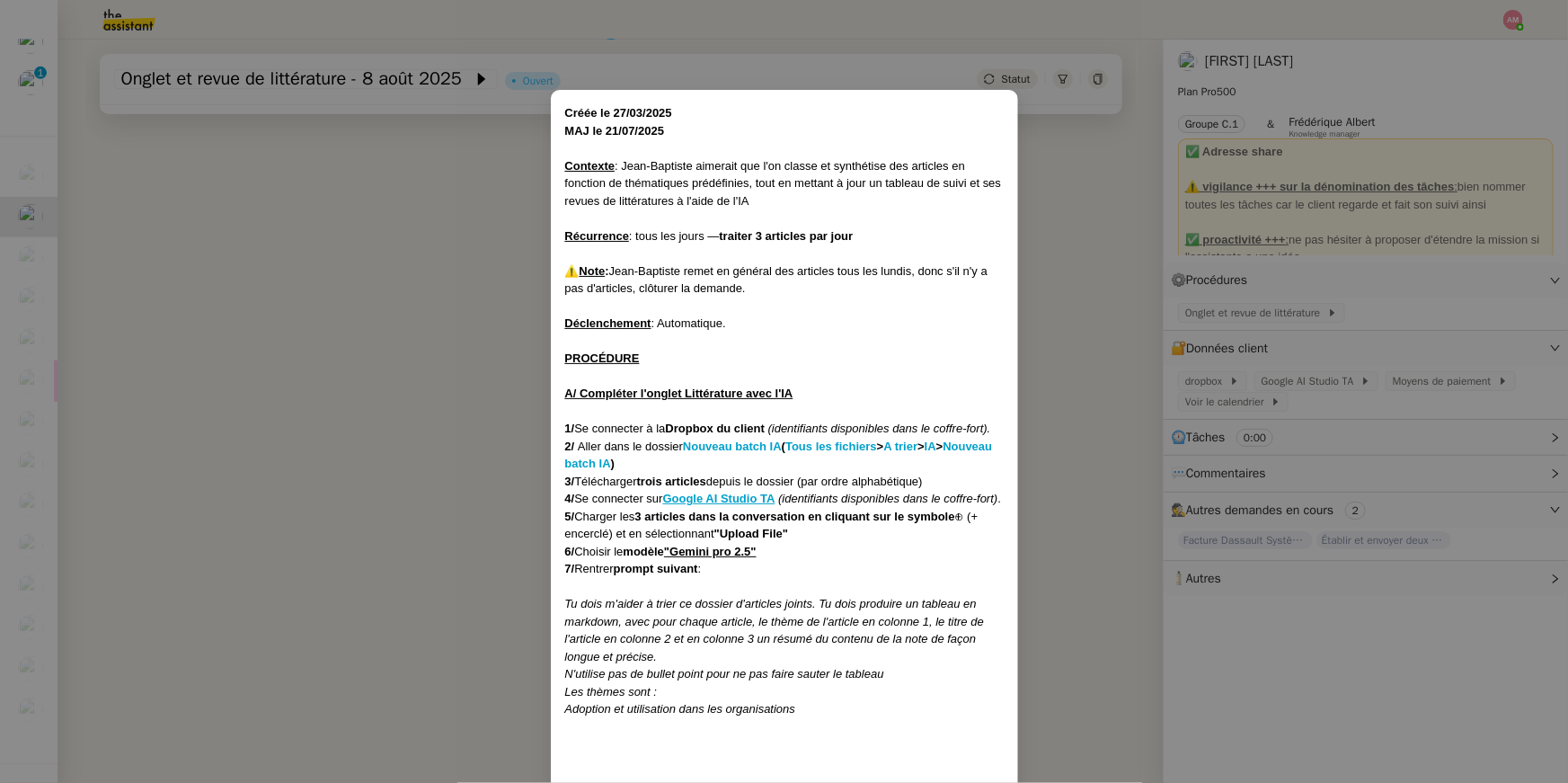 click on "Créée le 27/03/2025 MAJ le 21/07/2025 Contexte  : Jean-Baptiste aimerait que l'on classe et synthétise des articles en fonction de thématiques prédéfinies, tout en mettant à jour un tableau de suivi et ses revues de littératures à l'aide de l'IA Récurrence  : tous les jours —  traiter 3 articles par jour ⚠️ Note  :  Jean-Baptiste remet en général des articles tous les lundis, donc s'il n'y a pas d'articles, clôturer la demande. Déclenchement  : Automatique. PROCÉDURE A/ Compléter l'onglet Littérature avec l'IA  1/  Se connecter à la  Dropbox du client   (identifiants disponibles dans le coffre-fort). 2/   Aller dans le dossier  Nouveau batch IA  ( Tous les fichiers  >  A trier  >  IA  >  Nouveau batch IA ) 3/  Télécharger  trois articles  depuis le dossier (par ordre alphabétique) 4/  Se connecter sur  Google AI Studio TA   (identifiants disponibles dans le coffre-fort) . 5/  Charger les  3 articles dans la conversation en cliquant sur le symbole  6/ 7/ "" at bounding box center [784, 391] 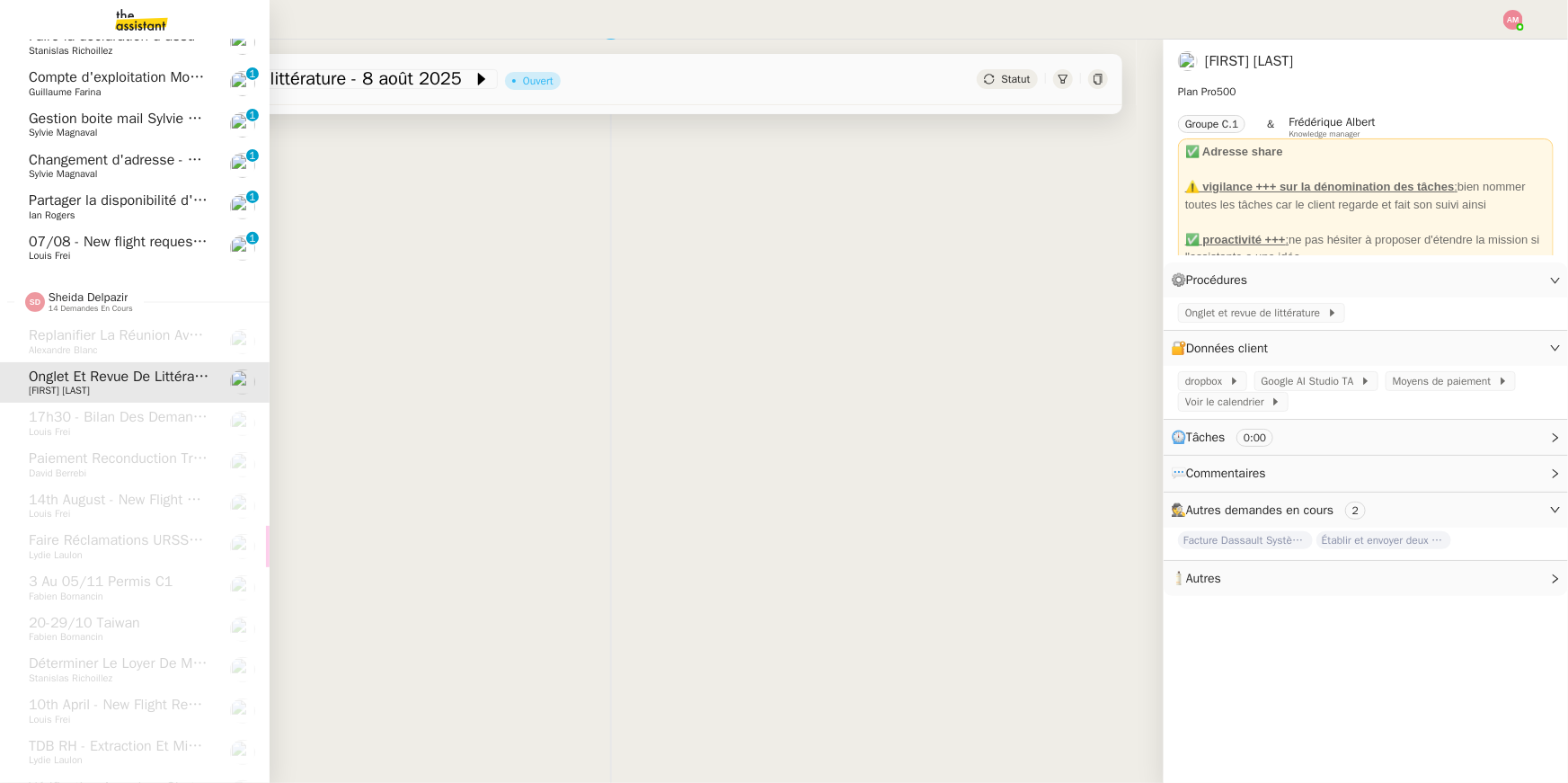 scroll, scrollTop: 0, scrollLeft: 0, axis: both 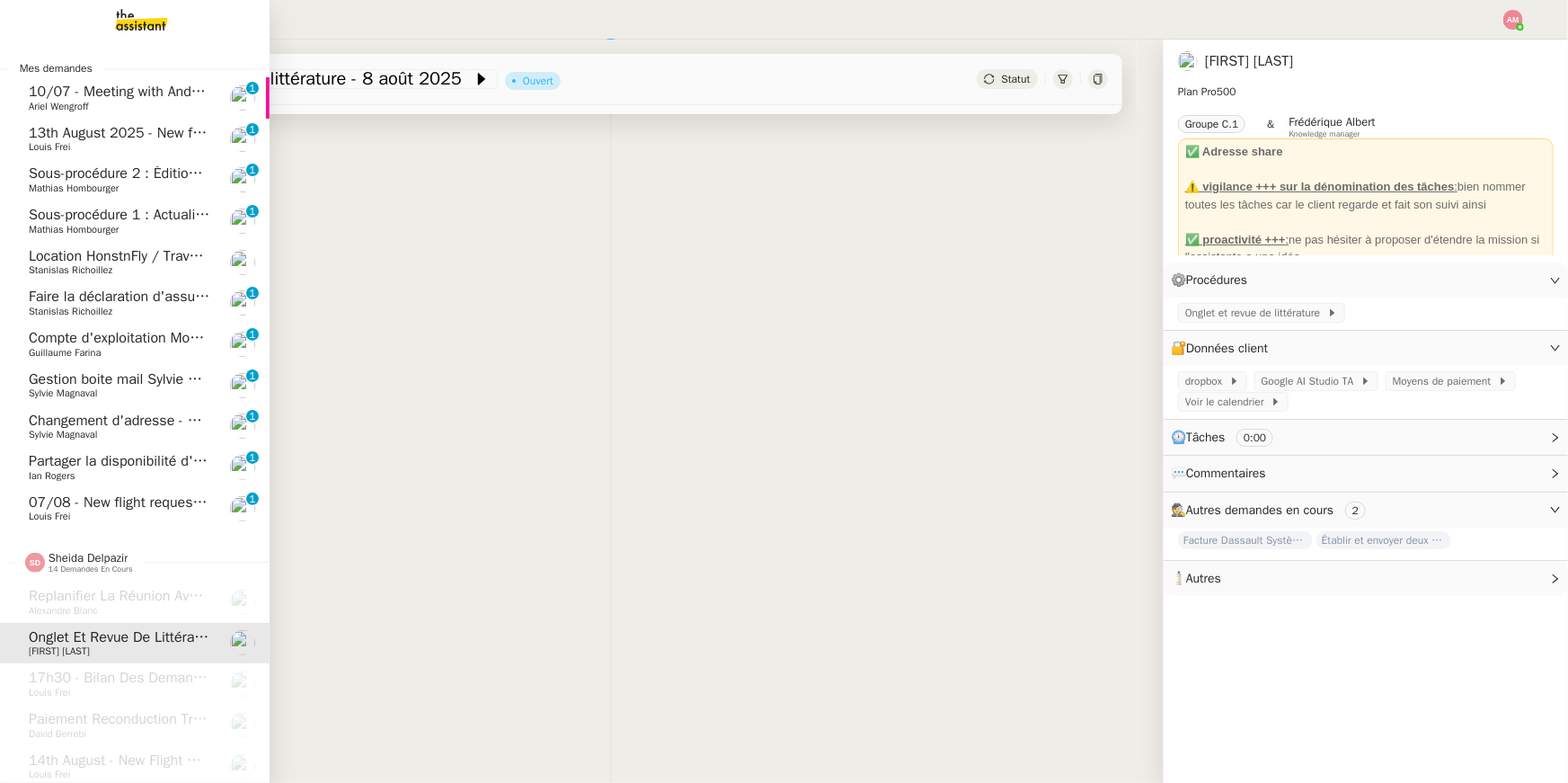 click on "13th August 2025 - New flight request - Georges Chikho    Louis Frei     0   1   2   3   4   5   6   7   8   9" 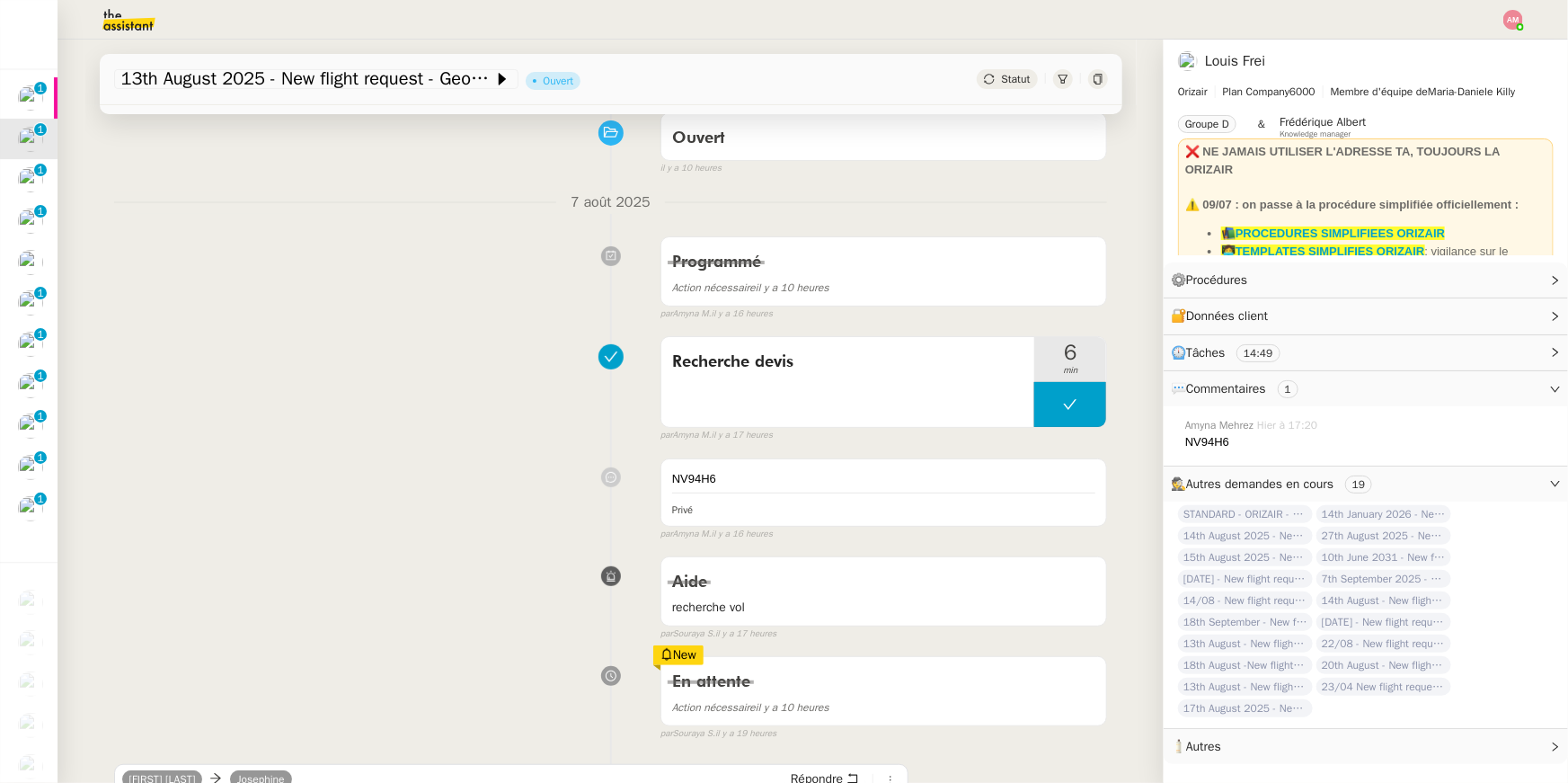 scroll, scrollTop: 0, scrollLeft: 0, axis: both 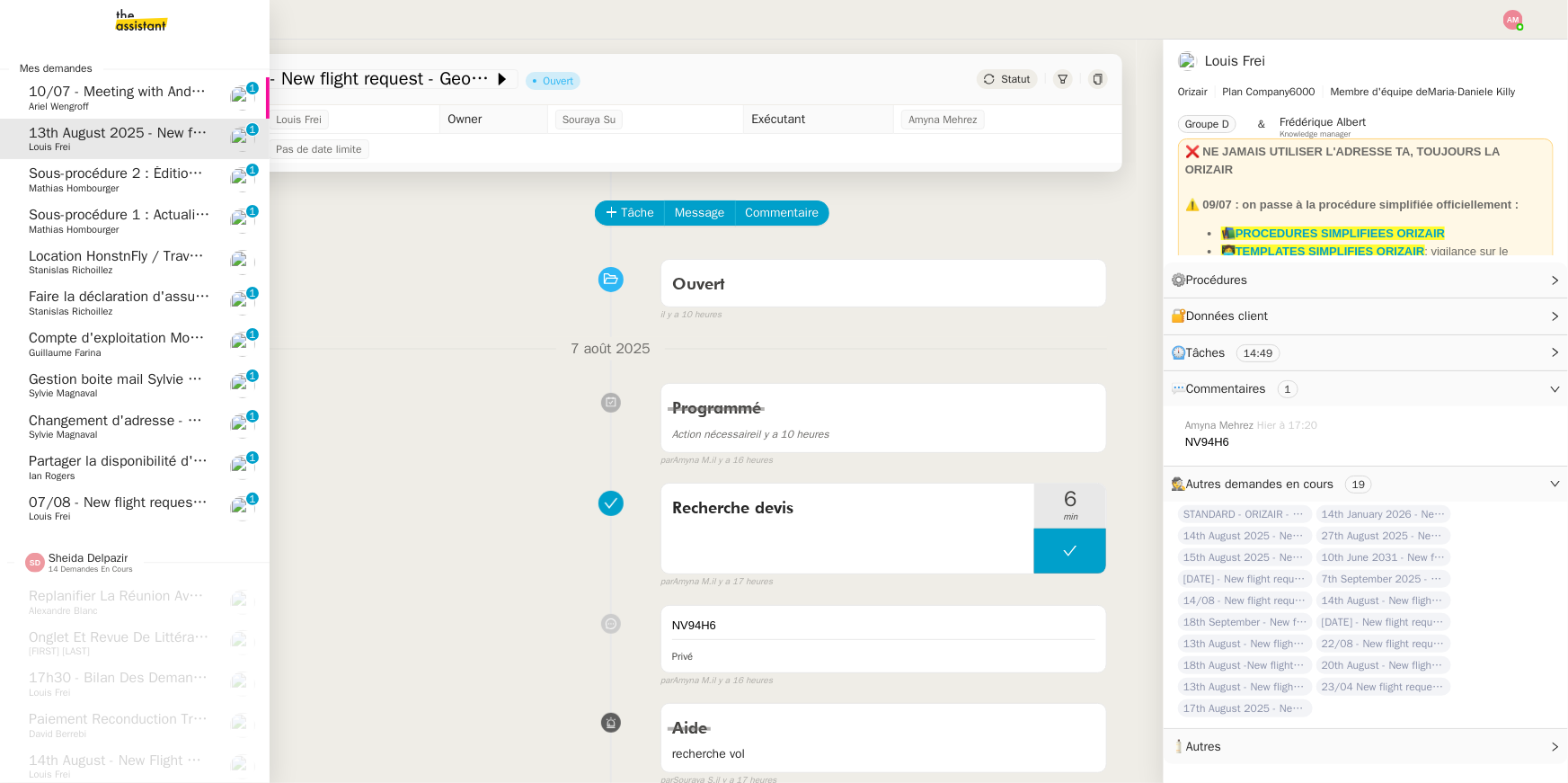 click on "Faire la déclaration d'assurance pour fuite - 6 rue Leibniz" 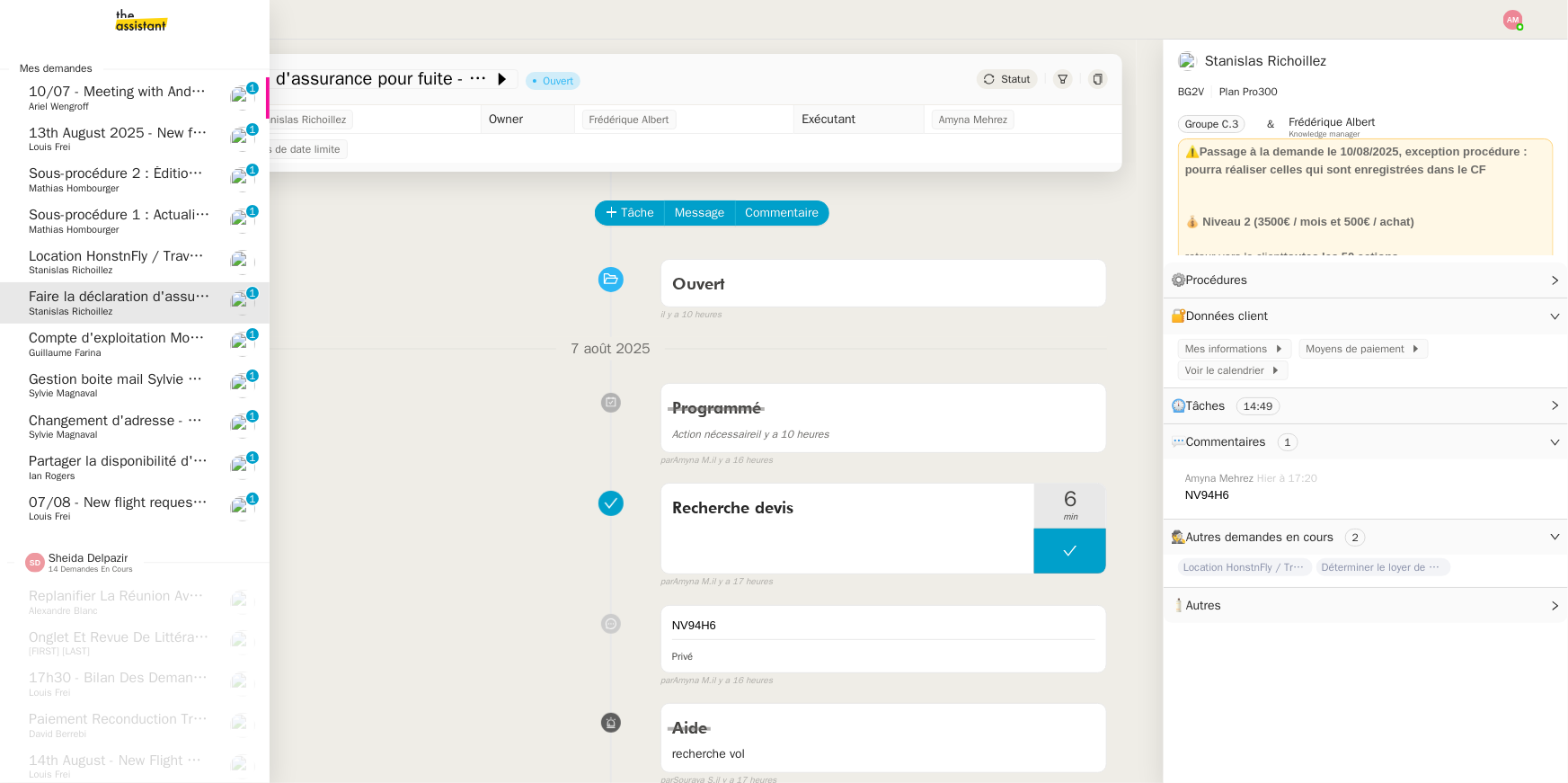 click on "Gestion boite mail Sylvie & John - 8 août 2025" 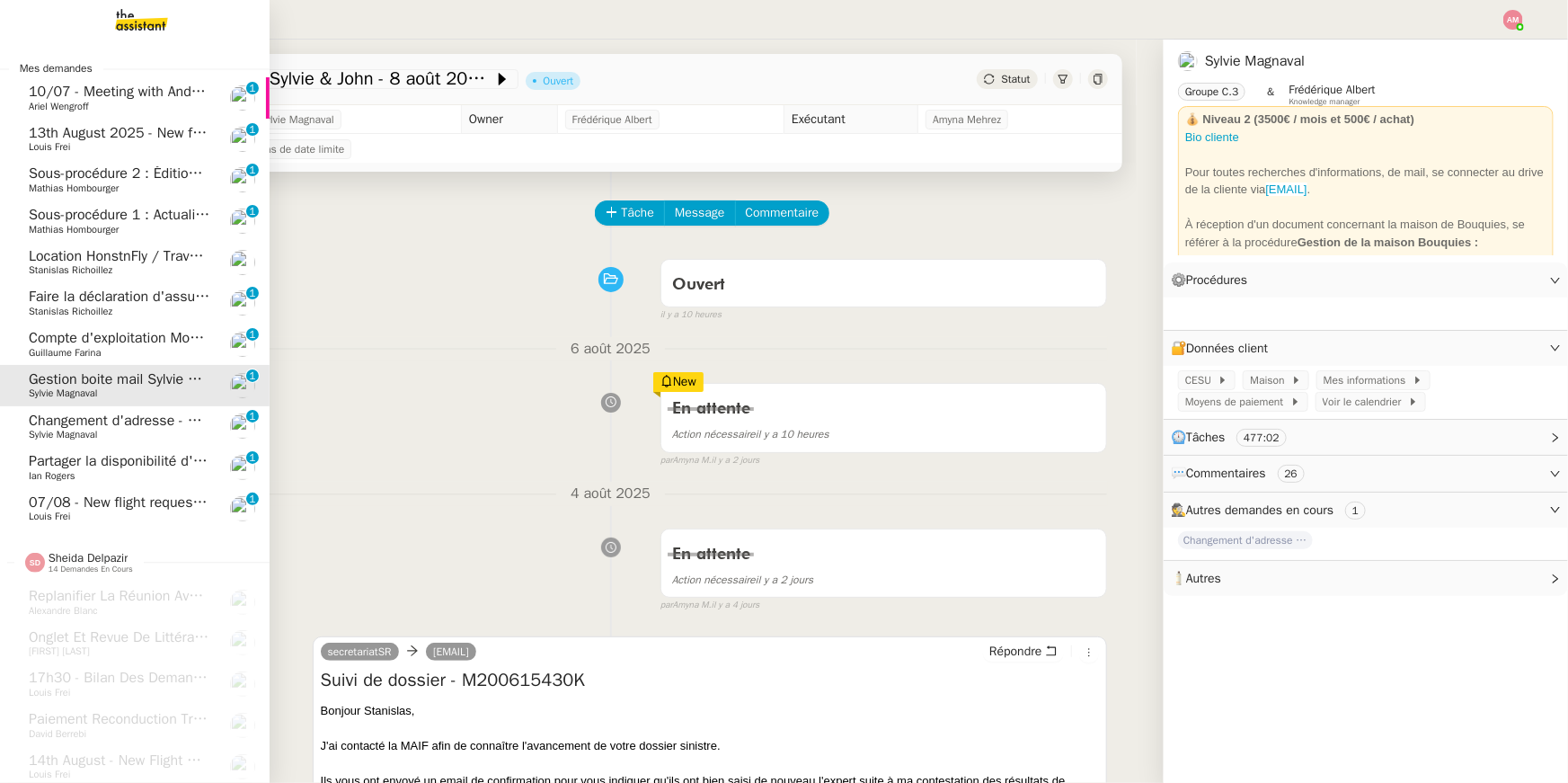 click on "Compte d'exploitation Moun Pro - vendredi 8 août 2025" 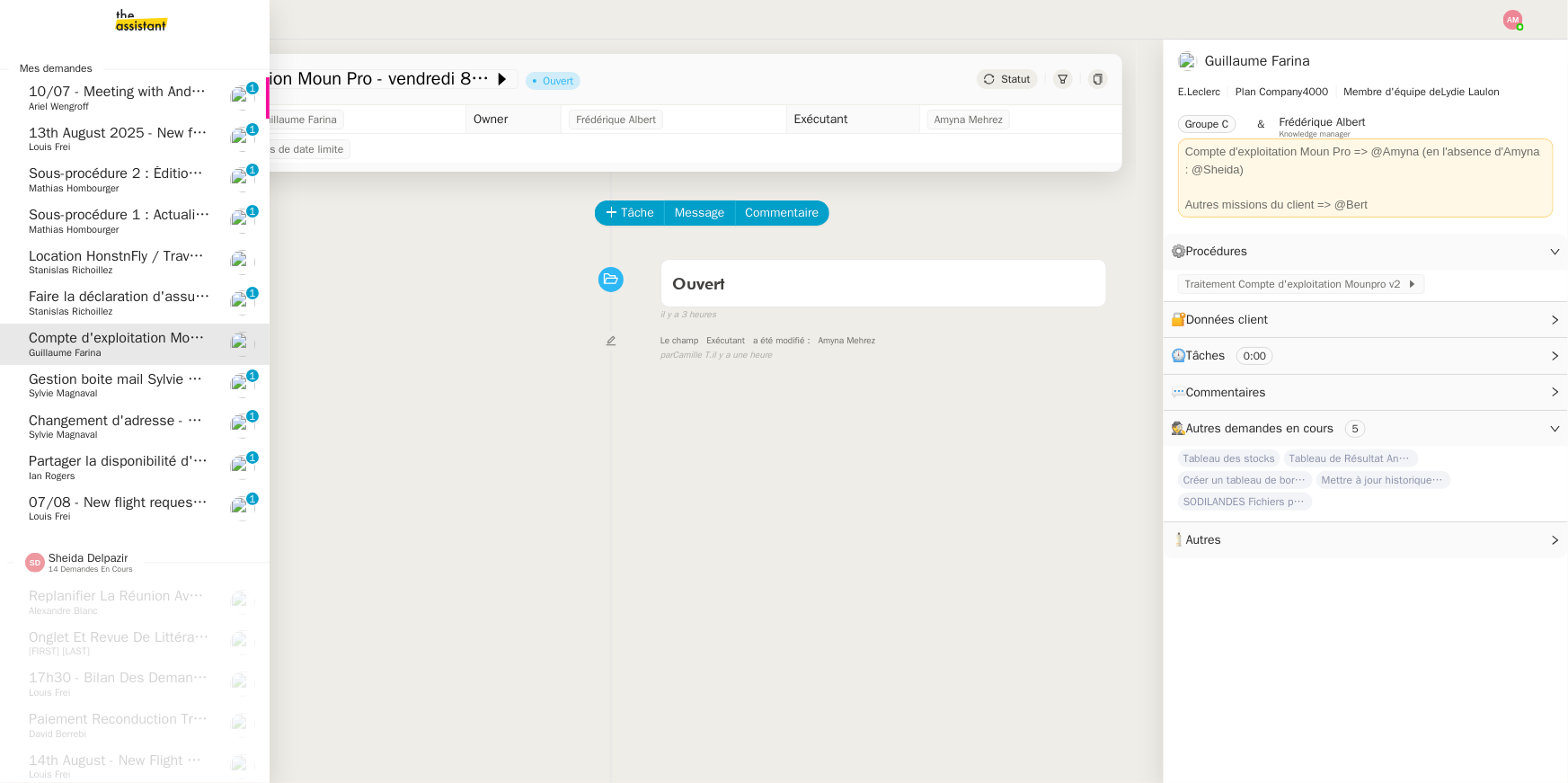 click on "Partager la disponibilité d'Ian pour une interview" 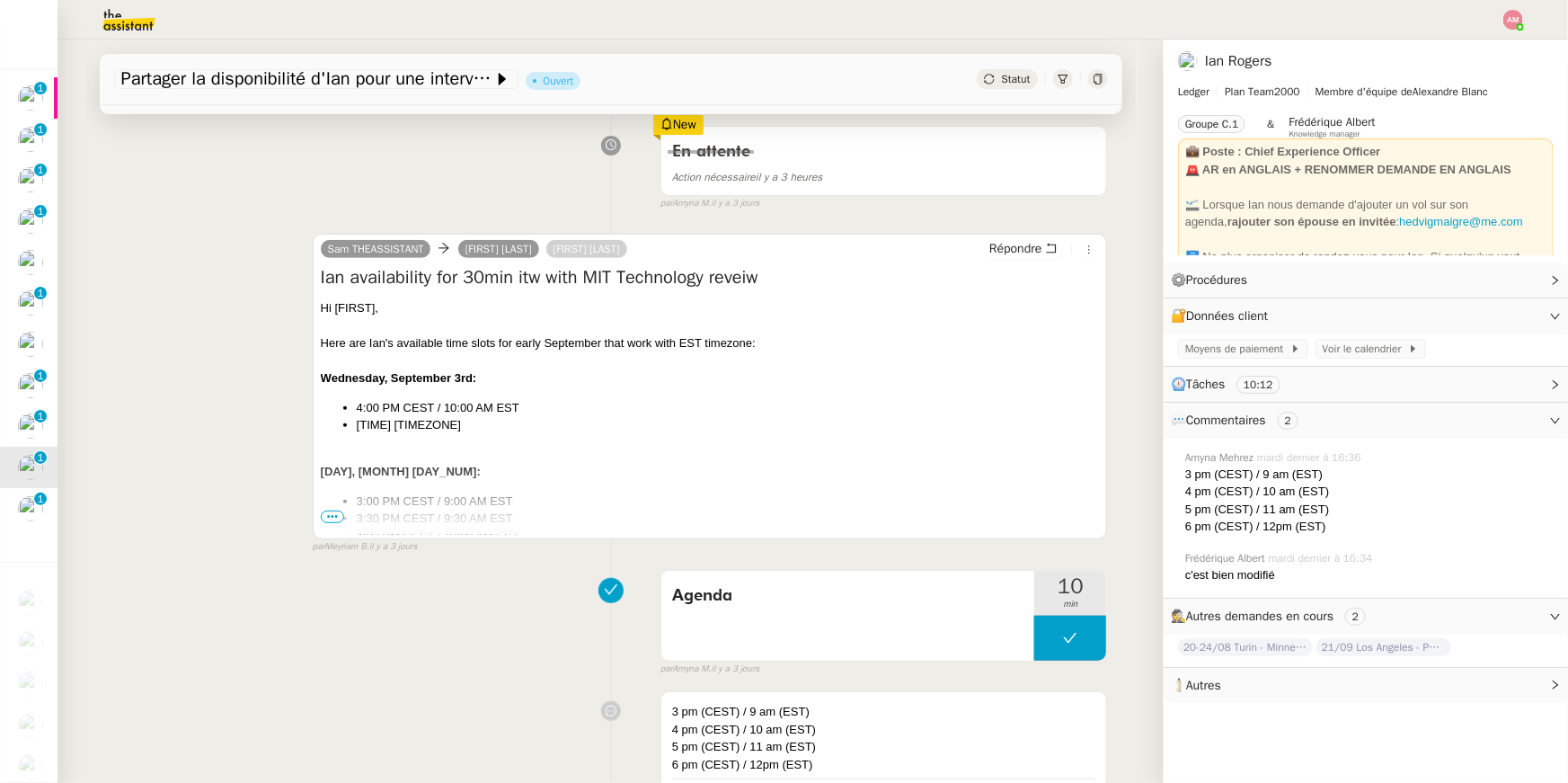 scroll, scrollTop: 252, scrollLeft: 0, axis: vertical 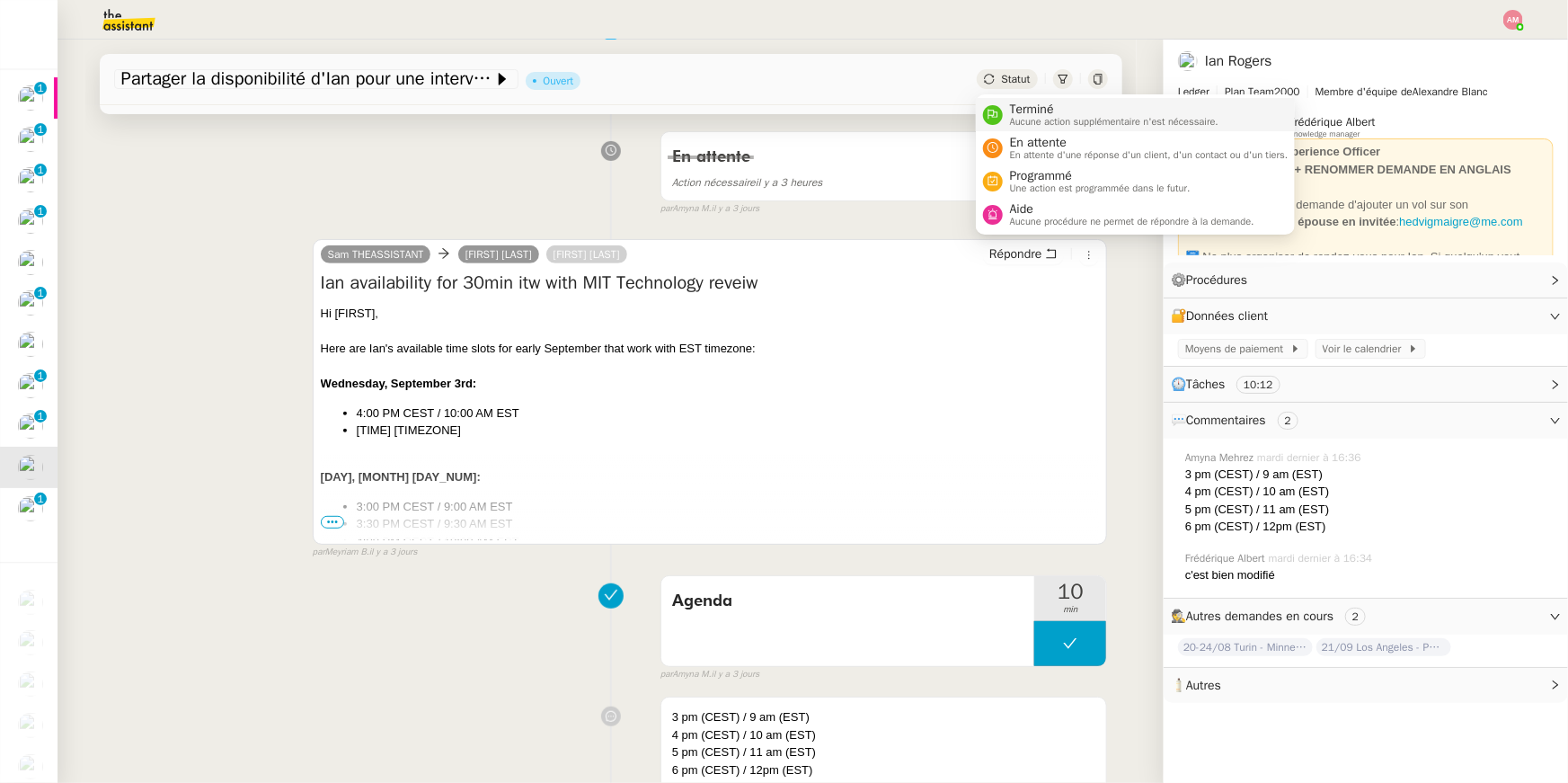 click on "Aucune action supplémentaire n'est nécessaire." at bounding box center [1114, 121] 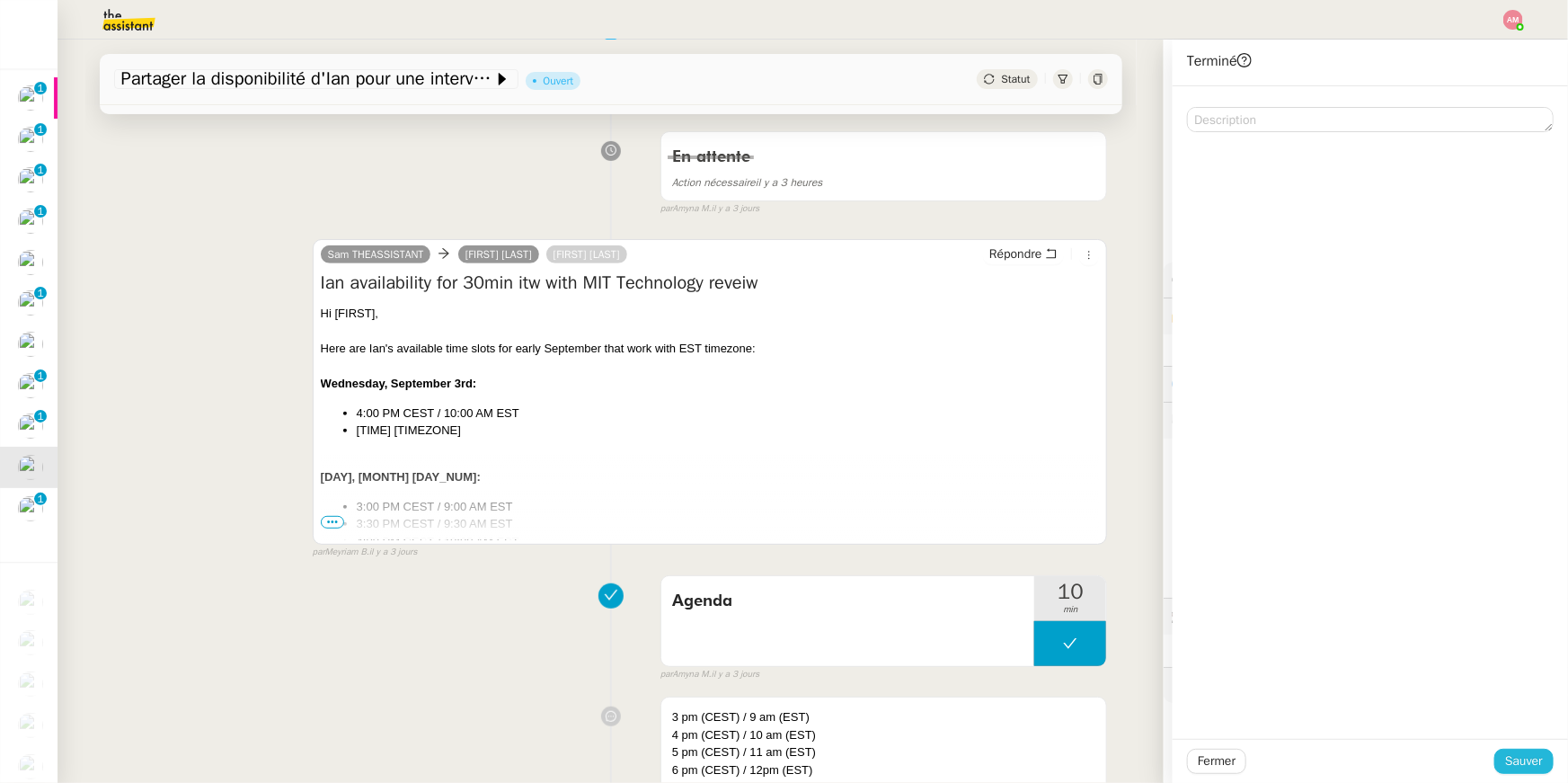click on "Sauver" 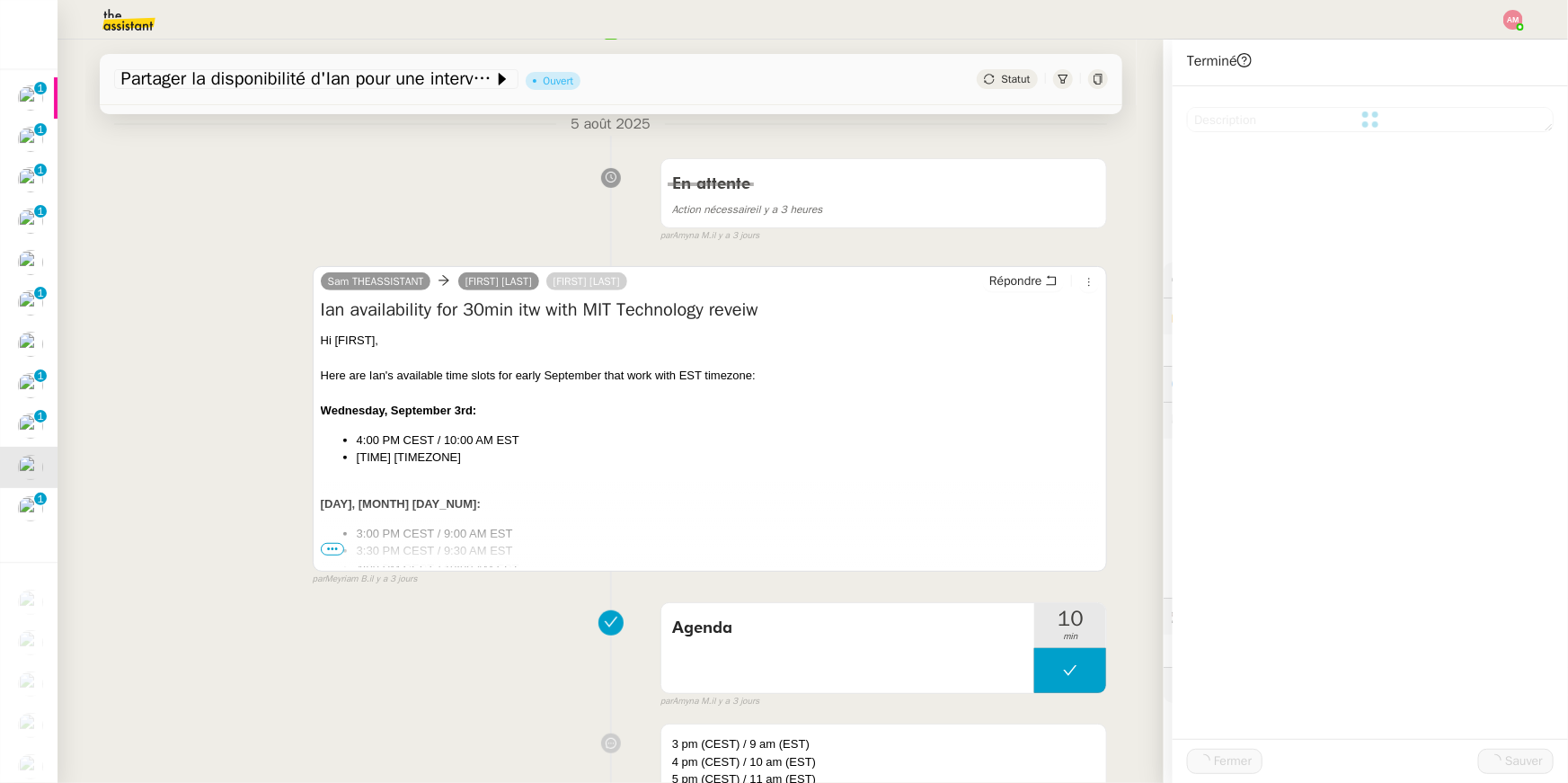 scroll, scrollTop: 279, scrollLeft: 0, axis: vertical 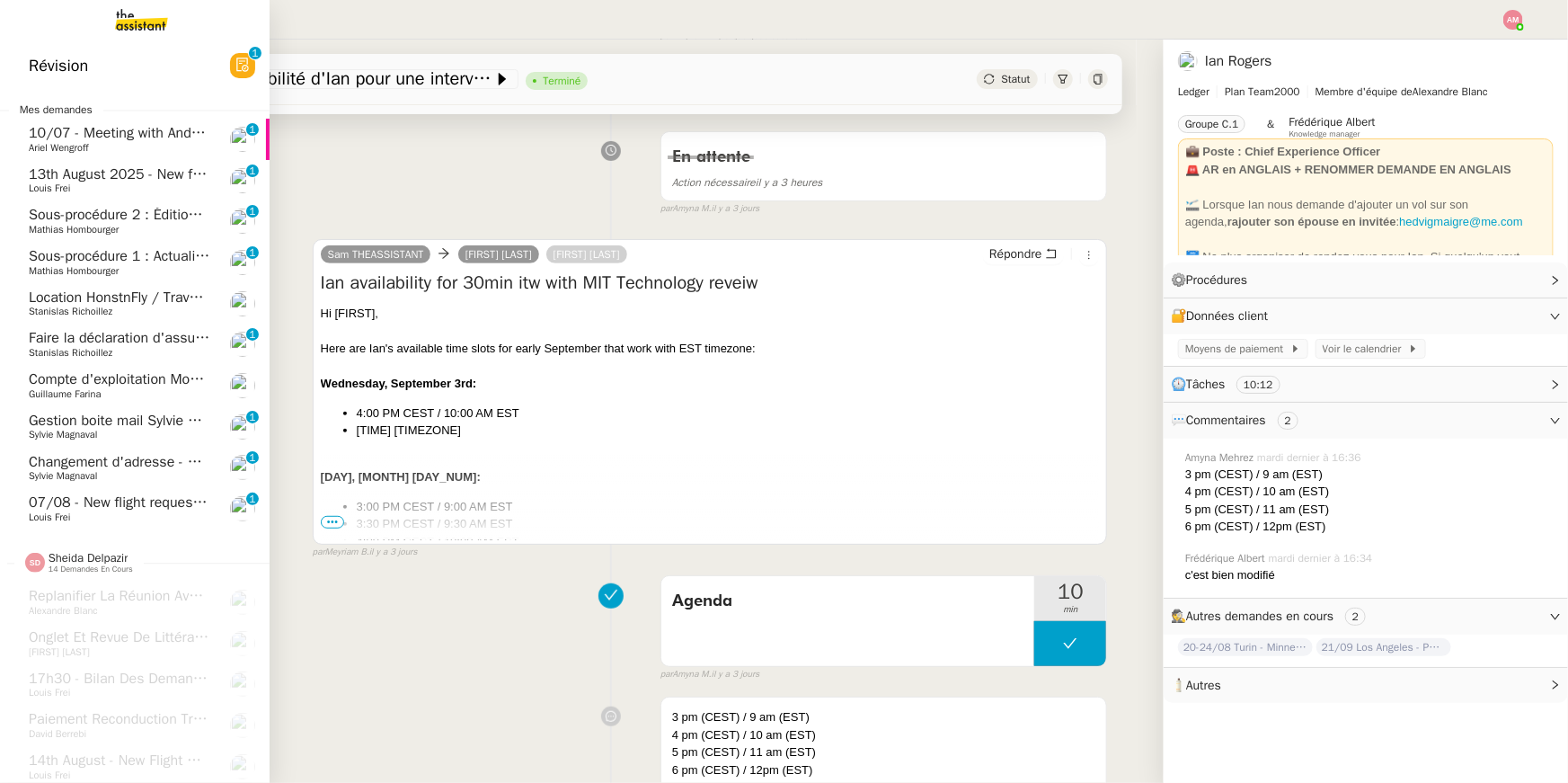 click on "Changement d'adresse - SOGECAP" 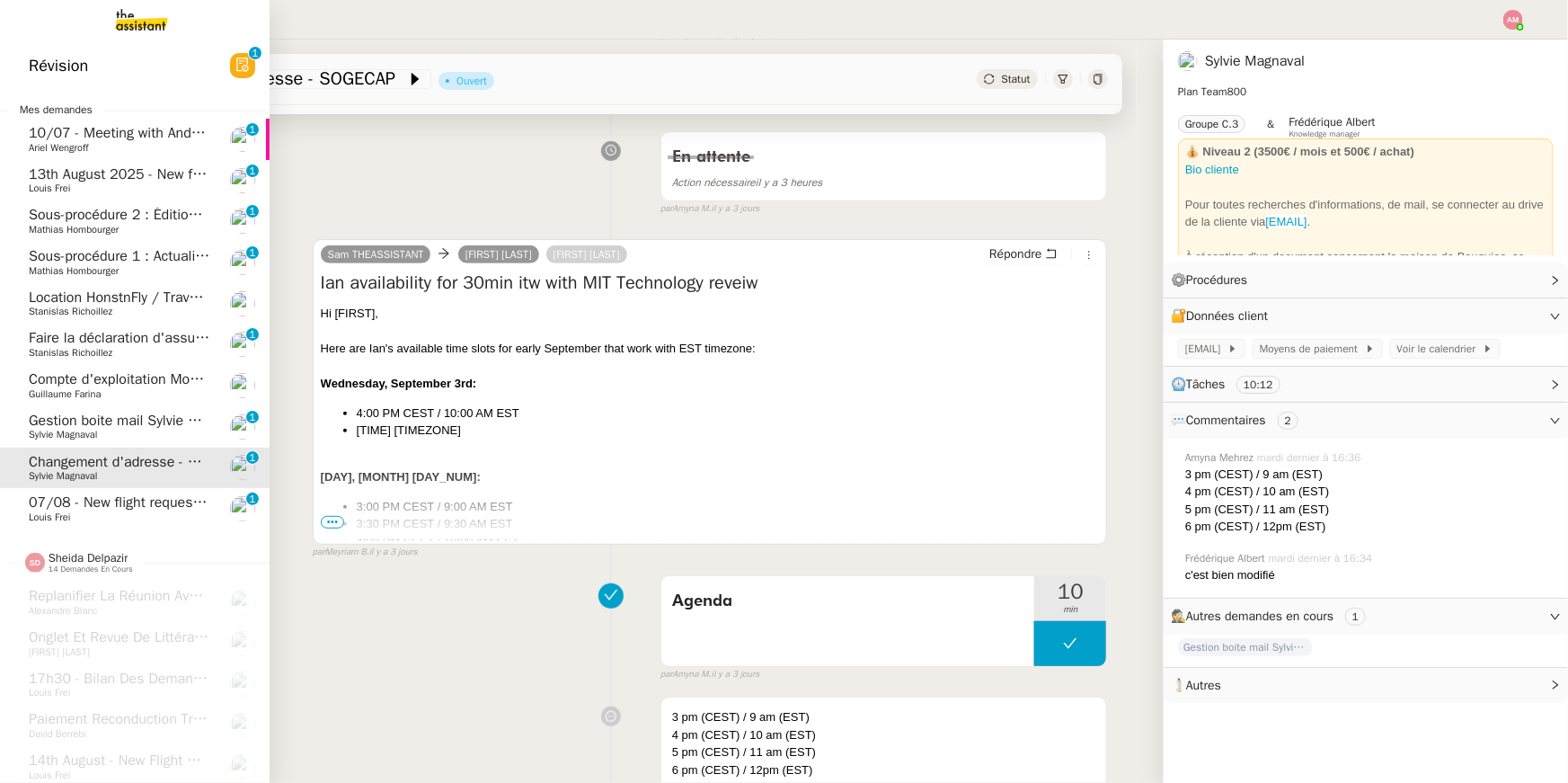 click on "07/08 - New flight request - Taaroa Malmezac" 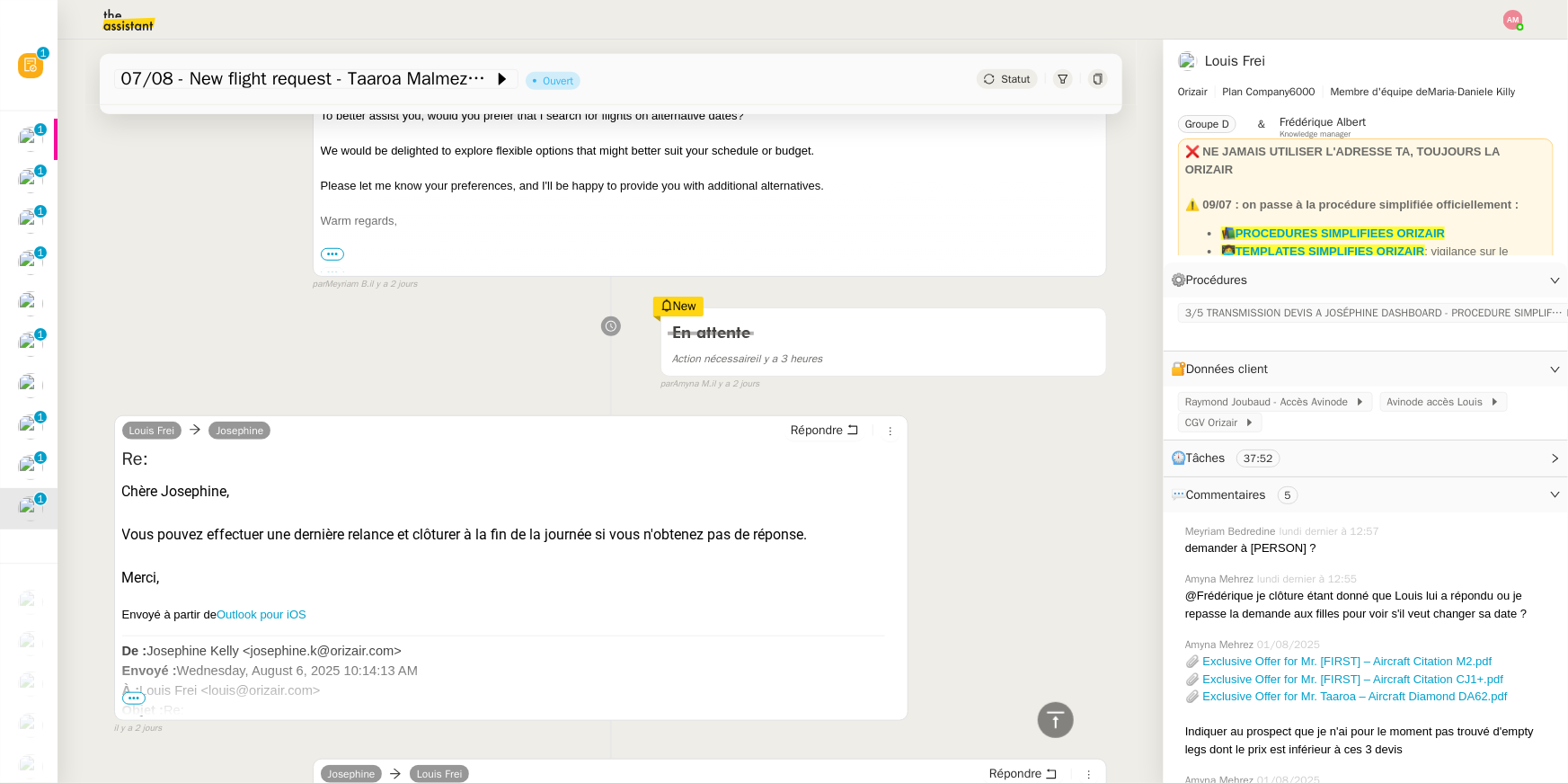 scroll, scrollTop: 0, scrollLeft: 0, axis: both 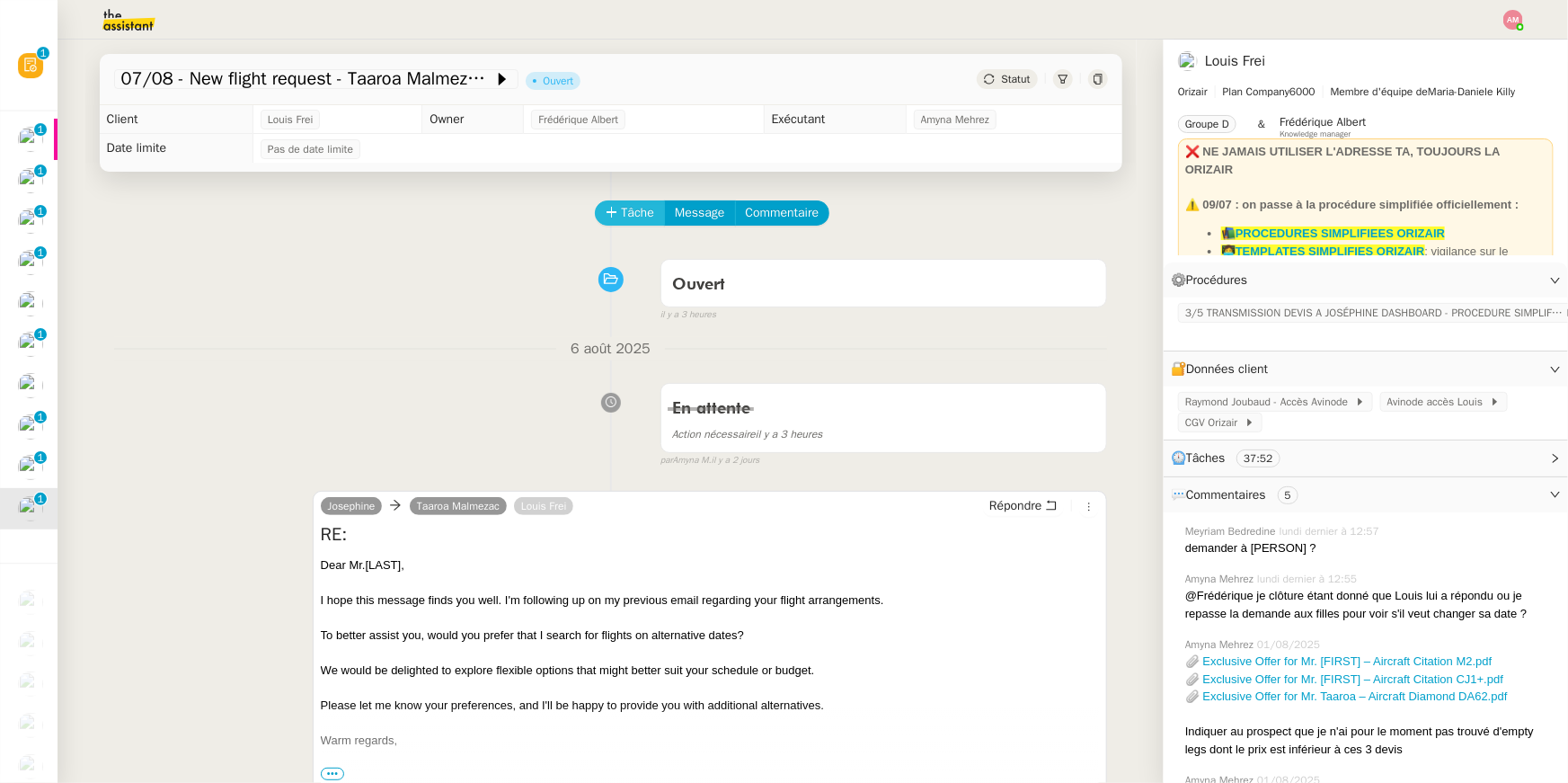 click on "Tâche" 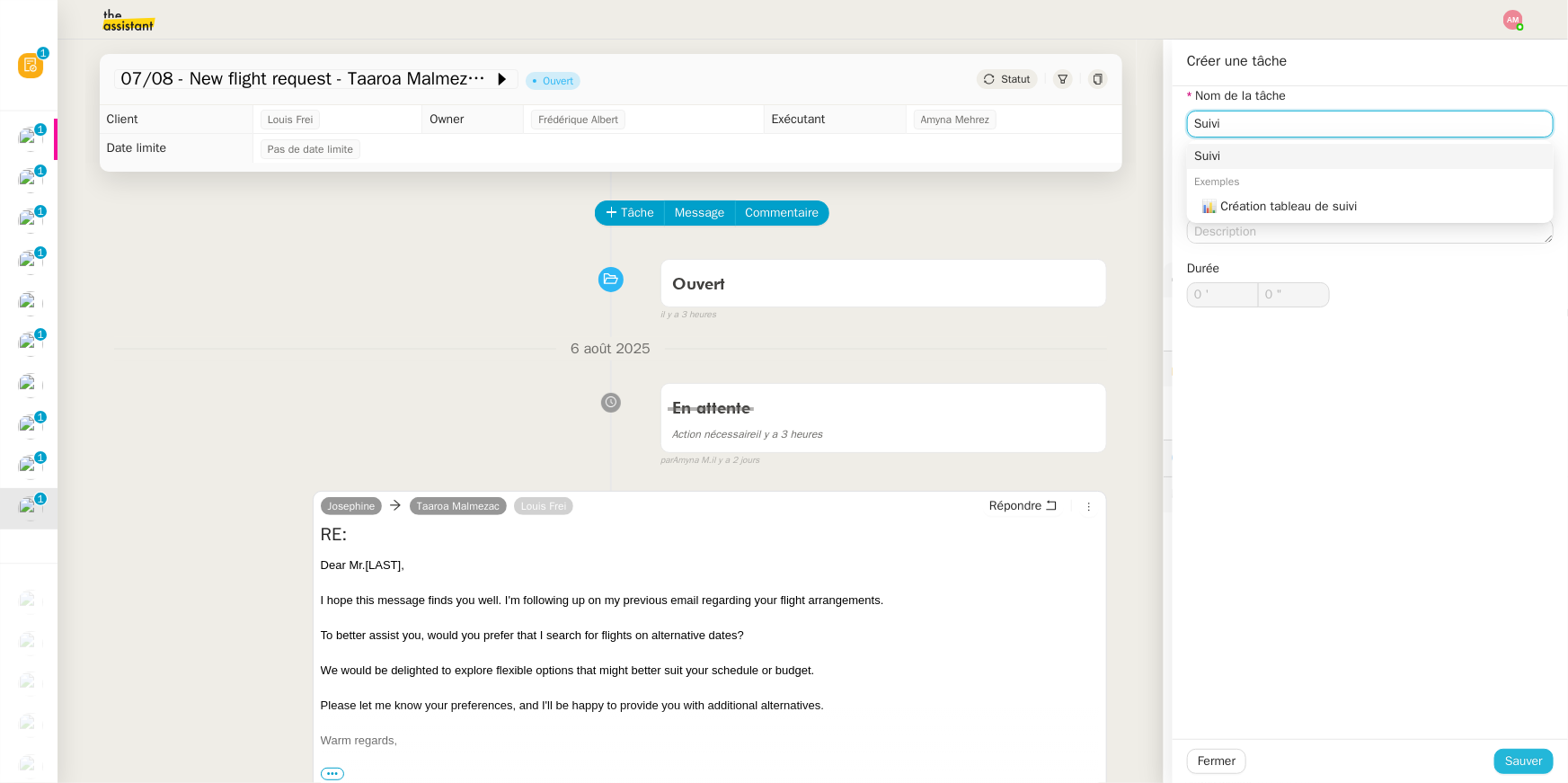 type on "Suivi" 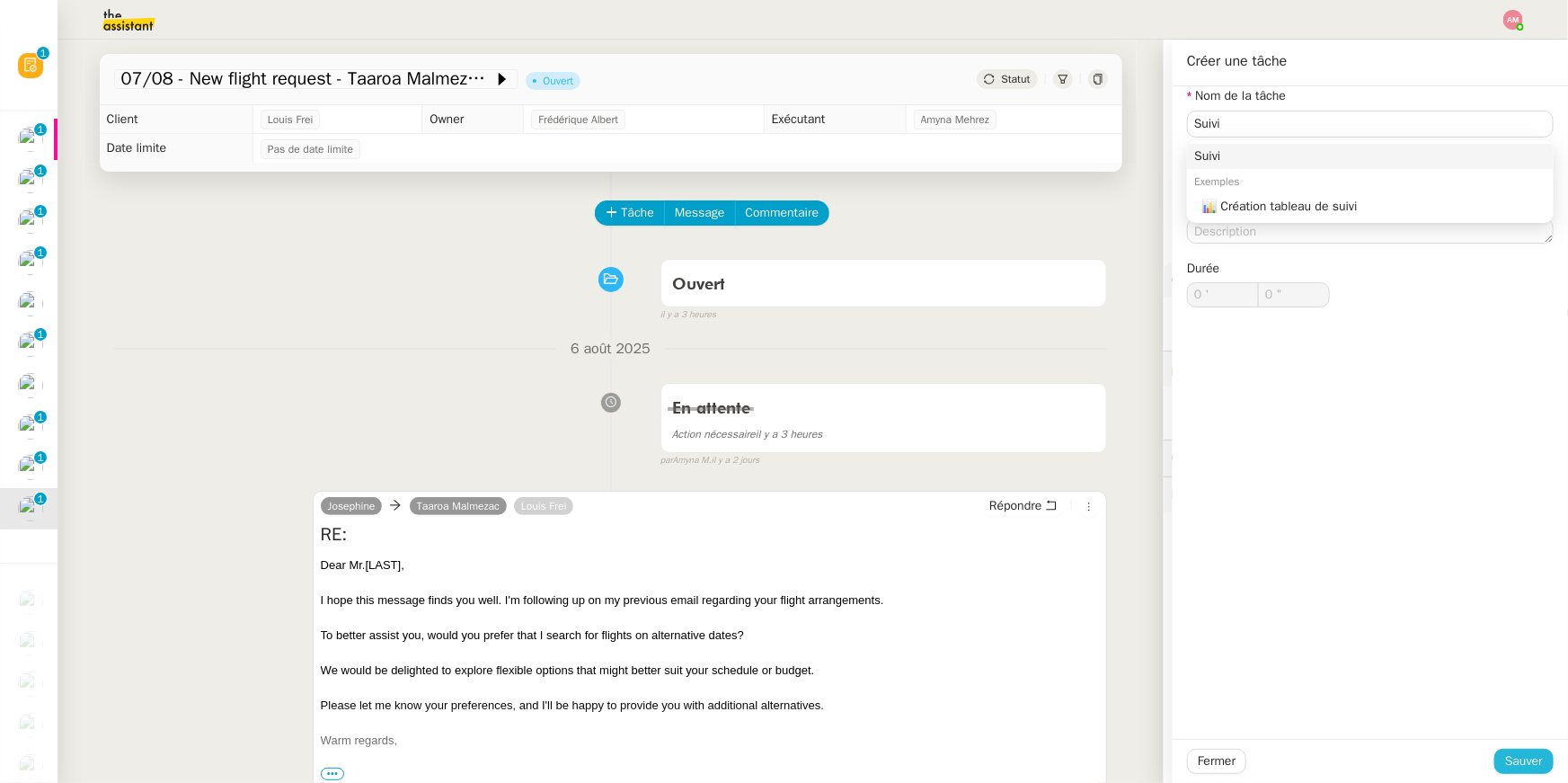 click on "Sauver" 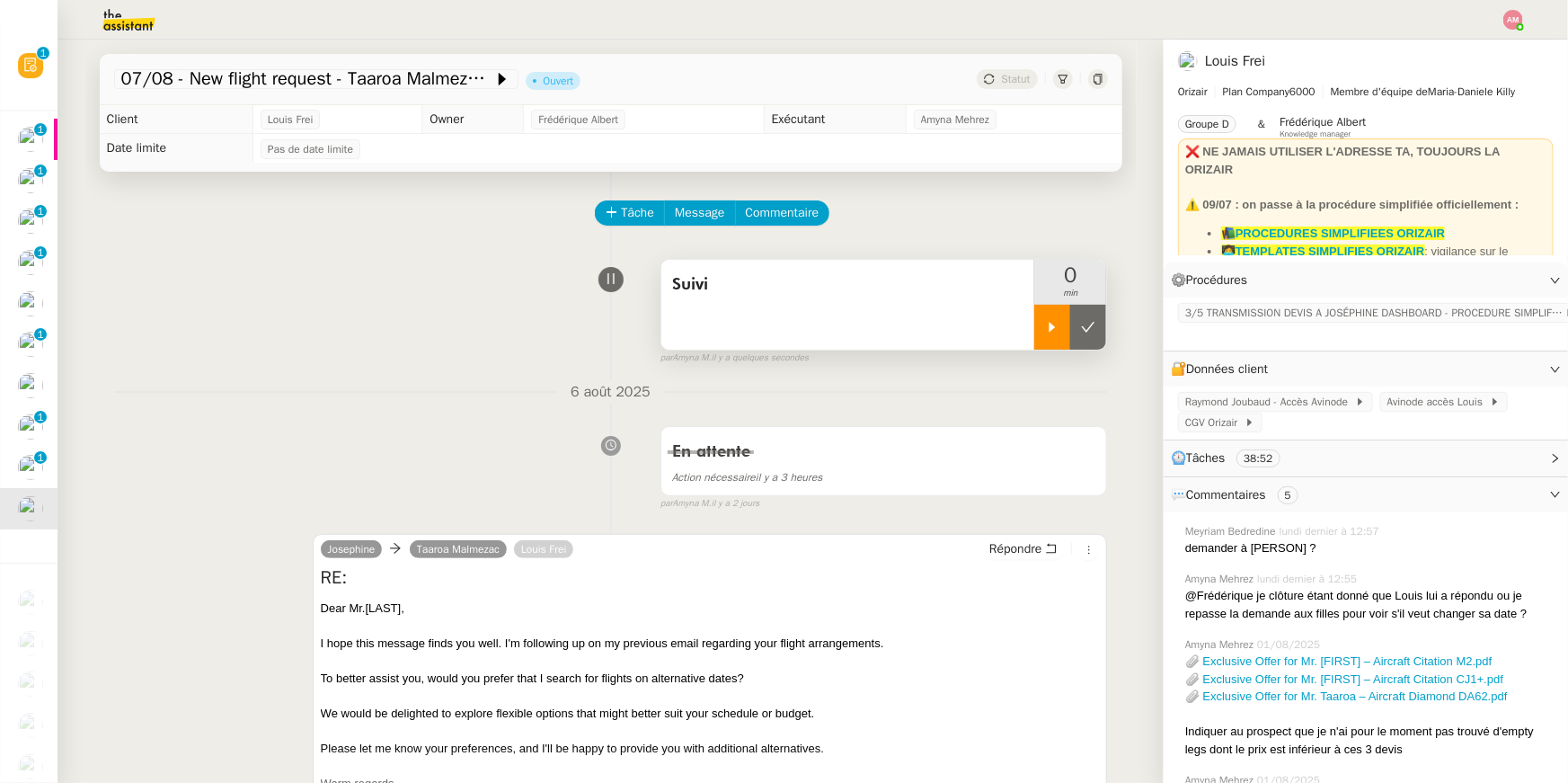 click 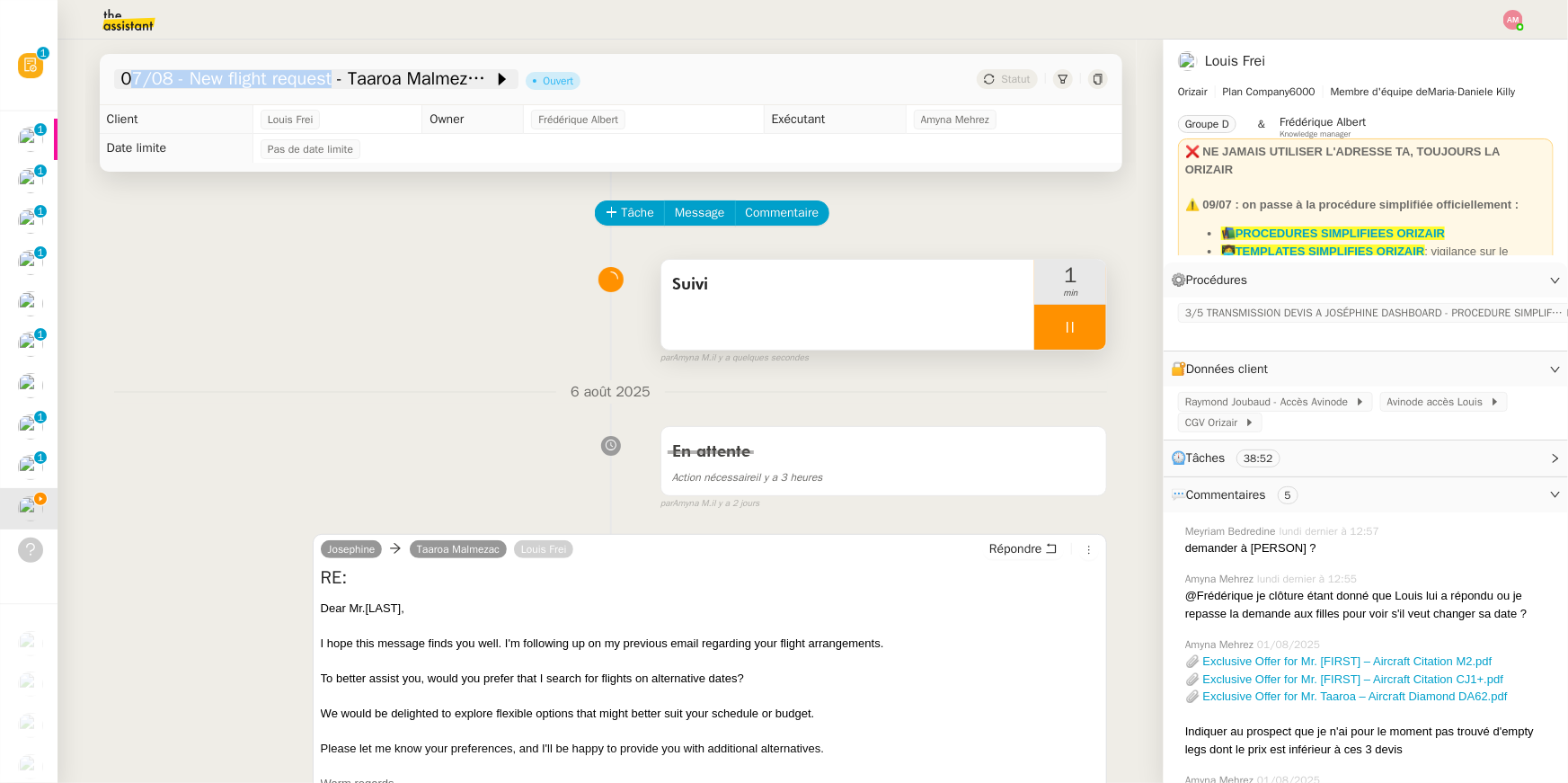 drag, startPoint x: 338, startPoint y: 55, endPoint x: 321, endPoint y: 76, distance: 27.018512 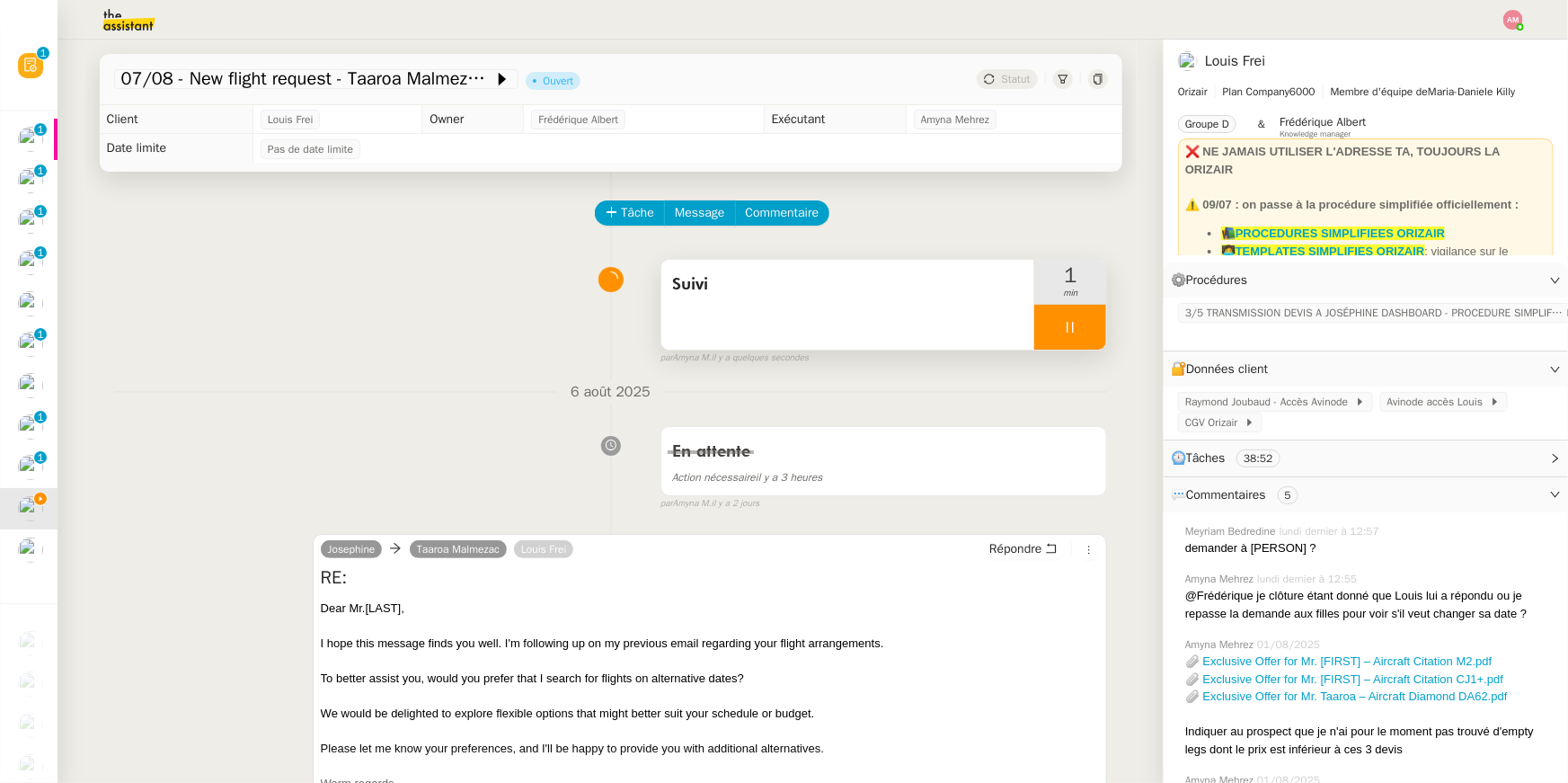 drag, startPoint x: 367, startPoint y: 607, endPoint x: 427, endPoint y: 607, distance: 60 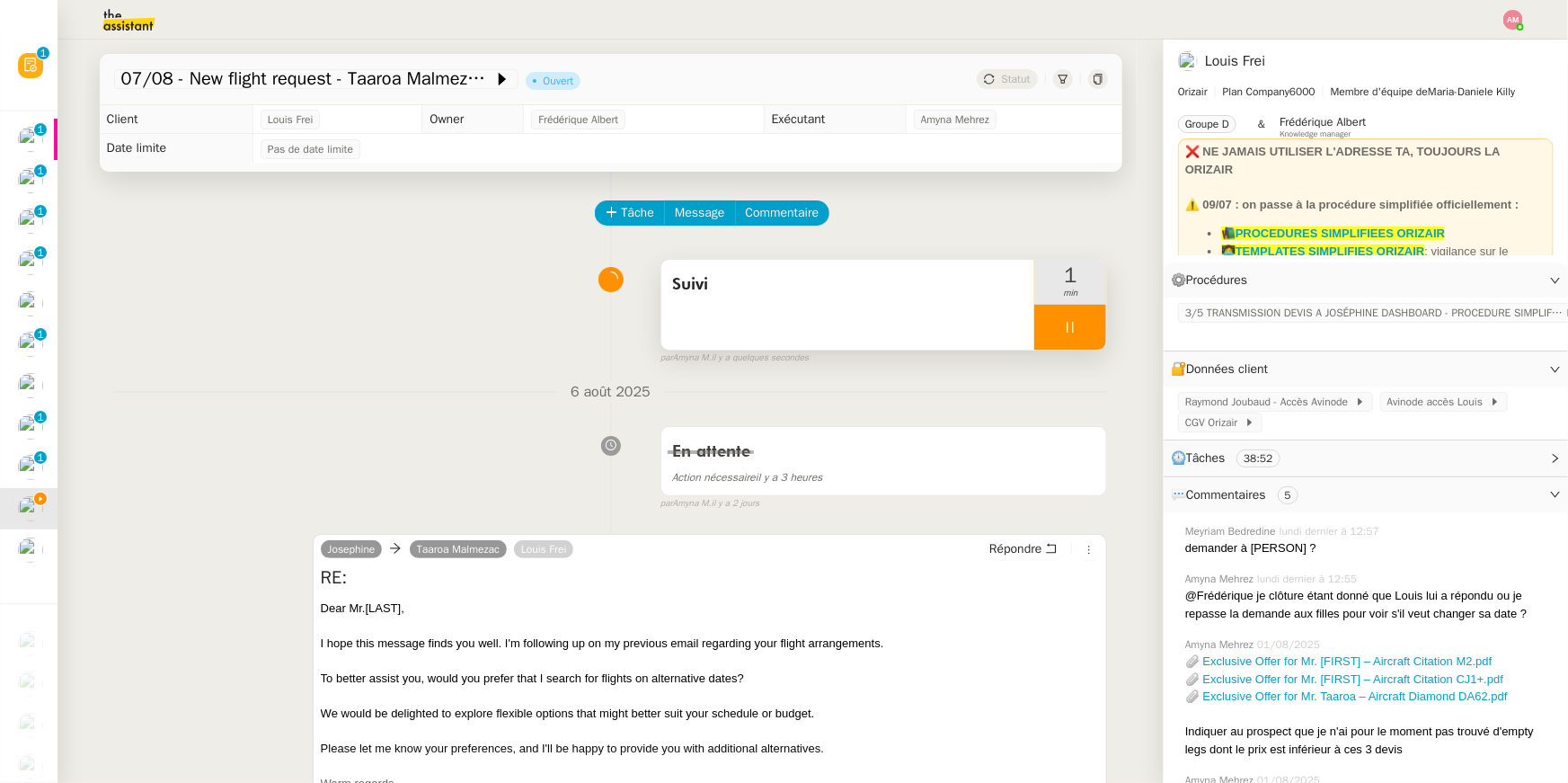 copy on "Malmezac" 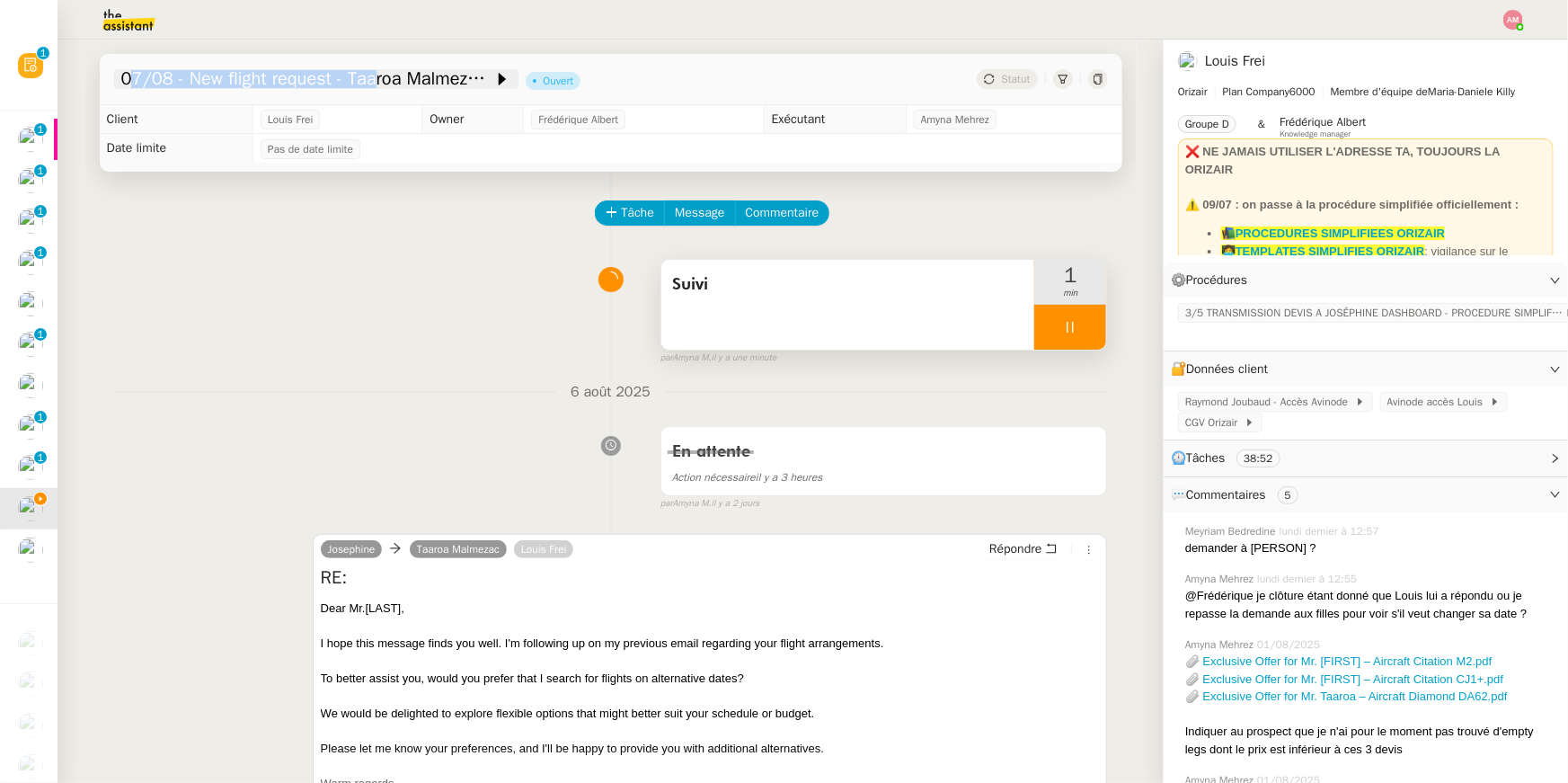 drag, startPoint x: 353, startPoint y: 67, endPoint x: 371, endPoint y: 76, distance: 20.12461 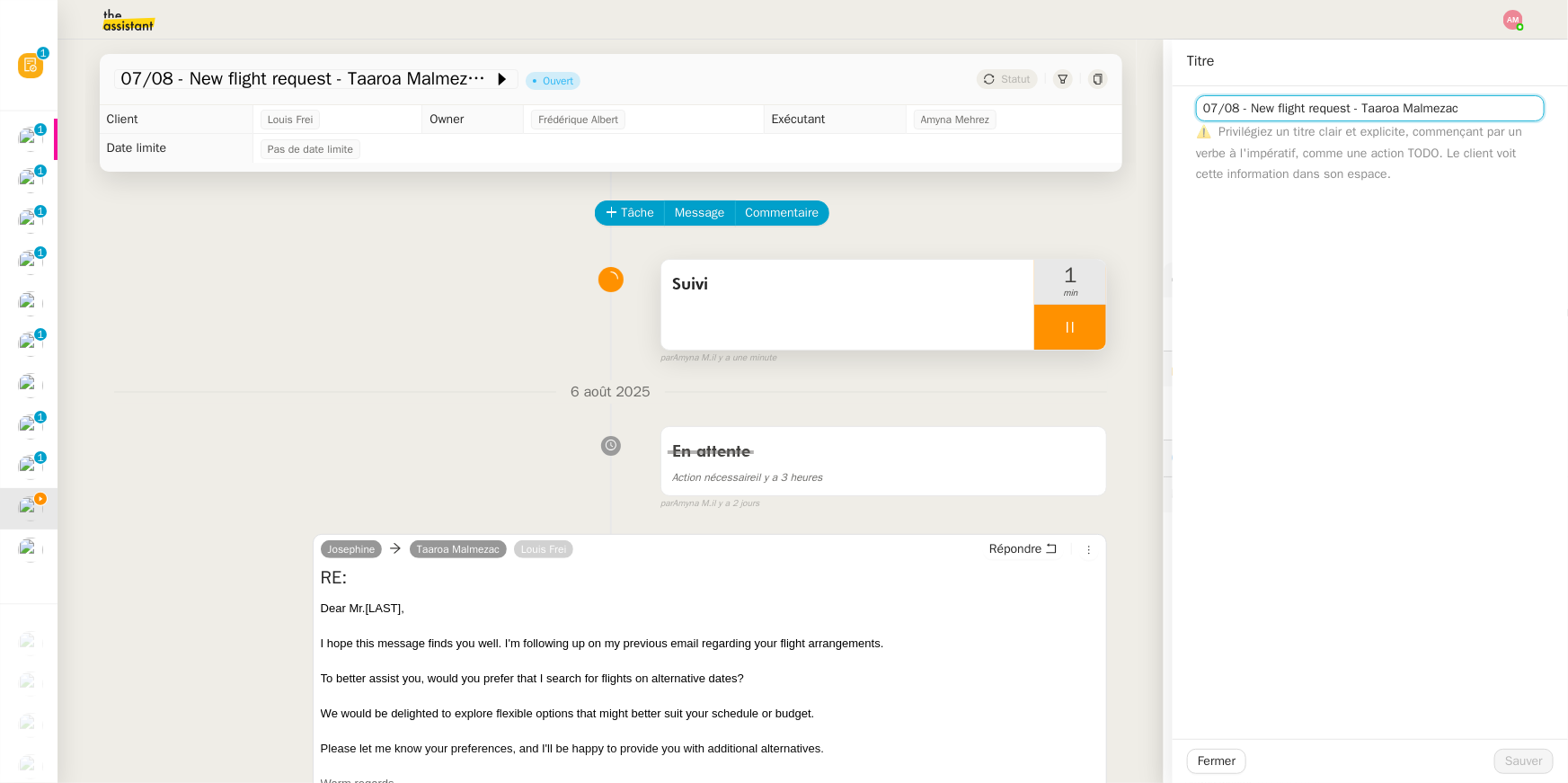 drag, startPoint x: 1371, startPoint y: 106, endPoint x: 1411, endPoint y: 107, distance: 40.012498 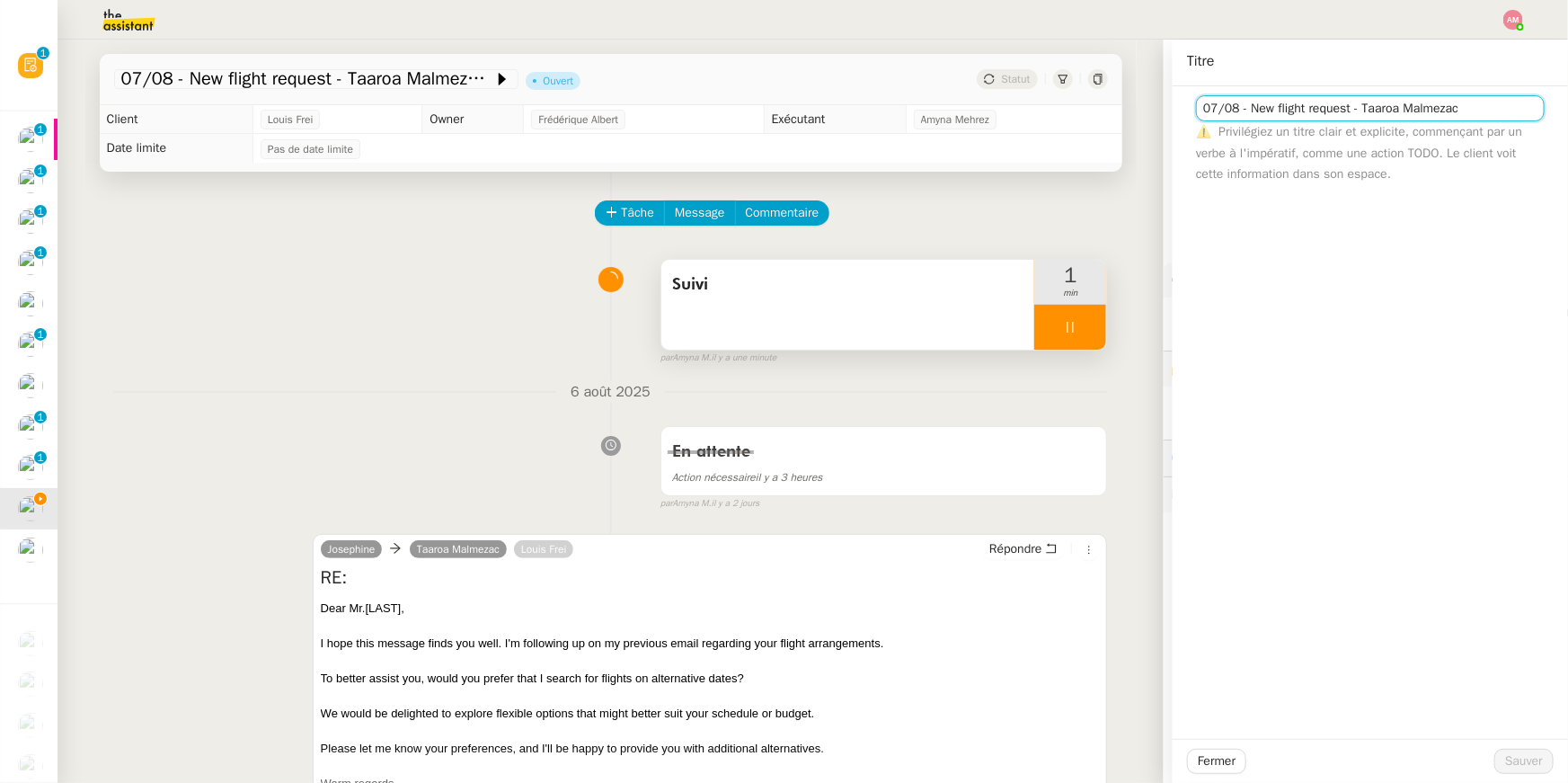drag, startPoint x: 1408, startPoint y: 107, endPoint x: 1371, endPoint y: 107, distance: 37 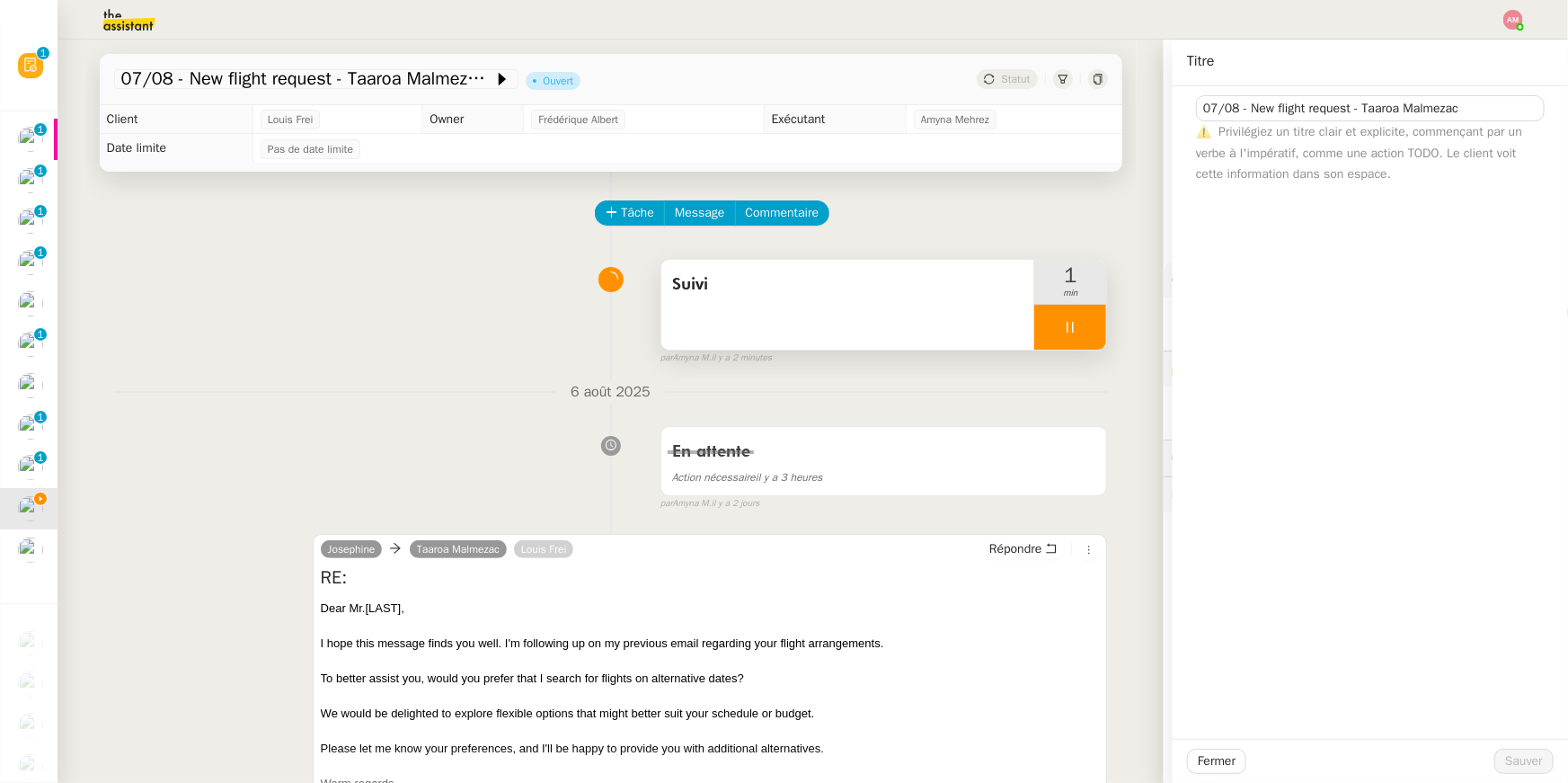 click at bounding box center [1070, 327] 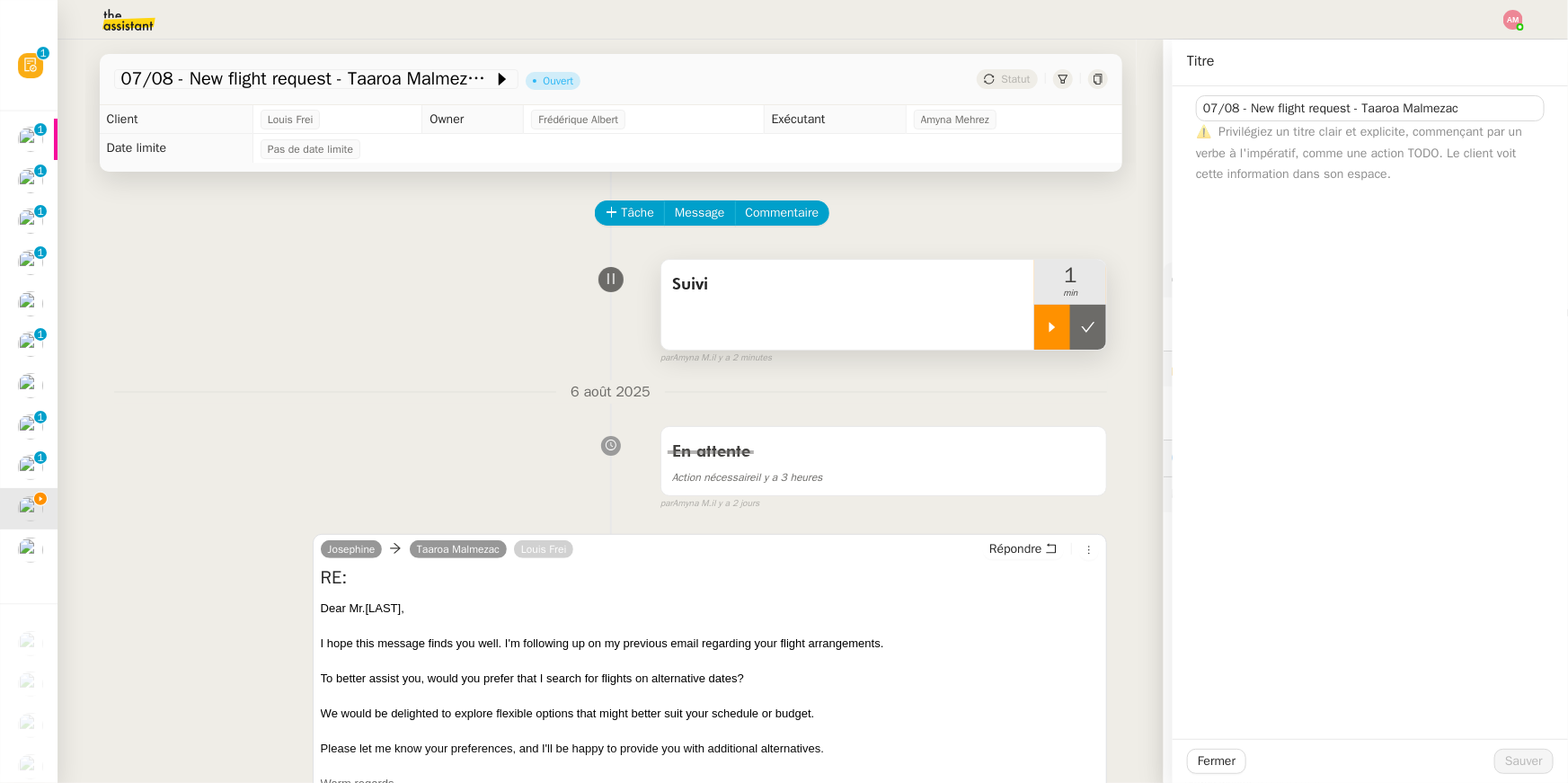 click at bounding box center (1088, 327) 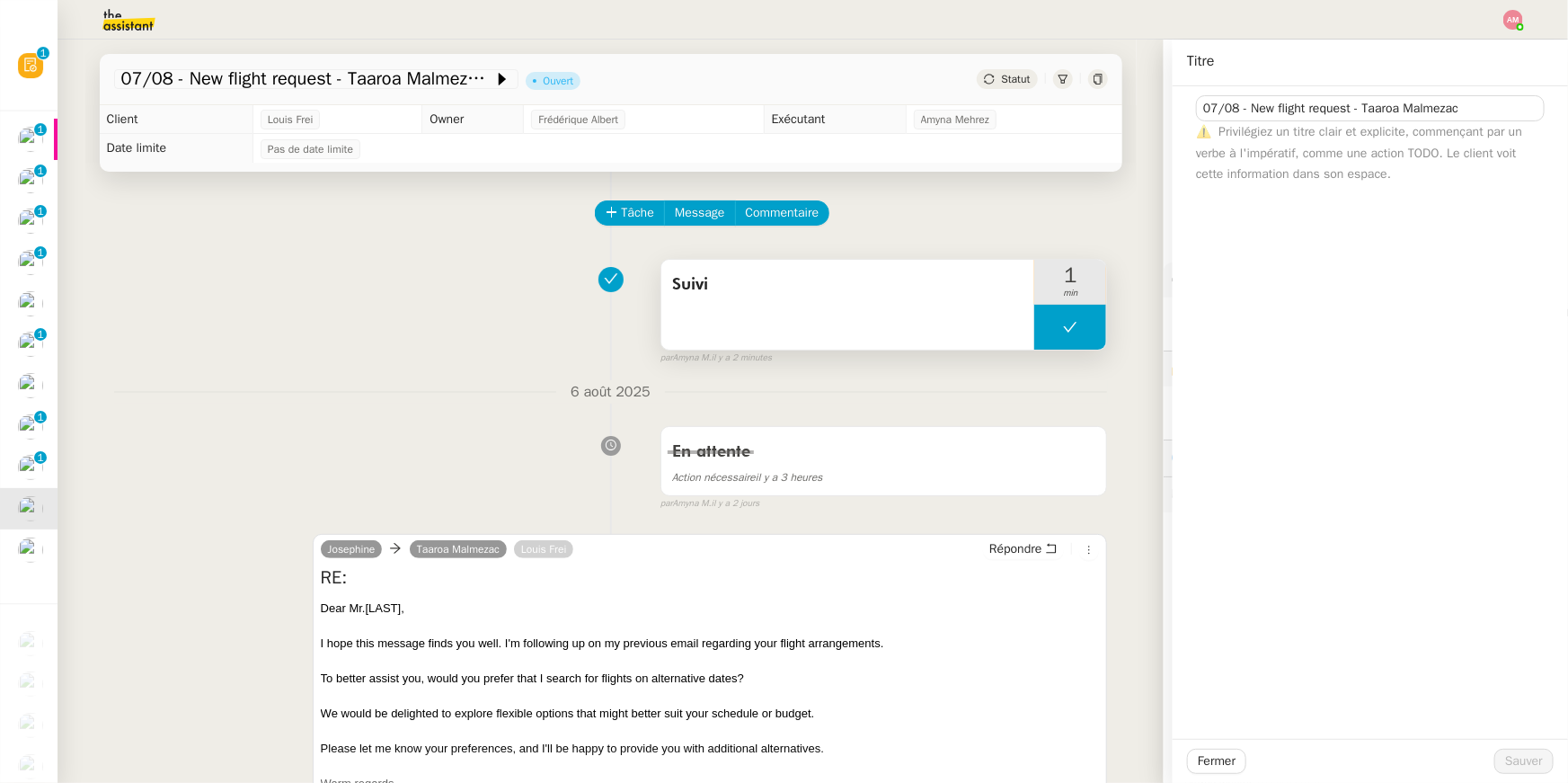 click on "Suivi" at bounding box center [848, 305] 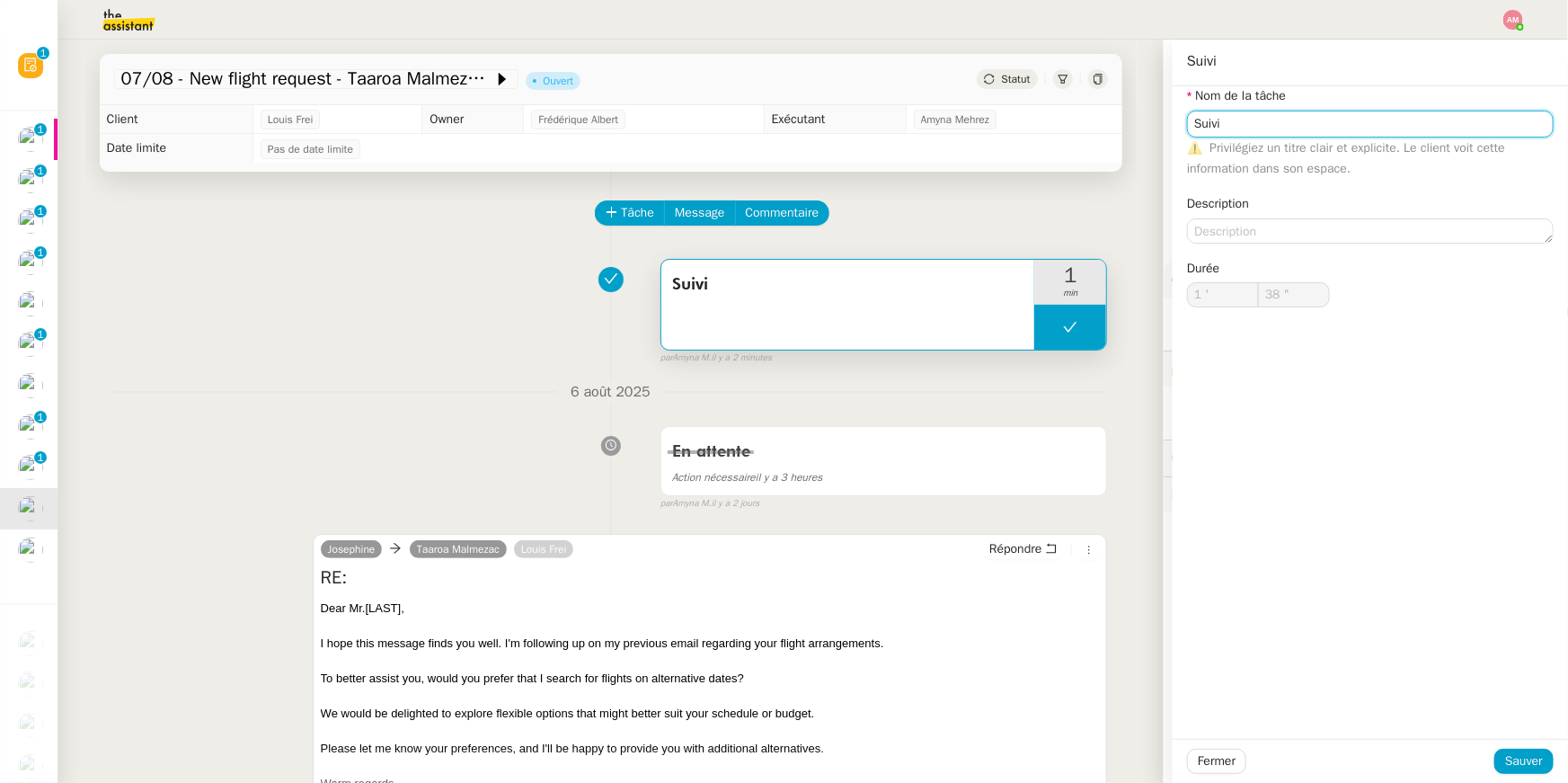 click on "Suivi" 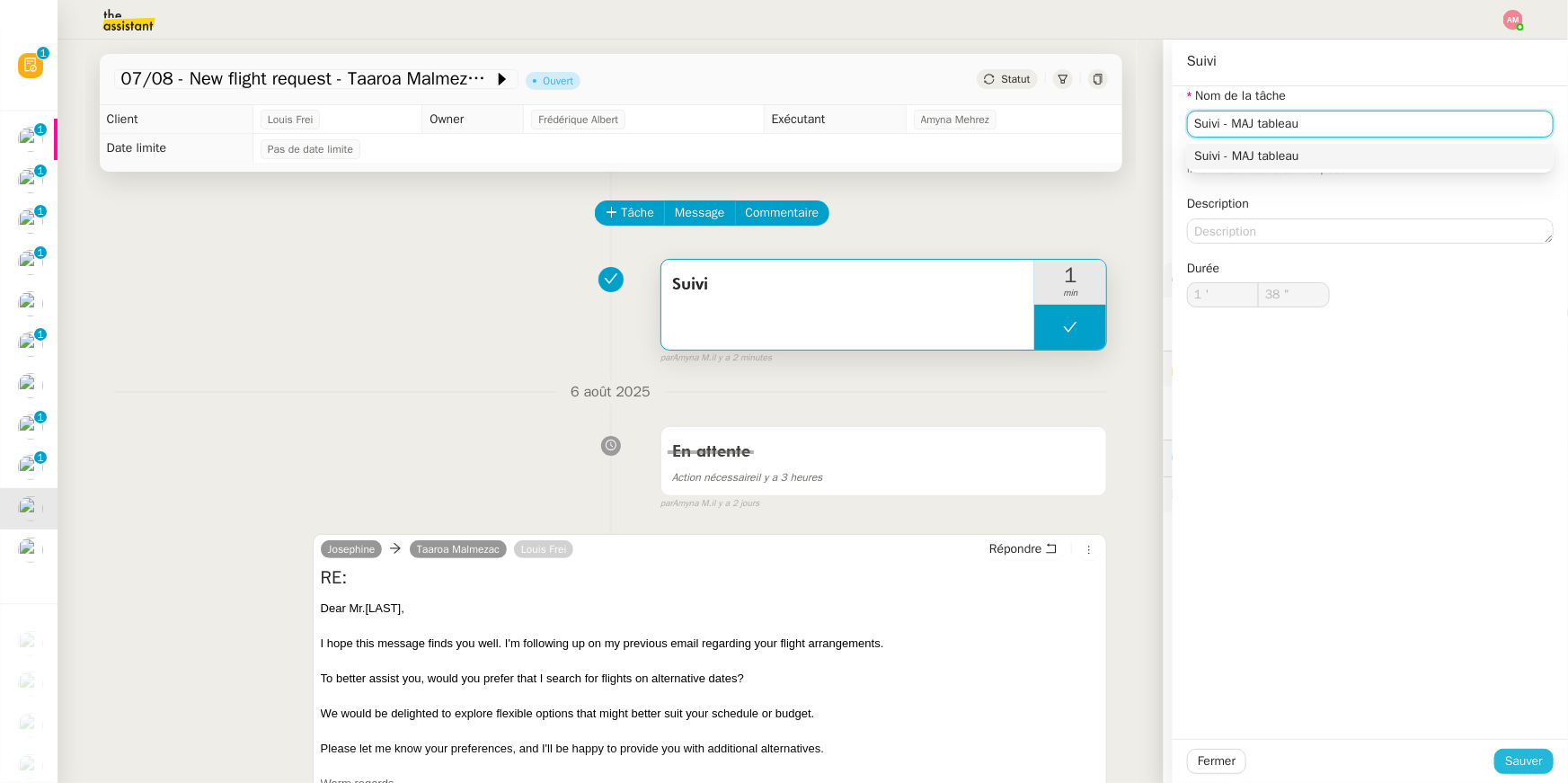 type on "Suivi - MAJ tableau" 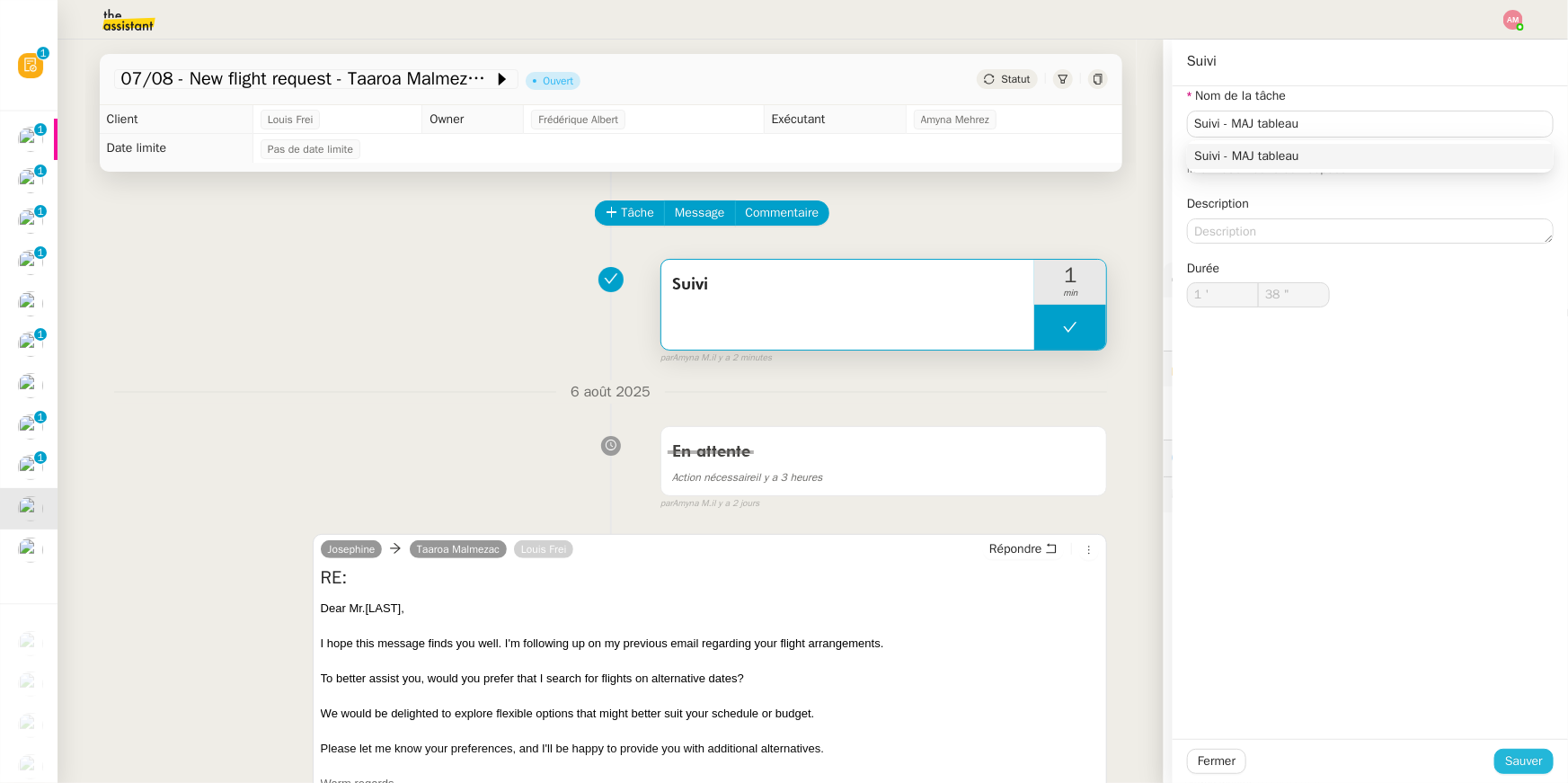 click on "Sauver" 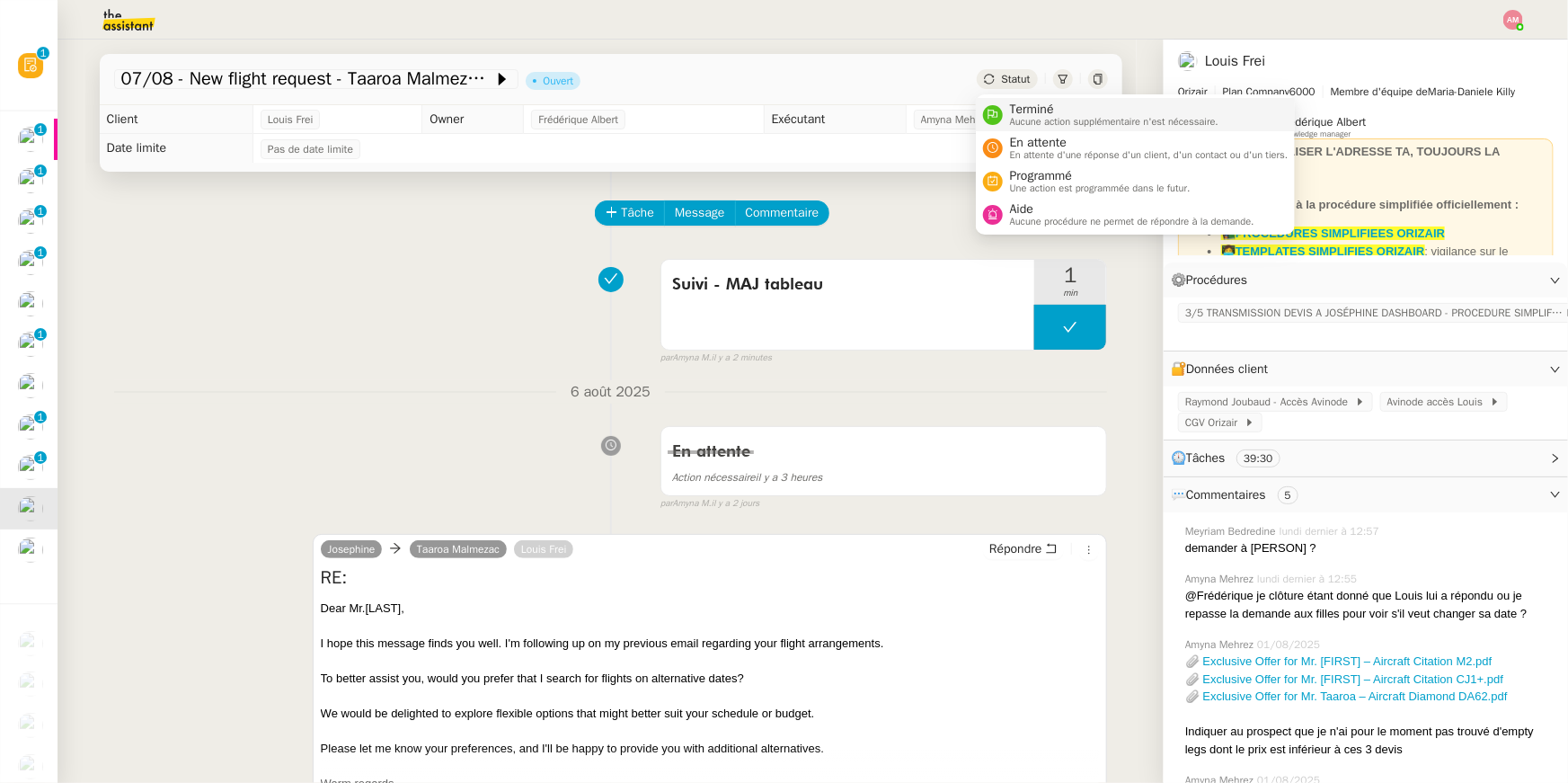 click on "Terminé" at bounding box center (1114, 110) 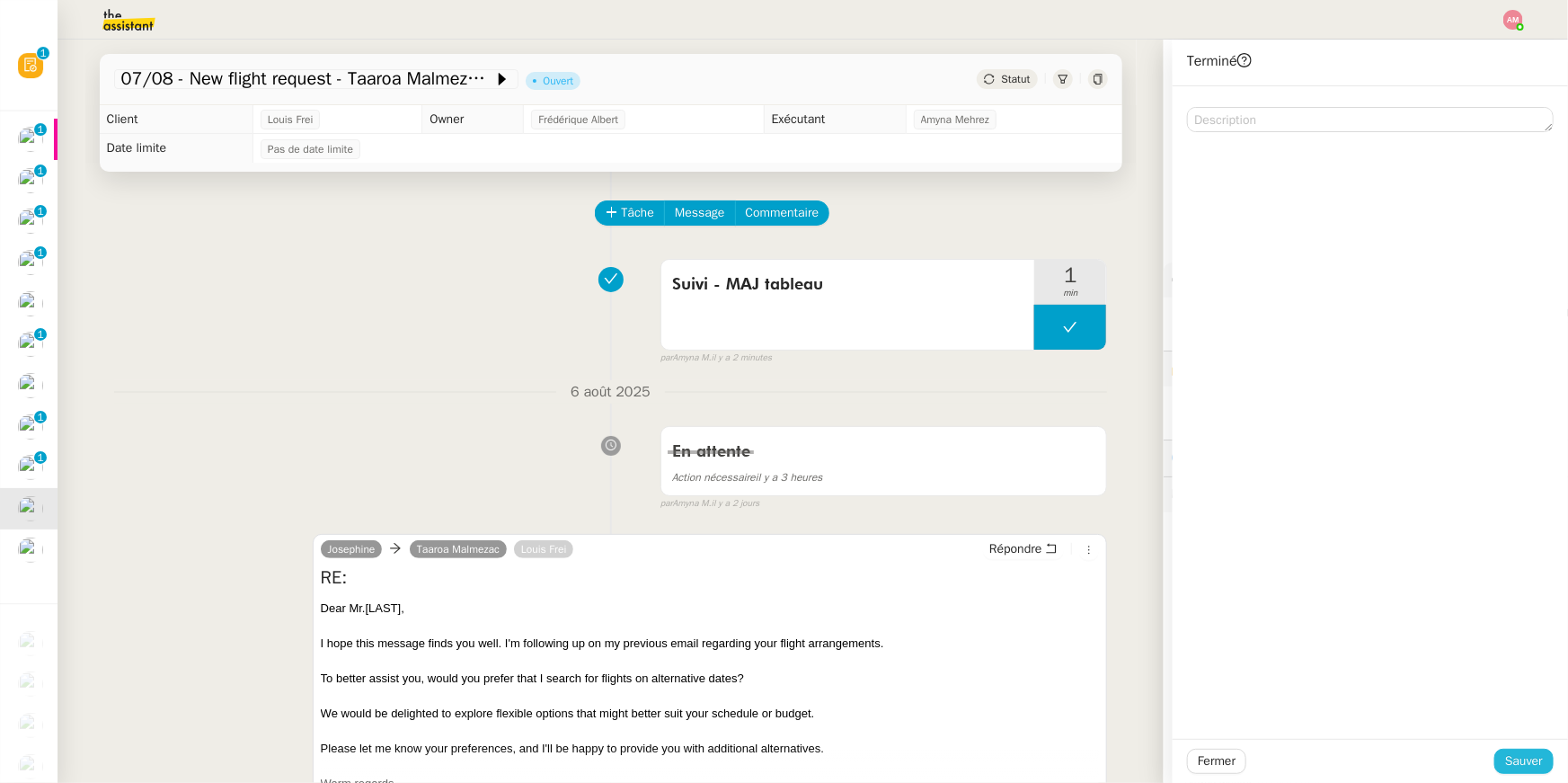click on "Sauver" 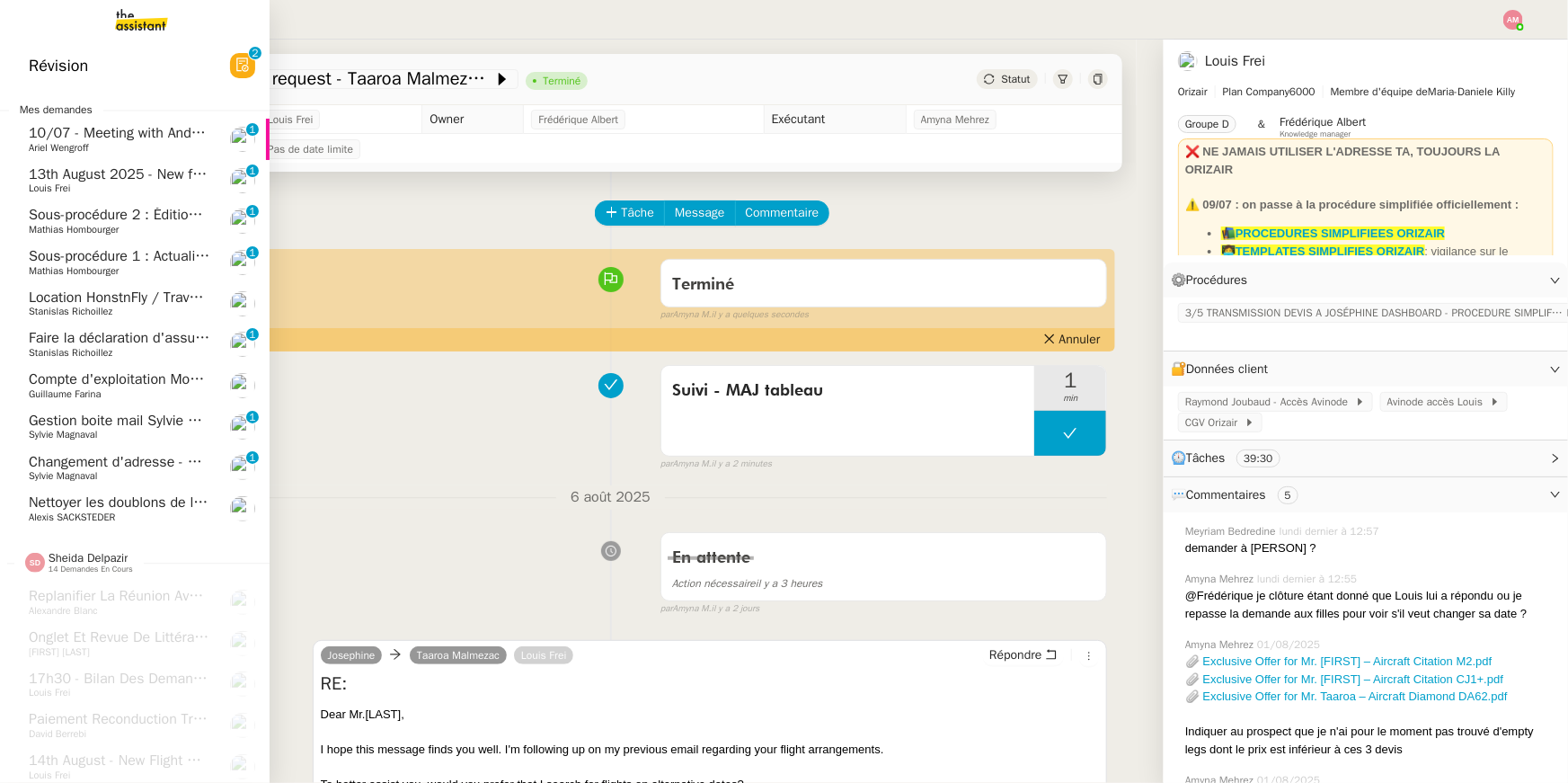 click on "Nettoyer les doublons de la base de contacts" 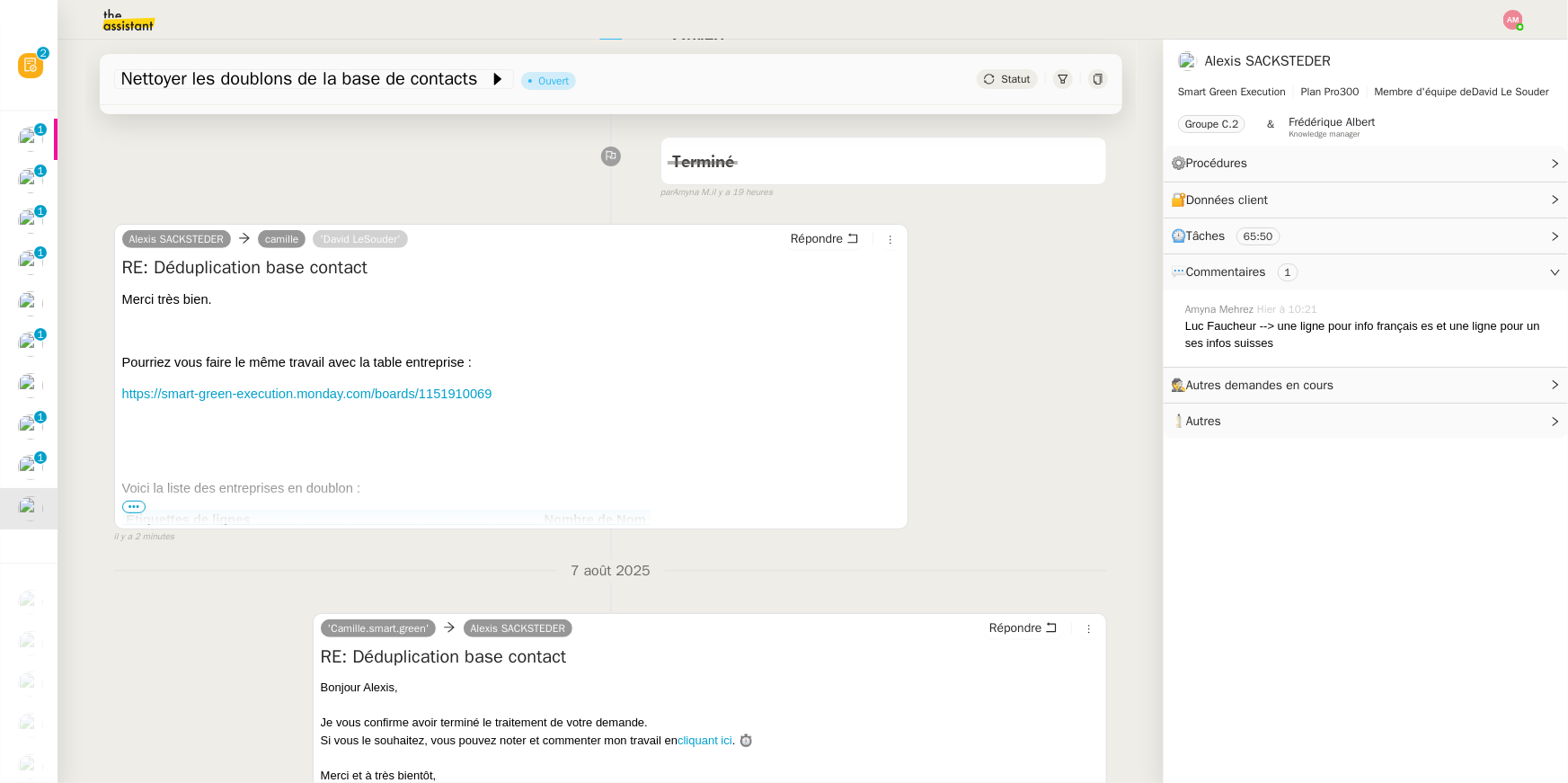 scroll, scrollTop: 257, scrollLeft: 0, axis: vertical 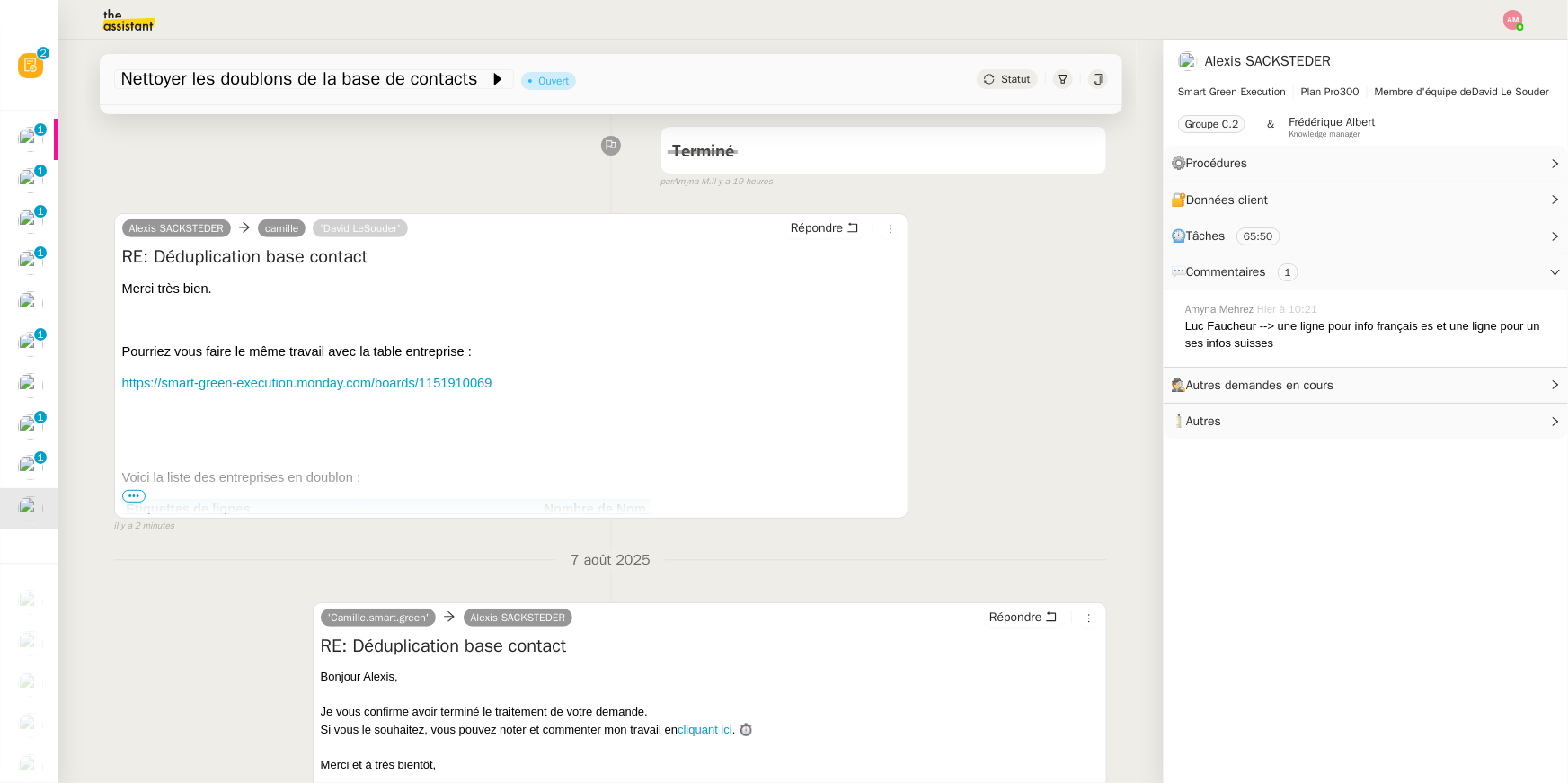 click on "•••" at bounding box center (134, 496) 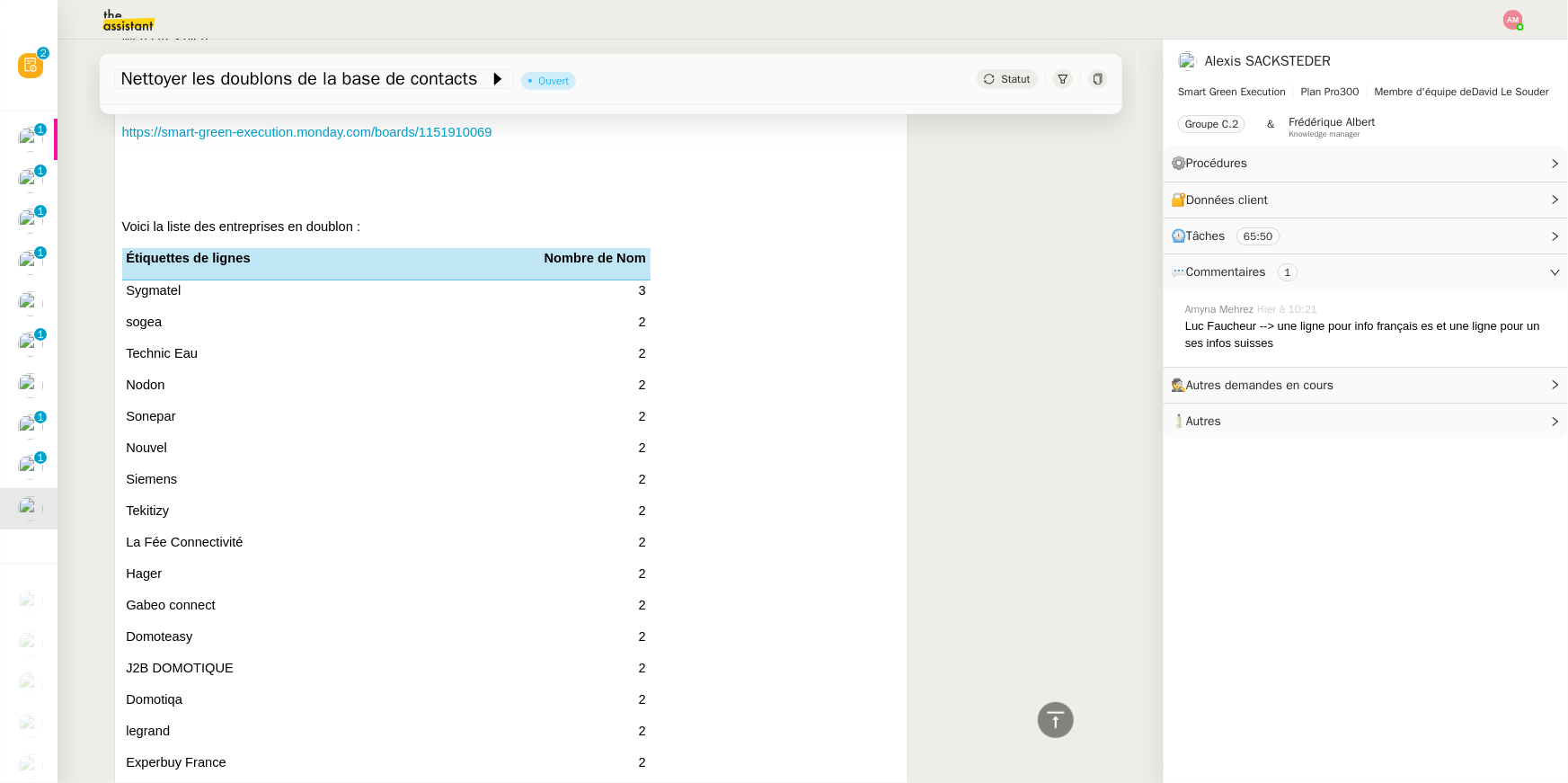 scroll, scrollTop: 358, scrollLeft: 0, axis: vertical 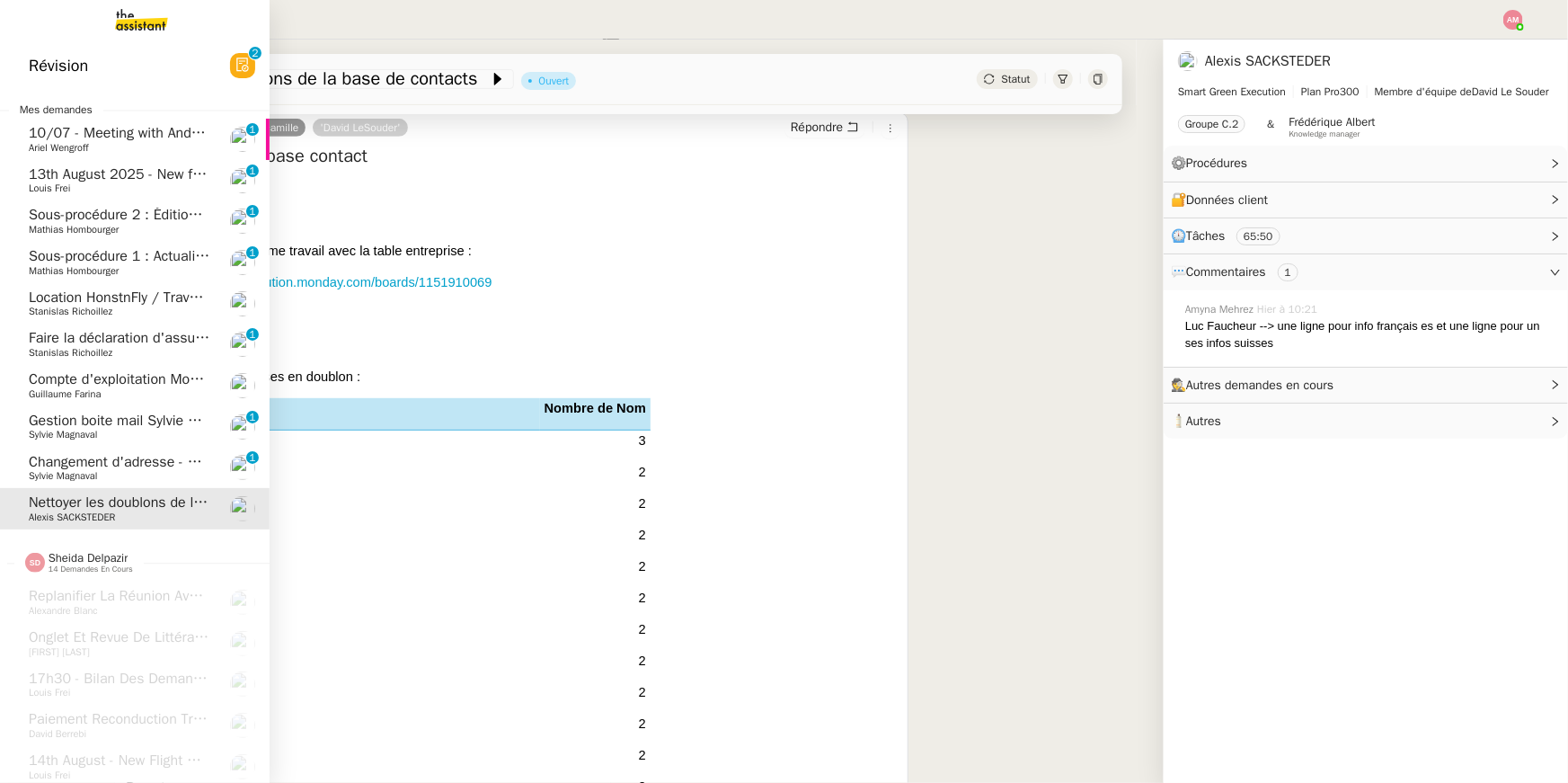click on "Compte d'exploitation Moun Pro - vendredi 8 août 2025    [FIRST] [LAST]" 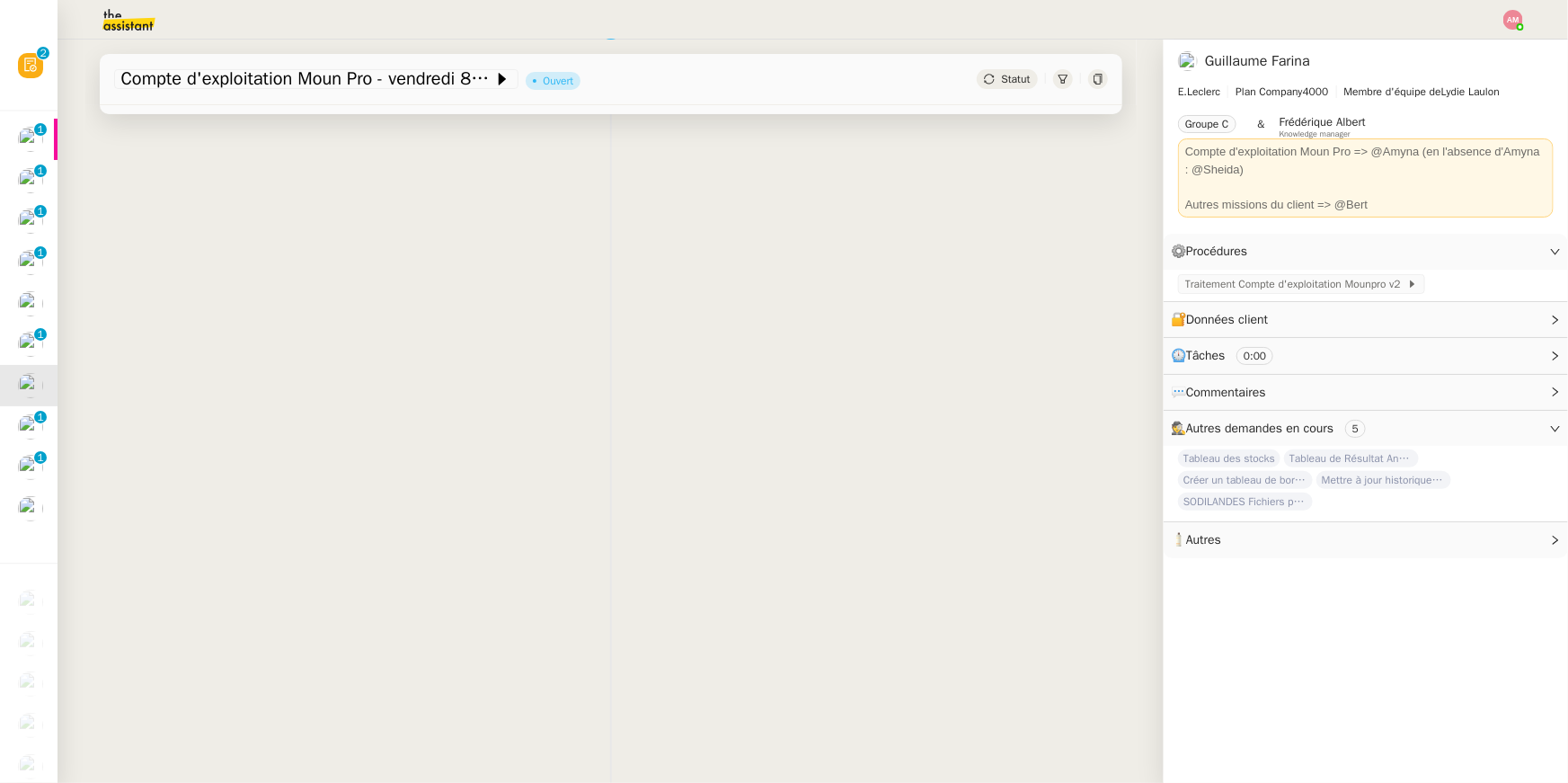 scroll, scrollTop: 0, scrollLeft: 0, axis: both 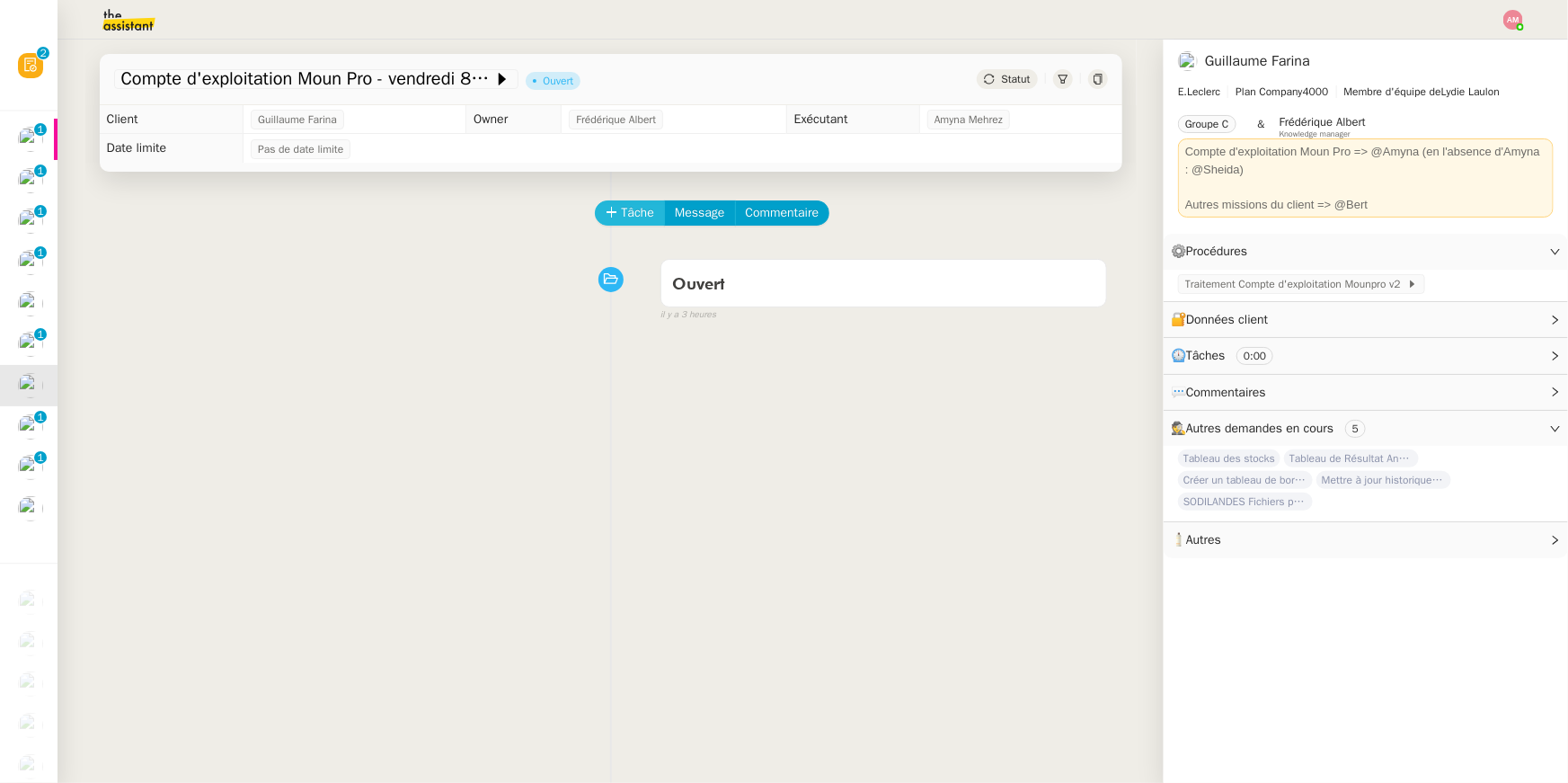 click on "Tâche" 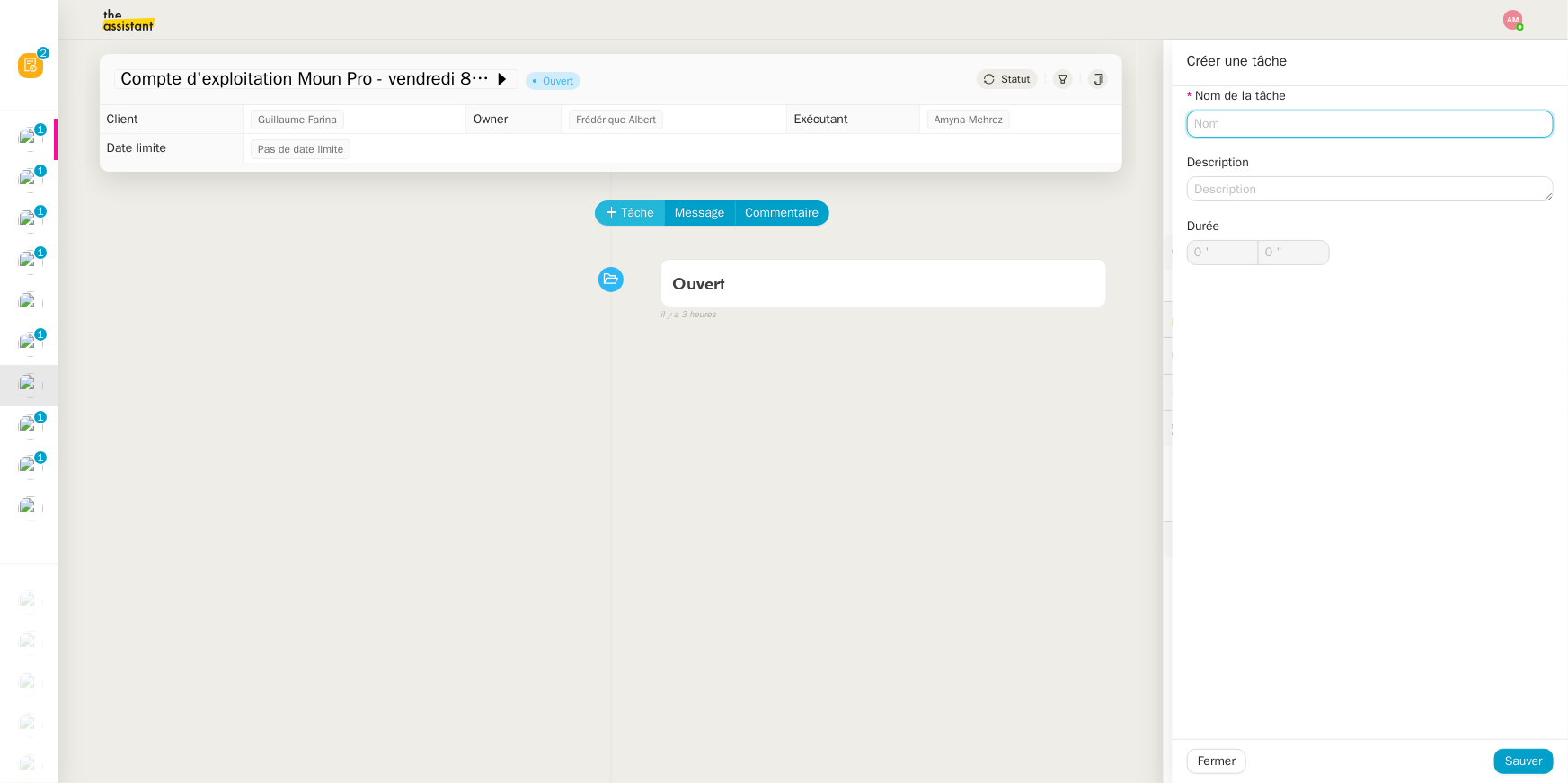 type on "¨" 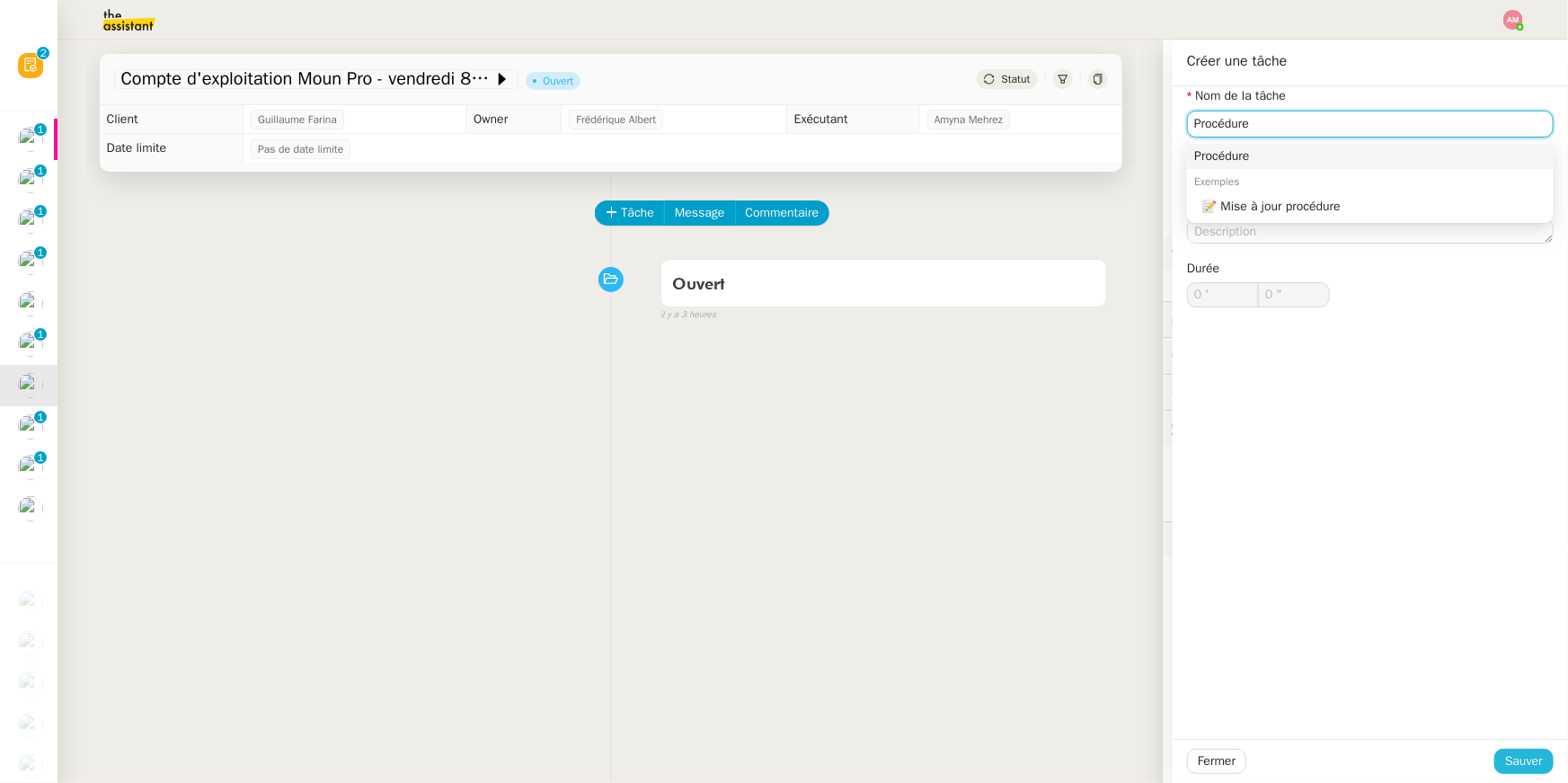 type on "Procédure" 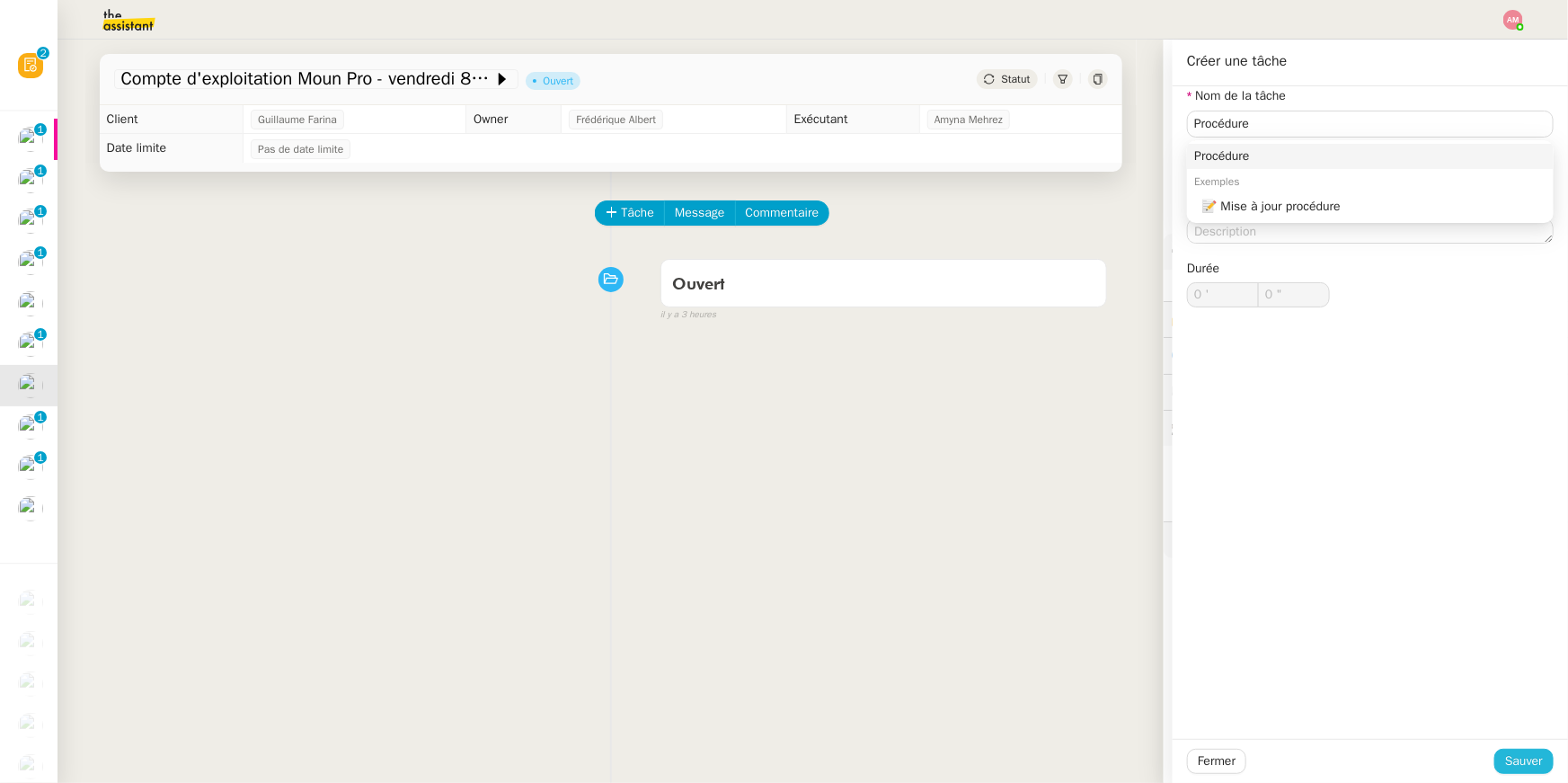 click on "Sauver" 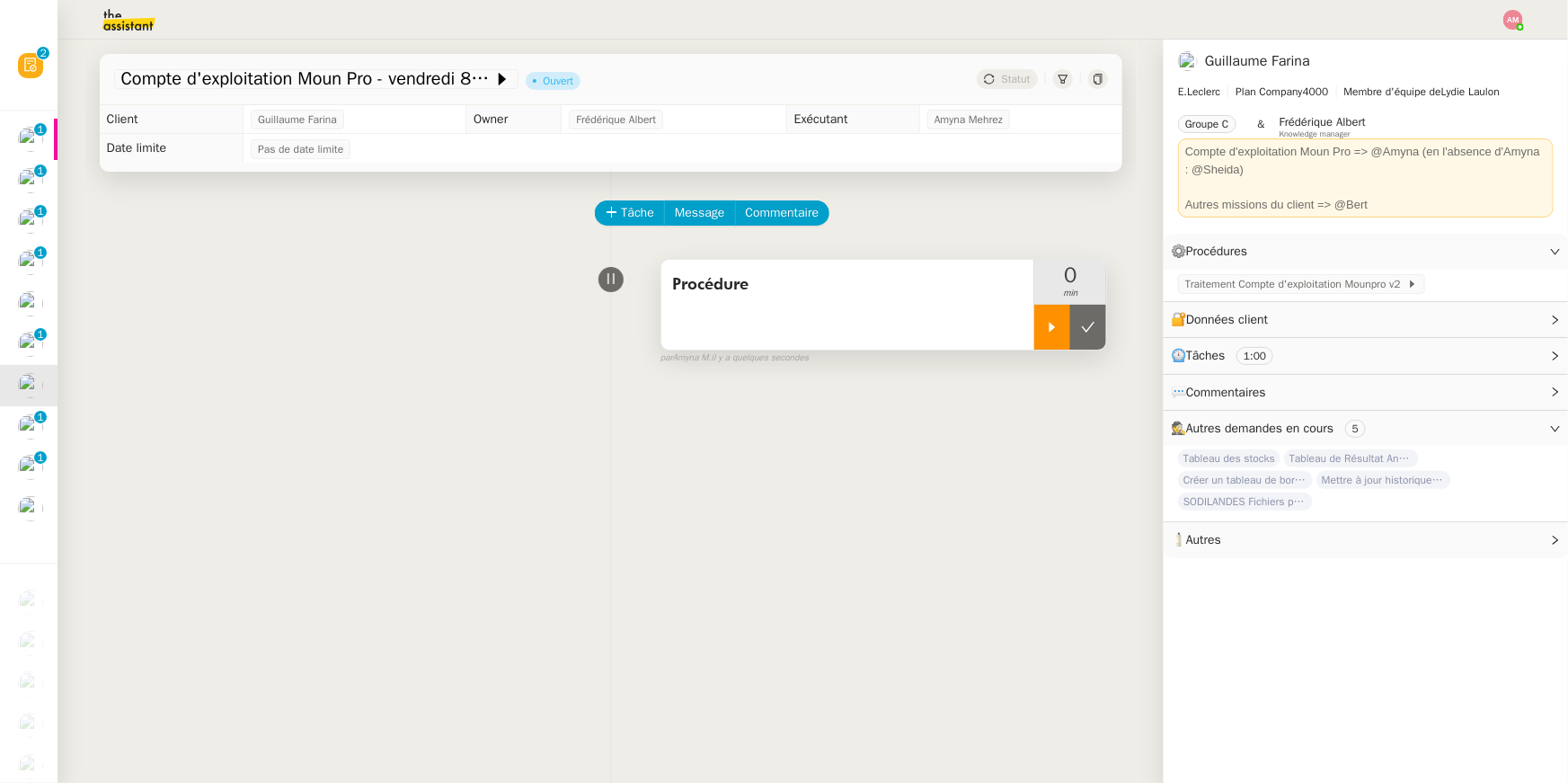 click at bounding box center (1052, 327) 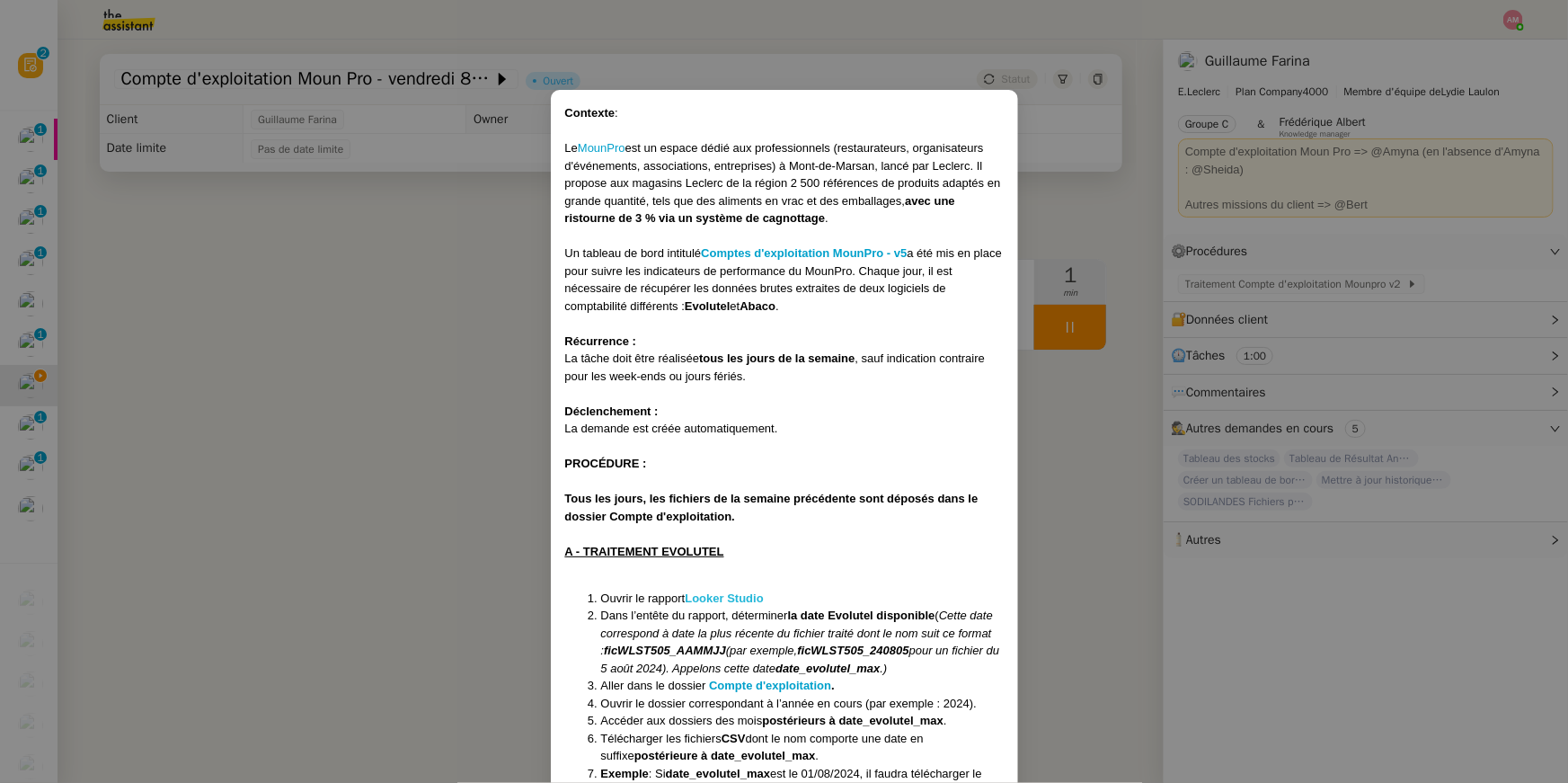 click on "Looker Studio" at bounding box center (723, 598) 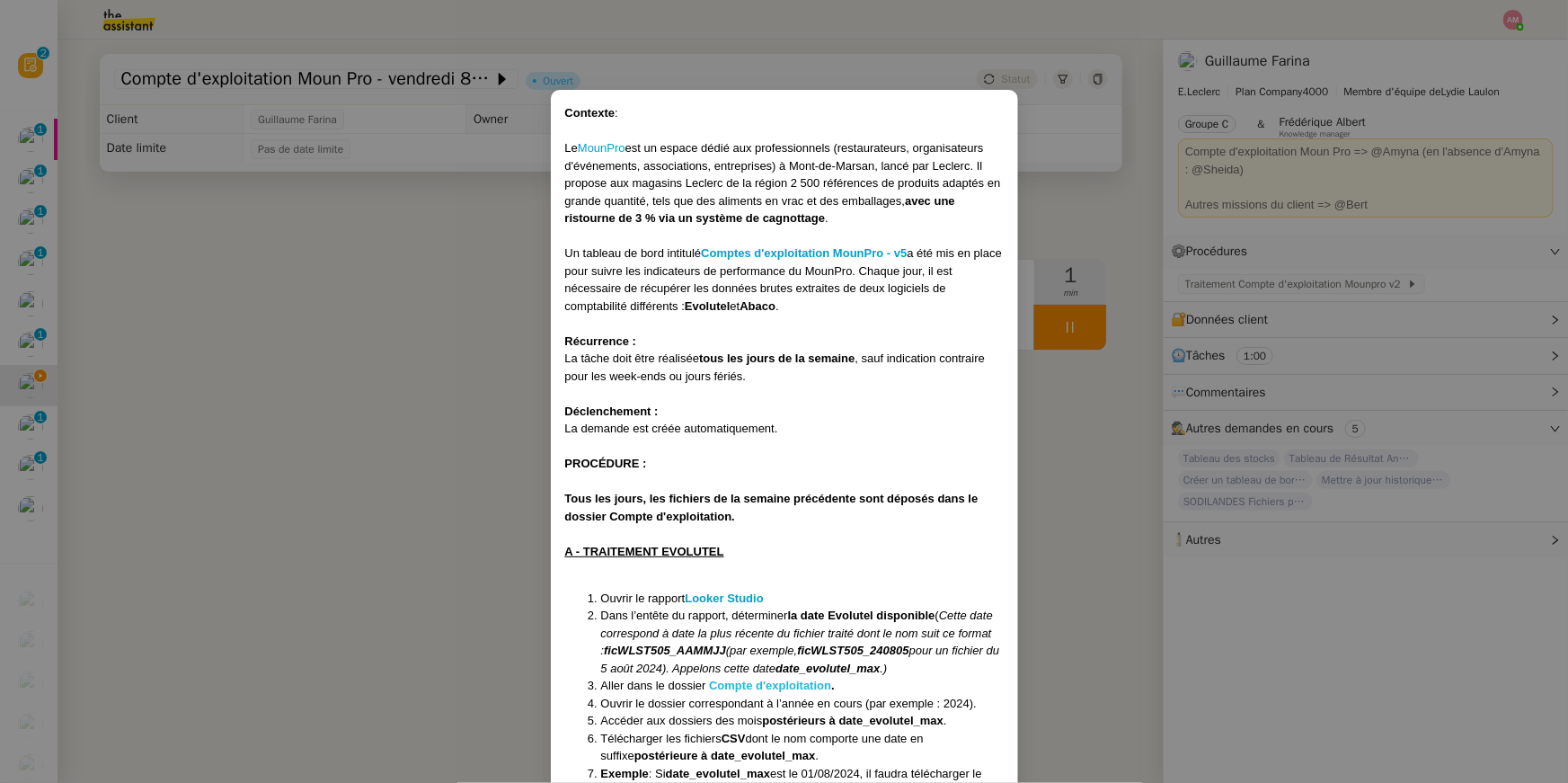 click on "Compte d'exploitation" at bounding box center (770, 685) 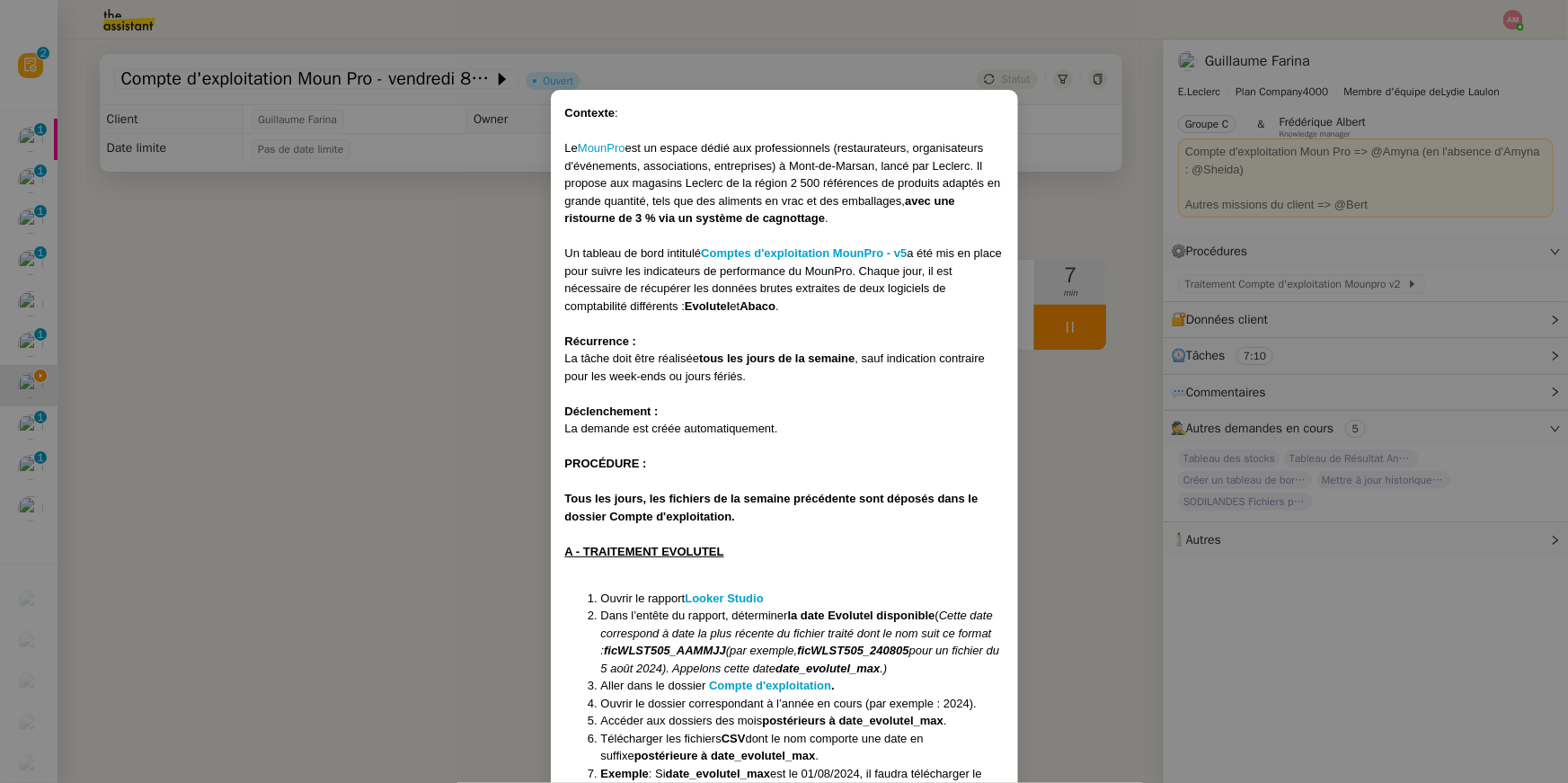 click on "Contexte  : Le  MounPro  est un espace dédié aux professionnels (restaurateurs, organisateurs d'événements, associations, entreprises) à Mont-de-Marsan, lancé par Leclerc. Il propose aux magasins Leclerc de la région 2 500 références de produits adaptés en grande quantité, tels que des aliments en vrac et des emballages,  avec une ristourne de 3 % via un système de cagnottage . Un tableau de bord intitulé  Comptes d'exploitation MounPro - v5  a été mis en place pour suivre les indicateurs de performance du MounPro. Chaque jour, il est nécessaire de récupérer les données brutes extraites de deux logiciels de comptabilité différents :  Evolutel  et  Abaco . Récurrence : La tâche doit être réalisée  tous les jours de la semaine , sauf indication contraire pour les week-ends ou jours fériés. Déclenchement : La demande est créée automatiquement. PROCÉDURE : Tous les jours, les fichiers de la semaine précédente sont déposés dans le dossier Compte d'exploitation. Looker Studio" at bounding box center (784, 391) 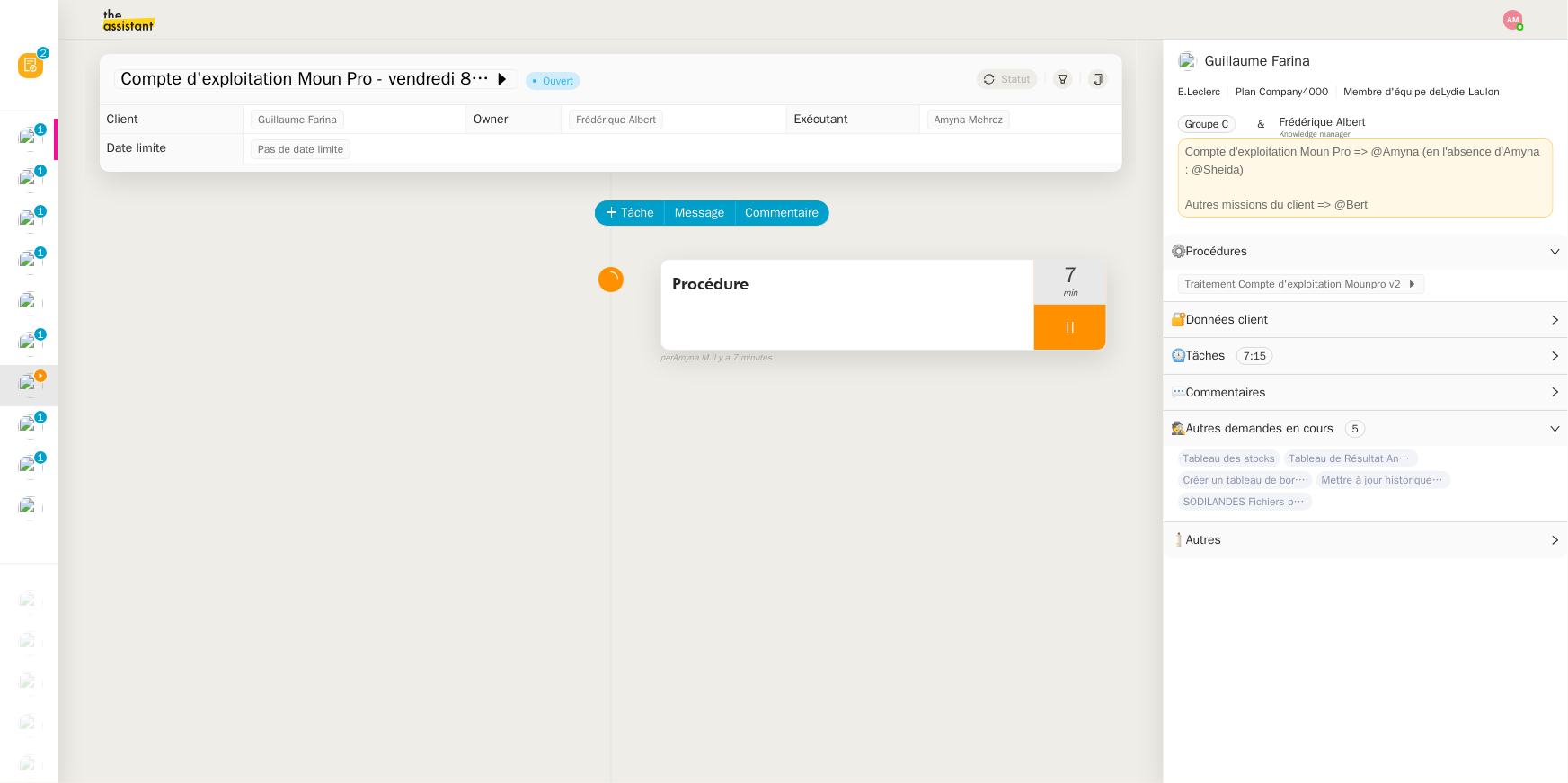 click at bounding box center [1070, 327] 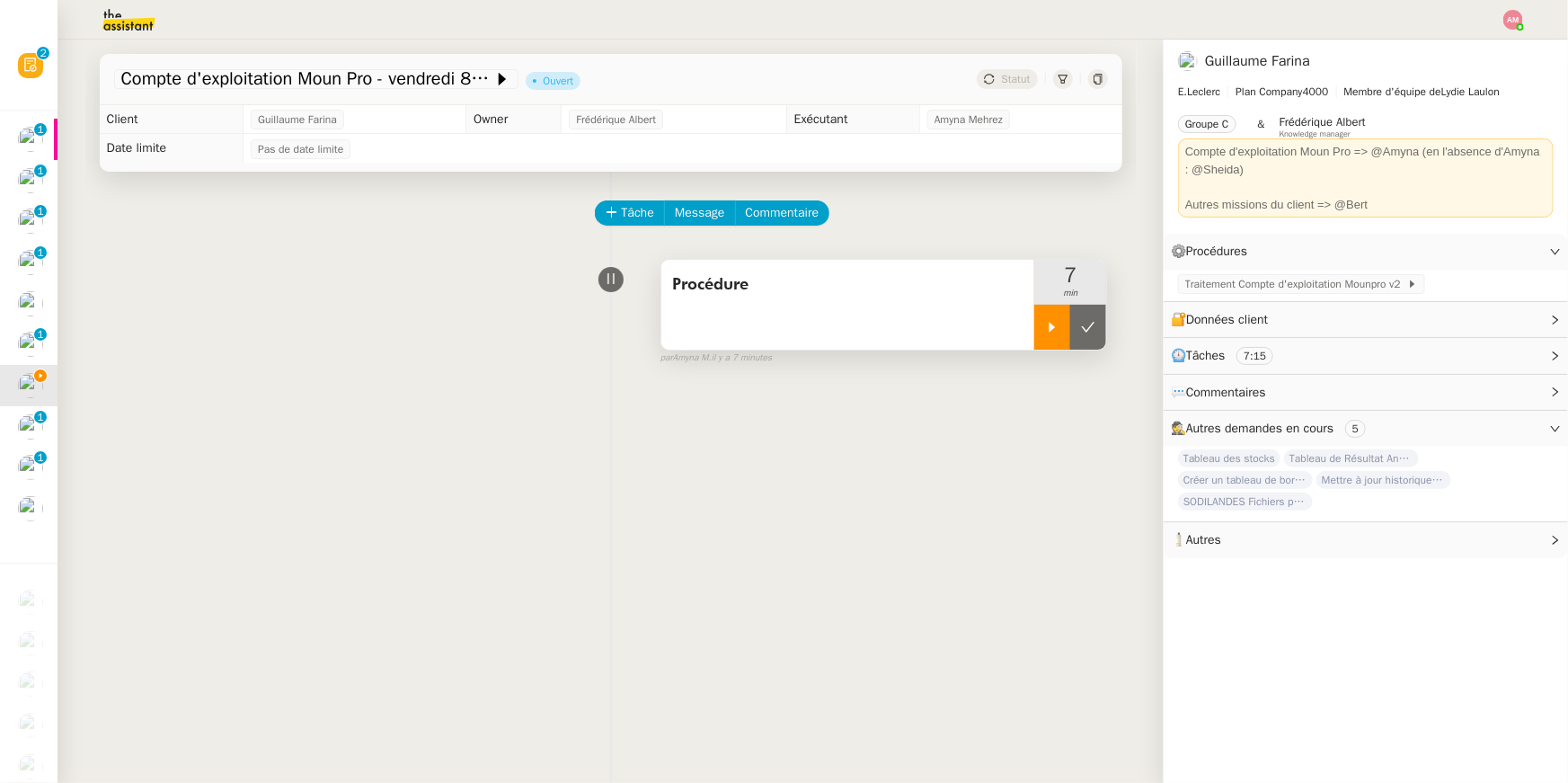 click 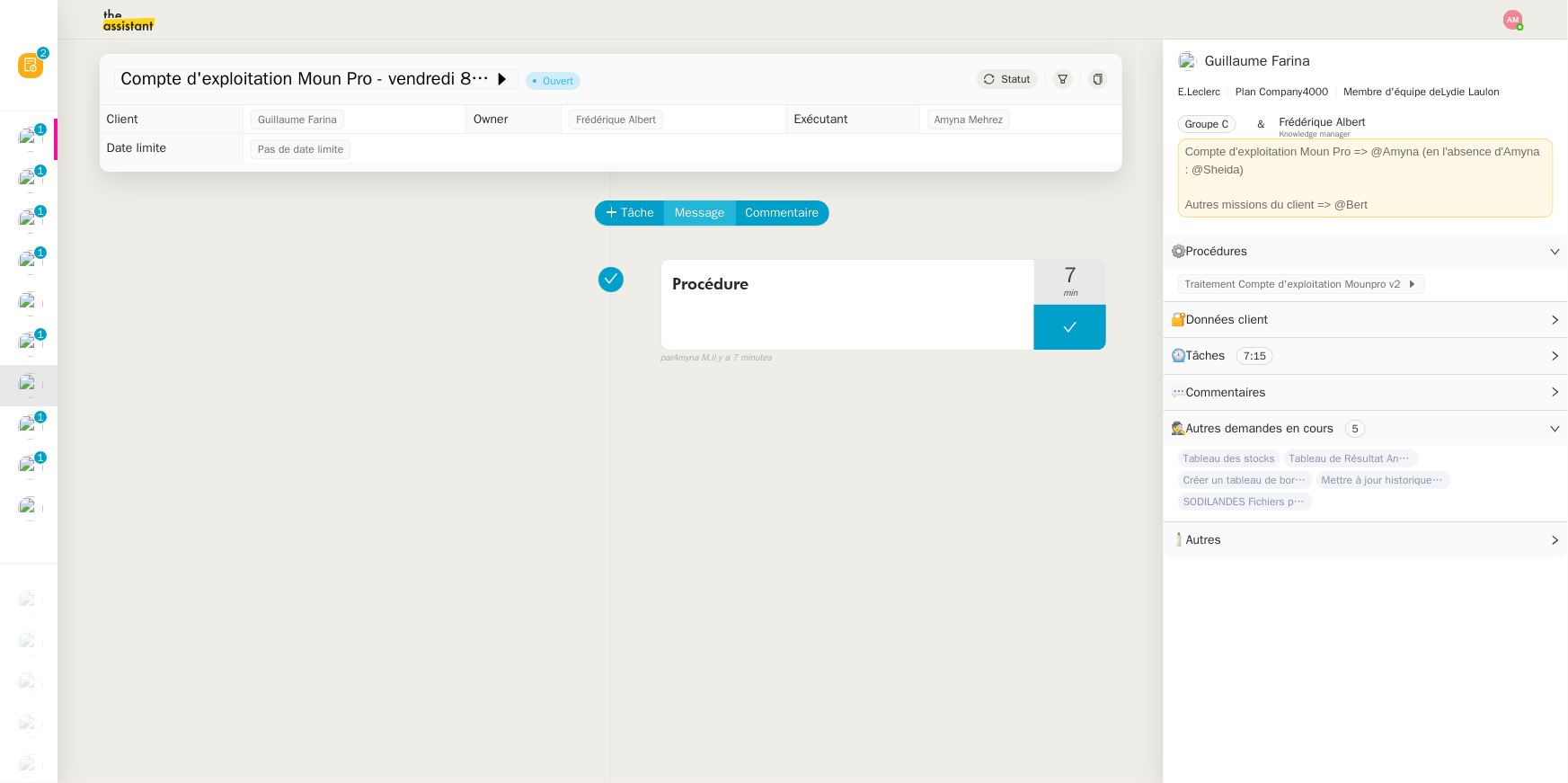 click on "Message" 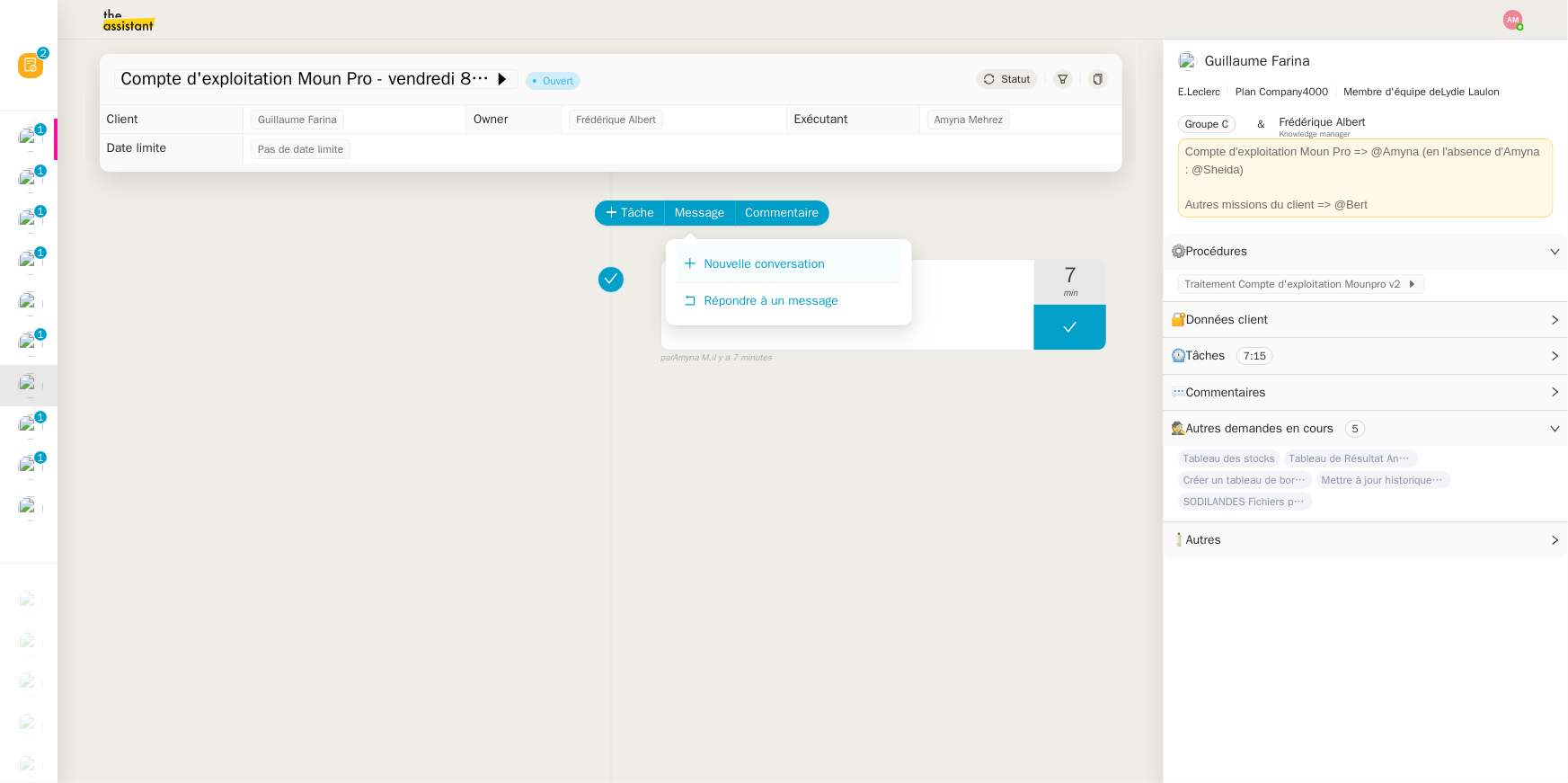 click on "Nouvelle conversation" at bounding box center (789, 264) 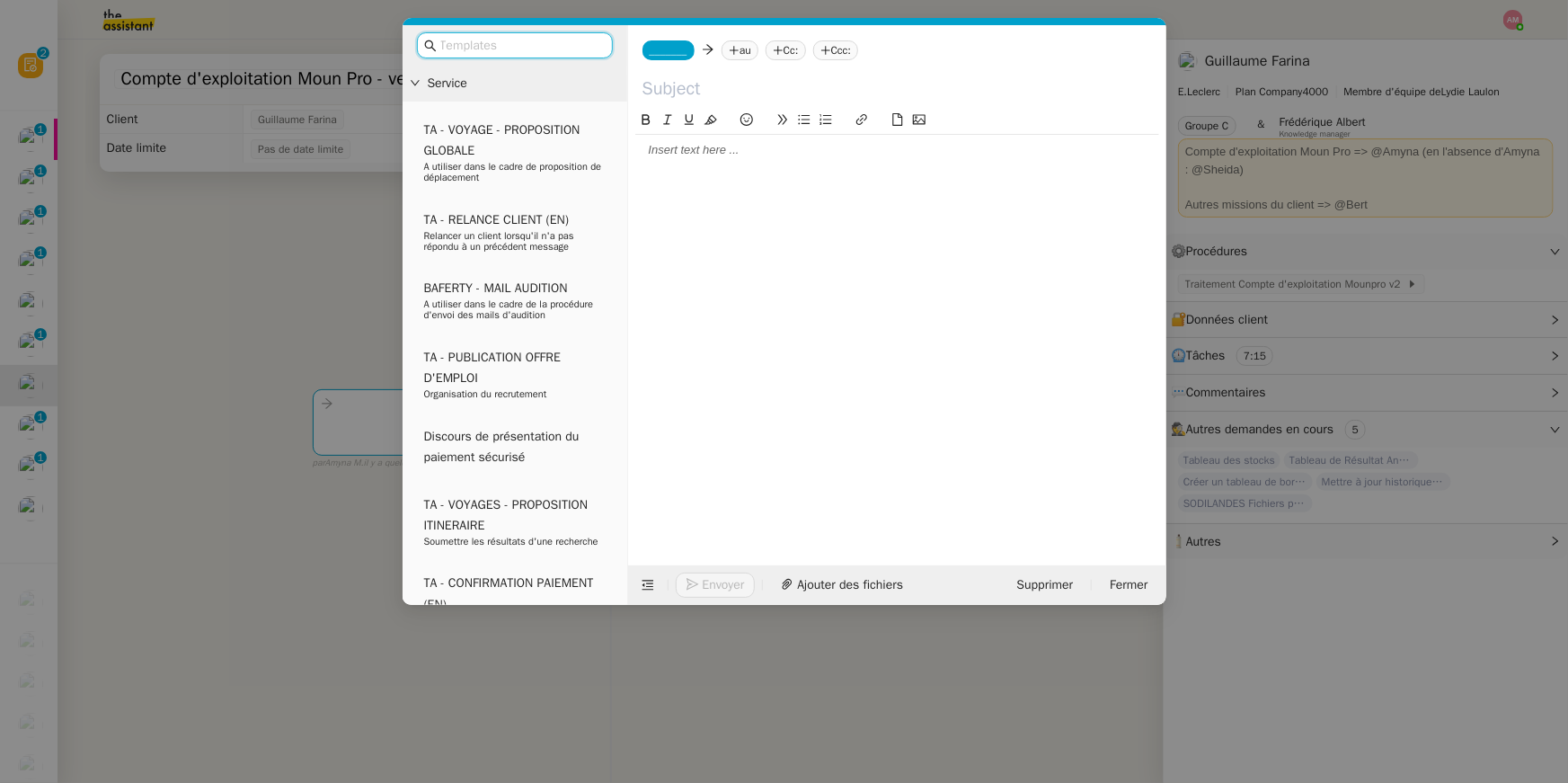 click on "Envoyer Ajouter des fichiers Supprimer Fermer" 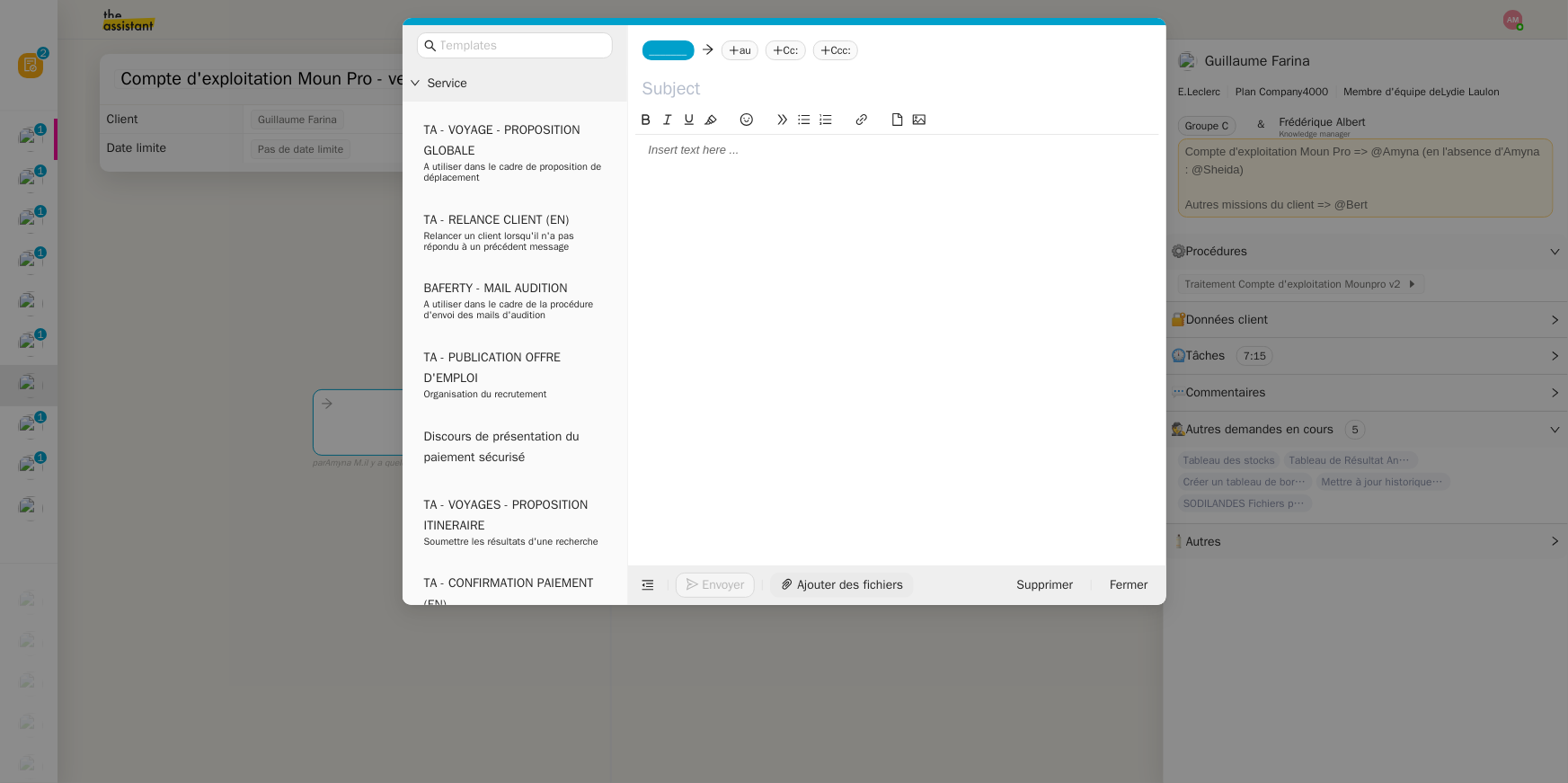 click on "Ajouter des fichiers" 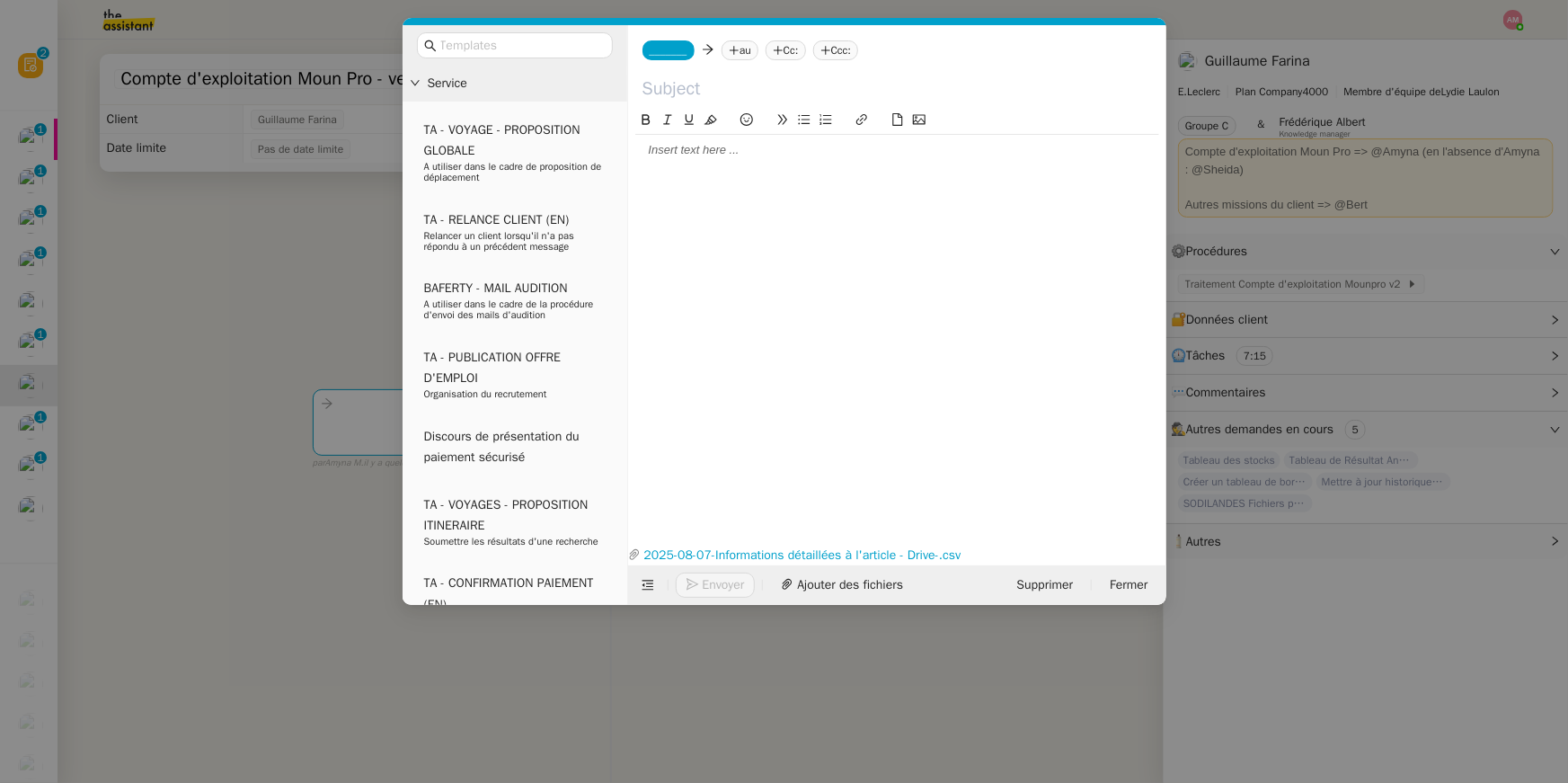 click on "Service TA - VOYAGE - PROPOSITION GLOBALE    A utiliser dans le cadre de proposition de déplacement TA - RELANCE CLIENT (EN)    Relancer un client lorsqu'il n'a pas répondu à un précédent message BAFERTY - MAIL AUDITION    A utiliser dans le cadre de la procédure d'envoi des mails d'audition TA - PUBLICATION OFFRE D'EMPLOI     Organisation du recrutement Discours de présentation du paiement sécurisé    TA - VOYAGES - PROPOSITION ITINERAIRE    Soumettre les résultats d'une recherche TA - CONFIRMATION PAIEMENT (EN)    Confirmer avec le client de modèle de transaction - Attention Plan Pro nécessaire. TA - COURRIER EXPEDIE (recommandé)    A utiliser dans le cadre de l'envoi d'un courrier recommandé TA - PARTAGE DE CALENDRIER (EN)    A utiliser pour demander au client de partager son calendrier afin de faciliter l'accès et la gestion PSPI - Appel de fonds MJL    A utiliser dans le cadre de l'appel de fonds MJL Compte d'exploitation - Evolutel     [FIRST] [LAST]" at bounding box center (784, 391) 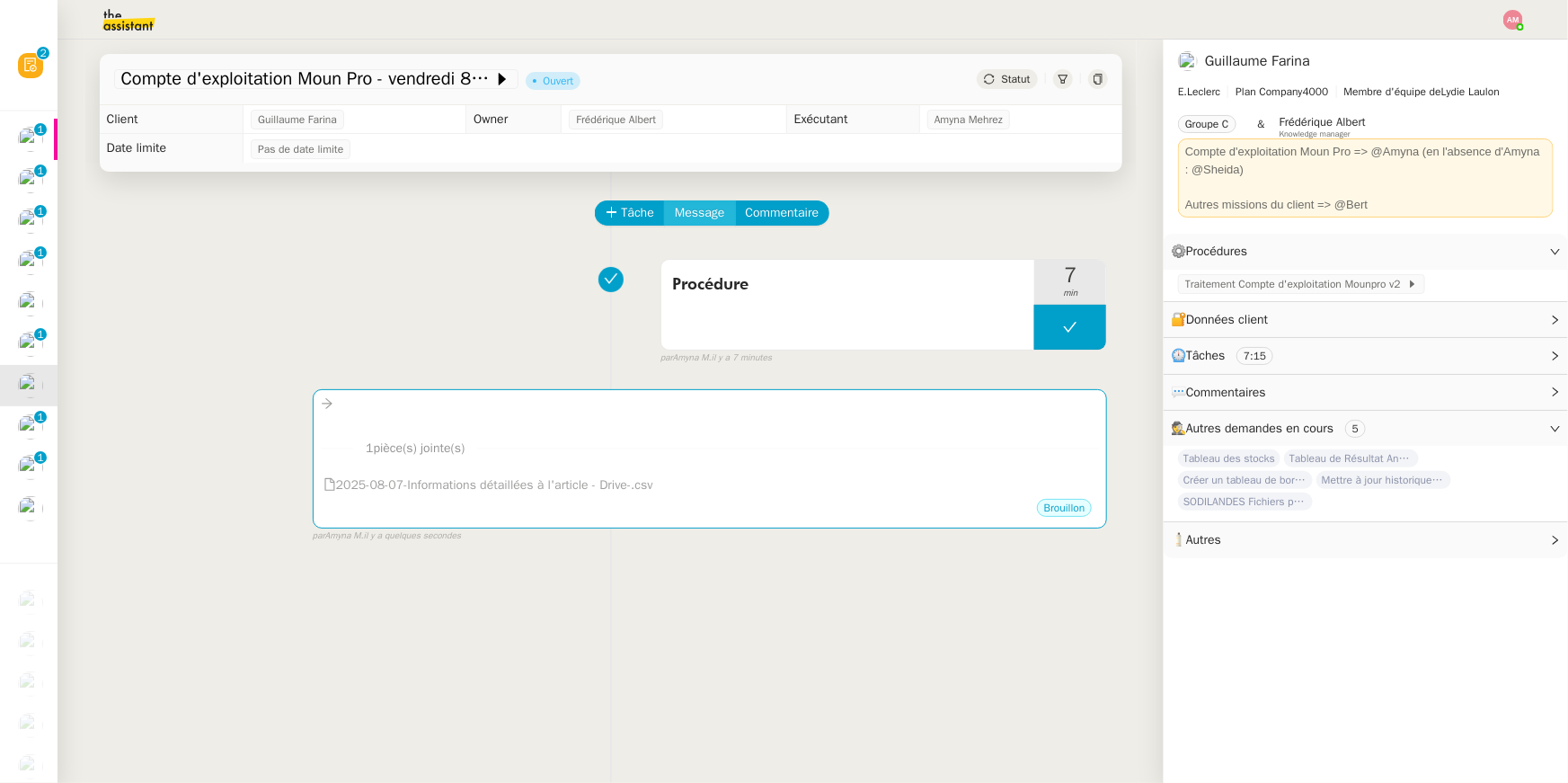 click on "Message" 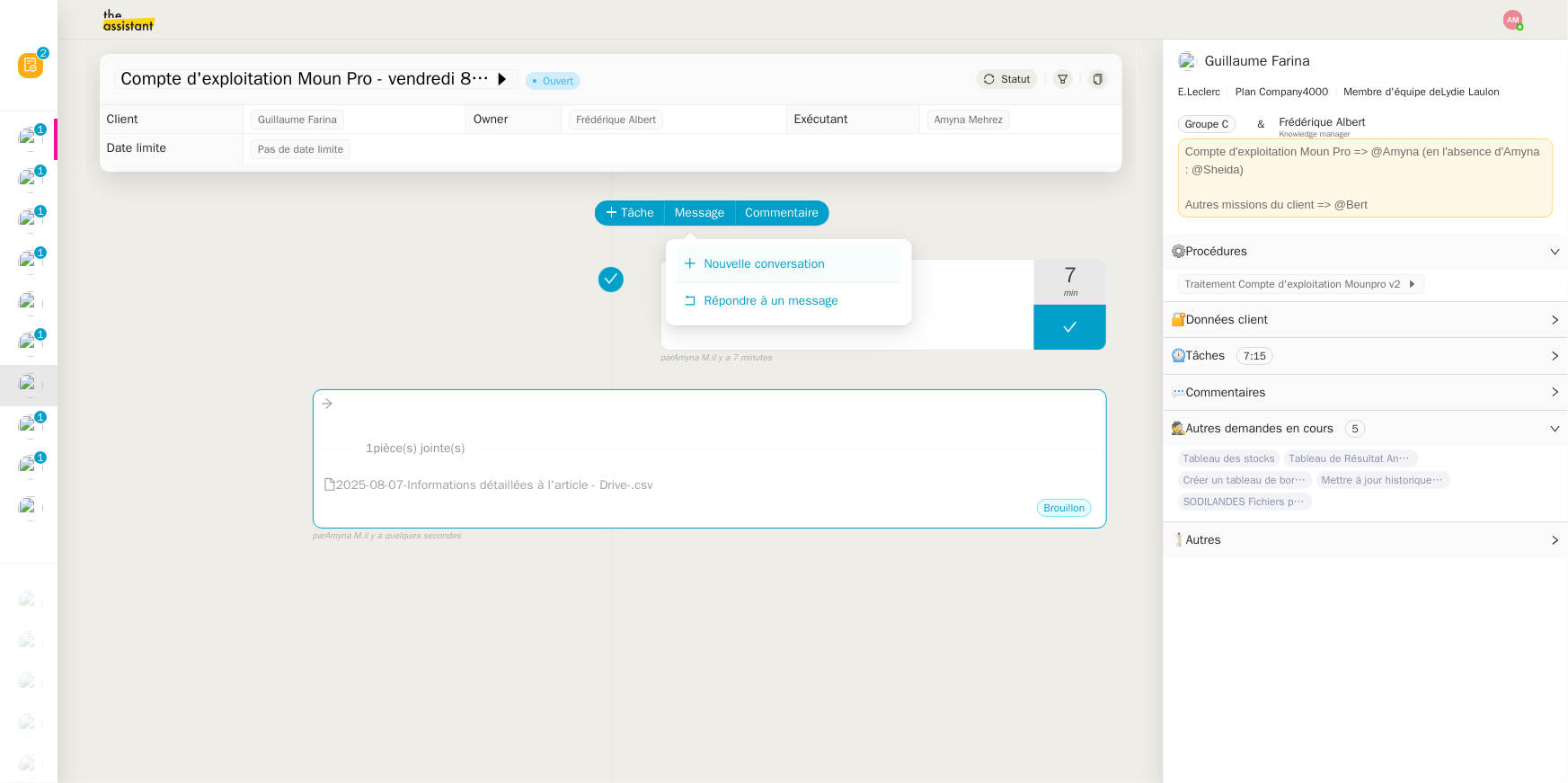 click on "Nouvelle conversation" at bounding box center (765, 263) 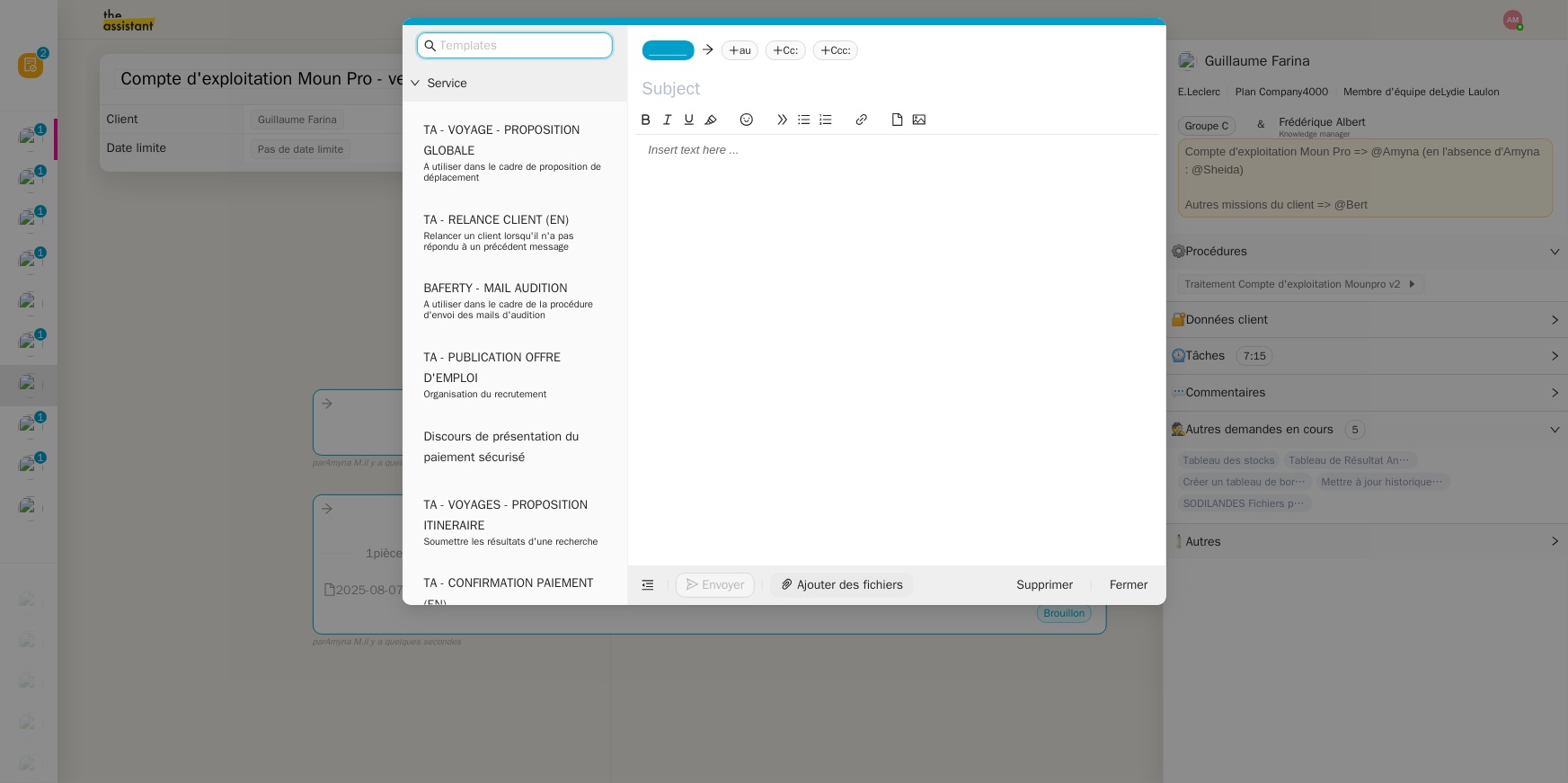 click on "Ajouter des fichiers" 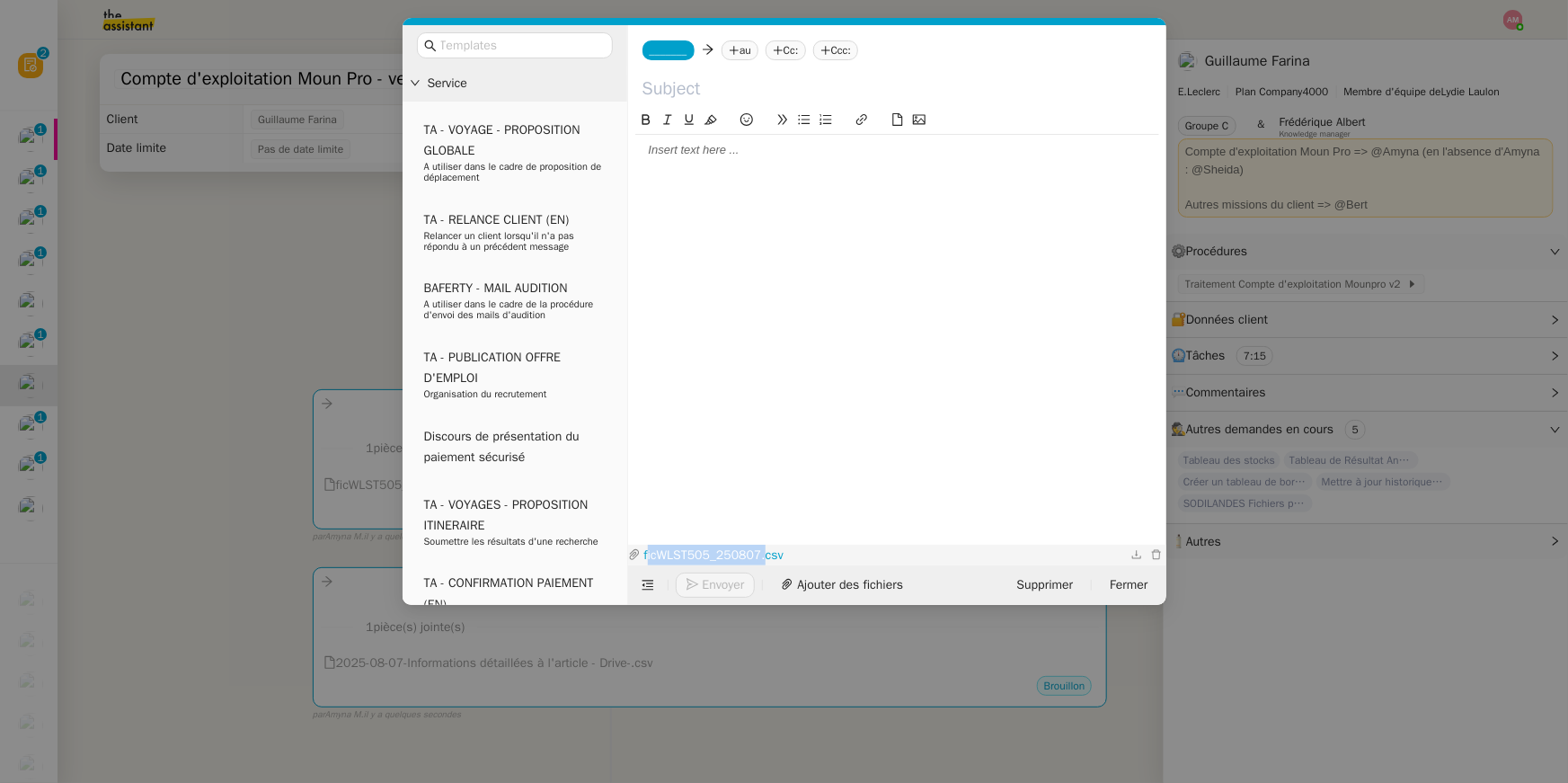 copy on "ficWLST505_250807" 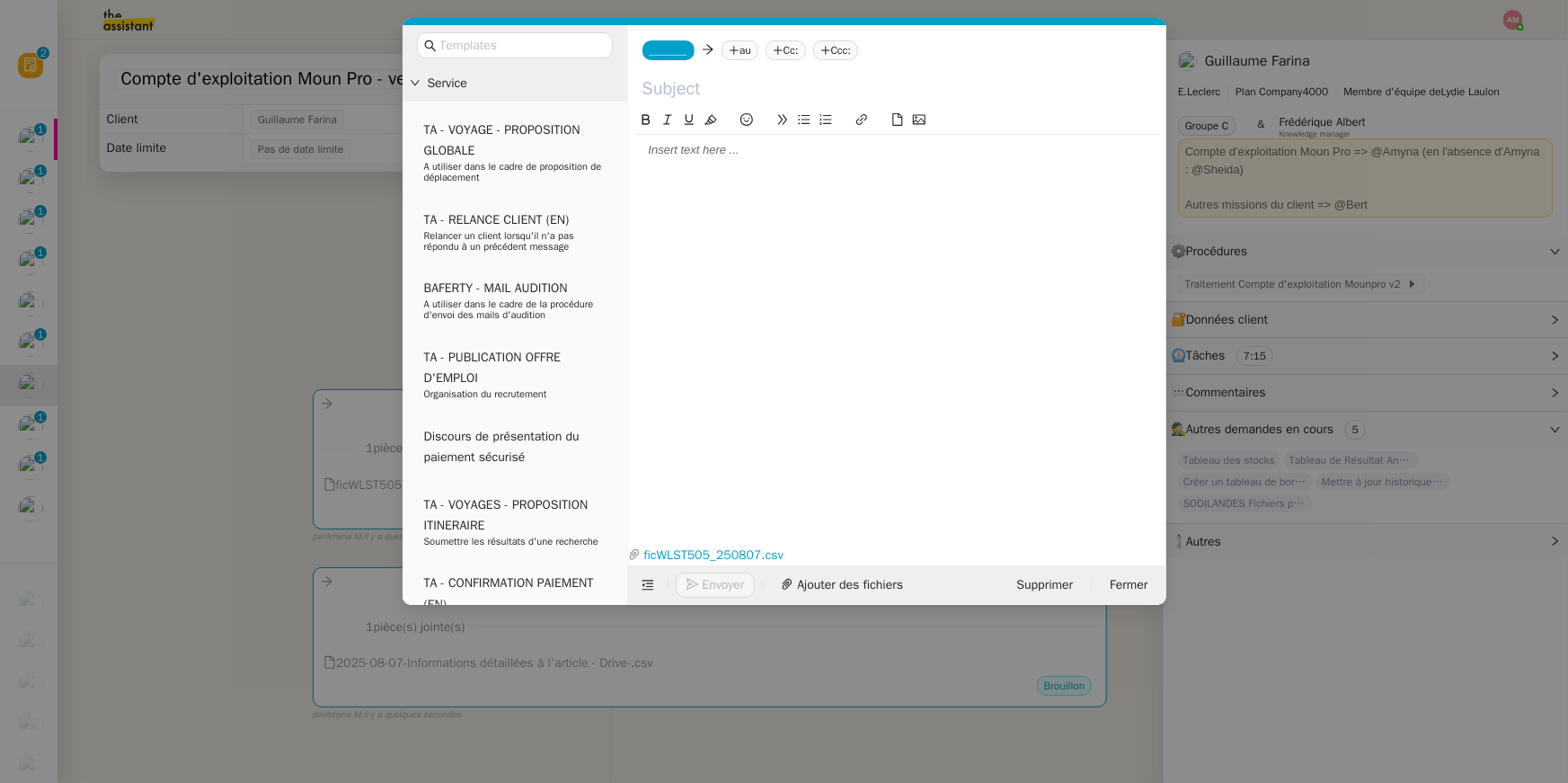click 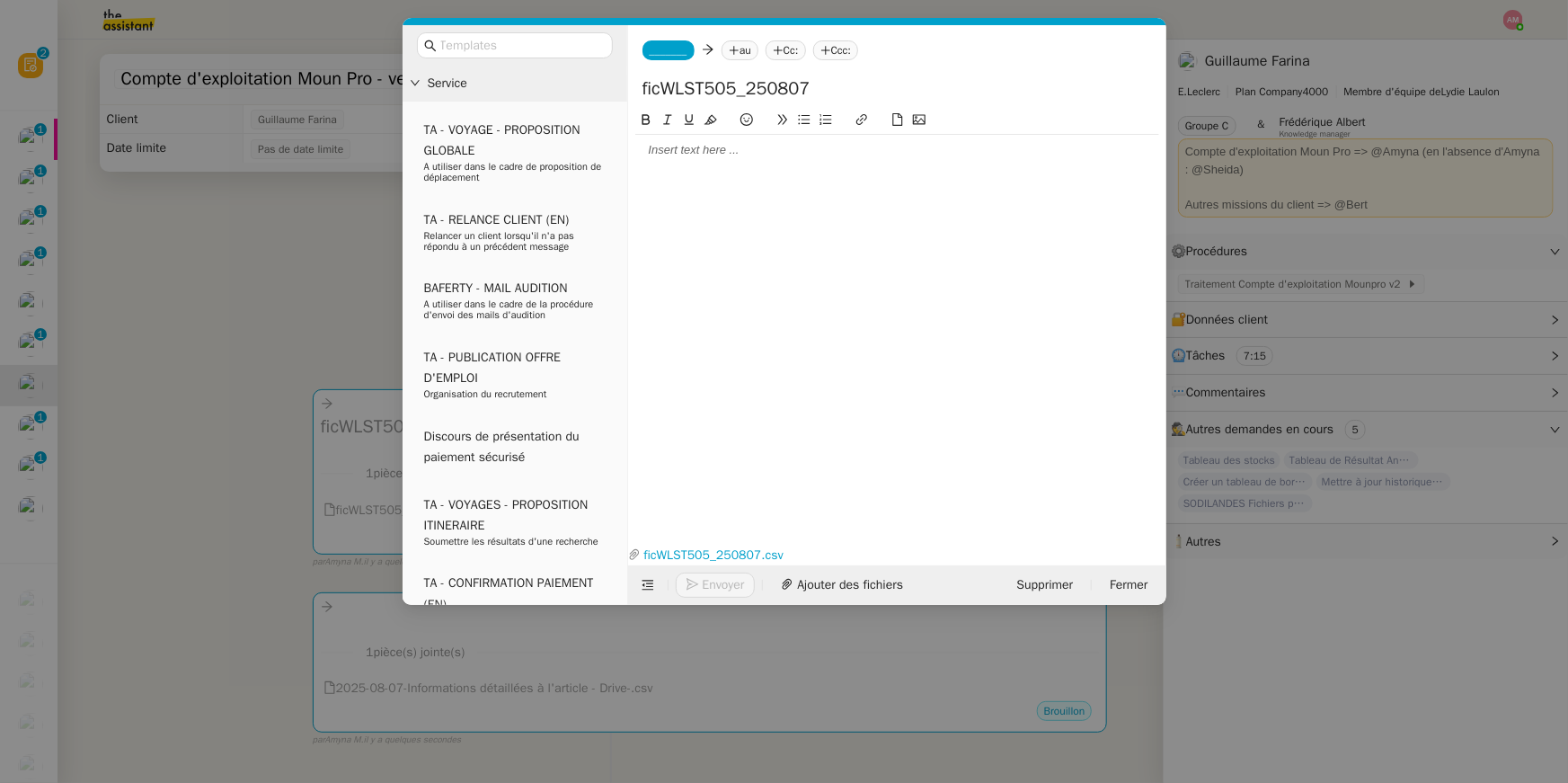 drag, startPoint x: 642, startPoint y: 85, endPoint x: 595, endPoint y: 100, distance: 49.335586 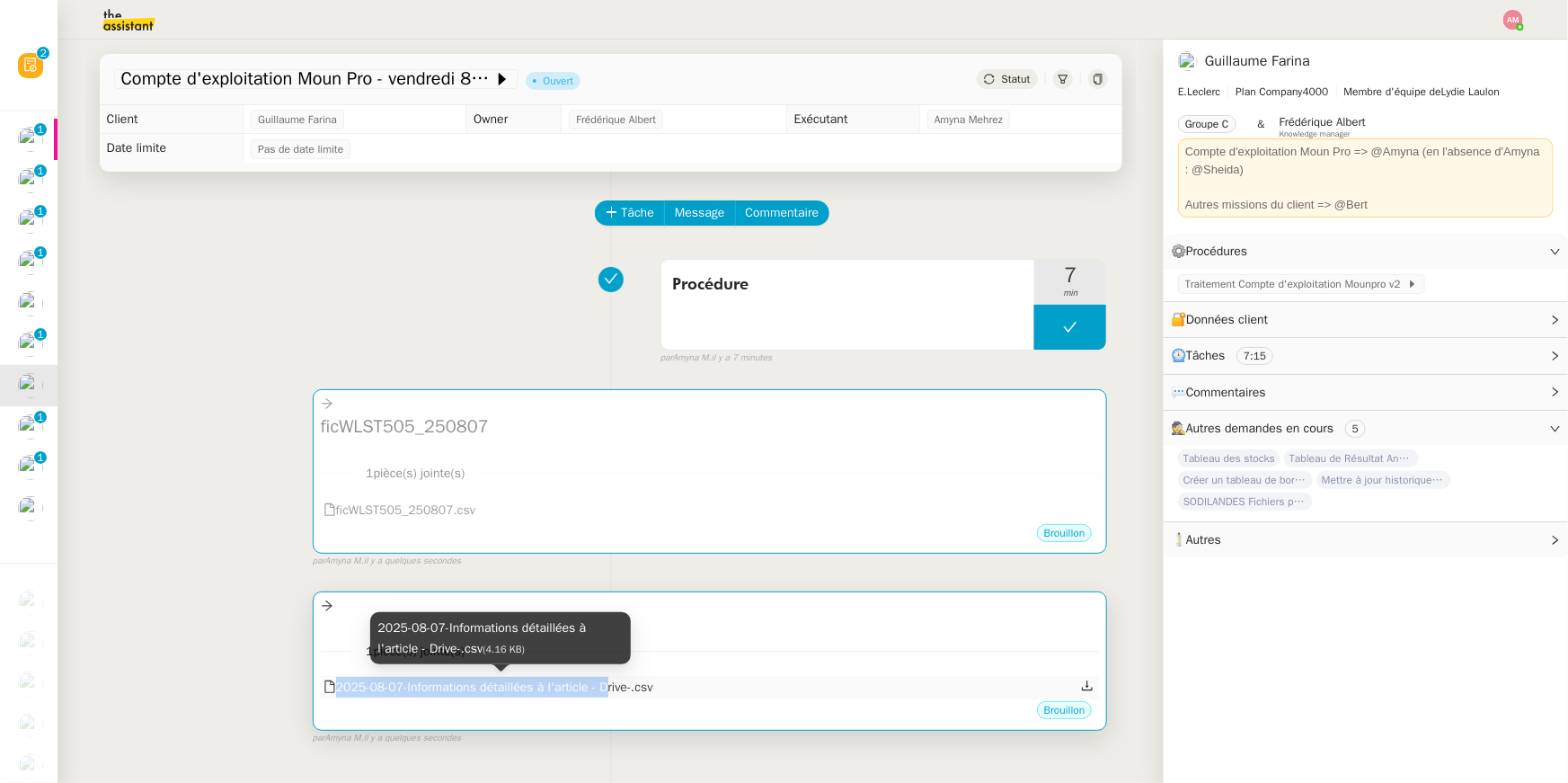 copy on "2025-08-07-Informations détaillées à l'article -" 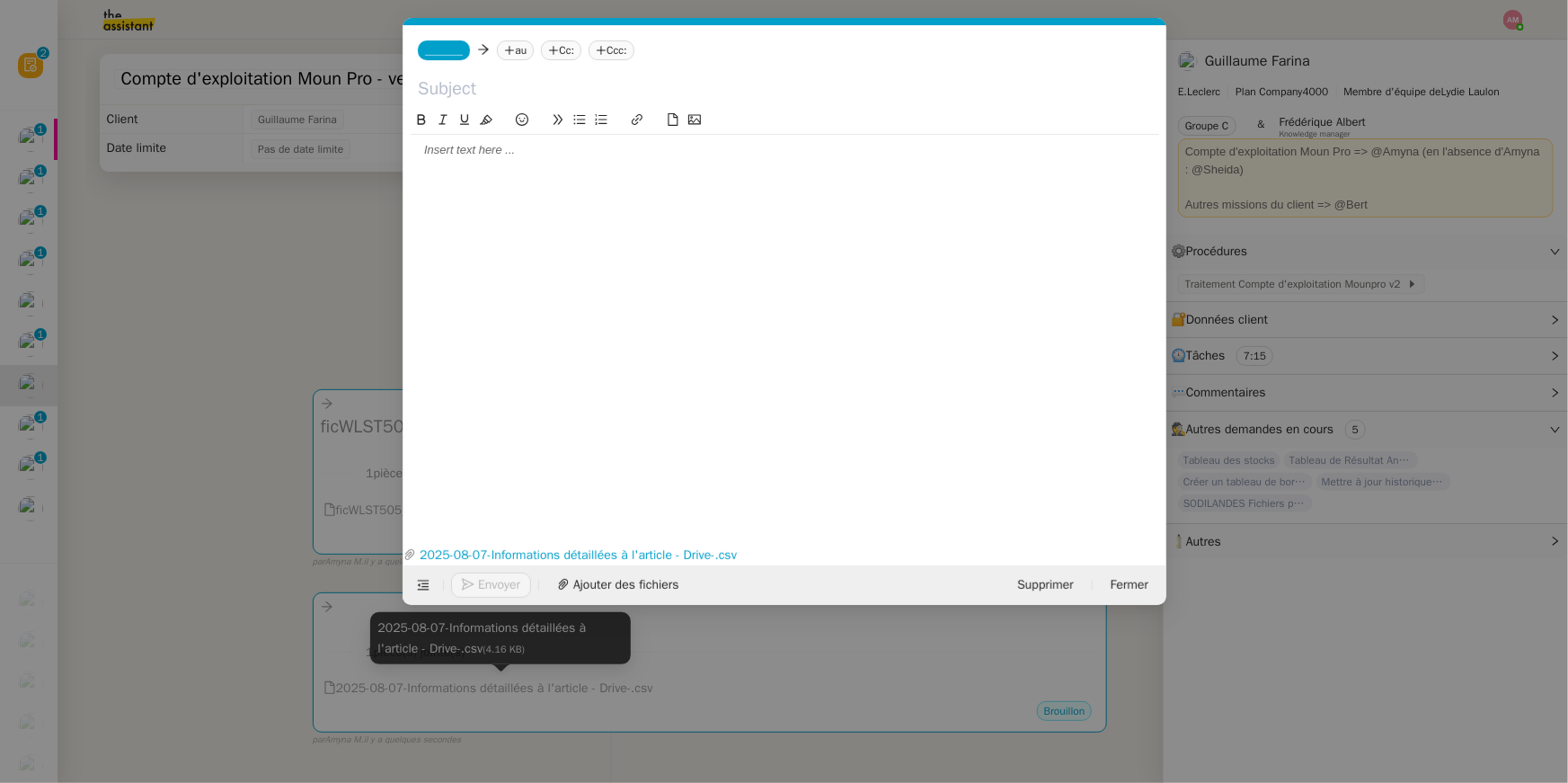scroll, scrollTop: 0, scrollLeft: 38, axis: horizontal 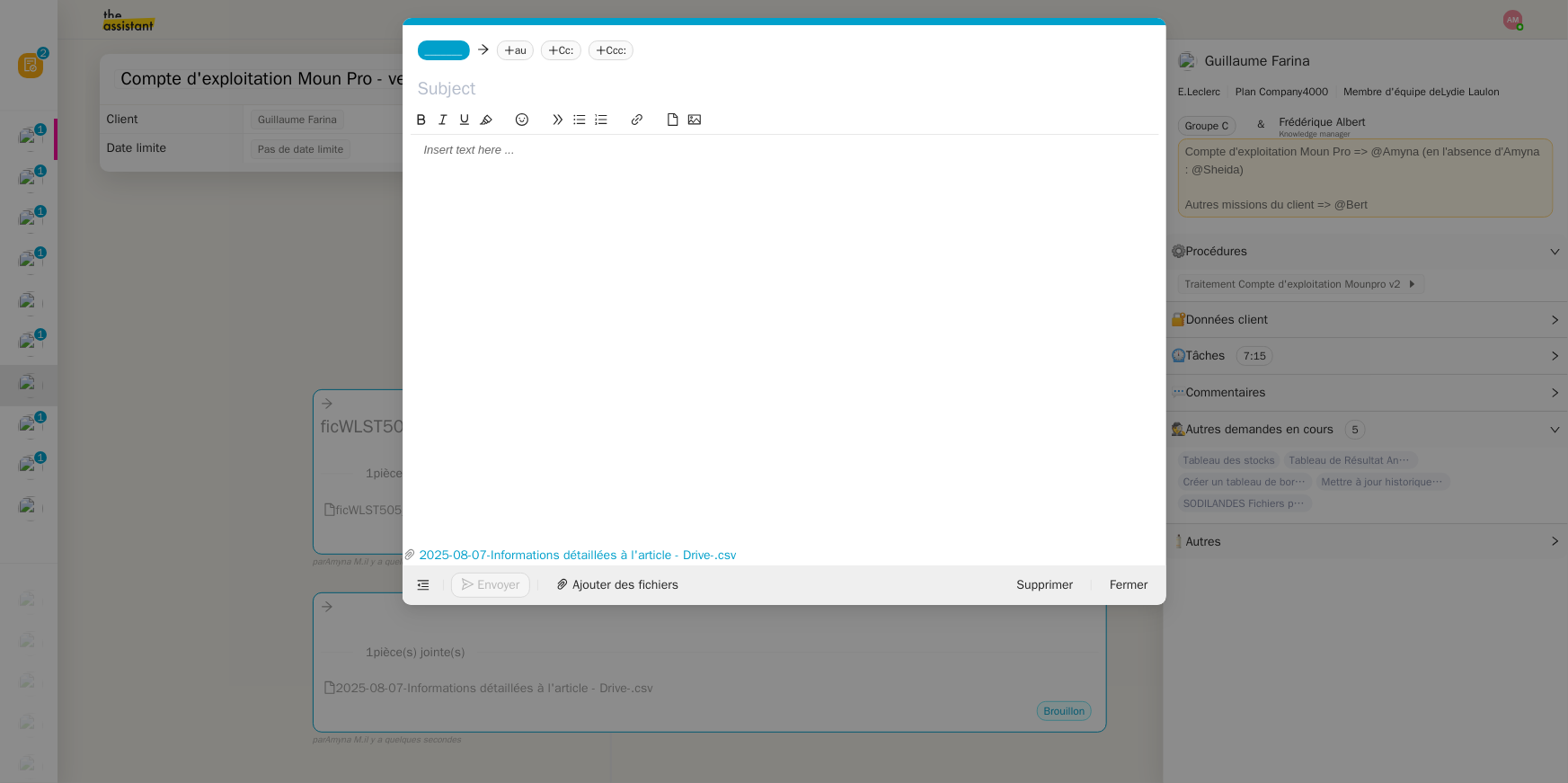 click 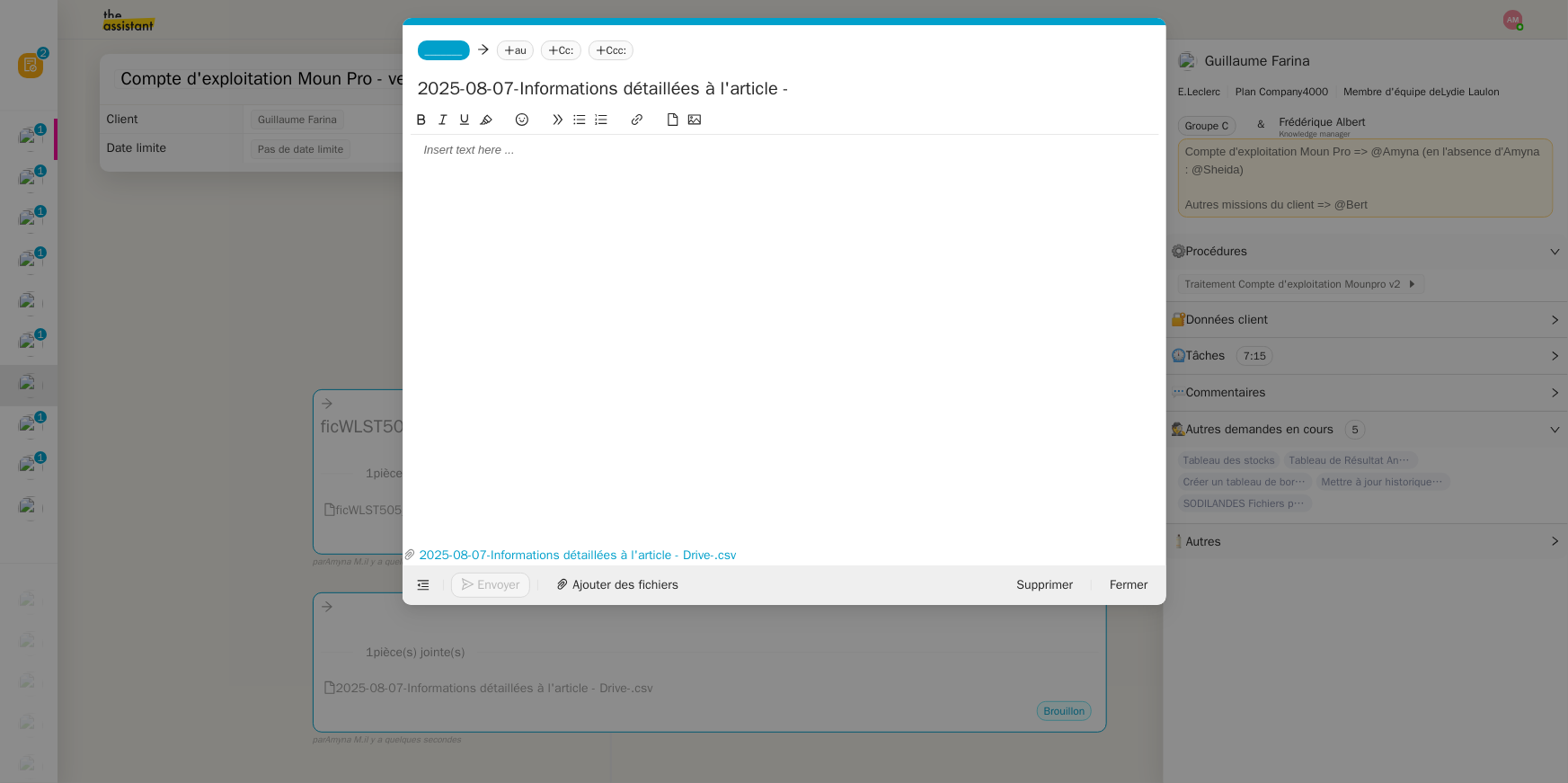 click on "_______" 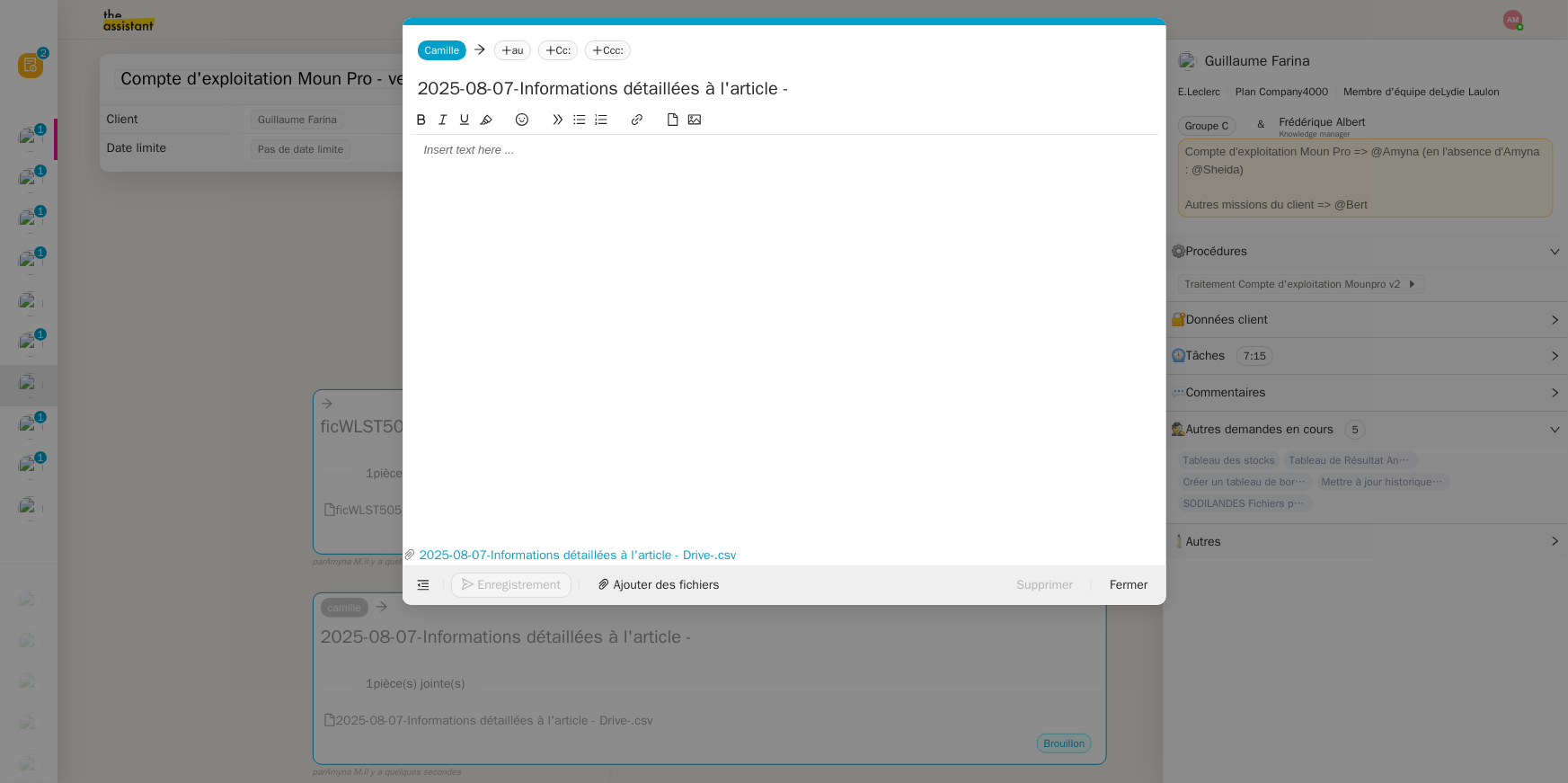 drag, startPoint x: 426, startPoint y: 86, endPoint x: 399, endPoint y: 84, distance: 27.073973 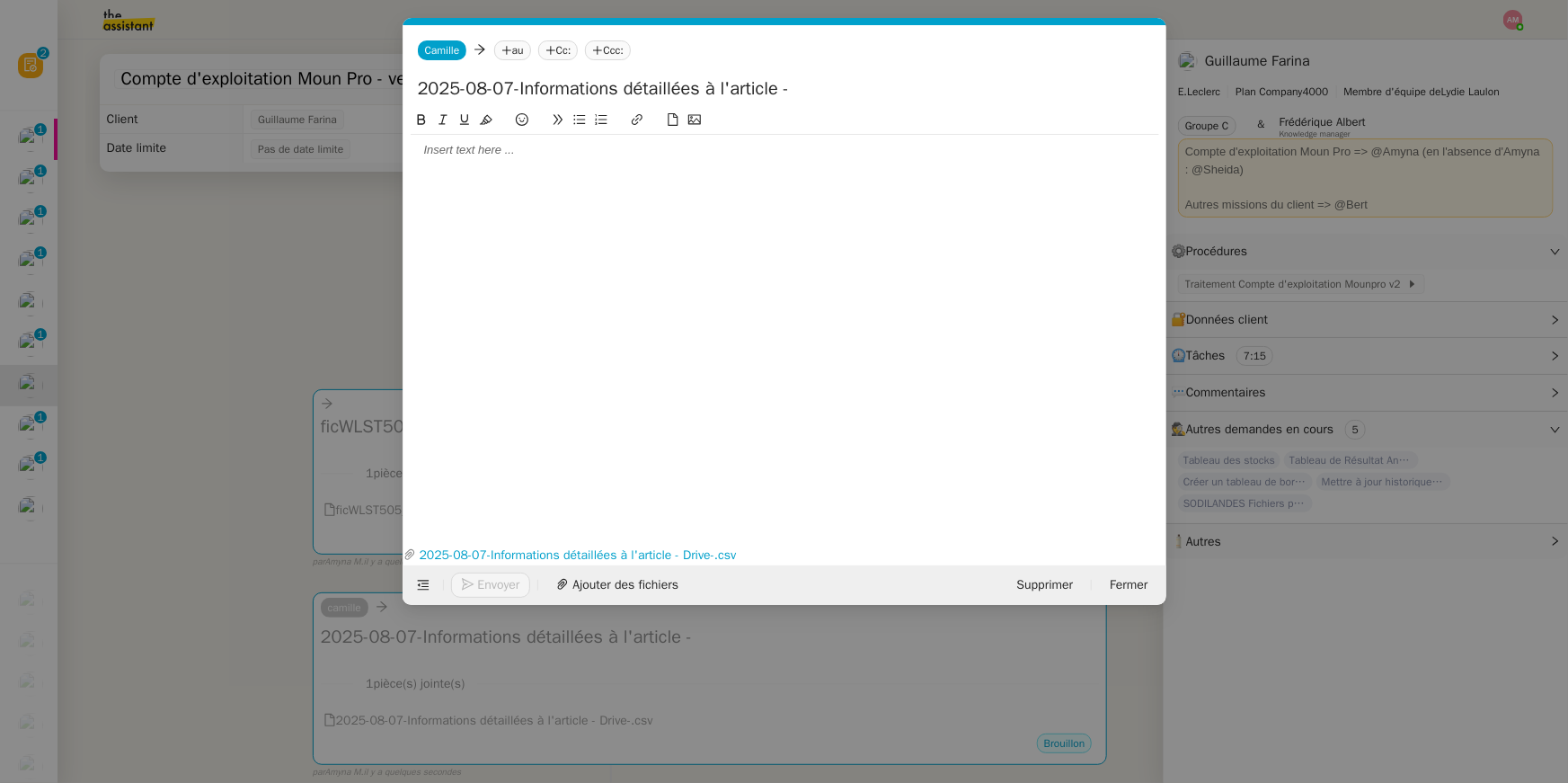 type on "2025-08-07-Informations détaillées à l'article -" 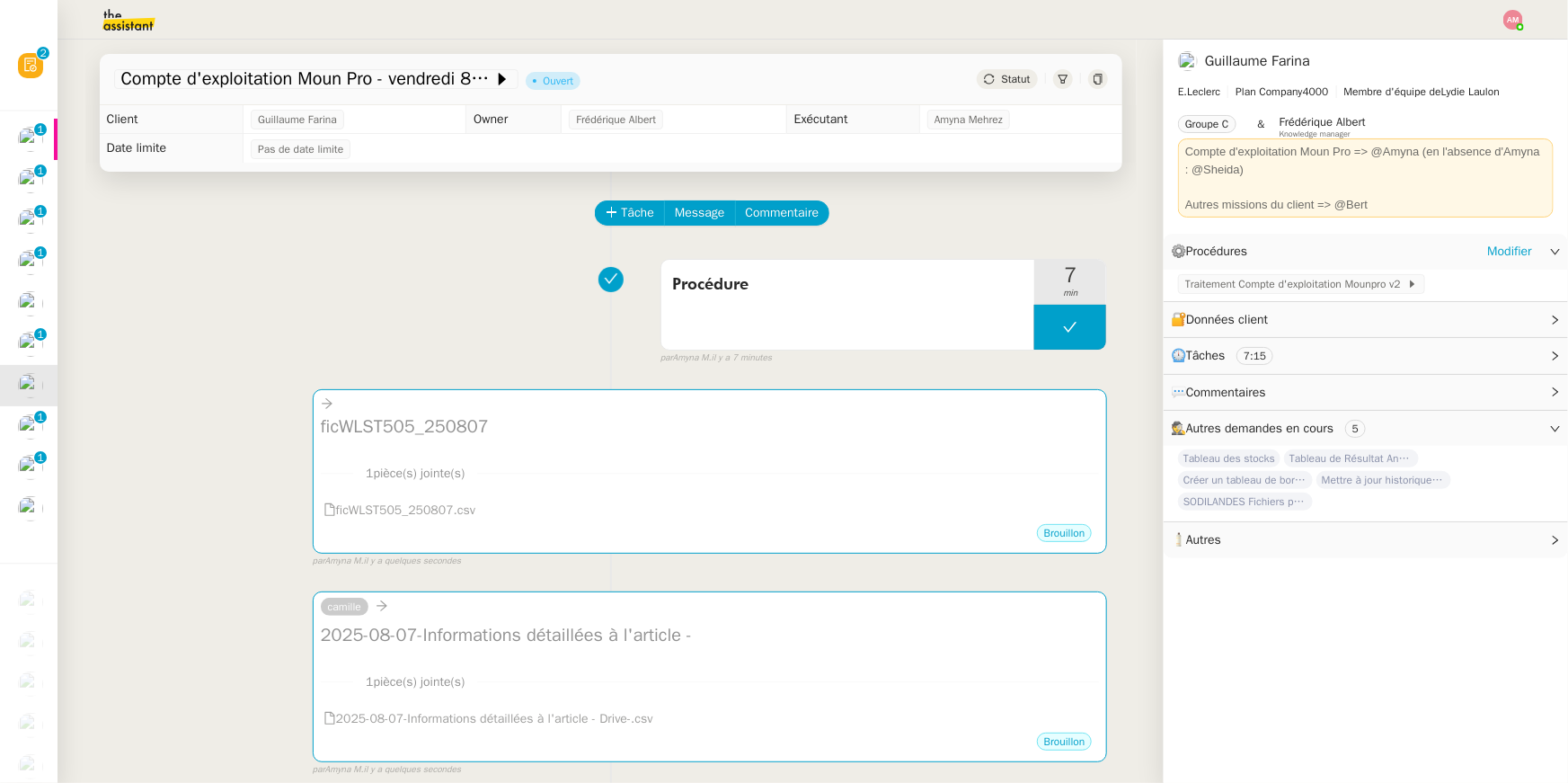 click on "Traitement Compte d'exploitation Mounpro v2" 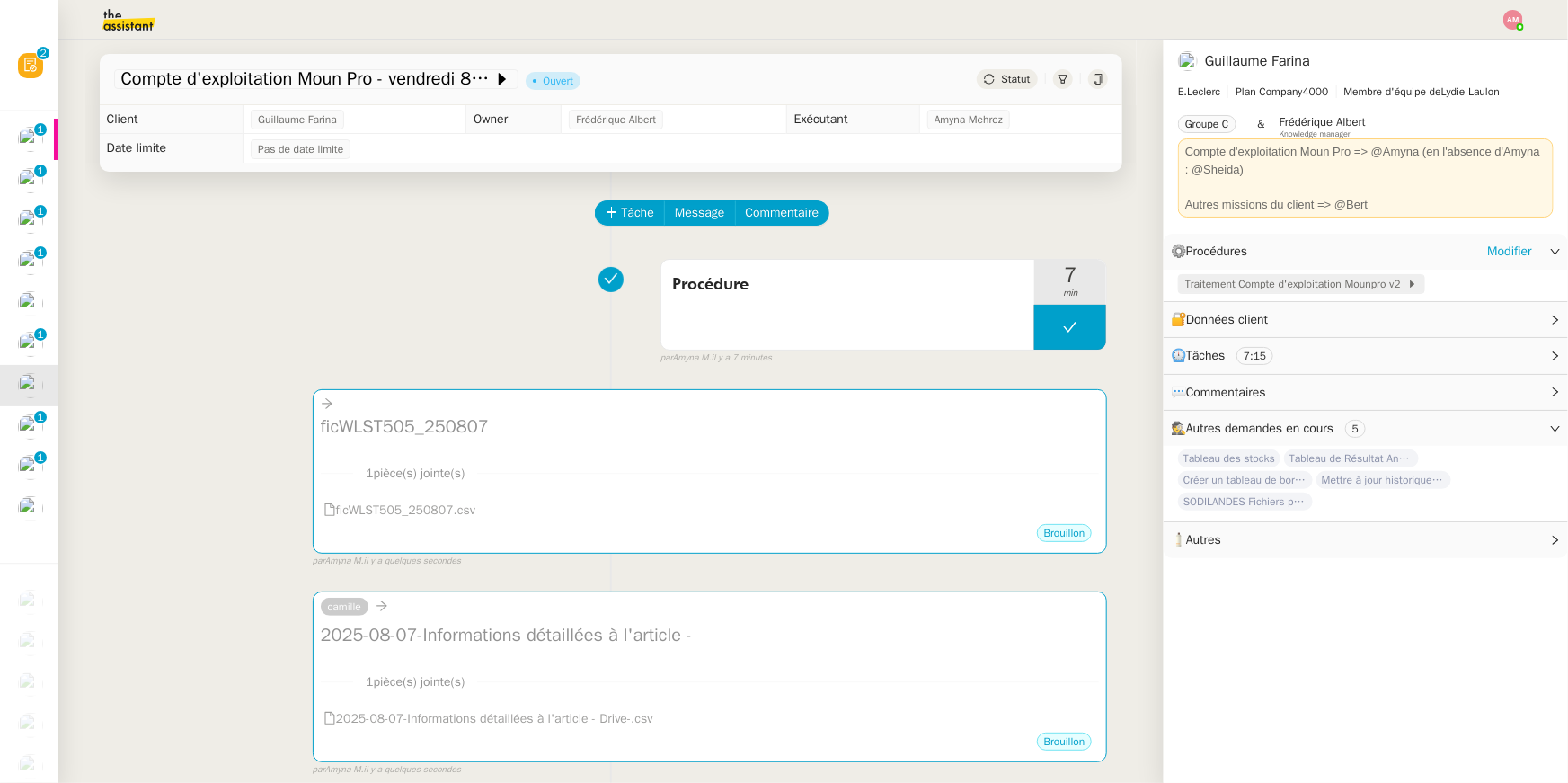 click on "Traitement Compte d'exploitation Mounpro v2" 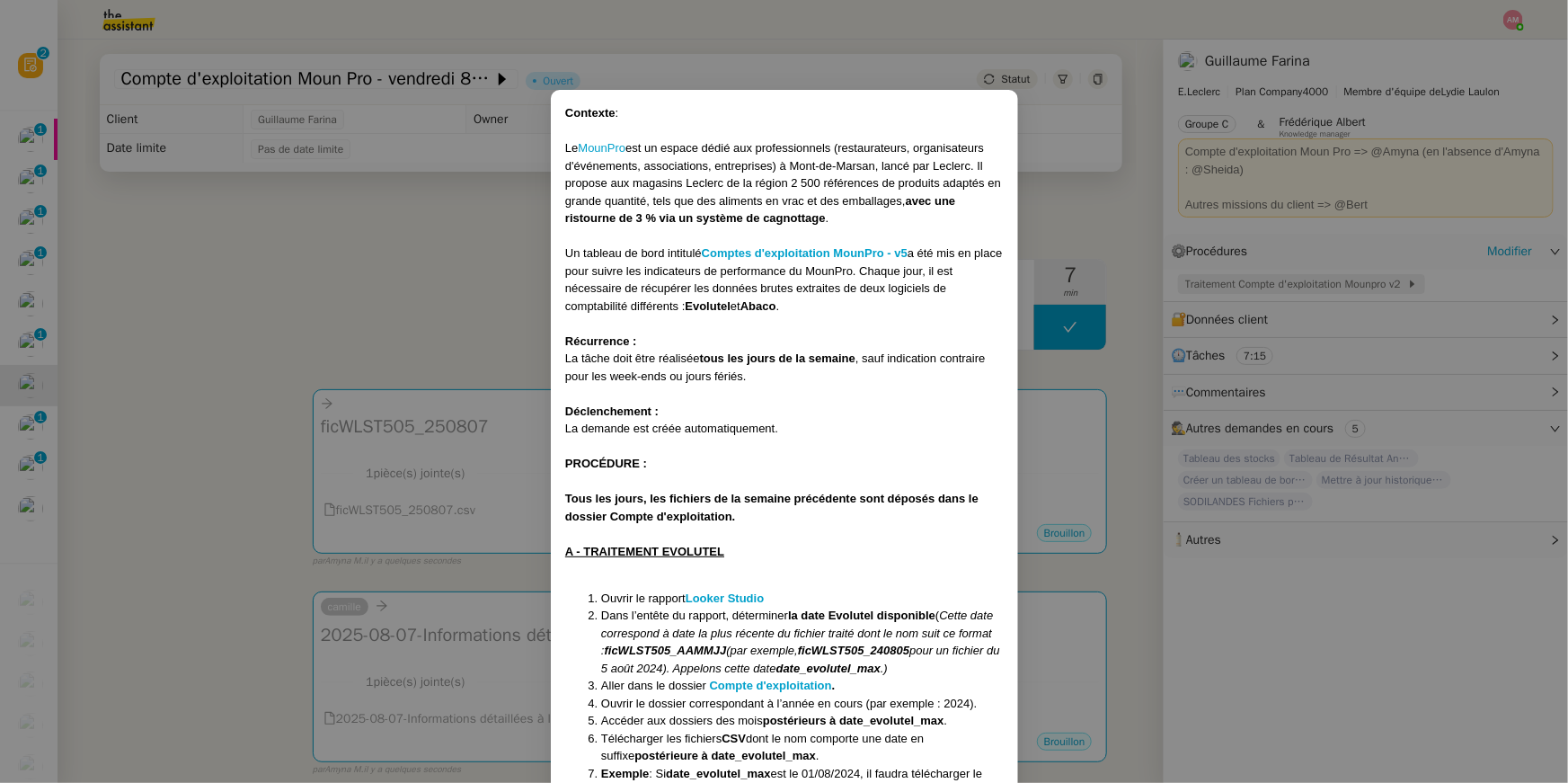 click on "Contexte  : Le  MounPro  est un espace dédié aux professionnels (restaurateurs, organisateurs d'événements, associations, entreprises) à Mont-de-Marsan, lancé par Leclerc. Il propose aux magasins Leclerc de la région 2 500 références de produits adaptés en grande quantité, tels que des aliments en vrac et des emballages,  avec une ristourne de 3 % via un système de cagnottage . Un tableau de bord intitulé  Comptes d'exploitation MounPro - v5  a été mis en place pour suivre les indicateurs de performance du MounPro. Chaque jour, il est nécessaire de récupérer les données brutes extraites de deux logiciels de comptabilité différents :  Evolutel  et  Abaco . Récurrence : La tâche doit être réalisée  tous les jours de la semaine , sauf indication contraire pour les week-ends ou jours fériés. Déclenchement : La demande est créée automatiquement. PROCÉDURE : Tous les jours, les fichiers de la semaine précédente sont déposés dans le dossier Compte d'exploitation. Looker Studio" at bounding box center [784, 391] 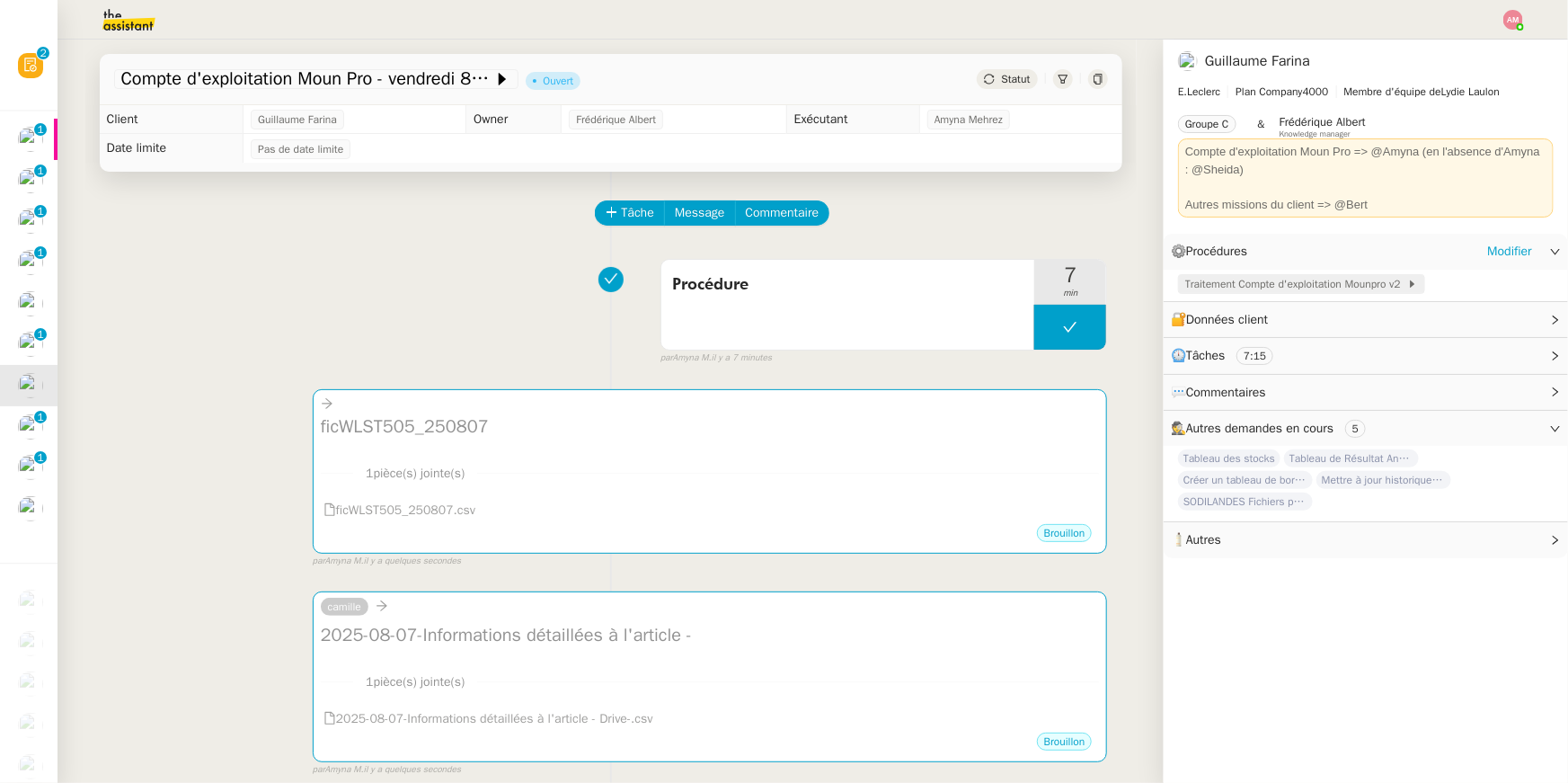 click on "Traitement Compte d'exploitation Mounpro v2" 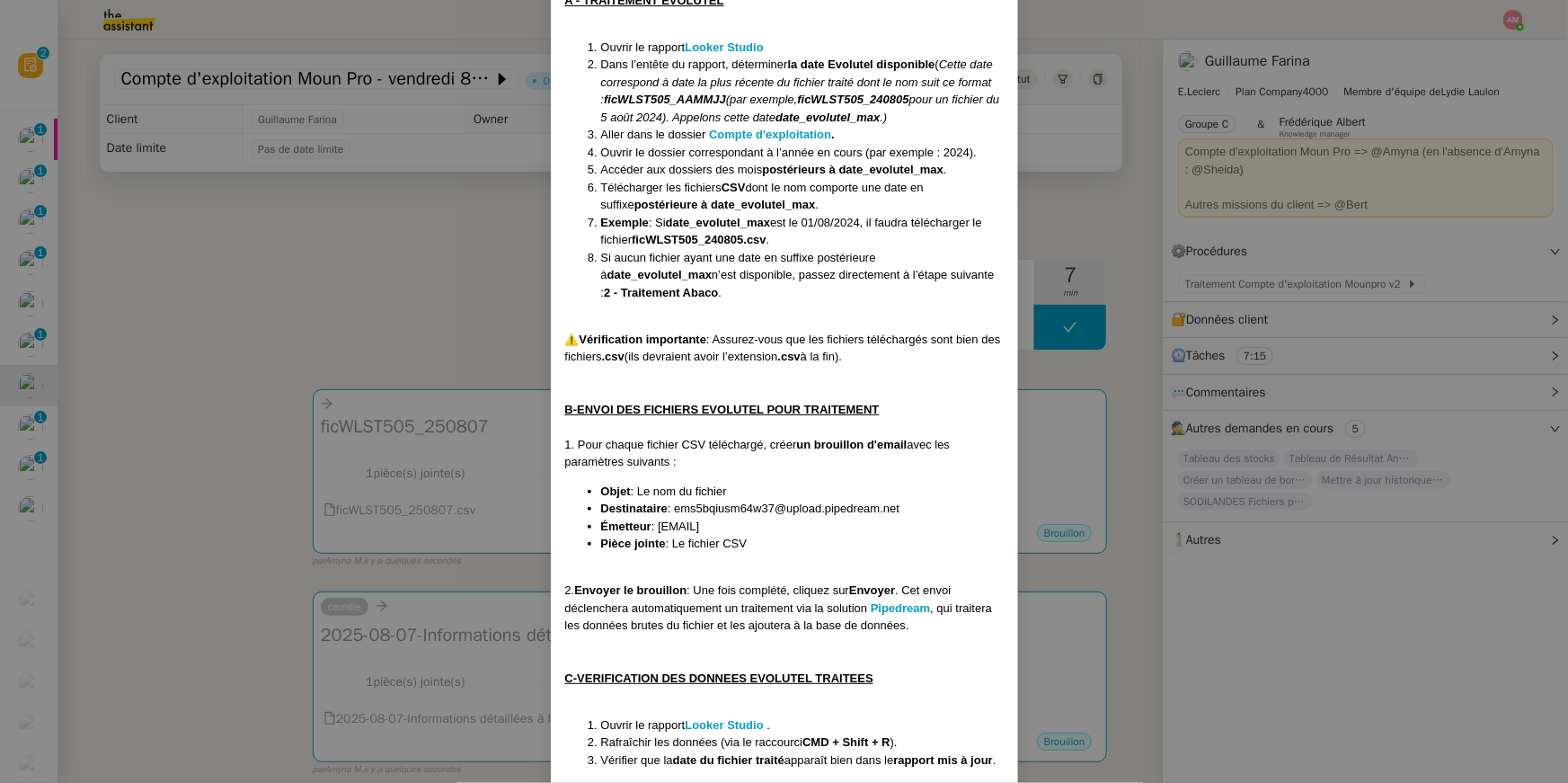scroll, scrollTop: 552, scrollLeft: 0, axis: vertical 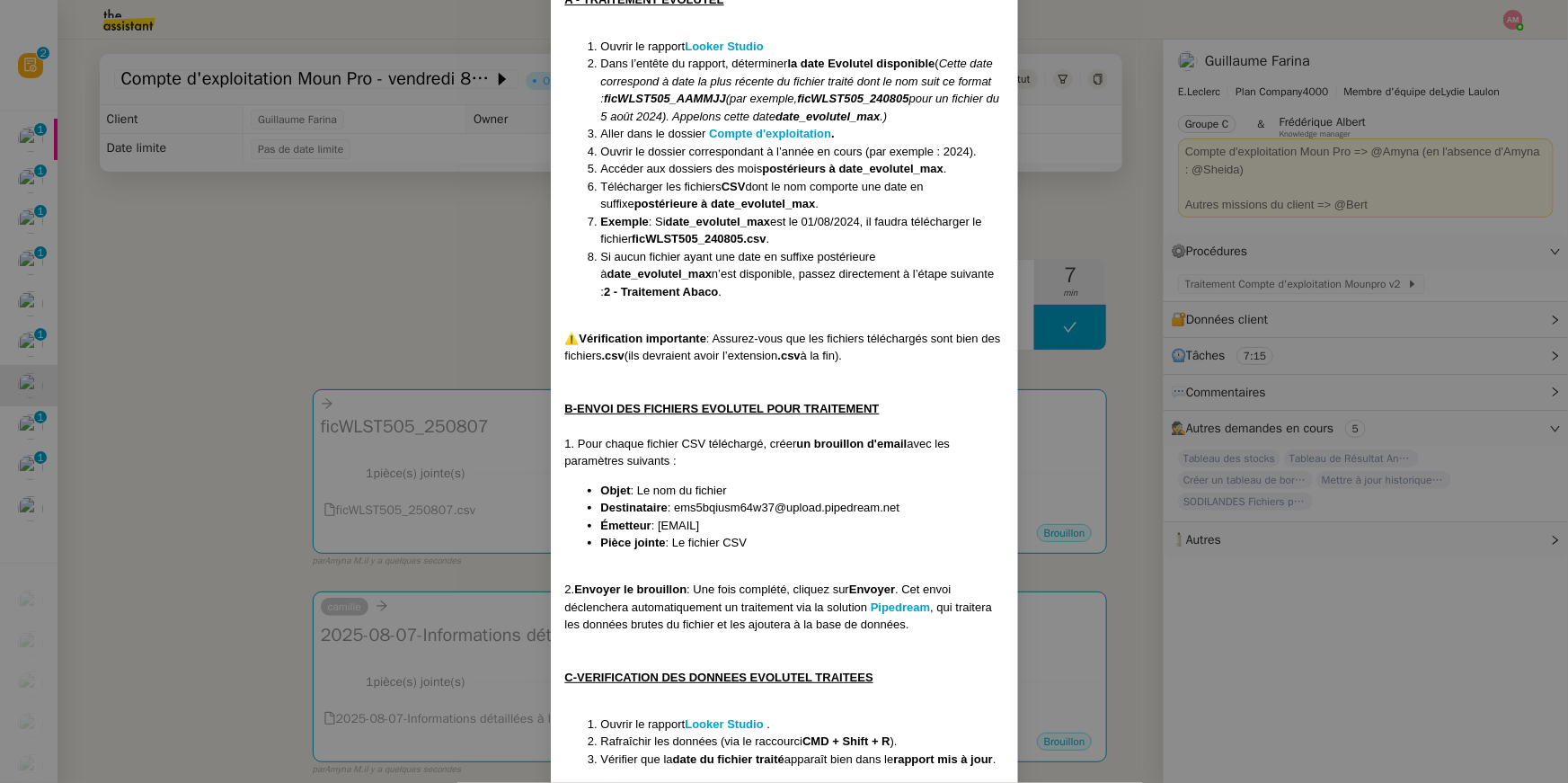 copy on "[EMAIL]" 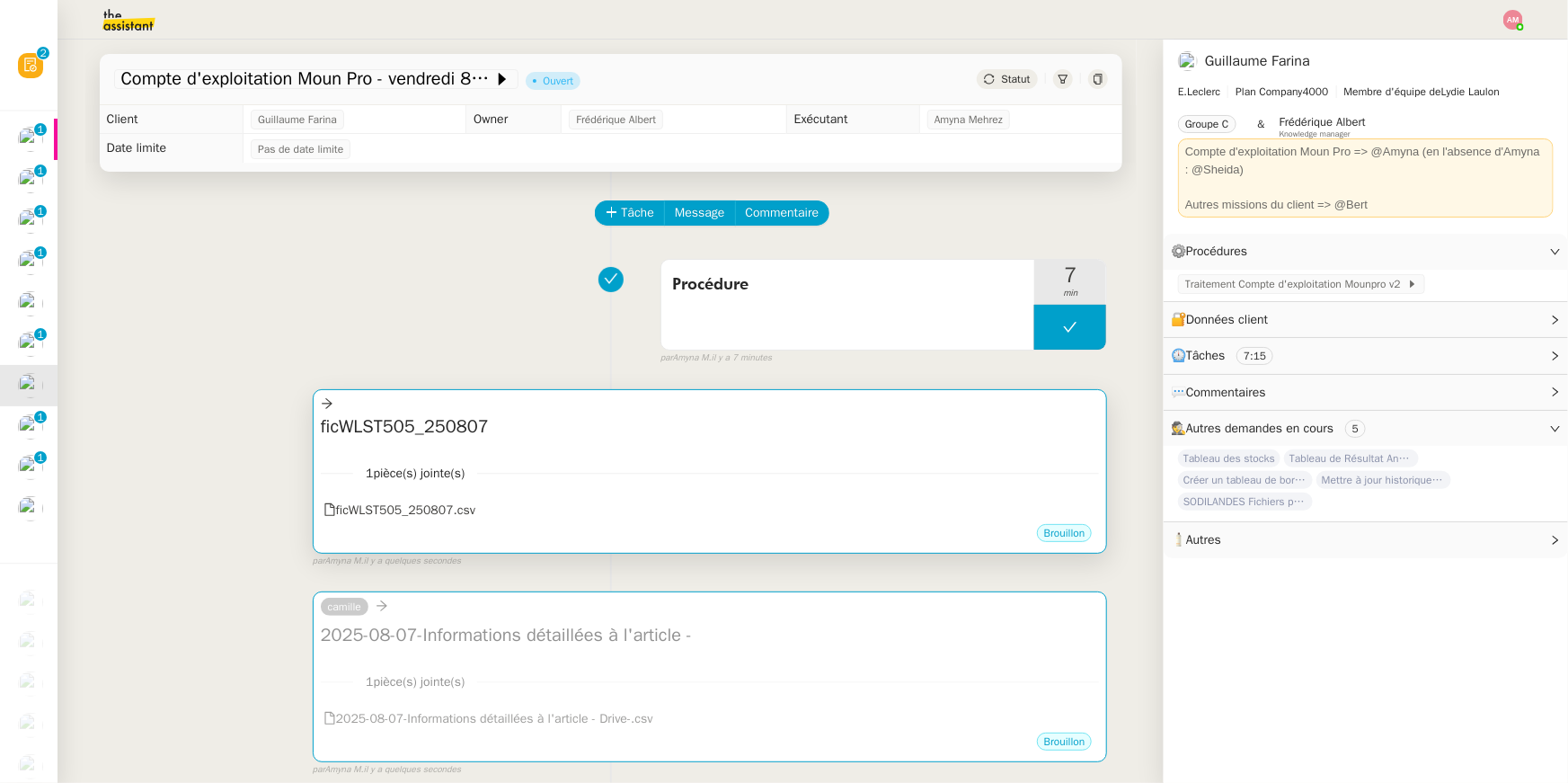 click on "ficWLST505_250807" at bounding box center [710, 427] 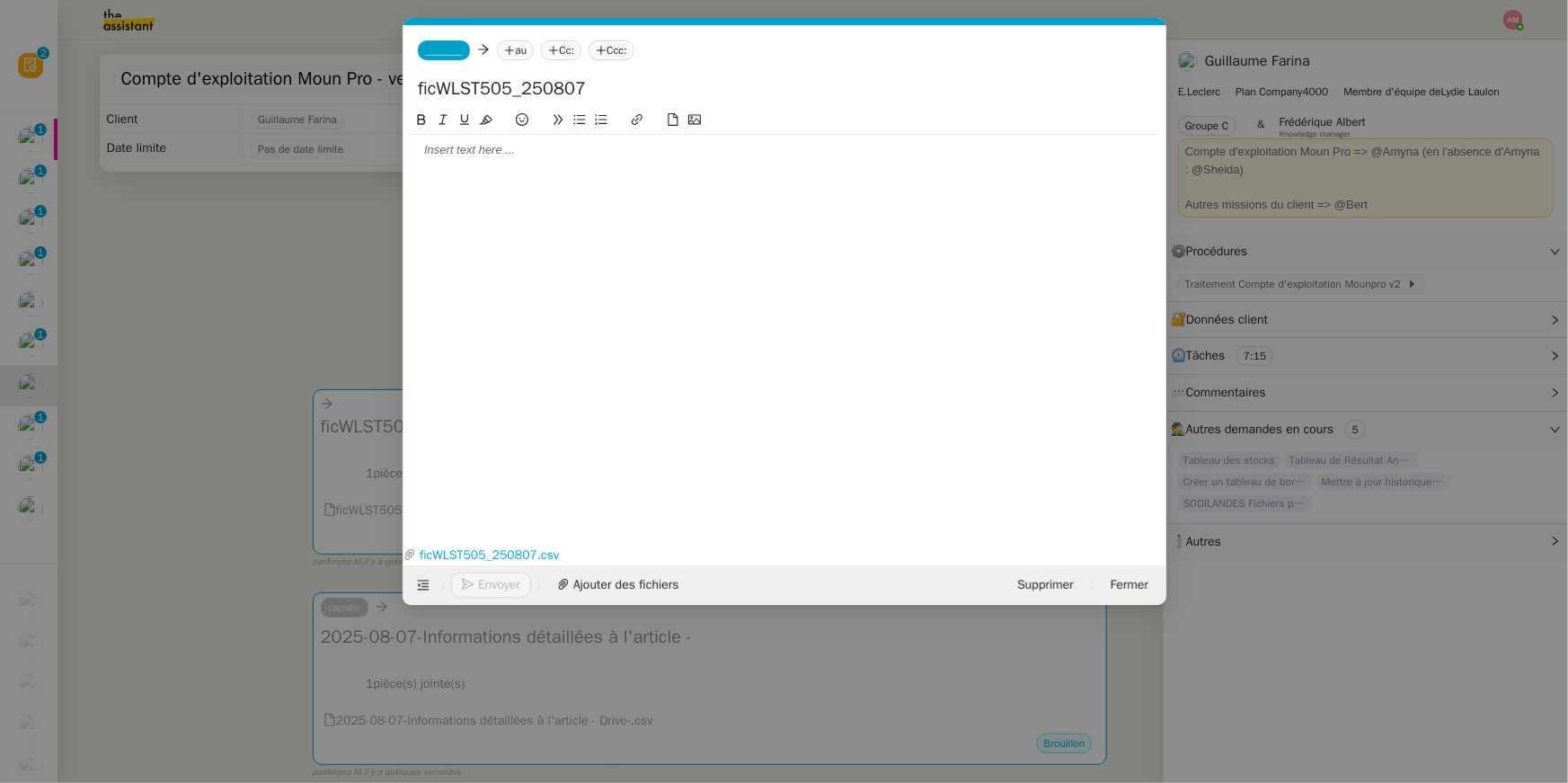 scroll, scrollTop: 0, scrollLeft: 38, axis: horizontal 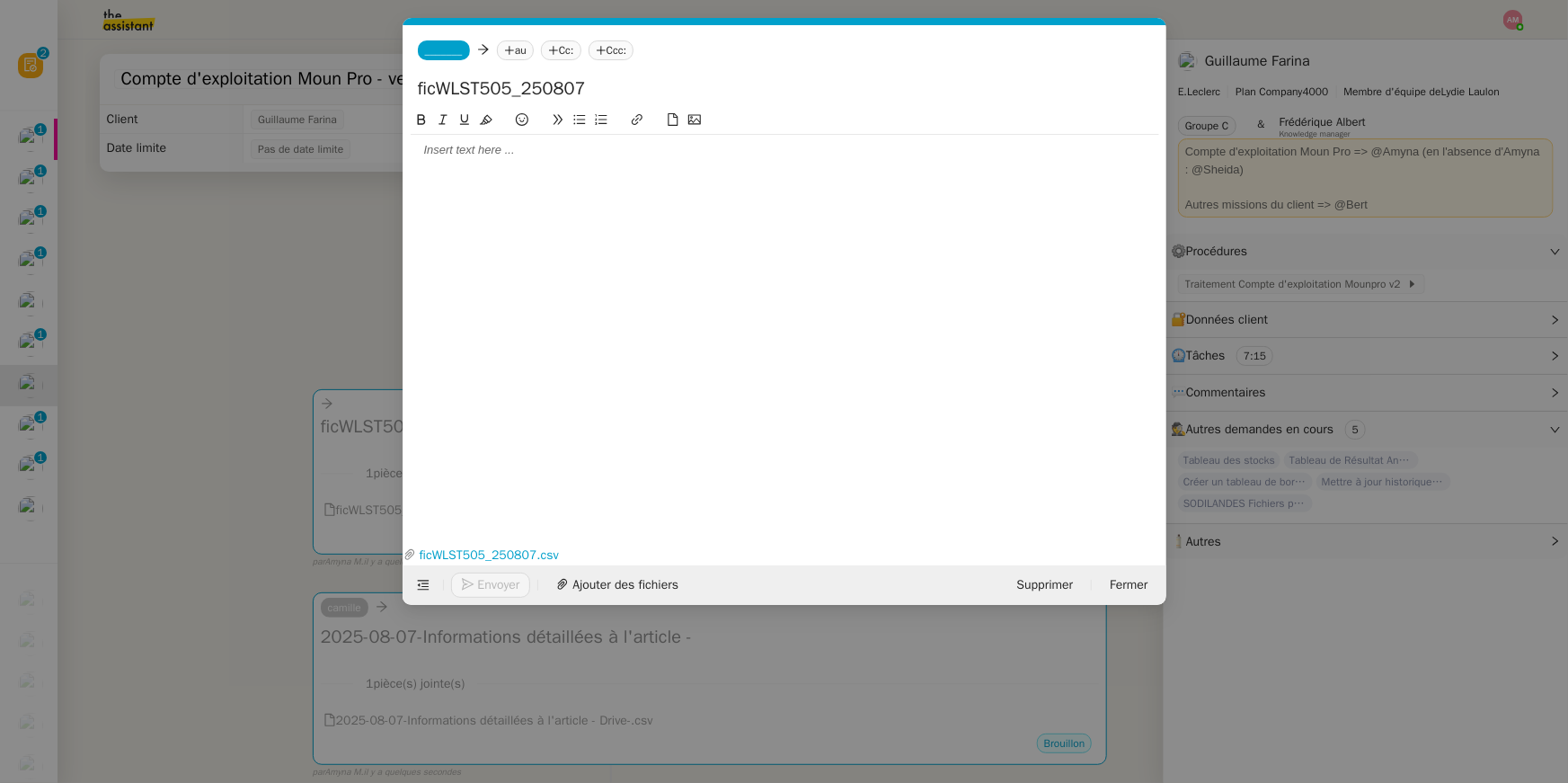click 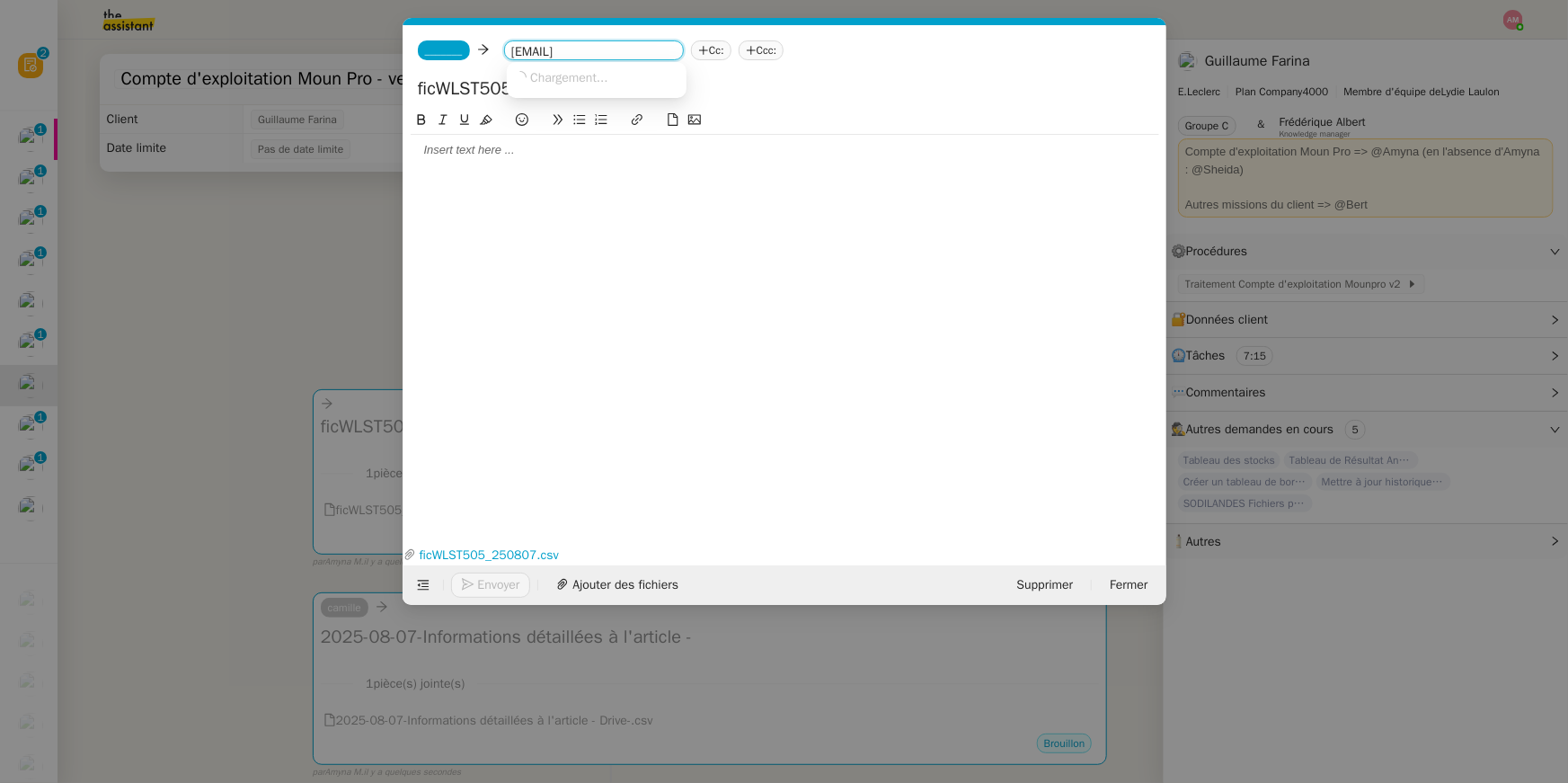 scroll, scrollTop: 0, scrollLeft: 88, axis: horizontal 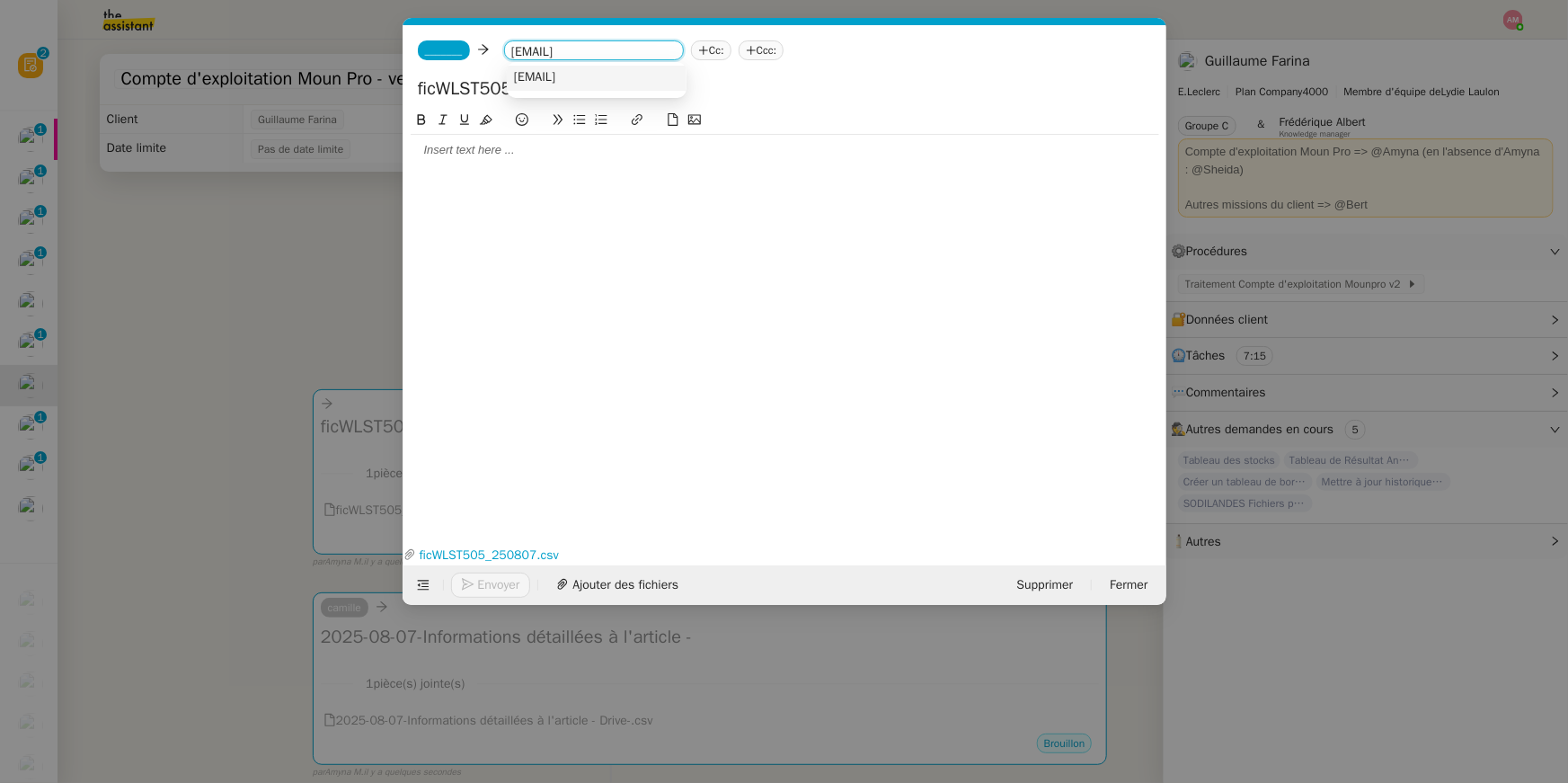 click on "[EMAIL]" at bounding box center (535, 77) 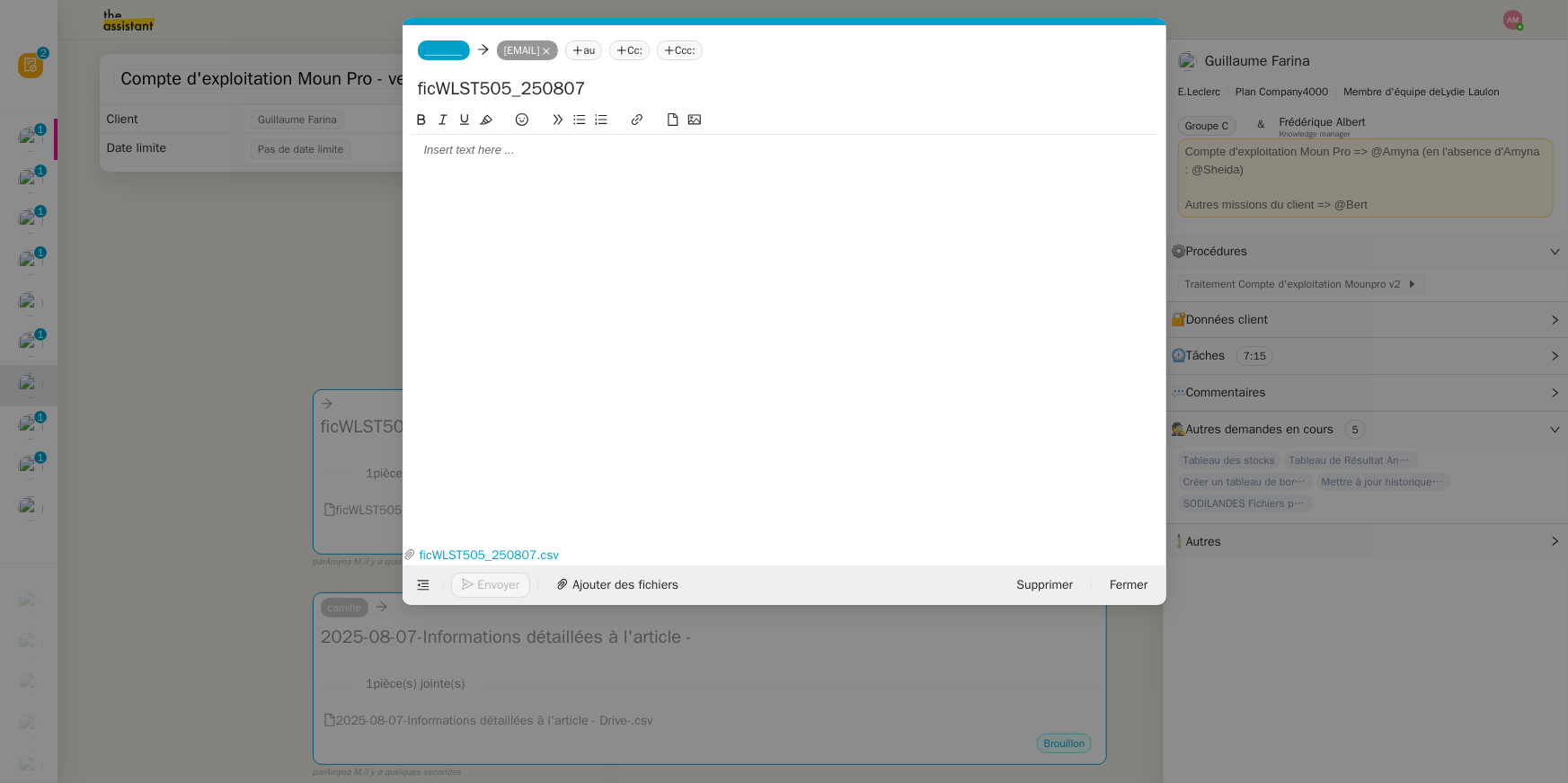 click on "_______     ems5bqiusm64w37@upload.pipedream.net
ems5bqiusm64w37@upload.pipedream.net   au
Cc:
Ccc:" 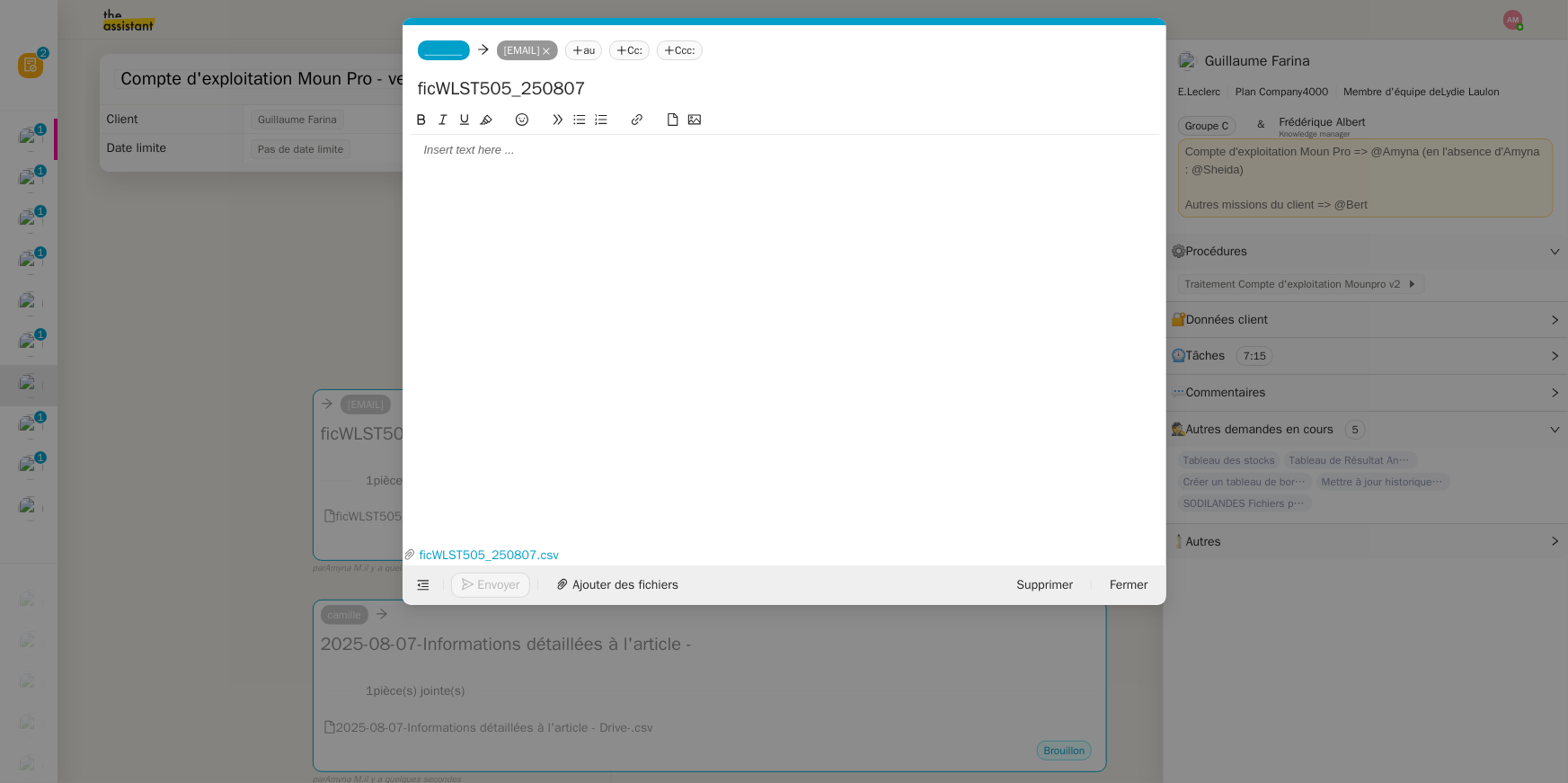 click on "_______" 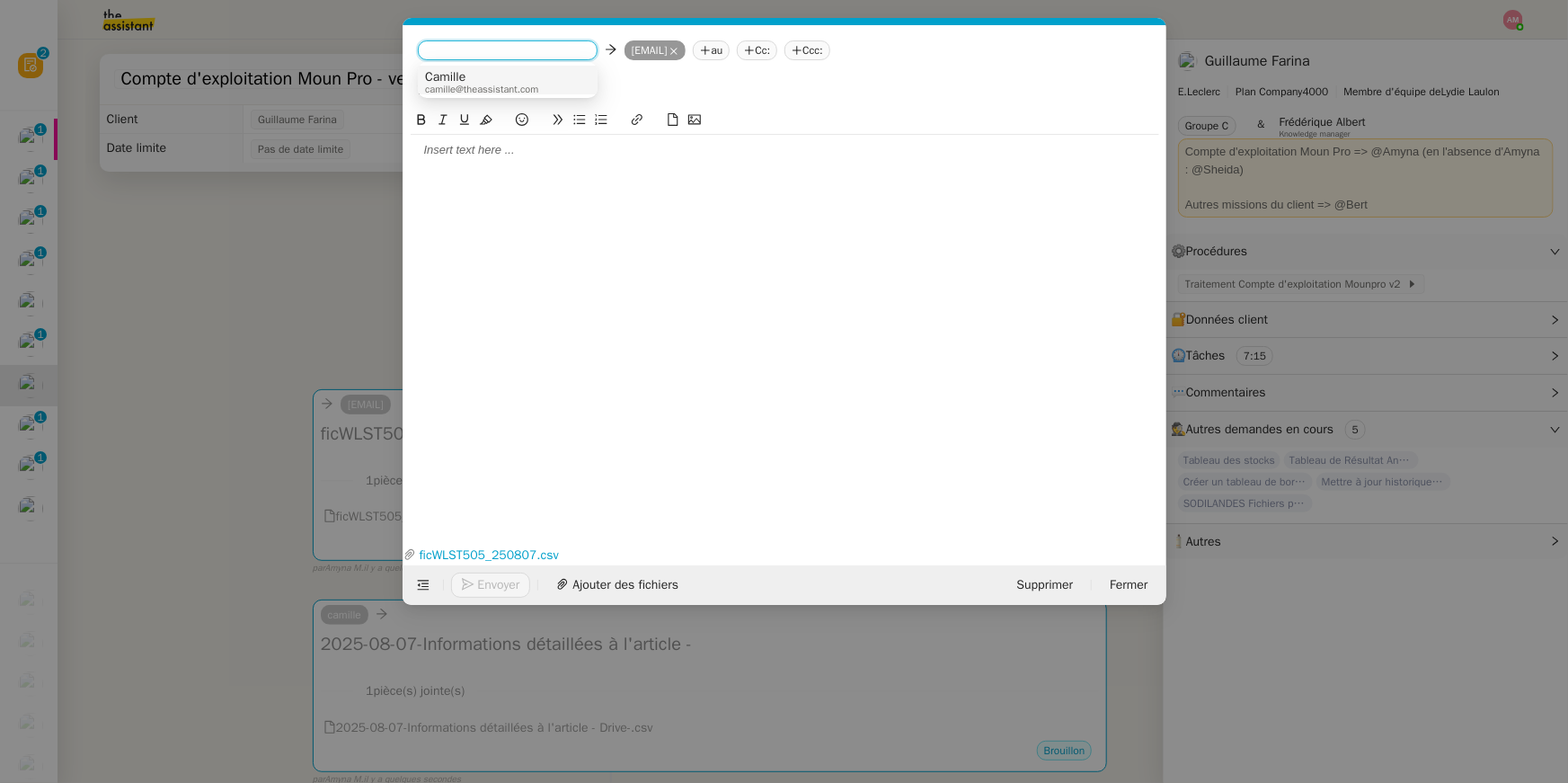 click on "Camille" at bounding box center [482, 77] 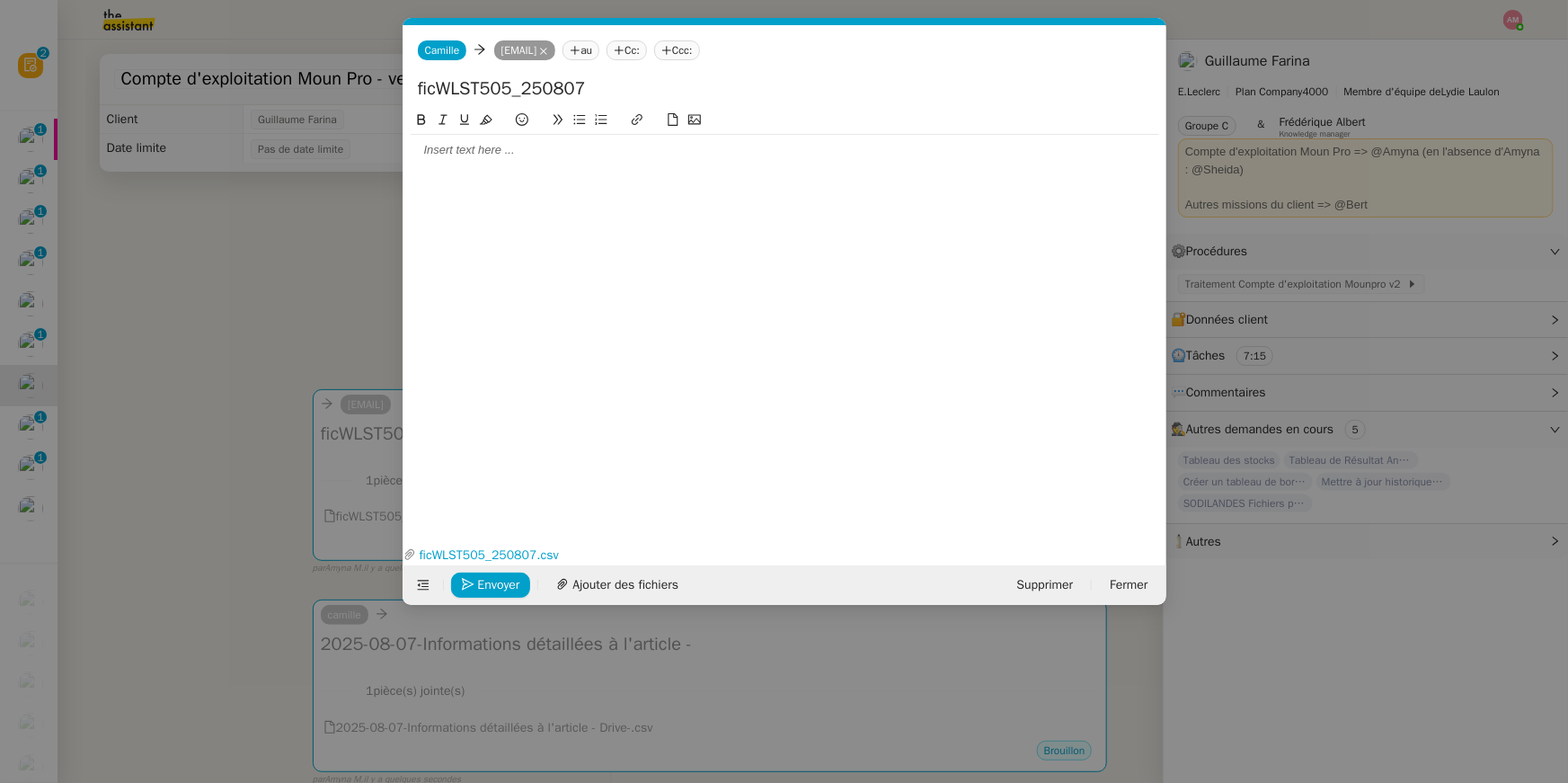 click on "Service TA - VOYAGE - PROPOSITION GLOBALE    A utiliser dans le cadre de proposition de déplacement TA - RELANCE CLIENT (EN)    Relancer un client lorsqu'il n'a pas répondu à un précédent message BAFERTY - MAIL AUDITION    A utiliser dans le cadre de la procédure d'envoi des mails d'audition TA - PUBLICATION OFFRE D'EMPLOI     Organisation du recrutement Discours de présentation du paiement sécurisé    TA - VOYAGES - PROPOSITION ITINERAIRE    Soumettre les résultats d'une recherche TA - CONFIRMATION PAIEMENT (EN)    Confirmer avec le client de modèle de transaction - Attention Plan Pro nécessaire. TA - COURRIER EXPEDIE (recommandé)    A utiliser dans le cadre de l'envoi d'un courrier recommandé TA - PARTAGE DE CALENDRIER (EN)    A utiliser pour demander au client de partager son calendrier afin de faciliter l'accès et la gestion PSPI - Appel de fonds MJL    A utiliser dans le cadre de l'appel de fonds MJL Compte d'exploitation - Evolutel     [FIRST] [LAST]" at bounding box center (784, 391) 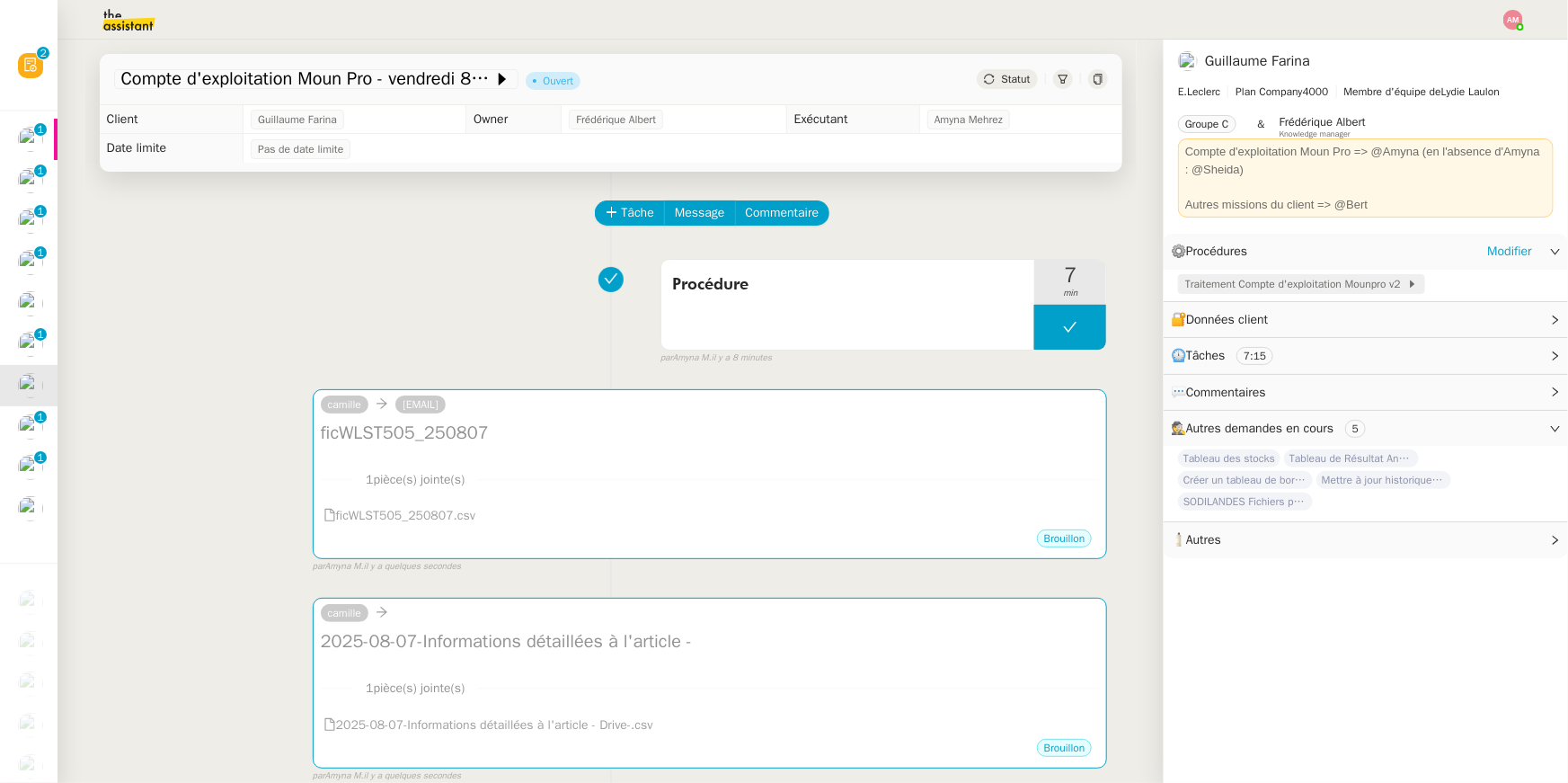 click on "Traitement Compte d'exploitation Mounpro v2" 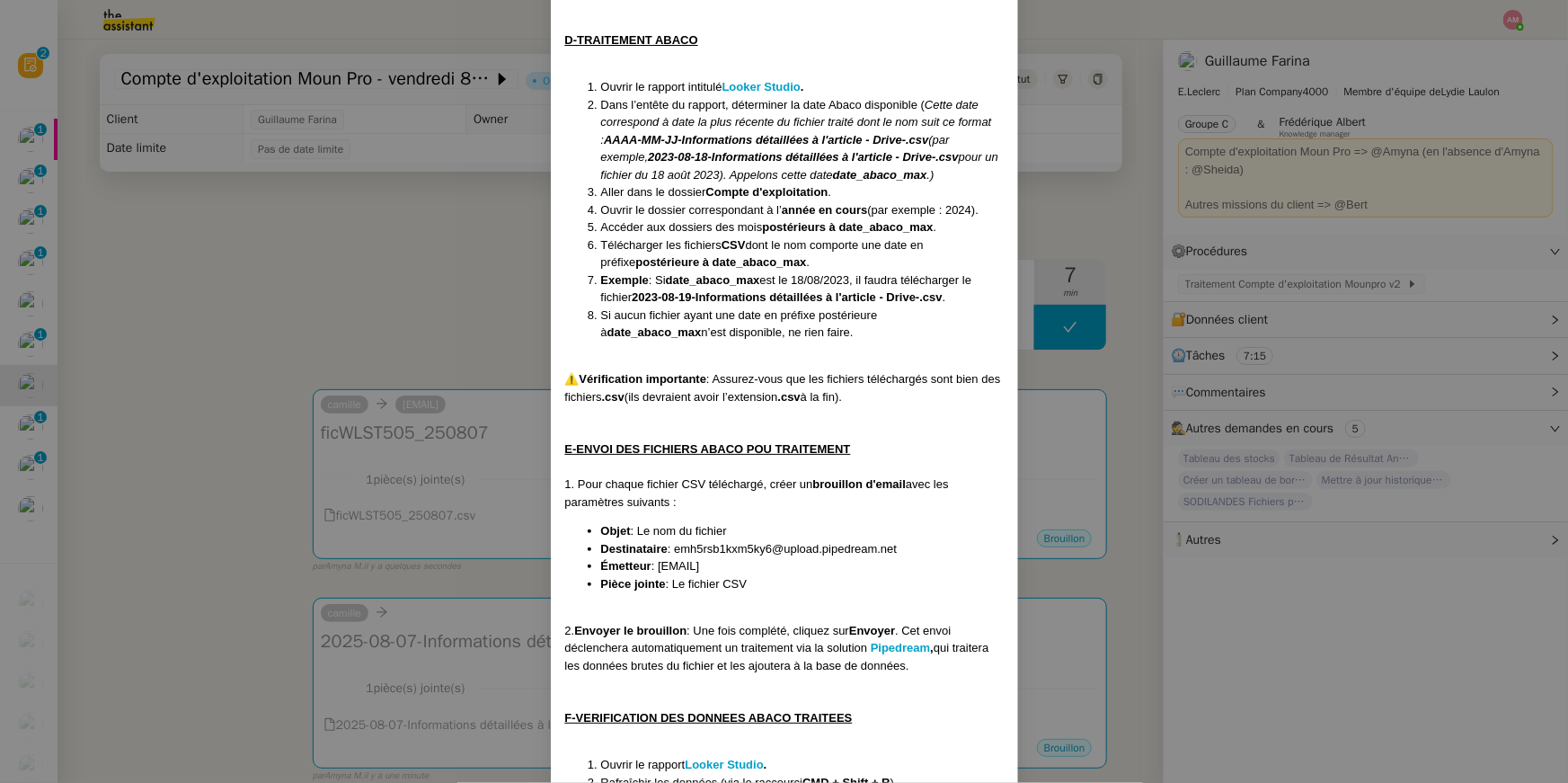 scroll, scrollTop: 1529, scrollLeft: 0, axis: vertical 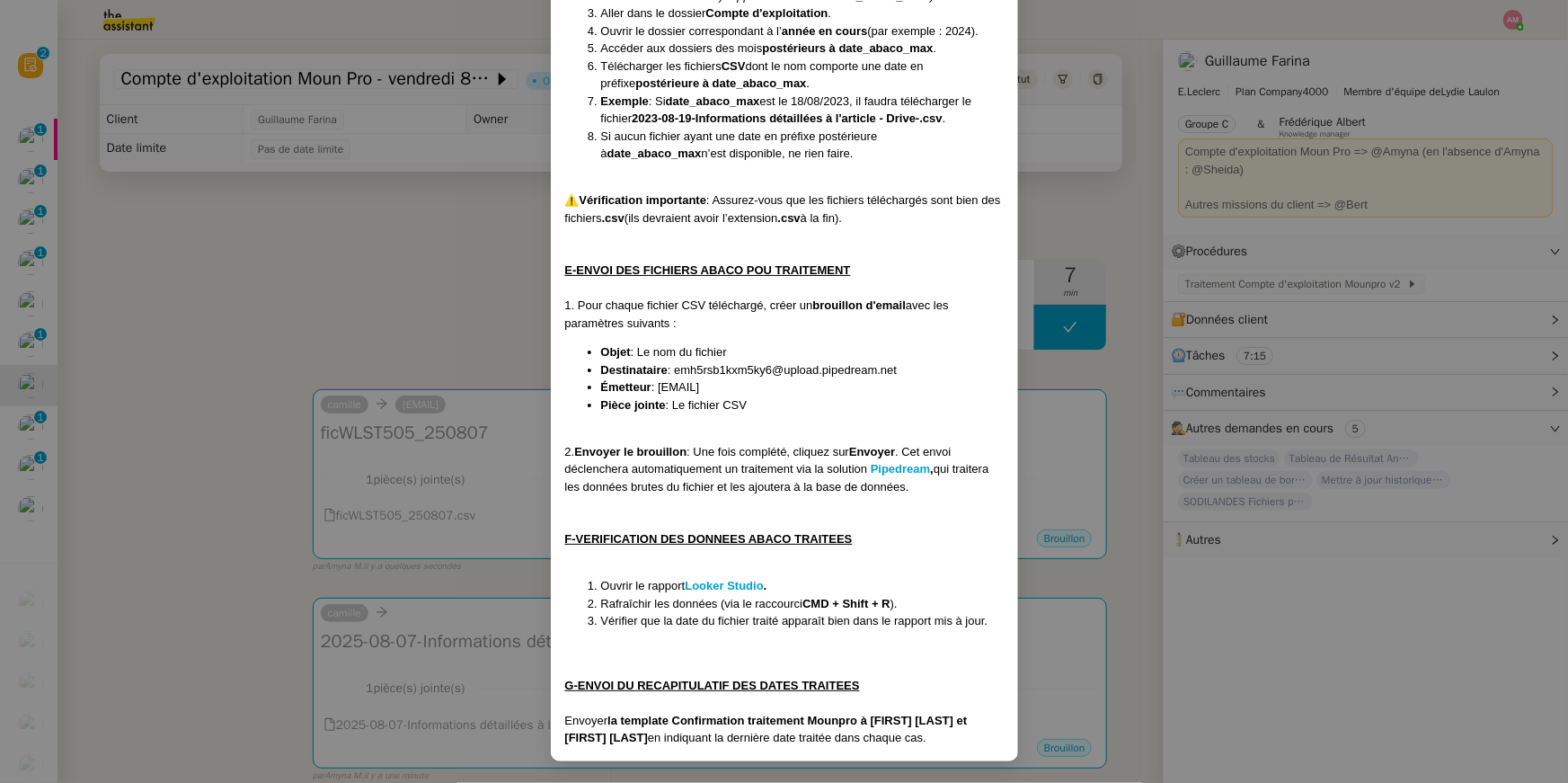 copy on "emh5rsb1kxm5ky6@upload.pipedream.net" 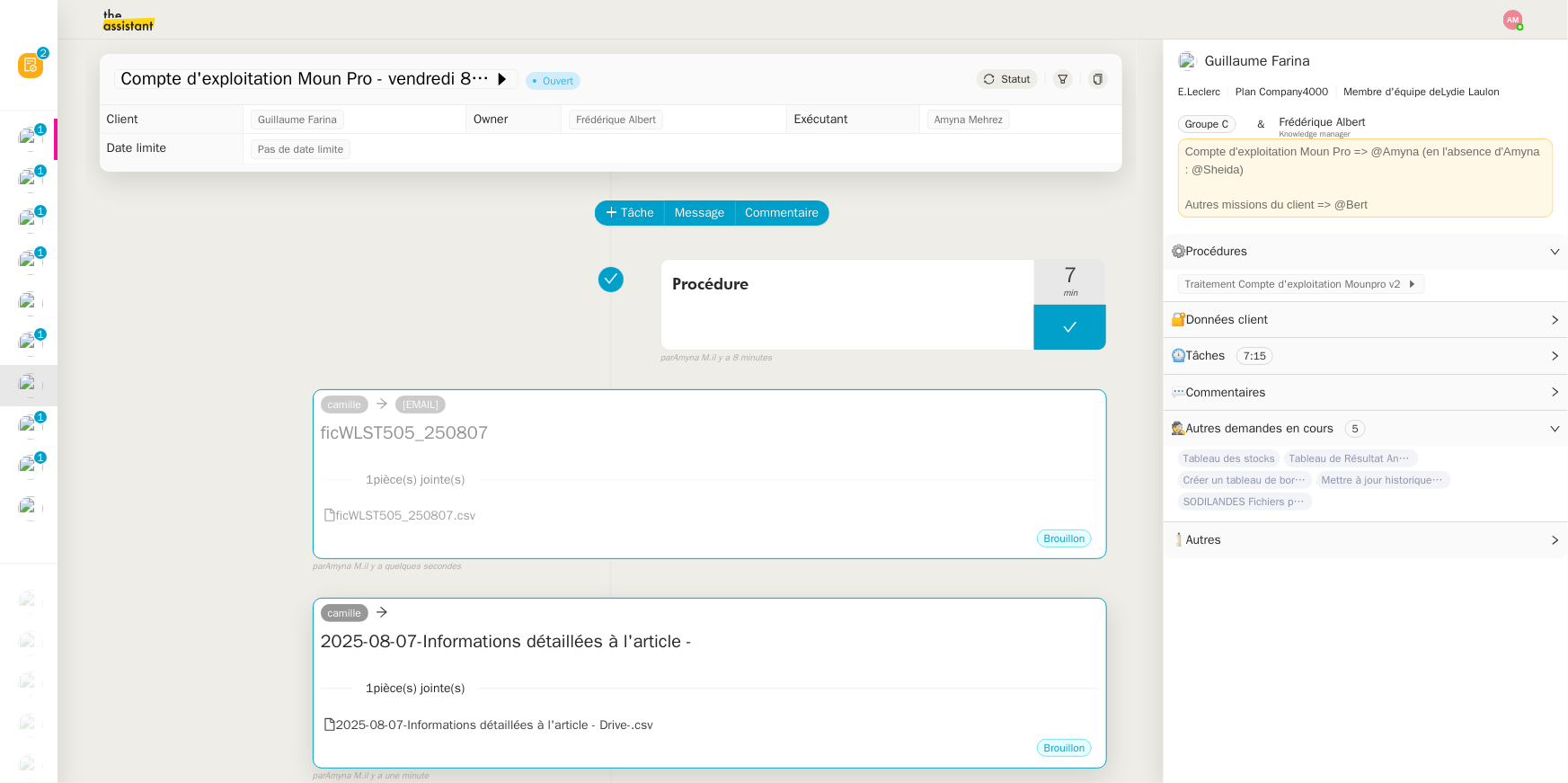 click on "2025-08-07-Informations détaillées à l'article -" at bounding box center [710, 642] 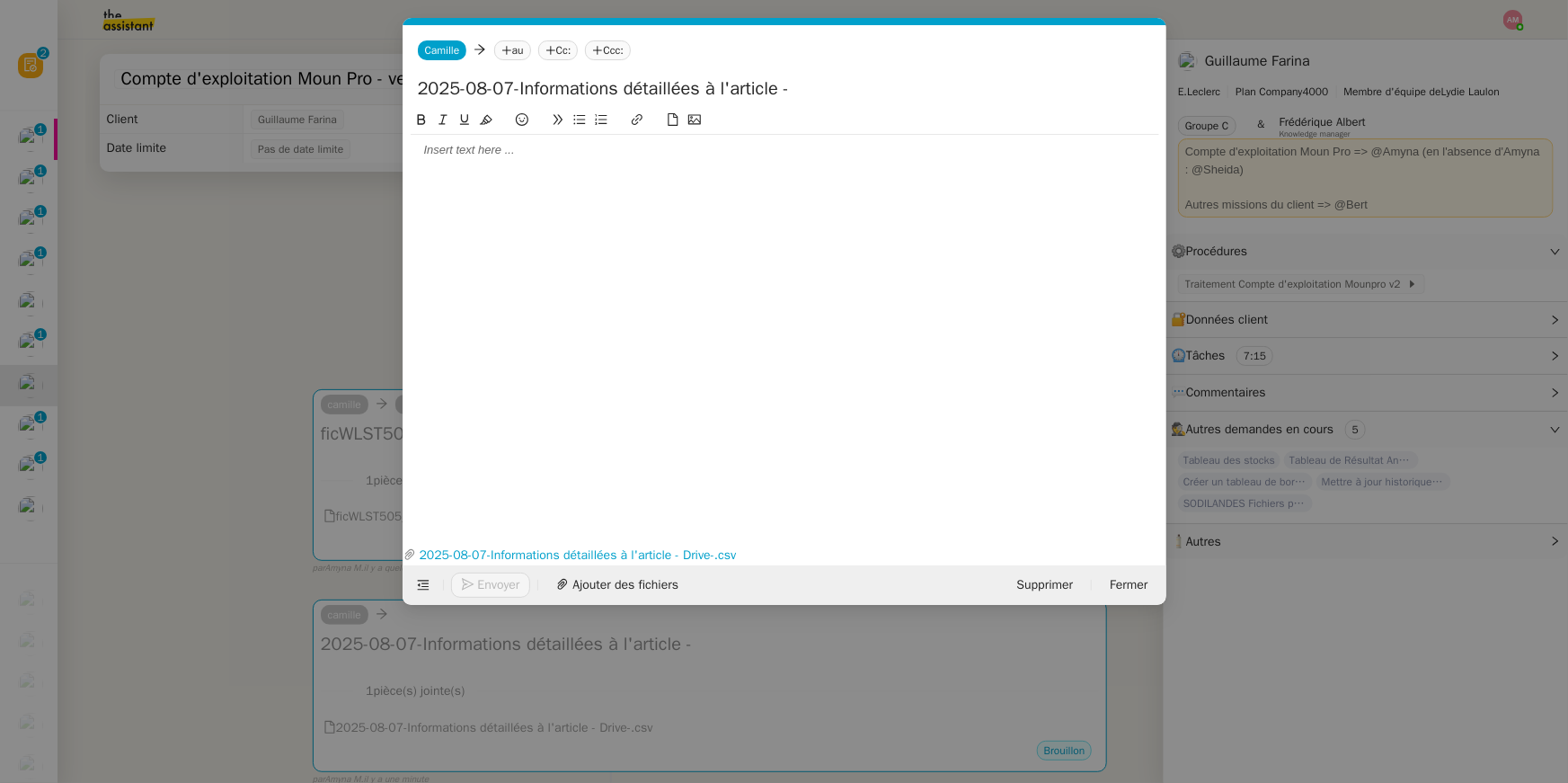 scroll, scrollTop: 0, scrollLeft: 38, axis: horizontal 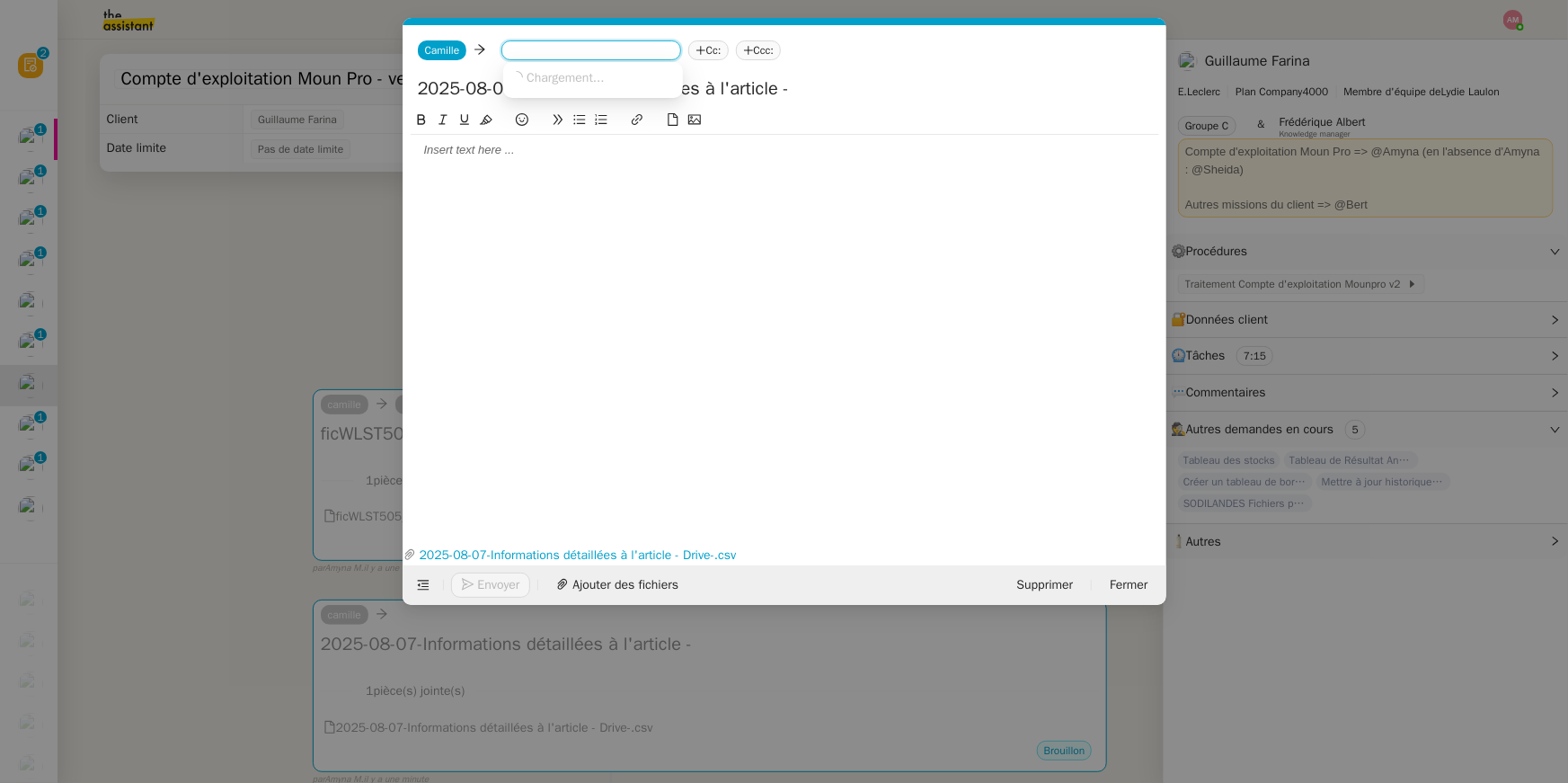 paste on "emh5rsb1kxm5ky6@upload.pipedream.net" 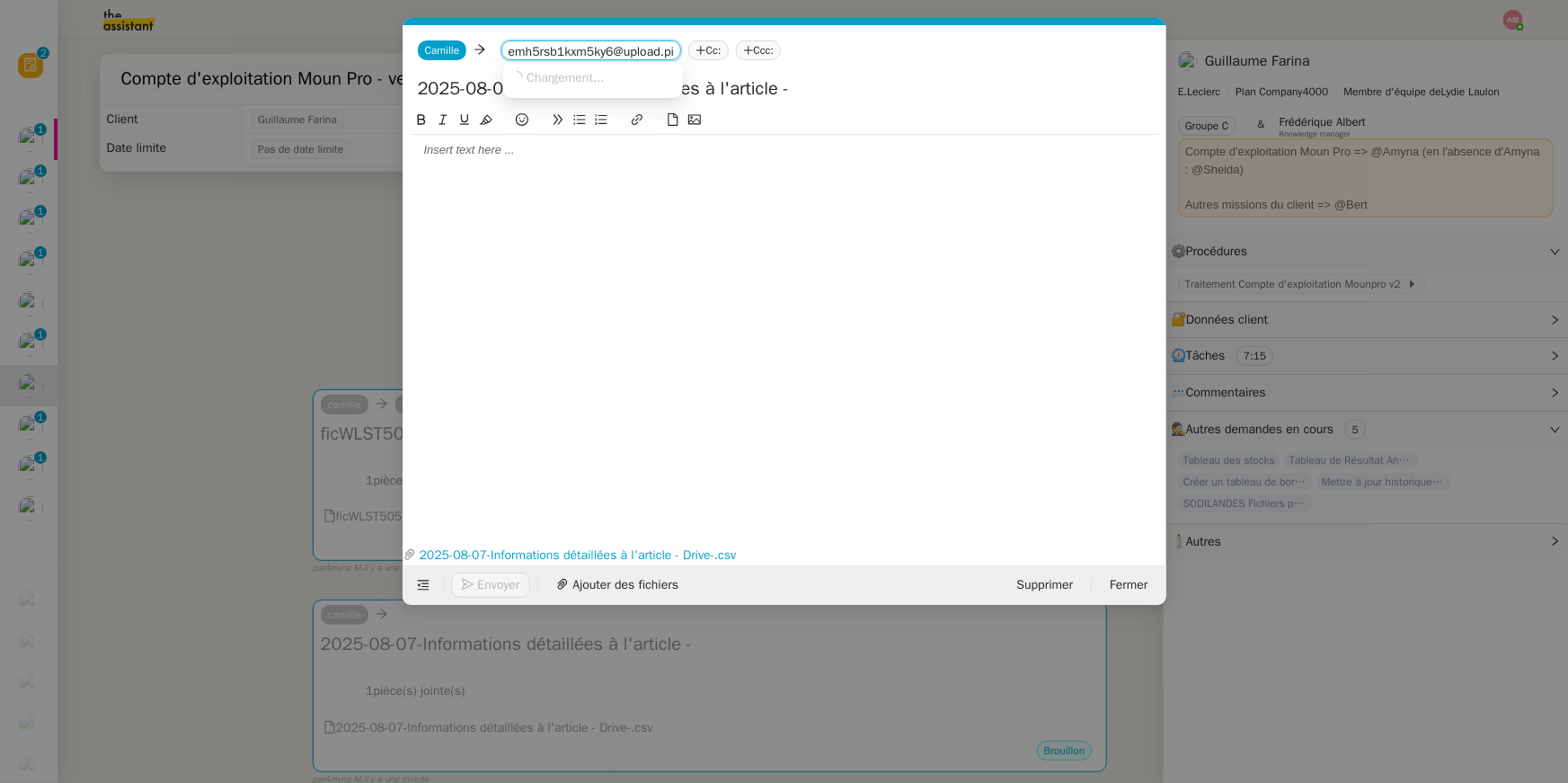 scroll, scrollTop: 0, scrollLeft: 84, axis: horizontal 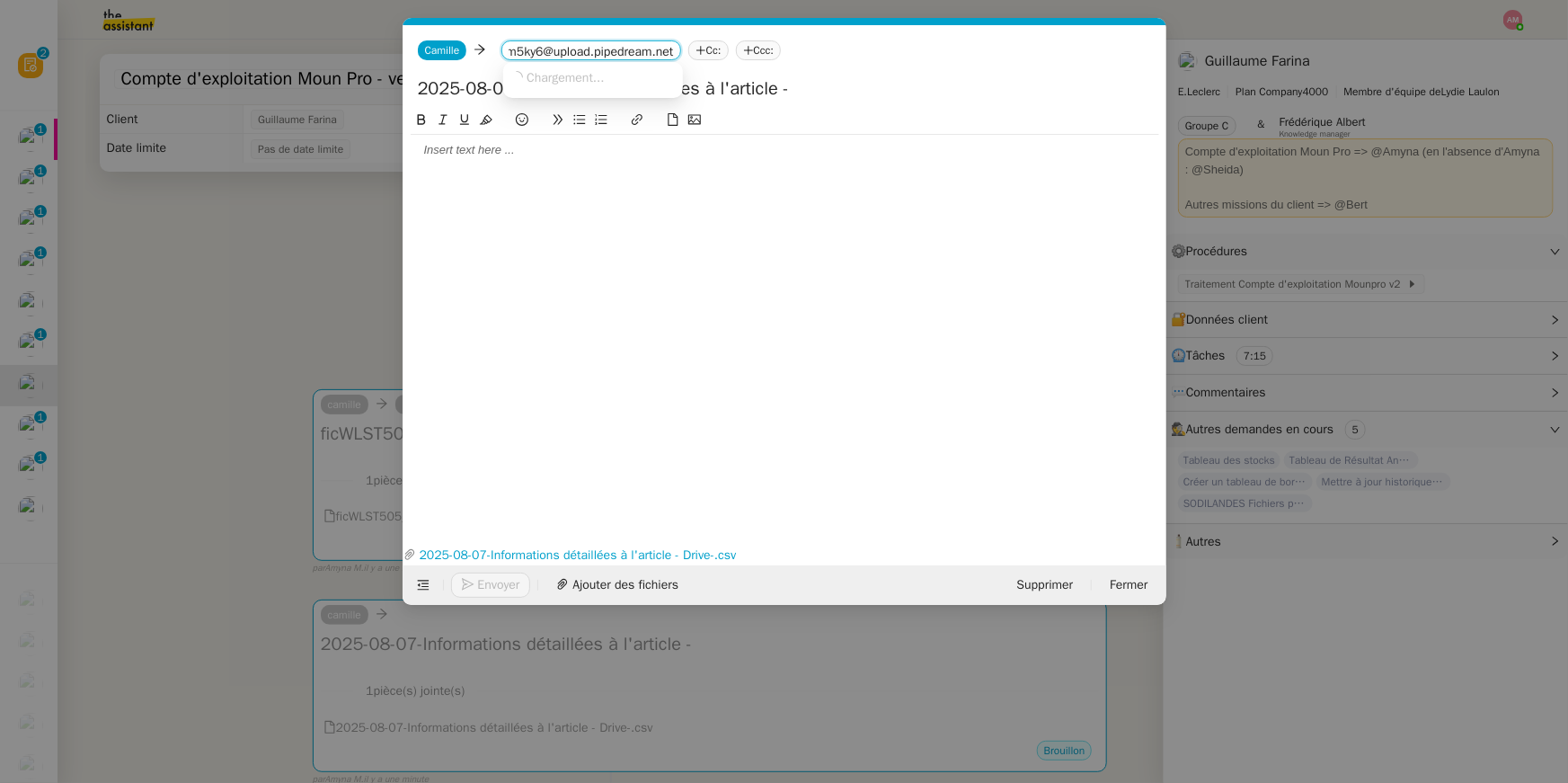 type on "emh5rsb1kxm5ky6@upload.pipedream.net" 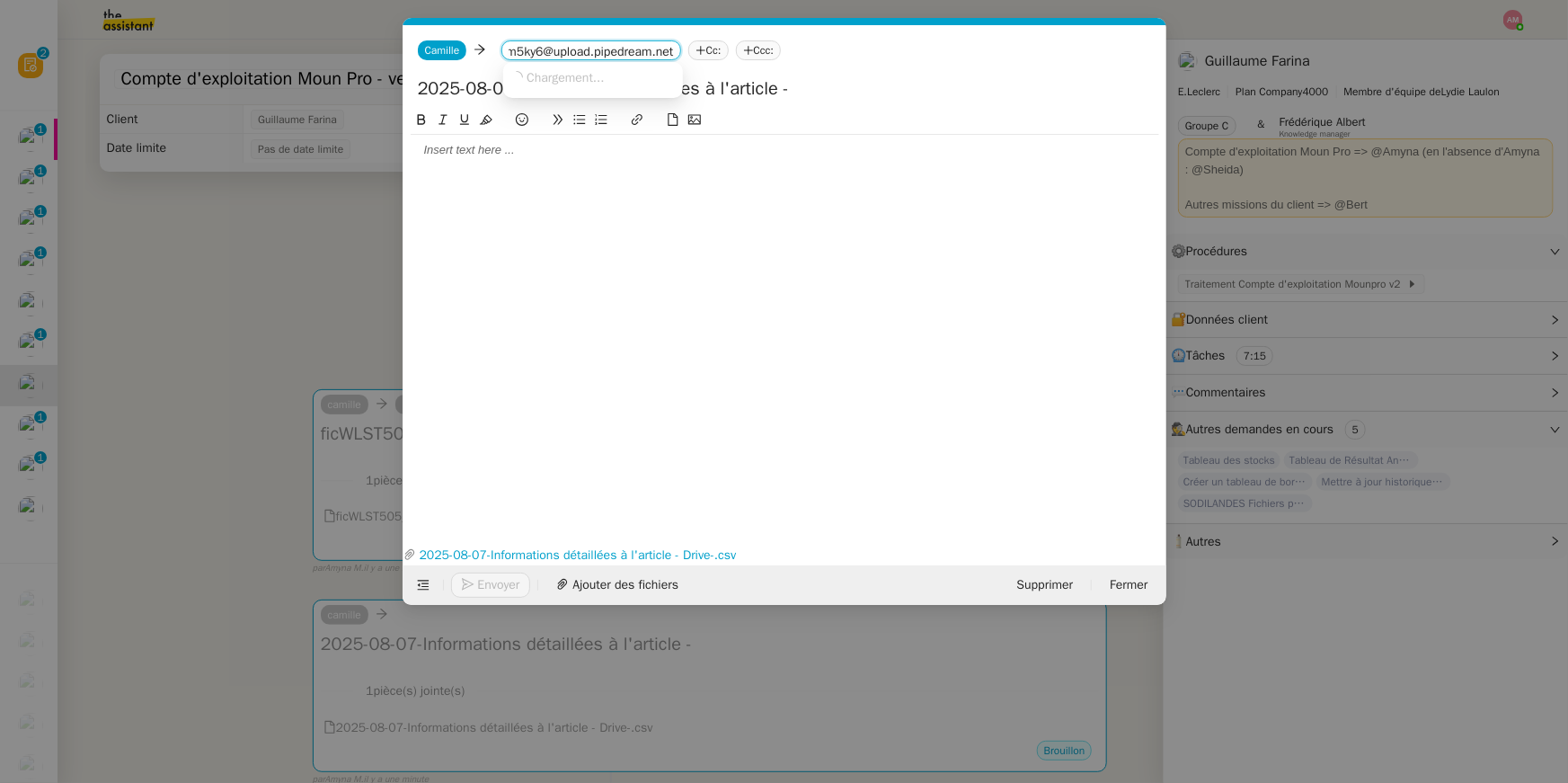 scroll, scrollTop: 0, scrollLeft: 0, axis: both 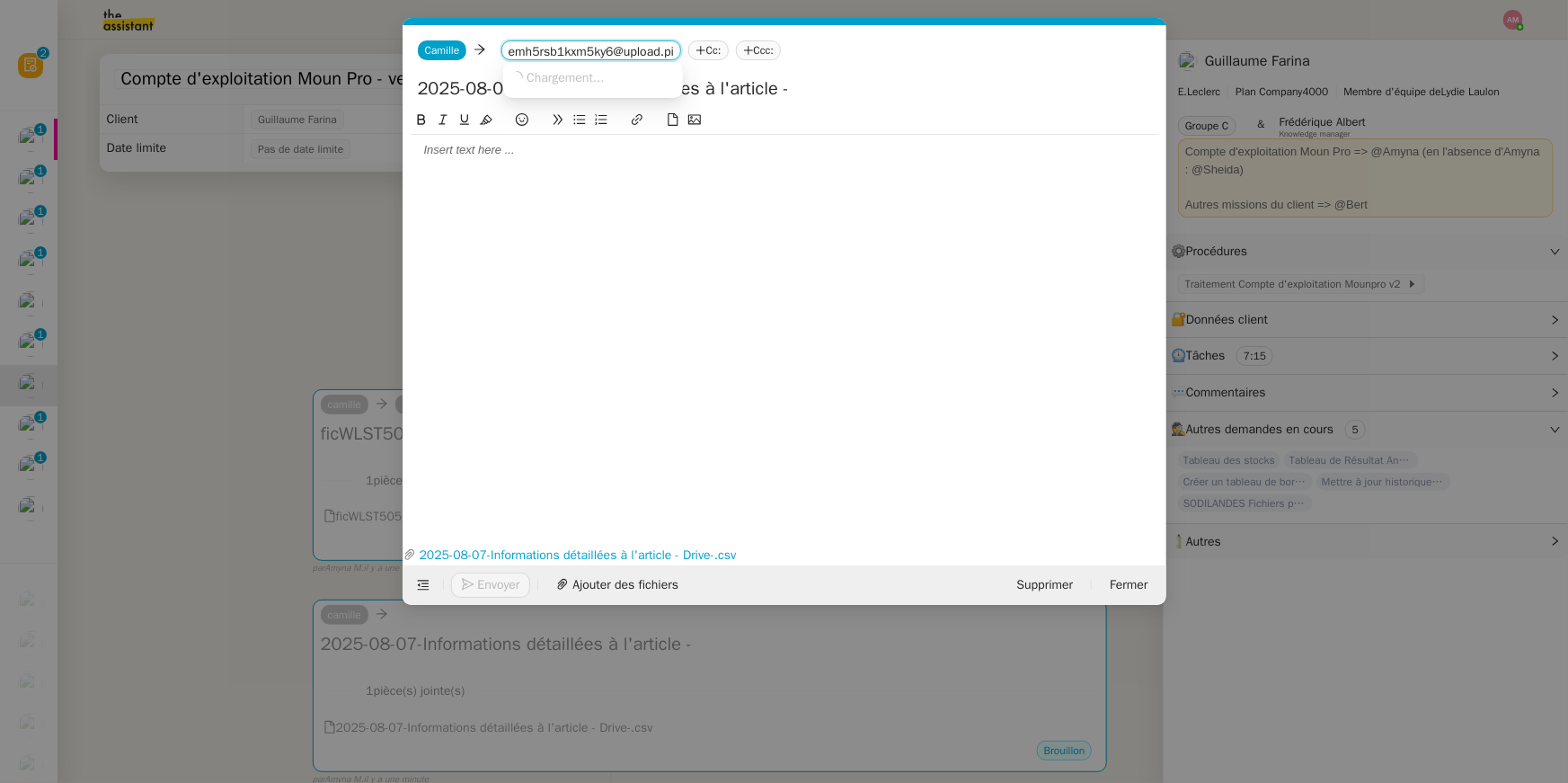 click on "Chargement..." at bounding box center (593, 78) 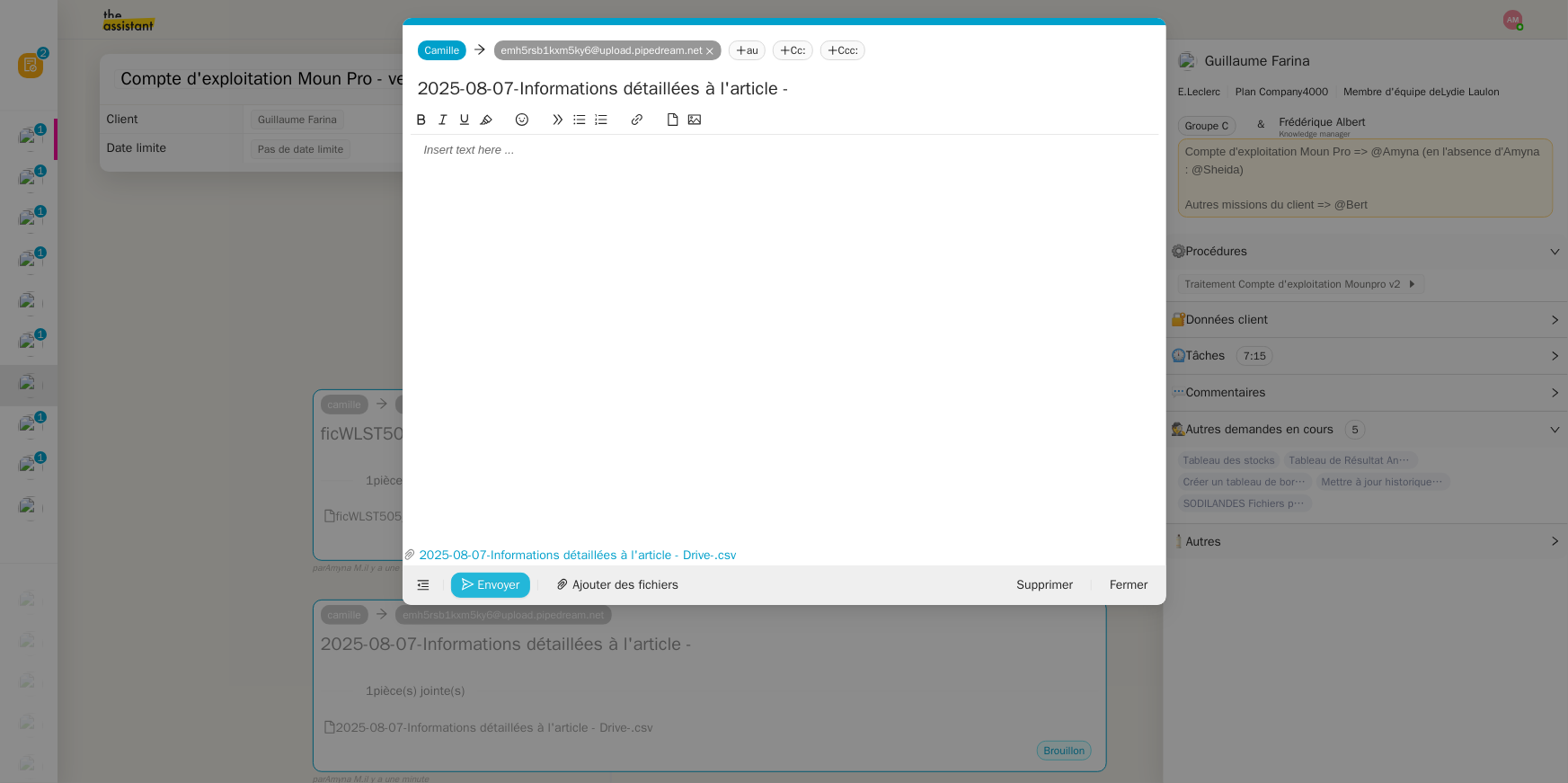 click on "Envoyer" 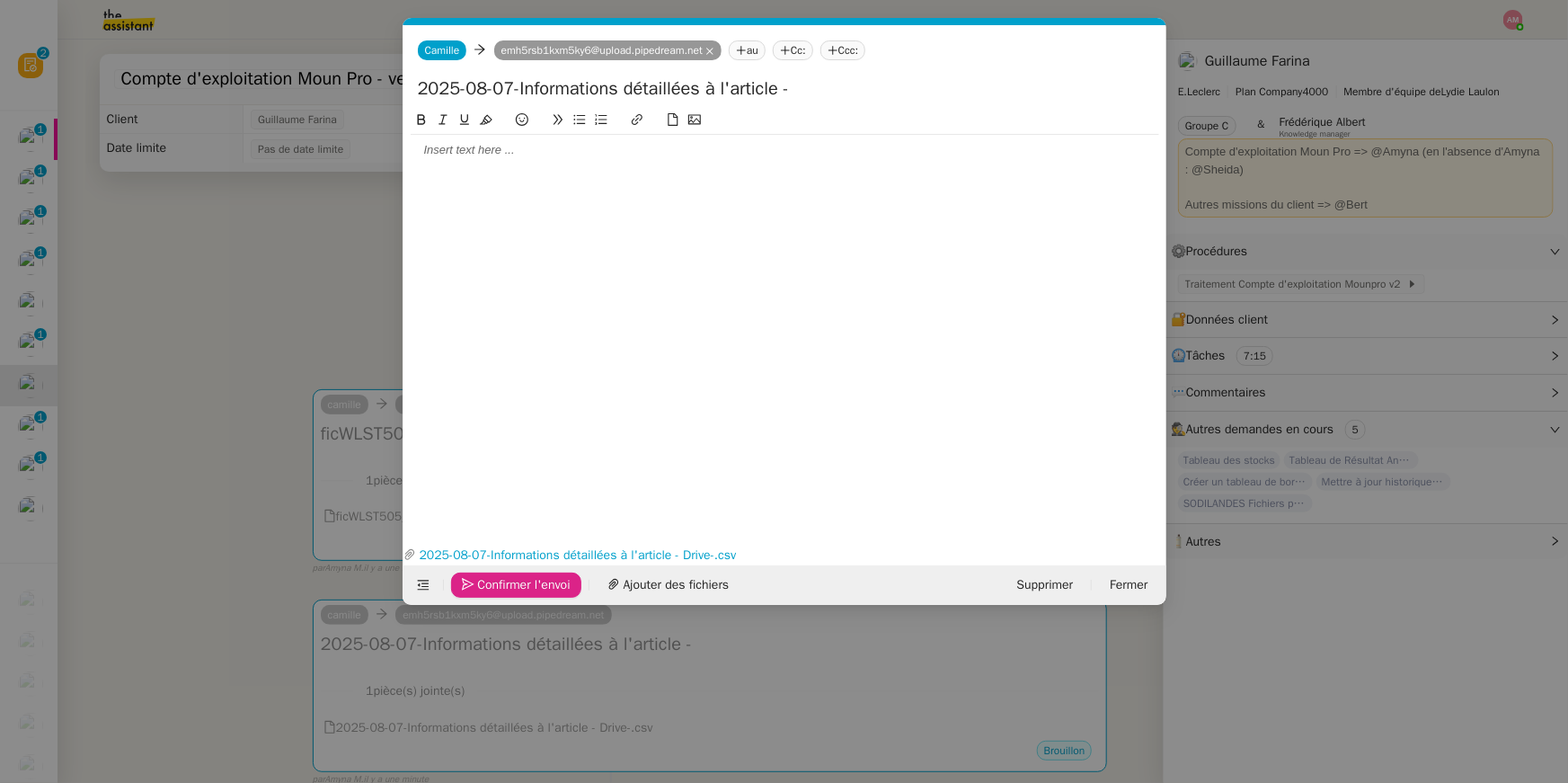 click on "Confirmer l'envoi" 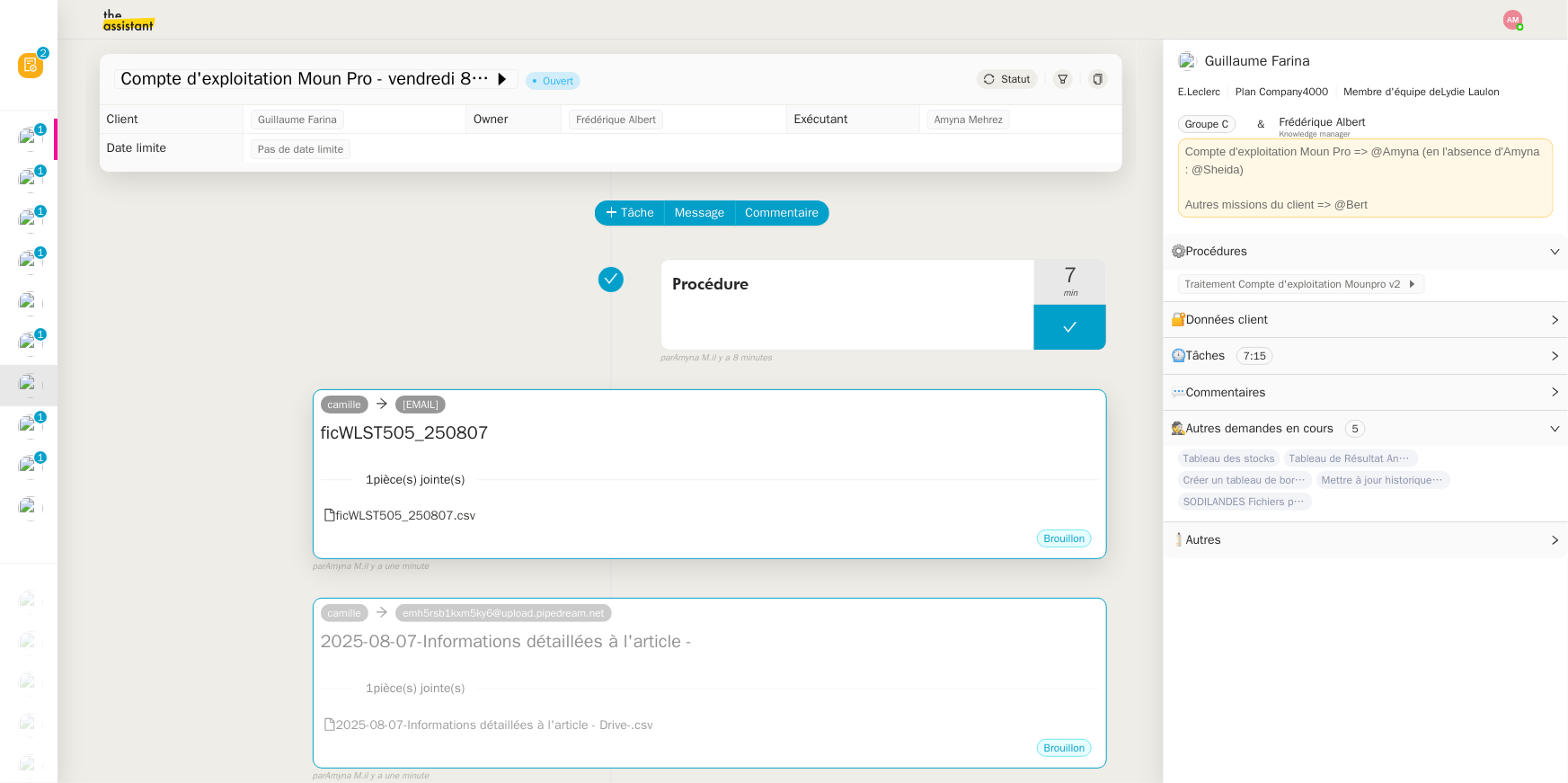 click on "1  pièce(s) jointe(s)  ficWLST505_250807.csv" at bounding box center [710, 492] 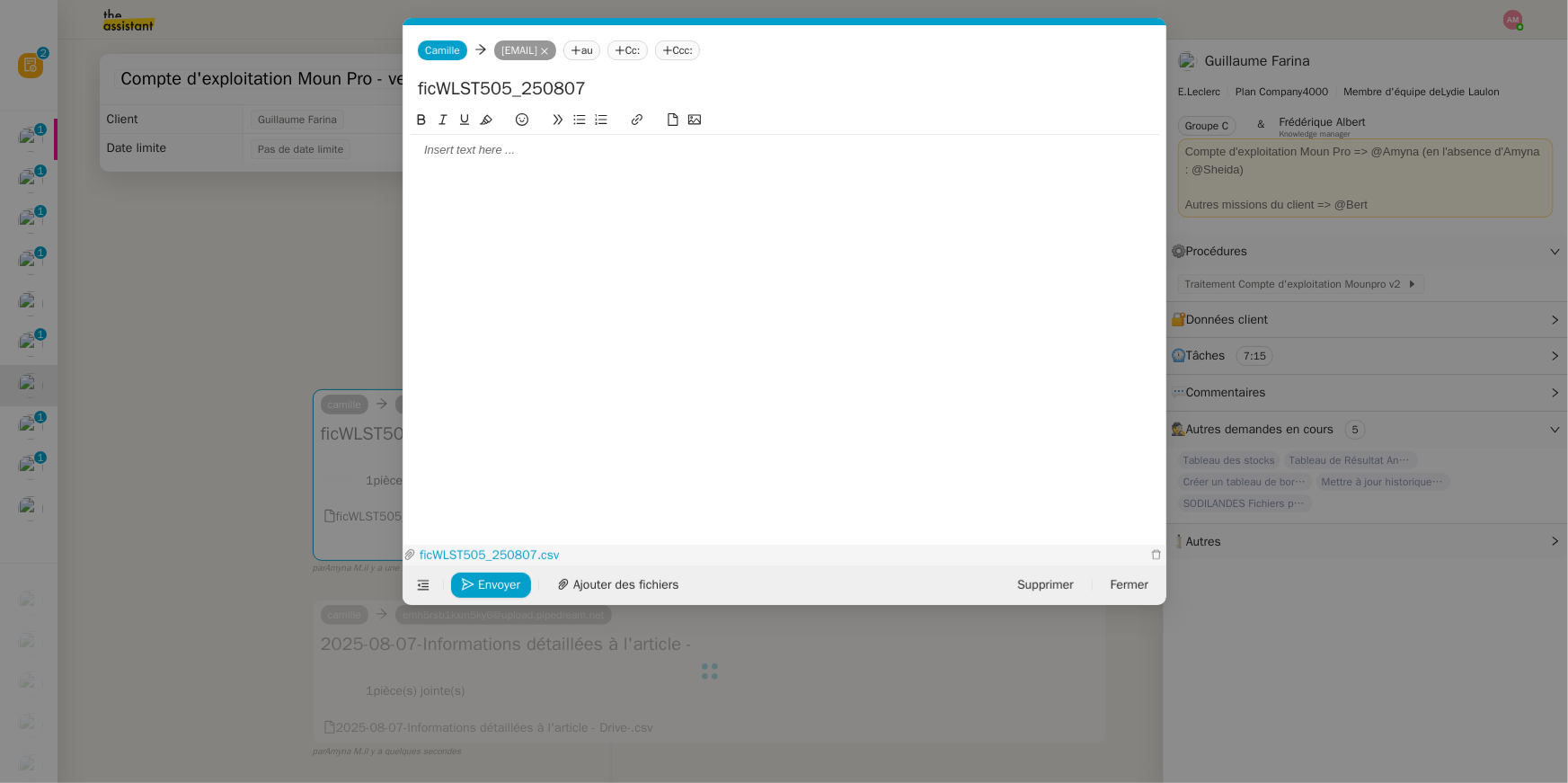 scroll, scrollTop: 0, scrollLeft: 38, axis: horizontal 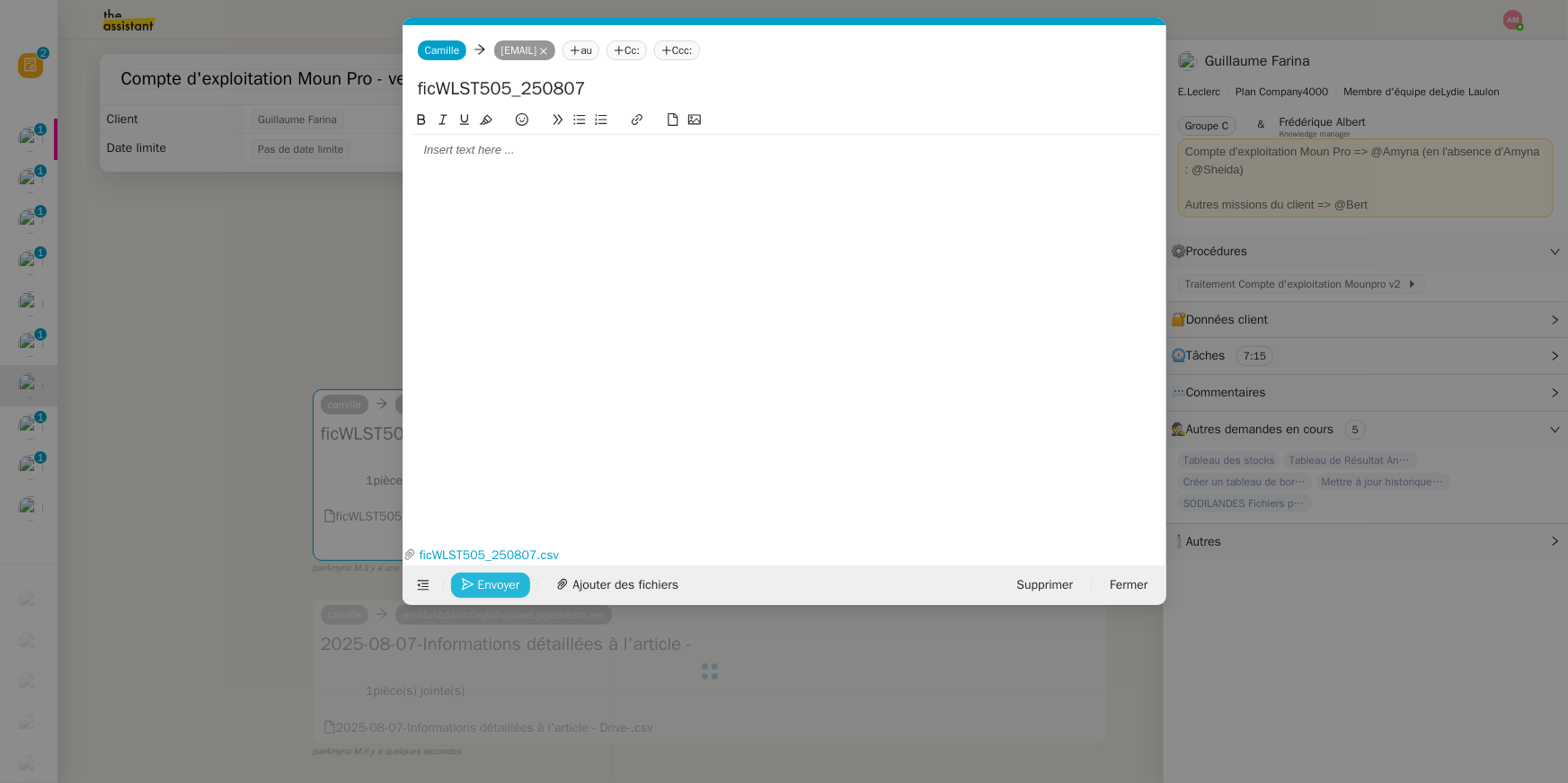 click on "Envoyer" 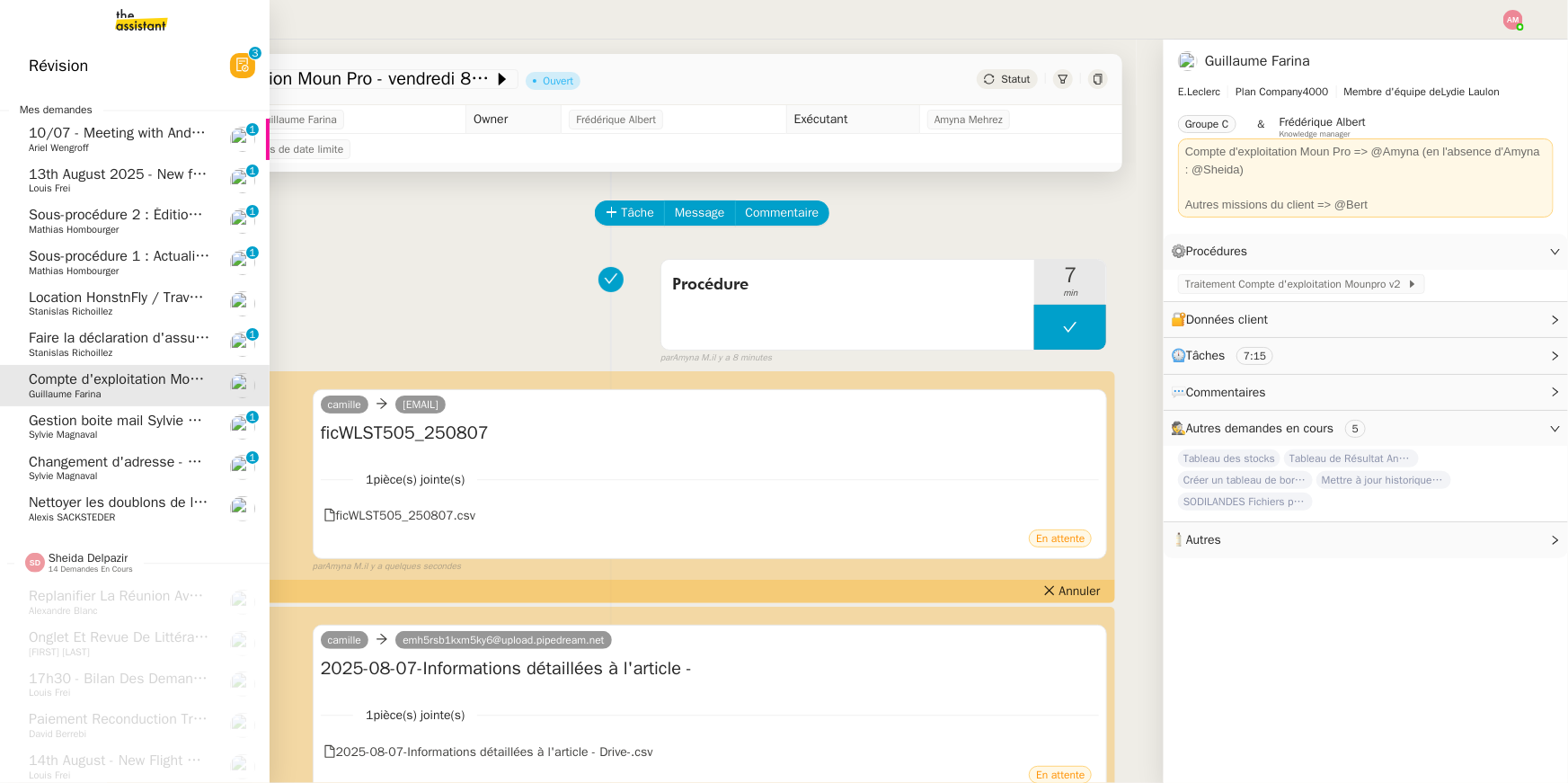 click on "Faire la déclaration d'assurance pour fuite - 6 rue Leibniz" 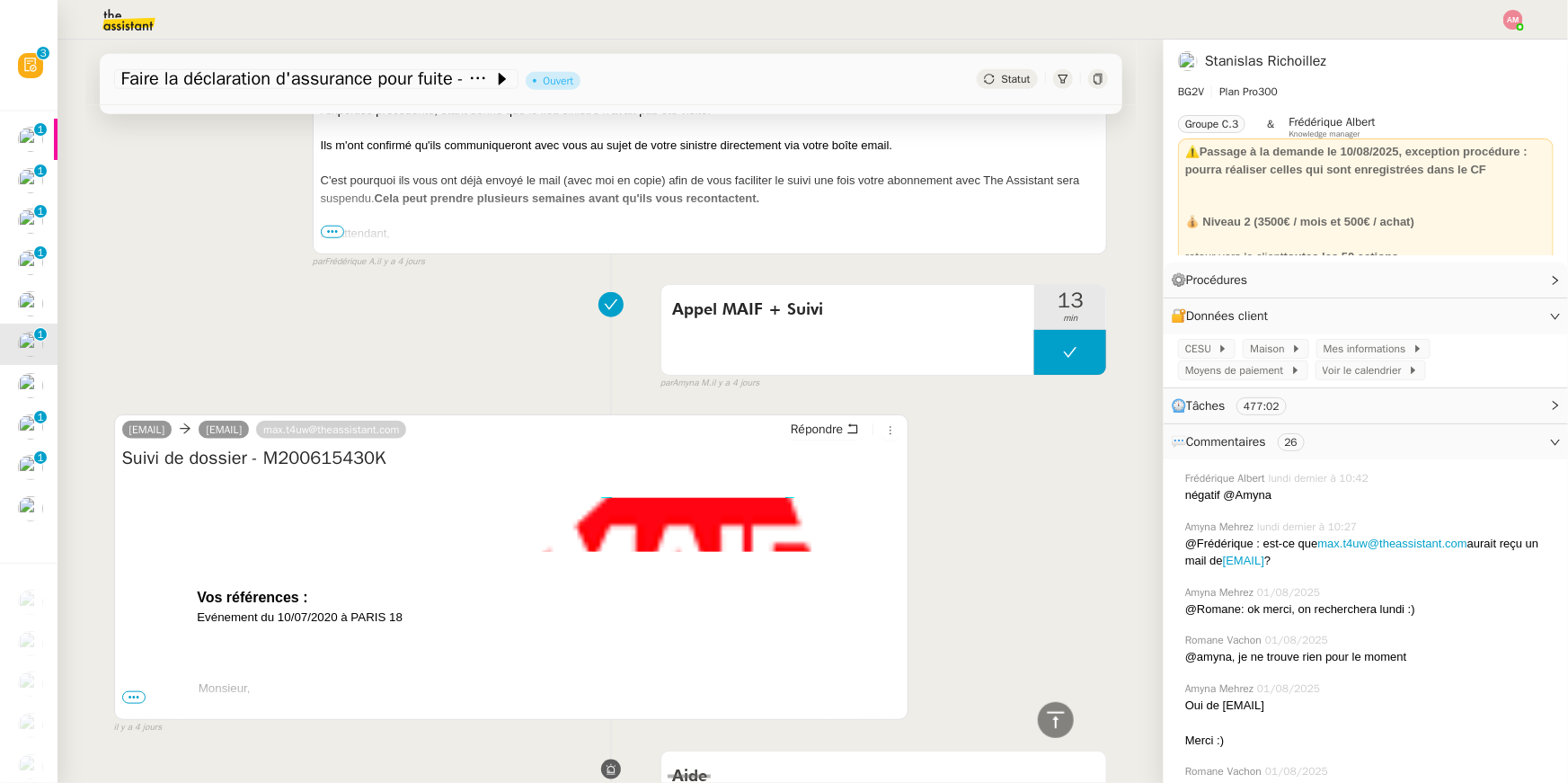 scroll, scrollTop: 527, scrollLeft: 0, axis: vertical 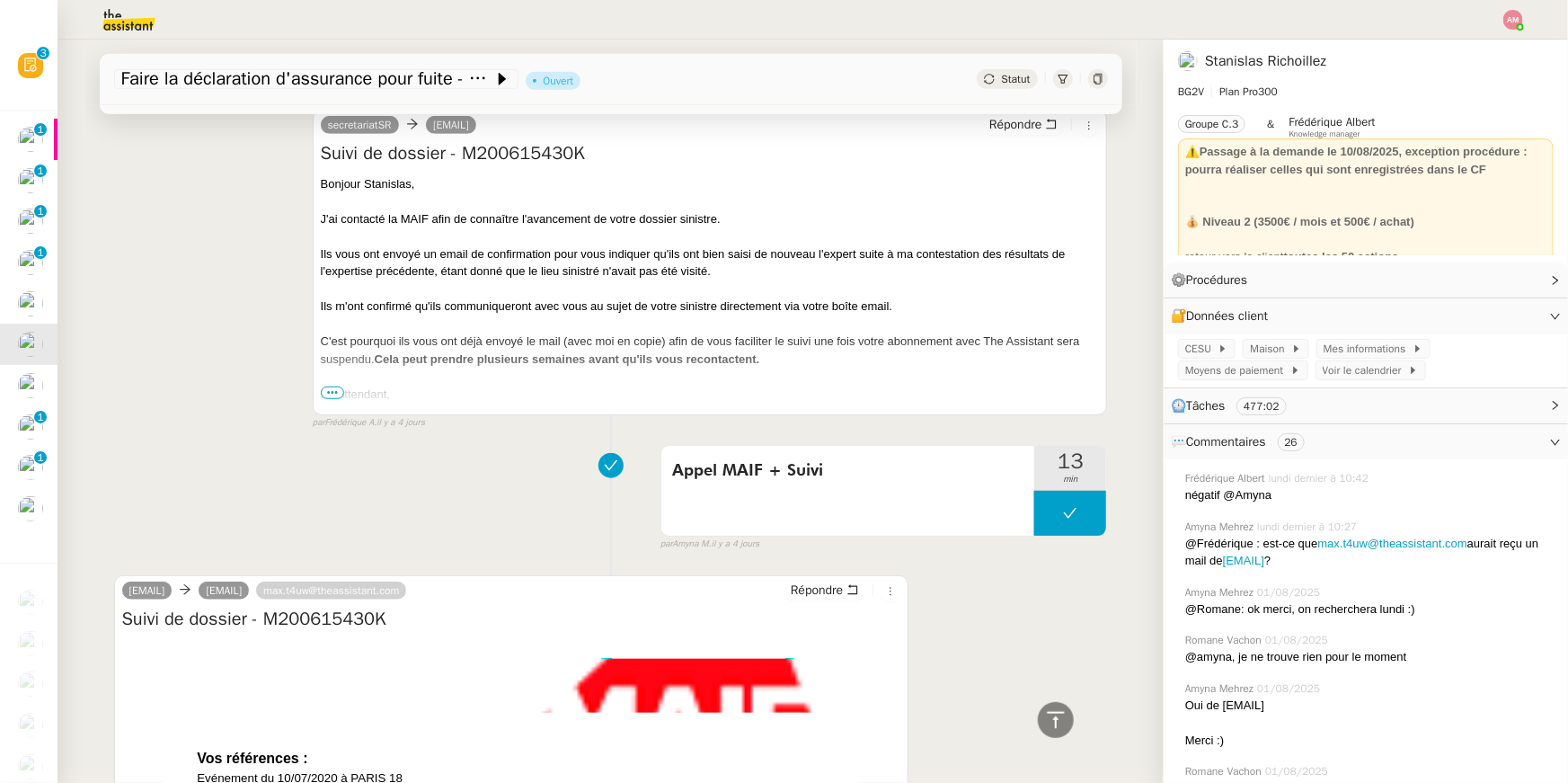 click on "•••" at bounding box center [332, 393] 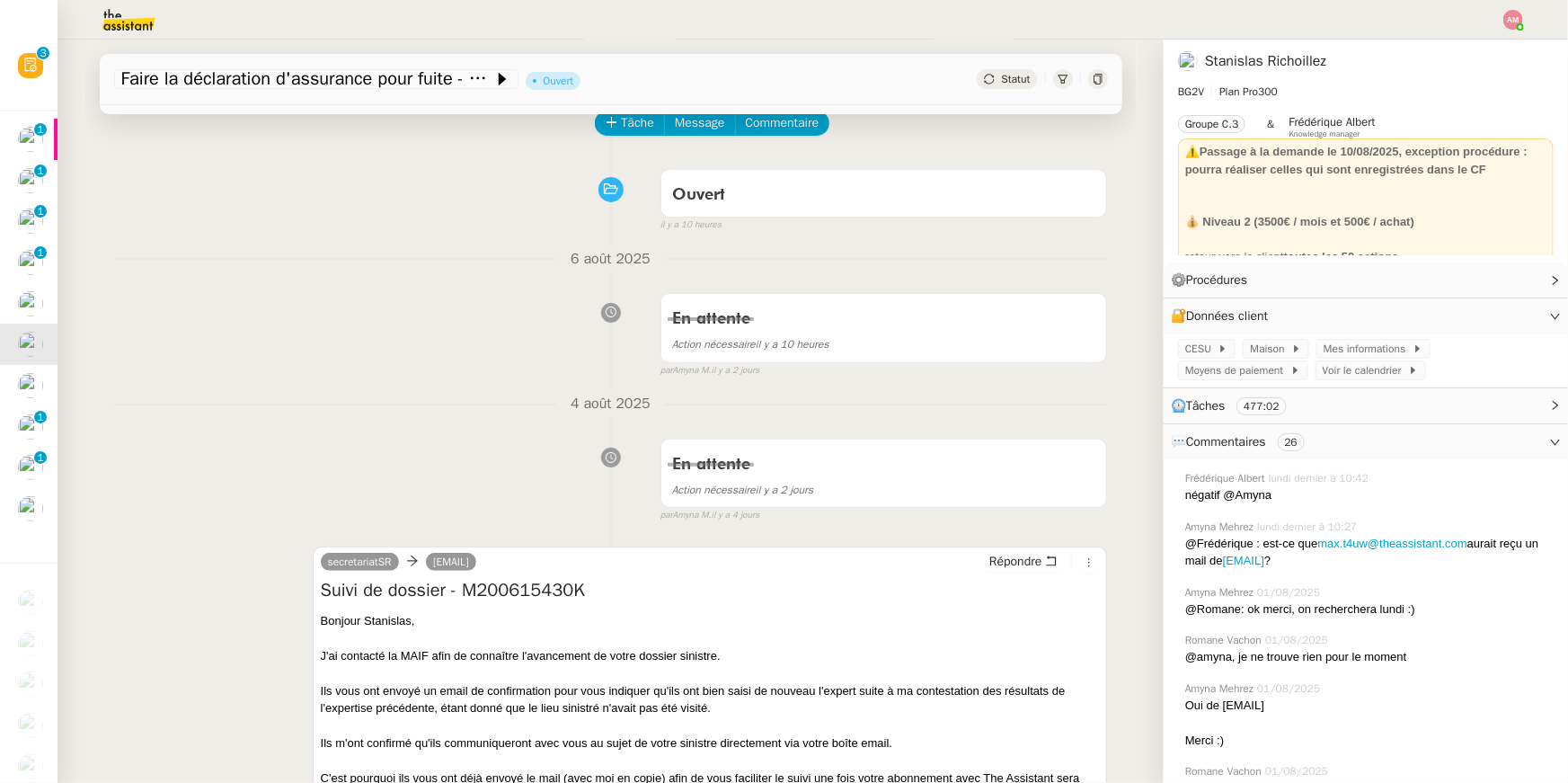 scroll, scrollTop: 0, scrollLeft: 0, axis: both 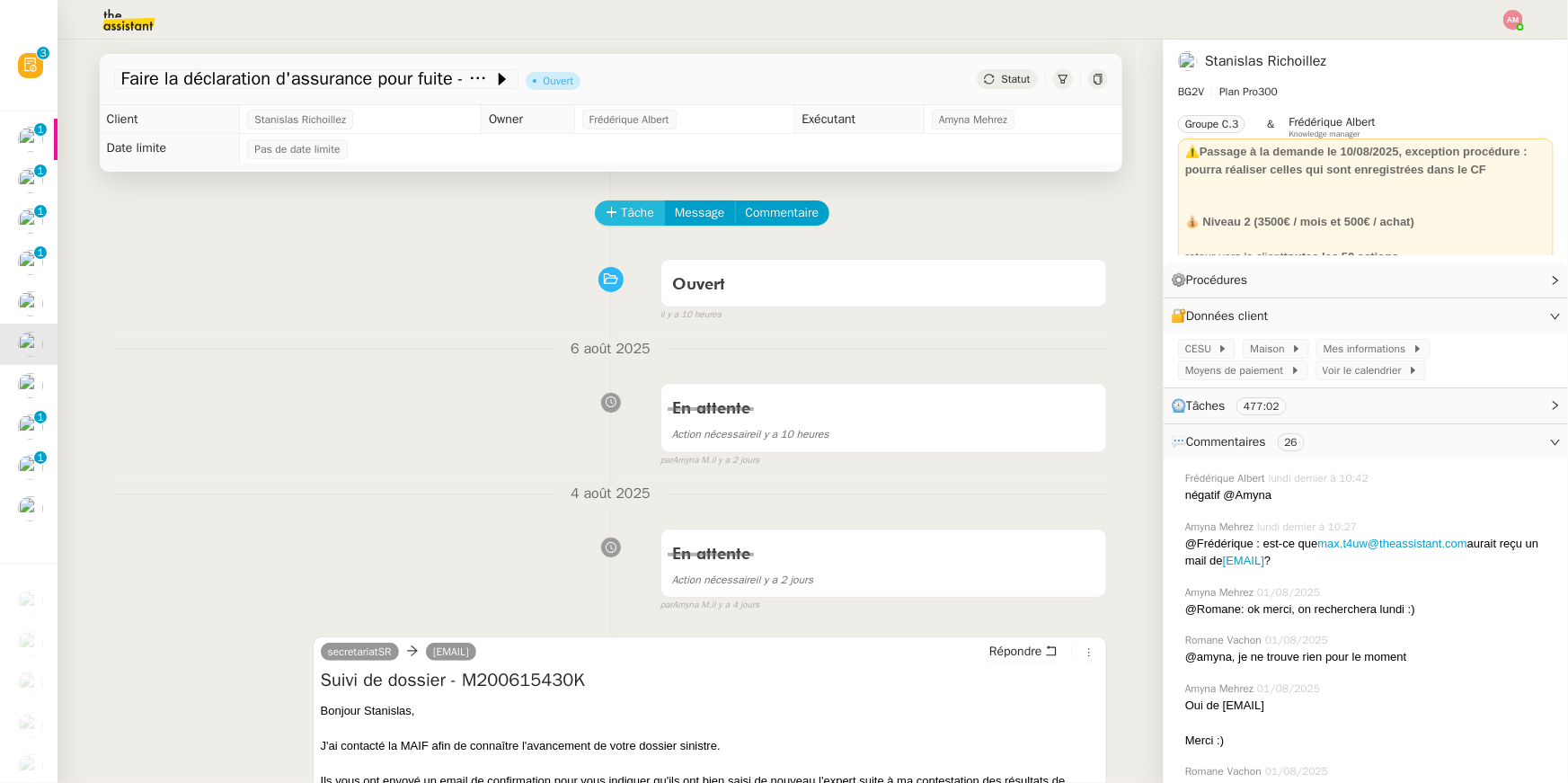 click on "Tâche" 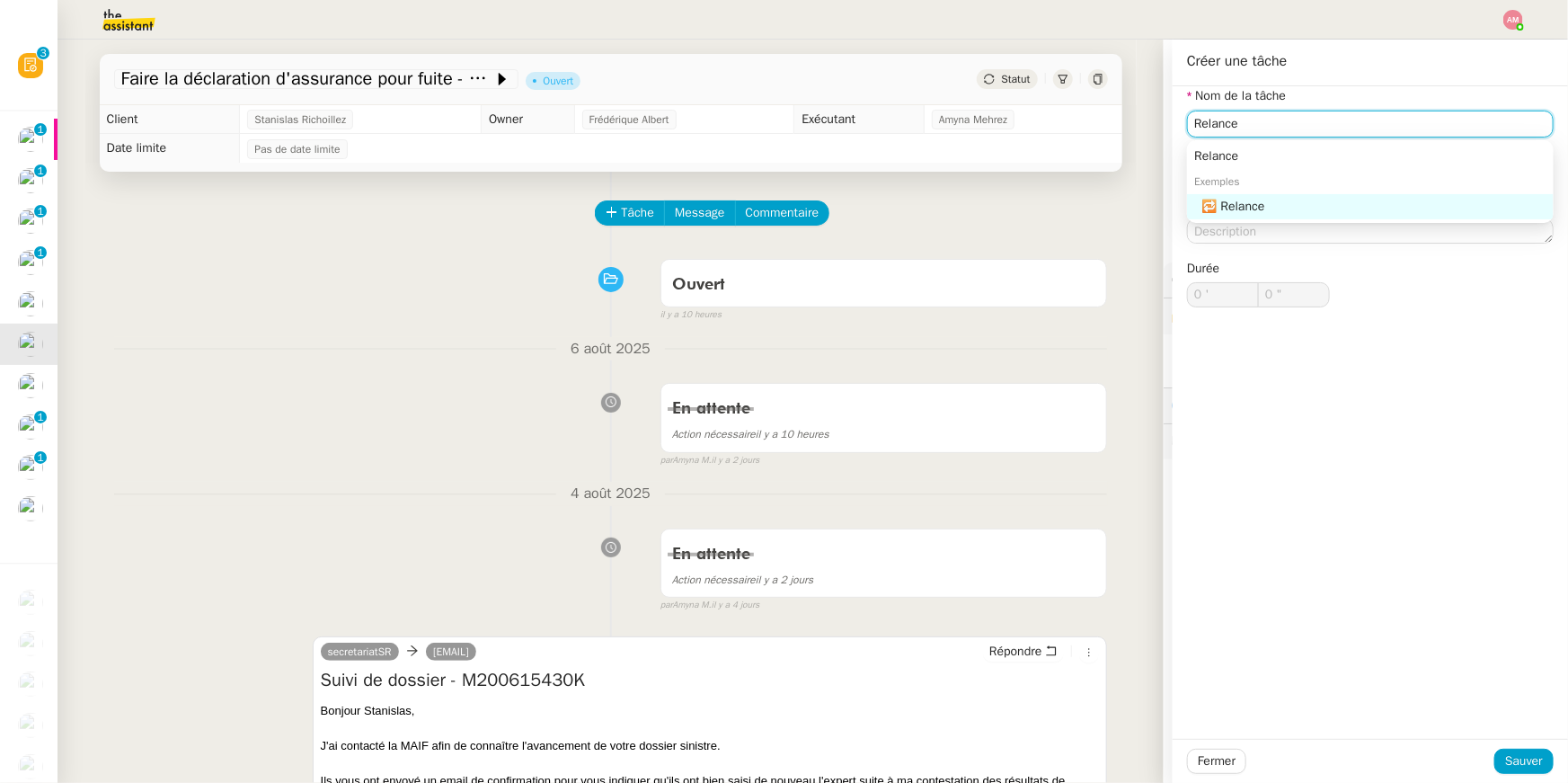 click on "🔁 Relance" 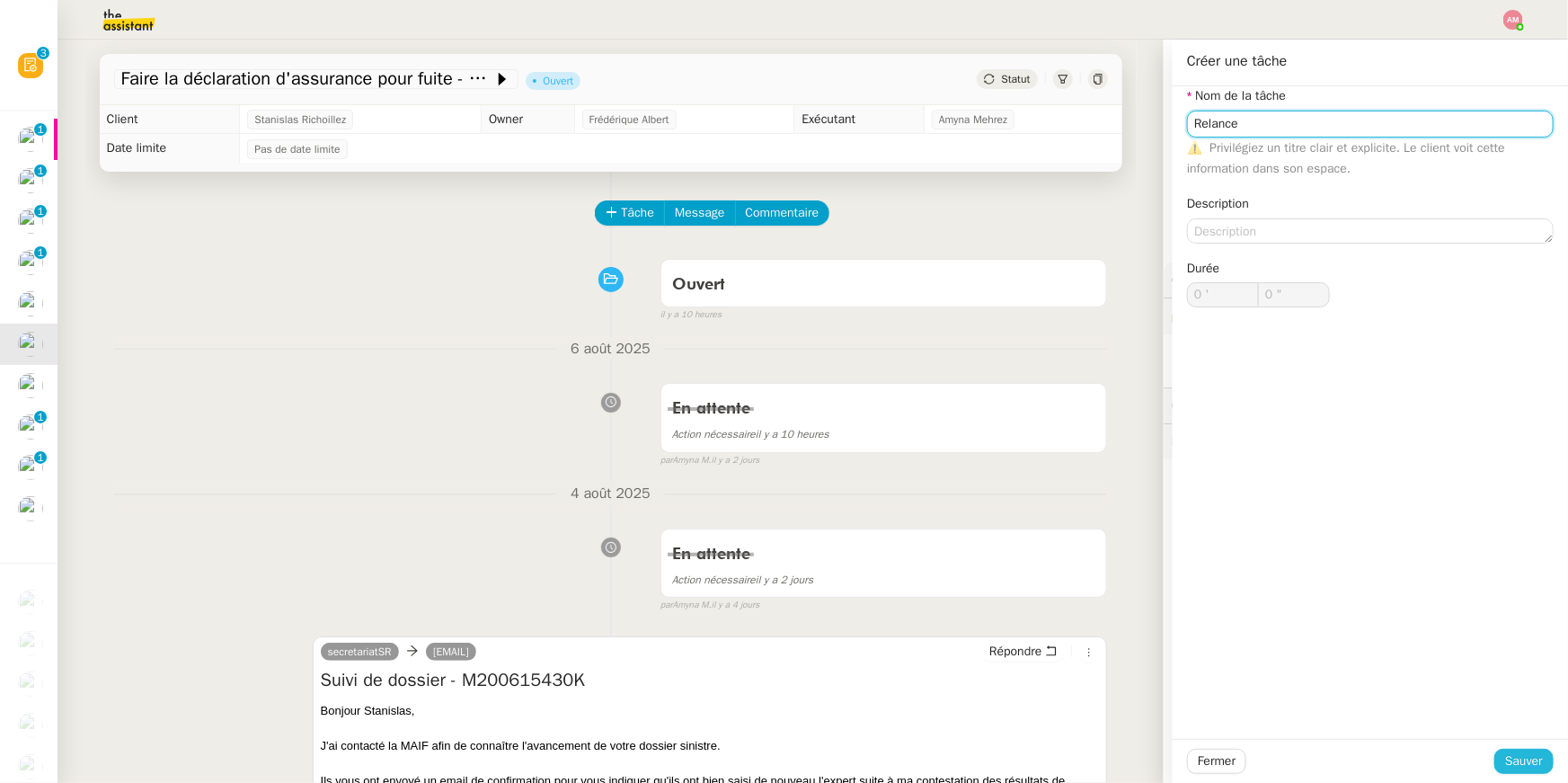 type on "Relance" 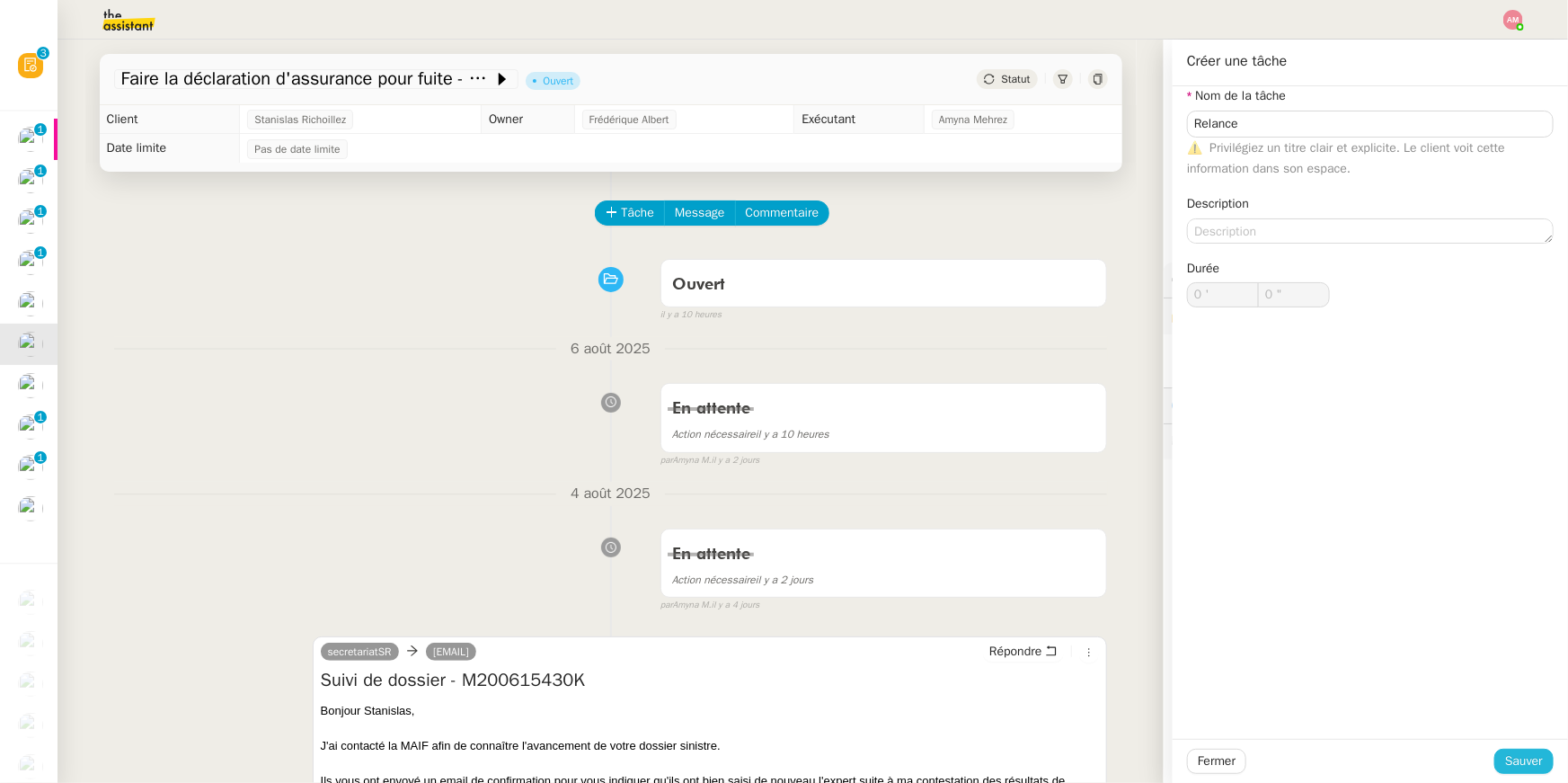 click on "Sauver" 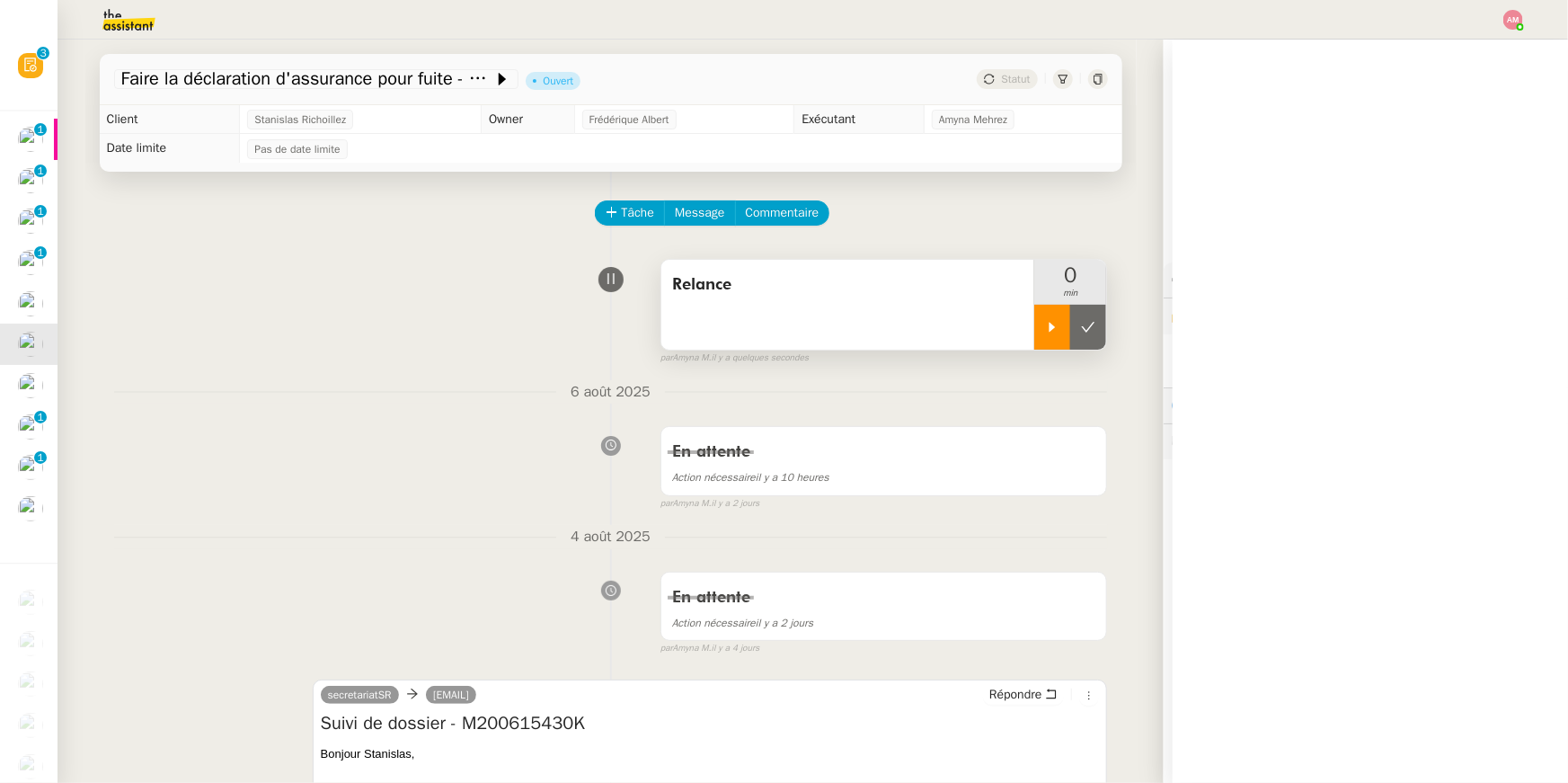 click at bounding box center (1052, 327) 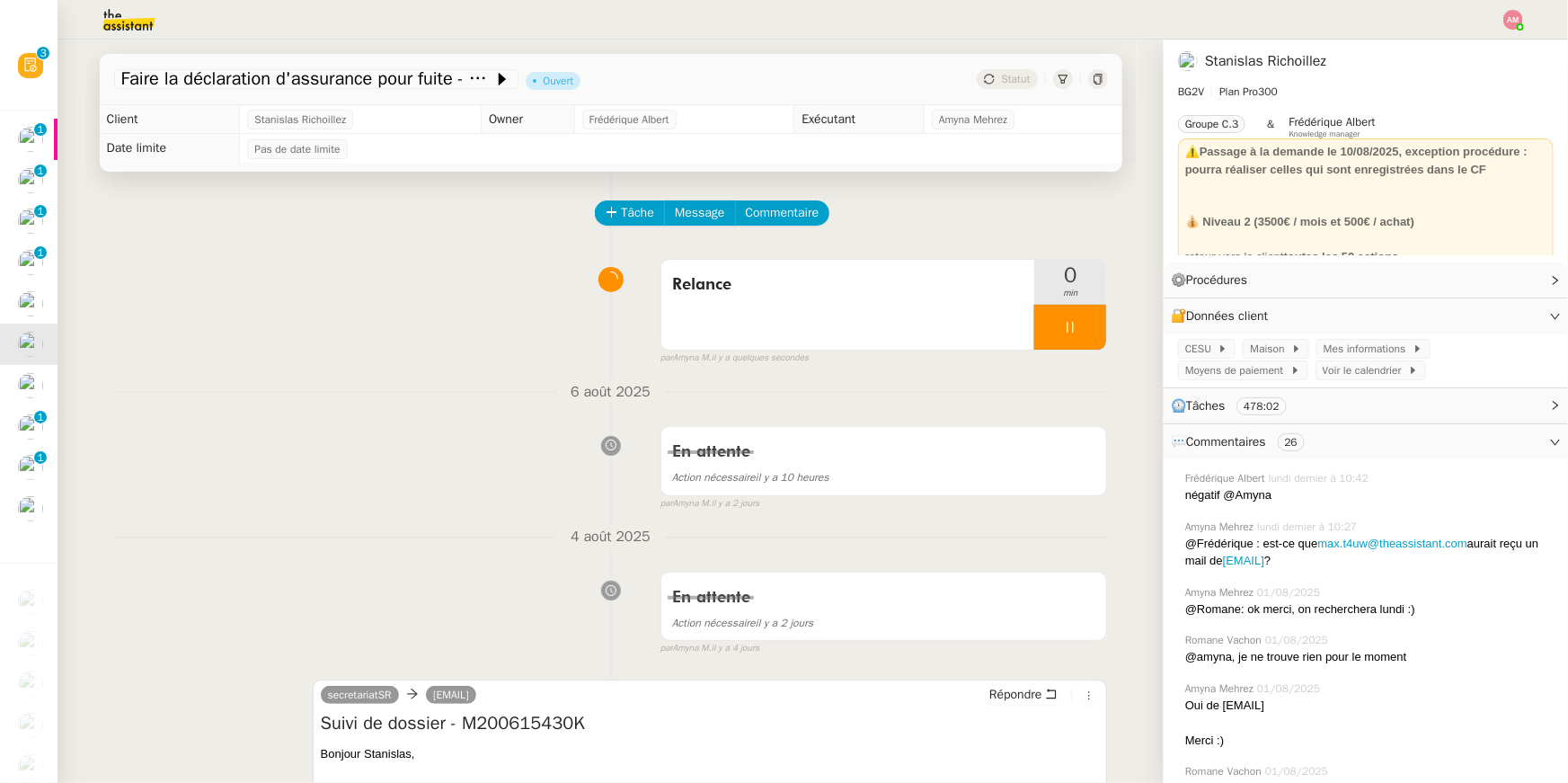 scroll, scrollTop: 111, scrollLeft: 0, axis: vertical 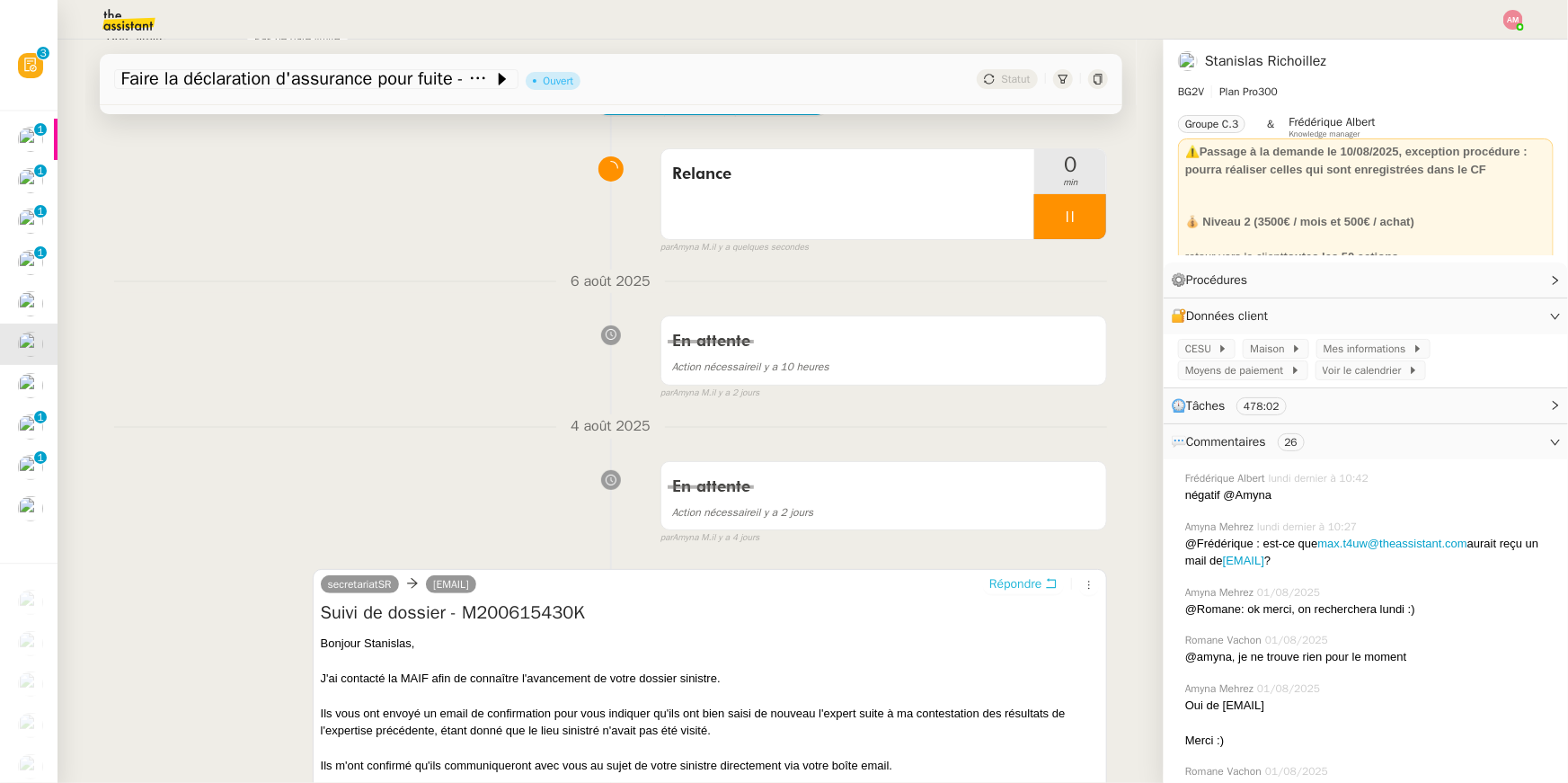 click on "Répondre" at bounding box center [1015, 584] 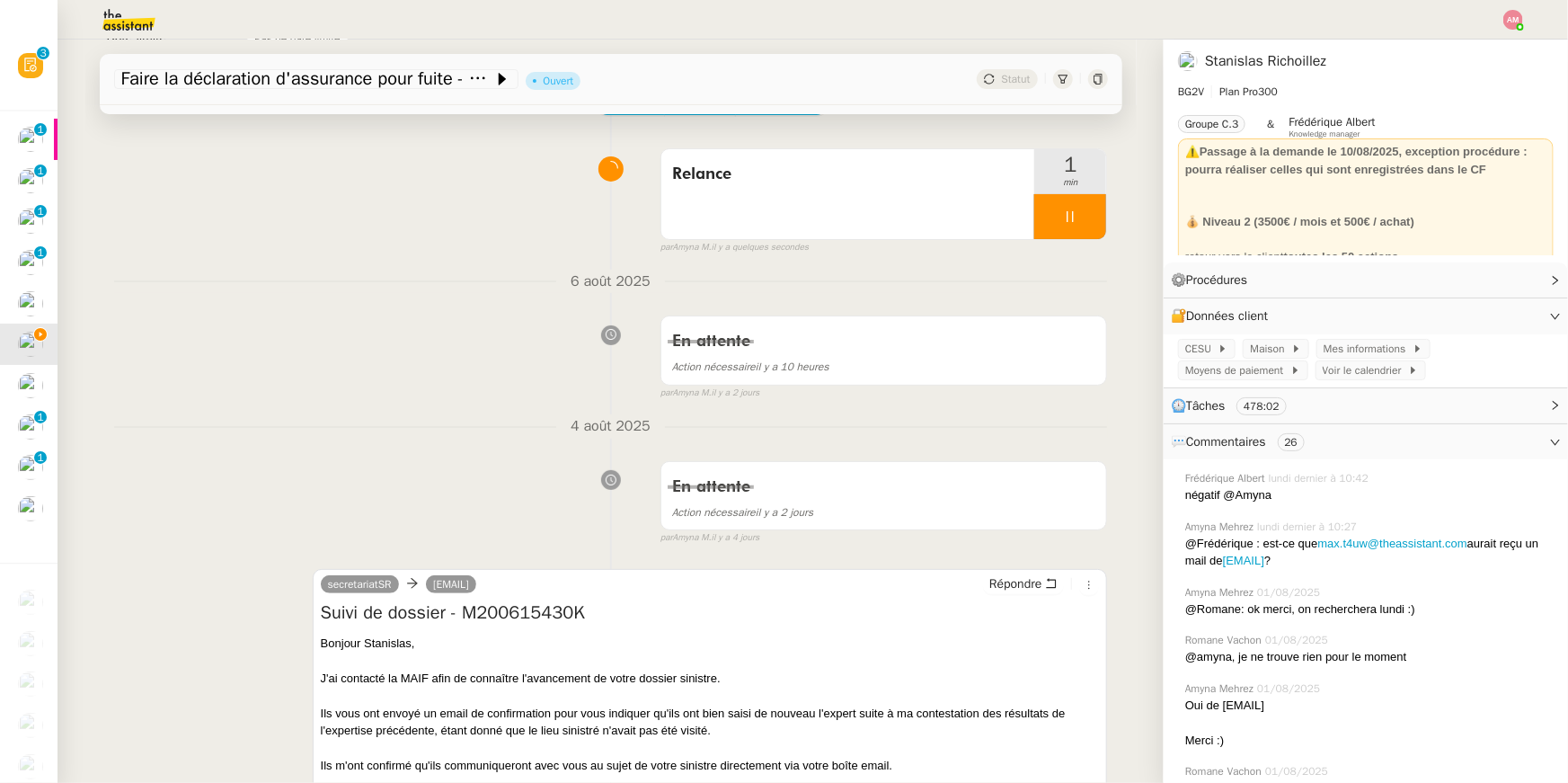 click on "Tâche Message Commentaire Veuillez patienter une erreur s'est produite 👌👌👌 message envoyé ✌️✌️✌️ Veuillez d'abord attribuer un client Une erreur s'est produite, veuillez réessayer  Relance     1 min false par   Amyna M.   il y a quelques secondes 👌👌👌 message envoyé ✌️✌️✌️ une erreur s'est produite 👌👌👌 message envoyé ✌️✌️✌️ Votre message va être revu ✌️✌️✌️ une erreur s'est produite La taille des fichiers doit être de 10Mb au maximum. 👌👌👌 message envoyé ✌️✌️✌️ Votre message va être revu ✌️✌️✌️ une erreur s'est produite La taille des fichiers doit être de 10Mb au maximum. 6 août 2025 En attente Action nécessaire  il y a 10 heures  false par   Amyna M.   il y a 2 jours 👌👌👌 message envoyé ✌️✌️✌️ une erreur s'est produite 👌👌👌 message envoyé ✌️✌️✌️ Votre message va être revu ✌️✌️✌️ une erreur s'est produite 4 août 2025 En attente false" 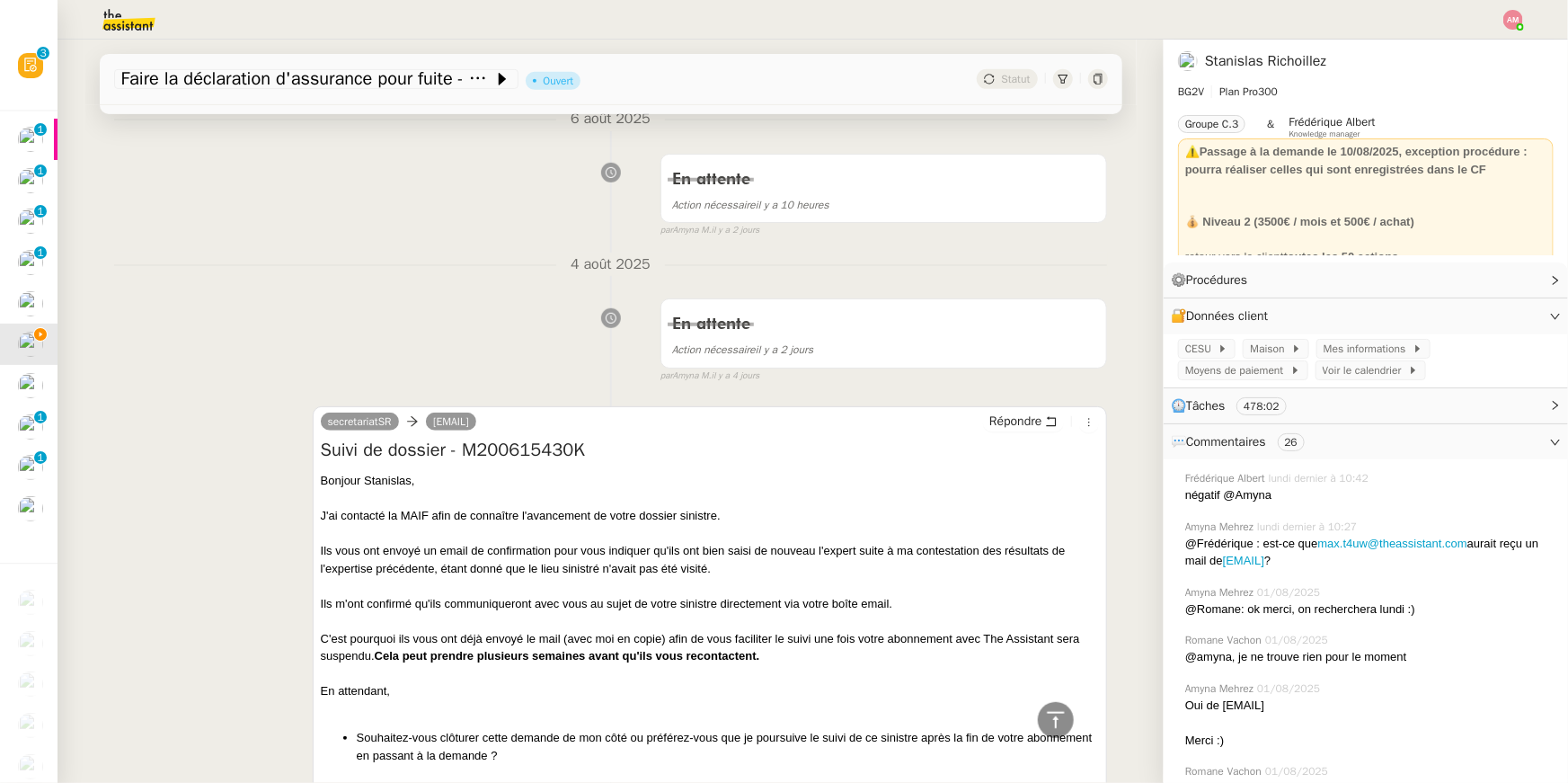 scroll, scrollTop: 511, scrollLeft: 0, axis: vertical 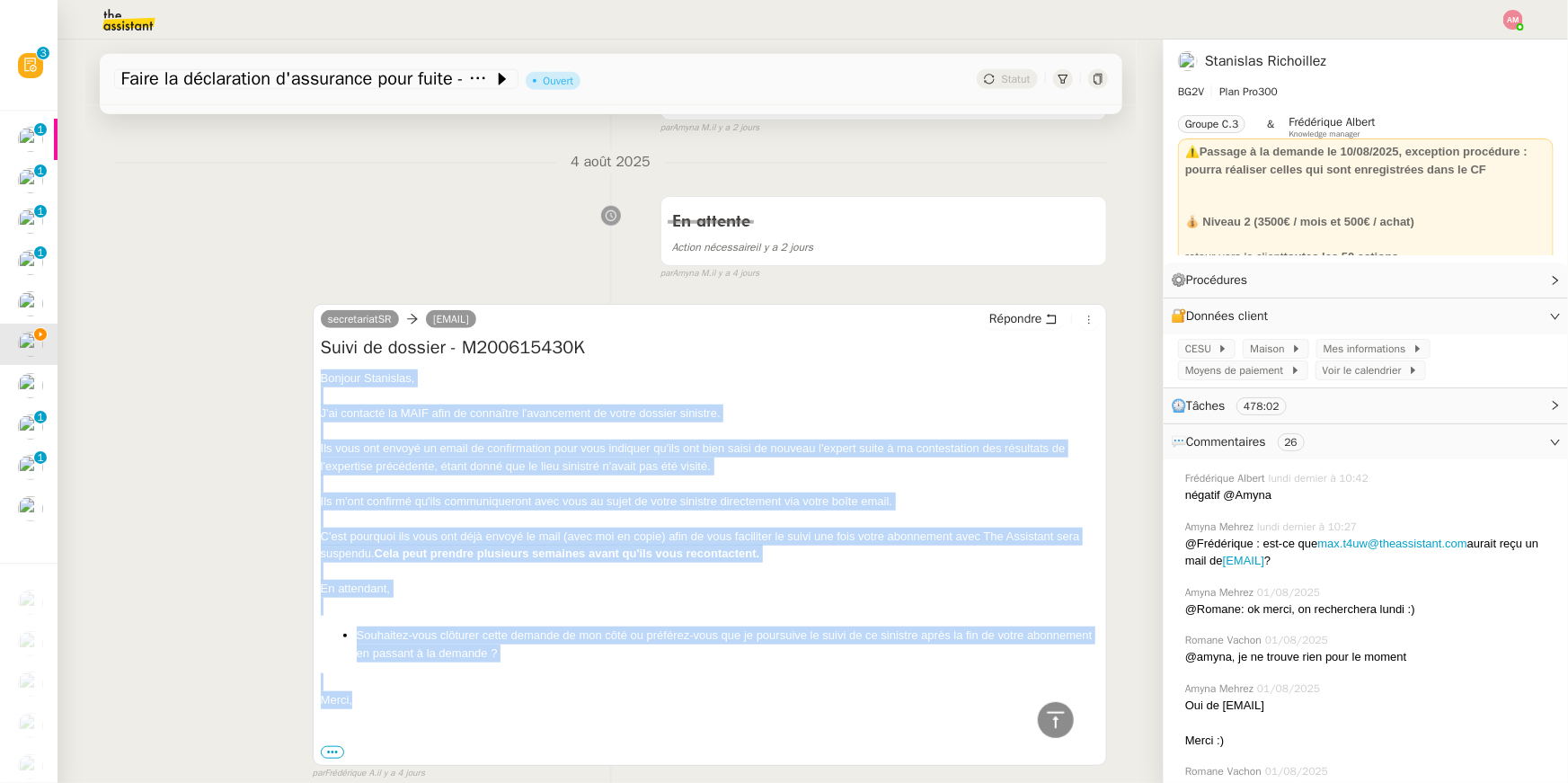 drag, startPoint x: 361, startPoint y: 701, endPoint x: 302, endPoint y: 378, distance: 328 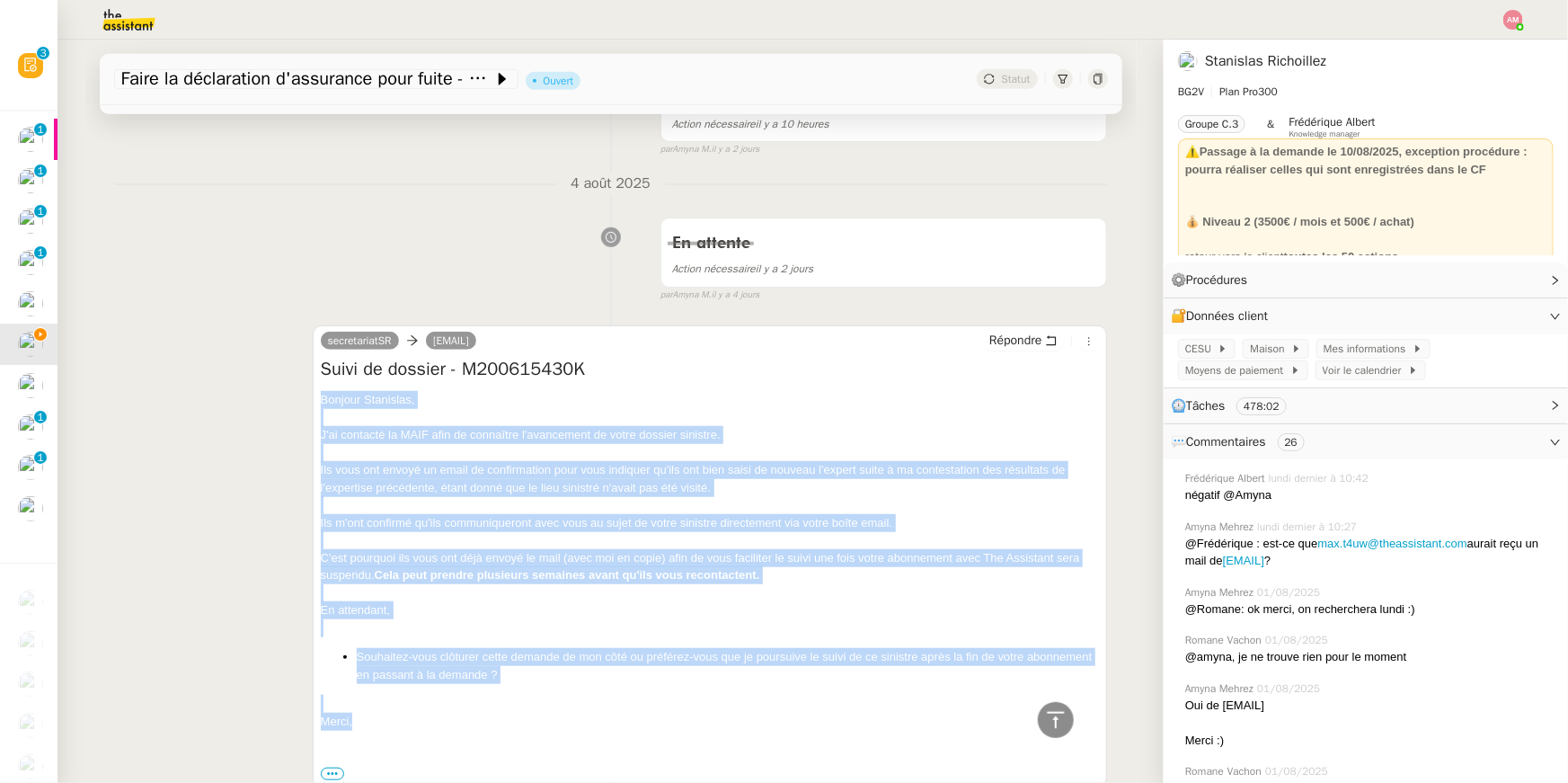 scroll, scrollTop: 0, scrollLeft: 0, axis: both 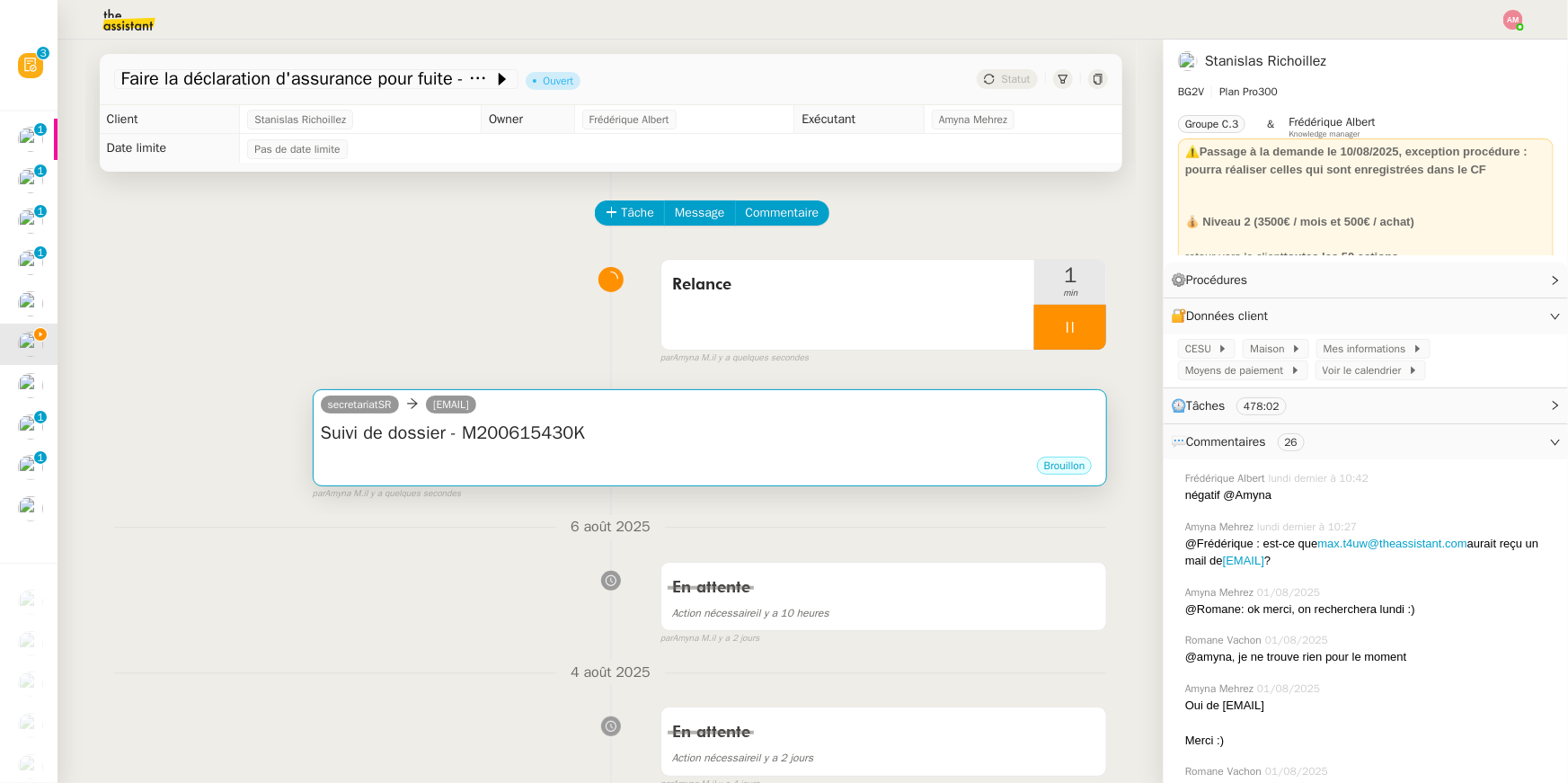 click on "Suivi de dossier - M200615430K" at bounding box center [710, 433] 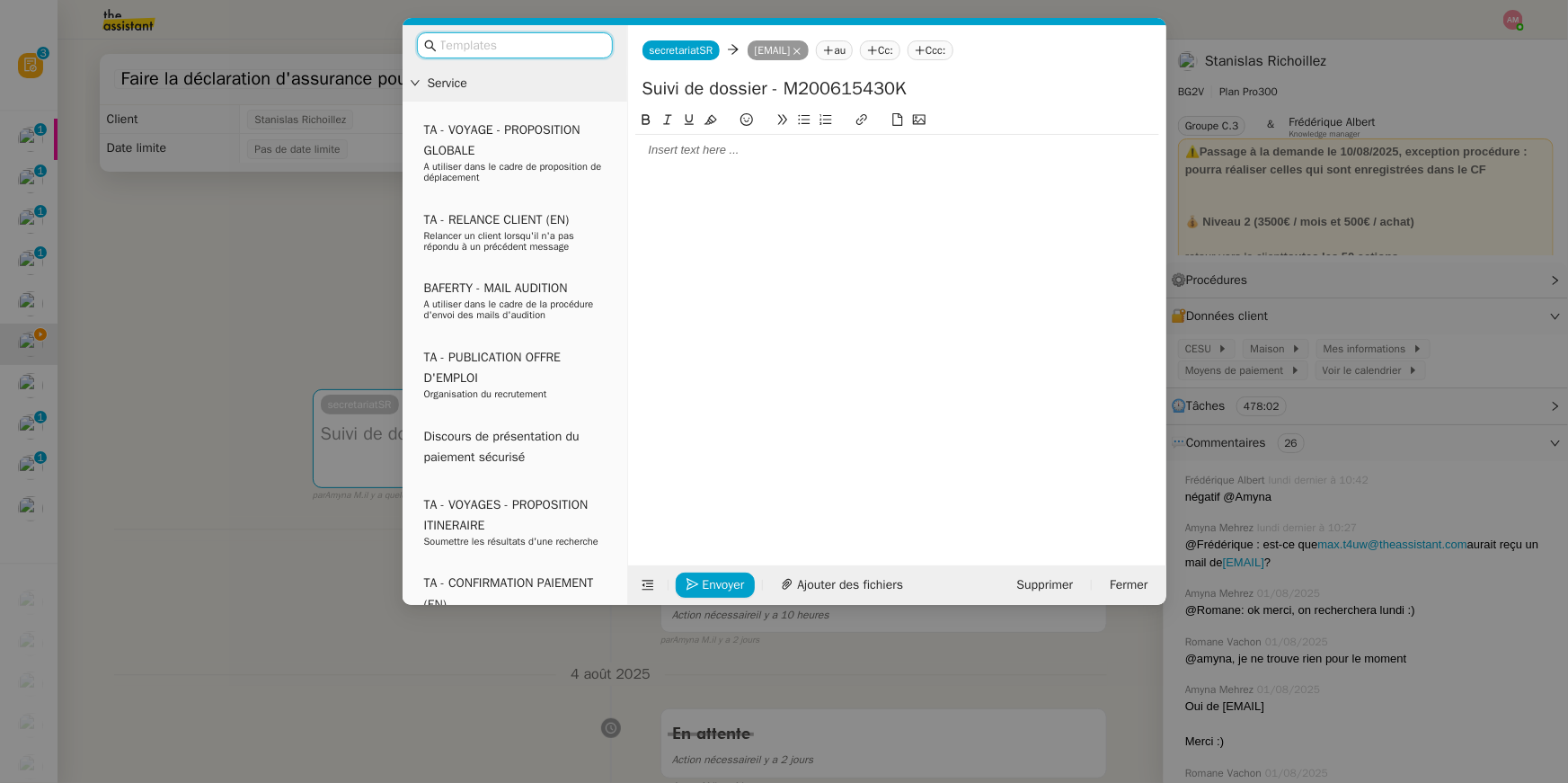 click 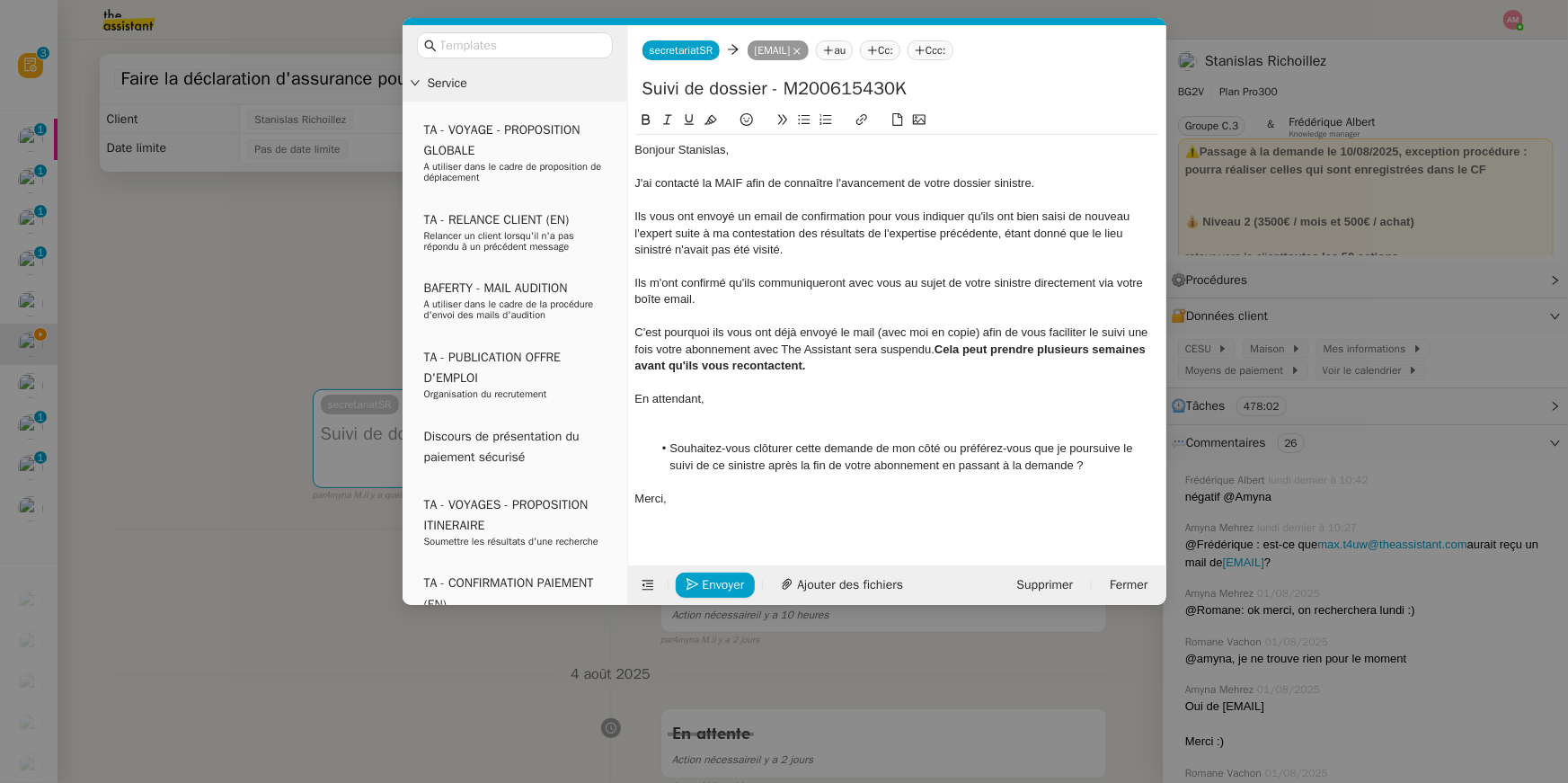 scroll, scrollTop: 0, scrollLeft: 0, axis: both 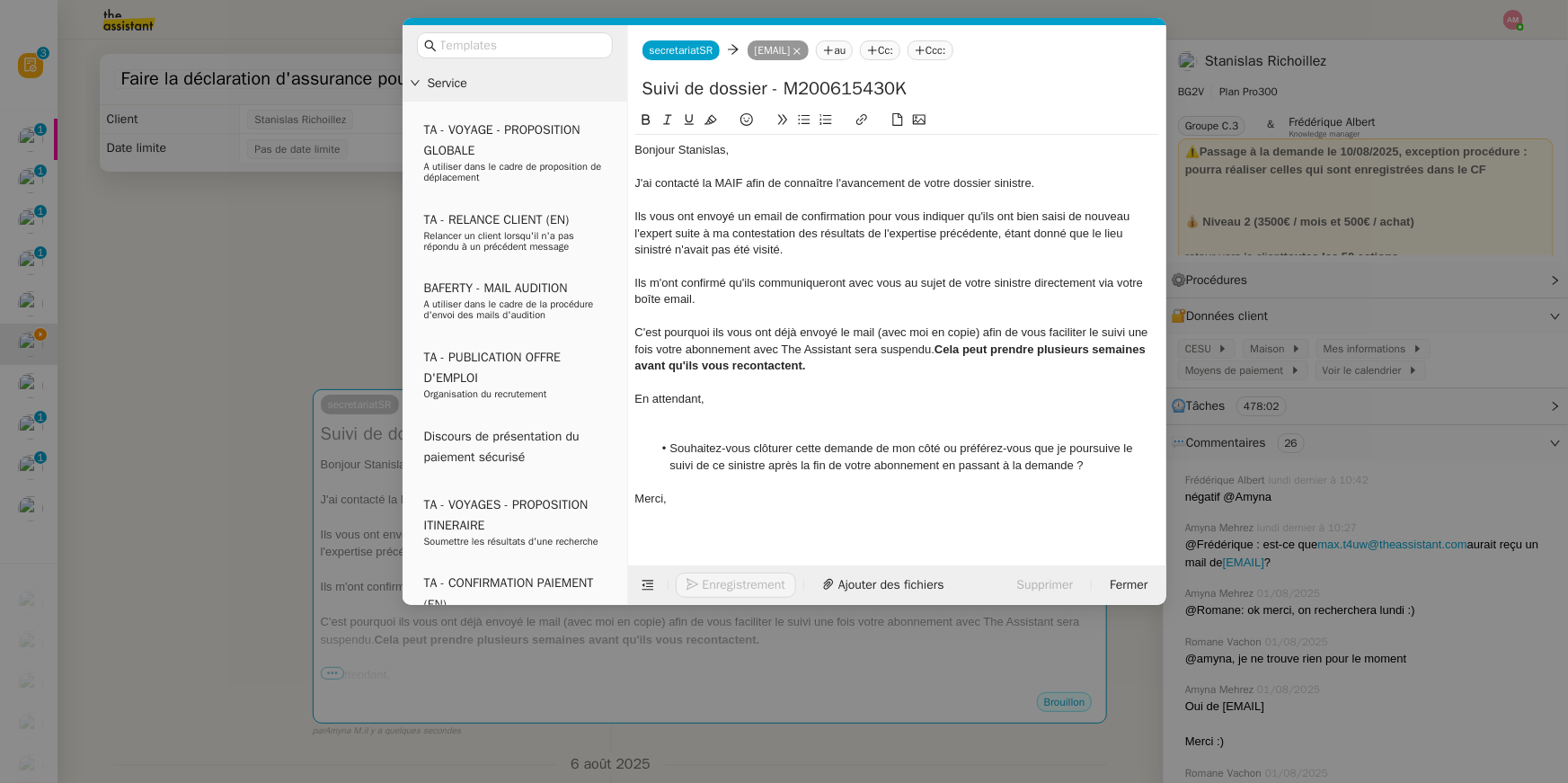 click 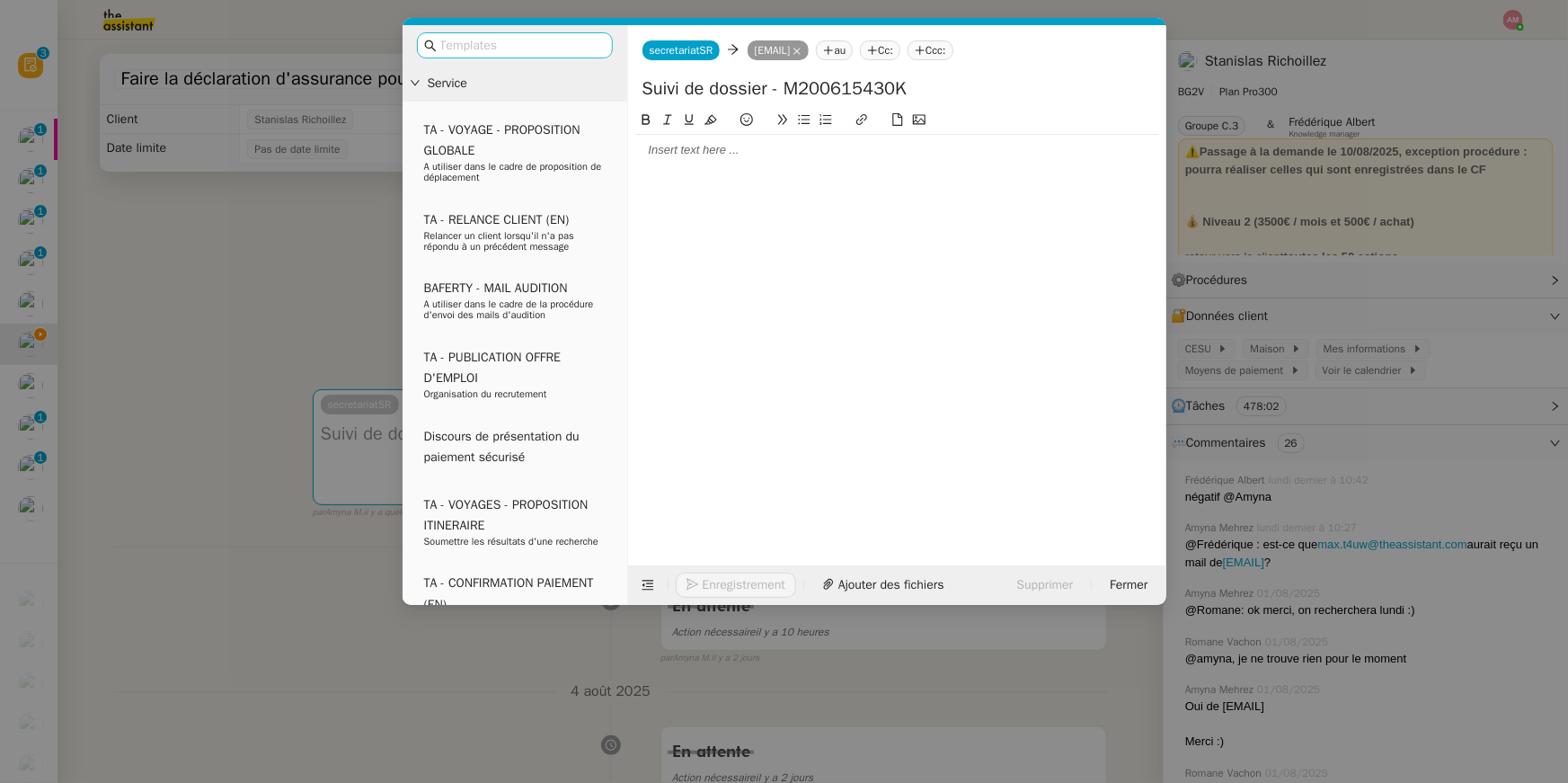 click at bounding box center [521, 45] 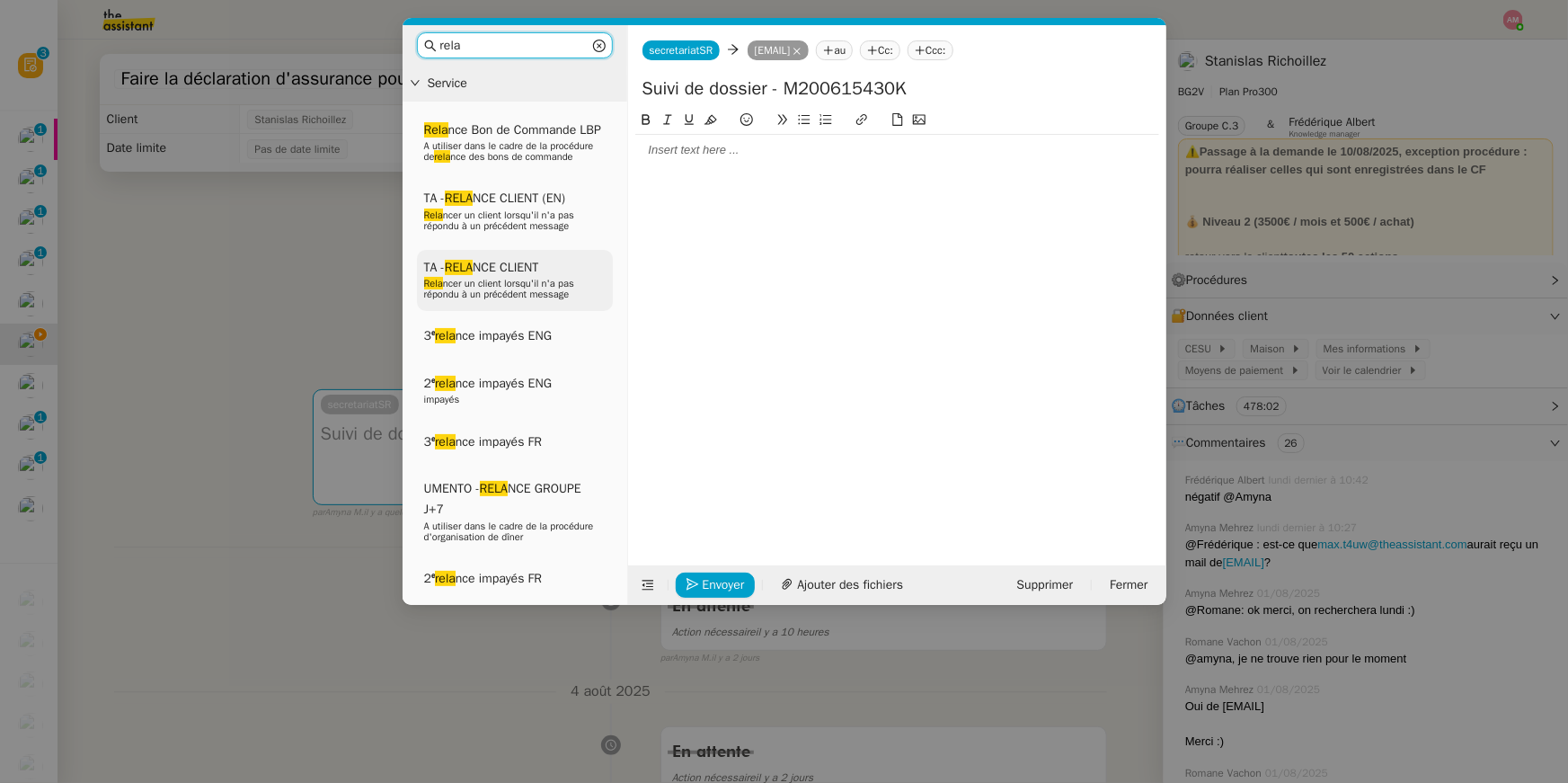 type on "rela" 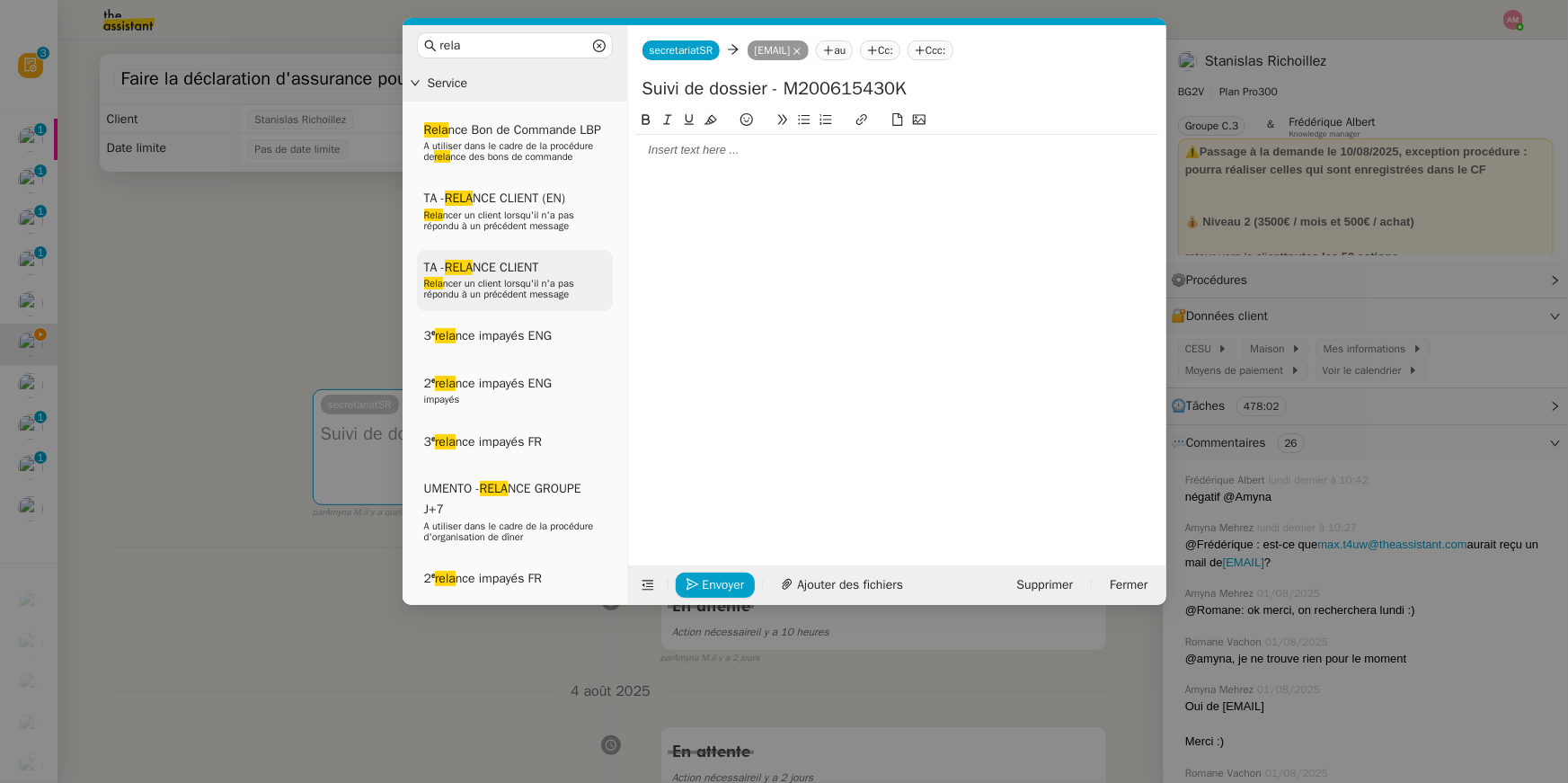 click on "RELA" at bounding box center [458, 267] 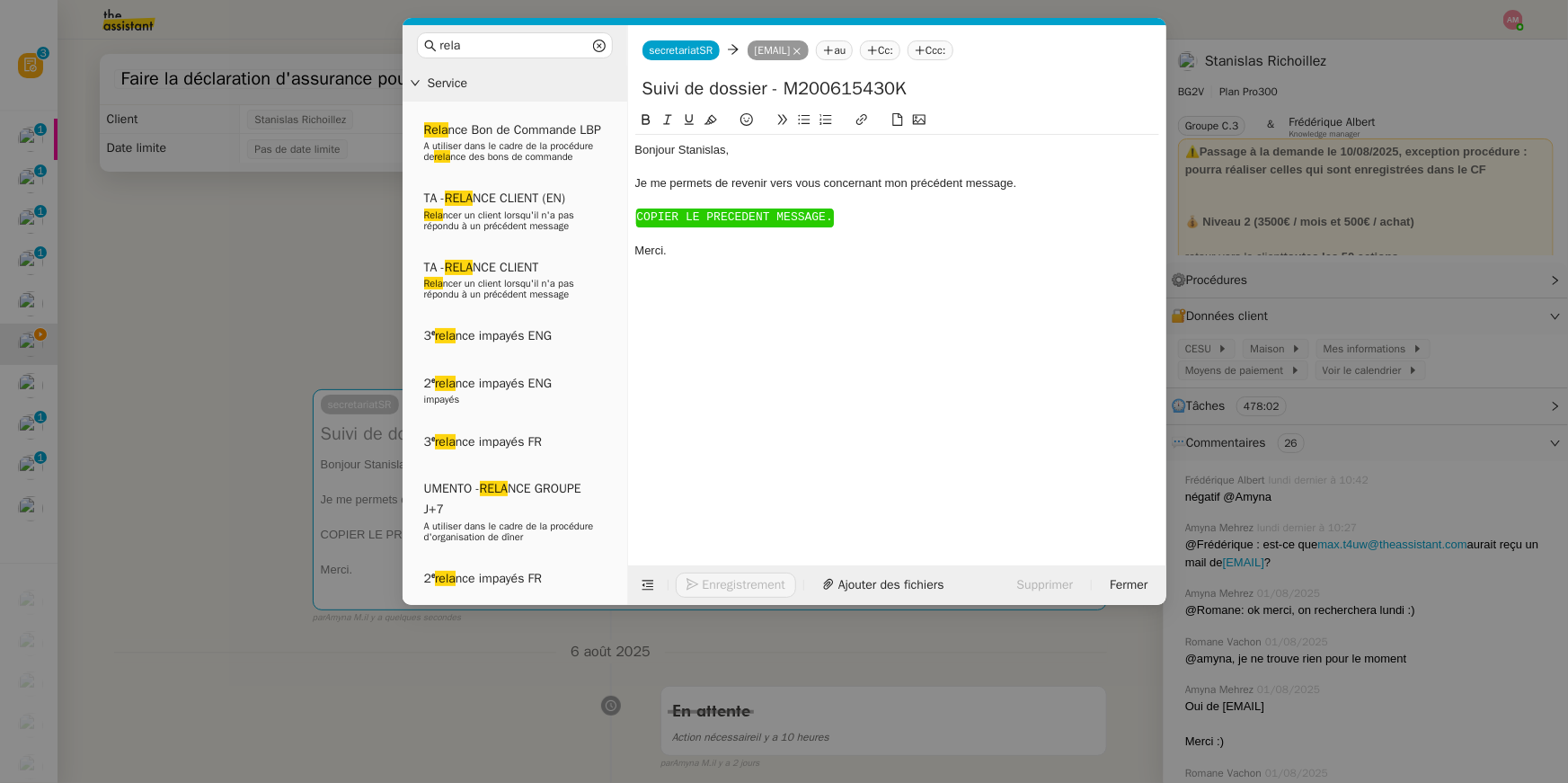 click on "﻿ COPIER LE PRECEDENT MESSAGE.
﻿" 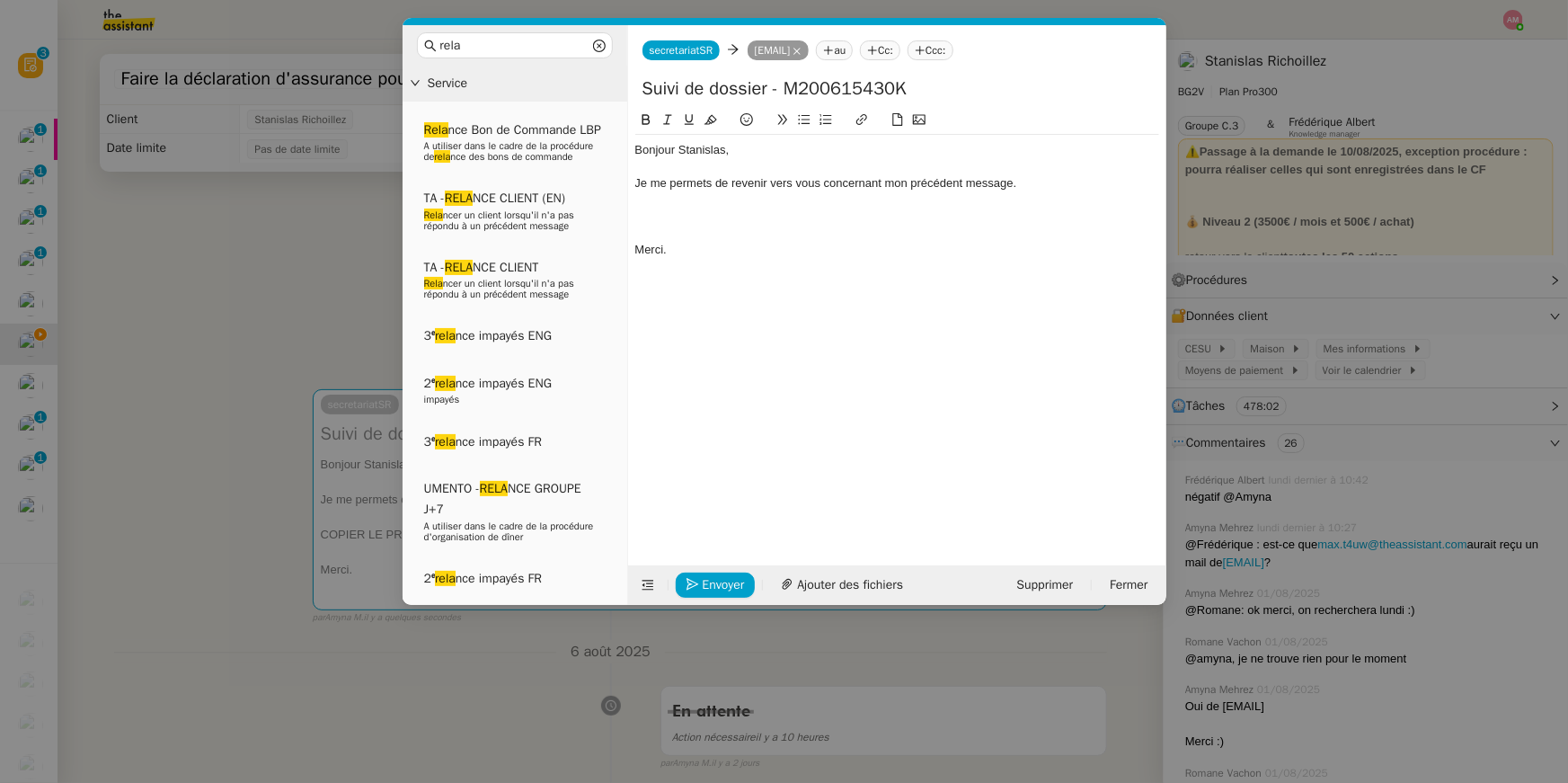 scroll, scrollTop: 0, scrollLeft: 0, axis: both 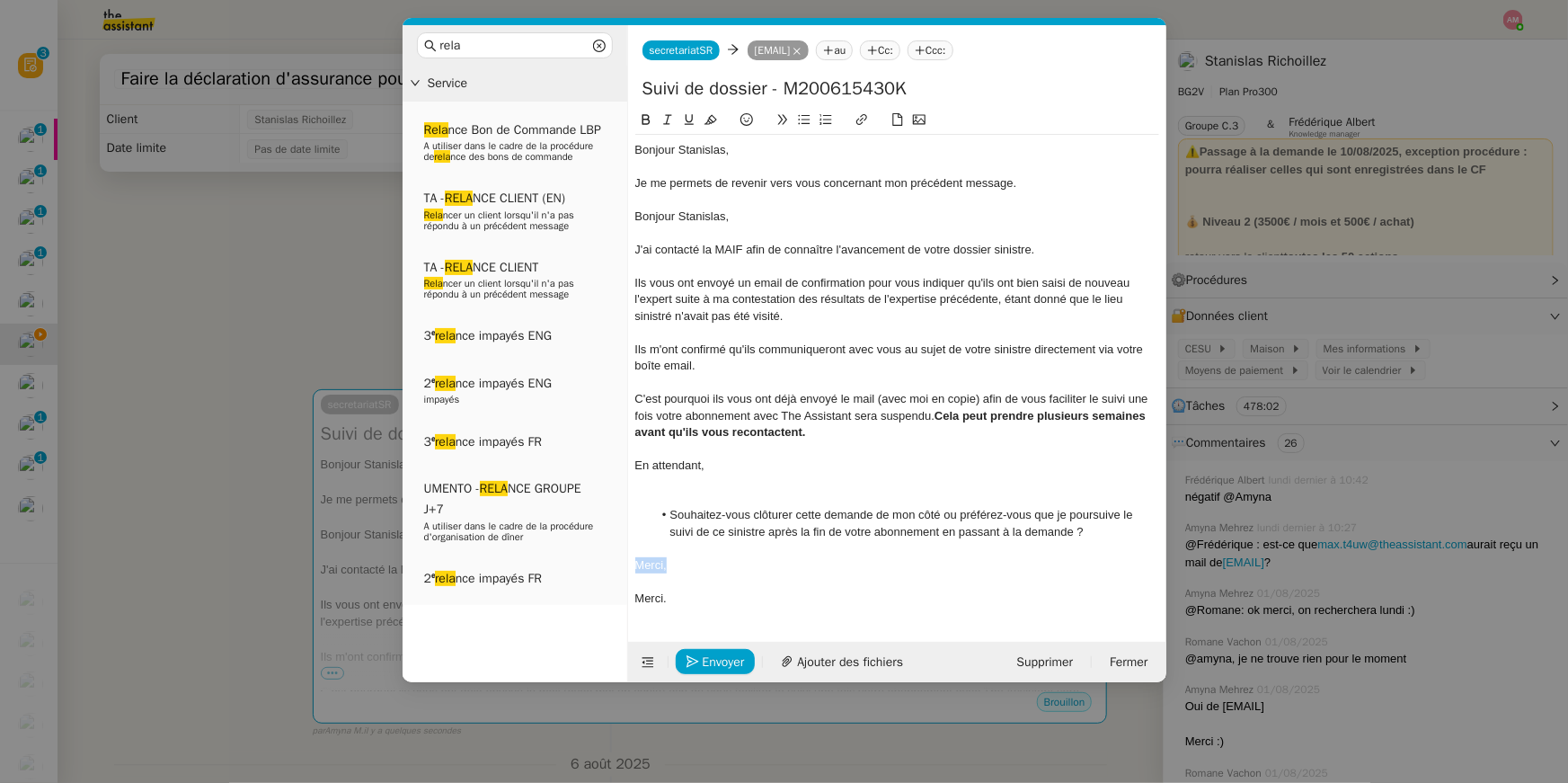 drag, startPoint x: 681, startPoint y: 565, endPoint x: 633, endPoint y: 556, distance: 48.836462 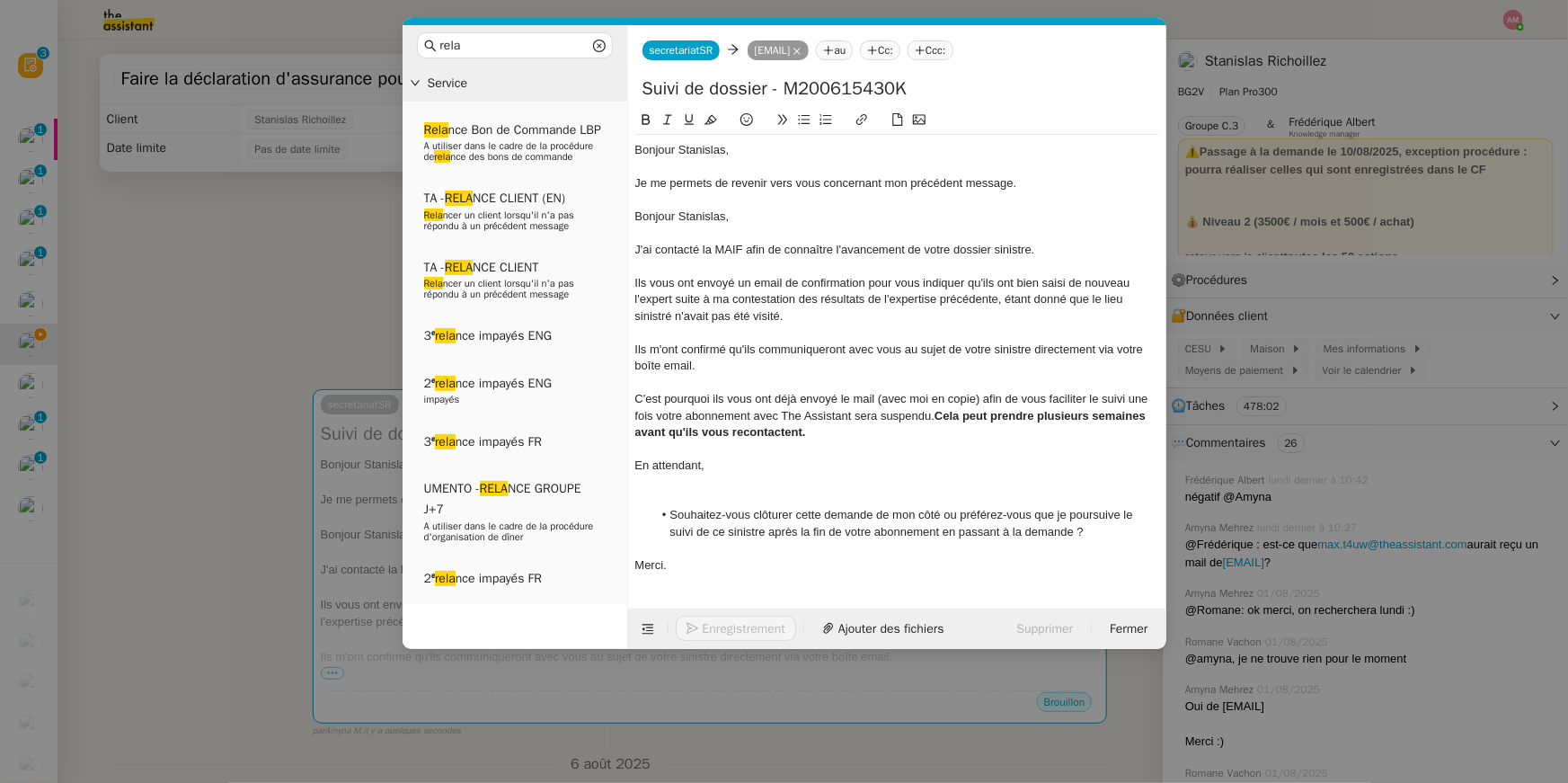 click 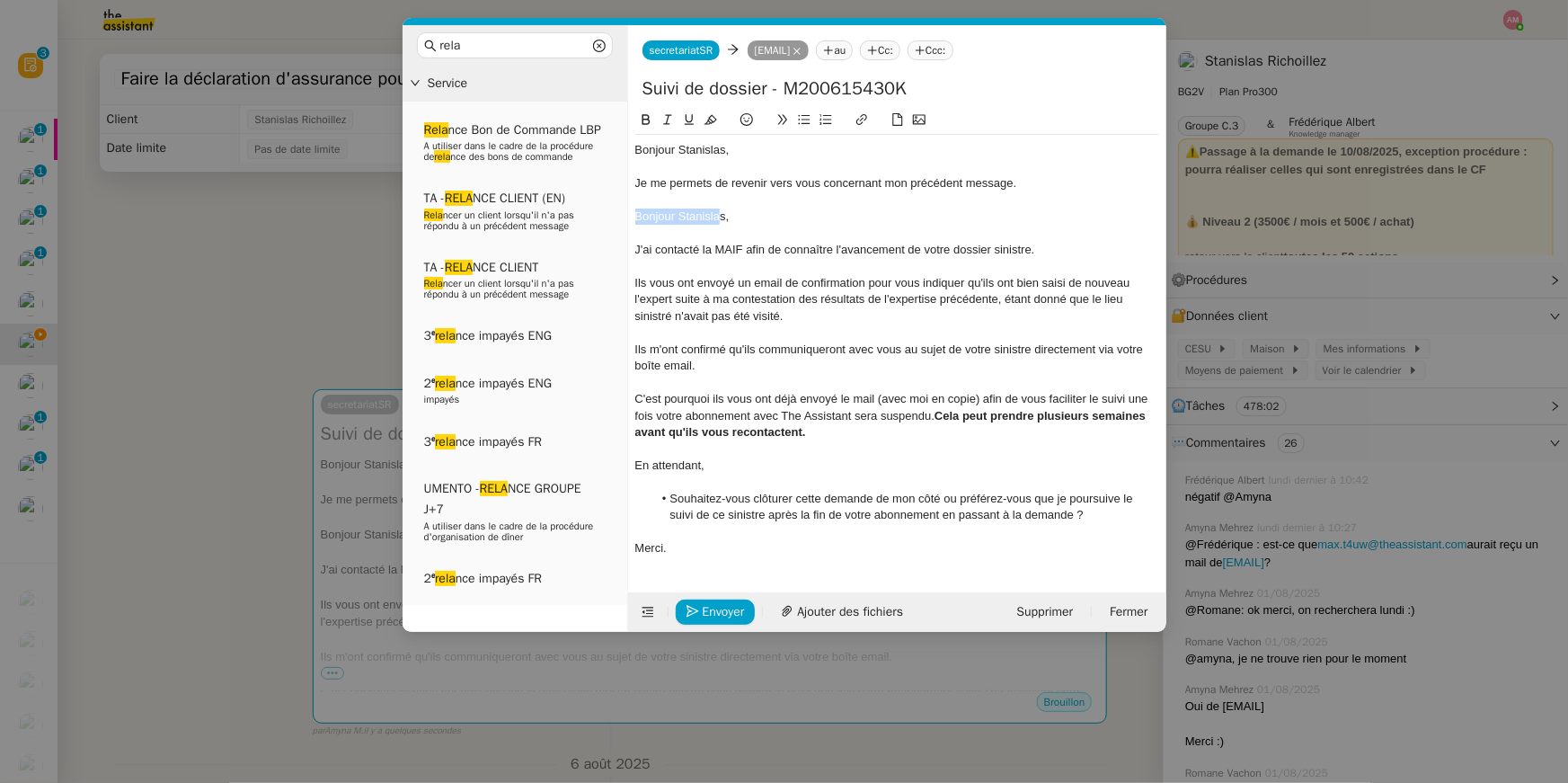 drag, startPoint x: 722, startPoint y: 214, endPoint x: 619, endPoint y: 211, distance: 103.04368 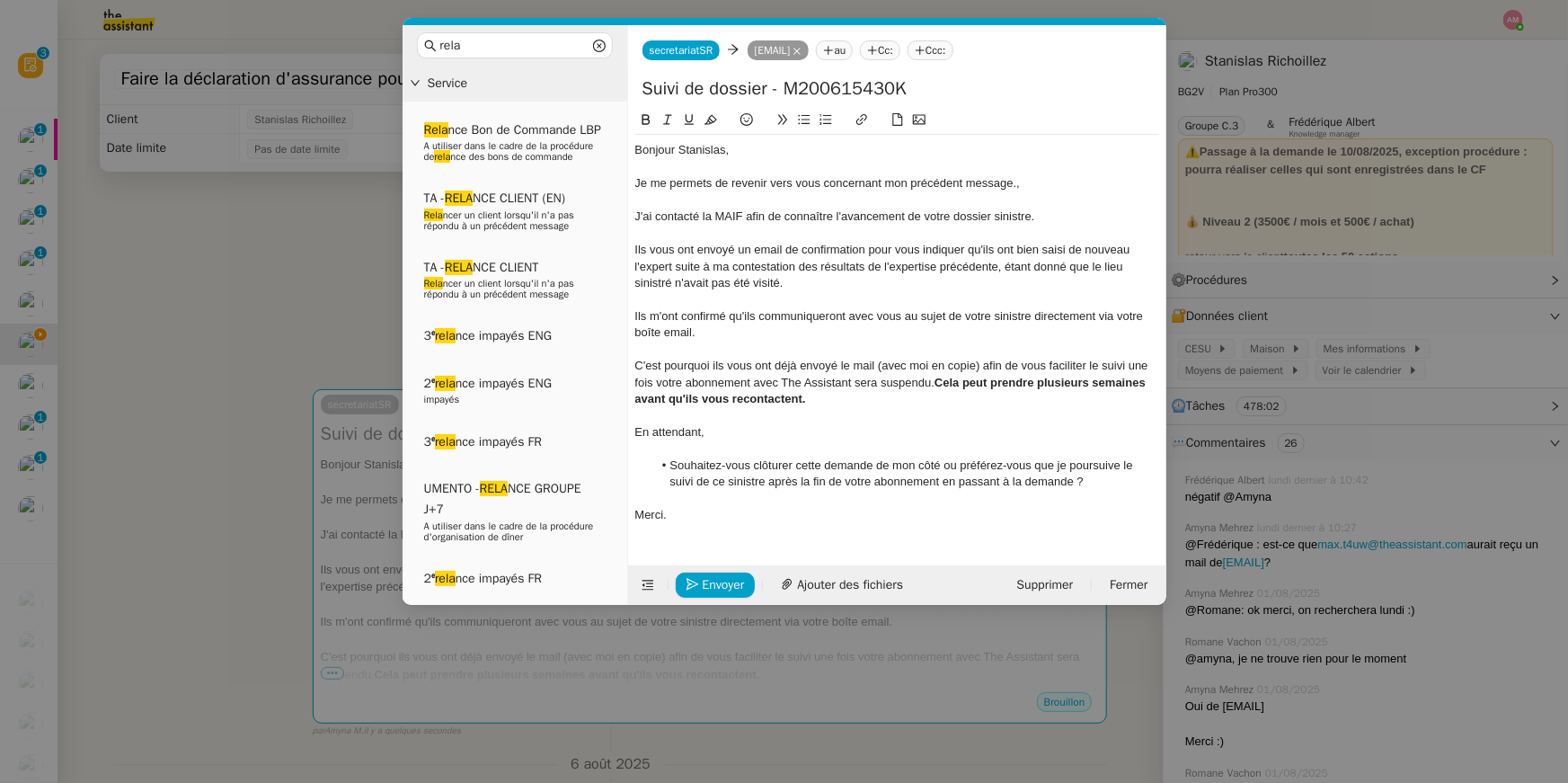 type 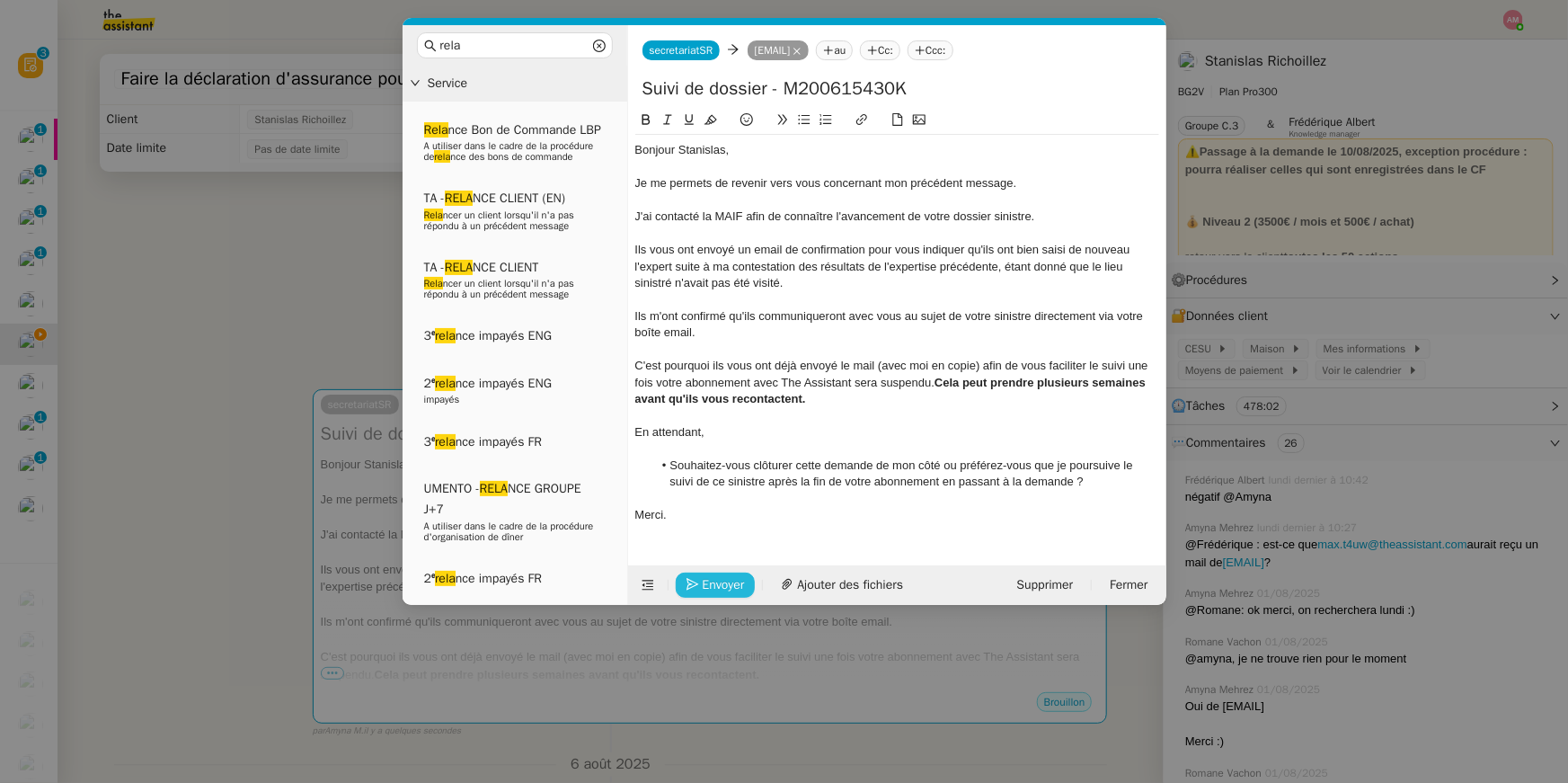 click on "Envoyer" 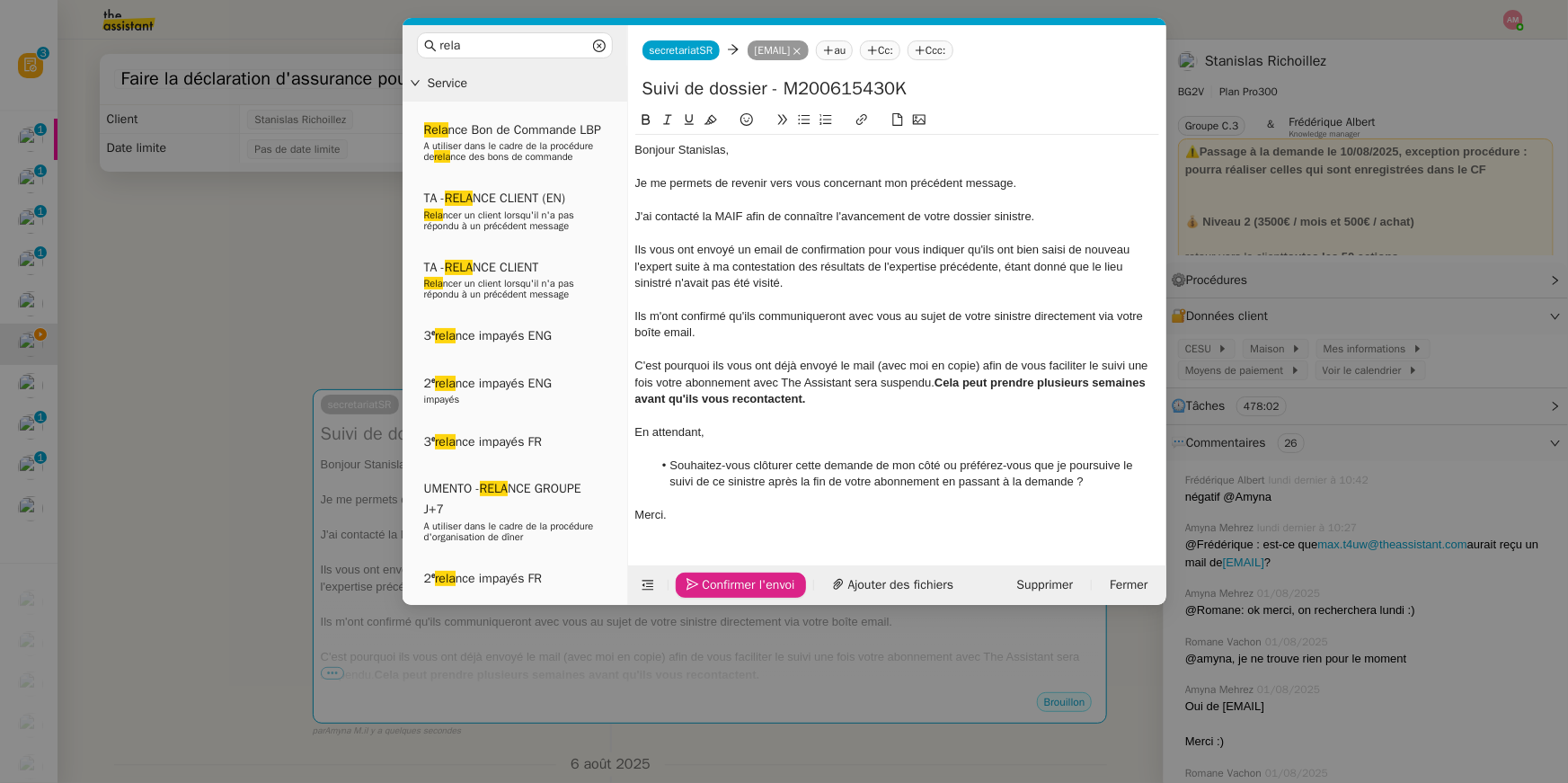click on "Confirmer l'envoi" 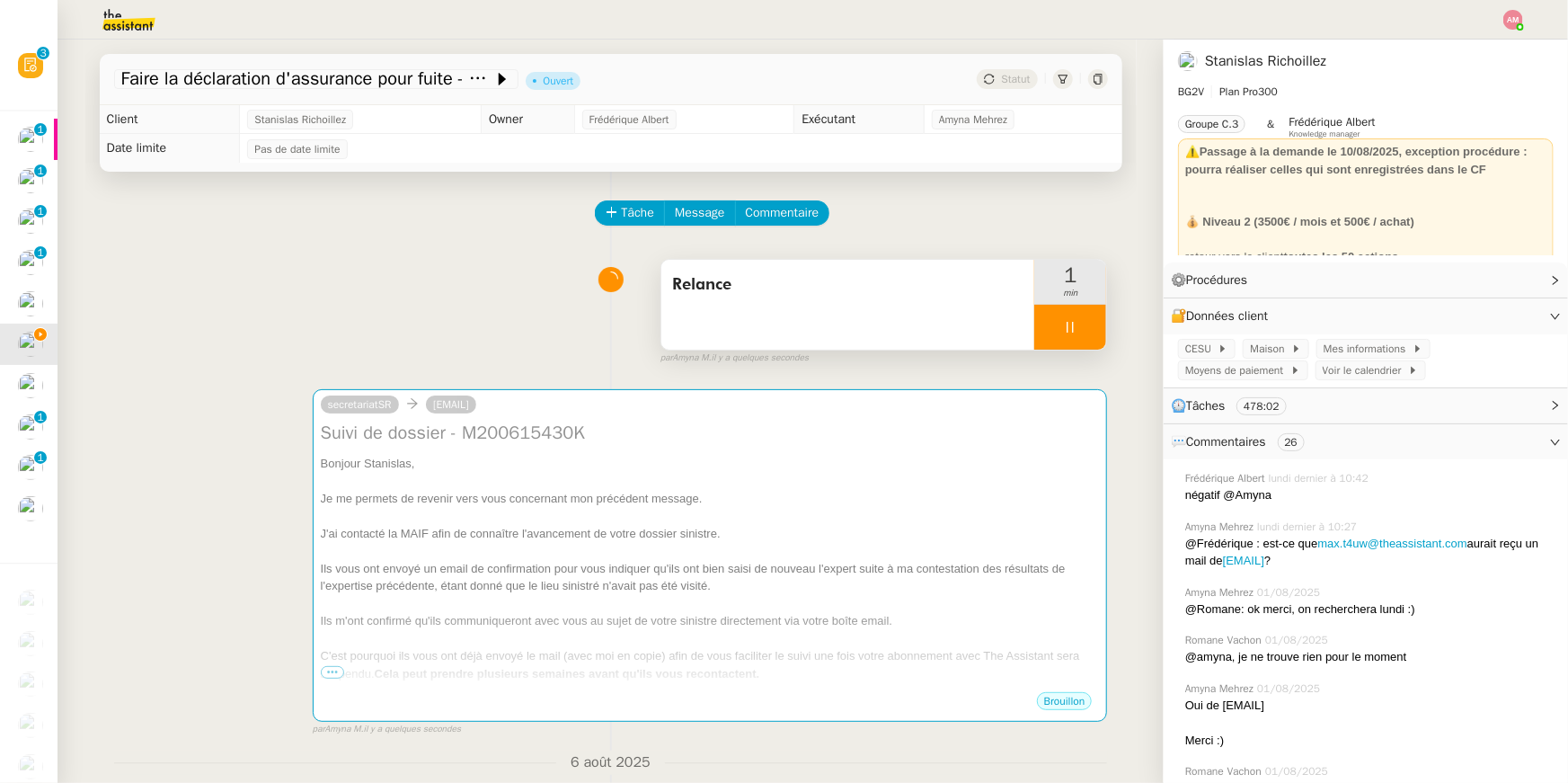 click 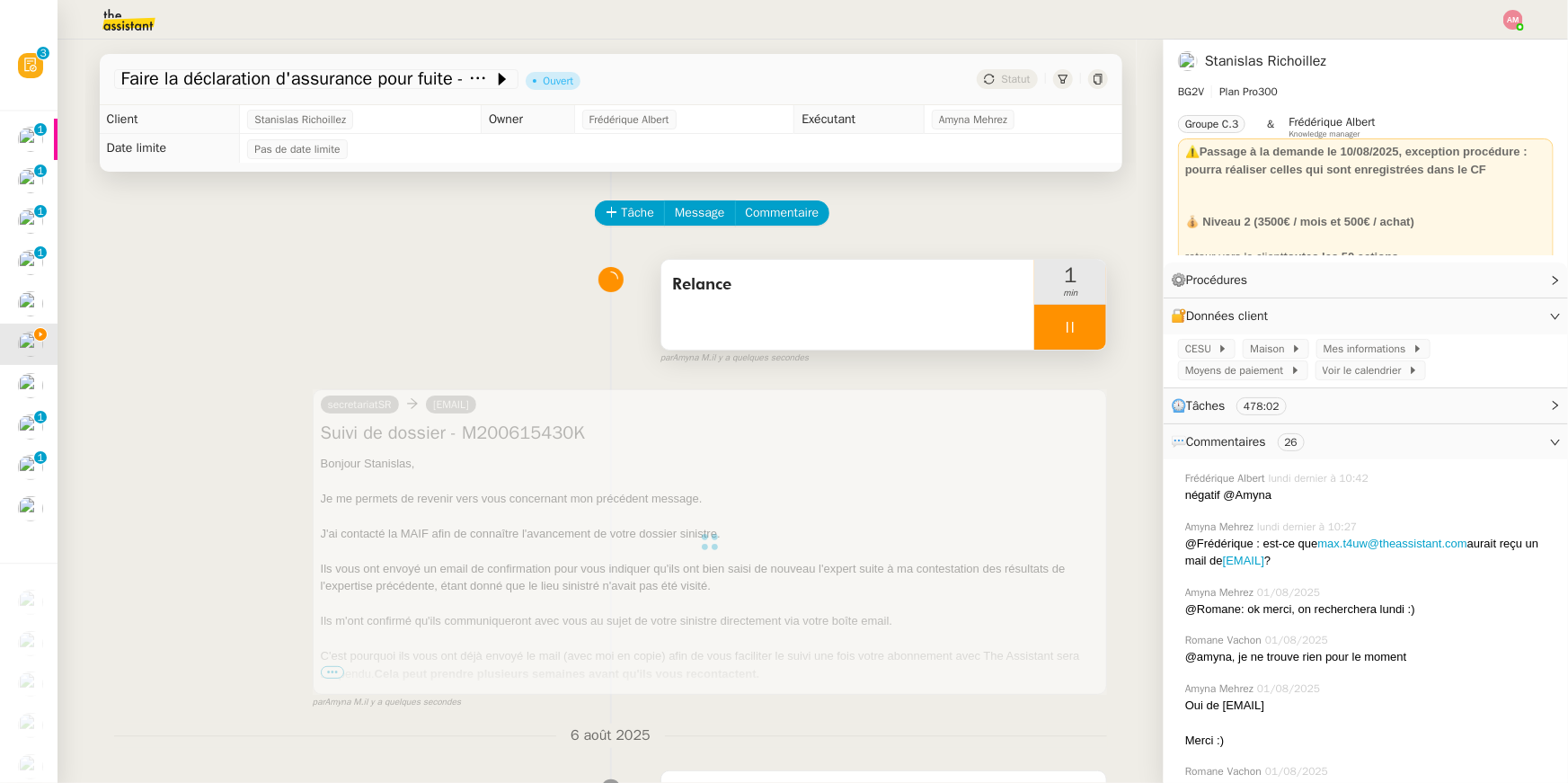 click at bounding box center [1070, 327] 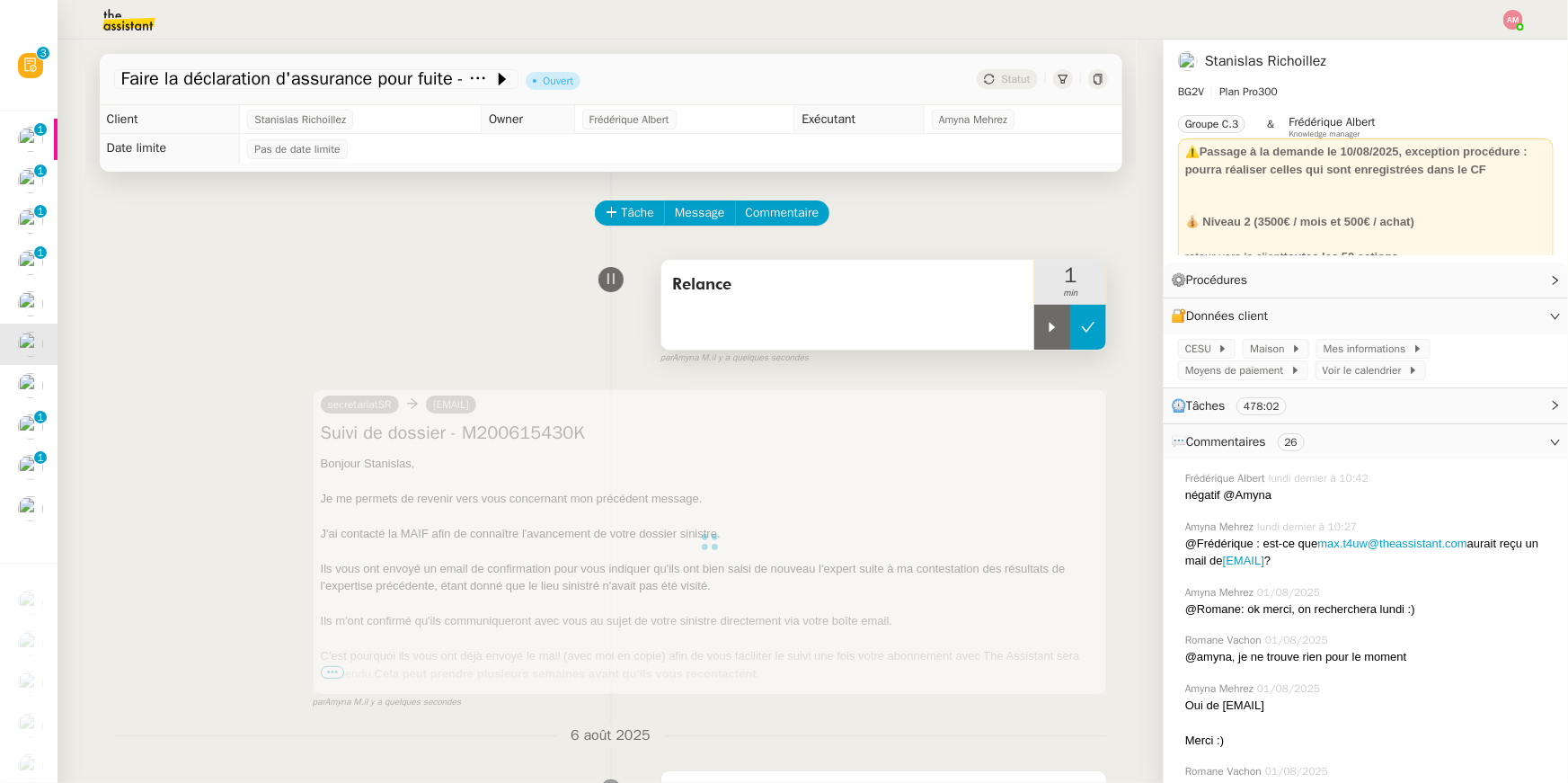 click 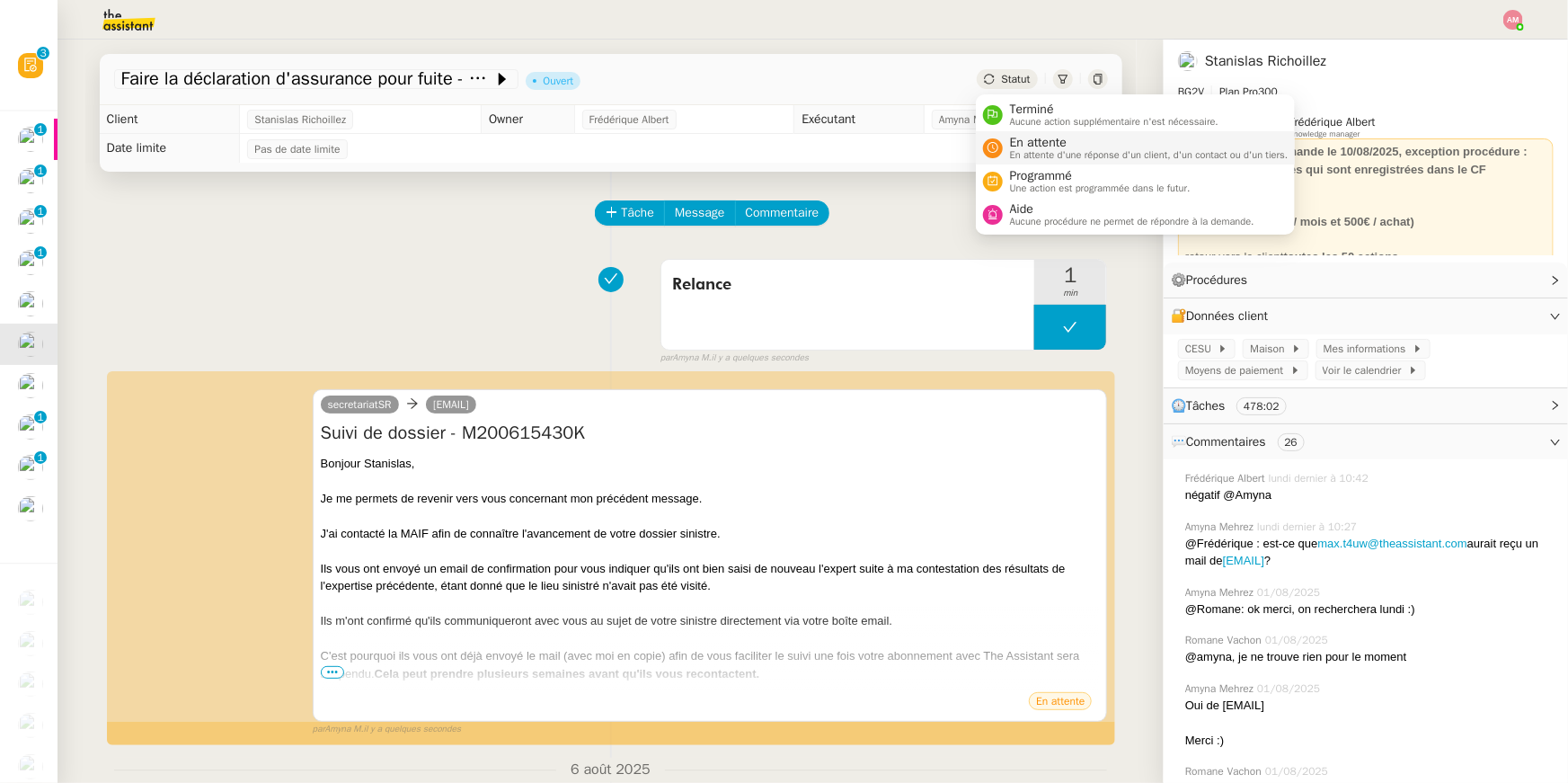 click on "En attente" at bounding box center (1149, 143) 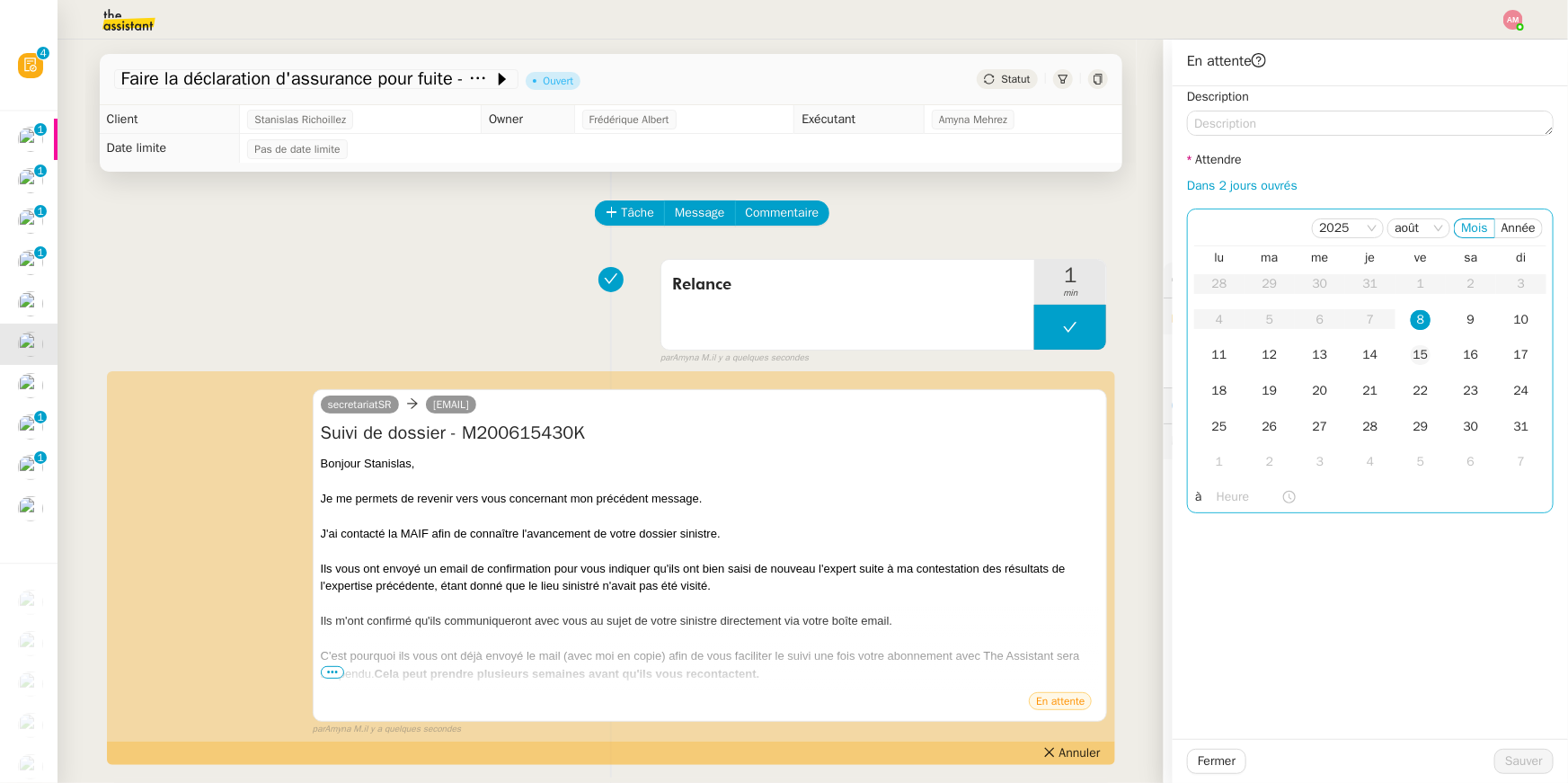 click on "15" 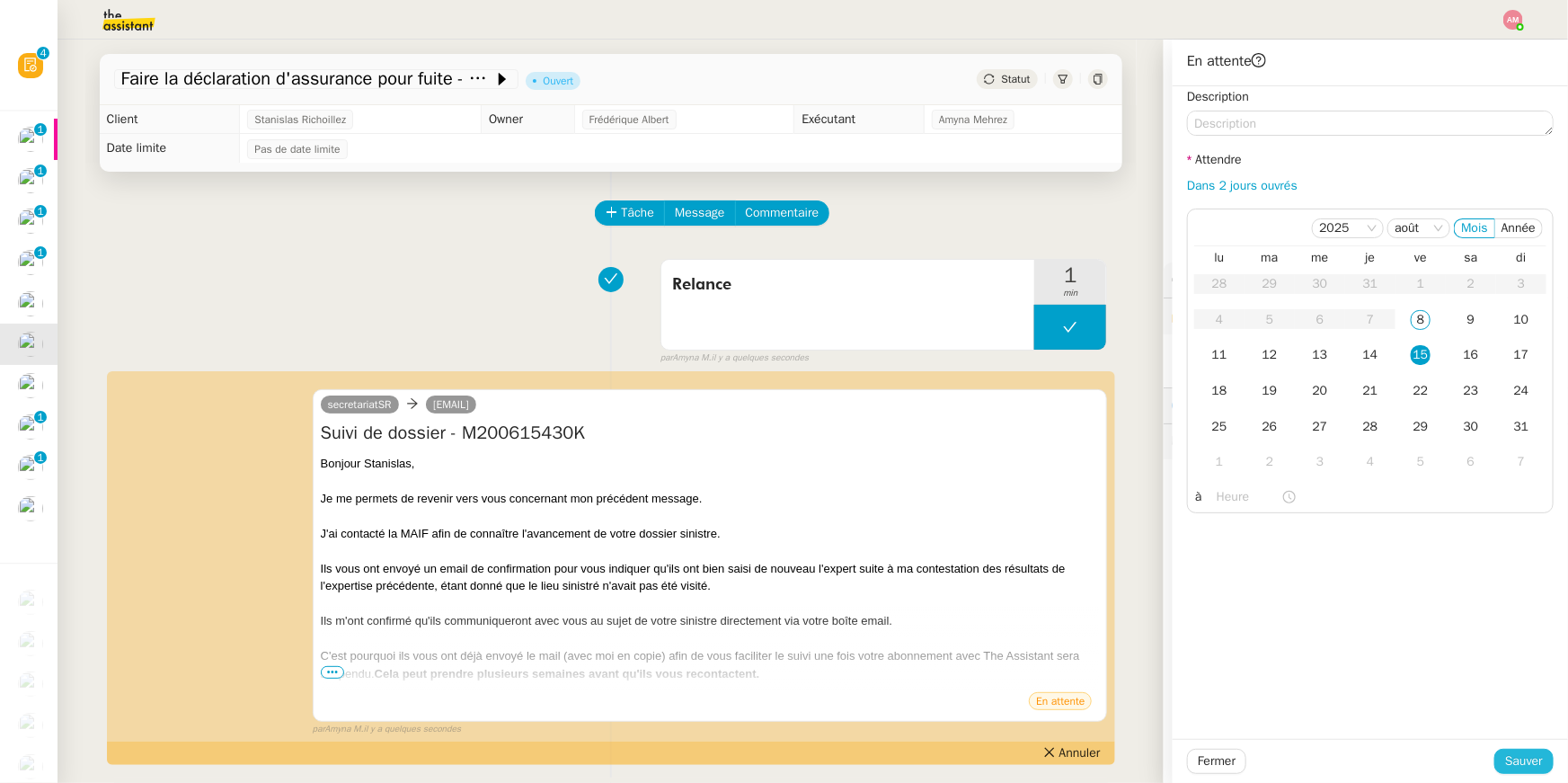 click on "Sauver" 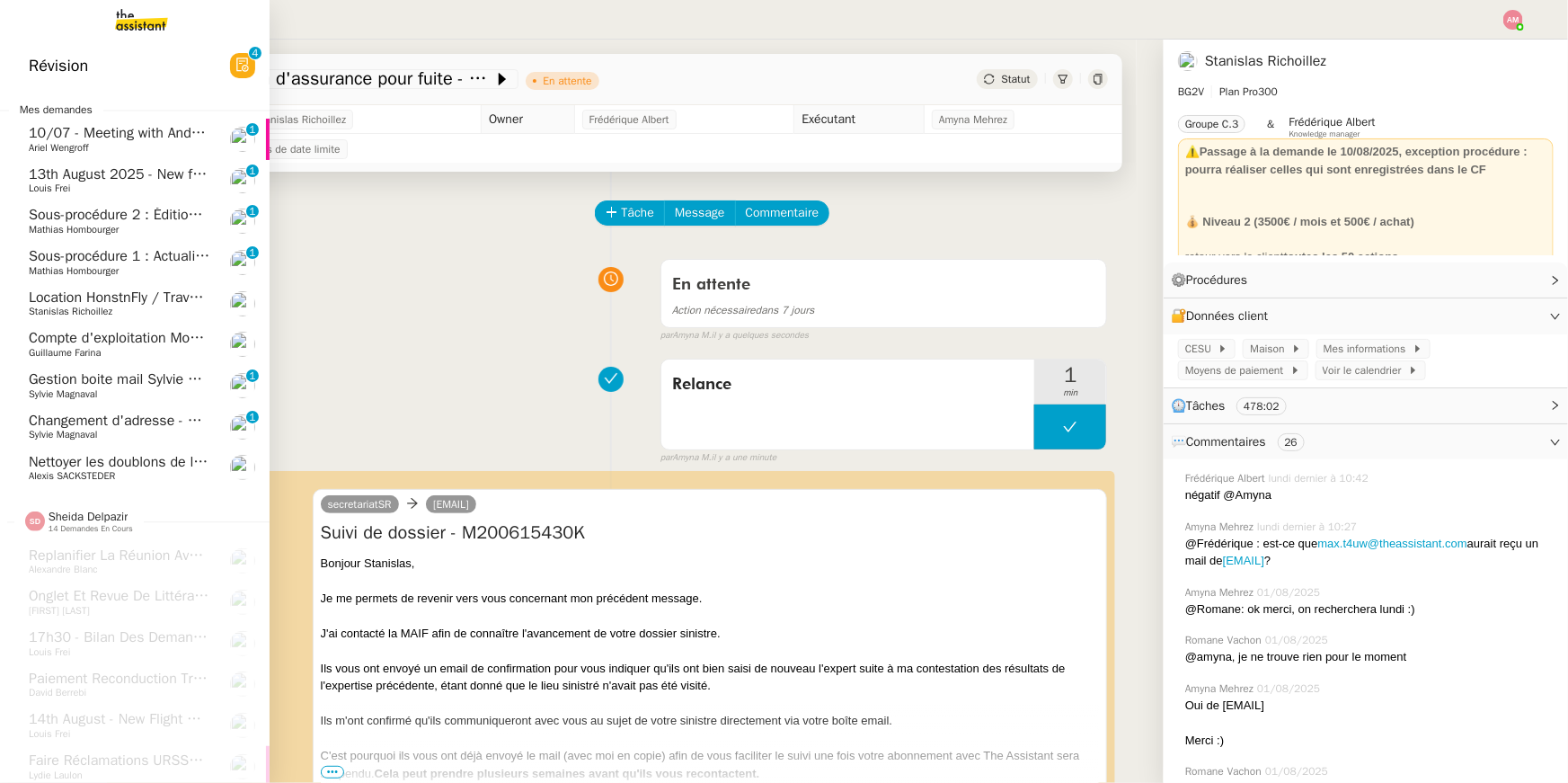 click on "Location HonstnFly / Travailleur saisonnier" 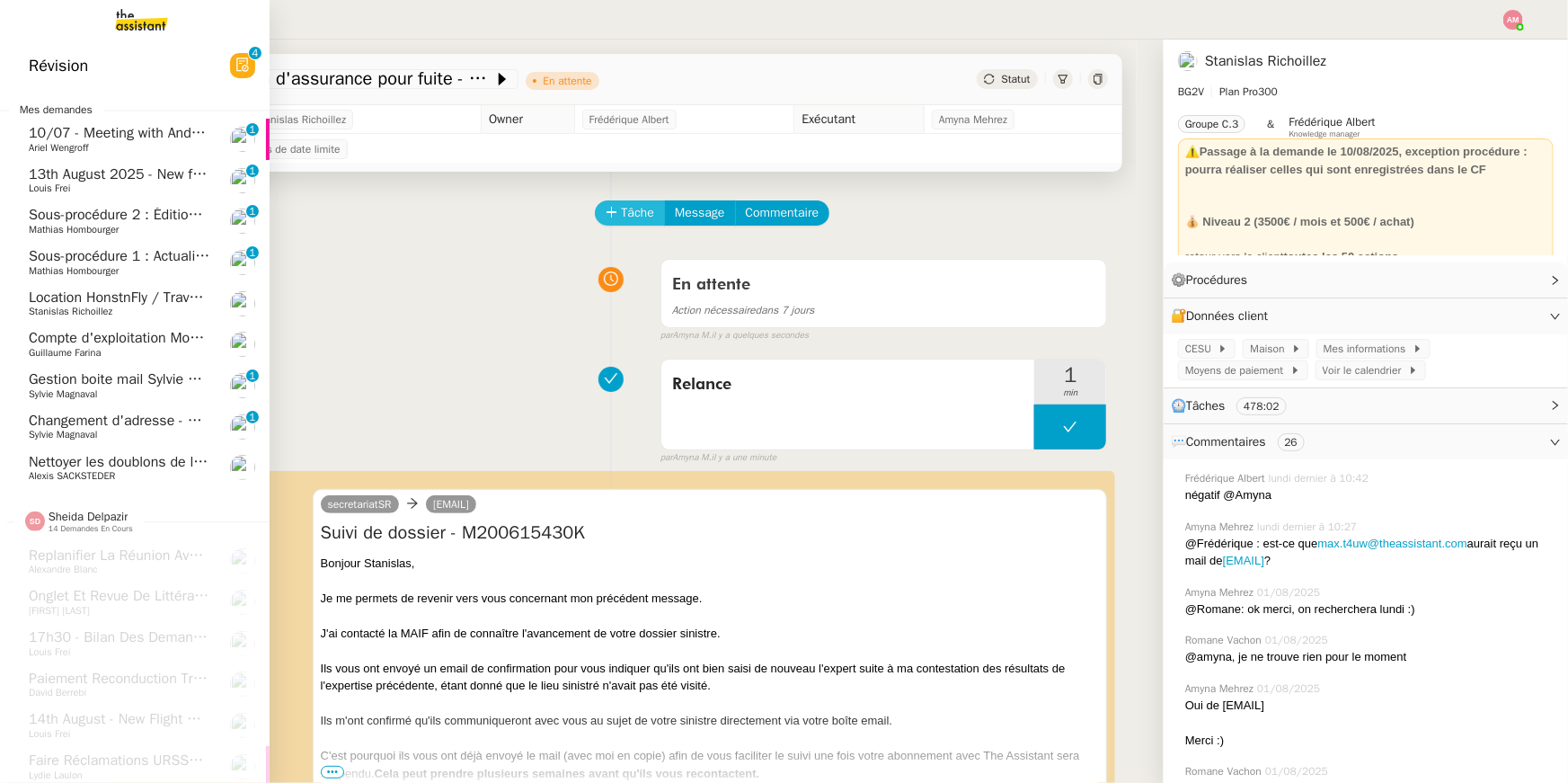 click on "Tâche" 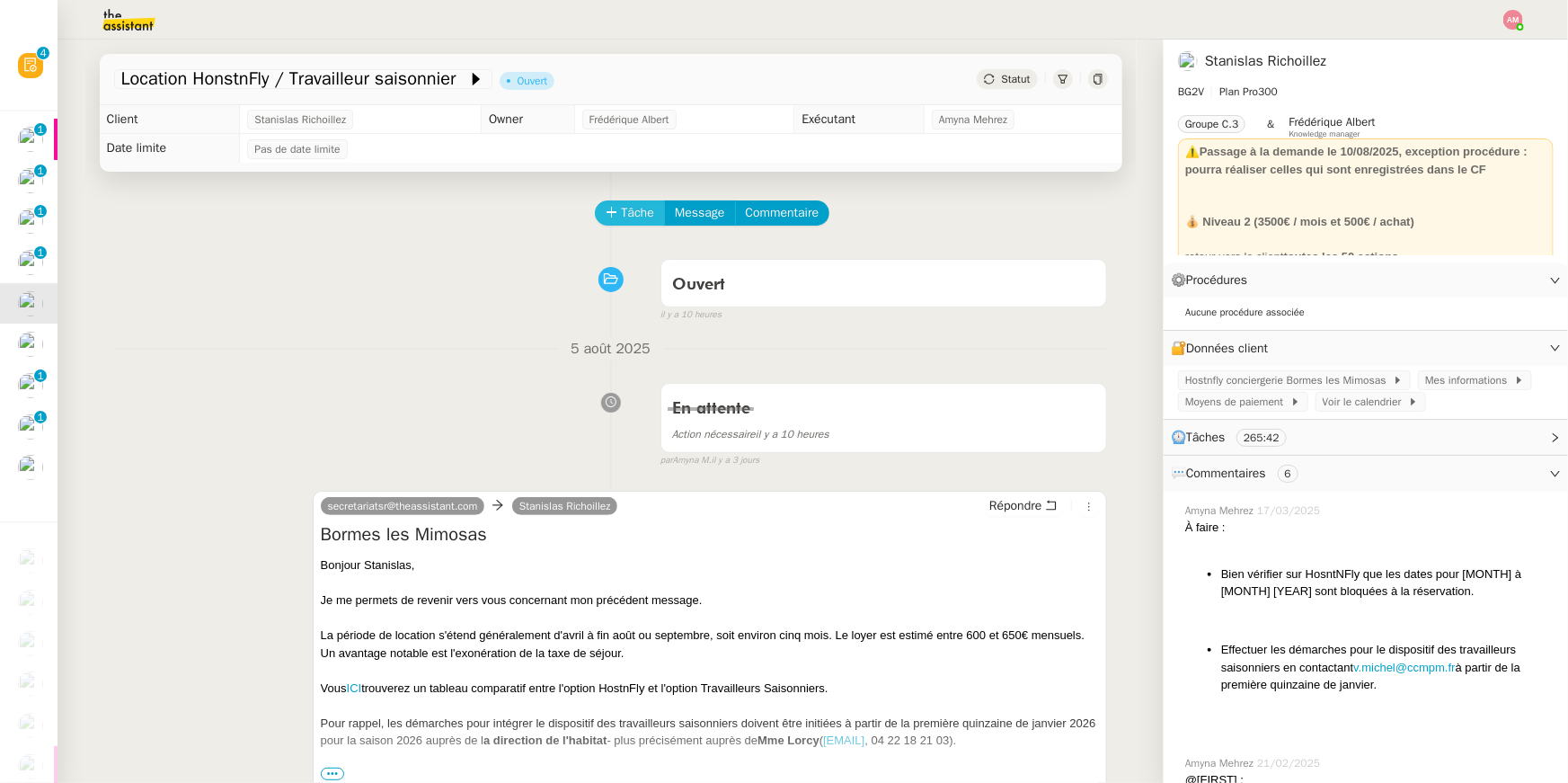 click on "Tâche" 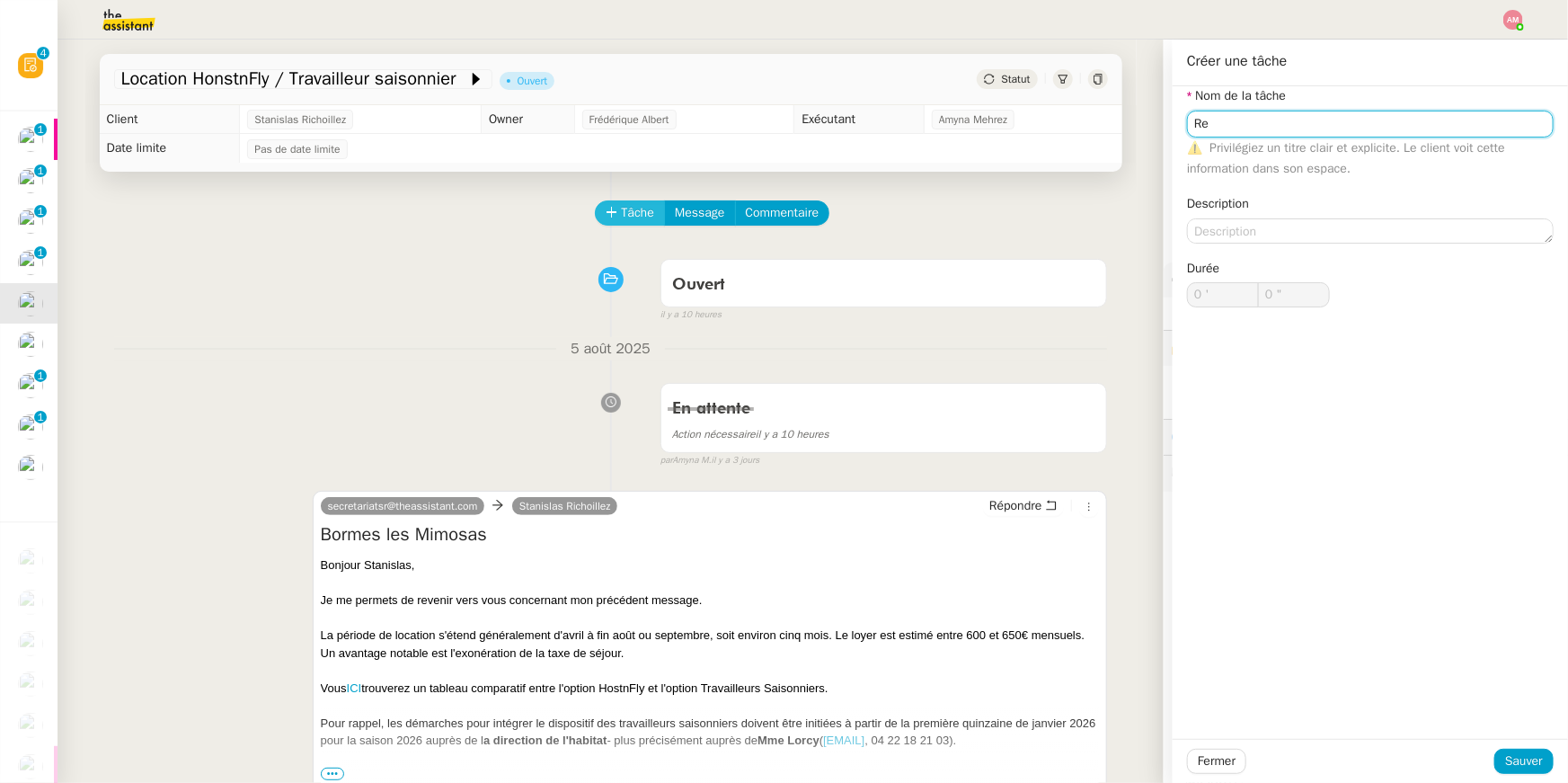 type on "Rel" 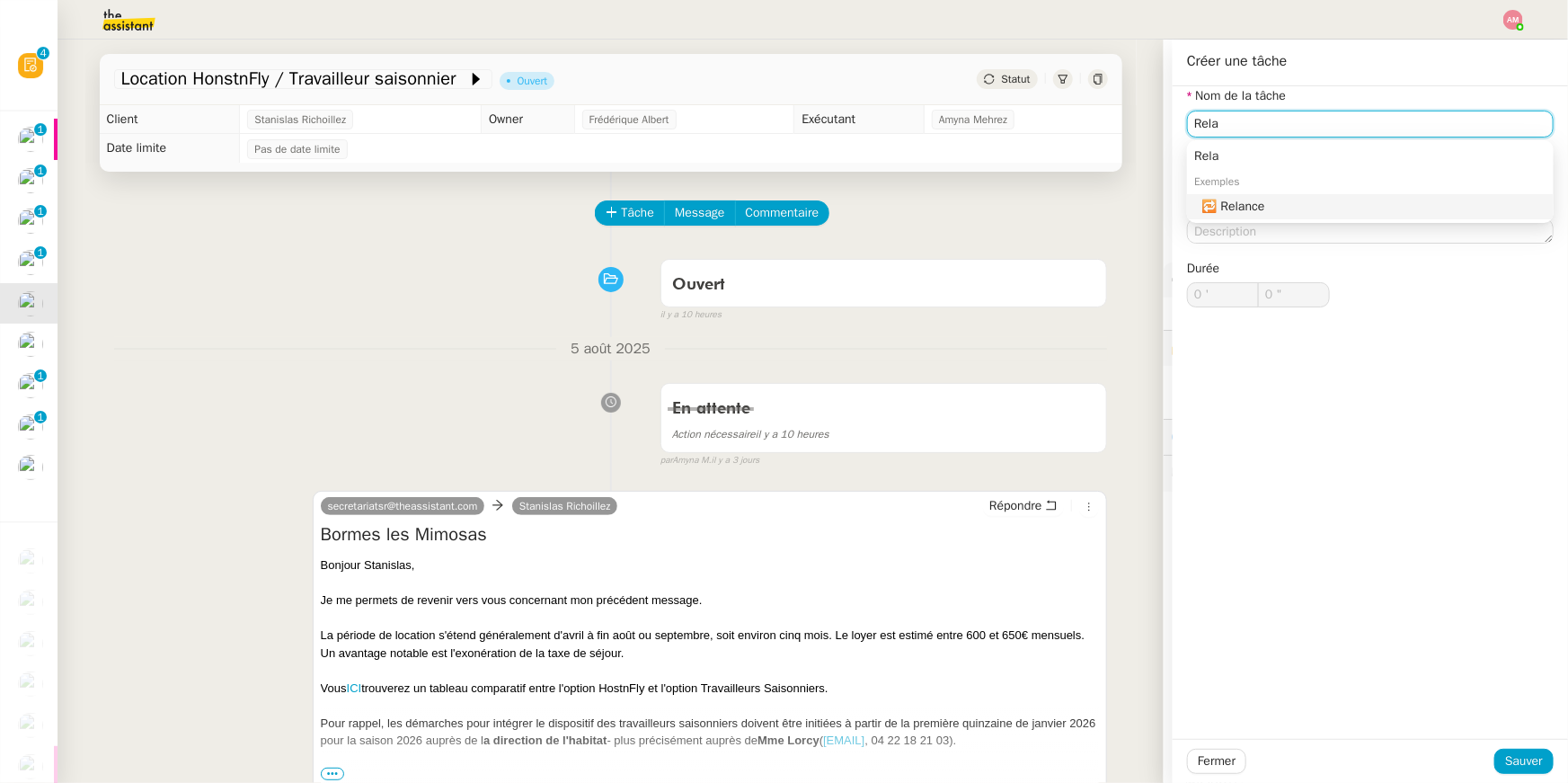 click on "🔁 Relance" 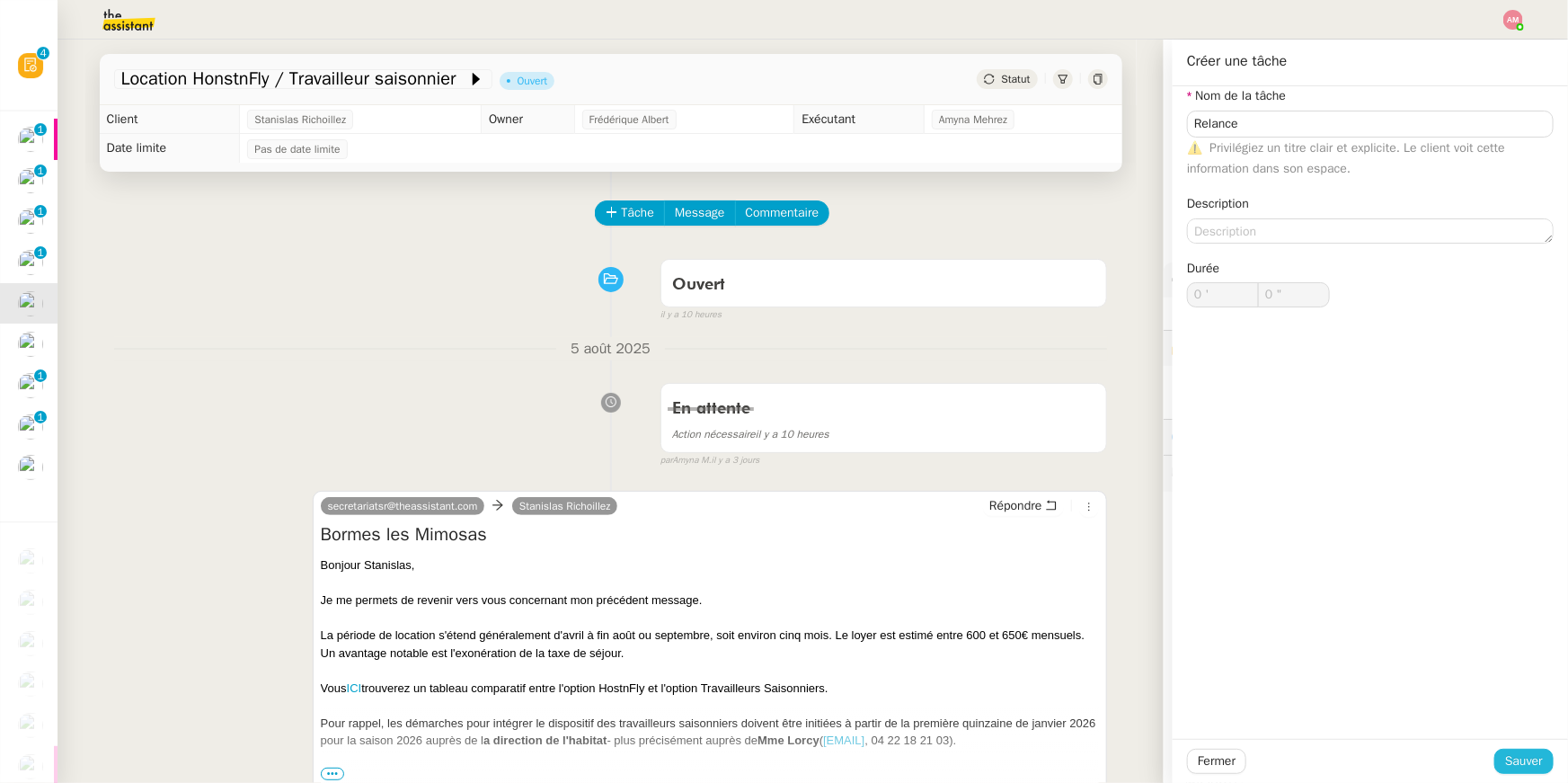 click on "Sauver" 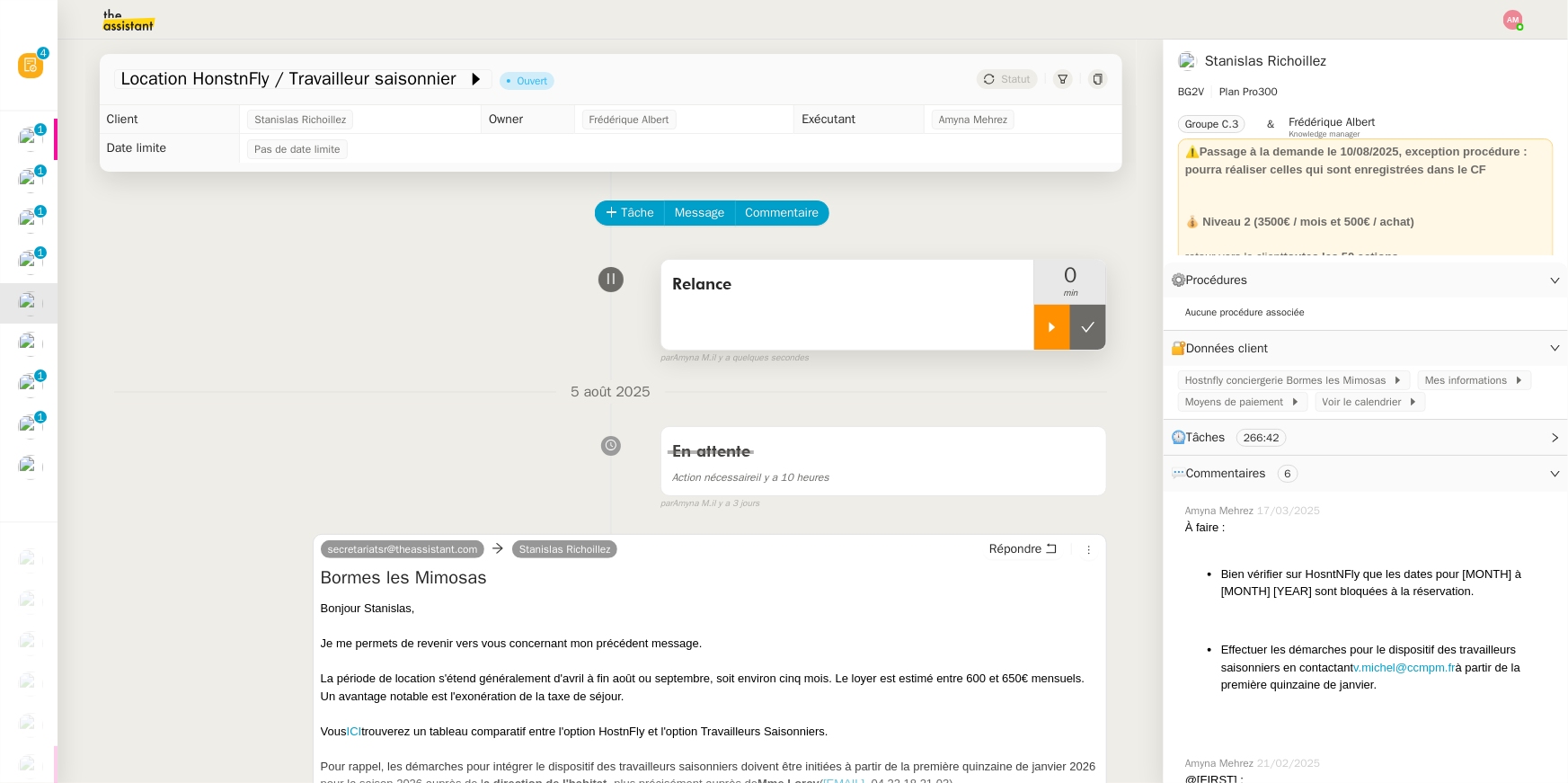 click 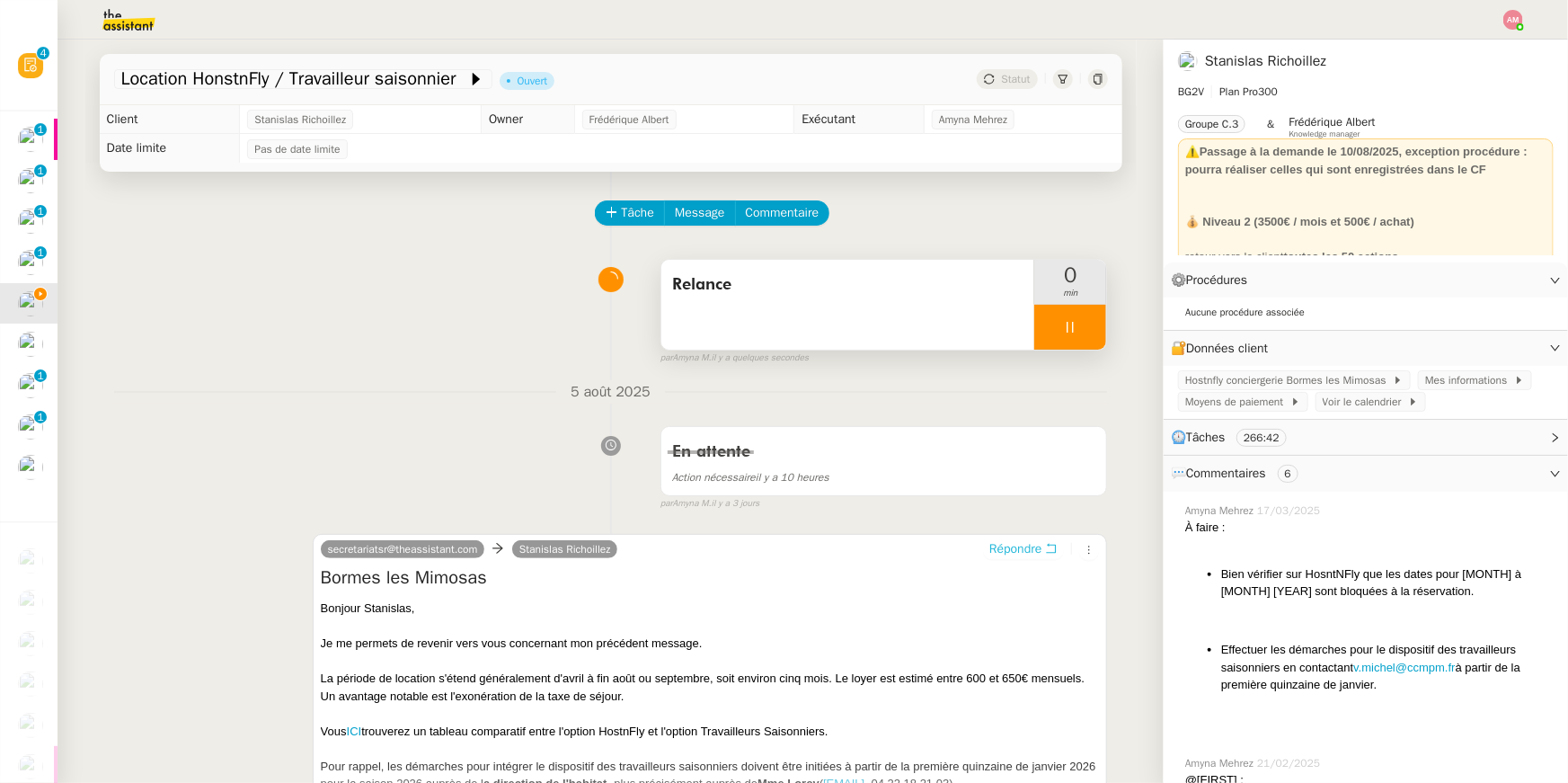 click on "Répondre" at bounding box center (1015, 549) 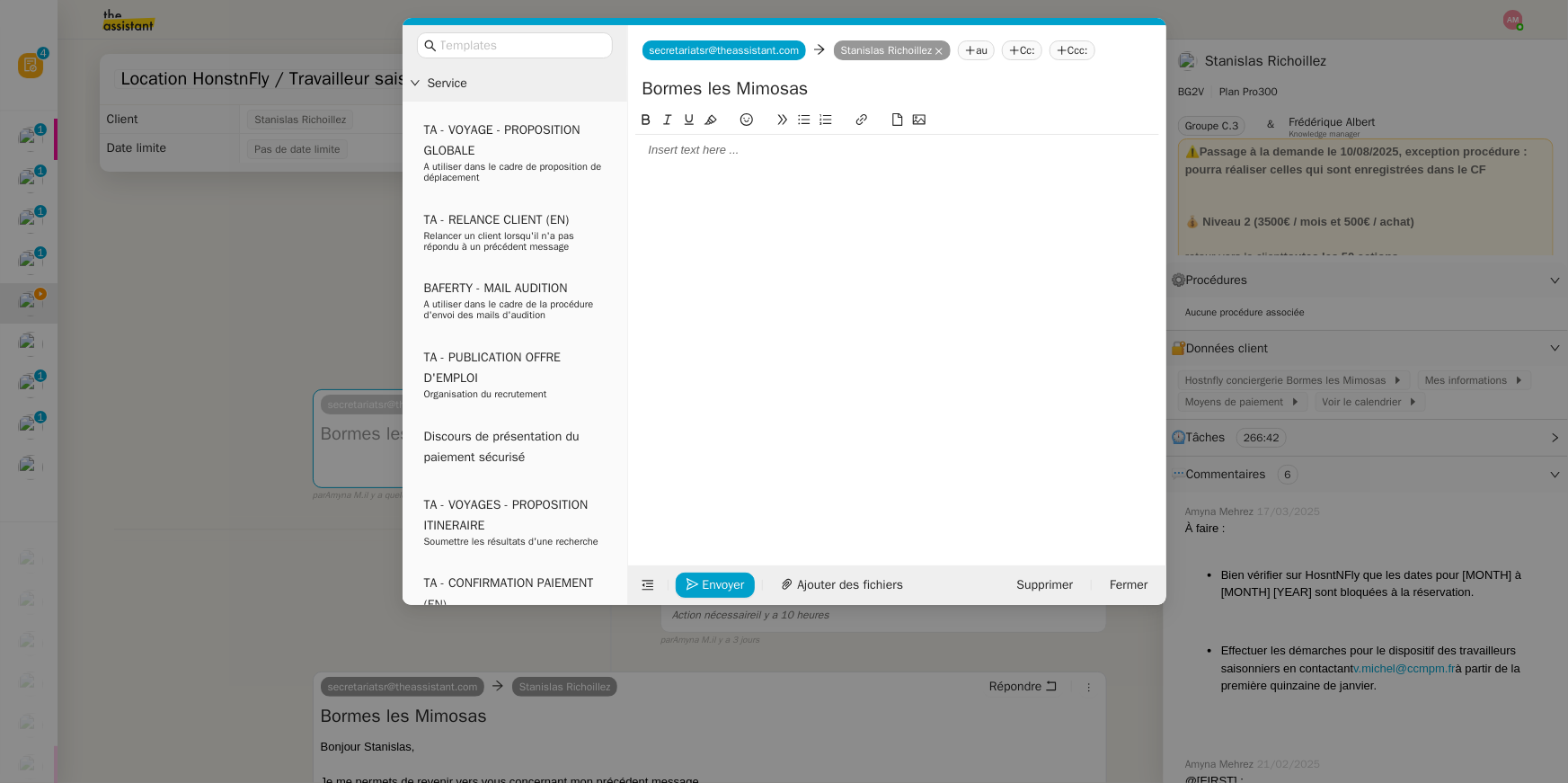 click on "Service TA - VOYAGE - PROPOSITION GLOBALE    A utiliser dans le cadre de proposition de déplacement TA - RELANCE CLIENT (EN)    Relancer un client lorsqu'il n'a pas répondu à un précédent message BAFERTY - MAIL AUDITION    A utiliser dans le cadre de la procédure d'envoi des mails d'audition TA - PUBLICATION OFFRE D'EMPLOI     Organisation du recrutement Discours de présentation du paiement sécurisé    TA - VOYAGES - PROPOSITION ITINERAIRE    Soumettre les résultats d'une recherche TA - CONFIRMATION PAIEMENT (EN)    Confirmer avec le client de modèle de transaction - Attention Plan Pro nécessaire. TA - COURRIER EXPEDIE (recommandé)    A utiliser dans le cadre de l'envoi d'un courrier recommandé TA - PARTAGE DE CALENDRIER (EN)    A utiliser pour demander au client de partager son calendrier afin de faciliter l'accès et la gestion PSPI - Appel de fonds MJL    A utiliser dans le cadre de la procédure d'appel de fonds MJL TA - RELANCE CLIENT    TA - AR PROCEDURES        21 YIELD" at bounding box center (784, 391) 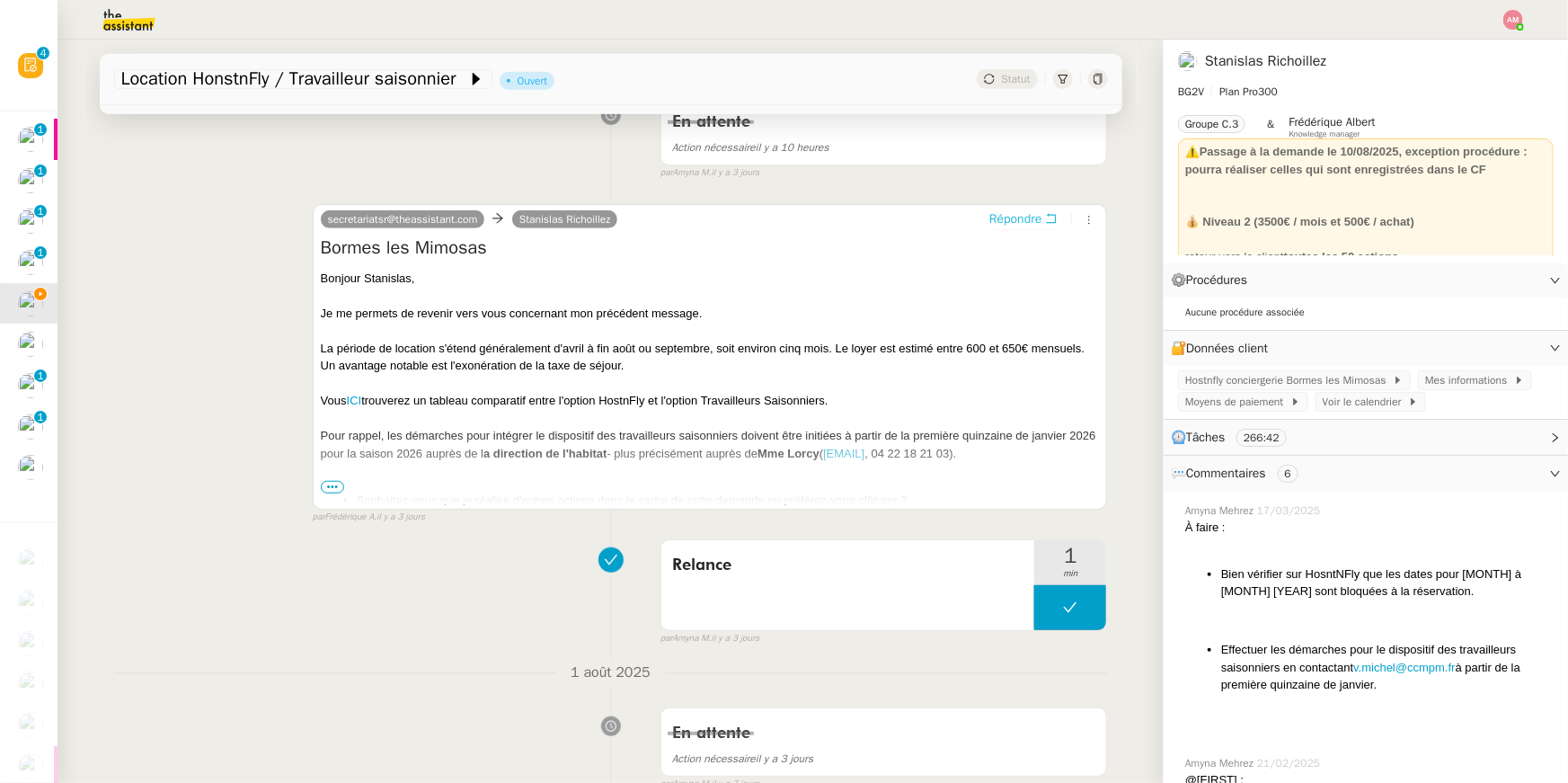 scroll, scrollTop: 472, scrollLeft: 0, axis: vertical 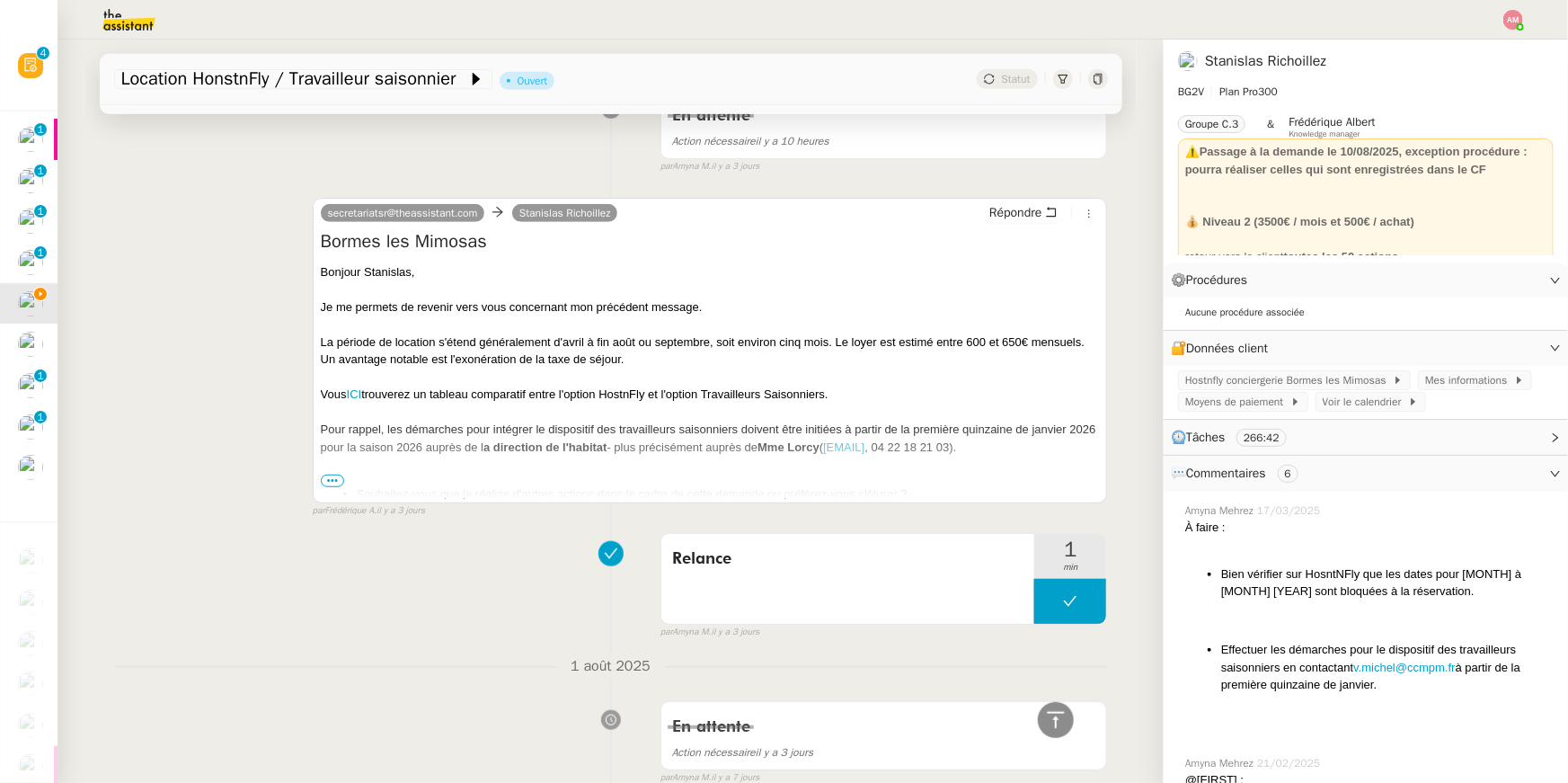 click on "•••" at bounding box center (332, 481) 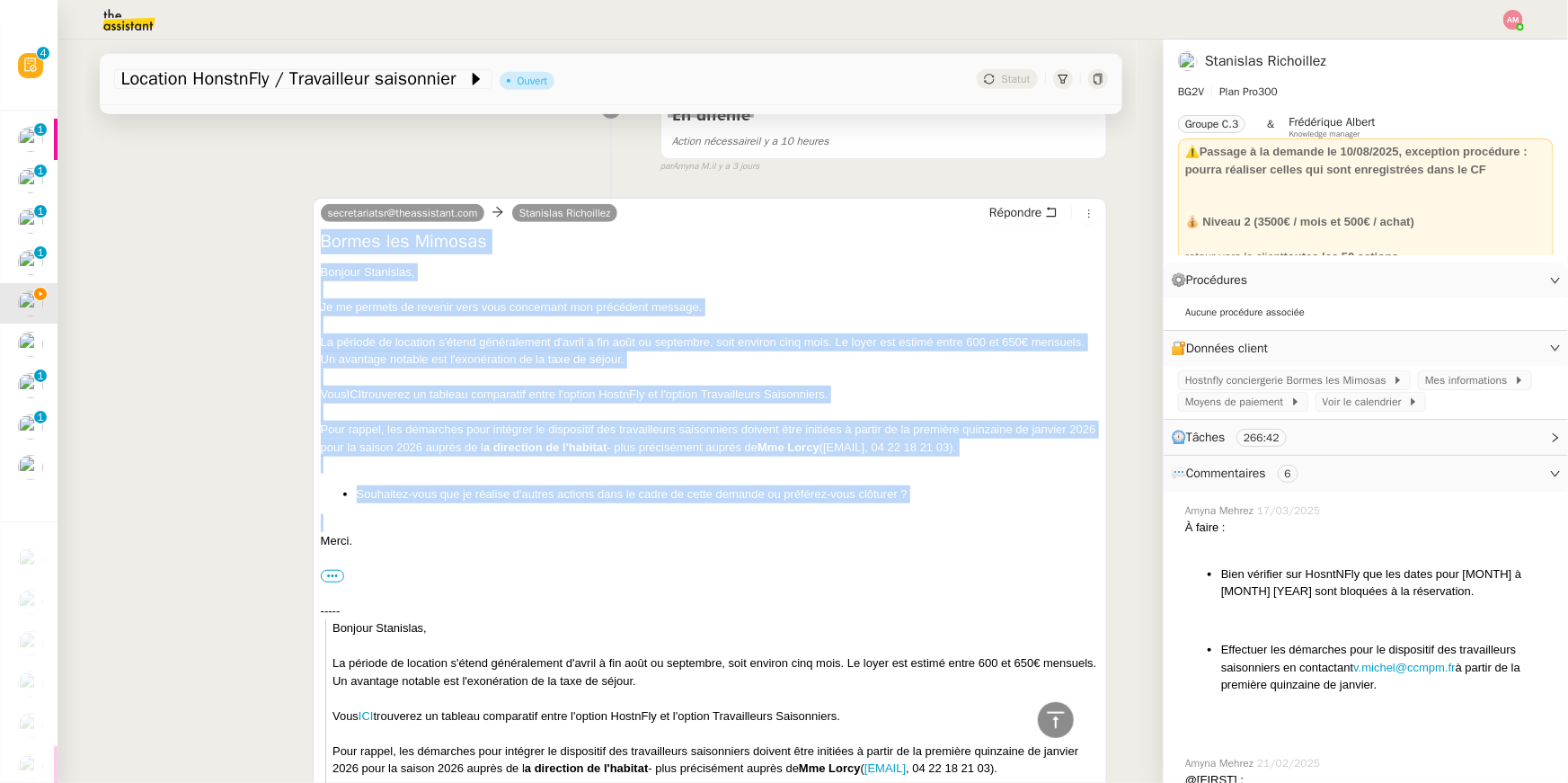 drag, startPoint x: 369, startPoint y: 529, endPoint x: 308, endPoint y: 257, distance: 278.75617 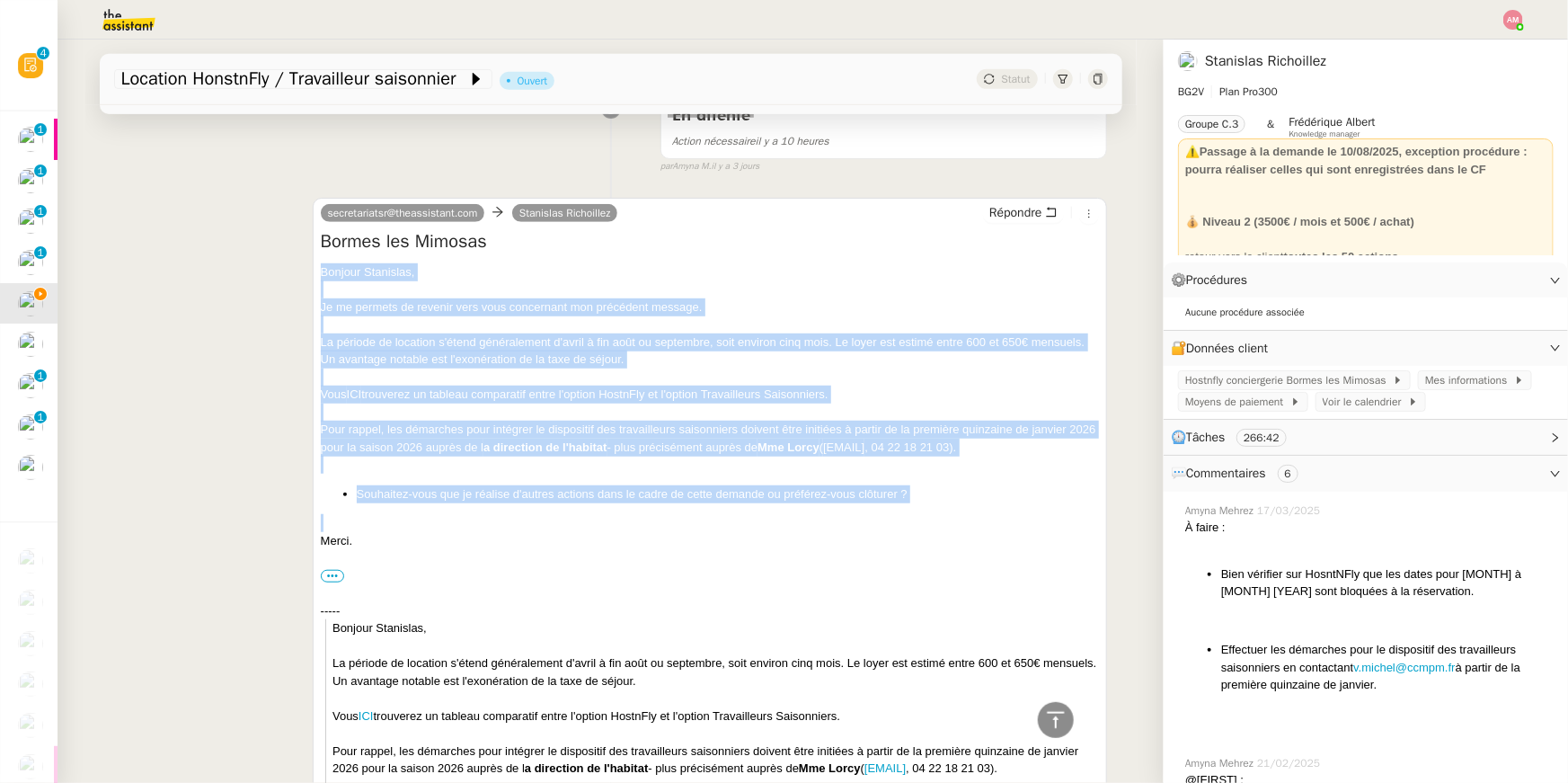 click at bounding box center (710, 523) 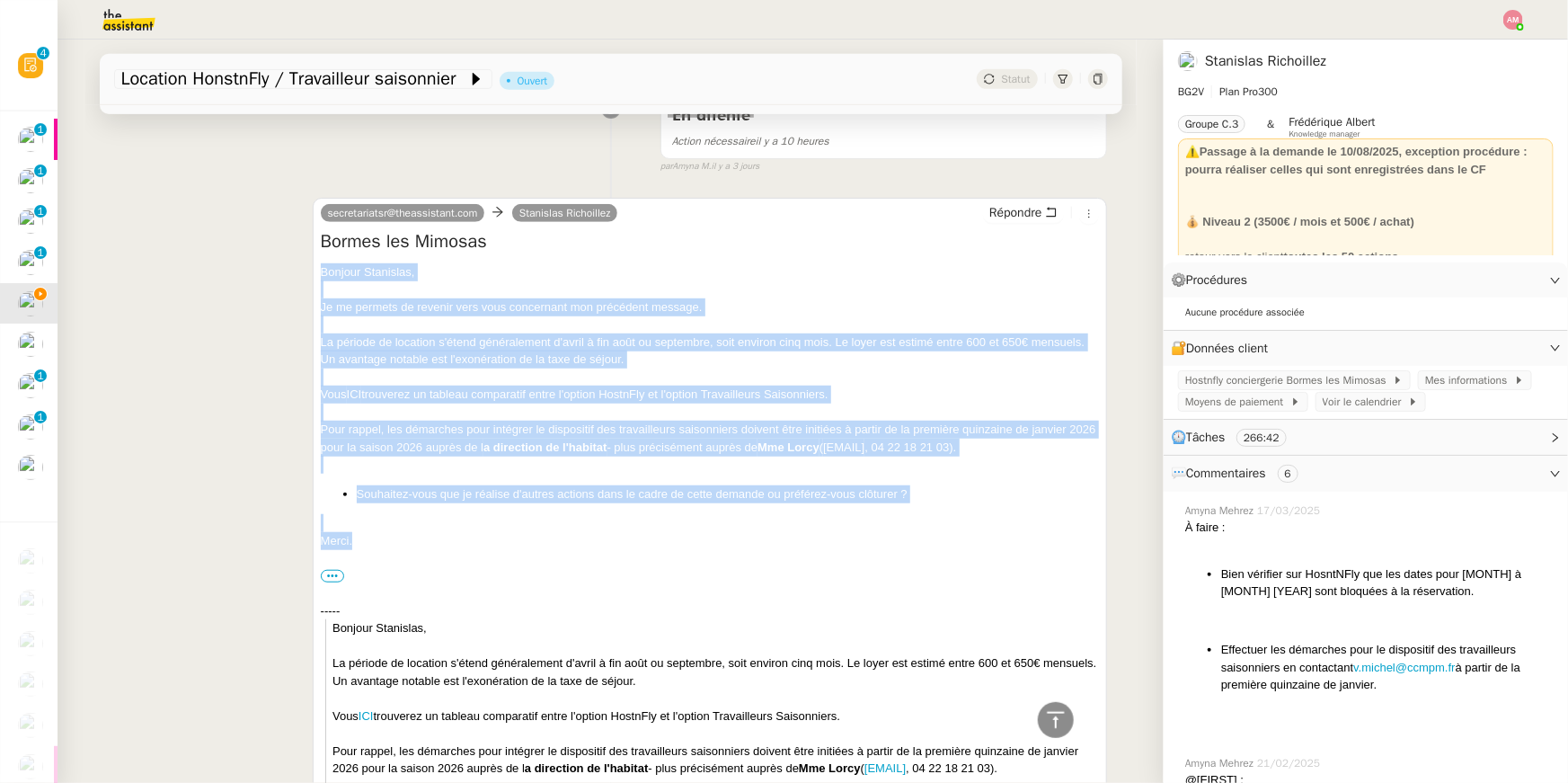drag, startPoint x: 375, startPoint y: 541, endPoint x: 300, endPoint y: 264, distance: 286.97387 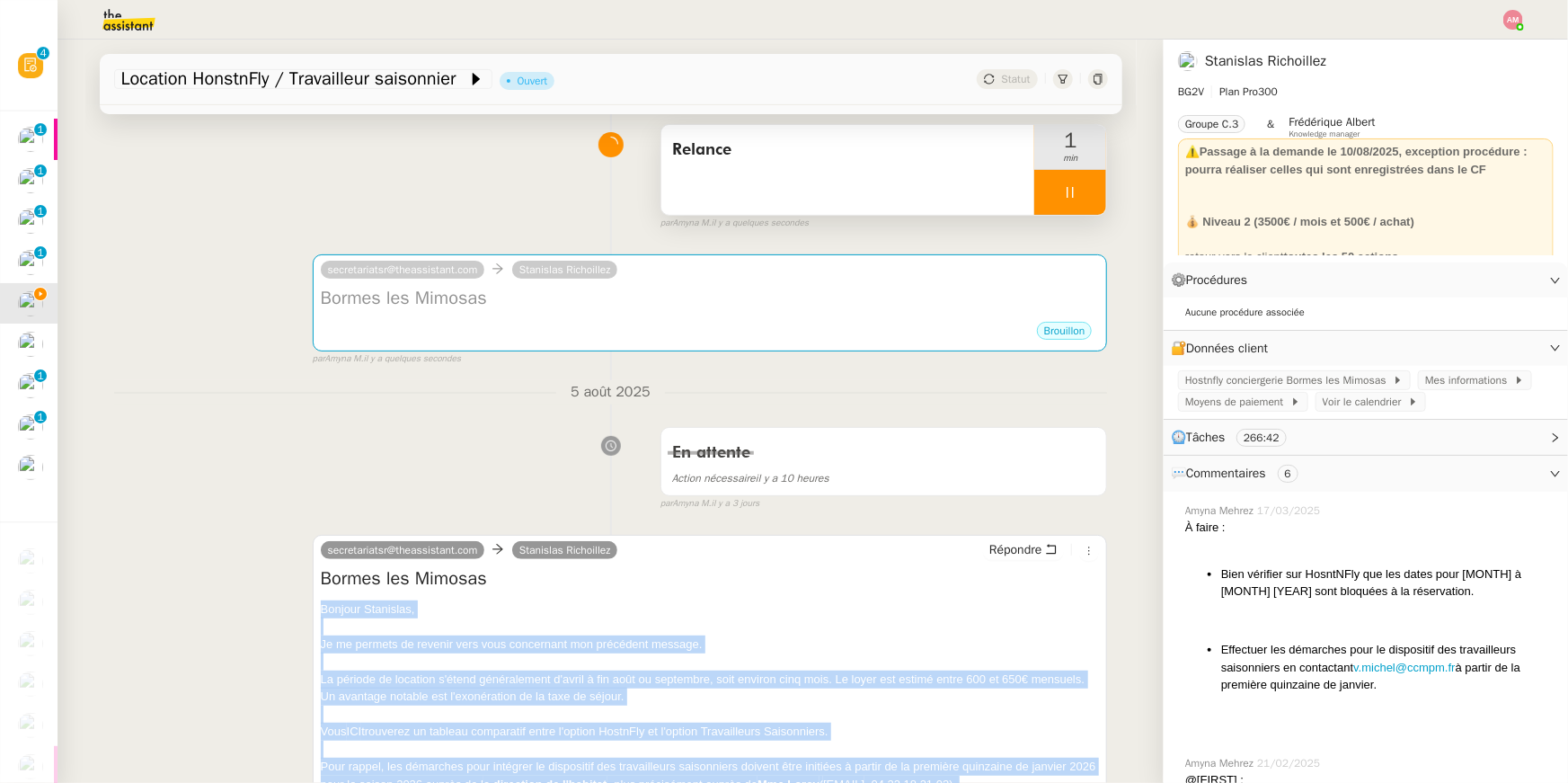 scroll, scrollTop: 0, scrollLeft: 0, axis: both 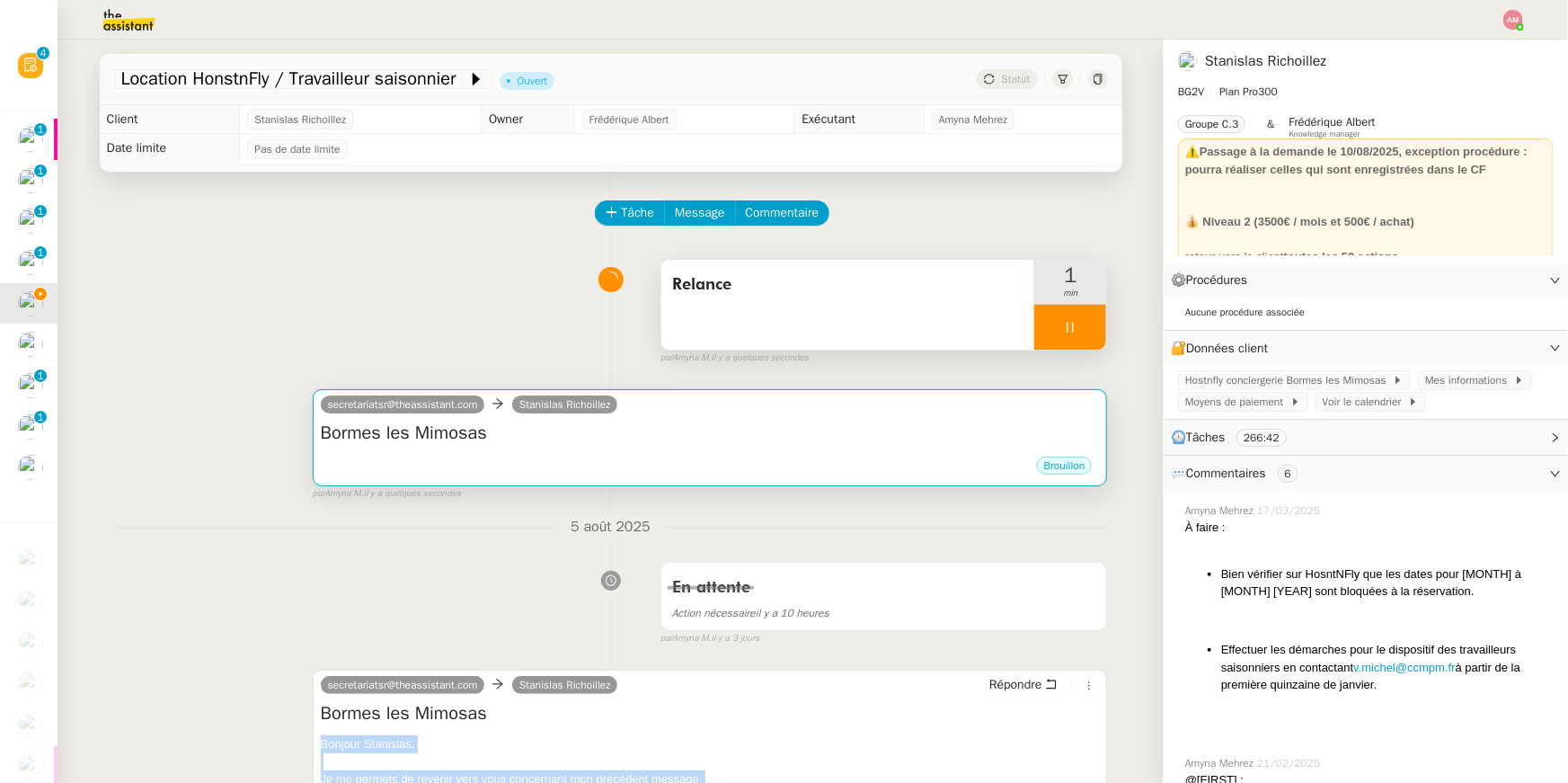 click on "Brouillon" at bounding box center [710, 468] 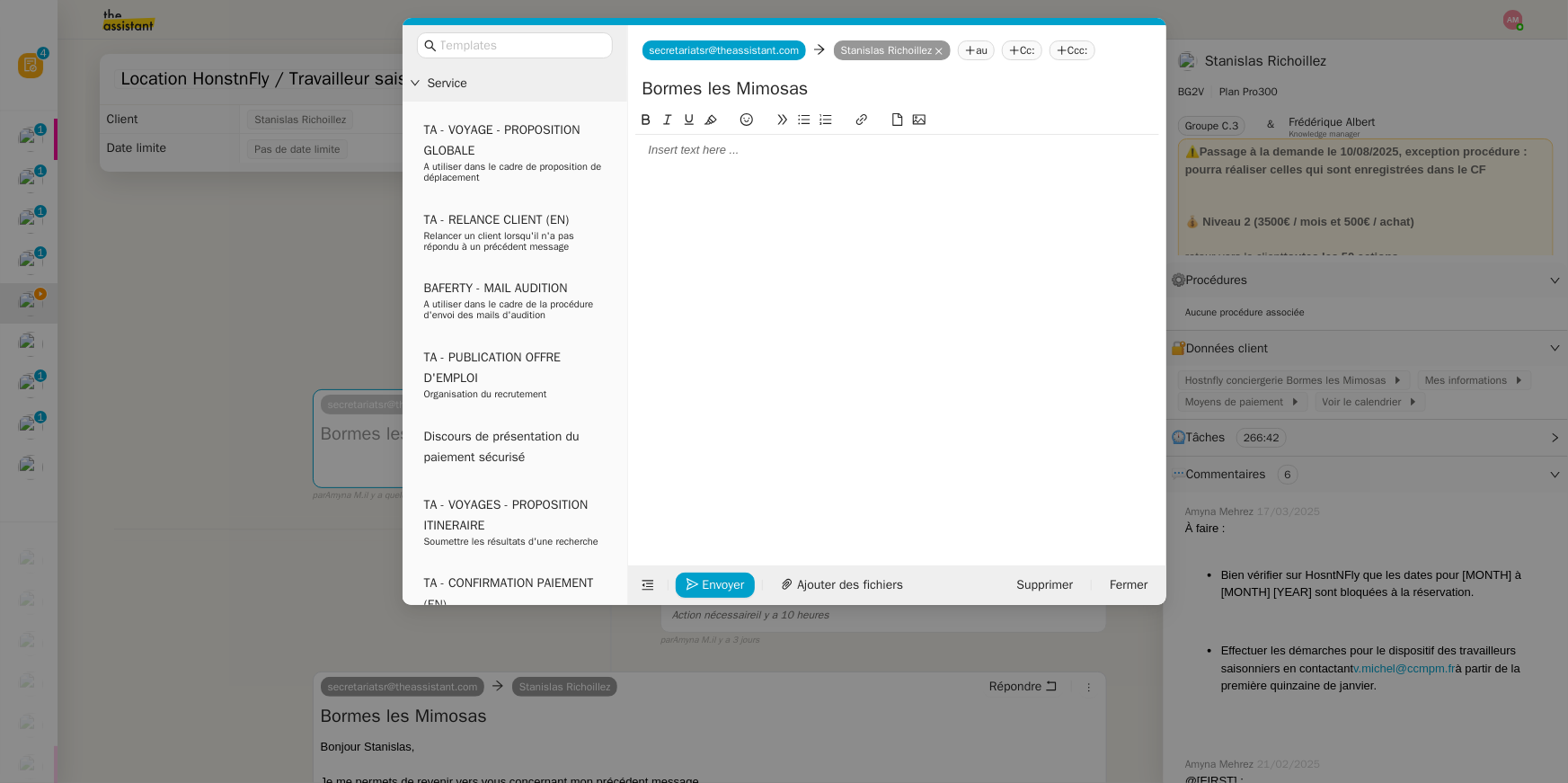 click 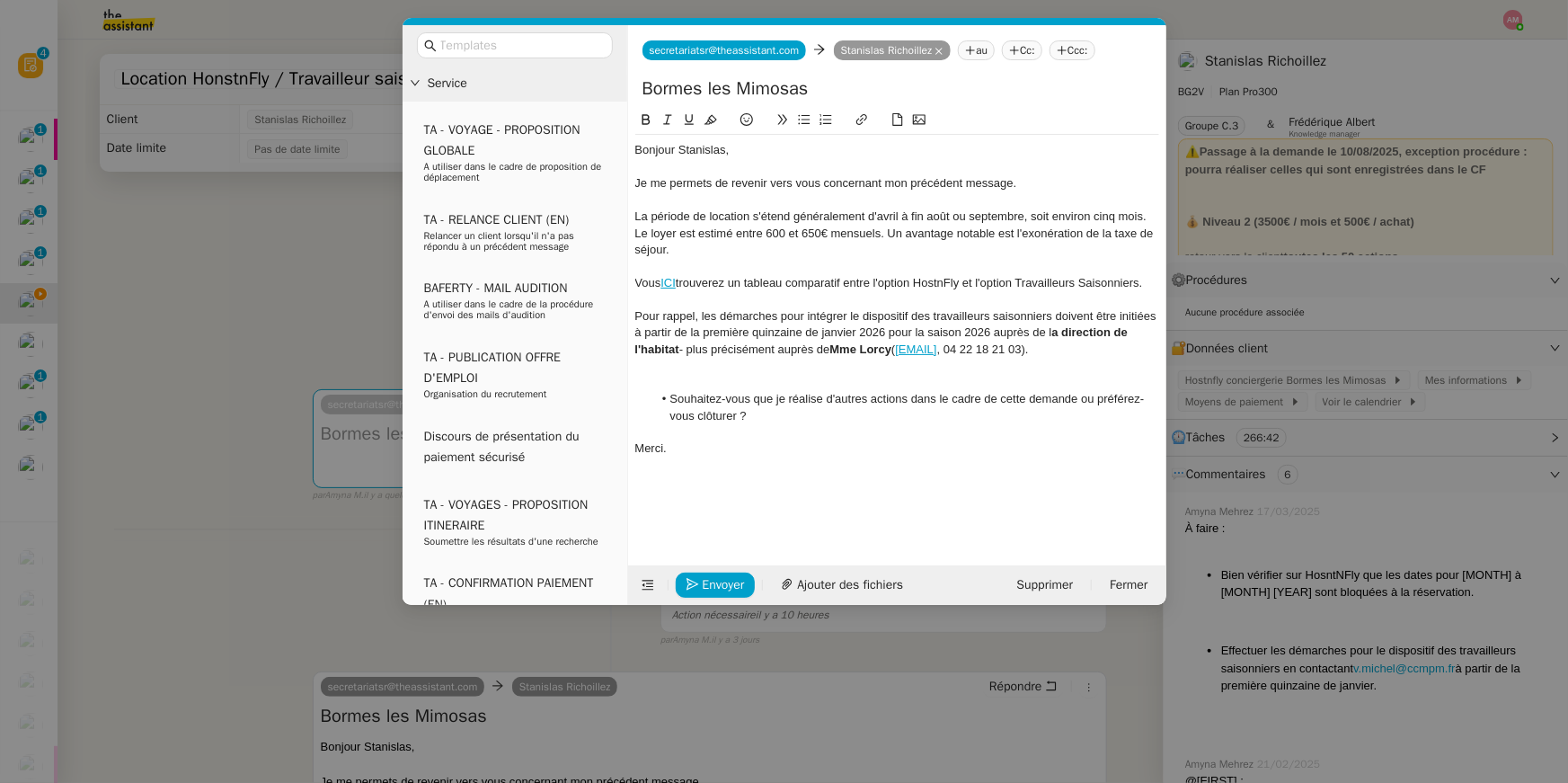 scroll, scrollTop: 0, scrollLeft: 0, axis: both 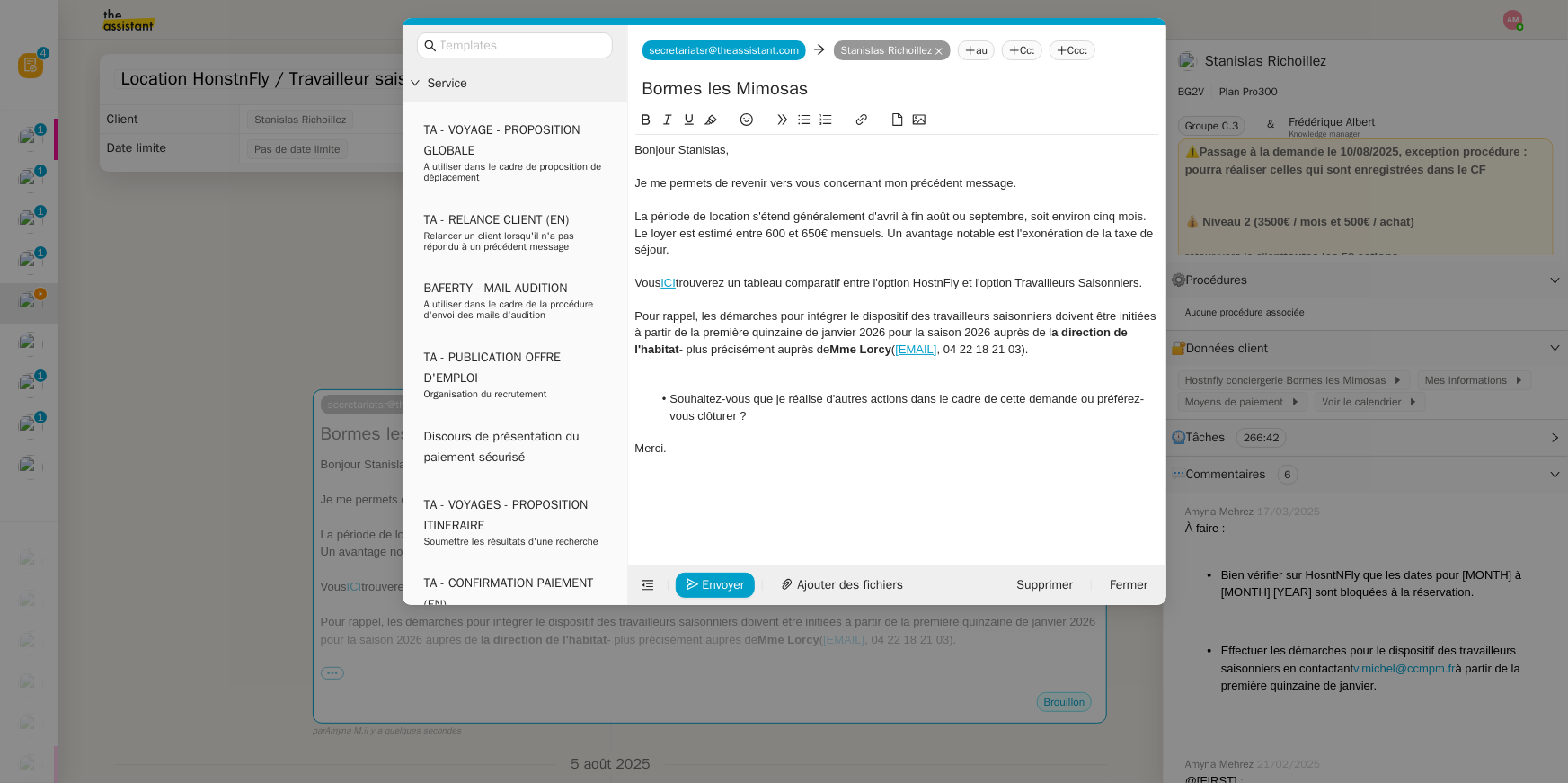 click 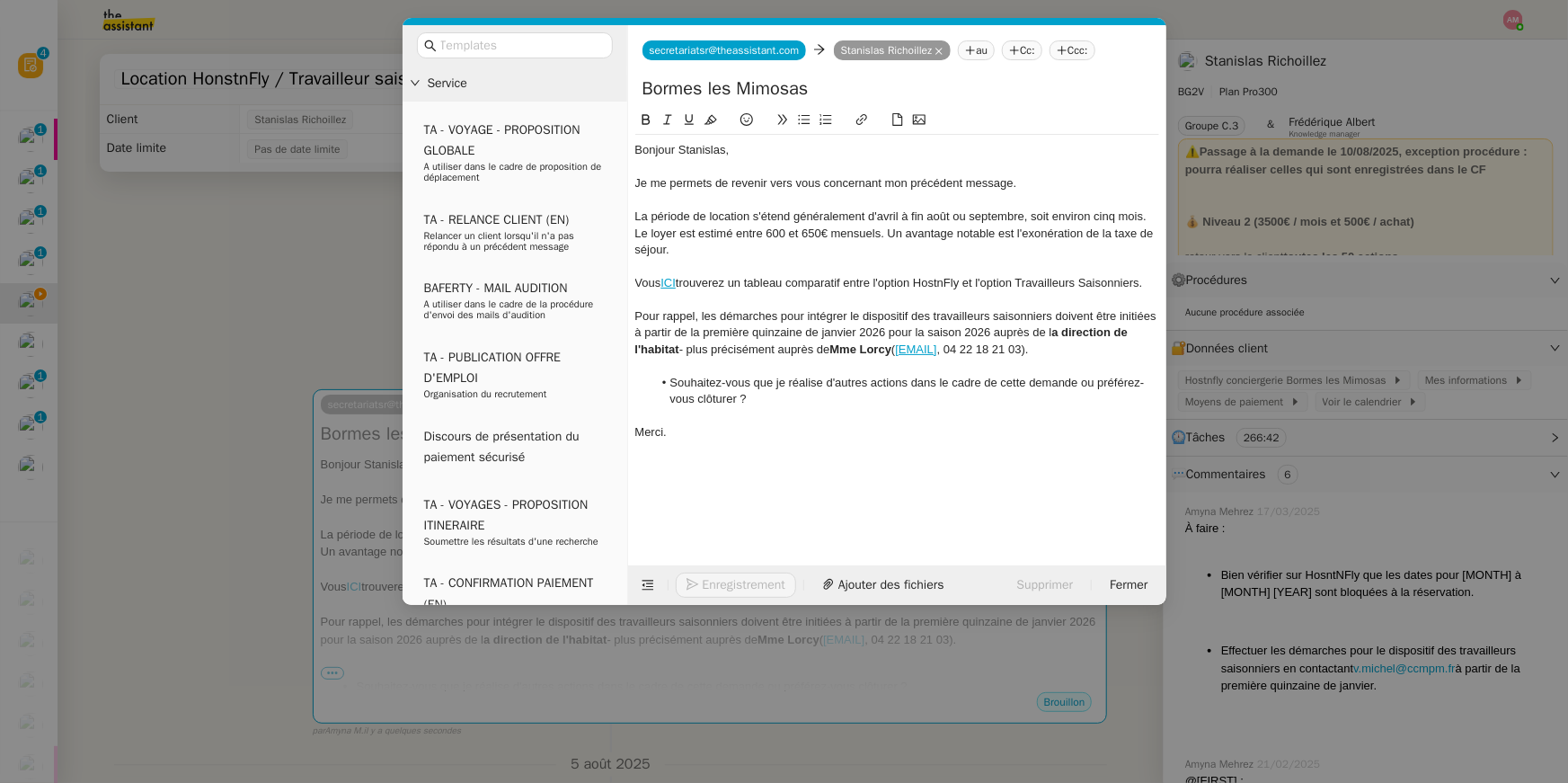 click on "La période de location s'étend généralement d'avril à fin août ou septembre, soit environ cinq mois. Le loyer est estimé entre 600 et 650€ mensuels. Un avantage notable est l'exonération de la taxe de séjour." 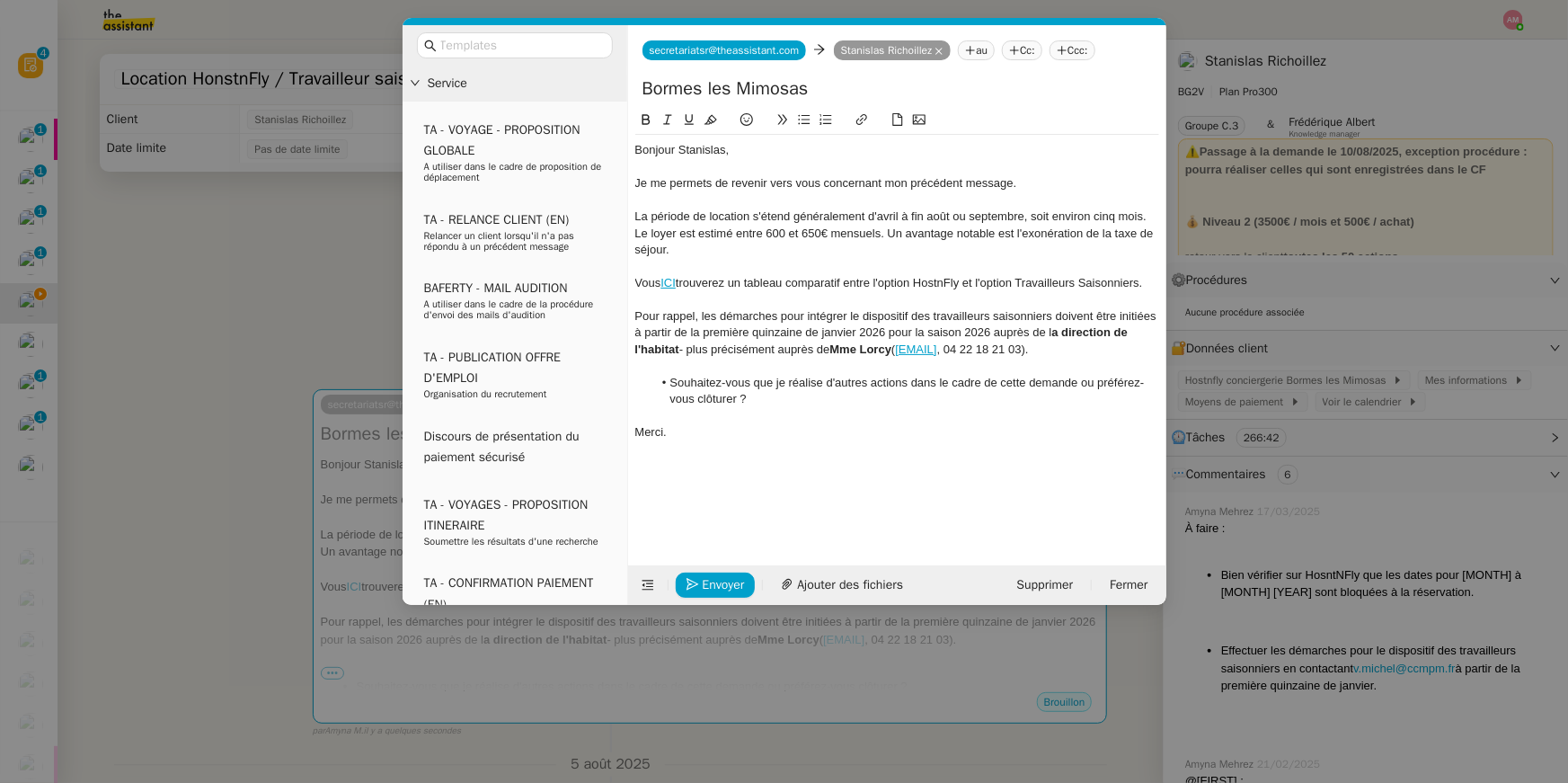 click 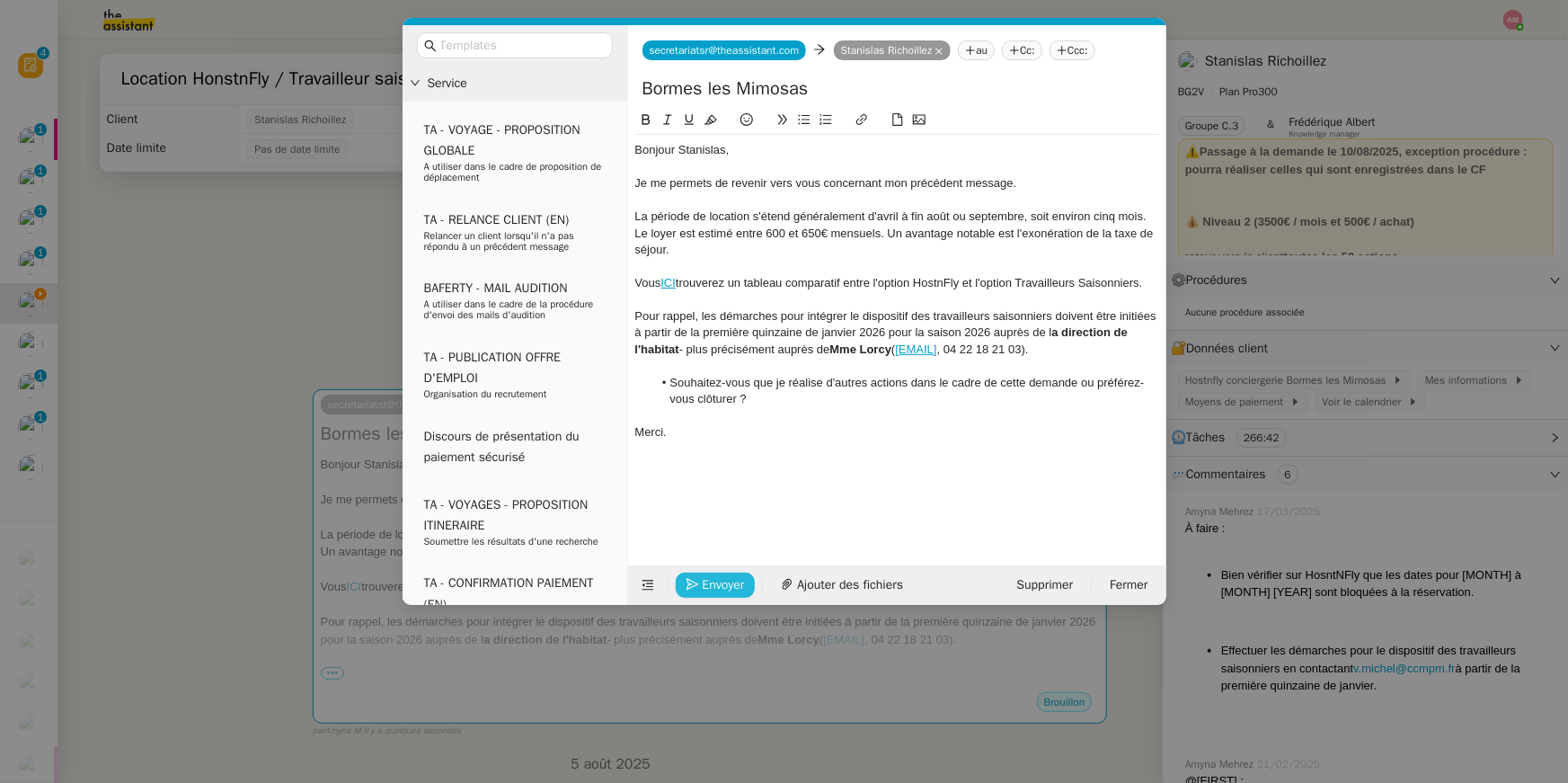 click on "Envoyer" 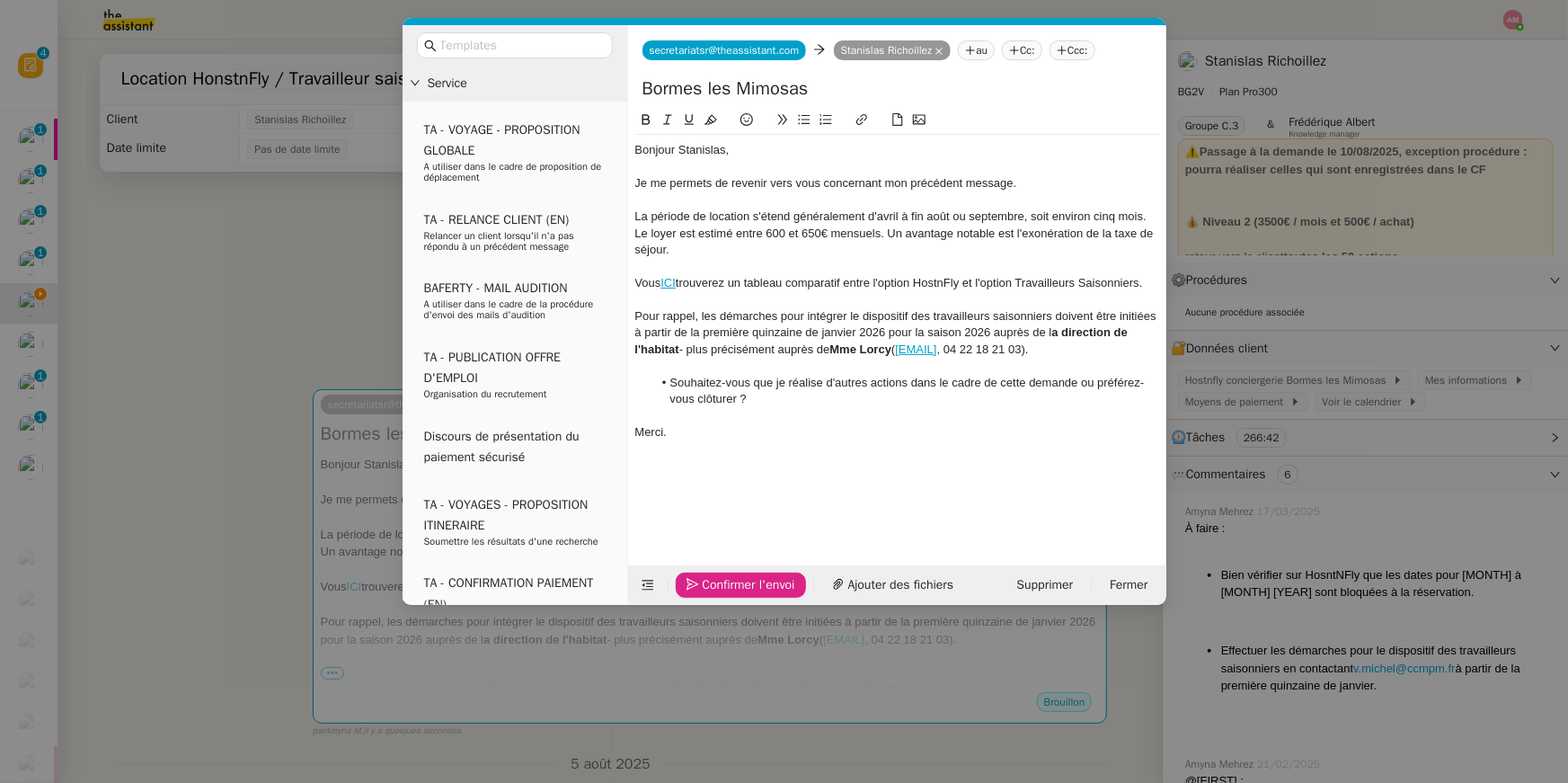 click on "Confirmer l'envoi" 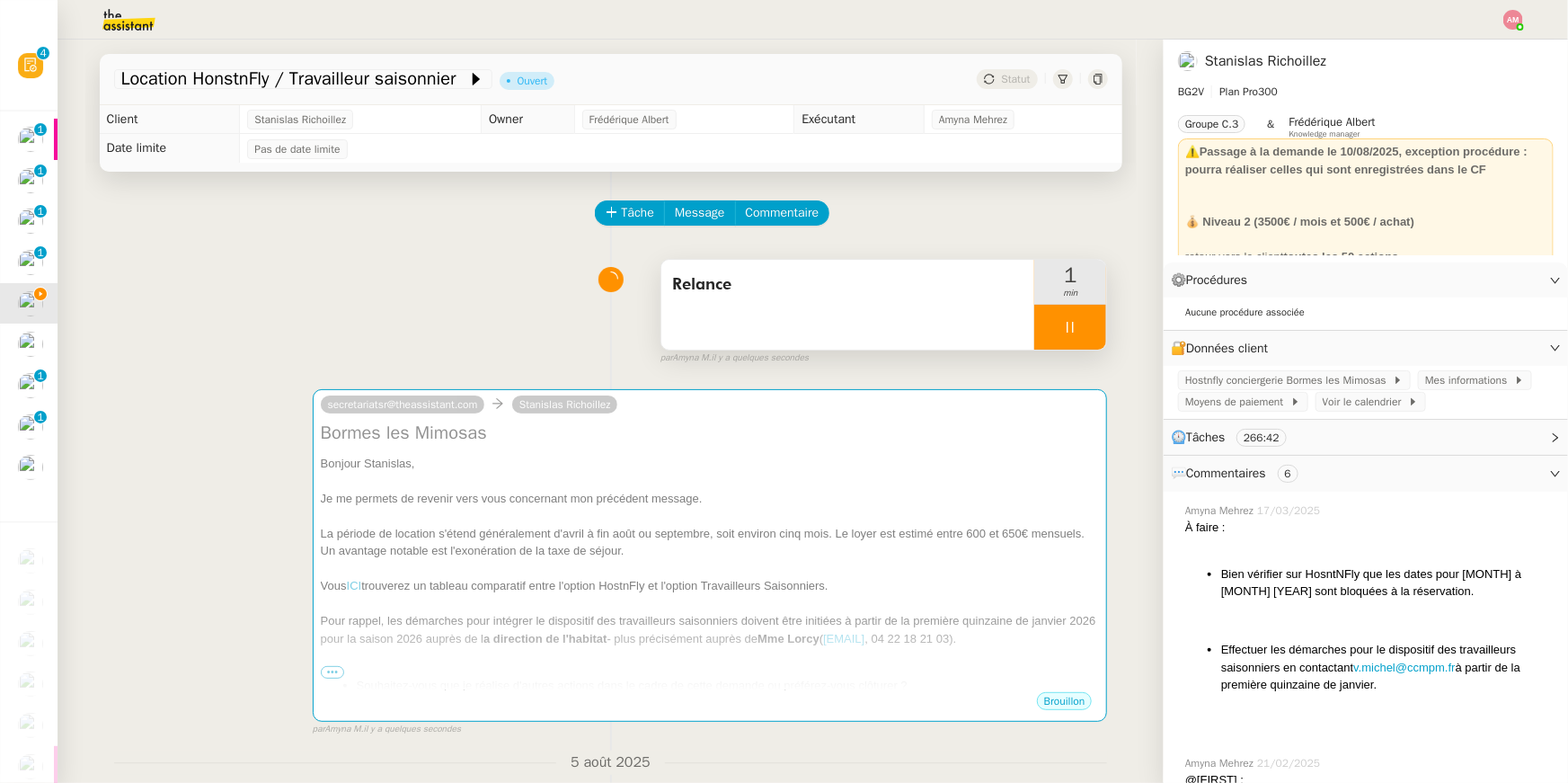 click at bounding box center (1070, 327) 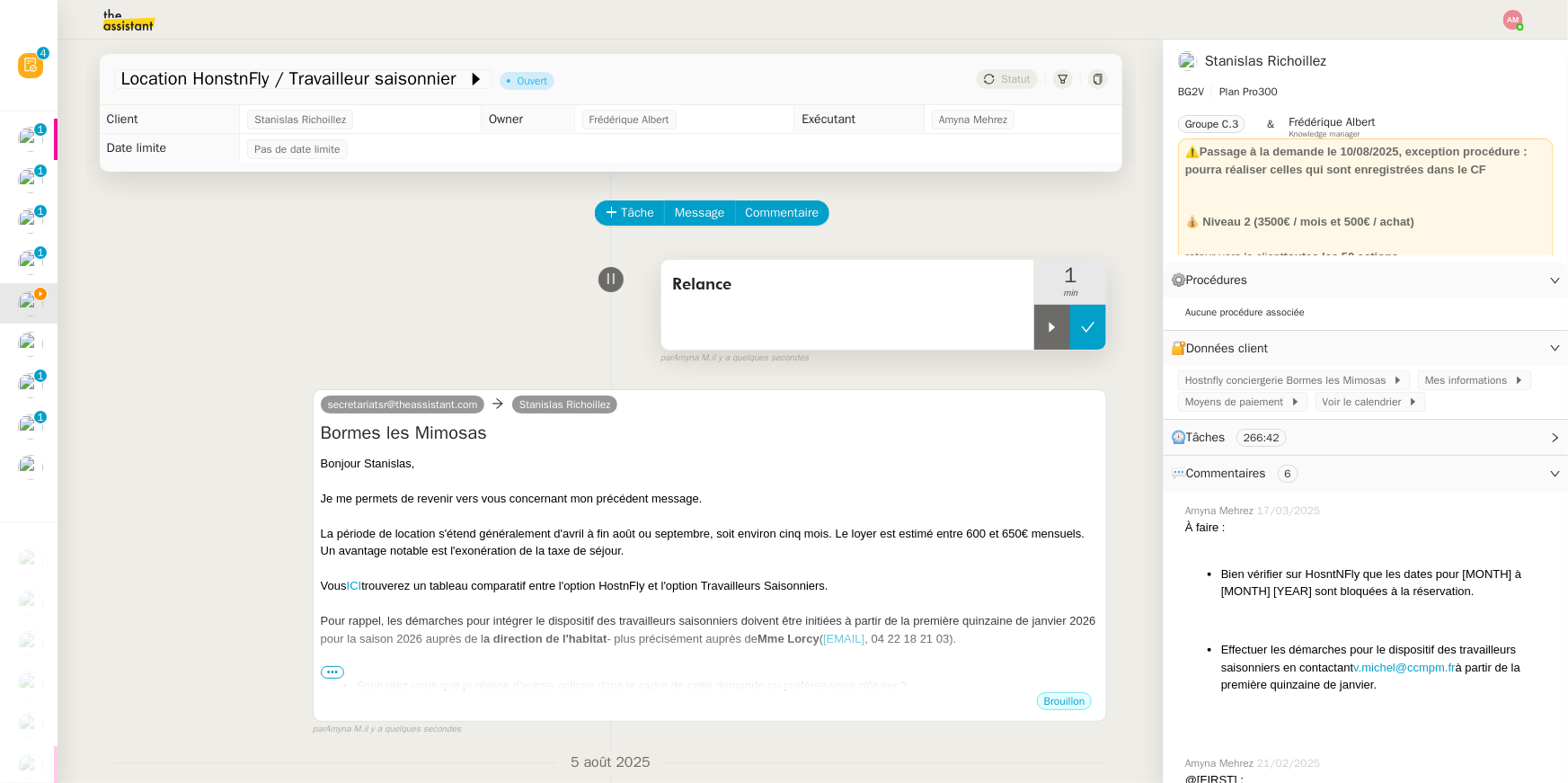 click at bounding box center (1088, 327) 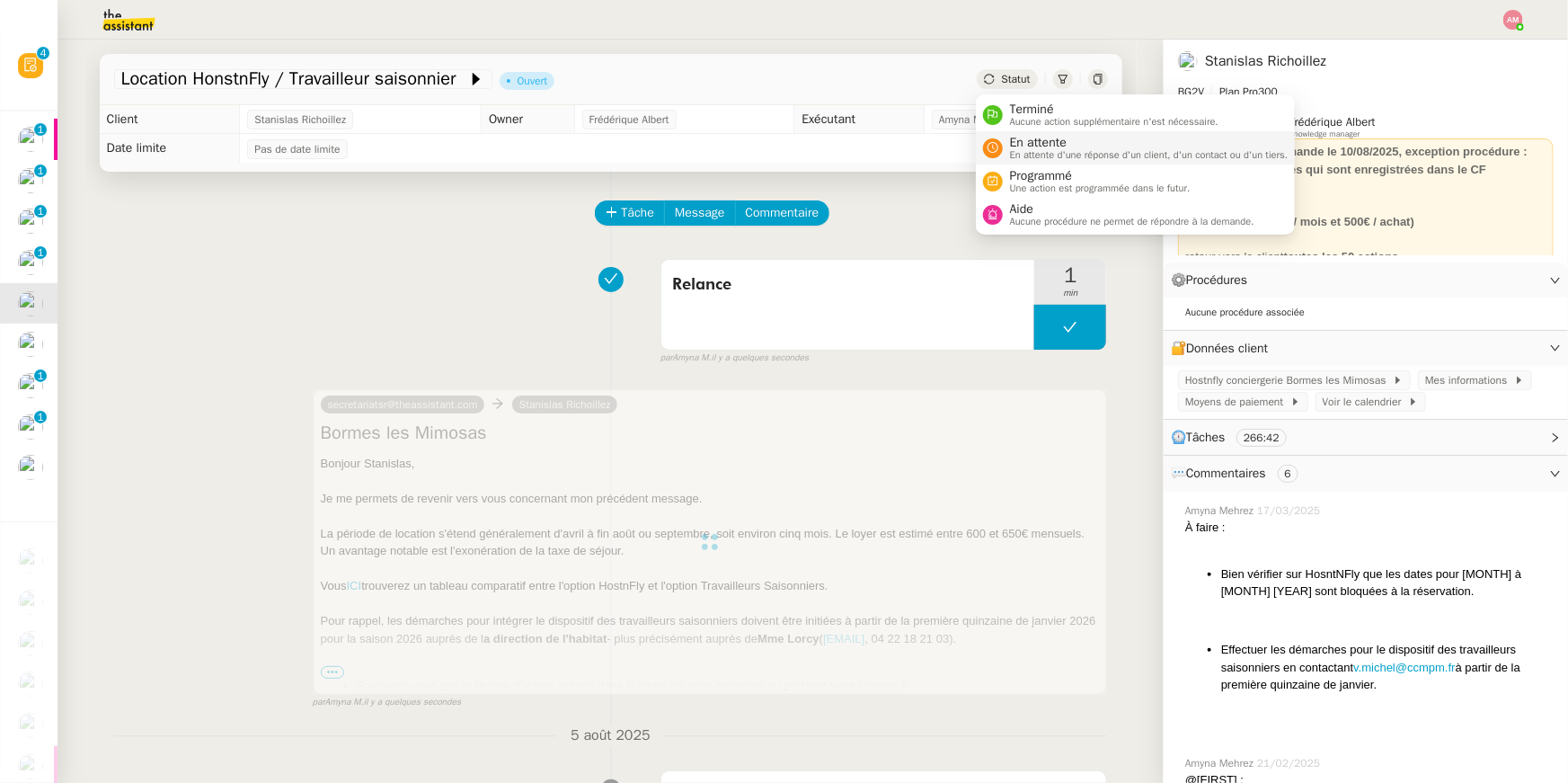 click on "En attente" at bounding box center [1149, 143] 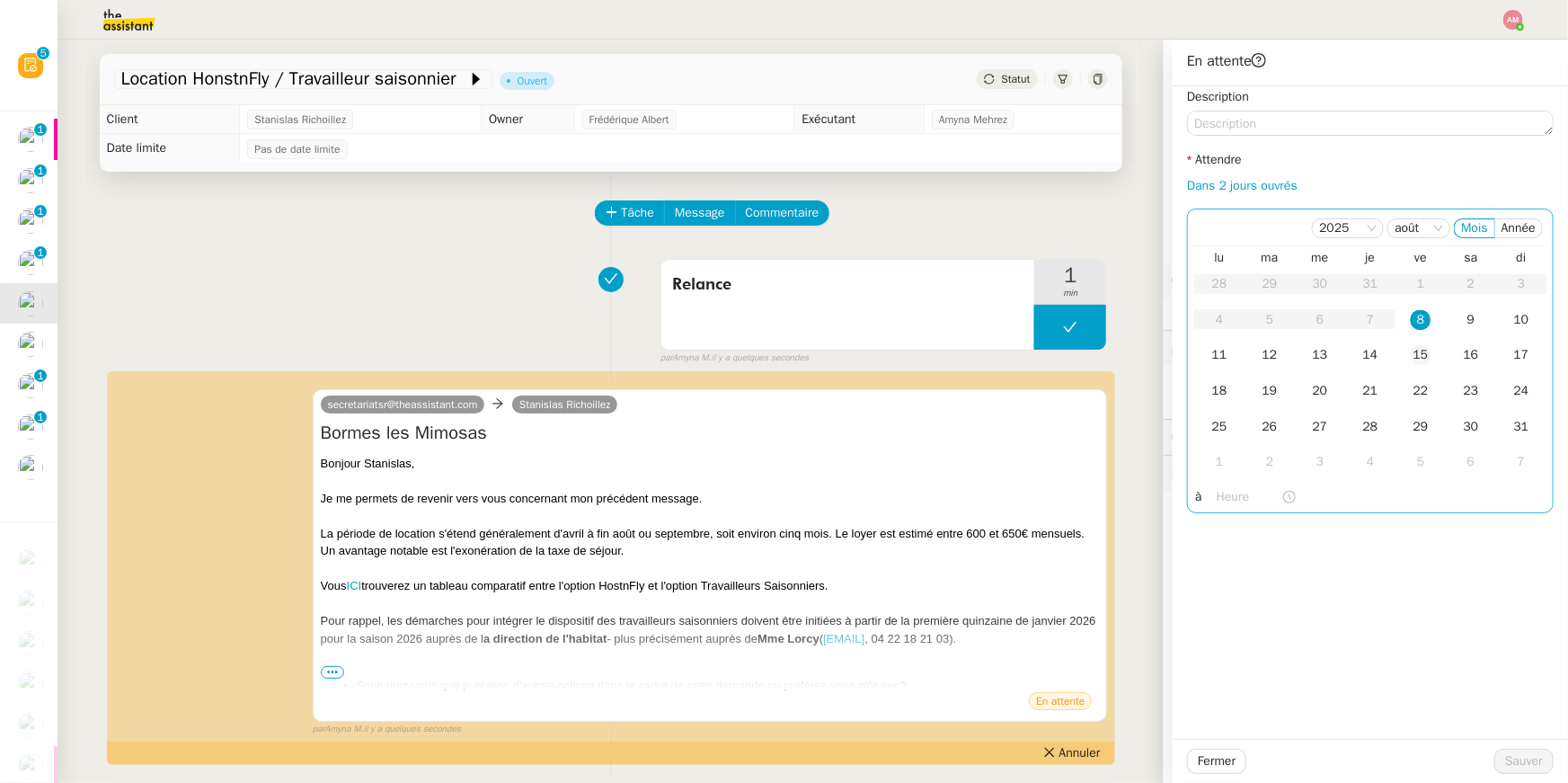 click on "15" 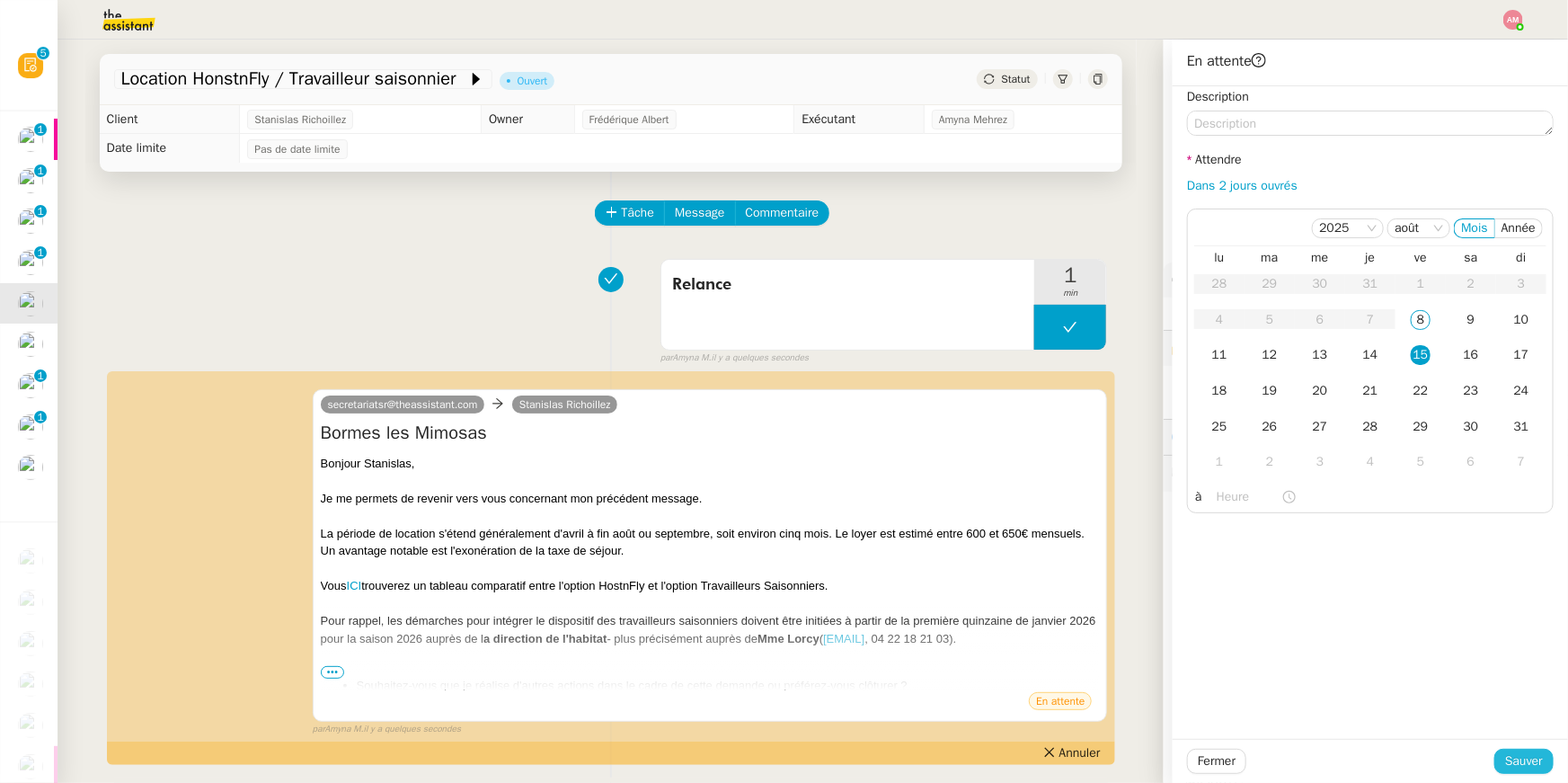 click on "Sauver" 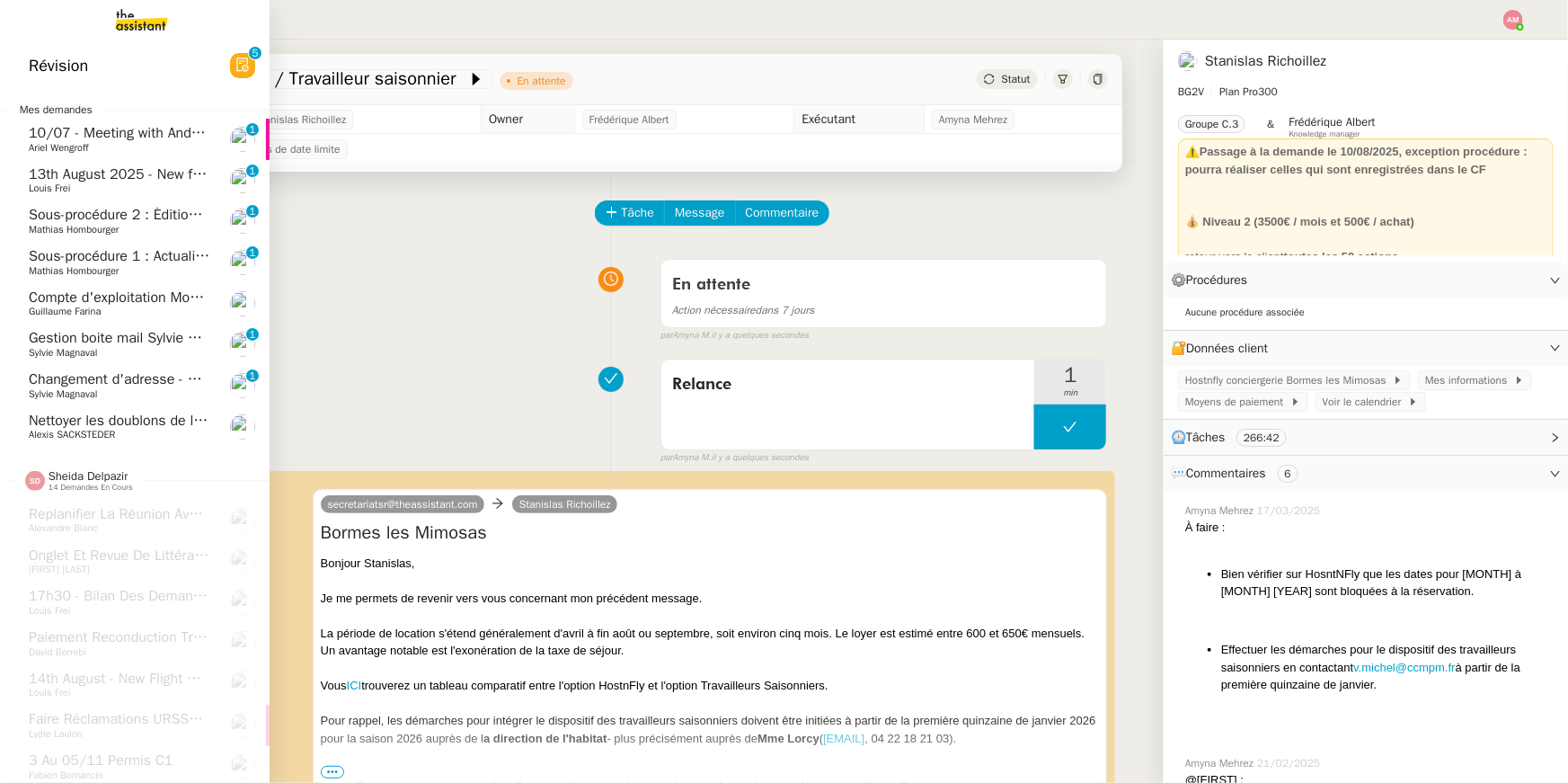 click on "Compte d'exploitation Moun Pro - vendredi 8 août 2025" 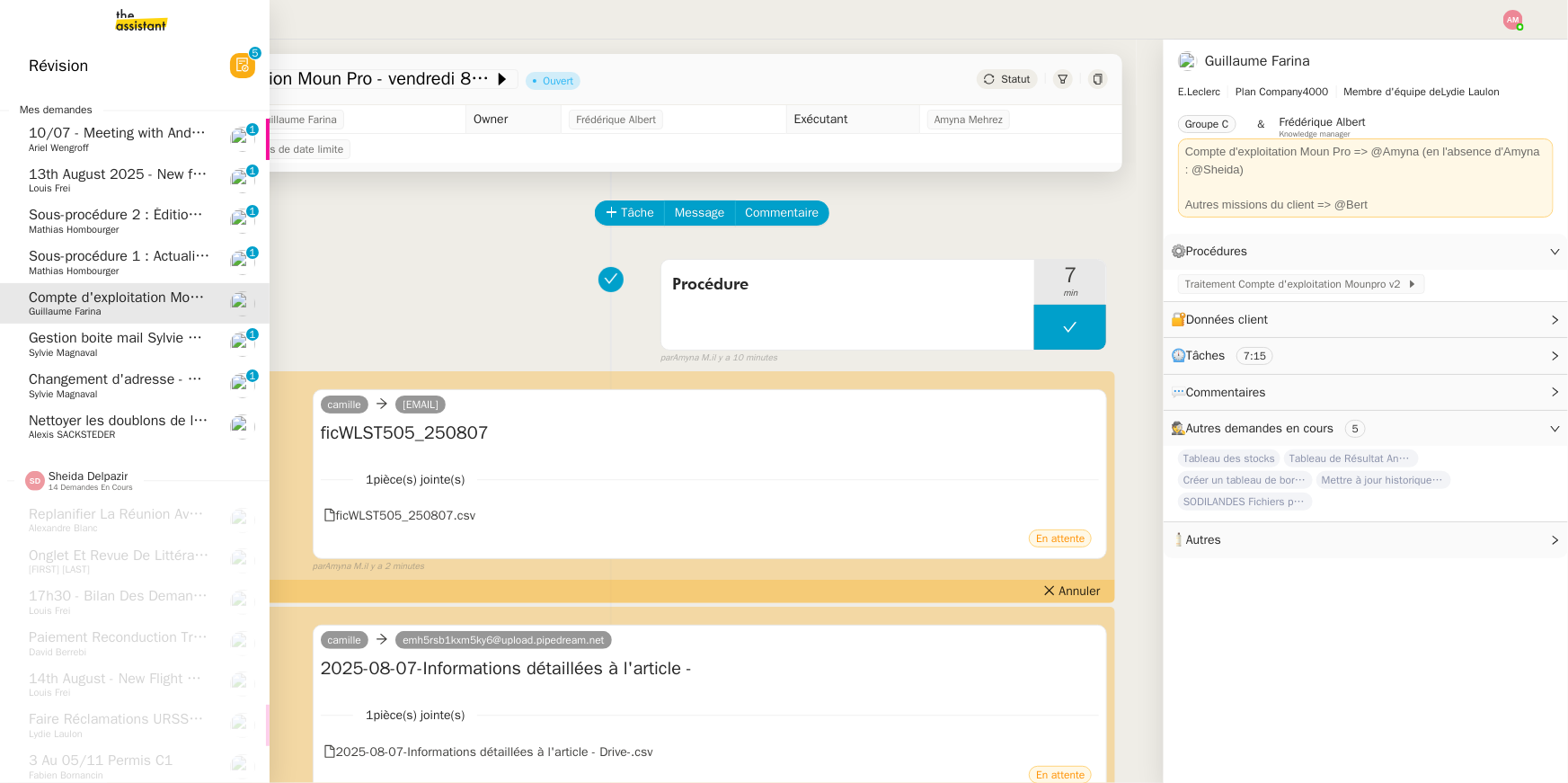 click on "Gestion boite mail Sylvie & John - 8 août 2025" 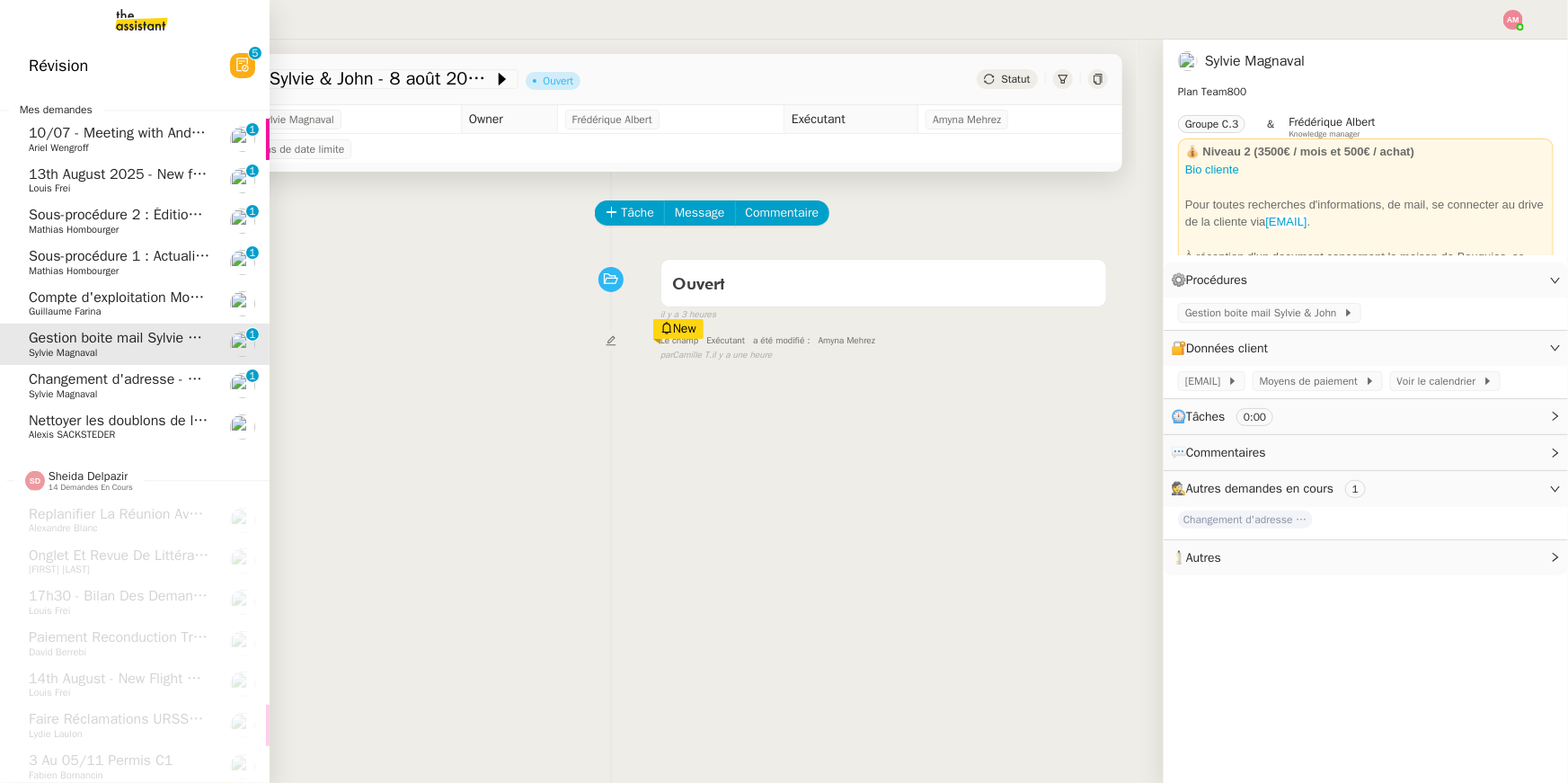 click on "Sous-procédure 2 : Édition des brouillons de facturation - août 2025    Mathias Hombourger     0   1   2   3   4   5   6   7   8   9" 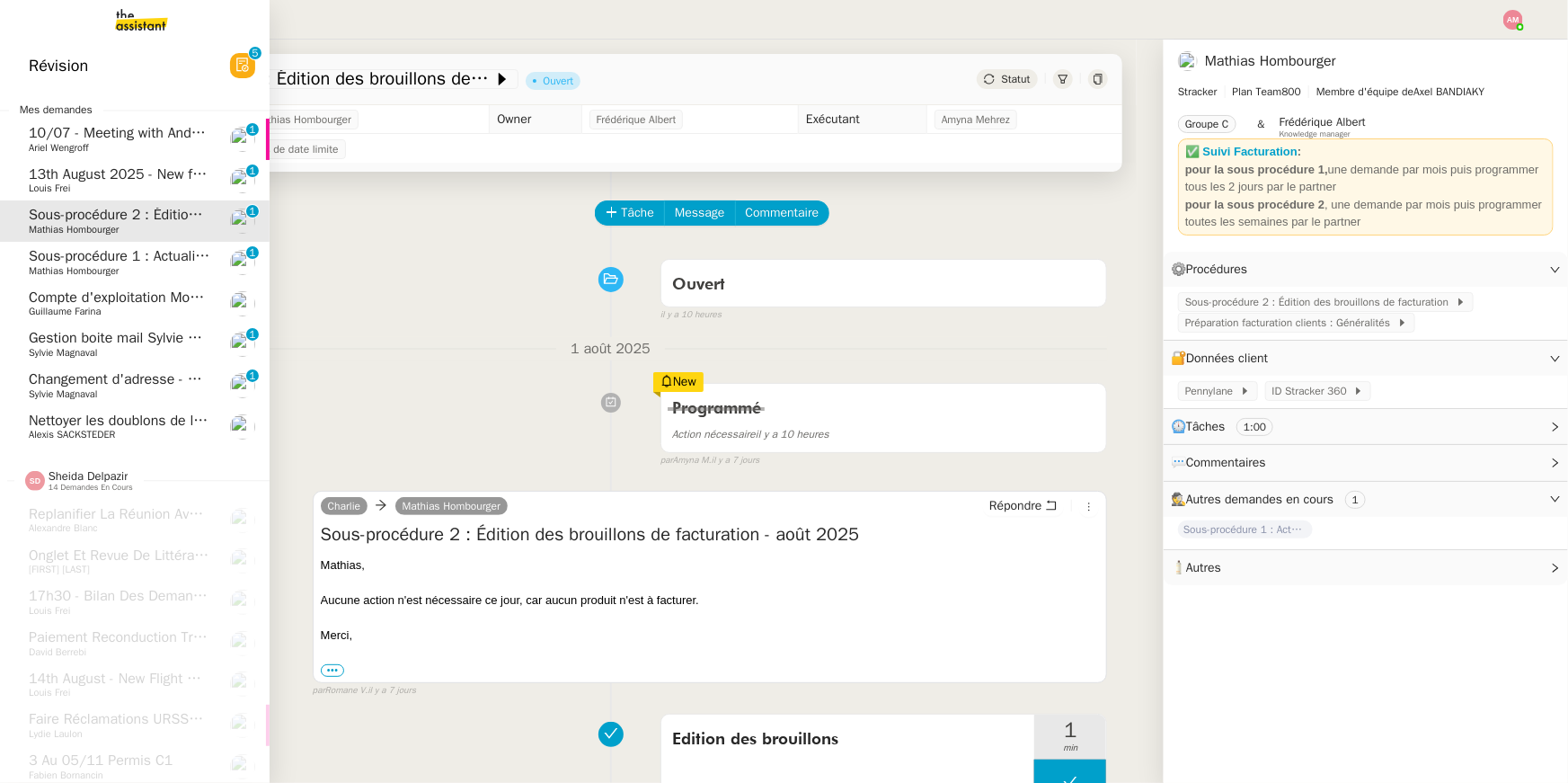 click on "Sous-procédure 1 : Actualisation du fichier de suivi - août 2025" 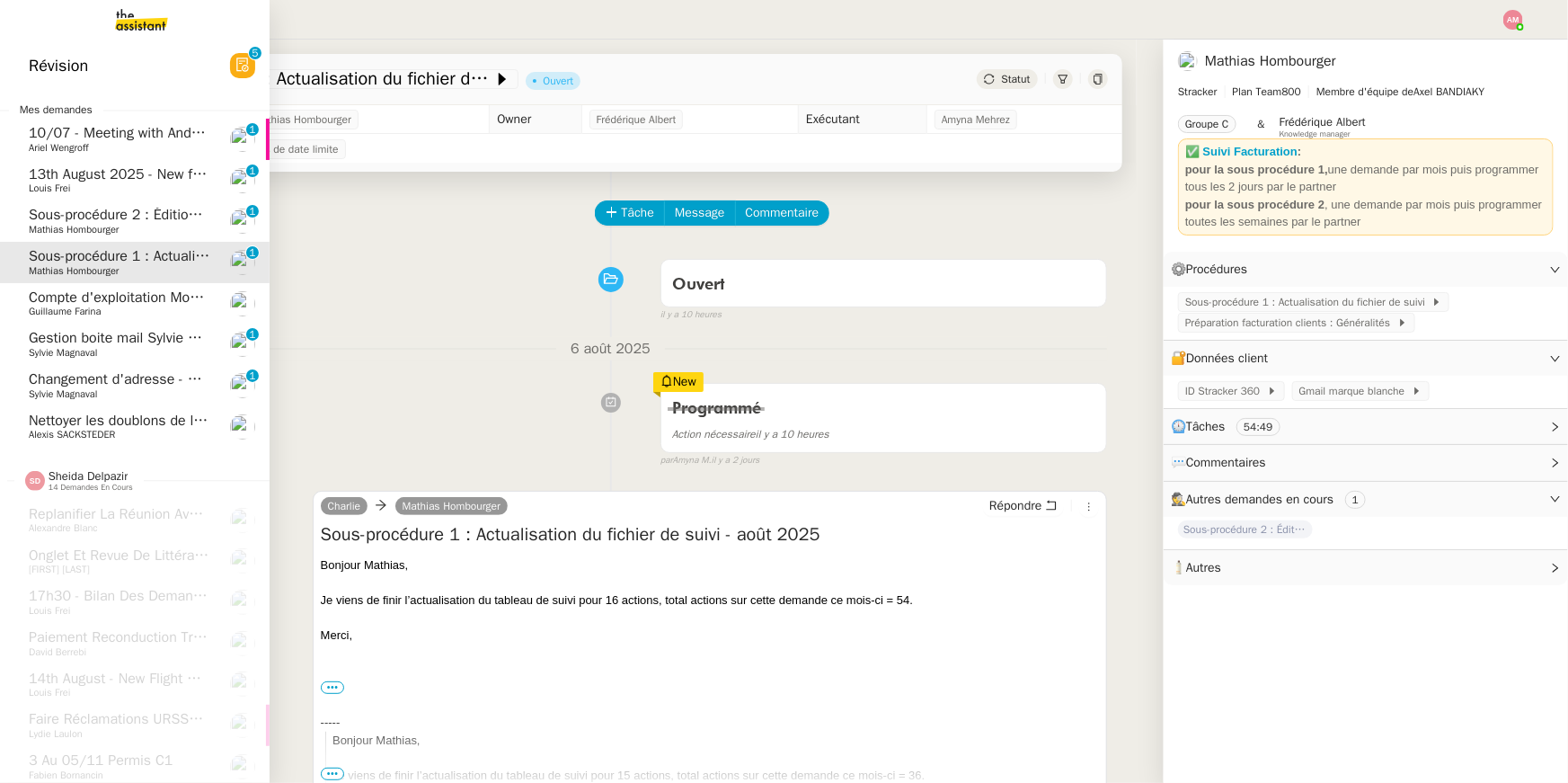 click on "Louis Frei" 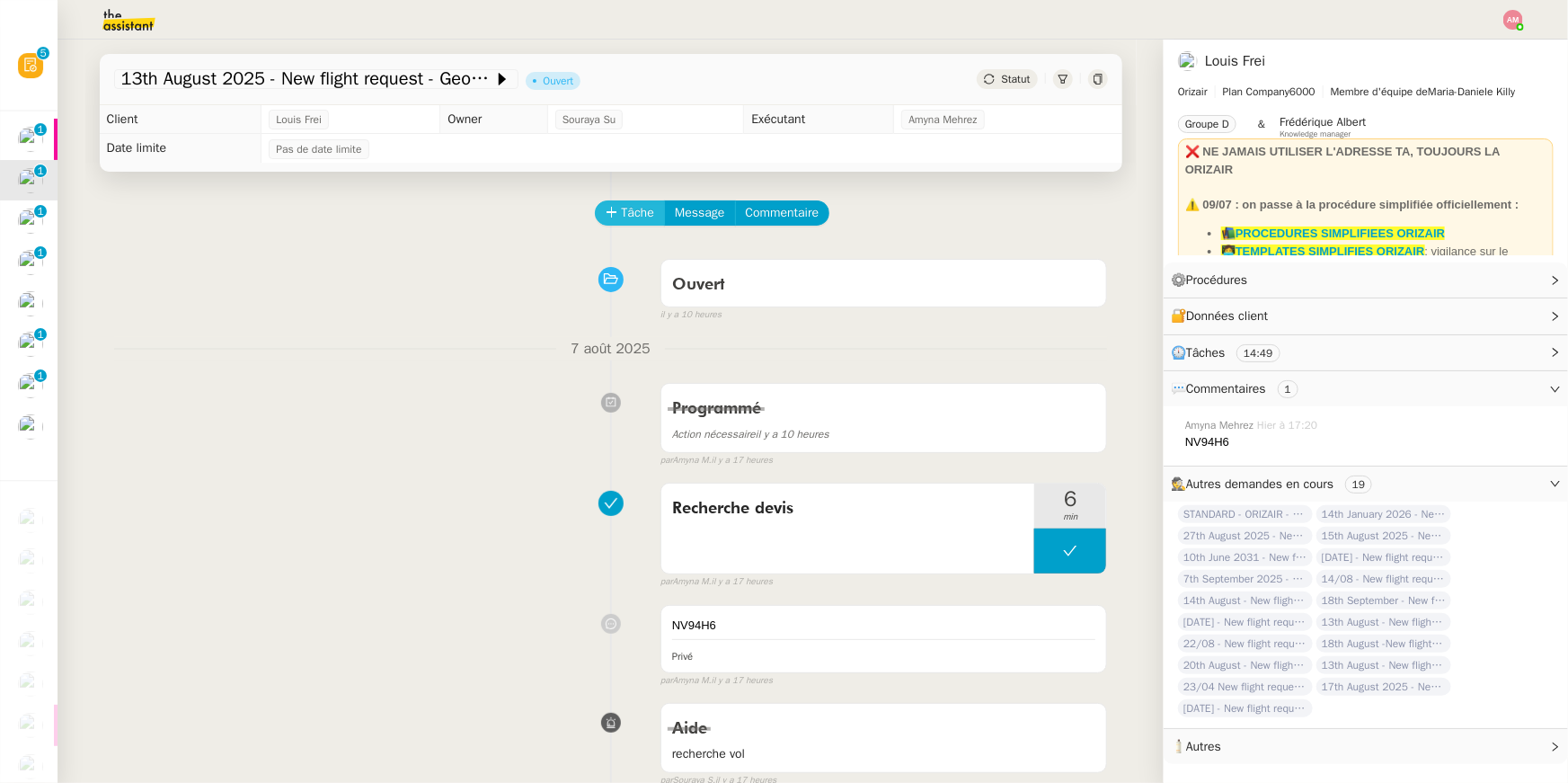 click on "Tâche" 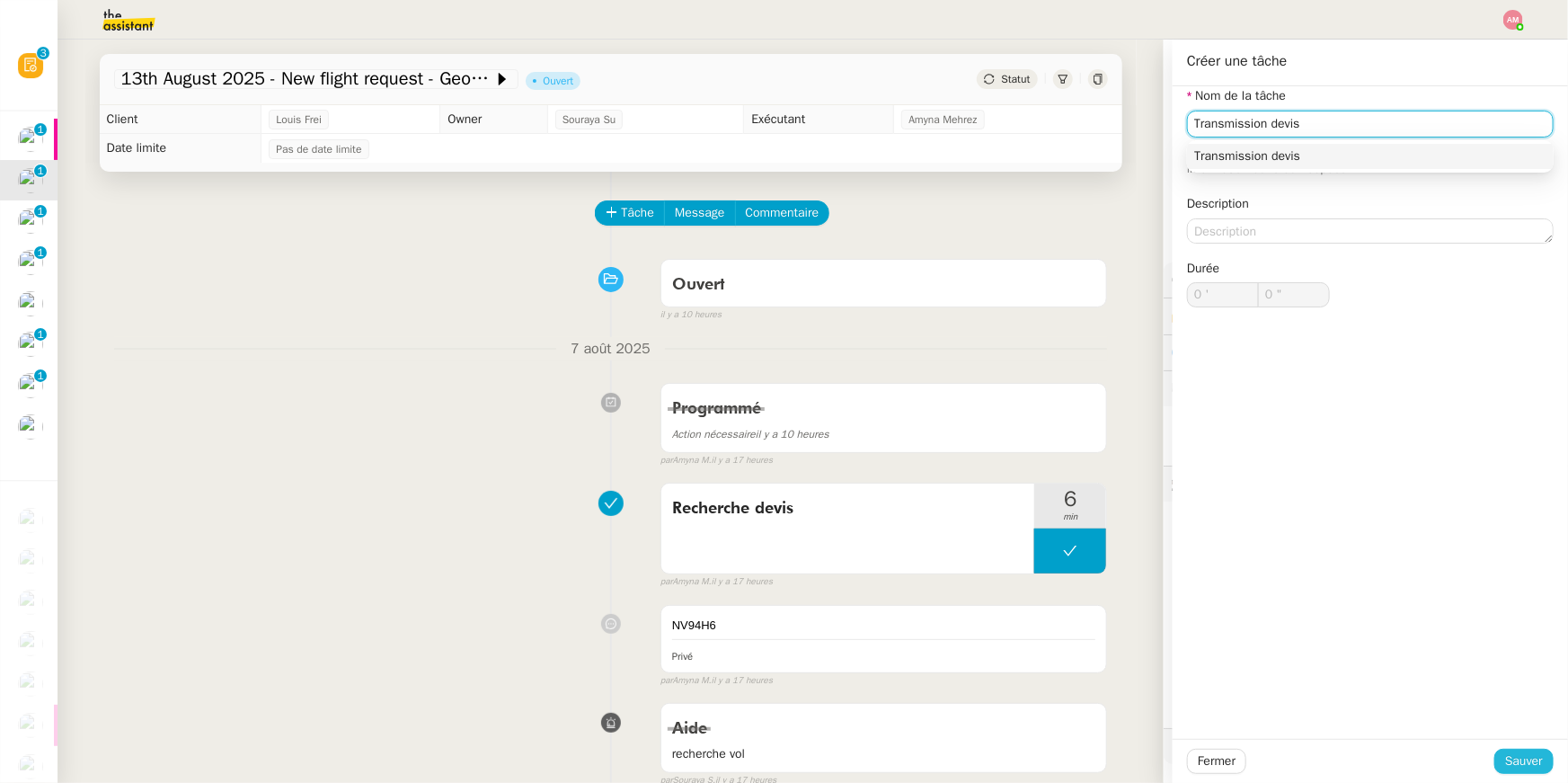 type on "Transmission devis" 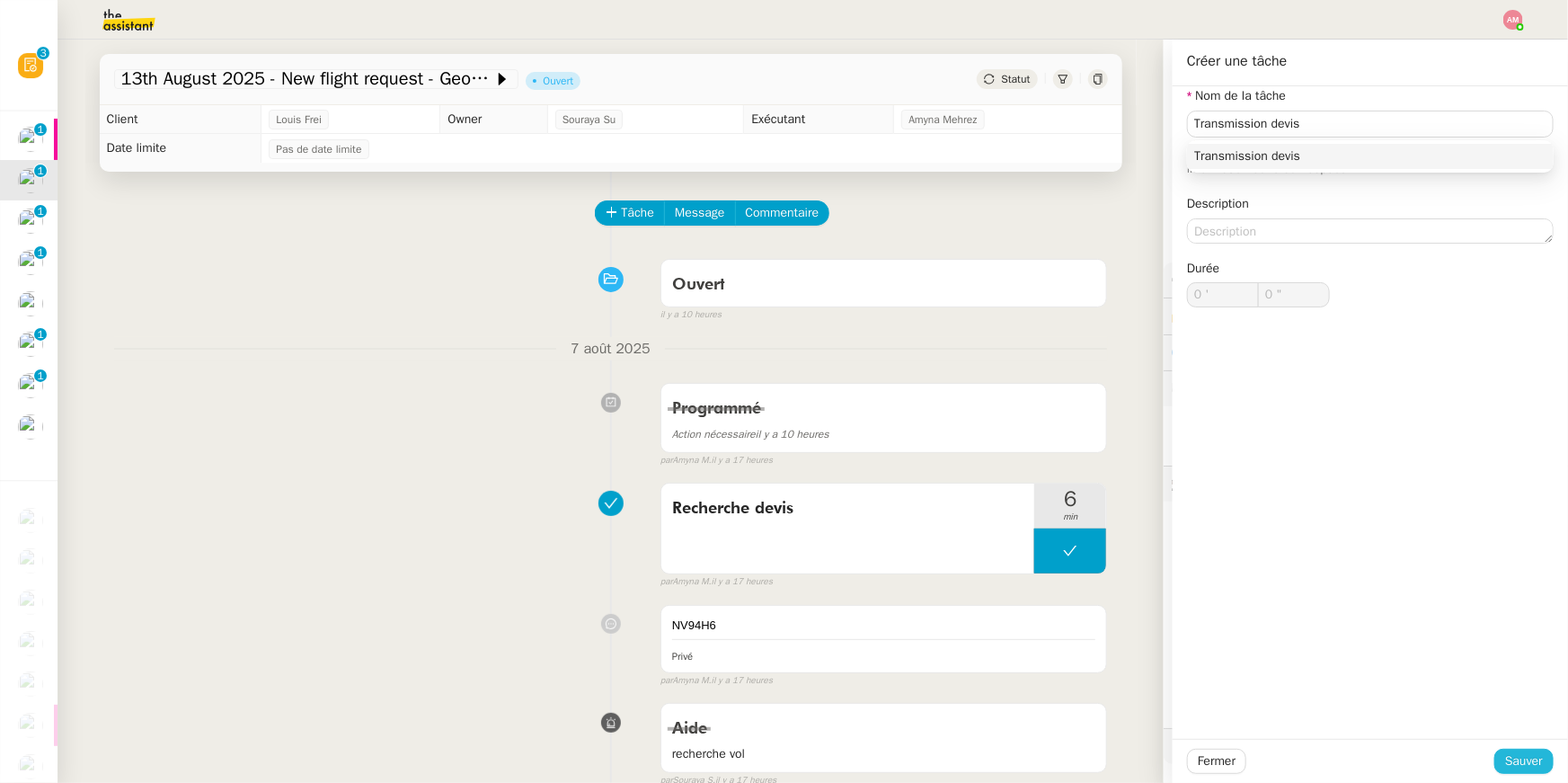 click on "Sauver" 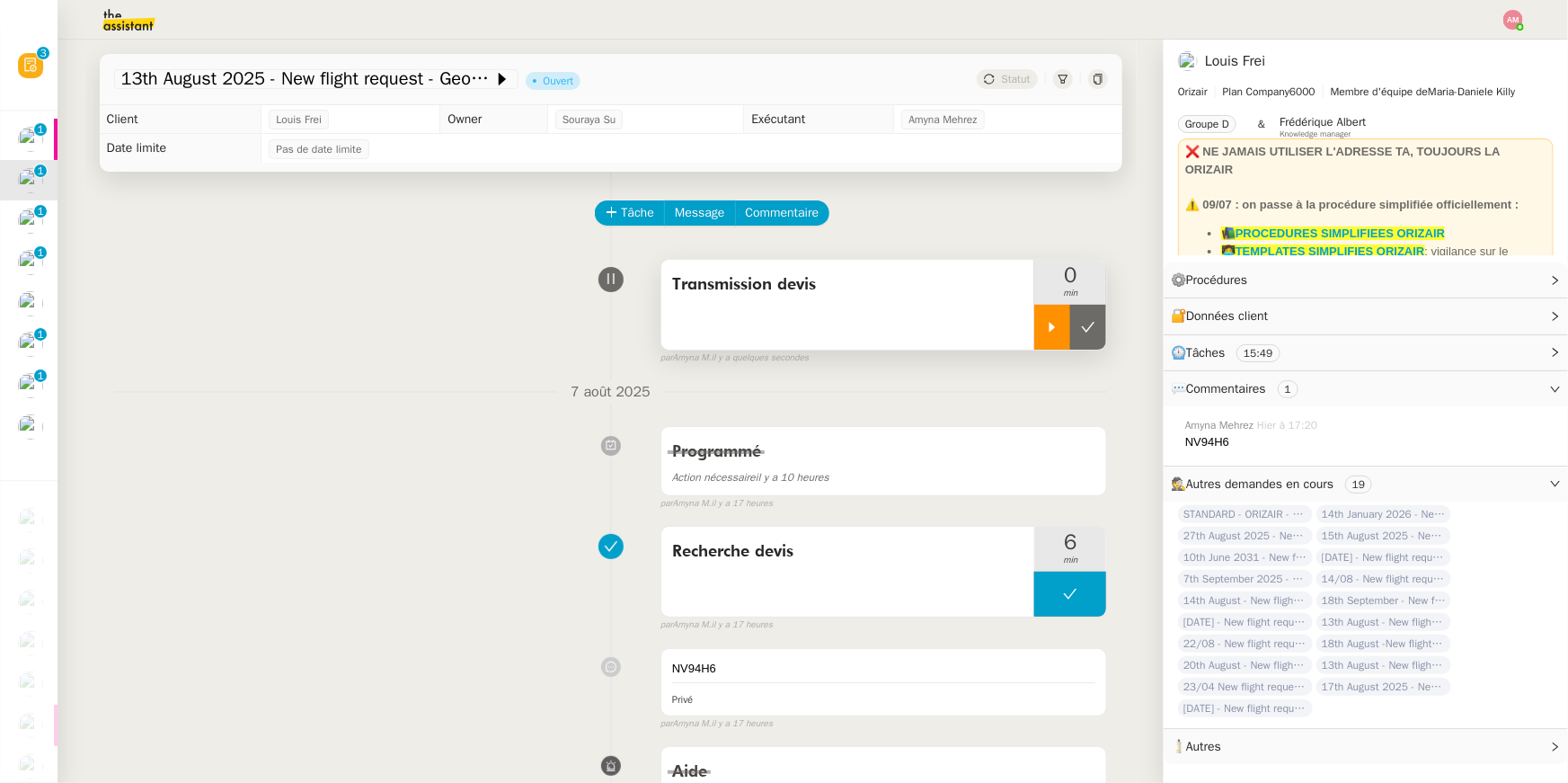 click at bounding box center [1052, 327] 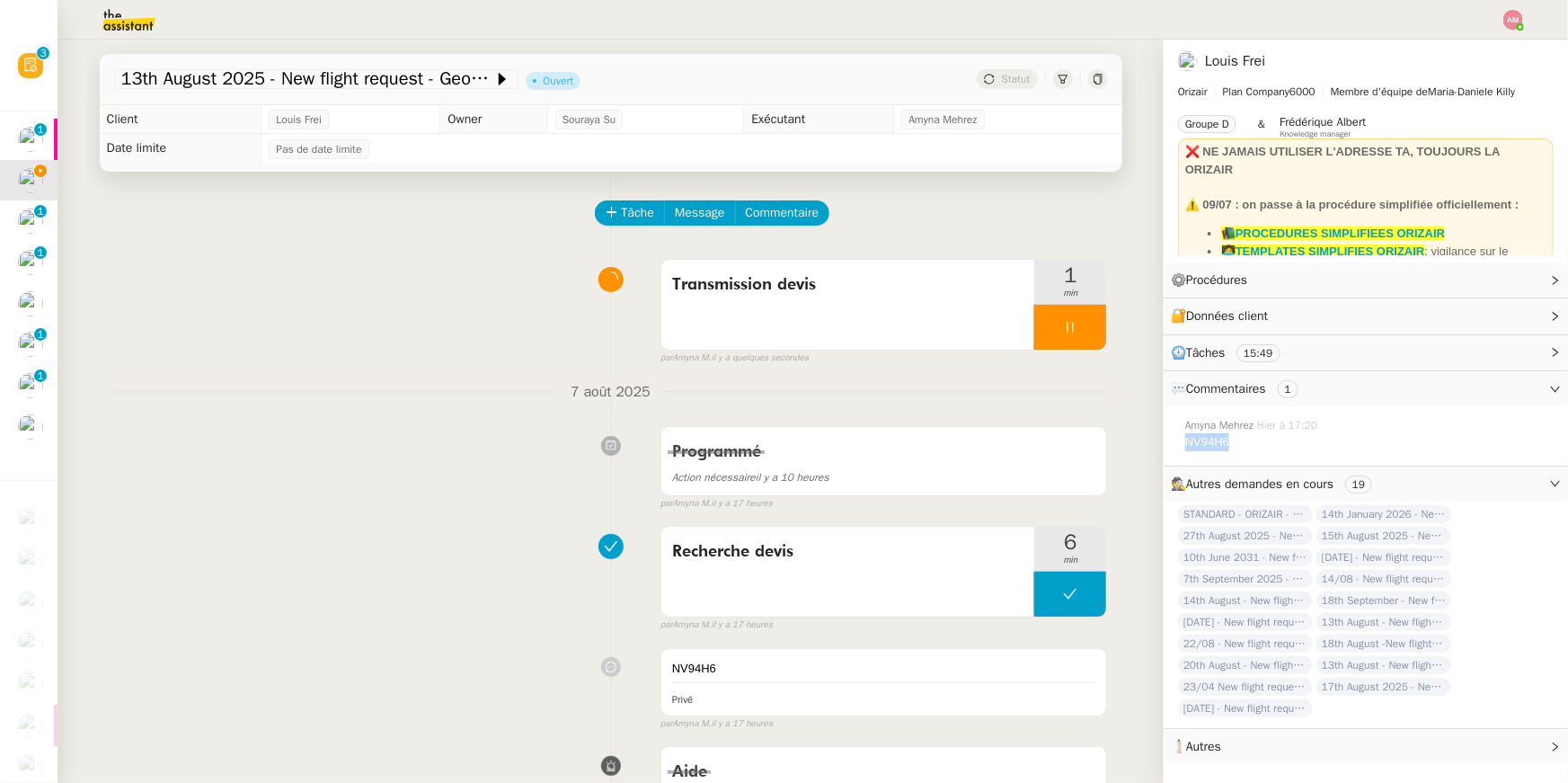 drag, startPoint x: 1238, startPoint y: 438, endPoint x: 1185, endPoint y: 439, distance: 53.009433 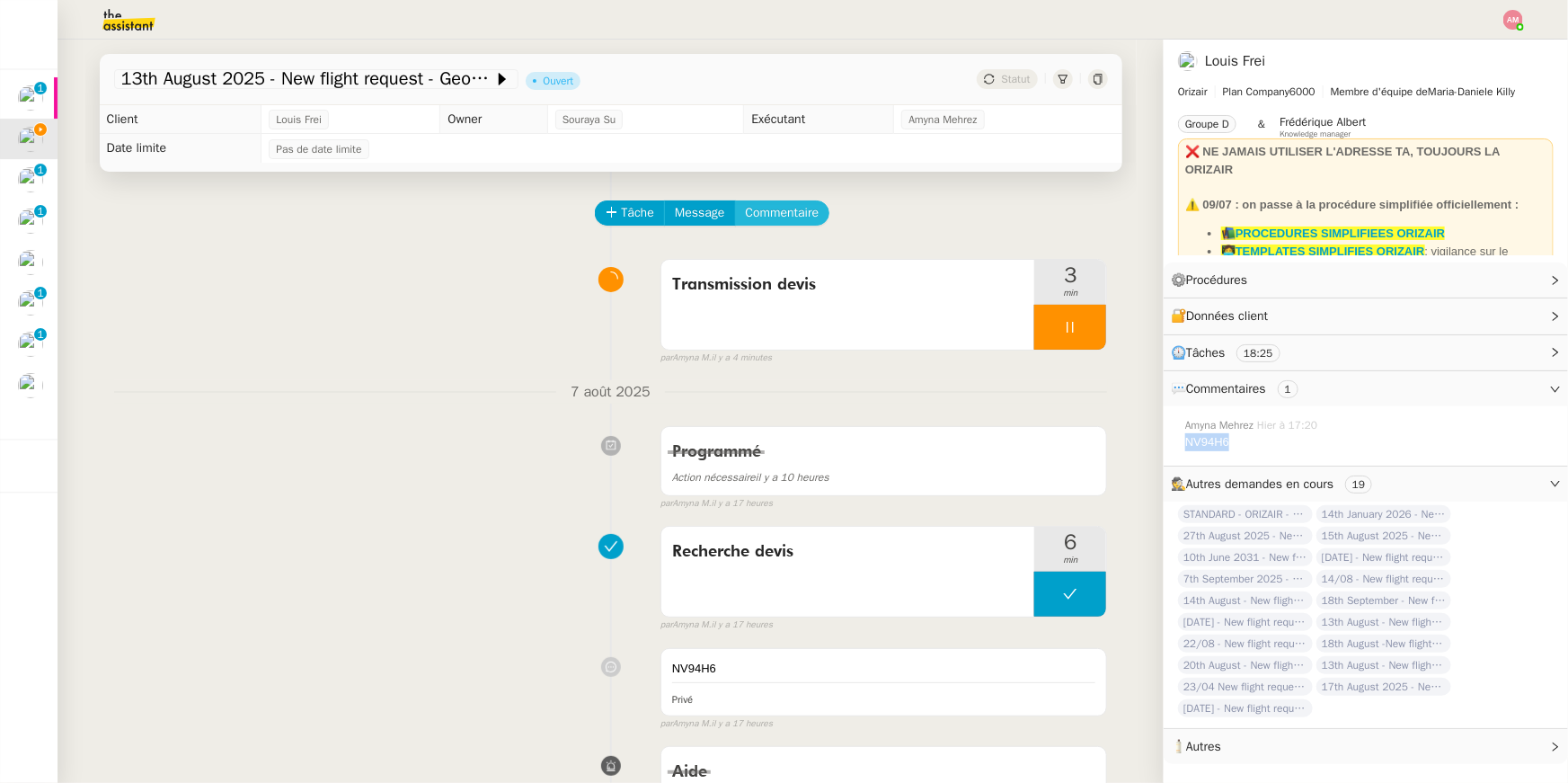click on "Commentaire" 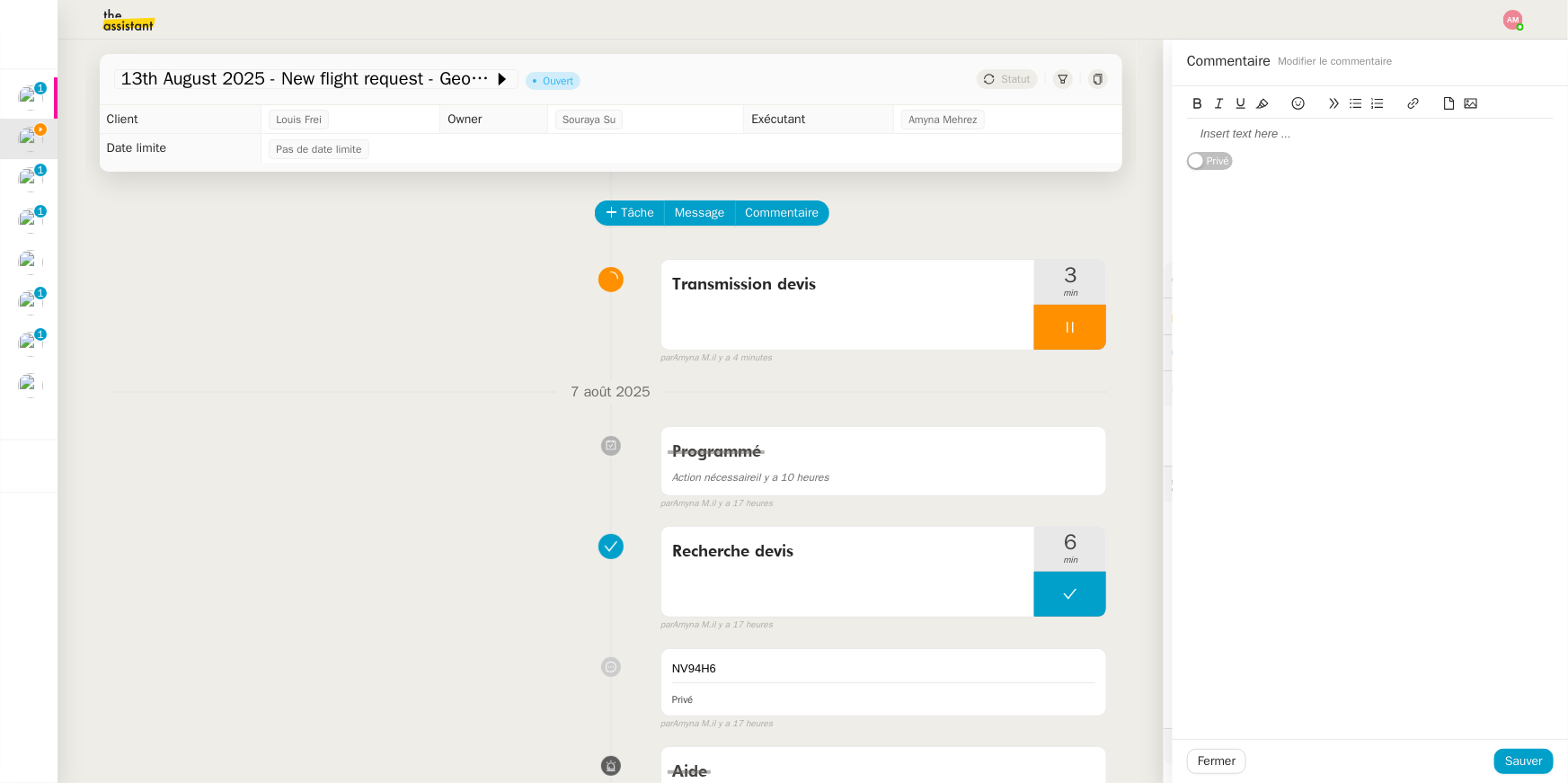 click 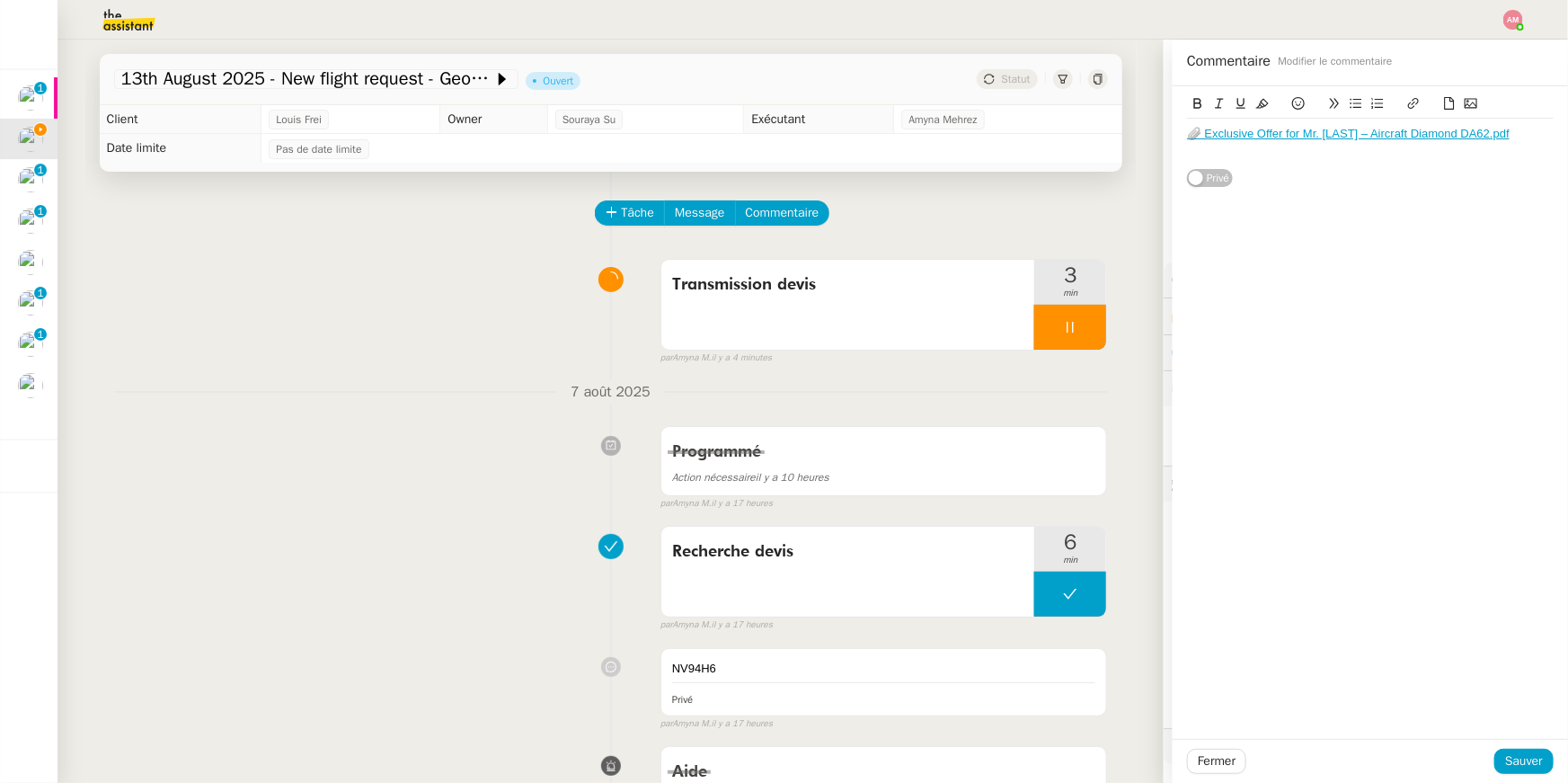 click 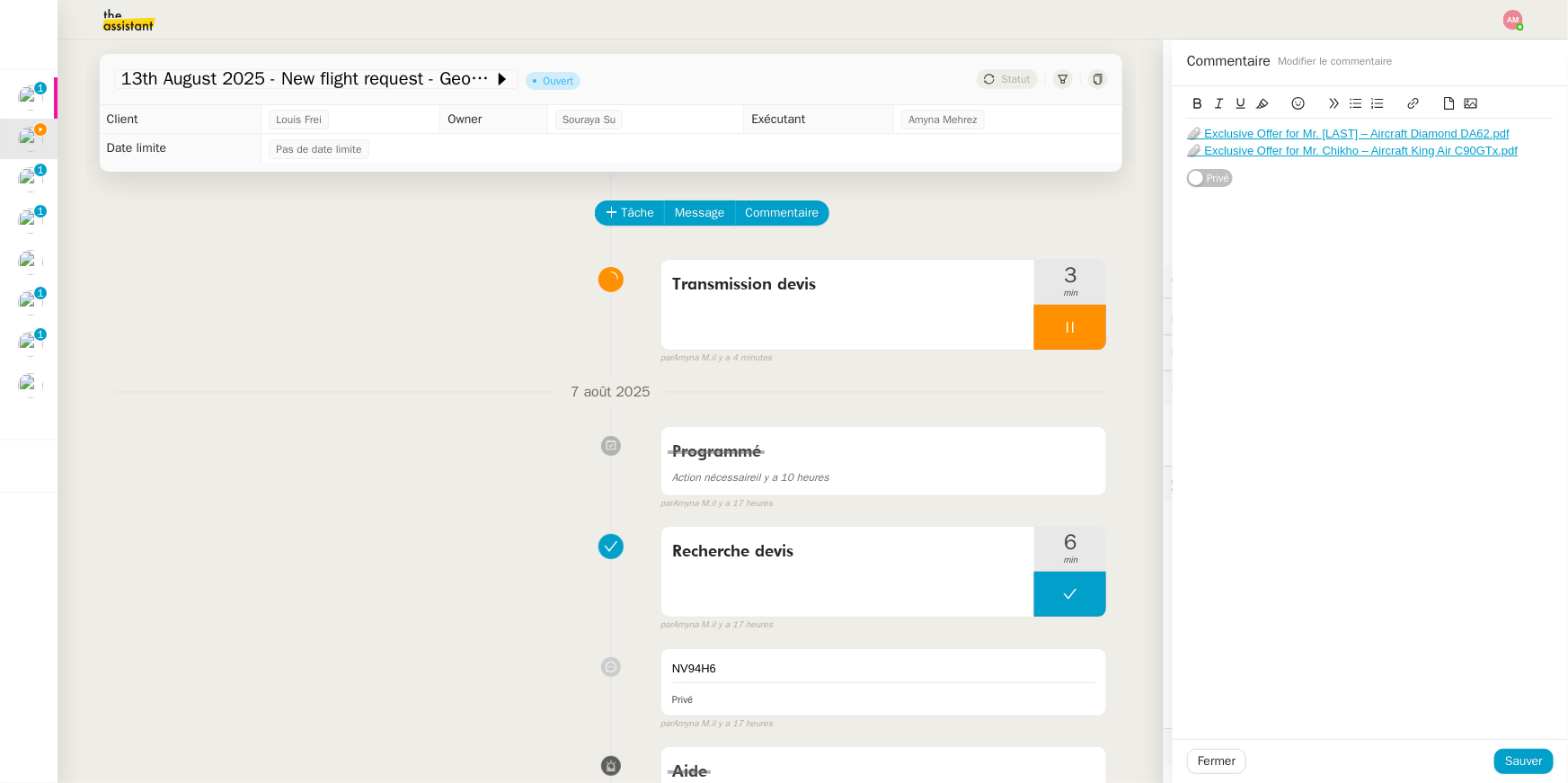 click on "📎 Exclusive Offer for Mr. Chikho – Aircraft King Air C90GTx.pdf" 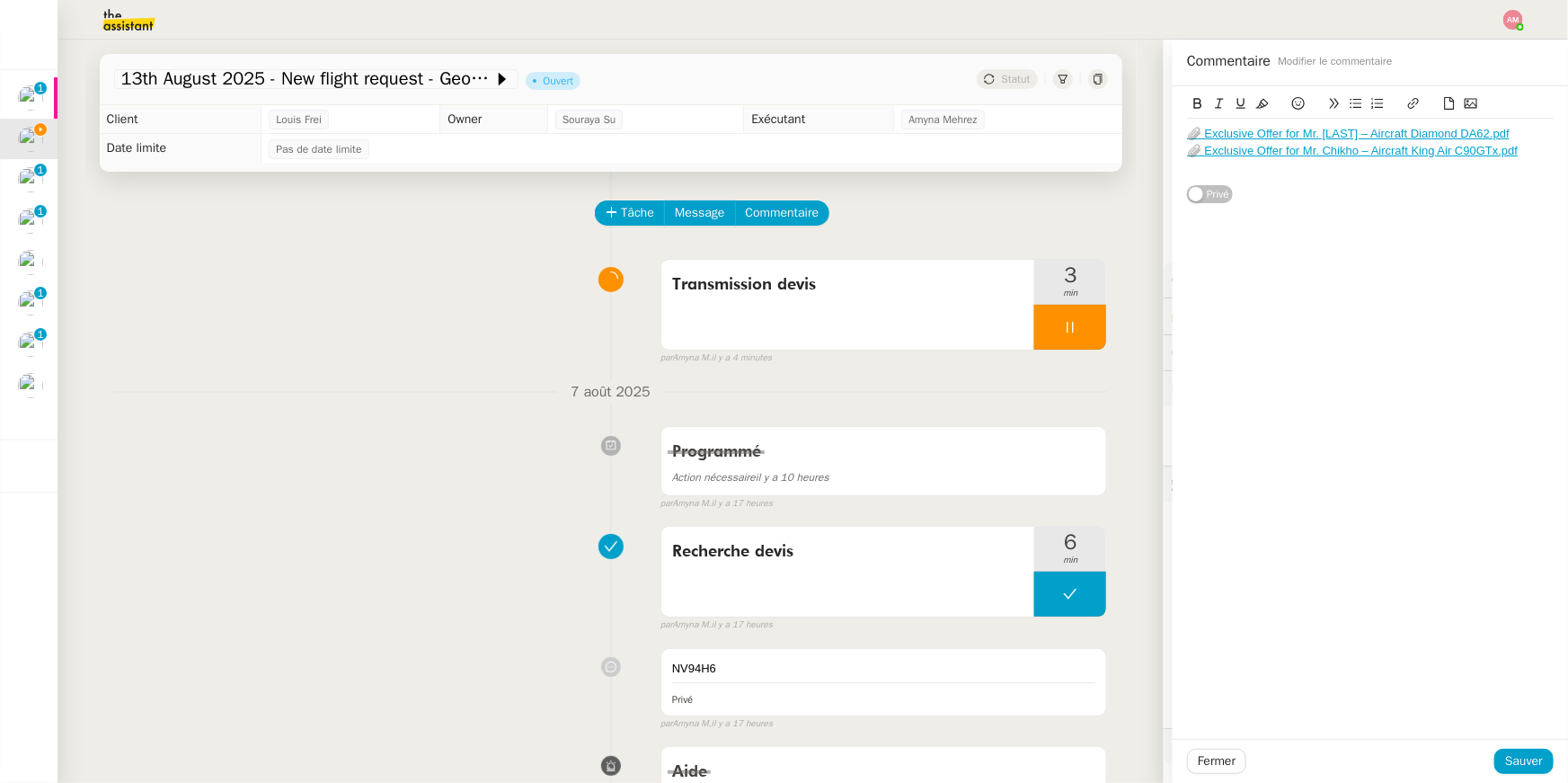 click 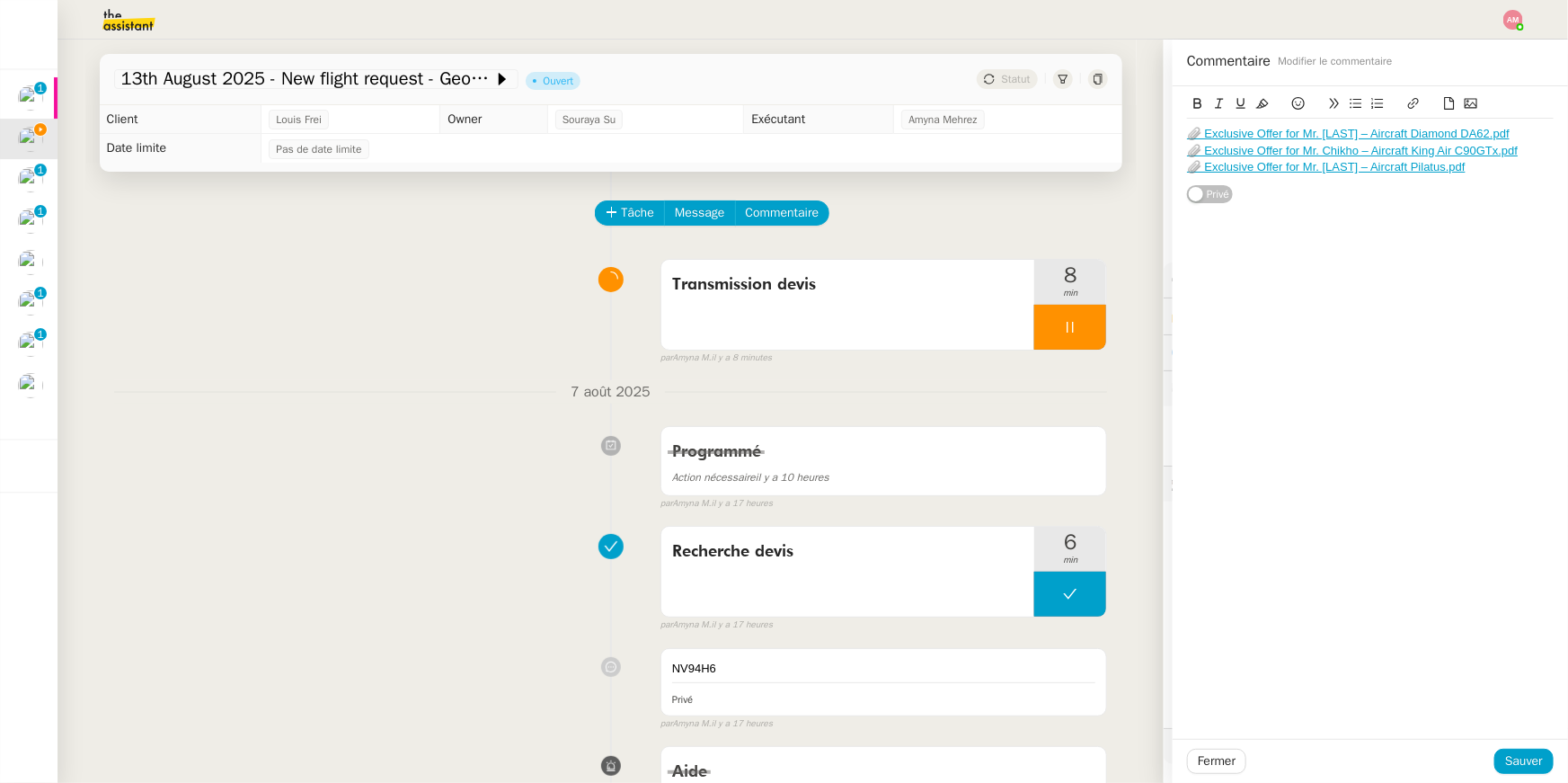 click on "Fermer Sauver" 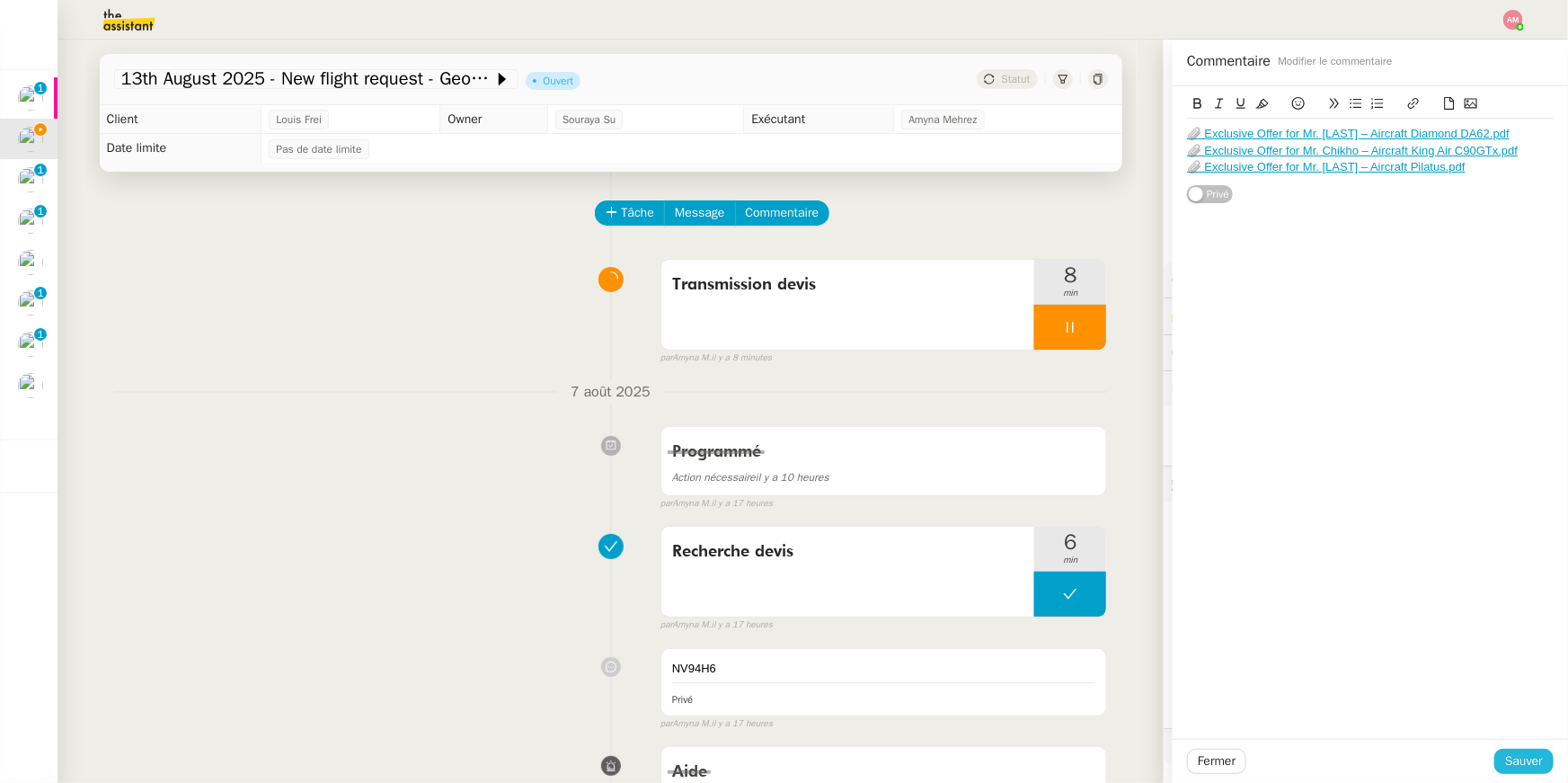 click on "Sauver" 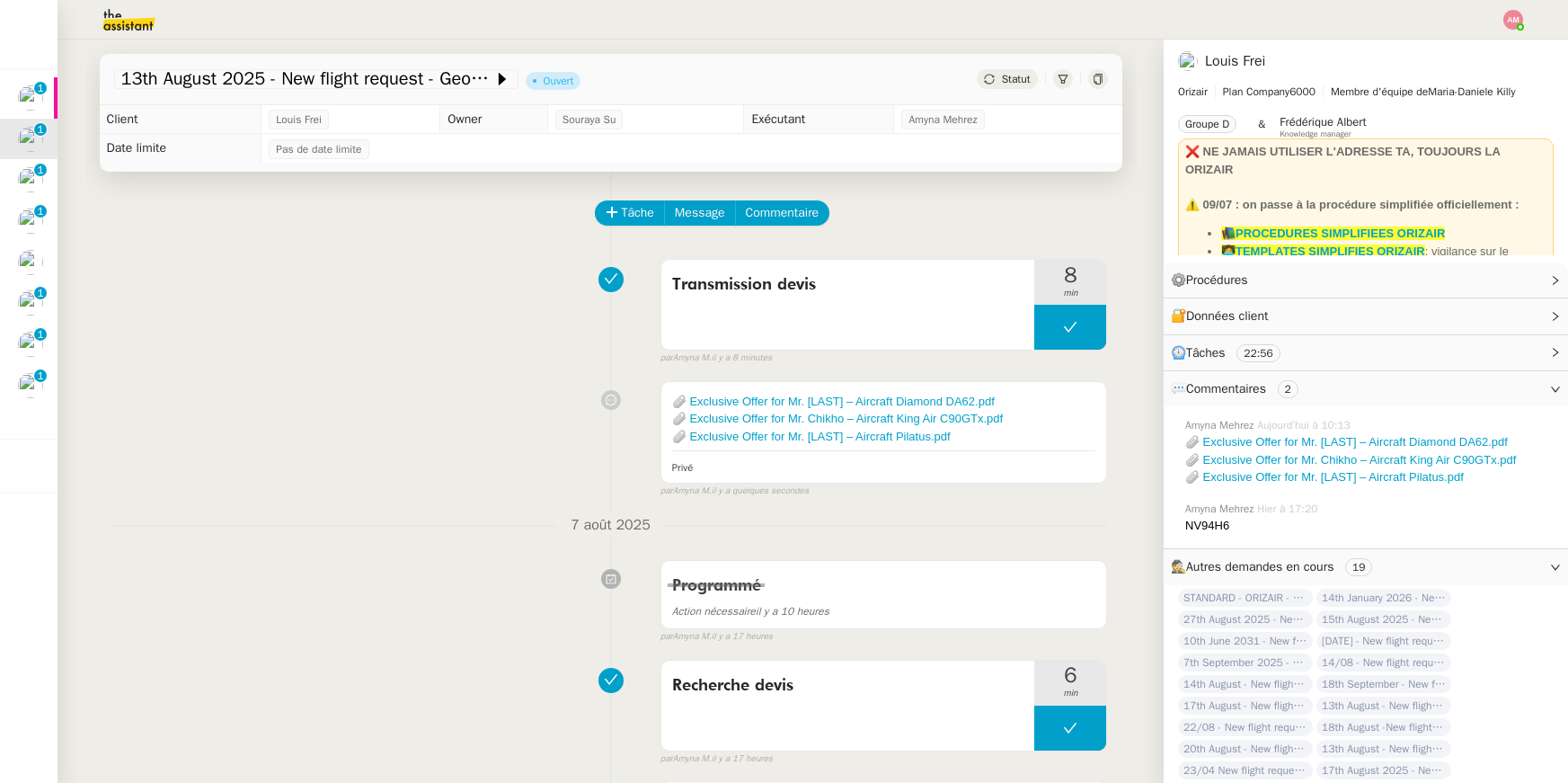 scroll, scrollTop: 0, scrollLeft: 0, axis: both 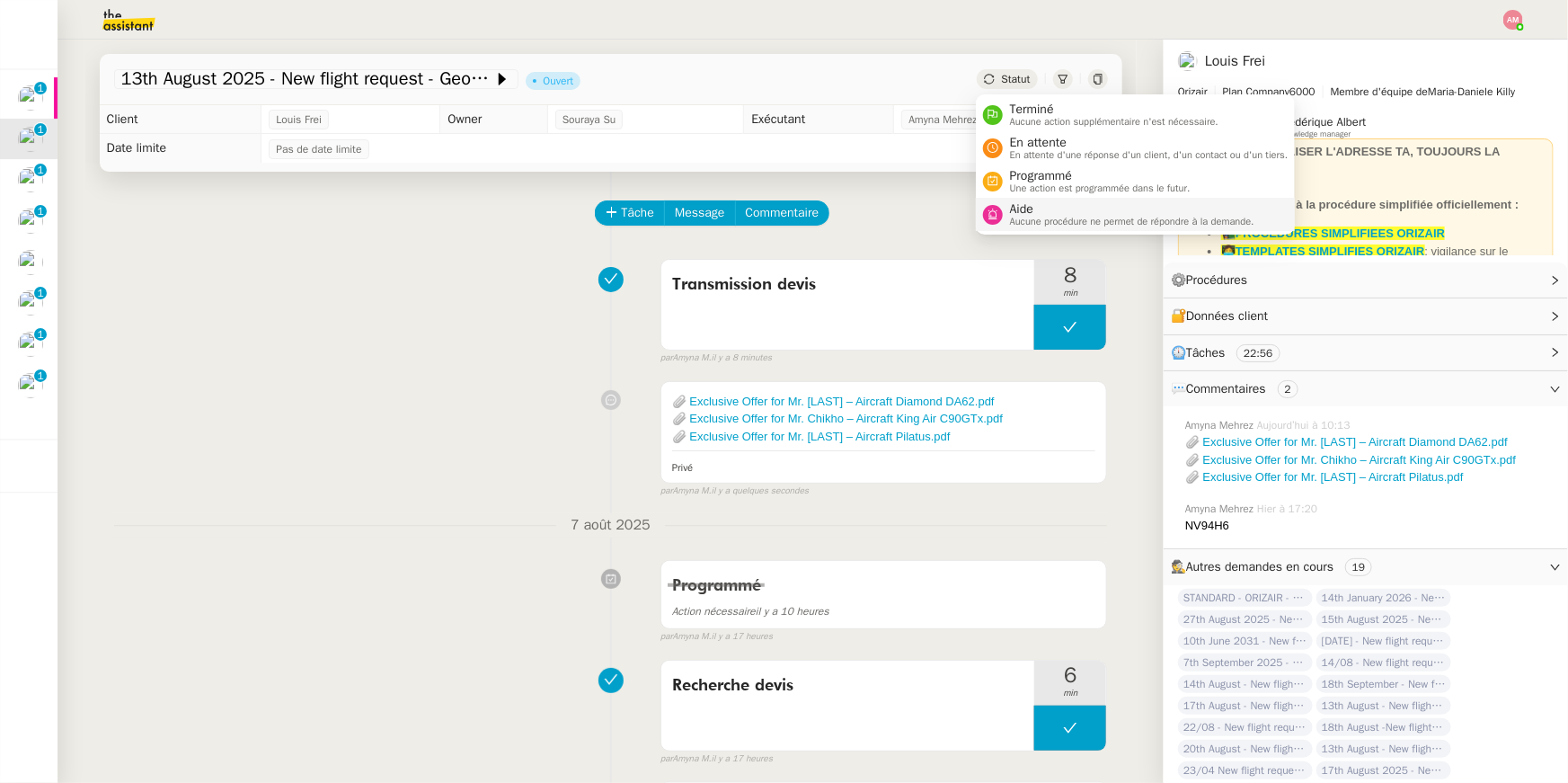 click on "Aide" at bounding box center [1132, 209] 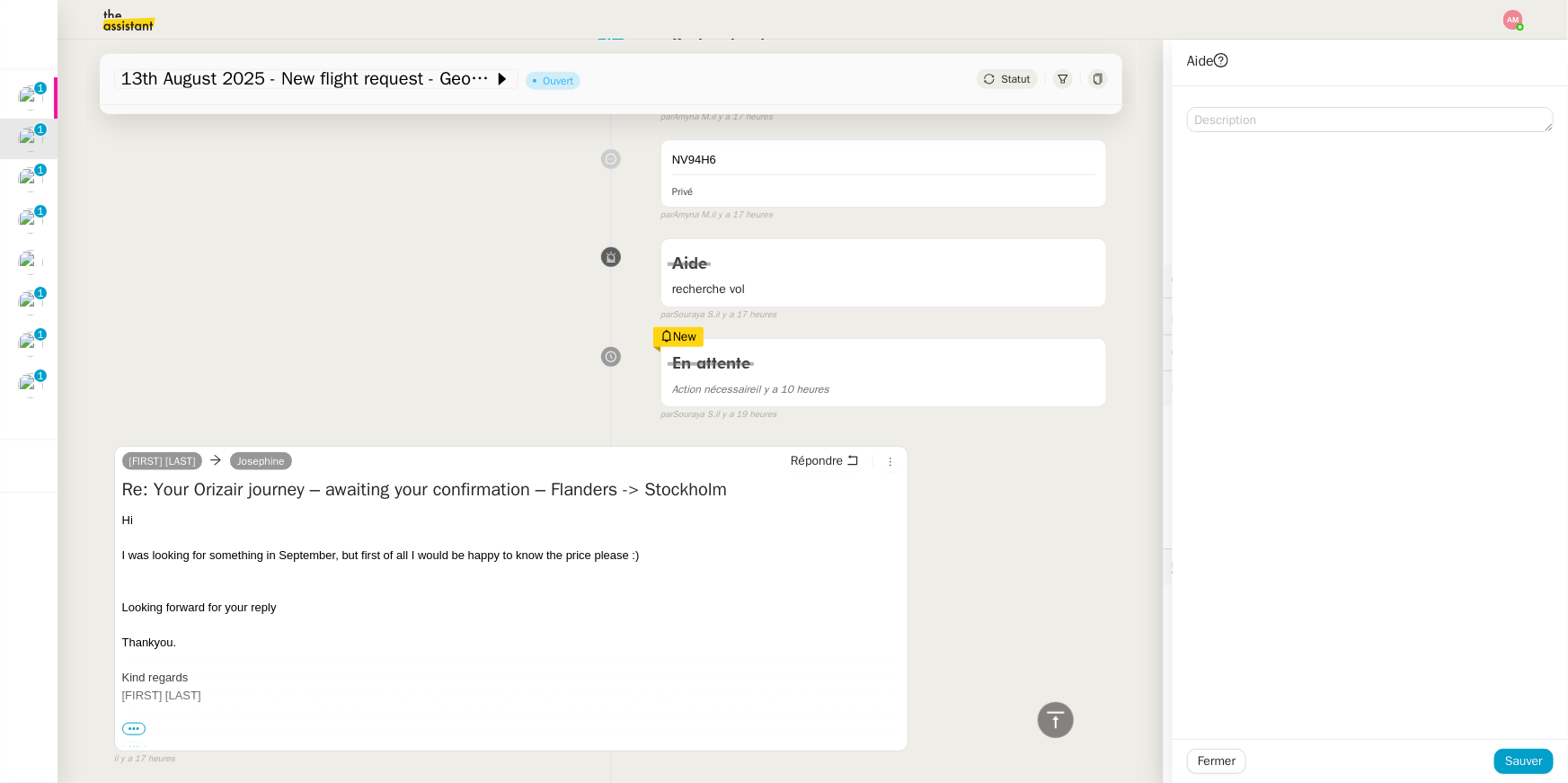 scroll, scrollTop: 666, scrollLeft: 0, axis: vertical 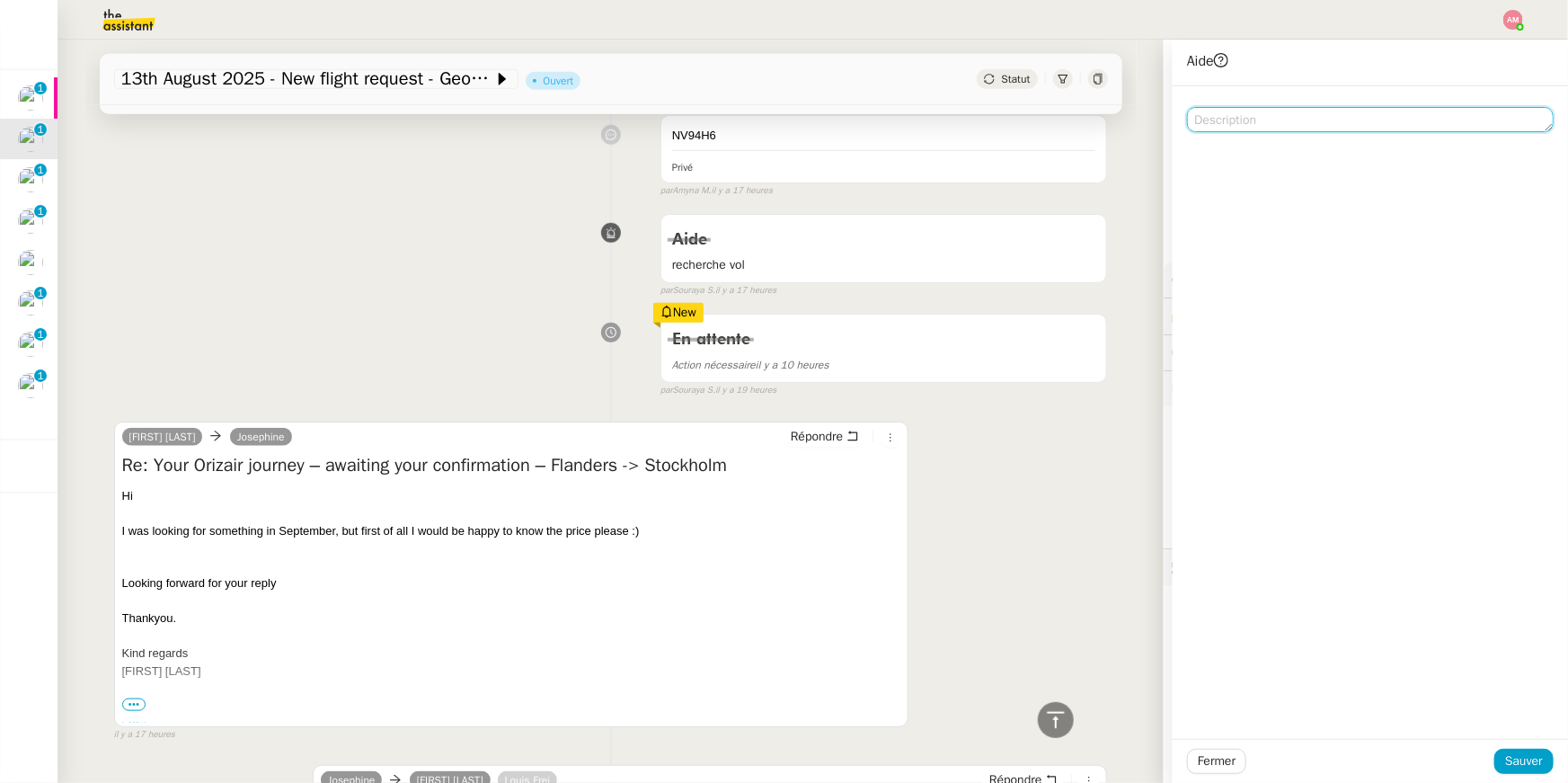 click 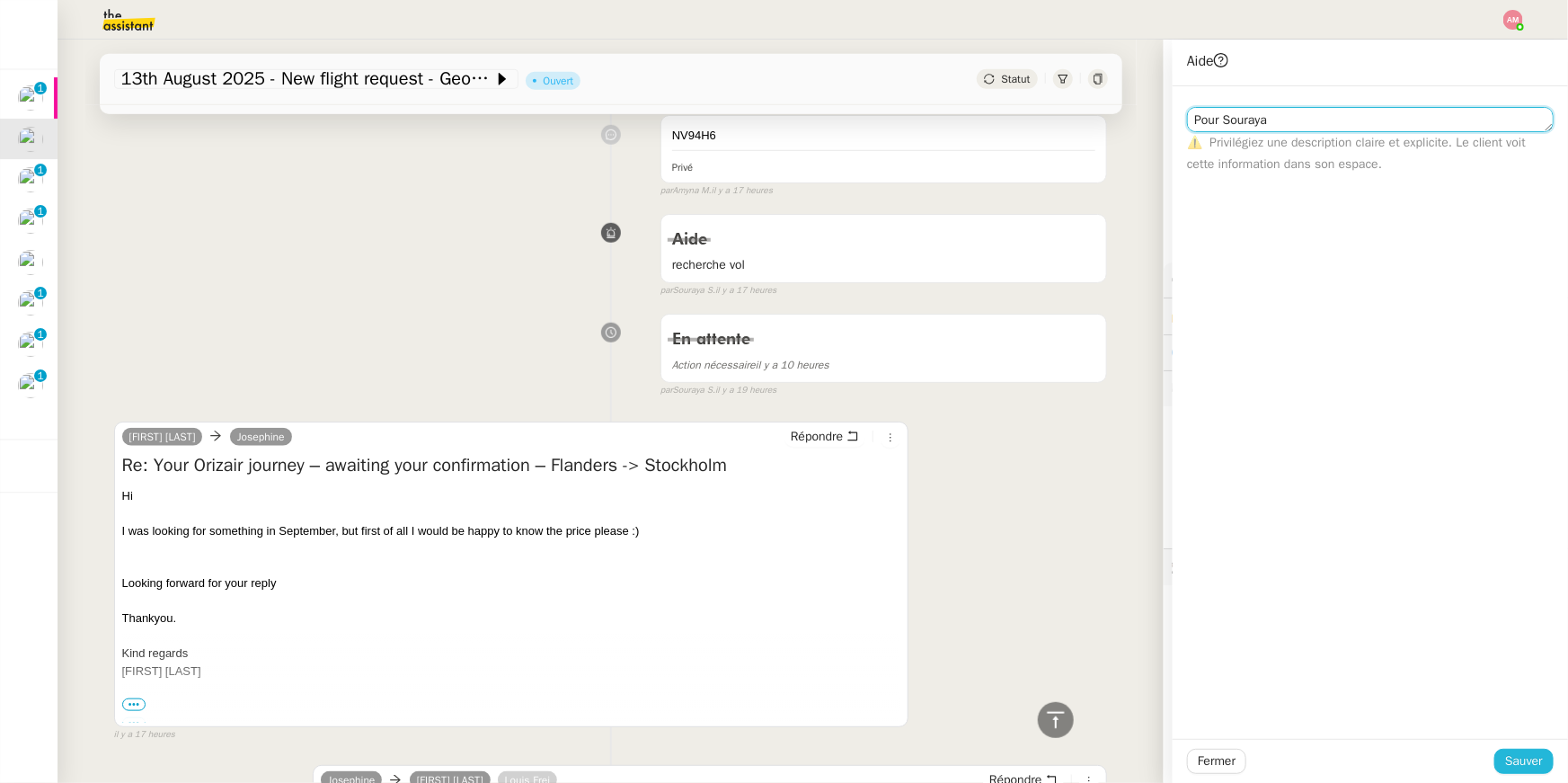 type on "Pour Souraya" 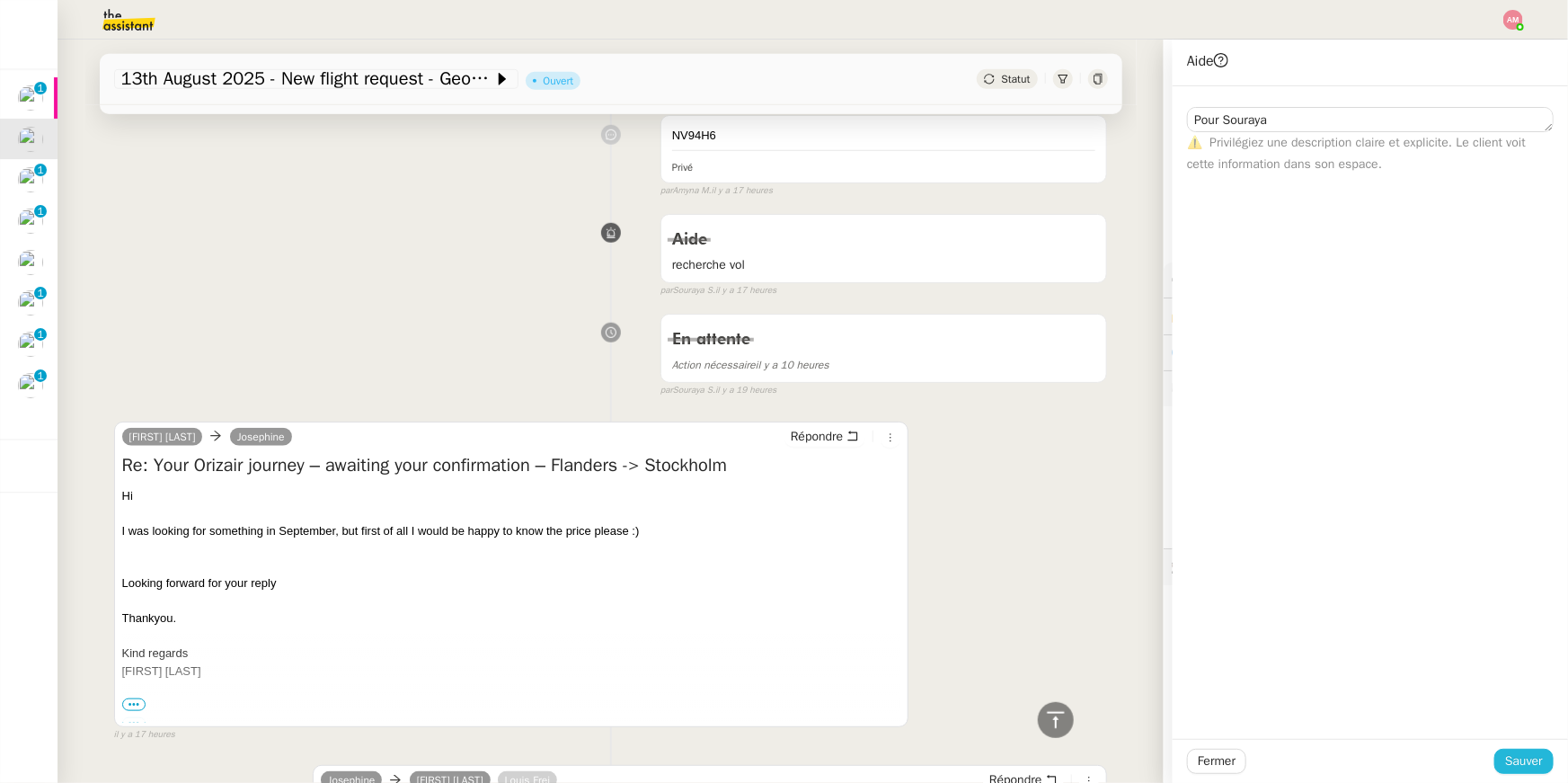 click on "Sauver" 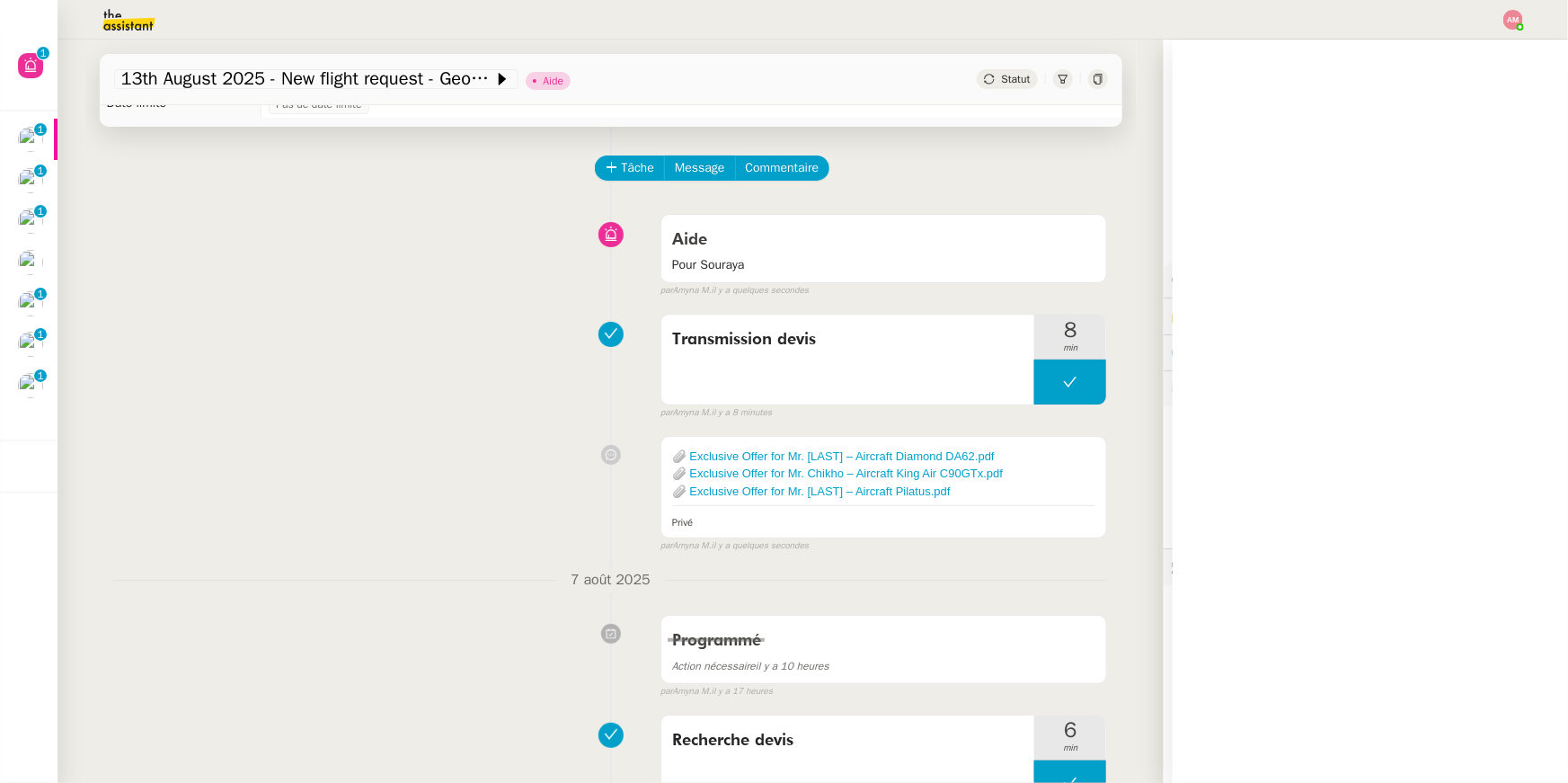 scroll, scrollTop: 0, scrollLeft: 0, axis: both 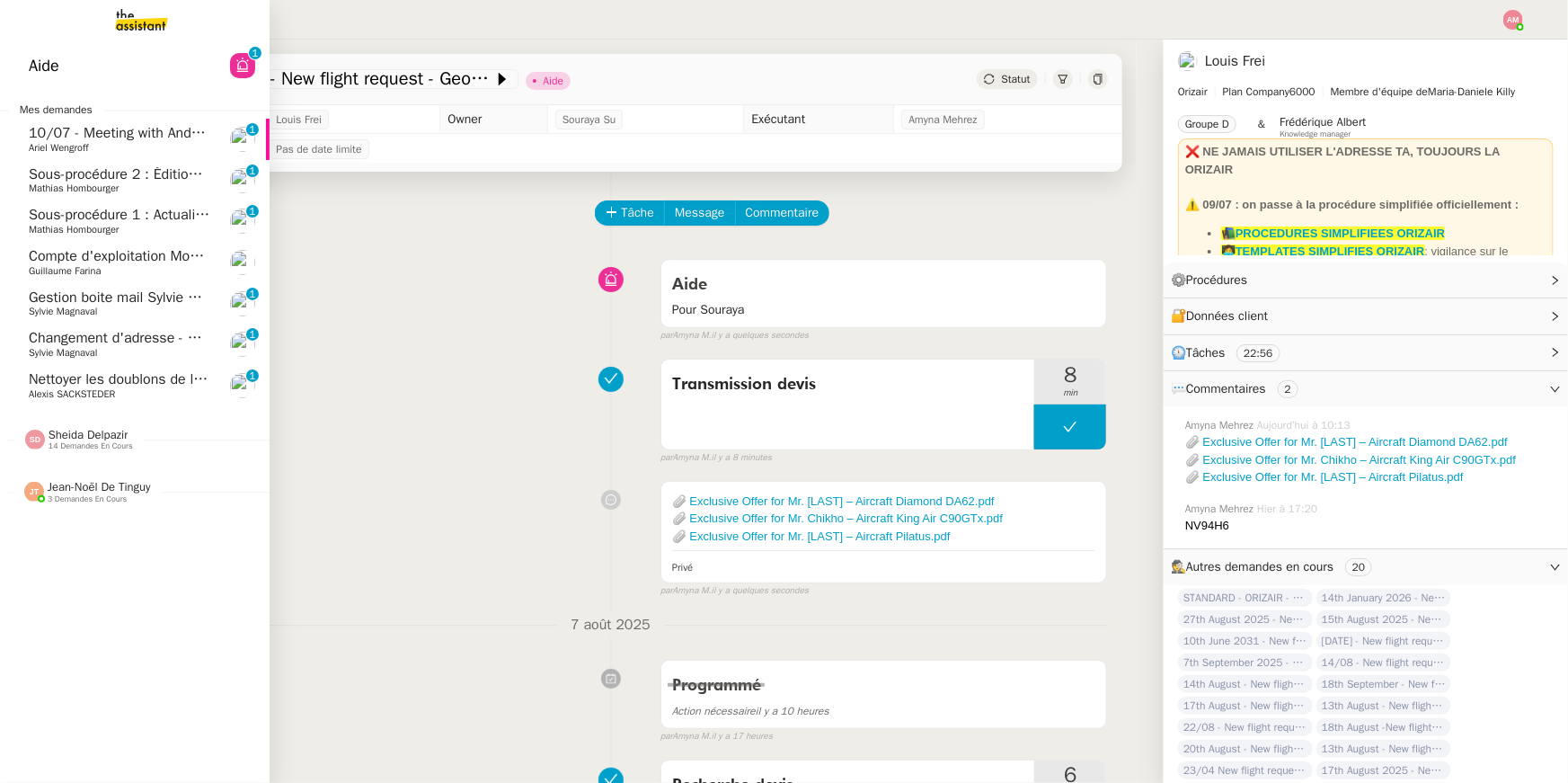 click on "Compte d'exploitation Moun Pro - vendredi 8 août 2025" 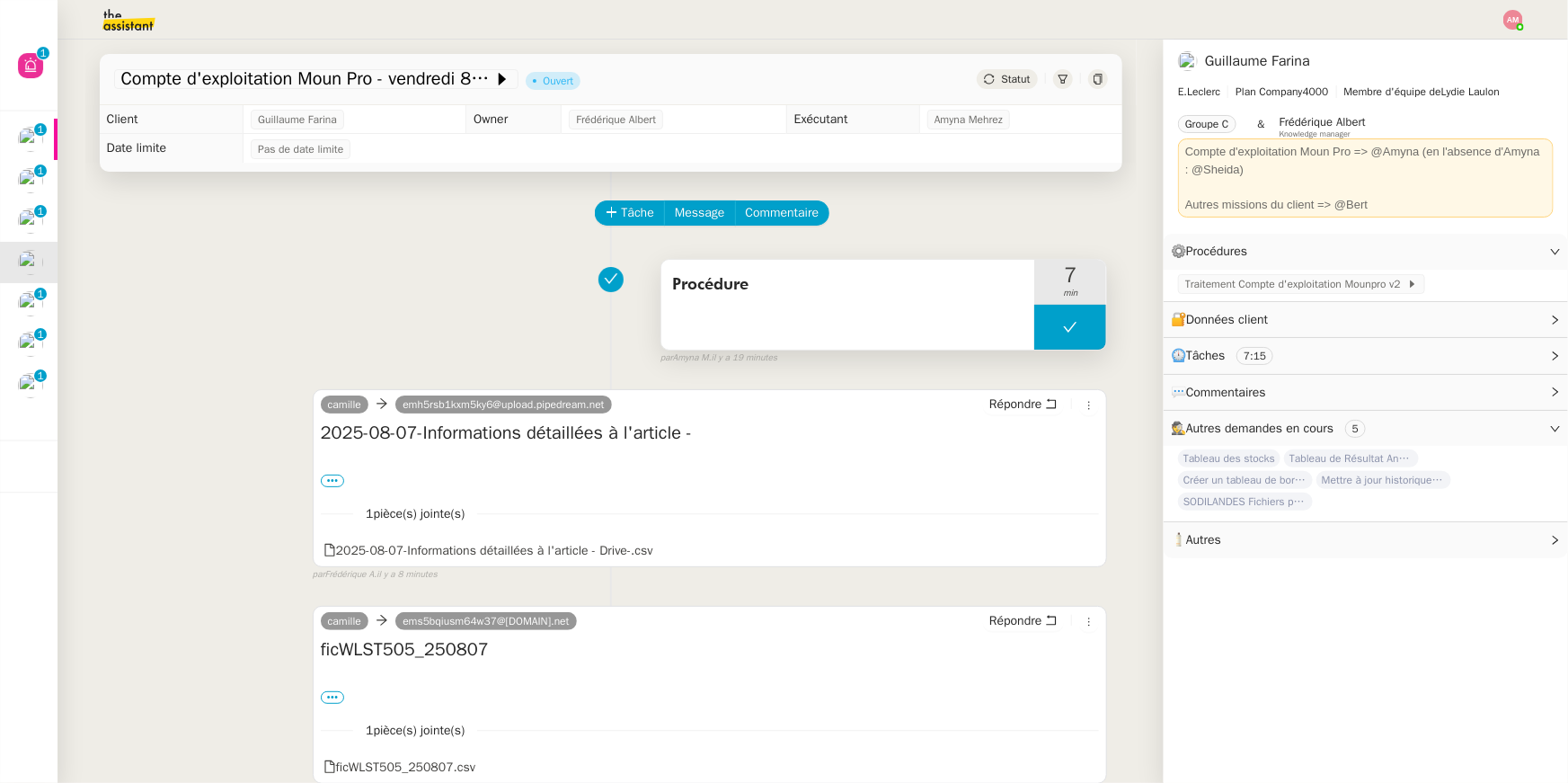 click at bounding box center (1070, 327) 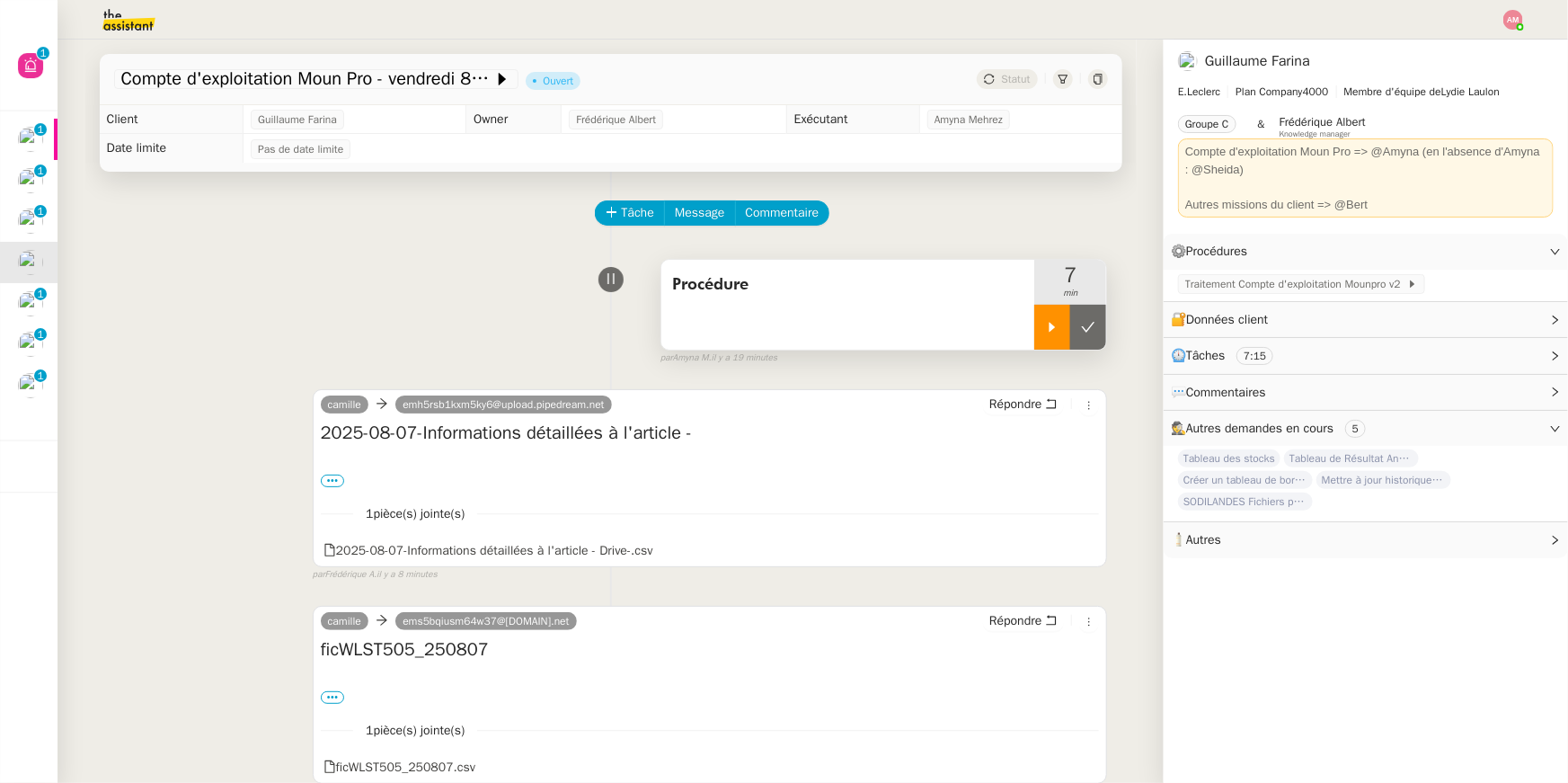 click at bounding box center [1052, 327] 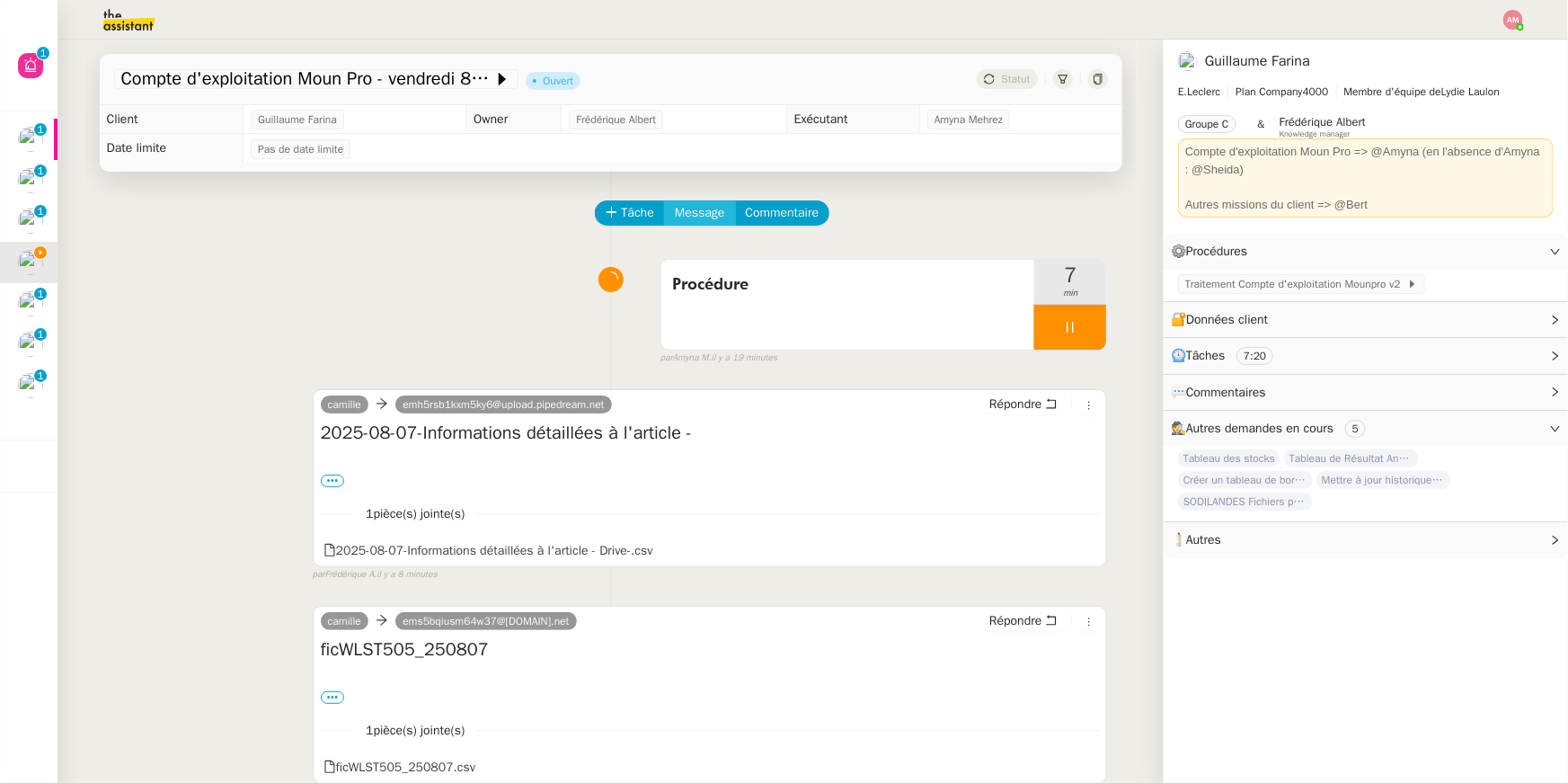 click on "Message" 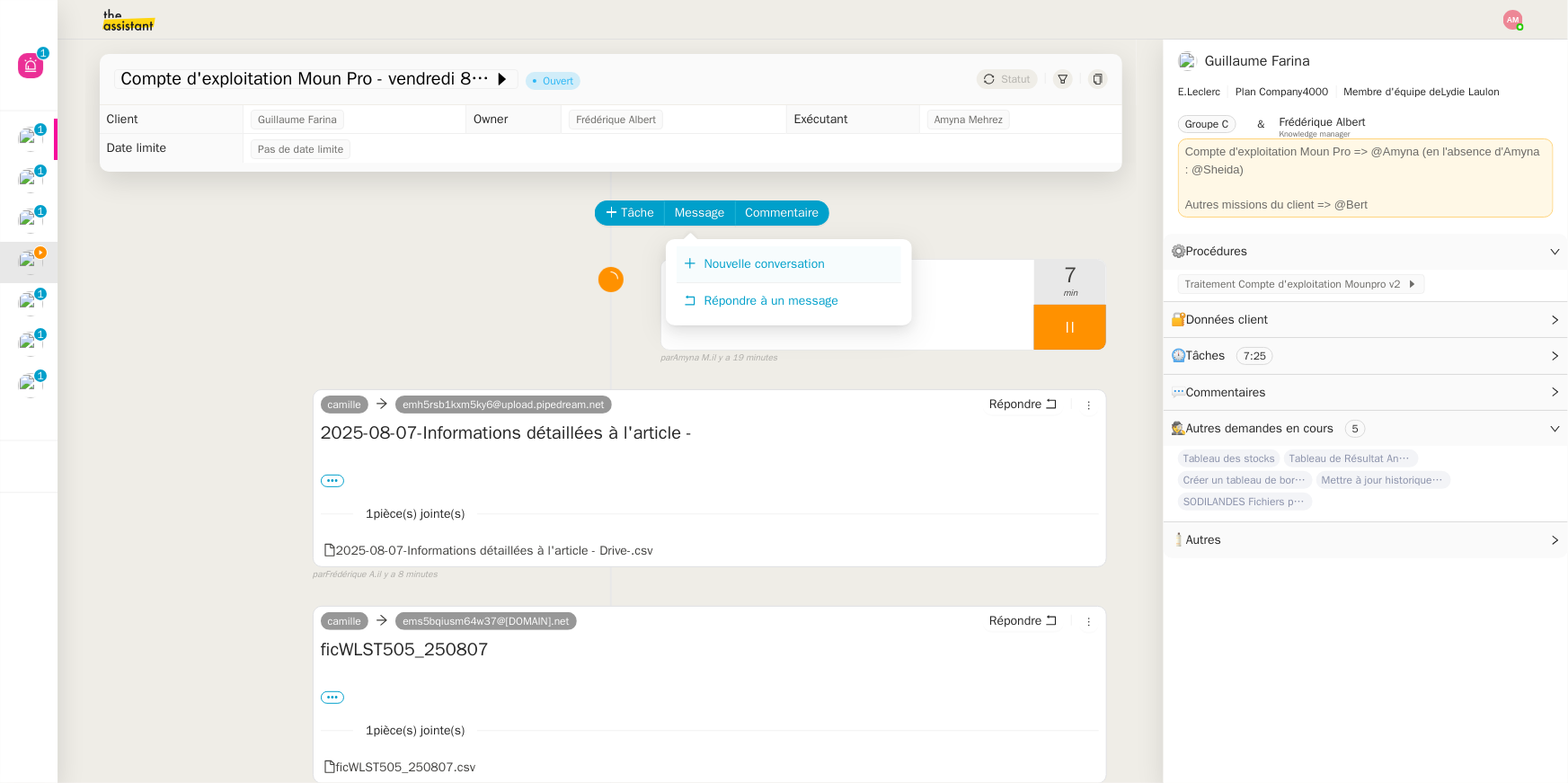 click on "Nouvelle conversation" at bounding box center (765, 263) 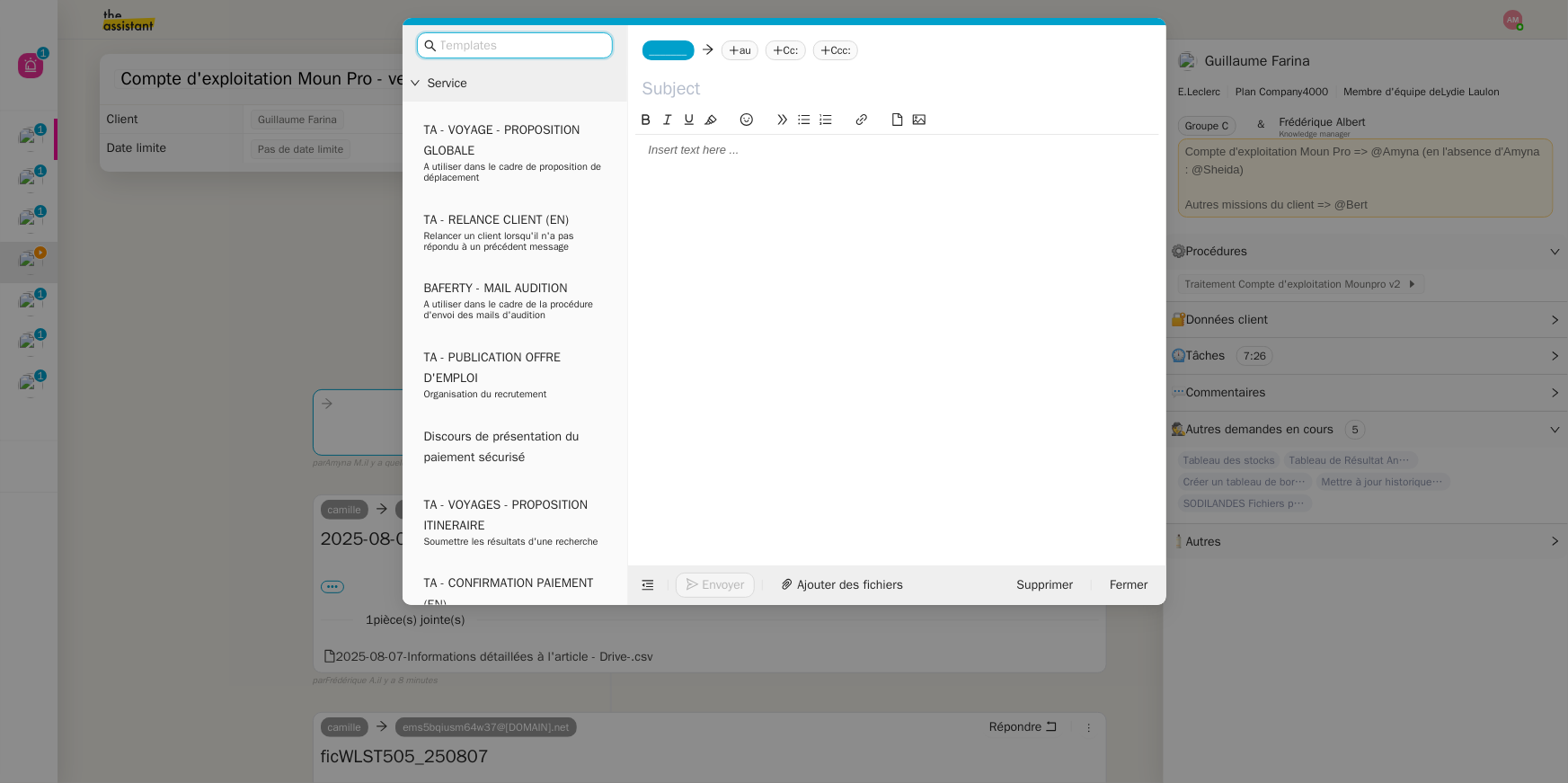 click at bounding box center [521, 45] 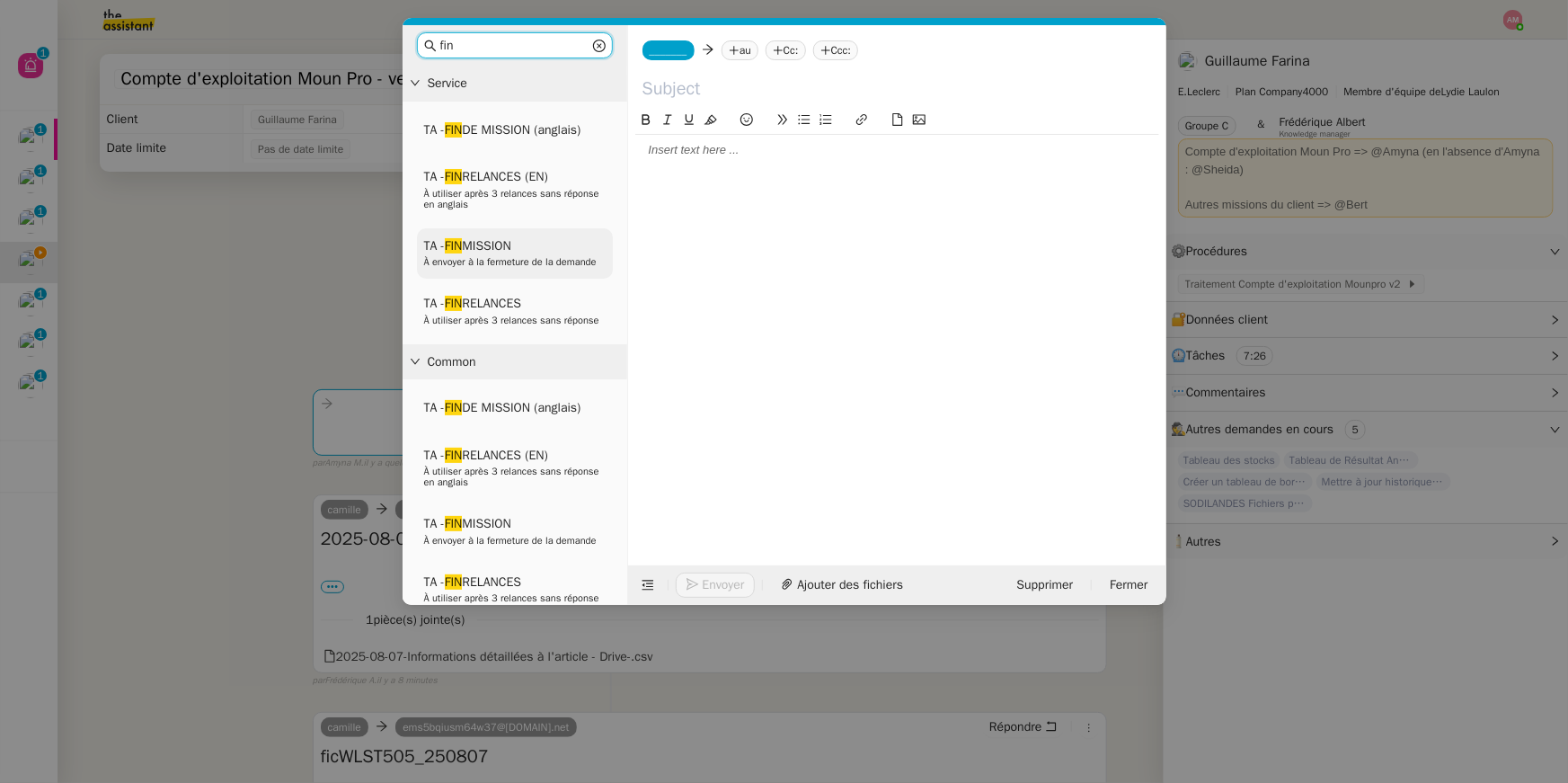 type on "fin" 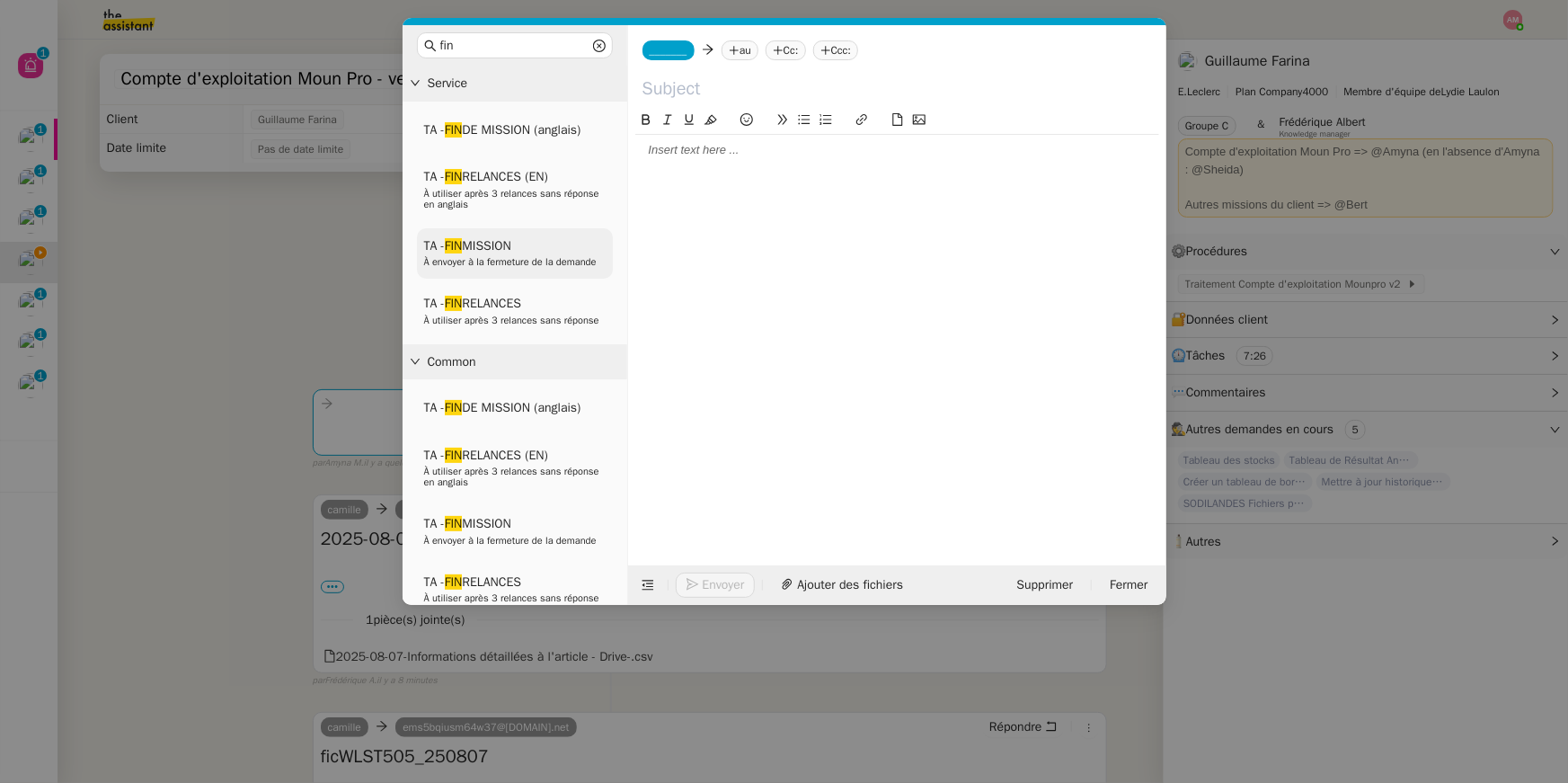 click on "TA -  FIN  MISSION    À envoyer à la fermeture de la demande" at bounding box center [515, 254] 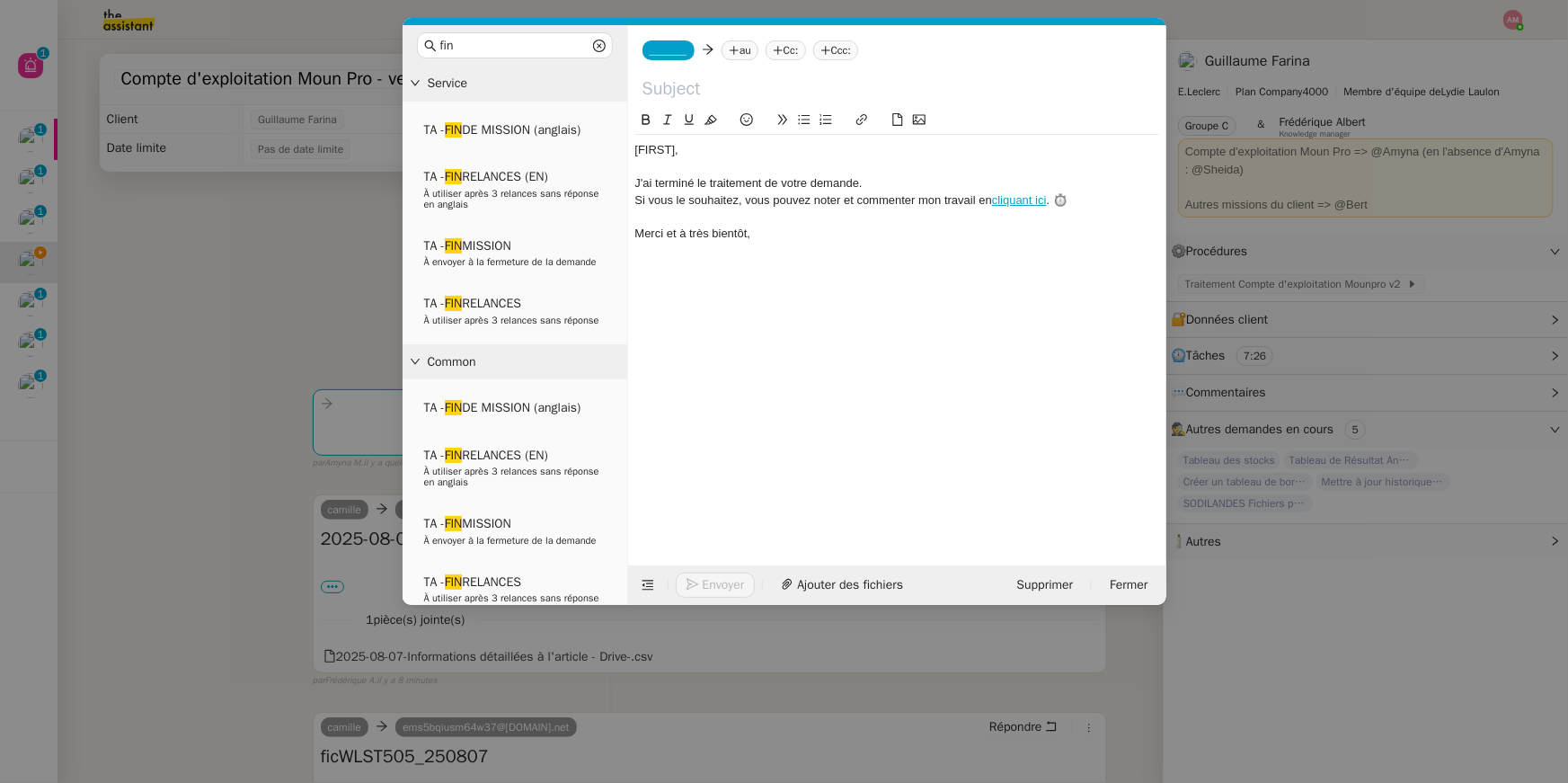 click on "_______" 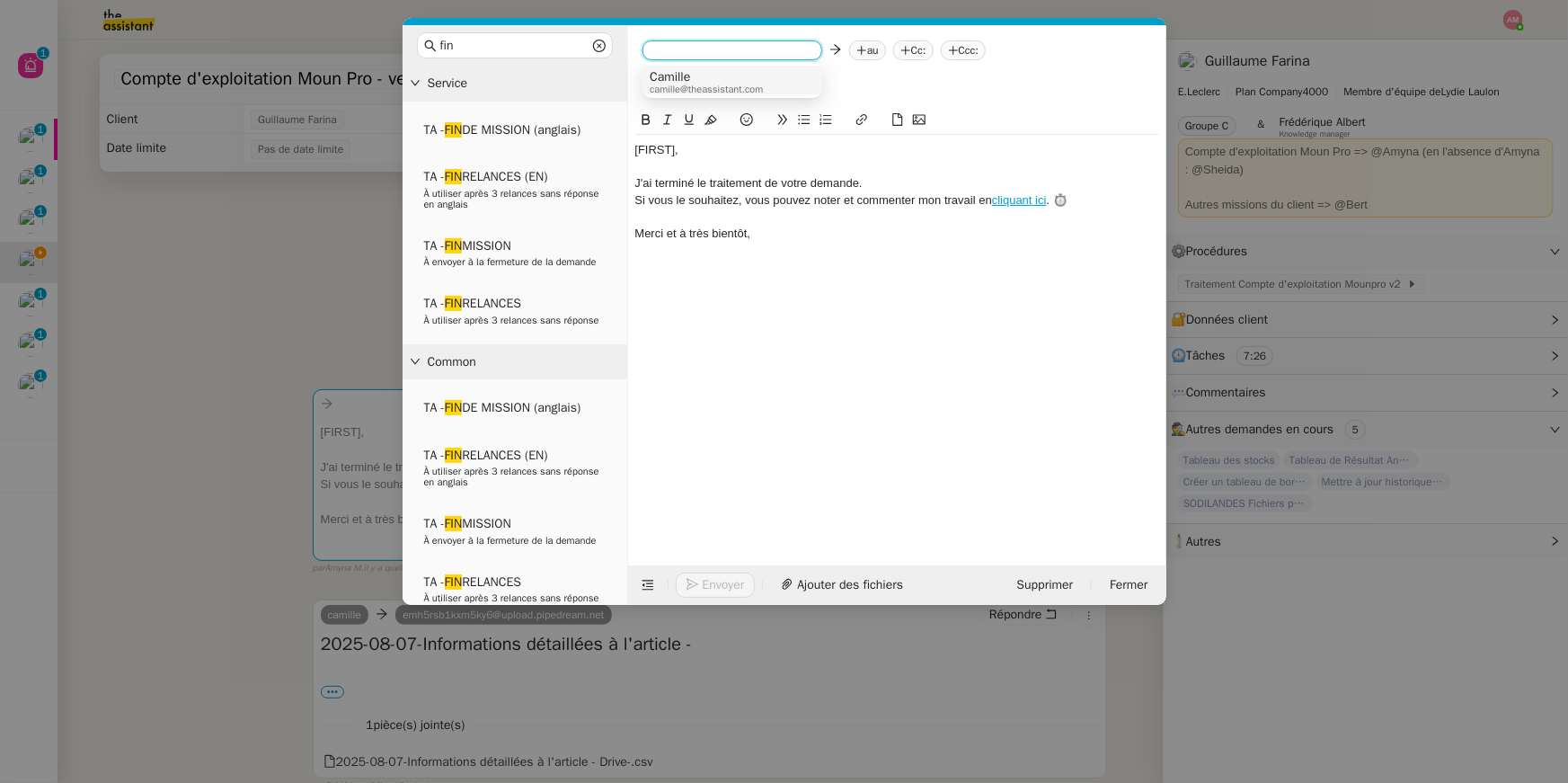 click on "Camille" at bounding box center (706, 77) 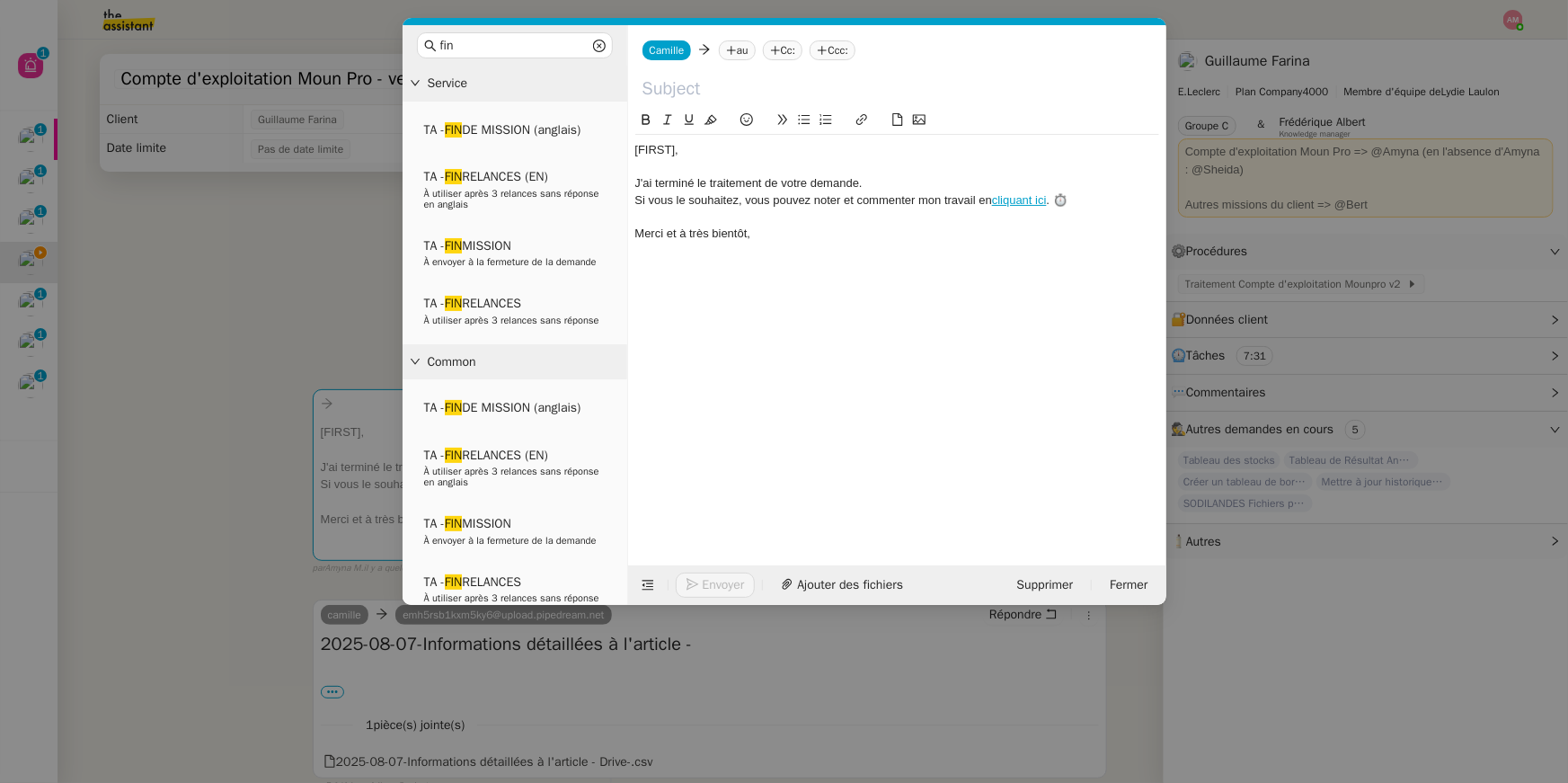 click on "au" 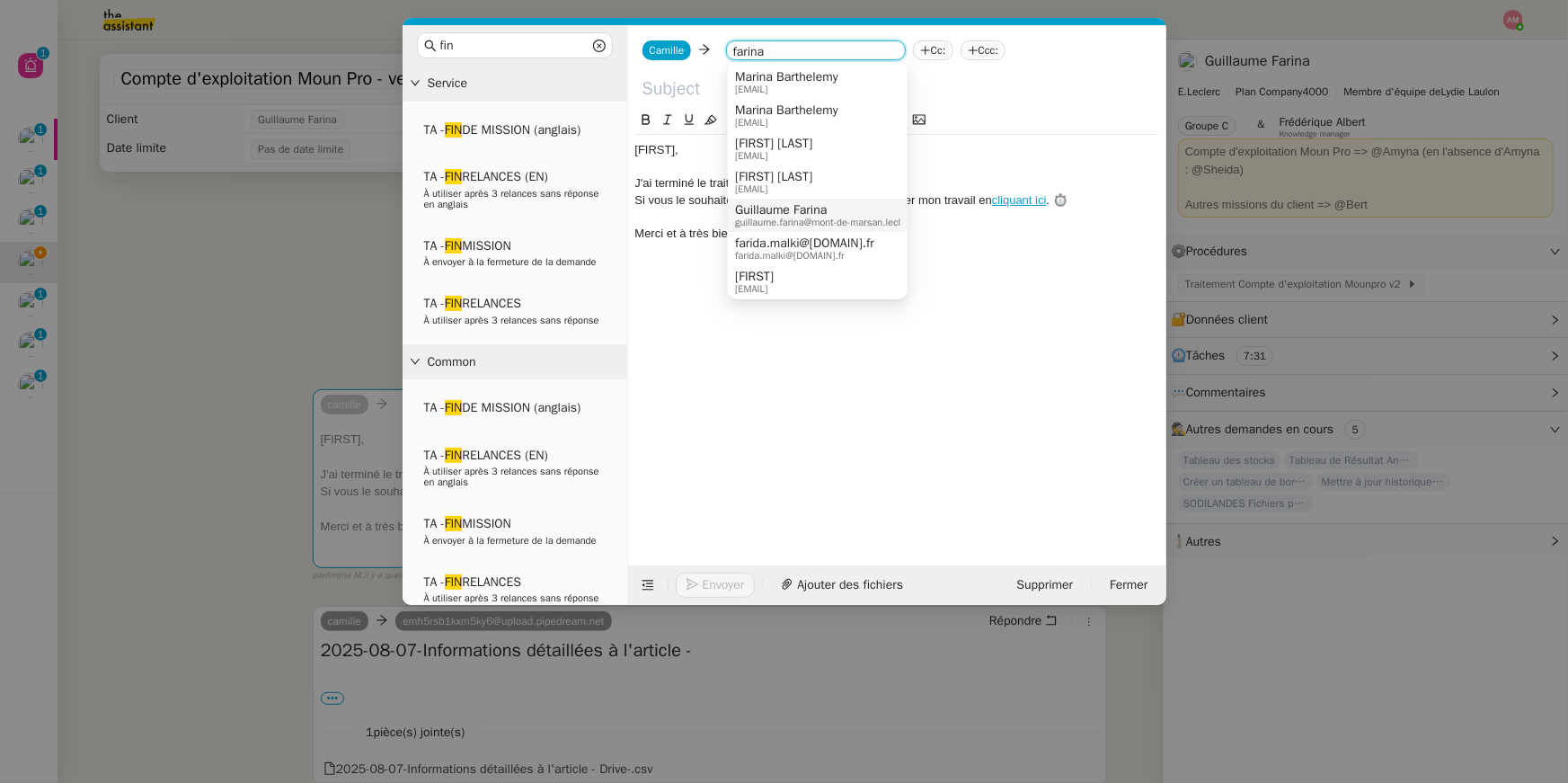 type on "farina" 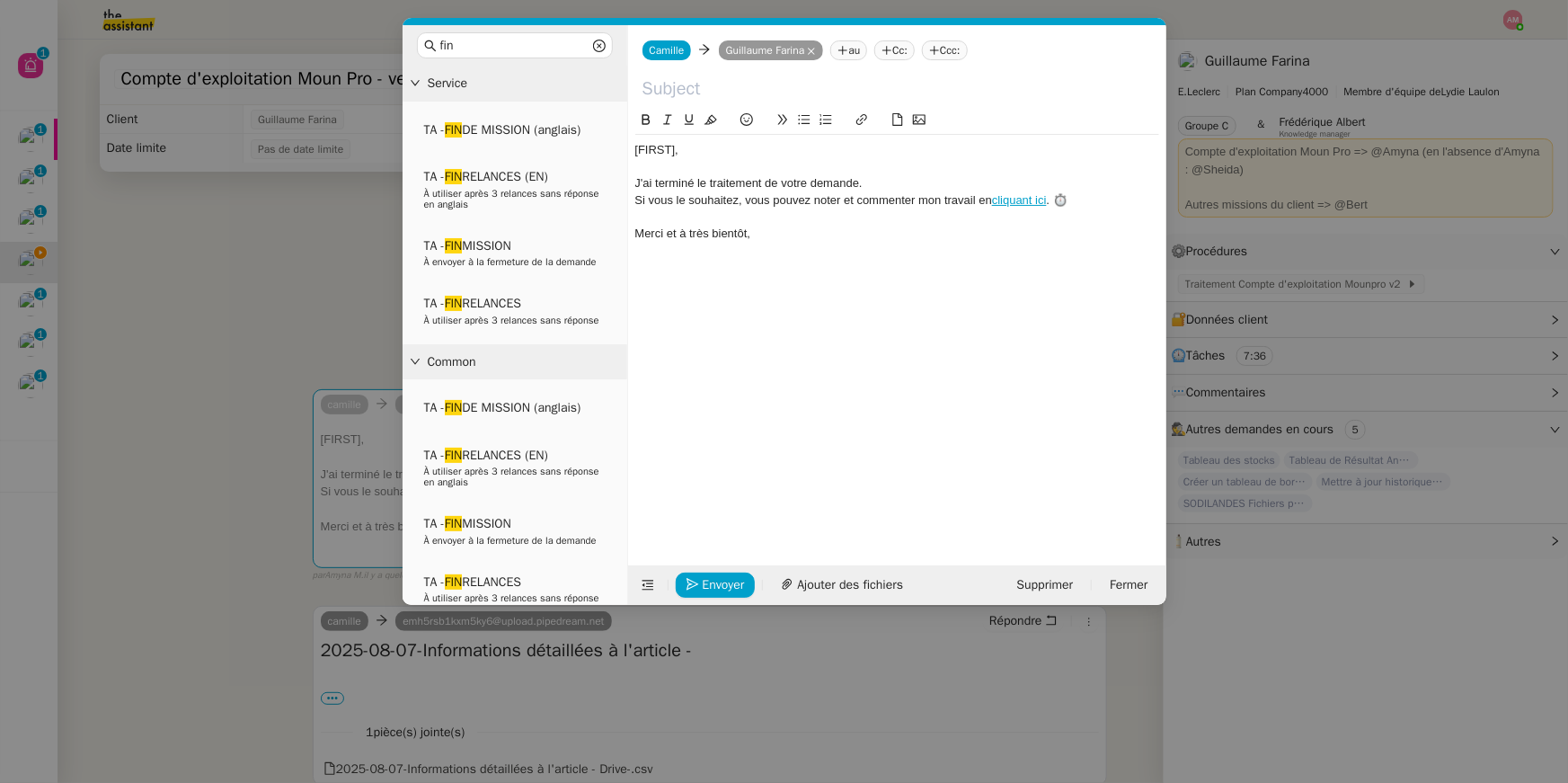 click on "fin Service TA -  FIN  DE MISSION (anglais)    TA -  FIN  RELANCES (EN)    À utiliser après 3 relances sans réponse en anglais  TA -  FIN  MISSION    À envoyer à la fermeture de la demande TA -  FIN  RELANCES     À utiliser après 3 relances sans réponse  Common TA -  FIN  DE MISSION (anglais)    TA -  FIN  RELANCES (EN)    À utiliser après 3 relances sans réponse en anglais  TA -  FIN  MISSION    À envoyer à la fermeture de la demande TA -  FIN  RELANCES     À utiliser après 3 relances sans réponse  Other No Templates [PERSON] [PERSON]     [PERSON]
[PERSON]   au
Cc:
Ccc:
﻿[PERSON]﻿, J'ai terminé le traitement de votre demande. Si vous le souhaitez, vous pouvez noter et commenter mon travail en  cliquant ici . ⏱️ Merci et à très bientôt, Envoyer Ajouter des fichiers Supprimer Fermer" at bounding box center (784, 391) 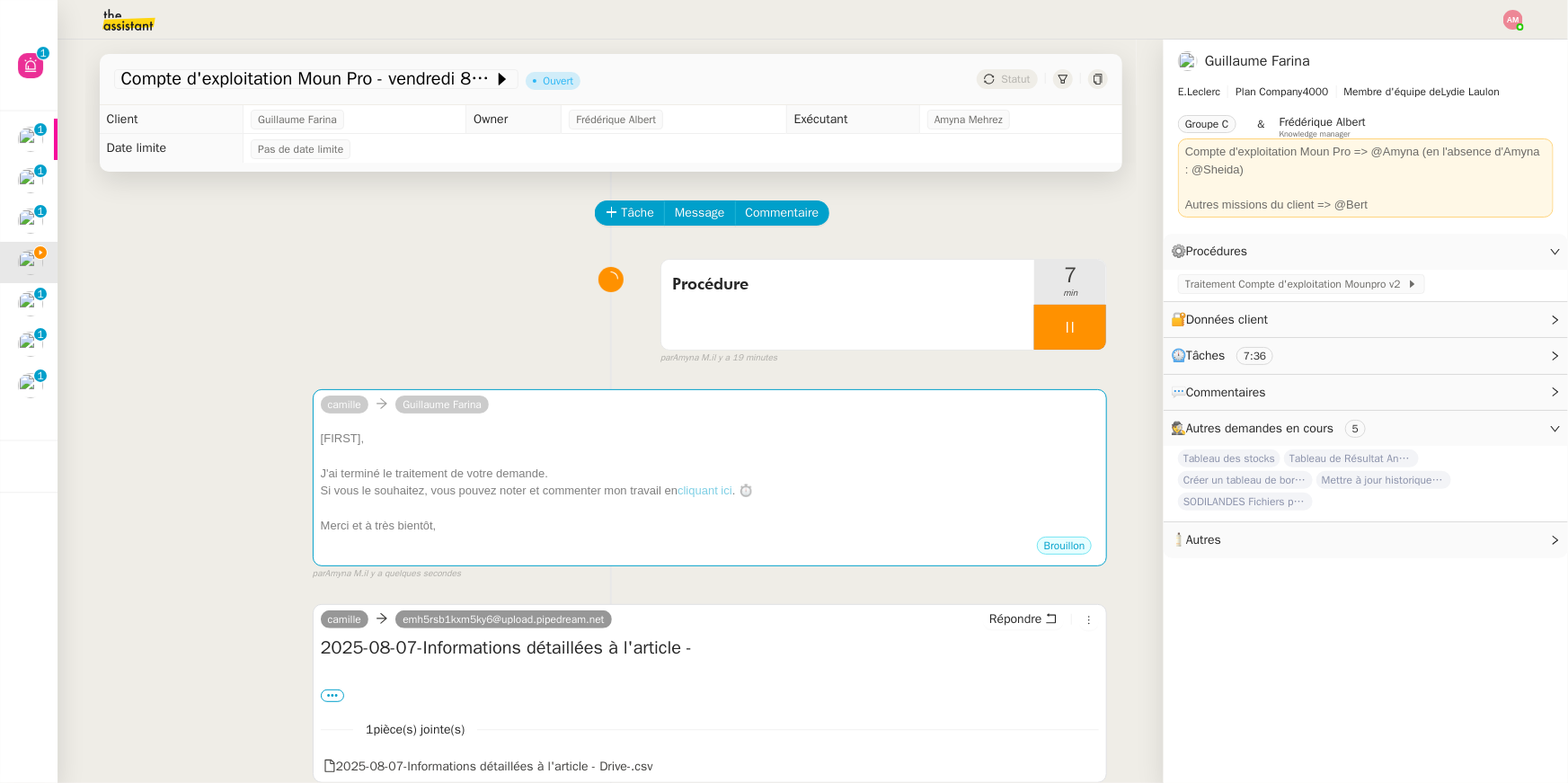 click on "Compte d'exploitation Moun Pro - vendredi 8 août 2025         Ouvert     Statut" 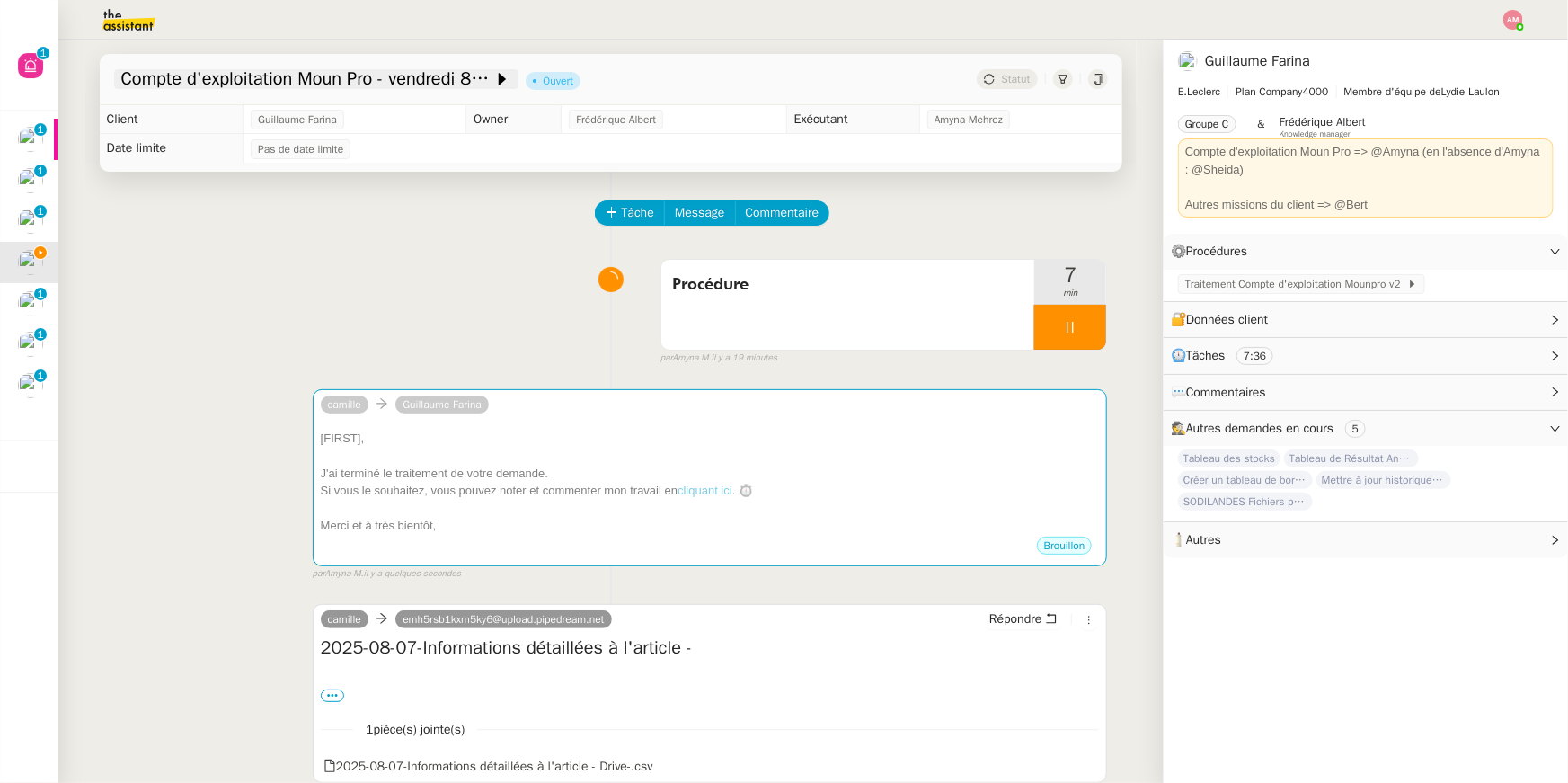 click on "Compte d'exploitation Moun Pro - vendredi 8 août 2025" 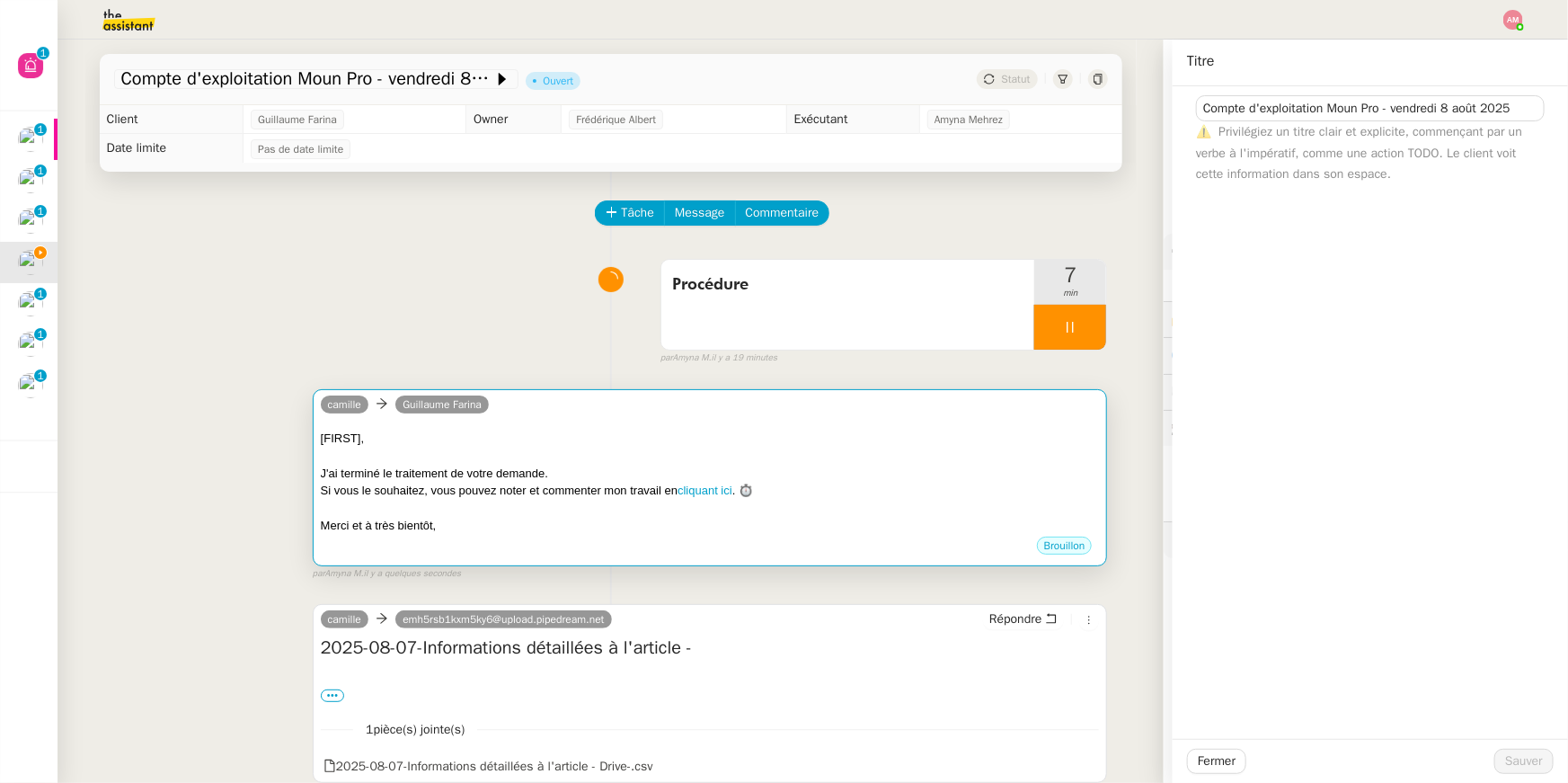 click on "﻿[PERSON]﻿," at bounding box center (710, 439) 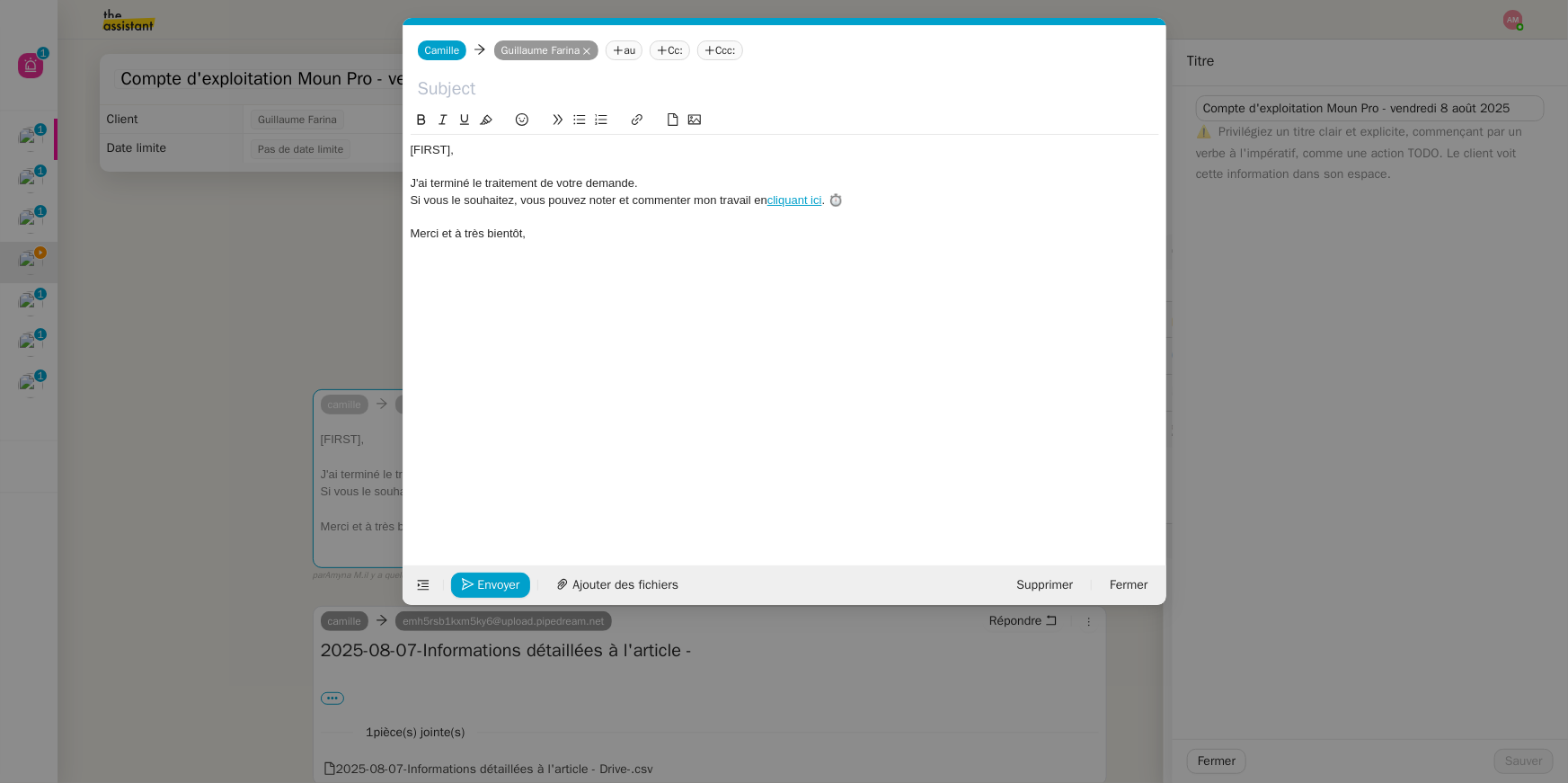 scroll, scrollTop: 0, scrollLeft: 51, axis: horizontal 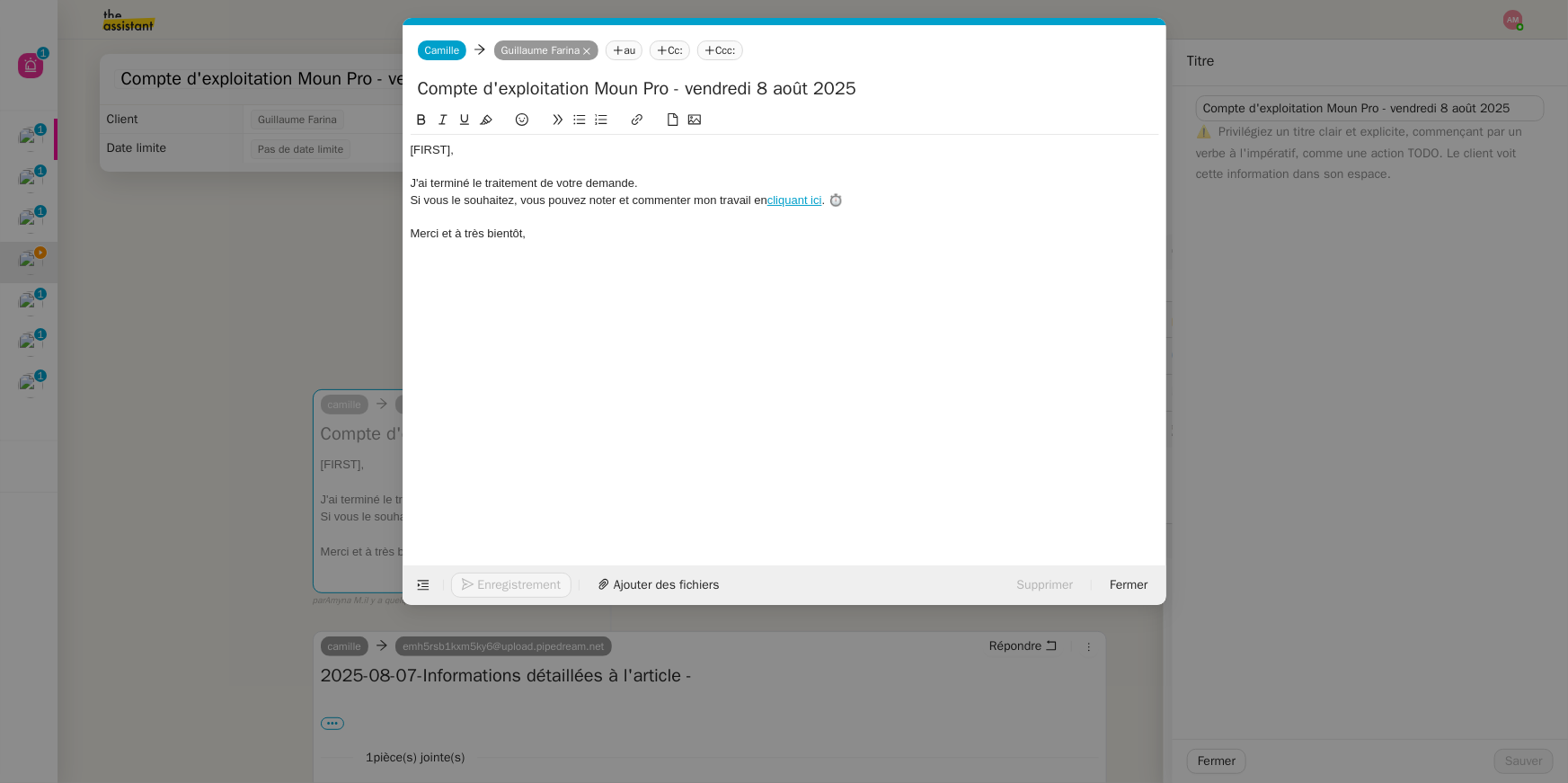 drag, startPoint x: 417, startPoint y: 85, endPoint x: 371, endPoint y: 96, distance: 47.296934 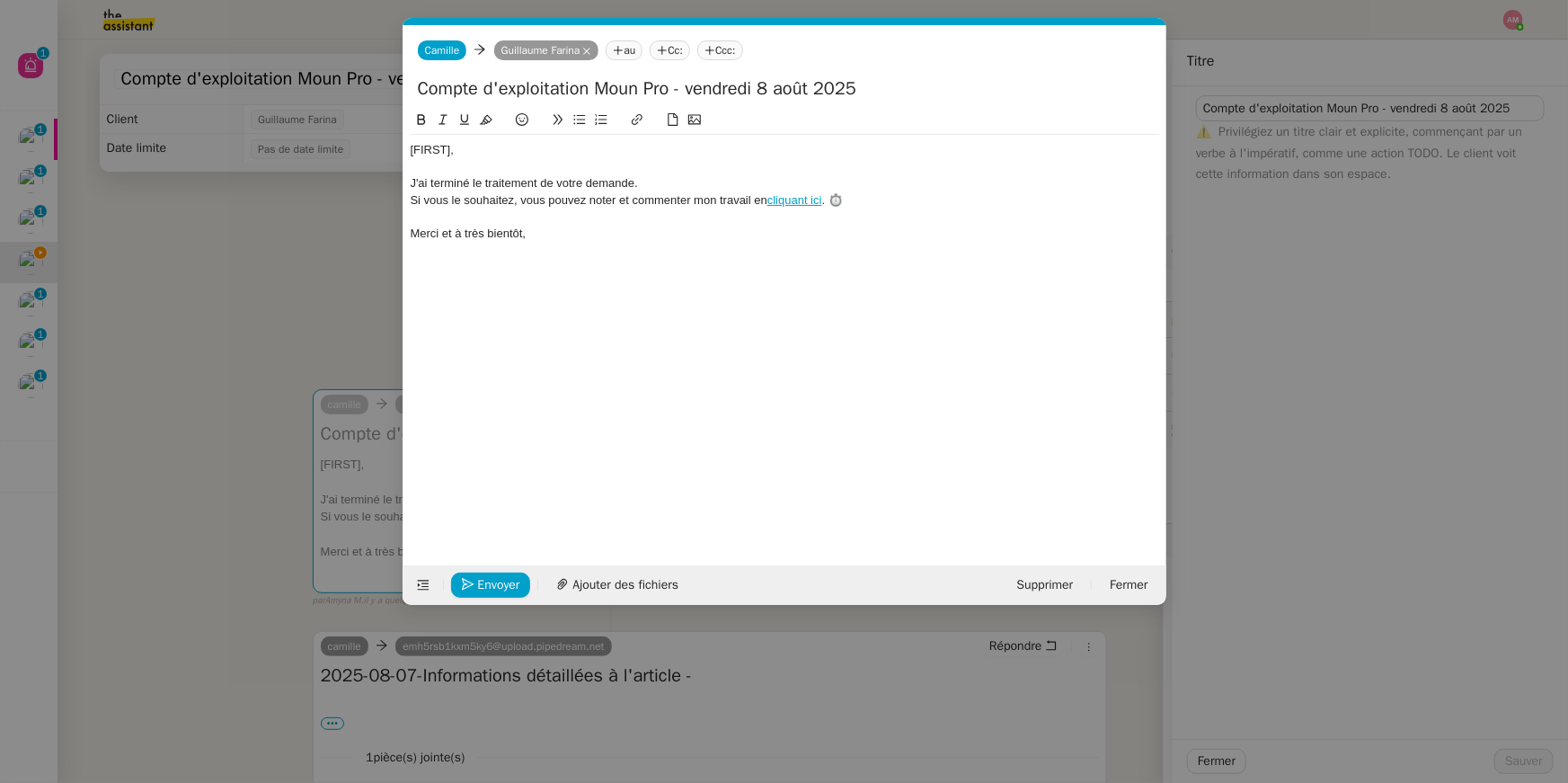 type on "Compte d'exploitation Moun Pro - vendredi 8 août 2025" 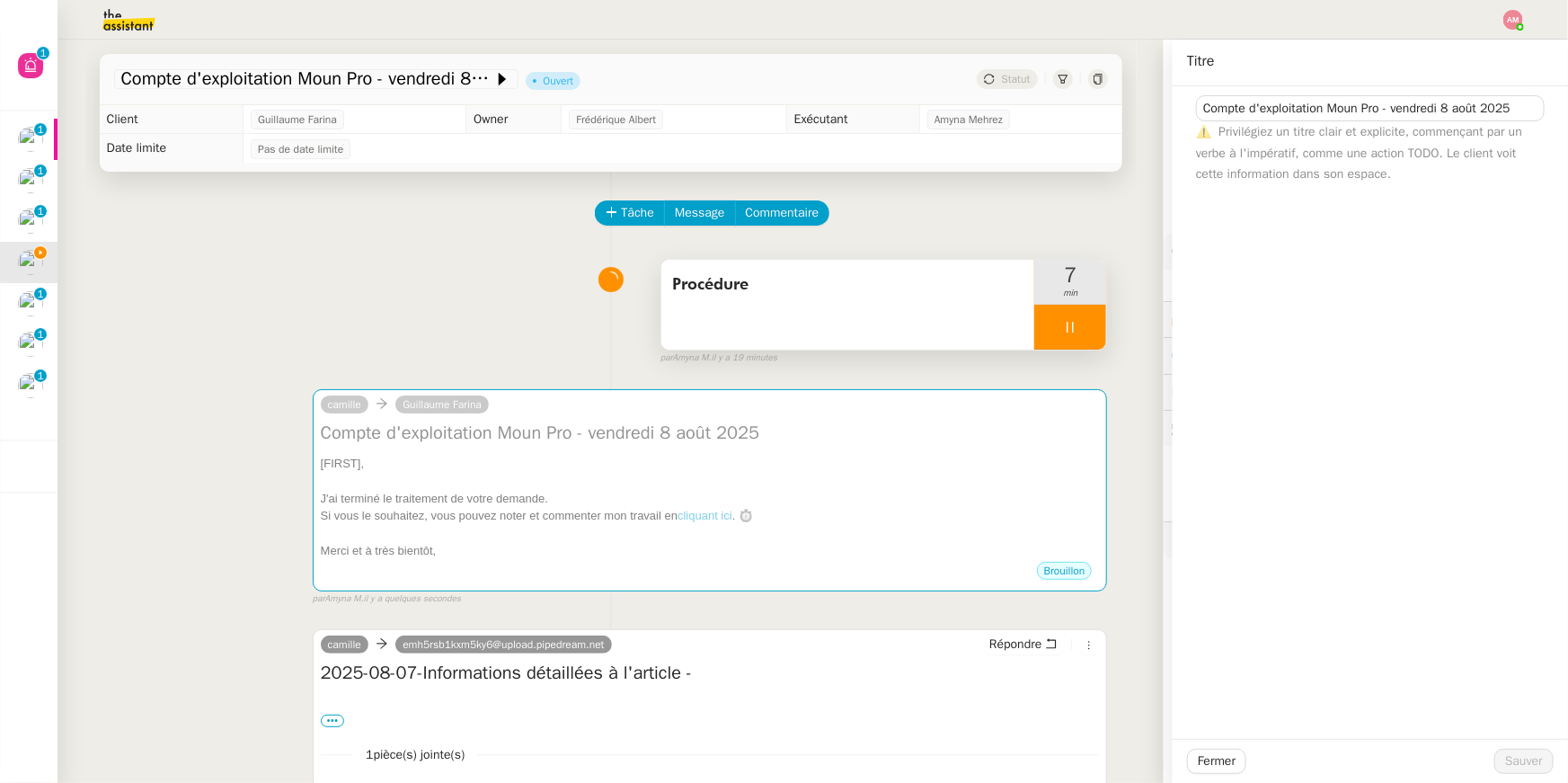 click on "Procédure" at bounding box center [848, 285] 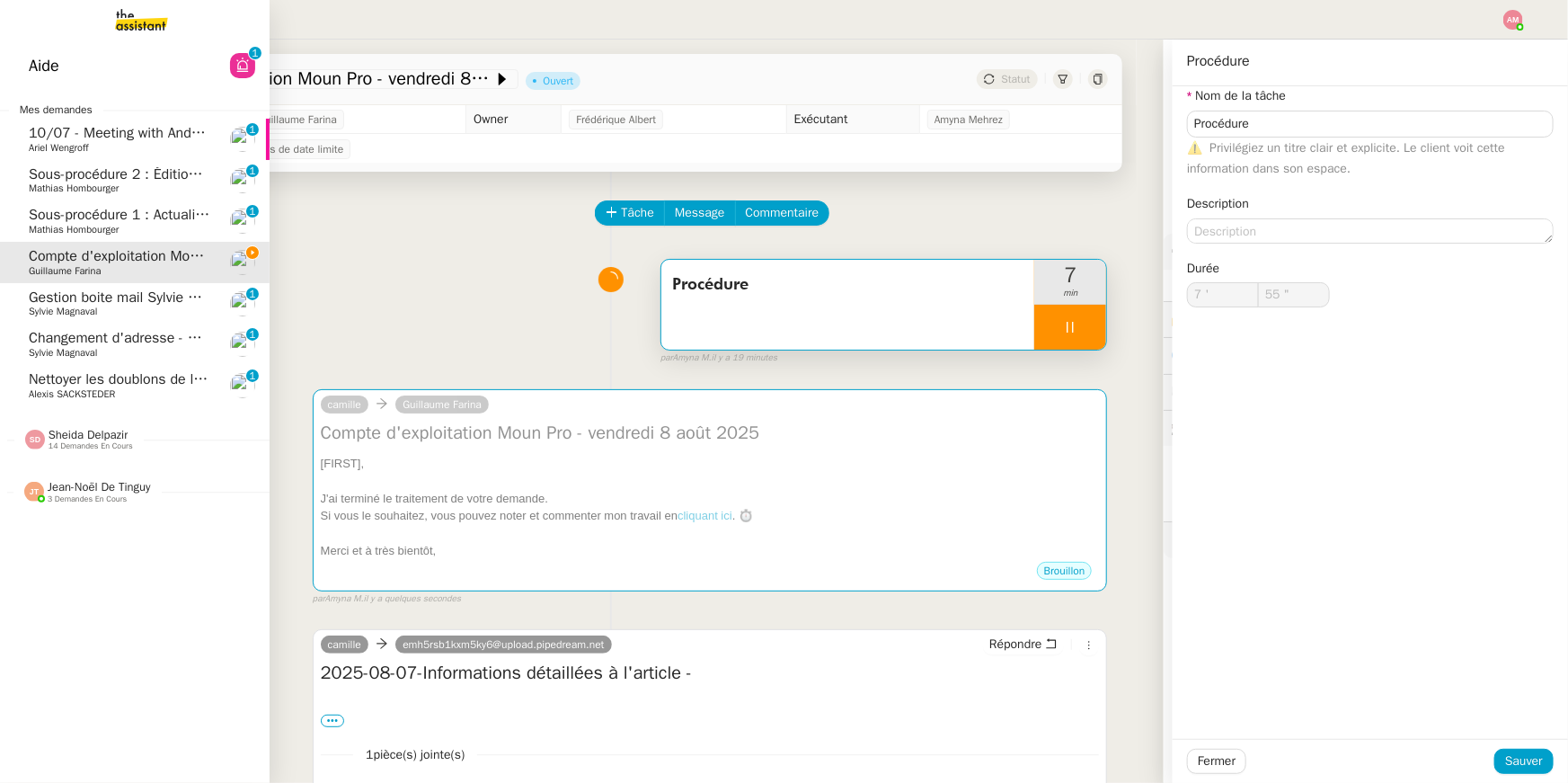 click on "Sheida Delpazir" 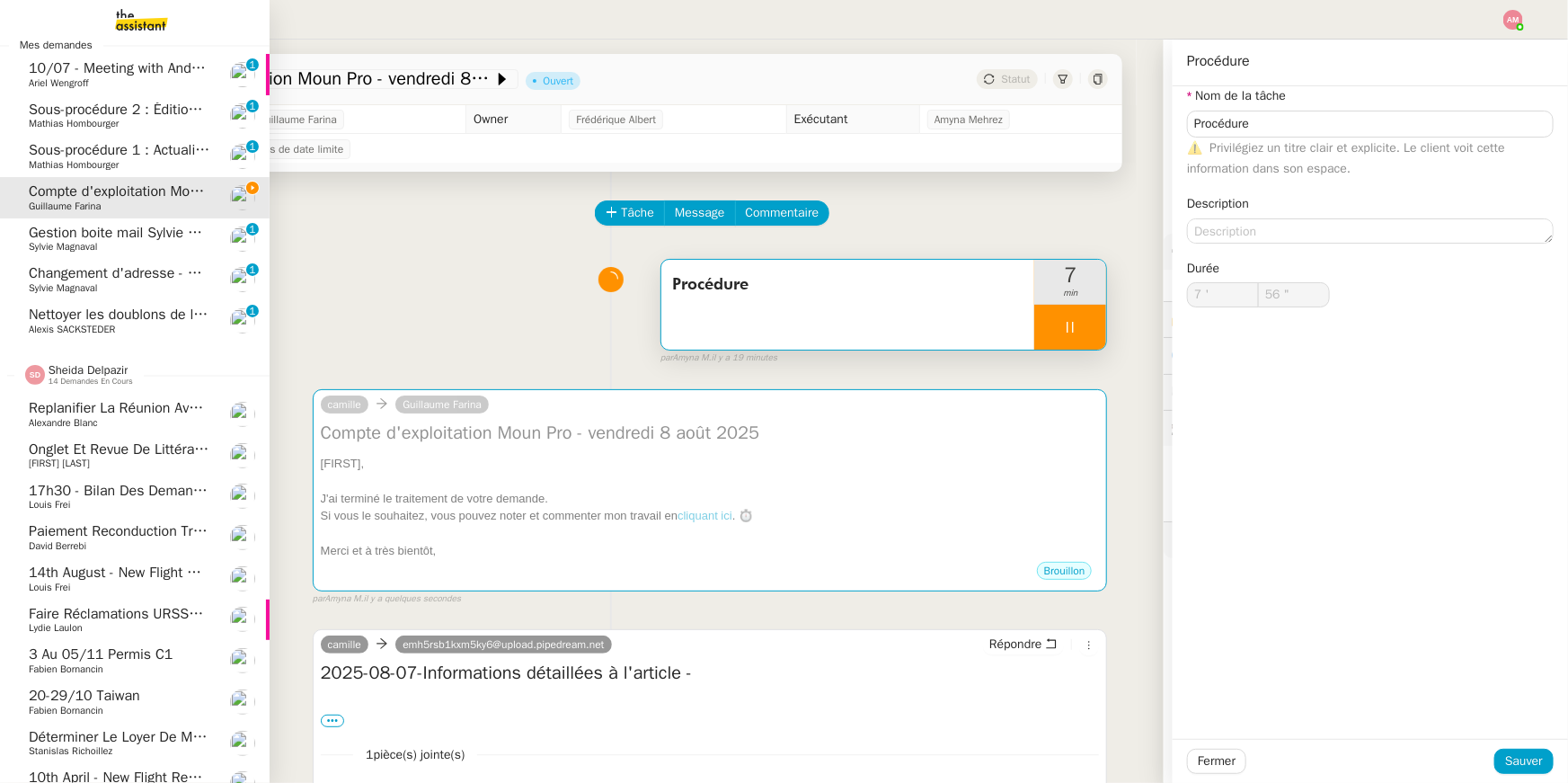 scroll, scrollTop: 303, scrollLeft: 0, axis: vertical 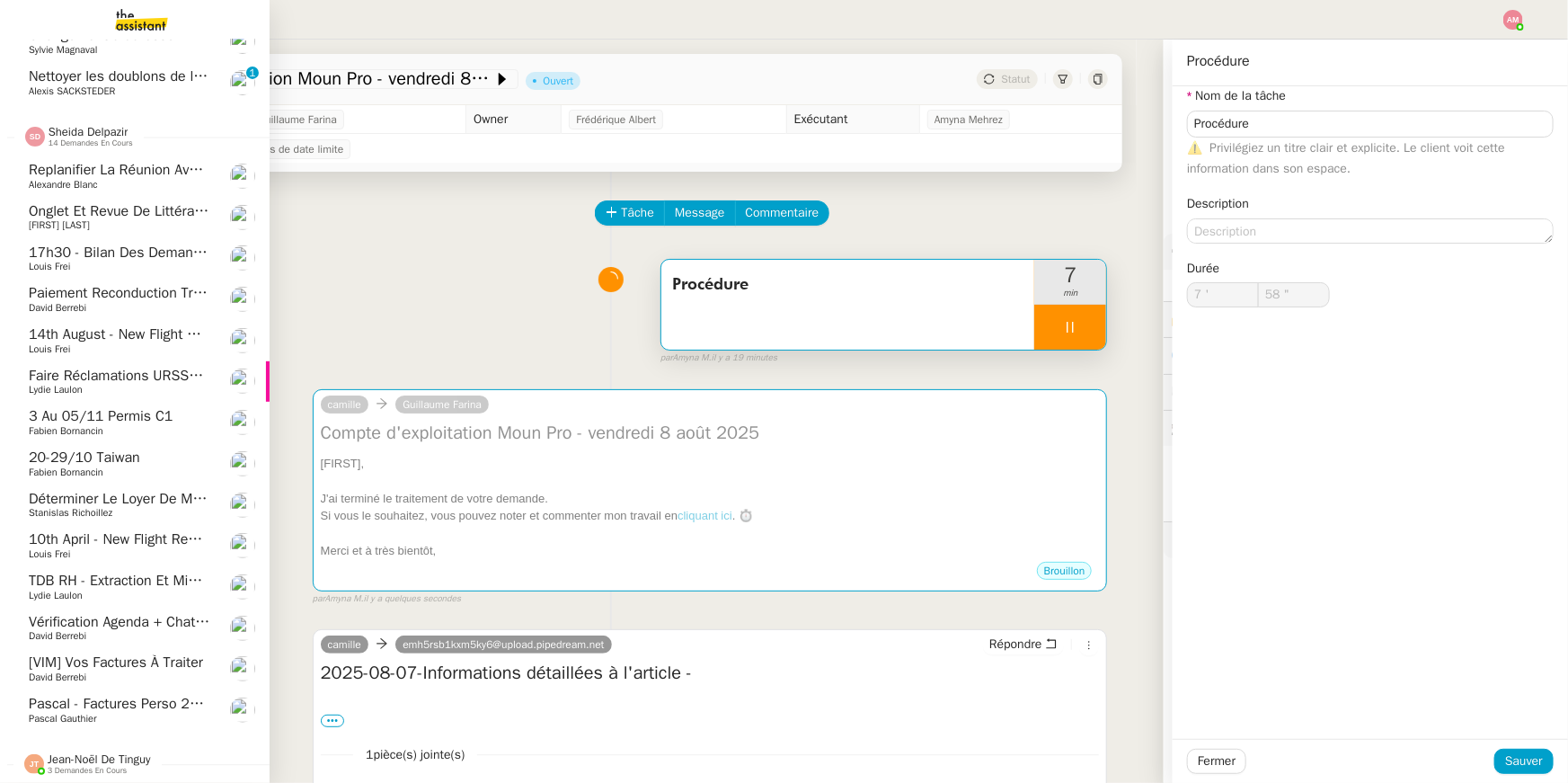 type on "59 "" 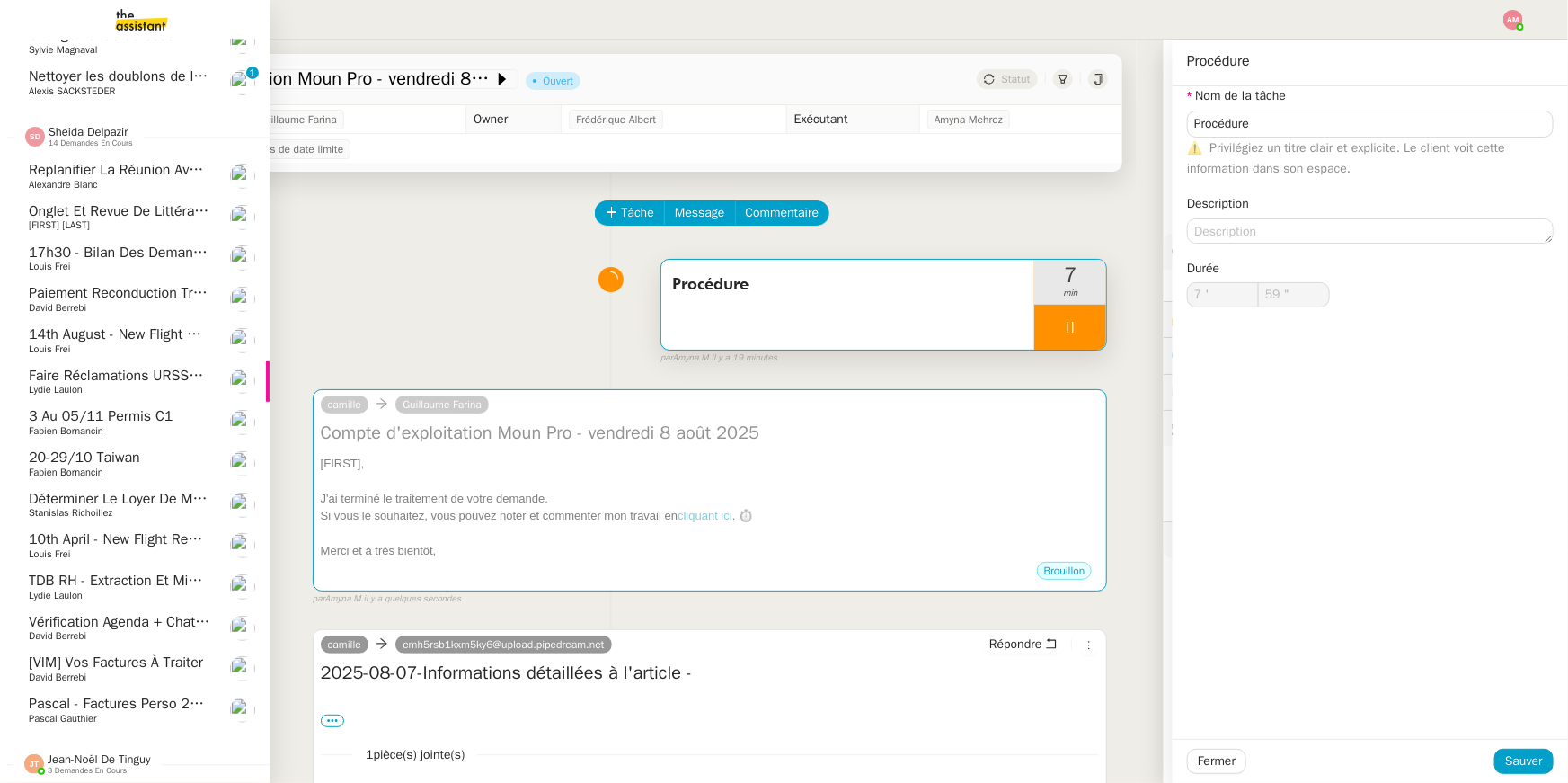 type on "8 '" 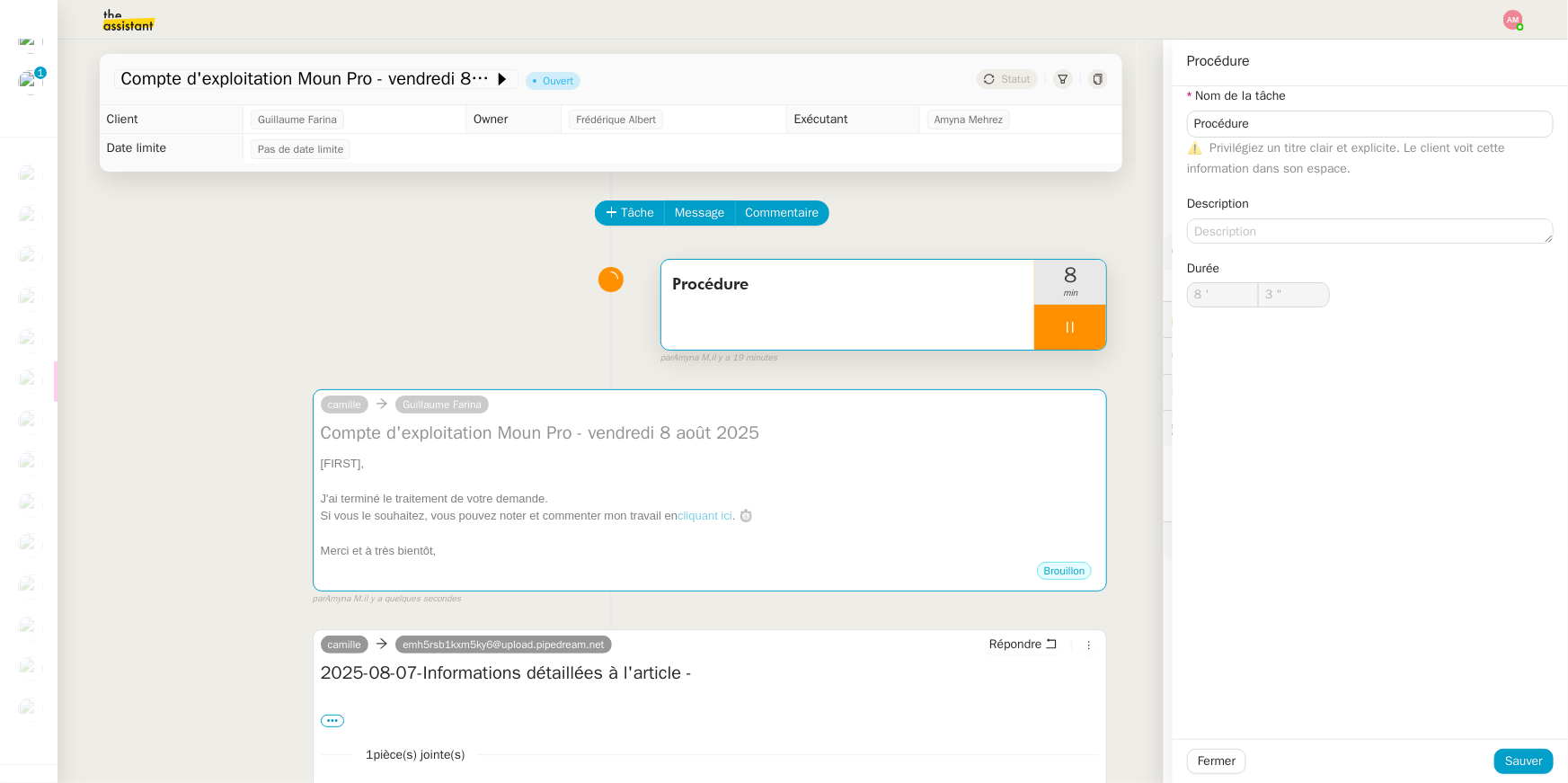 type on "4 "" 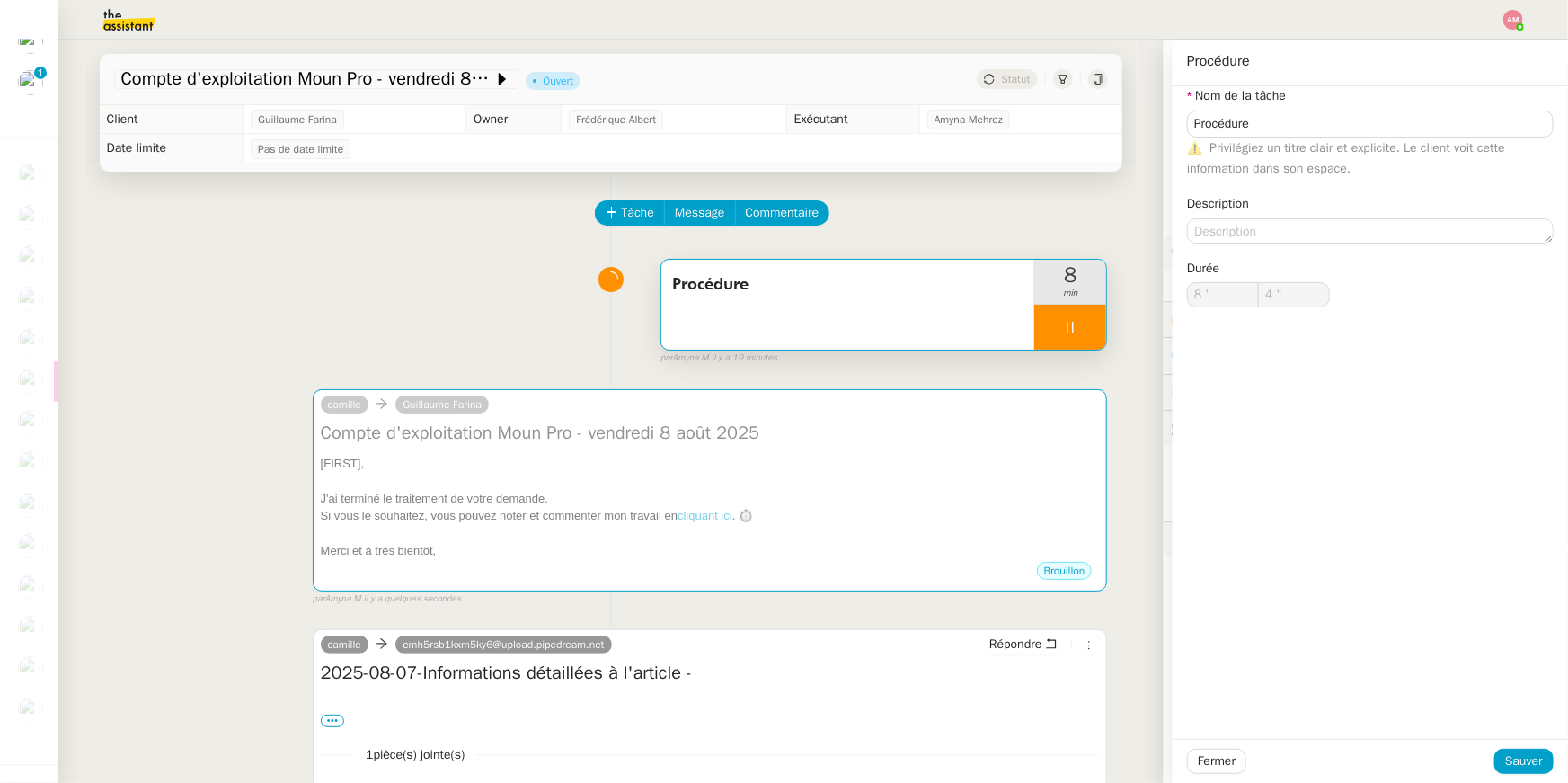 click on "par [FIRST] [LAST] il y a 19 minutes" at bounding box center [884, 358] 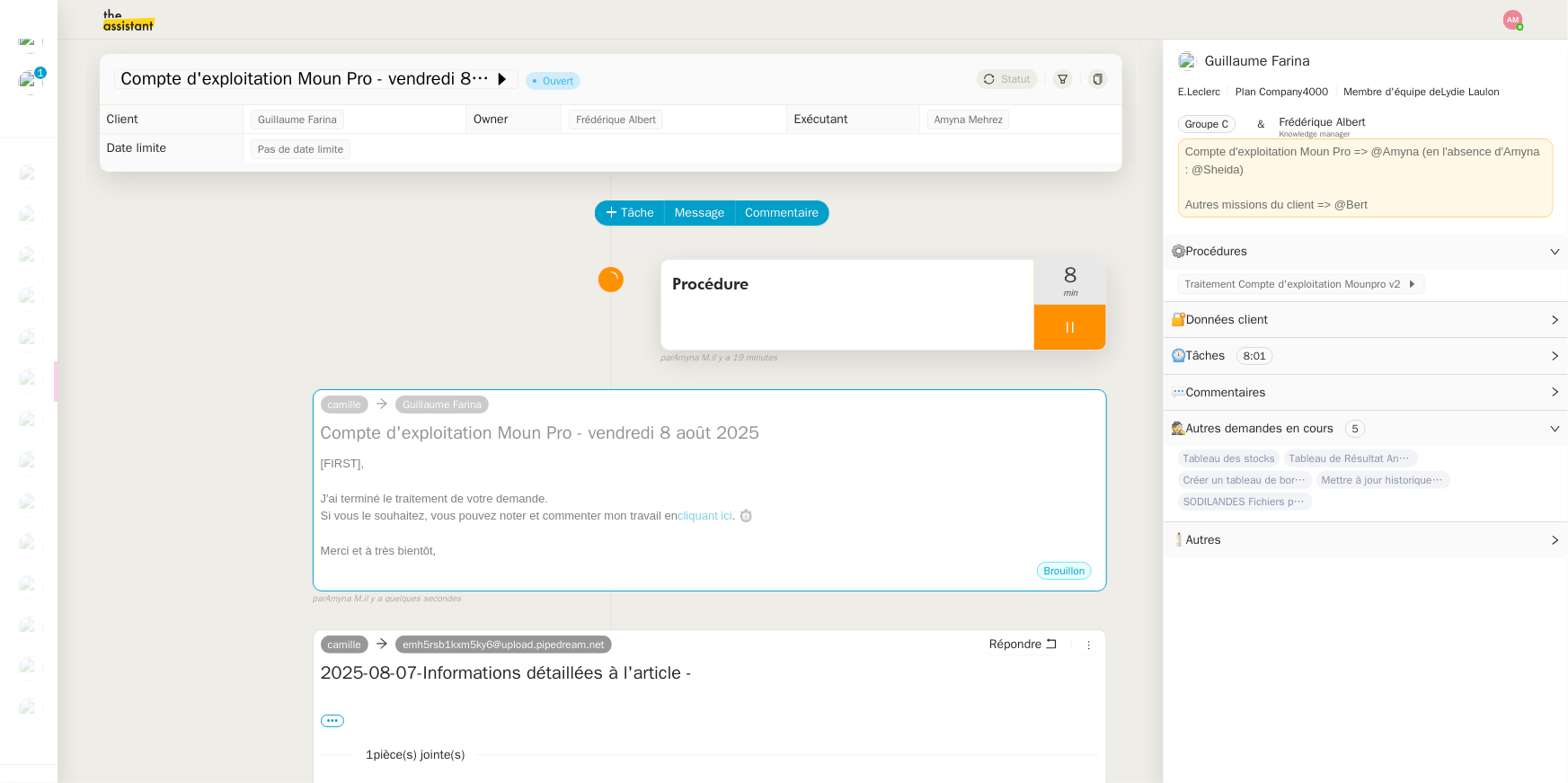 click at bounding box center [1070, 327] 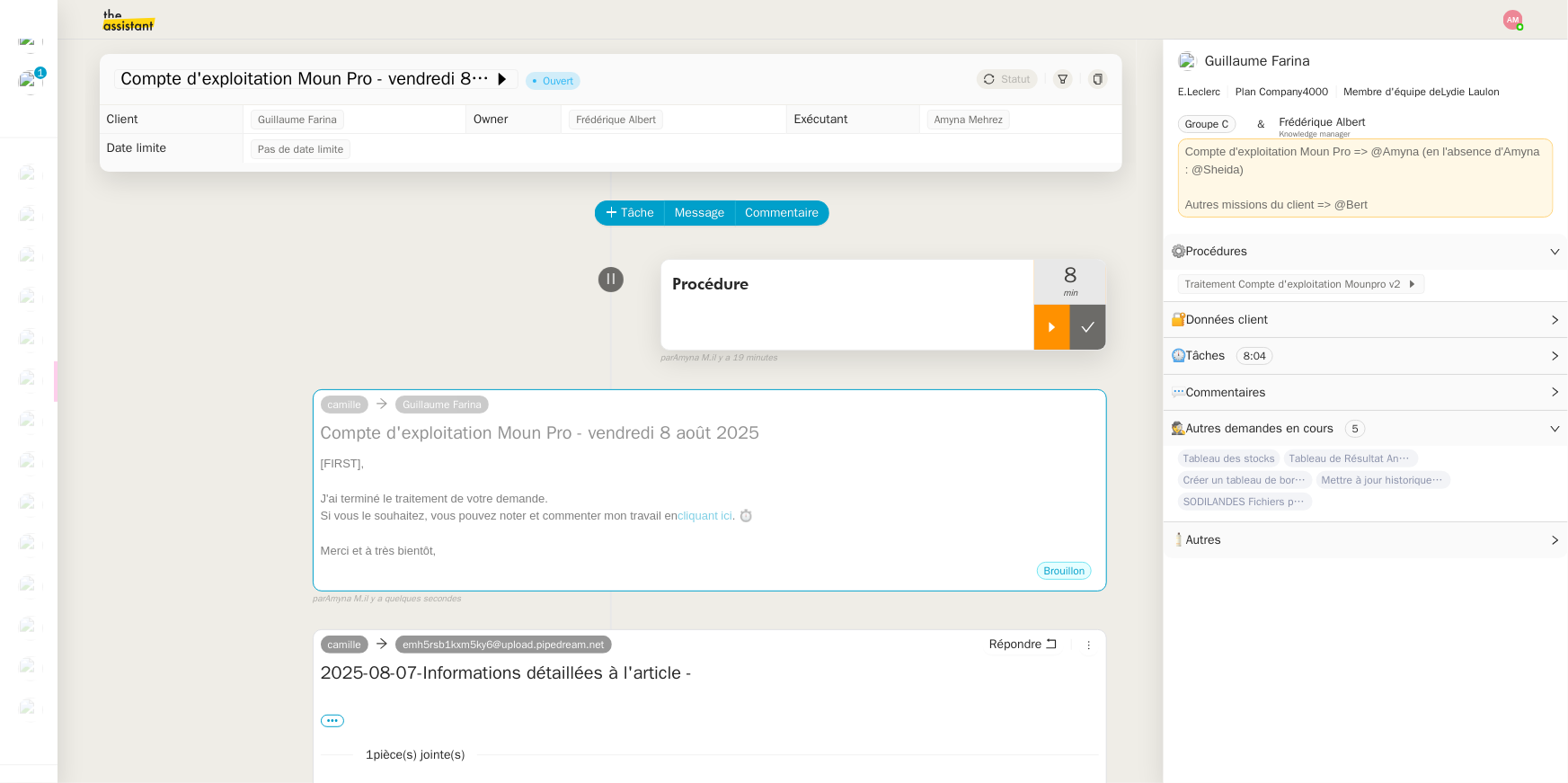 click at bounding box center (1052, 327) 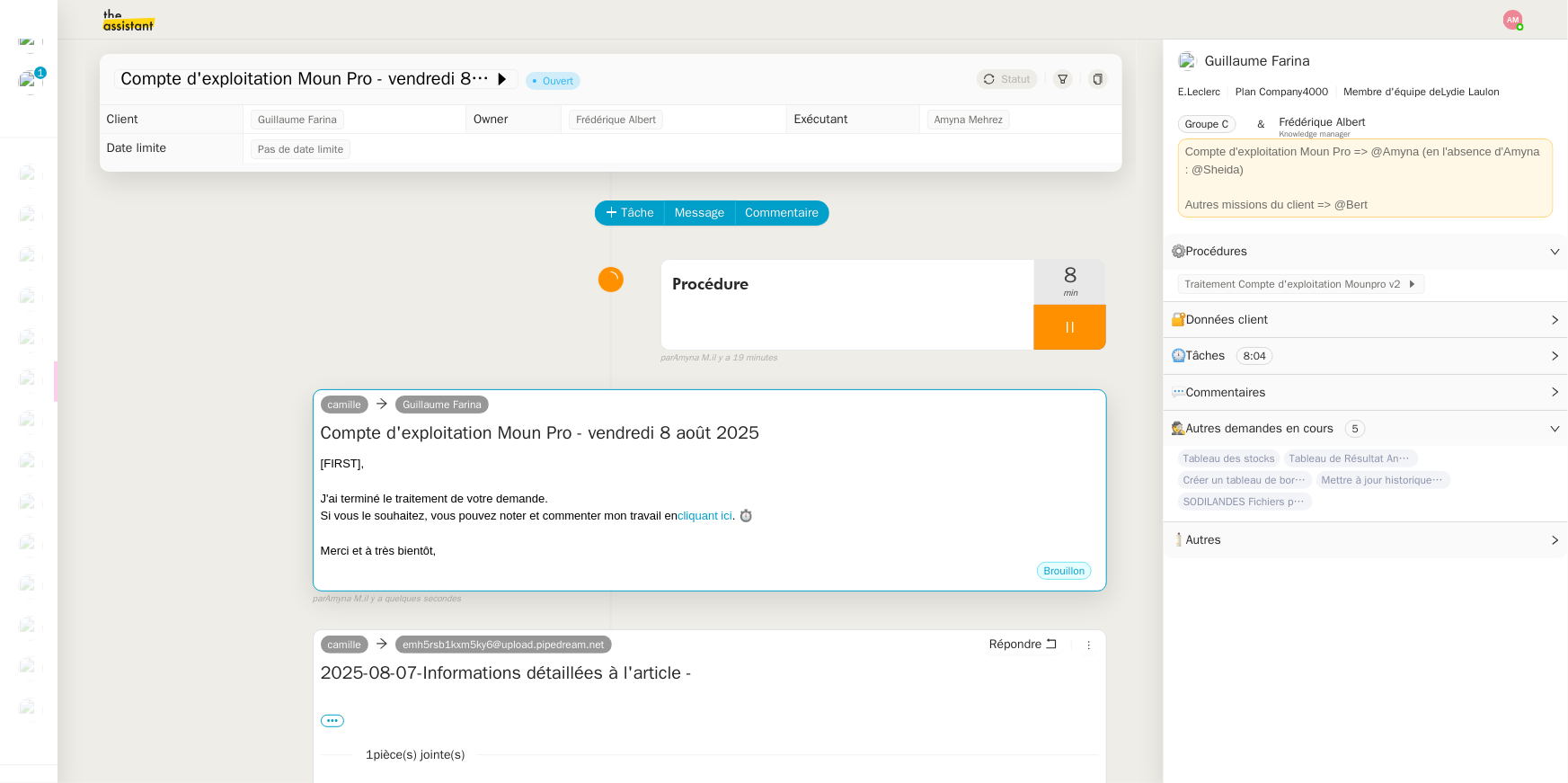 click at bounding box center (710, 481) 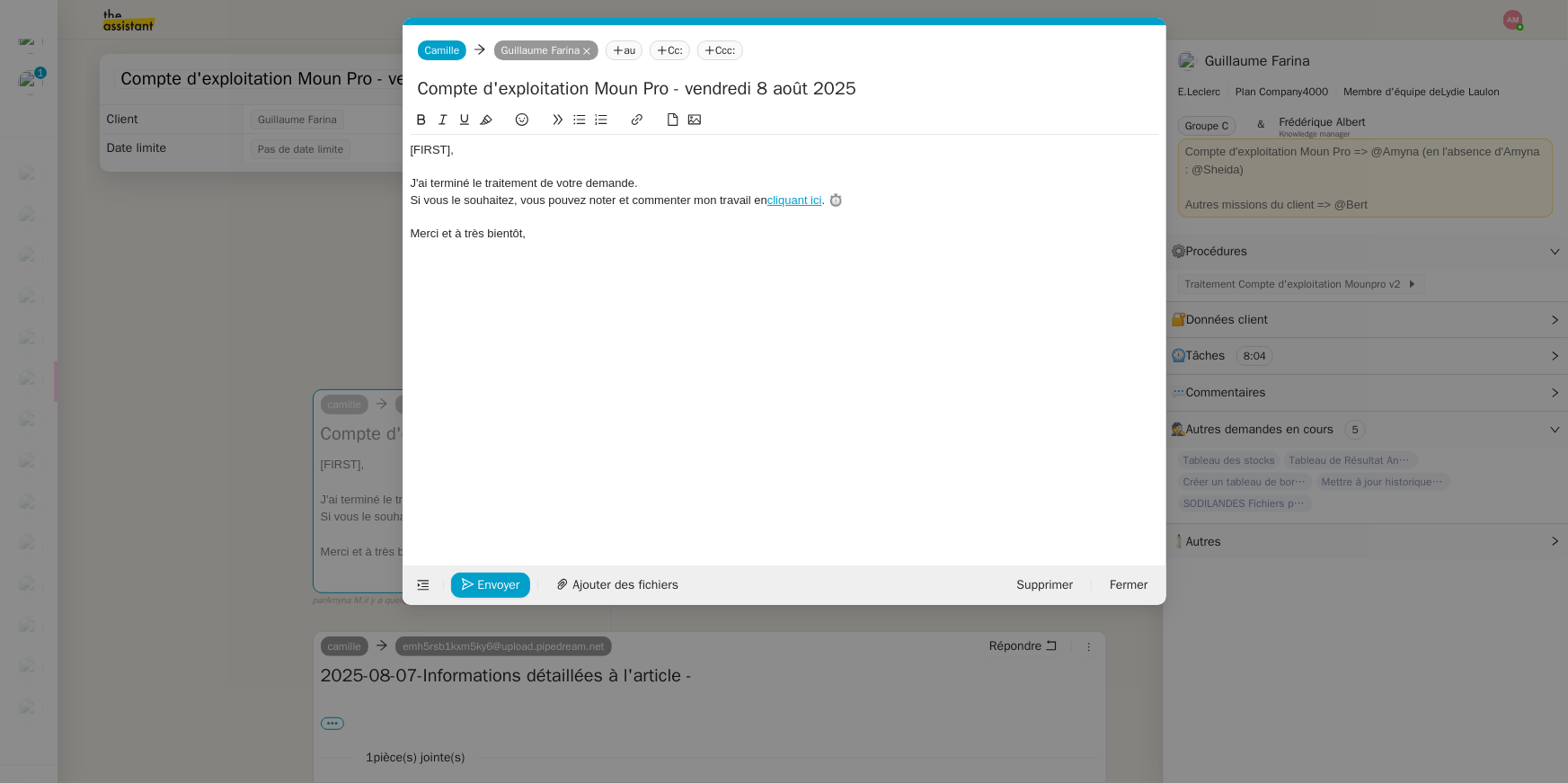 scroll, scrollTop: 0, scrollLeft: 51, axis: horizontal 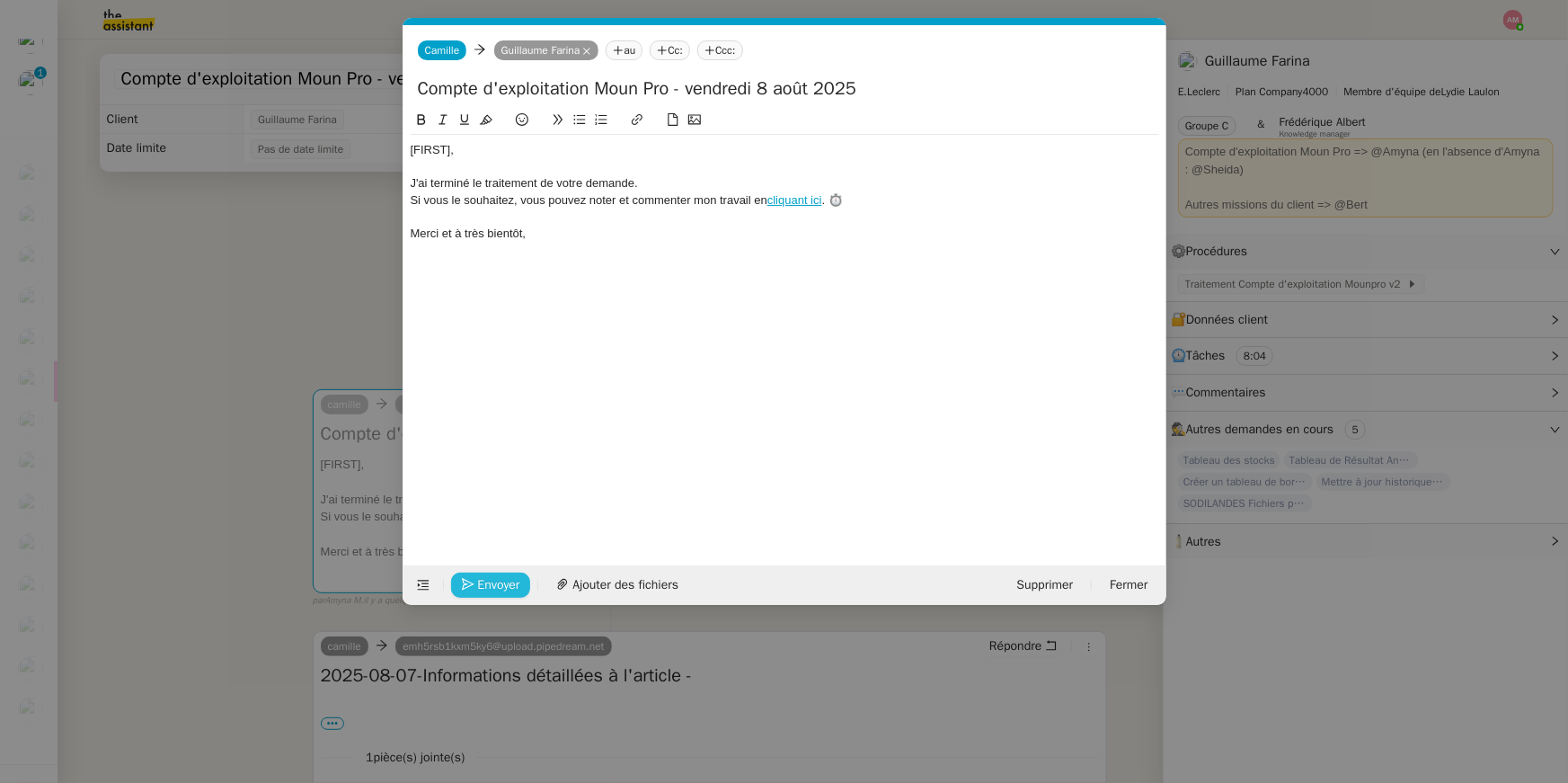 click on "Envoyer" 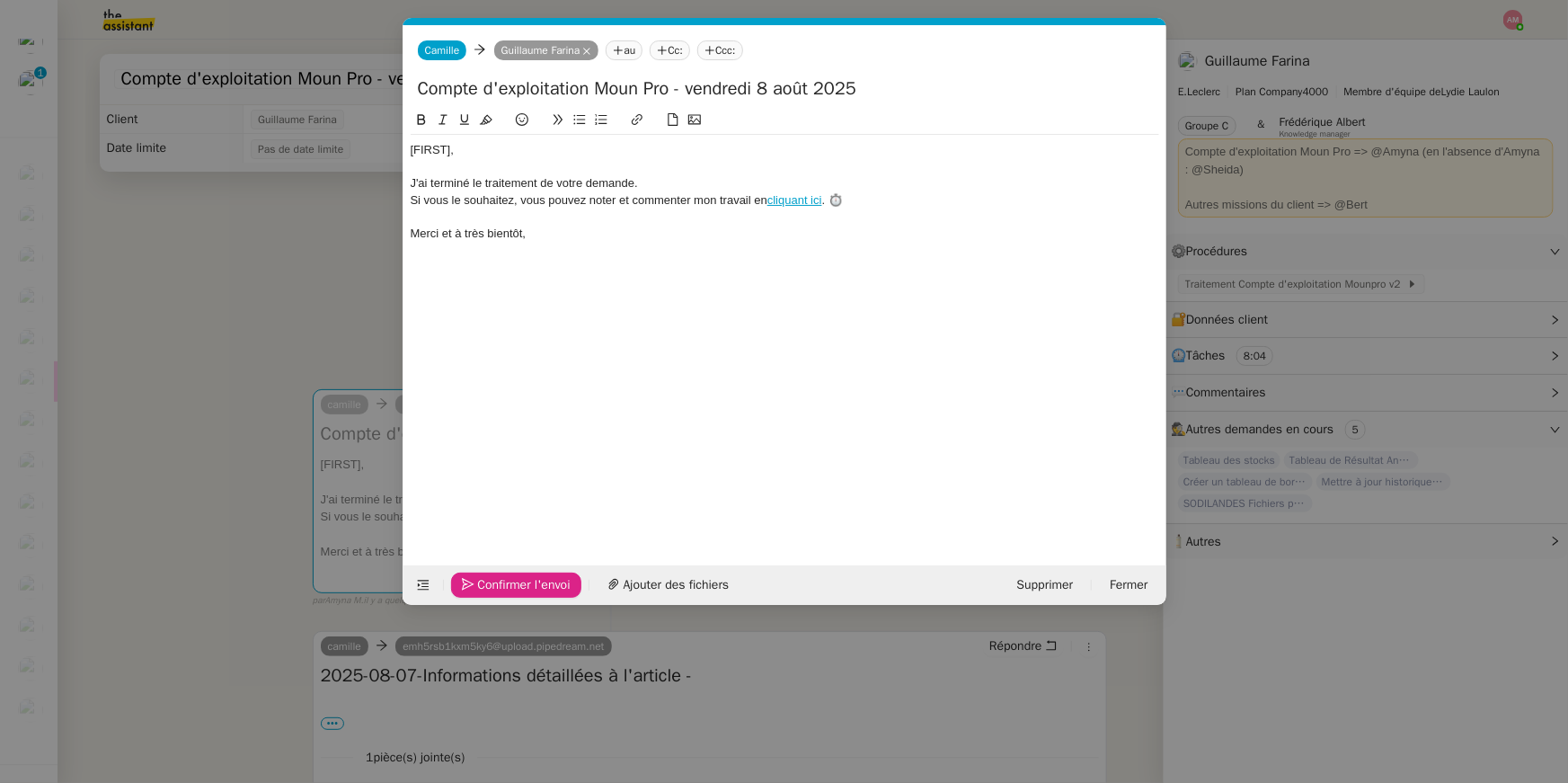 click on "Confirmer l'envoi" 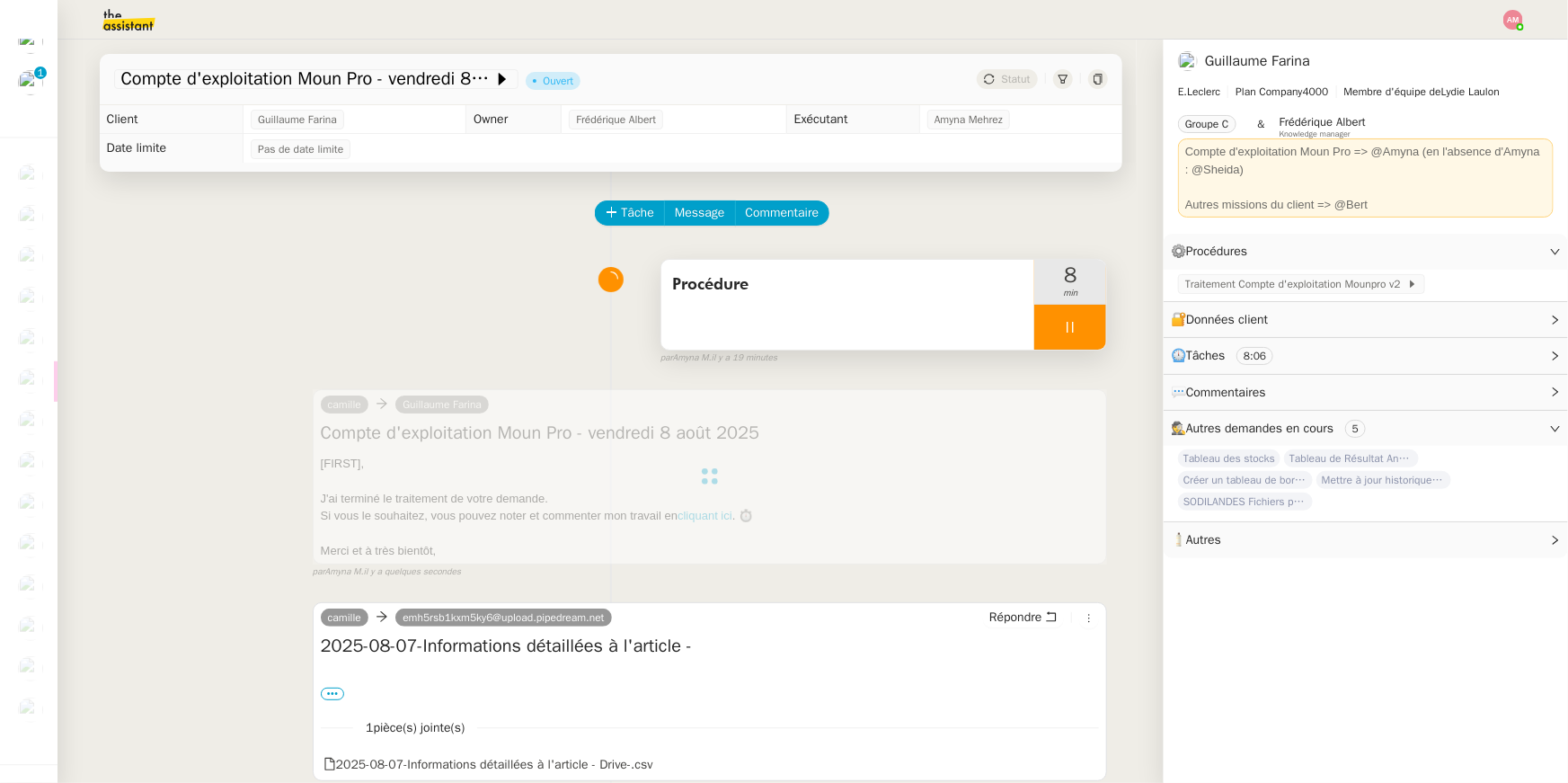 click 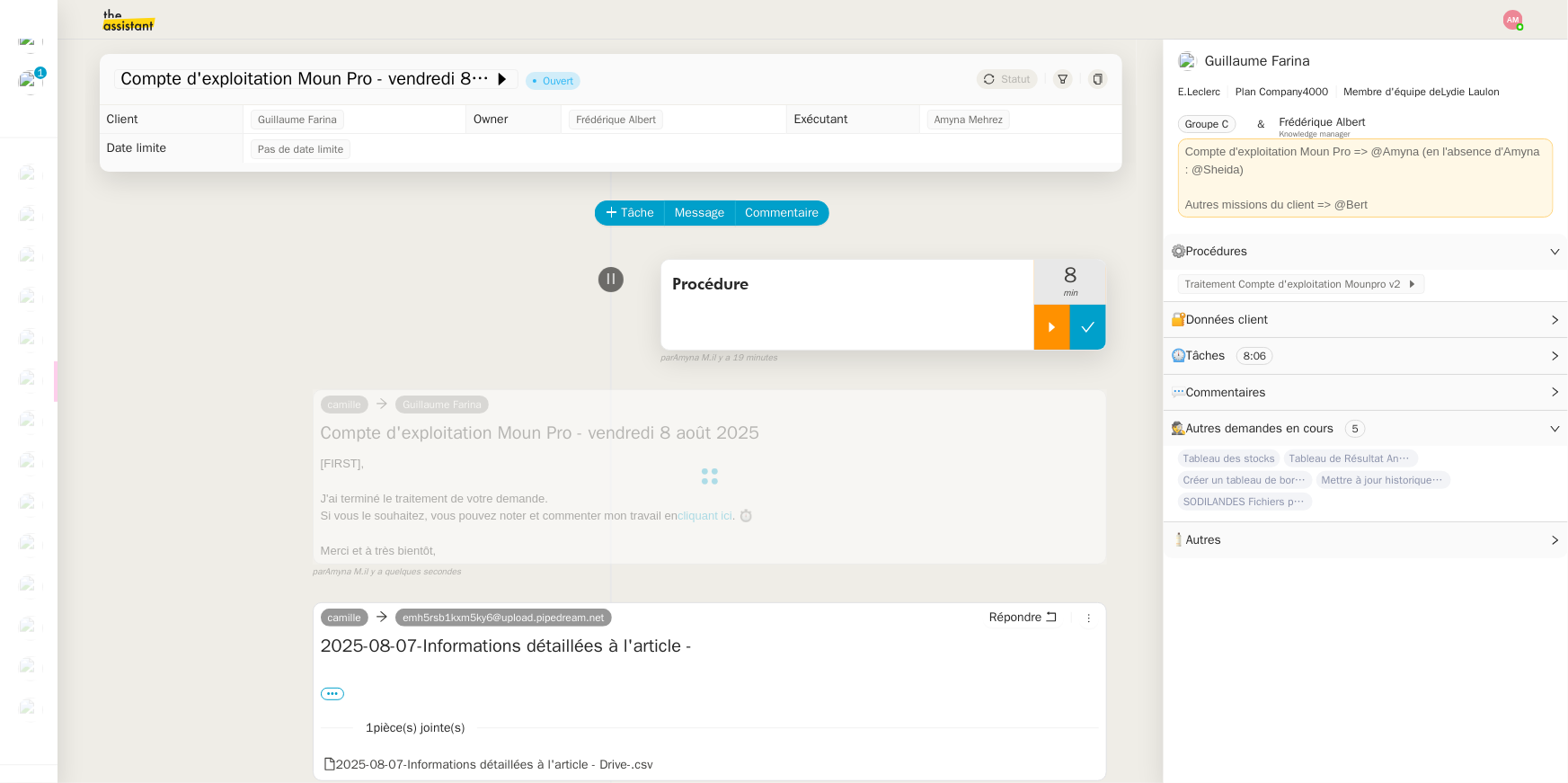 click 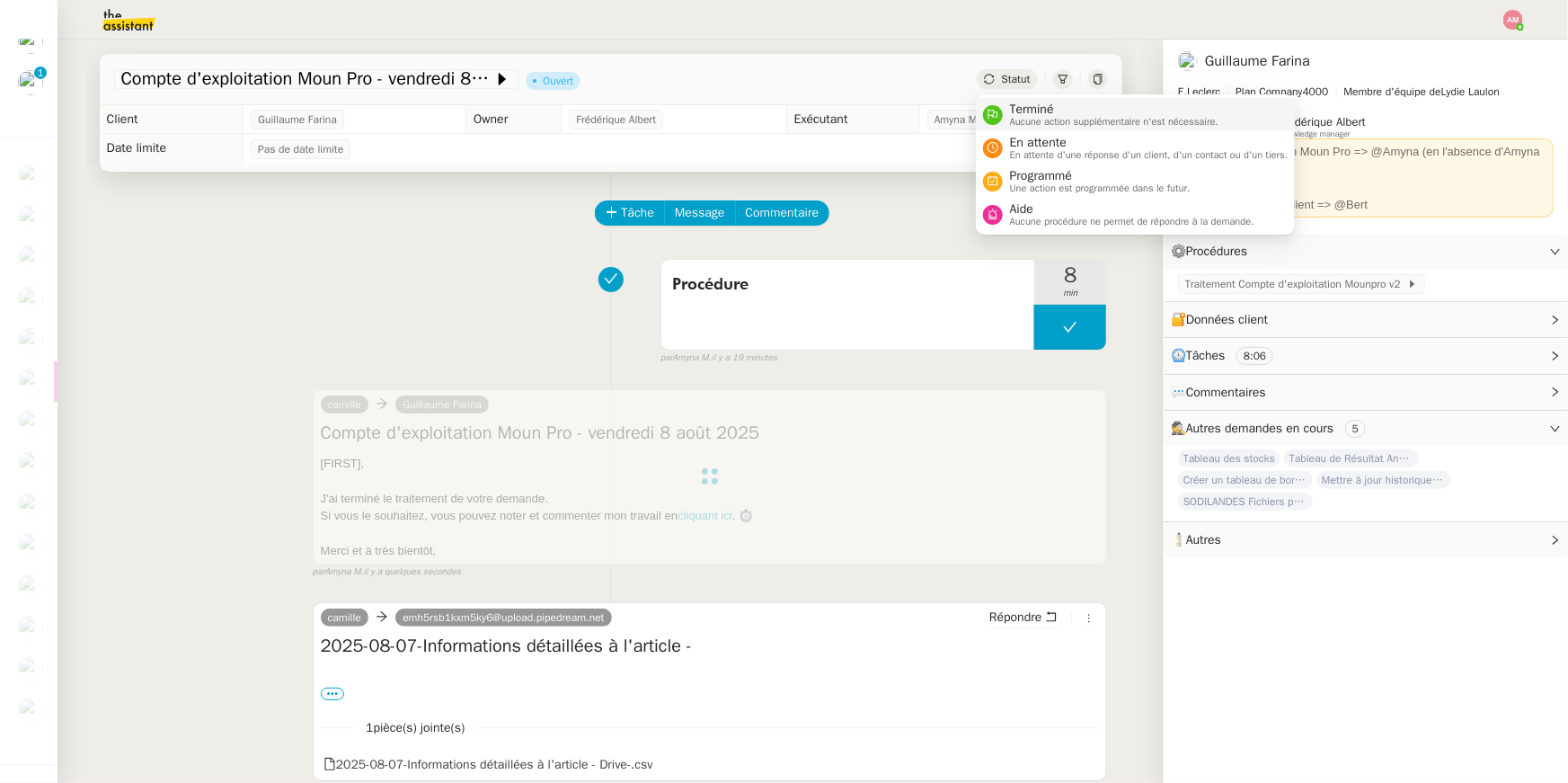 click on "Terminé" at bounding box center [1114, 110] 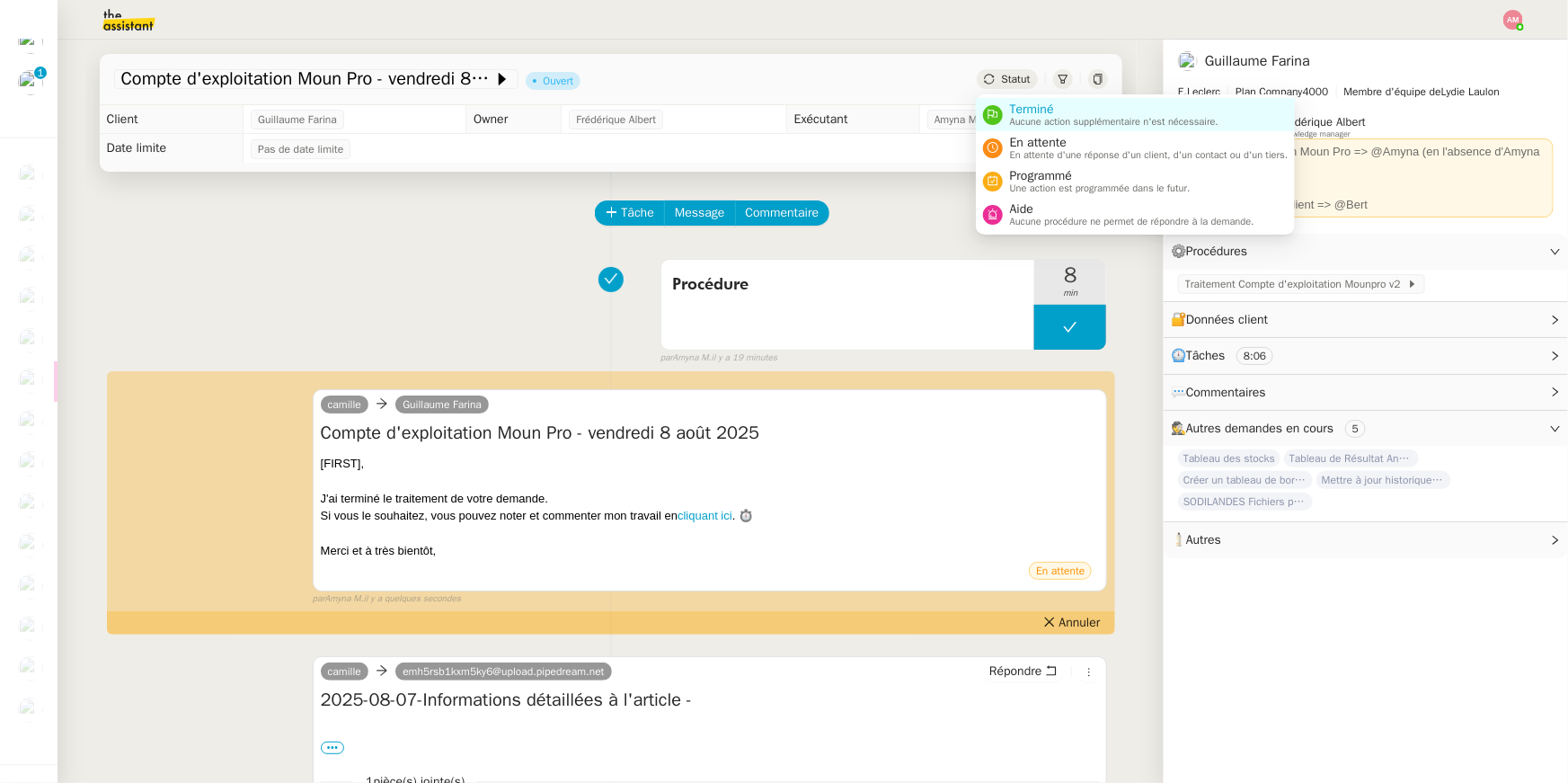 scroll, scrollTop: 343, scrollLeft: 0, axis: vertical 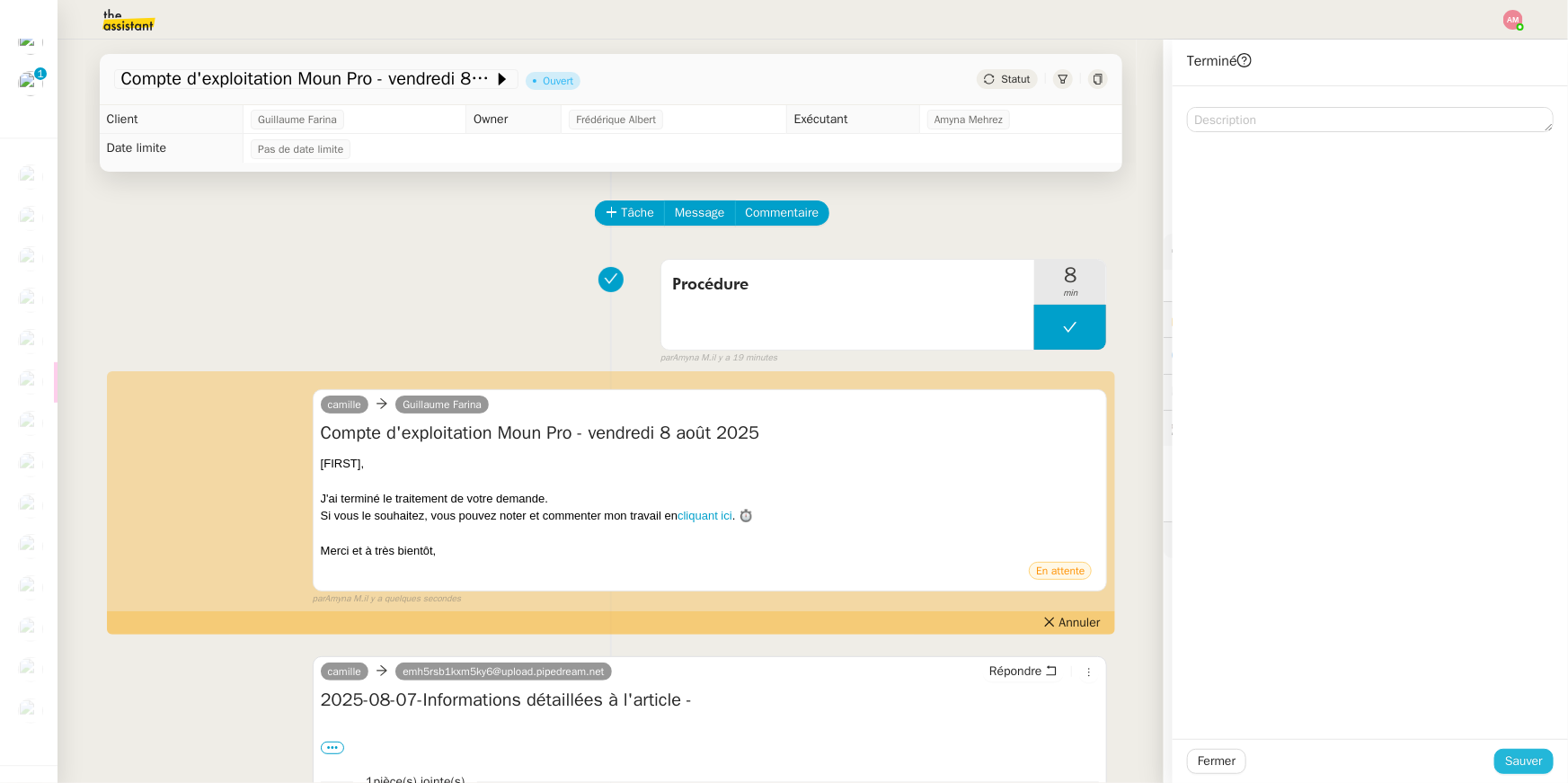 click on "Sauver" 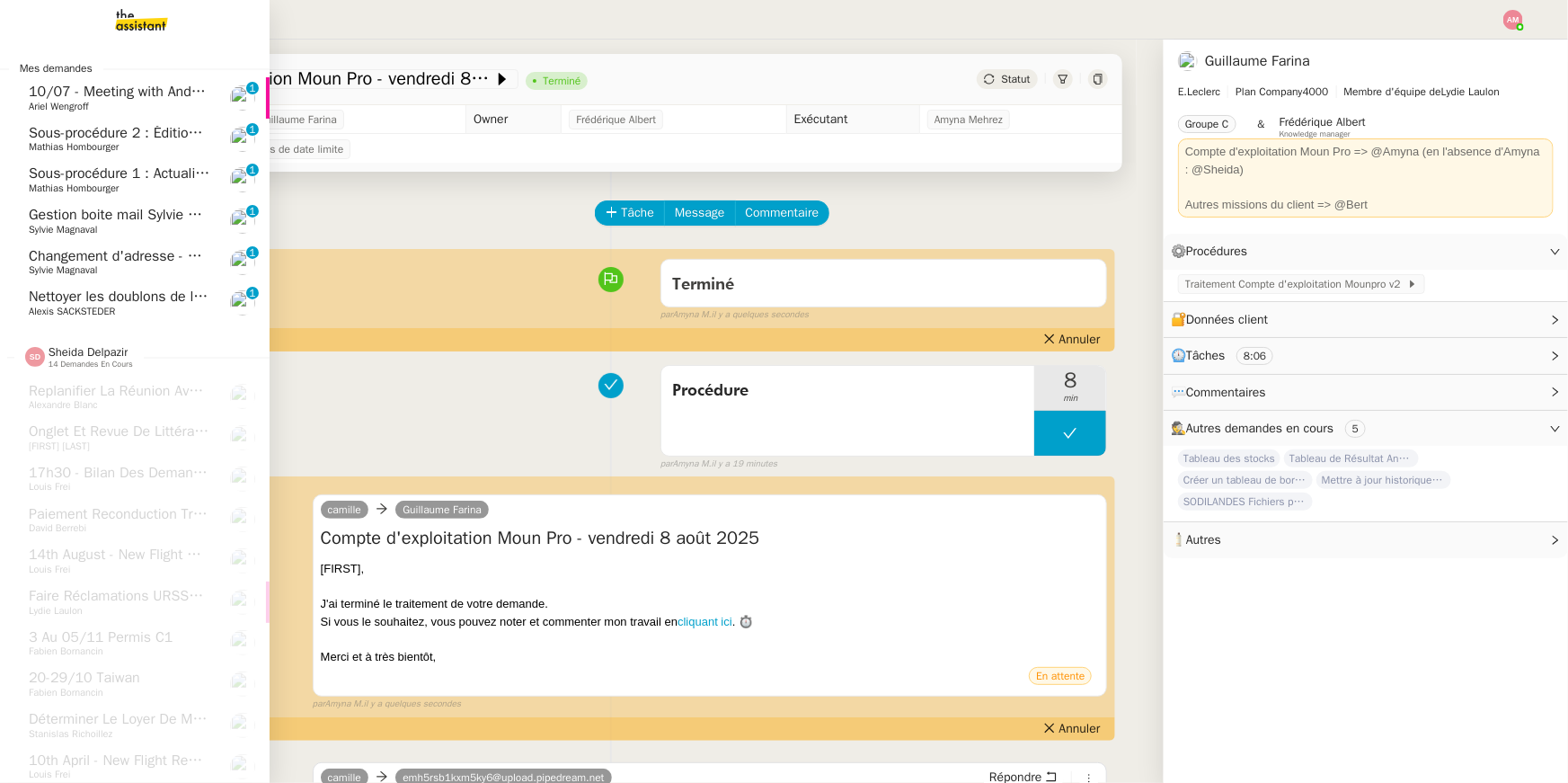 scroll, scrollTop: 0, scrollLeft: 0, axis: both 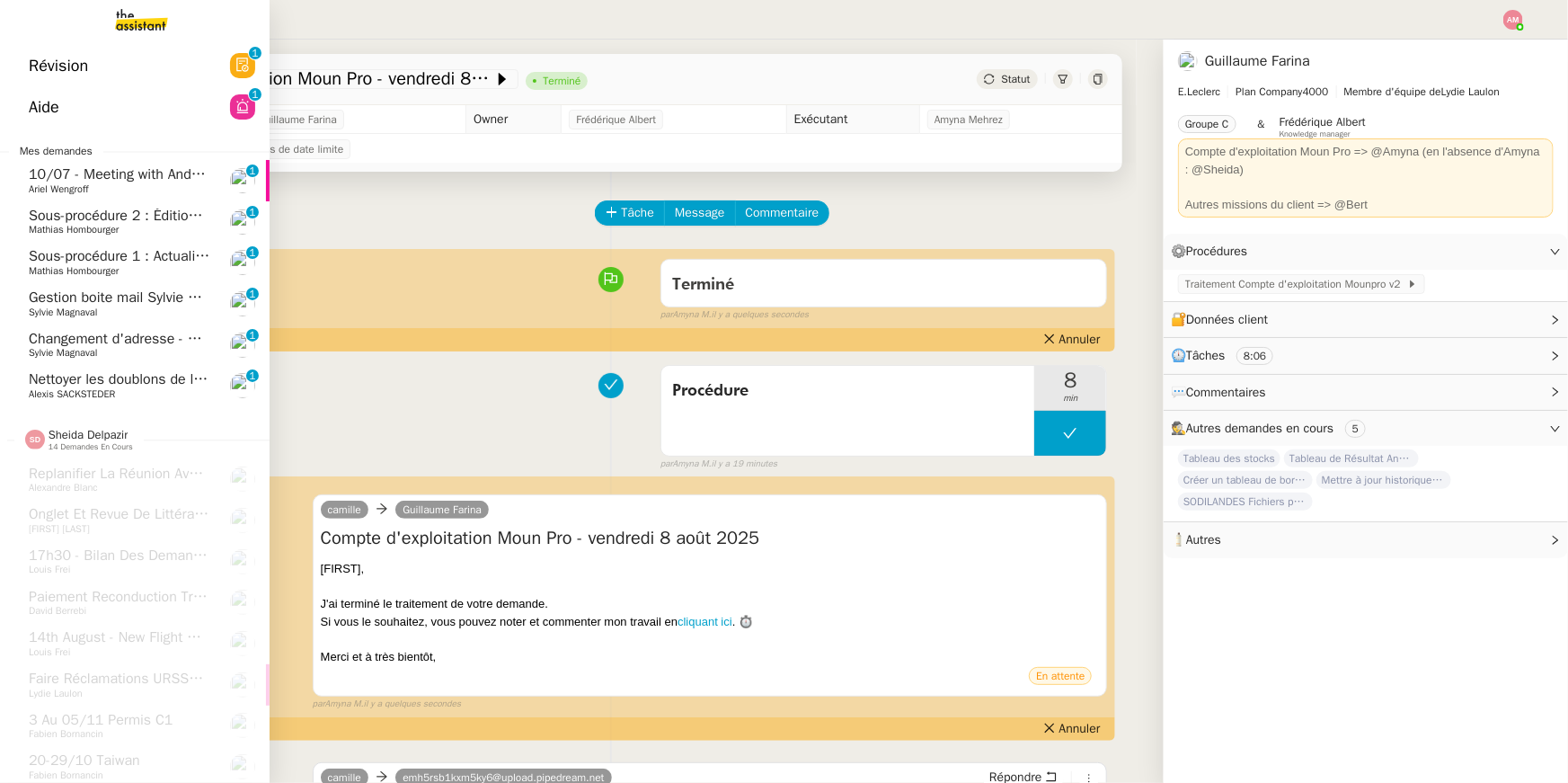 click on "10/07 - Meeting with Andrea Hess (Firefly)" 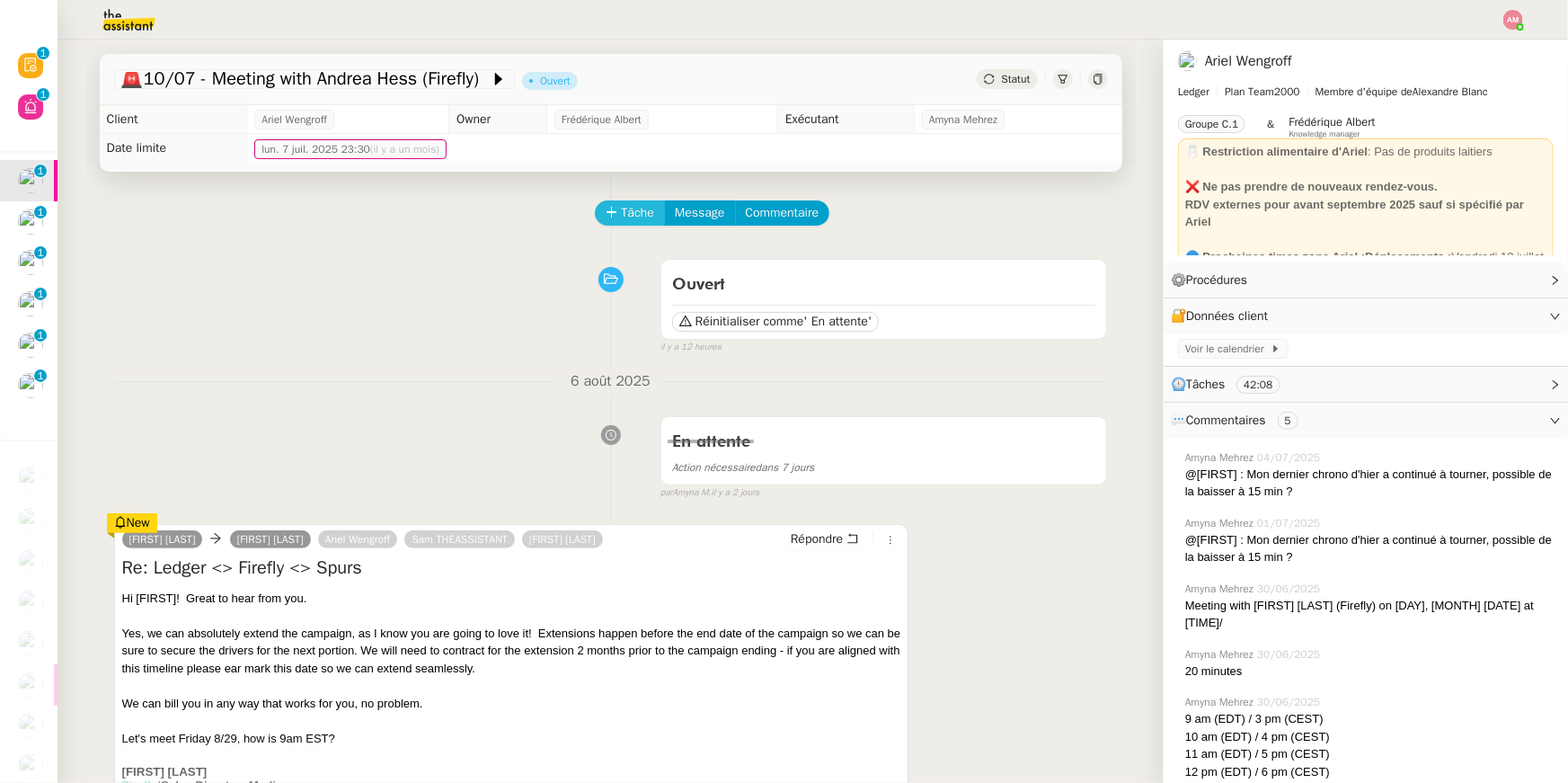 click on "Tâche" 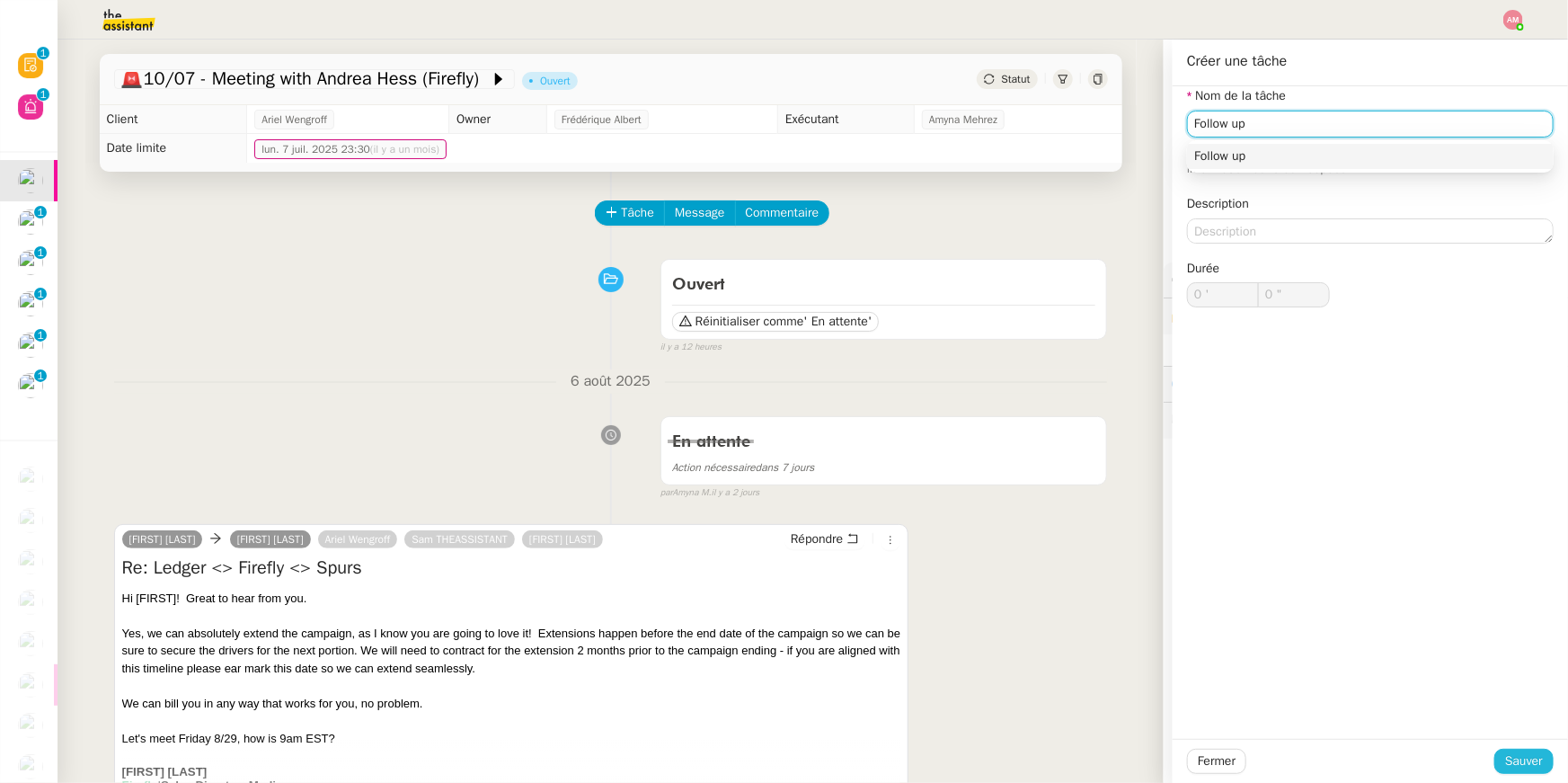type on "Follow up" 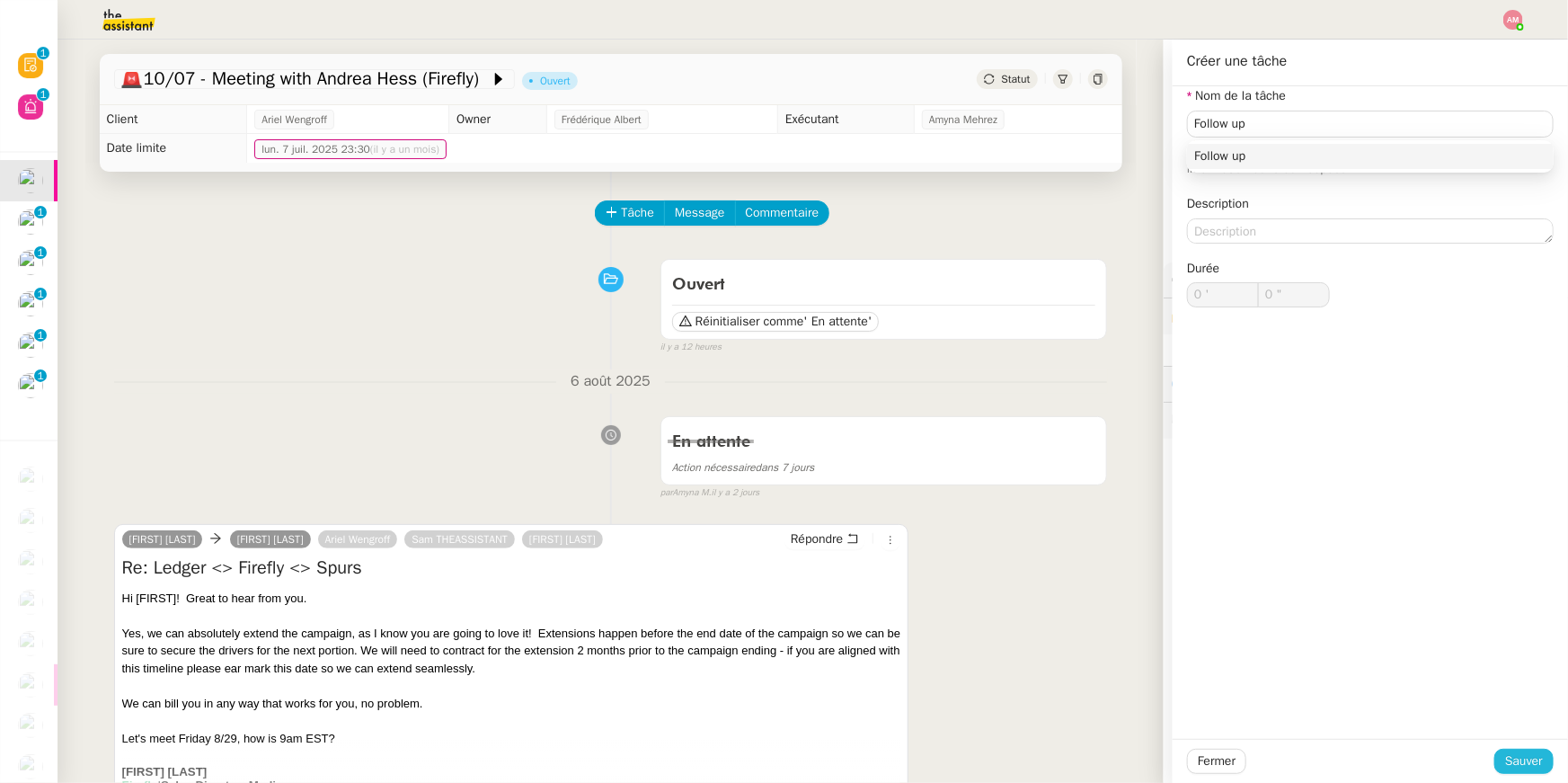 click on "Sauver" 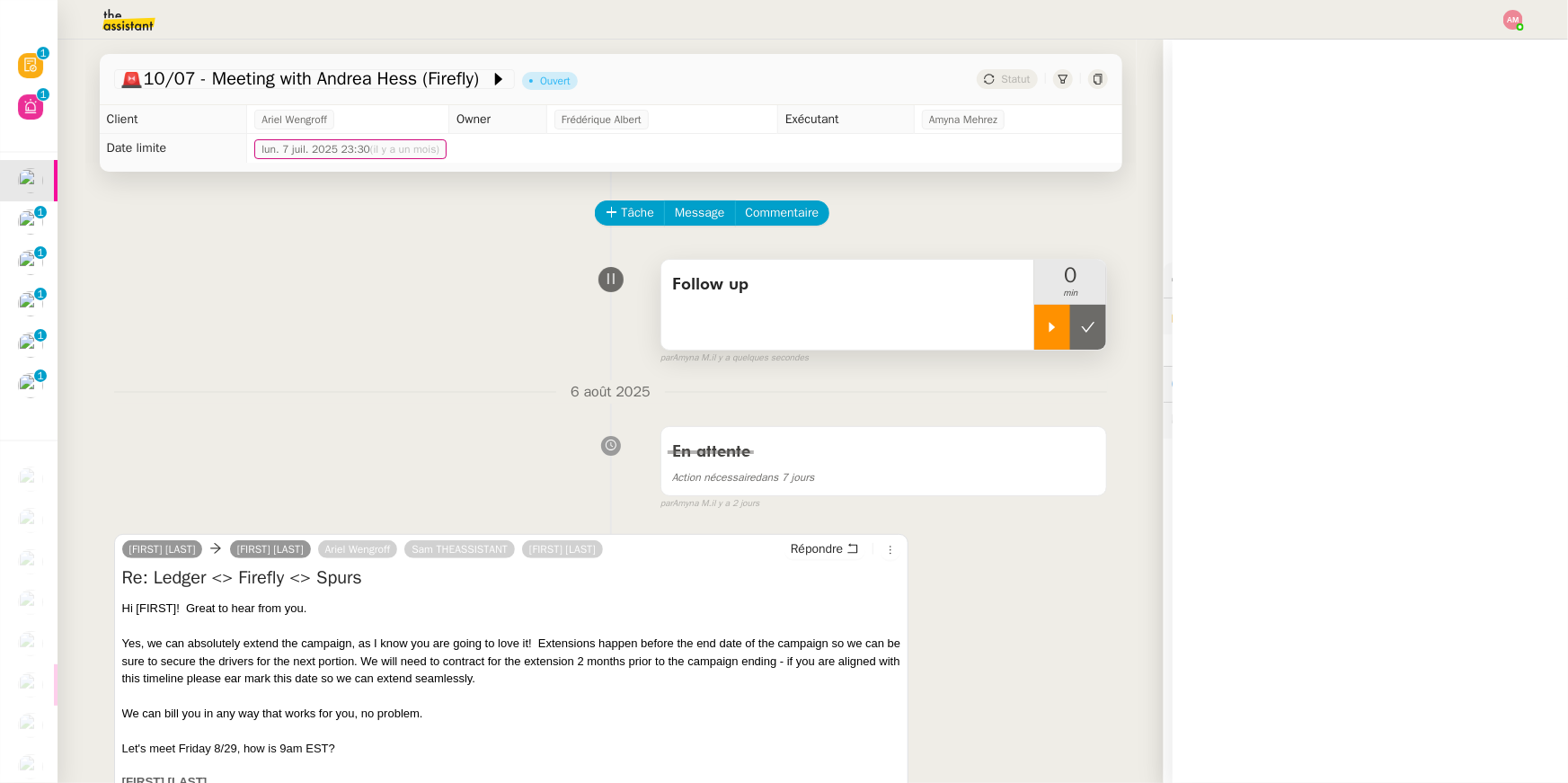 click at bounding box center [1052, 327] 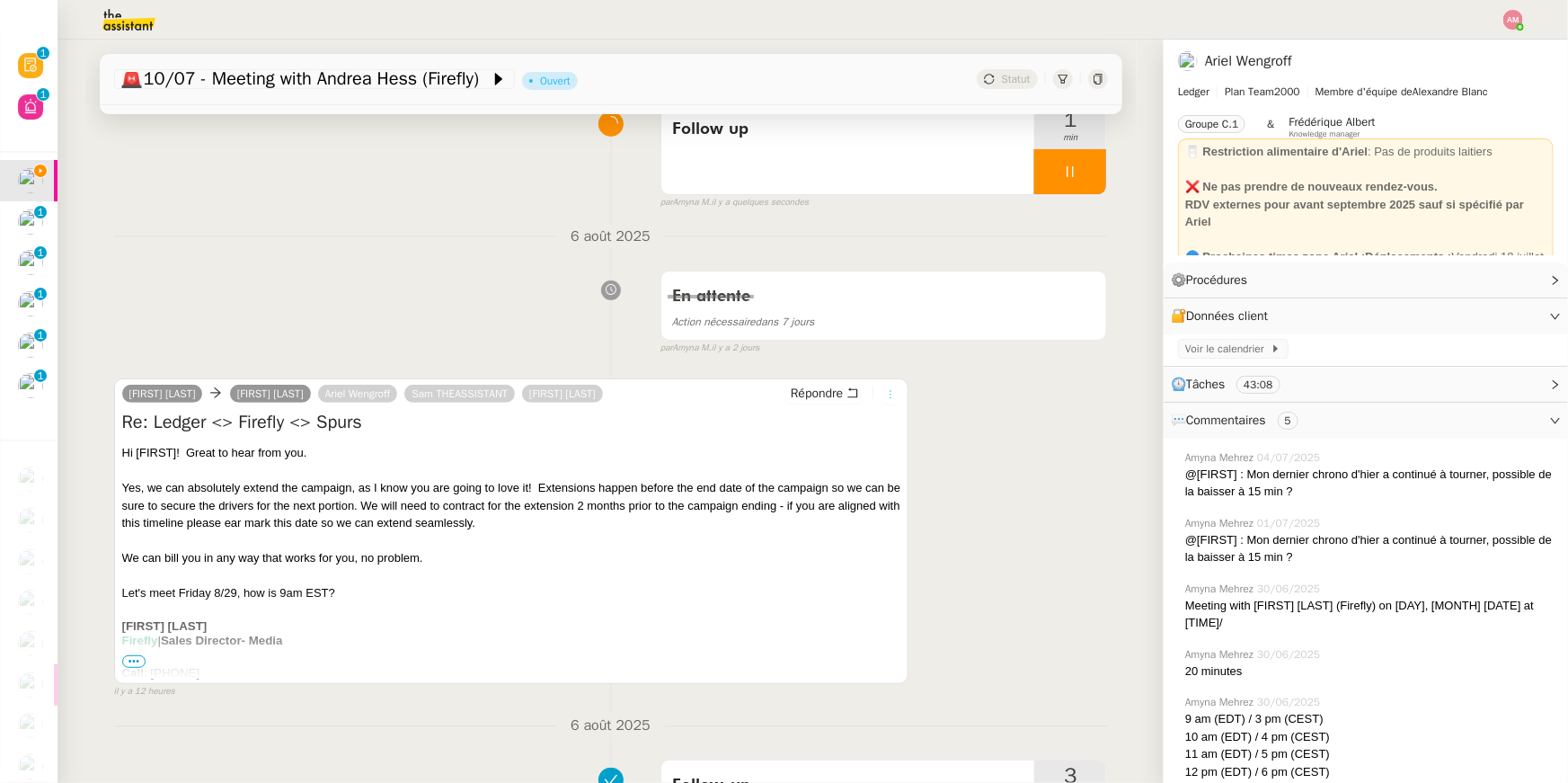 scroll, scrollTop: 155, scrollLeft: 0, axis: vertical 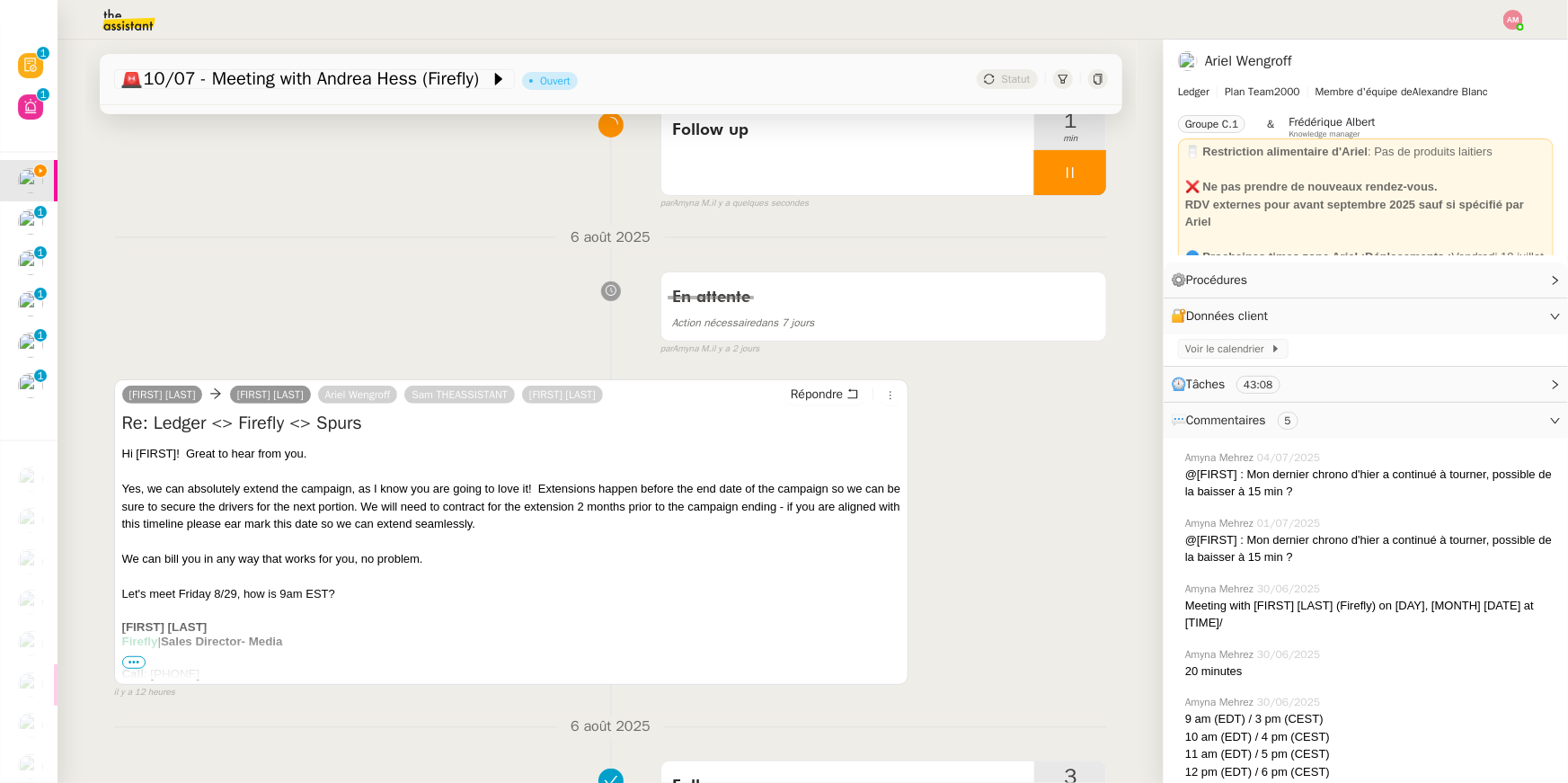 click on "par   [PERSON]   il y a quelques secondes" at bounding box center (884, 203) 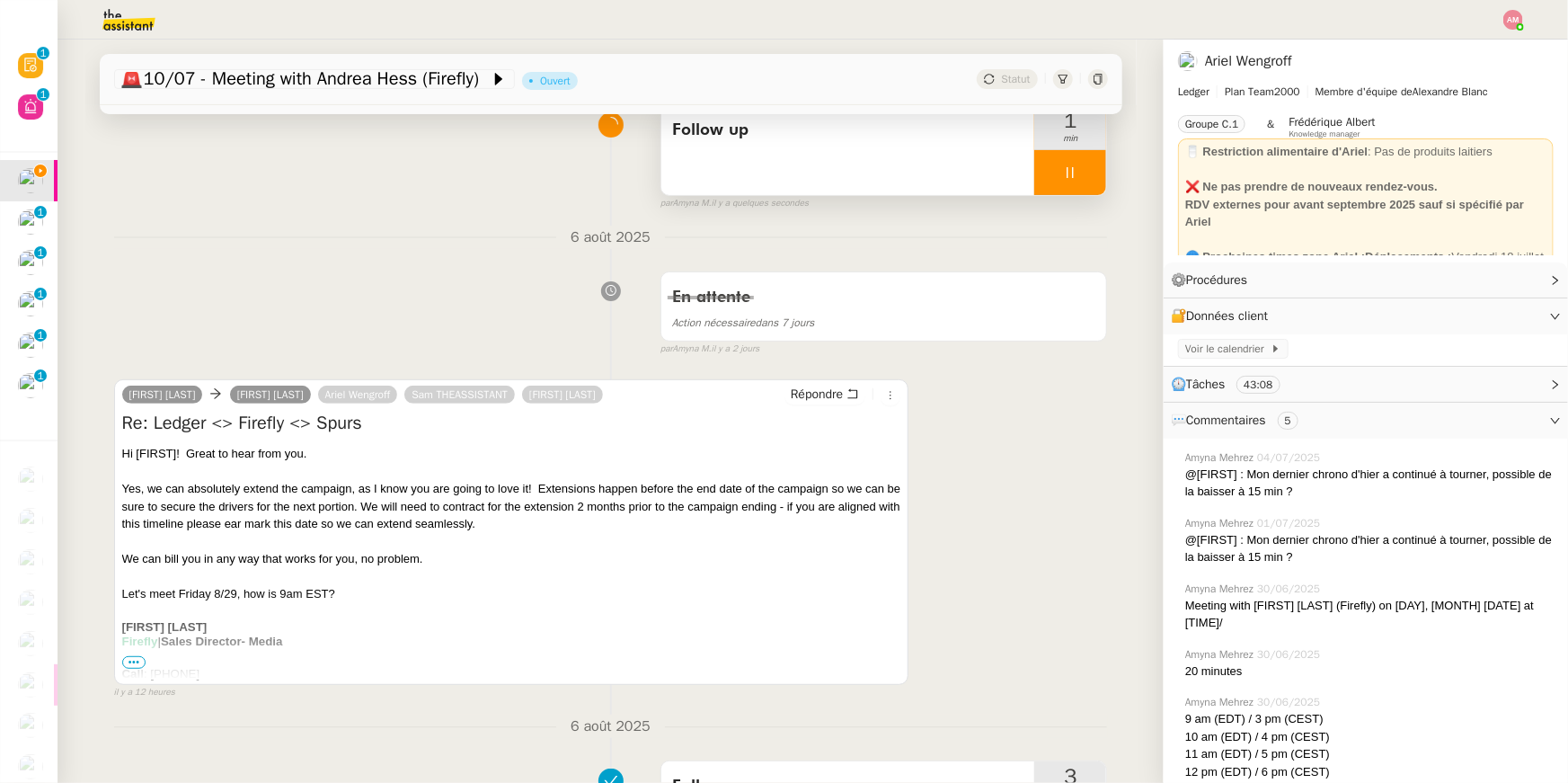 click at bounding box center (1070, 173) 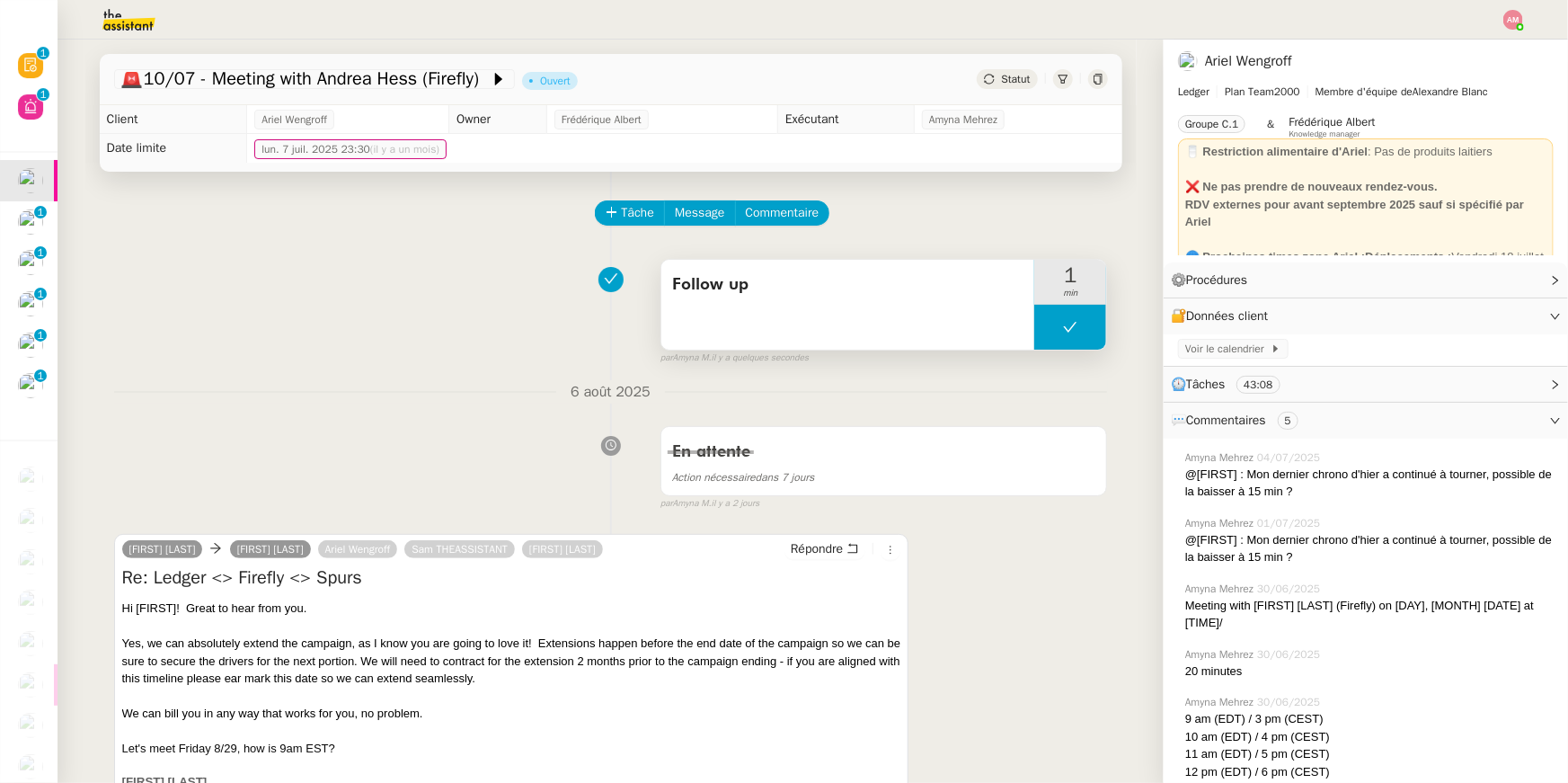 scroll, scrollTop: 12, scrollLeft: 0, axis: vertical 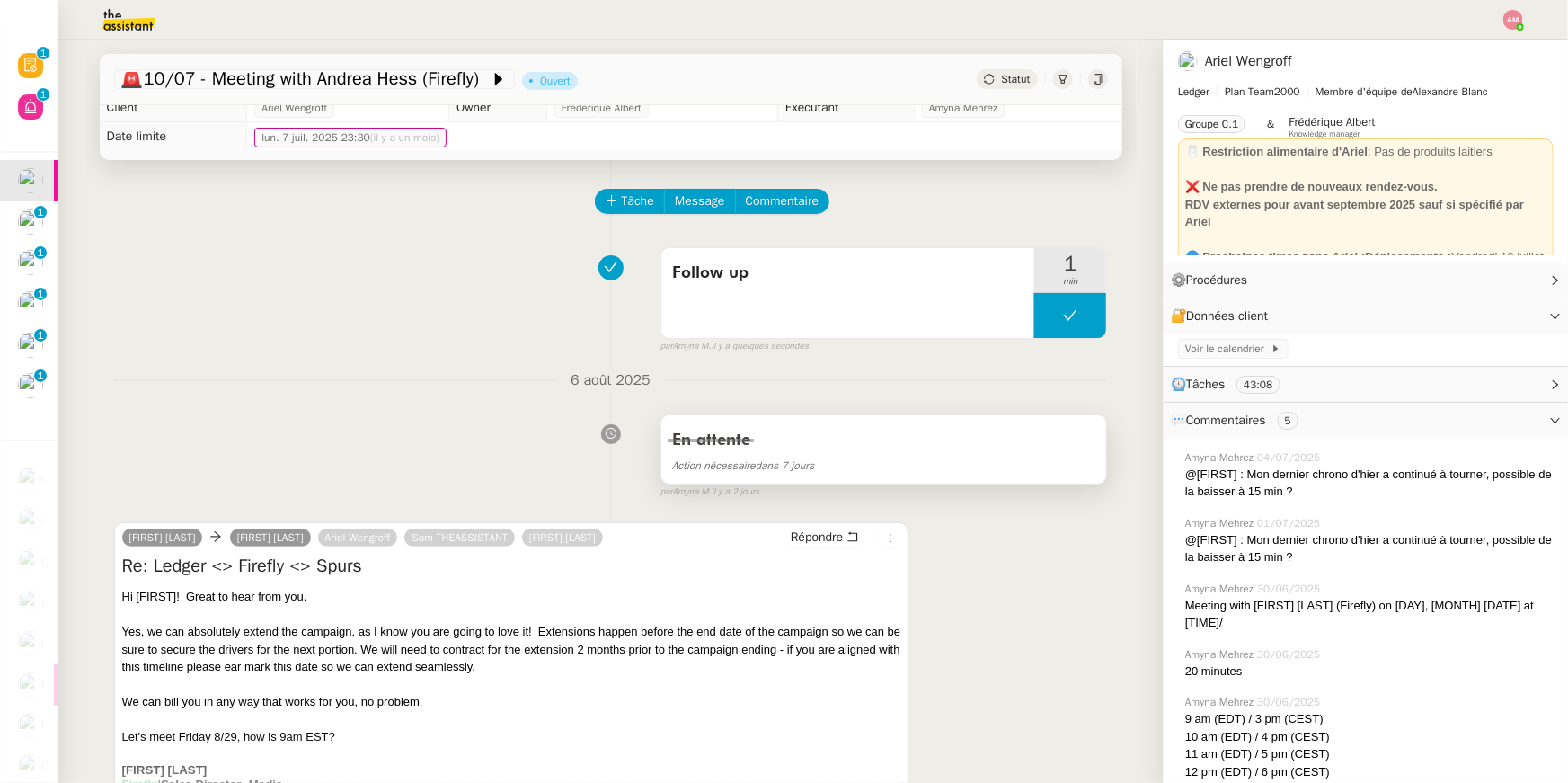 click on "En attente" at bounding box center [884, 440] 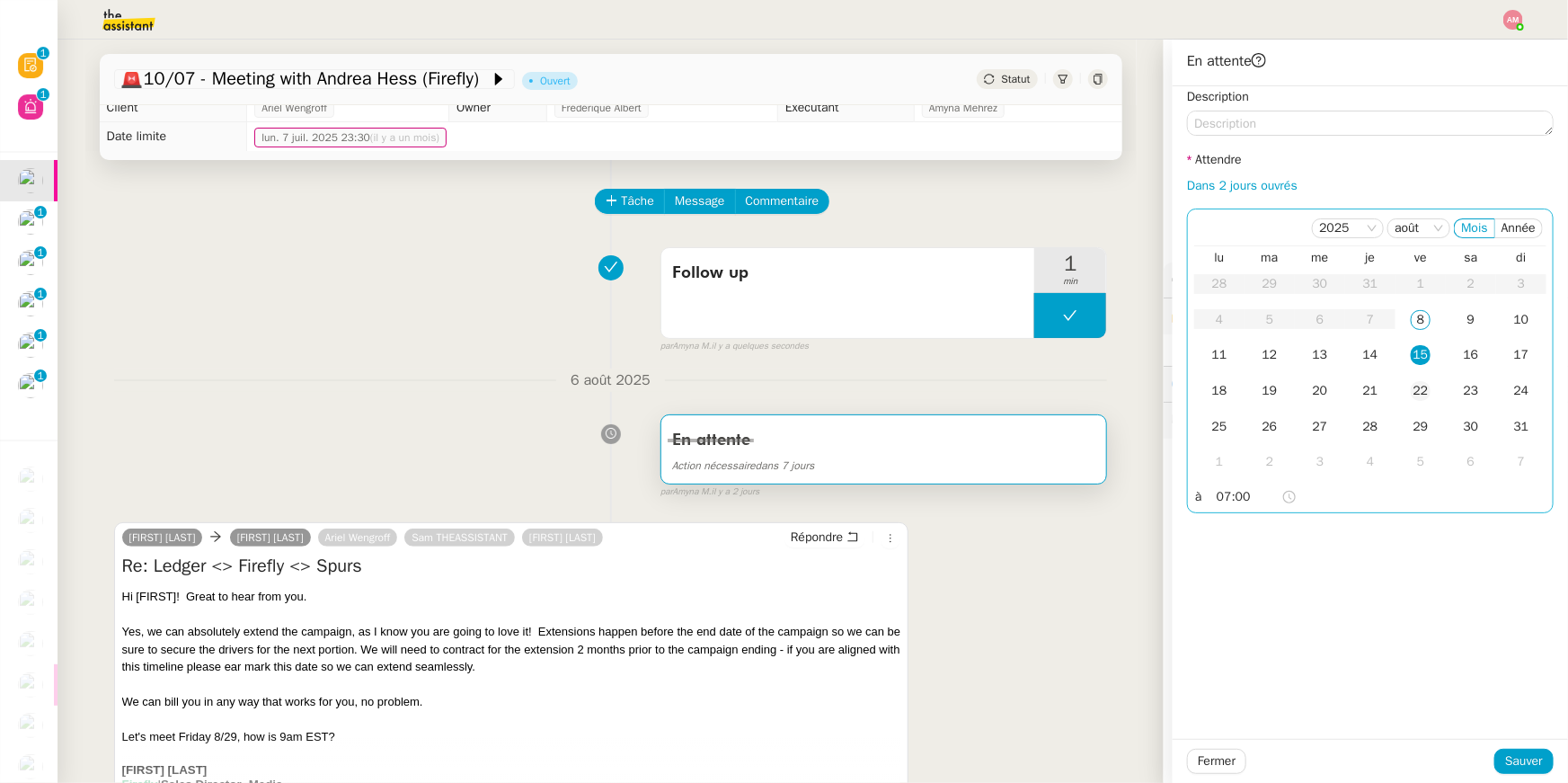 click on "22" 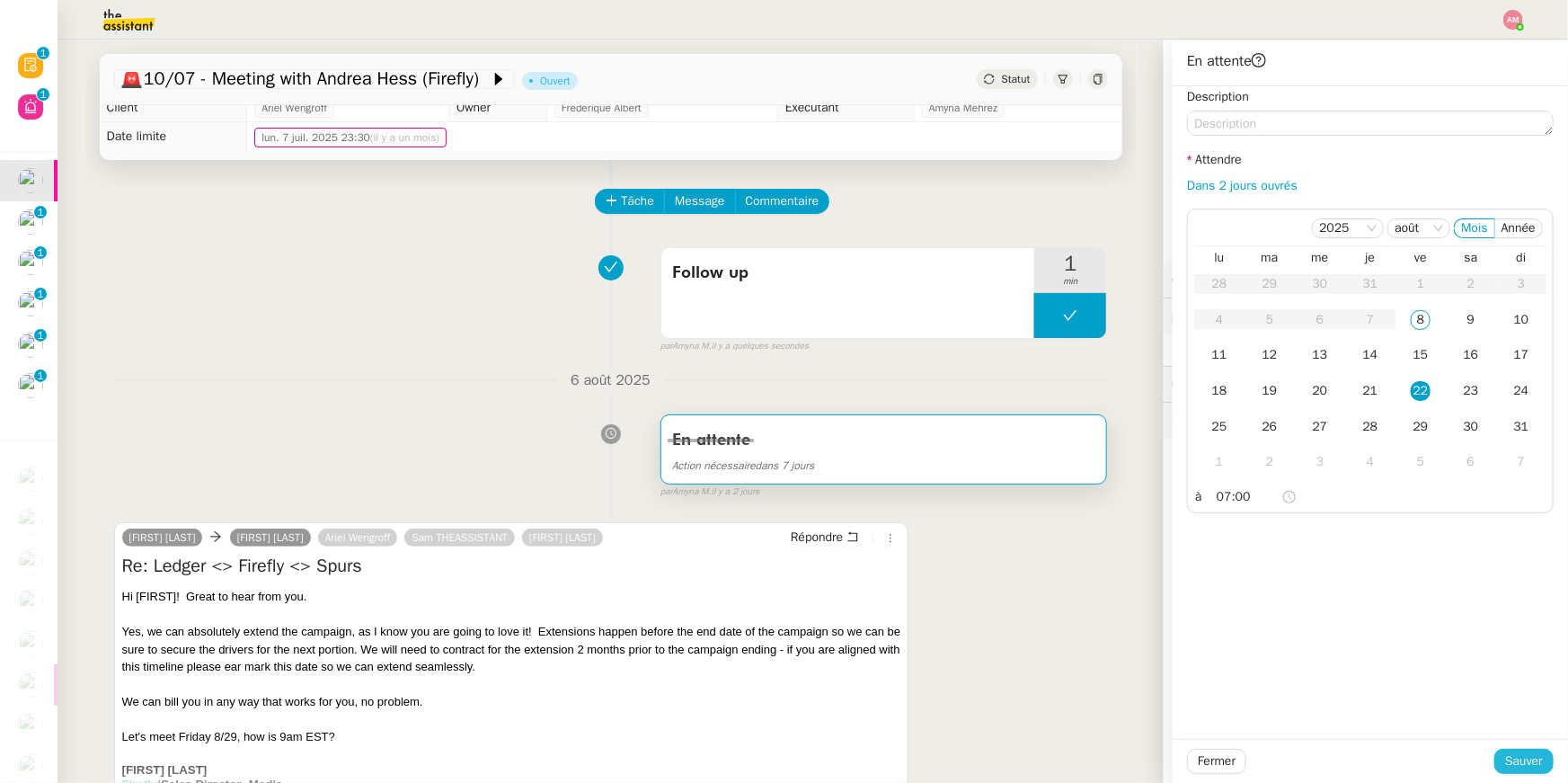 click on "Sauver" 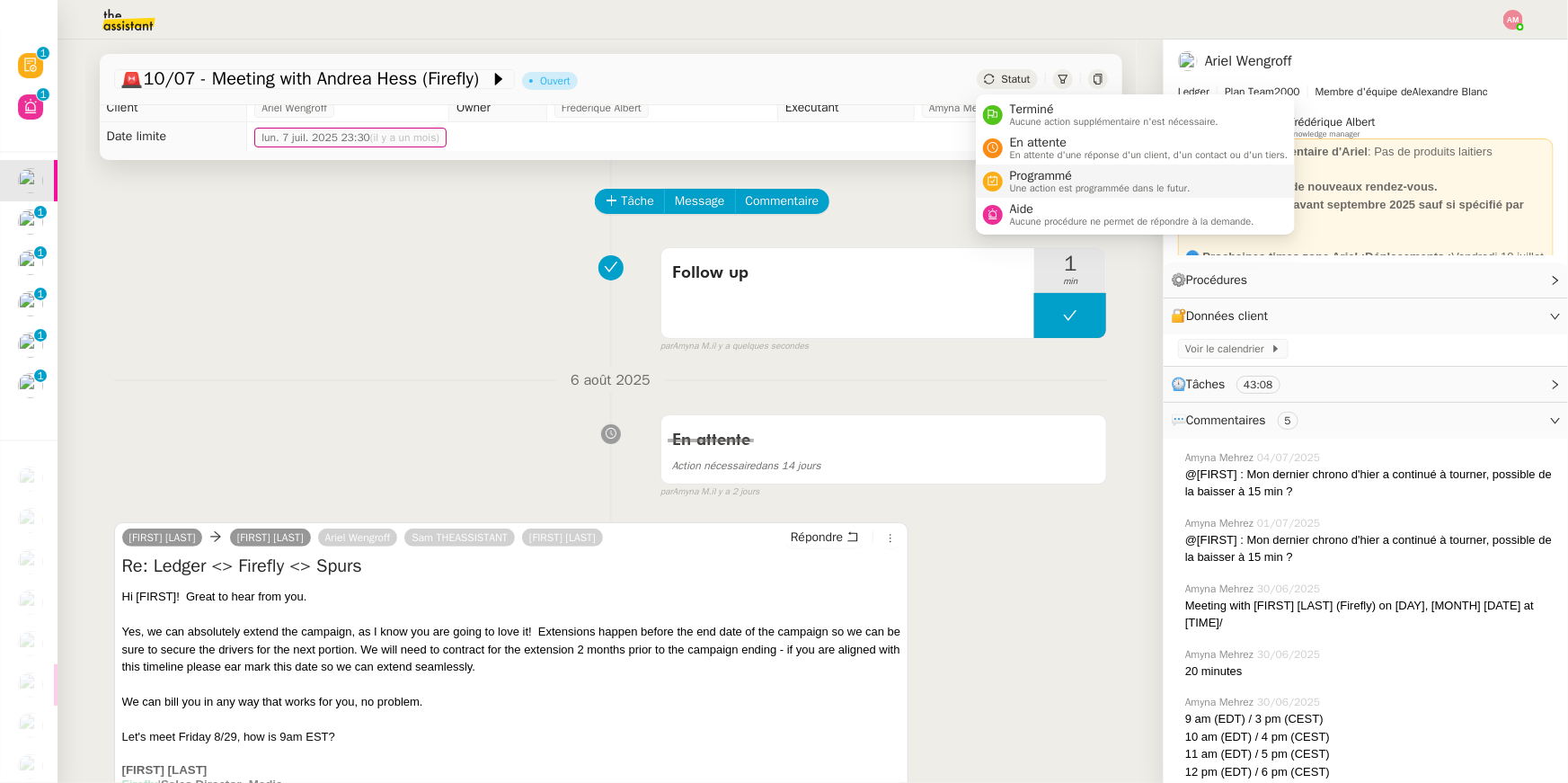 click on "Une action est programmée dans le futur." at bounding box center (1100, 188) 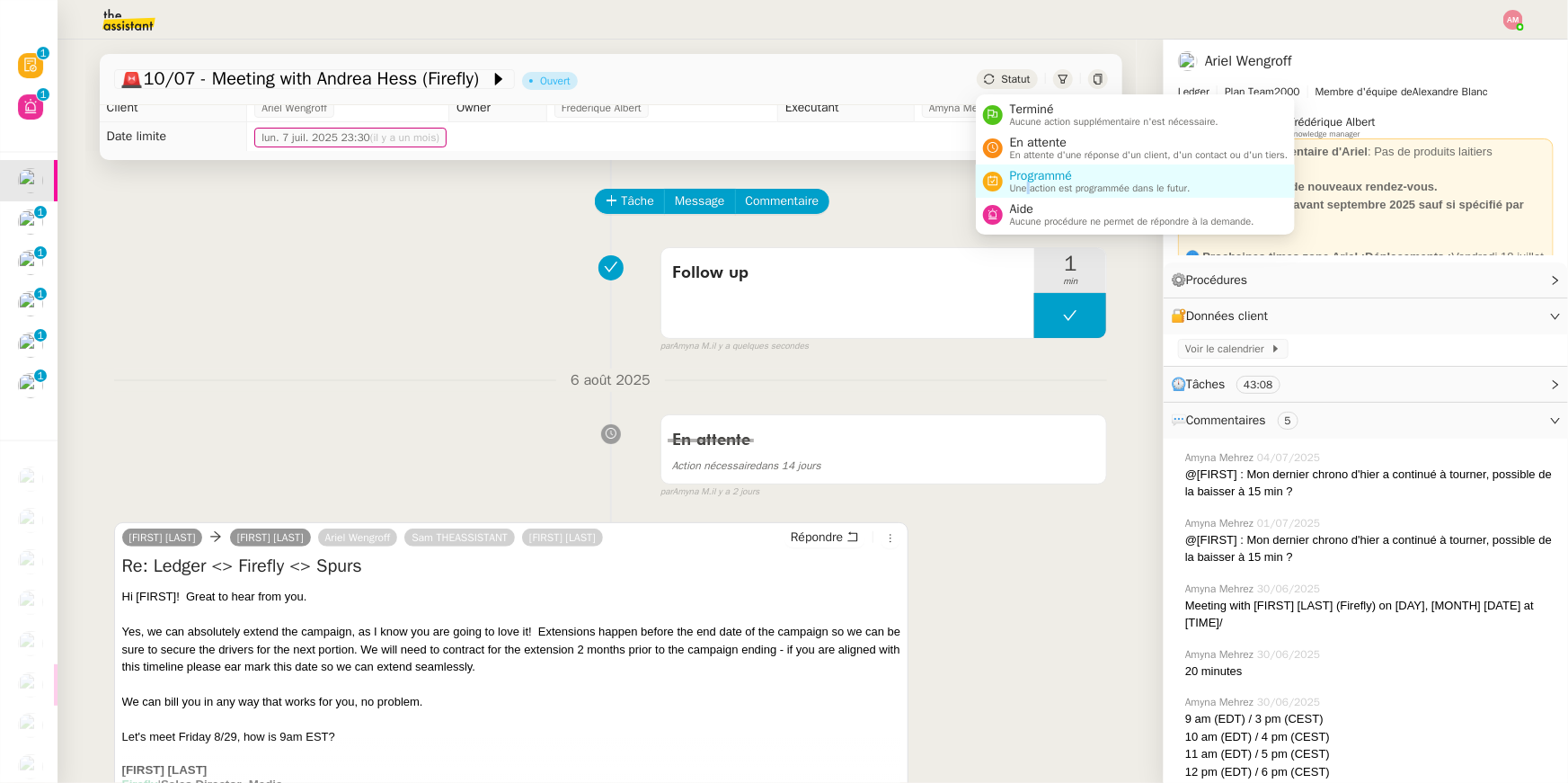 drag, startPoint x: 1027, startPoint y: 182, endPoint x: 1021, endPoint y: 138, distance: 44.407207 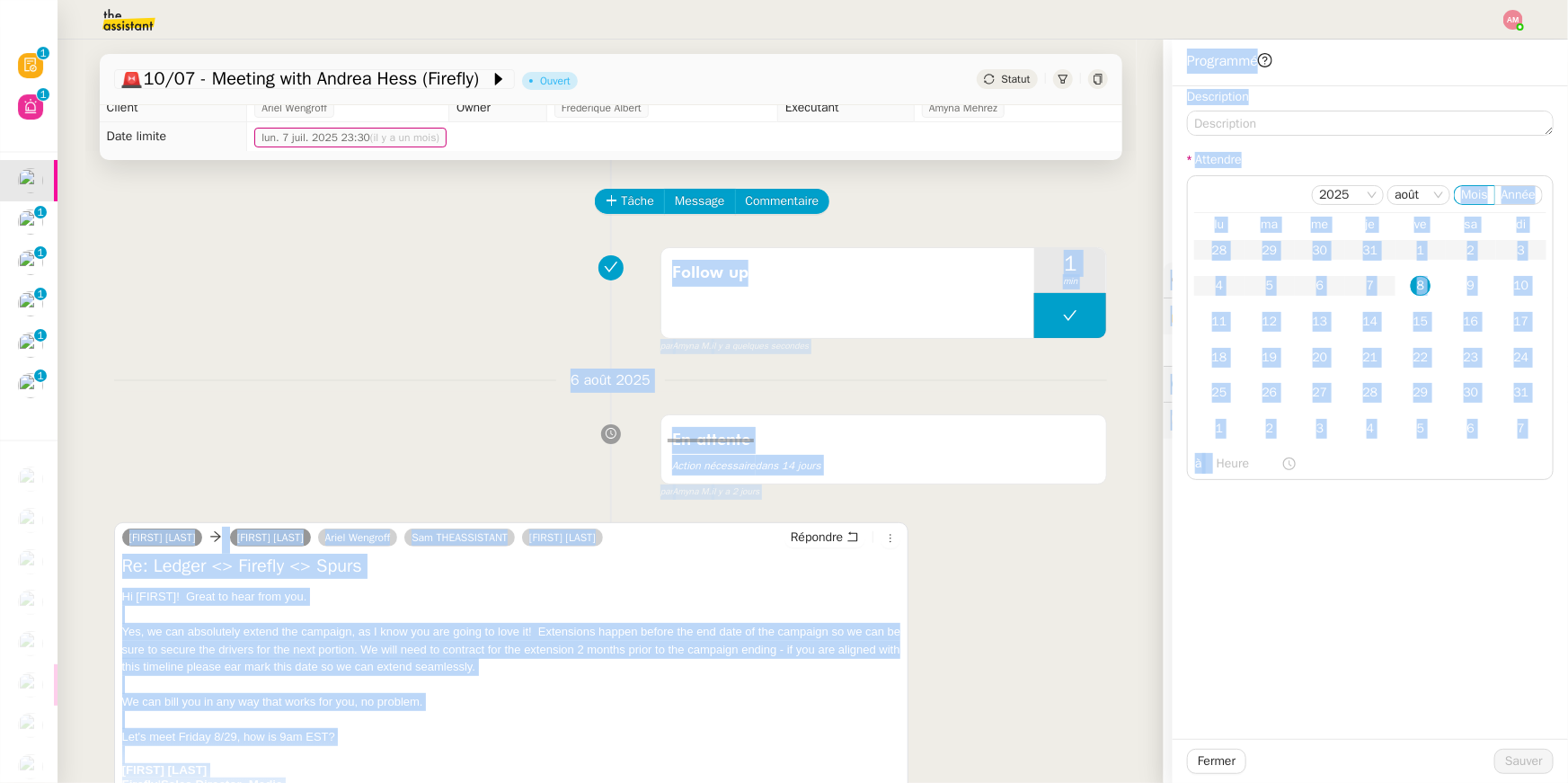 click on "lun. 7 juil. 2025 23:30  (il y a un mois)" 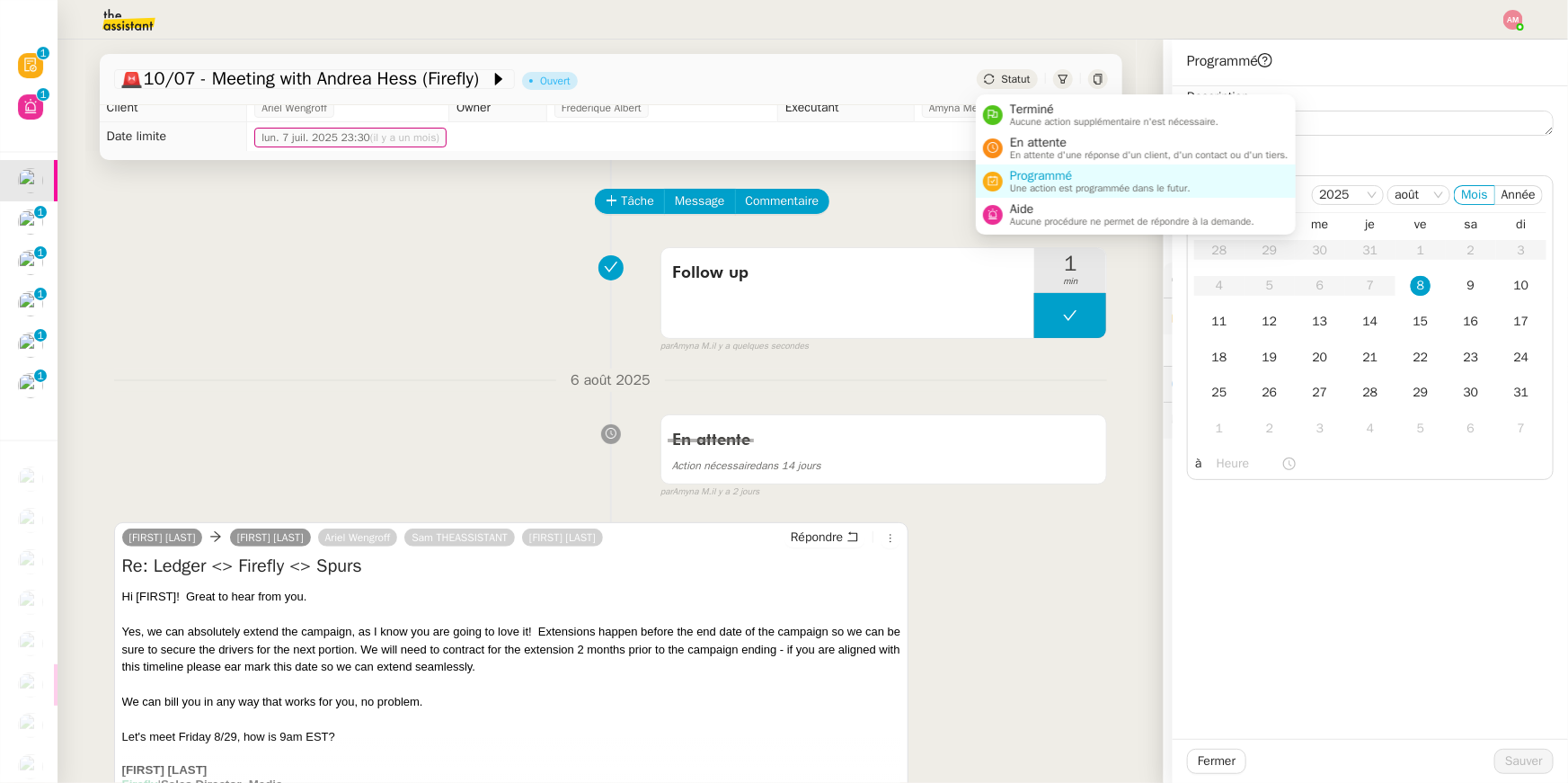 click on "Statut" 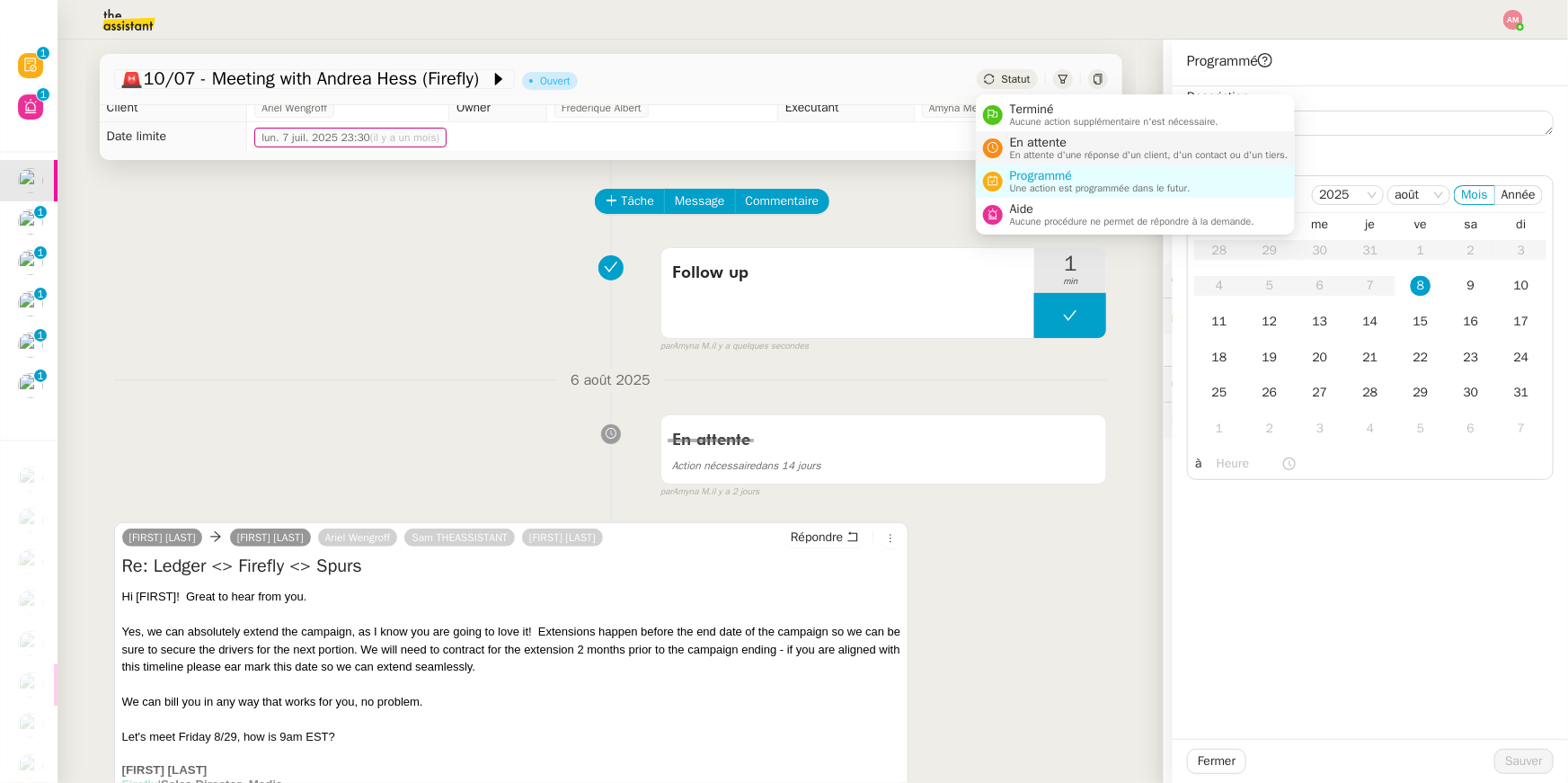 click on "En attente" at bounding box center [1149, 143] 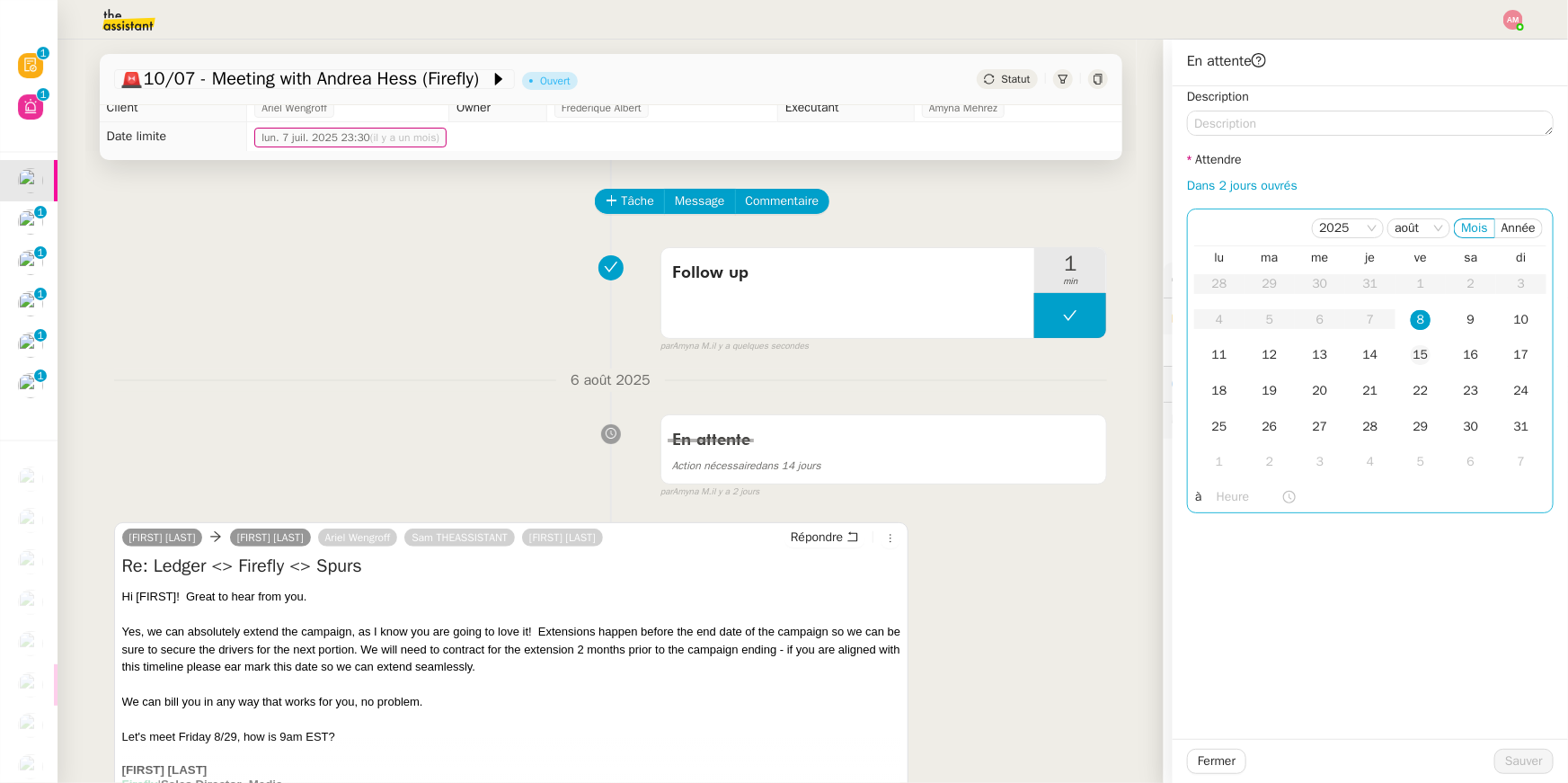 click on "15" 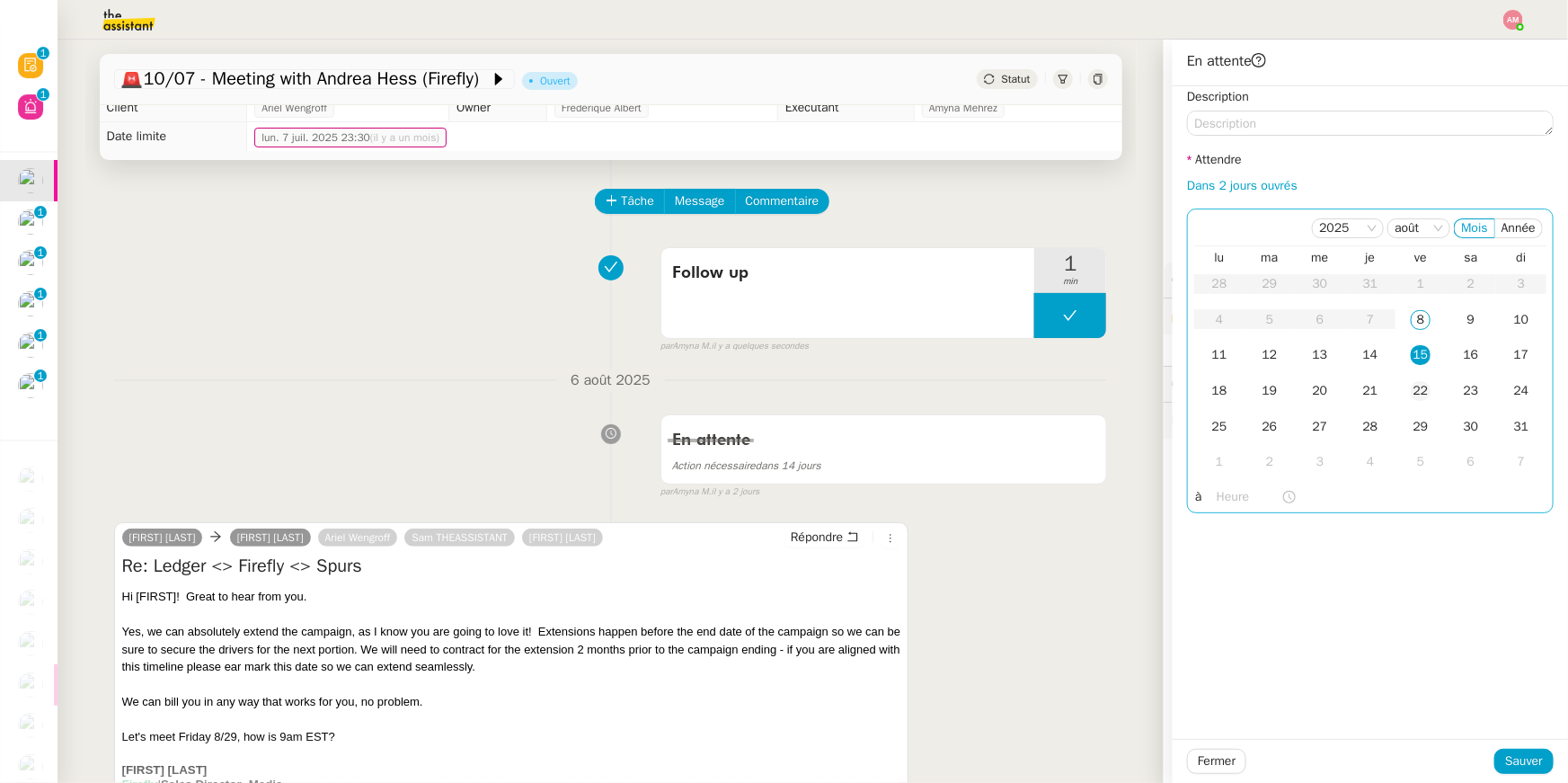 click on "22" 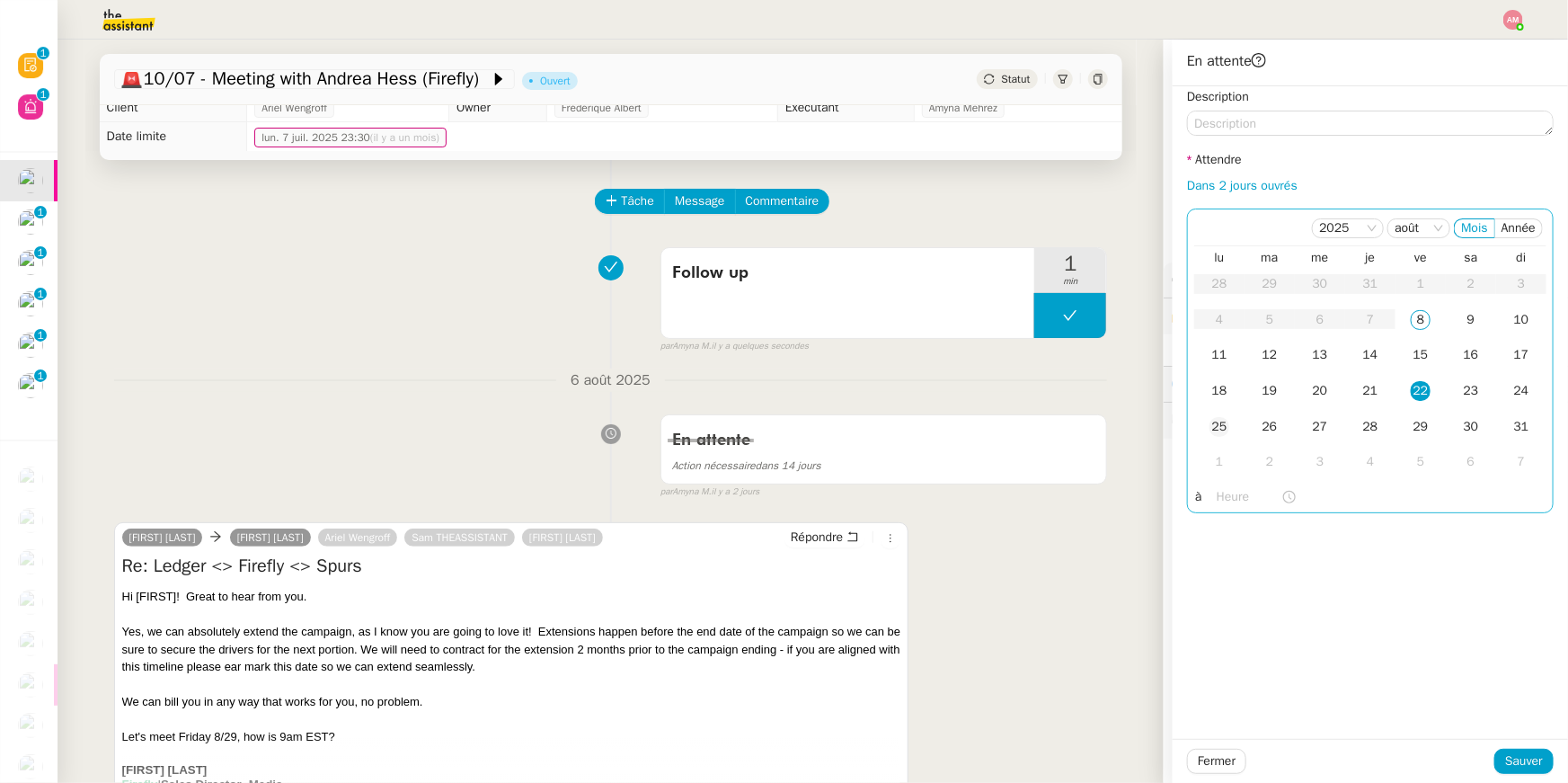 click on "25" 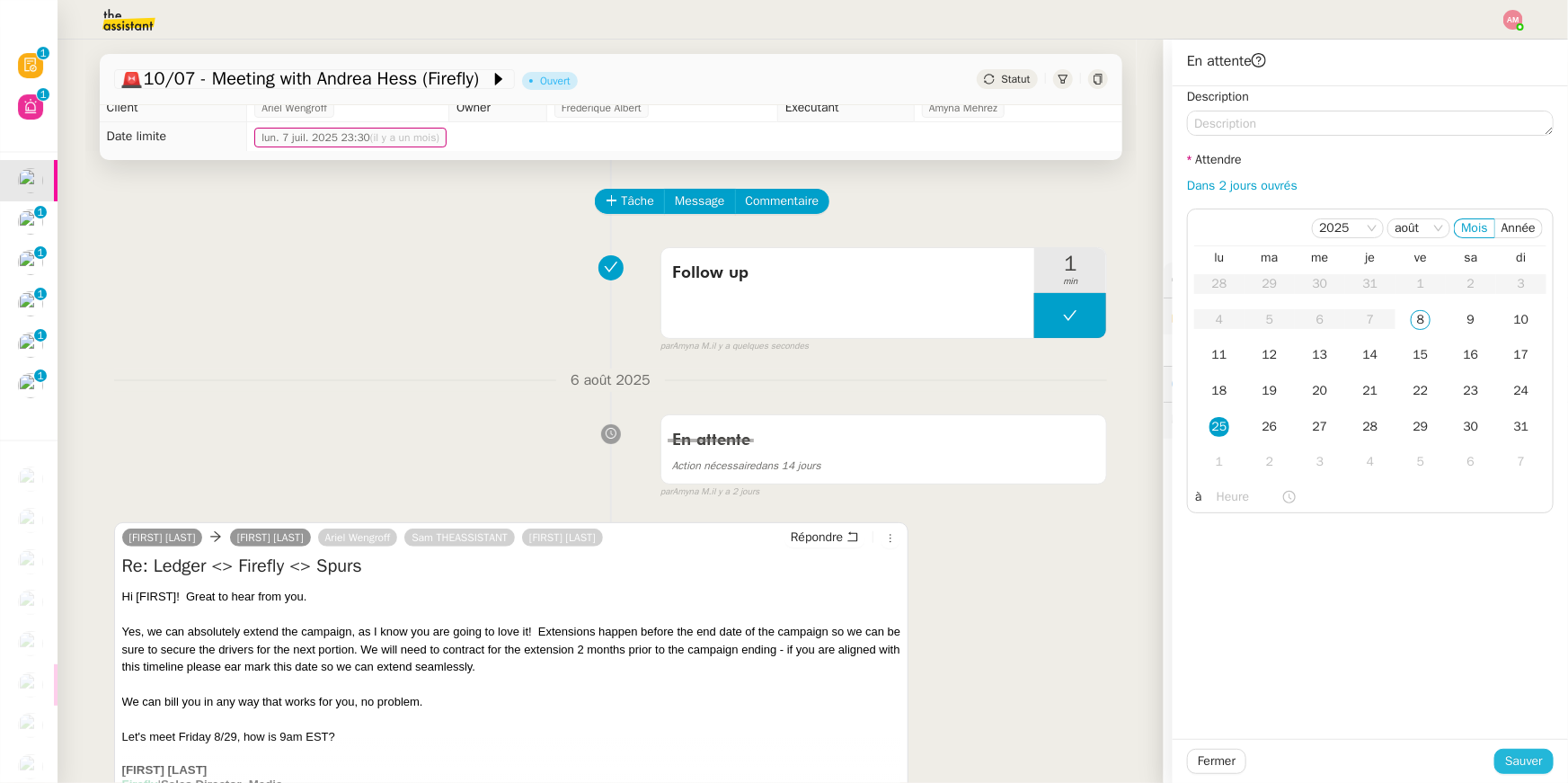 click on "Sauver" 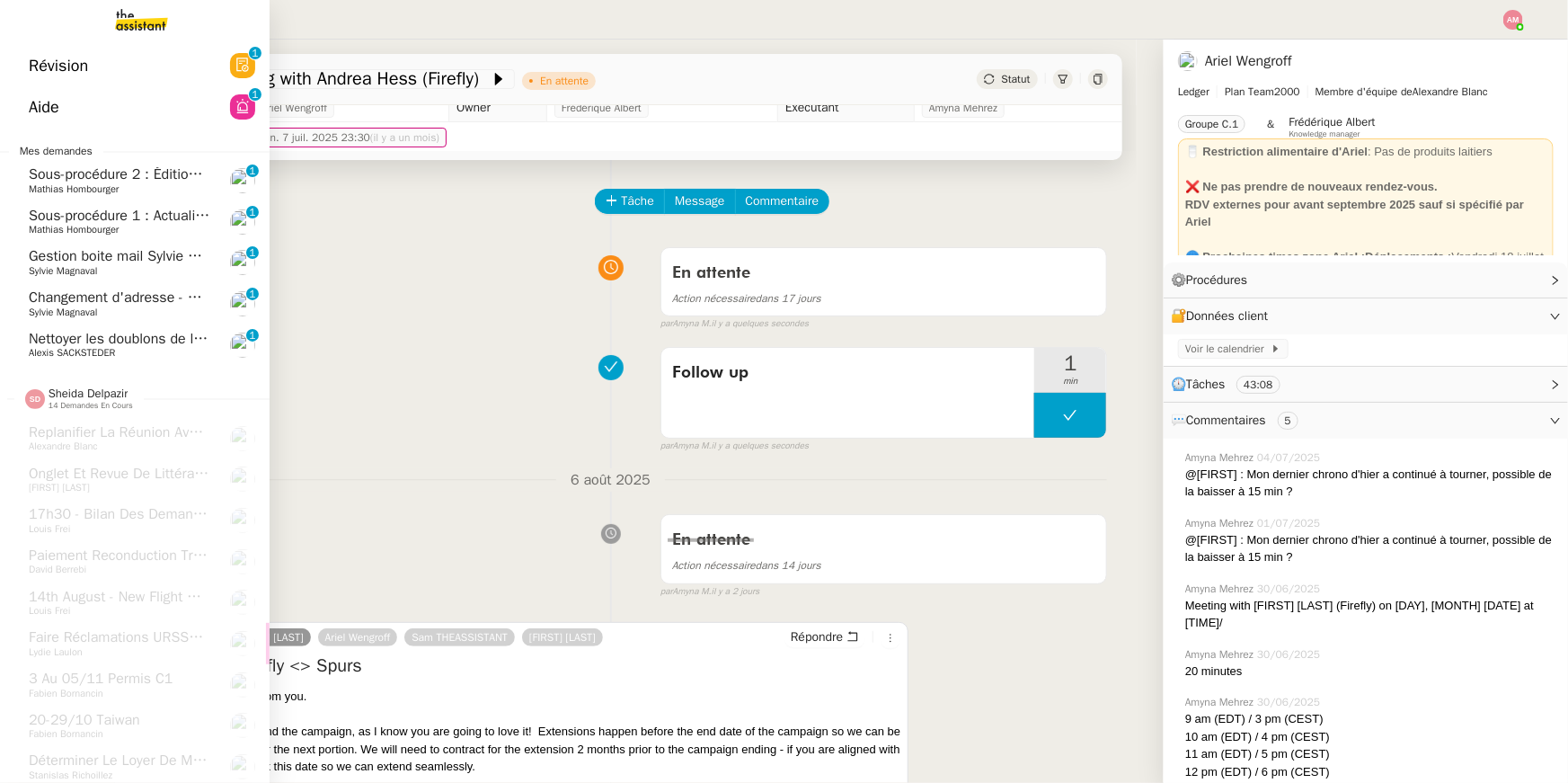 click on "Sous-procédure 2 : Édition des brouillons de facturation - août 2025 [FIRST] [LAST] 0 1 2 3 4 5 6 7 8 9" 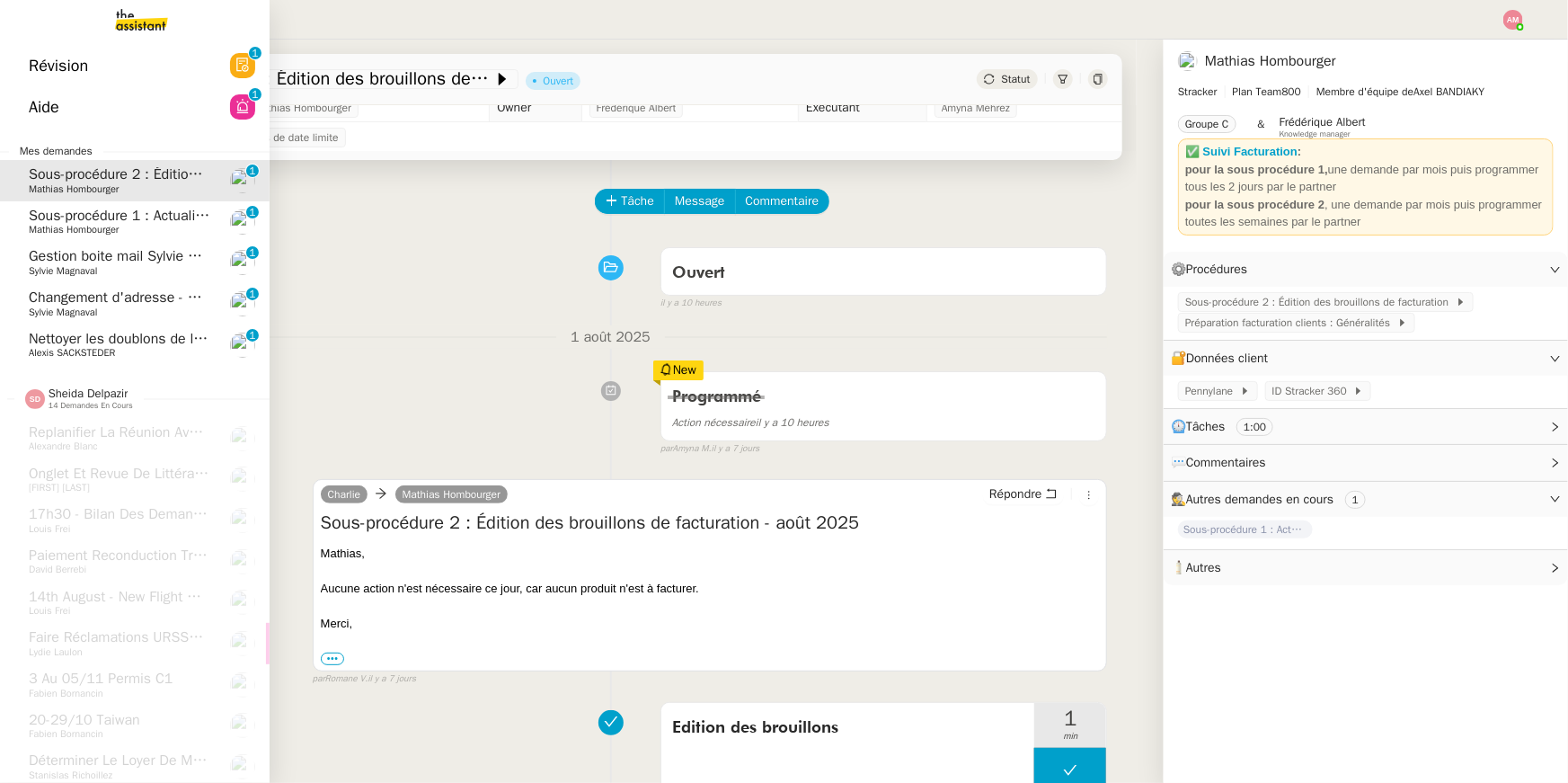 click on "Sous-procédure 1 : Actualisation du fichier de suivi - août 2025" 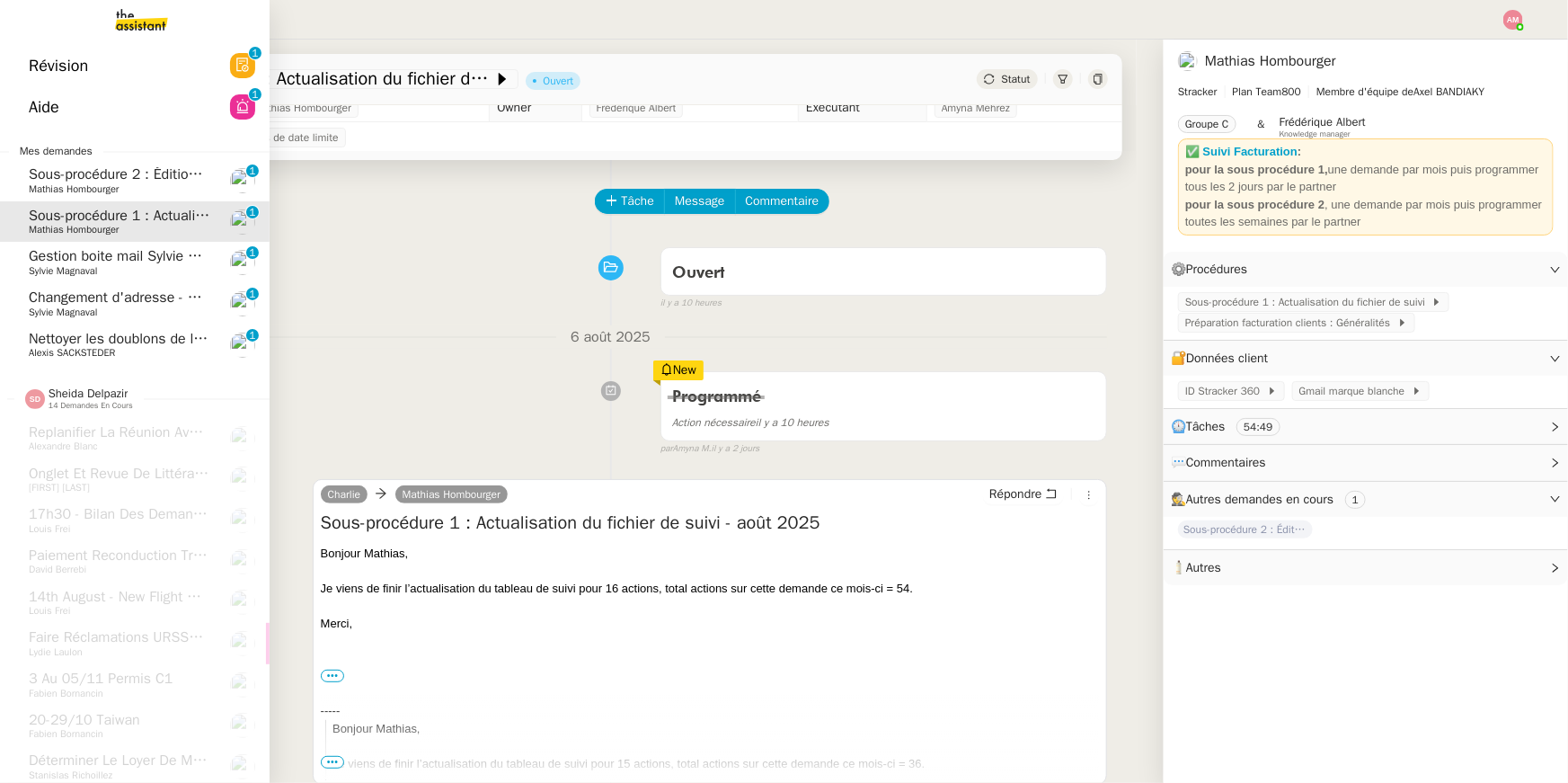 click on "Gestion boite mail Sylvie & John - 8 août 2025" 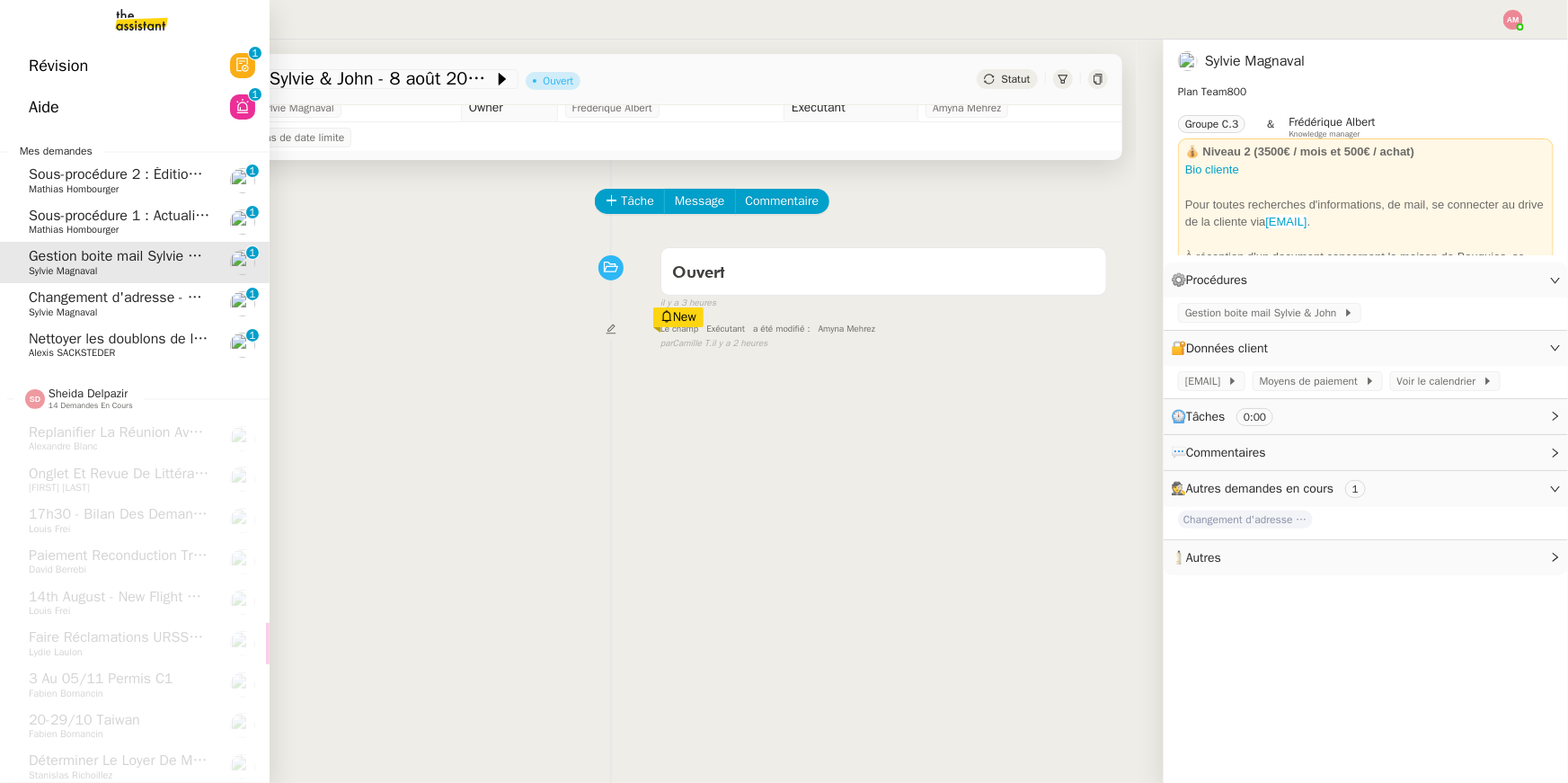 click on "Changement d'adresse - SOGECAP" 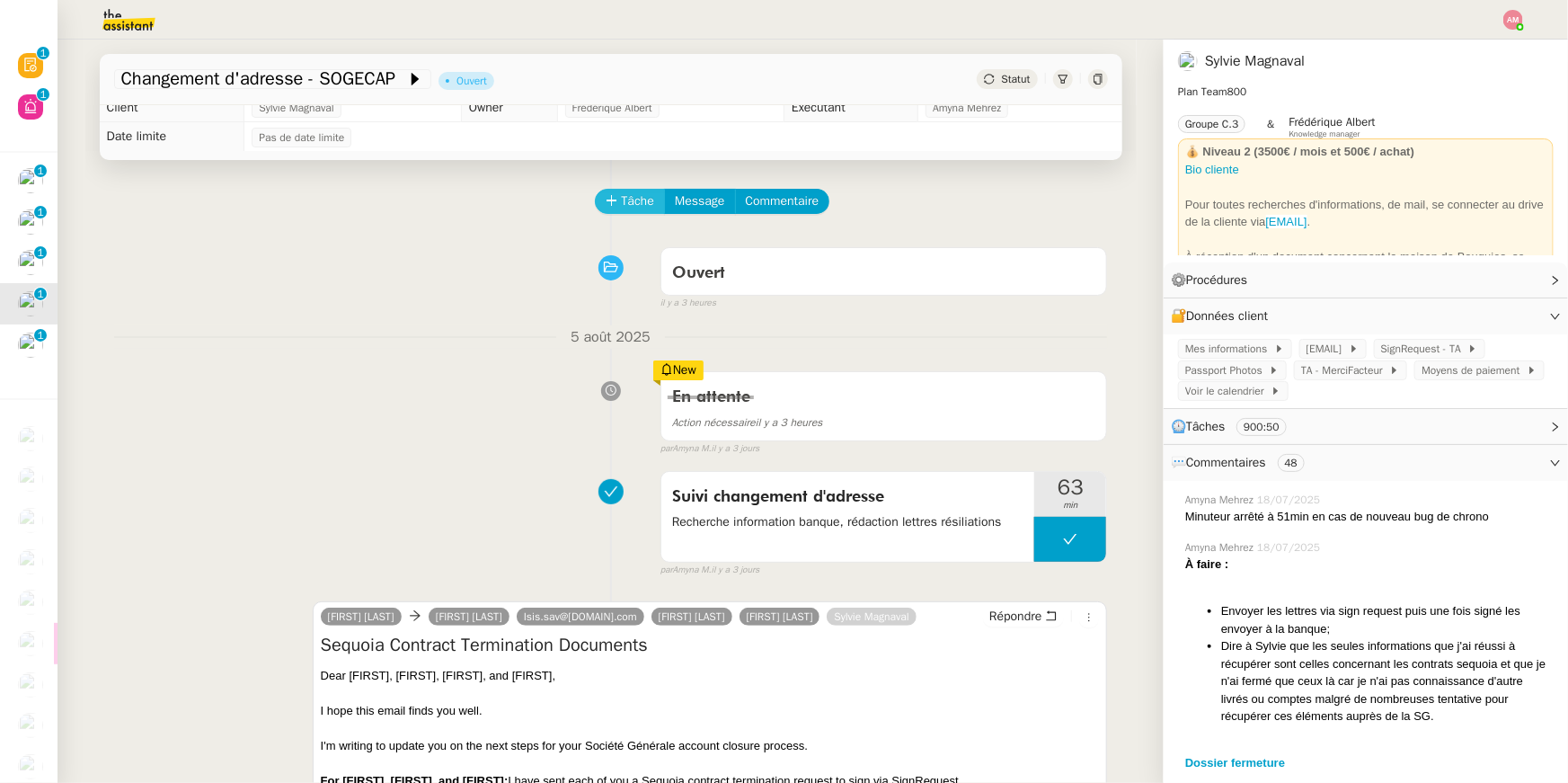 click on "Tâche" 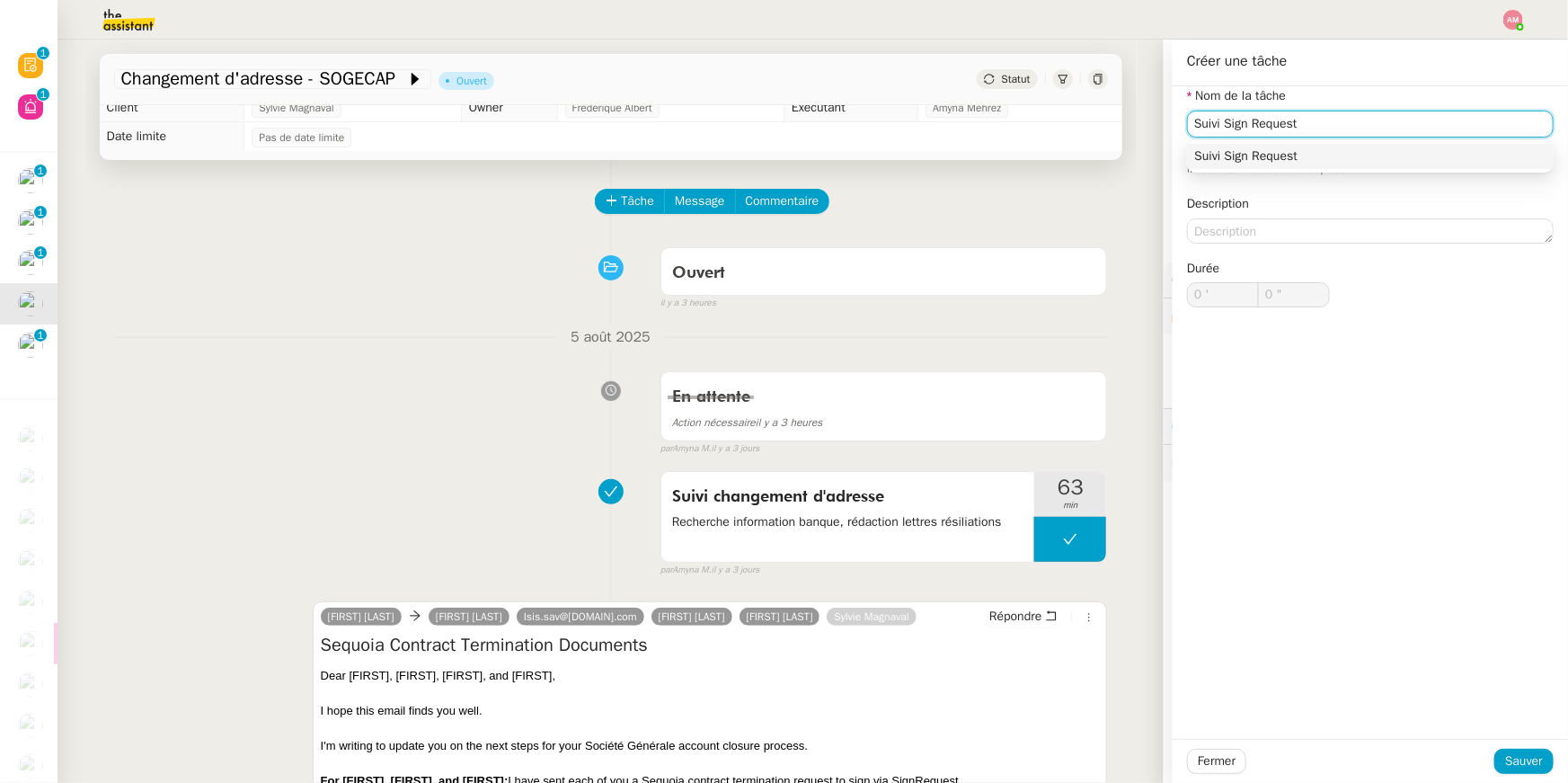 type on "Suivi Sign Request" 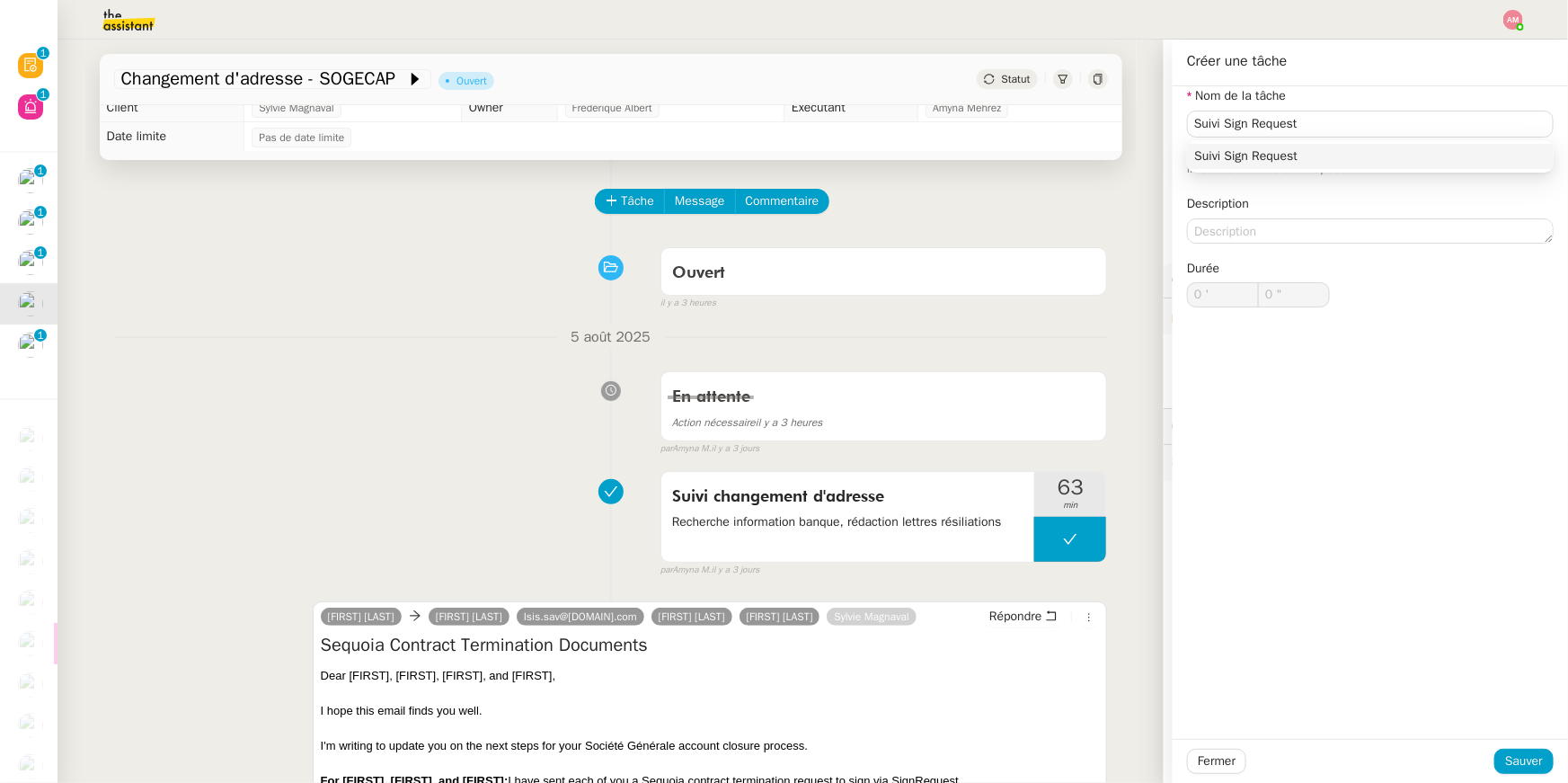 click on "Fermer Sauver" 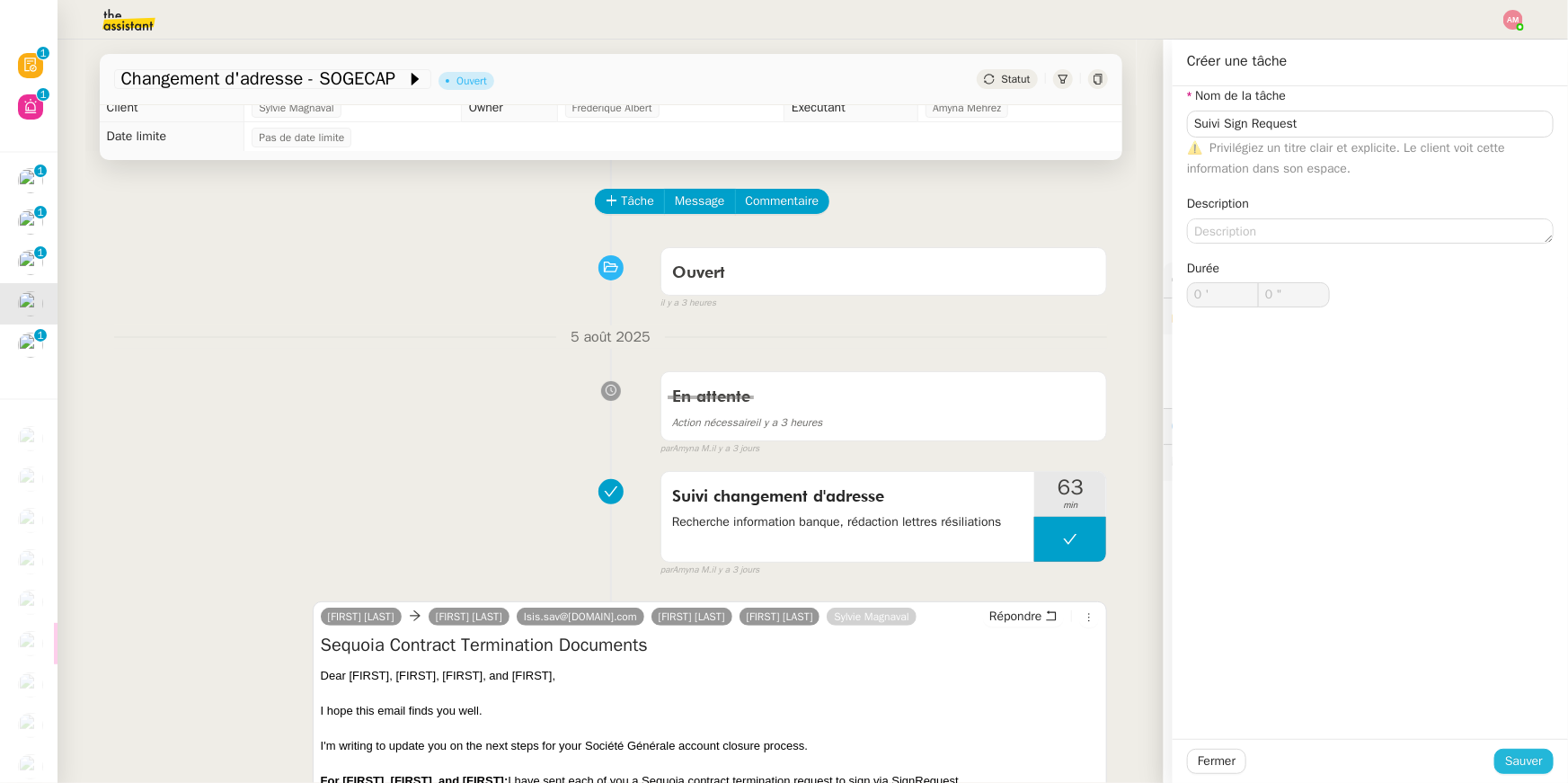 click on "Sauver" 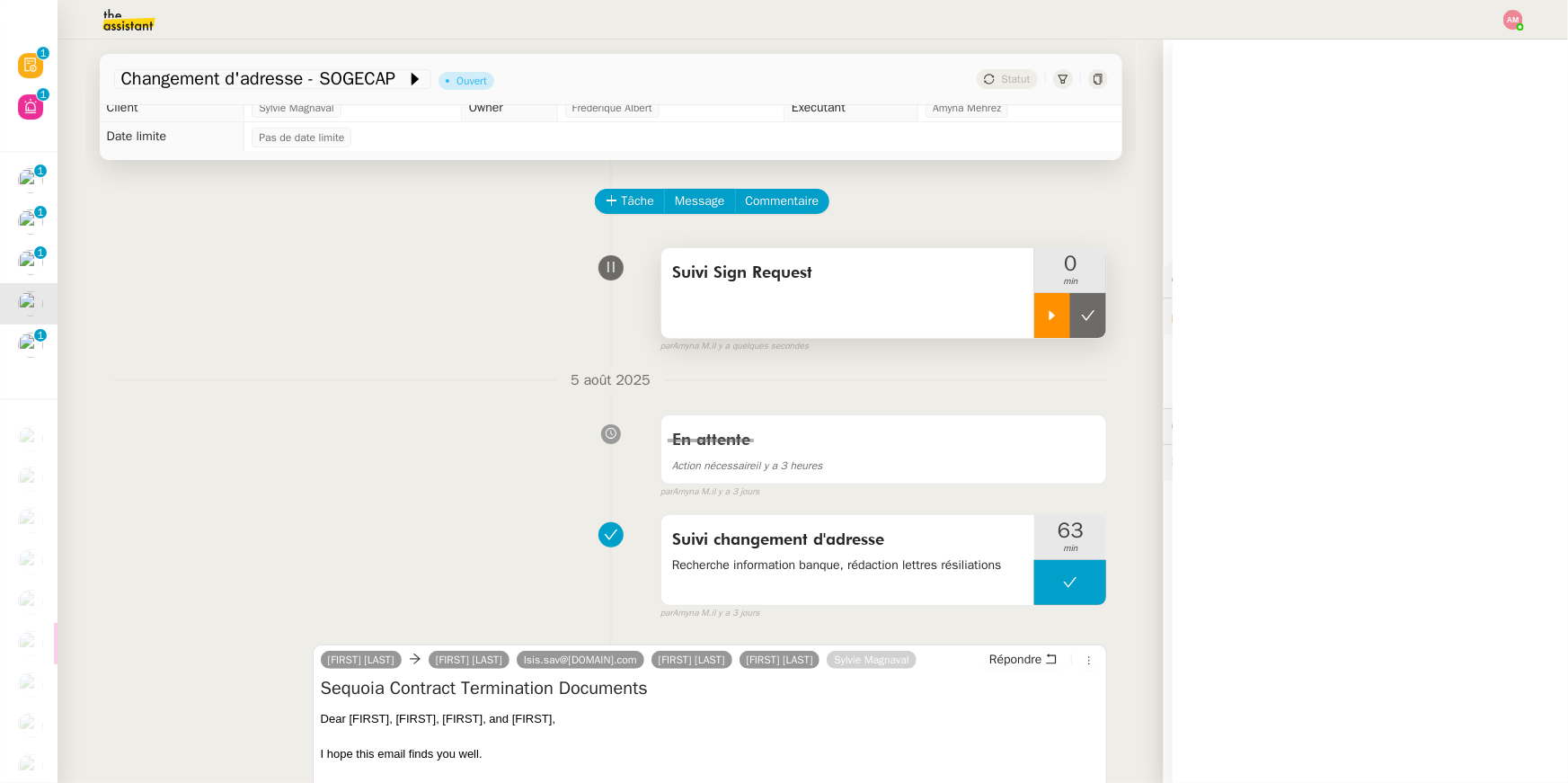 click at bounding box center (1052, 316) 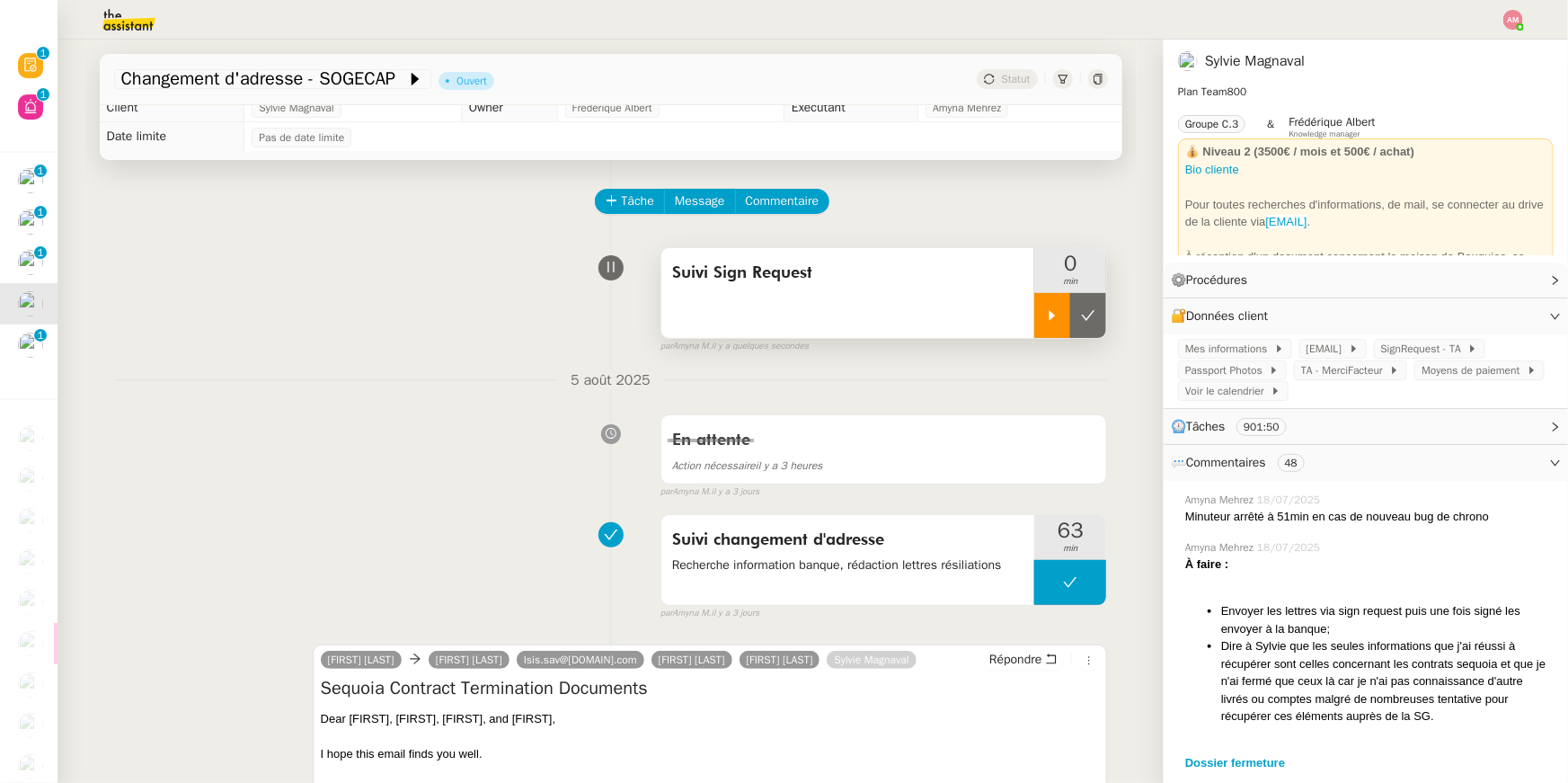 scroll, scrollTop: 0, scrollLeft: 0, axis: both 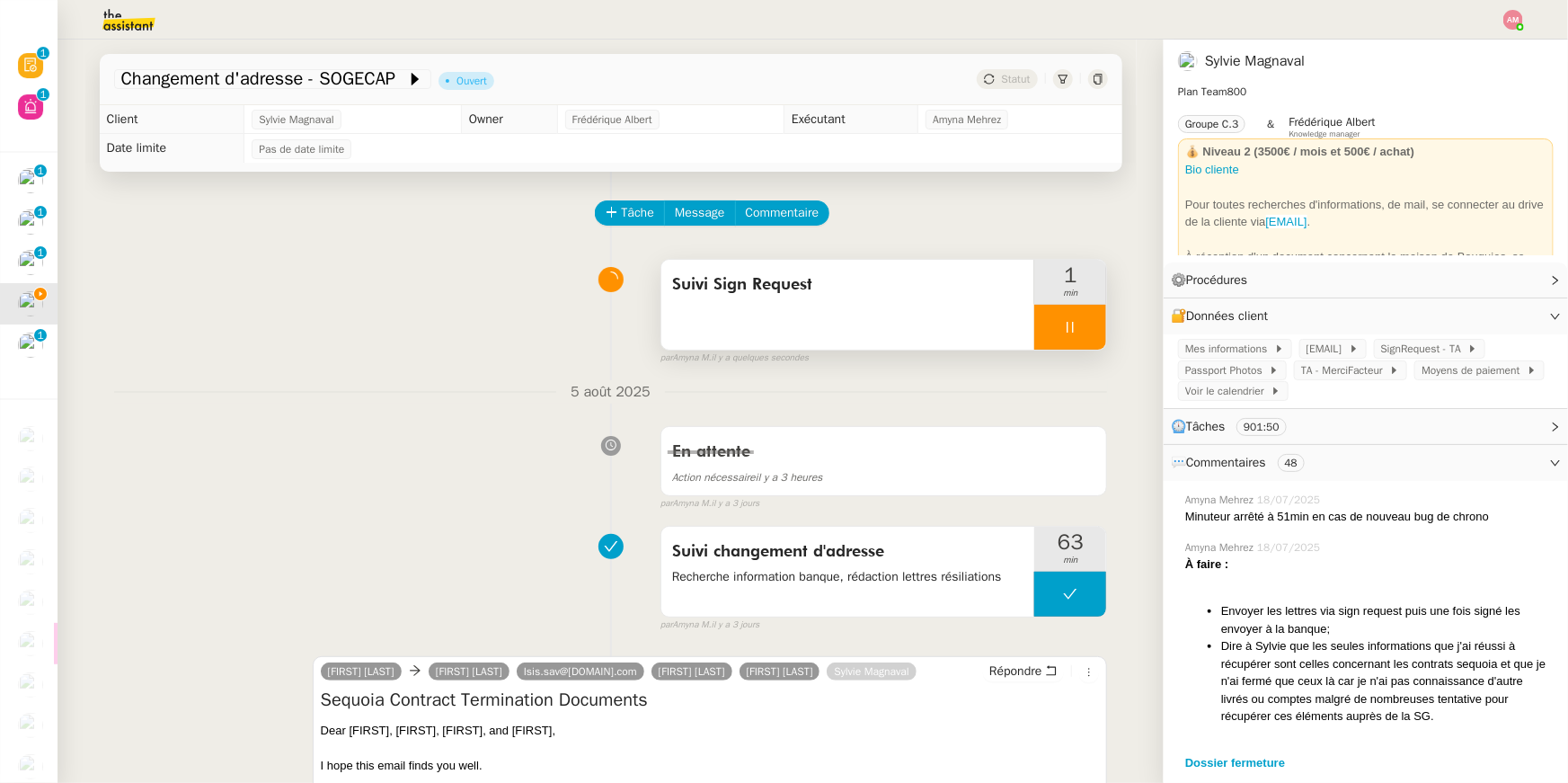 click 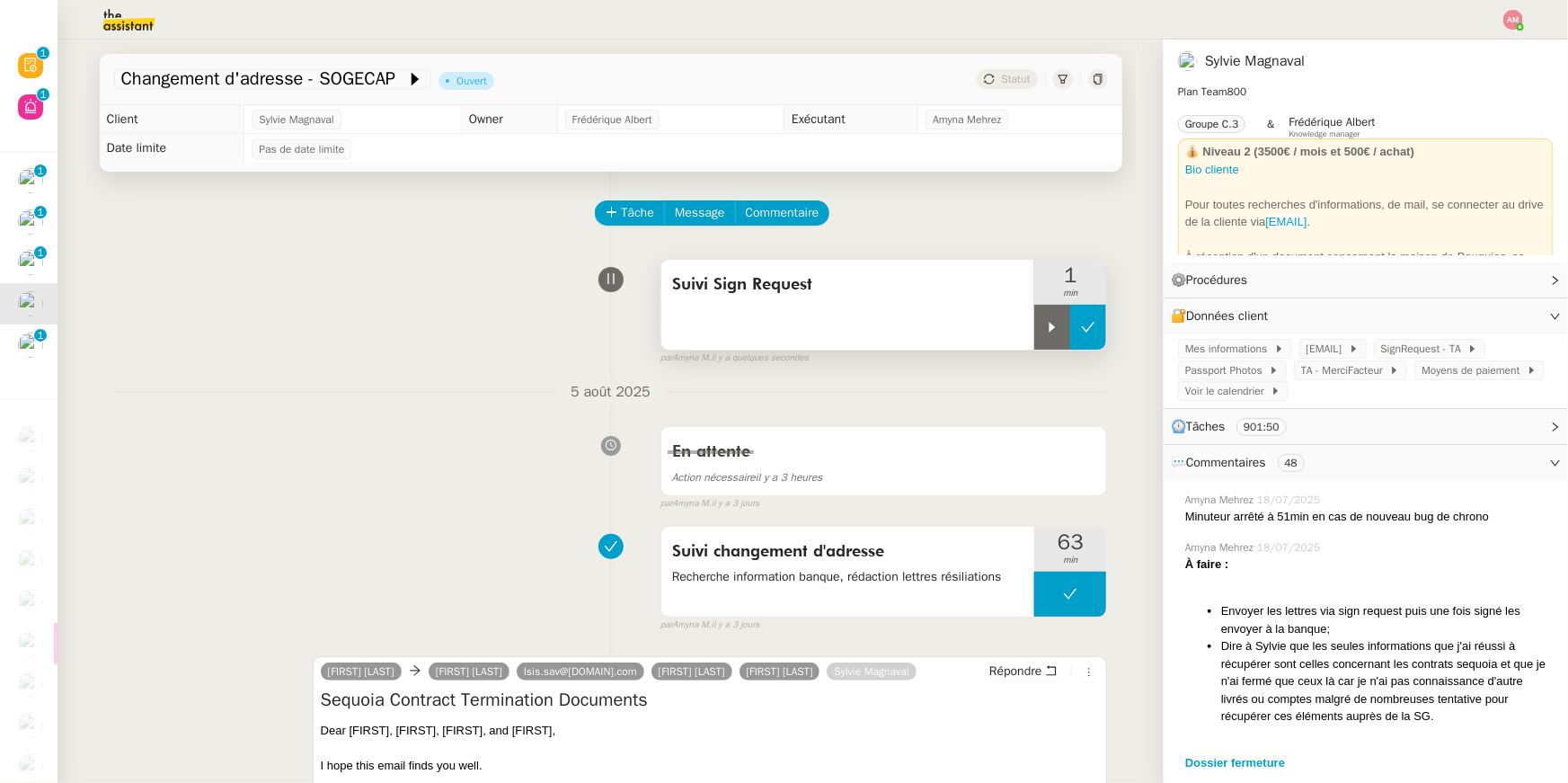 click 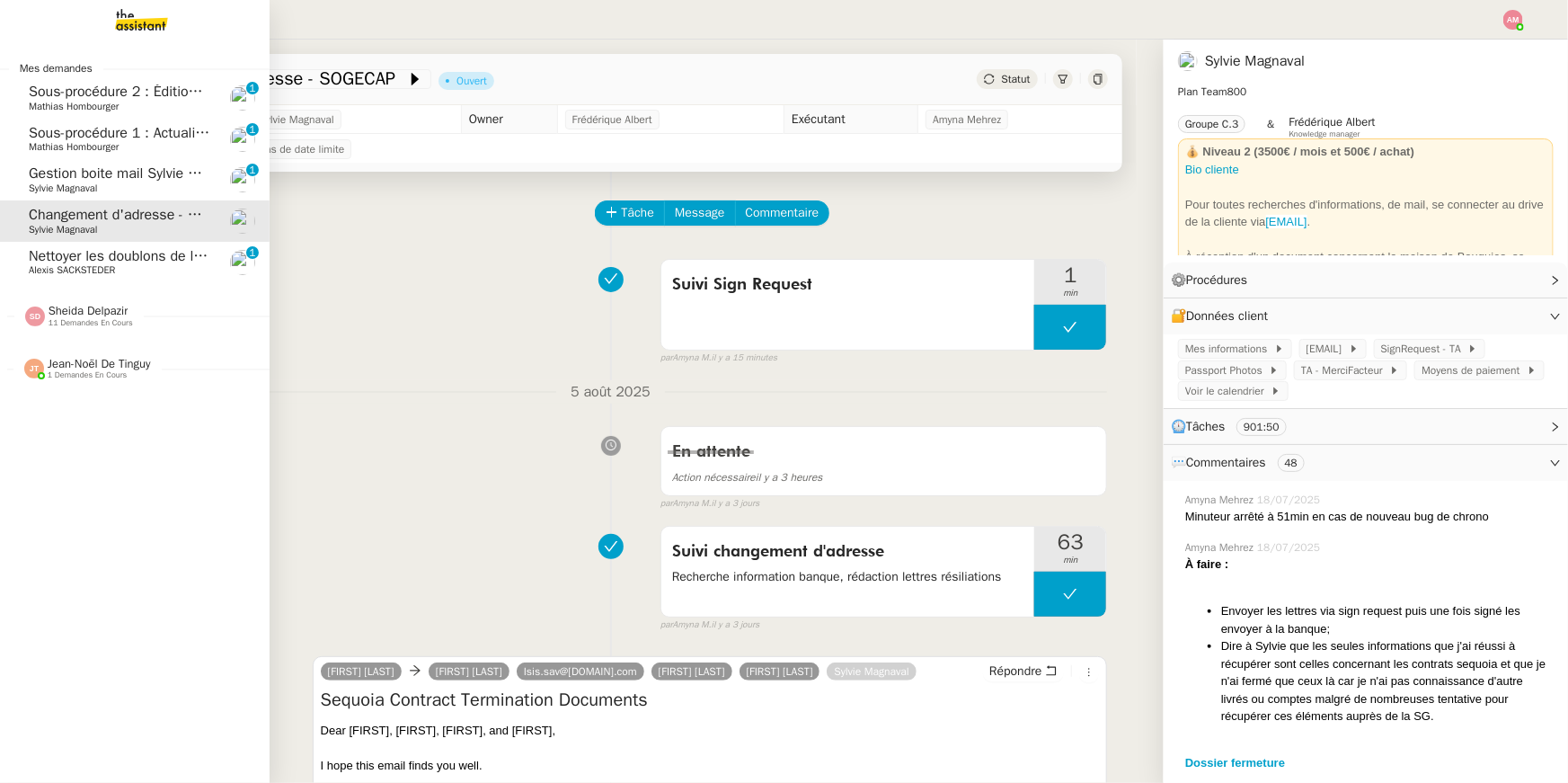 click on "Alexis SACKSTEDER" 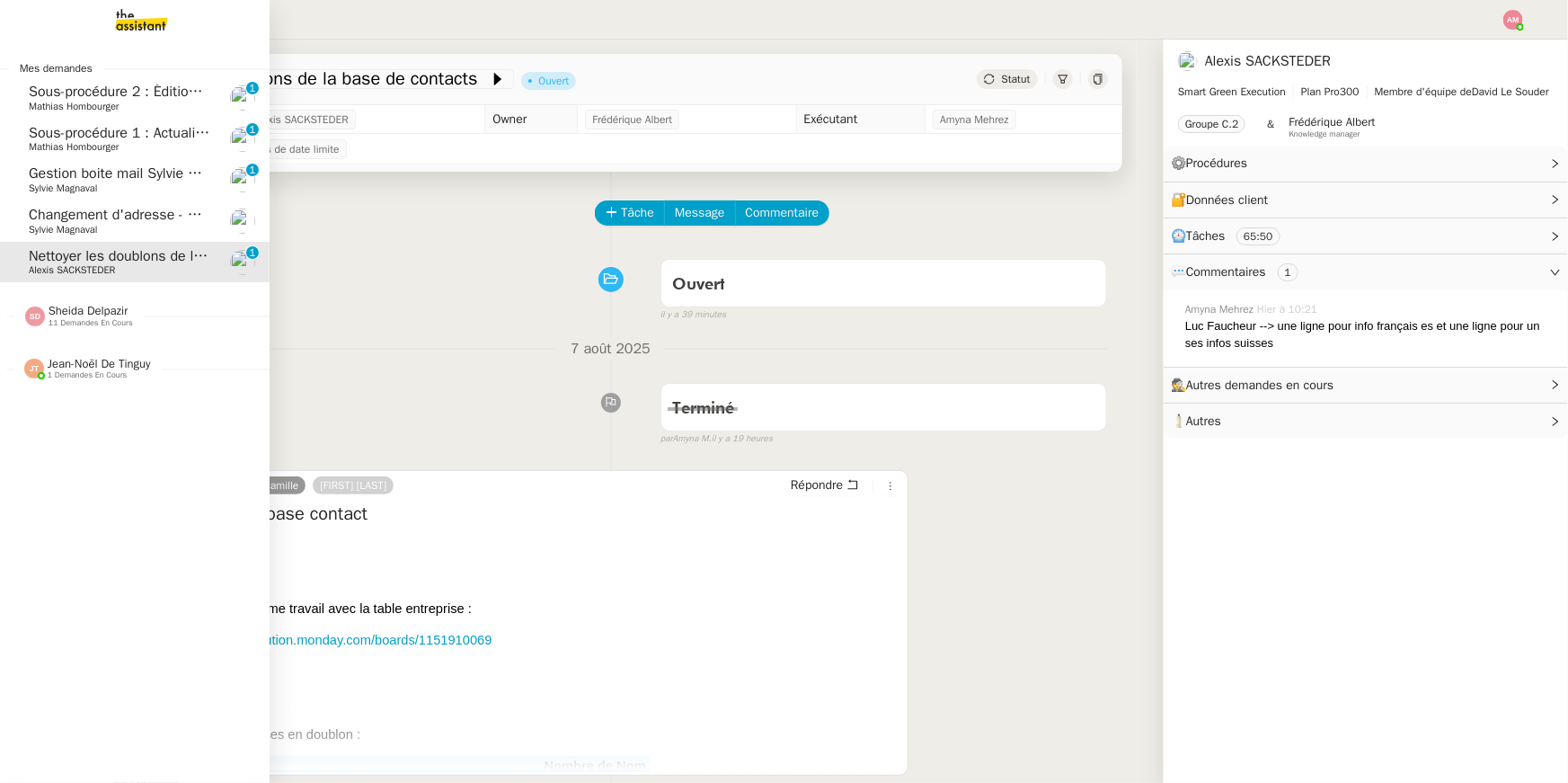 click on "Gestion boite mail Sylvie & John - 8 août 2025" 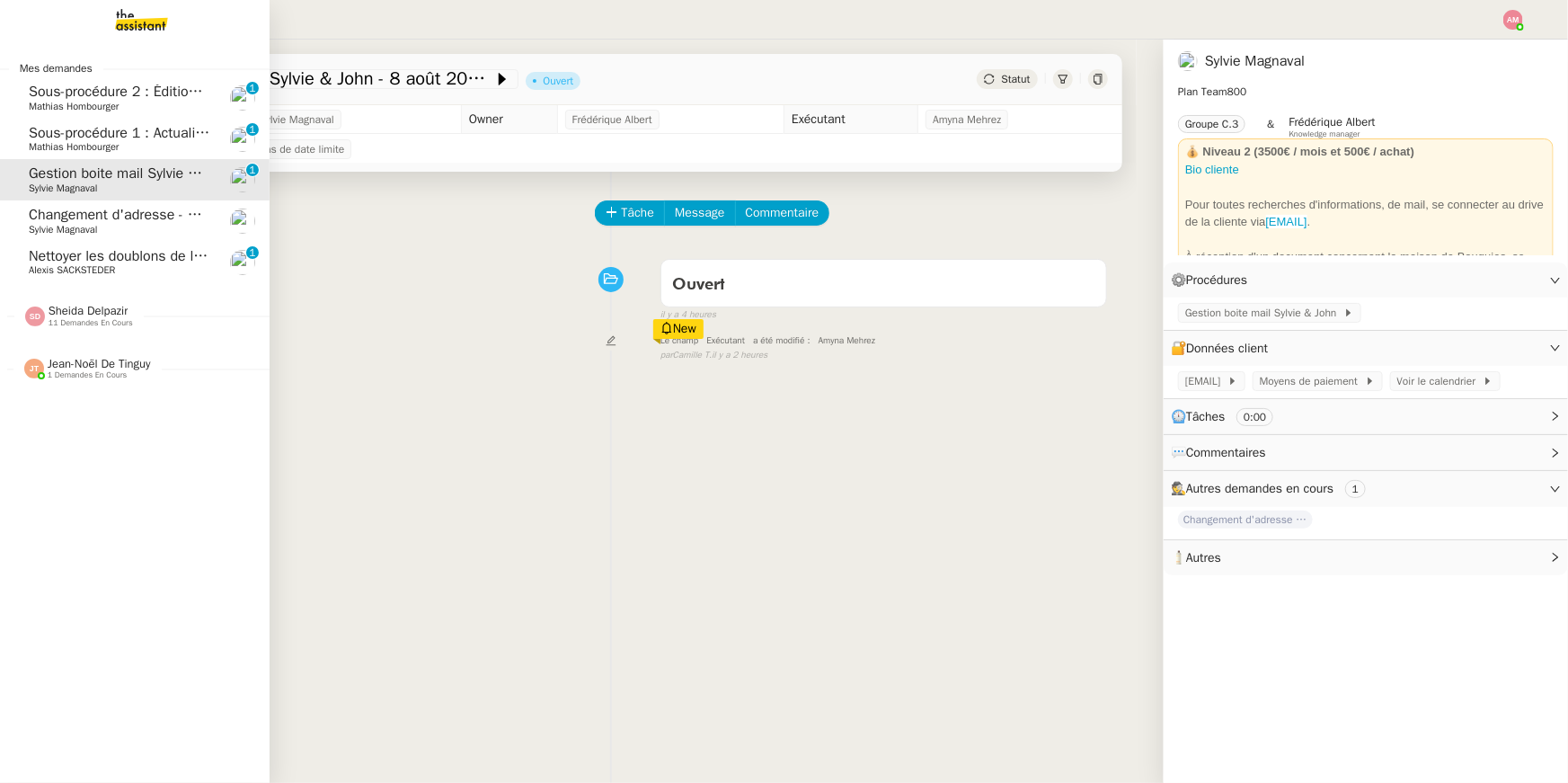 click on "[FIRST] [LAST] 11 demandes en cours" 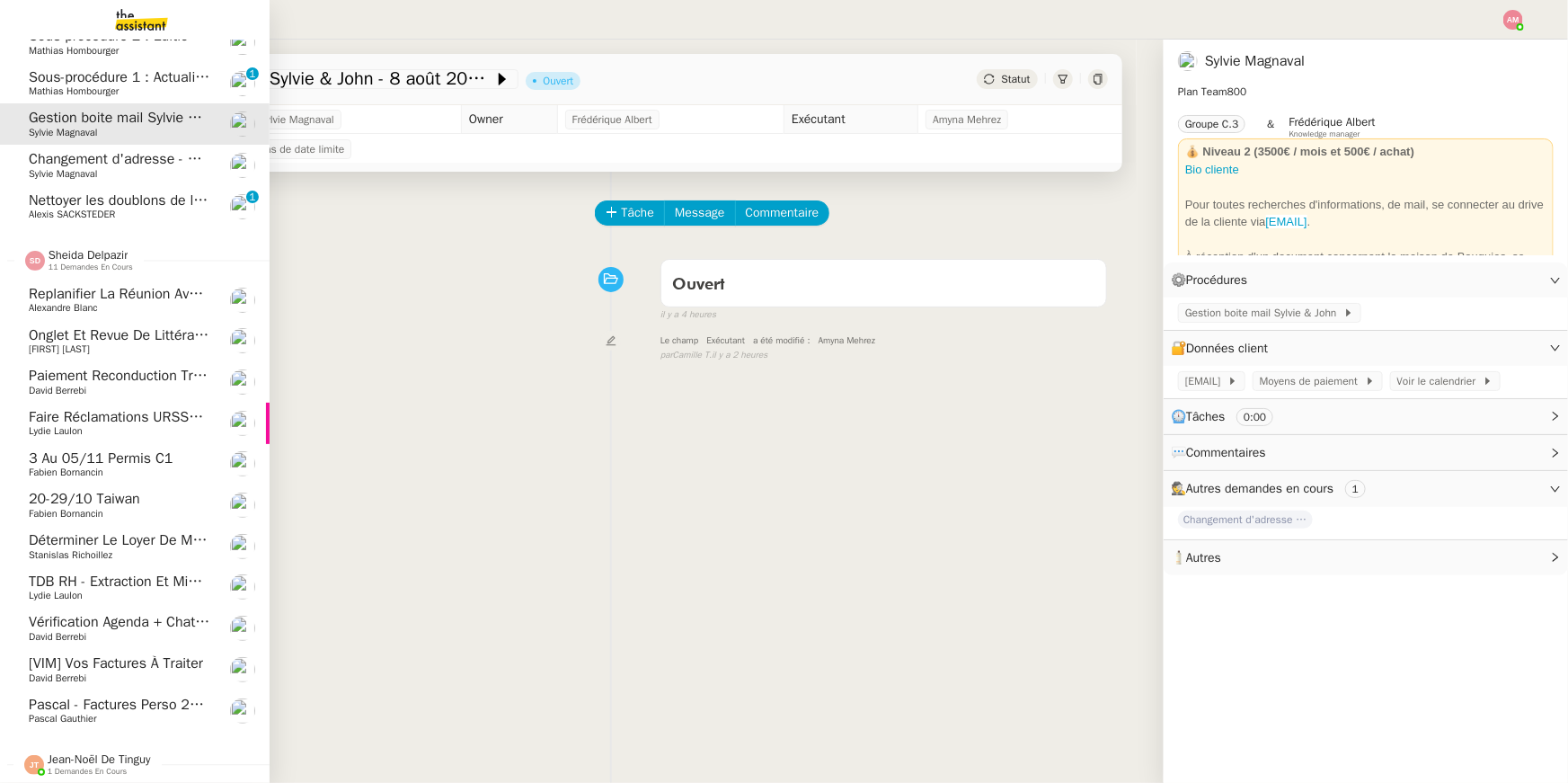 scroll, scrollTop: 0, scrollLeft: 0, axis: both 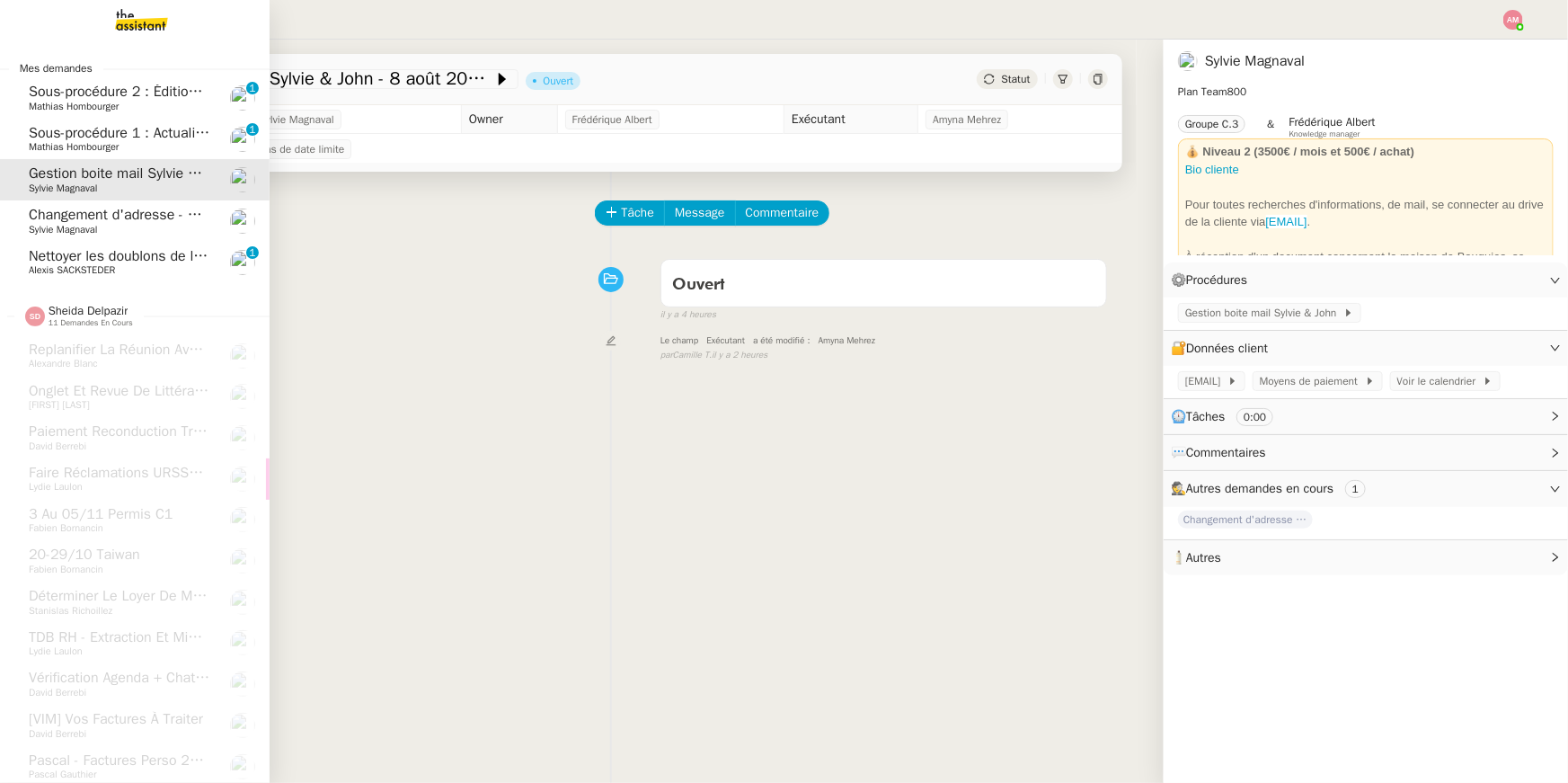 click on "Nettoyer les doublons de la base de contacts" 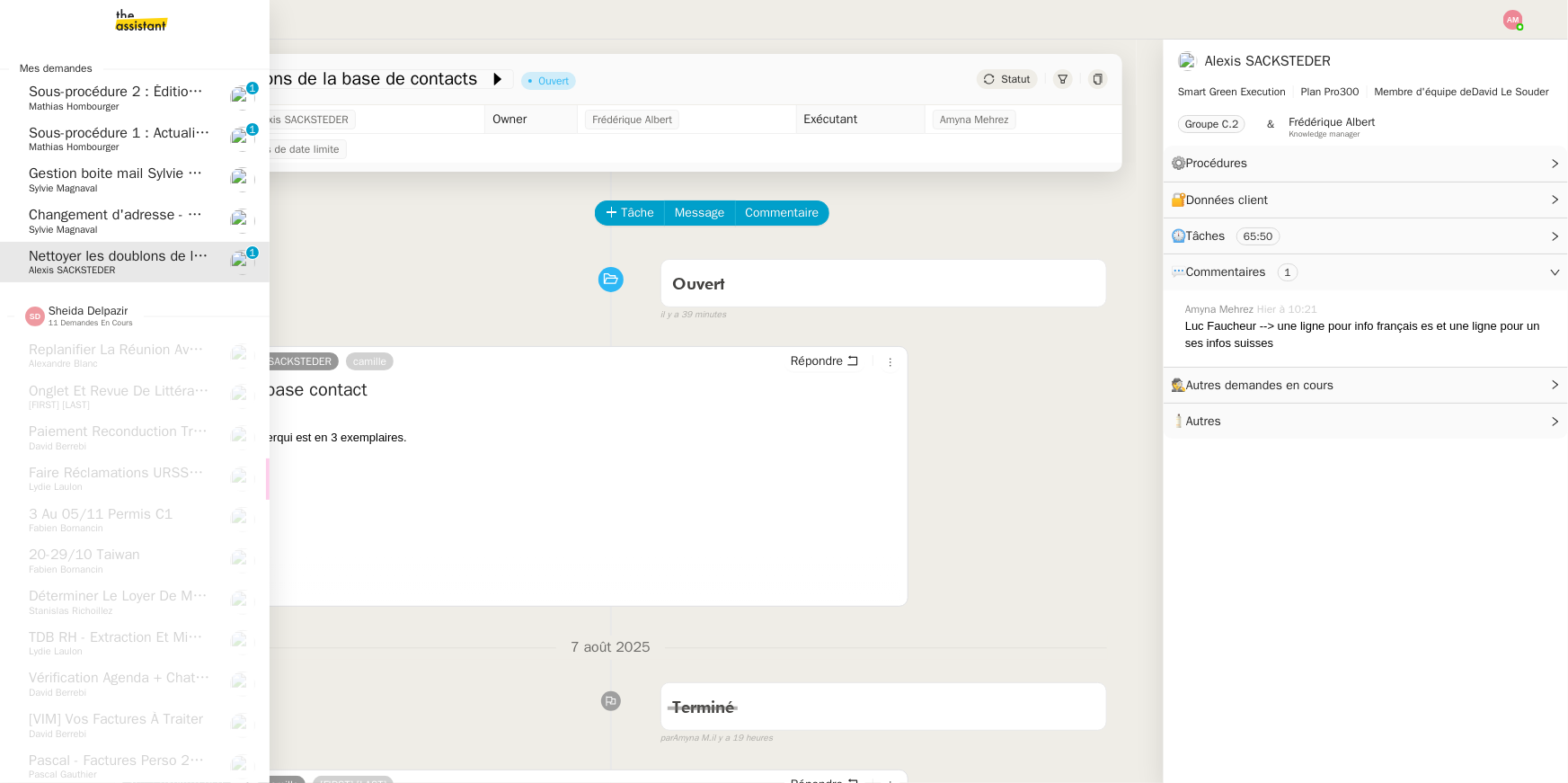 click on "Mathias Hombourger" 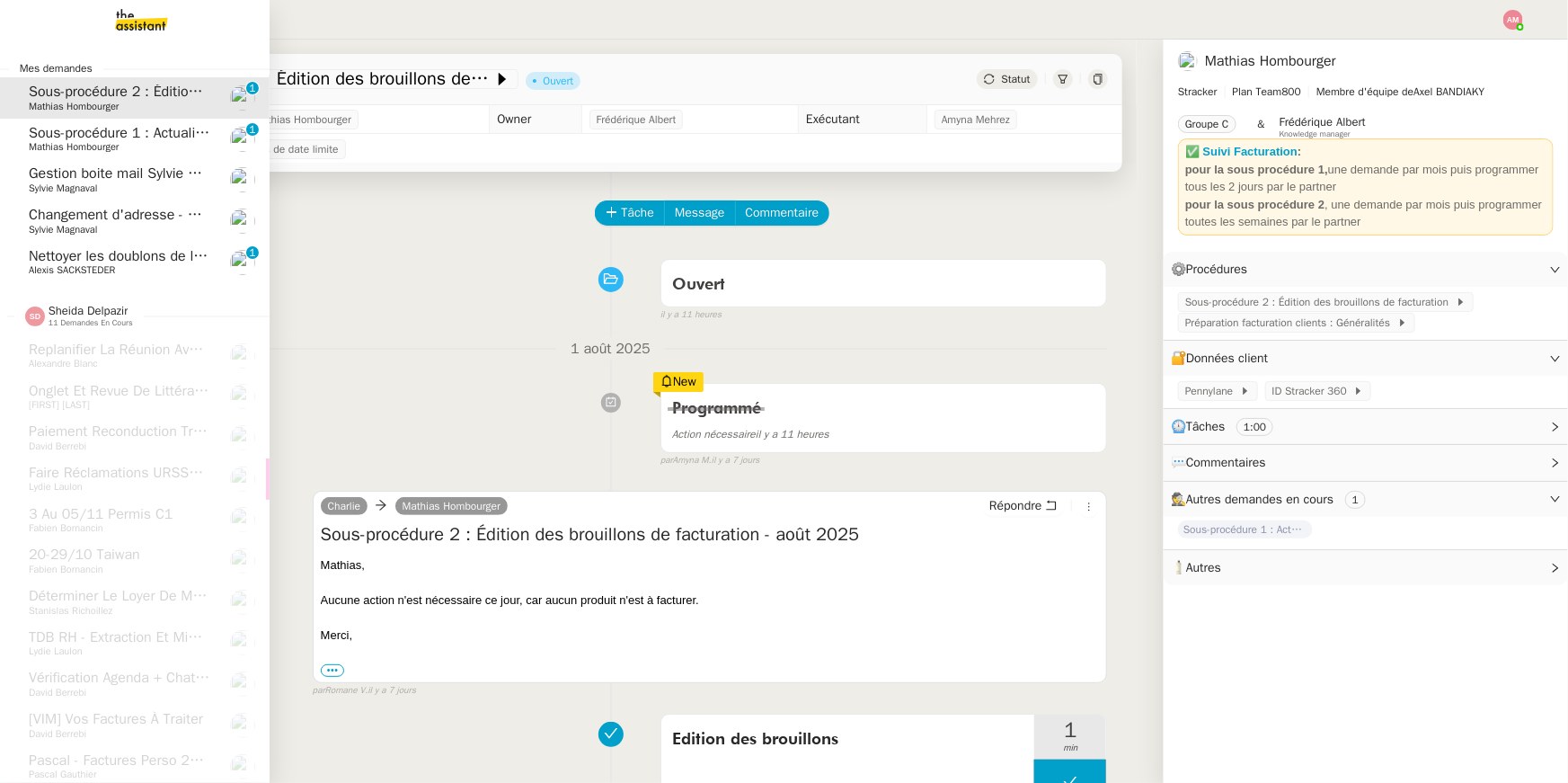click on "Sous-procédure 1 : Actualisation du fichier de suivi - [MONTH] [YEAR]    [FIRST] [LAST]     0   1   2   3   4   5   6   7   8   9" 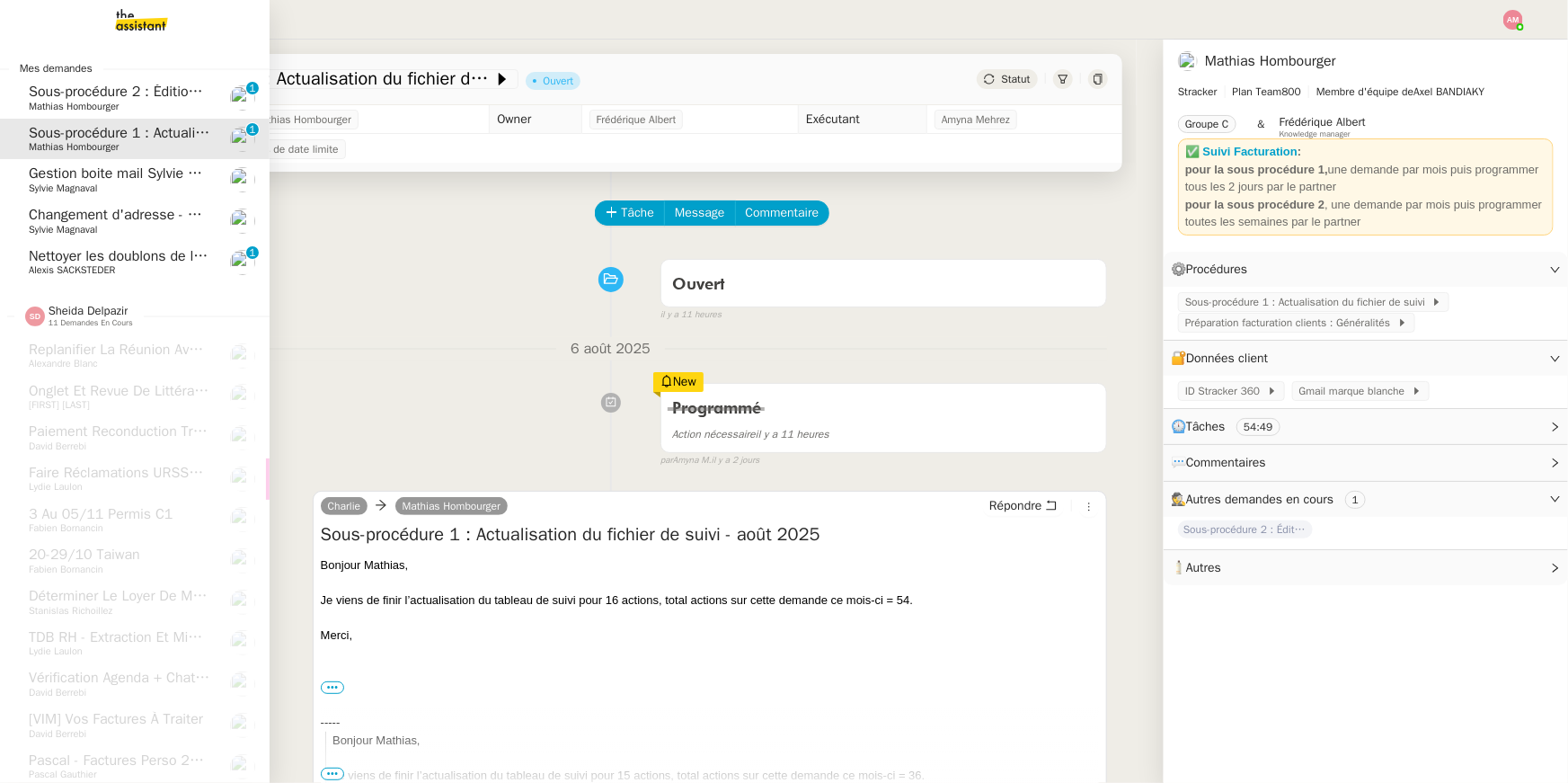 click on "Gestion boite mail Sylvie & John - 8 août 2025" 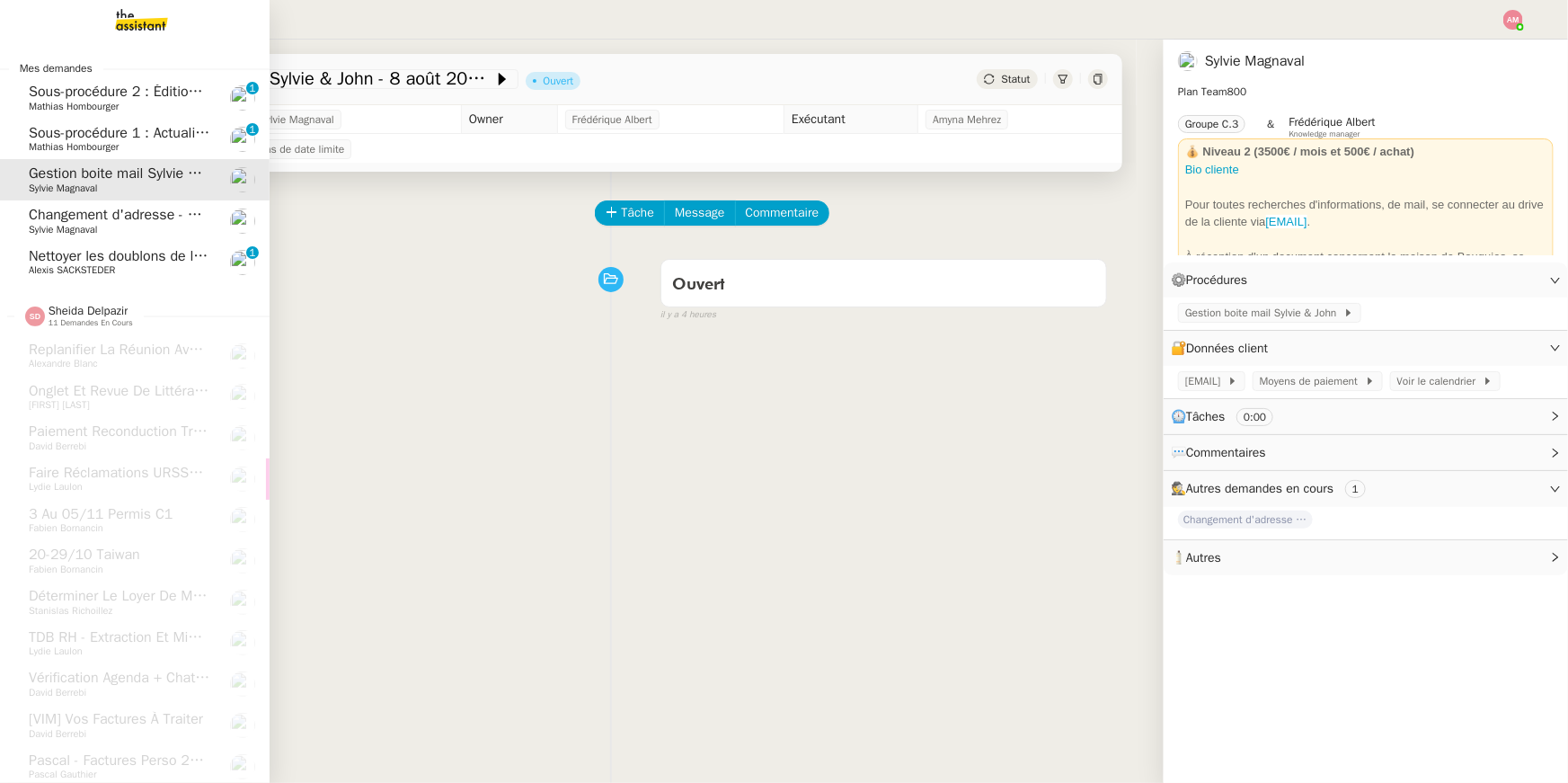 click on "Sylvie Magnaval" 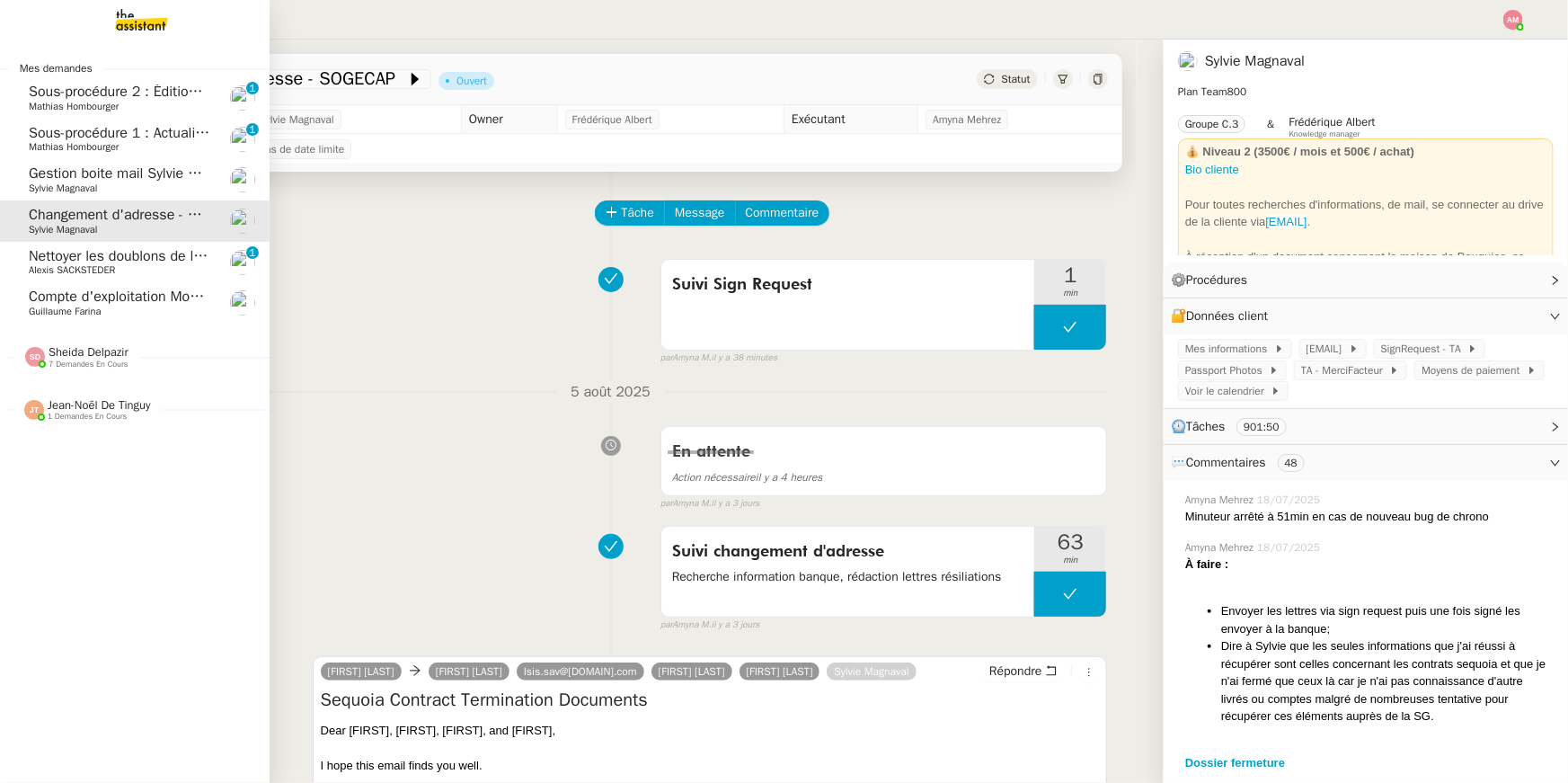 click on "Guillaume Farina" 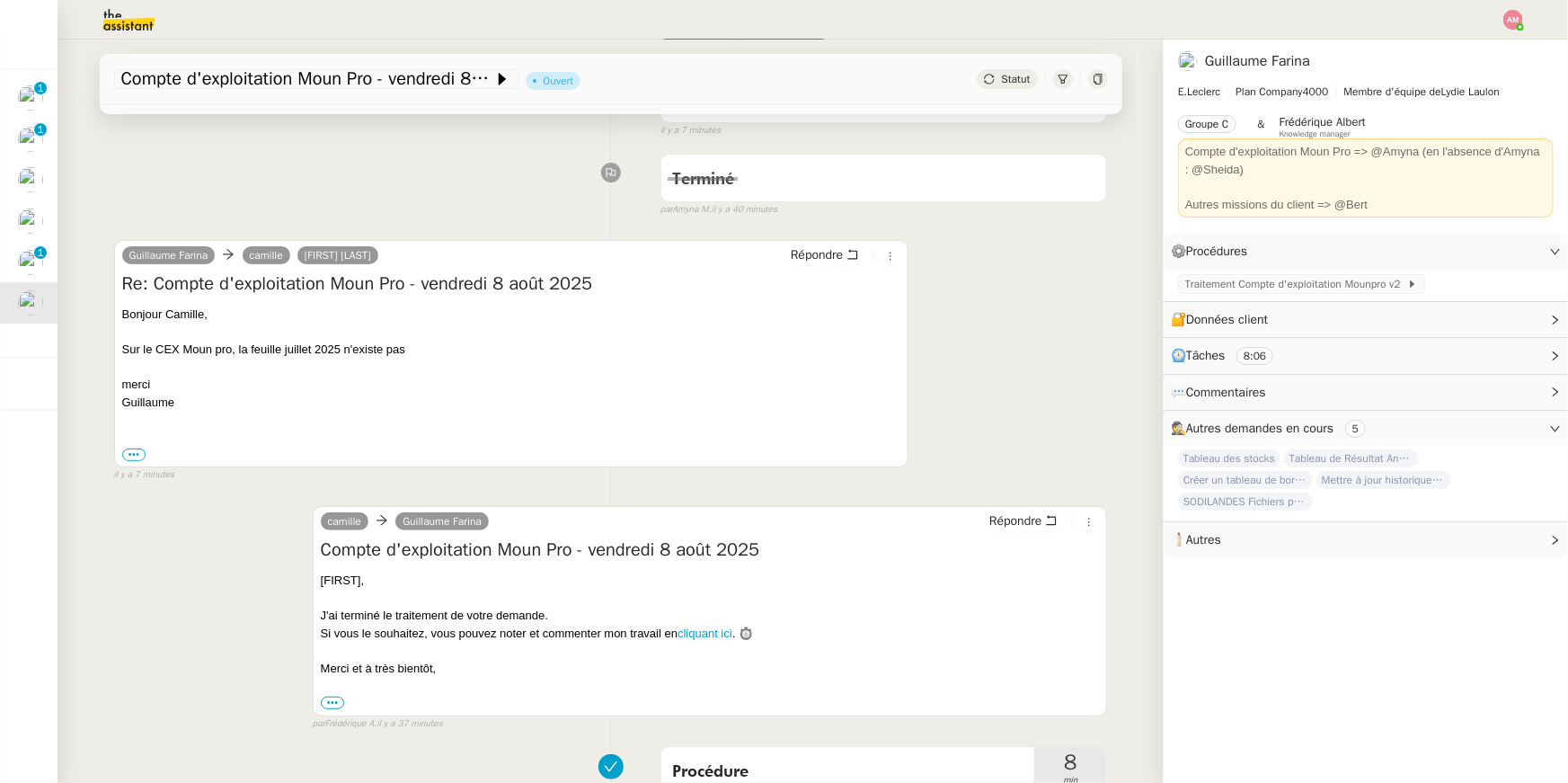 scroll, scrollTop: 123, scrollLeft: 0, axis: vertical 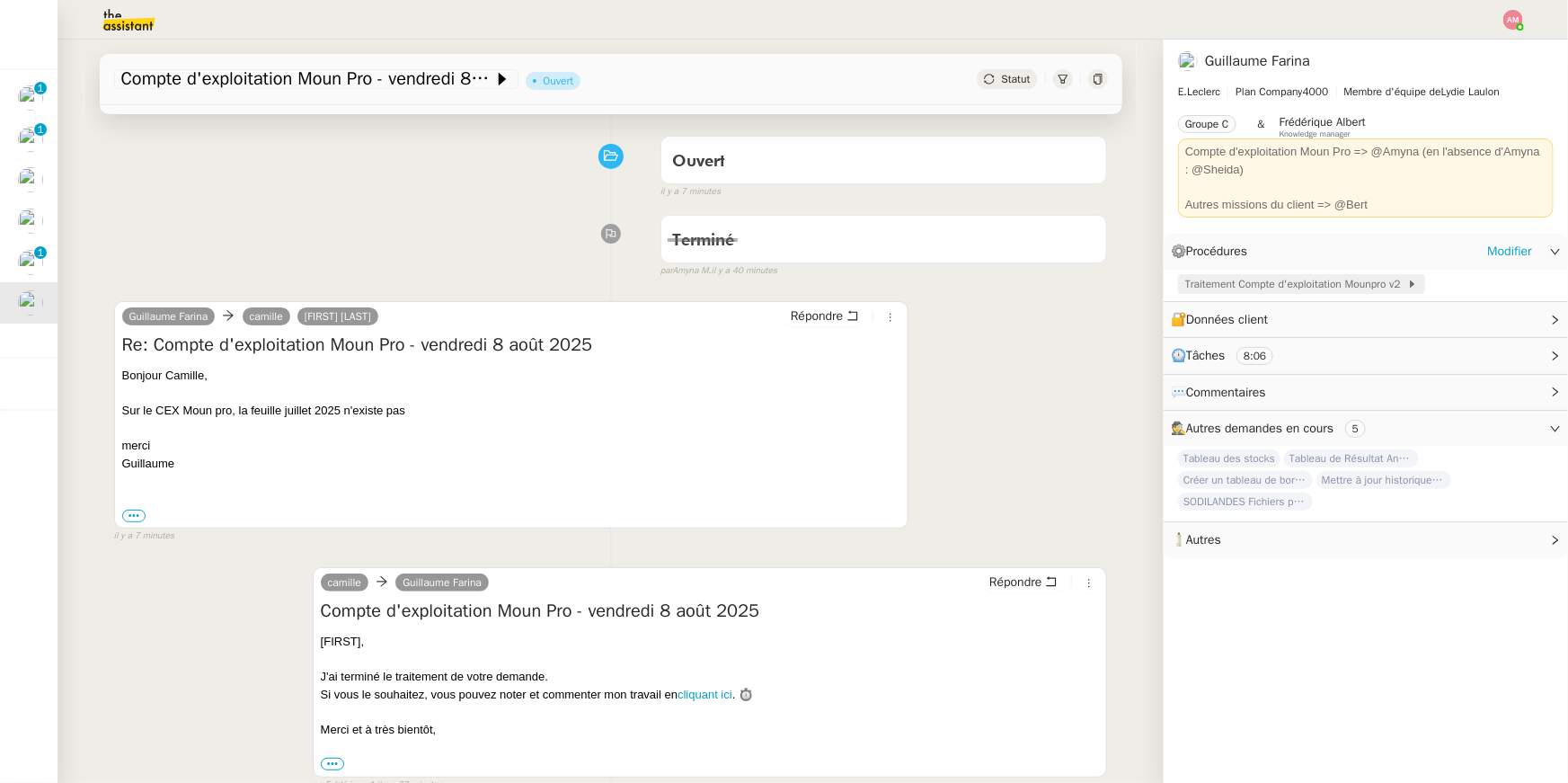 click on "Traitement Compte d'exploitation Mounpro v2" 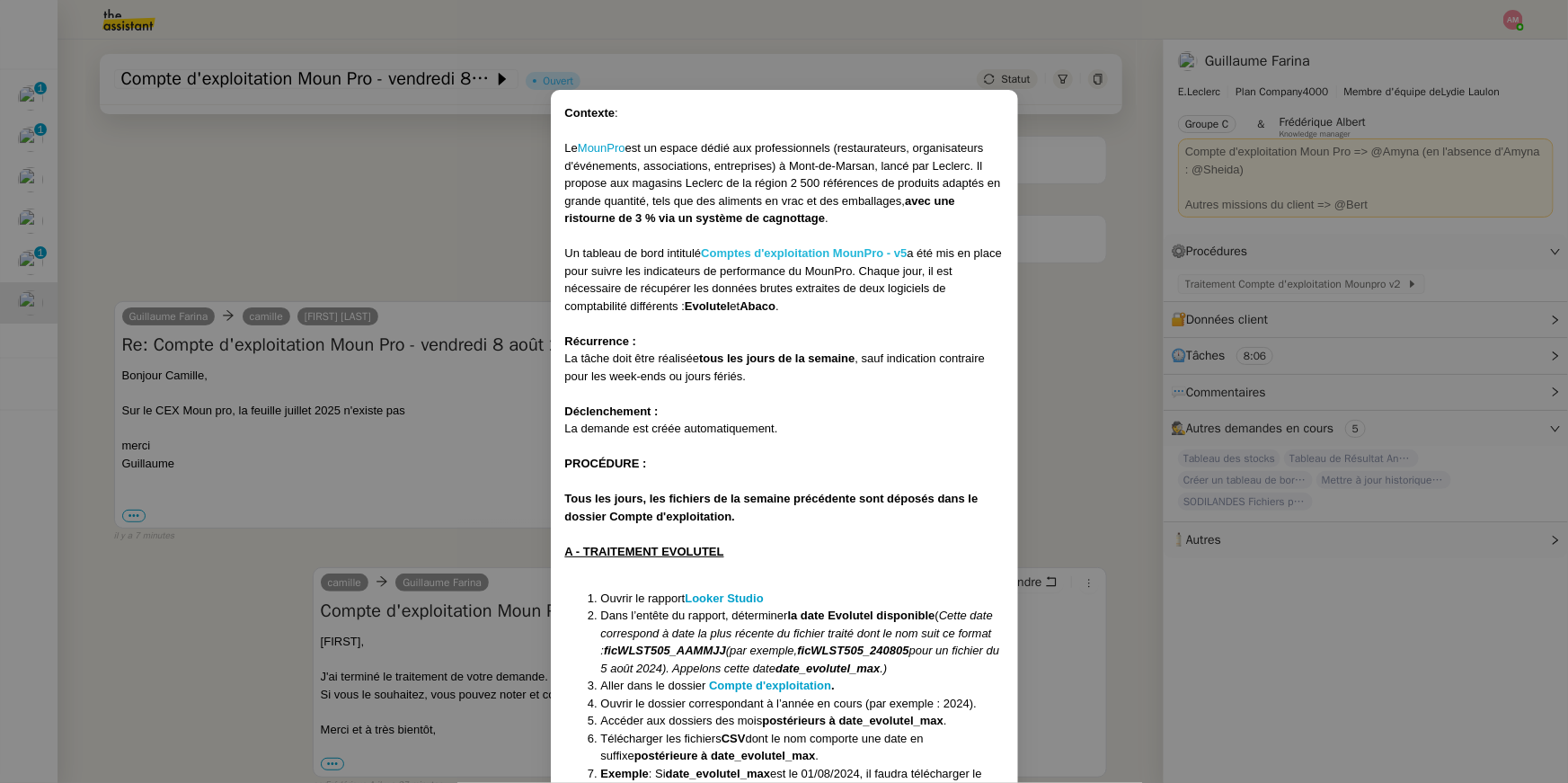 click on "Comptes d'exploitation MounPro - v5" at bounding box center (803, 253) 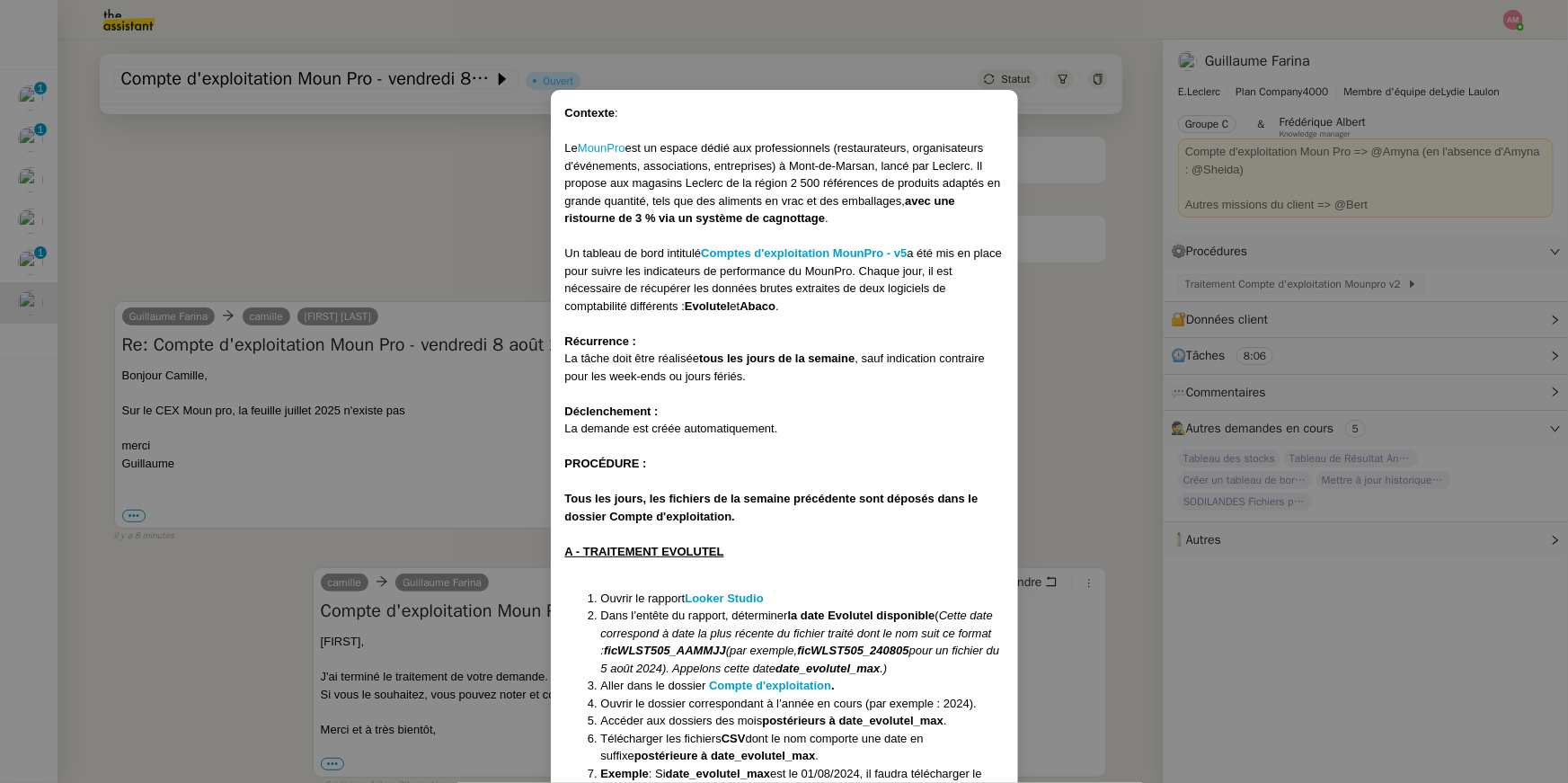 click on "Contexte  : Le  MounPro  est un espace dédié aux professionnels (restaurateurs, organisateurs d'événements, associations, entreprises) à Mont-de-Marsan, lancé par Leclerc. Il propose aux magasins Leclerc de la région 2 500 références de produits adaptés en grande quantité, tels que des aliments en vrac et des emballages,  avec une ristourne de 3 % via un système de cagnottage . Un tableau de bord intitulé  Comptes d'exploitation MounPro - v5  a été mis en place pour suivre les indicateurs de performance du MounPro. Chaque jour, il est nécessaire de récupérer les données brutes extraites de deux logiciels de comptabilité différents :  Evolutel  et  Abaco . Récurrence : La tâche doit être réalisée  tous les jours de la semaine , sauf indication contraire pour les week-ends ou jours fériés. Déclenchement : La demande est créée automatiquement. PROCÉDURE : Tous les jours, les fichiers de la semaine précédente sont déposés dans le dossier Compte d'exploitation. Looker Studio" at bounding box center [784, 391] 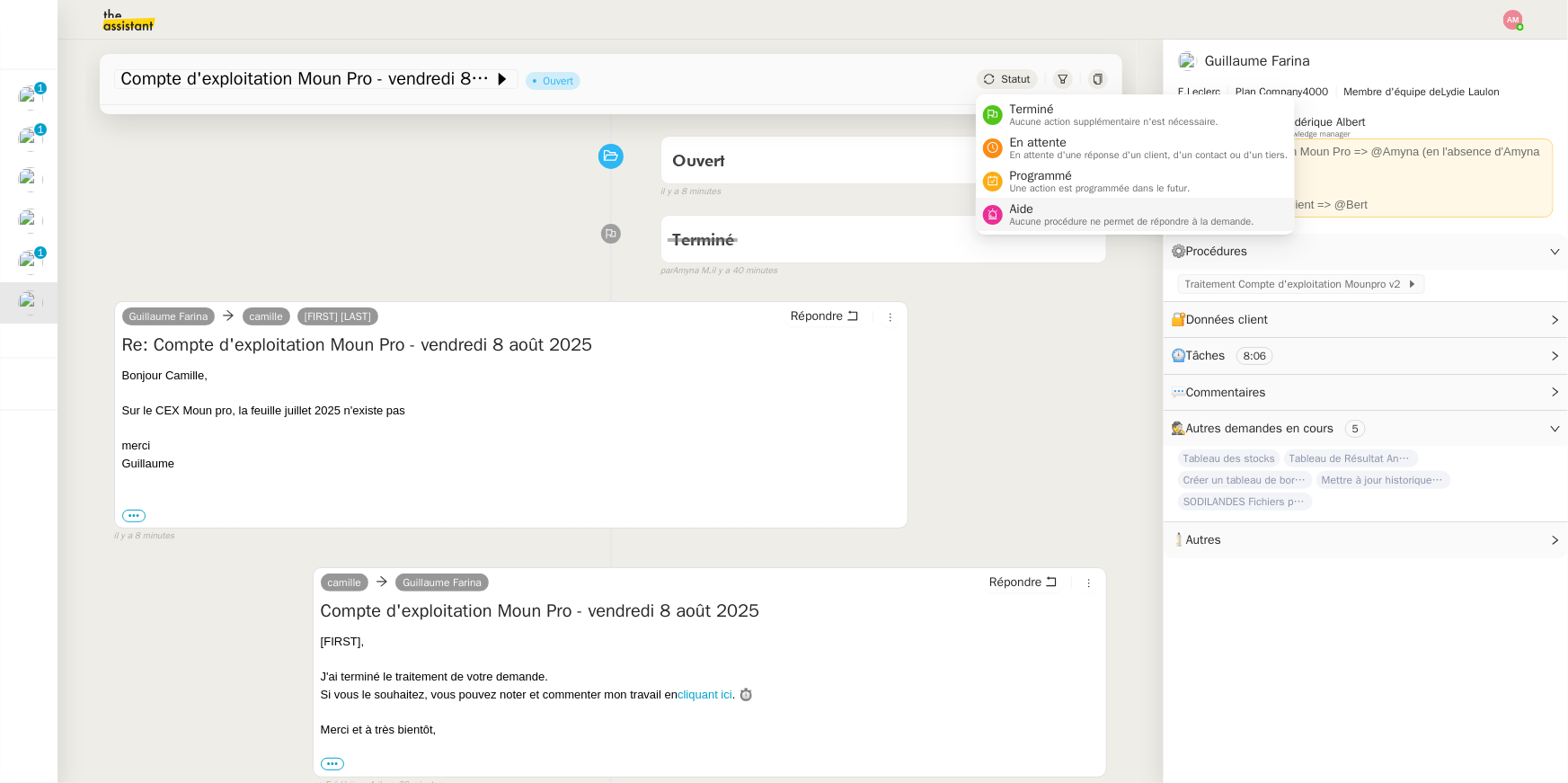 click on "Aide" at bounding box center [1132, 209] 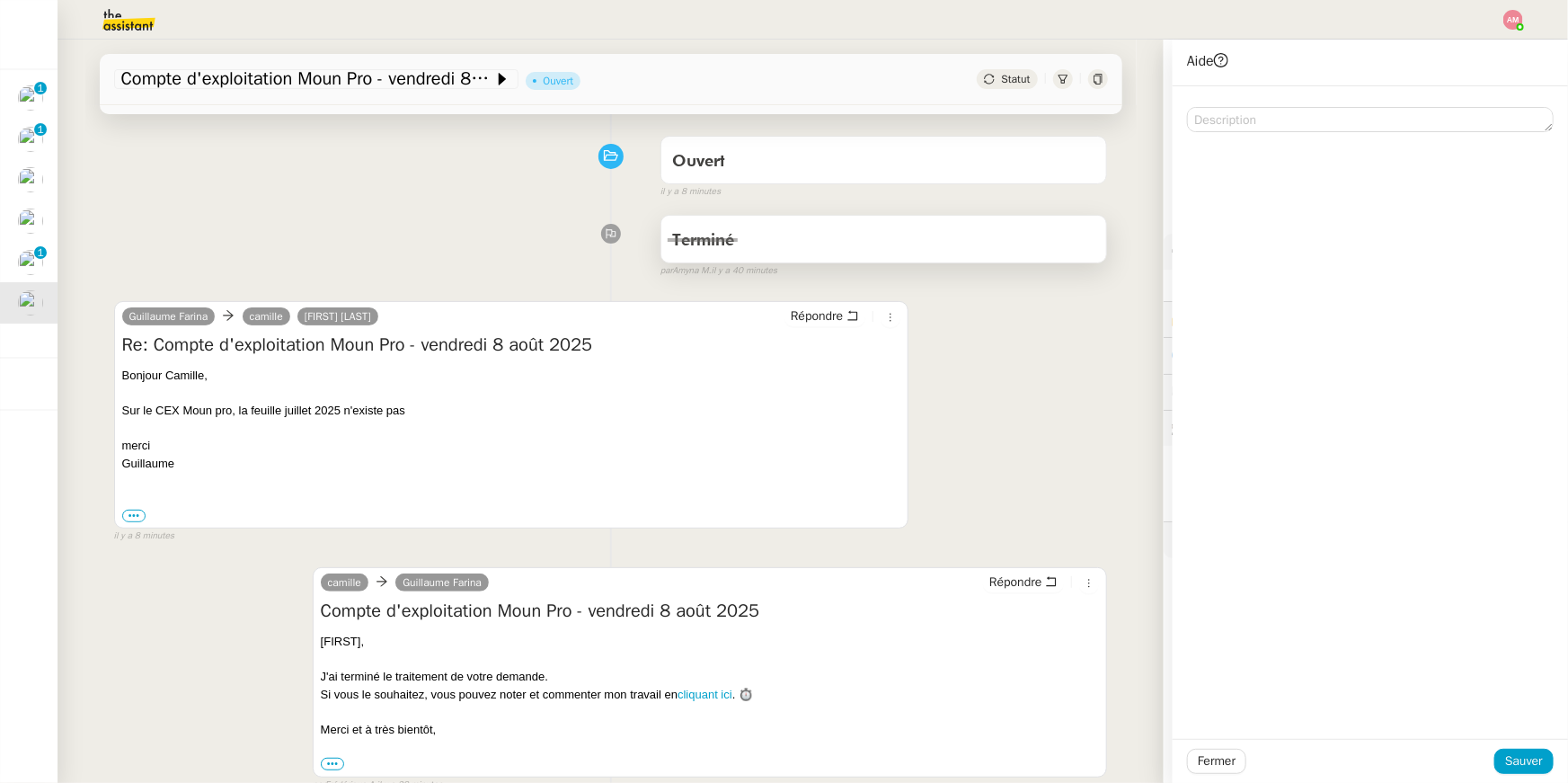 scroll, scrollTop: 0, scrollLeft: 0, axis: both 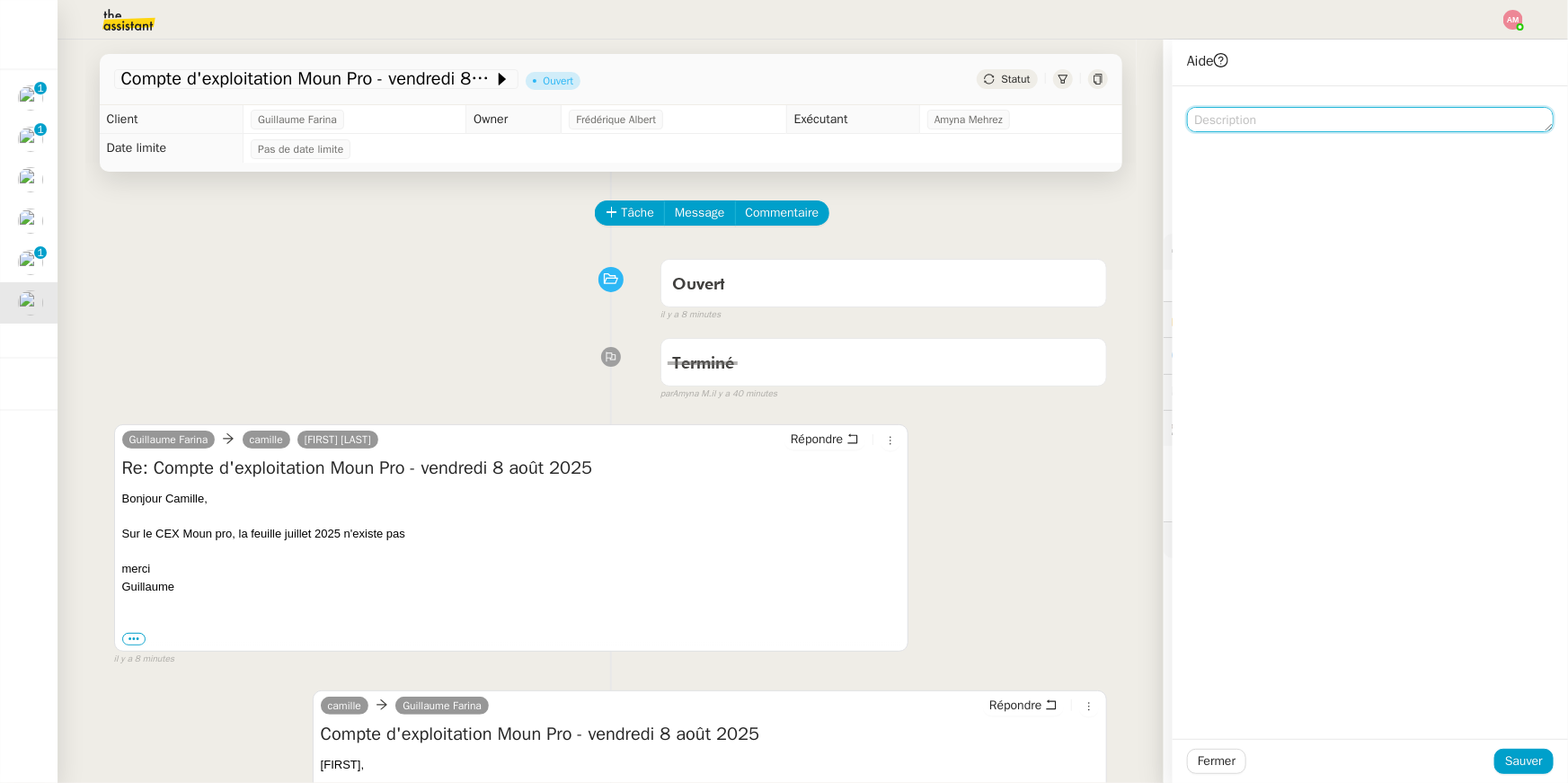 click 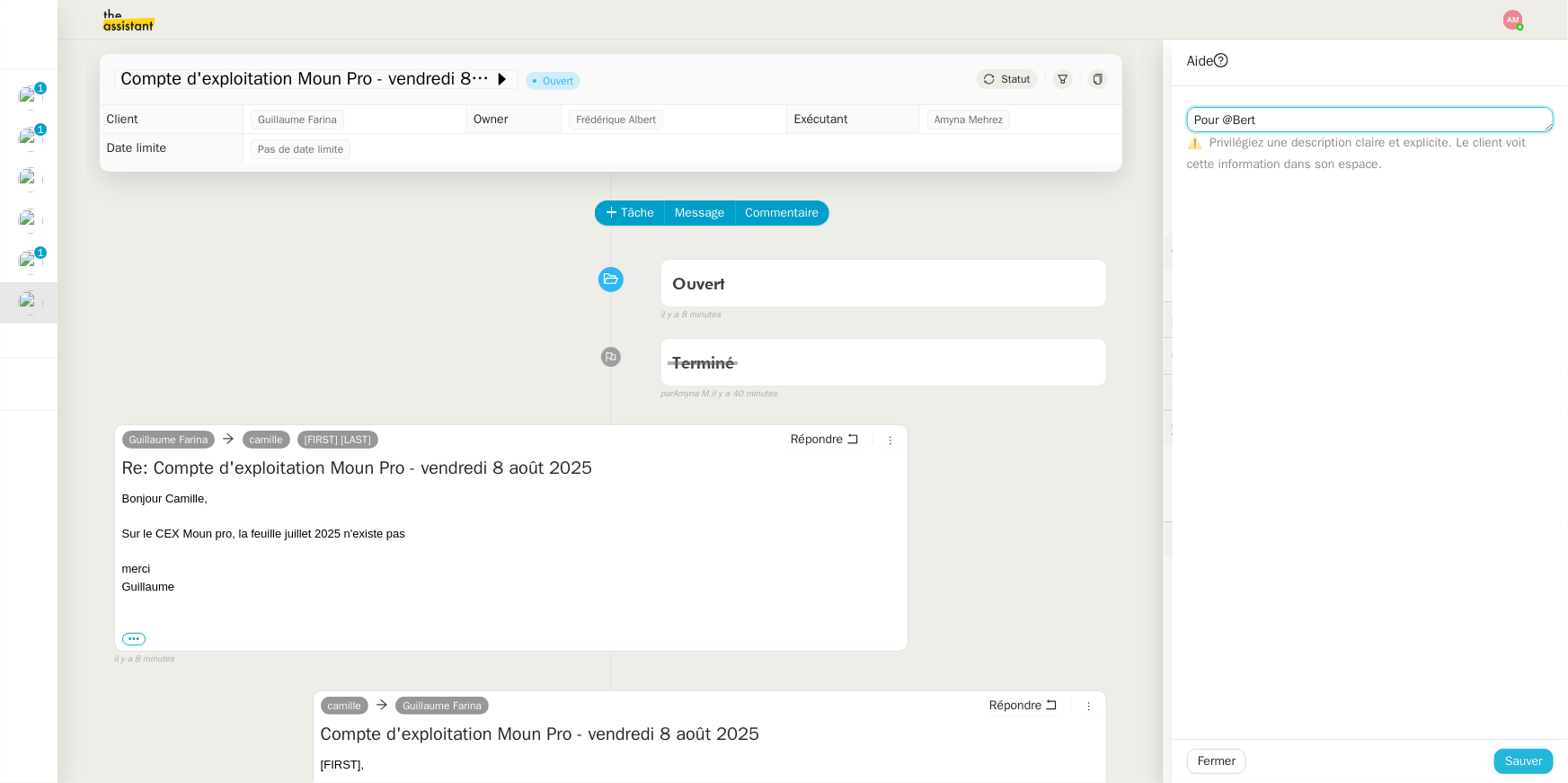 type on "Pour @Bert" 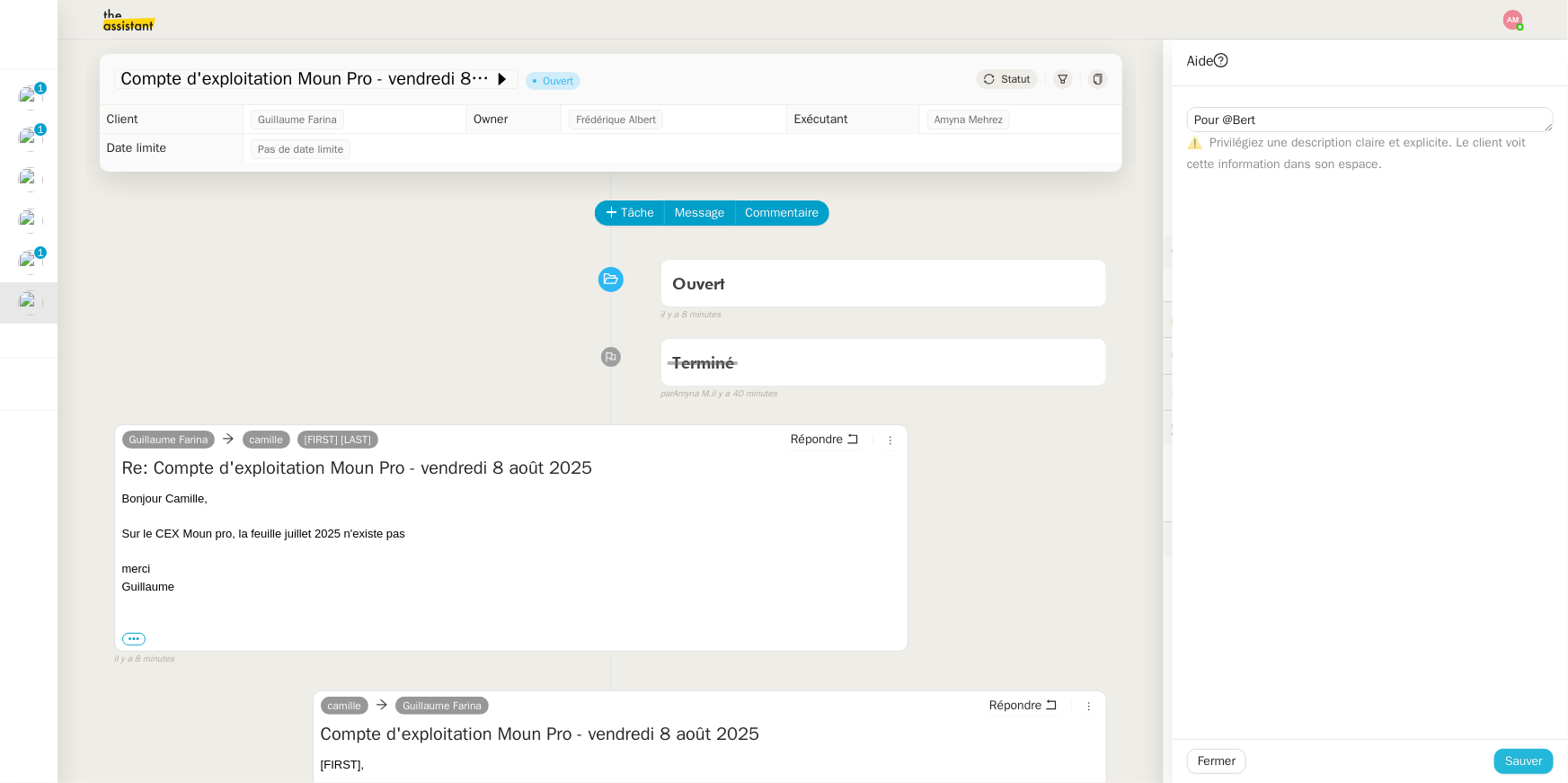 click on "Sauver" 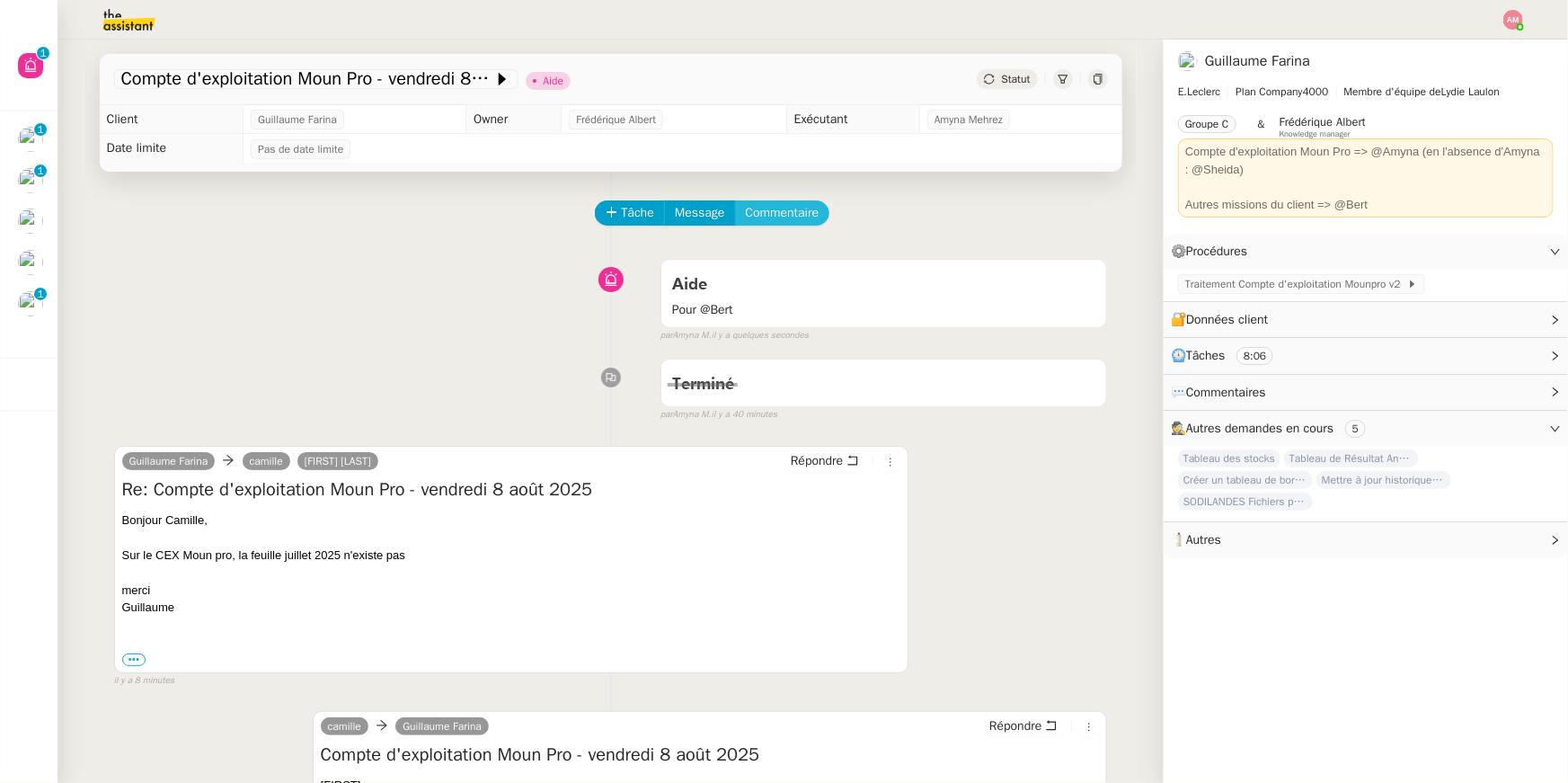 click on "Commentaire" 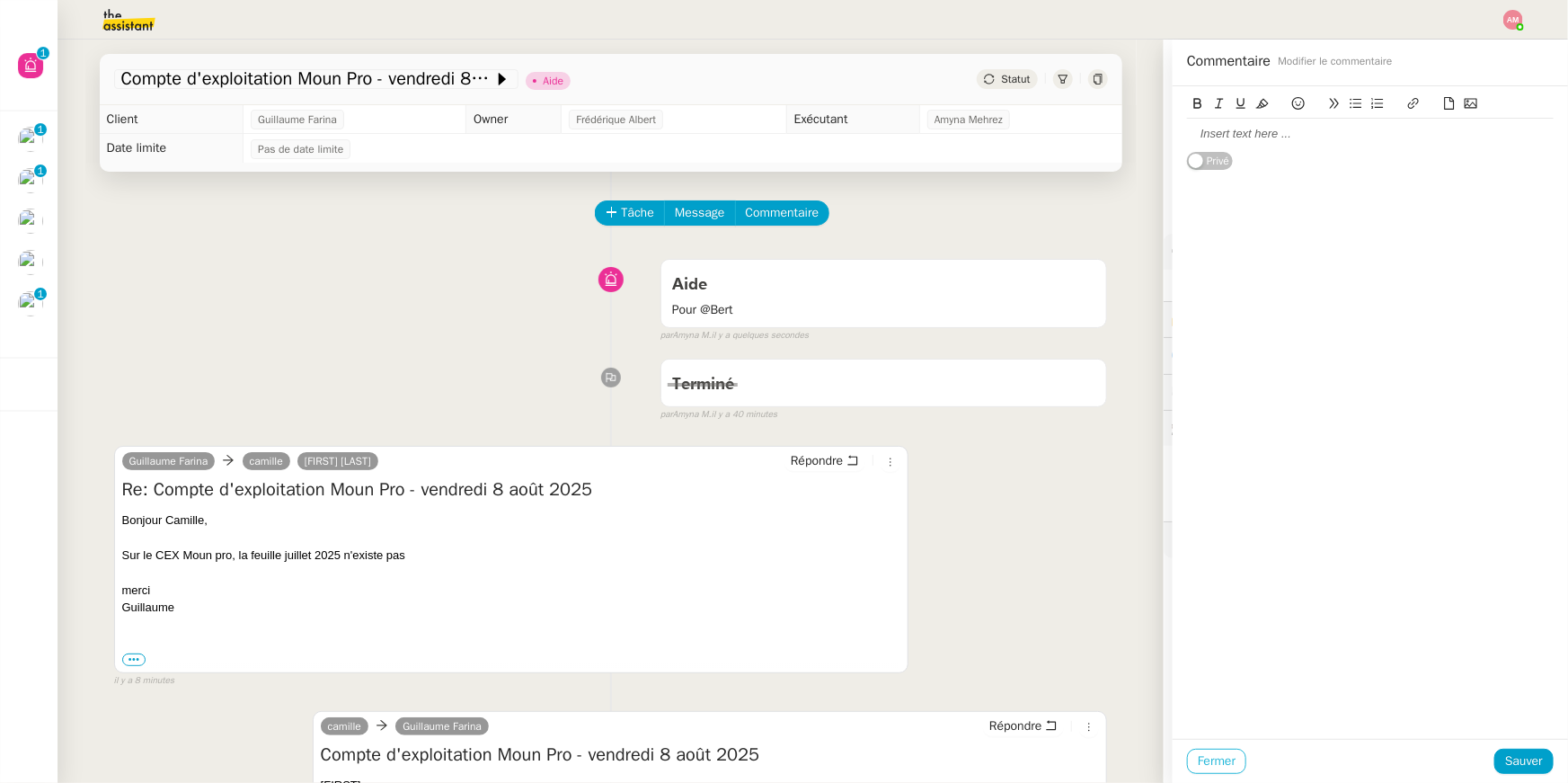 click on "Fermer" 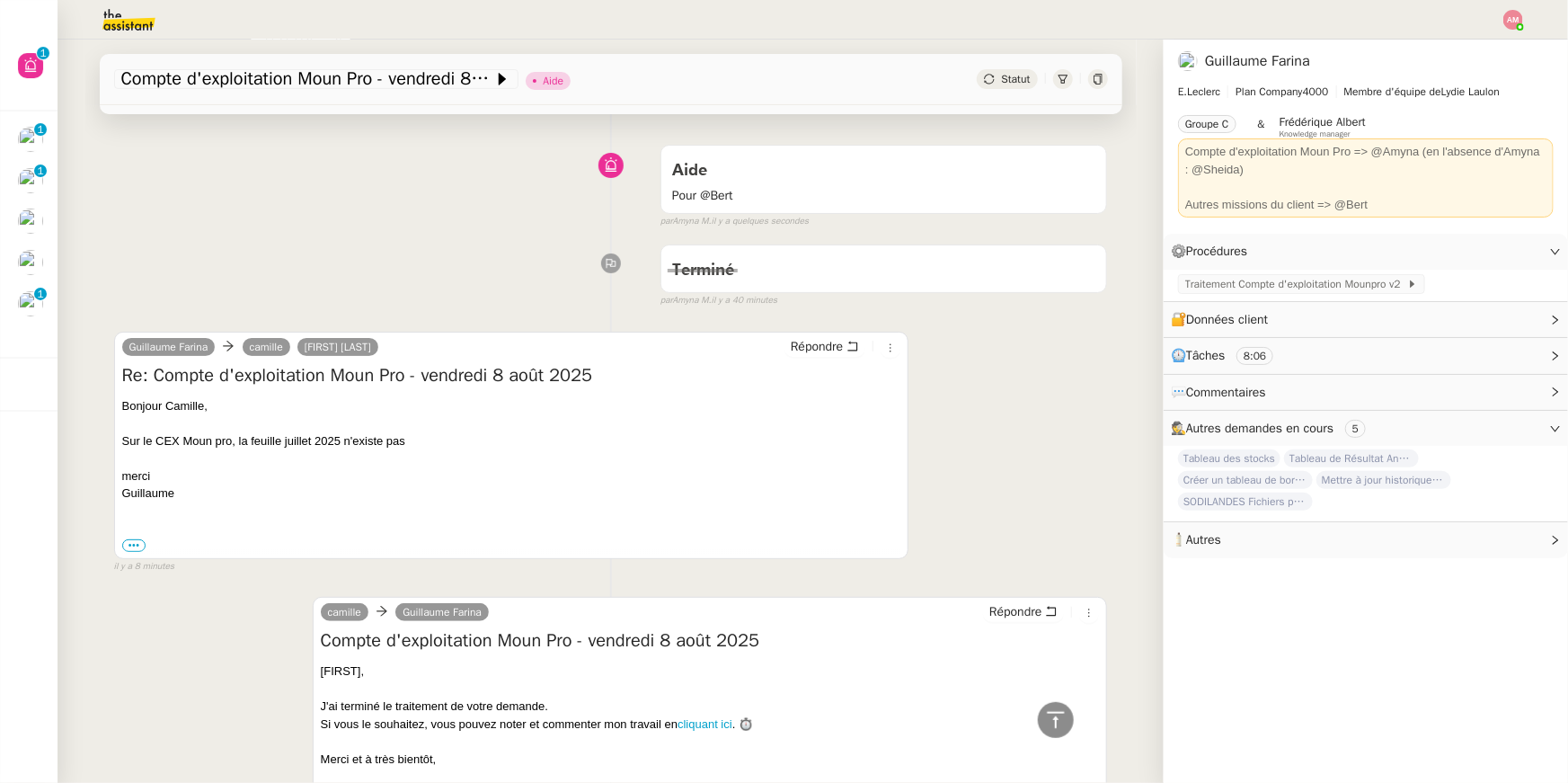 scroll, scrollTop: 0, scrollLeft: 0, axis: both 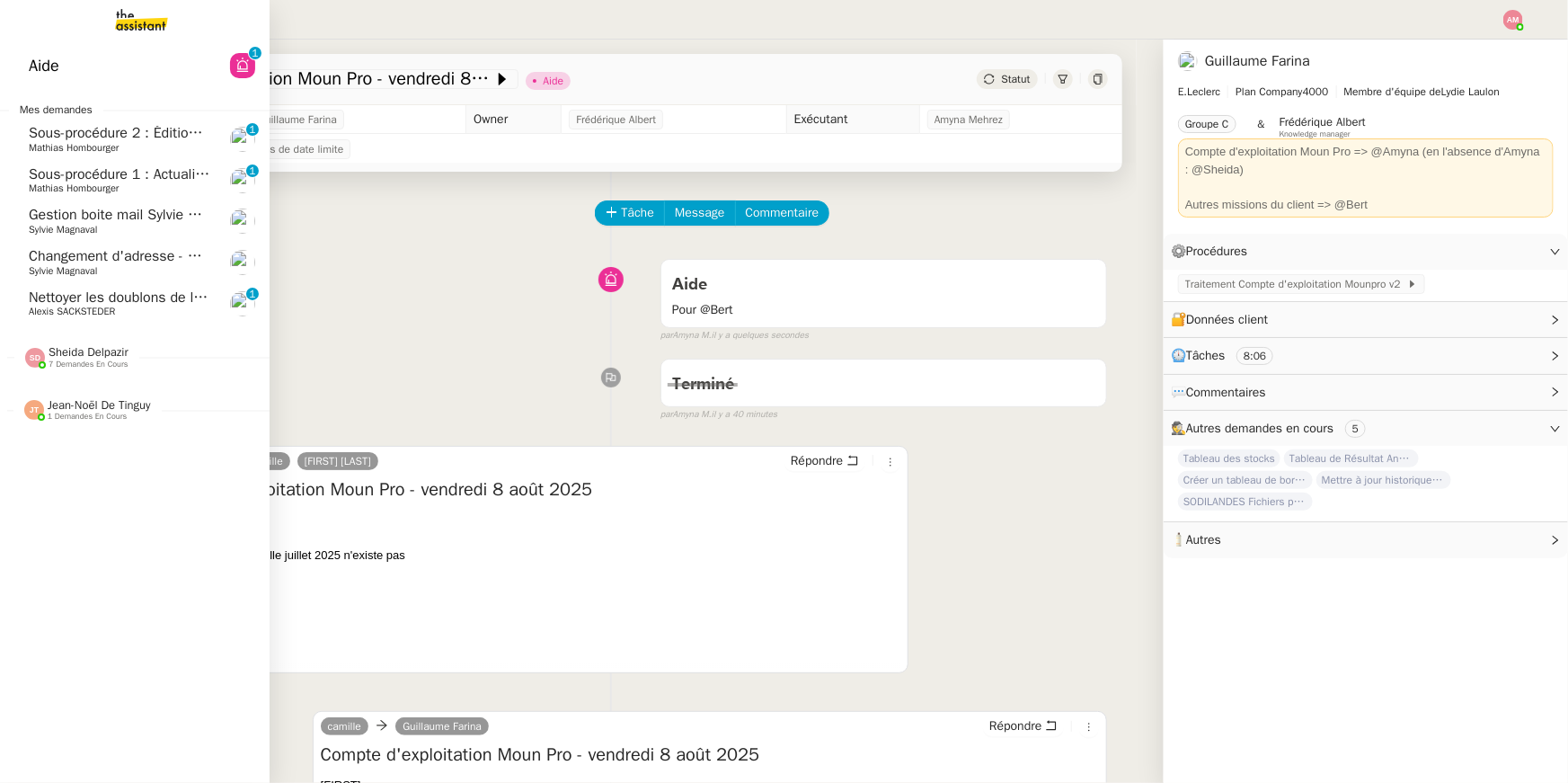 click on "Nettoyer les doublons de la base de contacts" 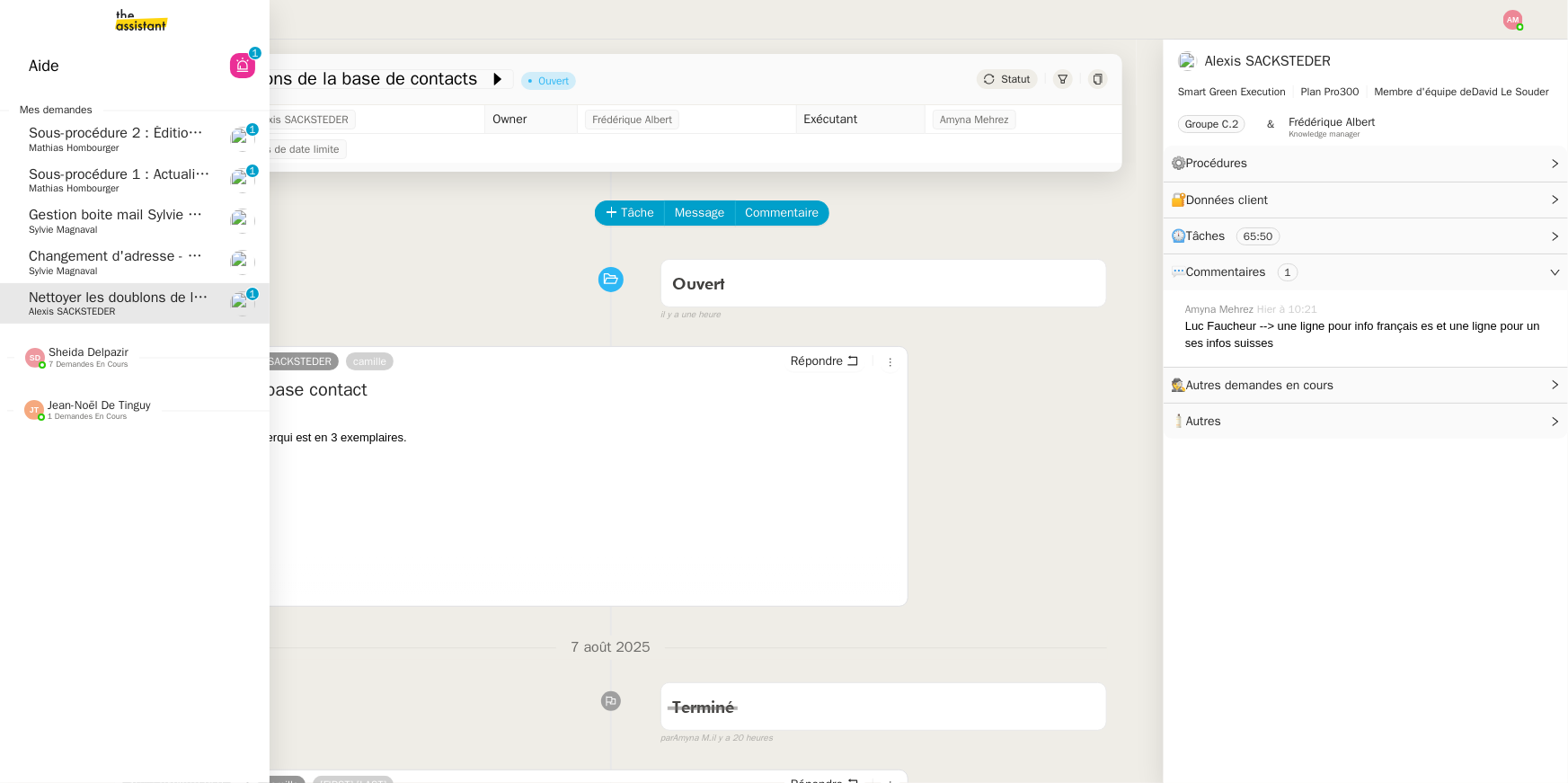 click on "Mathias Hombourger" 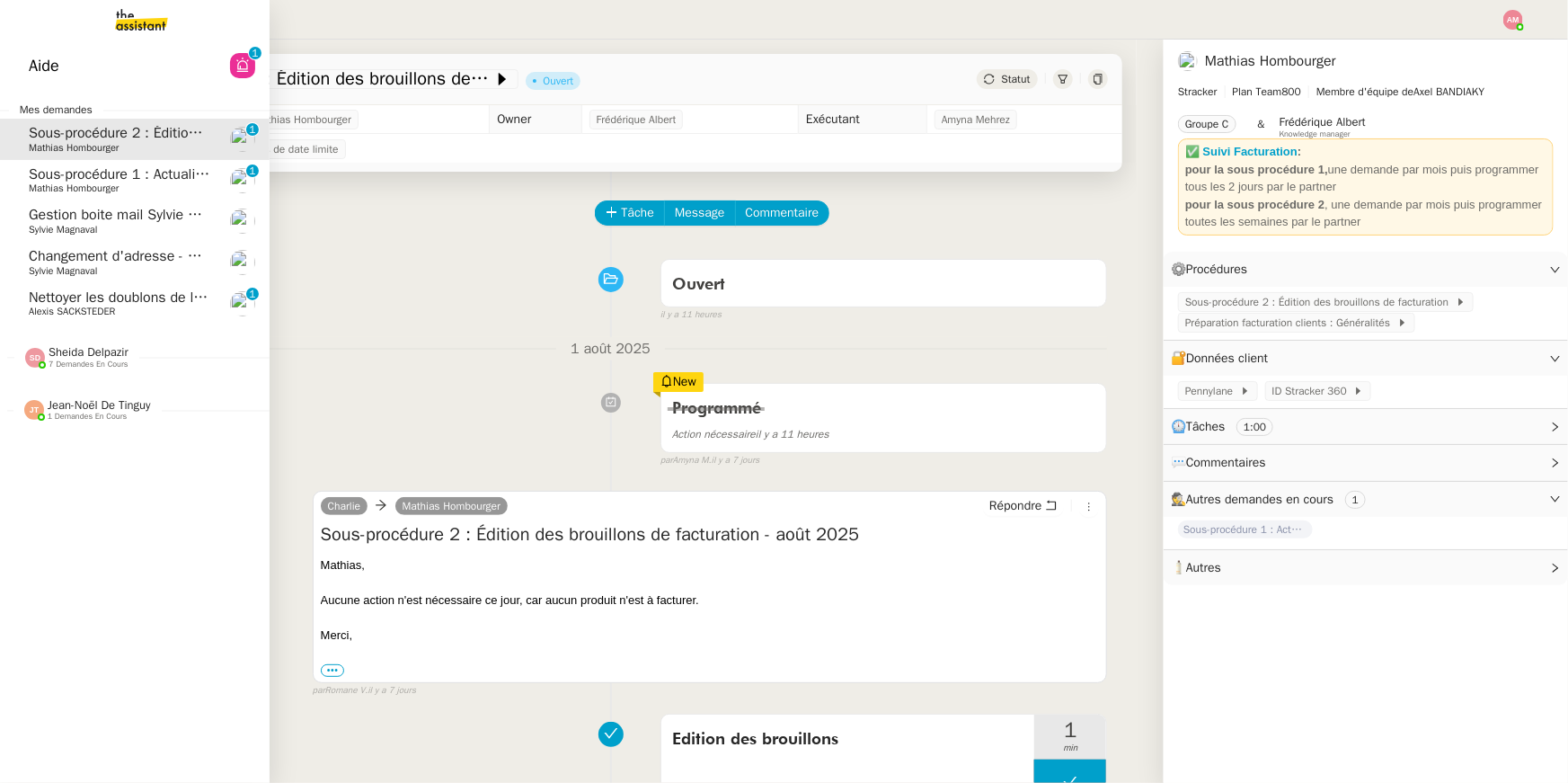 click on "Sous-procédure 1 : Actualisation du fichier de suivi - août 2025" 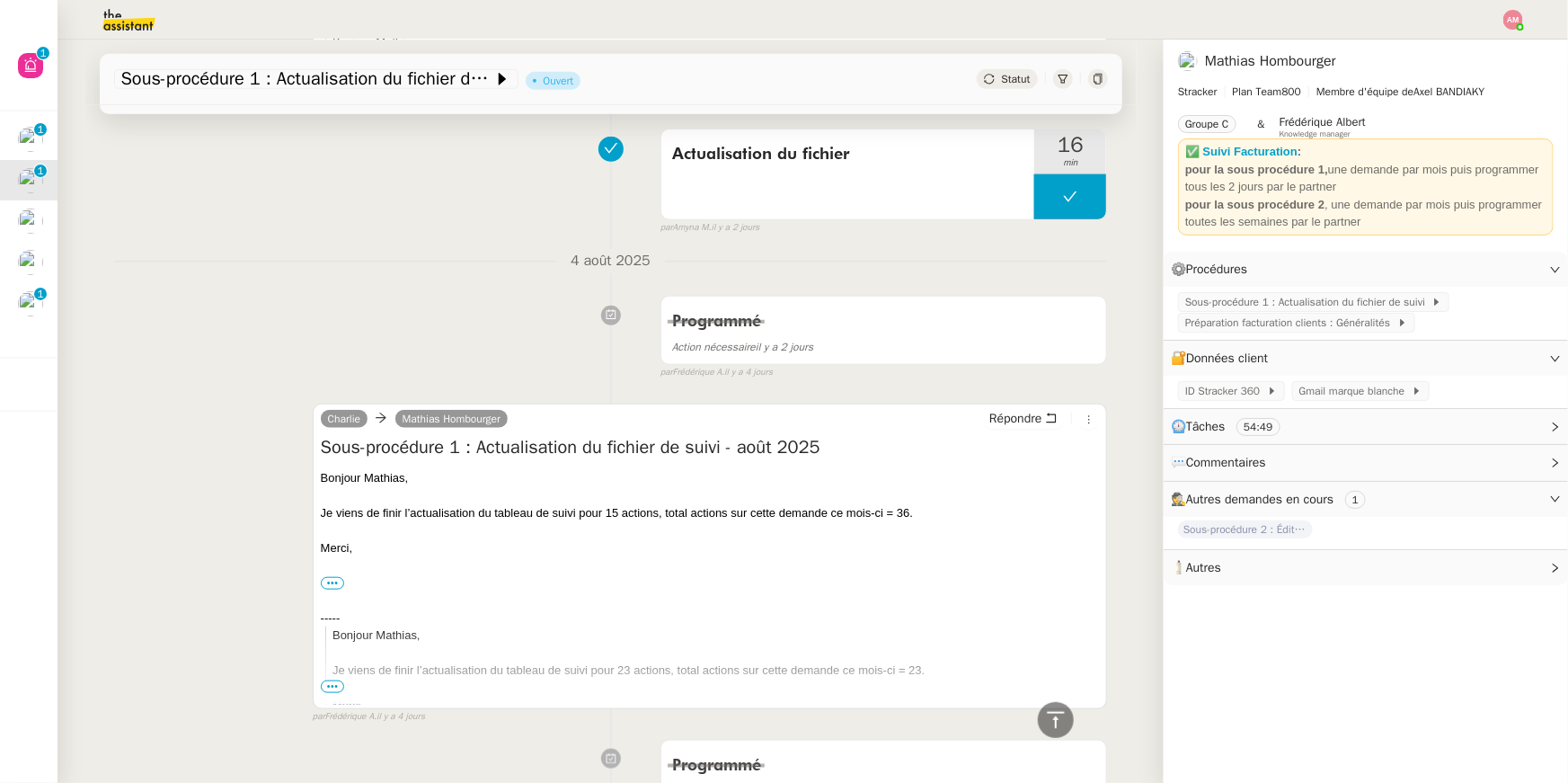 scroll, scrollTop: 635, scrollLeft: 0, axis: vertical 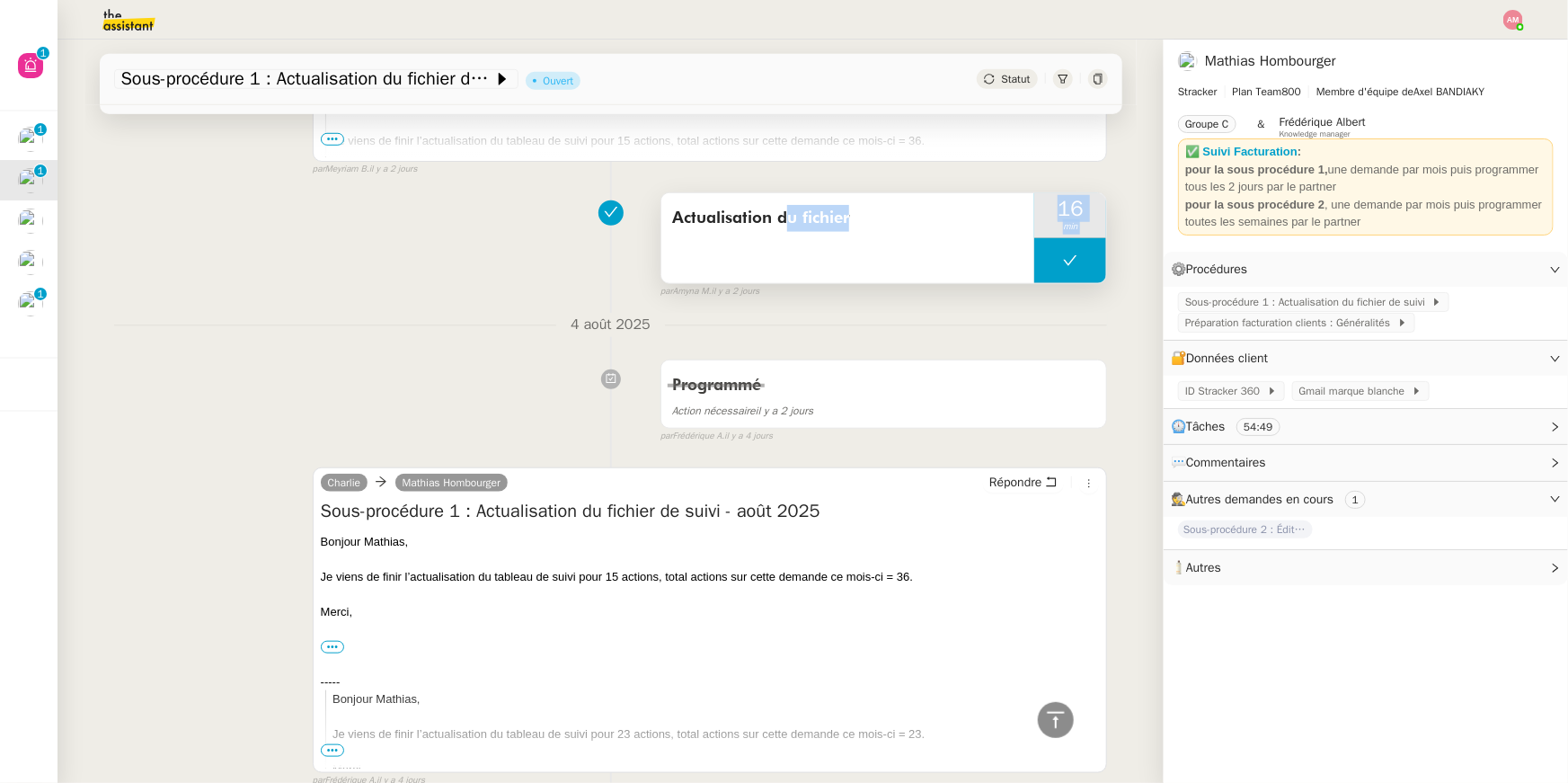 drag, startPoint x: 677, startPoint y: 200, endPoint x: 741, endPoint y: 227, distance: 69.46222 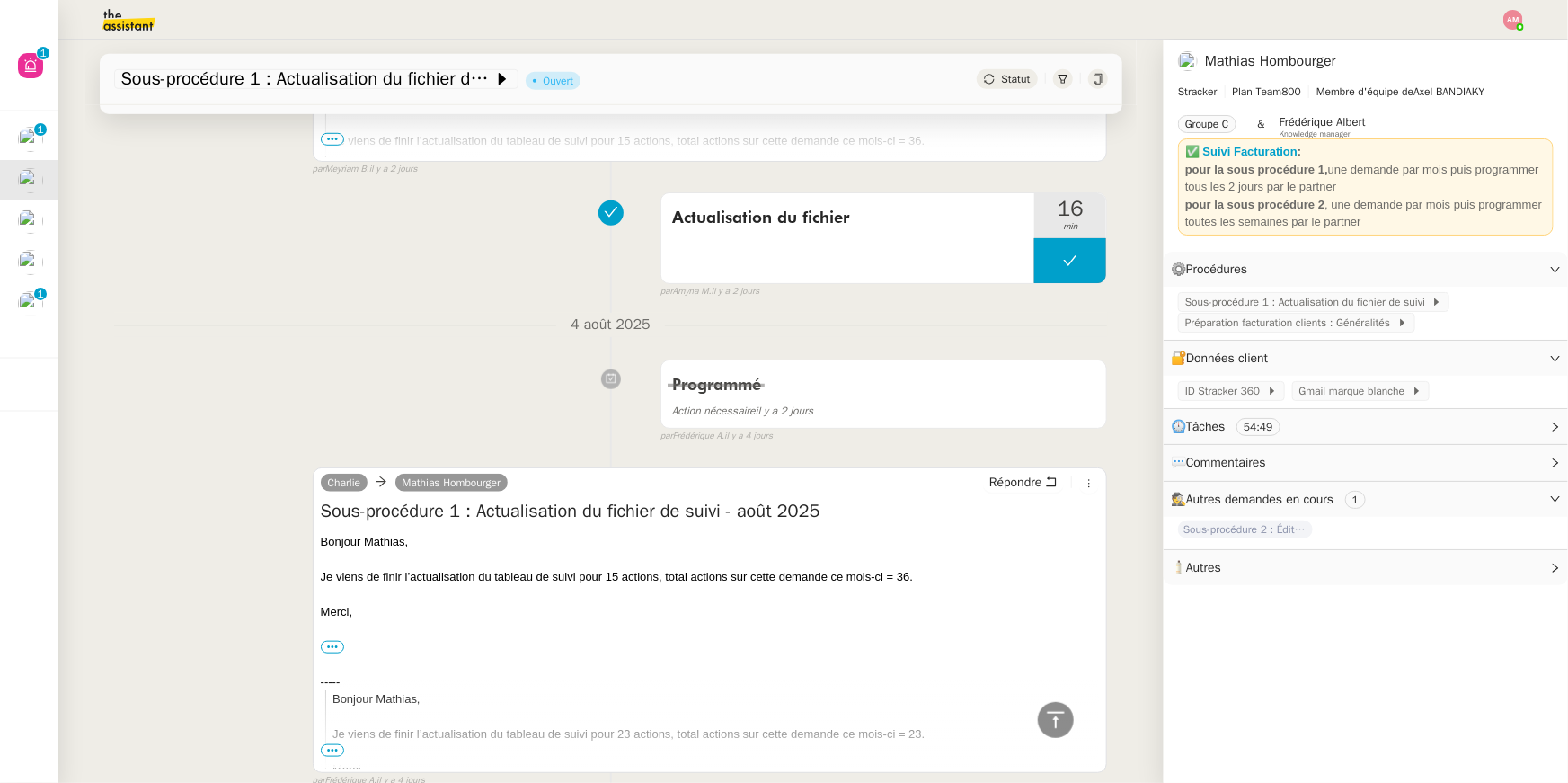 click on "Actualisation du fichier     16 min false par   Amyna M.   il y a 2 jours" at bounding box center (611, 242) 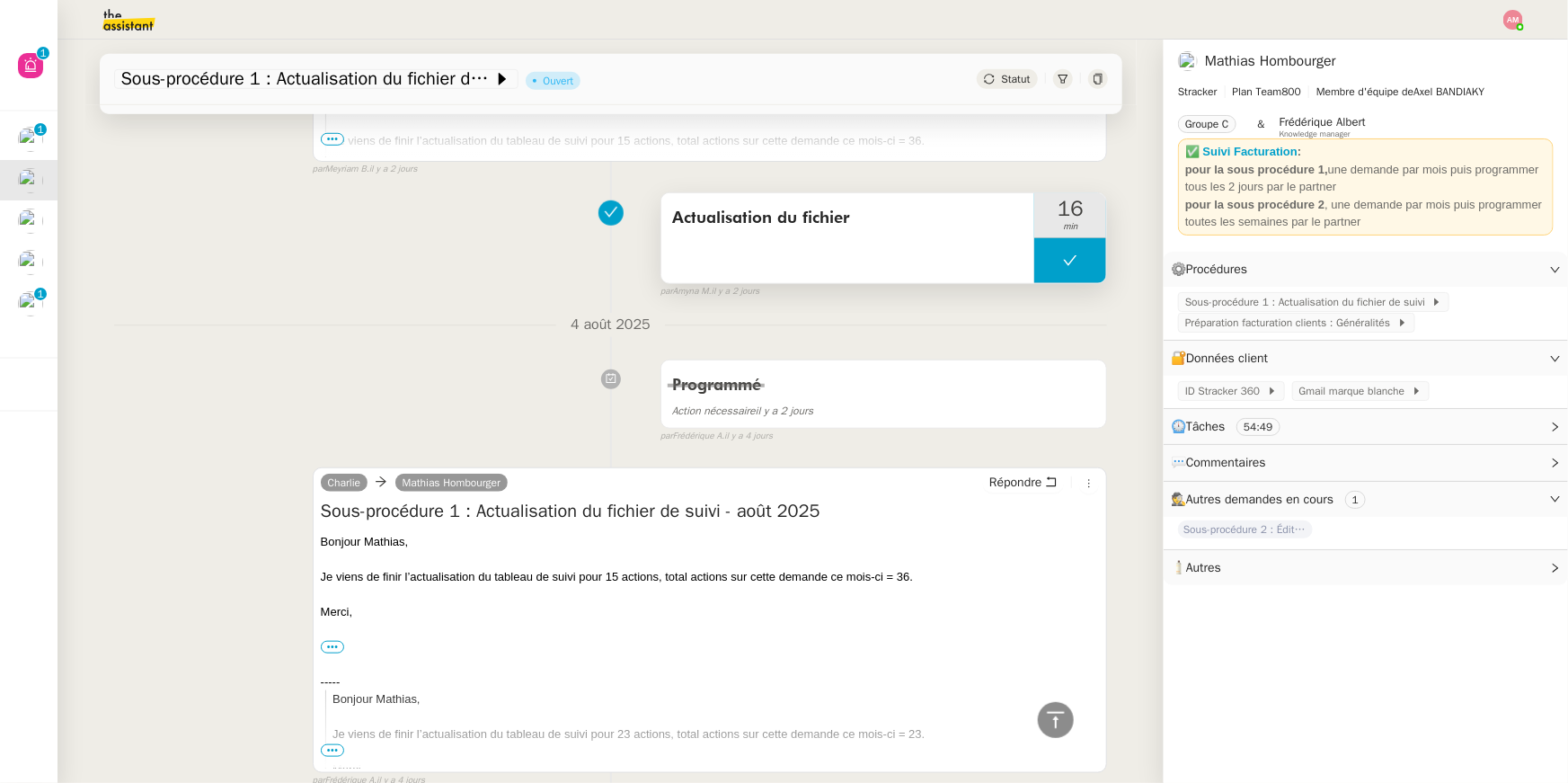 copy on "Actualisation du fichier" 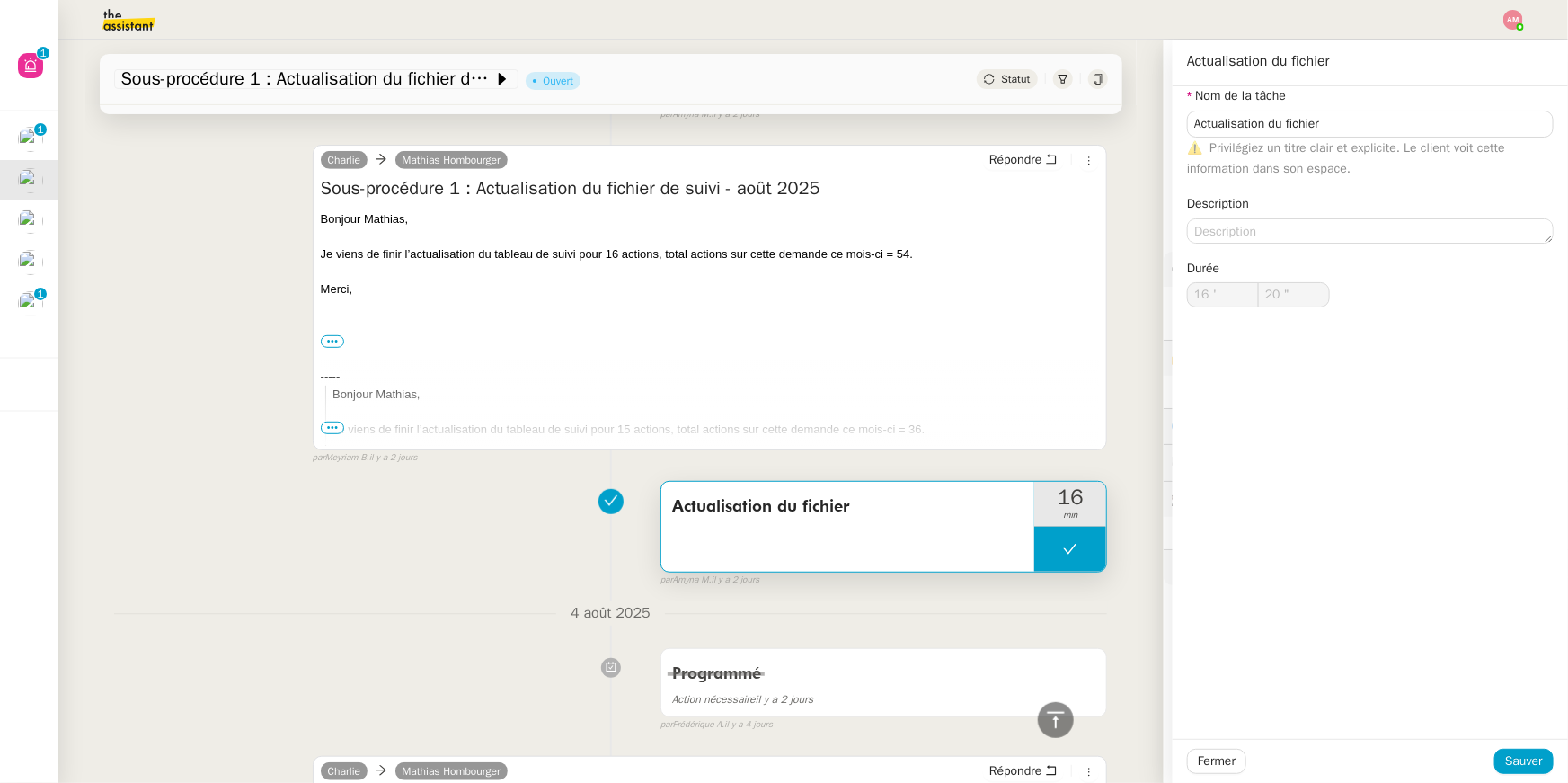 scroll, scrollTop: 0, scrollLeft: 0, axis: both 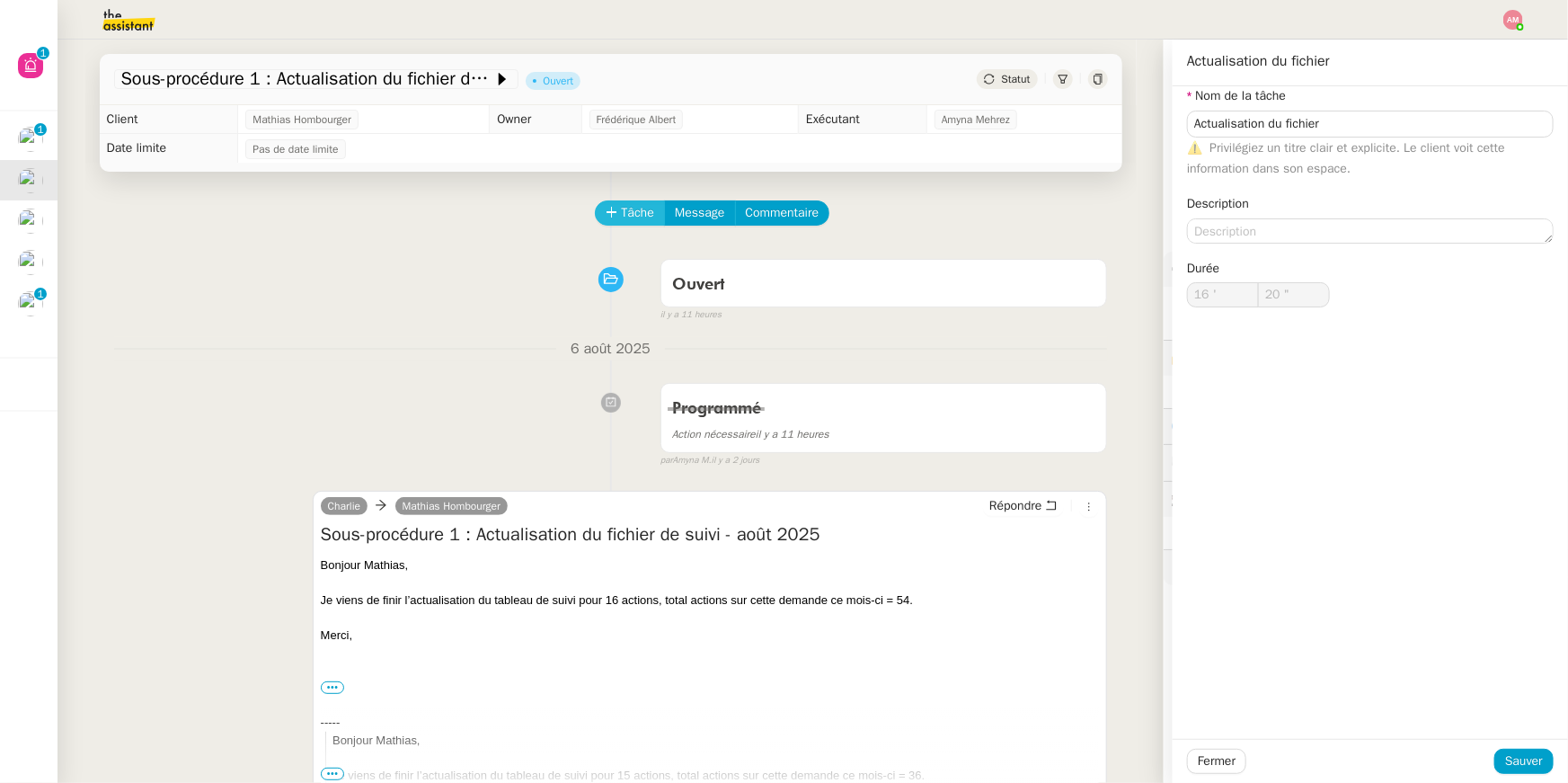 click on "Tâche" 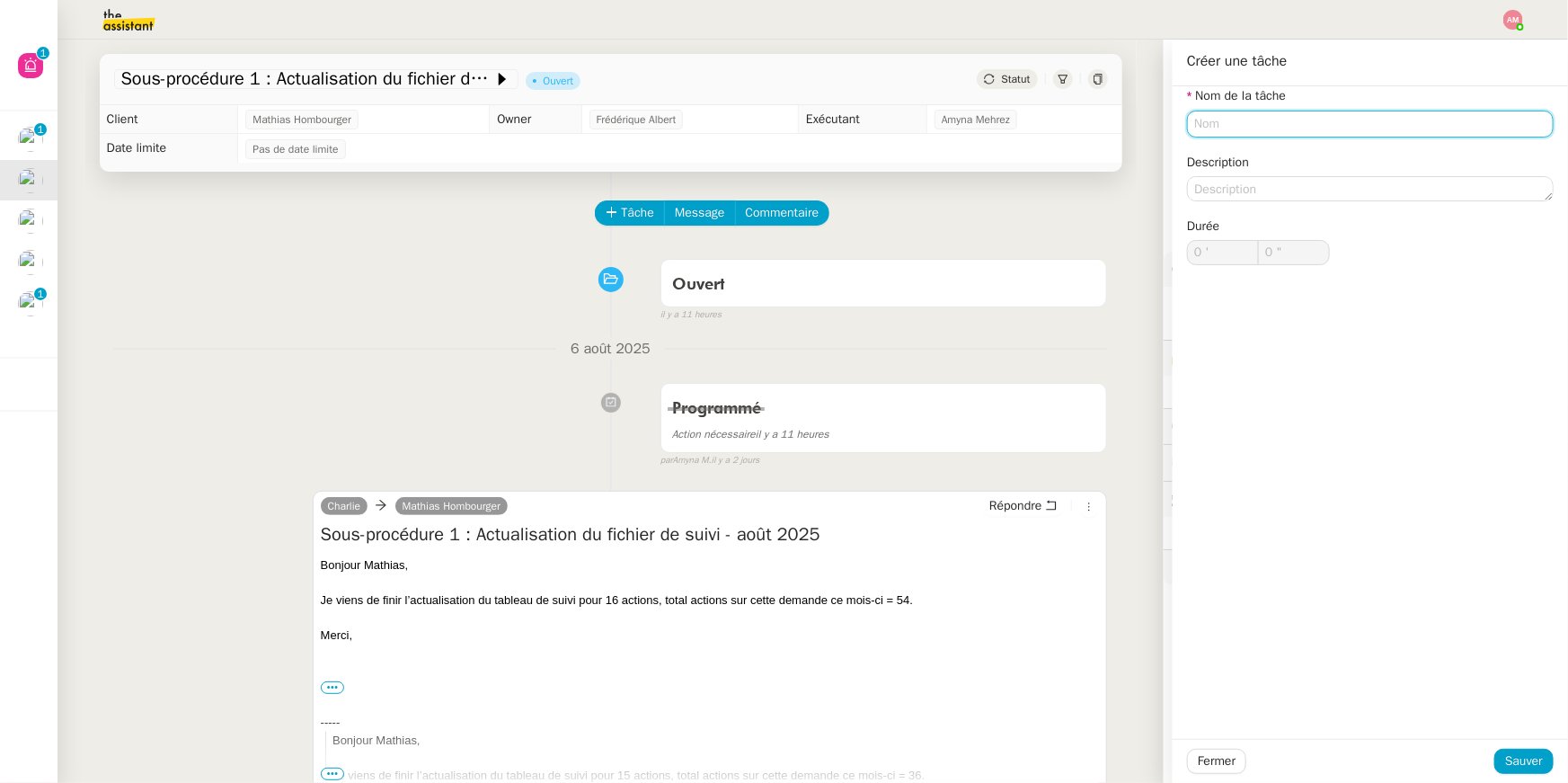 paste on "Actualisation du fichier" 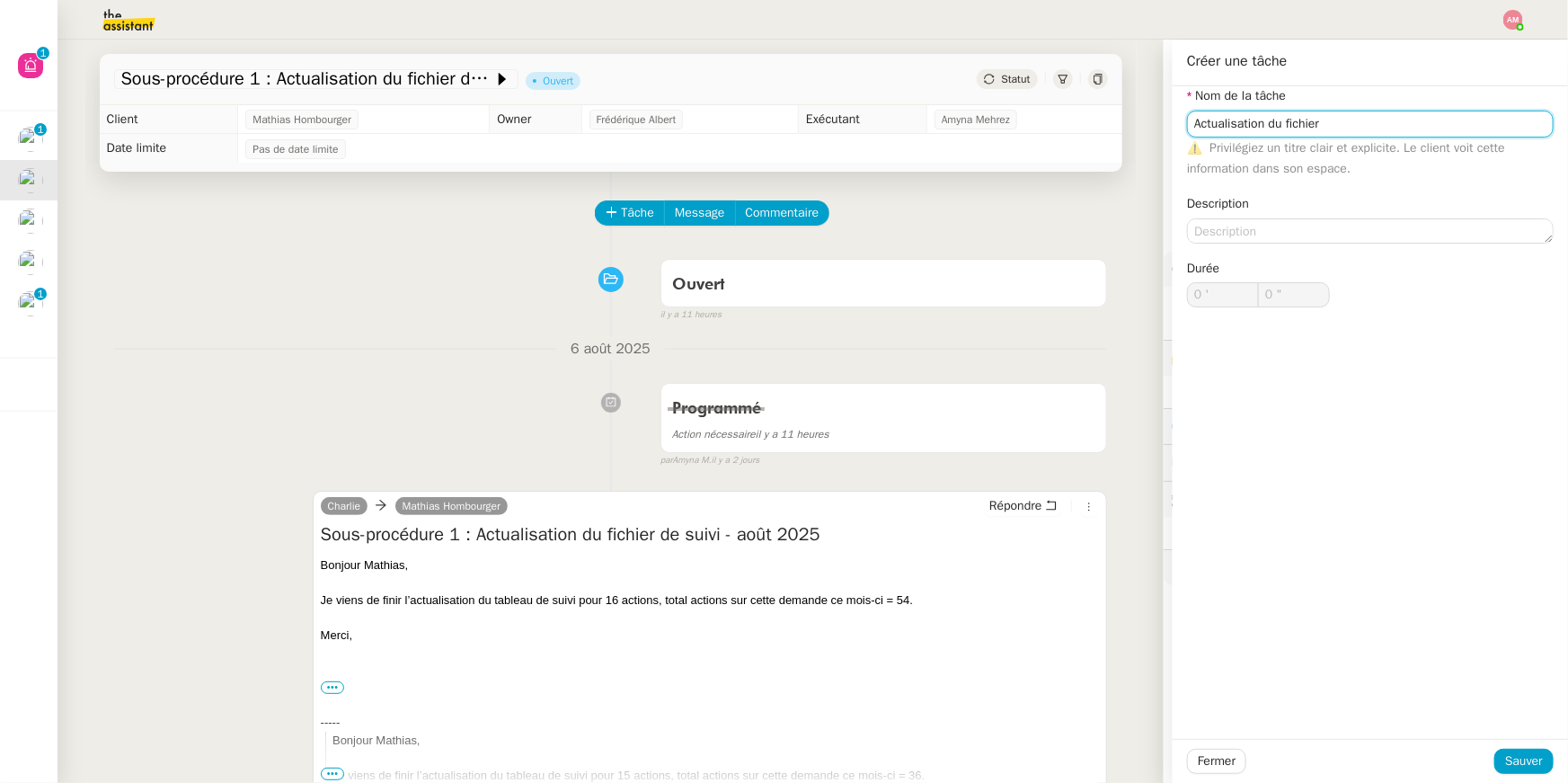 type on "Actualisation du fichier" 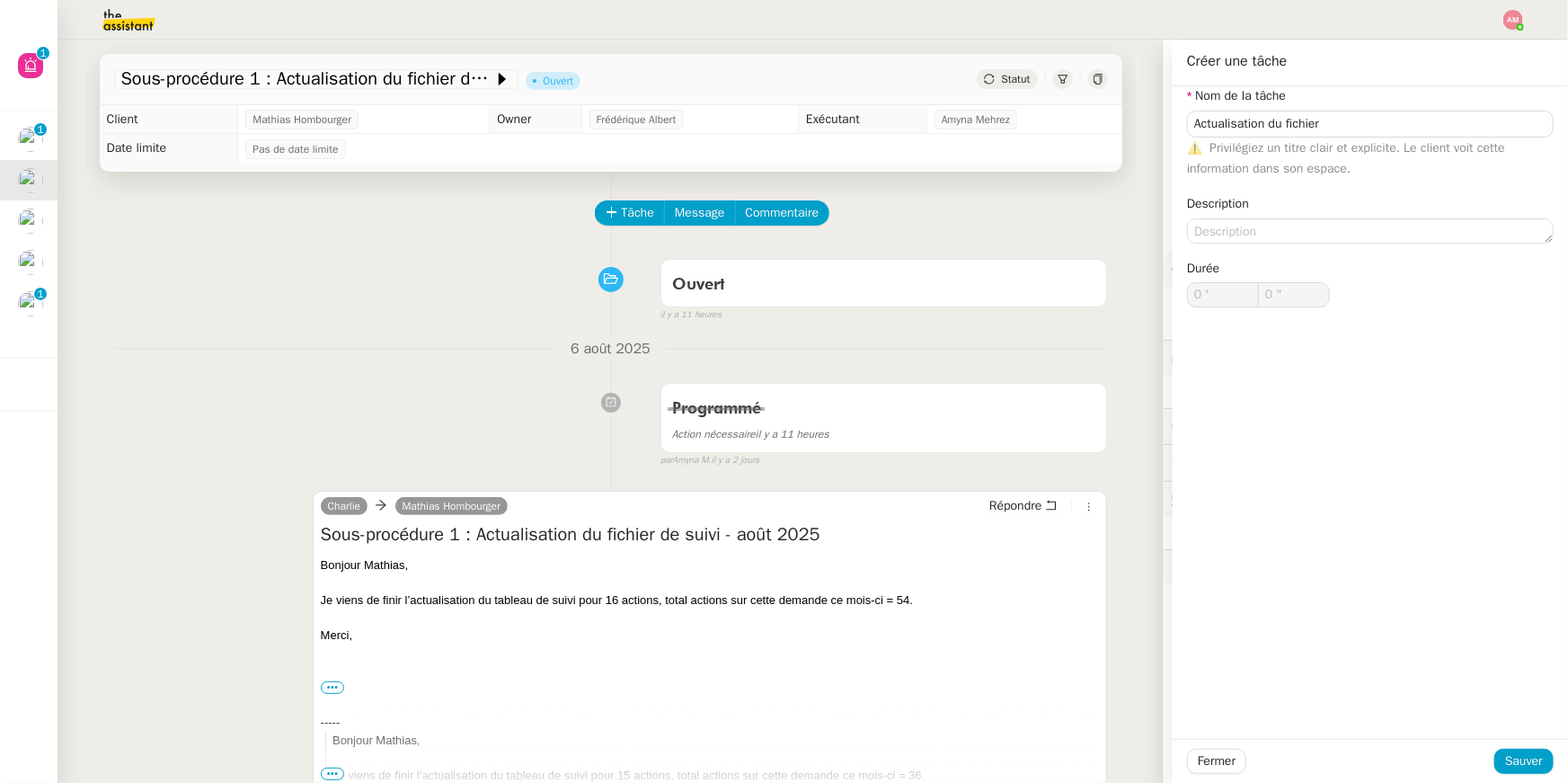 click on "Fermer Sauver" 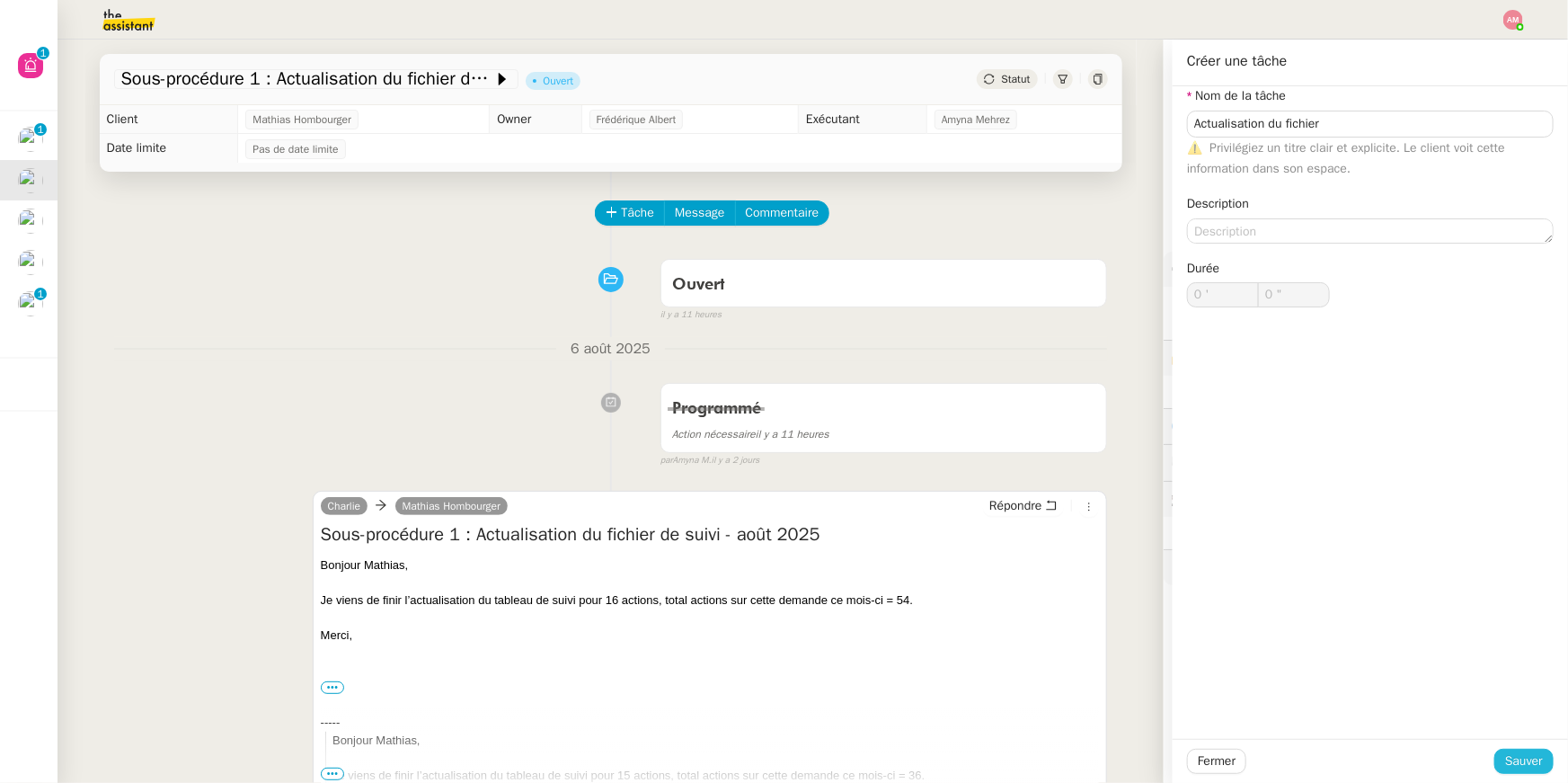 click on "Sauver" 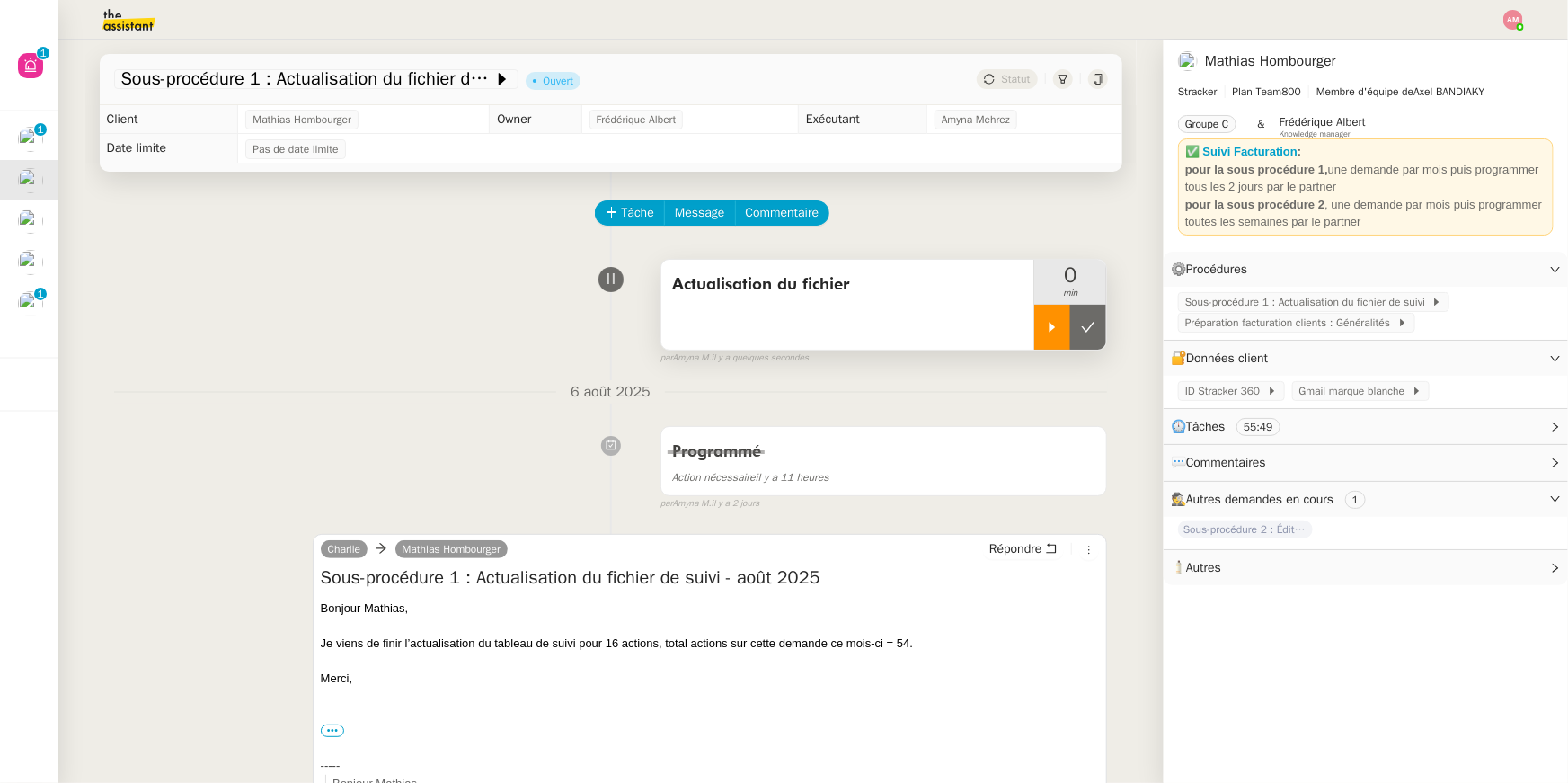 click 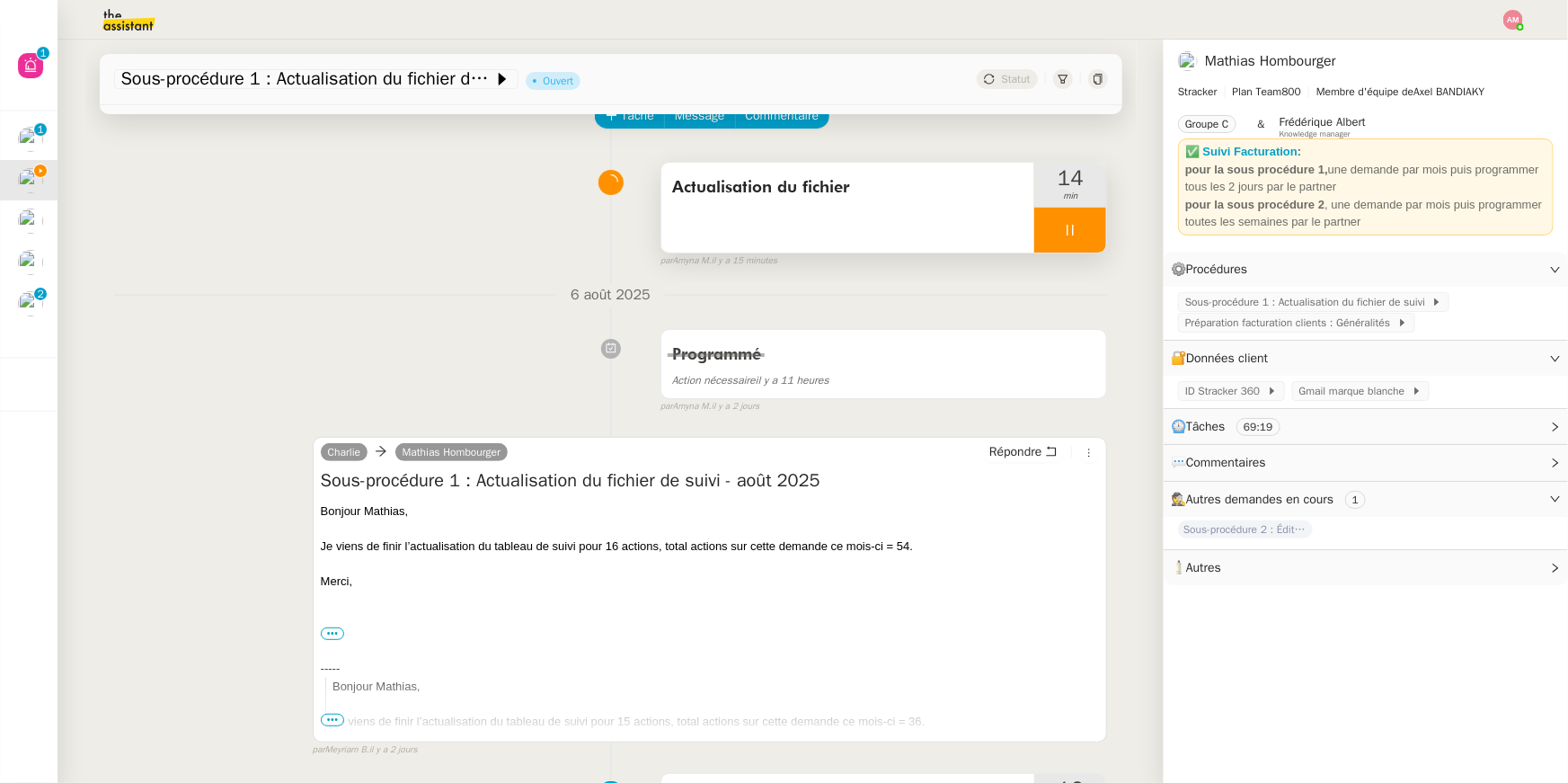 scroll, scrollTop: 203, scrollLeft: 0, axis: vertical 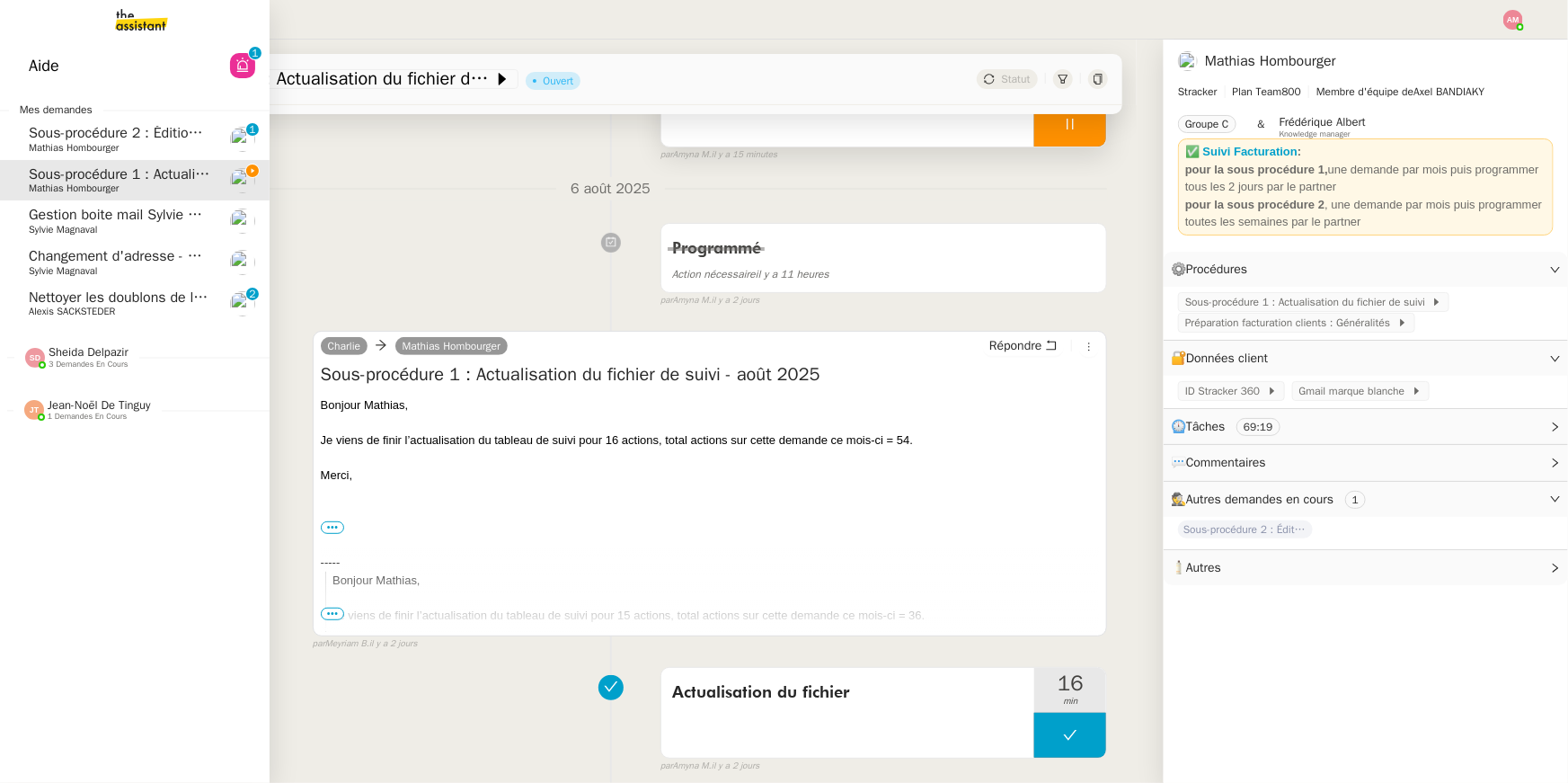 click on "Nettoyer les doublons de la base de contacts" 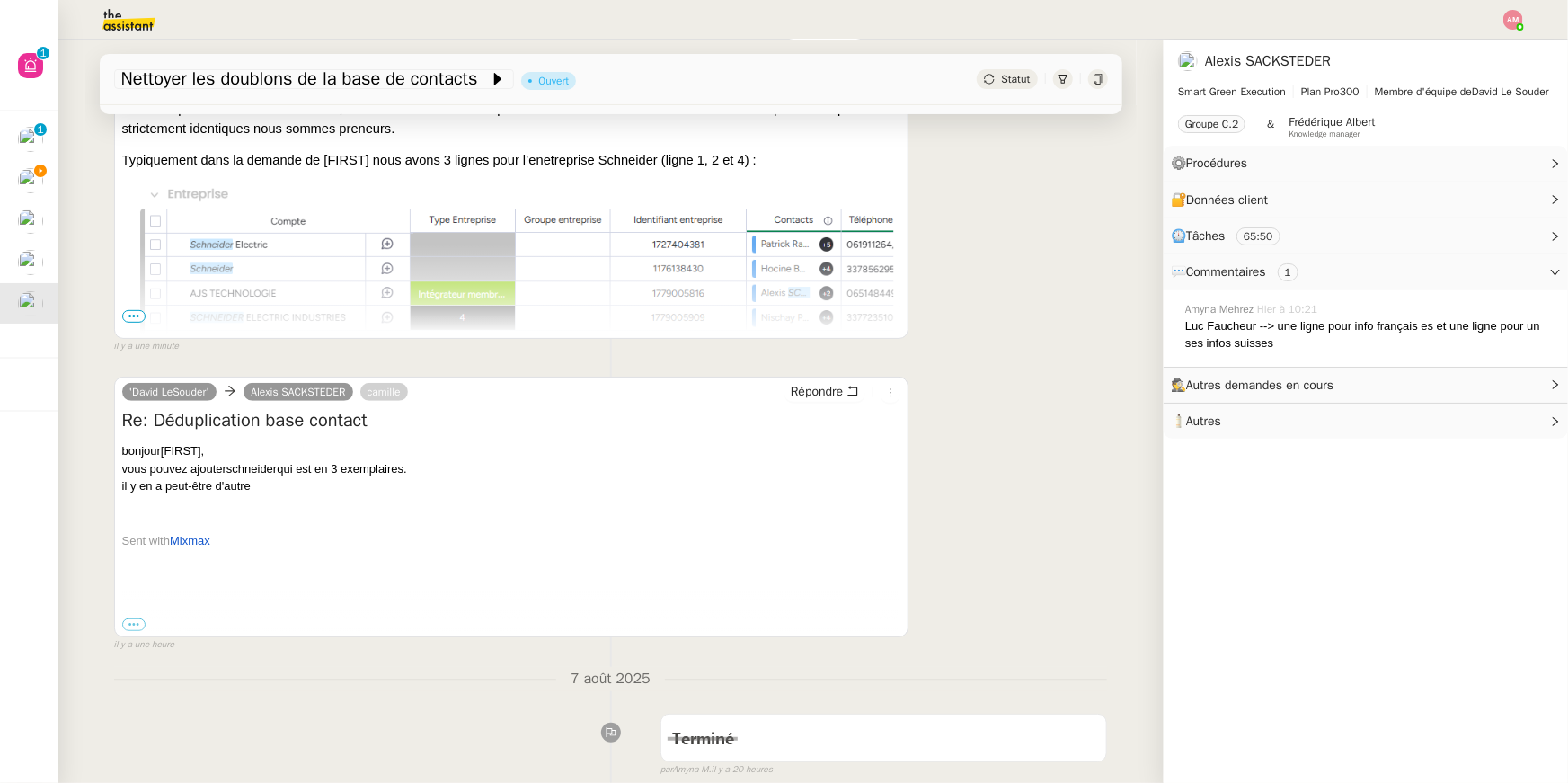 scroll, scrollTop: 315, scrollLeft: 0, axis: vertical 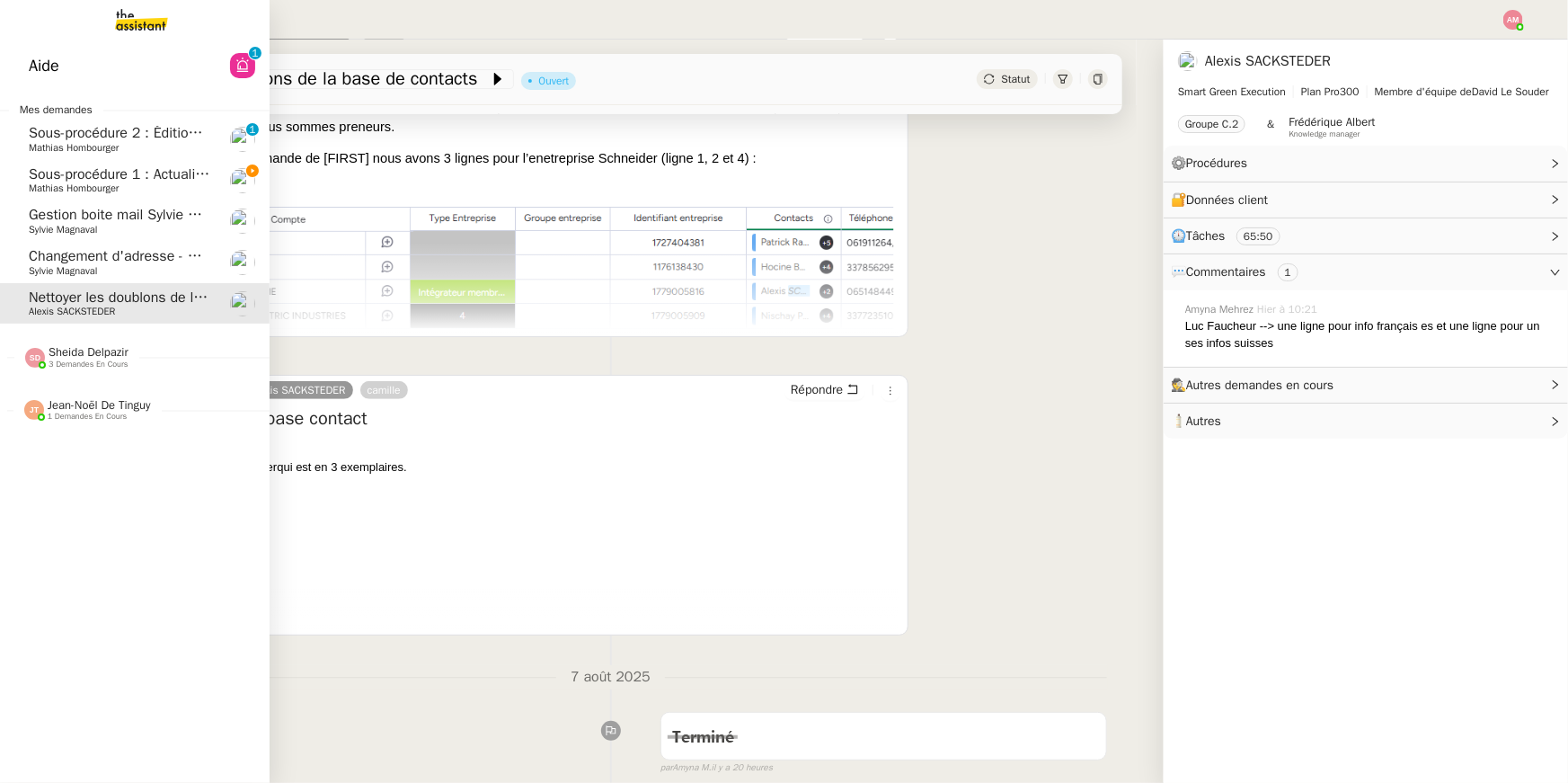 click on "Sous-procédure 1 : Actualisation du fichier de suivi - août 2025" 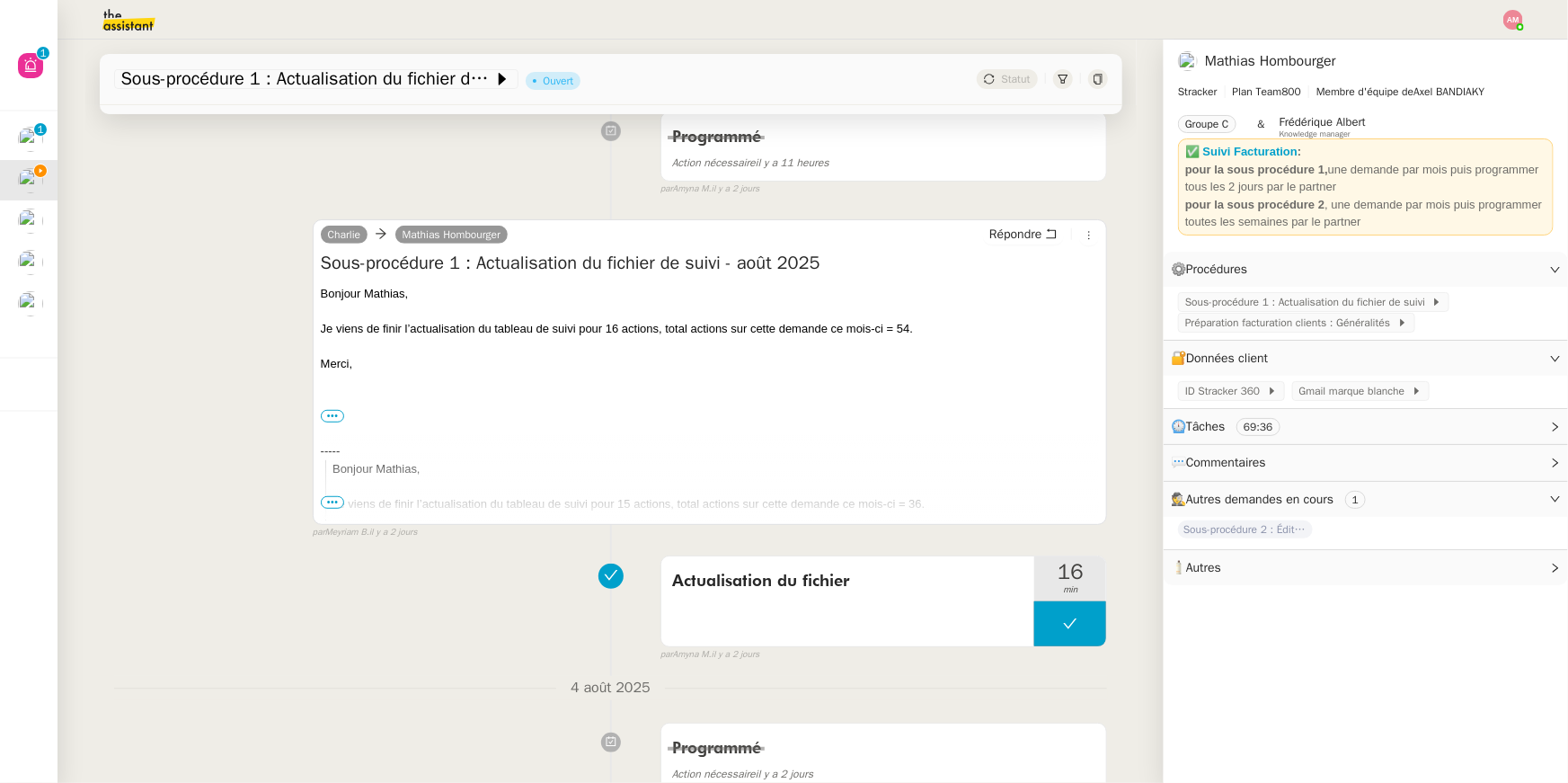 scroll, scrollTop: 0, scrollLeft: 0, axis: both 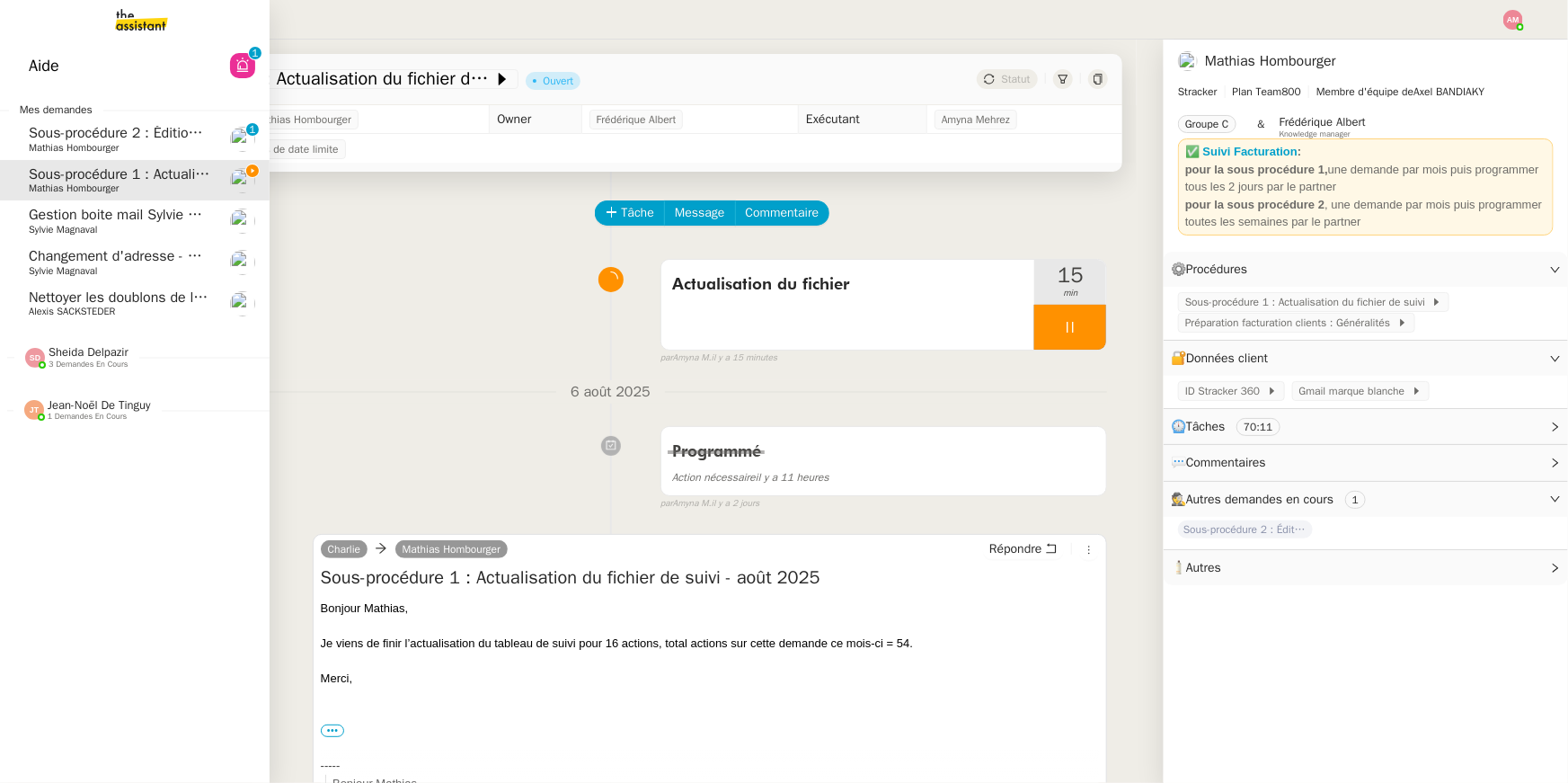 click on "Jean-Noël De Tinguy    1 demandes en cours" 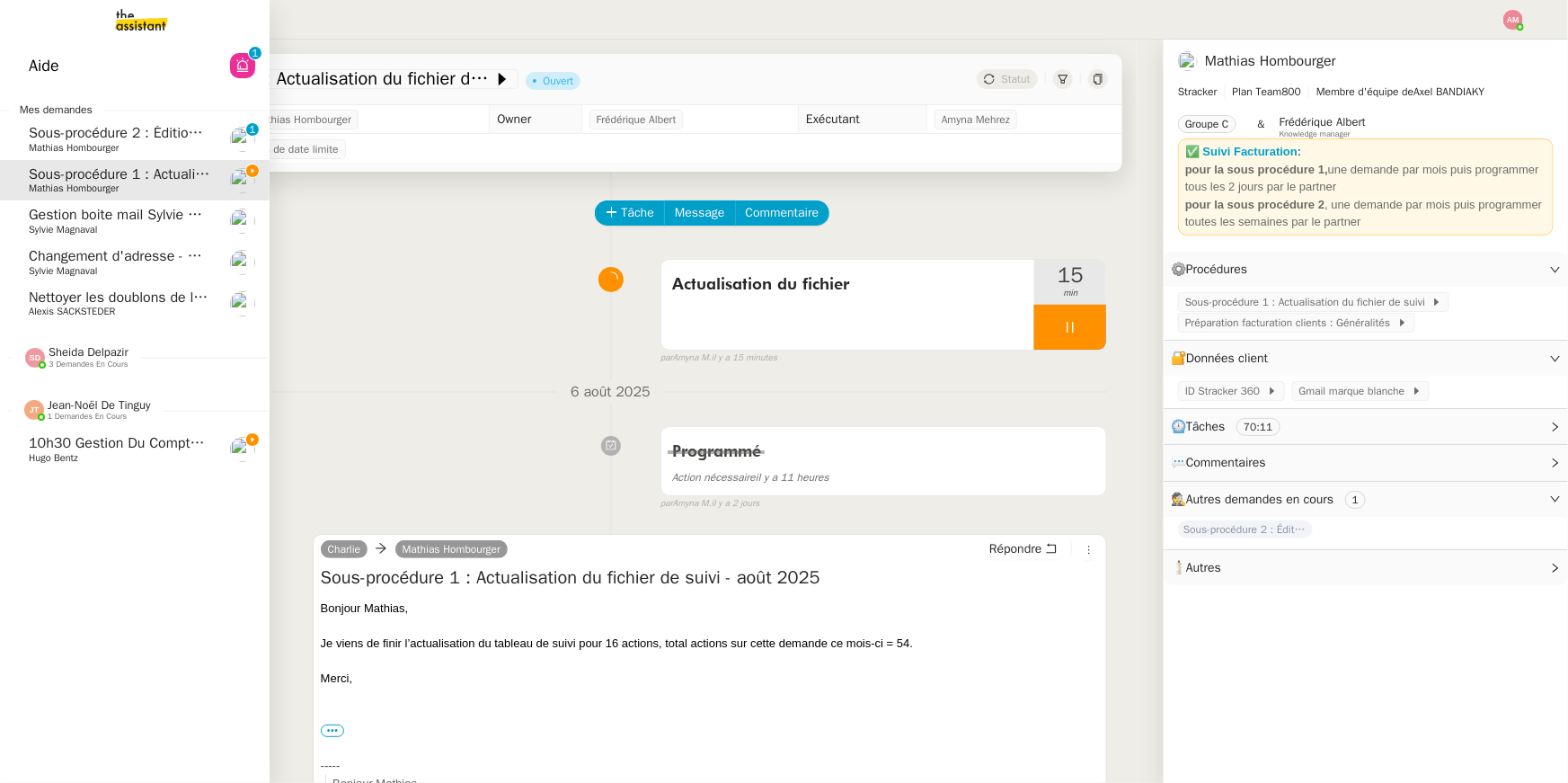 click on "Hugo Bentz" 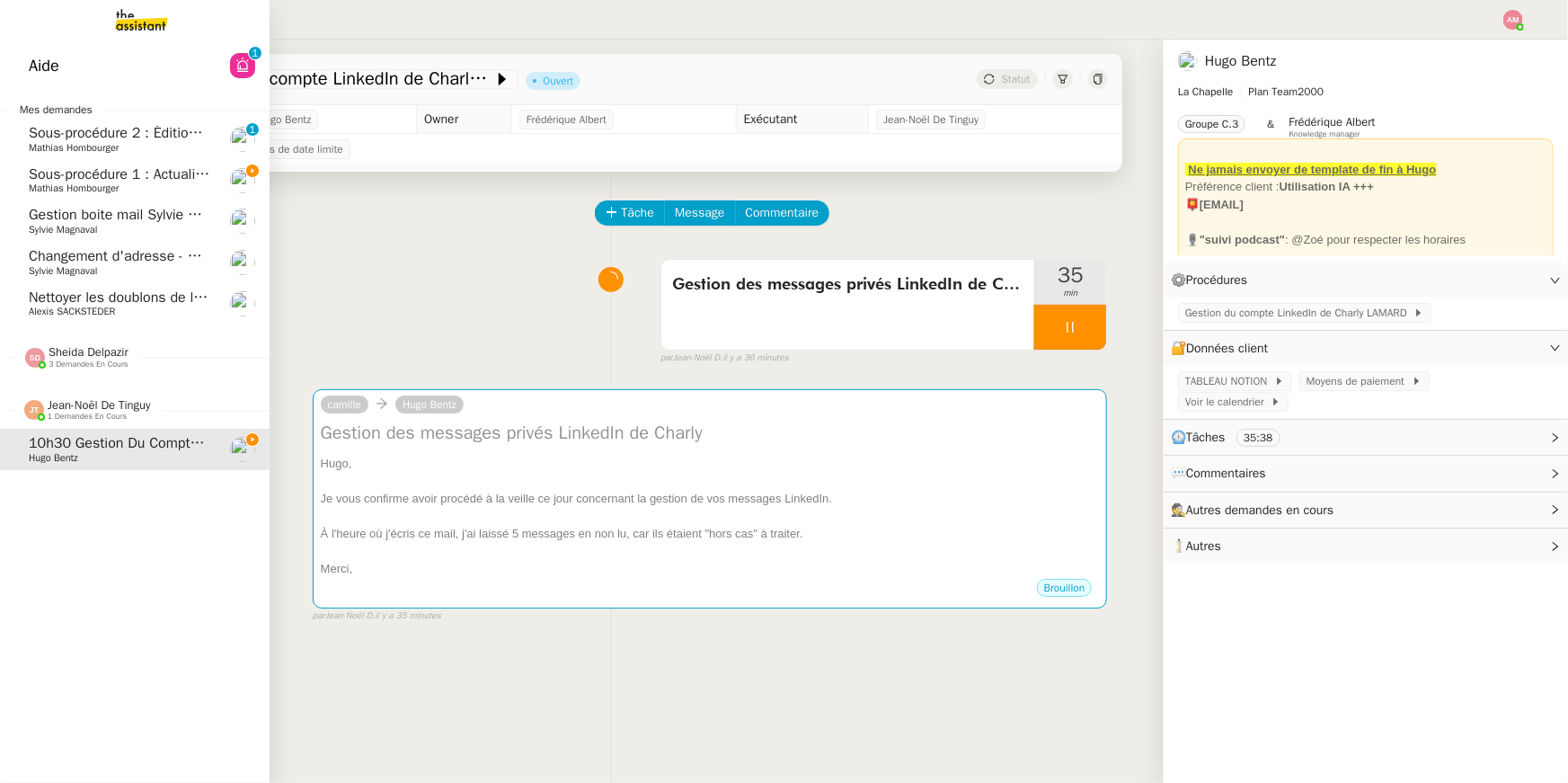 click on "Sous-procédure 1 : Actualisation du fichier de suivi - août 2025    Mathias Hombourger" 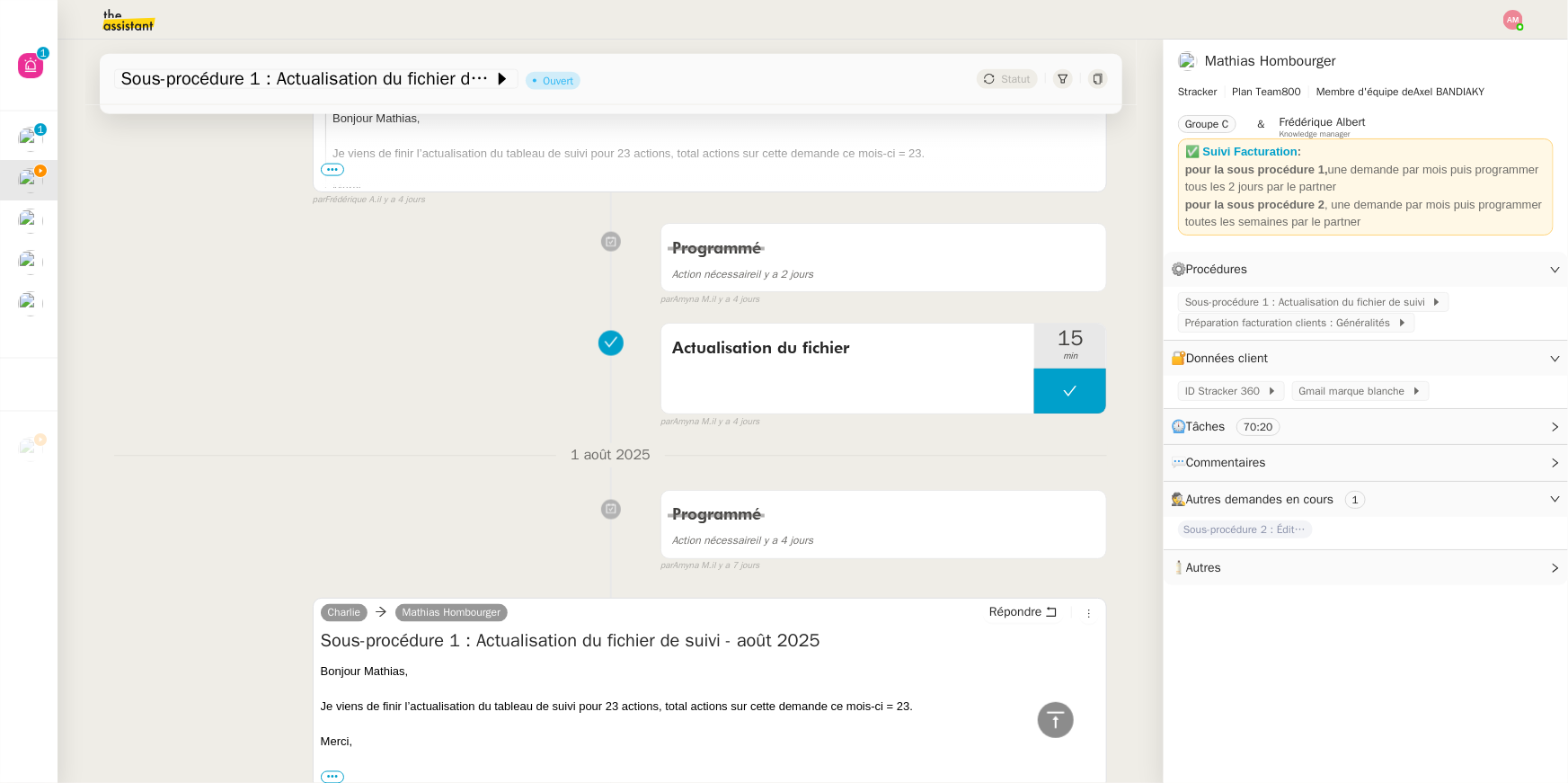 scroll, scrollTop: 992, scrollLeft: 0, axis: vertical 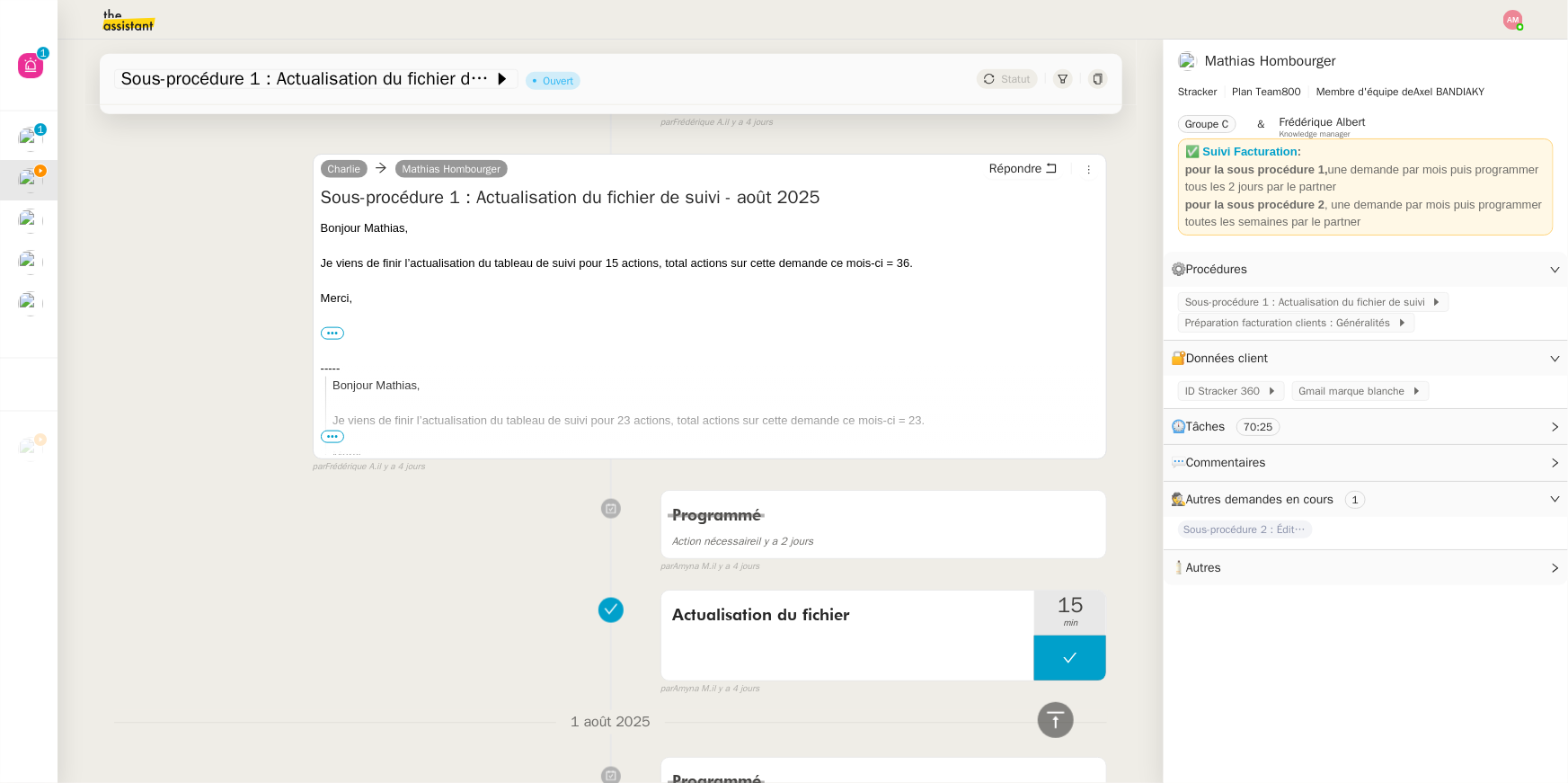 click on "•••
Charlie
Personal assistant  •  Stracker
charlie@stracker.fr" at bounding box center [710, 334] 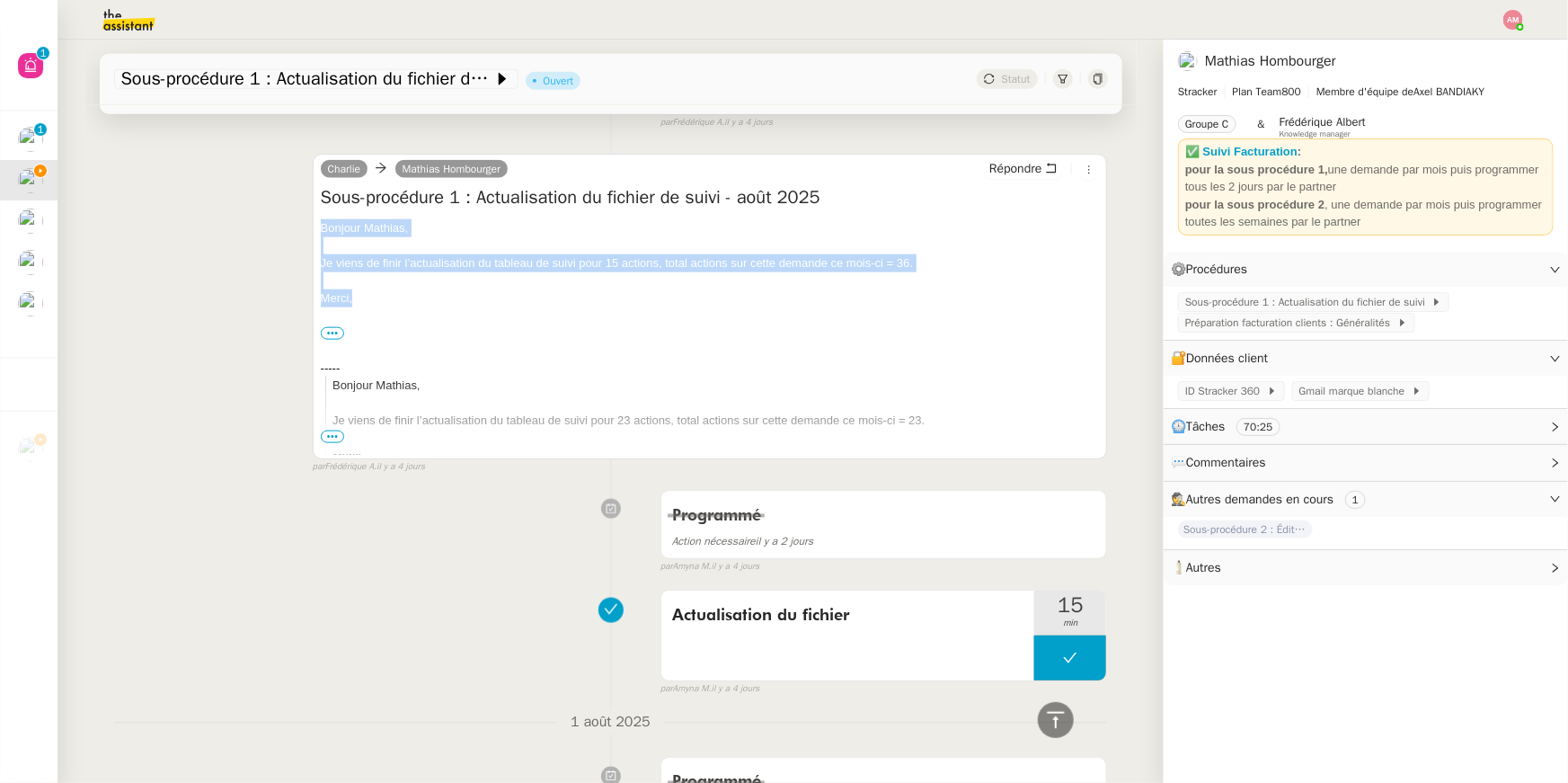 drag, startPoint x: 364, startPoint y: 299, endPoint x: 321, endPoint y: 226, distance: 84.723078 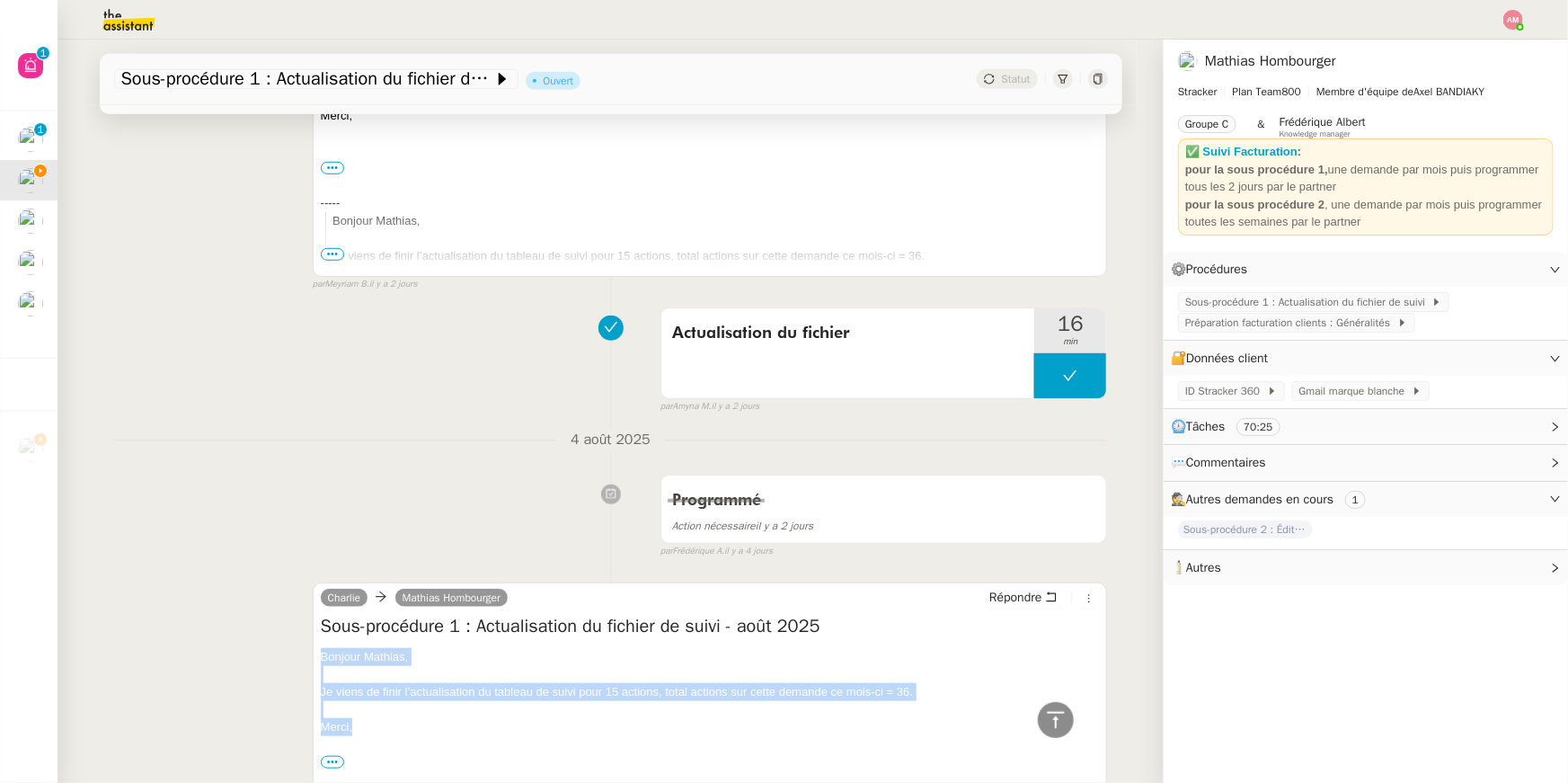 scroll, scrollTop: 0, scrollLeft: 0, axis: both 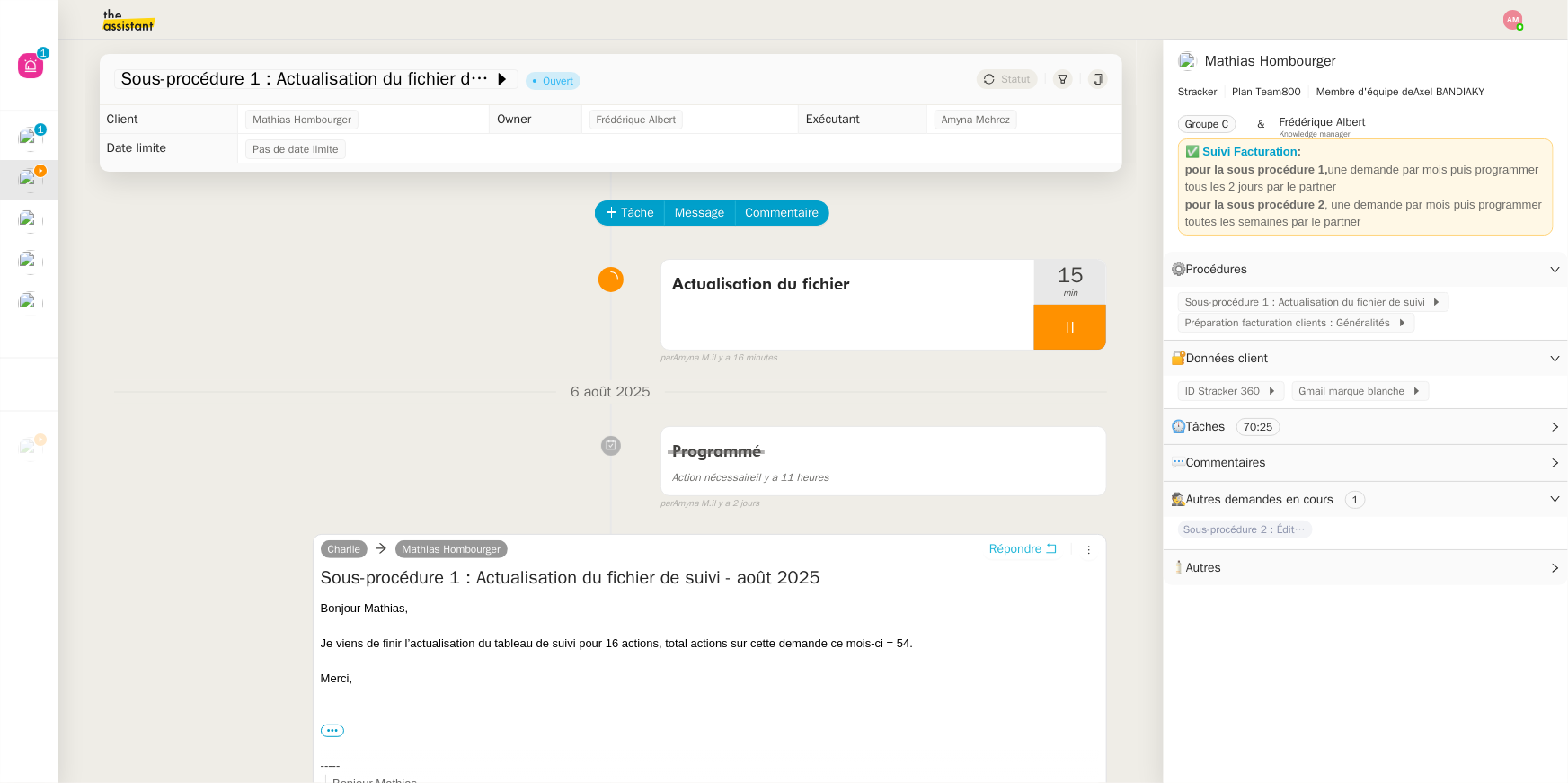 click on "Répondre" at bounding box center (1015, 549) 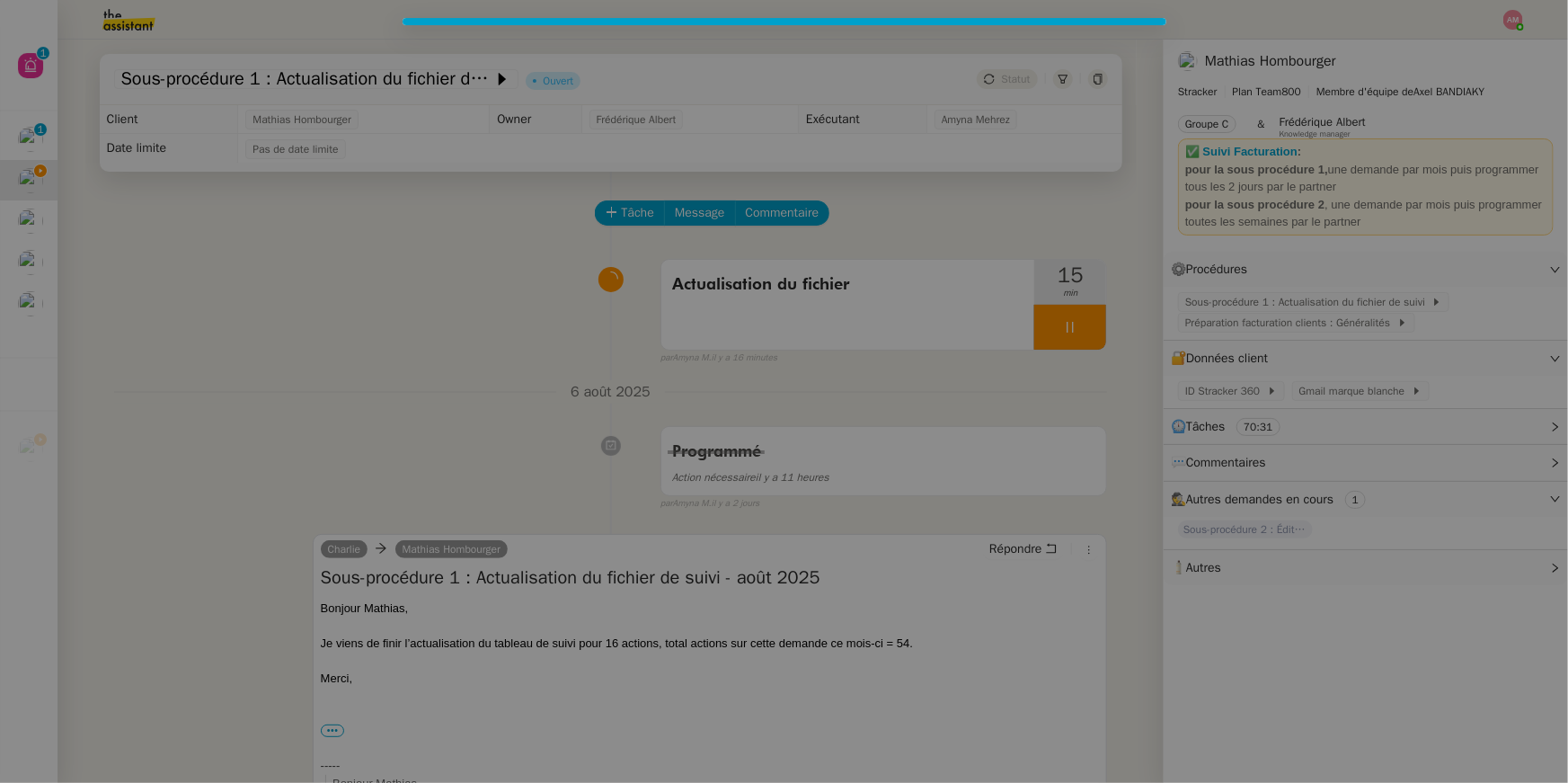 click at bounding box center [784, 391] 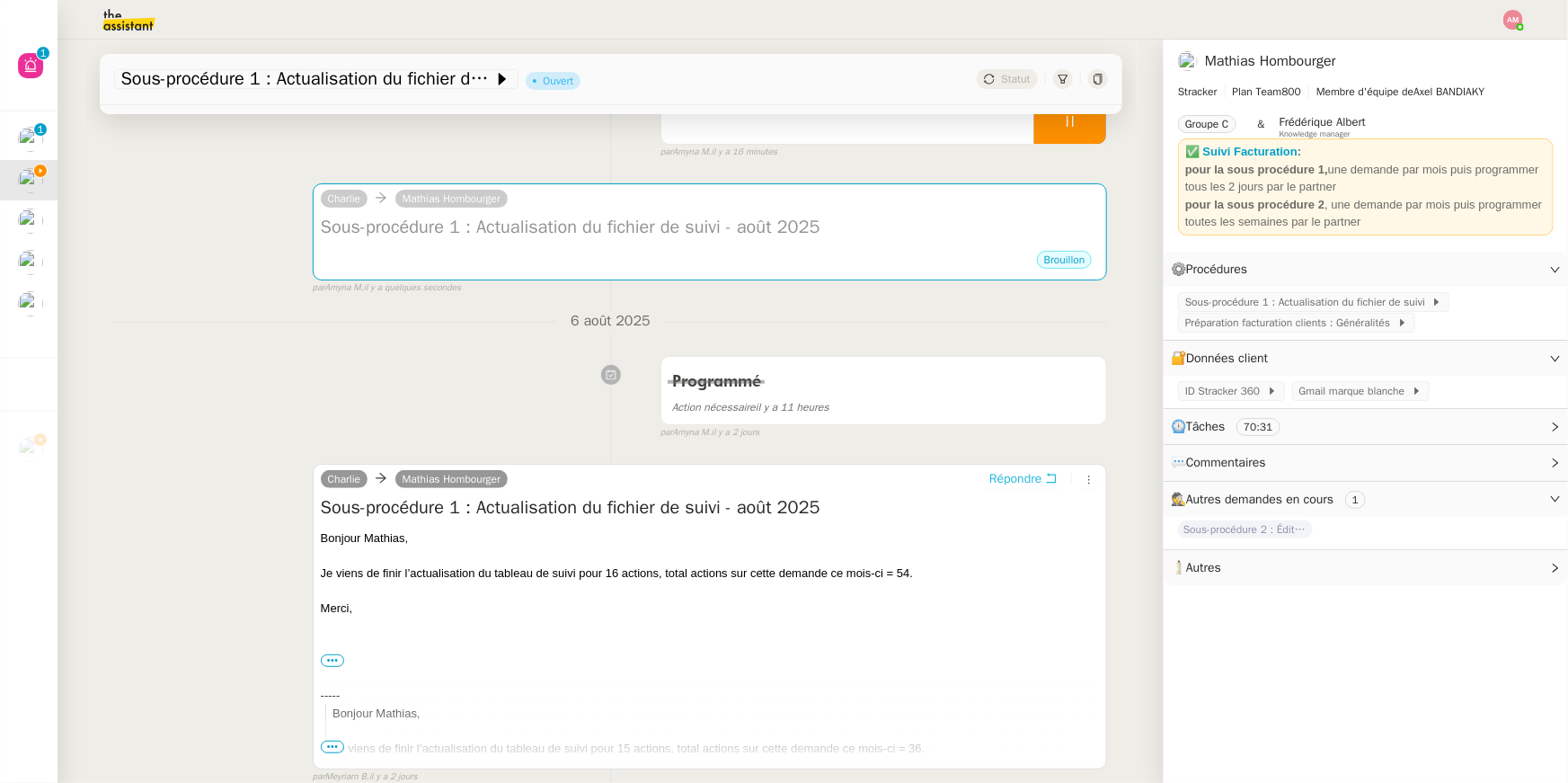 scroll, scrollTop: 245, scrollLeft: 0, axis: vertical 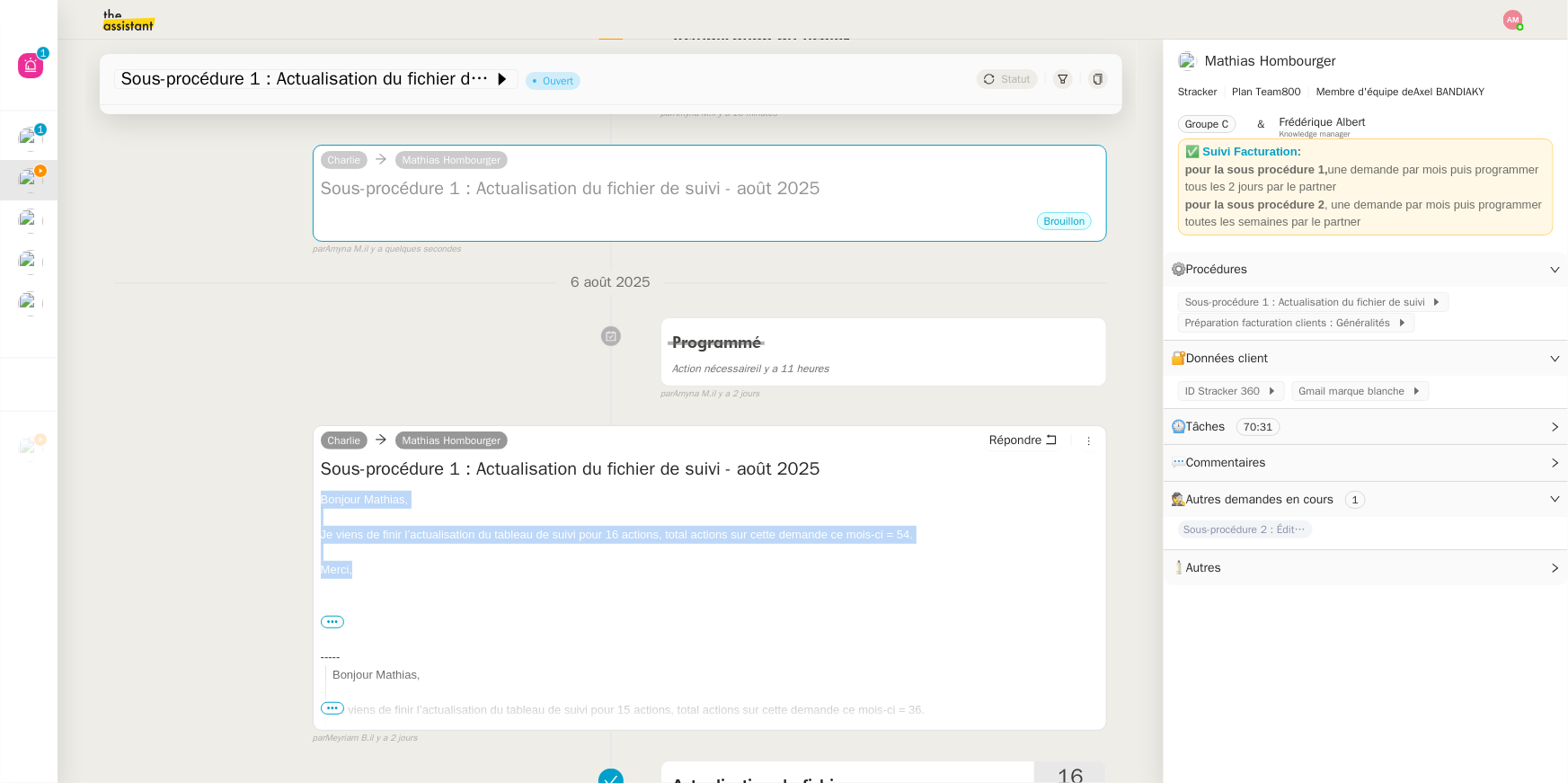 drag, startPoint x: 378, startPoint y: 568, endPoint x: 286, endPoint y: 501, distance: 113.81125 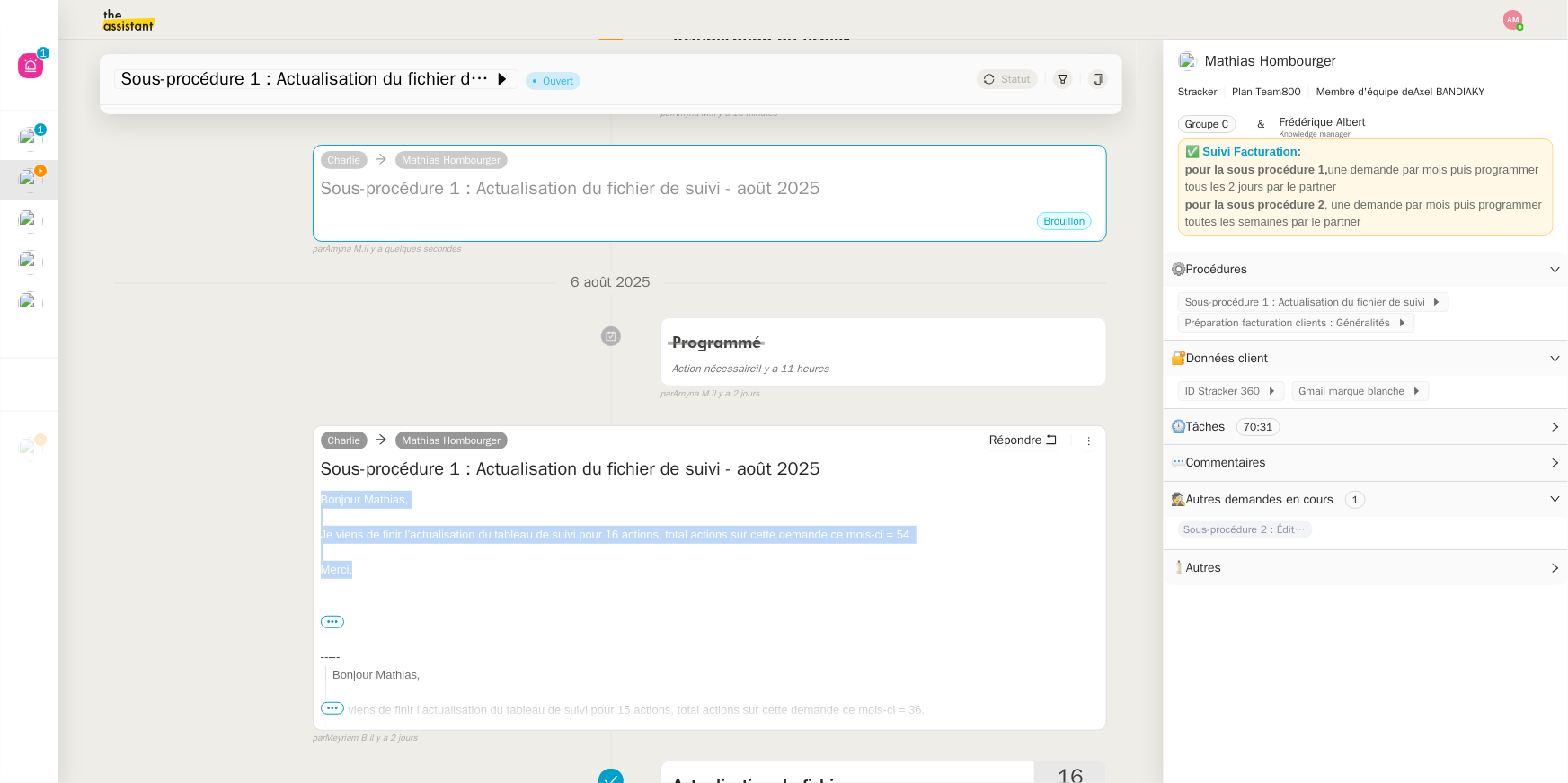 copy on "Bonjour Mathias, Je viens de finir l’actualisation du tableau de suivi pour 16 actions, total actions sur cette demande ce mois-ci = 54. Merci," 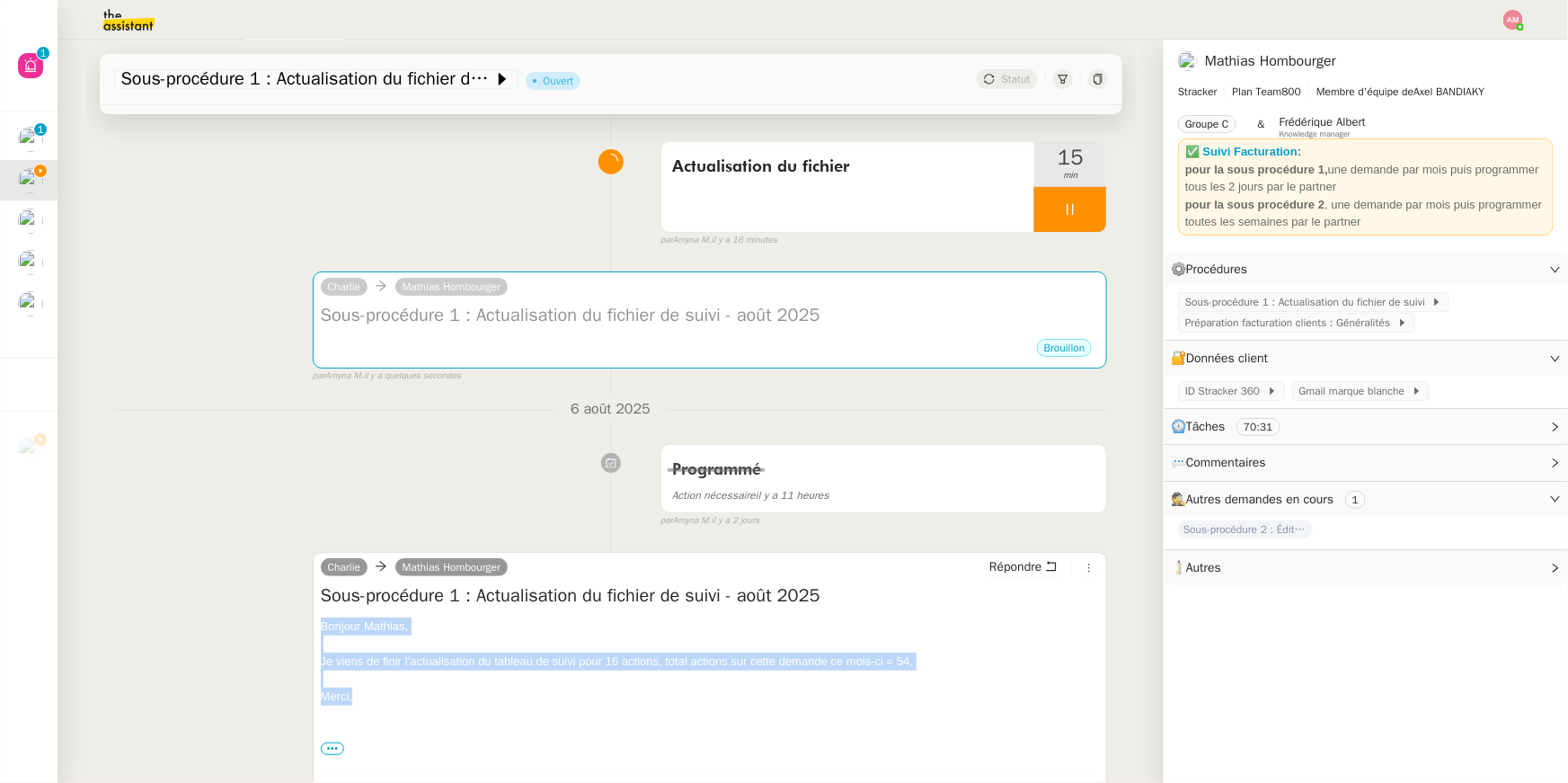 scroll, scrollTop: 93, scrollLeft: 0, axis: vertical 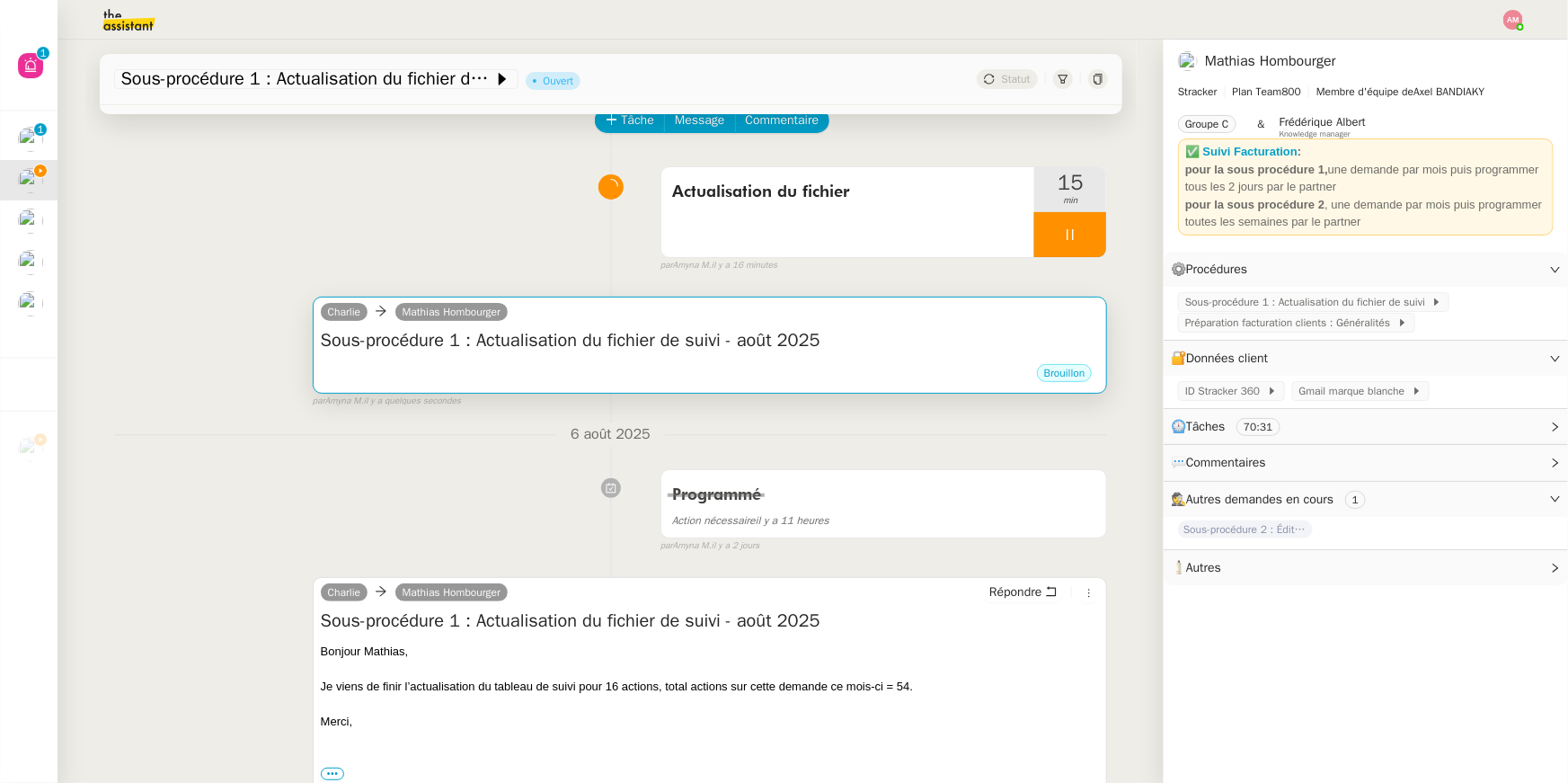 click on "Brouillon" at bounding box center (710, 376) 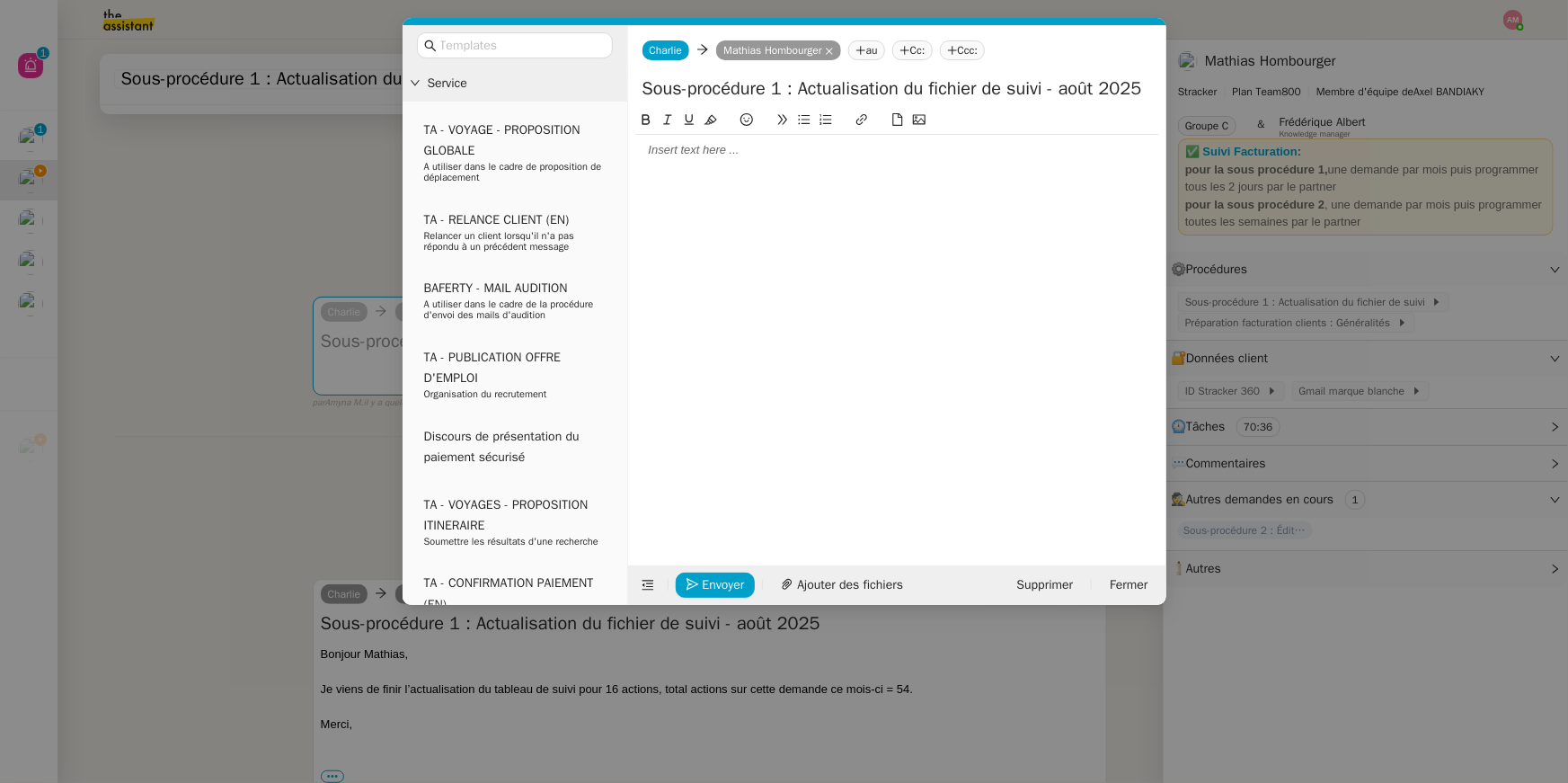 click 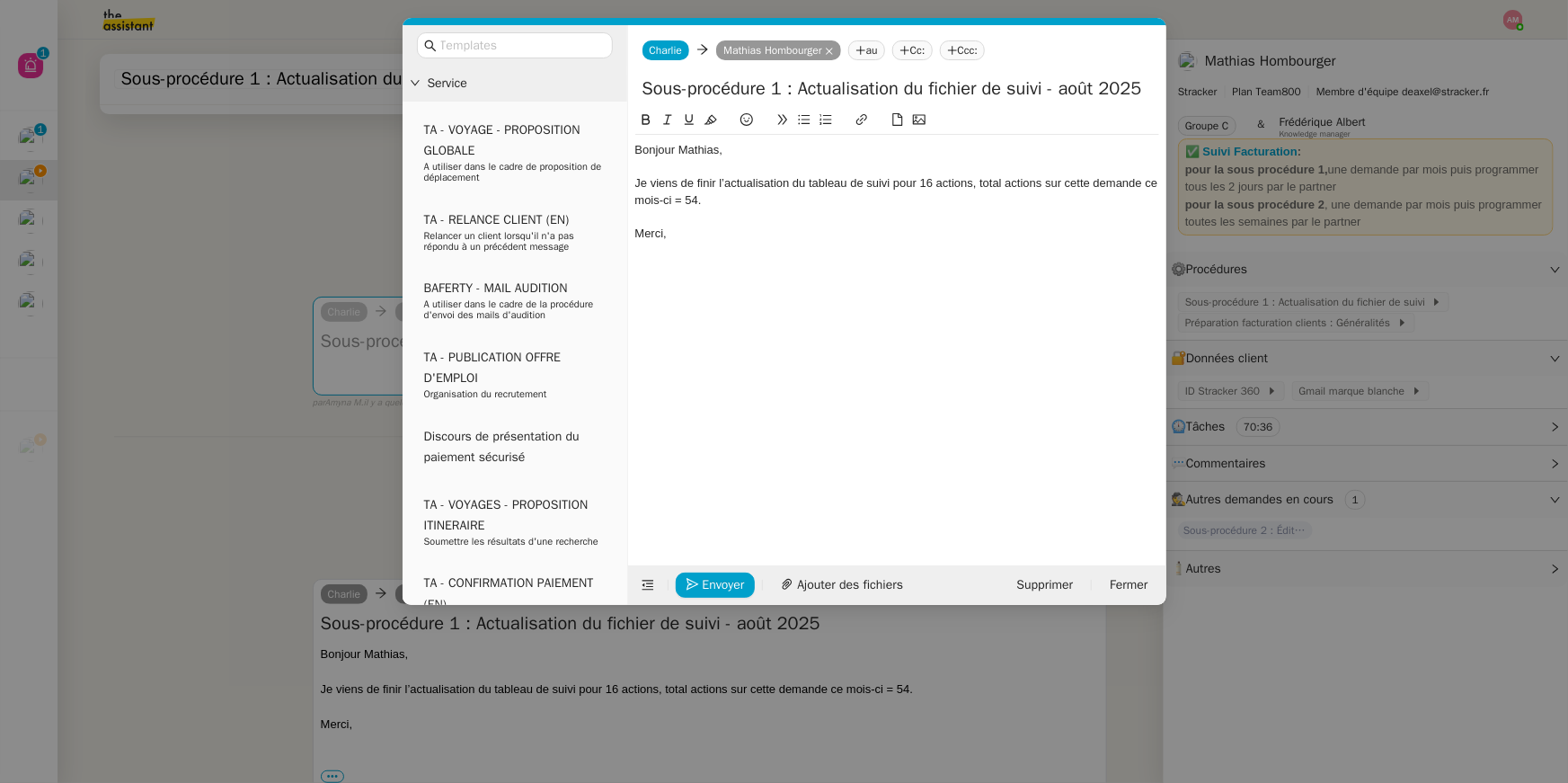 scroll, scrollTop: 0, scrollLeft: 0, axis: both 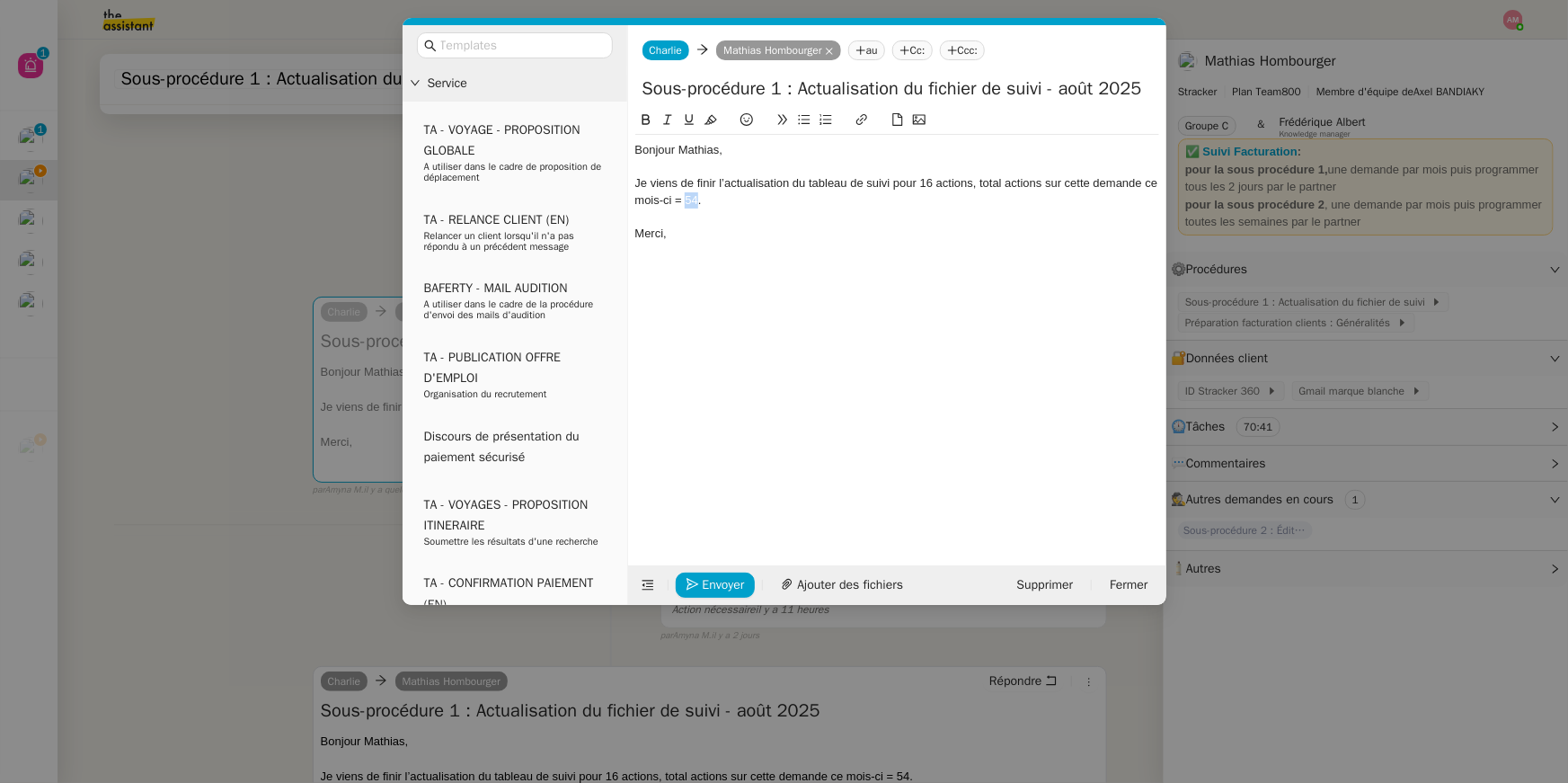 drag, startPoint x: 696, startPoint y: 200, endPoint x: 686, endPoint y: 200, distance: 10 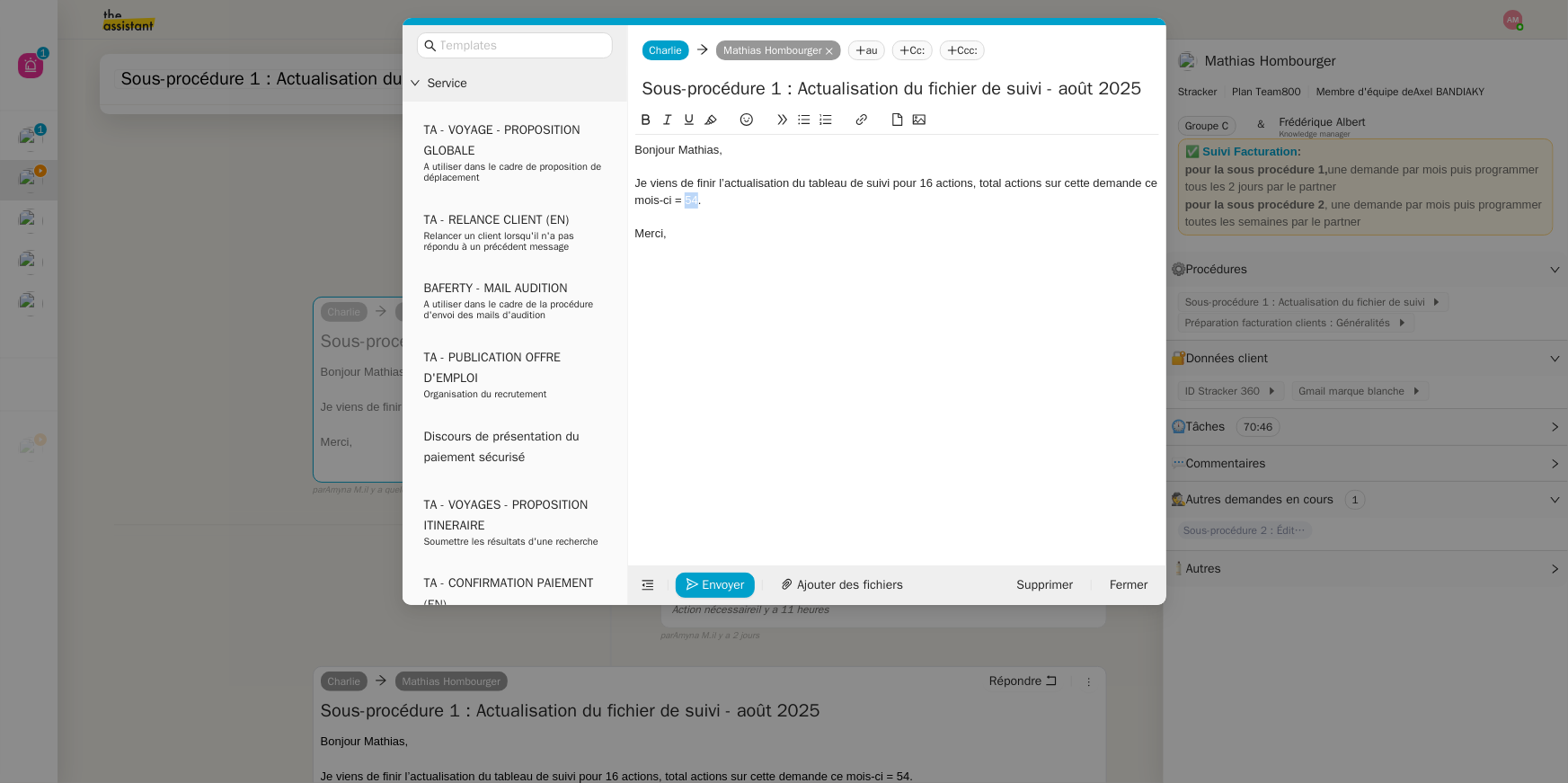 type 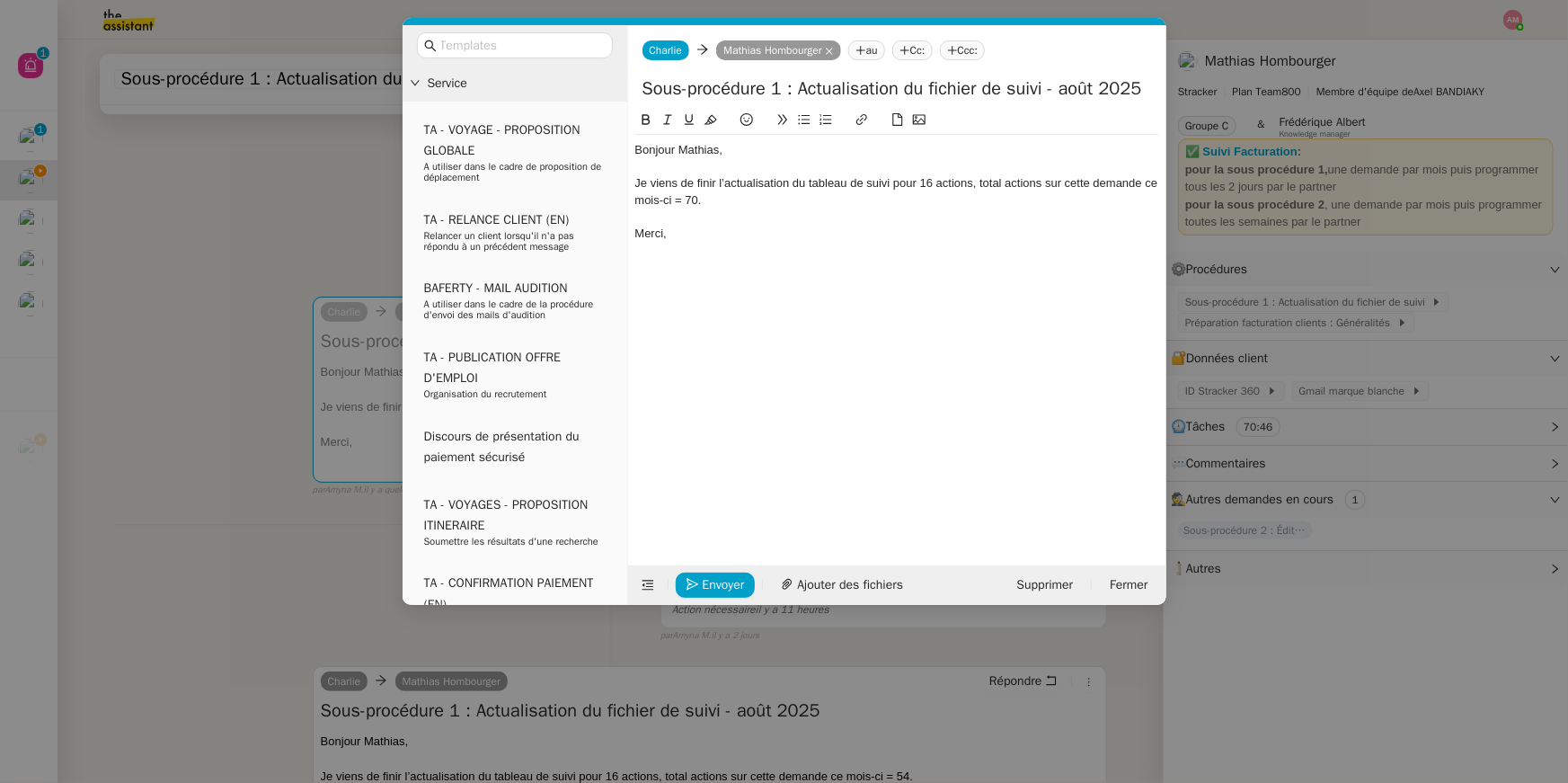 click on "Service TA - VOYAGE - PROPOSITION GLOBALE    A utiliser dans le cadre de proposition de déplacement TA - RELANCE CLIENT (EN)    Relancer un client lorsqu'il n'a pas répondu à un précédent message BAFERTY - MAIL AUDITION    A utiliser dans le cadre de la procédure d'envoi des mails d'audition TA - PUBLICATION OFFRE D'EMPLOI     Organisation du recrutement Discours de présentation du paiement sécurisé    TA - VOYAGES - PROPOSITION ITINERAIRE    Soumettre les résultats d'une recherche TA - CONFIRMATION PAIEMENT (EN)    Confirmer avec le client de modèle de transaction - Attention Plan Pro nécessaire. TA - COURRIER EXPEDIE (recommandé)    A utiliser dans le cadre de l'envoi d'un courrier recommandé TA - PARTAGE DE CALENDRIER (EN)    A utiliser pour demander au client de partager son calendrier afin de faciliter l'accès et la gestion PSPI - Appel de fonds MJL    A utiliser dans le cadre de la procédure d'appel de fonds MJL TA - RELANCE CLIENT    TA - AR PROCEDURES        21 YIELD" at bounding box center [784, 391] 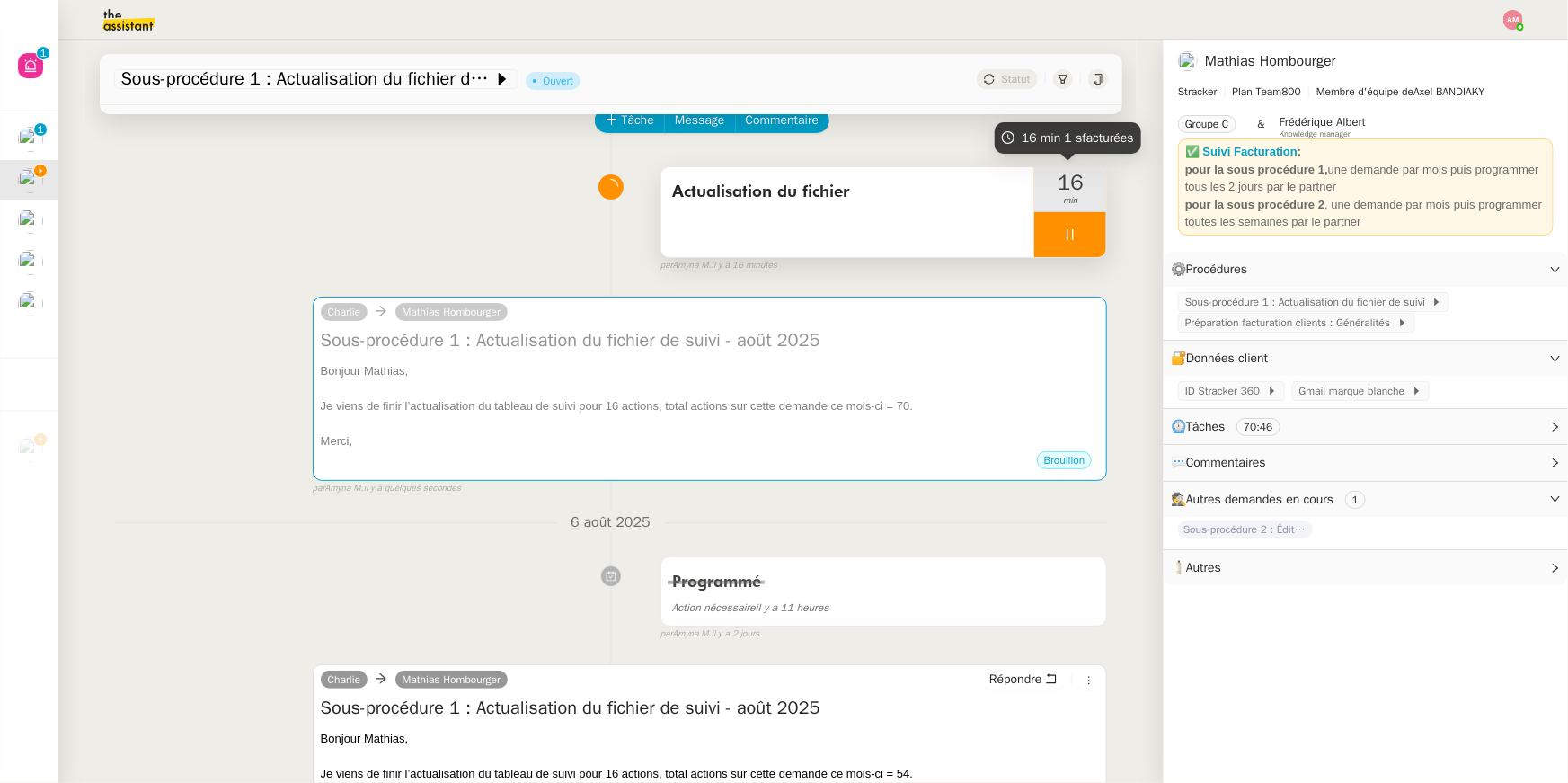 click on "16 min" at bounding box center (1070, 190) 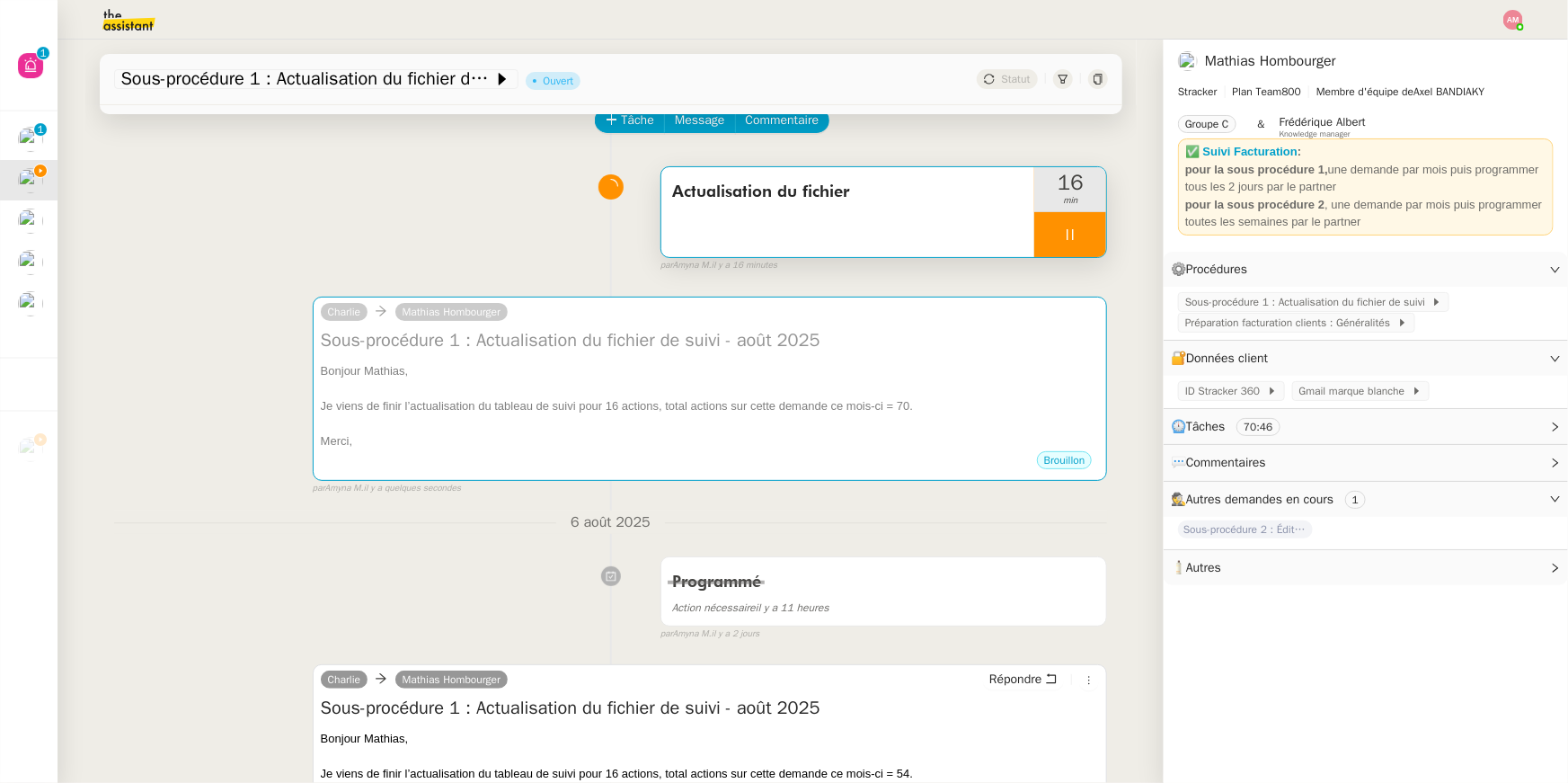 click at bounding box center (1070, 235) 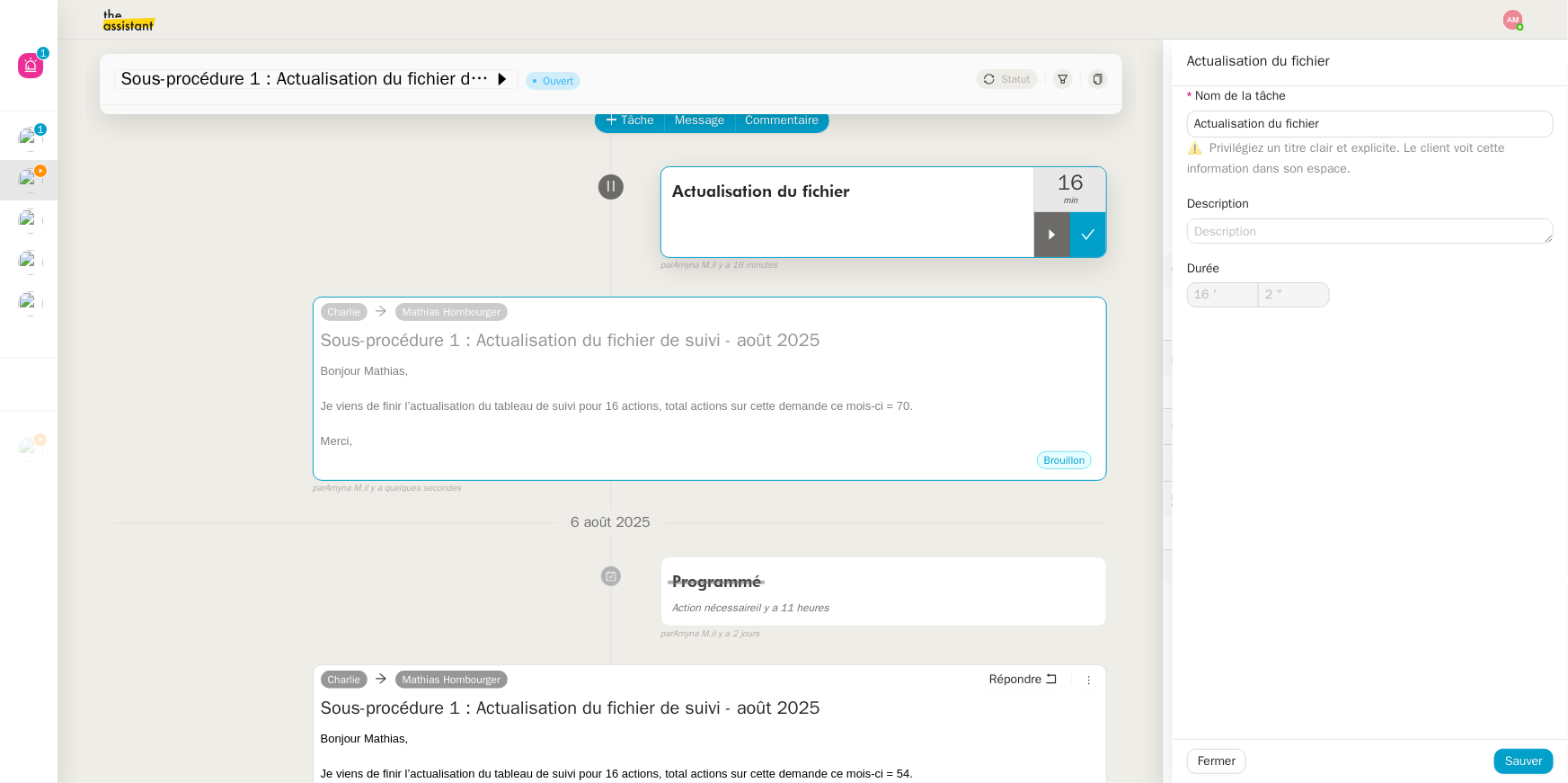 type on "Actualisation du fichier" 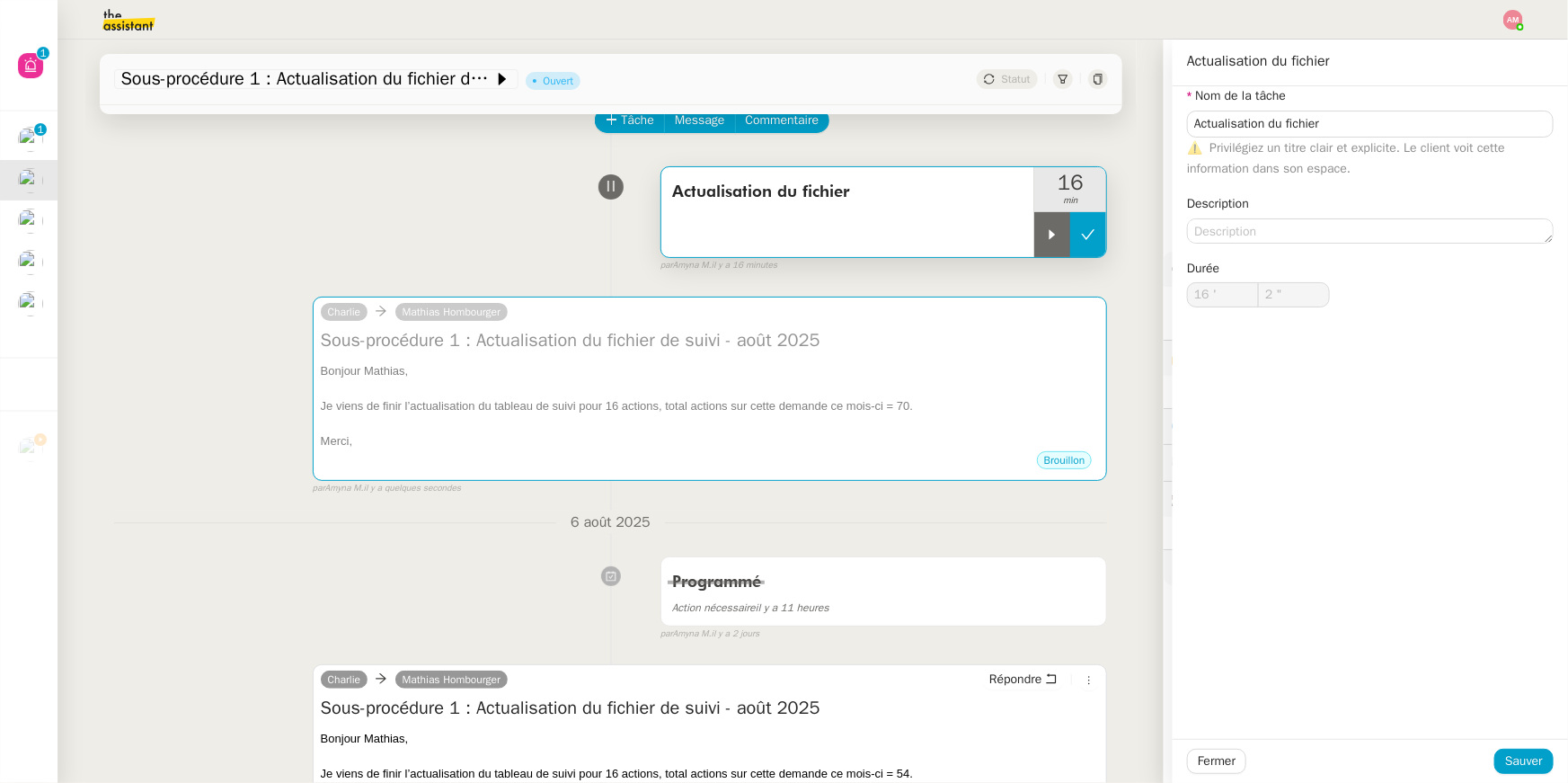 click at bounding box center [1088, 235] 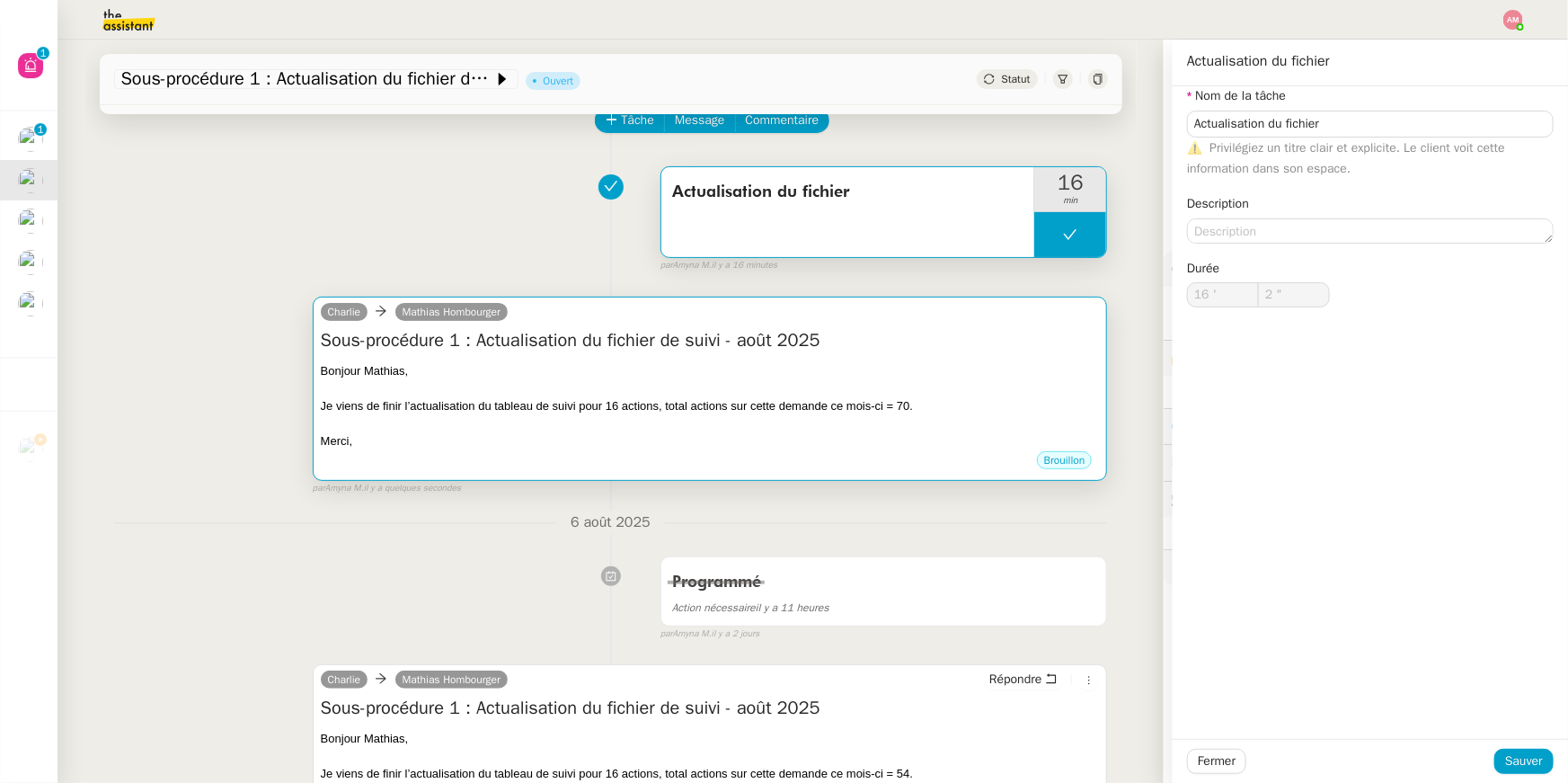 type on "Actualisation du fichier" 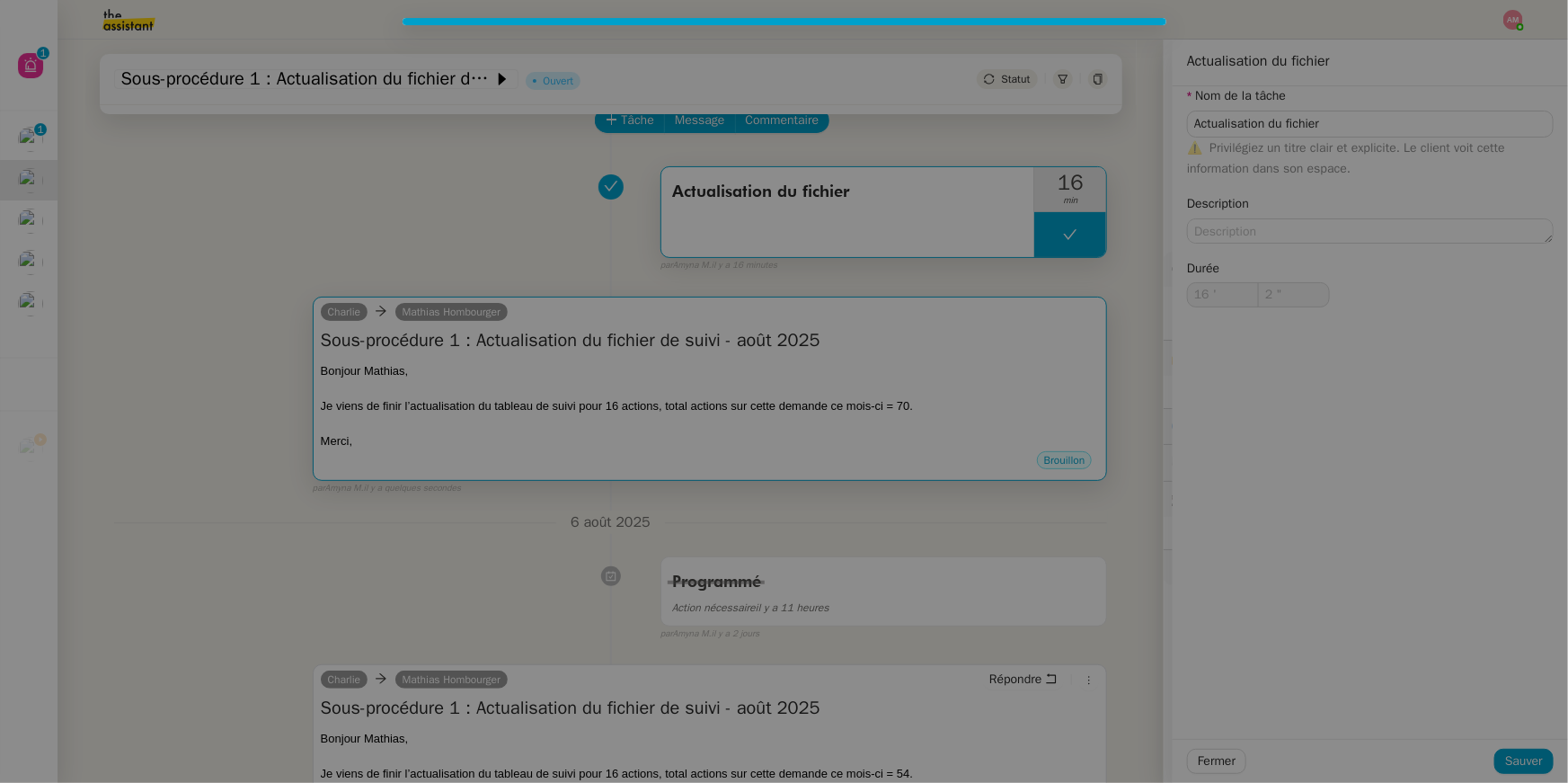 type on "Actualisation du fichier" 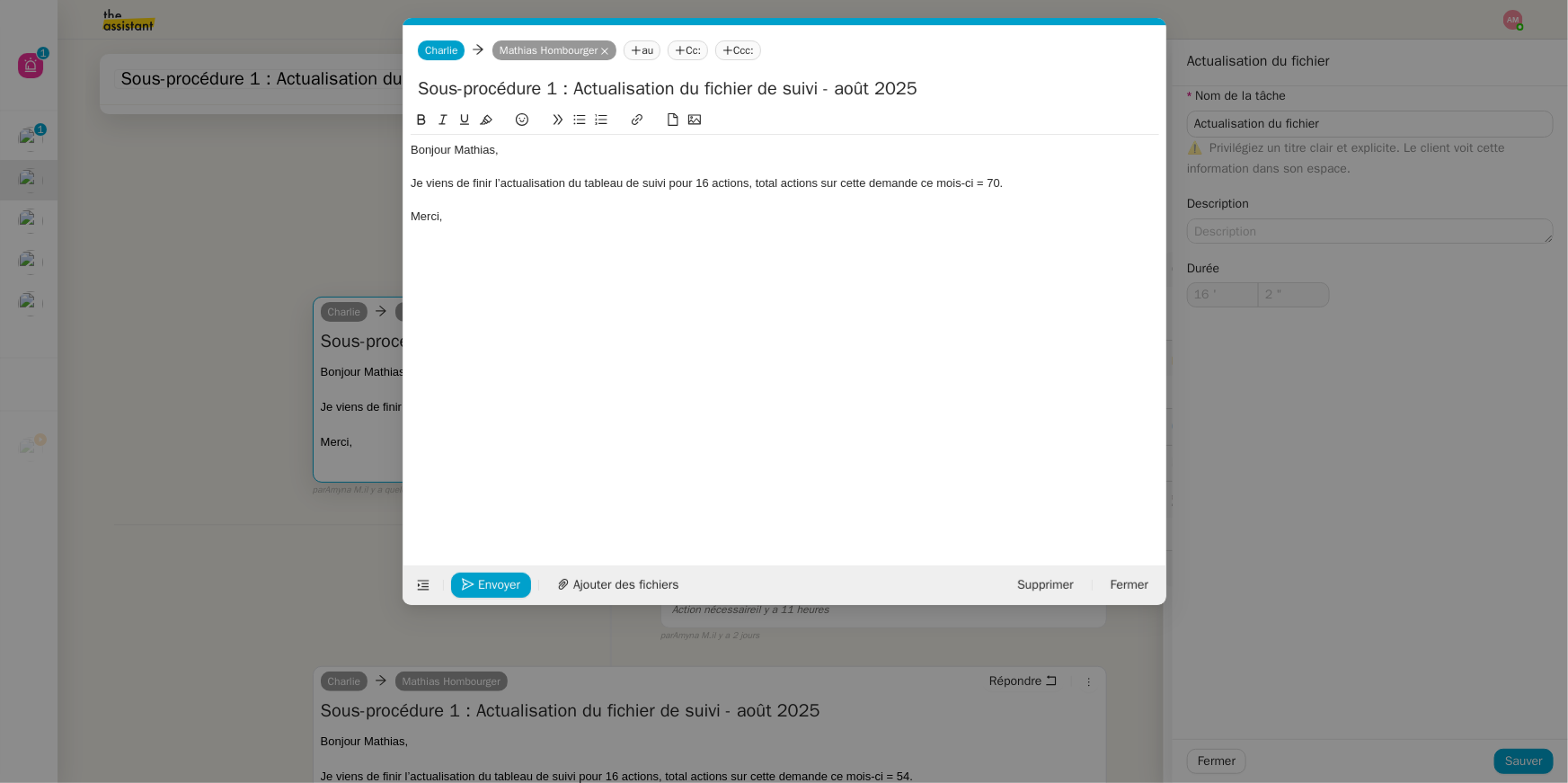 scroll, scrollTop: 0, scrollLeft: 38, axis: horizontal 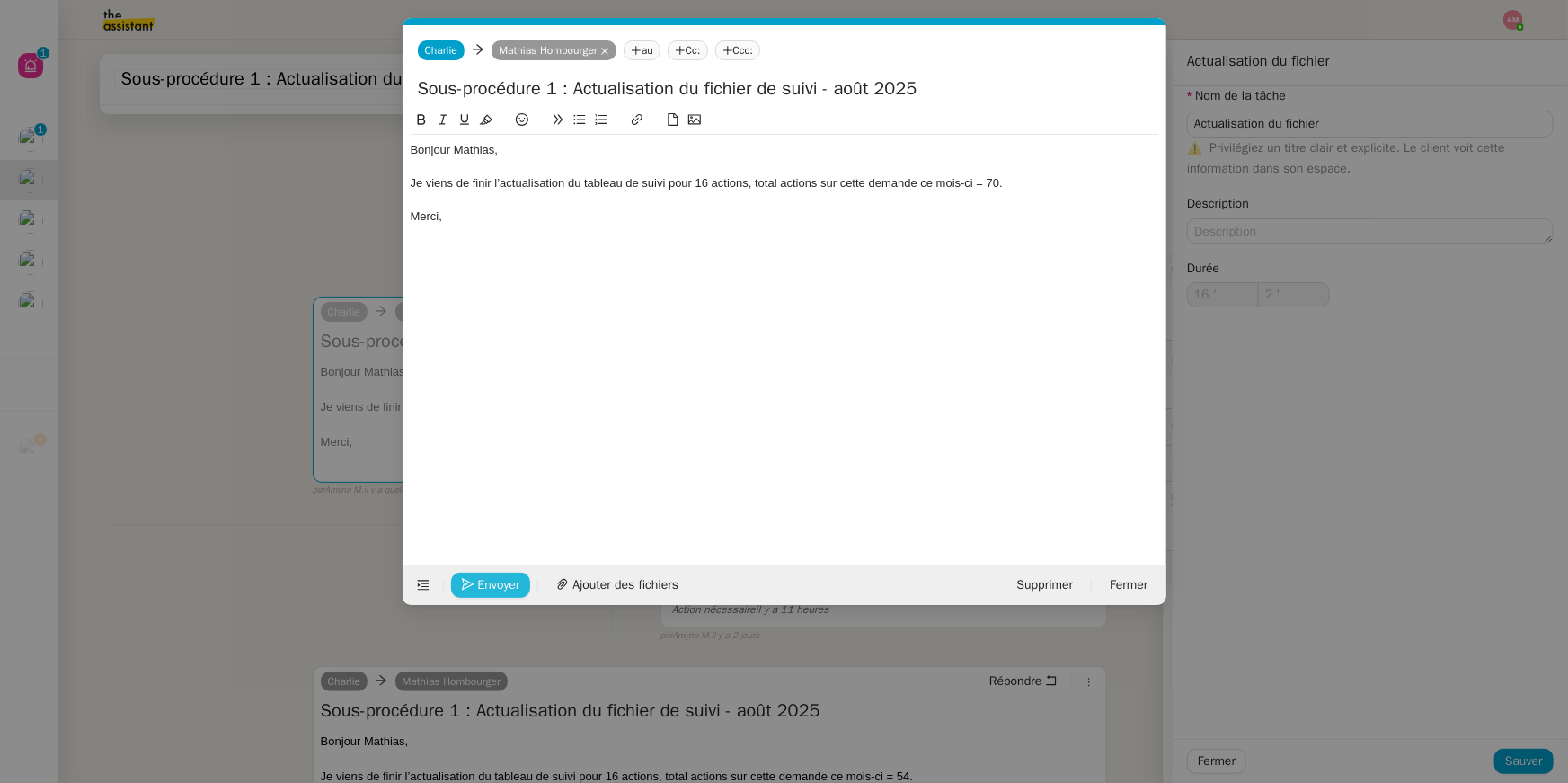 click on "Envoyer" 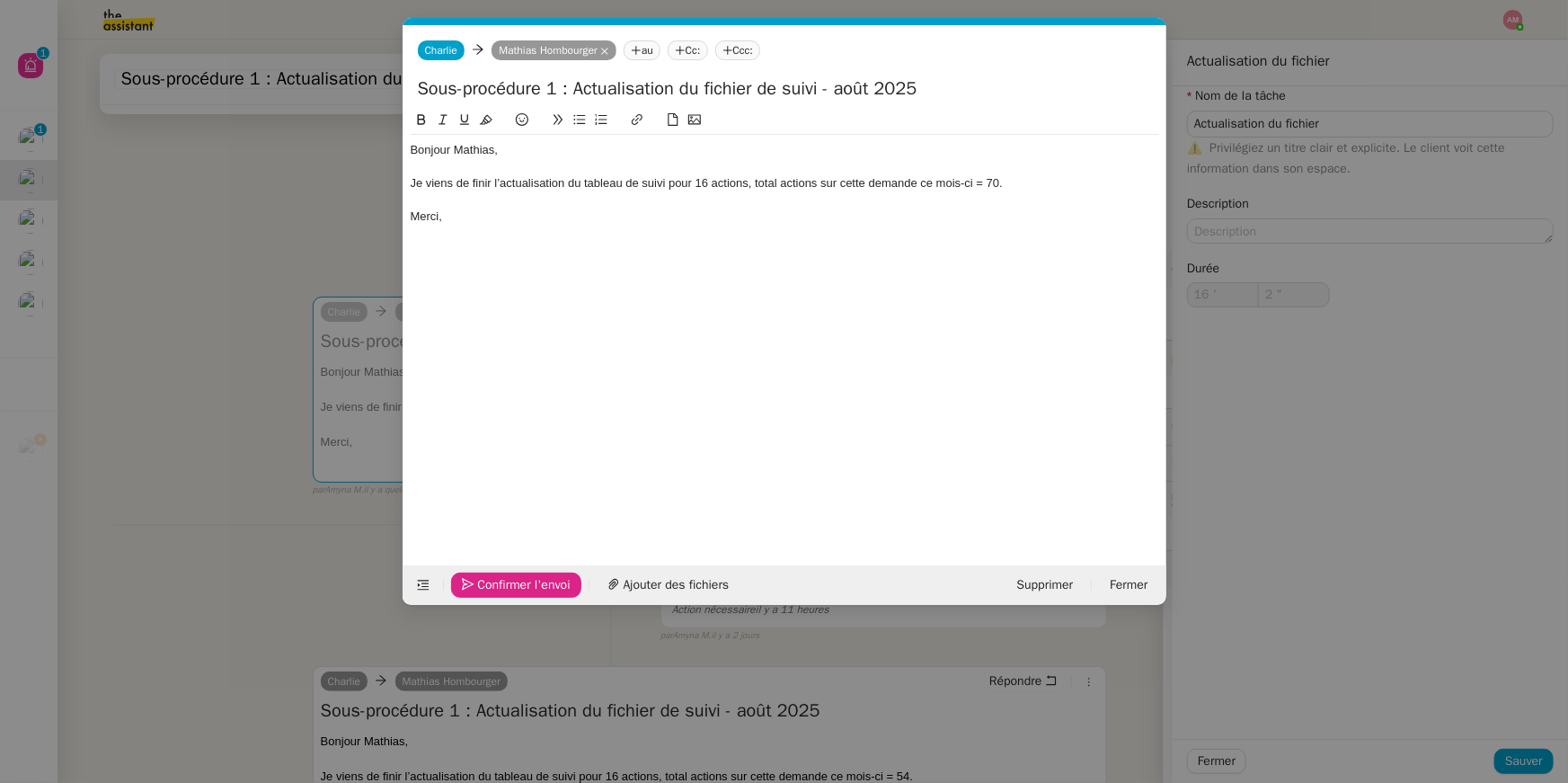 click on "Confirmer l'envoi" 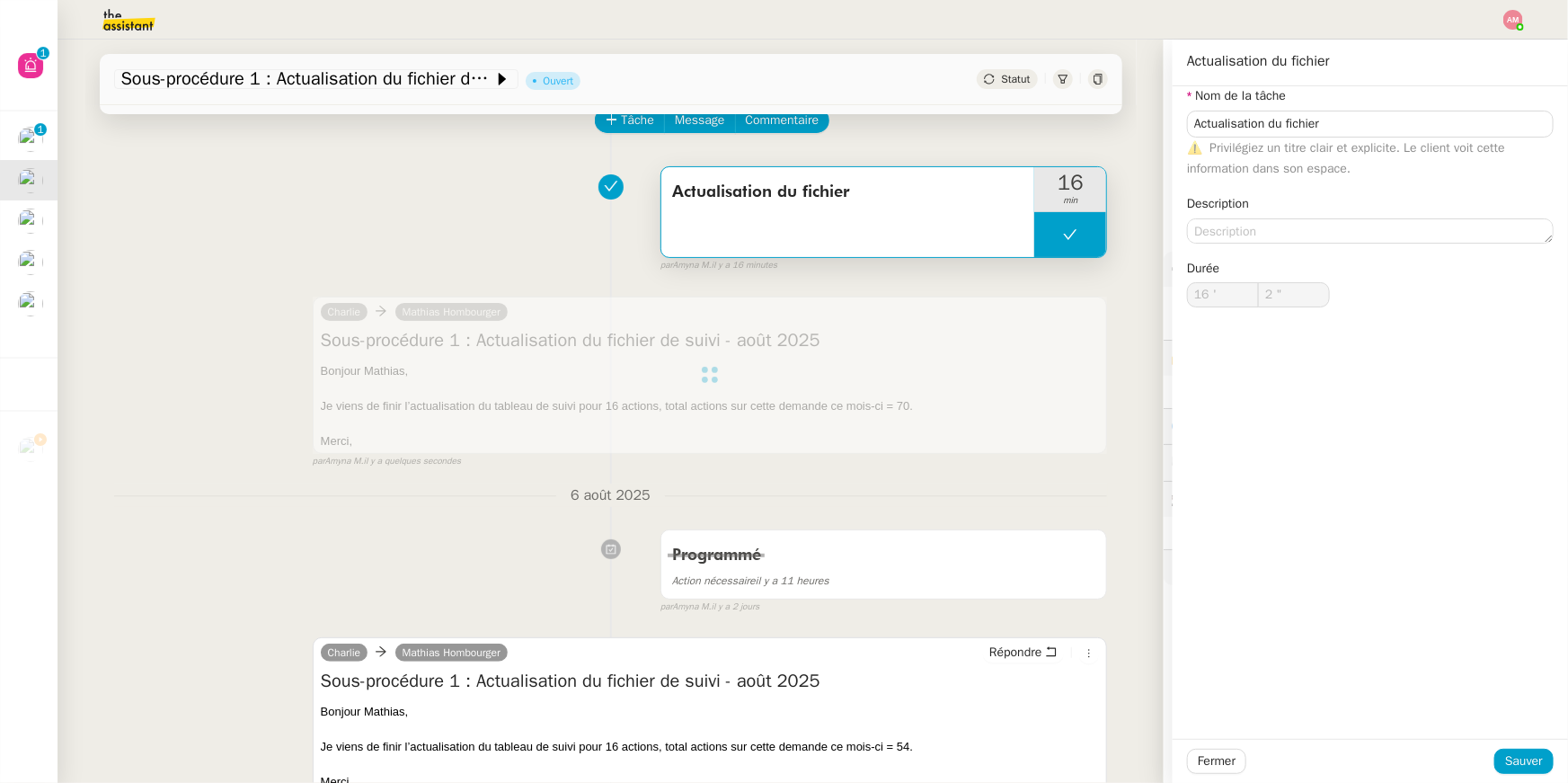 type on "Actualisation du fichier" 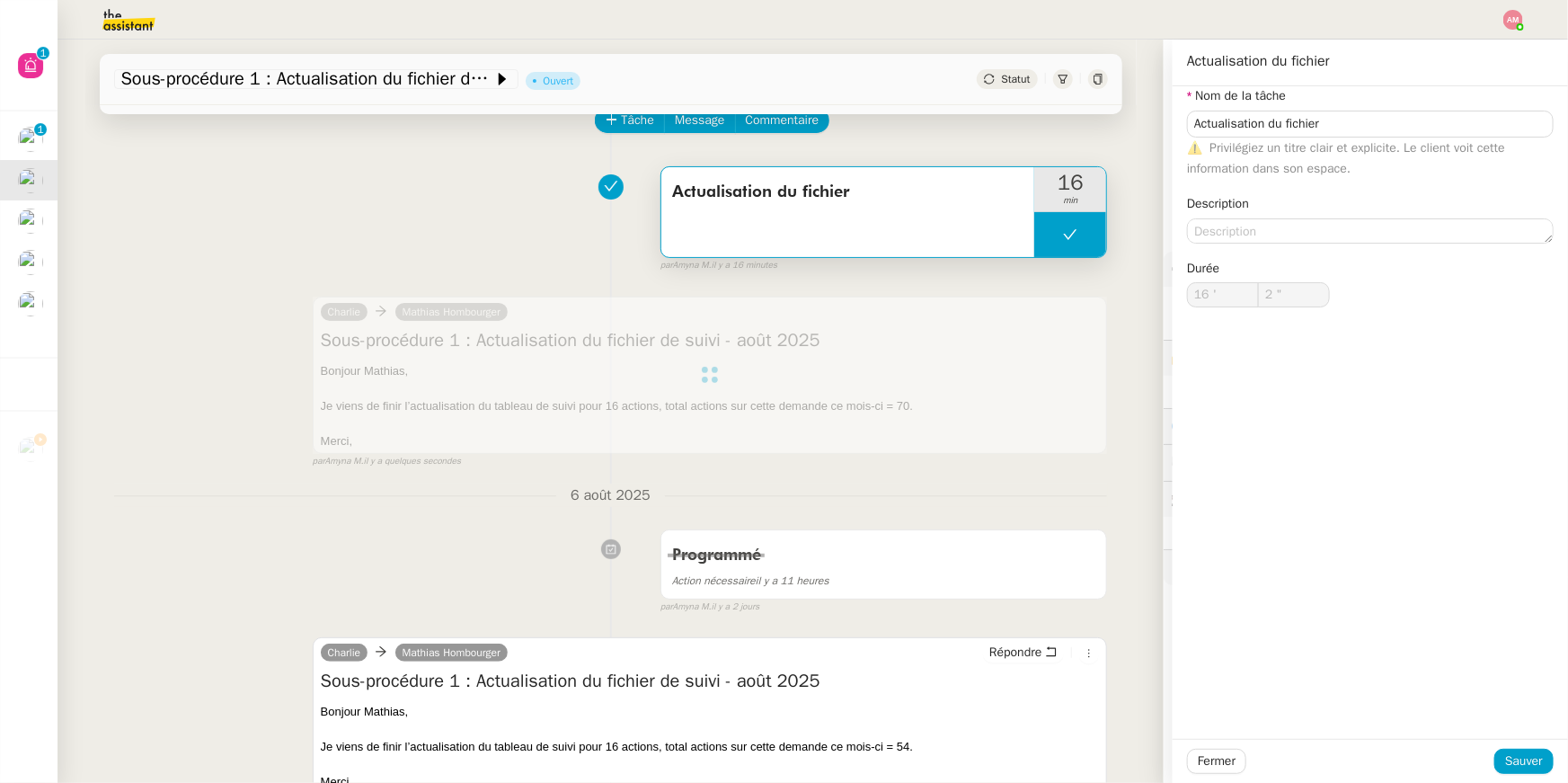 type on "16 '" 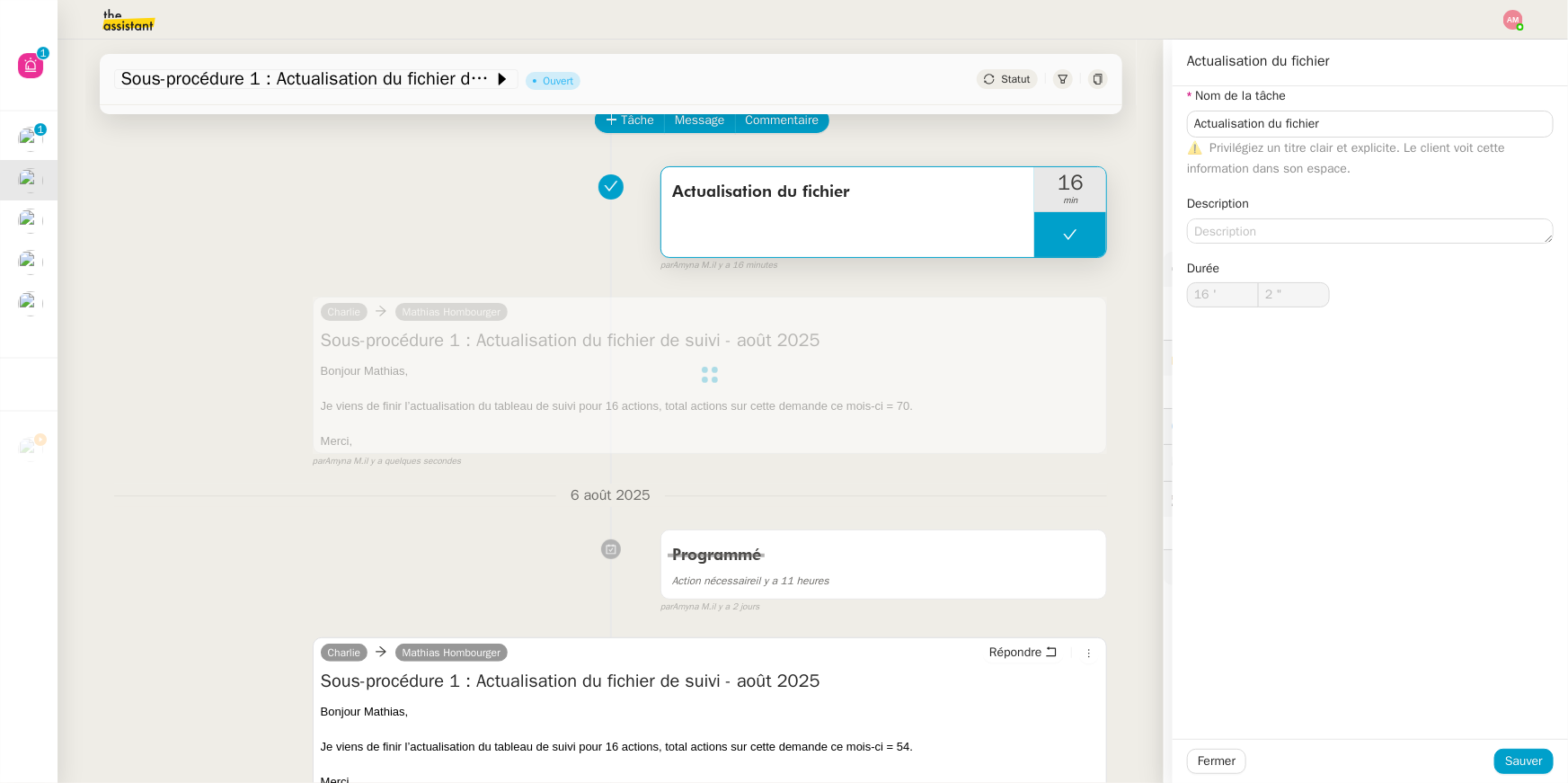 type on "2 "" 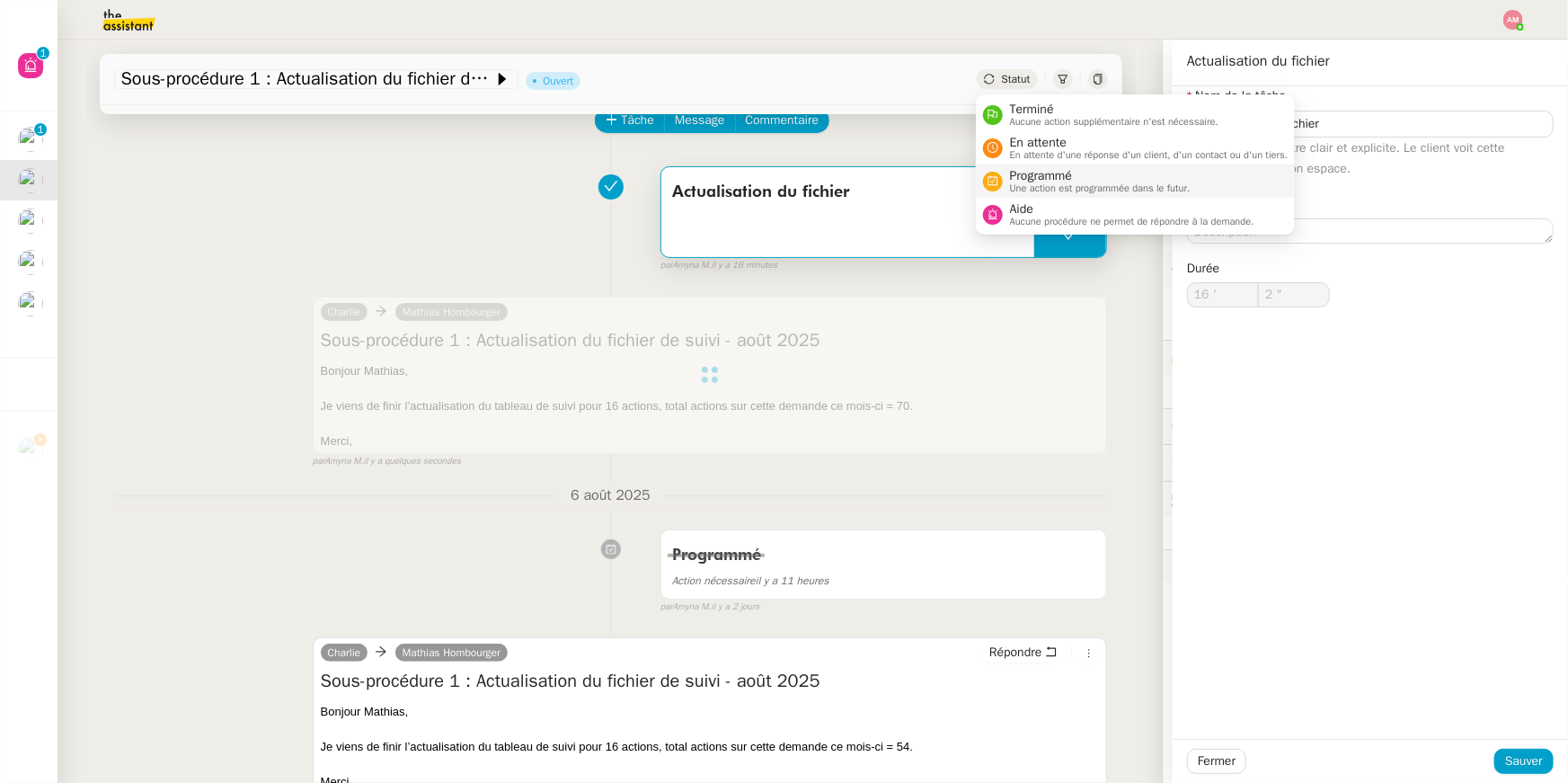 click on "Programmé" at bounding box center (1100, 176) 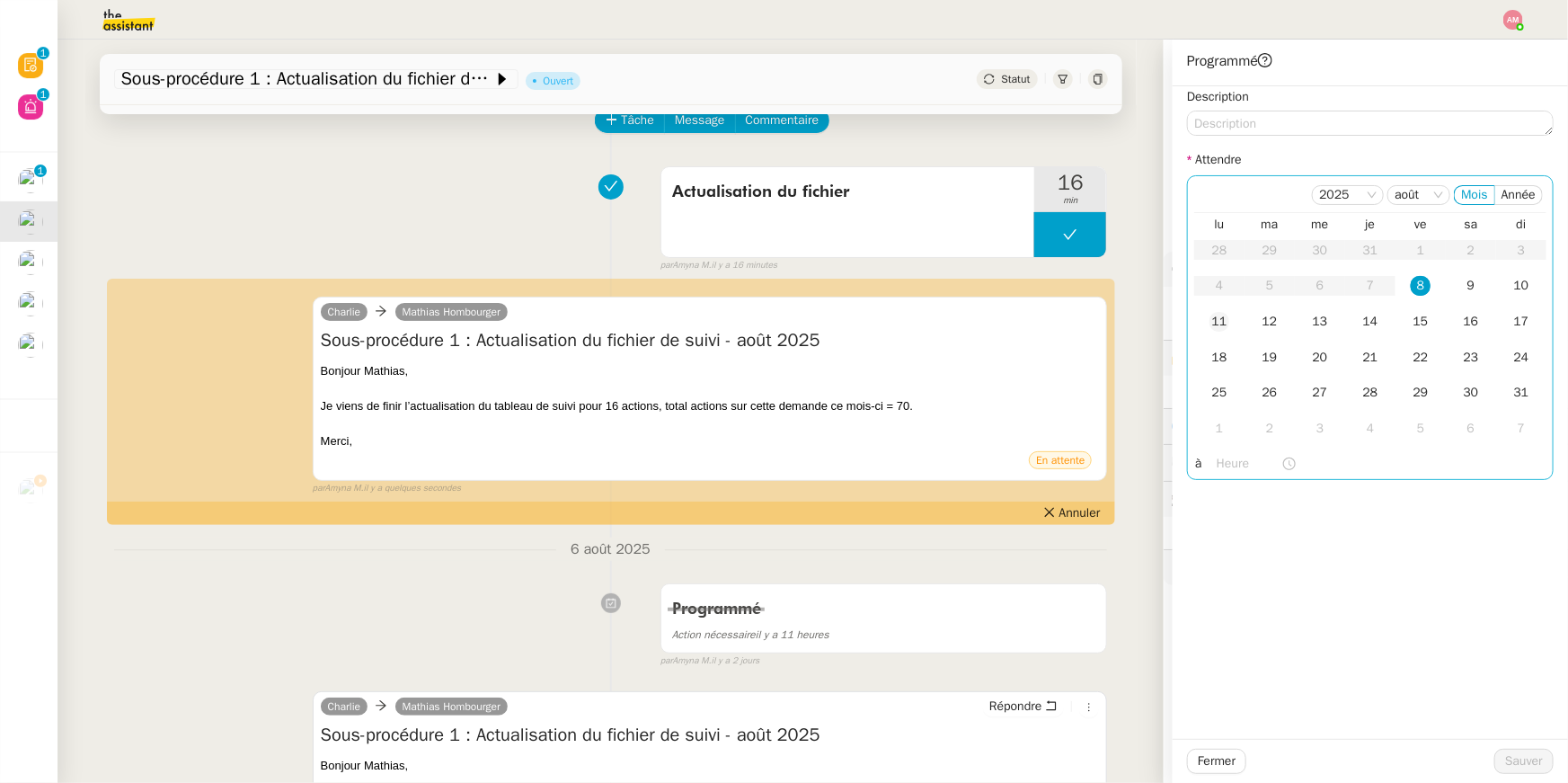 click on "11" 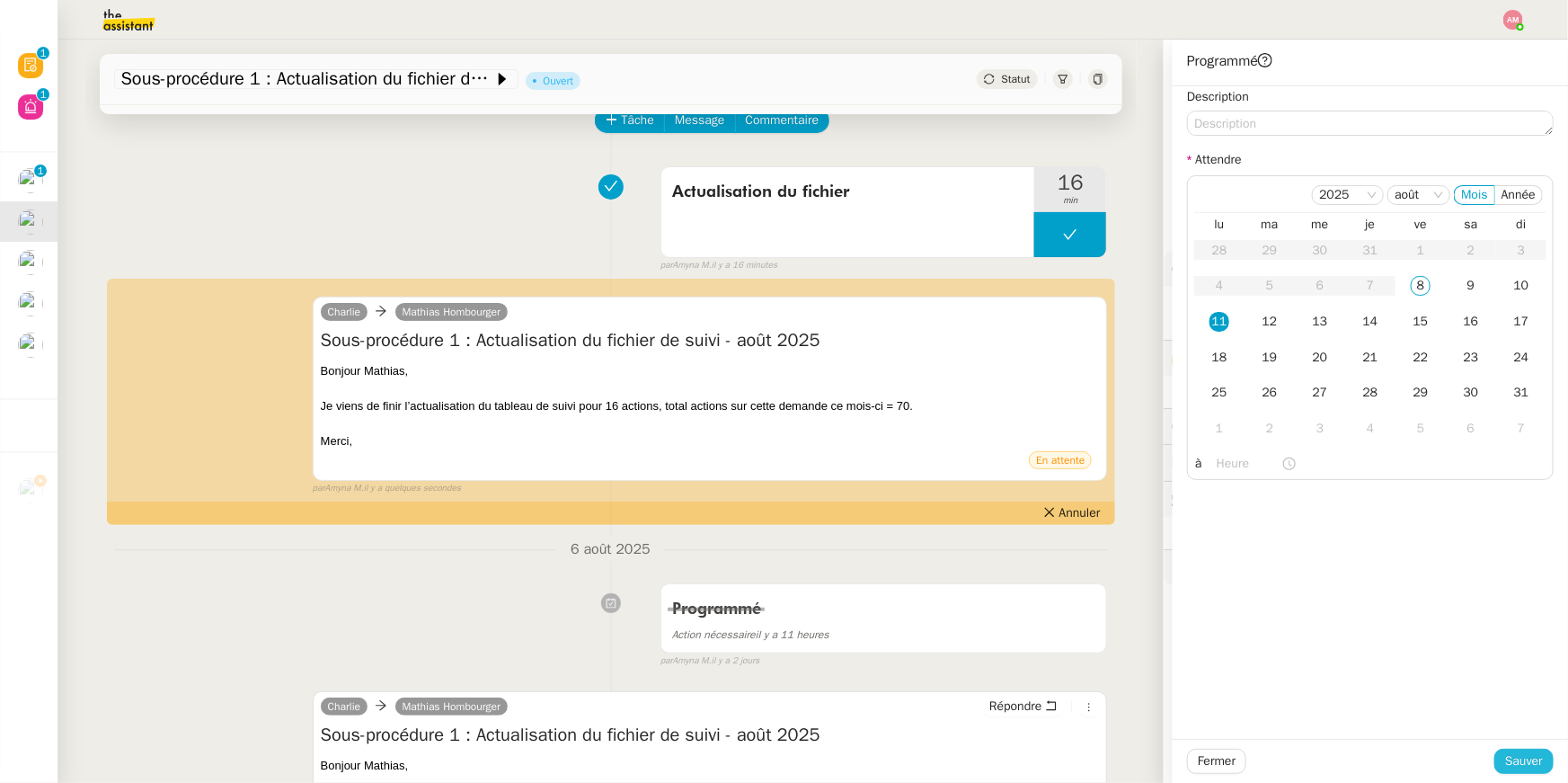 click on "Sauver" 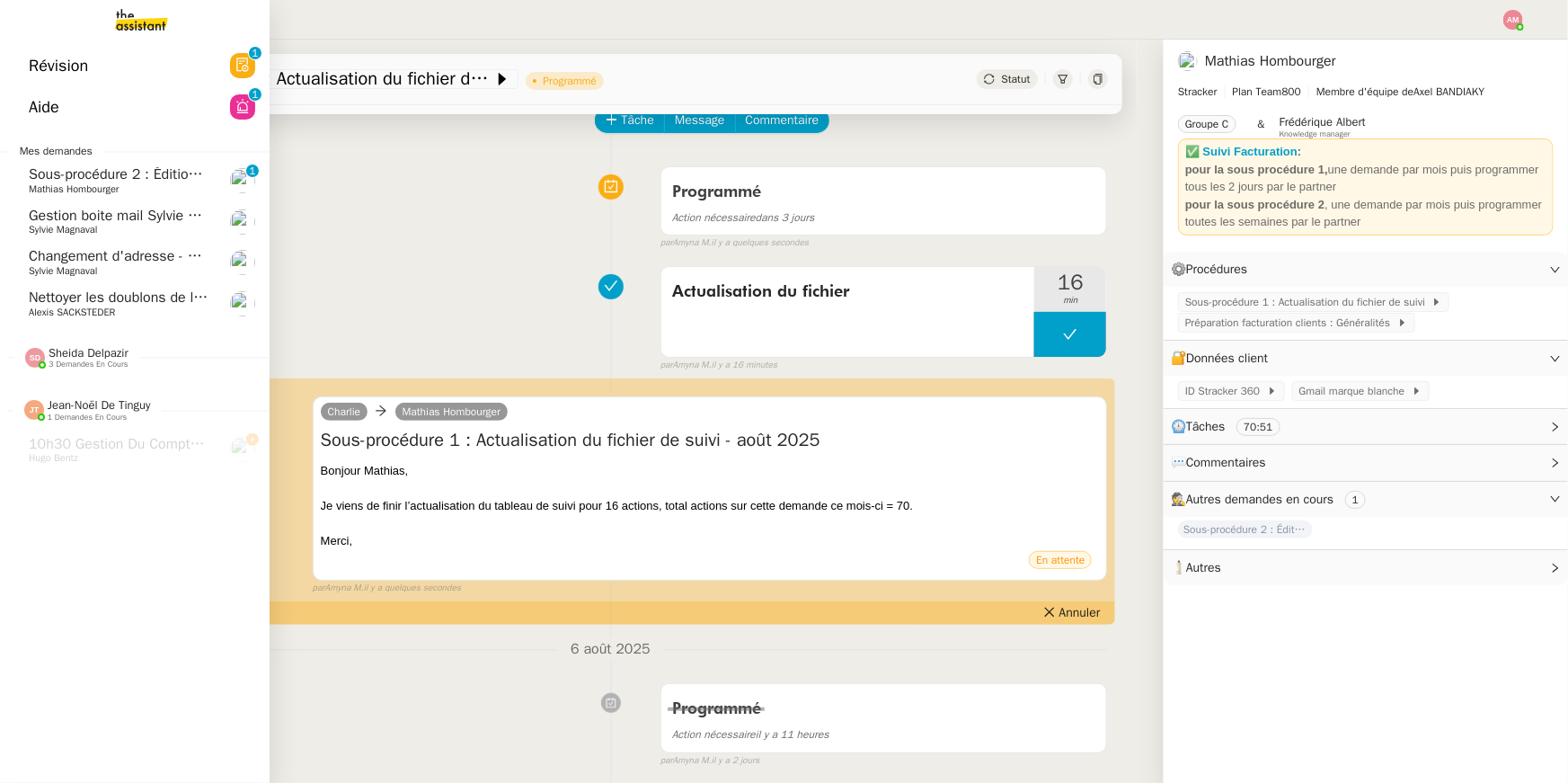 click on "Mathias Hombourger" 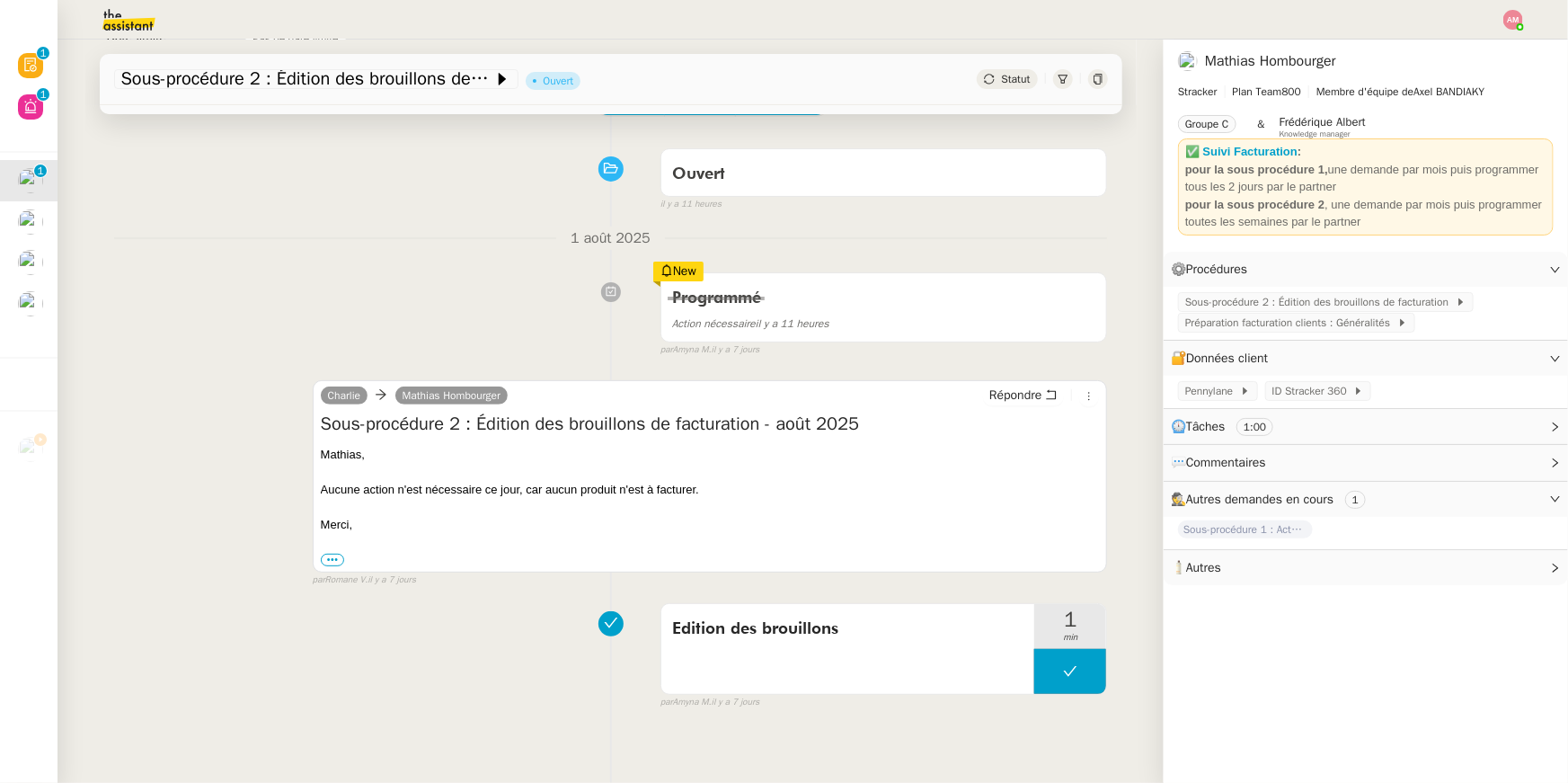 scroll, scrollTop: 112, scrollLeft: 0, axis: vertical 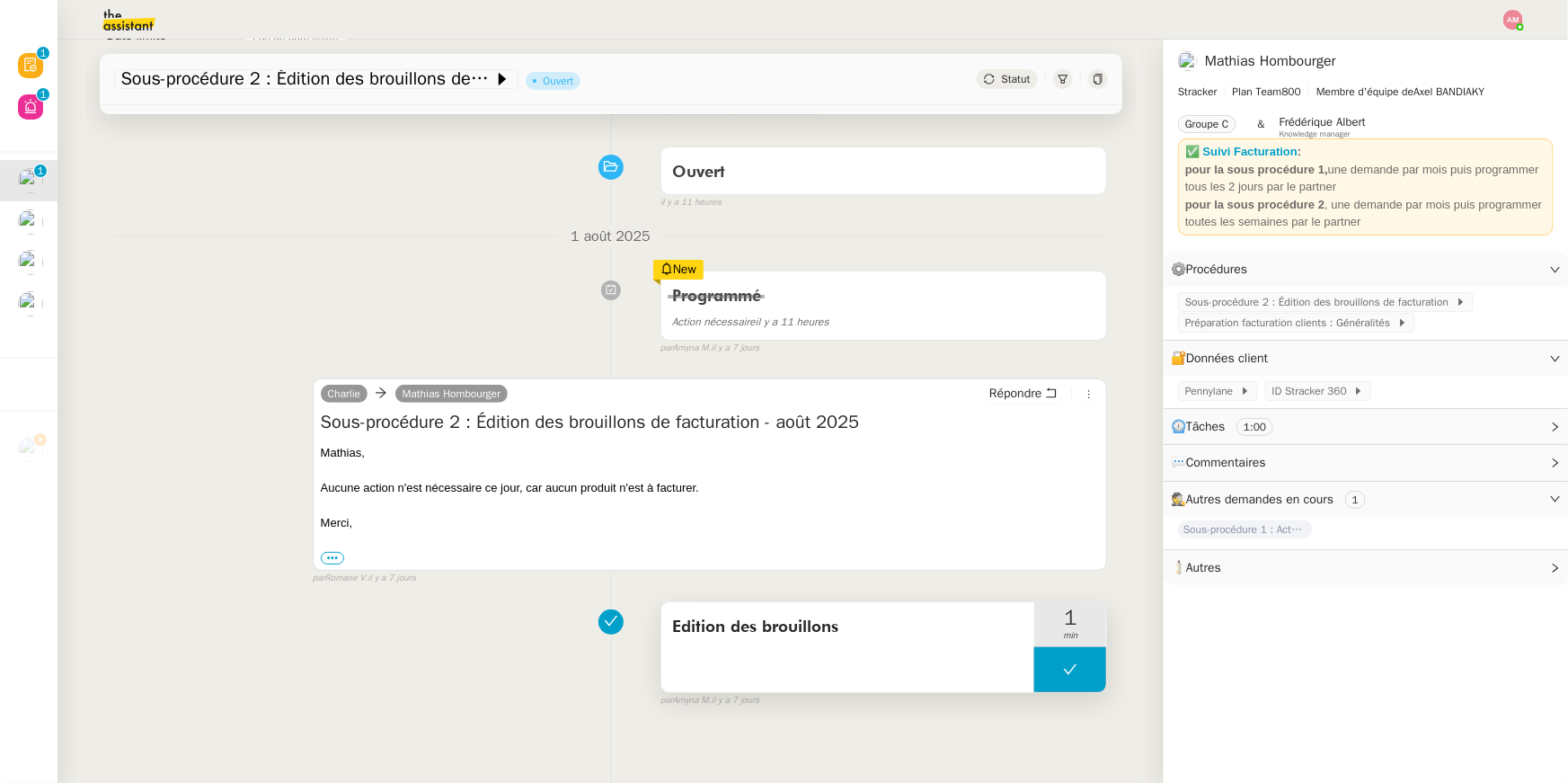 copy on "Edition des brouillons" 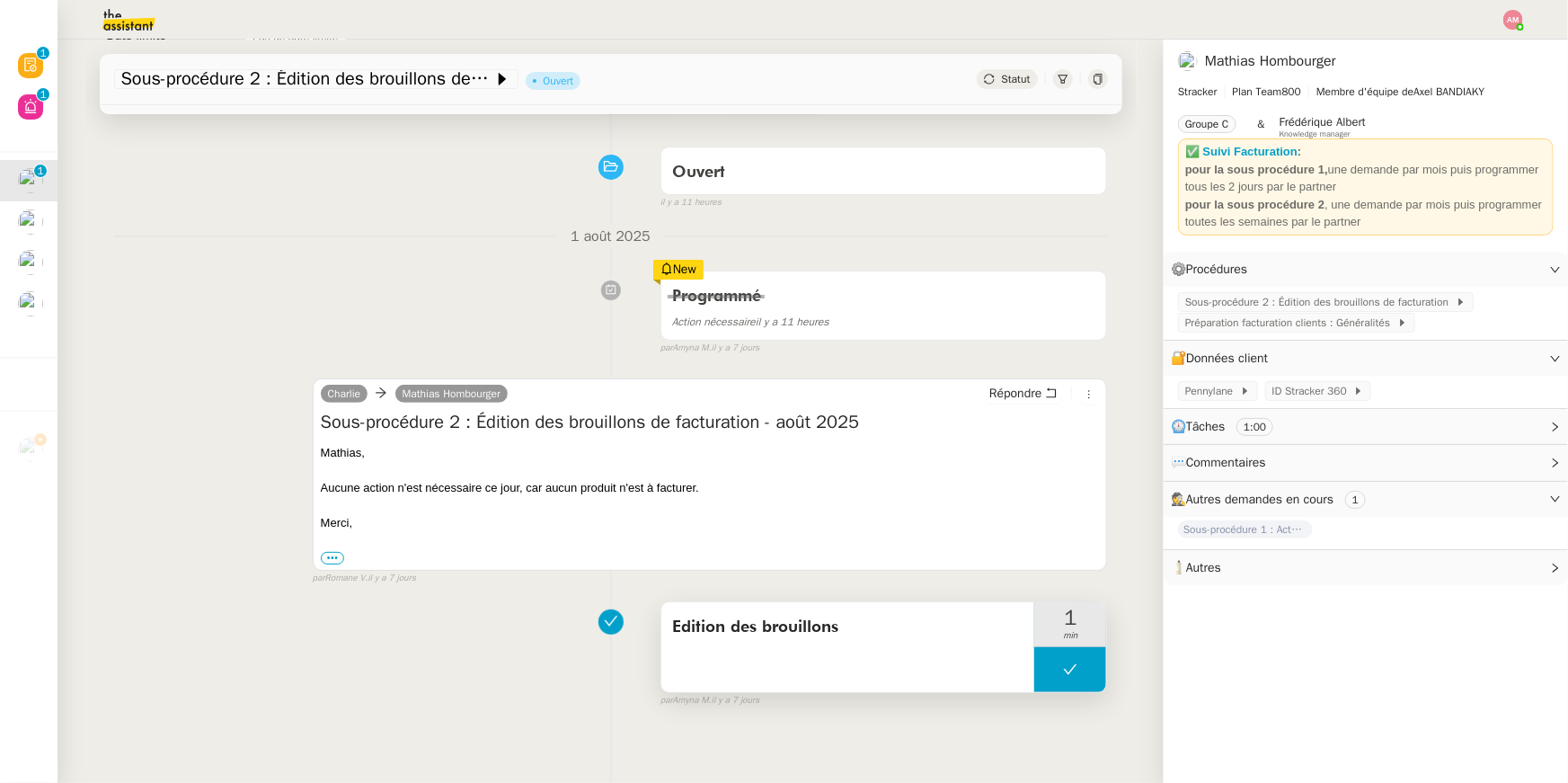 click on "Edition des brouillons" at bounding box center (848, 627) 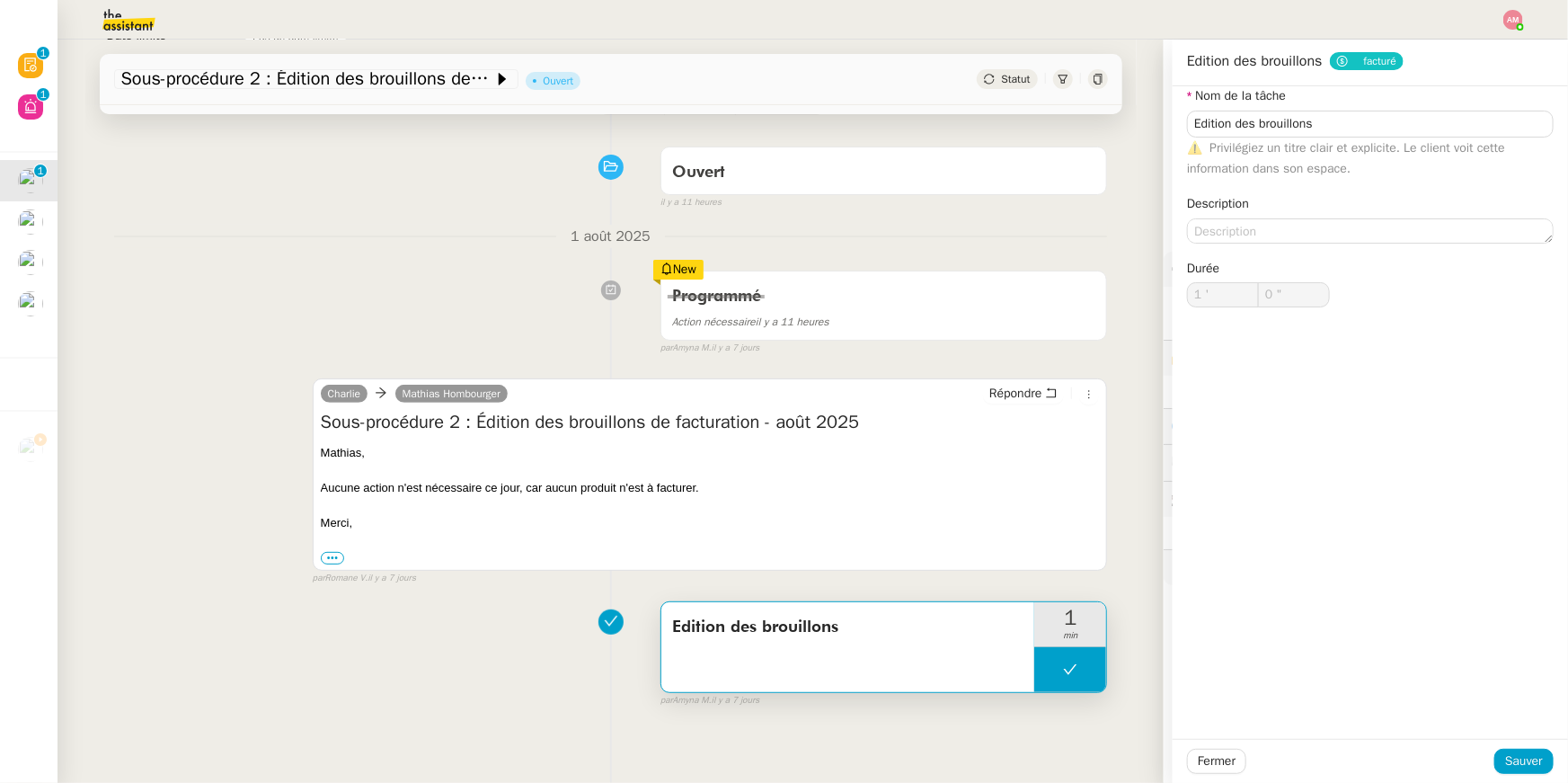 scroll, scrollTop: 0, scrollLeft: 0, axis: both 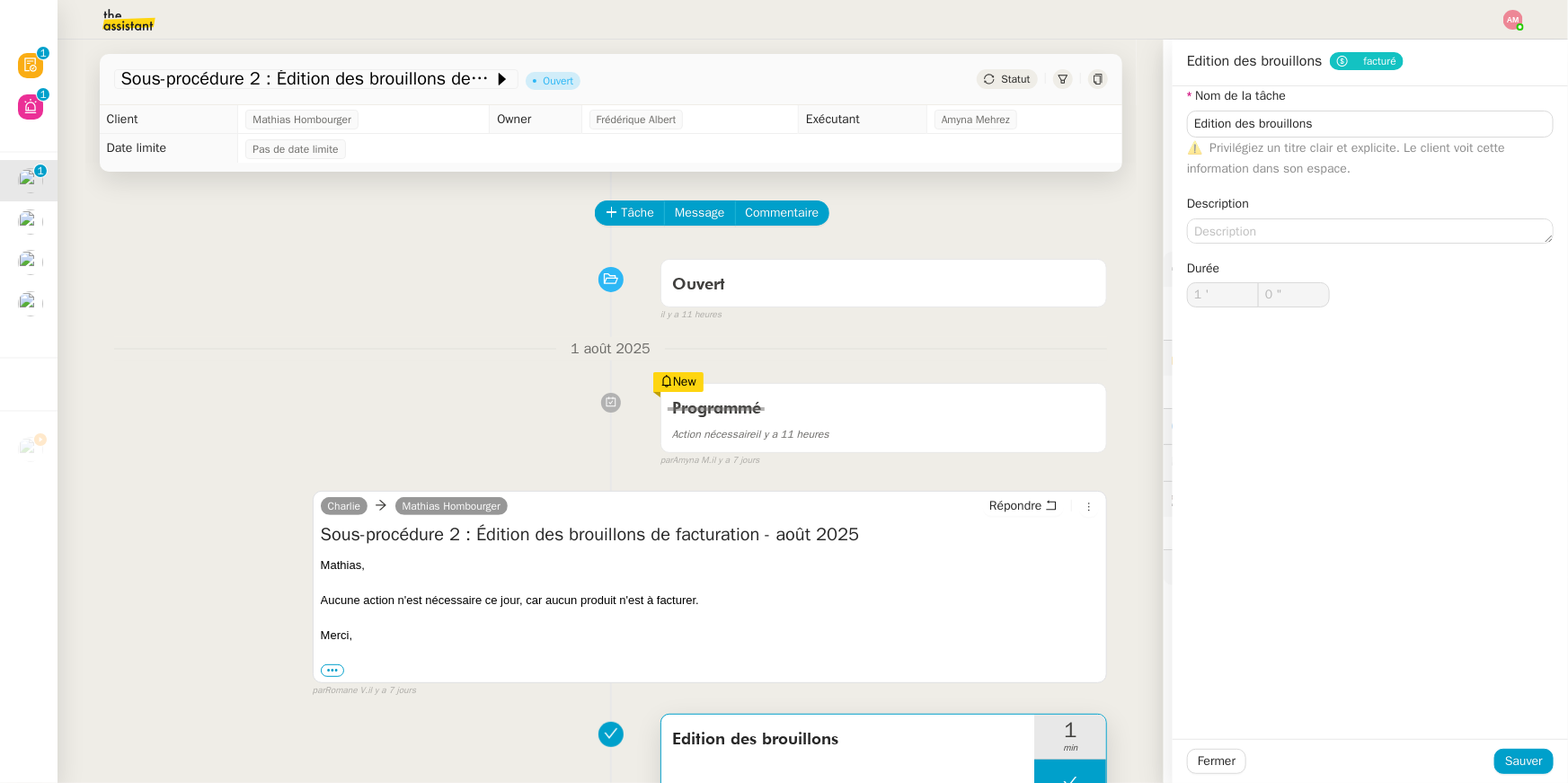 click on "Tâche Message Commentaire Veuillez patienter une erreur s'est produite 👌👌👌 message envoyé ✌️✌️✌️ Veuillez d'abord attribuer un client Une erreur s'est produite, veuillez réessayer Ouvert false il y a 11 heures 👌👌👌 message envoyé ✌️✌️✌️ une erreur s'est produite 👌👌👌 message envoyé ✌️✌️✌️ Votre message va être revu ✌️✌️✌️ une erreur s'est produite La taille des fichiers doit être de 10Mb au maximum. 1 août 2025 Programmé Action nécessaire  il y a 11 heures   New  par   Amyna M.   il y a 7 jours 👌👌👌 message envoyé ✌️✌️✌️ une erreur s'est produite 👌👌👌 message envoyé ✌️✌️✌️ Votre message va être revu ✌️✌️✌️ une erreur s'est produite La taille des fichiers doit être de 10Mb au maximum.  Charlie      Mathias Hombourger  Répondre Sous-procédure 2 : Édition des brouillons de facturation - août 2025
Mathias, Merci,
•••" 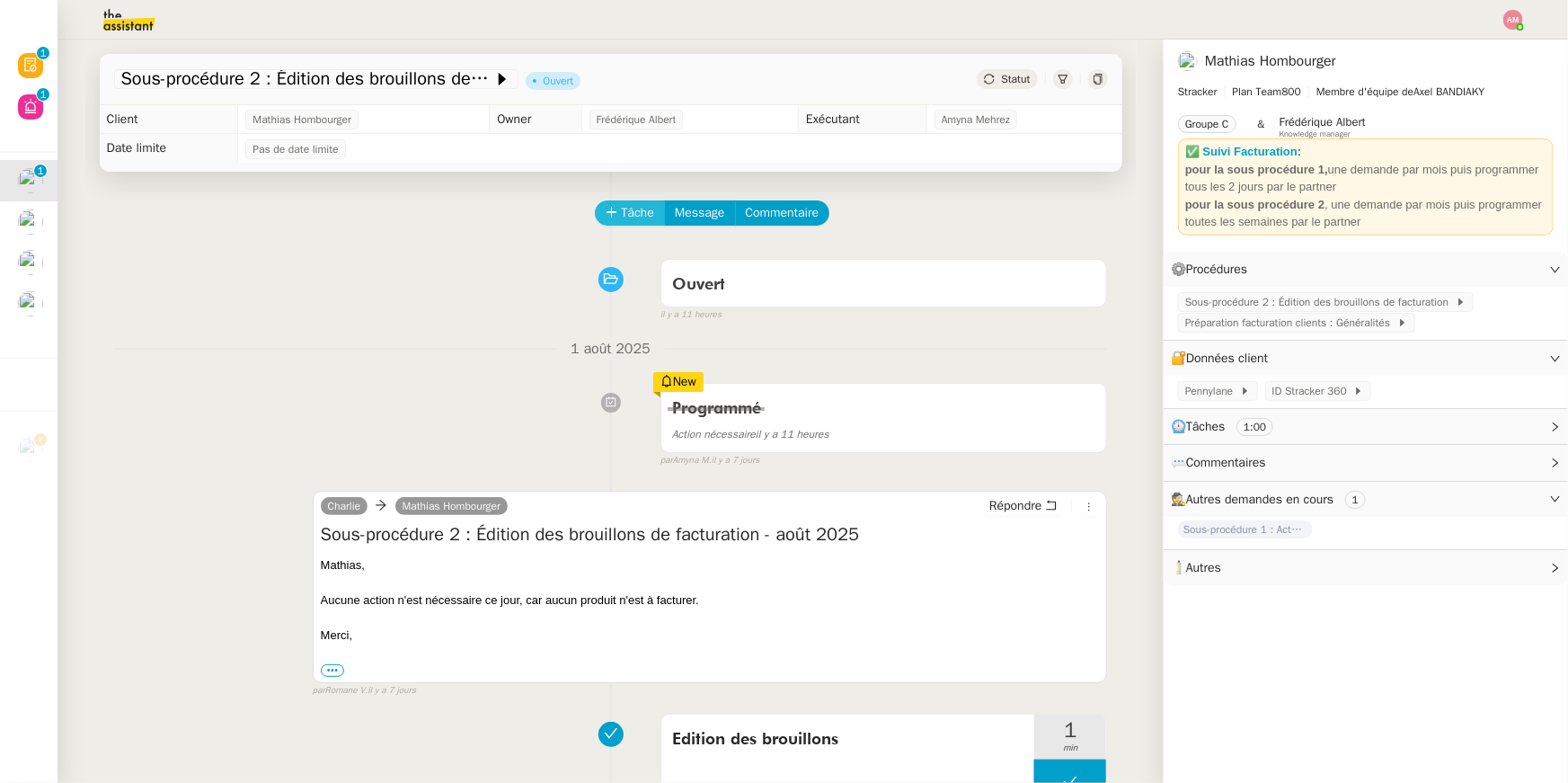click on "Tâche" 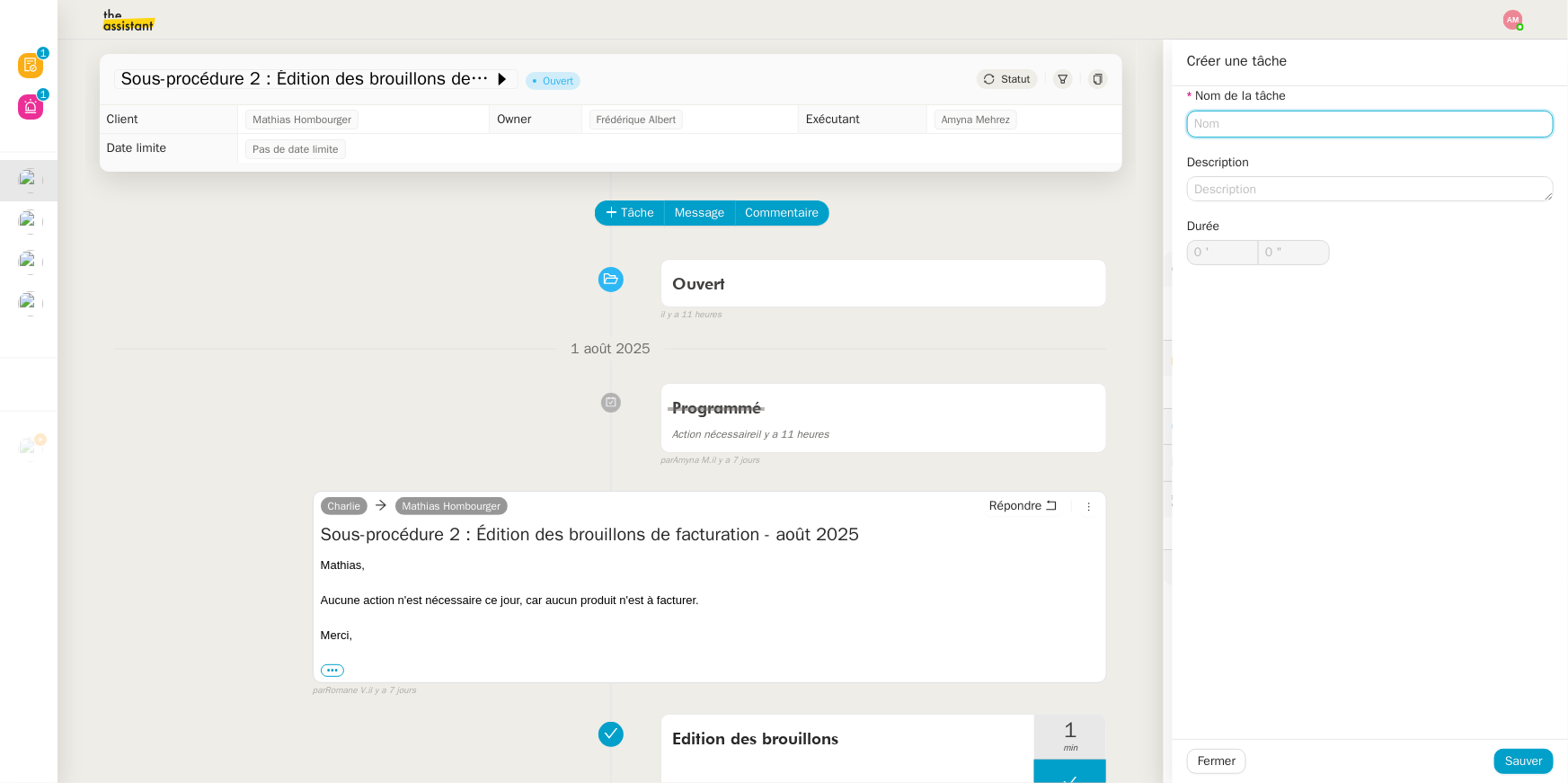 paste on "Edition des brouillons" 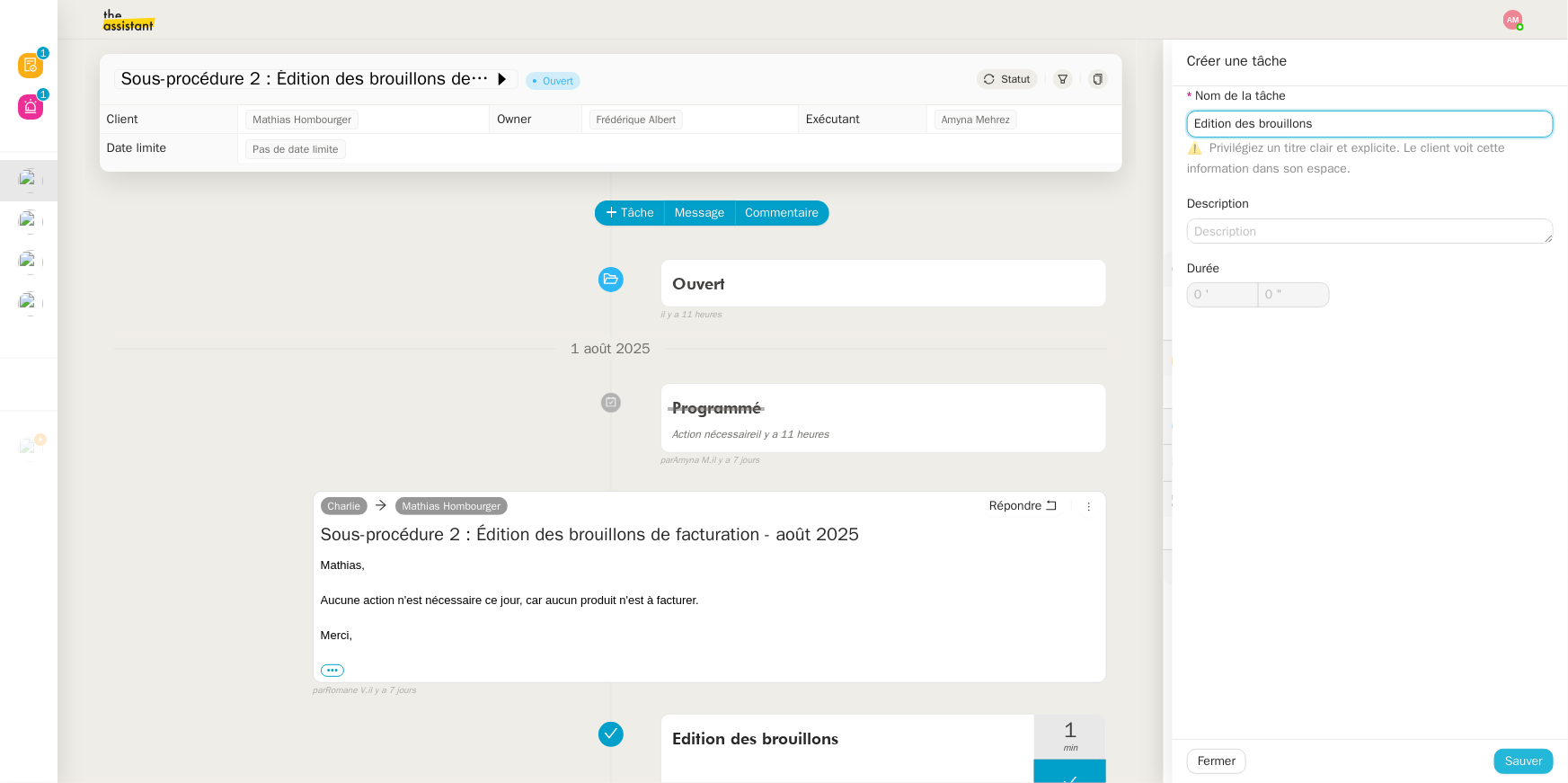 type on "Edition des brouillons" 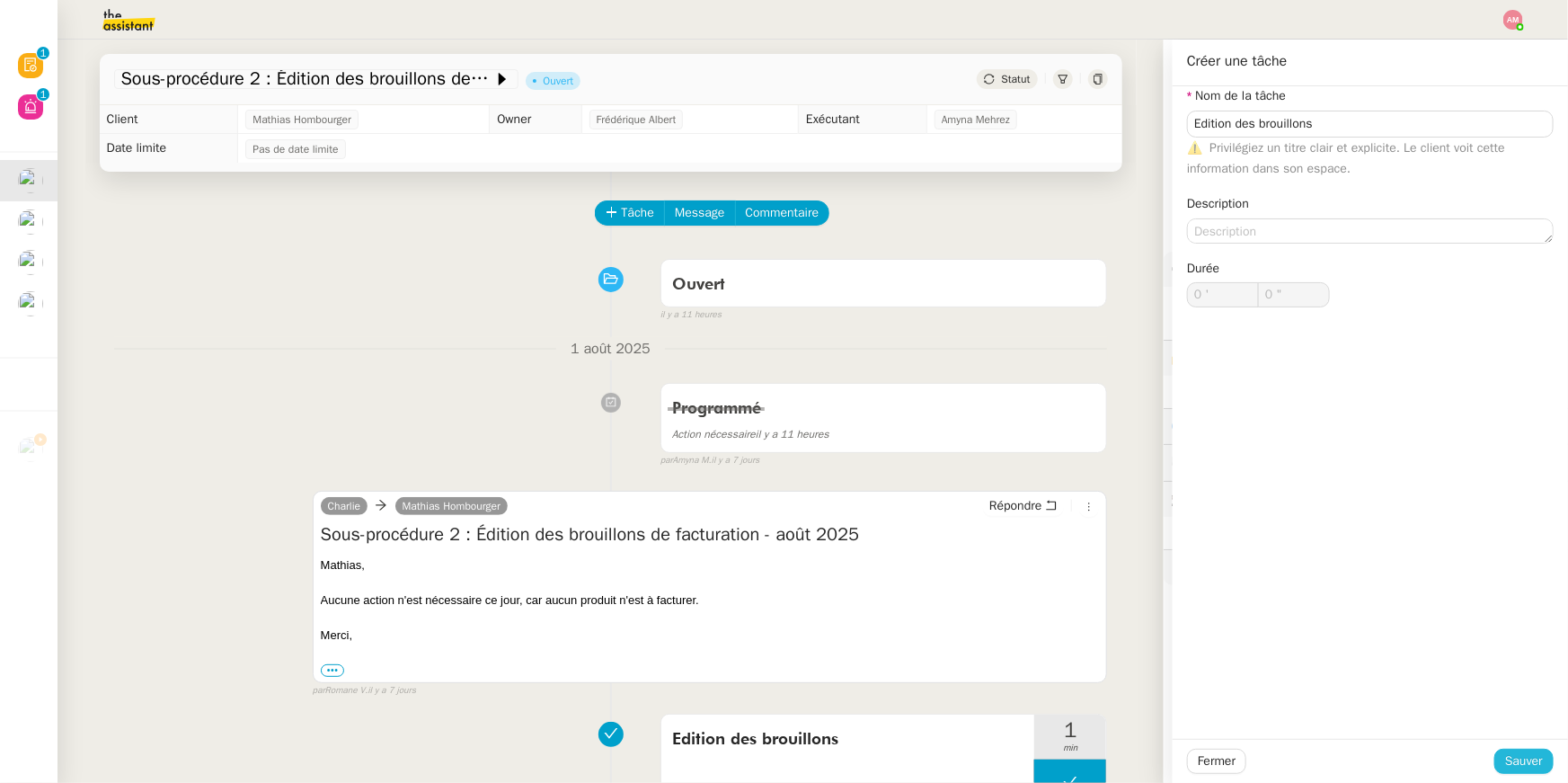 click on "Sauver" 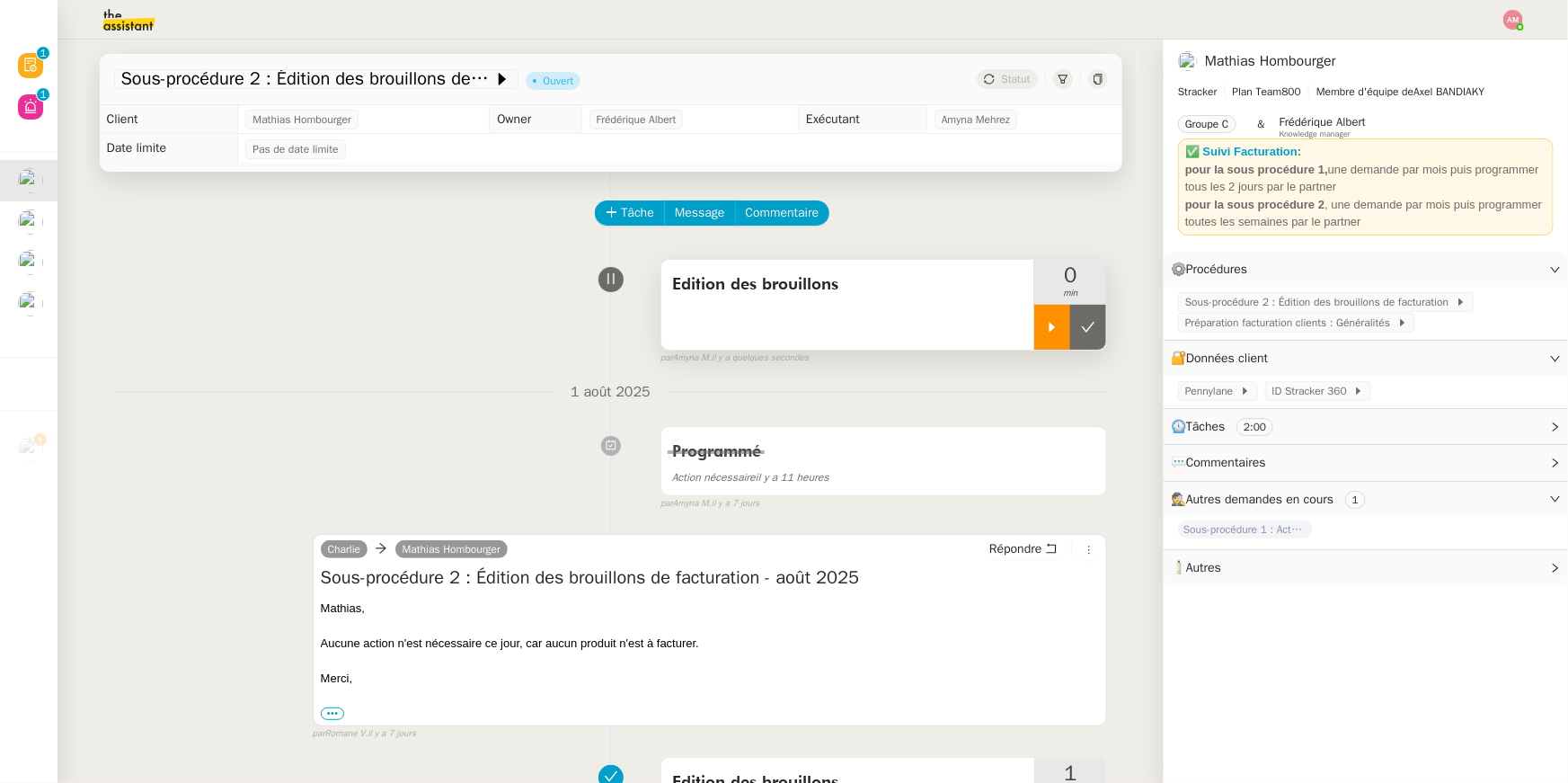 click at bounding box center (1052, 327) 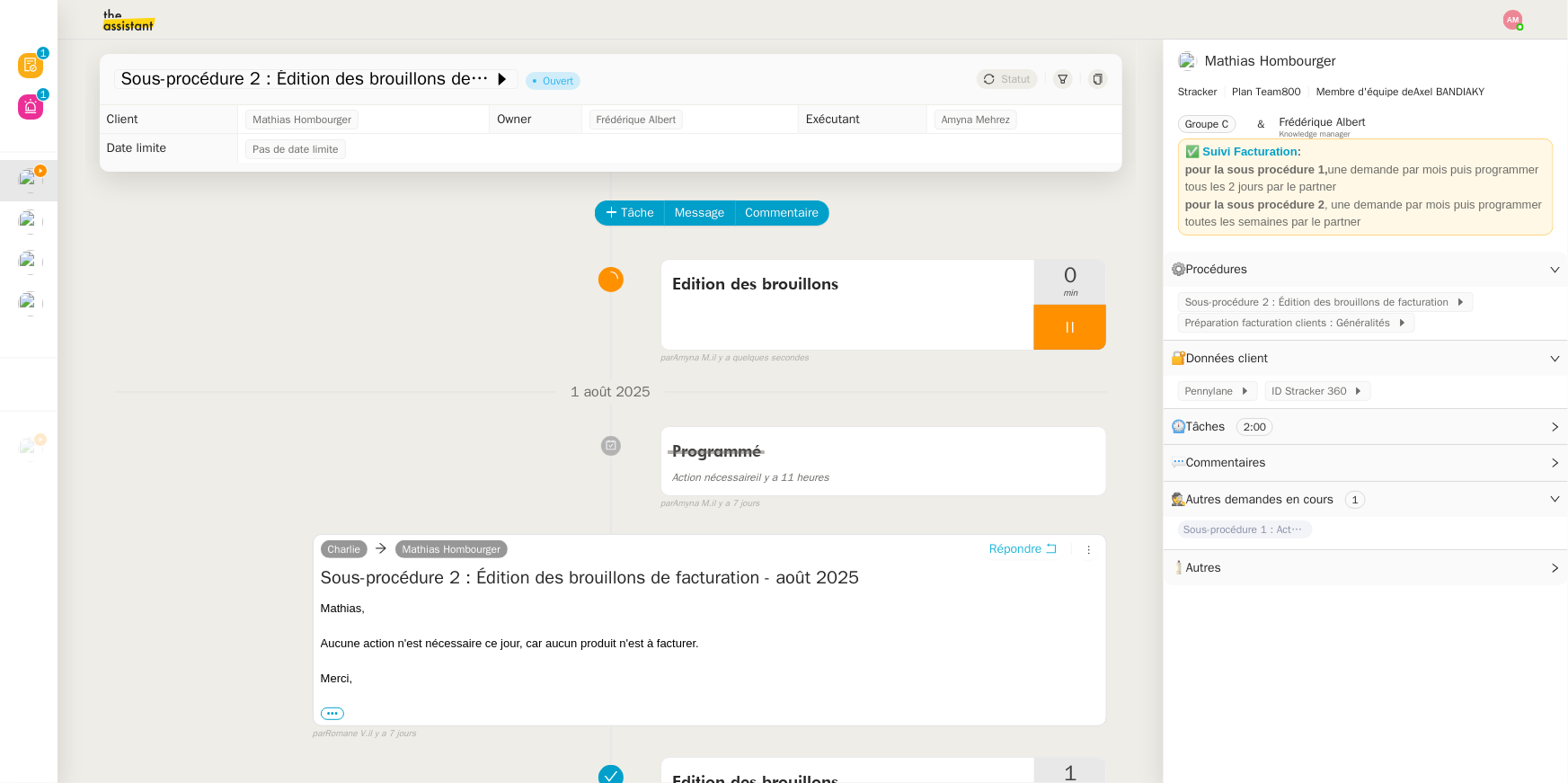 click on "Répondre" at bounding box center (1015, 549) 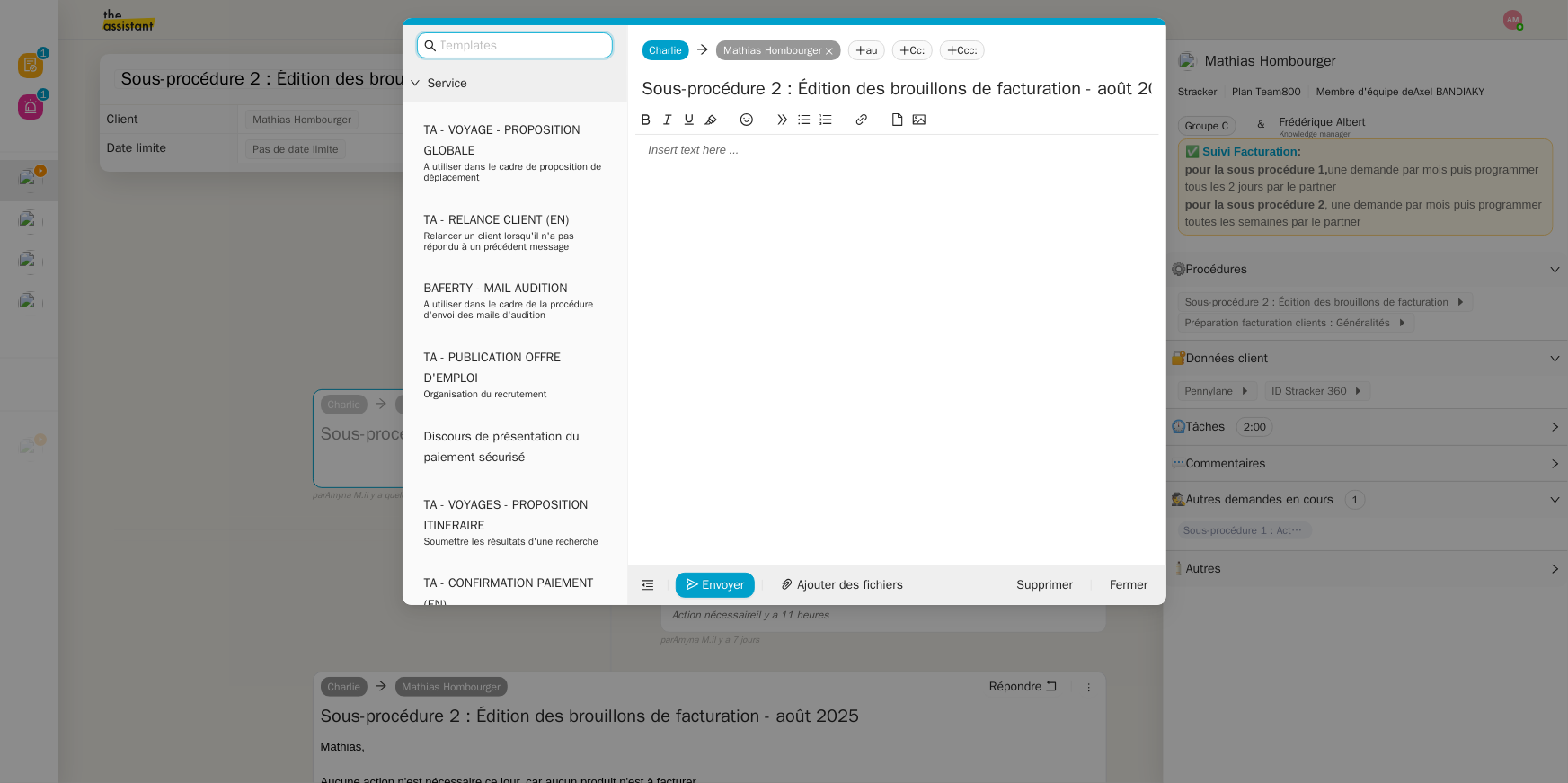 click on "Service TA - VOYAGE - PROPOSITION GLOBALE    A utiliser dans le cadre de proposition de déplacement TA - RELANCE CLIENT (EN)    Relancer un client lorsqu'il n'a pas répondu à un précédent message BAFERTY - MAIL AUDITION    A utiliser dans le cadre de la procédure d'envoi des mails d'audition TA - PUBLICATION OFFRE D'EMPLOI     Organisation du recrutement Discours de présentation du paiement sécurisé    TA - VOYAGES - PROPOSITION ITINERAIRE    Soumettre les résultats d'une recherche TA - CONFIRMATION PAIEMENT (EN)    Confirmer avec le client de modèle de transaction - Attention Plan Pro nécessaire. TA - COURRIER EXPEDIE (recommandé)    A utiliser dans le cadre de l'envoi d'un courrier recommandé TA - PARTAGE DE CALENDRIER (EN)    A utiliser pour demander au client de partager son calendrier afin de faciliter l'accès et la gestion PSPI - Appel de fonds MJL    A utiliser dans le cadre de la procédure d'appel de fonds MJL TA - RELANCE CLIENT    TA - AR PROCEDURES        21 YIELD" at bounding box center [784, 391] 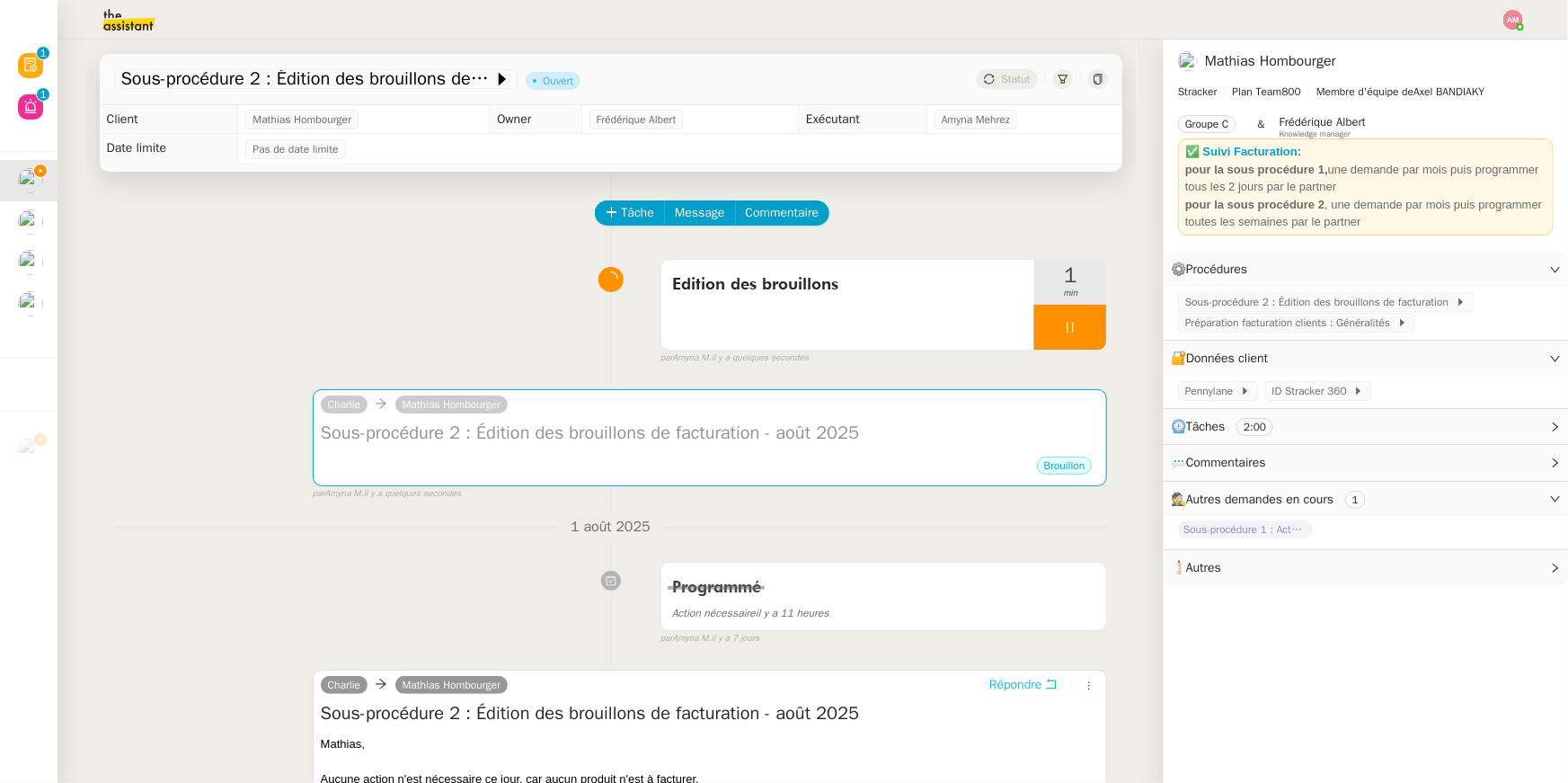 scroll, scrollTop: 192, scrollLeft: 0, axis: vertical 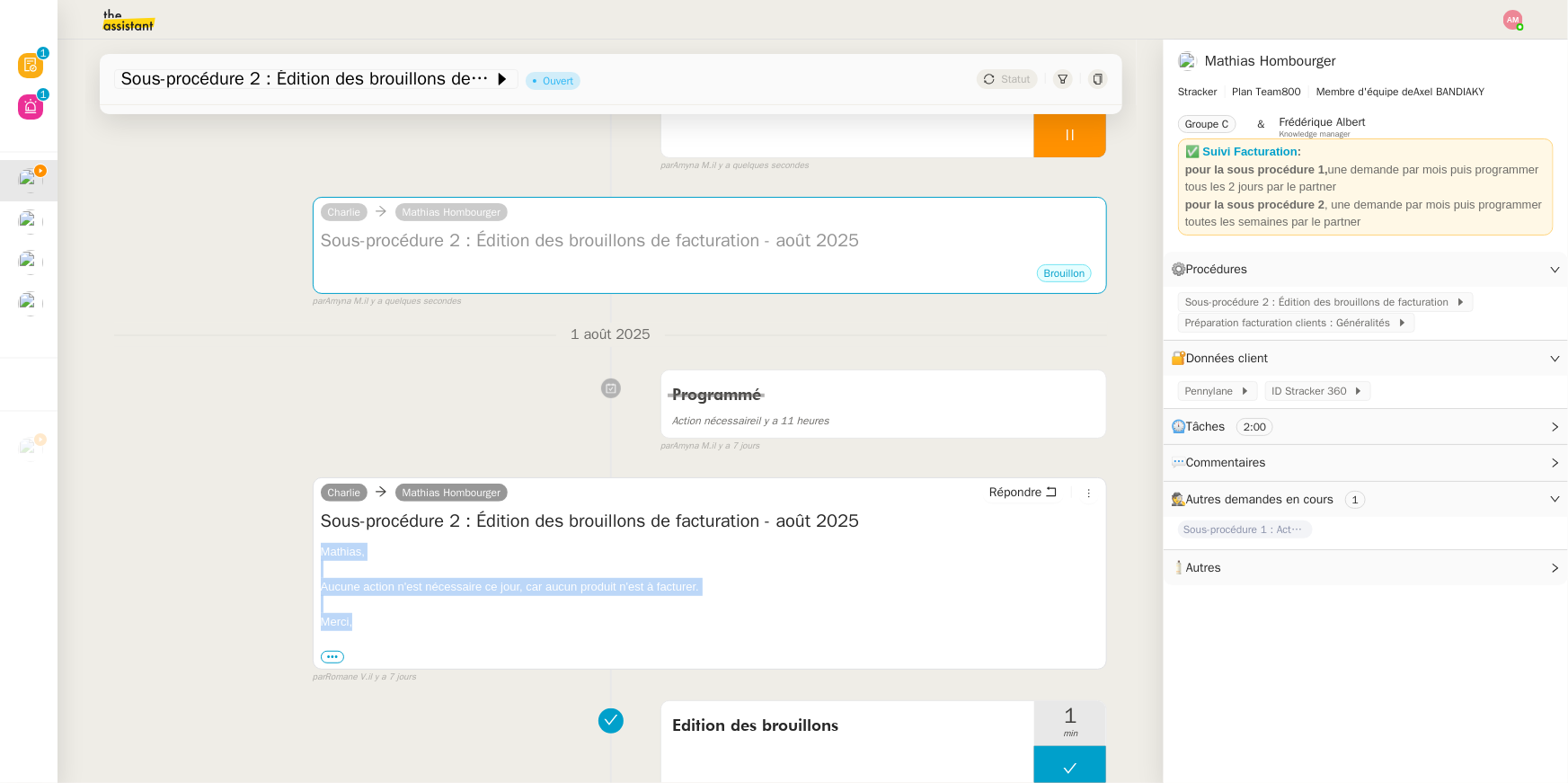 drag, startPoint x: 381, startPoint y: 632, endPoint x: 312, endPoint y: 543, distance: 112.6144 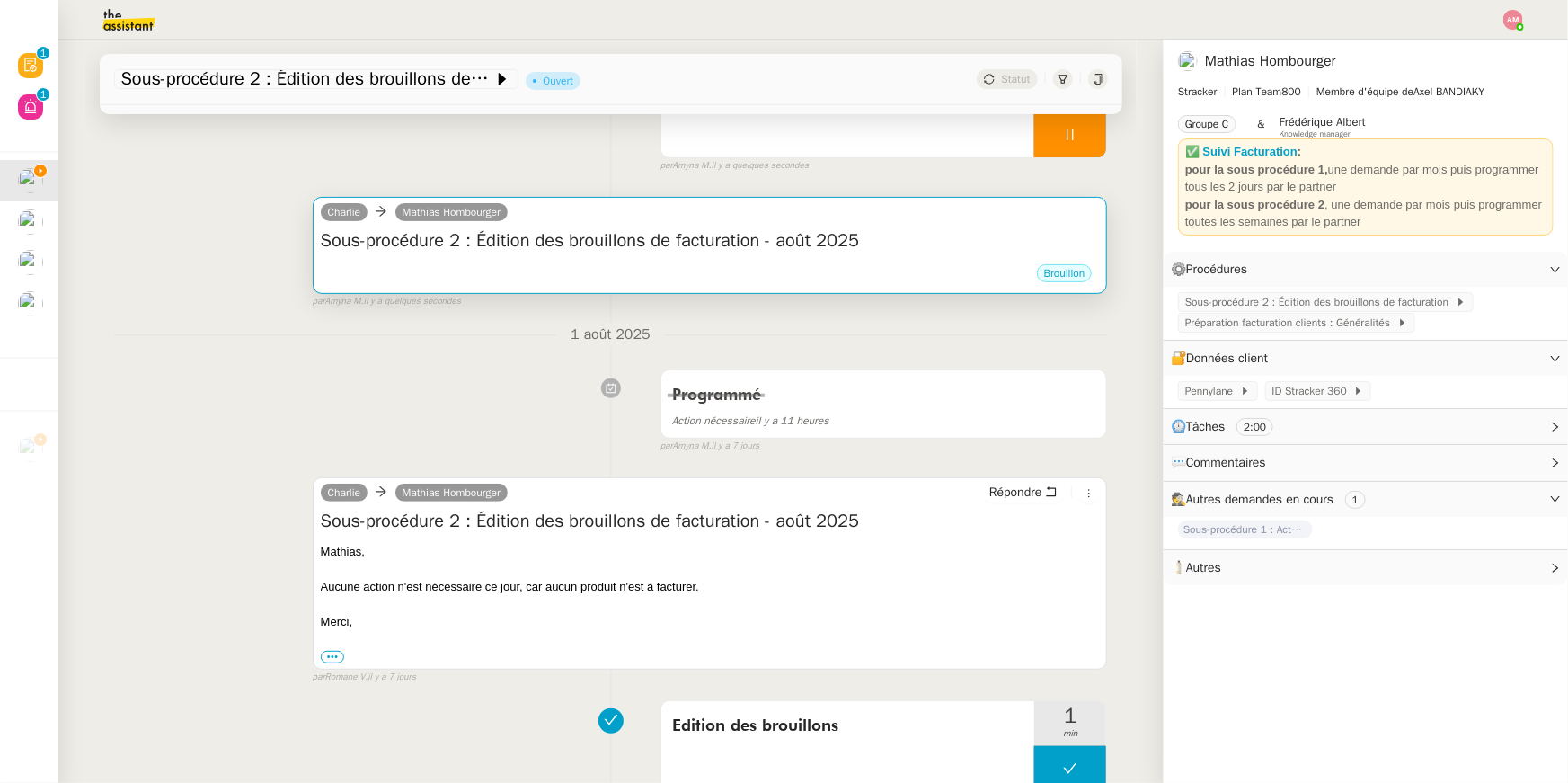 click on "Sous-procédure 2 : Édition des brouillons de facturation - août 2025" at bounding box center [710, 241] 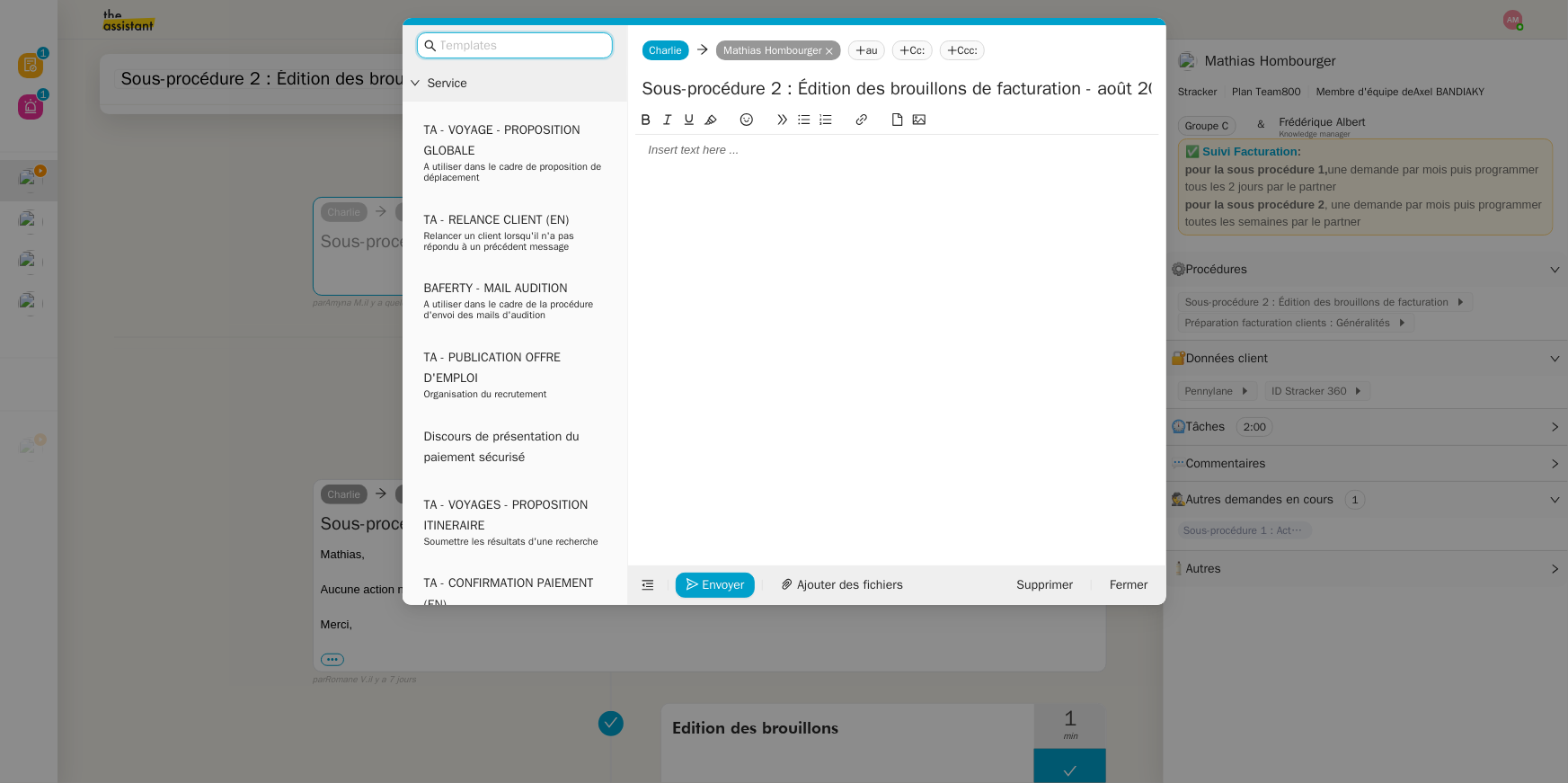 click 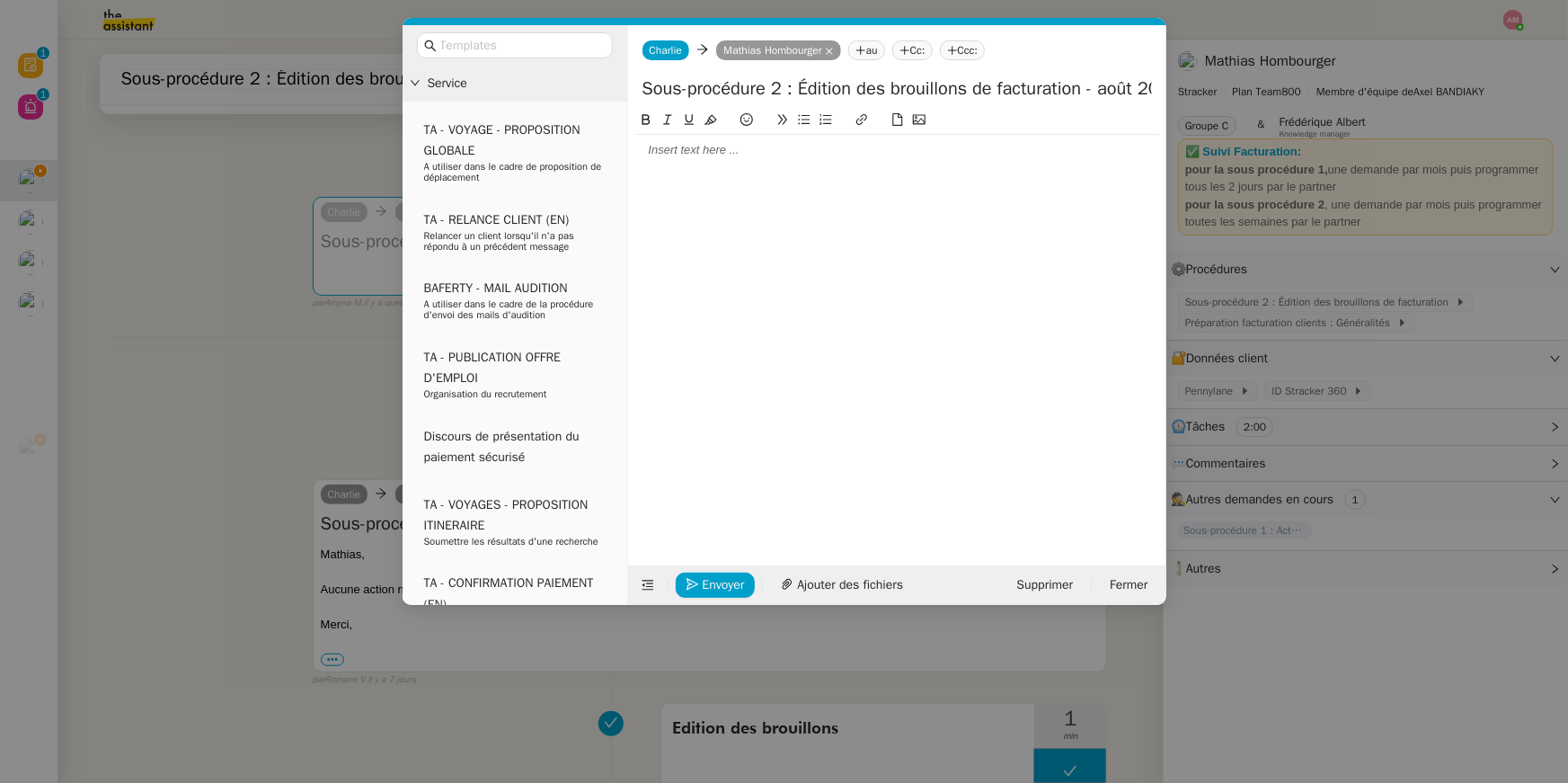scroll, scrollTop: 0, scrollLeft: 0, axis: both 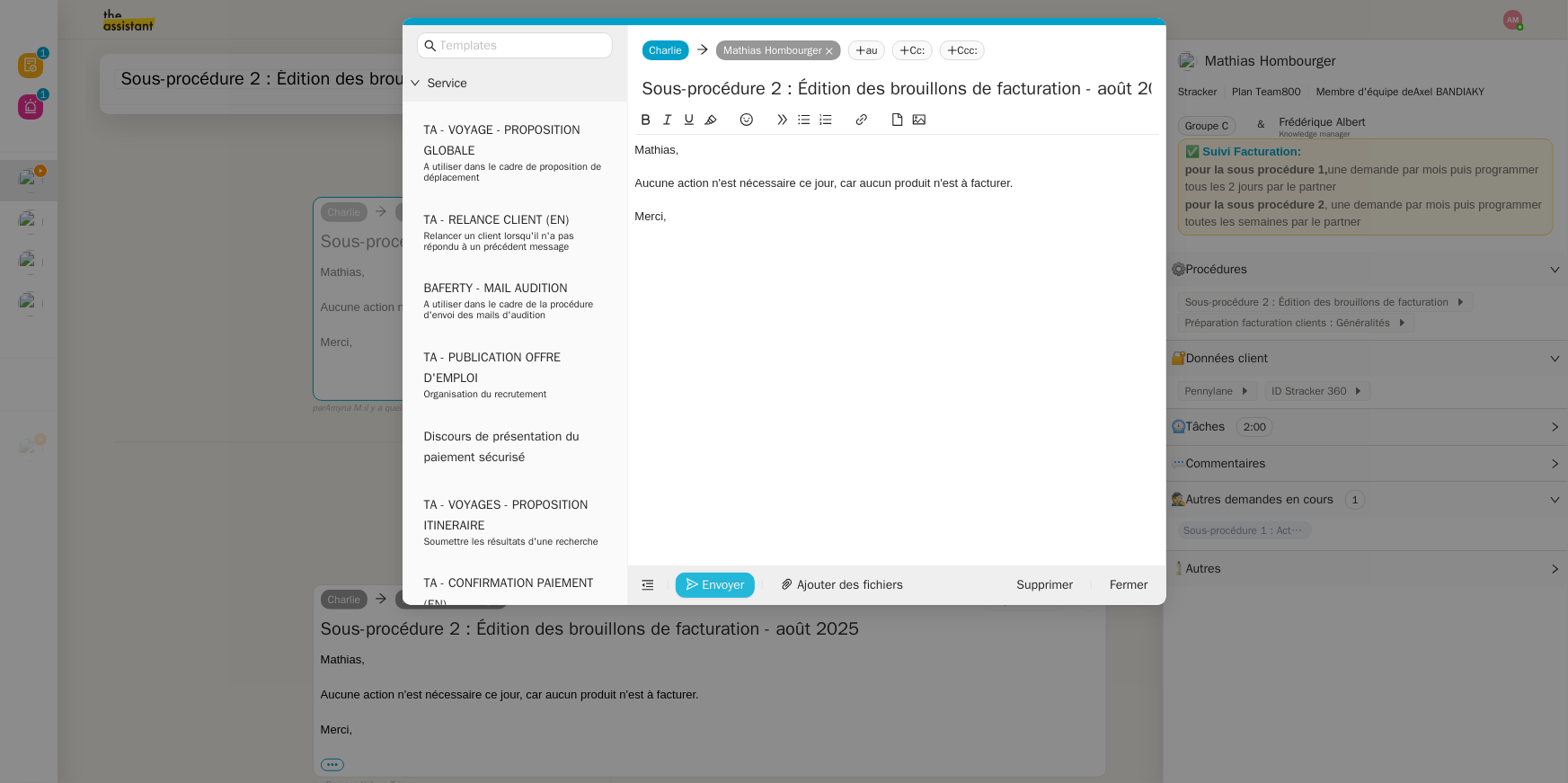 click 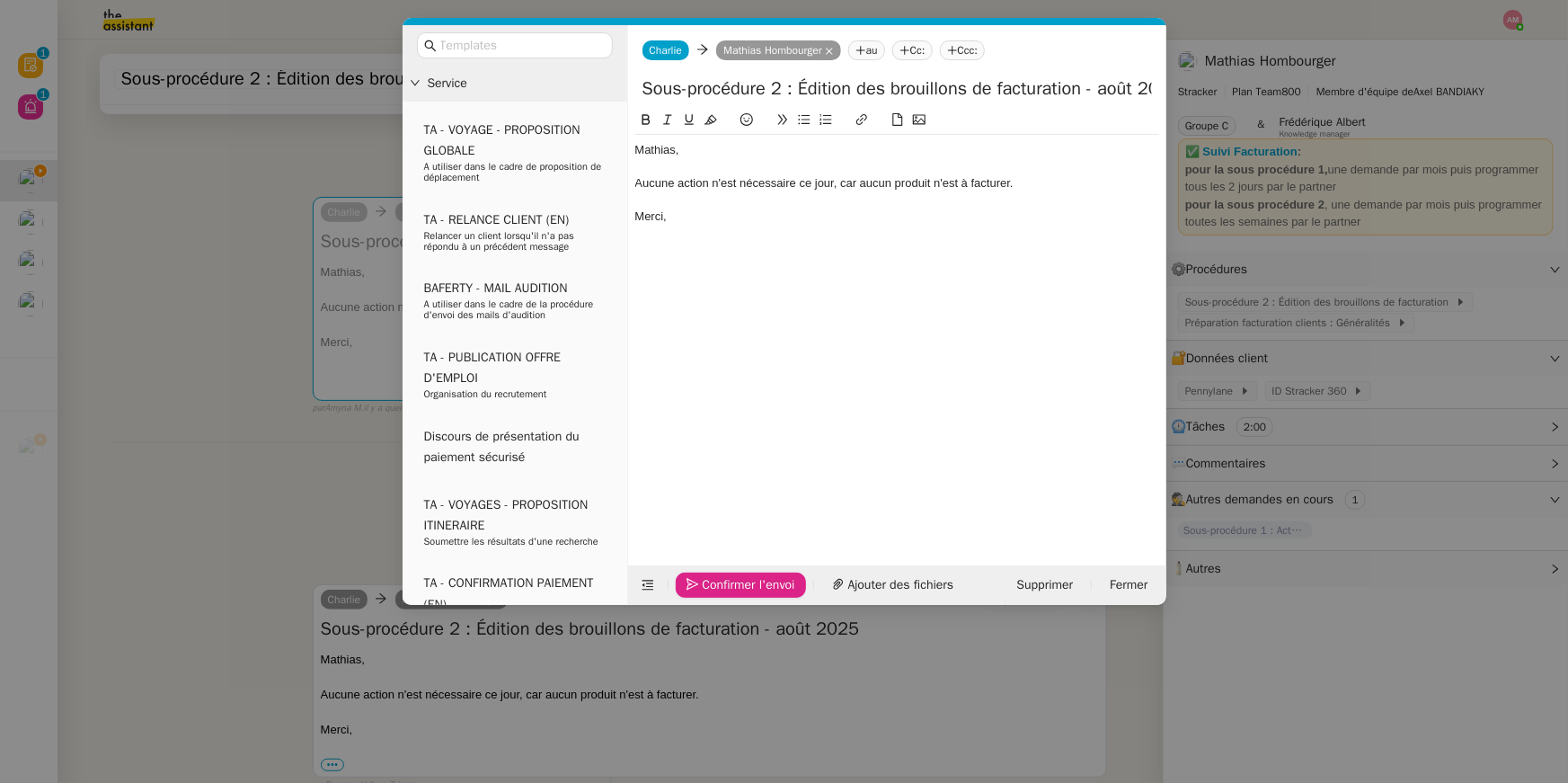 click 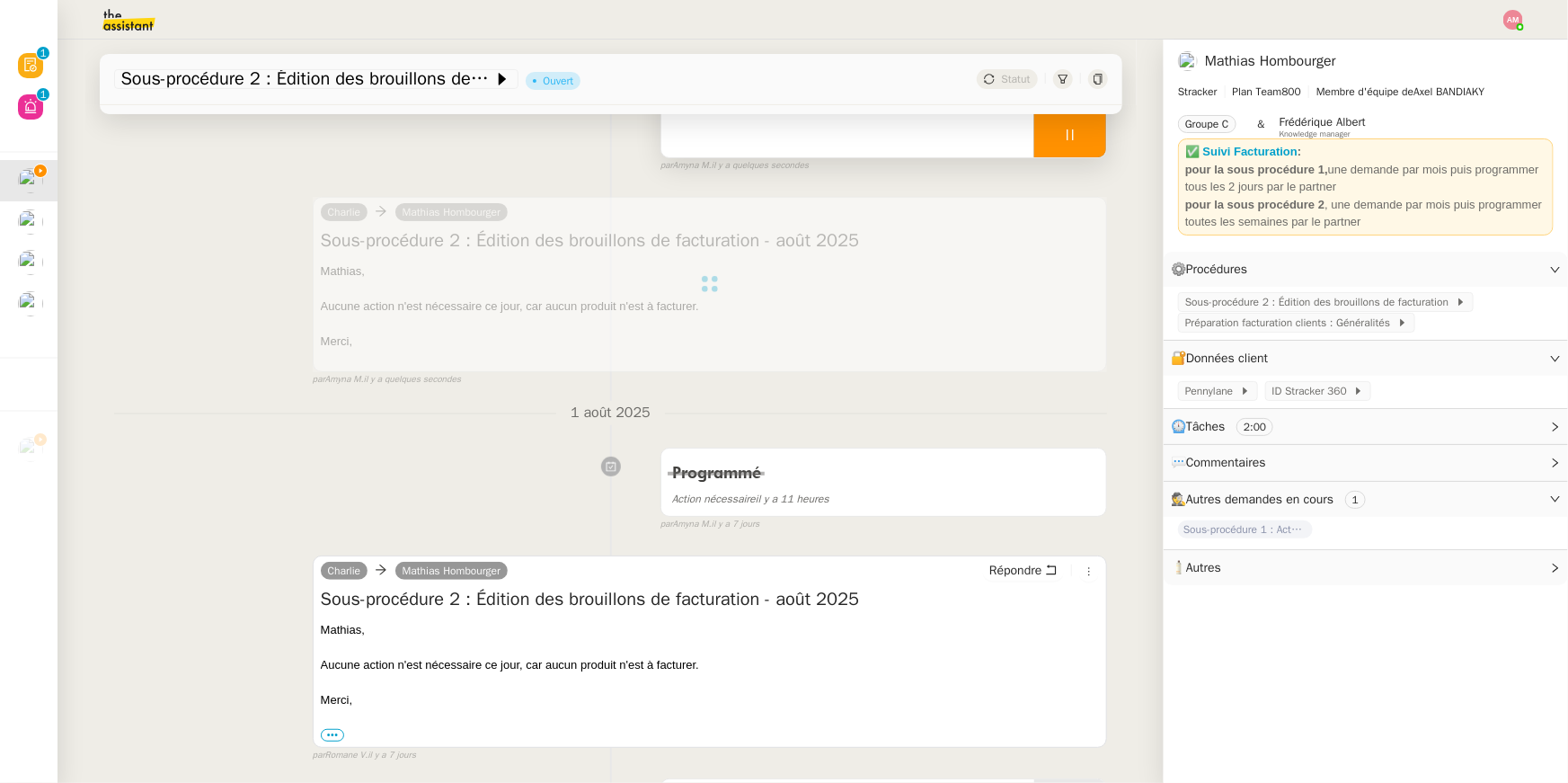click at bounding box center [1070, 135] 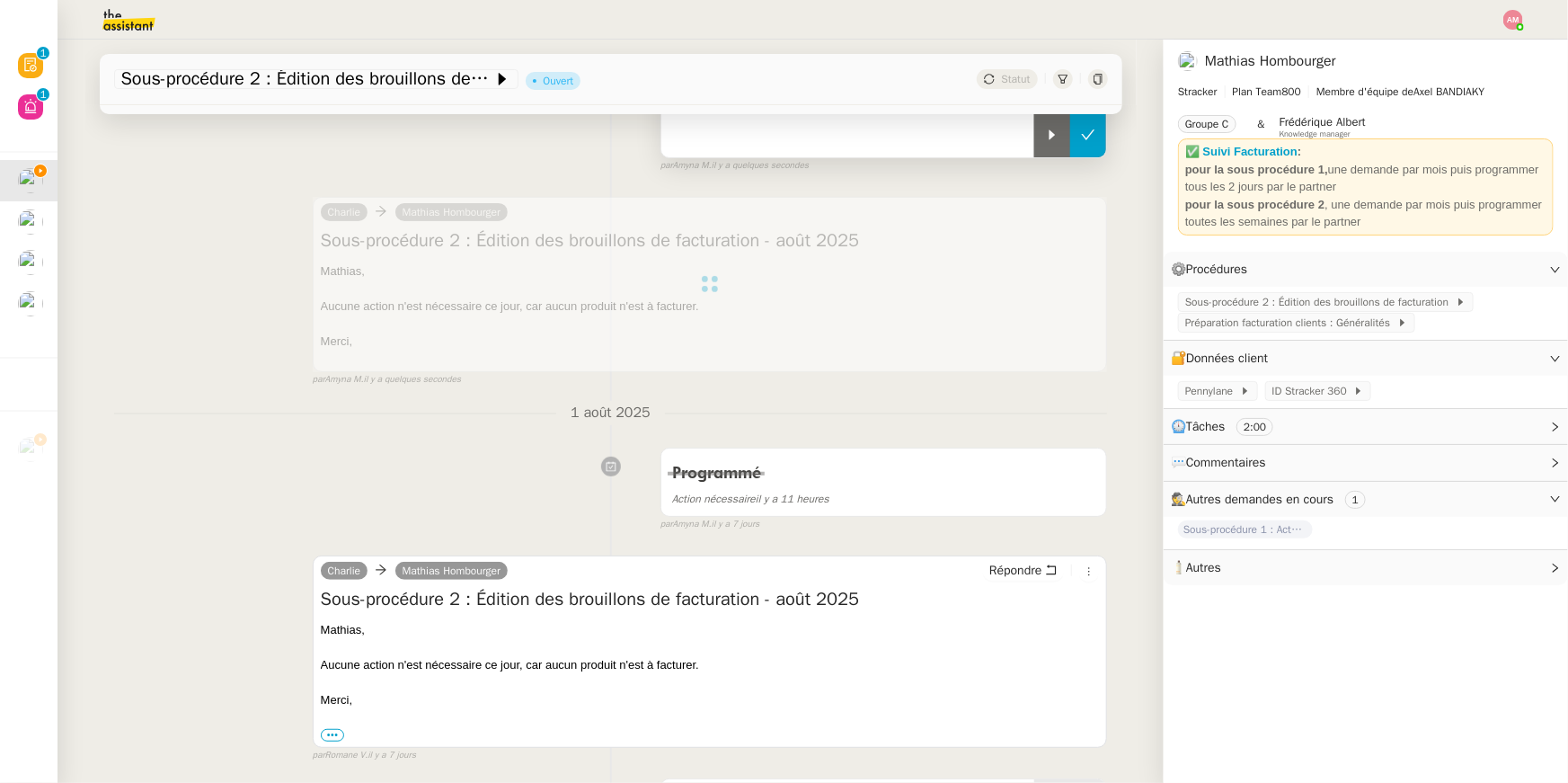 click at bounding box center [1088, 135] 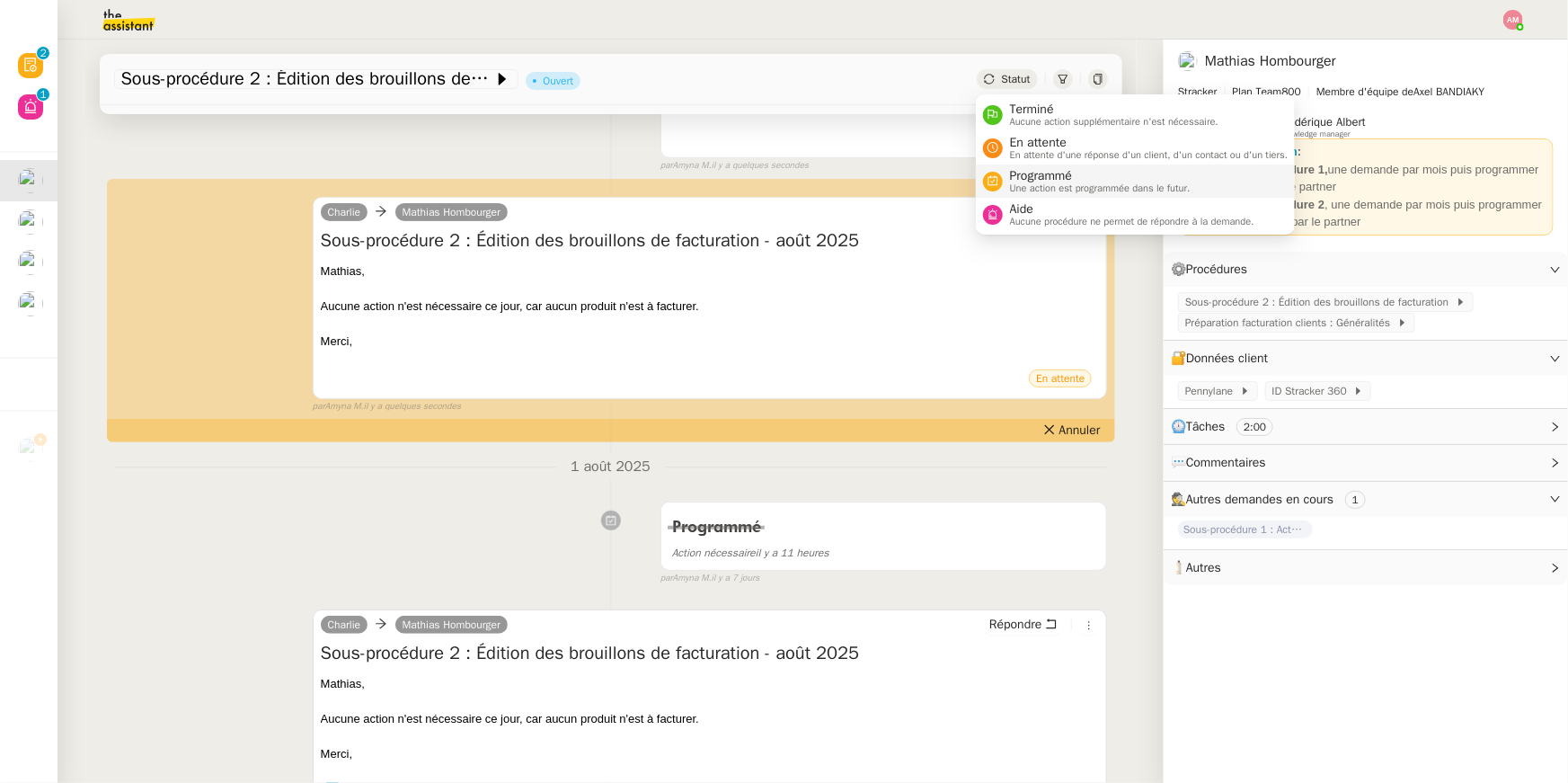 click on "Programmé" at bounding box center [1100, 176] 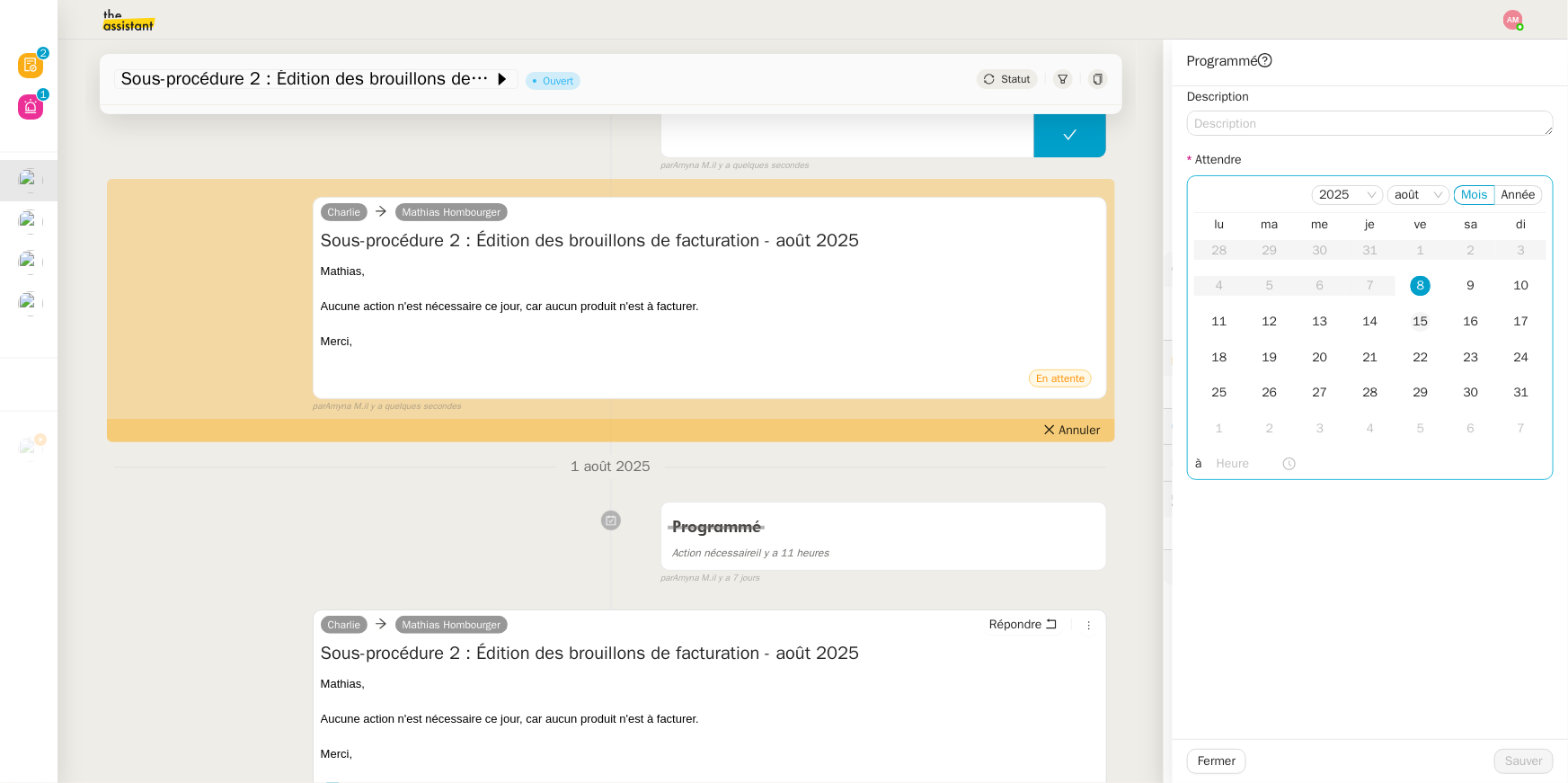 click on "15" 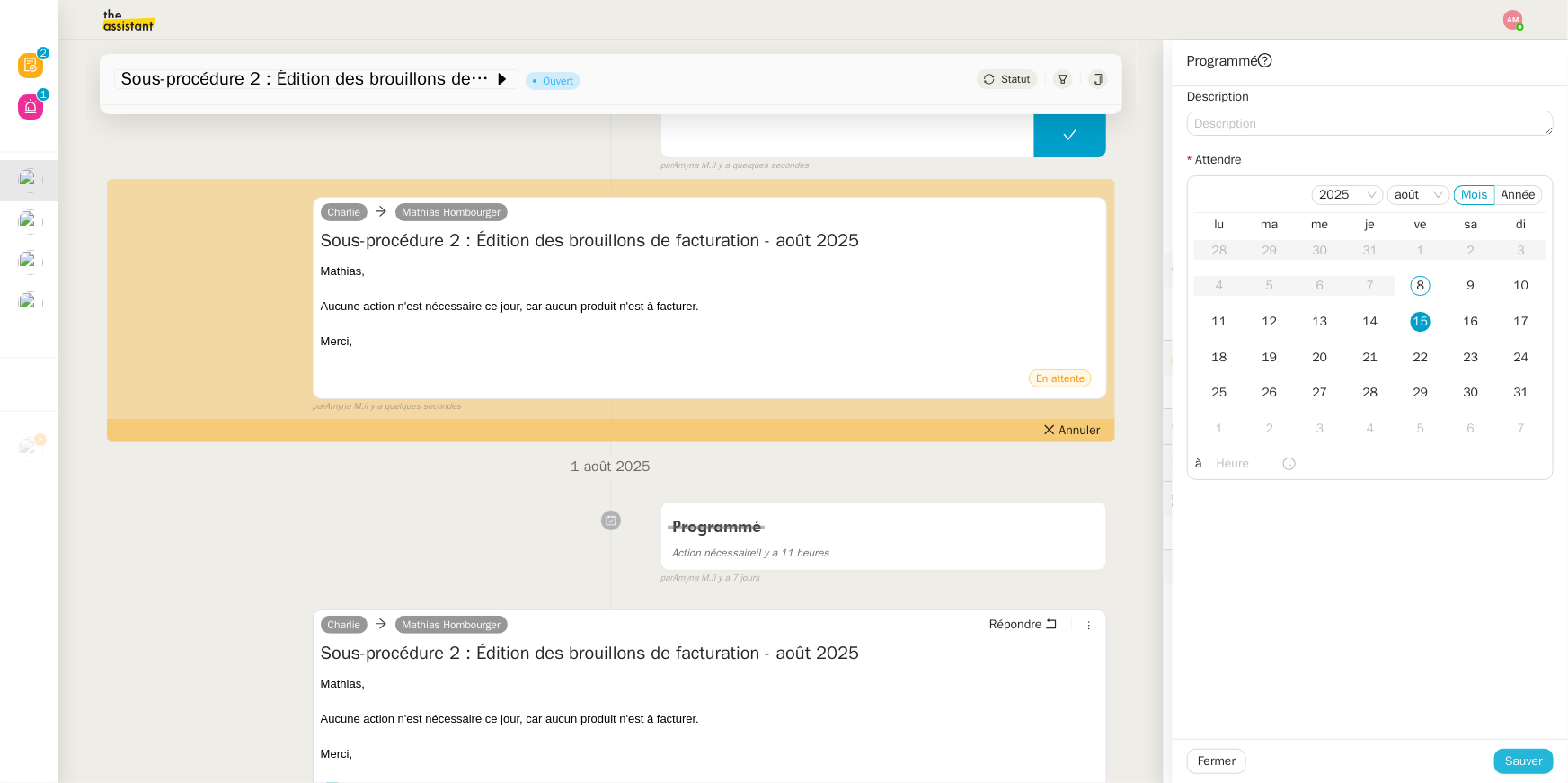 click on "Sauver" 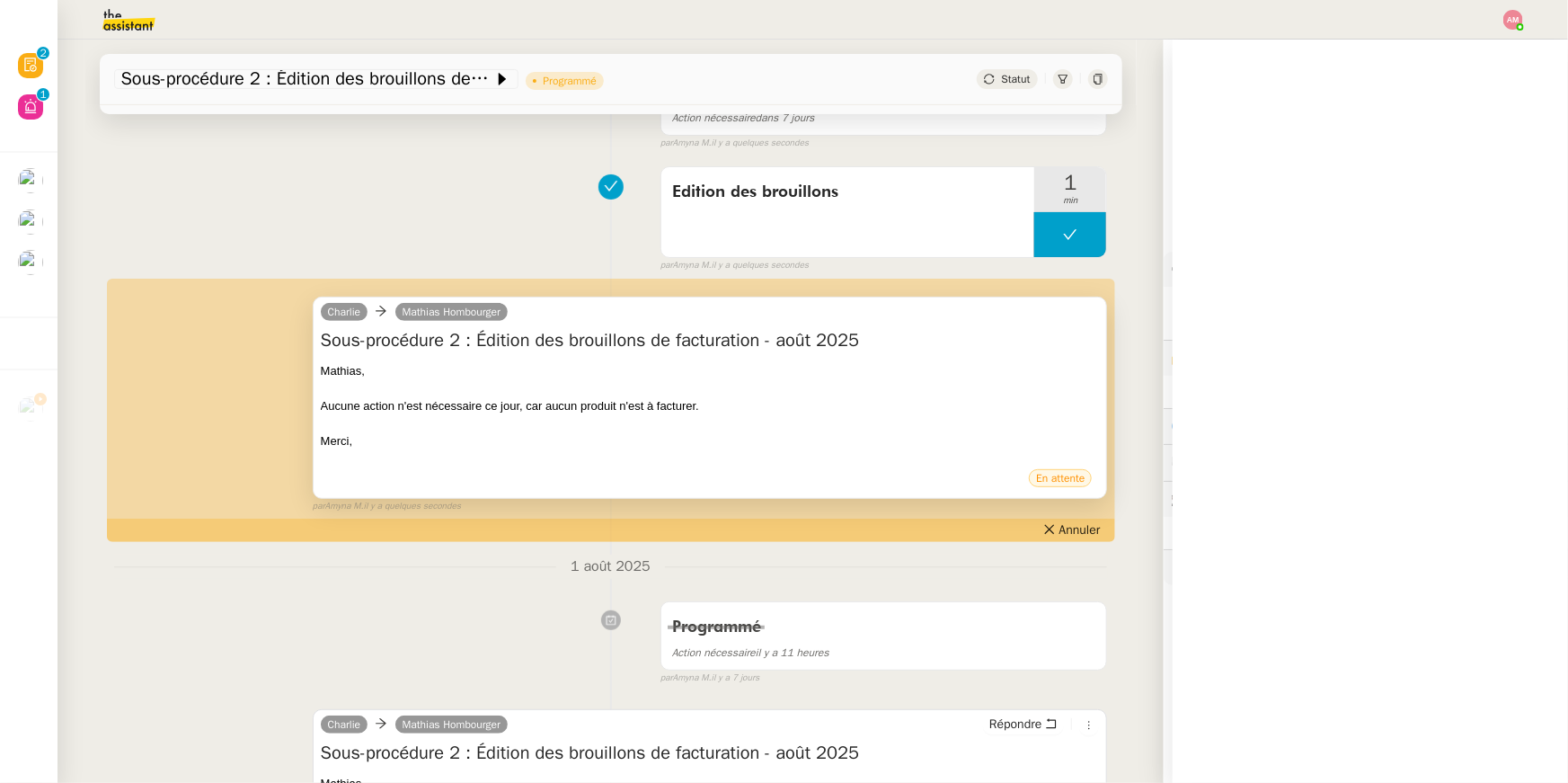 scroll, scrollTop: 0, scrollLeft: 0, axis: both 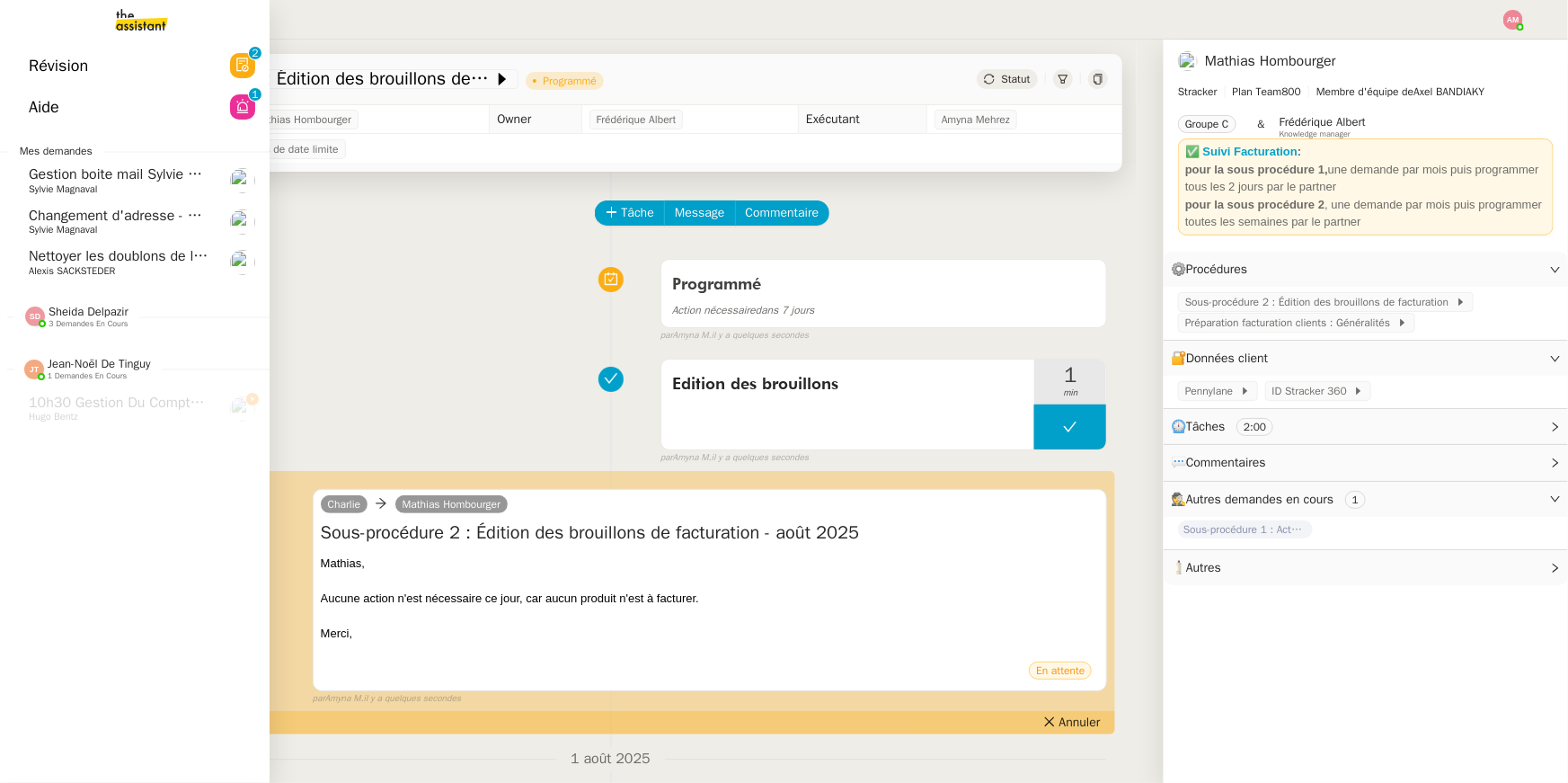click on "Nettoyer les doublons de la base de contacts" 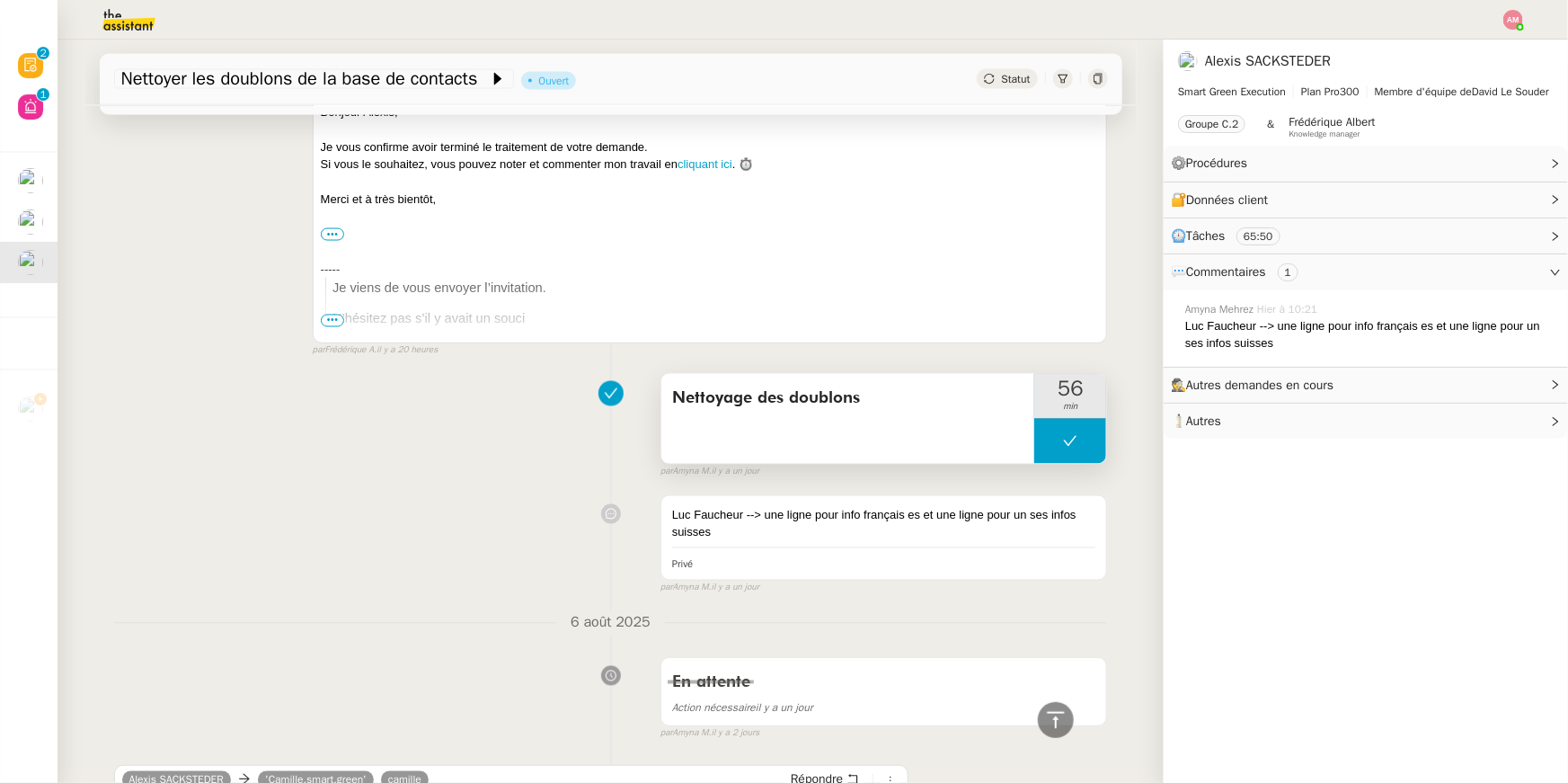 scroll, scrollTop: 0, scrollLeft: 0, axis: both 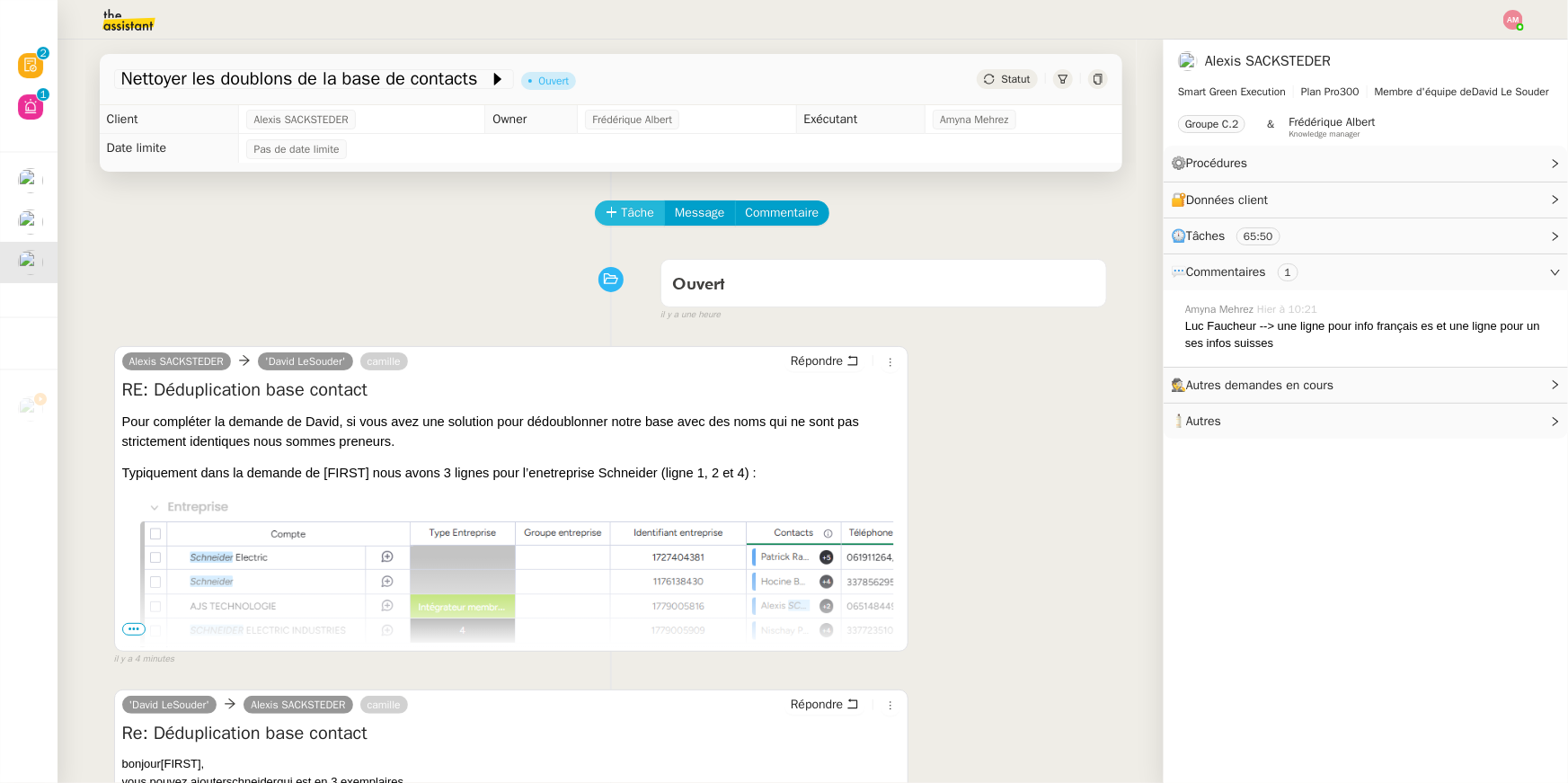 click on "Tâche" 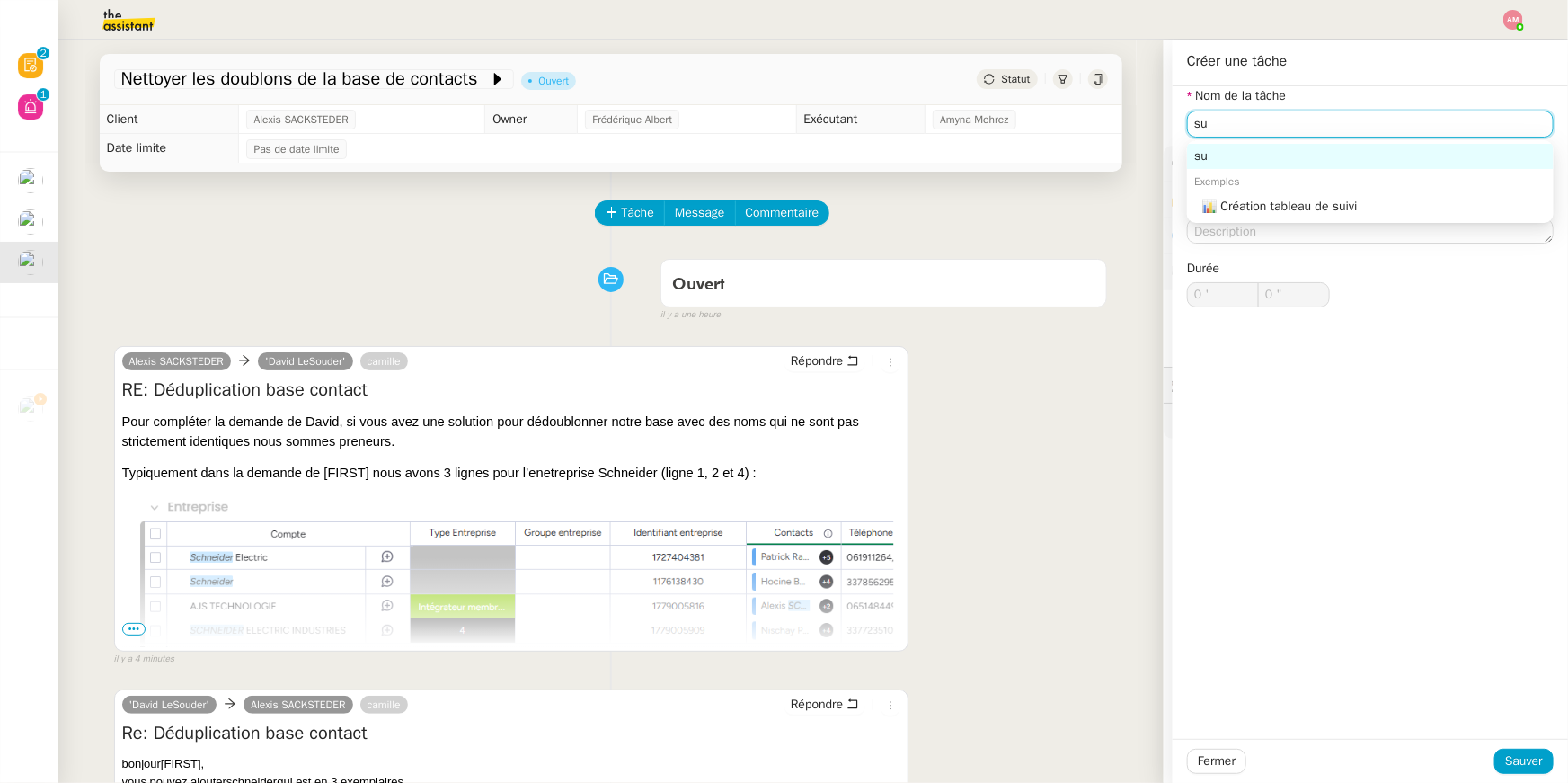 type on "s" 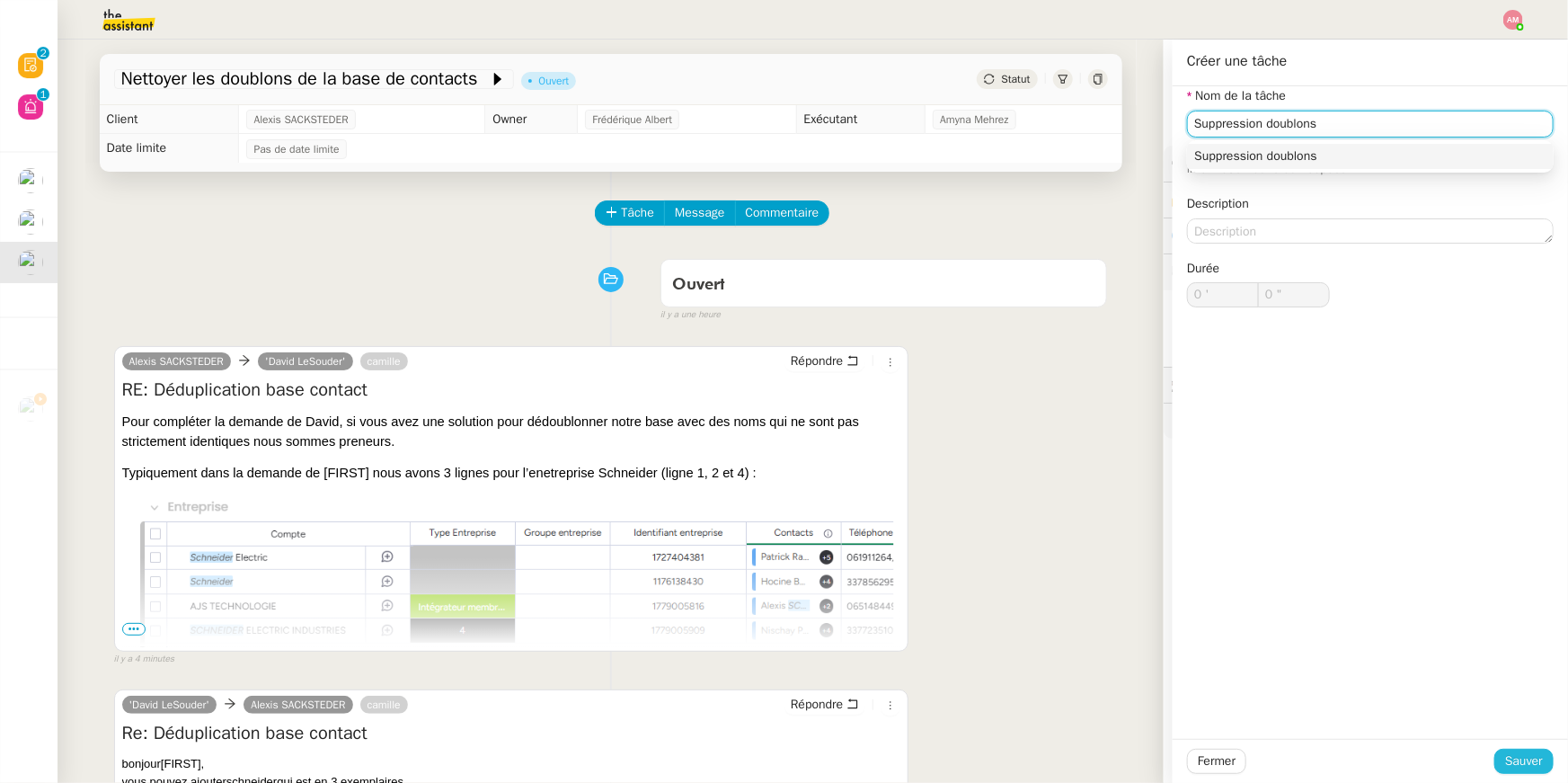 type on "Suppression doublons" 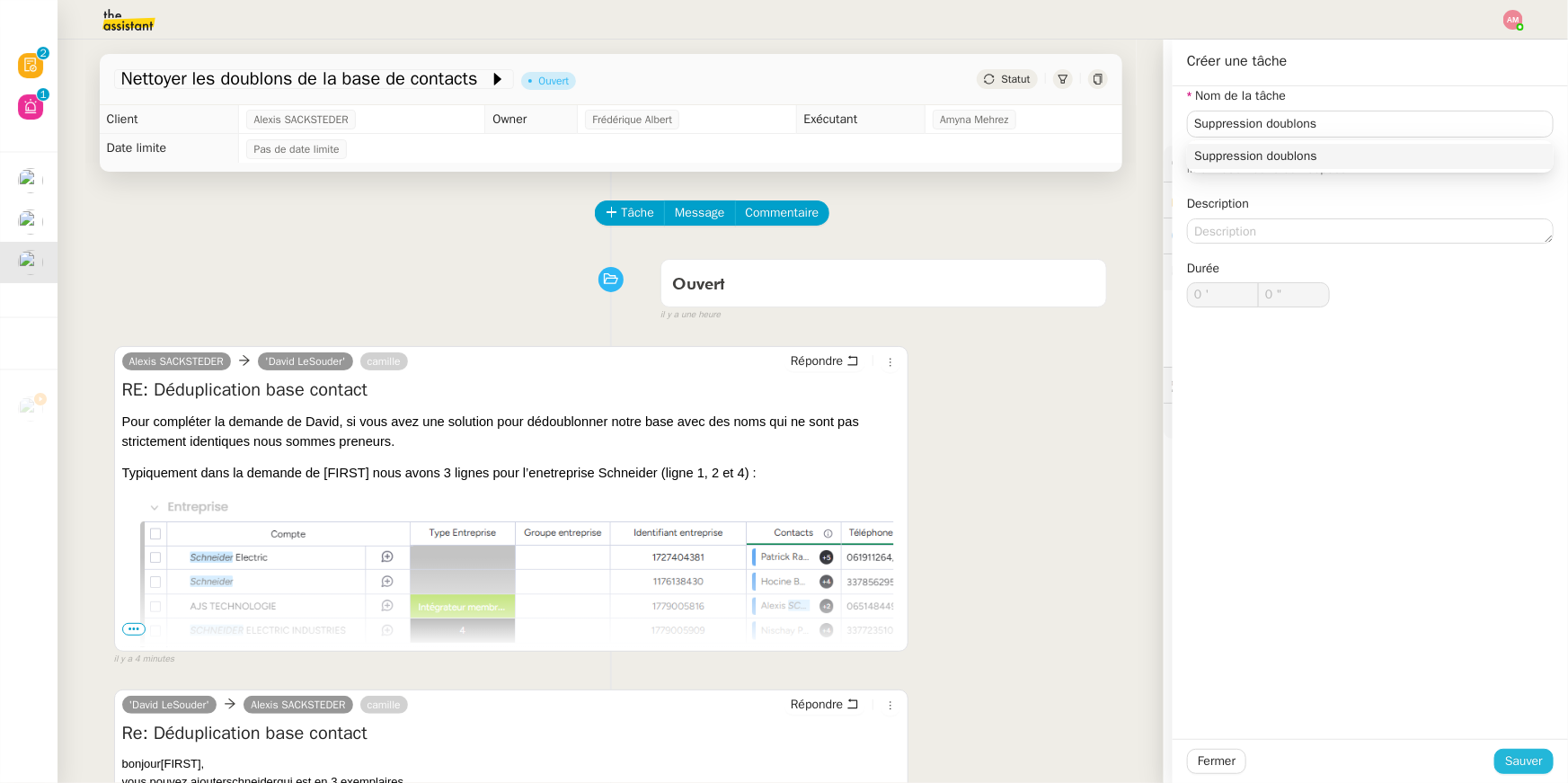 click on "Sauver" 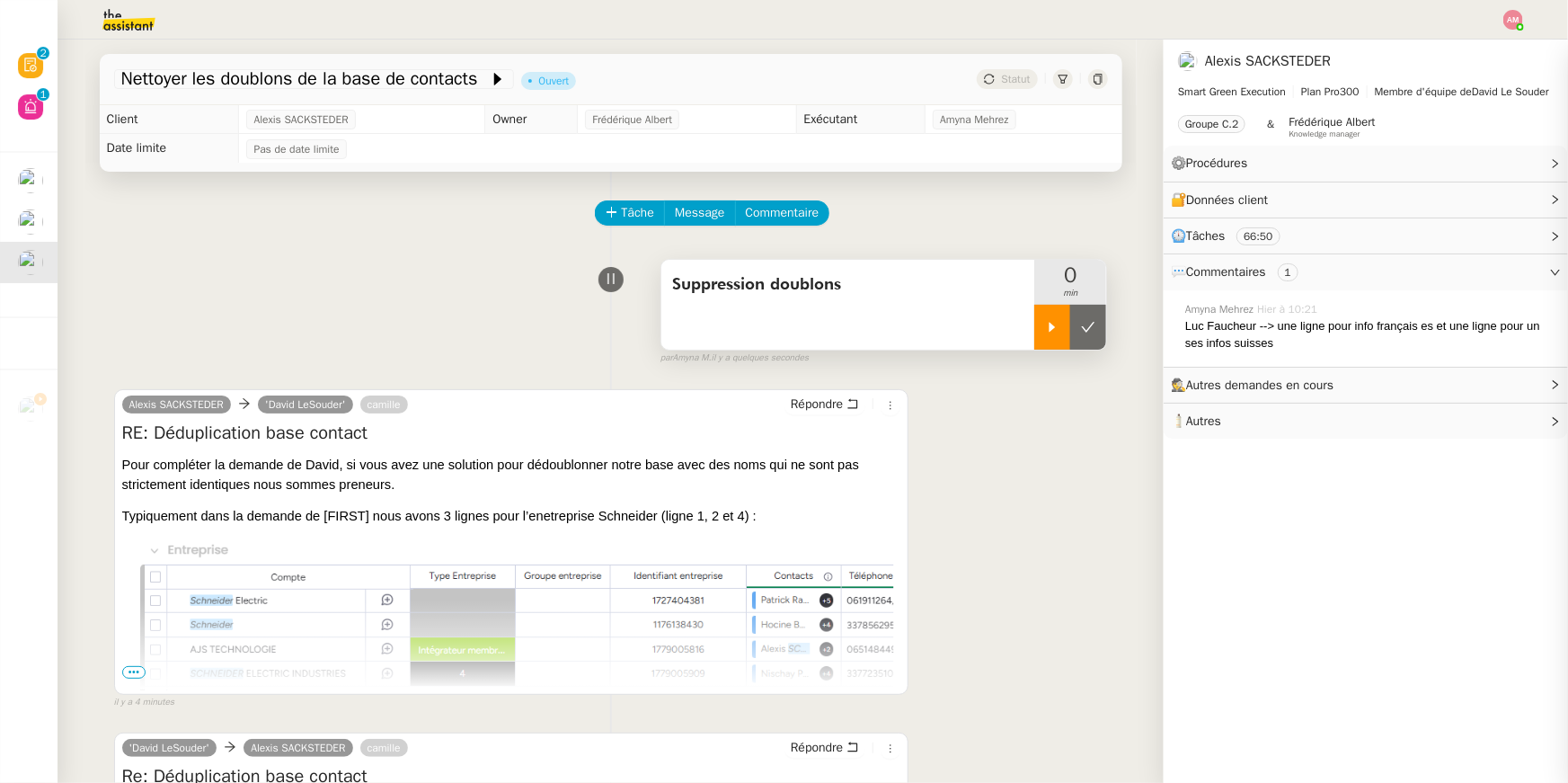 click at bounding box center (1052, 327) 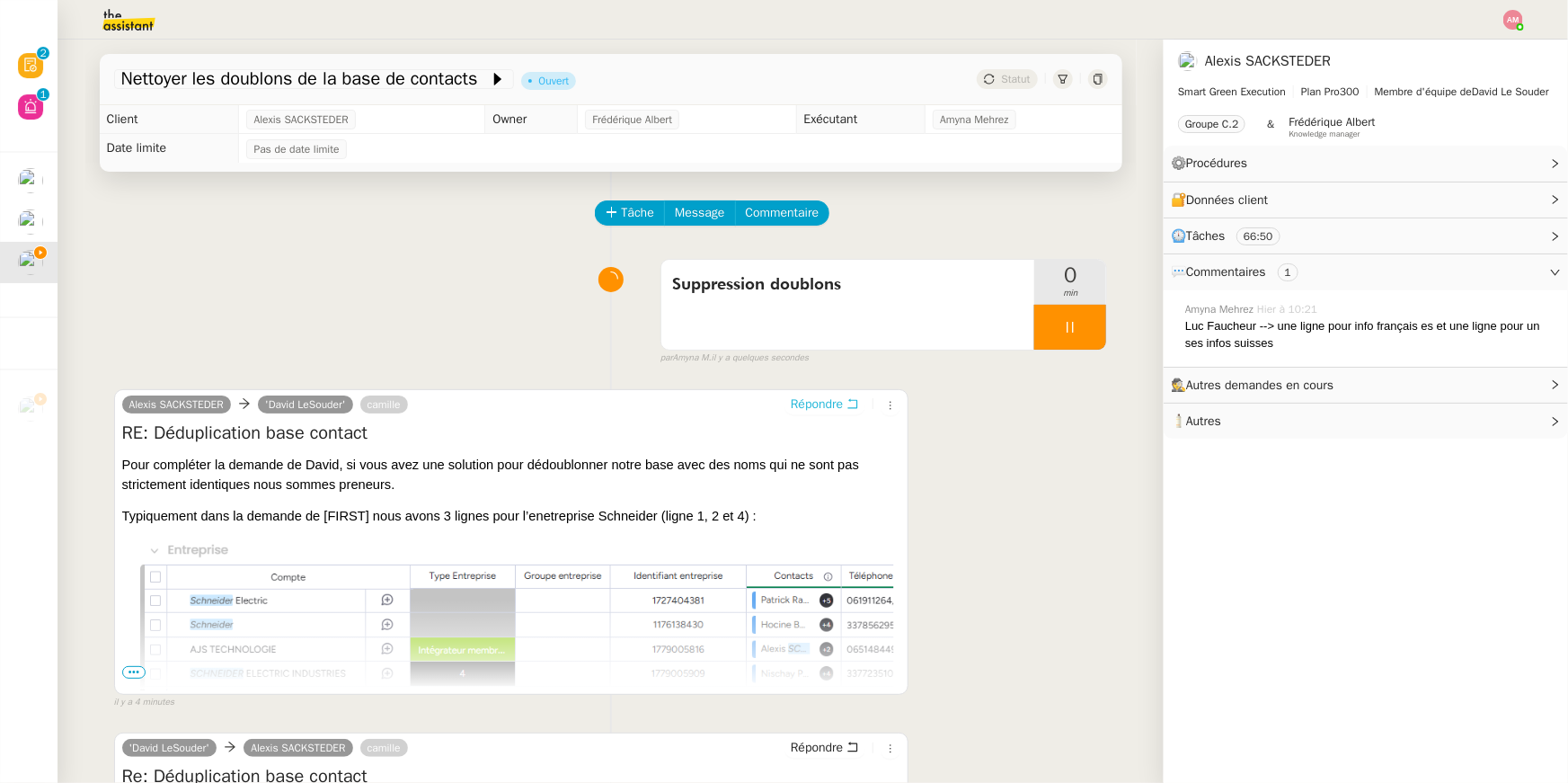 click on "Répondre" at bounding box center (825, 405) 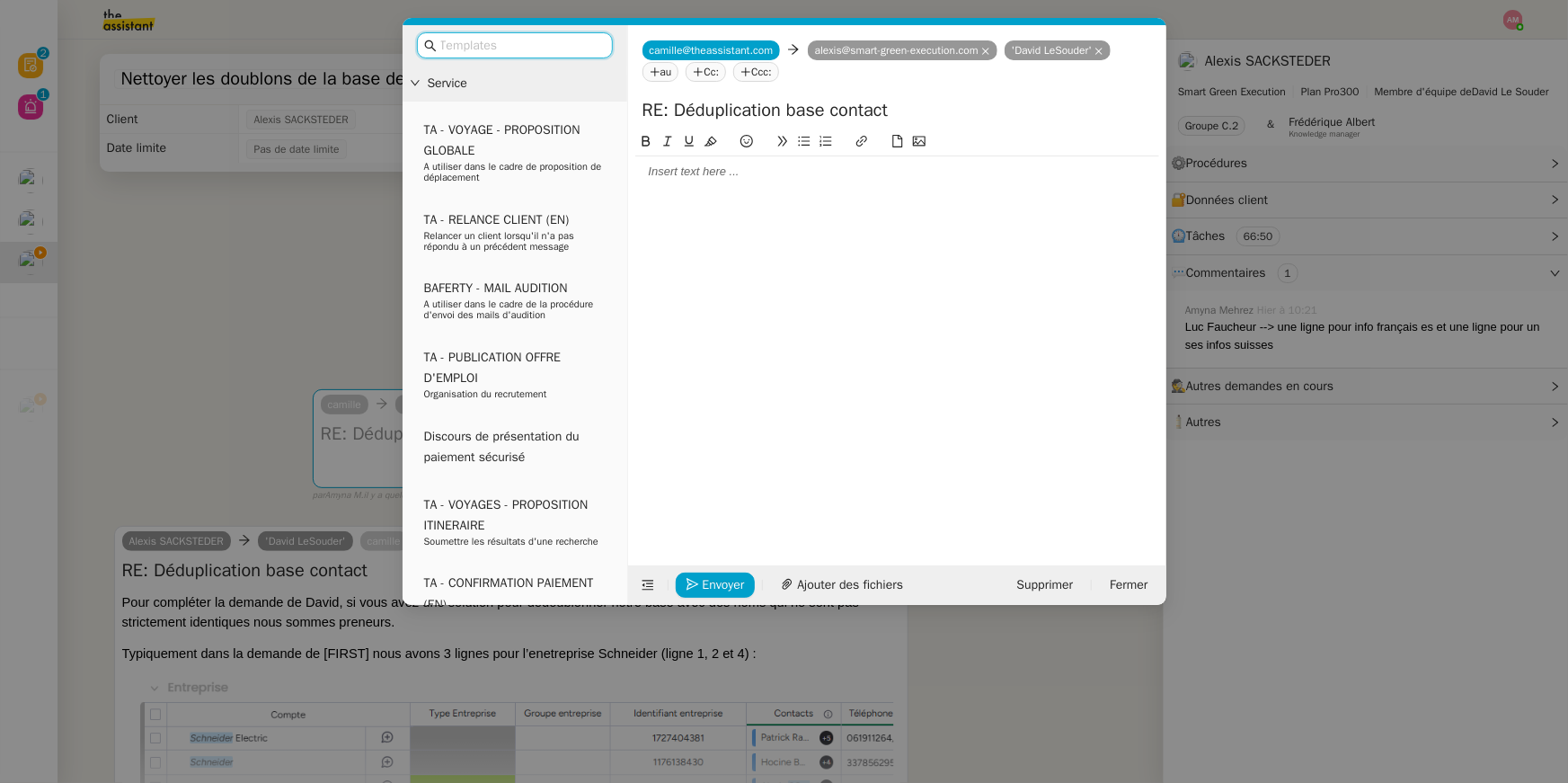click on "Service TA - VOYAGE - PROPOSITION GLOBALE    A utiliser dans le cadre de proposition de déplacement TA - RELANCE CLIENT (EN)    Relancer un client lorsqu'il n'a pas répondu à un précédent message BAFERTY - MAIL AUDITION    A utiliser dans le cadre de la procédure d'envoi des mails d'audition TA - PUBLICATION OFFRE D'EMPLOI     Organisation du recrutement Discours de présentation du paiement sécurisé    TA - VOYAGES - PROPOSITION ITINERAIRE    Soumettre les résultats d'une recherche TA - CONFIRMATION PAIEMENT (EN)    Confirmer avec le client de modèle de transaction - Attention Plan Pro nécessaire. TA - COURRIER EXPEDIE (recommandé)    A utiliser dans le cadre de l'envoi d'un courrier recommandé TA - PARTAGE DE CALENDRIER (EN)    A utiliser pour demander au client de partager son calendrier afin de faciliter l'accès et la gestion PSPI - Appel de fonds MJL    A utiliser dans le cadre de la procédure d'appel de fonds MJL TA - RELANCE CLIENT    TA - AR PROCEDURES        21 YIELD" at bounding box center (784, 391) 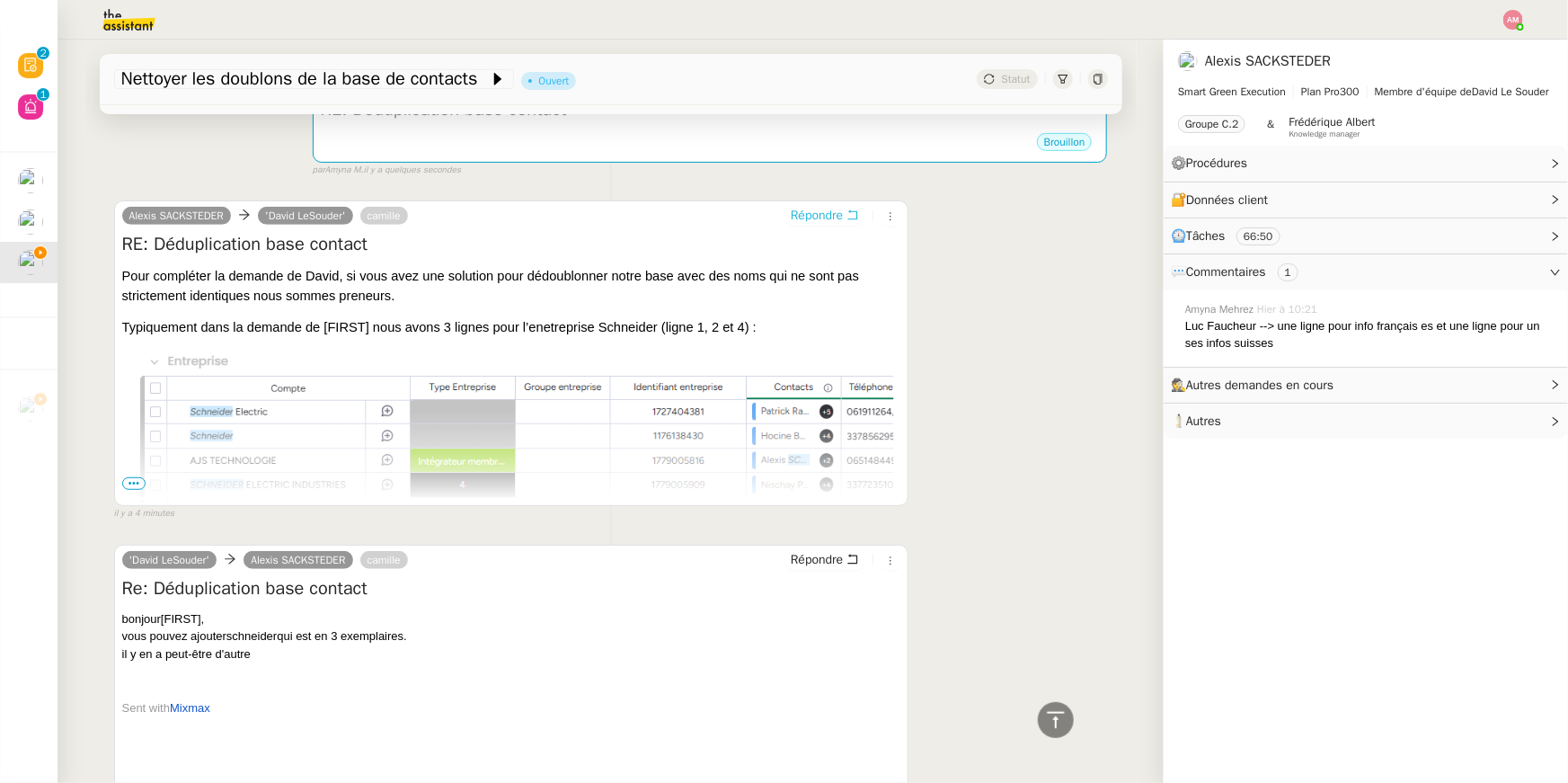 scroll, scrollTop: 0, scrollLeft: 0, axis: both 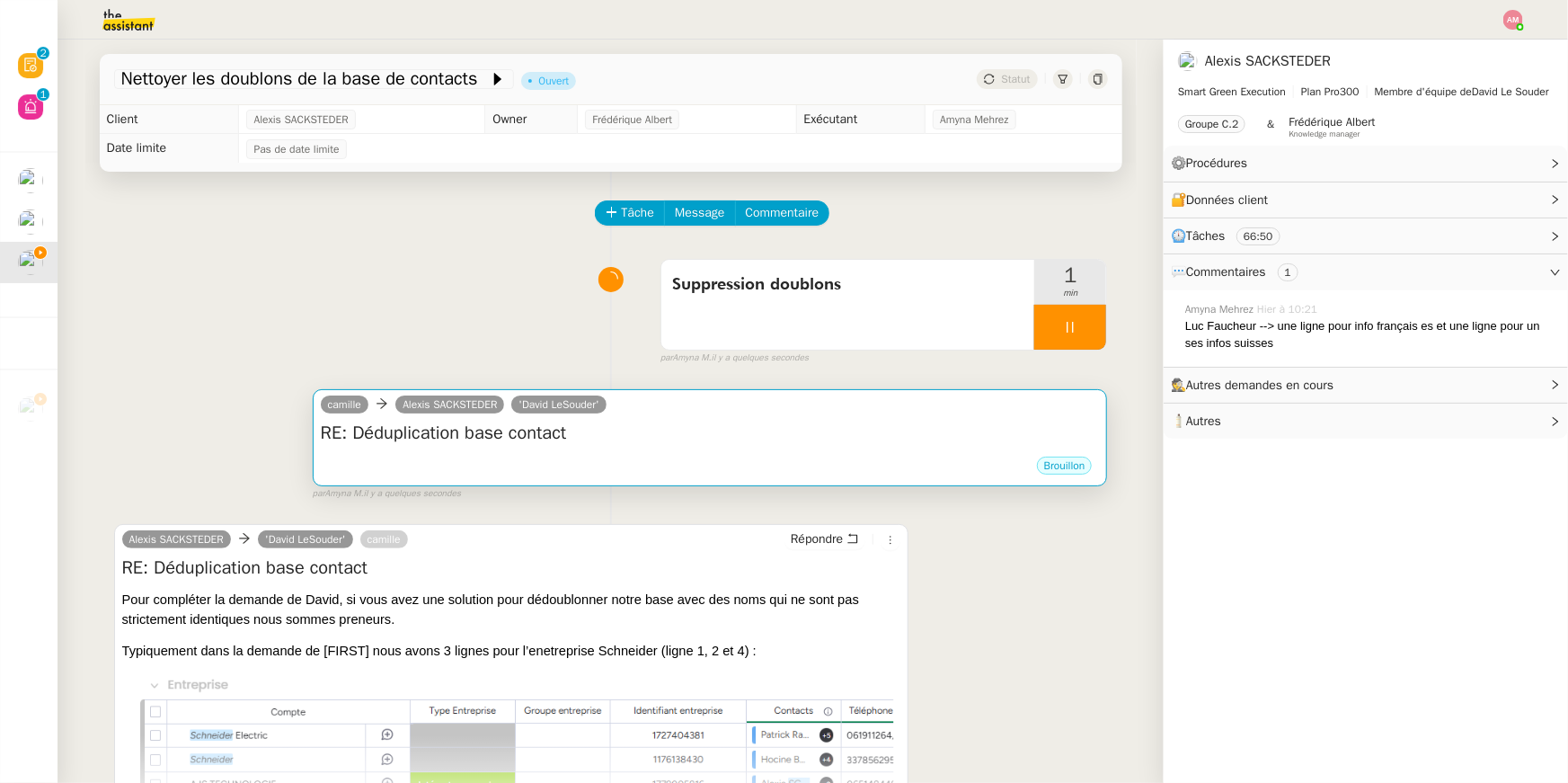 click on "Brouillon" at bounding box center (710, 468) 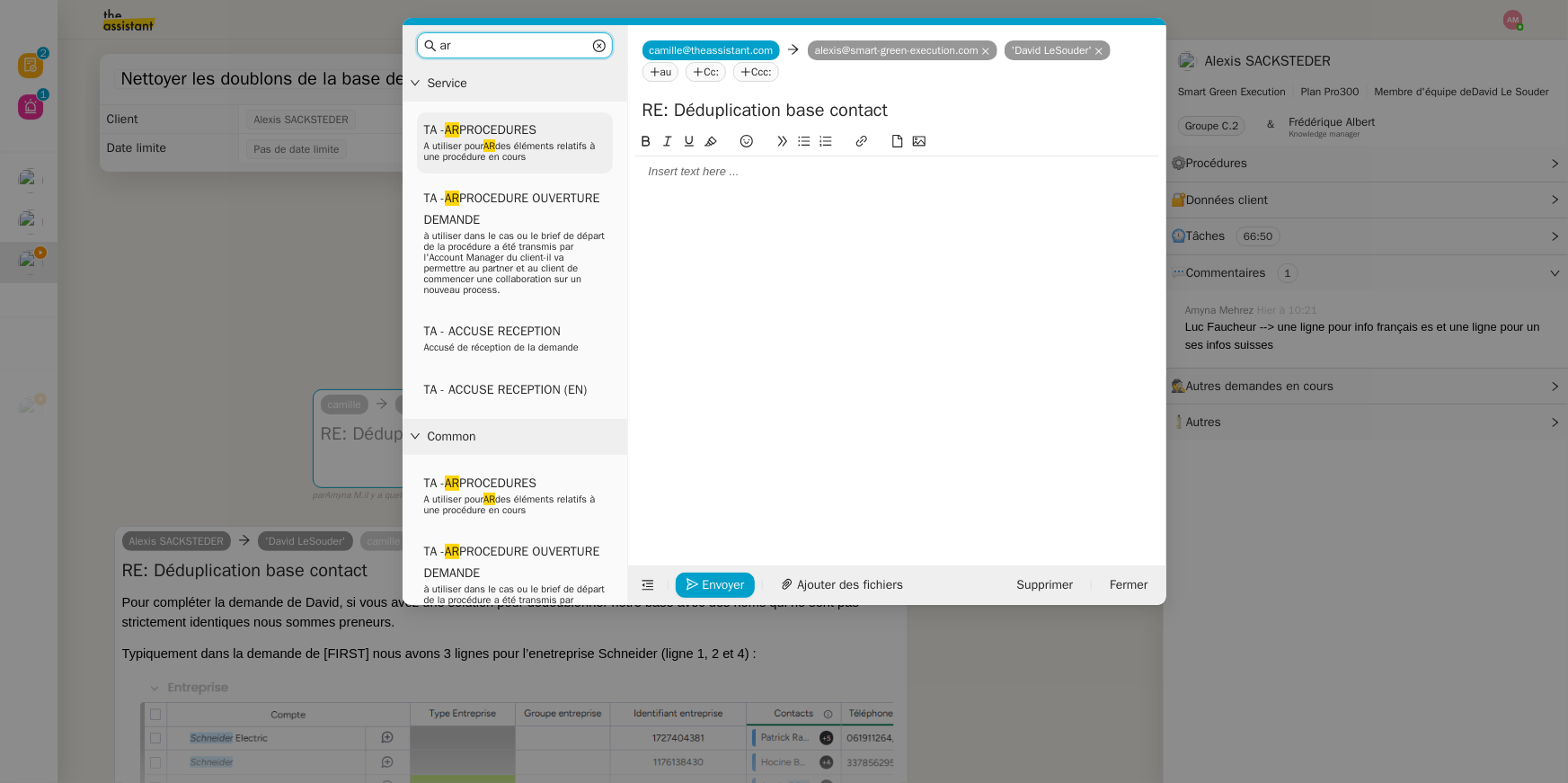 type on "ar" 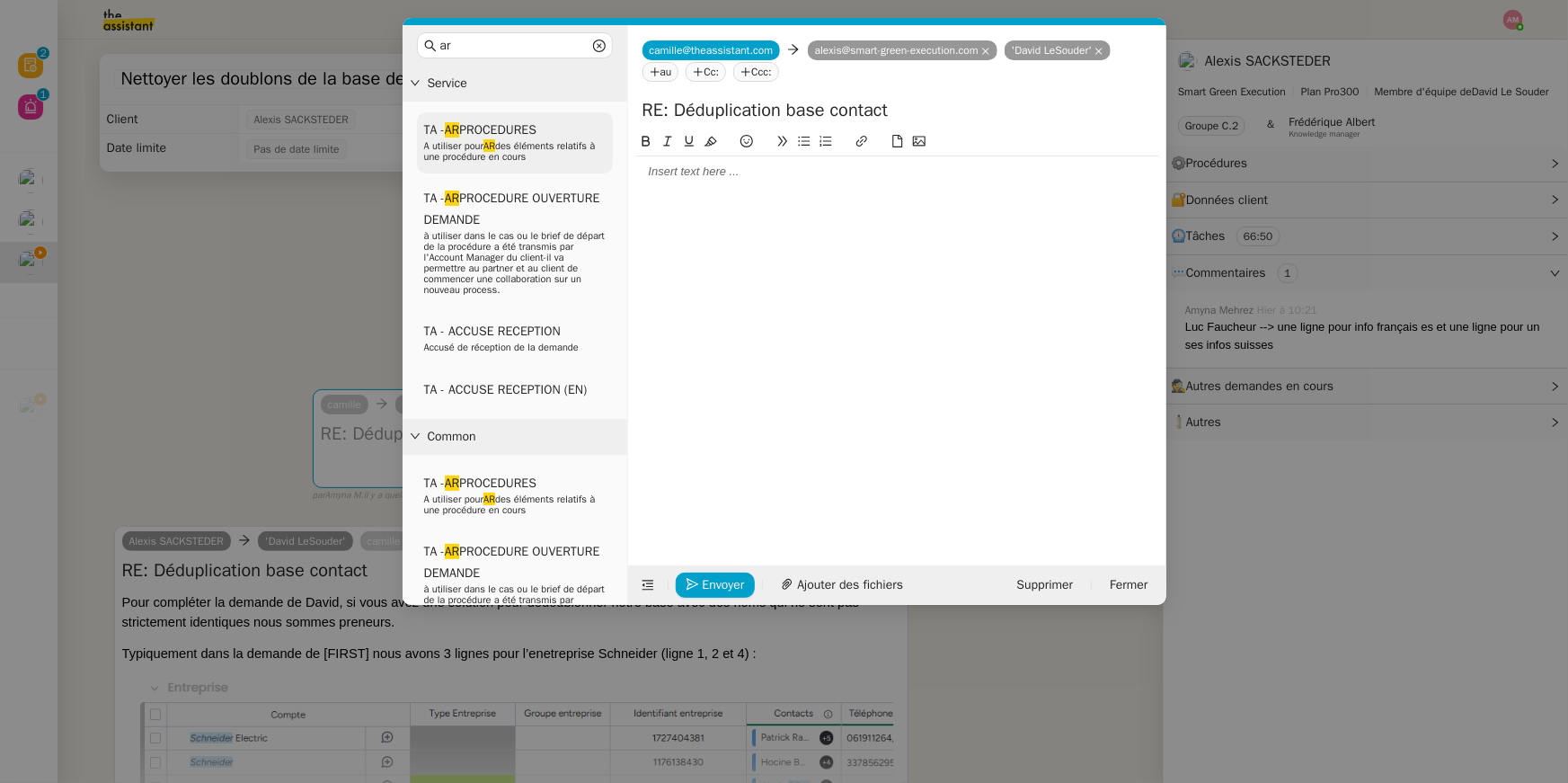 click on "TA -  AR  PROCEDURES" at bounding box center [480, 129] 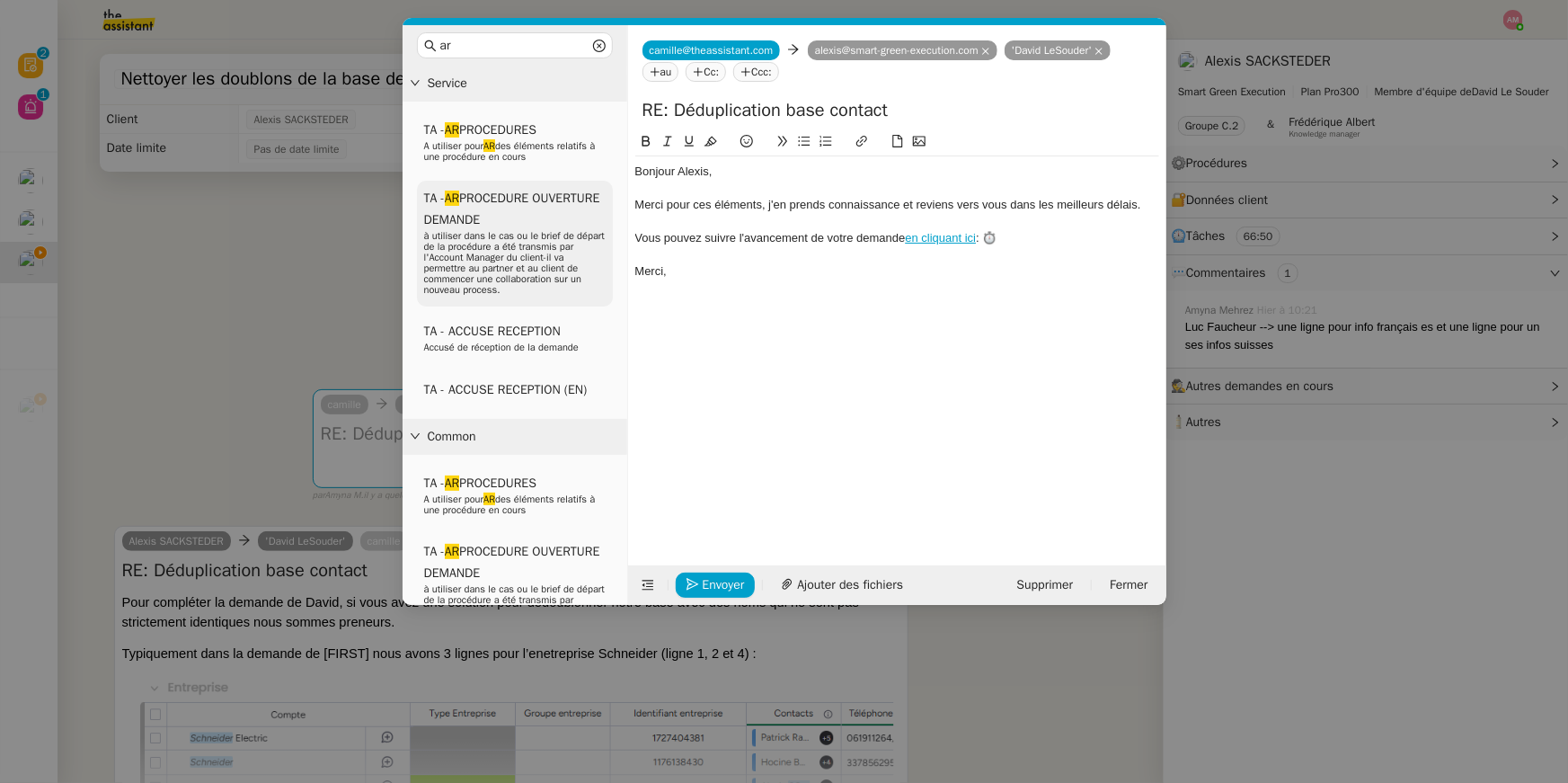 click on "TA -  AR  PROCEDURE OUVERTURE DEMANDE" at bounding box center (512, 209) 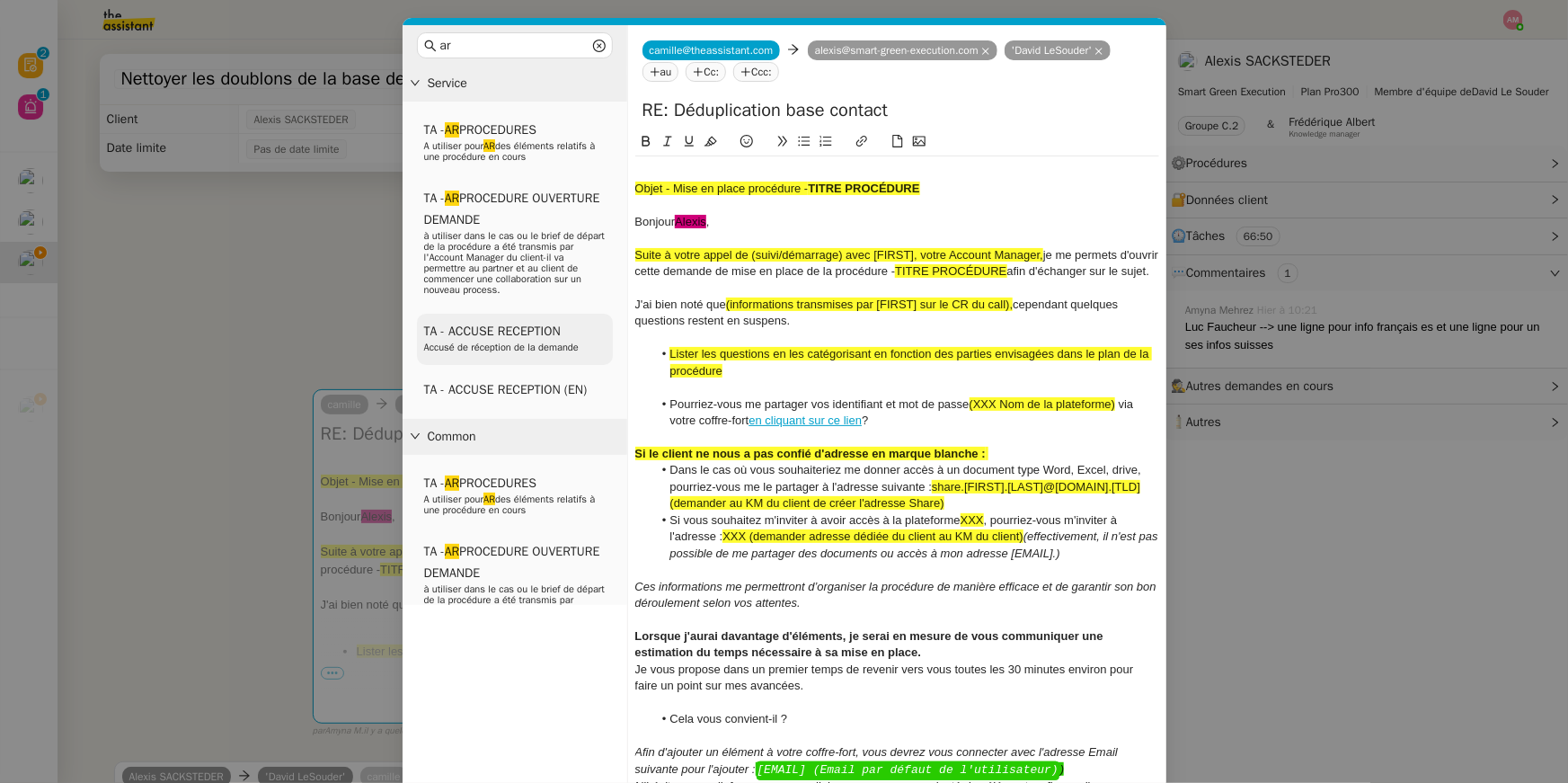 click on "TA - ACCUSE RECEPTION    Accusé de réception de la demande" at bounding box center [515, 339] 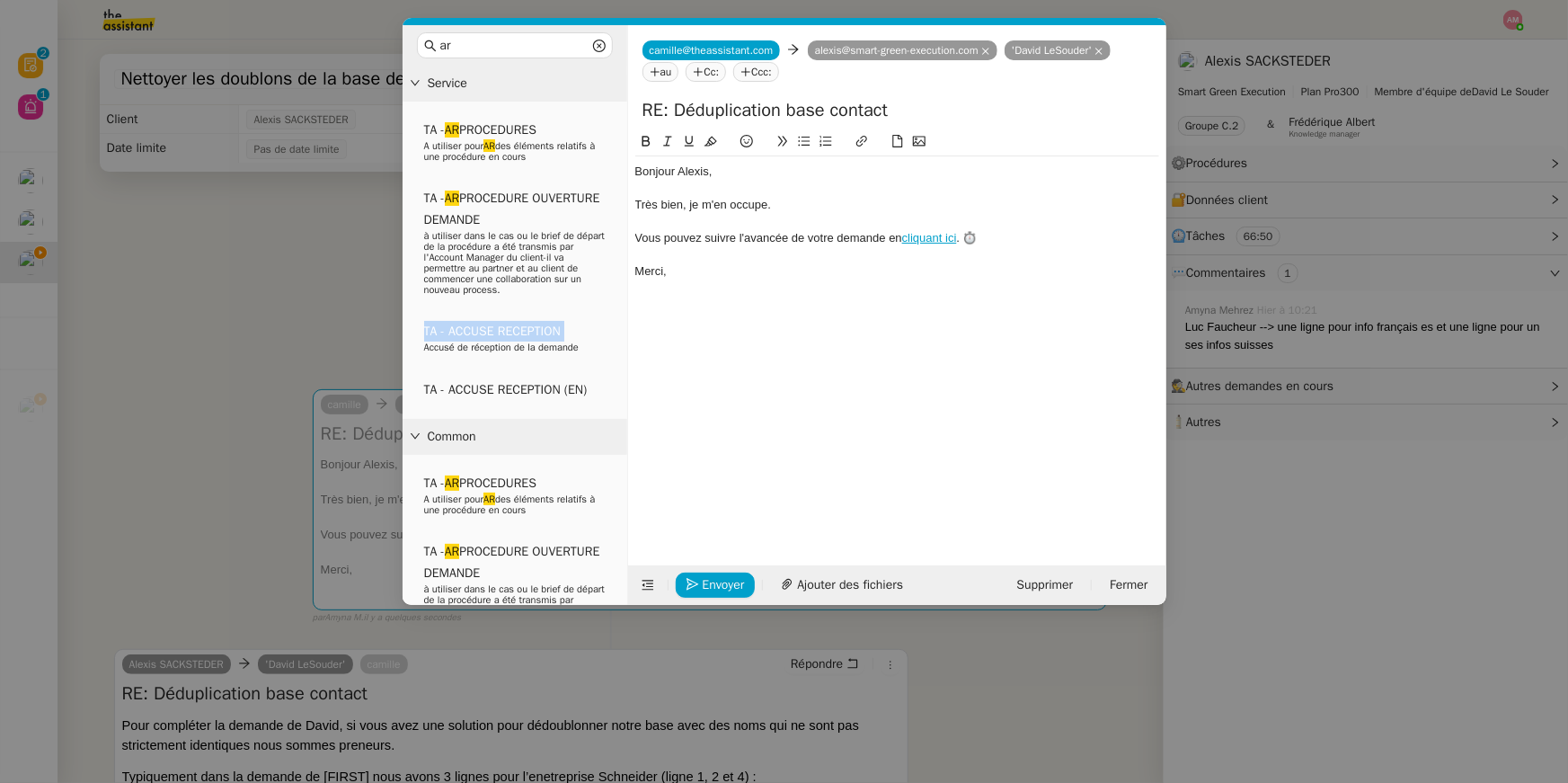 click on "ar Service TA -  AR  PROCEDURES    A utiliser pour  AR  des éléments relatifs à une procédure en cours TA -  AR  PROCEDURE OUVERTURE DEMANDE     à utiliser dans le cas ou le brief de départ de la procédure a été transmis par l'Account Manager du client-il va permettre au partner et au client de commencer une collaboration sur un nouveau process.  TA - ACCUSE RECEPTION    Accusé de réception de la demande TA - ACCUSE RECEPTION (EN)    Common TA -  AR  PROCEDURES    A utiliser pour  AR  des éléments relatifs à une procédure en cours TA -  AR  PROCEDURE OUVERTURE DEMANDE     à utiliser dans le cas ou le brief de départ de la procédure a été transmis par l'Account Manager du client-il va permettre au partner et au client de commencer une collaboration sur un nouveau process.  TA - ACCUSE RECEPTION    Accusé de réception de la demande TA - ACCUSE RECEPTION (EN)    Other No Templates camille@theassistant.com camille@theassistant.com     alexis@smart-green-execution.com
au" at bounding box center [784, 391] 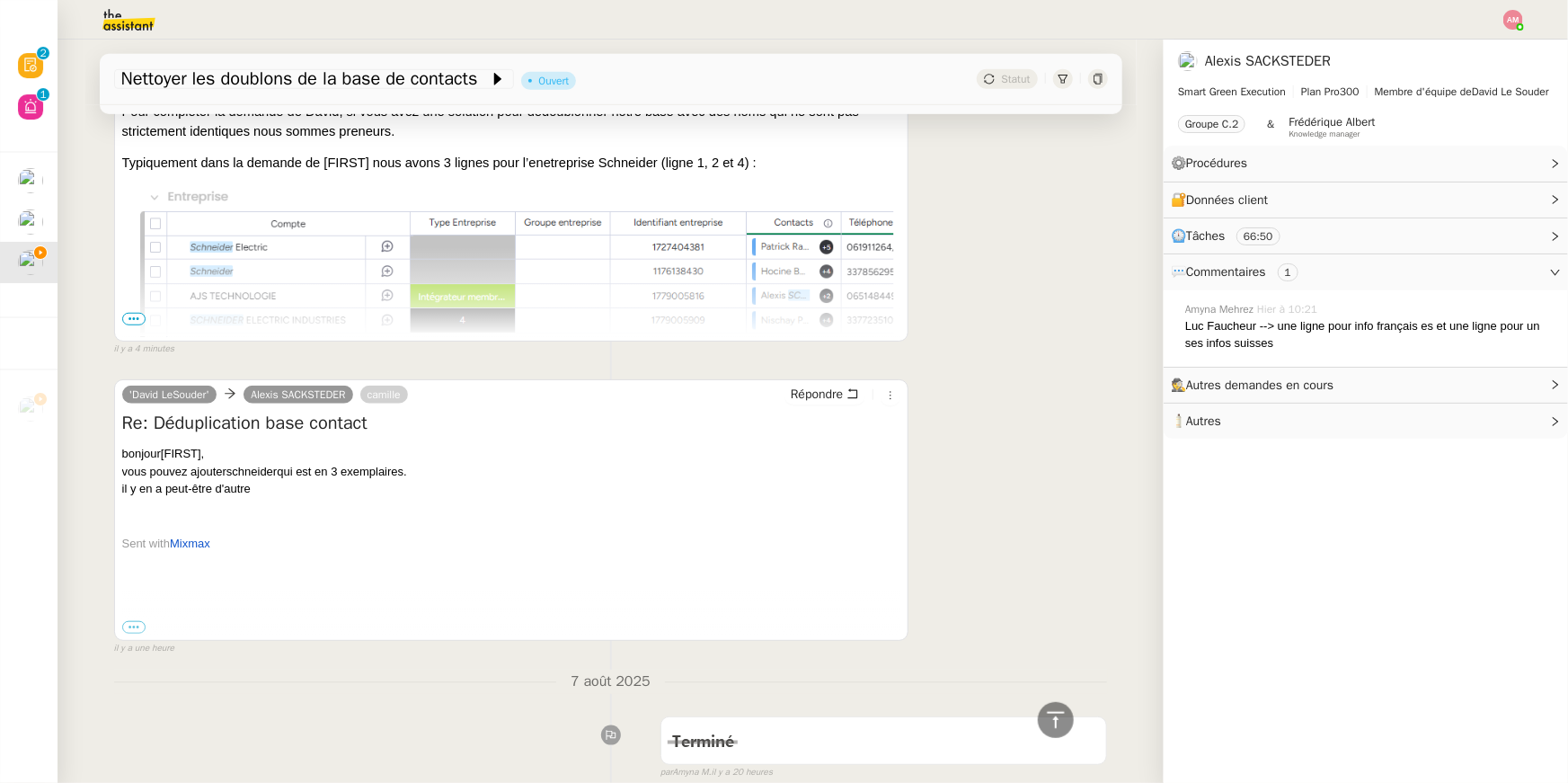 scroll, scrollTop: 0, scrollLeft: 0, axis: both 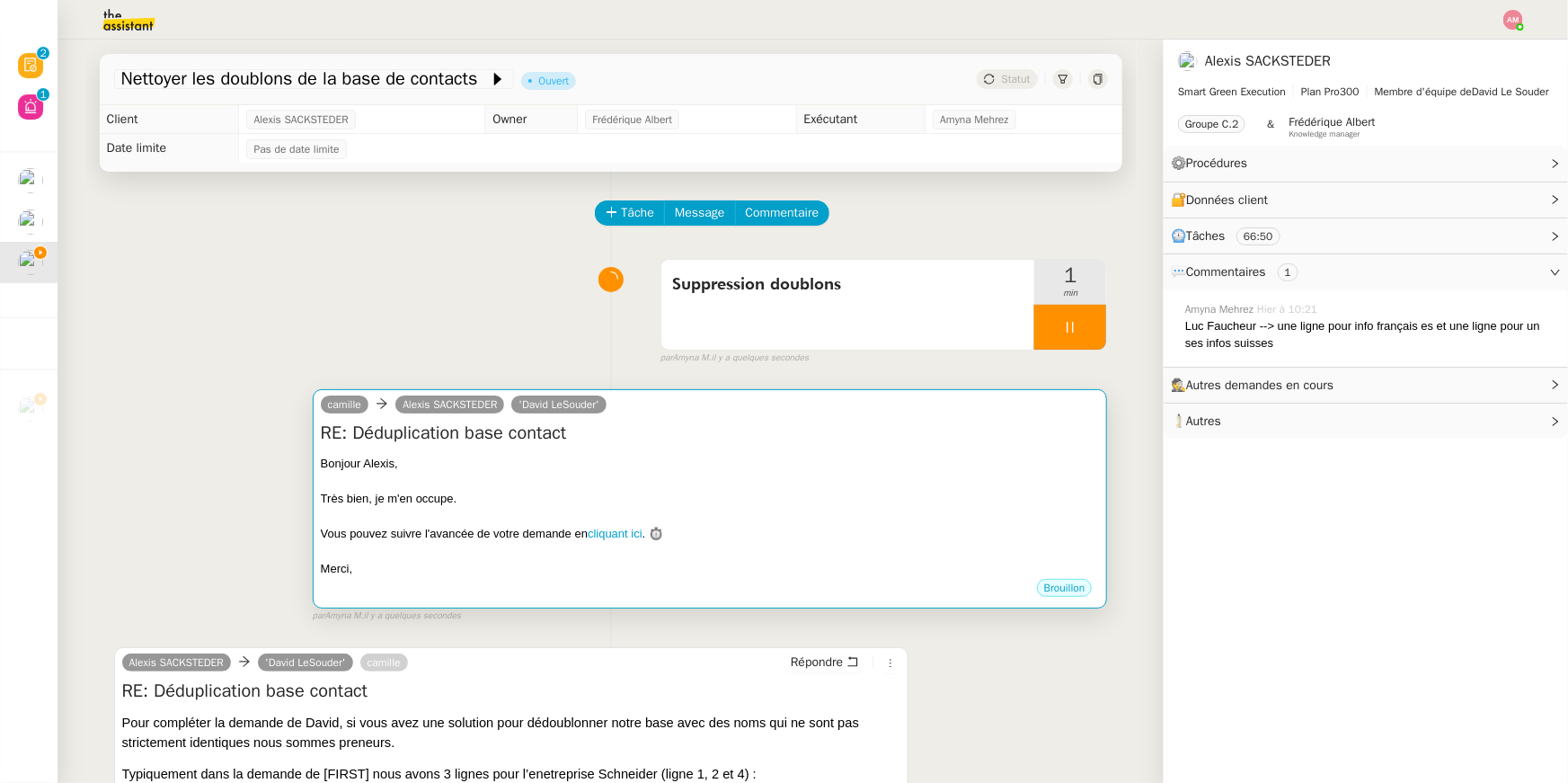 click on "Bonjour ﻿Alexis﻿," at bounding box center [710, 464] 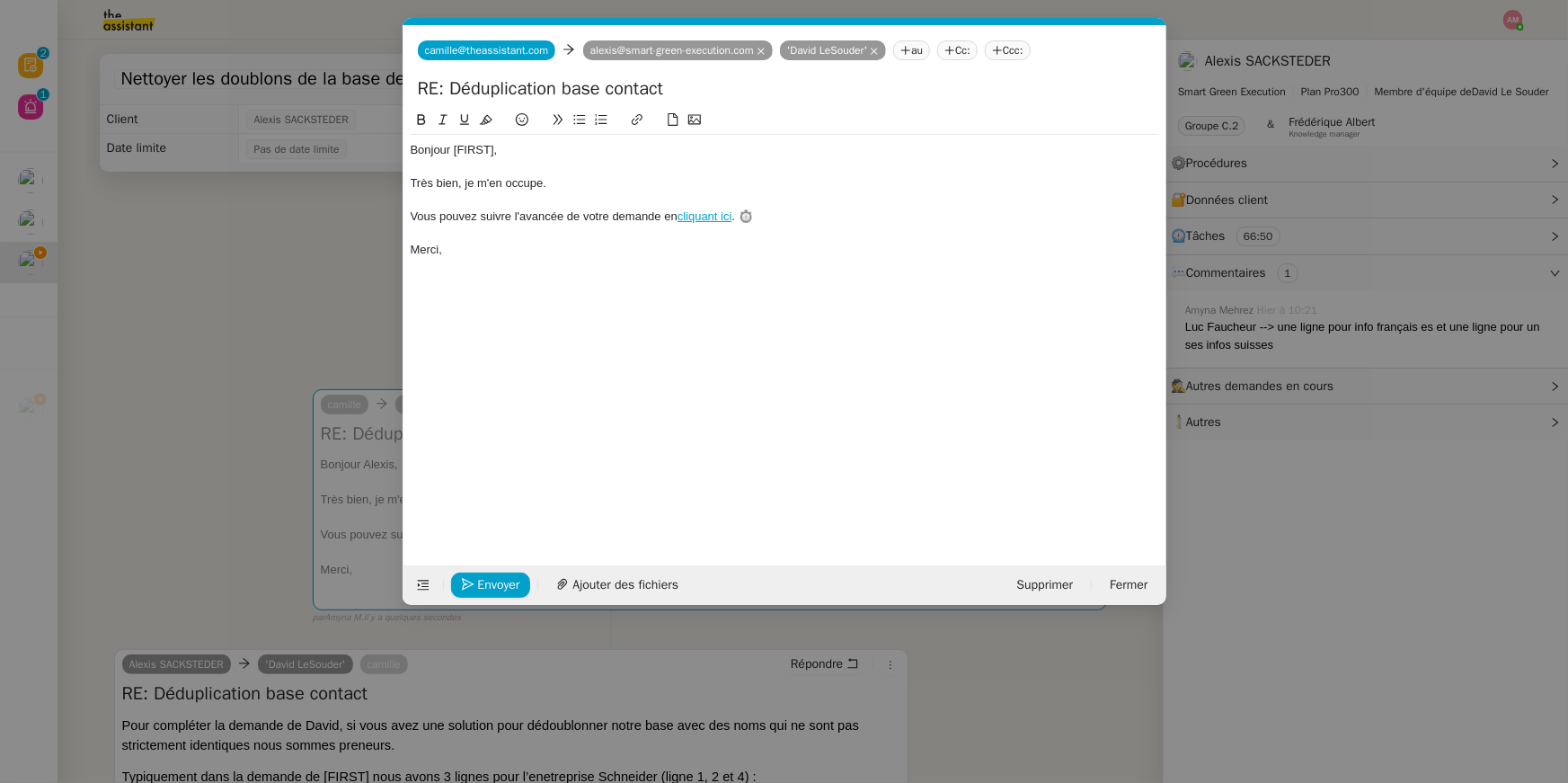 scroll, scrollTop: 0, scrollLeft: 49, axis: horizontal 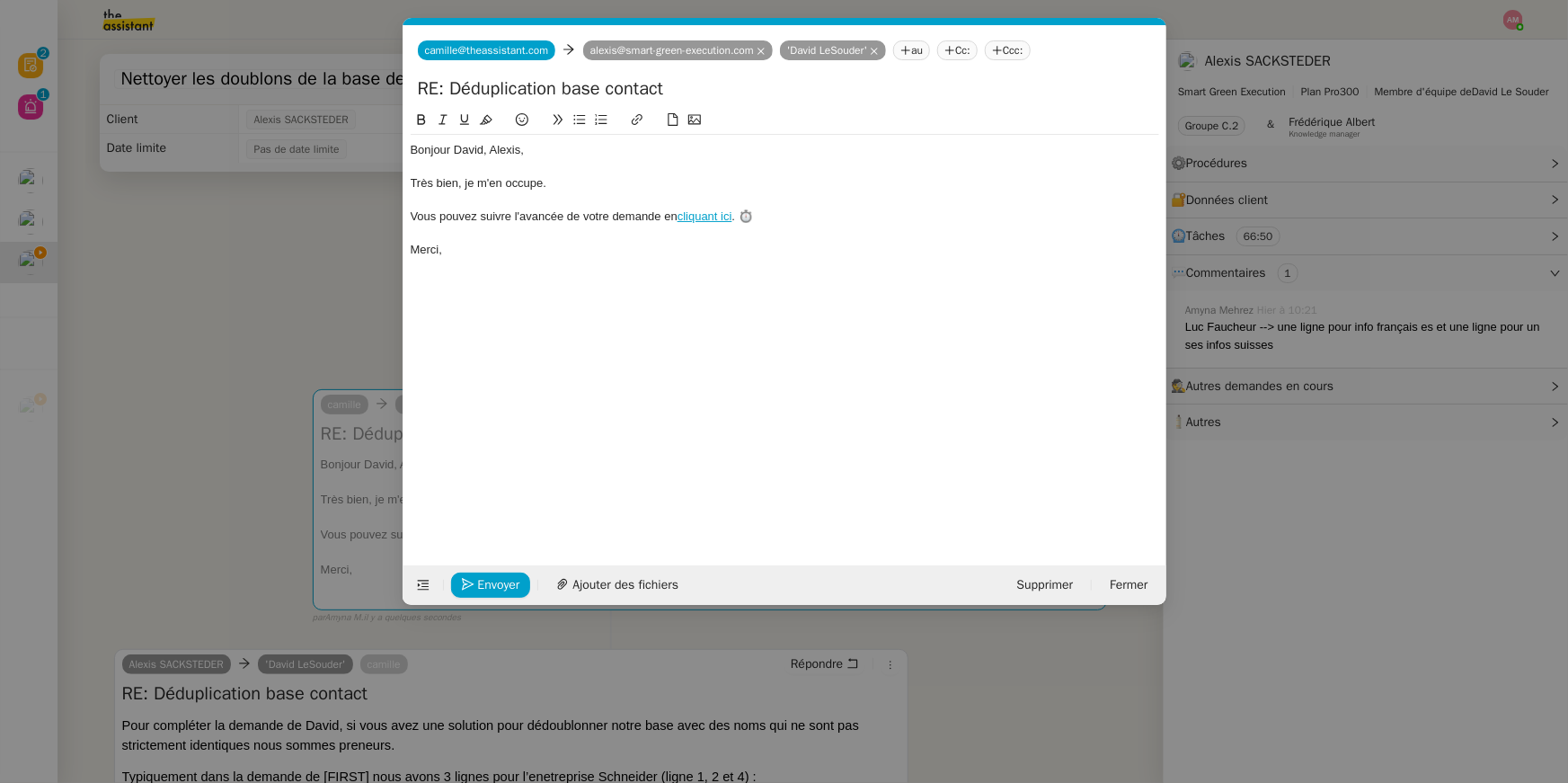 click on "Envoyer Ajouter des fichiers Supprimer Fermer" 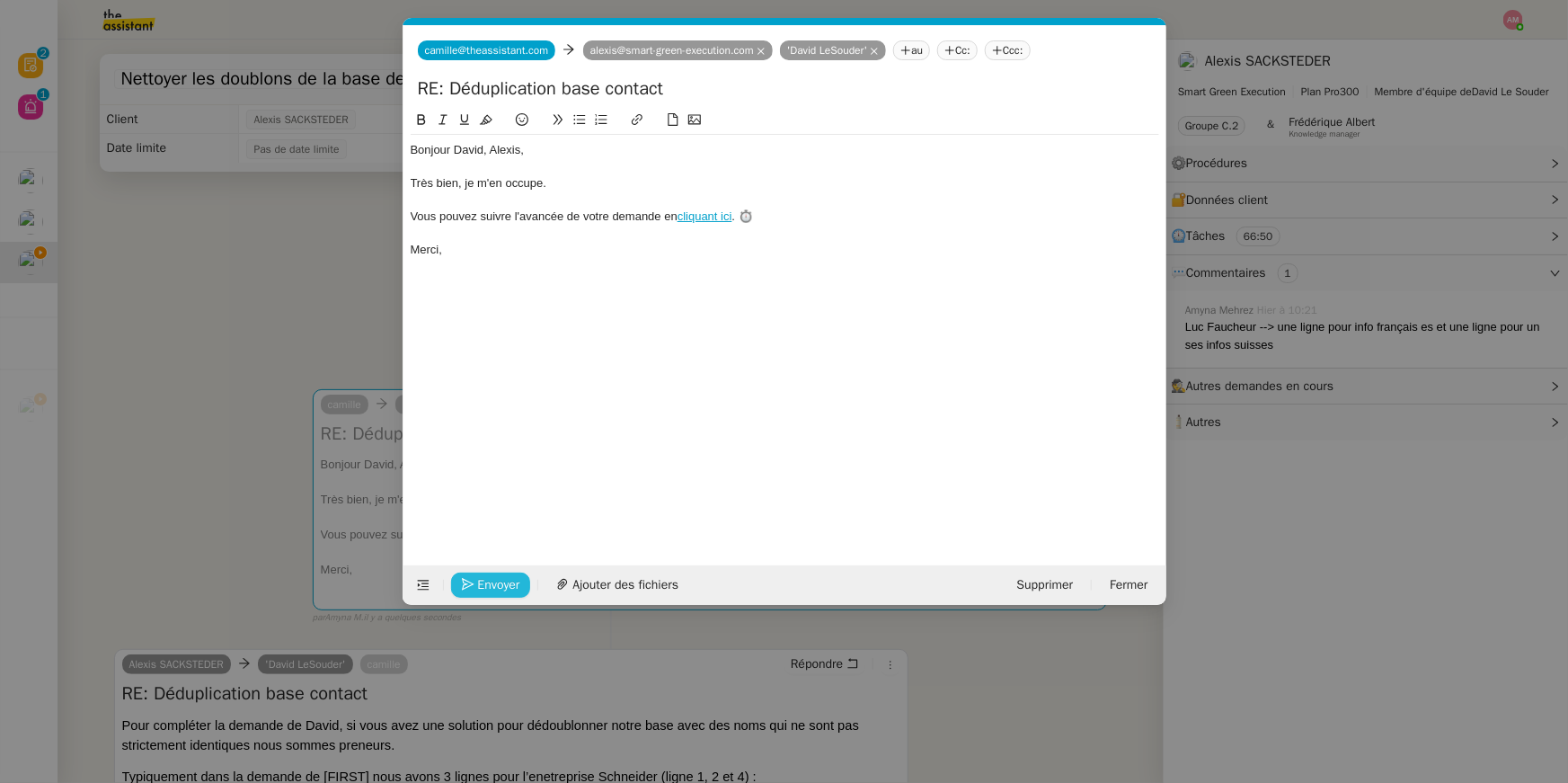 click on "Envoyer" 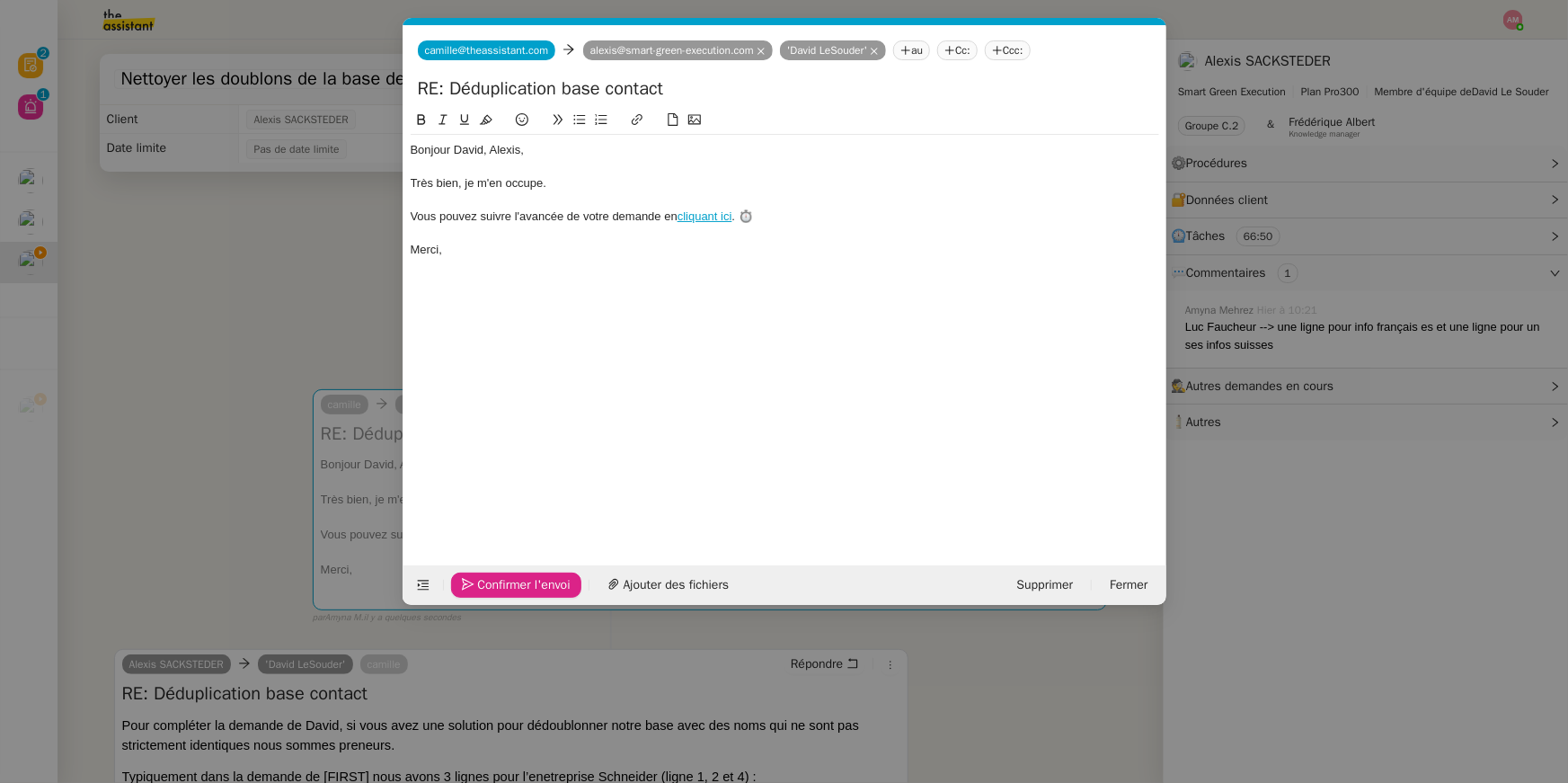 click on "Confirmer l'envoi" 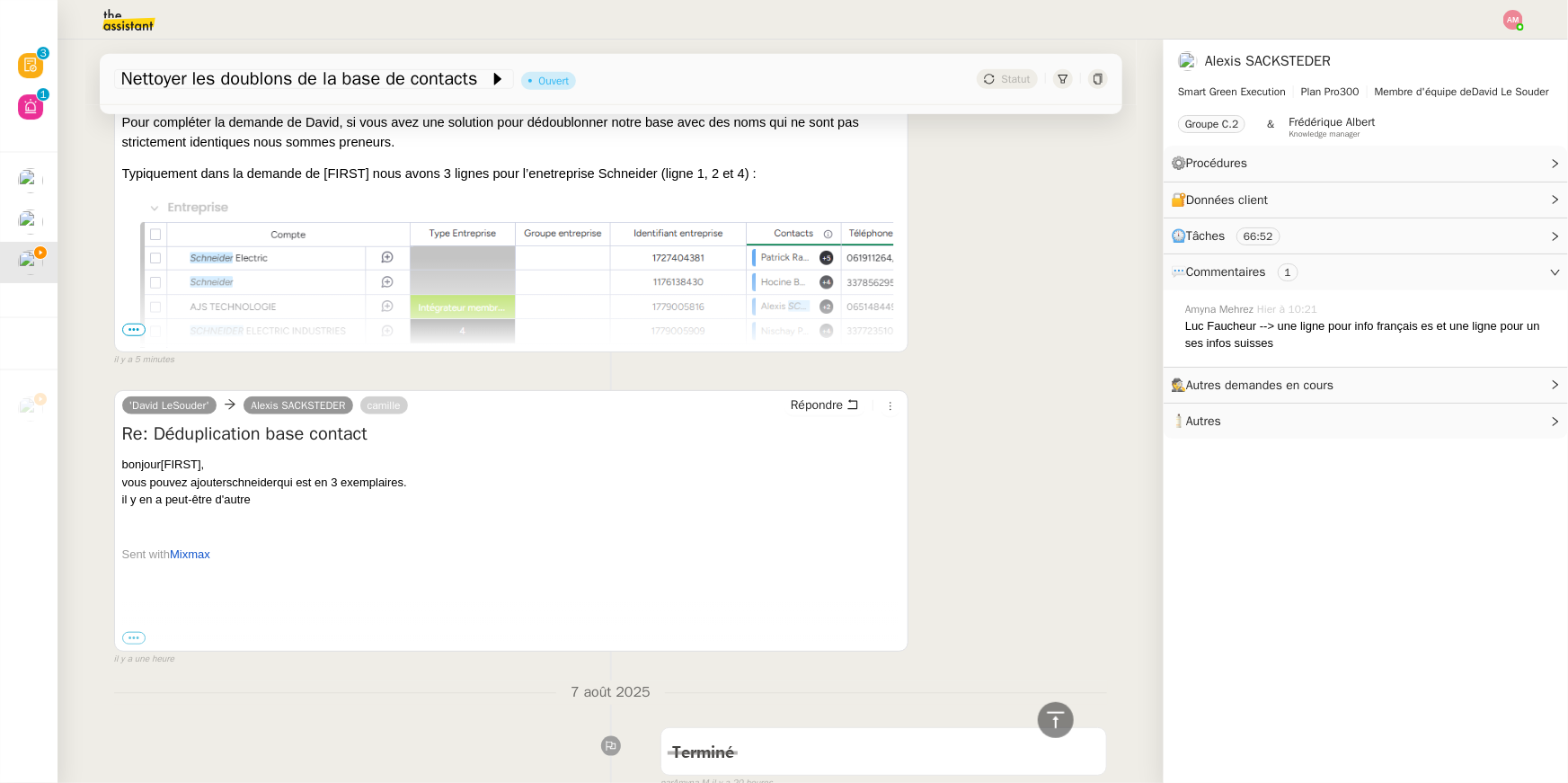 scroll, scrollTop: 630, scrollLeft: 0, axis: vertical 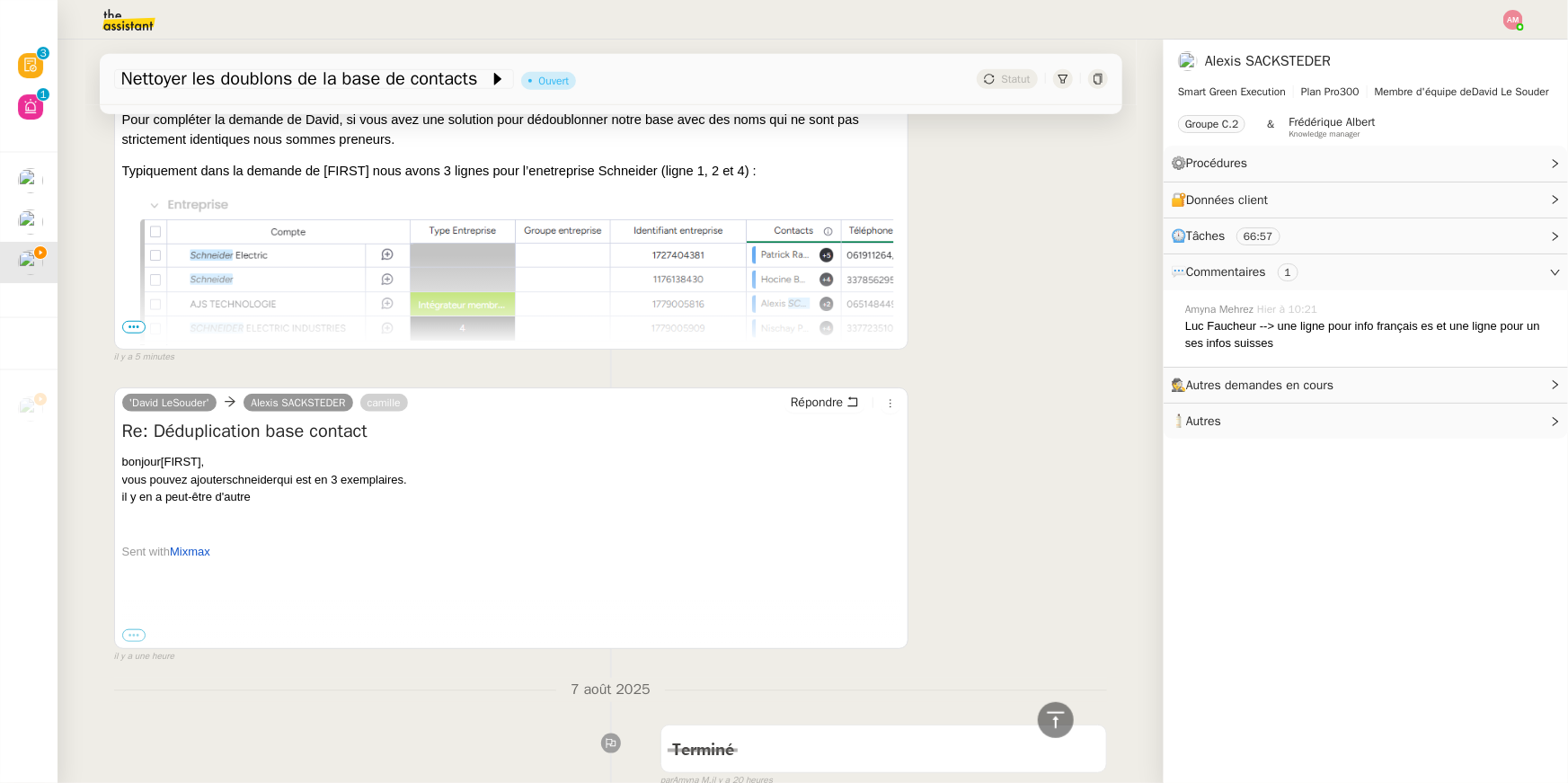 click on "•••" at bounding box center [134, 636] 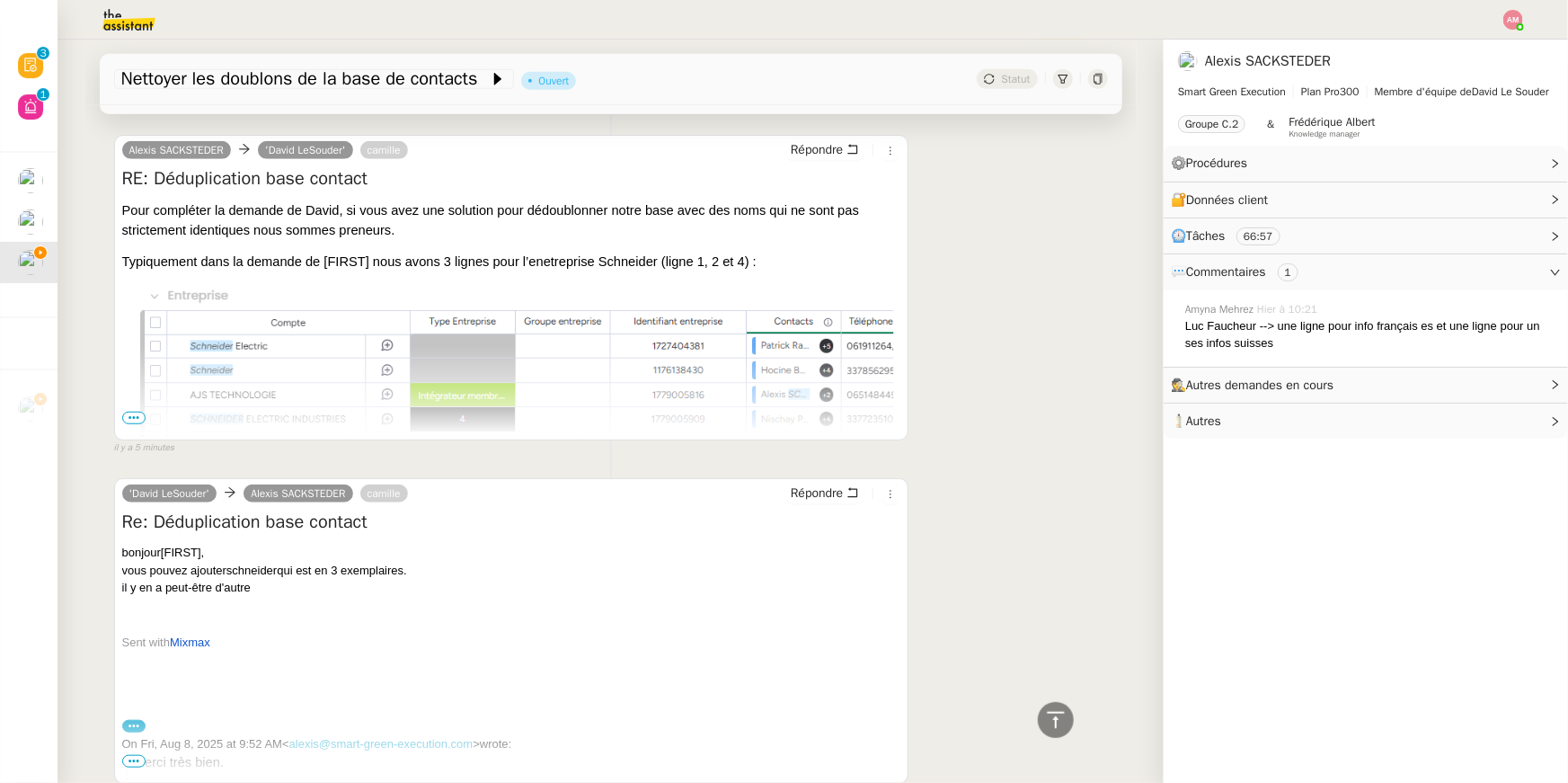 scroll, scrollTop: 521, scrollLeft: 0, axis: vertical 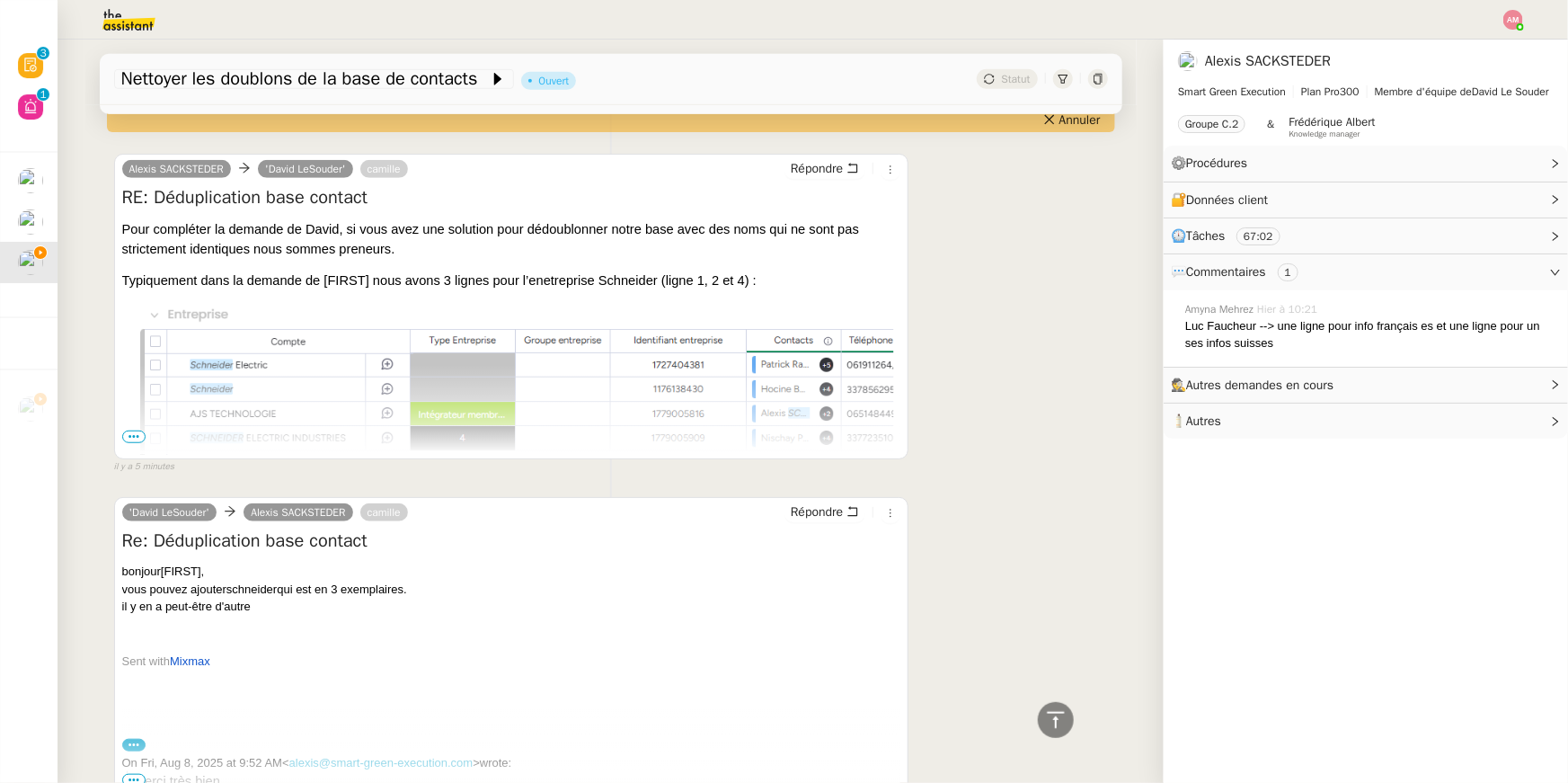 click at bounding box center [511, 390] 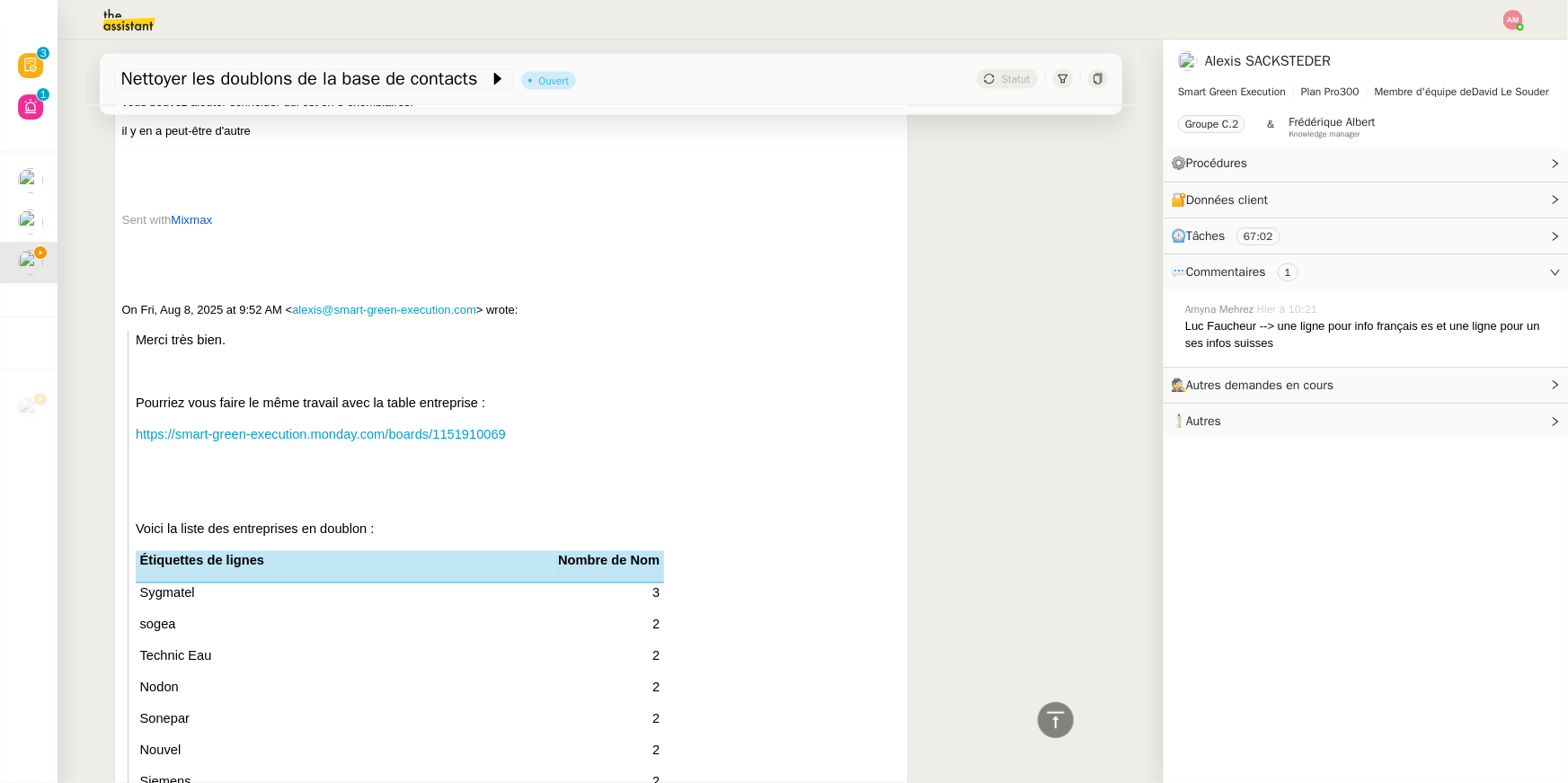 scroll, scrollTop: 1553, scrollLeft: 0, axis: vertical 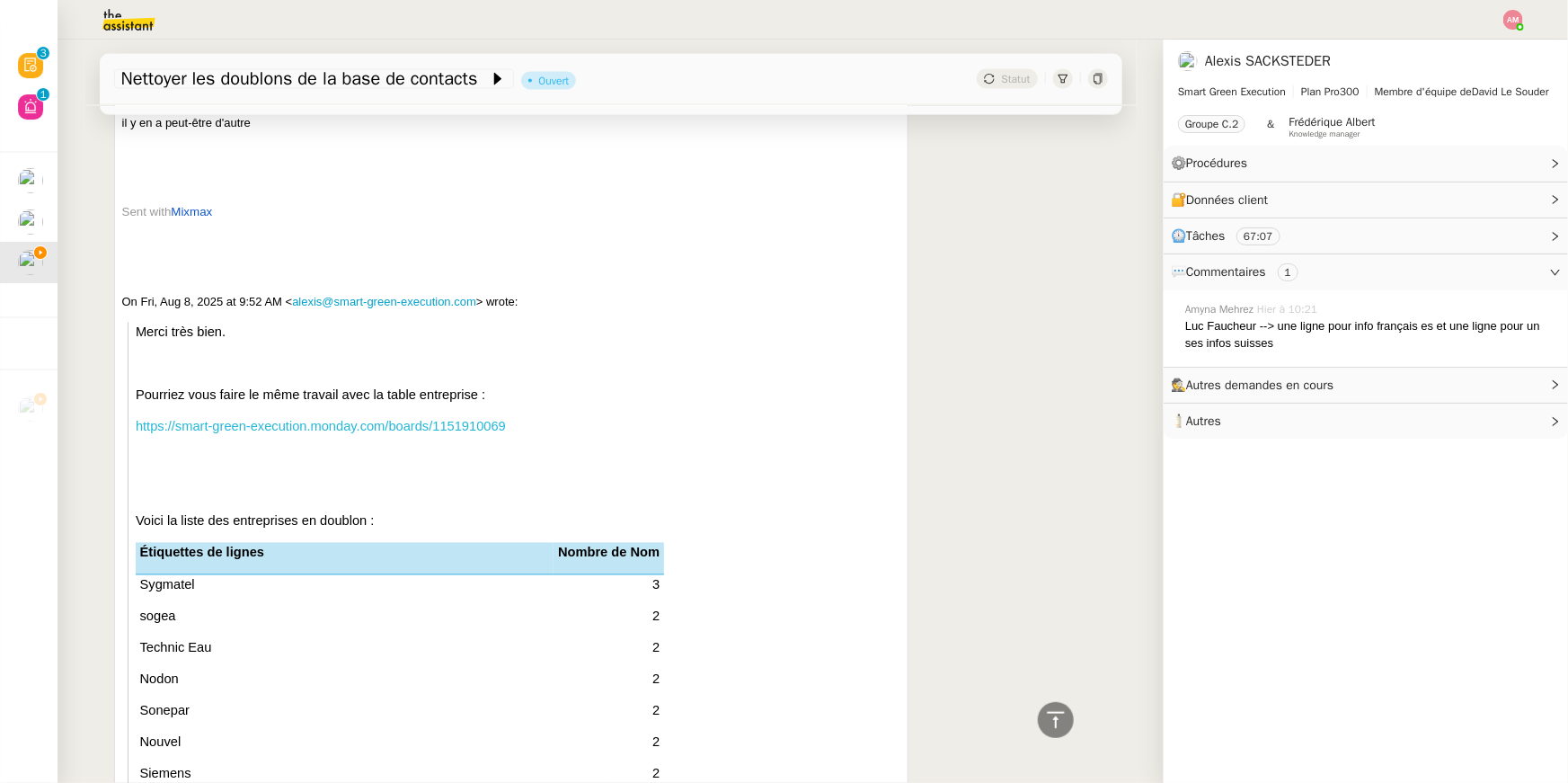 click on "https://smart-green-execution.monday.com/boards/1151910069" at bounding box center (321, 427) 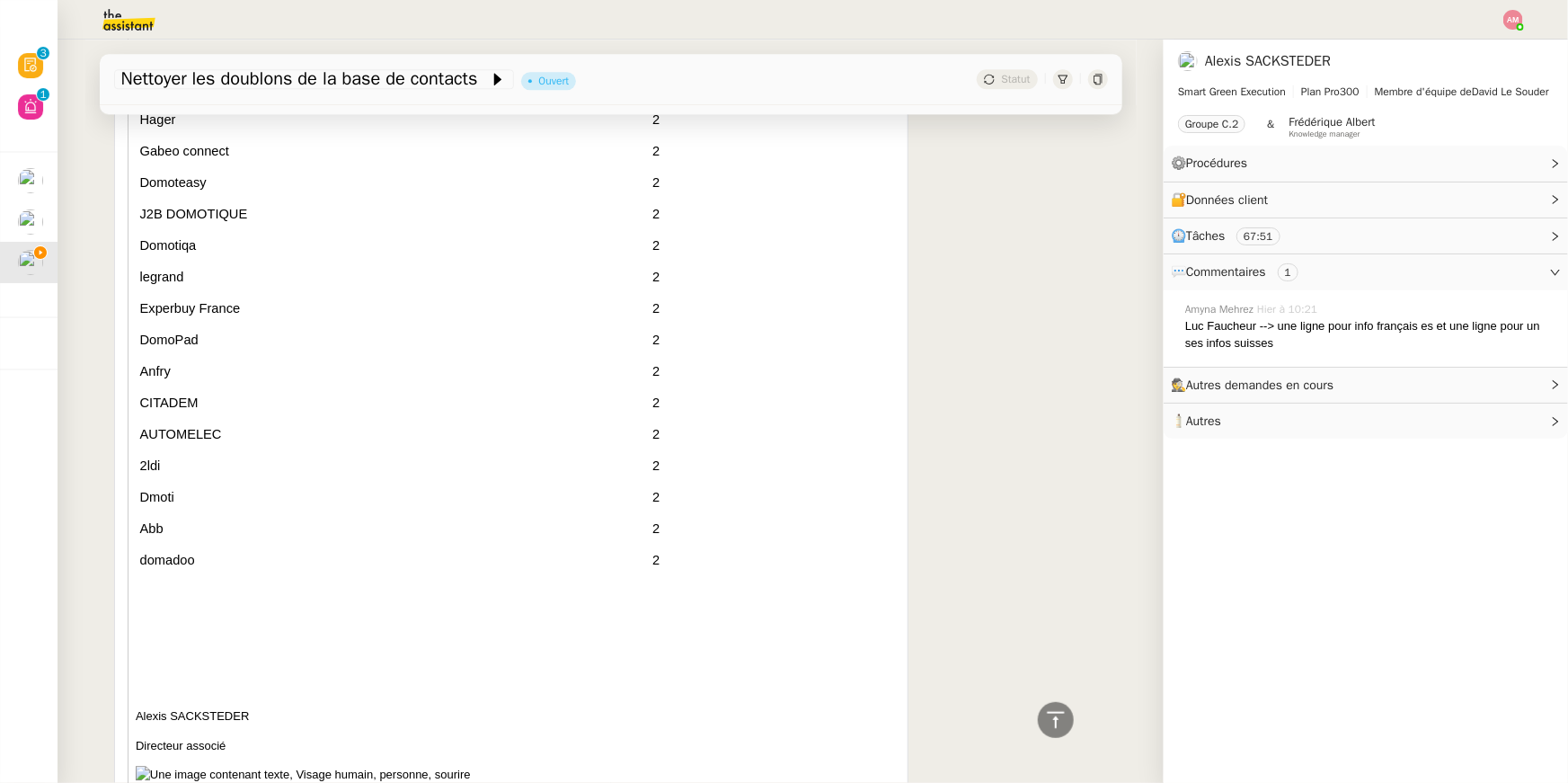 scroll, scrollTop: 2336, scrollLeft: 0, axis: vertical 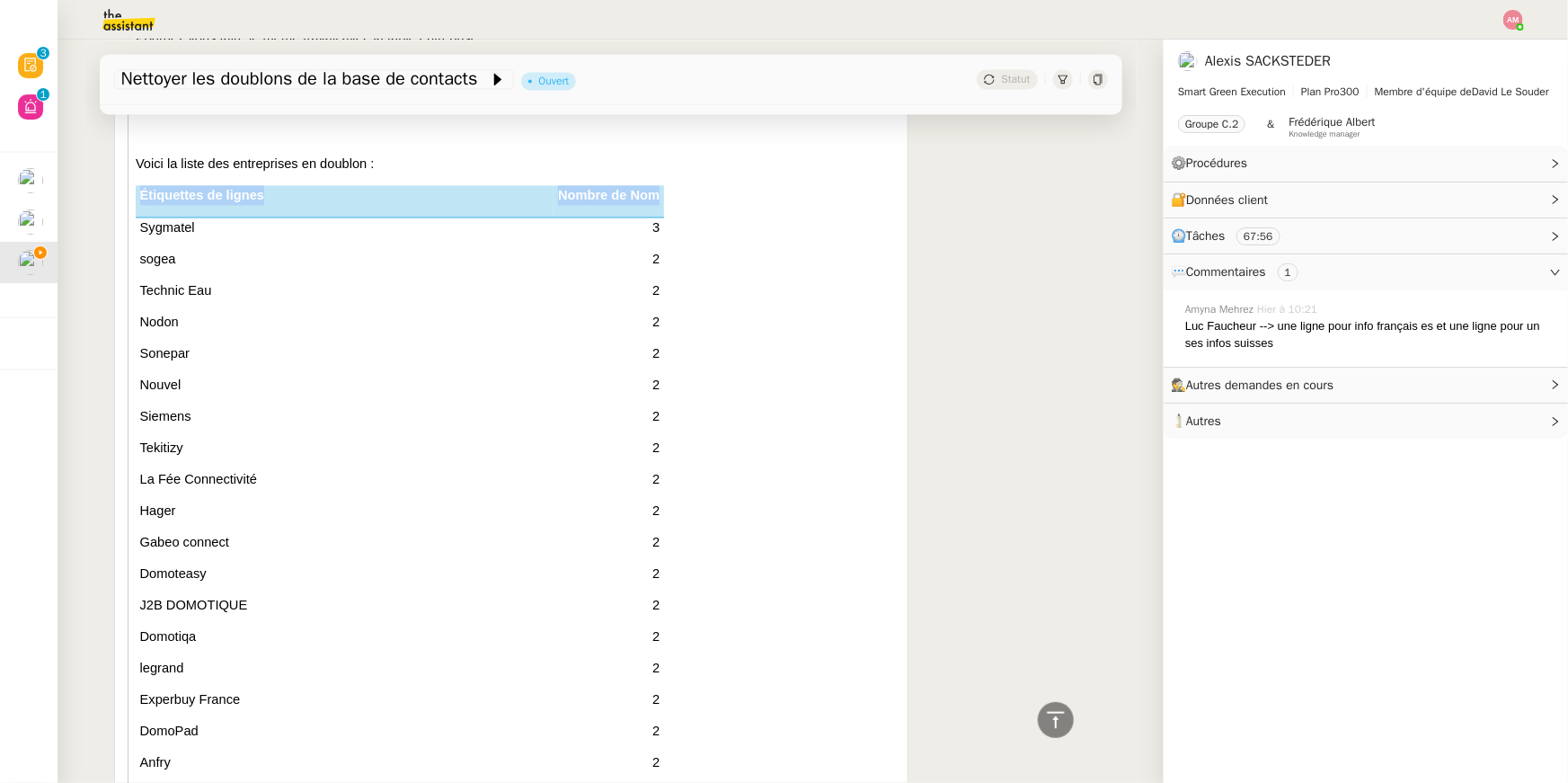 drag, startPoint x: 697, startPoint y: 511, endPoint x: 606, endPoint y: 218, distance: 306.8061 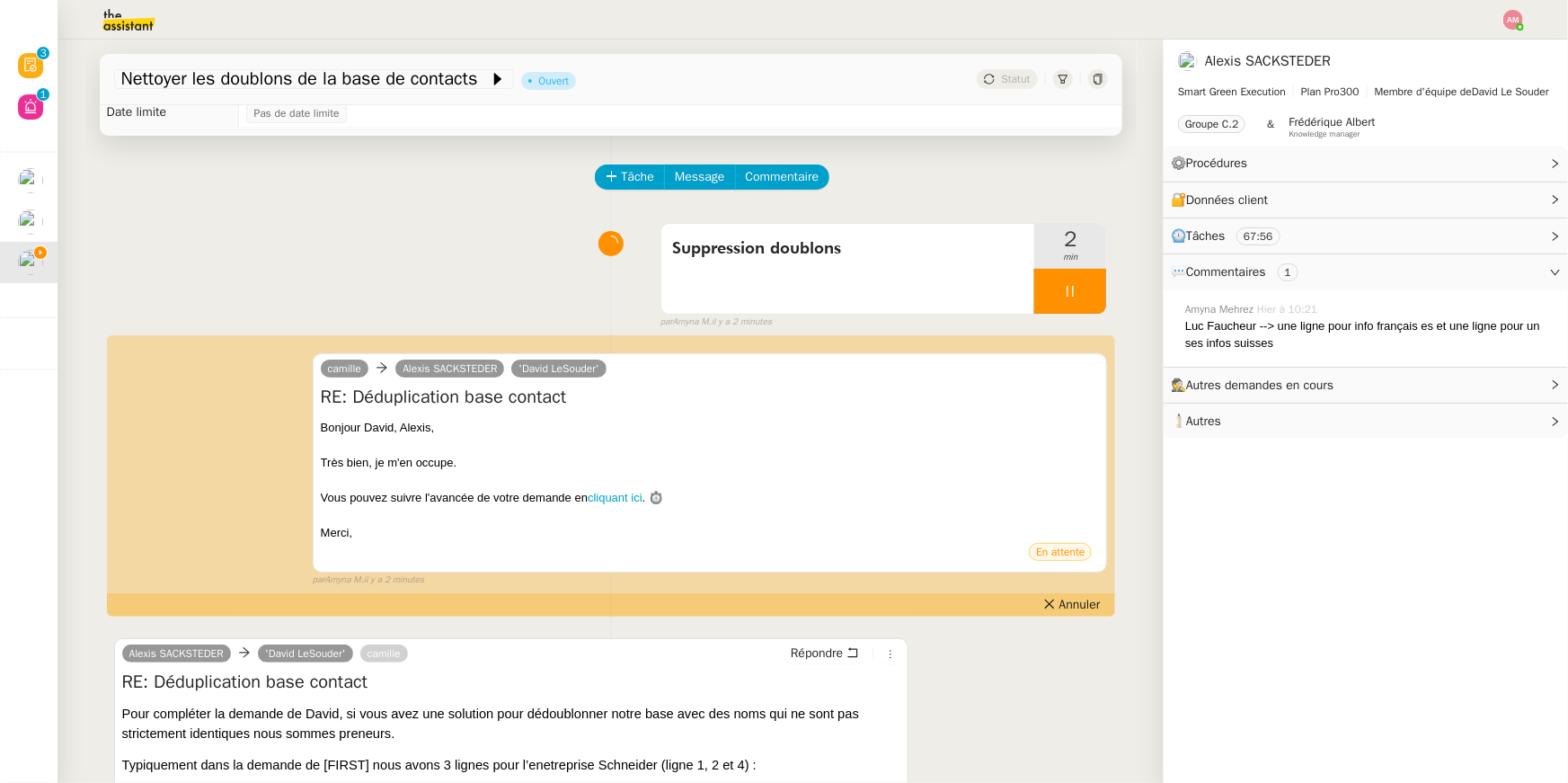 scroll, scrollTop: 0, scrollLeft: 0, axis: both 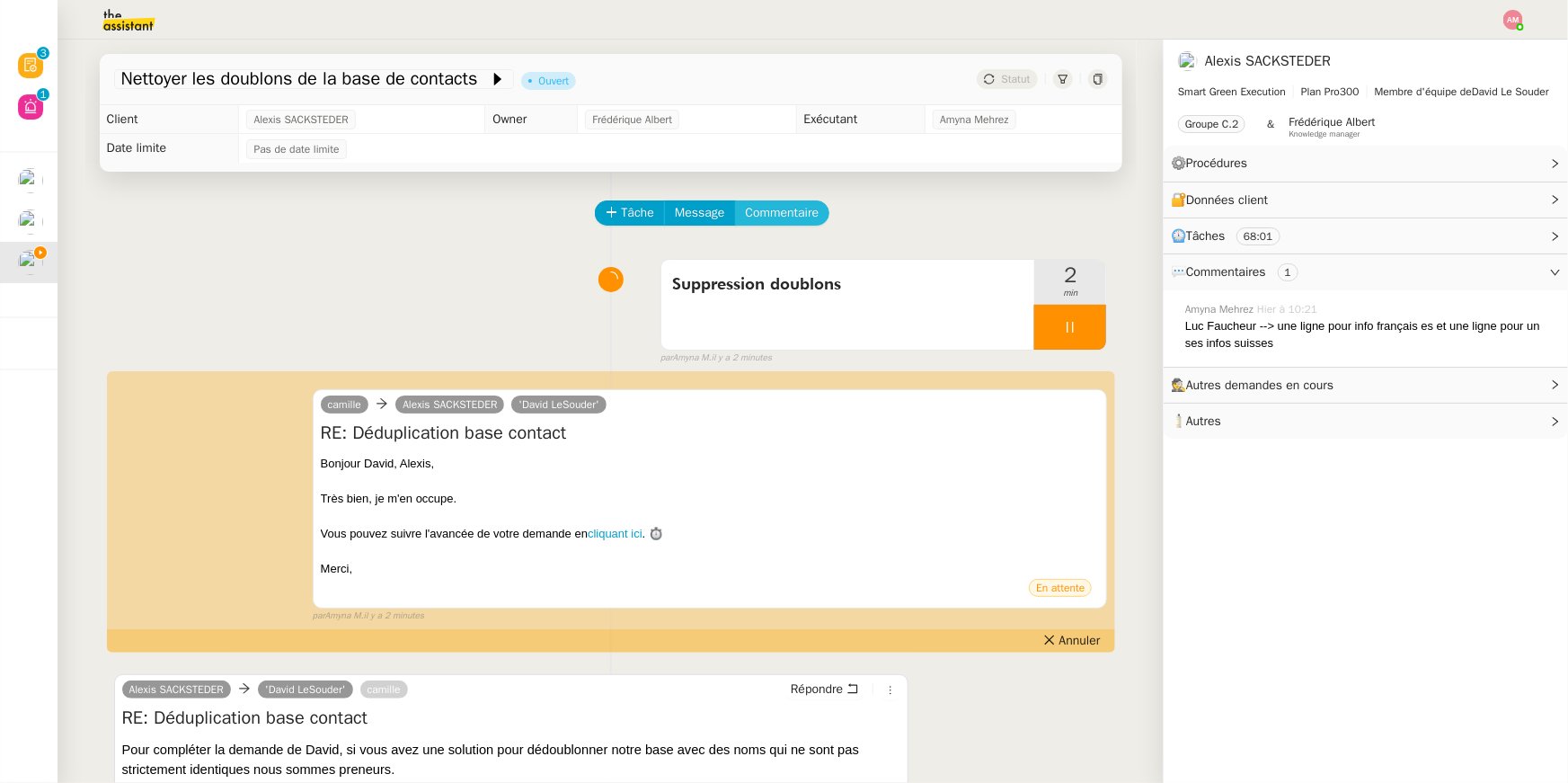 click on "Commentaire" 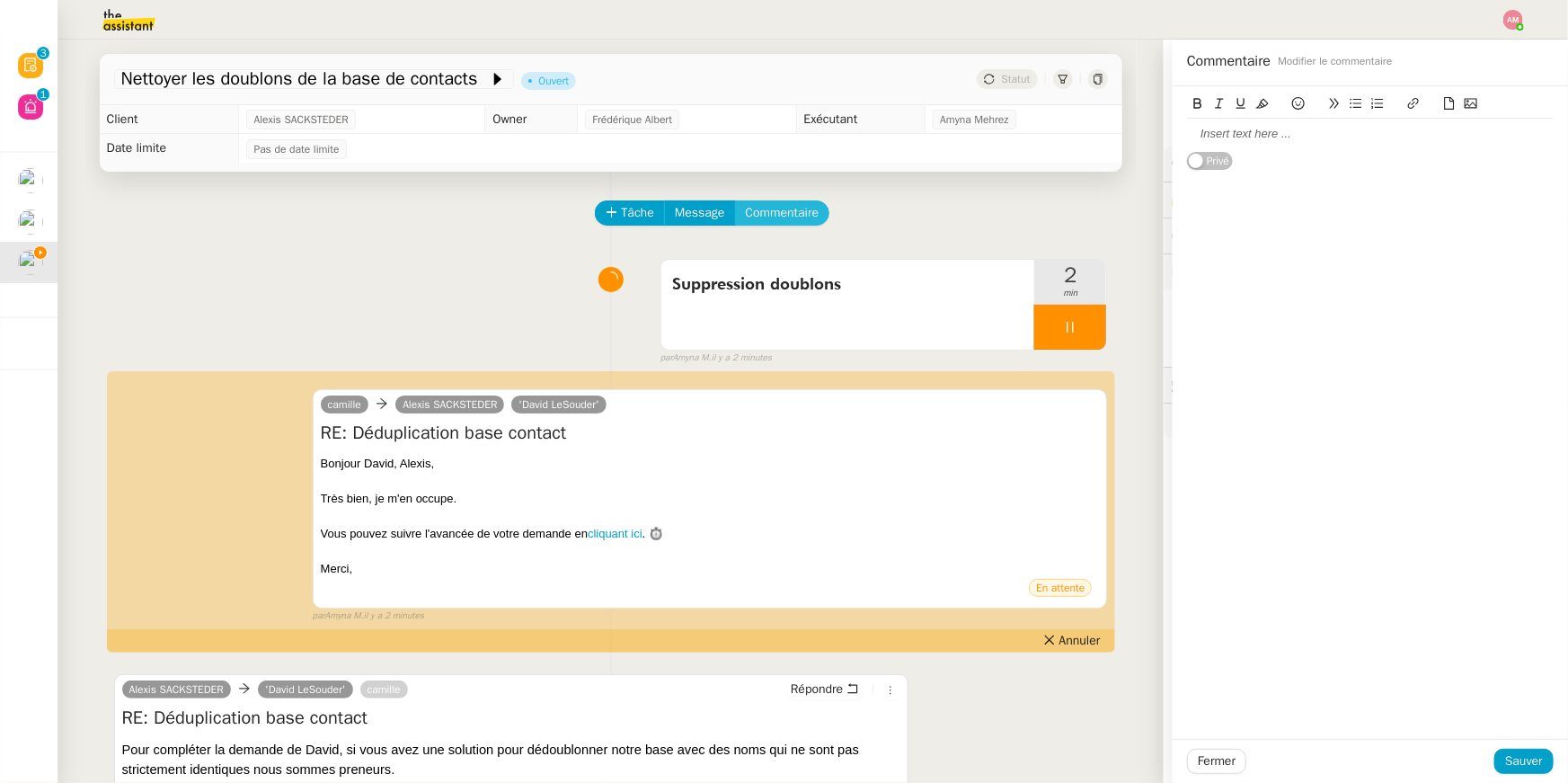 type 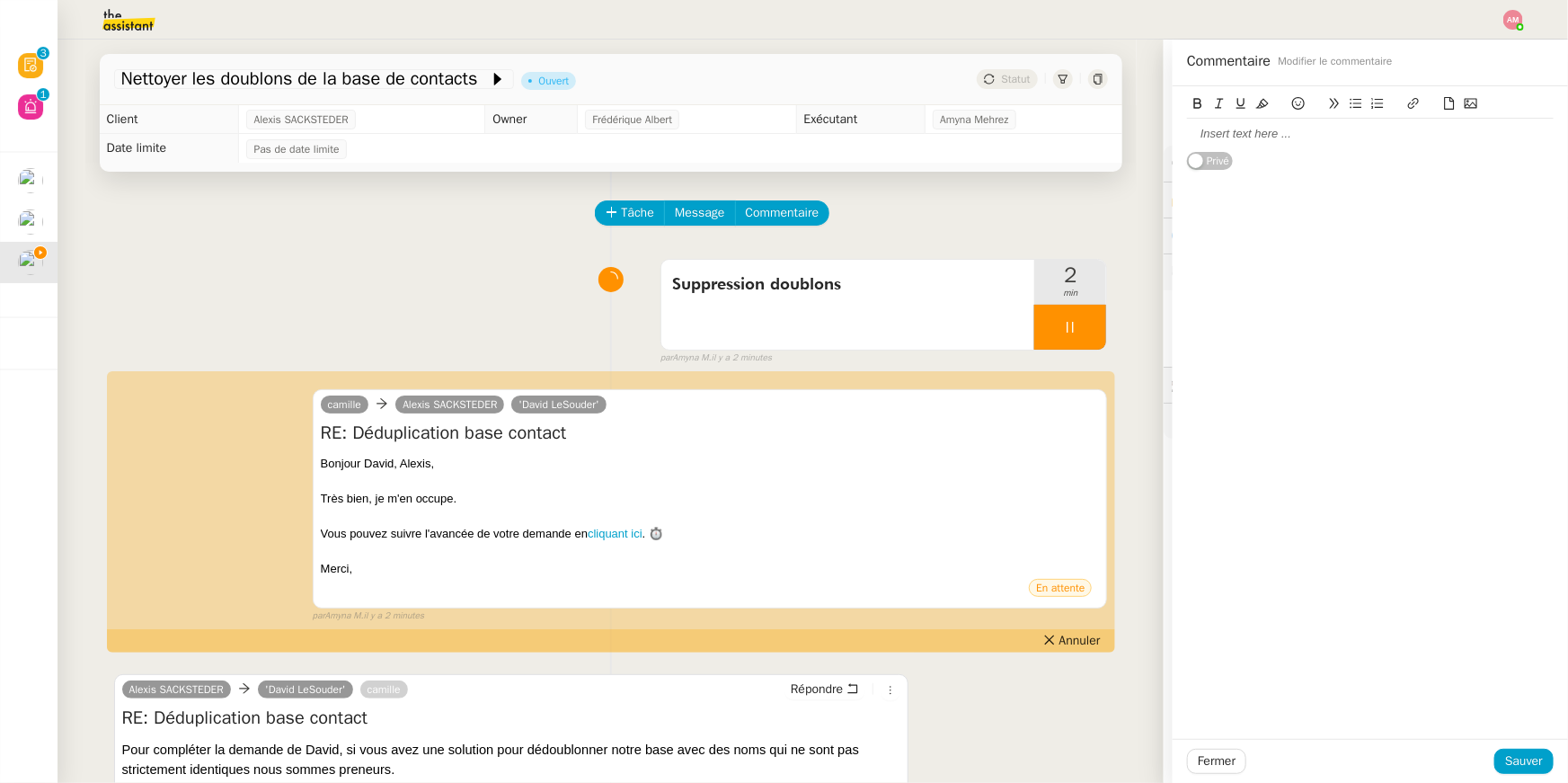 click 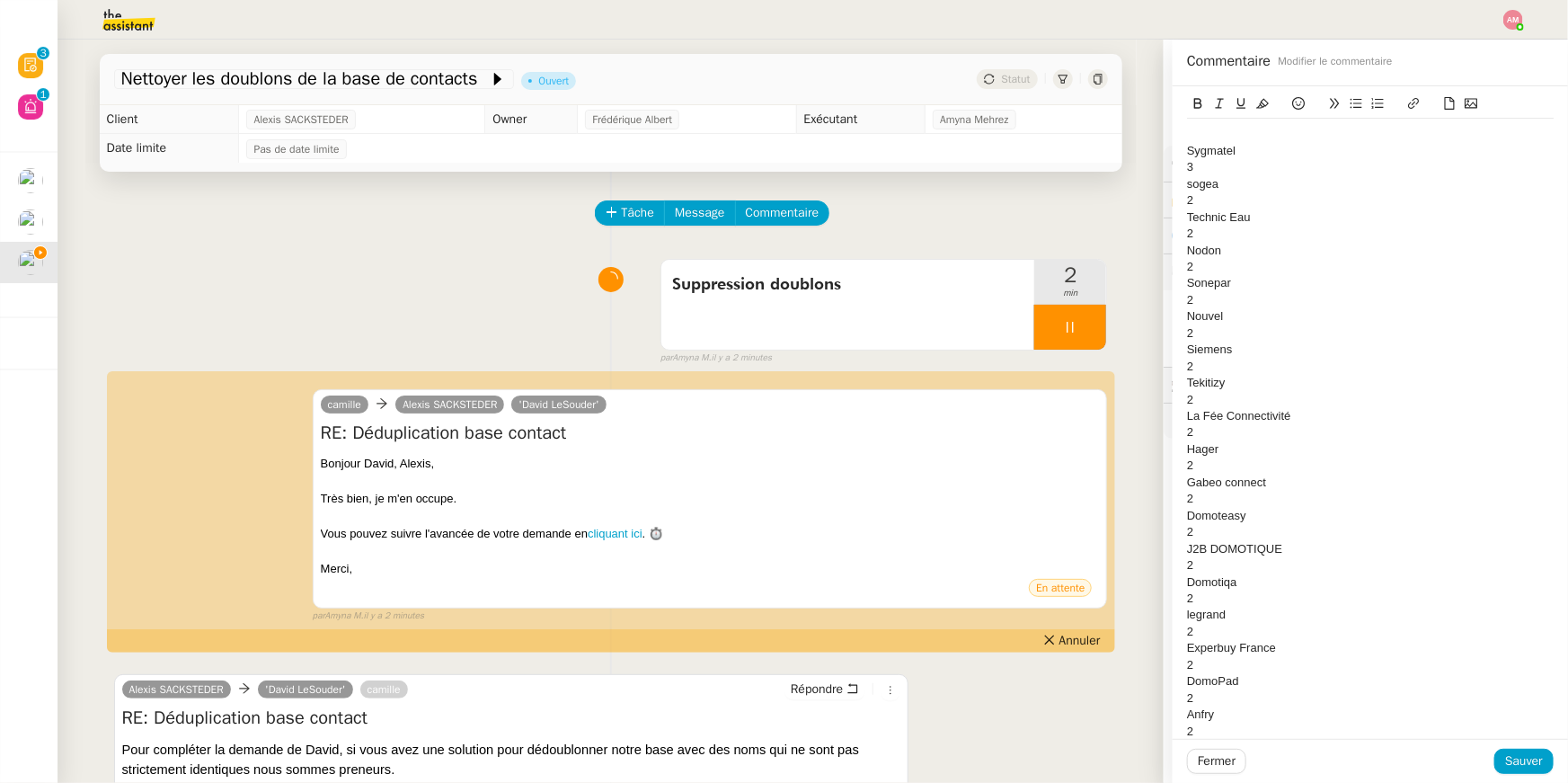 scroll, scrollTop: 0, scrollLeft: 0, axis: both 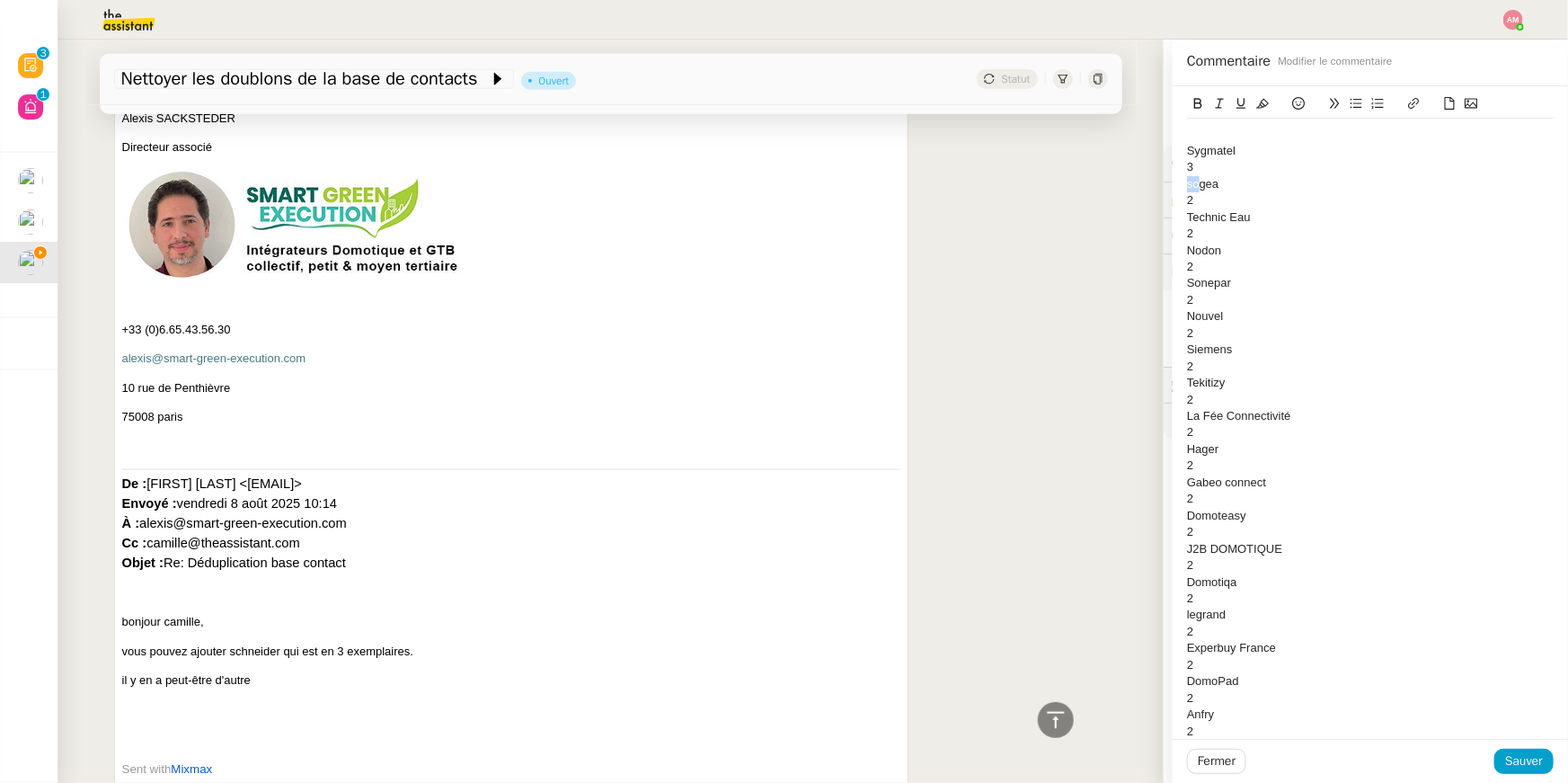 drag, startPoint x: 1198, startPoint y: 177, endPoint x: 1157, endPoint y: 177, distance: 41 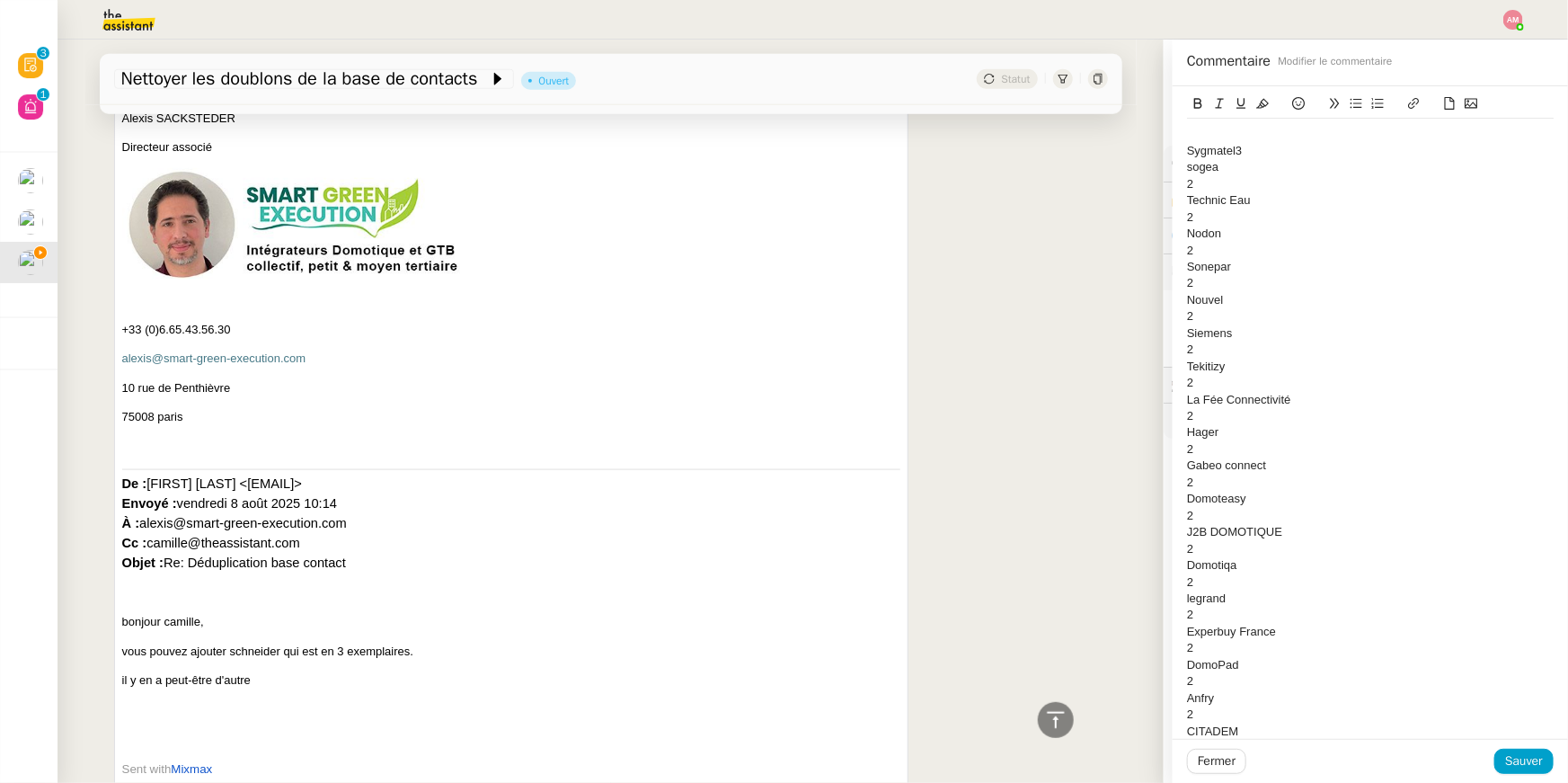 type 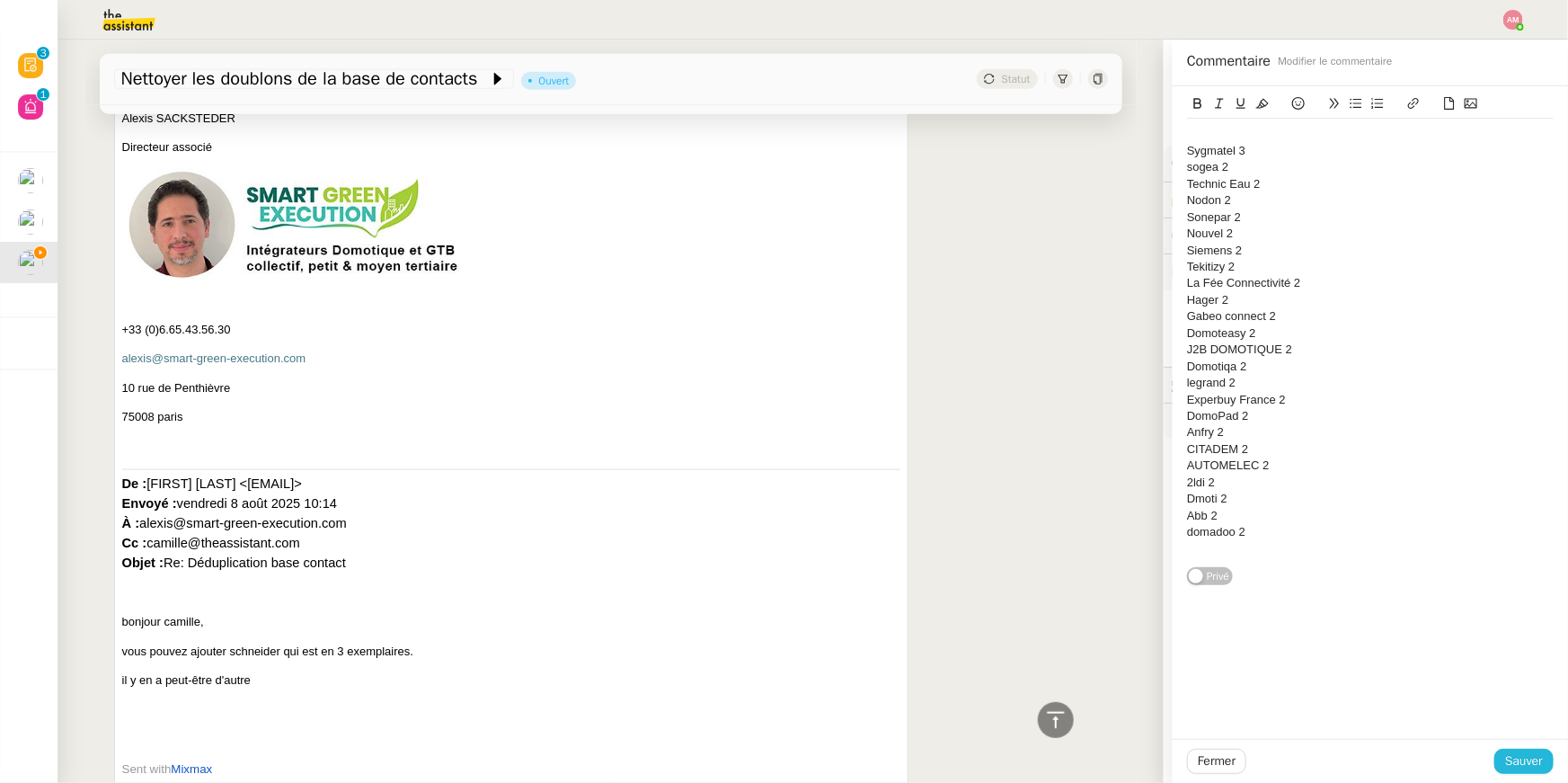 click on "Sauver" 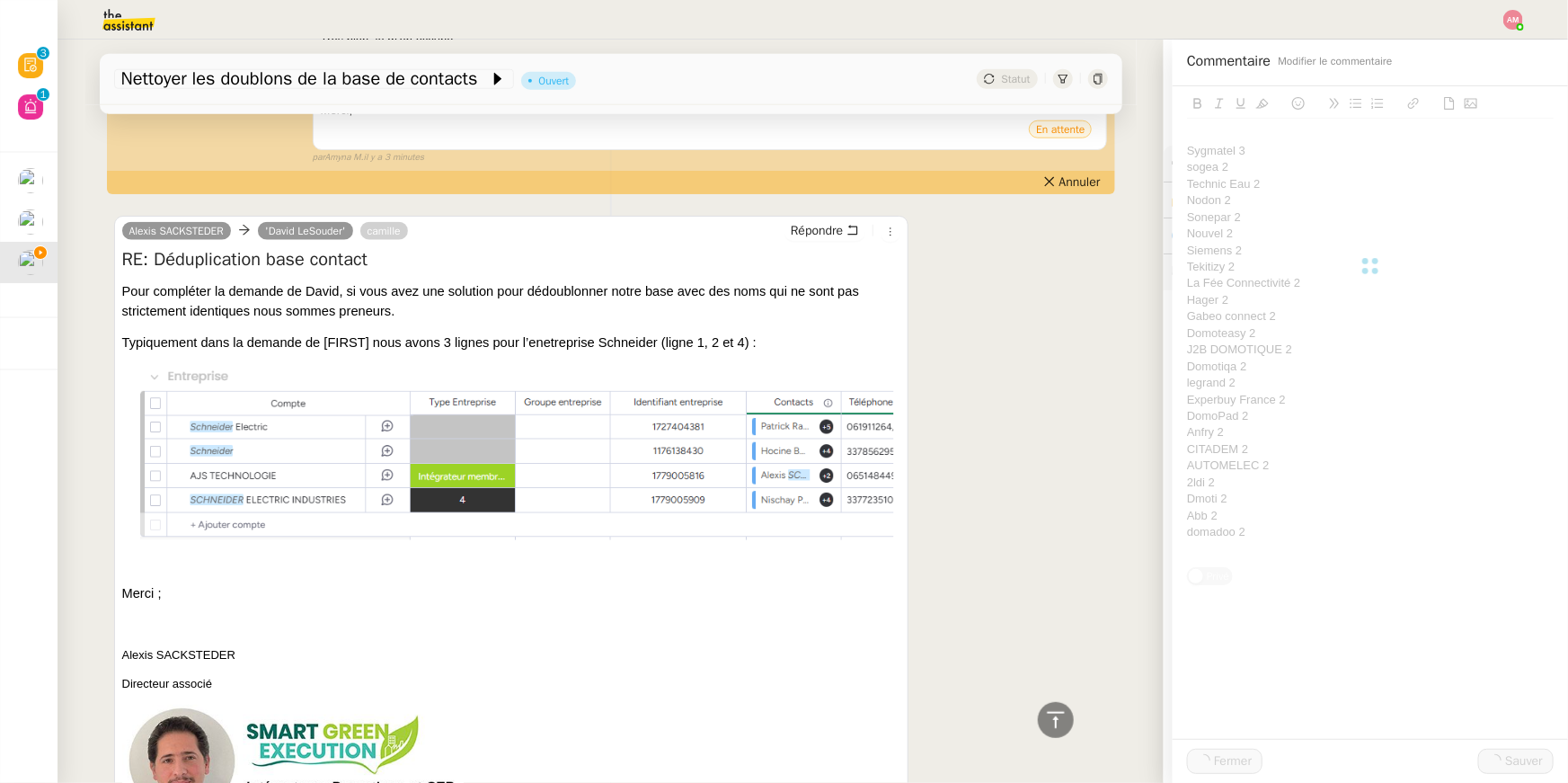 scroll, scrollTop: 1531, scrollLeft: 0, axis: vertical 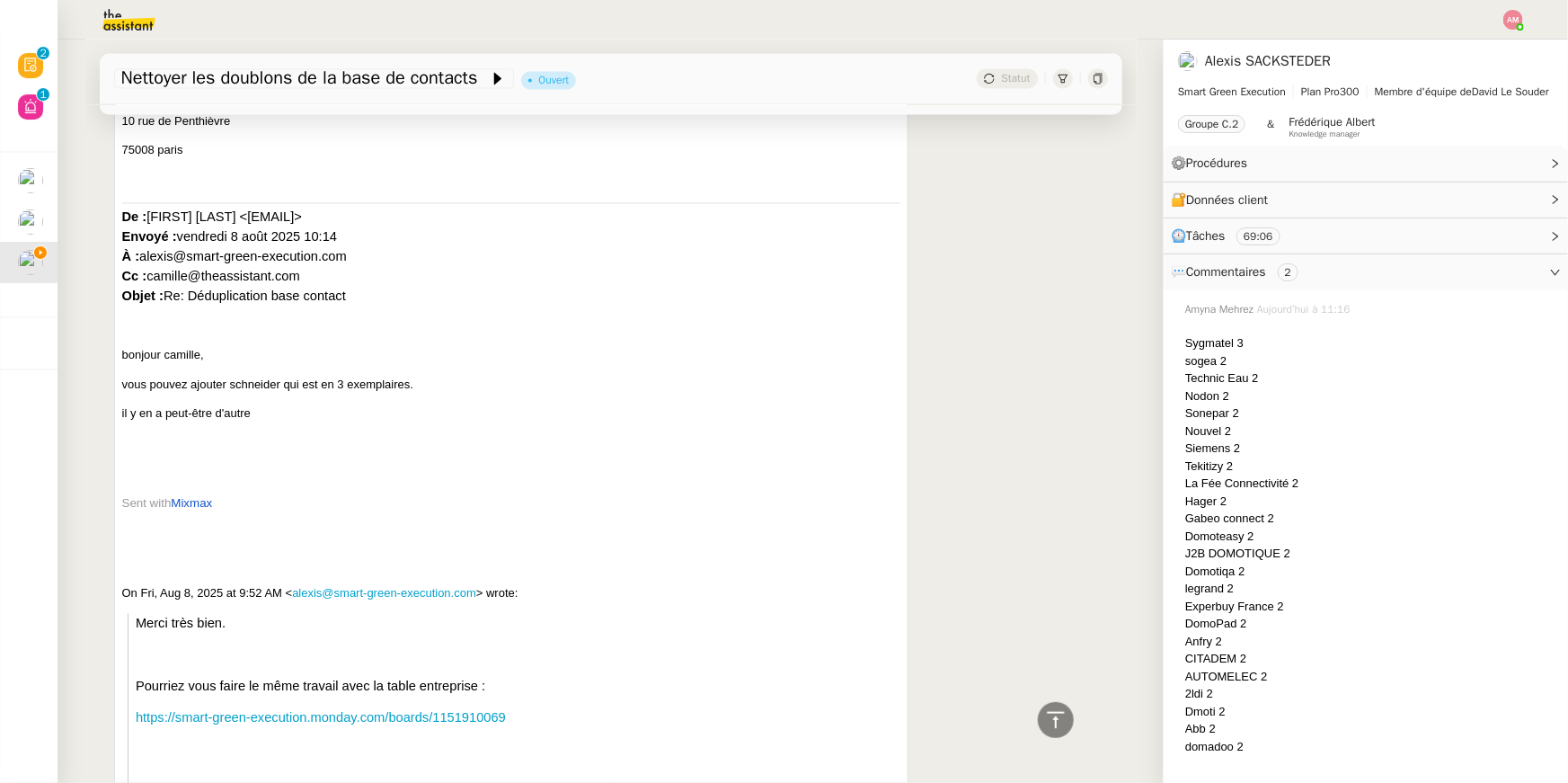 click on "il y en a peut-être d'autre" at bounding box center [186, 414] 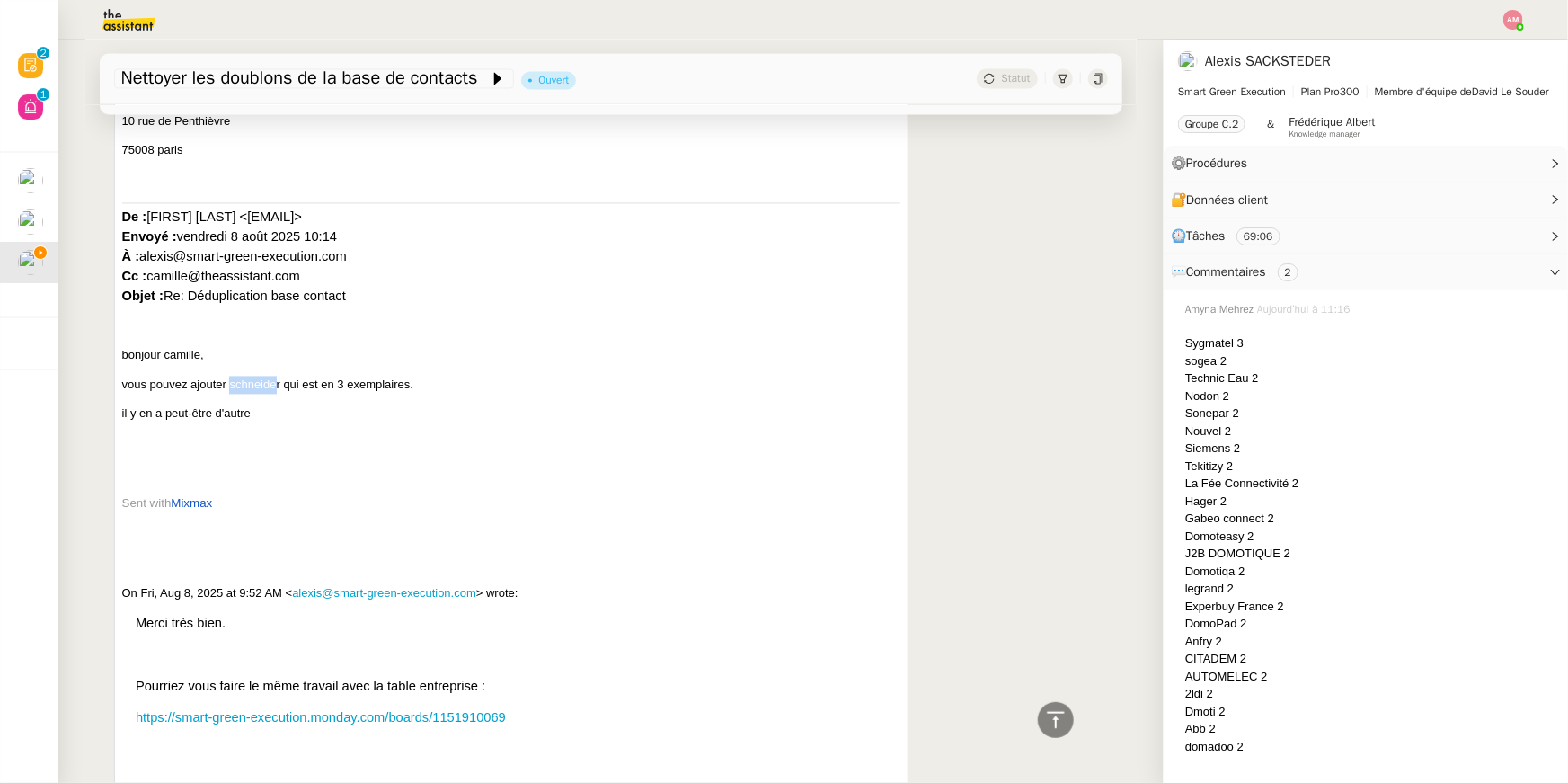 drag, startPoint x: 233, startPoint y: 380, endPoint x: 279, endPoint y: 381, distance: 46.010868 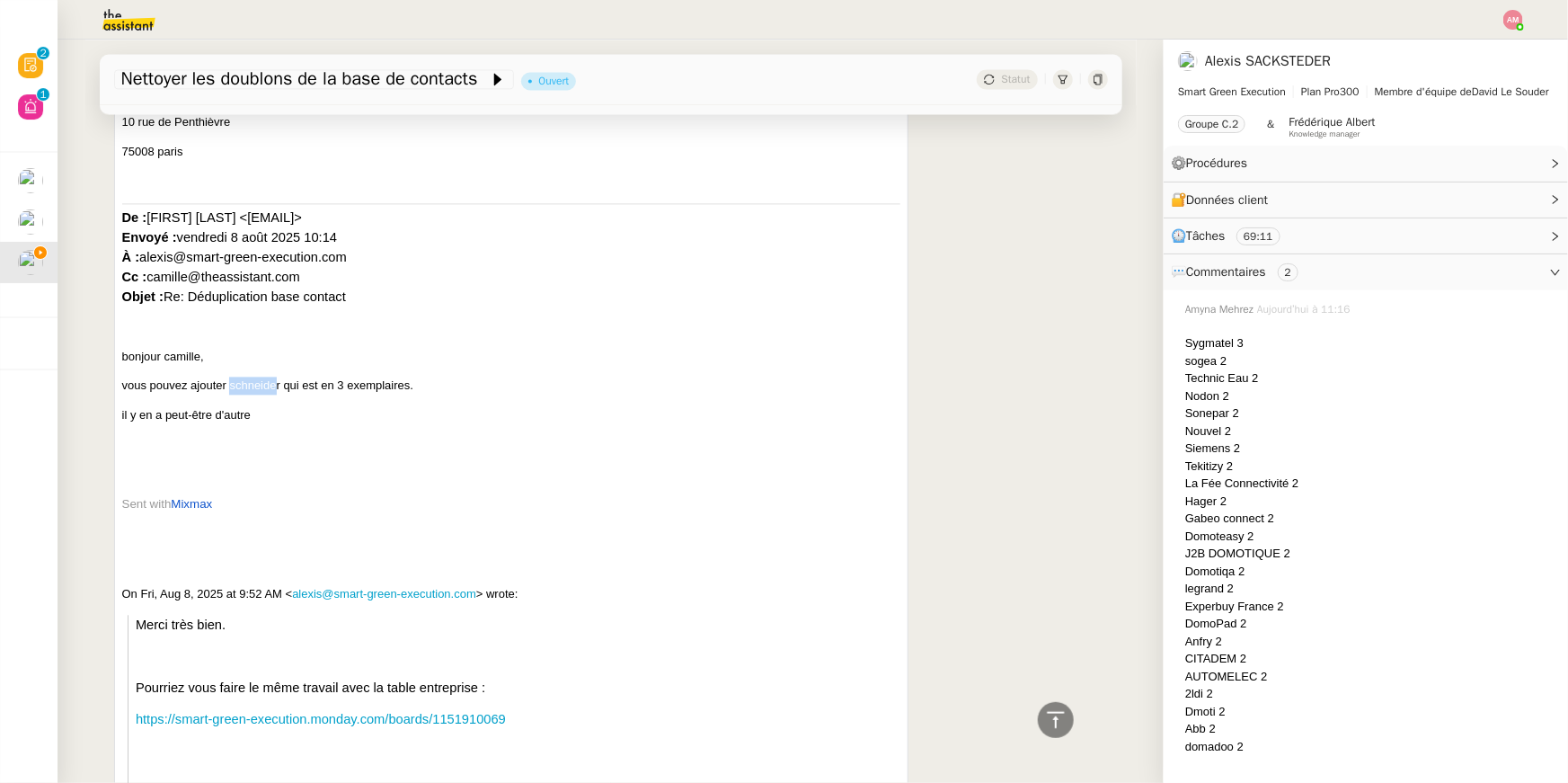 copy on "schneide" 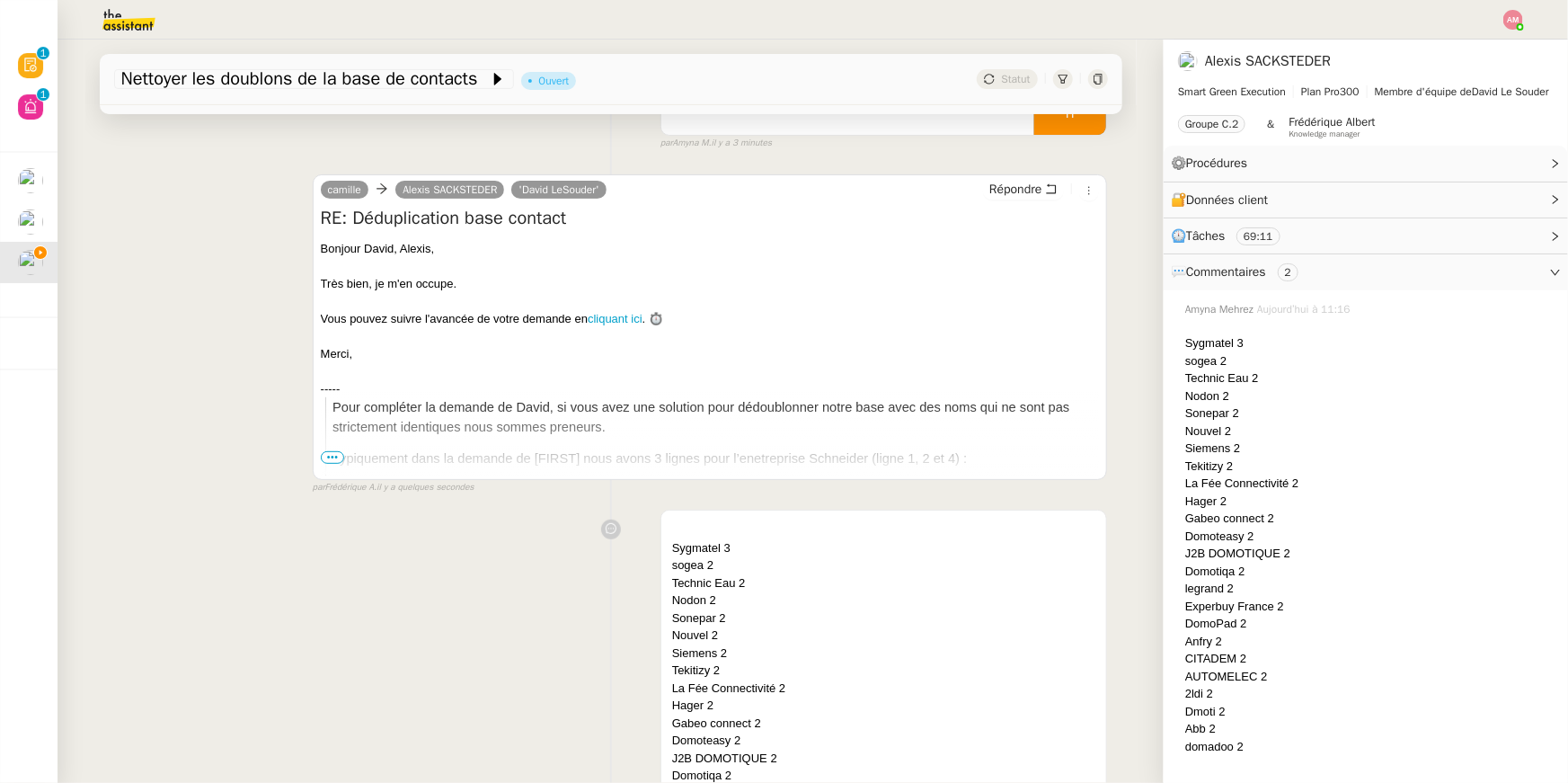 scroll, scrollTop: 254, scrollLeft: 0, axis: vertical 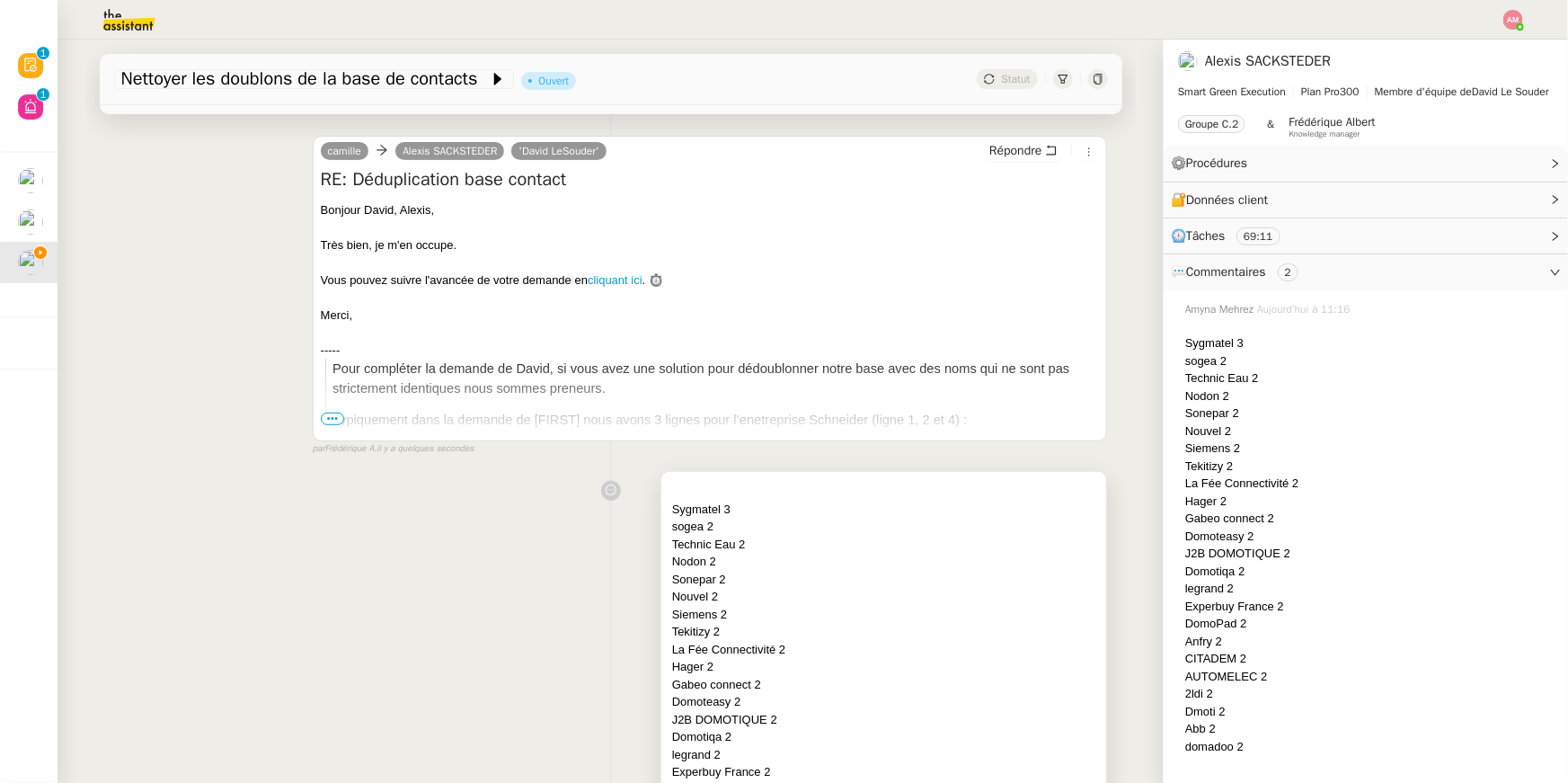 click on "Technic Eau 2" at bounding box center (884, 545) 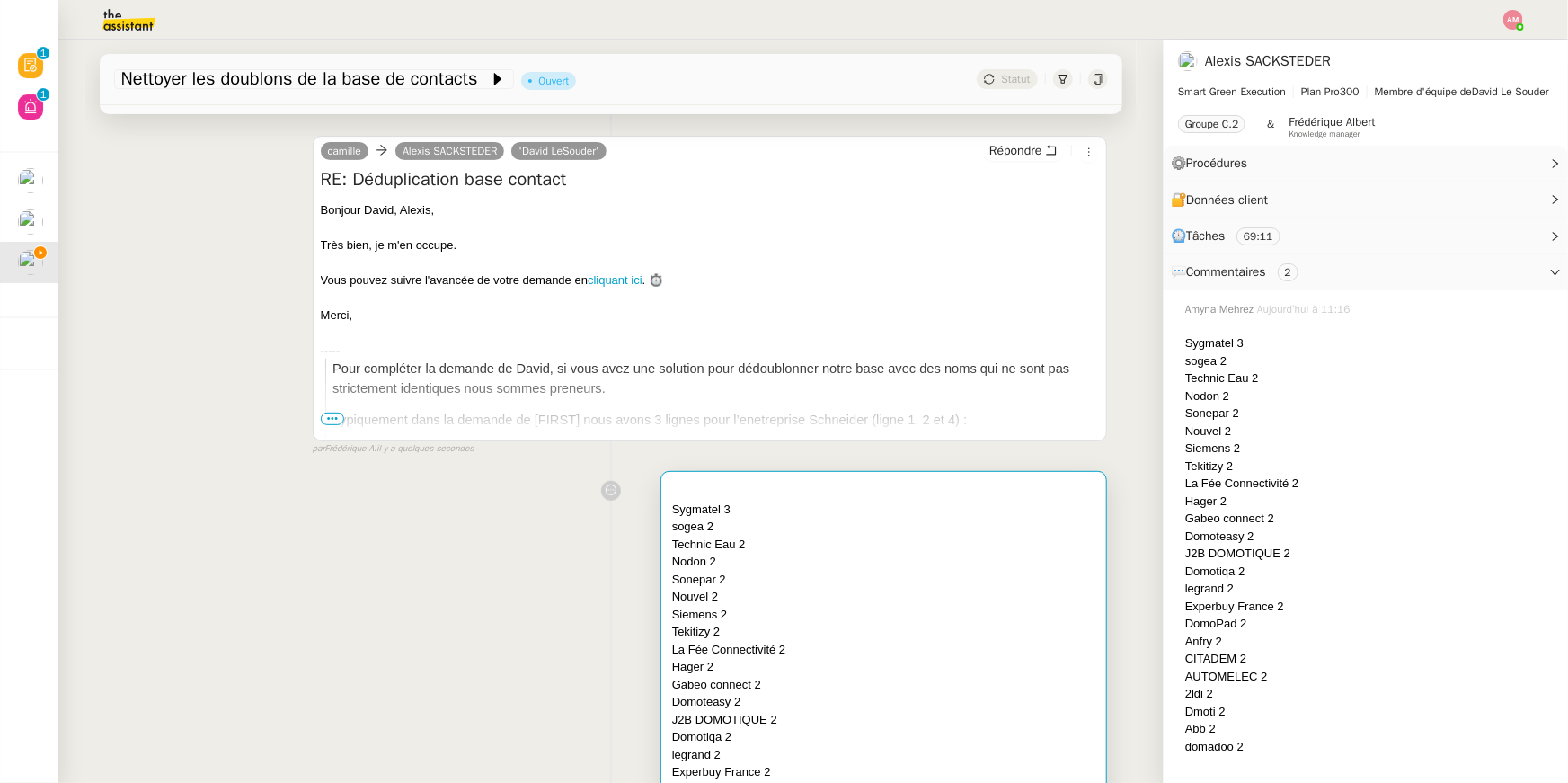 click on "Technic Eau 2" at bounding box center [884, 545] 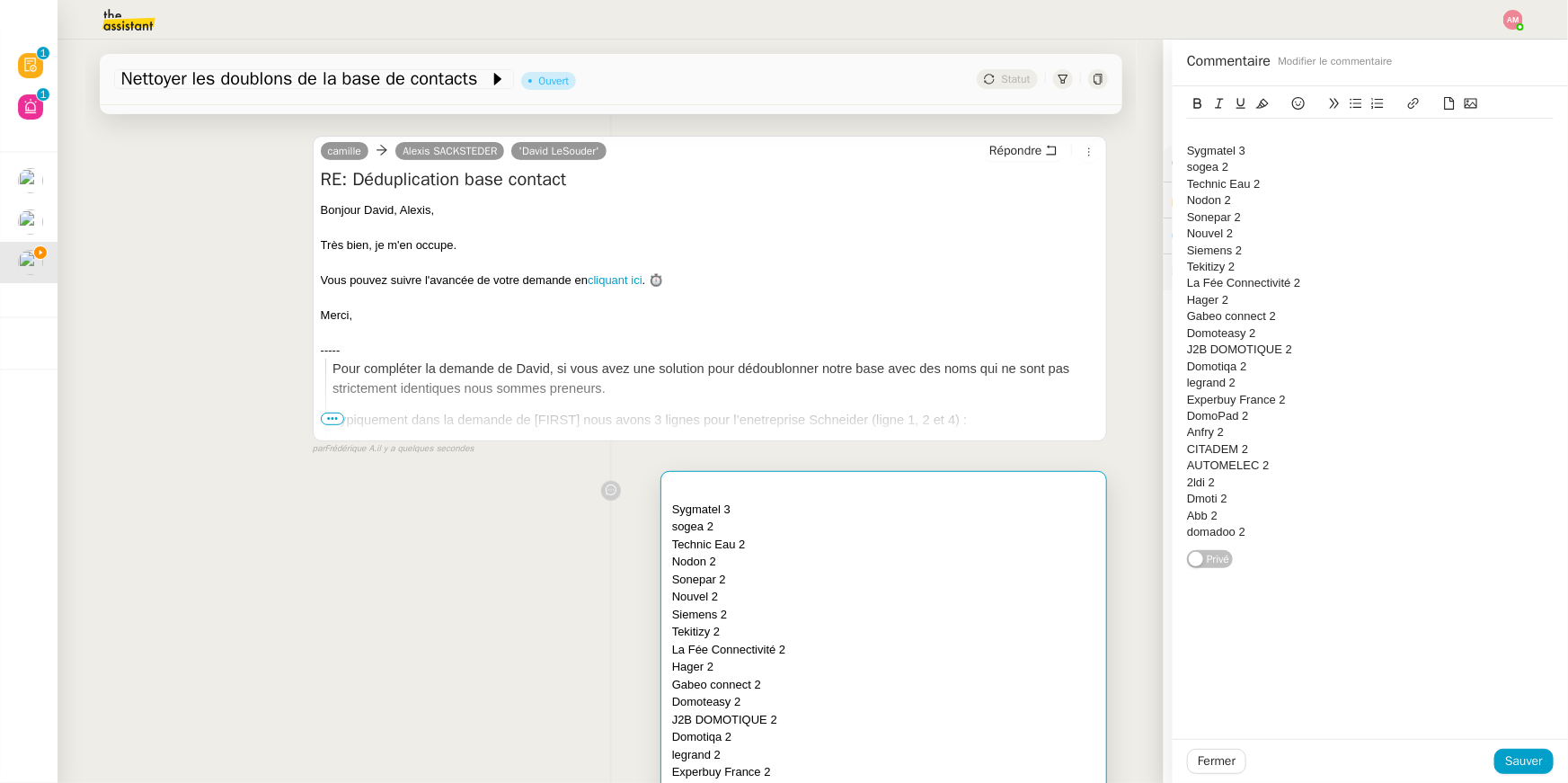click 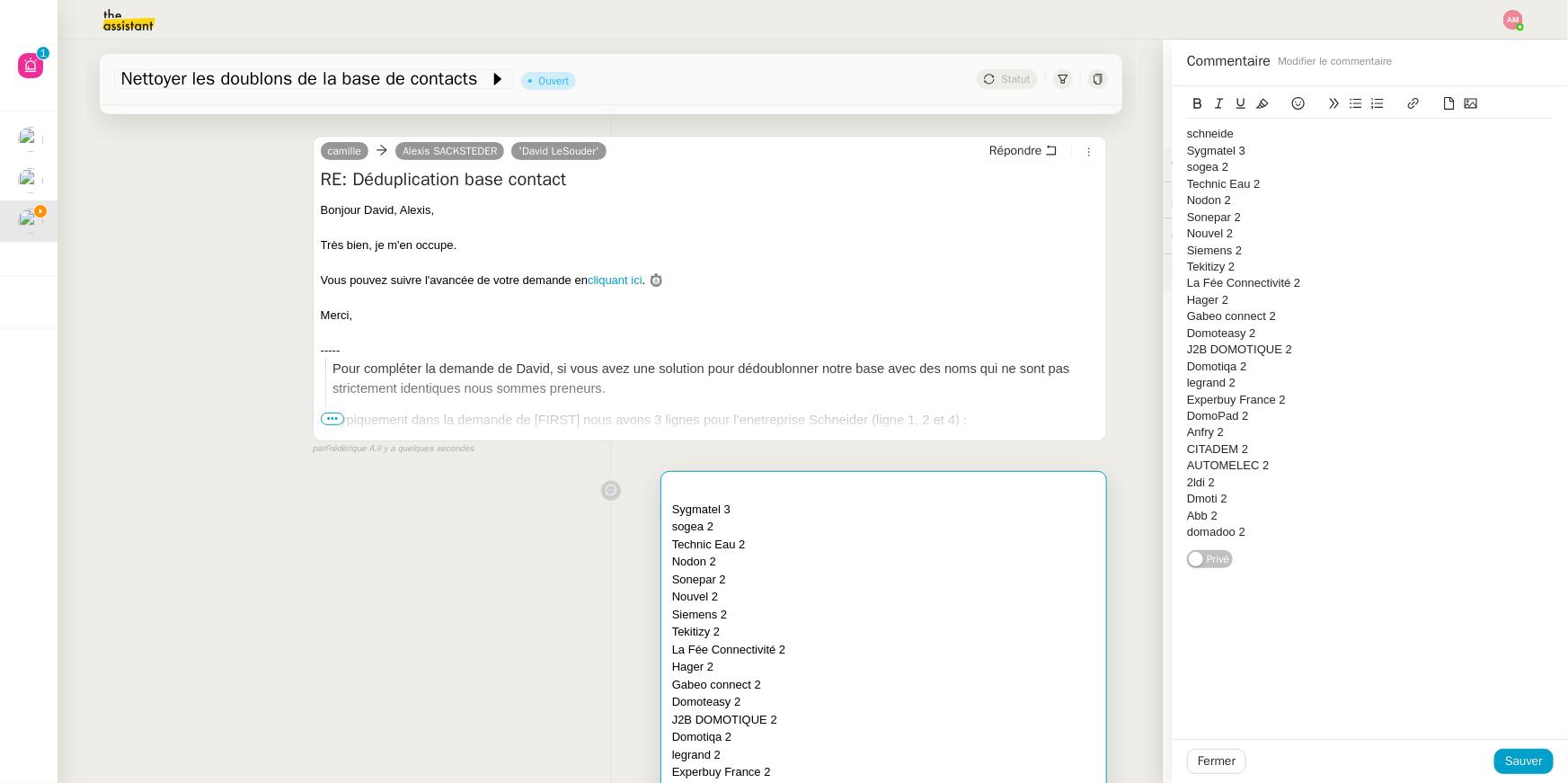type 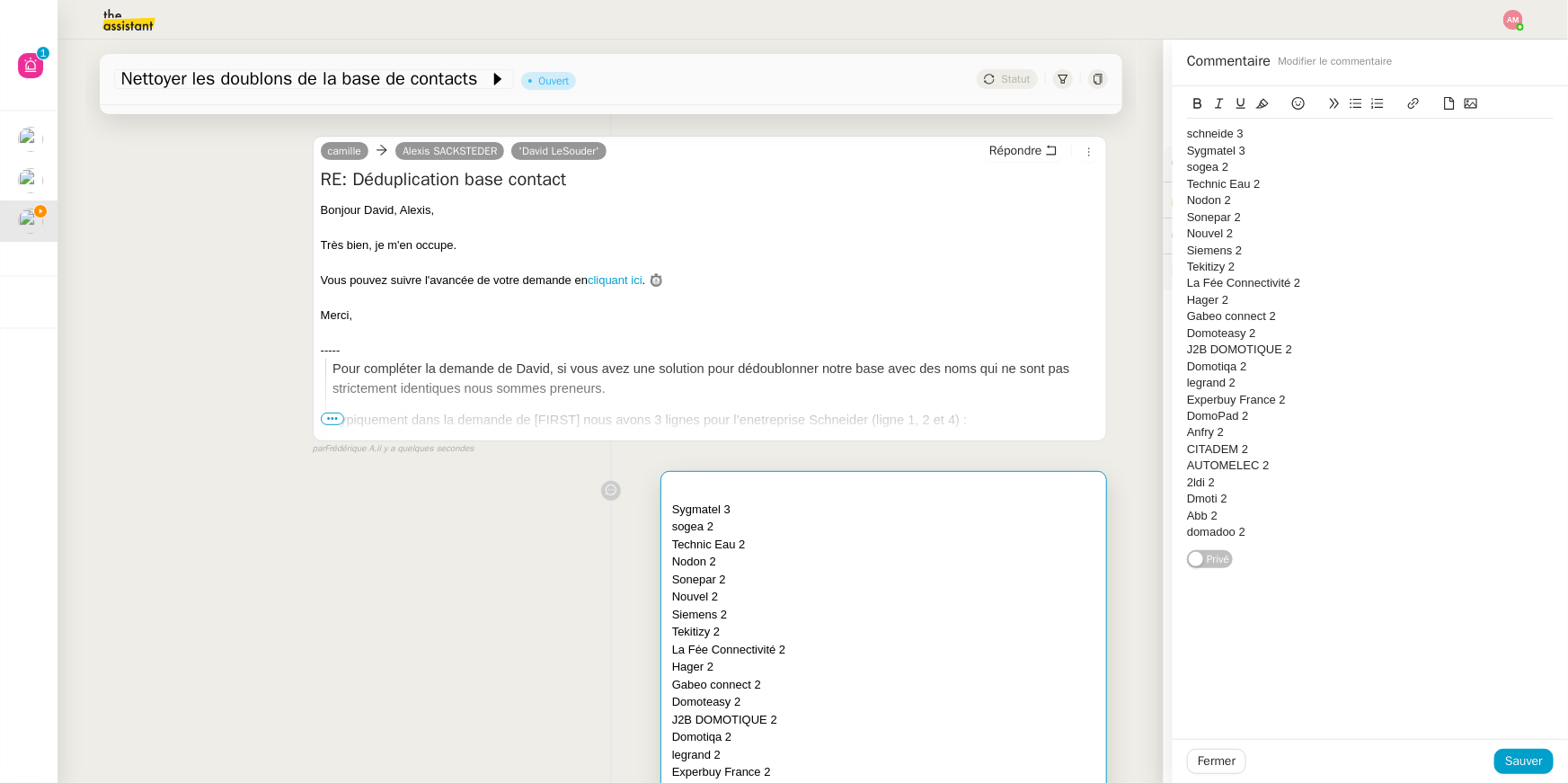 click on "schneide 3 Sygmatel 3 sogea 2 Technic Eau 2 Nodon 2 Sonepar 2 Nouvel 2 Siemens 2 Tekitizy 2 La Fée Connectivité 2 Hager 2 Gabeo connect 2 Domoteasy 2 J2B DOMOTIQUE 2 Domotiqa 2 legrand 2 Experbuy France 2 DomoPad 2 Anfry 2 CITADEM 2 AUTOMELEC 2 2ldi 2 Dmoti 2 Abb 2 domadoo 2 Privé" 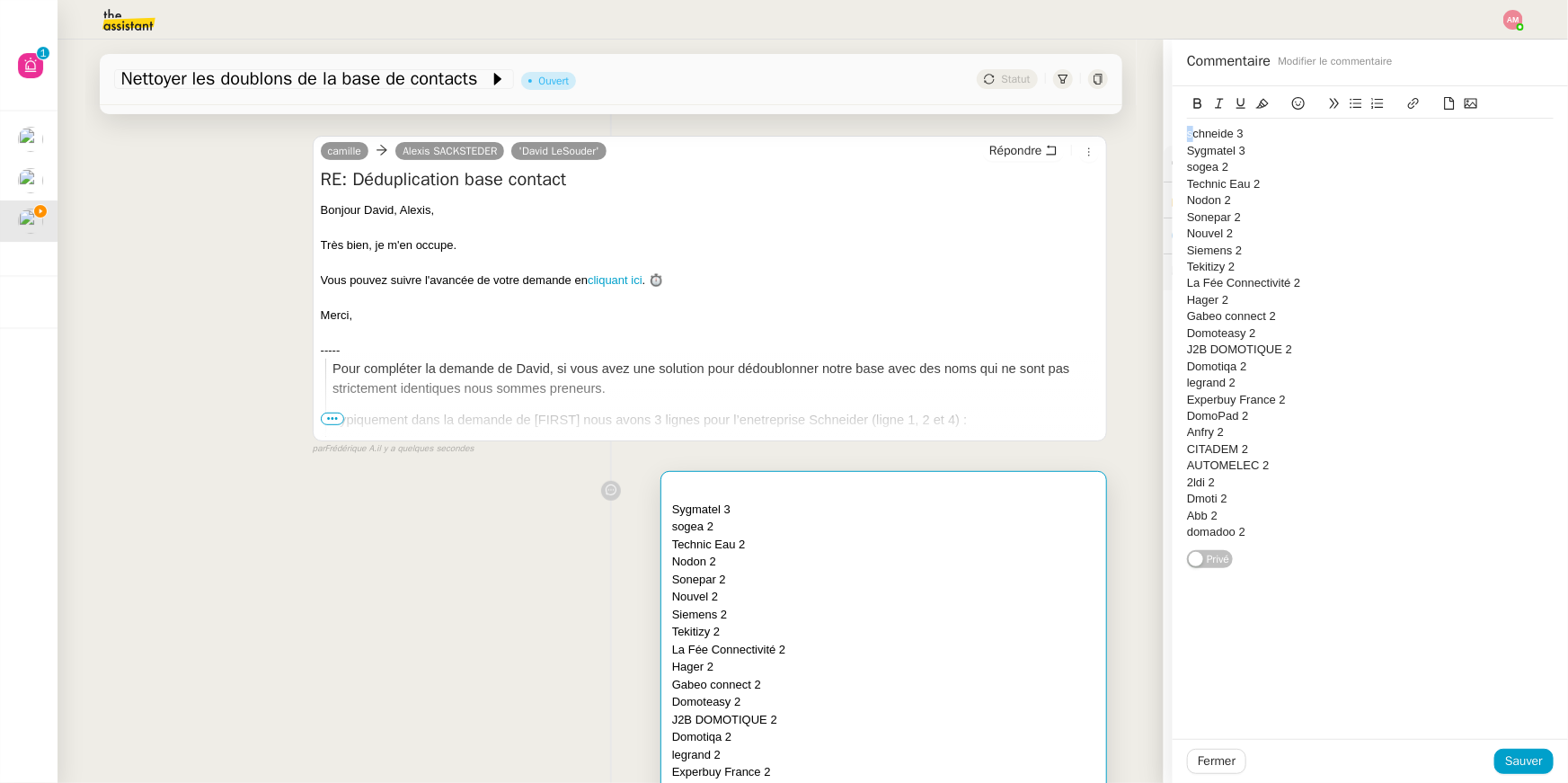 drag, startPoint x: 1193, startPoint y: 138, endPoint x: 1181, endPoint y: 138, distance: 12 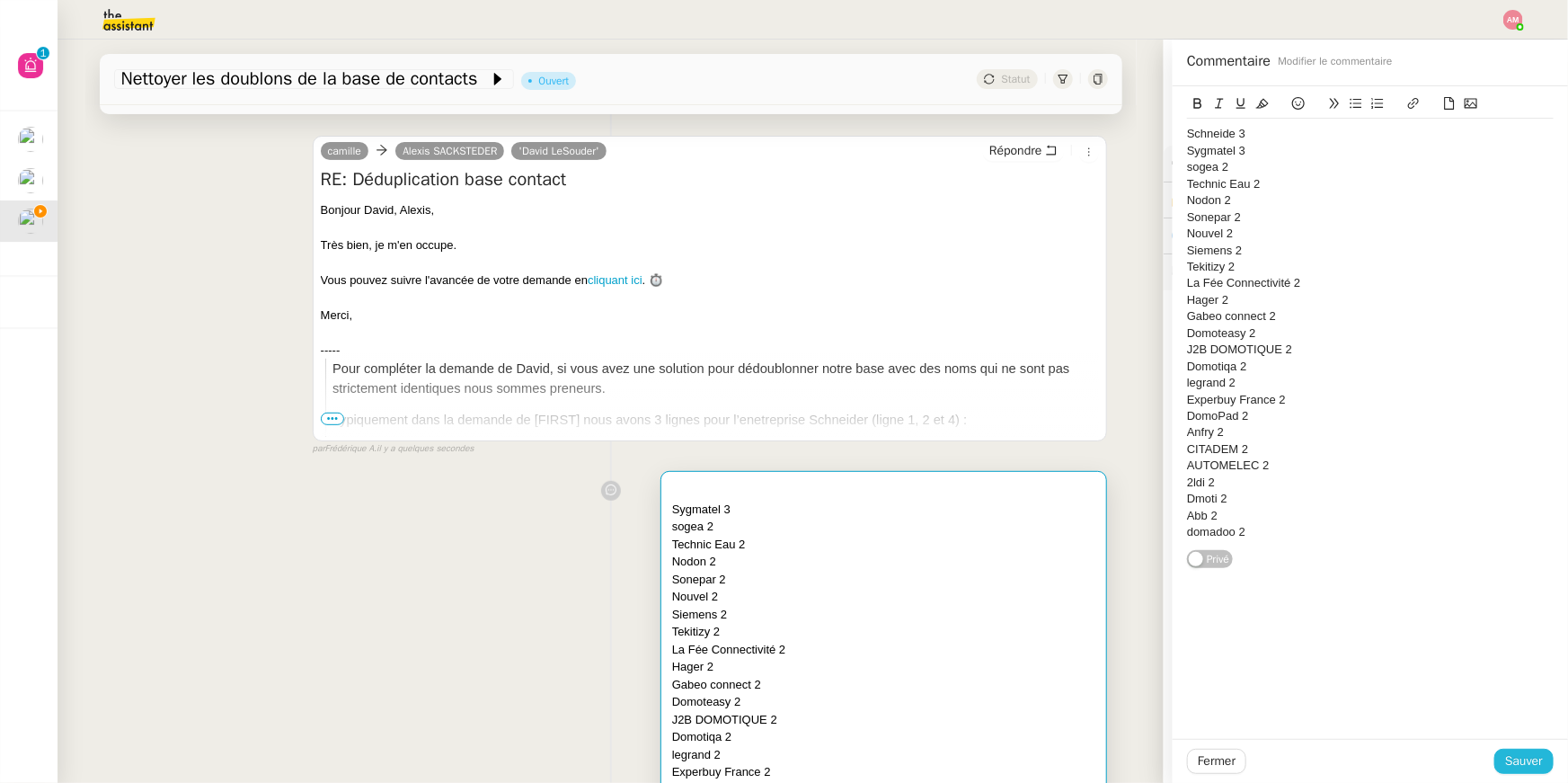 click on "Sauver" 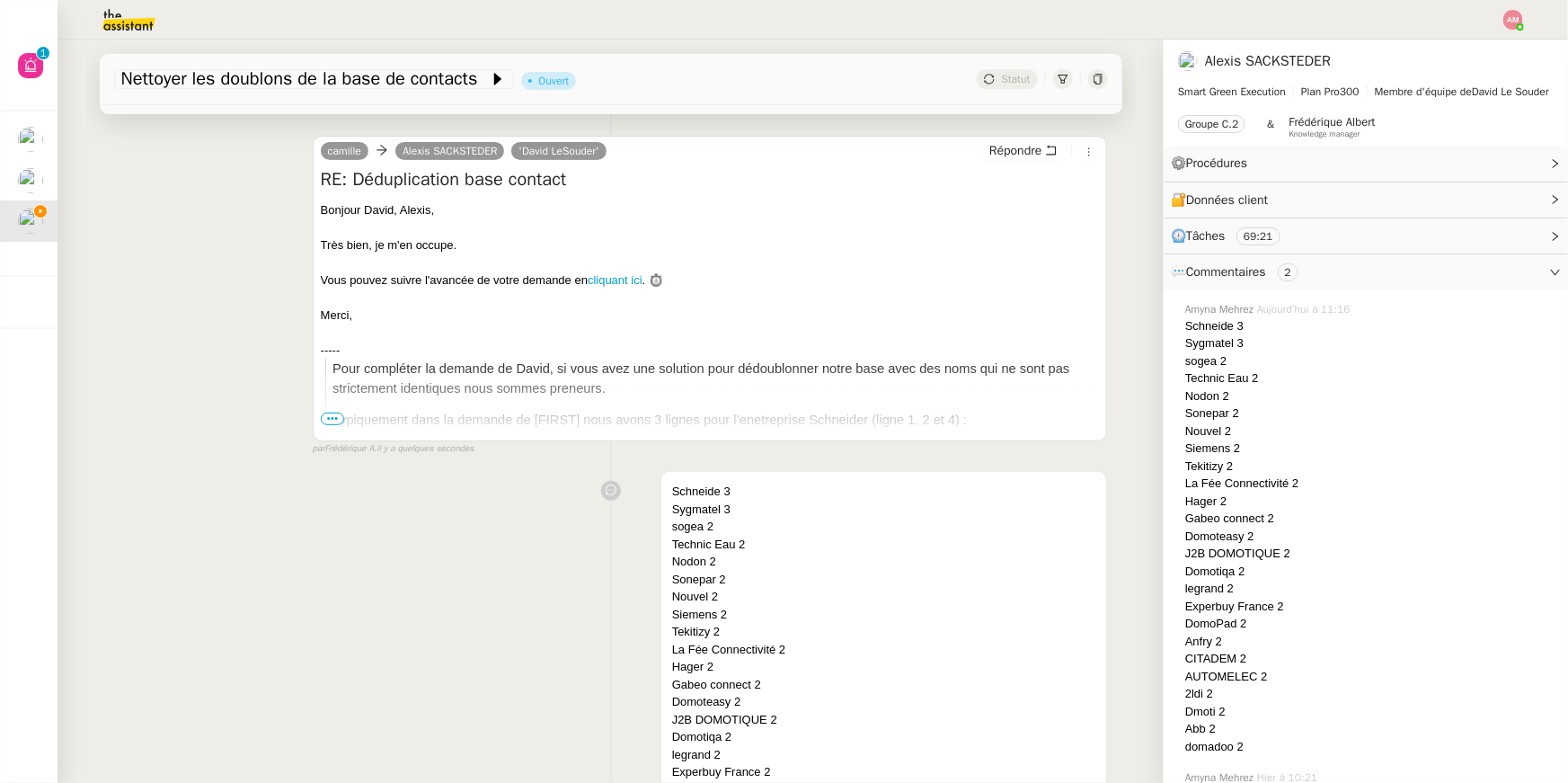 scroll, scrollTop: 0, scrollLeft: 0, axis: both 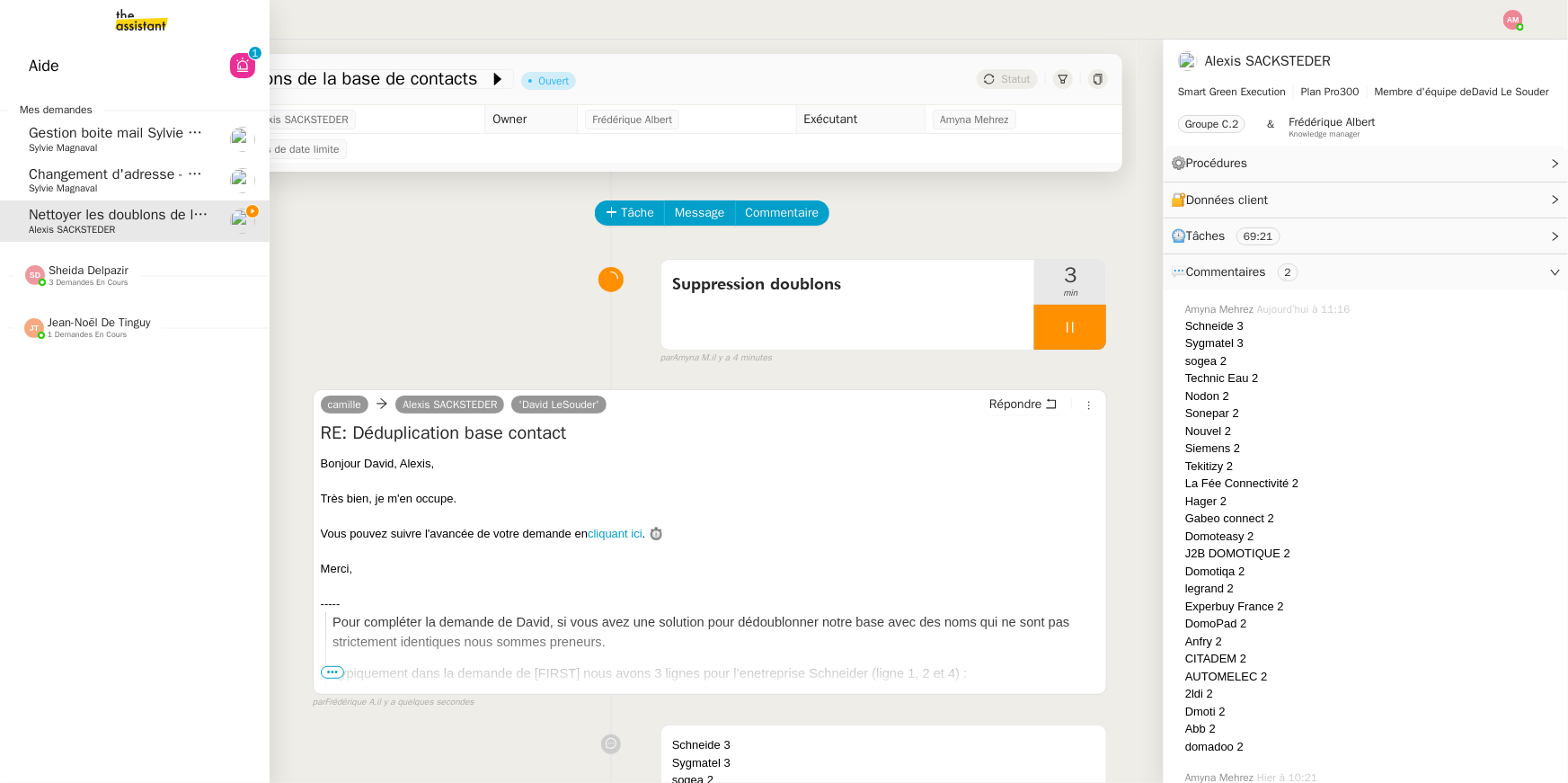 click on "Aide" 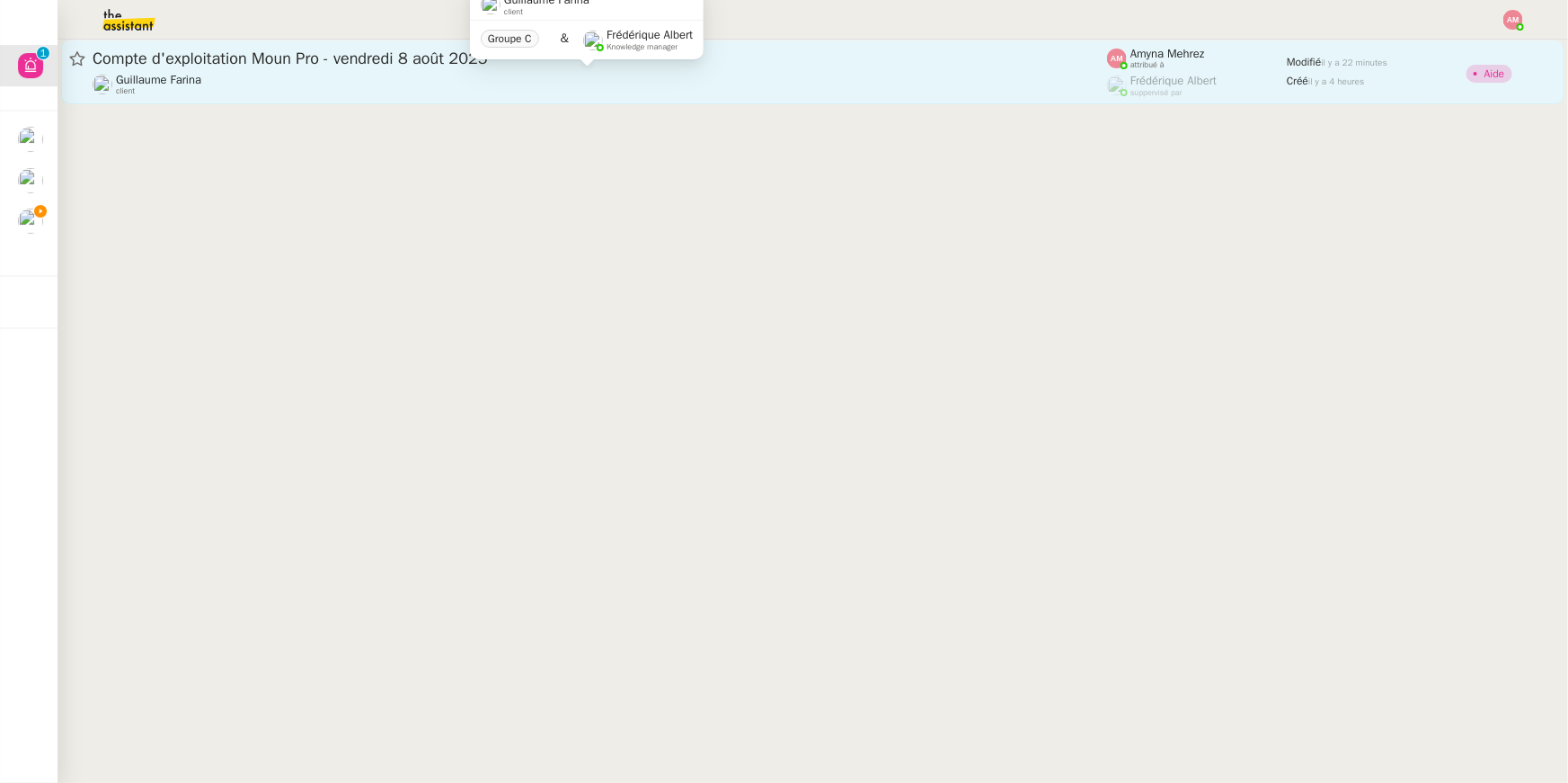 click on "Guillaume Farina    client" 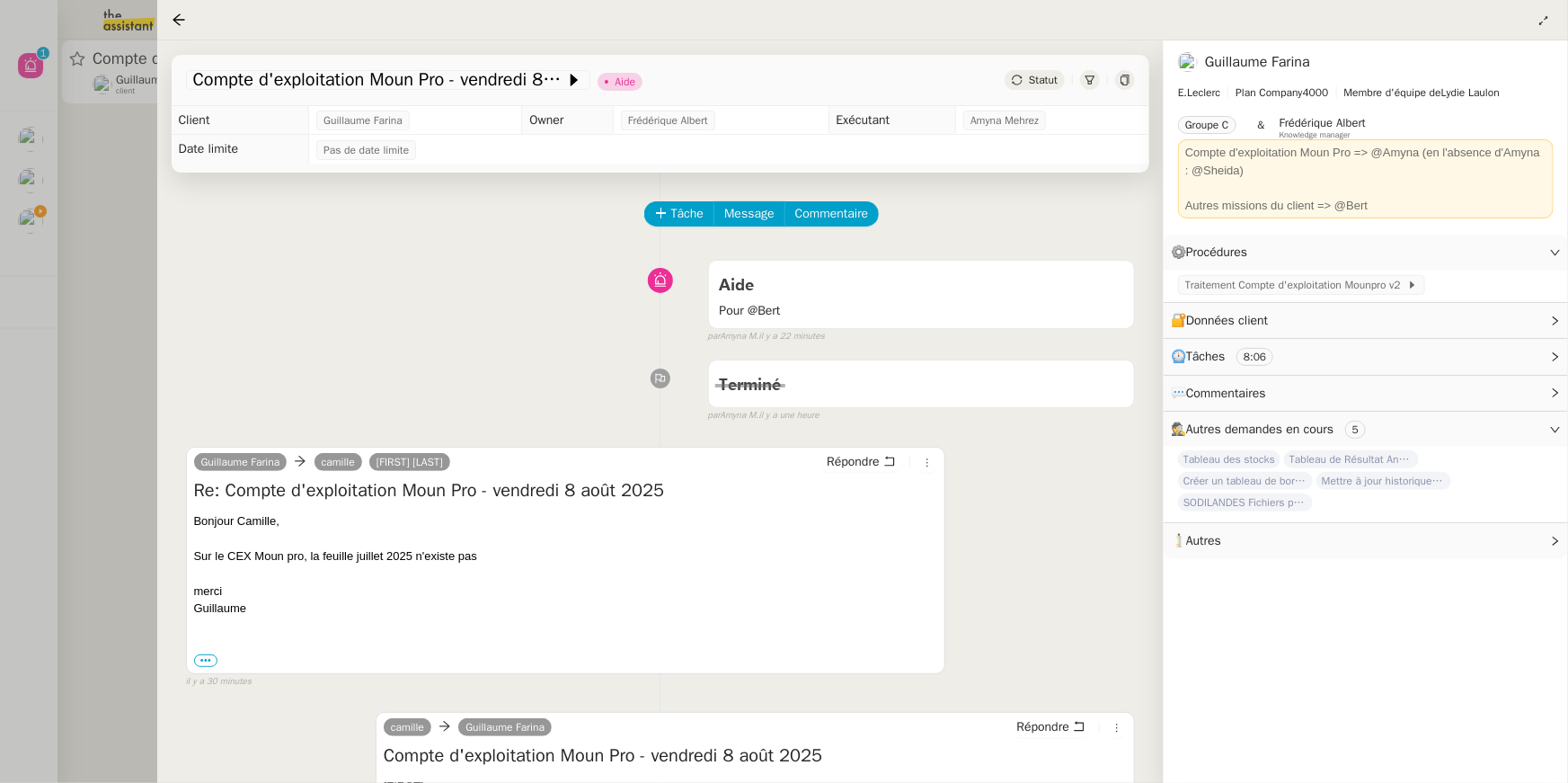 click at bounding box center [784, 391] 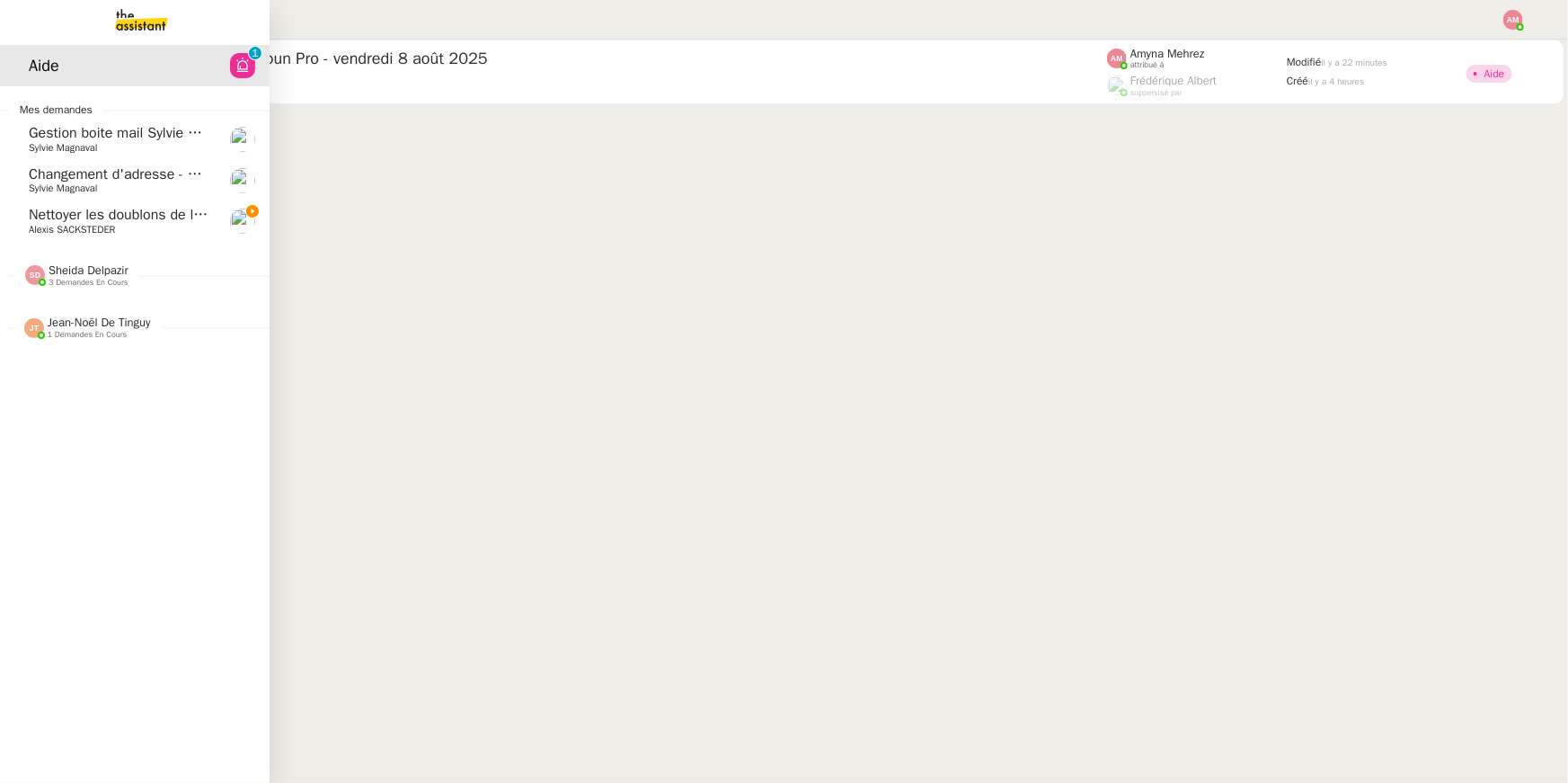 click on "Nettoyer les doublons de la base de contacts" 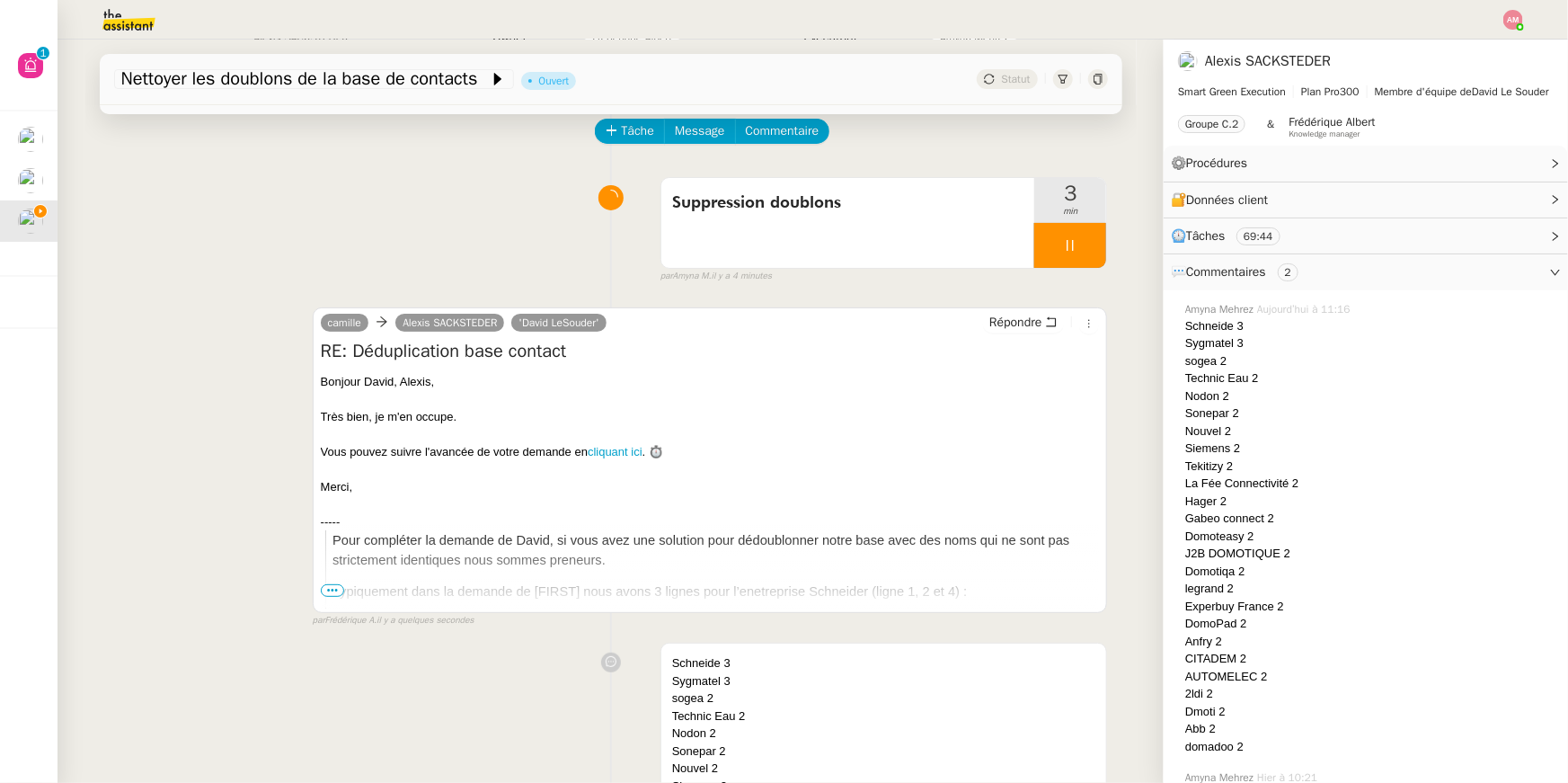 scroll, scrollTop: 306, scrollLeft: 0, axis: vertical 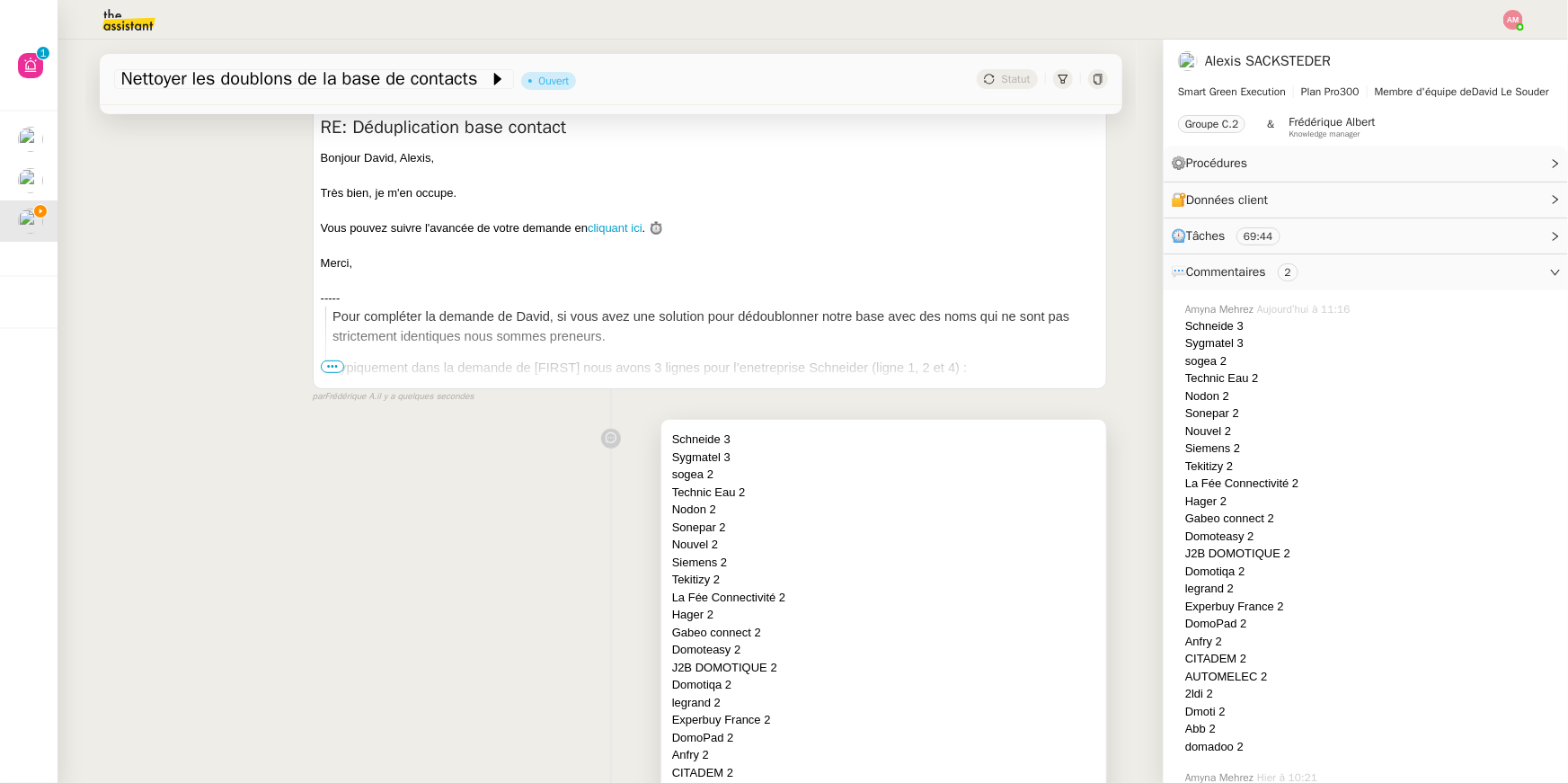 click on "La Fée Connectivité 2" at bounding box center [884, 598] 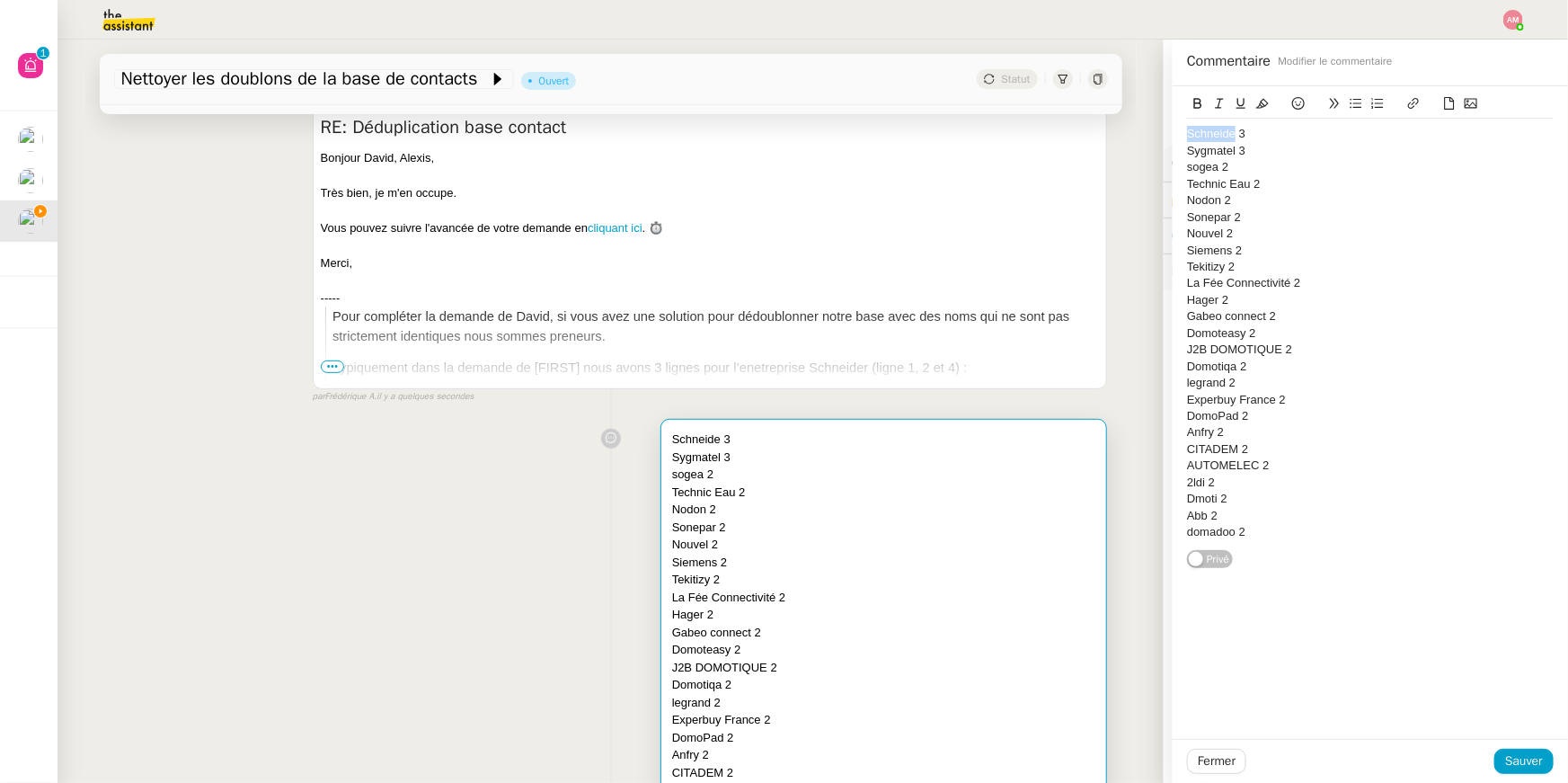 drag, startPoint x: 1232, startPoint y: 131, endPoint x: 1173, endPoint y: 131, distance: 59 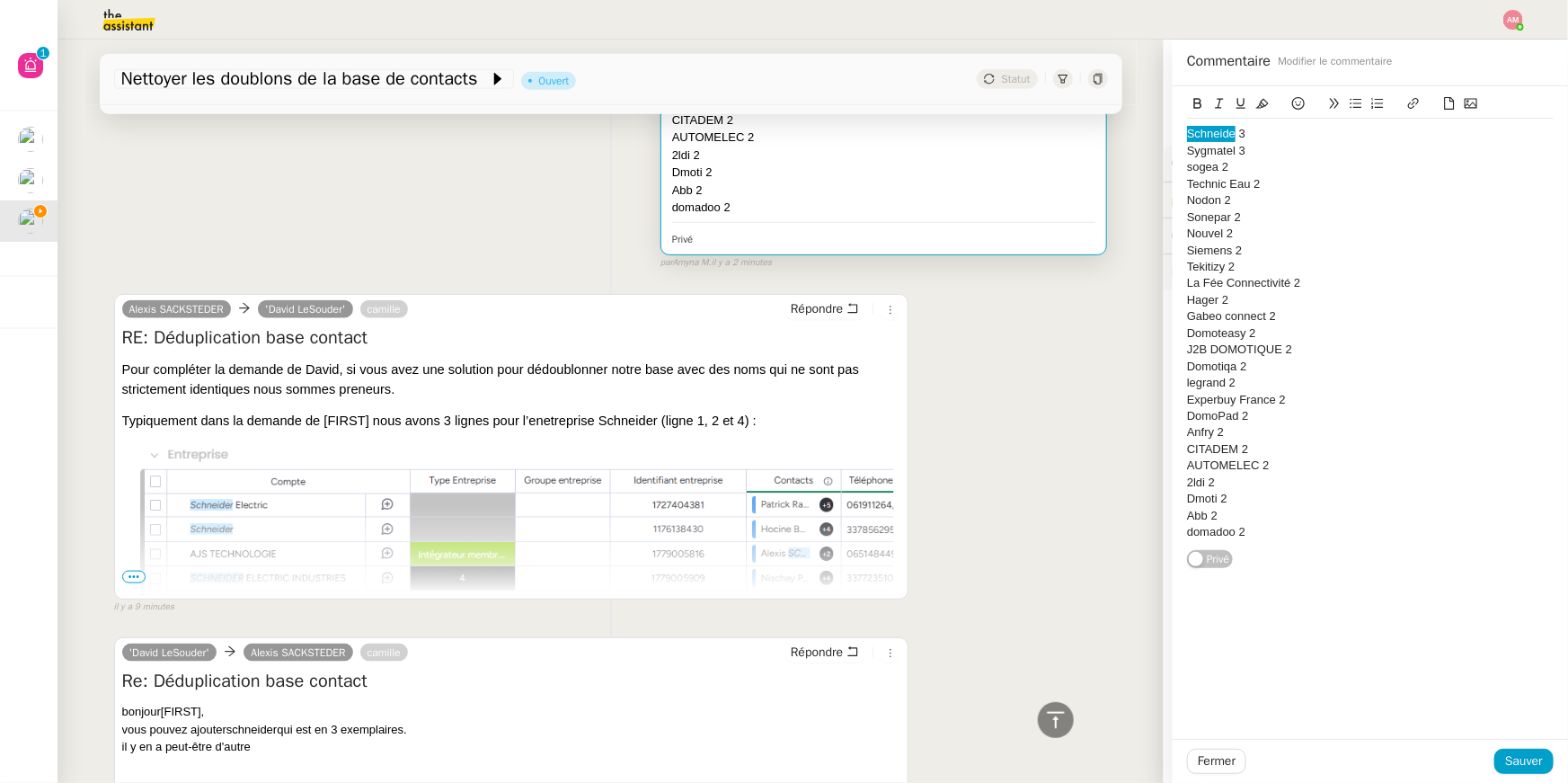 scroll, scrollTop: 994, scrollLeft: 0, axis: vertical 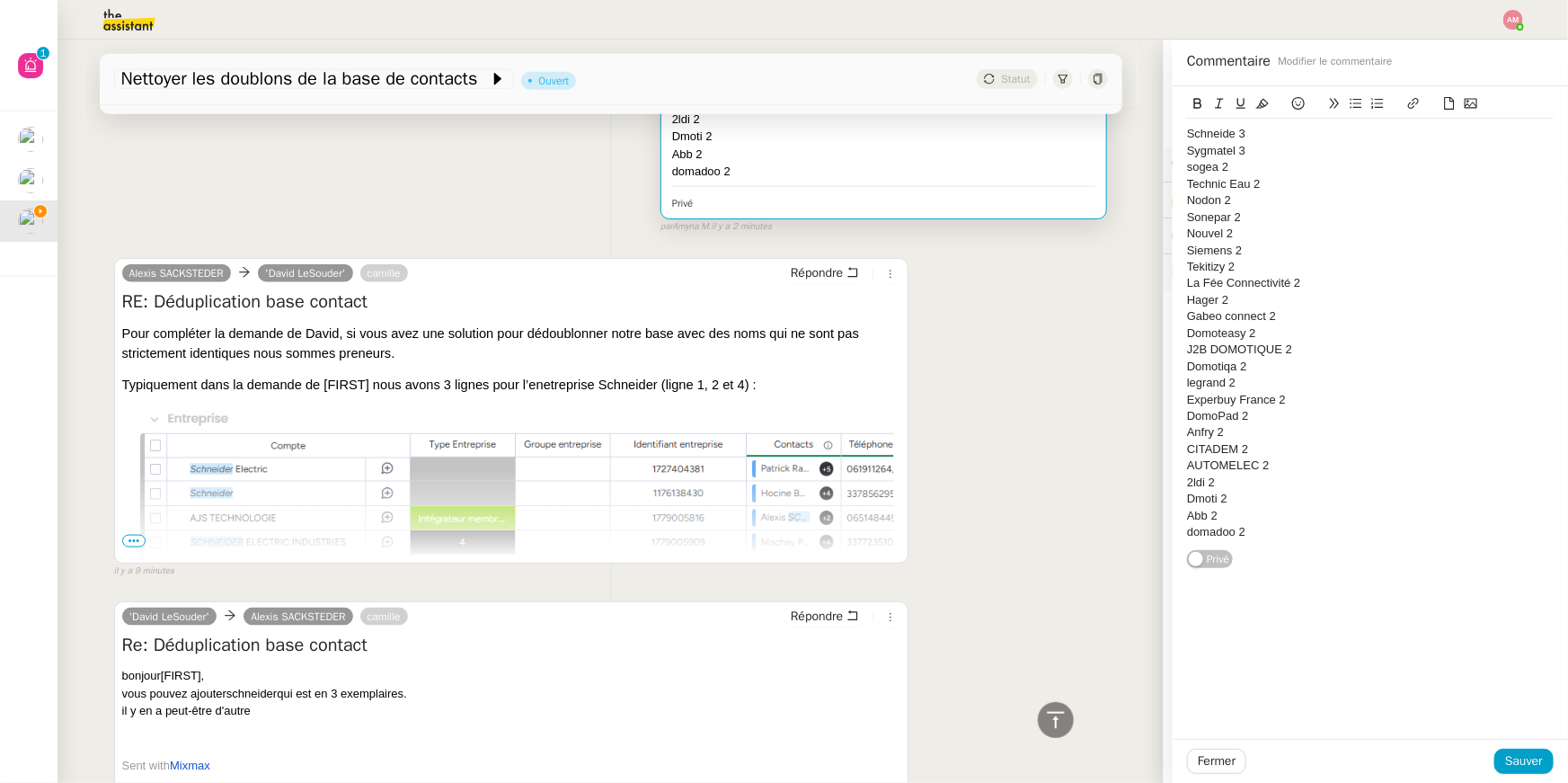 click on "Schneide 3" 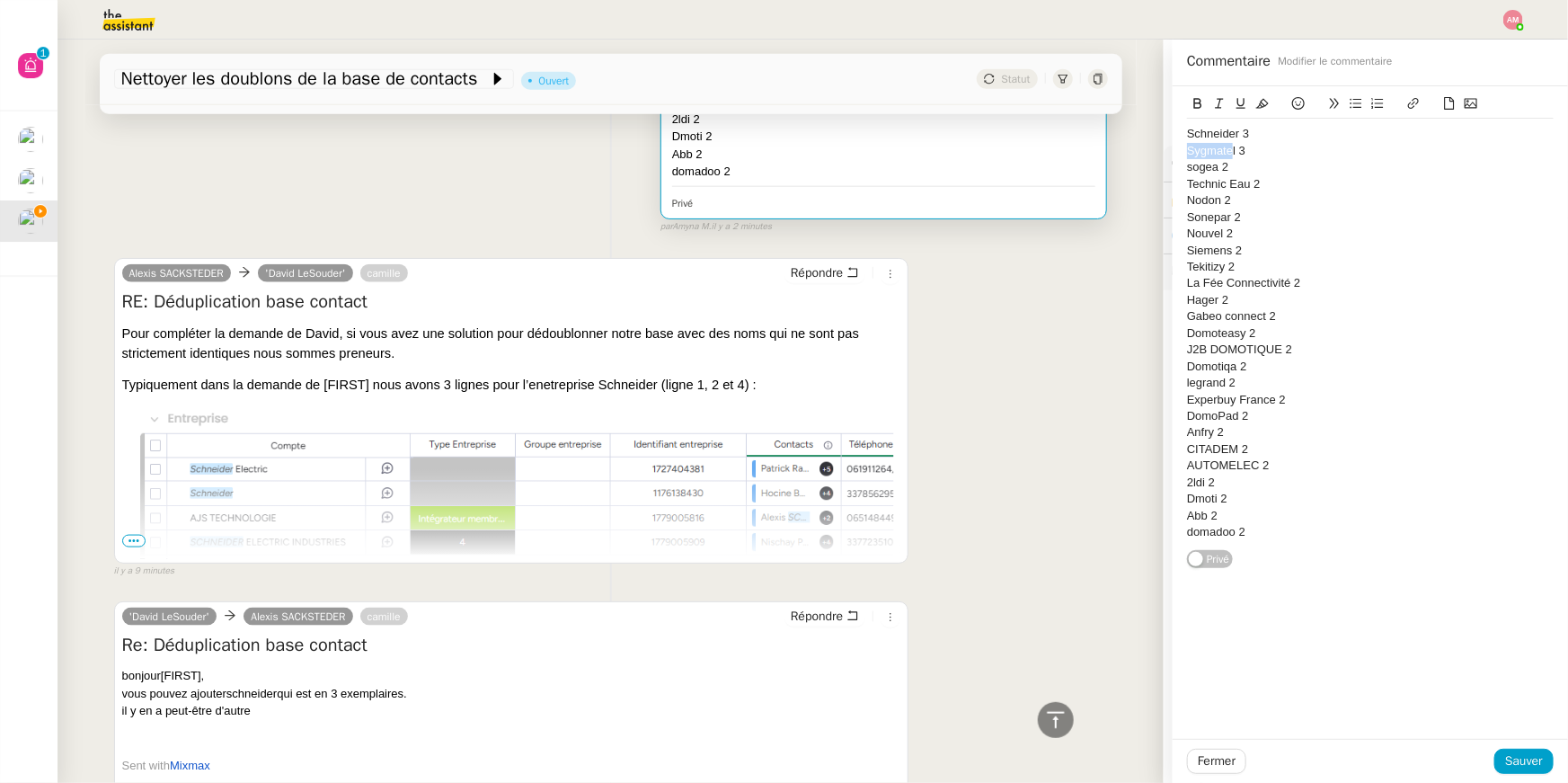 drag, startPoint x: 1234, startPoint y: 152, endPoint x: 1176, endPoint y: 152, distance: 58 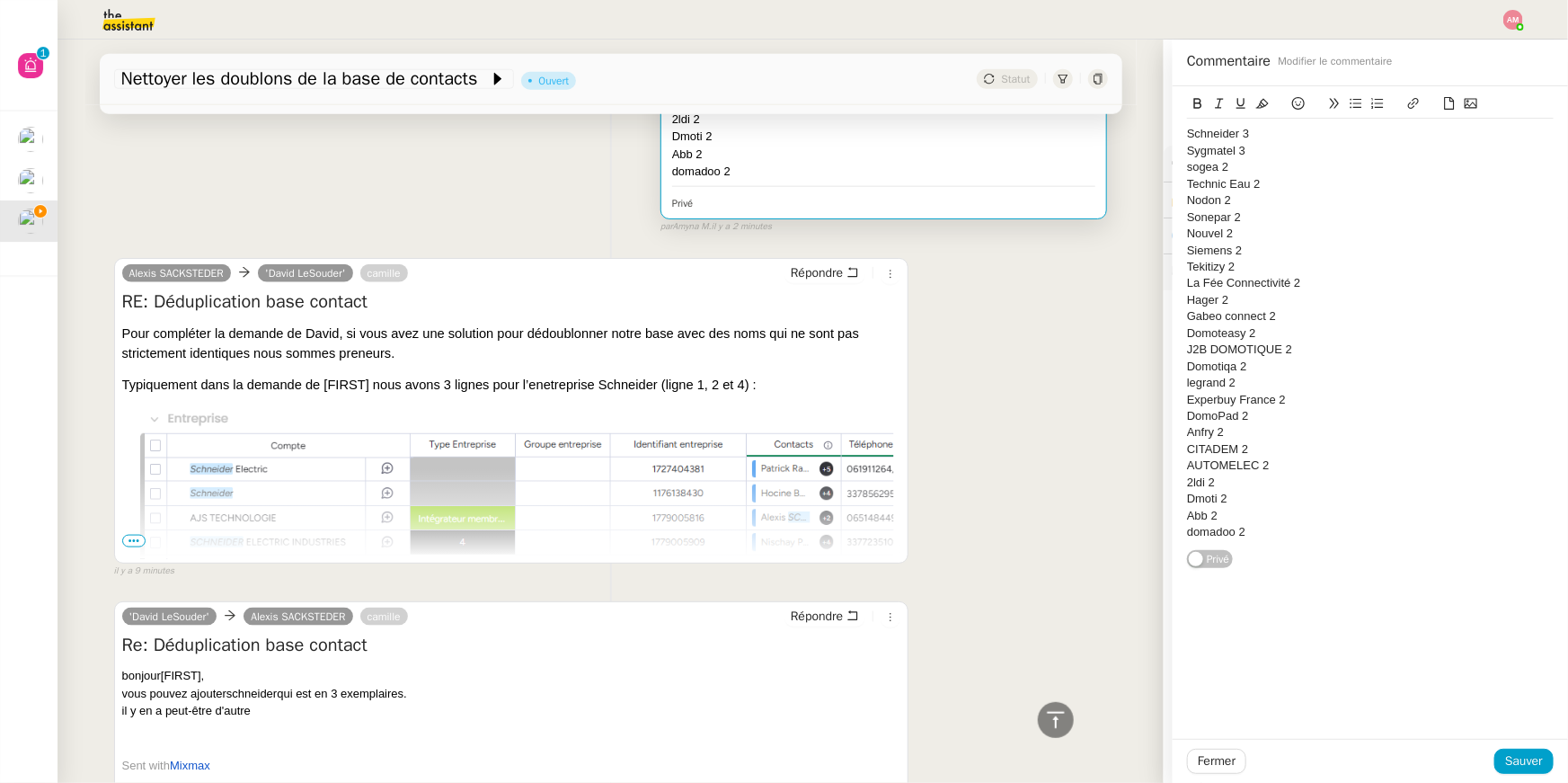 click on "Sygmatel 3" 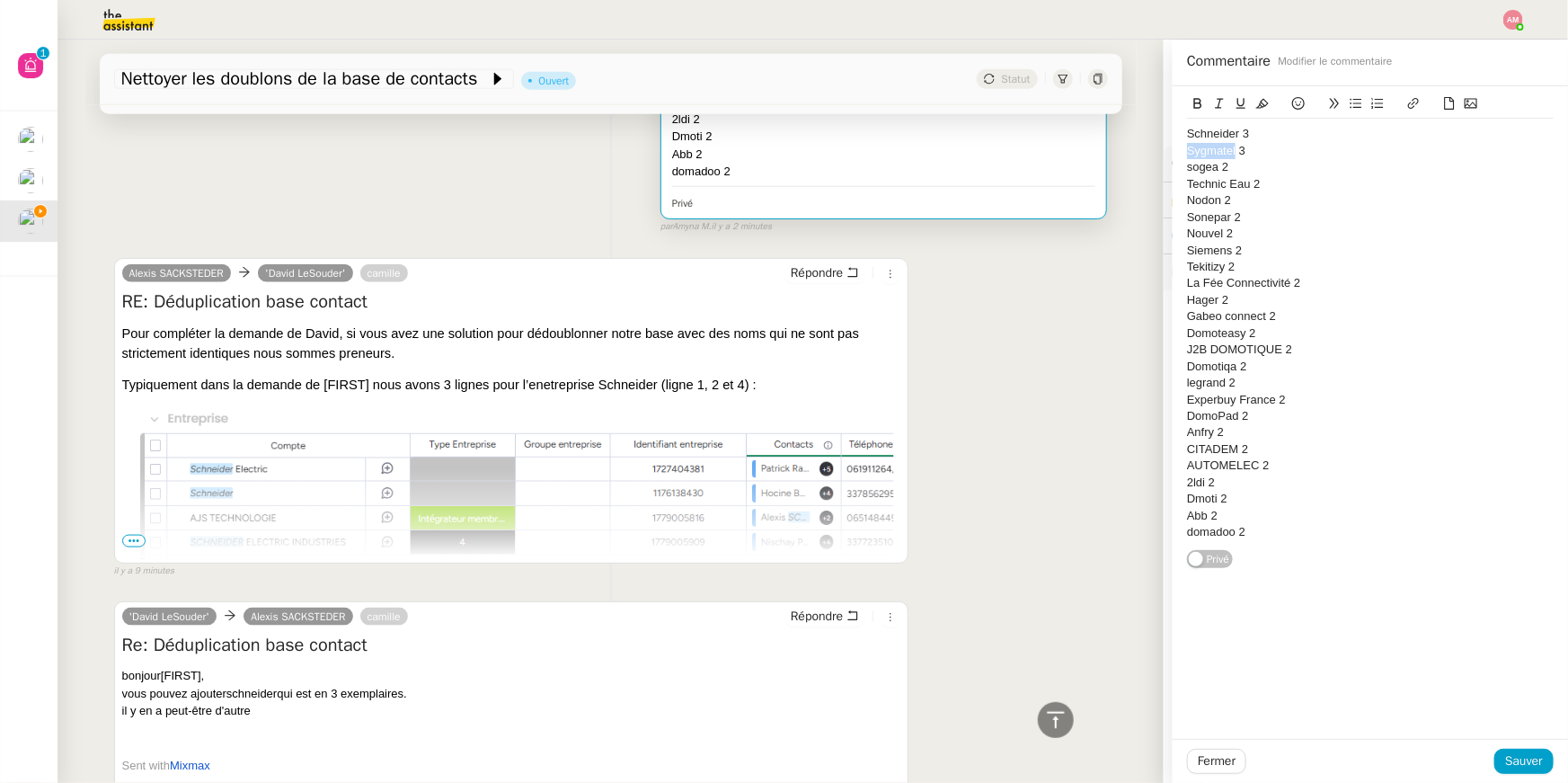 drag, startPoint x: 1237, startPoint y: 154, endPoint x: 1173, endPoint y: 154, distance: 64 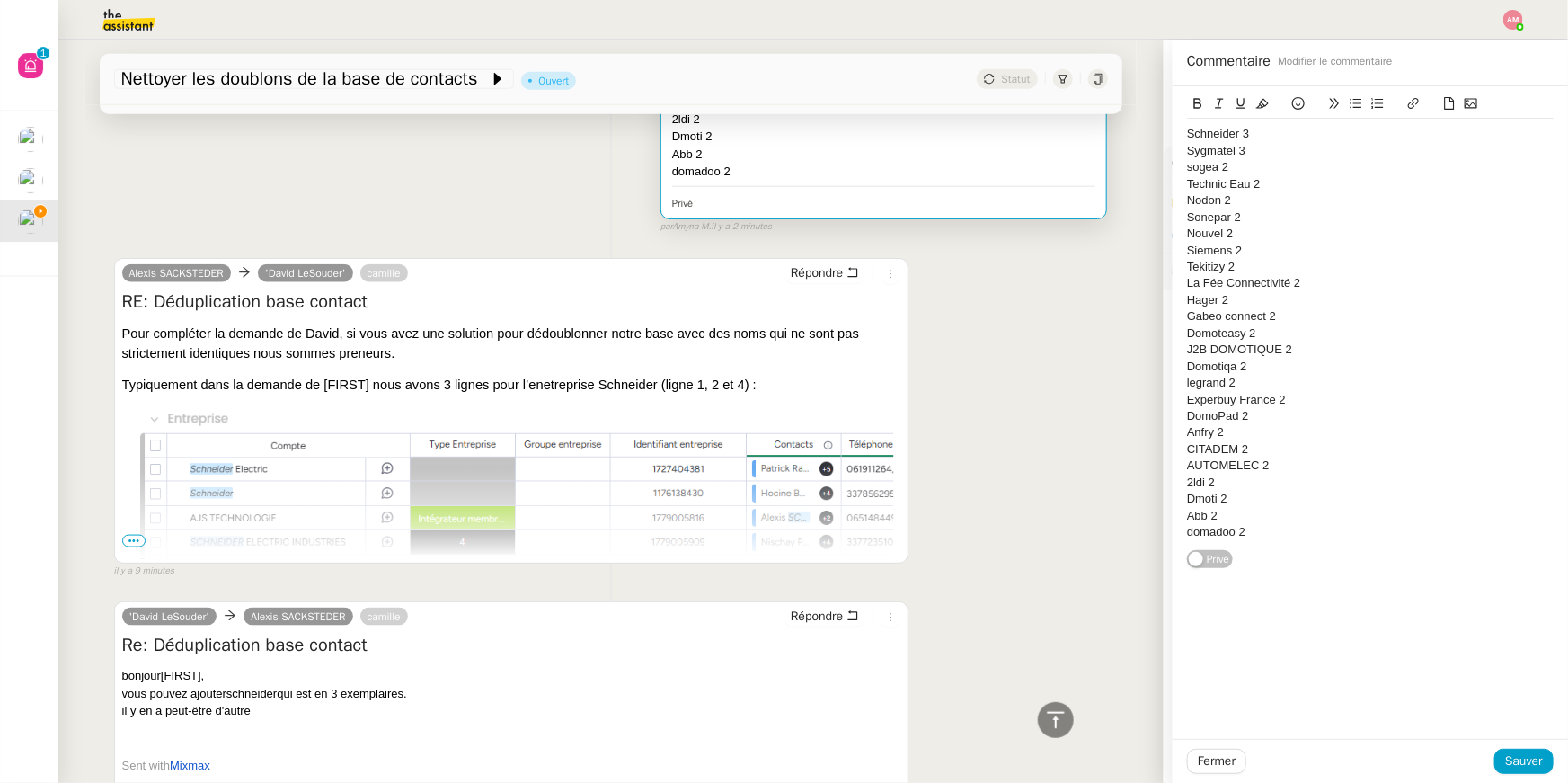 click on "Sygmatel 3" 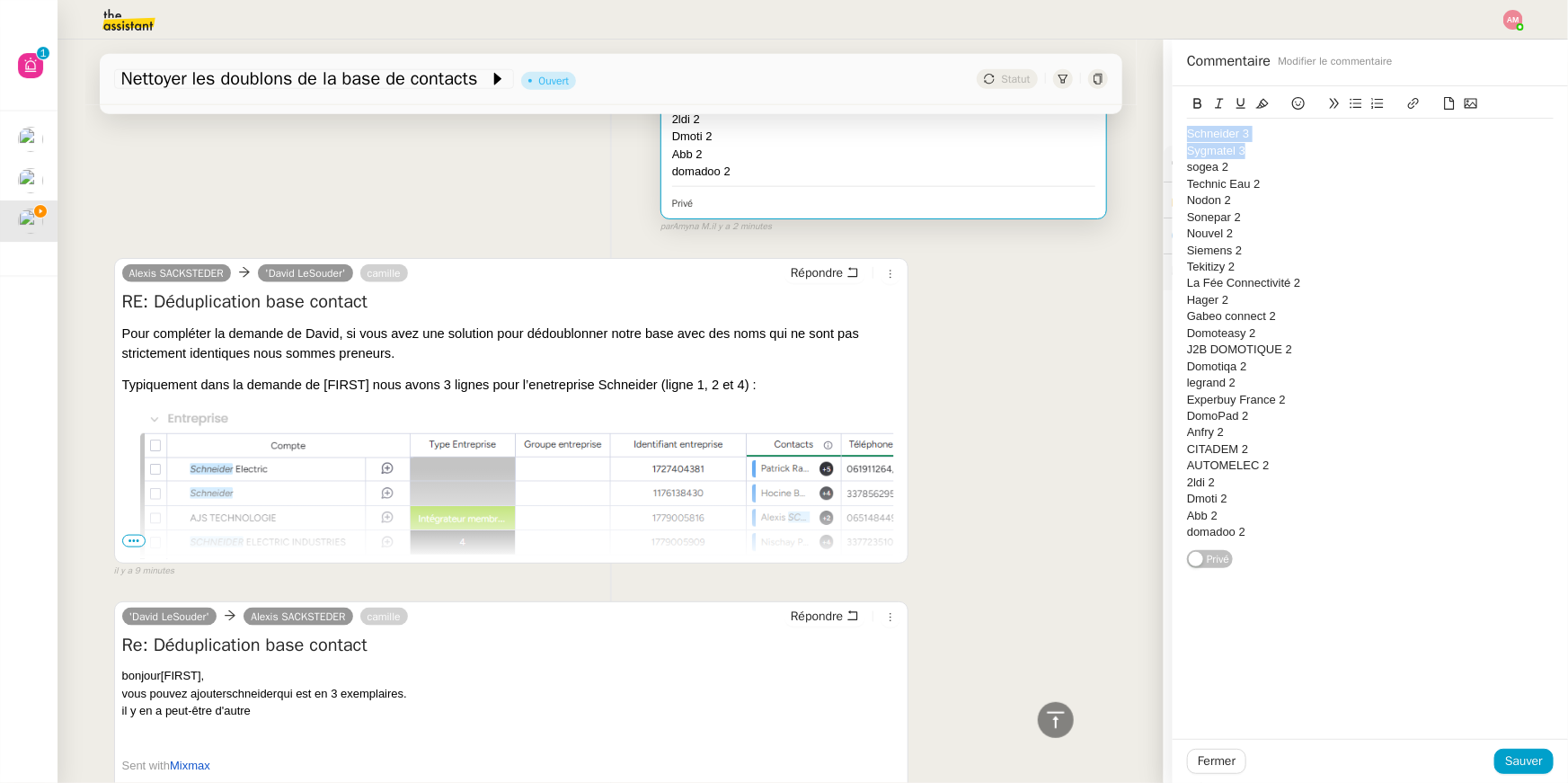 drag, startPoint x: 1284, startPoint y: 152, endPoint x: 1149, endPoint y: 121, distance: 138.51354 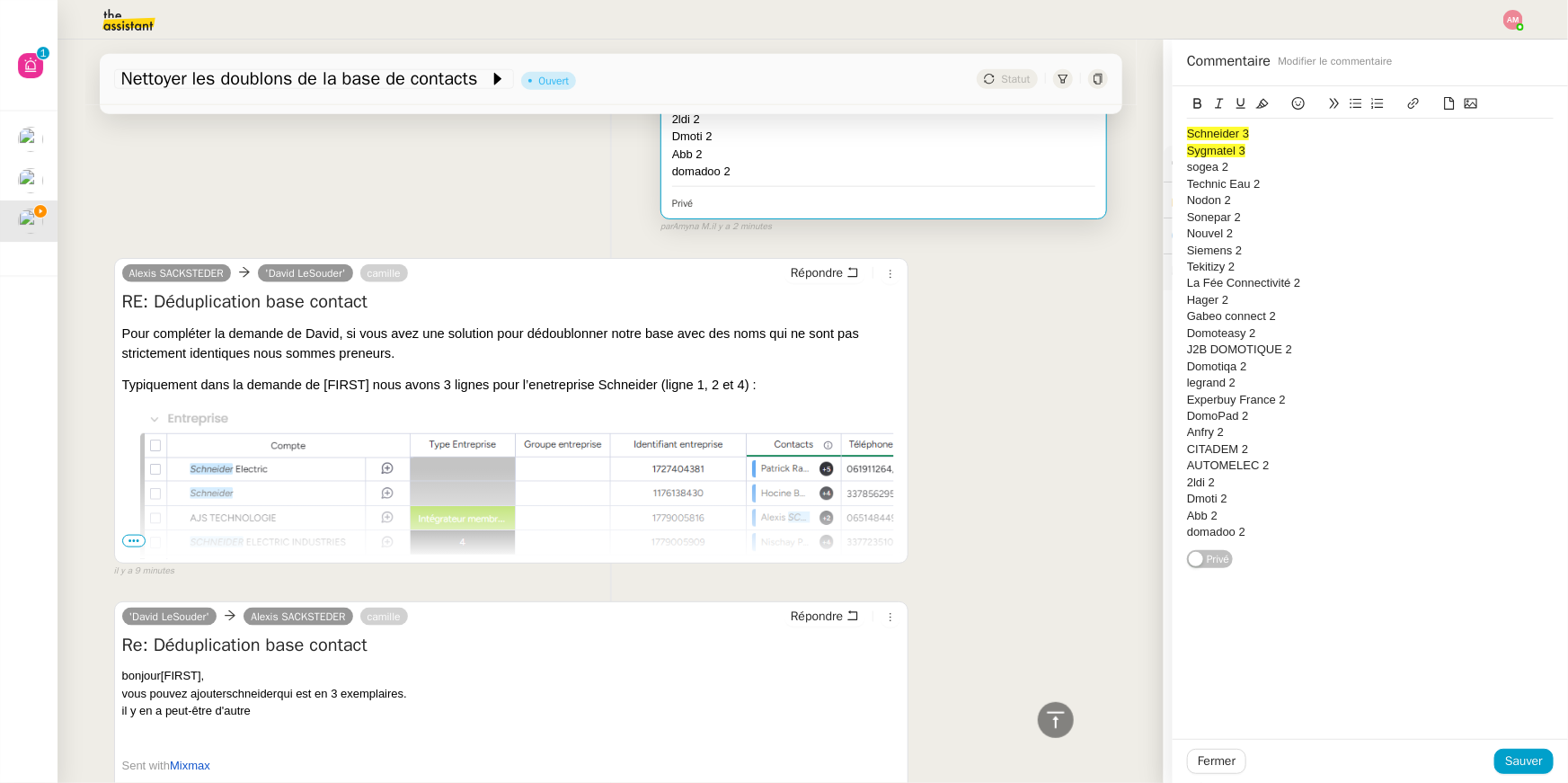 click on "sogea 2" 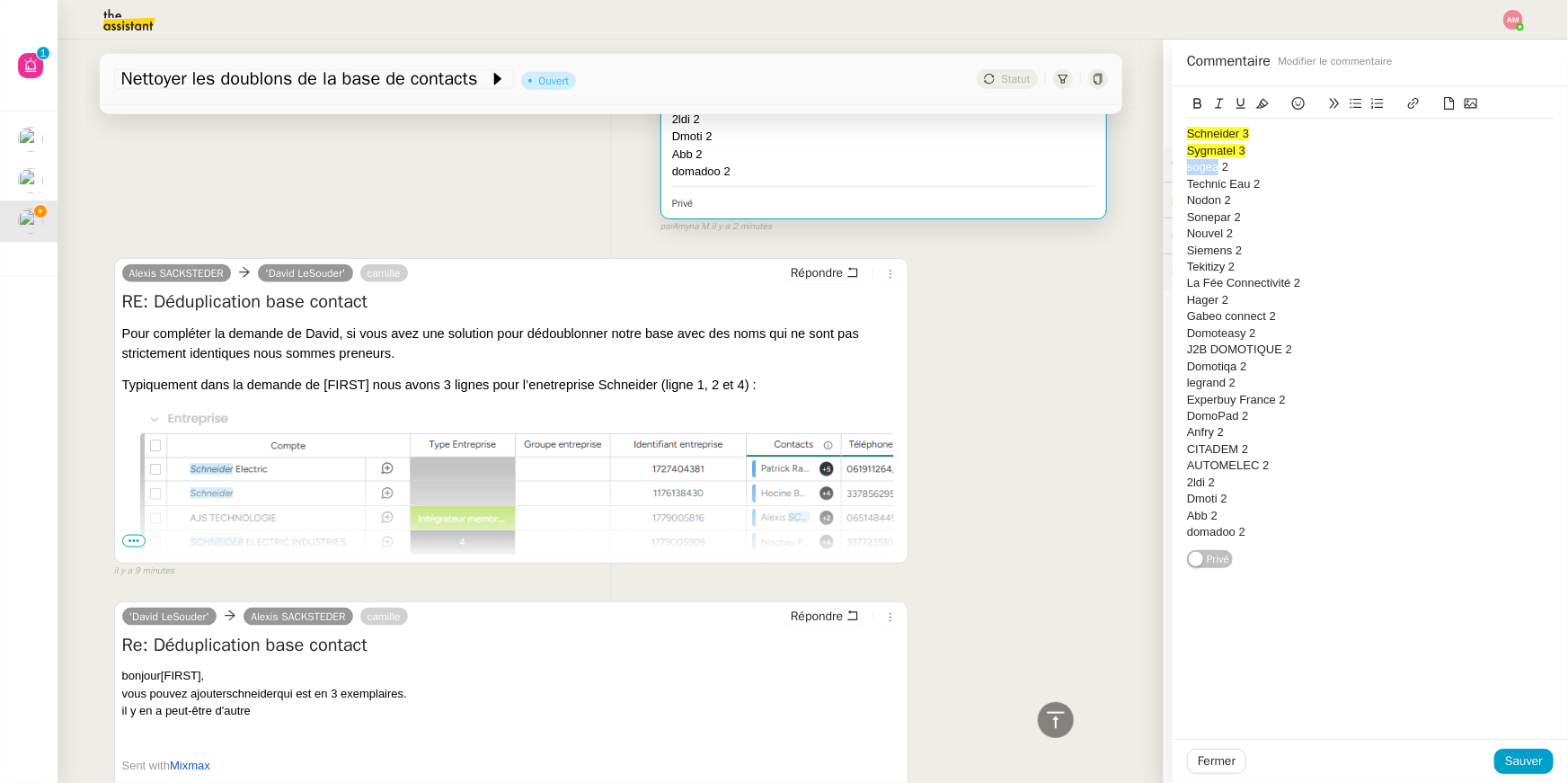 drag, startPoint x: 1218, startPoint y: 171, endPoint x: 1159, endPoint y: 170, distance: 59.008474 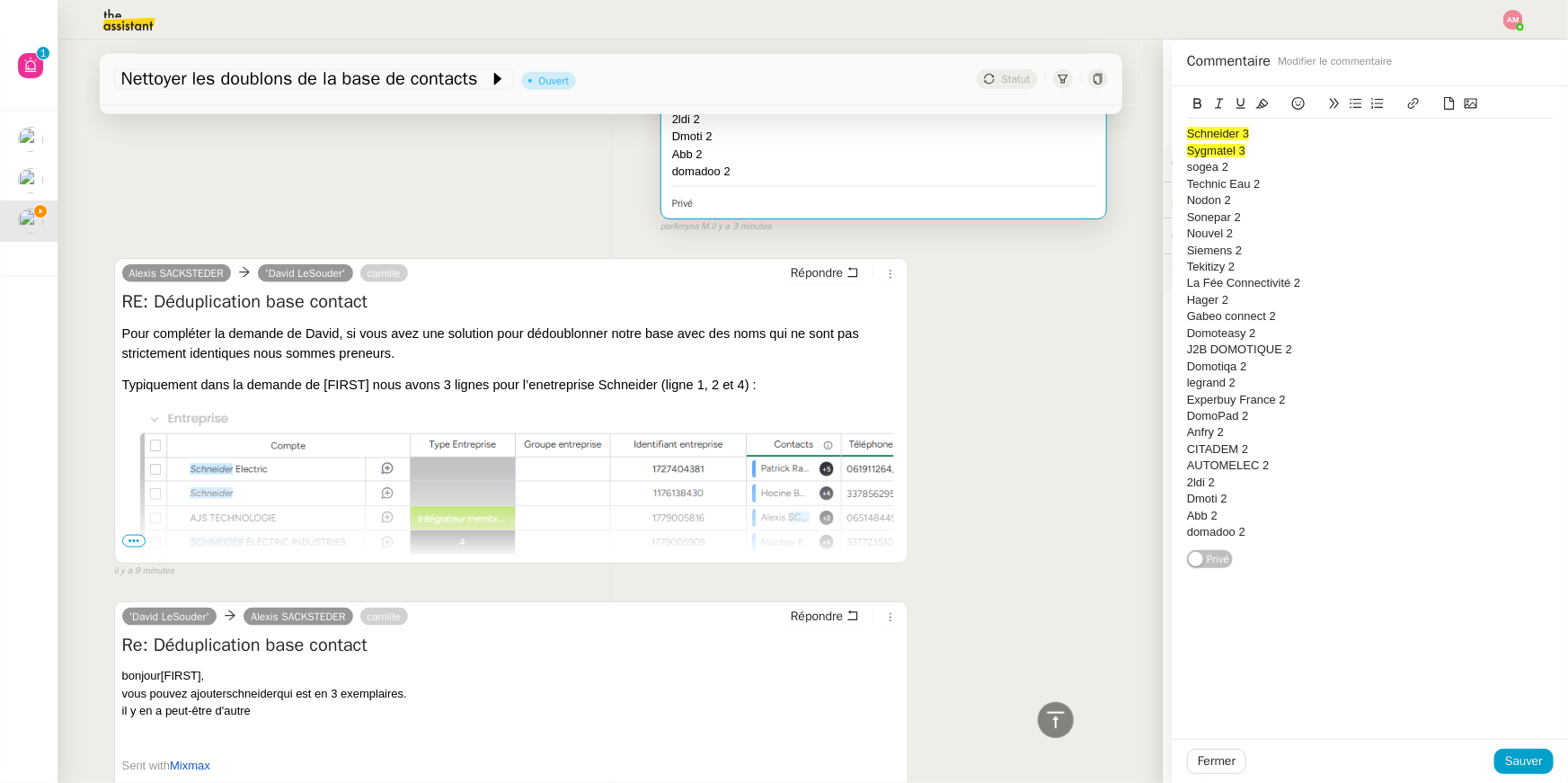 click on "sogea 2" 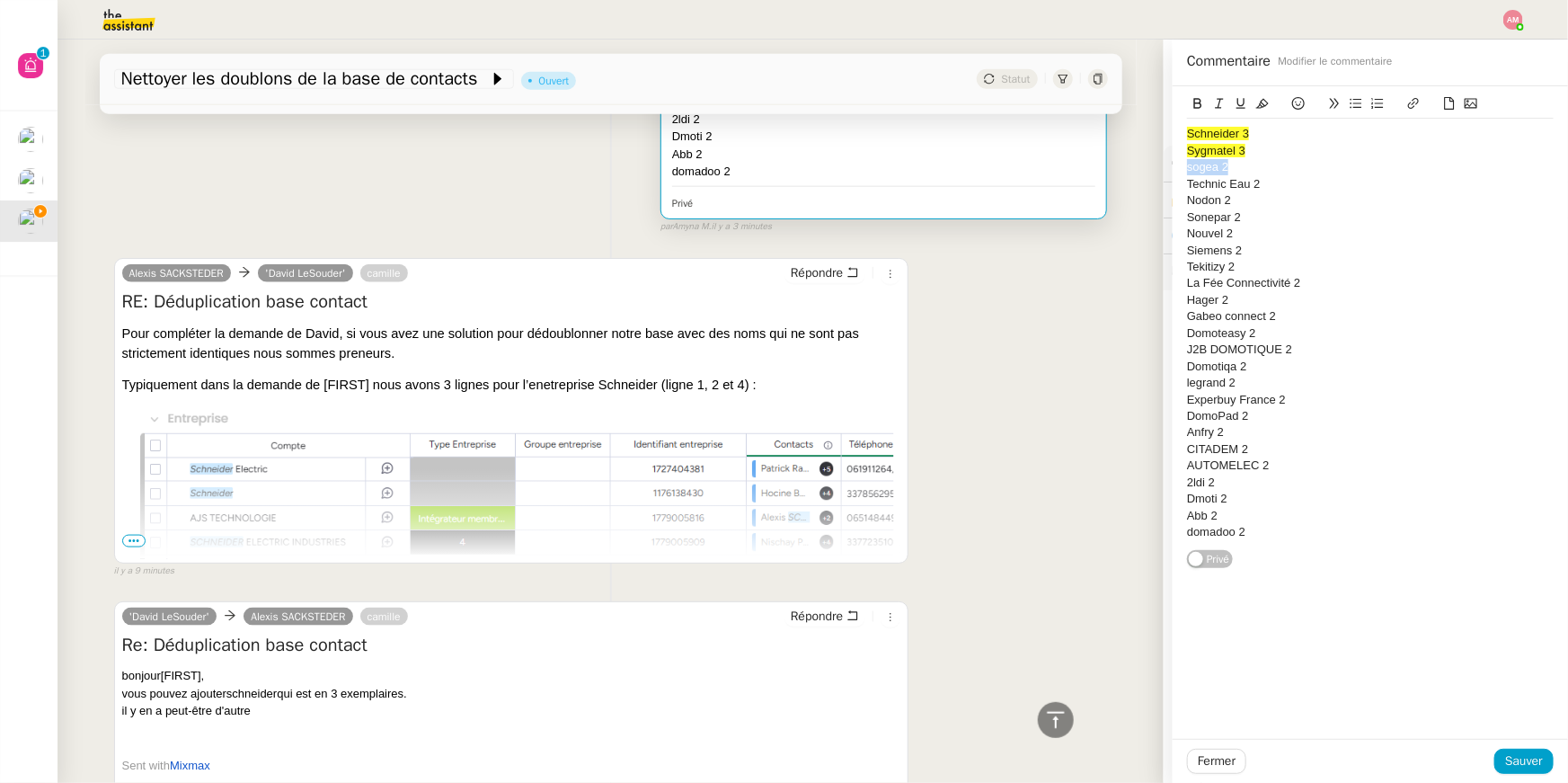 drag, startPoint x: 1243, startPoint y: 166, endPoint x: 1163, endPoint y: 166, distance: 80 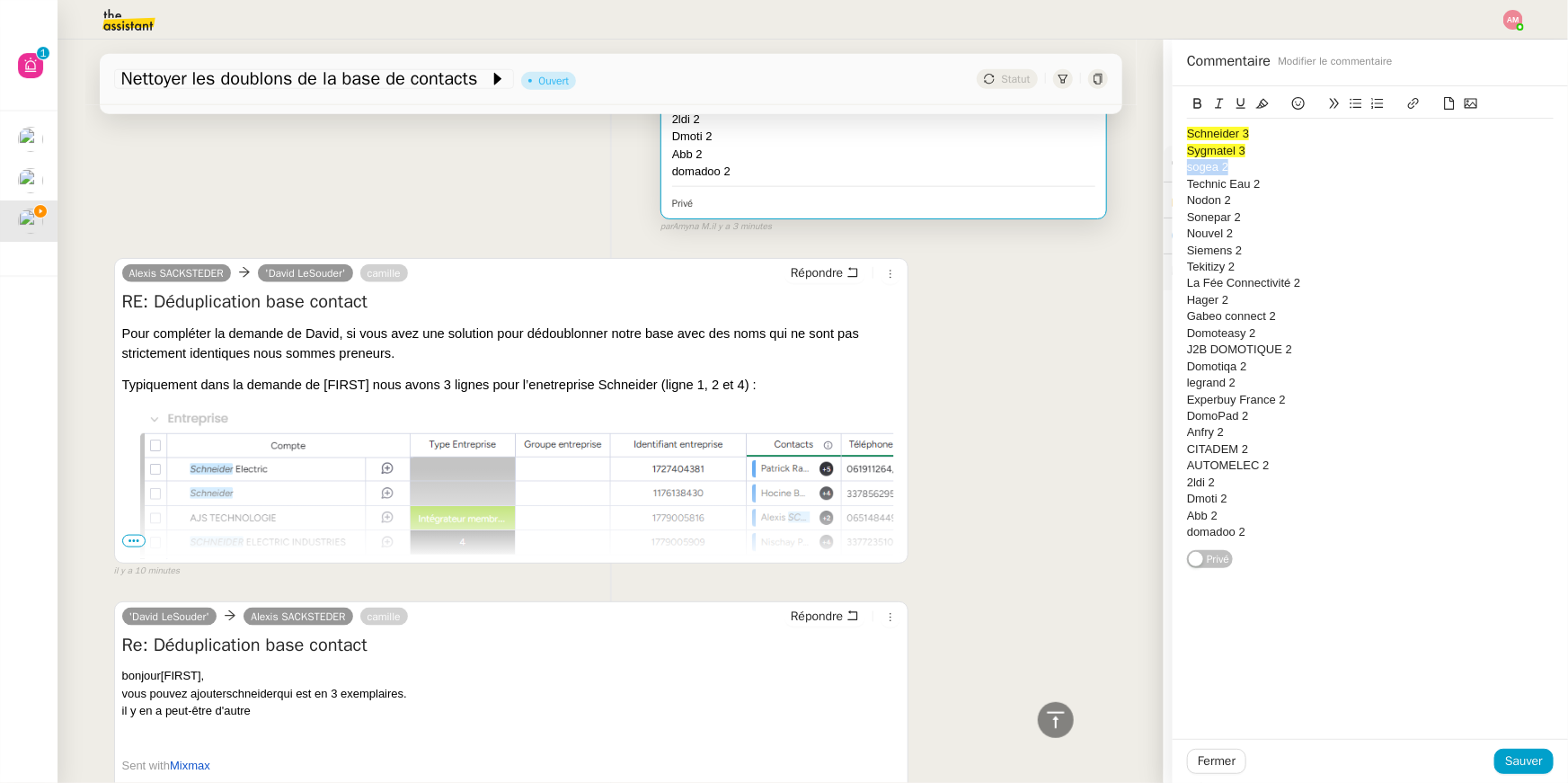 click on "sogea 2" 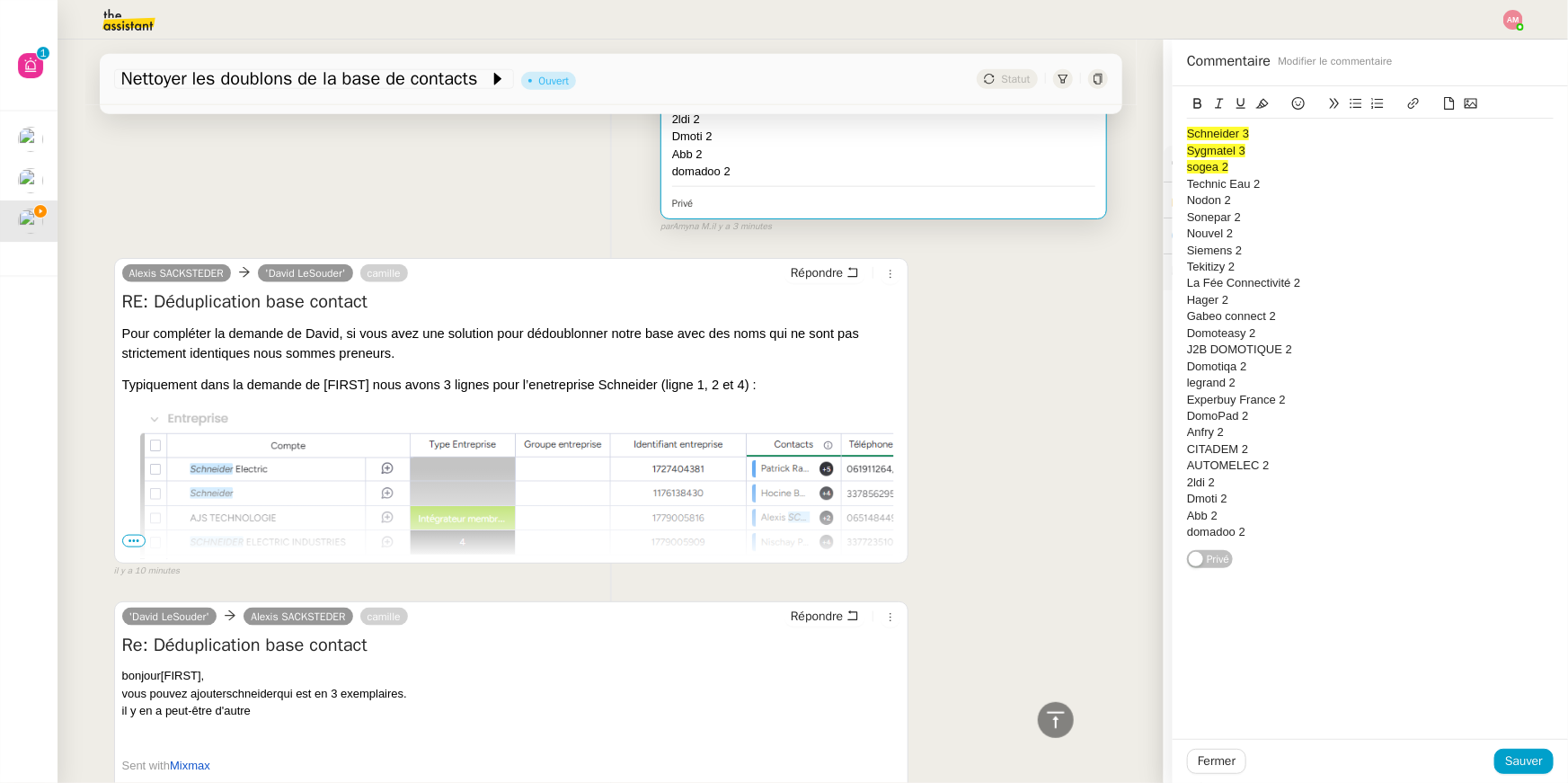 click on "Nodon 2" 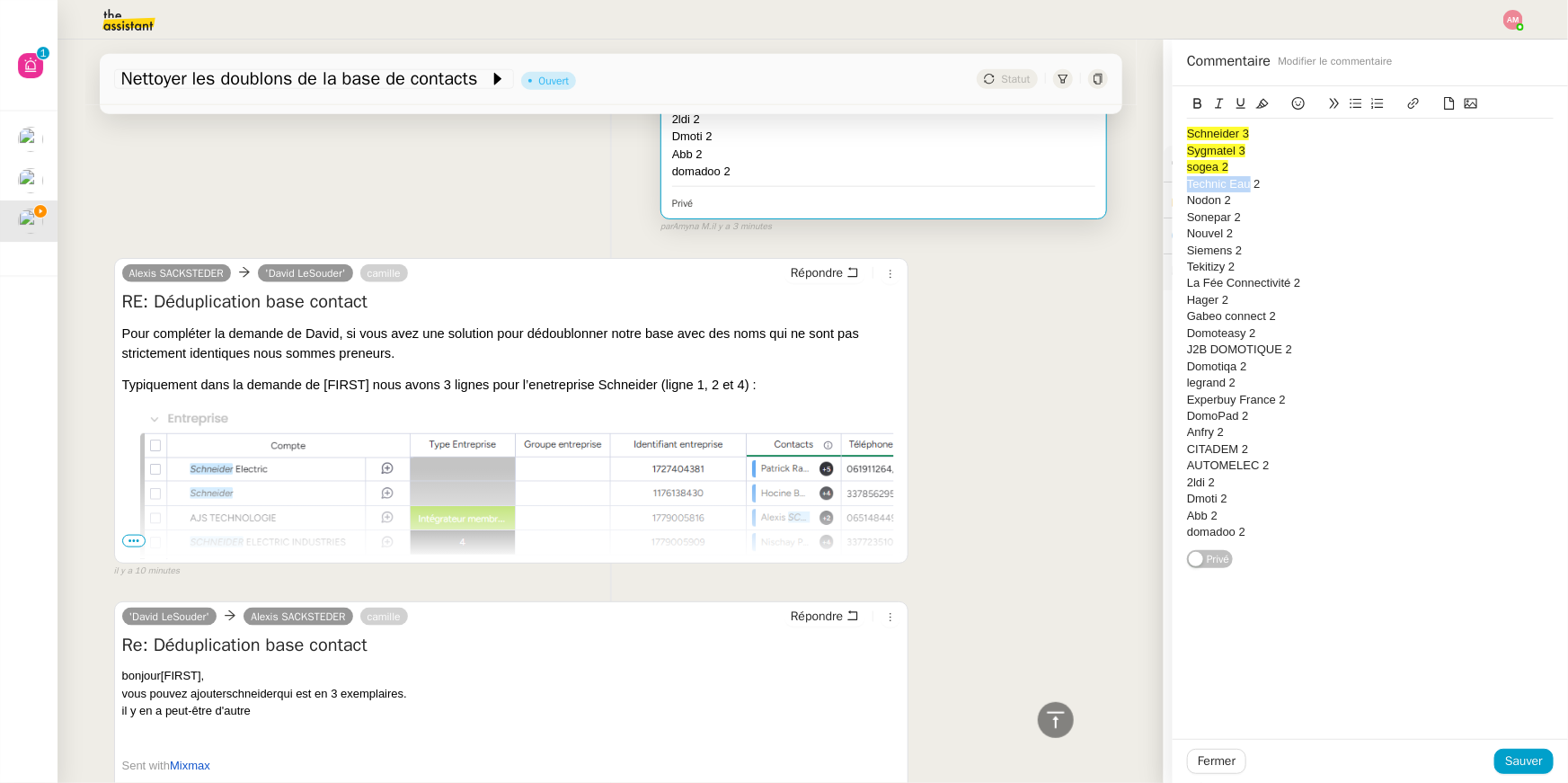 drag, startPoint x: 1252, startPoint y: 185, endPoint x: 1175, endPoint y: 179, distance: 77.23341 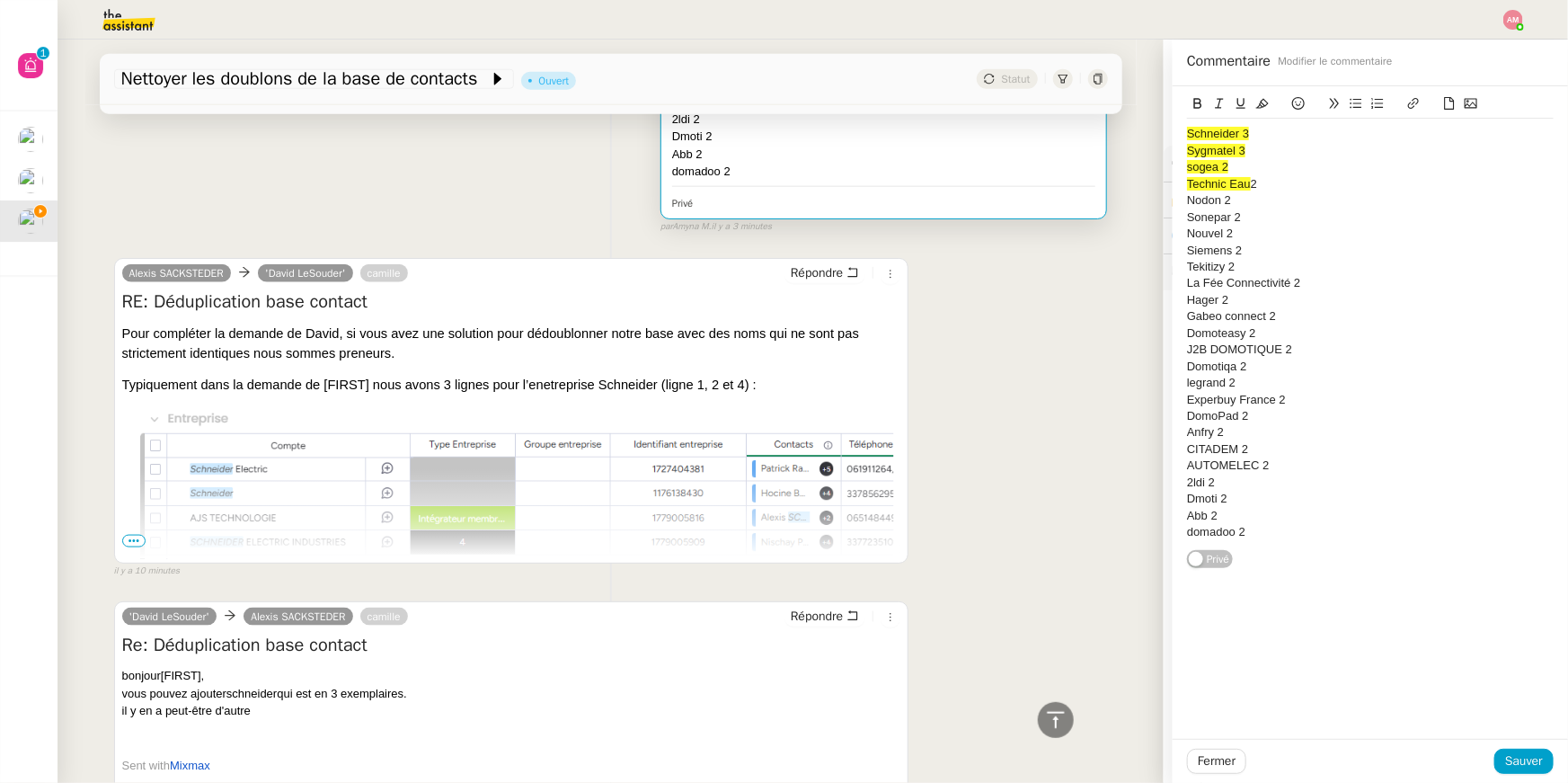 click on "Siemens 2" 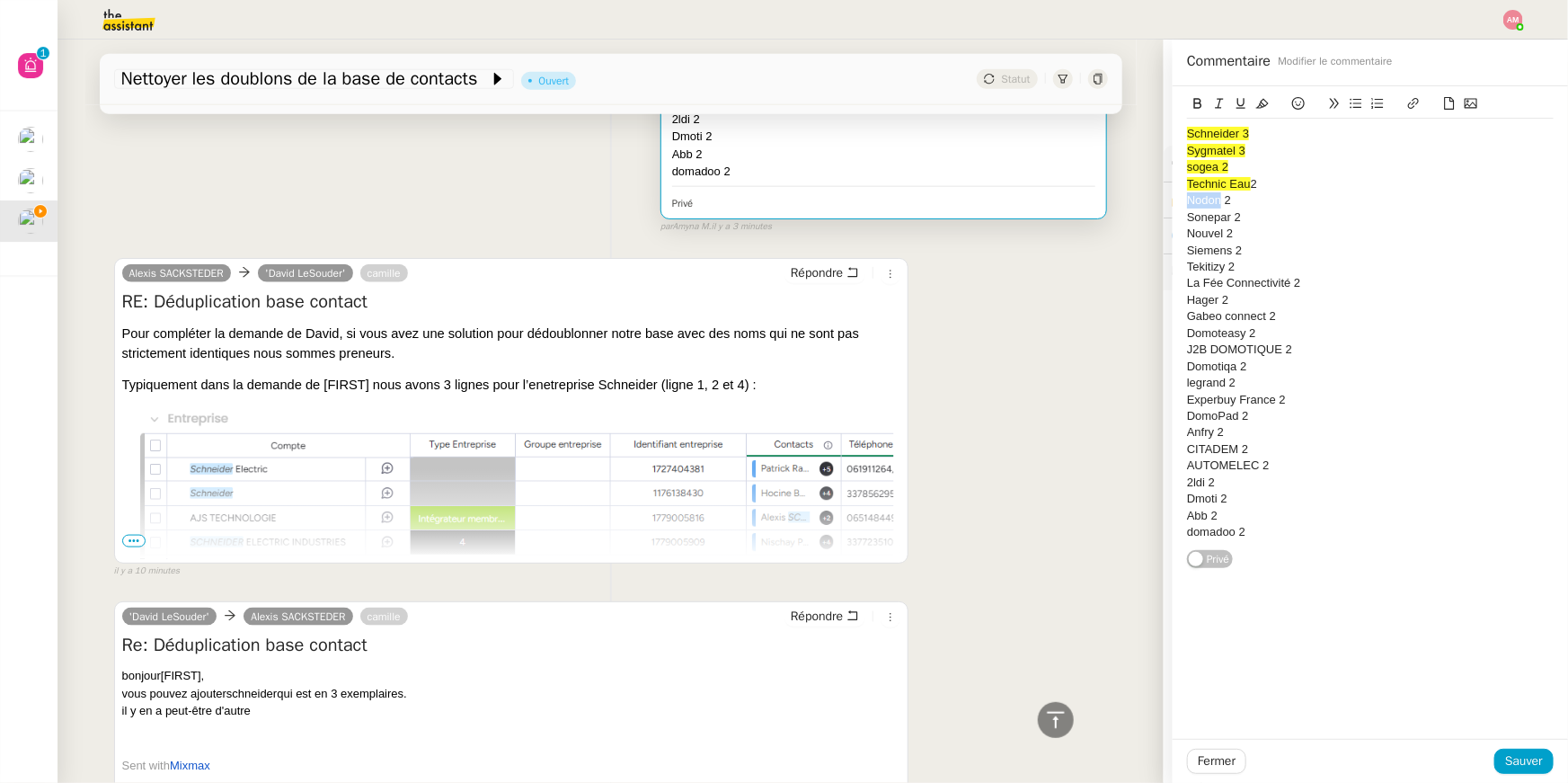 drag, startPoint x: 1223, startPoint y: 200, endPoint x: 1165, endPoint y: 200, distance: 58 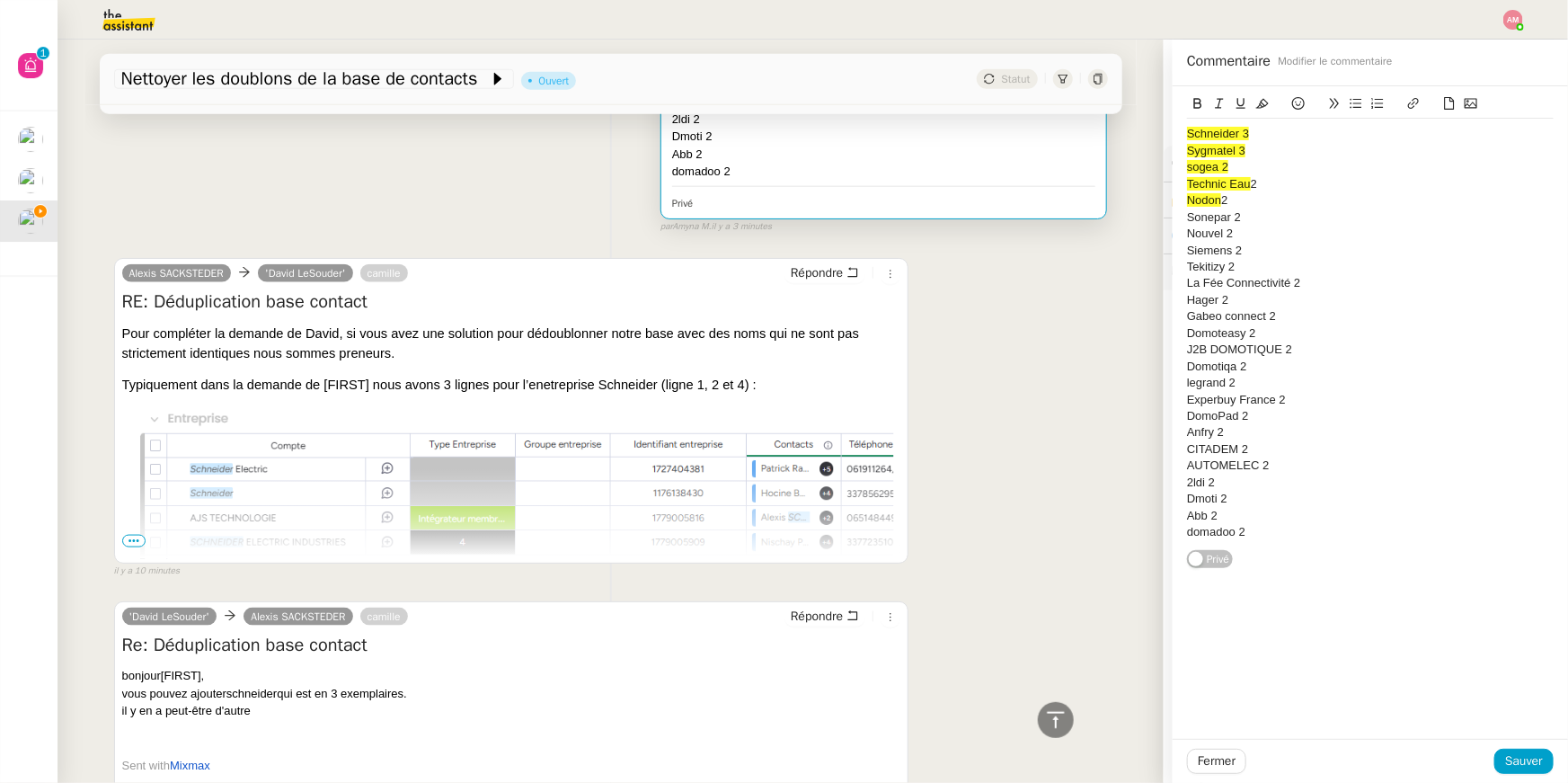 click on "Nodon  2" 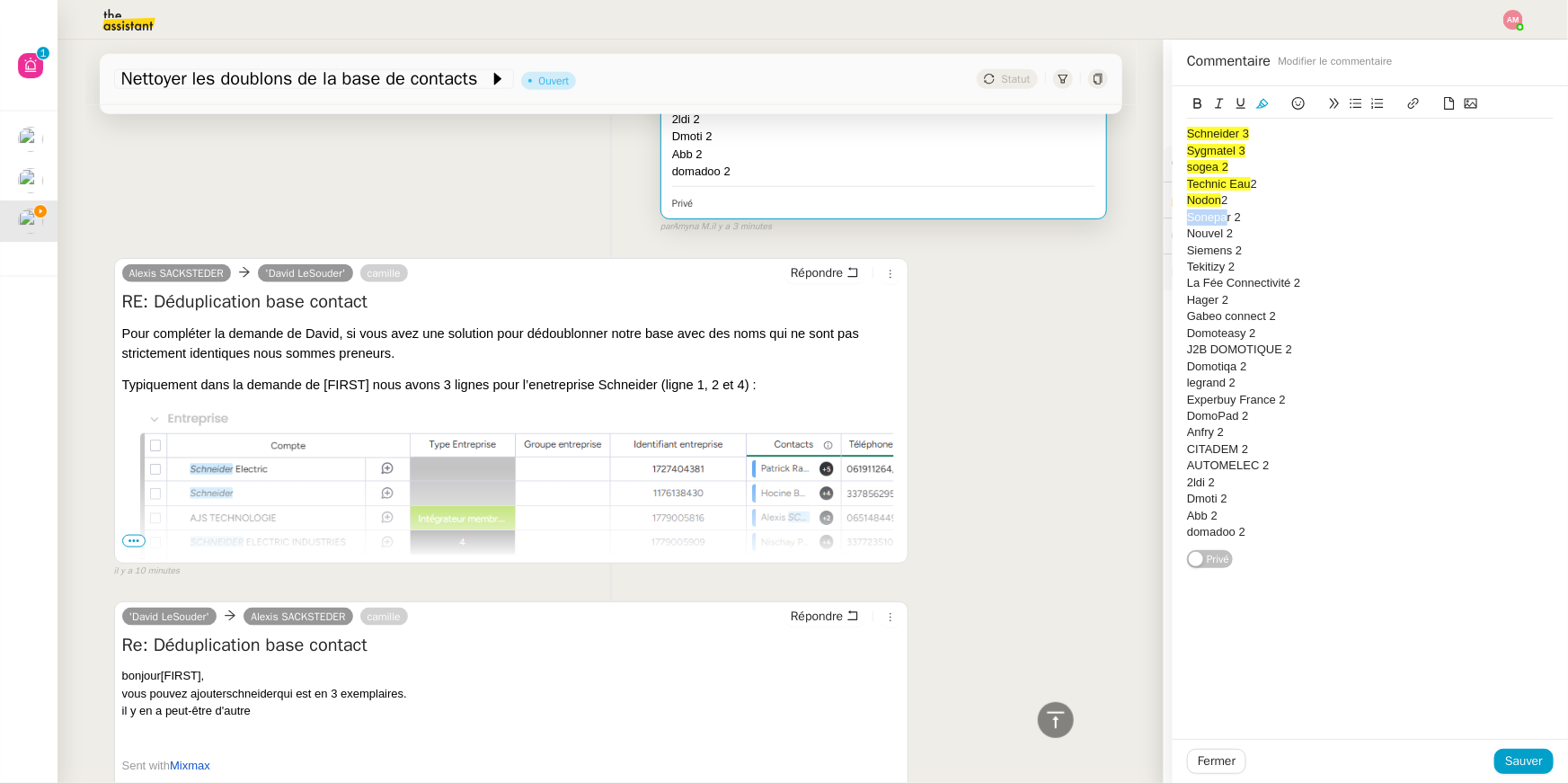 drag, startPoint x: 1229, startPoint y: 218, endPoint x: 1094, endPoint y: 220, distance: 135.0148 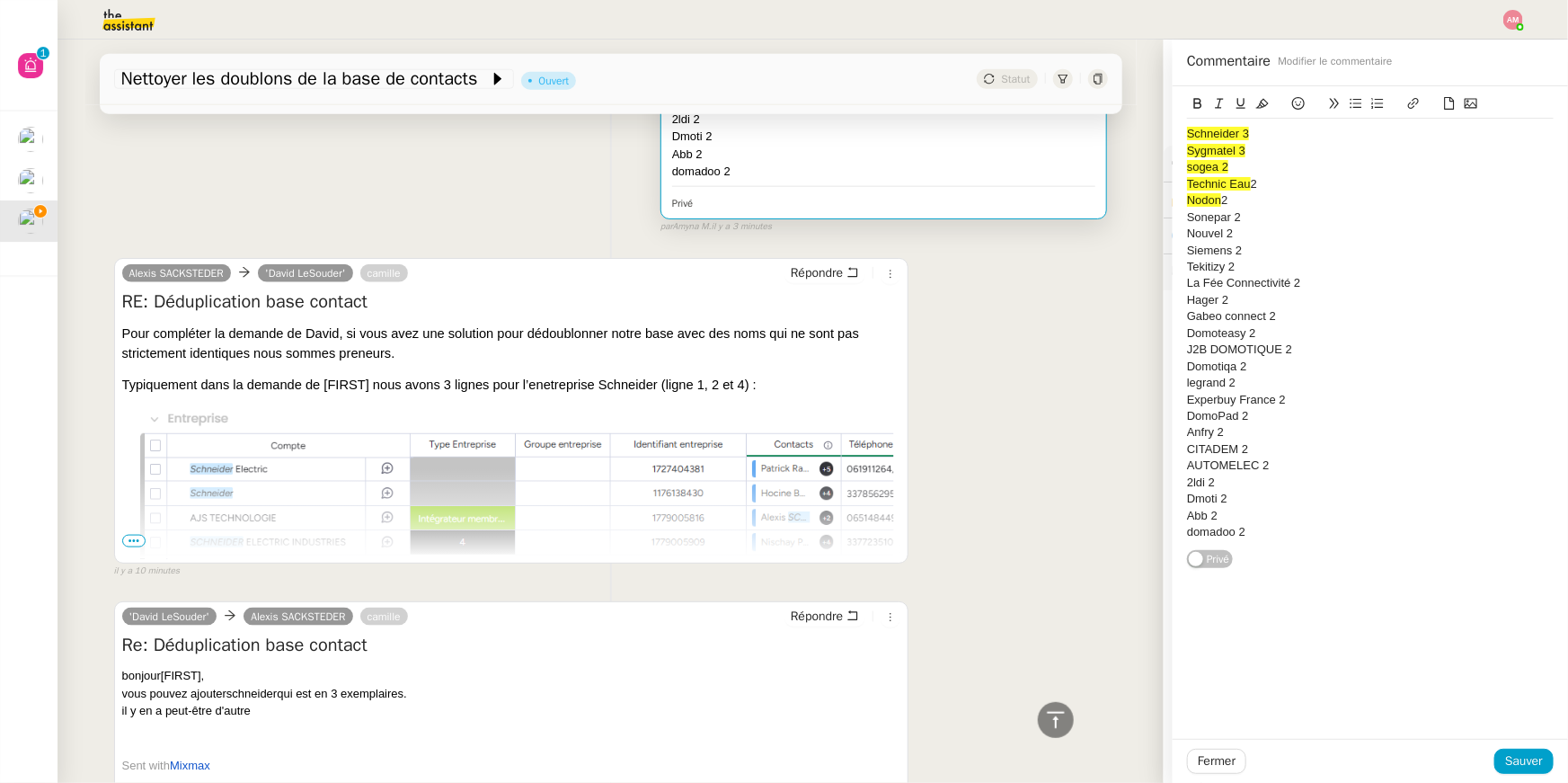 click on "Sonepar 2" 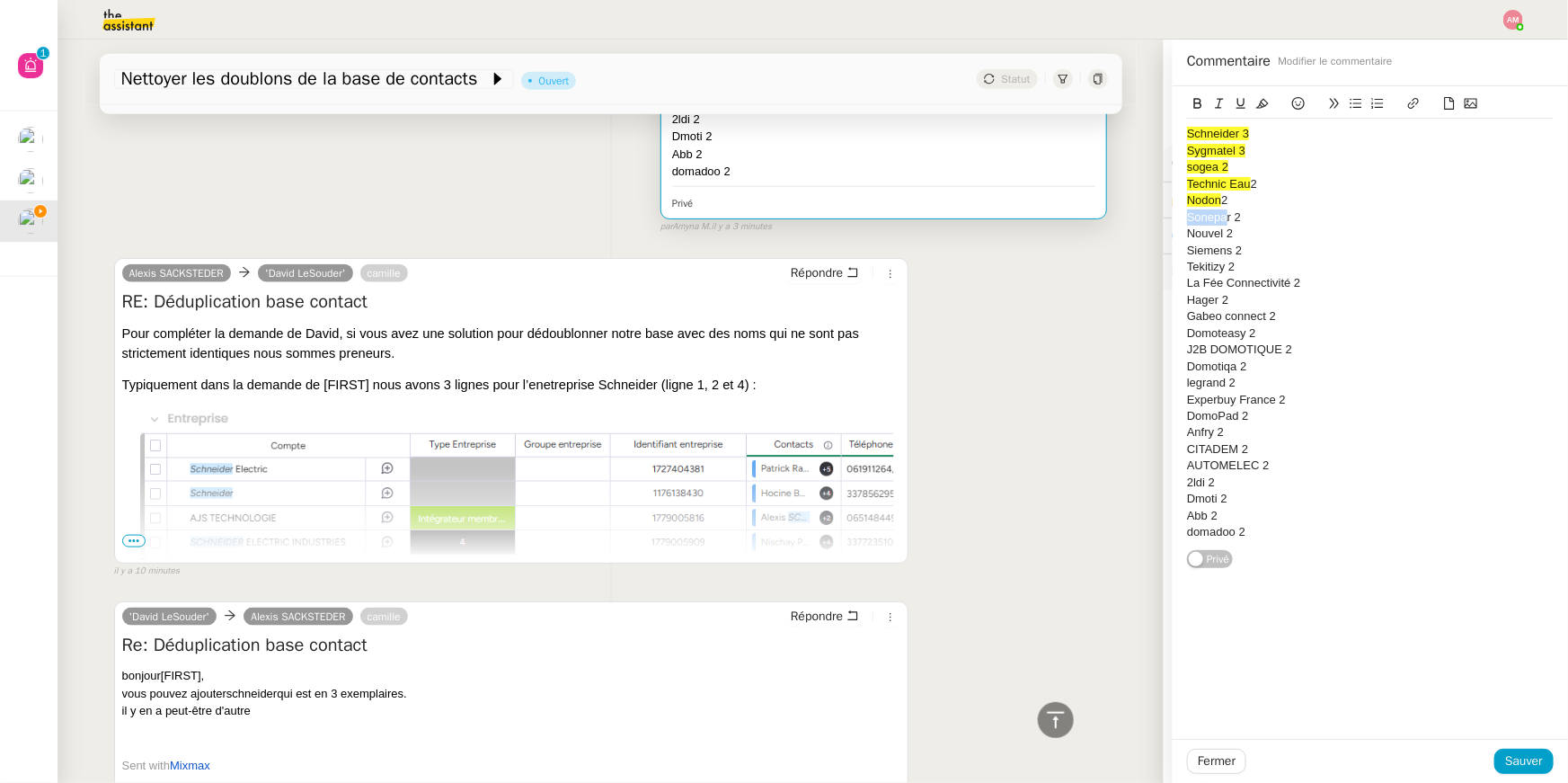 drag, startPoint x: 1229, startPoint y: 216, endPoint x: 1156, endPoint y: 211, distance: 73.171 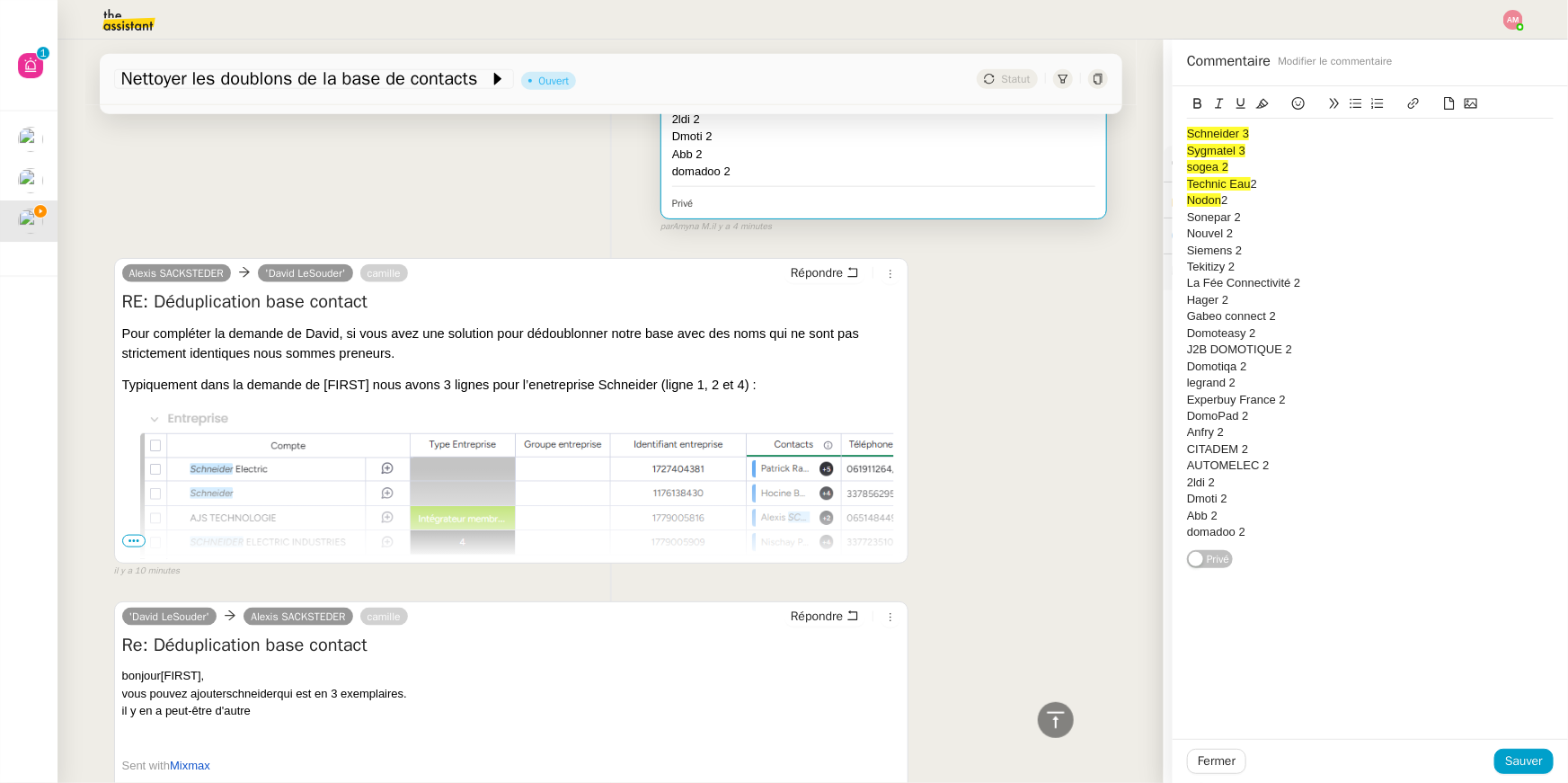 click on "Sonepar 2" 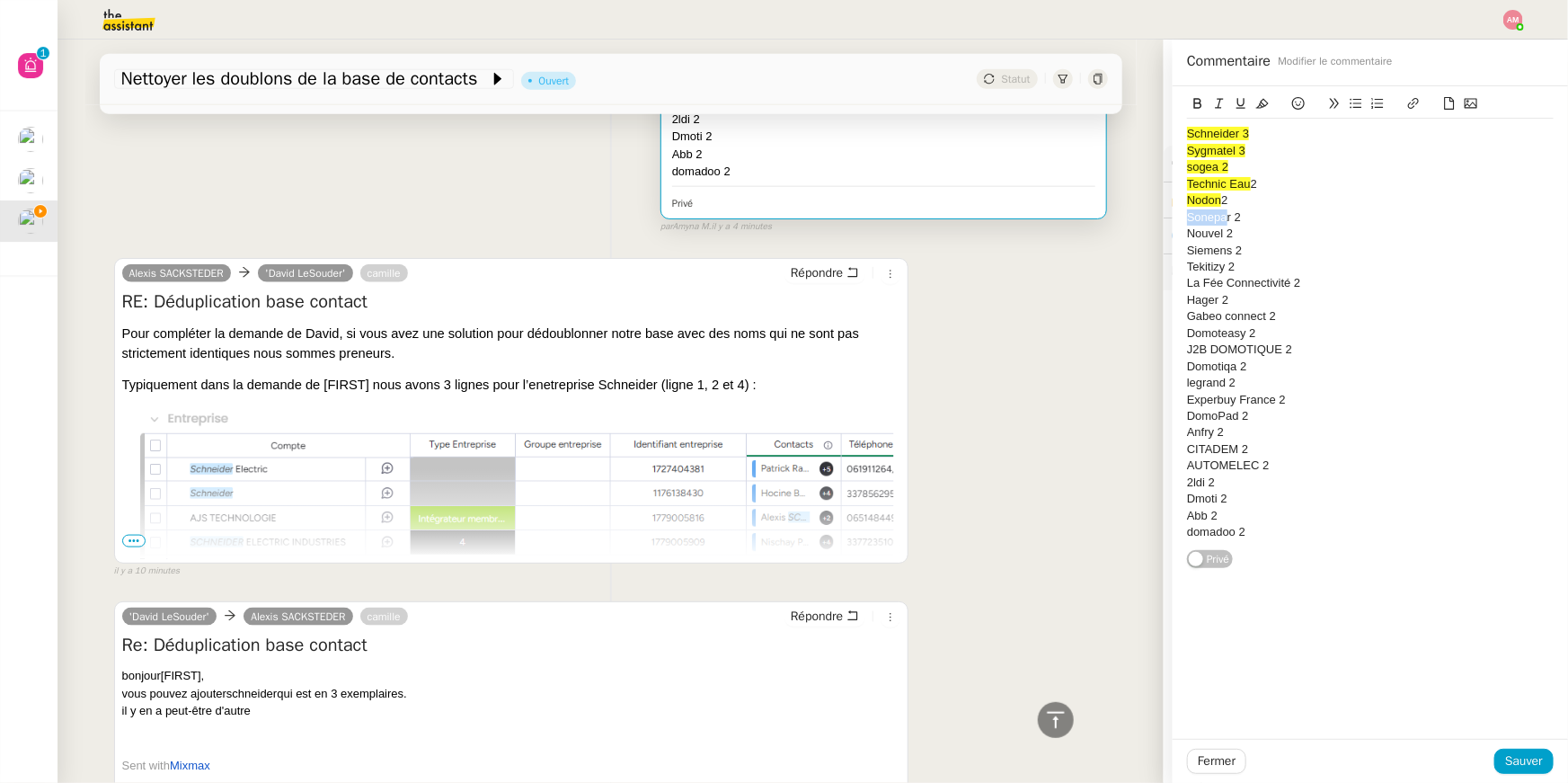 drag, startPoint x: 1228, startPoint y: 219, endPoint x: 1146, endPoint y: 218, distance: 82.006097 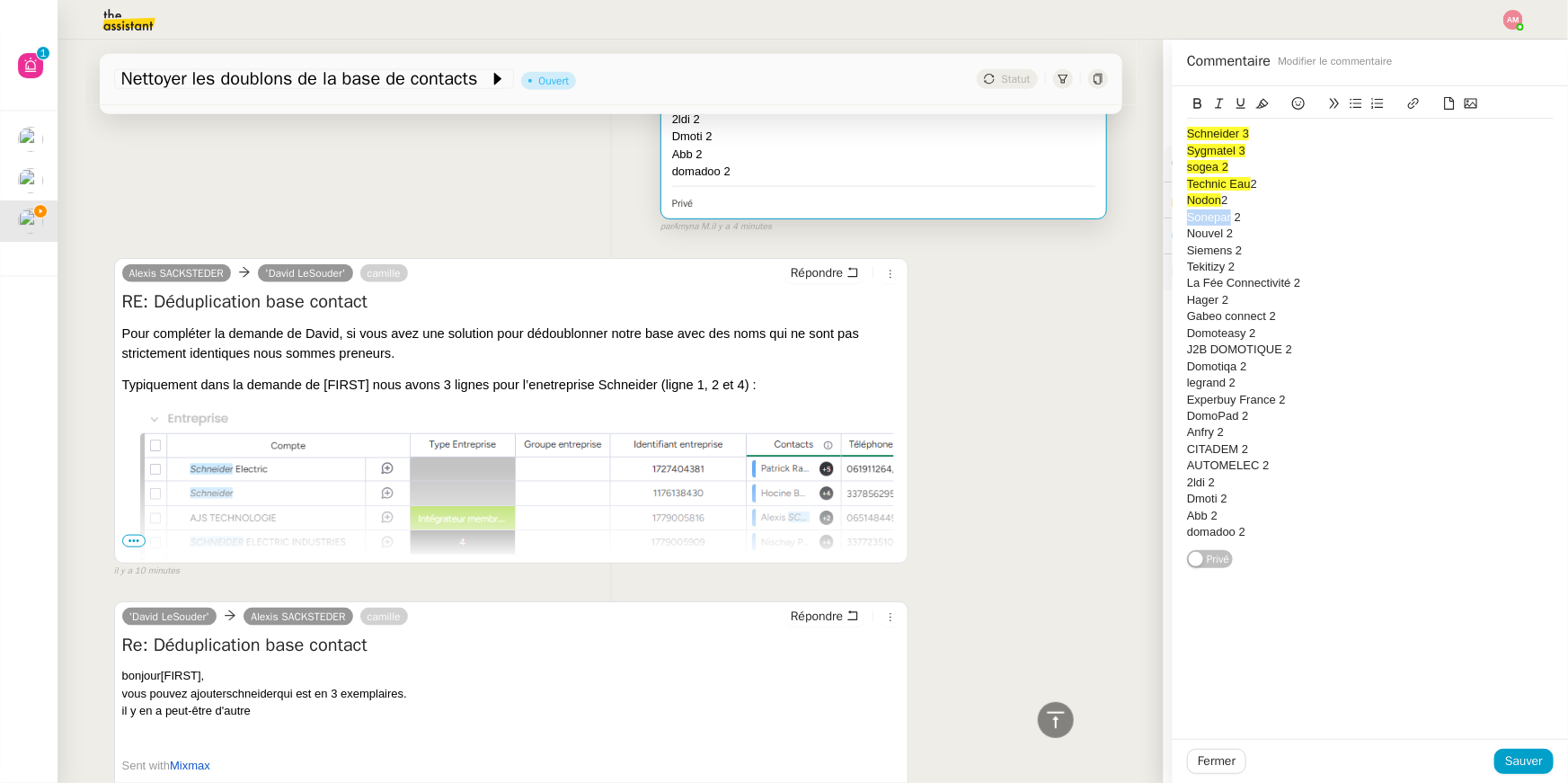 drag, startPoint x: 1232, startPoint y: 215, endPoint x: 1158, endPoint y: 216, distance: 74.006756 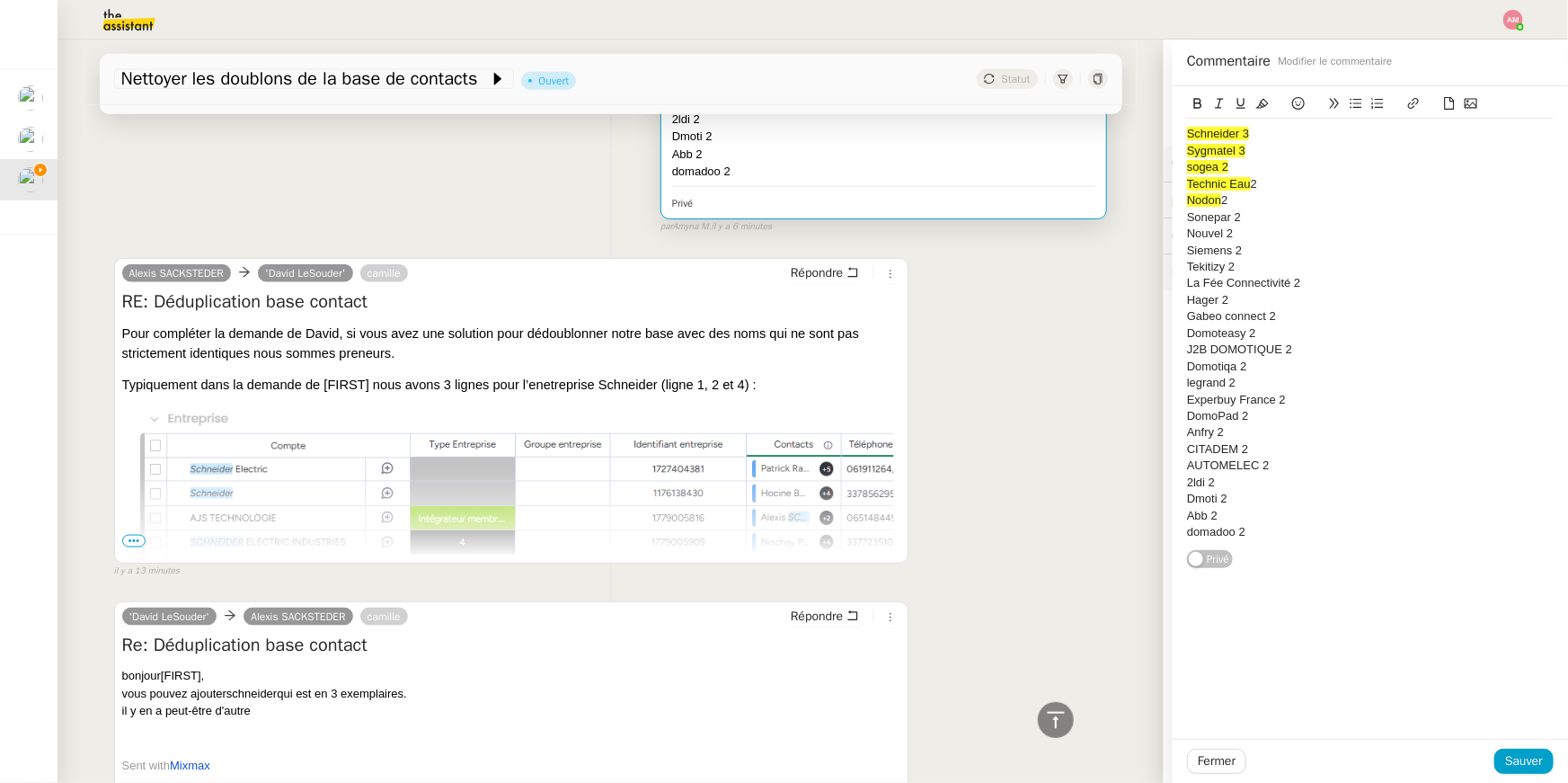 click on "Siemens 2" 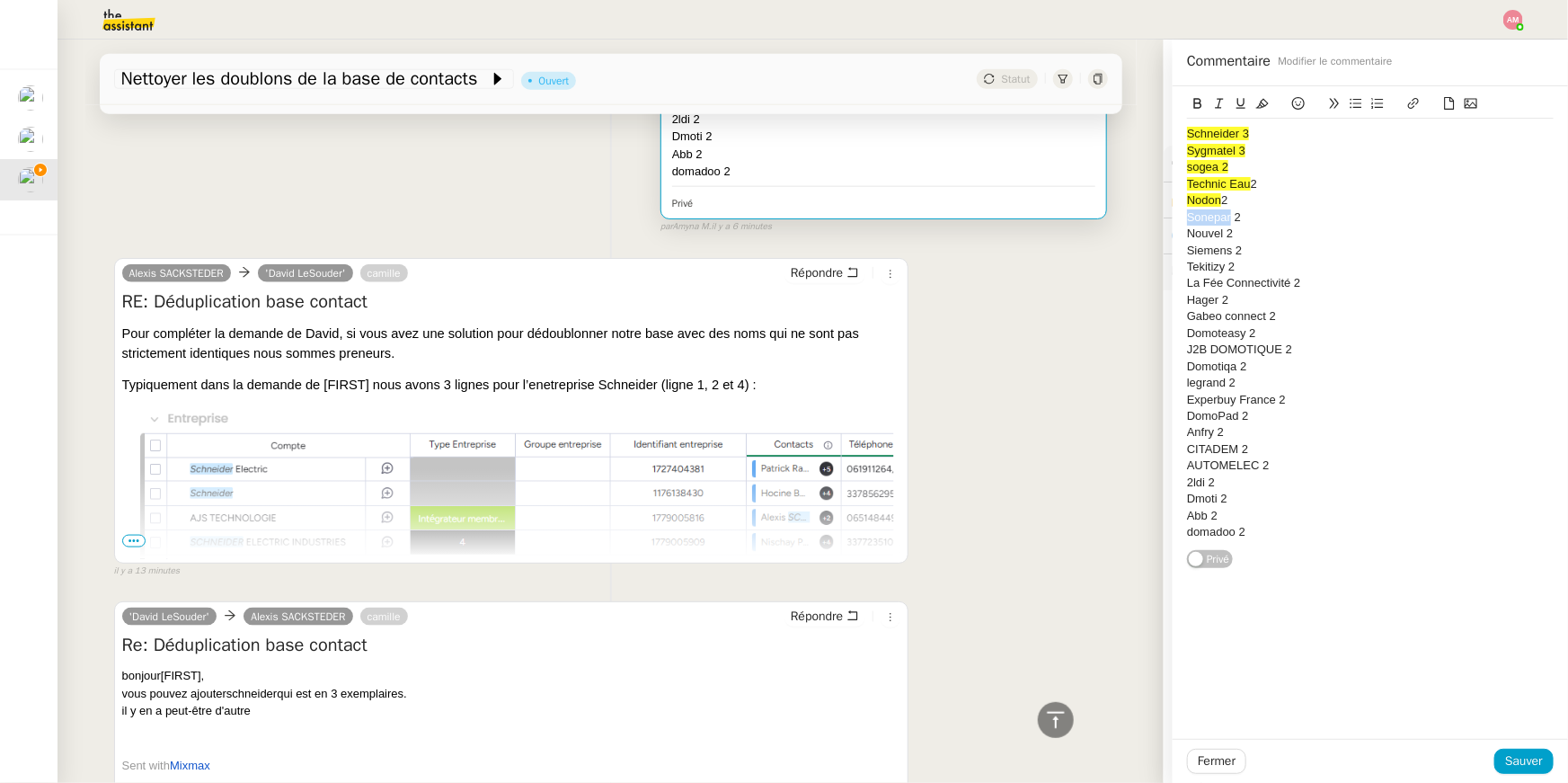 drag, startPoint x: 1232, startPoint y: 222, endPoint x: 1160, endPoint y: 217, distance: 72.173402 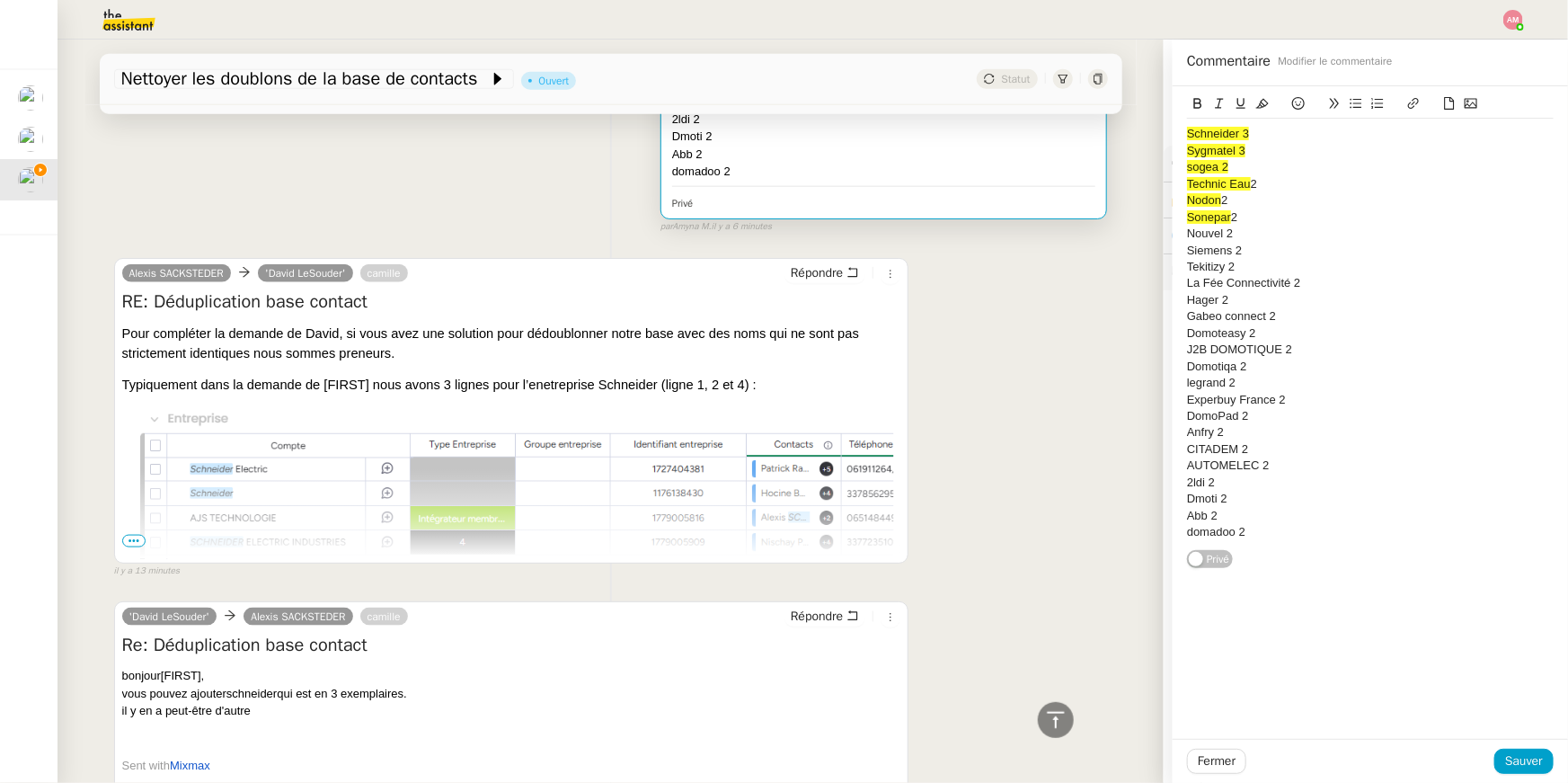 click on "Nouvel 2" 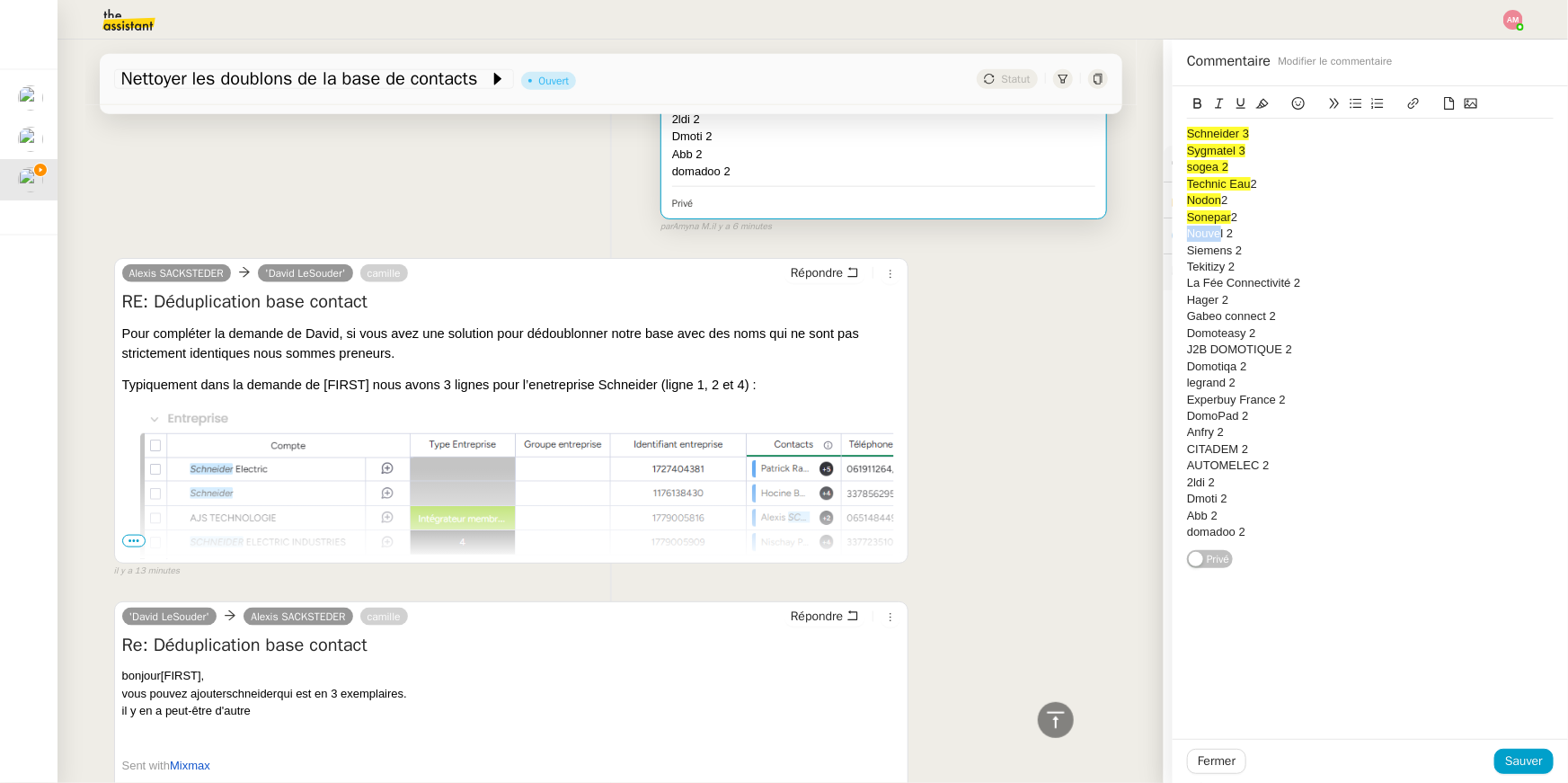 drag, startPoint x: 1222, startPoint y: 231, endPoint x: 1156, endPoint y: 235, distance: 66.1211 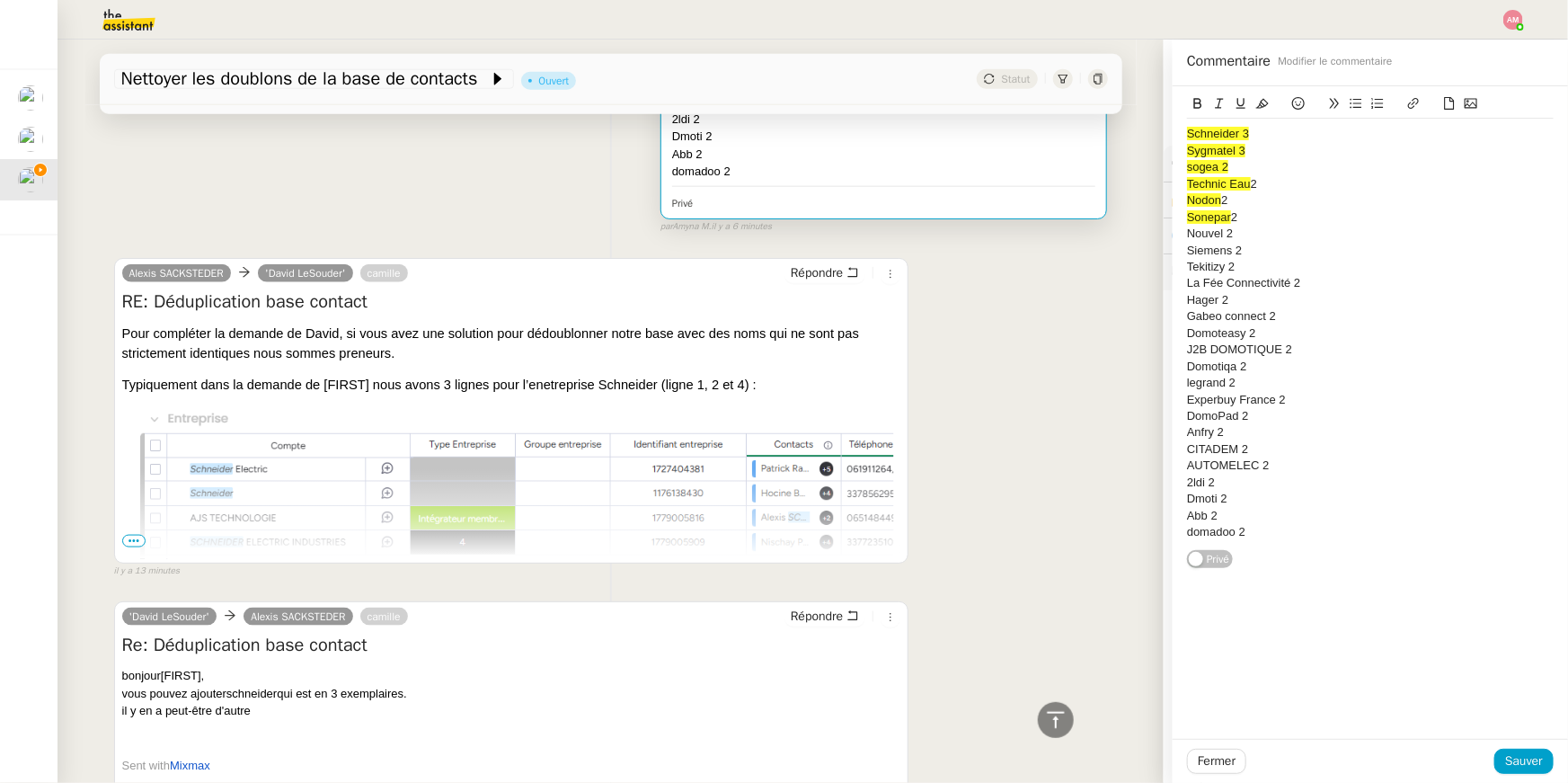 click on "Nouvel 2" 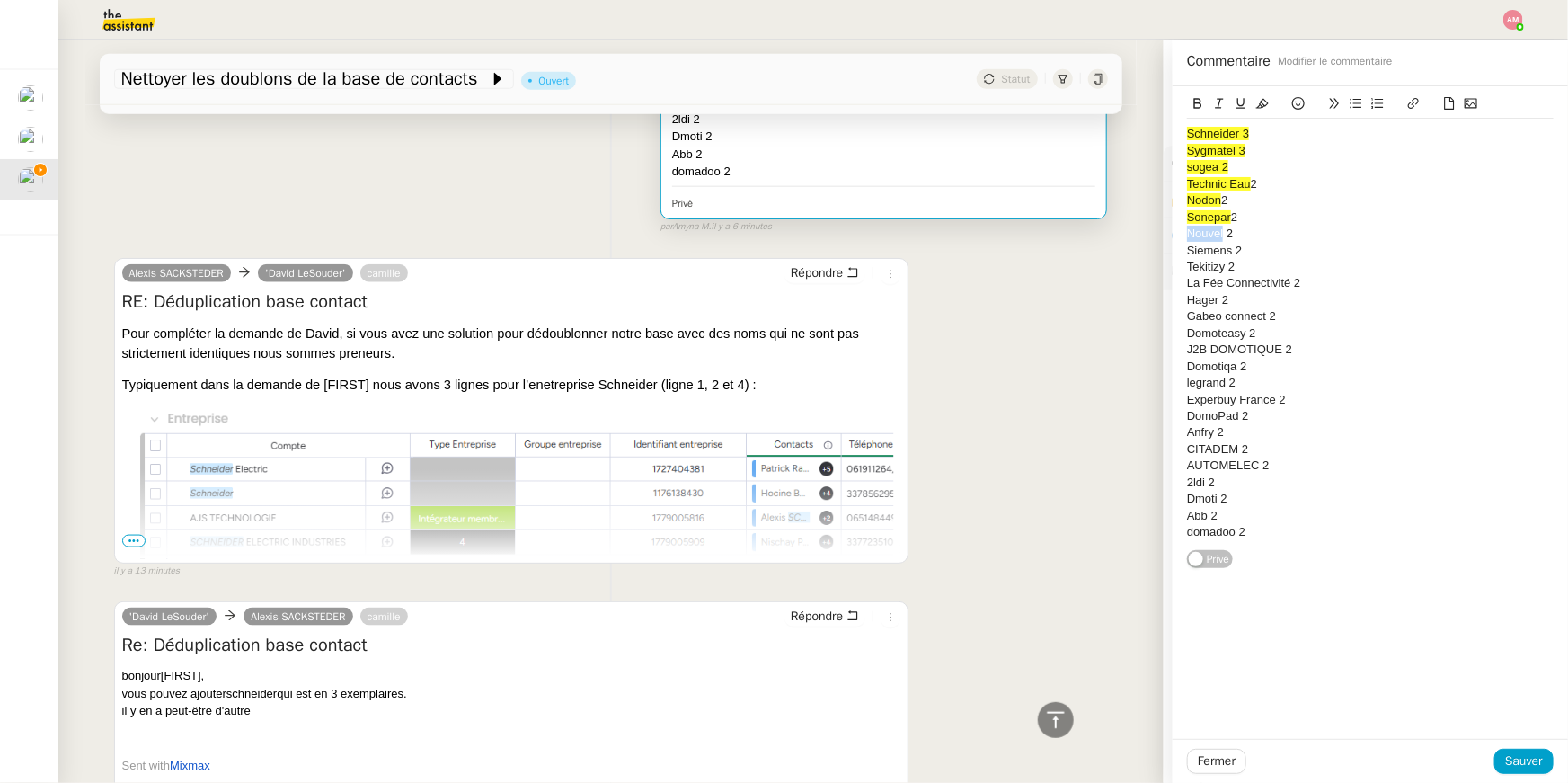 drag, startPoint x: 1224, startPoint y: 235, endPoint x: 1173, endPoint y: 236, distance: 51.009803 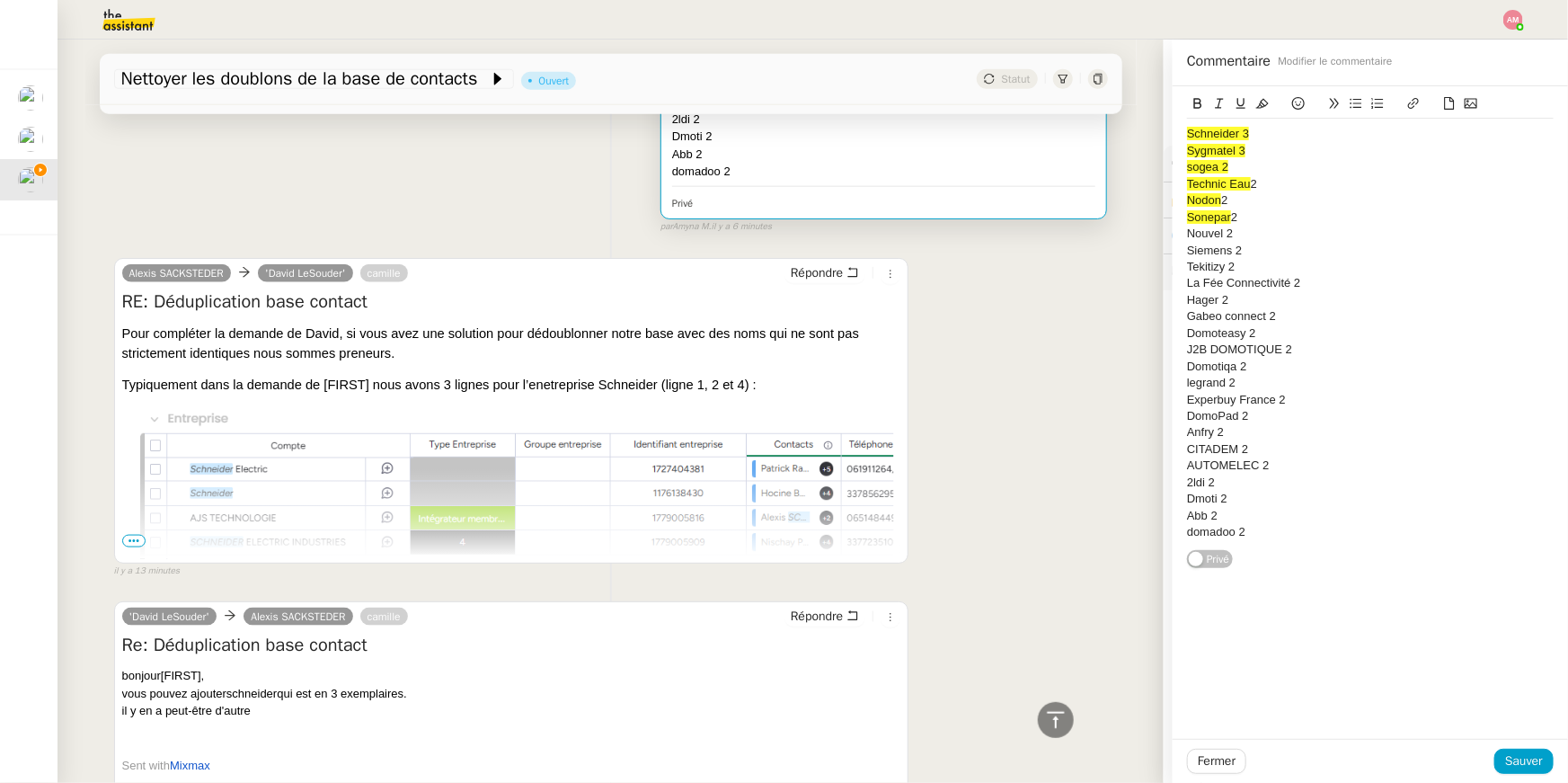 click on "Nouvel 2" 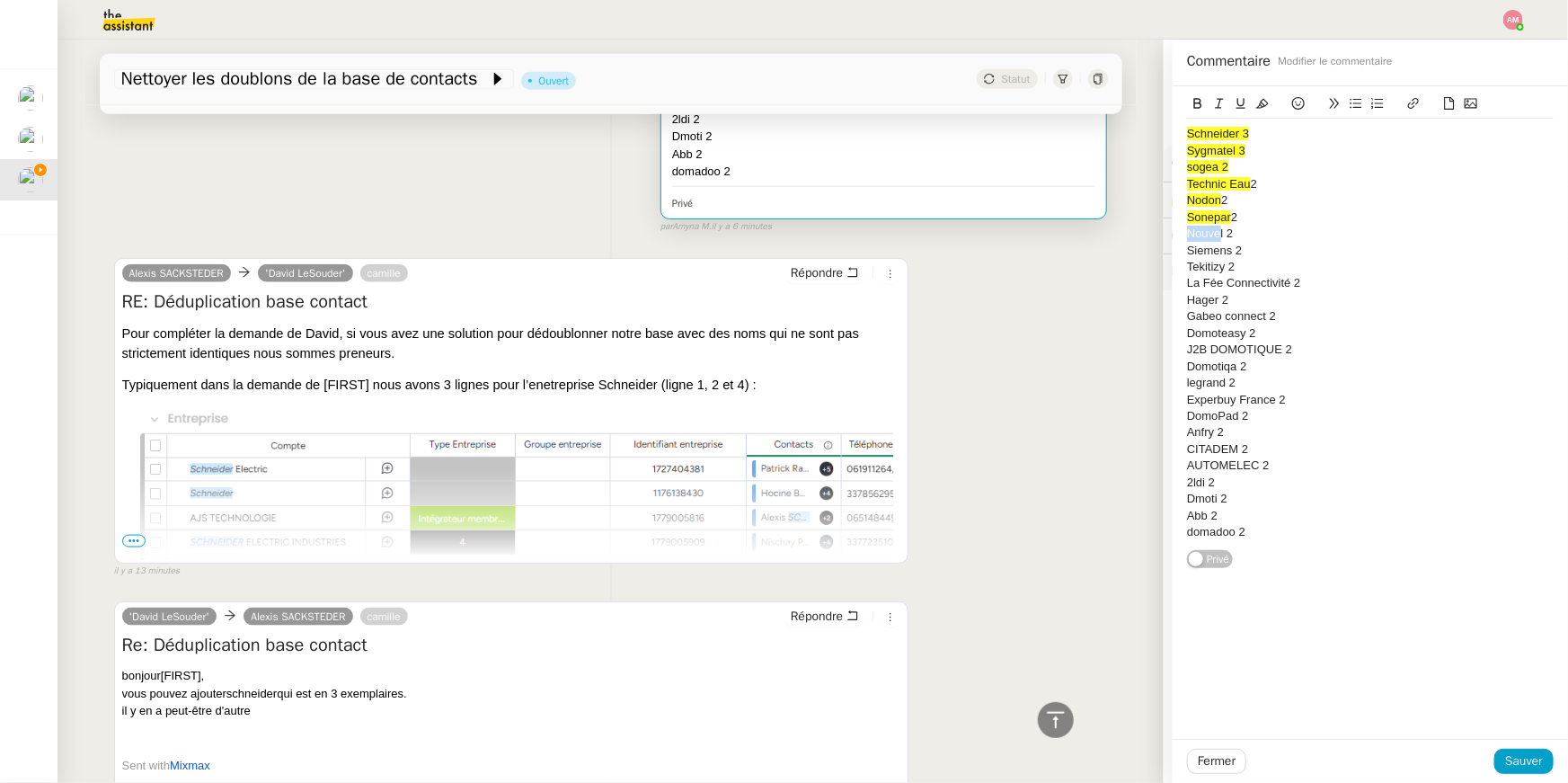 drag, startPoint x: 1221, startPoint y: 232, endPoint x: 1140, endPoint y: 234, distance: 81.02469 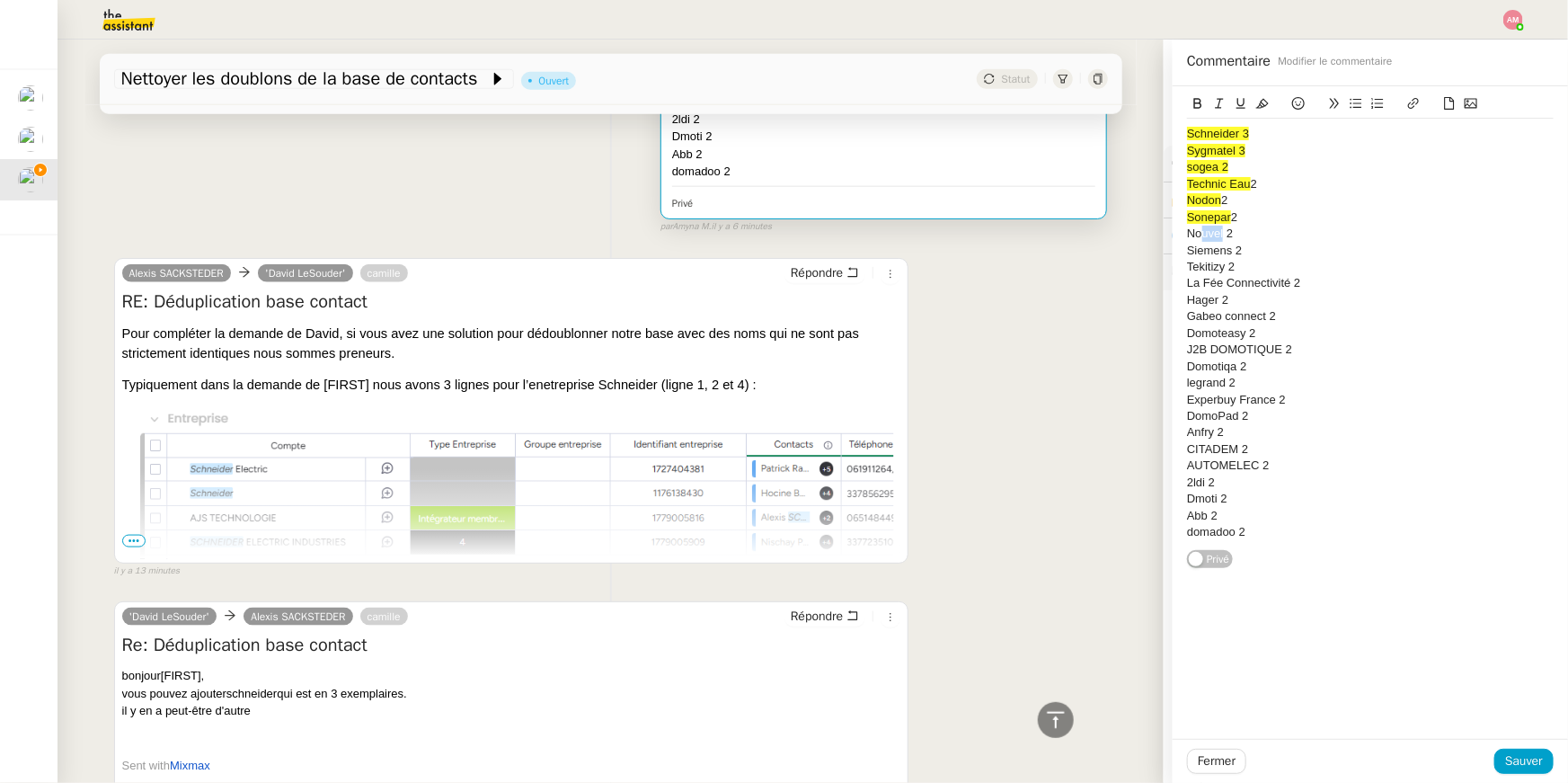 drag, startPoint x: 1223, startPoint y: 231, endPoint x: 1153, endPoint y: 231, distance: 70 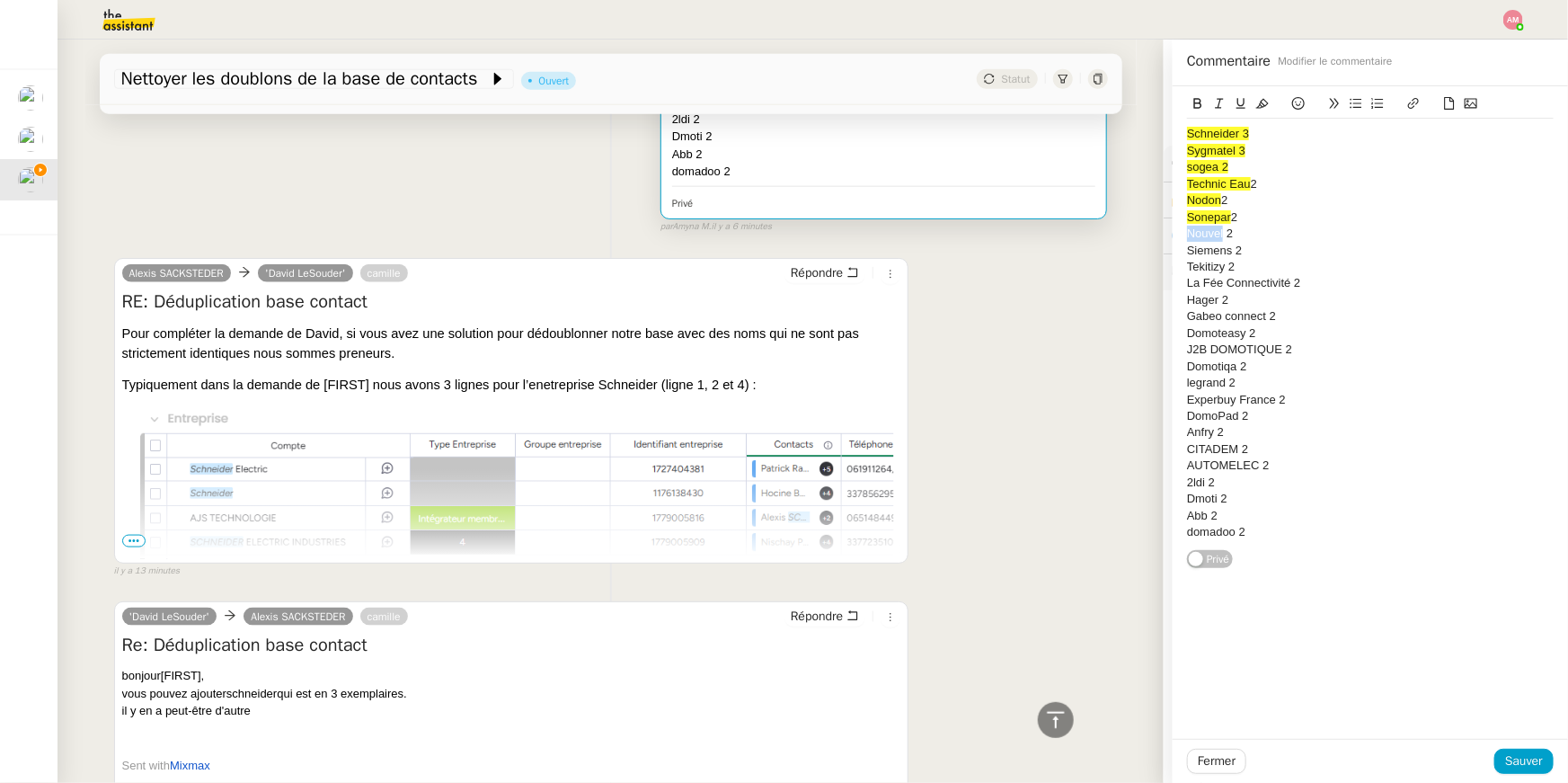 click 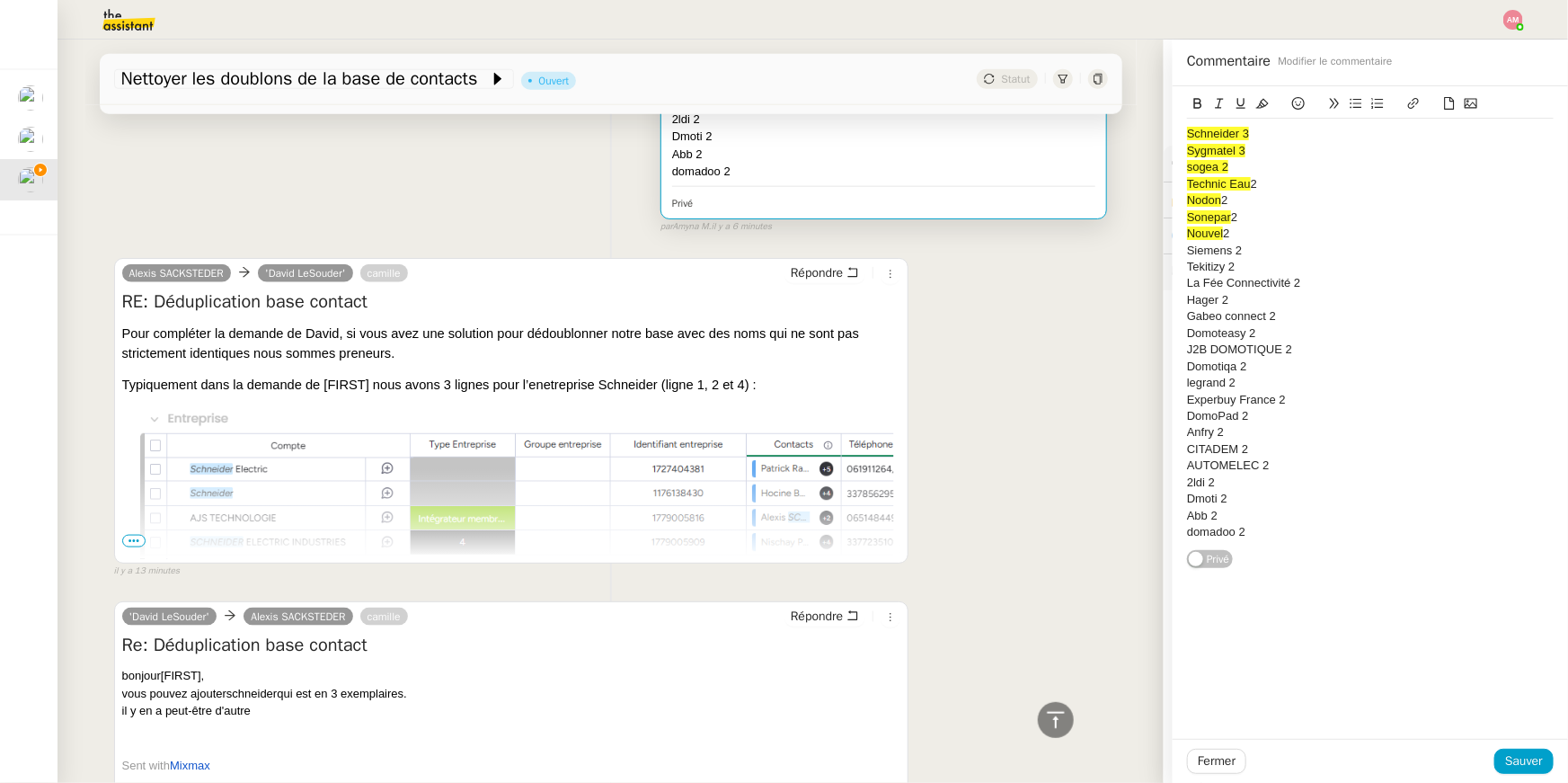 click on "Nouvel  2" 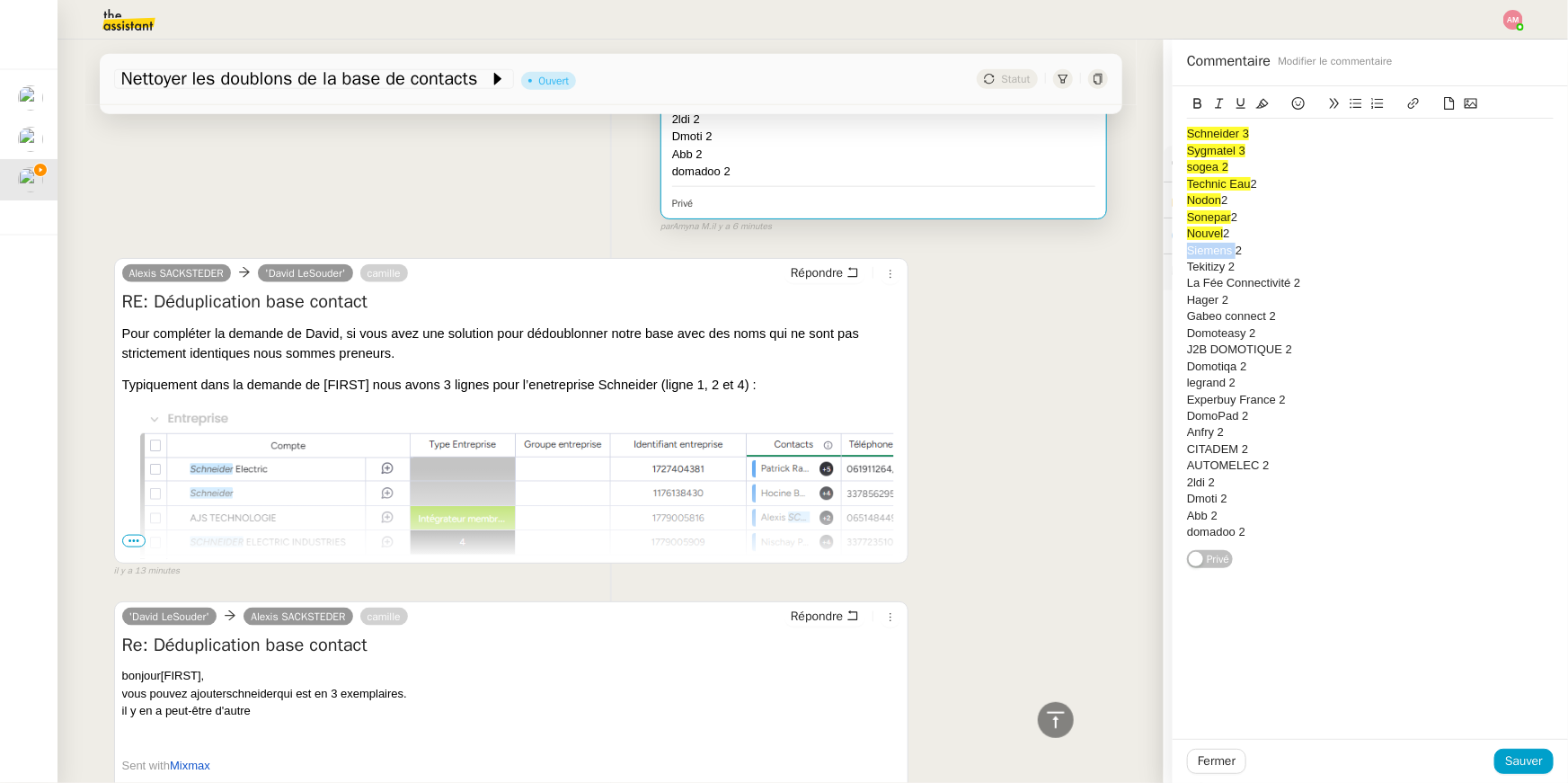 drag, startPoint x: 1188, startPoint y: 248, endPoint x: 1231, endPoint y: 248, distance: 43 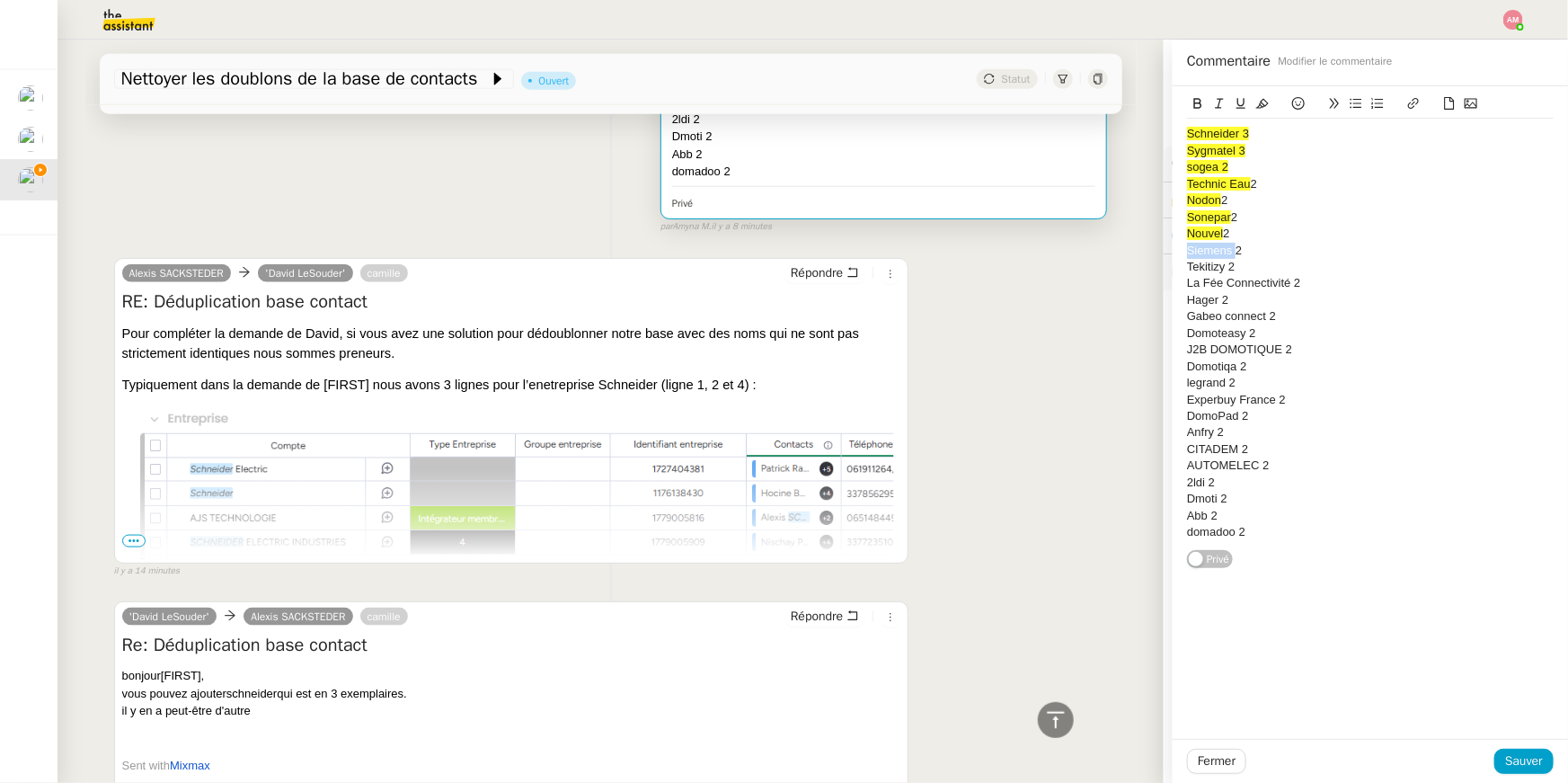 click 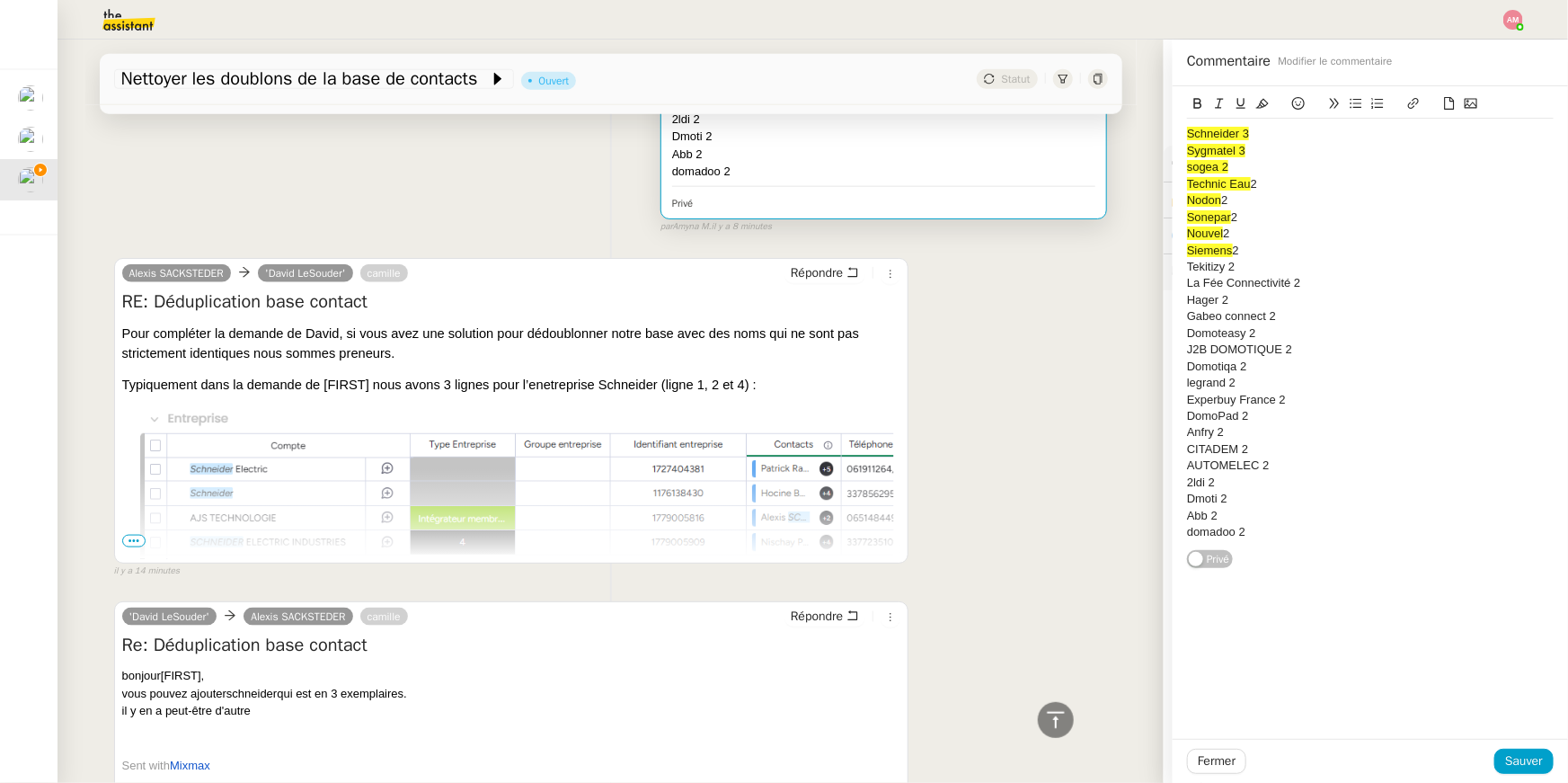 click on "Siemens  2" 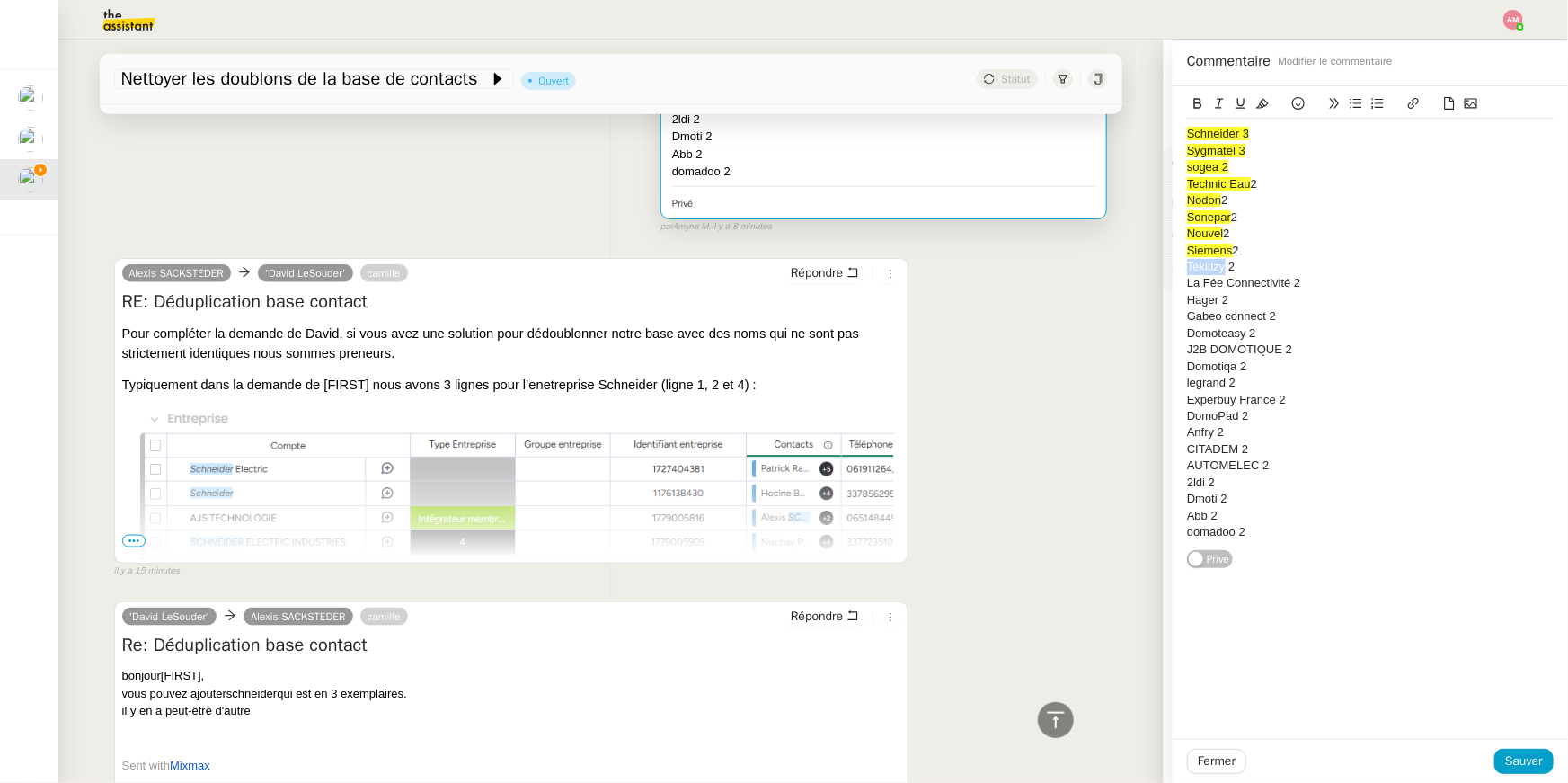 drag, startPoint x: 1224, startPoint y: 271, endPoint x: 1182, endPoint y: 271, distance: 42 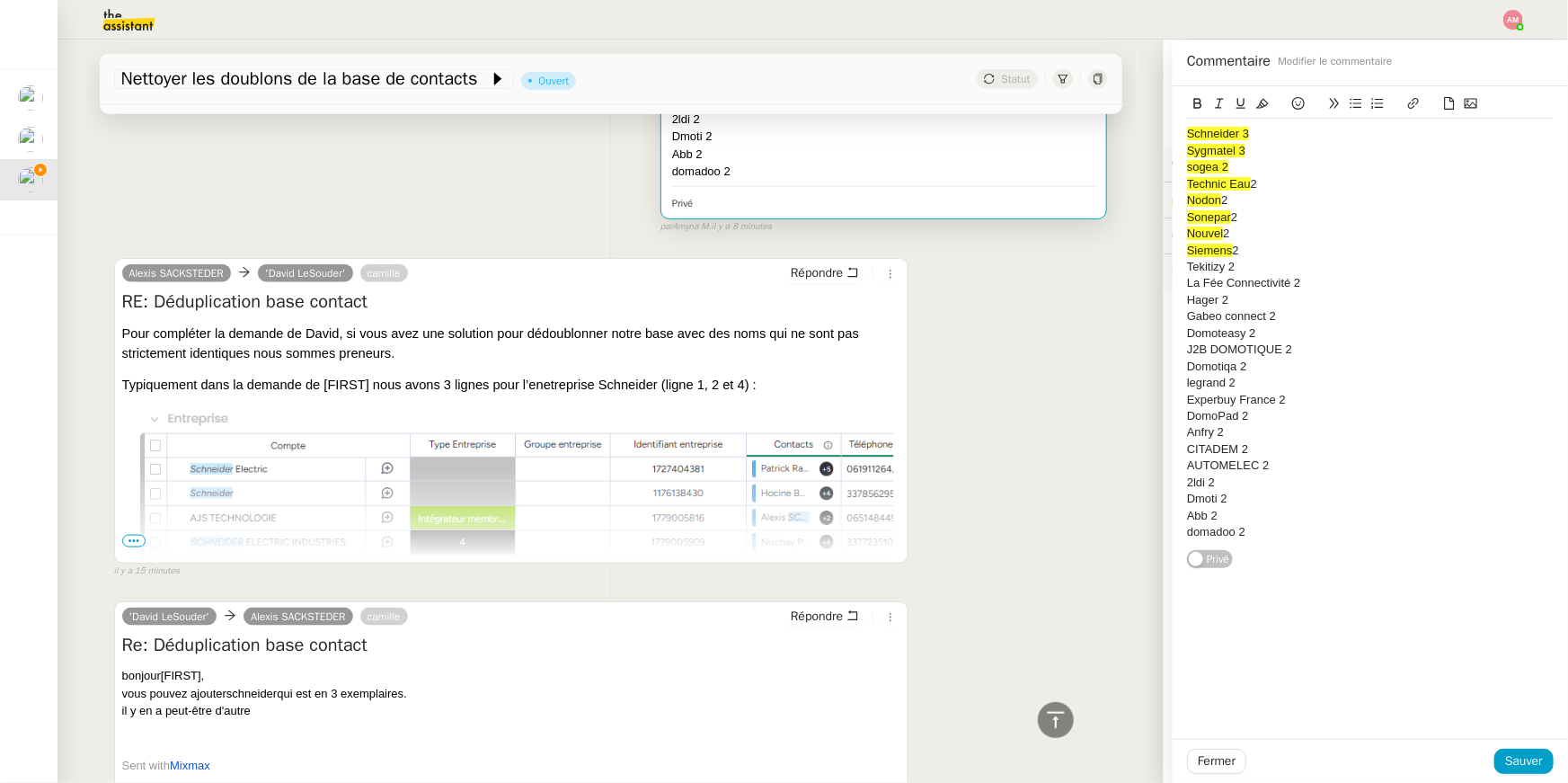 click on "Gabeo connect 2" 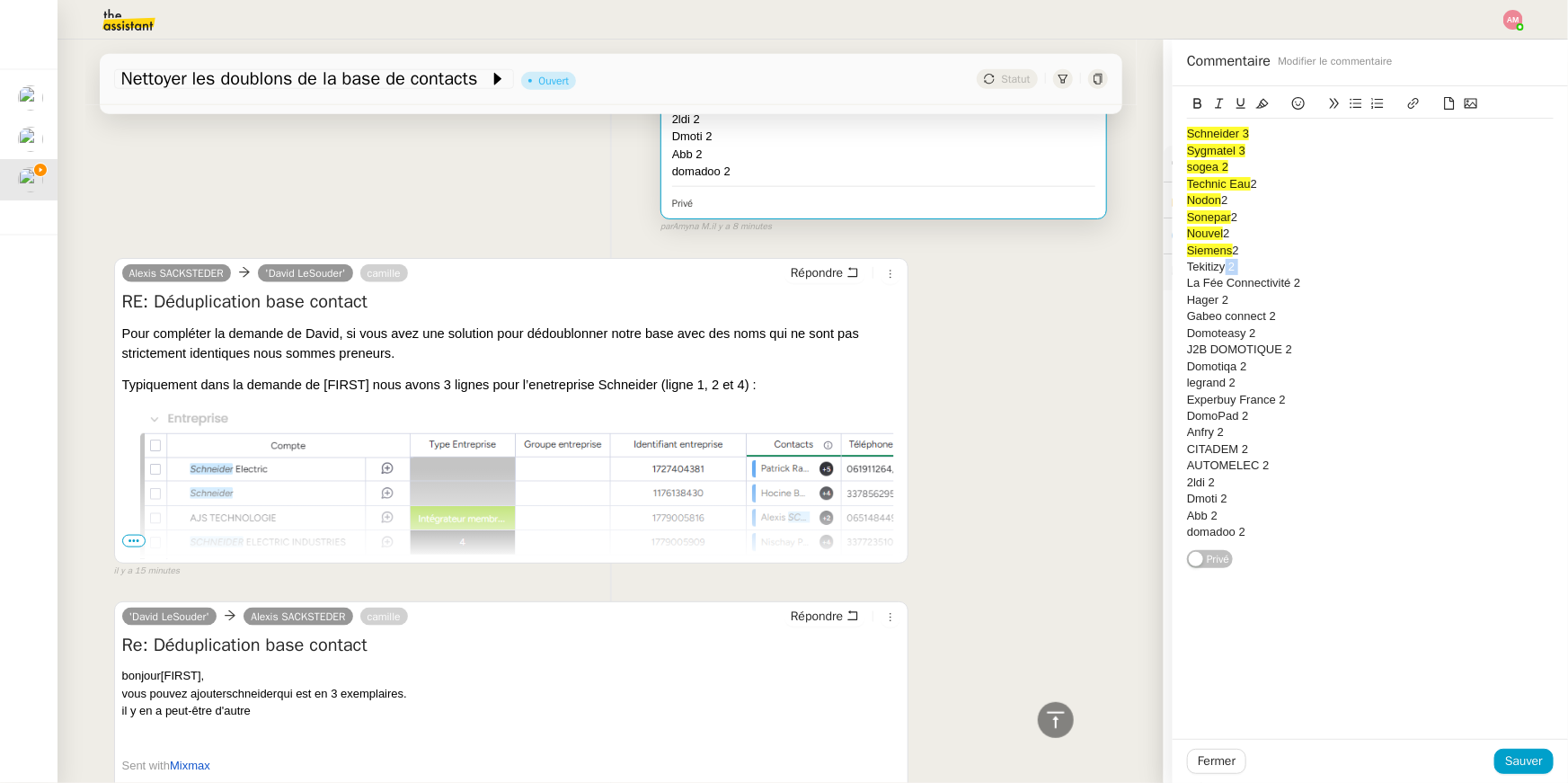 drag, startPoint x: 1220, startPoint y: 269, endPoint x: 1158, endPoint y: 281, distance: 63.15061 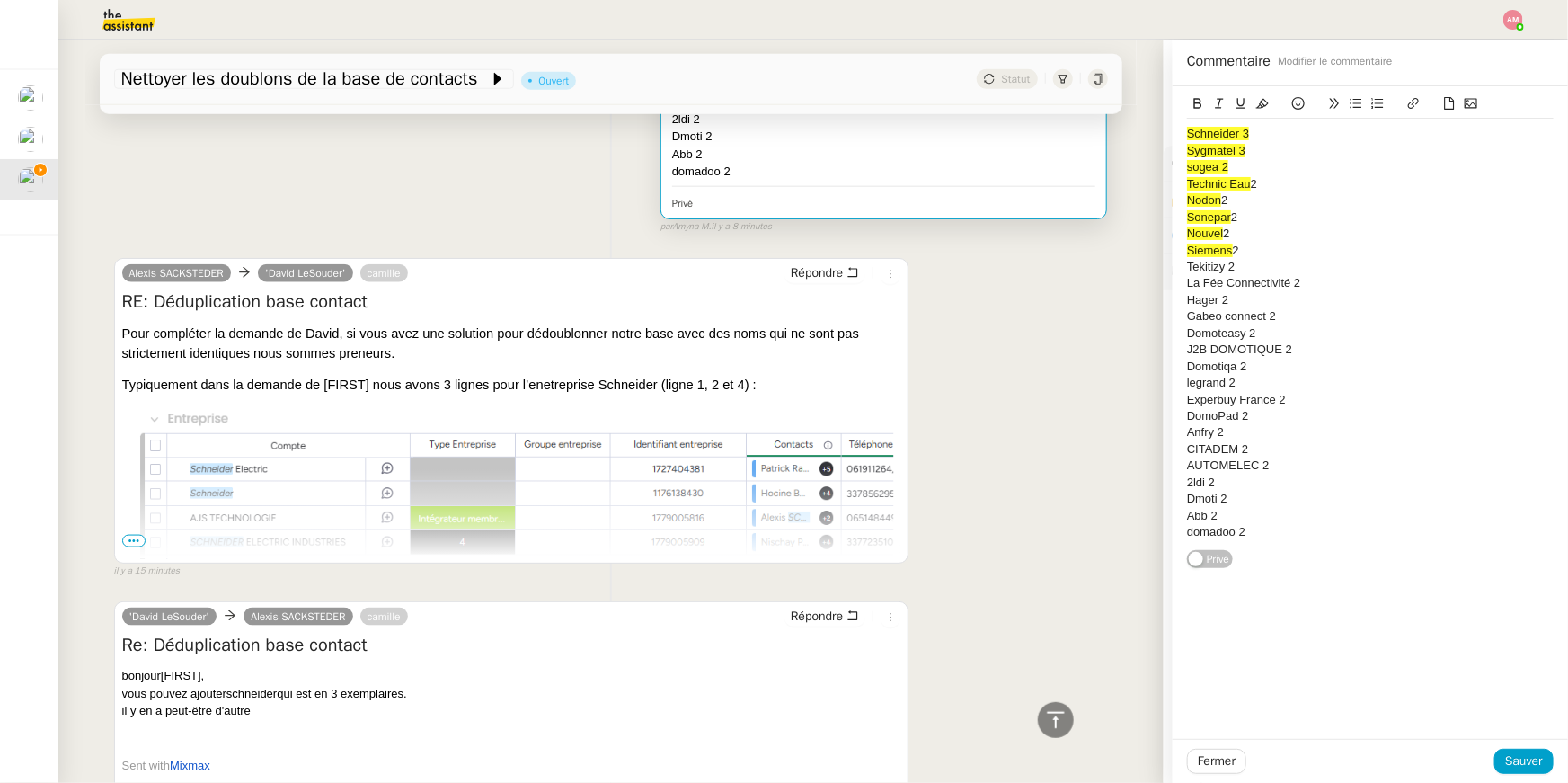 click on "Tekitizy 2" 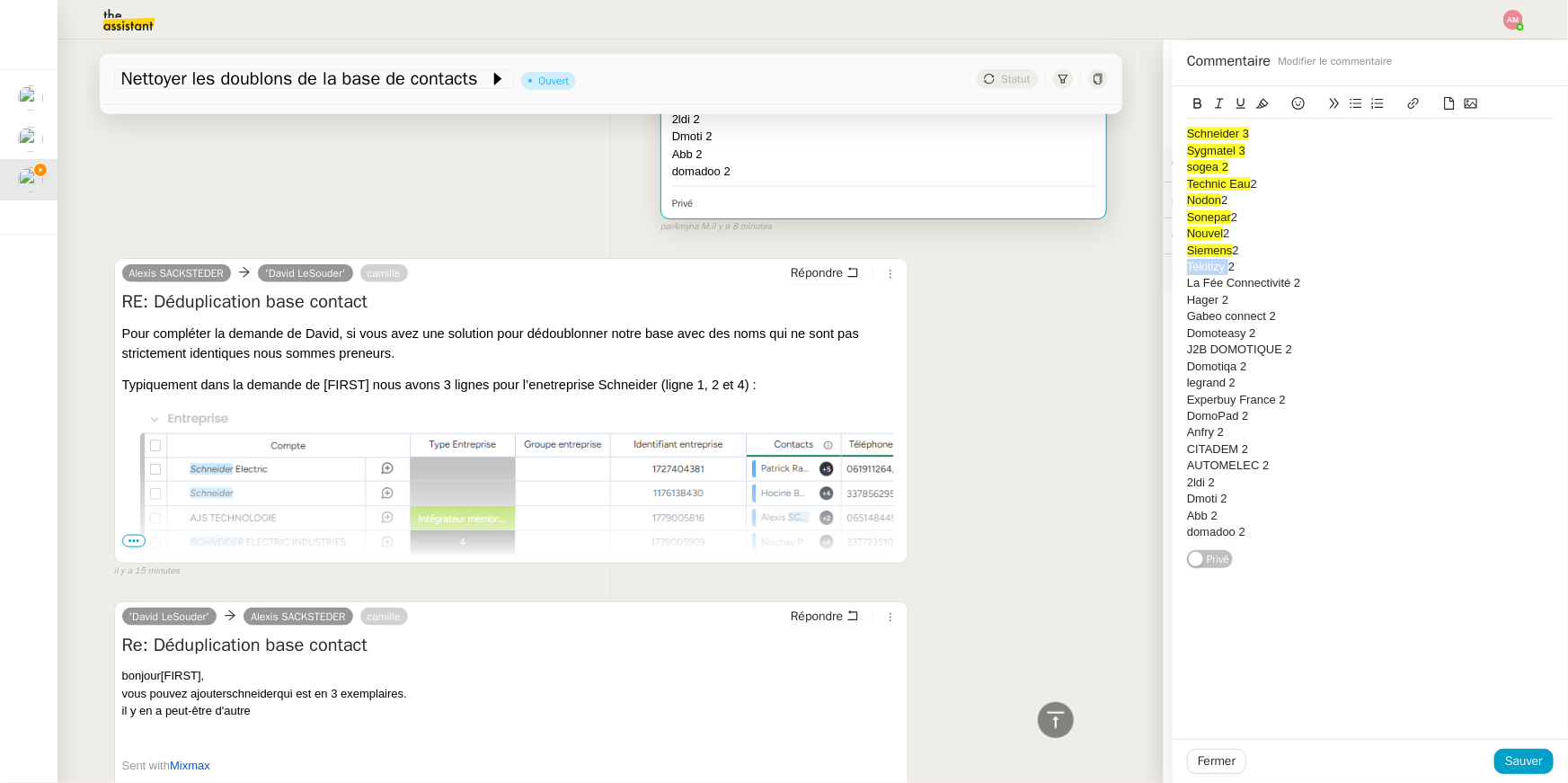 drag, startPoint x: 1228, startPoint y: 269, endPoint x: 1169, endPoint y: 269, distance: 59 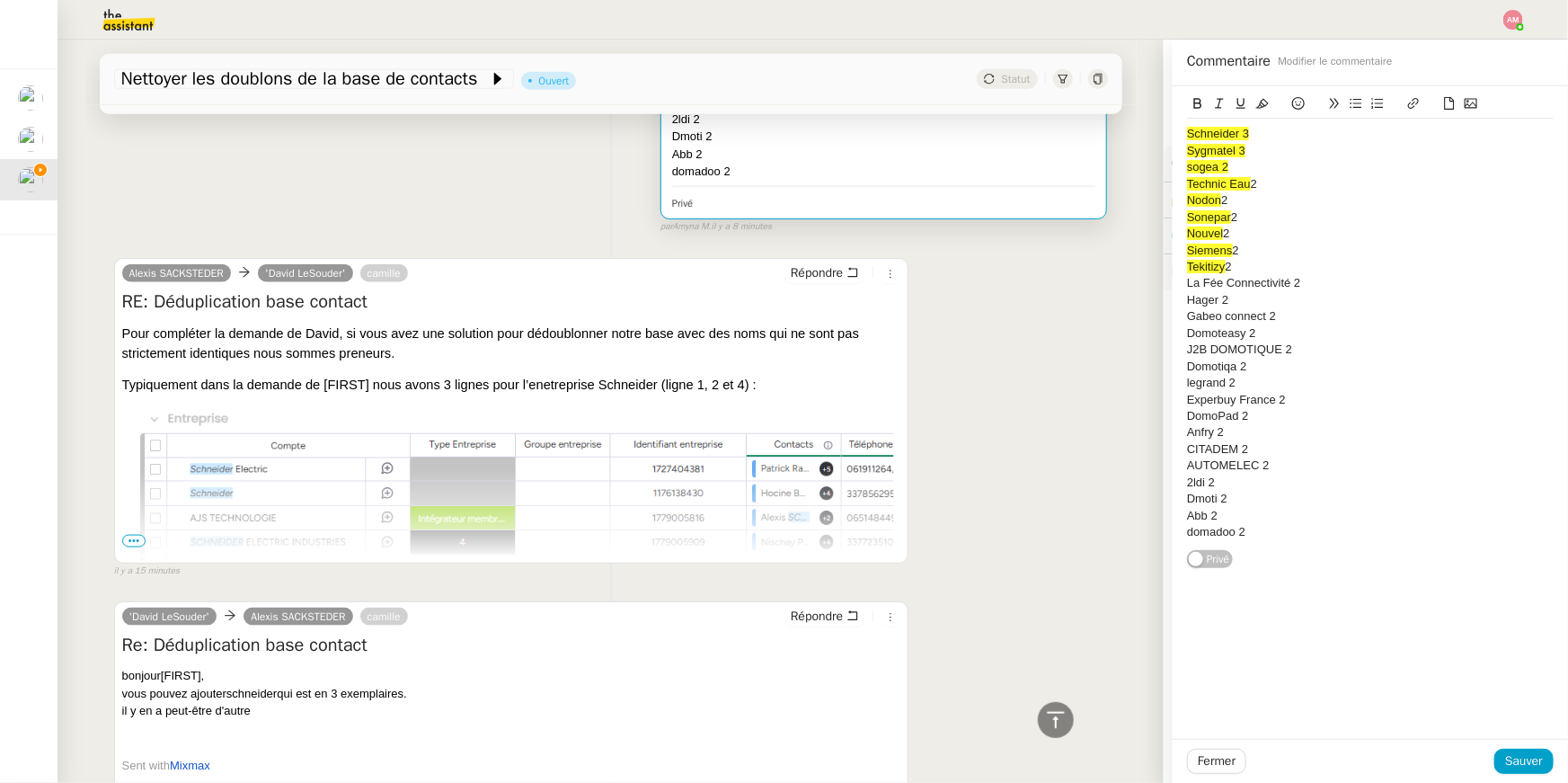 click on "J2B DOMOTIQUE 2" 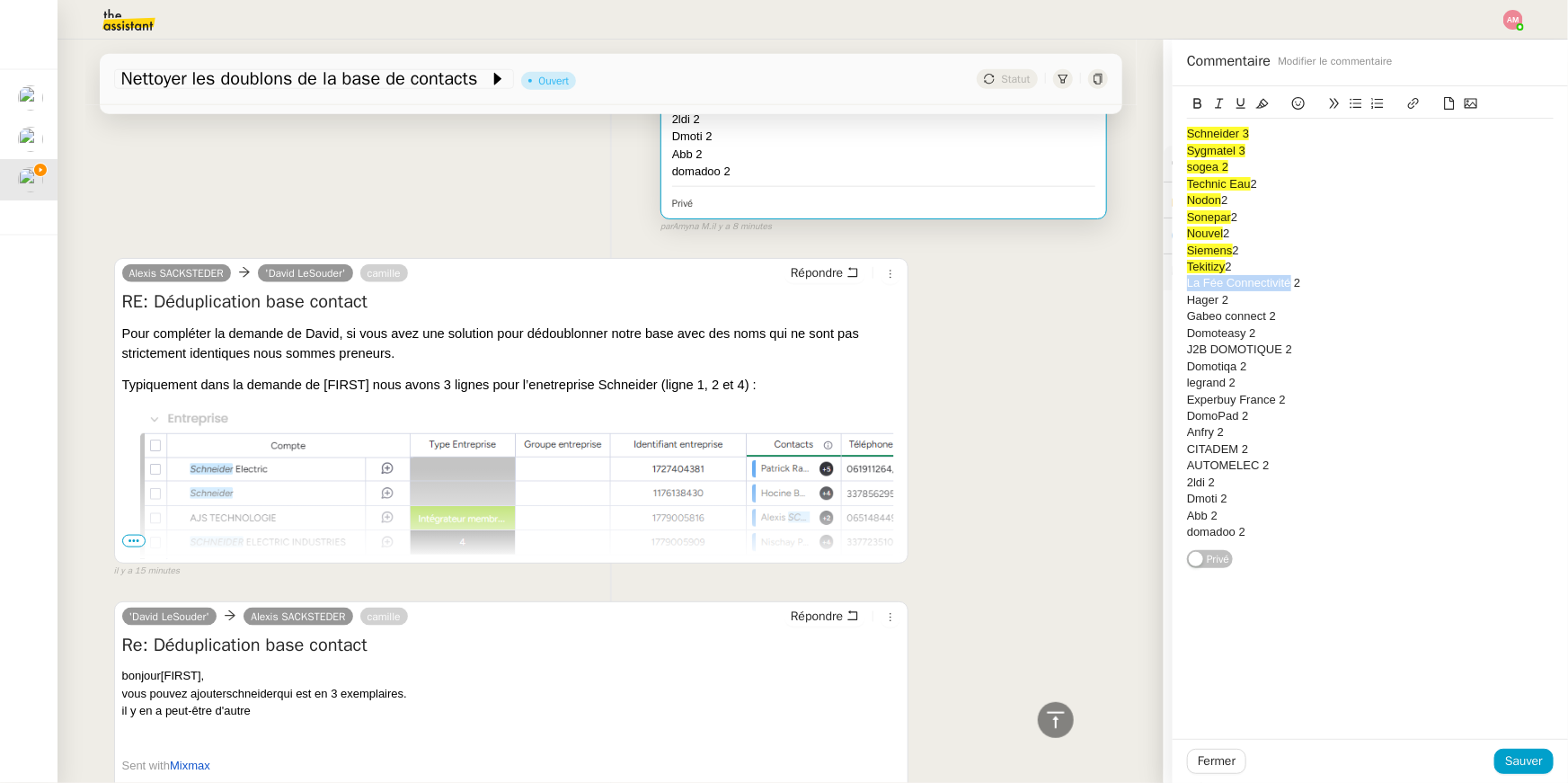 drag, startPoint x: 1289, startPoint y: 280, endPoint x: 1156, endPoint y: 287, distance: 133.18408 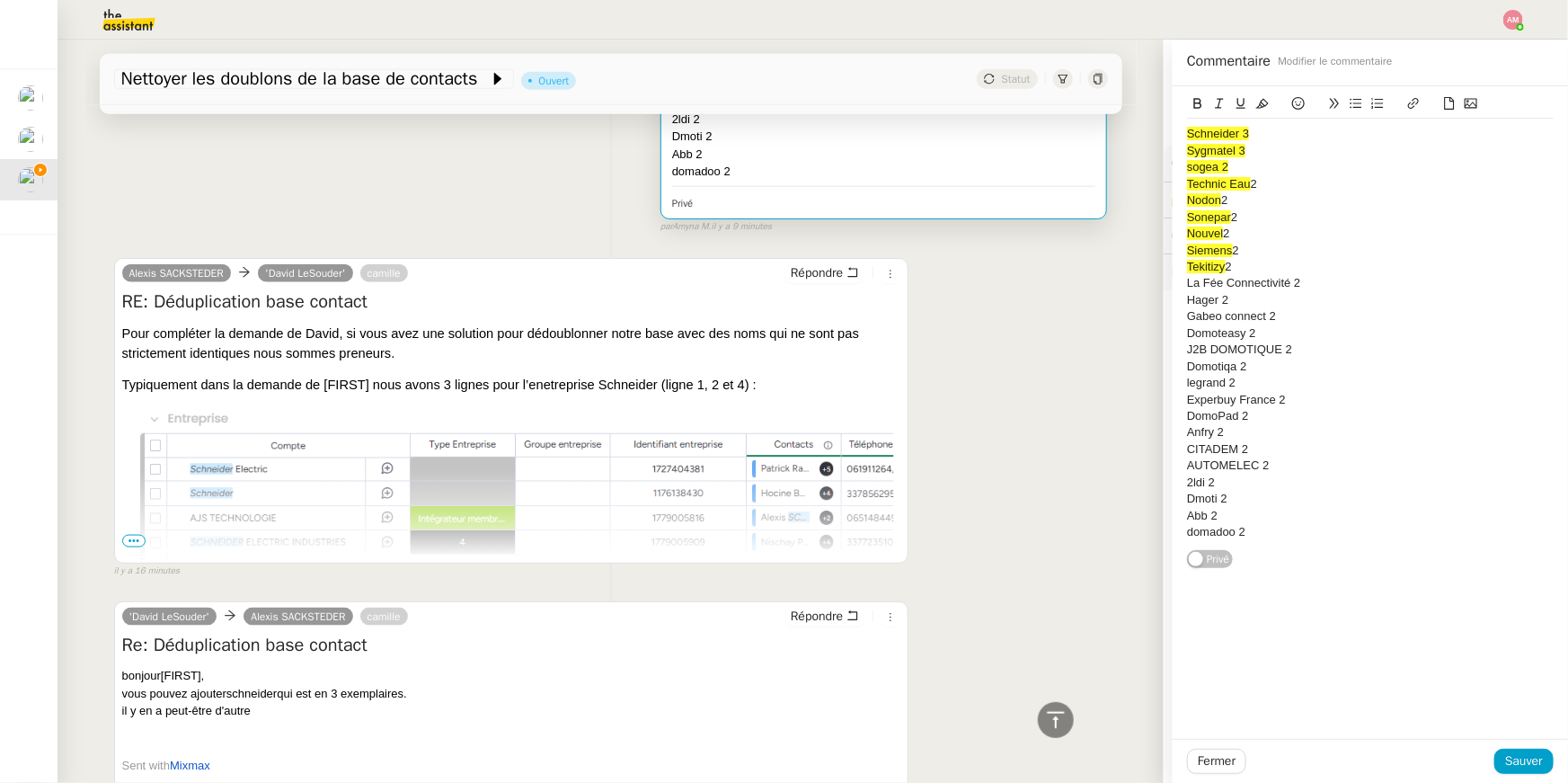 click on "Gabeo connect 2" 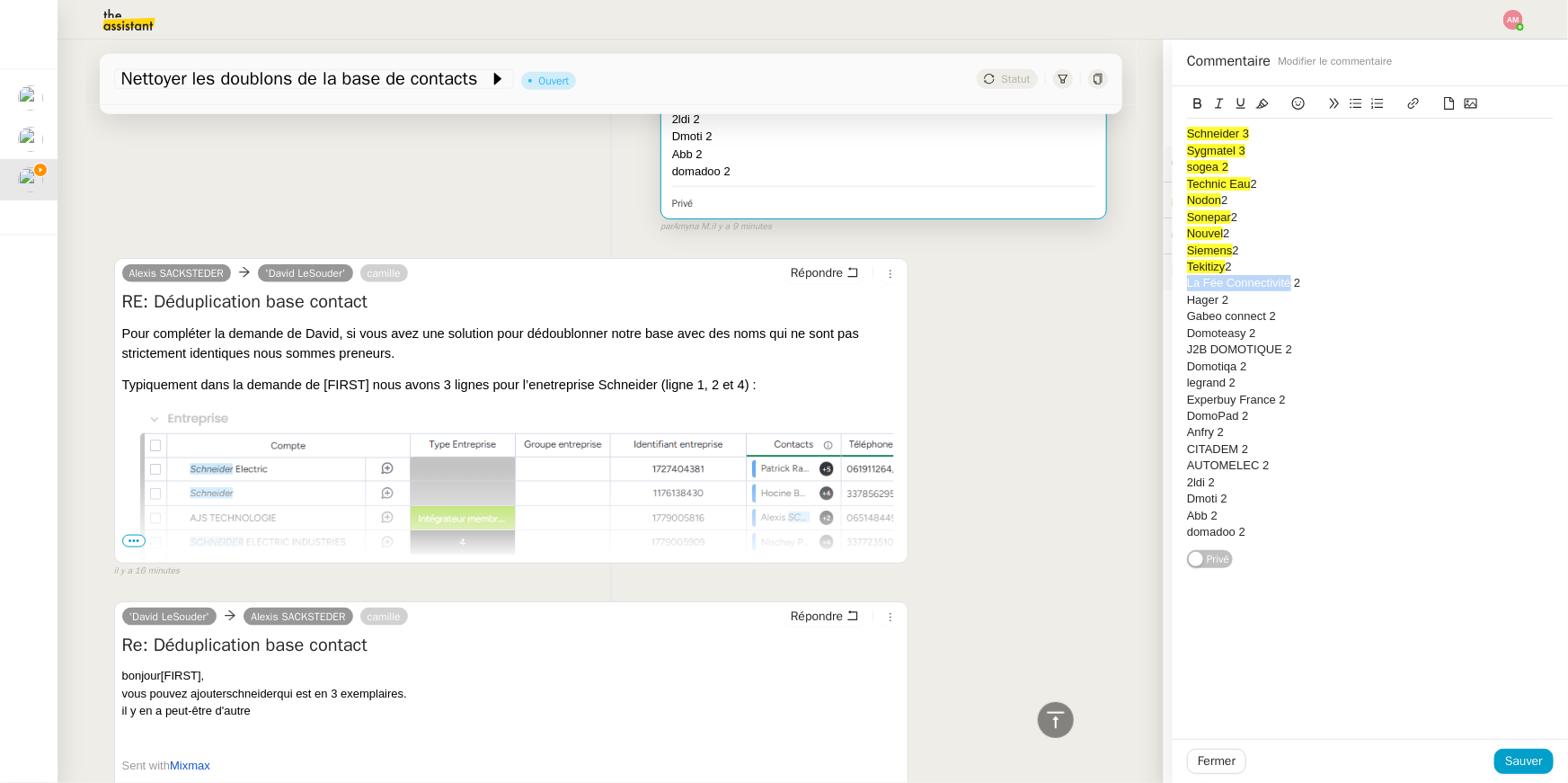 drag, startPoint x: 1289, startPoint y: 280, endPoint x: 1184, endPoint y: 280, distance: 105 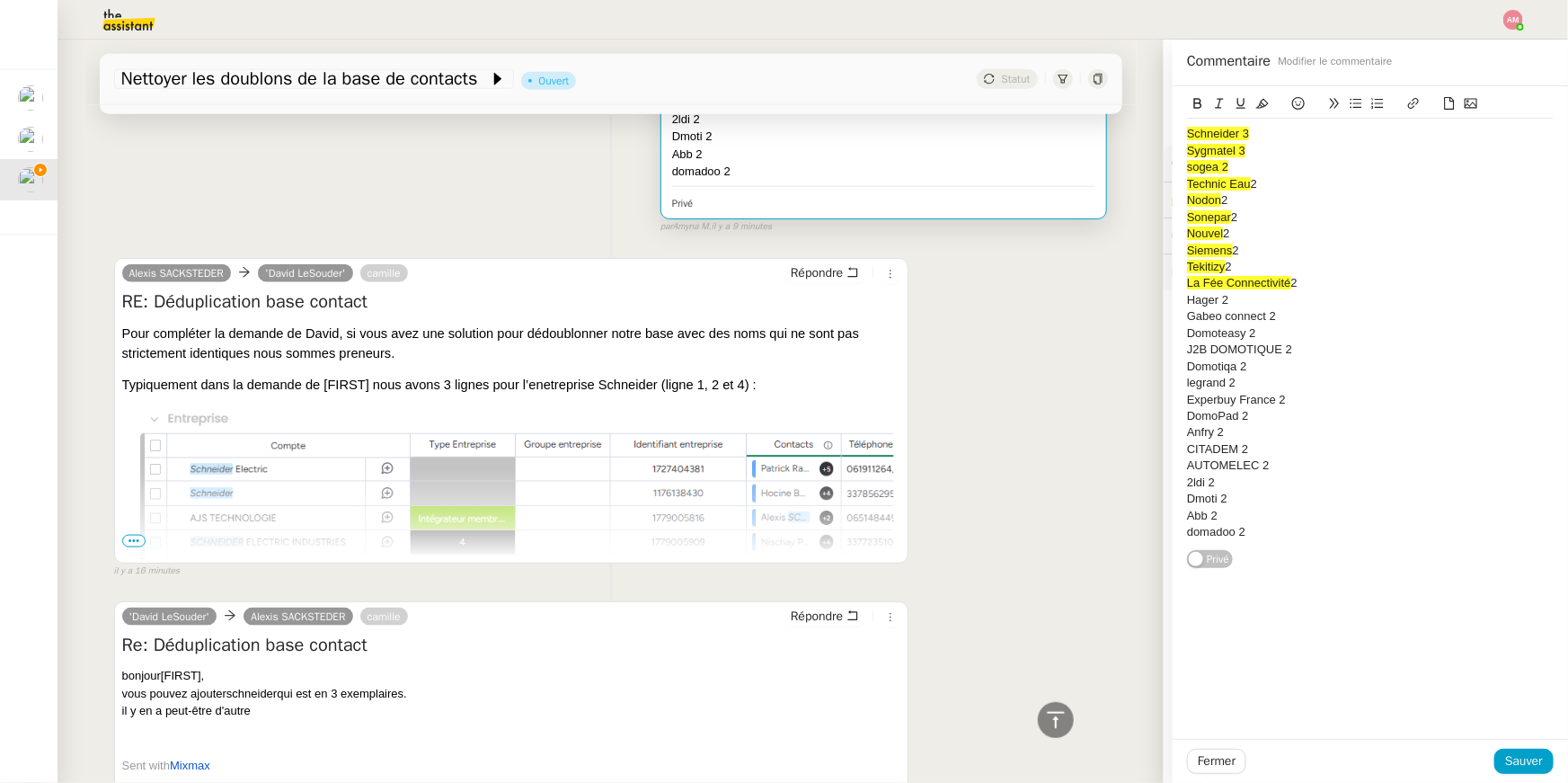 click on "Domoteasy 2" 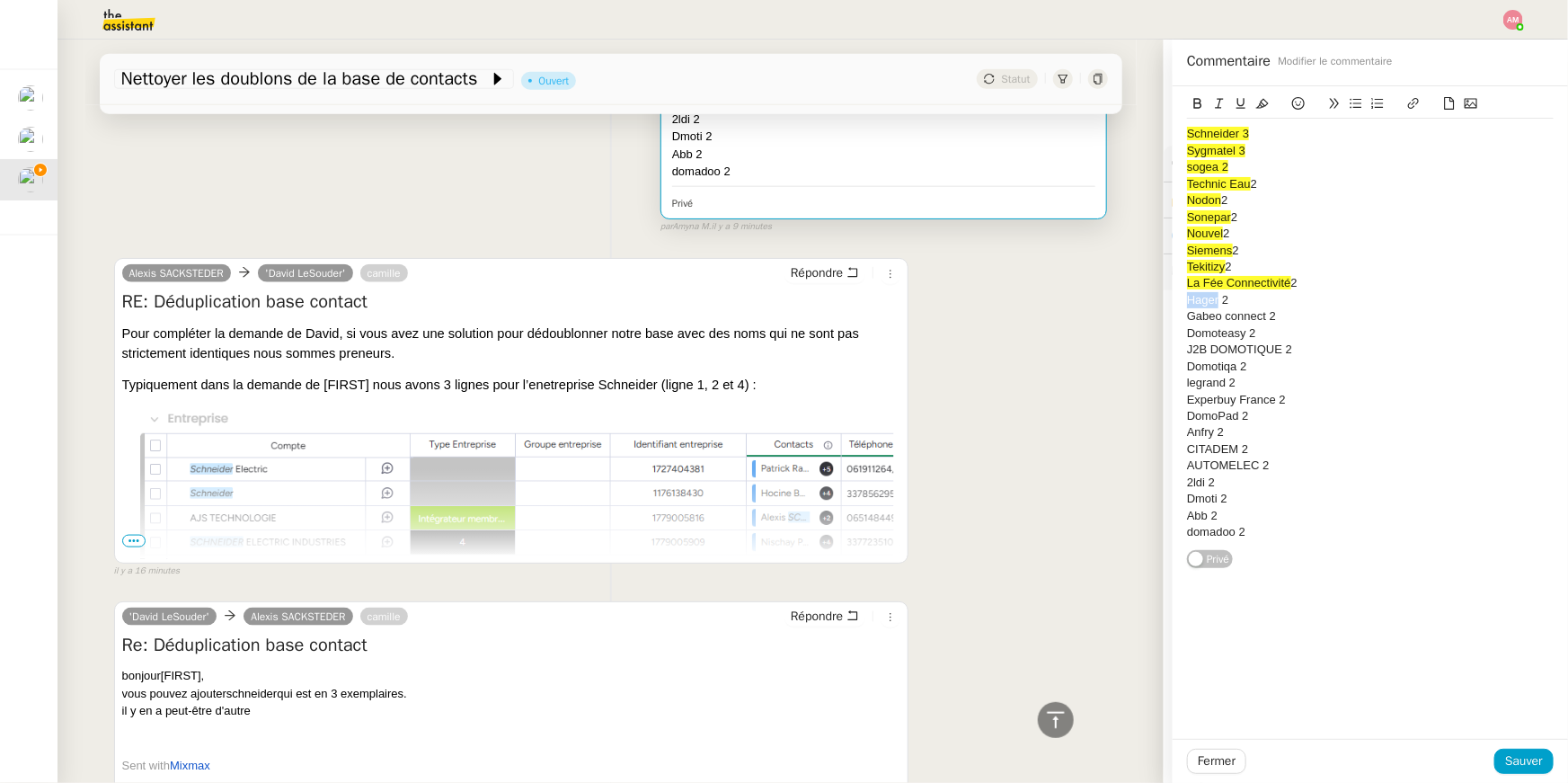 drag, startPoint x: 1218, startPoint y: 298, endPoint x: 1163, endPoint y: 302, distance: 55.145263 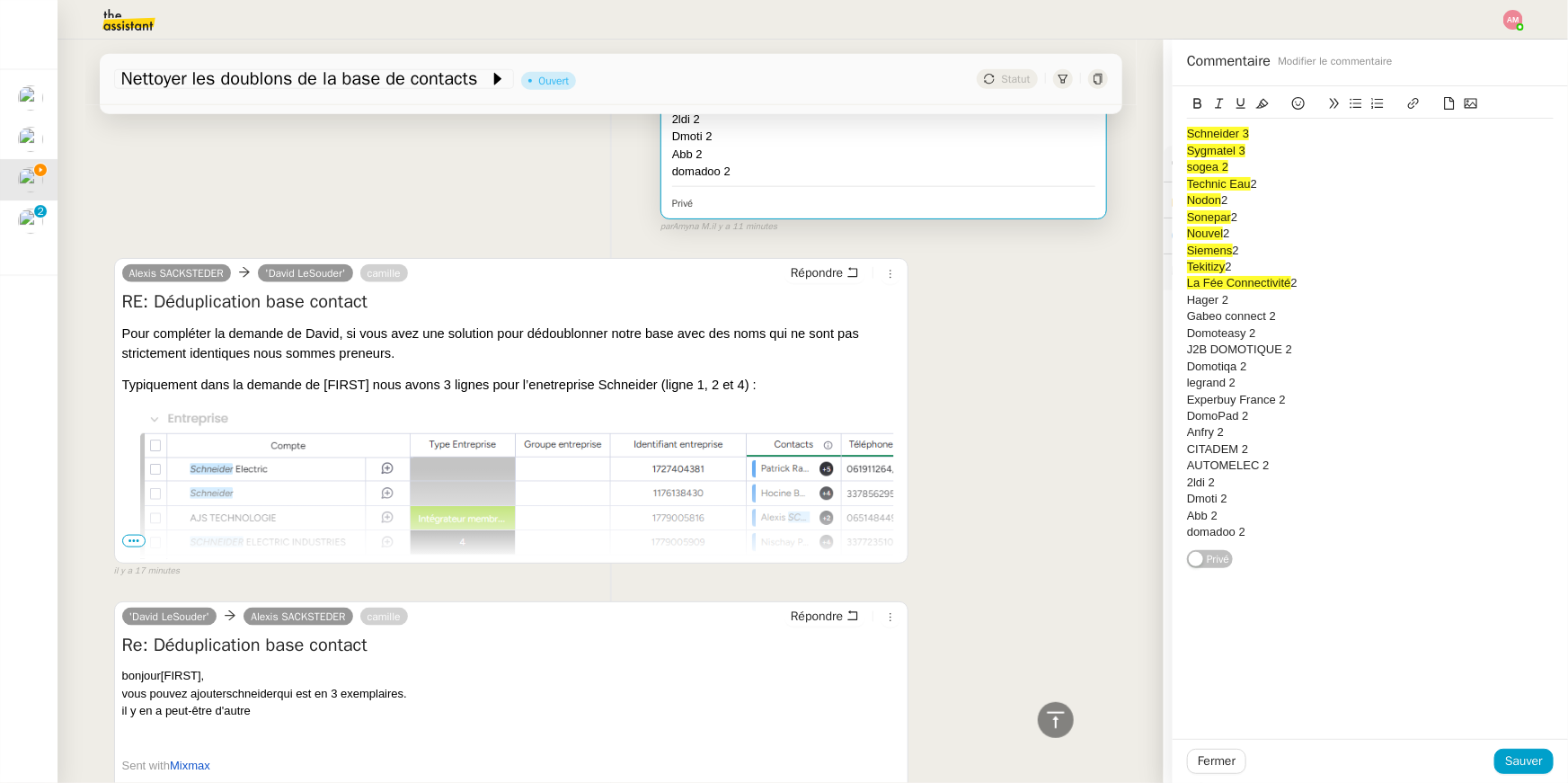 click on "legrand 2" 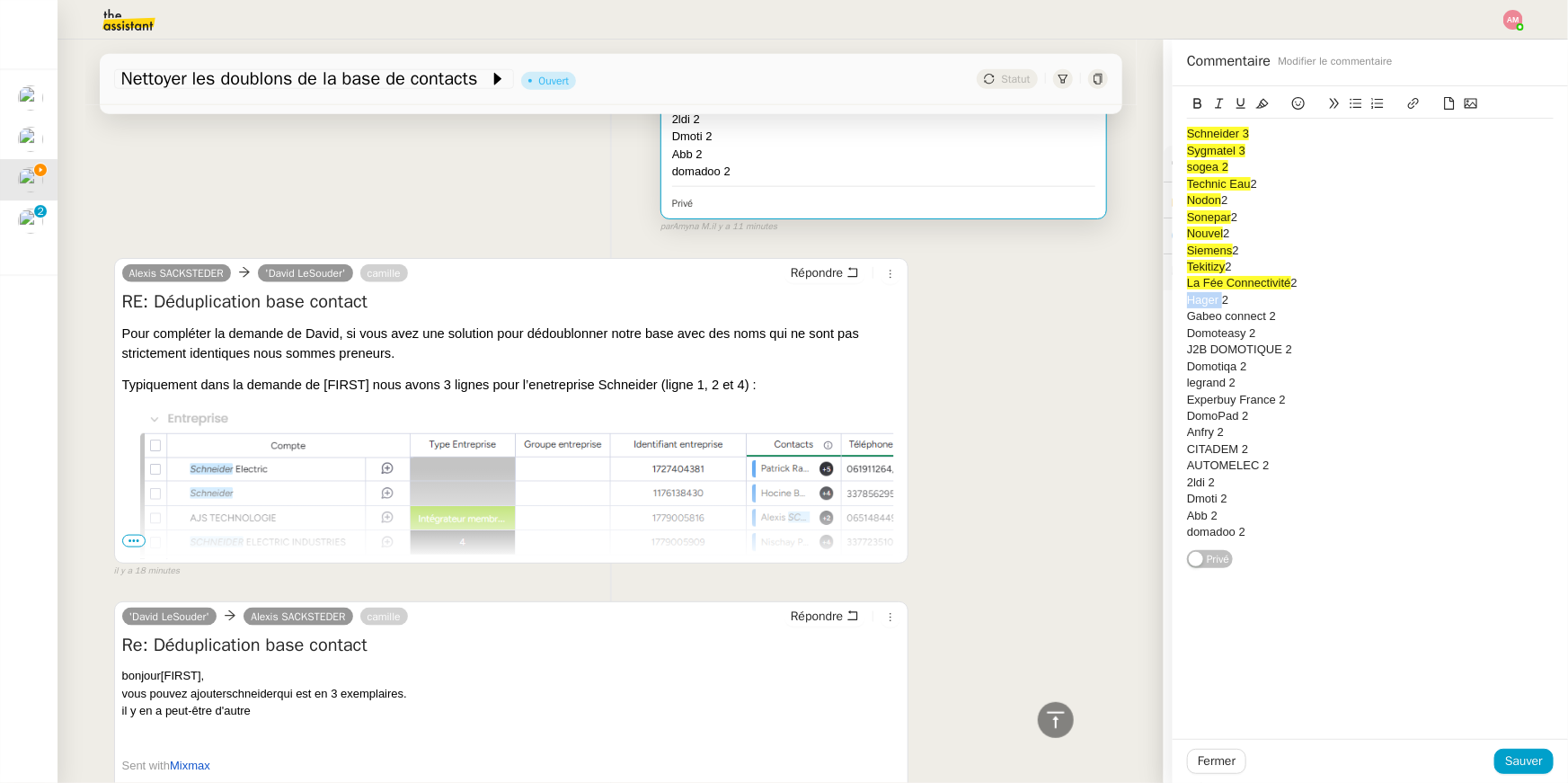 drag, startPoint x: 1222, startPoint y: 295, endPoint x: 1160, endPoint y: 302, distance: 62.39391 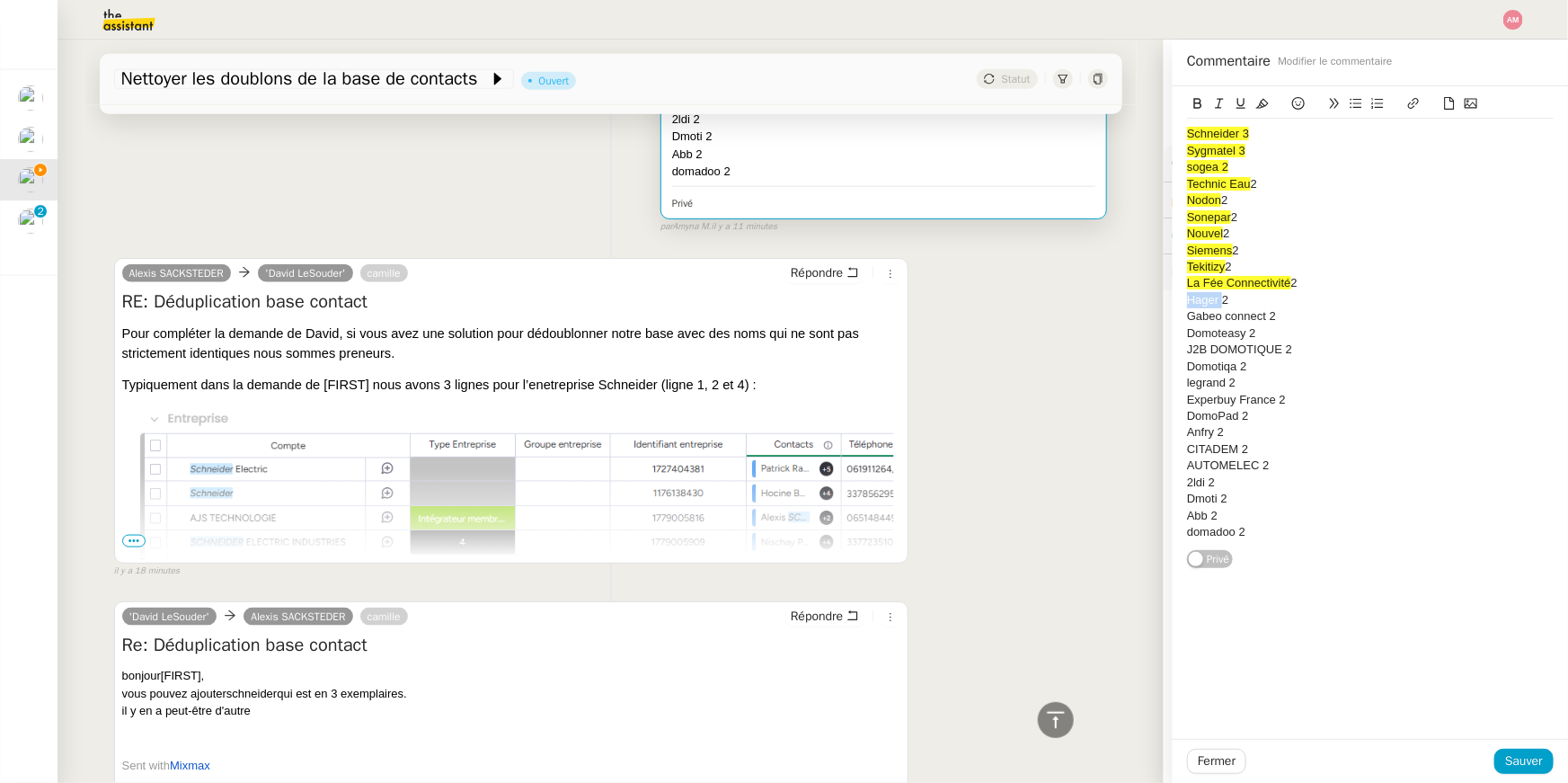 click 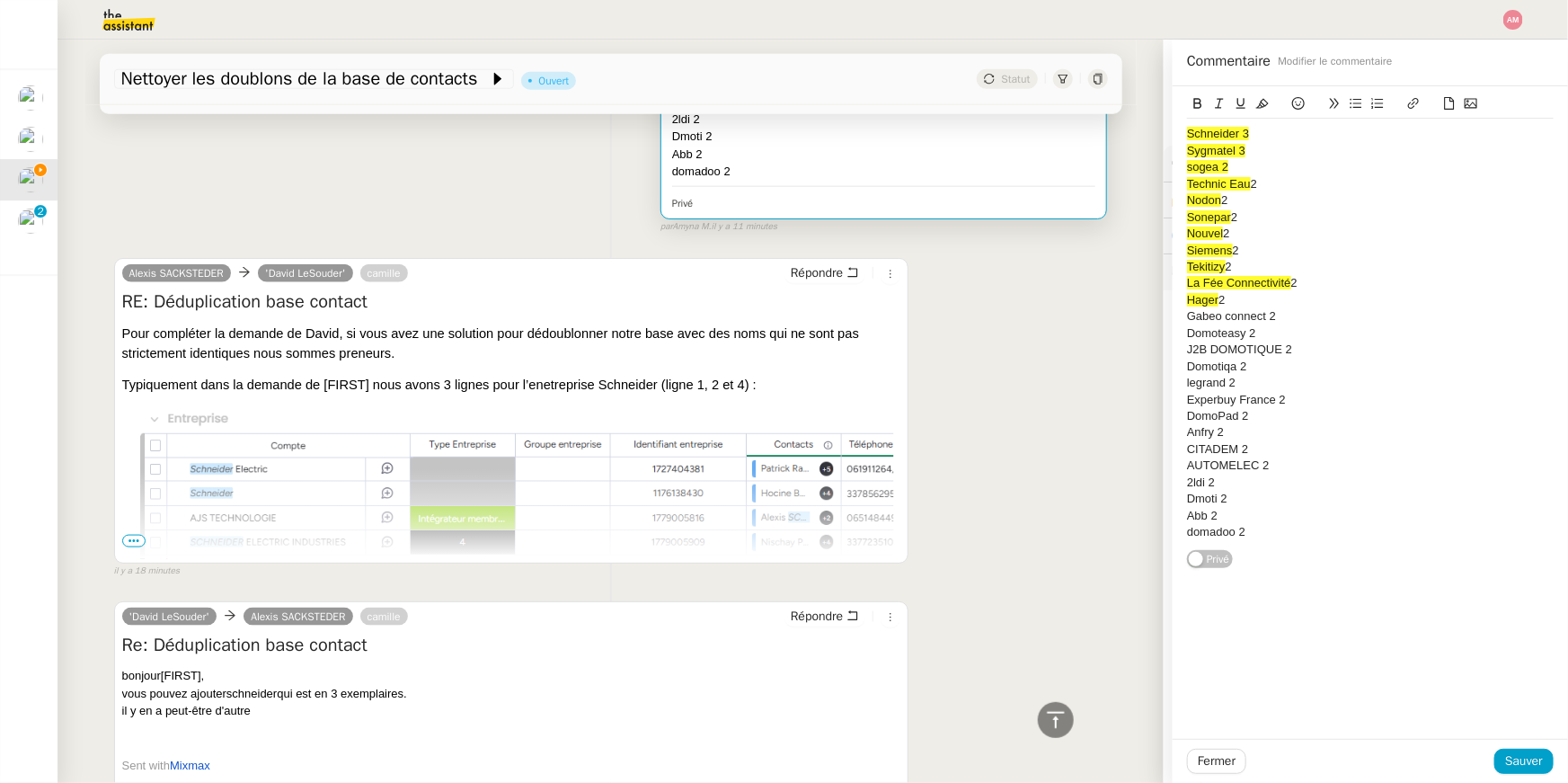 click on "Domoteasy 2" 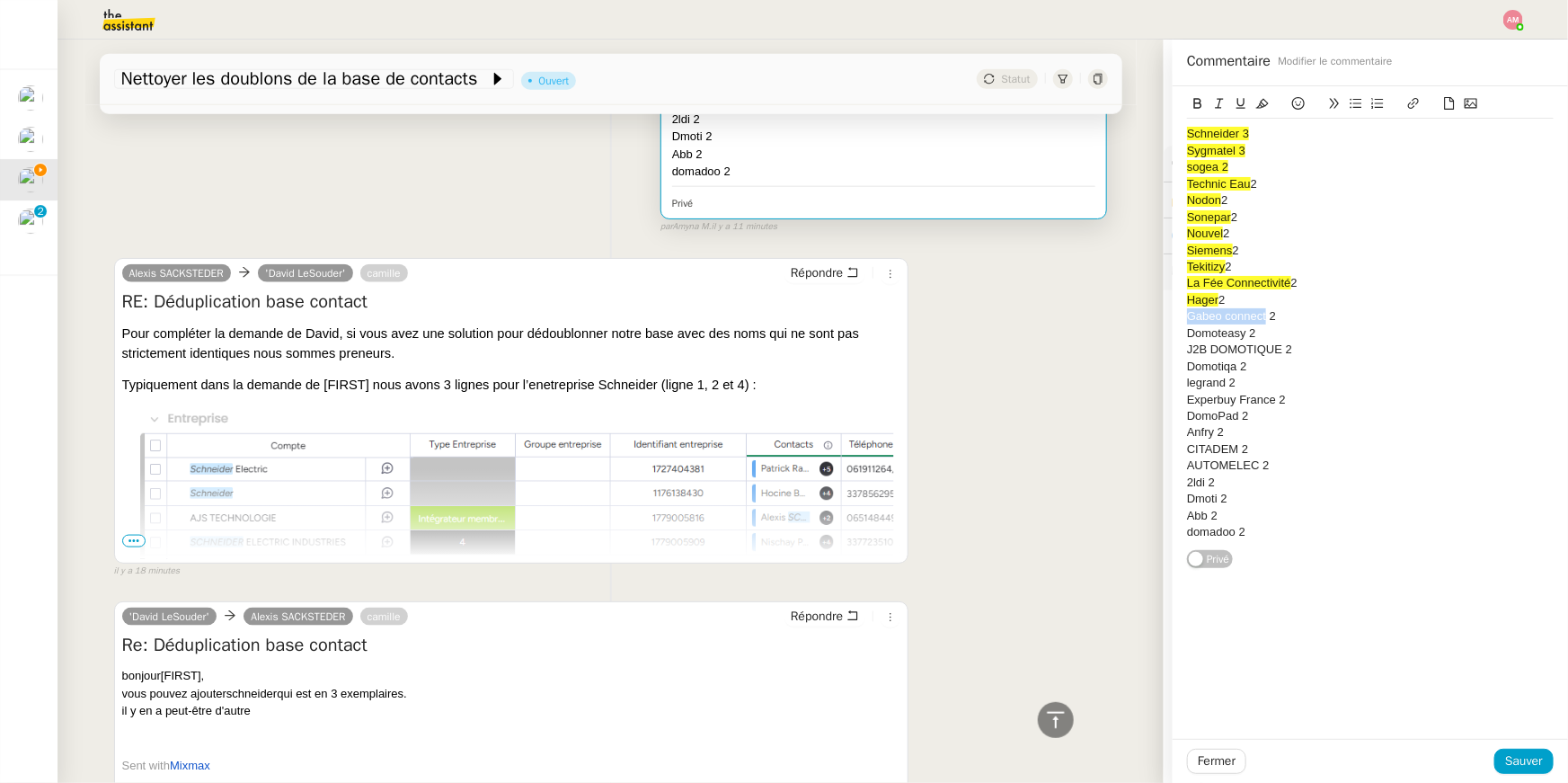 drag, startPoint x: 1266, startPoint y: 315, endPoint x: 1166, endPoint y: 320, distance: 100.12492 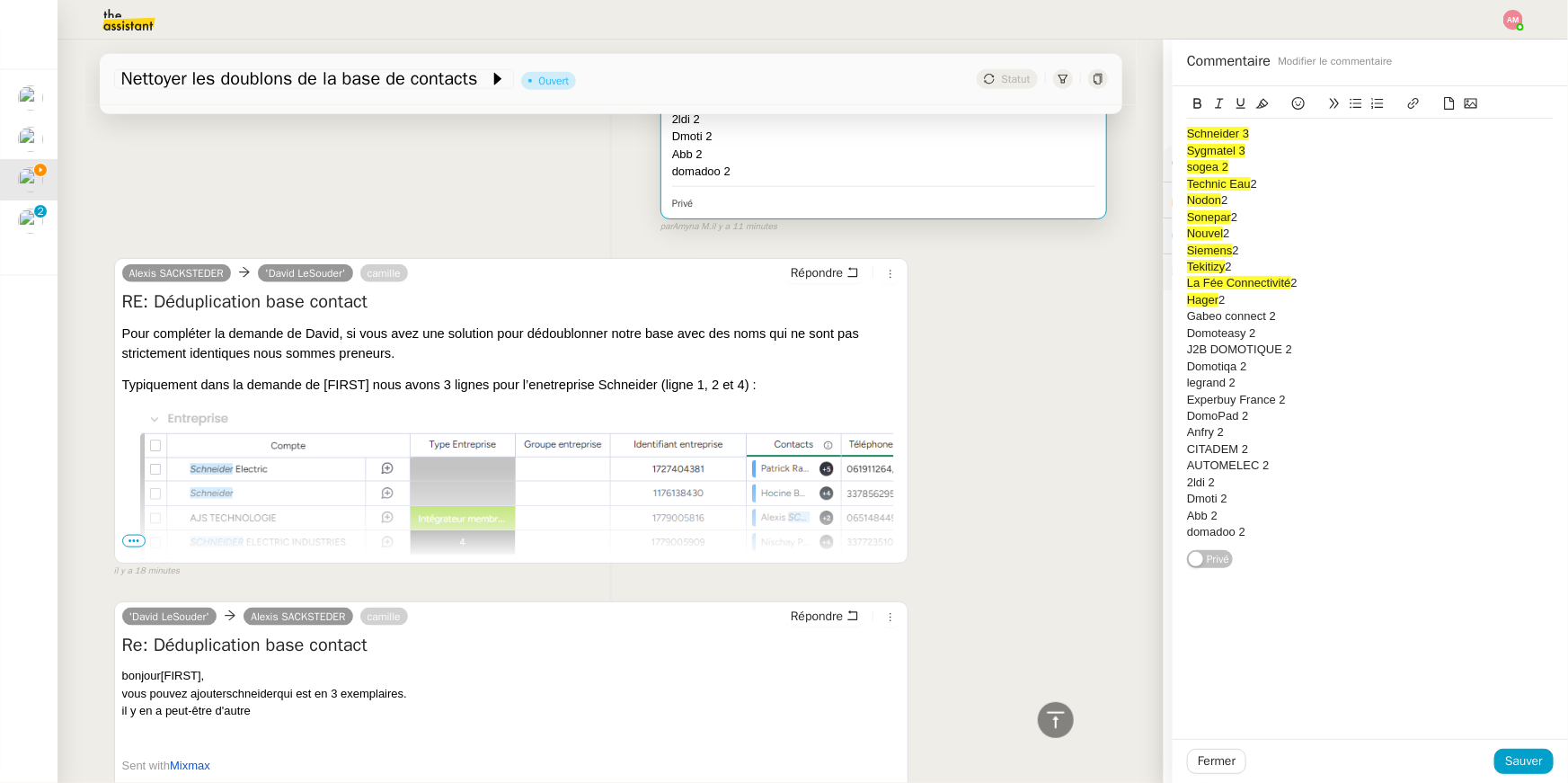 click on "Hager  2" 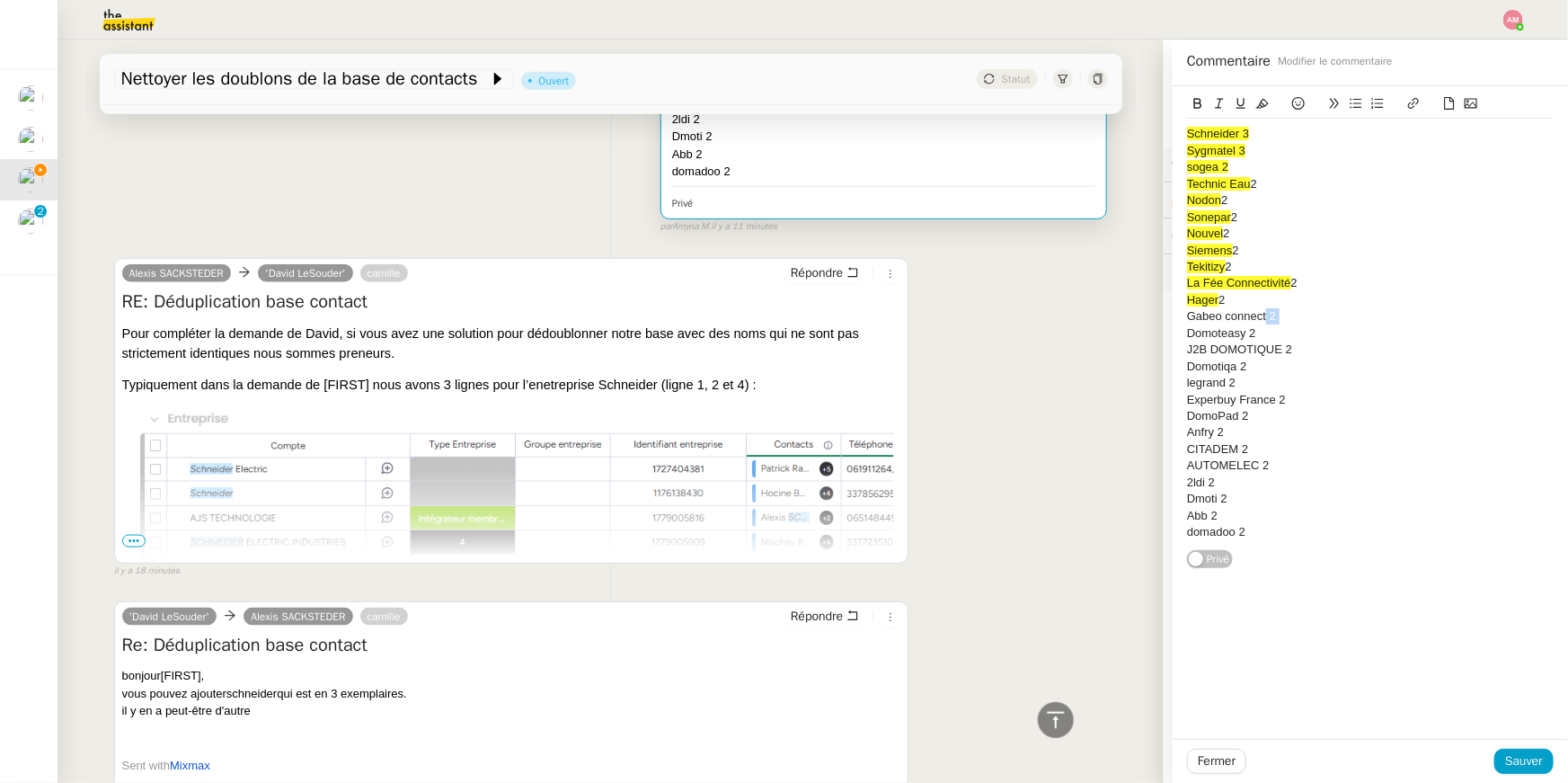 drag, startPoint x: 1268, startPoint y: 316, endPoint x: 1161, endPoint y: 325, distance: 107.37784 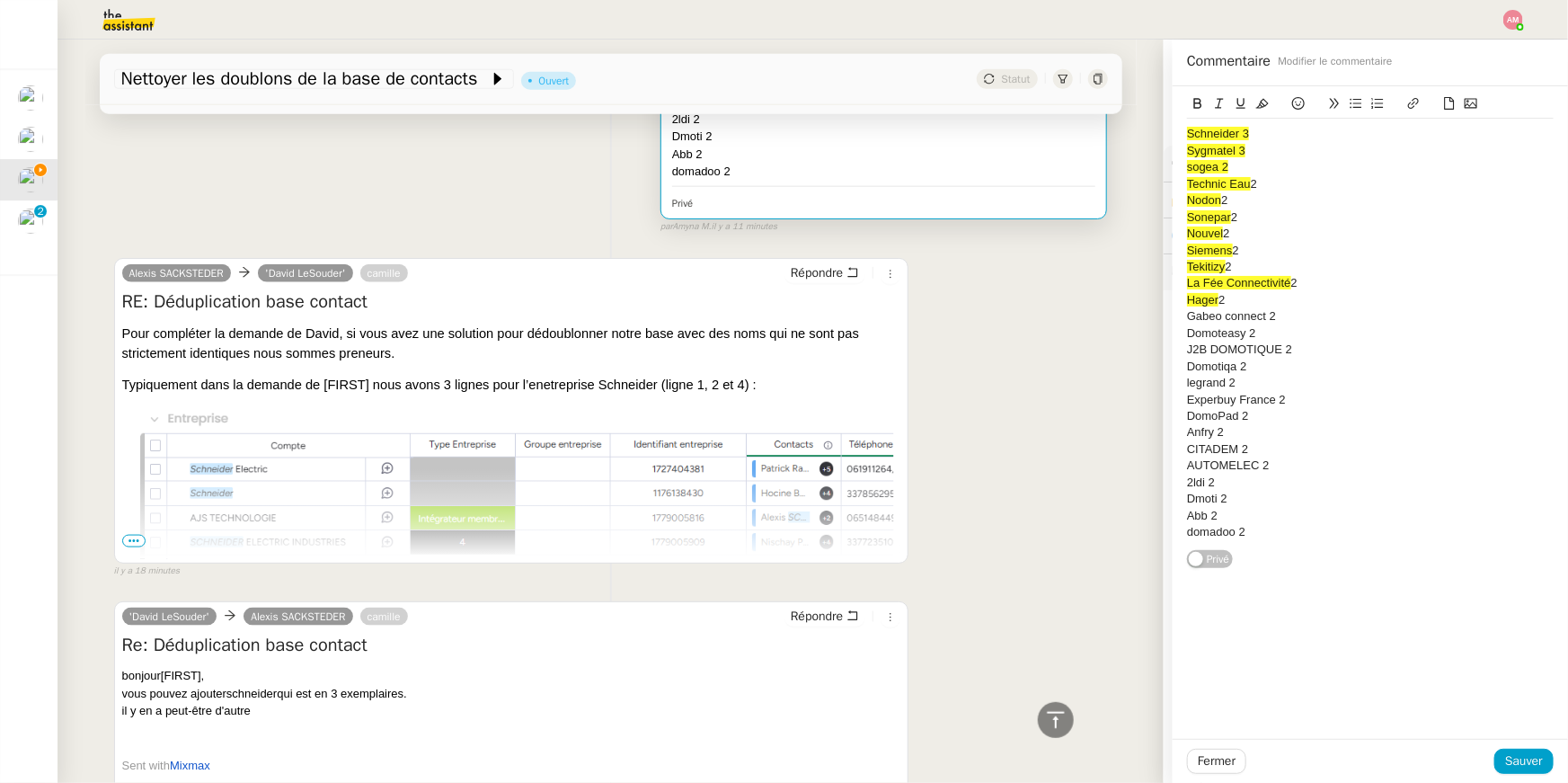 click on "J2B DOMOTIQUE 2" 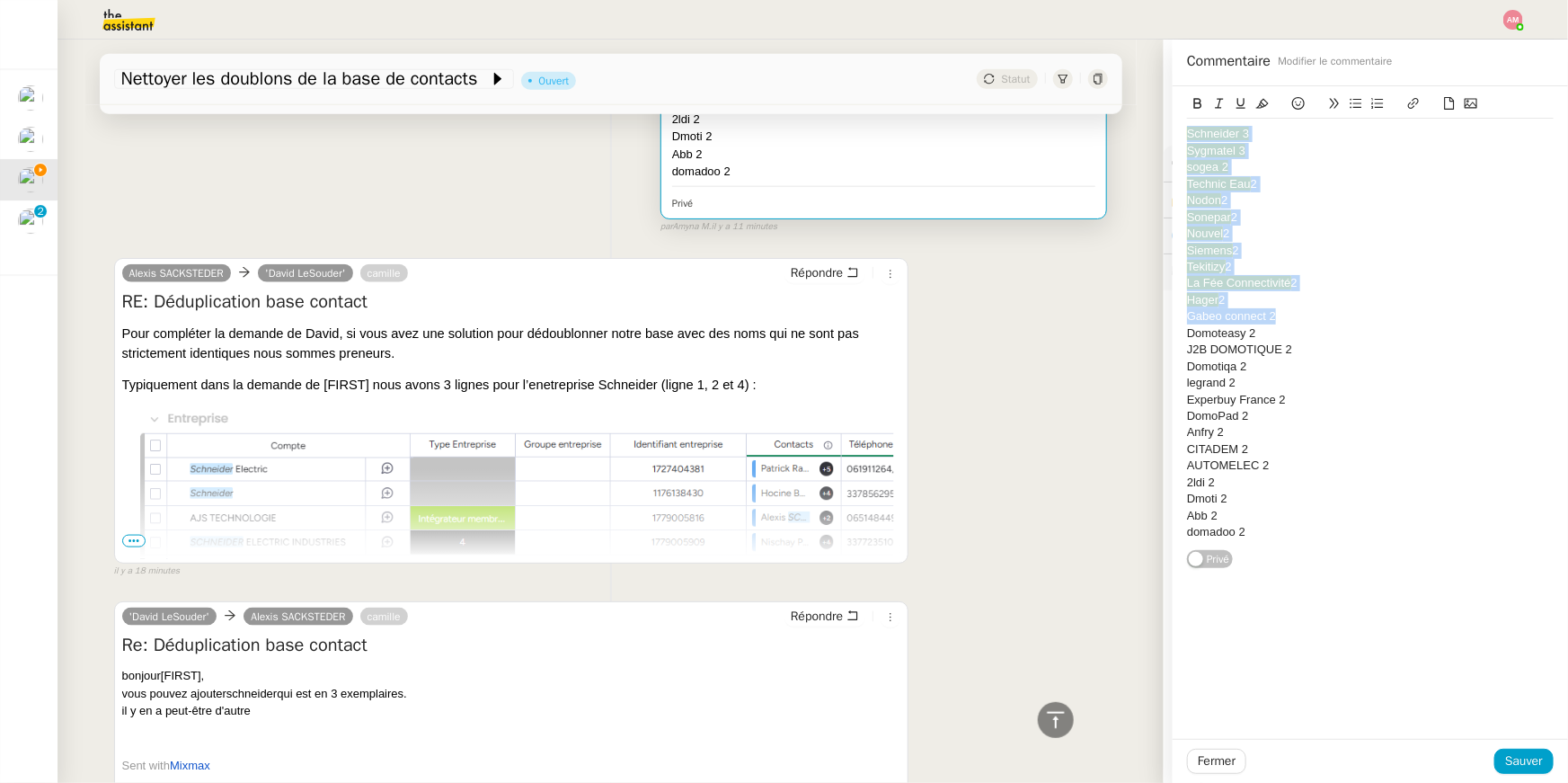 drag, startPoint x: 1294, startPoint y: 310, endPoint x: 1202, endPoint y: 21, distance: 303.29029 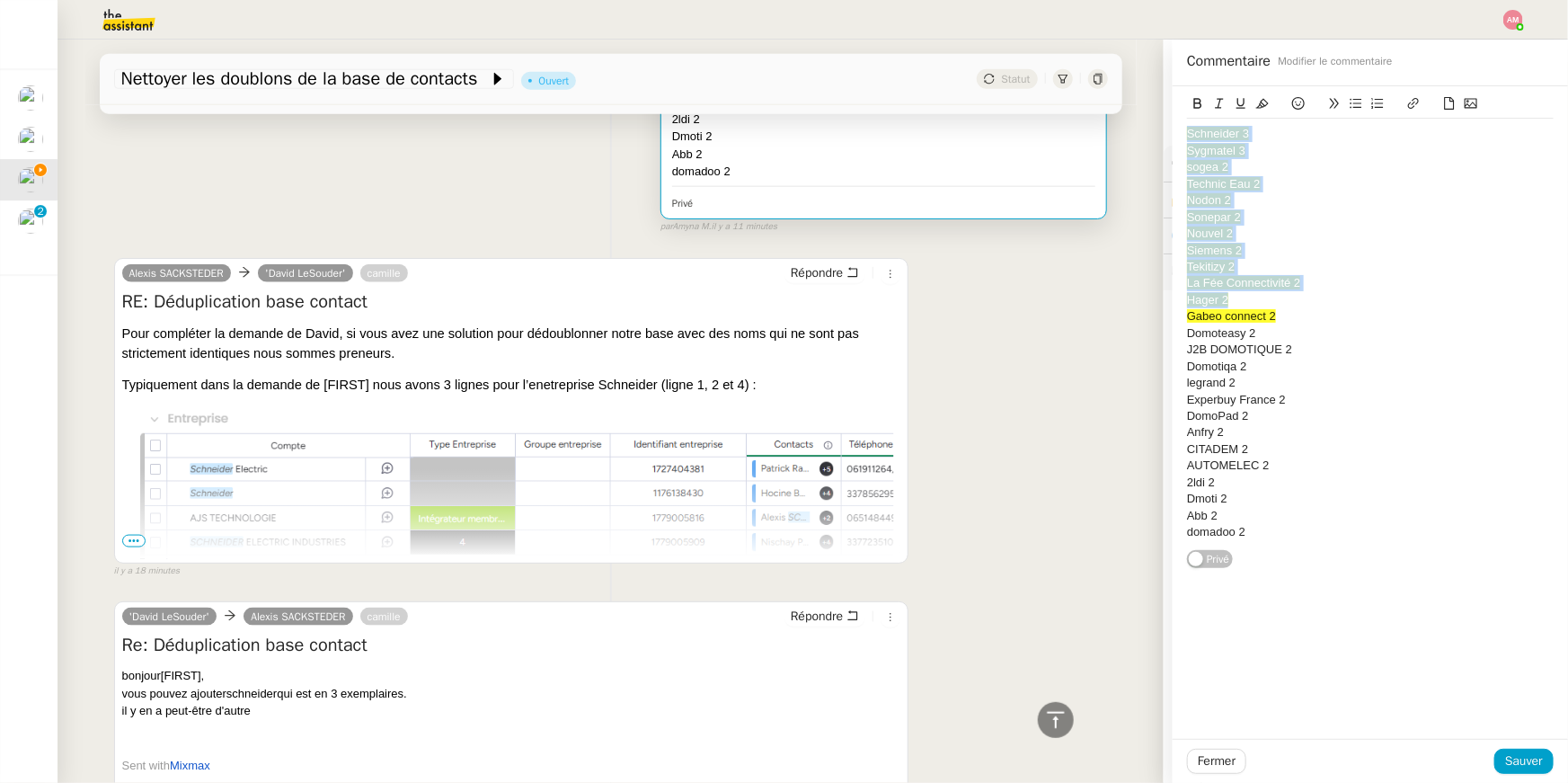 click on "Gabeo connect 2" 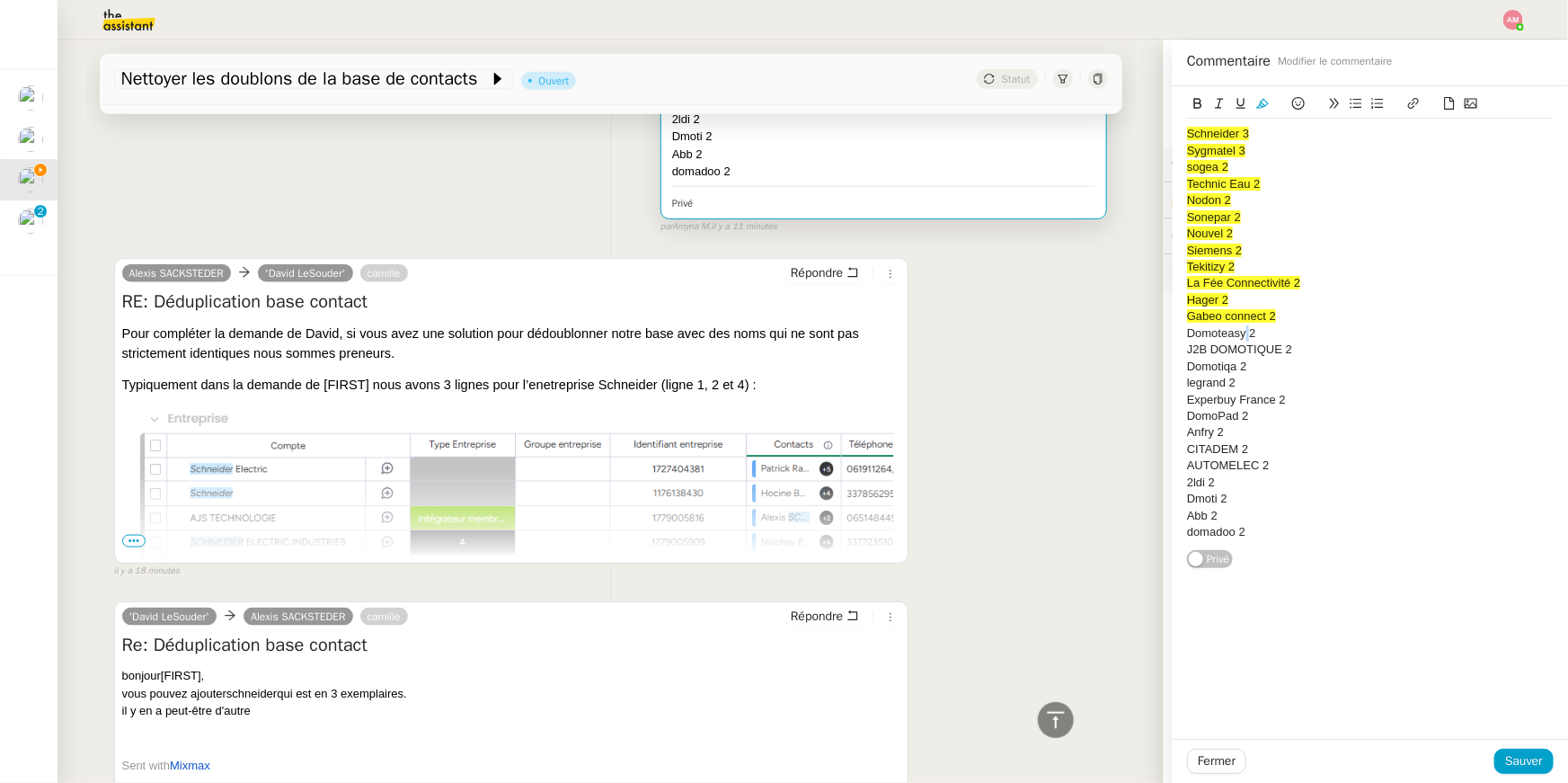 click on "Schneider 3 Sygmatel 3 sogea 2 Technic Eau 2 Nodon 2 Sonepar 2 Nouvel 2 Siemens 2 Tekitizy 2 La Fée Connectivité 2 Hager 2 Gabeo connect 2 Domoteasy 2 J2B DOMOTIQUE 2 Domotiqa 2 legrand 2 Experbuy France 2 DomoPad 2 Anfry 2 CITADEM 2 AUTOMELEC 2 2ldi 2 Dmoti 2 Abb 2 domadoo 2" 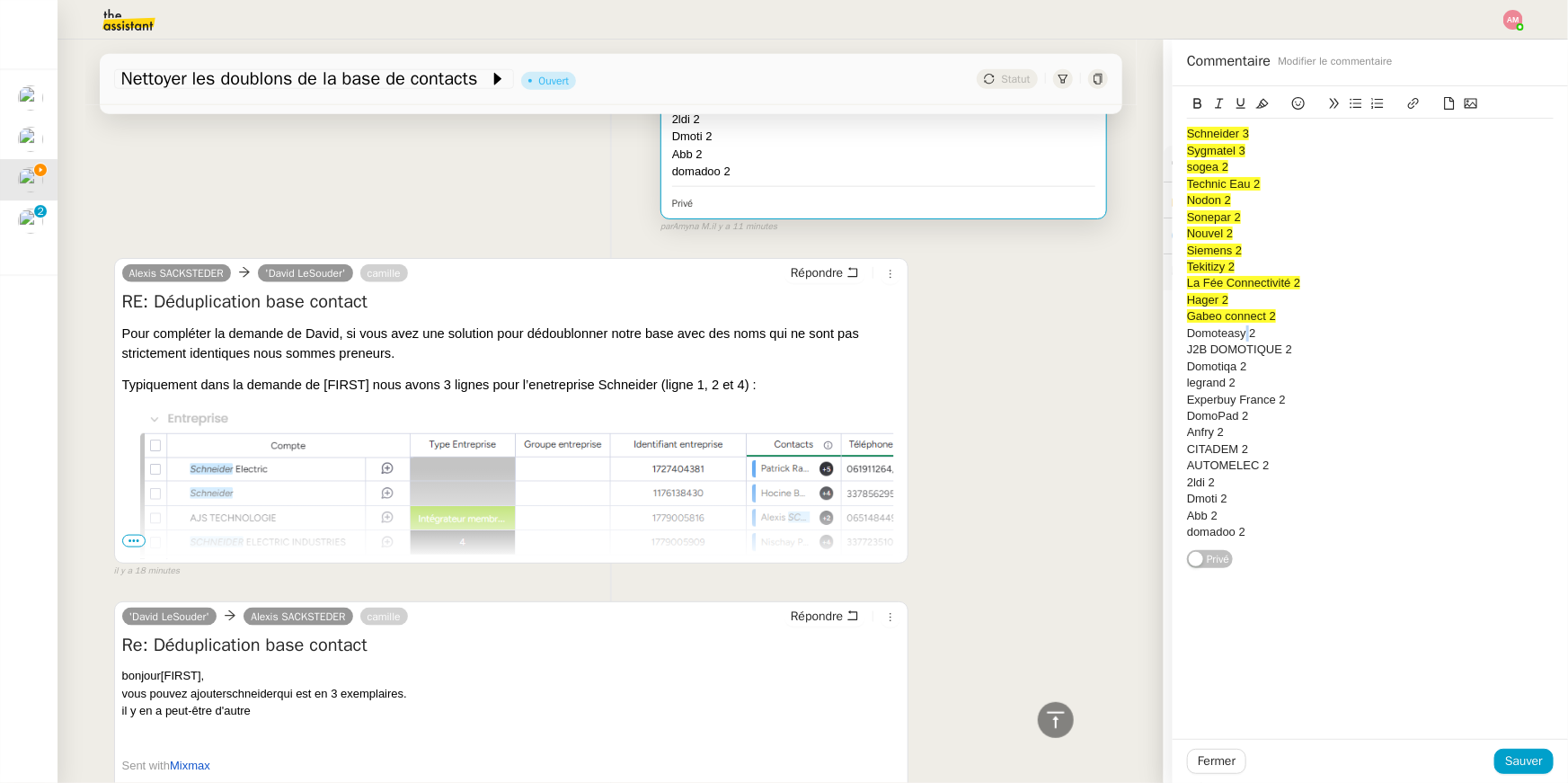 click on "Domoteasy 2" 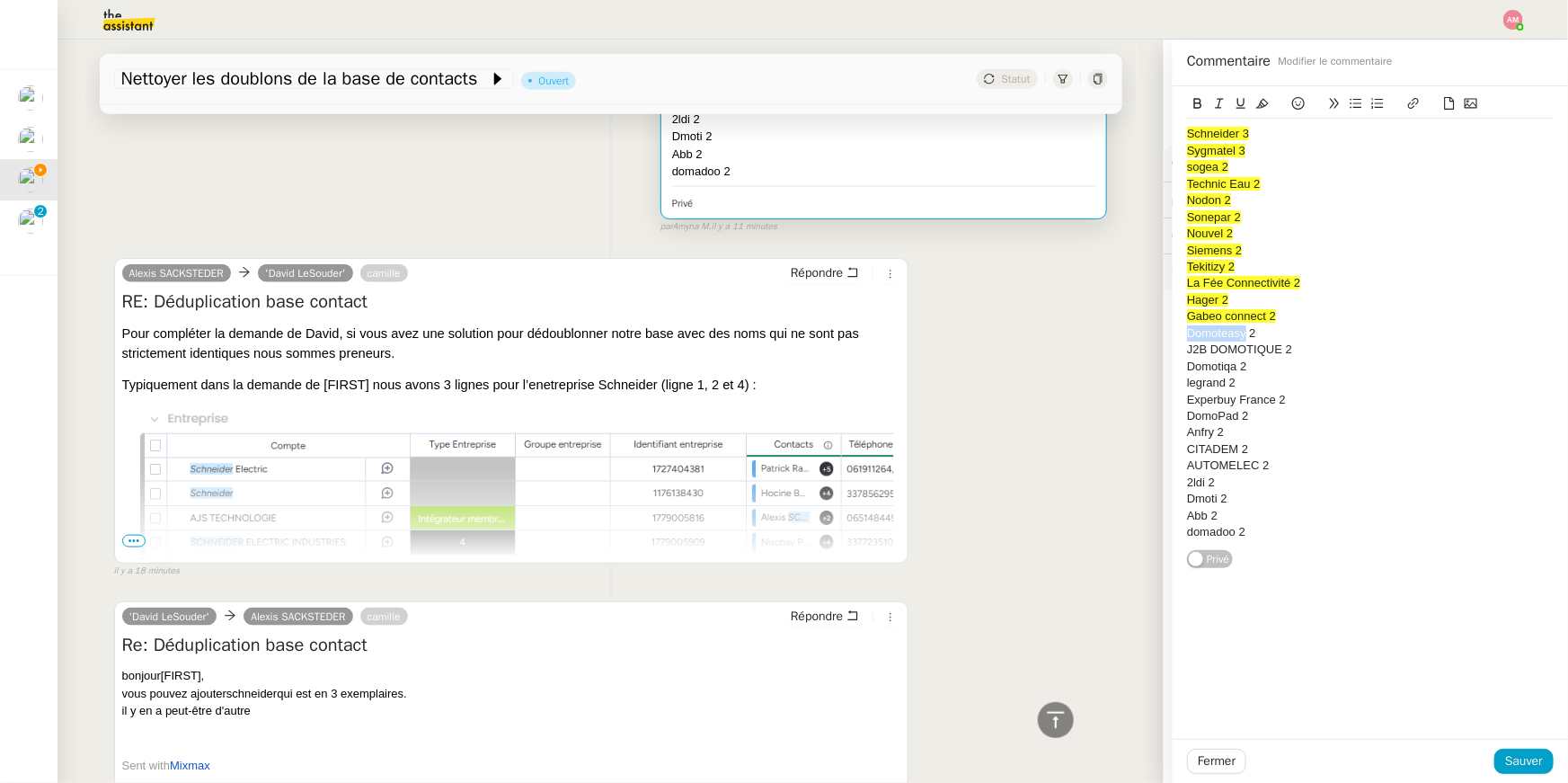 drag, startPoint x: 1247, startPoint y: 334, endPoint x: 1176, endPoint y: 334, distance: 71 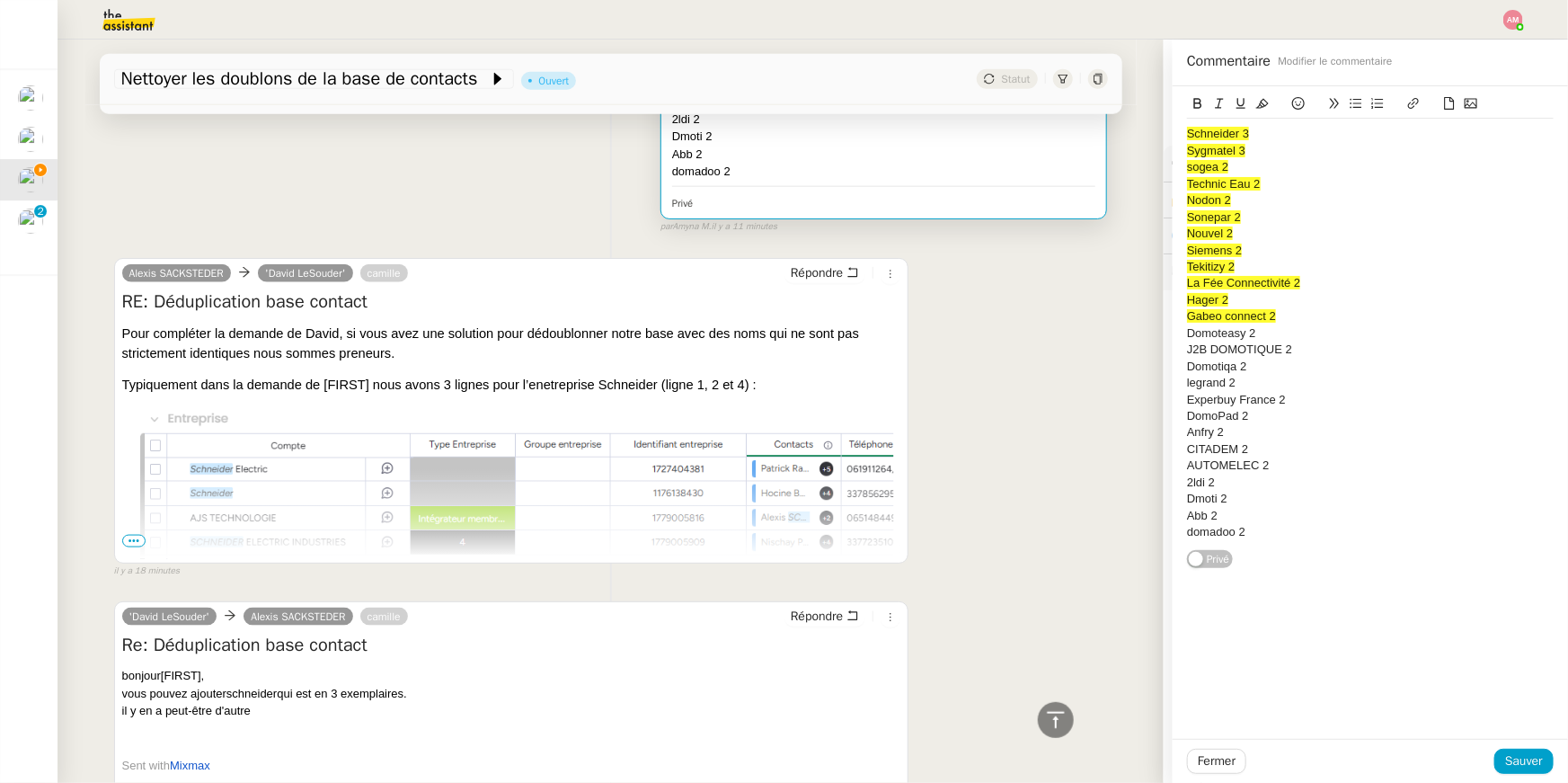 click on "Domoteasy 2" 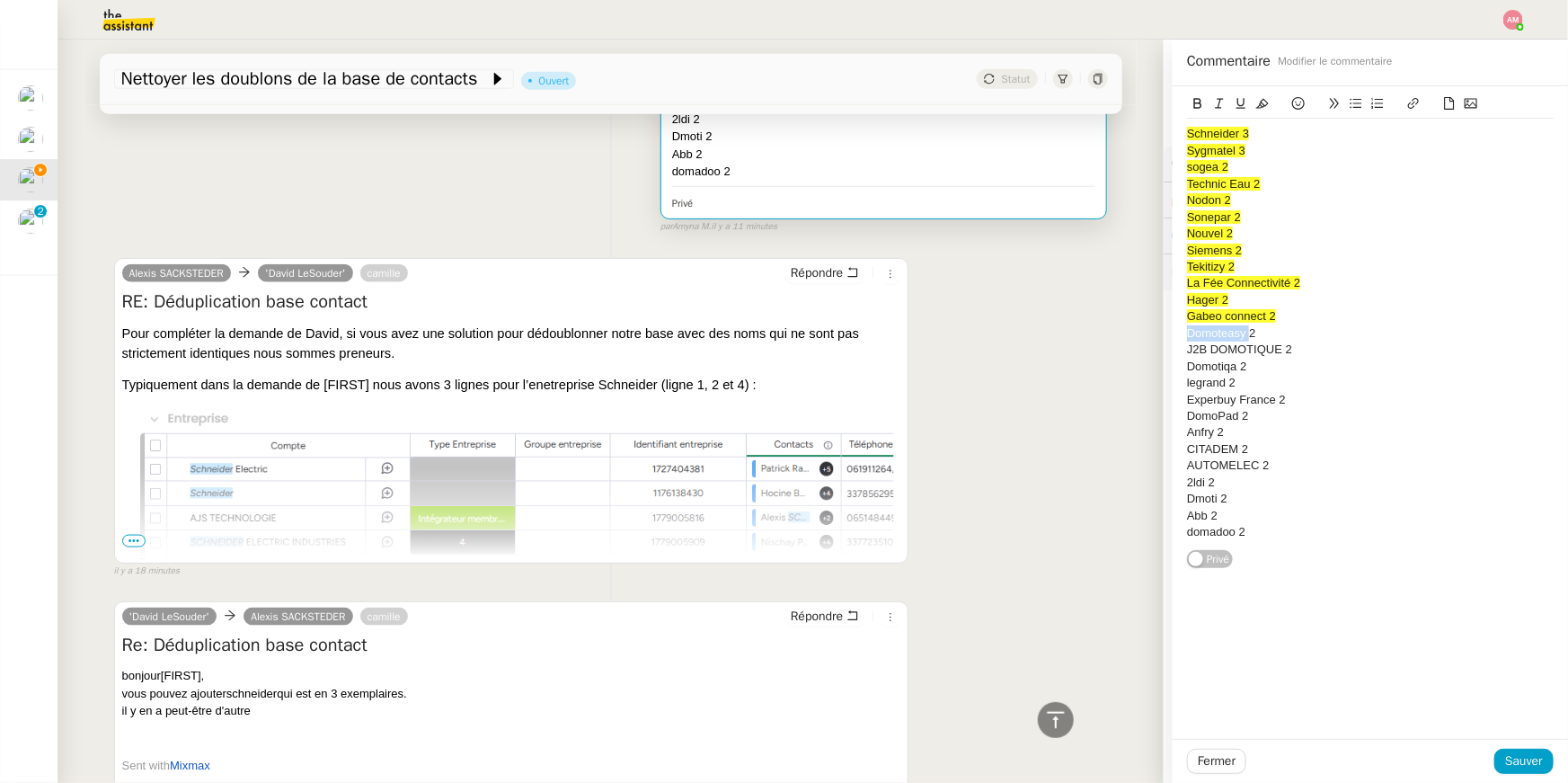 drag, startPoint x: 1237, startPoint y: 334, endPoint x: 1136, endPoint y: 333, distance: 101.00495 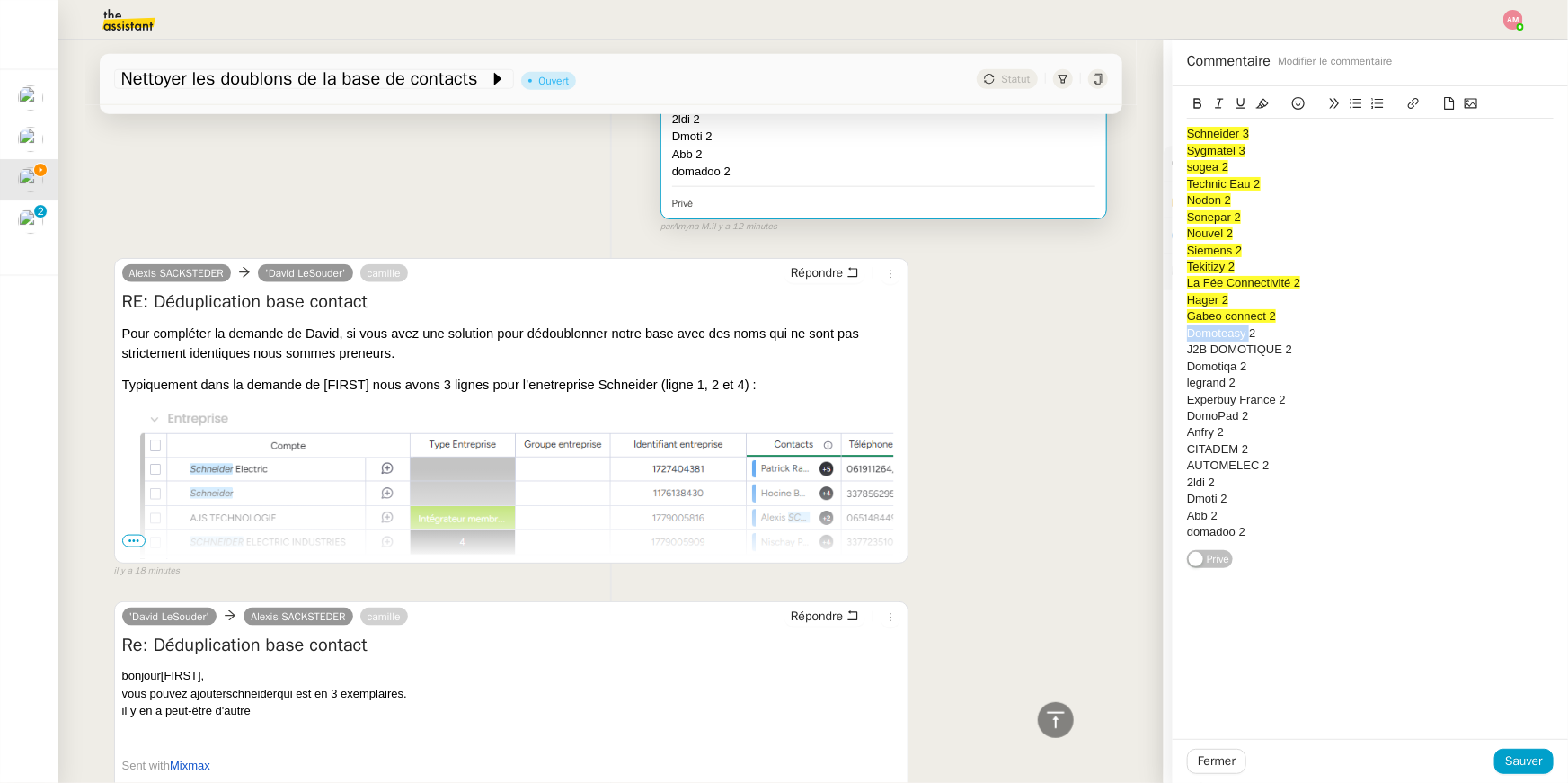 click 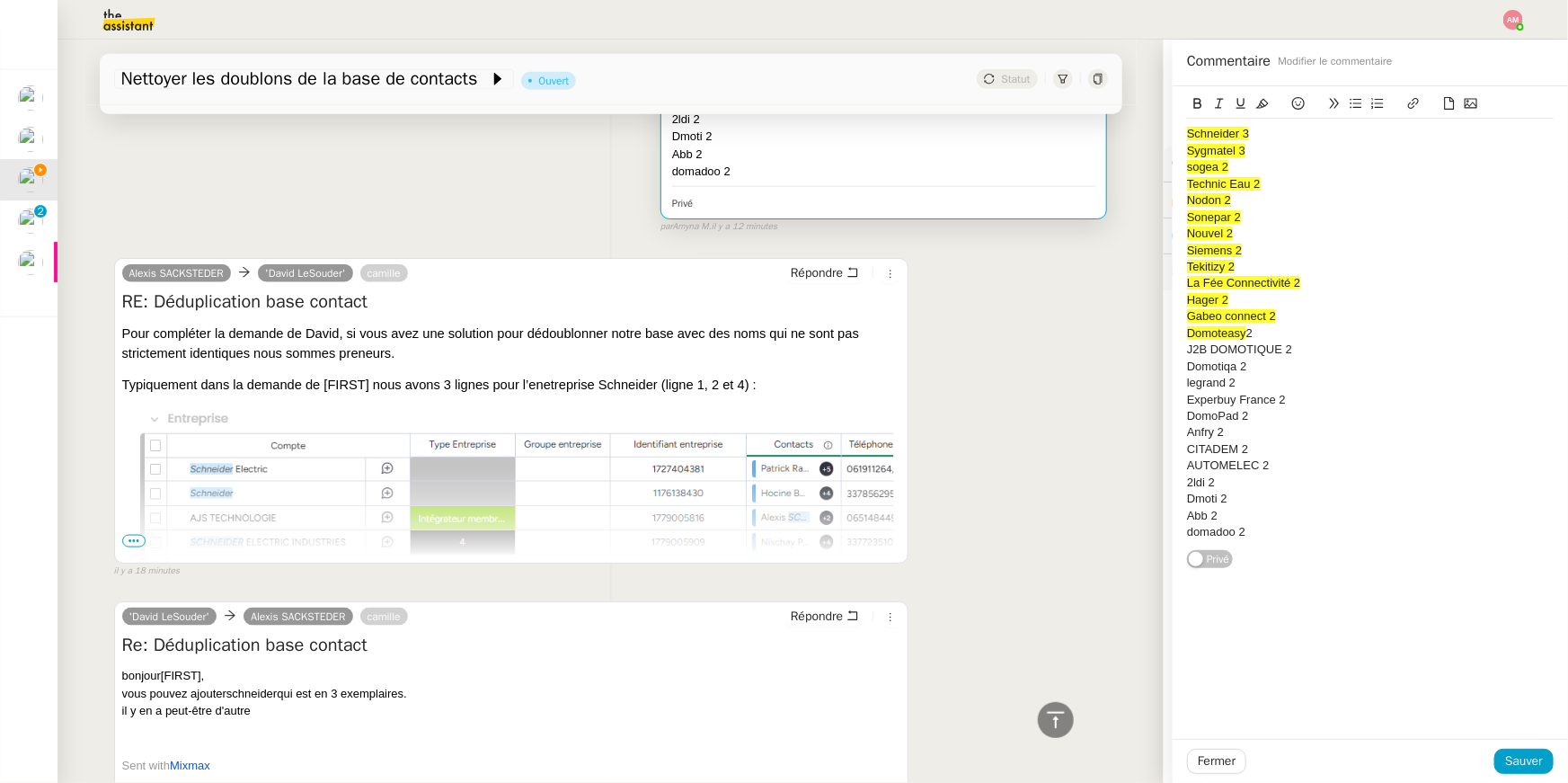 click on "J2B DOMOTIQUE 2" 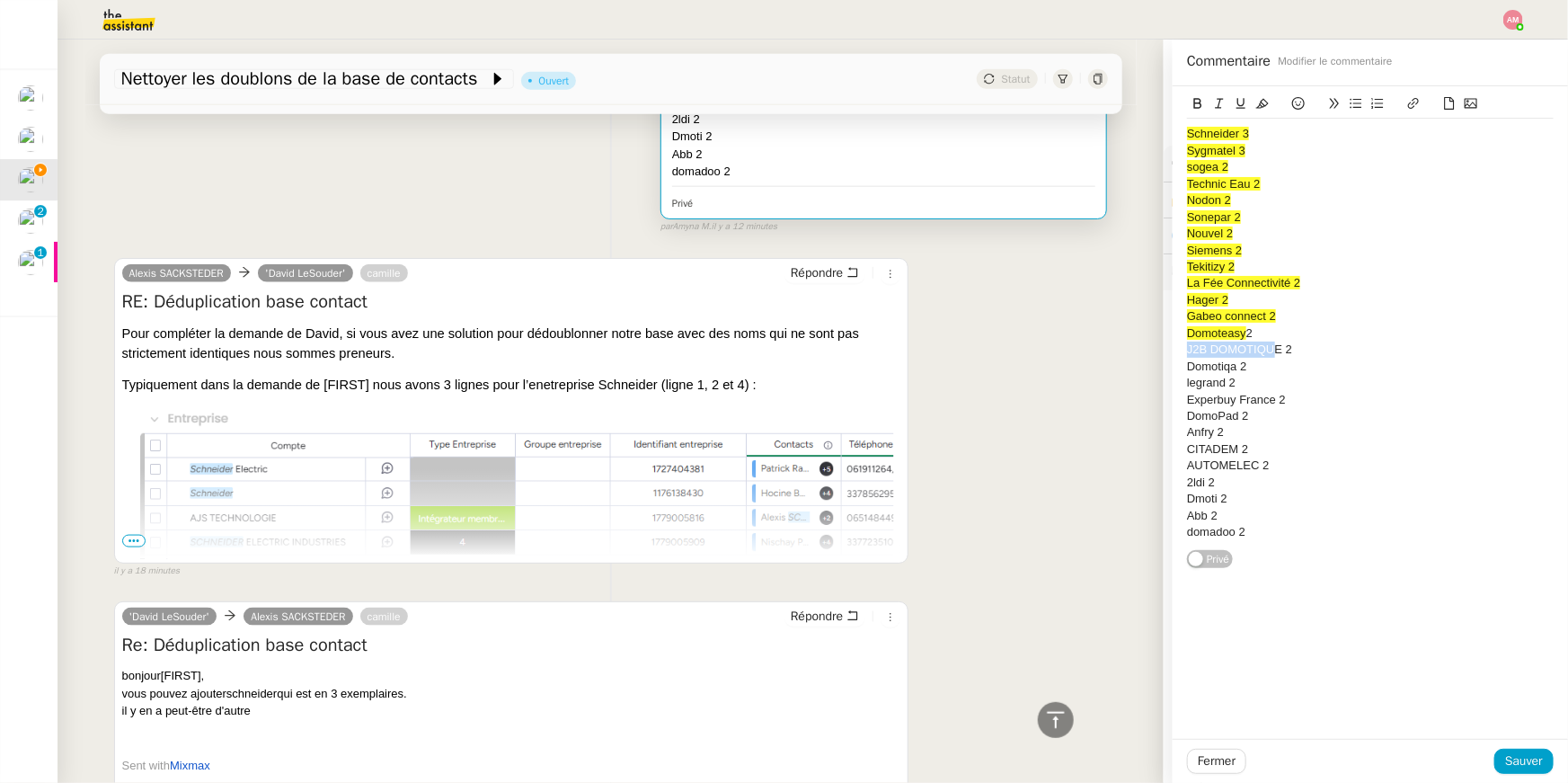 drag, startPoint x: 1277, startPoint y: 346, endPoint x: 1134, endPoint y: 352, distance: 143.126 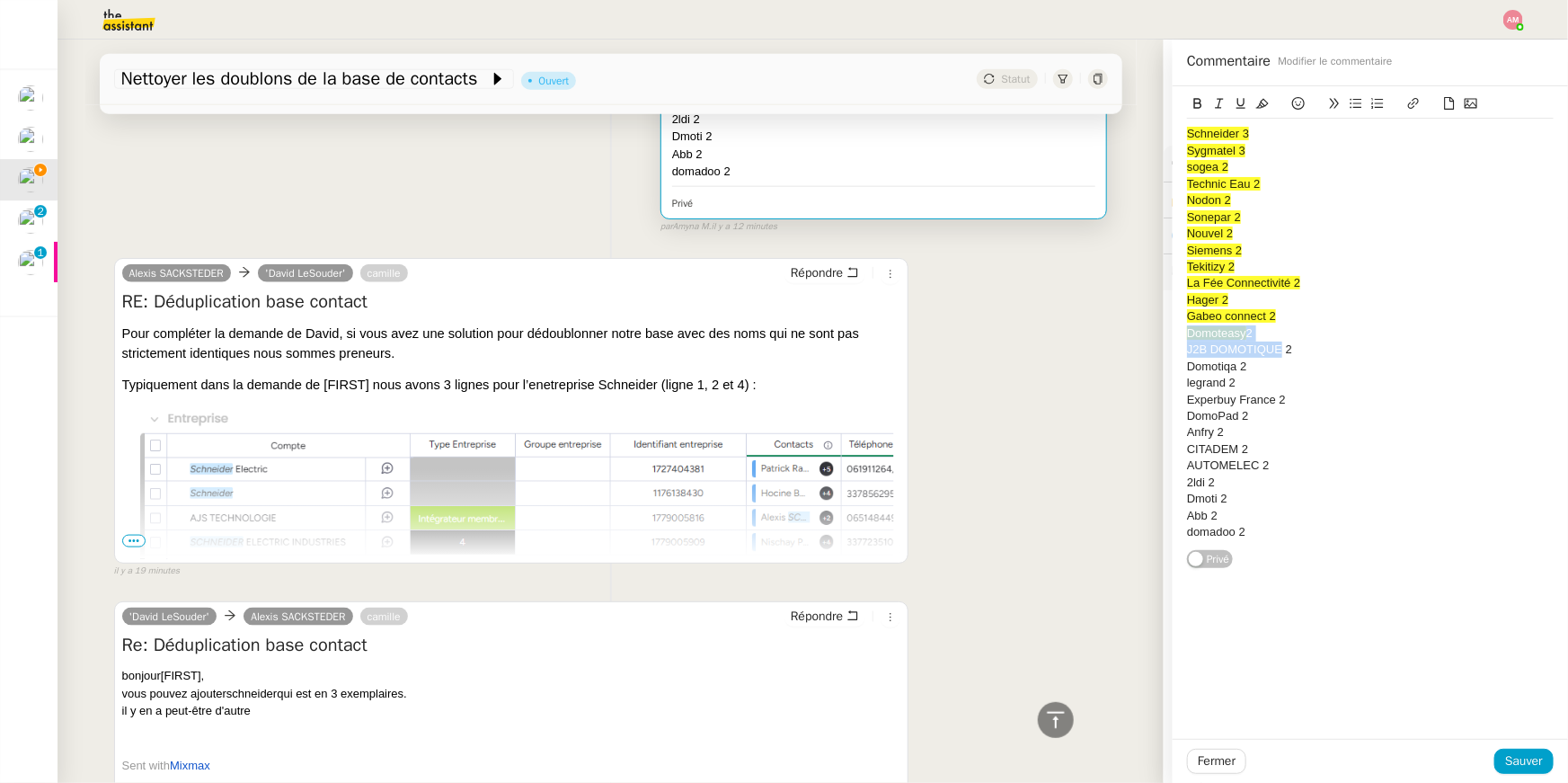 drag, startPoint x: 1279, startPoint y: 351, endPoint x: 1169, endPoint y: 341, distance: 110.45361 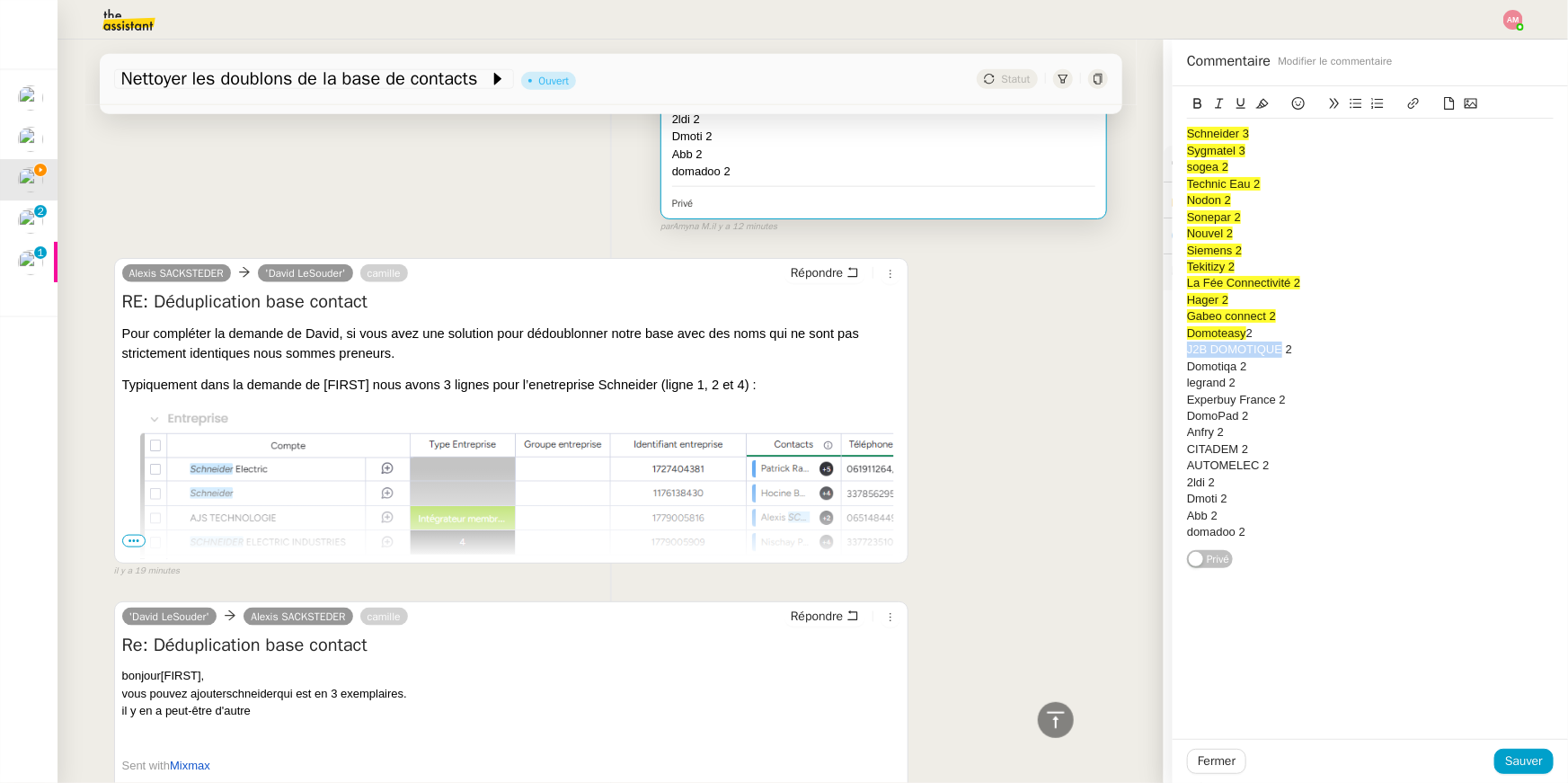 drag, startPoint x: 1279, startPoint y: 349, endPoint x: 1187, endPoint y: 346, distance: 92.0489 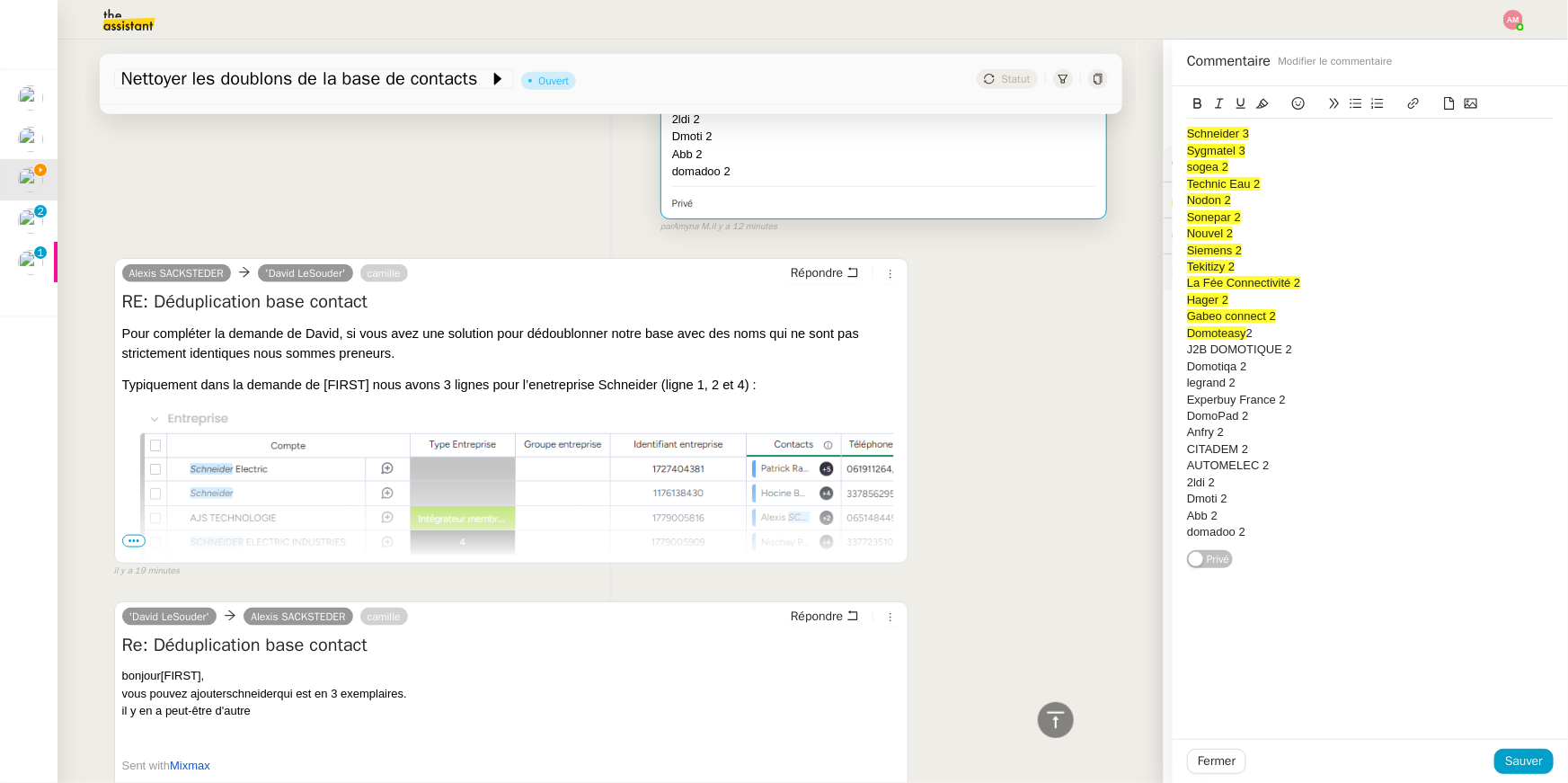 click on "Domotiqa 2" 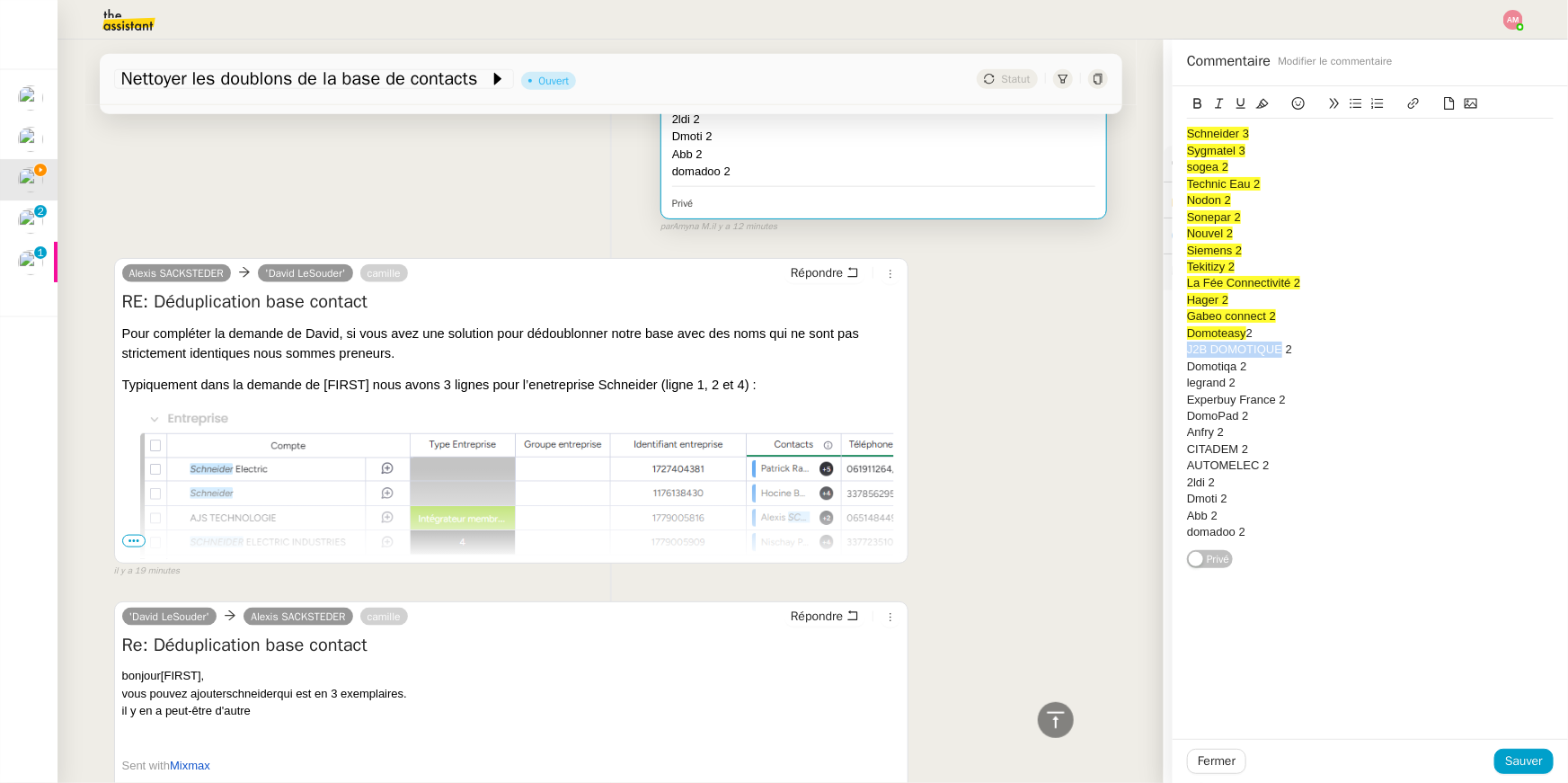 drag, startPoint x: 1251, startPoint y: 351, endPoint x: 1111, endPoint y: 357, distance: 140.12851 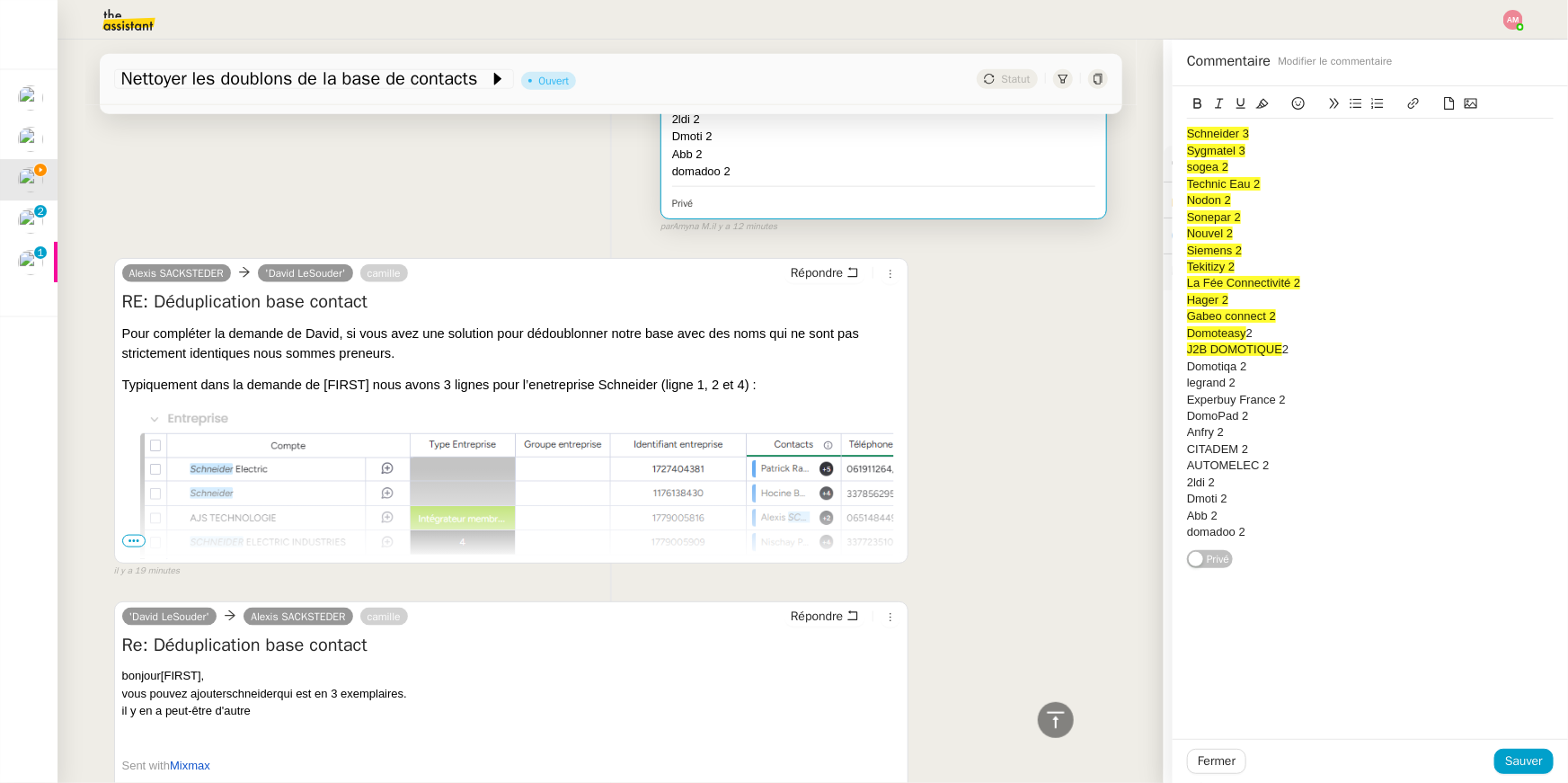 click on "legrand 2" 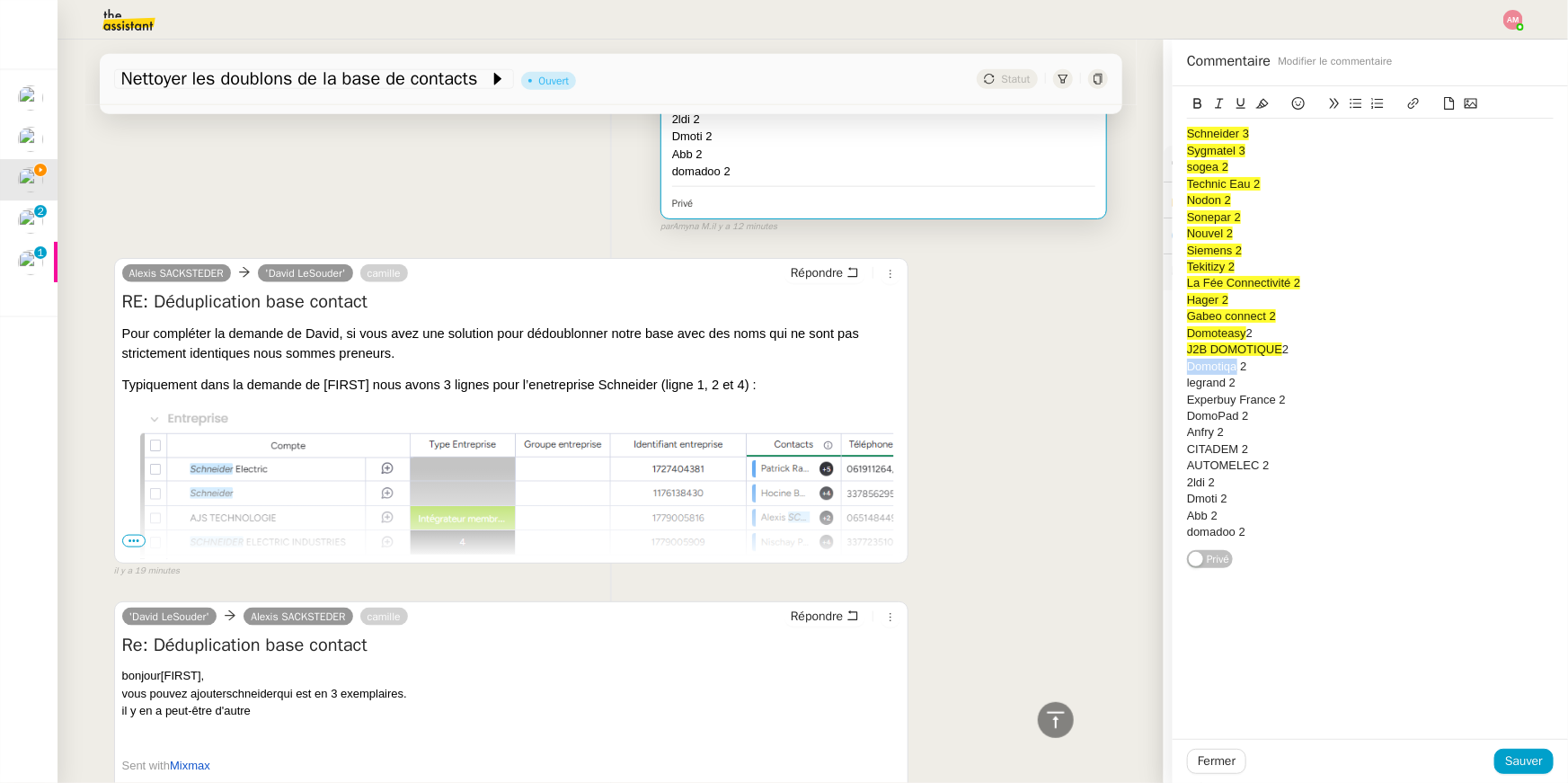 drag, startPoint x: 1236, startPoint y: 369, endPoint x: 1182, endPoint y: 365, distance: 54.147945 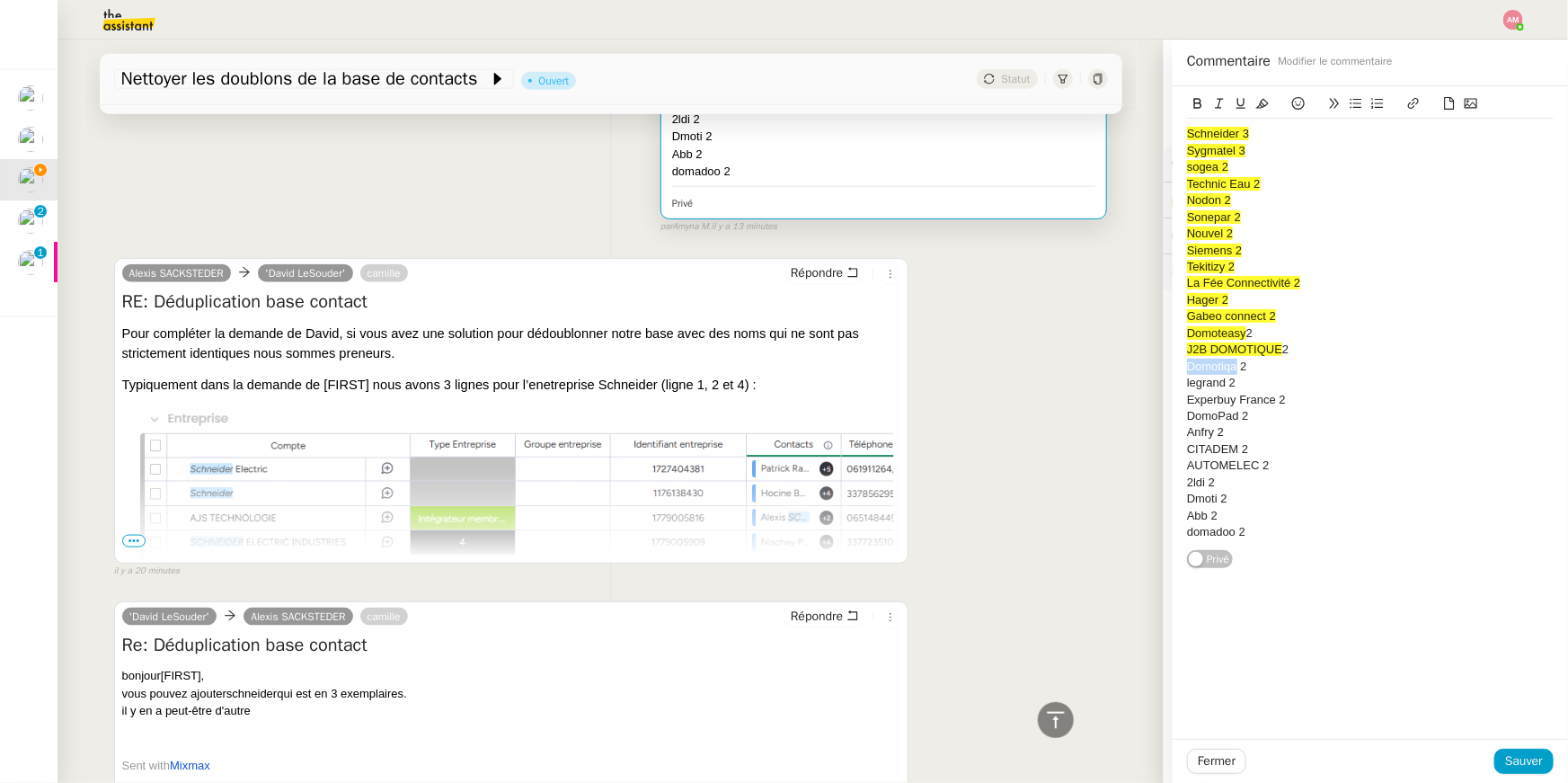 click 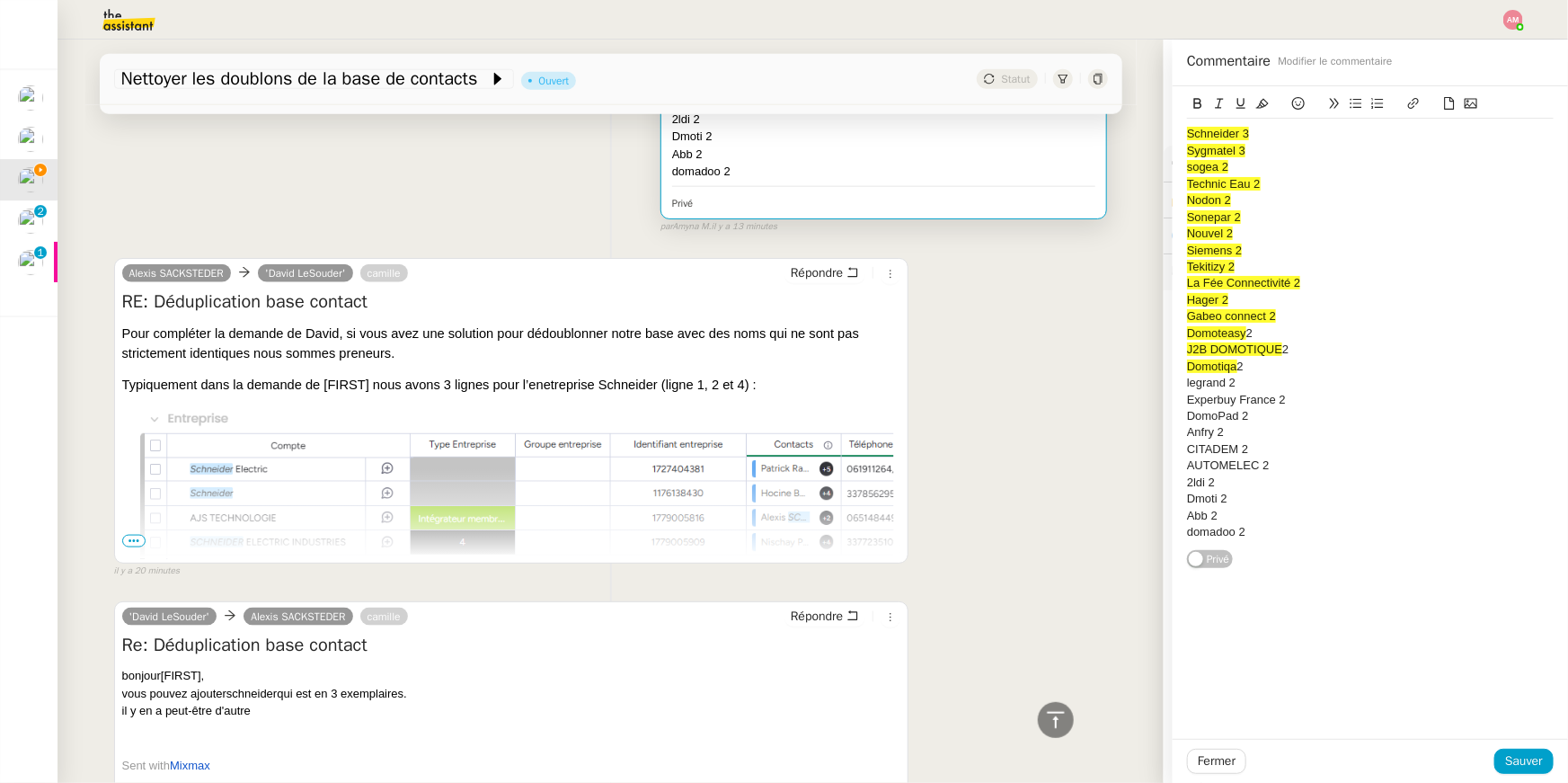 click on "Hager 2" 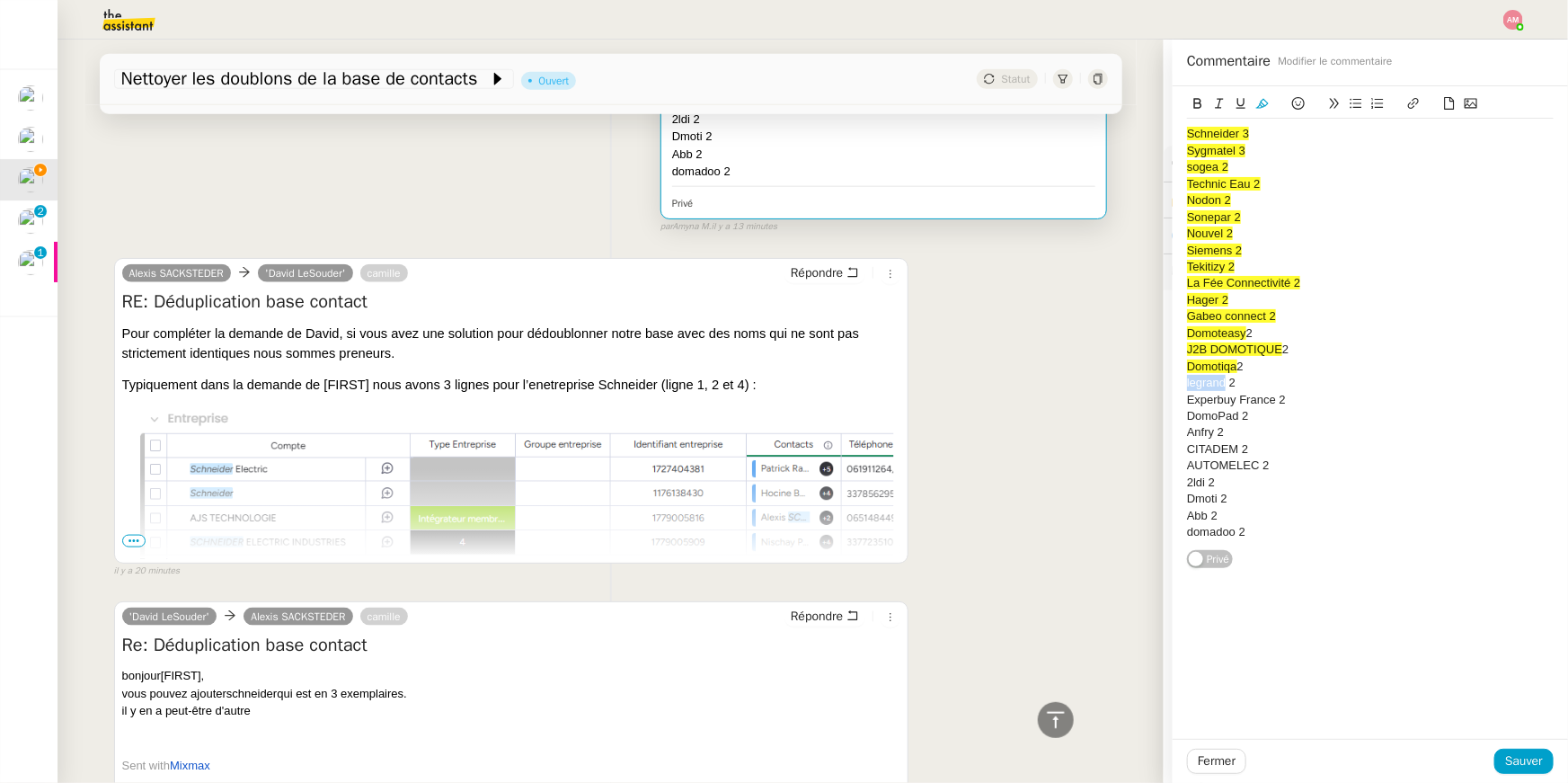 drag, startPoint x: 1226, startPoint y: 384, endPoint x: 1172, endPoint y: 384, distance: 54 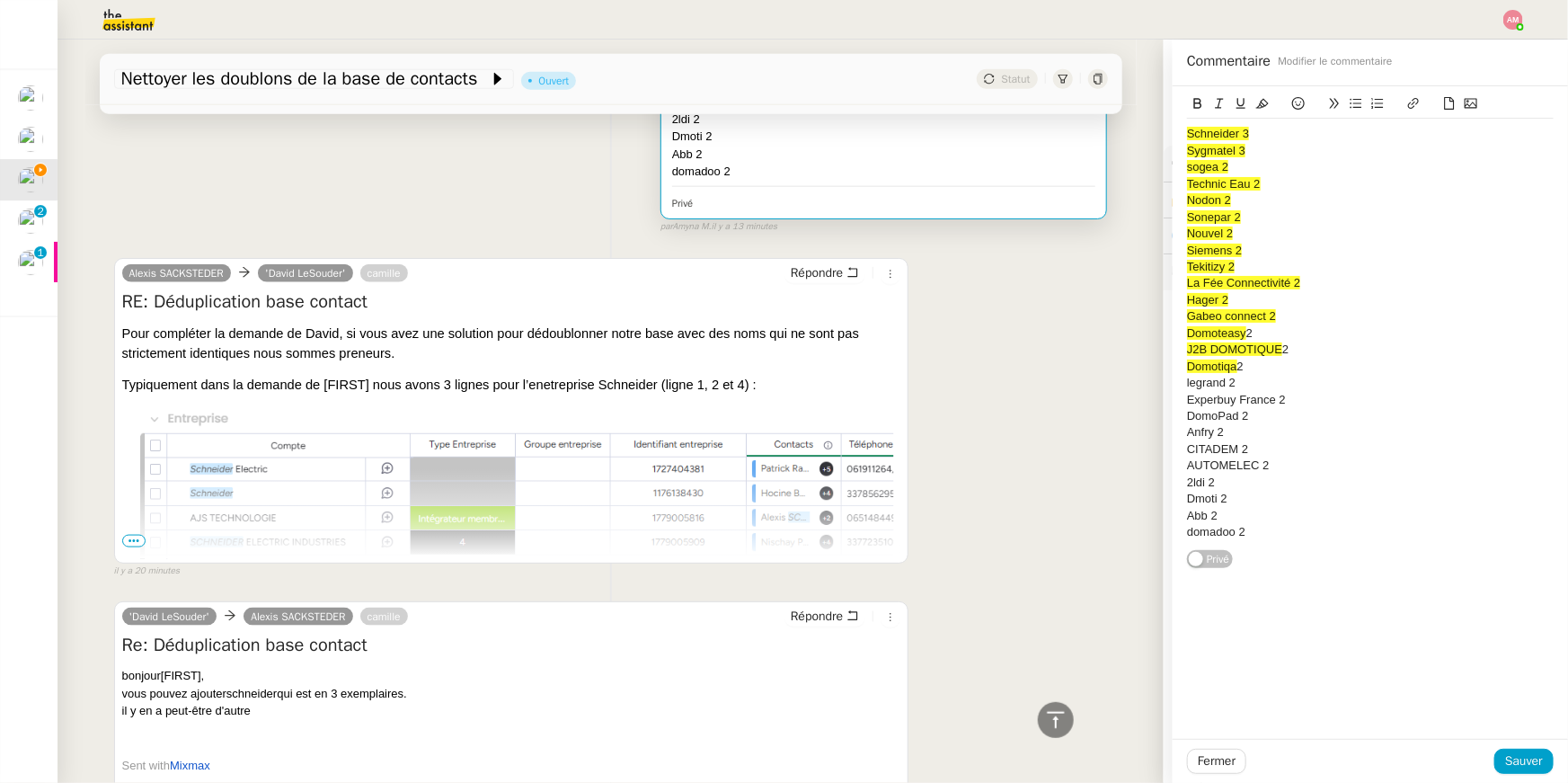 click on "La Fée Connectivité 2" 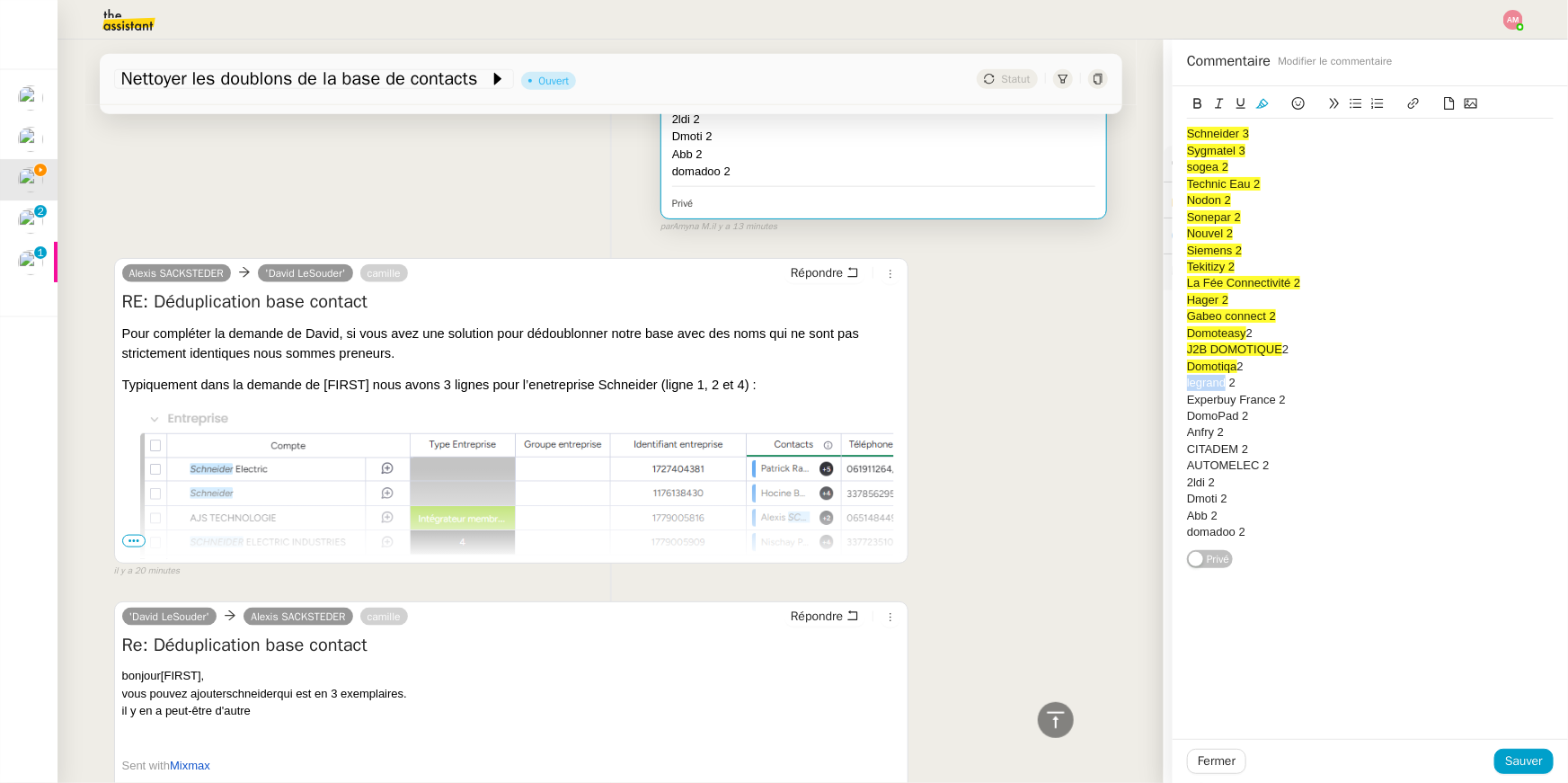 drag, startPoint x: 1226, startPoint y: 387, endPoint x: 1168, endPoint y: 383, distance: 58.13777 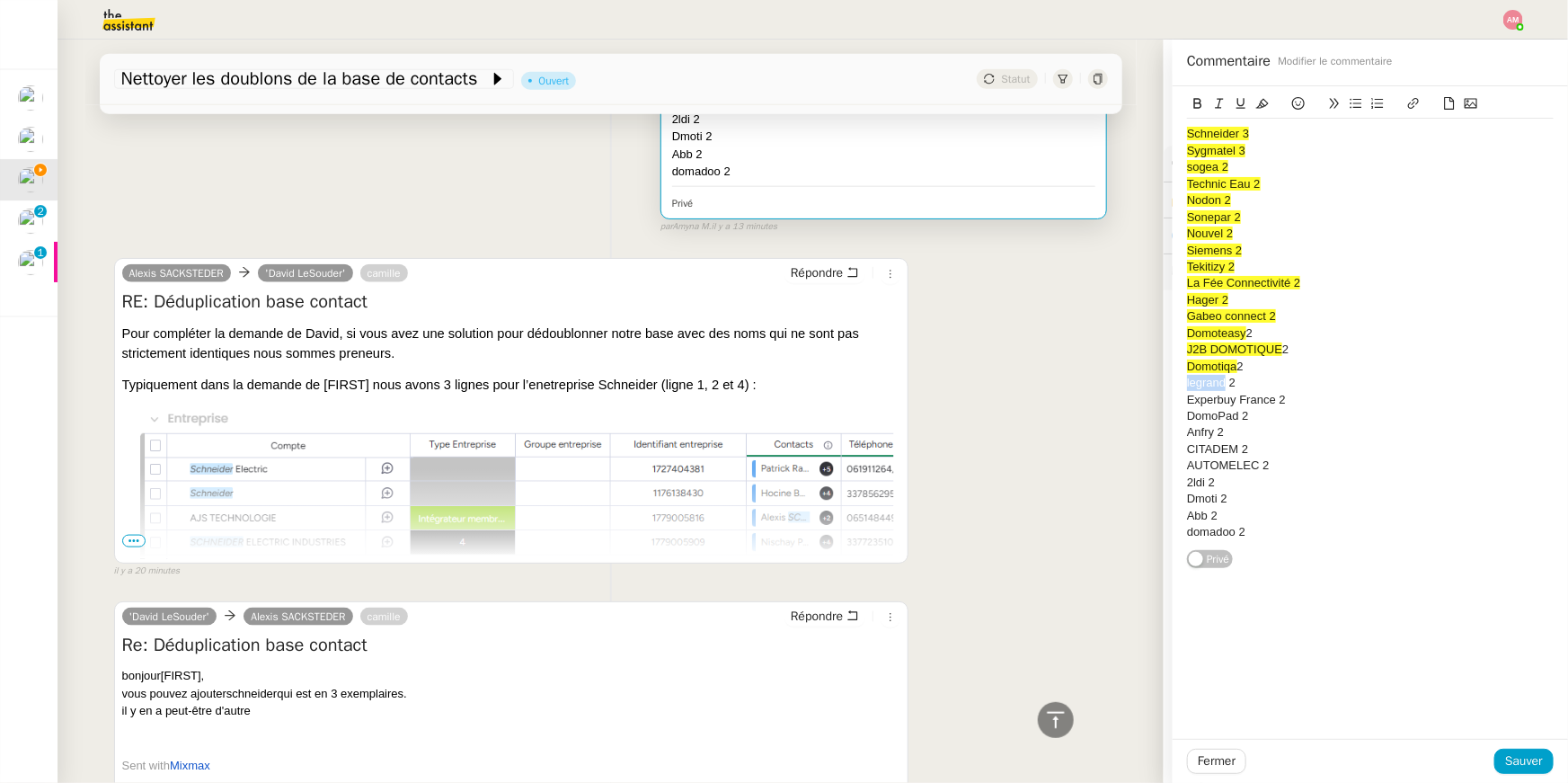 click 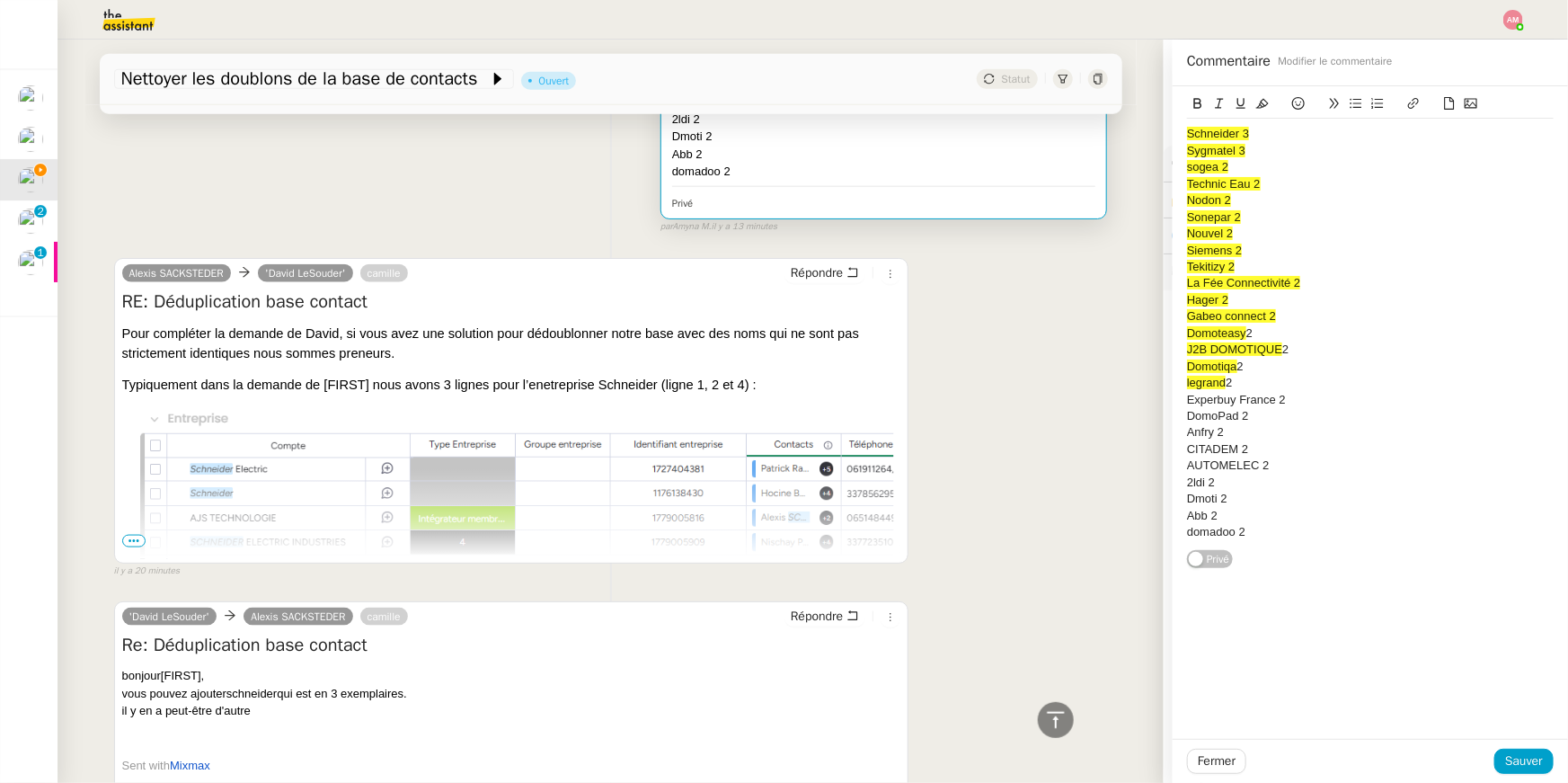 click on "Domoteasy  2" 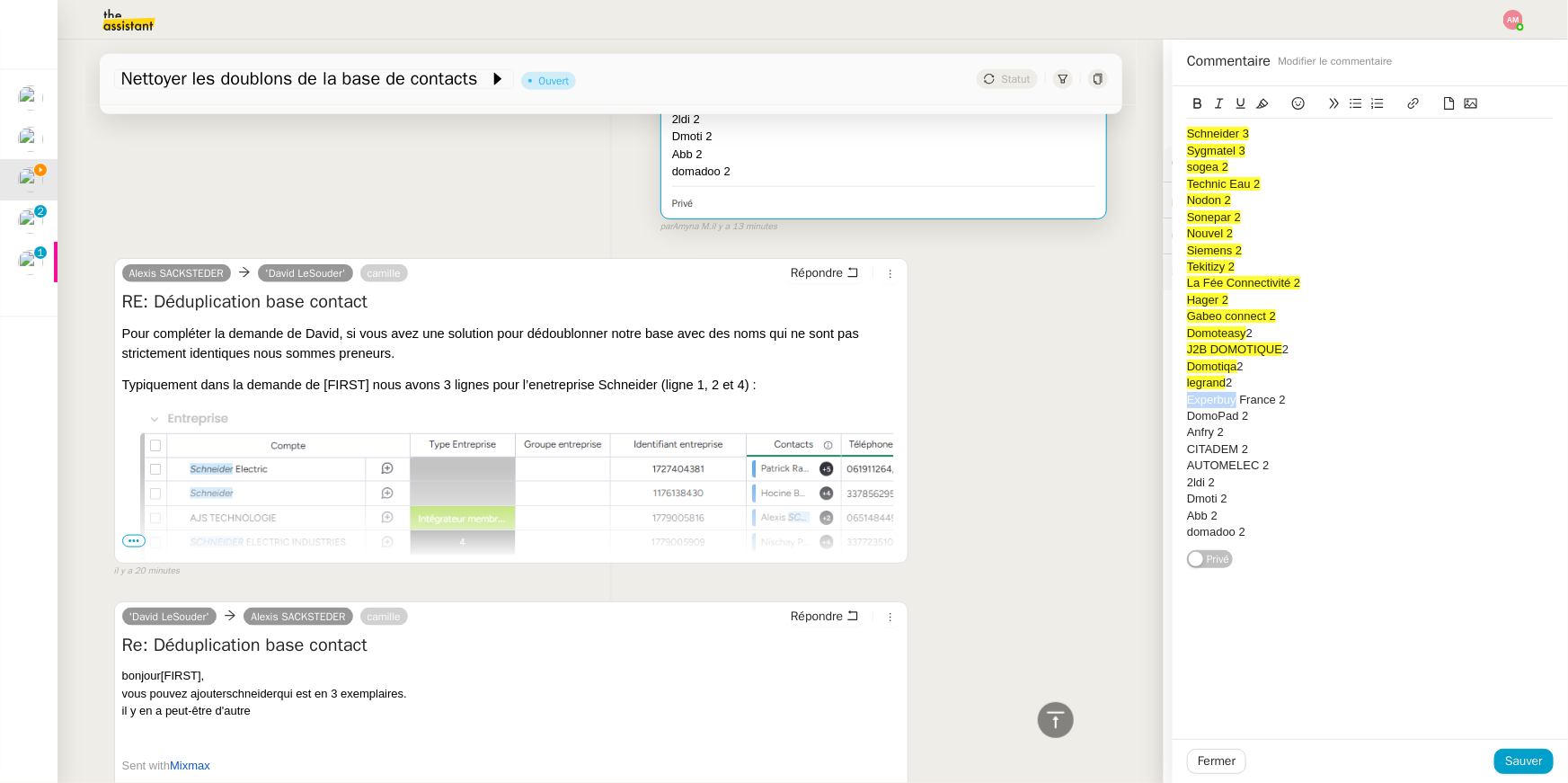 drag, startPoint x: 1235, startPoint y: 405, endPoint x: 1182, endPoint y: 406, distance: 53.00943 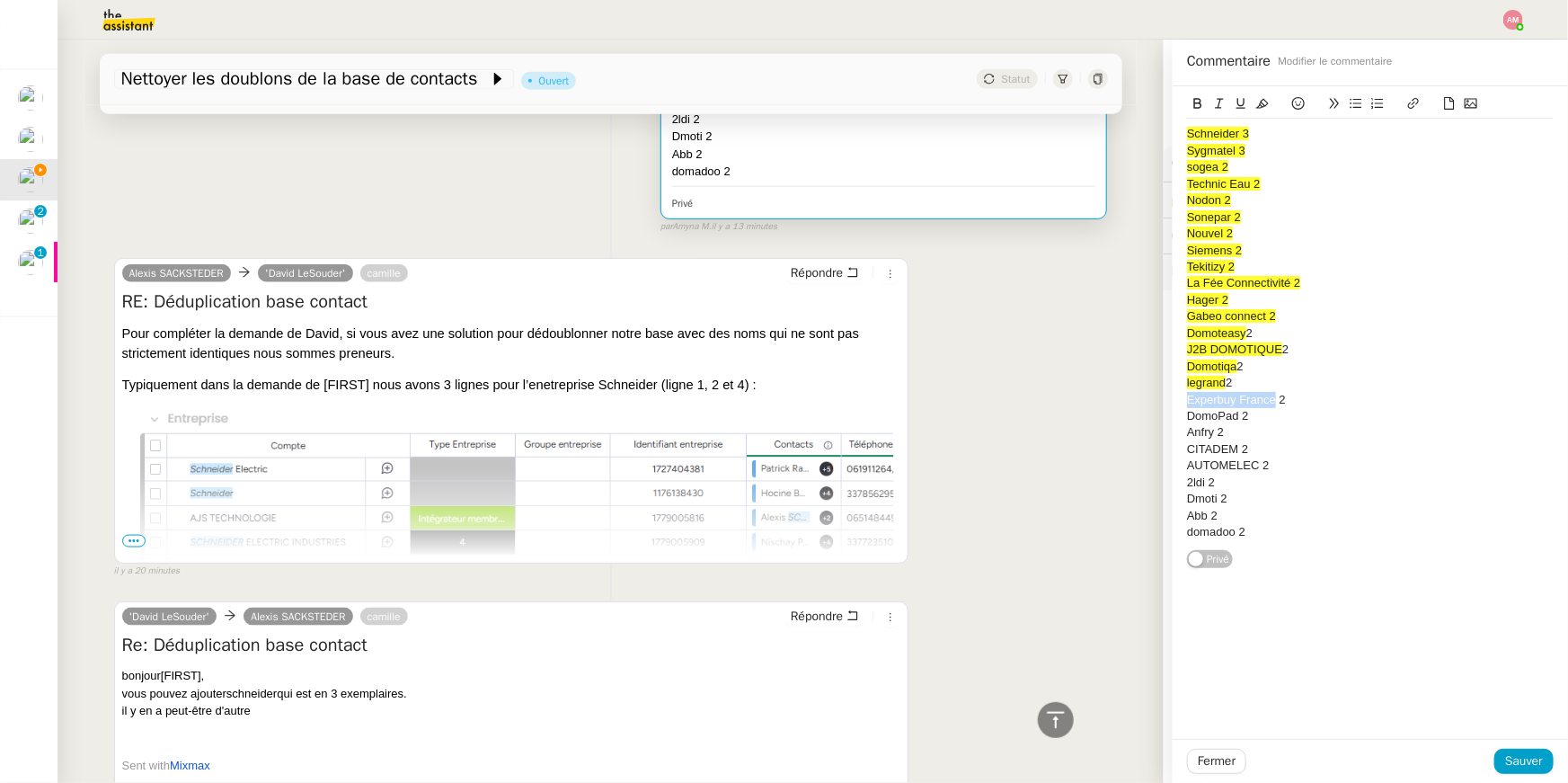 drag, startPoint x: 1278, startPoint y: 397, endPoint x: 1174, endPoint y: 403, distance: 104.17293 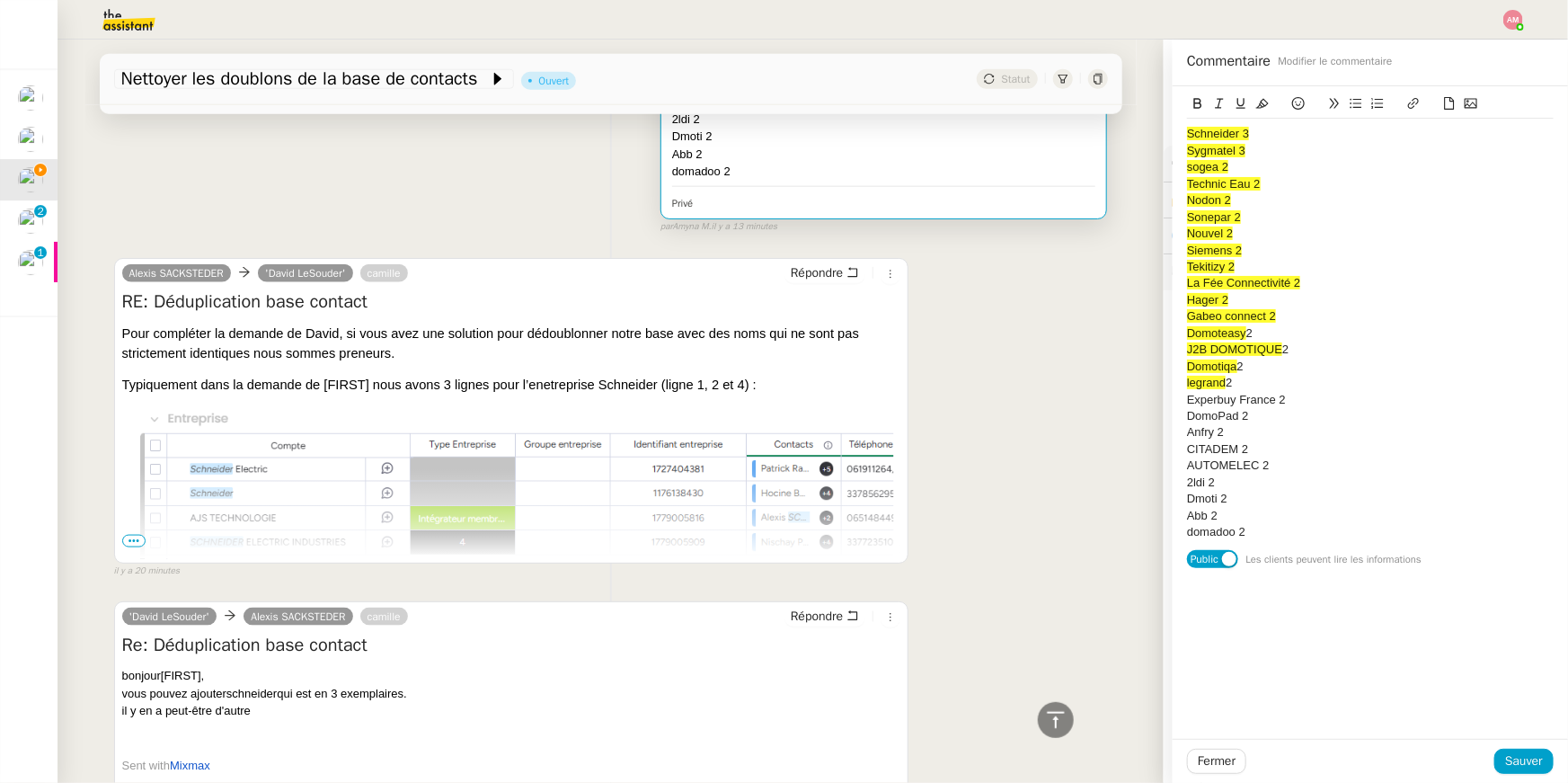 click on "DomoPad 2" 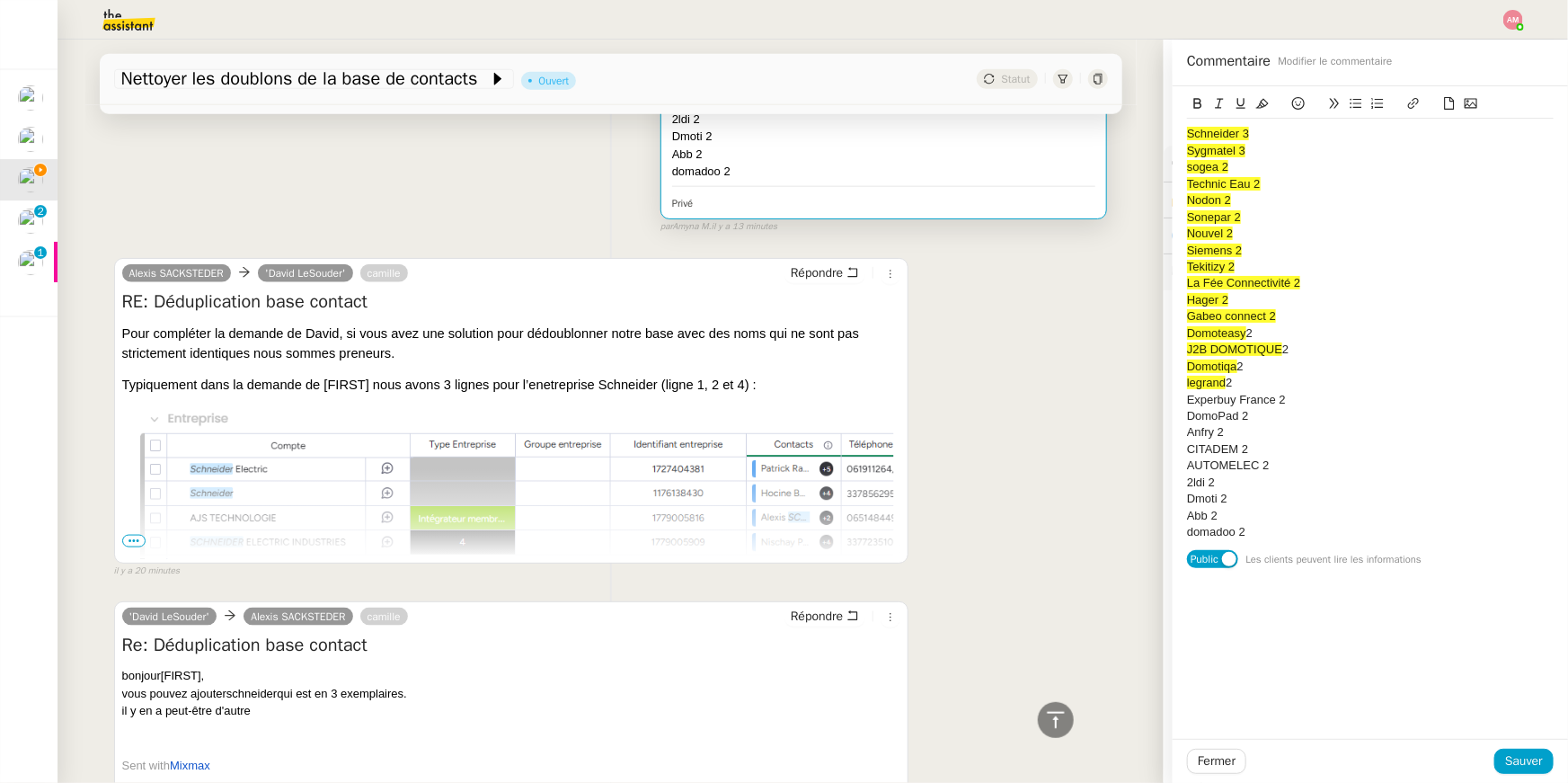 click on "Public" 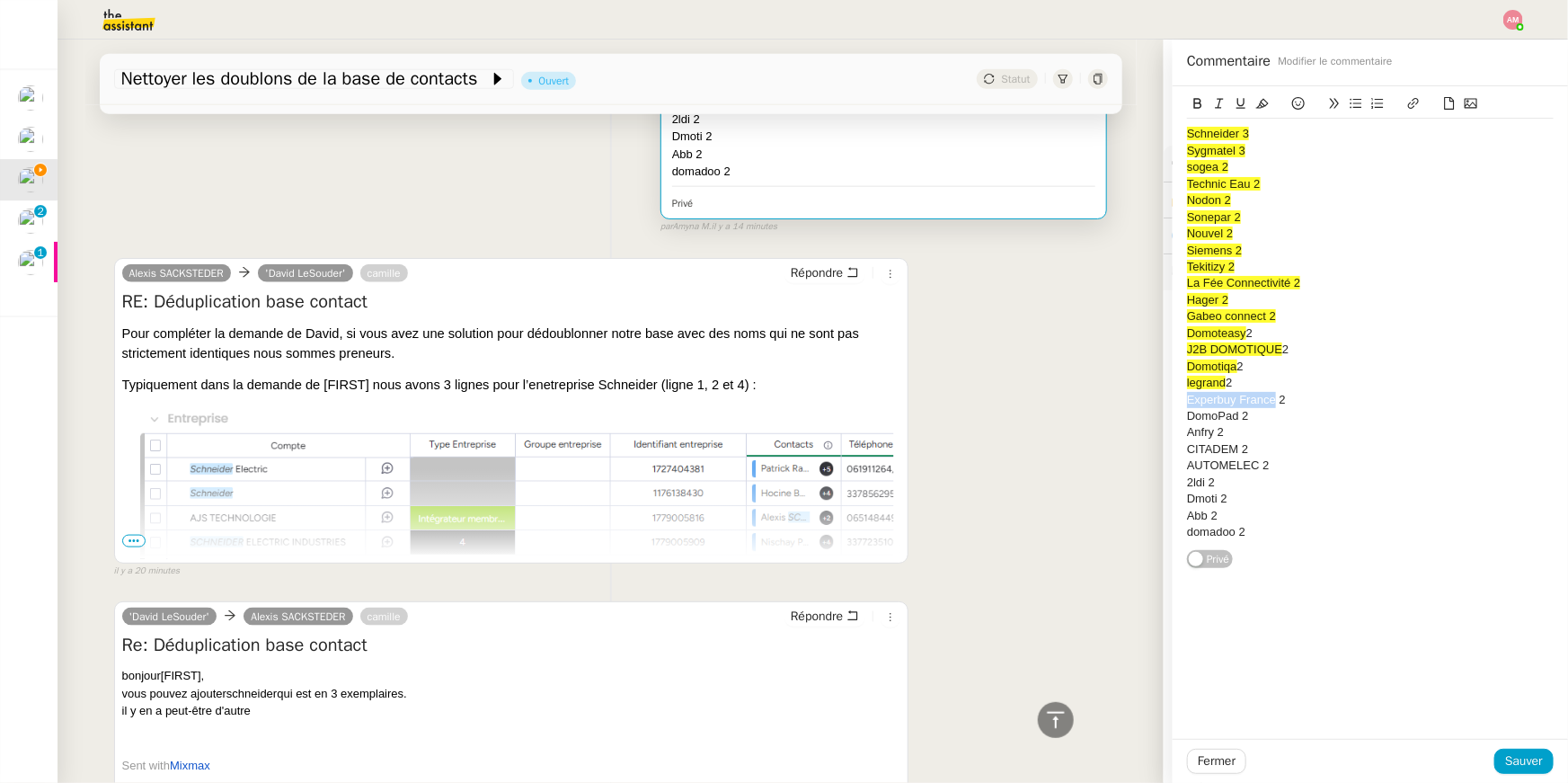 drag, startPoint x: 1274, startPoint y: 398, endPoint x: 1153, endPoint y: 406, distance: 121.26417 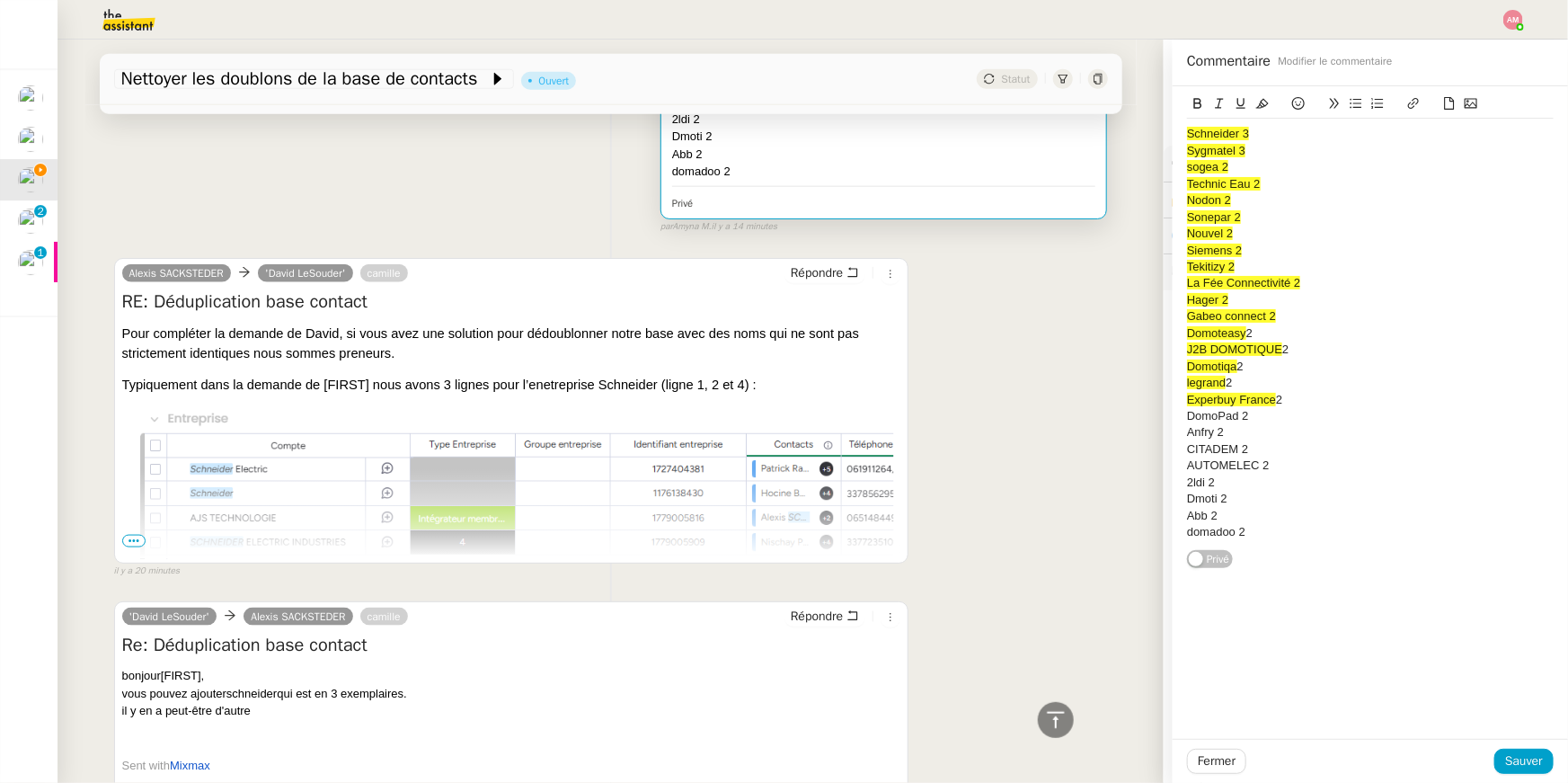 click on "Privé" 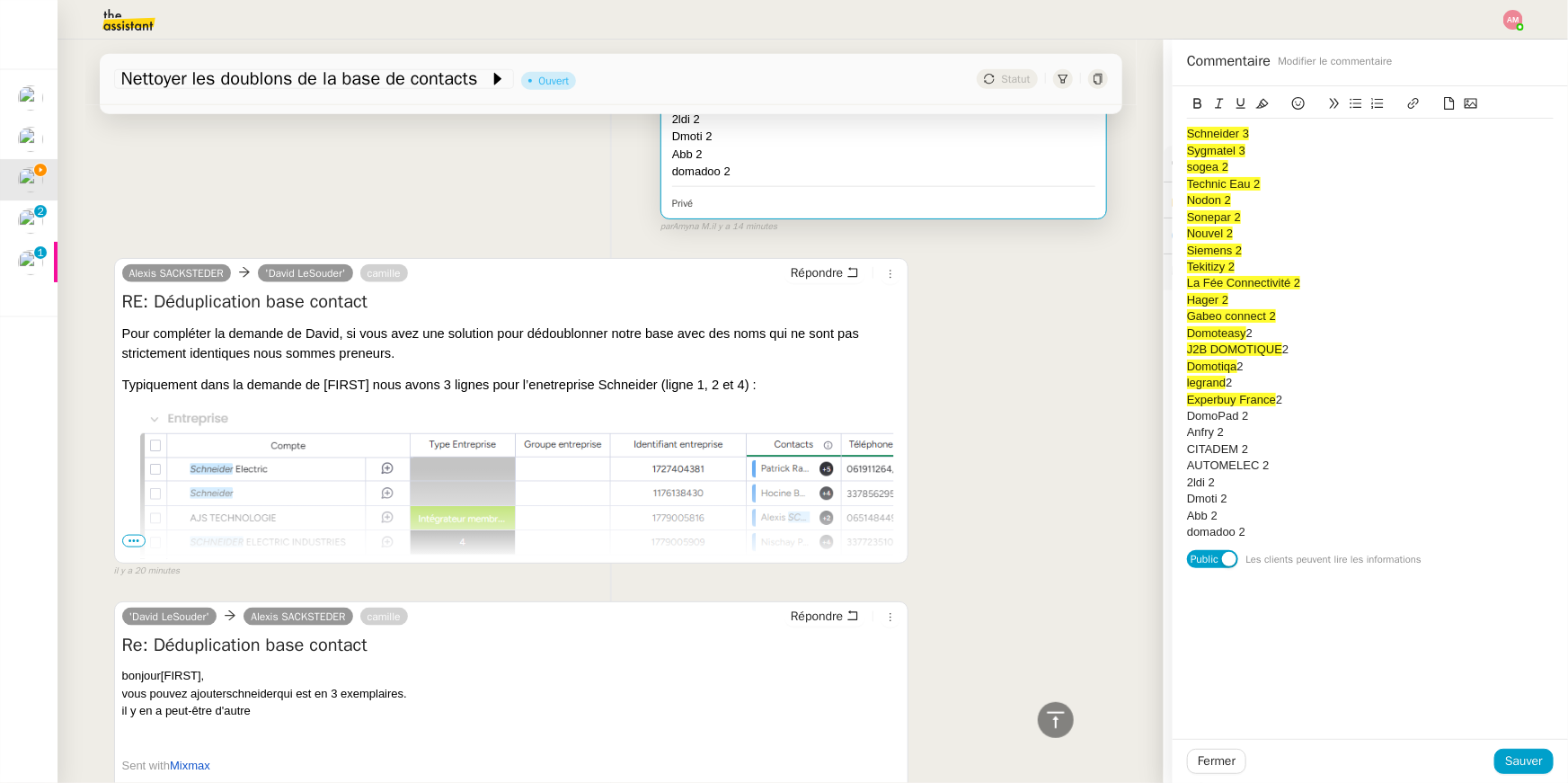 click on "Public" 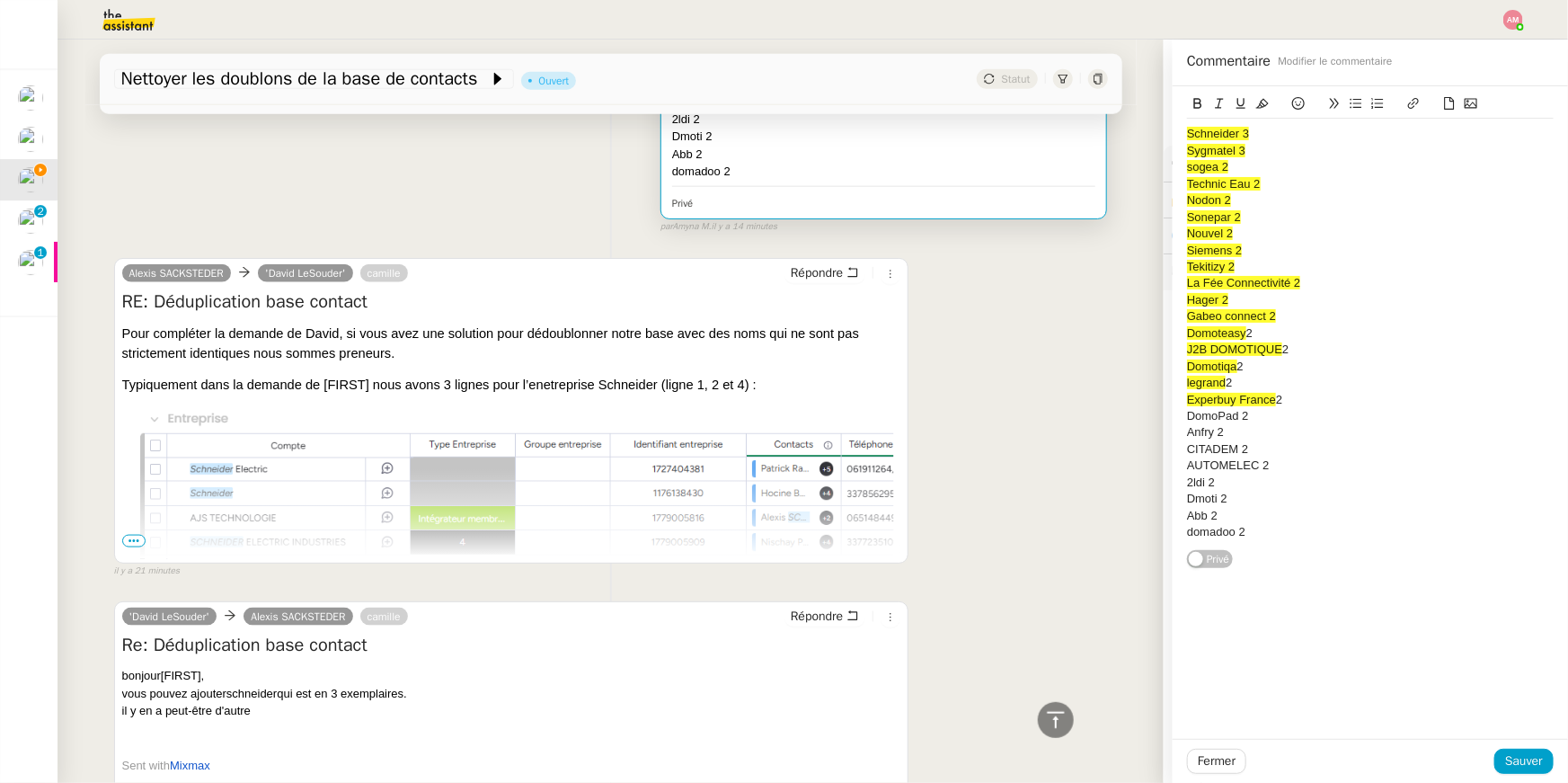 click on "CITADEM 2" 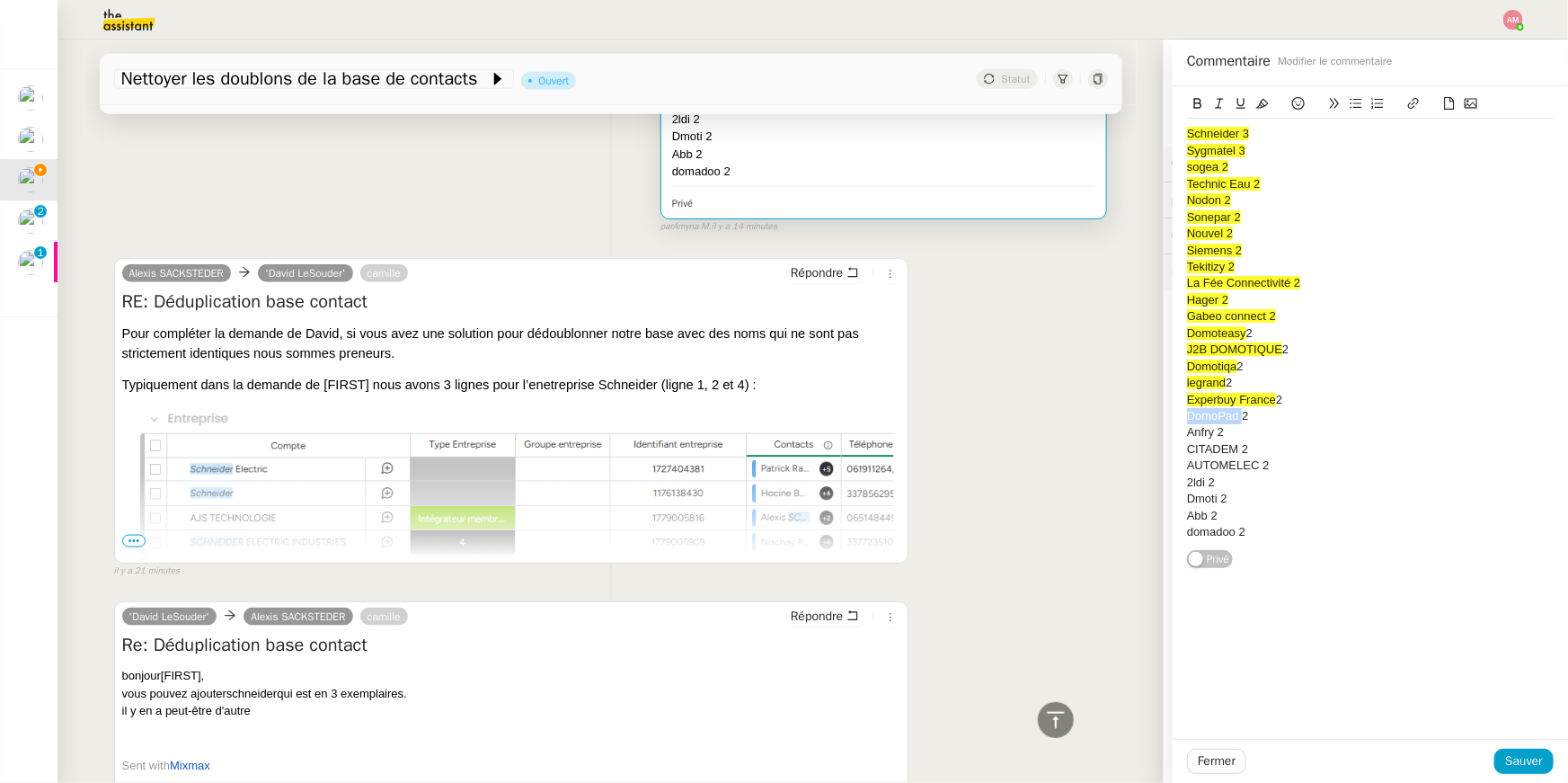 drag, startPoint x: 1241, startPoint y: 416, endPoint x: 1171, endPoint y: 416, distance: 70 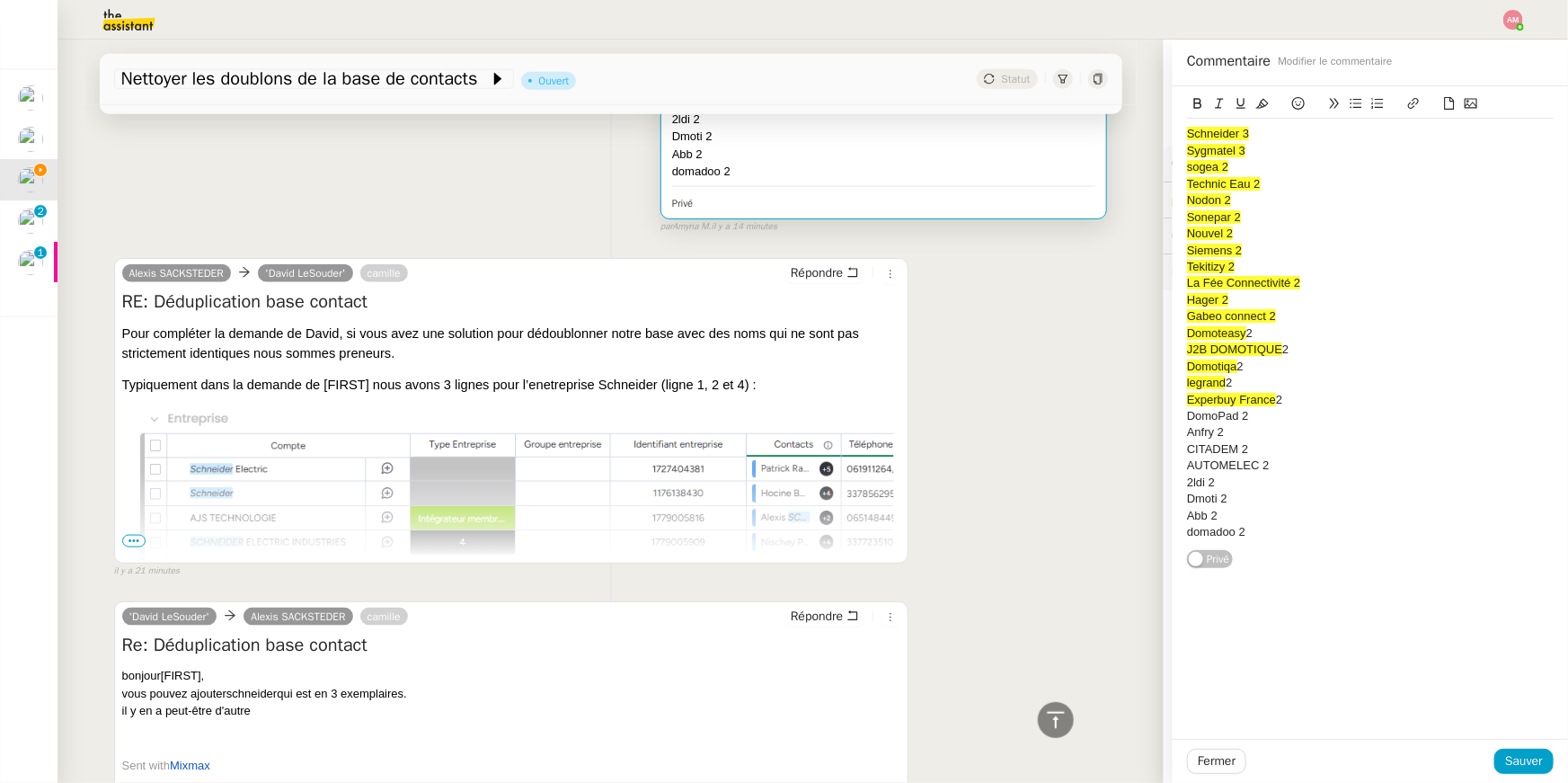 click on "DomoPad 2" 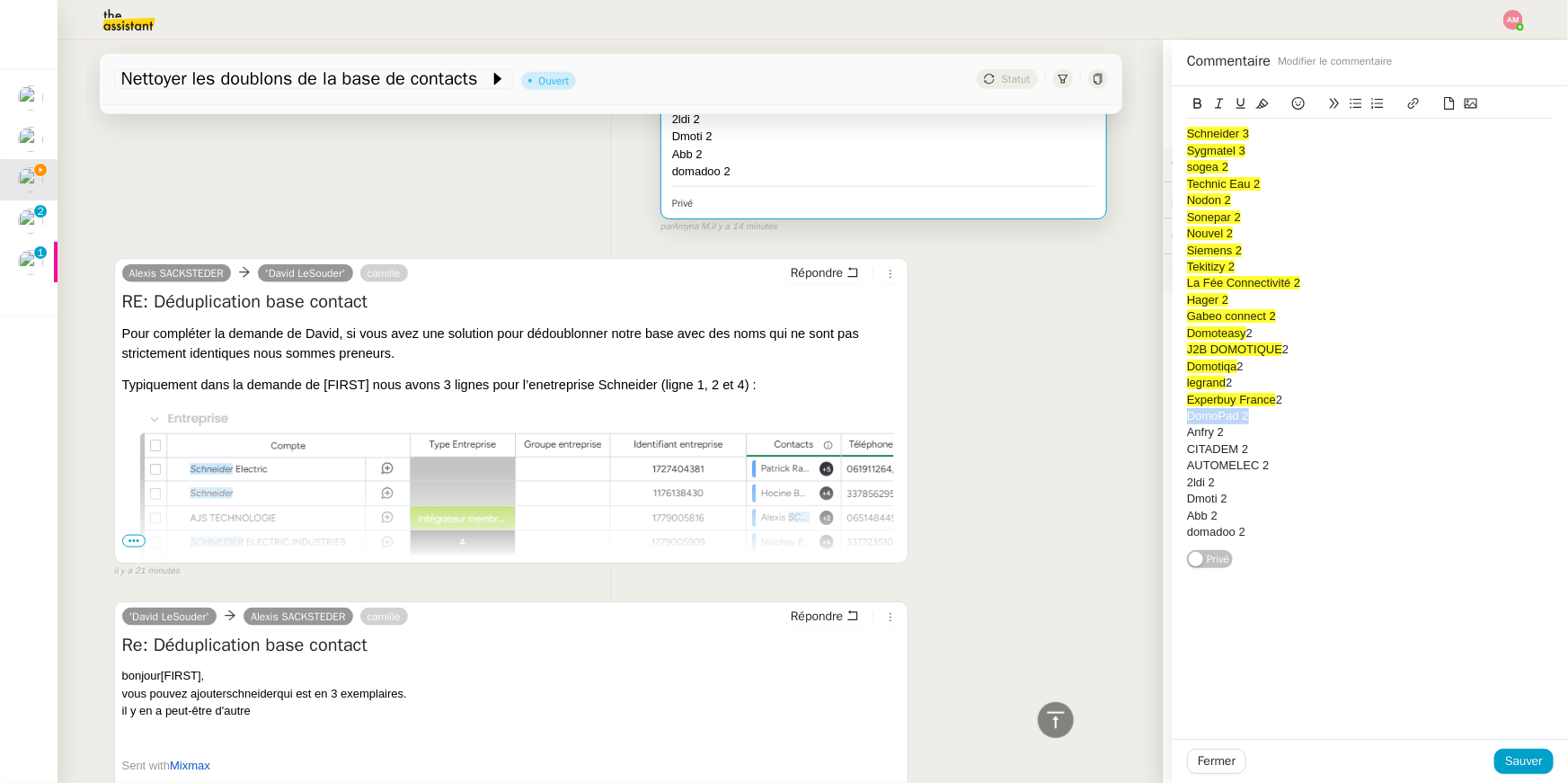 drag, startPoint x: 1258, startPoint y: 415, endPoint x: 1157, endPoint y: 419, distance: 101.0792 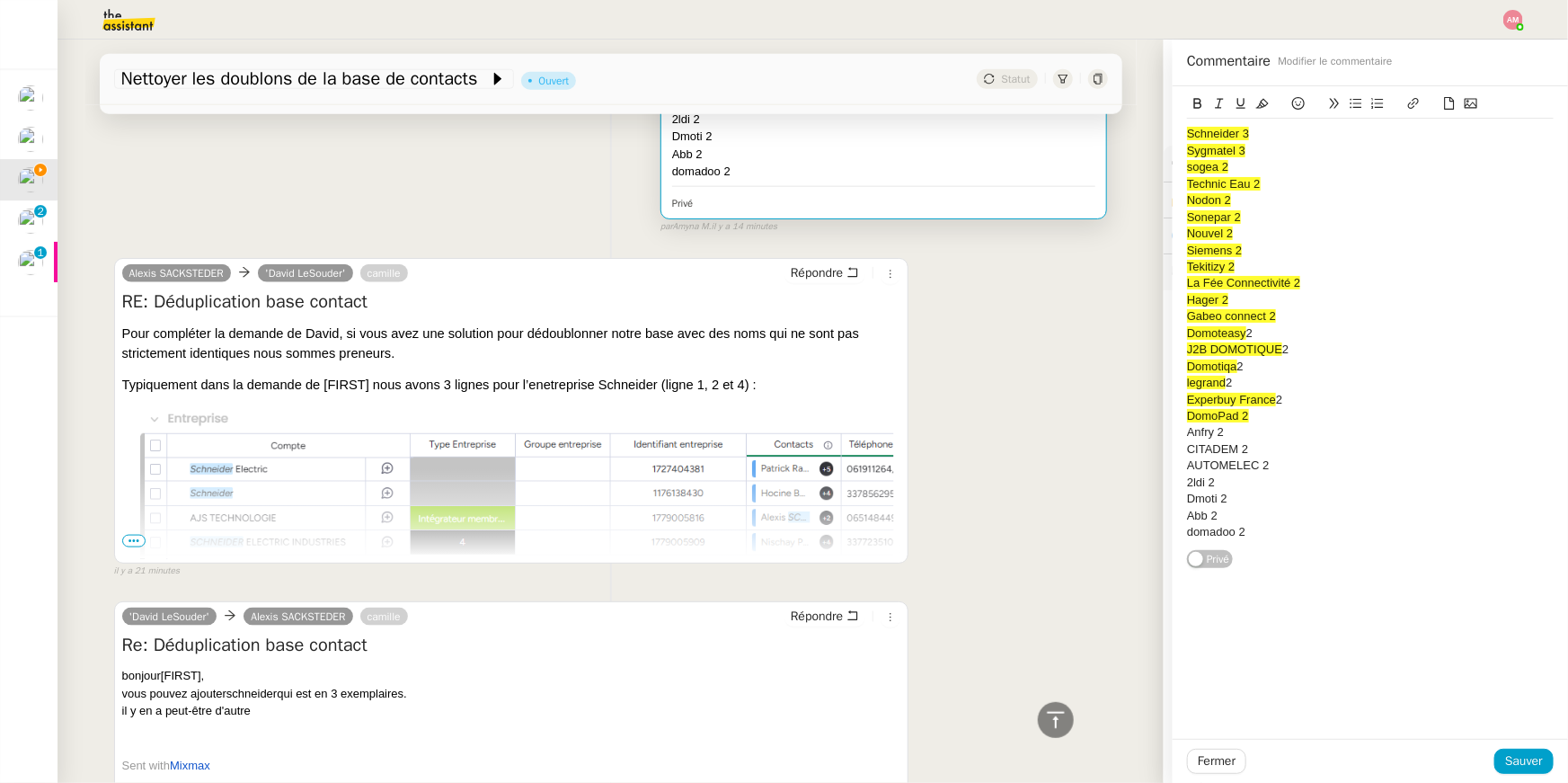 click on "Experbuy France" 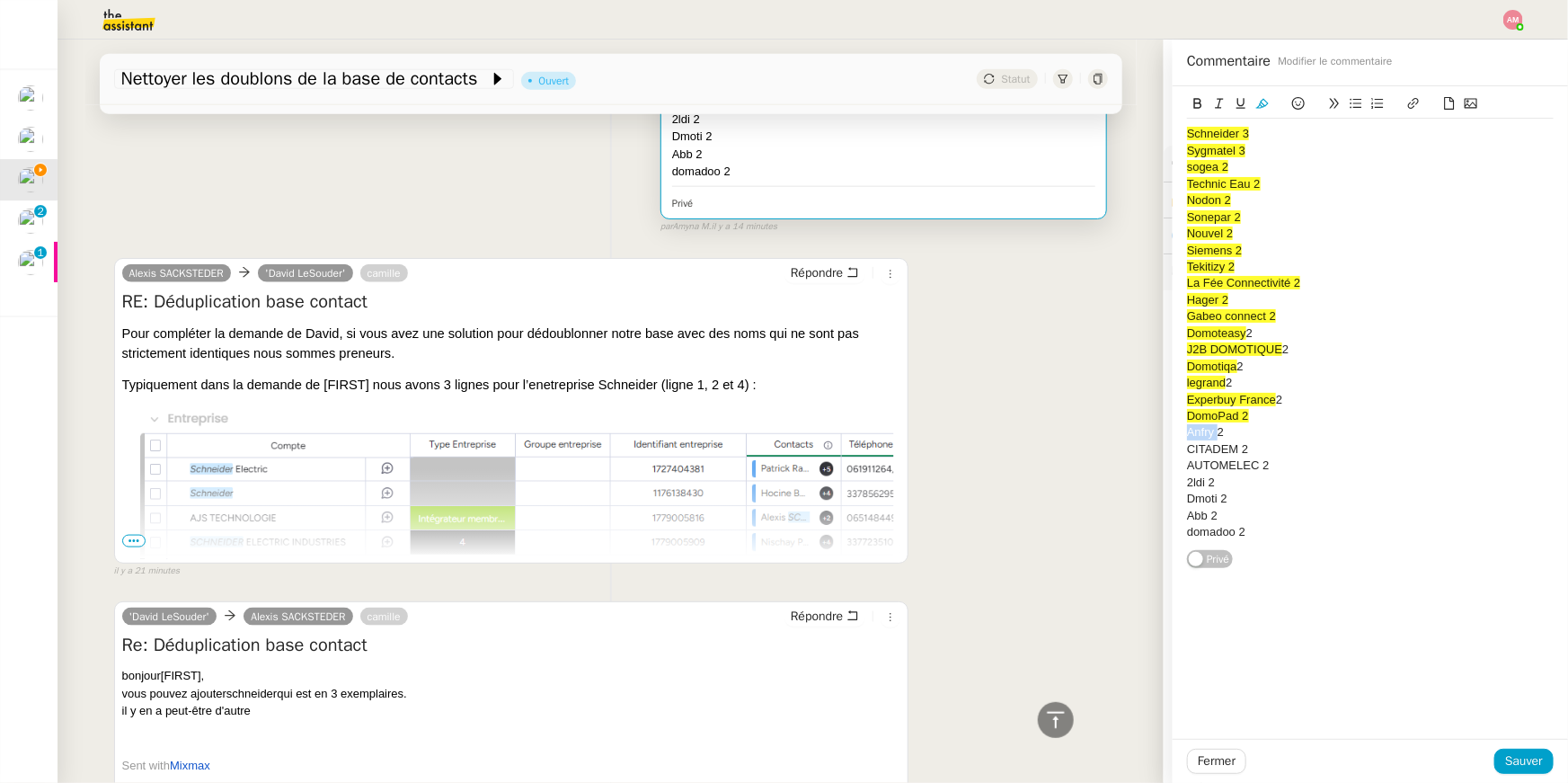 drag, startPoint x: 1217, startPoint y: 432, endPoint x: 1165, endPoint y: 432, distance: 52 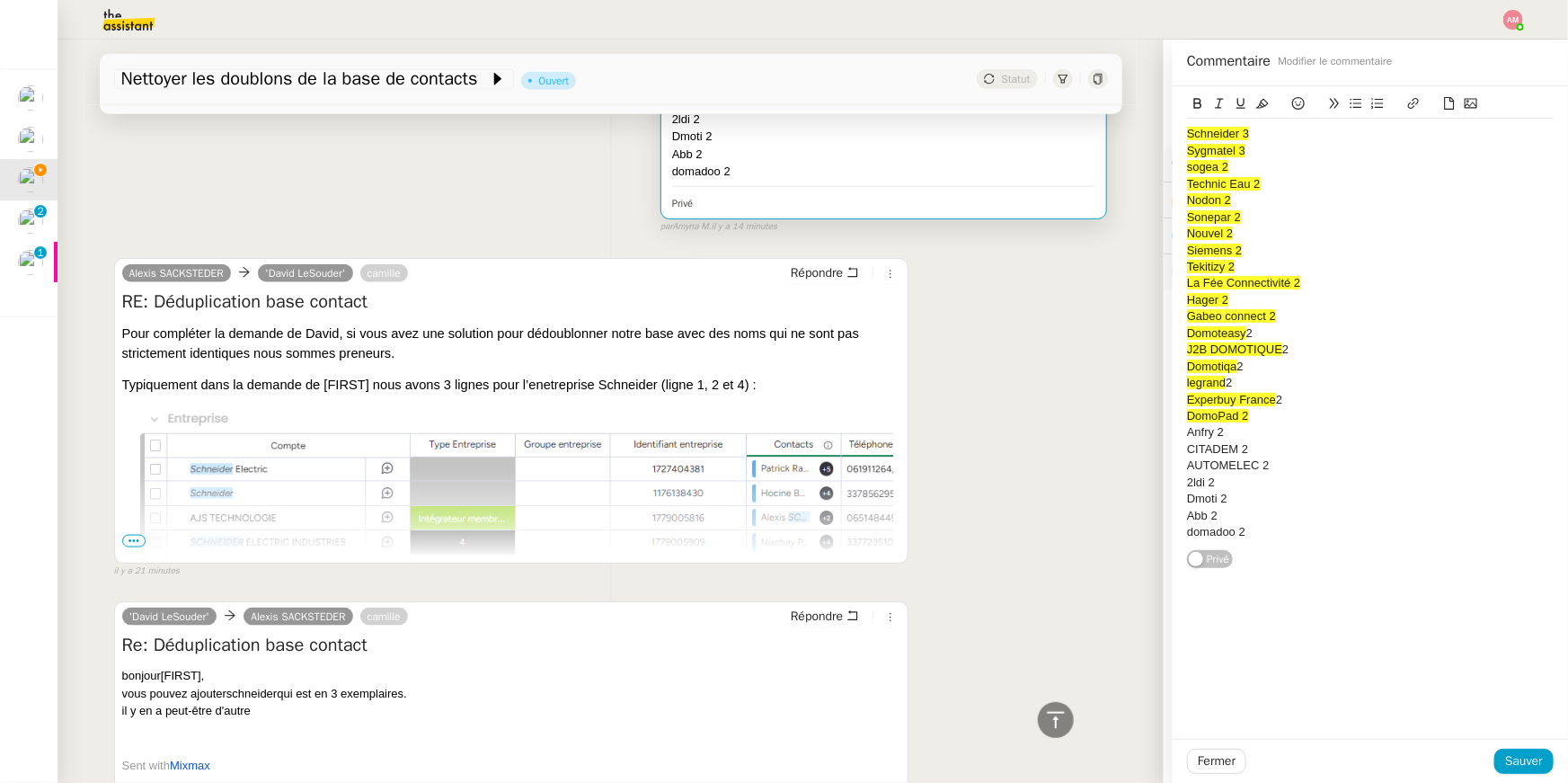 click on "DomoPad 2" 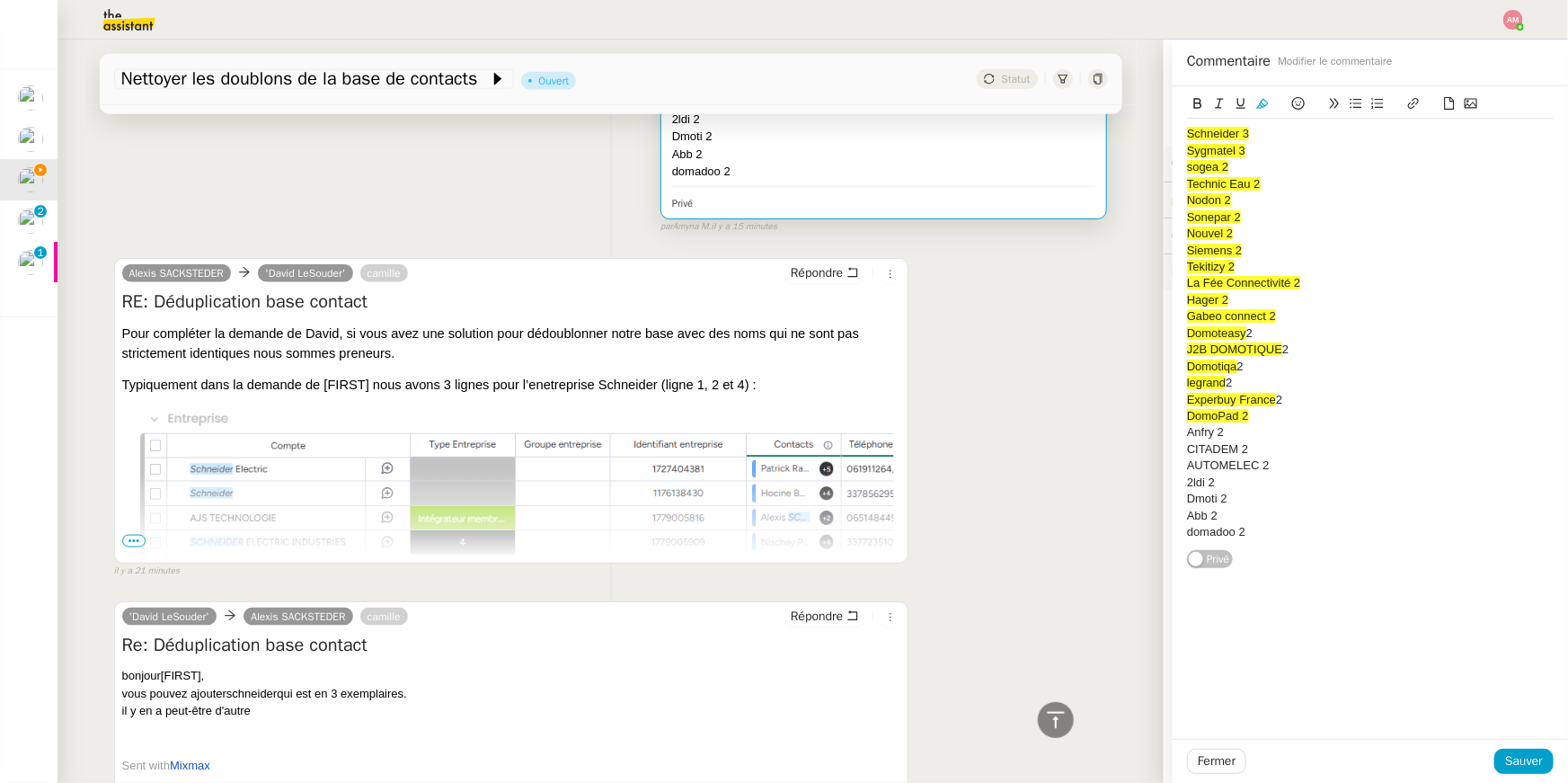 click on "Anfry 2" 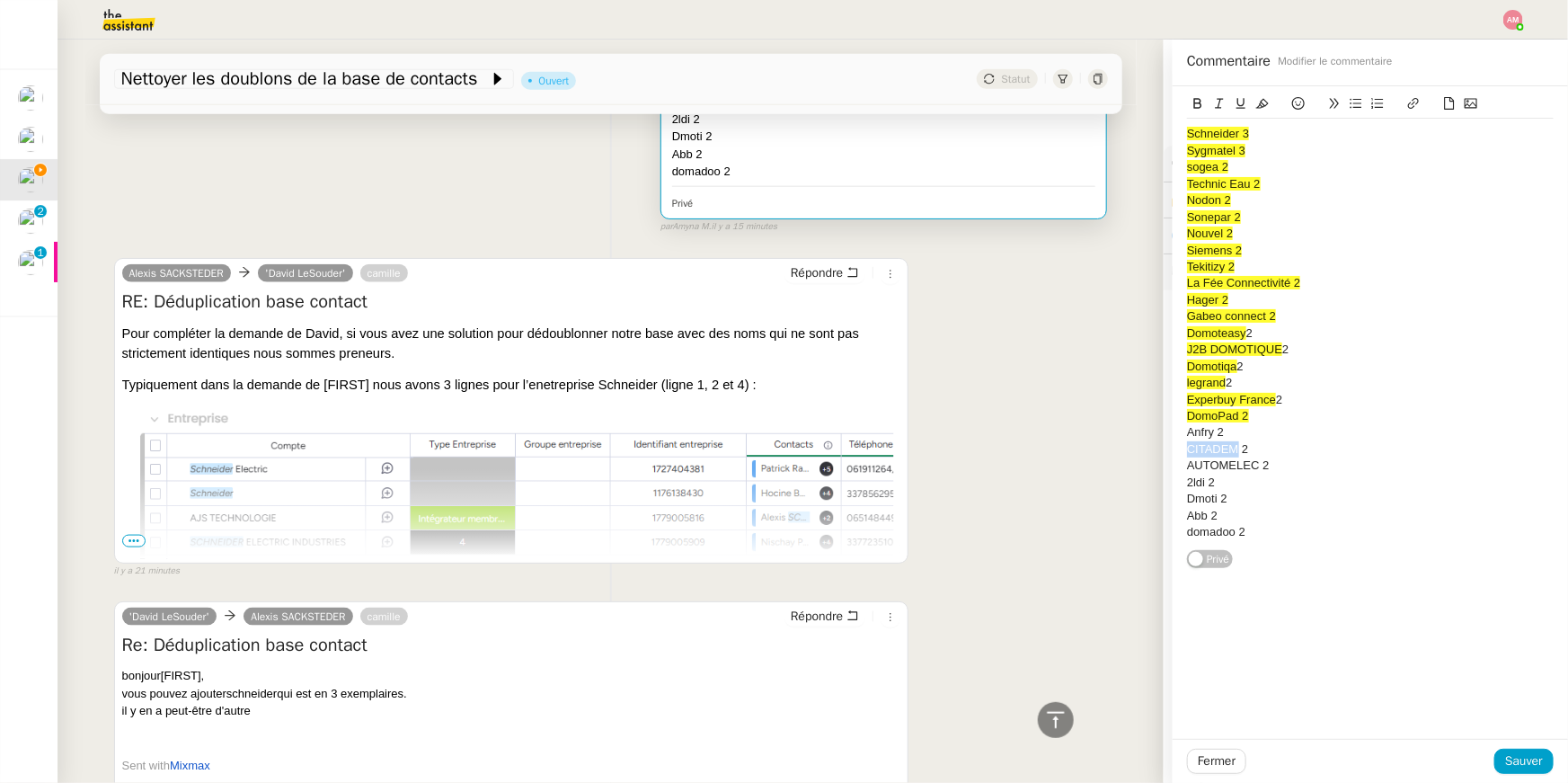 drag, startPoint x: 1287, startPoint y: 438, endPoint x: 1129, endPoint y: 444, distance: 158.11388 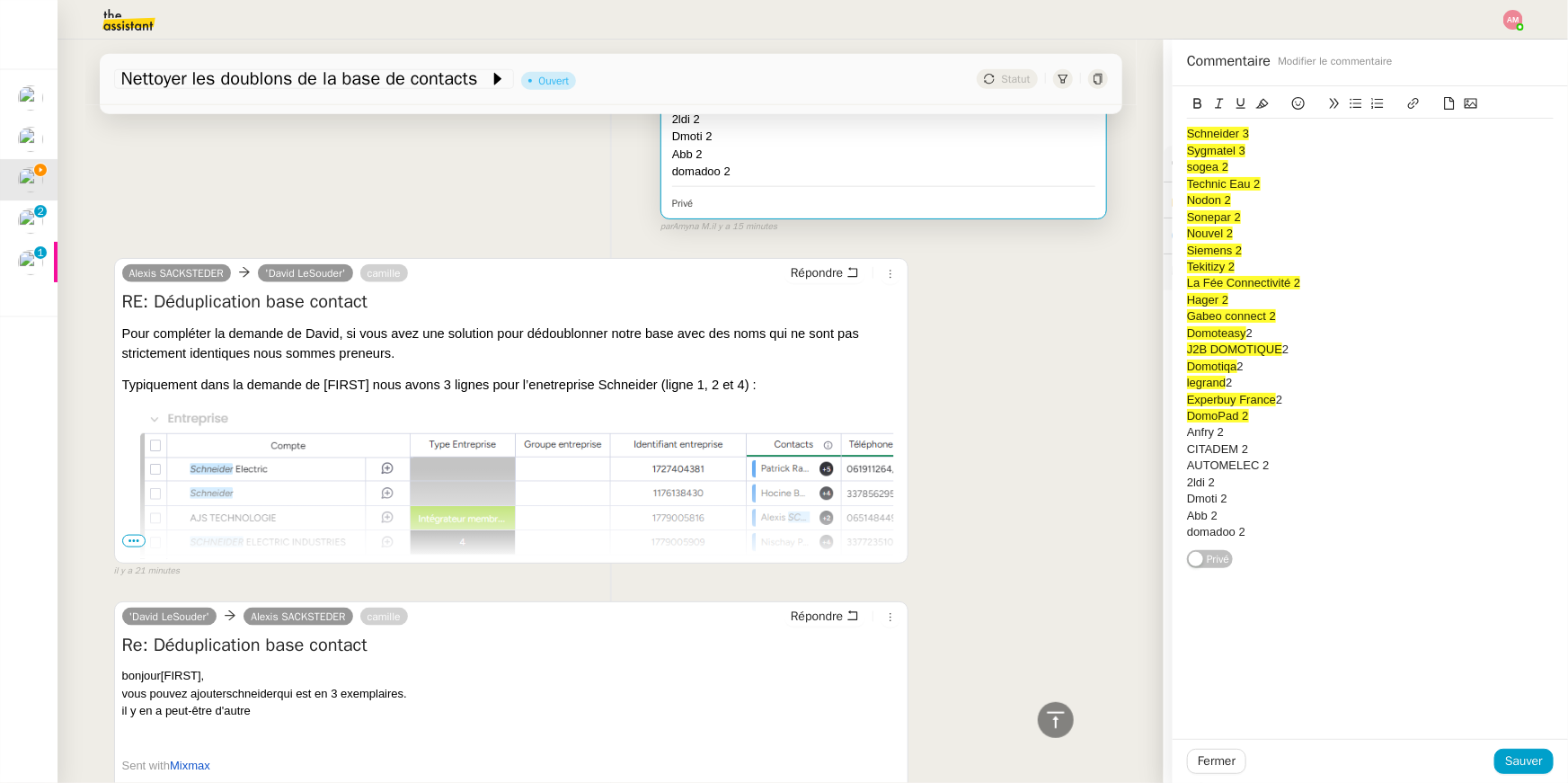 click on "AUTOMELEC 2" 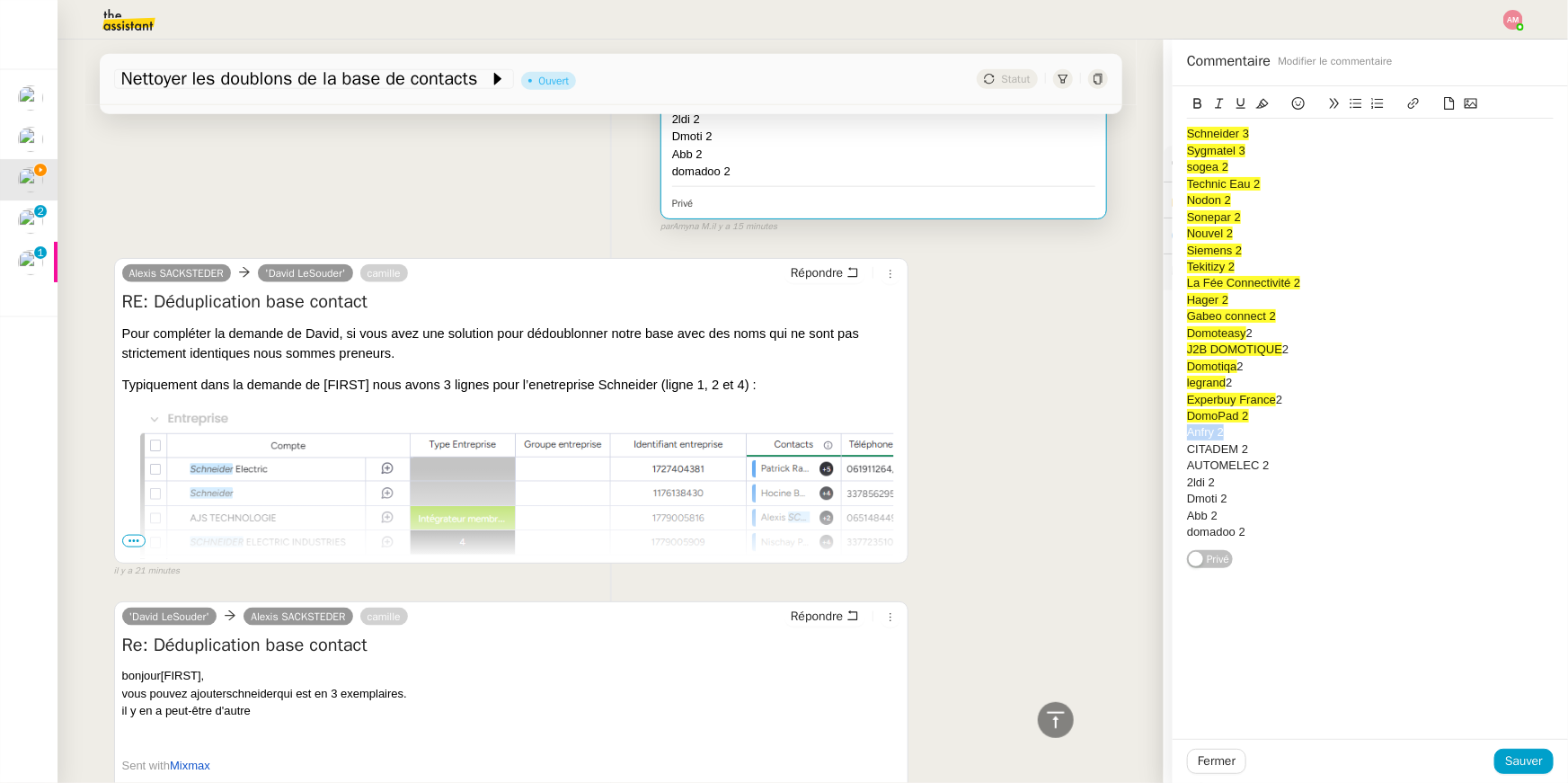drag, startPoint x: 1250, startPoint y: 439, endPoint x: 1183, endPoint y: 427, distance: 68.06614 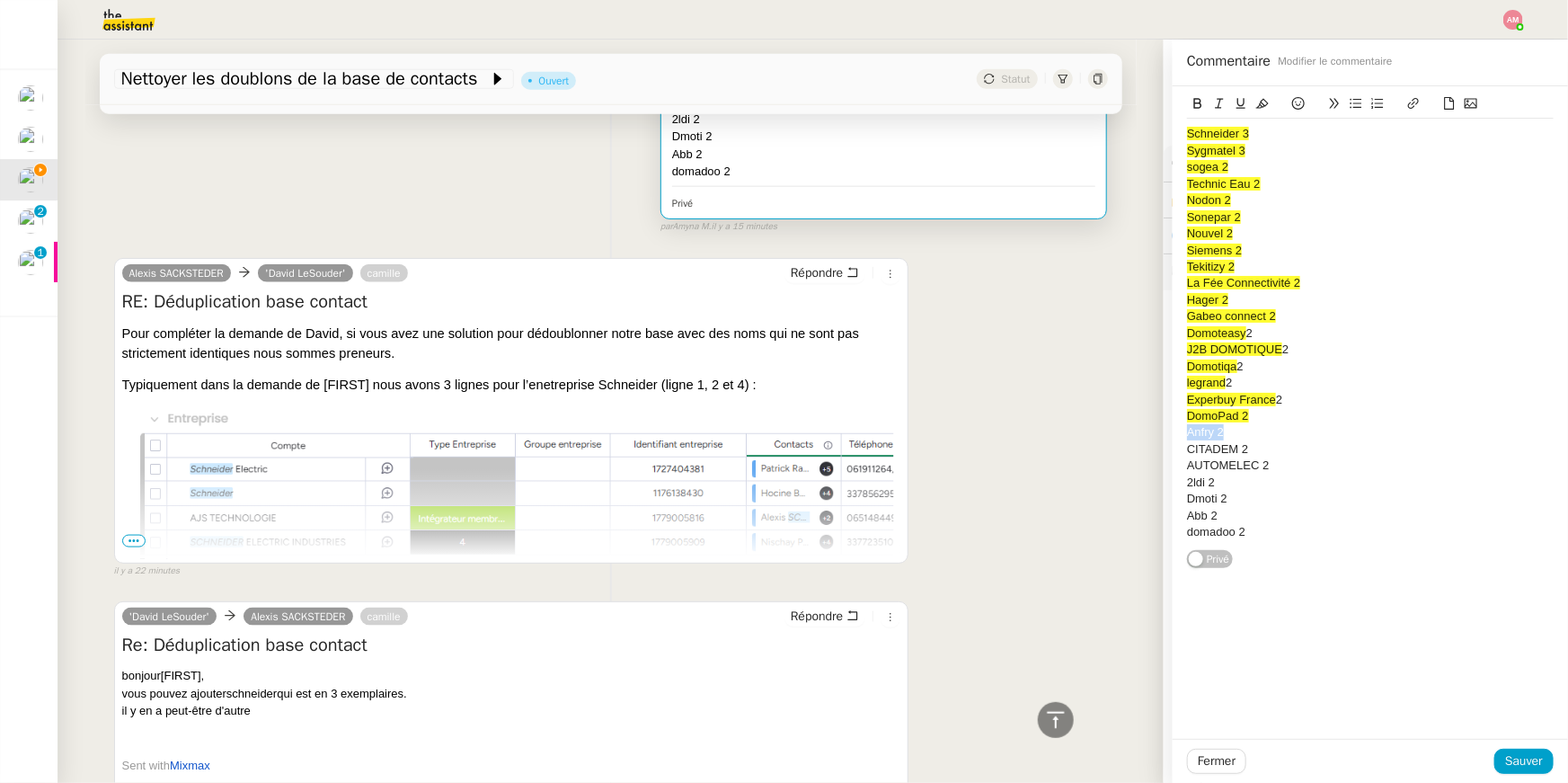 click 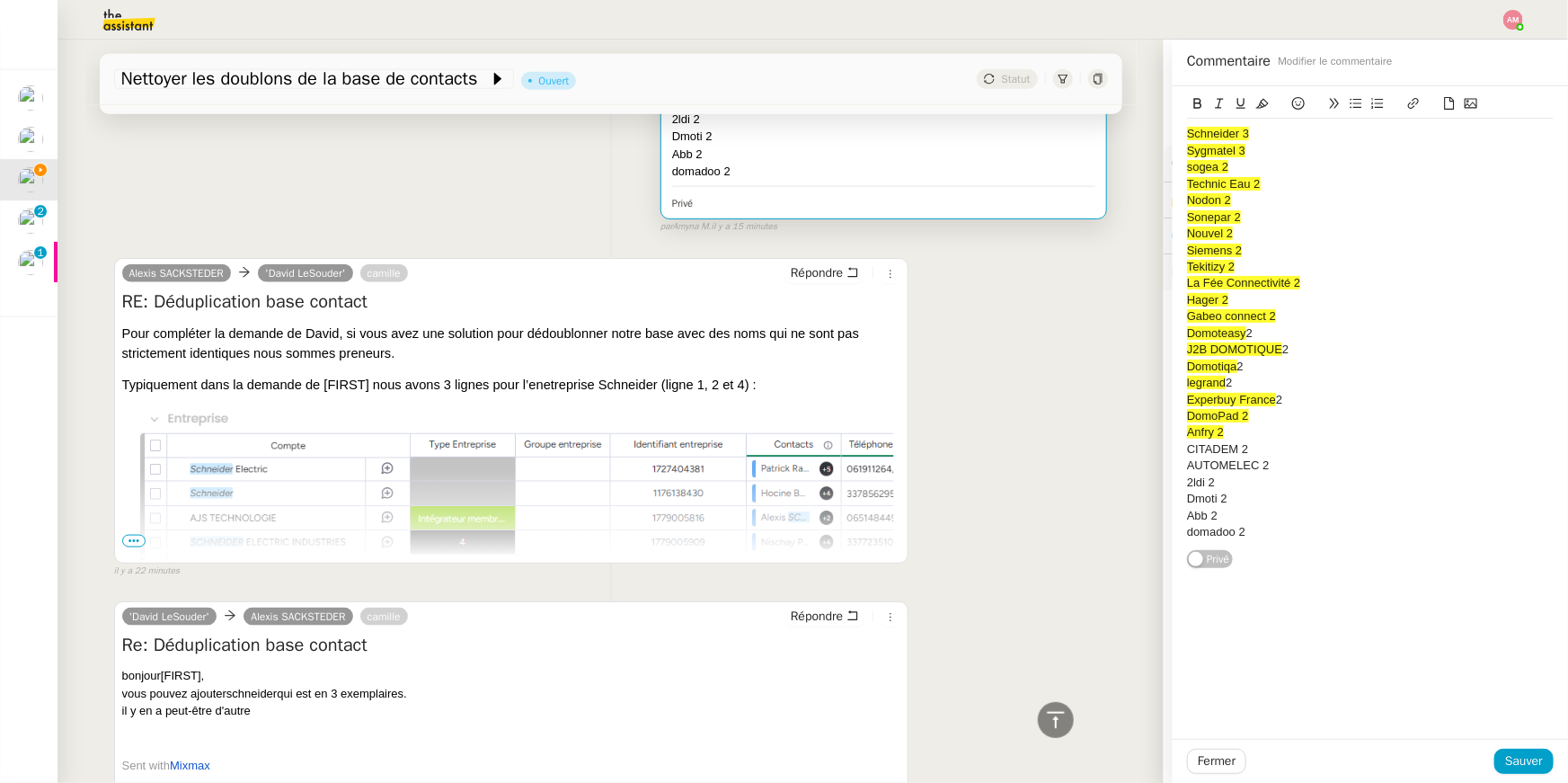 click on "DomoPad 2" 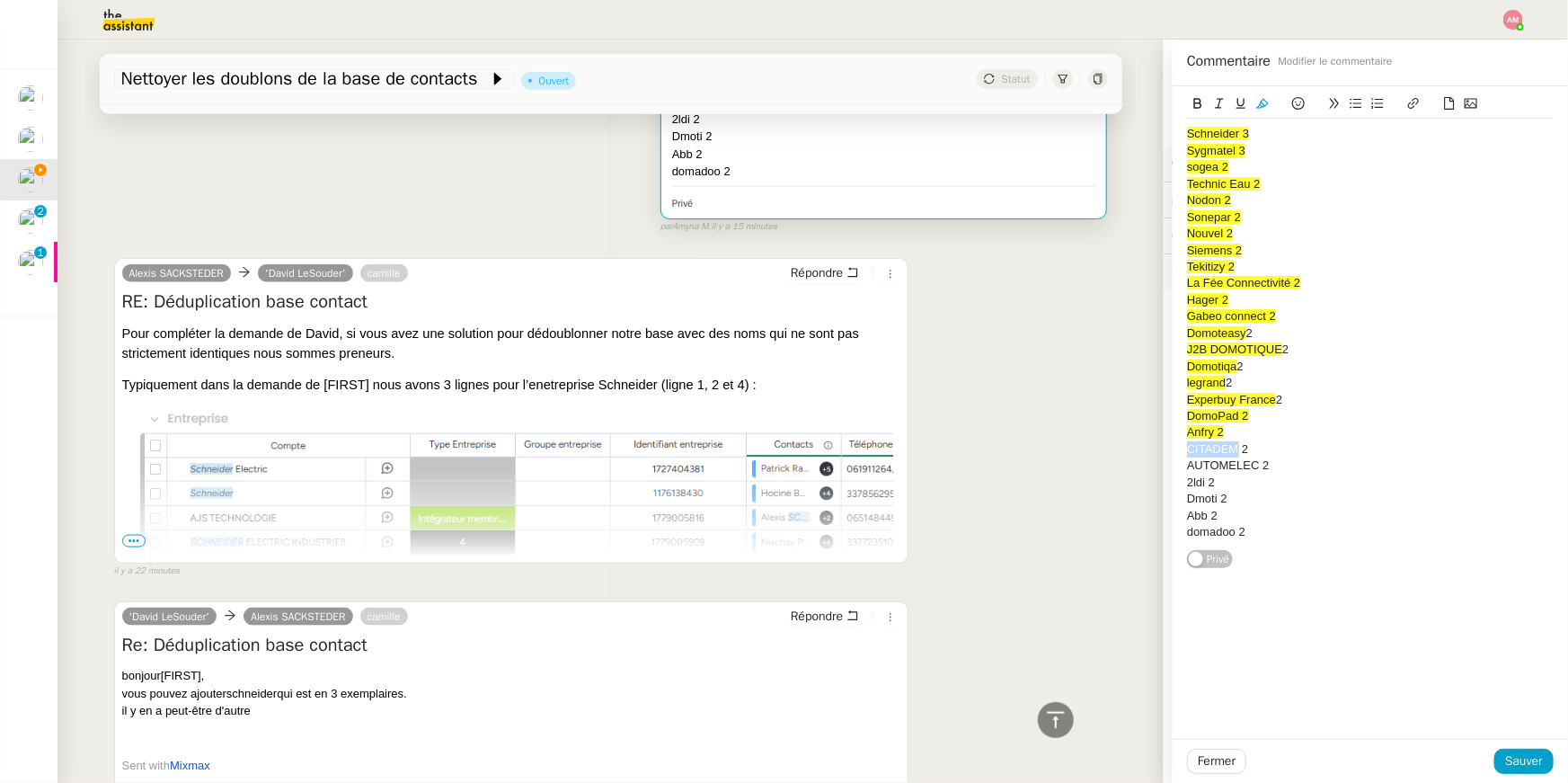 drag, startPoint x: 1239, startPoint y: 448, endPoint x: 1177, endPoint y: 448, distance: 62 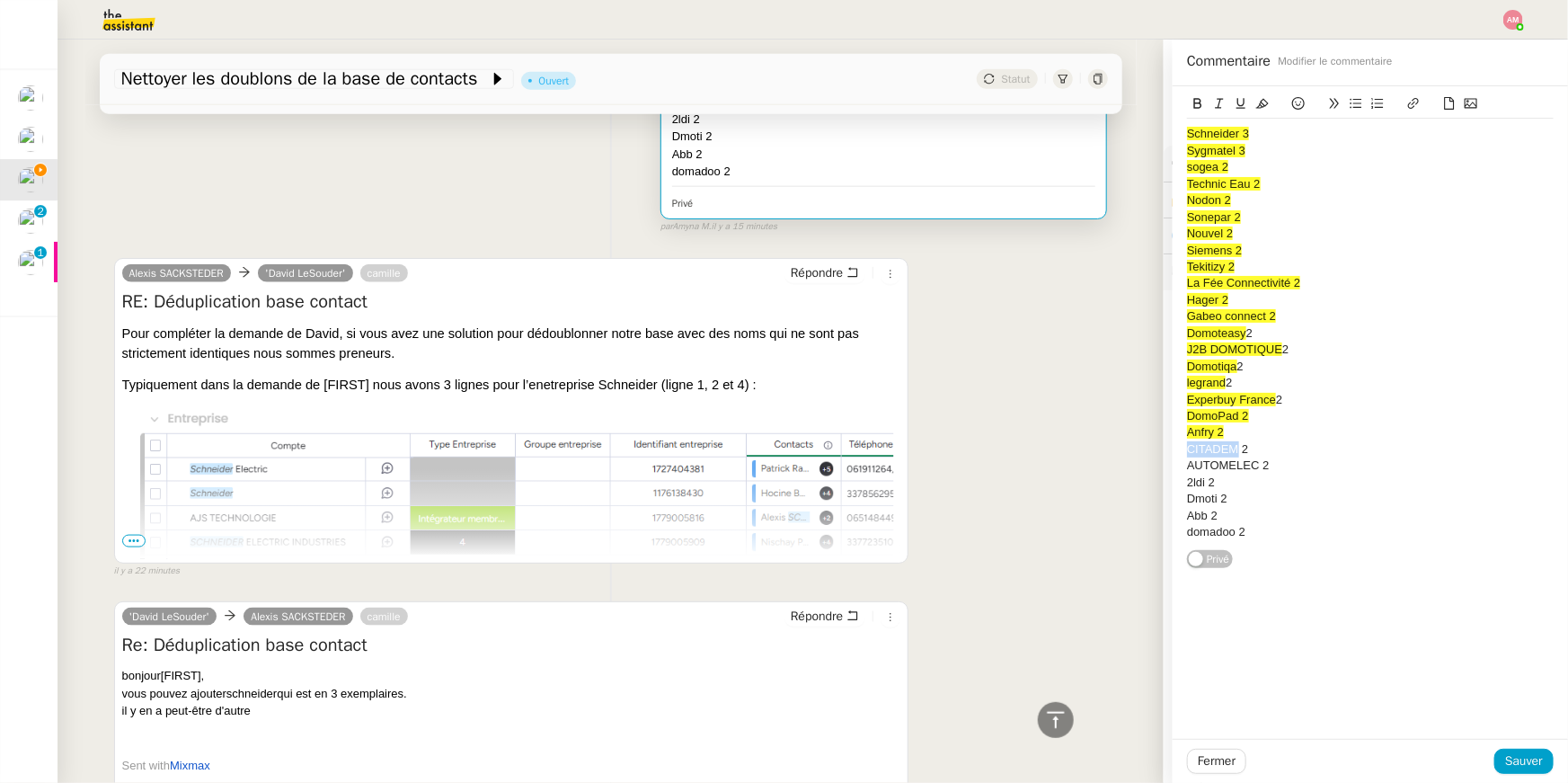 click on "AUTOMELEC 2" 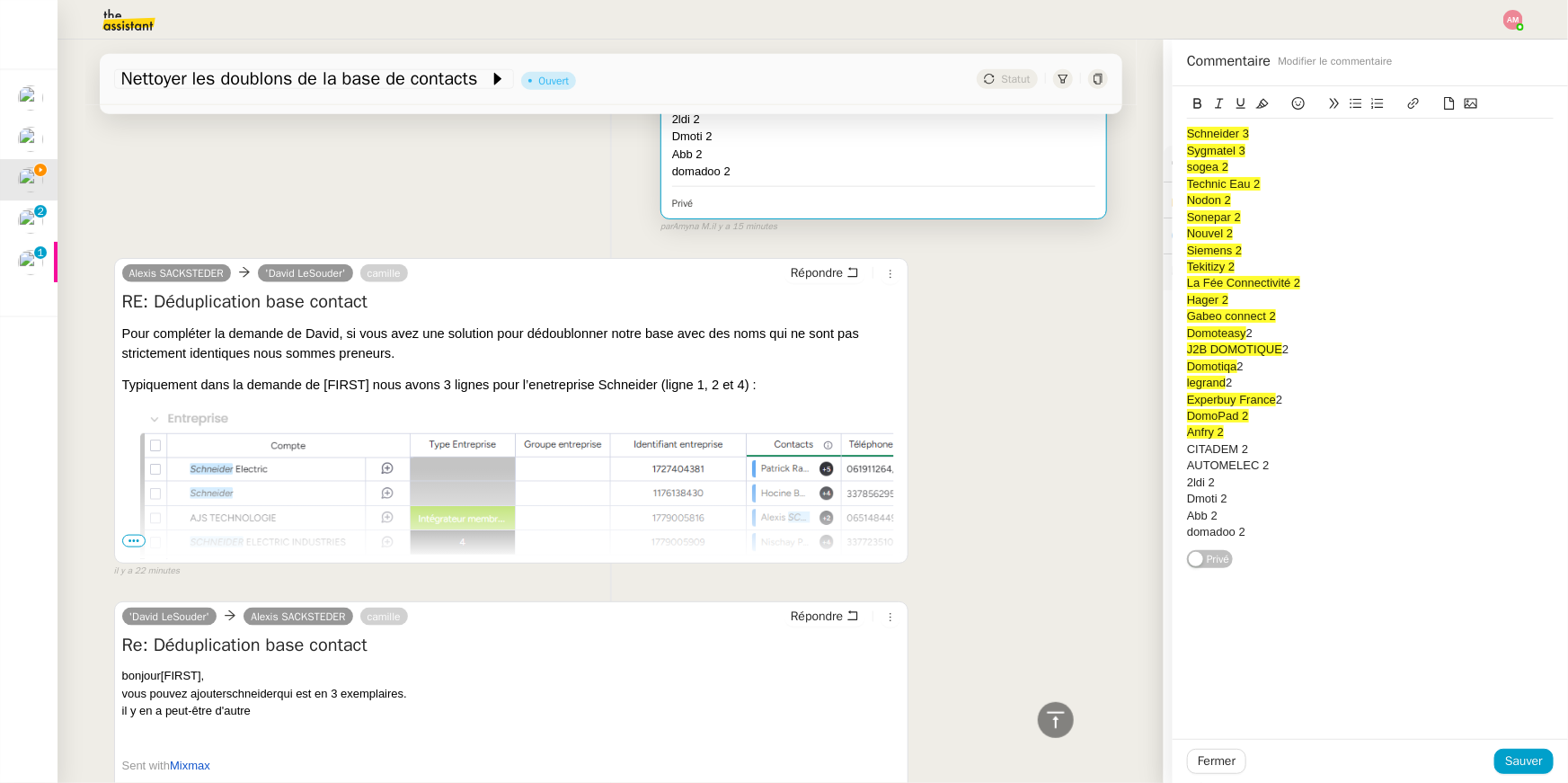 click on "AUTOMELEC 2" 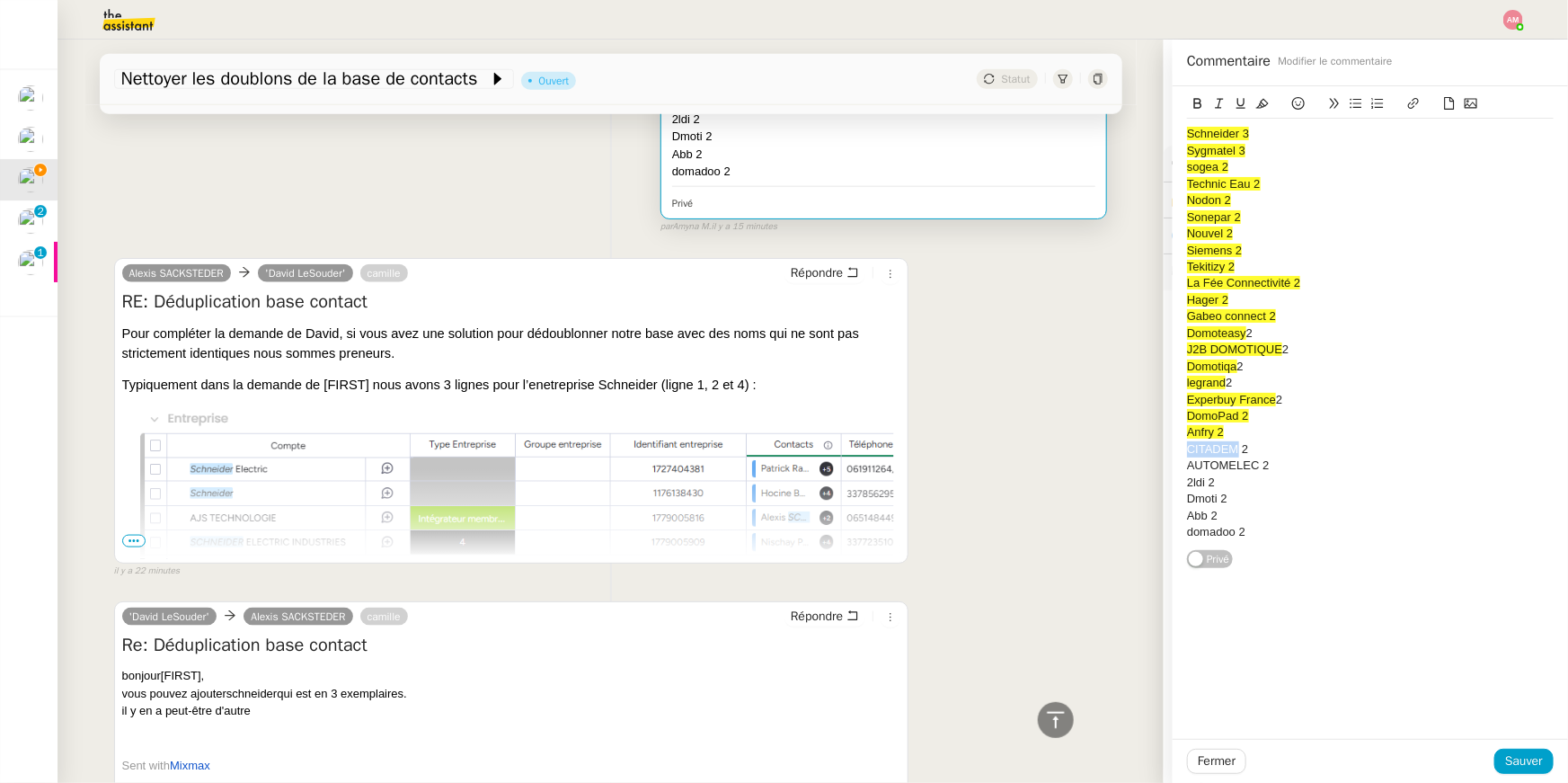 drag, startPoint x: 1239, startPoint y: 448, endPoint x: 1152, endPoint y: 456, distance: 87.36704 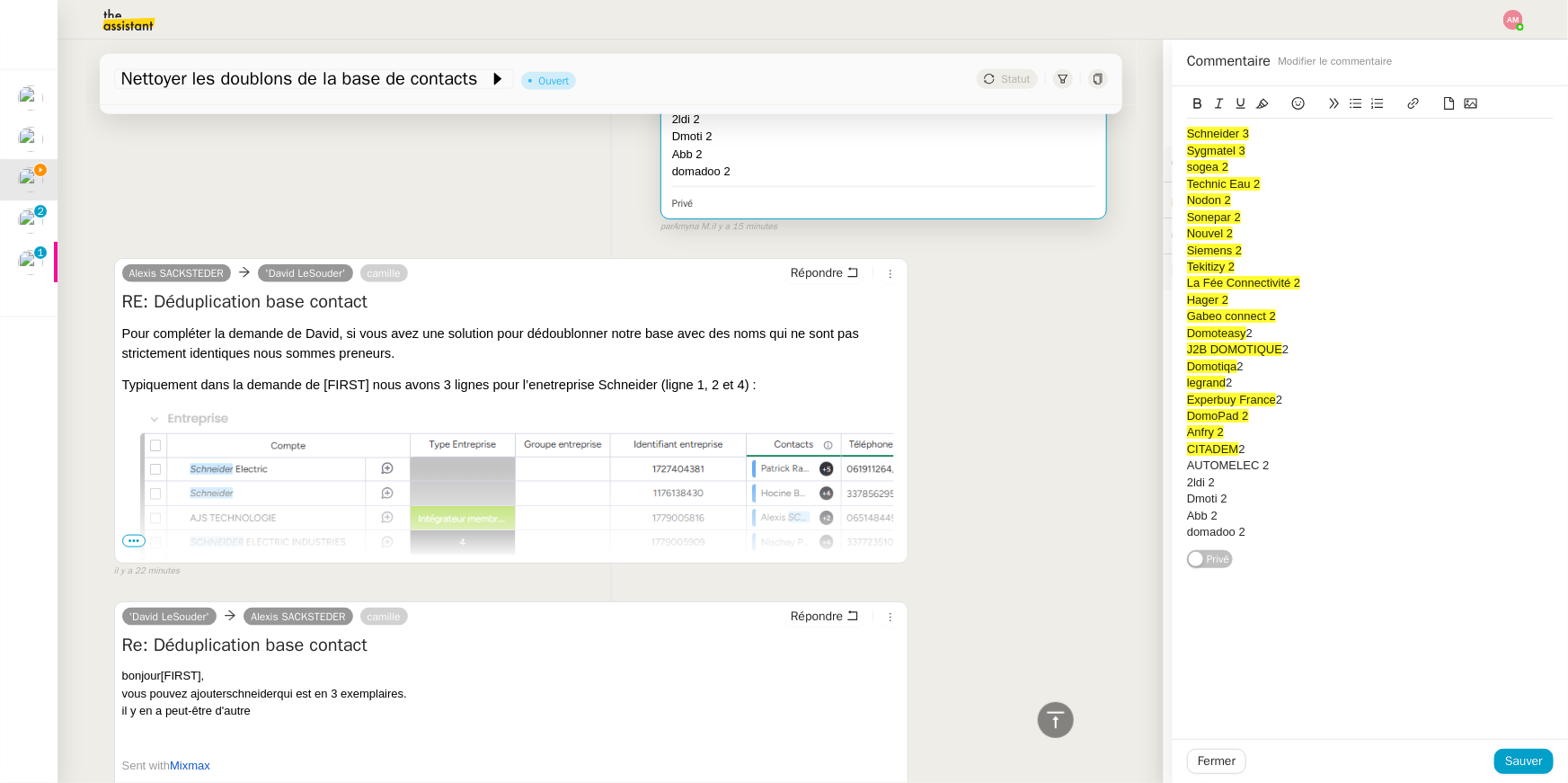 click on "Domoteasy  2" 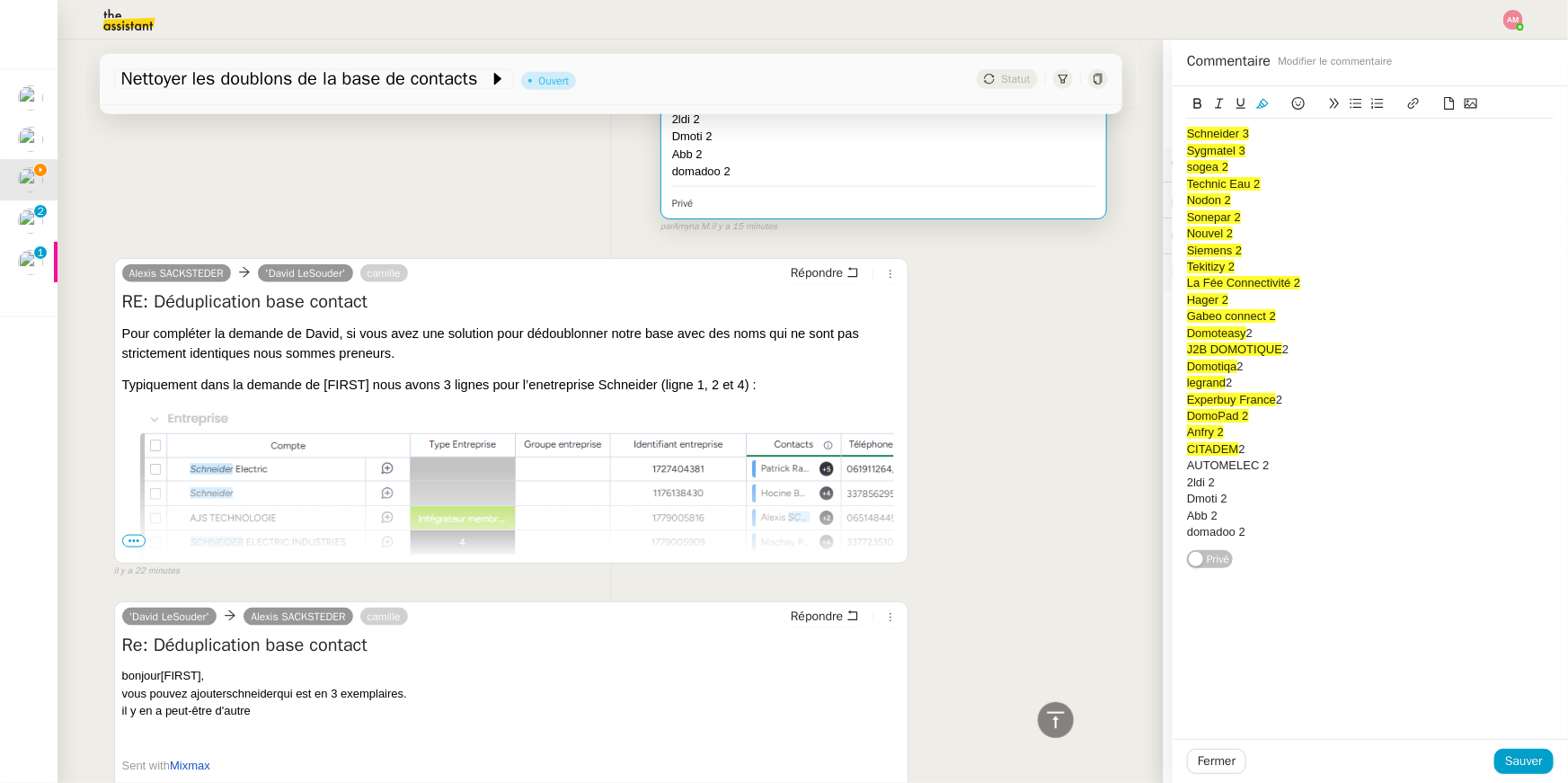 click on "AUTOMELEC 2" 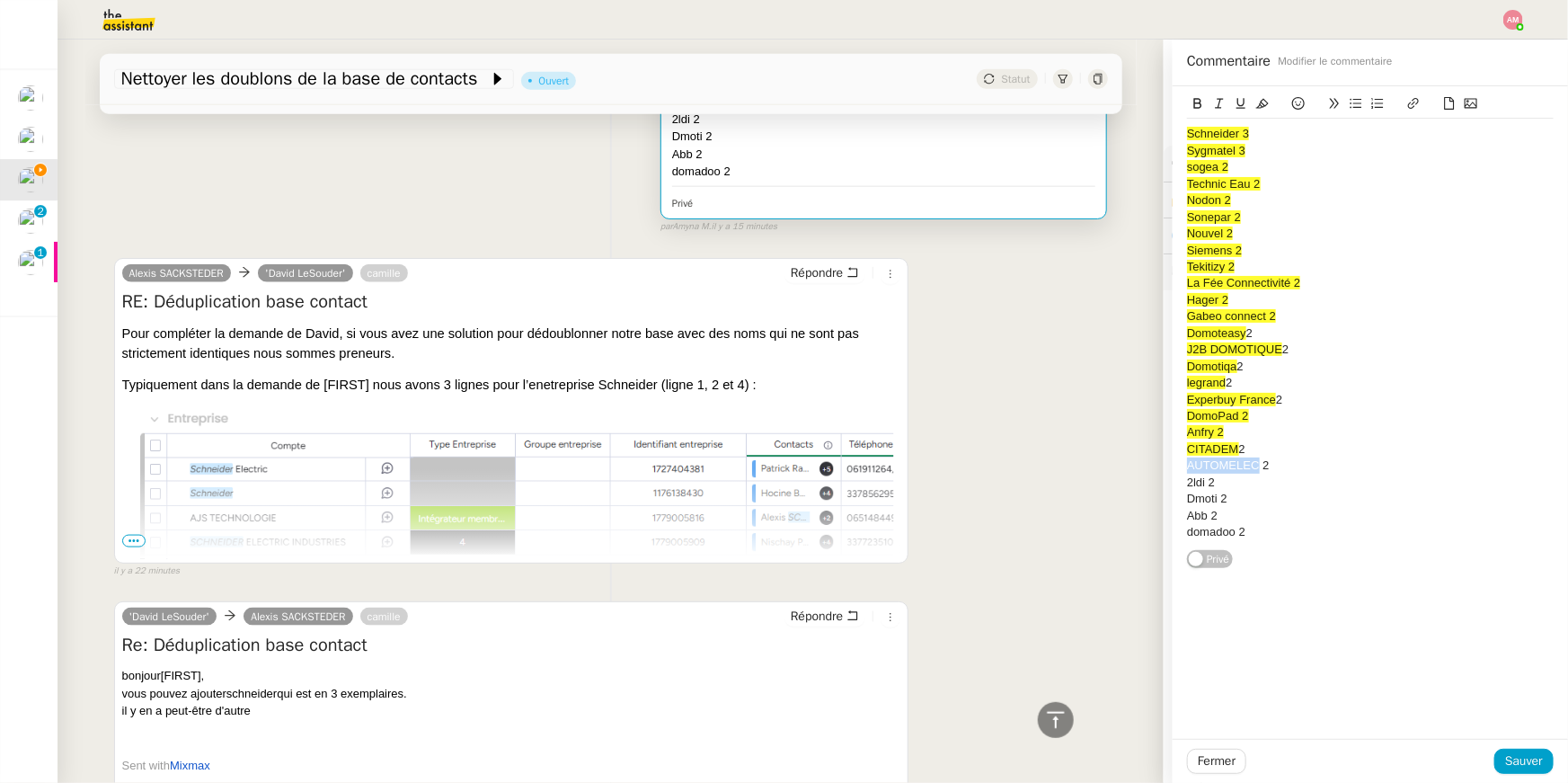 drag, startPoint x: 1261, startPoint y: 464, endPoint x: 1180, endPoint y: 465, distance: 81.006173 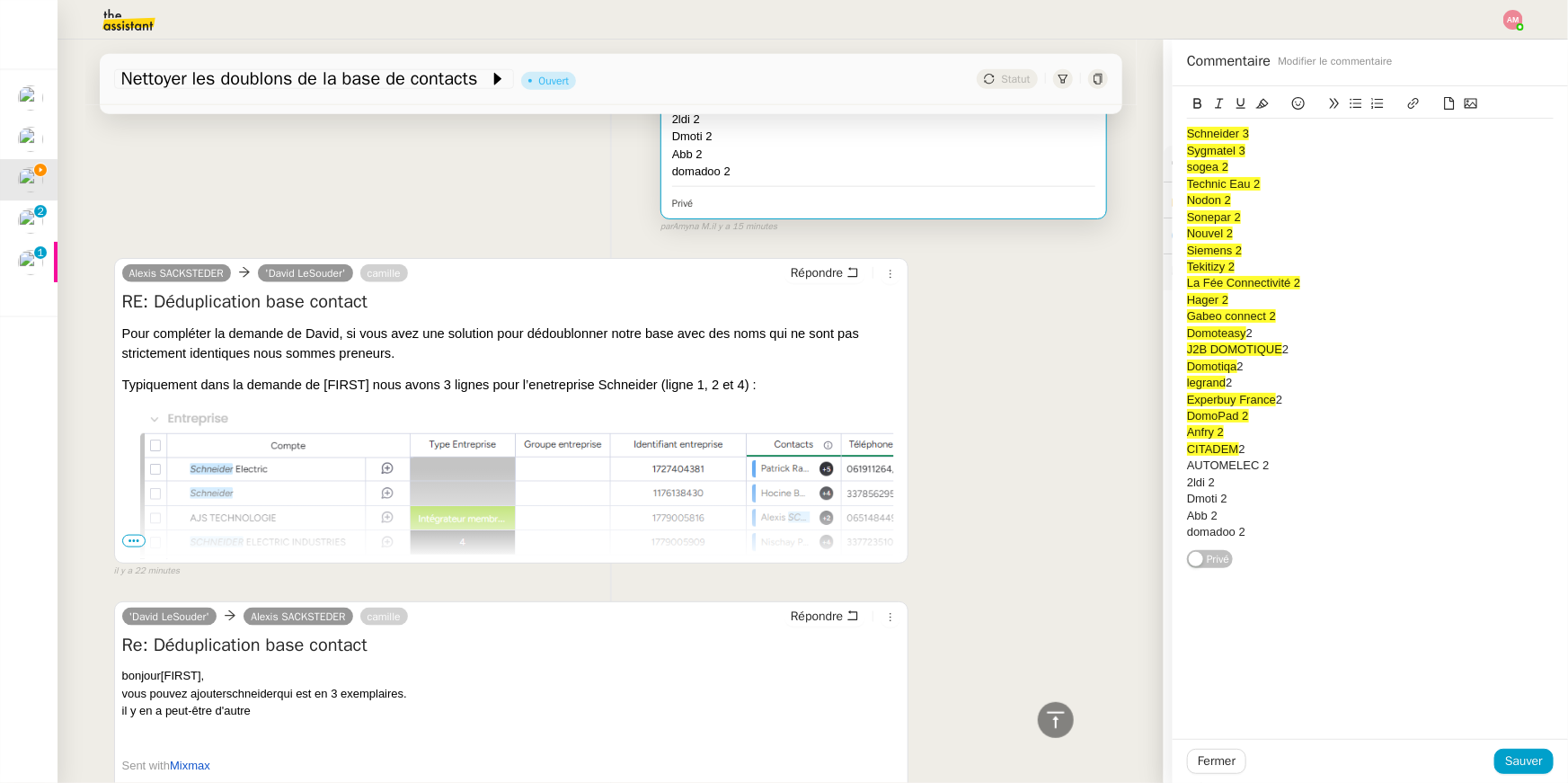 click on "Dmoti 2" 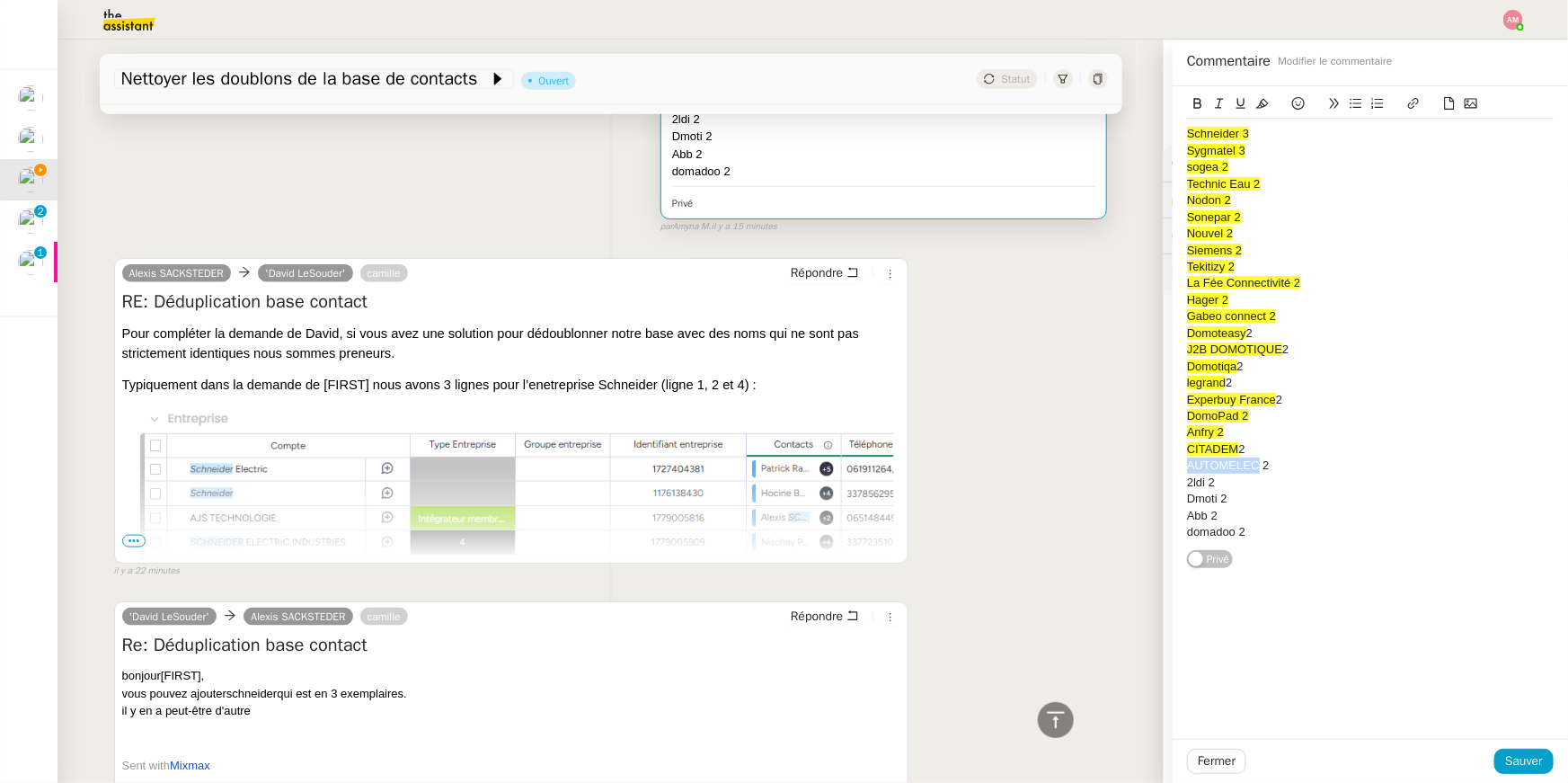 drag, startPoint x: 1259, startPoint y: 462, endPoint x: 1124, endPoint y: 462, distance: 135 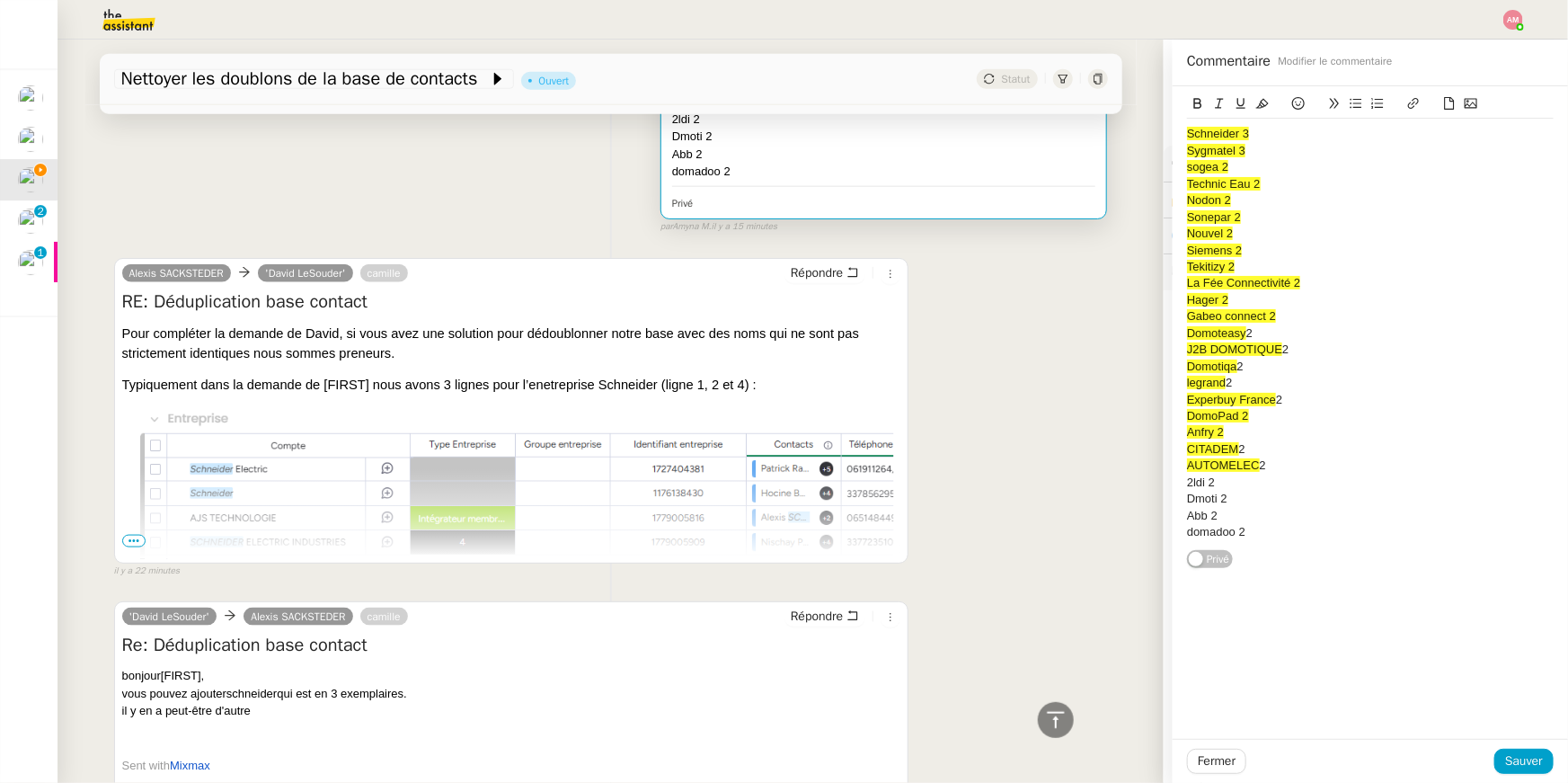 click on "Anfry 2" 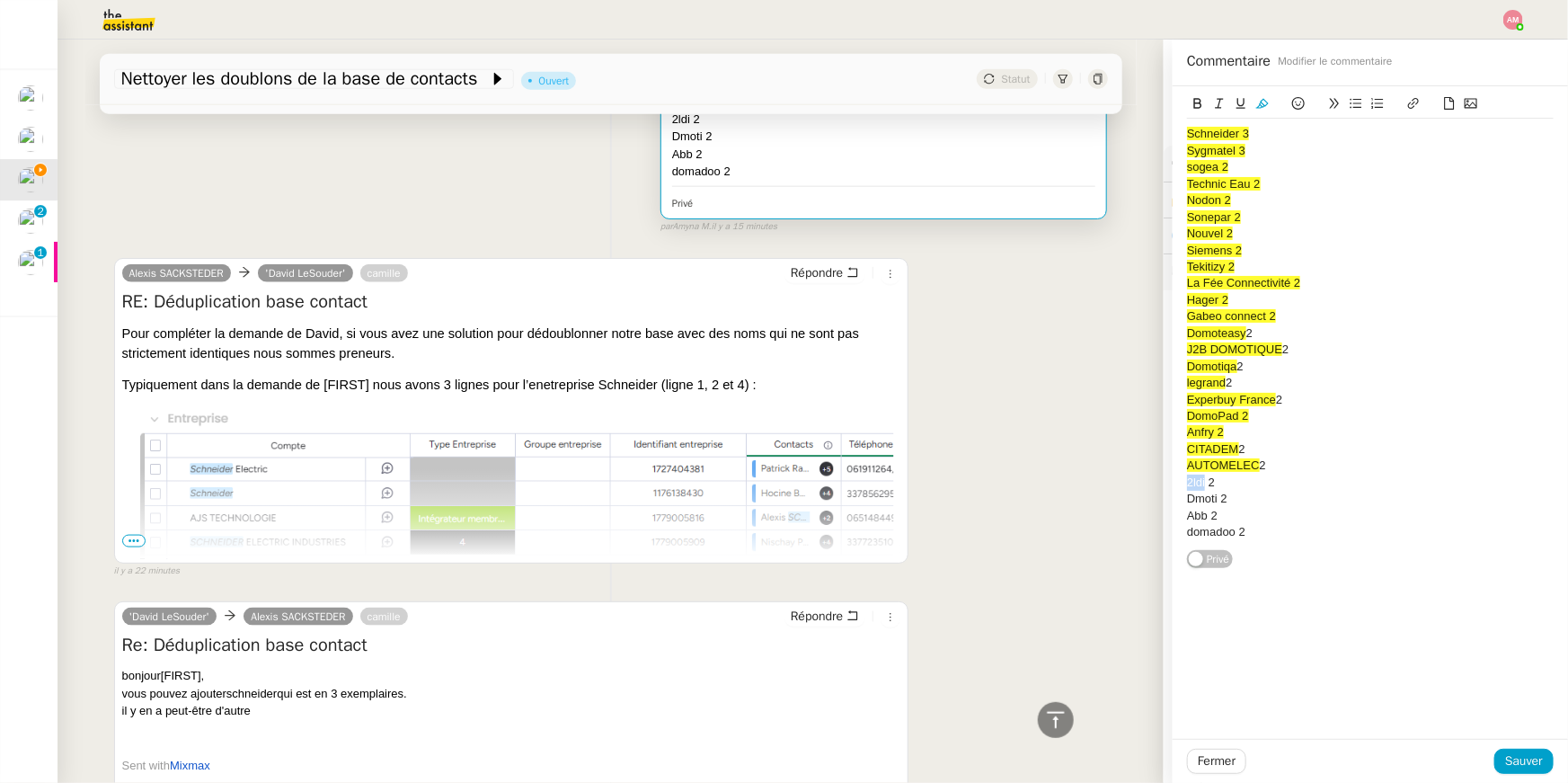 drag, startPoint x: 1205, startPoint y: 484, endPoint x: 1165, endPoint y: 484, distance: 40 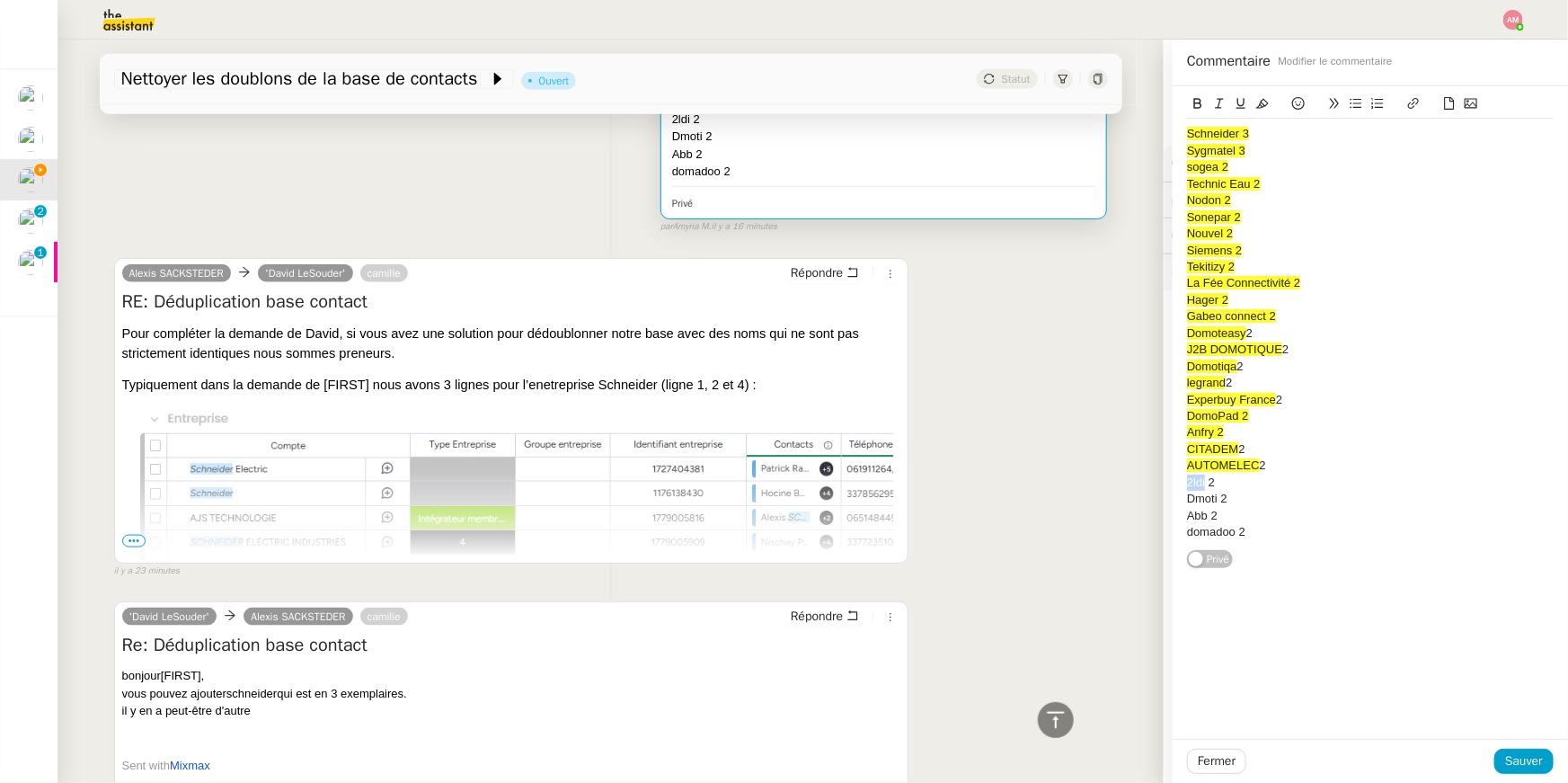 click 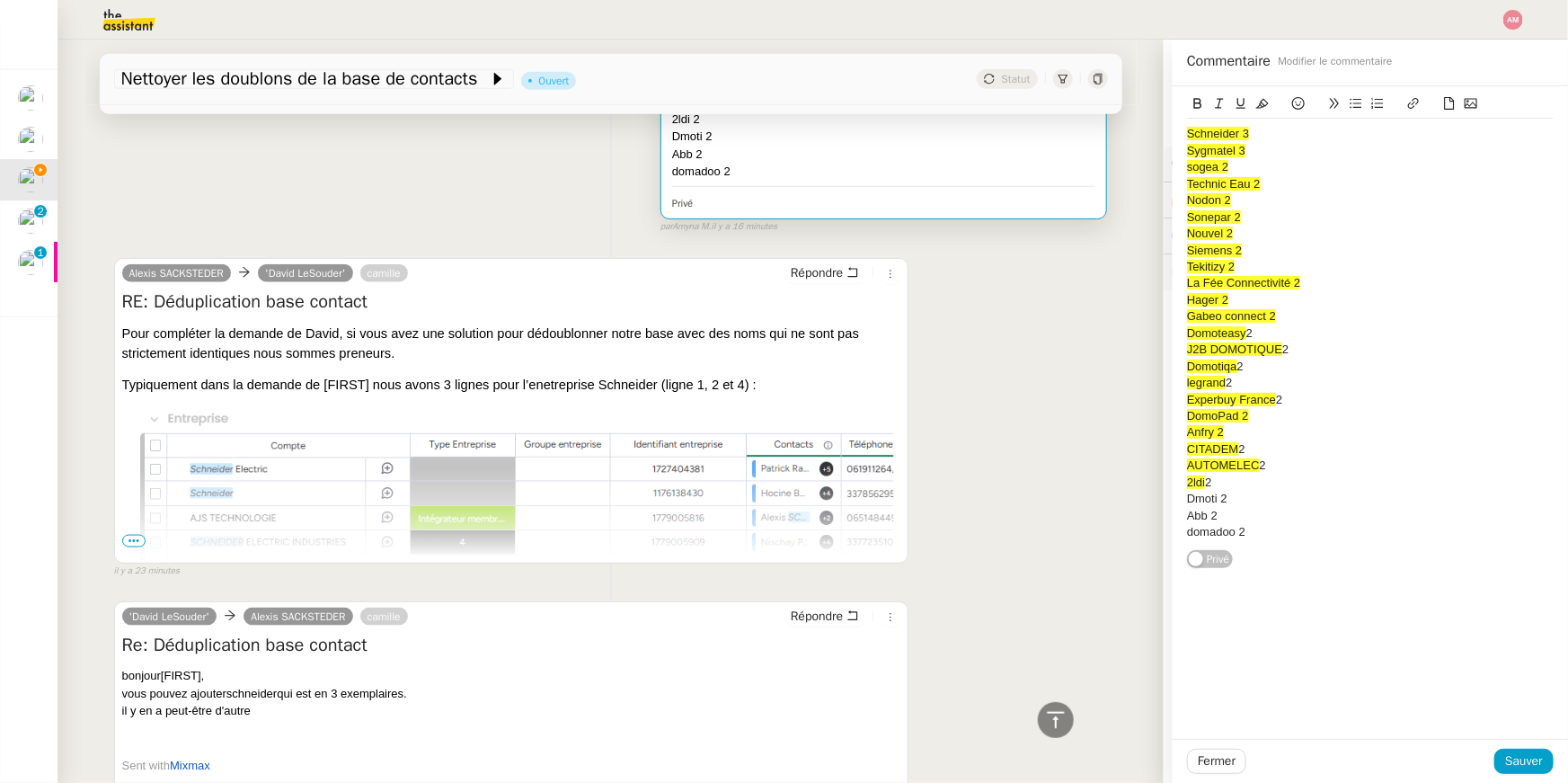 click on "Anfry 2" 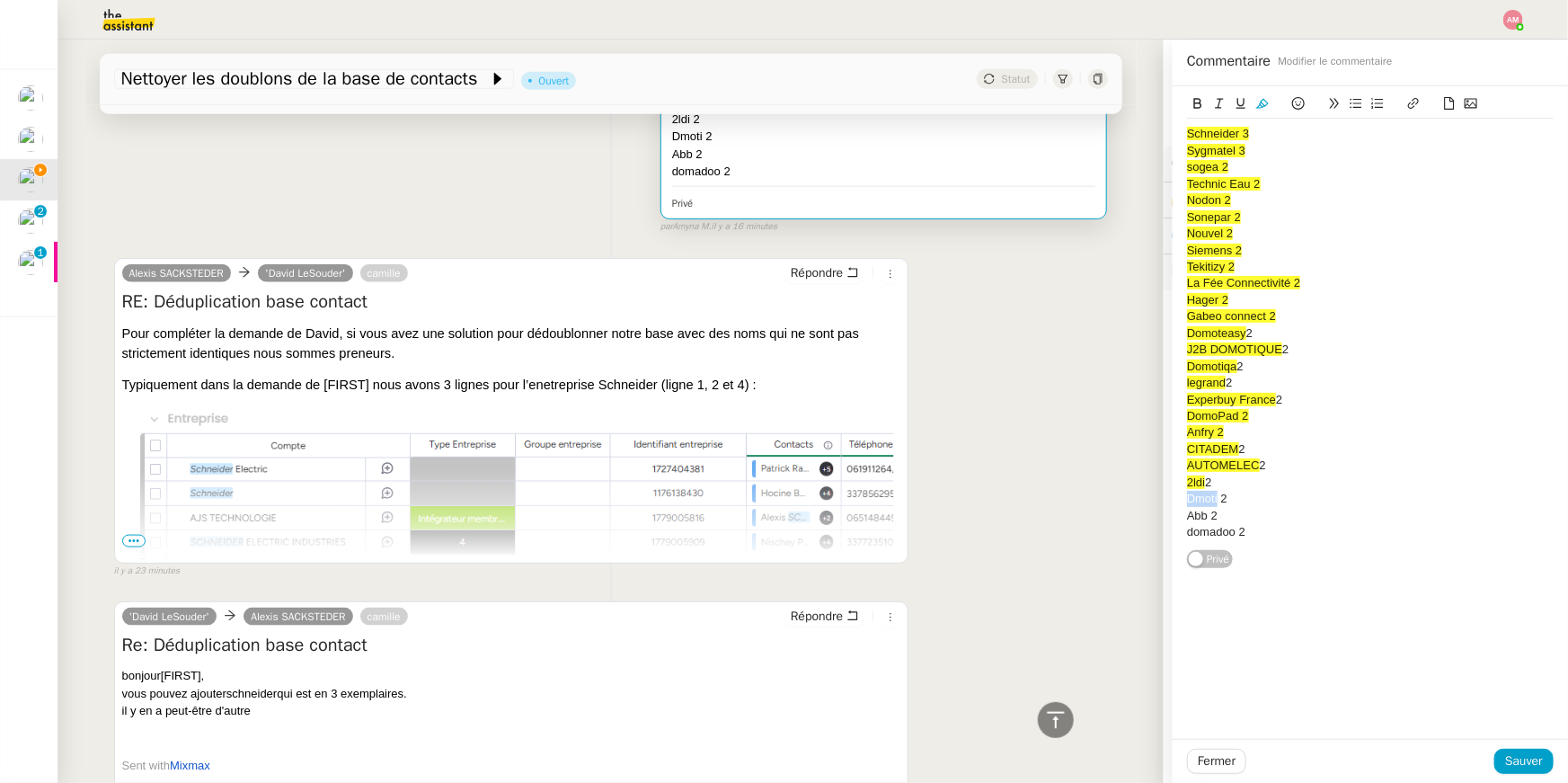 drag, startPoint x: 1218, startPoint y: 505, endPoint x: 1171, endPoint y: 504, distance: 47.010637 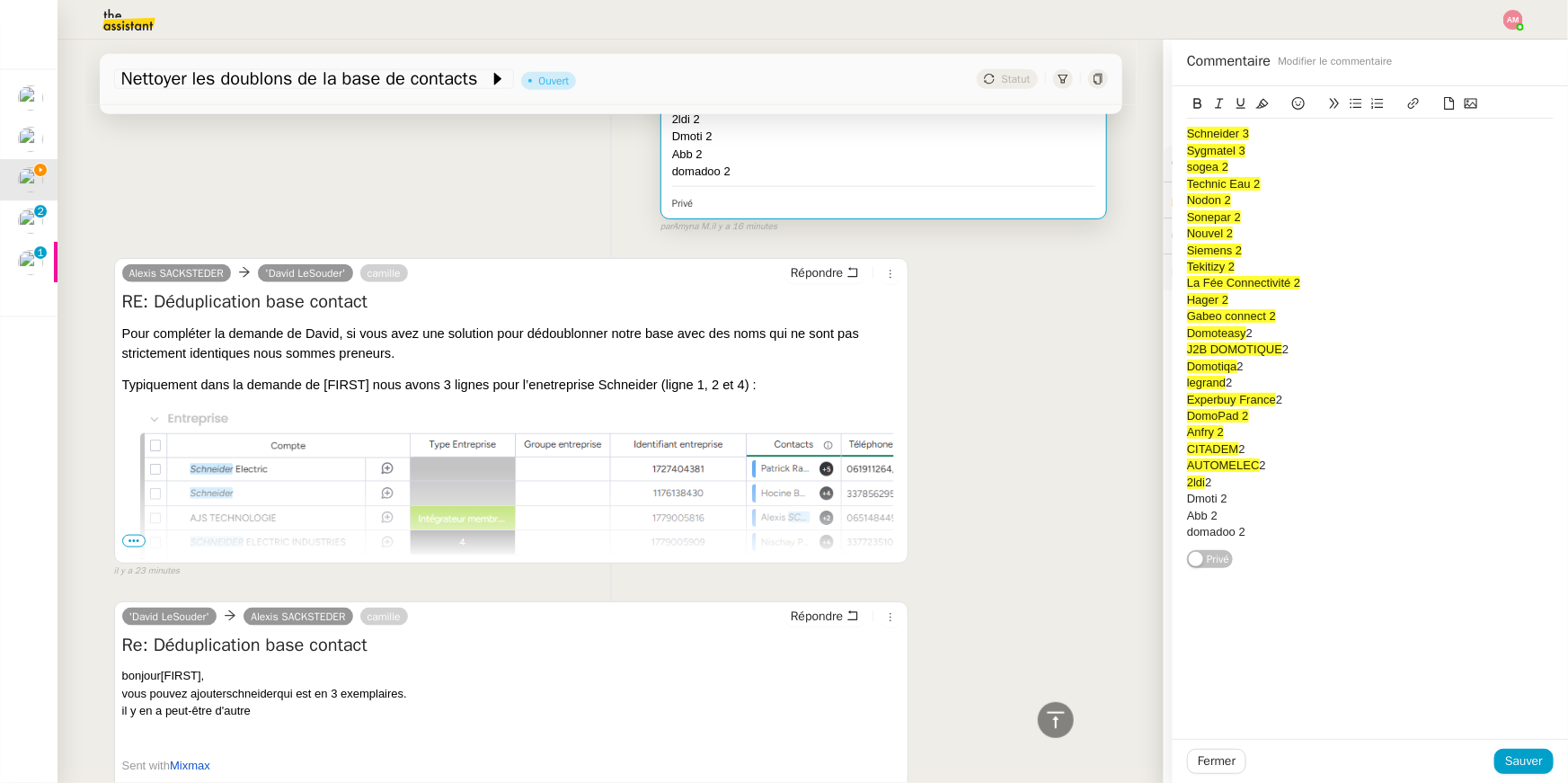 click on "Dmoti 2" 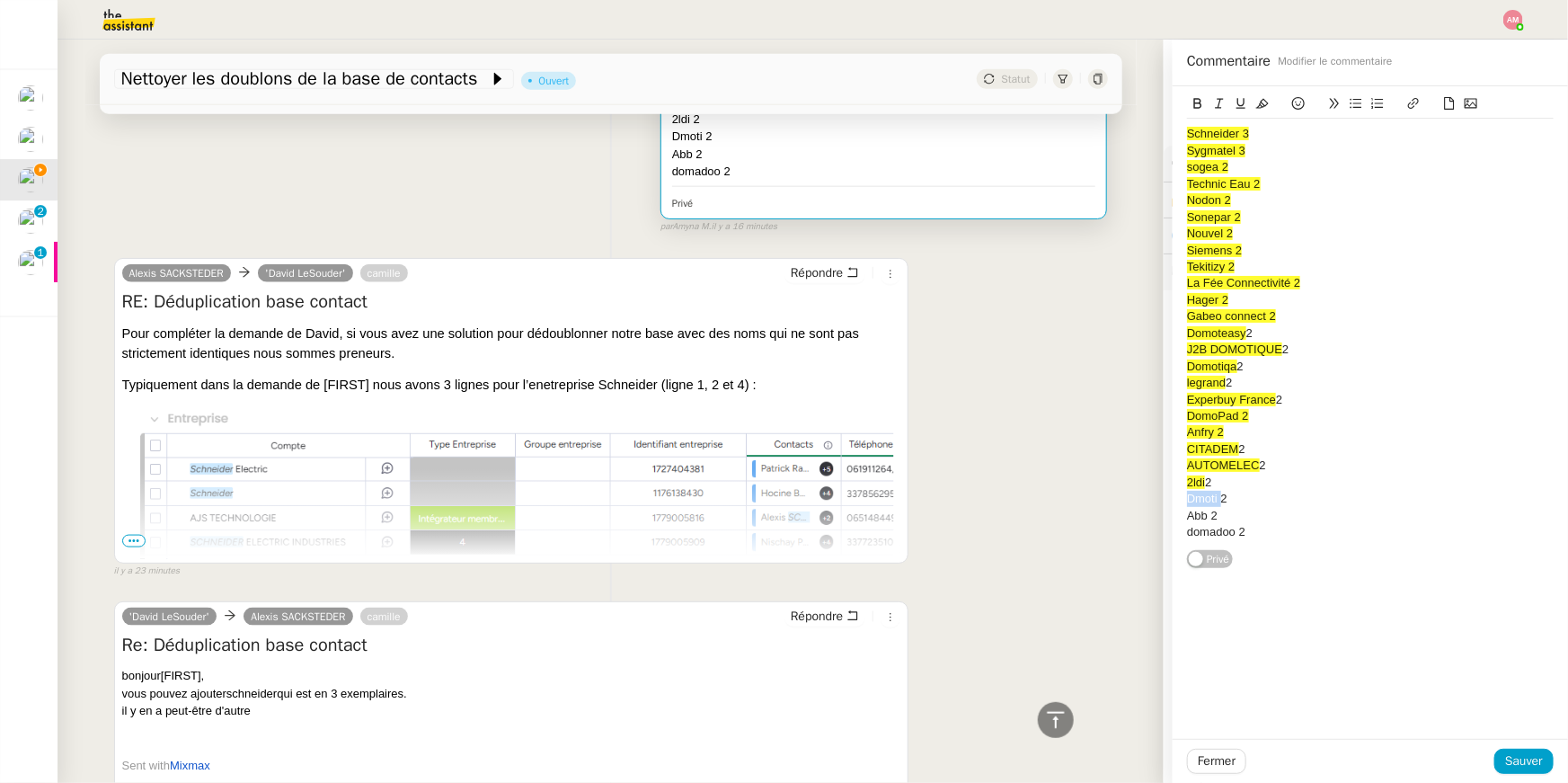 drag, startPoint x: 1219, startPoint y: 499, endPoint x: 1166, endPoint y: 502, distance: 53.08484 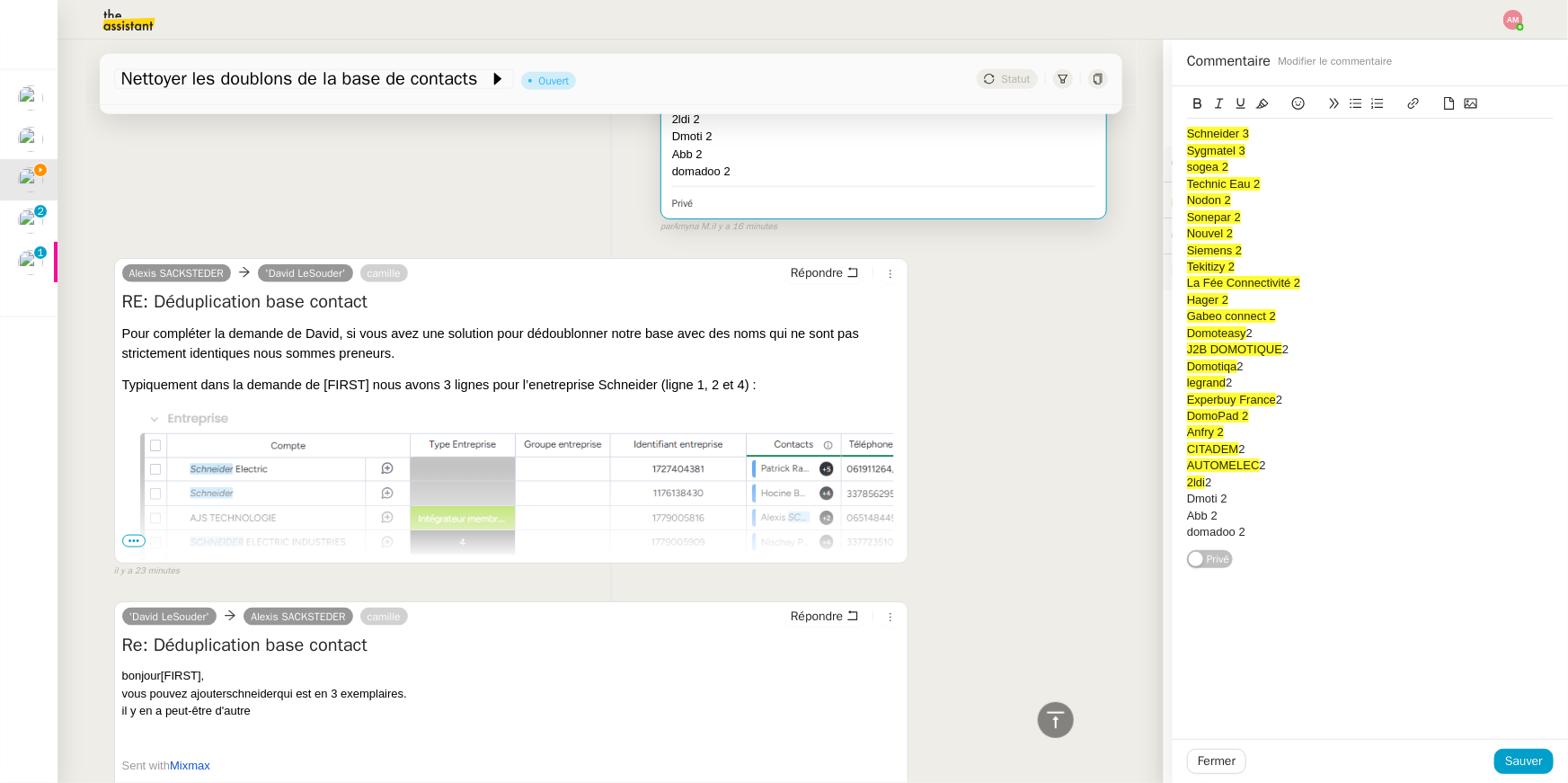 click on "Schneider 3 Sygmatel 3 sogea 2 Technic Eau 2 Nodon 2 Sonepar 2 Nouvel 2 Siemens 2 Tekitizy 2 La Fée Connectivité 2 Hager 2 Gabeo connect 2 Domoteasy  2 J2B DOMOTIQUE  2 Domotiqa  2 legrand  2 Experbuy France  2 DomoPad 2 Anfry 2 CITADEM  2 AUTOMELEC  2 2ldi  2 Dmoti 2 Abb 2 domadoo 2" 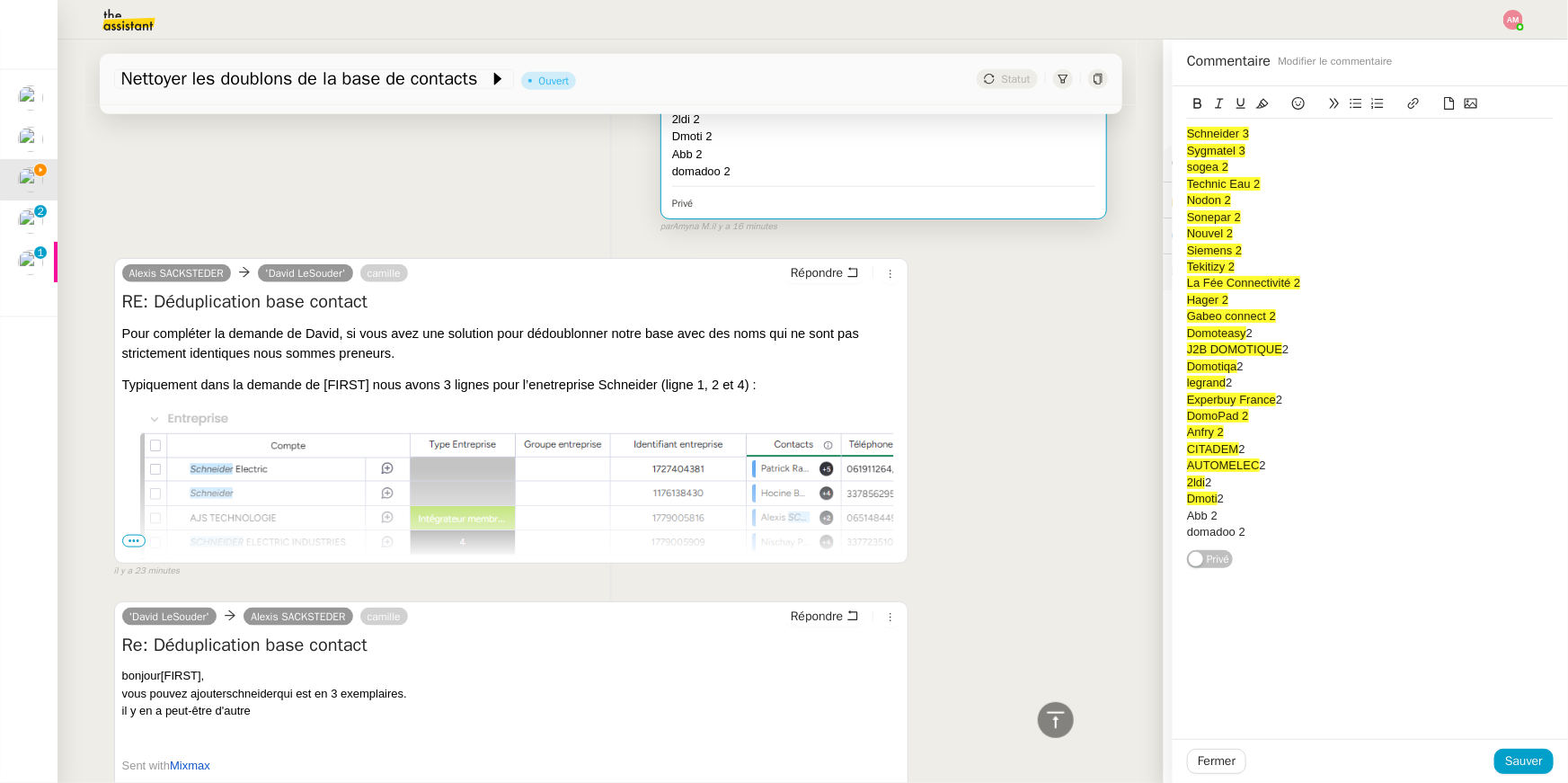 click on "2ldi  2" 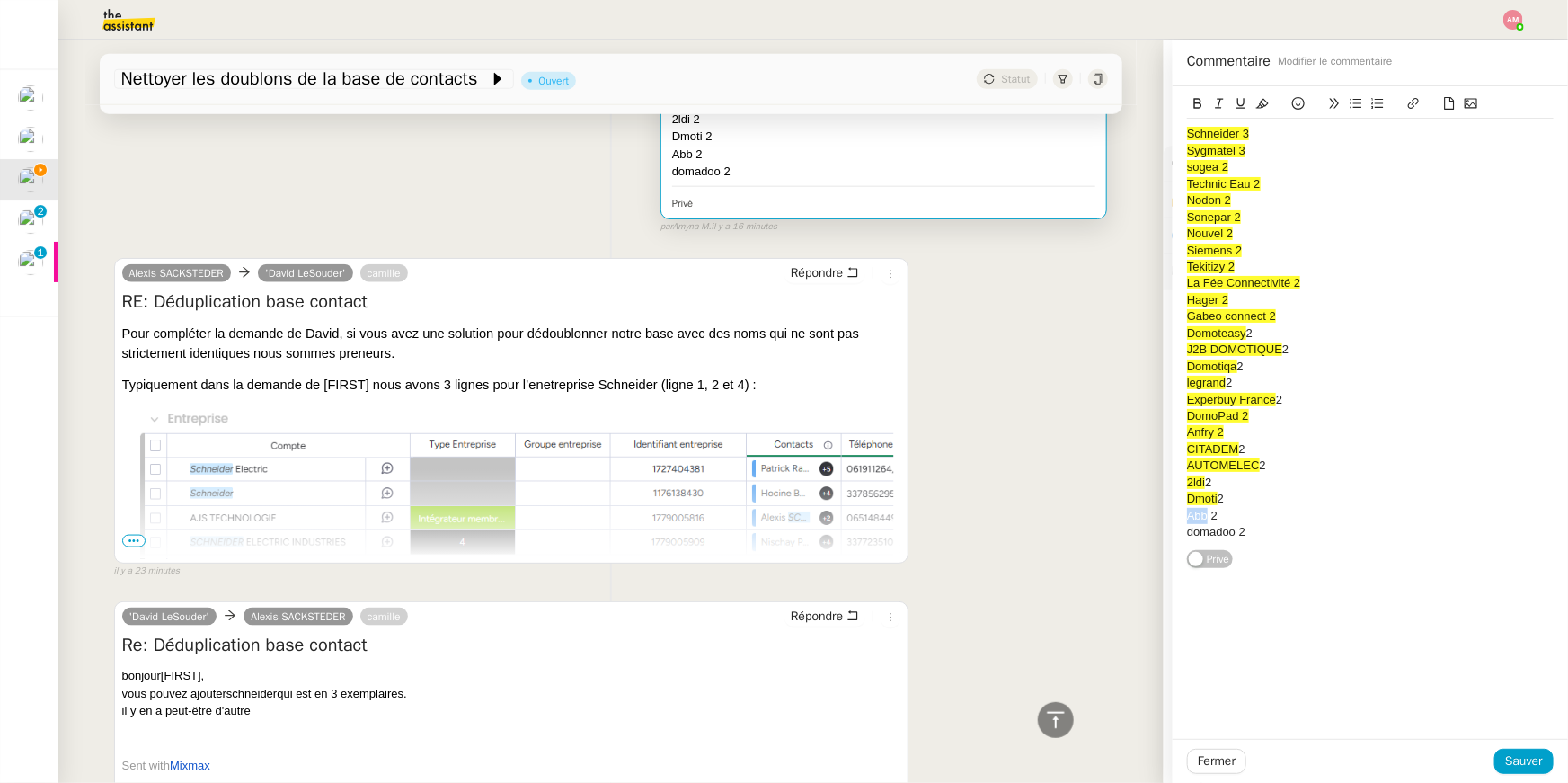 drag, startPoint x: 1207, startPoint y: 521, endPoint x: 1177, endPoint y: 519, distance: 30.06659 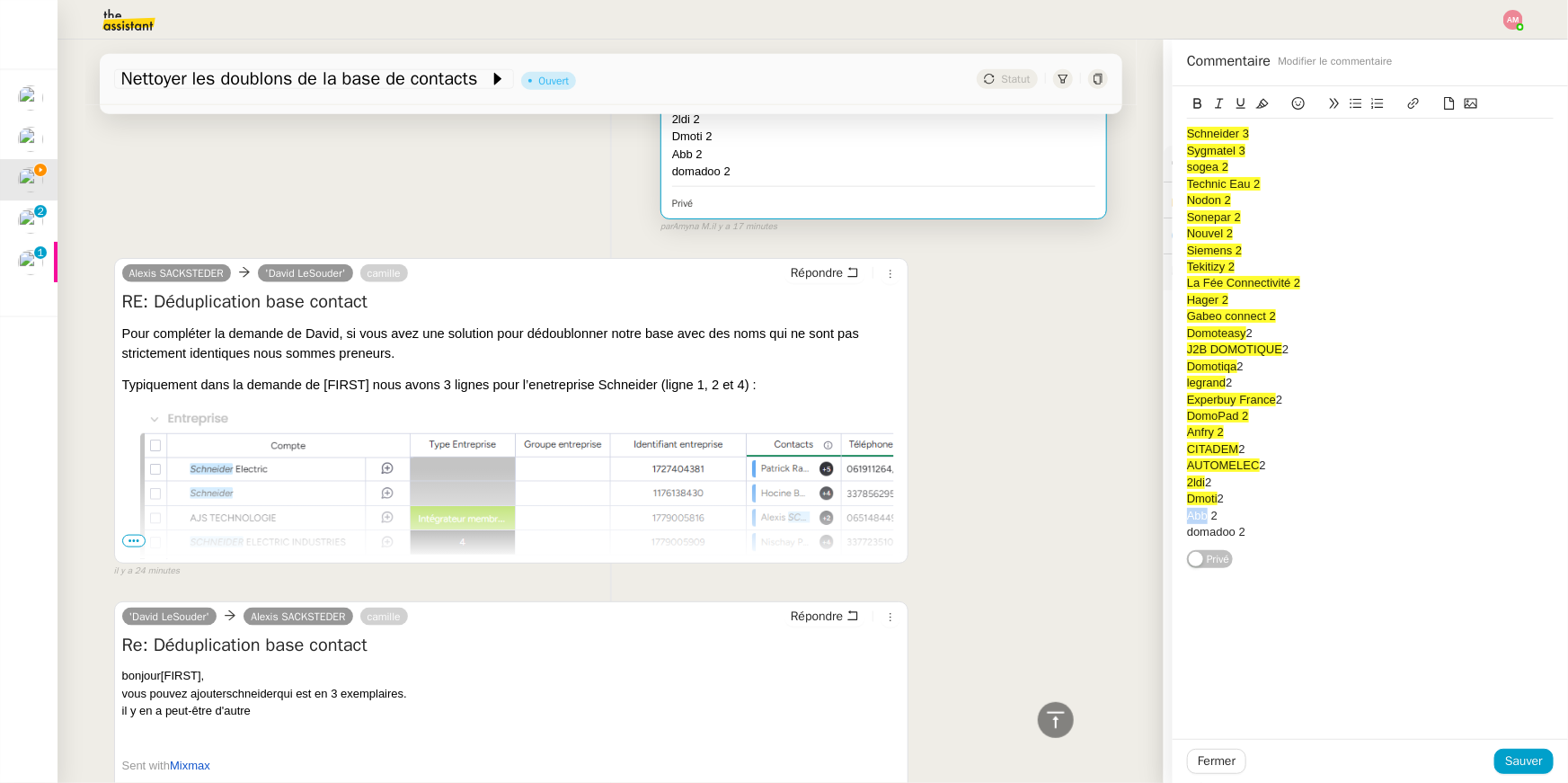 click on "DomoPad 2" 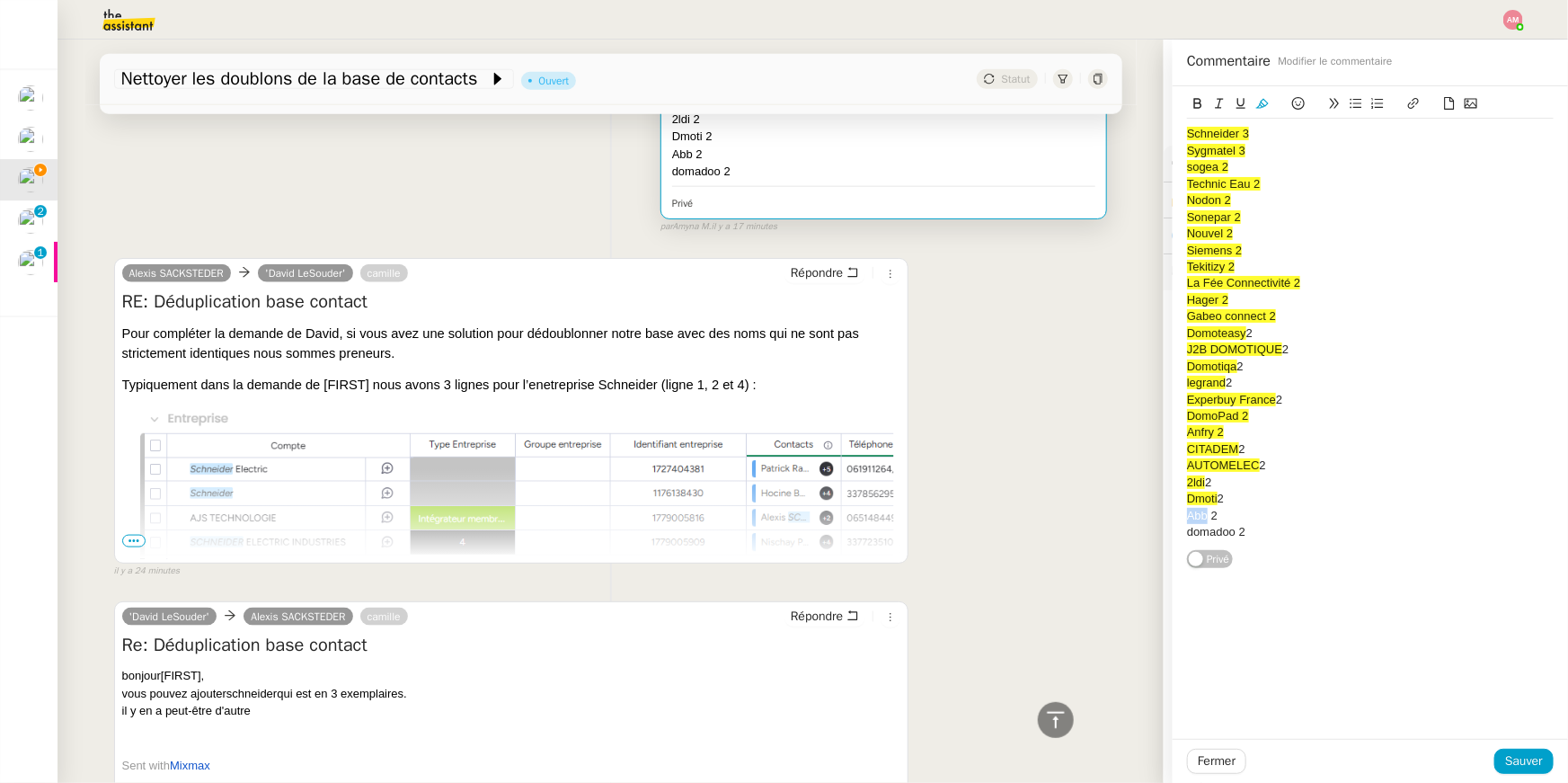 drag, startPoint x: 1207, startPoint y: 521, endPoint x: 1131, endPoint y: 521, distance: 76 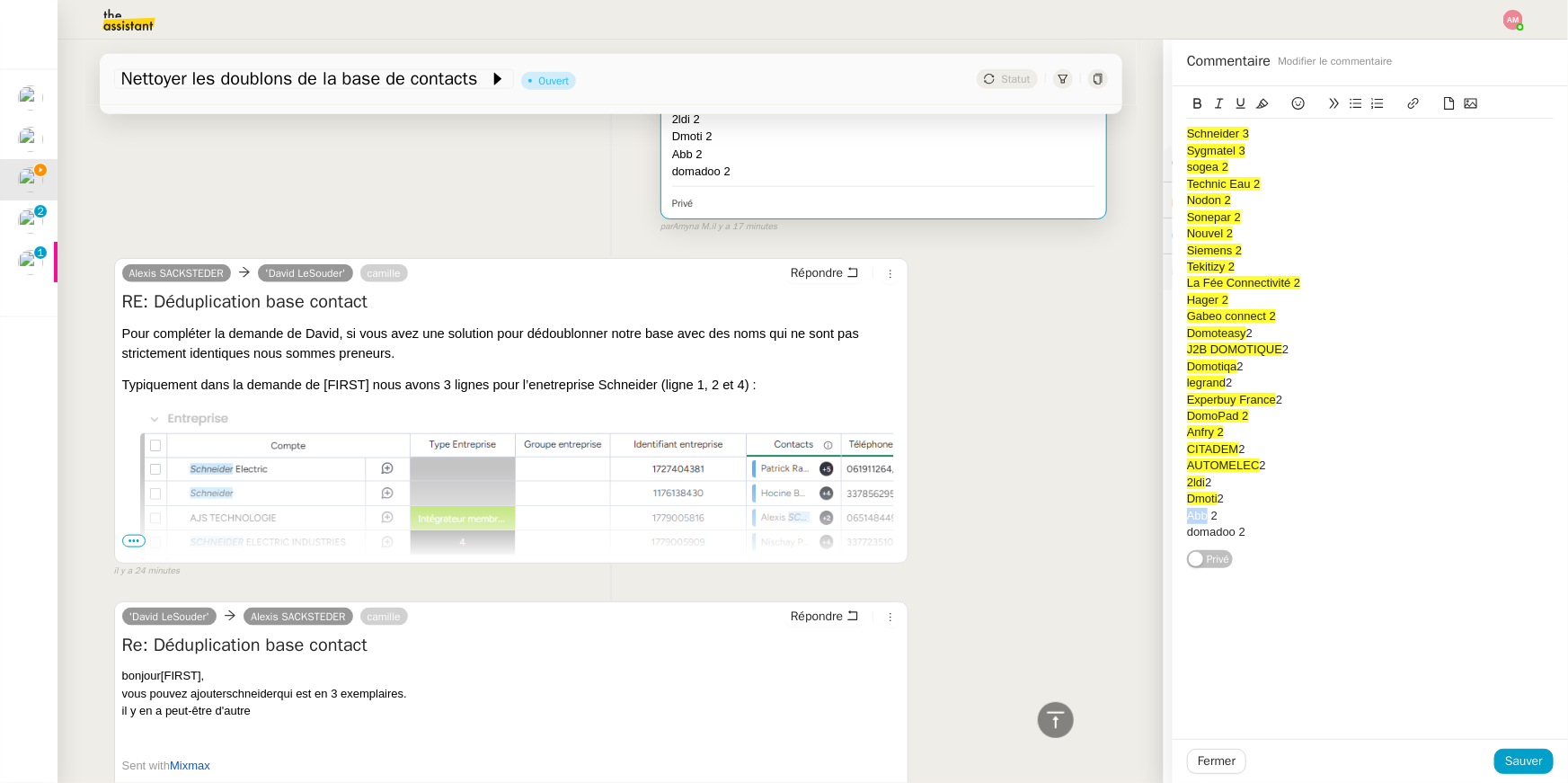 click 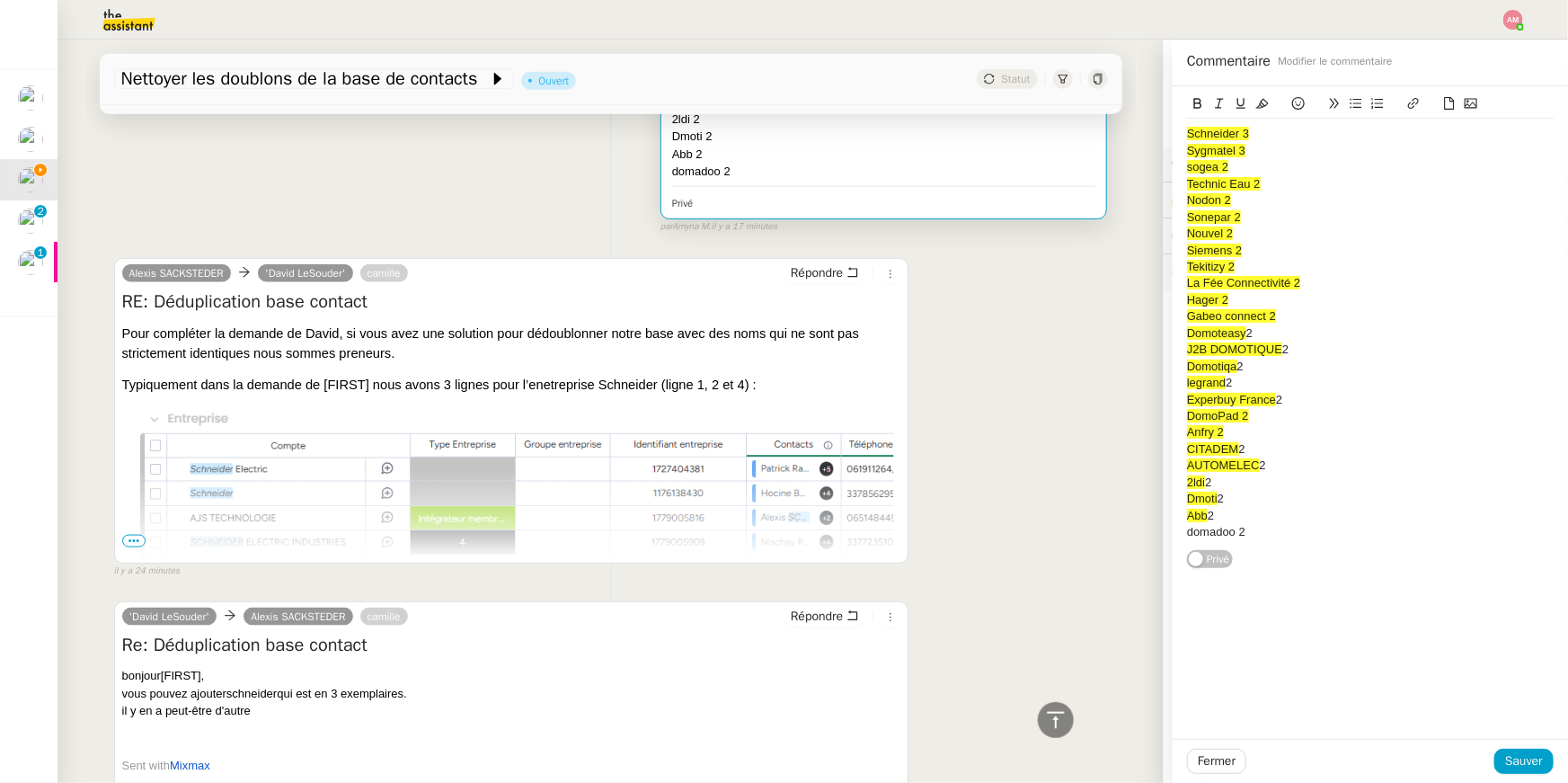 click on "Schneider 3 Sygmatel 3 sogea 2 Technic Eau 2 Nodon 2 Sonepar 2 Nouvel 2 Siemens 2 Tekitizy 2 La Fée Connectivité 2 Hager 2 Gabeo connect 2 Domoteasy  2 J2B DOMOTIQUE  2 Domotiqa  2 legrand  2 Experbuy France  2 DomoPad 2 Anfry 2 CITADEM  2 AUTOMELEC  2 2ldi  2 Dmoti  2 Abb  2 domadoo 2 Privé" 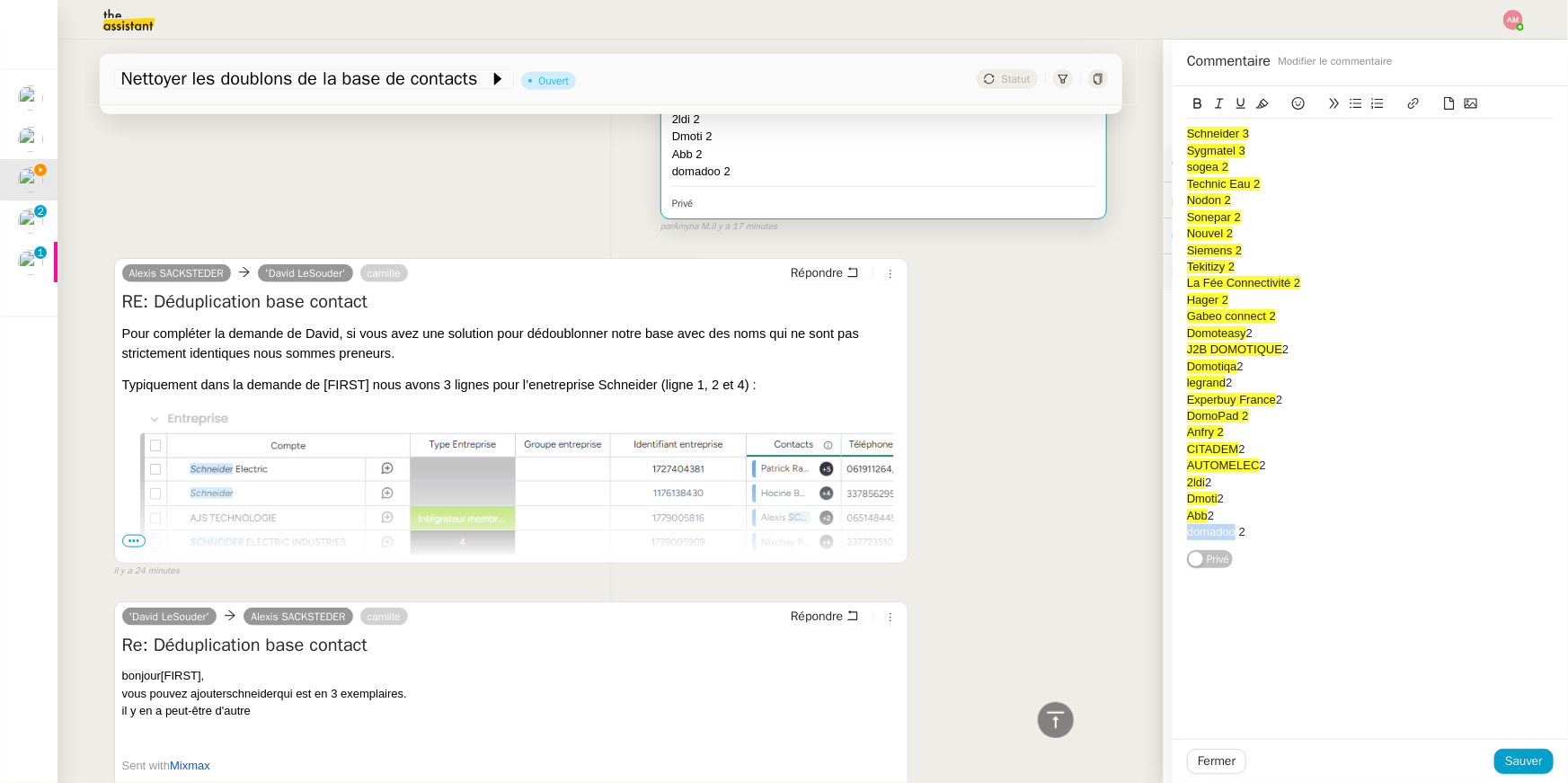 drag, startPoint x: 1236, startPoint y: 529, endPoint x: 1163, endPoint y: 531, distance: 73.02739 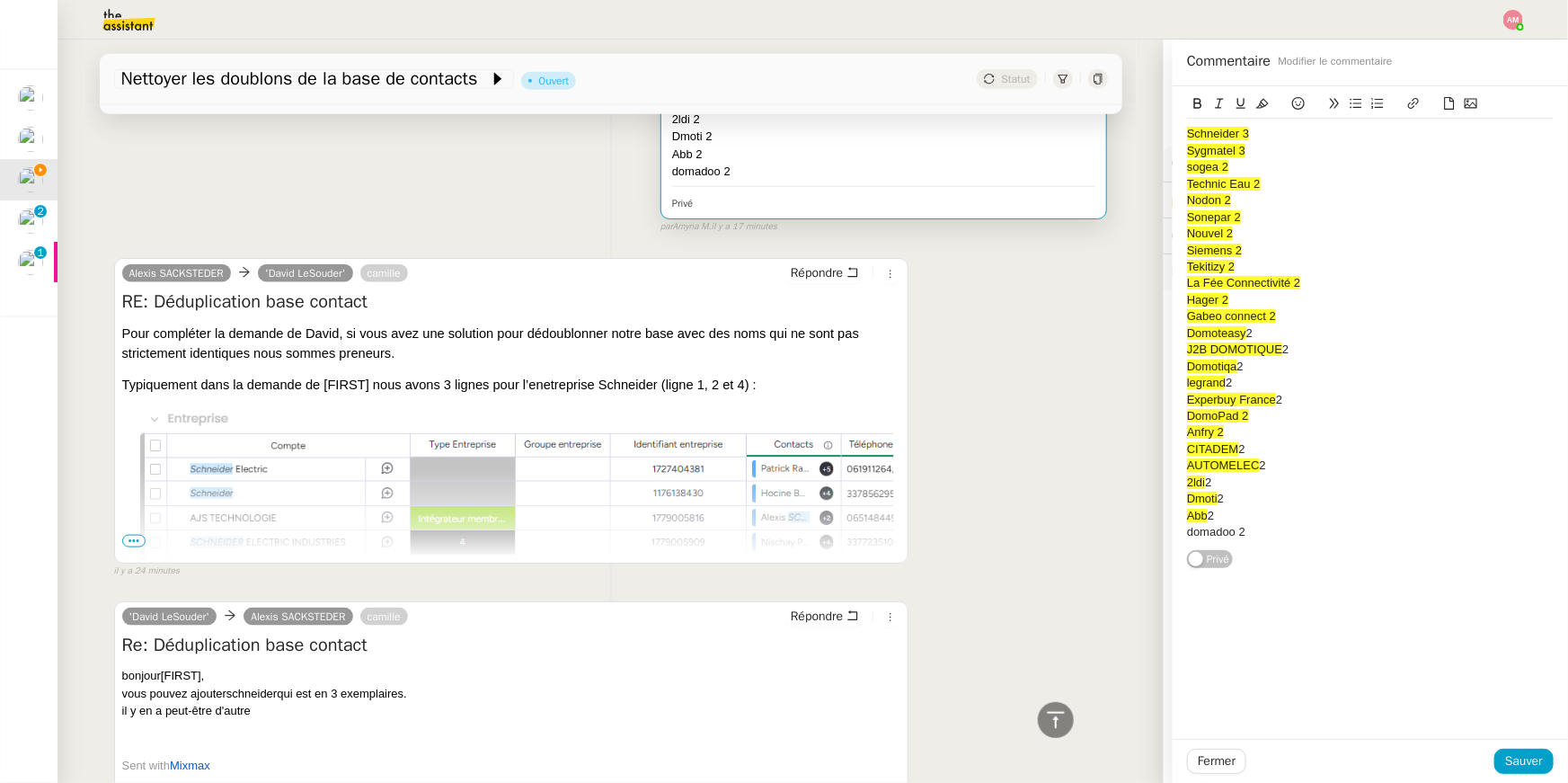 click on "2ldi  2" 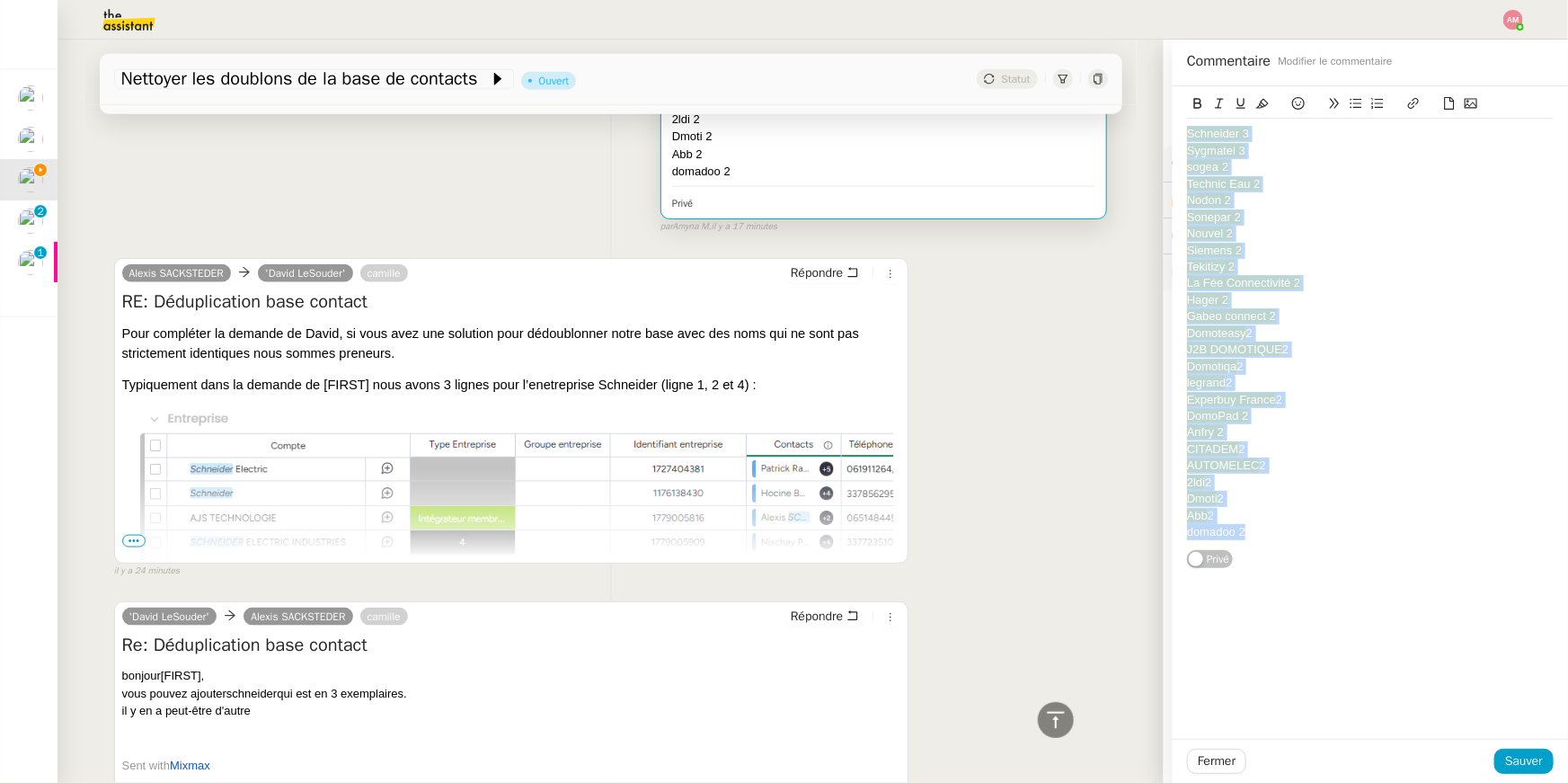 drag, startPoint x: 1278, startPoint y: 537, endPoint x: 1194, endPoint y: 67, distance: 477.4474 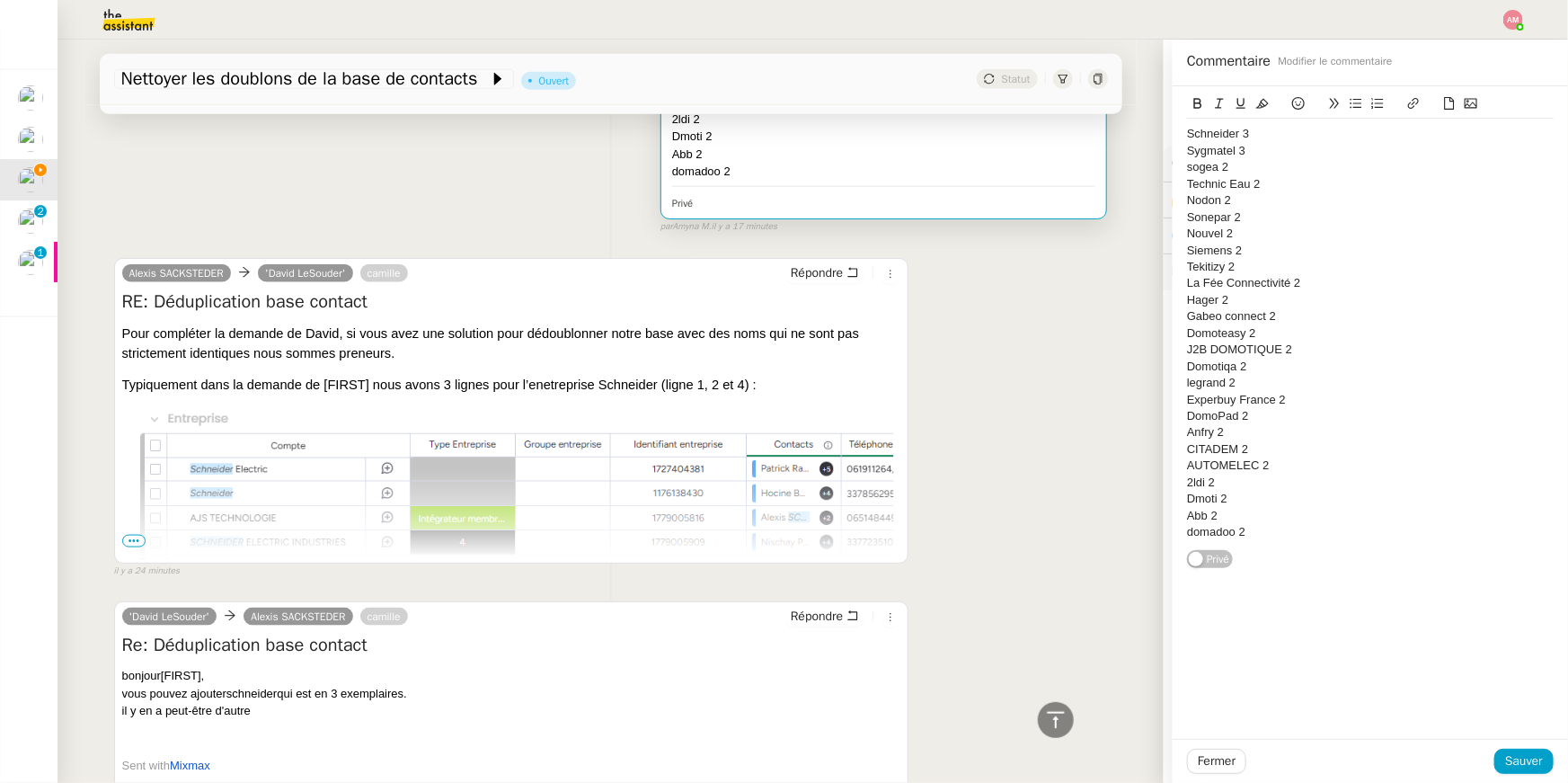 scroll, scrollTop: 0, scrollLeft: 0, axis: both 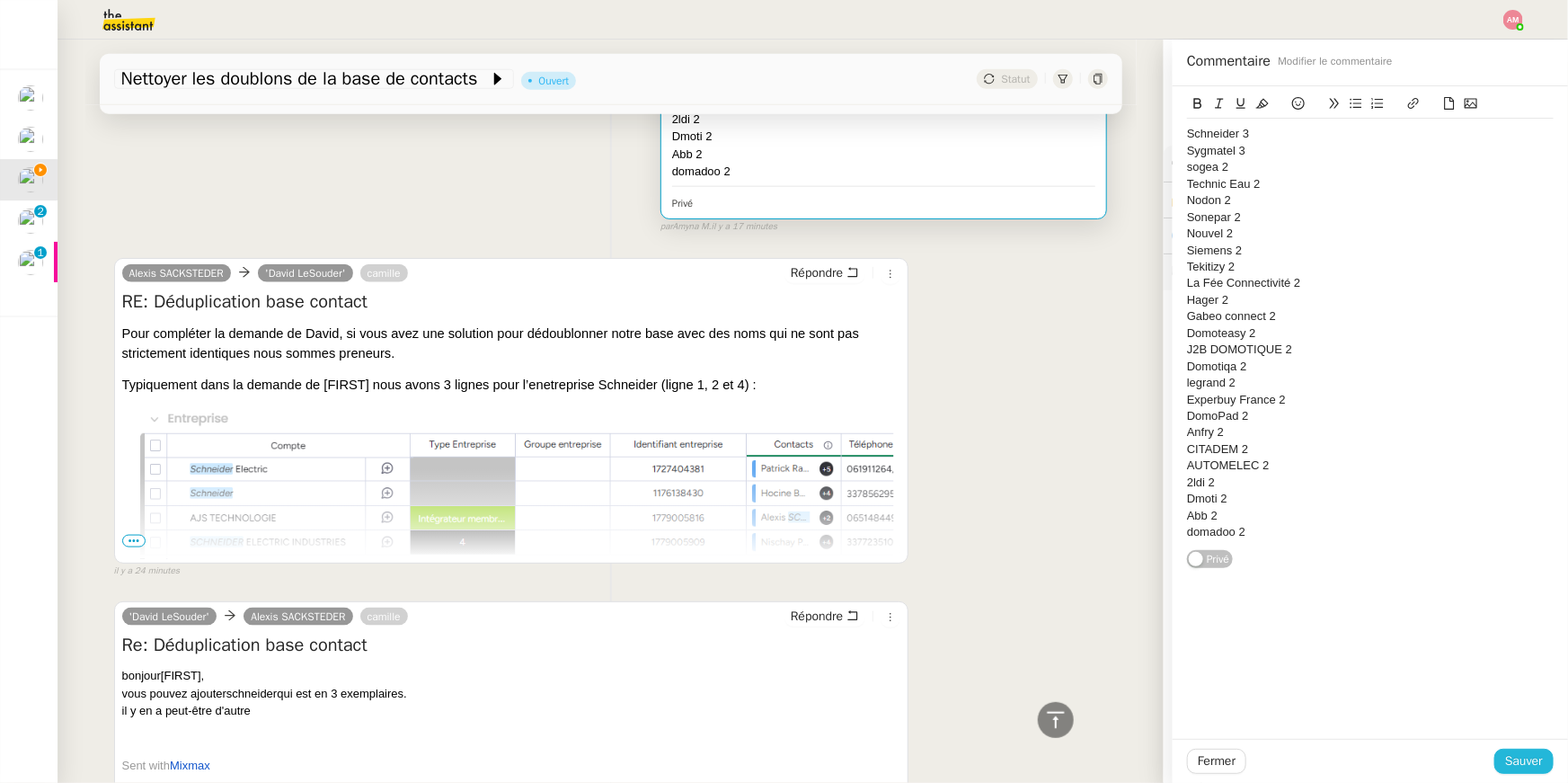 click on "Sauver" 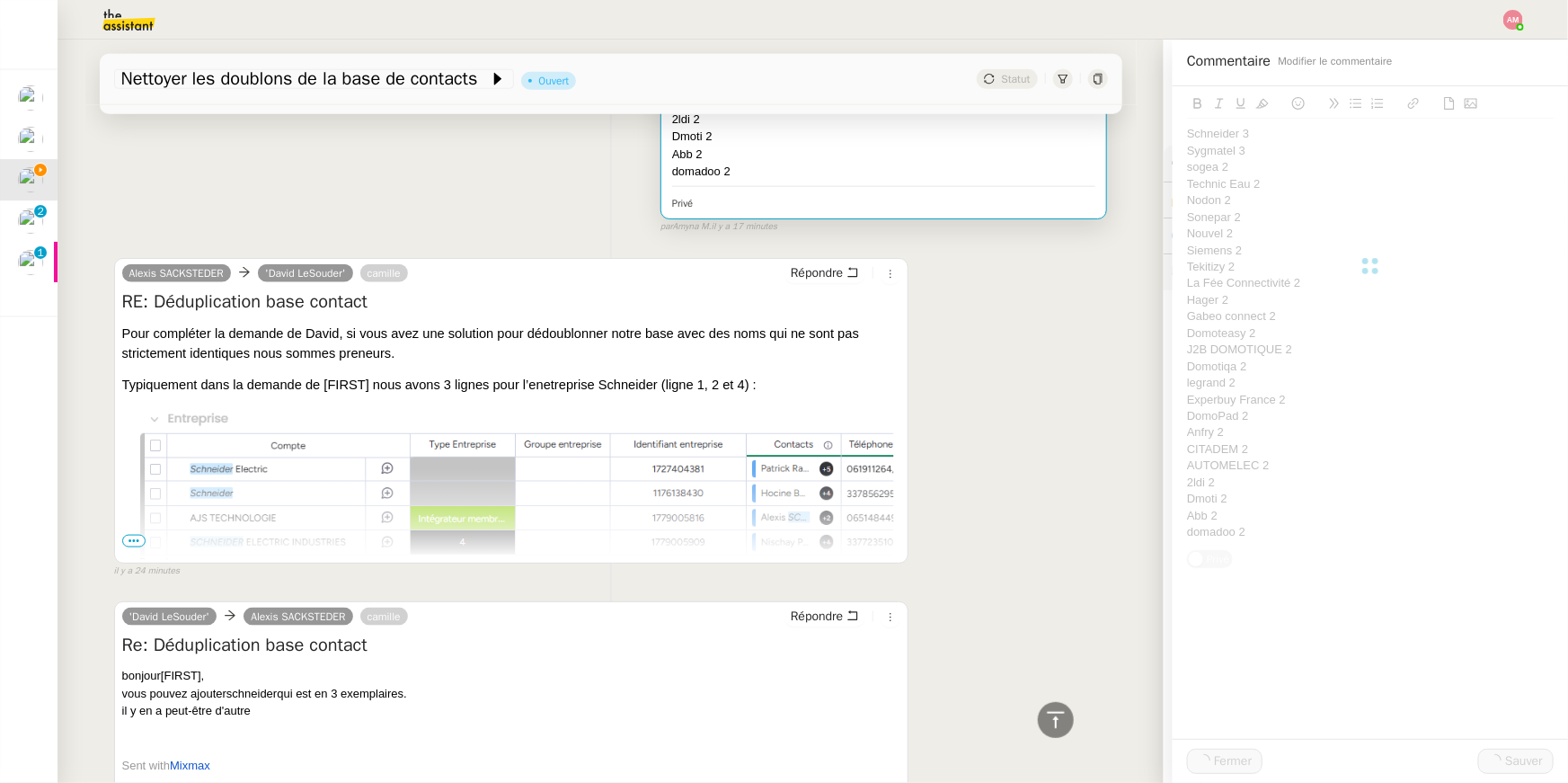scroll, scrollTop: 0, scrollLeft: 0, axis: both 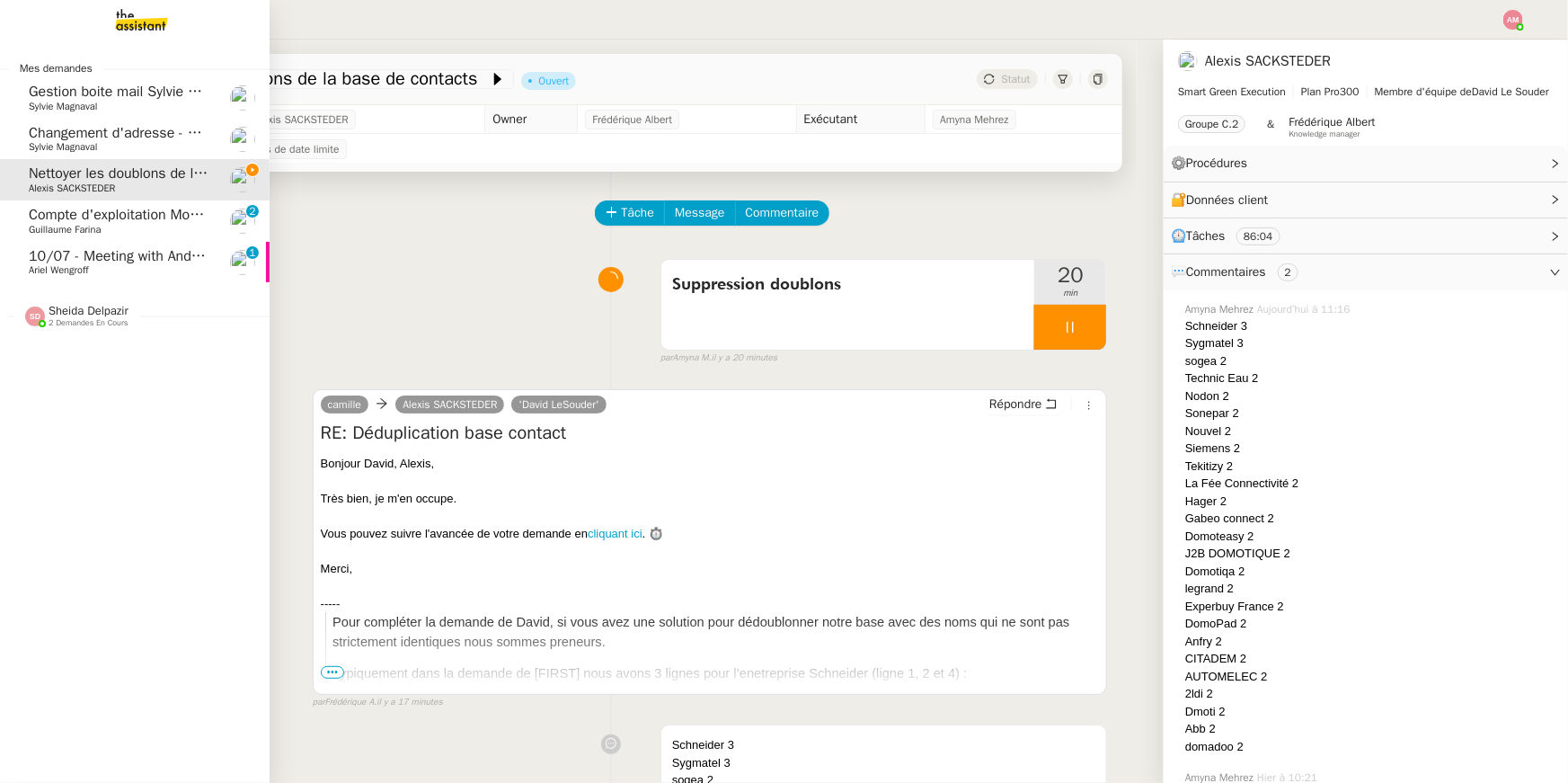 click on "Ariel Wengroff" 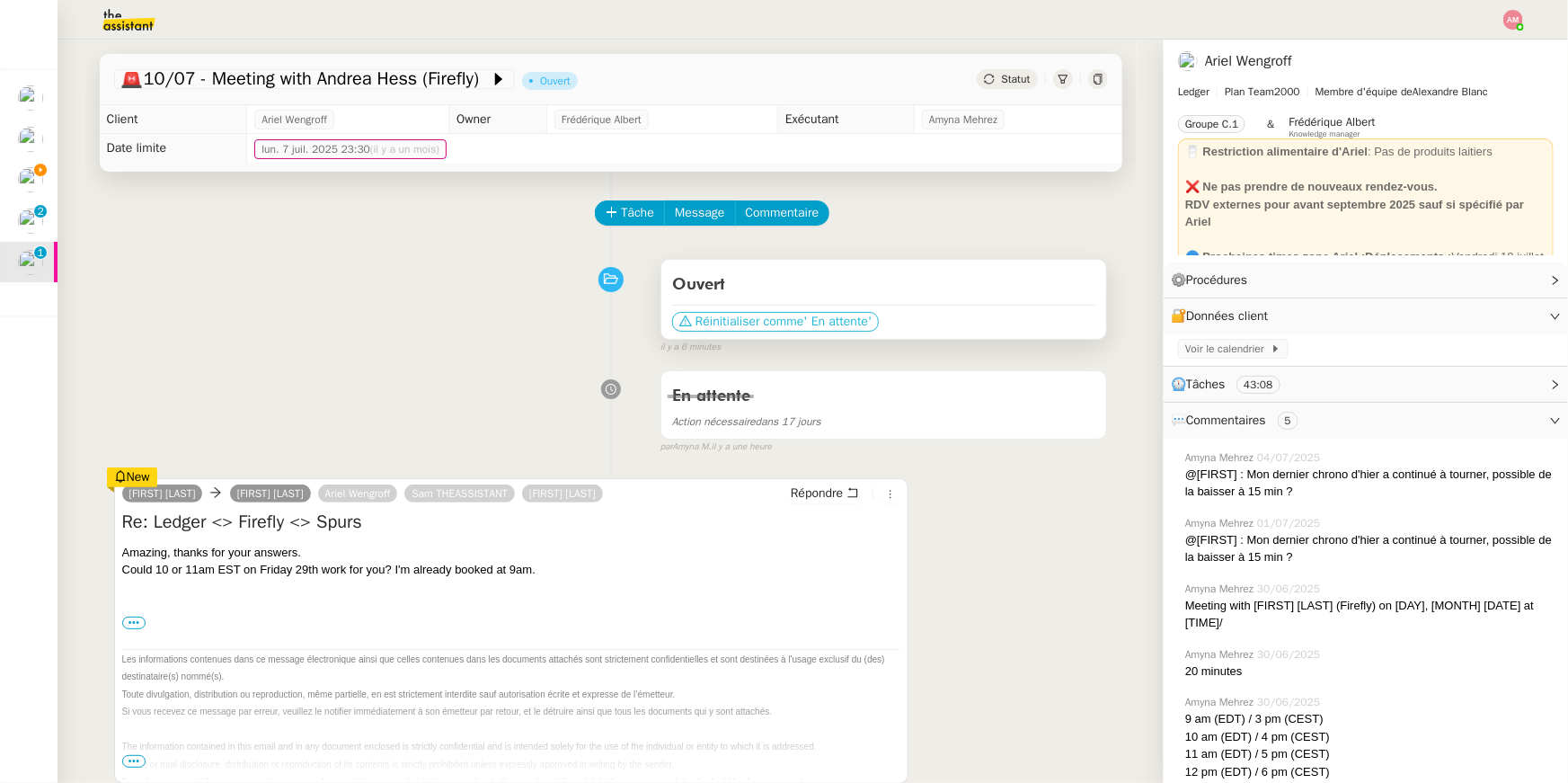click on "Réinitialiser comme" at bounding box center (749, 322) 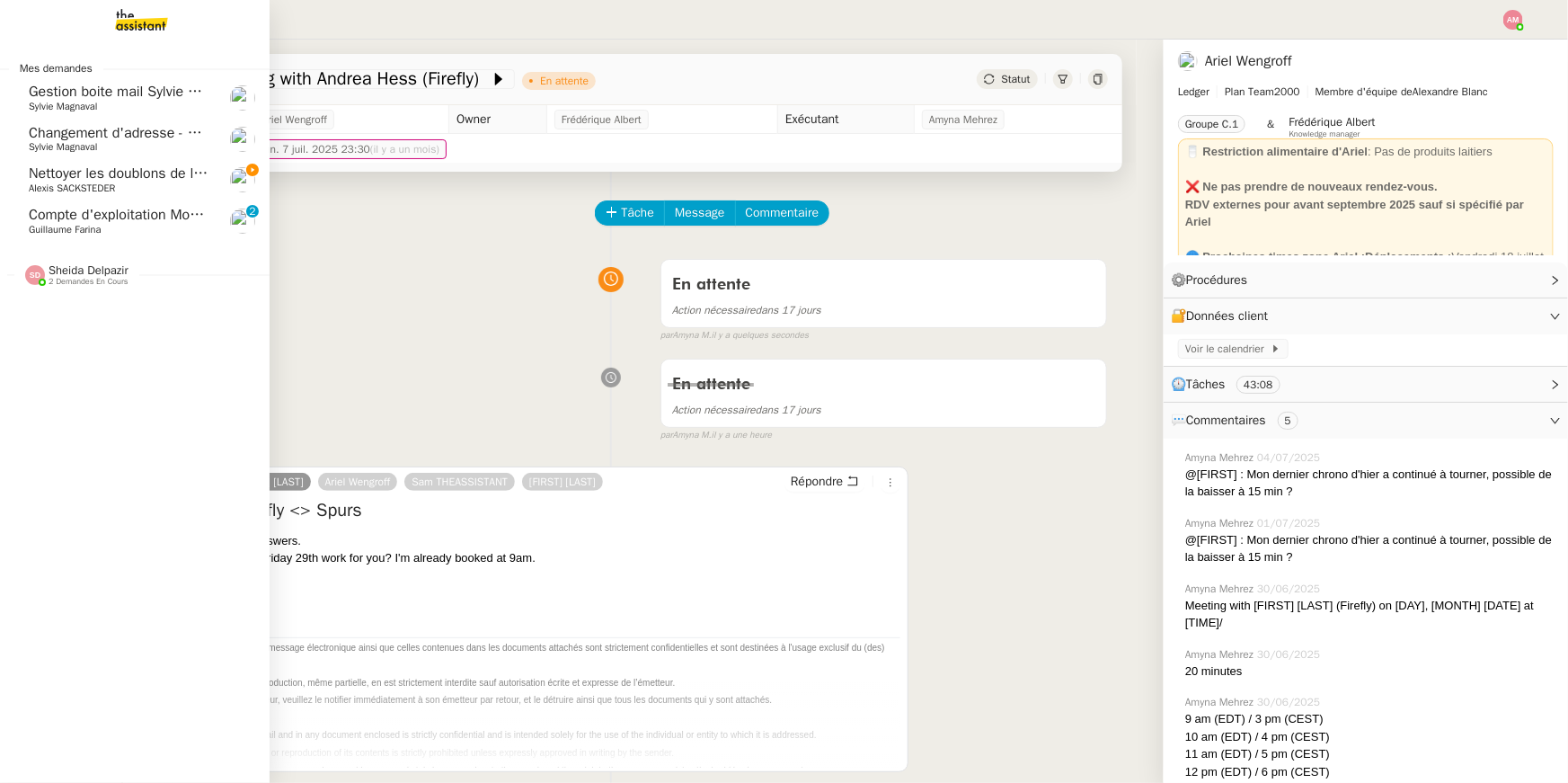 click on "Compte d'exploitation Moun Pro - vendredi 8 août 2025" 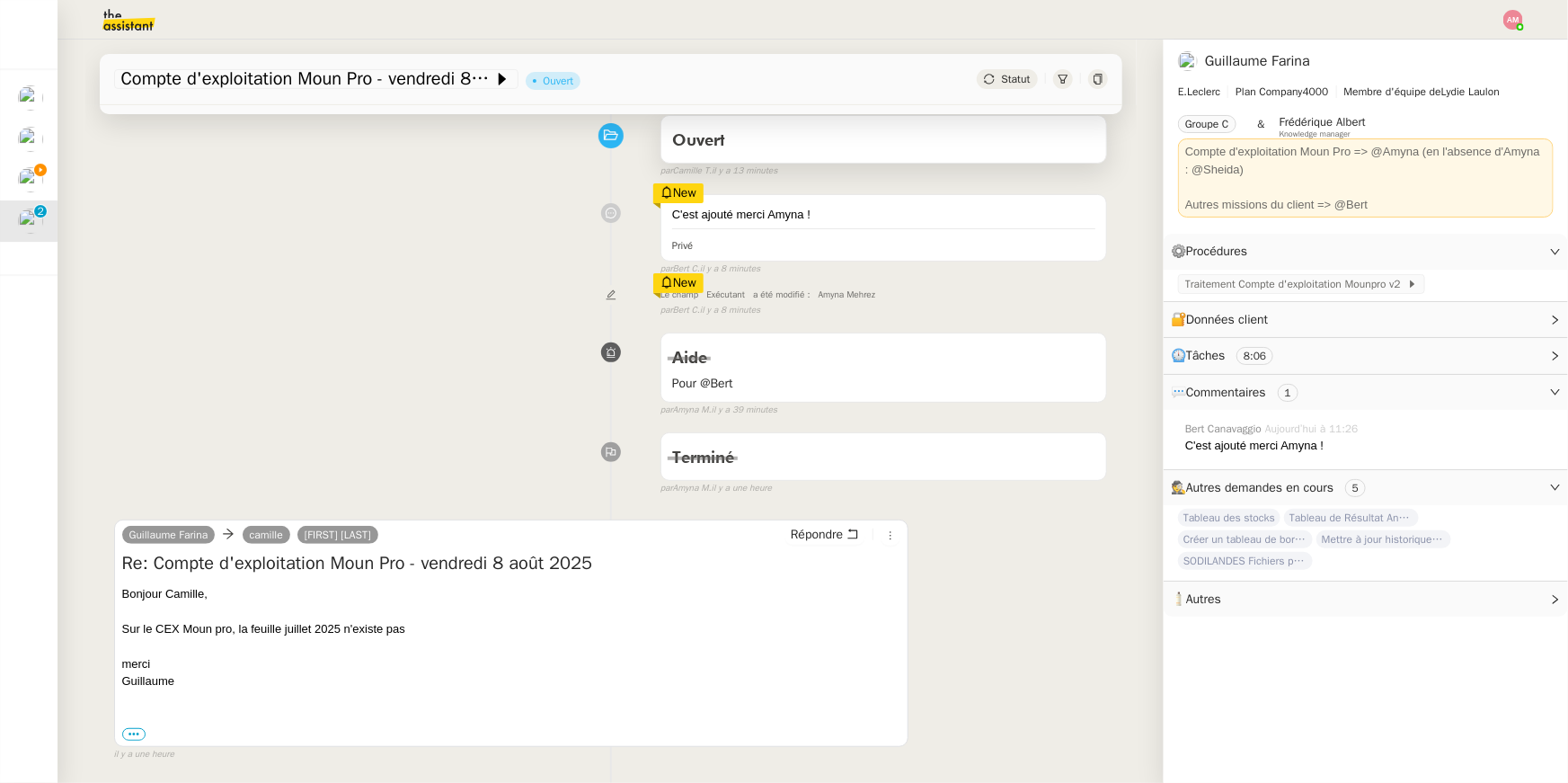 scroll, scrollTop: 144, scrollLeft: 0, axis: vertical 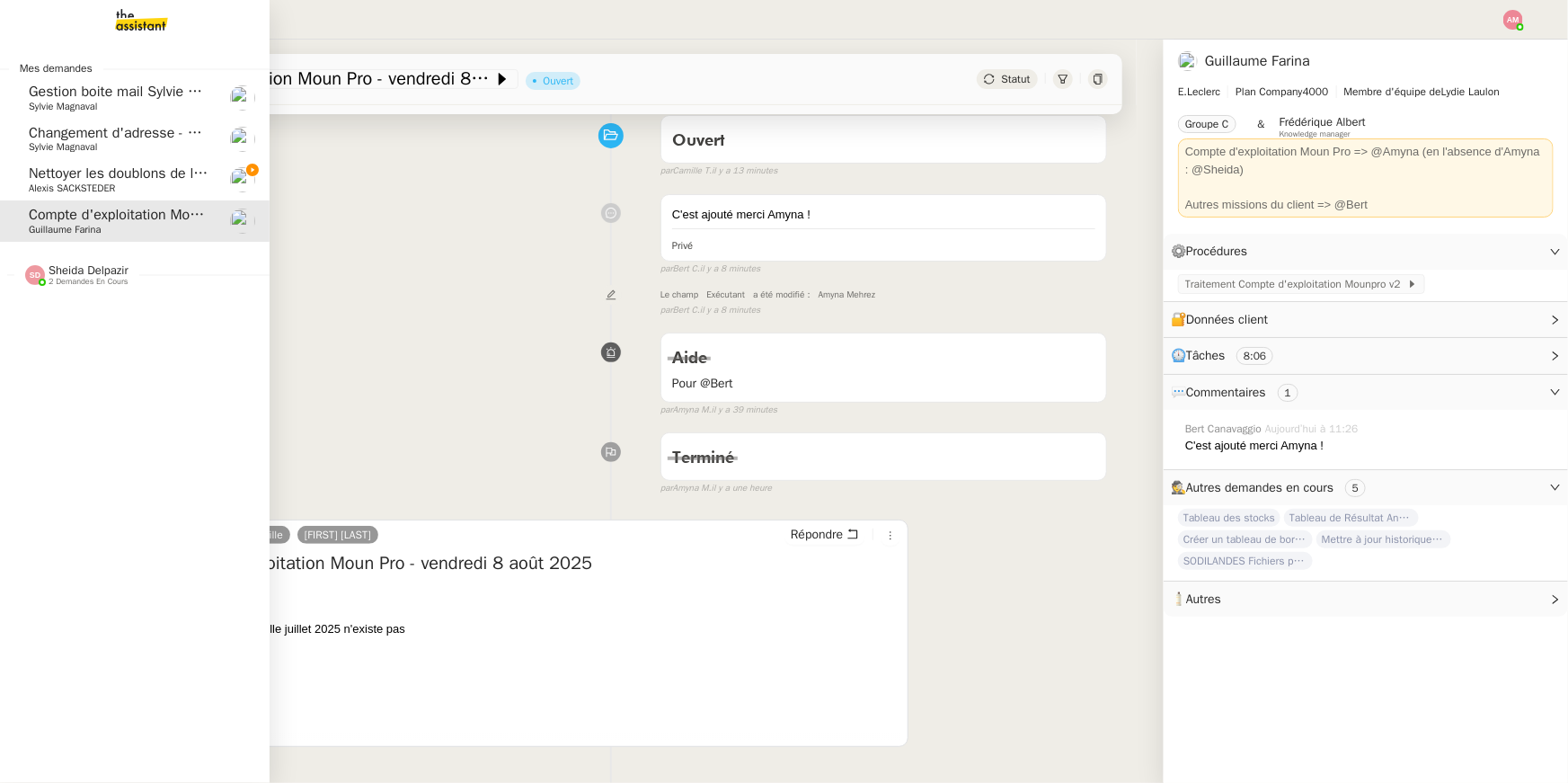 click on "Nettoyer les doublons de la base de contacts" 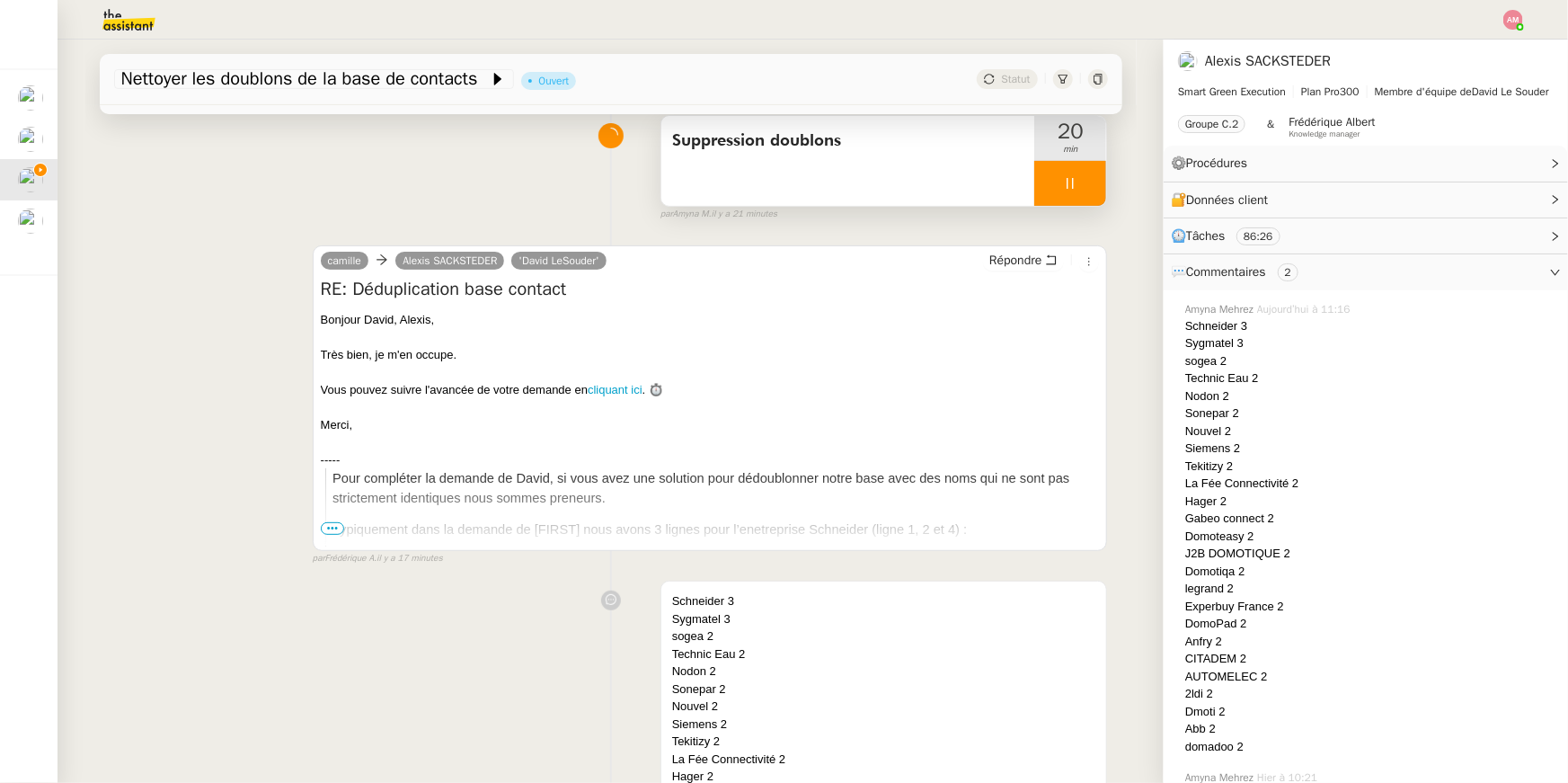 click 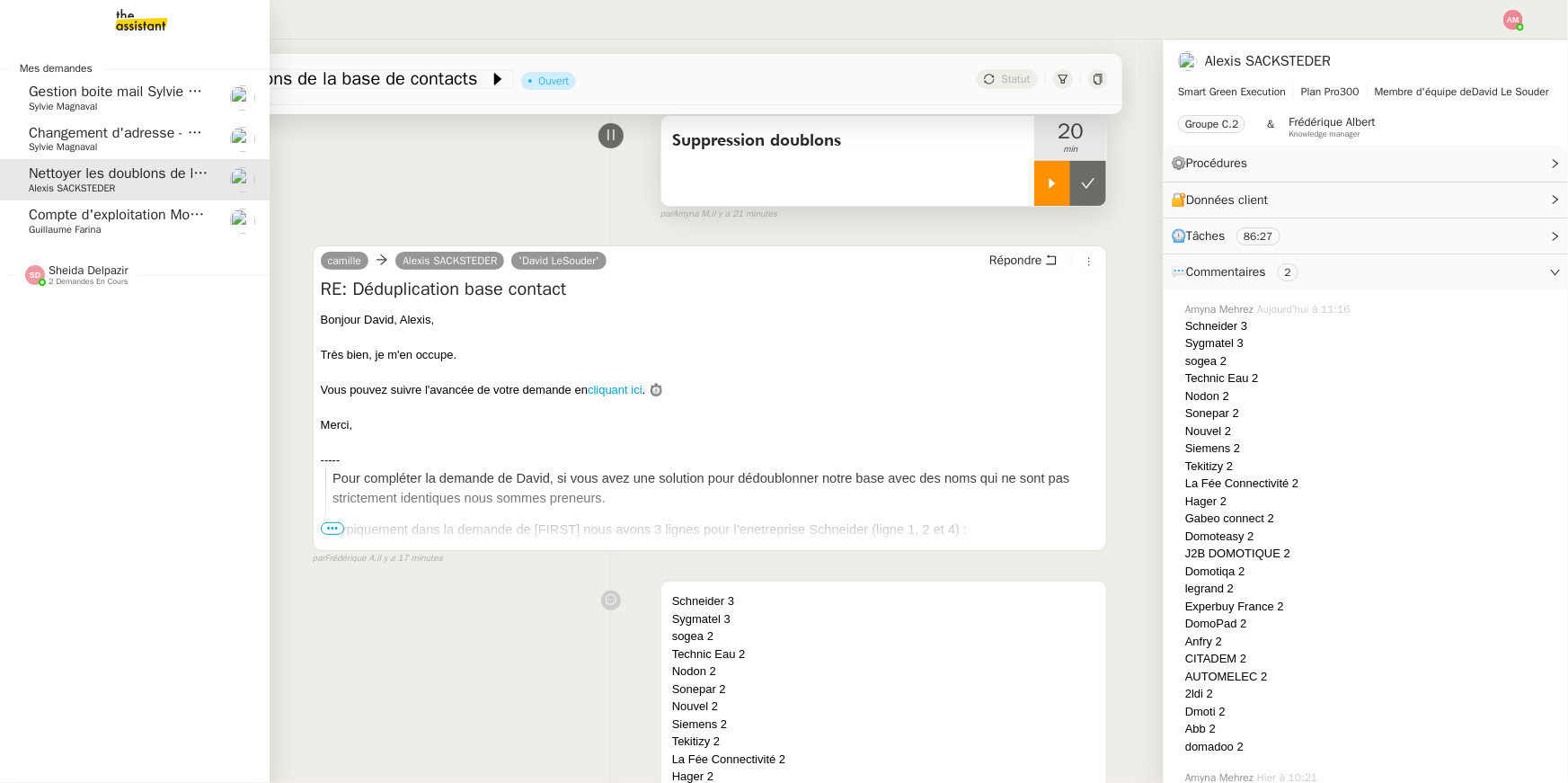 click on "Guillaume Farina" 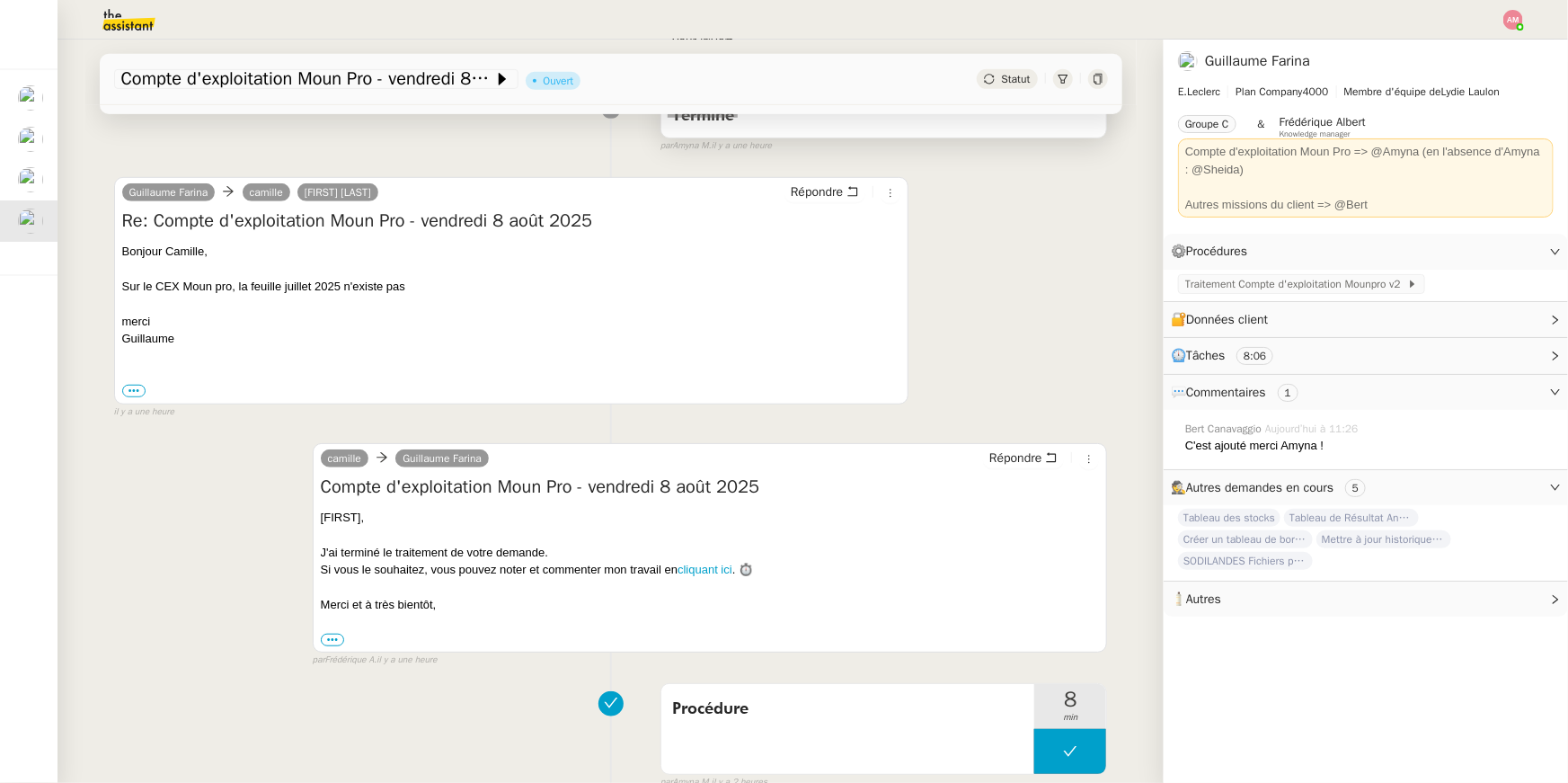 scroll, scrollTop: 859, scrollLeft: 0, axis: vertical 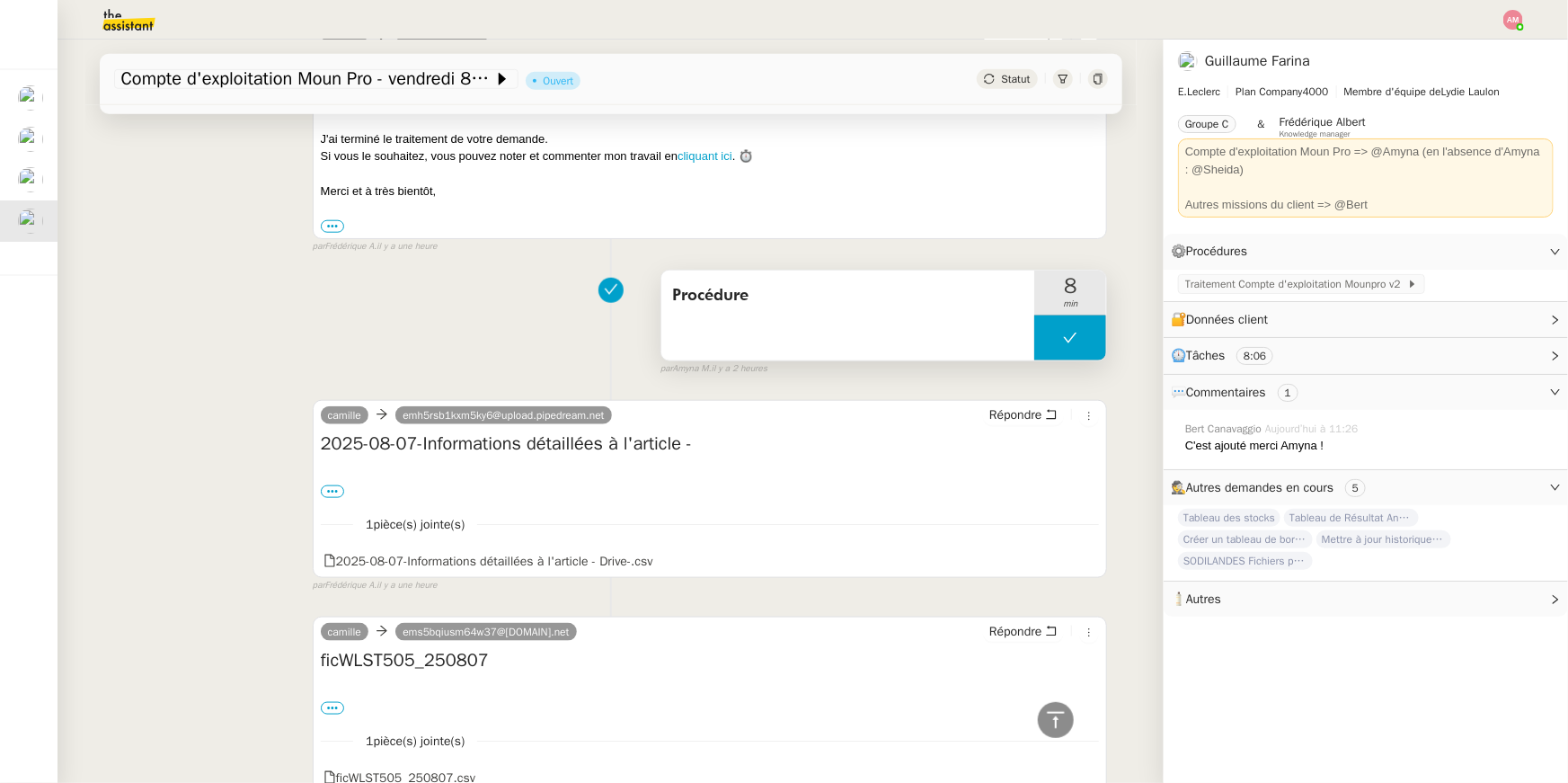 click 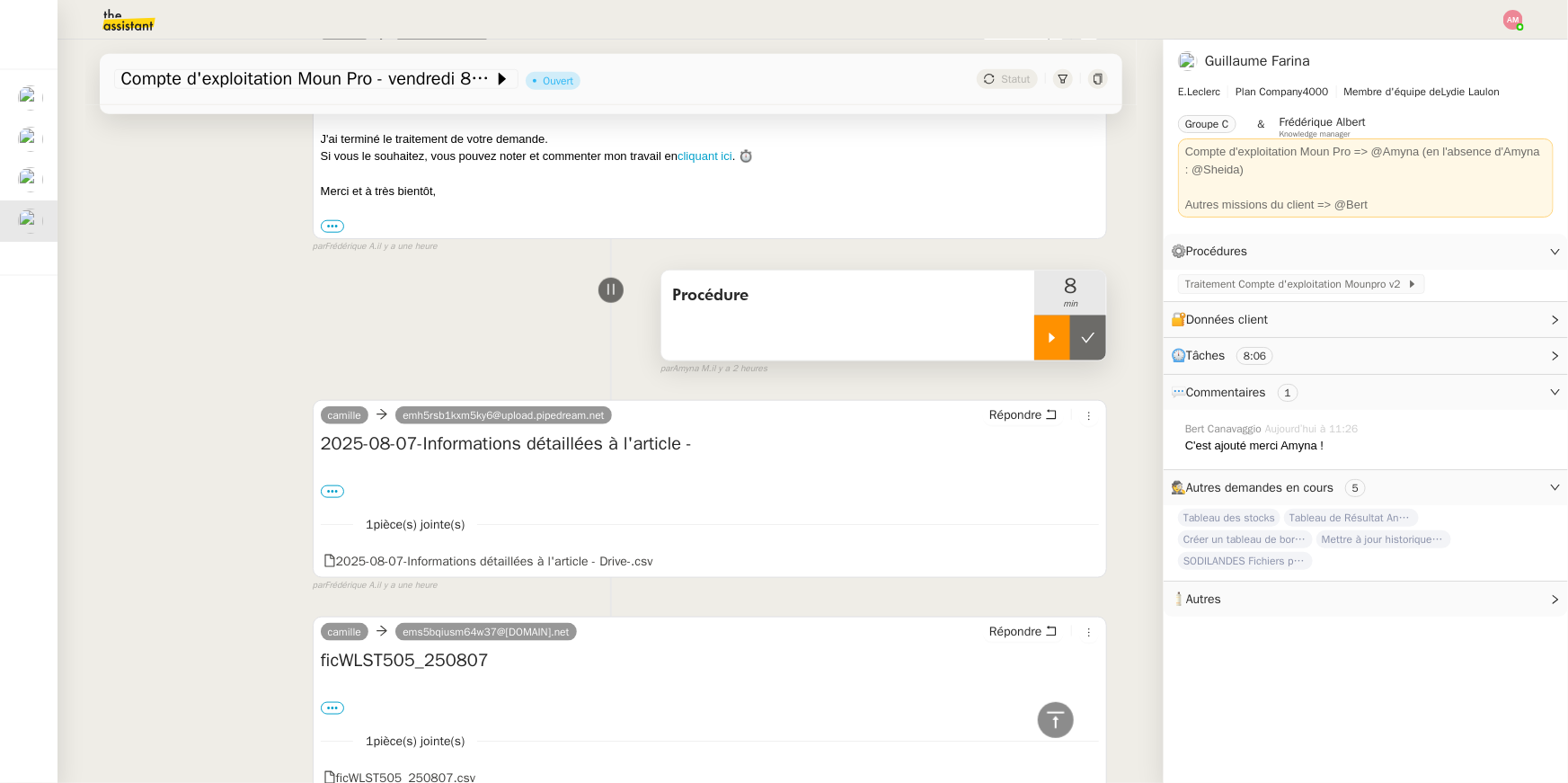 click 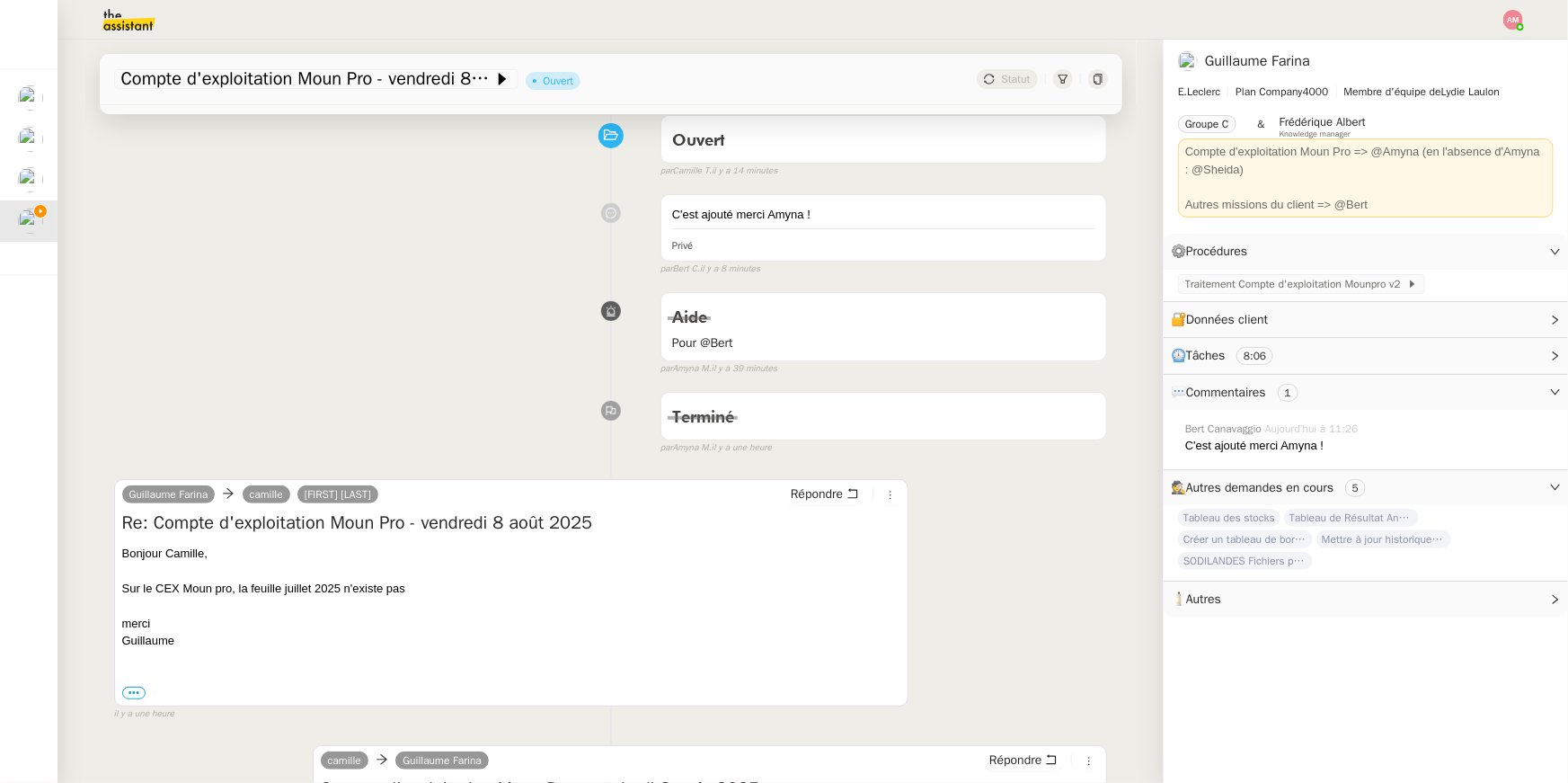 scroll, scrollTop: 0, scrollLeft: 0, axis: both 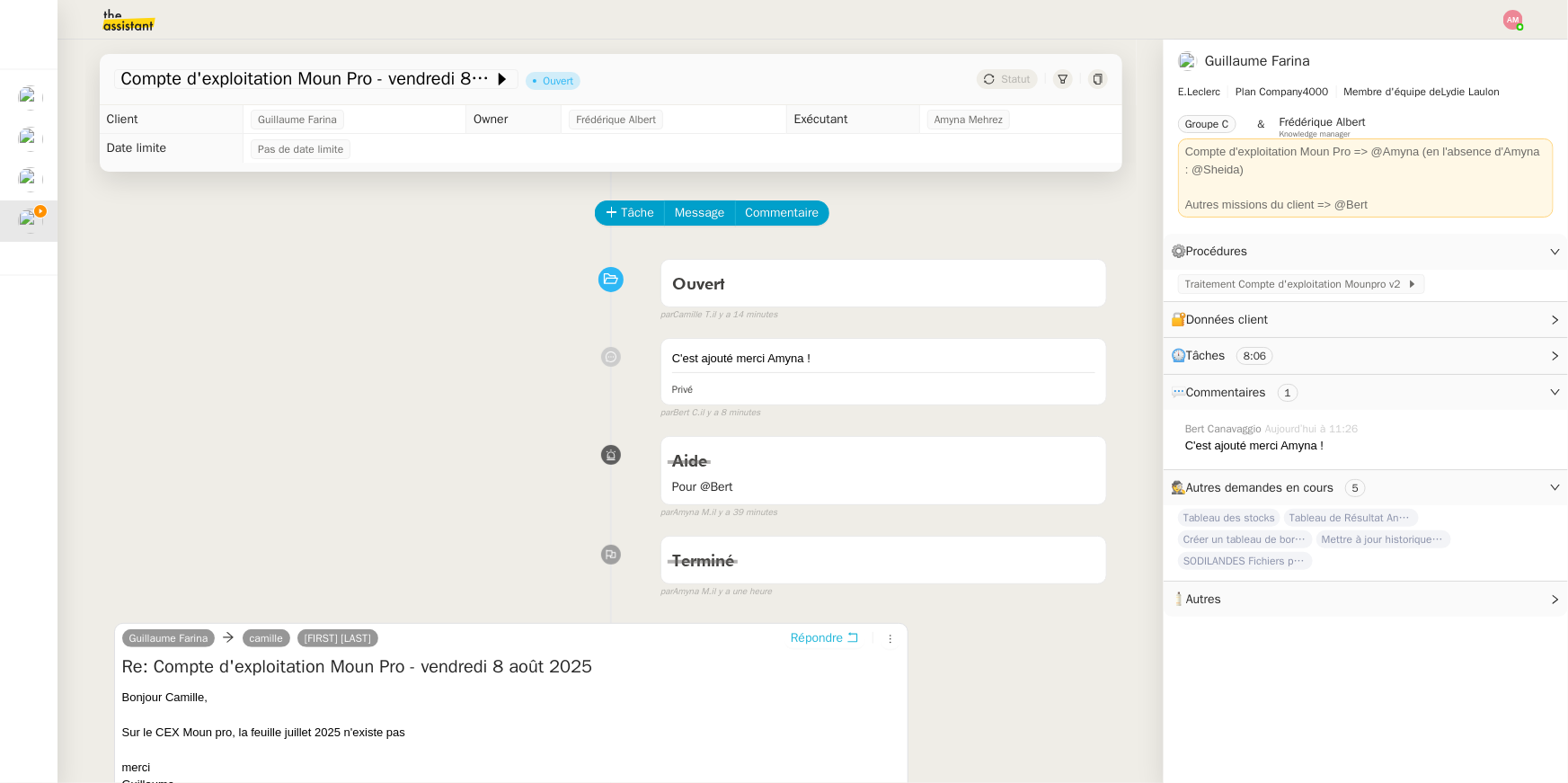click on "Répondre" at bounding box center (817, 638) 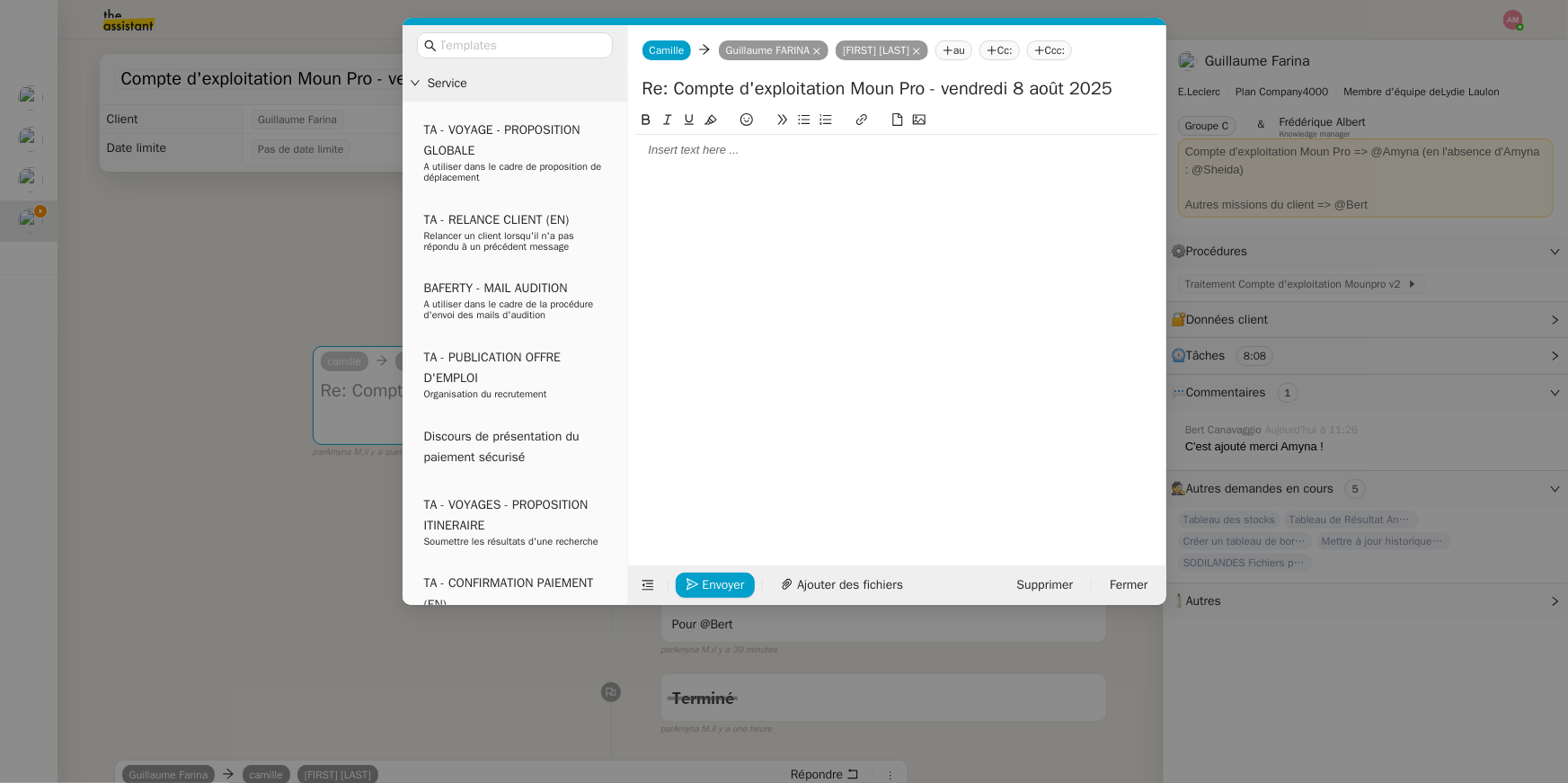 click 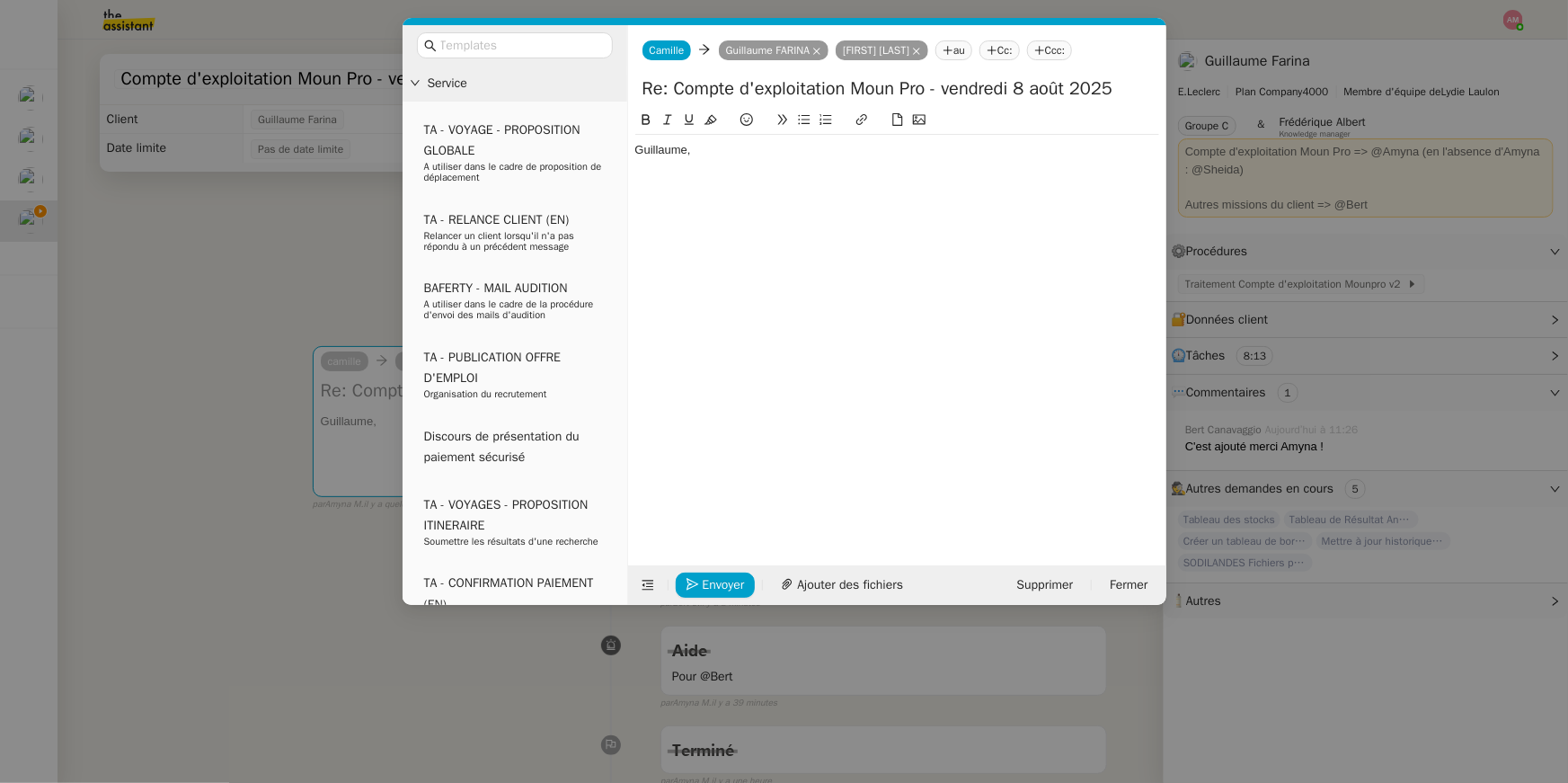 click on "Service TA - VOYAGE - PROPOSITION GLOBALE    A utiliser dans le cadre de proposition de déplacement TA - RELANCE CLIENT (EN)    Relancer un client lorsqu'il n'a pas répondu à un précédent message BAFERTY - MAIL AUDITION    A utiliser dans le cadre de la procédure d'envoi des mails d'audition TA - PUBLICATION OFFRE D'EMPLOI     Organisation du recrutement Discours de présentation du paiement sécurisé    TA - VOYAGES - PROPOSITION ITINERAIRE    Soumettre les résultats d'une recherche TA - CONFIRMATION PAIEMENT (EN)    Confirmer avec le client de modèle de transaction - Attention Plan Pro nécessaire. TA - COURRIER EXPEDIE (recommandé)    A utiliser dans le cadre de l'envoi d'un courrier recommandé TA - PARTAGE DE CALENDRIER (EN)    A utiliser pour demander au client de partager son calendrier afin de faciliter l'accès et la gestion PSPI - Appel de fonds MJL    A utiliser dans le cadre de la procédure d'appel de fonds MJL Compte d'exploitation - Evolutel     Guillaume Farina" at bounding box center (784, 391) 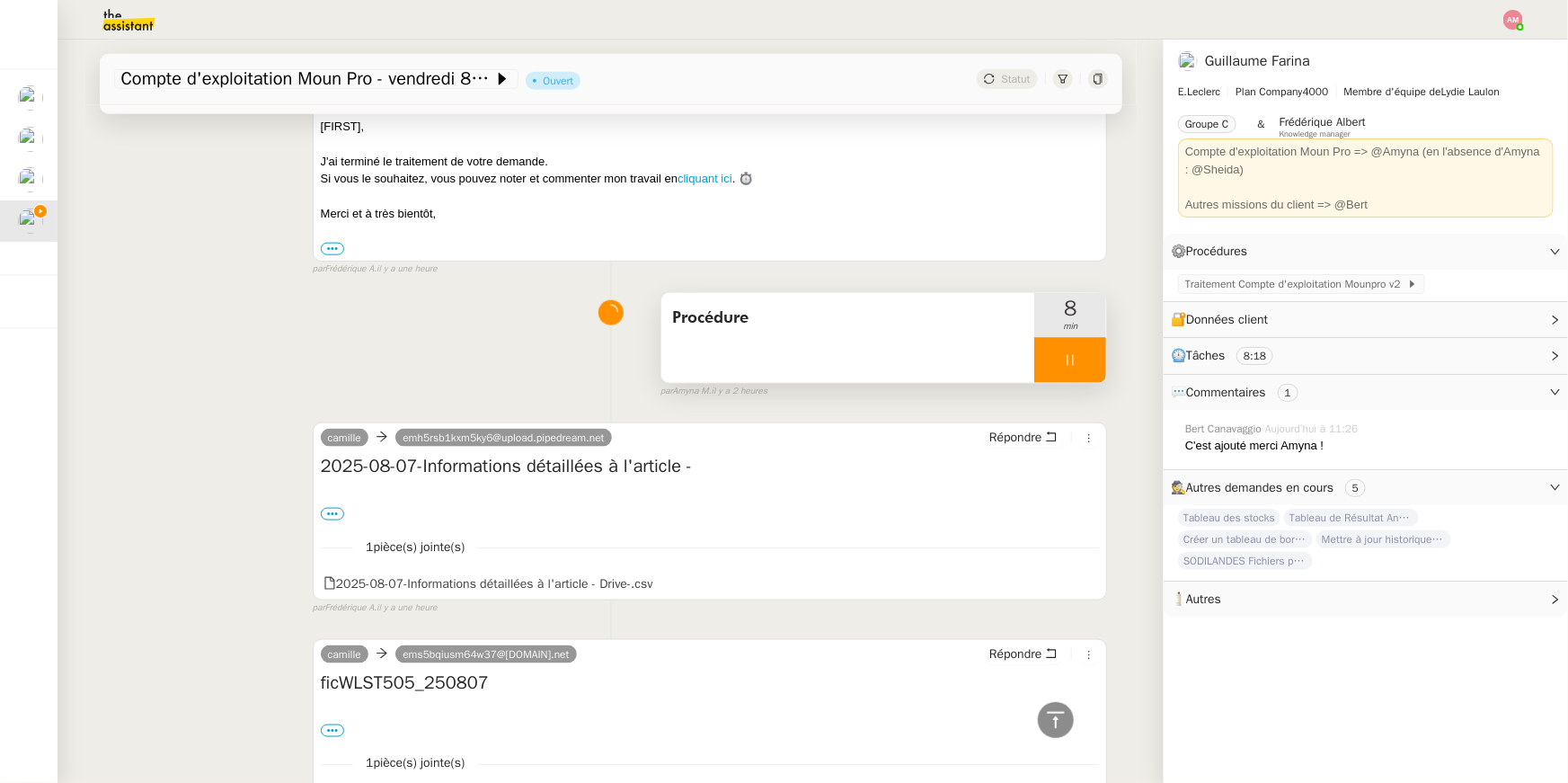scroll, scrollTop: 511, scrollLeft: 0, axis: vertical 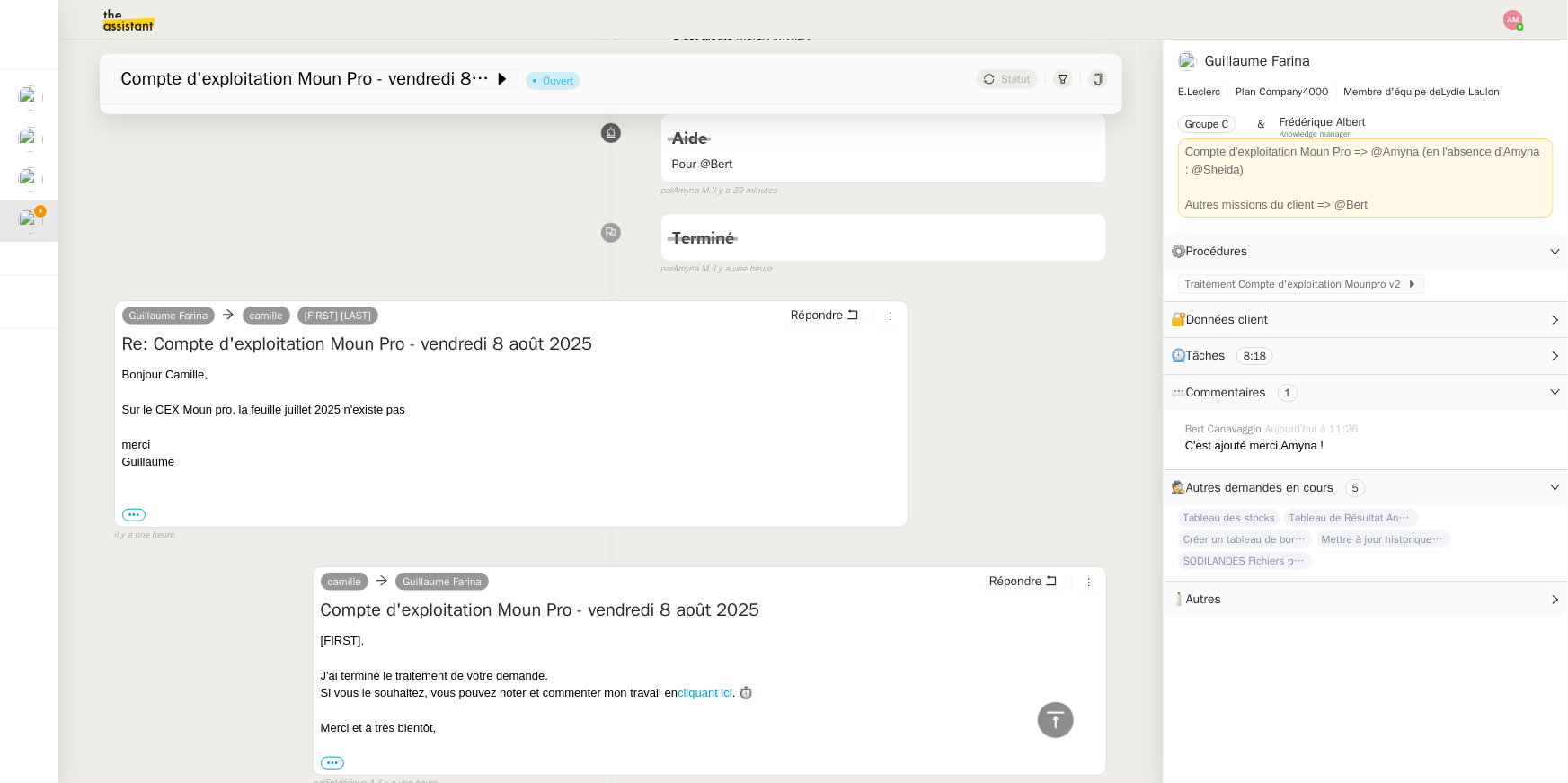 click on "Sur le CEX Moun pro, la feuille juillet 2025 n'existe pas" at bounding box center [511, 410] 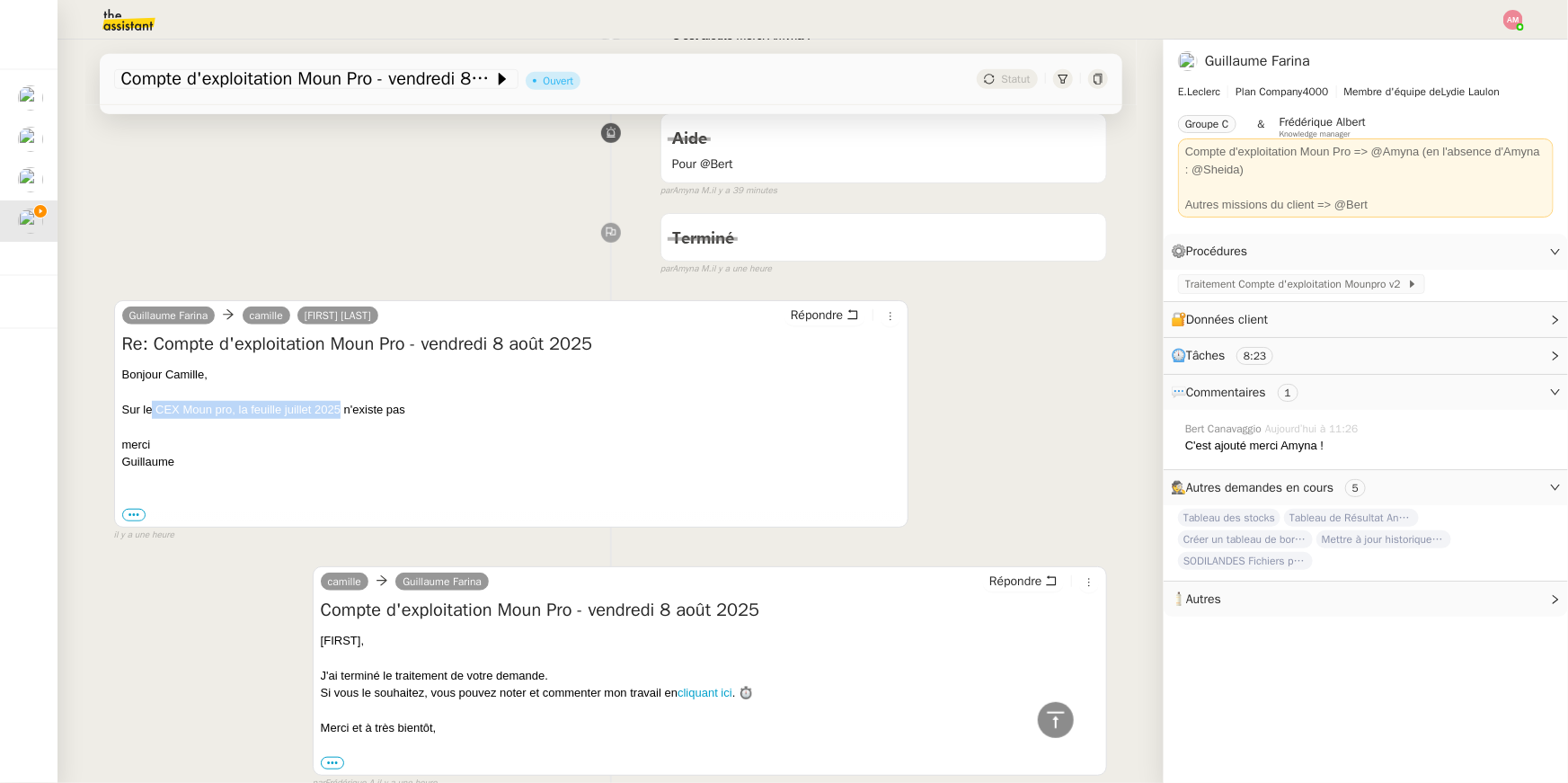 drag, startPoint x: 154, startPoint y: 407, endPoint x: 341, endPoint y: 411, distance: 187.04278 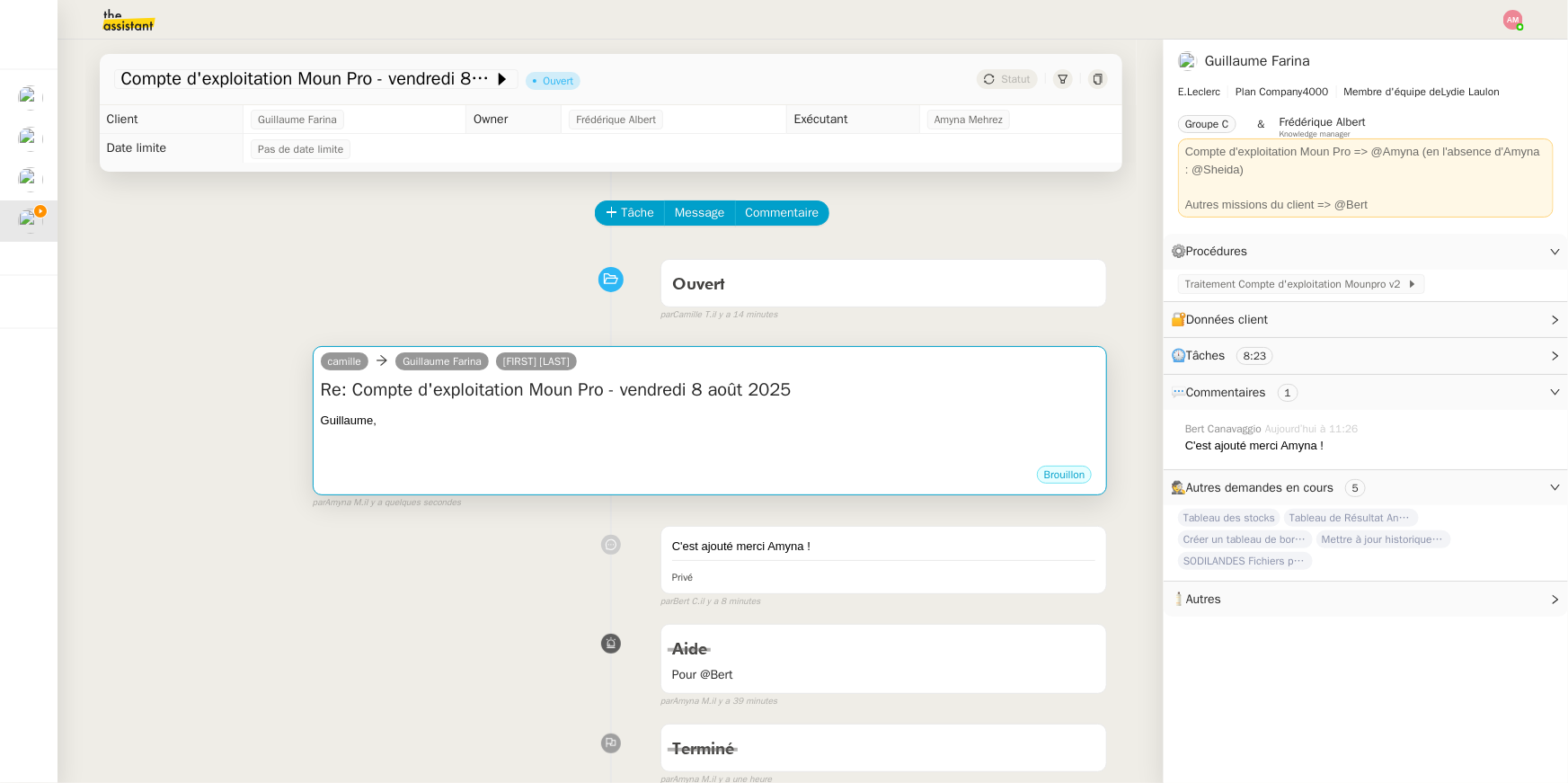 click on "Guillaume," at bounding box center (710, 421) 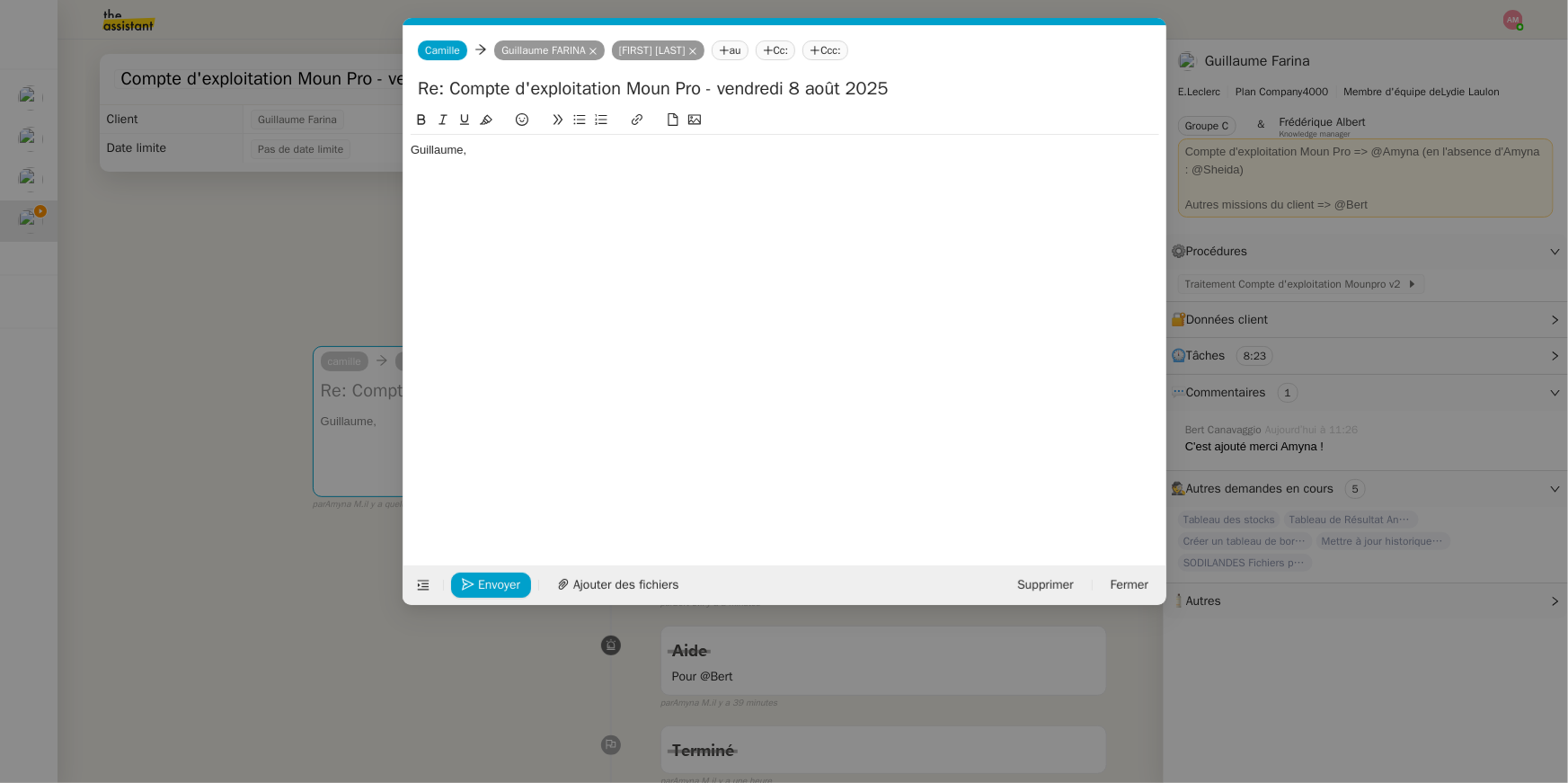 scroll, scrollTop: 0, scrollLeft: 38, axis: horizontal 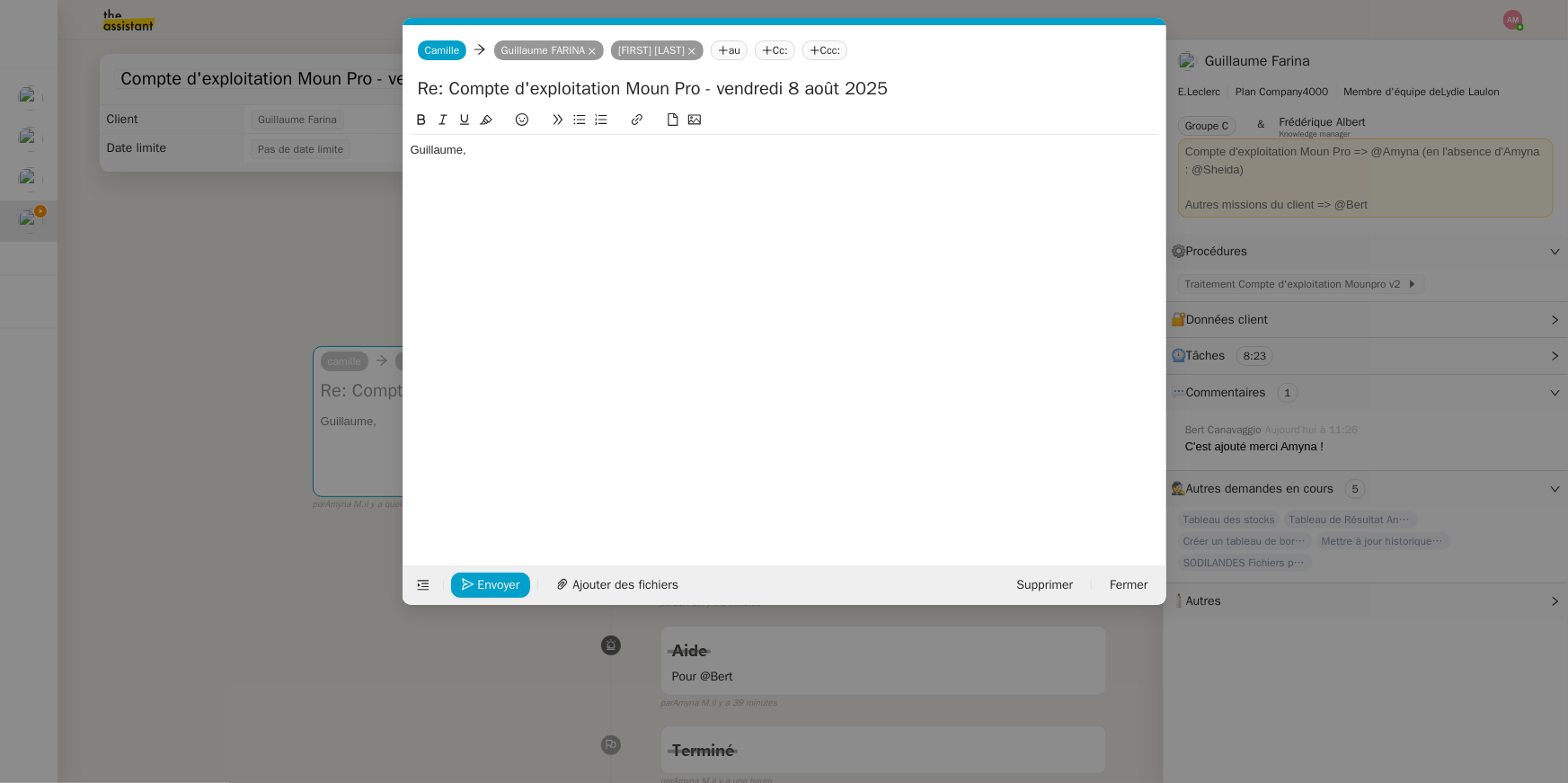 click on "Guillaume," 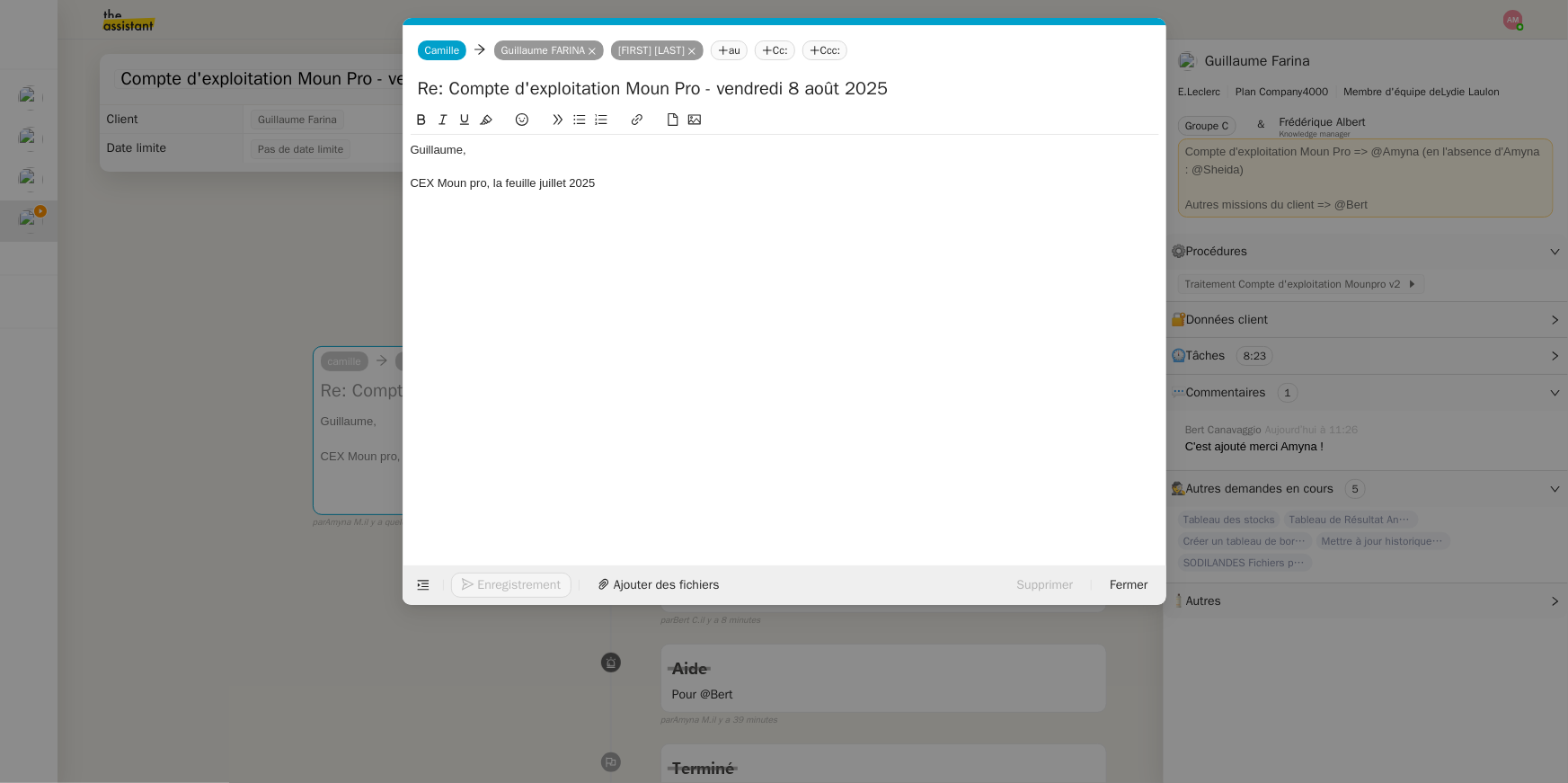 click on "CEX Moun pro, la feuille juillet 2025" 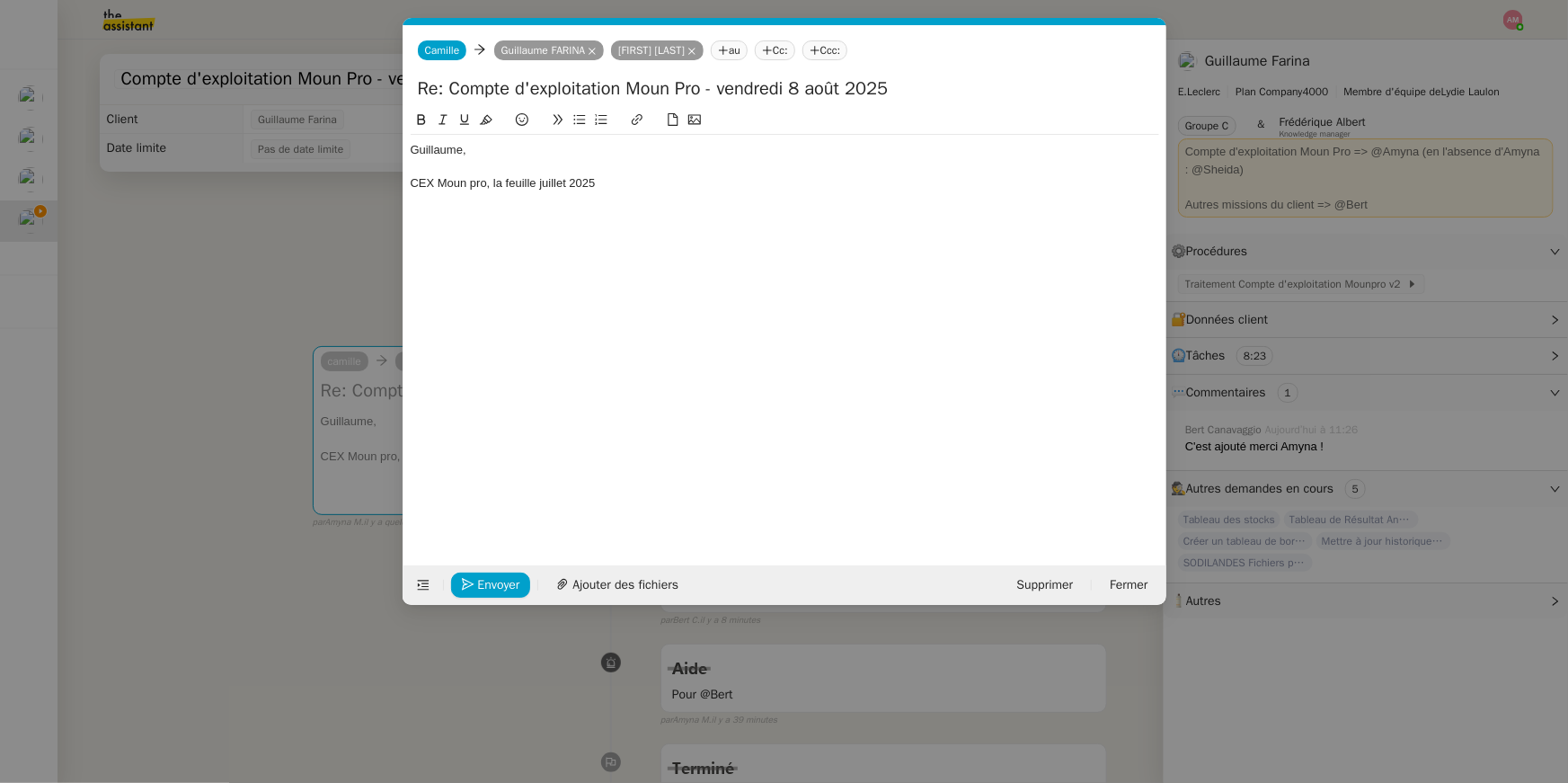type 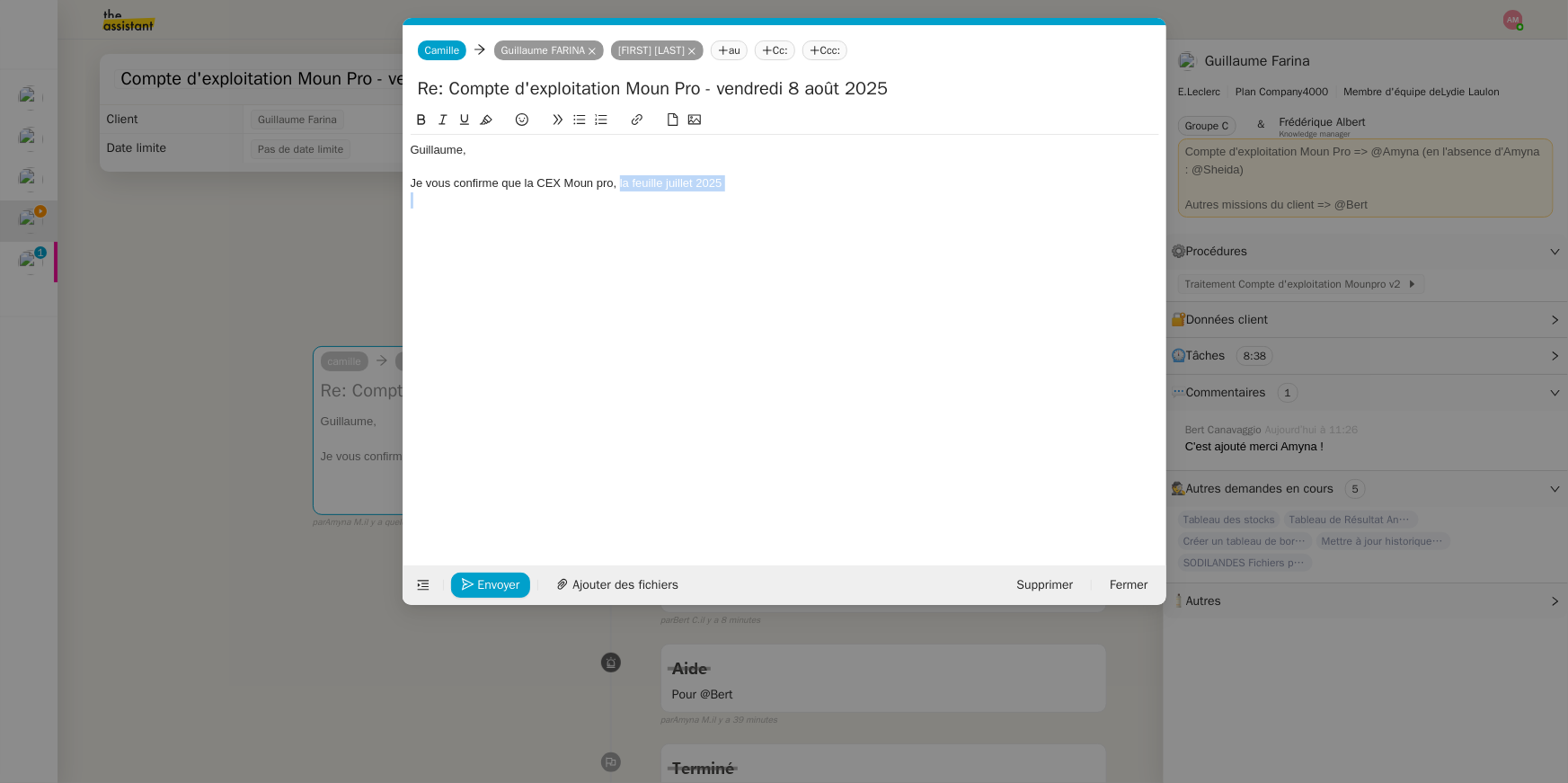 drag, startPoint x: 620, startPoint y: 184, endPoint x: 773, endPoint y: 193, distance: 153.26448 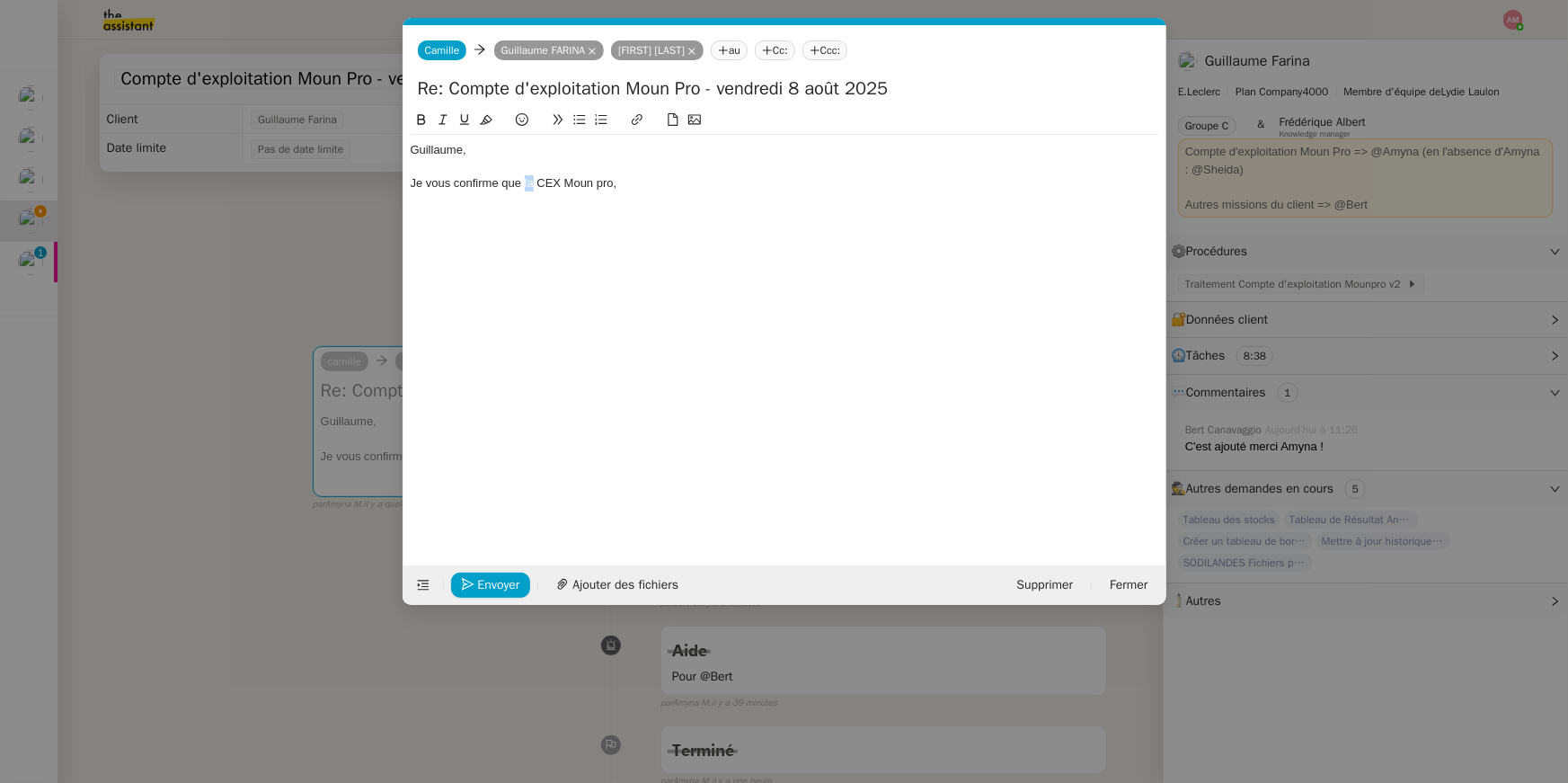 drag, startPoint x: 524, startPoint y: 180, endPoint x: 533, endPoint y: 181, distance: 9.055385 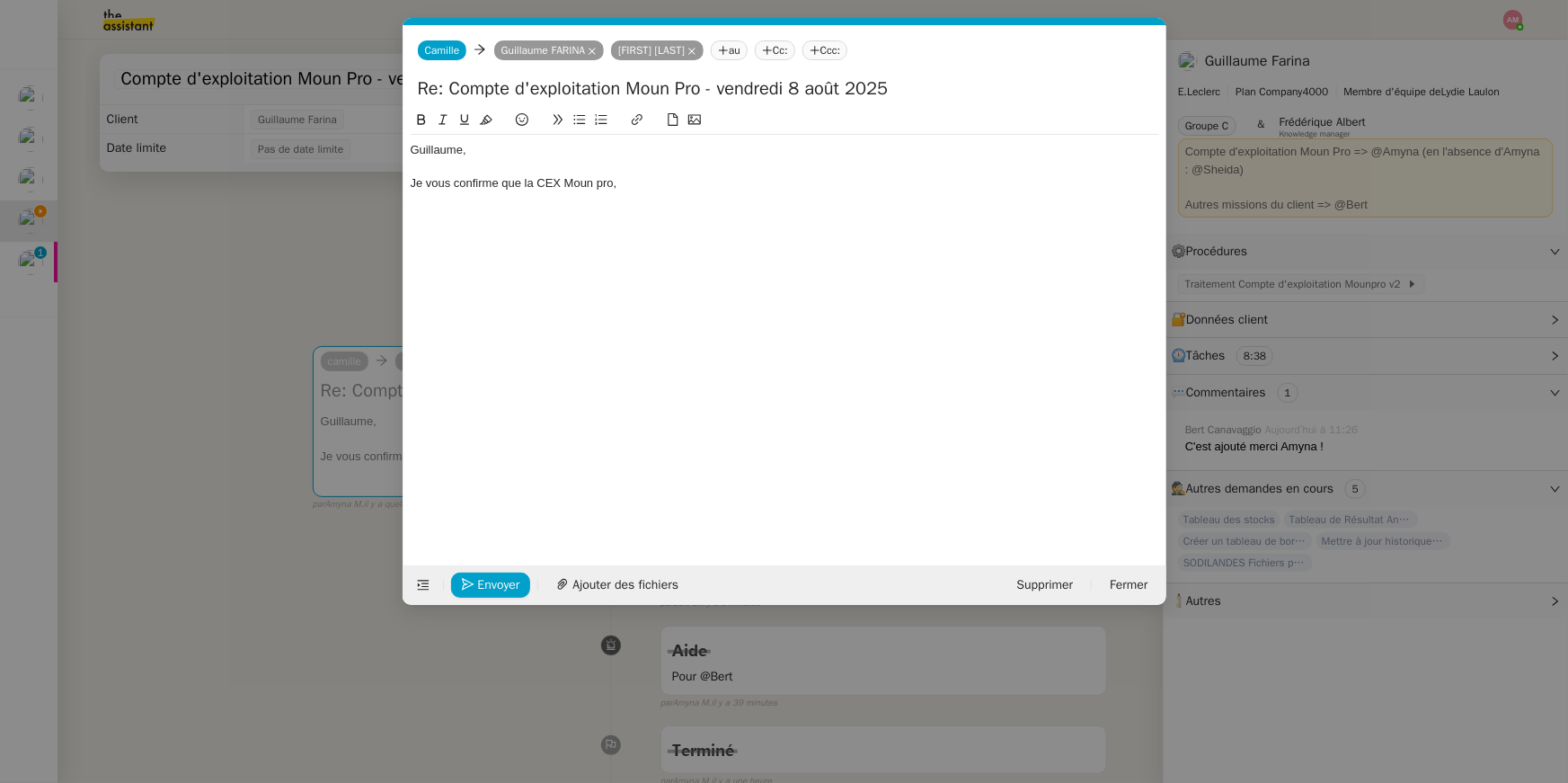 scroll, scrollTop: 0, scrollLeft: 0, axis: both 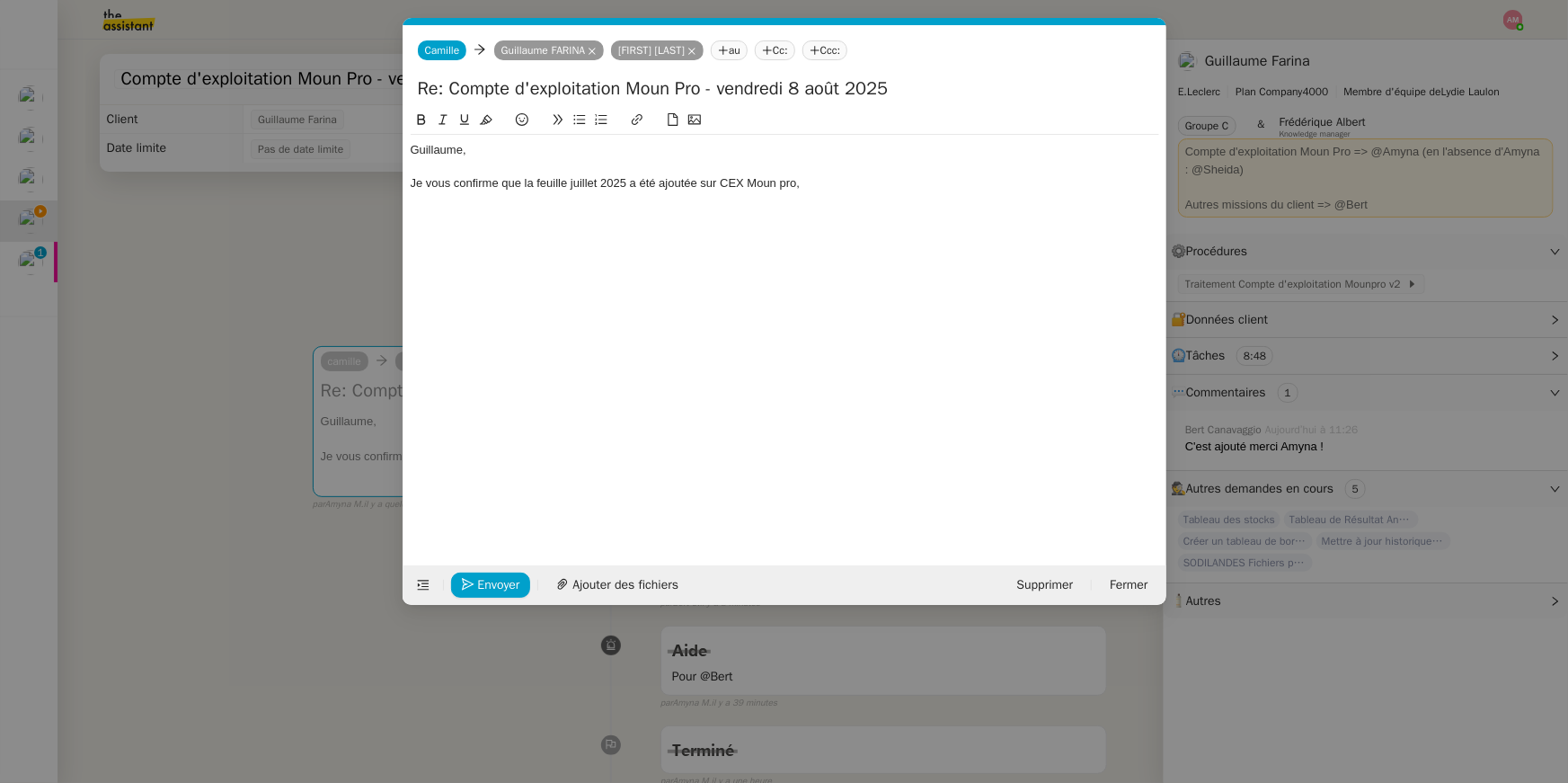 click 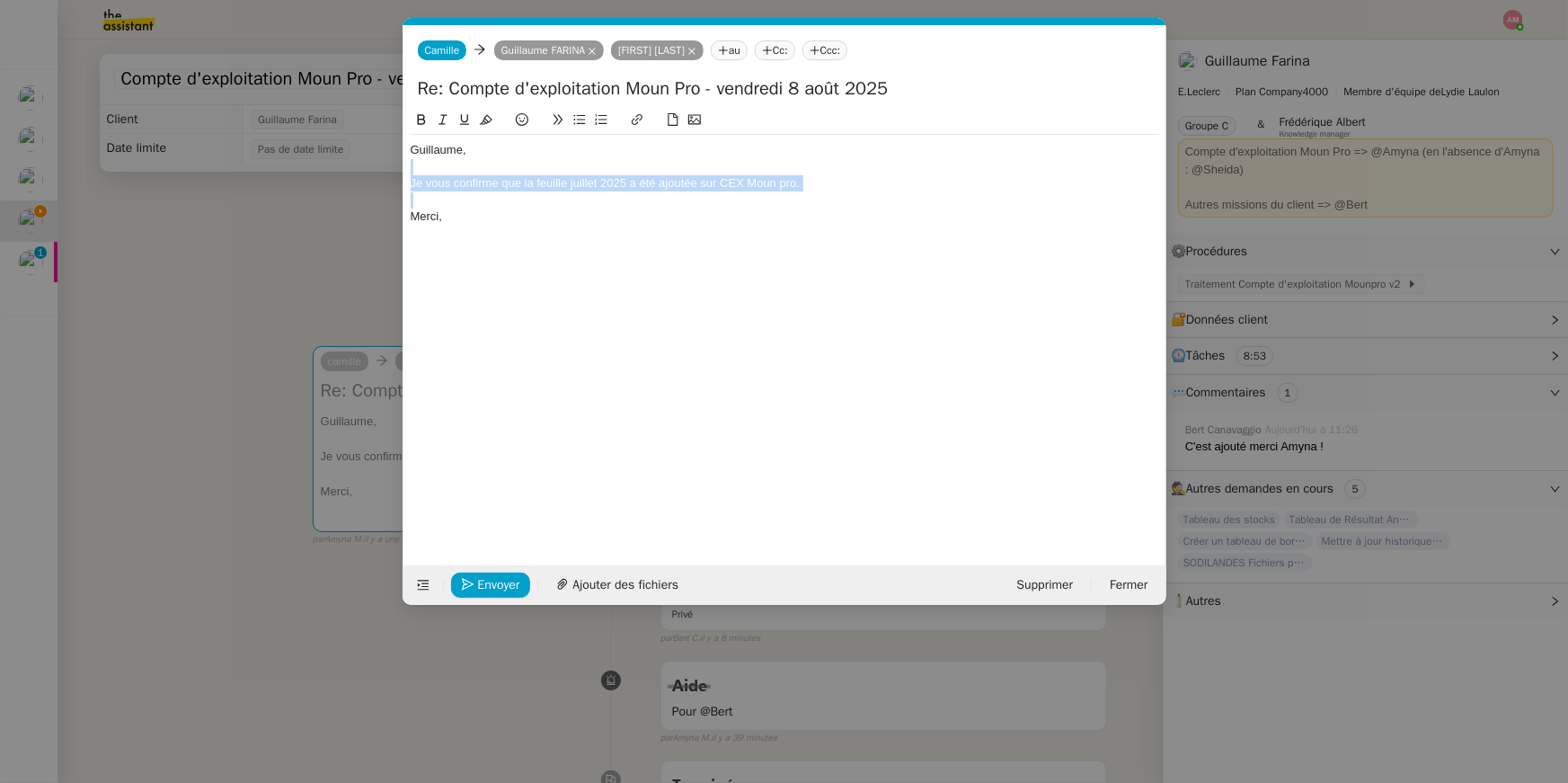 drag, startPoint x: 924, startPoint y: 193, endPoint x: 935, endPoint y: 167, distance: 28.23119 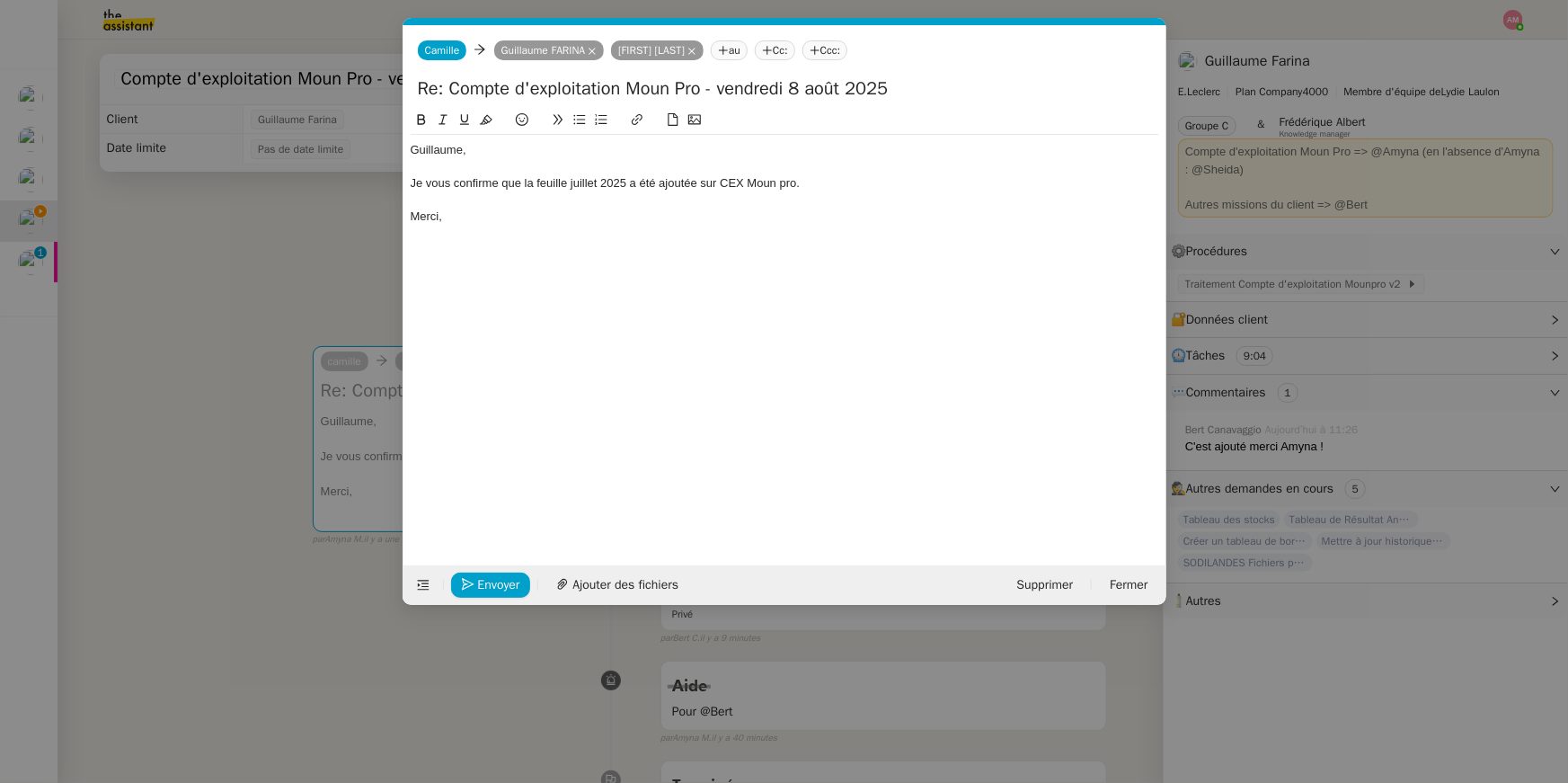 click on "Guillaume, Je vous confirme que la feuille juillet 2025 a été ajoutée sur CEX Moun pro. Merci," 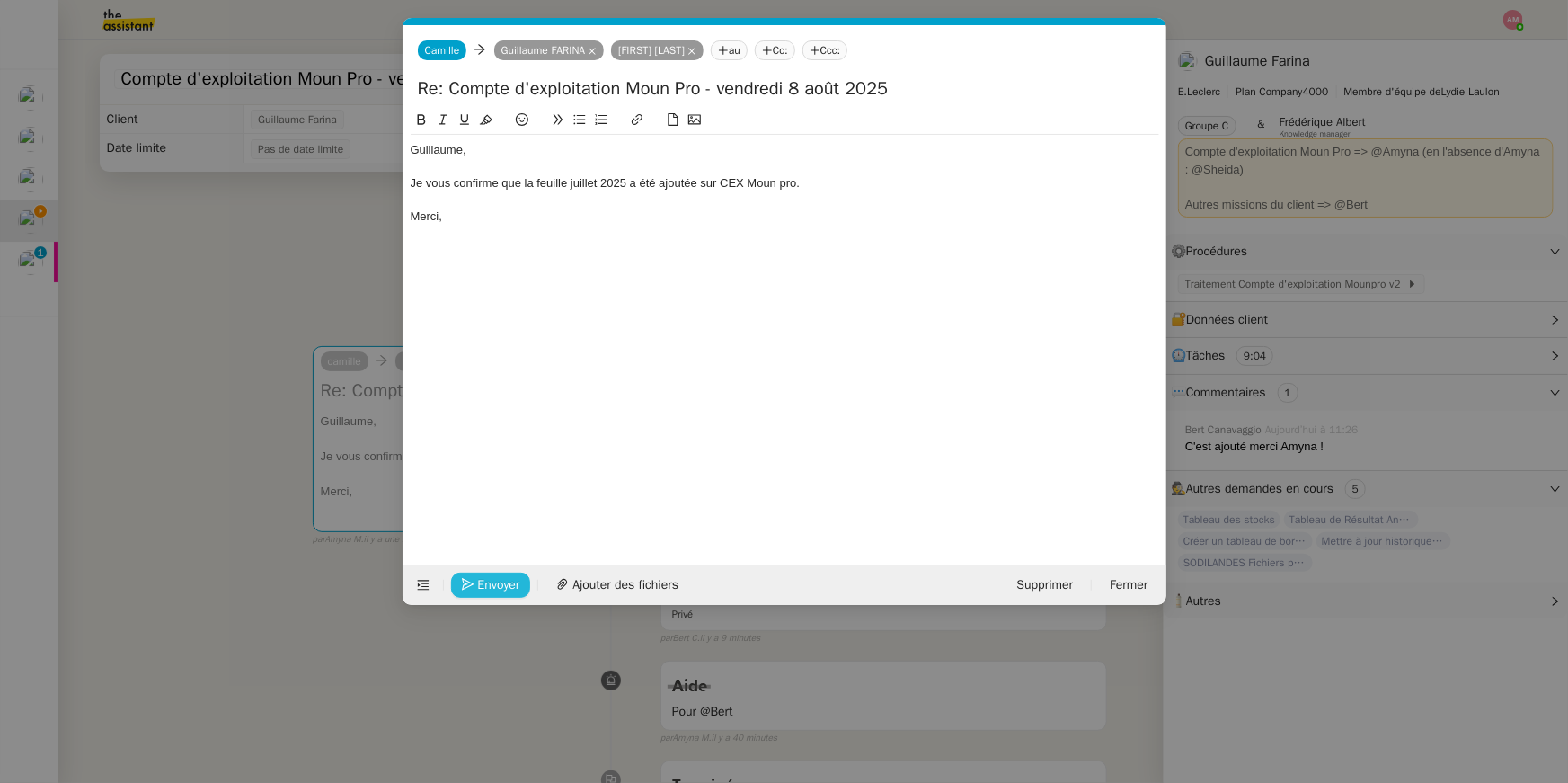 click 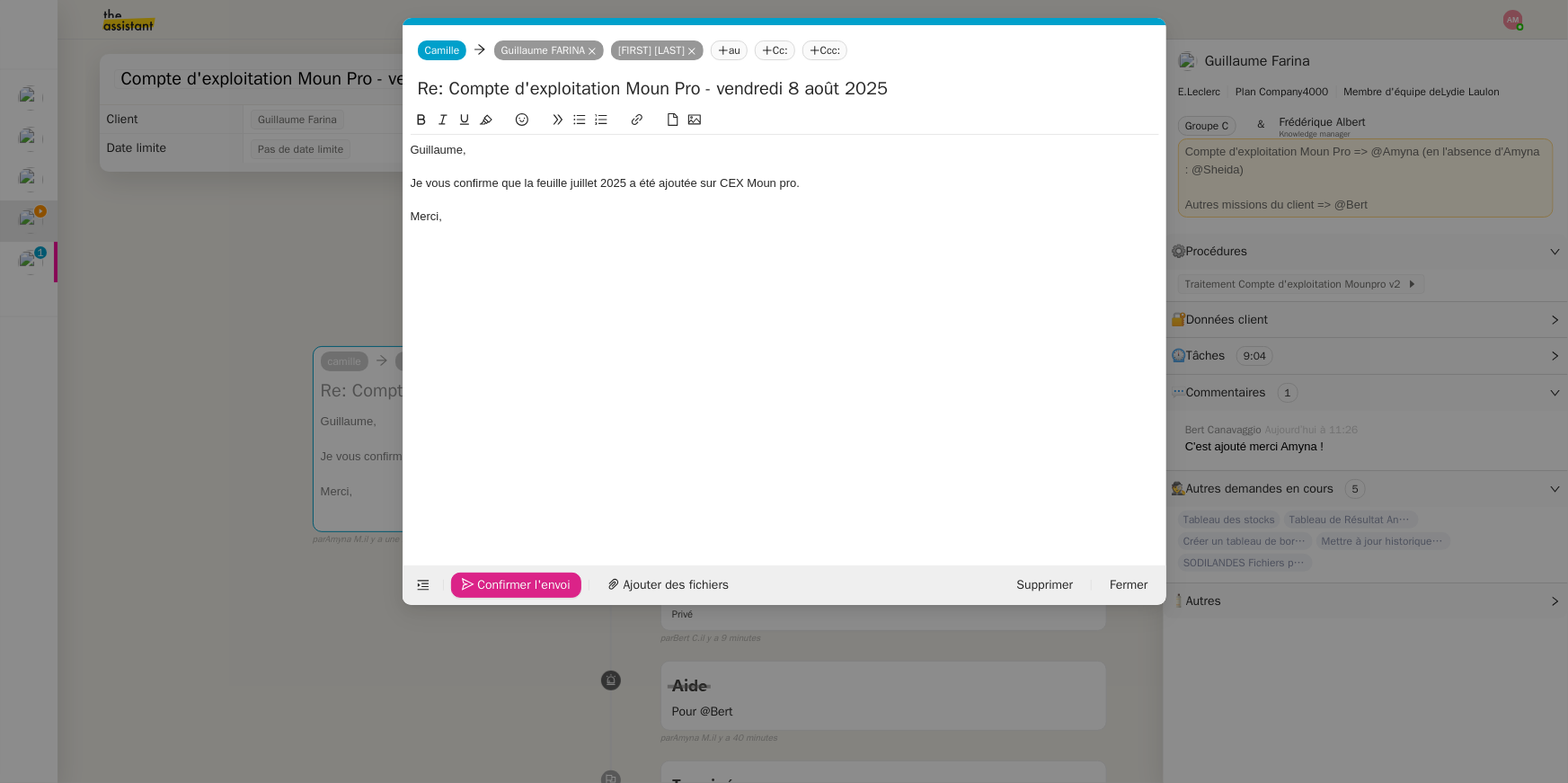 click 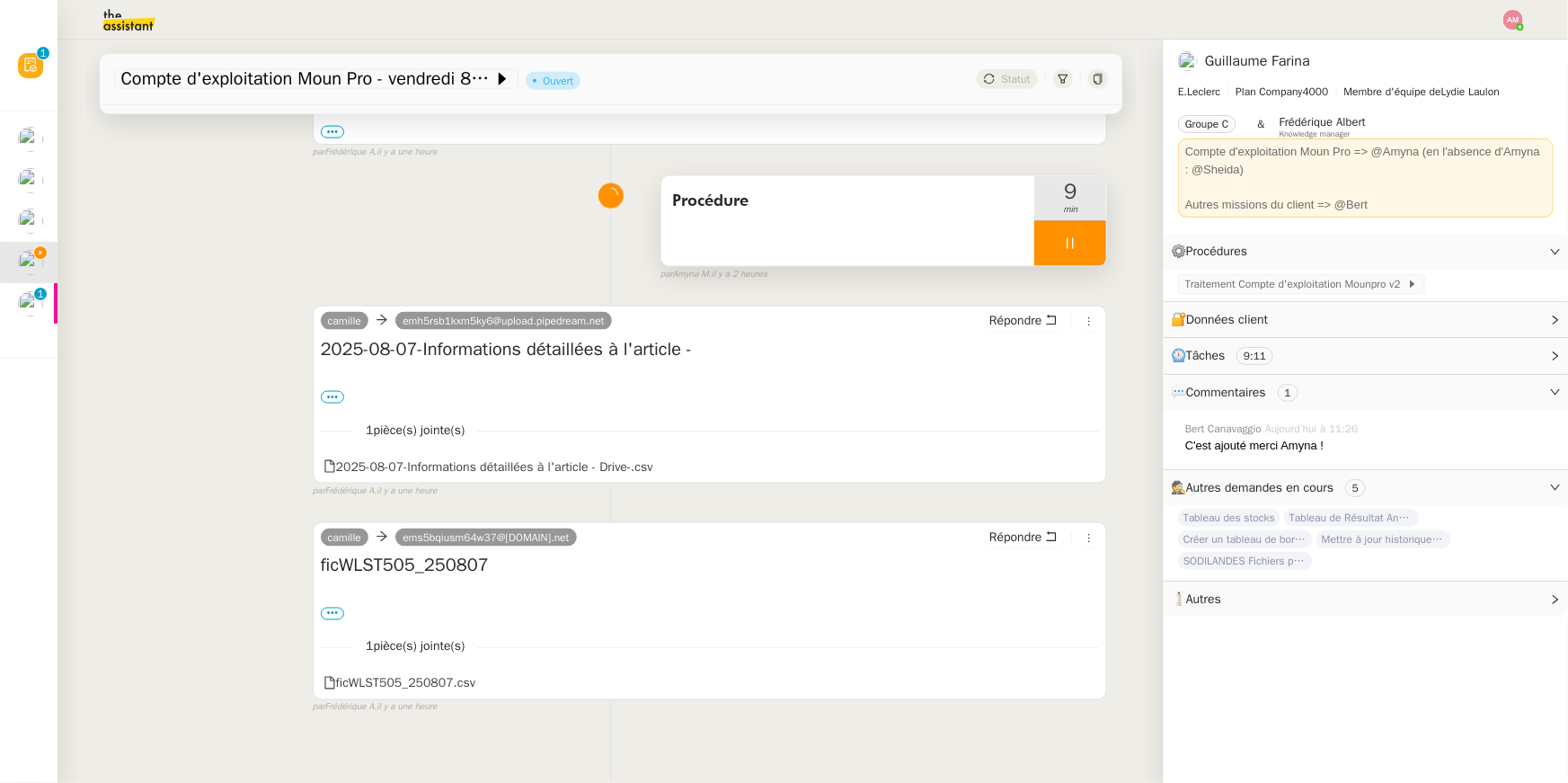 scroll, scrollTop: 1212, scrollLeft: 0, axis: vertical 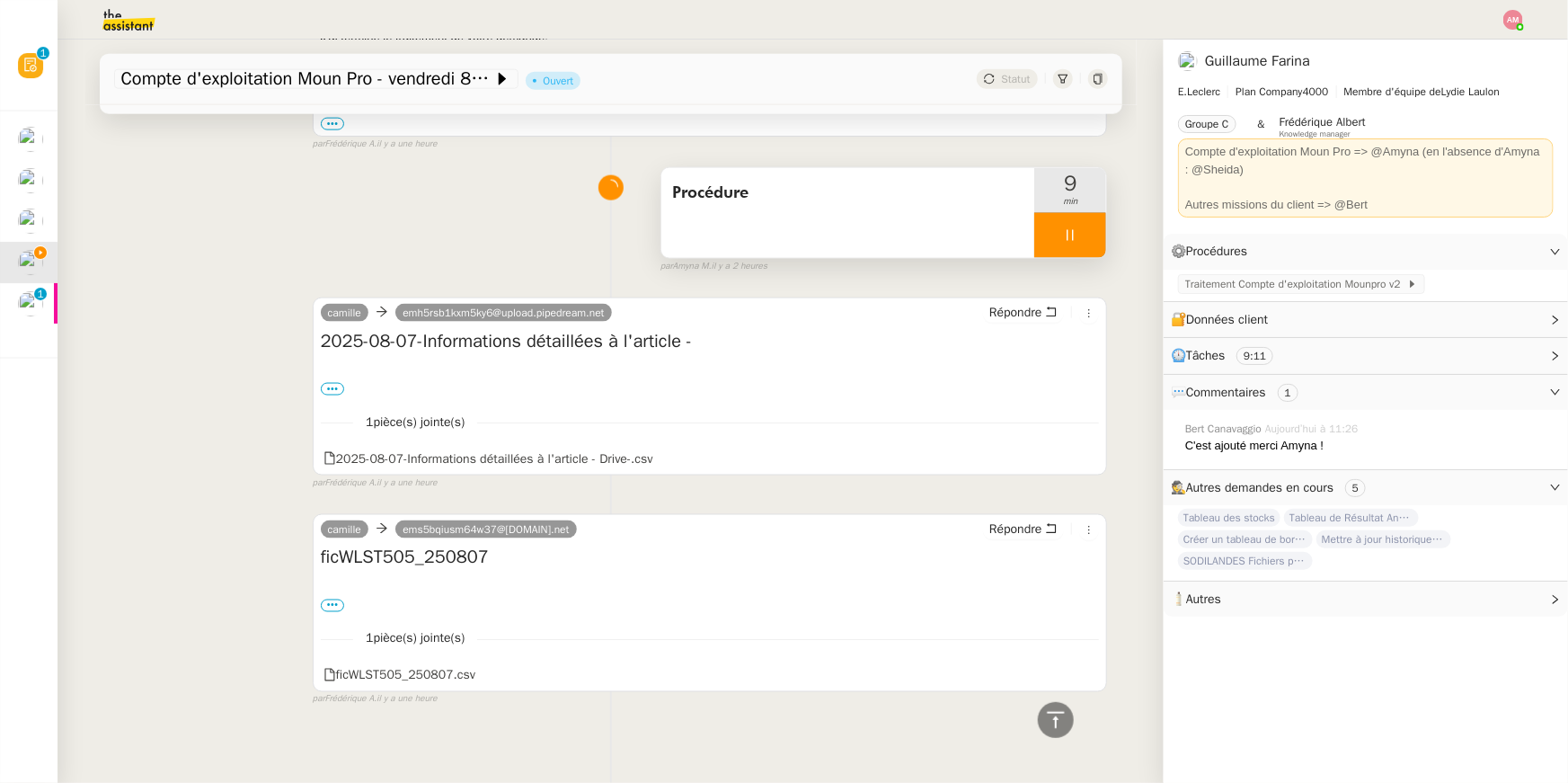 drag, startPoint x: 1077, startPoint y: 228, endPoint x: 1087, endPoint y: 223, distance: 11.18034 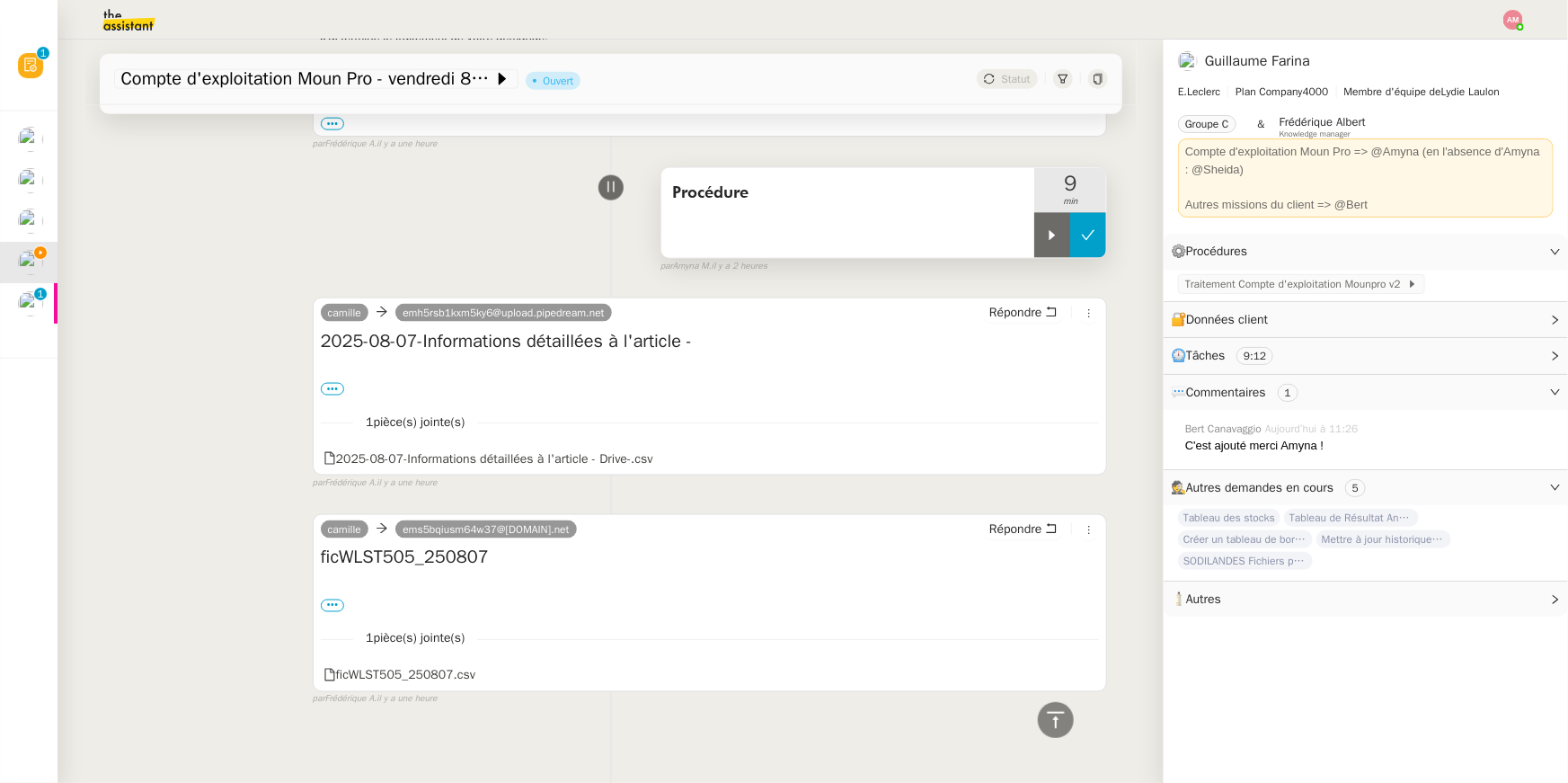 click 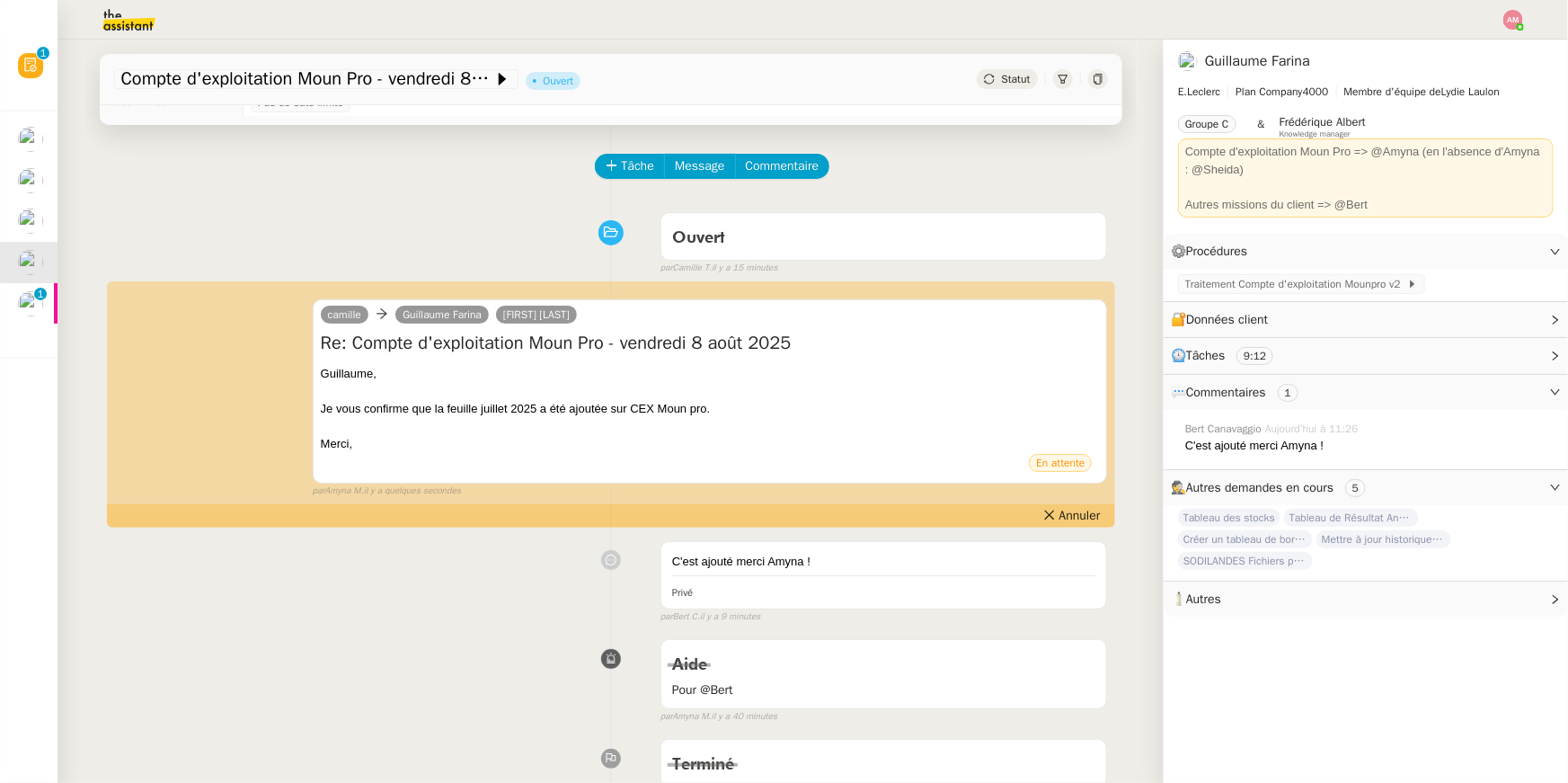 scroll, scrollTop: 0, scrollLeft: 0, axis: both 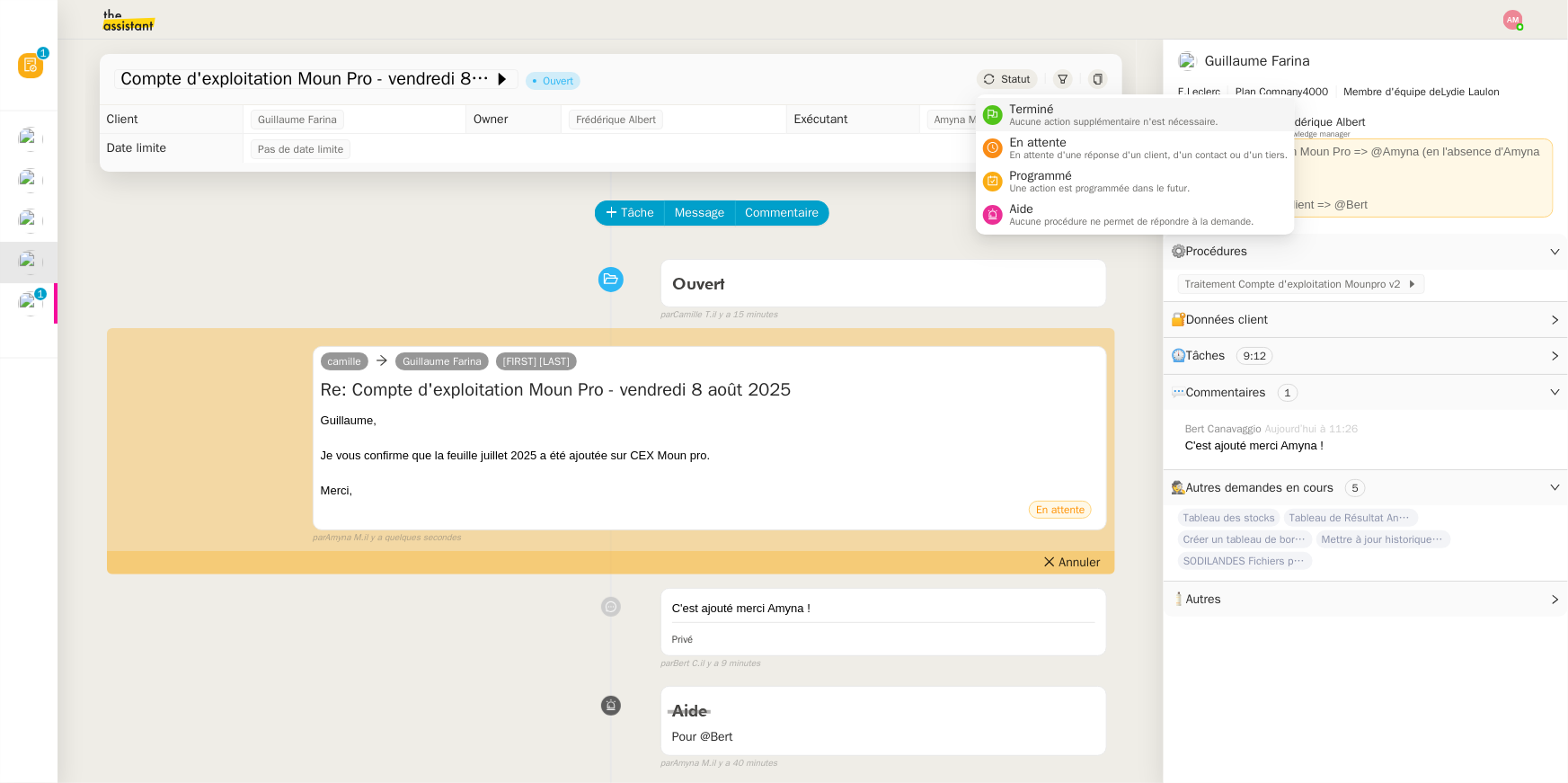 click on "Terminé" at bounding box center [1114, 110] 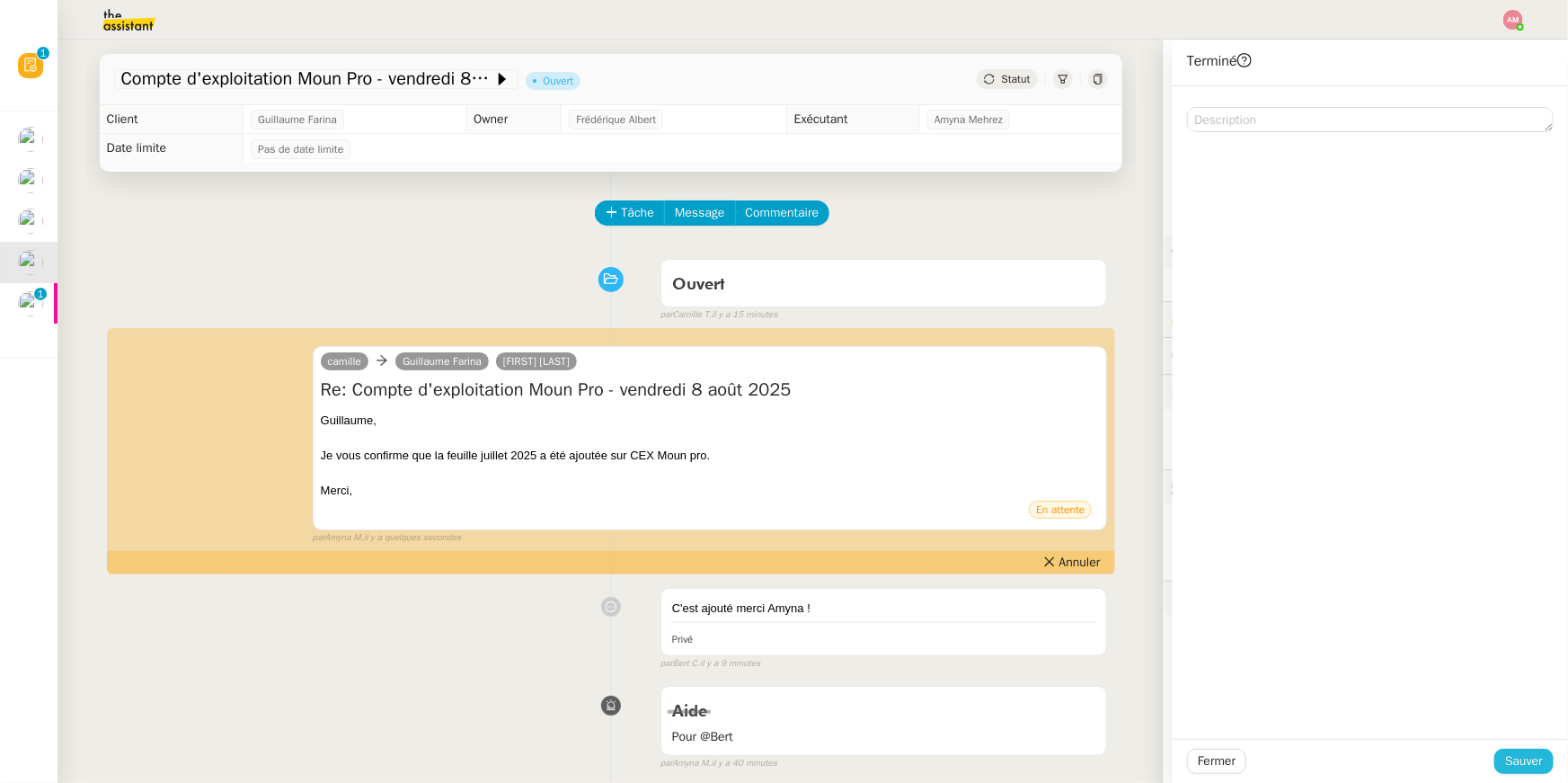 click on "Sauver" 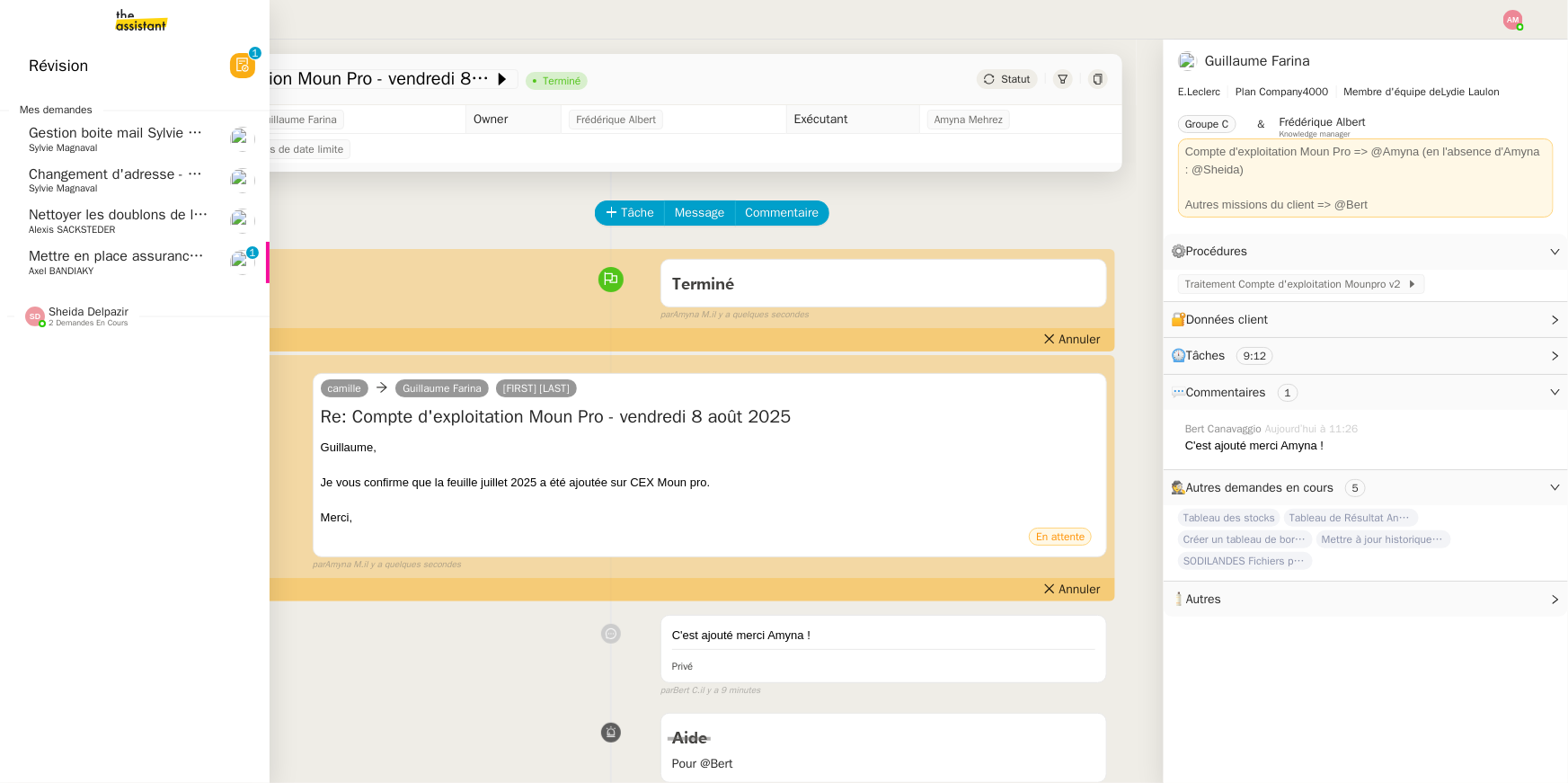 click on "Axel BANDIAKY" 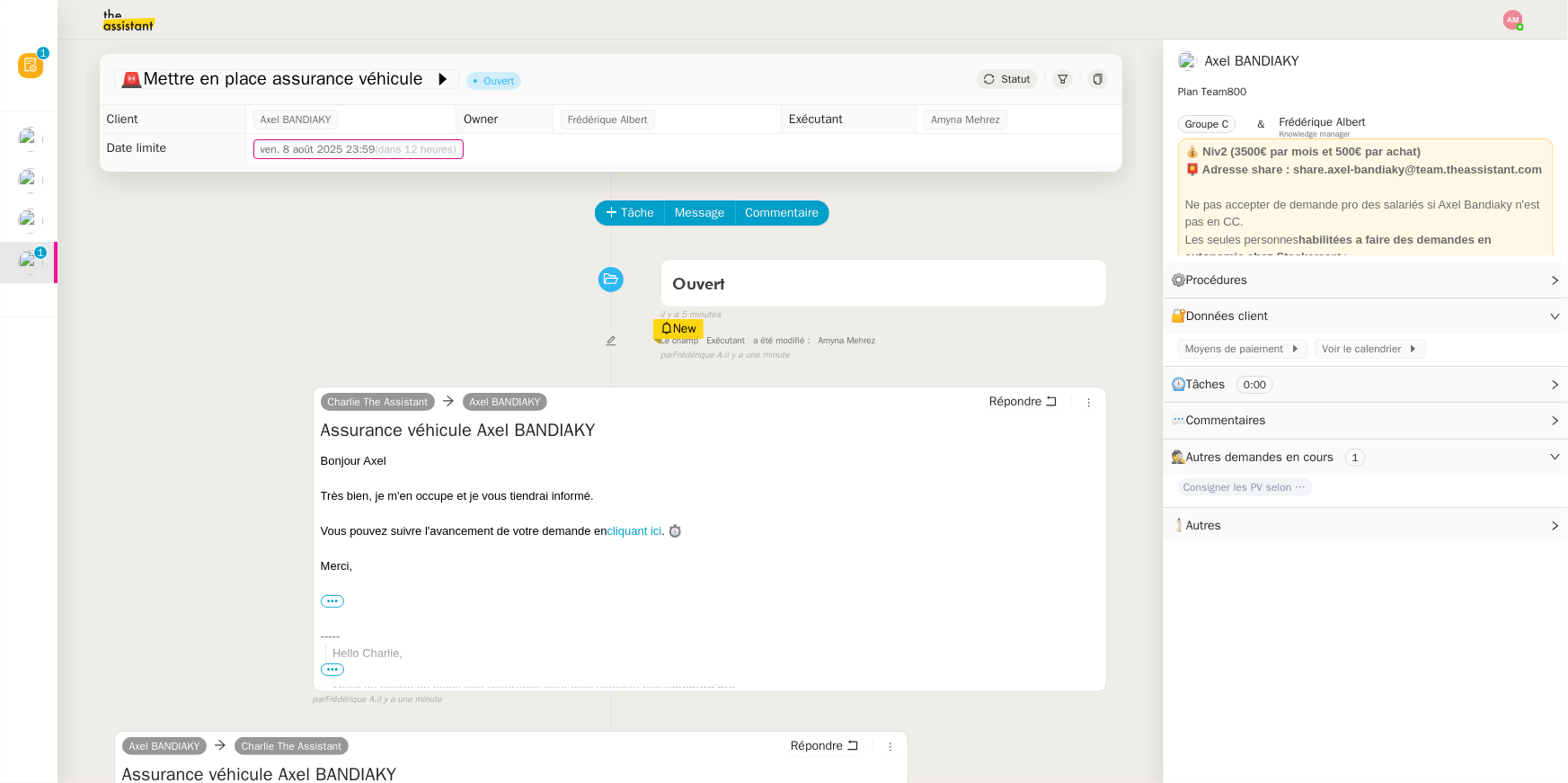 scroll, scrollTop: 711, scrollLeft: 0, axis: vertical 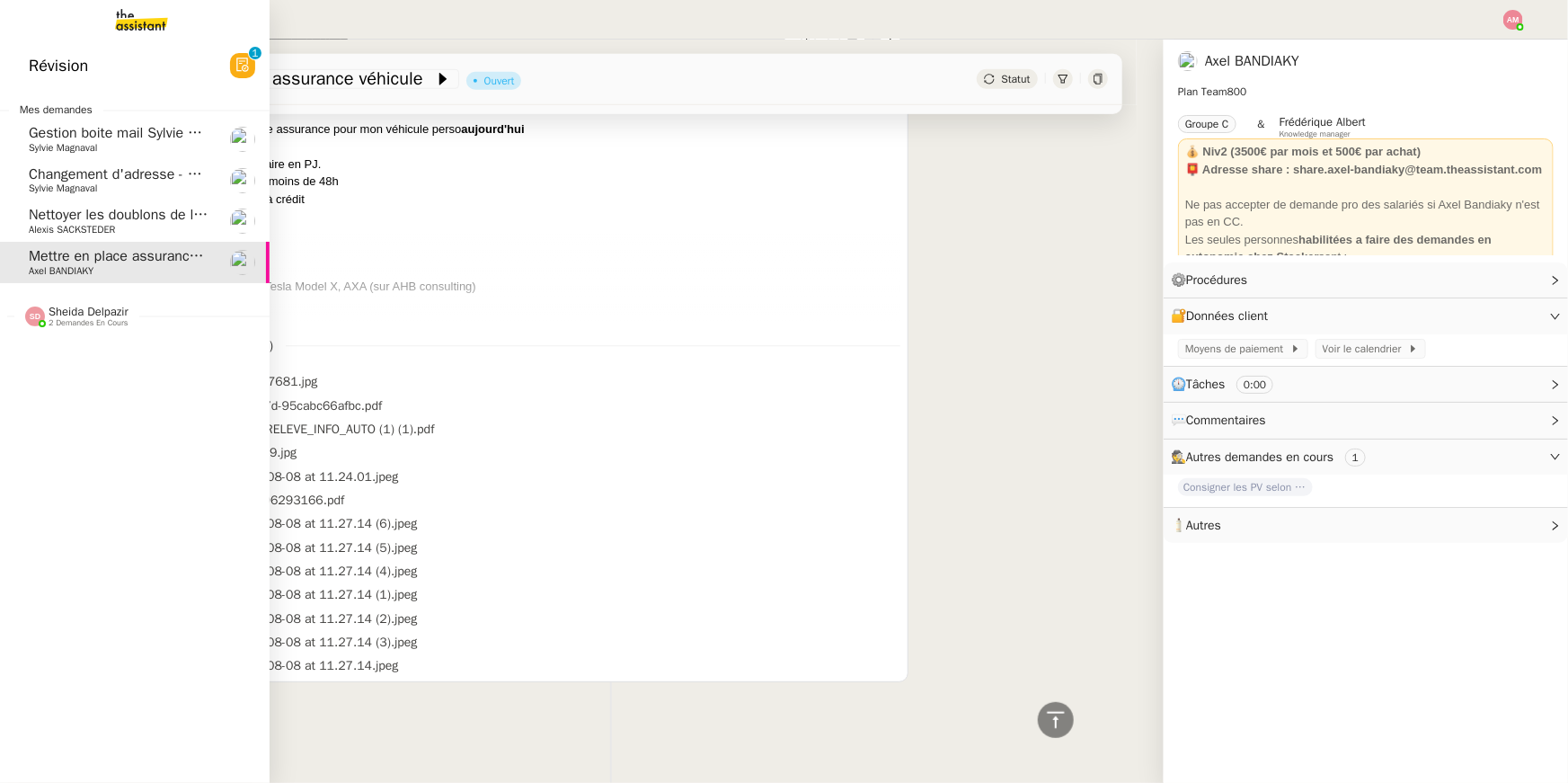 click on "Nettoyer les doublons de la base de contacts    Alexis SACKSTEDER" 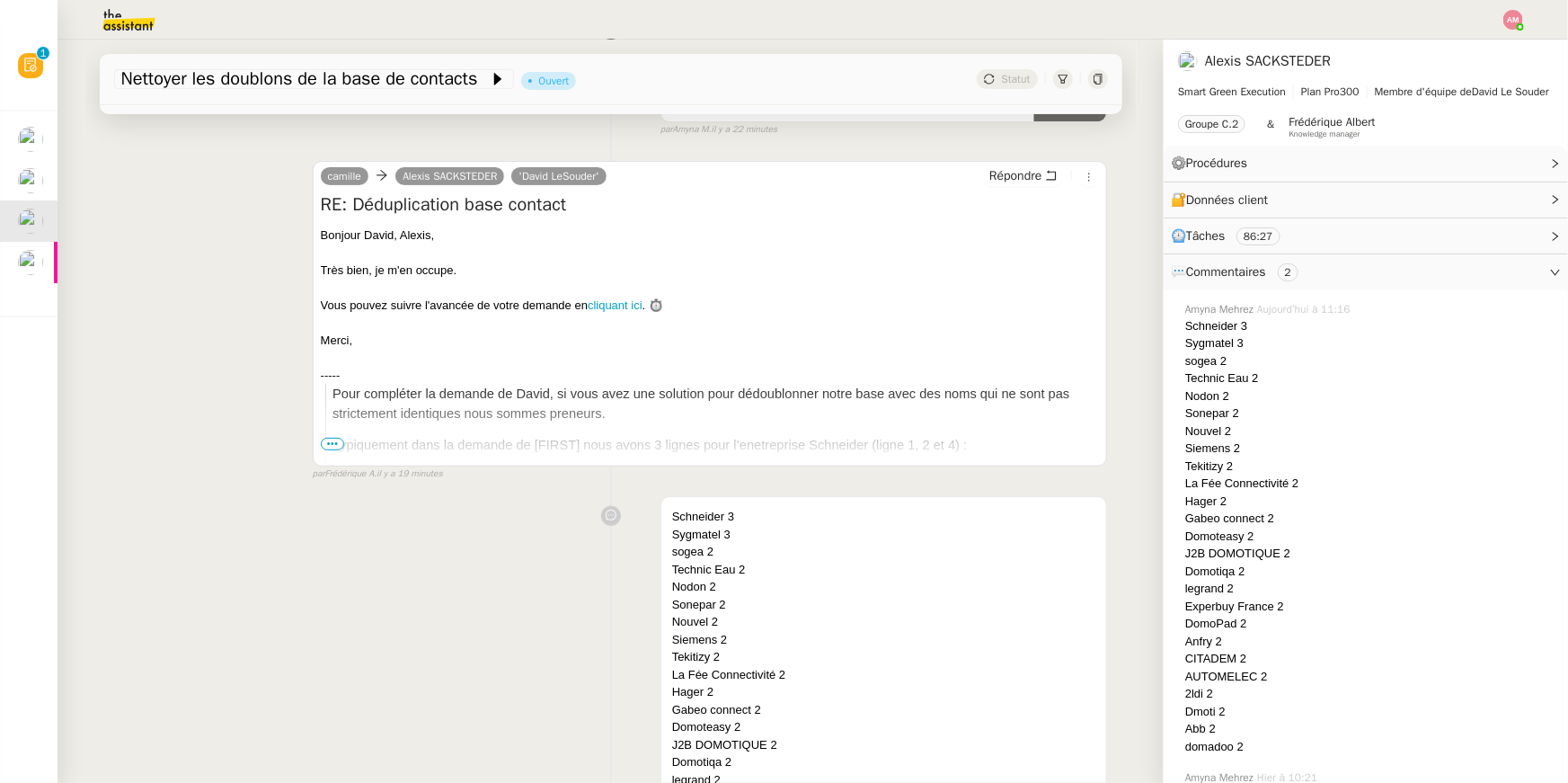 scroll, scrollTop: 0, scrollLeft: 0, axis: both 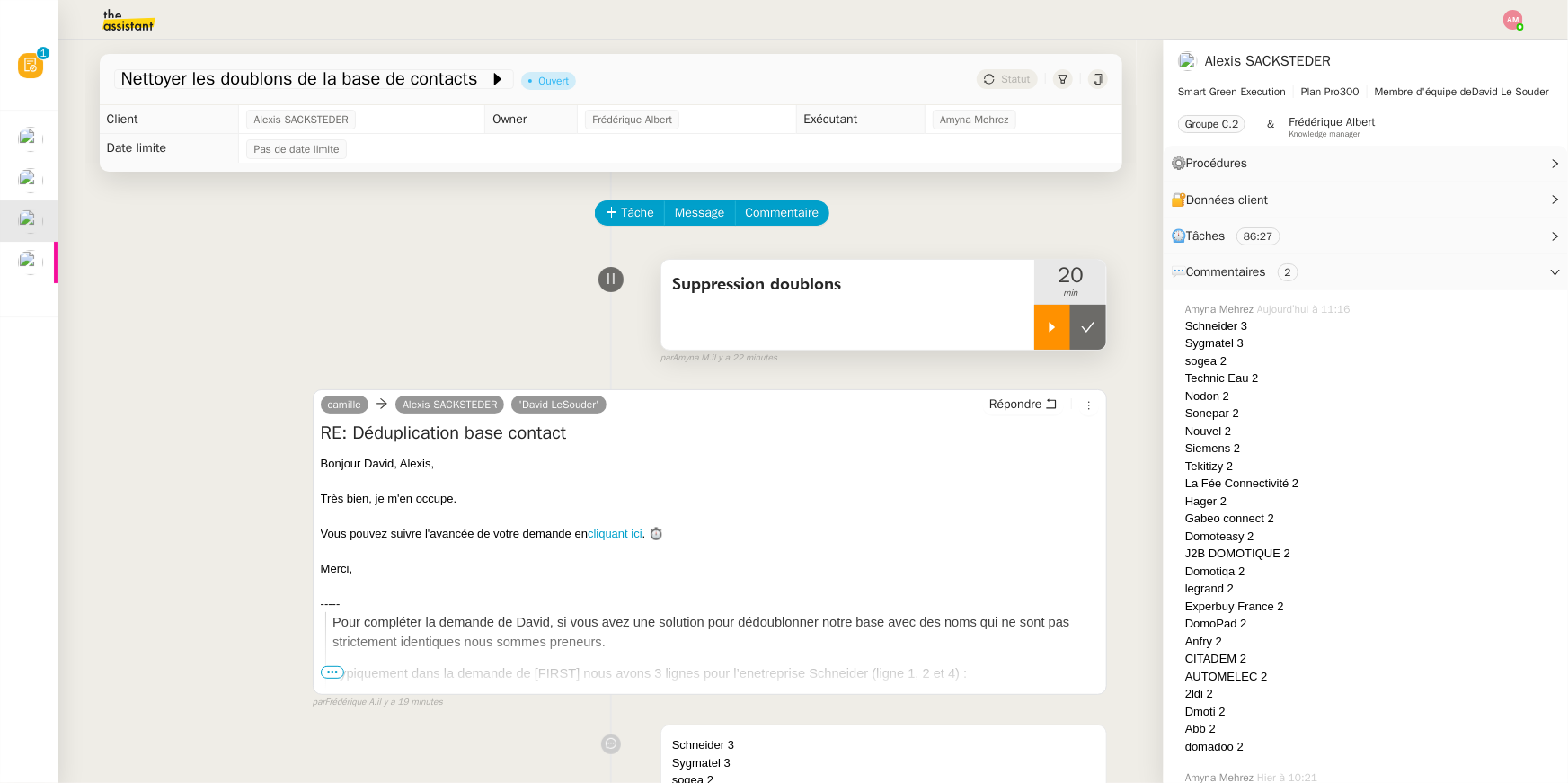 click at bounding box center [1052, 327] 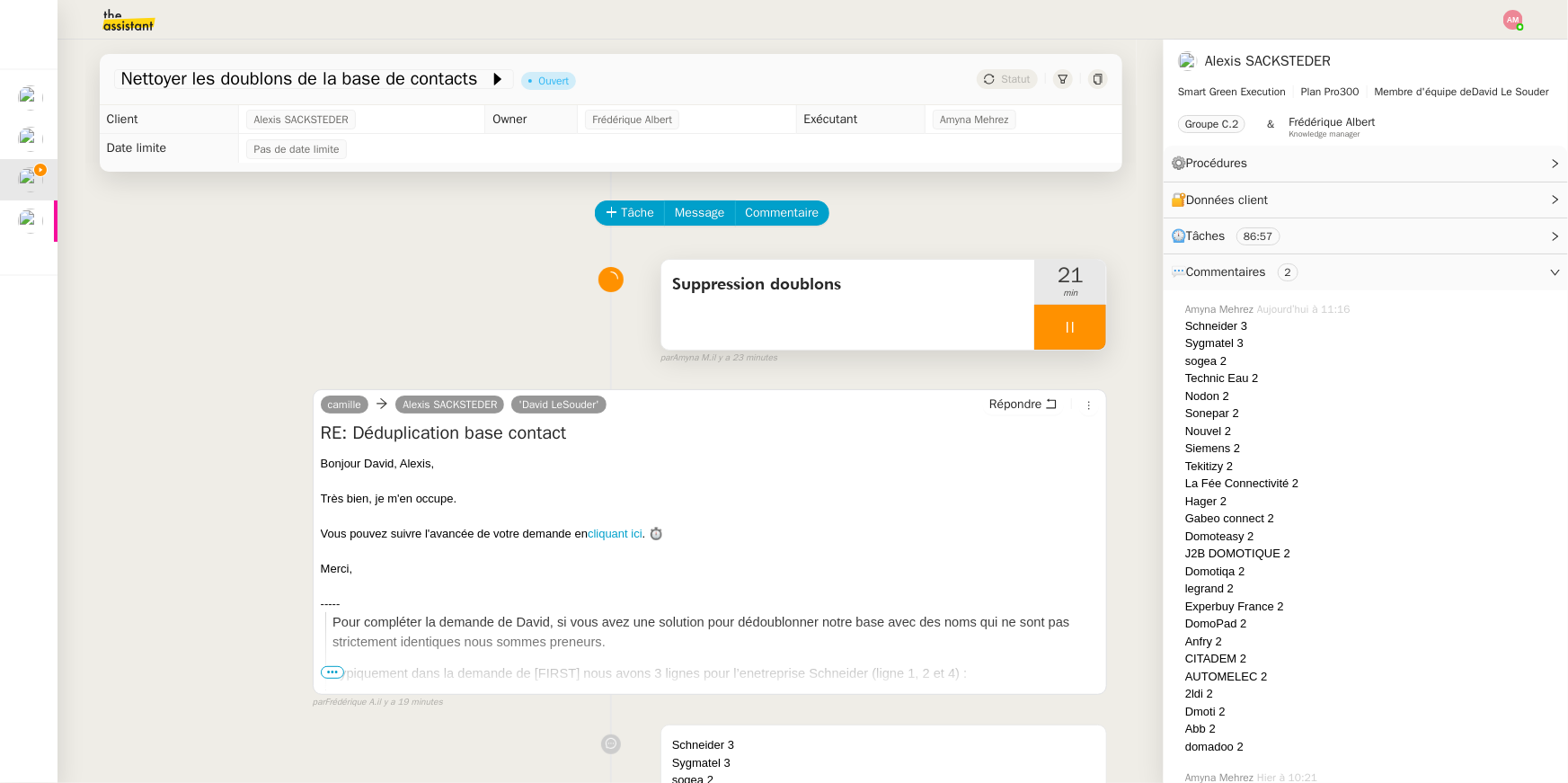 click at bounding box center [1070, 327] 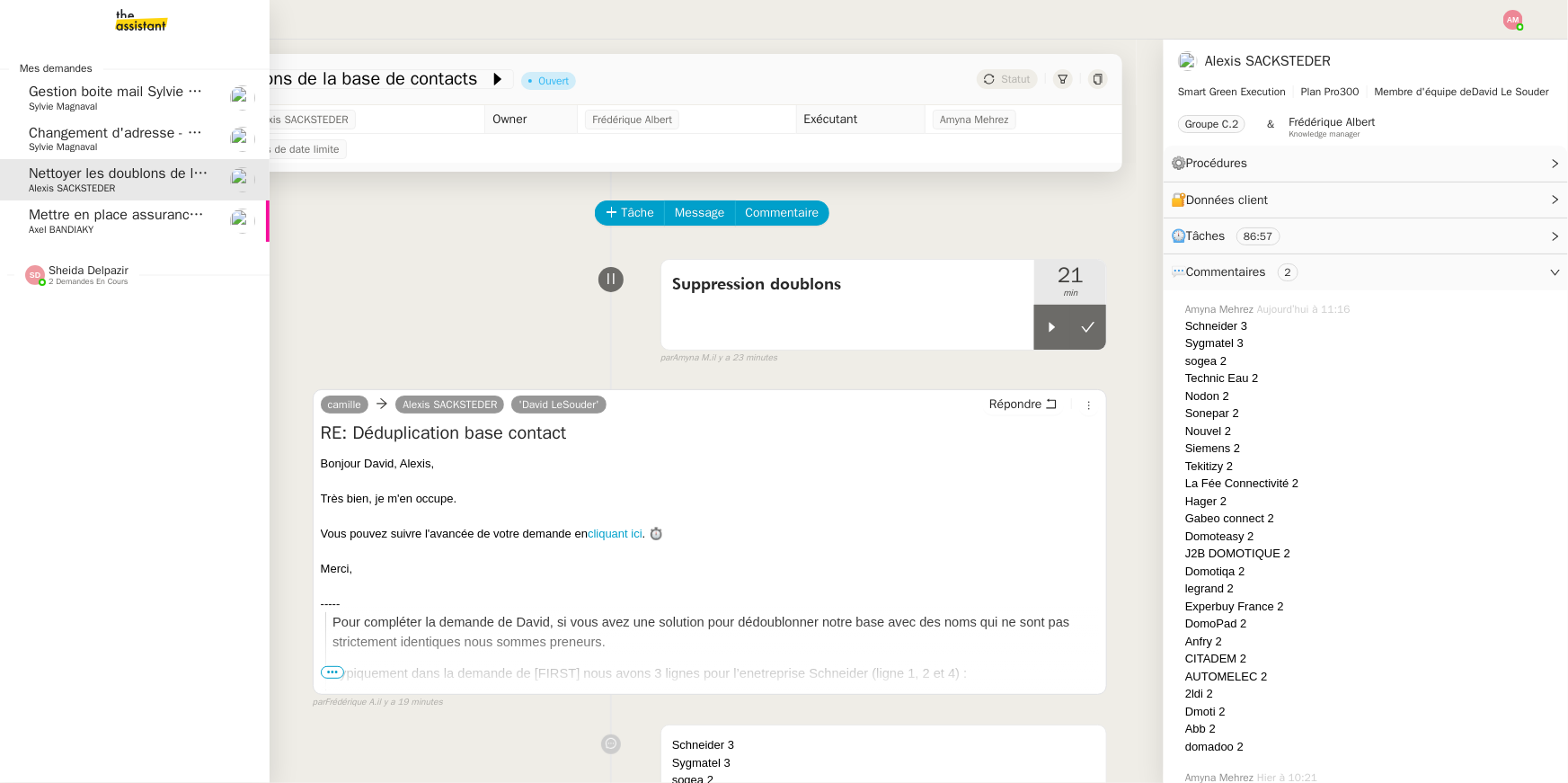 click on "Mettre en place assurance véhicule" 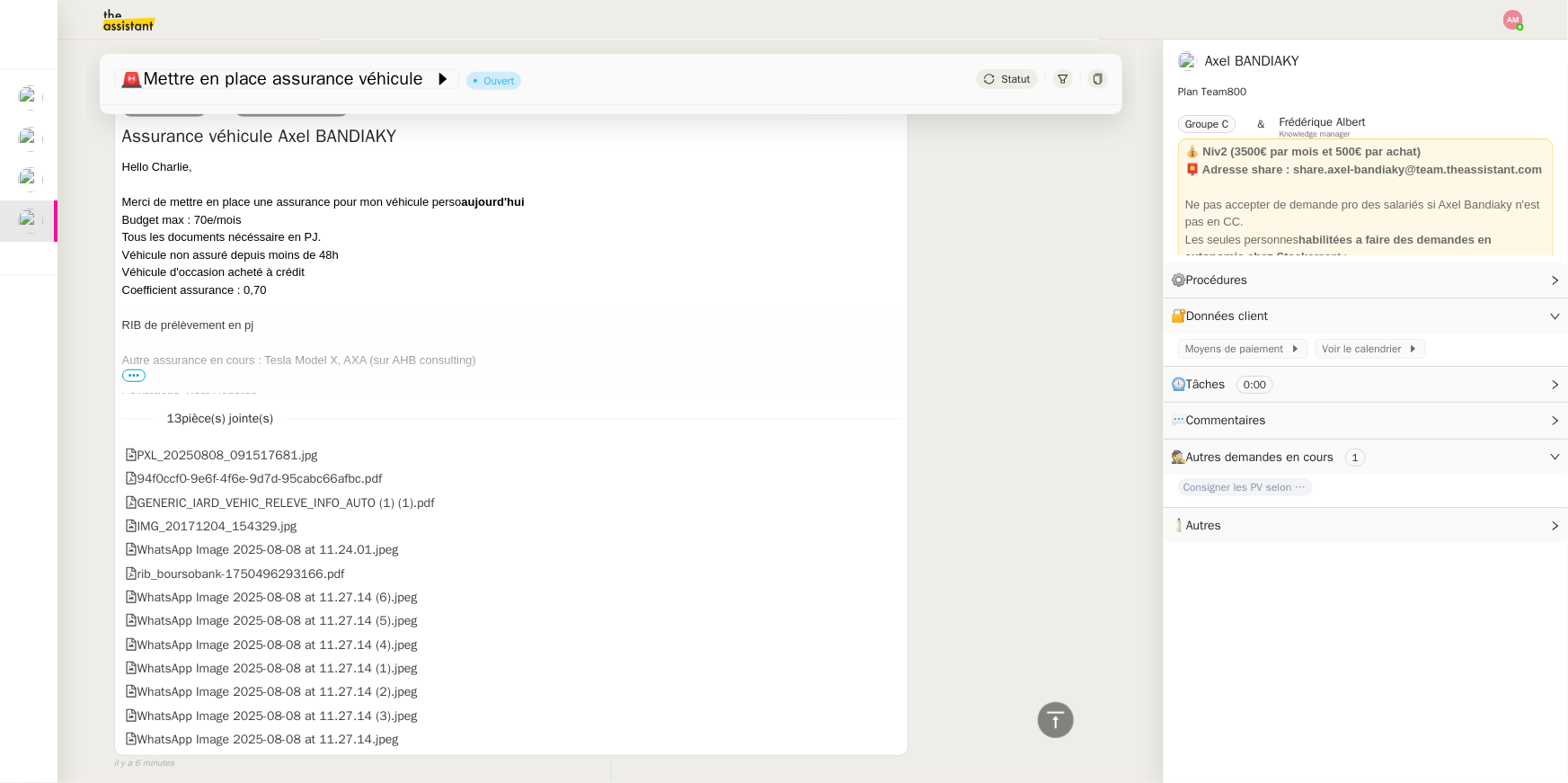 scroll, scrollTop: 592, scrollLeft: 0, axis: vertical 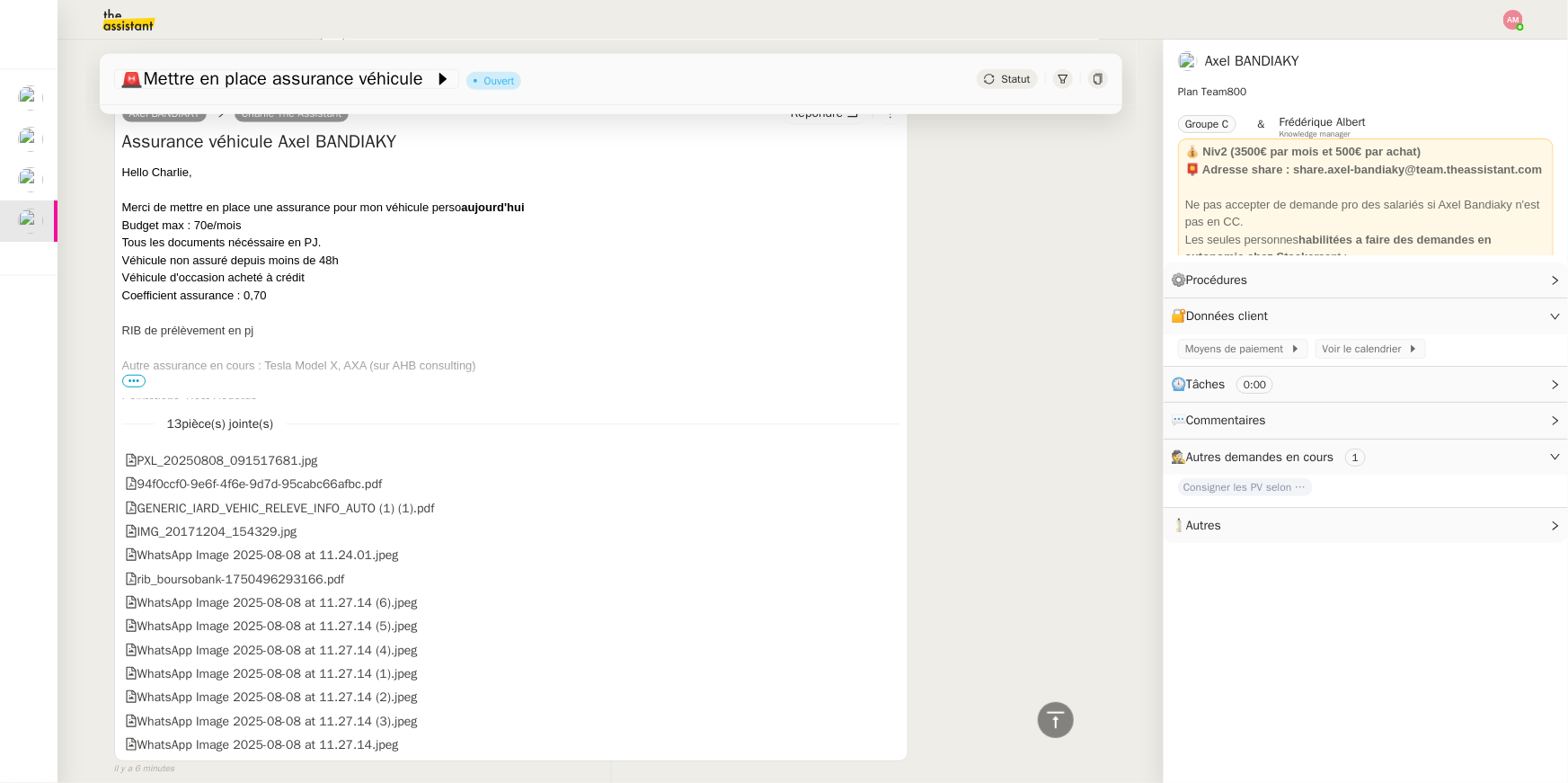 click on "•••" at bounding box center (134, 381) 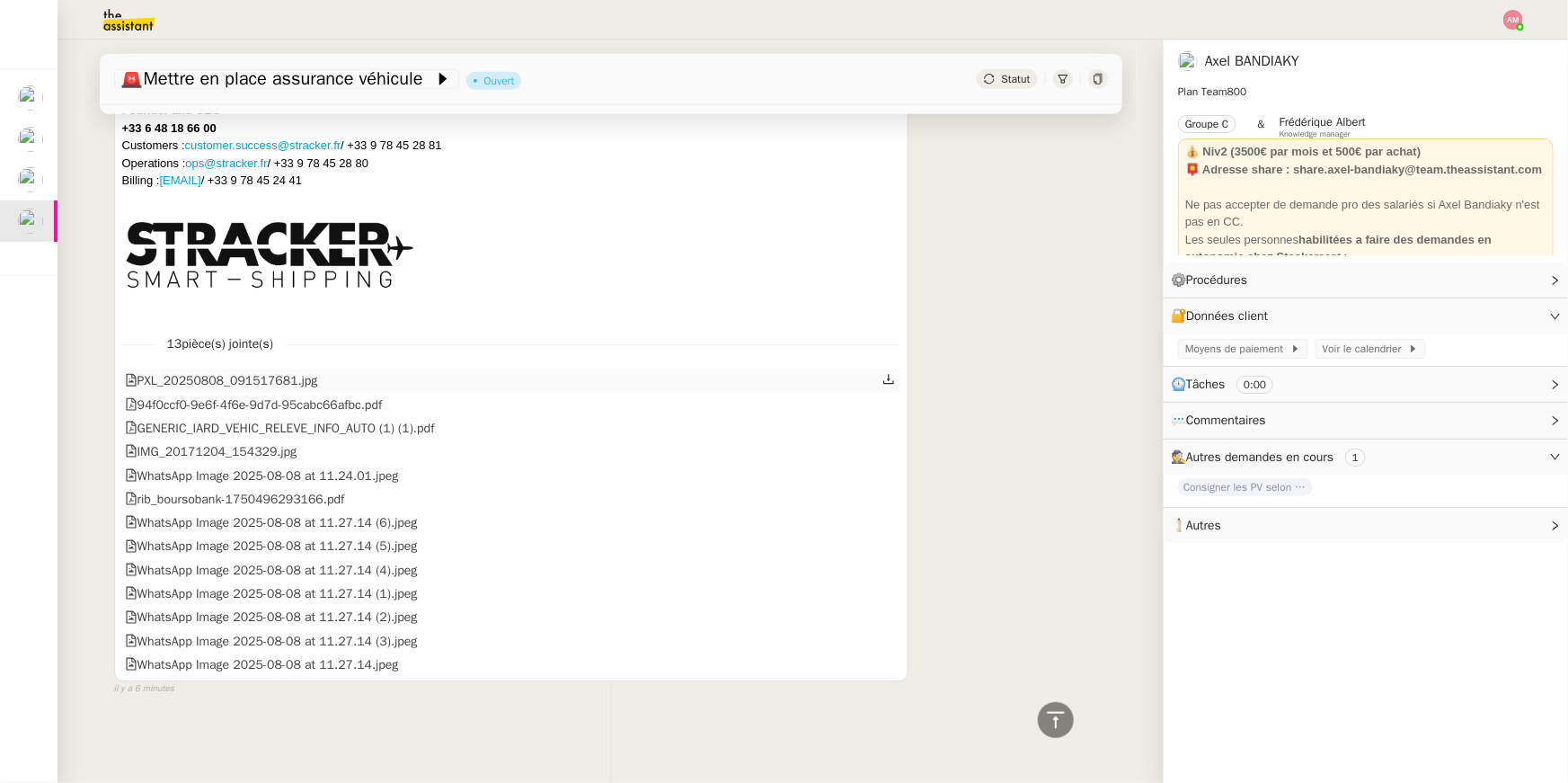 scroll, scrollTop: 0, scrollLeft: 0, axis: both 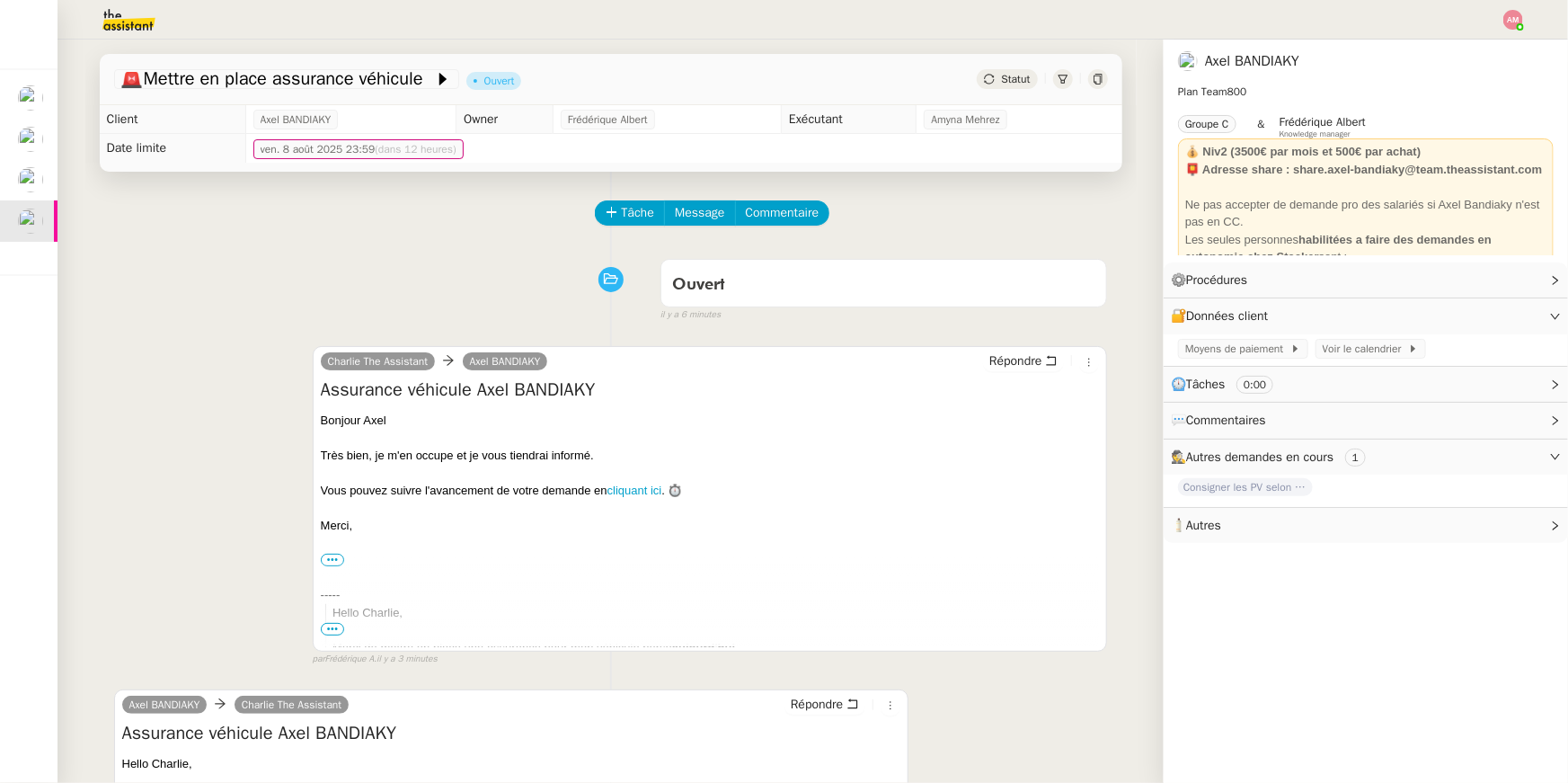 click on "Tâche Message Commentaire Veuillez patienter une erreur s'est produite 👌👌👌 message envoyé ✌️✌️✌️ Veuillez d'abord attribuer un client Une erreur s'est produite, veuillez réessayer Ouvert false il y a 6 minutes 👌👌👌 message envoyé ✌️✌️✌️ une erreur s'est produite 👌👌👌 message envoyé ✌️✌️✌️ Votre message va être revu ✌️✌️✌️ une erreur s'est produite La taille des fichiers doit être de 10Mb au maximum.  Charlie The Assistant      Axel BANDIAKY  Répondre Assurance véhicule Axel BANDIAKY
Bonjour Axel Très bien, je m'en occupe et je vous tiendrai informé. Vous pouvez suivre l'avancement de votre demande en  cliquant ici . ⏱️ Merci,
•••
Charlie
Personal assistant  •  Stracker
charlie@stracker.fr
-----" 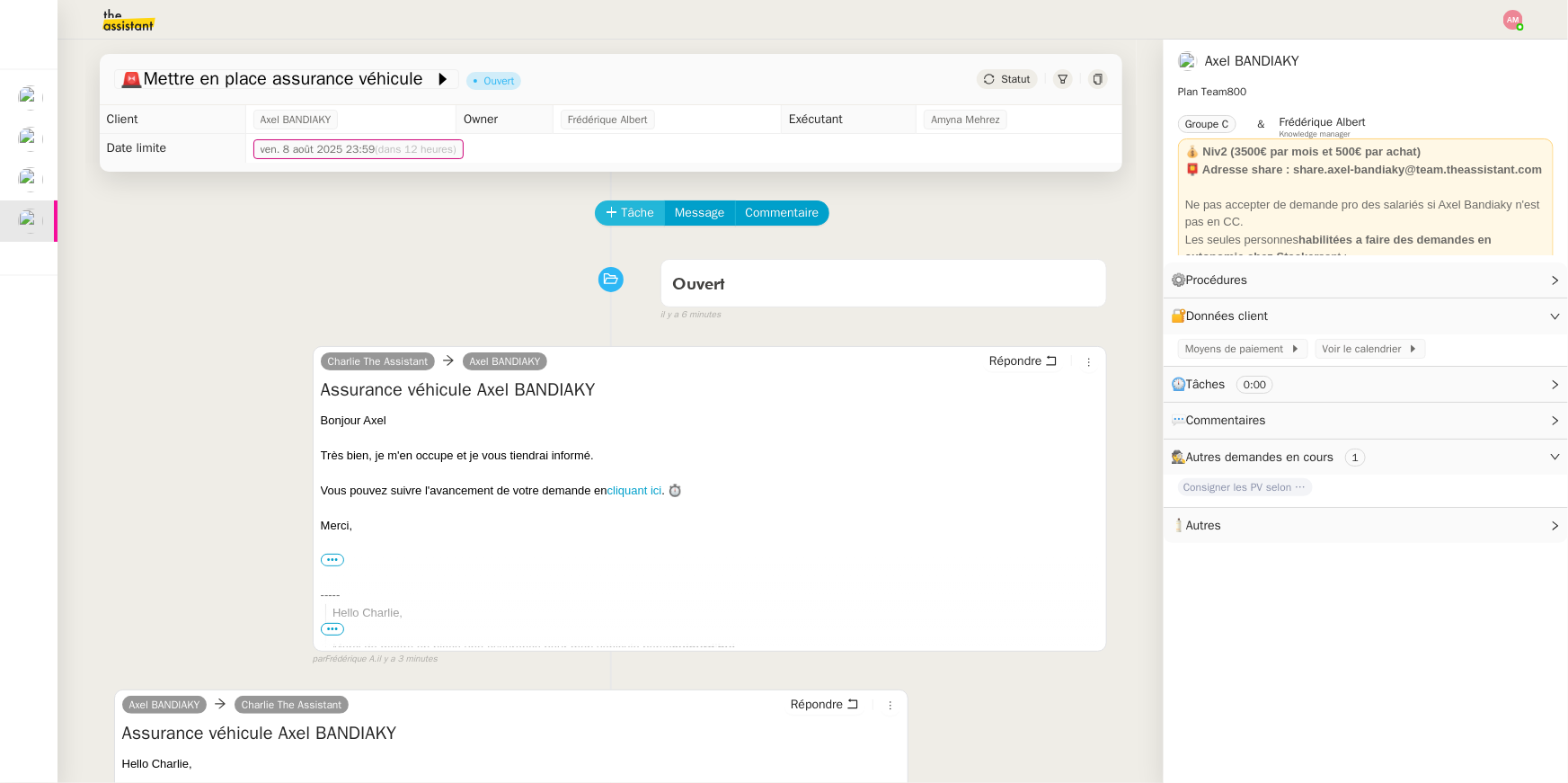 click on "Tâche" 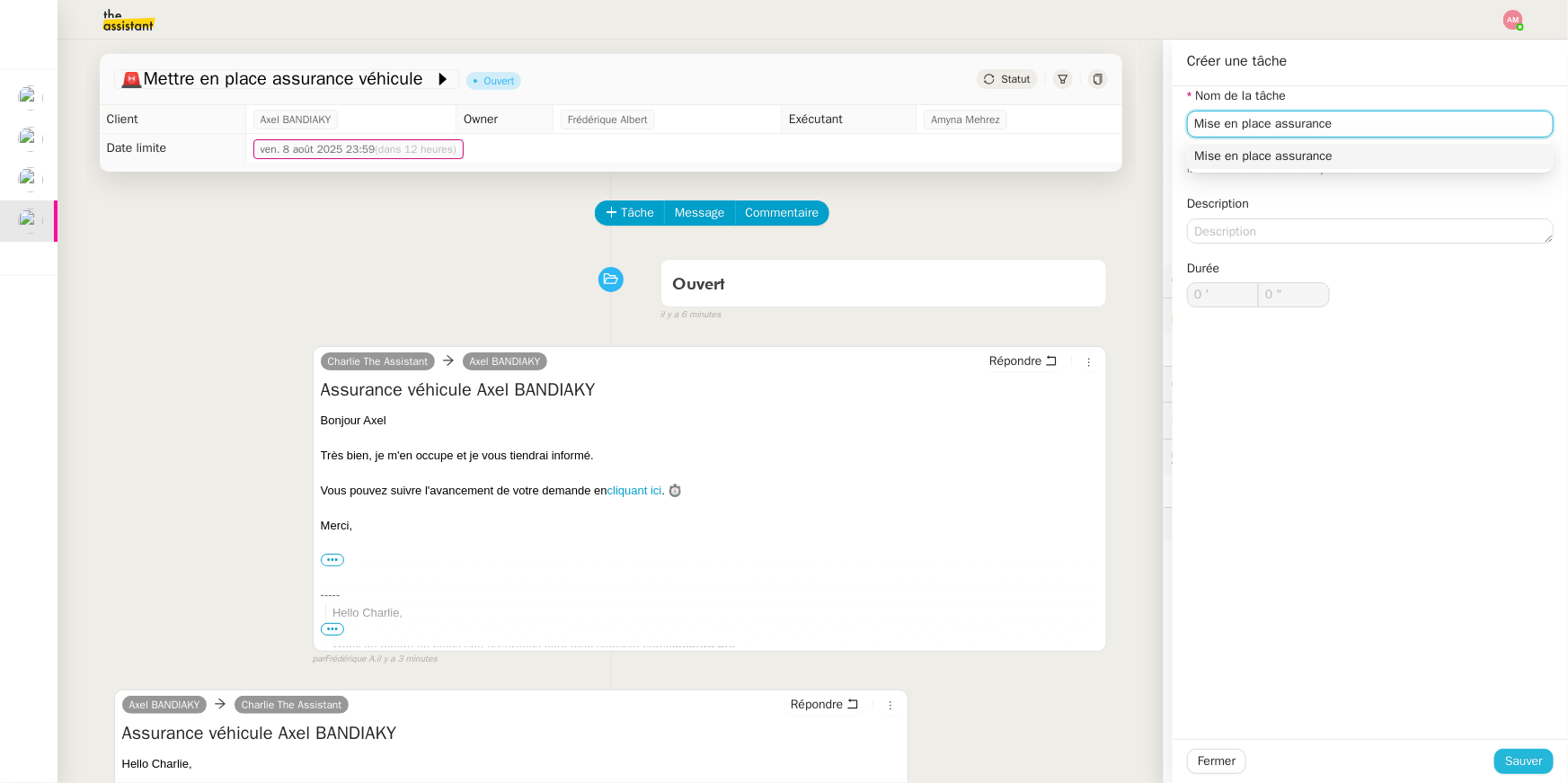 type on "Mise en place assurance" 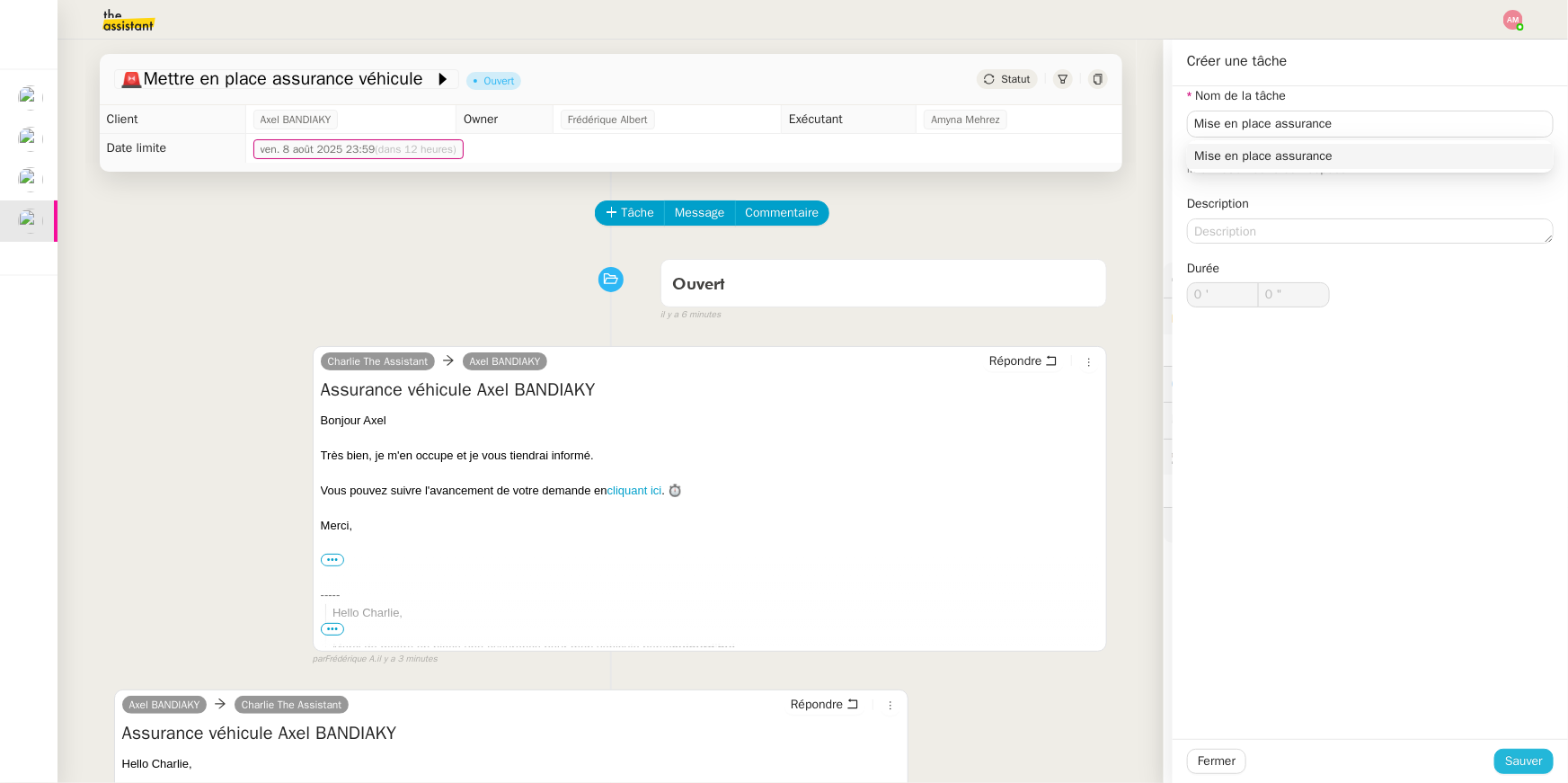 click on "Sauver" 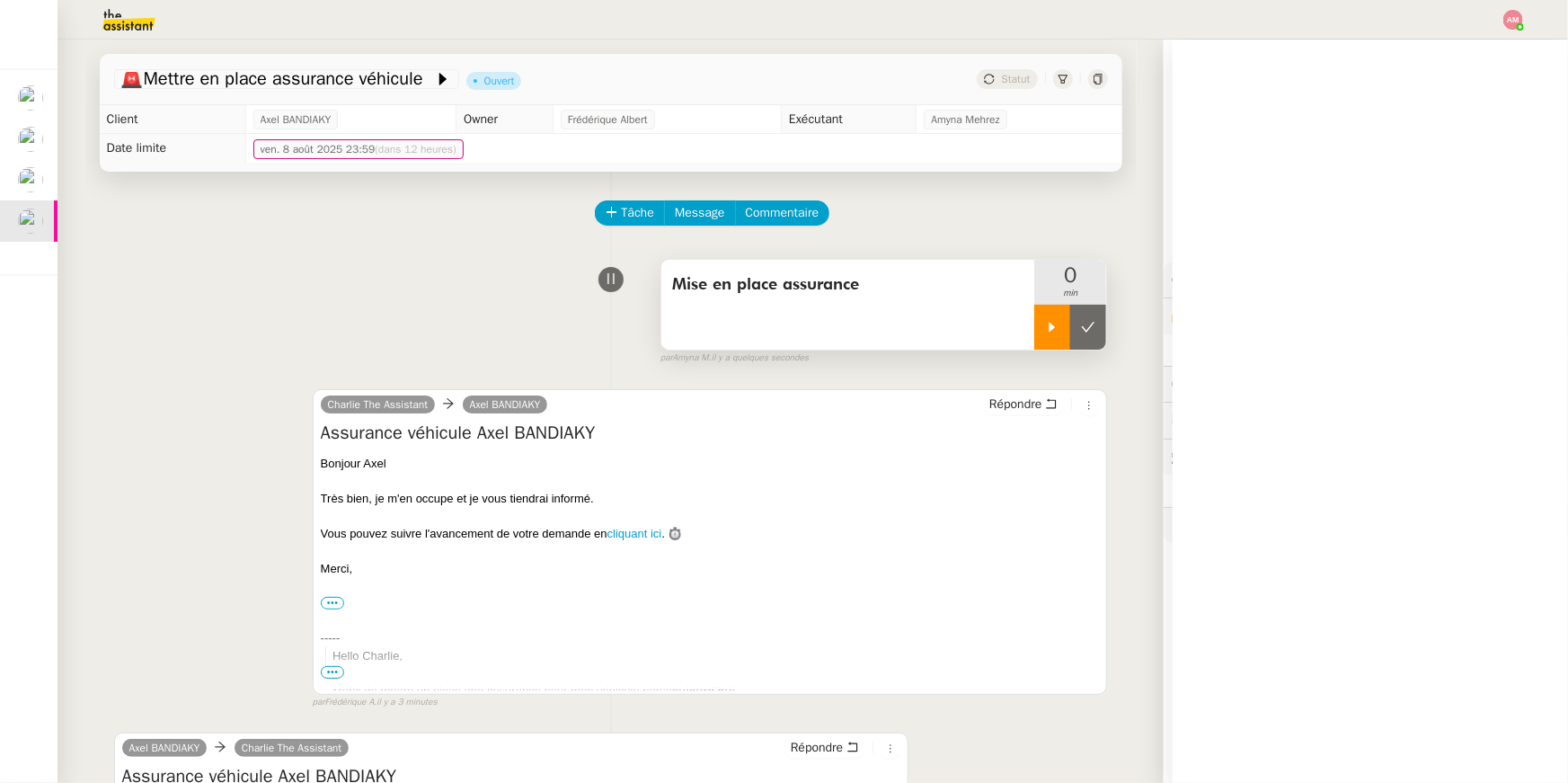 click 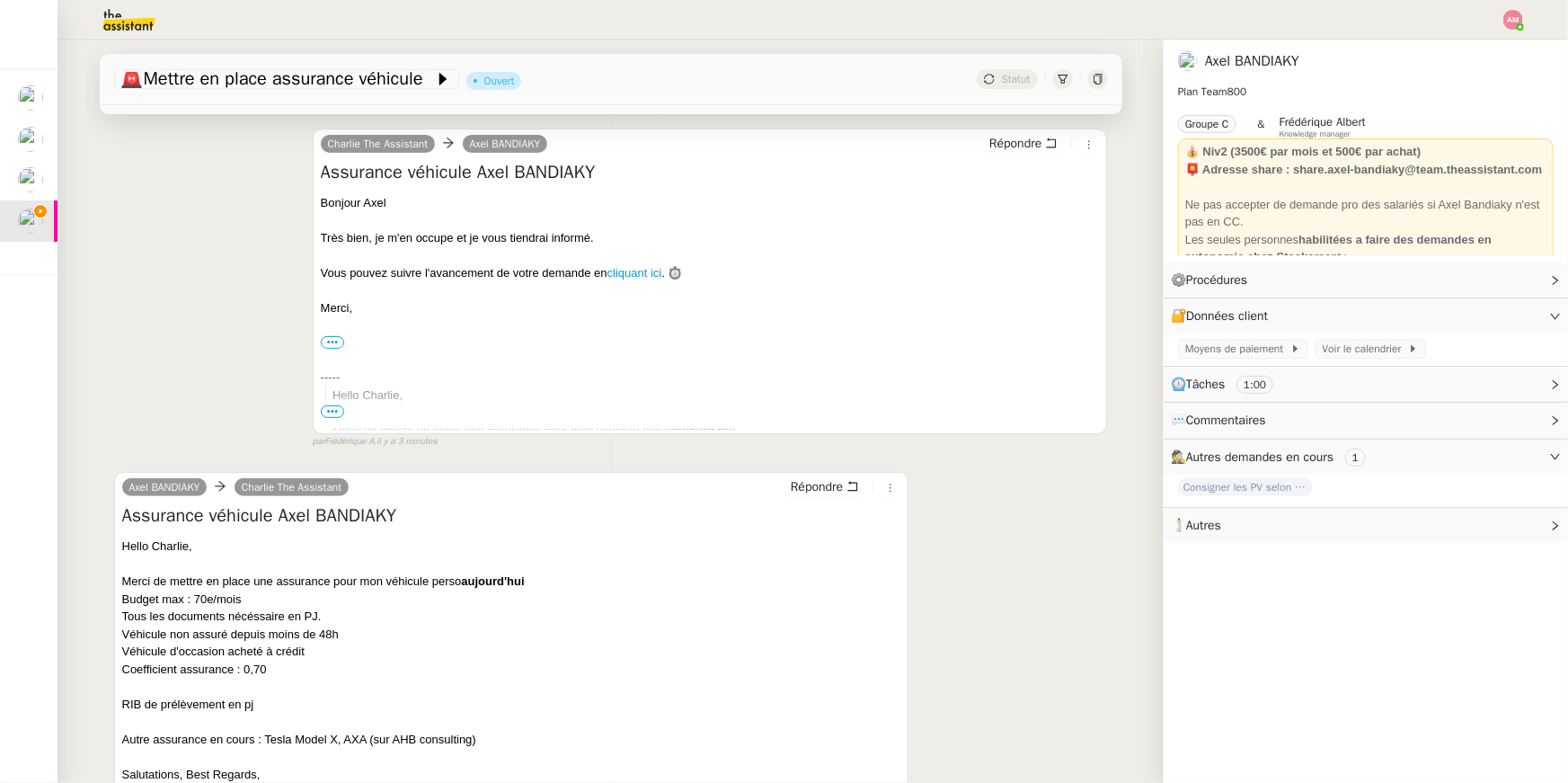 scroll, scrollTop: 270, scrollLeft: 0, axis: vertical 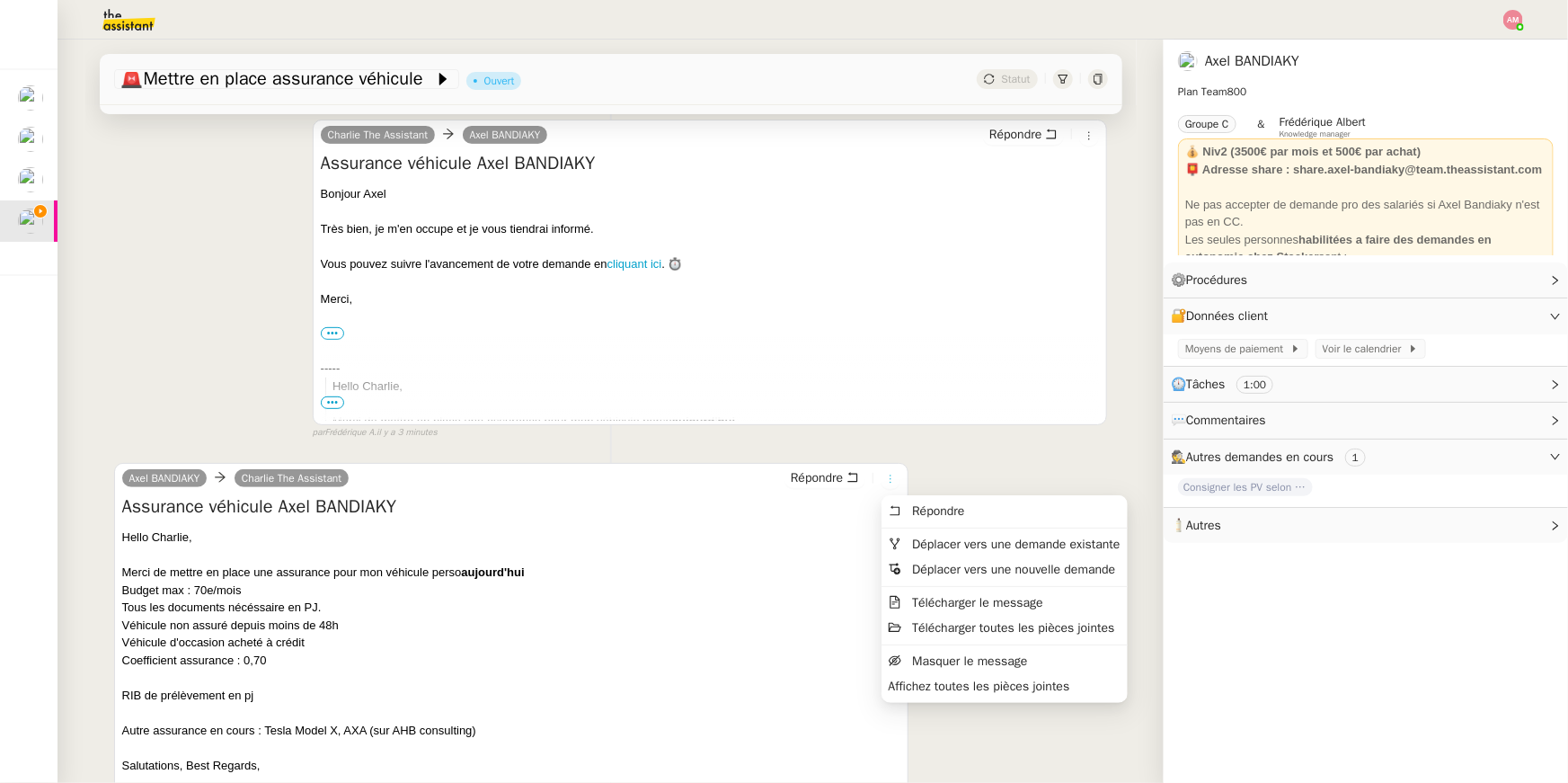 click 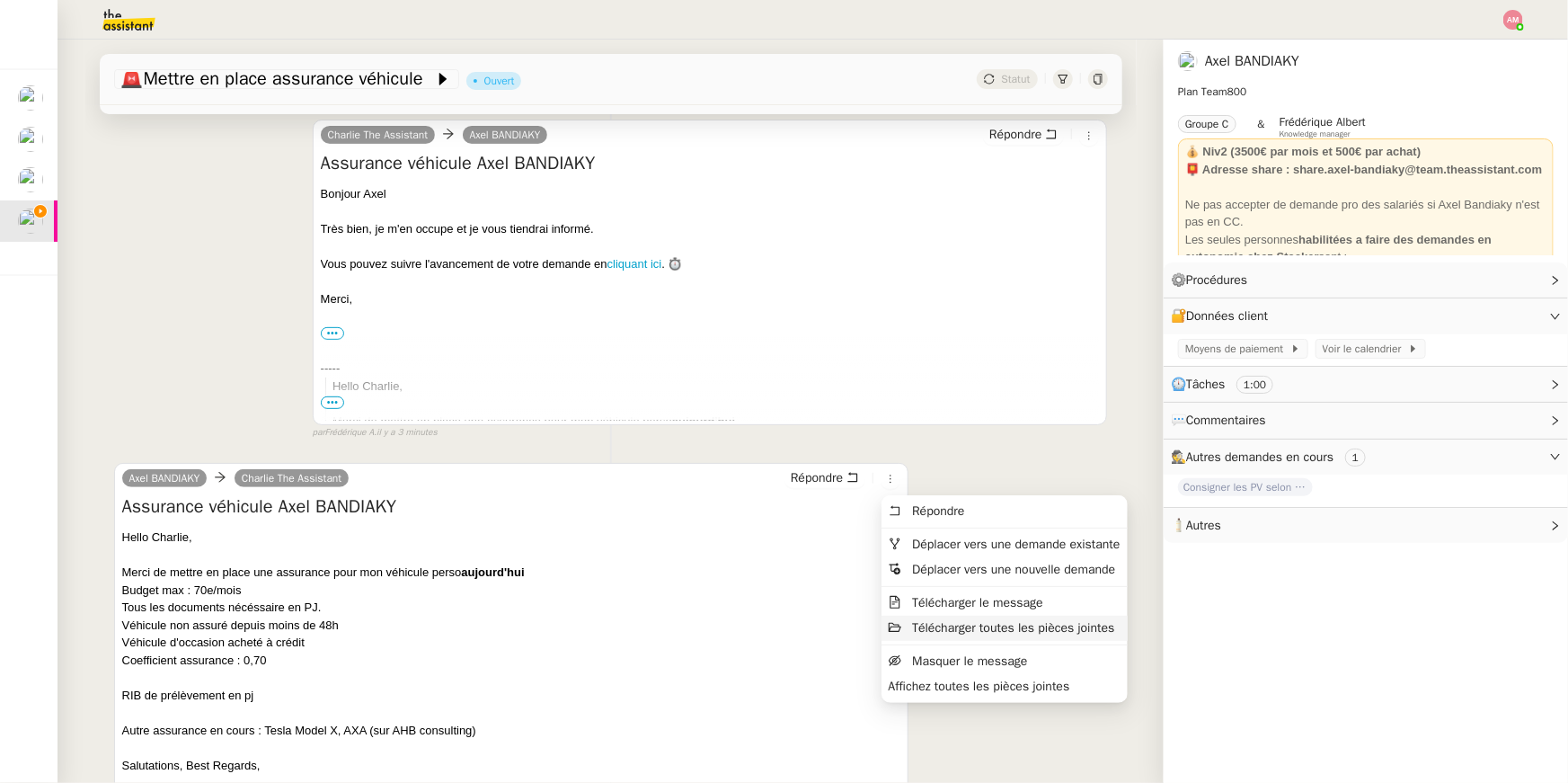 click on "Télécharger toutes les pièces jointes" at bounding box center [1013, 627] 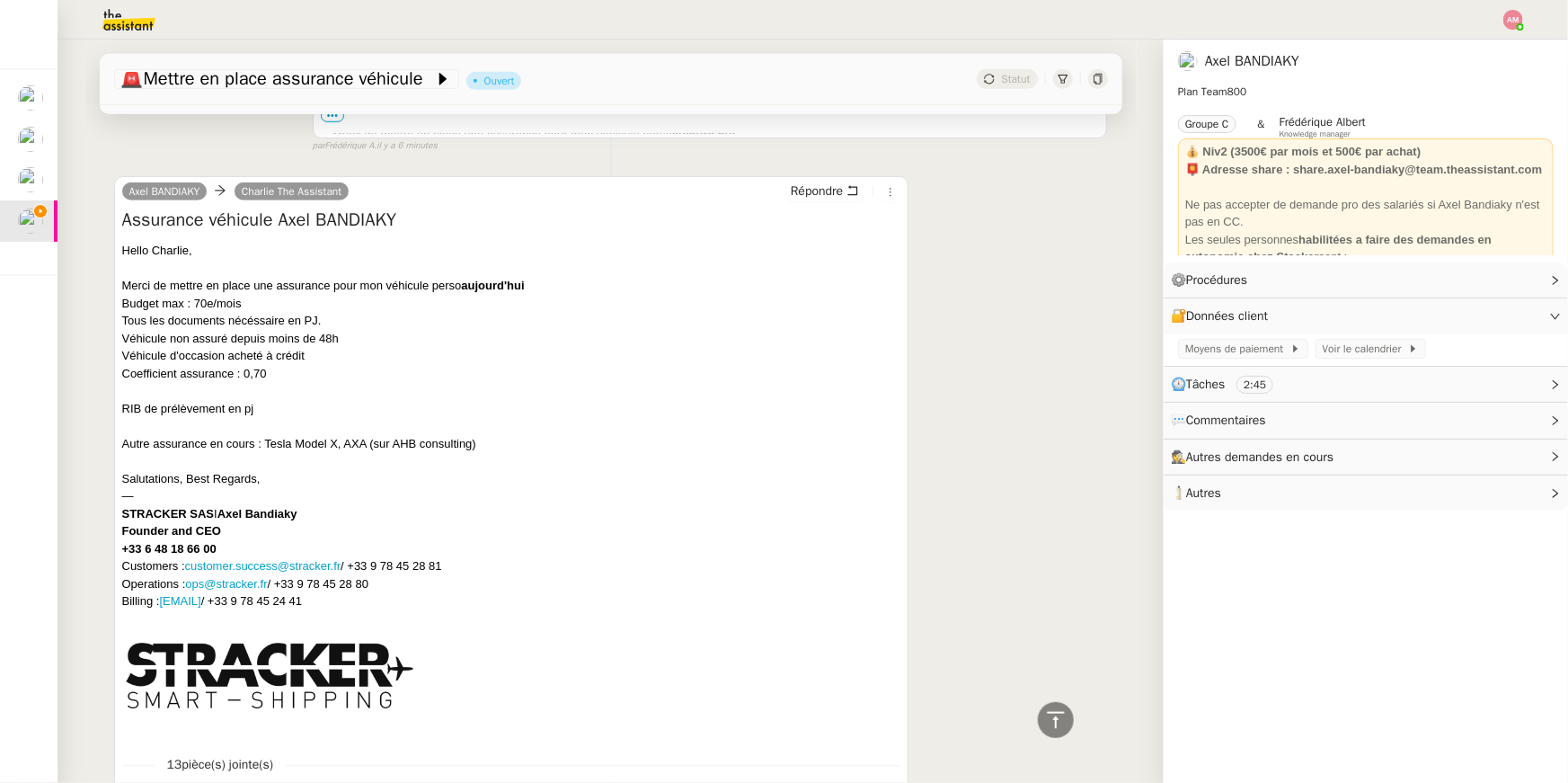 scroll, scrollTop: 565, scrollLeft: 0, axis: vertical 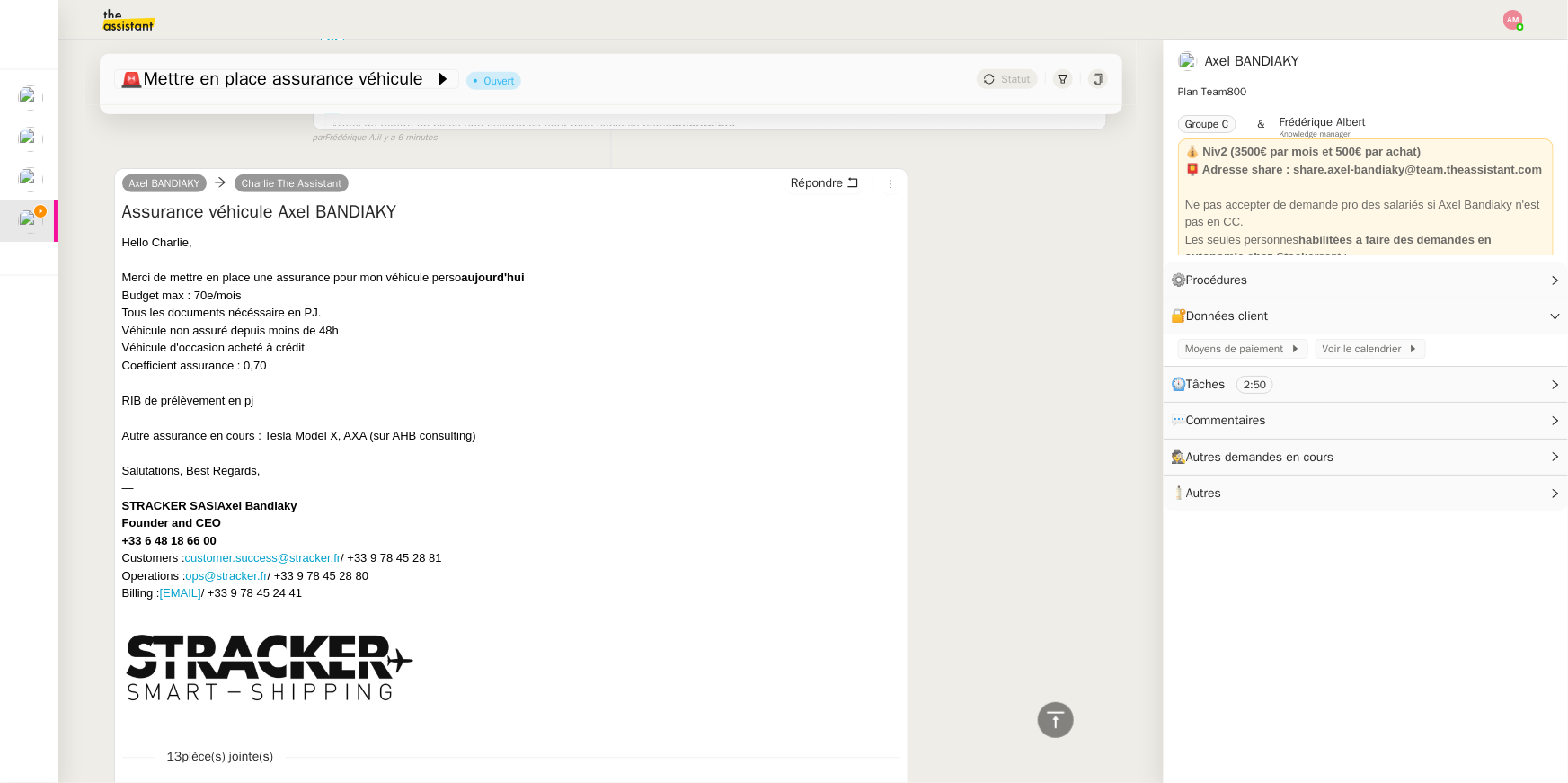 click on "Autre assurance en cours : Tesla Model X, AXA (sur AHB consulting)" at bounding box center (511, 436) 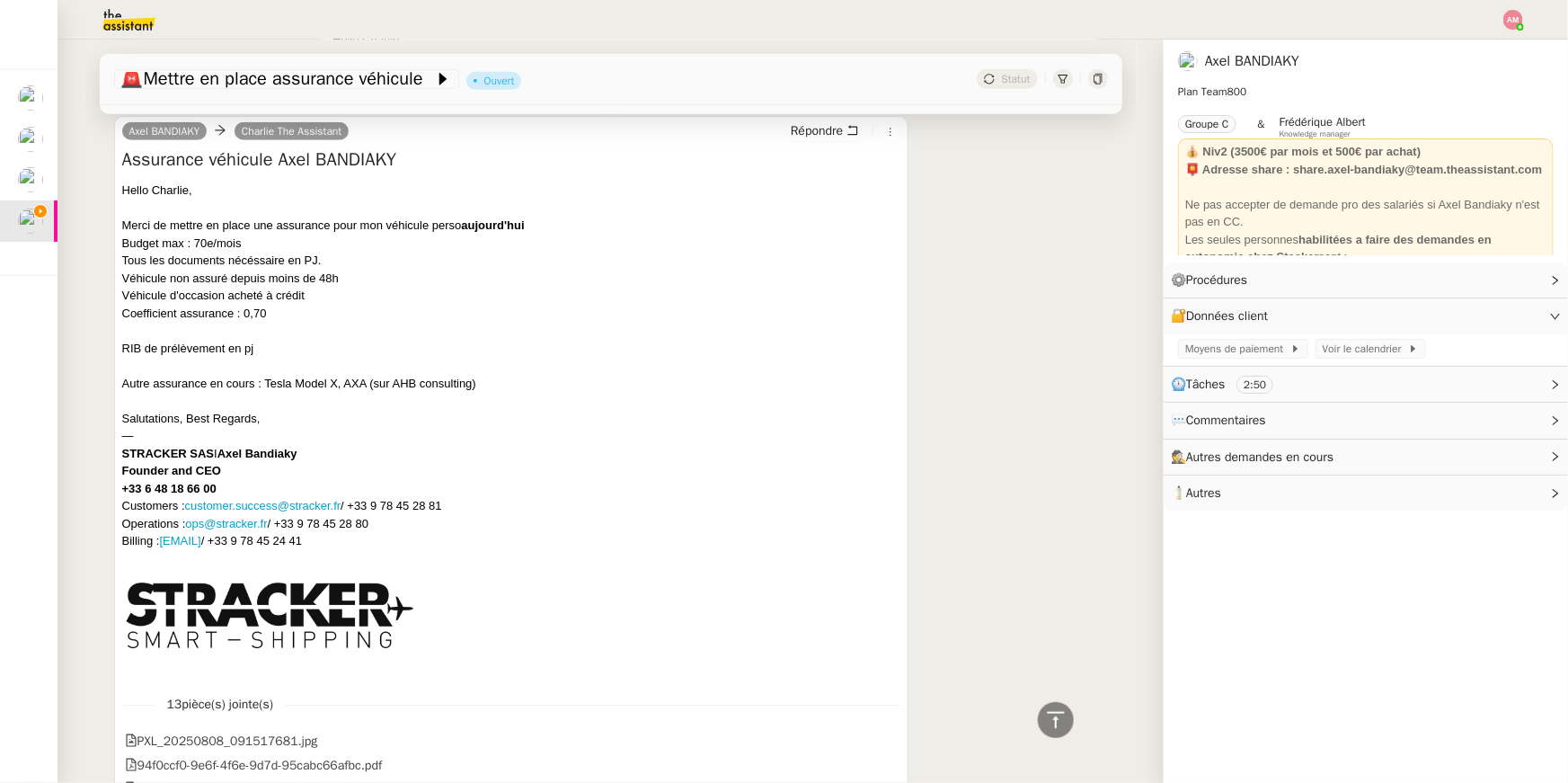 scroll, scrollTop: 621, scrollLeft: 0, axis: vertical 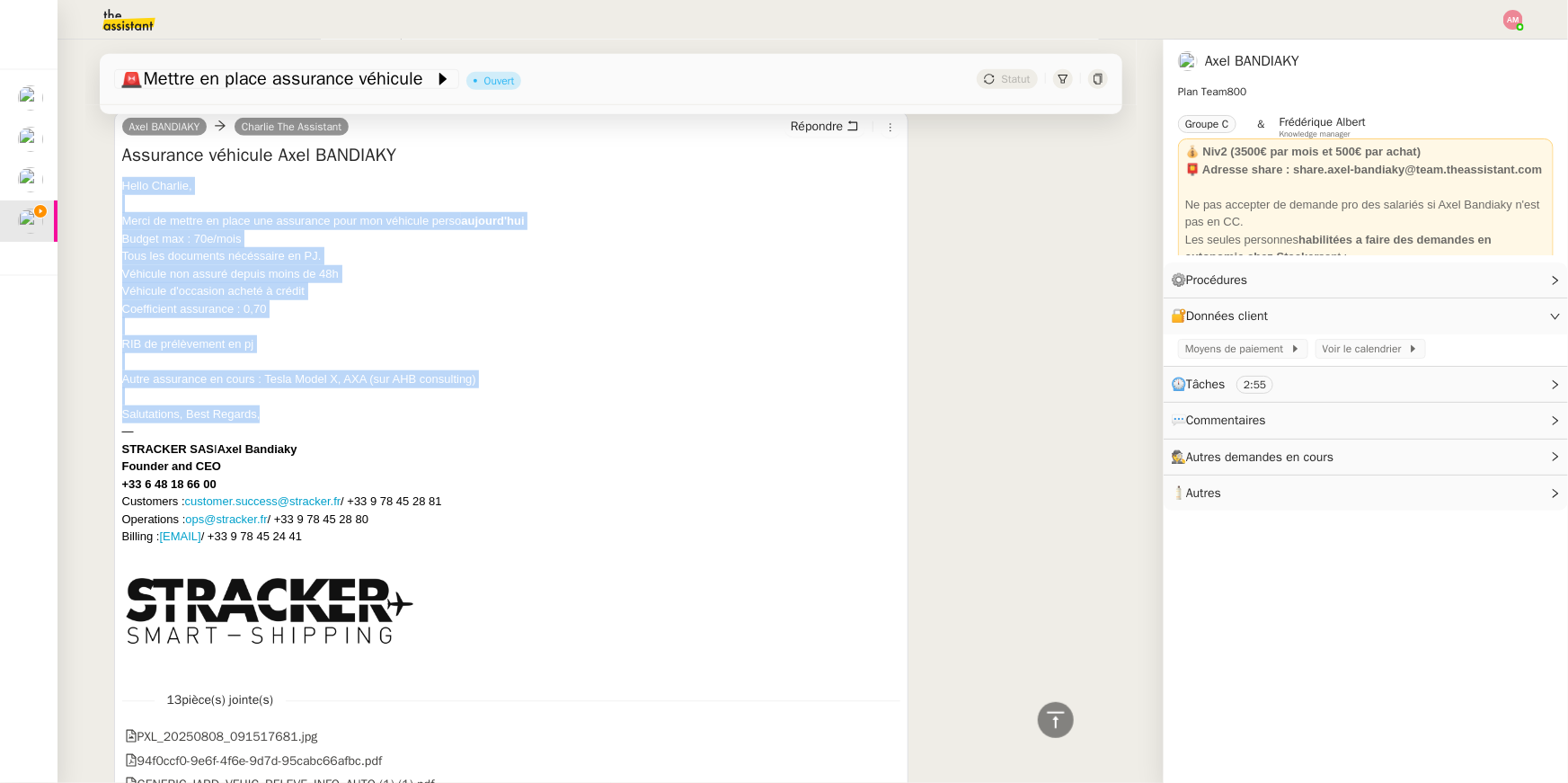 drag, startPoint x: 291, startPoint y: 412, endPoint x: 372, endPoint y: 169, distance: 256.14449 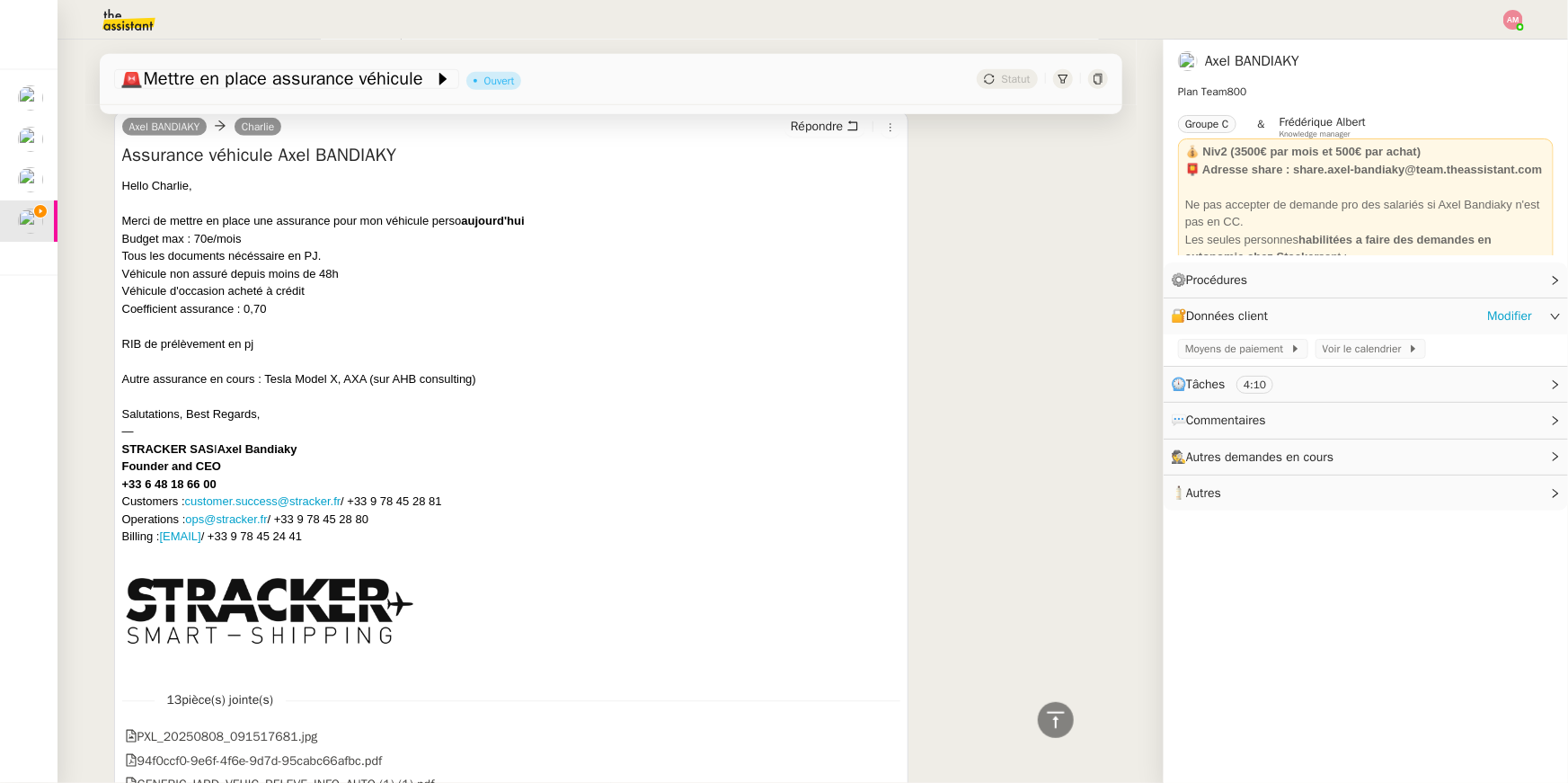 click on "Moyens de paiement       Voir le calendrier" 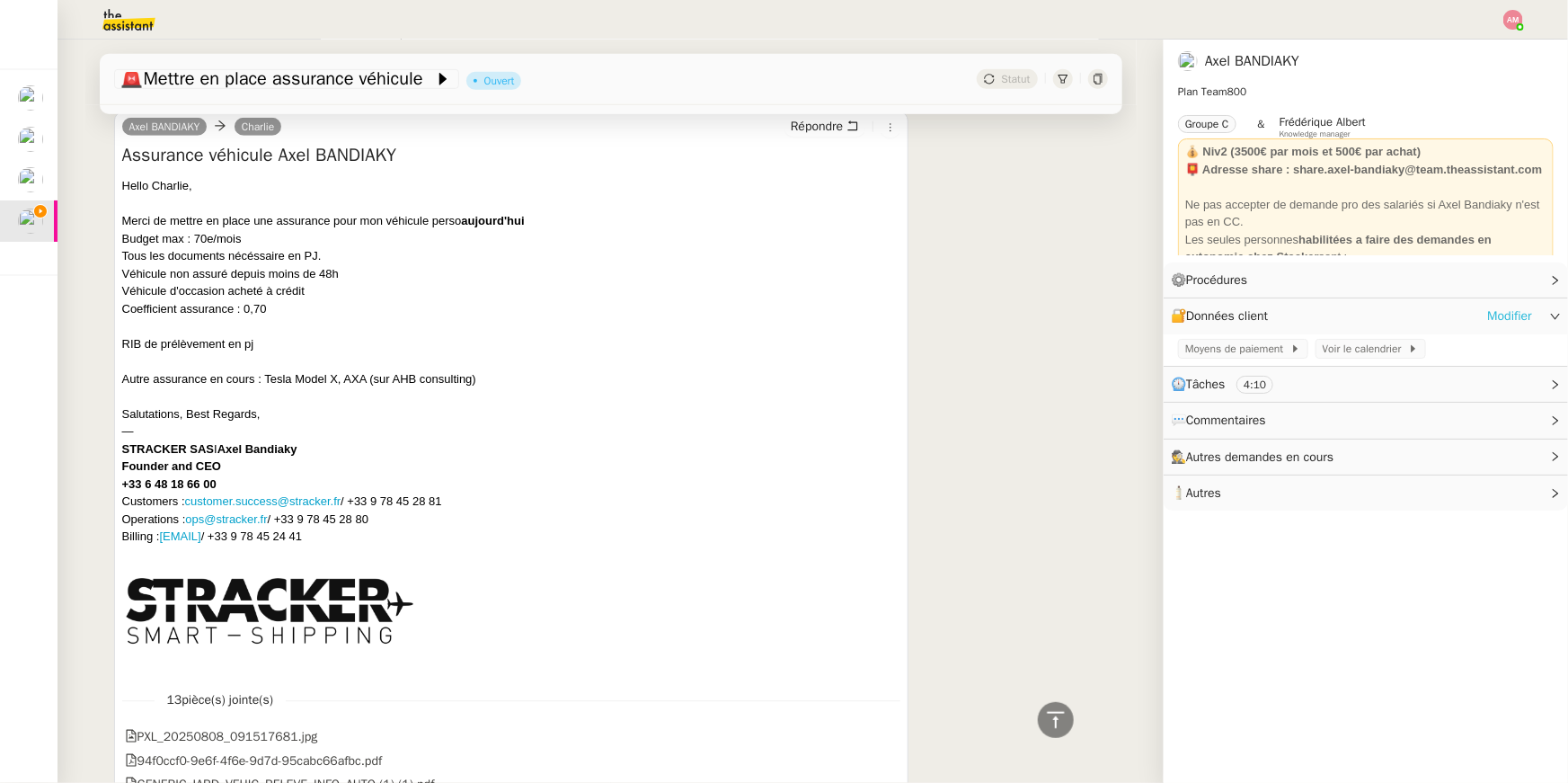 click on "Modifier" 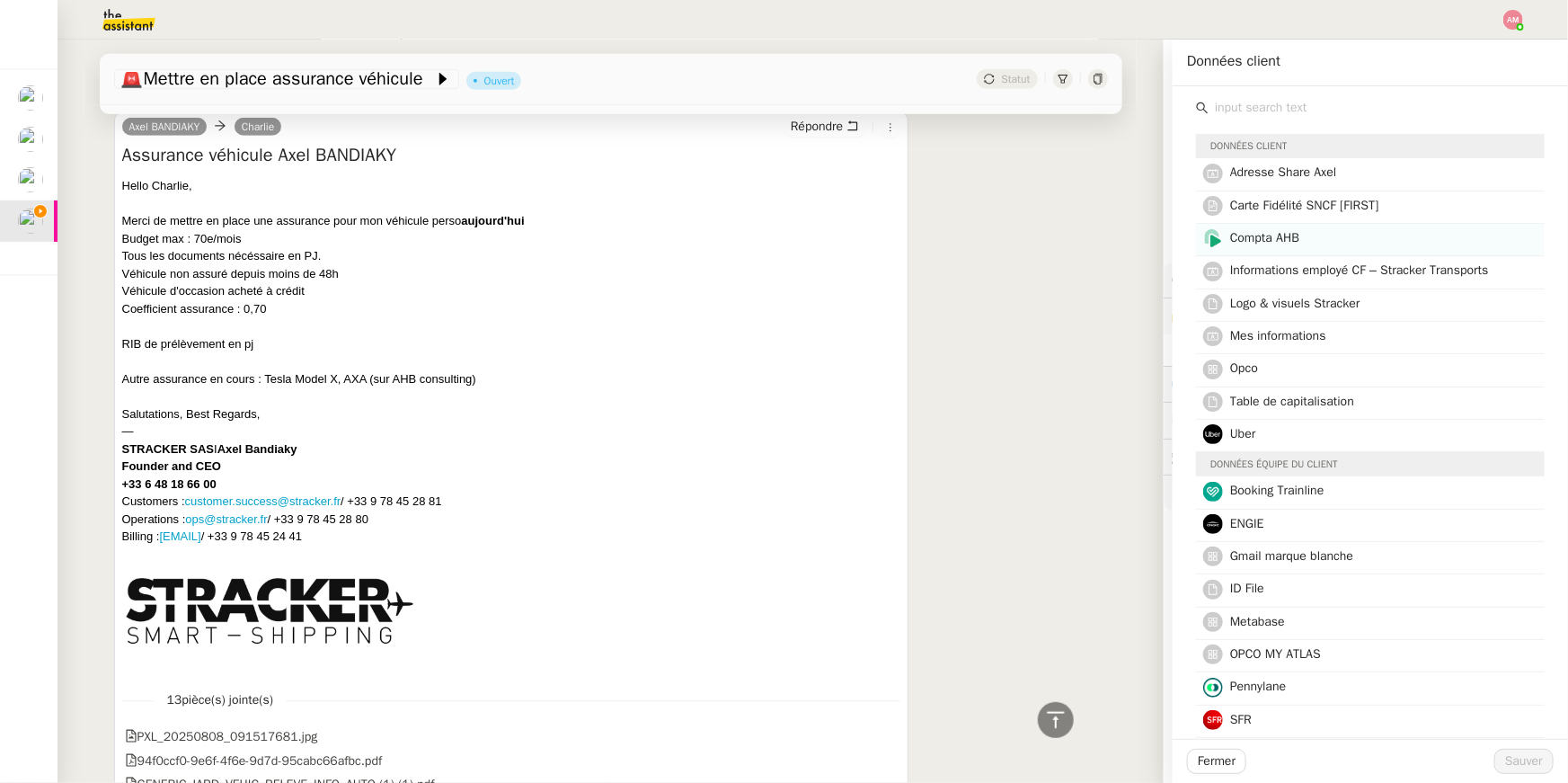 click on "Compta AHB" 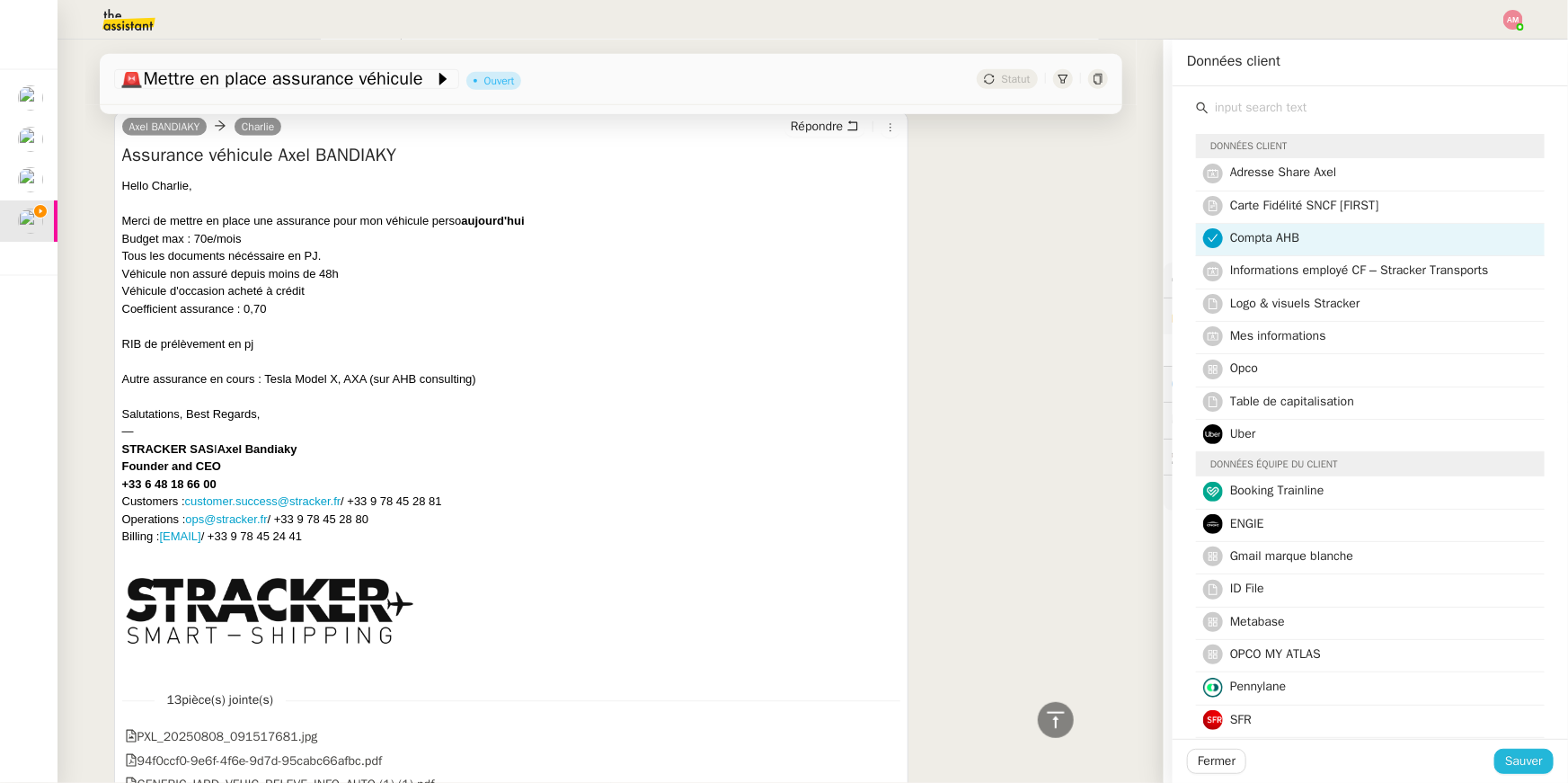 click on "Sauver" 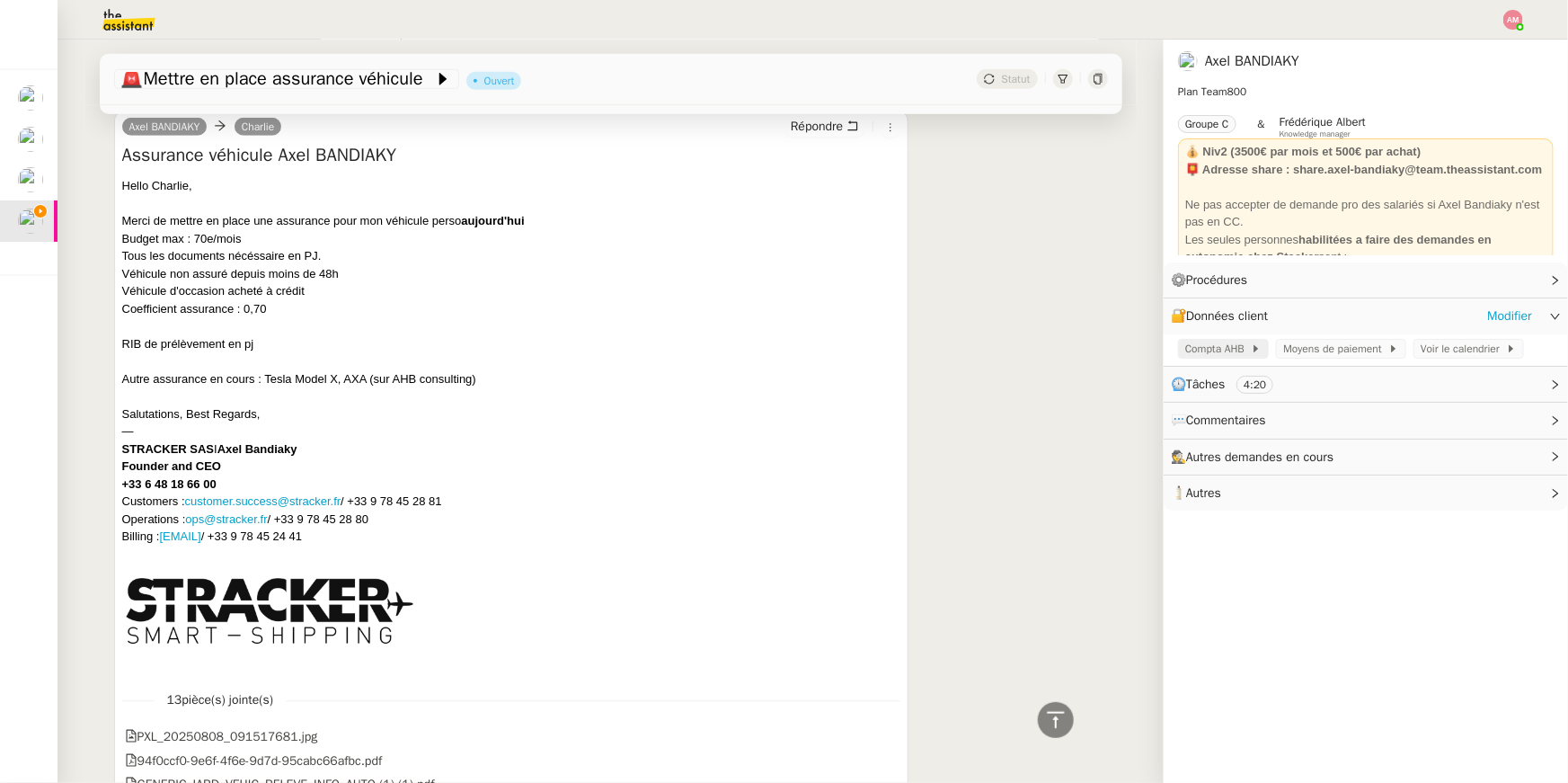 click 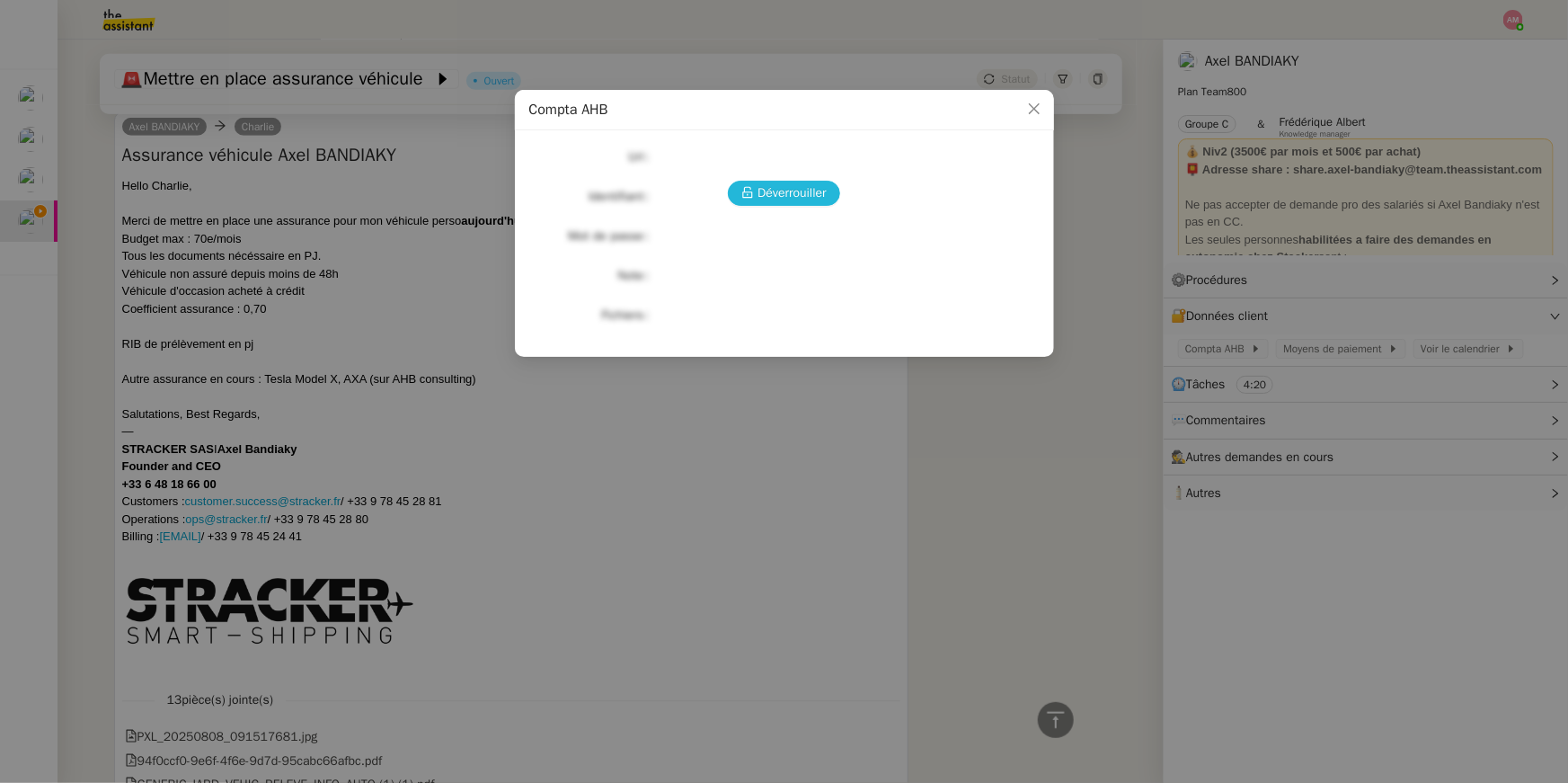 click on "Déverrouiller" at bounding box center [792, 192] 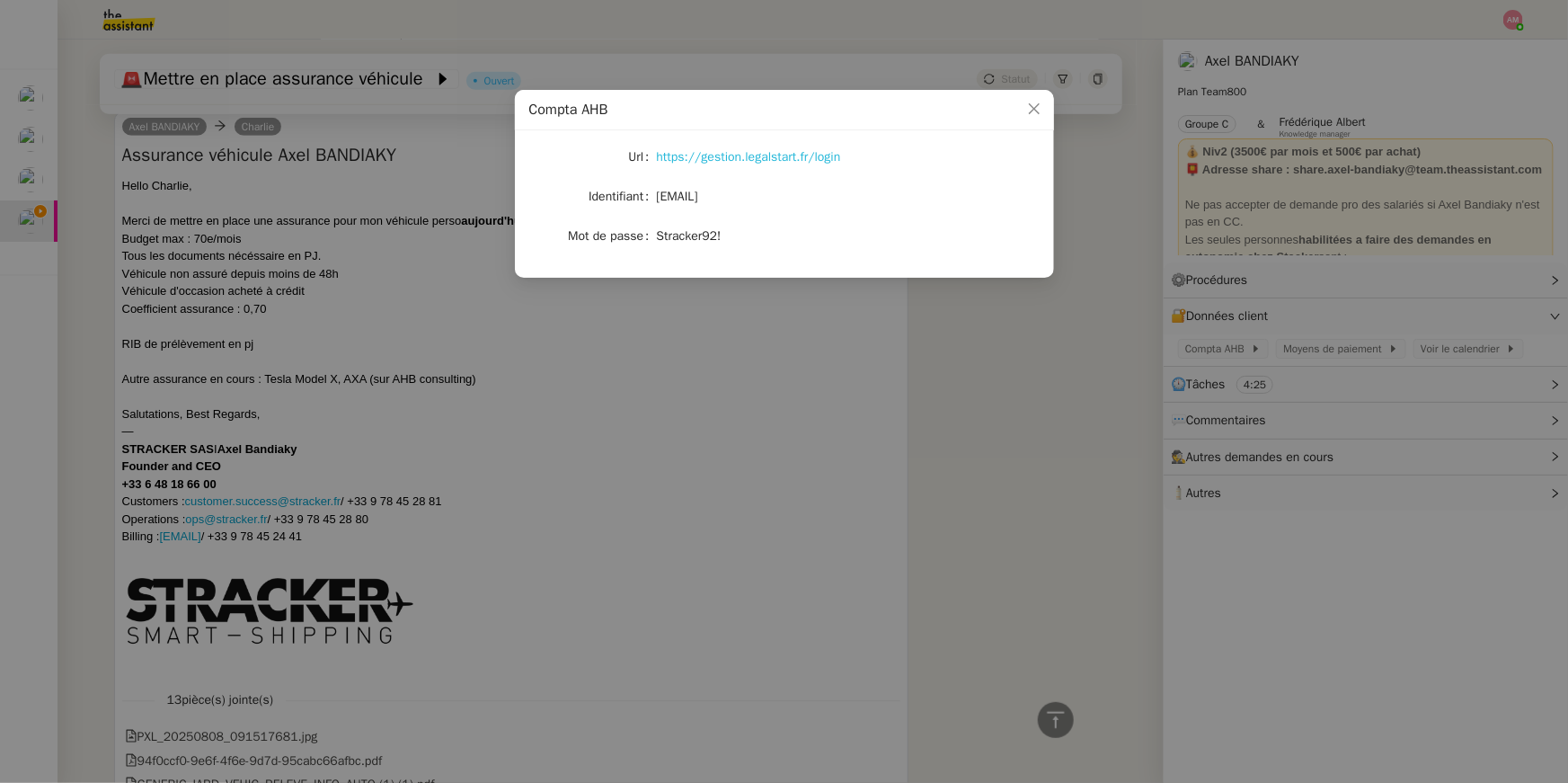 click on "https://gestion.legalstart.fr/login" 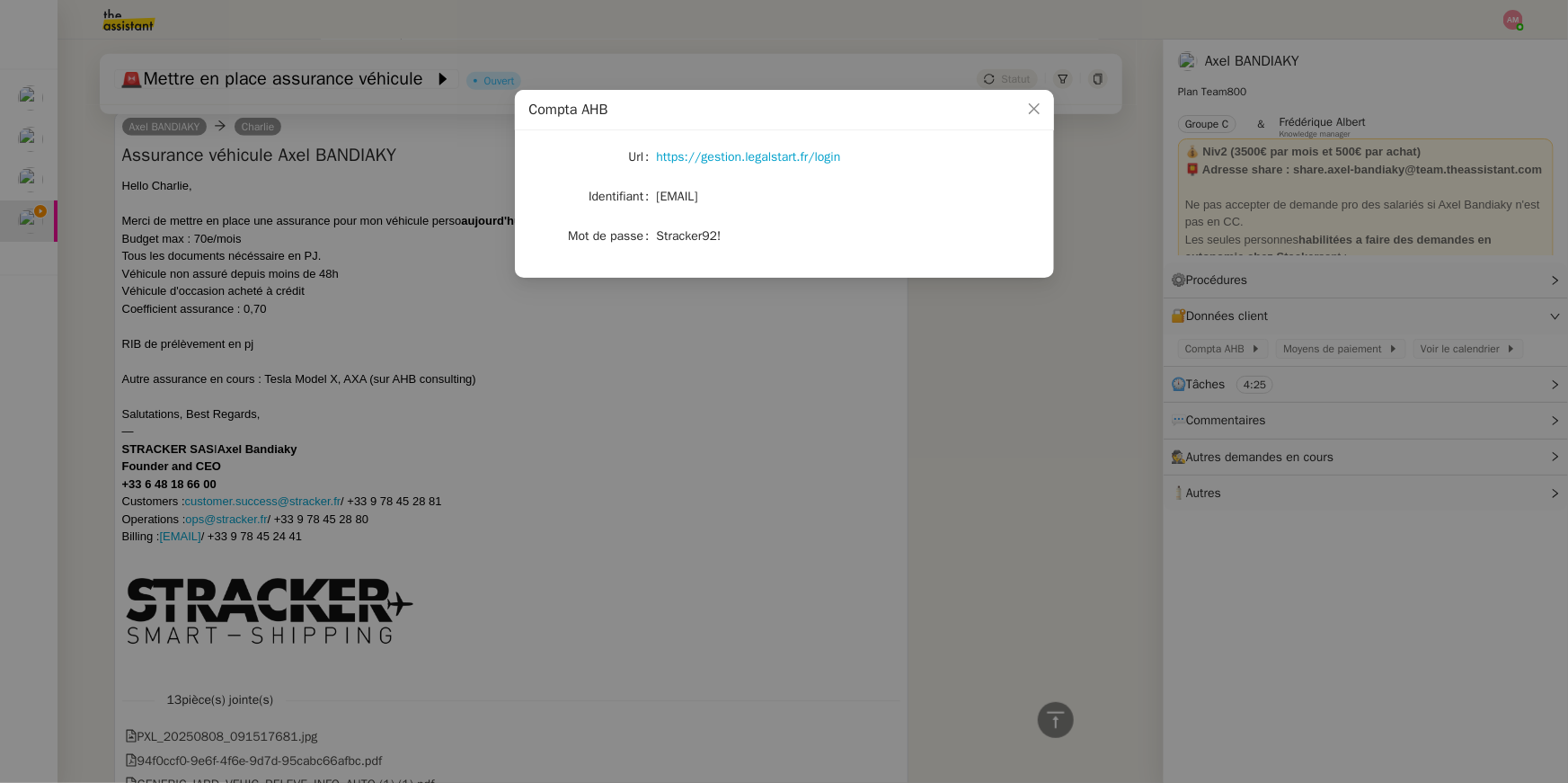 click on "bandiaky.axel@gmail.com" 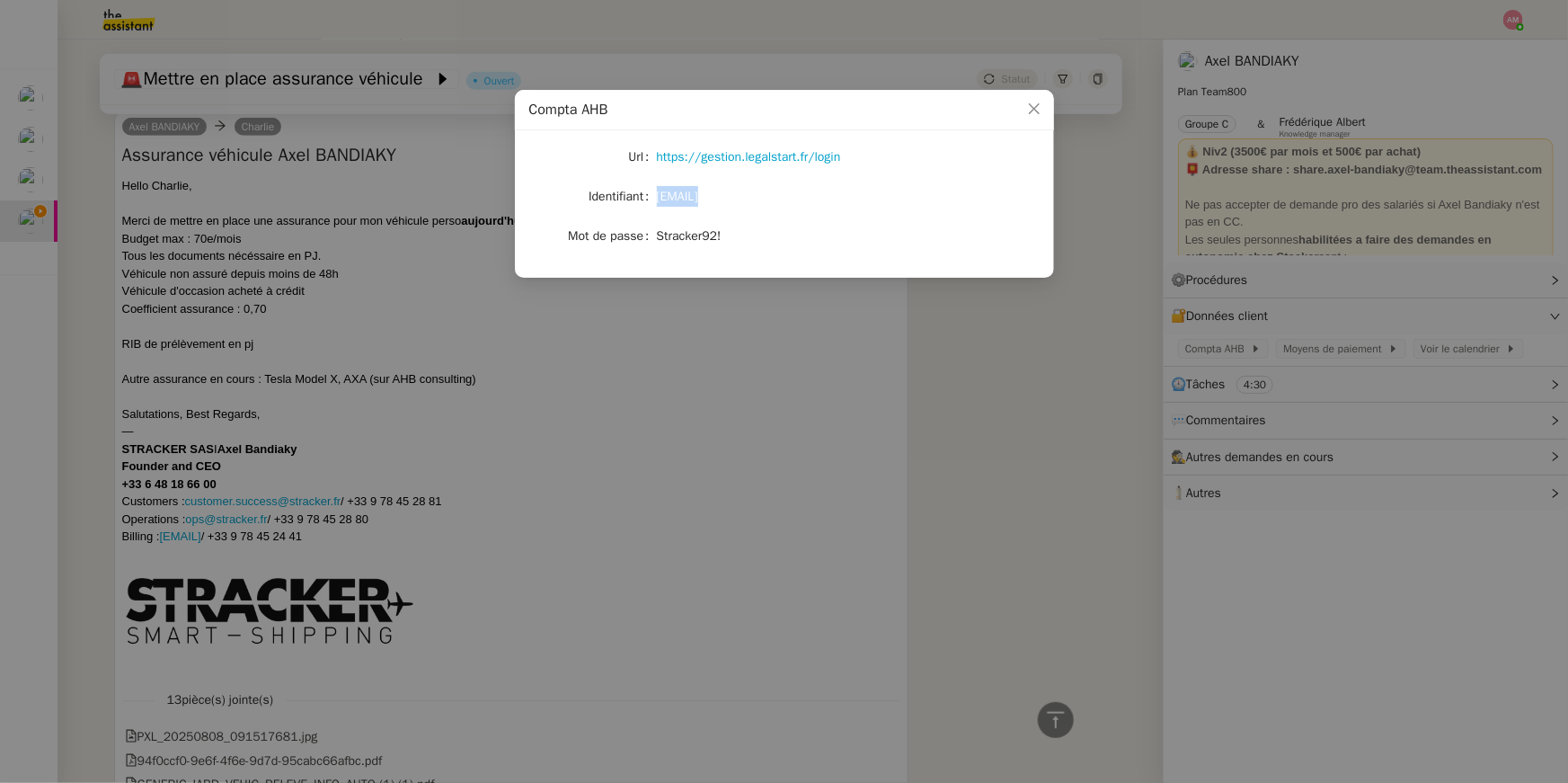 drag, startPoint x: 658, startPoint y: 199, endPoint x: 837, endPoint y: 199, distance: 179 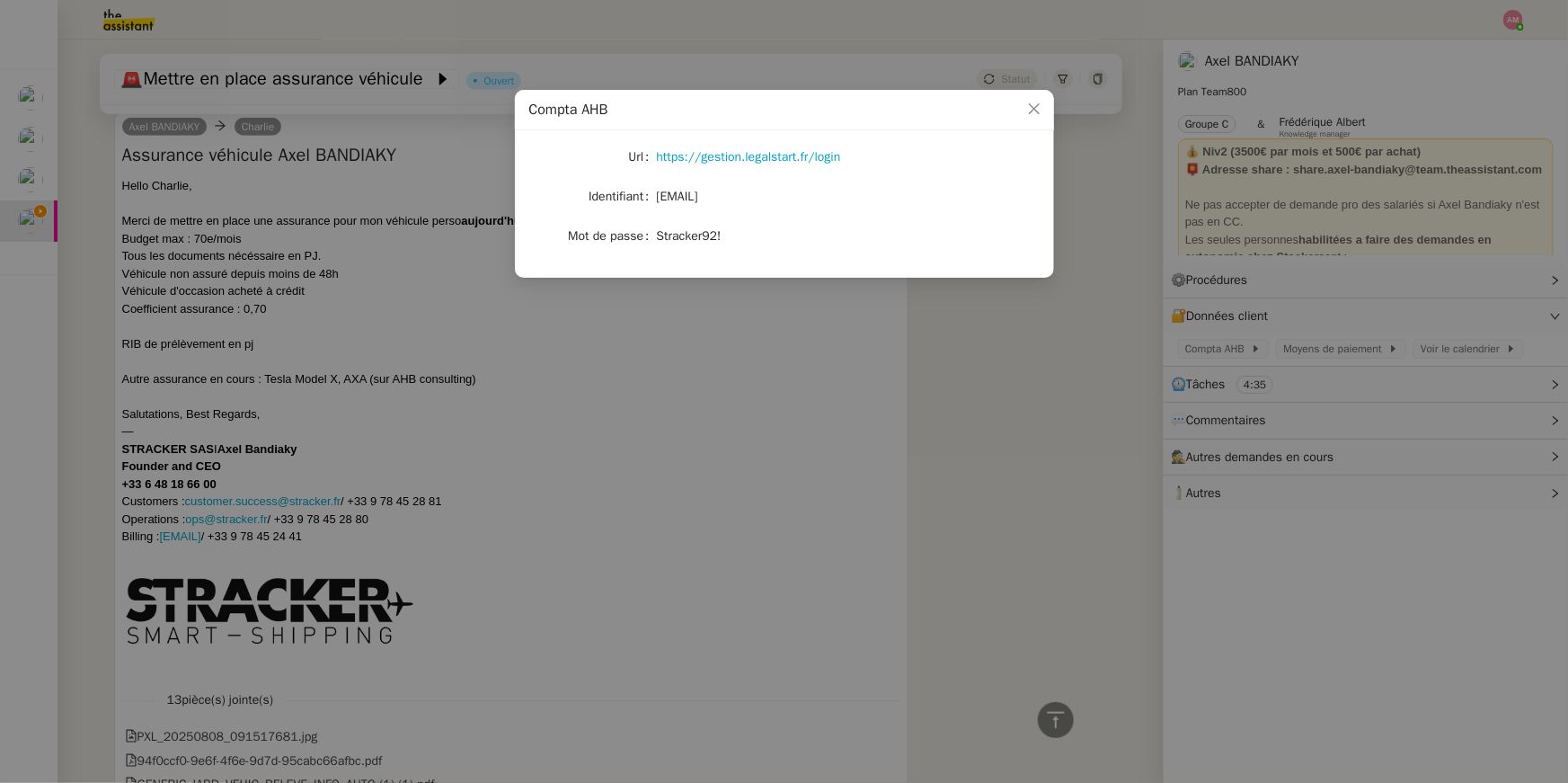 click on "Url https://gestion.legalstart.fr/login    Identifiant bandiaky.axel@gmail.com Mot de passe Stracker92!" at bounding box center [784, 204] 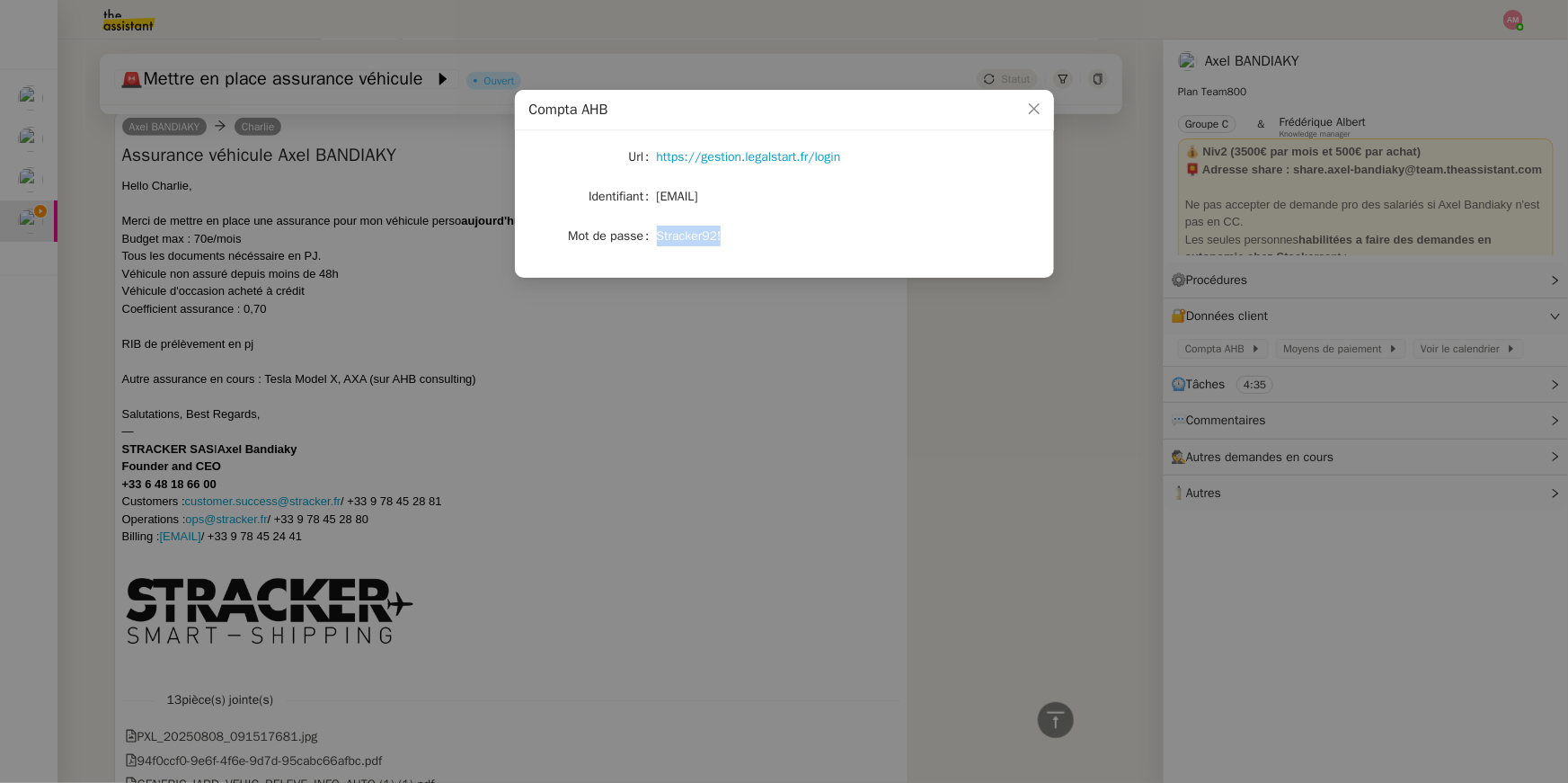 drag, startPoint x: 656, startPoint y: 234, endPoint x: 807, endPoint y: 241, distance: 151.16216 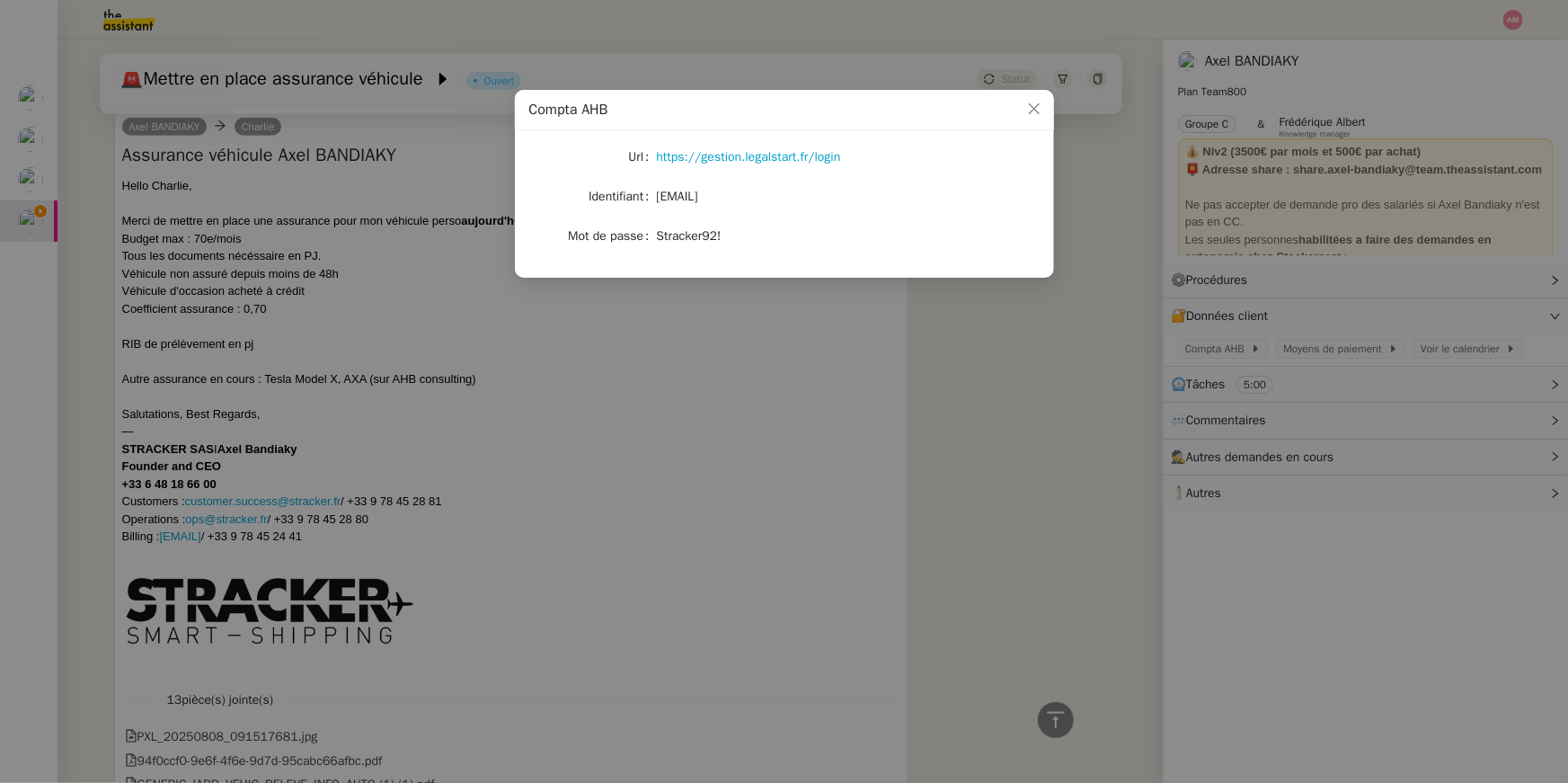 click on "Compta AHB Url https://gestion.legalstart.fr/login    Identifiant bandiaky.axel@gmail.com Mot de passe Stracker92!" at bounding box center (784, 391) 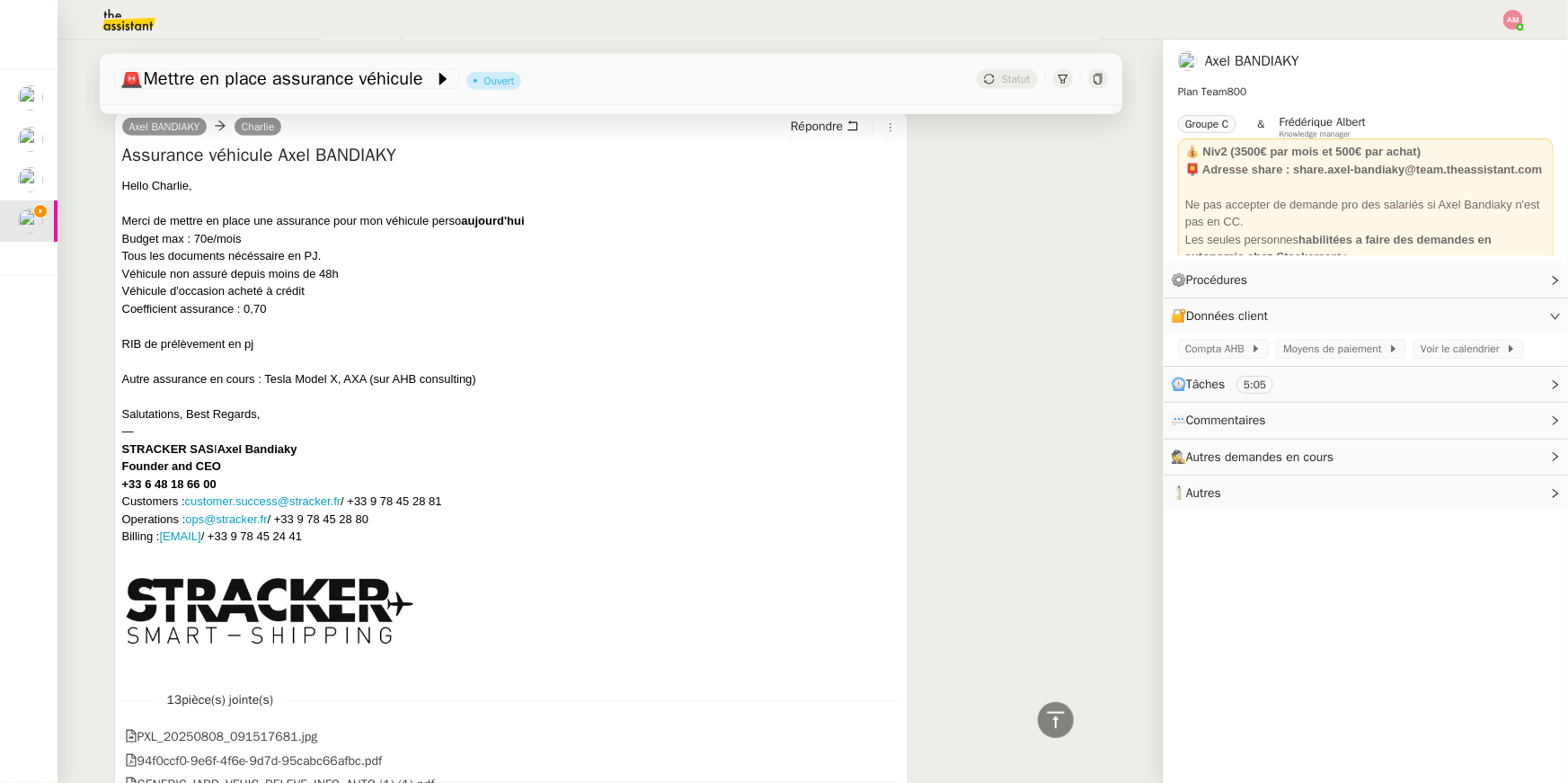 click on "Autre assurance en cours : Tesla Model X, AXA (sur AHB consulting)" at bounding box center (511, 379) 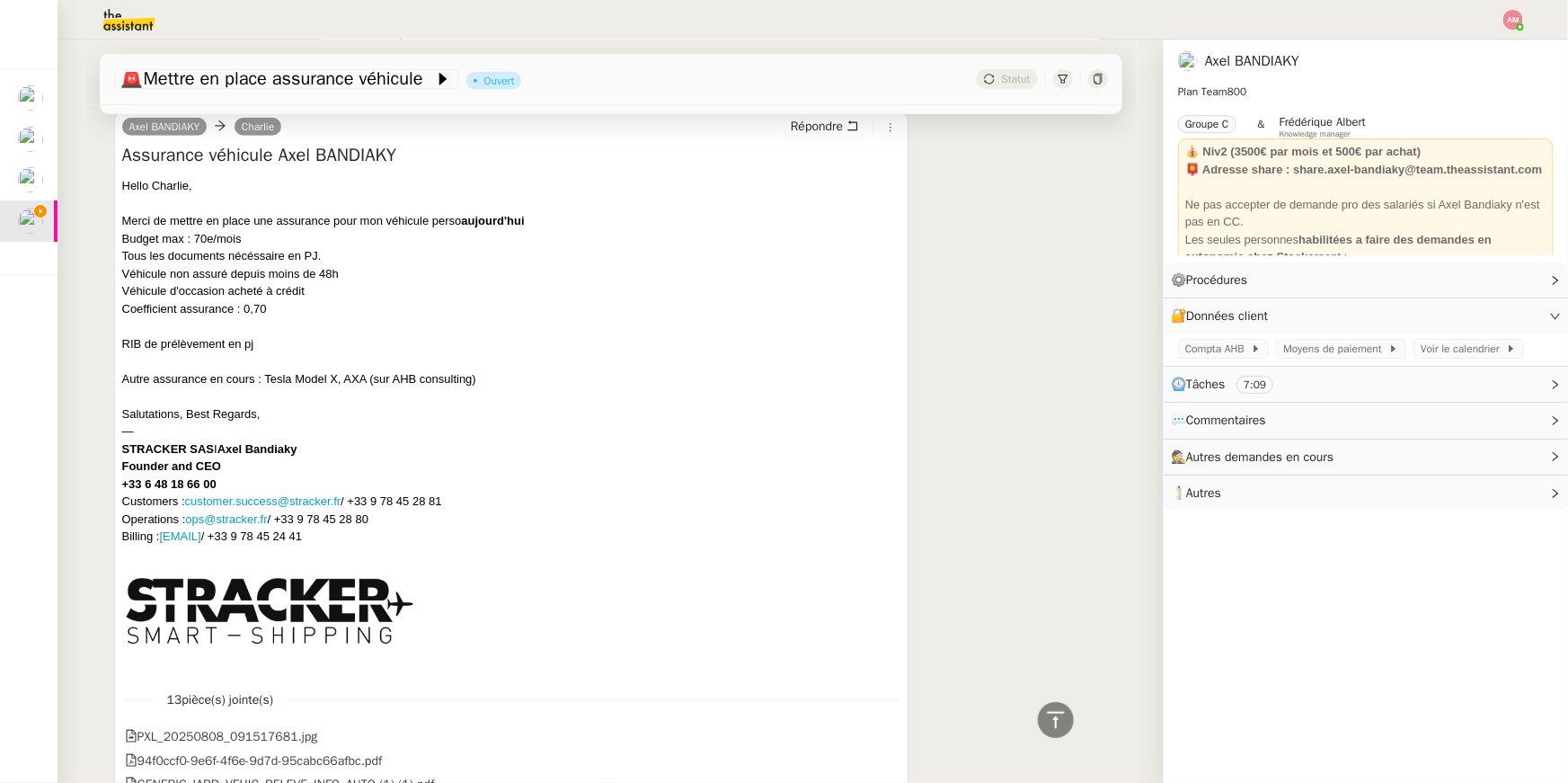 scroll, scrollTop: 621, scrollLeft: 0, axis: vertical 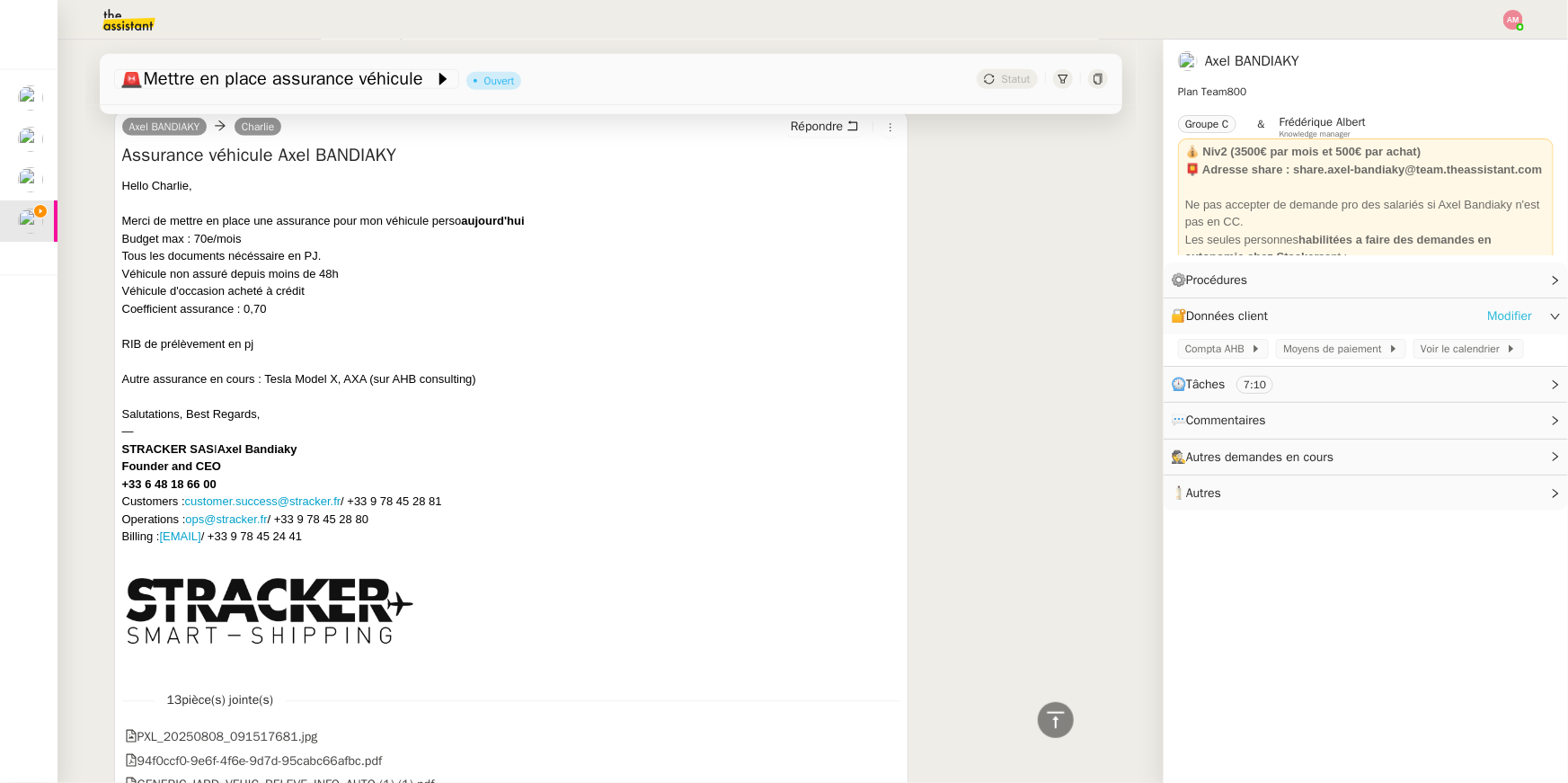 click on "Modifier" 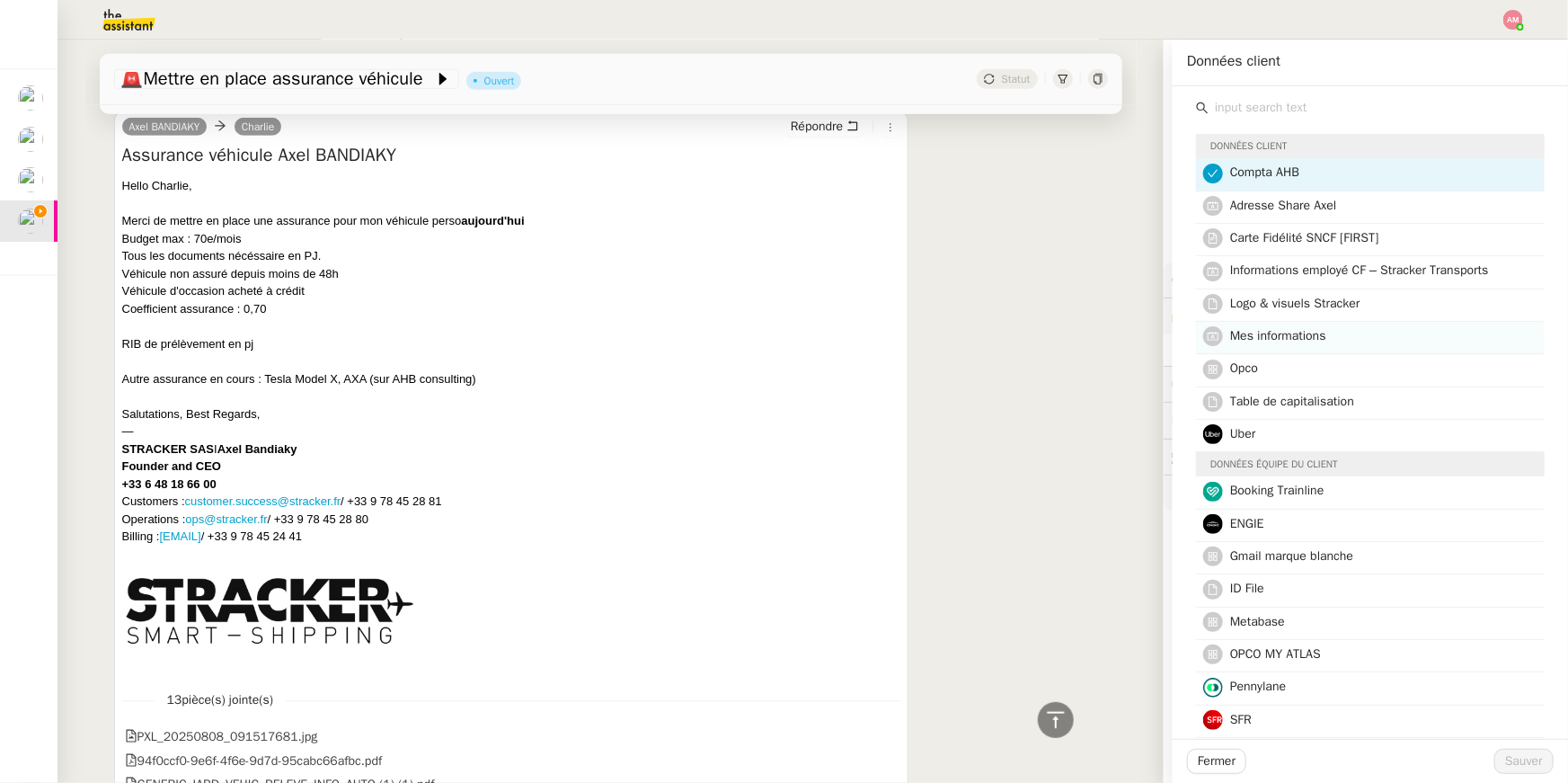 click on "Mes informations" 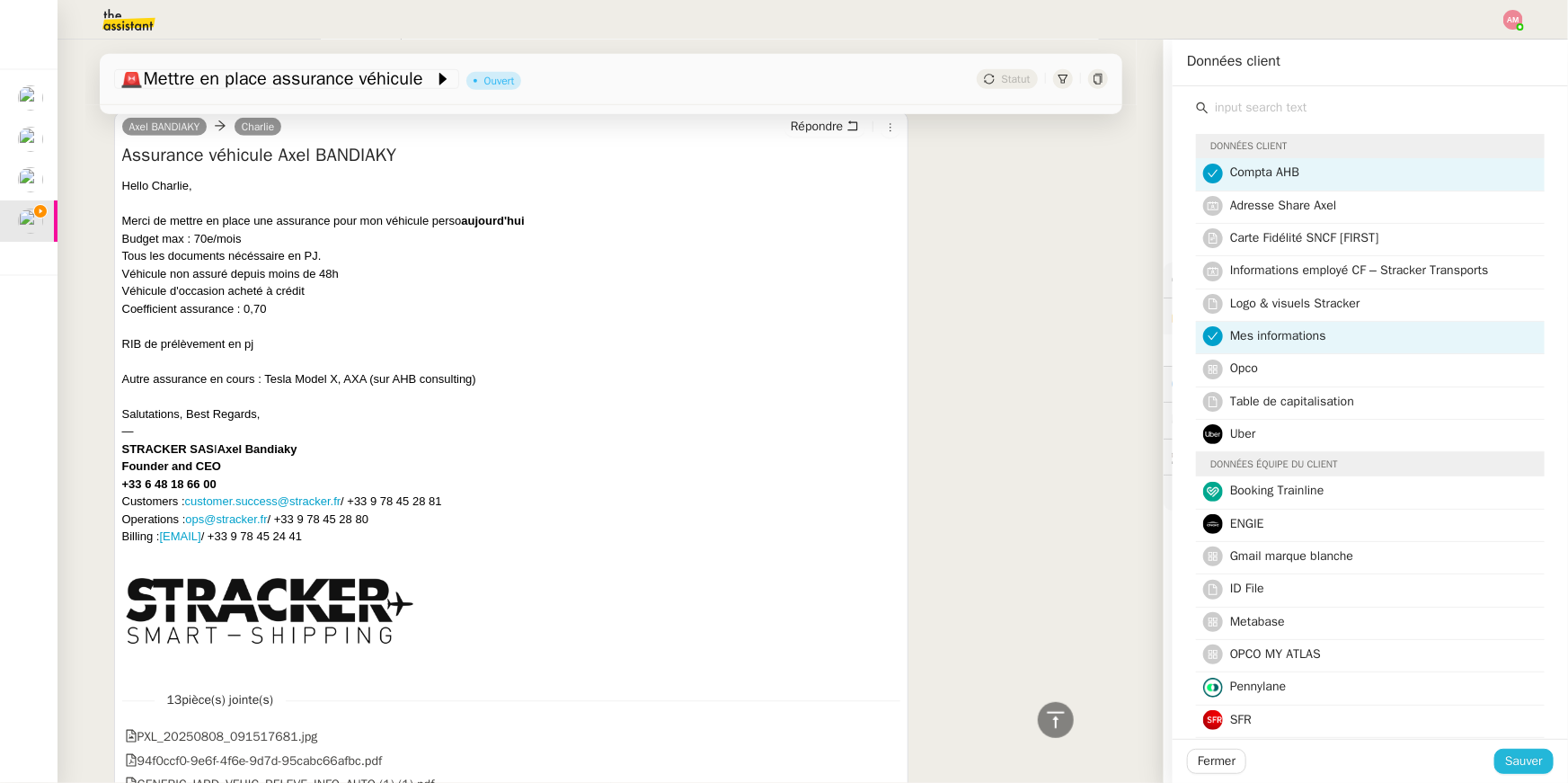 click on "Sauver" 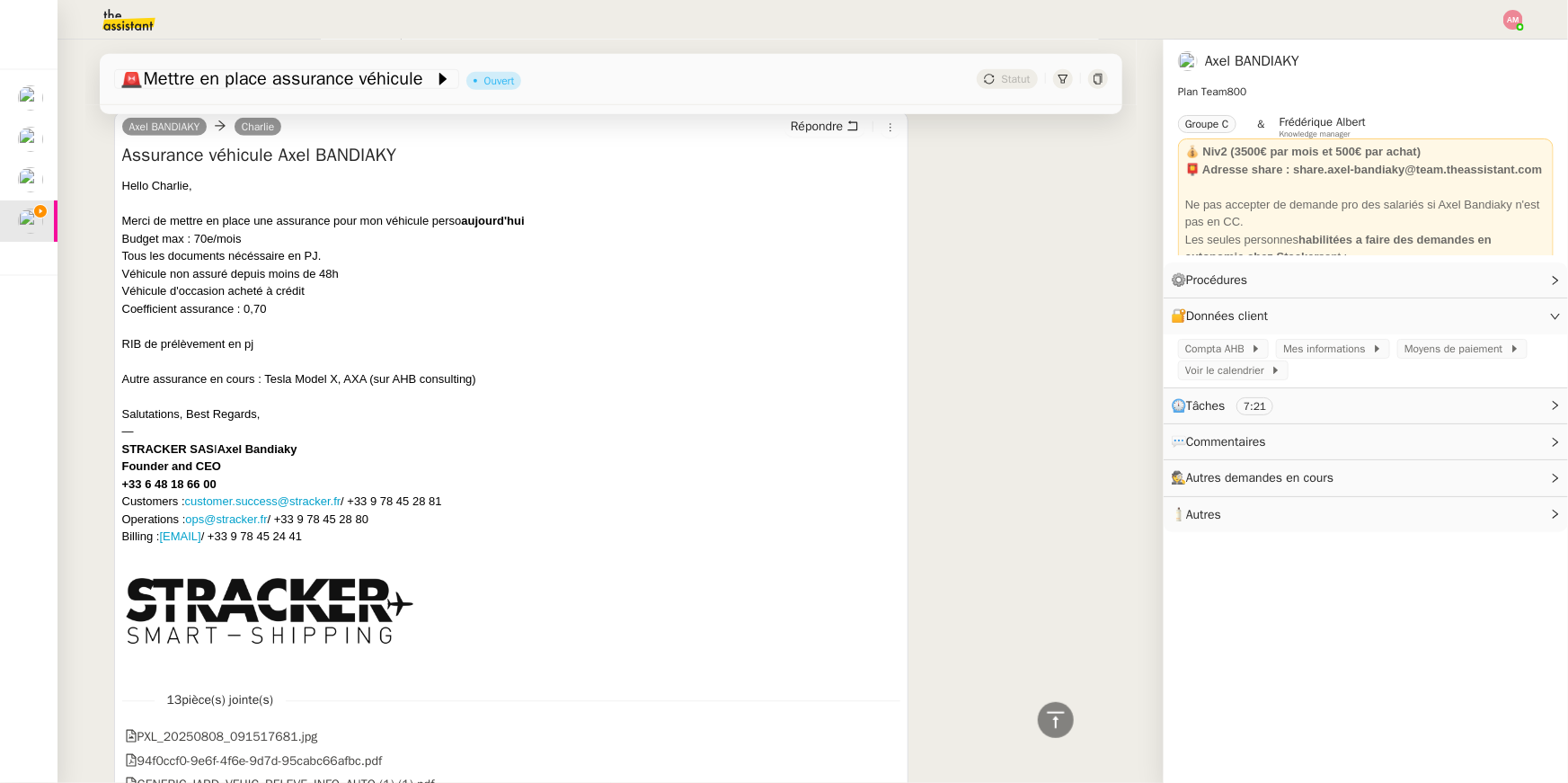 click 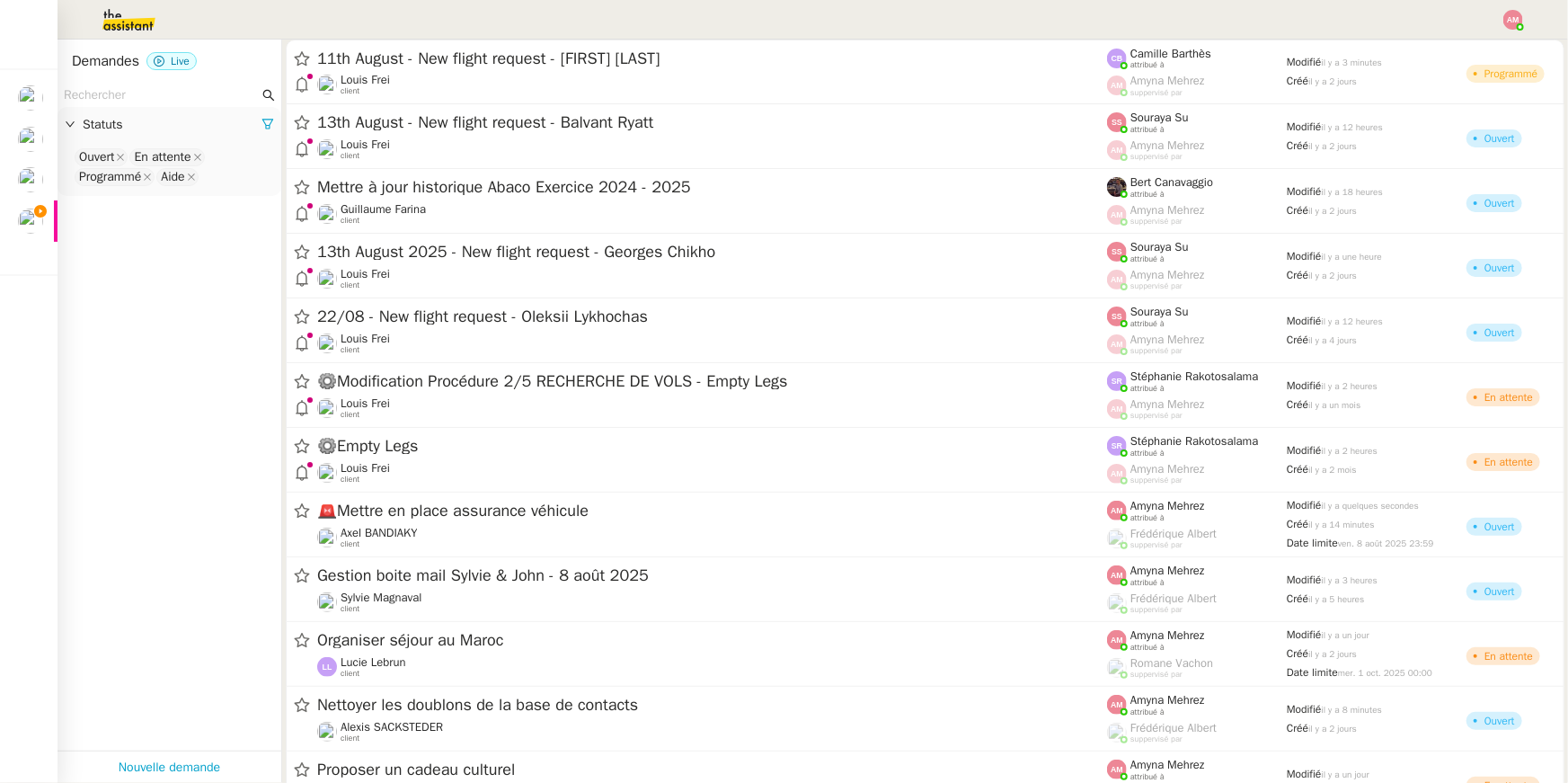 click 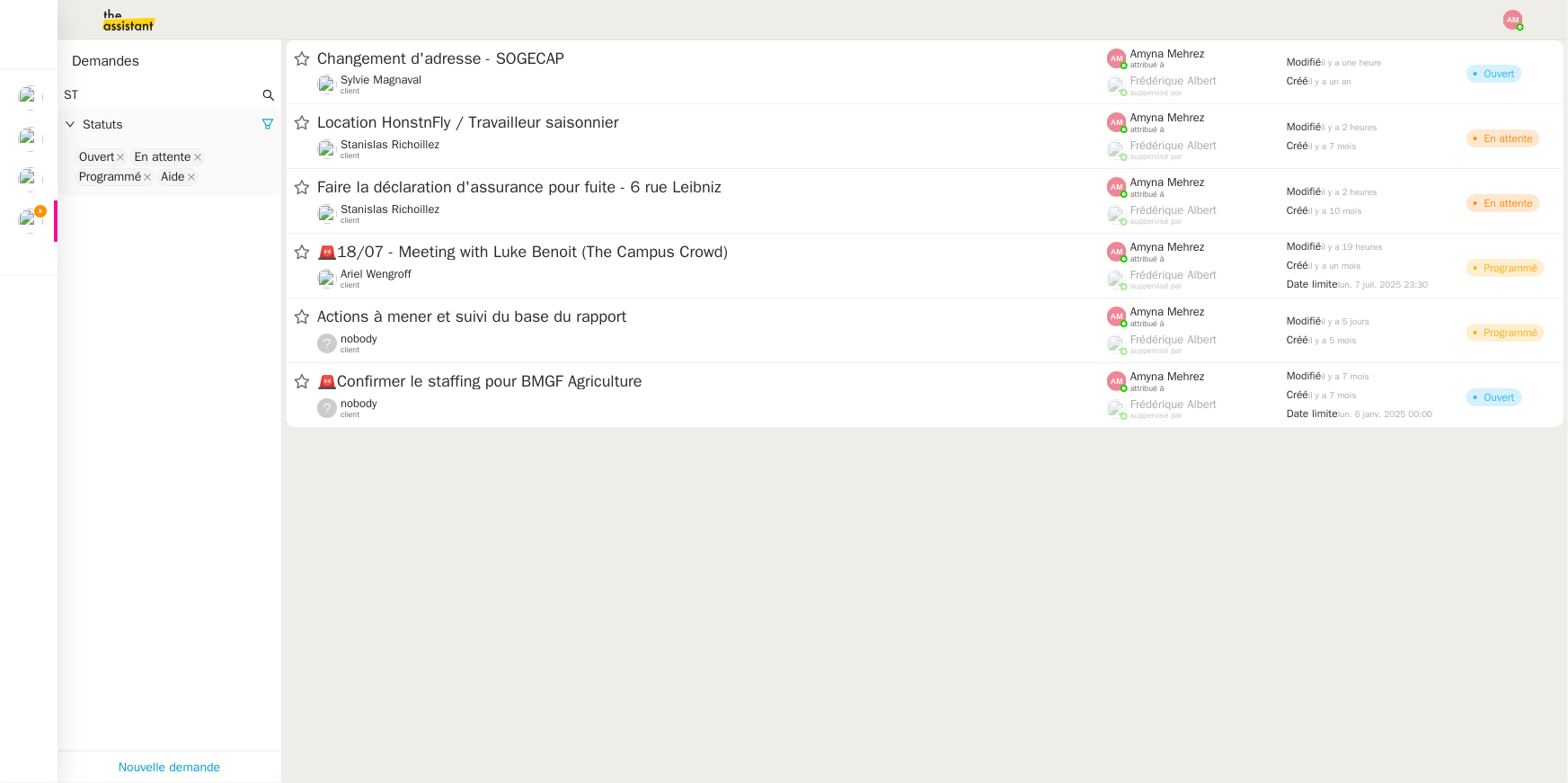 type on "S" 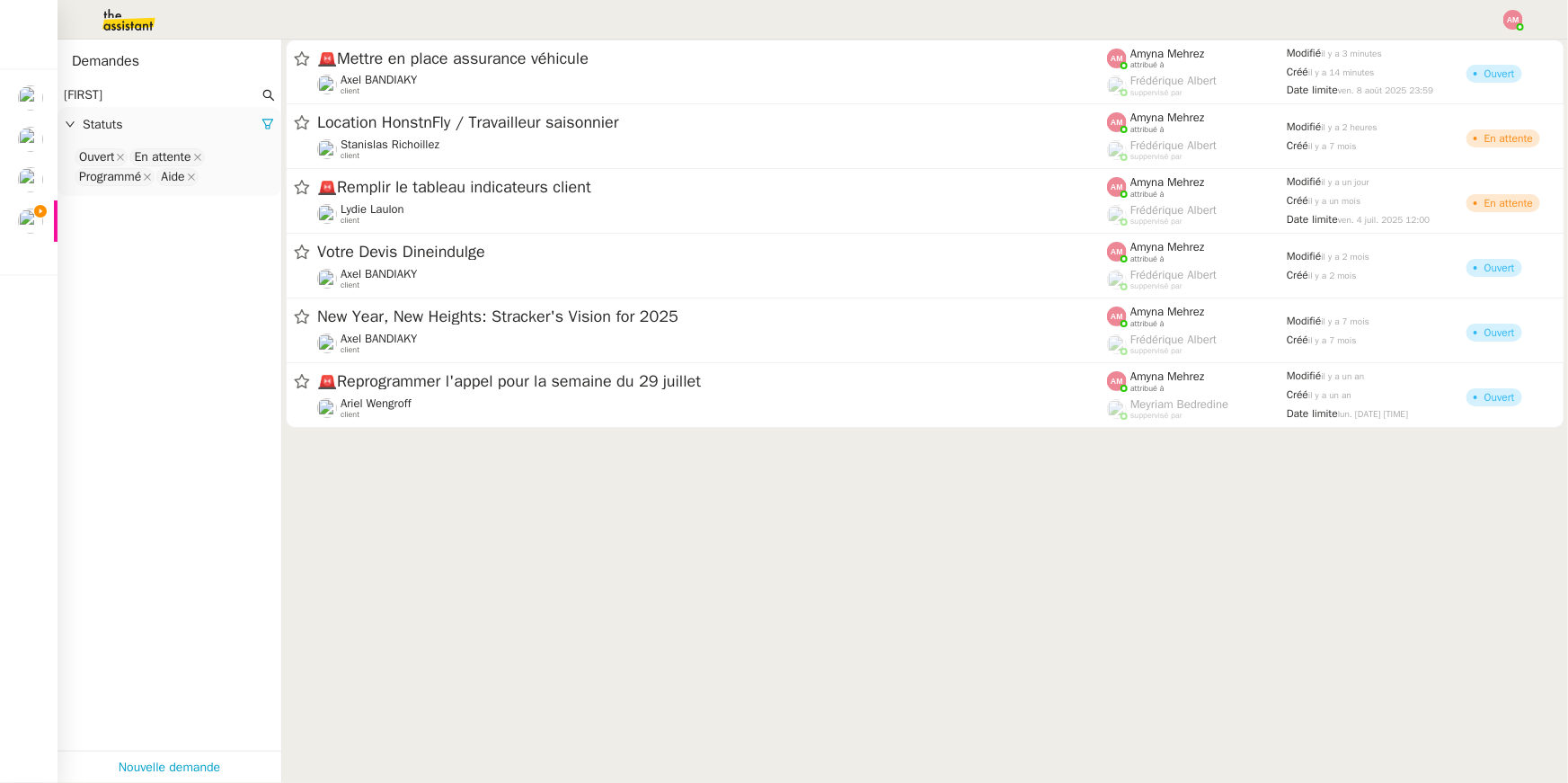 type on "AXEL" 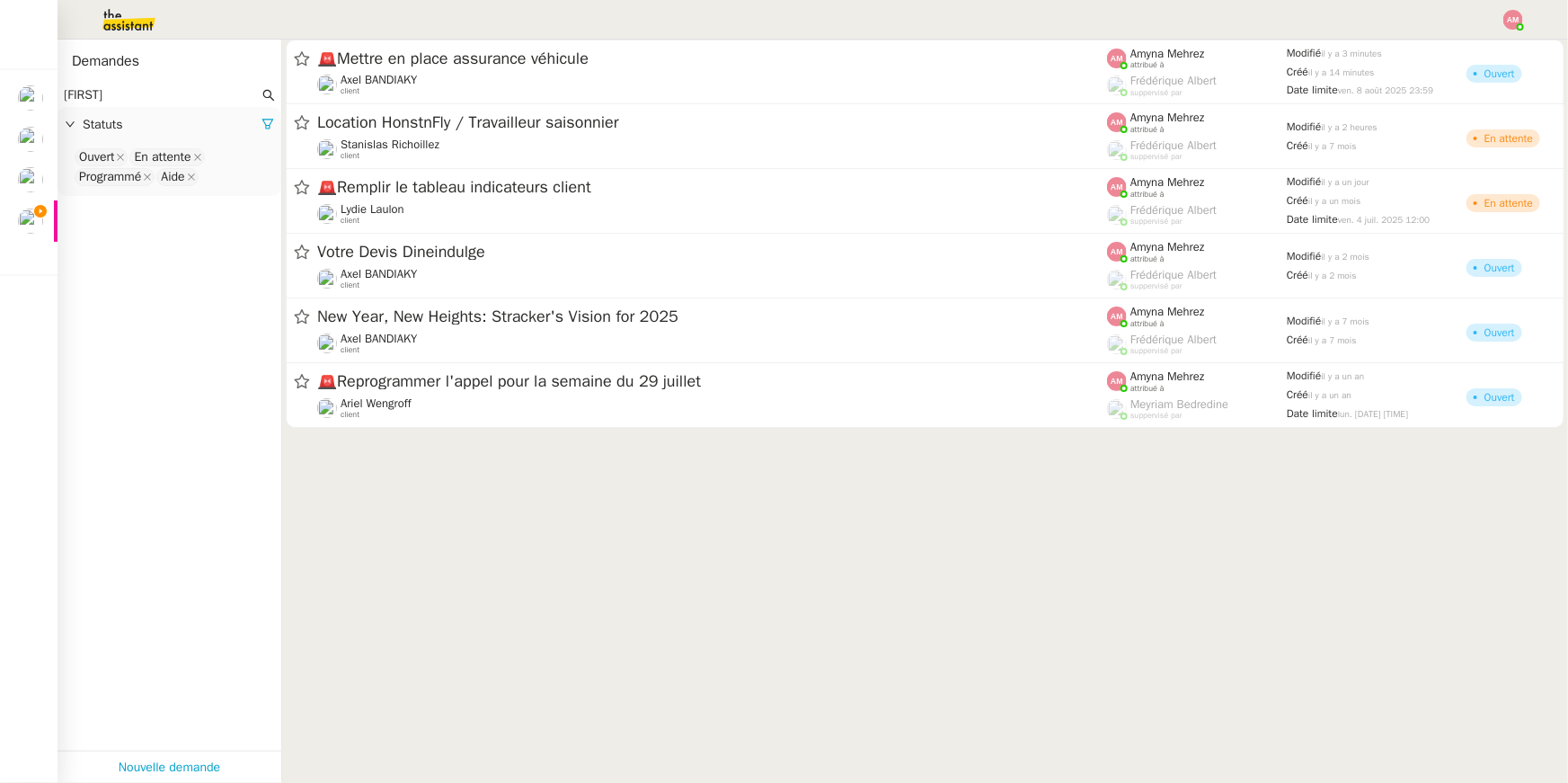 click on "Ouvert En attente Programmé Aide" 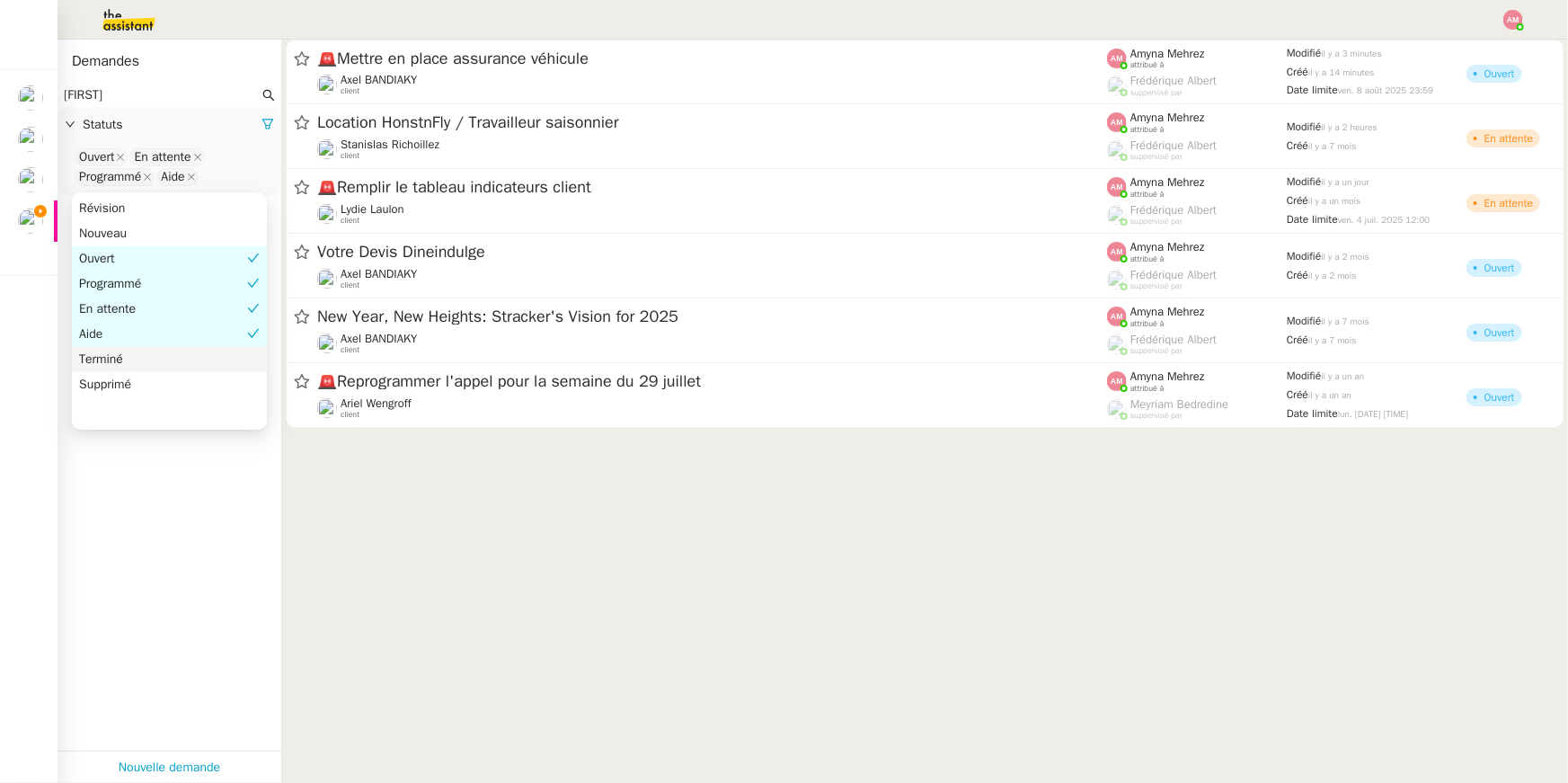 click on "Terminé" at bounding box center [169, 360] 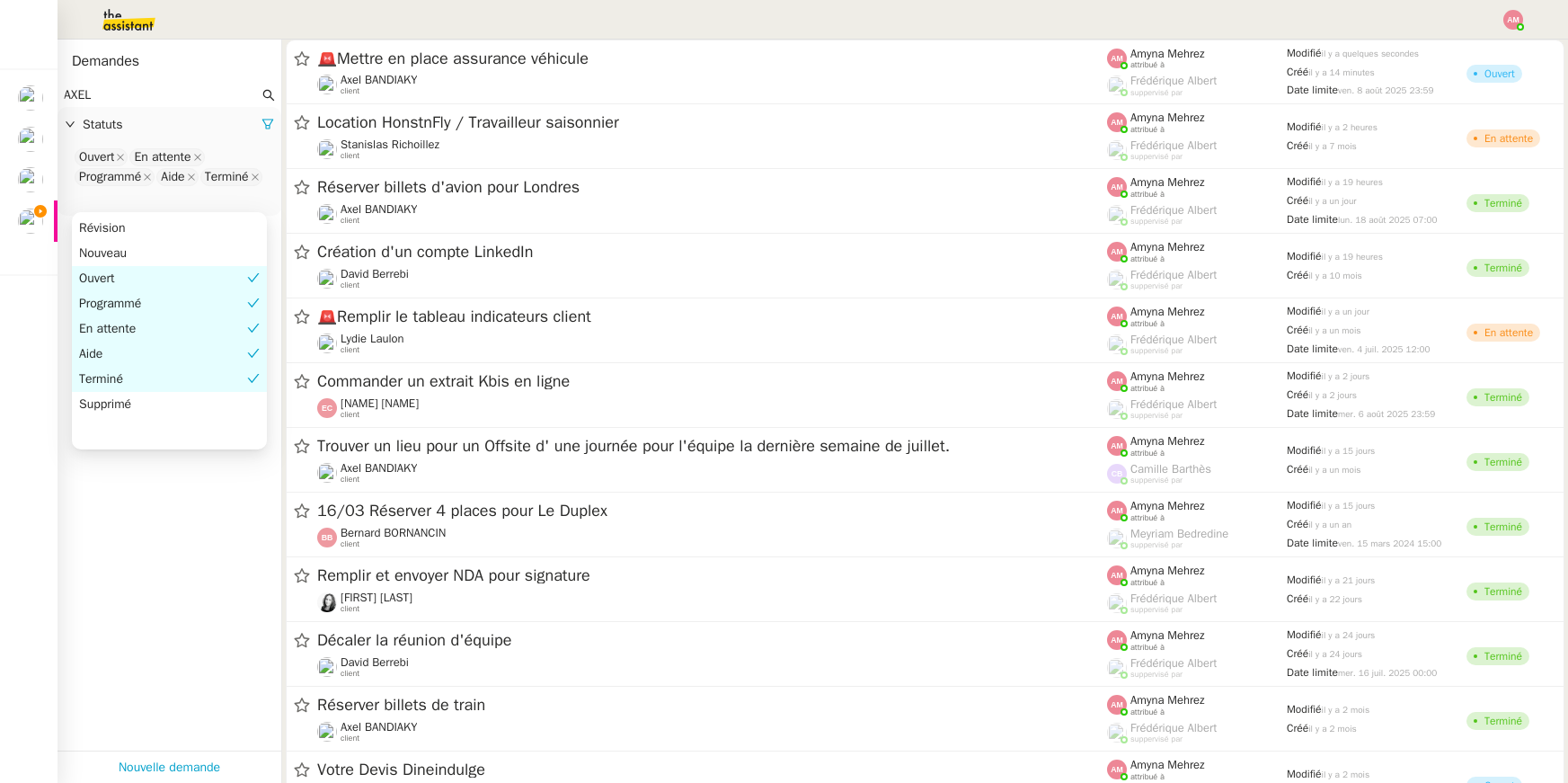 scroll, scrollTop: 0, scrollLeft: 0, axis: both 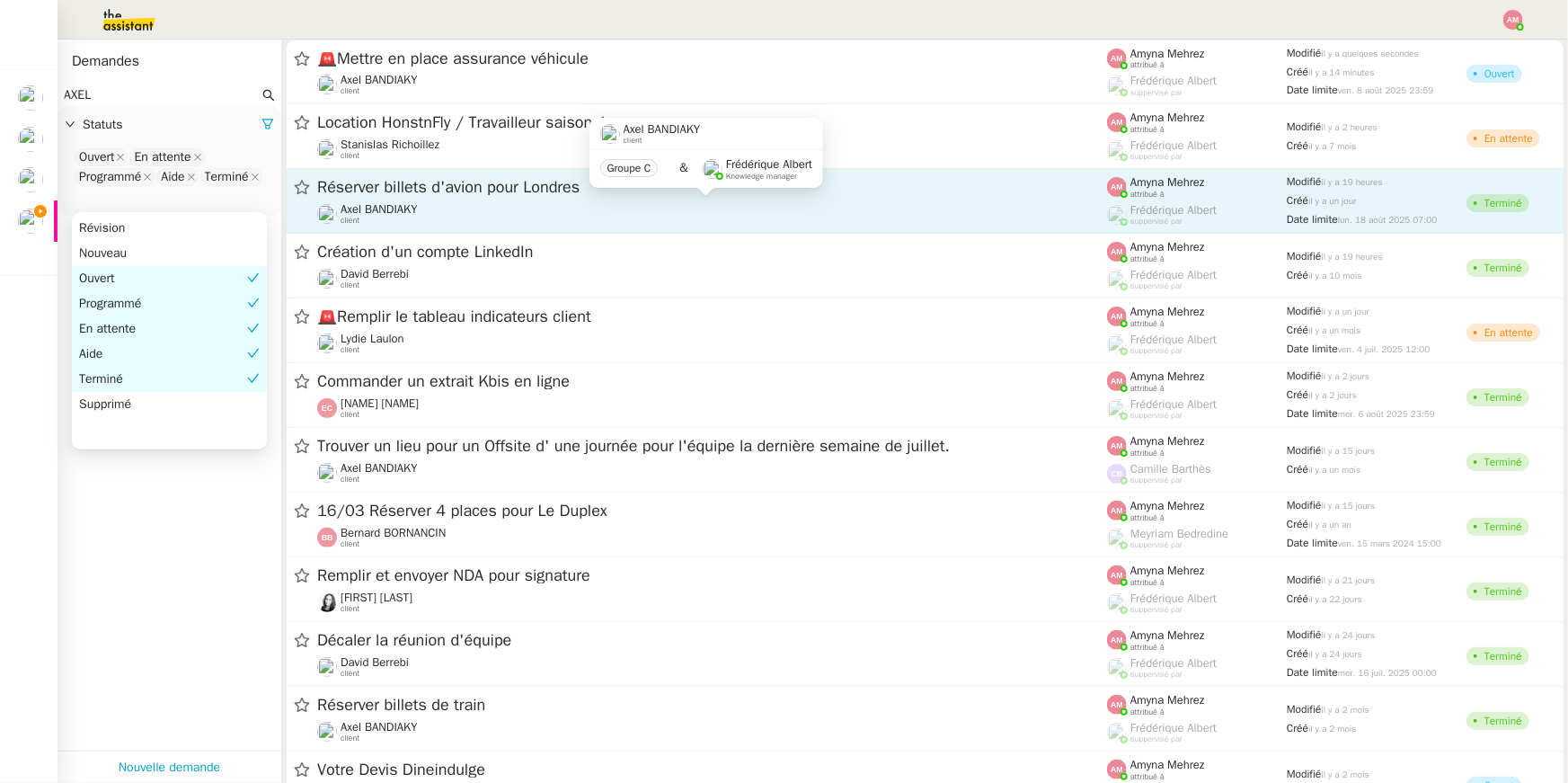 click on "Axel BANDIAKY" 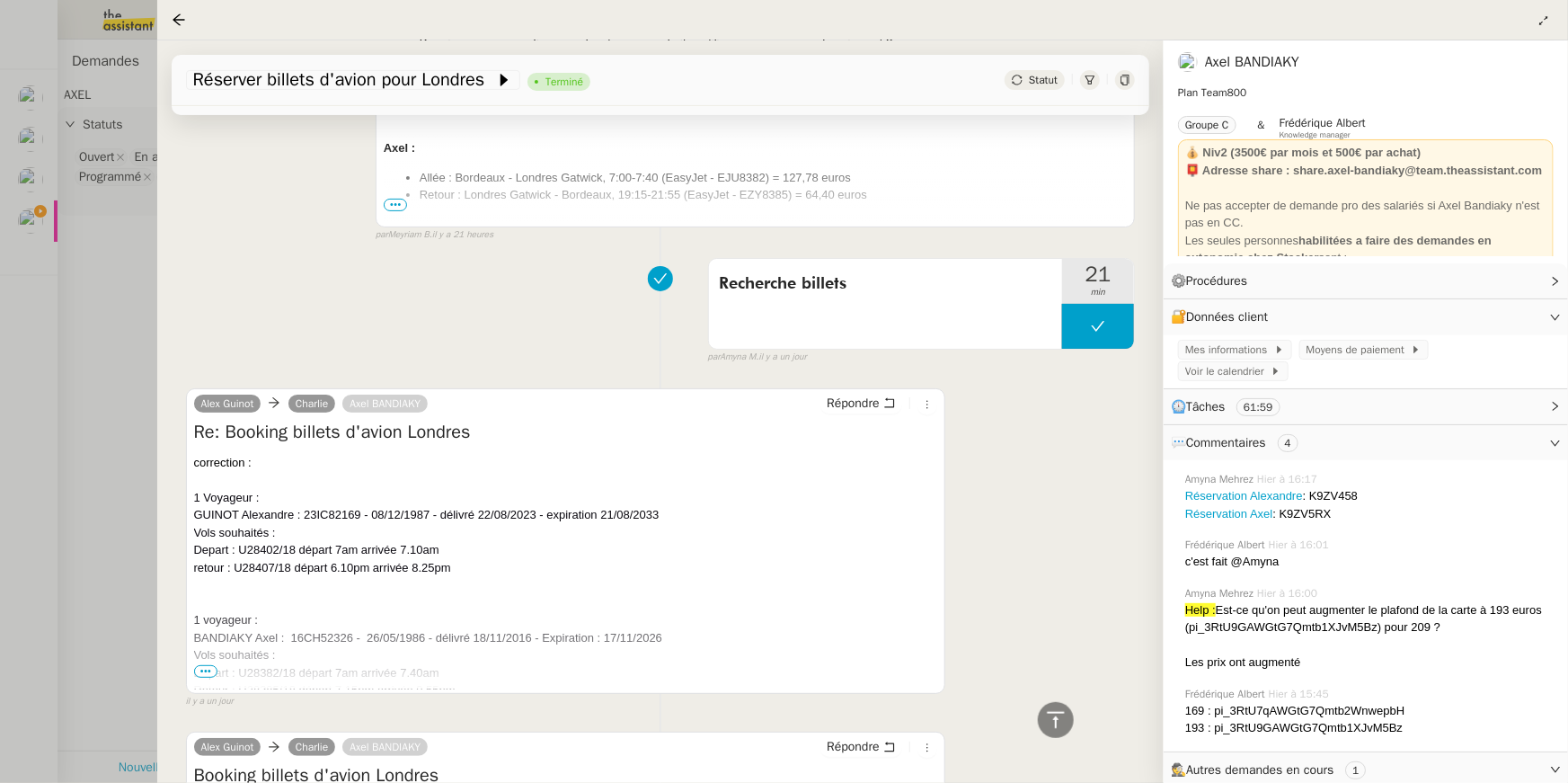 scroll, scrollTop: 3971, scrollLeft: 0, axis: vertical 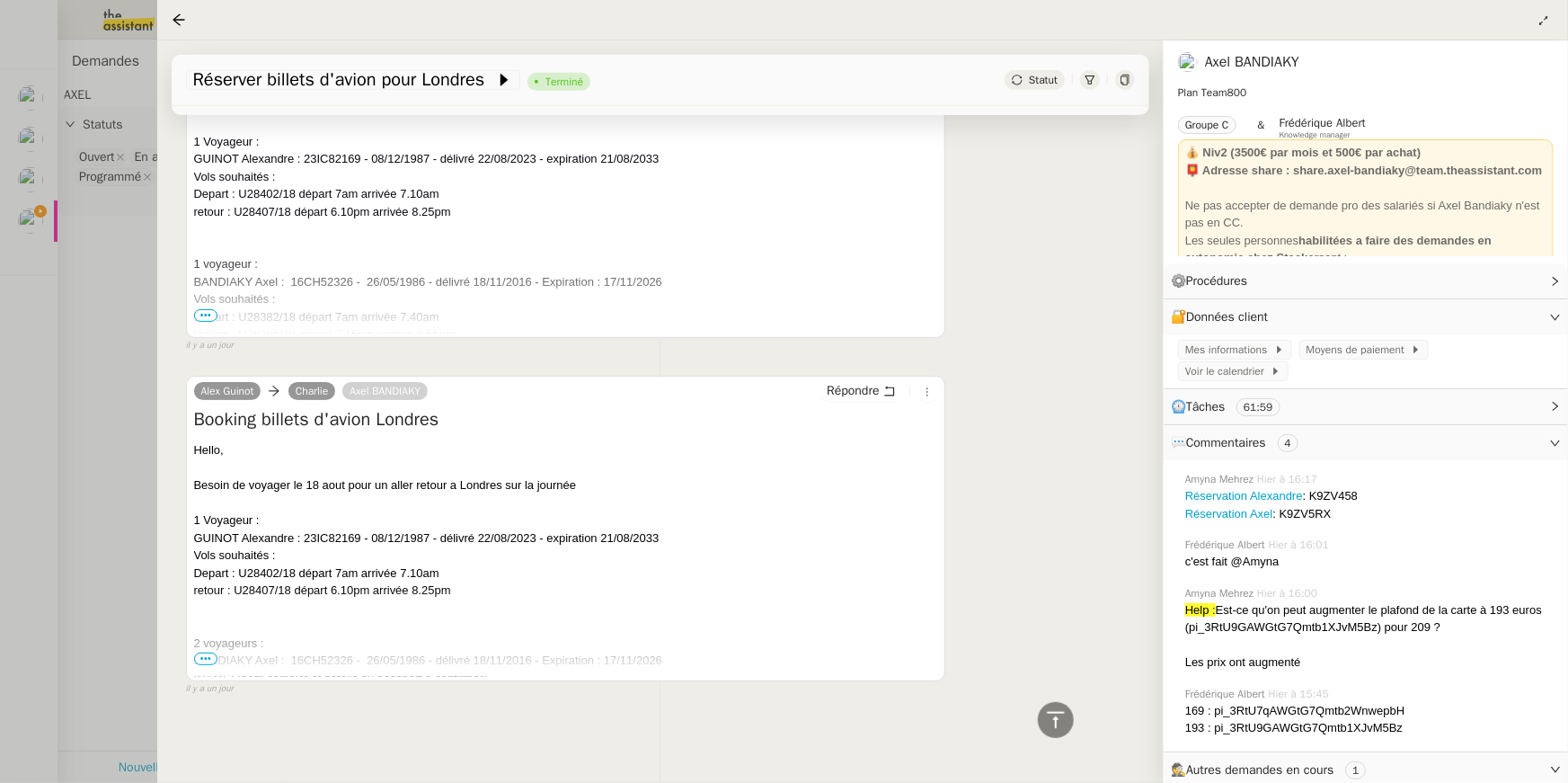 click on "•••" at bounding box center (206, 659) 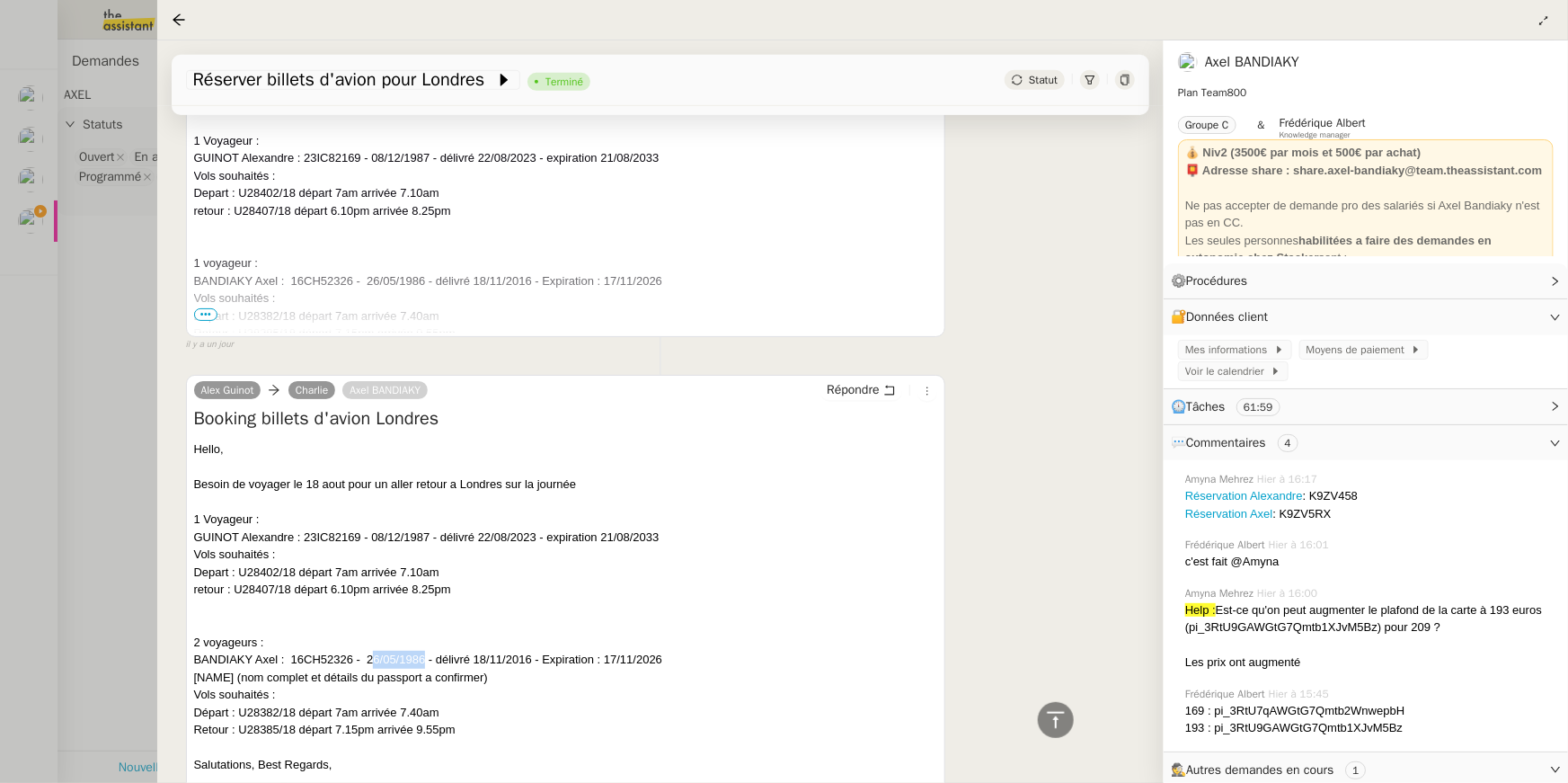 drag, startPoint x: 370, startPoint y: 659, endPoint x: 426, endPoint y: 659, distance: 56 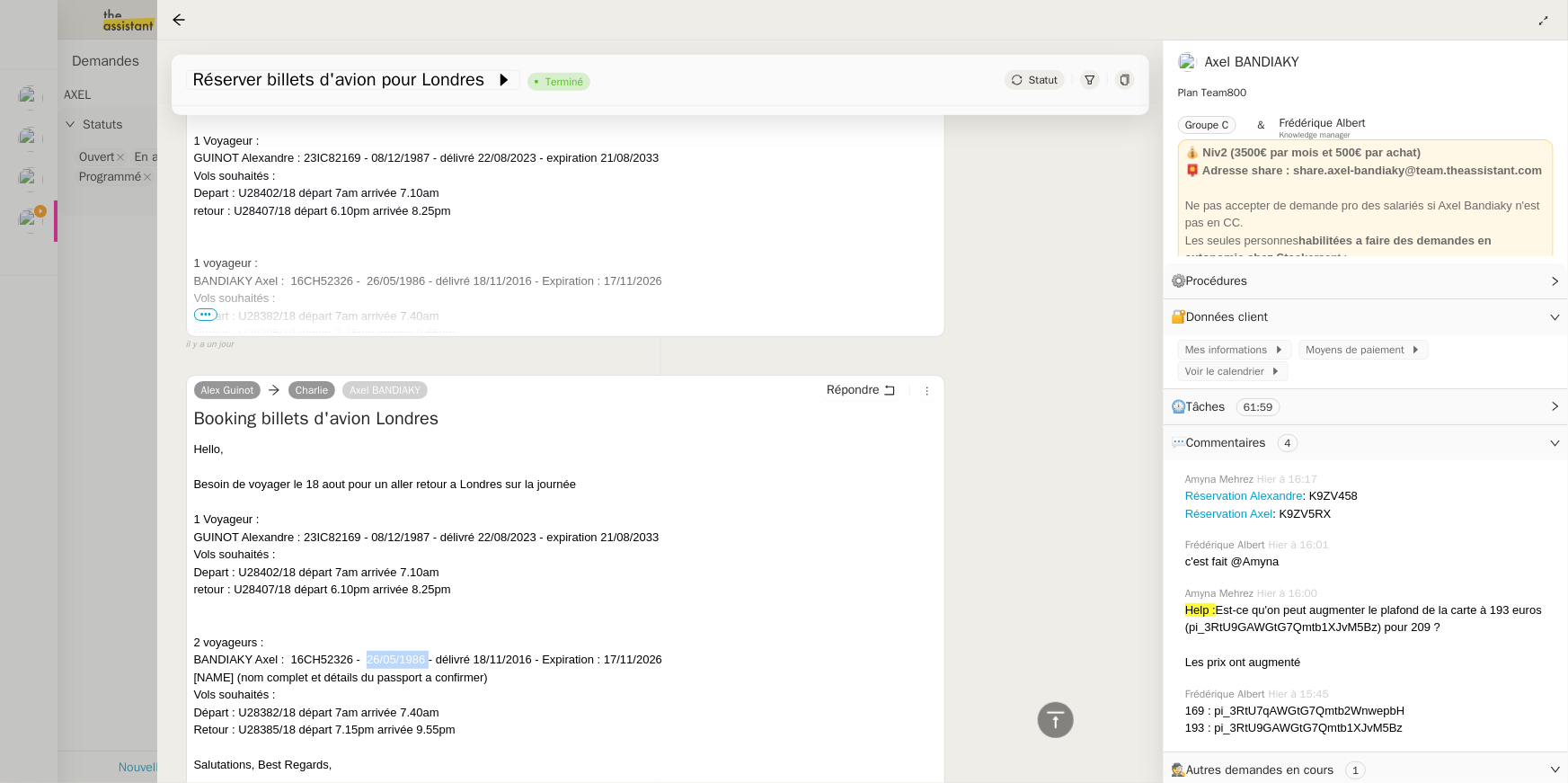 drag, startPoint x: 427, startPoint y: 659, endPoint x: 368, endPoint y: 659, distance: 59 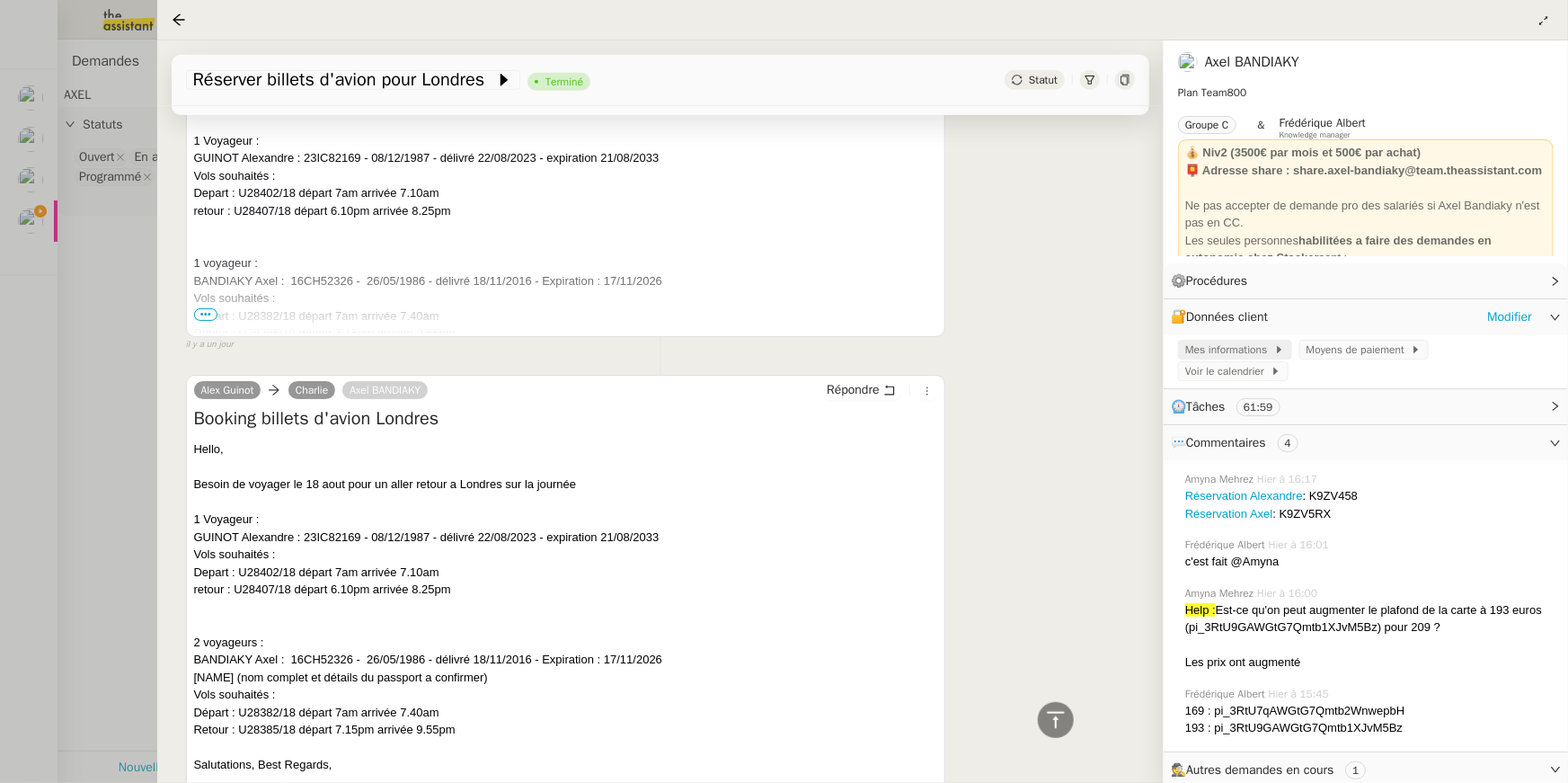 click on "Mes informations" 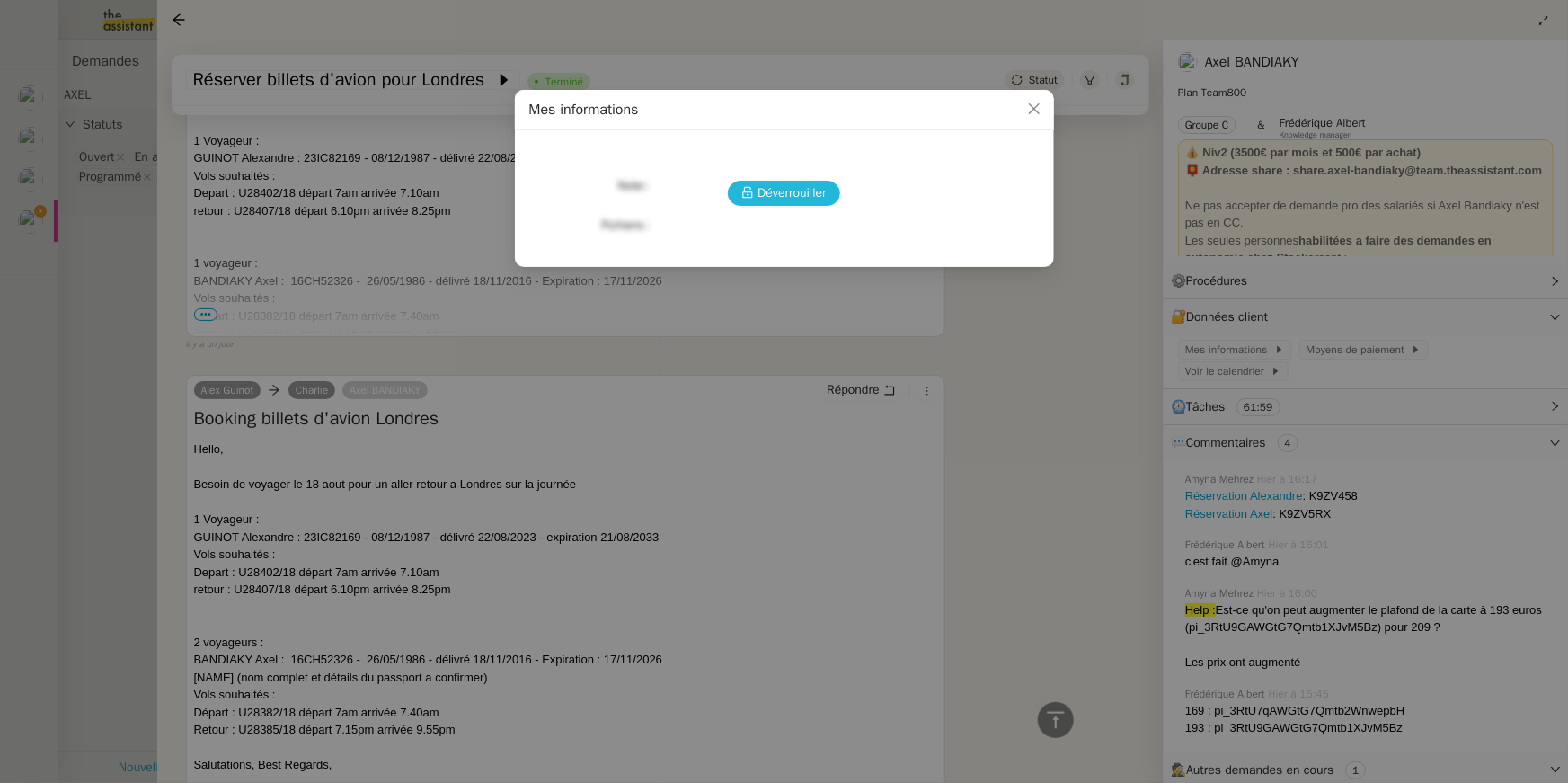 click on "Déverrouiller" at bounding box center [792, 192] 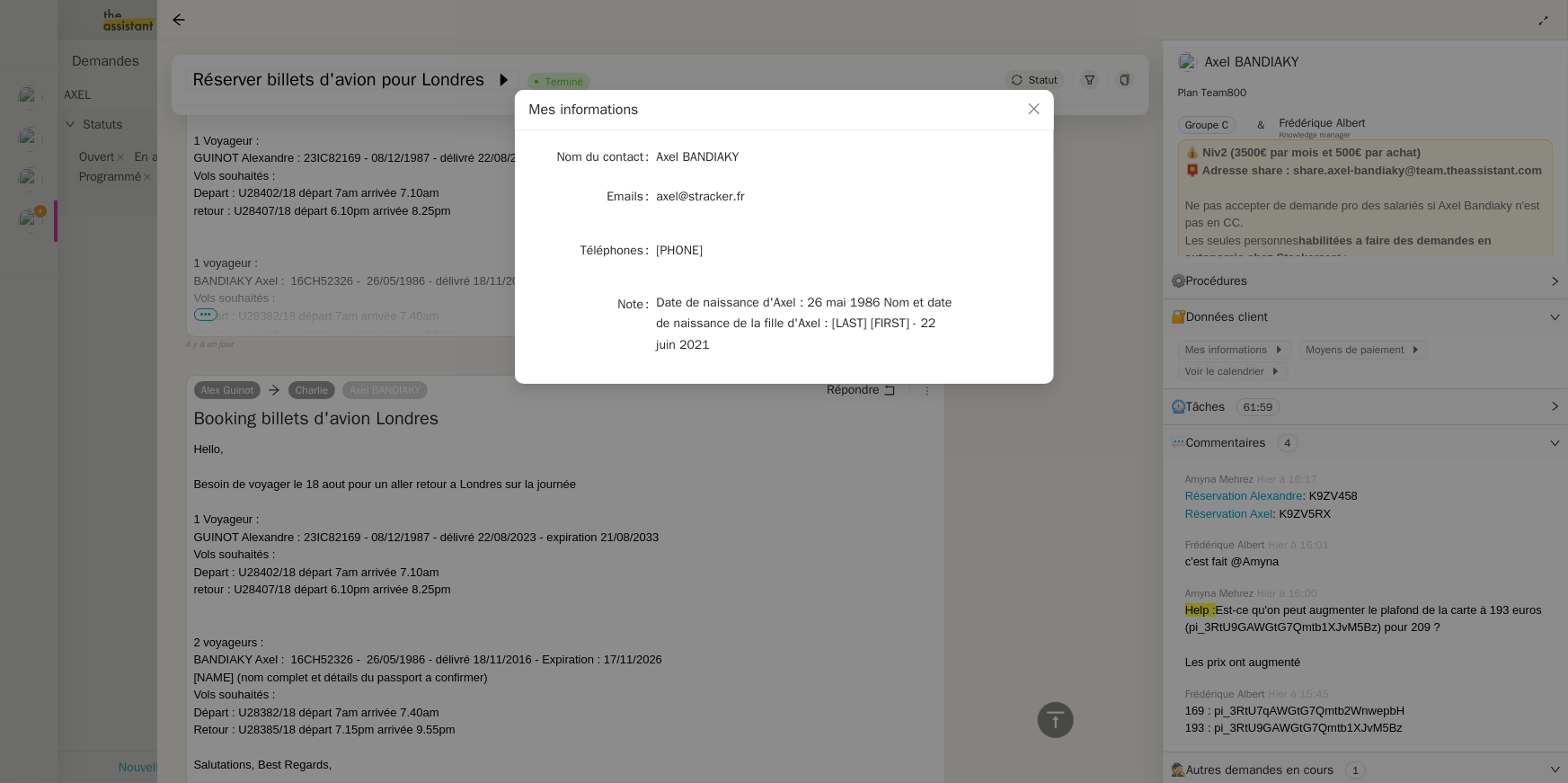 click on "Nom du contact Axel BANDIAKY Emails axel@stracker.fr Téléphones 0648186600 Note Date de naissance d'Axel :
26 mai 1986
Nom et date de naissance de la fille d'Axel :
Bandiaky Adèle - 22 juin 2021" at bounding box center [784, 246] 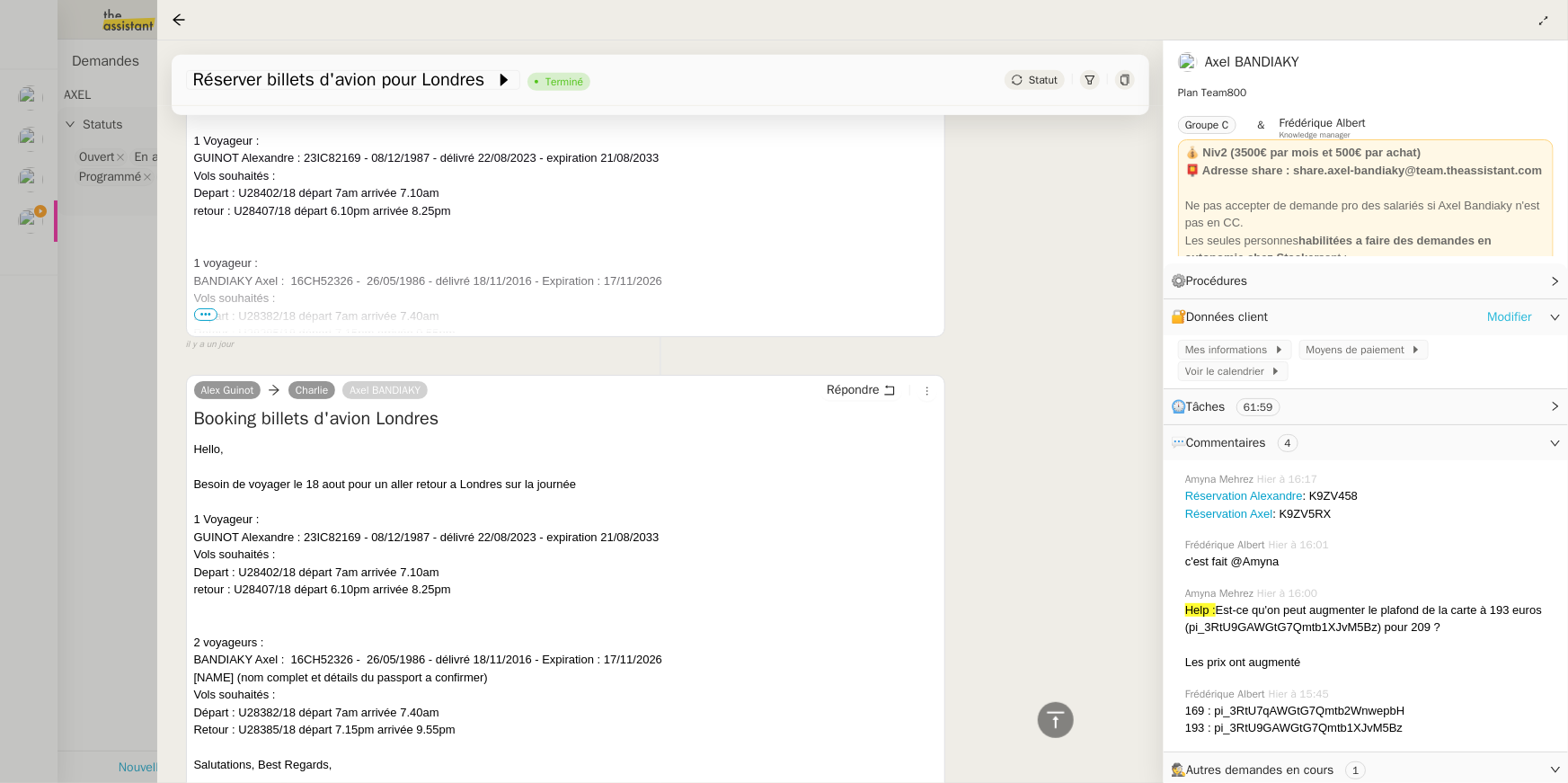 click on "Modifier" 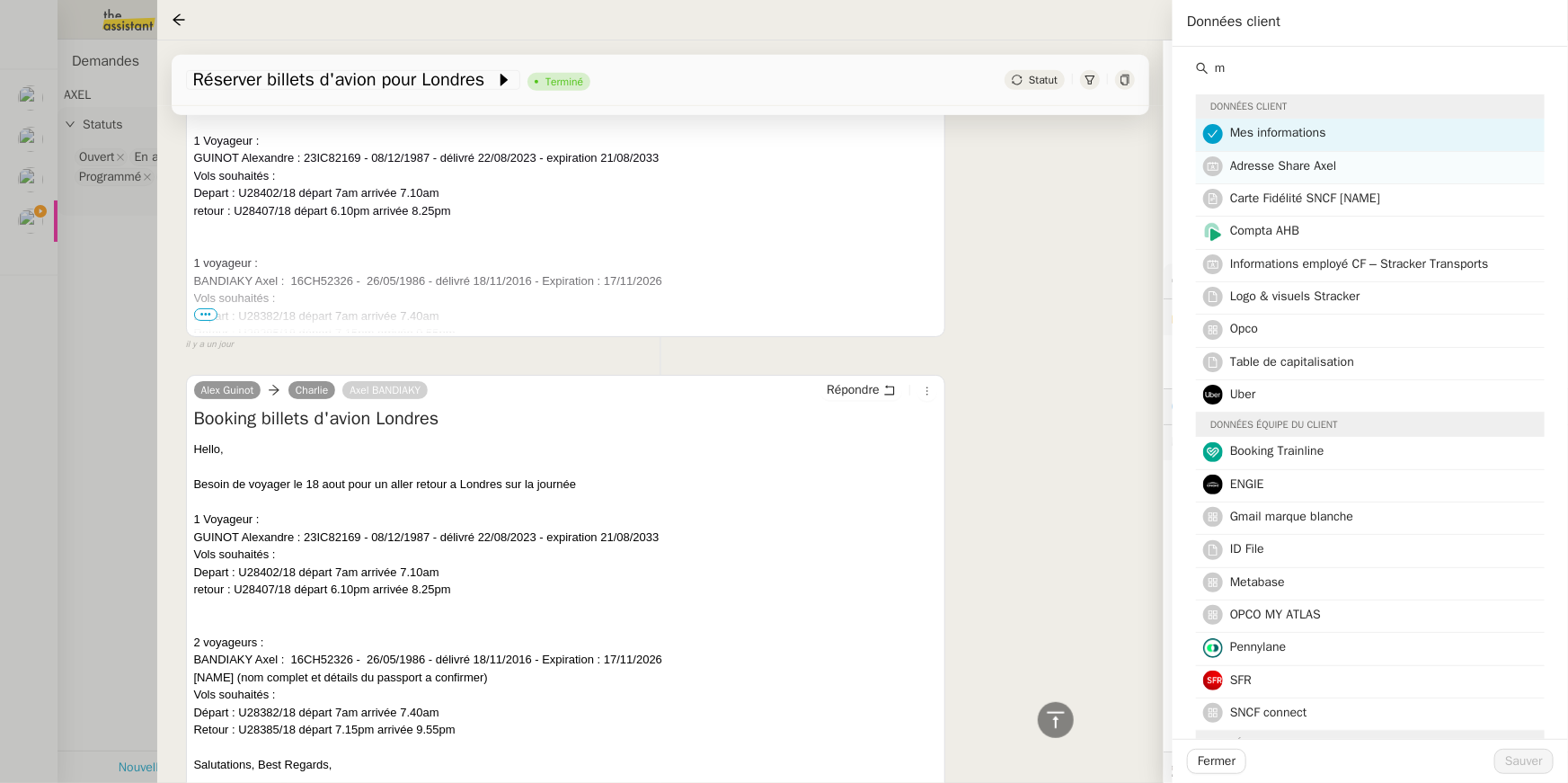 type on "m" 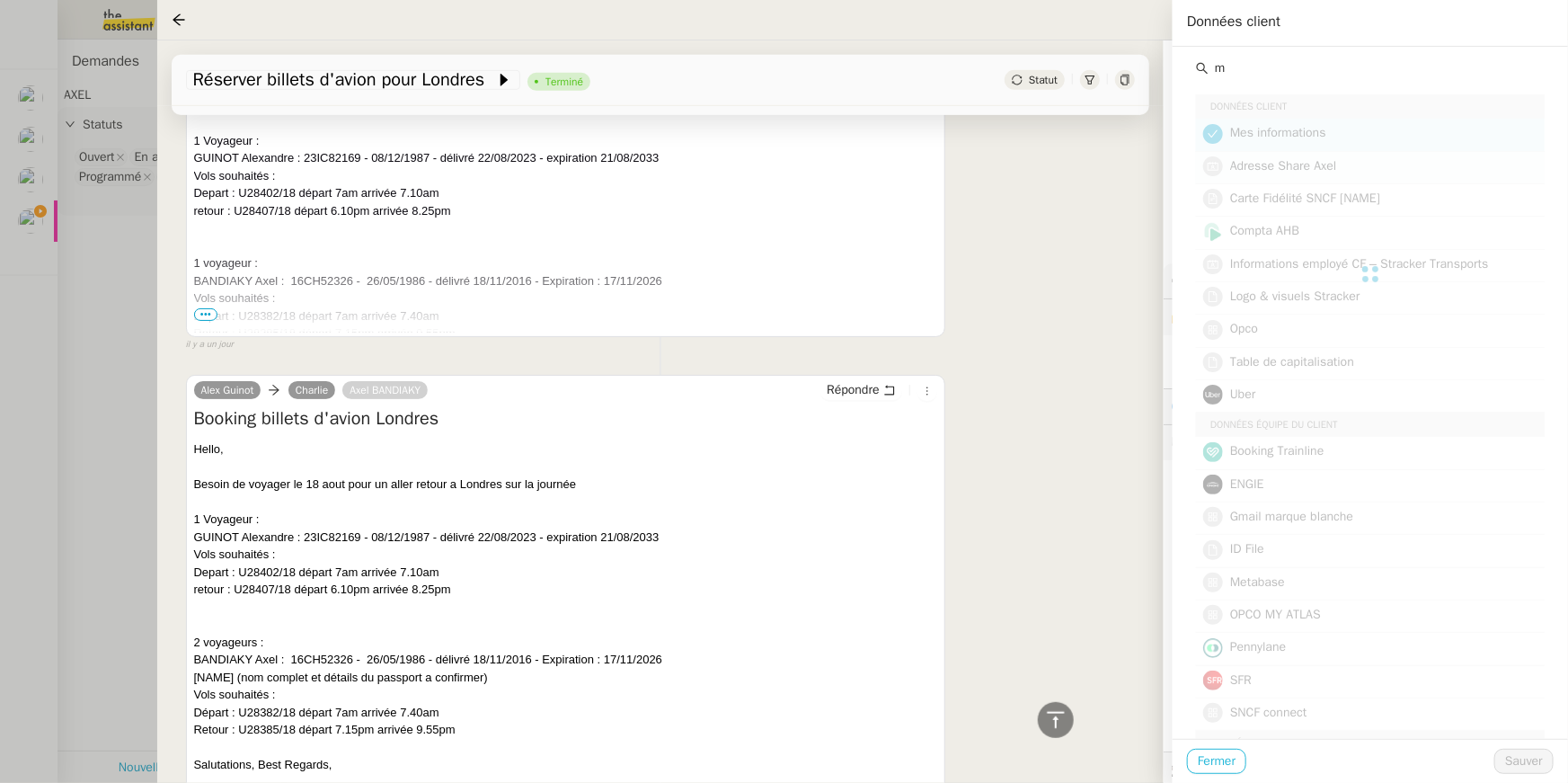 type 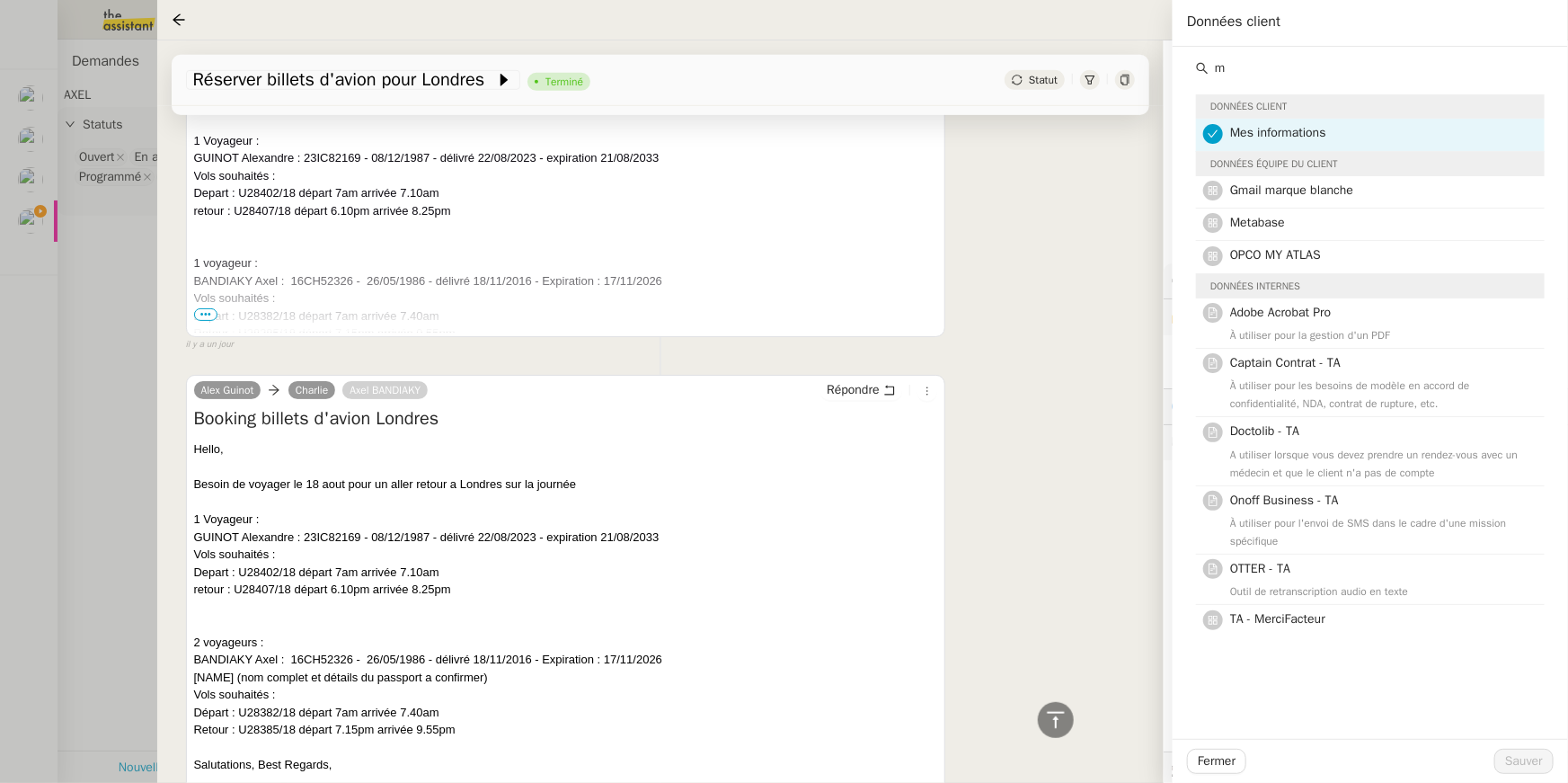 click on "m" 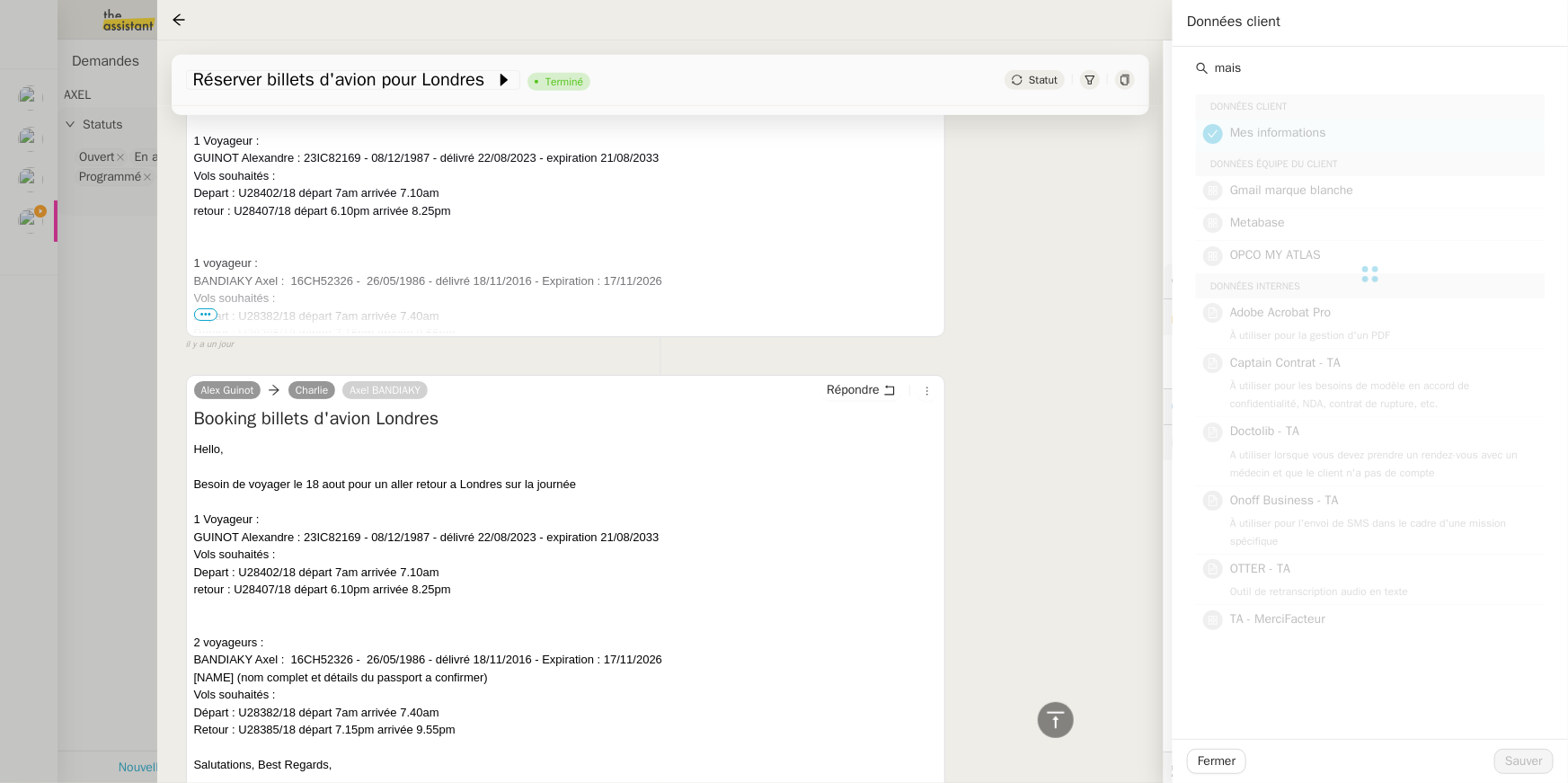 type on "maiso" 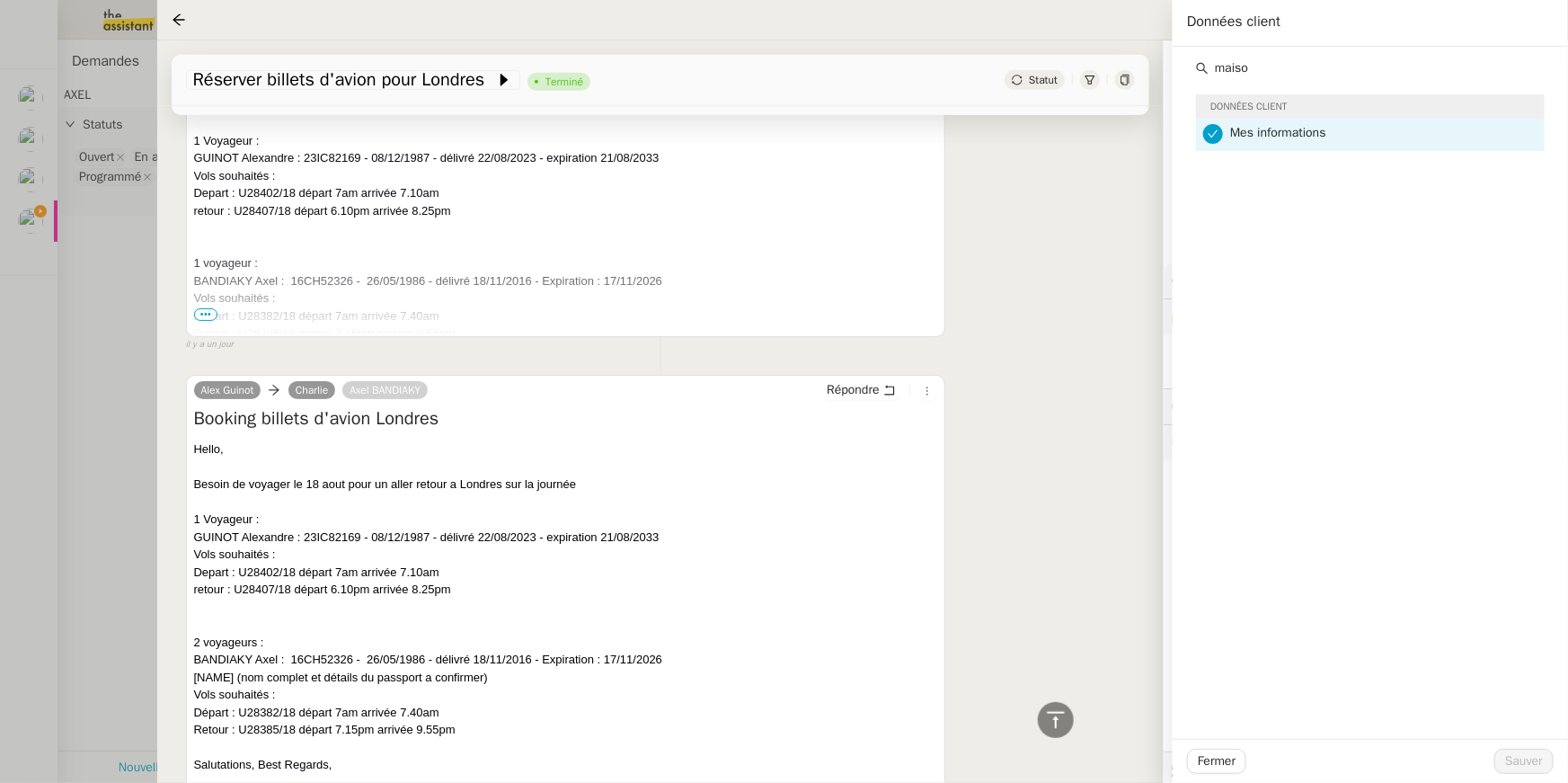 drag, startPoint x: 1306, startPoint y: 74, endPoint x: 1186, endPoint y: 65, distance: 120.33703 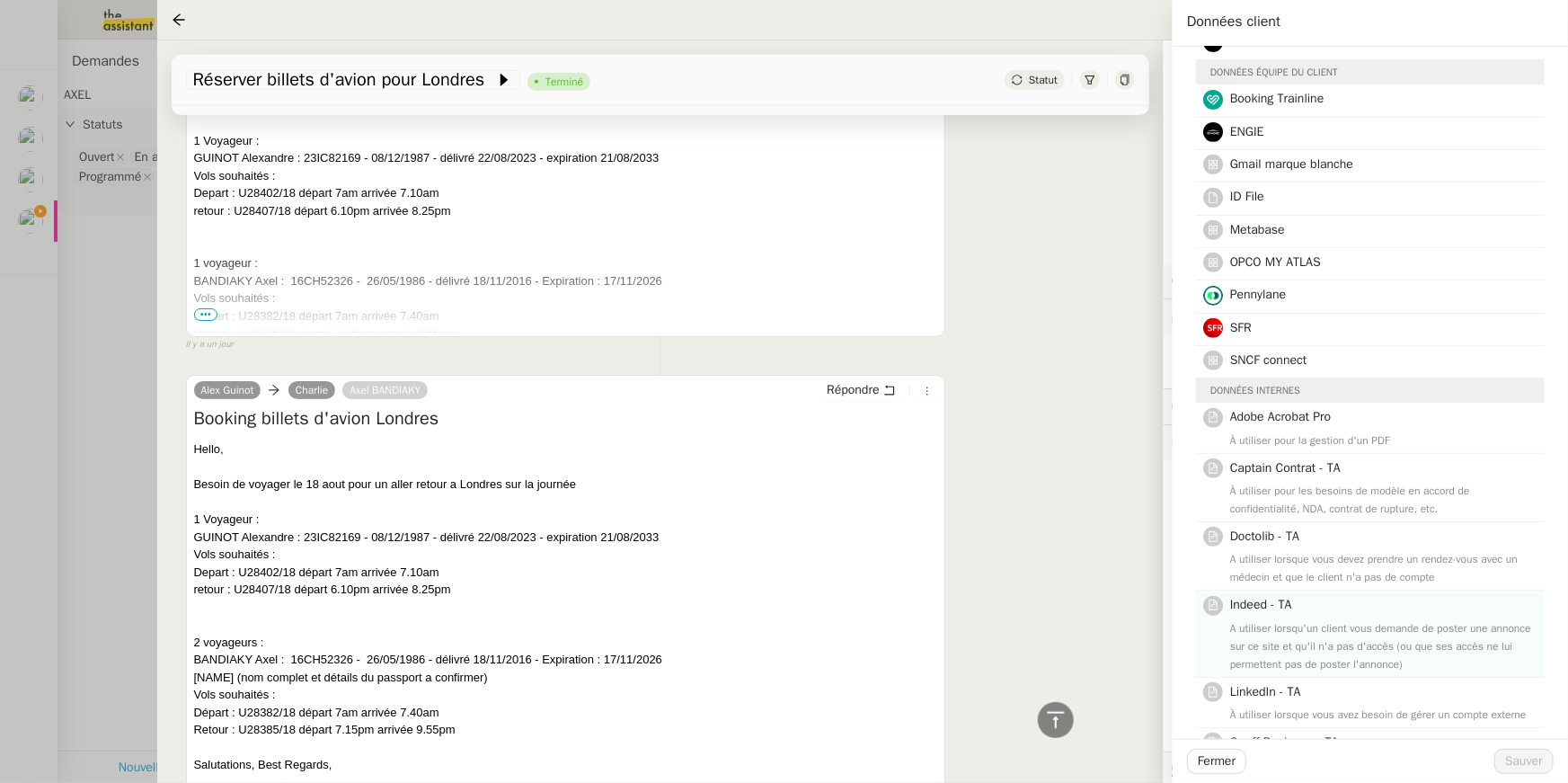 scroll, scrollTop: 743, scrollLeft: 0, axis: vertical 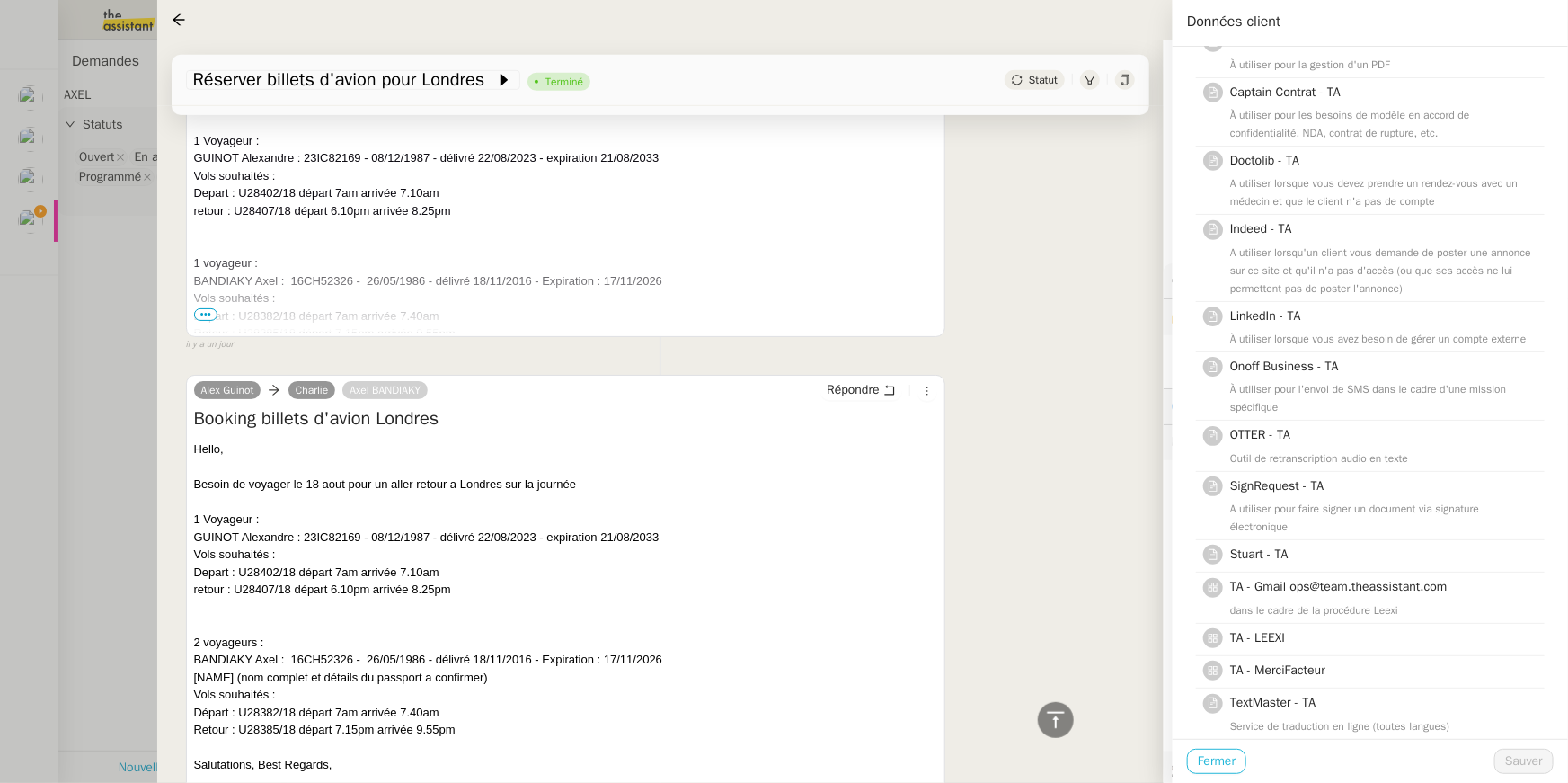 type 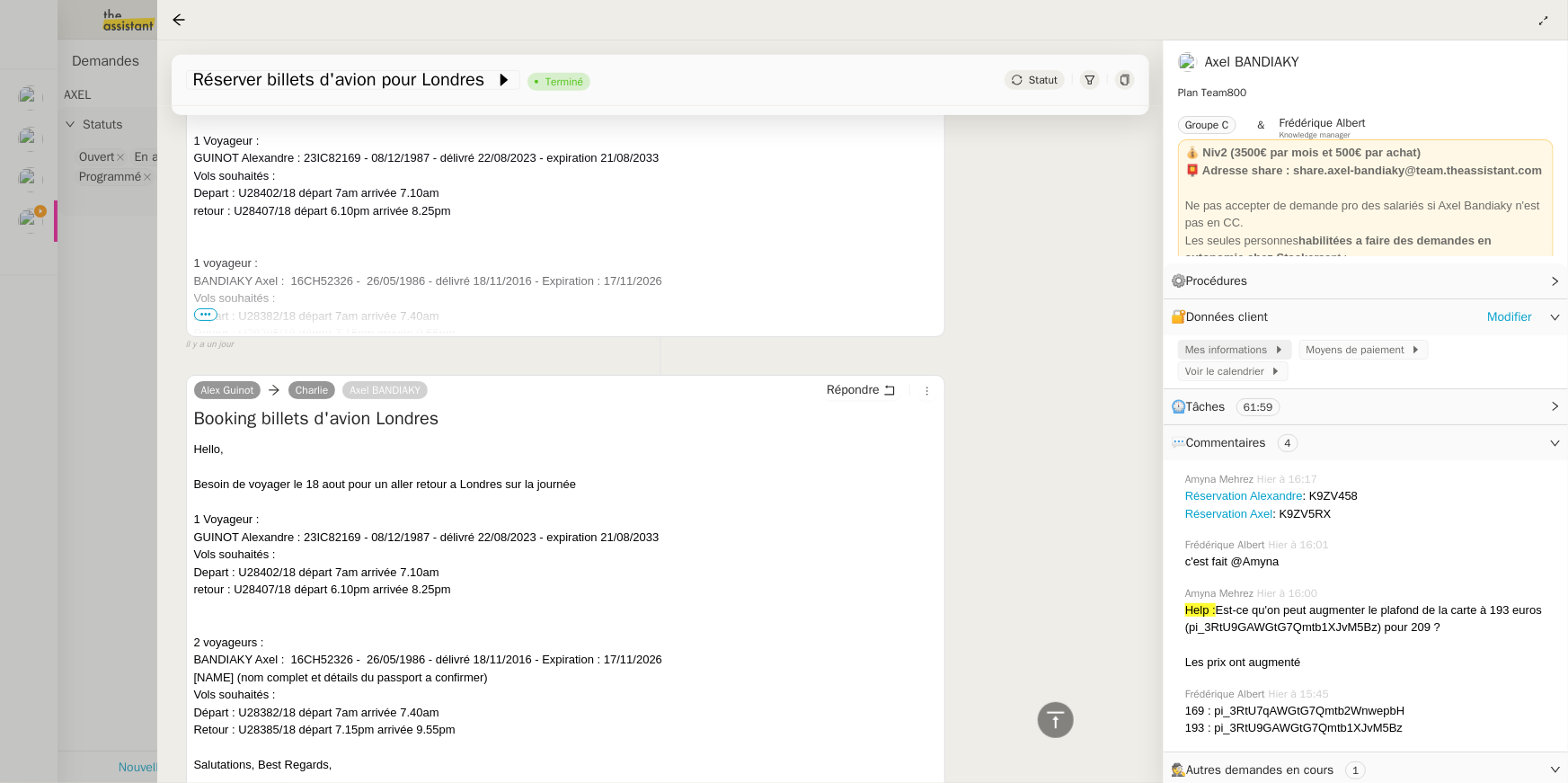 click on "Mes informations" 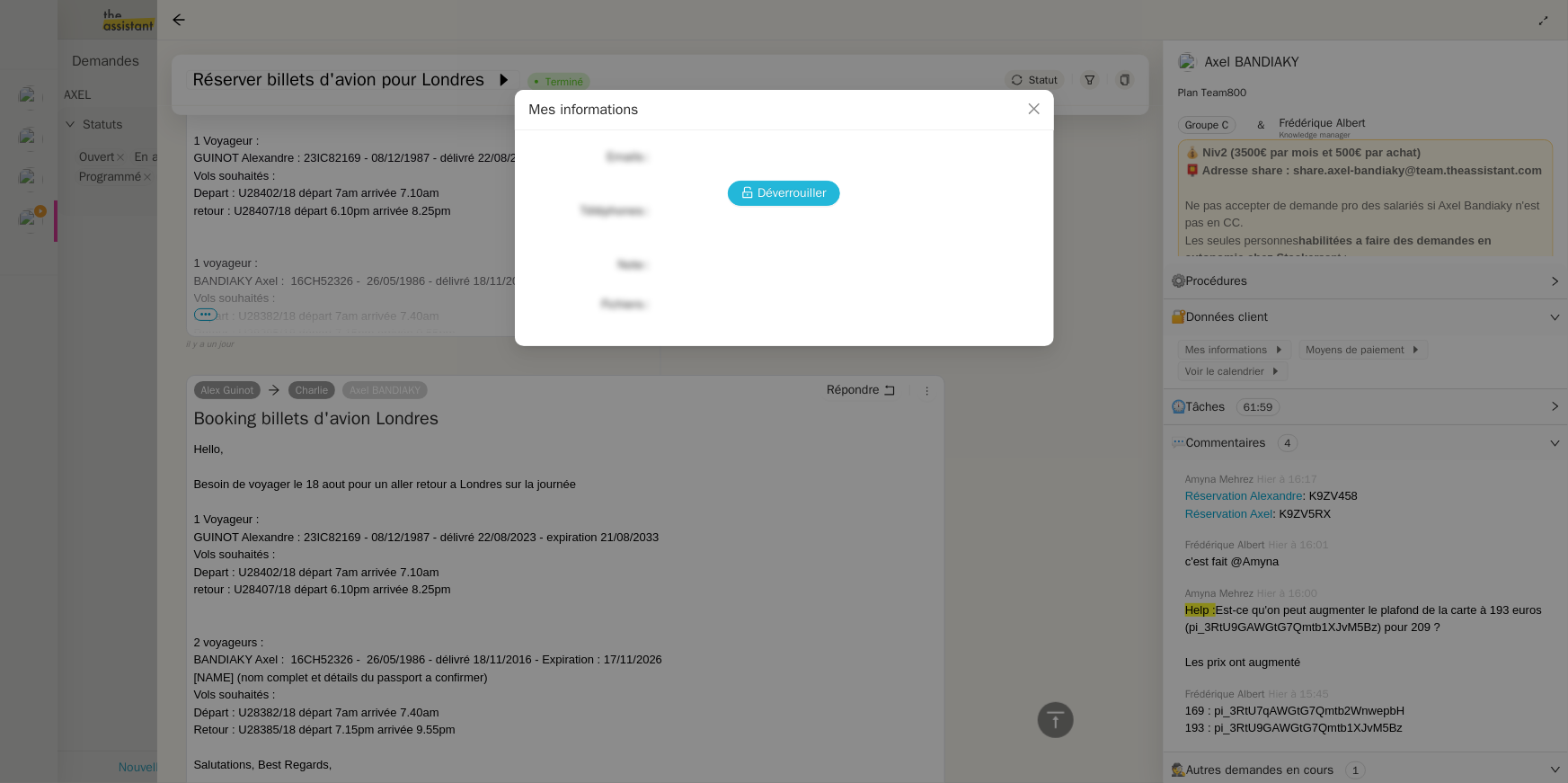 click on "Déverrouiller" at bounding box center [784, 193] 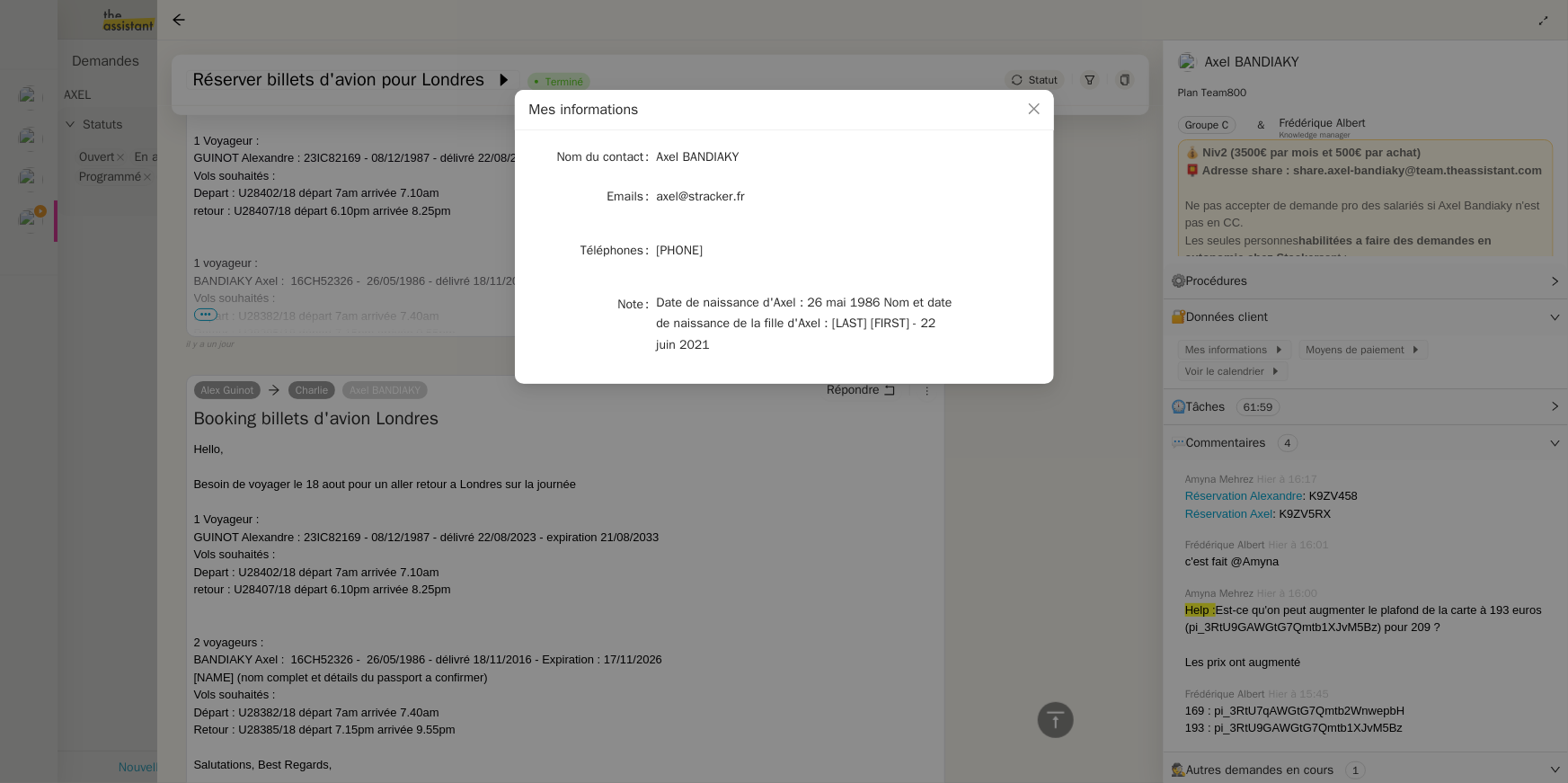 drag, startPoint x: 661, startPoint y: 248, endPoint x: 740, endPoint y: 250, distance: 79.02531 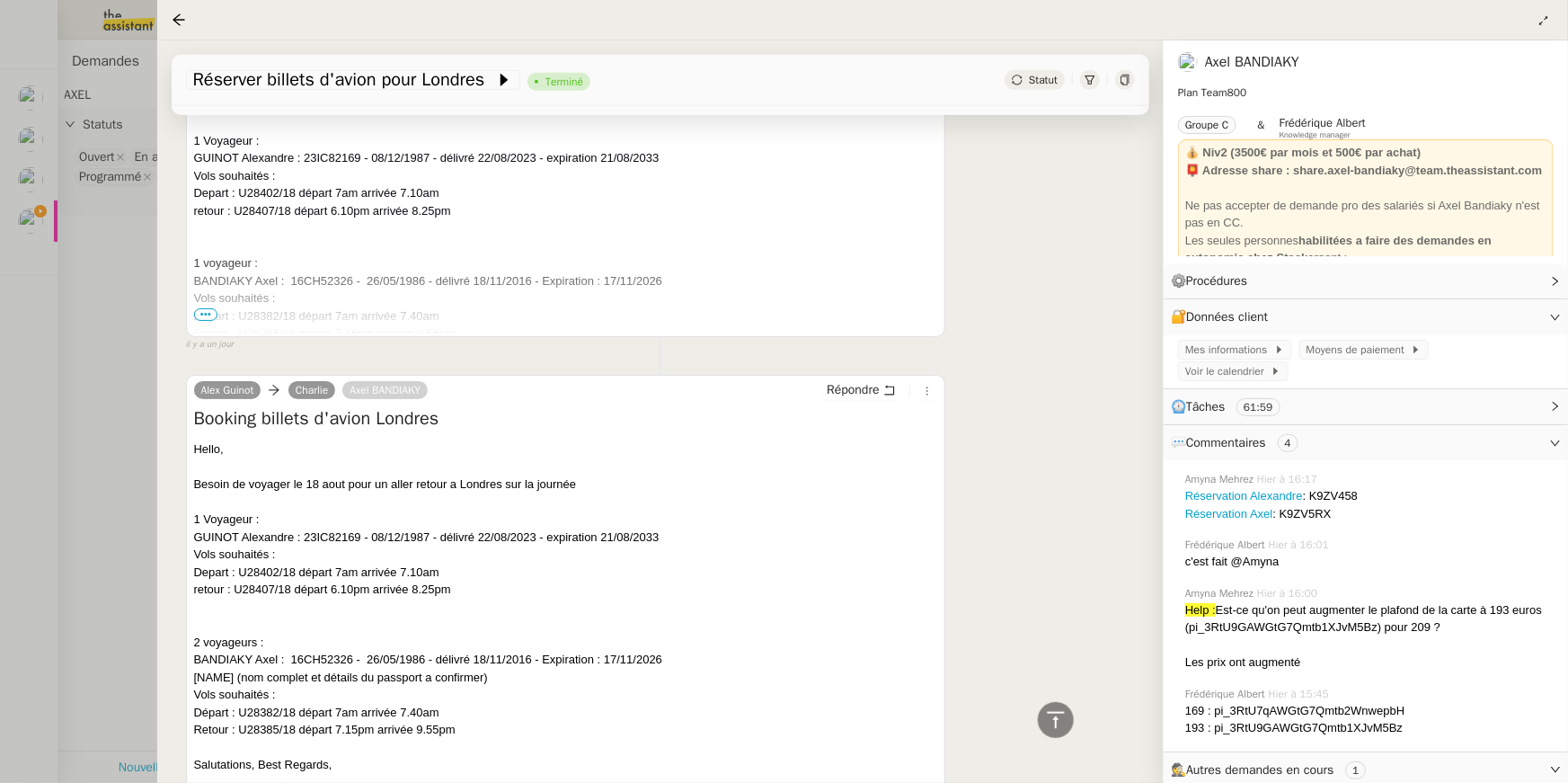 click at bounding box center [784, 391] 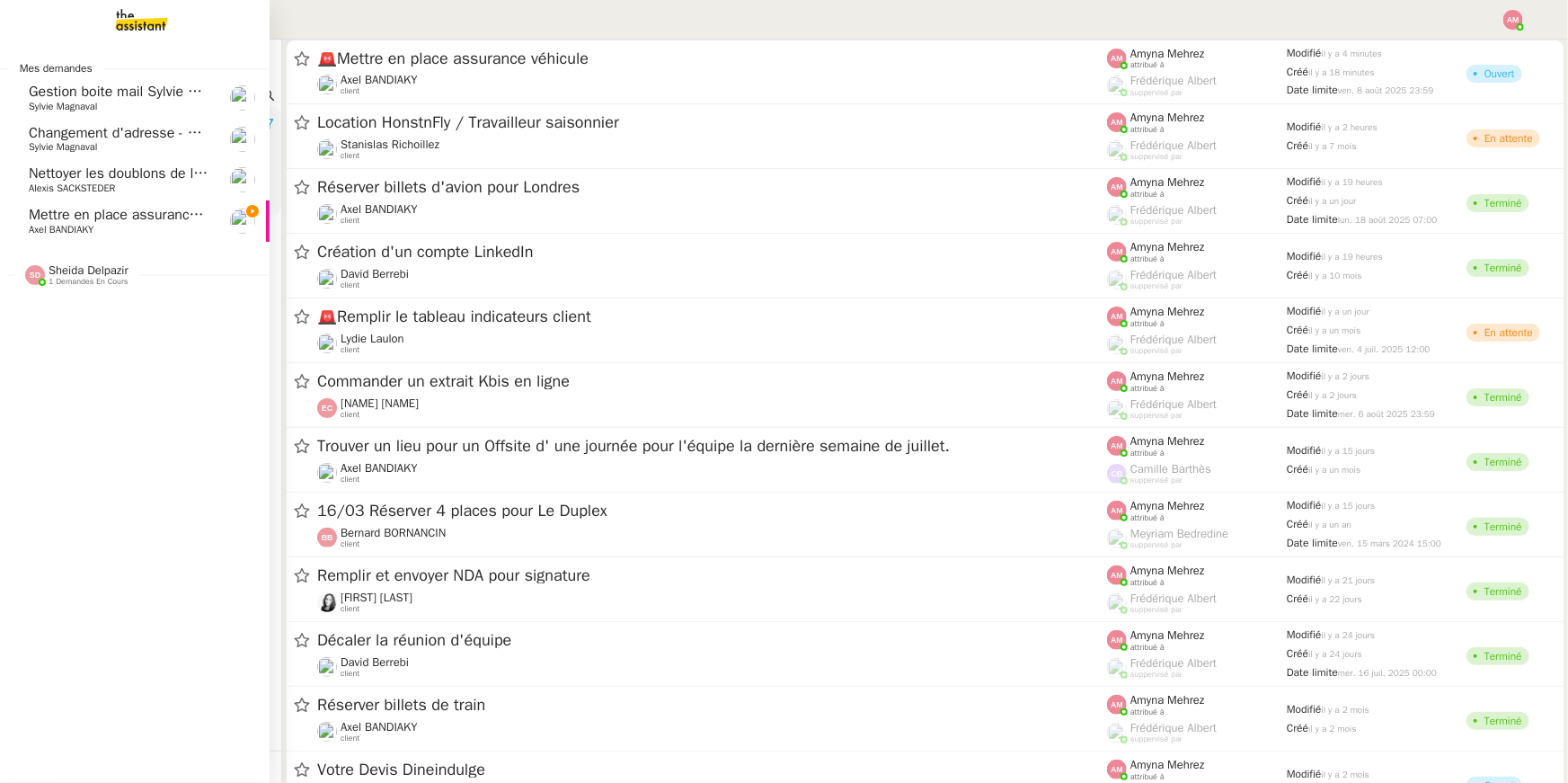 click on "Mettre en place assurance véhicule" 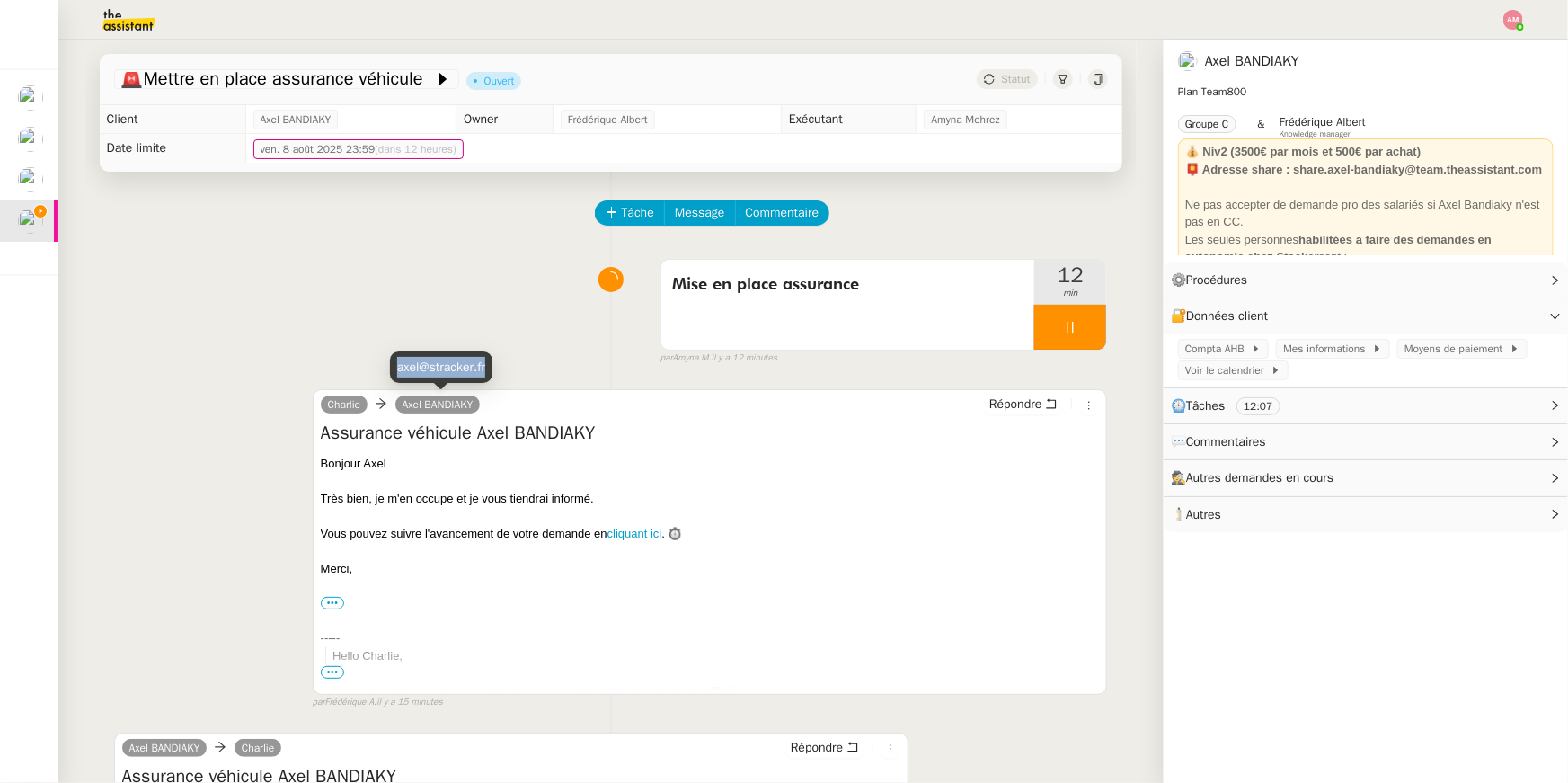 copy on "axel@stracker.fr" 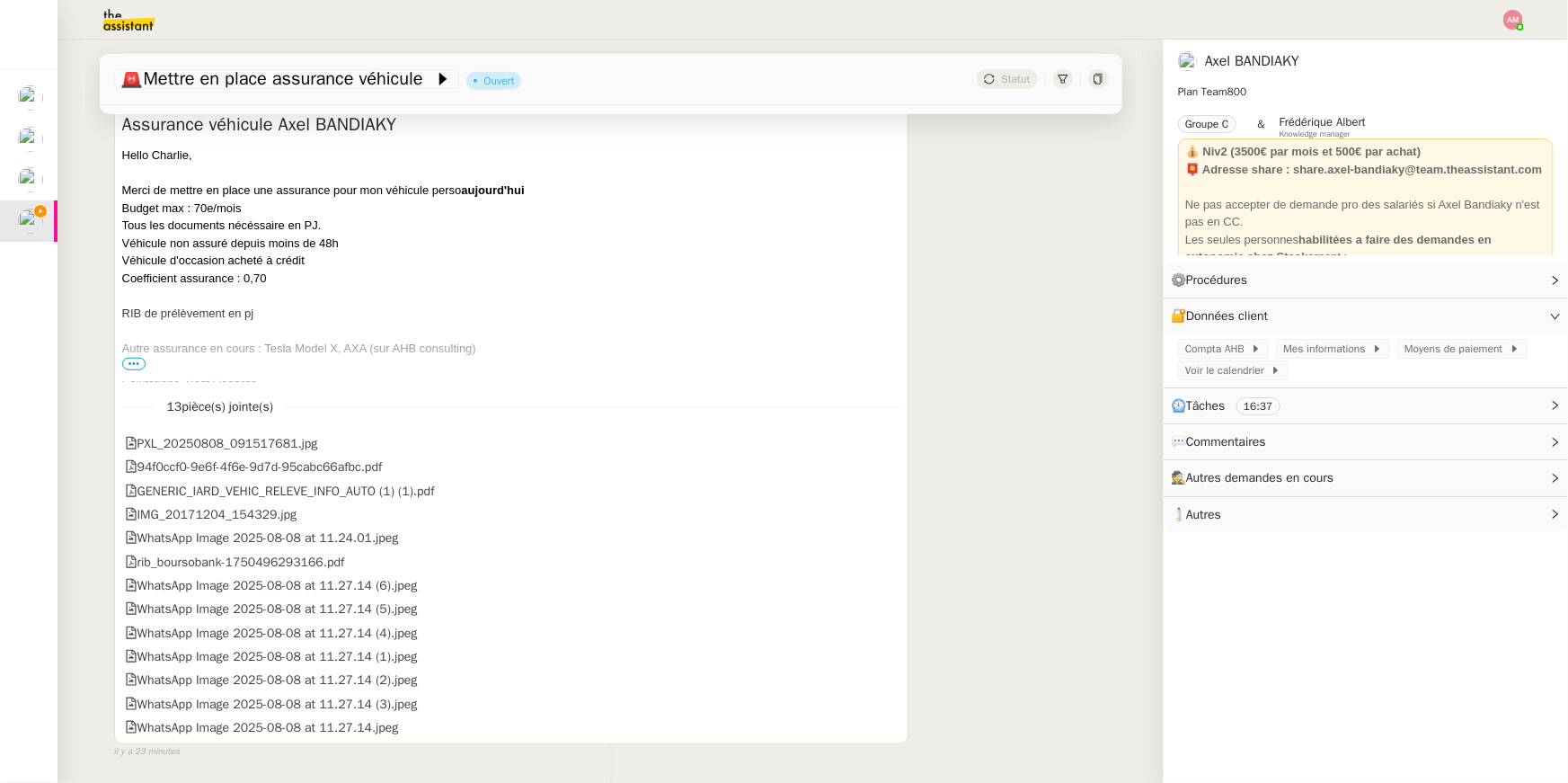 scroll, scrollTop: 700, scrollLeft: 0, axis: vertical 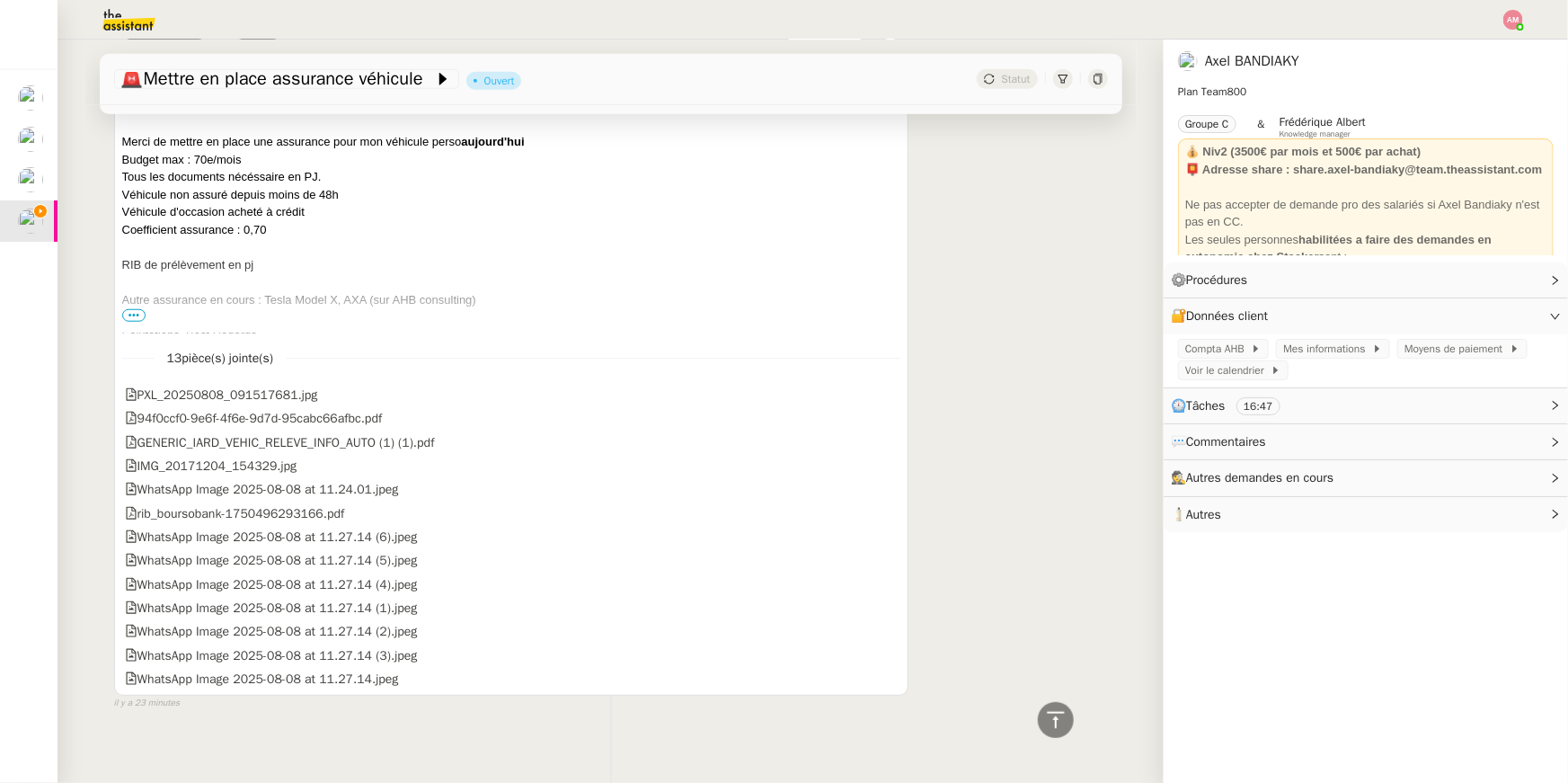 click on "•••" at bounding box center [134, 316] 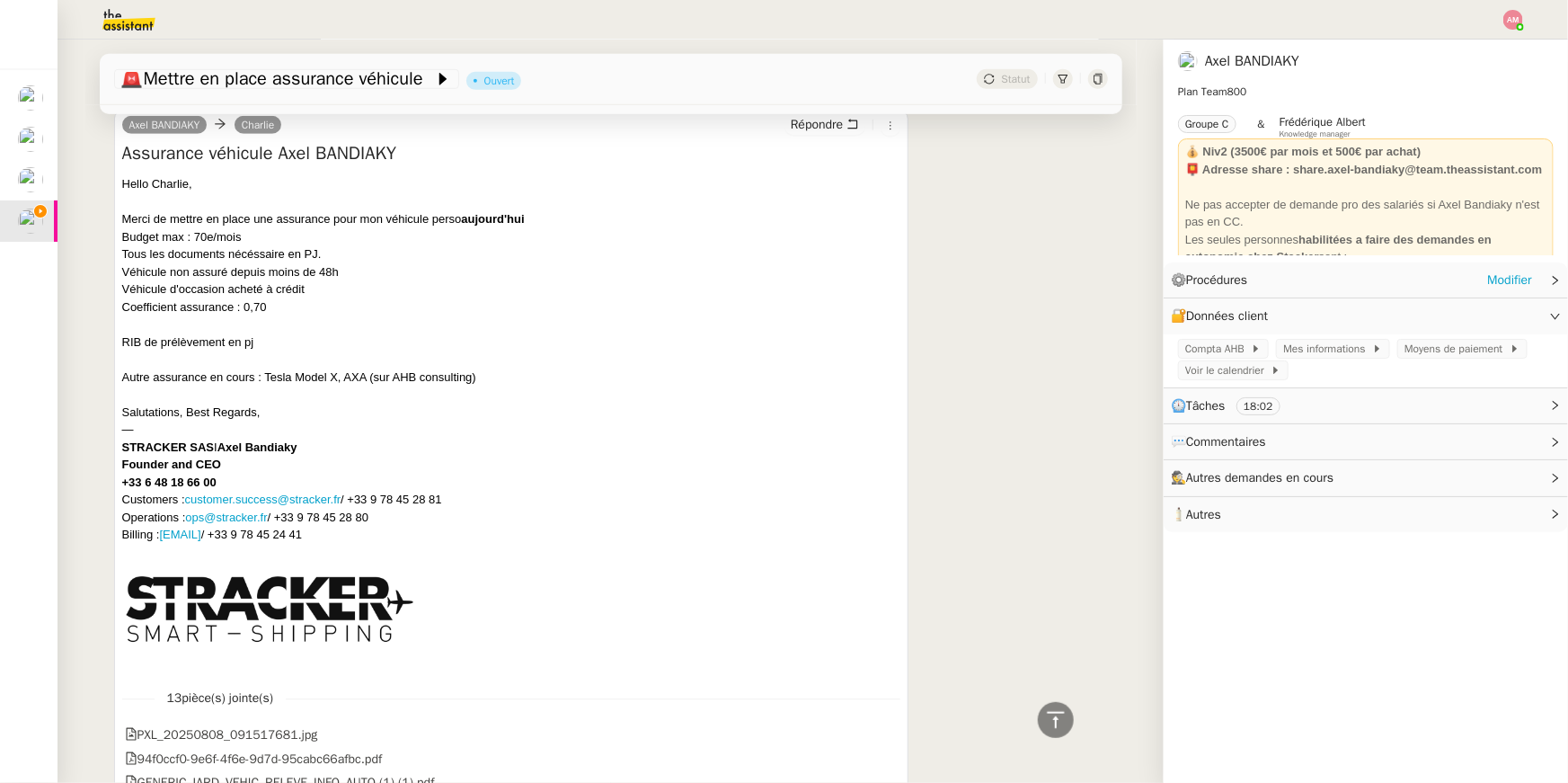 scroll, scrollTop: 617, scrollLeft: 0, axis: vertical 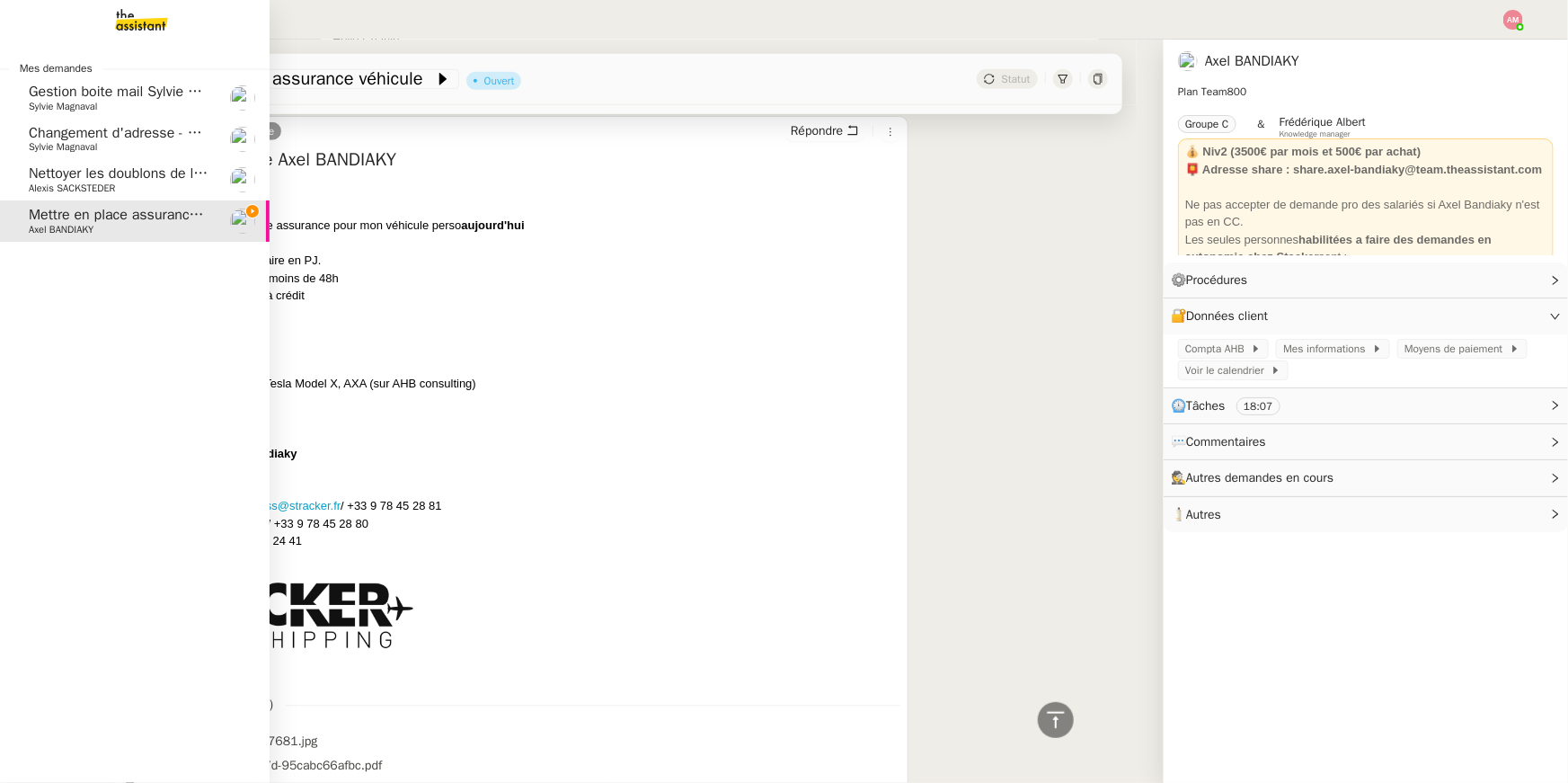 click on "Mes demandes Gestion boite mail Sylvie & John - 8 août 2025    Sylvie Magnaval    Changement d'adresse - SOGECAP     Sylvie Magnaval    Nettoyer les doublons de la base de contacts    Alexis SACKSTEDER    Mettre en place assurance véhicule    Axel BANDIAKY" at bounding box center (135, 411) 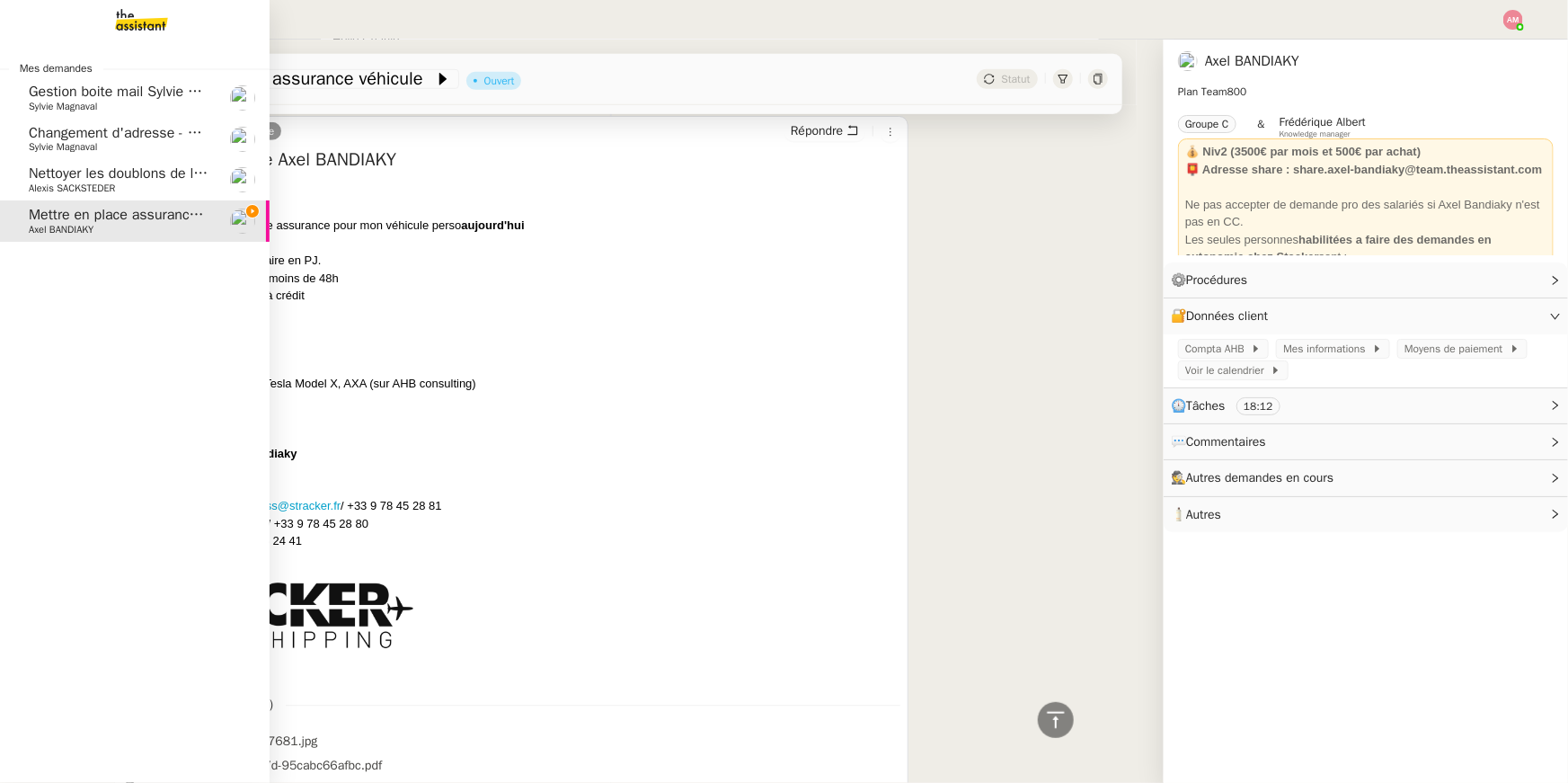 click on "Mes demandes Gestion boite mail Sylvie & John - 8 août 2025    Sylvie Magnaval    Changement d'adresse - SOGECAP     Sylvie Magnaval    Nettoyer les doublons de la base de contacts    Alexis SACKSTEDER    Mettre en place assurance véhicule    Axel BANDIAKY" at bounding box center (135, 411) 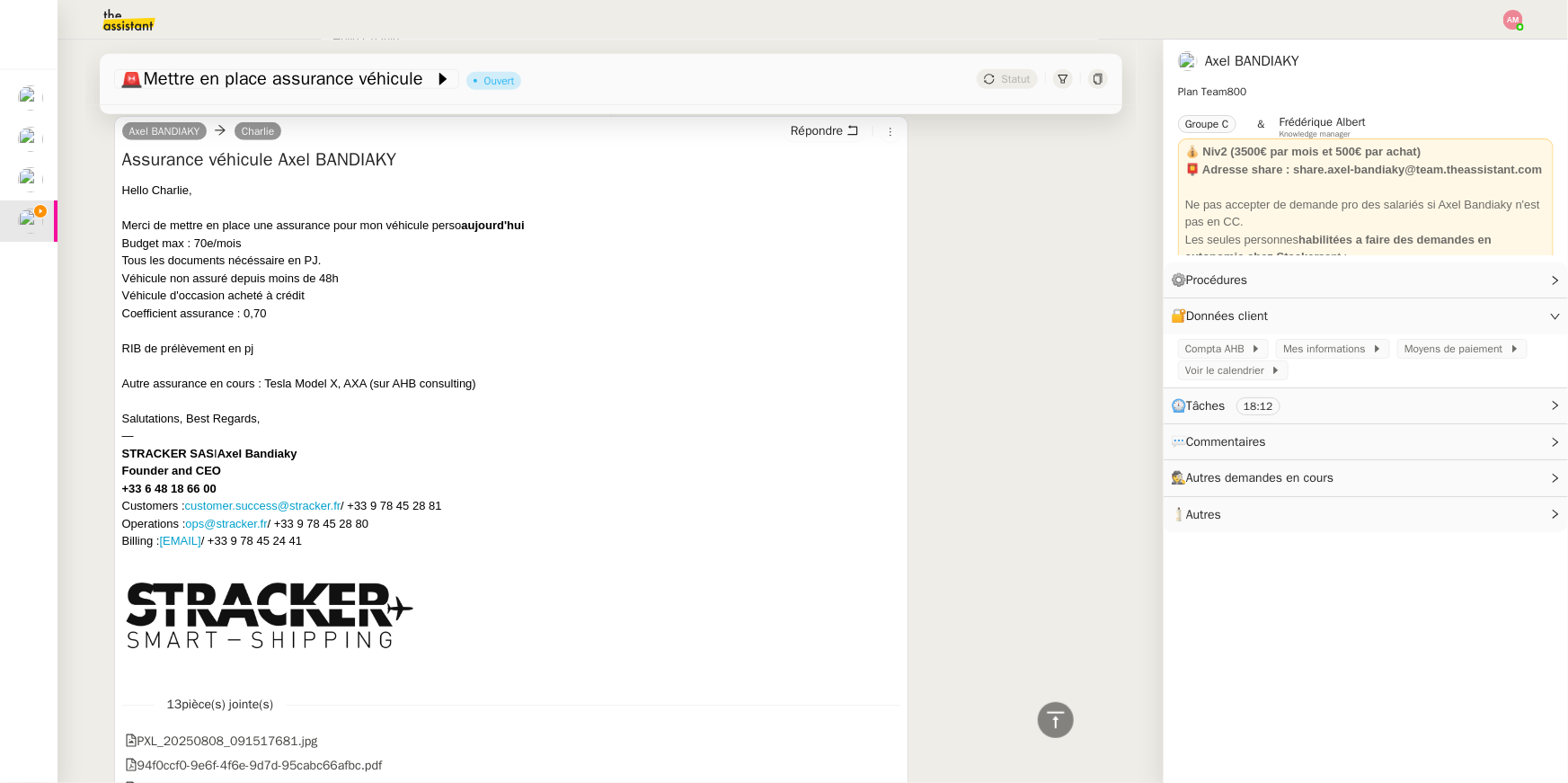scroll, scrollTop: 0, scrollLeft: 0, axis: both 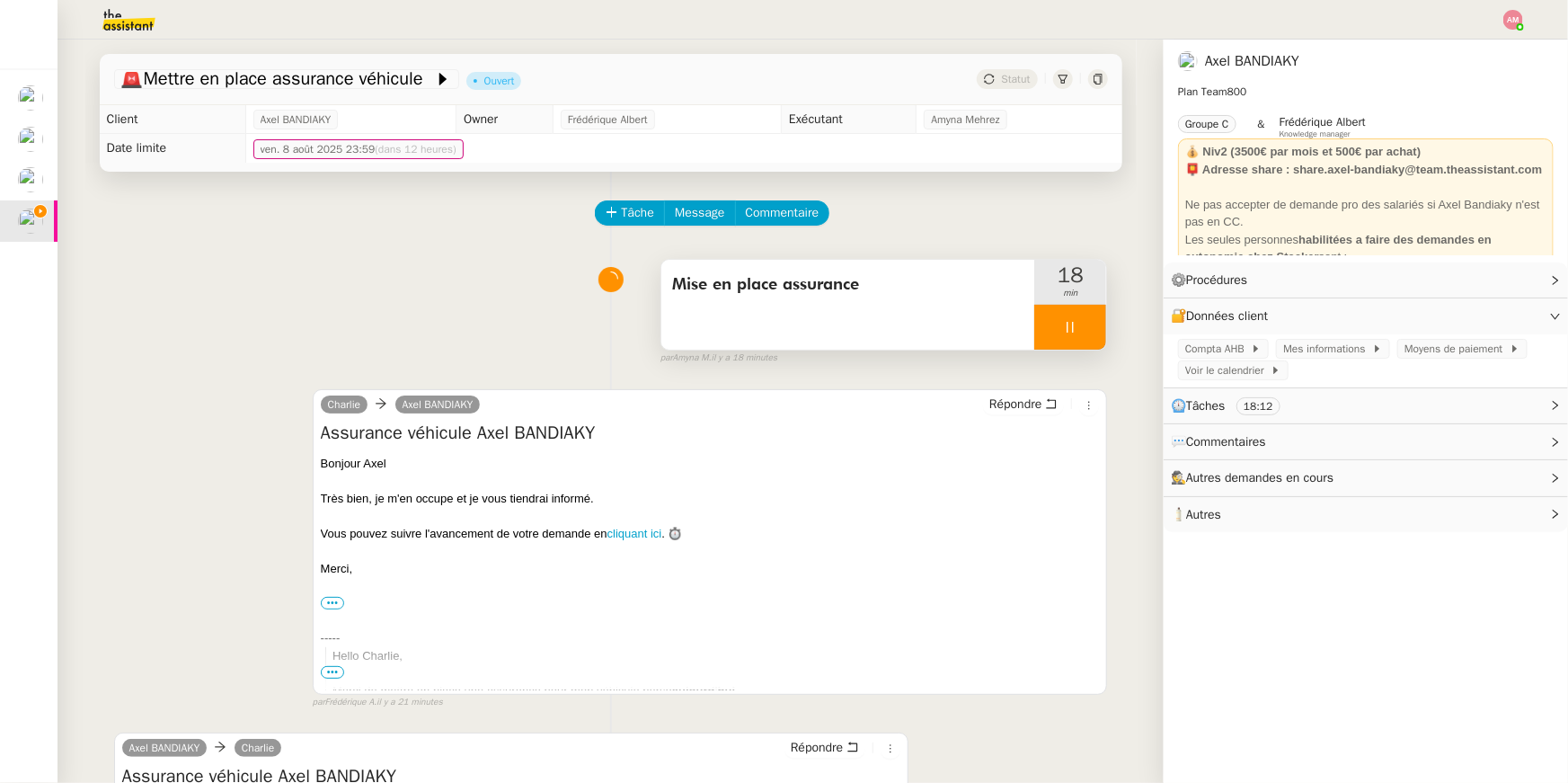 click 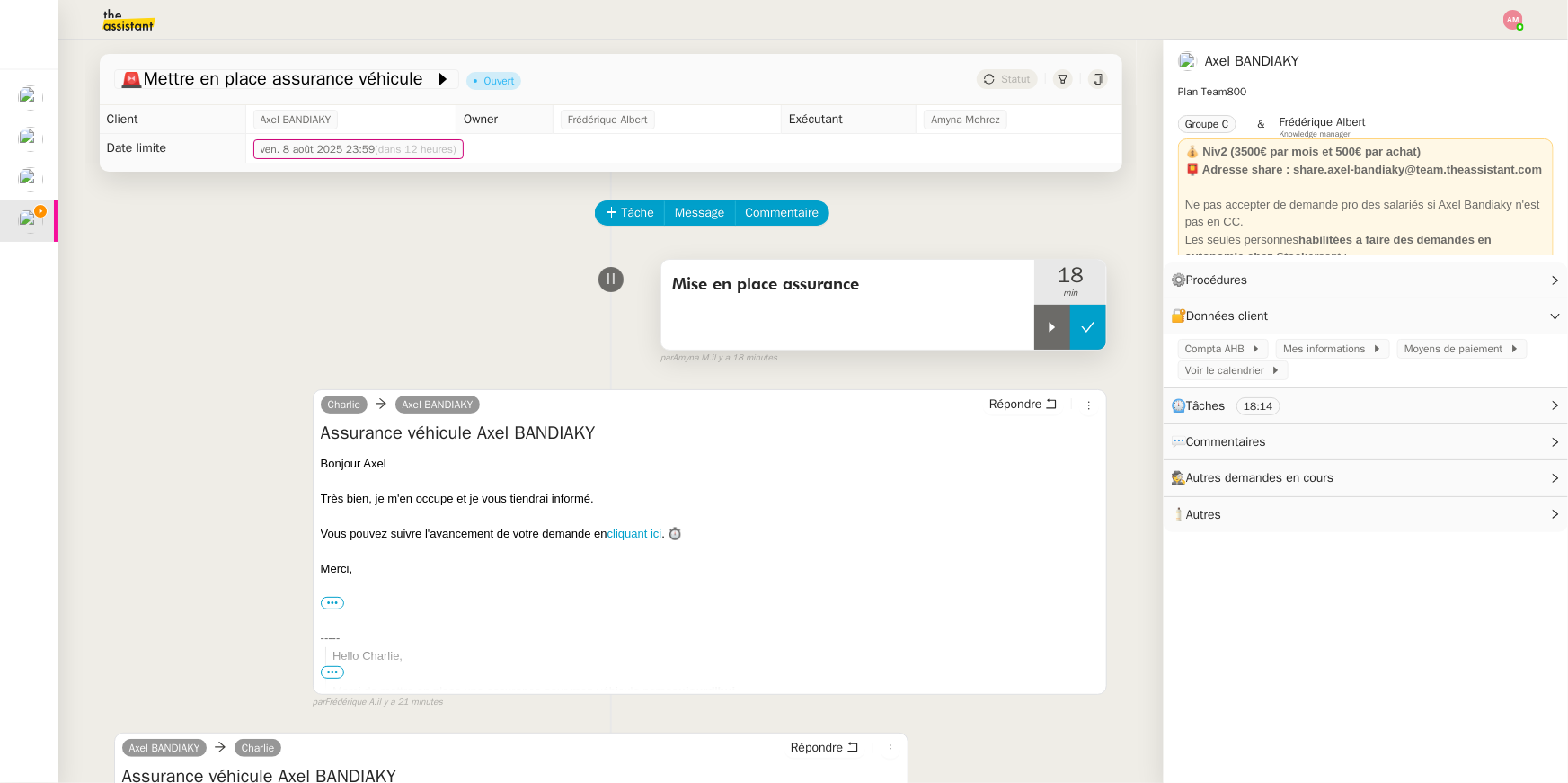 click 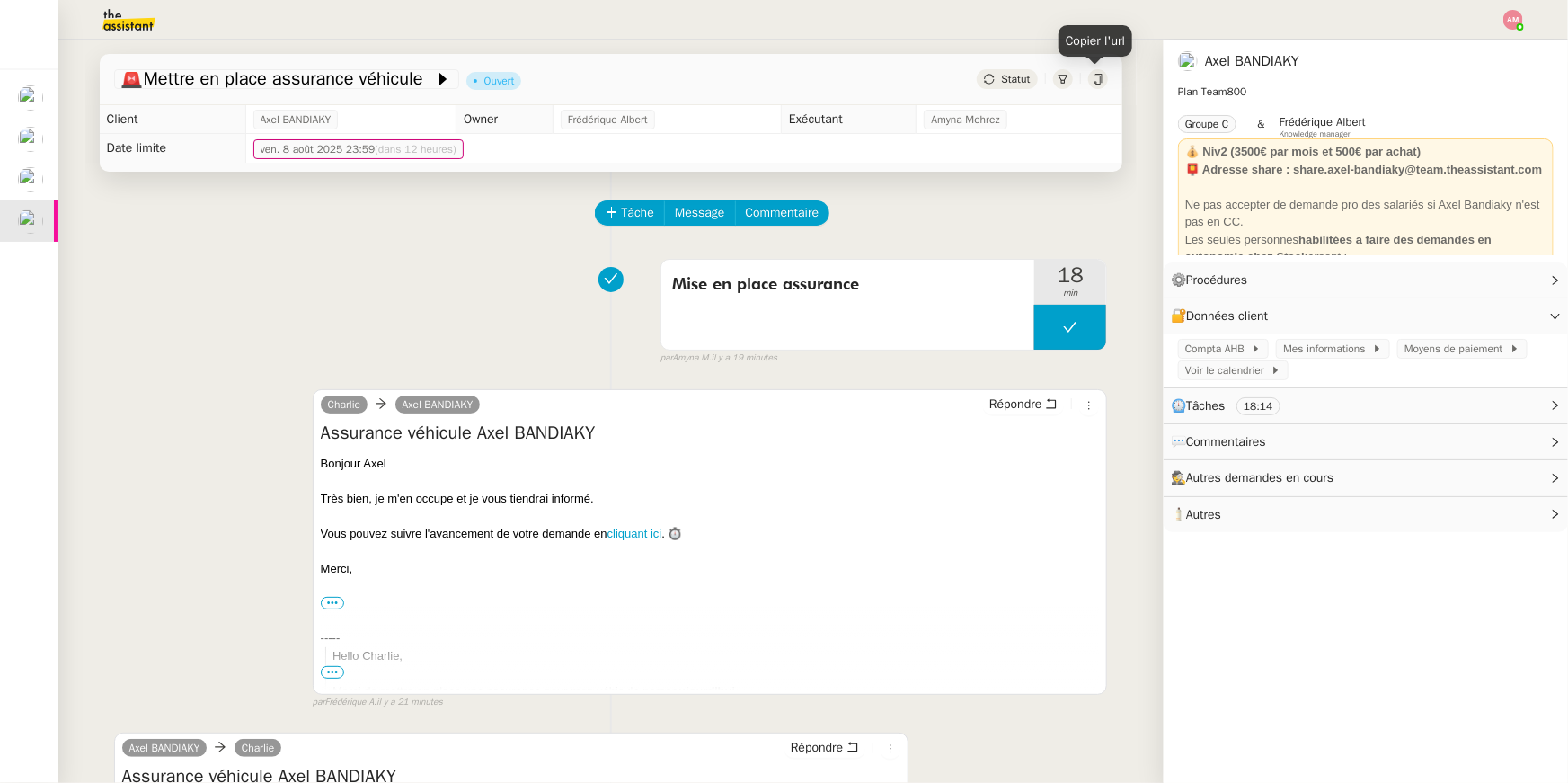 click 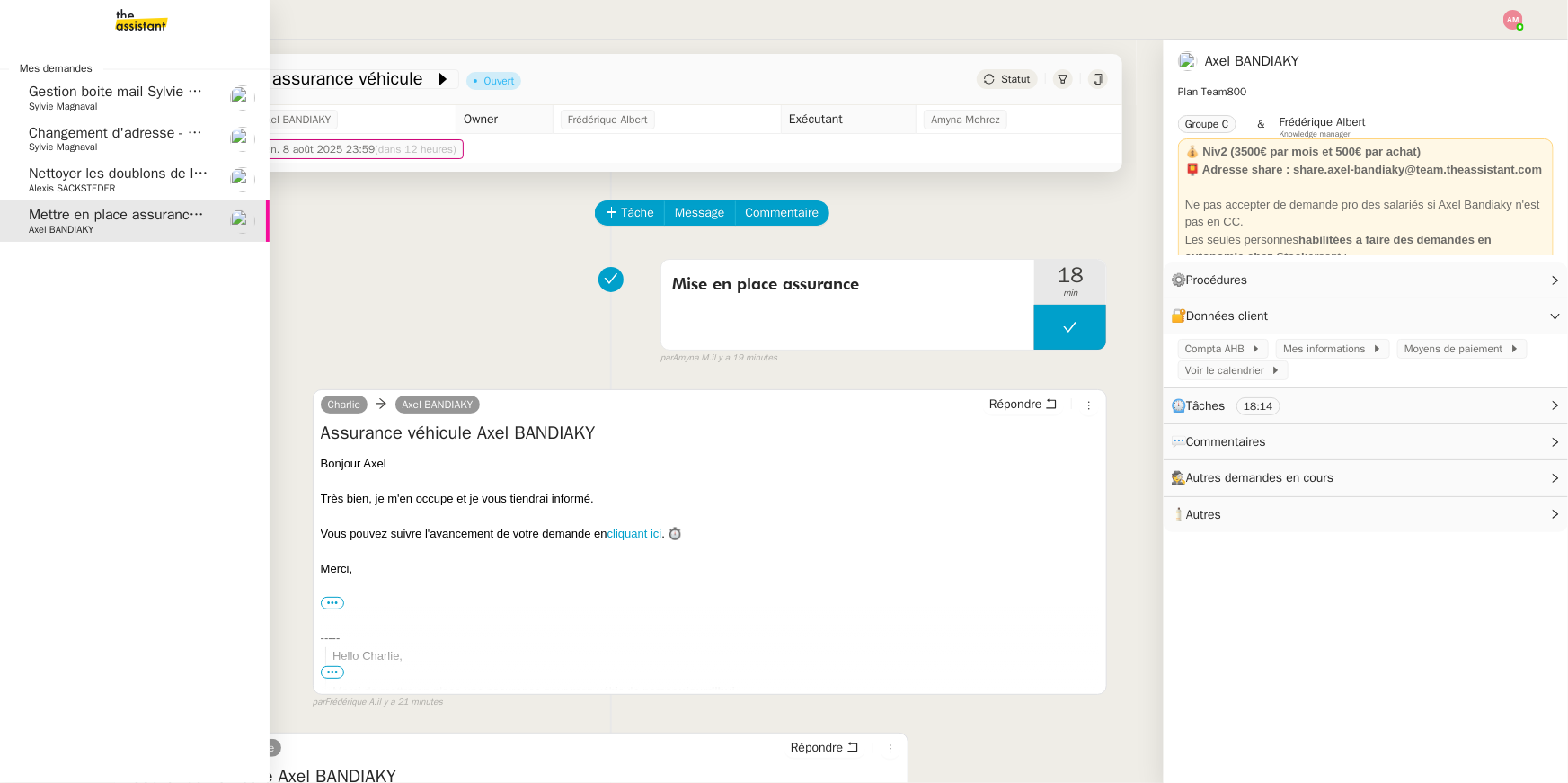 click on "Mes demandes Gestion boite mail Sylvie & John - 8 août 2025    Sylvie Magnaval    Changement d'adresse - SOGECAP     Sylvie Magnaval    Nettoyer les doublons de la base de contacts    Alexis SACKSTEDER    Mettre en place assurance véhicule    Axel BANDIAKY" at bounding box center (135, 411) 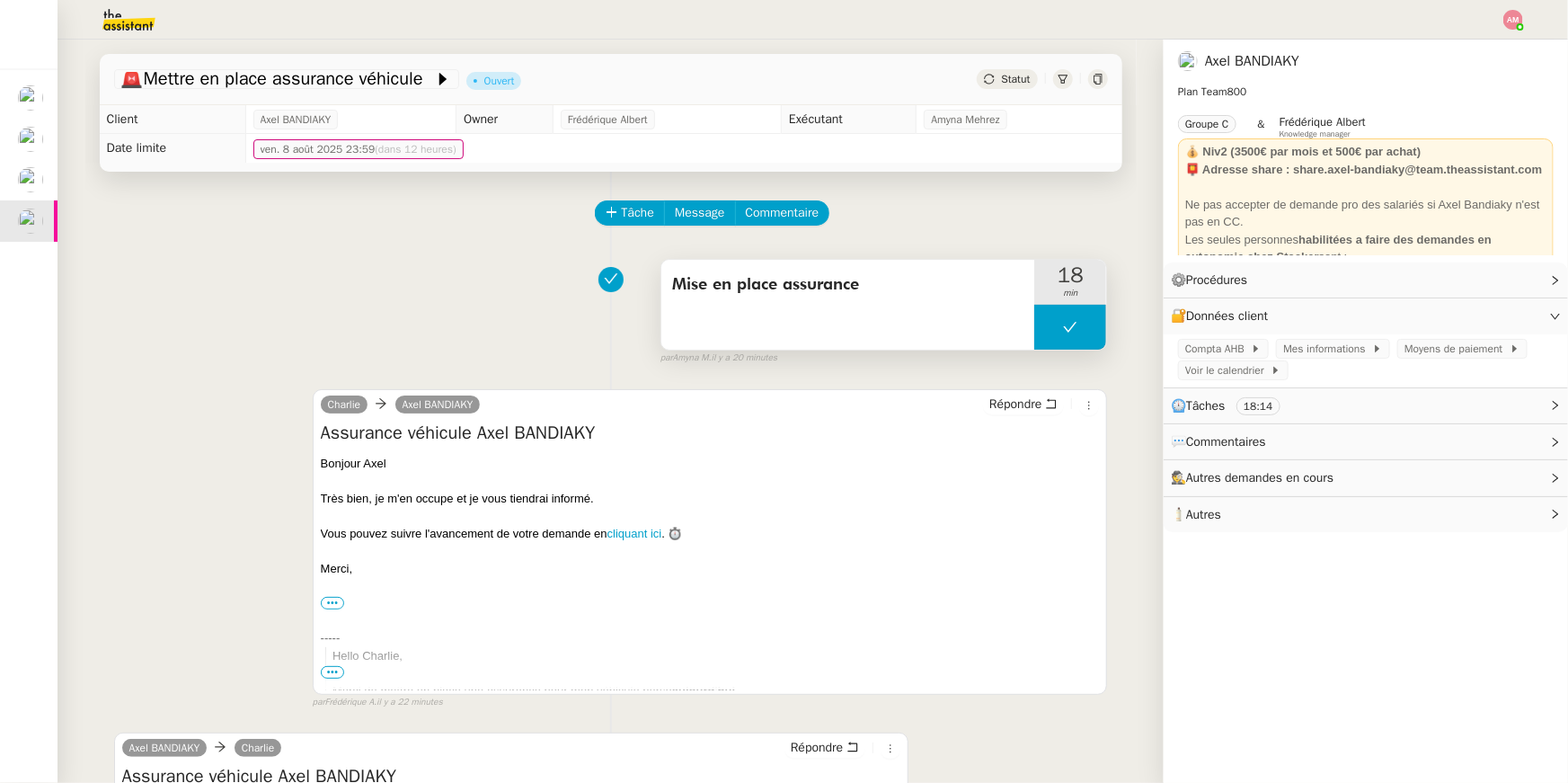 click at bounding box center (1070, 327) 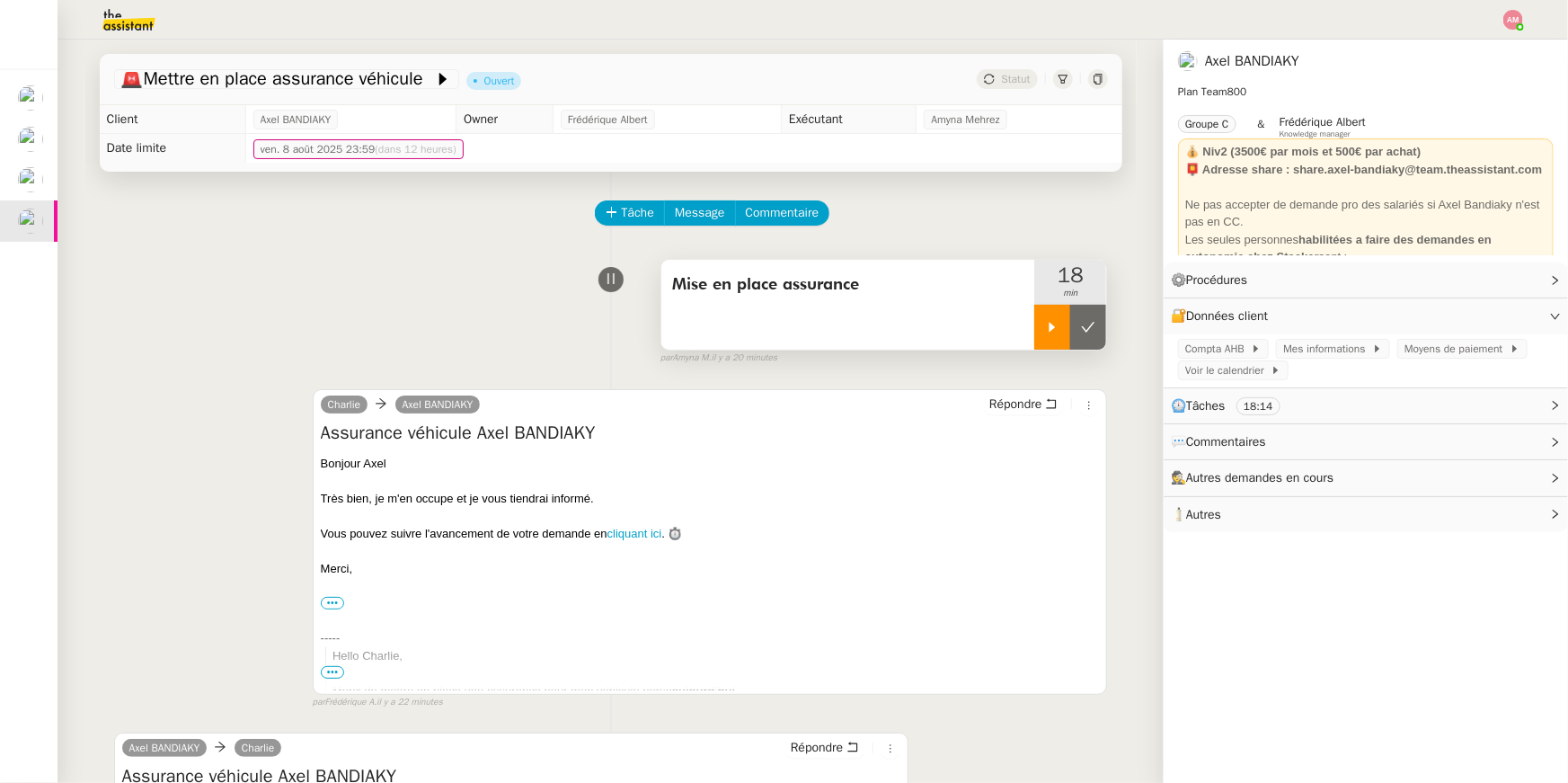 click at bounding box center (1052, 327) 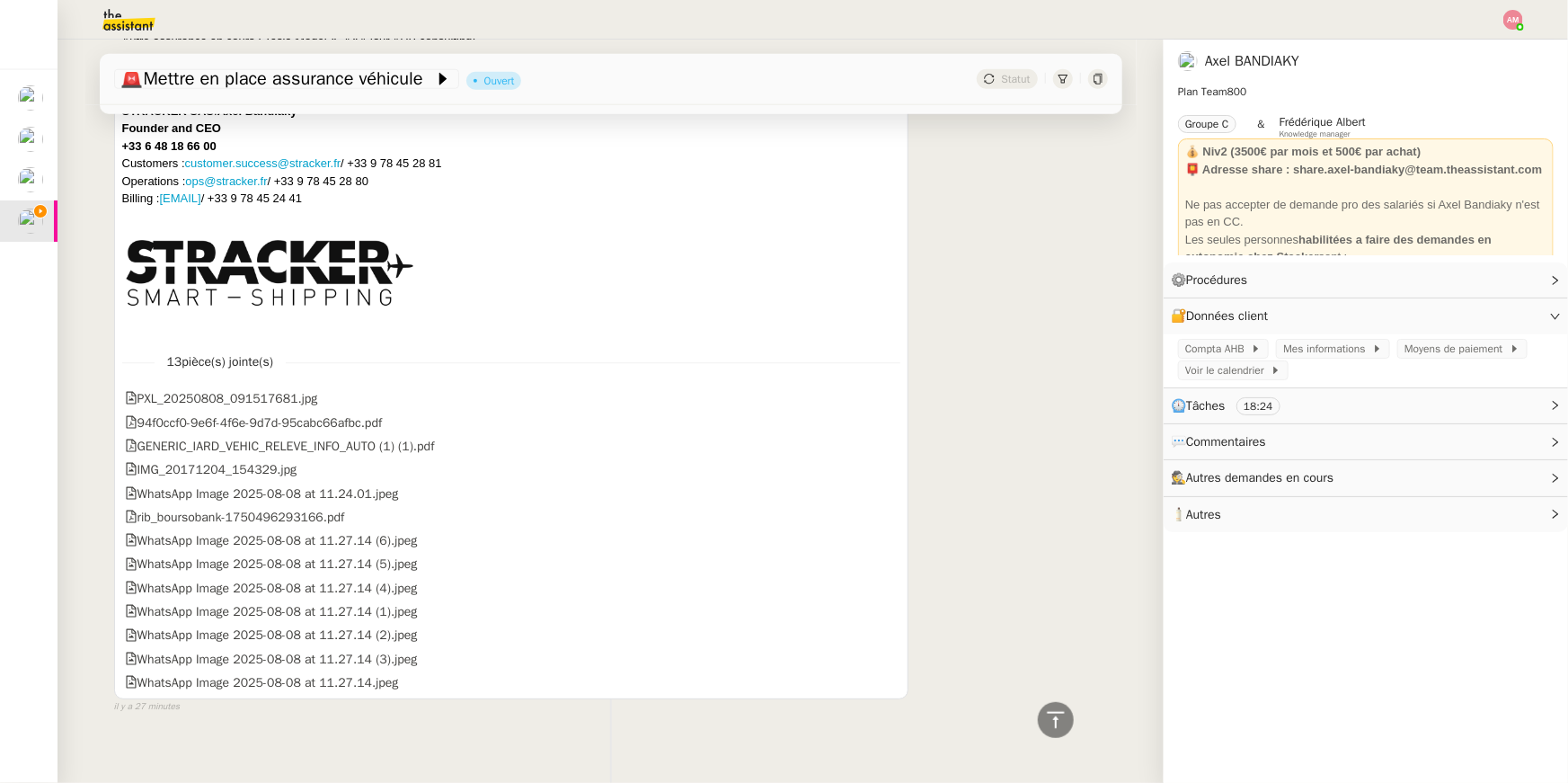 scroll, scrollTop: 976, scrollLeft: 0, axis: vertical 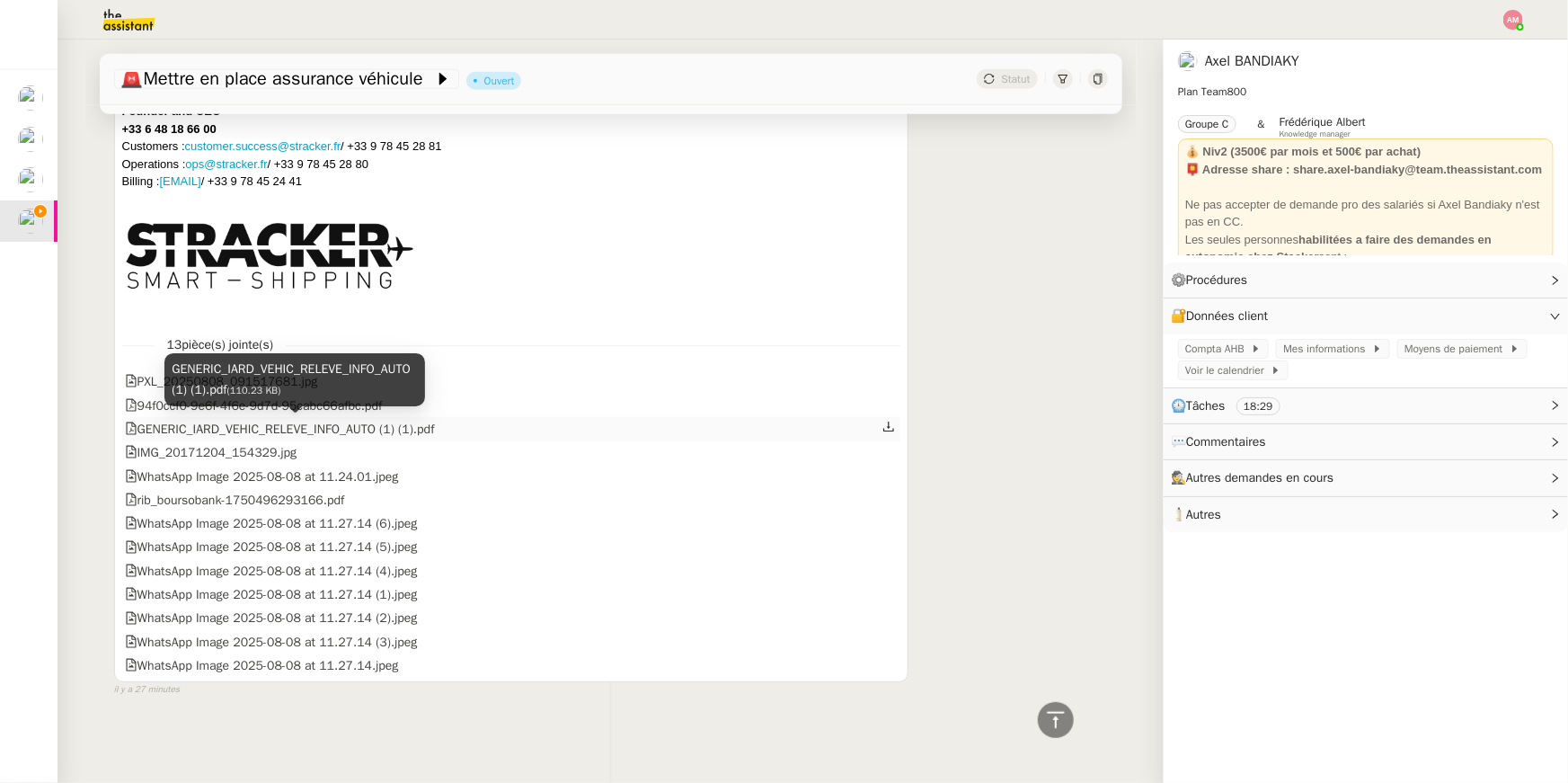 click on "GENERIC_IARD_VEHIC_RELEVE_INFO_AUTO (1) (1).pdf" 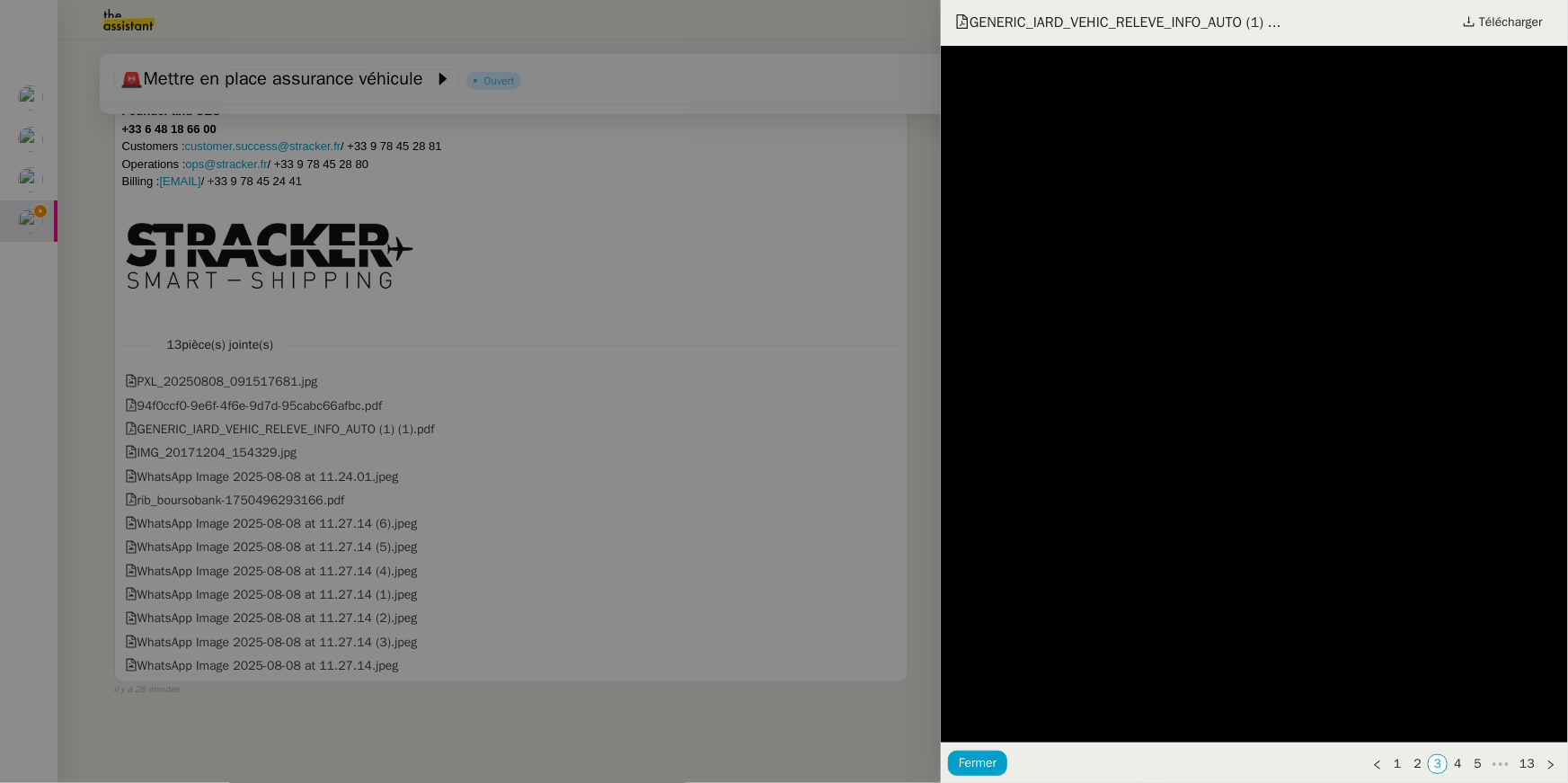 click at bounding box center (784, 391) 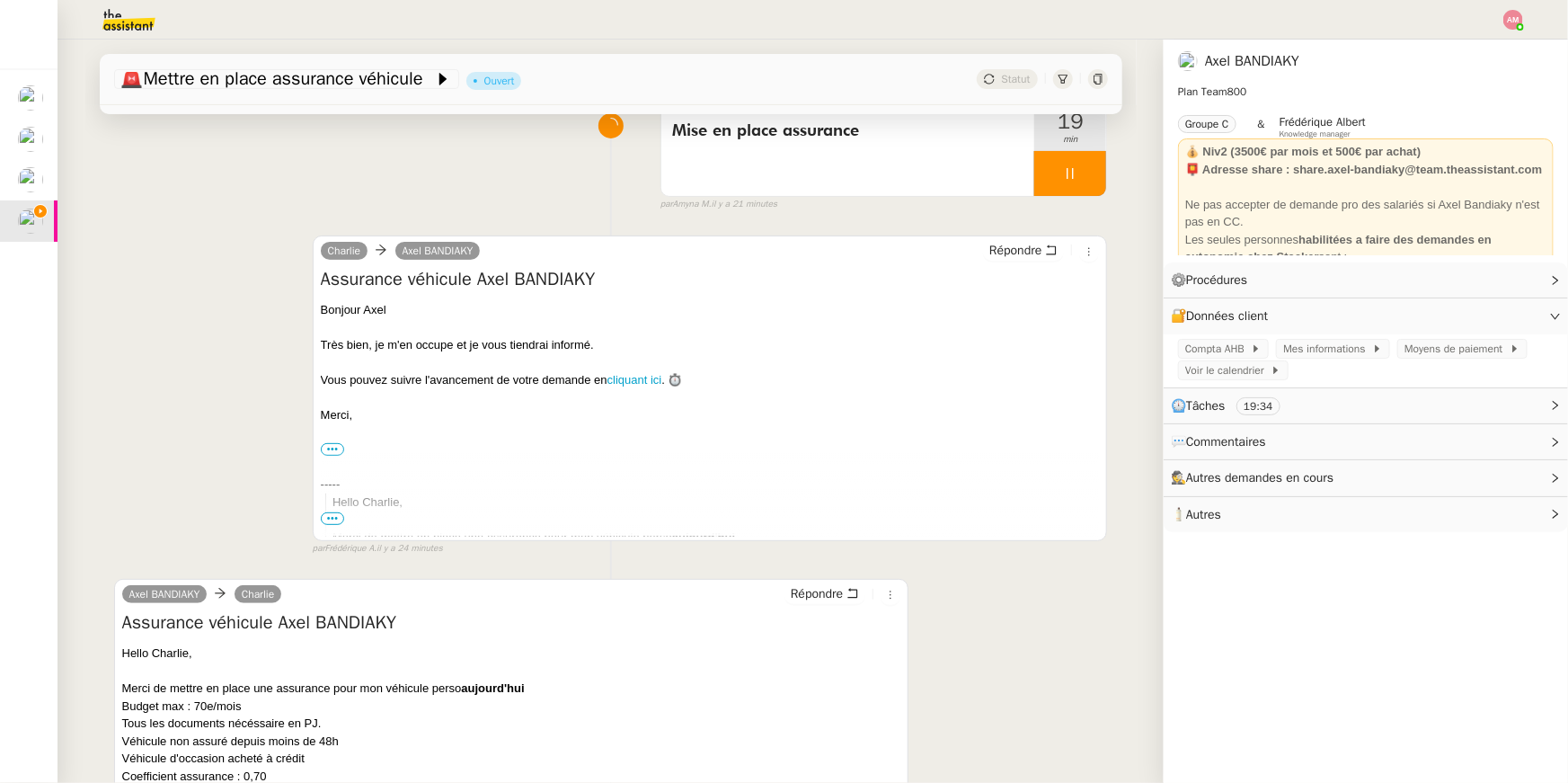 scroll, scrollTop: 0, scrollLeft: 0, axis: both 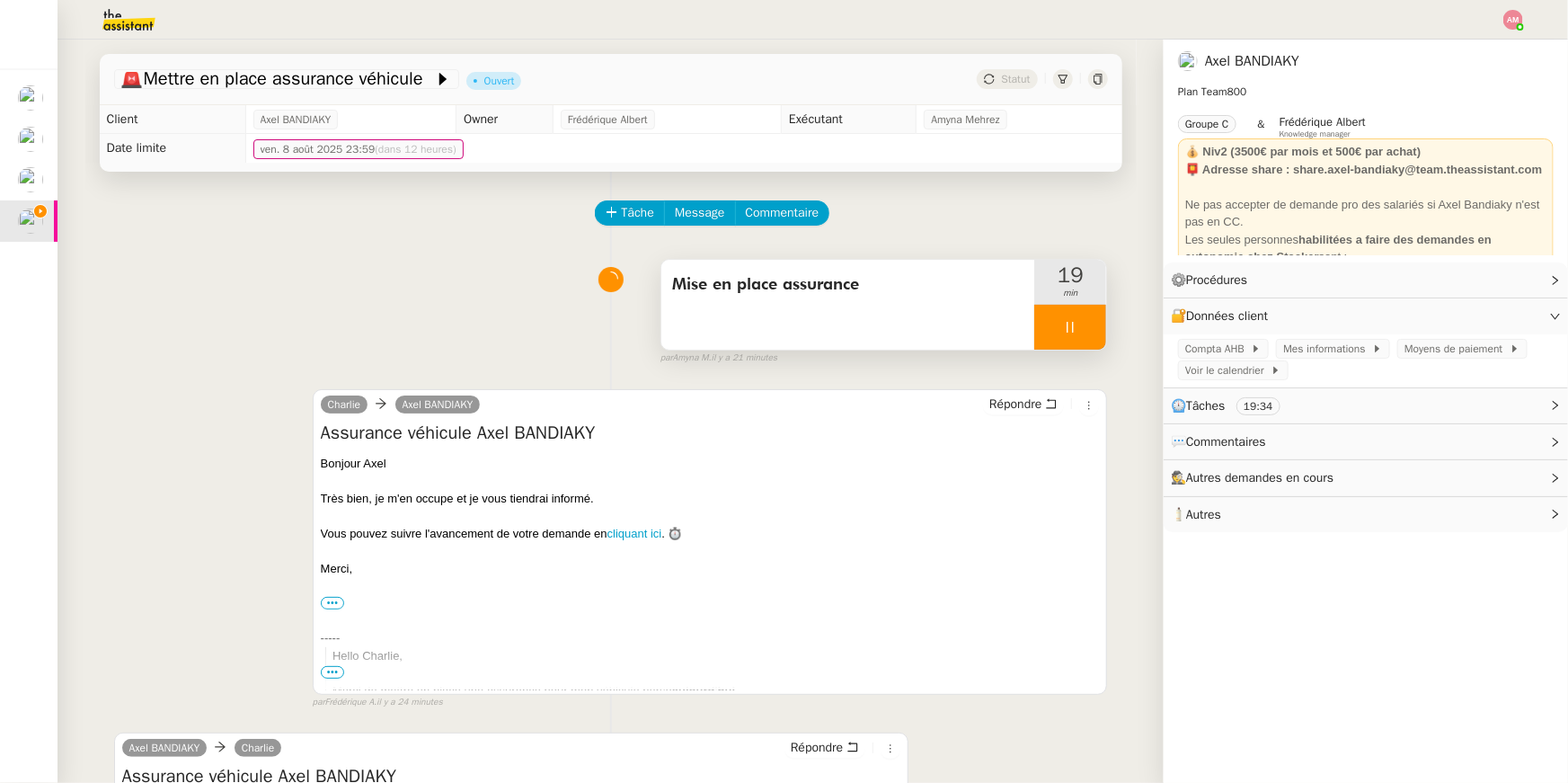 click at bounding box center (1070, 327) 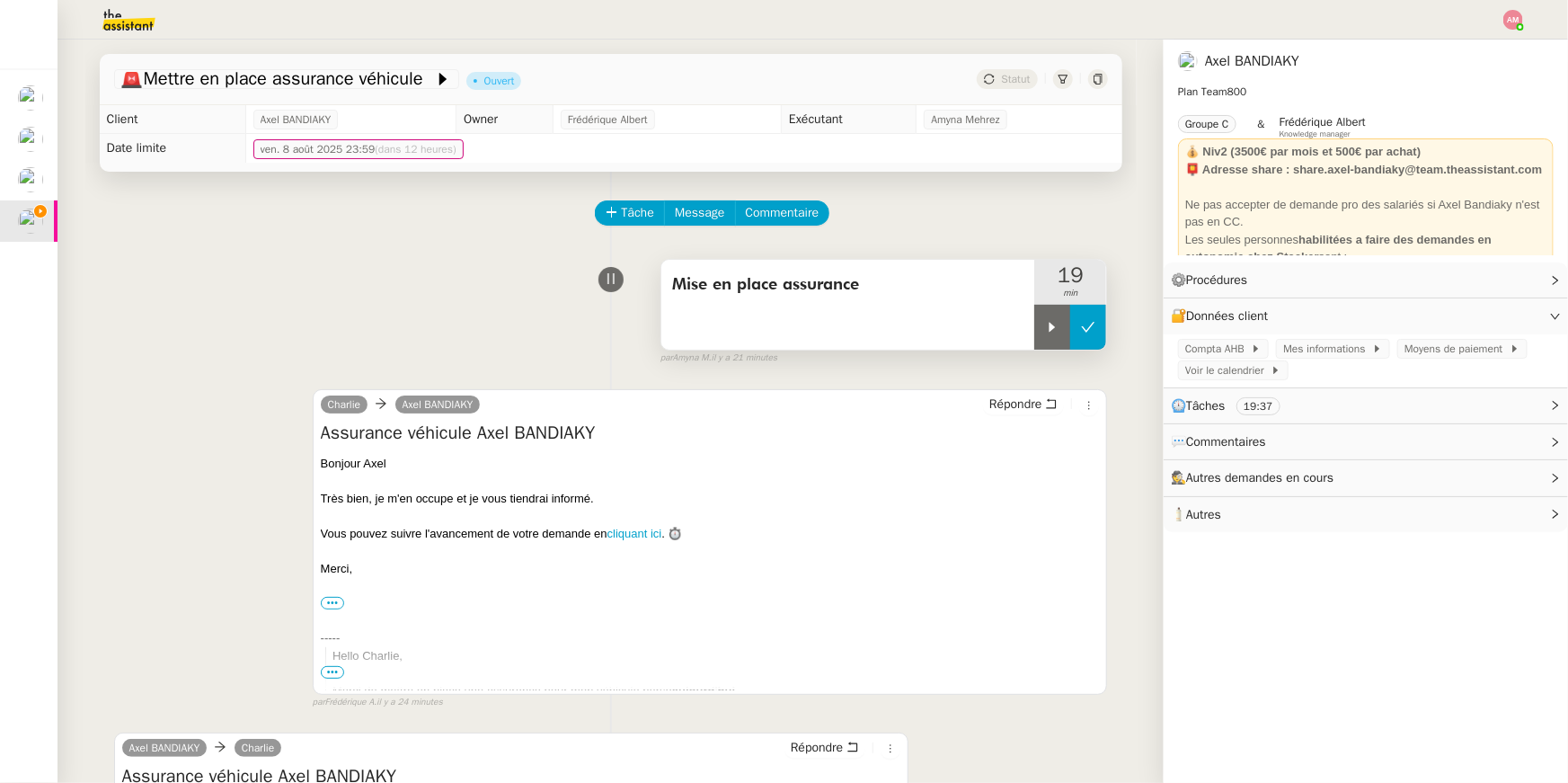 click 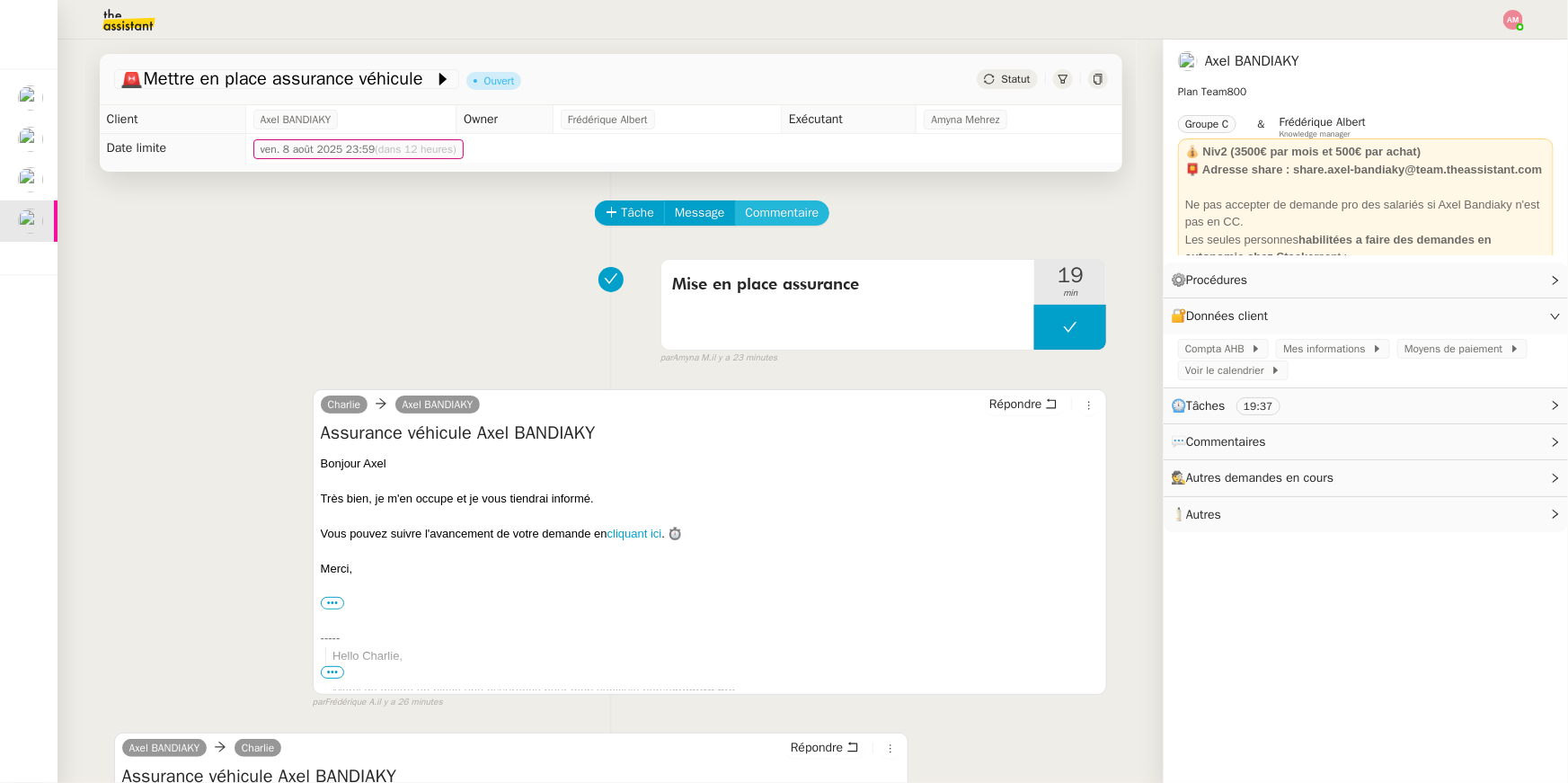 click on "Commentaire" 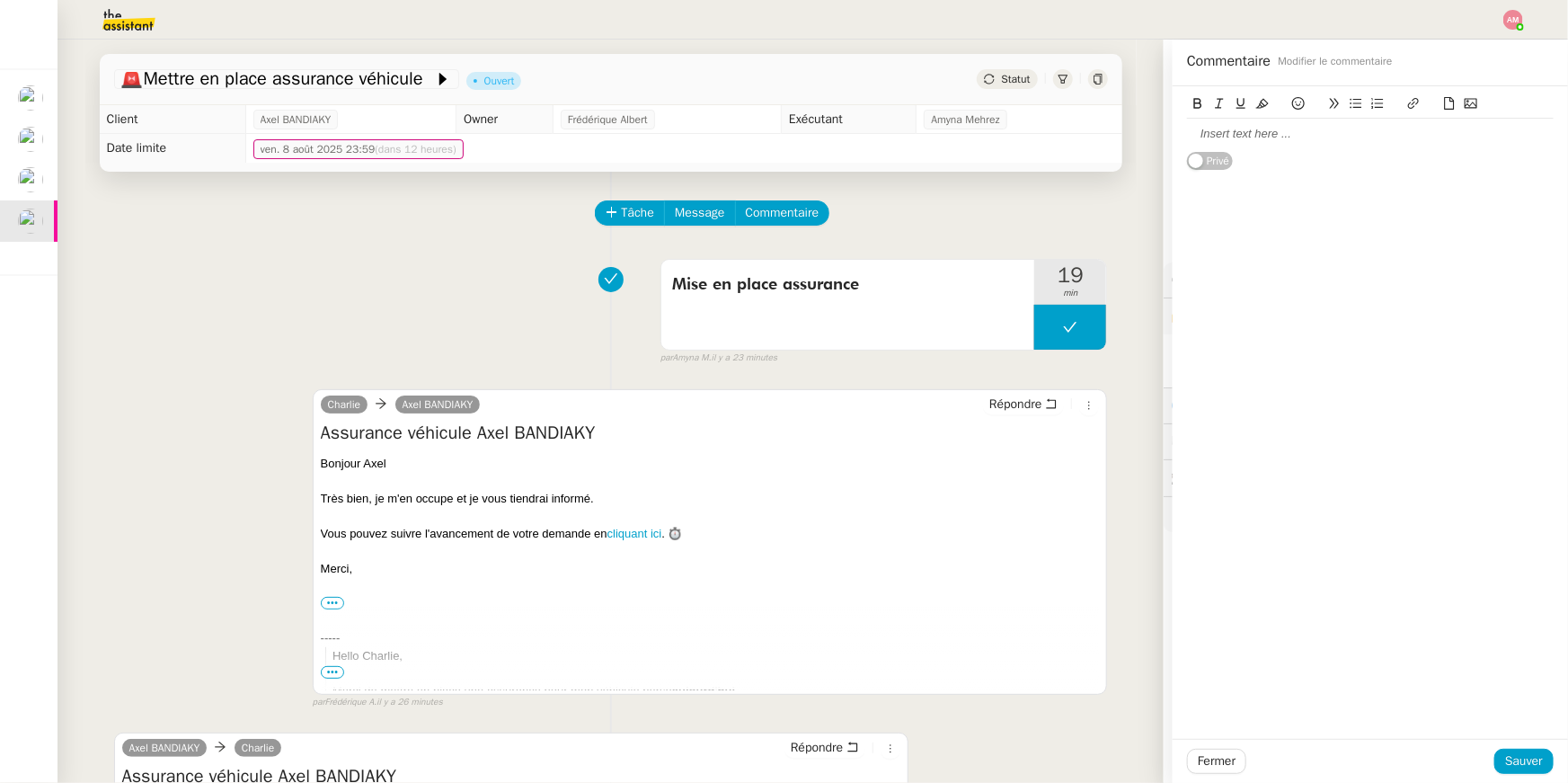 click 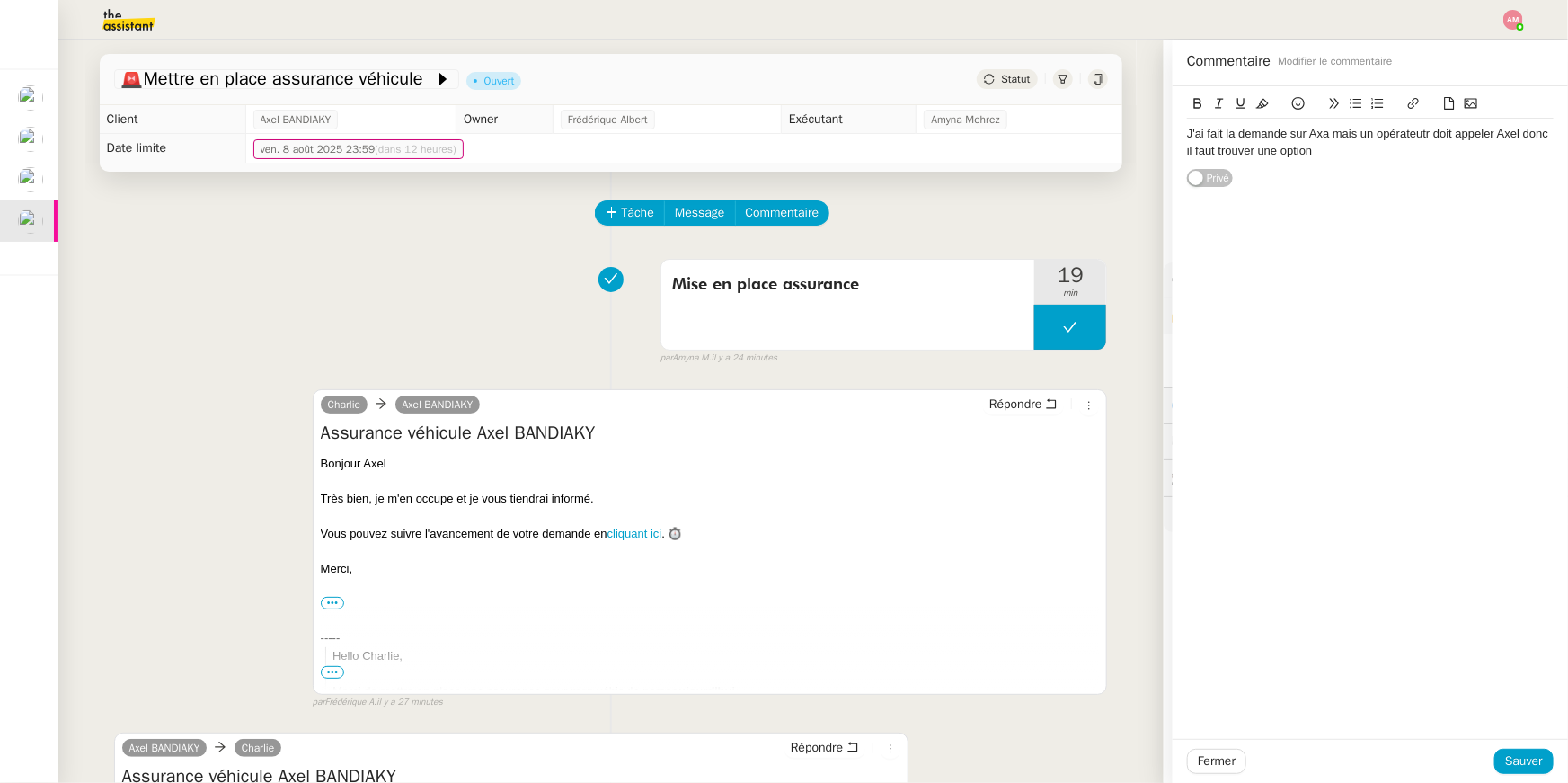click on "J'ai fait la demande sur Axa mais un opérateutr doit appeler Axel donc il faut trouver une option" 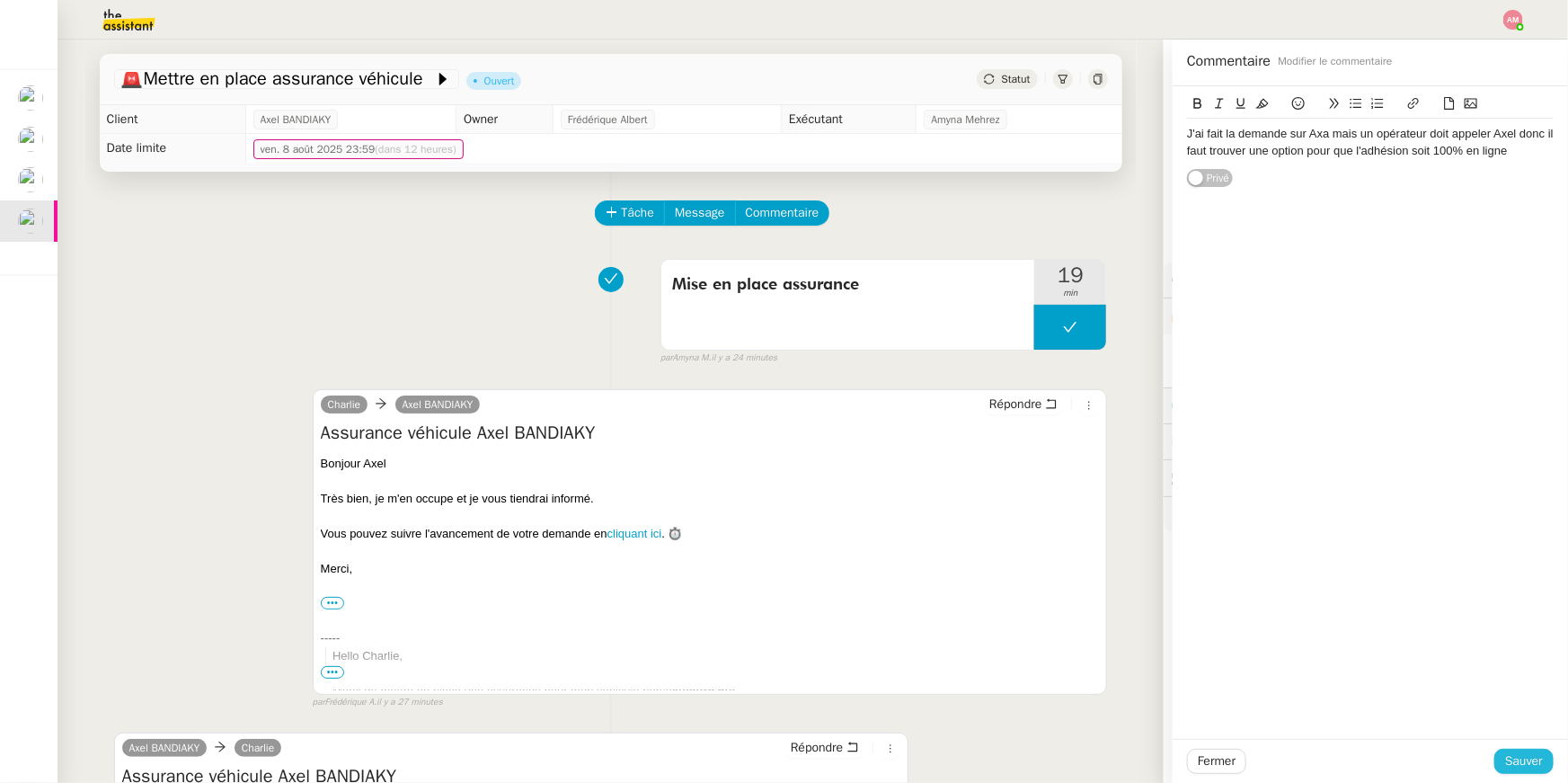 click on "Sauver" 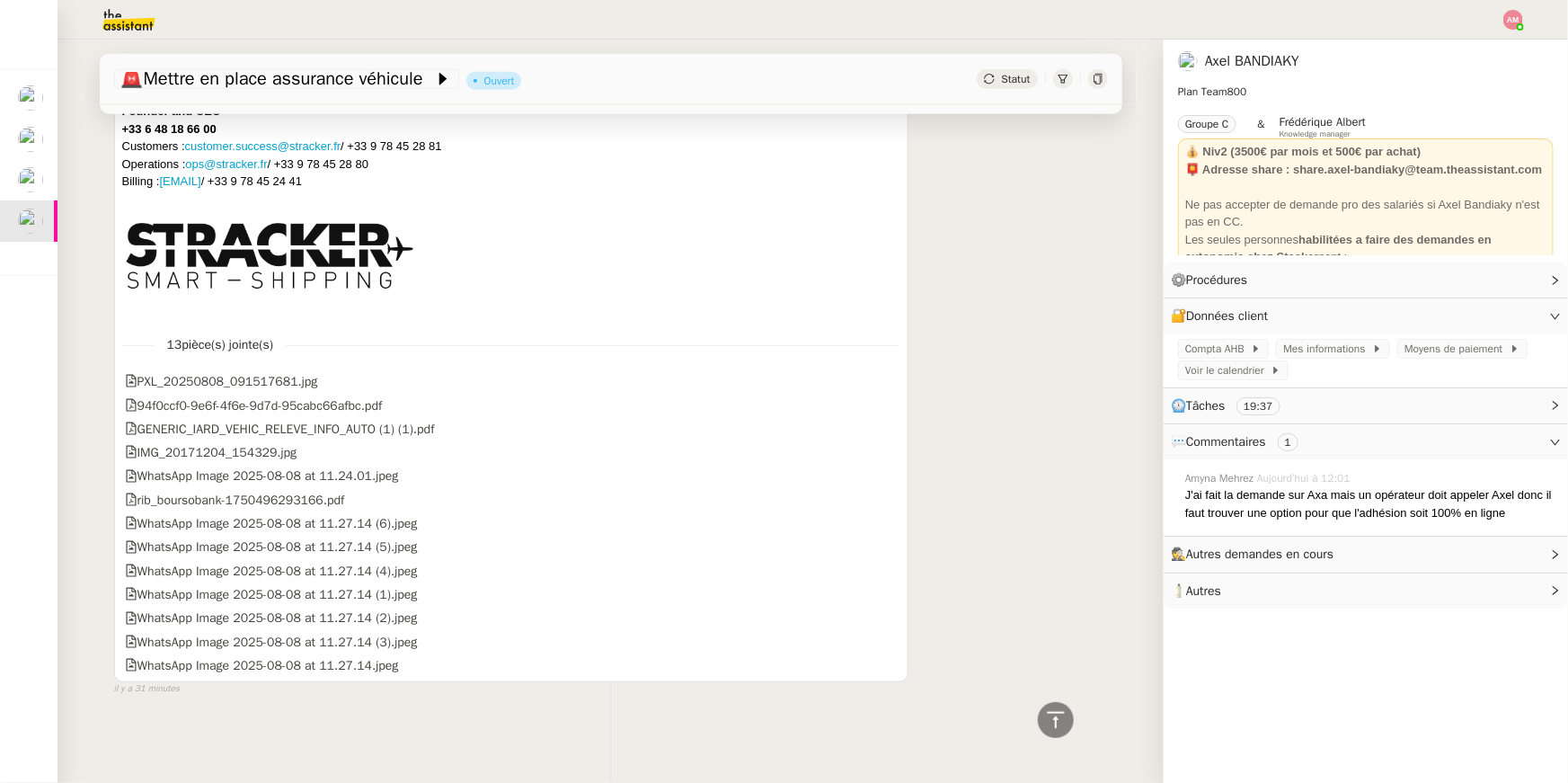scroll, scrollTop: 0, scrollLeft: 0, axis: both 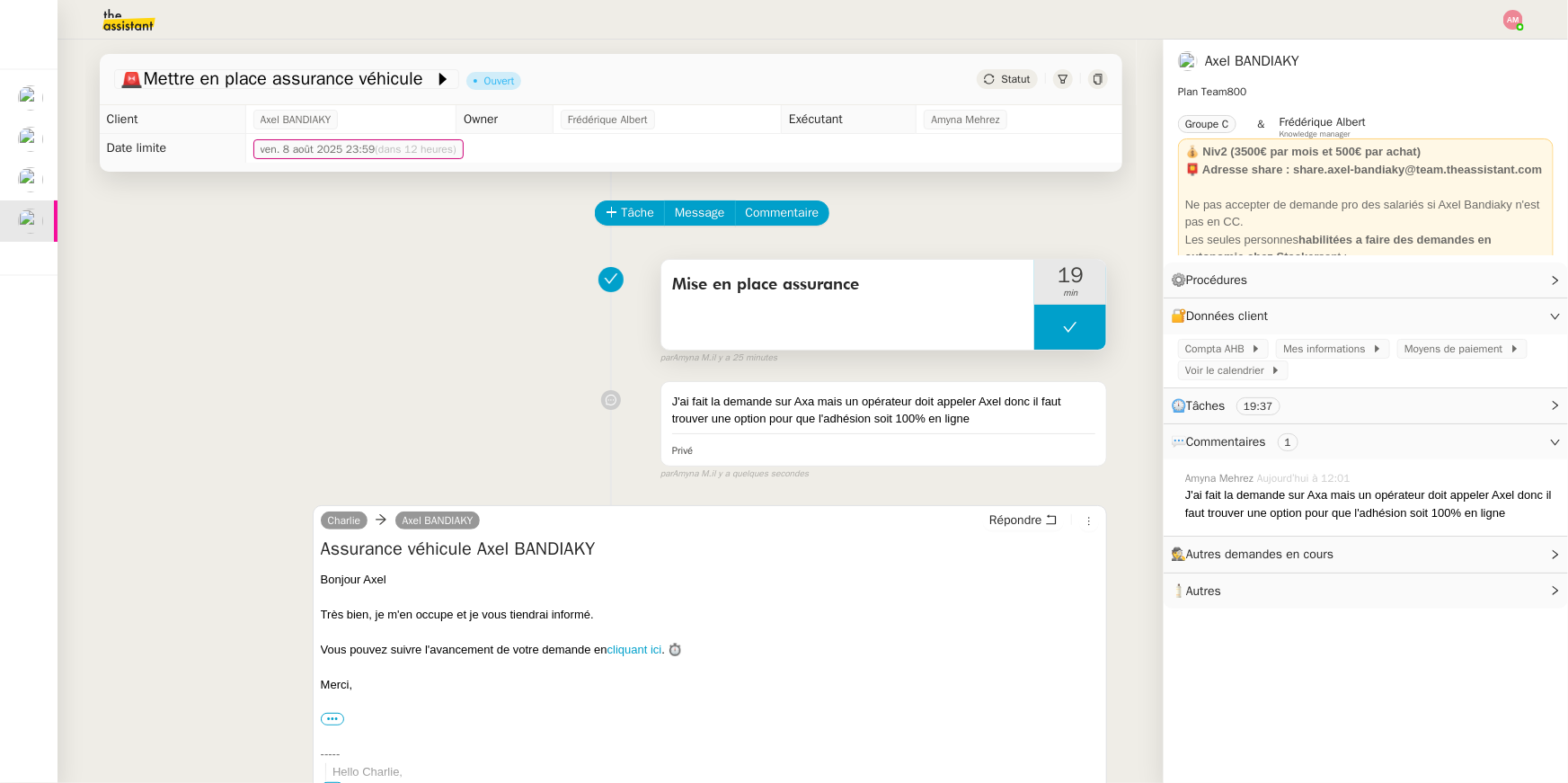 click at bounding box center (1070, 327) 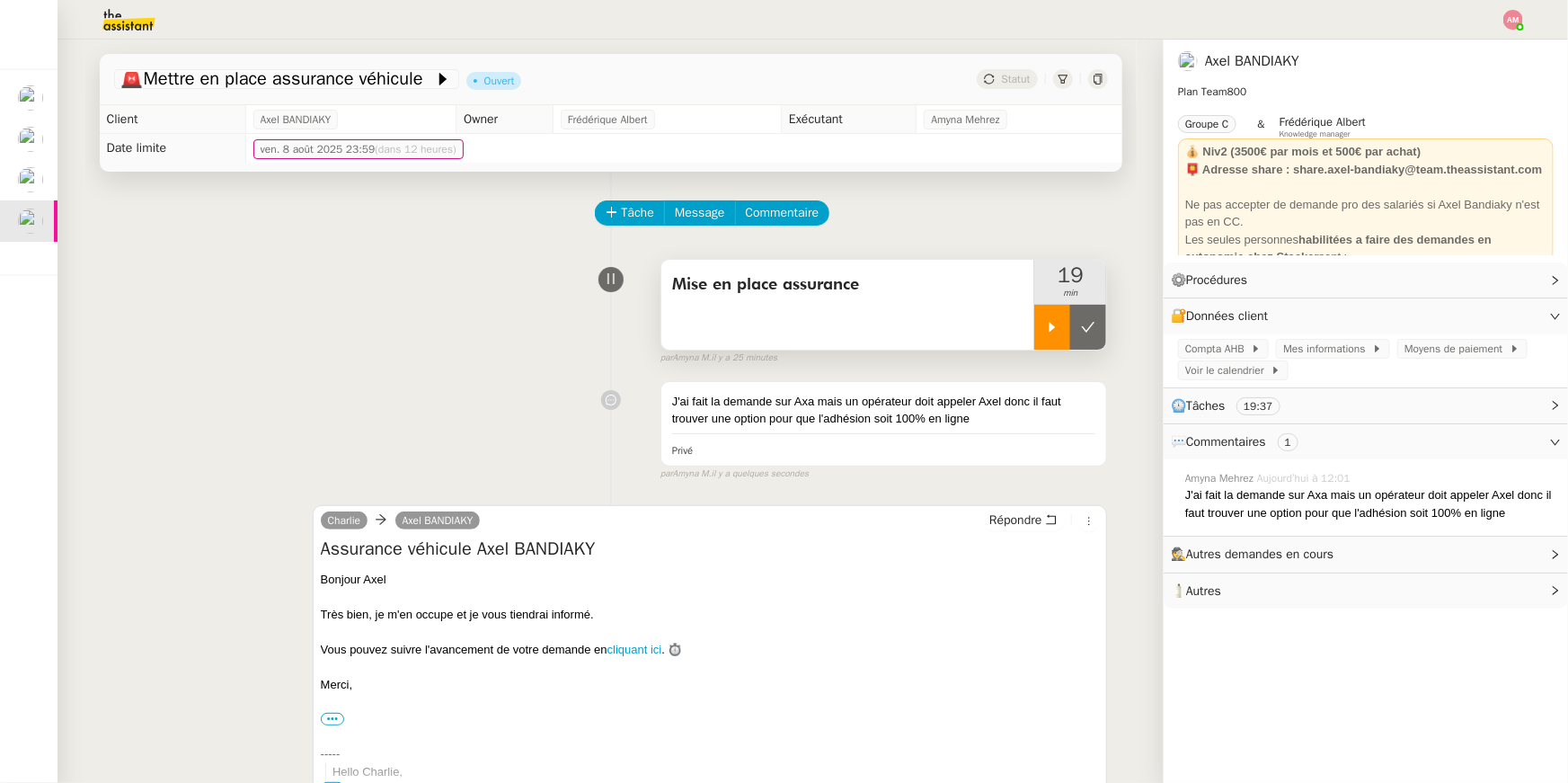 click 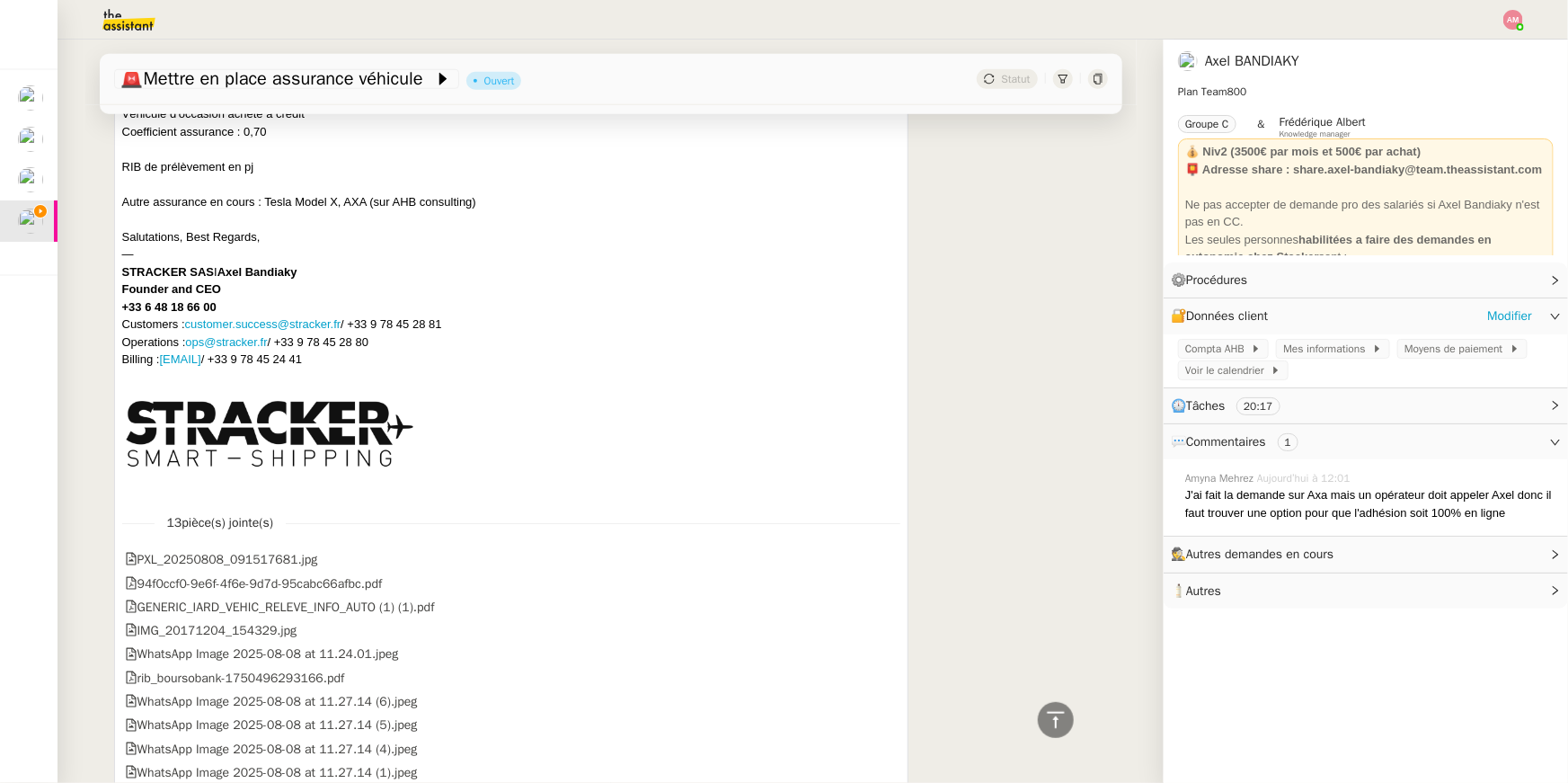 scroll, scrollTop: 744, scrollLeft: 0, axis: vertical 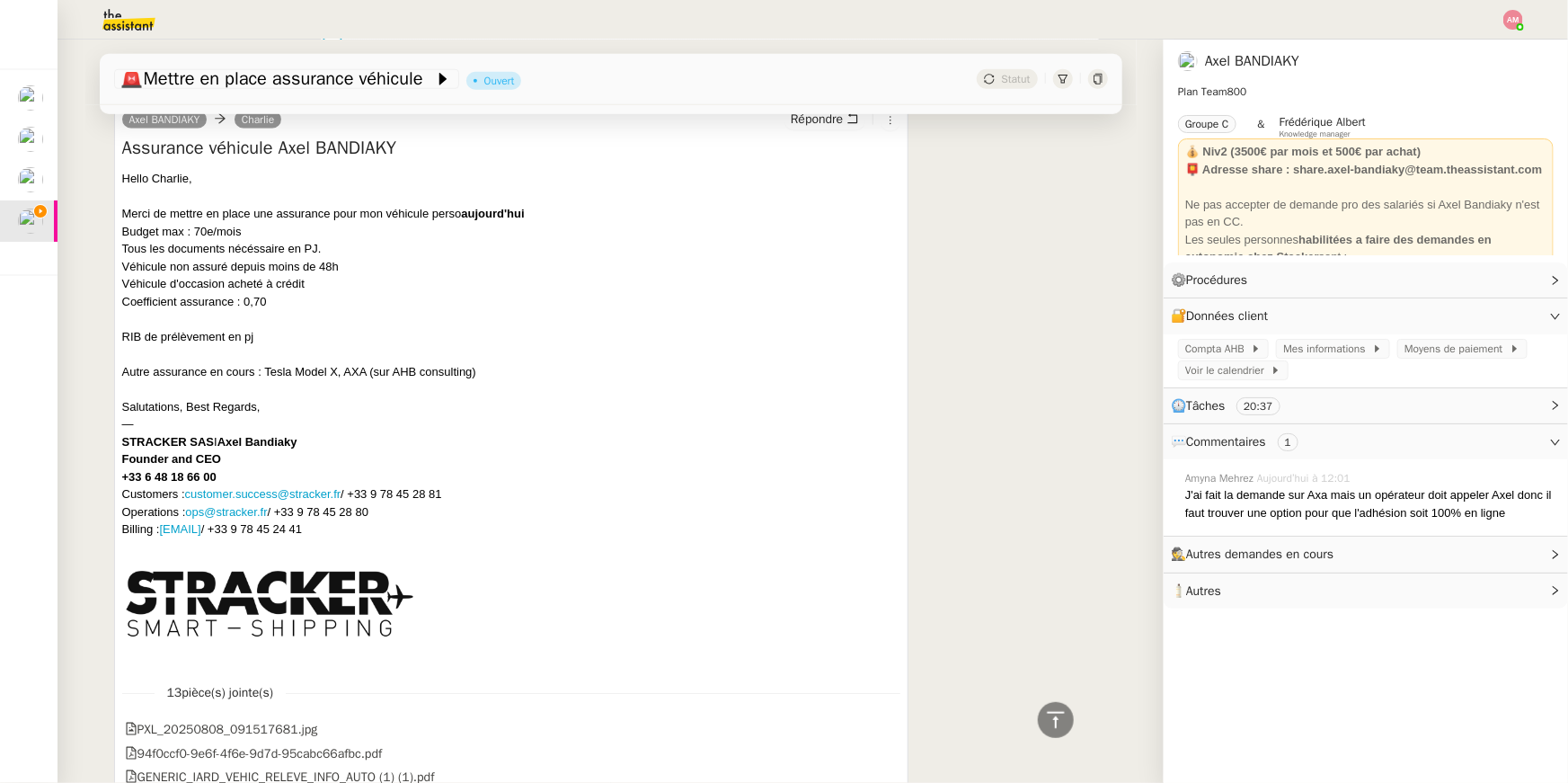 click on "Tous les documents nécéssaire en PJ." at bounding box center (511, 249) 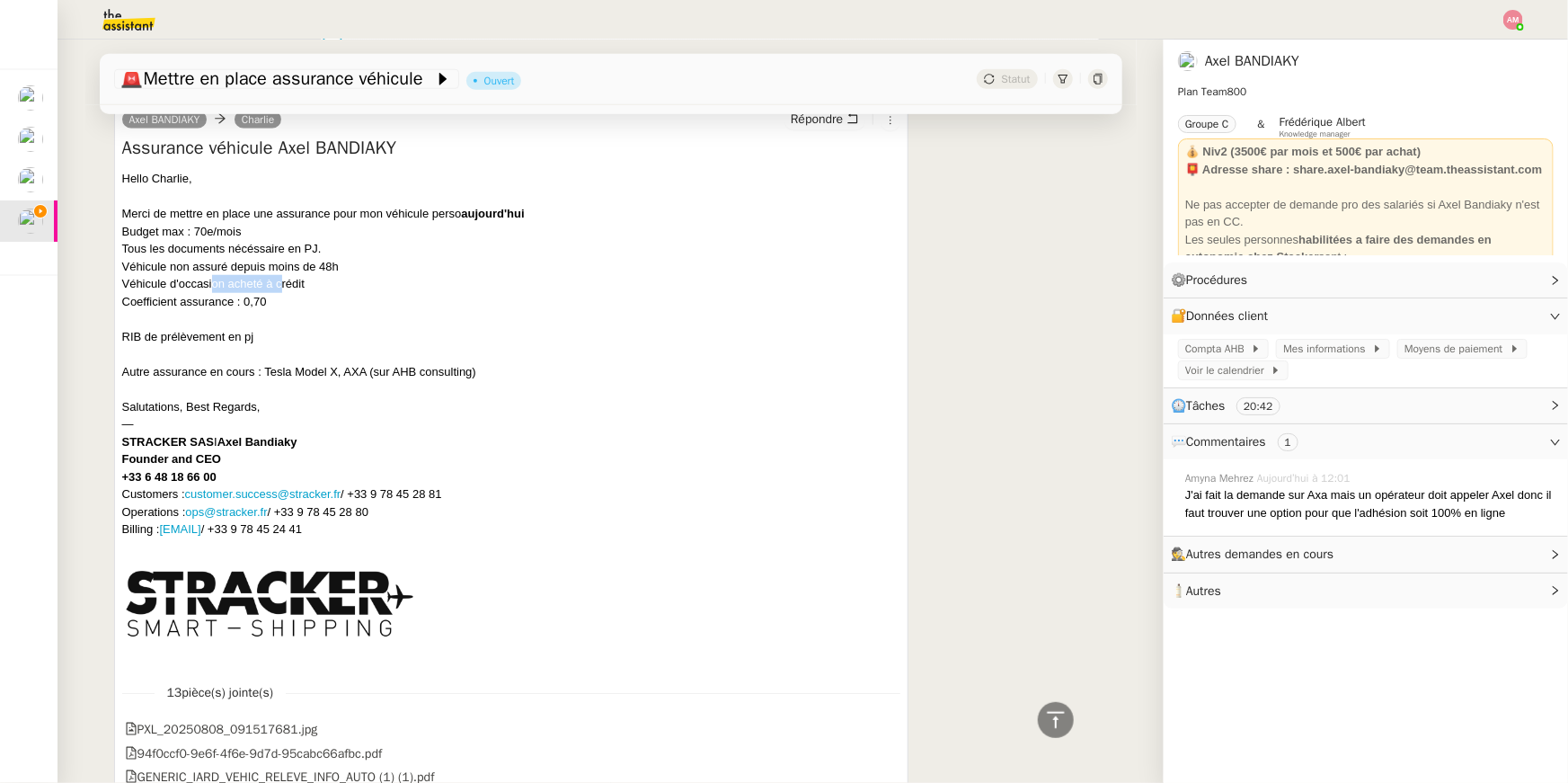 drag, startPoint x: 282, startPoint y: 283, endPoint x: 213, endPoint y: 278, distance: 69.18092 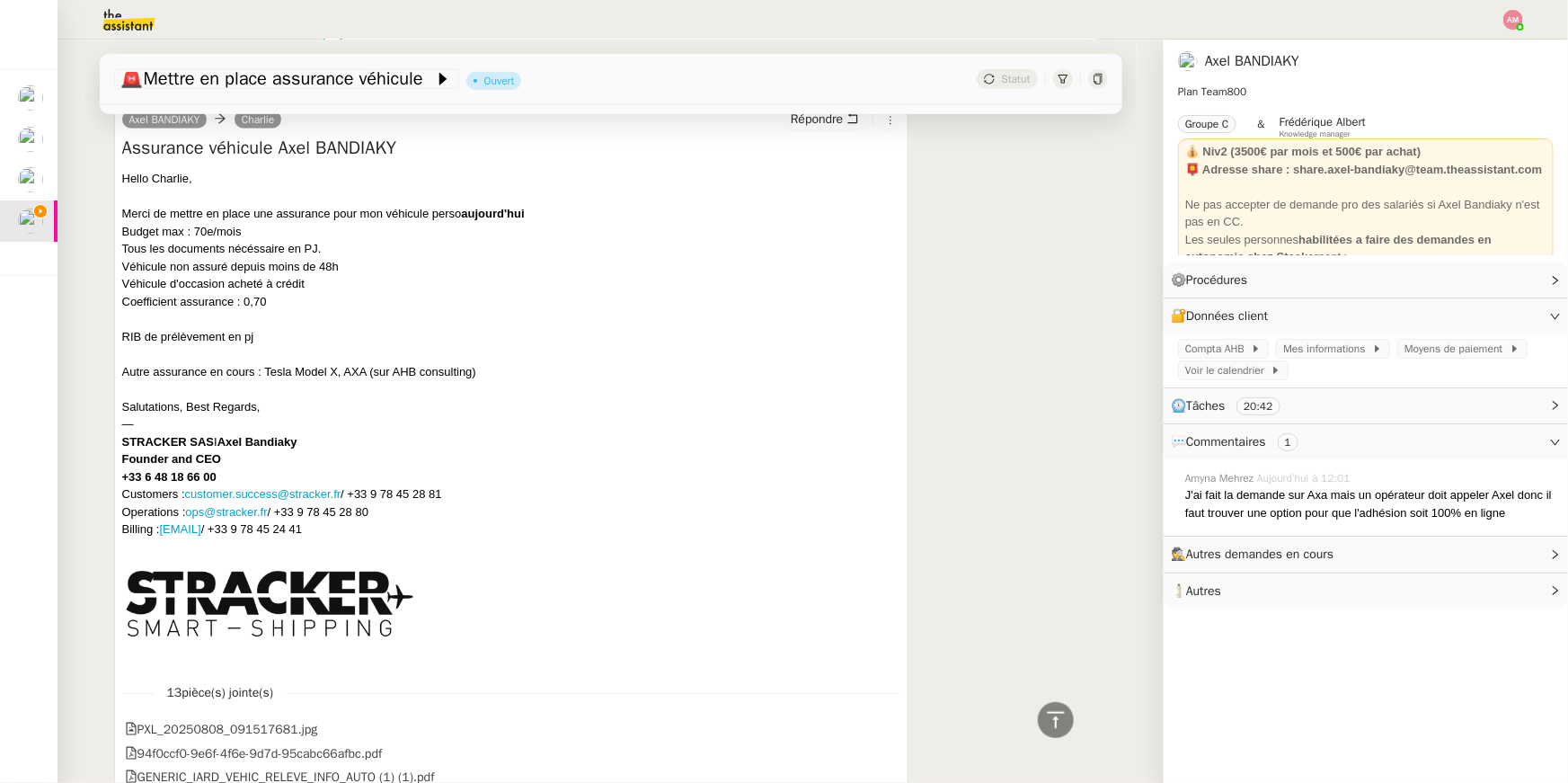 click at bounding box center [511, 319] 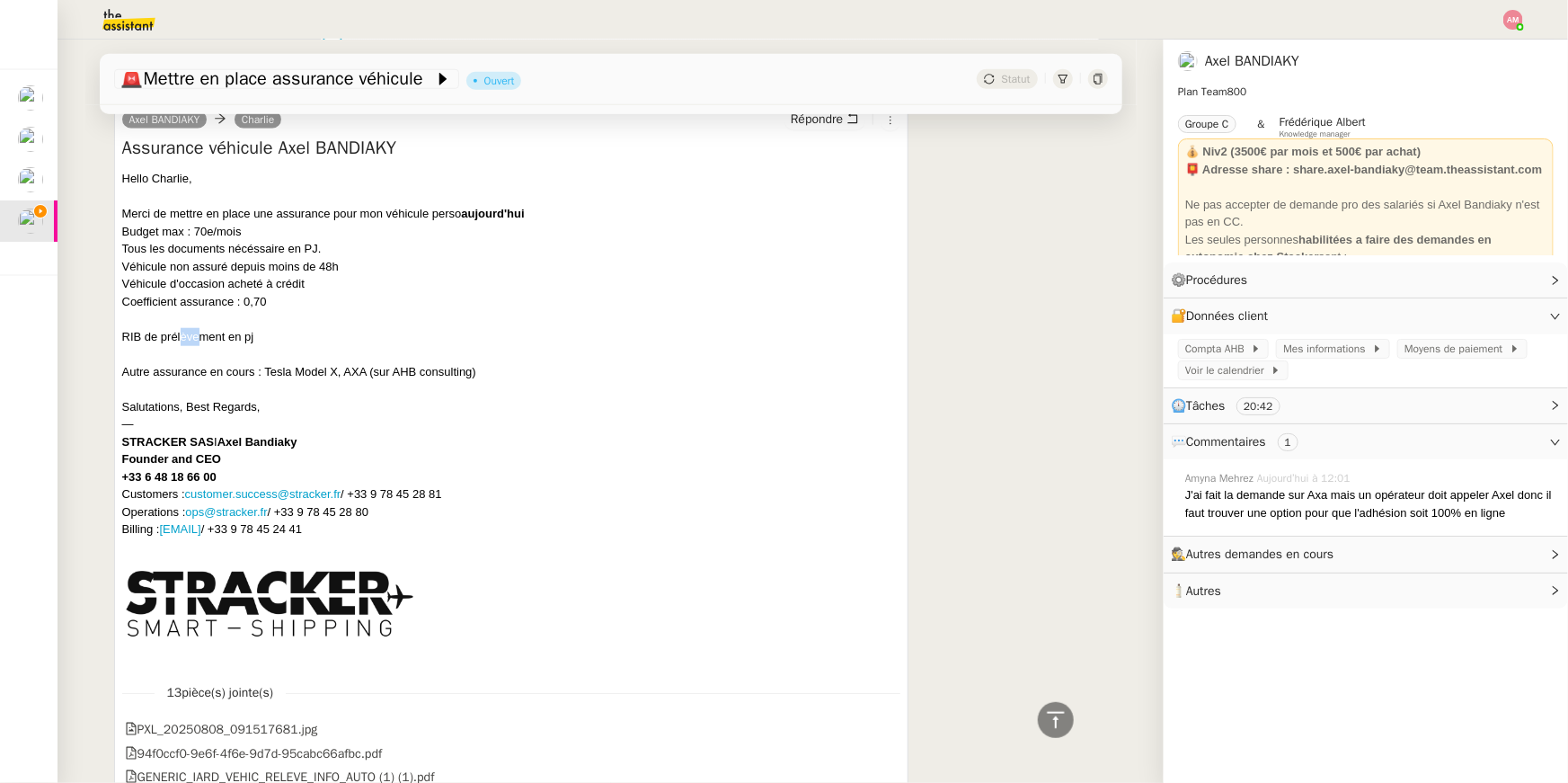 drag, startPoint x: 180, startPoint y: 332, endPoint x: 199, endPoint y: 330, distance: 19.104973 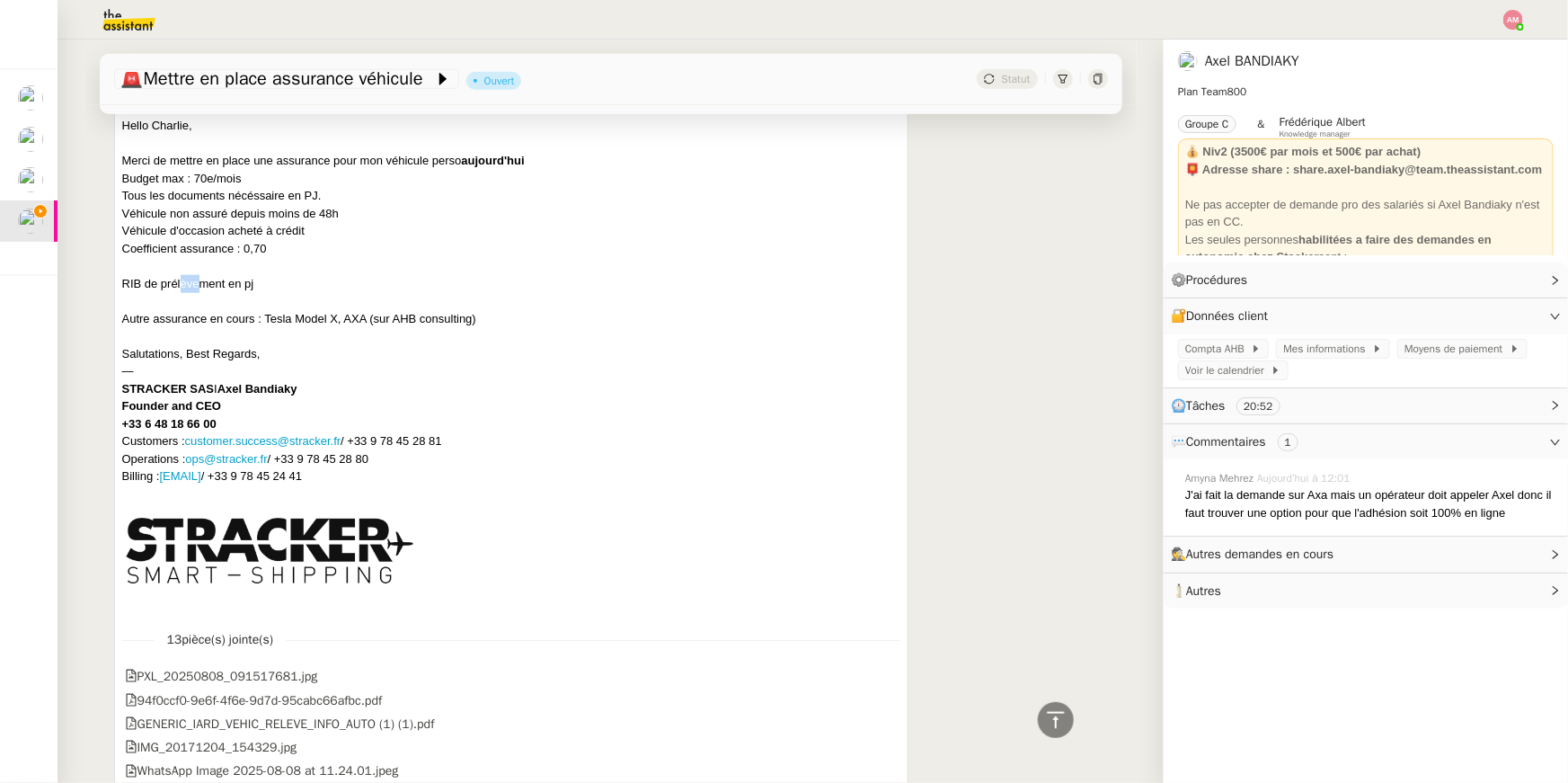 scroll, scrollTop: 646, scrollLeft: 0, axis: vertical 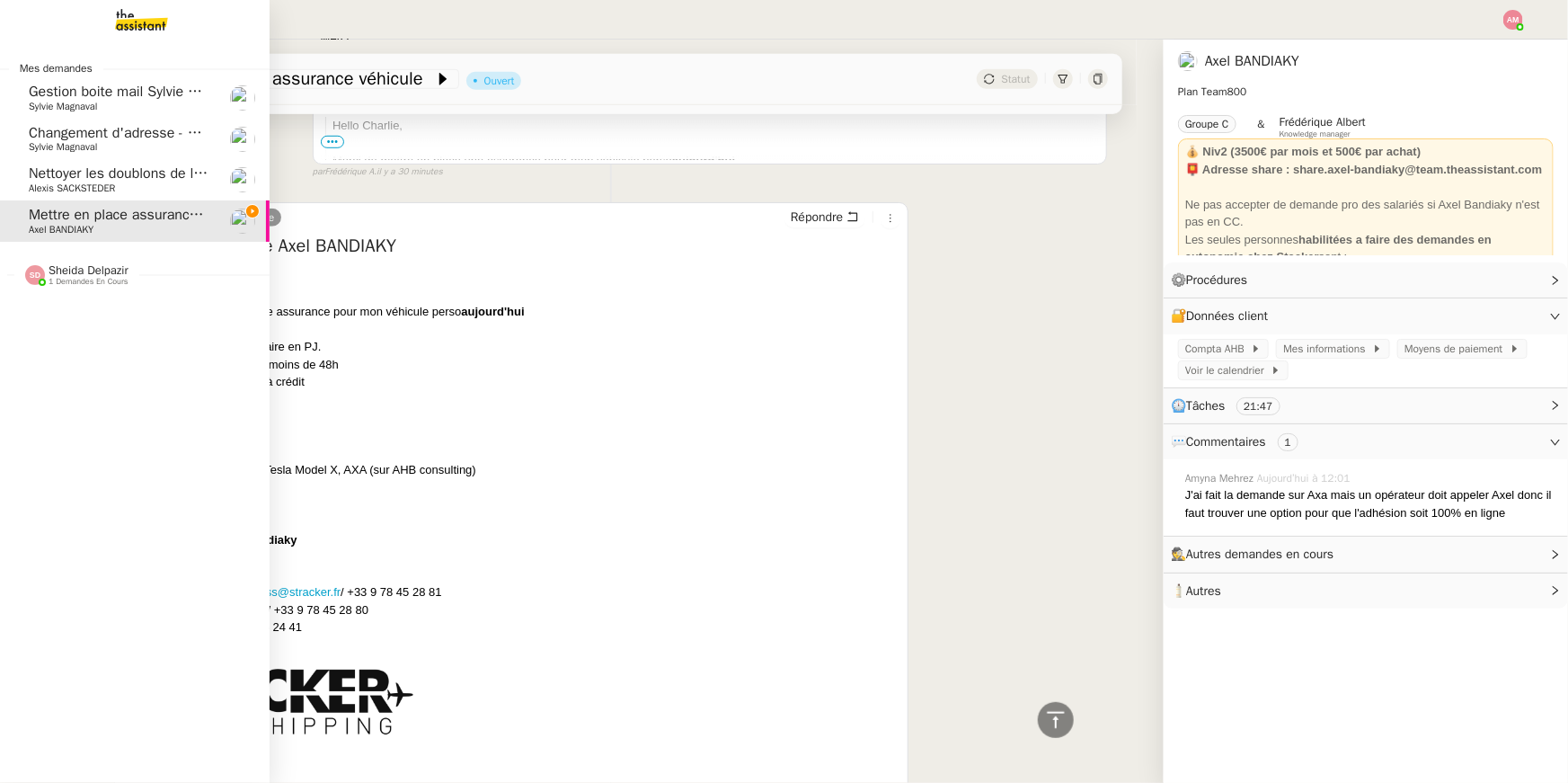 click 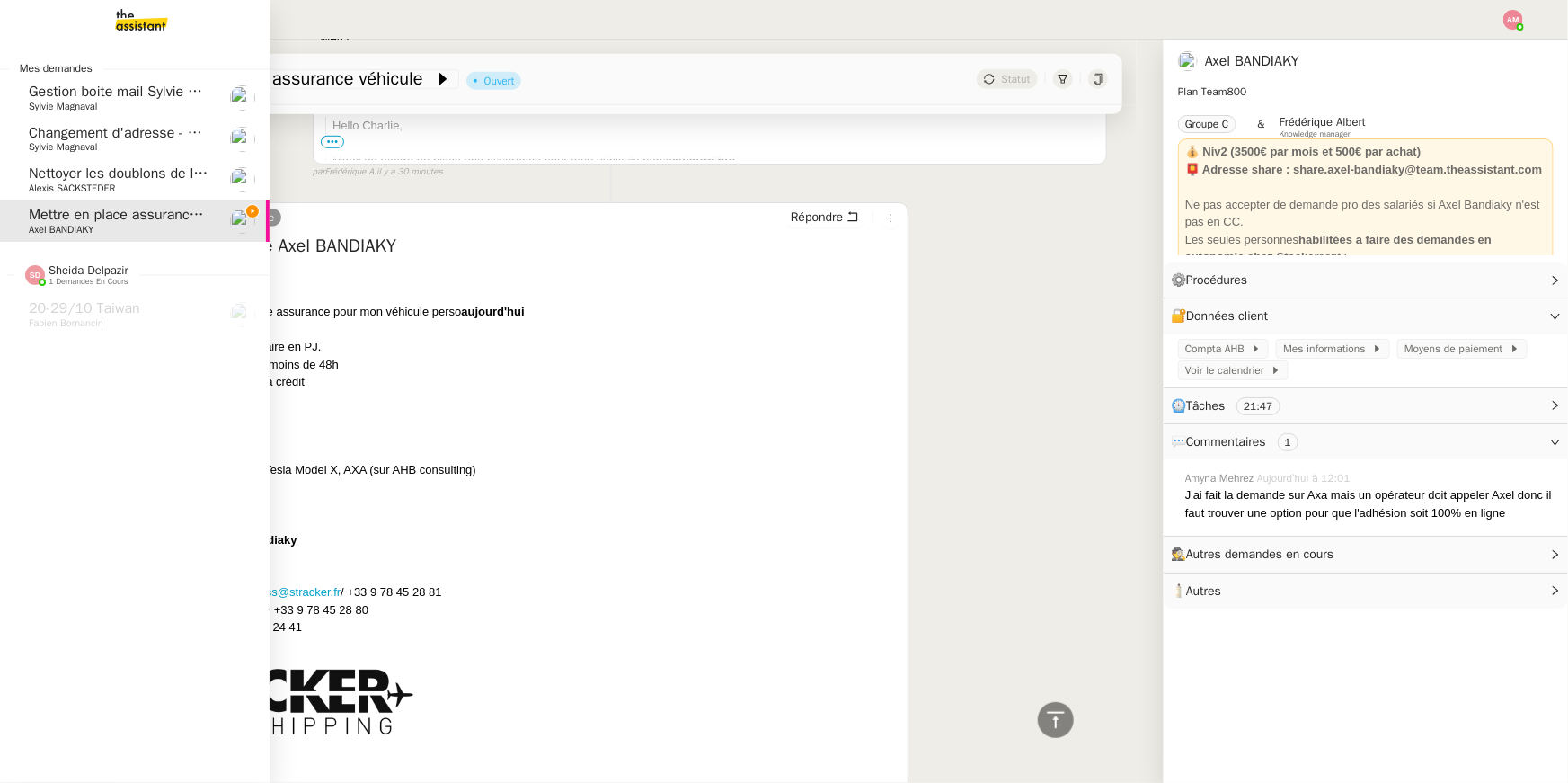 click on "Mettre en place assurance véhicule    Axel BANDIAKY" 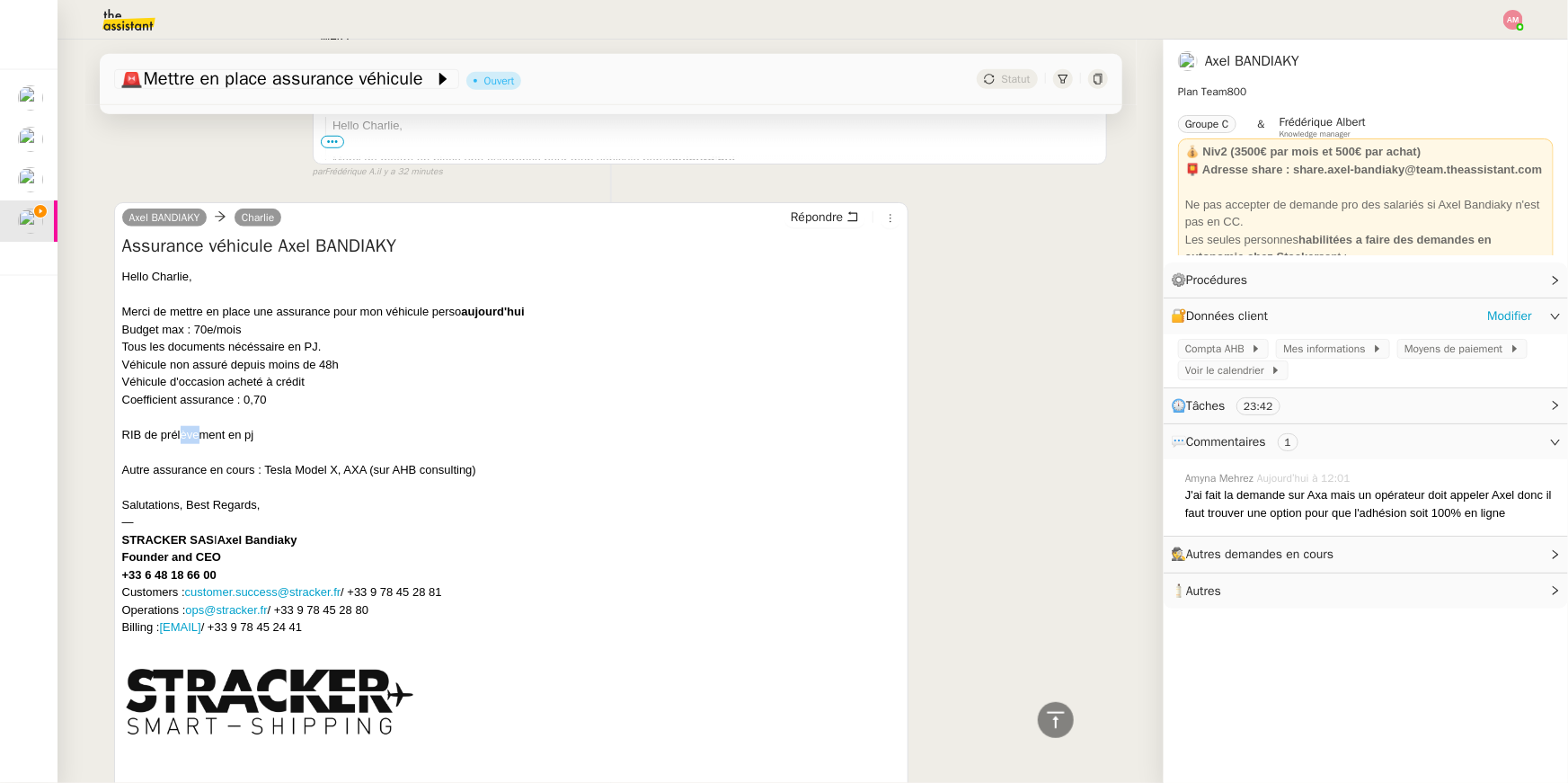 click on "Compta AHB       Mes informations       Moyens de paiement       Voir le calendrier" 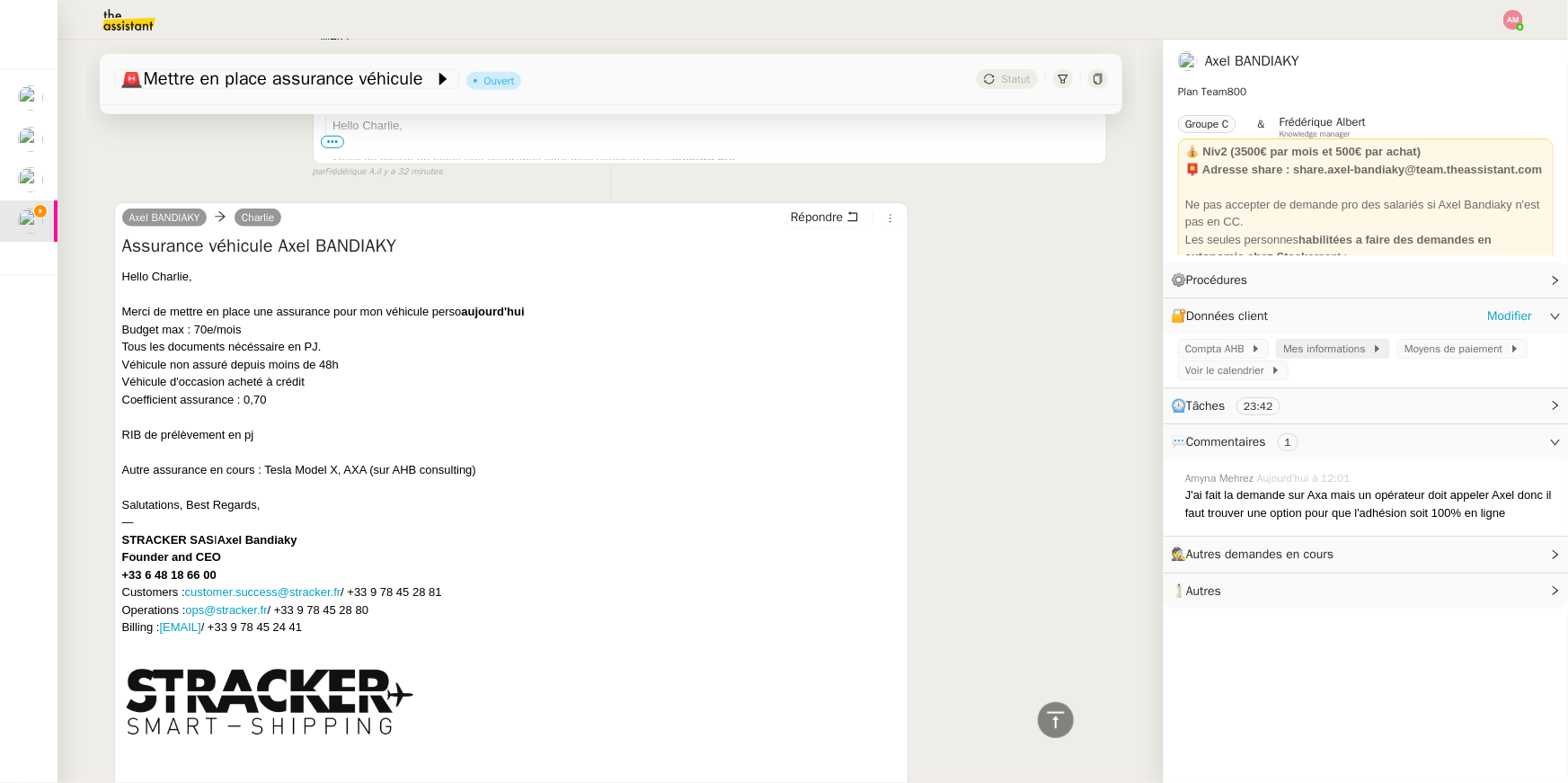 click on "Mes informations" 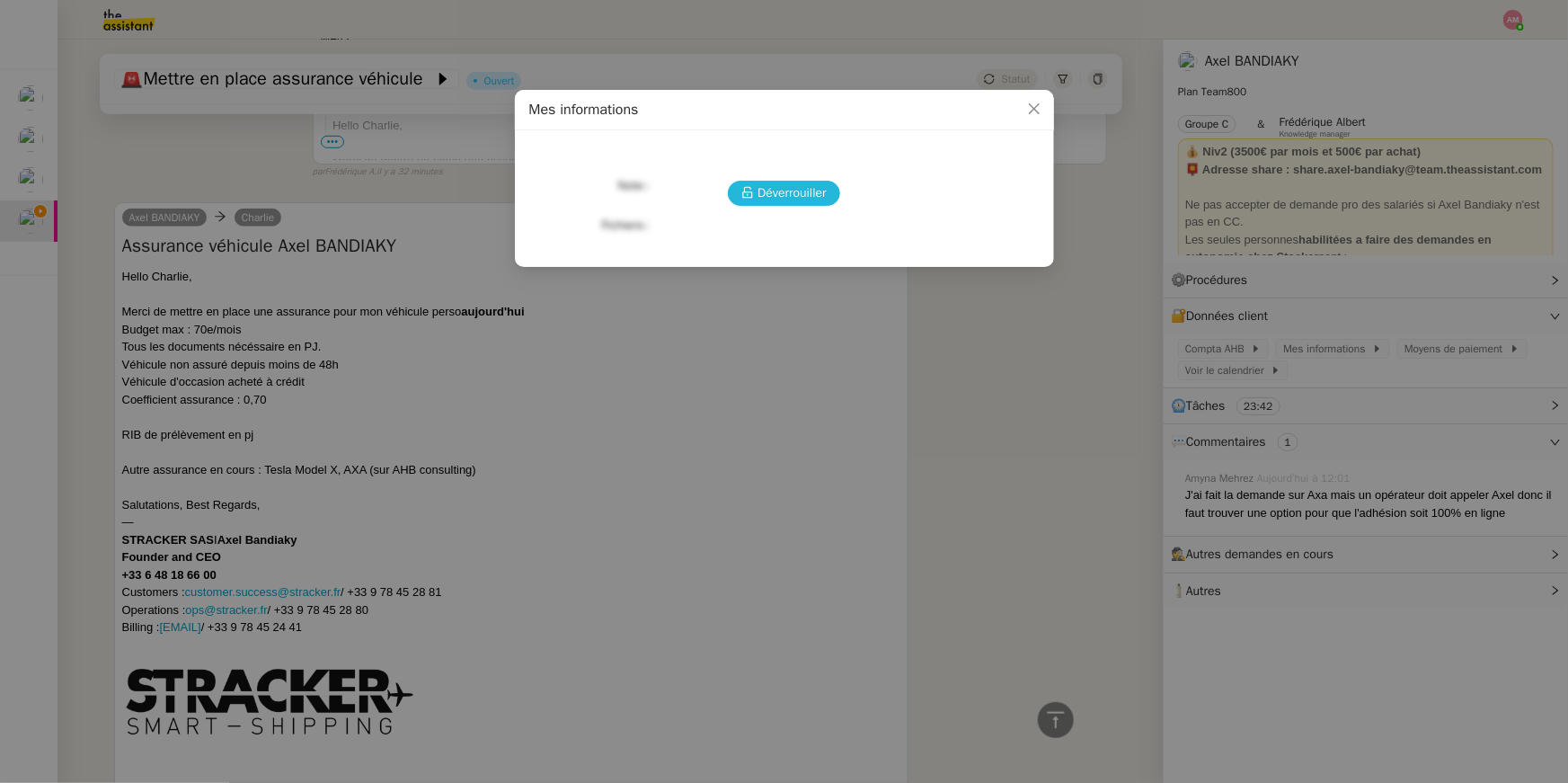 click 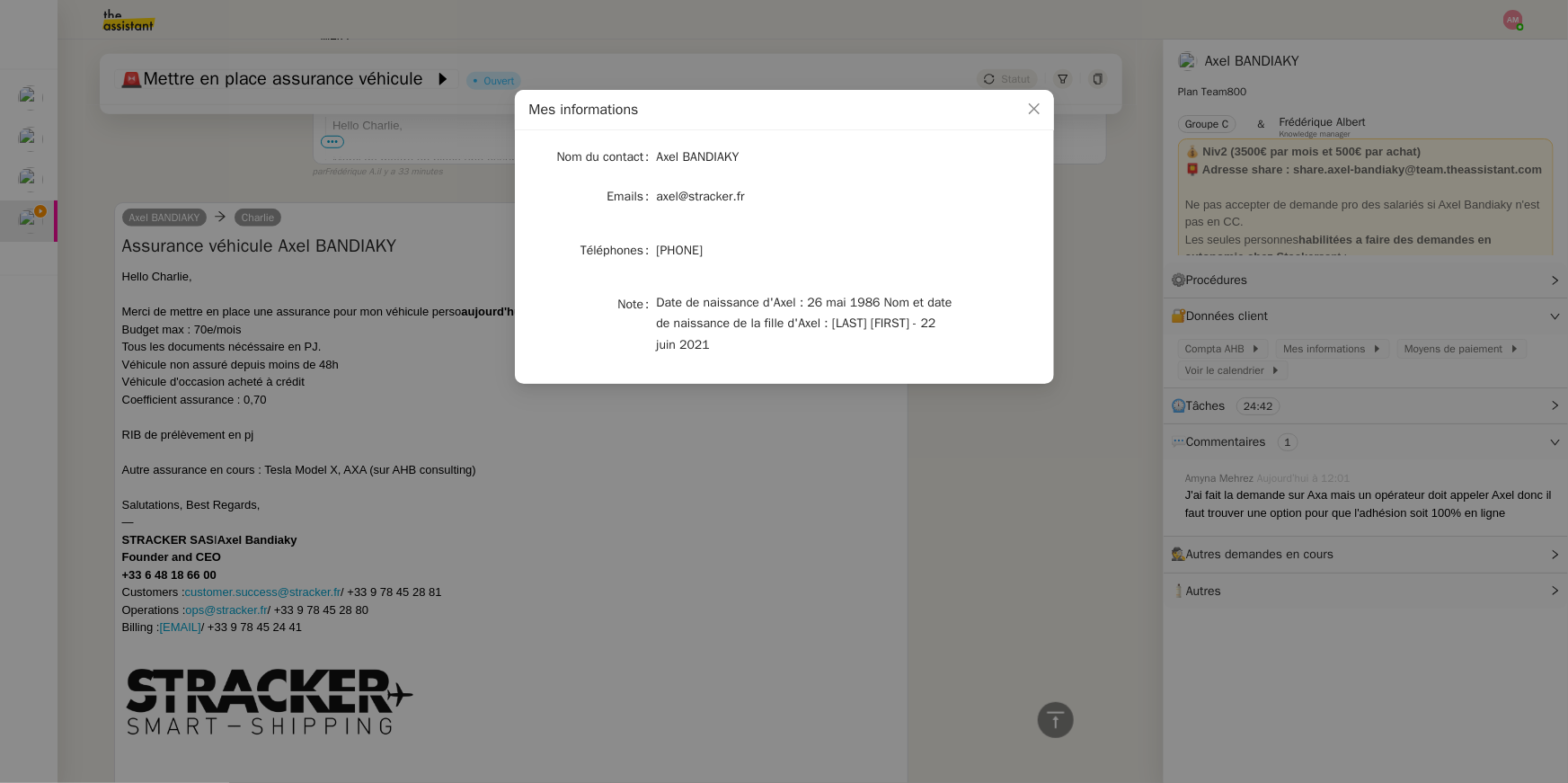 click on "Mes informations Nom du contact Axel BANDIAKY Emails axel@stracker.fr Téléphones 0648186600 Note Date de naissance d'Axel :
26 mai 1986
Nom et date de naissance de la fille d'Axel :
Bandiaky Adèle - 22 juin 2021" at bounding box center (784, 391) 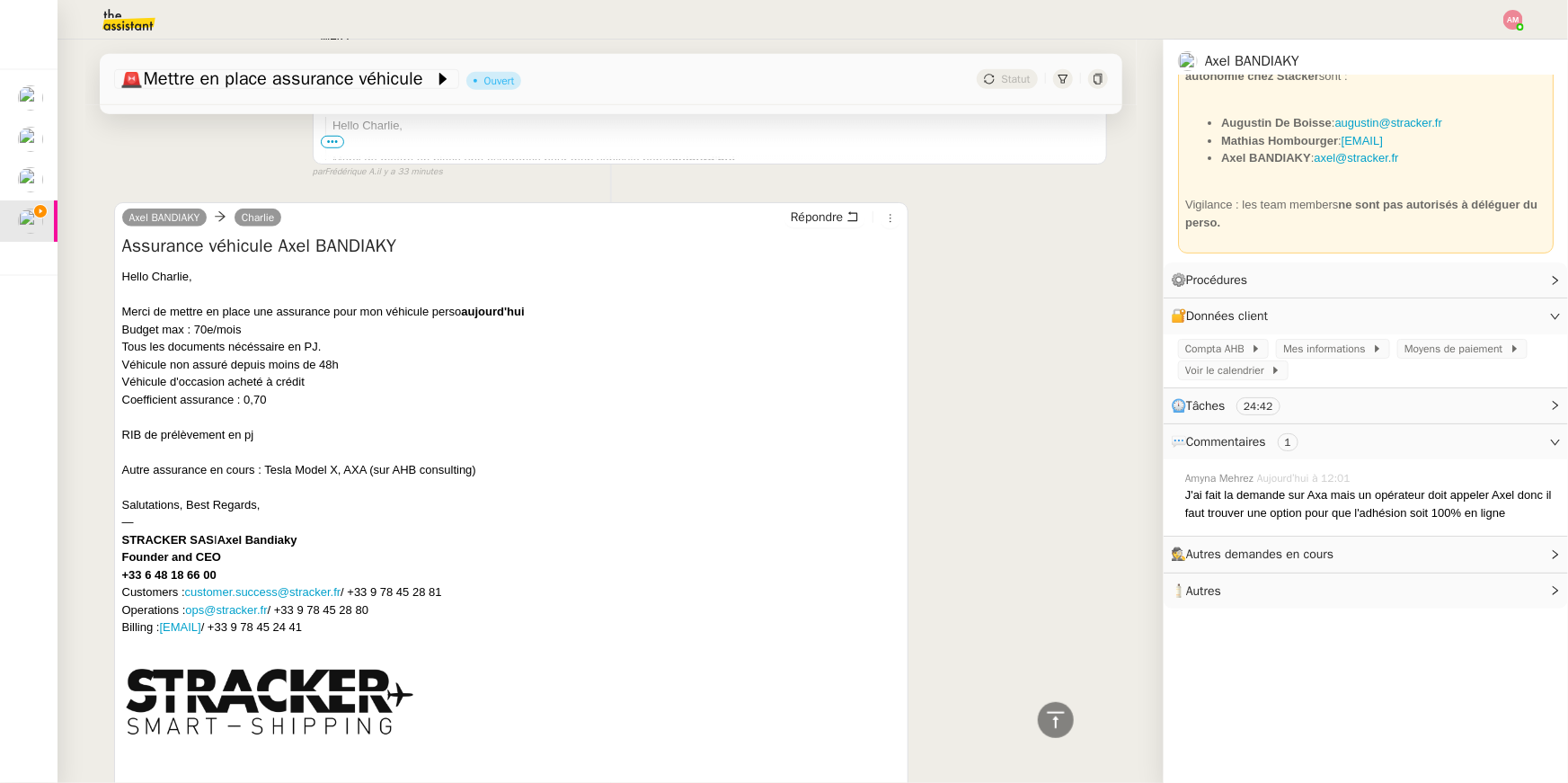 scroll, scrollTop: 187, scrollLeft: 0, axis: vertical 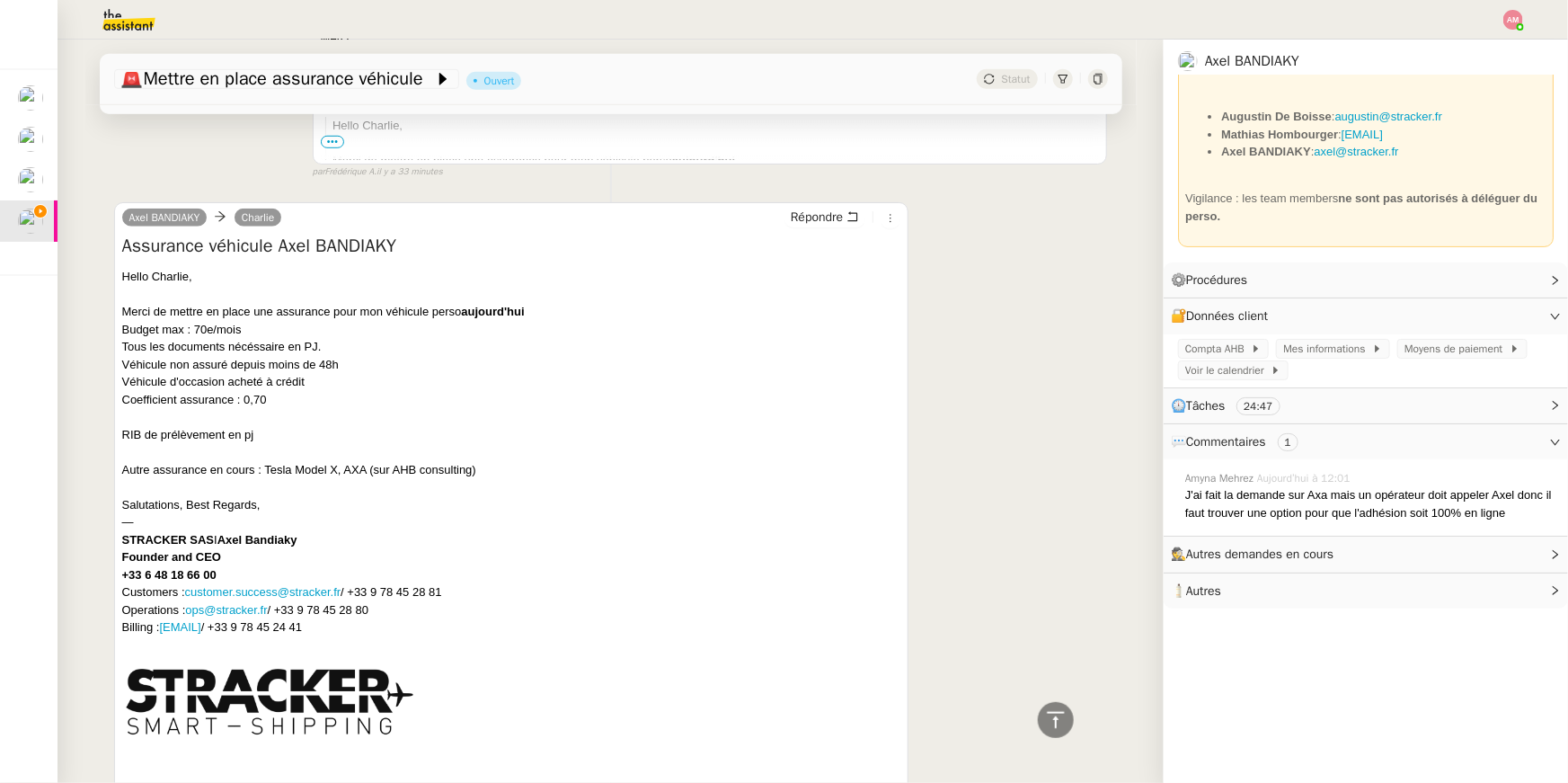 drag, startPoint x: 307, startPoint y: 489, endPoint x: 281, endPoint y: 467, distance: 34.05877 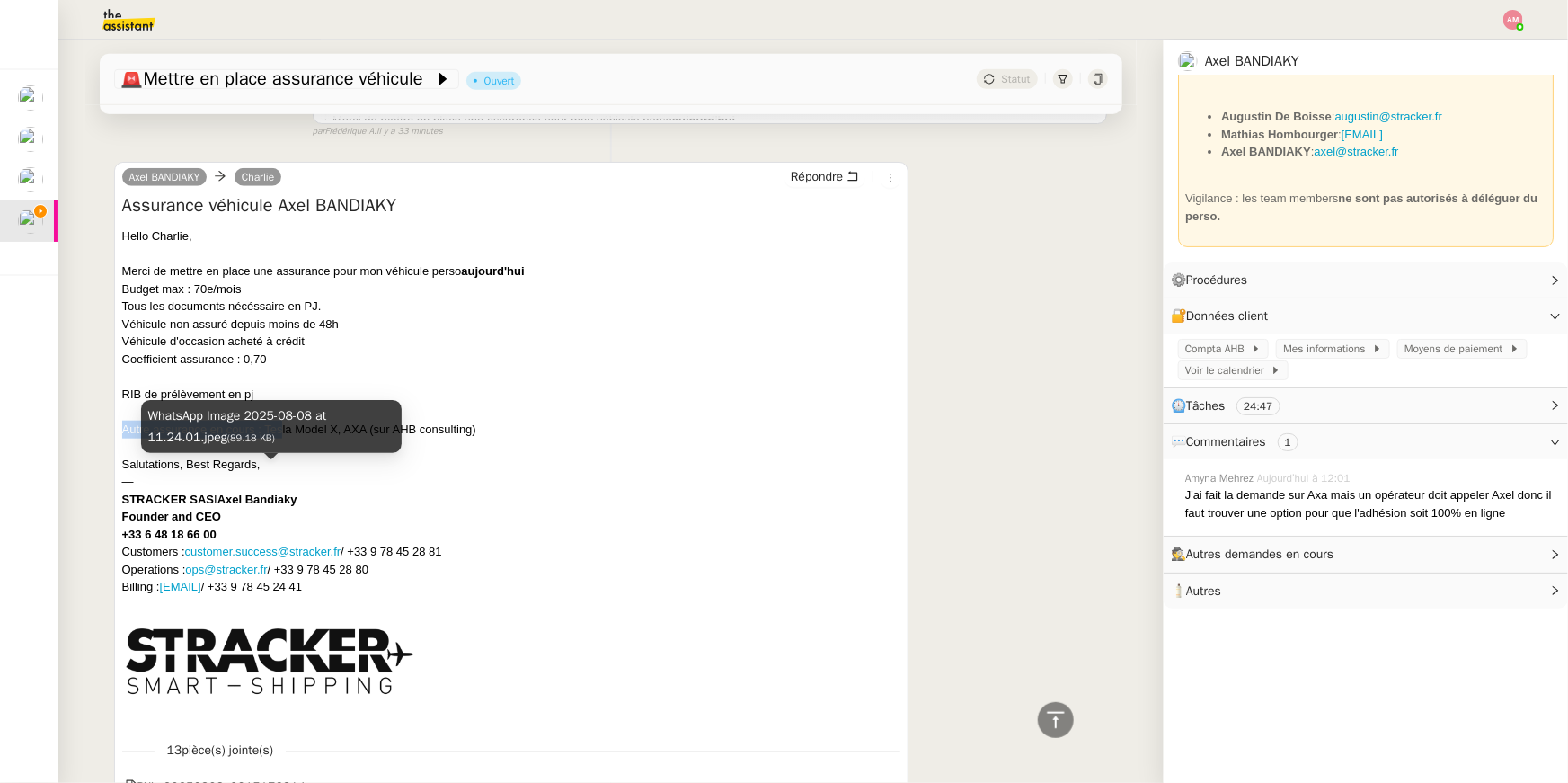 scroll, scrollTop: 61, scrollLeft: 0, axis: vertical 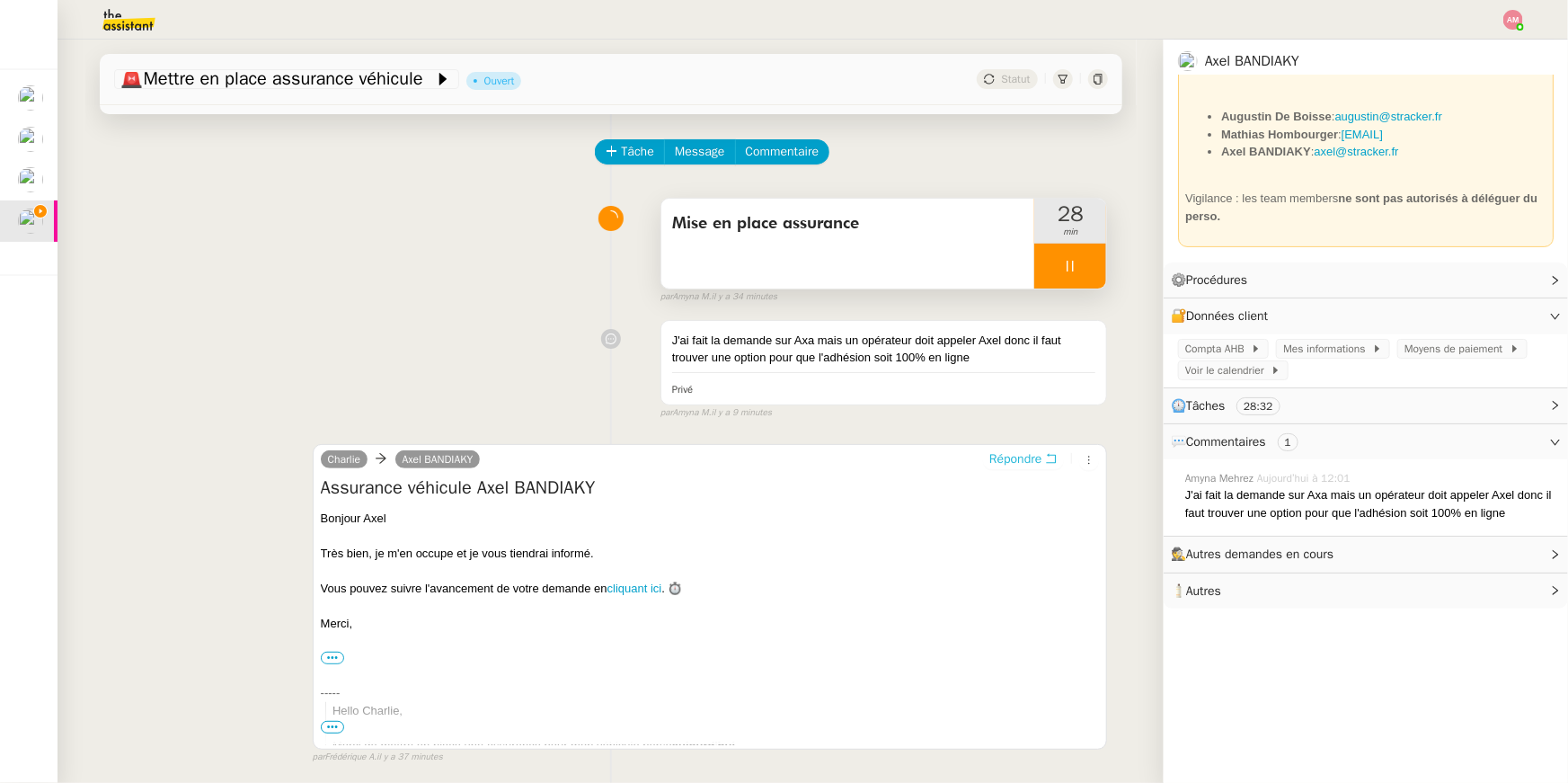 click on "Répondre" at bounding box center [1015, 459] 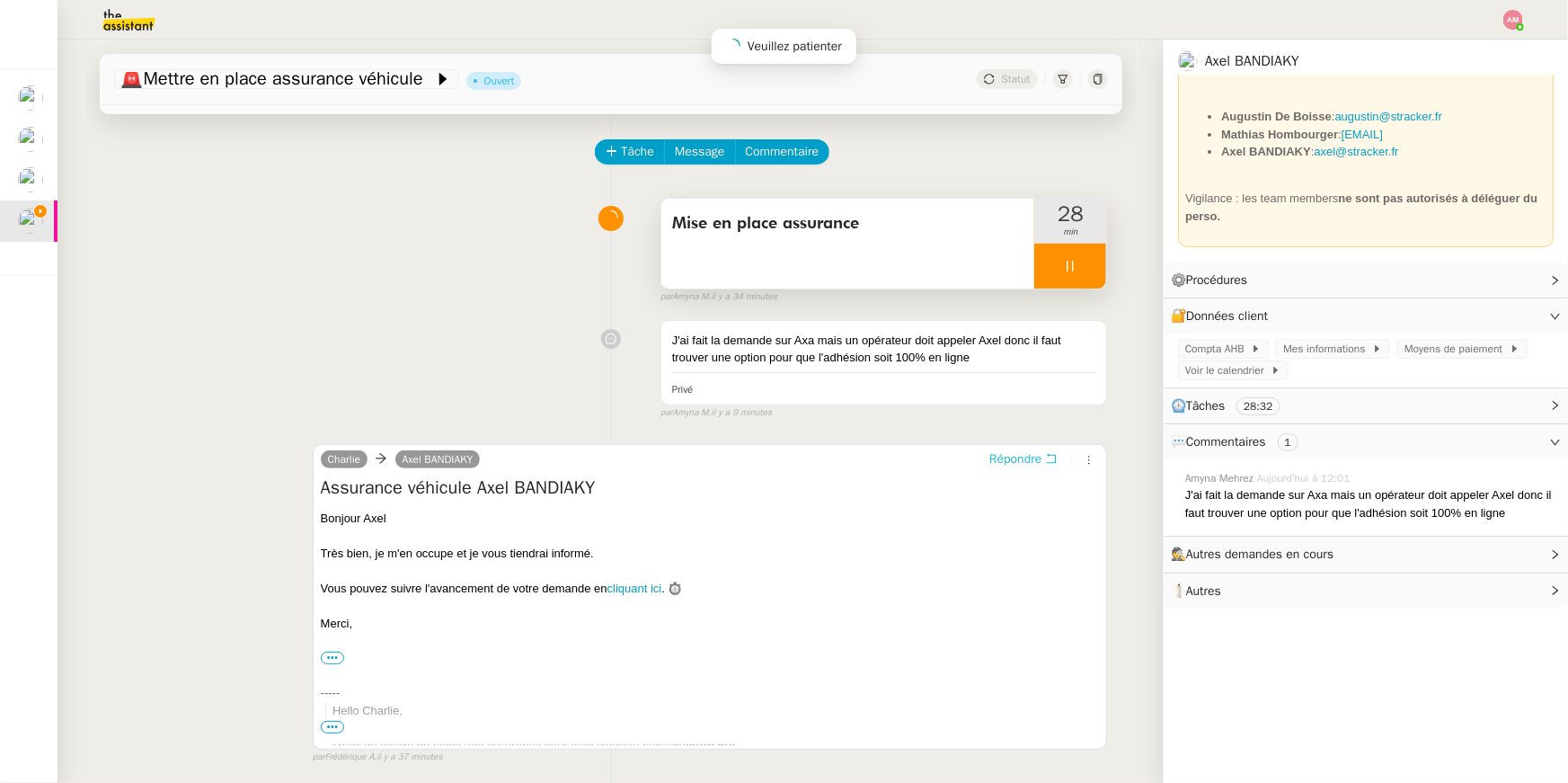 click on "Répondre" at bounding box center (1015, 459) 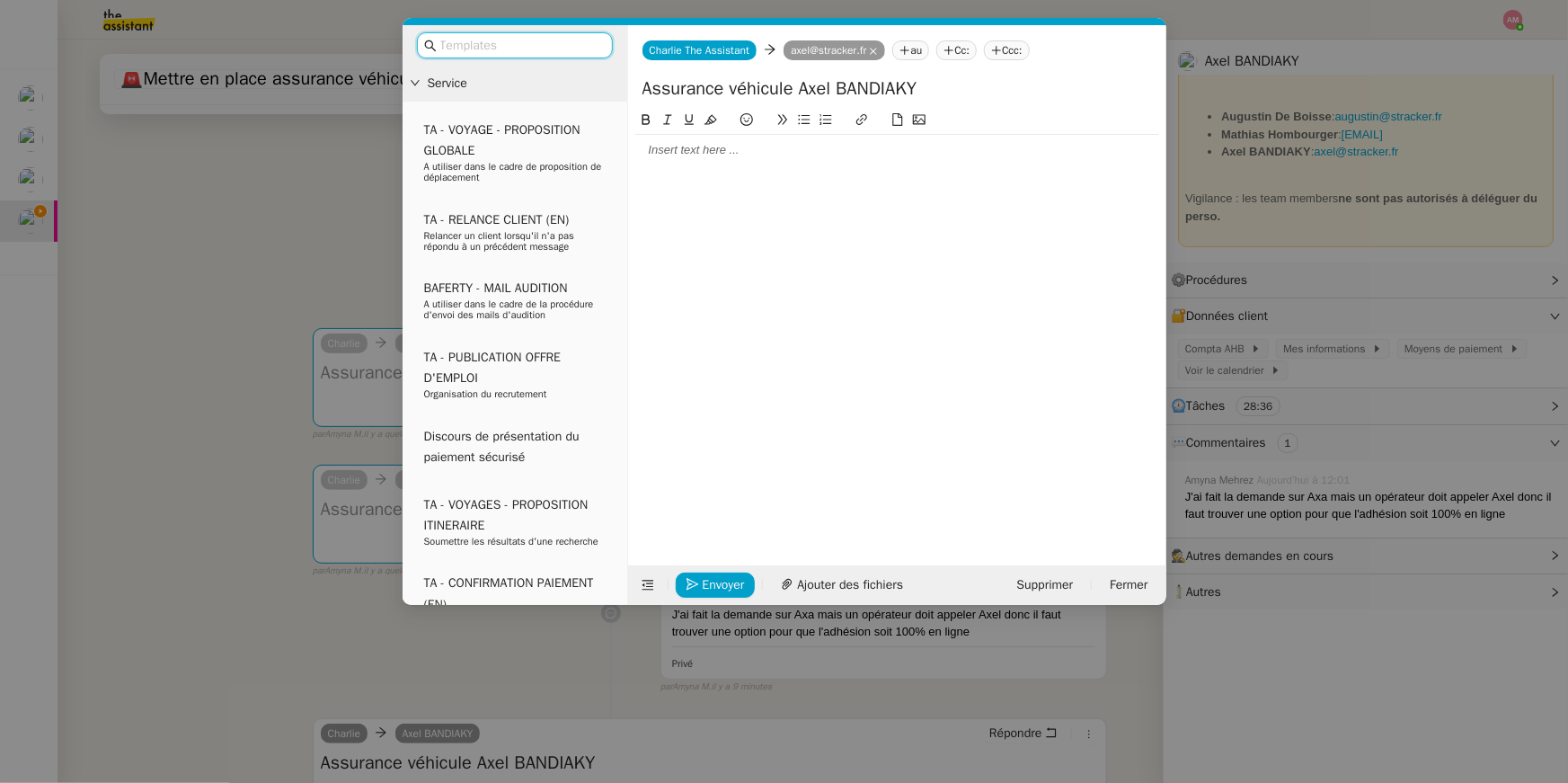 click 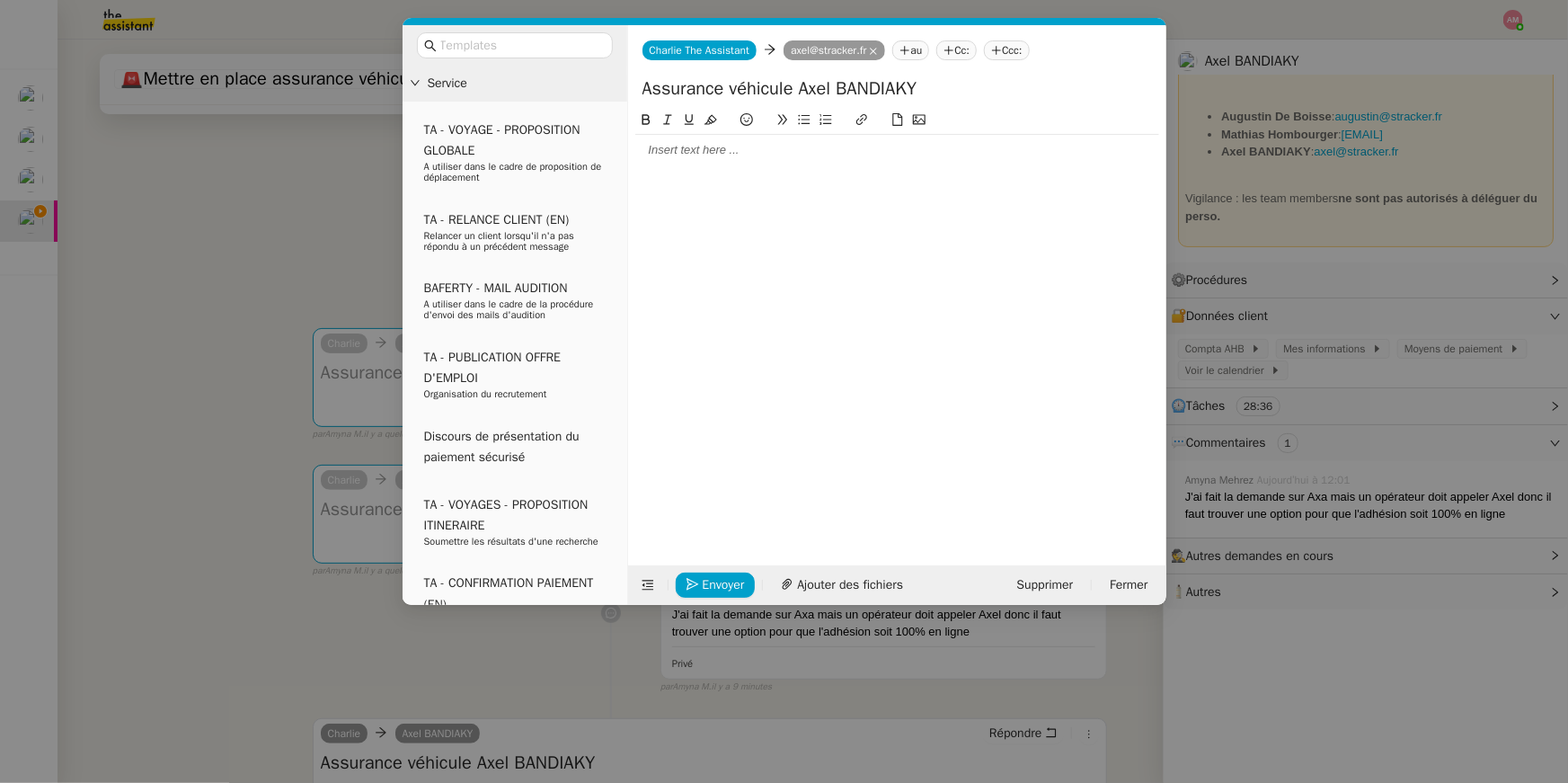 click 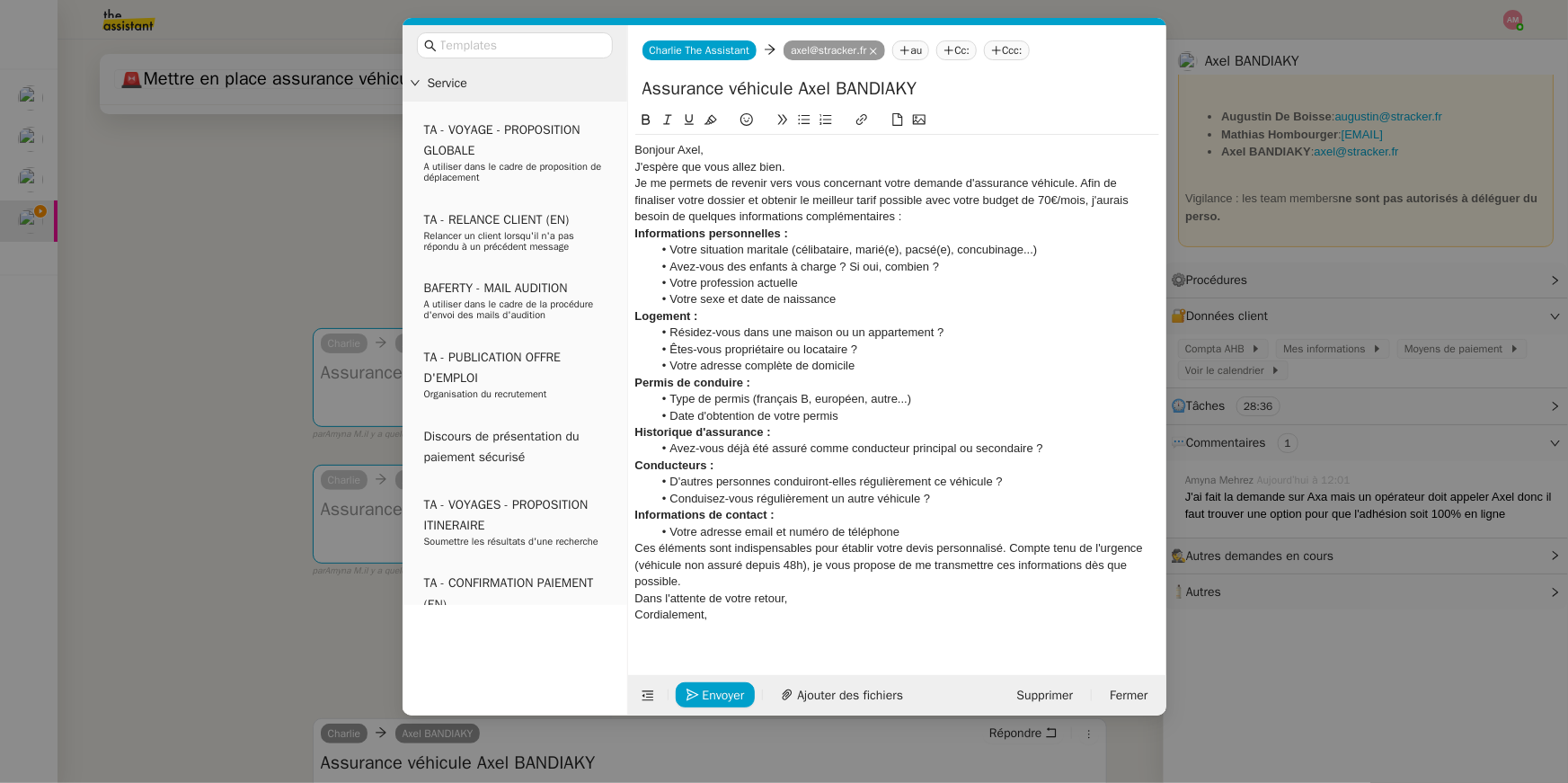 scroll, scrollTop: 0, scrollLeft: 0, axis: both 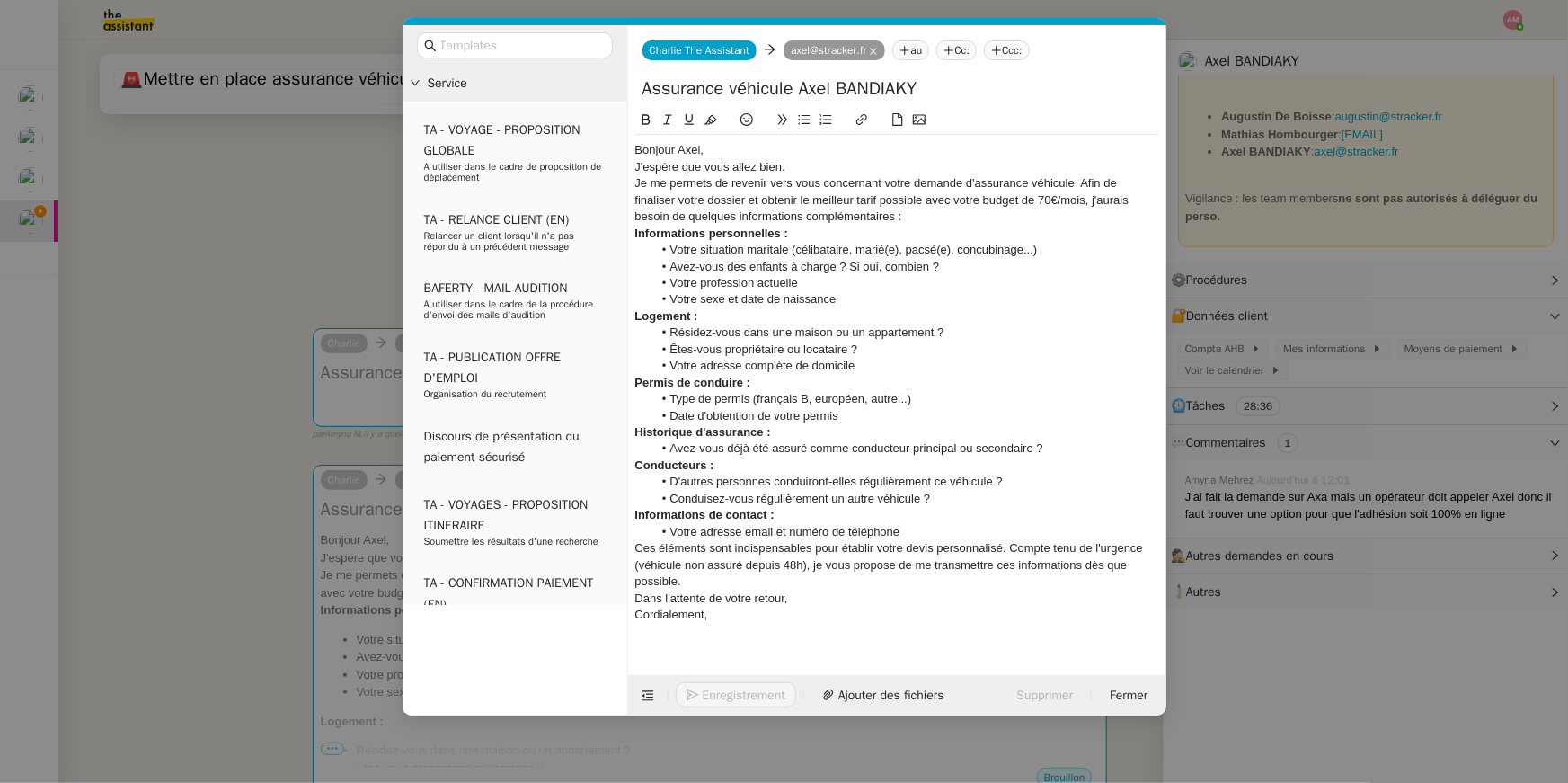 click on "Bonjour Axel," 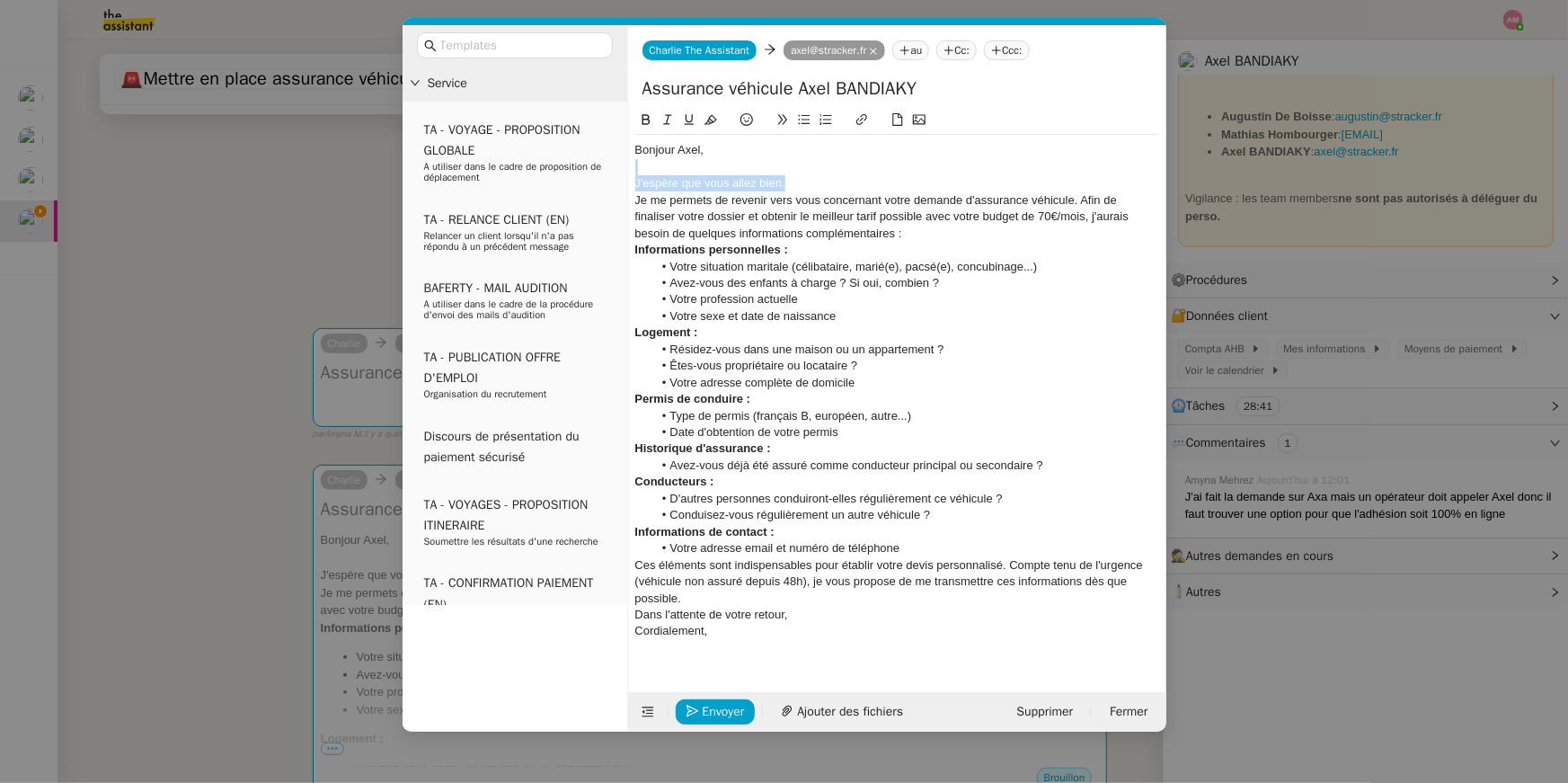 drag, startPoint x: 827, startPoint y: 187, endPoint x: 833, endPoint y: 167, distance: 20.880613 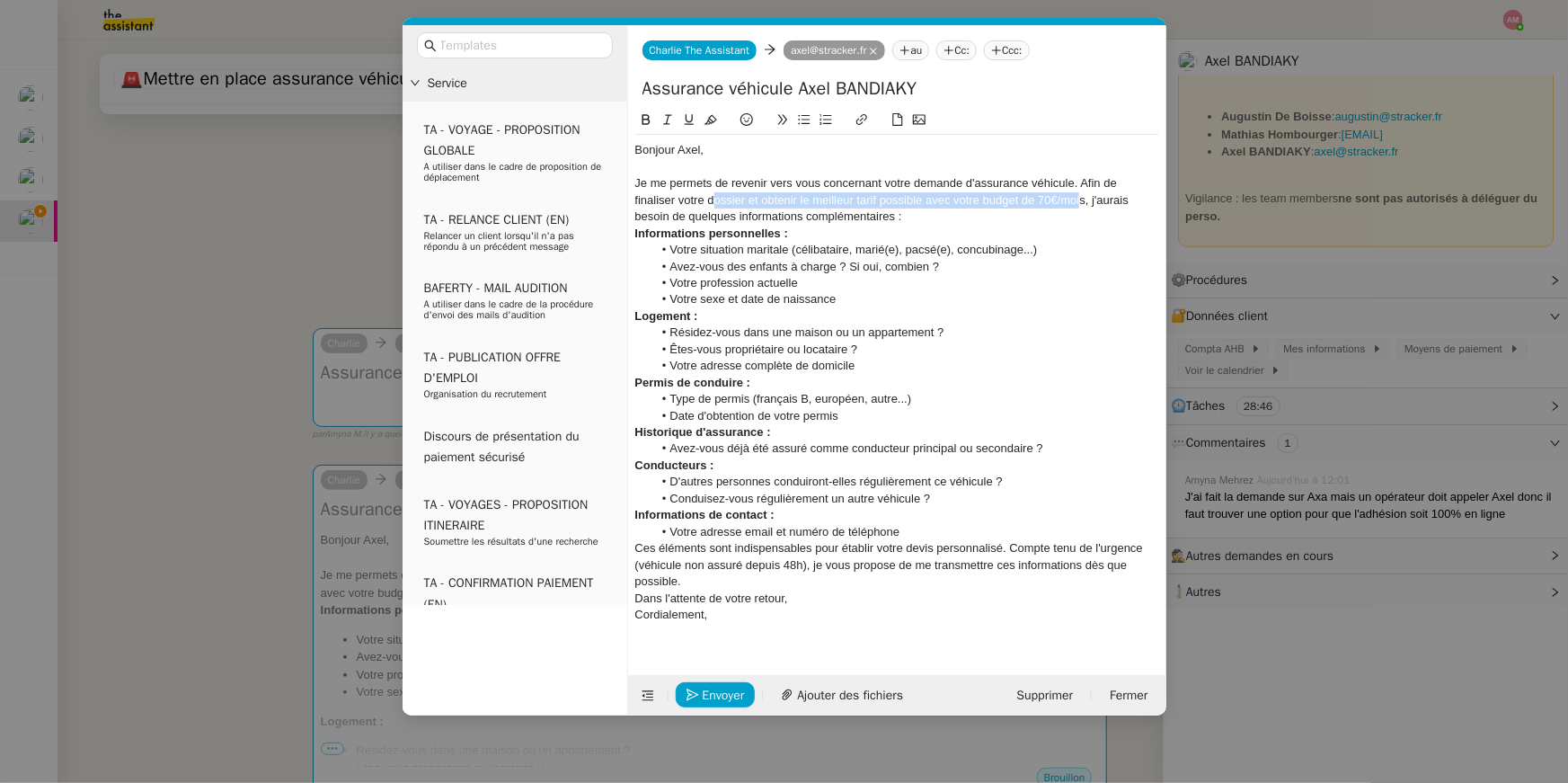 drag, startPoint x: 1084, startPoint y: 198, endPoint x: 711, endPoint y: 203, distance: 373.03351 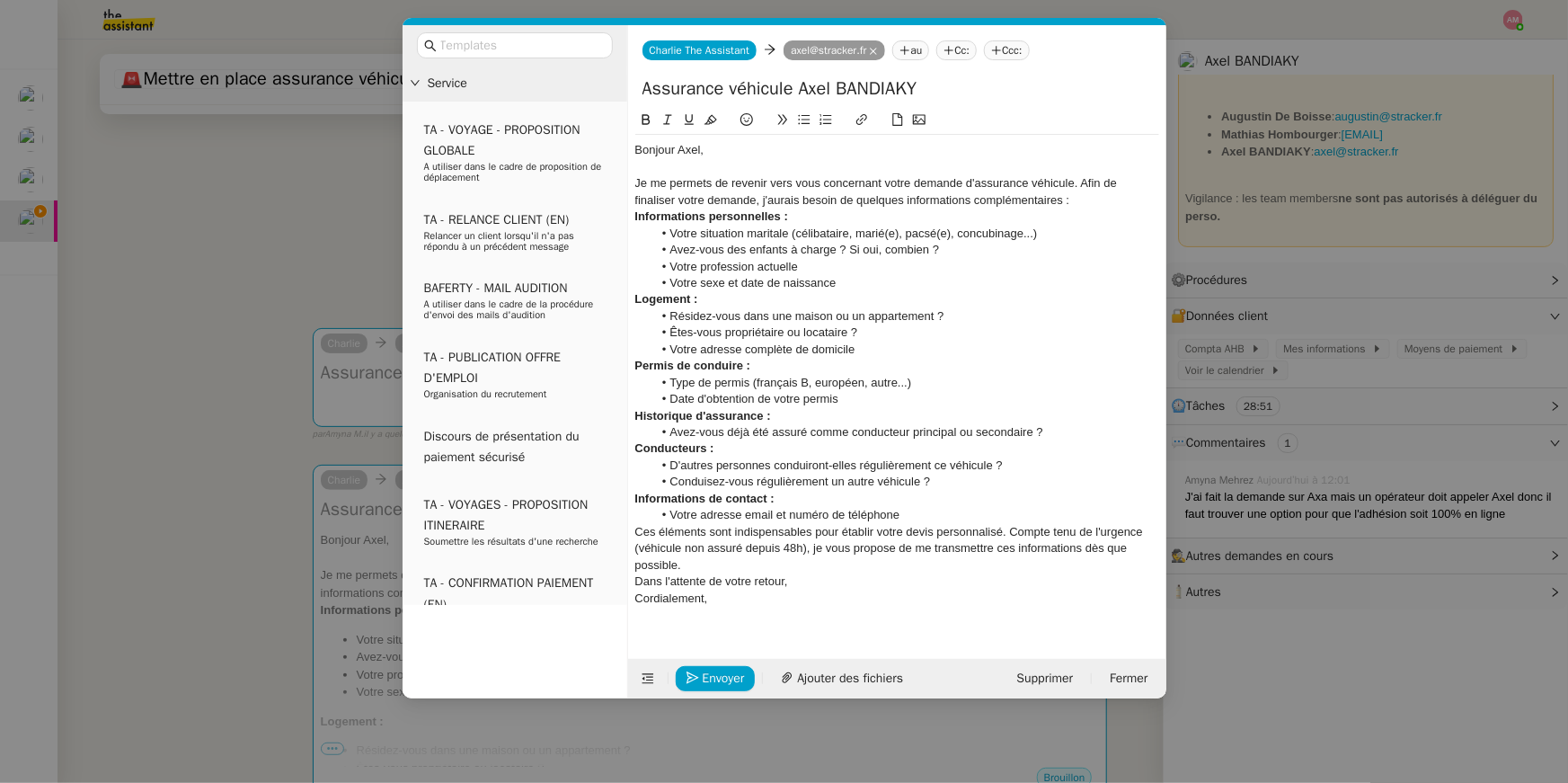click on "Je me permets de revenir vers vous concernant votre demande d'assurance véhicule. Afin de finaliser votre demande, j'aurais besoin de quelques informations complémentaires :" 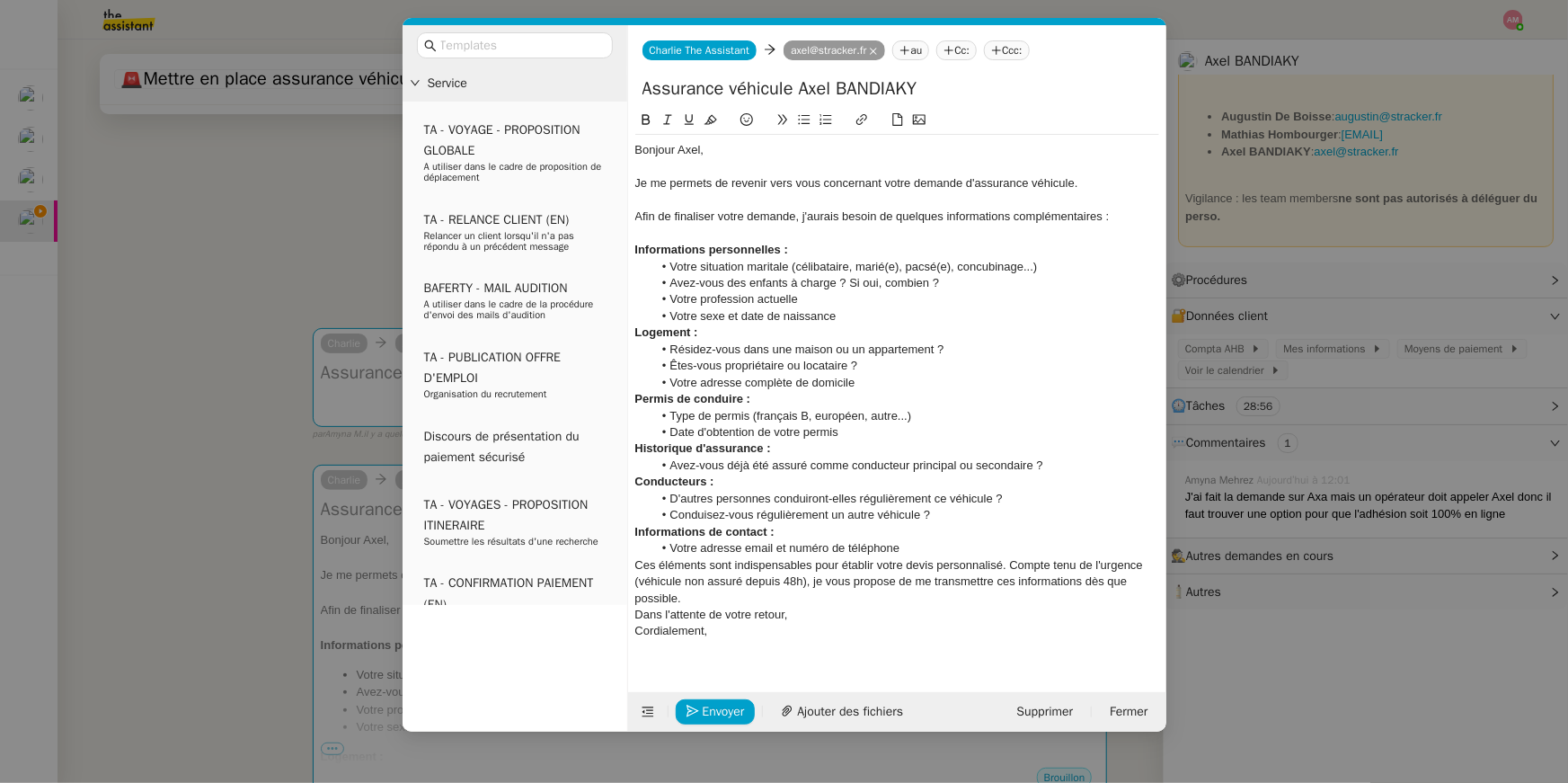 click on "Avez-vous des enfants à charge ? Si oui, combien ?" 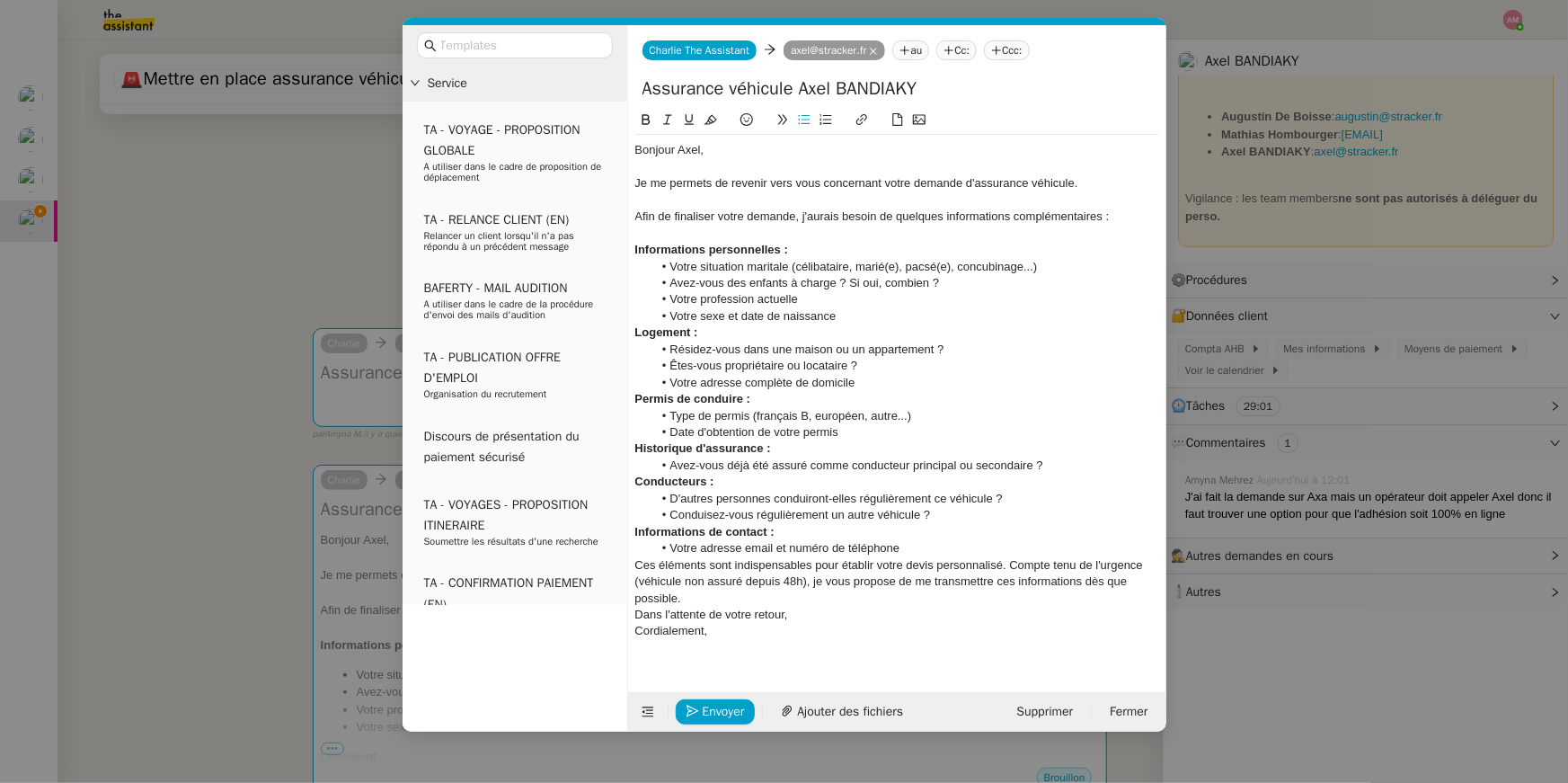 click on "Avez-vous des enfants à charge ? Si oui, combien ?" 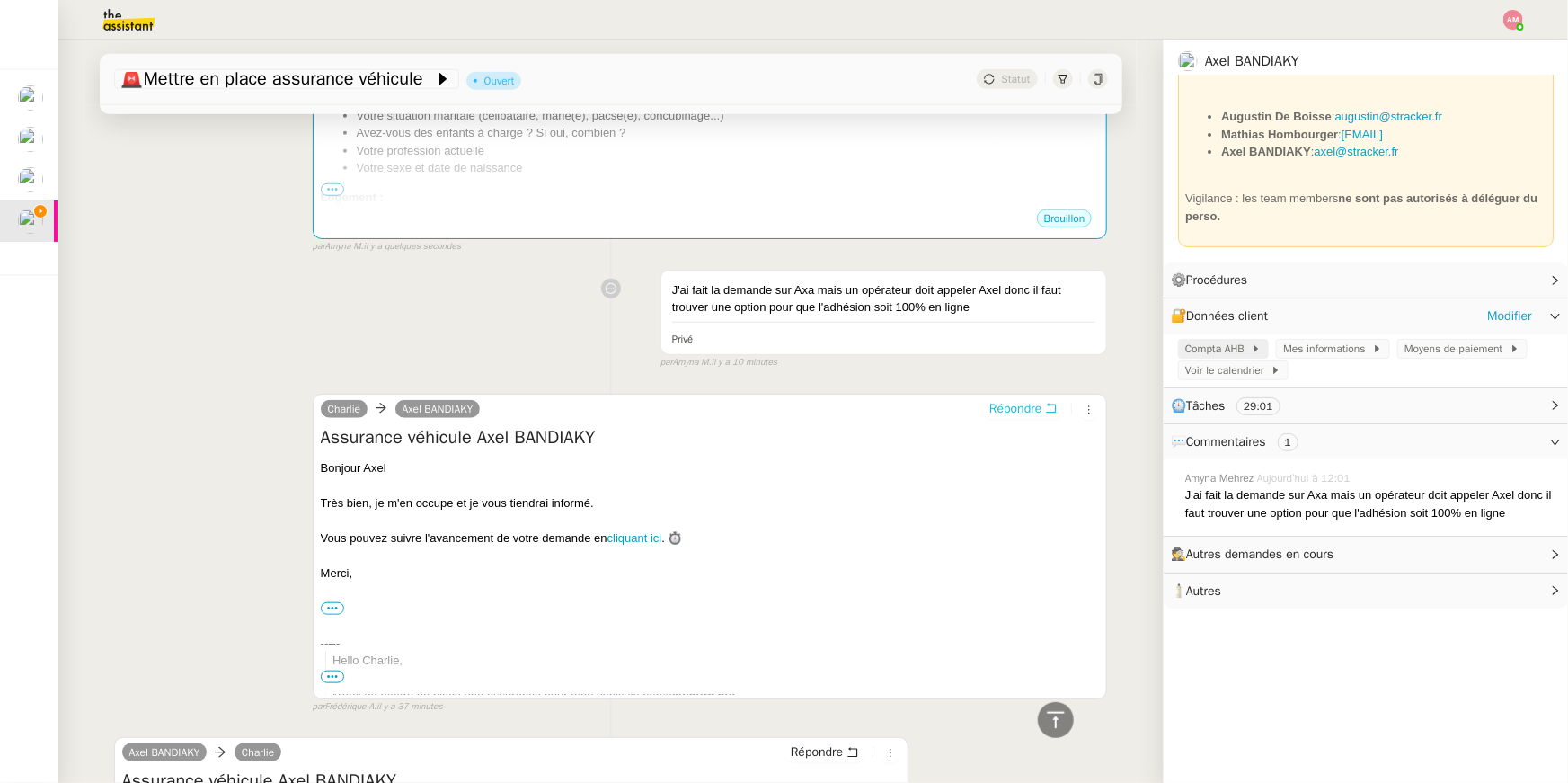 scroll, scrollTop: 617, scrollLeft: 0, axis: vertical 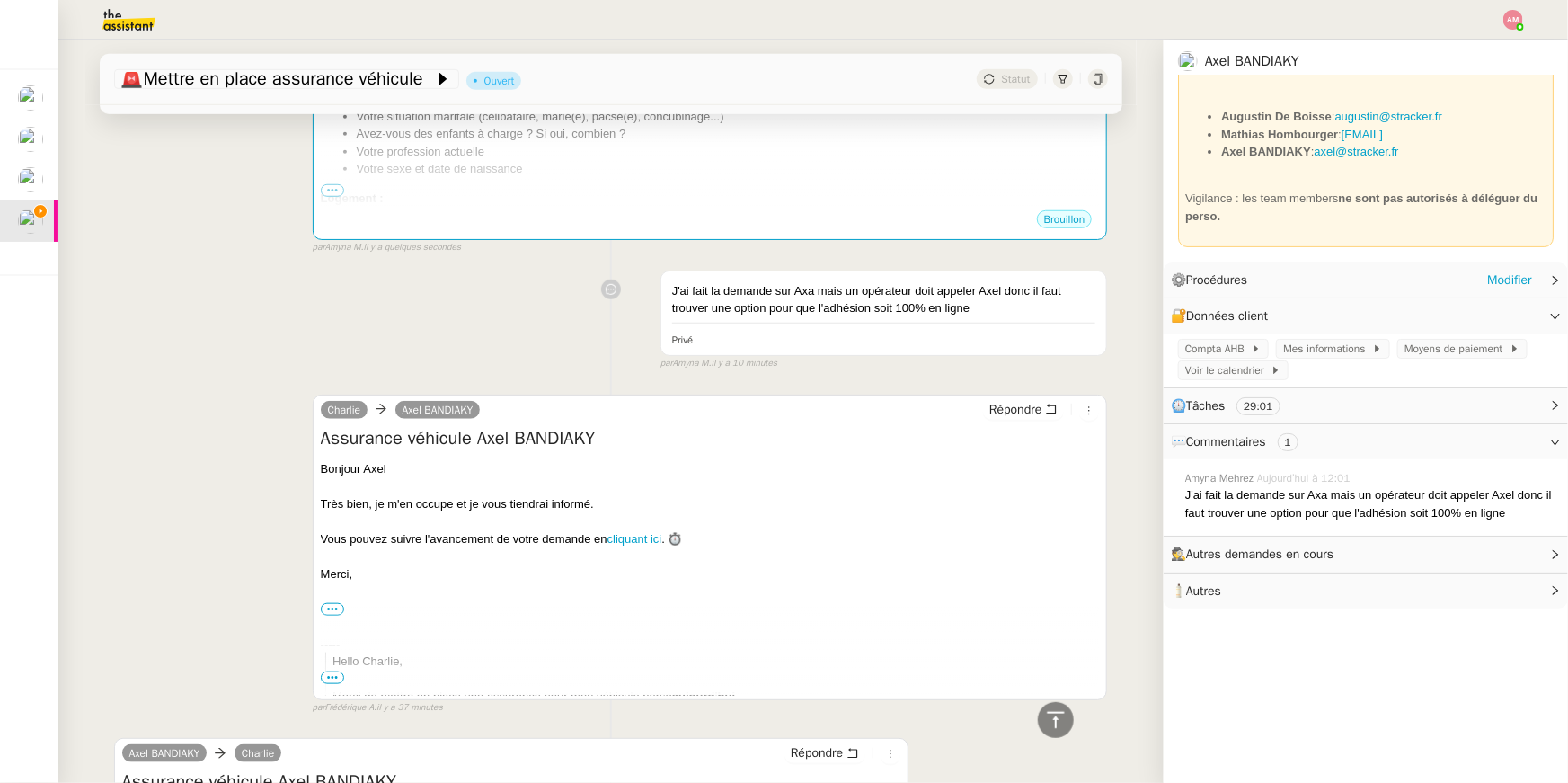 click on "⚙️  Procédures     Modifier" 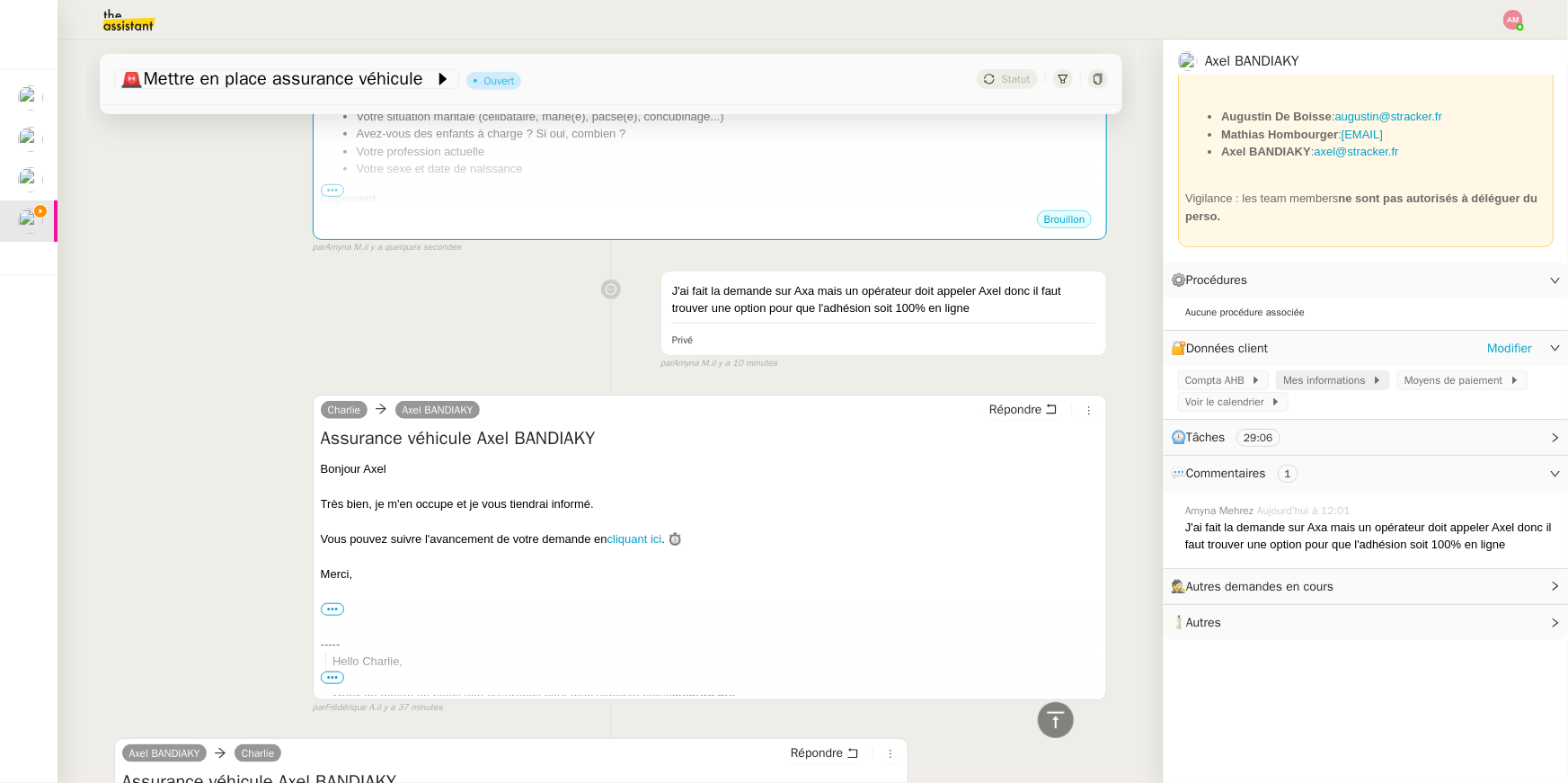 click on "Mes informations" 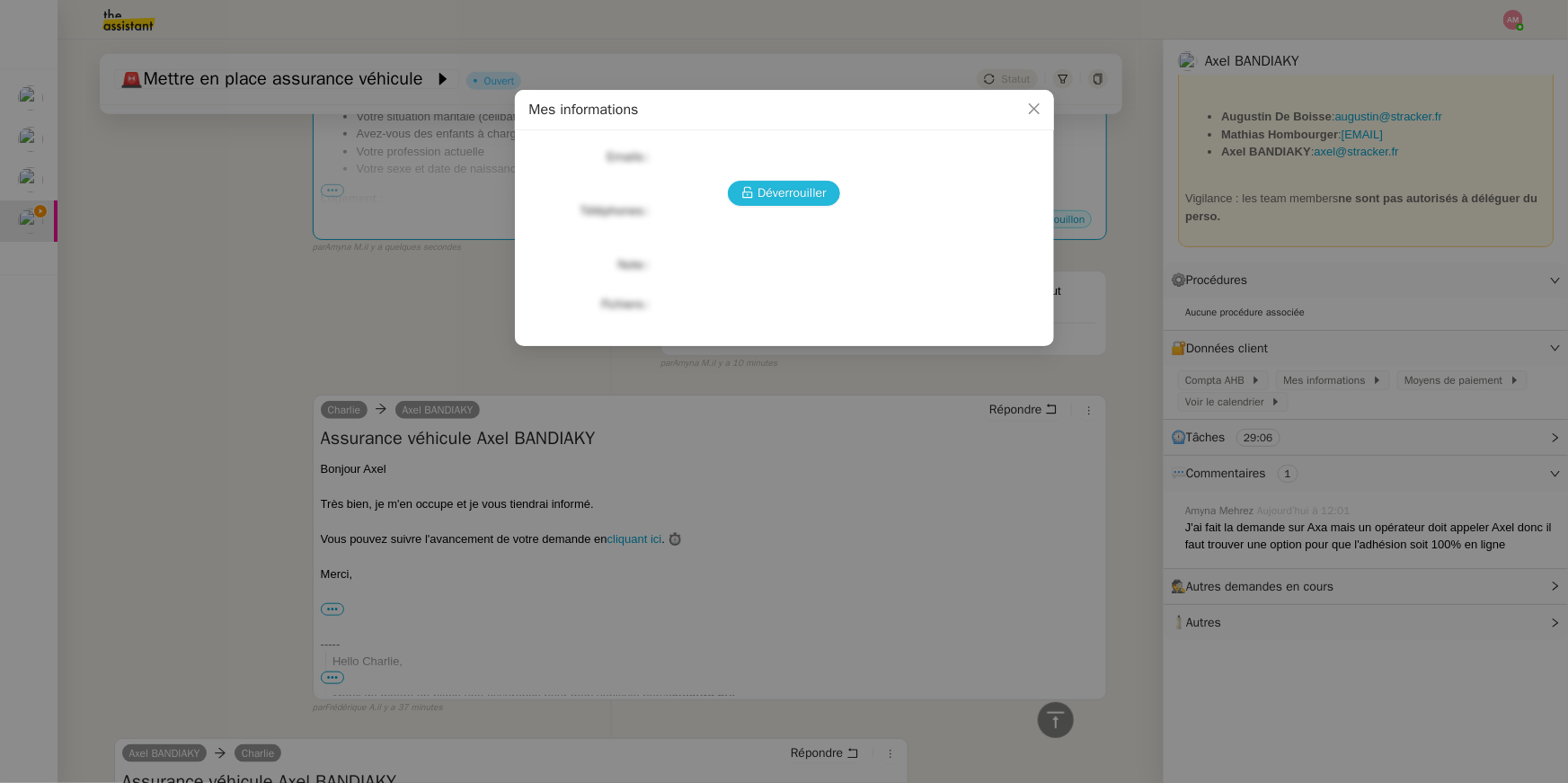 click on "Déverrouiller" at bounding box center (792, 192) 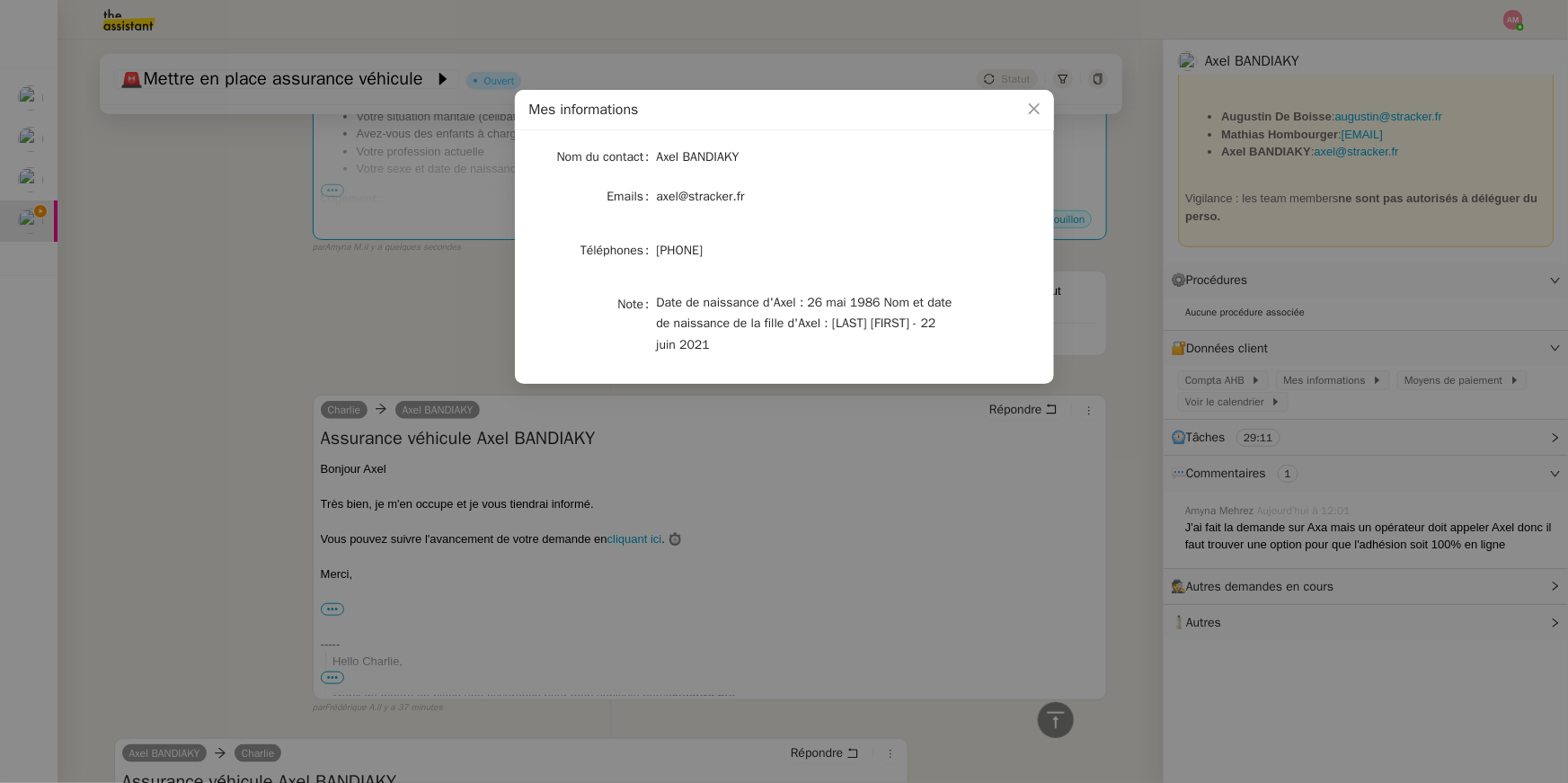 click on "Mes informations Nom du contact Axel BANDIAKY Emails axel@stracker.fr Téléphones 0648186600 Note Date de naissance d'Axel :
26 mai 1986
Nom et date de naissance de la fille d'Axel :
Bandiaky Adèle - 22 juin 2021" at bounding box center (784, 391) 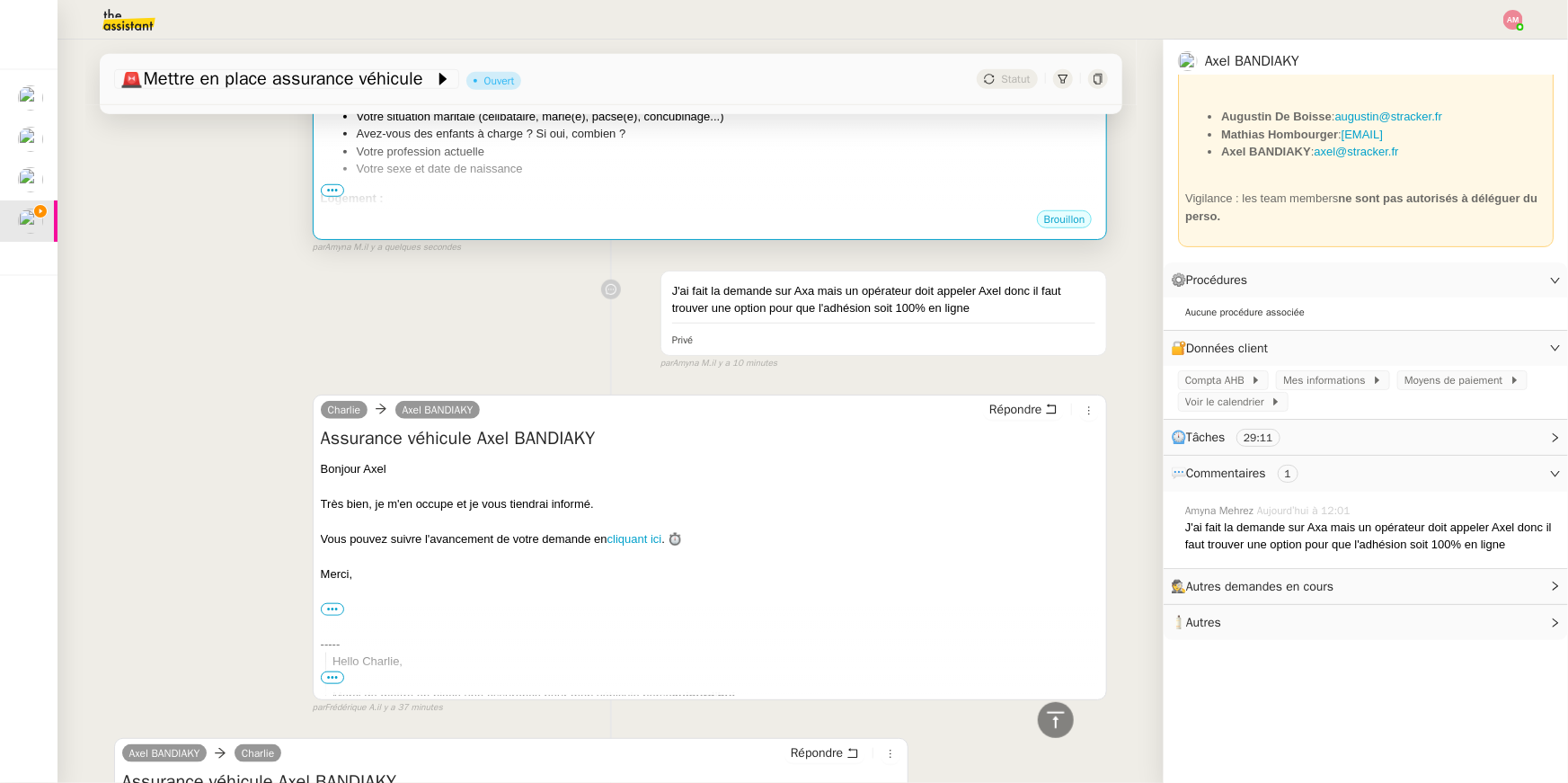 click on "Logement :" at bounding box center (710, 199) 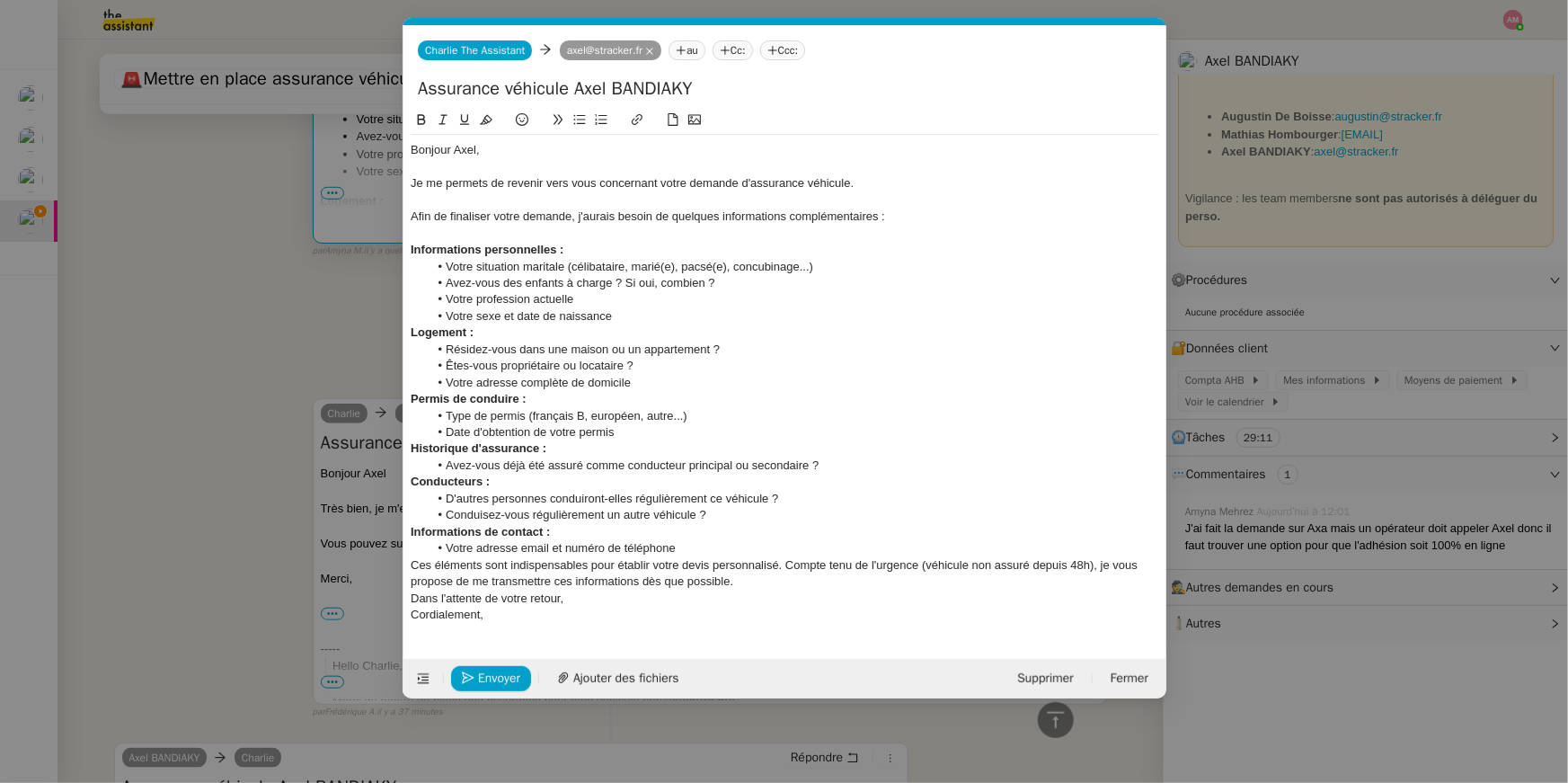 scroll, scrollTop: 619, scrollLeft: 0, axis: vertical 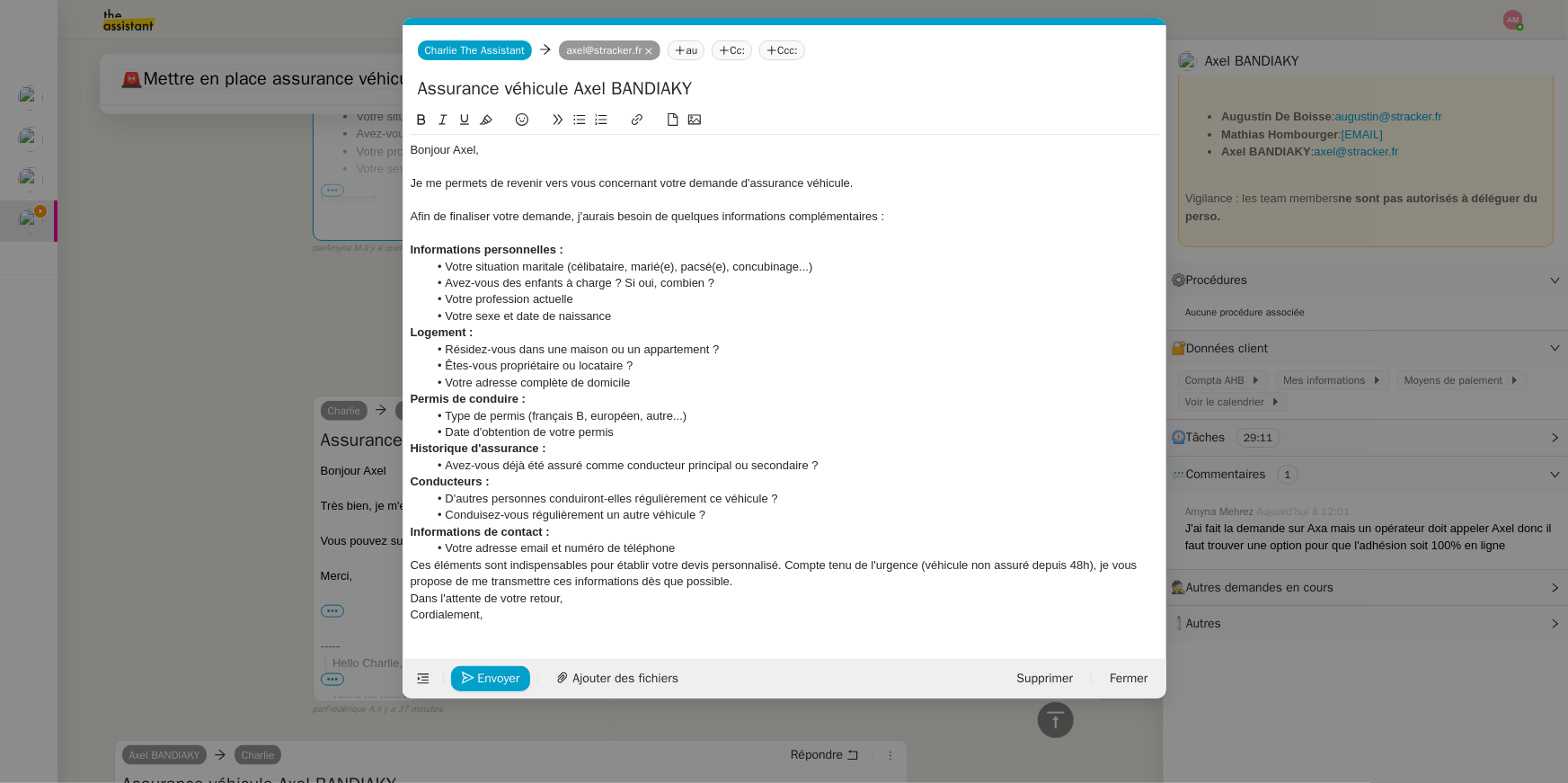 drag, startPoint x: 671, startPoint y: 285, endPoint x: 395, endPoint y: 298, distance: 276.30599 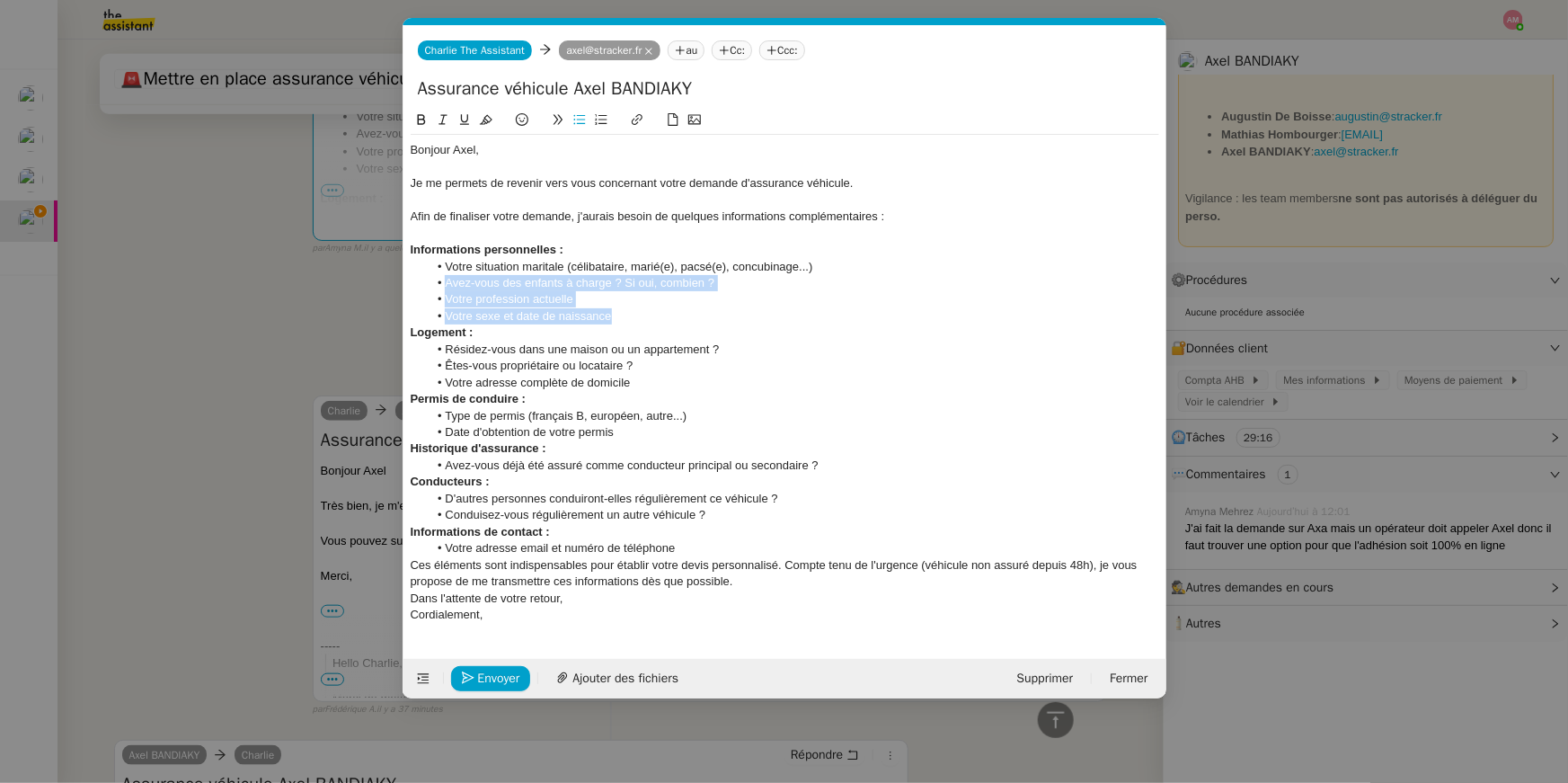 drag, startPoint x: 621, startPoint y: 316, endPoint x: 437, endPoint y: 286, distance: 186.42961 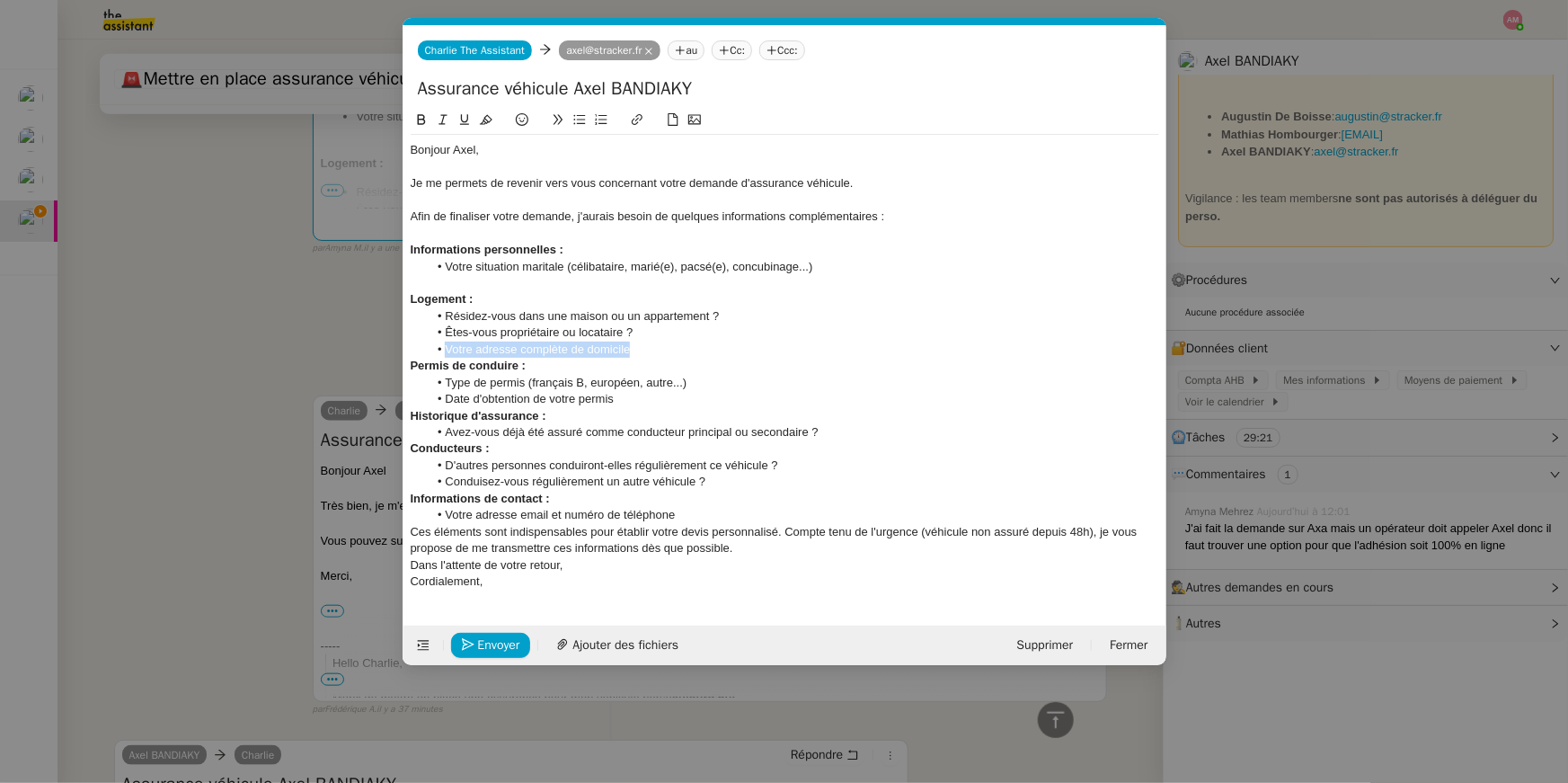 drag, startPoint x: 660, startPoint y: 346, endPoint x: 439, endPoint y: 342, distance: 221.0362 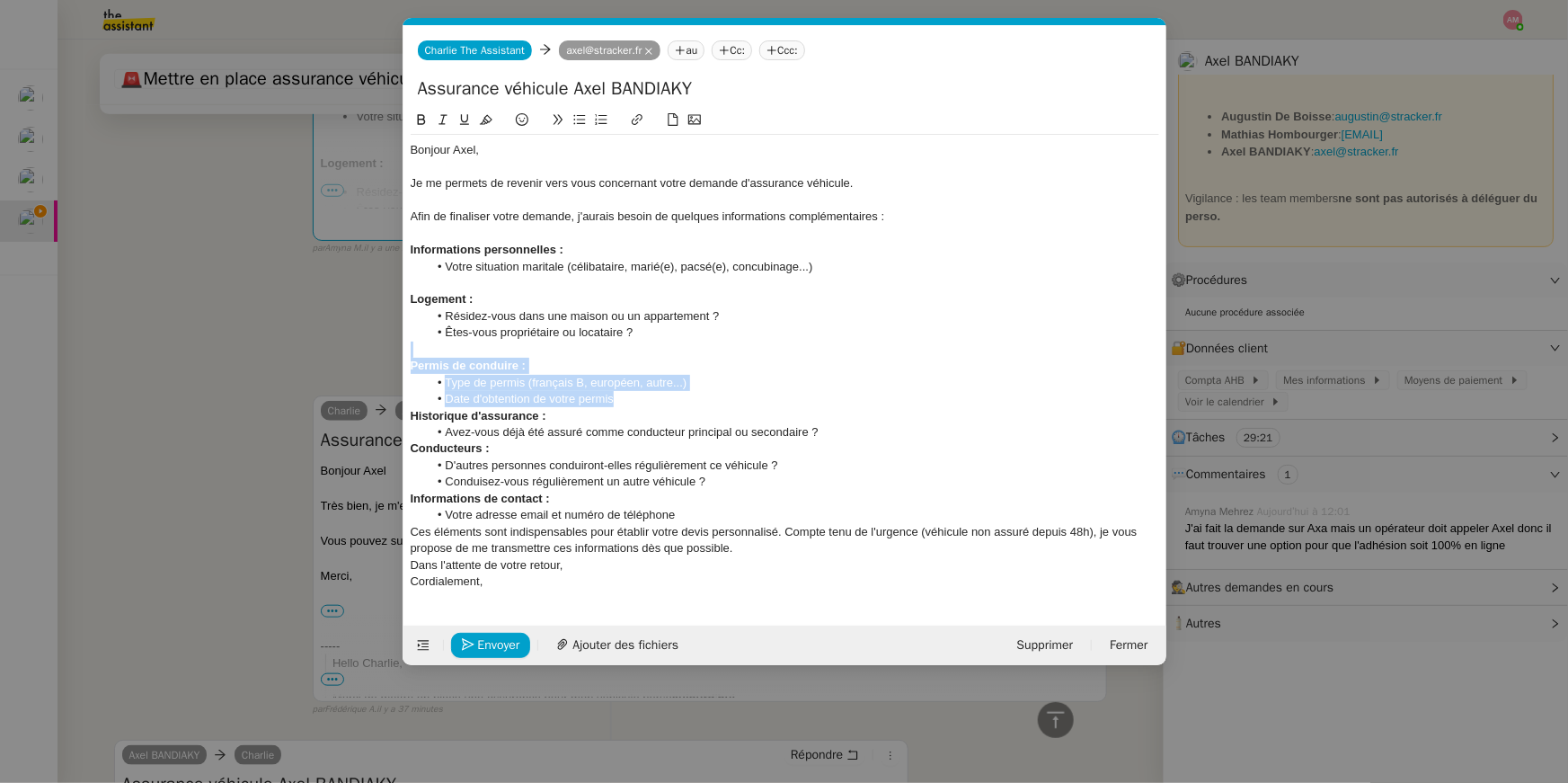 drag, startPoint x: 653, startPoint y: 393, endPoint x: 412, endPoint y: 340, distance: 246.75899 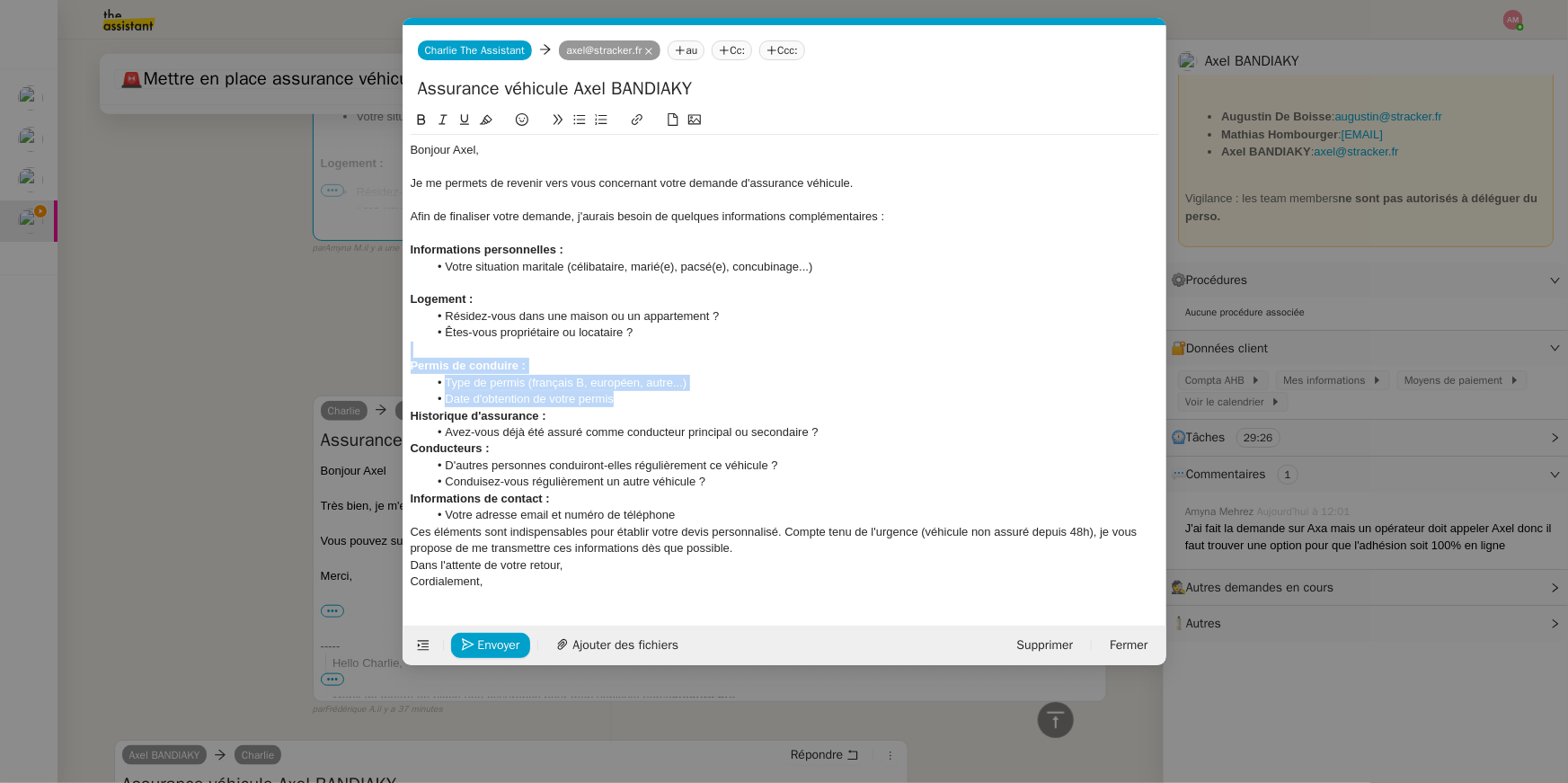 type 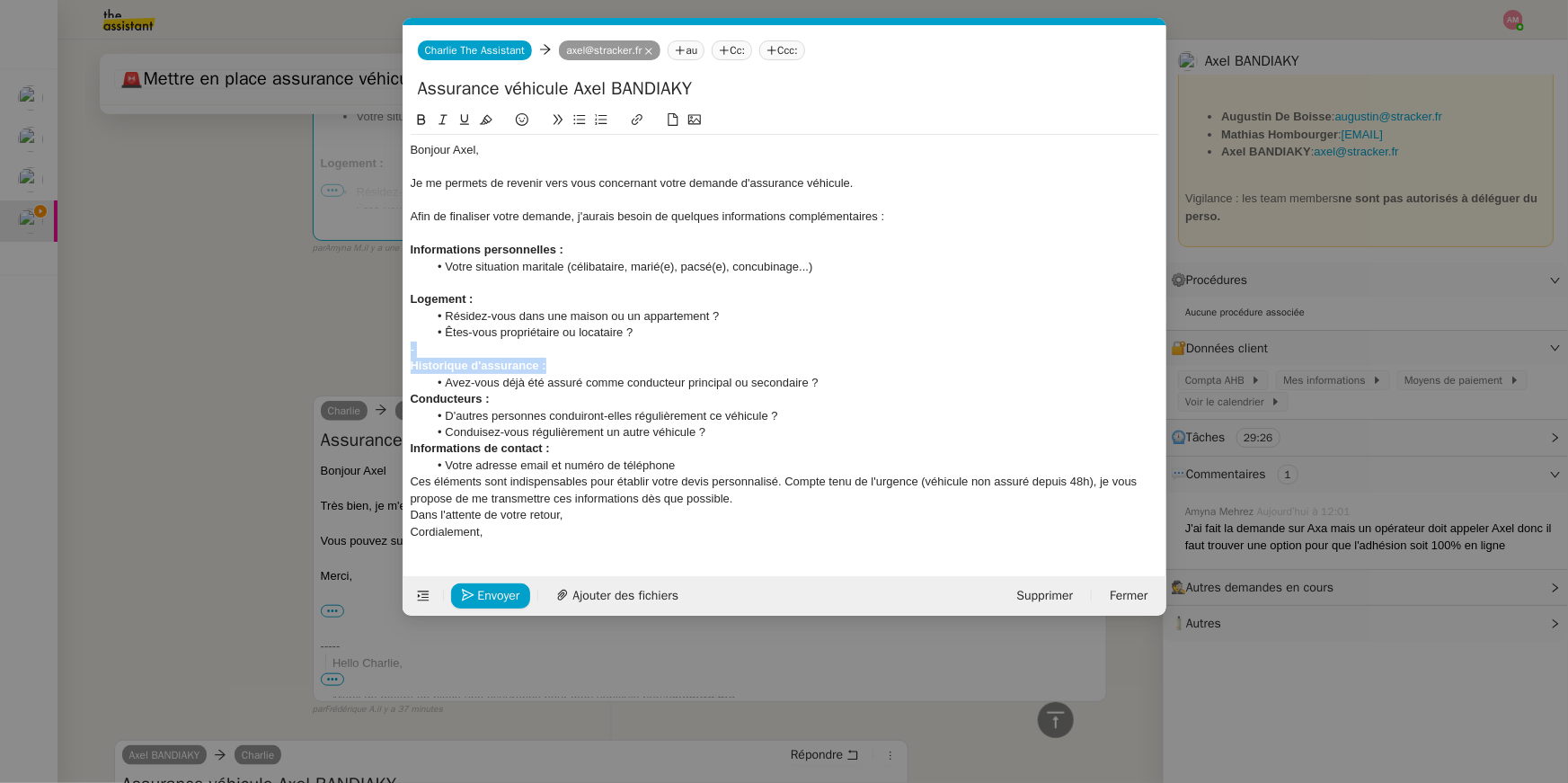 drag, startPoint x: 855, startPoint y: 372, endPoint x: 864, endPoint y: 338, distance: 35.171011 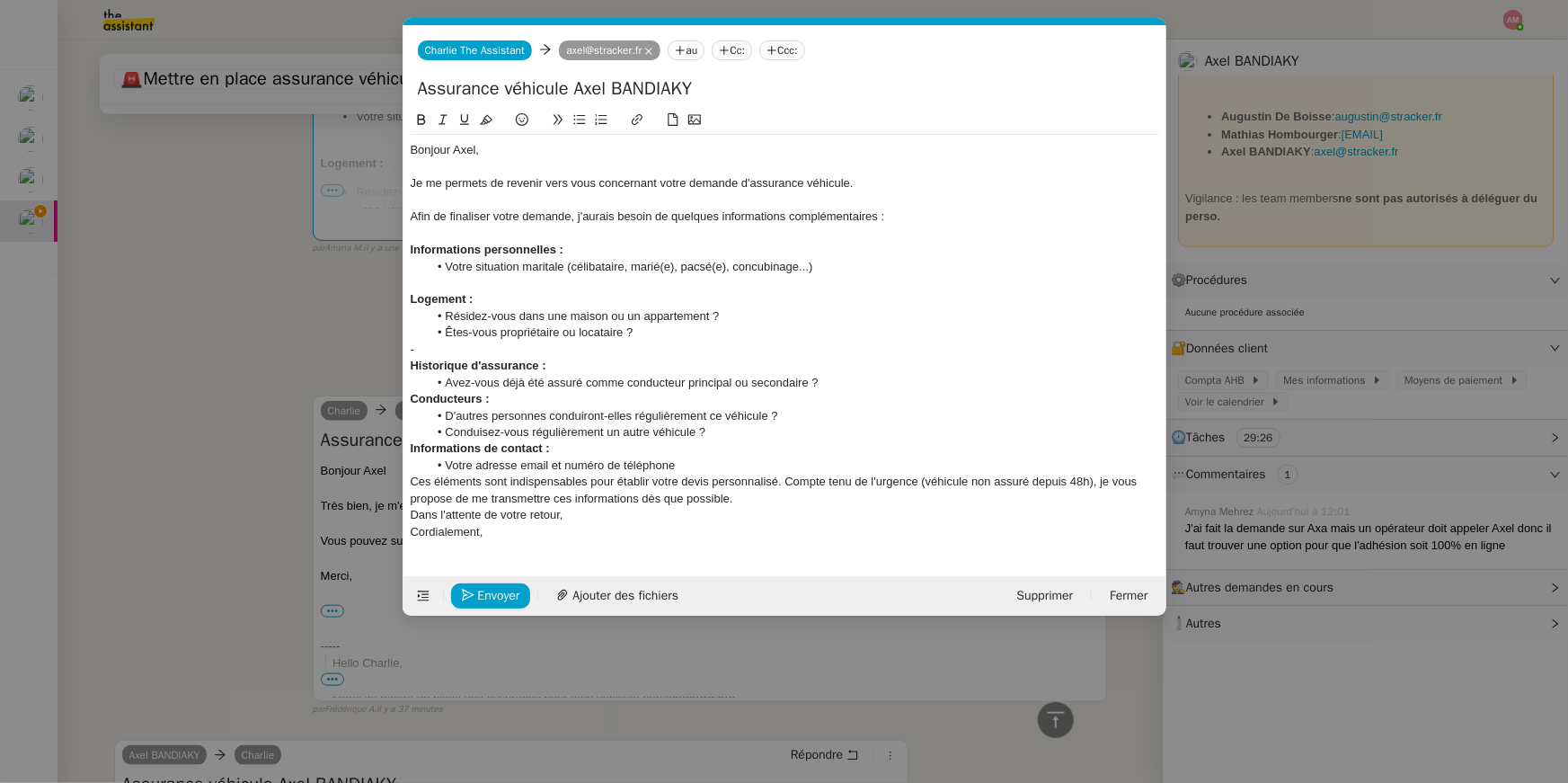 click on "Historique d'assurance :" 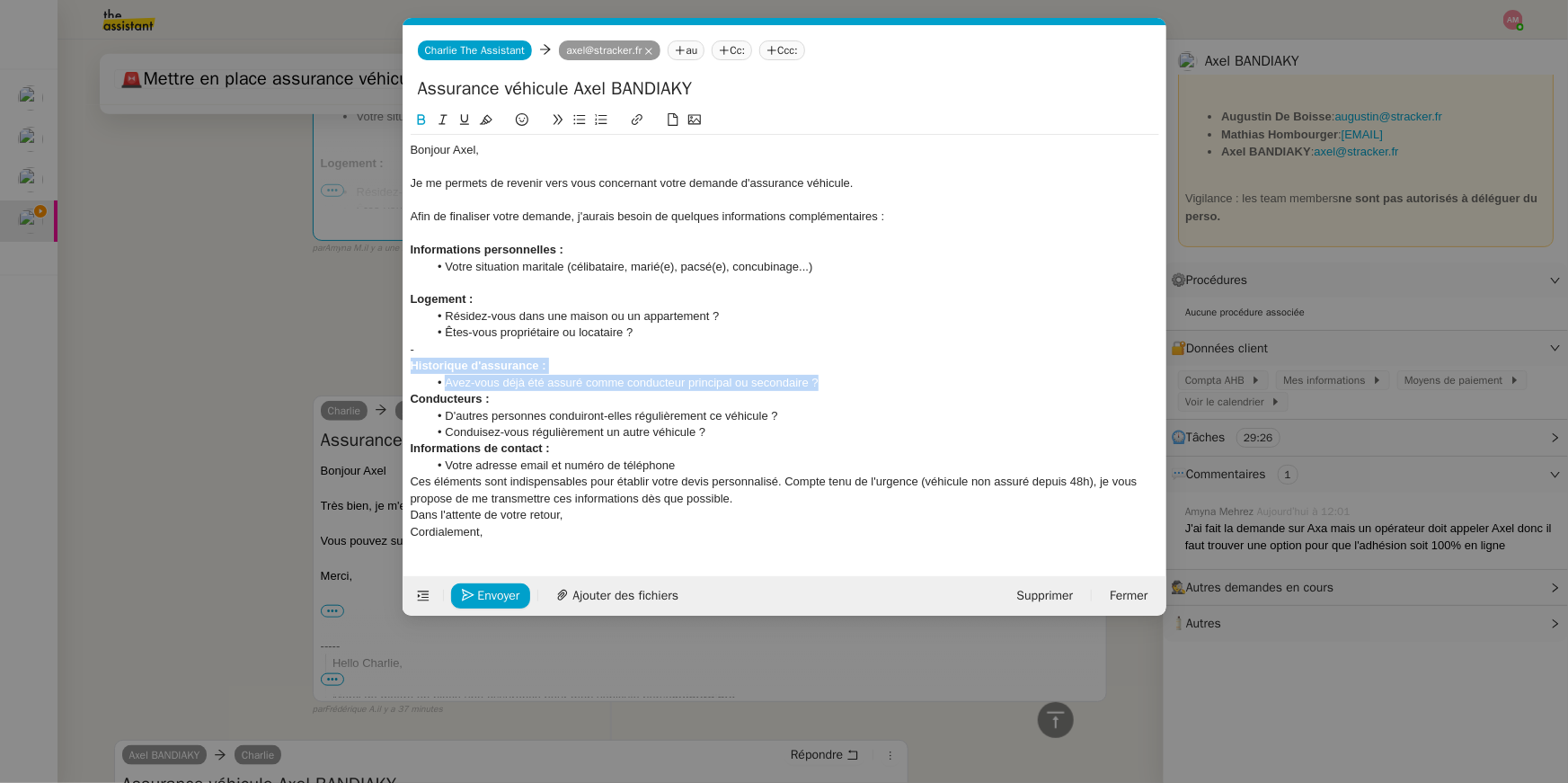 drag, startPoint x: 822, startPoint y: 382, endPoint x: 846, endPoint y: 341, distance: 47.507894 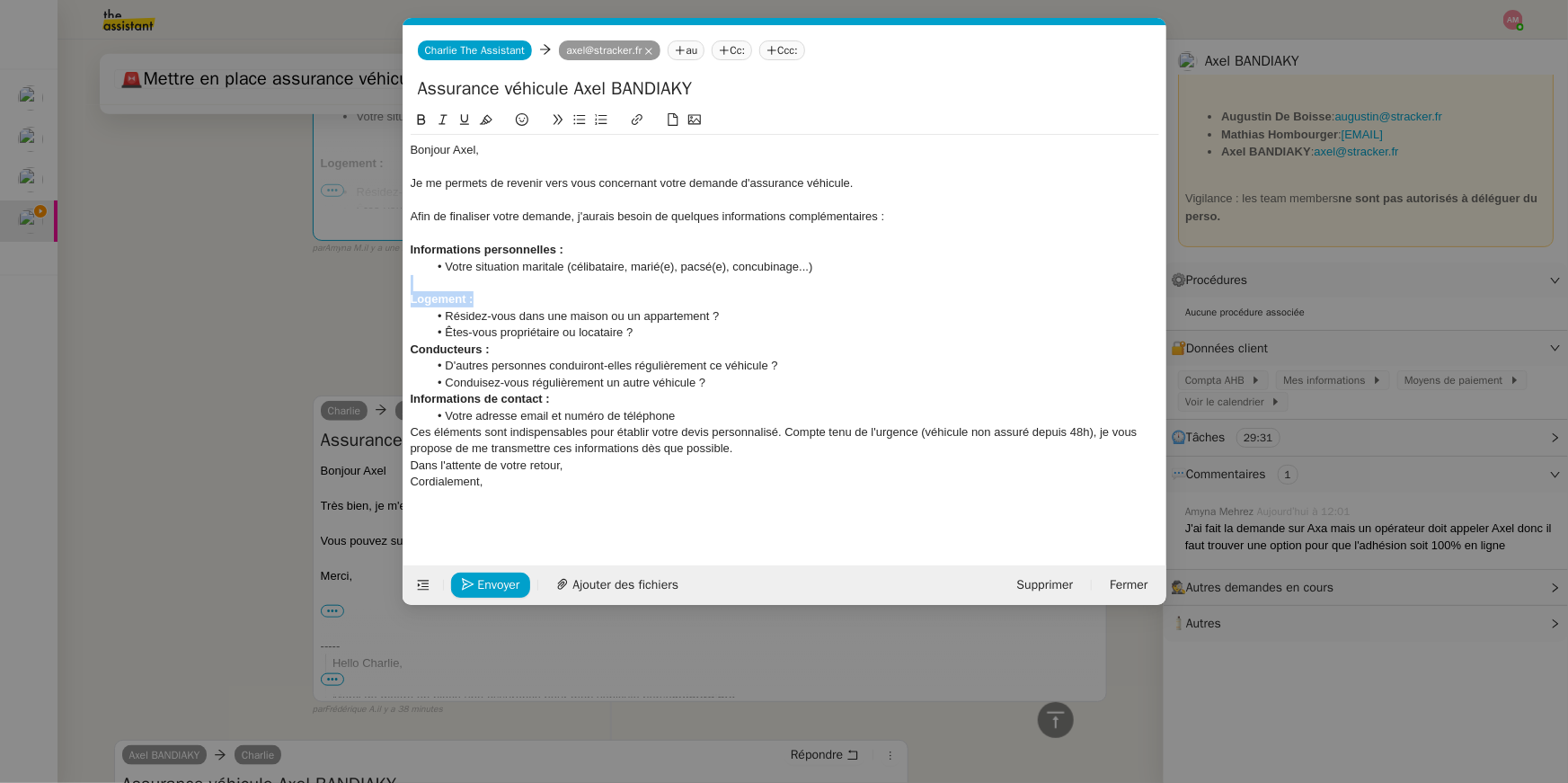 drag, startPoint x: 556, startPoint y: 305, endPoint x: 564, endPoint y: 278, distance: 28.160256 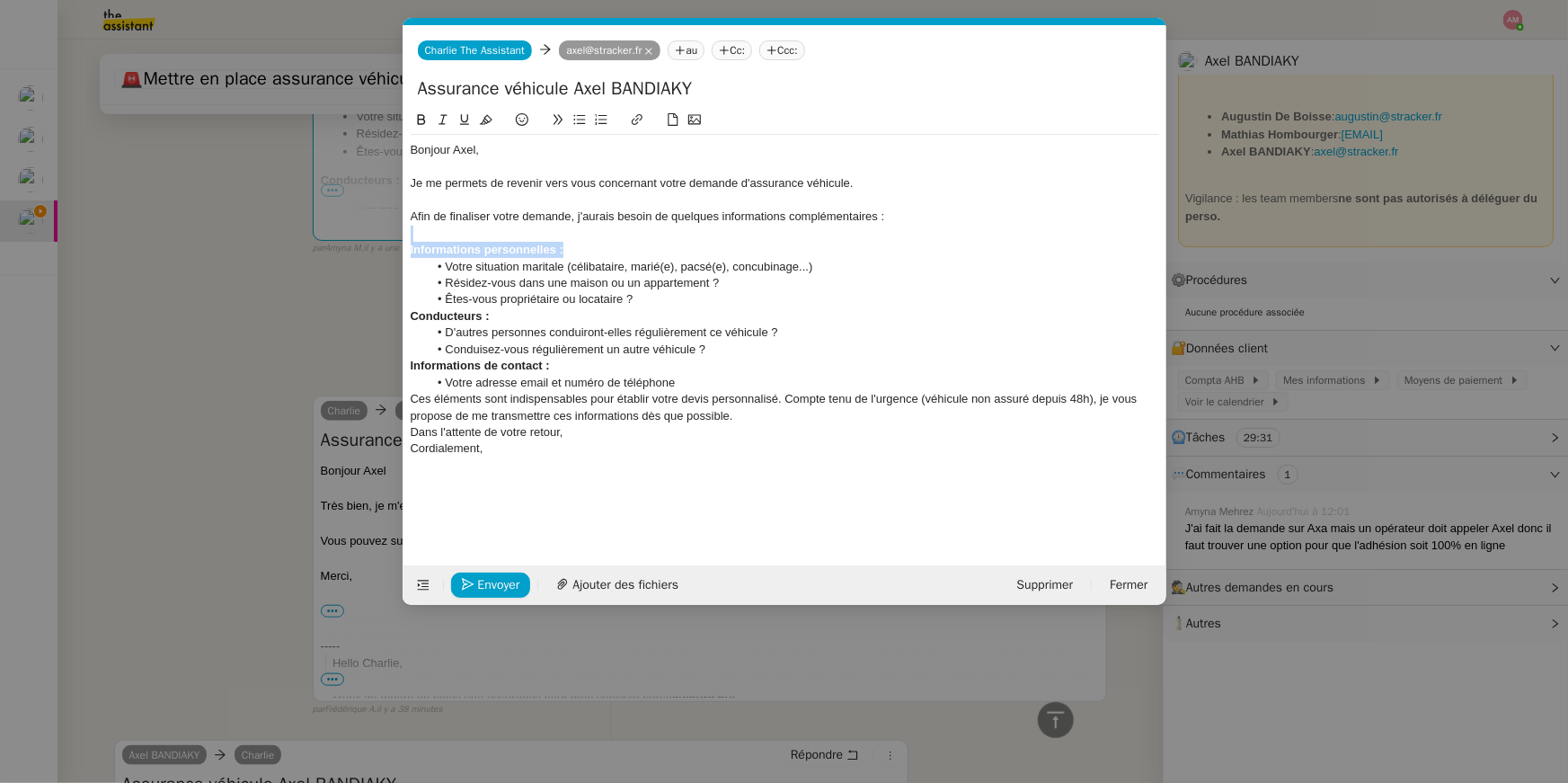 drag, startPoint x: 571, startPoint y: 237, endPoint x: 574, endPoint y: 252, distance: 15.29706 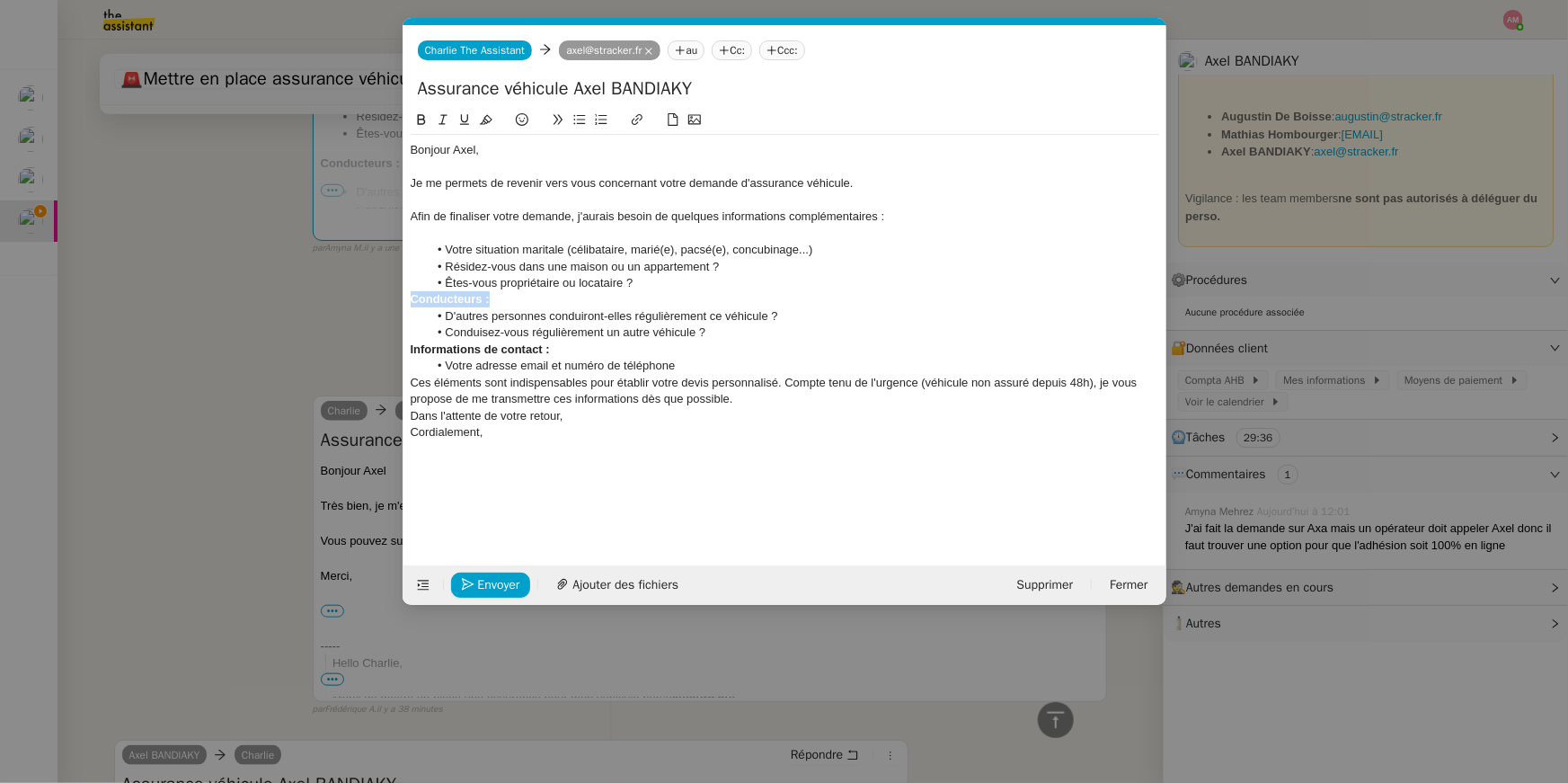 drag, startPoint x: 494, startPoint y: 301, endPoint x: 362, endPoint y: 298, distance: 132.03409 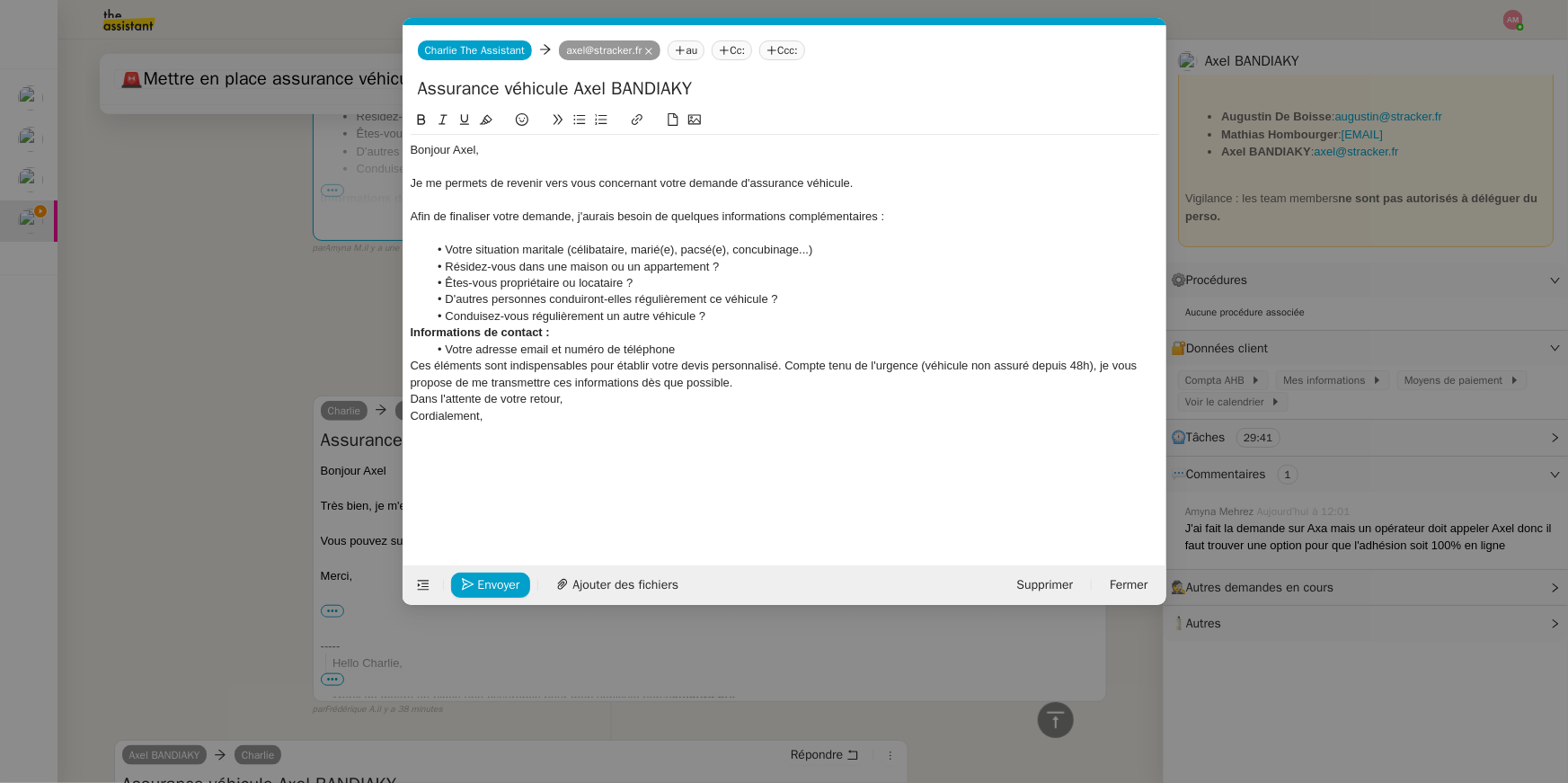 click on "Informations de contact :" 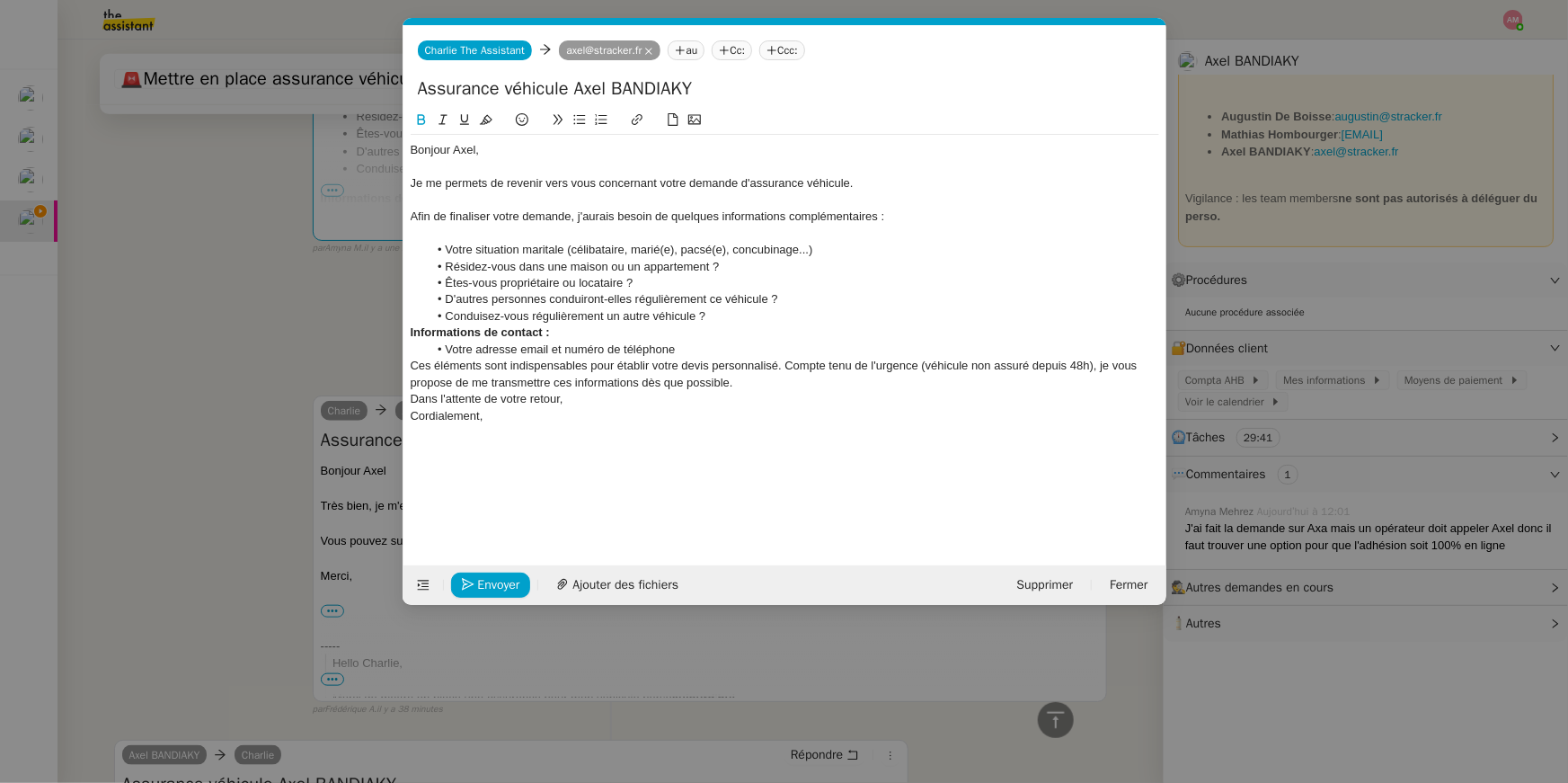click on "Conduisez-vous régulièrement un autre véhicule ?" 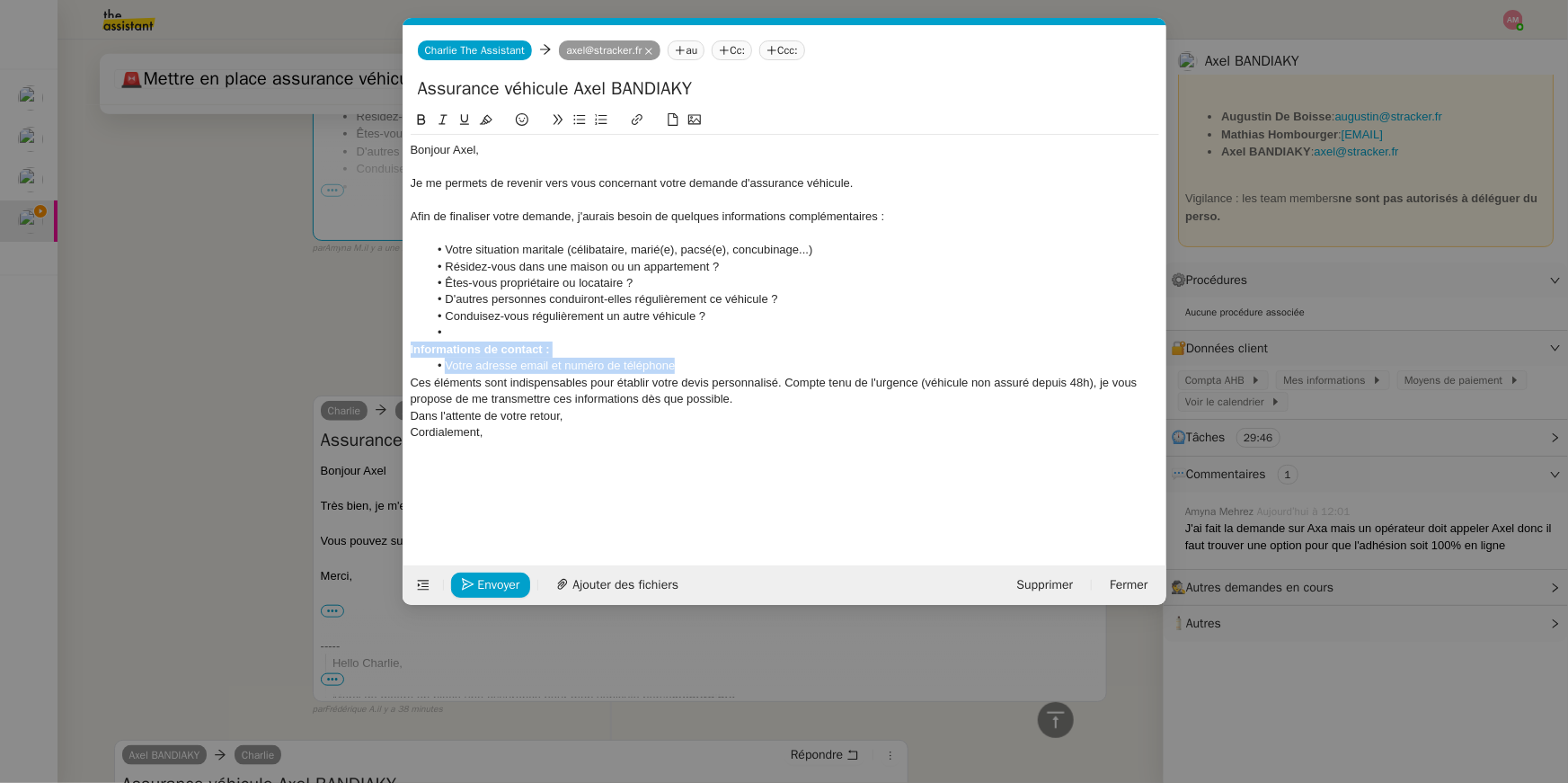 drag, startPoint x: 699, startPoint y: 361, endPoint x: 374, endPoint y: 351, distance: 325.15381 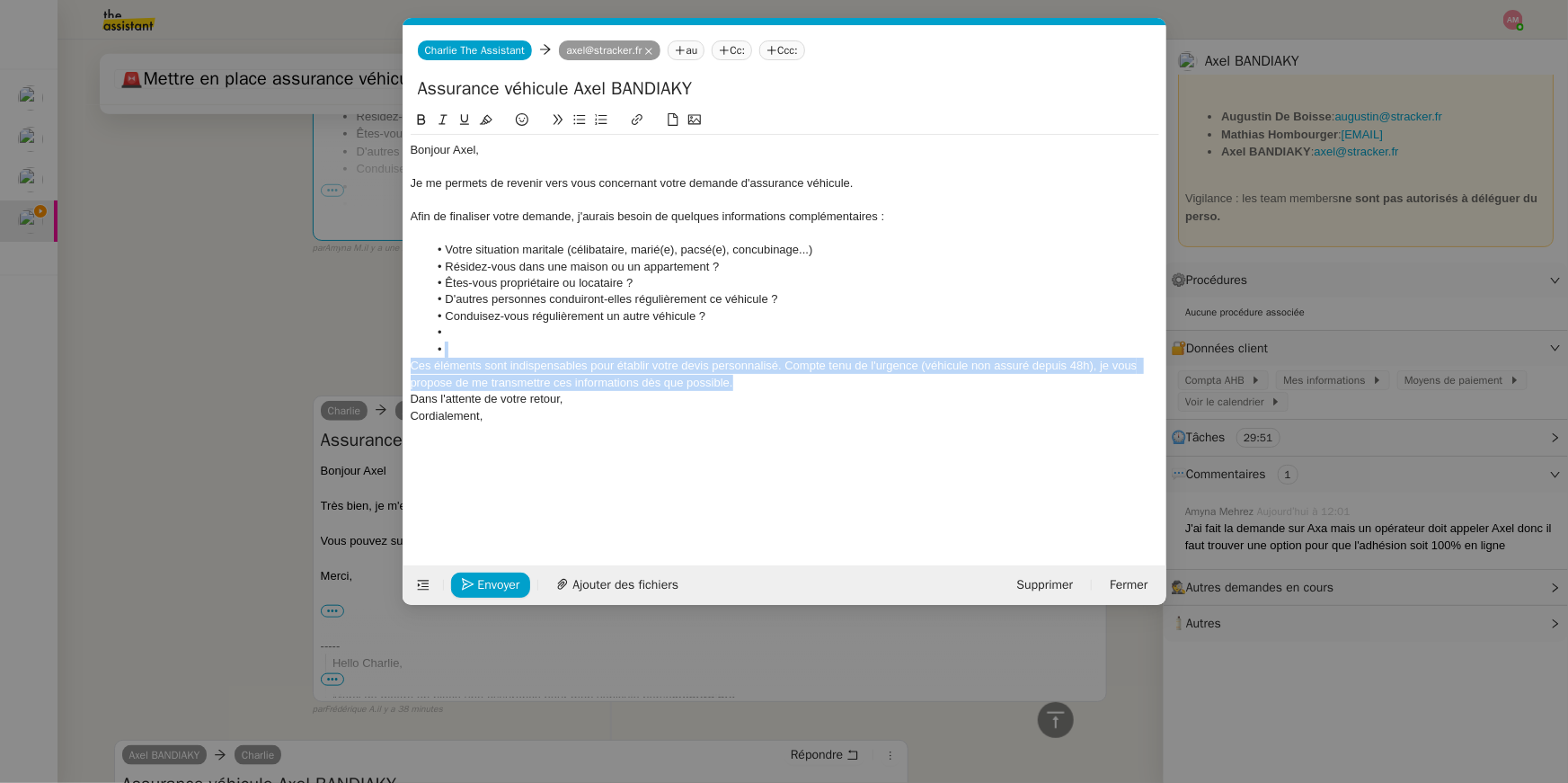 drag, startPoint x: 1102, startPoint y: 385, endPoint x: 1121, endPoint y: 343, distance: 46.097722 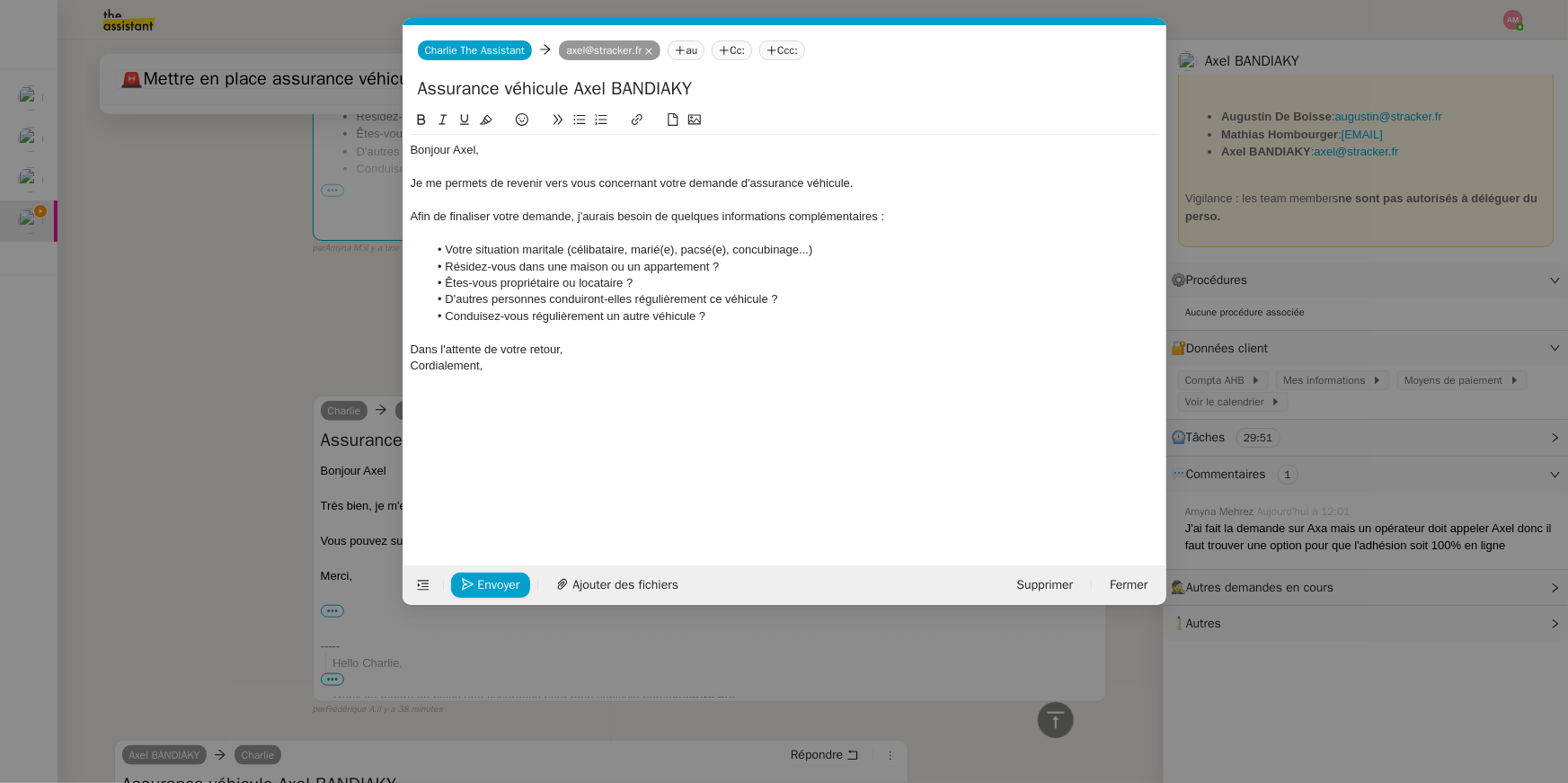 click on "Dans l'attente de votre retour," 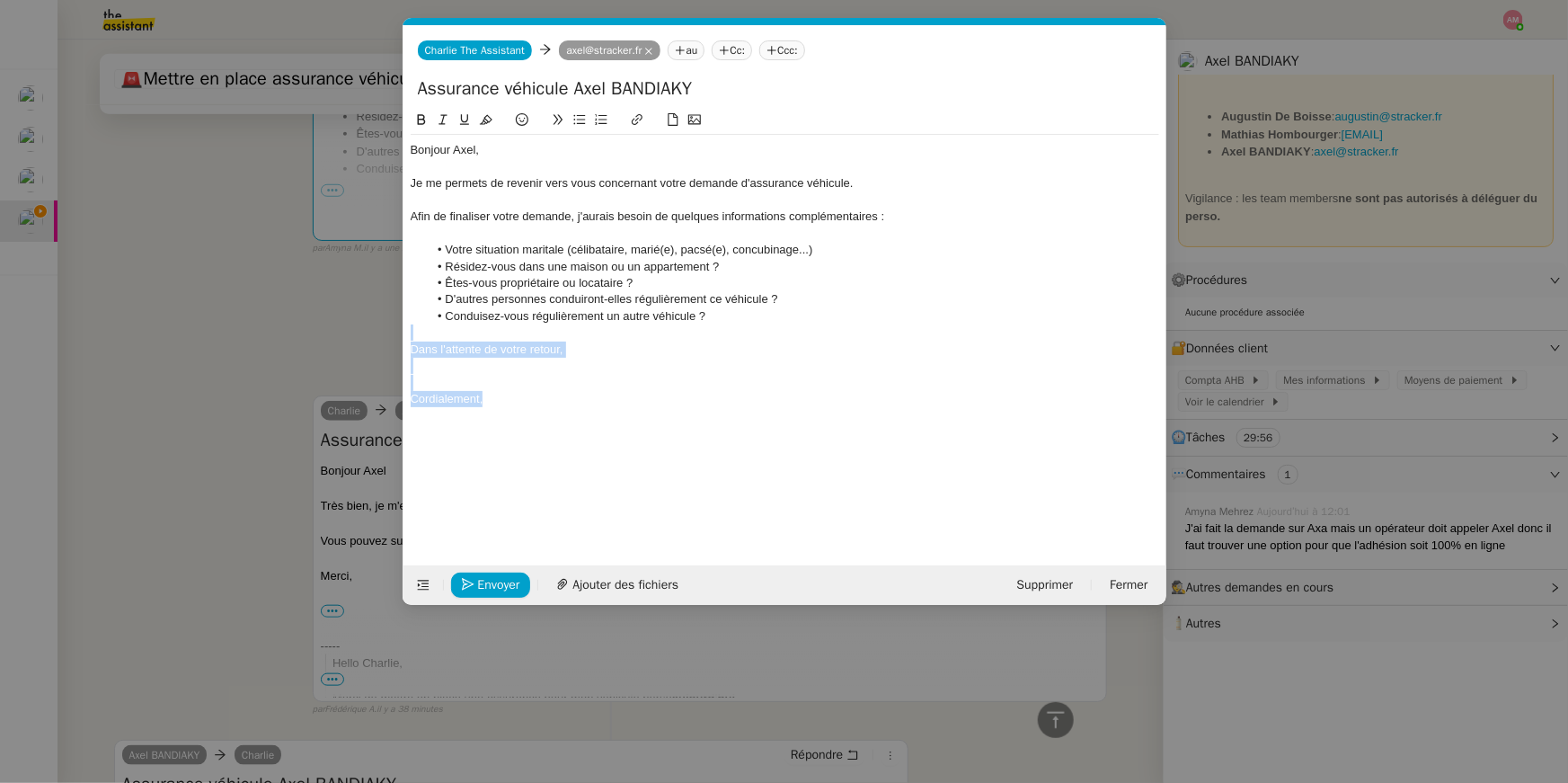 drag, startPoint x: 725, startPoint y: 336, endPoint x: 731, endPoint y: 416, distance: 80.22468 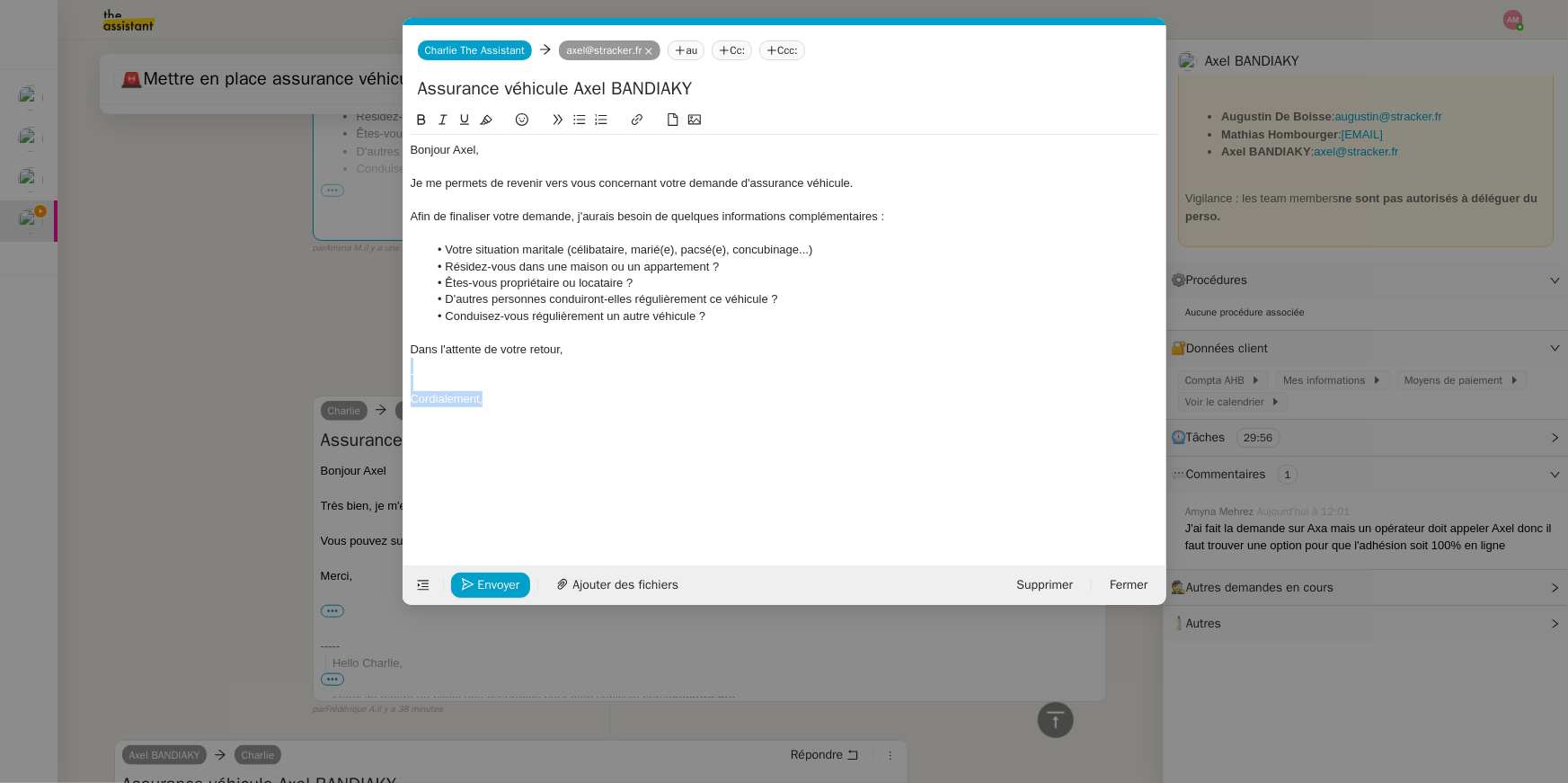 drag, startPoint x: 687, startPoint y: 360, endPoint x: 695, endPoint y: 401, distance: 41.7732 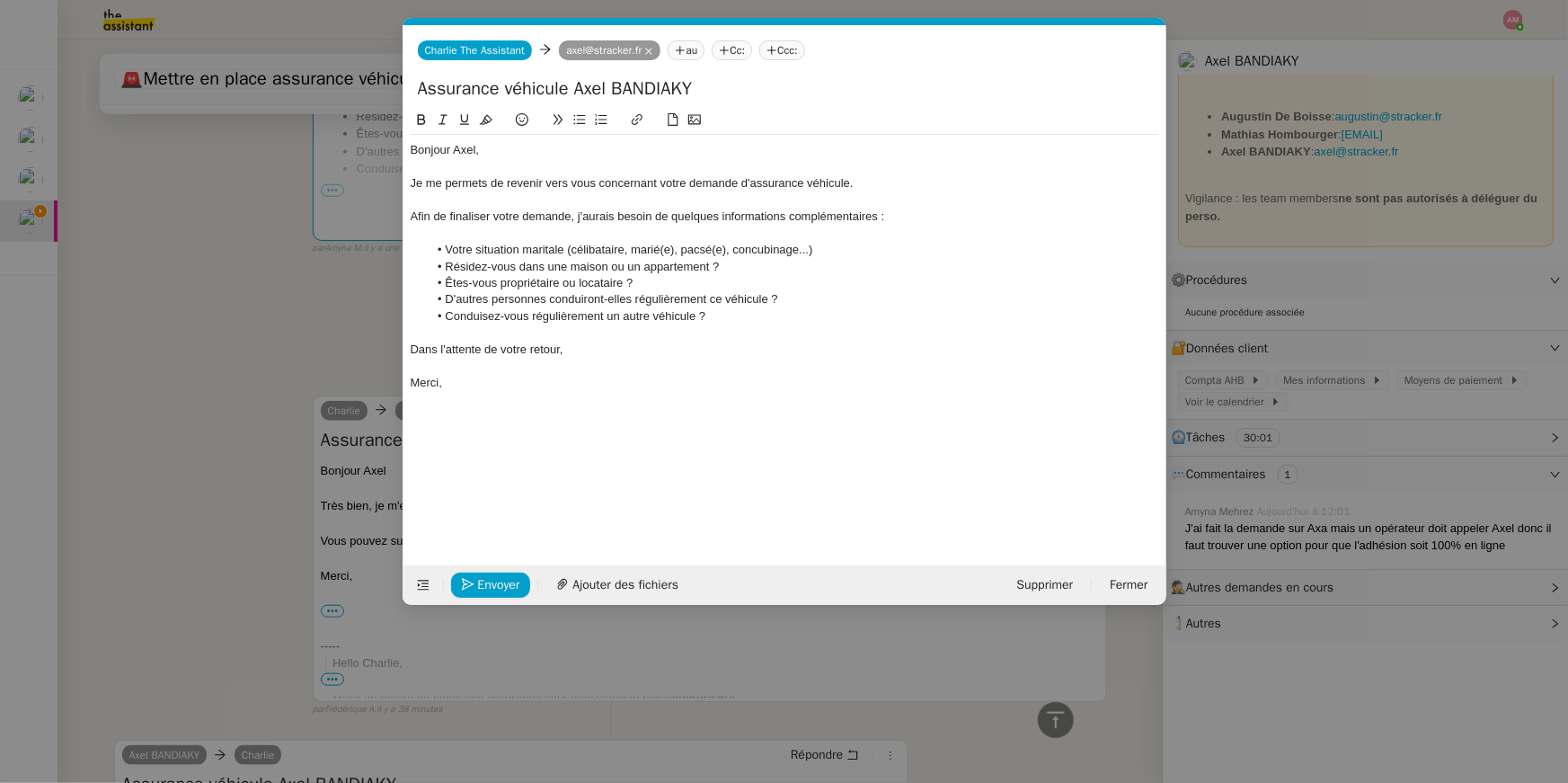 click on "Votre situation maritale (célibataire, marié(e), pacsé(e), concubinage...)" 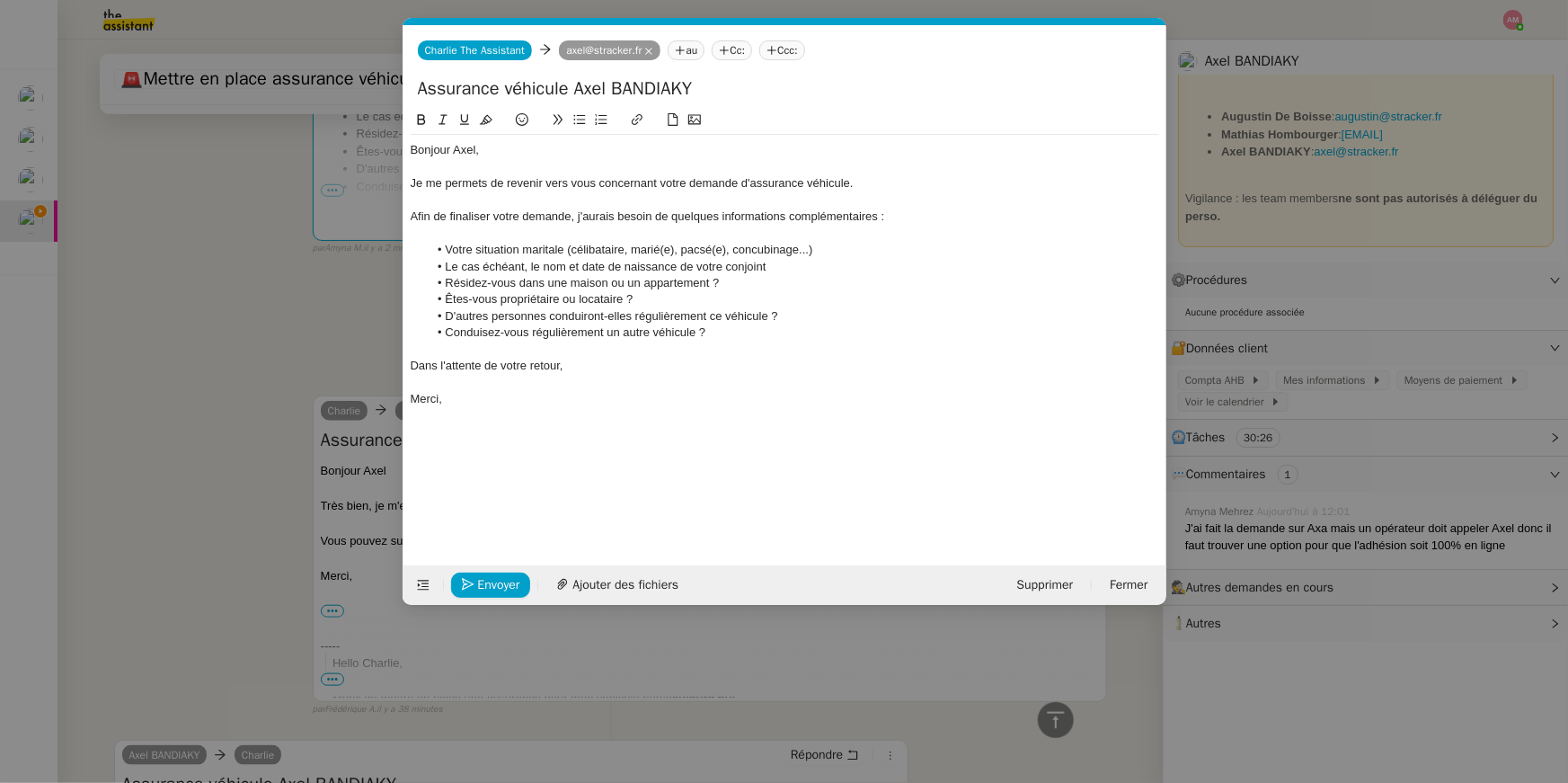 click on "D'autres personnes conduiront-elles régulièrement ce véhicule ?" 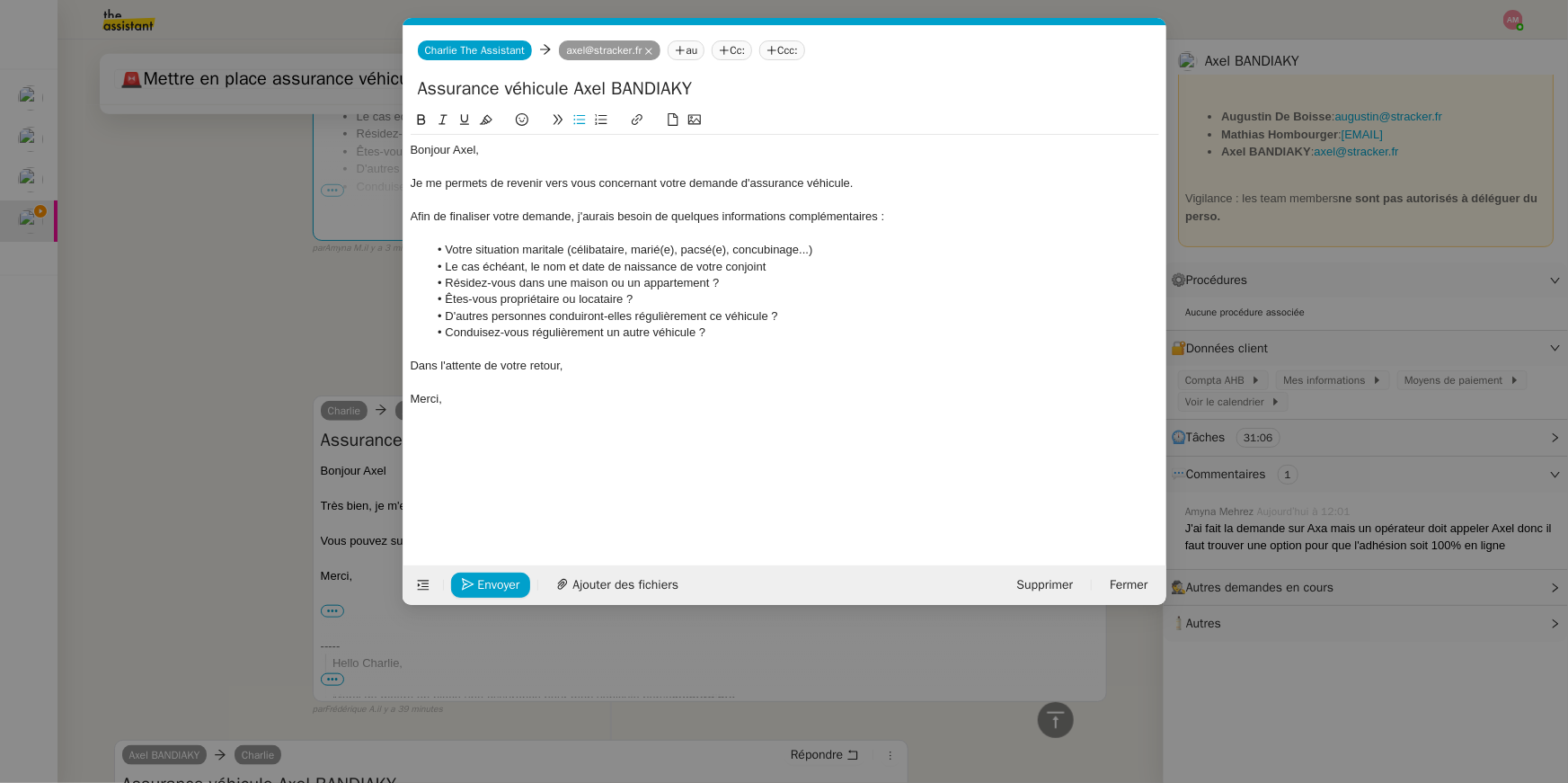 click on "Conduisez-vous régulièrement un autre véhicule ?" 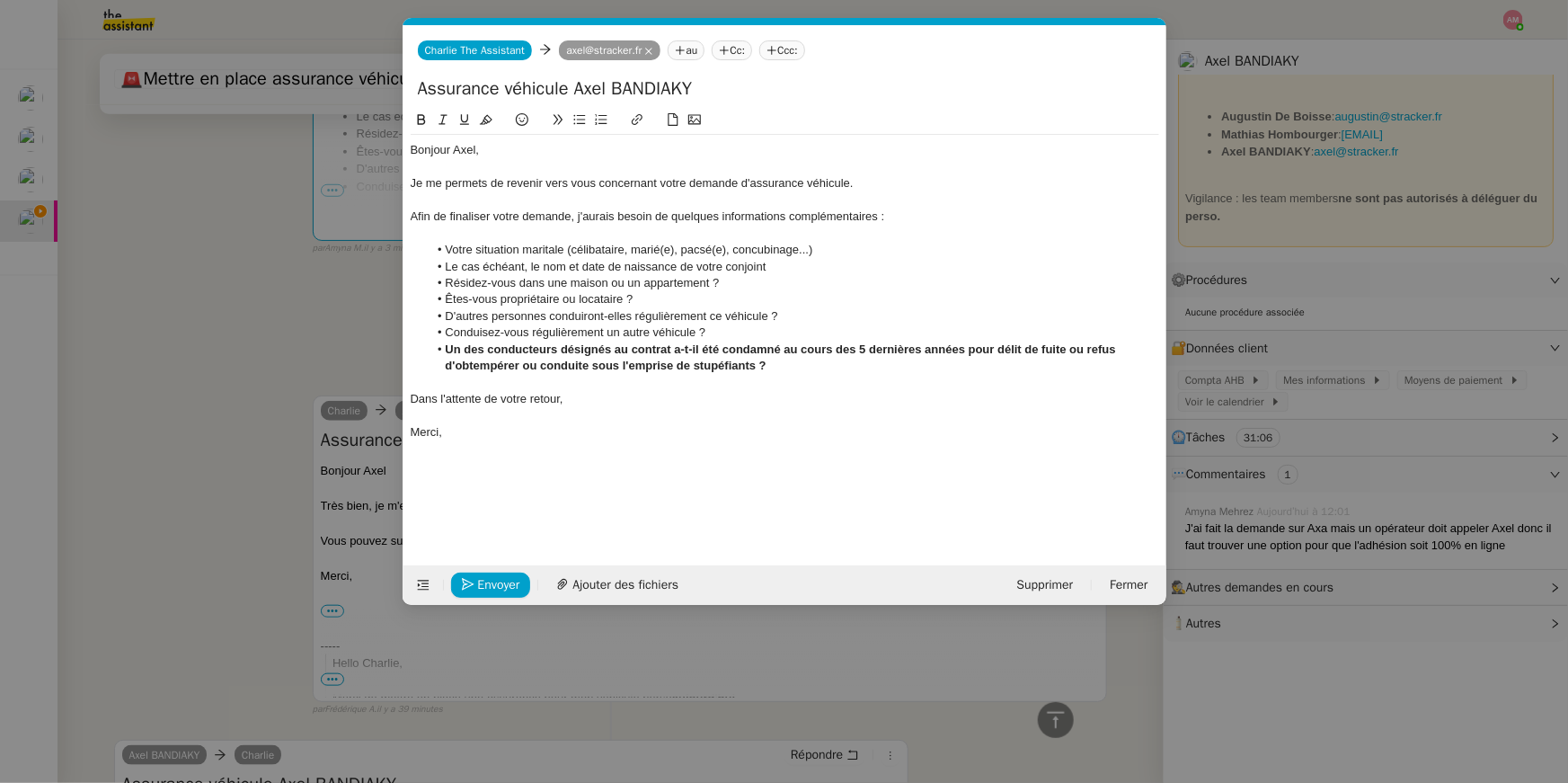 scroll, scrollTop: 0, scrollLeft: 0, axis: both 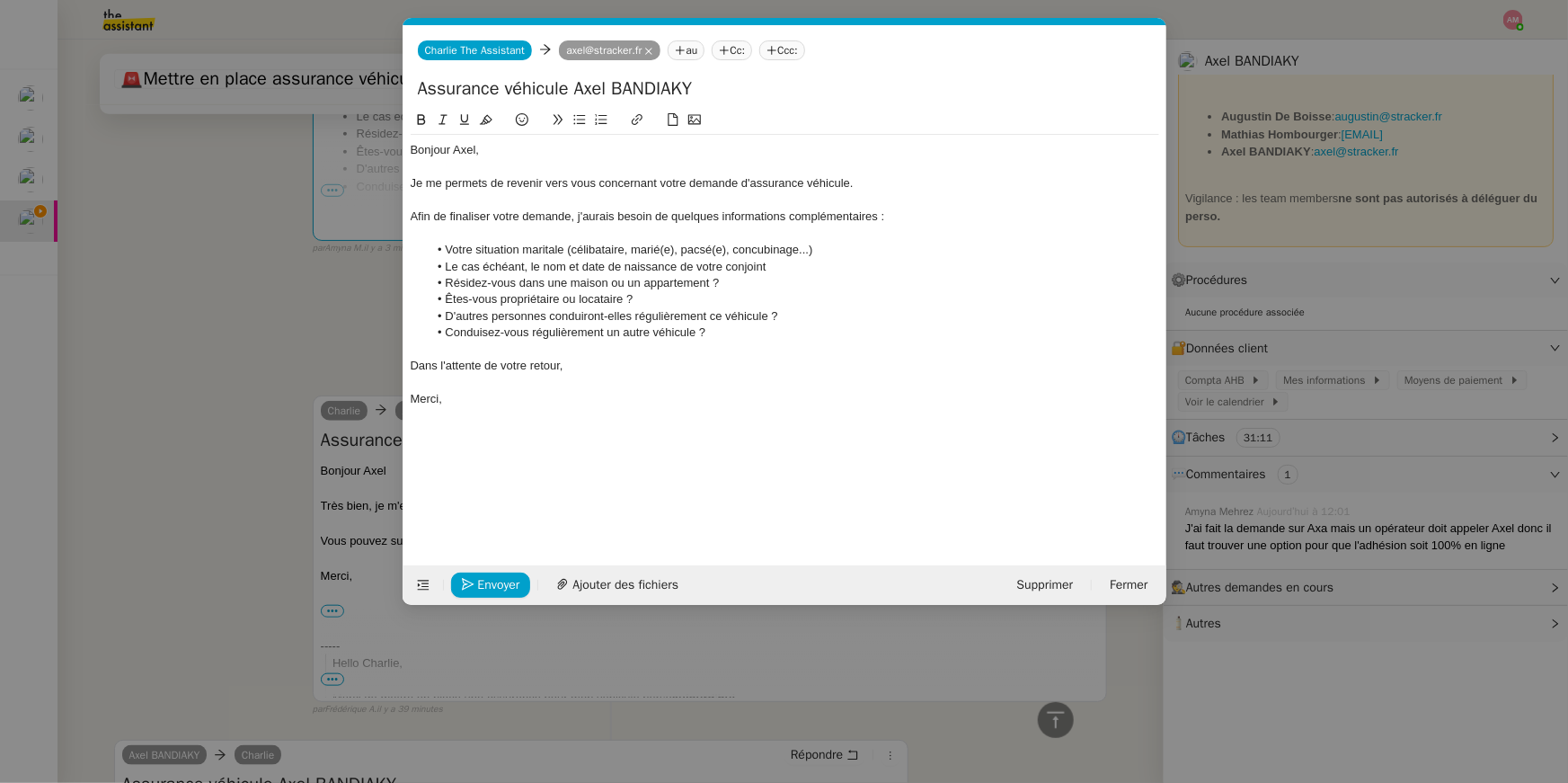 click 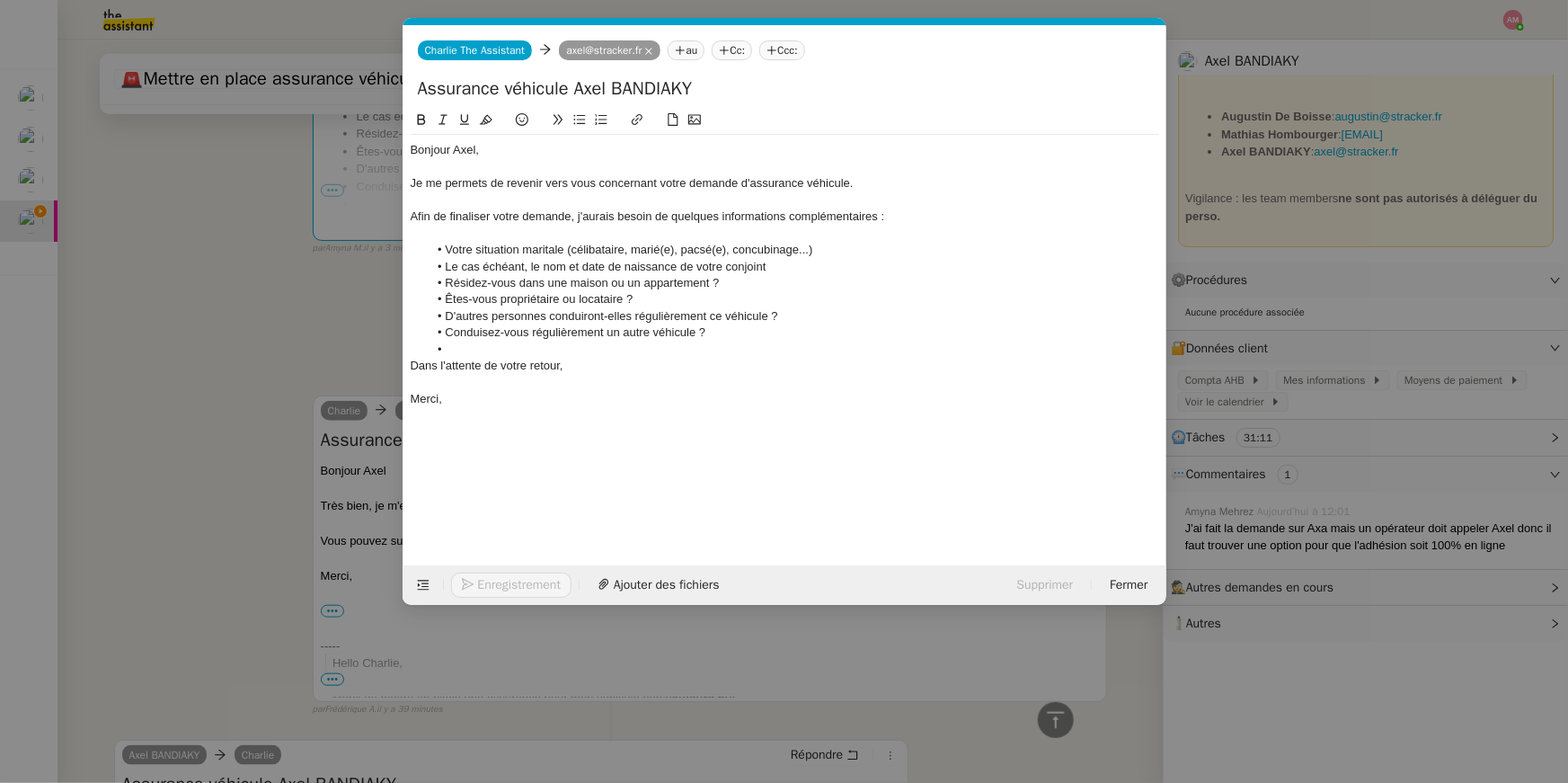 scroll, scrollTop: 0, scrollLeft: 0, axis: both 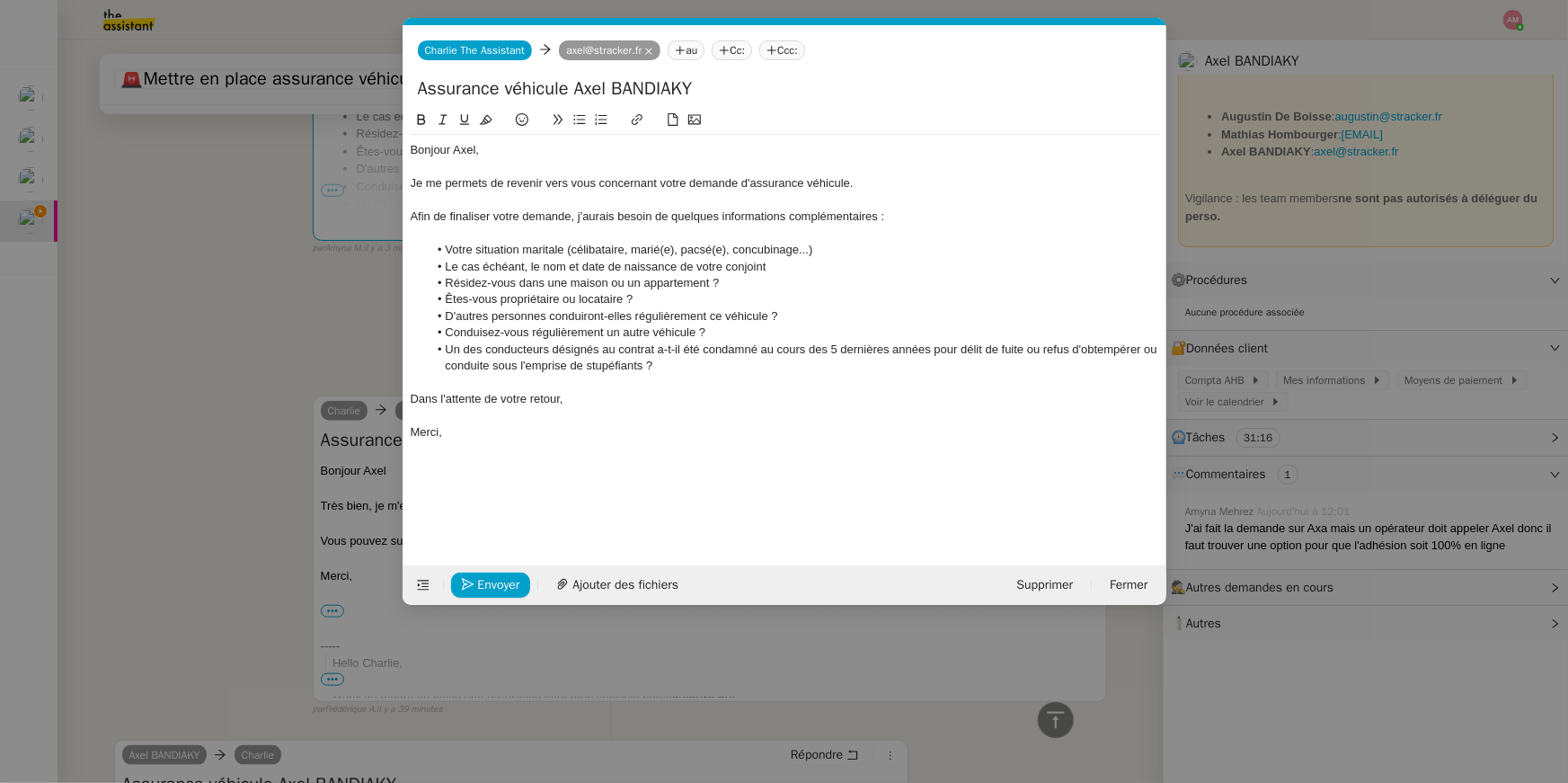 click on "Le cas échéant, le nom et date de naissance de votre conjoint" 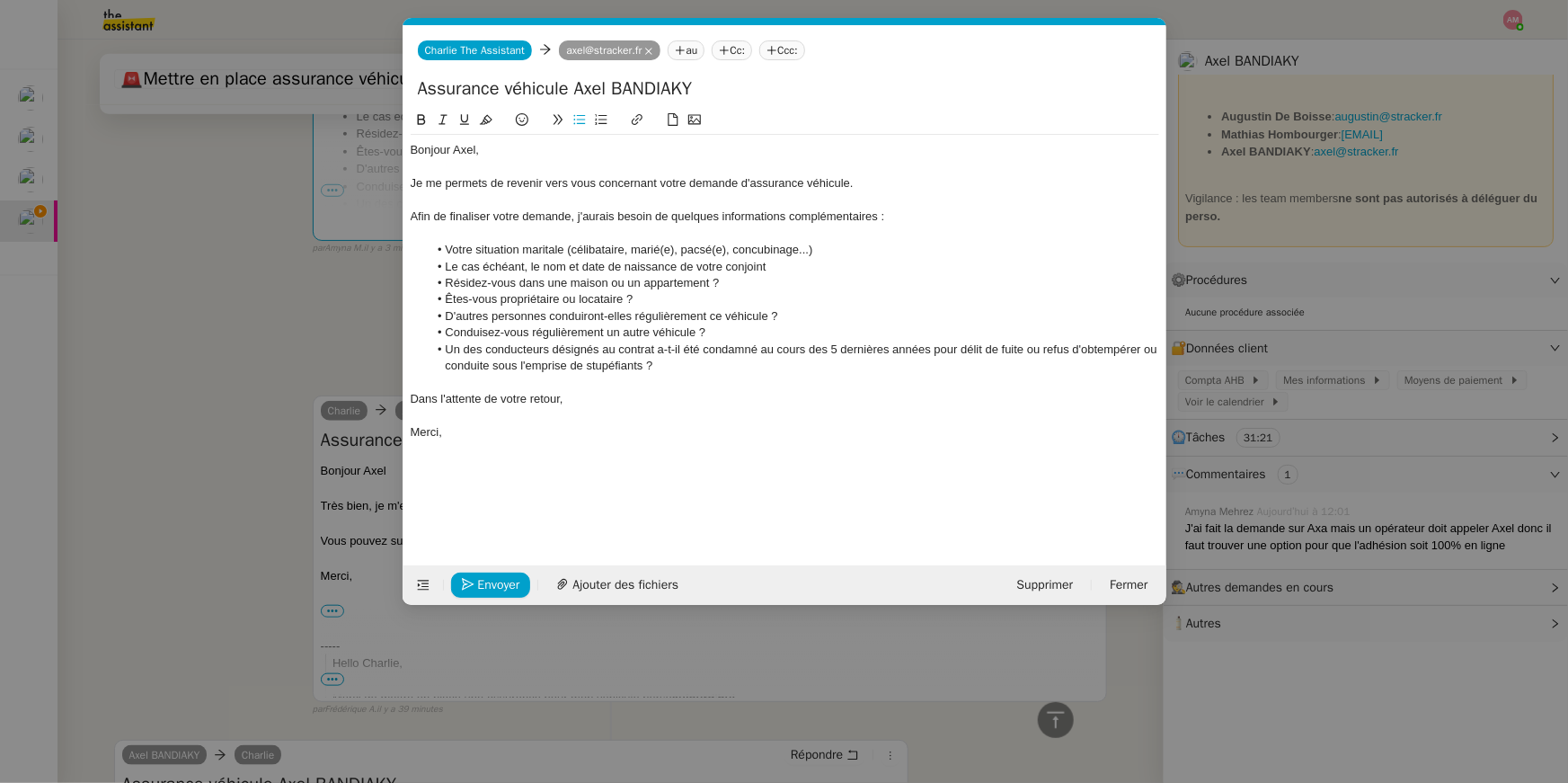 click on "D'autres personnes conduiront-elles régulièrement ce véhicule ?" 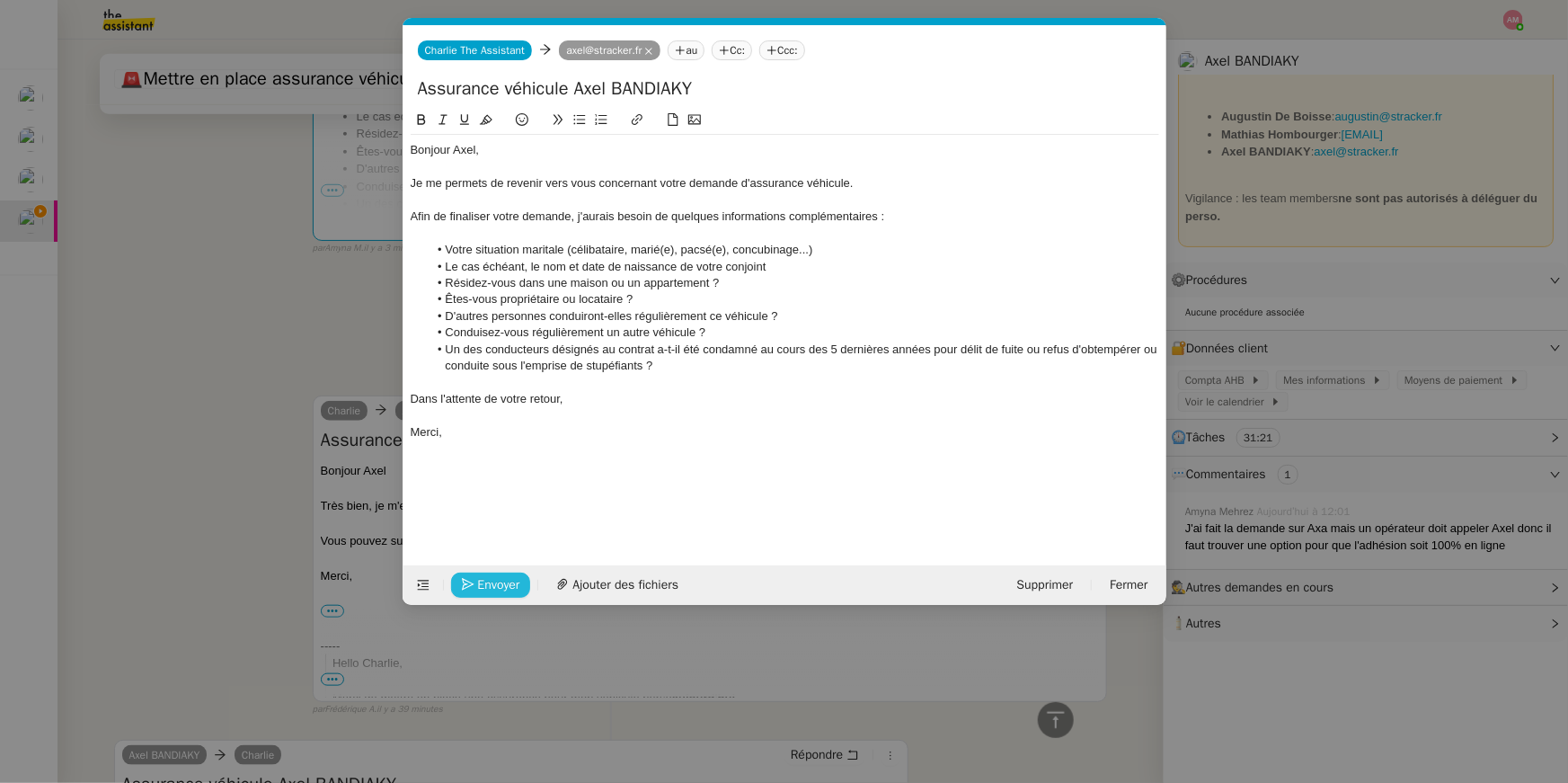 click on "Envoyer" 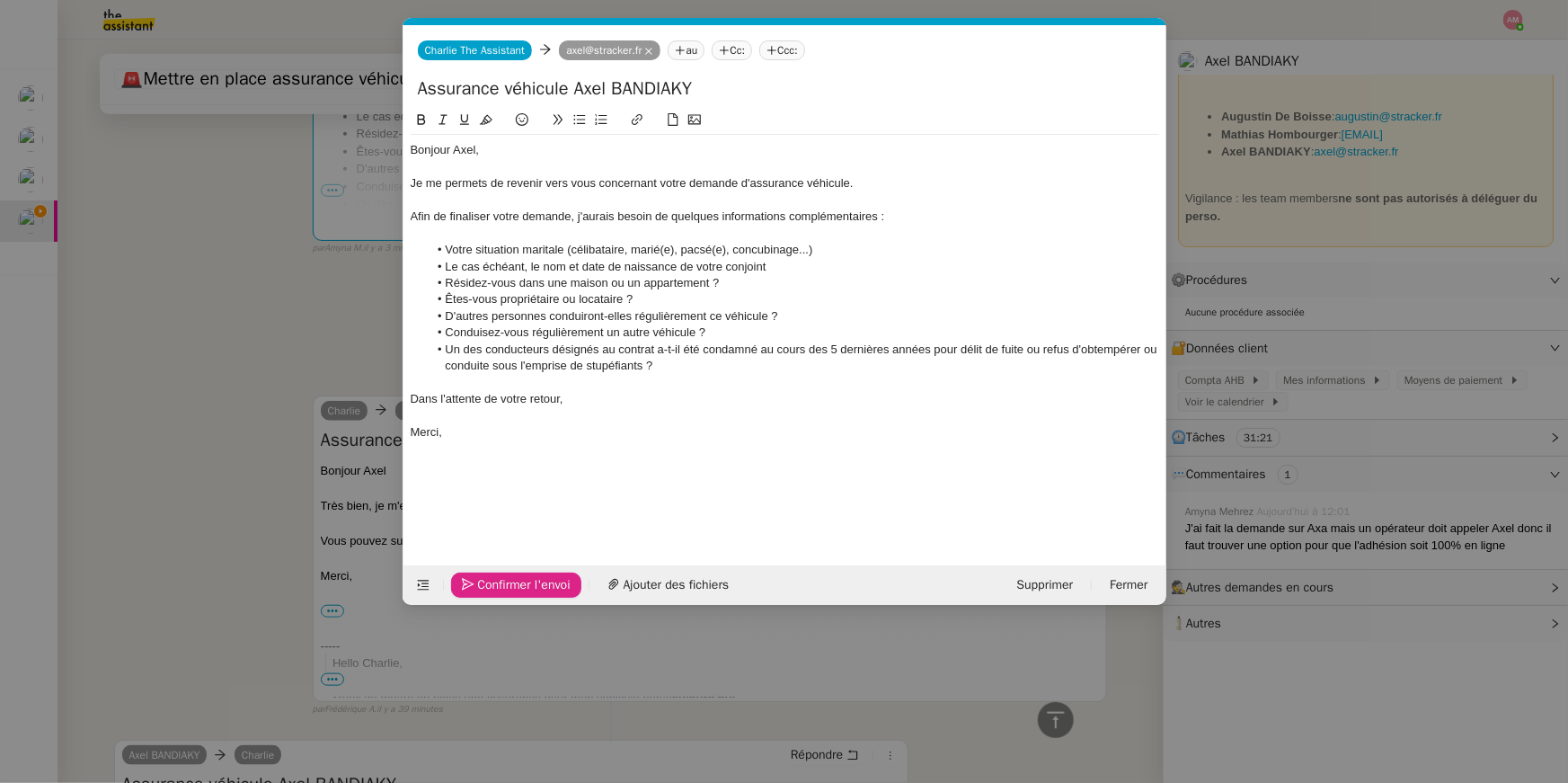 click on "Confirmer l'envoi" 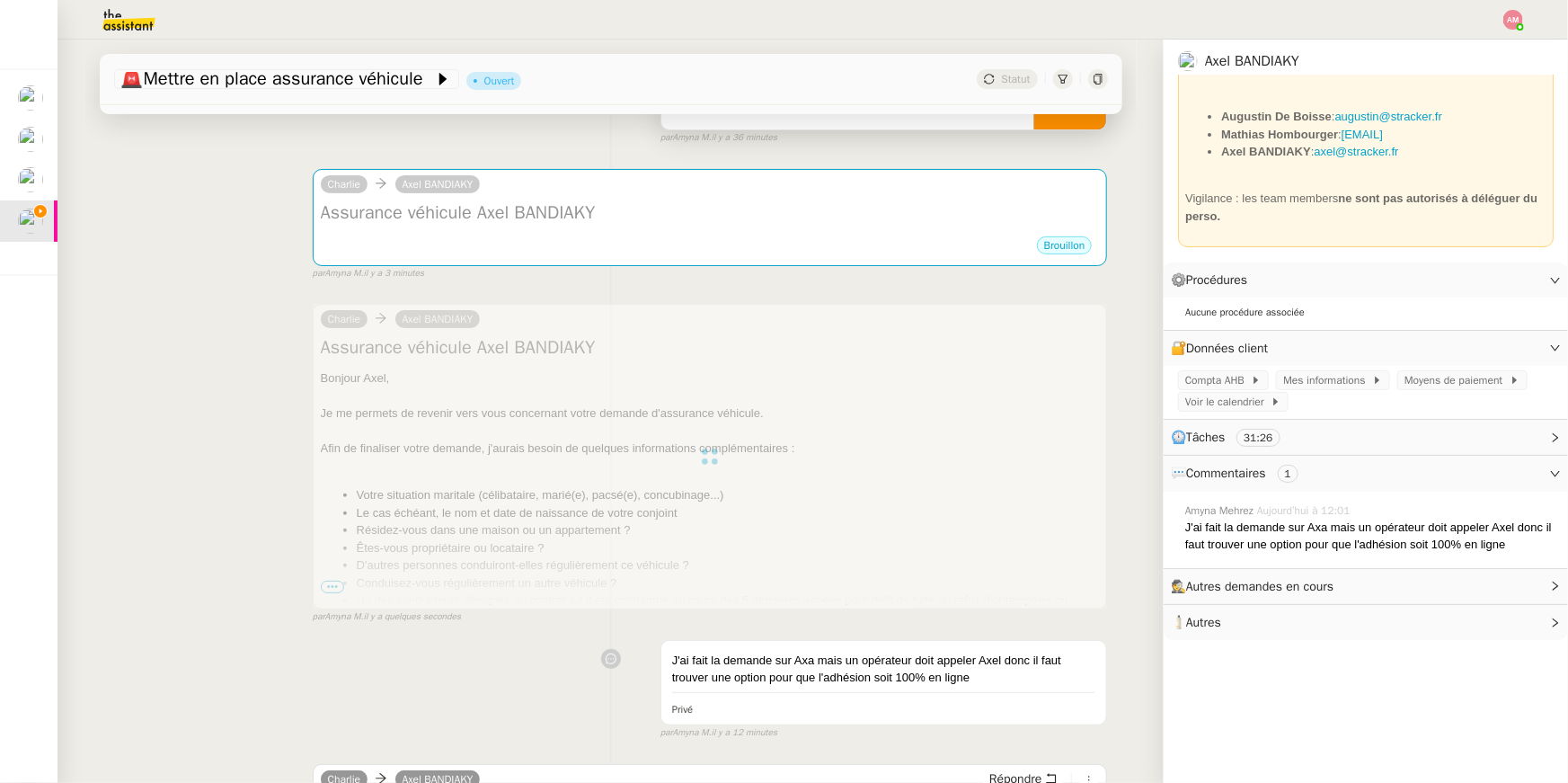 scroll, scrollTop: 0, scrollLeft: 0, axis: both 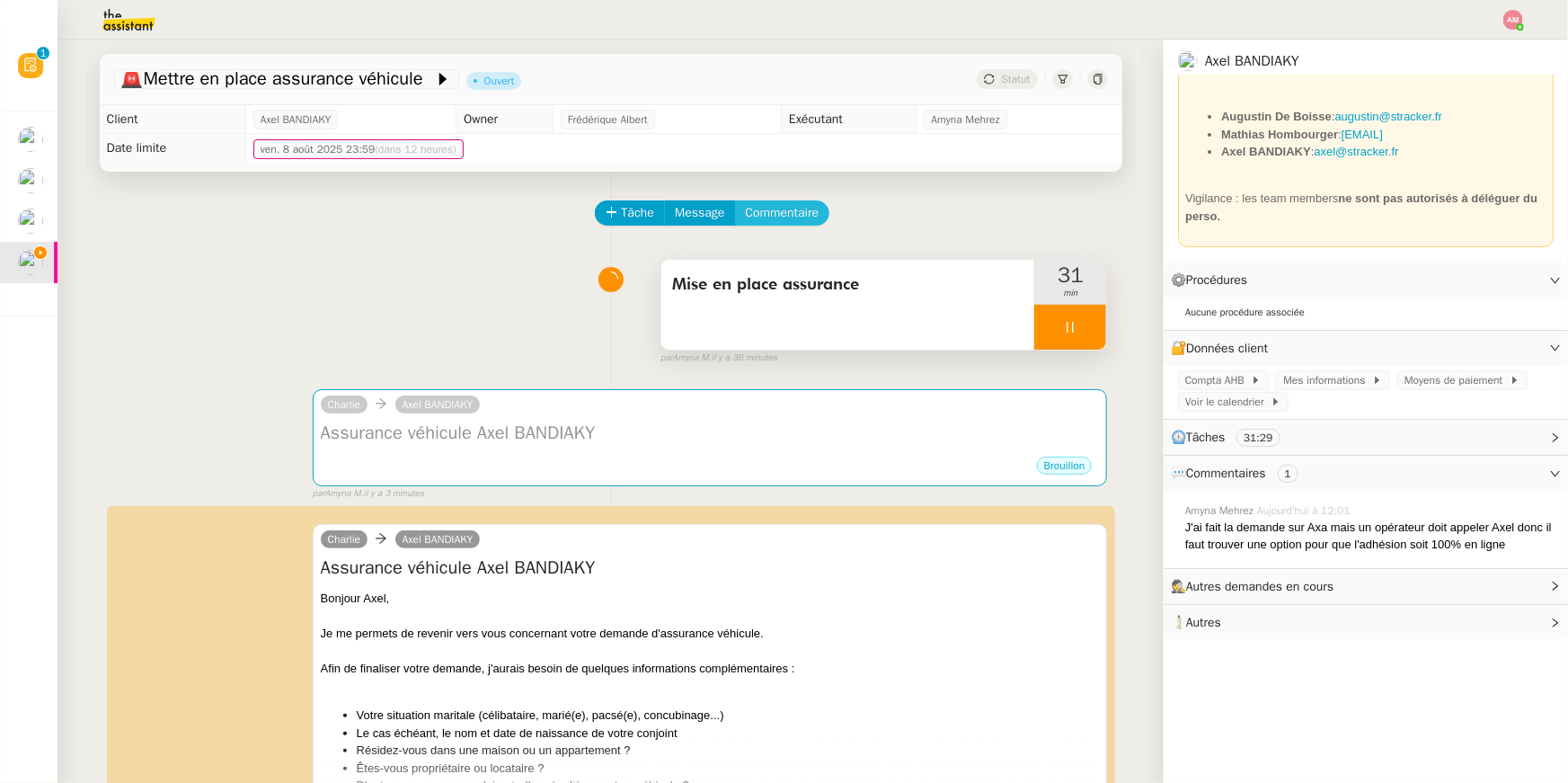 click on "Commentaire" 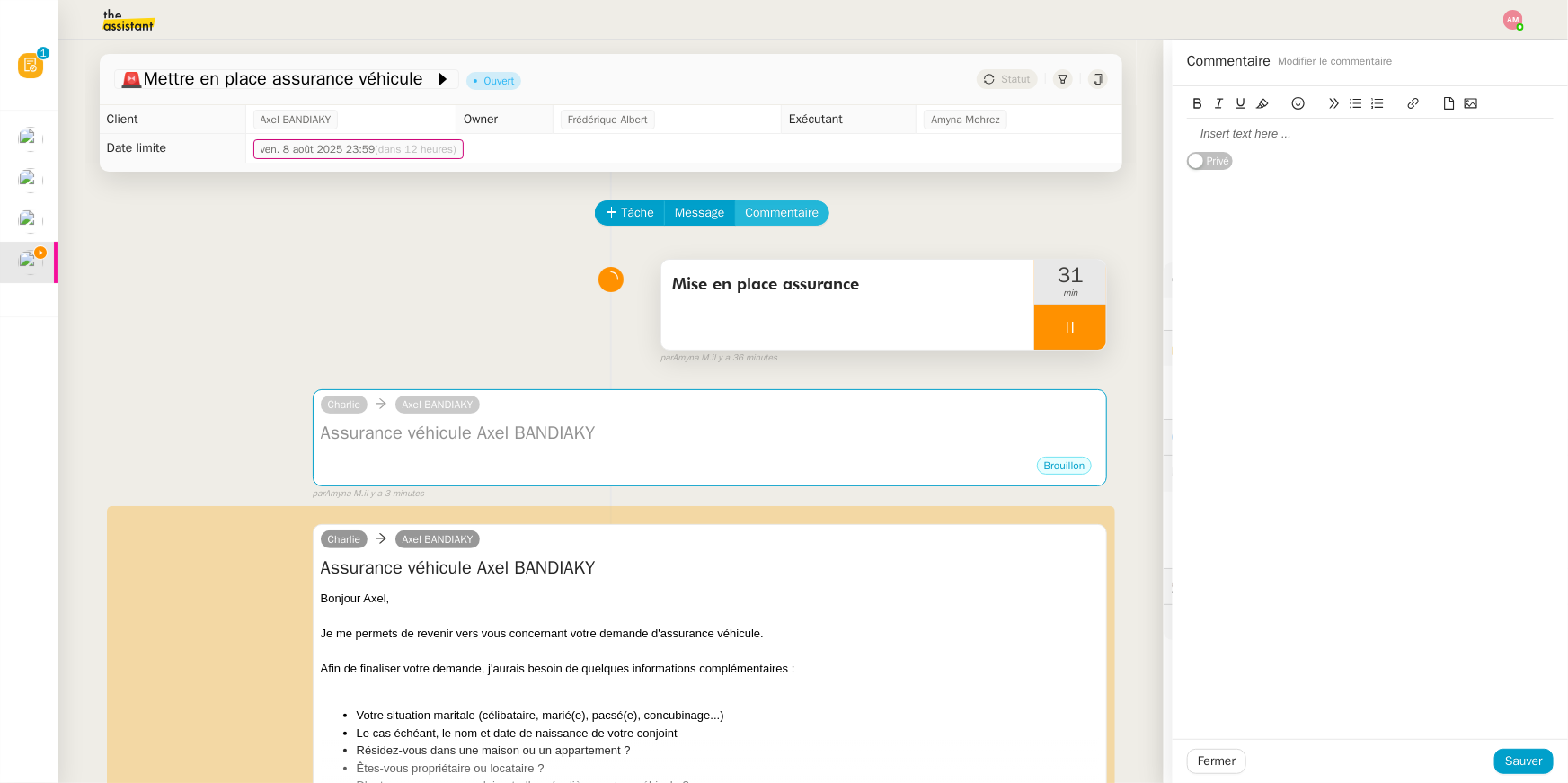 type 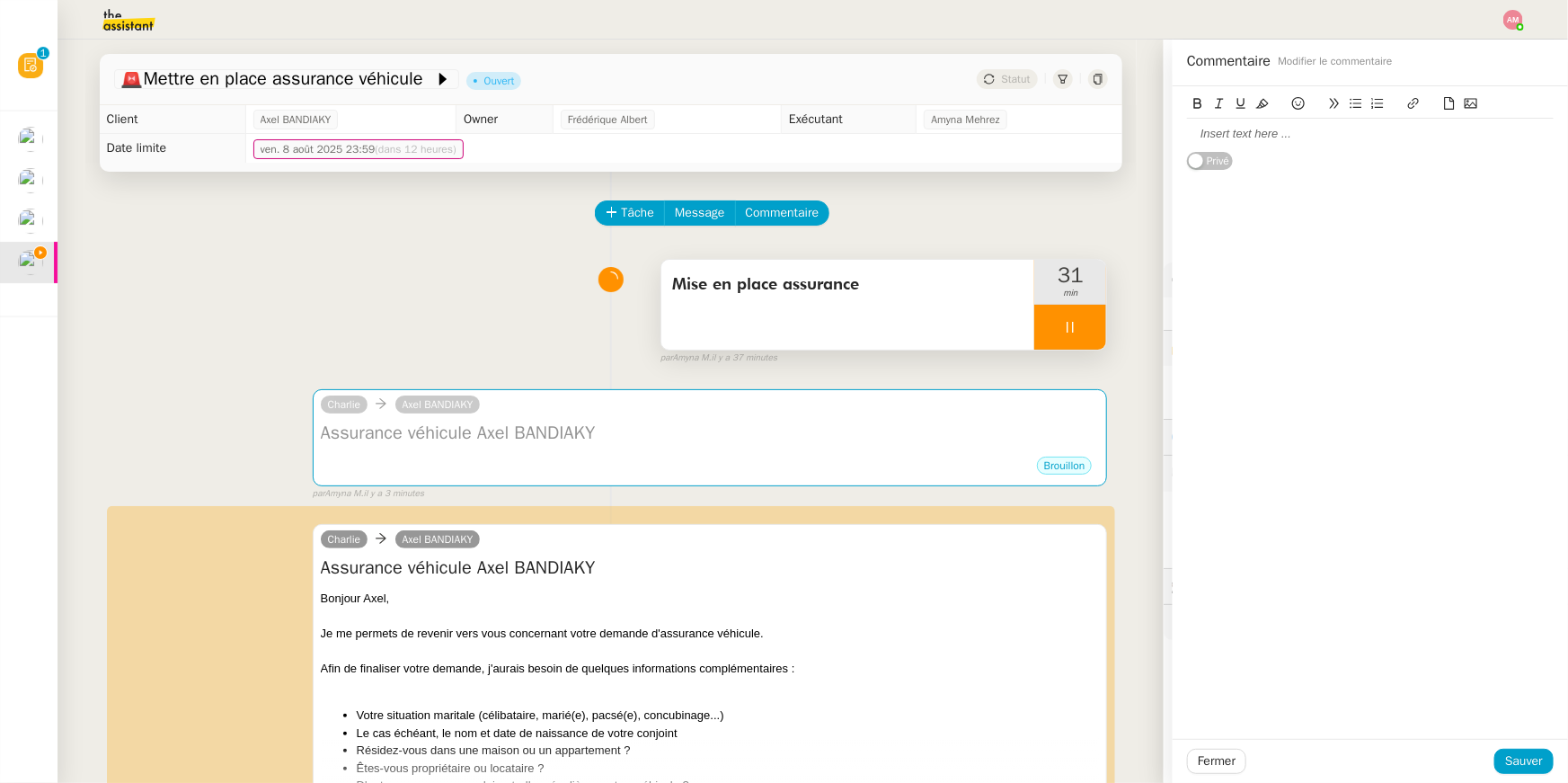 click 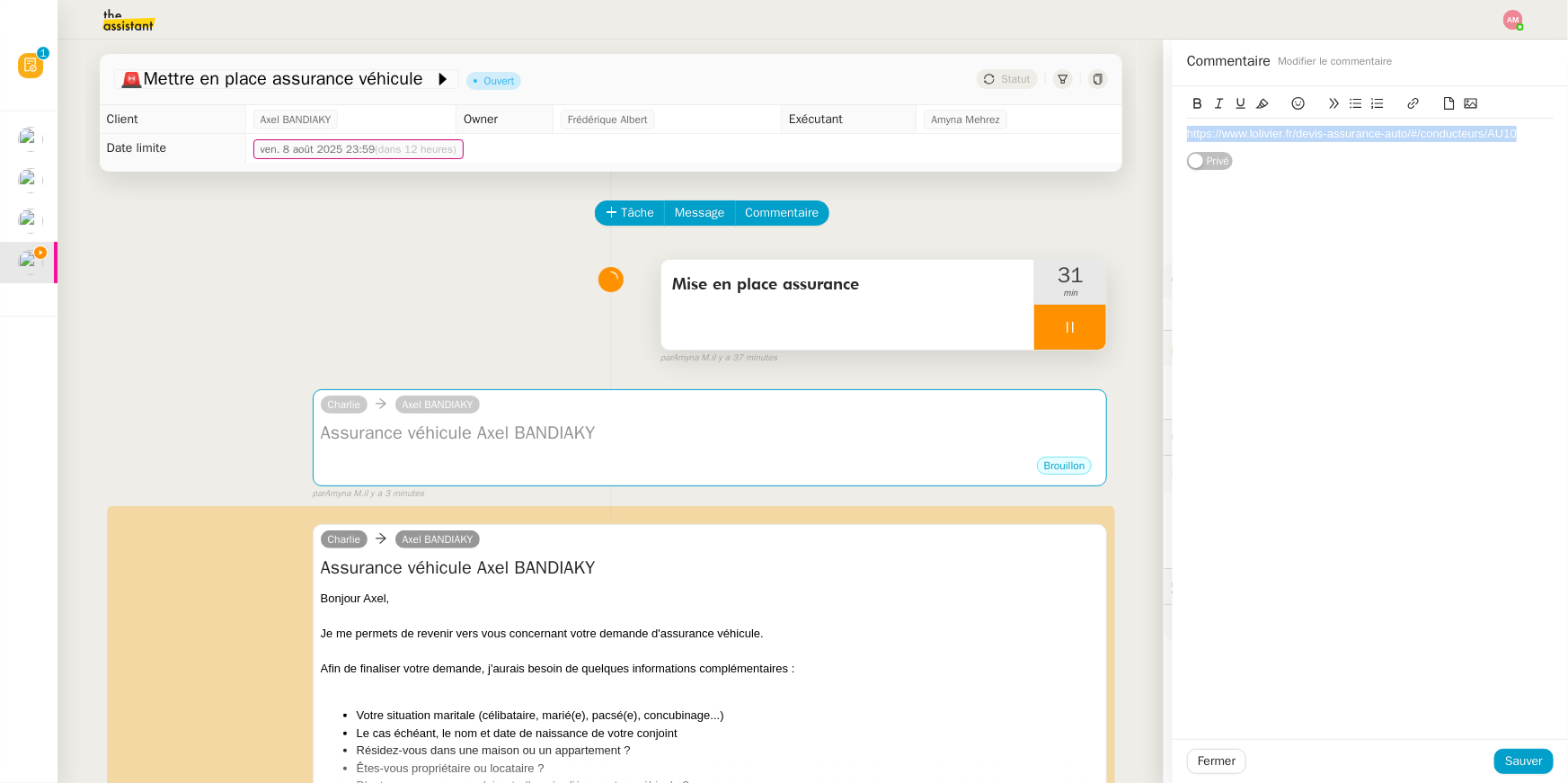 click 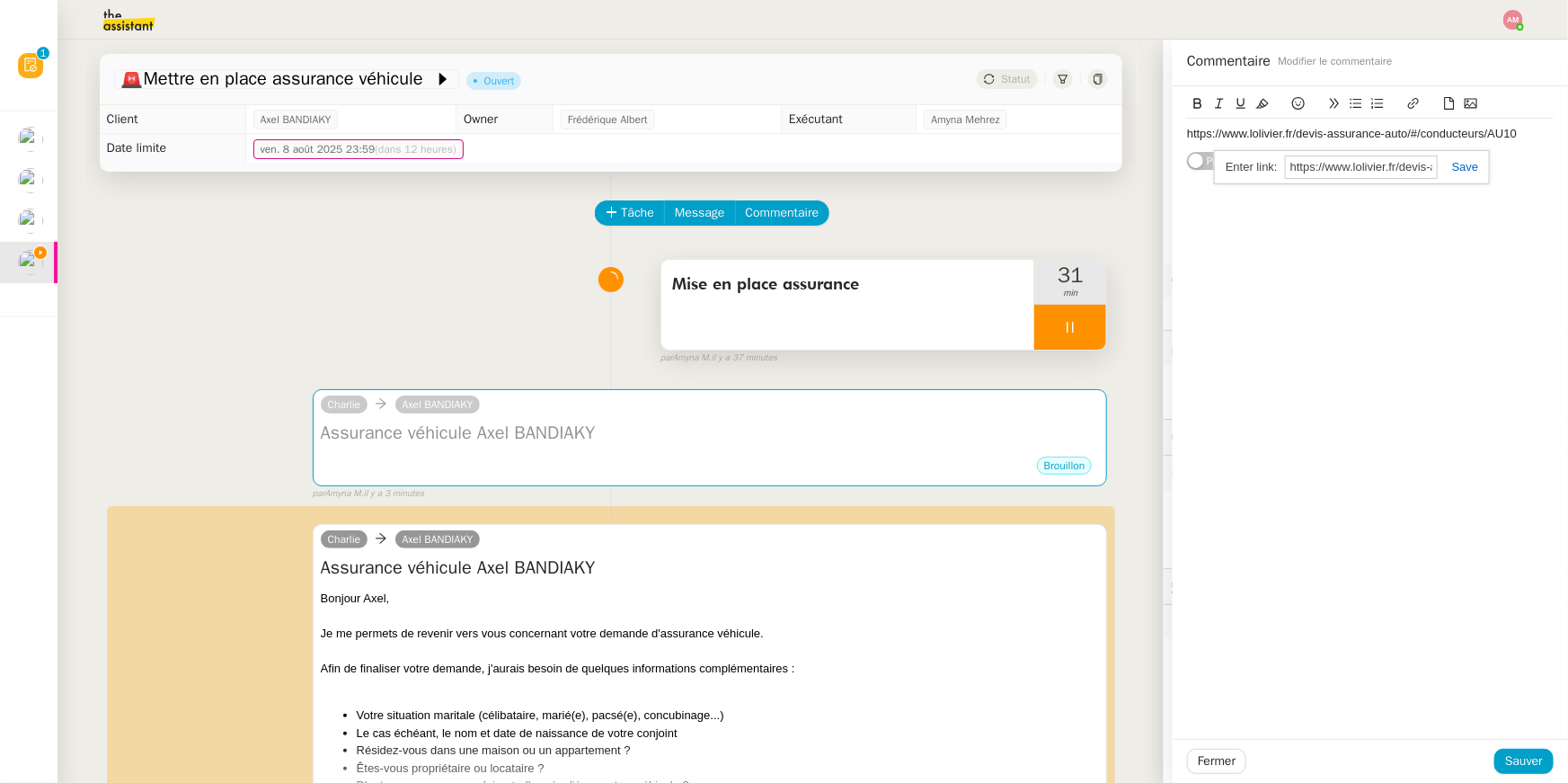 click 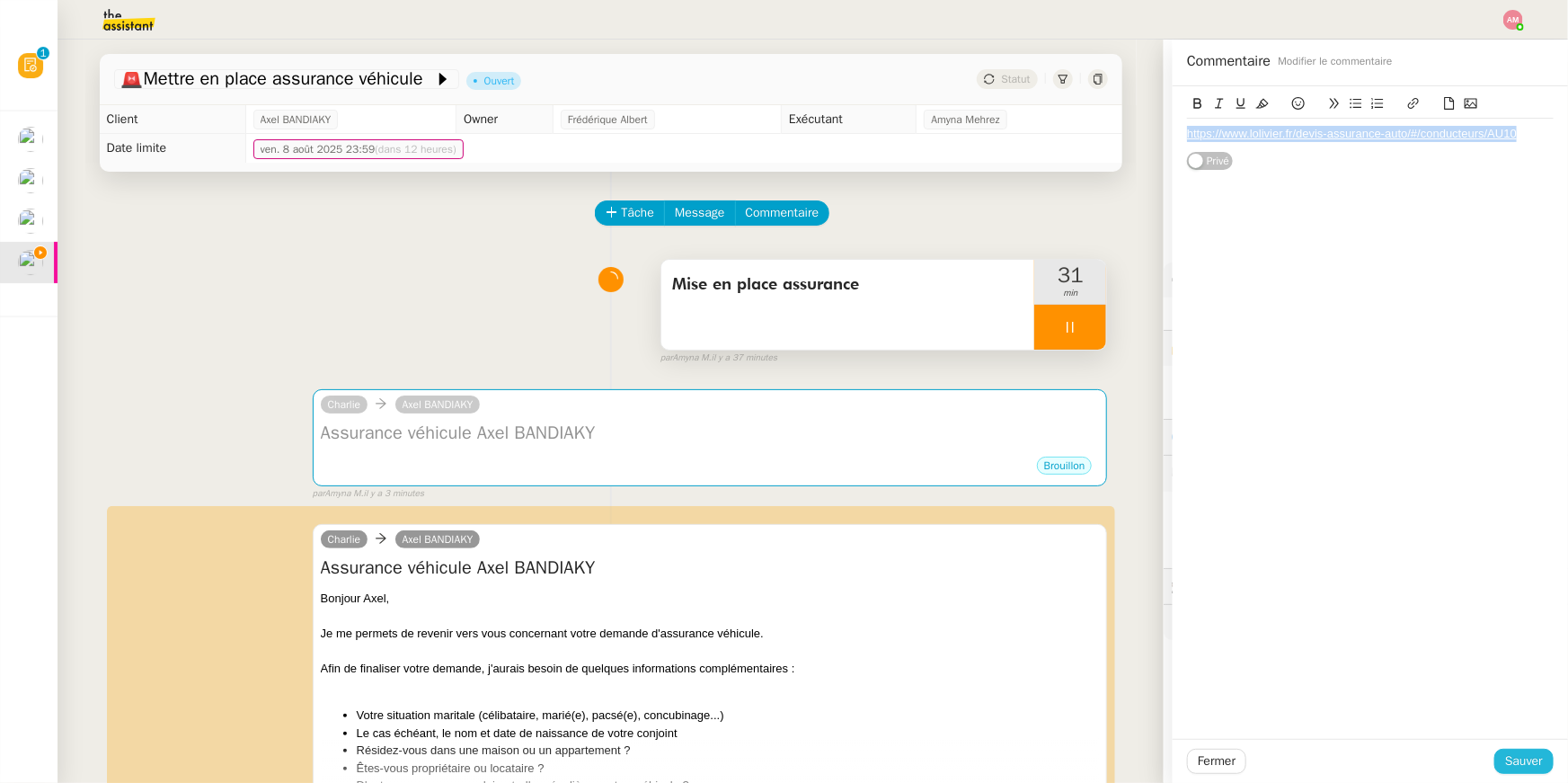 click on "Sauver" 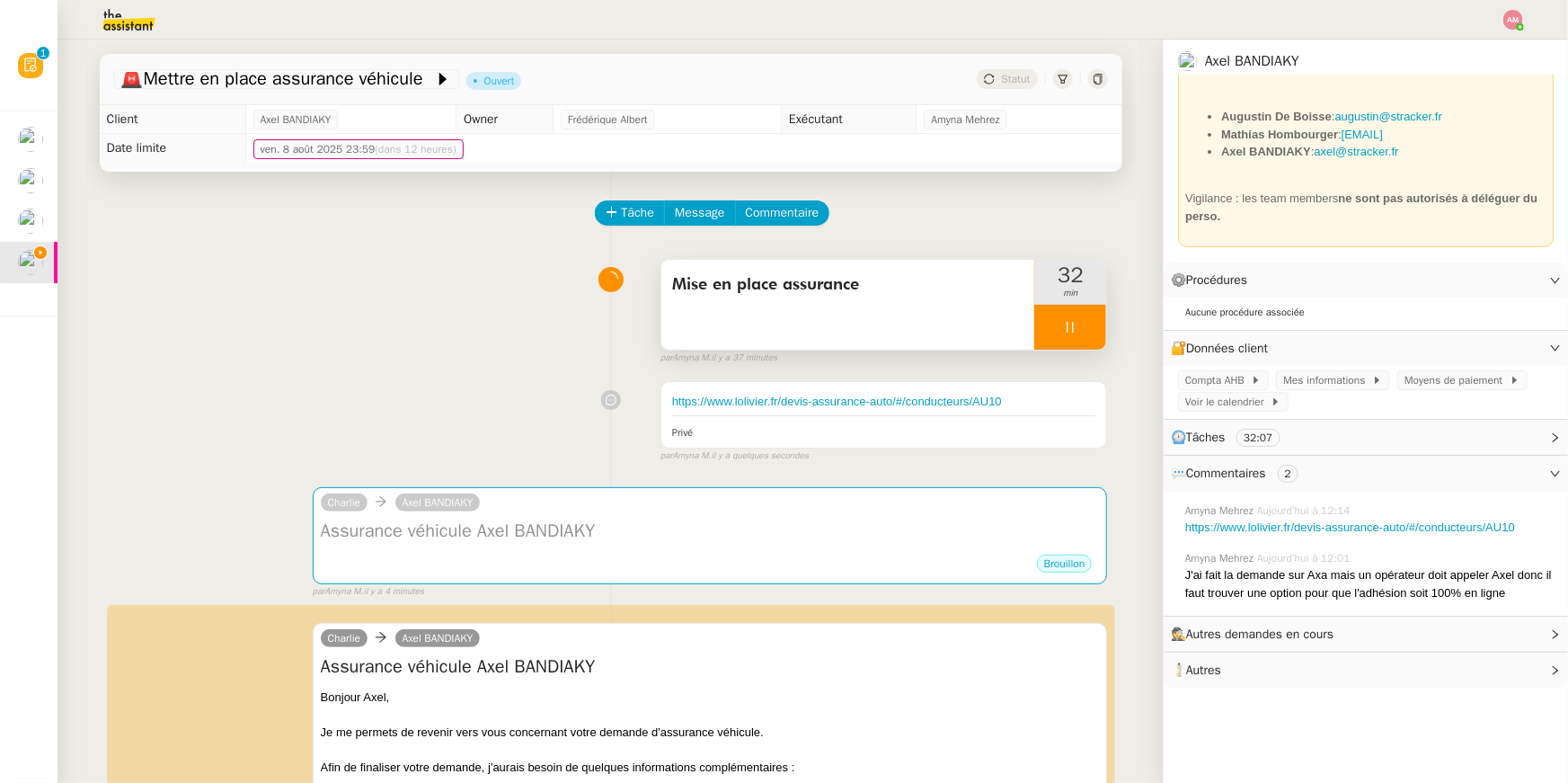 click 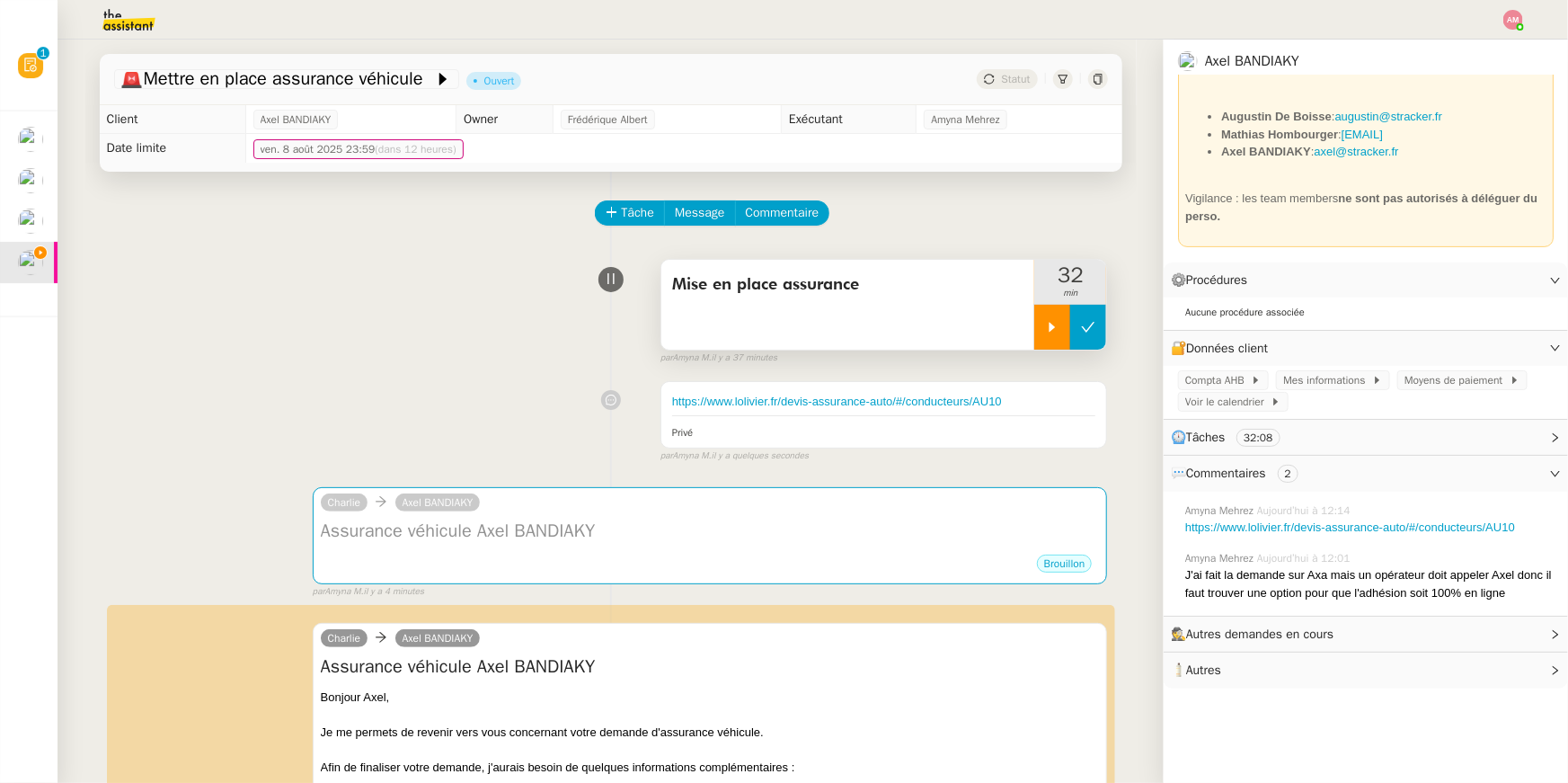 click at bounding box center (1088, 327) 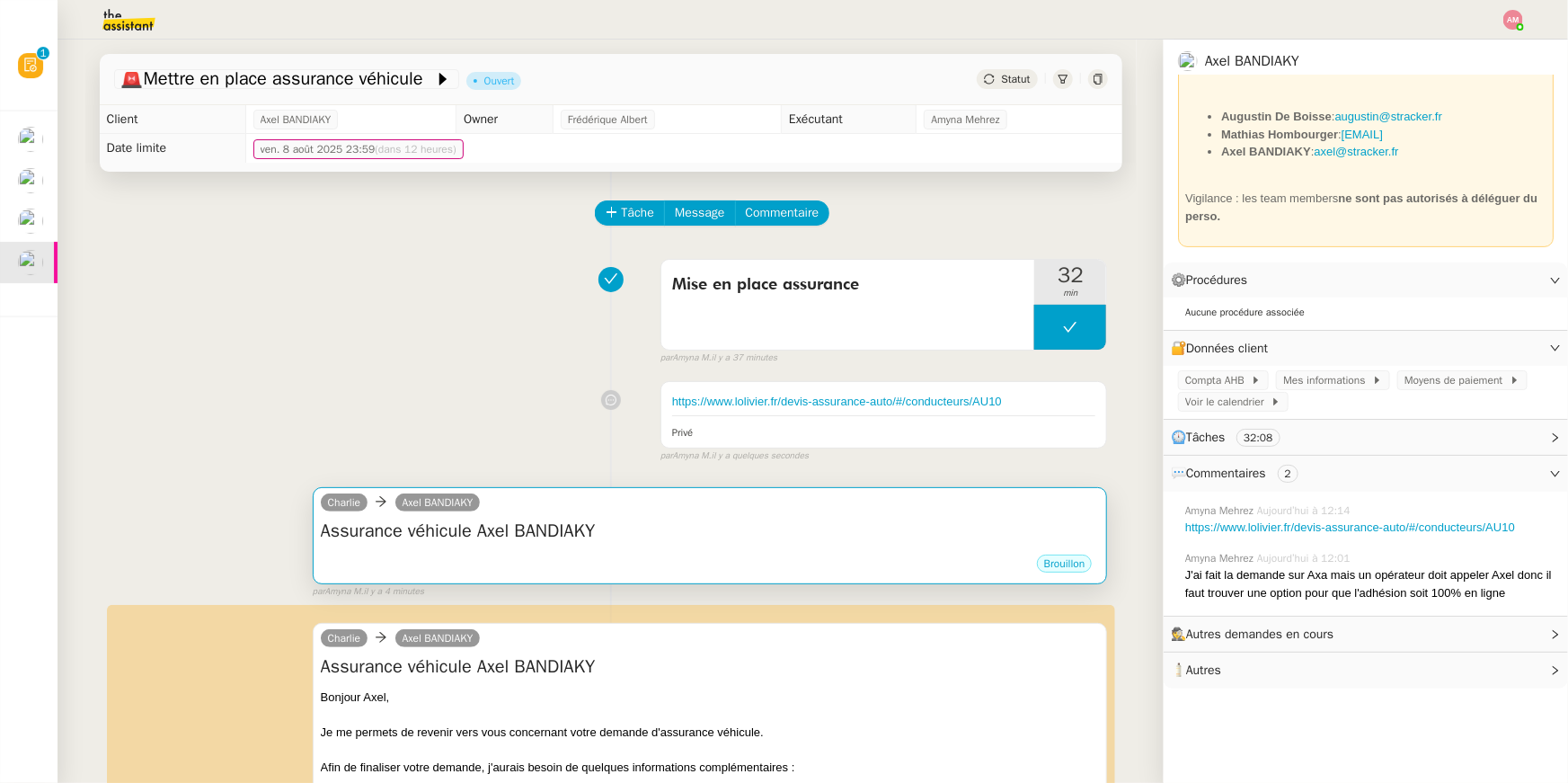 click on "Charlie      Axel BANDIAKY" at bounding box center [710, 505] 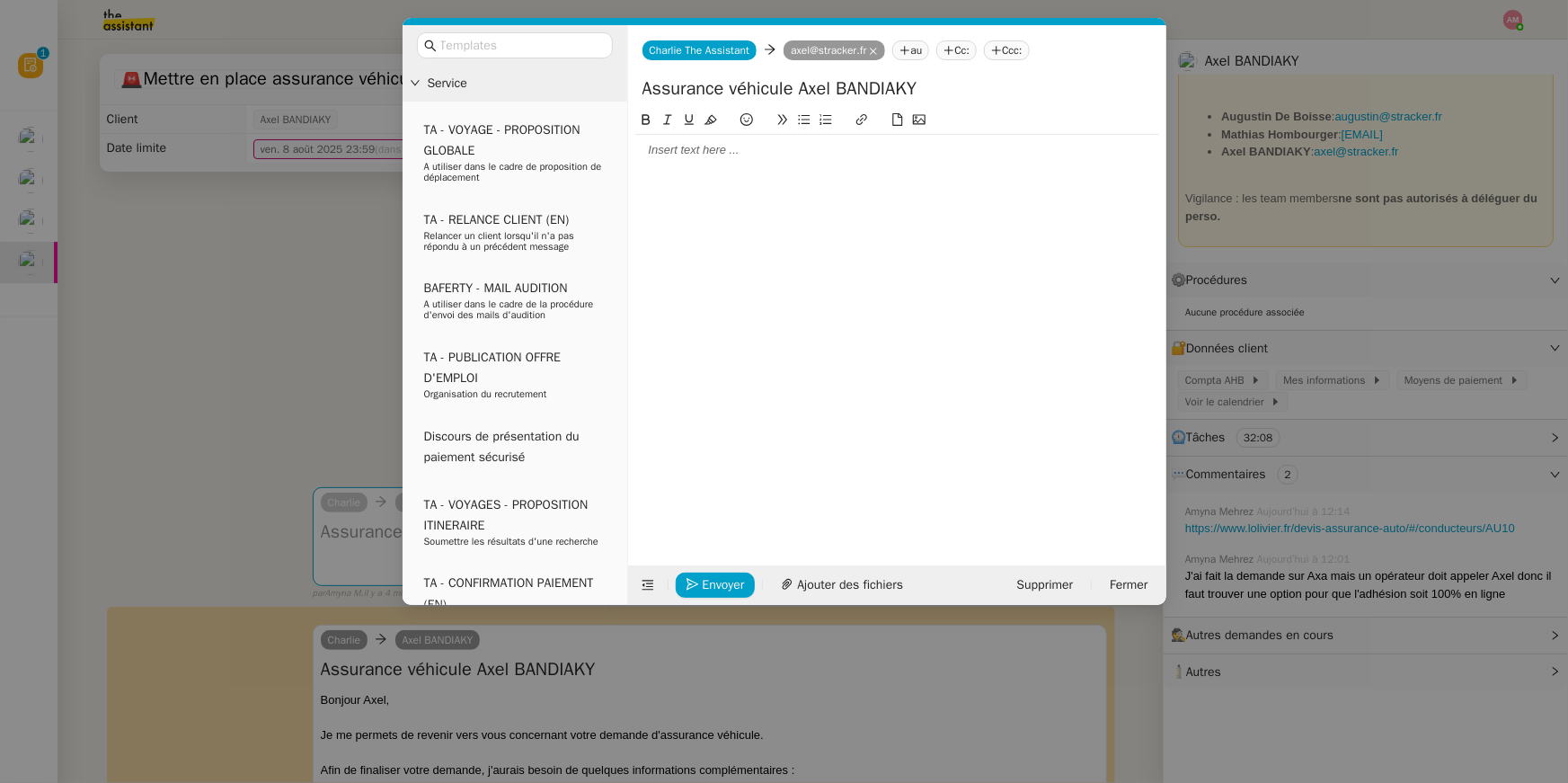 click on "Envoyer Ajouter des fichiers Supprimer Fermer" 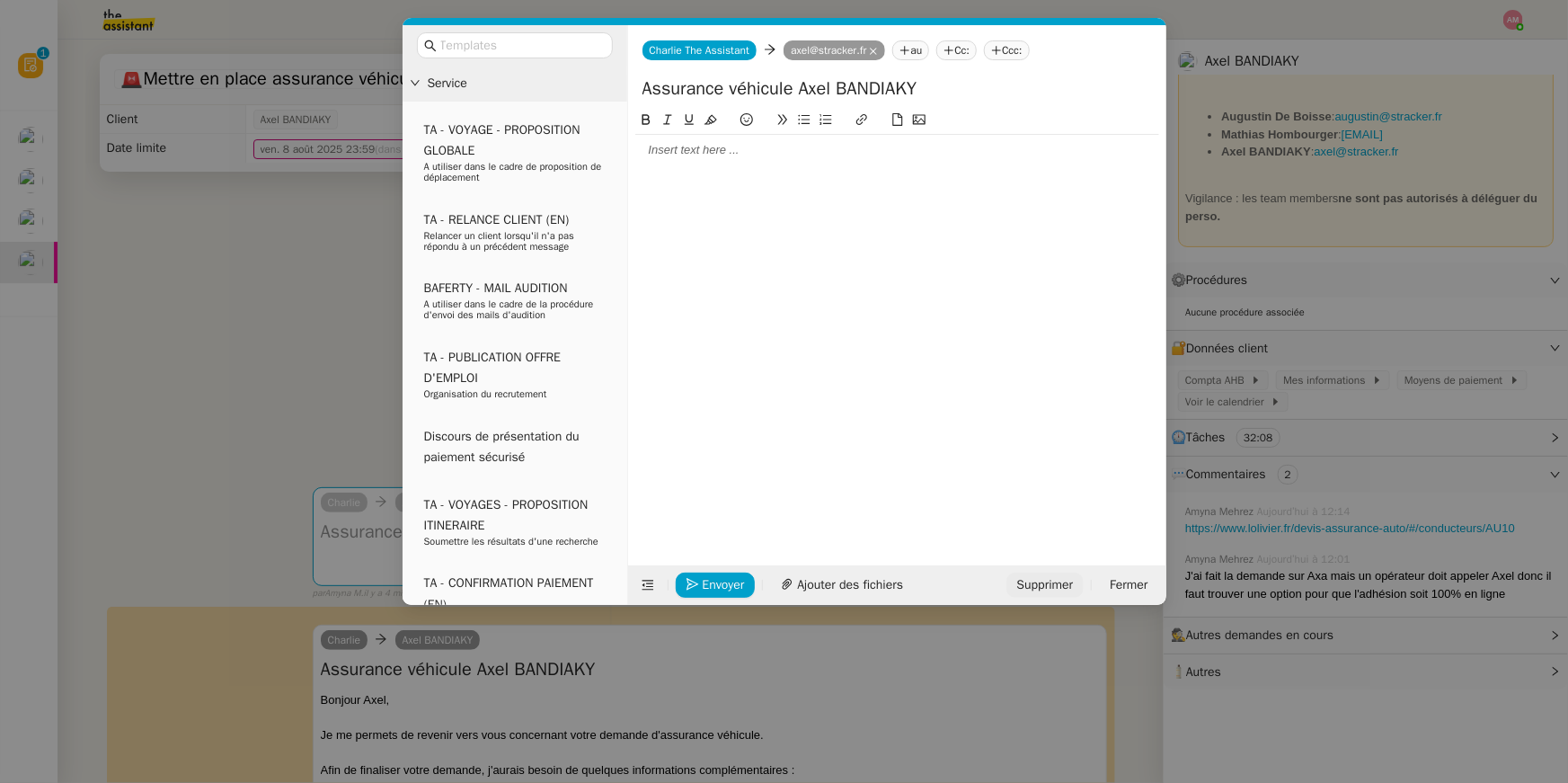 click on "Supprimer" 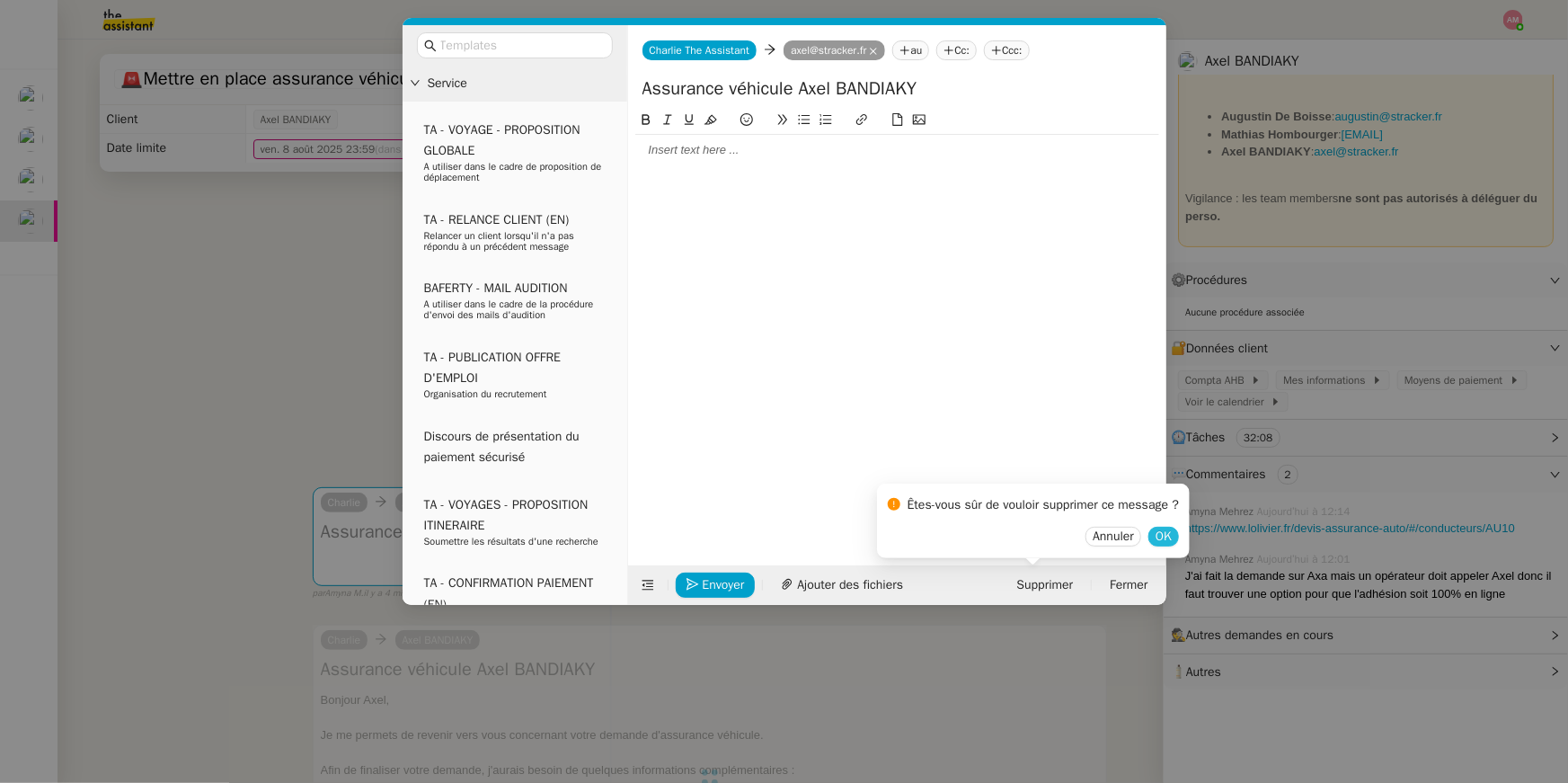 click on "OK" at bounding box center (1164, 537) 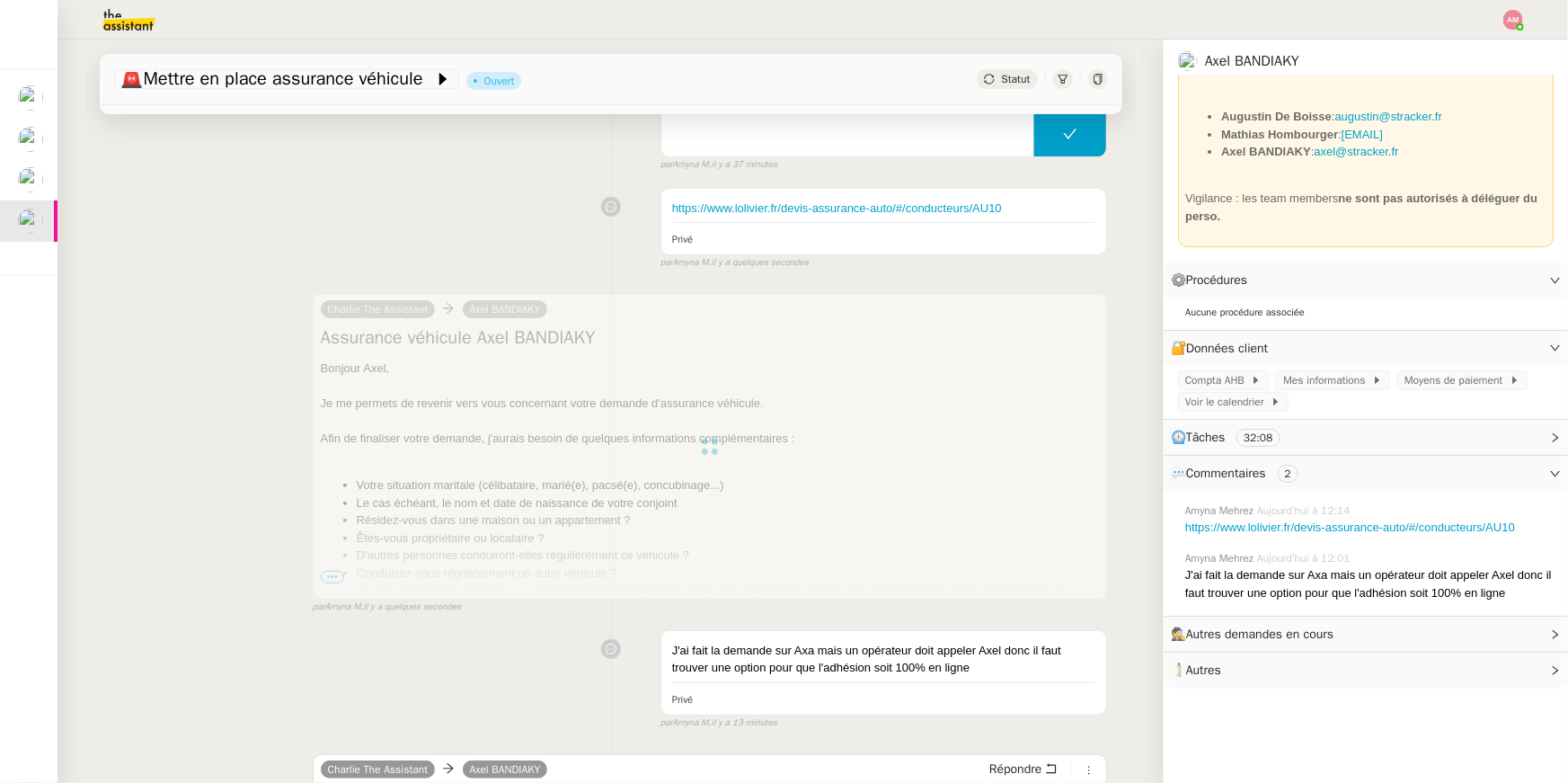 scroll, scrollTop: 192, scrollLeft: 0, axis: vertical 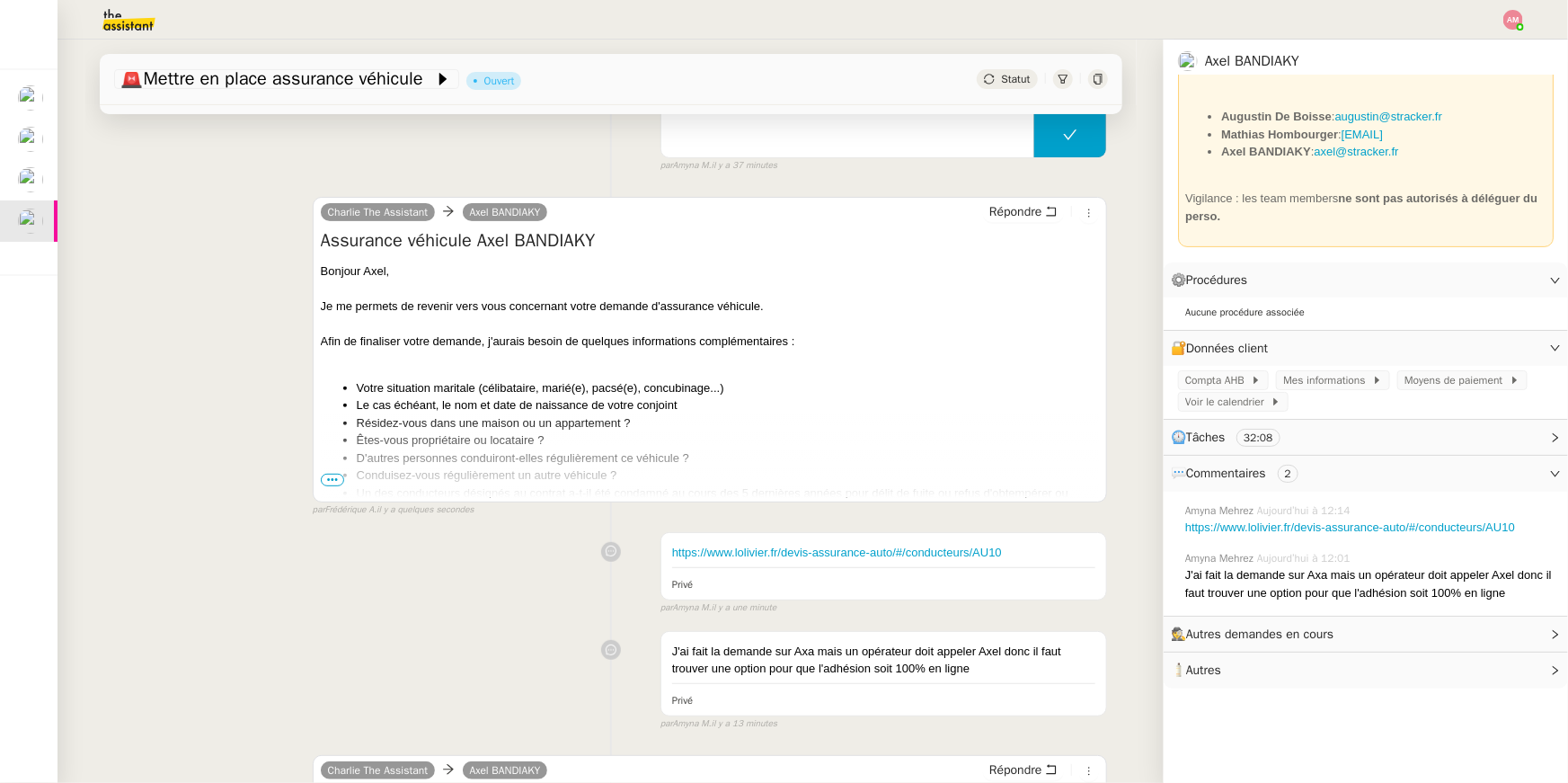 click on "Votre situation maritale (célibataire, marié(e), pacsé(e), concubinage...) Le cas échéant, le nom et date de naissance de votre conjoint Résidez-vous dans une maison ou un appartement ? Êtes-vous propriétaire ou locataire ? D'autres personnes conduiront-elles régulièrement ce véhicule ? Conduisez-vous régulièrement un autre véhicule ? Un des conducteurs désignés au contrat a-t-il été condamné au cours des 5 dernières années pour délit de fuite ou refus d'obtempérer ou conduite sous l'emprise de stupéfiants ?" at bounding box center (710, 449) 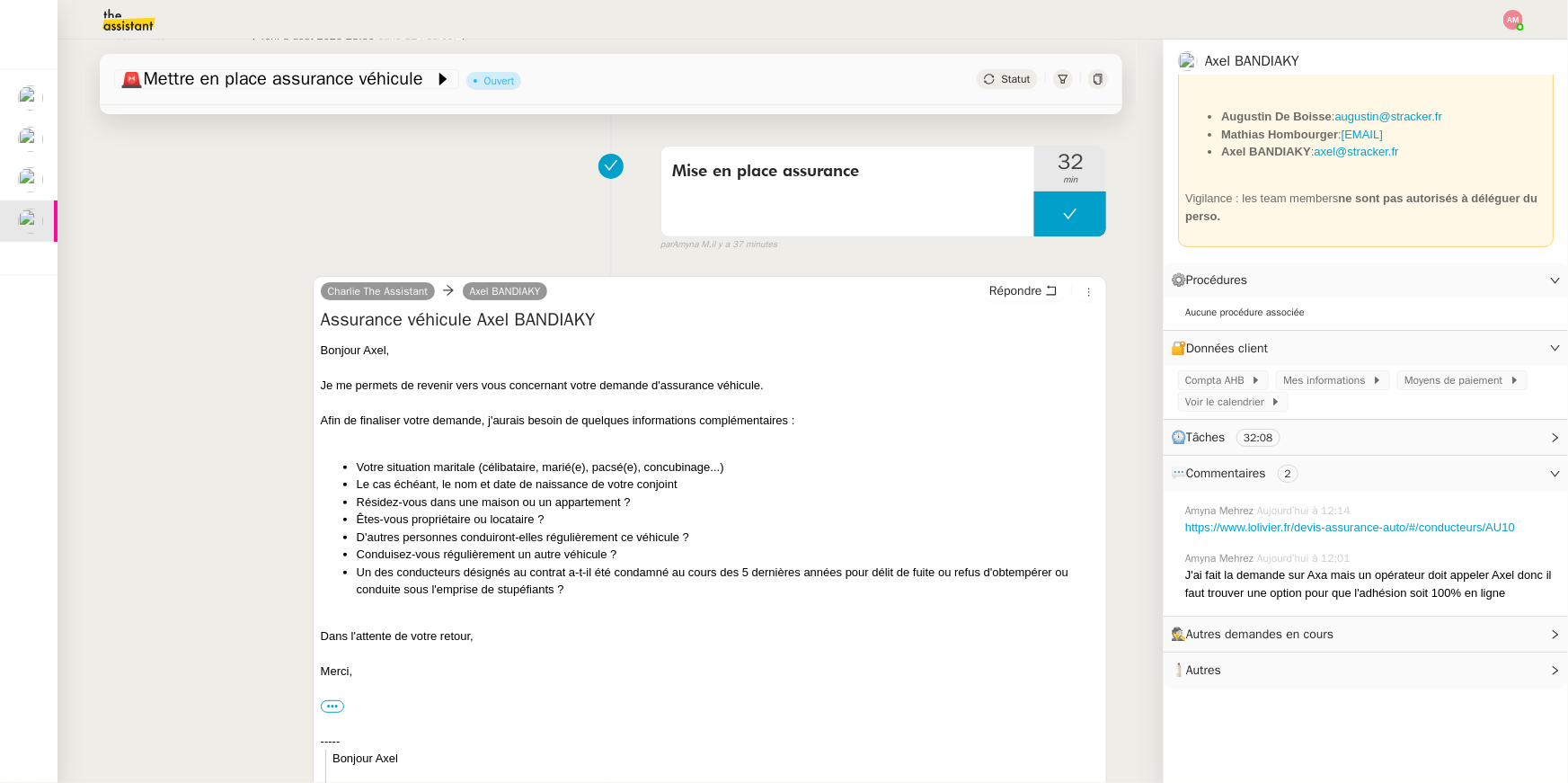 scroll, scrollTop: 0, scrollLeft: 0, axis: both 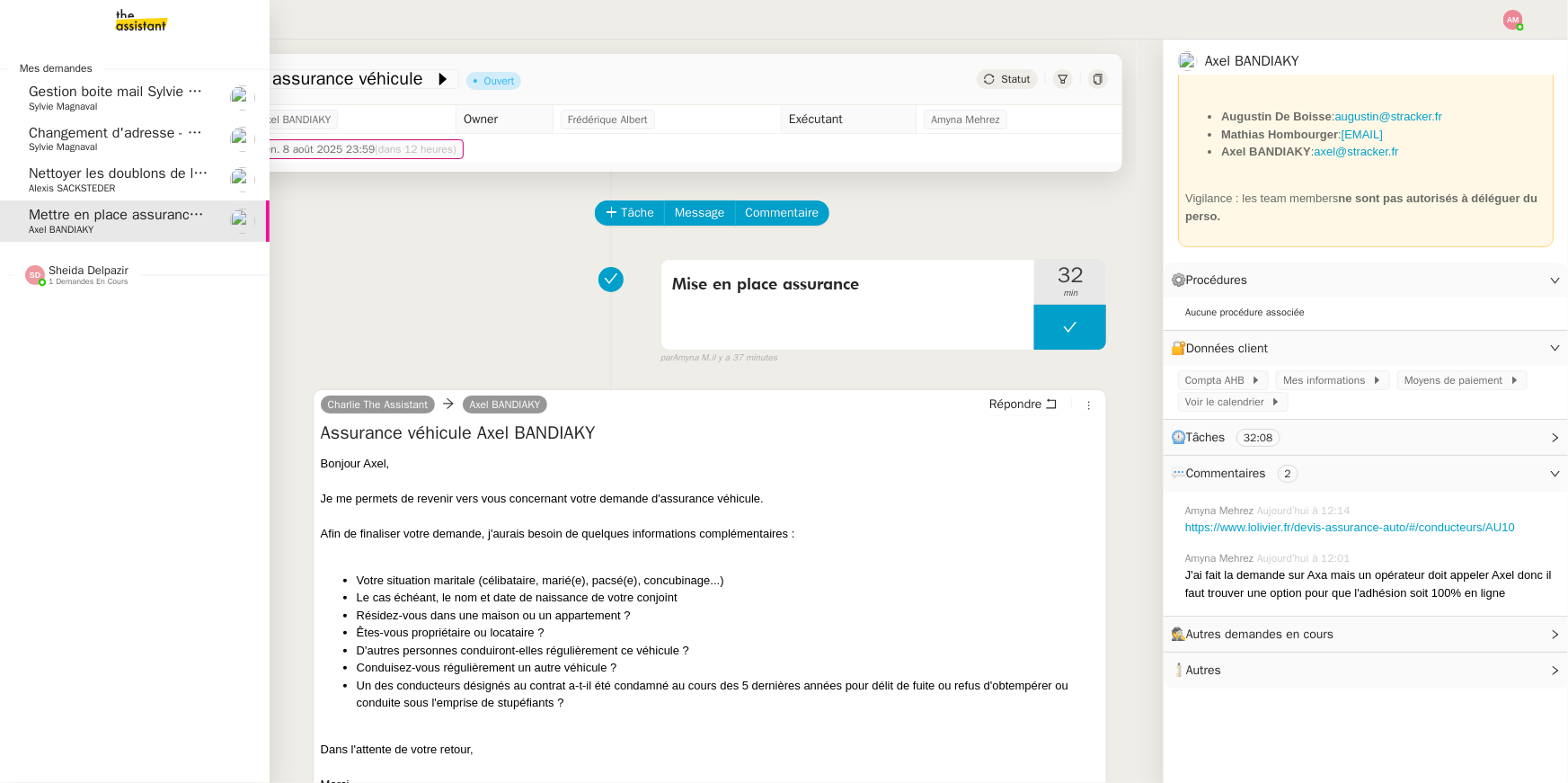 click on "Alexis SACKSTEDER" 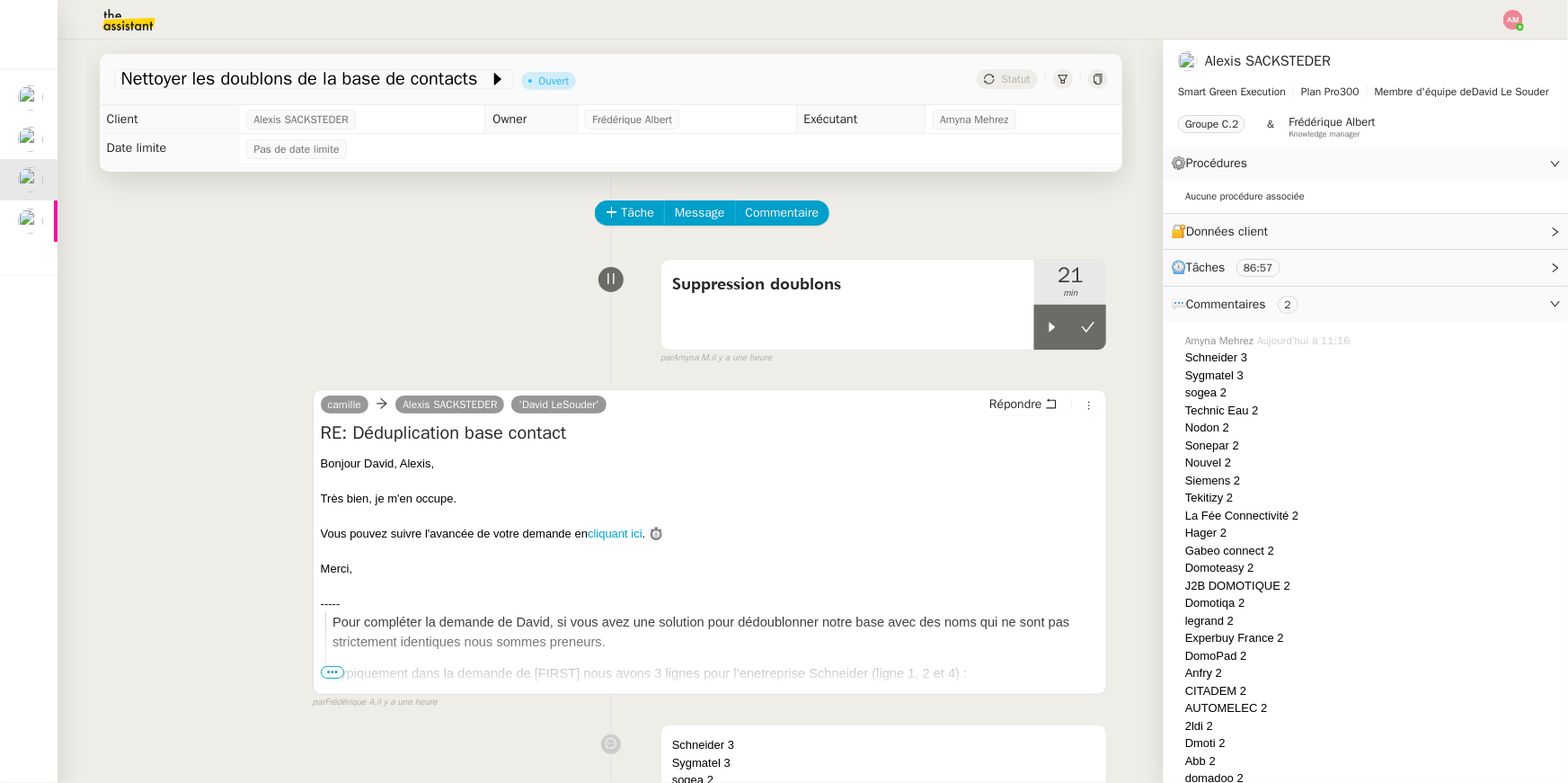 scroll, scrollTop: 0, scrollLeft: 0, axis: both 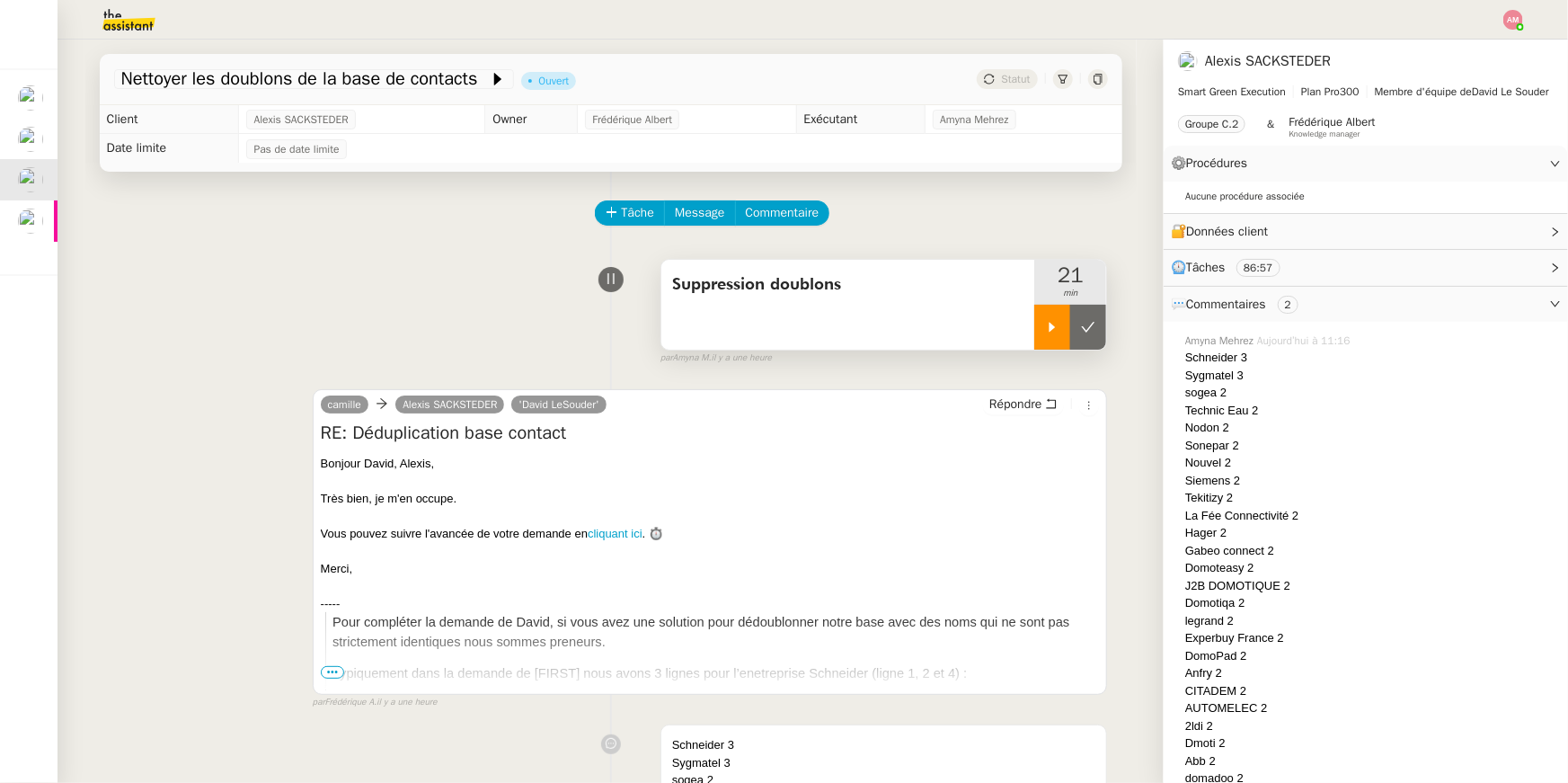 click at bounding box center [1052, 327] 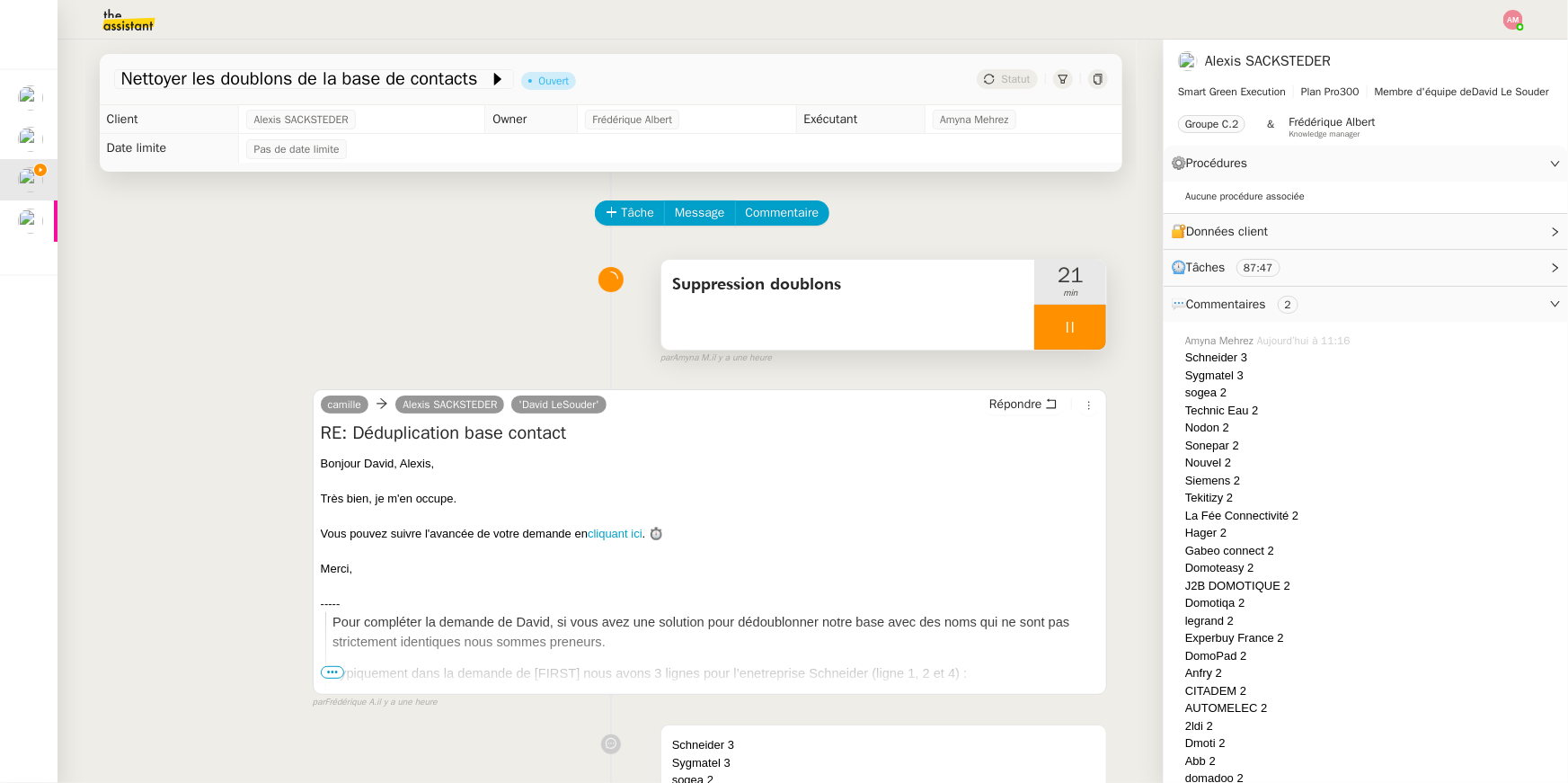 click at bounding box center [1070, 327] 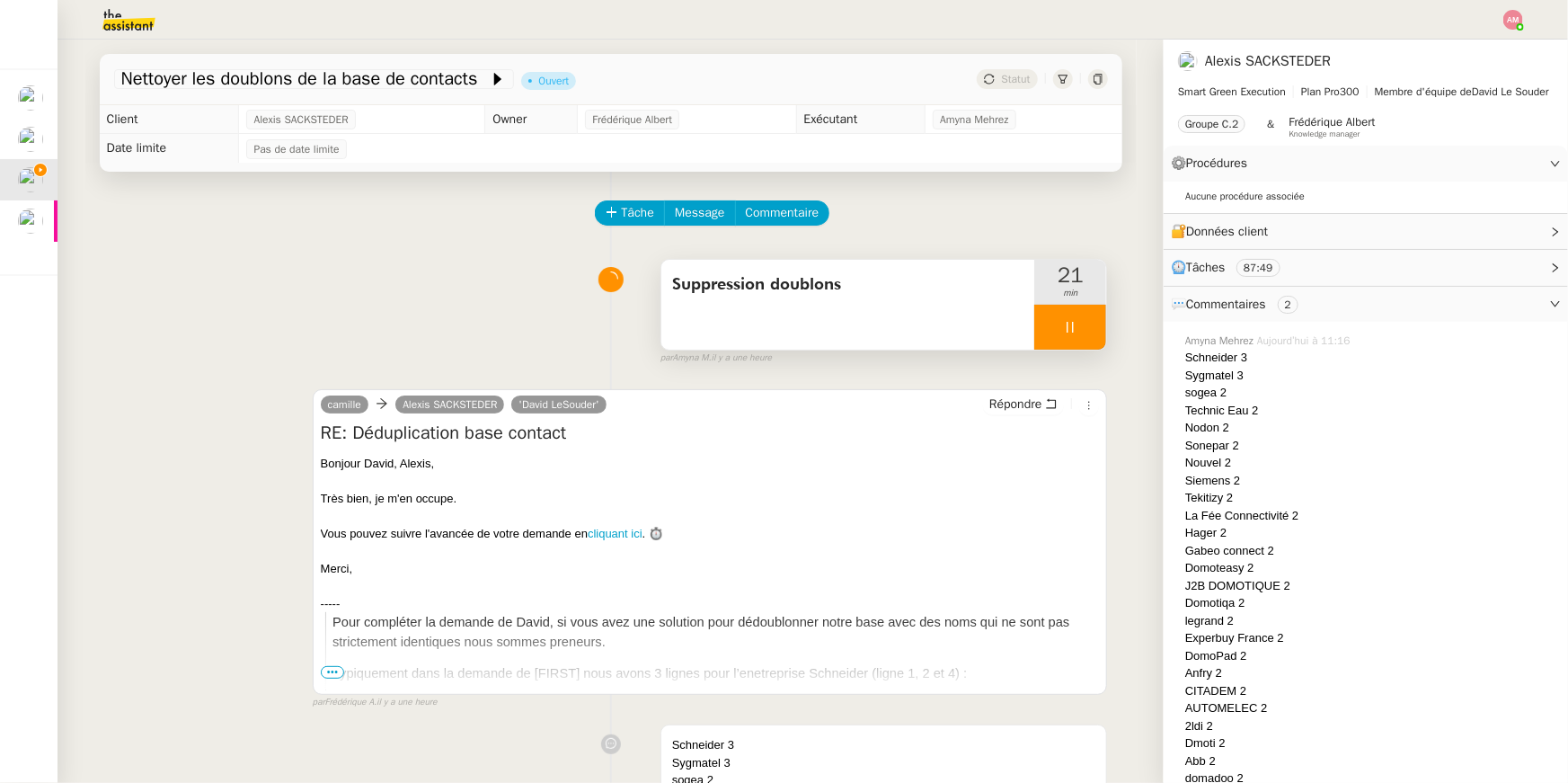 click at bounding box center [1070, 327] 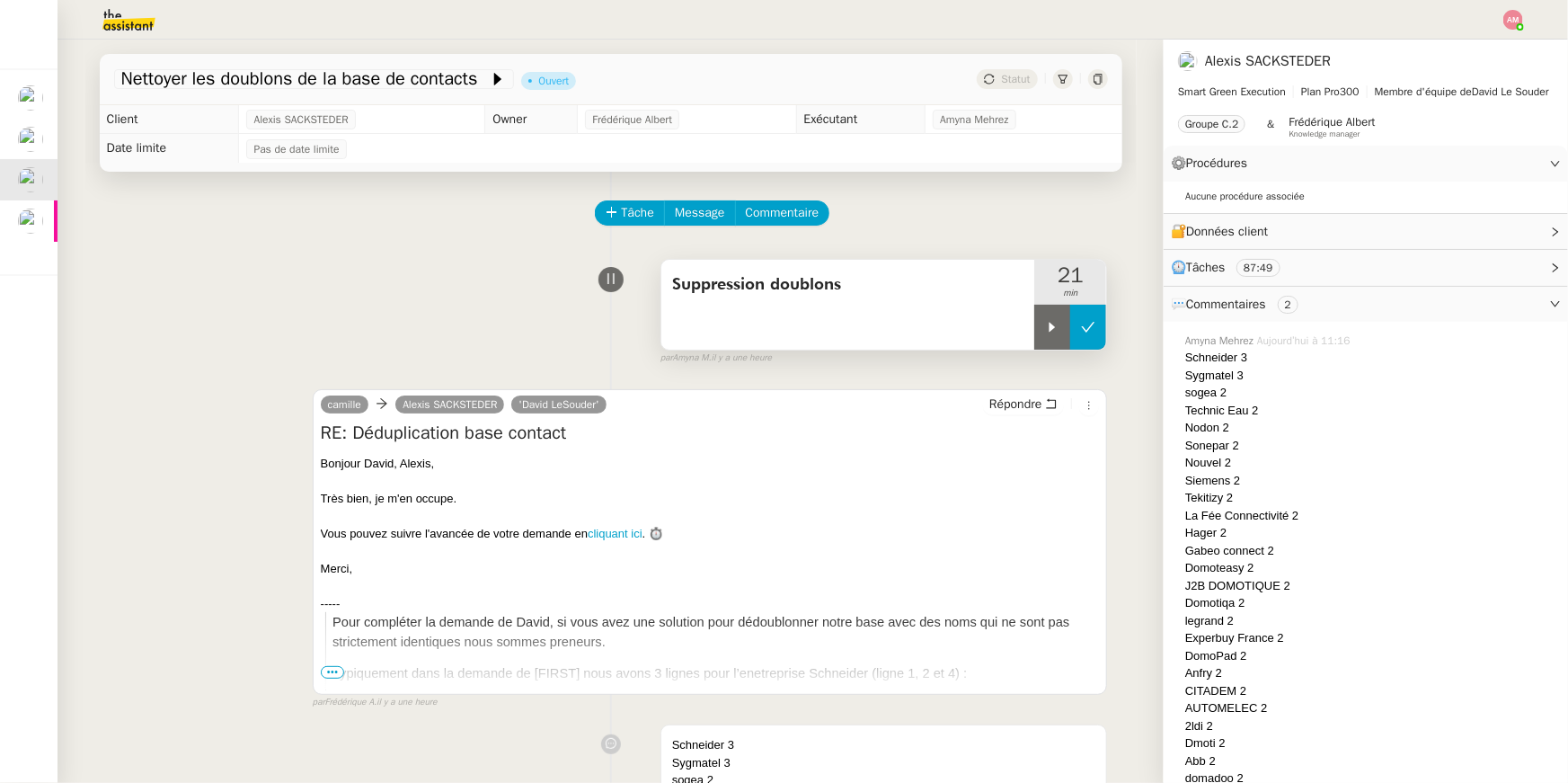 click 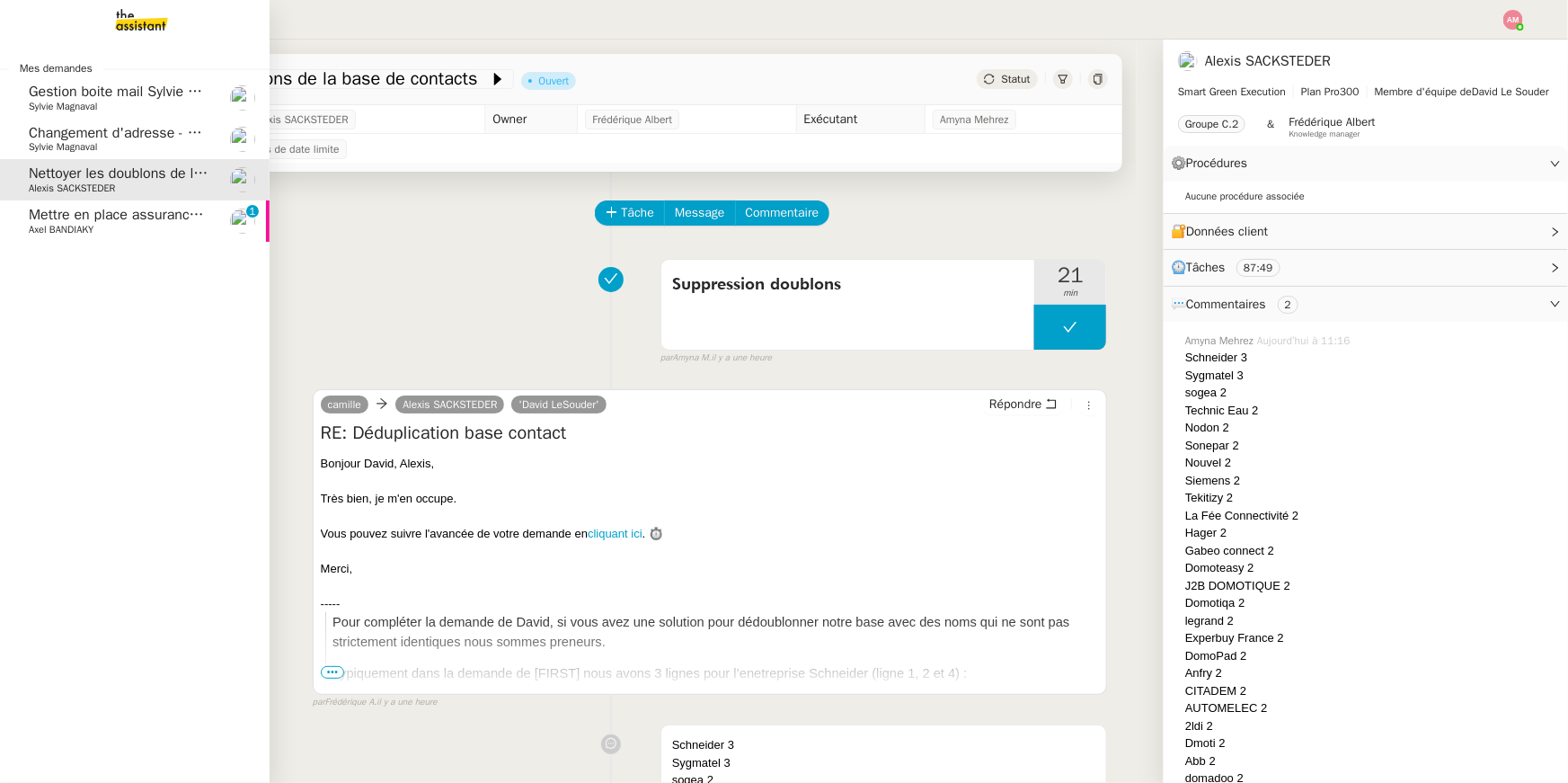 click on "Mettre en place assurance véhicule [FIRST] [LAST] 0 1 2 3 4 5 6 7 8 9" 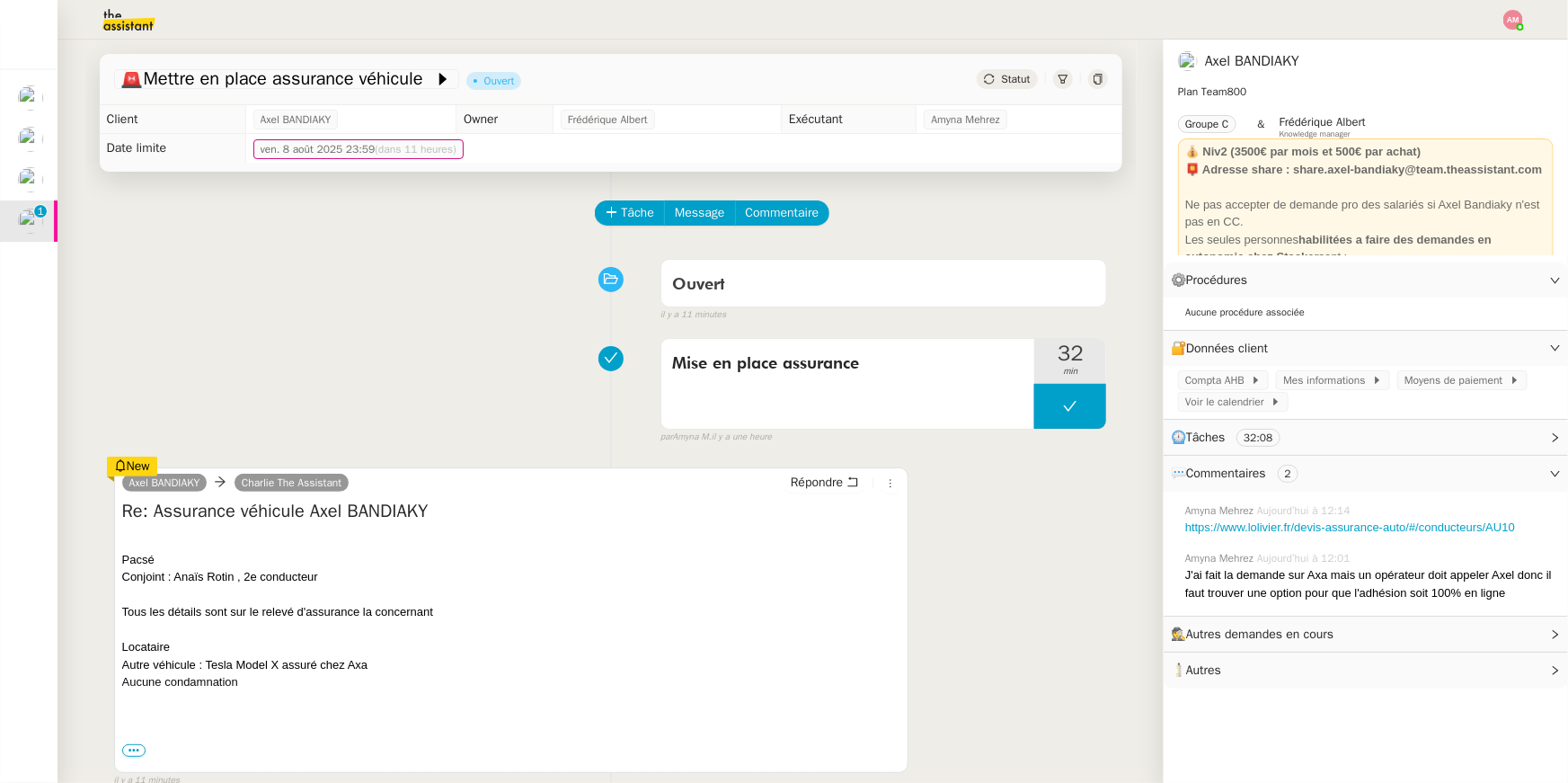scroll, scrollTop: 111, scrollLeft: 0, axis: vertical 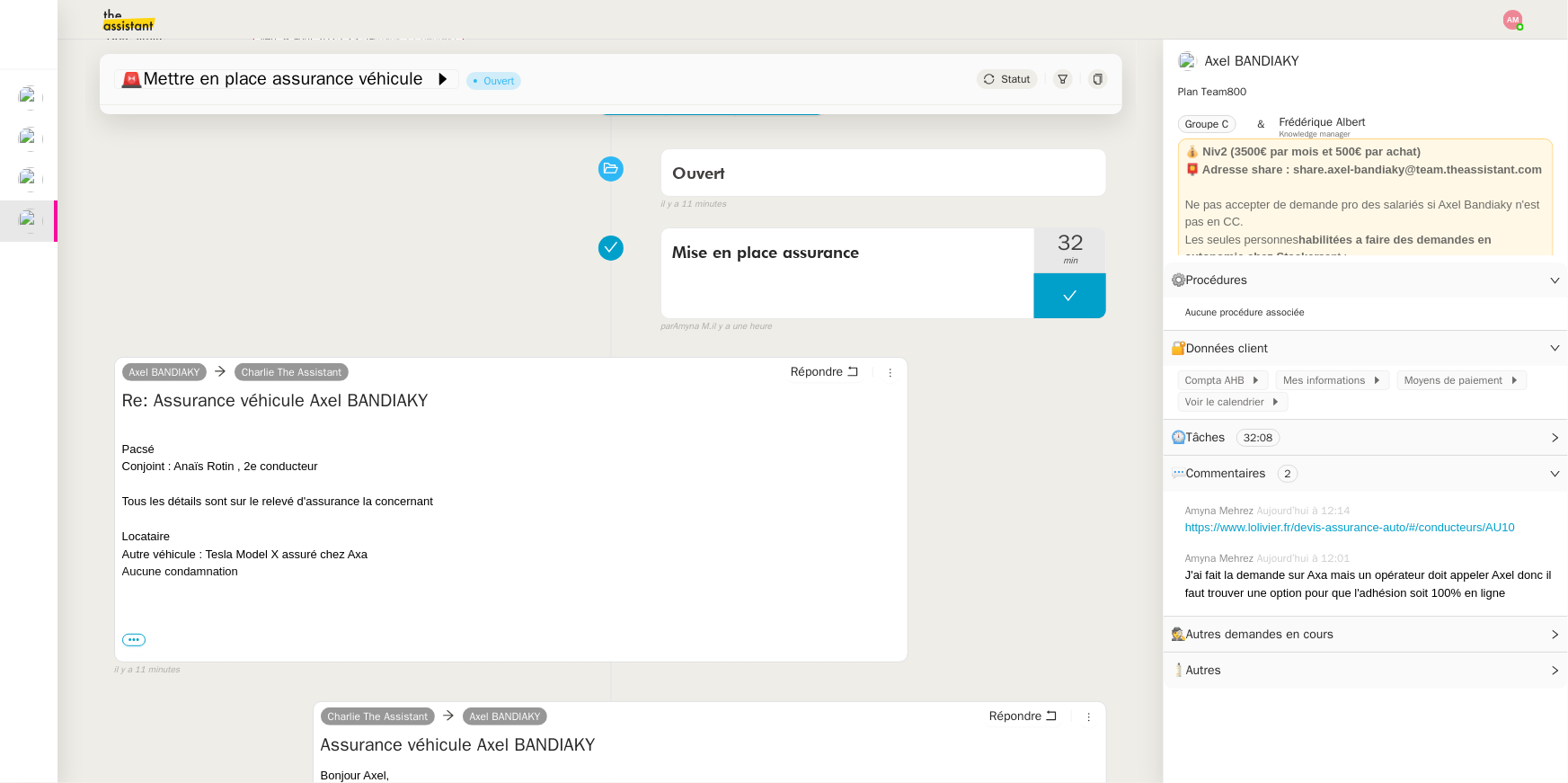 click on "•••" at bounding box center [134, 640] 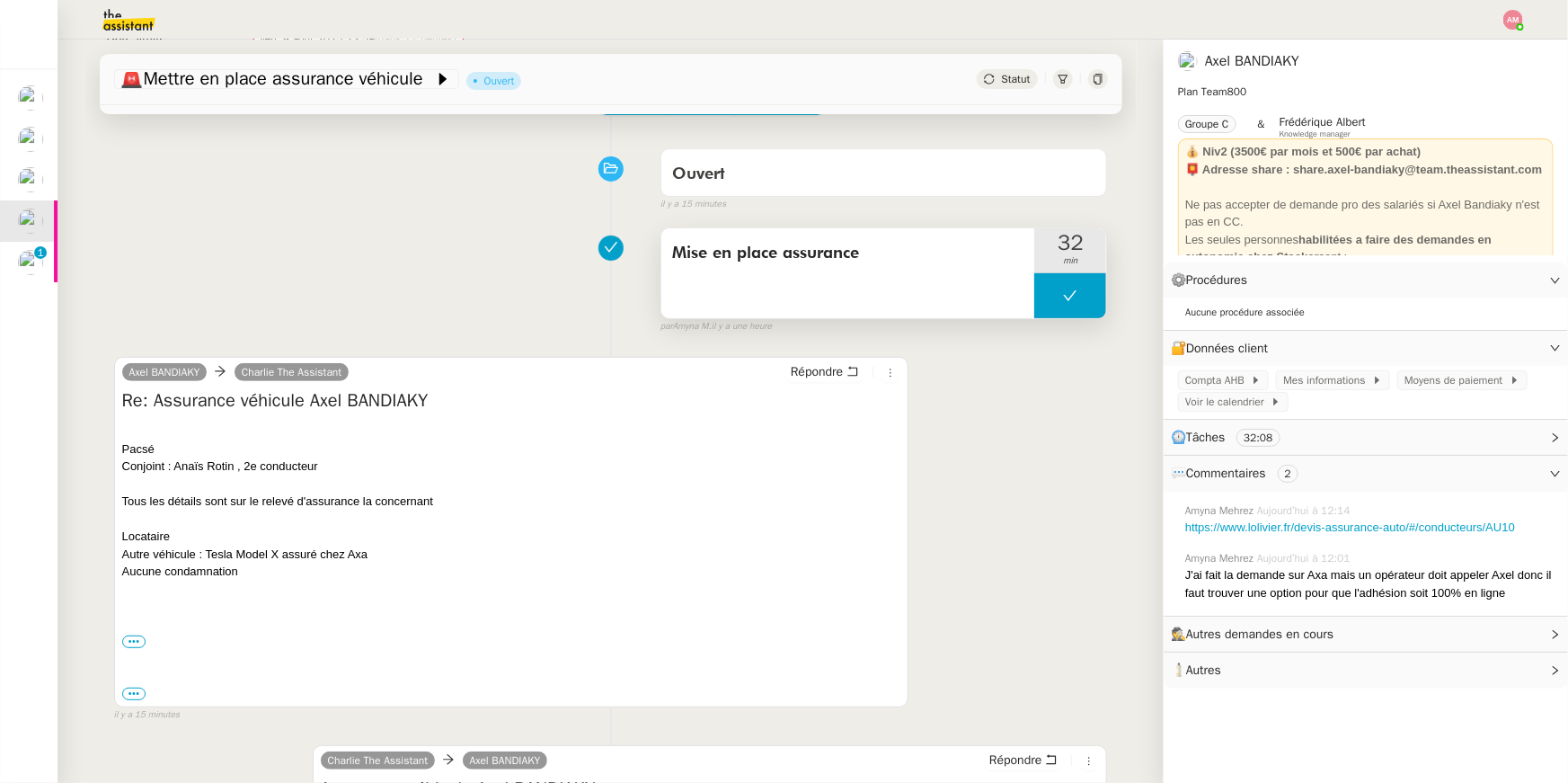 click at bounding box center (1070, 296) 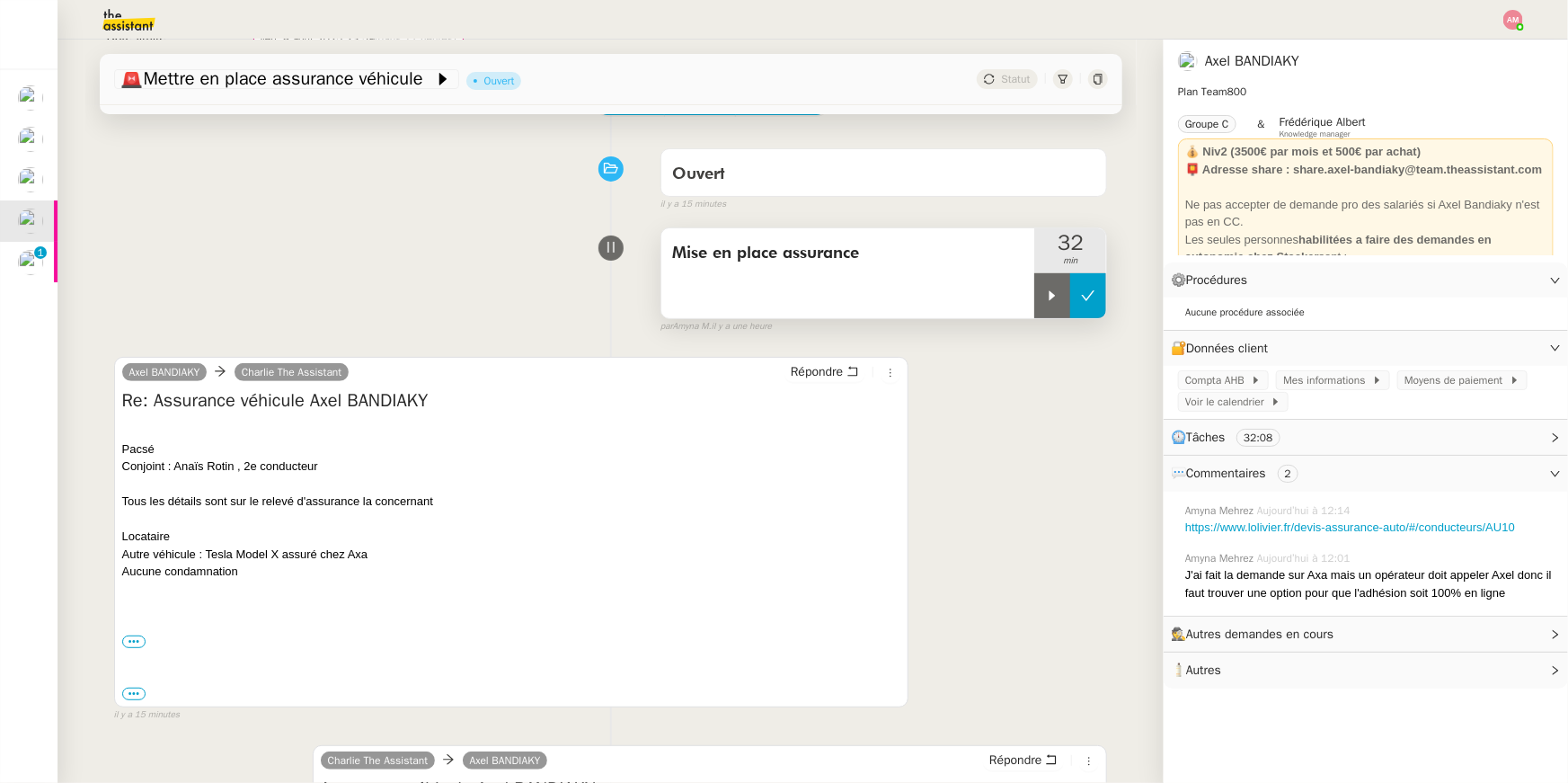 click at bounding box center (1088, 296) 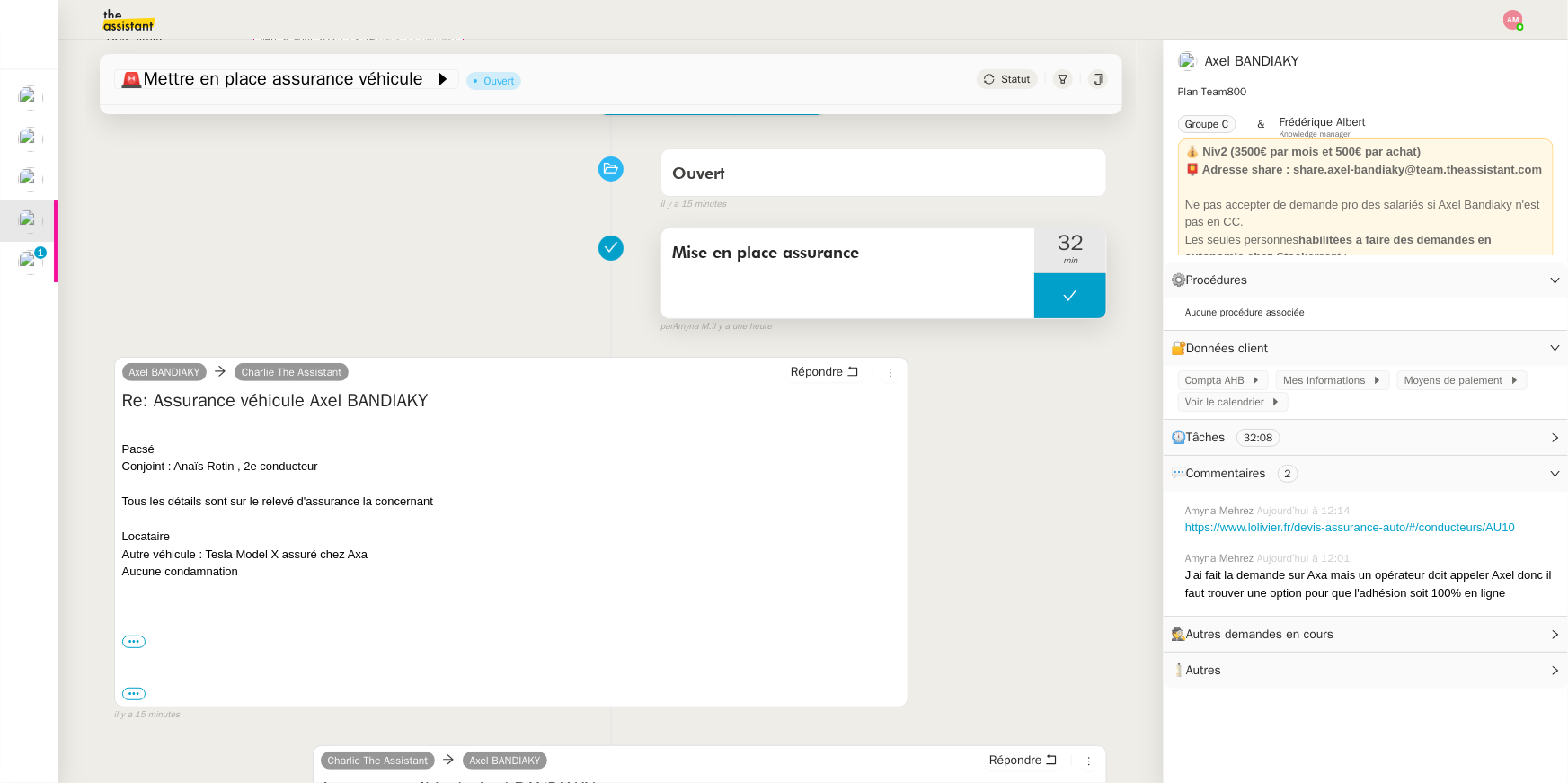 click at bounding box center (1070, 296) 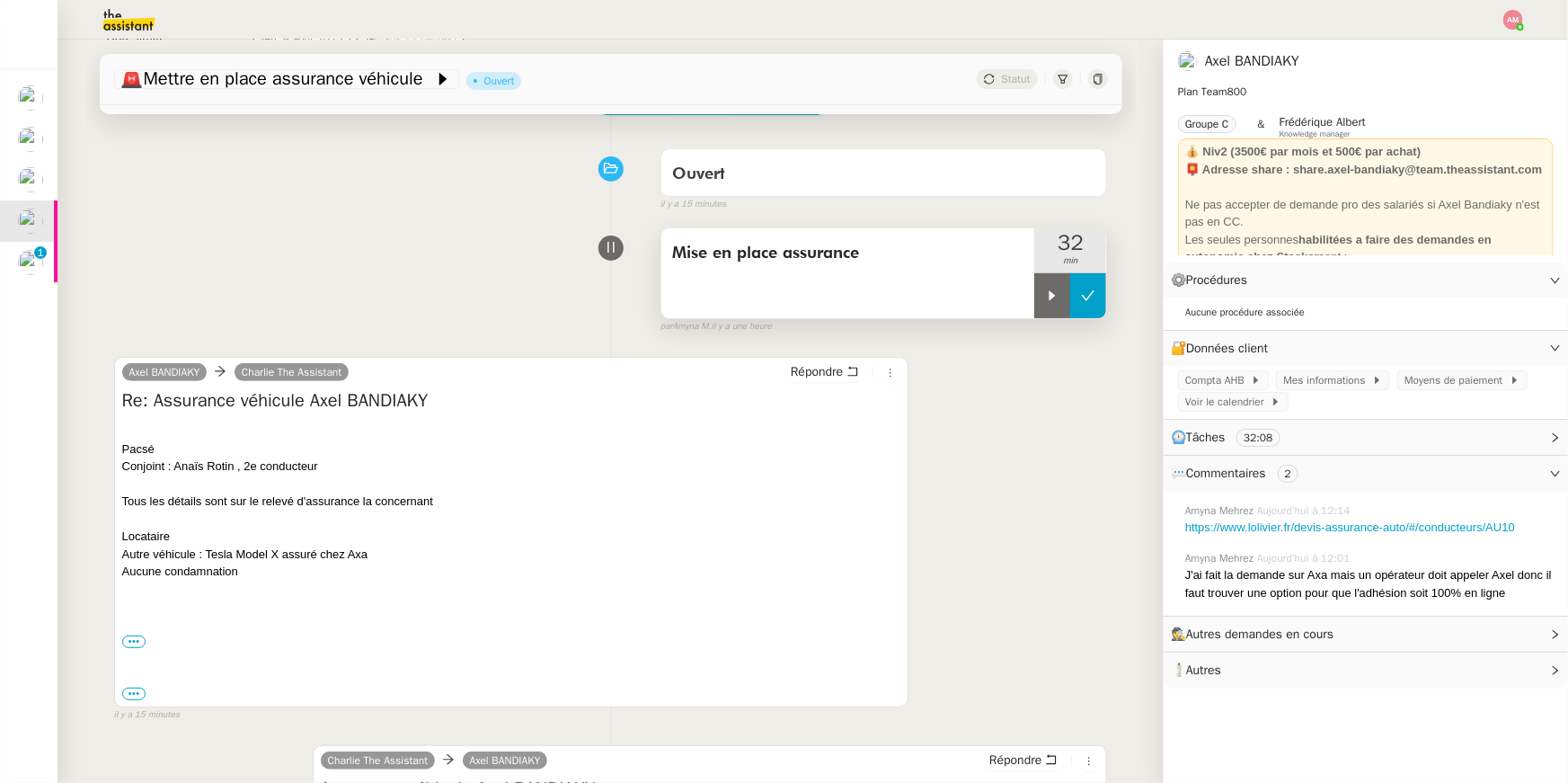 click 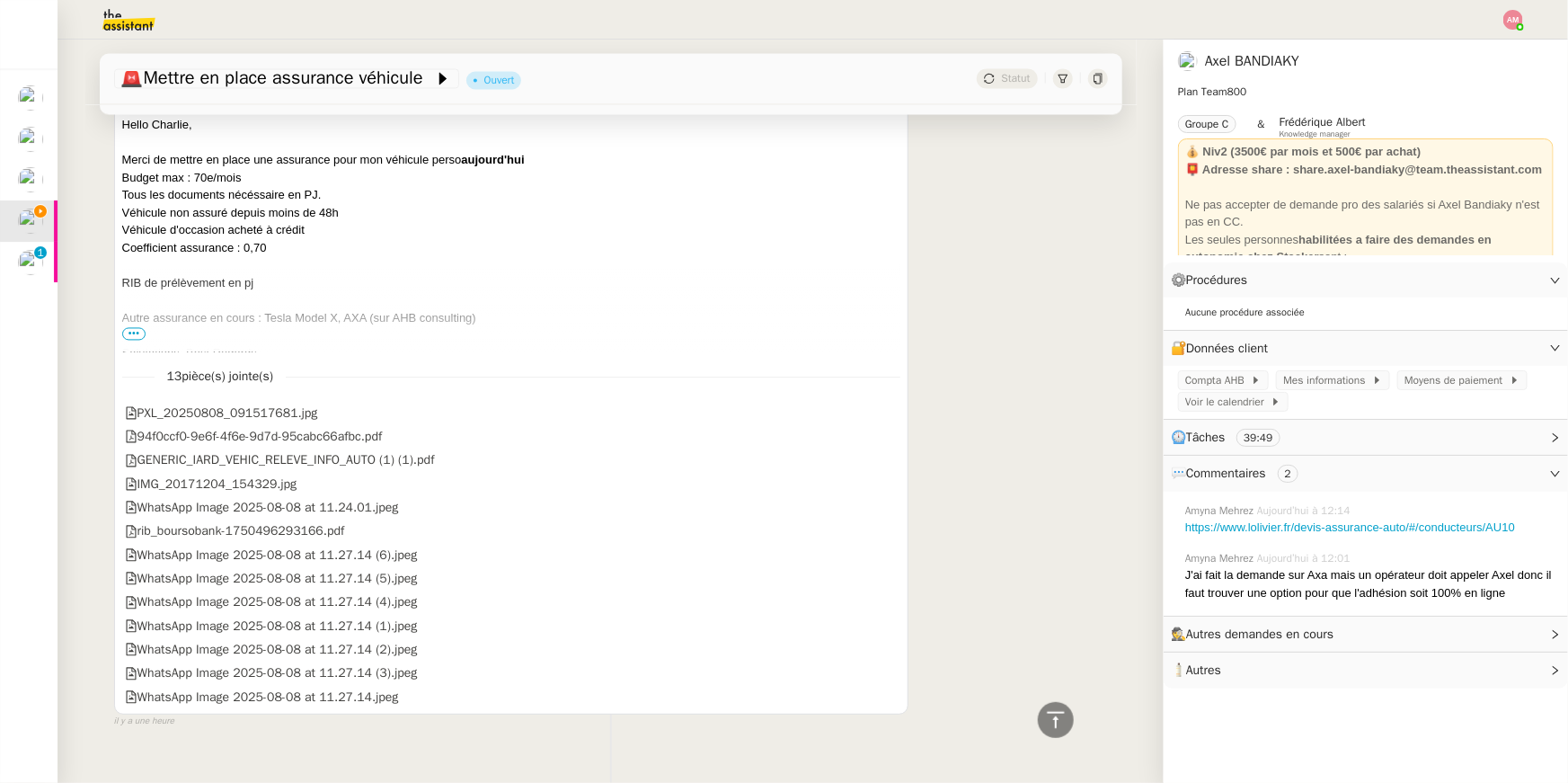 scroll, scrollTop: 1703, scrollLeft: 0, axis: vertical 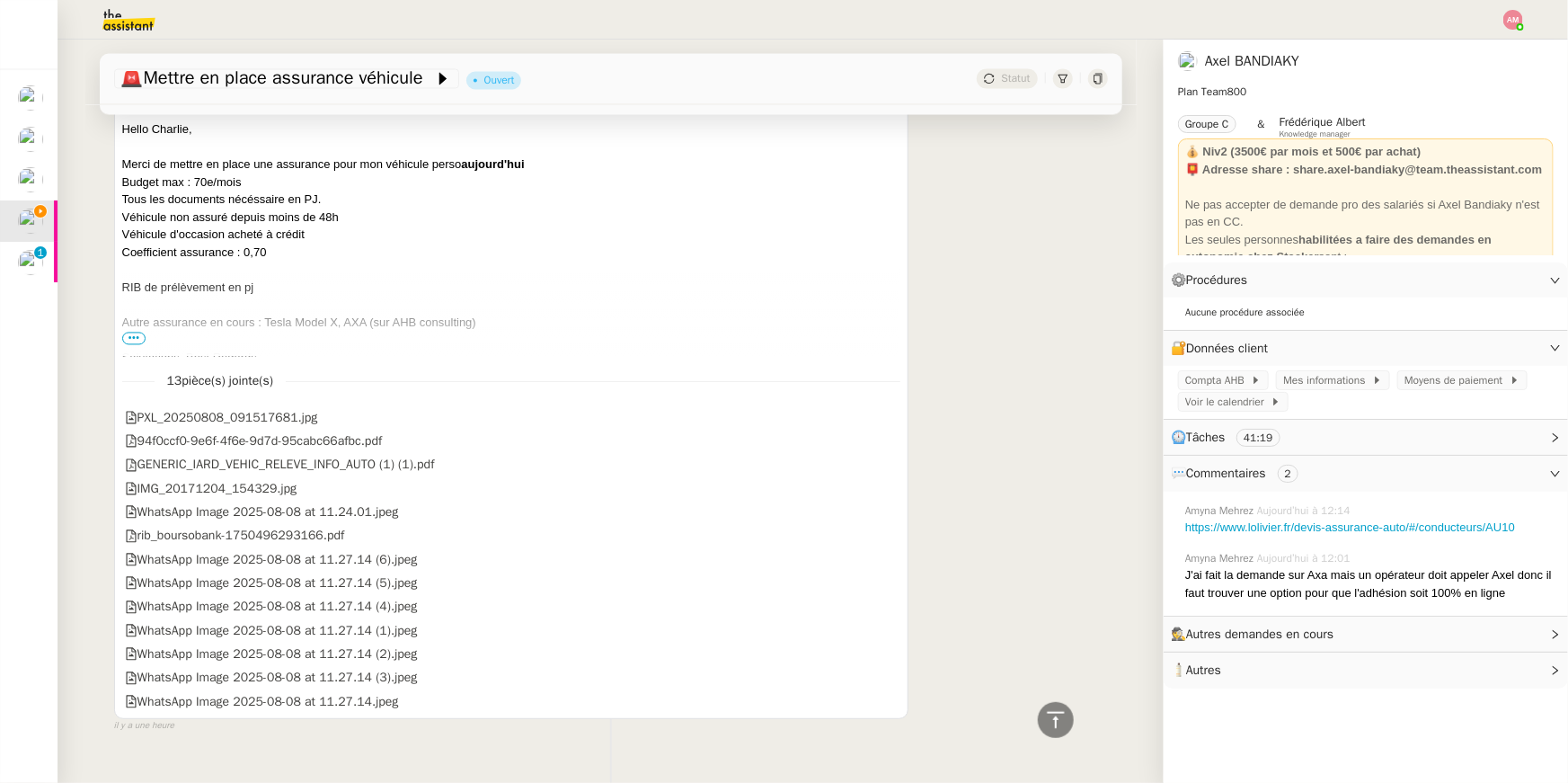 click on "🧴  Autres" 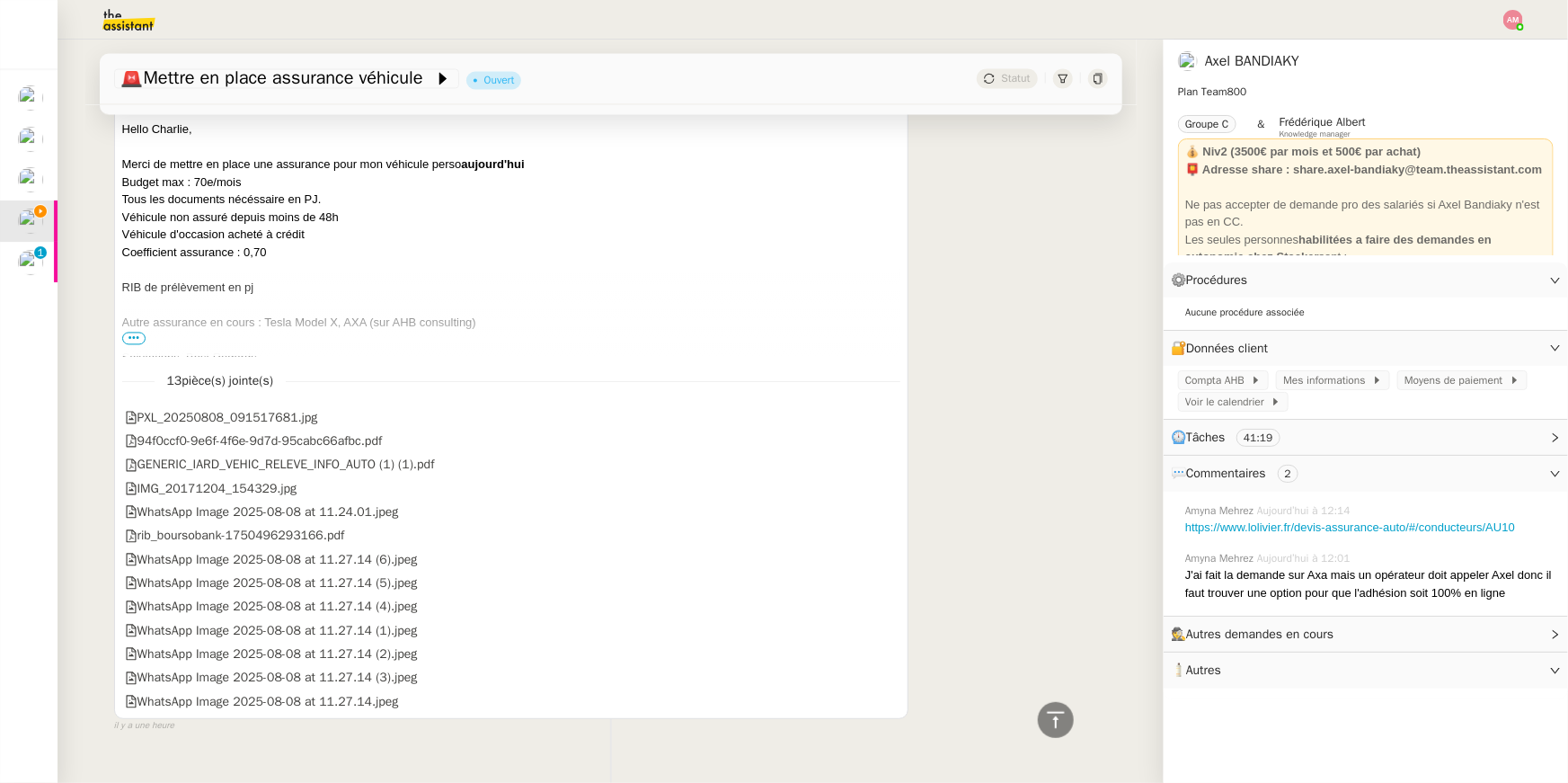 click on "🧴  Autres" 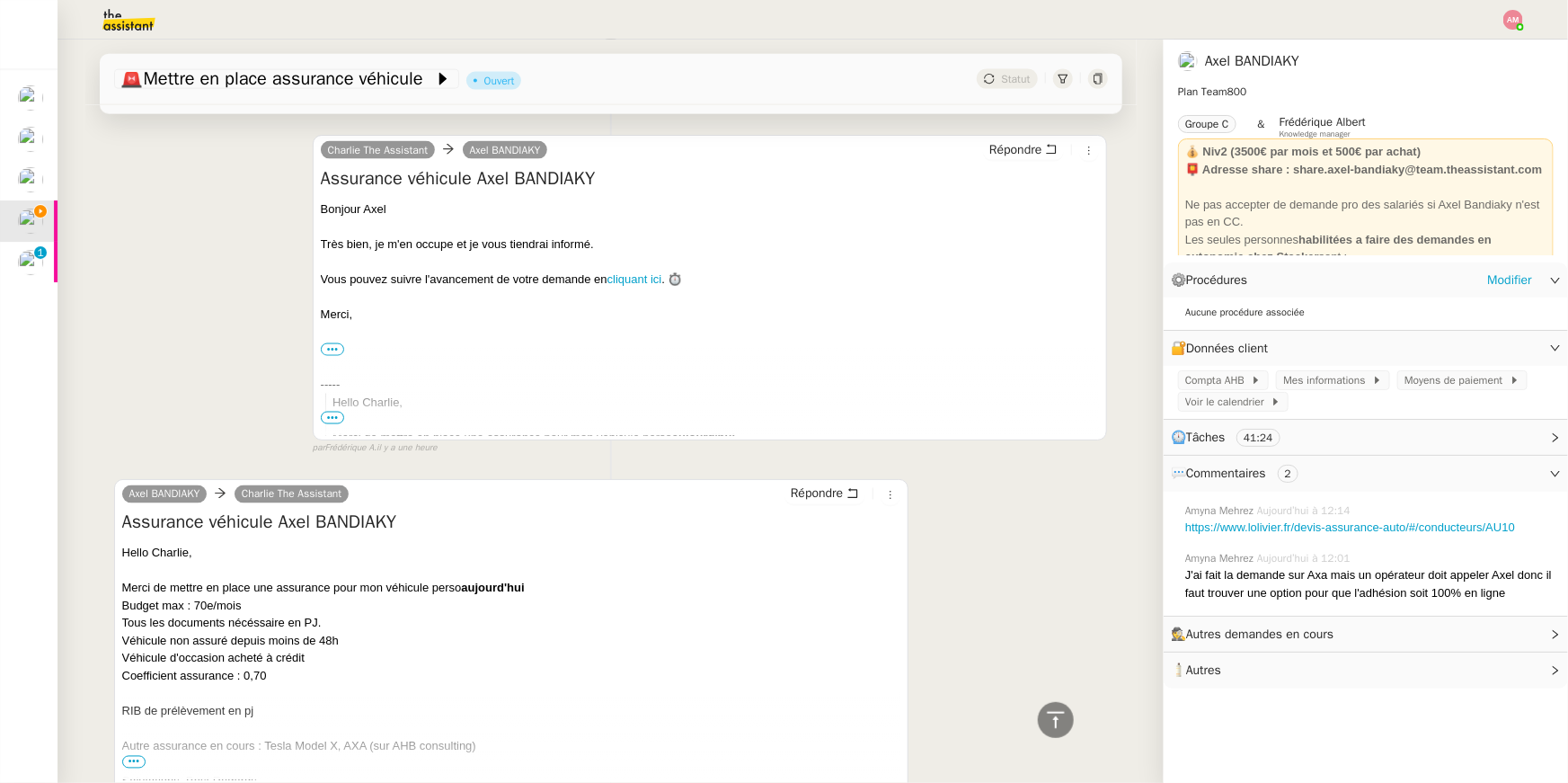 scroll, scrollTop: 977, scrollLeft: 0, axis: vertical 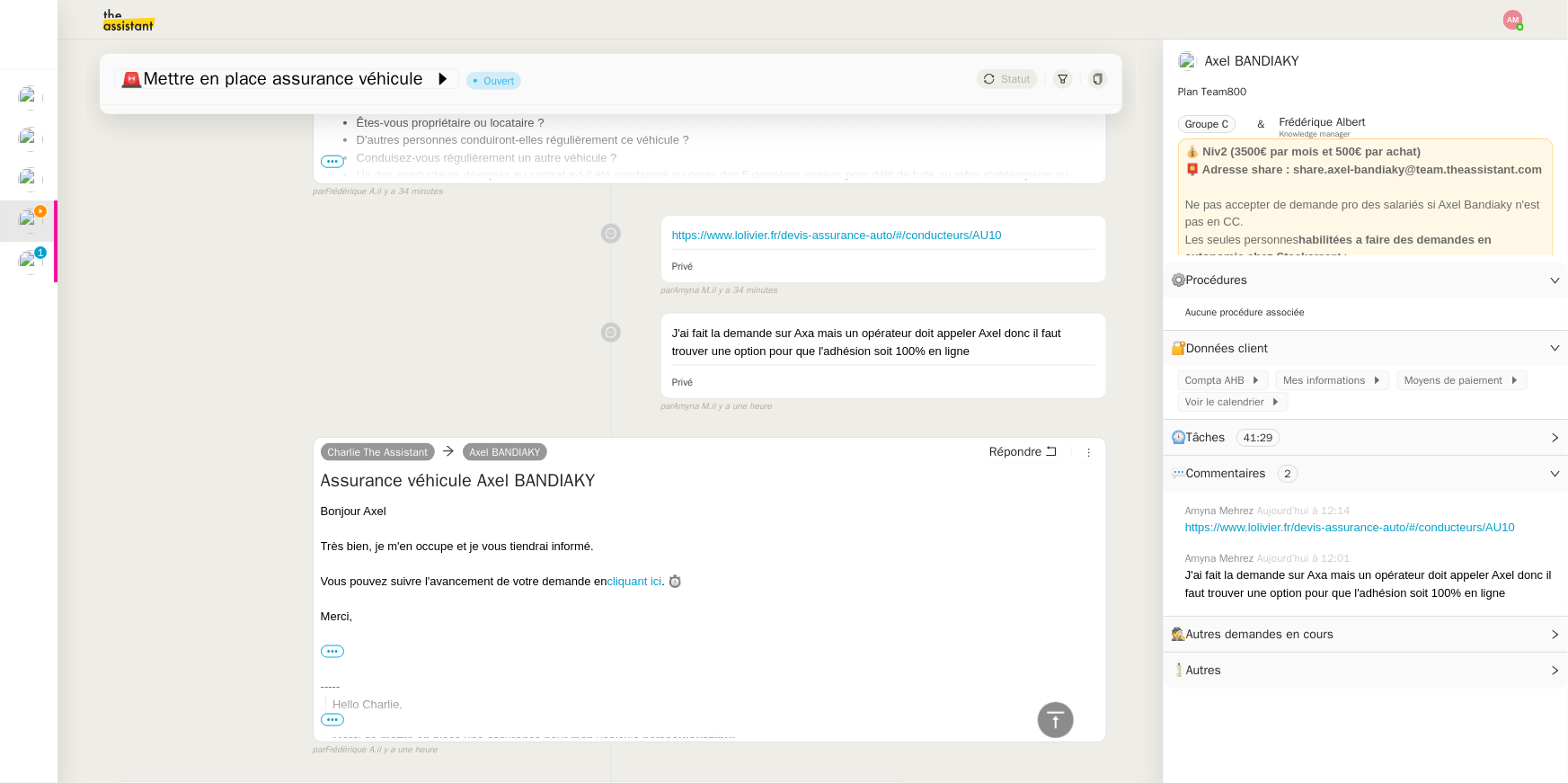 drag, startPoint x: 323, startPoint y: 413, endPoint x: 429, endPoint y: 415, distance: 106.01887 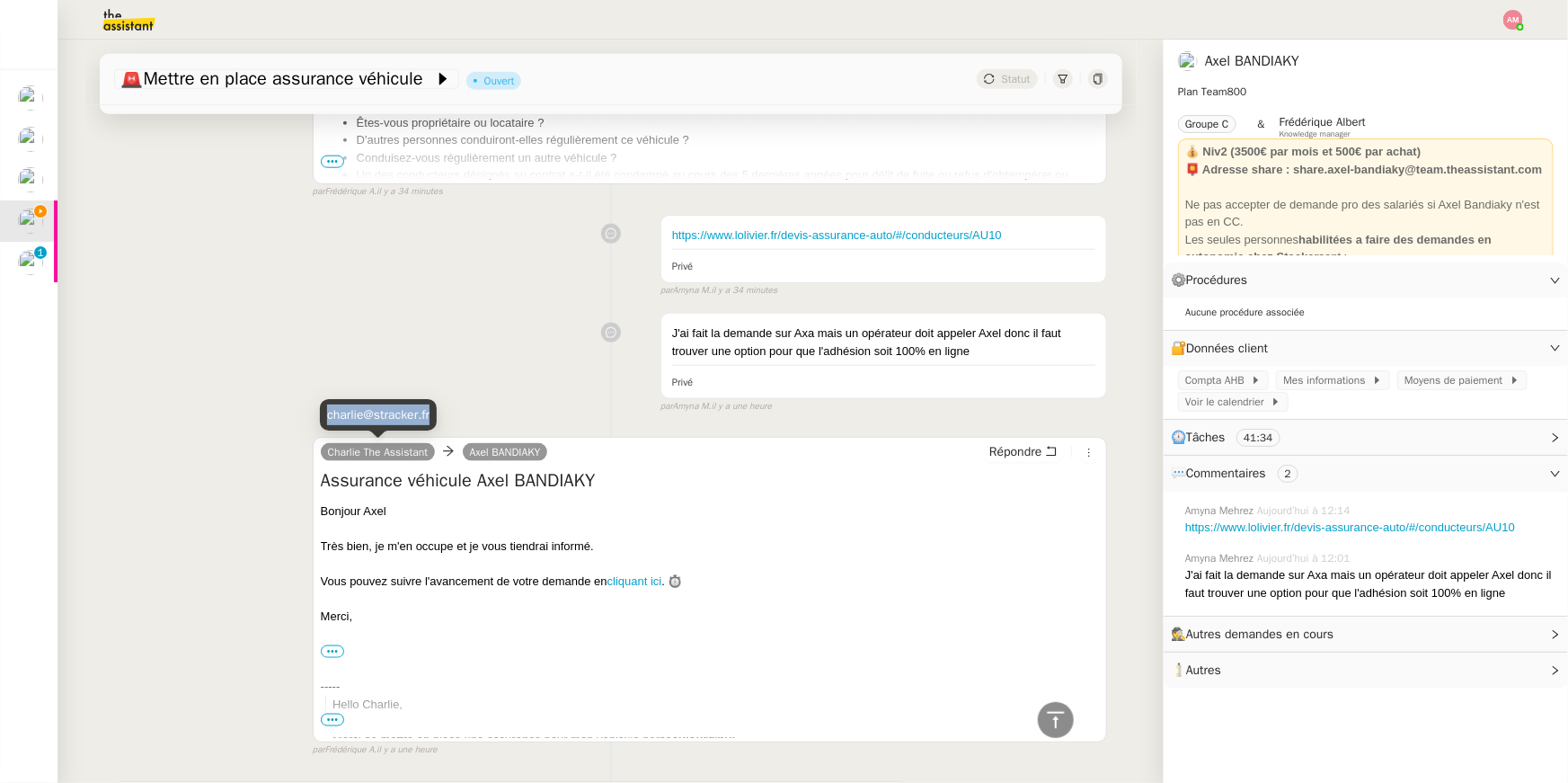 copy on "charlie@stracker.fr" 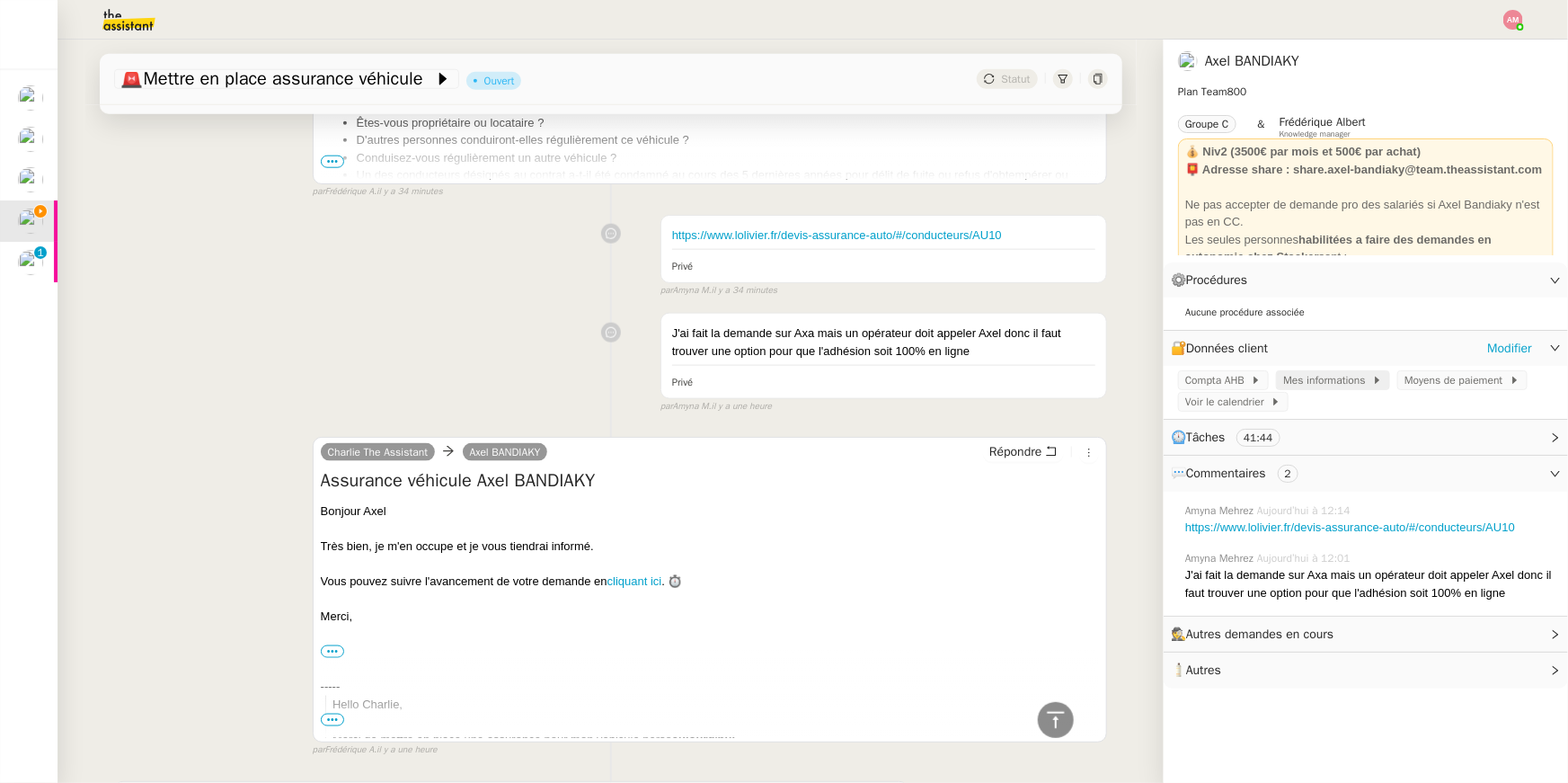 click on "Mes informations" 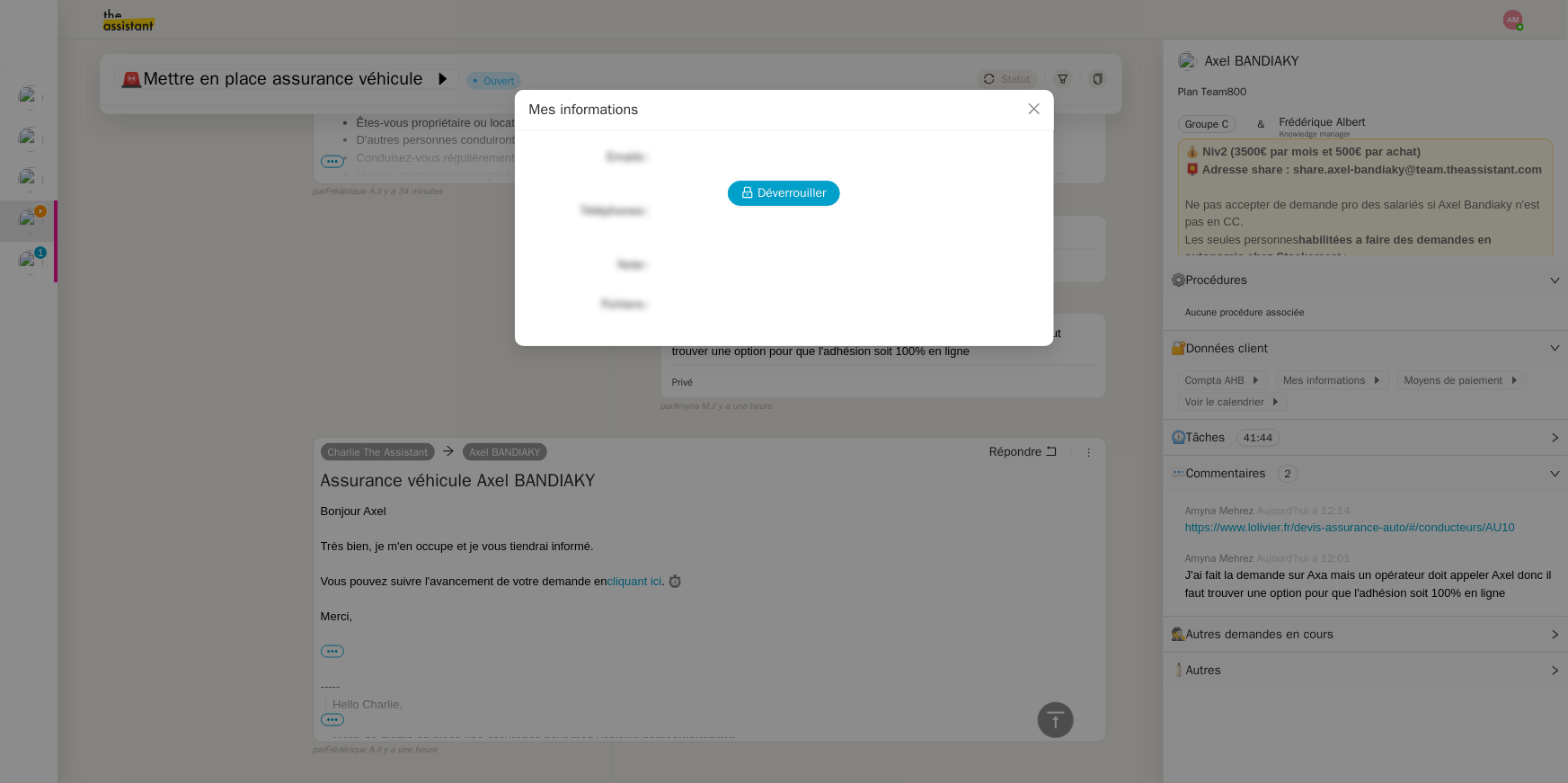 click on "Déverrouiller Emails Téléphones Note Fichiers Upload" at bounding box center [784, 231] 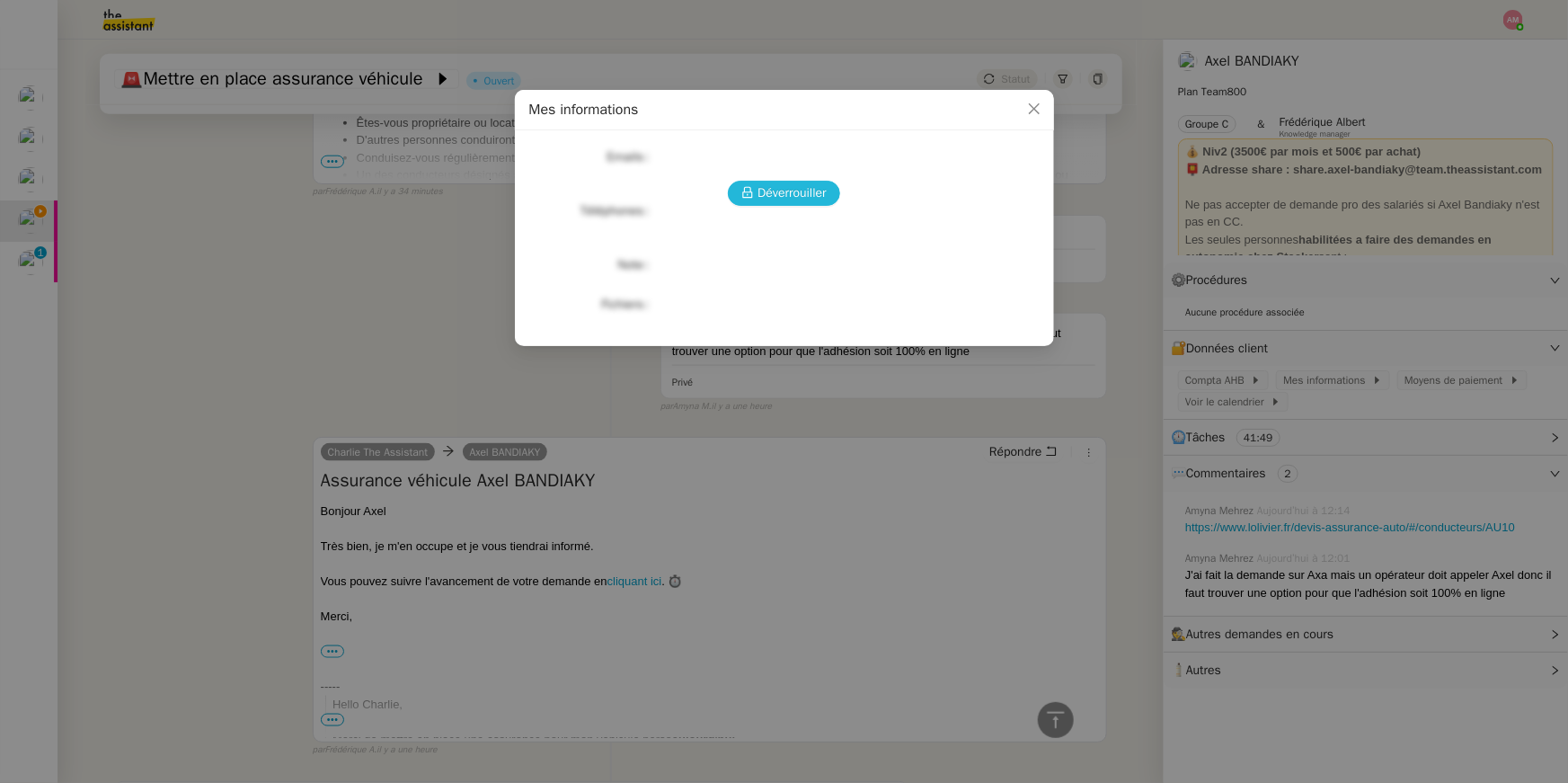 drag, startPoint x: 775, startPoint y: 182, endPoint x: 784, endPoint y: 172, distance: 13.4536 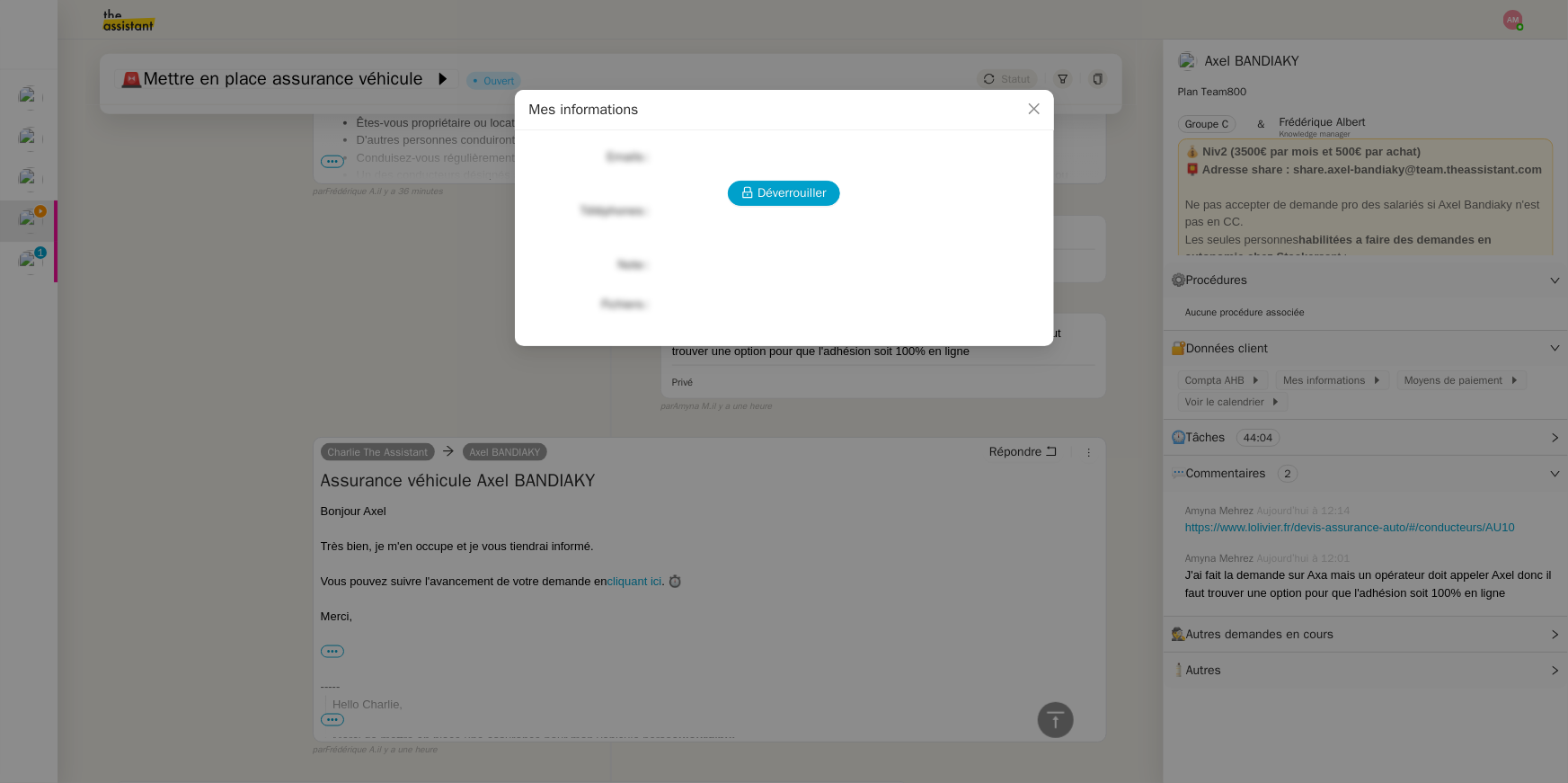 click on "Mes informations Déverrouiller Emails Téléphones Note Fichiers Upload" at bounding box center (784, 391) 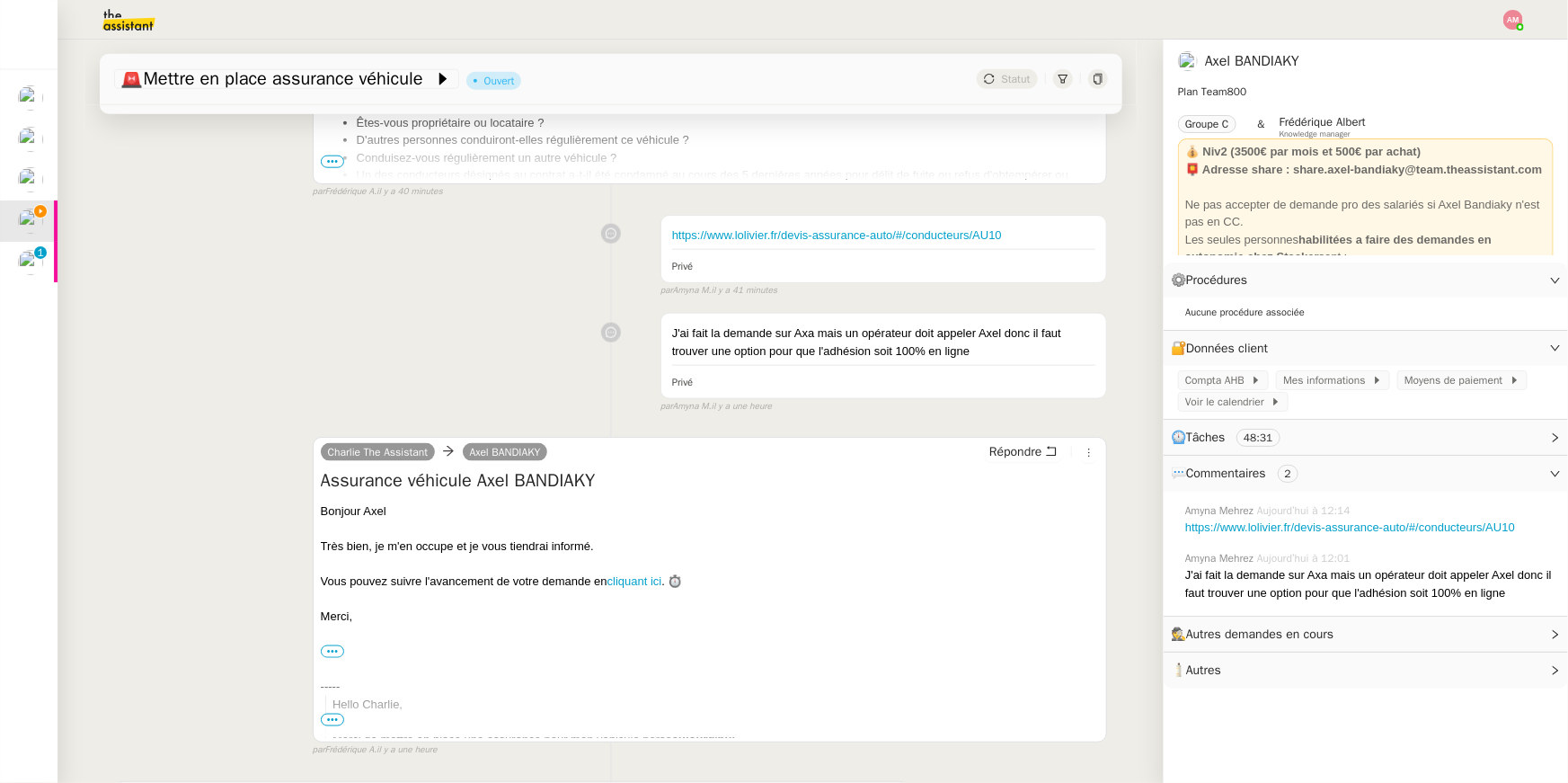 scroll, scrollTop: 0, scrollLeft: 0, axis: both 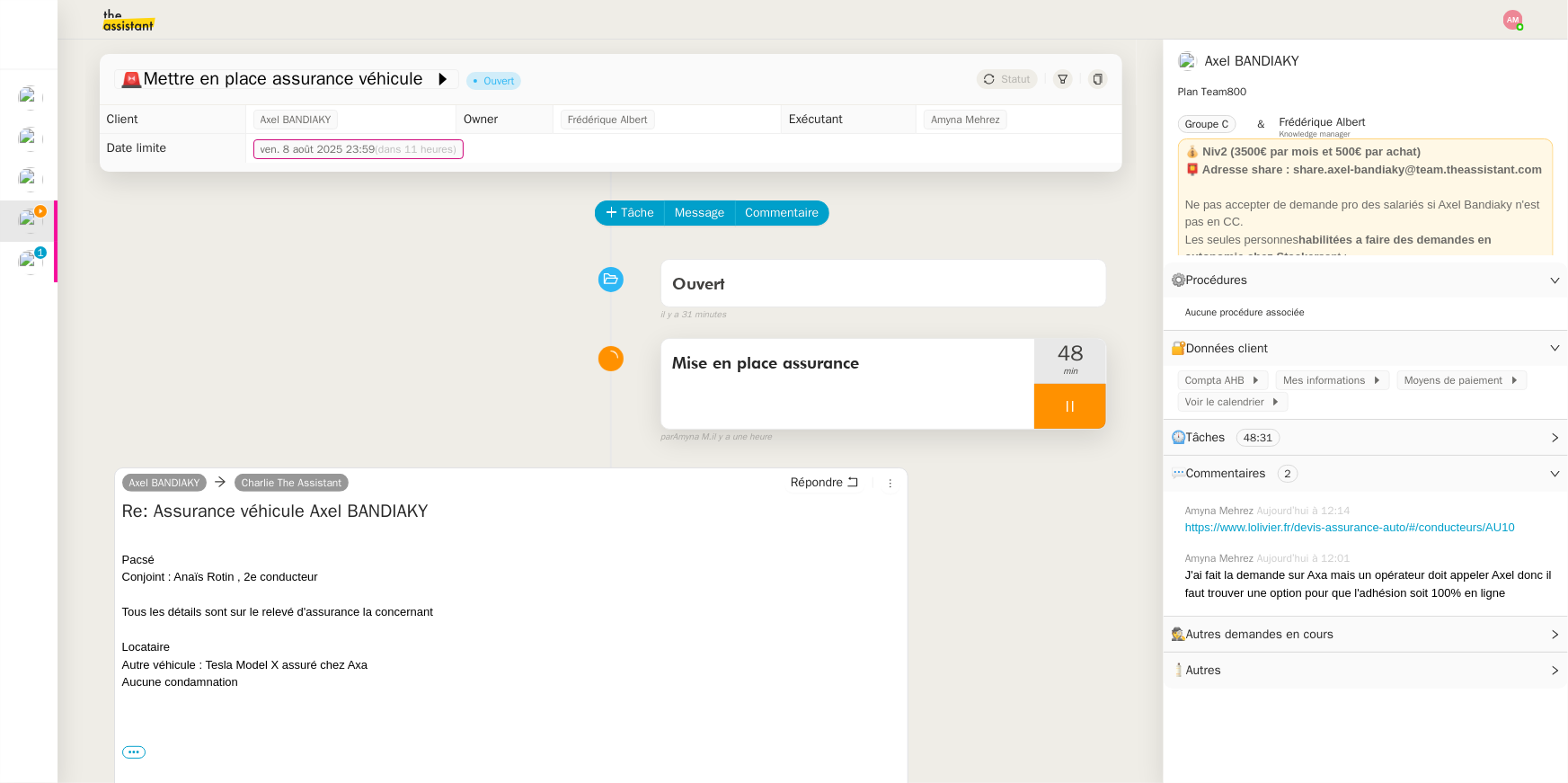 click at bounding box center [1070, 406] 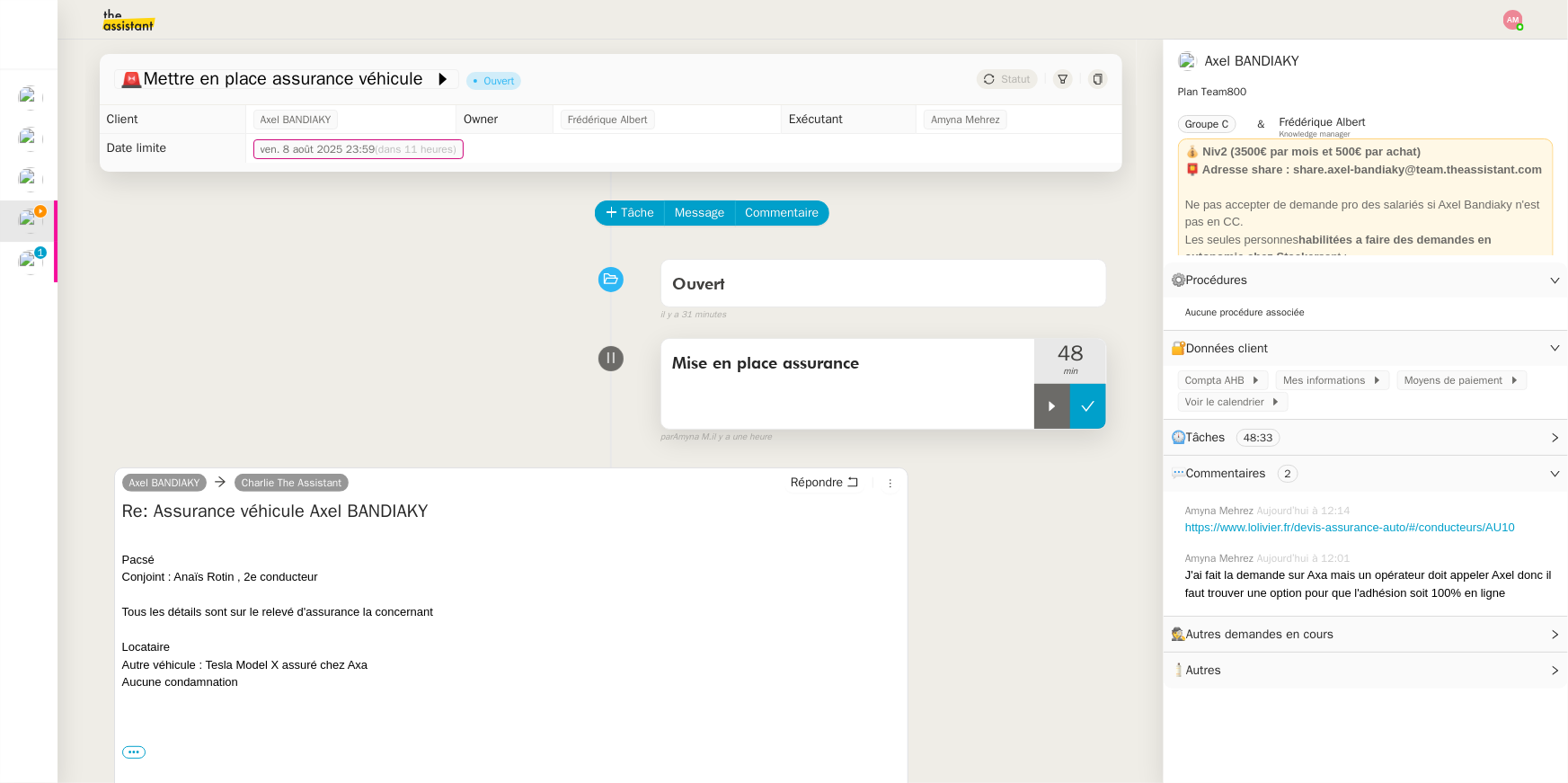 click 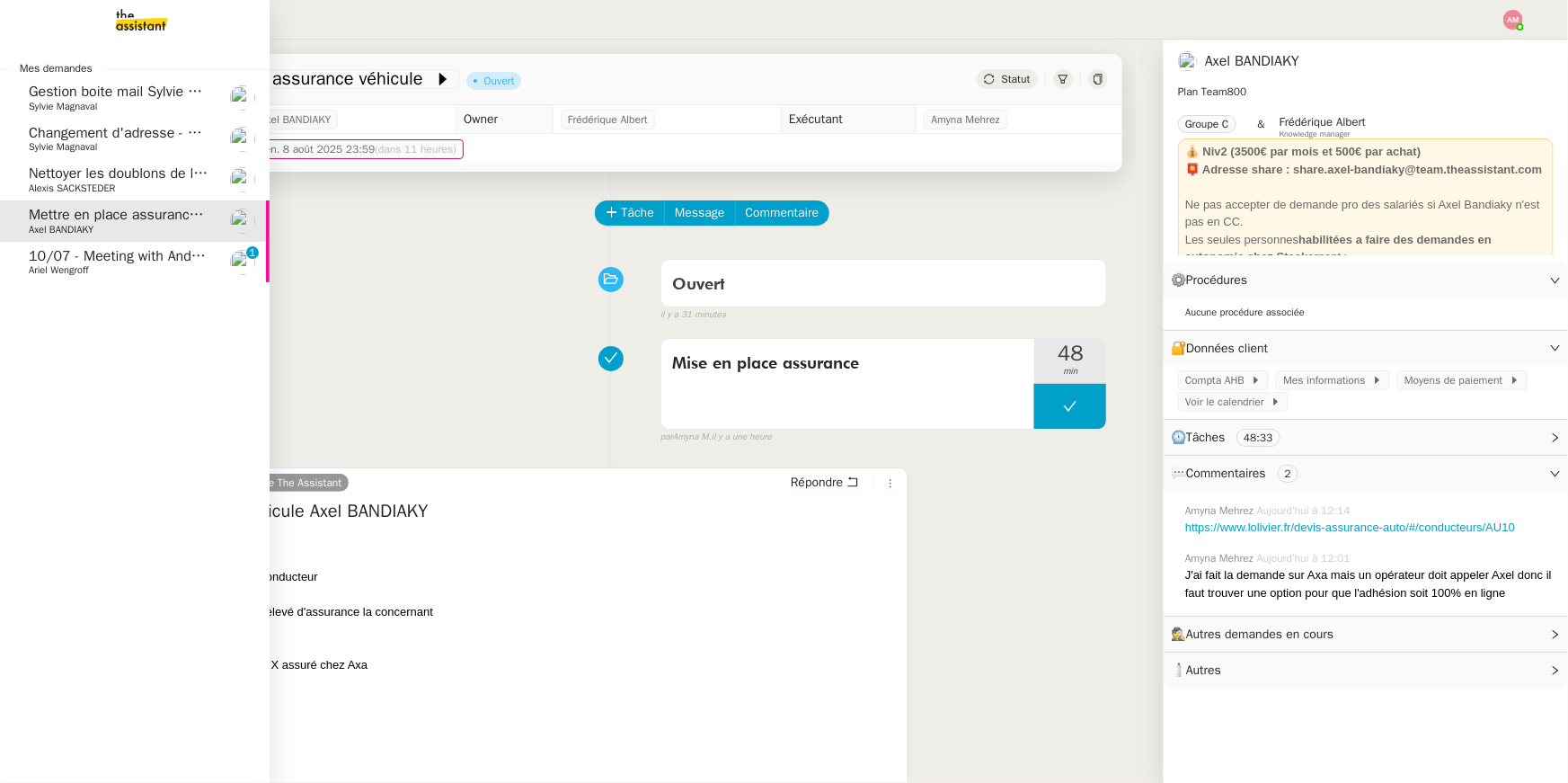 click on "10/07 - Meeting with Andrea Hess (Firefly)" 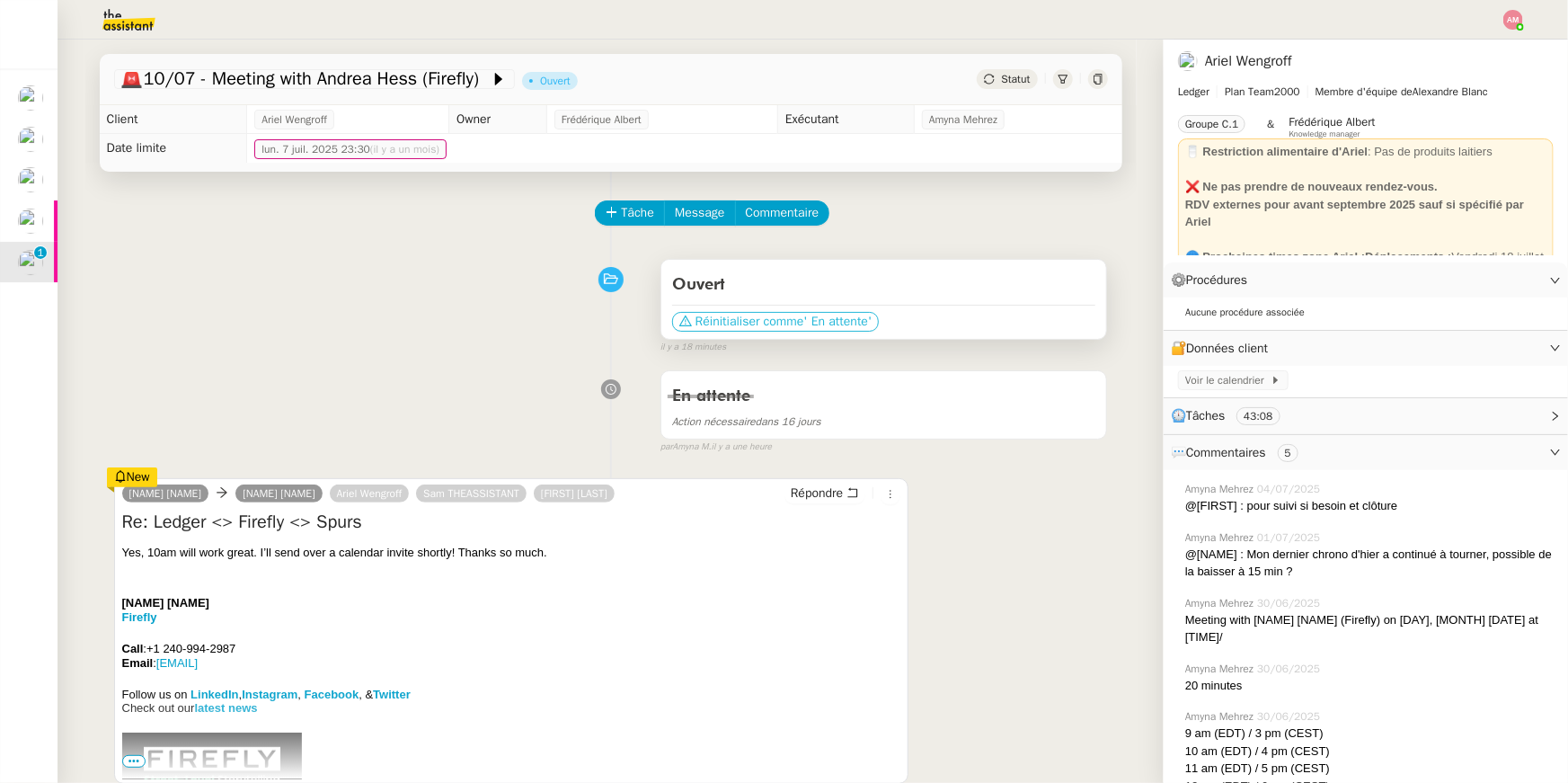 click on "Réinitialiser comme" at bounding box center (749, 322) 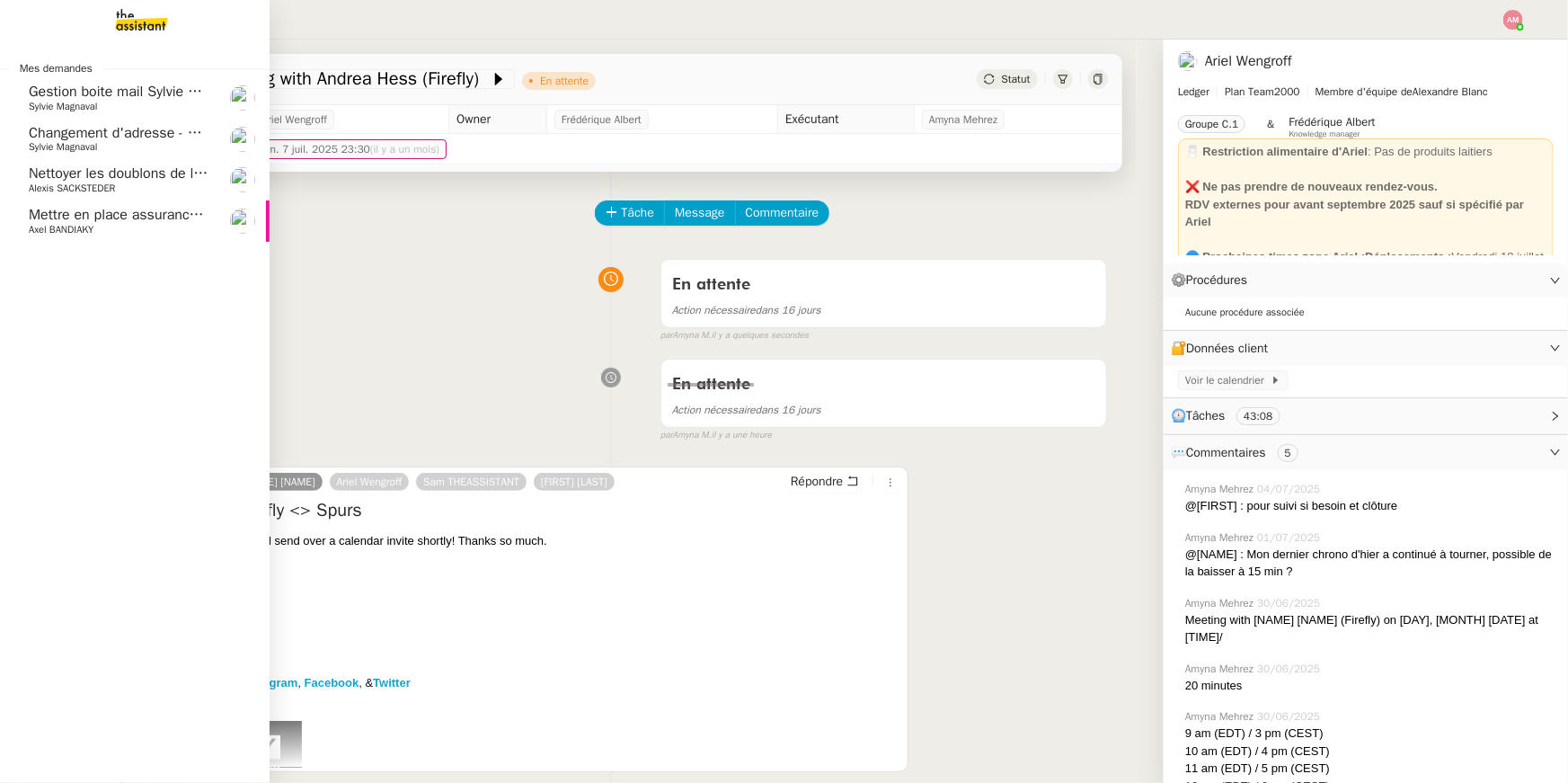 click on "Nettoyer les doublons de la base de contacts" 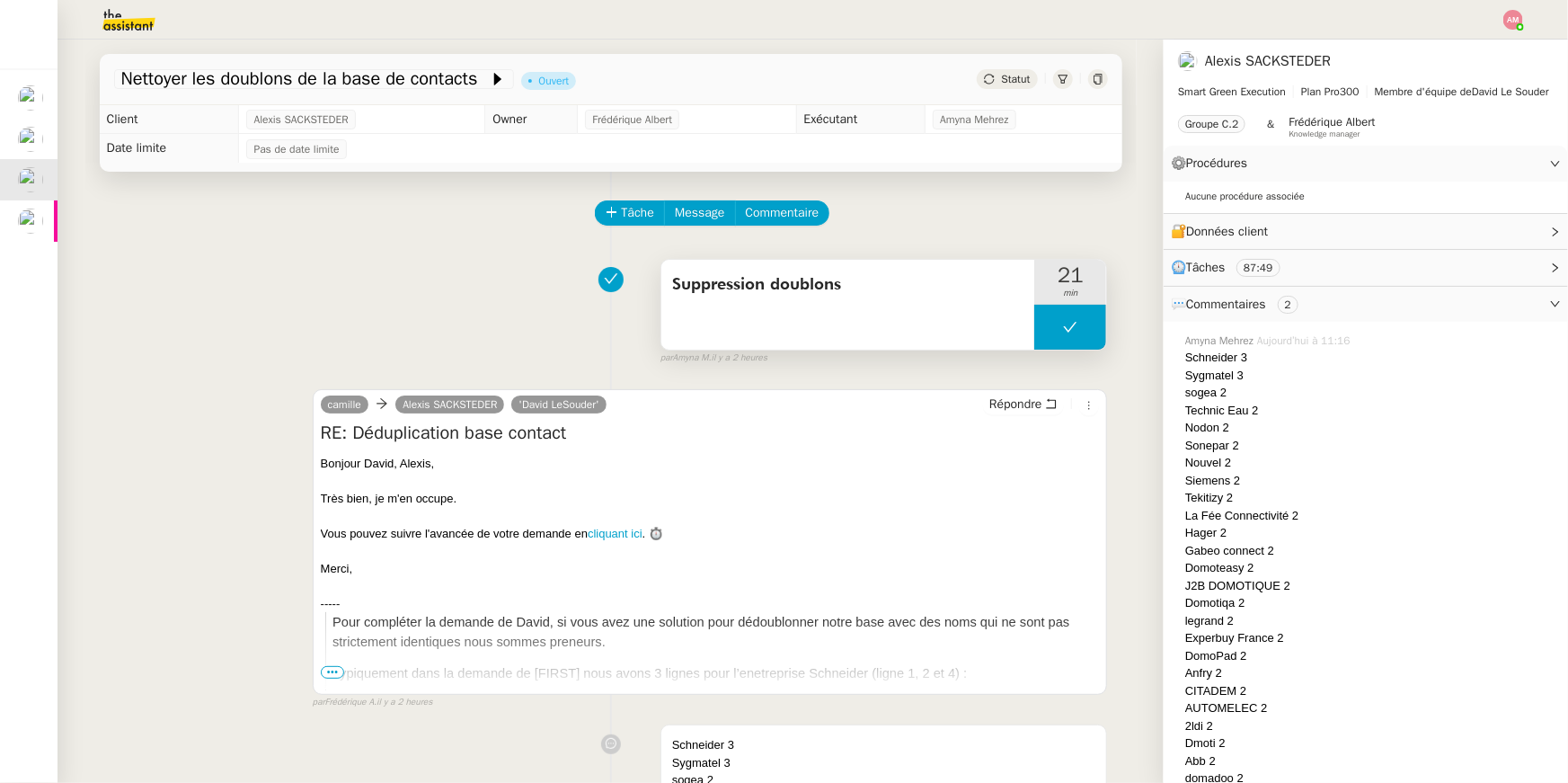 click at bounding box center (1070, 327) 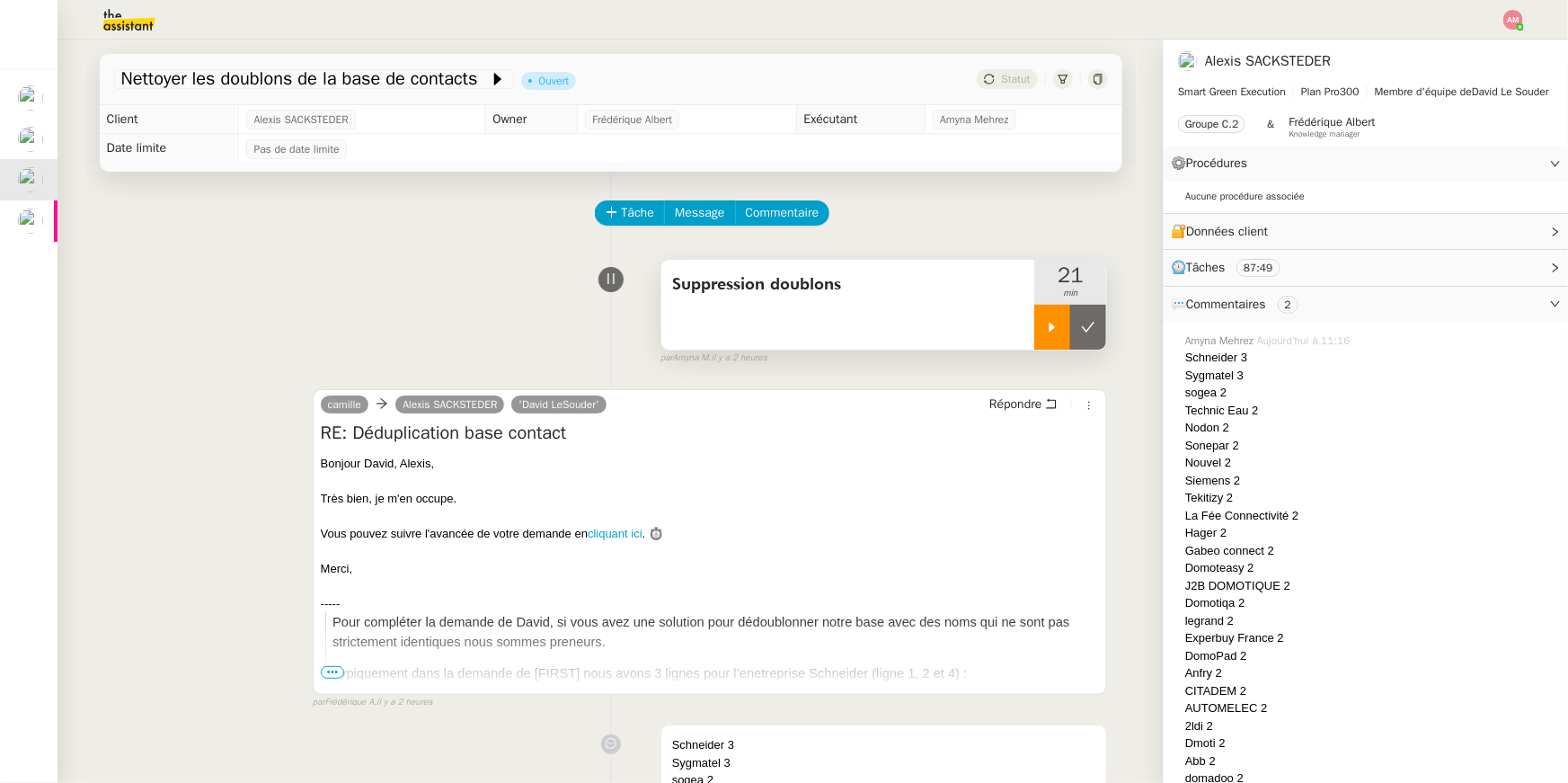 click 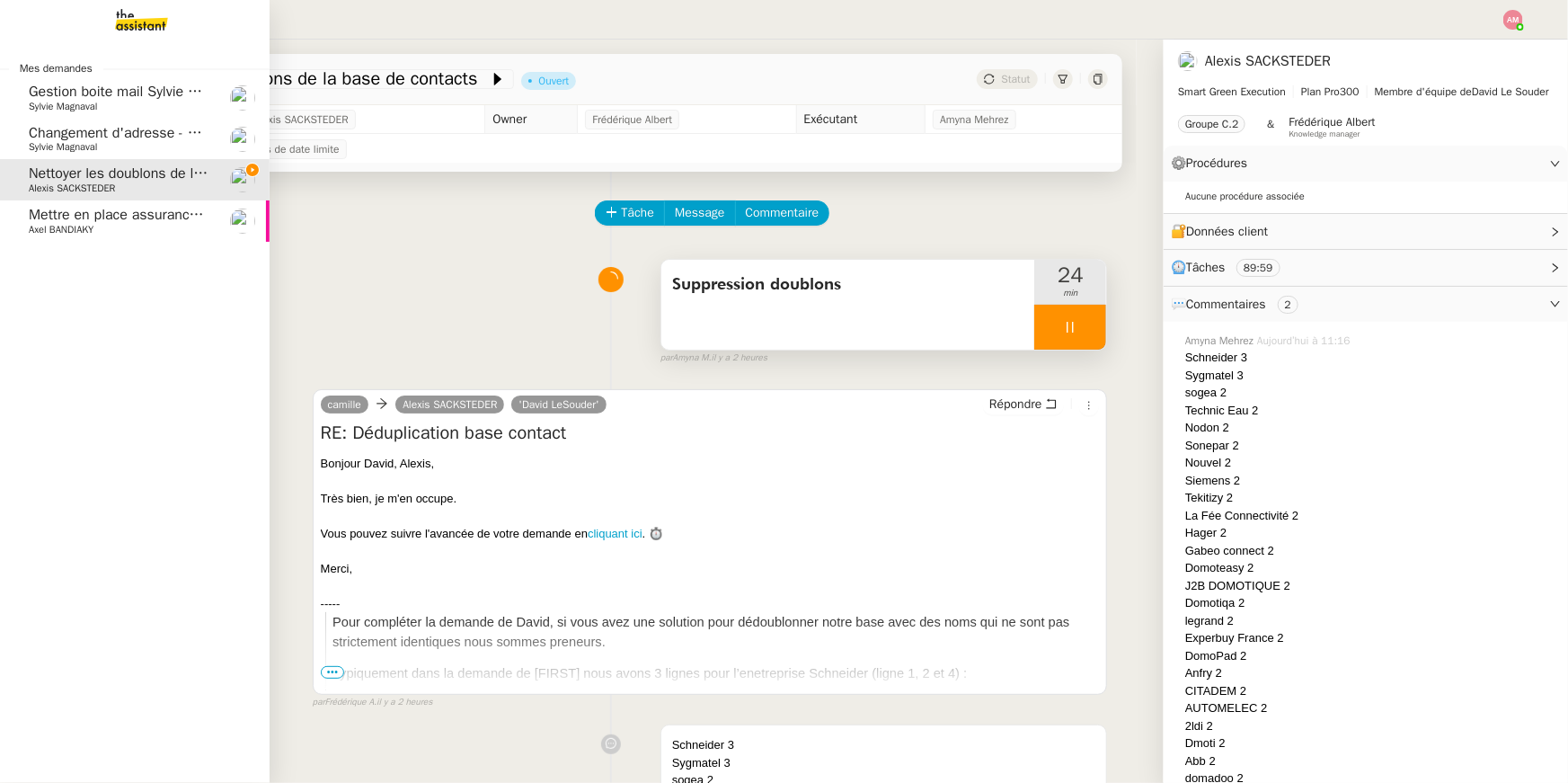 click on "Mettre en place assurance véhicule" 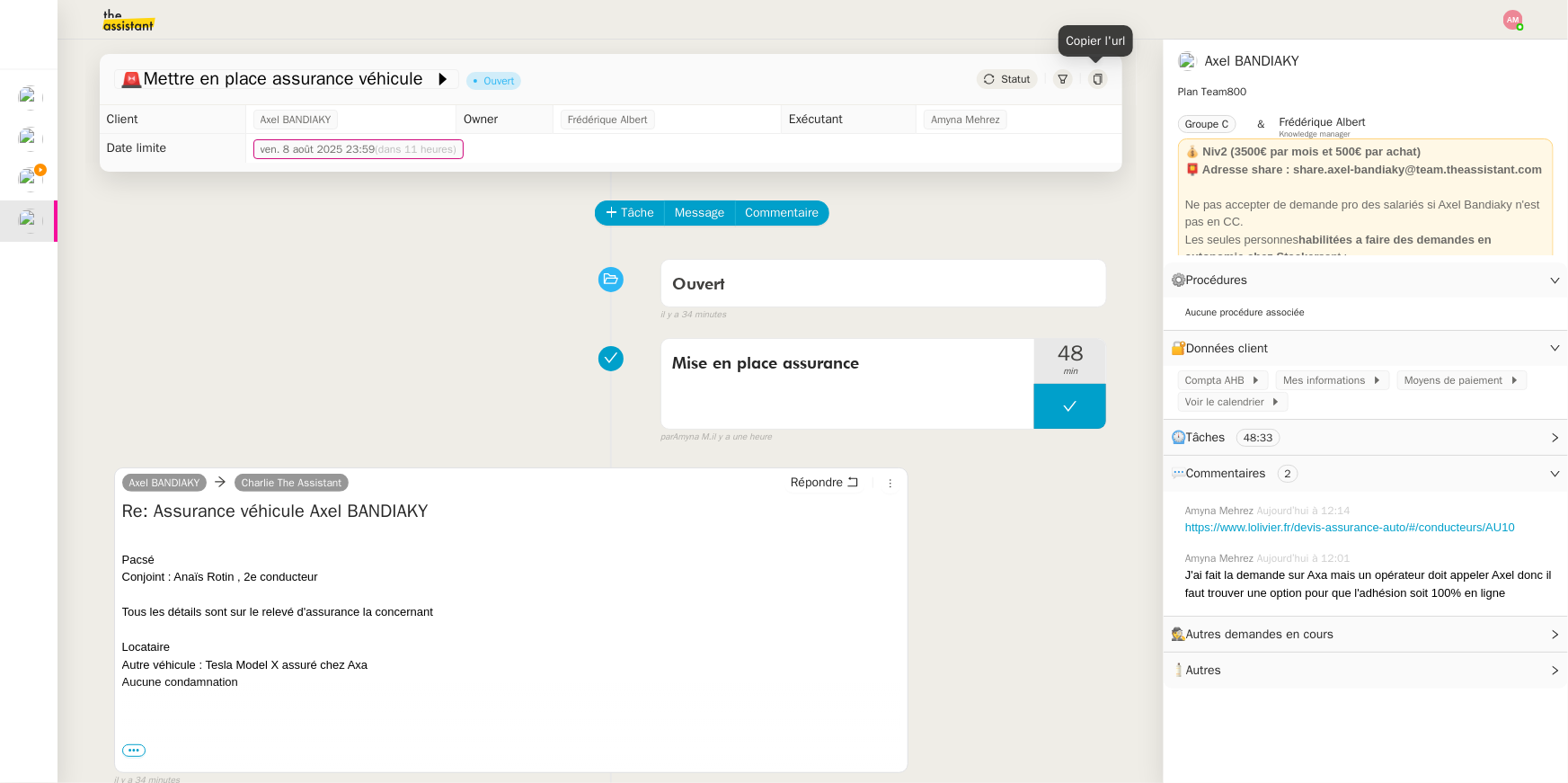 click 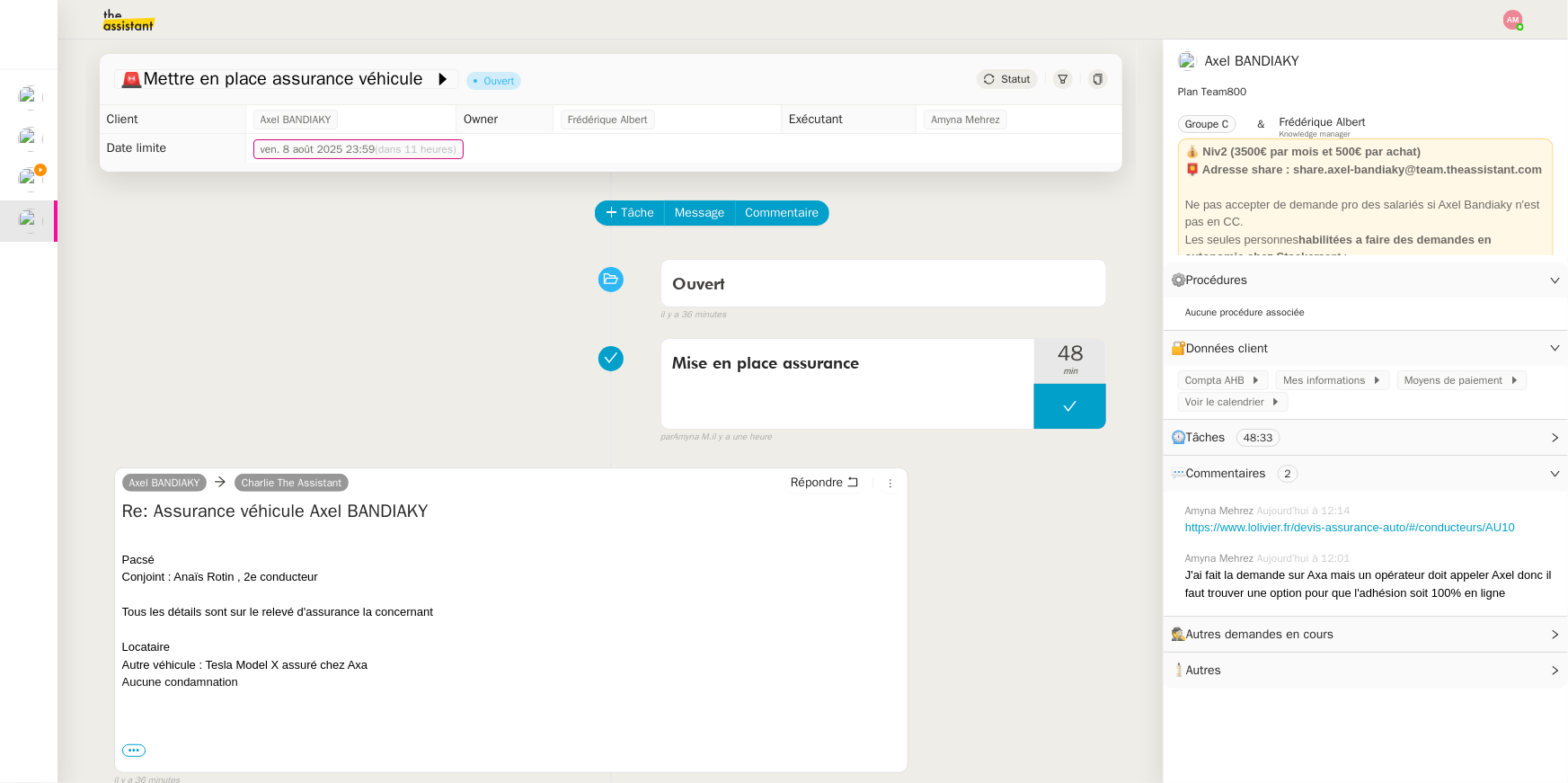 click 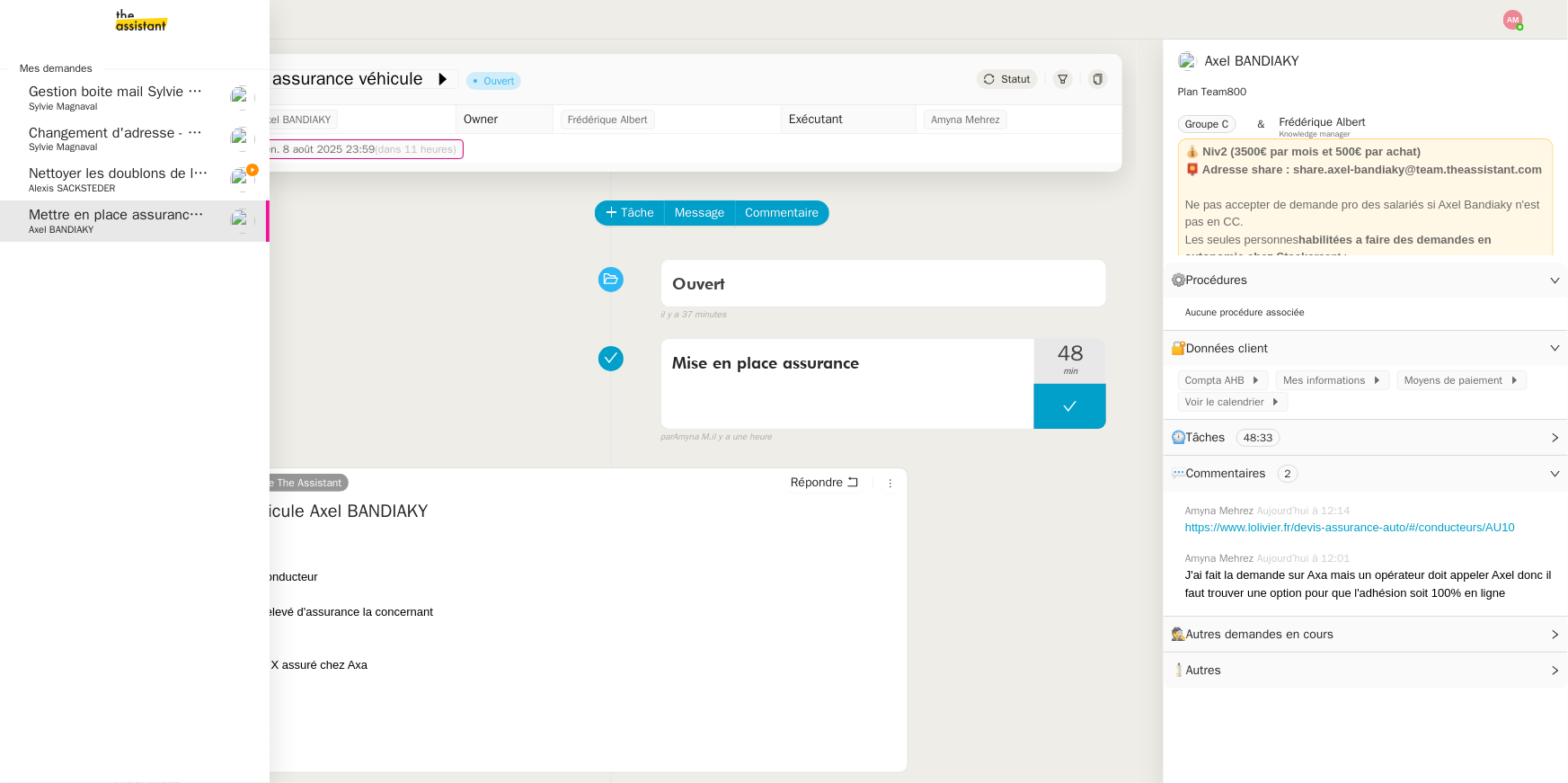 click on "Nettoyer les doublons de la base de contacts" 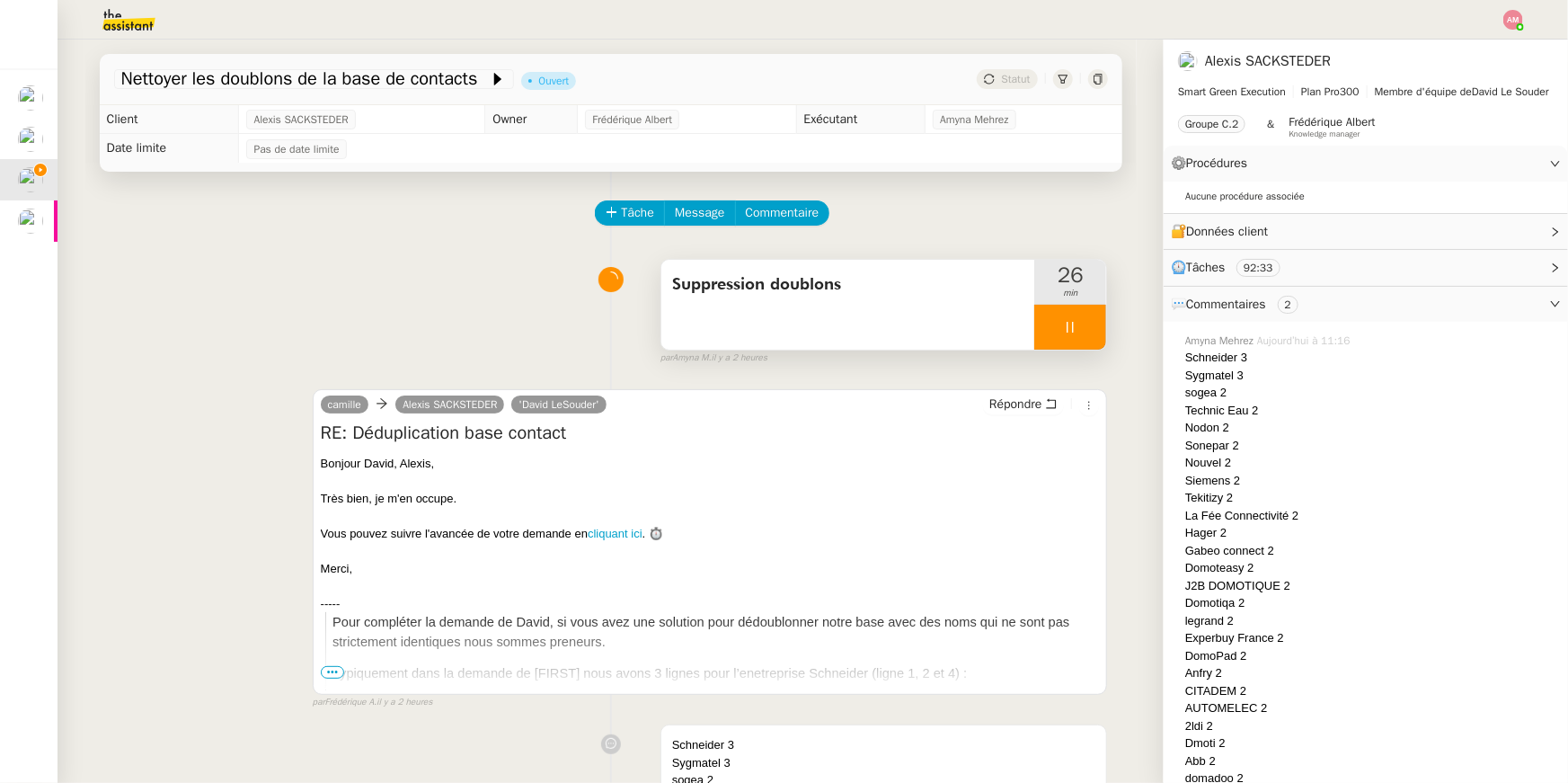 click at bounding box center (1070, 327) 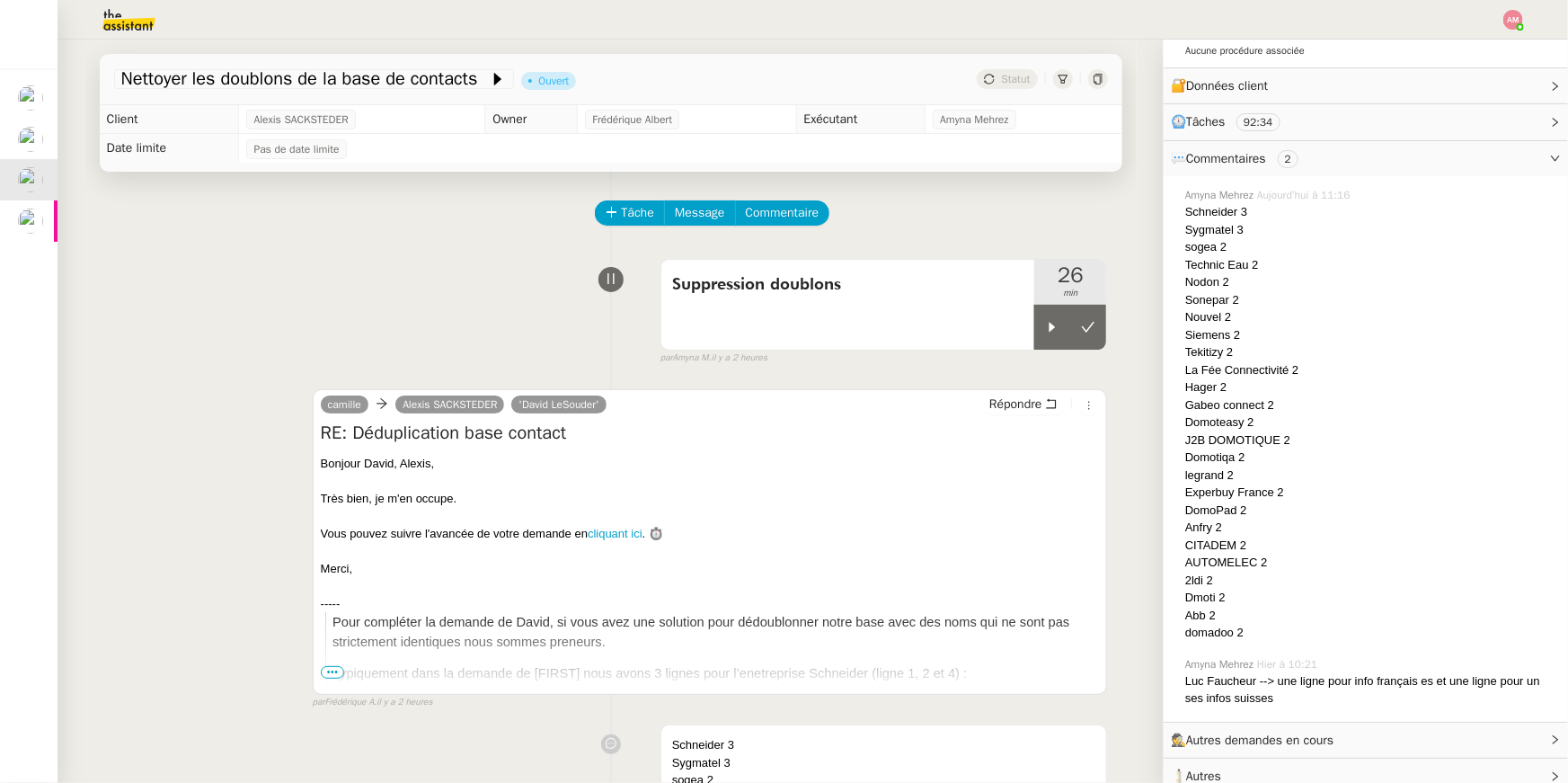 scroll, scrollTop: 173, scrollLeft: 0, axis: vertical 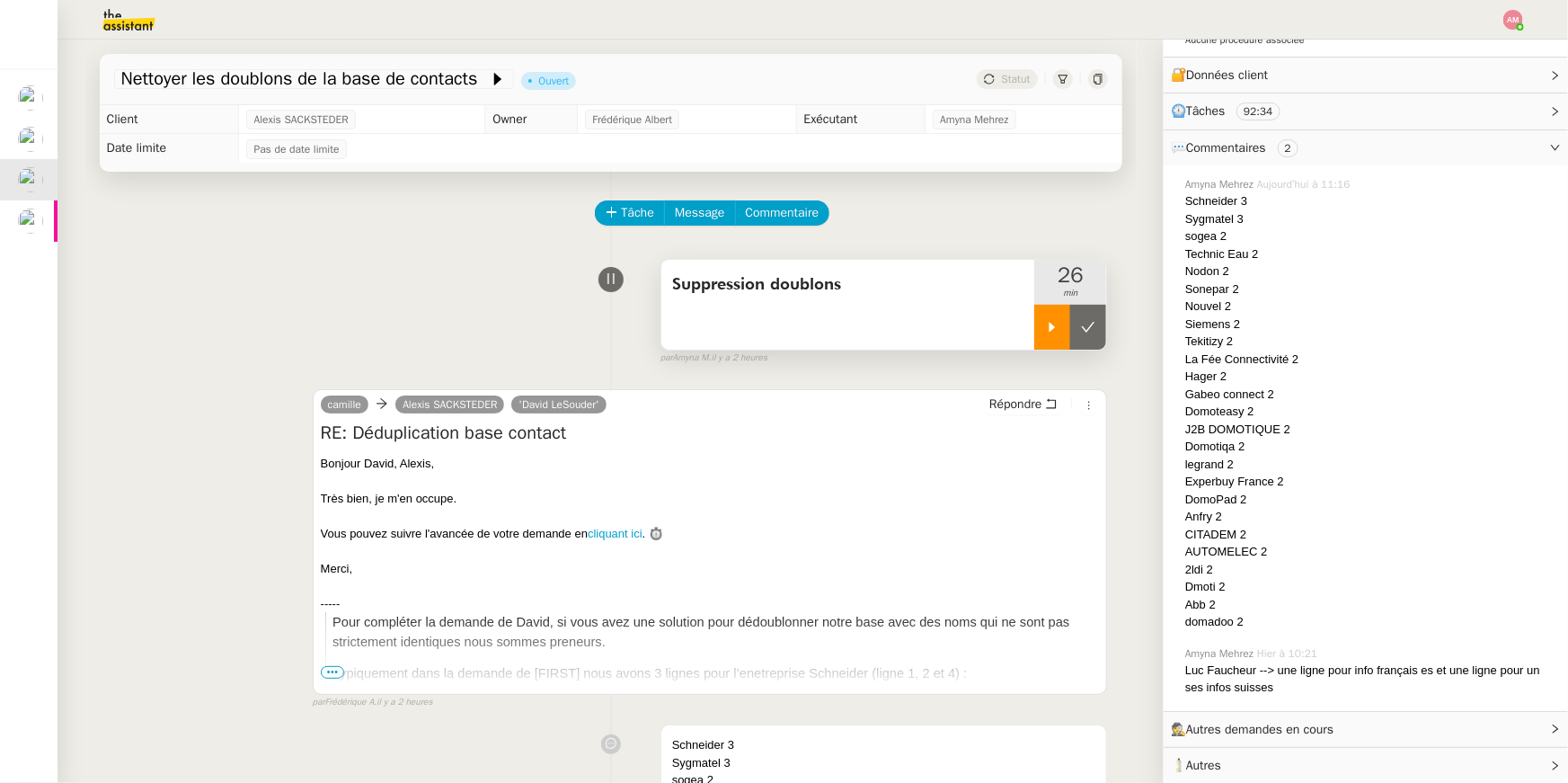 click at bounding box center [1052, 327] 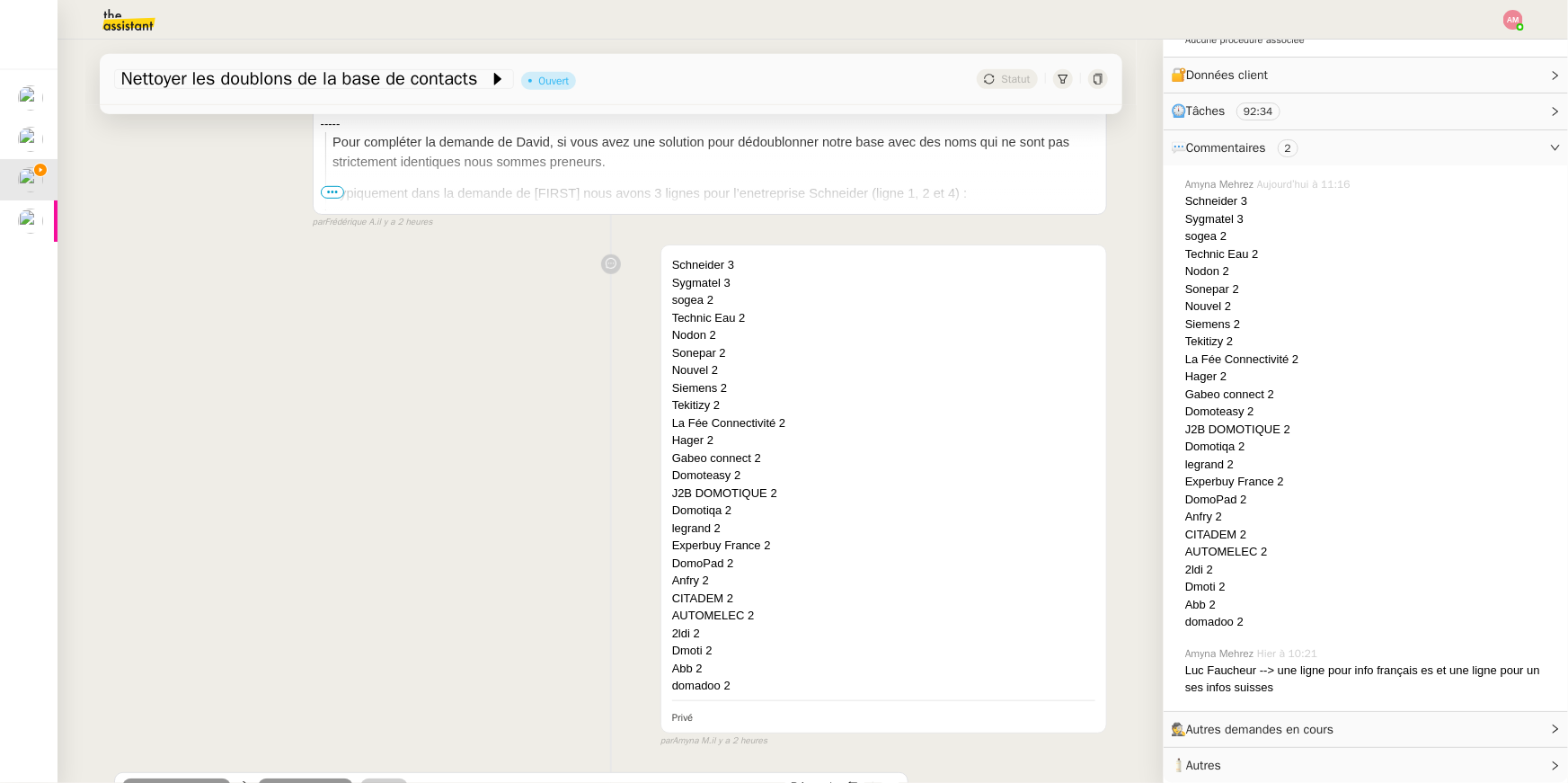 scroll, scrollTop: 823, scrollLeft: 0, axis: vertical 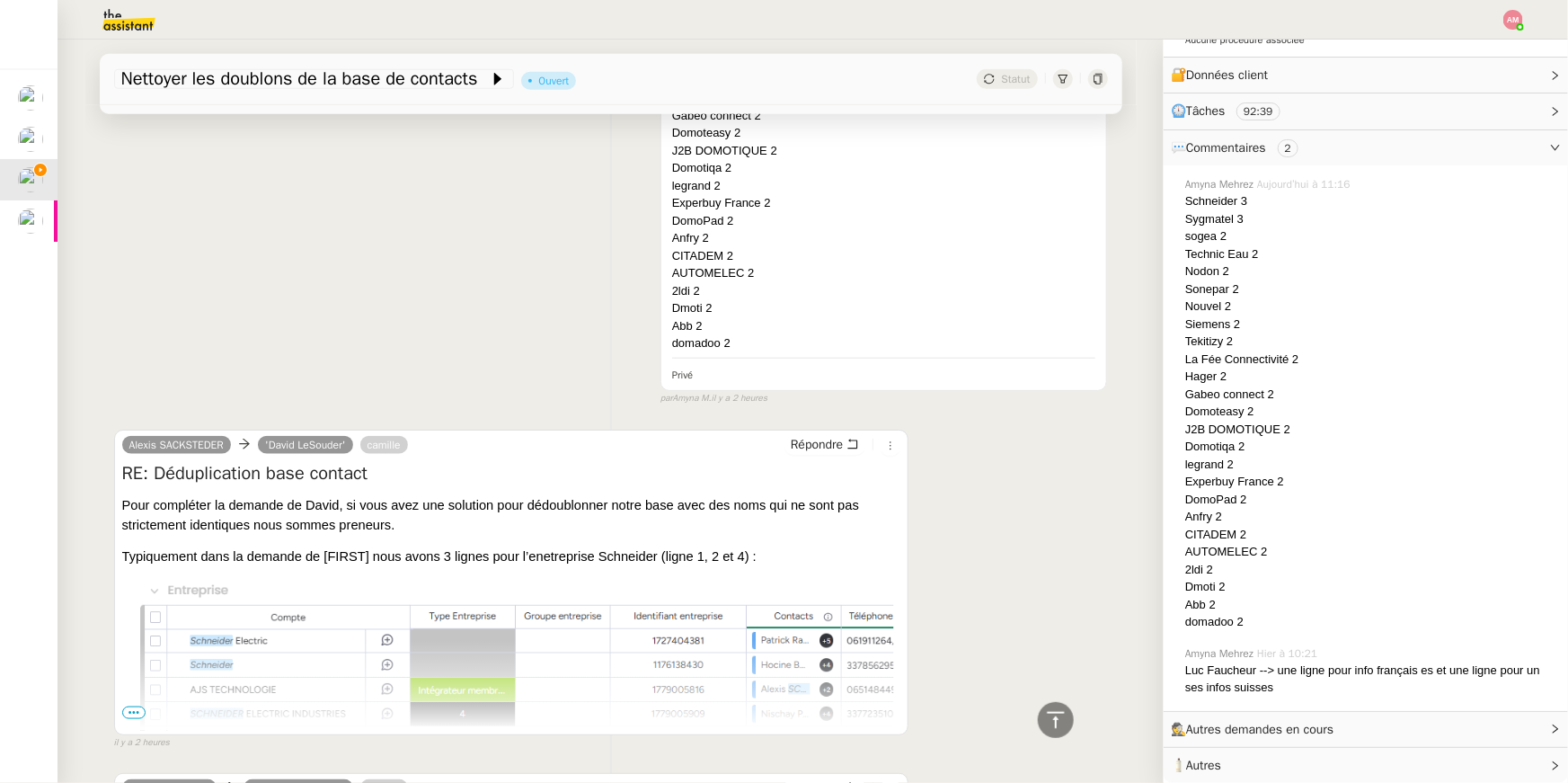 click on "•••" at bounding box center [134, 713] 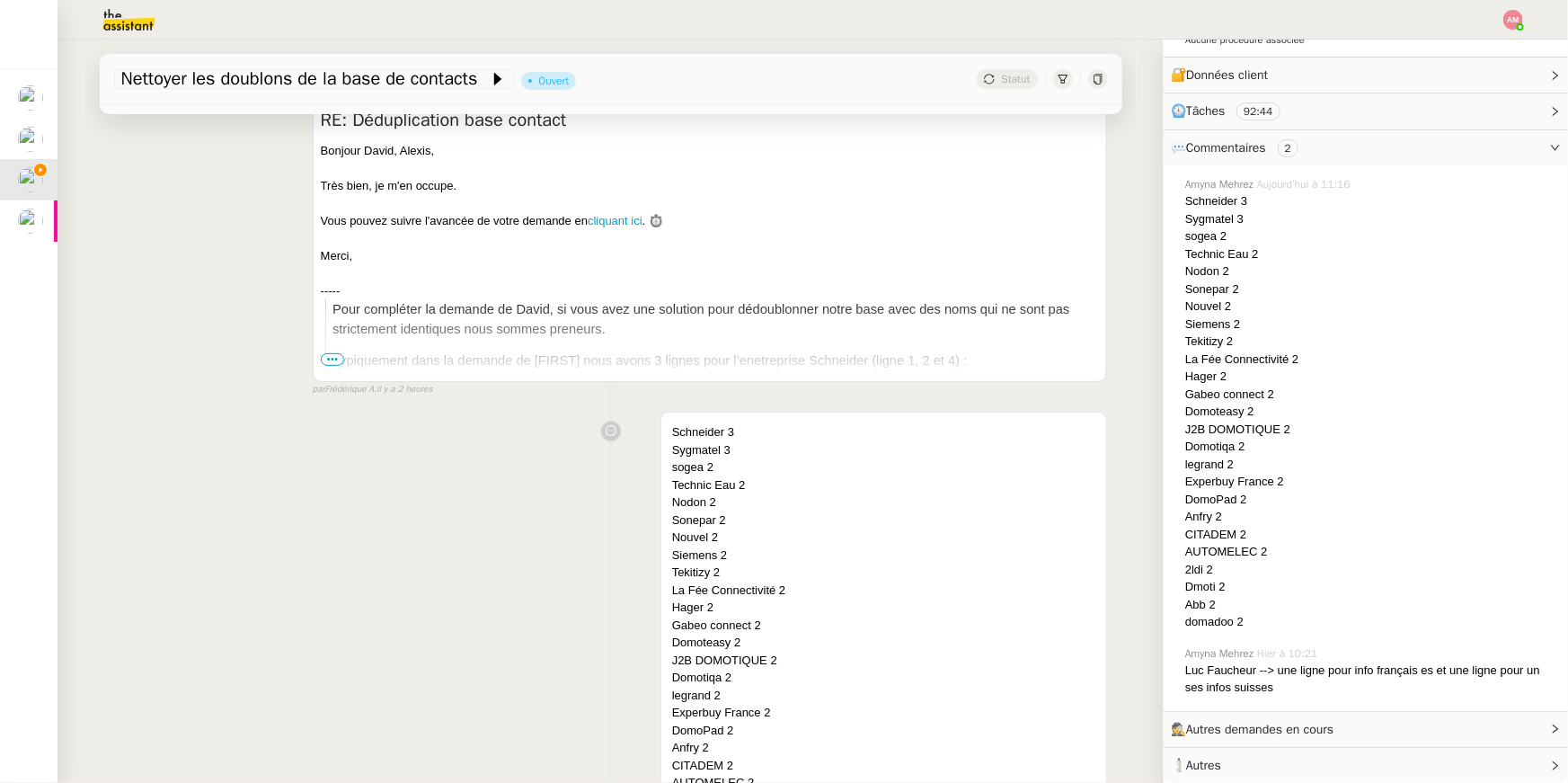 scroll, scrollTop: 0, scrollLeft: 0, axis: both 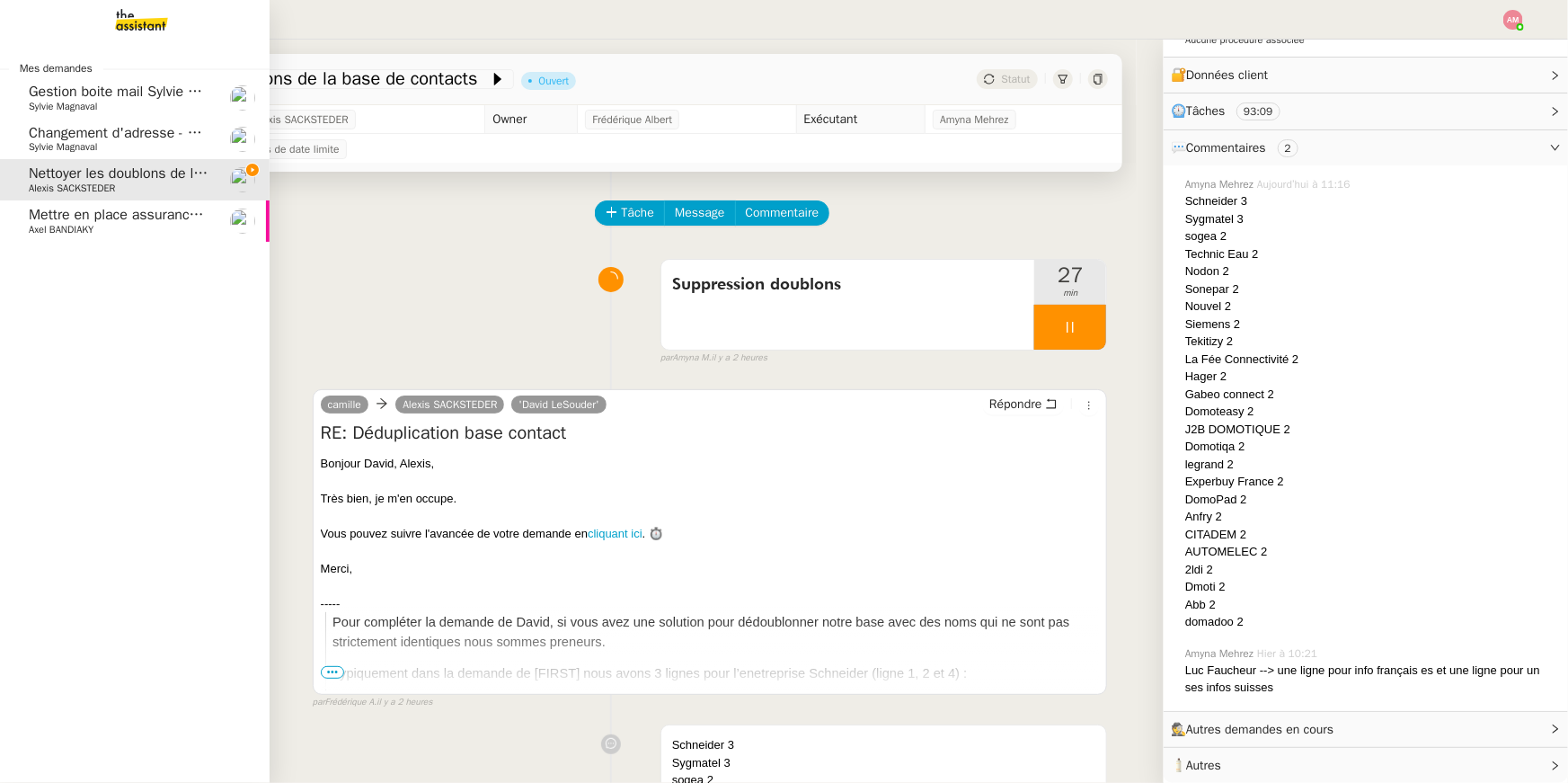 click on "Mes demandes Gestion boite mail Sylvie & John - 8 août 2025    Sylvie Magnaval    Changement d'adresse - SOGECAP     Sylvie Magnaval    Nettoyer les doublons de la base de contacts    Alexis SACKSTEDER    Mettre en place assurance véhicule    Axel BANDIAKY" at bounding box center [135, 411] 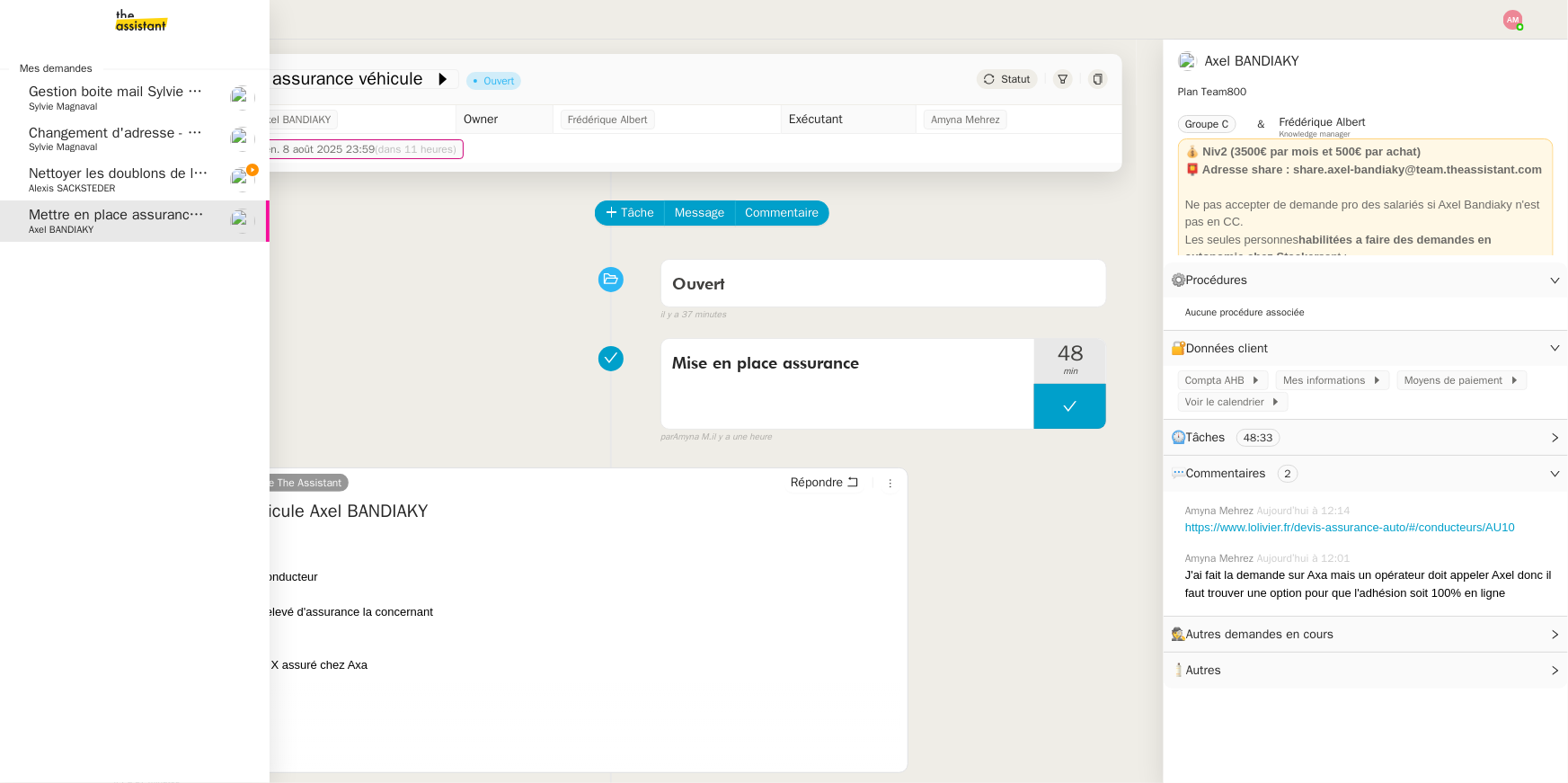 scroll, scrollTop: 0, scrollLeft: 0, axis: both 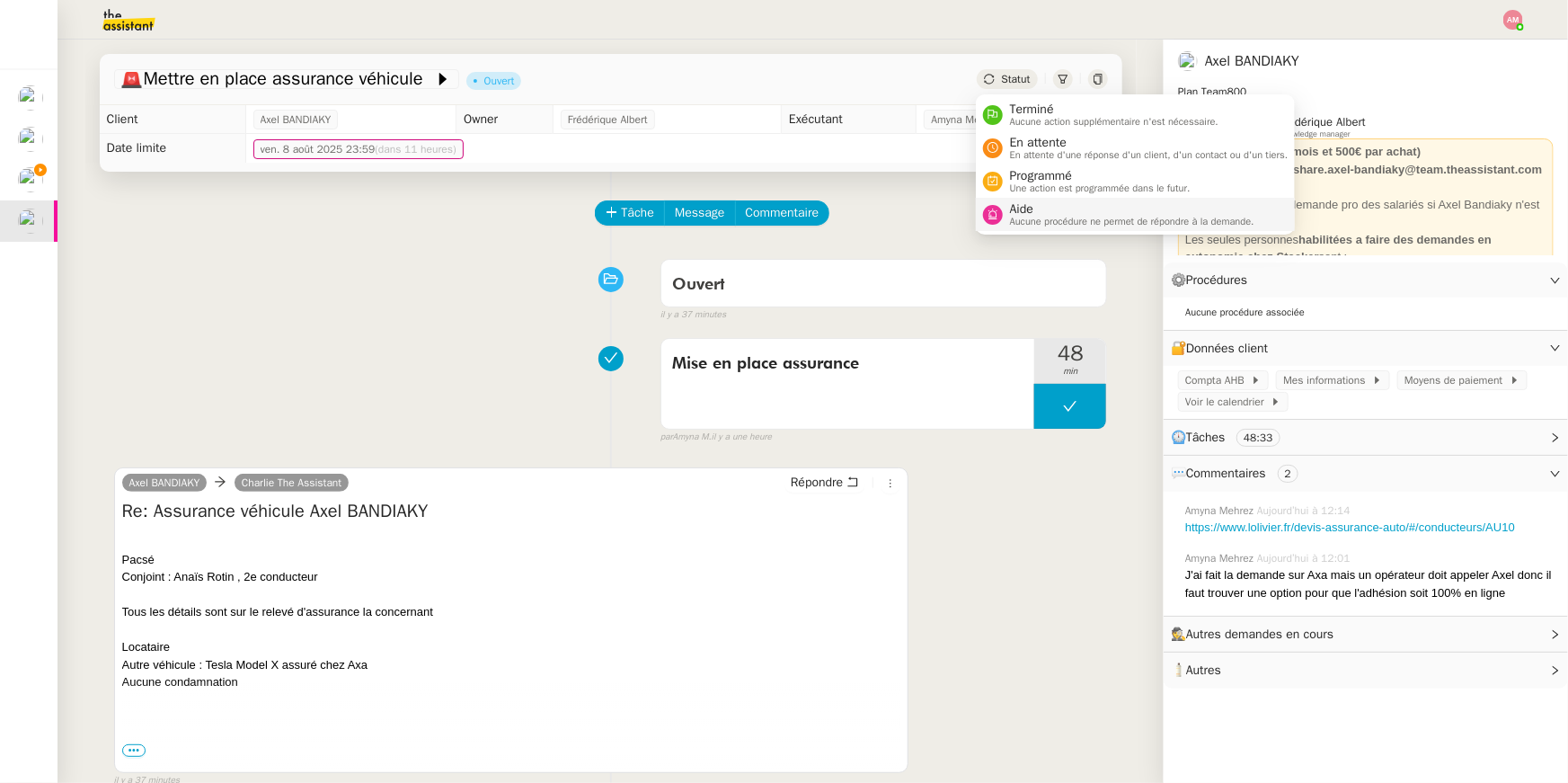 click on "Aucune procédure ne permet de répondre à la demande." at bounding box center [1132, 221] 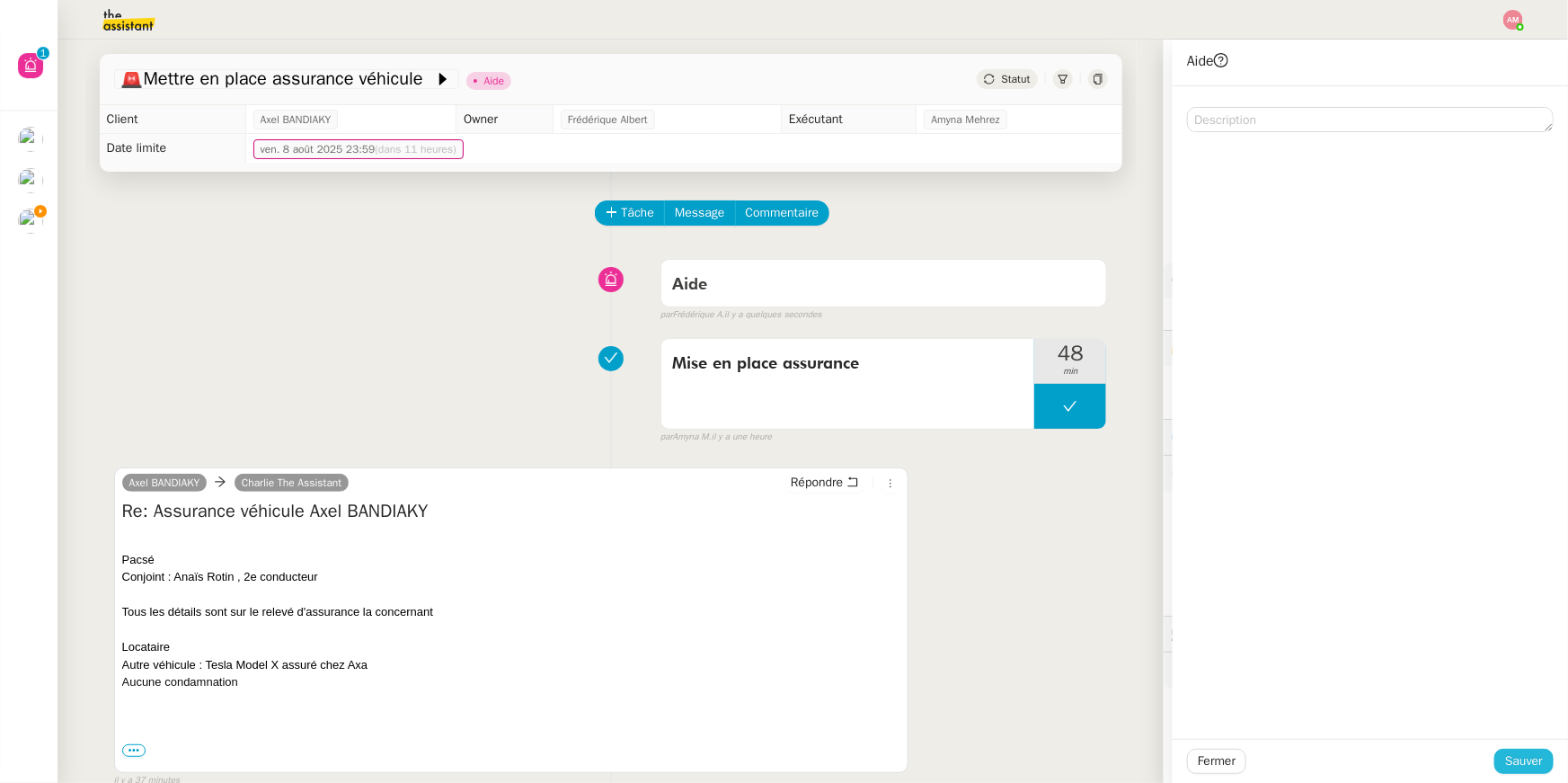 drag, startPoint x: 1510, startPoint y: 772, endPoint x: 1531, endPoint y: 762, distance: 23.259407 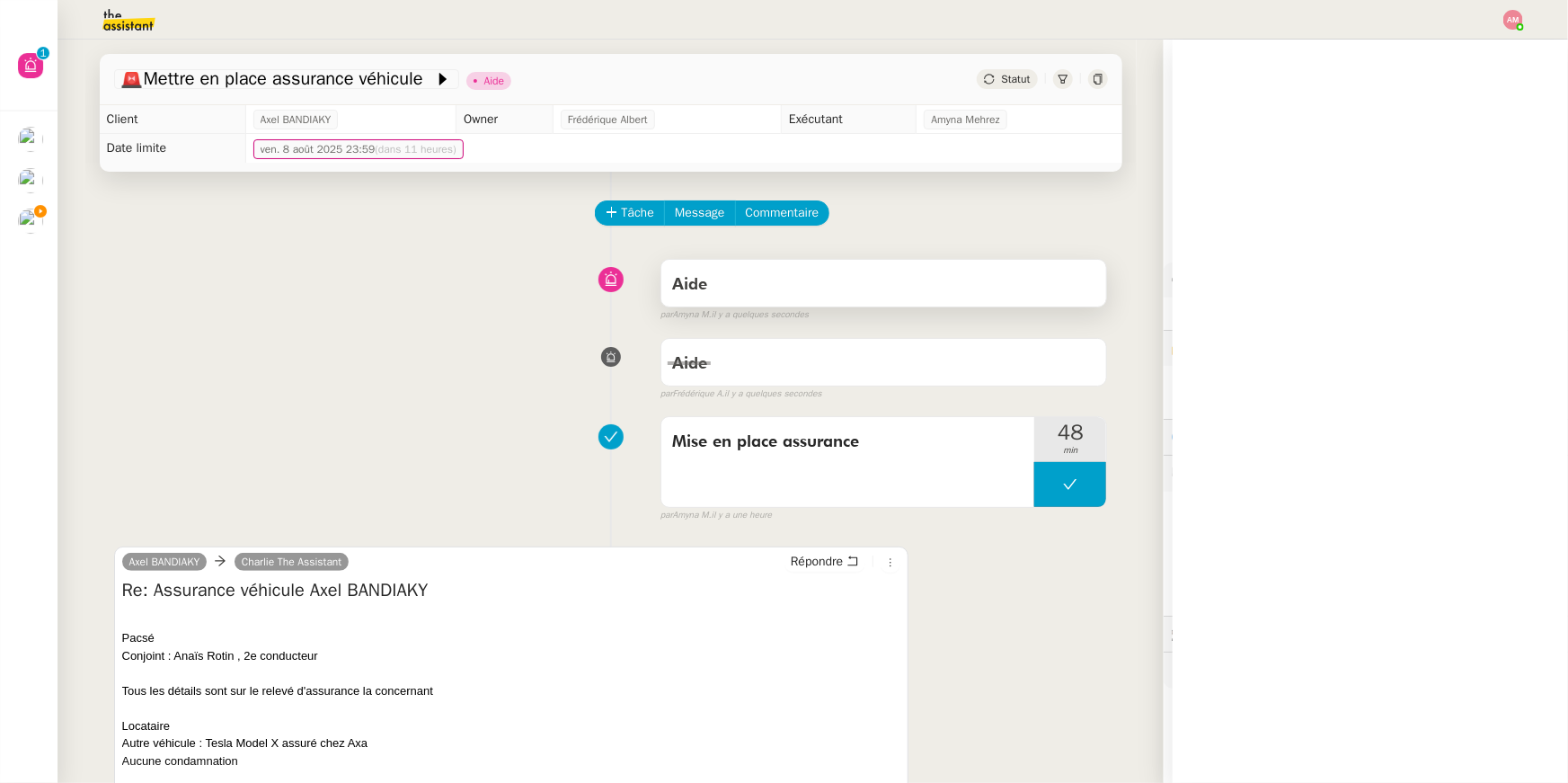 click on "Aide" at bounding box center [884, 285] 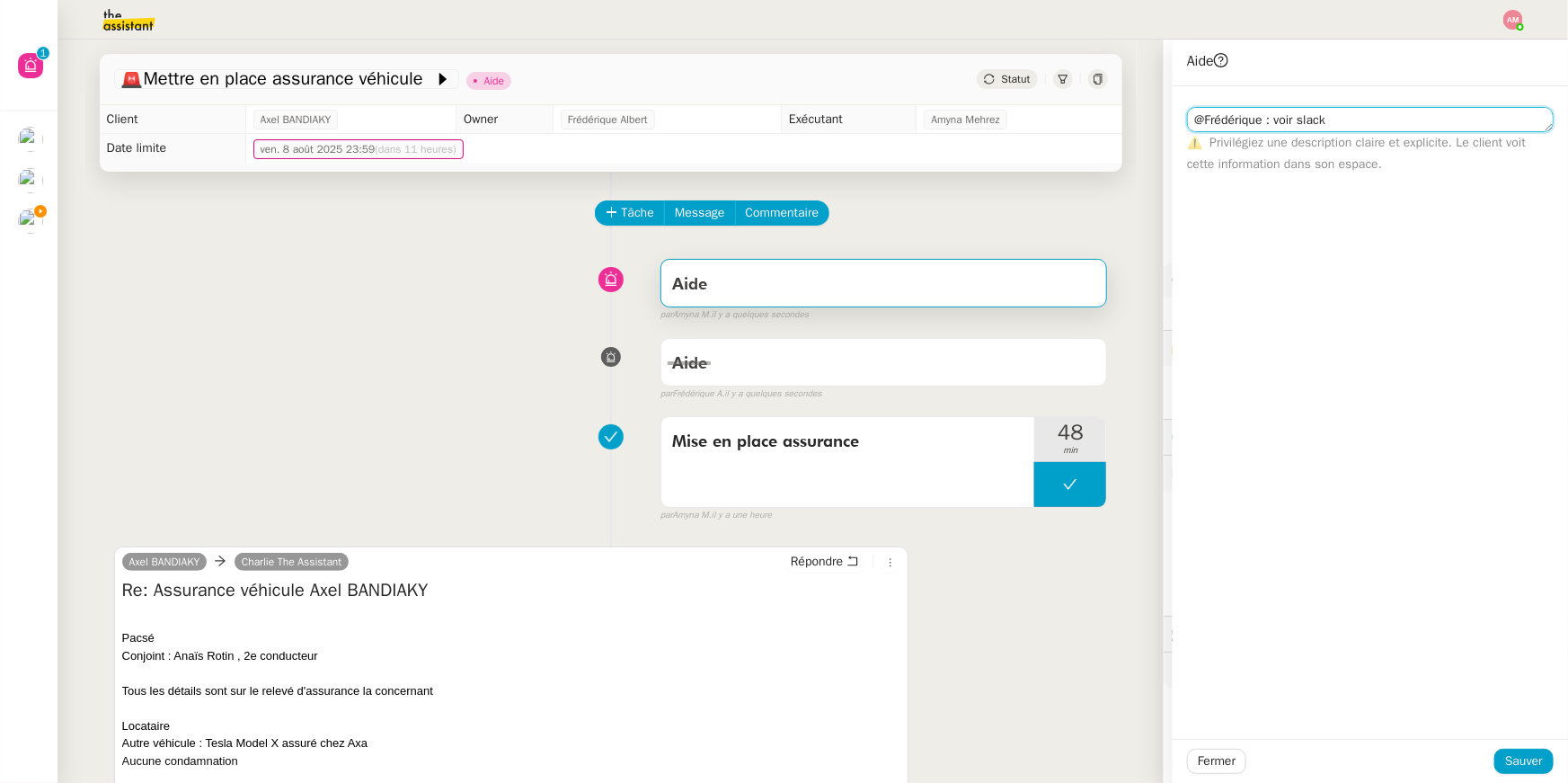 type on "@Frédérique : voir slack" 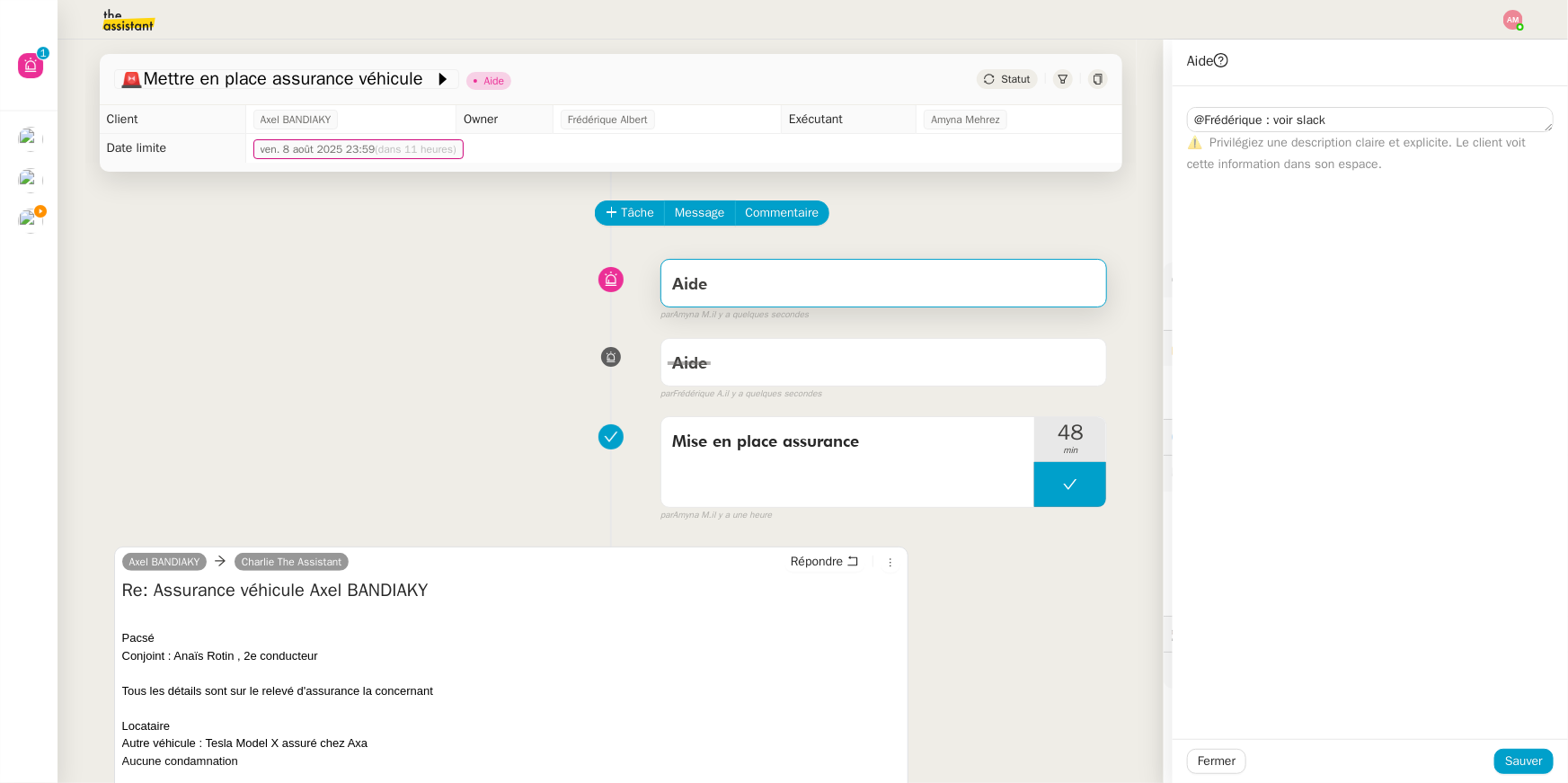 click on "Fermer Sauver" 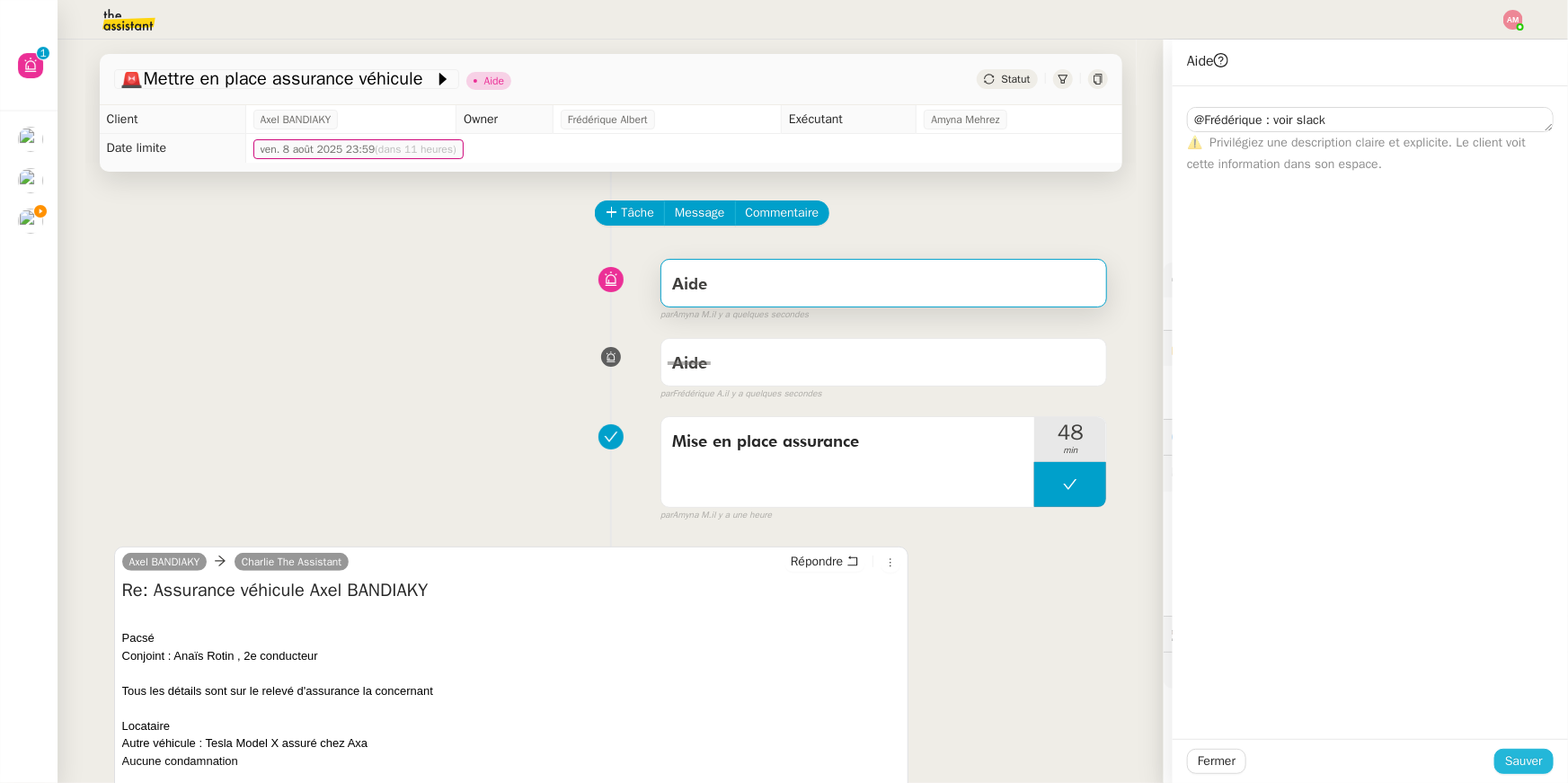 click on "Sauver" 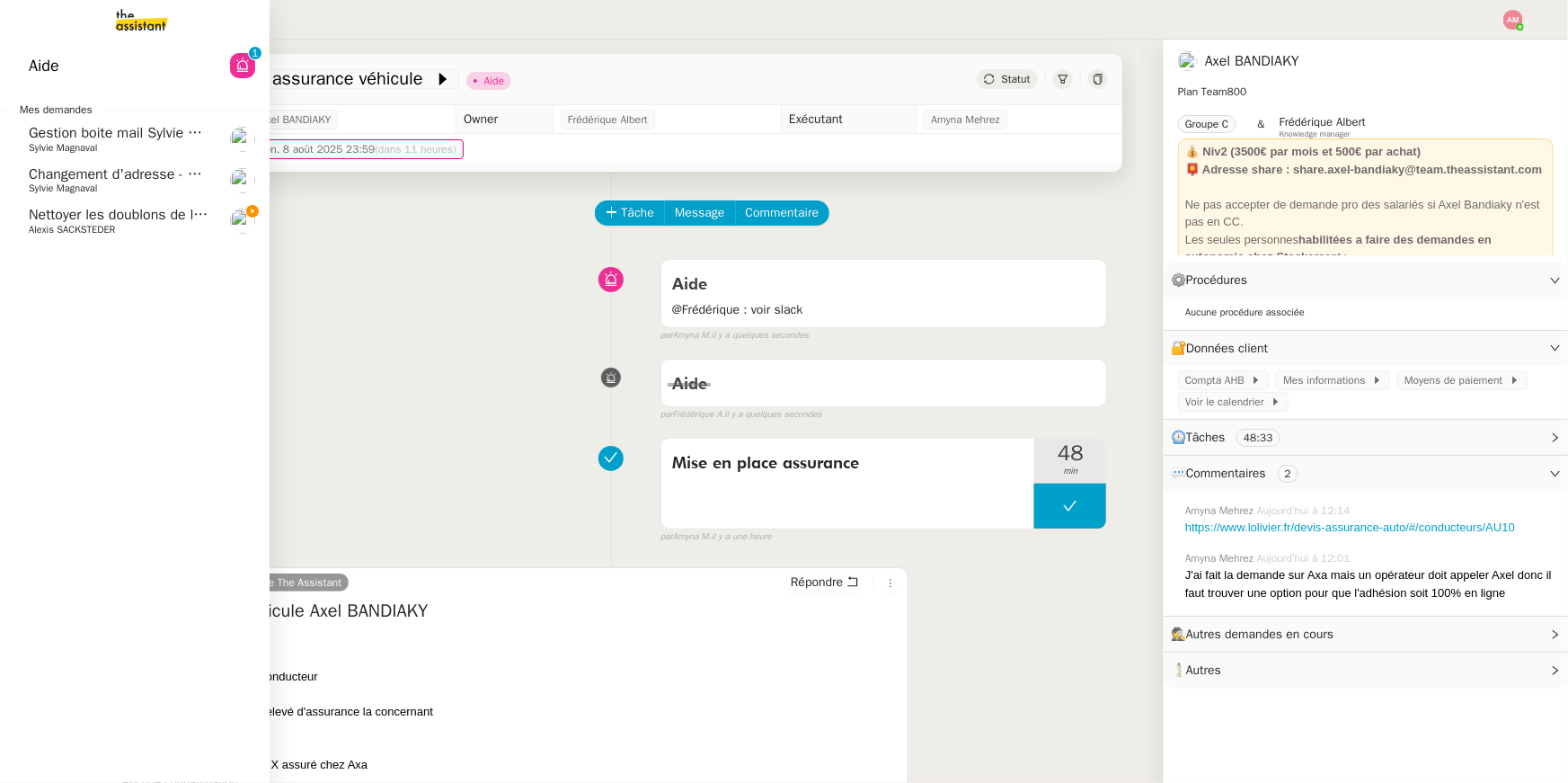 click on "Nettoyer les doublons de la base de contacts    Alexis SACKSTEDER" 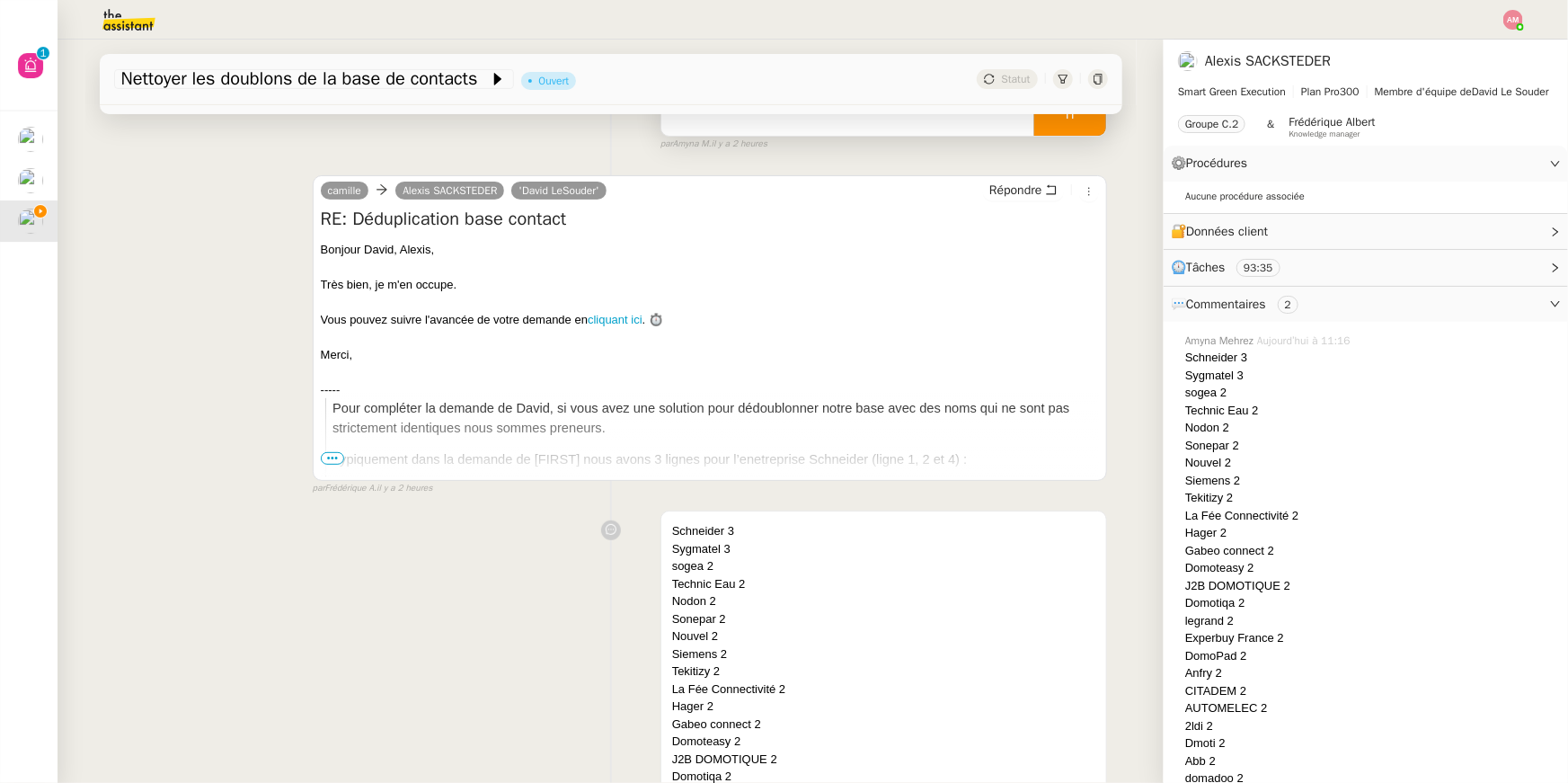 scroll, scrollTop: 215, scrollLeft: 0, axis: vertical 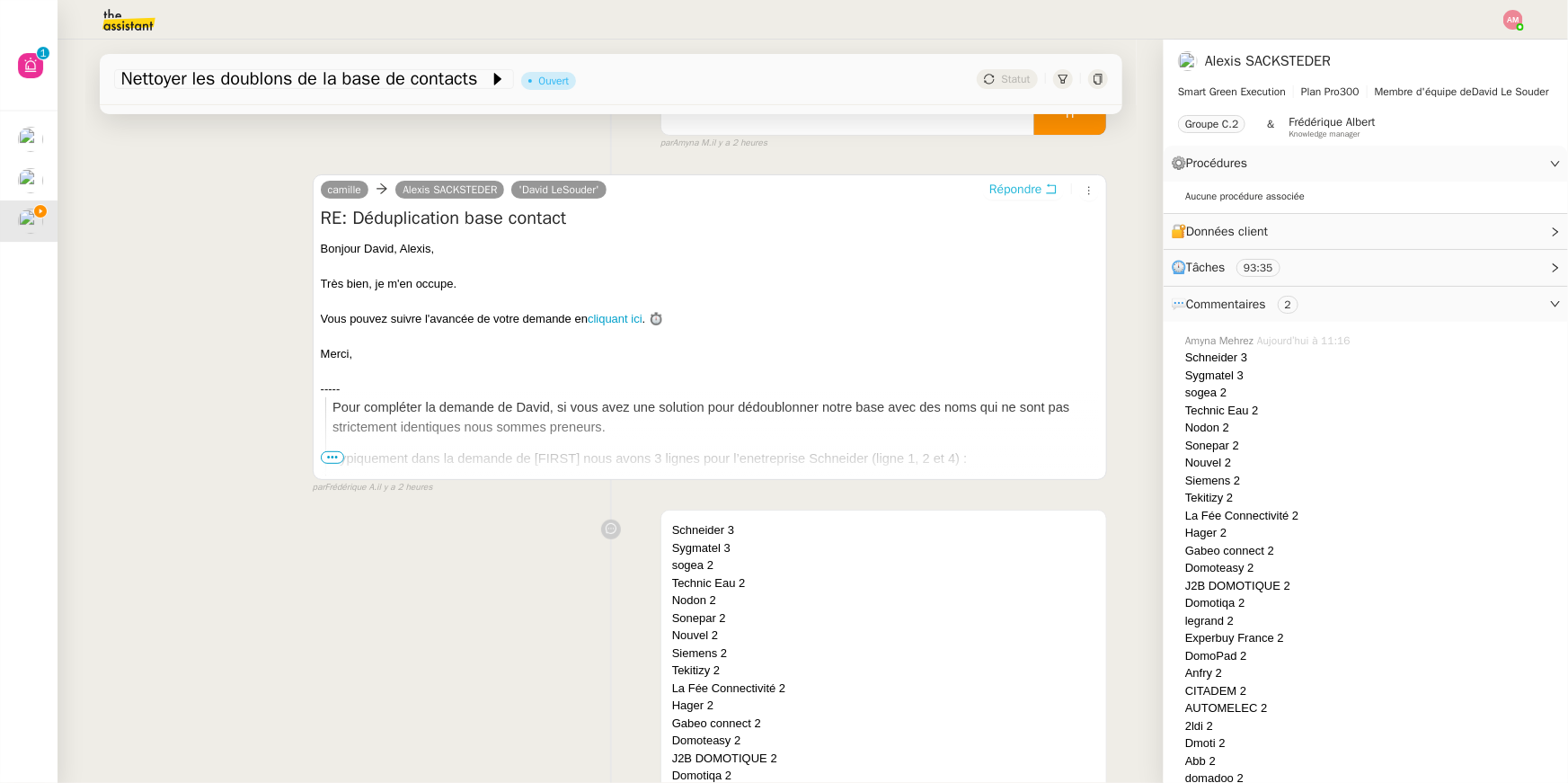 click on "Répondre" at bounding box center (1015, 190) 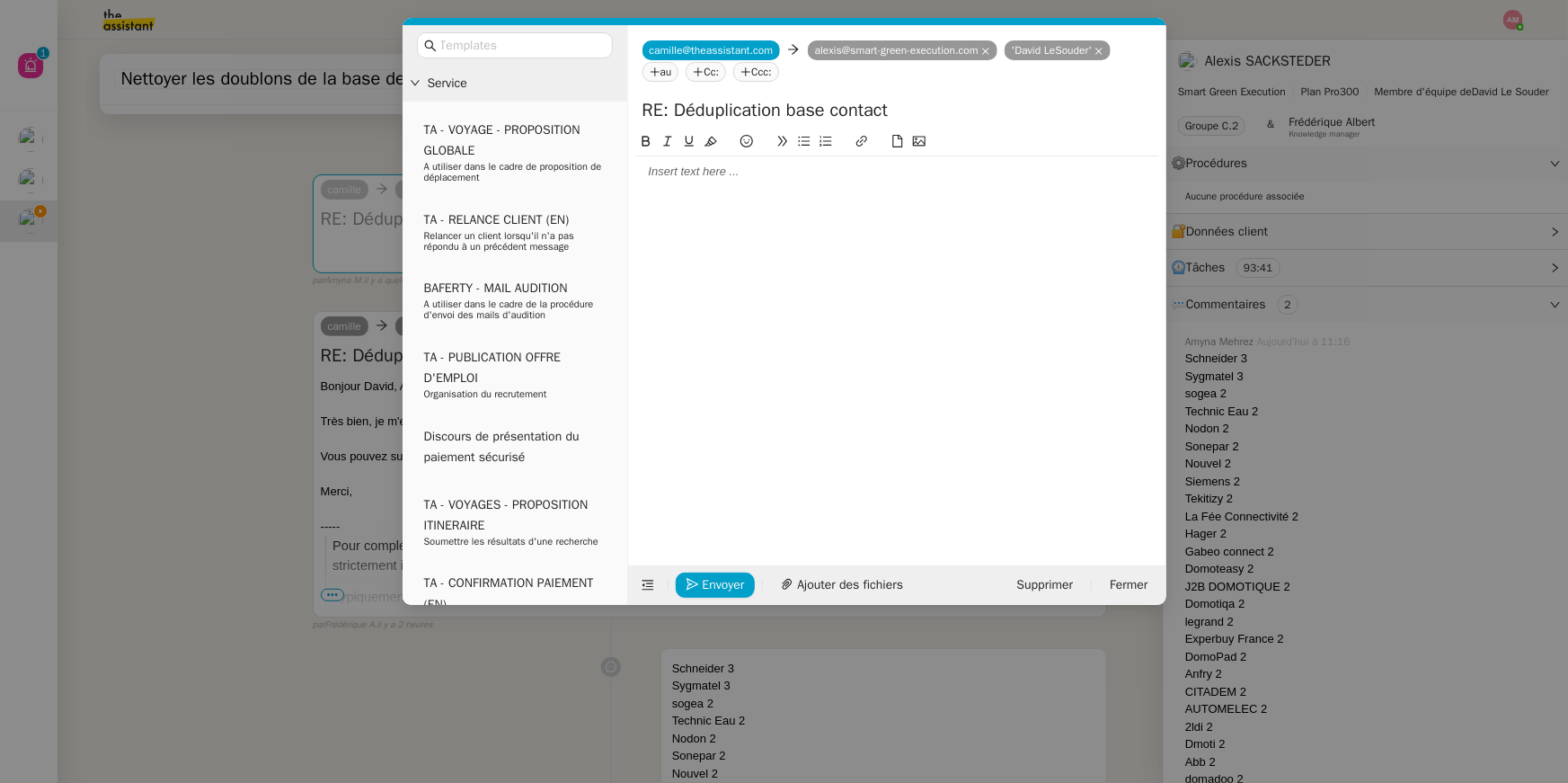 click 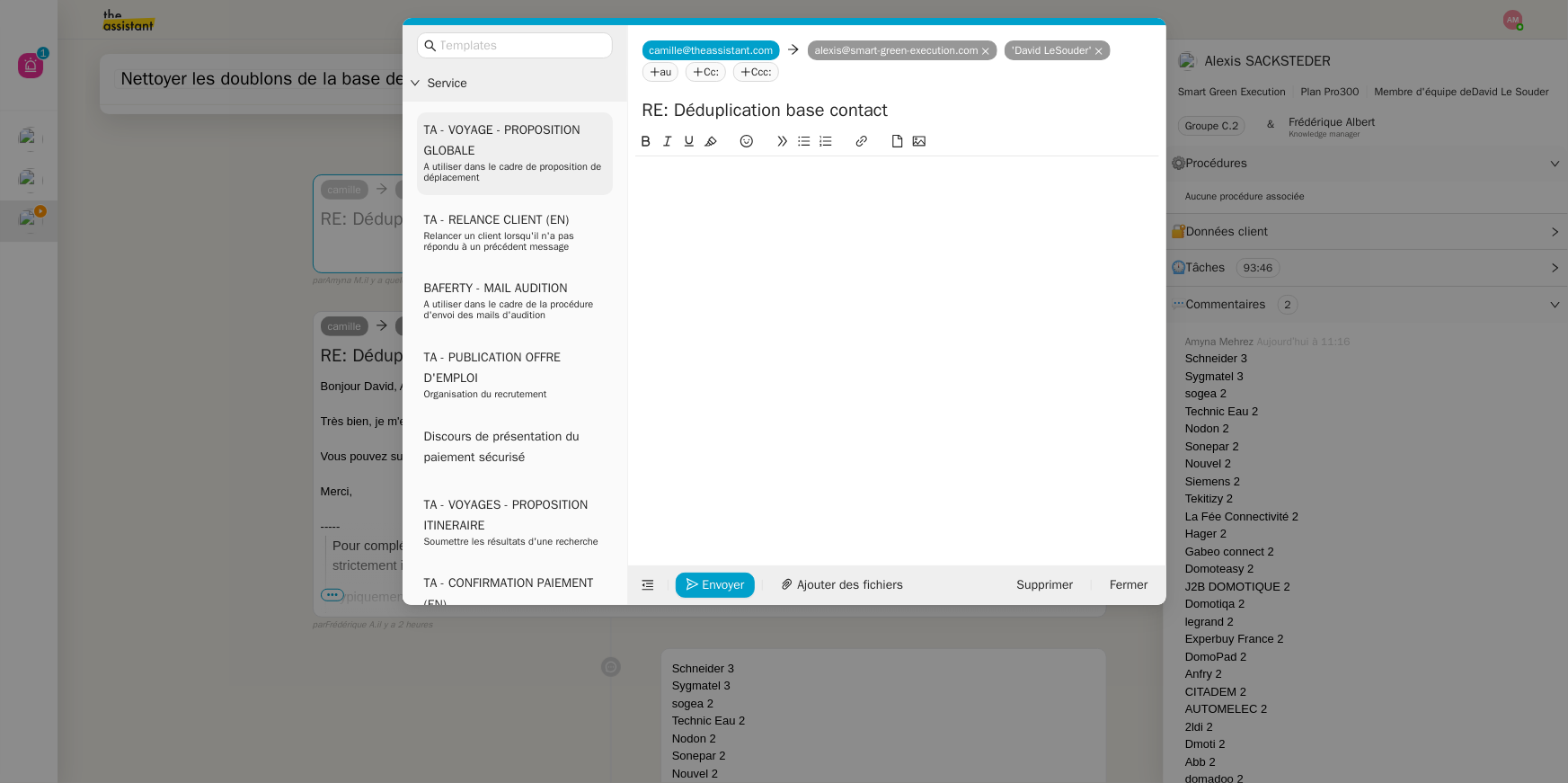 type 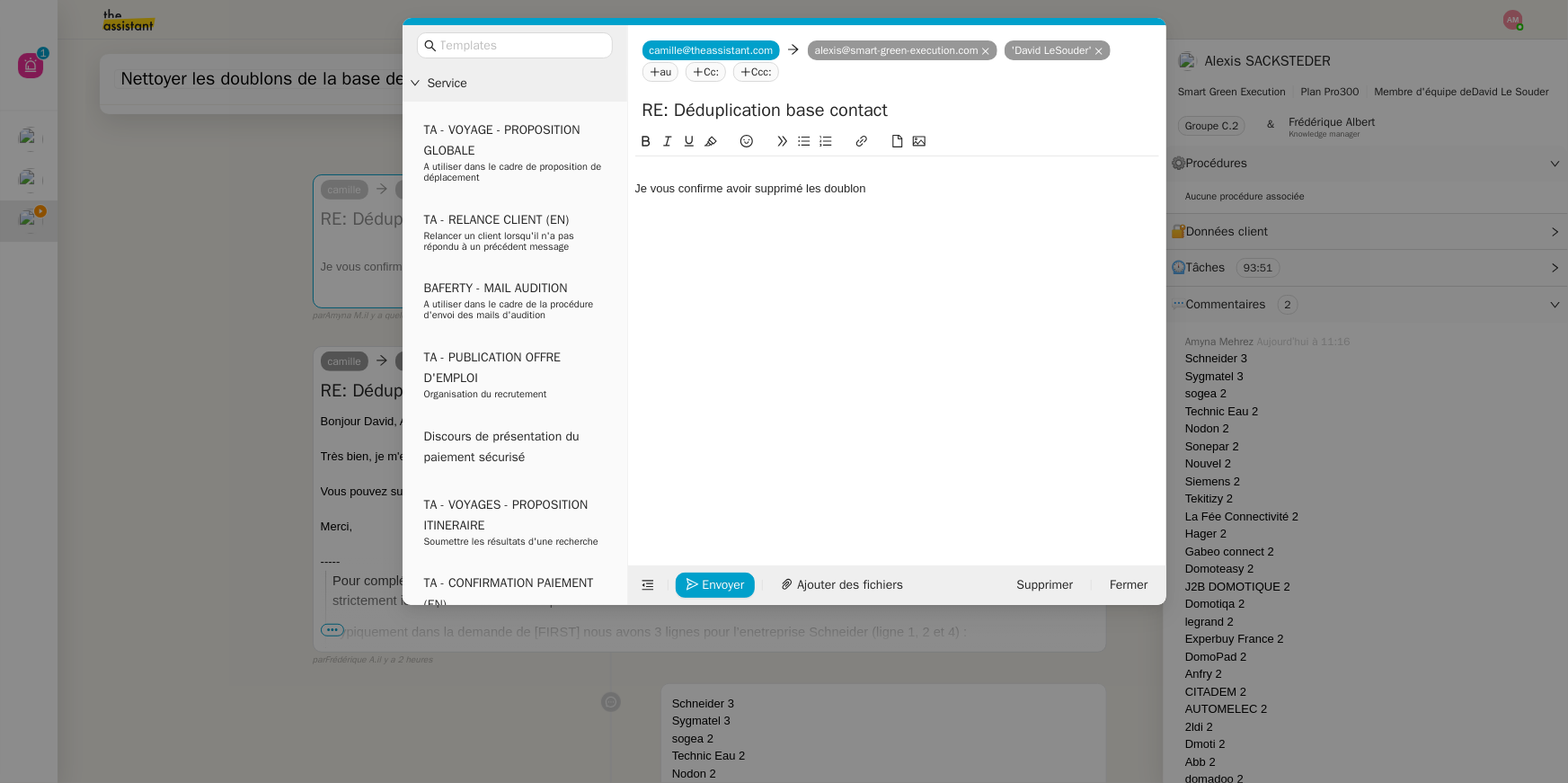 click on "Service TA - VOYAGE - PROPOSITION GLOBALE    A utiliser dans le cadre de proposition de déplacement TA - RELANCE CLIENT (EN)    Relancer un client lorsqu'il n'a pas répondu à un précédent message BAFERTY - MAIL AUDITION    A utiliser dans le cadre de la procédure d'envoi des mails d'audition TA - PUBLICATION OFFRE D'EMPLOI     Organisation du recrutement Discours de présentation du paiement sécurisé    TA - VOYAGES - PROPOSITION ITINERAIRE    Soumettre les résultats d'une recherche TA - CONFIRMATION PAIEMENT (EN)    Confirmer avec le client de modèle de transaction - Attention Plan Pro nécessaire. TA - COURRIER EXPEDIE (recommandé)    A utiliser dans le cadre de l'envoi d'un courrier recommandé TA - PARTAGE DE CALENDRIER (EN)    A utiliser pour demander au client de partager son calendrier afin de faciliter l'accès et la gestion PSPI - Appel de fonds MJL    A utiliser dans le cadre de la procédure d'appel de fonds MJL TA - RELANCE CLIENT    TA - AR PROCEDURES        21 YIELD" at bounding box center [784, 391] 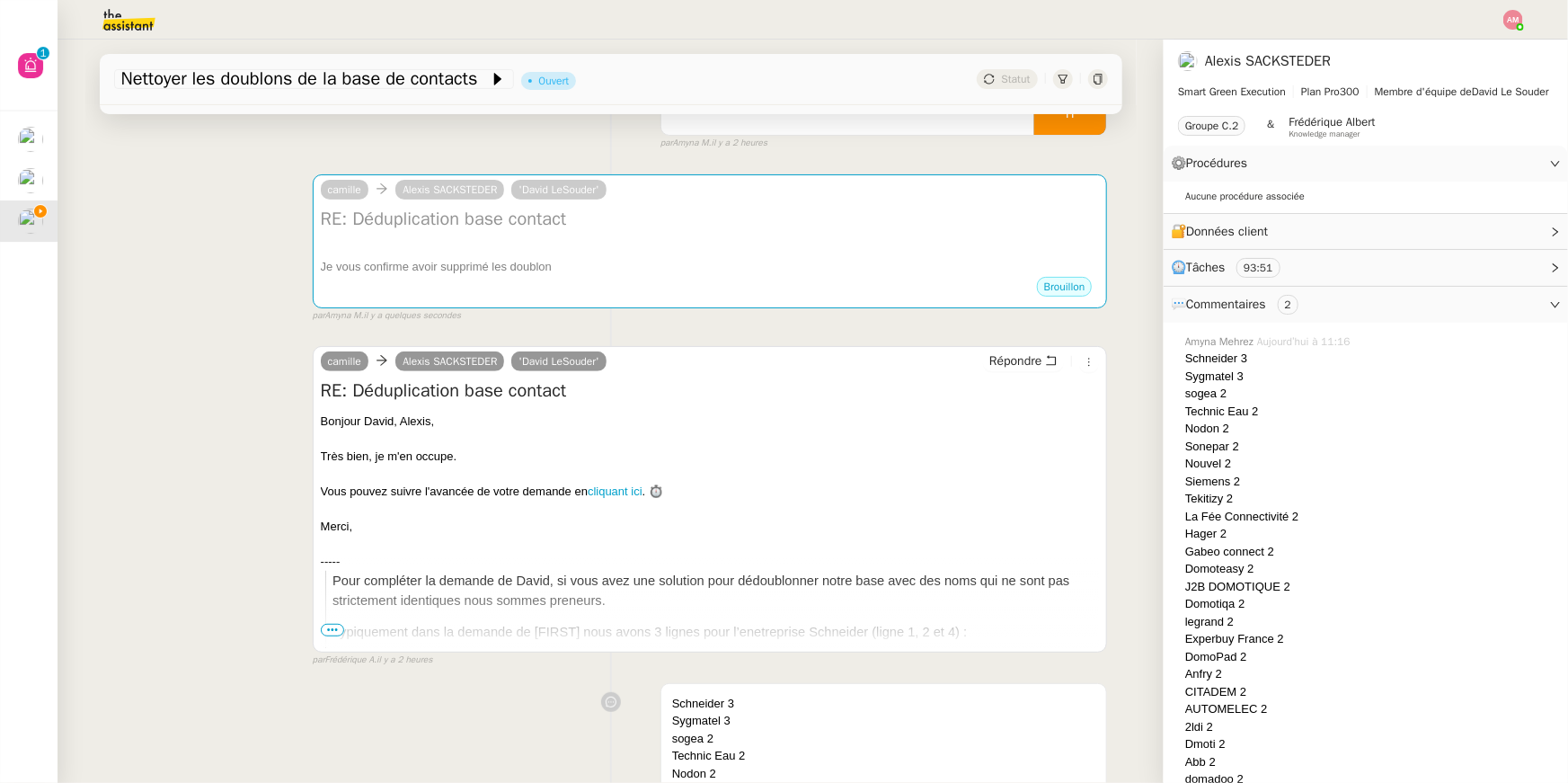 click on "Aide  0   1   2   3   4   5   6   7   8   9" 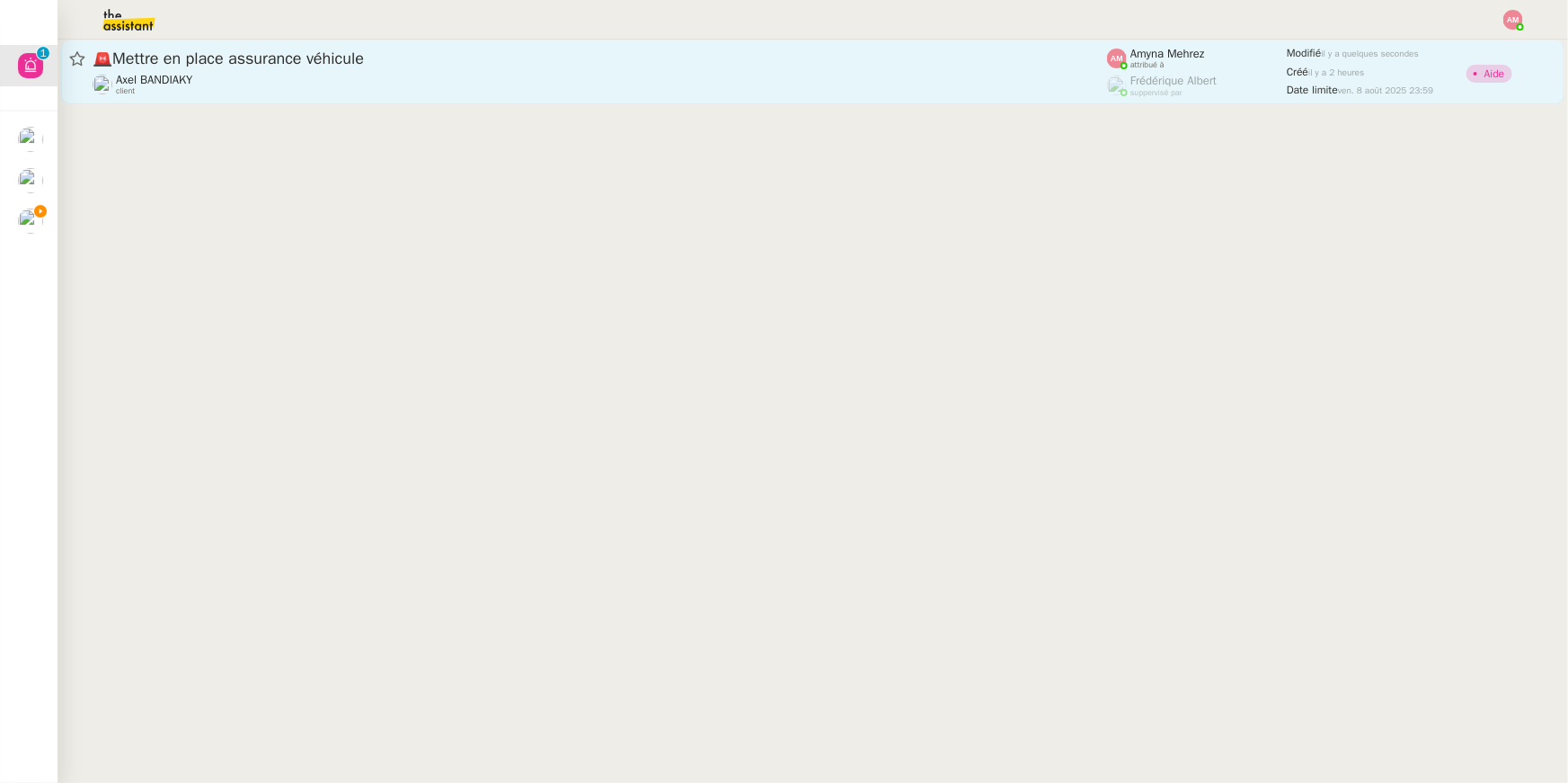 click on "🚨   Mettre en place assurance véhicule" 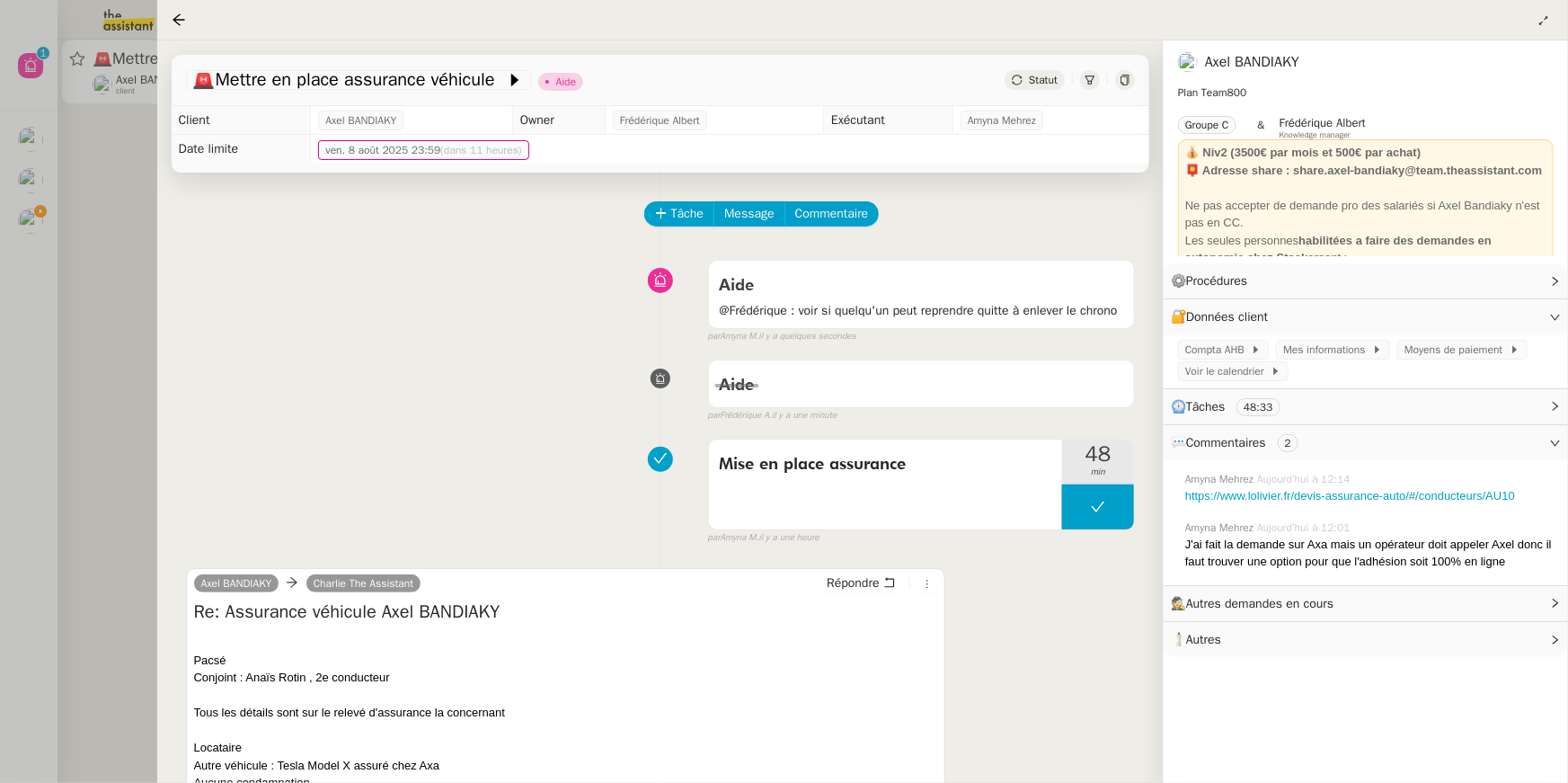 drag, startPoint x: 428, startPoint y: 84, endPoint x: 474, endPoint y: 49, distance: 57.801384 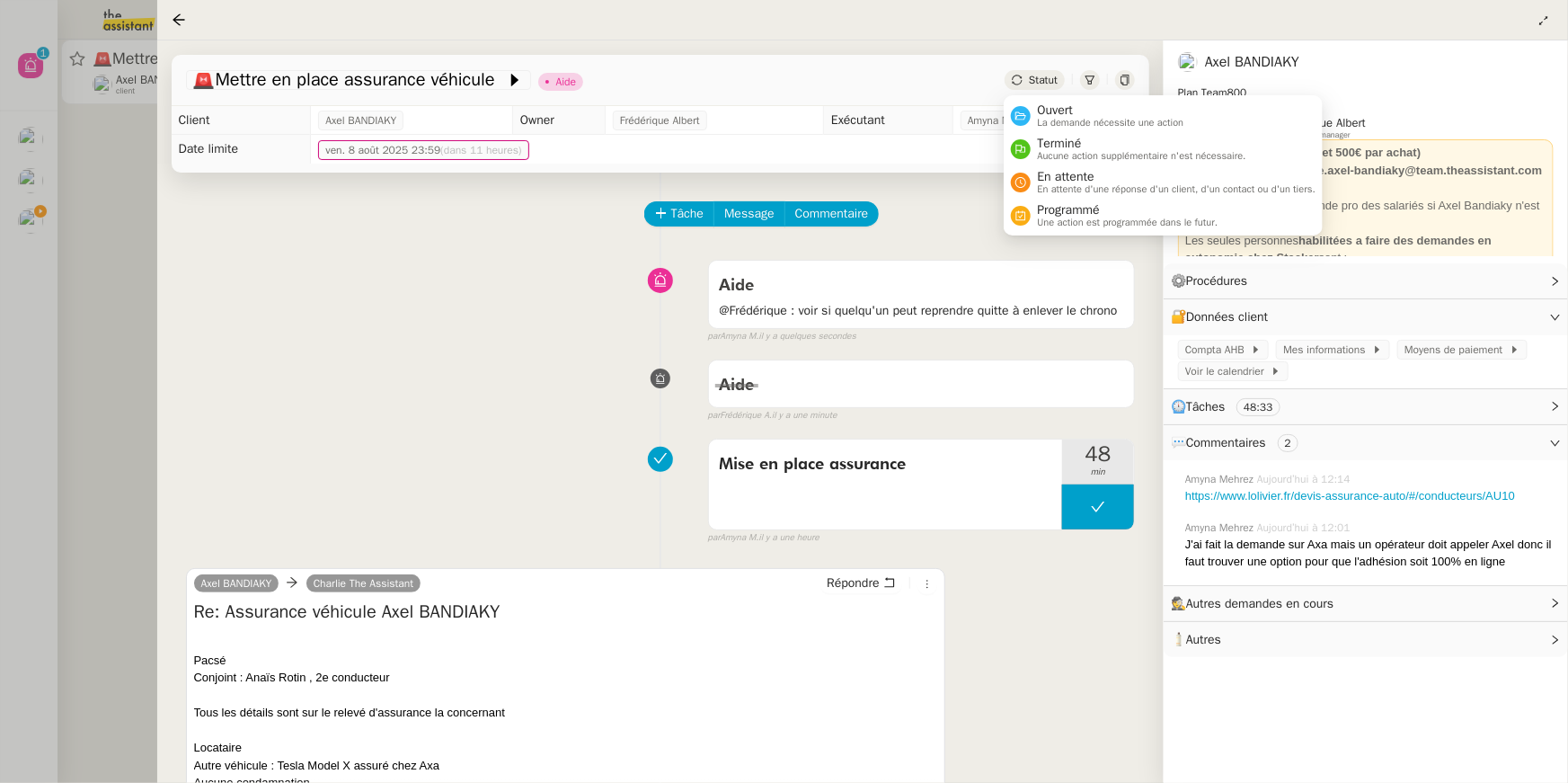 click 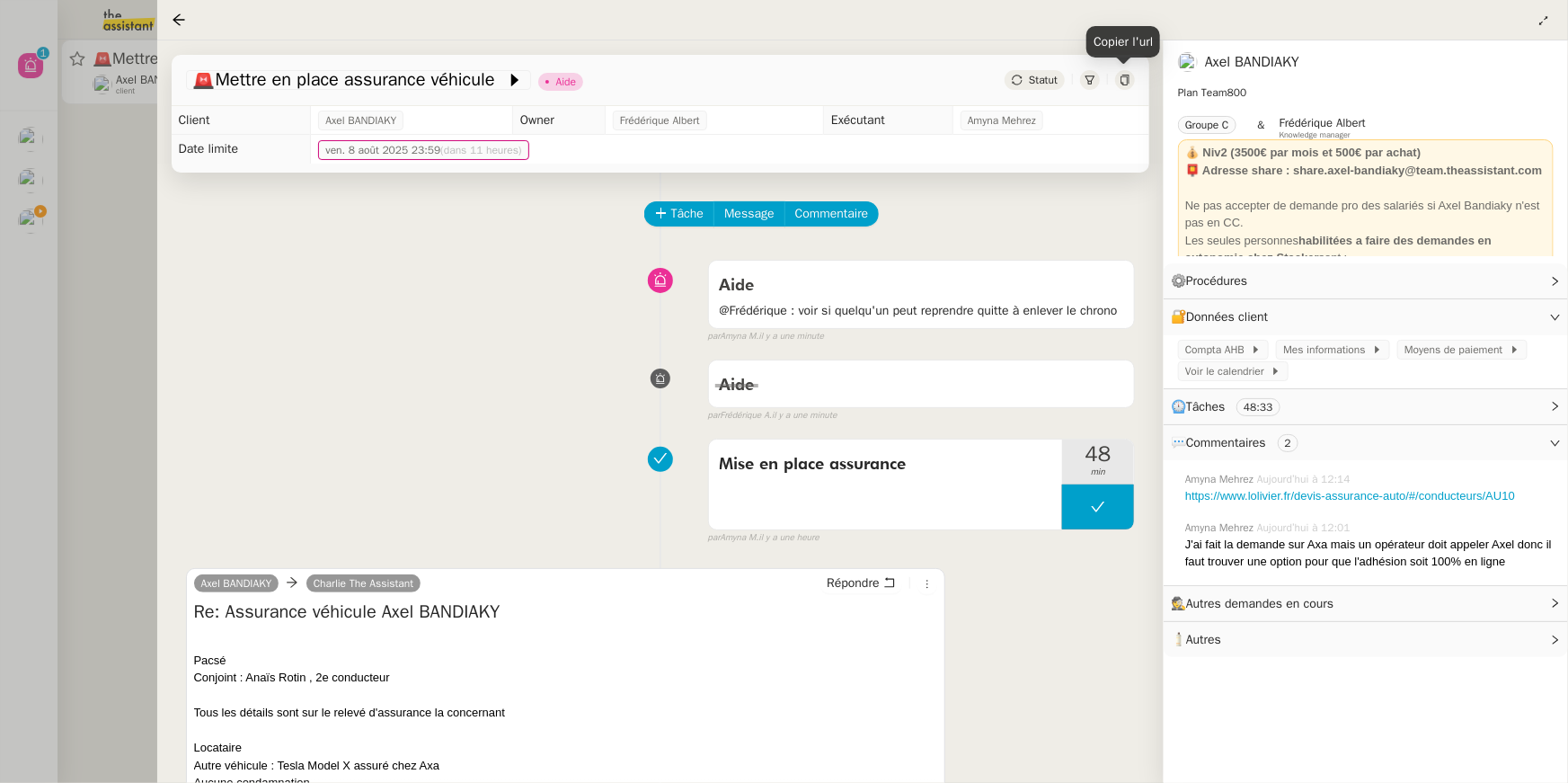 click at bounding box center (784, 391) 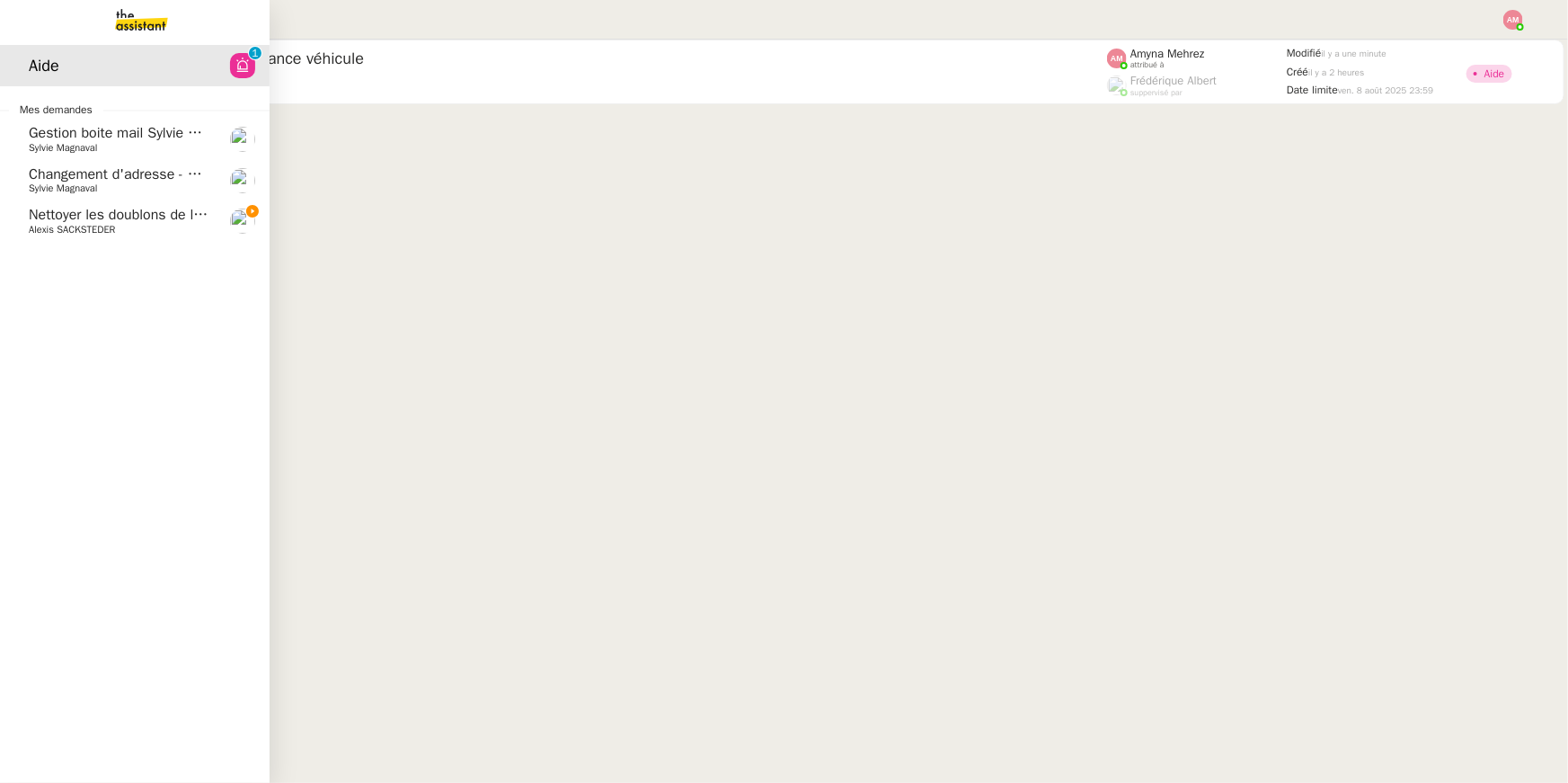 click on "Nettoyer les doublons de la base de contacts" 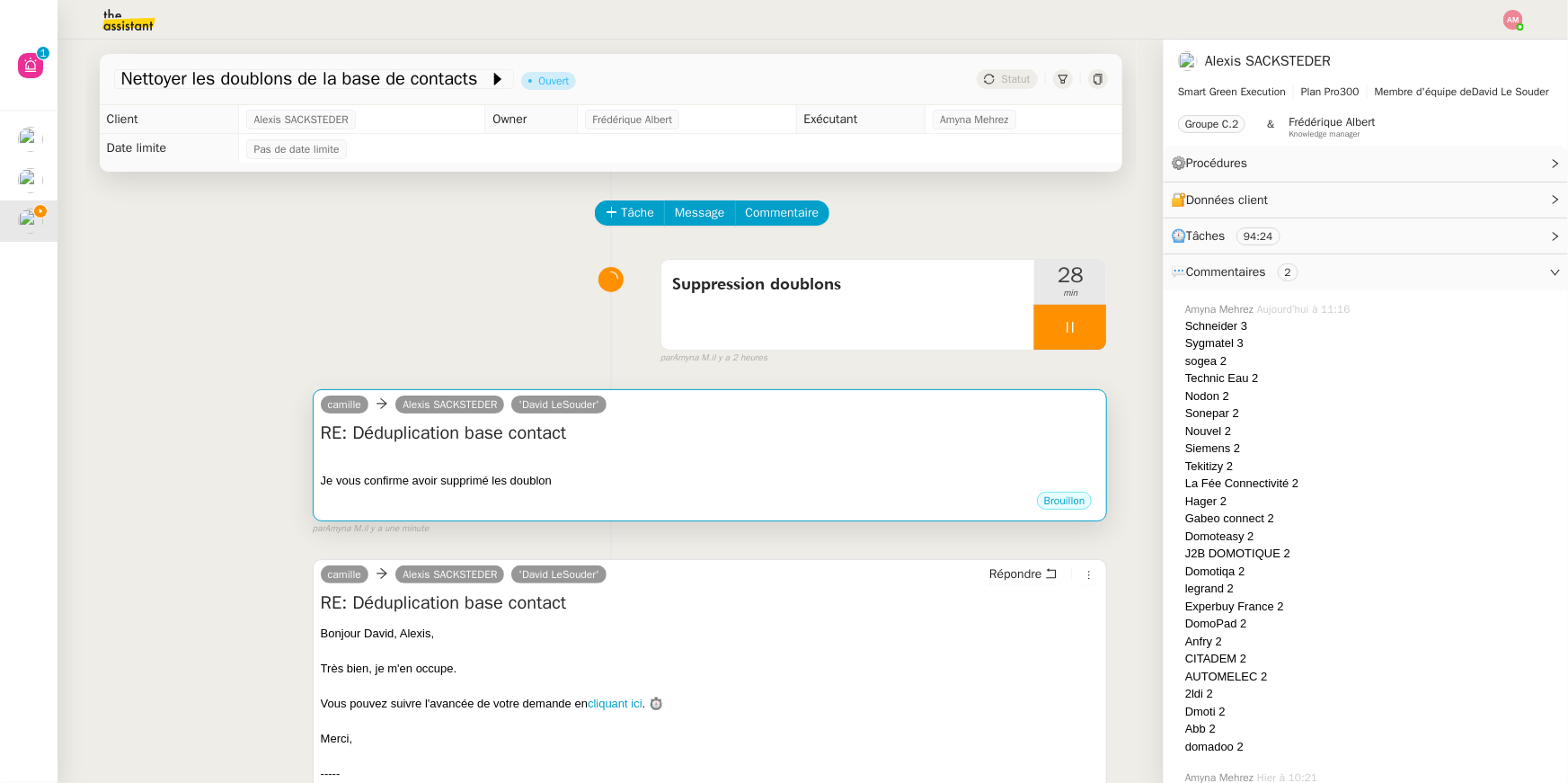 click on "Je vous confirme avoir supprimé les doublon" at bounding box center (710, 481) 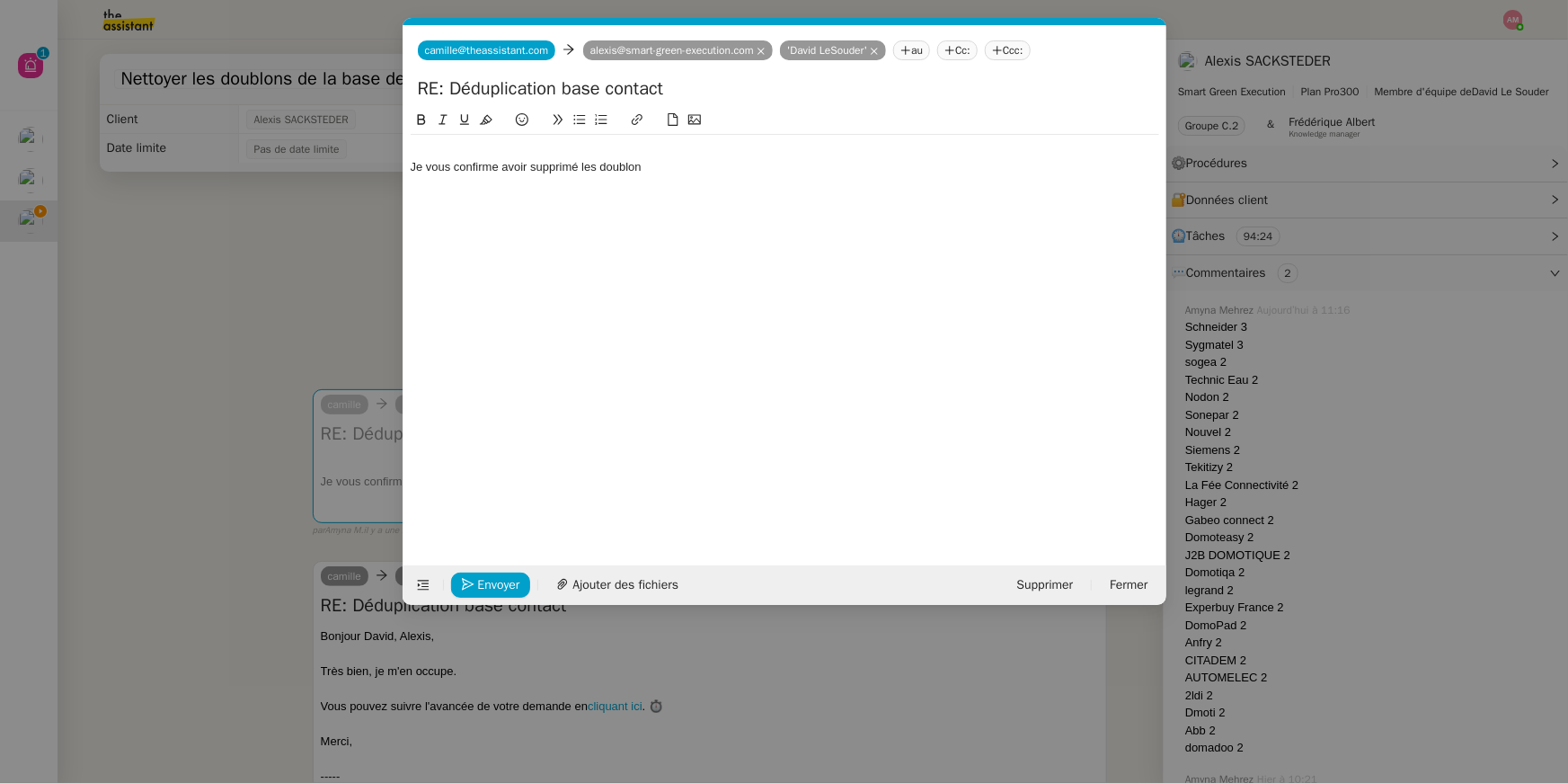 scroll, scrollTop: 0, scrollLeft: 38, axis: horizontal 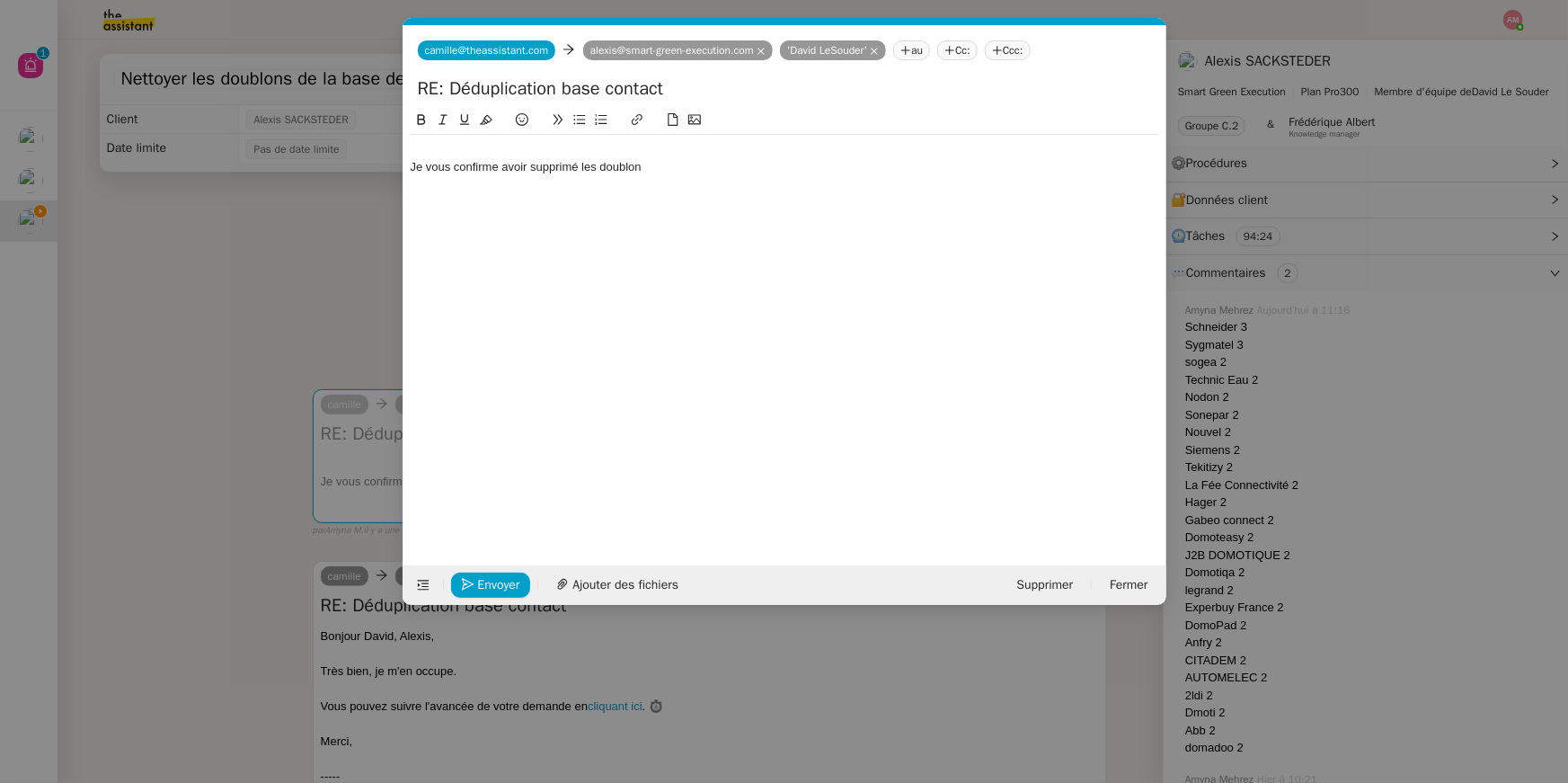 type 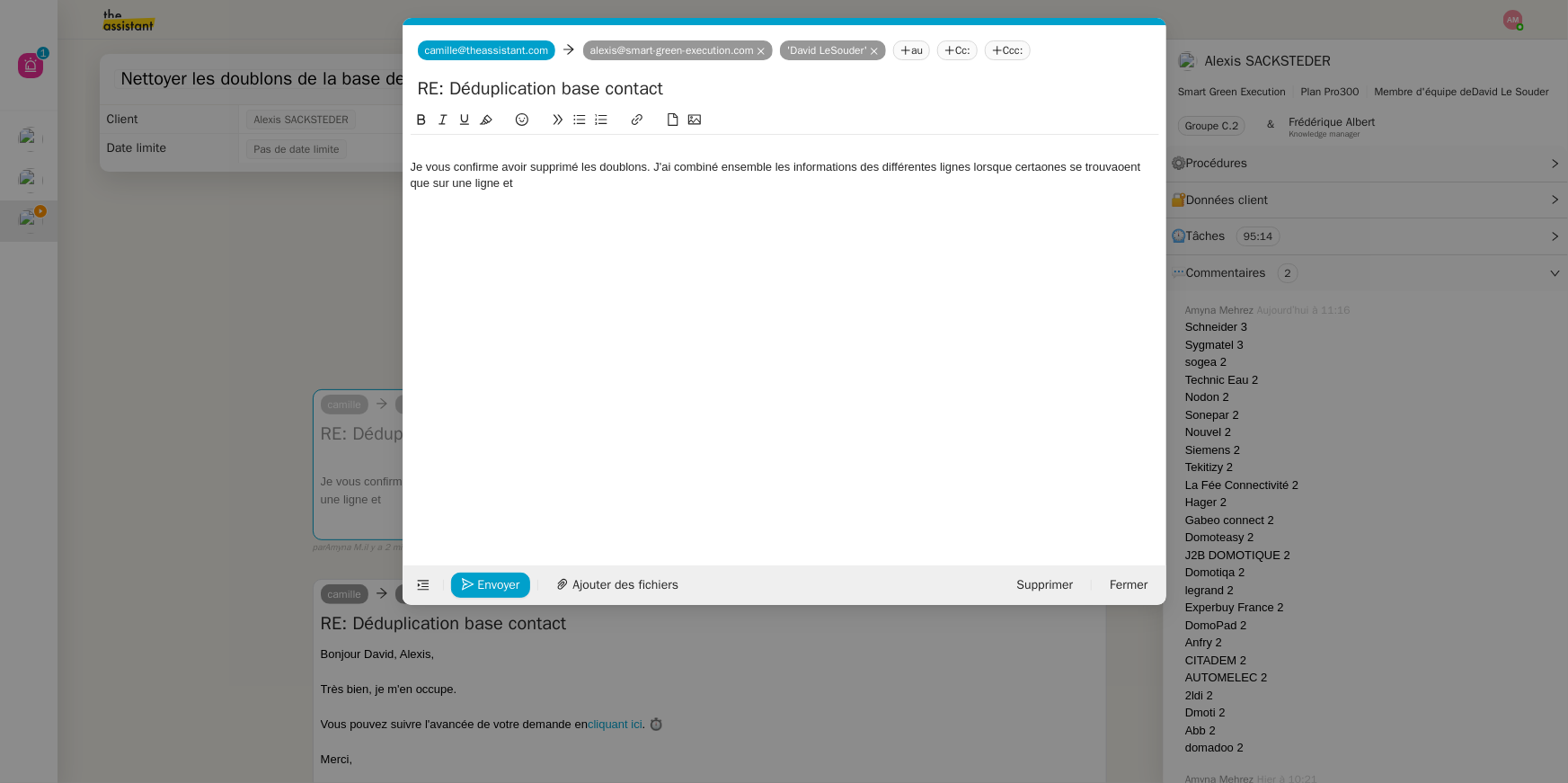 click on "Je vous confirme avoir supprimé les doublons. J'ai combiné ensemble les informations des différentes lignes lorsque certaones se trouvaoent que sur une ligne et" 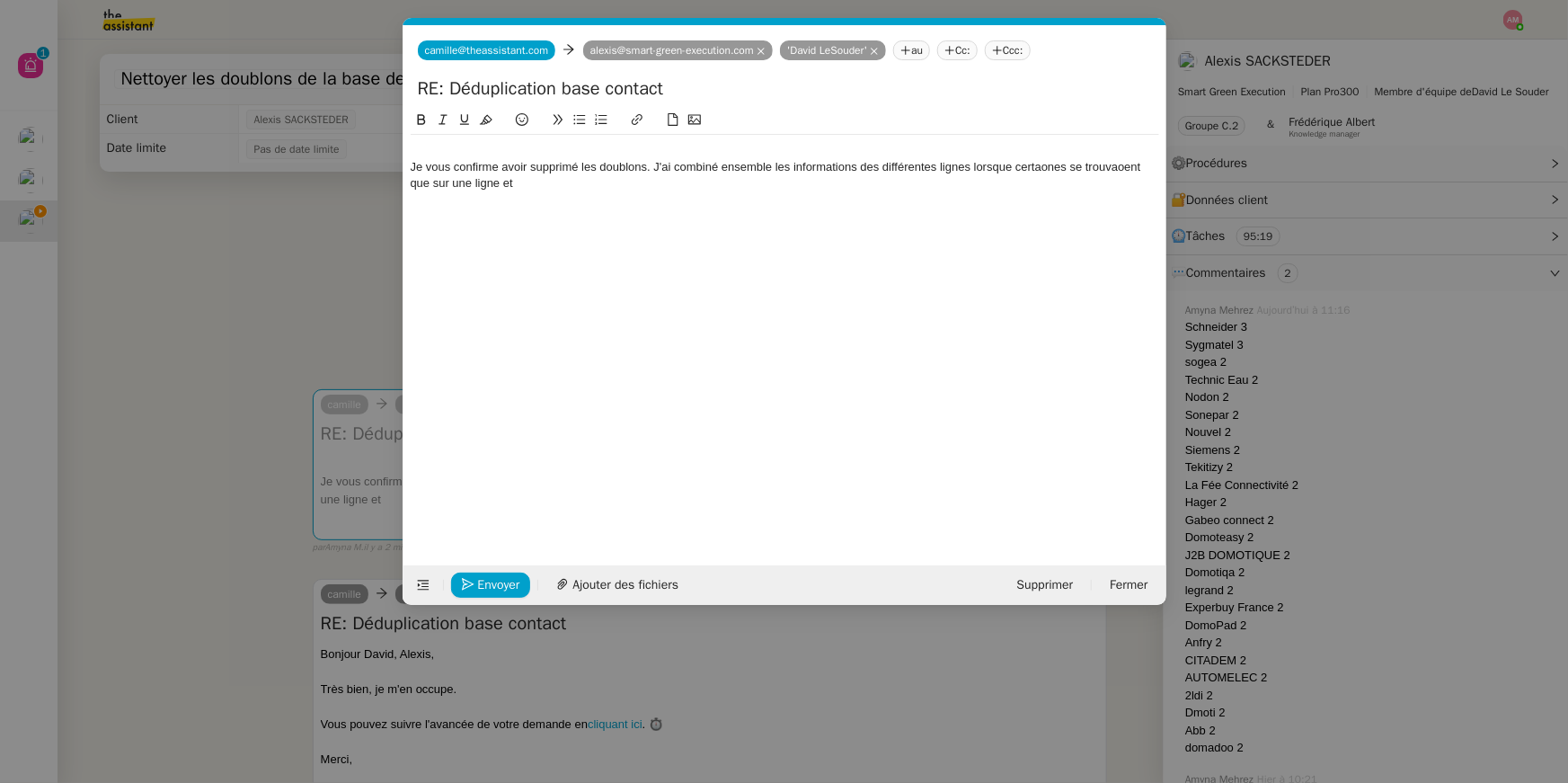 click on "Je vous confirme avoir supprimé les doublons. J'ai combiné ensemble les informations des différentes lignes lorsque certaones se trouvaoent que sur une ligne et" 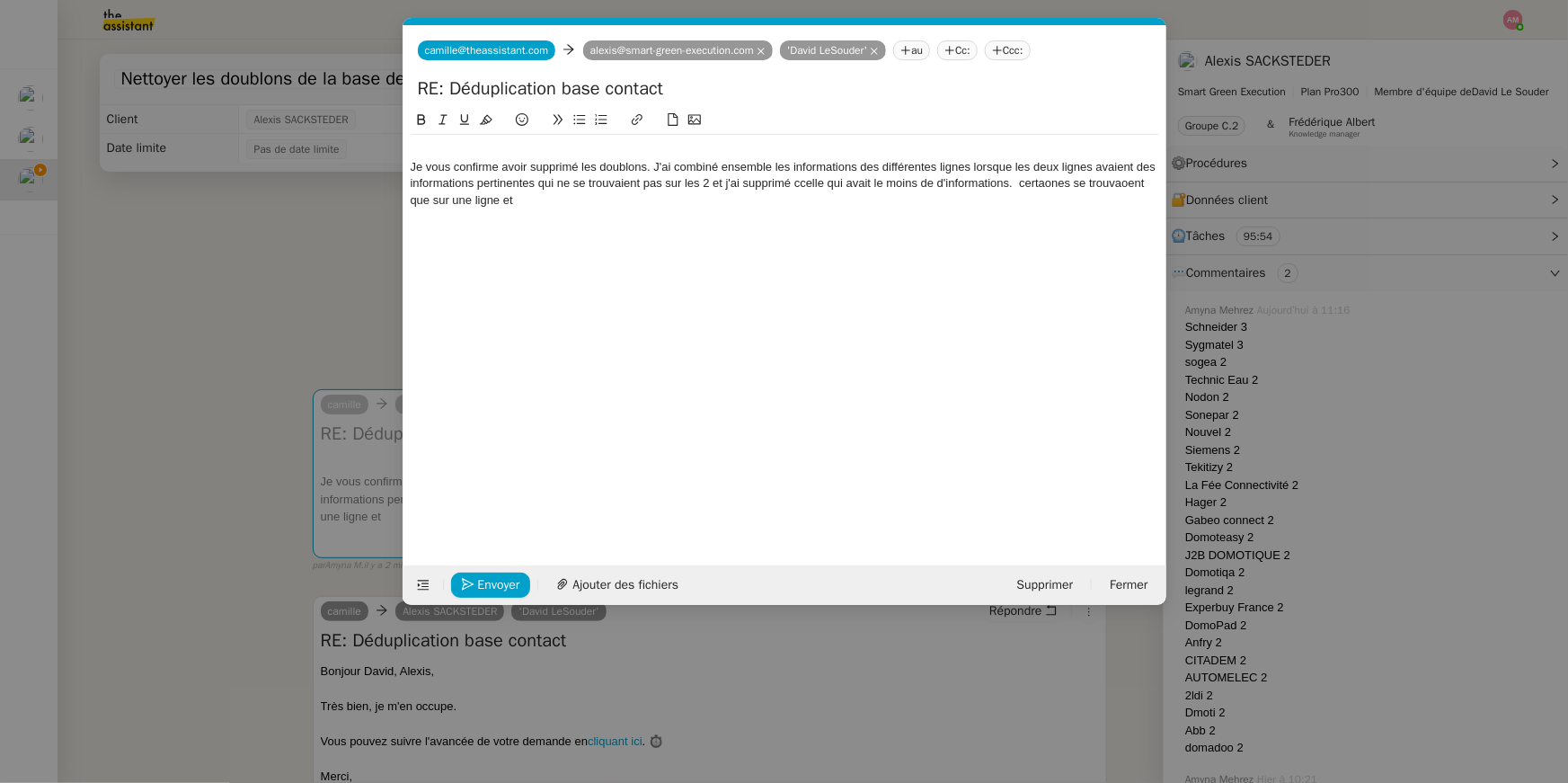 drag, startPoint x: 1014, startPoint y: 186, endPoint x: 1072, endPoint y: 236, distance: 76.57676 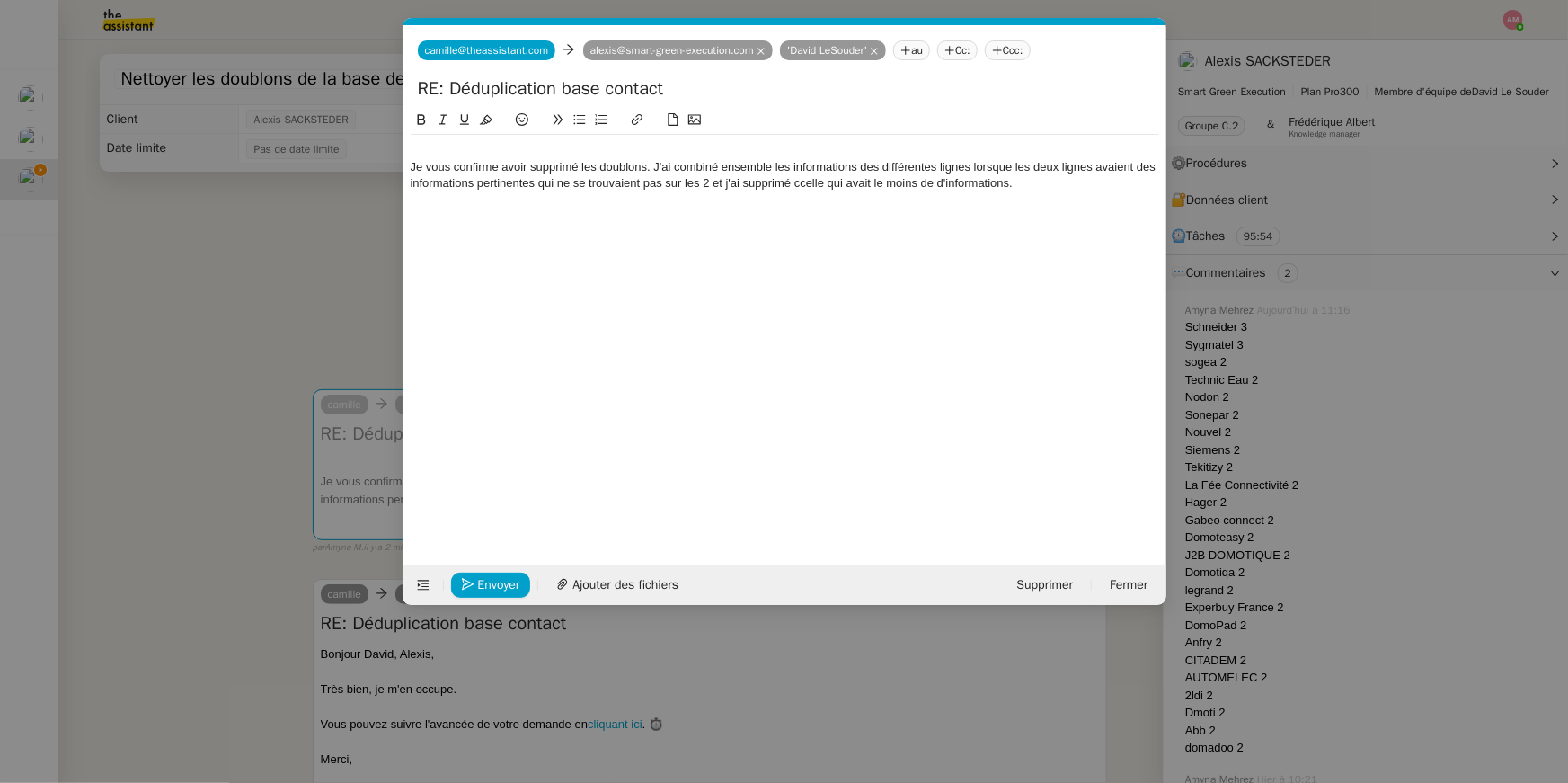 click 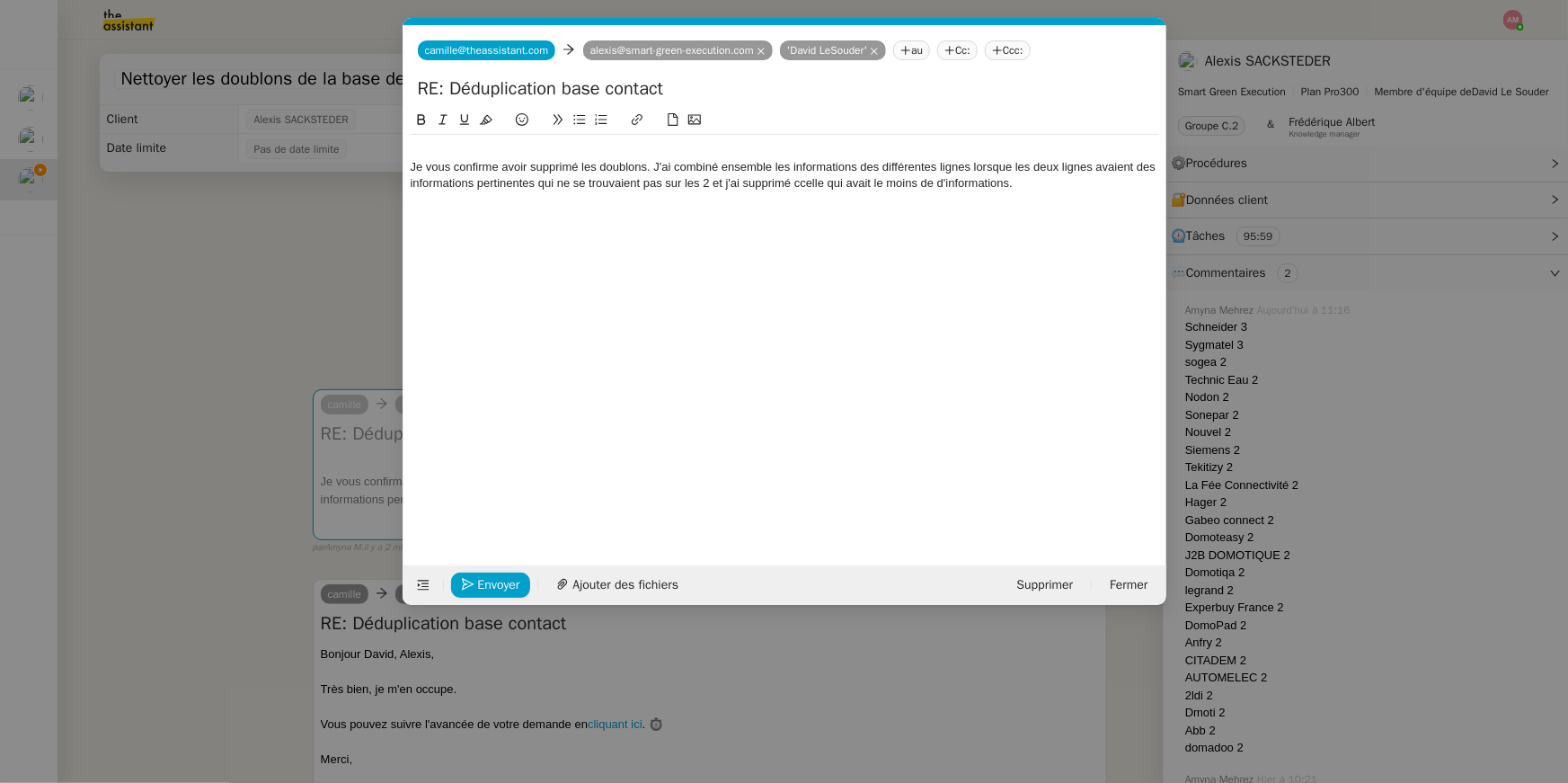 click 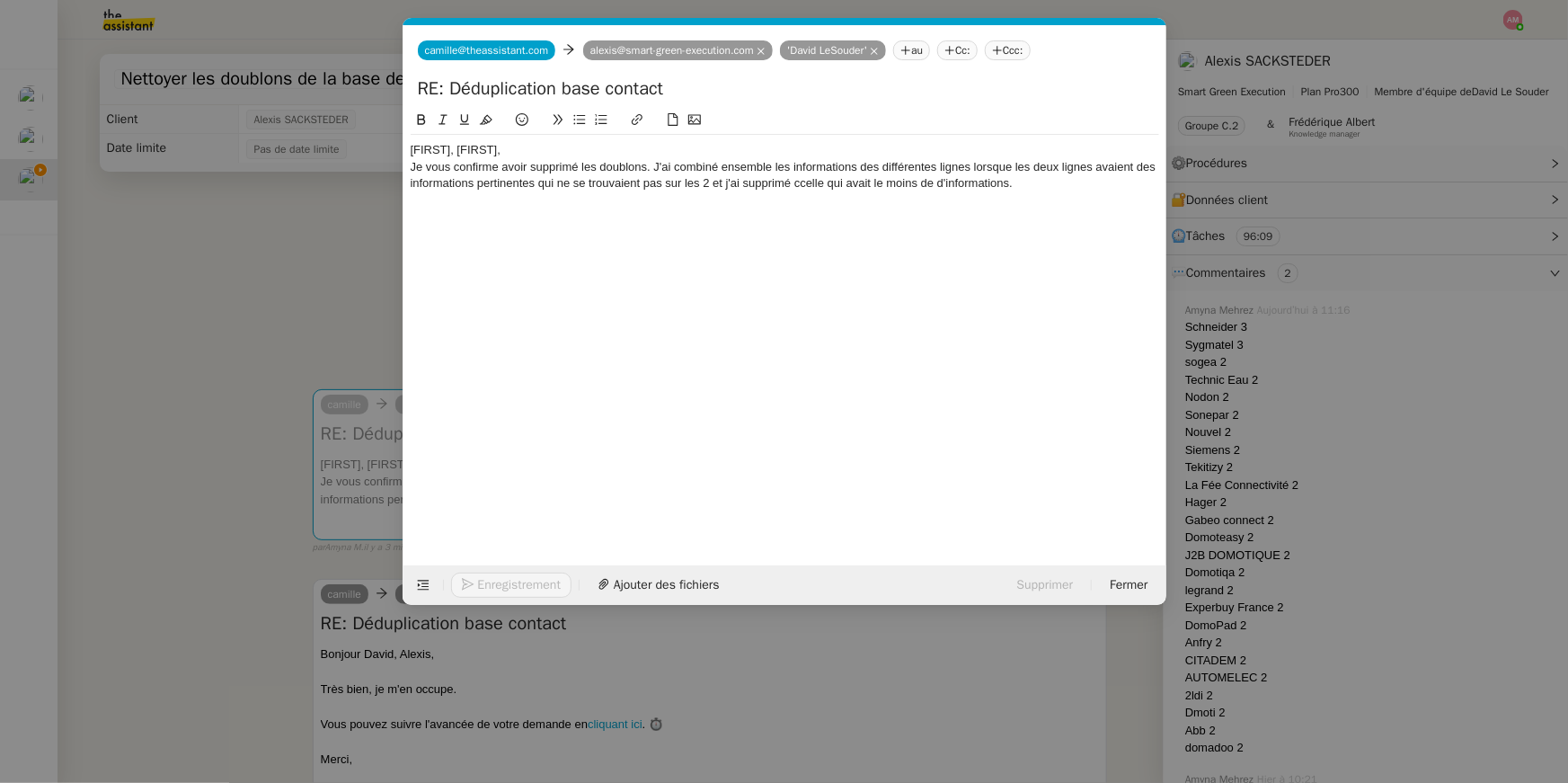 click on "David, Alexis,  Je vous confirme avoir supprimé les doublons. J'ai combiné ensemble les informations des différentes lignes lorsque les deux lignes avaient des informations pertinentes qui ne se trouvaient pas sur les 2 et j'ai supprimé ccelle qui avait le moins de d'informations." 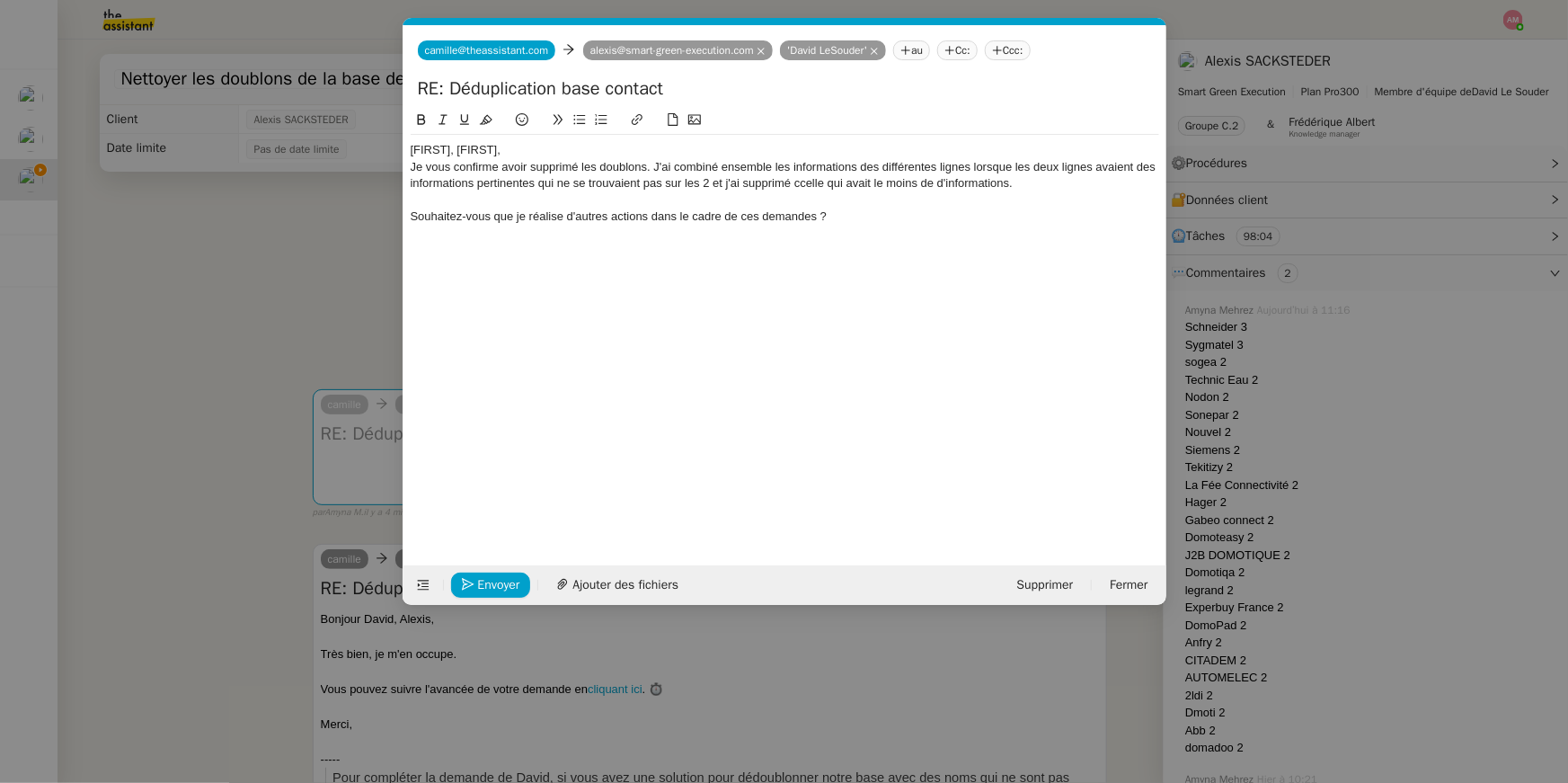 click on "David, Alexis,  Je vous confirme avoir supprimé les doublons. J'ai combiné ensemble les informations des différentes lignes lorsque les deux lignes avaient des informations pertinentes qui ne se trouvaient pas sur les 2 et j'ai supprimé ccelle qui avait le moins de d'informations.  Souhaitez-vous que je réalise d'autres actions dans le cadre de ces demandes ?" 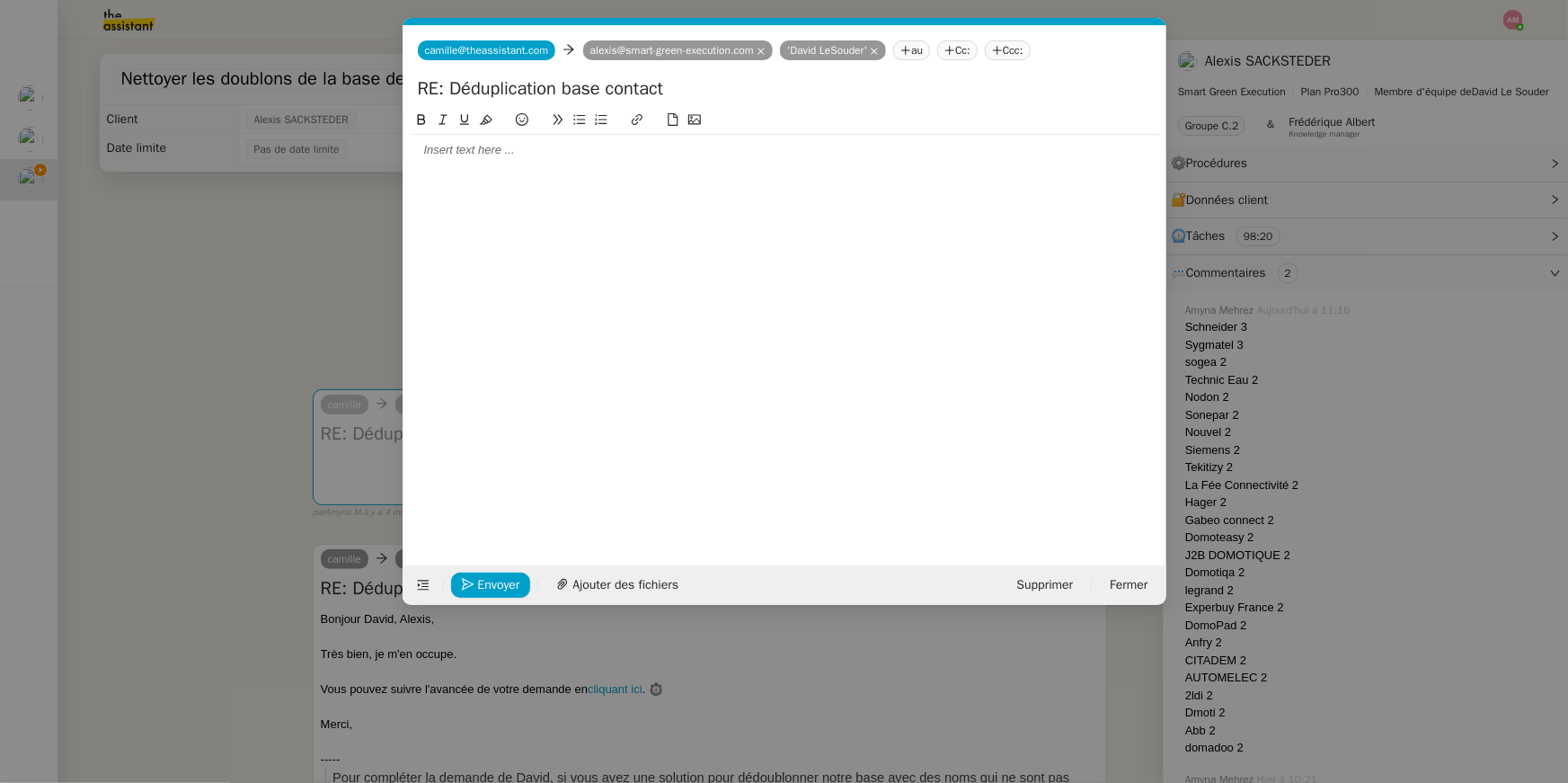 click 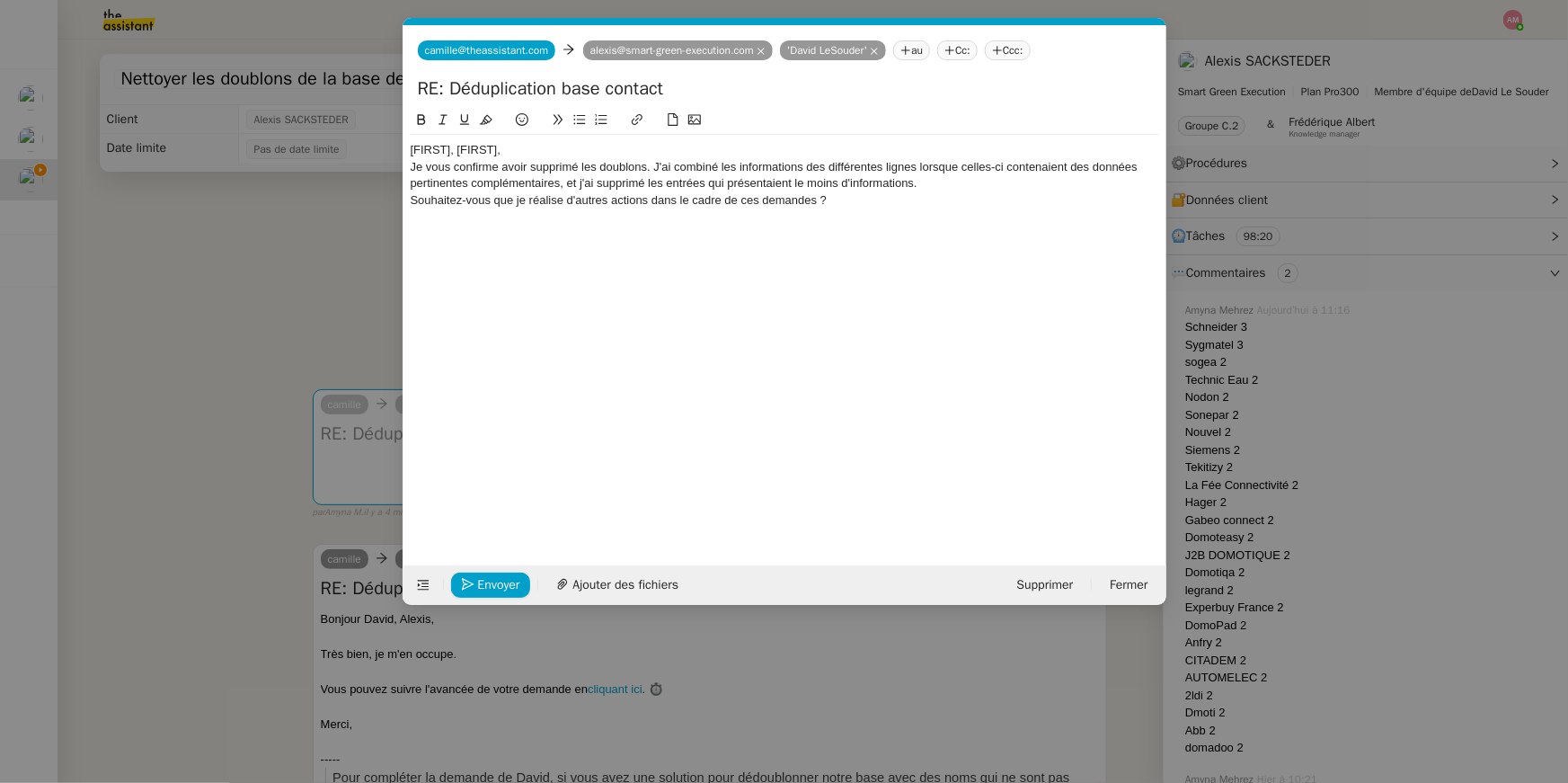 scroll, scrollTop: 0, scrollLeft: 0, axis: both 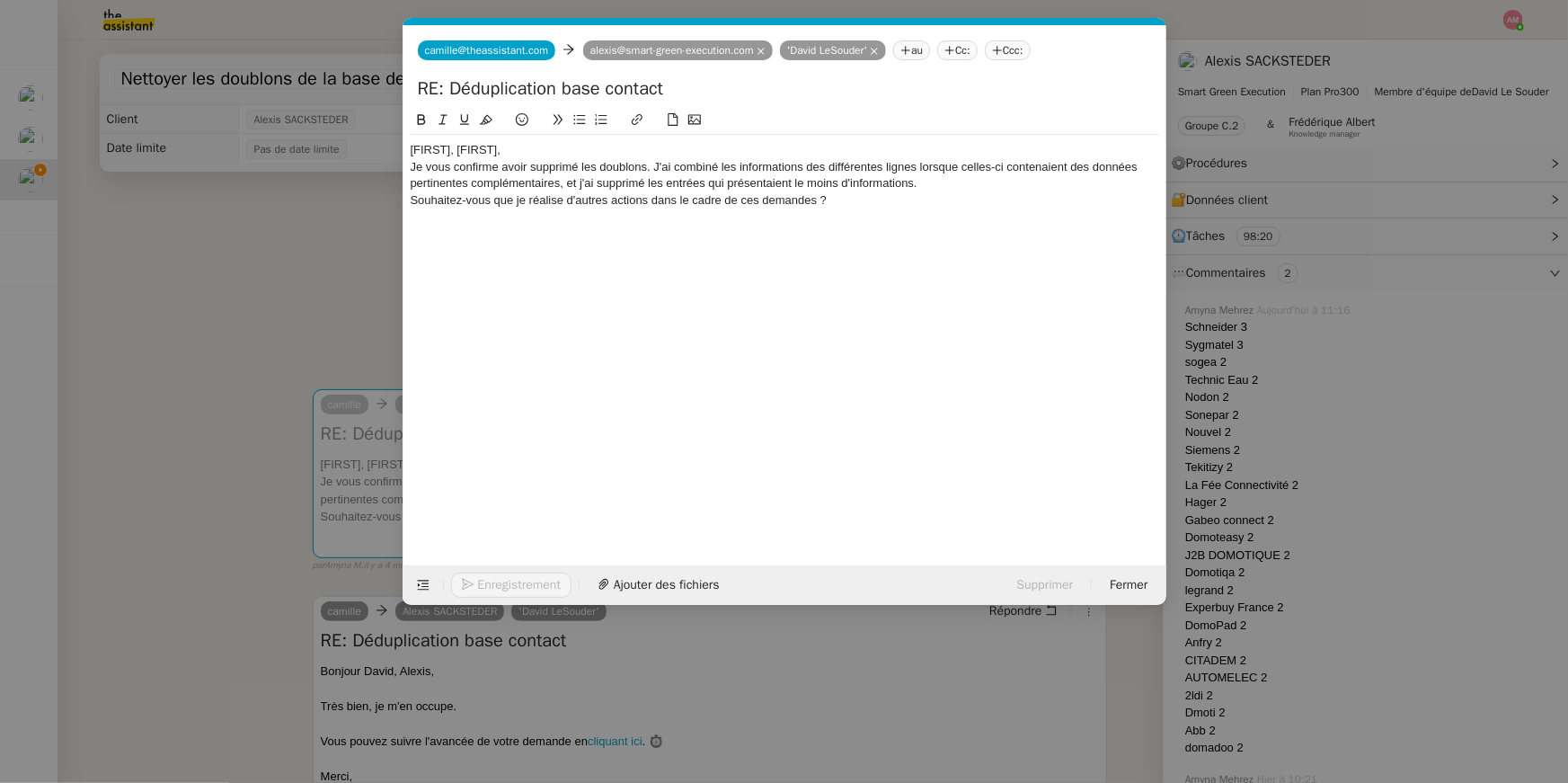 click on "[FIRST], [FIRST]," 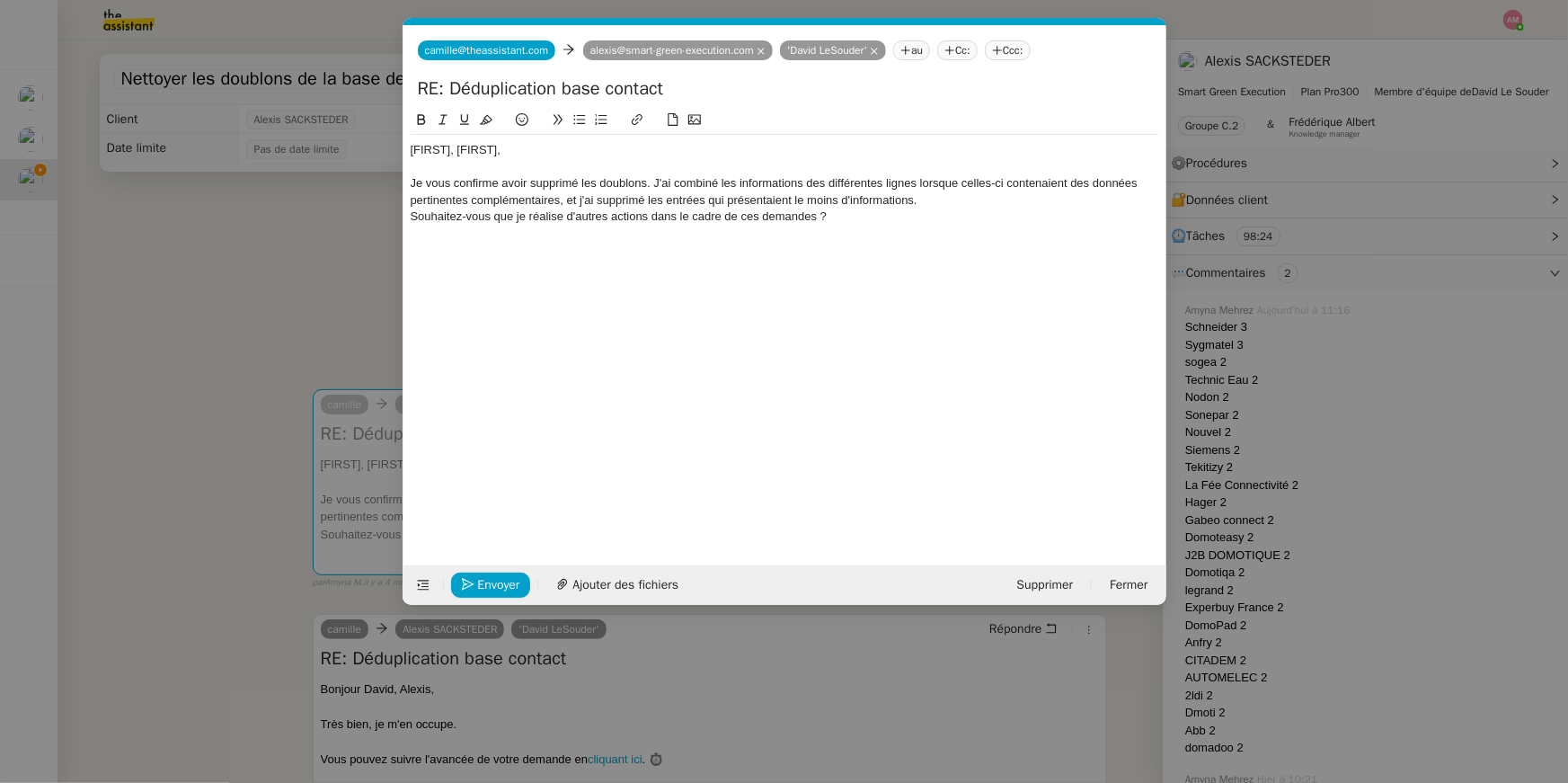 click on "Je vous confirme avoir supprimé les doublons. J'ai combiné les informations des différentes lignes lorsque celles-ci contenaient des données pertinentes complémentaires, et j'ai supprimé les entrées qui présentaient le moins d'informations." 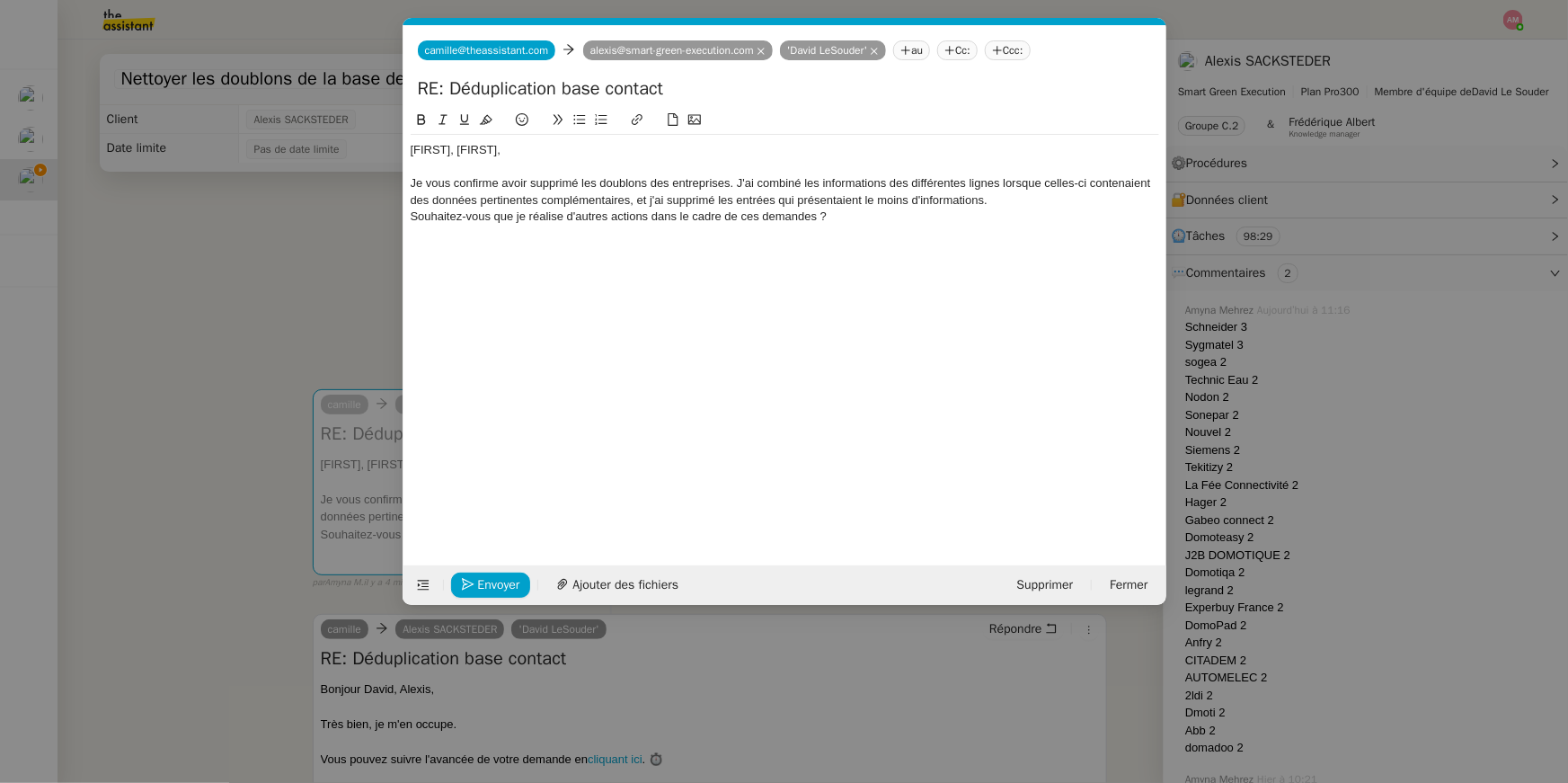 click on "Je vous confirme avoir supprimé les doublons des entreprises. J'ai combiné les informations des différentes lignes lorsque celles-ci contenaient des données pertinentes complémentaires, et j'ai supprimé les entrées qui présentaient le moins d'informations." 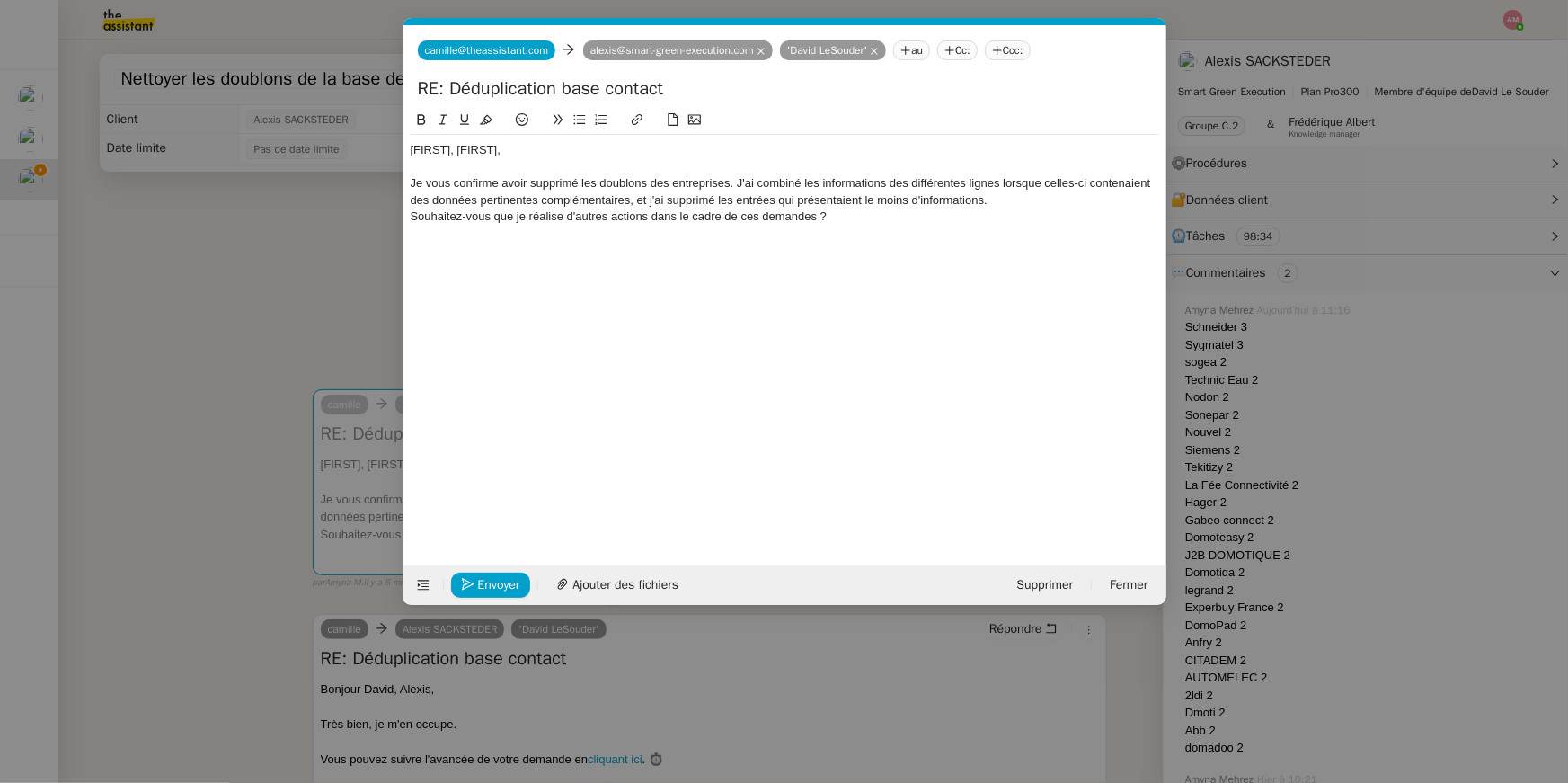 click on "Je vous confirme avoir supprimé les doublons des entreprises. J'ai combiné les informations des différentes lignes lorsque celles-ci contenaient des données pertinentes complémentaires, et j'ai supprimé les entrées qui présentaient le moins d'informations." 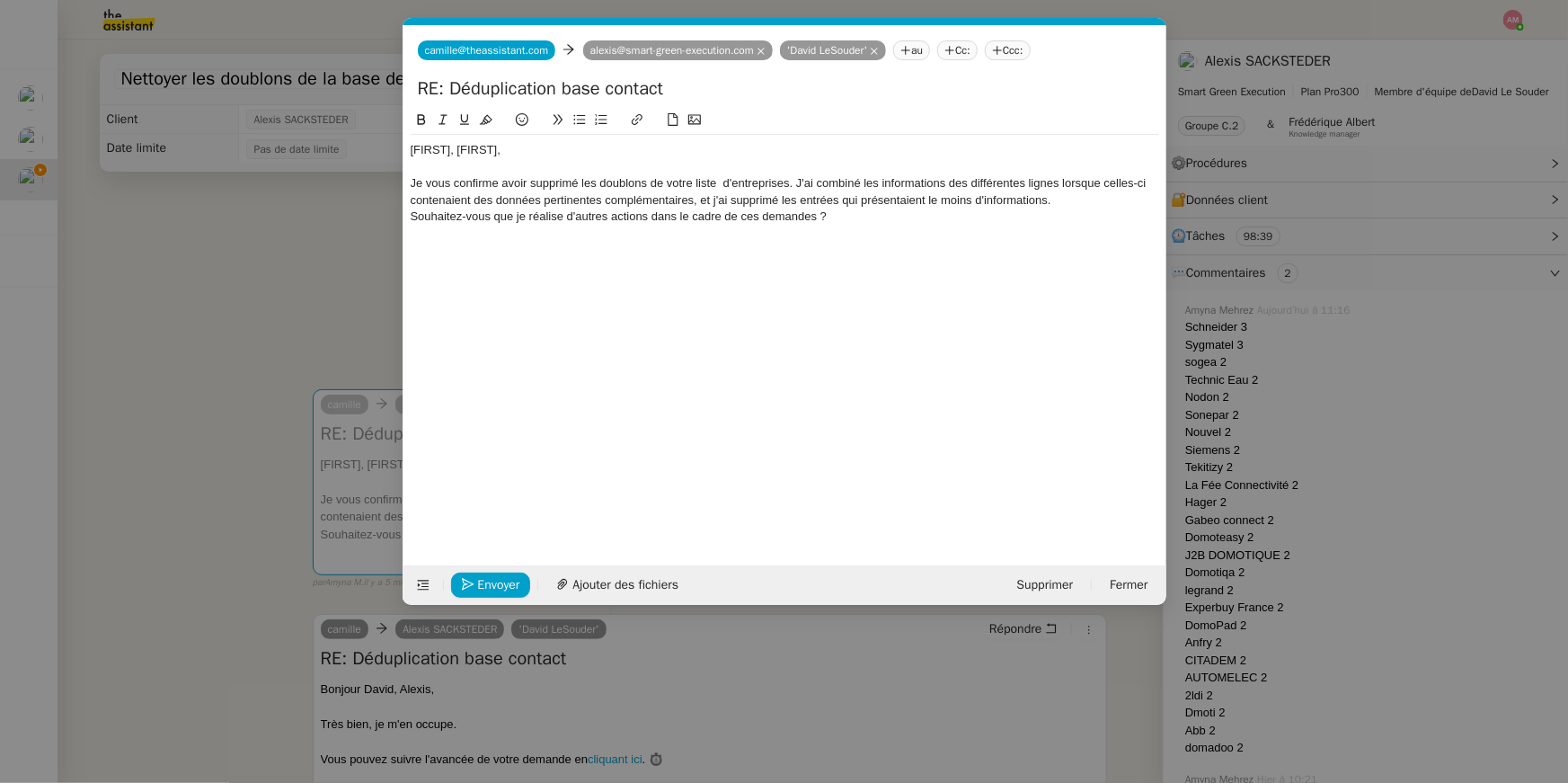 drag, startPoint x: 715, startPoint y: 182, endPoint x: 732, endPoint y: 201, distance: 25.495098 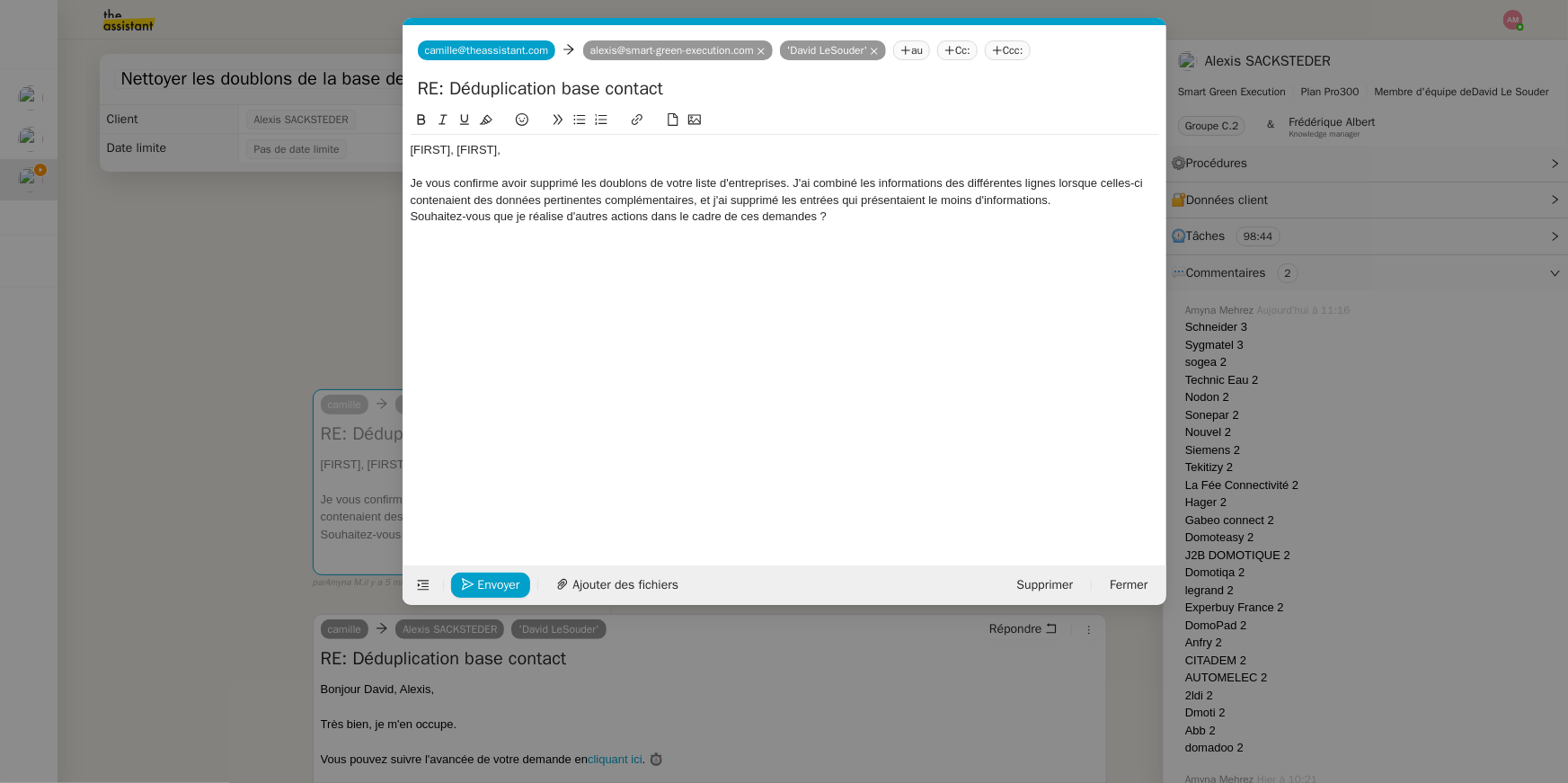 click on "Je vous confirme avoir supprimé les doublons de votre liste d'entreprises. J'ai combiné les informations des différentes lignes lorsque celles-ci contenaient des données pertinentes complémentaires, et j'ai supprimé les entrées qui présentaient le moins d'informations." 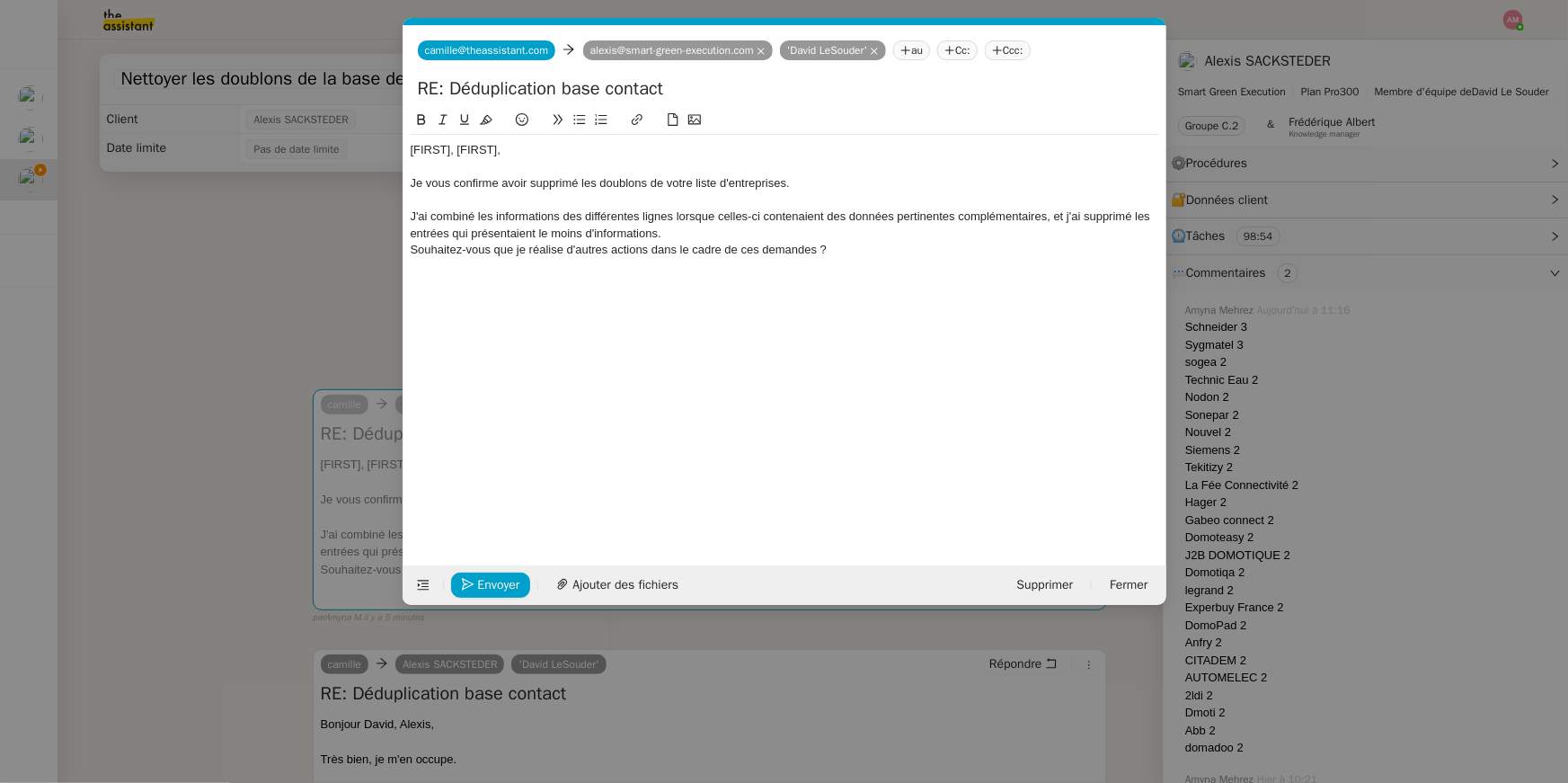 click on "J'ai combiné les informations des différentes lignes lorsque celles-ci contenaient des données pertinentes complémentaires, et j'ai supprimé les entrées qui présentaient le moins d'informations." 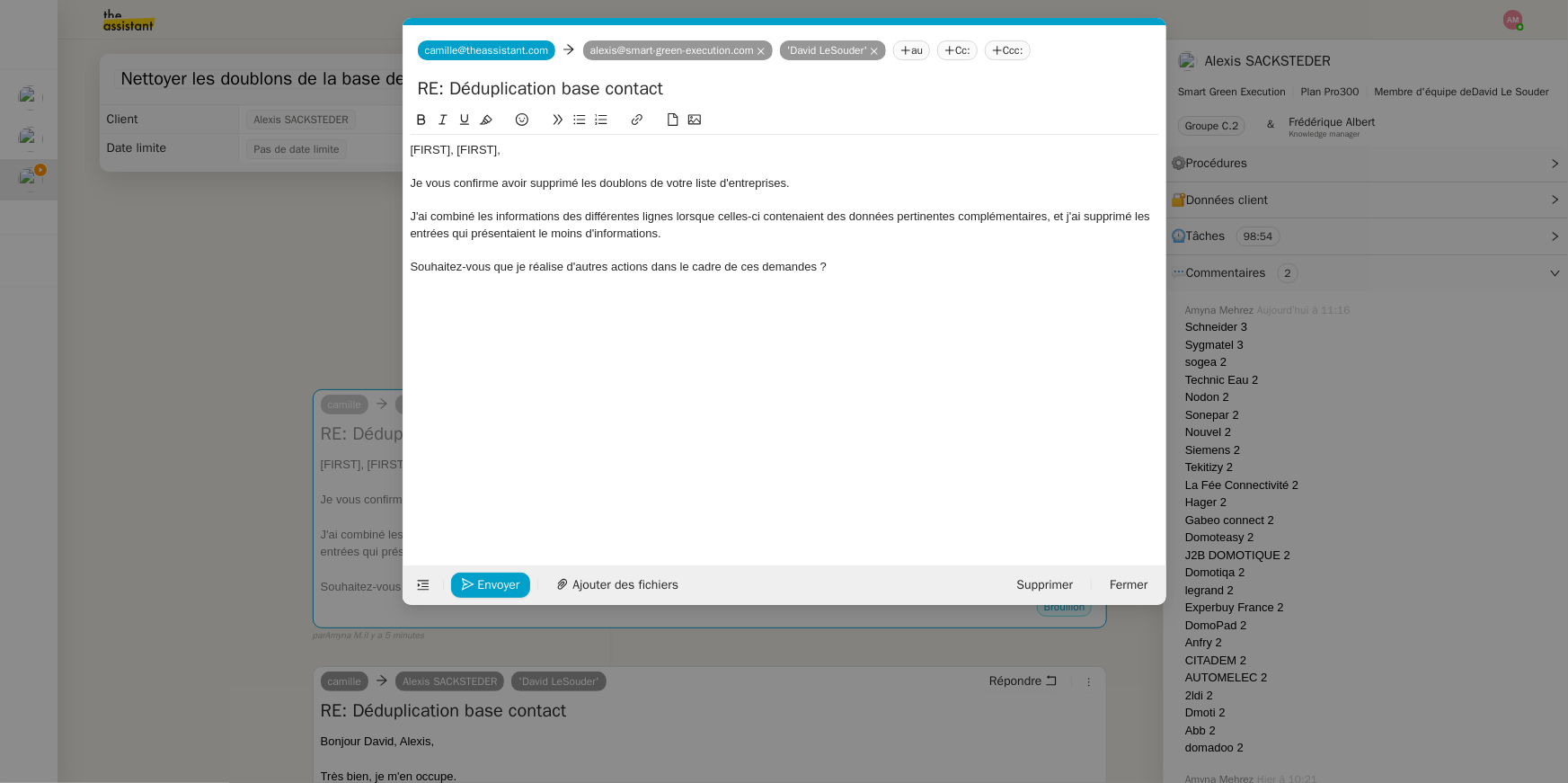 click 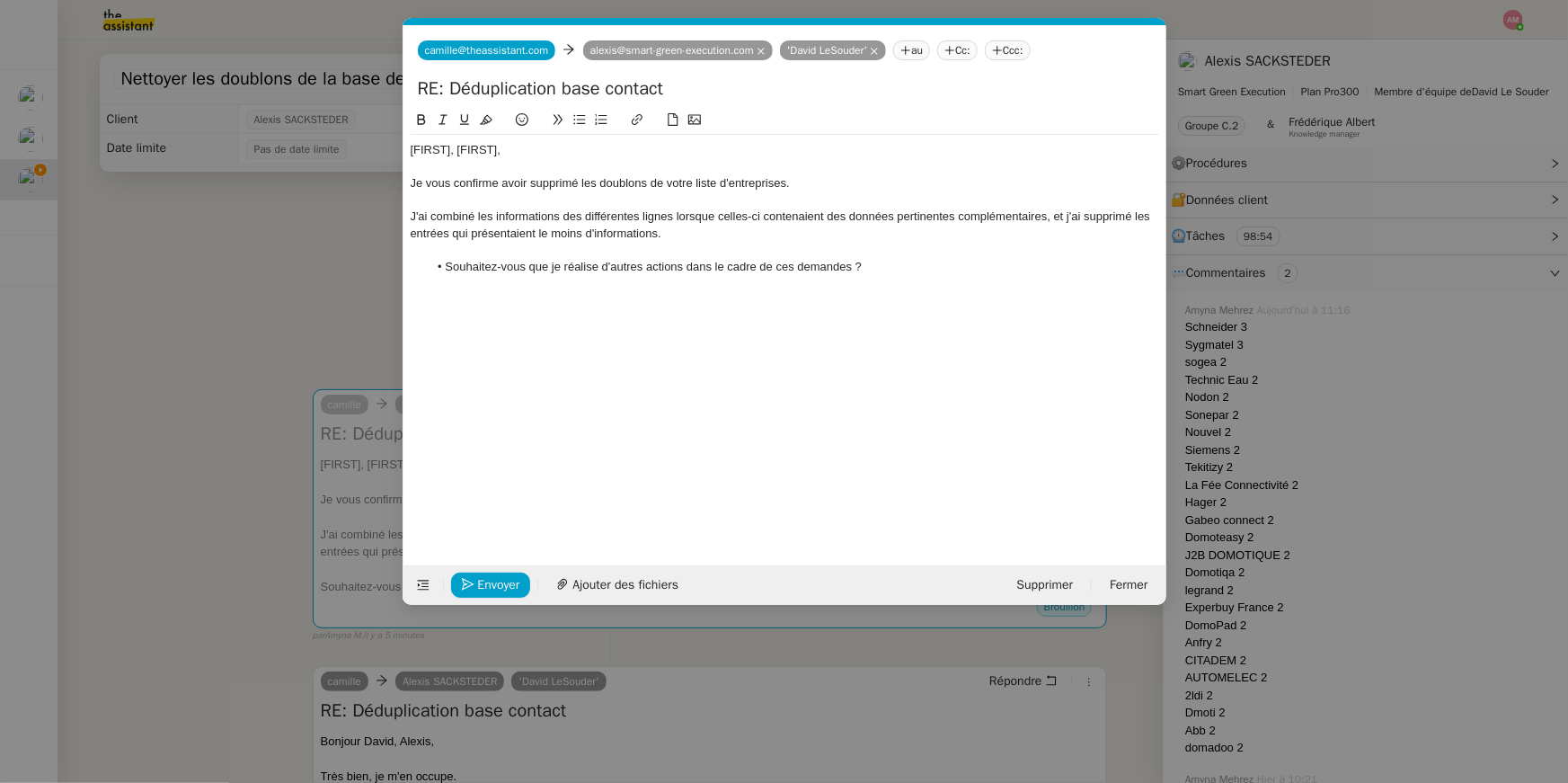 click on "Souhaitez-vous que je réalise d'autres actions dans le cadre de ces demandes ?" 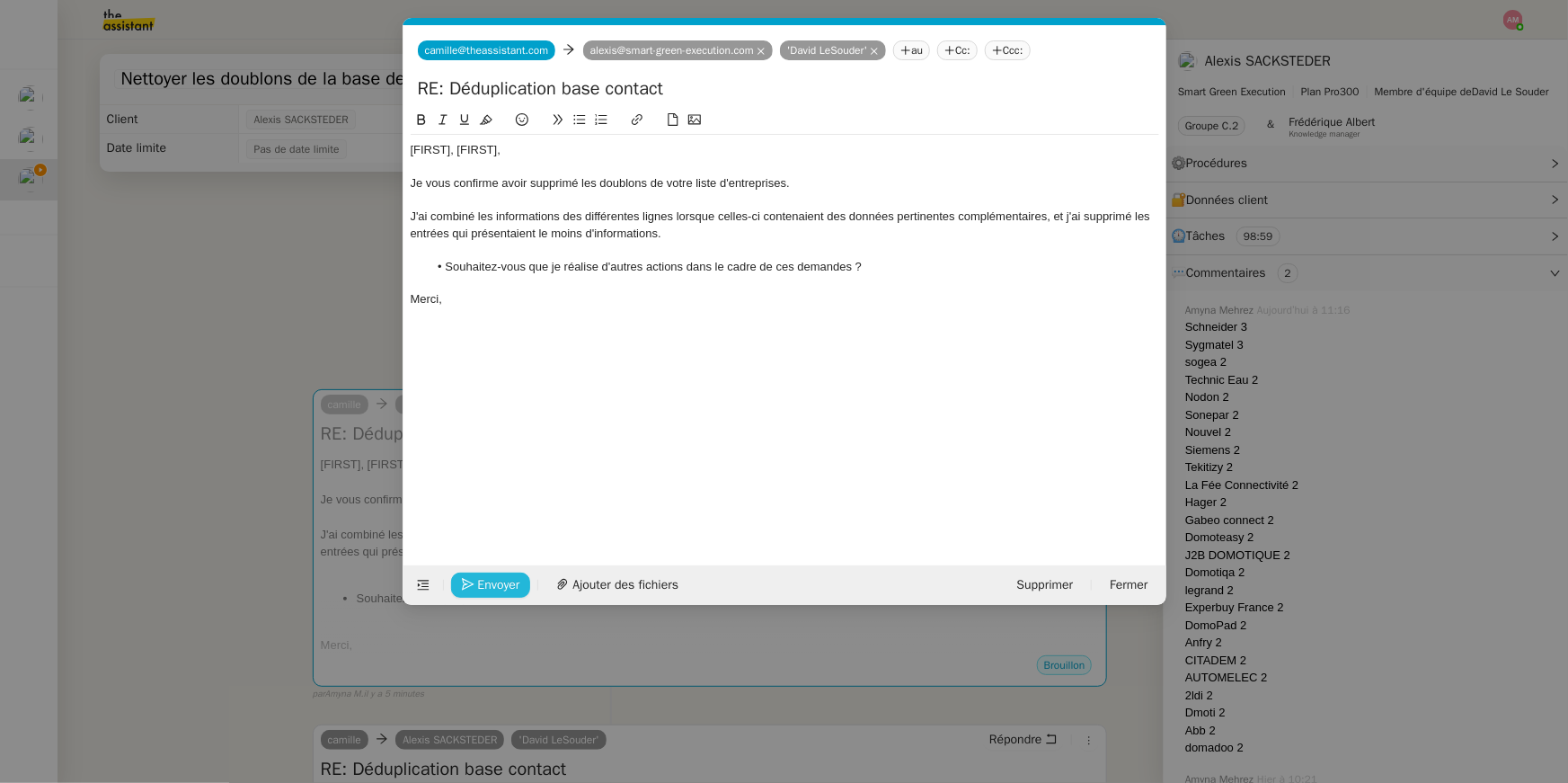 click 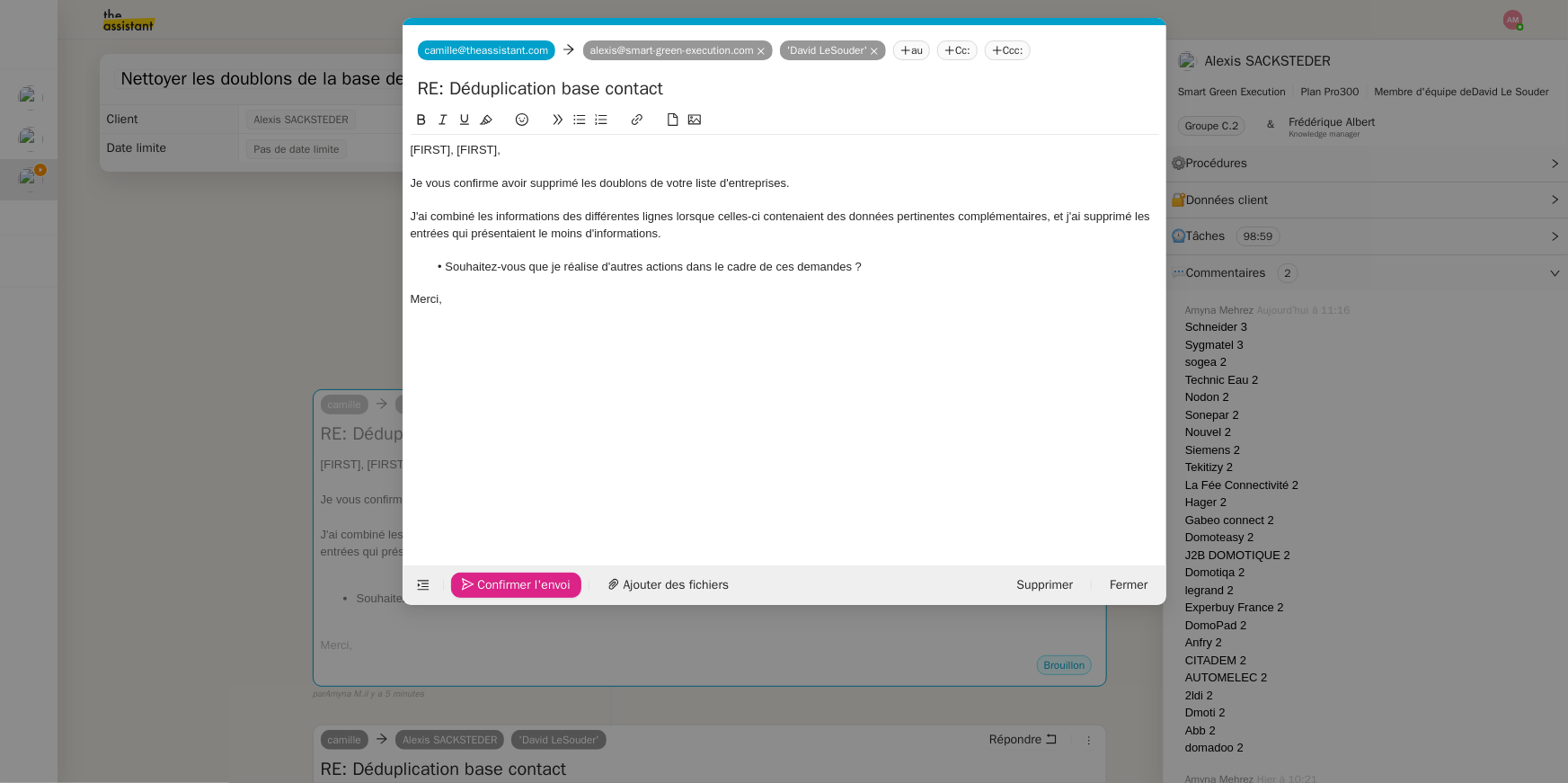 click 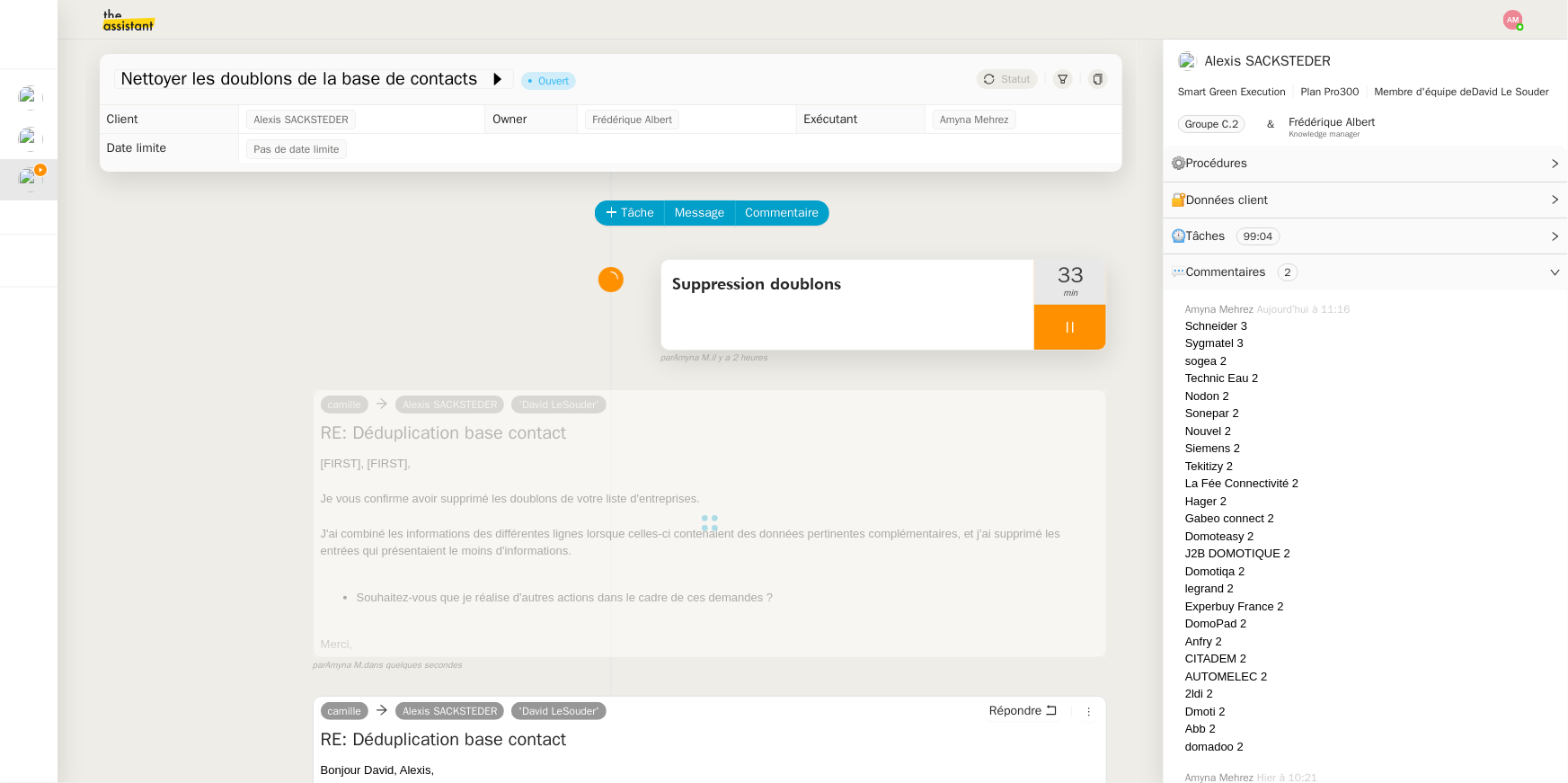 click 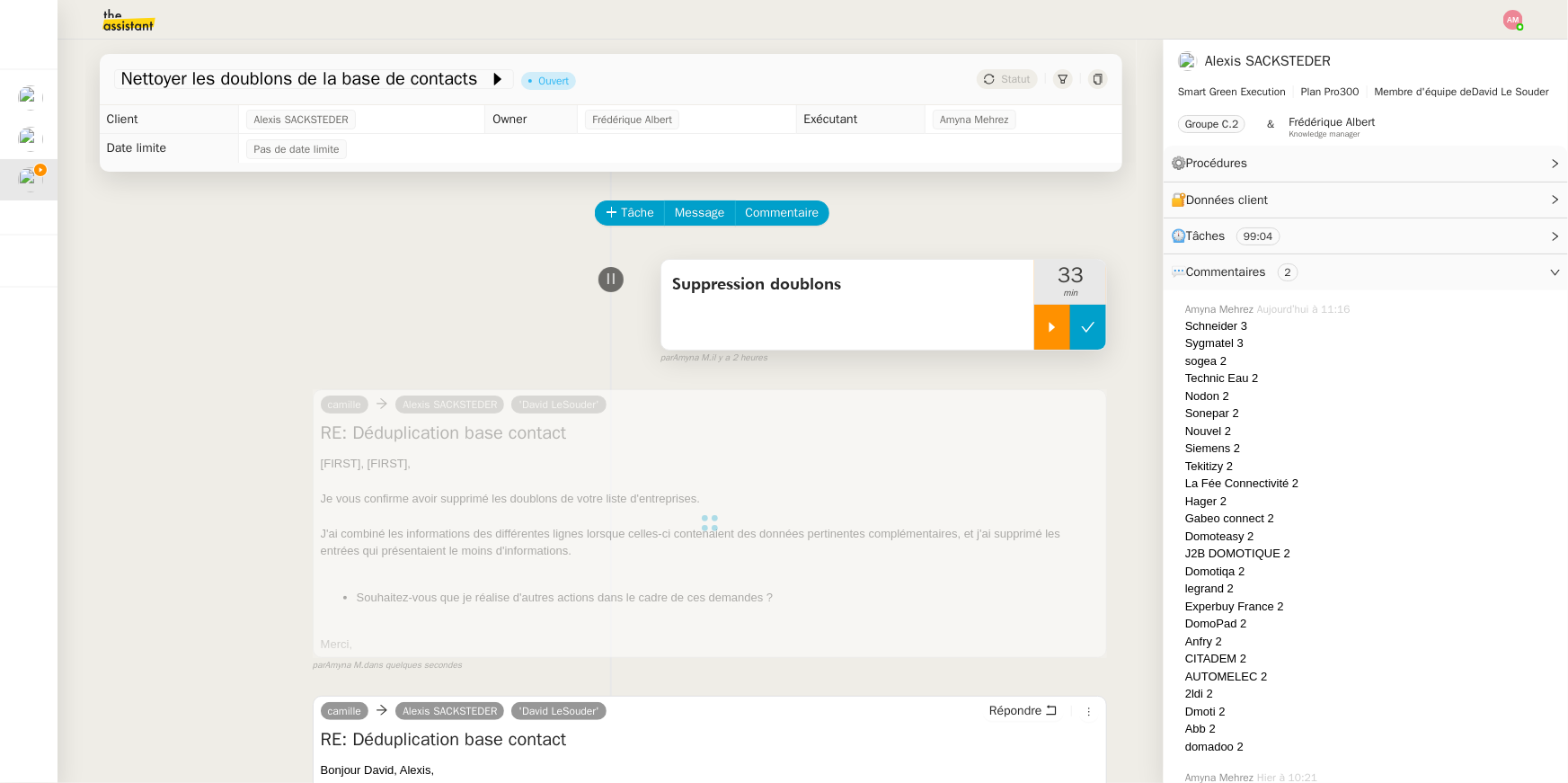 click 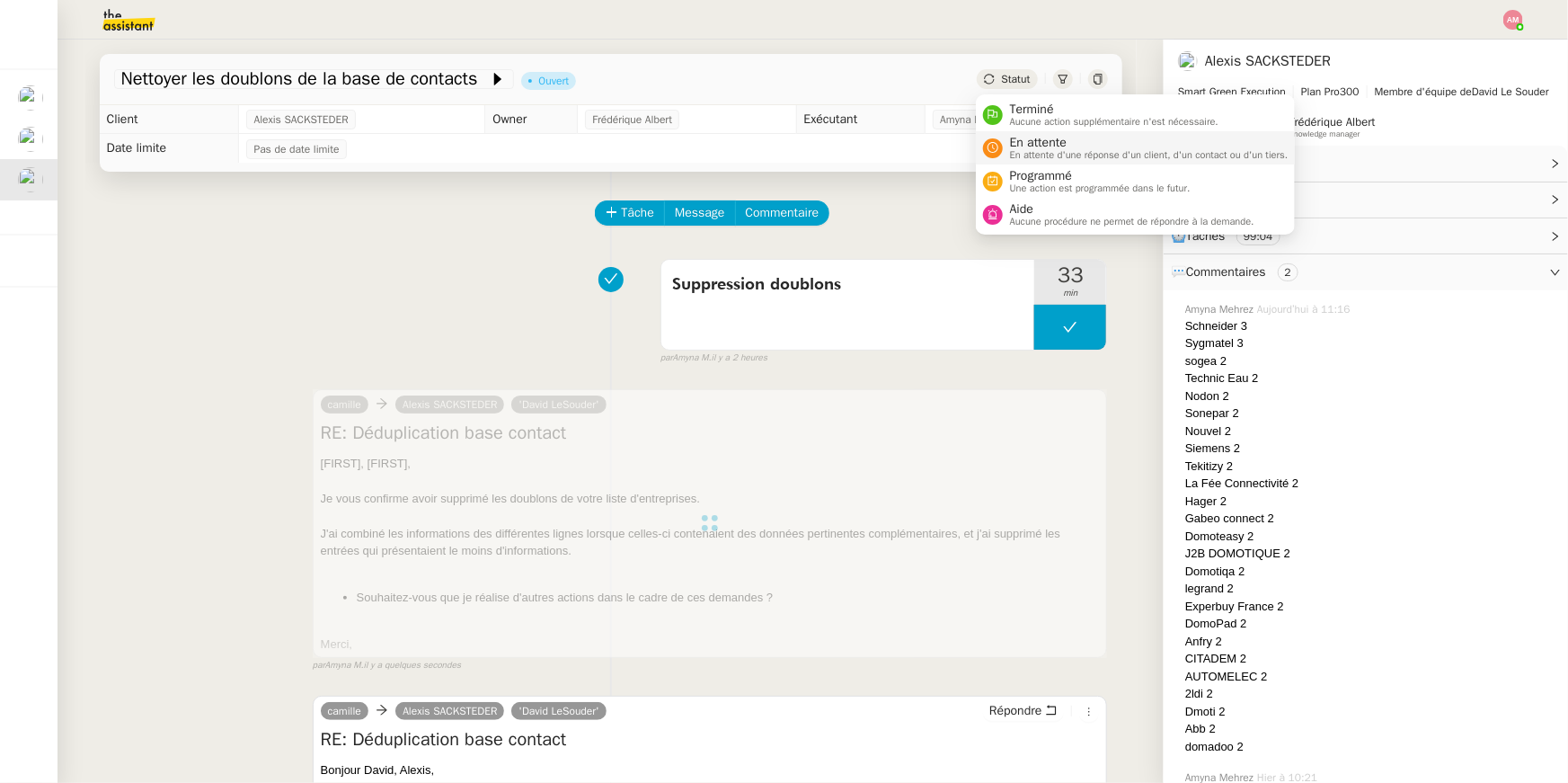 click on "En attente En attente d'une réponse d'un client, d'un contact ou d'un tiers." at bounding box center (1146, 147) 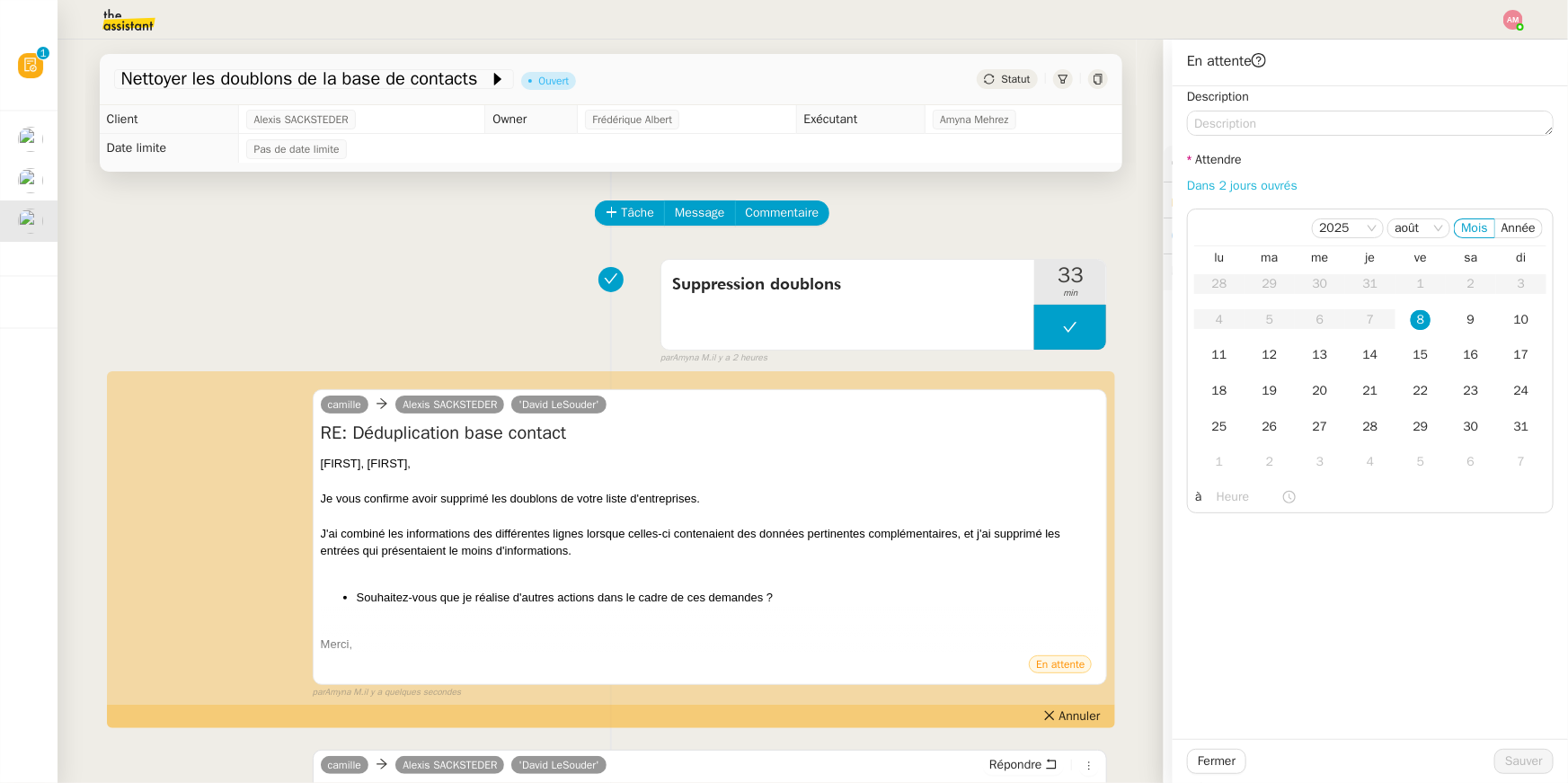 click on "Dans 2 jours ouvrés" 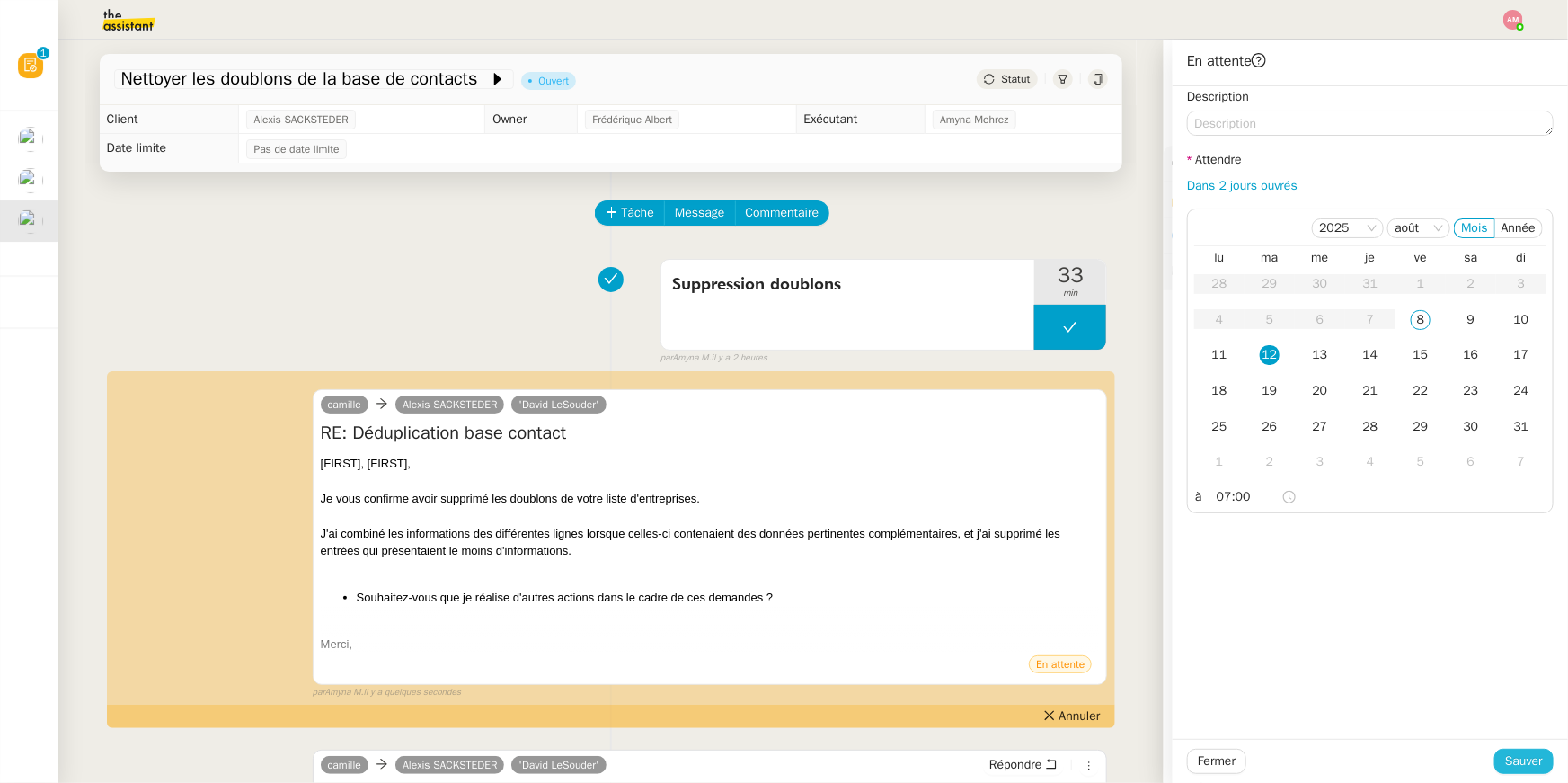 click on "Sauver" 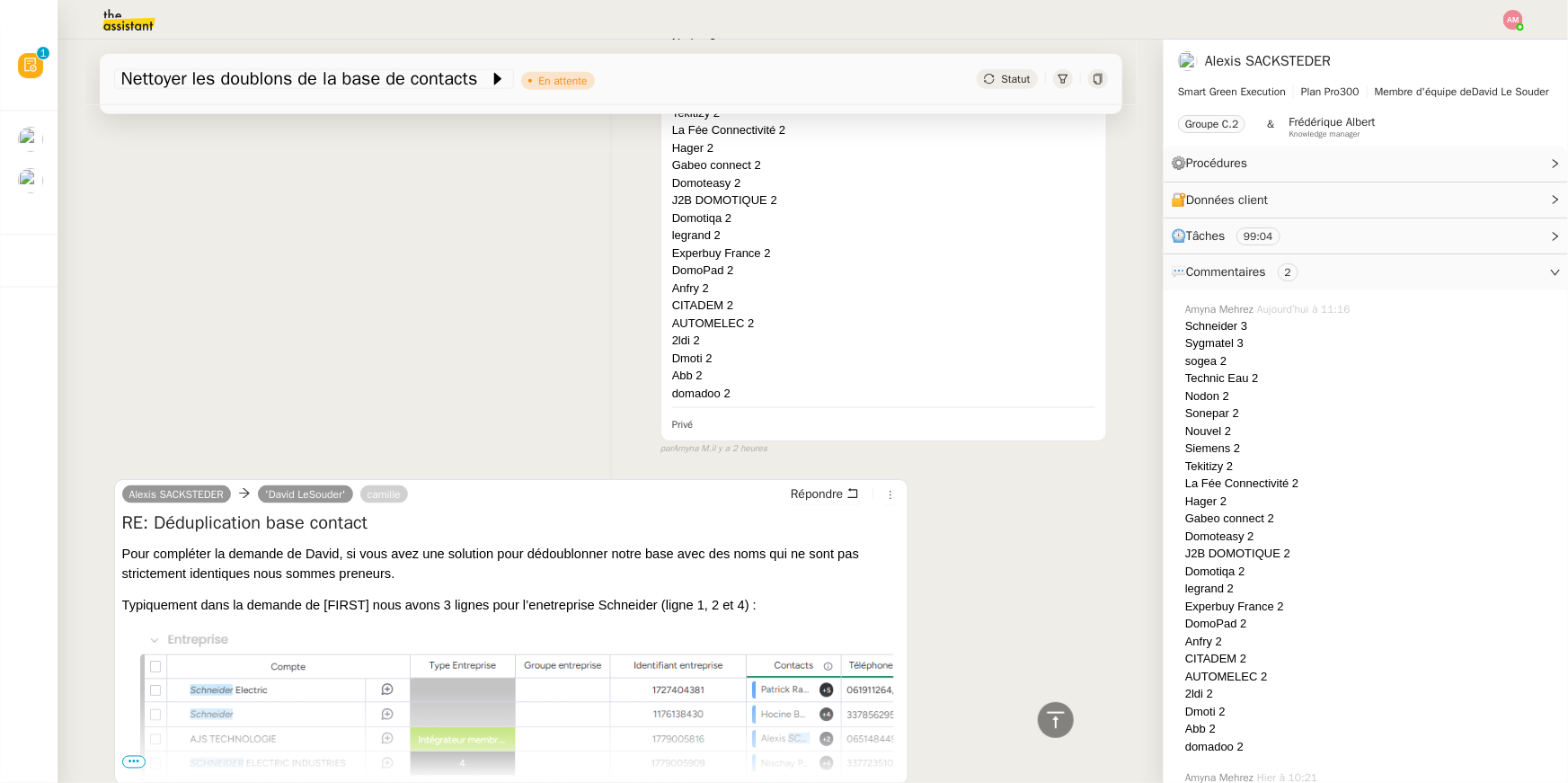 scroll, scrollTop: 1349, scrollLeft: 0, axis: vertical 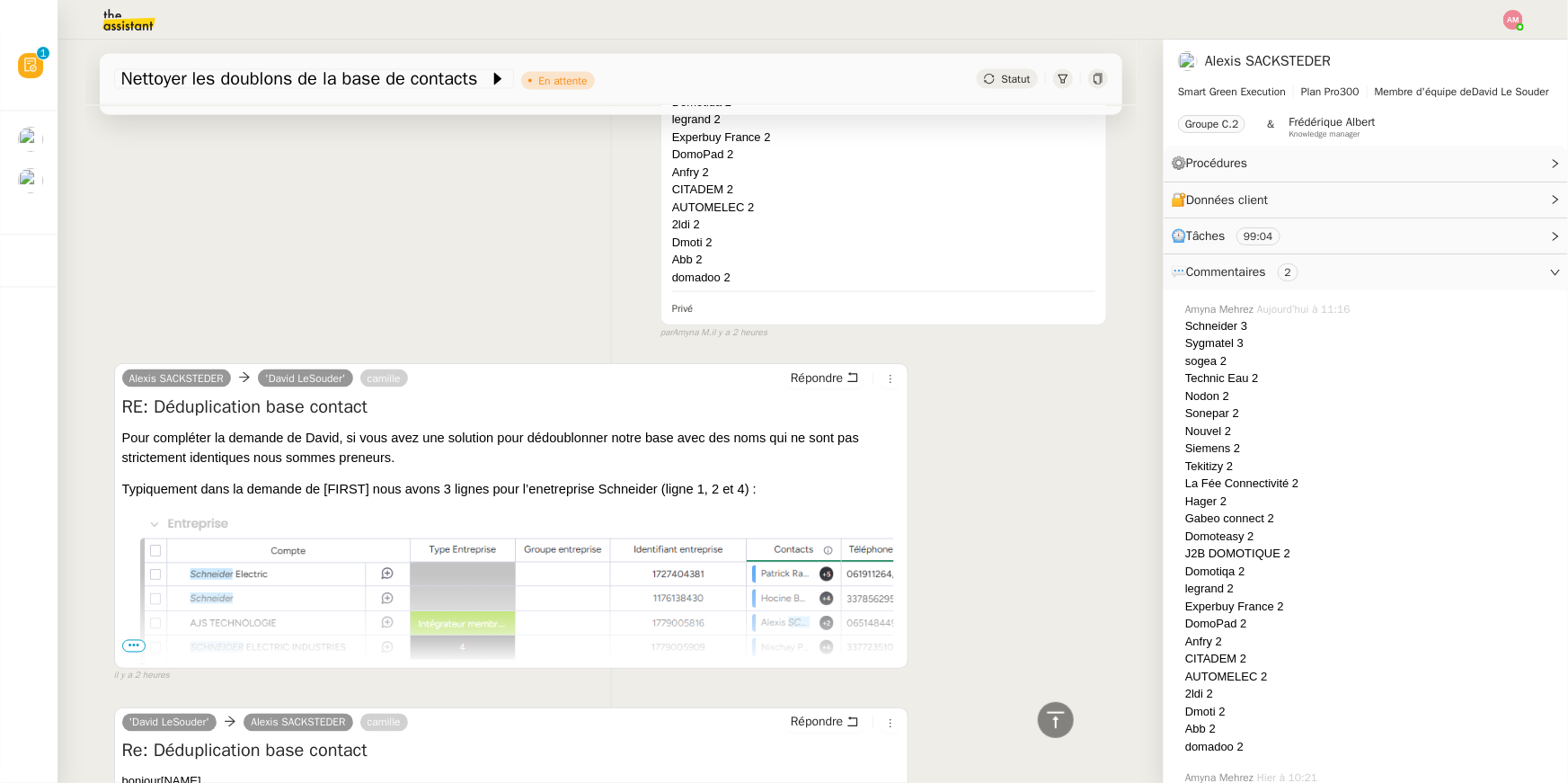 click on "•••" at bounding box center (134, 646) 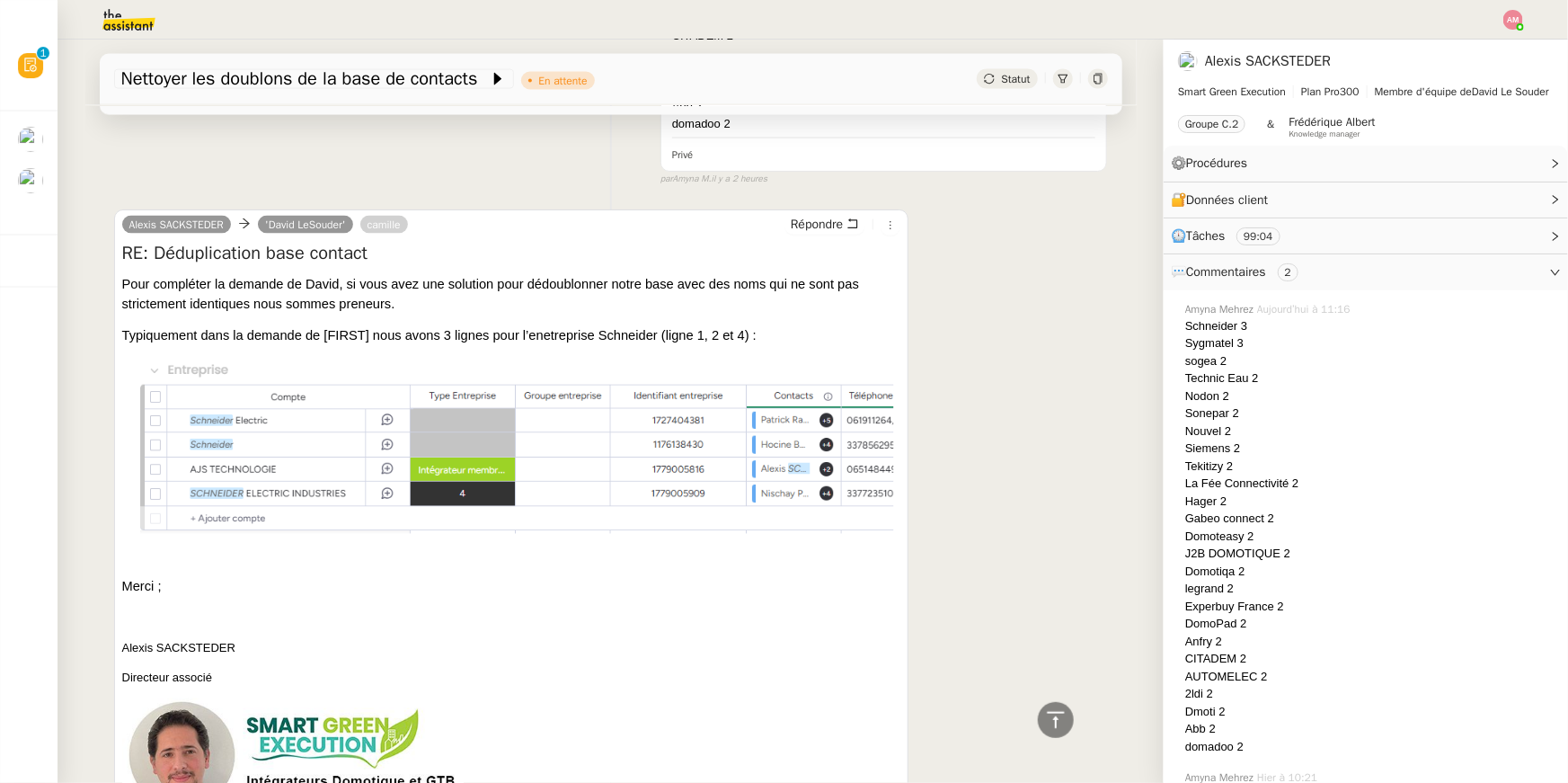 scroll, scrollTop: 0, scrollLeft: 0, axis: both 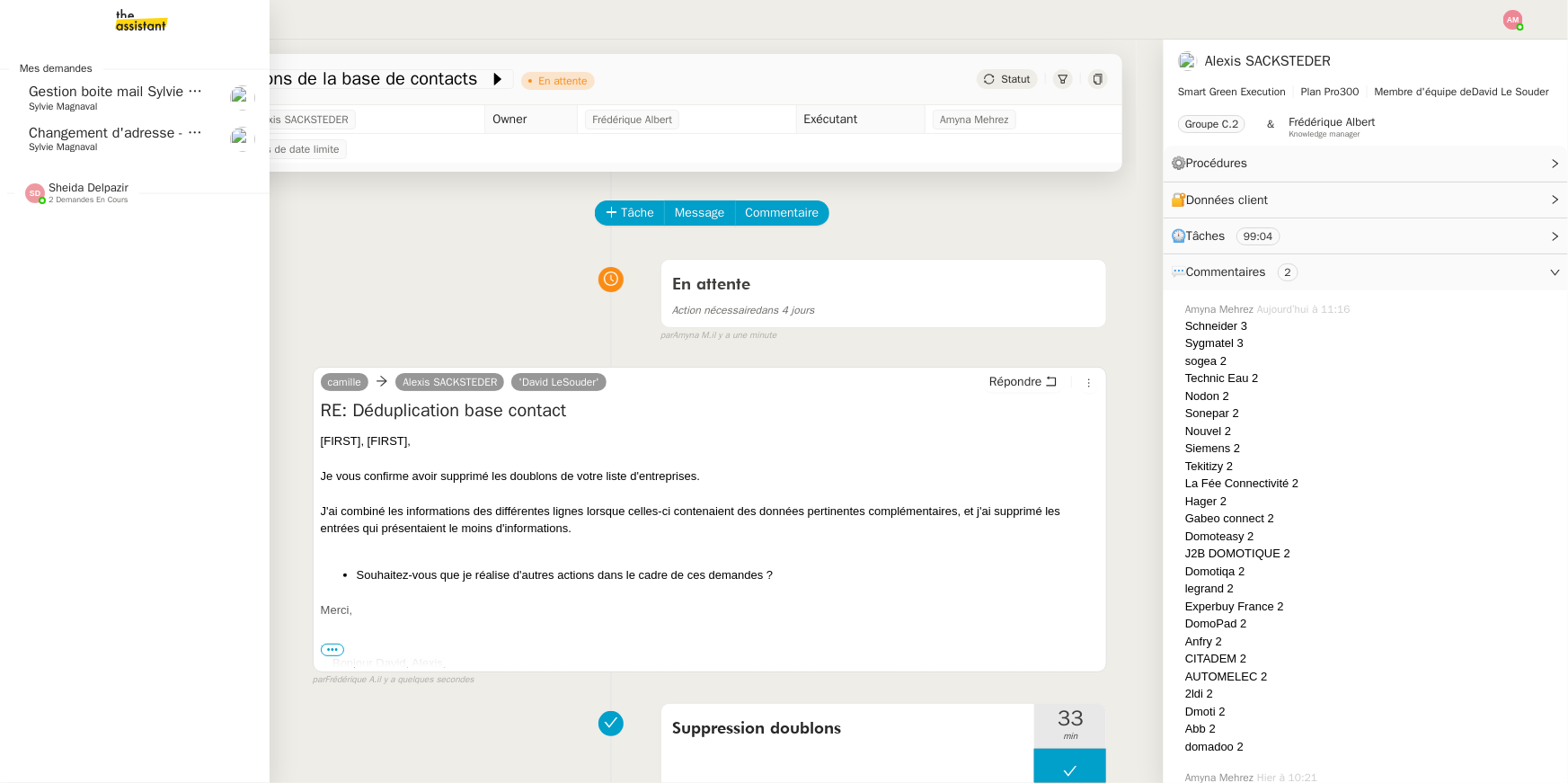 click at bounding box center (127, 20) 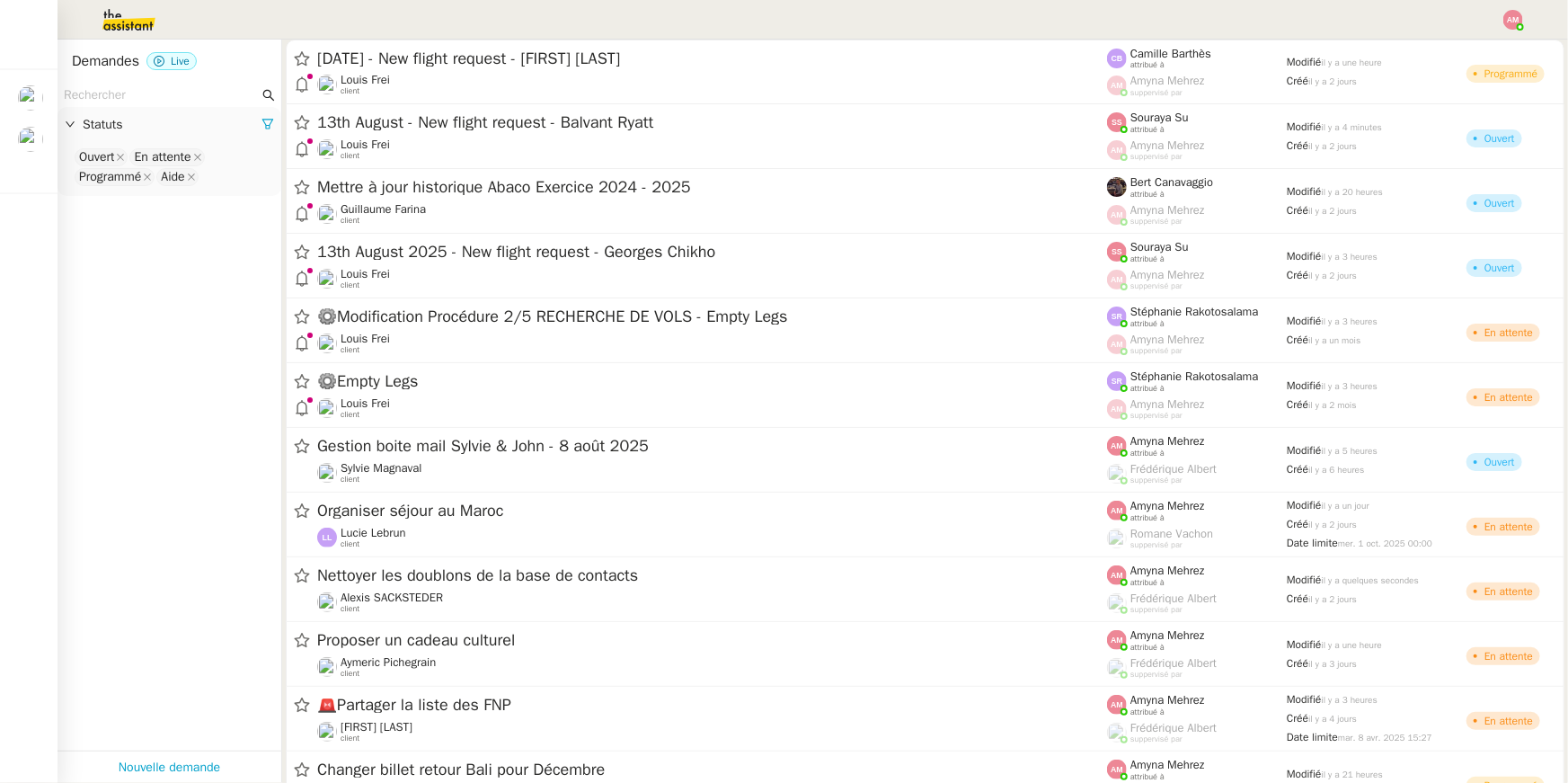 click 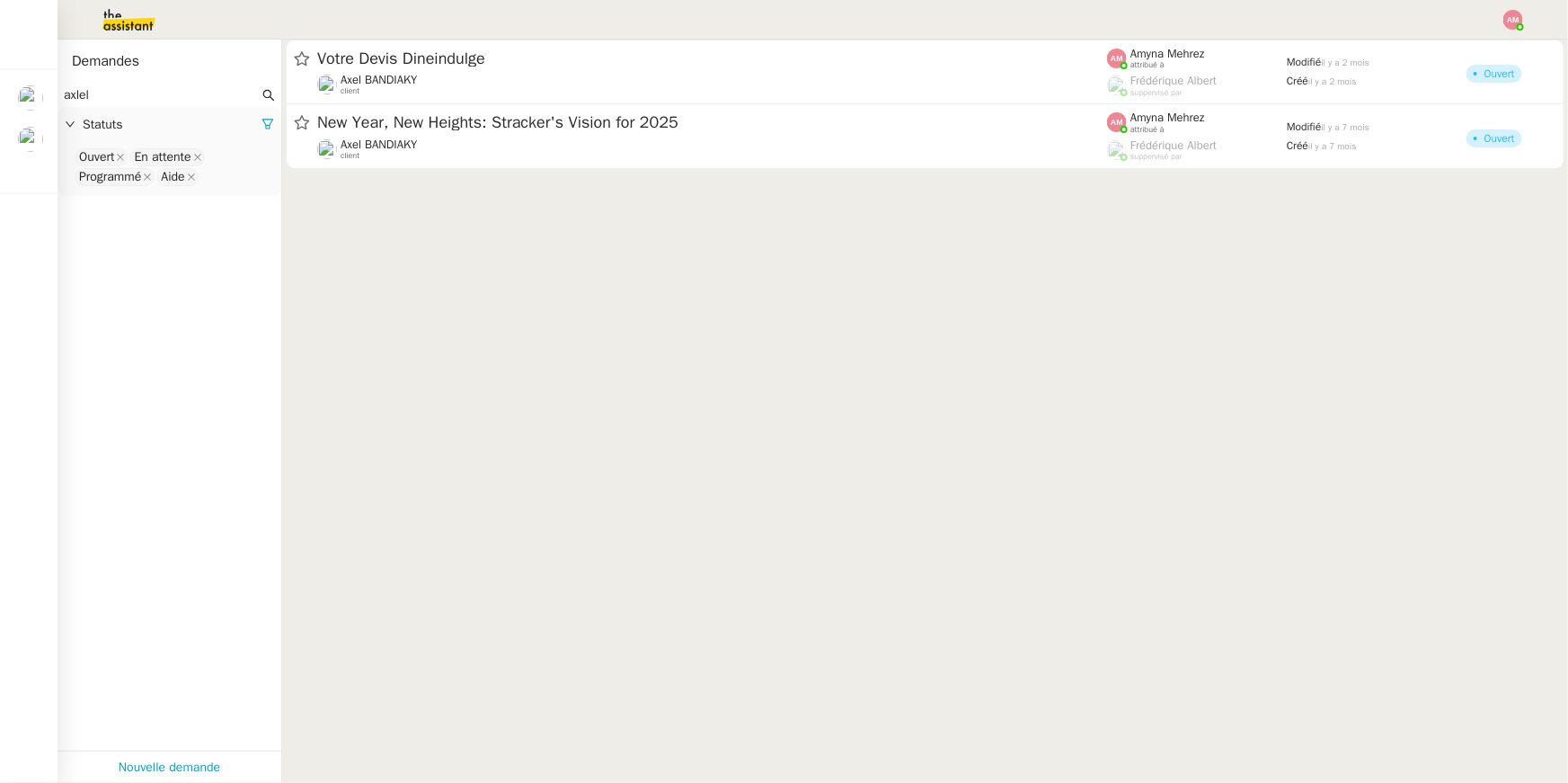 type on "axlel" 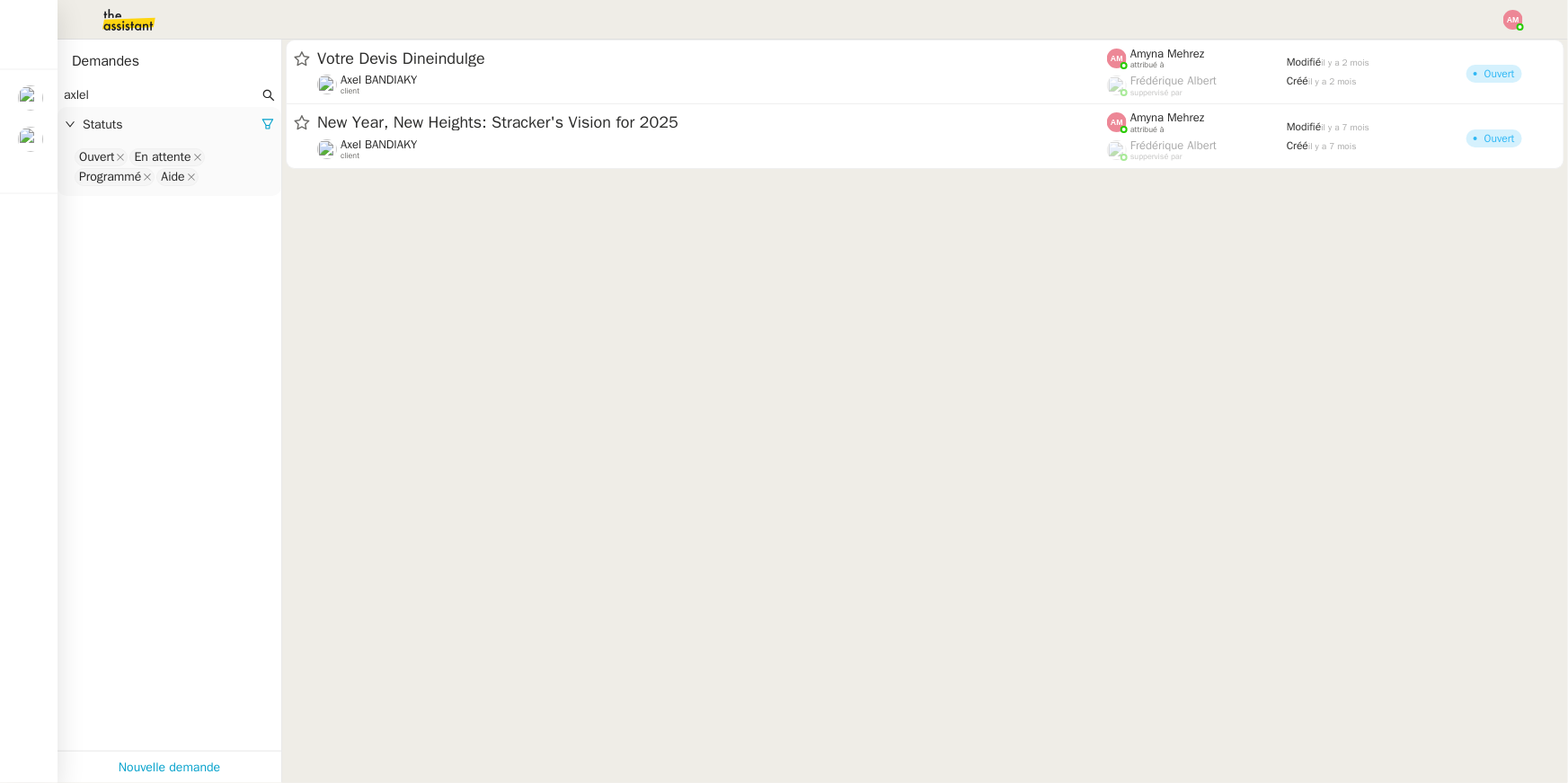 click on "Ouvert En attente Programmé Aide" 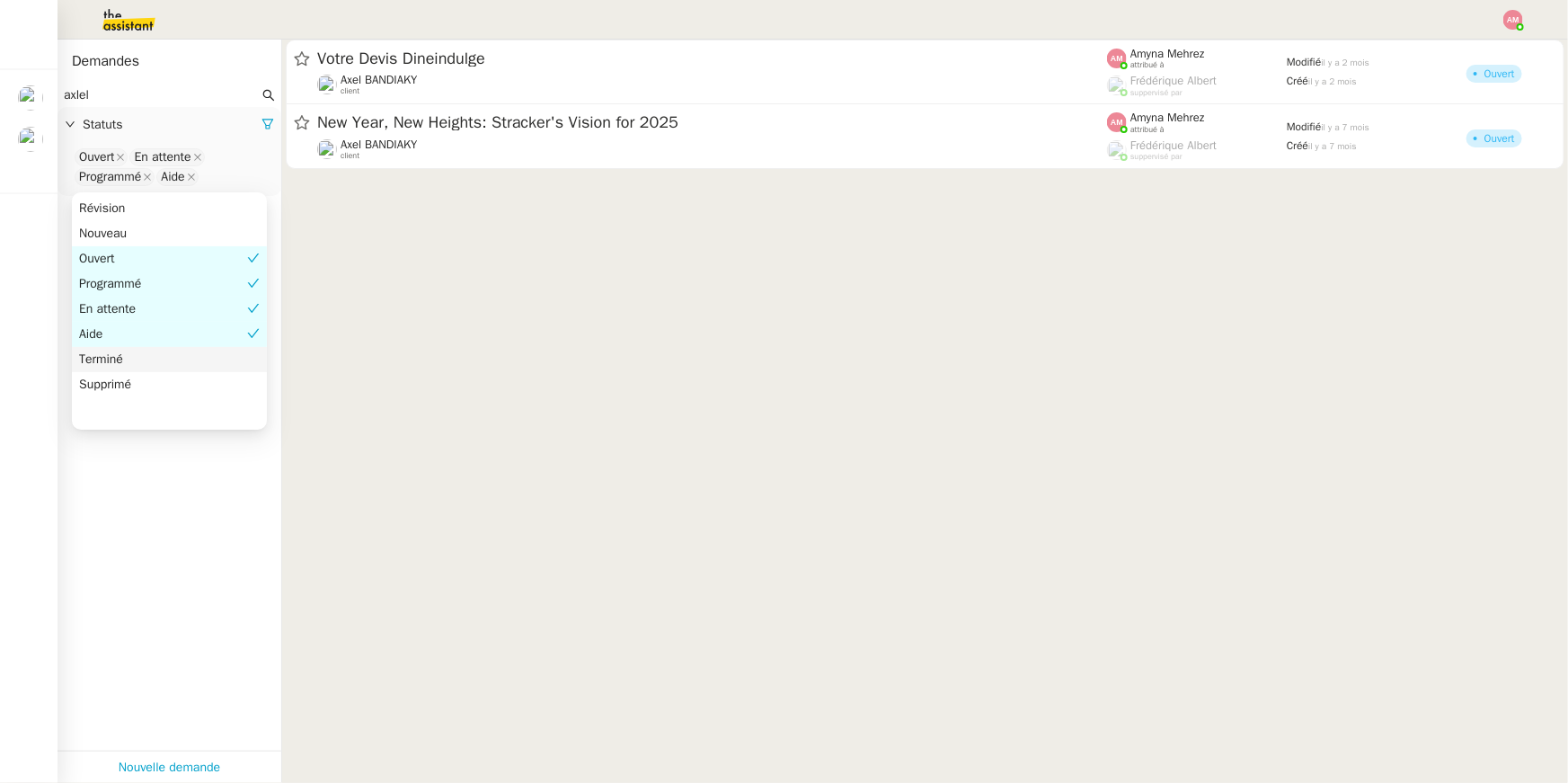 click on "Terminé" at bounding box center [169, 360] 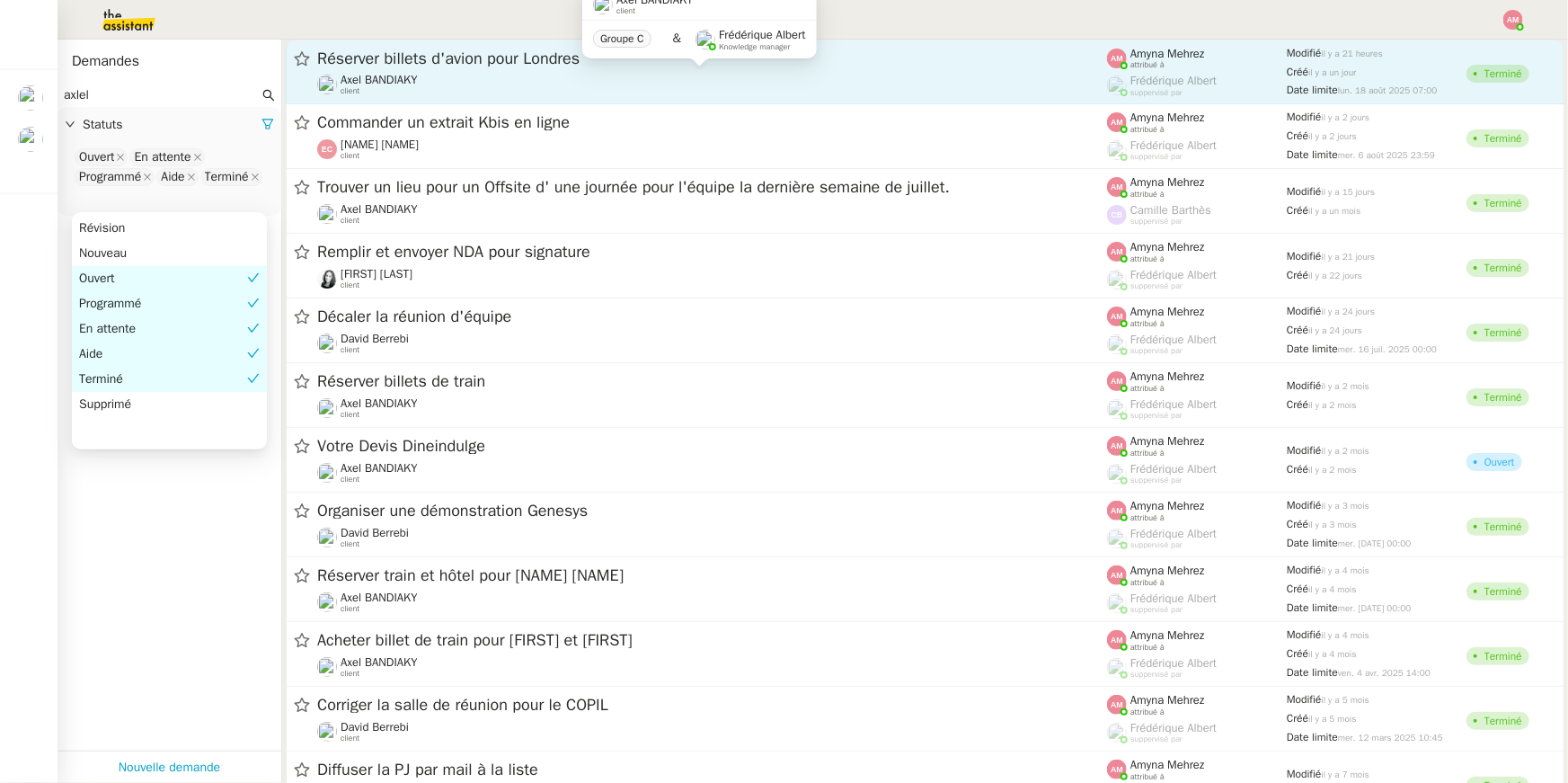 click on "Axel BANDIAKY" 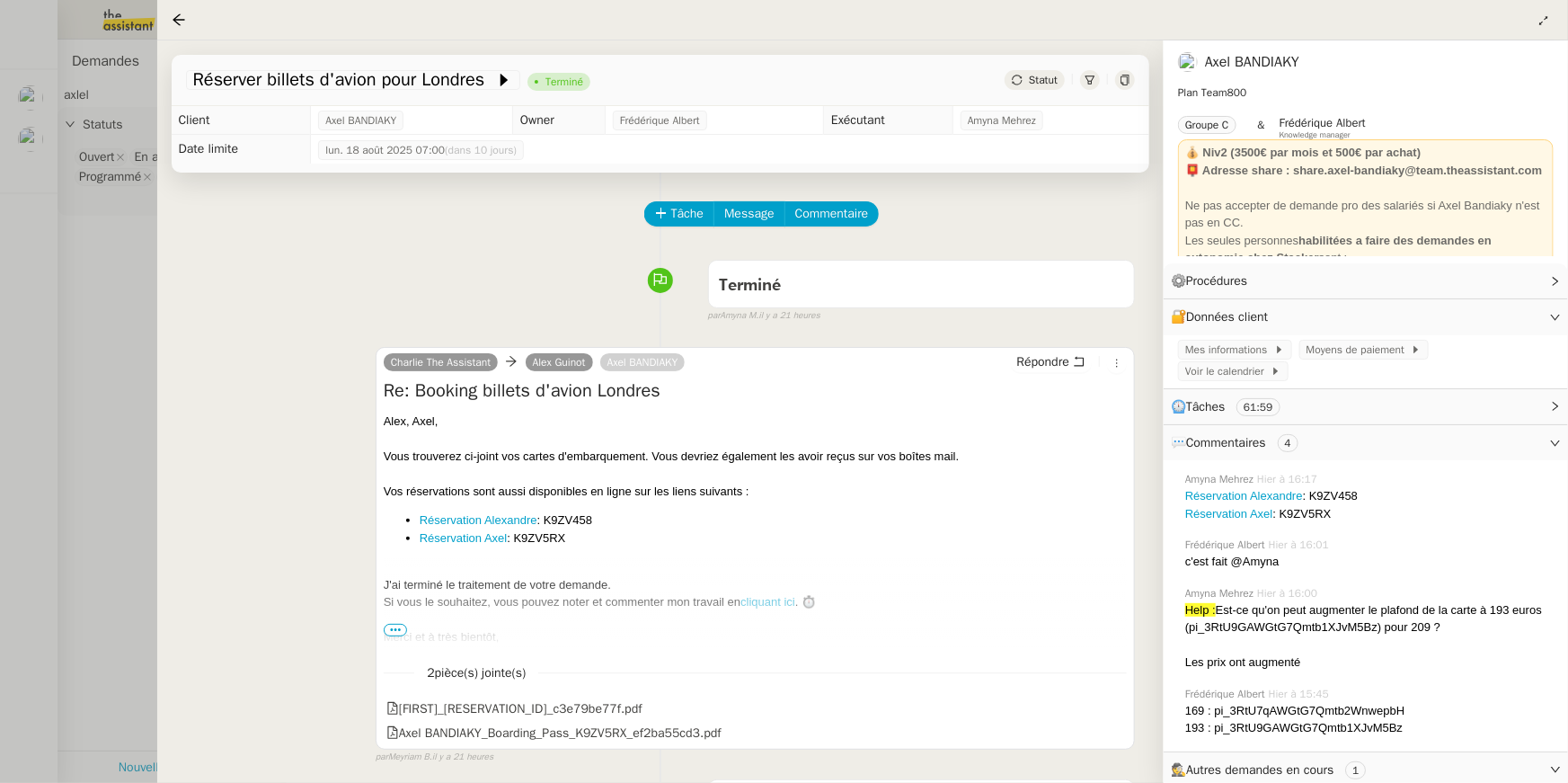 click on "Tâche Message Commentaire Veuillez patienter une erreur s'est produite 👌👌👌 message envoyé ✌️✌️✌️ Veuillez d'abord attribuer un client Une erreur s'est produite, veuillez réessayer Terminé false par   Amyna M.   il y a 21 heures 👌👌👌 message envoyé ✌️✌️✌️ une erreur s'est produite 👌👌👌 message envoyé ✌️✌️✌️ Votre message va être revu ✌️✌️✌️ une erreur s'est produite La taille des fichiers doit être de 10Mb au maximum.  Charlie The Assistant      Alex Guinot   Axel BANDIAKY  Répondre Re: Booking billets d'avion Londres
﻿Alex﻿, Axel, Vous trouverez ci-joint vos cartes d'embarquement. Vous devriez également les avoir reçus sur vos boîtes mail.  Vos réservations sont aussi disponibles en ligne sur les liens suivants : Réservation Alexandre  : K9ZV458 Réservation Axel  : K9ZV5RX J'ai terminé le traitement de votre demande. Si vous le souhaitez, vous pouvez noter et commenter mon travail en  cliquant ici" 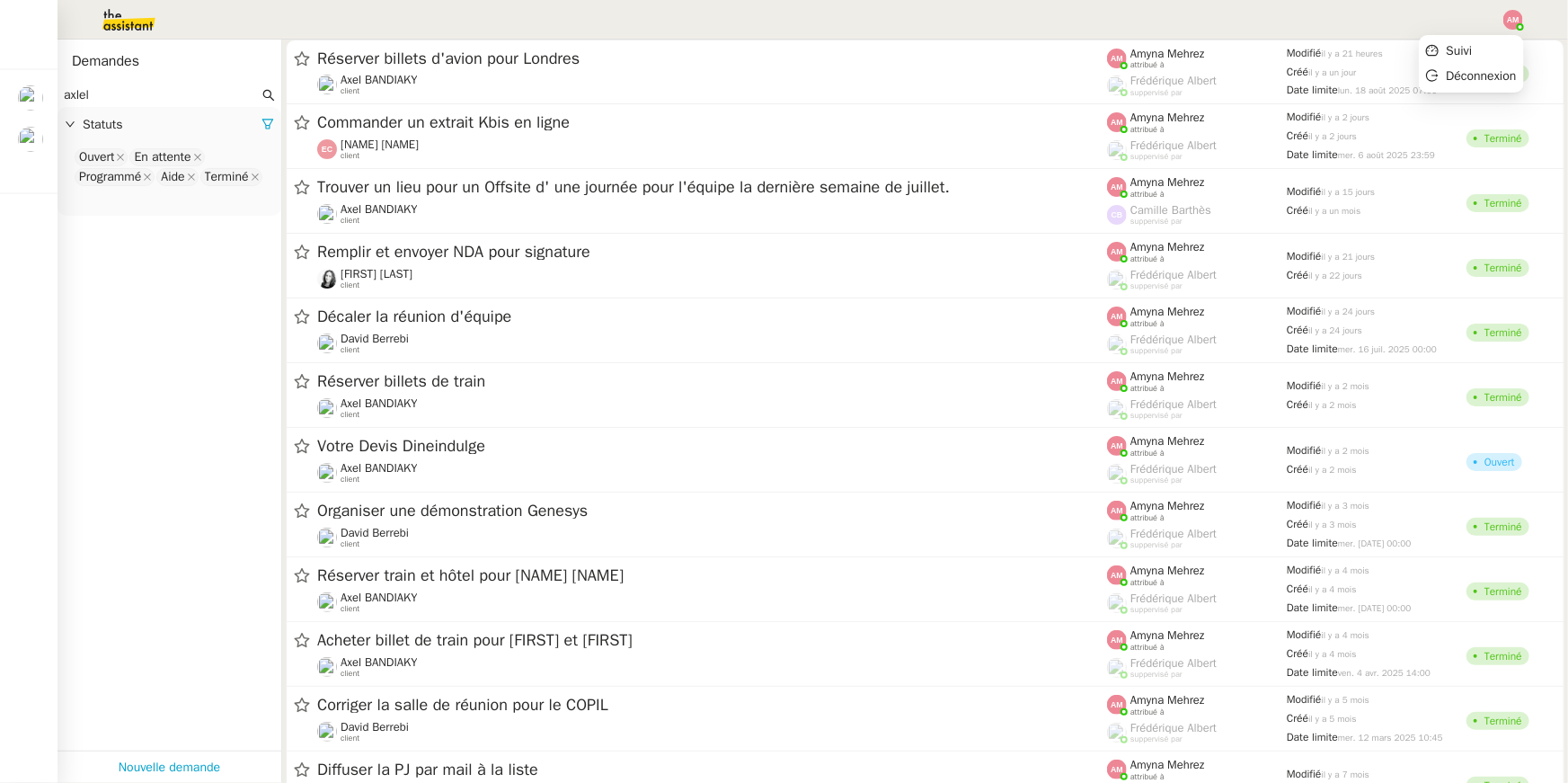 click 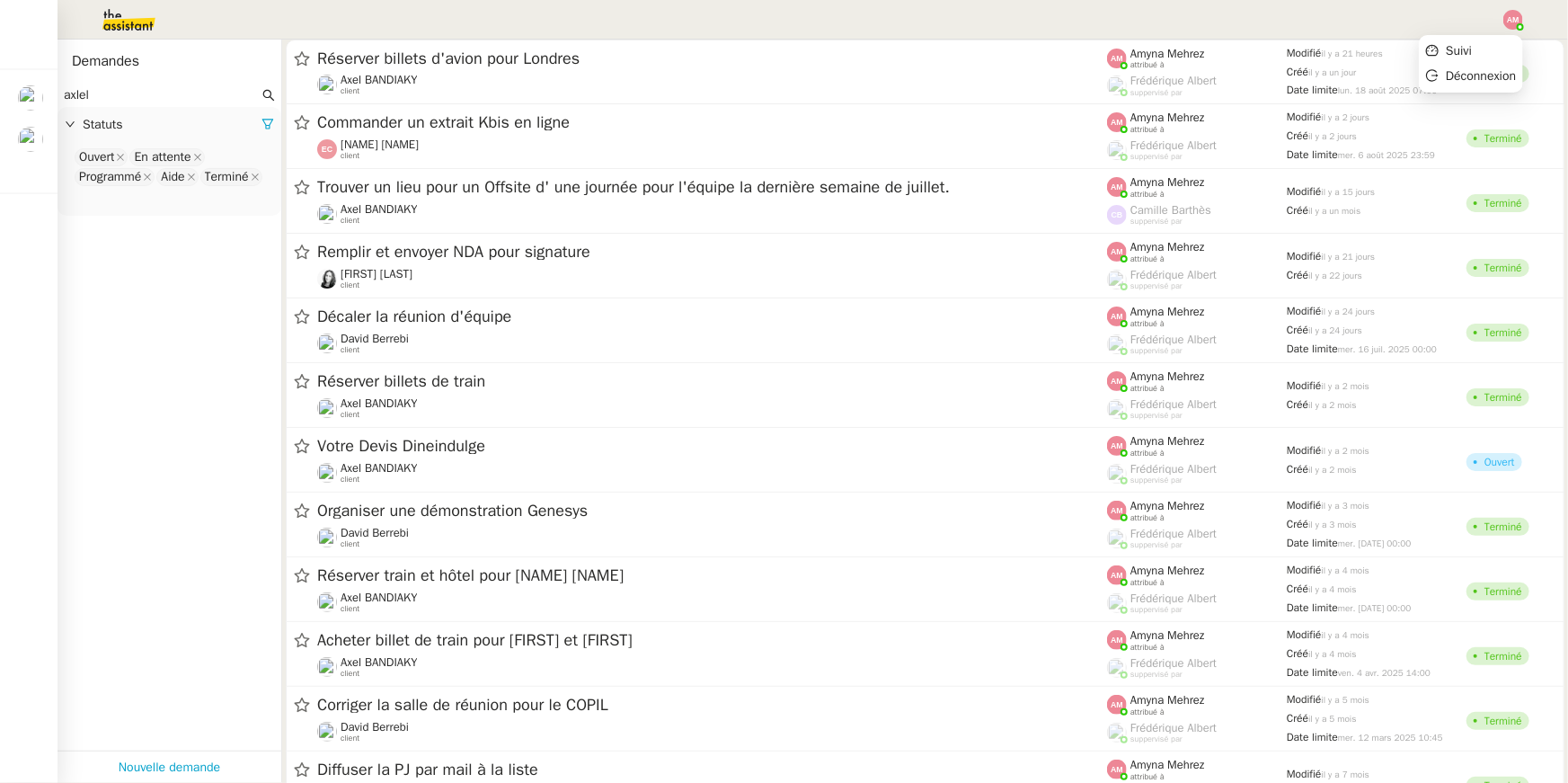 click on "Suivi    Déconnexion" at bounding box center (1471, 64) 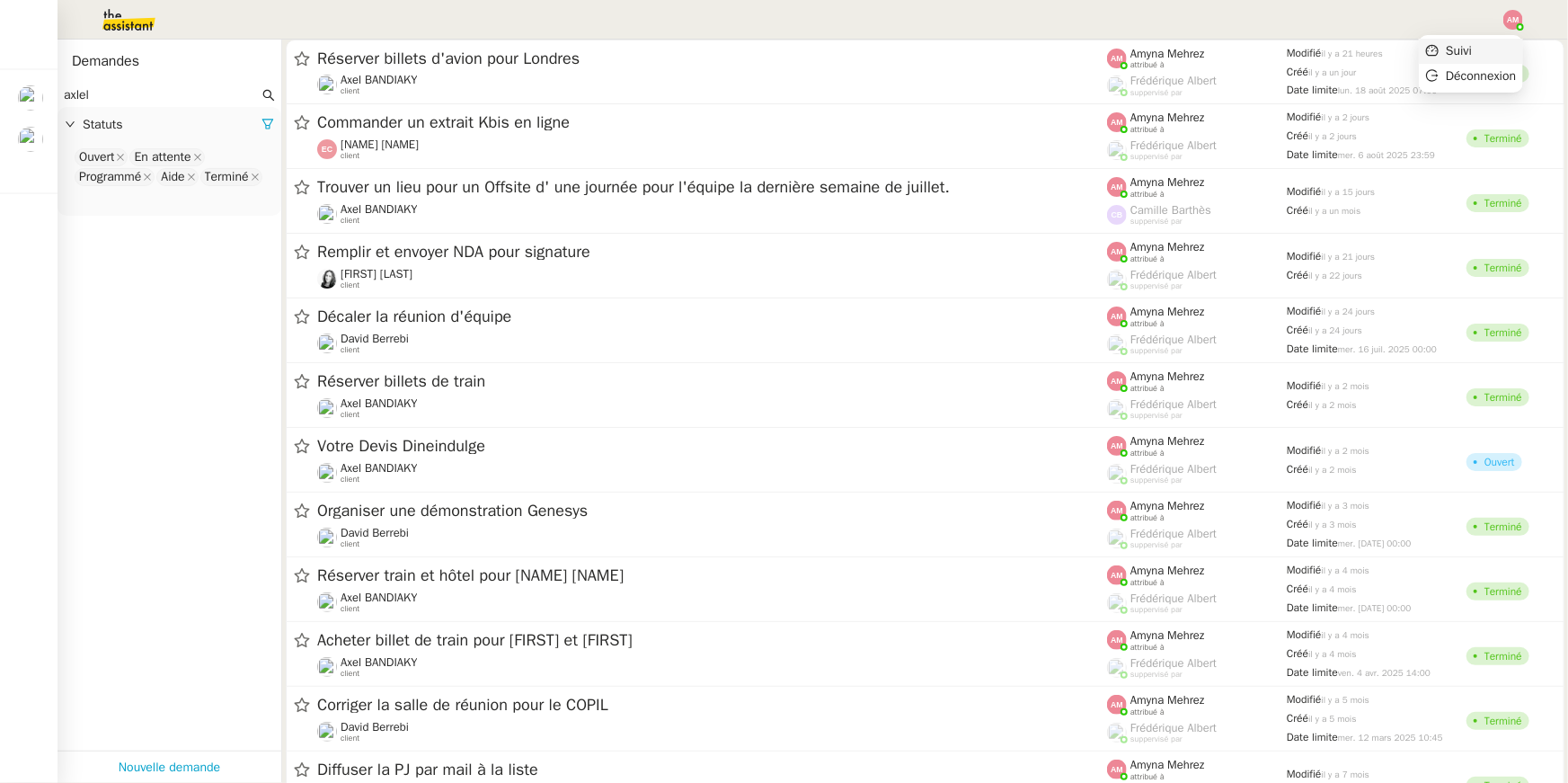 click on "Suivi" at bounding box center [1471, 51] 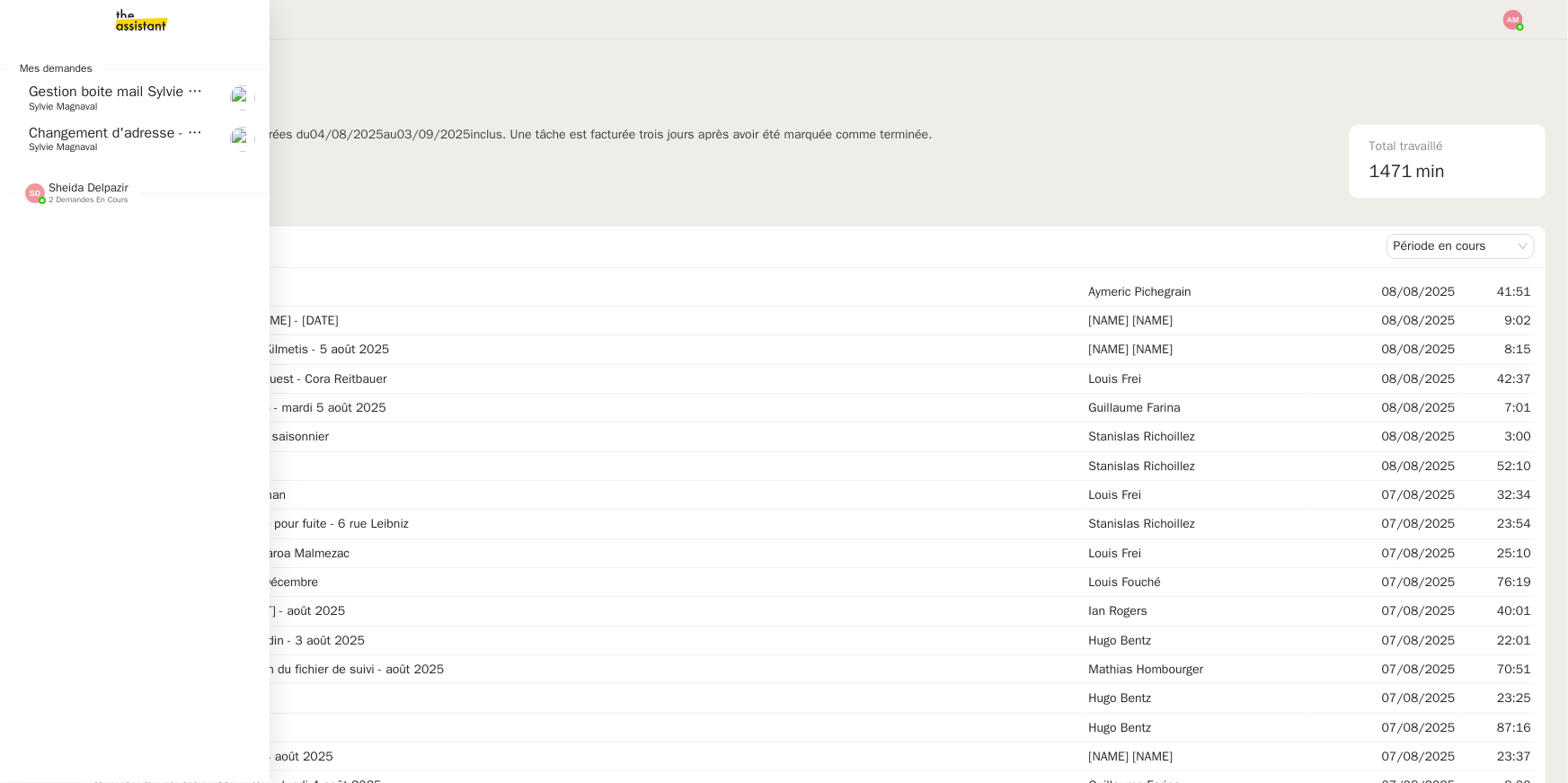 click on "Changement d'adresse - [COMPANY]     [FIRST] [LAST]" 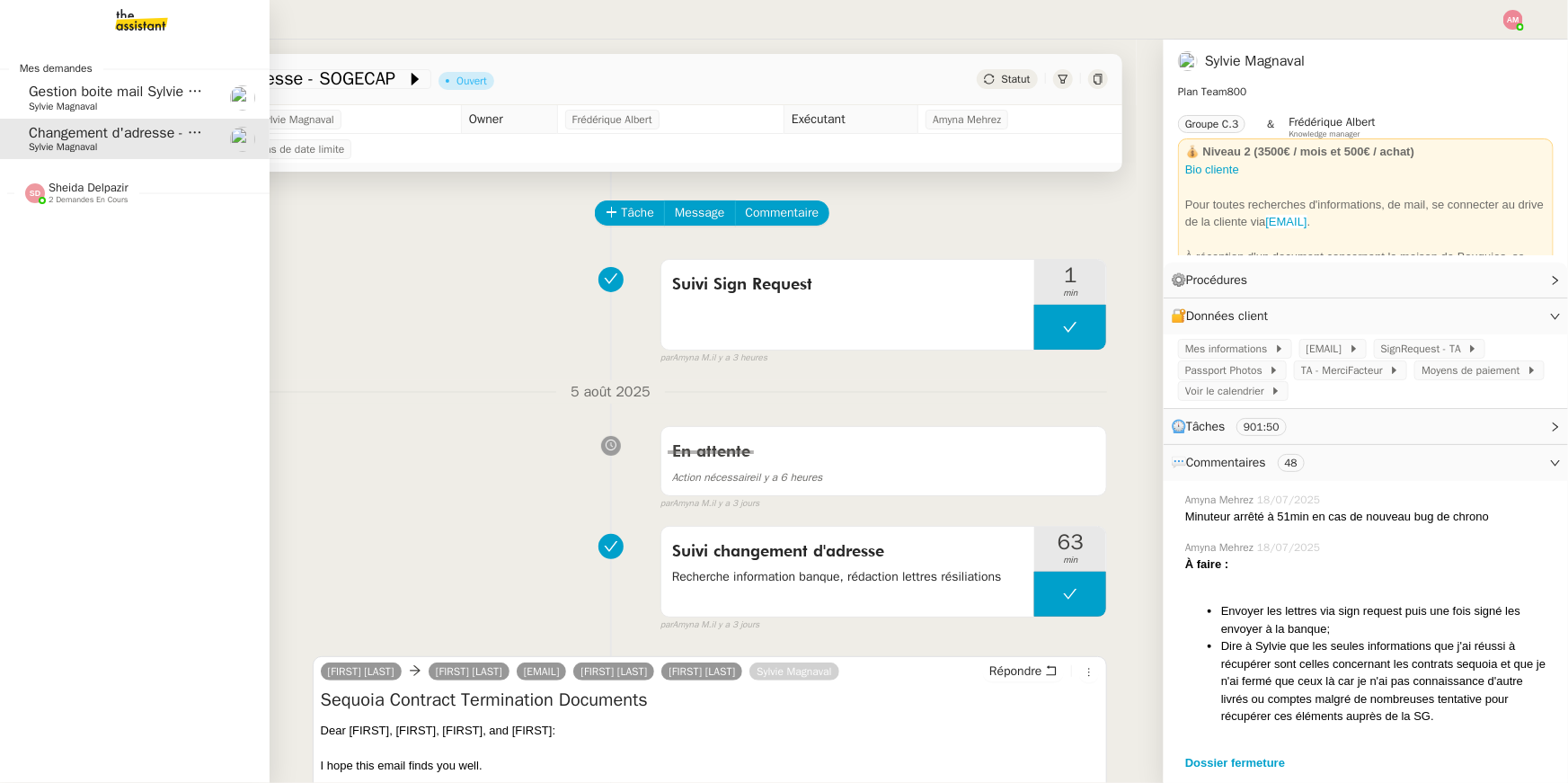 click on "[FIRST] [LAST]    2 demandes en cours" 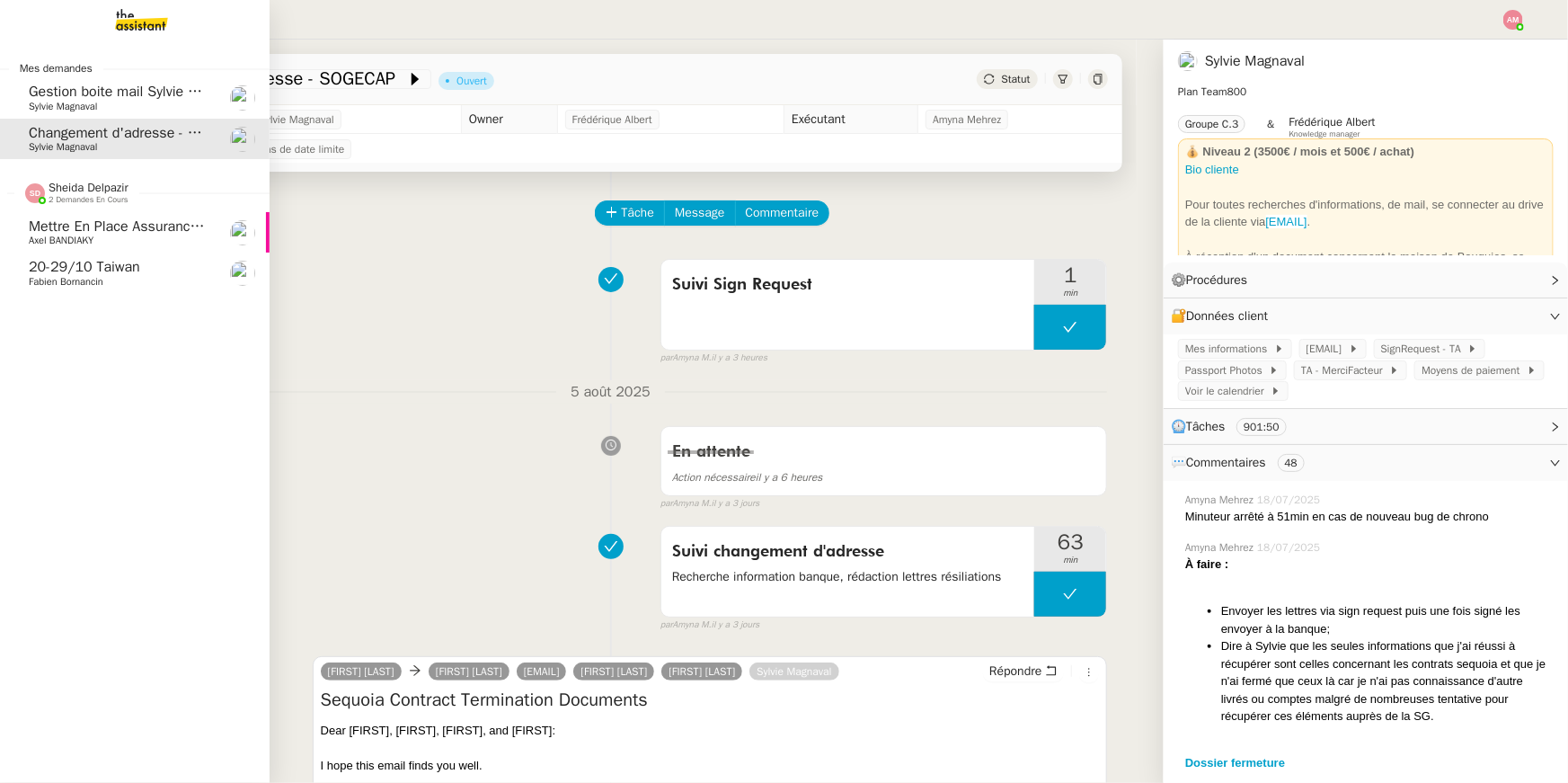 click on "Fabien Bornancin" 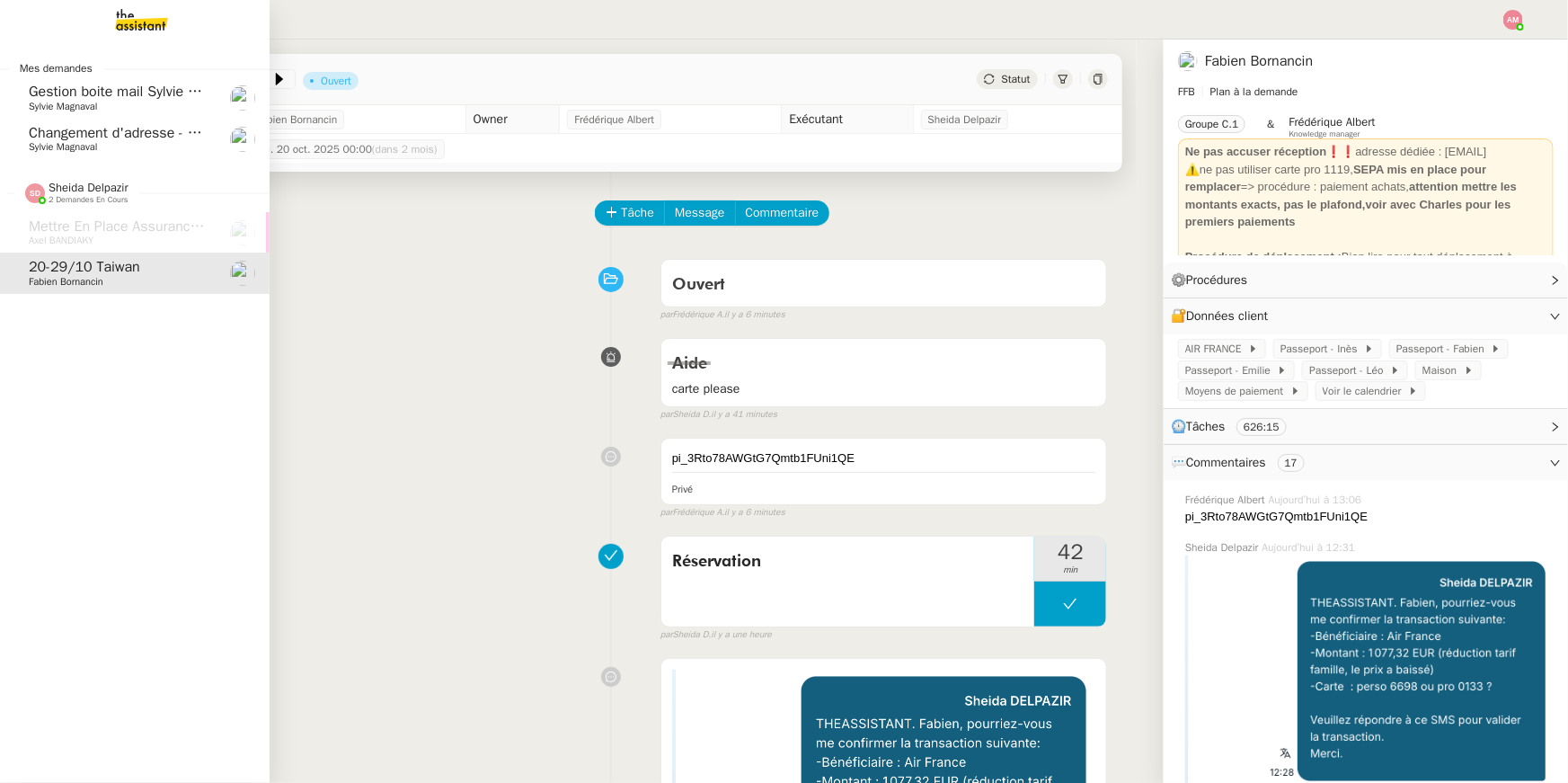 click on "Mes demandes Gestion boite mail Sylvie & John - 8 août 2025    Sylvie Magnaval    Changement d'adresse - SOGECAP     Sylvie Magnaval    Sheida Delpazir    2 demandes en cours    Mettre en place assurance véhicule    Axel BANDIAKY    20-29/10 Taiwan    Fabien Bornancin" at bounding box center [135, 411] 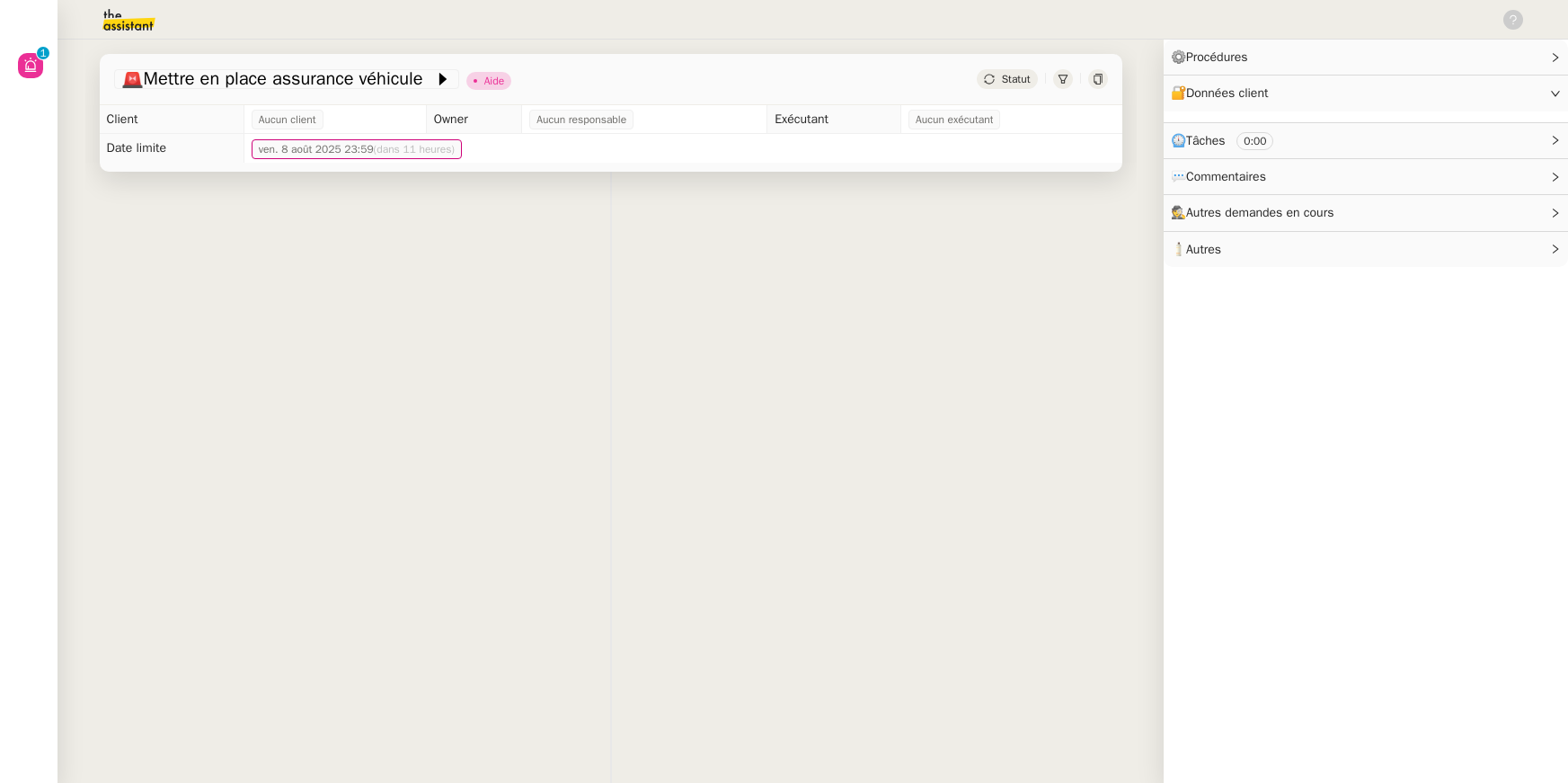 scroll, scrollTop: 0, scrollLeft: 0, axis: both 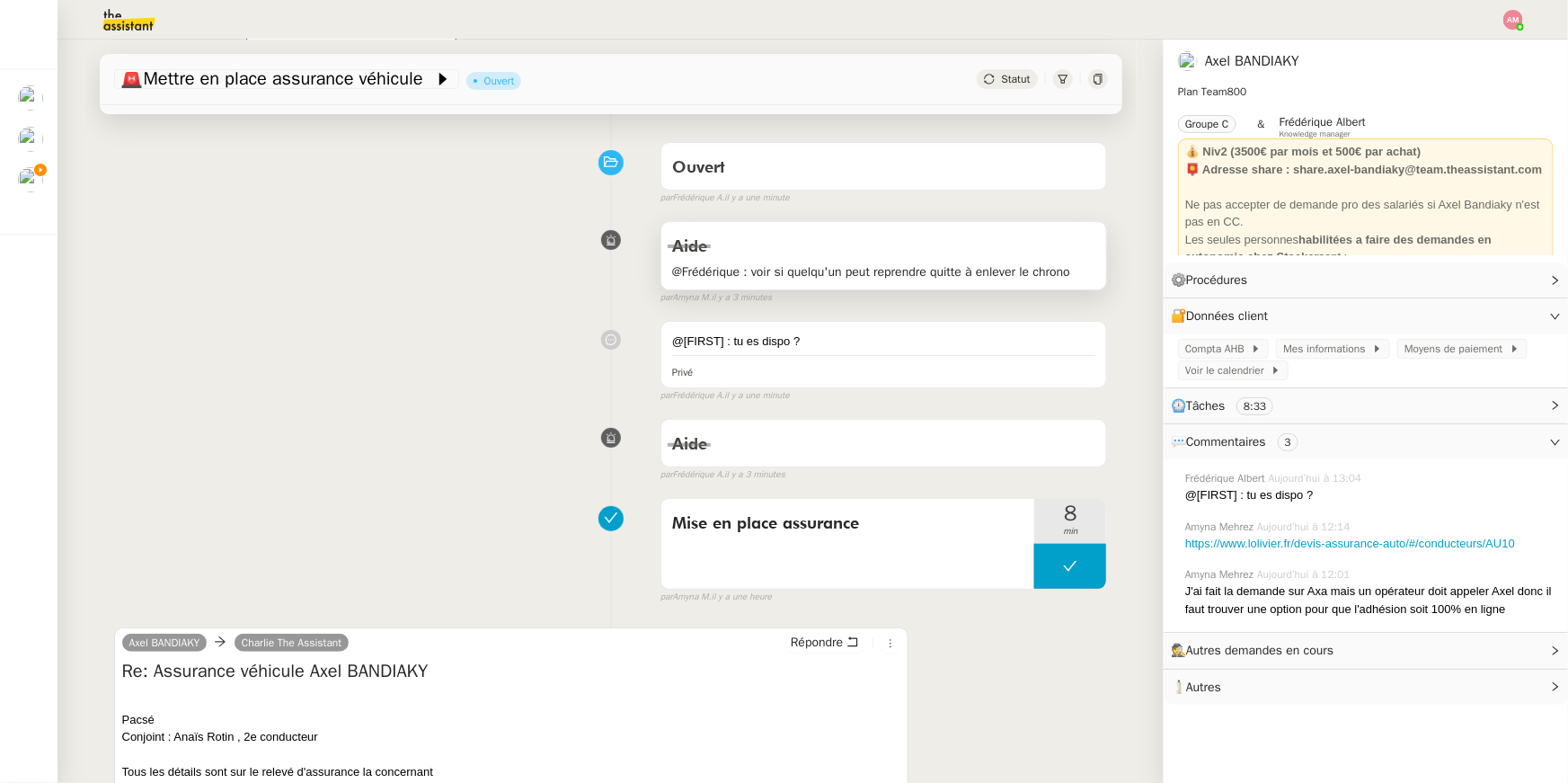 click on "@Frédérique : voir si quelqu'un peut reprendre quitte à enlever le chrono" at bounding box center [884, 271] 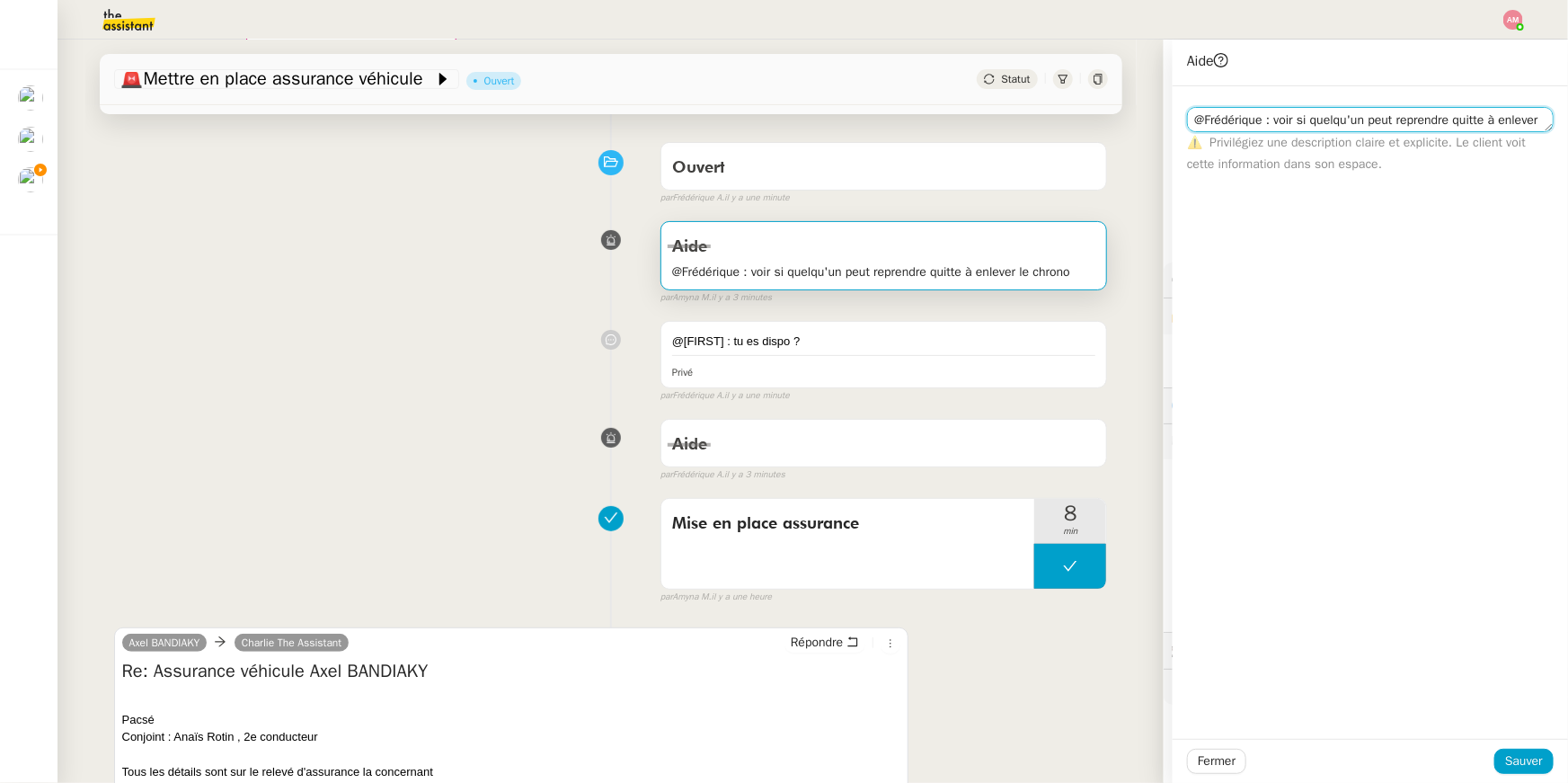 scroll, scrollTop: 22, scrollLeft: 0, axis: vertical 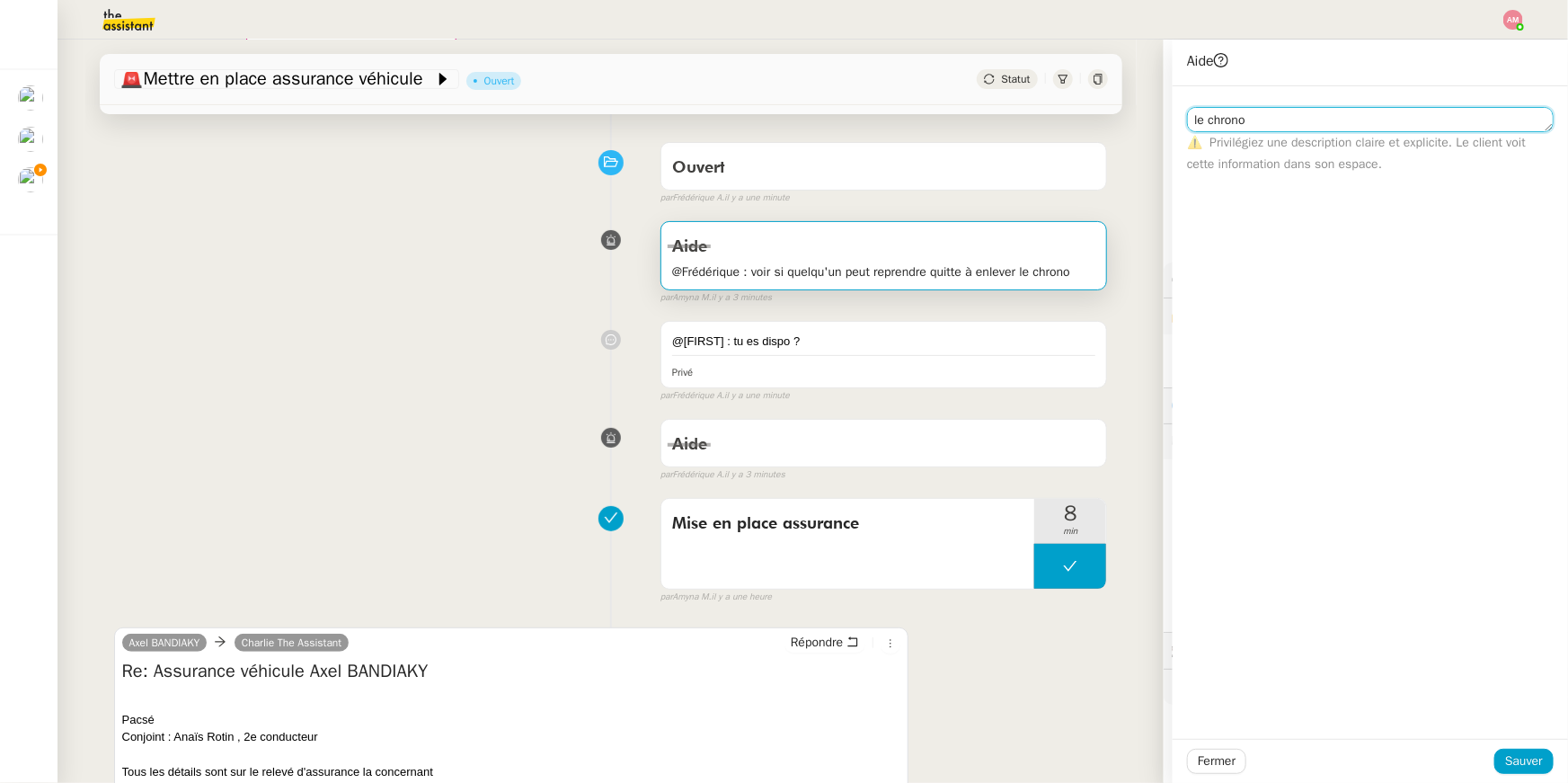 drag, startPoint x: 1511, startPoint y: 121, endPoint x: 1582, endPoint y: 124, distance: 71.06335 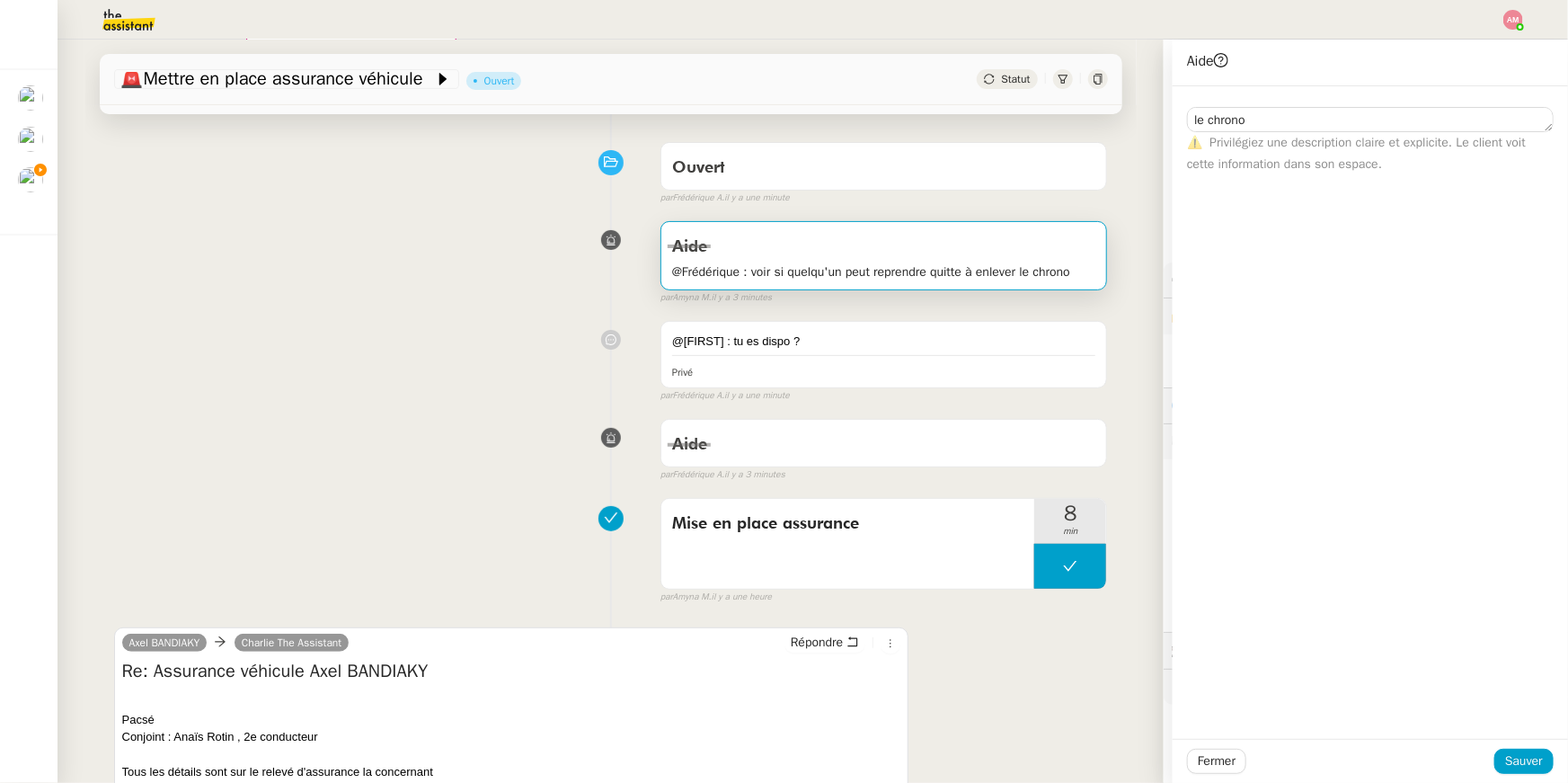 click on "@Jean-Noel : tu es dispo ? Privé false par   Frédérique  A.   il y a une minute" at bounding box center (611, 358) 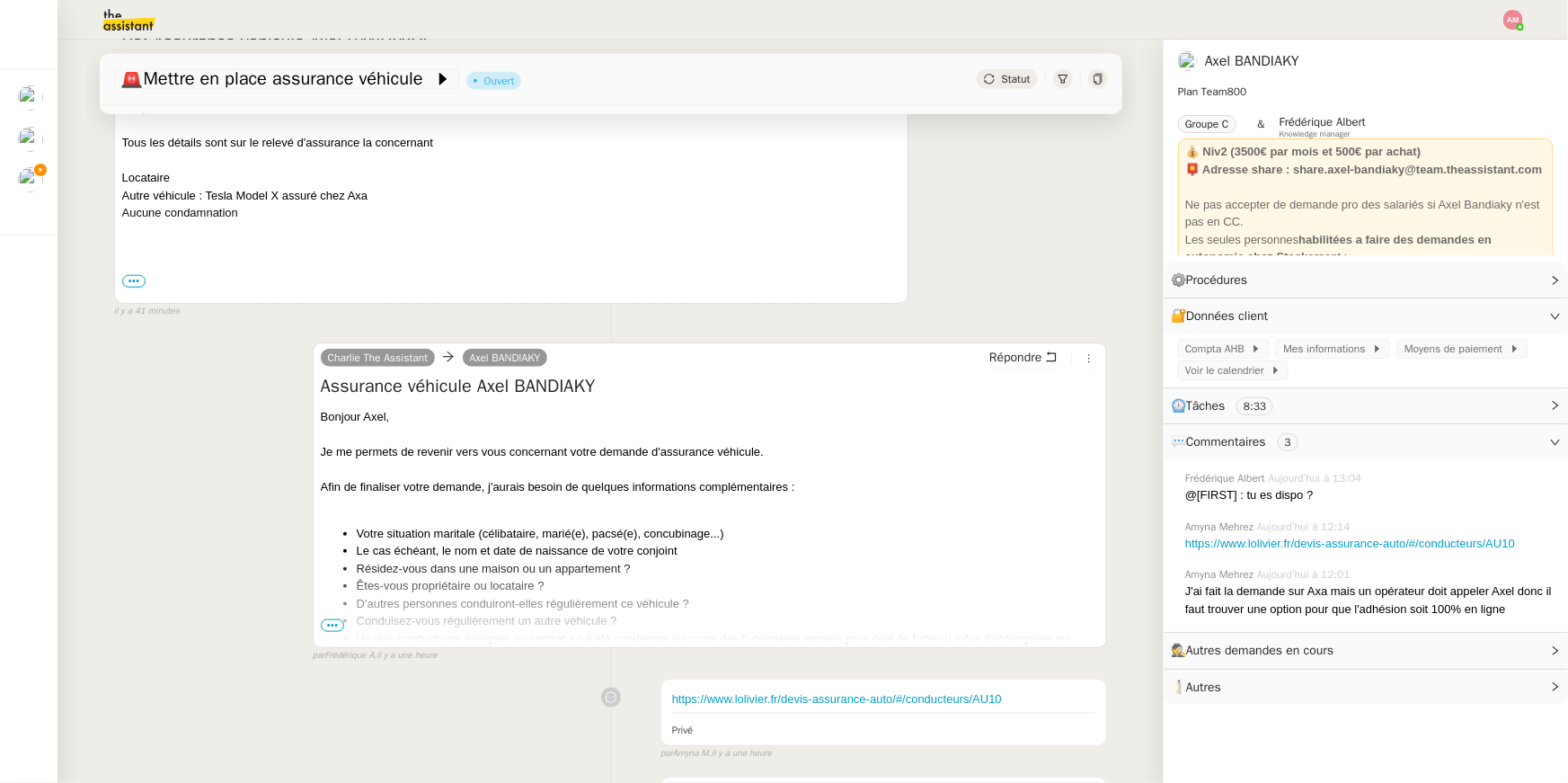 scroll, scrollTop: 1144, scrollLeft: 0, axis: vertical 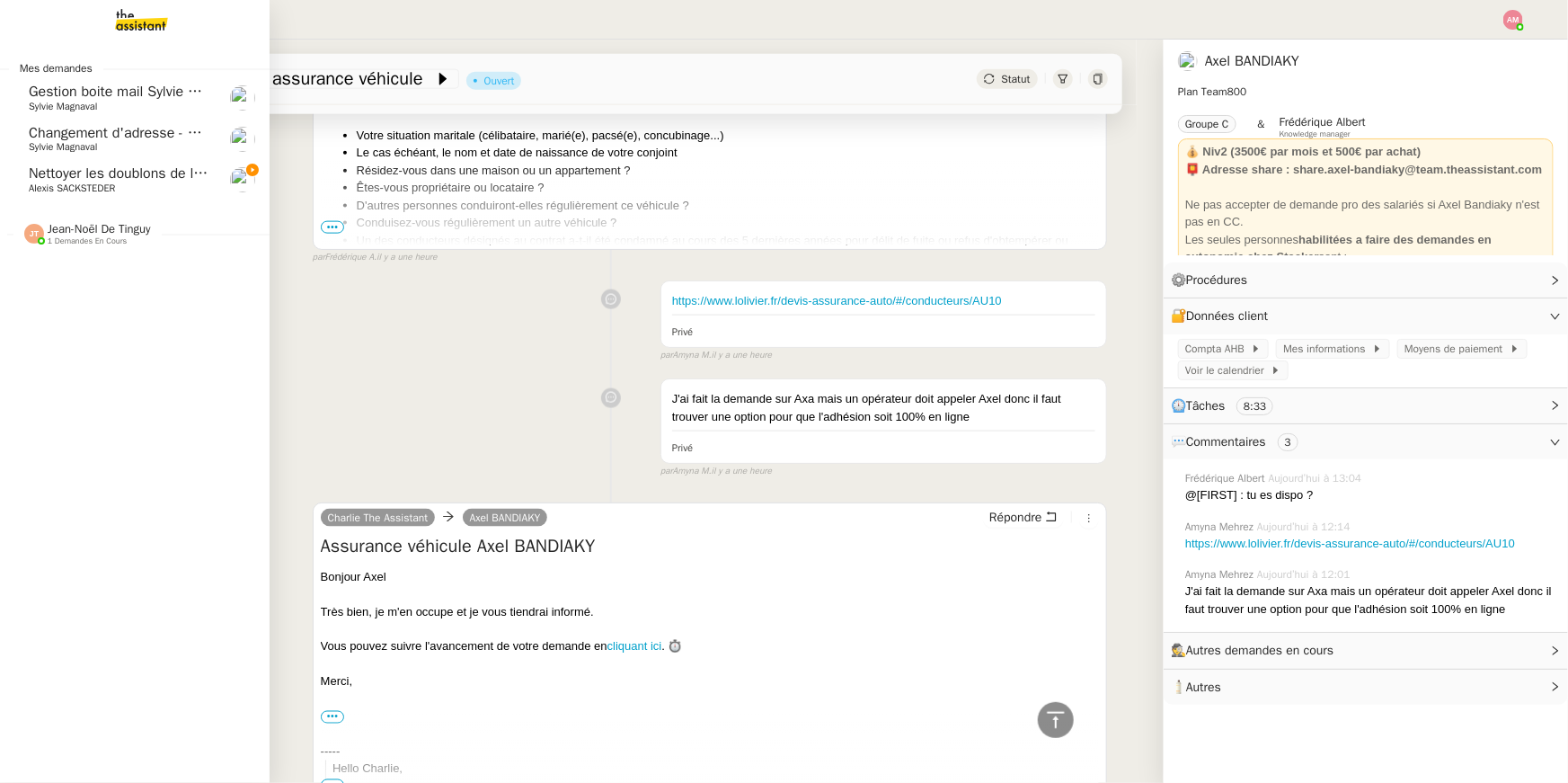 click on "Alexis SACKSTEDER" 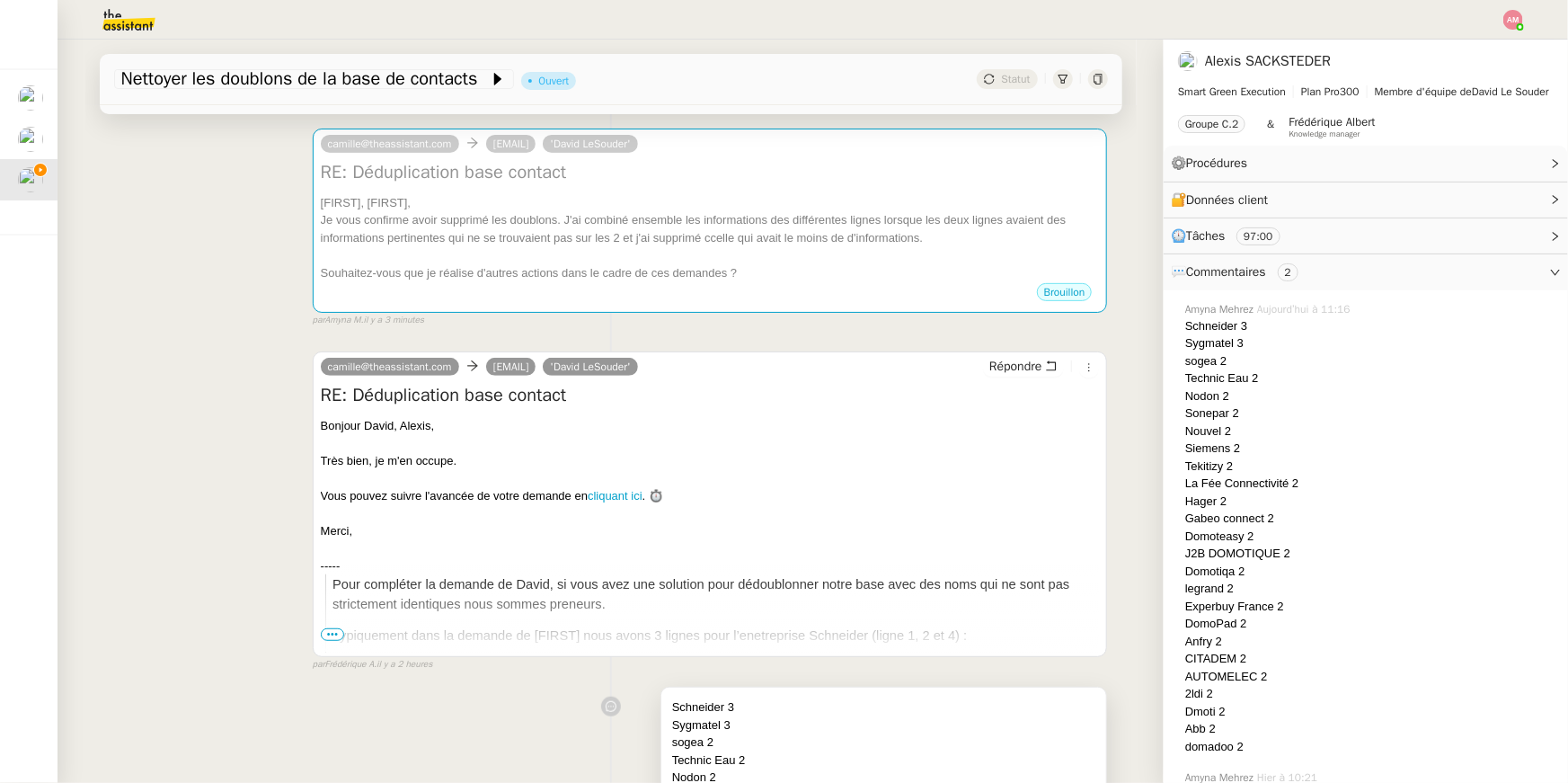 scroll, scrollTop: 0, scrollLeft: 0, axis: both 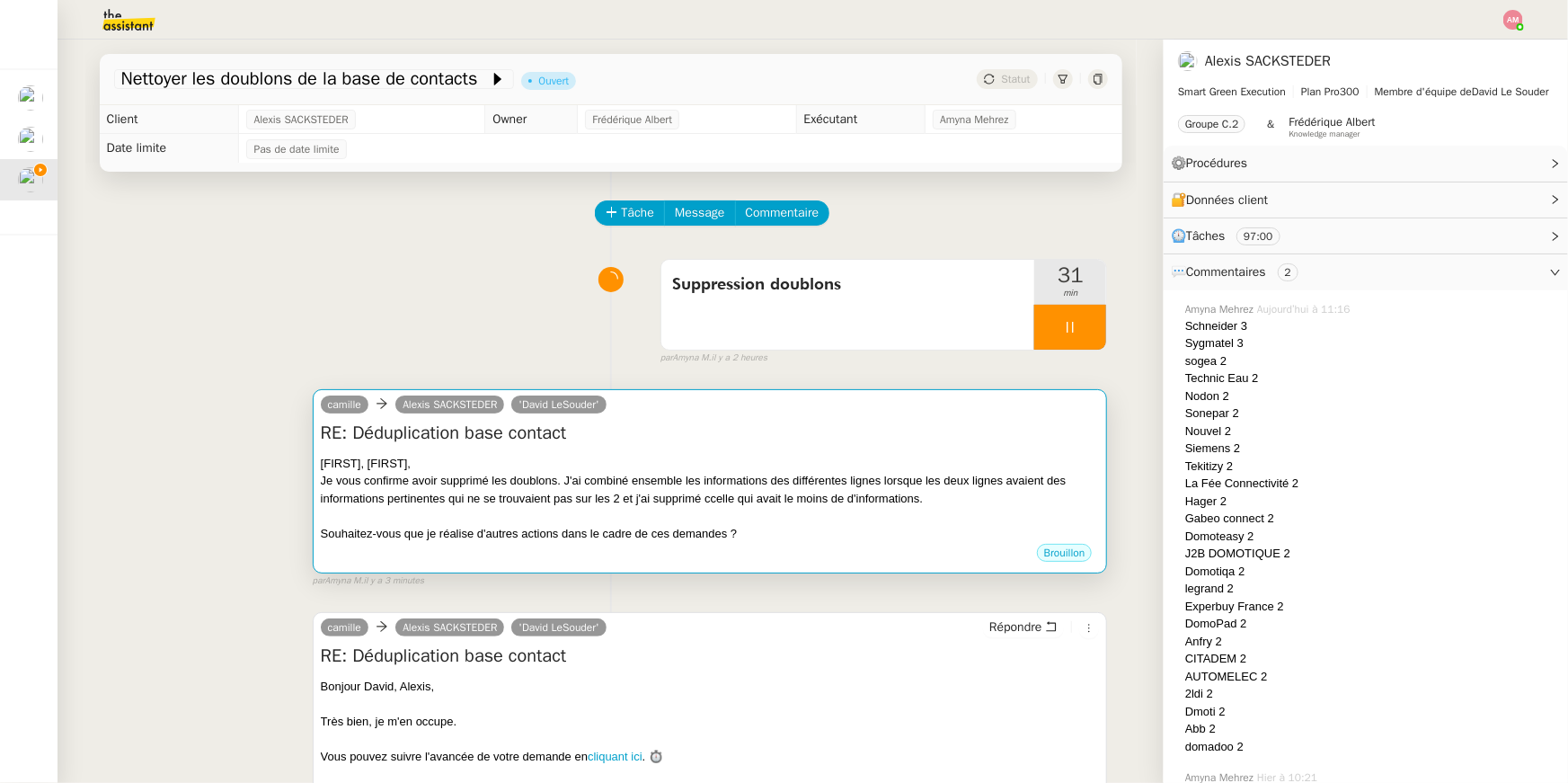 click on "Je vous confirme avoir supprimé les doublons. J'ai combiné ensemble les informations des différentes lignes lorsque les deux lignes avaient des informations pertinentes qui ne se trouvaient pas sur les 2 et j'ai supprimé ccelle qui avait le moins de d'informations." at bounding box center [710, 489] 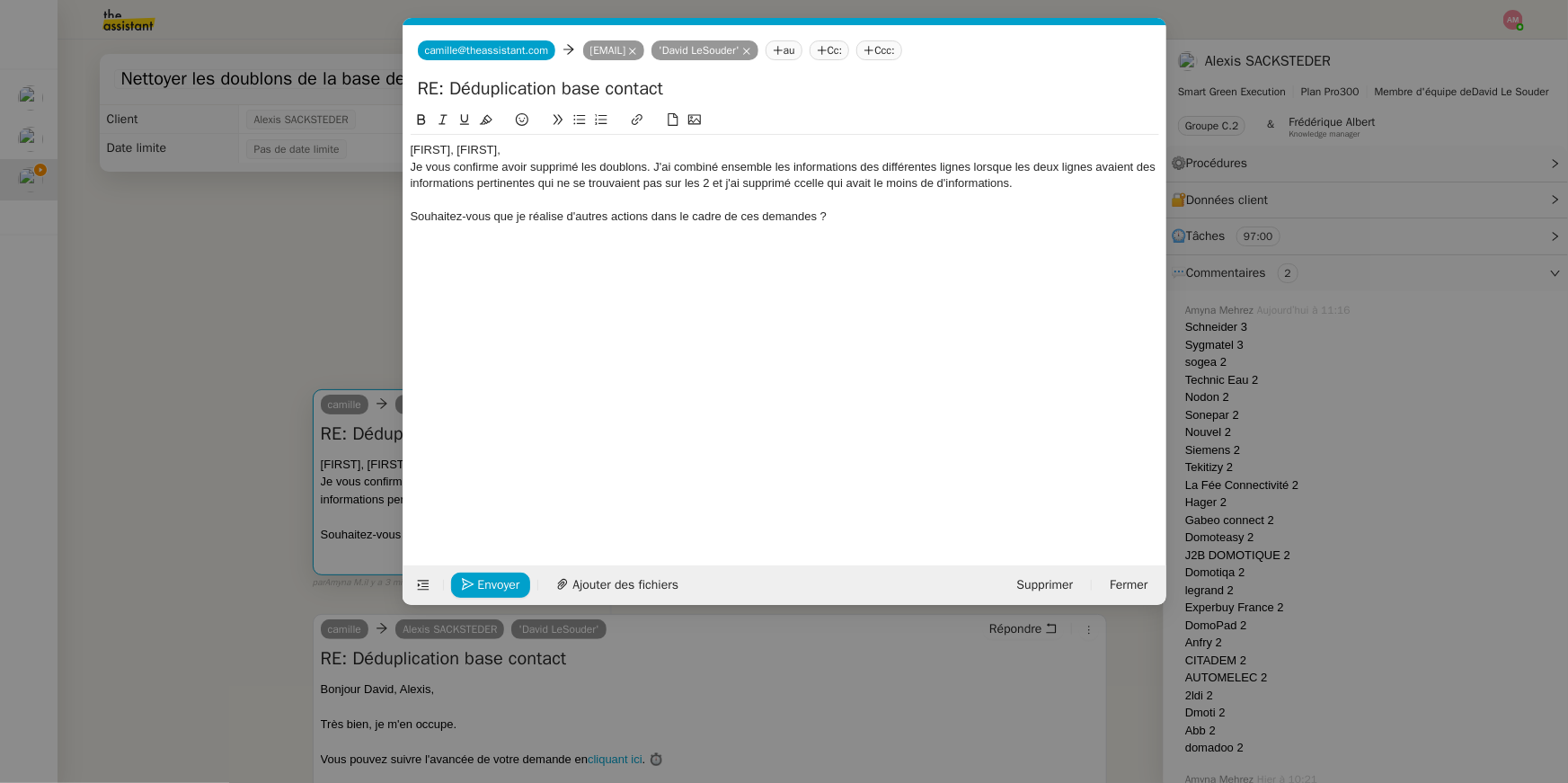 scroll, scrollTop: 0, scrollLeft: 38, axis: horizontal 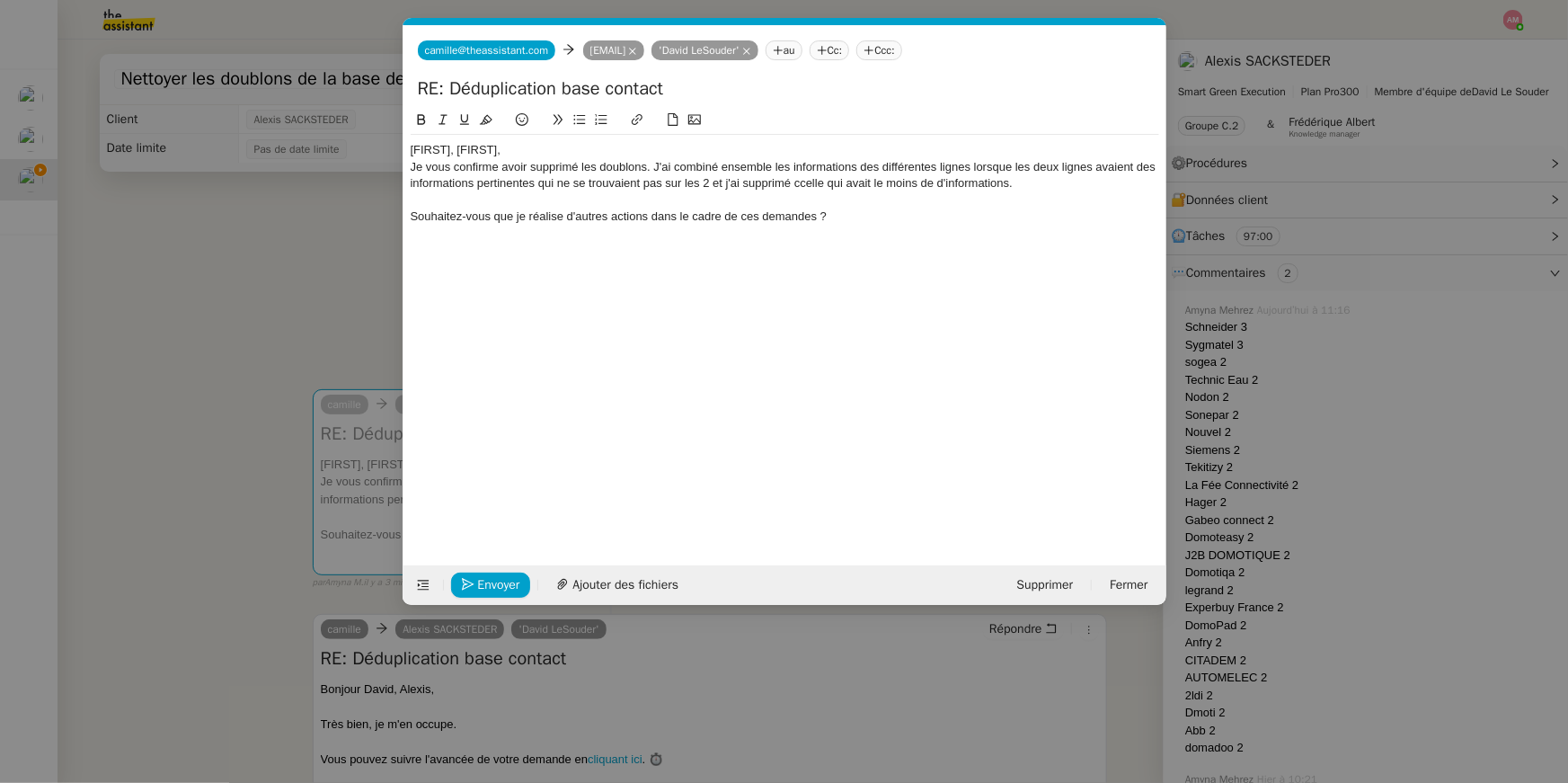 click on "Souhaitez-vous que je réalise d'autres actions dans le cadre de ces demandes ?" 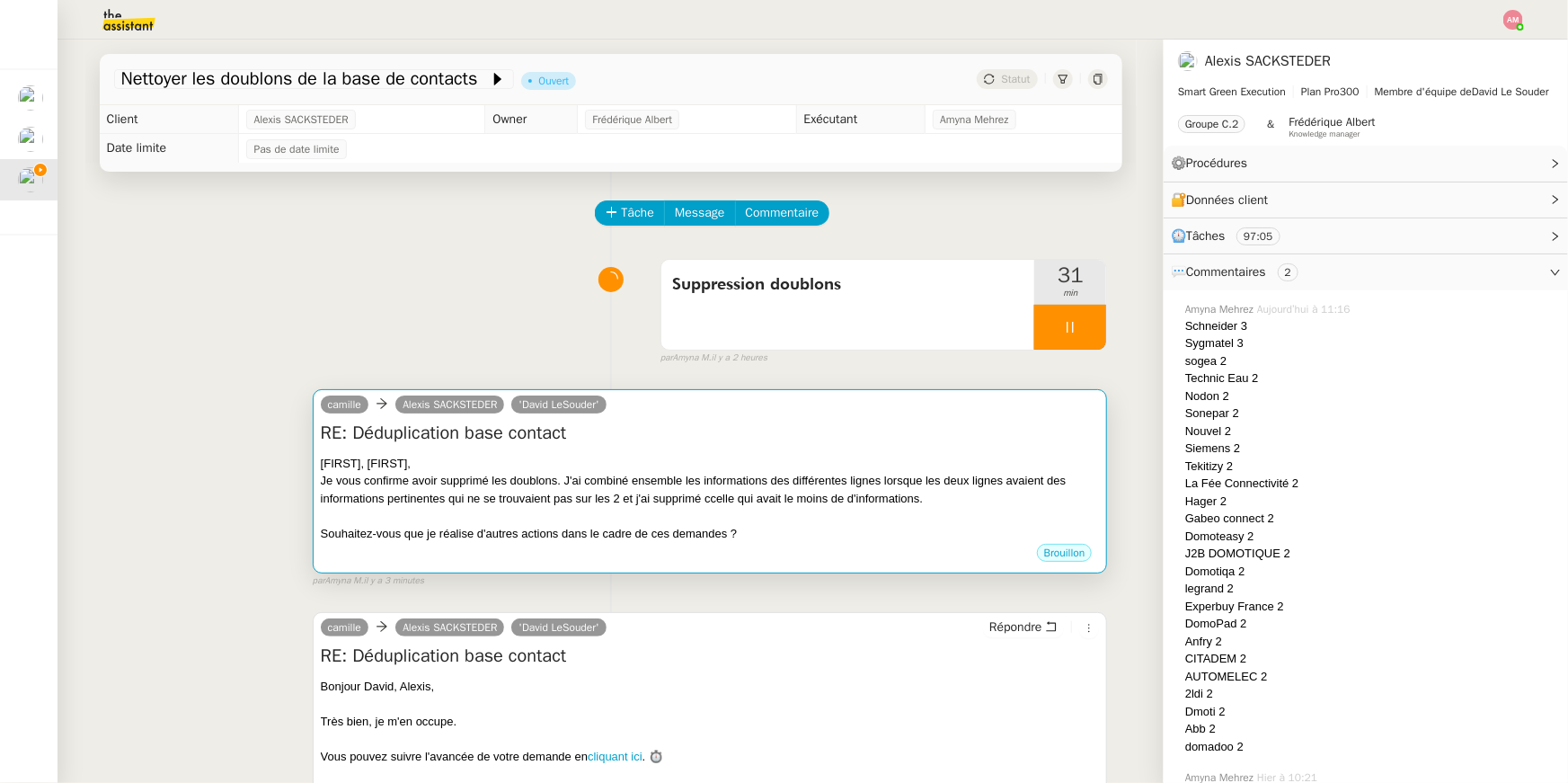 click on "Je vous confirme avoir supprimé les doublons. J'ai combiné ensemble les informations des différentes lignes lorsque les deux lignes avaient des informations pertinentes qui ne se trouvaient pas sur les 2 et j'ai supprimé ccelle qui avait le moins de d'informations." at bounding box center [710, 489] 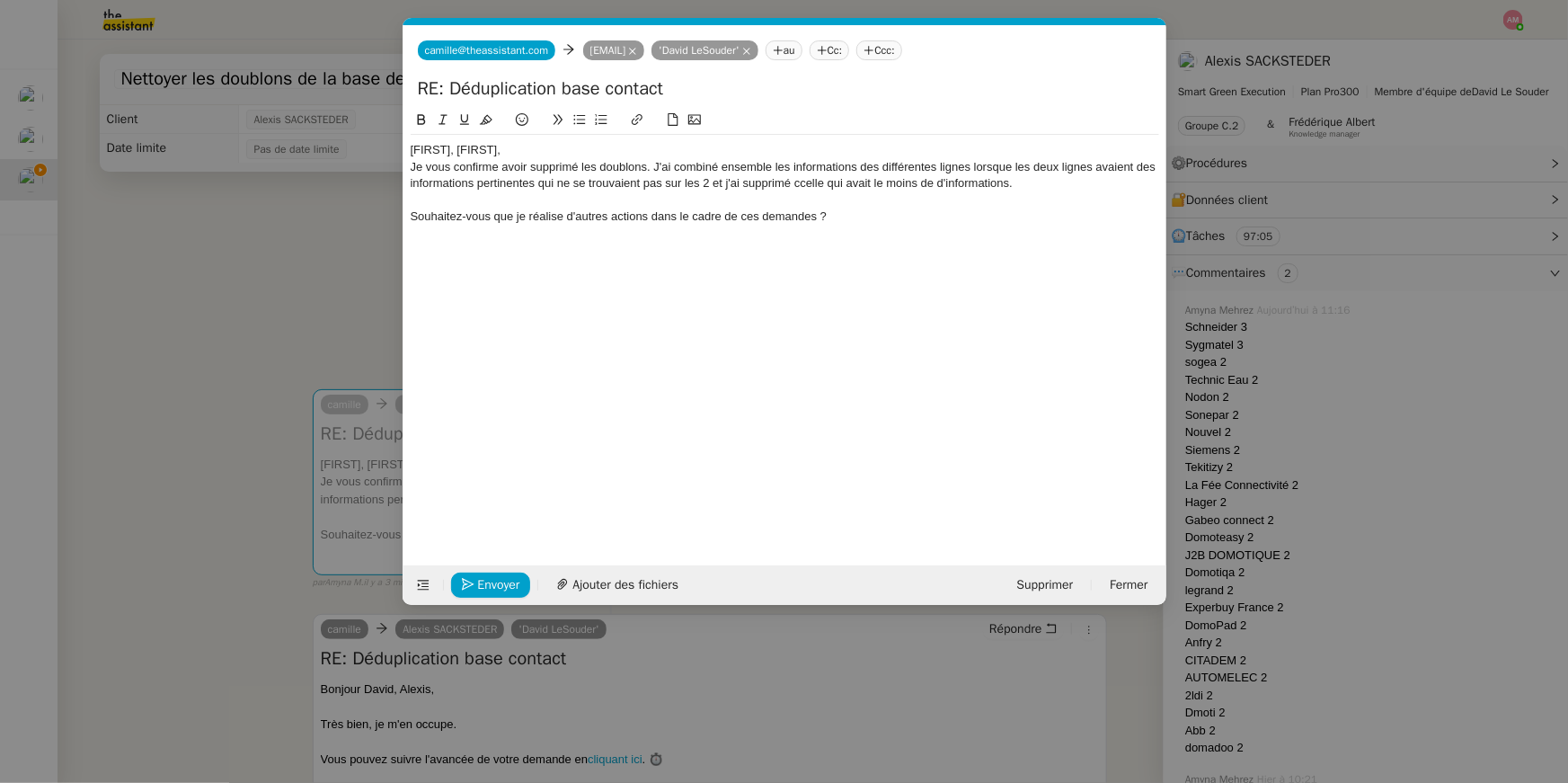 scroll, scrollTop: 0, scrollLeft: 38, axis: horizontal 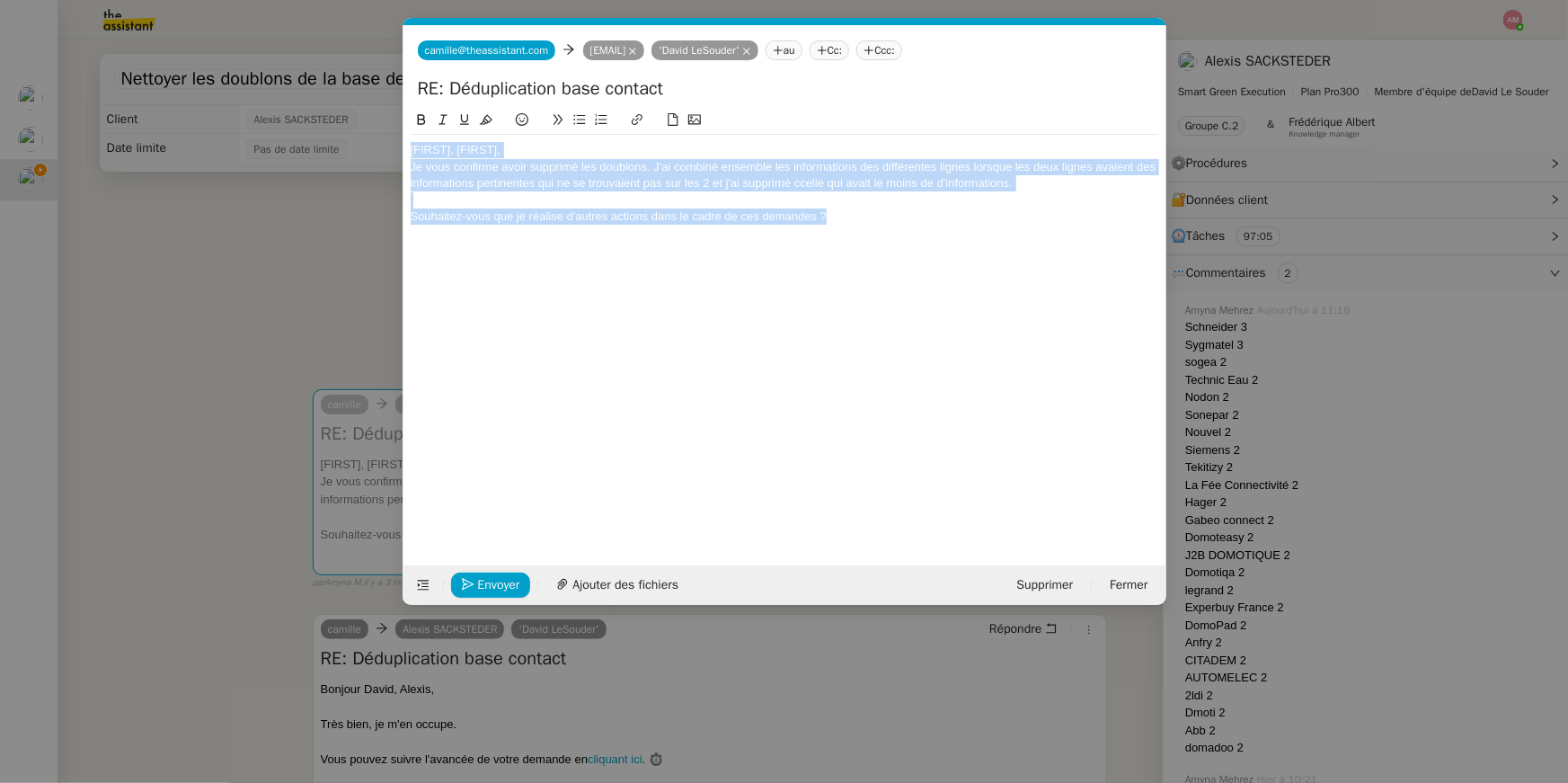 type 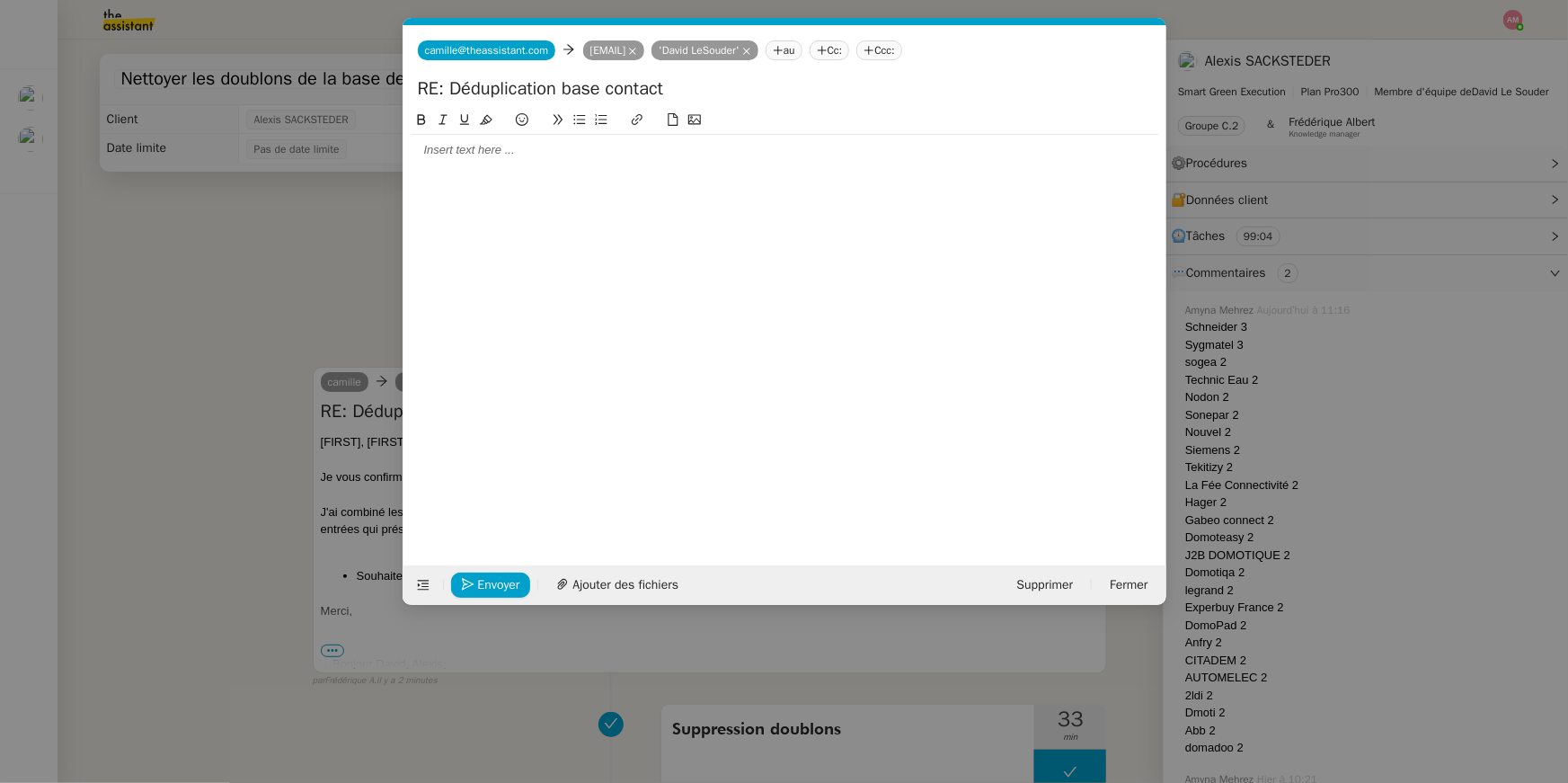 scroll, scrollTop: 0, scrollLeft: 38, axis: horizontal 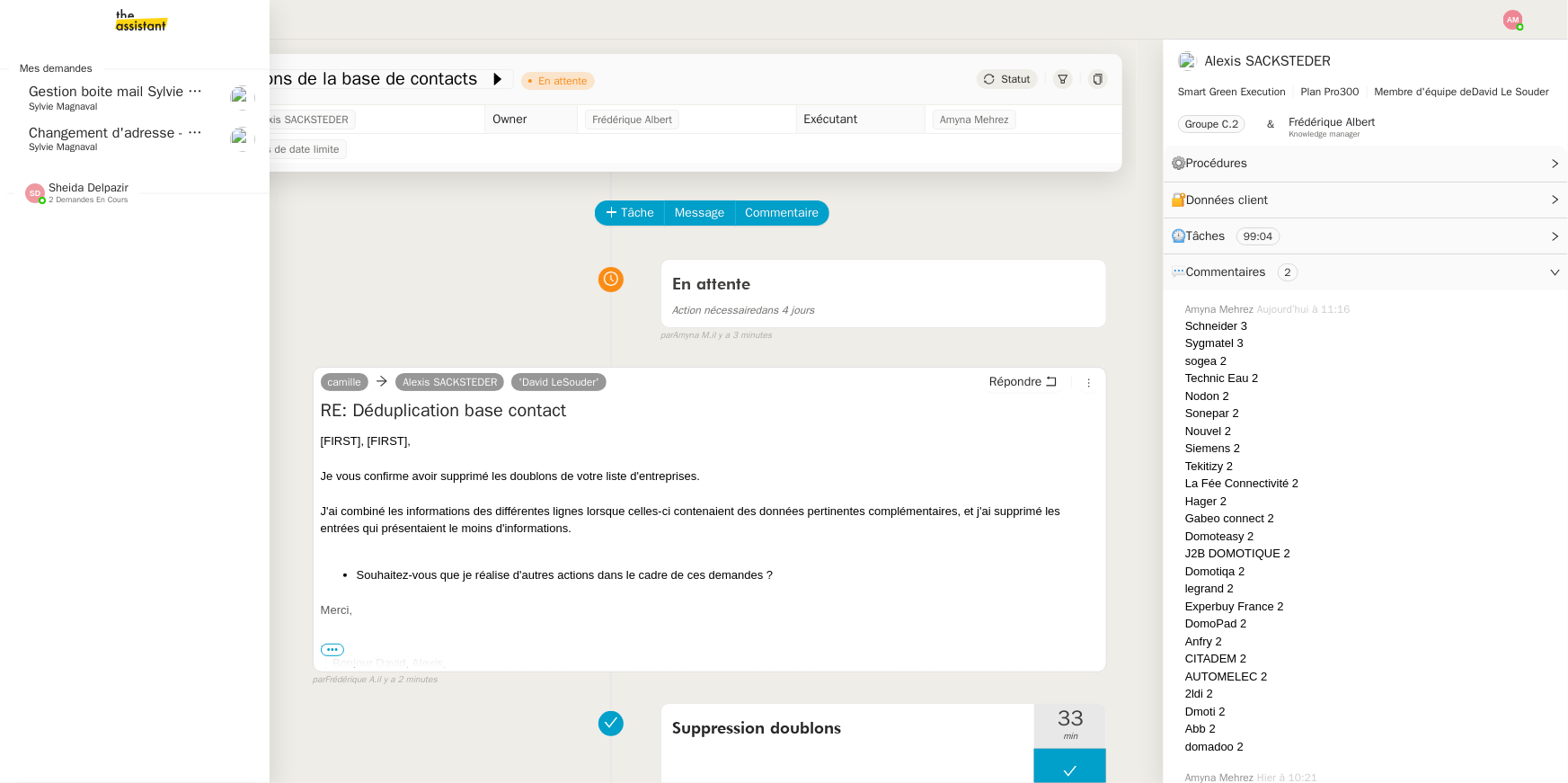 click on "Changement d'adresse - SOGECAP [FIRST] [LAST]" 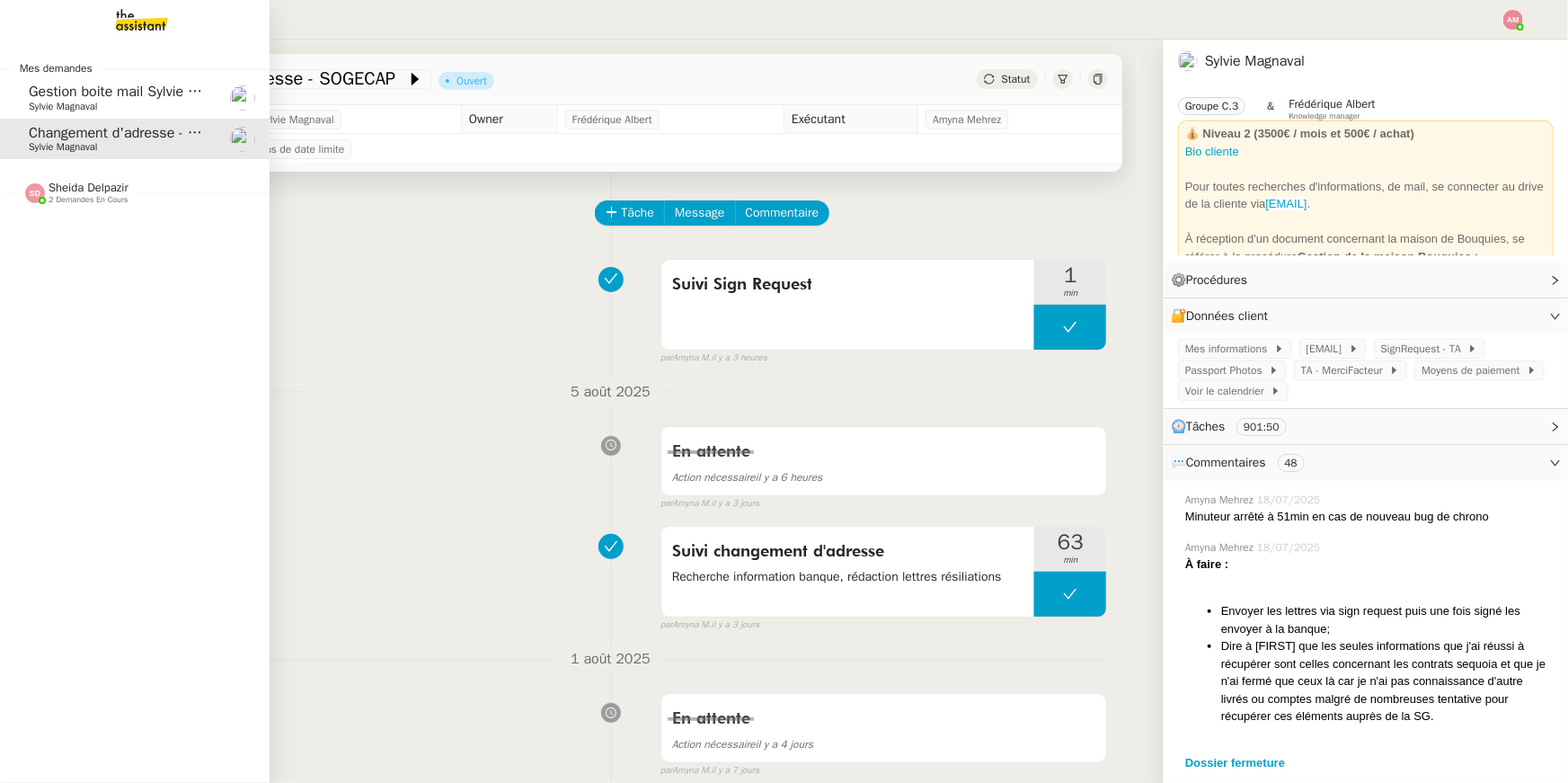 click on "Gestion boite mail Sylvie & John - 8 août 2025" 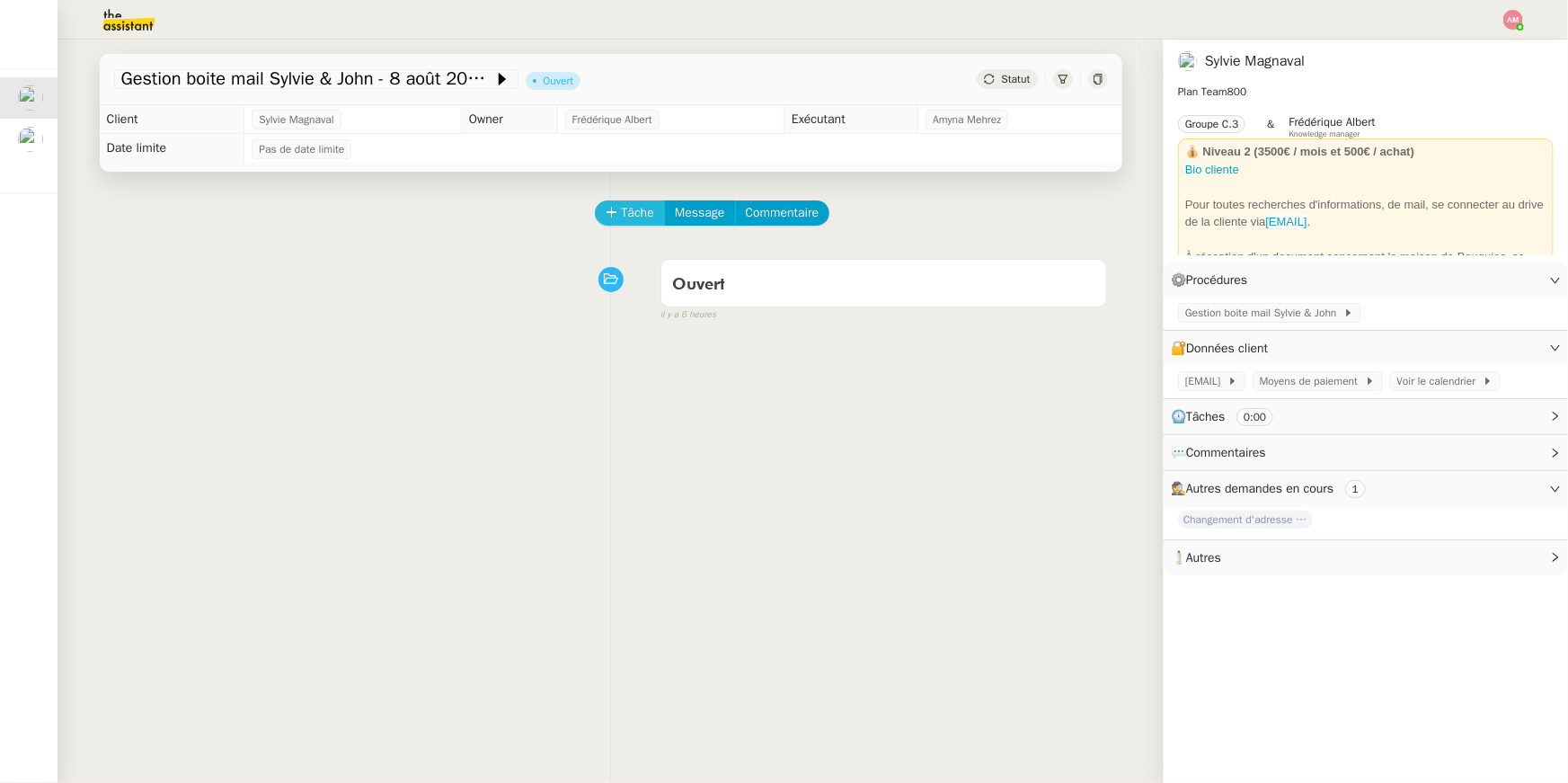 click on "Tâche" 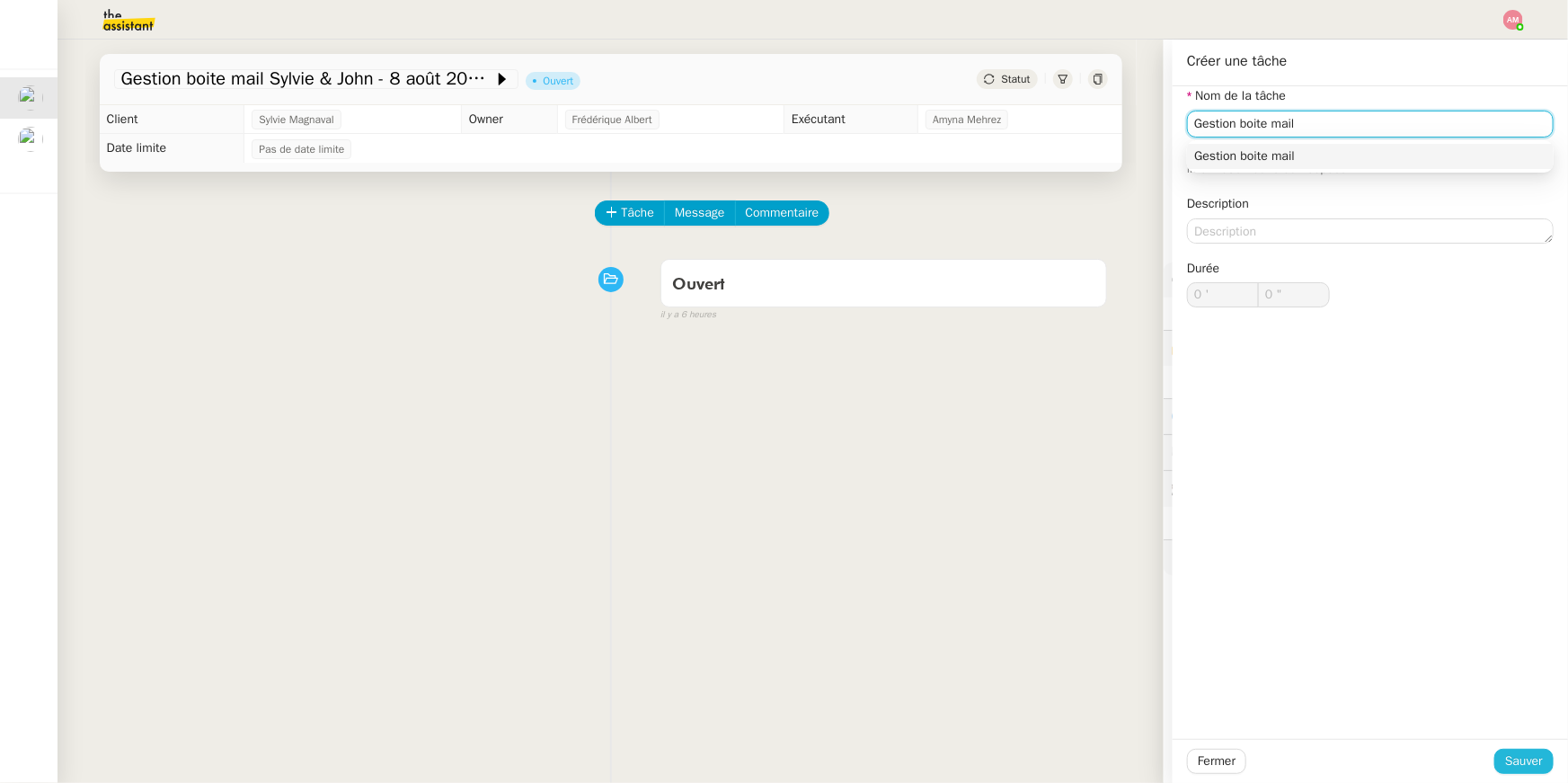 type on "Gestion boite mail" 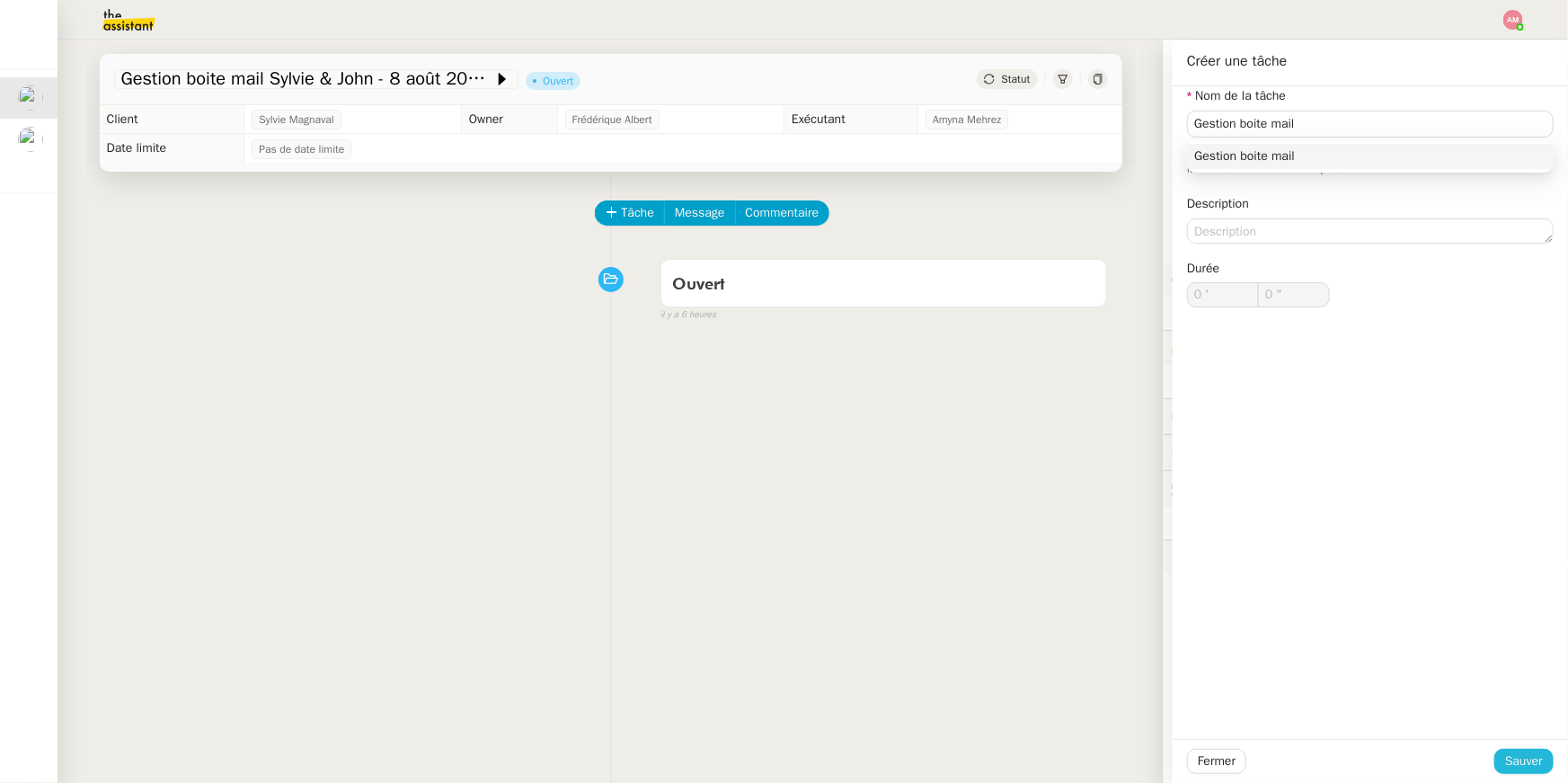 click on "Sauver" 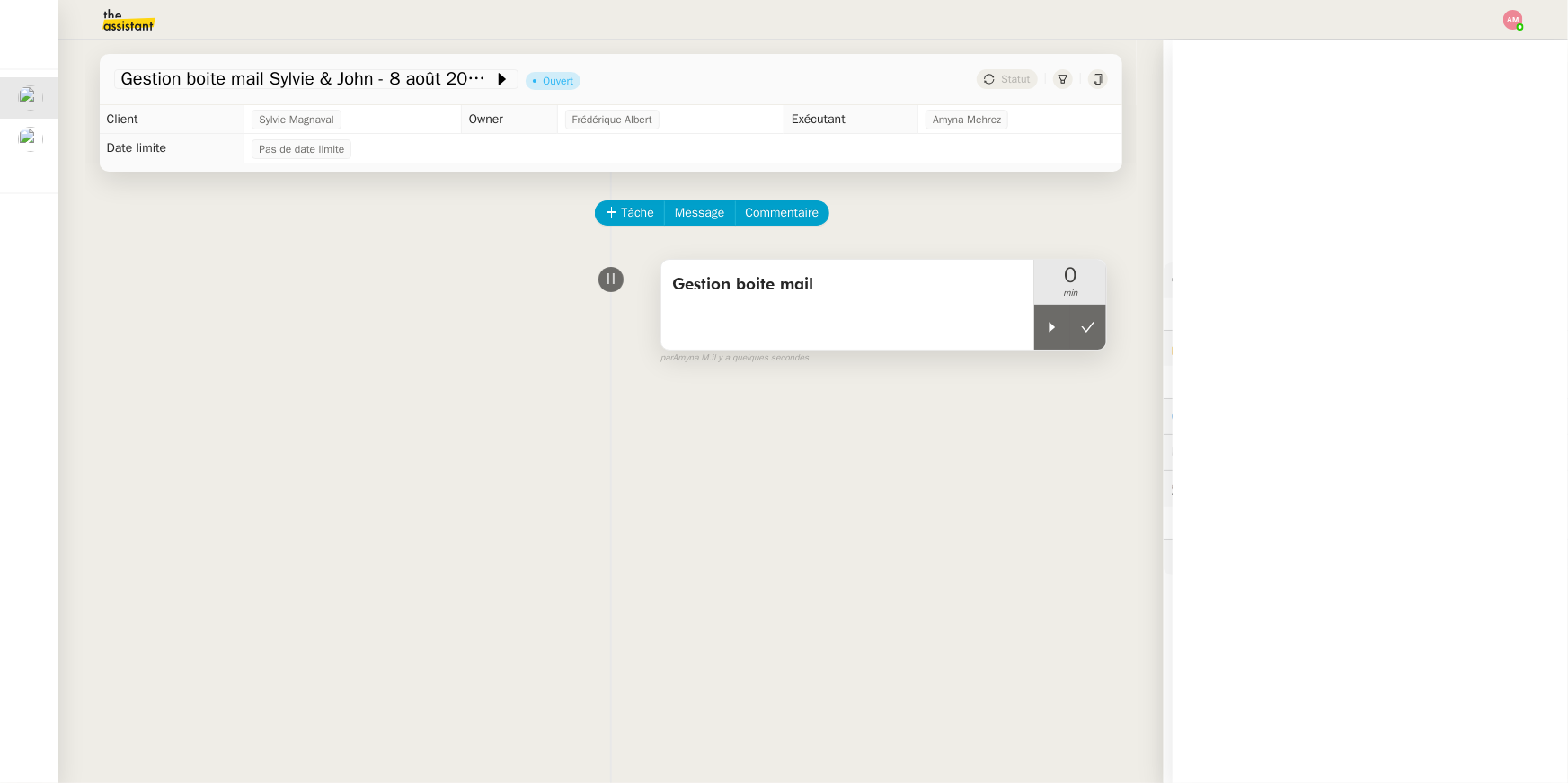 click on "Gestion boite mail" at bounding box center (848, 305) 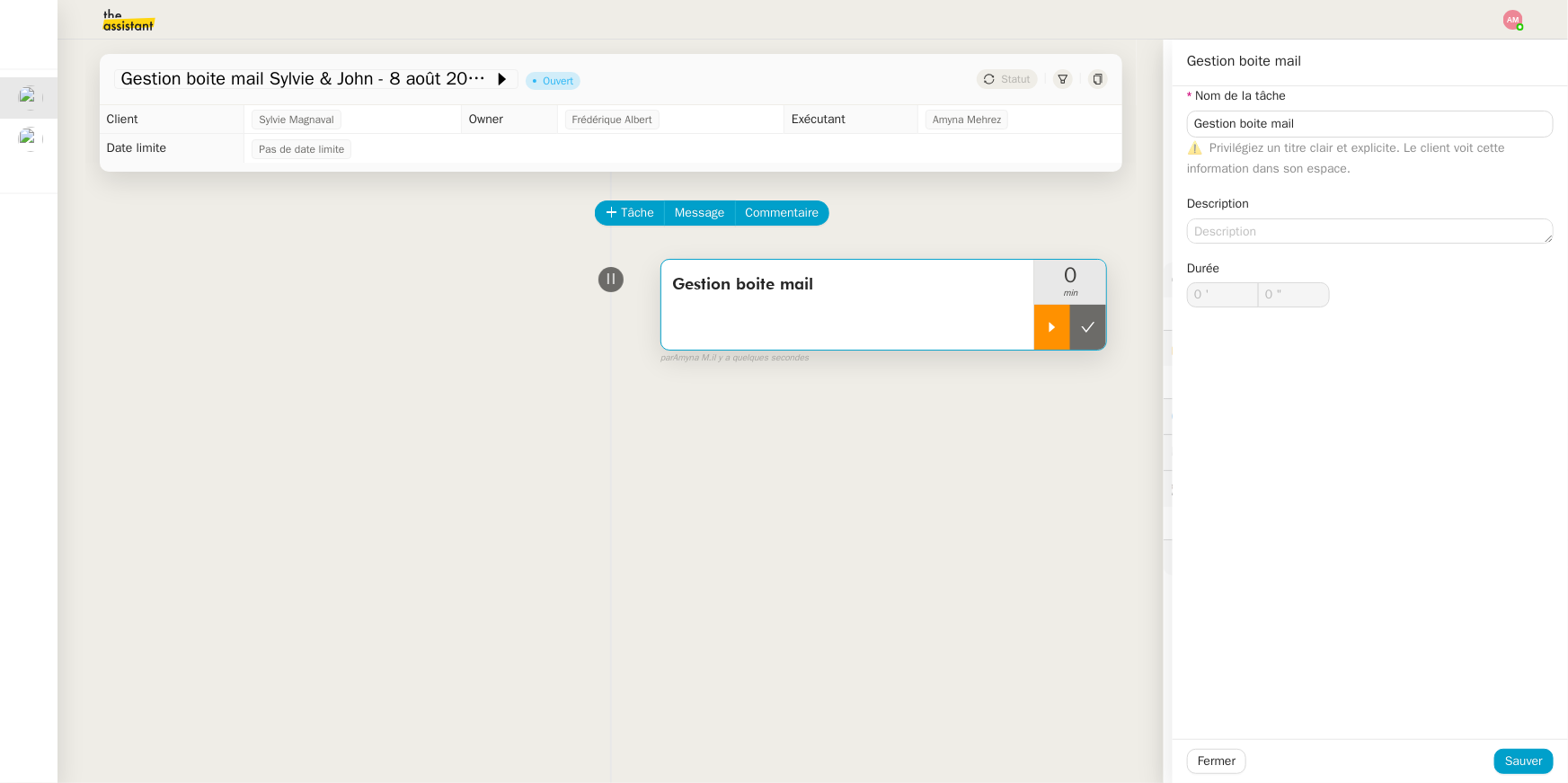 click at bounding box center [1052, 327] 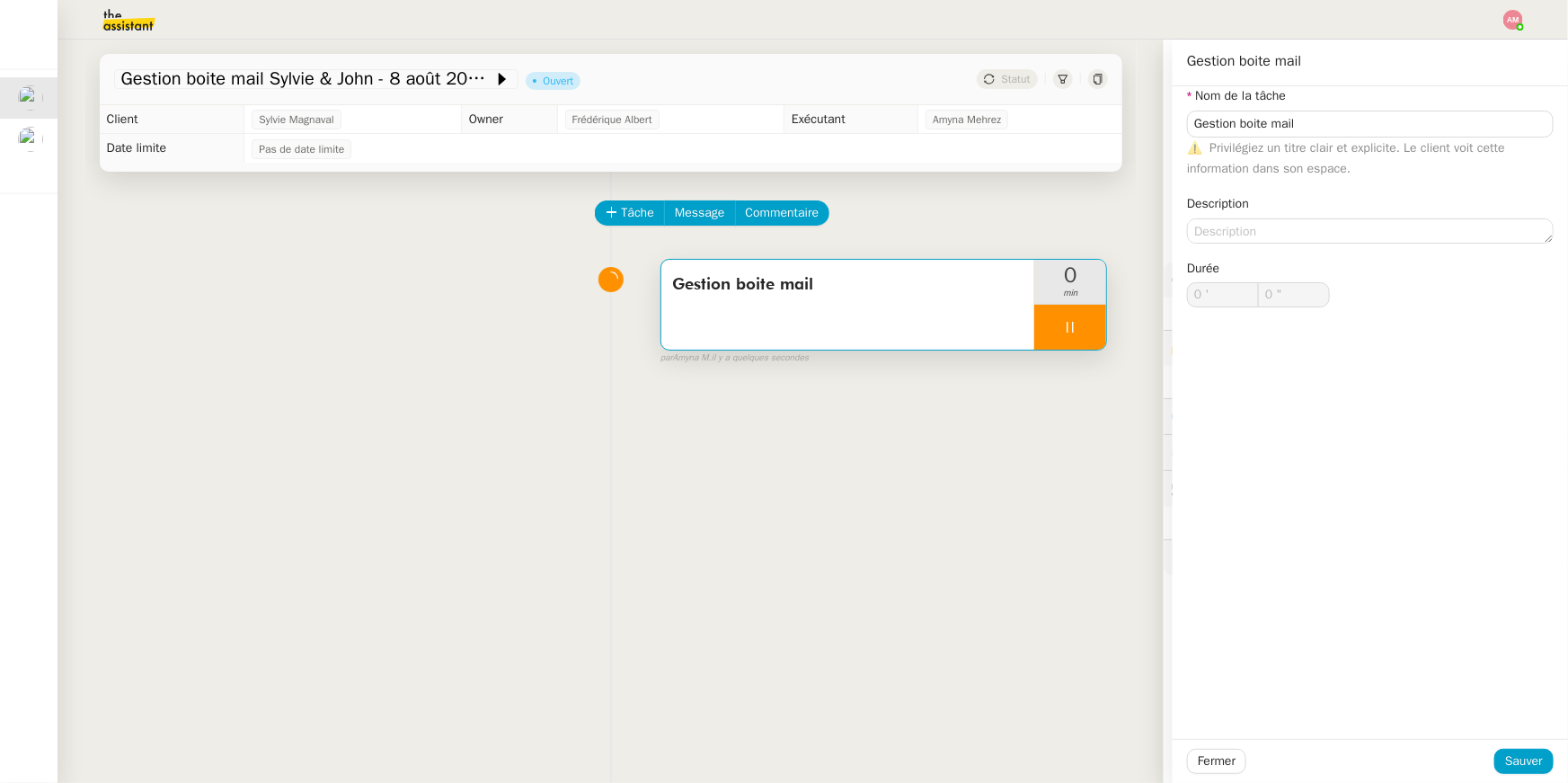 type on "Gestion boite mail" 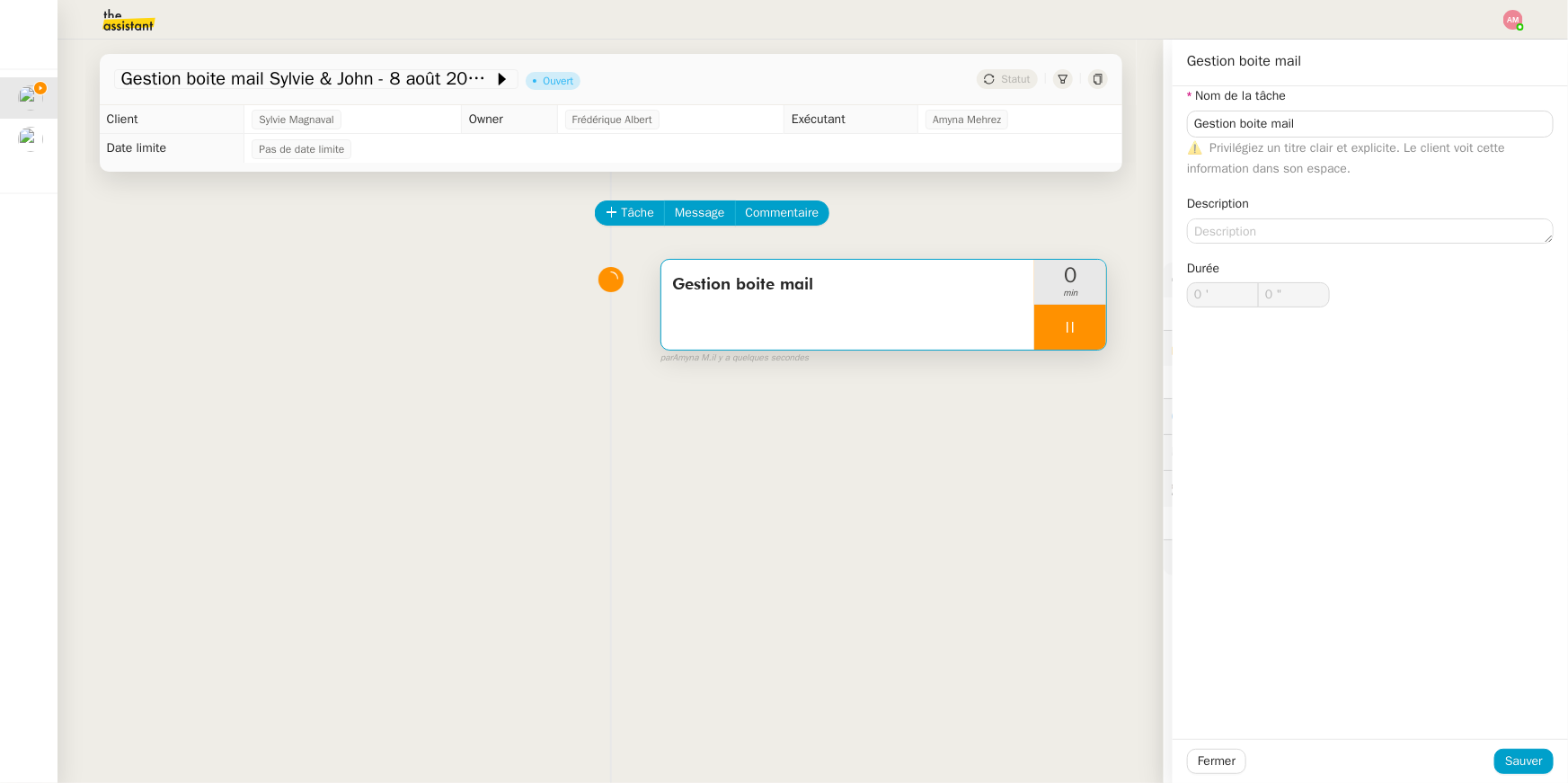 type on "1 "" 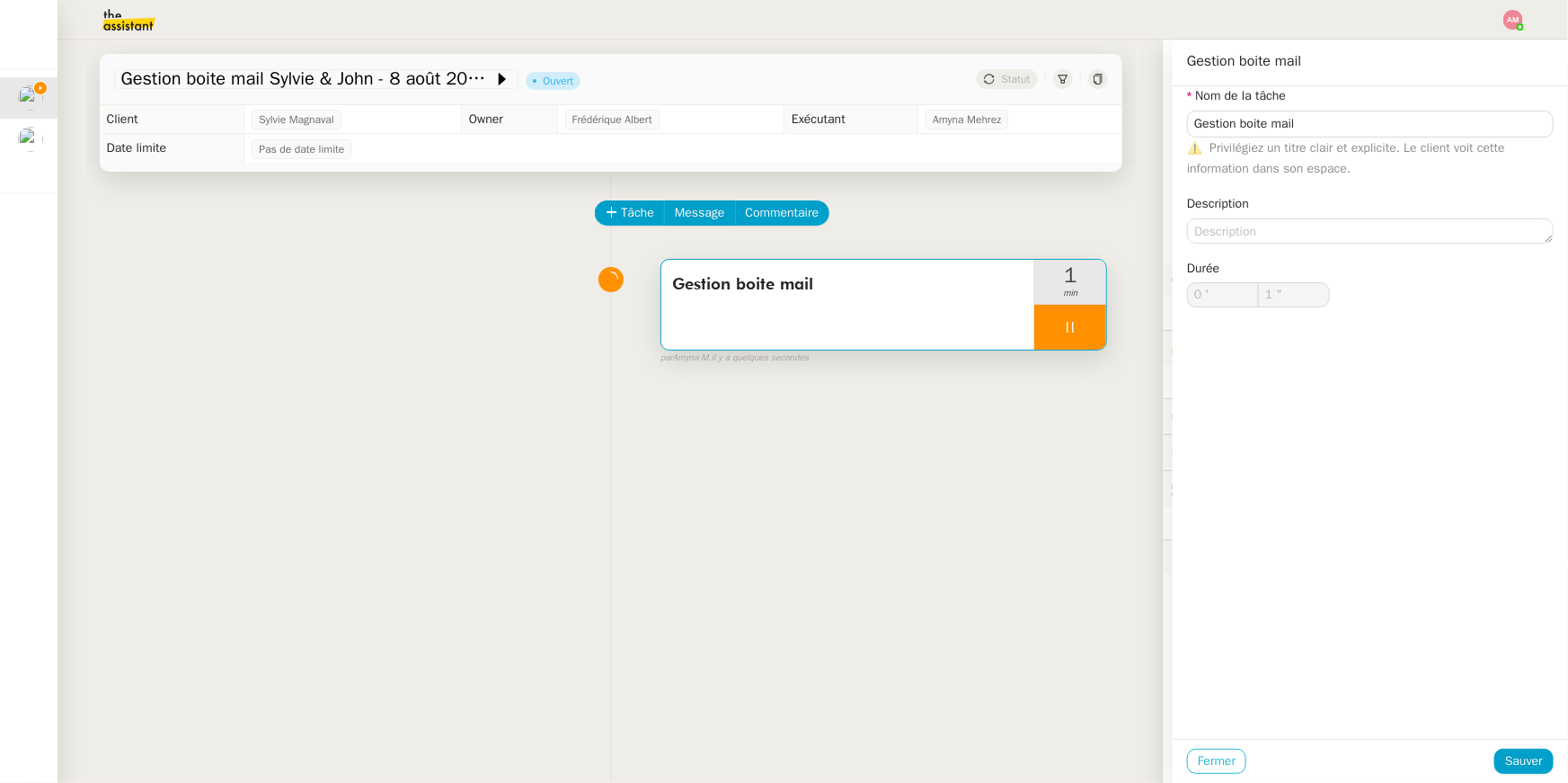 click on "Fermer" 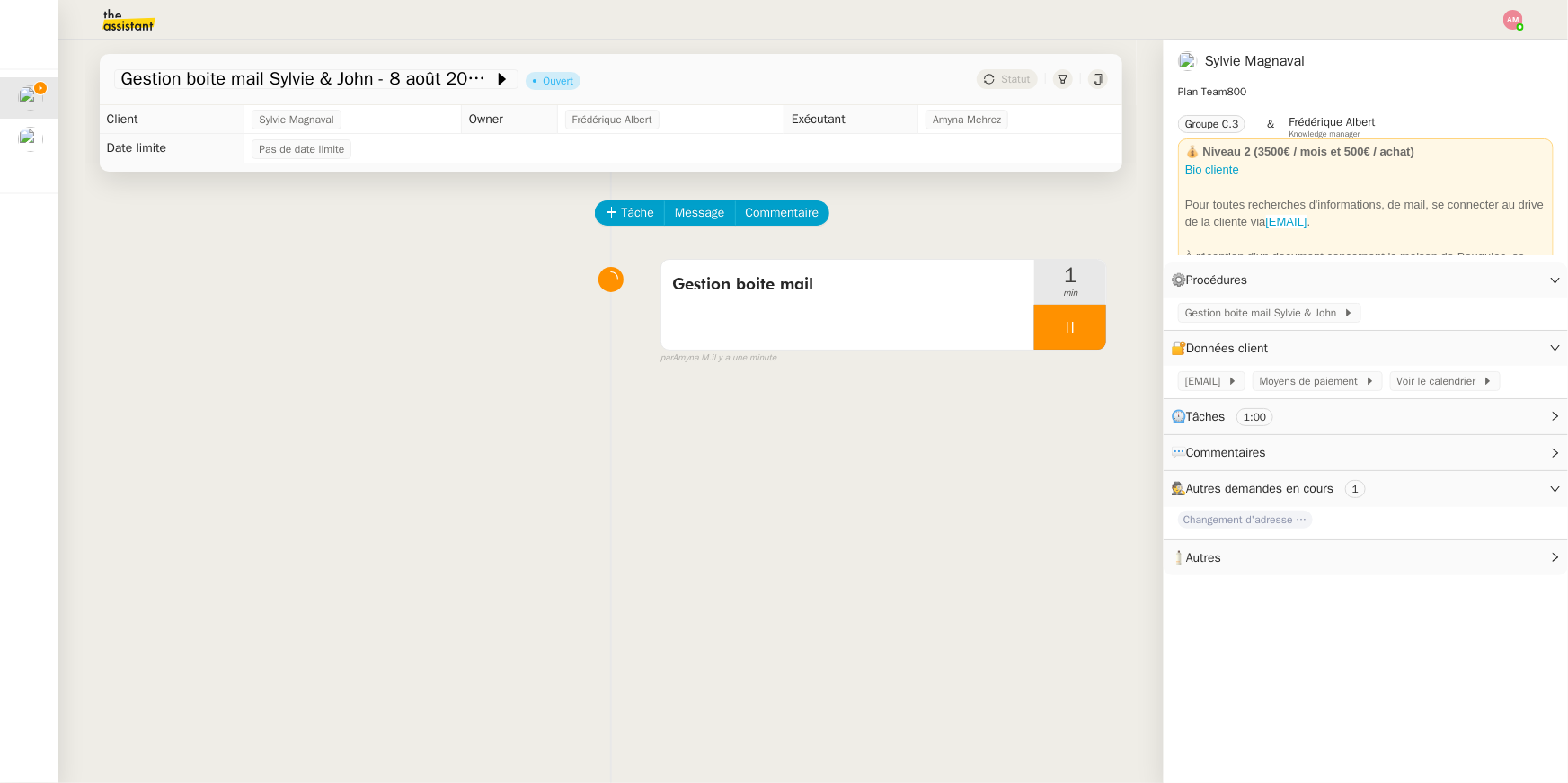 click on "Tâche Message Commentaire Veuillez patienter une erreur s'est produite 👌👌👌 message envoyé ✌️✌️✌️ Veuillez d'abord attribuer un client Une erreur s'est produite, veuillez réessayer  Gestion boite mail     1 min false par   Amyna M.   il y a une minute 👌👌👌 message envoyé ✌️✌️✌️ une erreur s'est produite 👌👌👌 message envoyé ✌️✌️✌️ Votre message va être revu ✌️✌️✌️ une erreur s'est produite La taille des fichiers doit être de 10Mb au maximum." 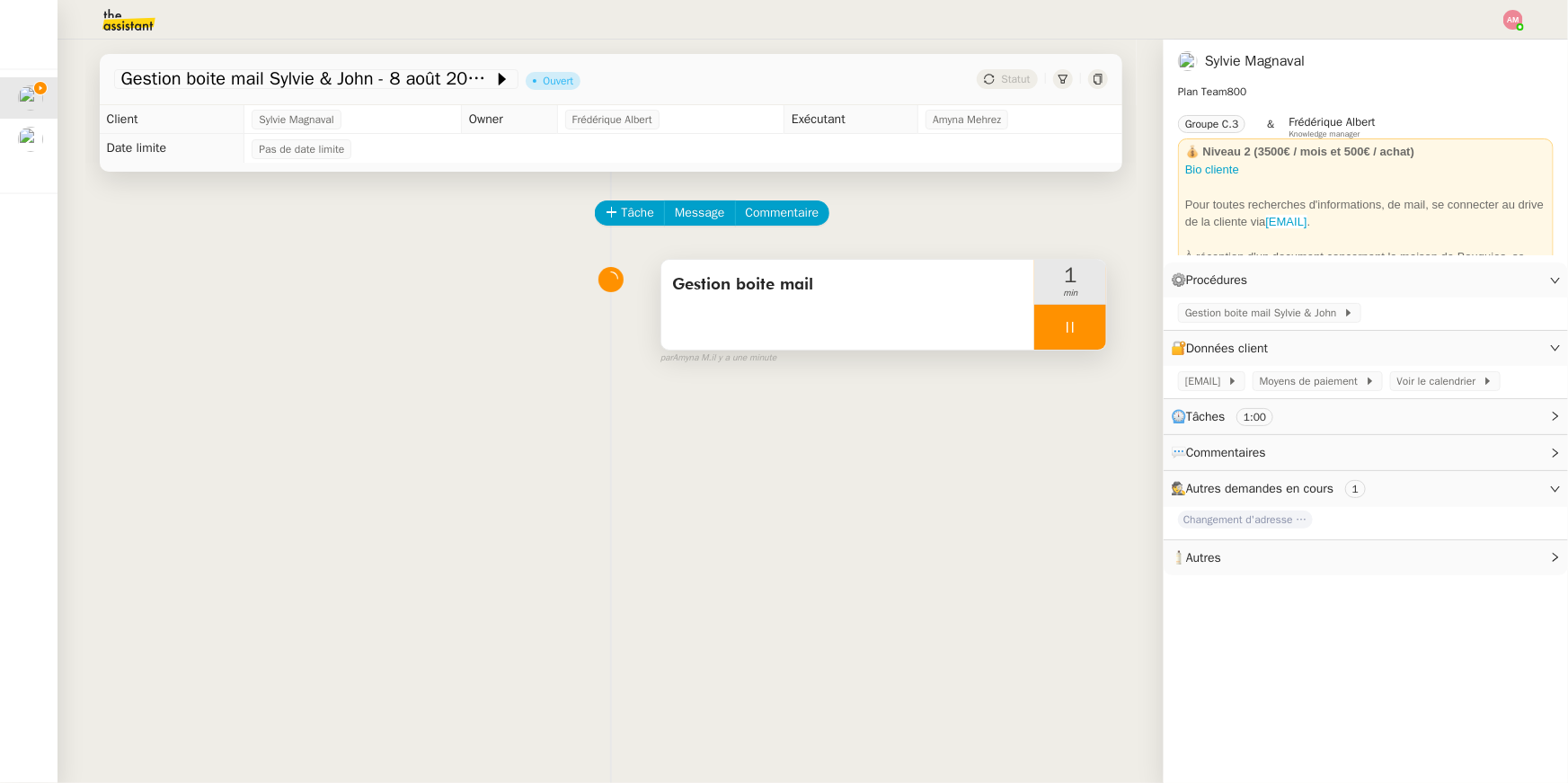 click at bounding box center [1070, 327] 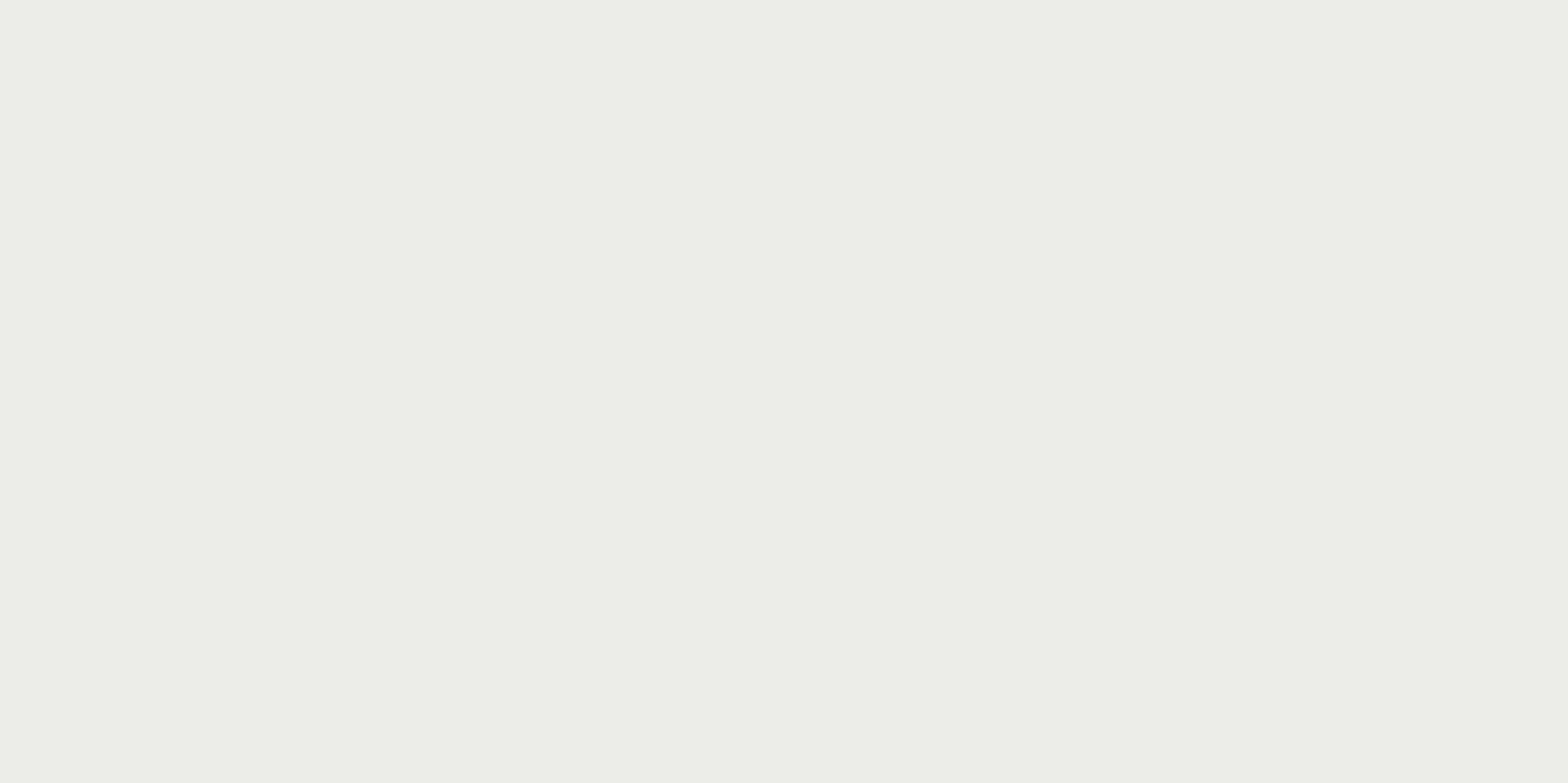 scroll, scrollTop: 0, scrollLeft: 0, axis: both 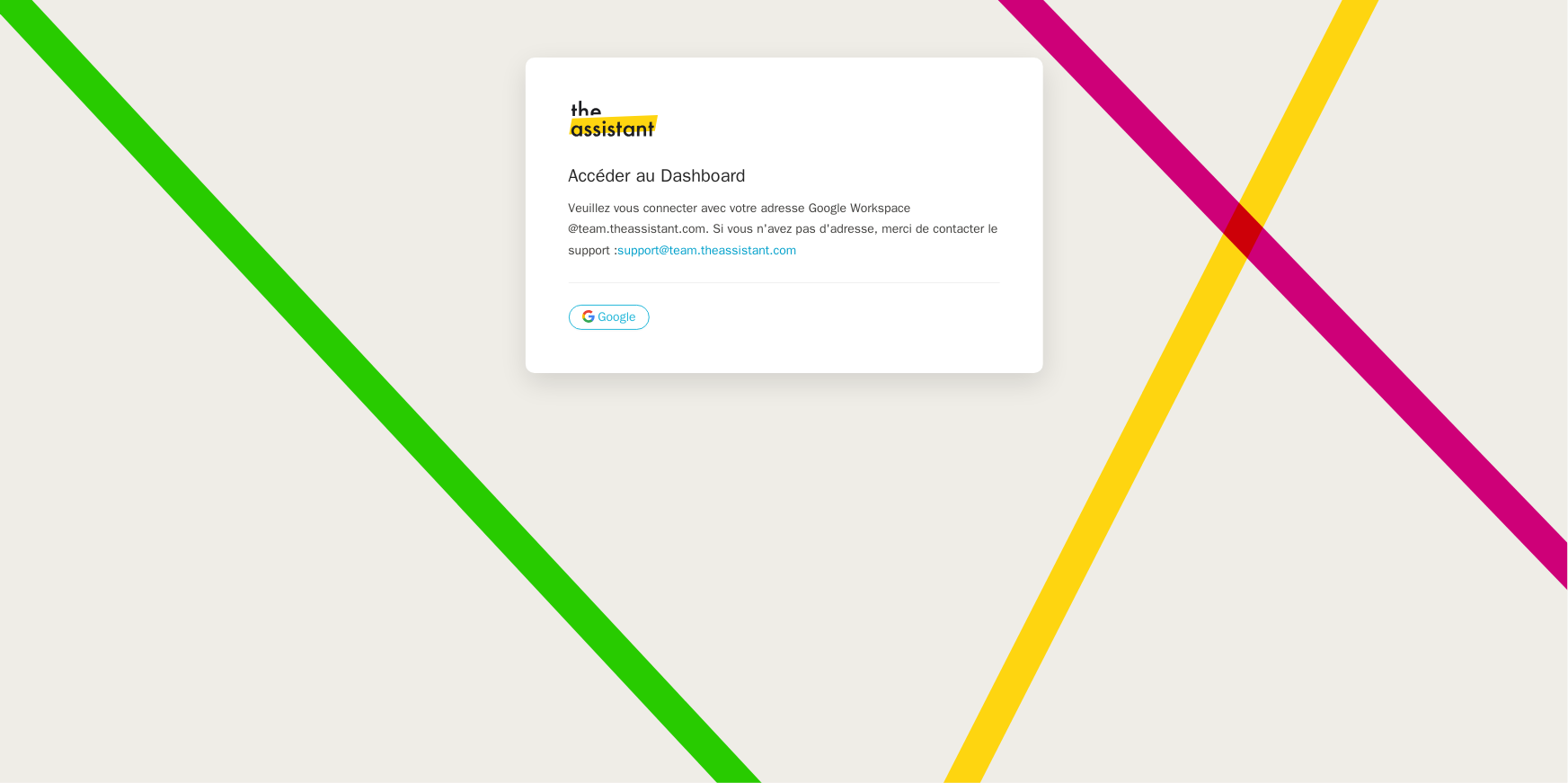 click on "Google" 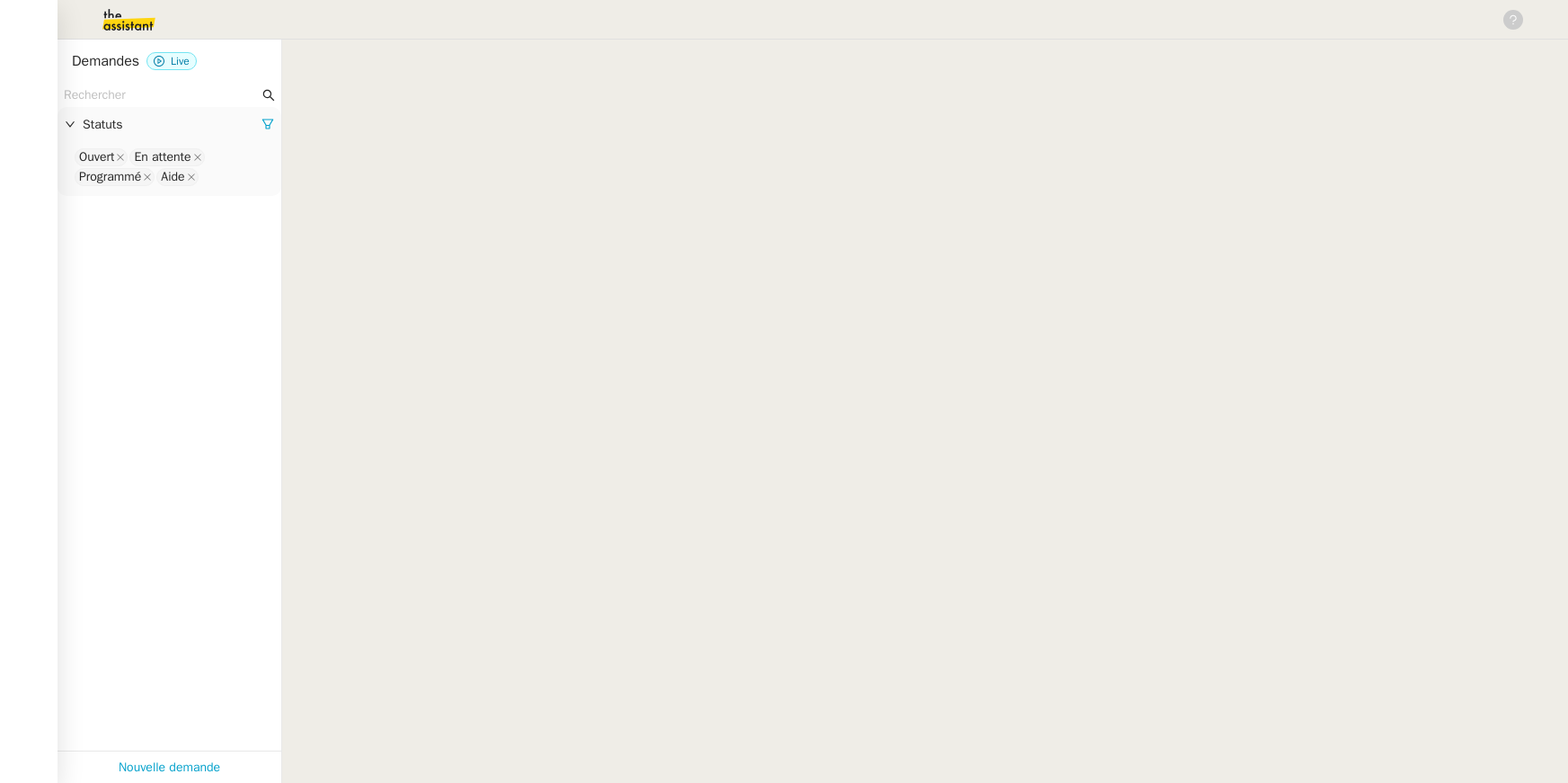 scroll, scrollTop: 0, scrollLeft: 0, axis: both 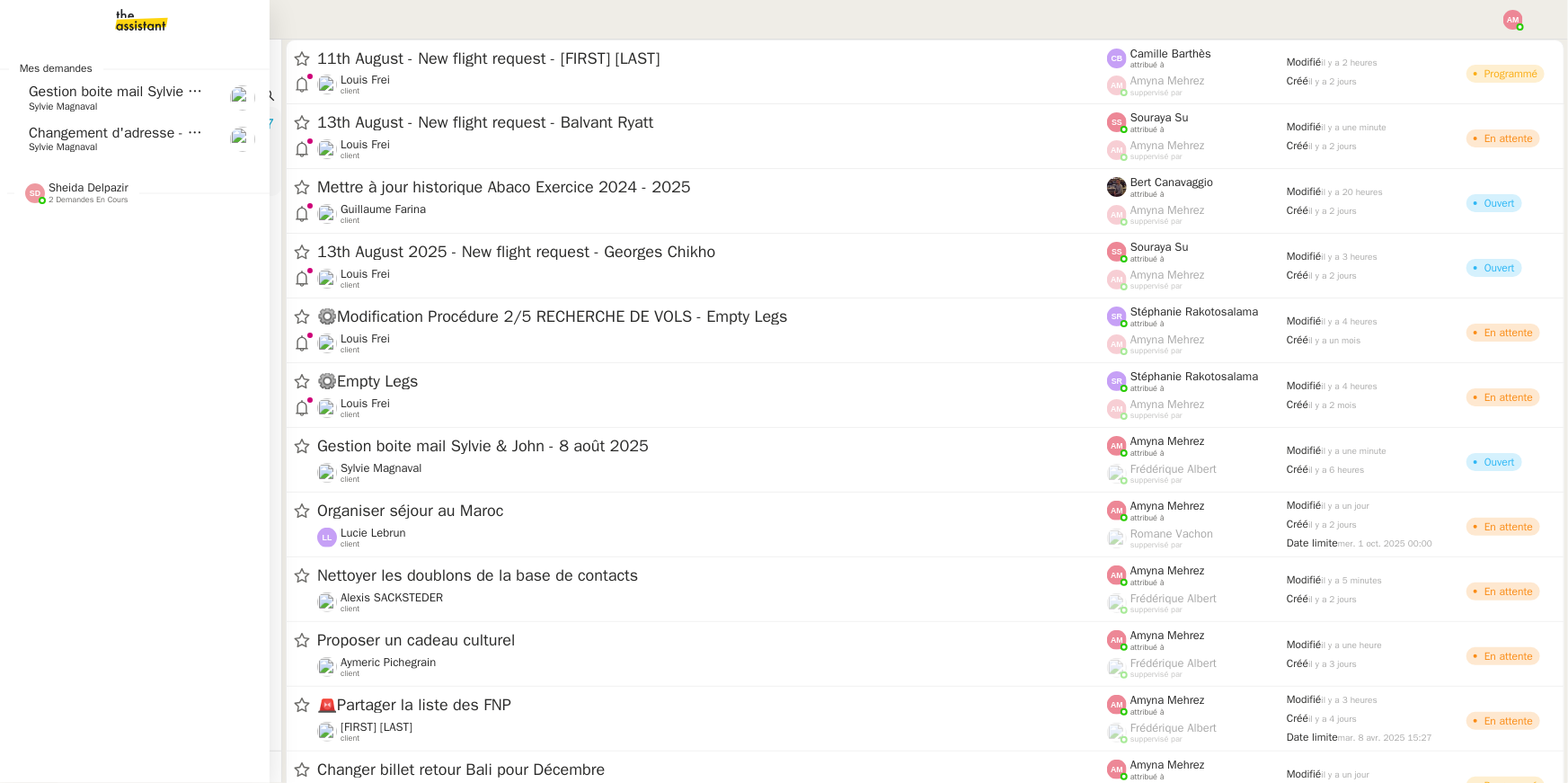 click on "Mes demandes Gestion boite mail [FIRST] & [FIRST] - 8 août 2025 [FIRST] [LAST] Changement d'adresse - SOGECAP [FIRST] [LAST] [FIRST] [LAST] 2 demandes en cours Mettre en place assurance véhicule [FIRST] [LAST] 20-29/10 Taiwan [FIRST] [LAST]" at bounding box center (135, 411) 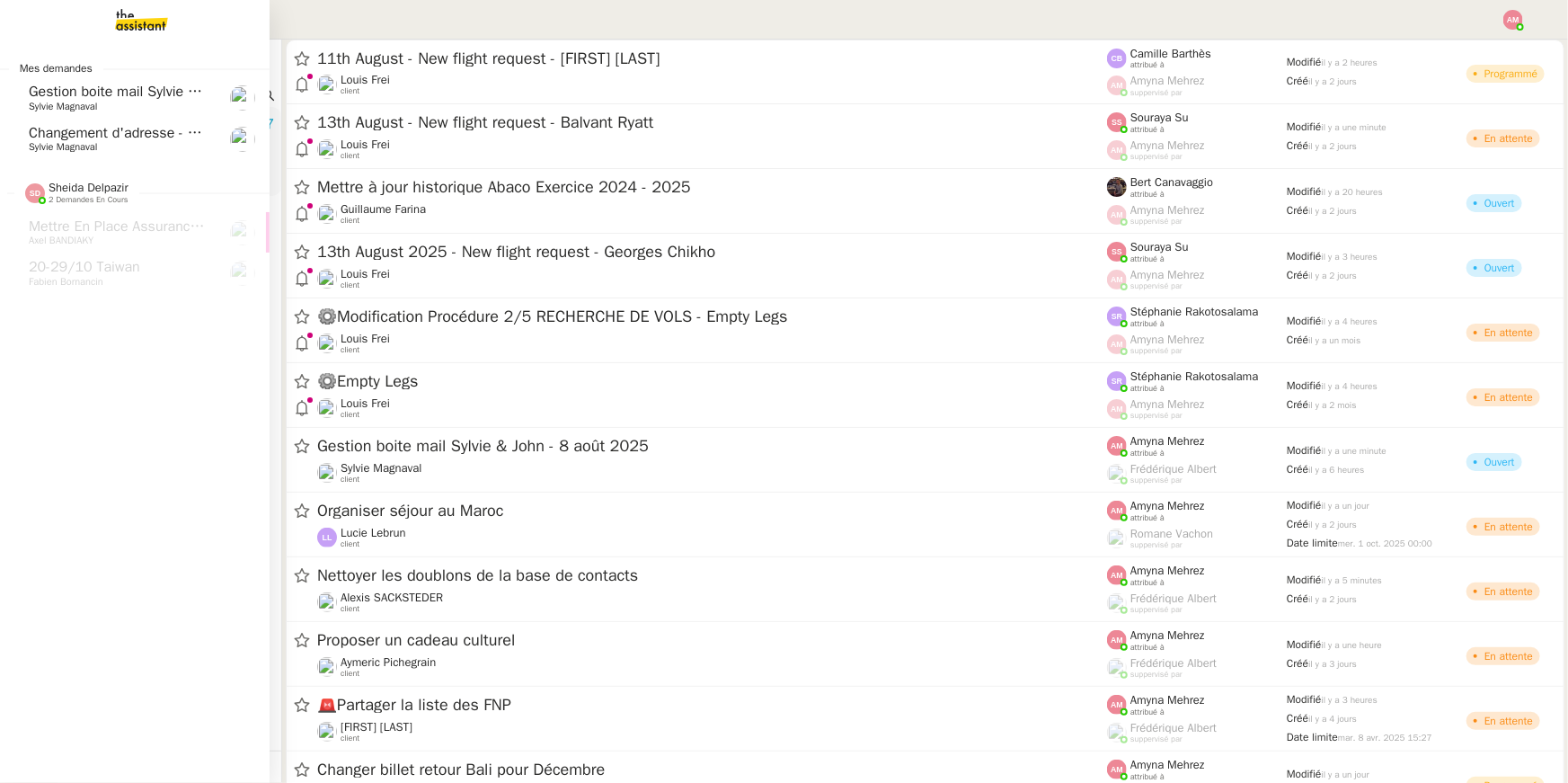 click on "Gestion boite mail Sylvie & John - 8 août 2025" 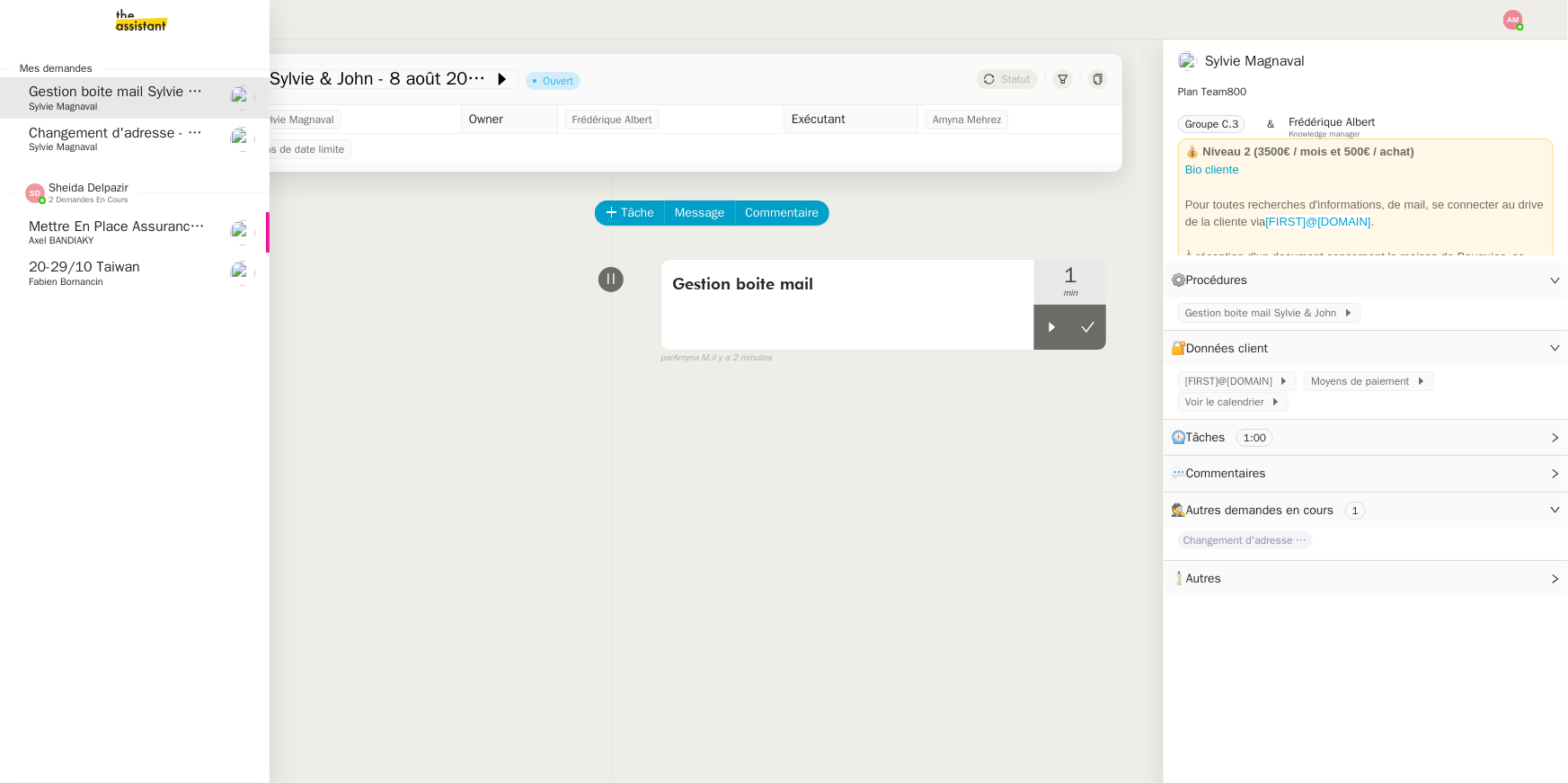 click on "Mettre en place assurance véhicule" 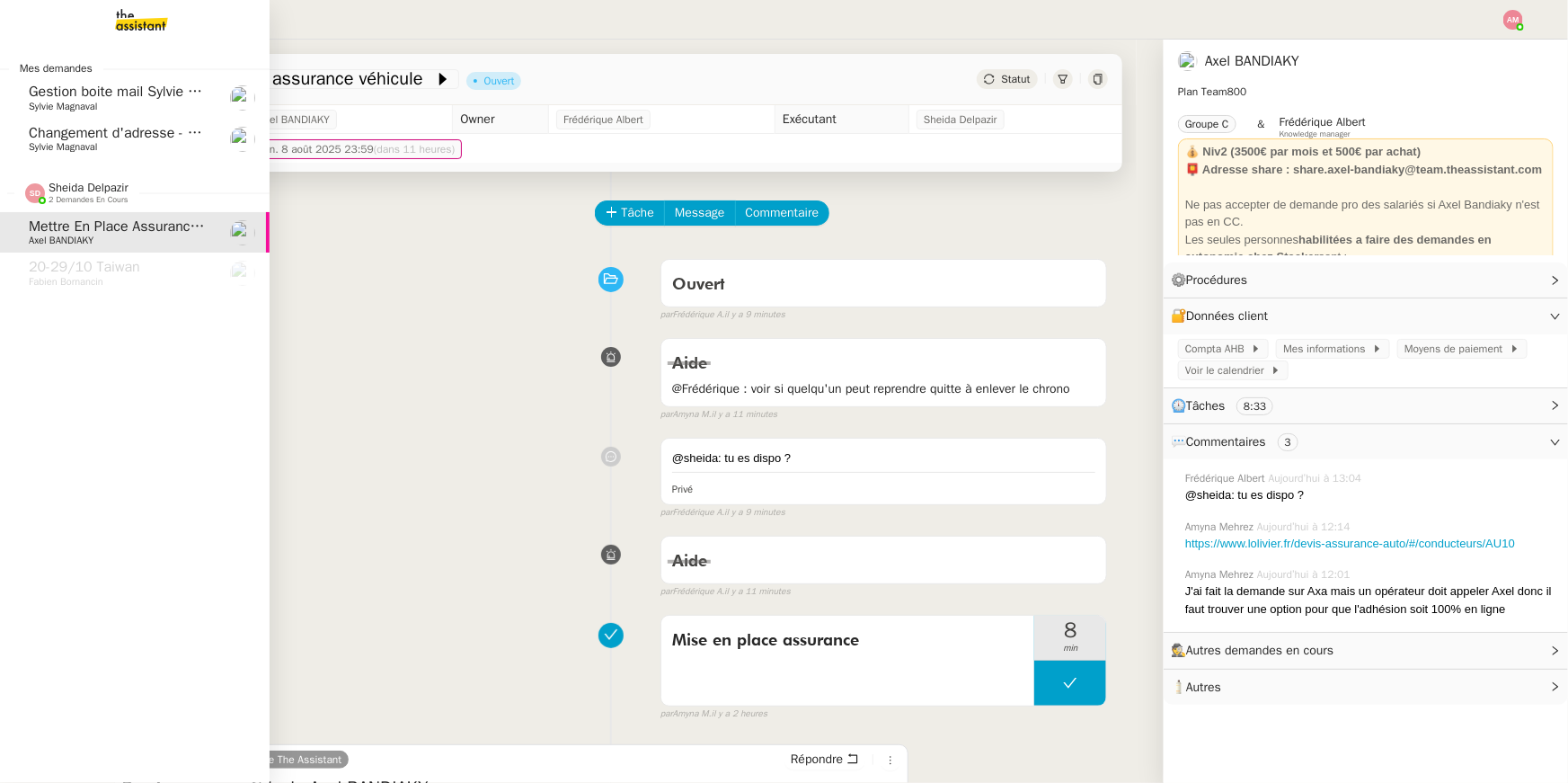 click on "Changement d'adresse - SOGECAP" 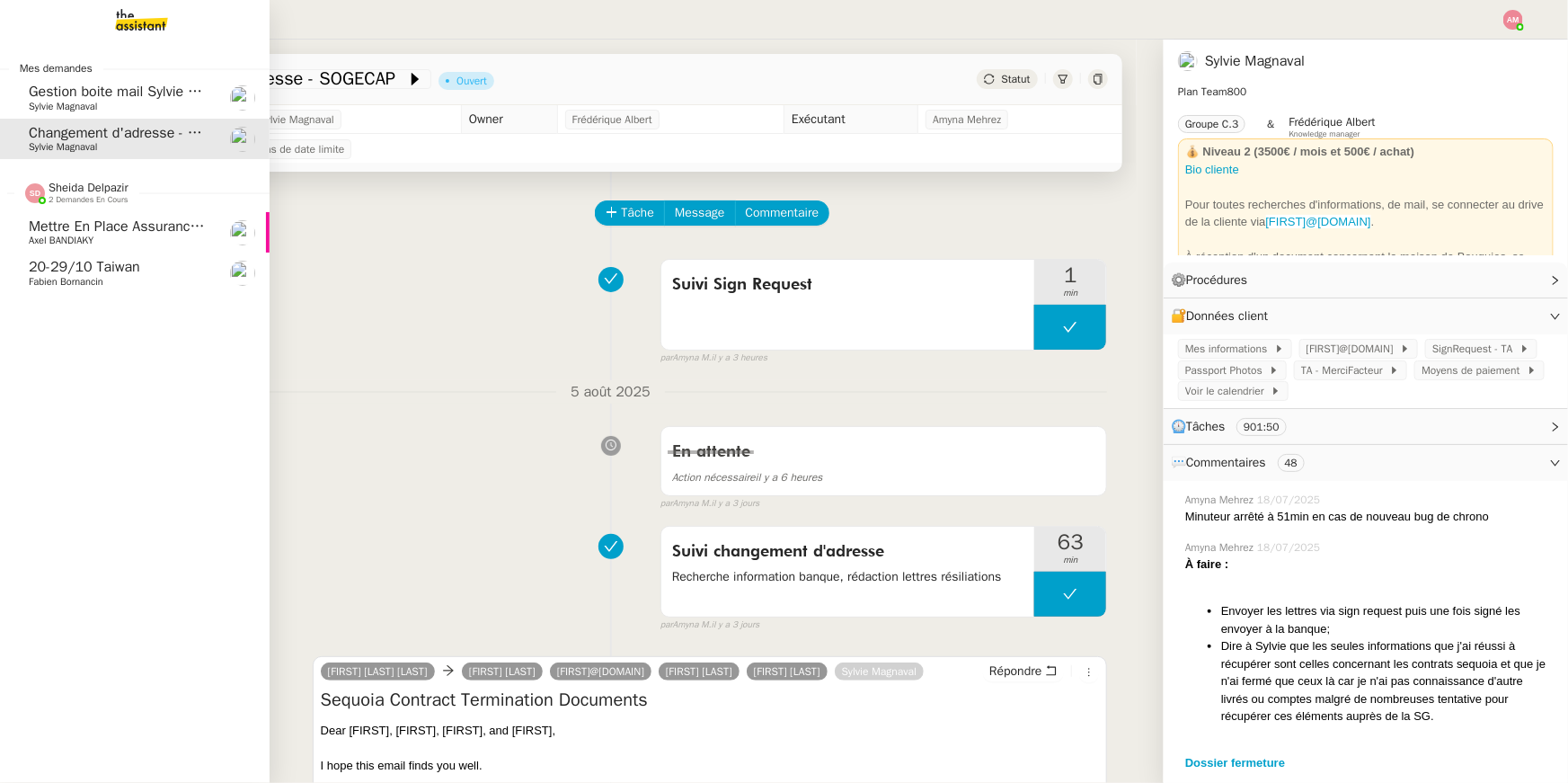 click on "Axel BANDIAKY" 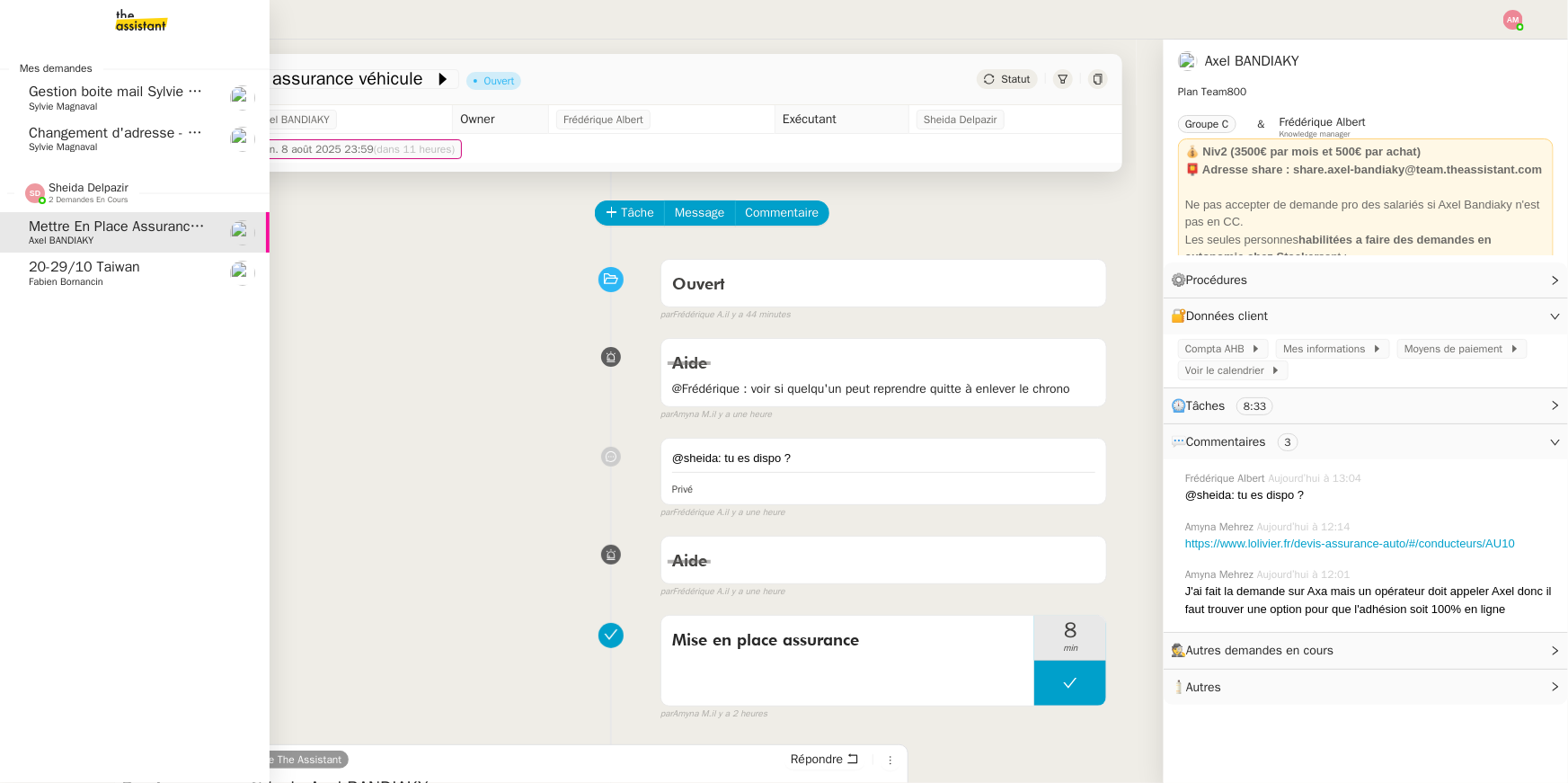 click on "[FIRST] [LAST] 2 demandes en cours" 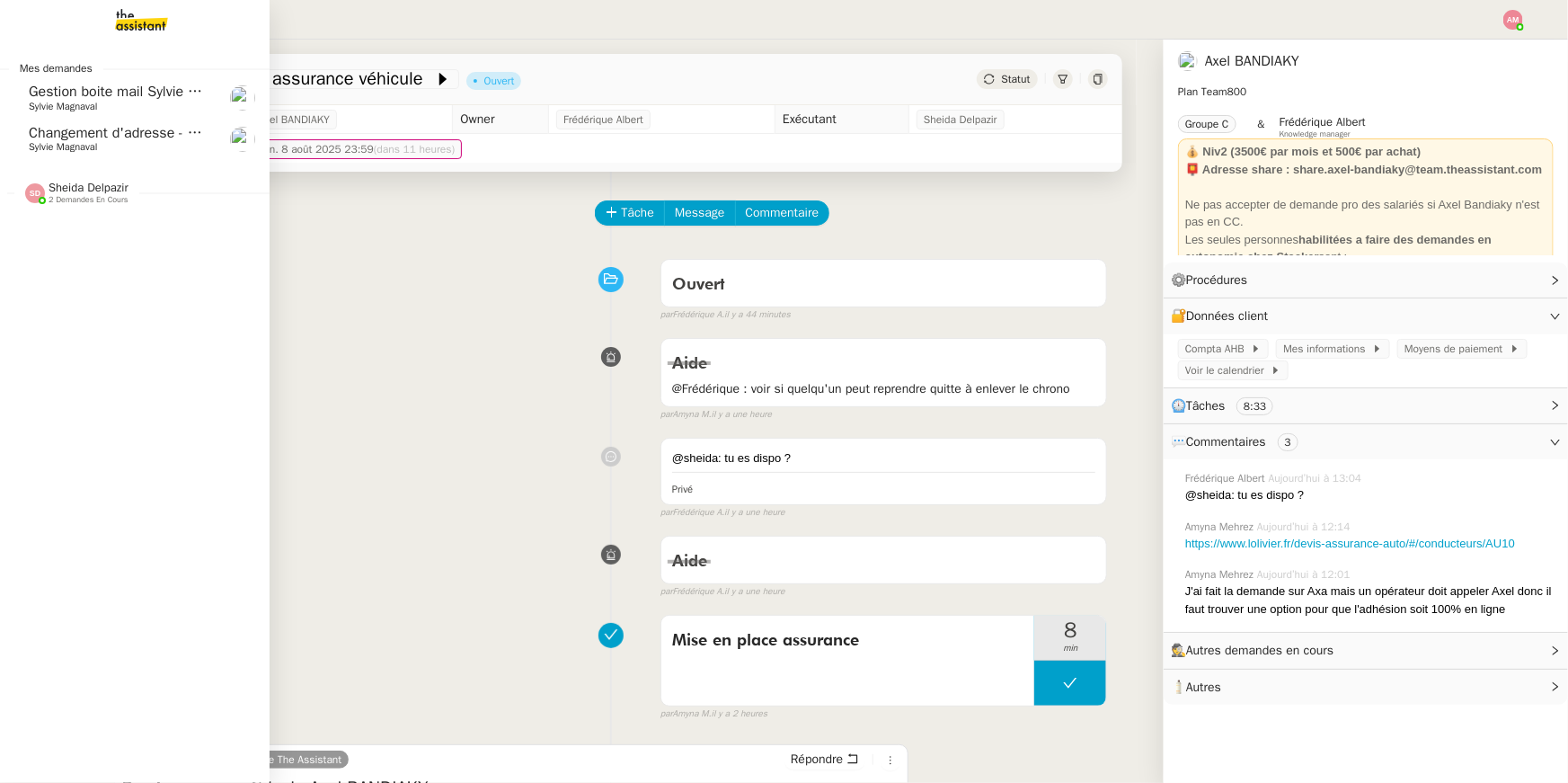 click on "2 demandes en cours" 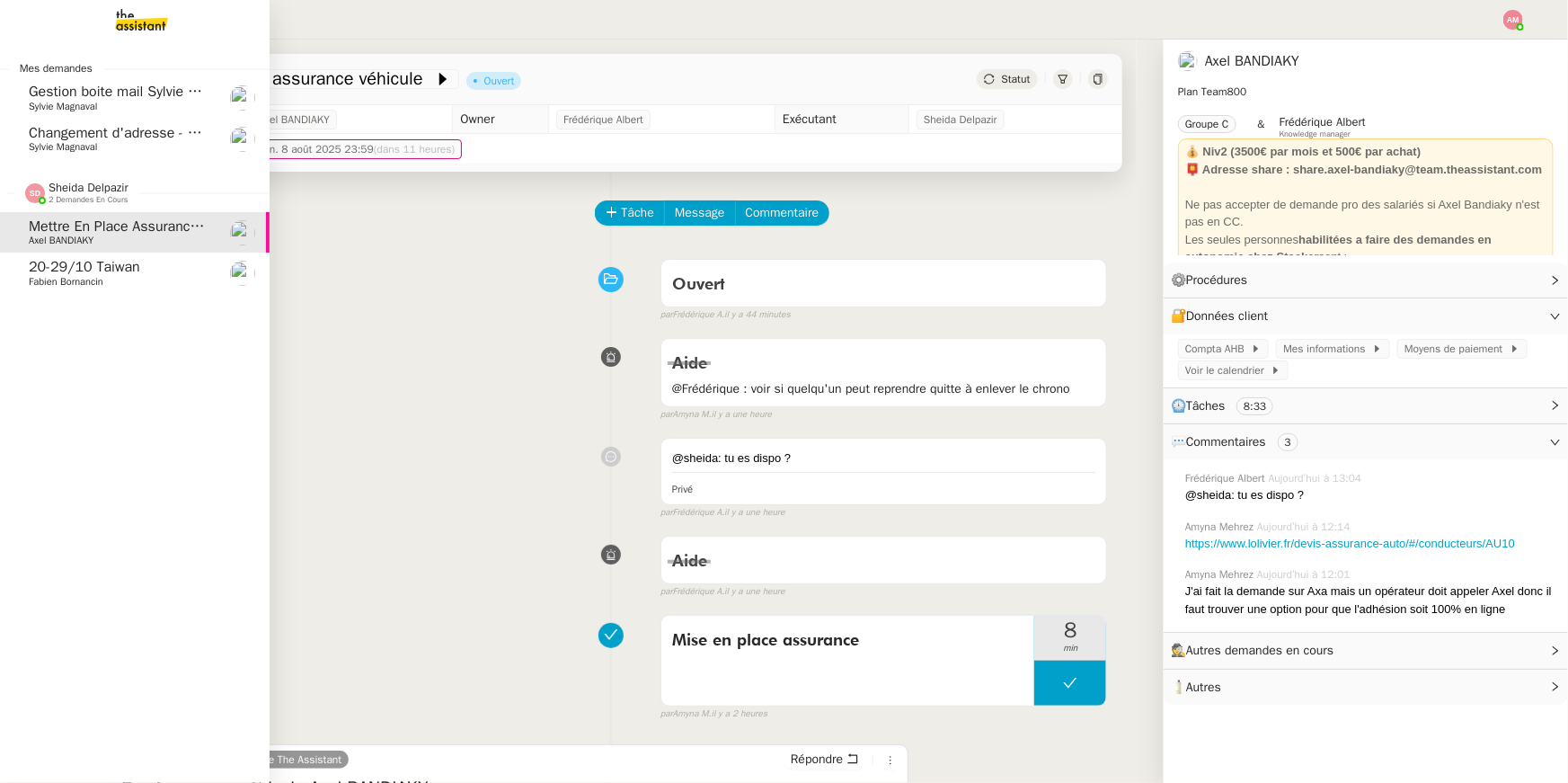 click on "Axel BANDIAKY" 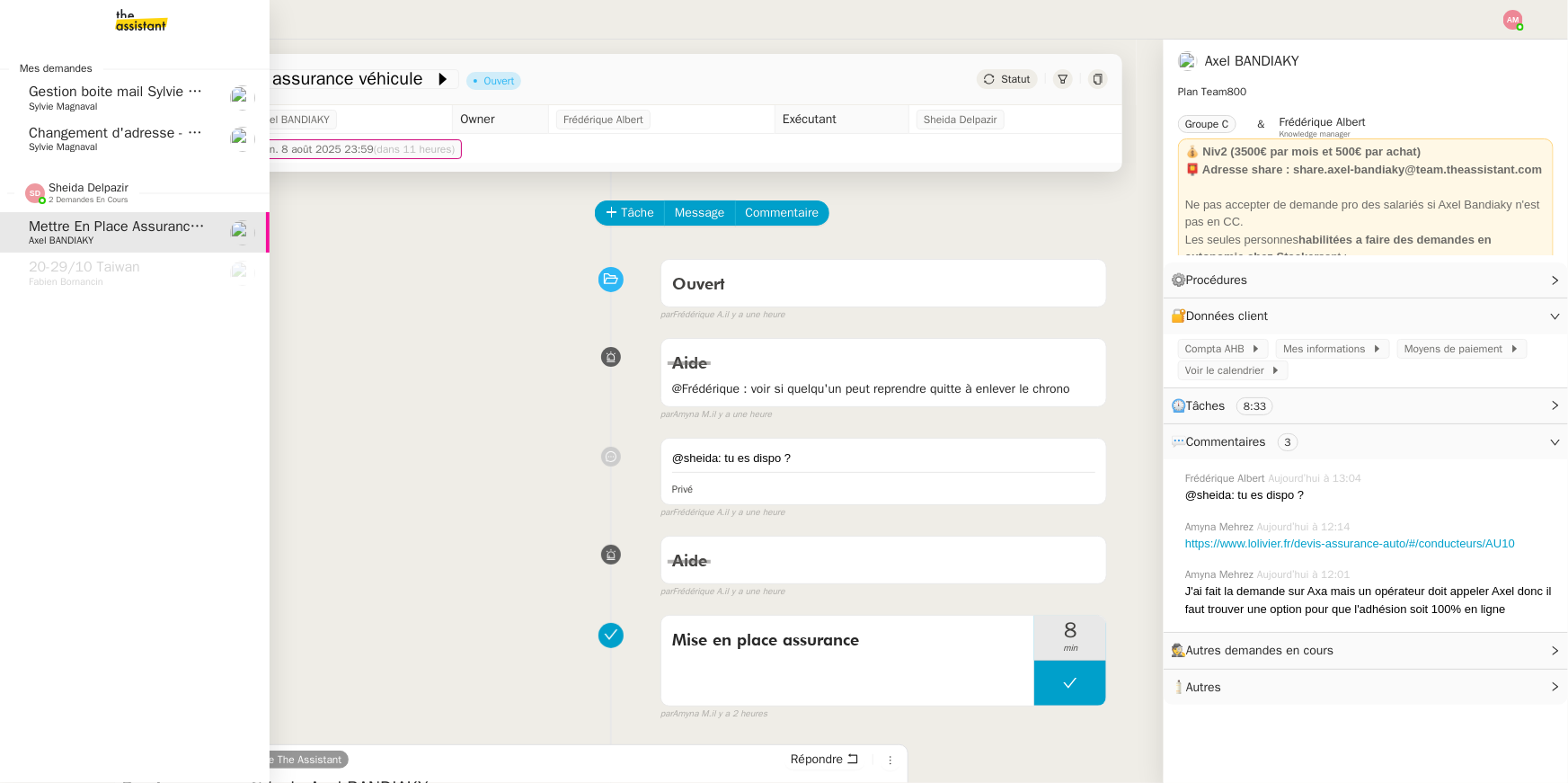 click on "Changement d'adresse - SOGECAP" 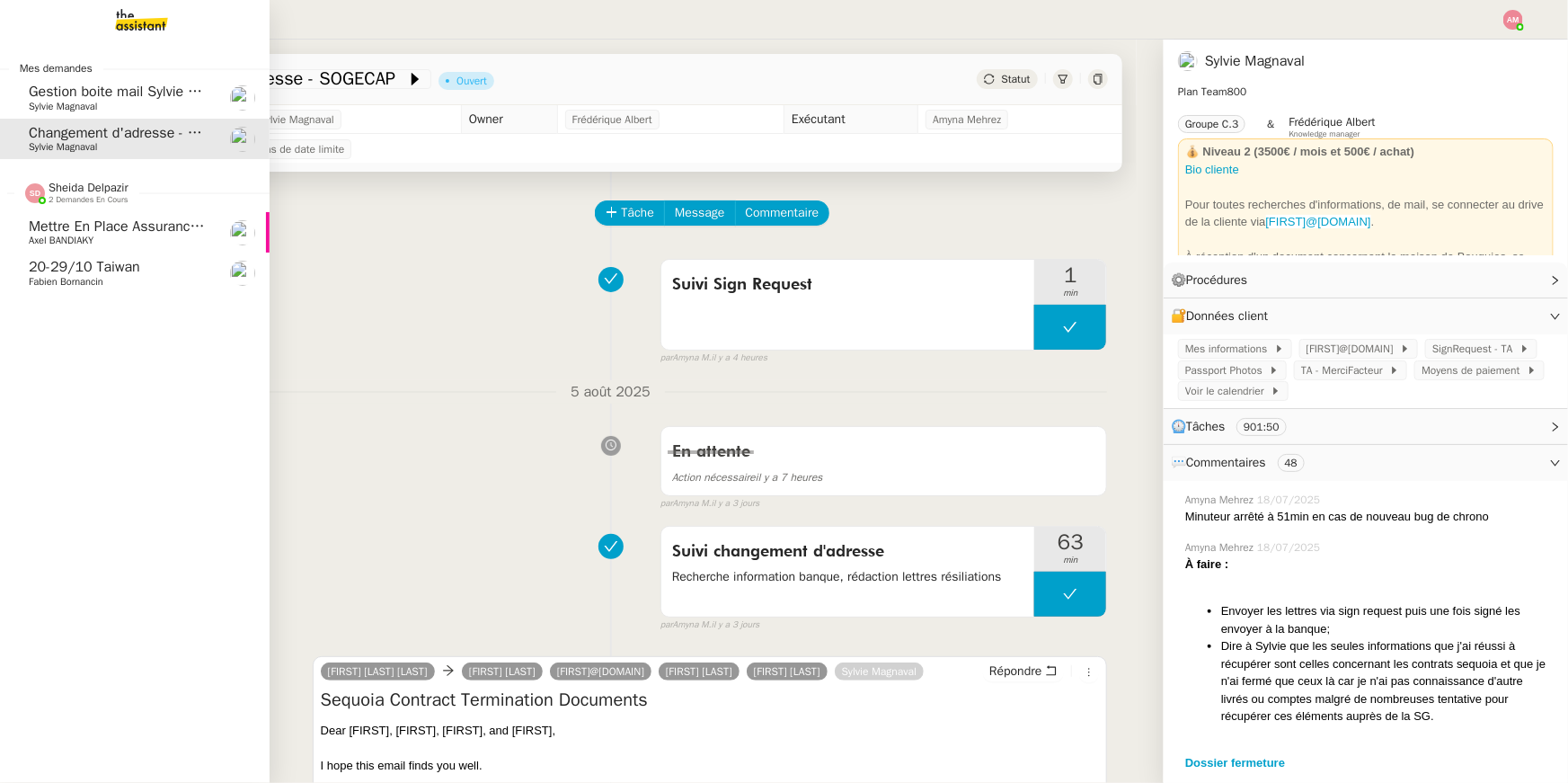 click on "20-29/10 Taiwan" 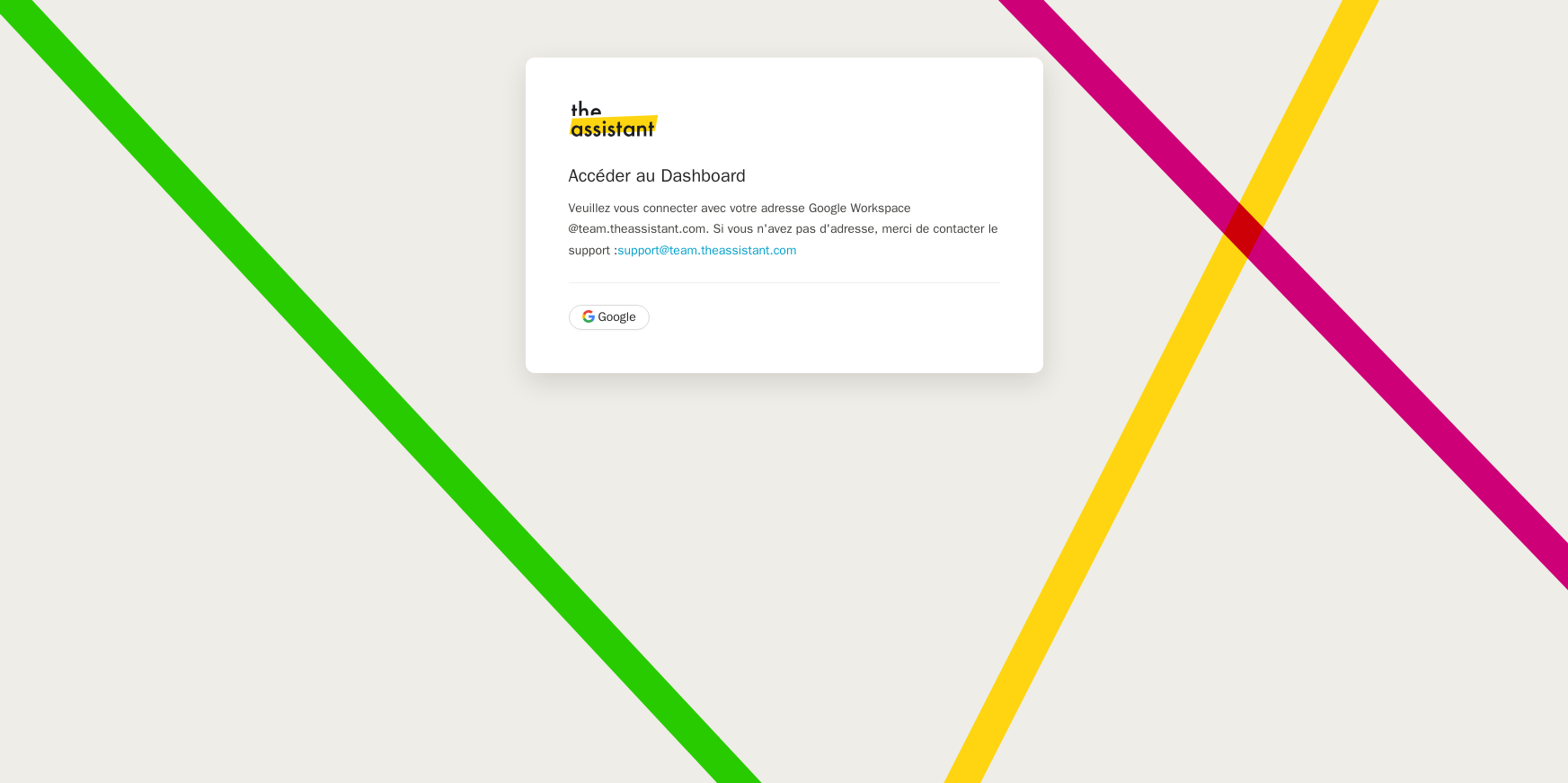 scroll, scrollTop: 0, scrollLeft: 0, axis: both 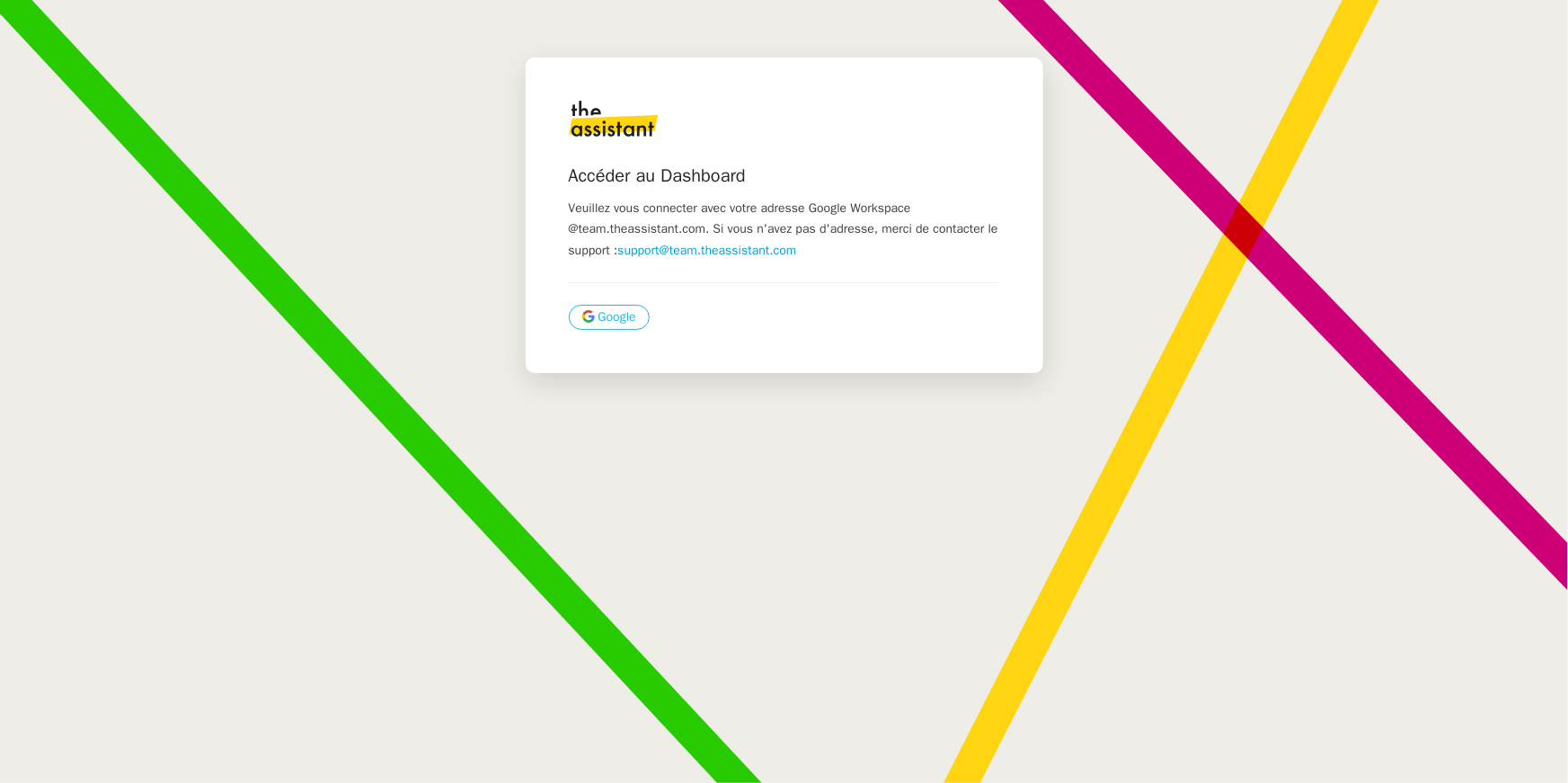 click on "Google" 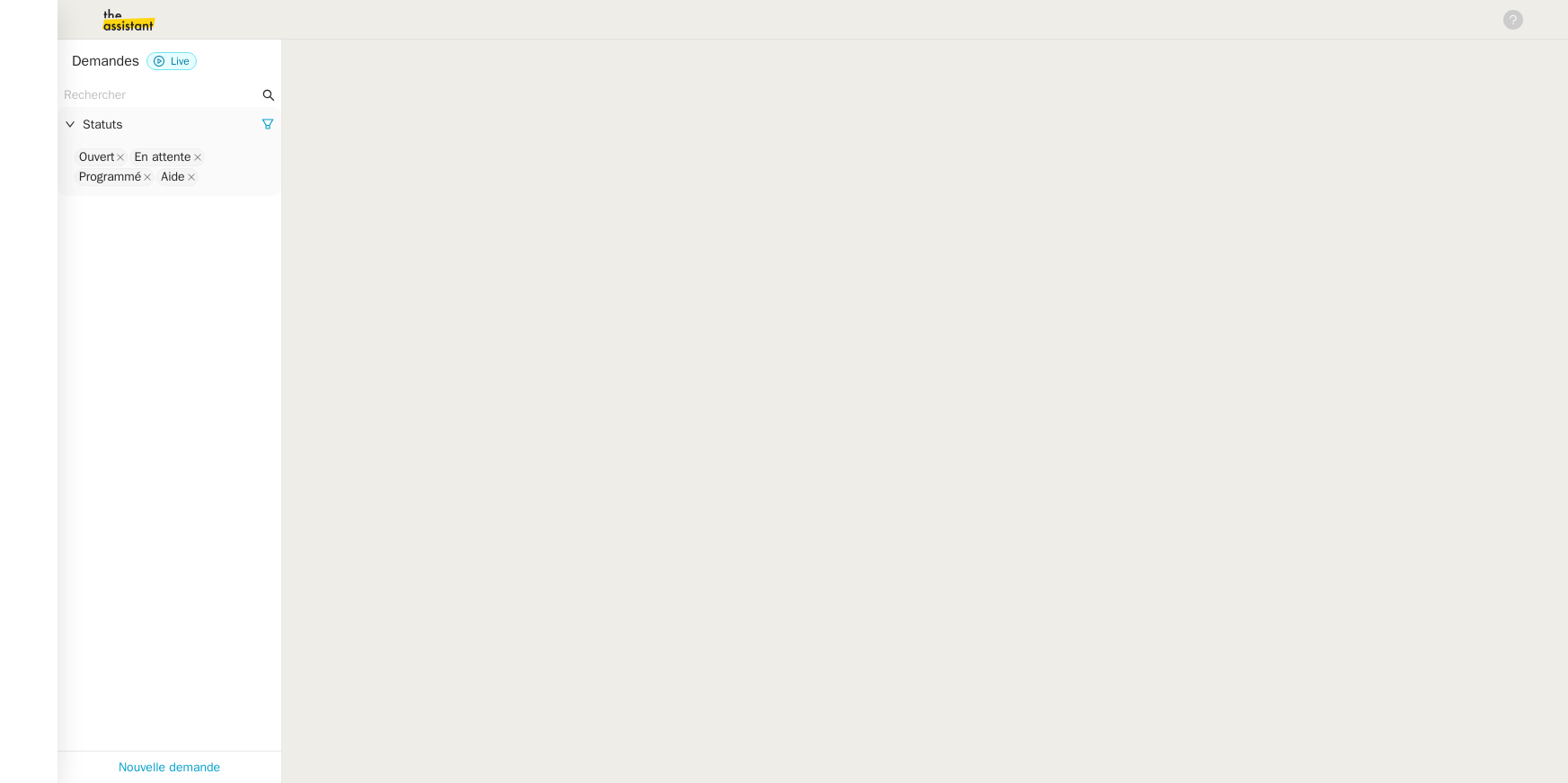 scroll, scrollTop: 0, scrollLeft: 0, axis: both 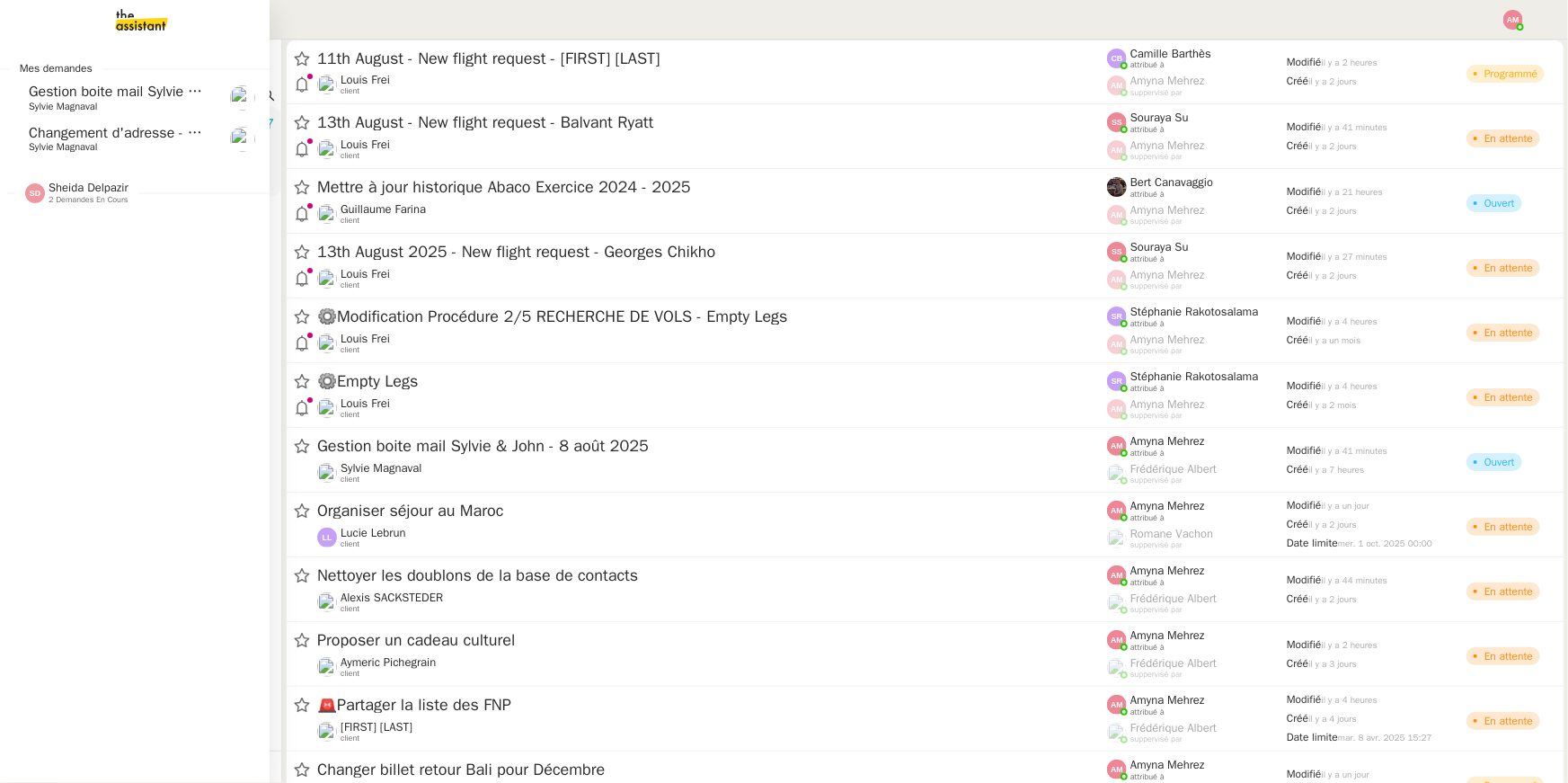 click on "2 demandes en cours" 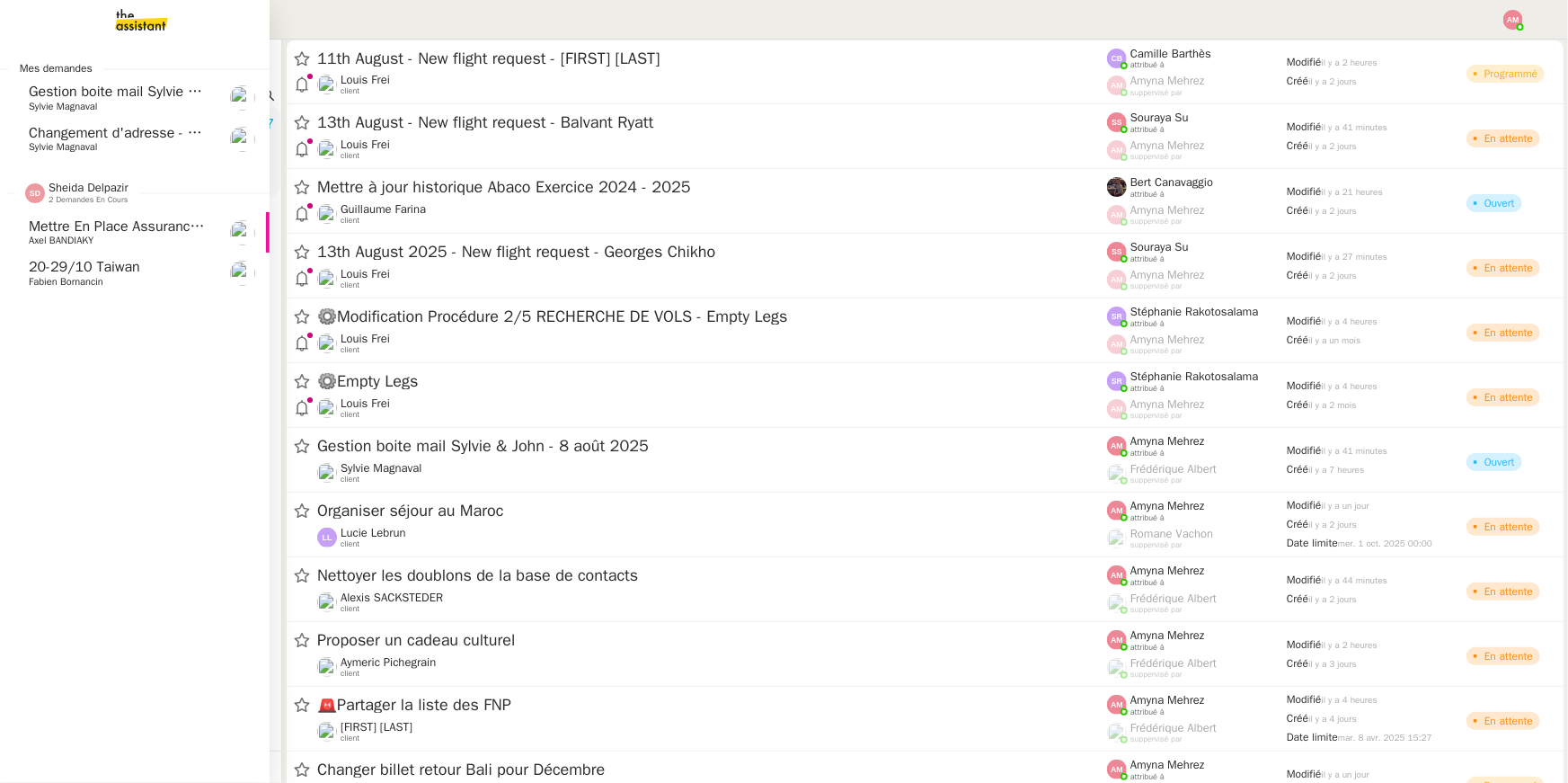 click on "Axel BANDIAKY" 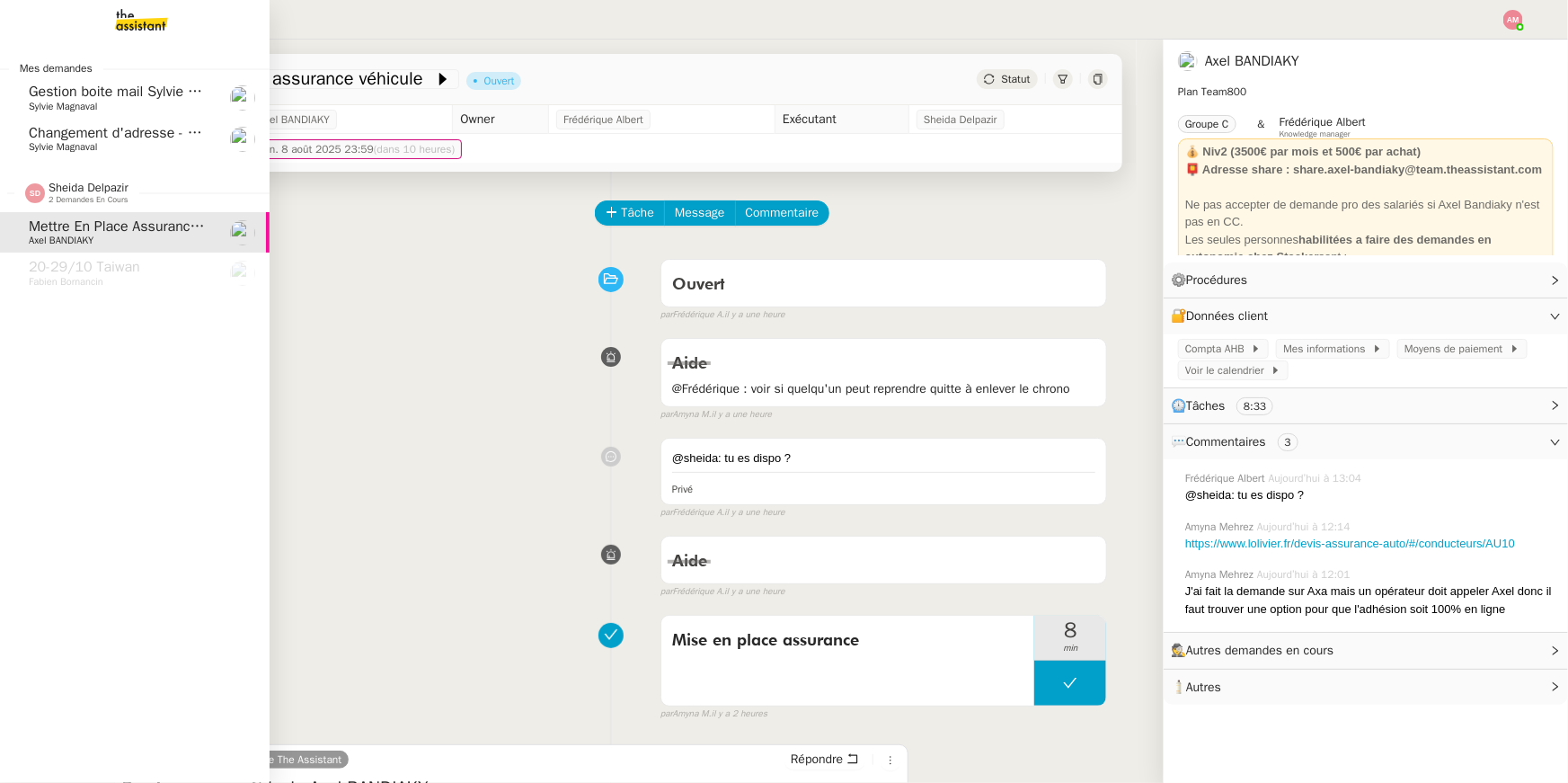 click on "Changement d'adresse - SOGECAP" 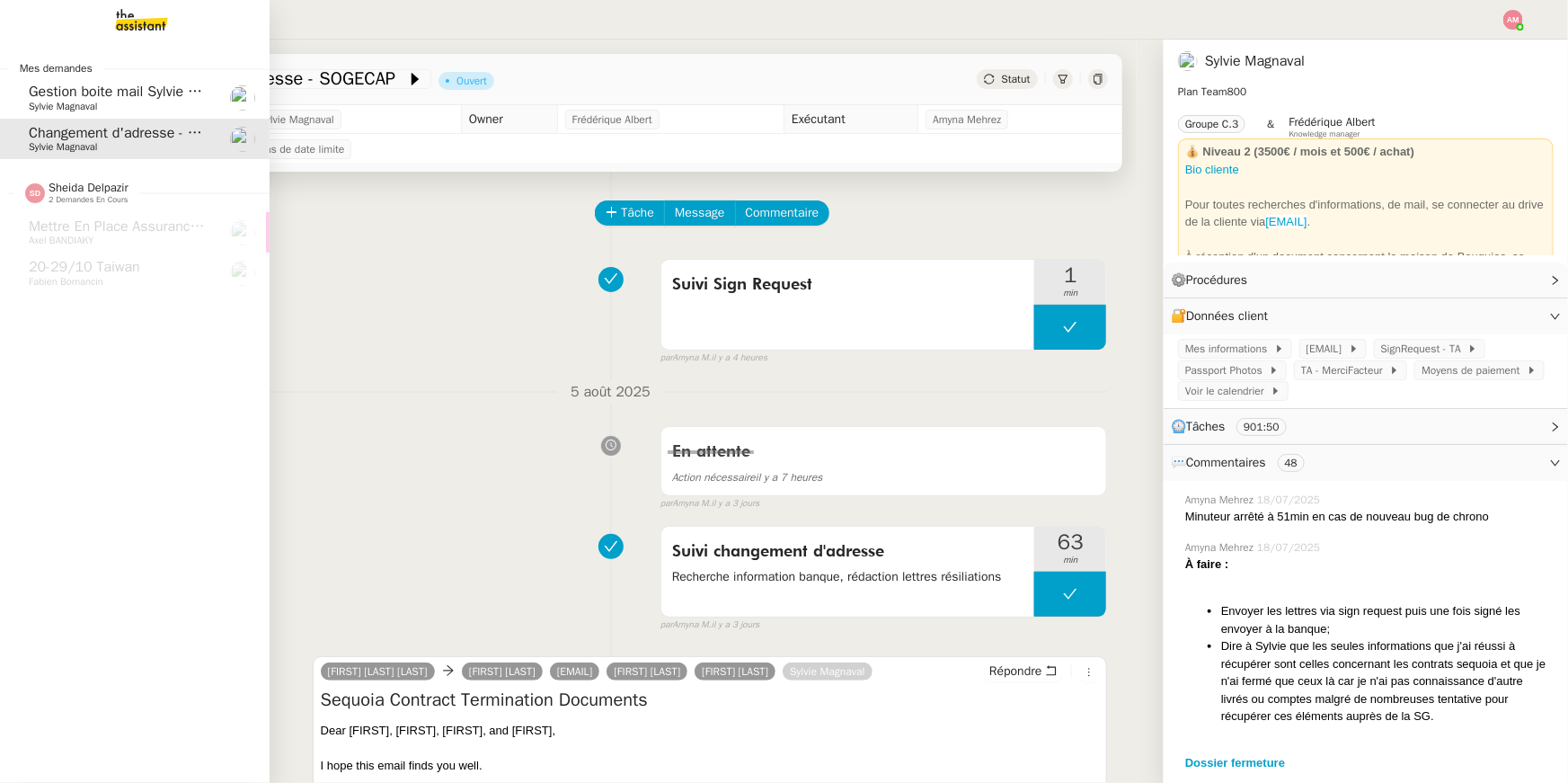 click on "Sylvie Magnaval" 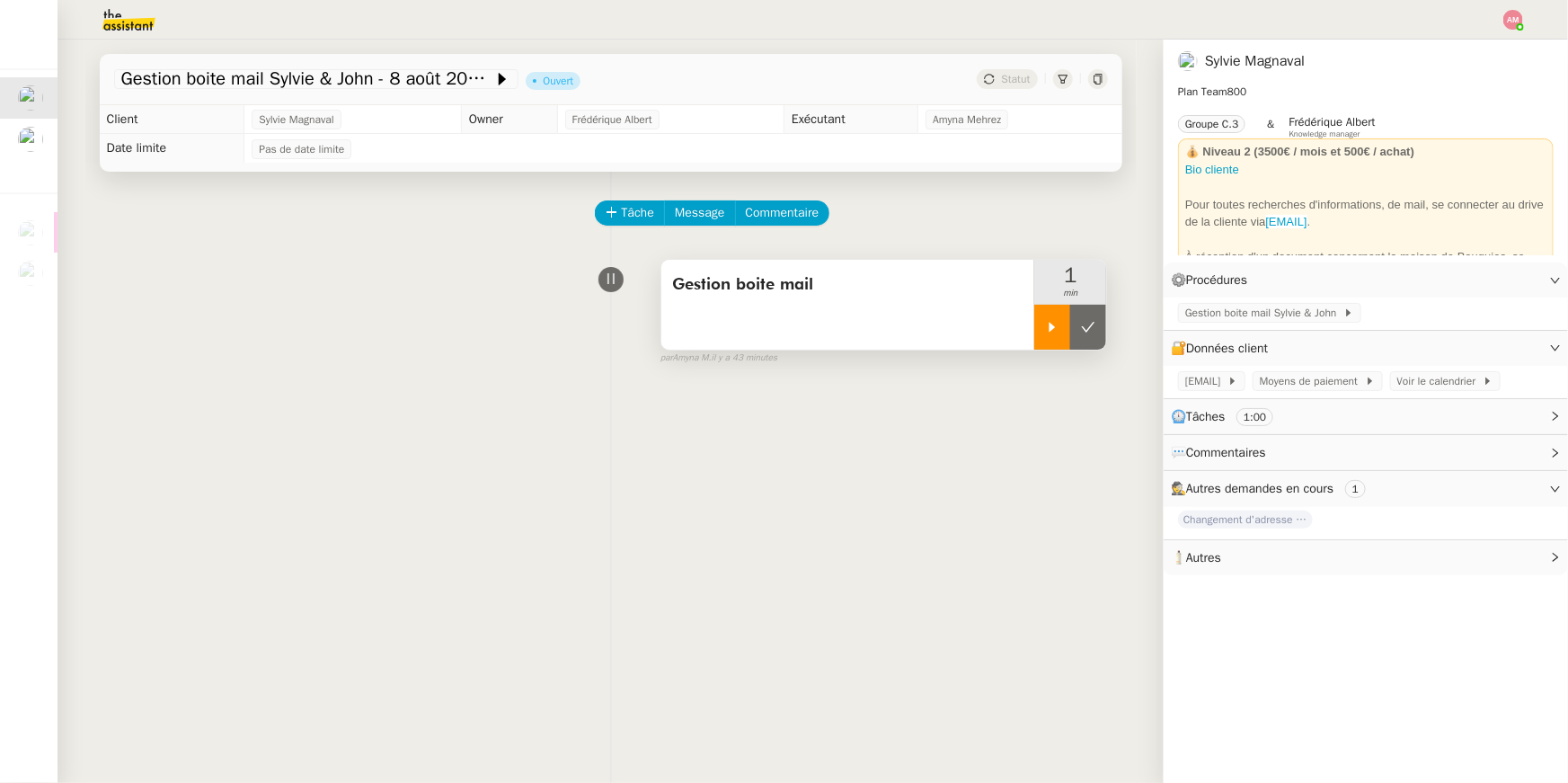 click 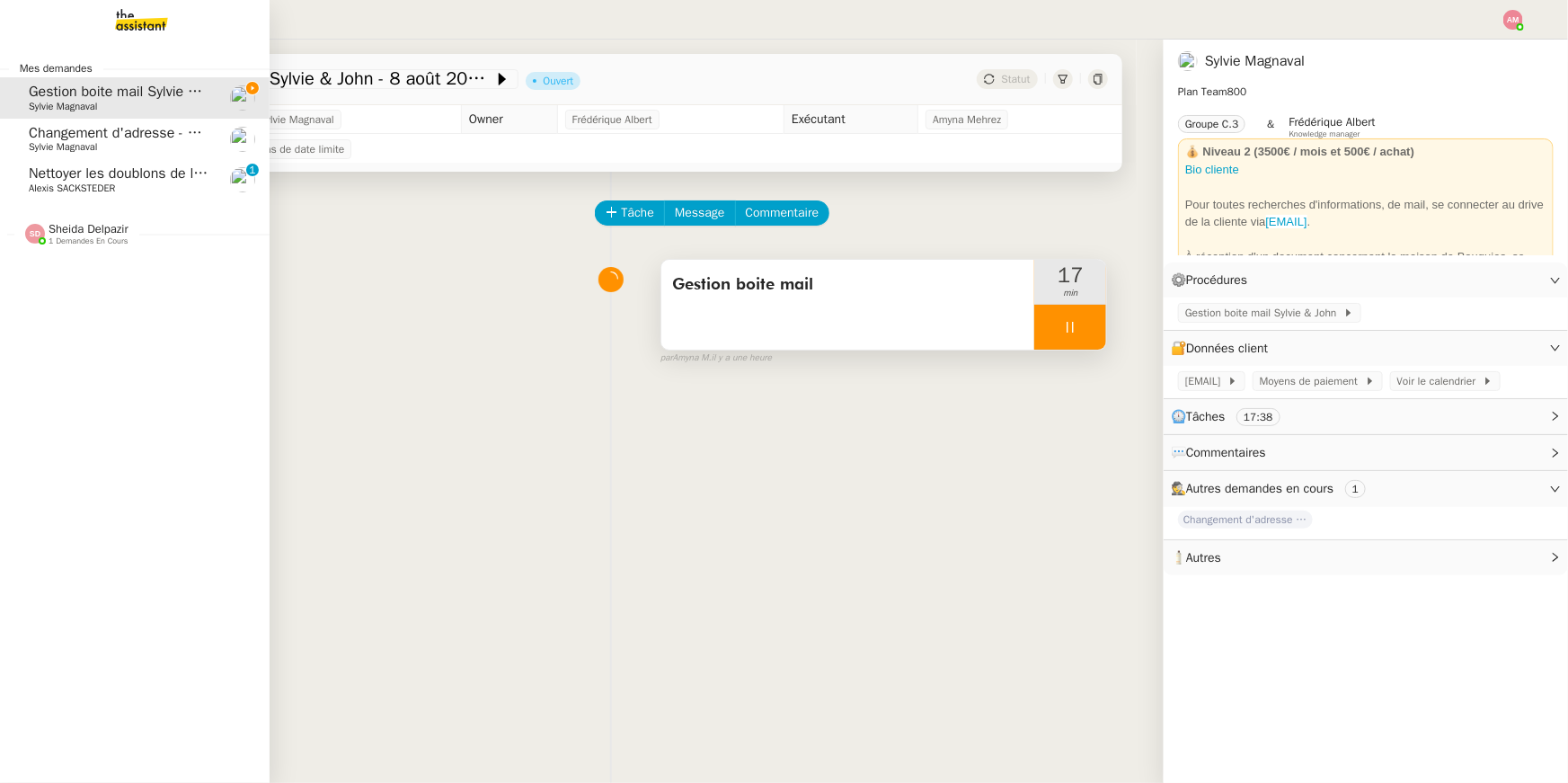 click on "Nettoyer les doublons de la base de contacts" 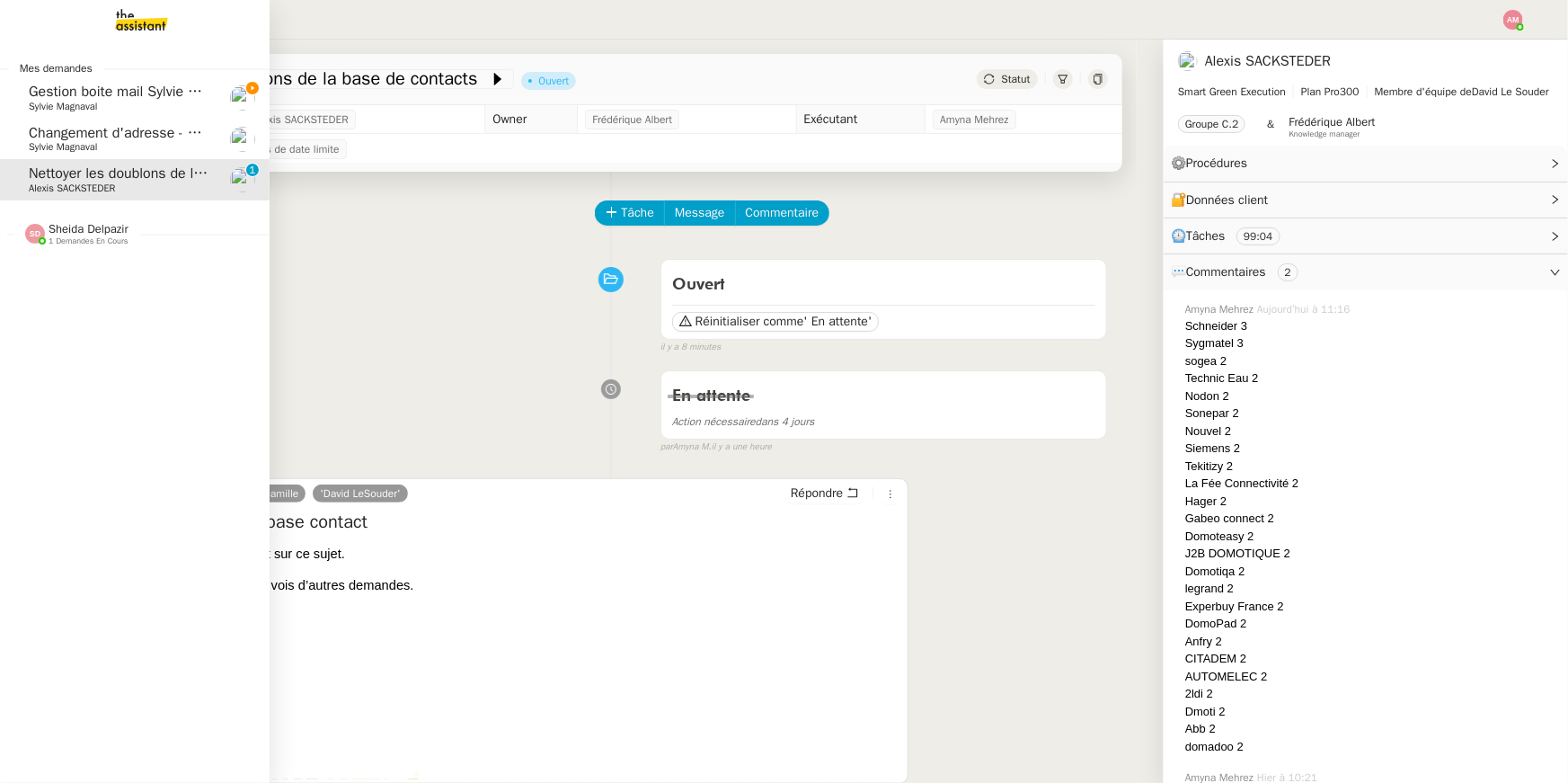click on "Gestion boite mail Sylvie & John - 8 août 2025" 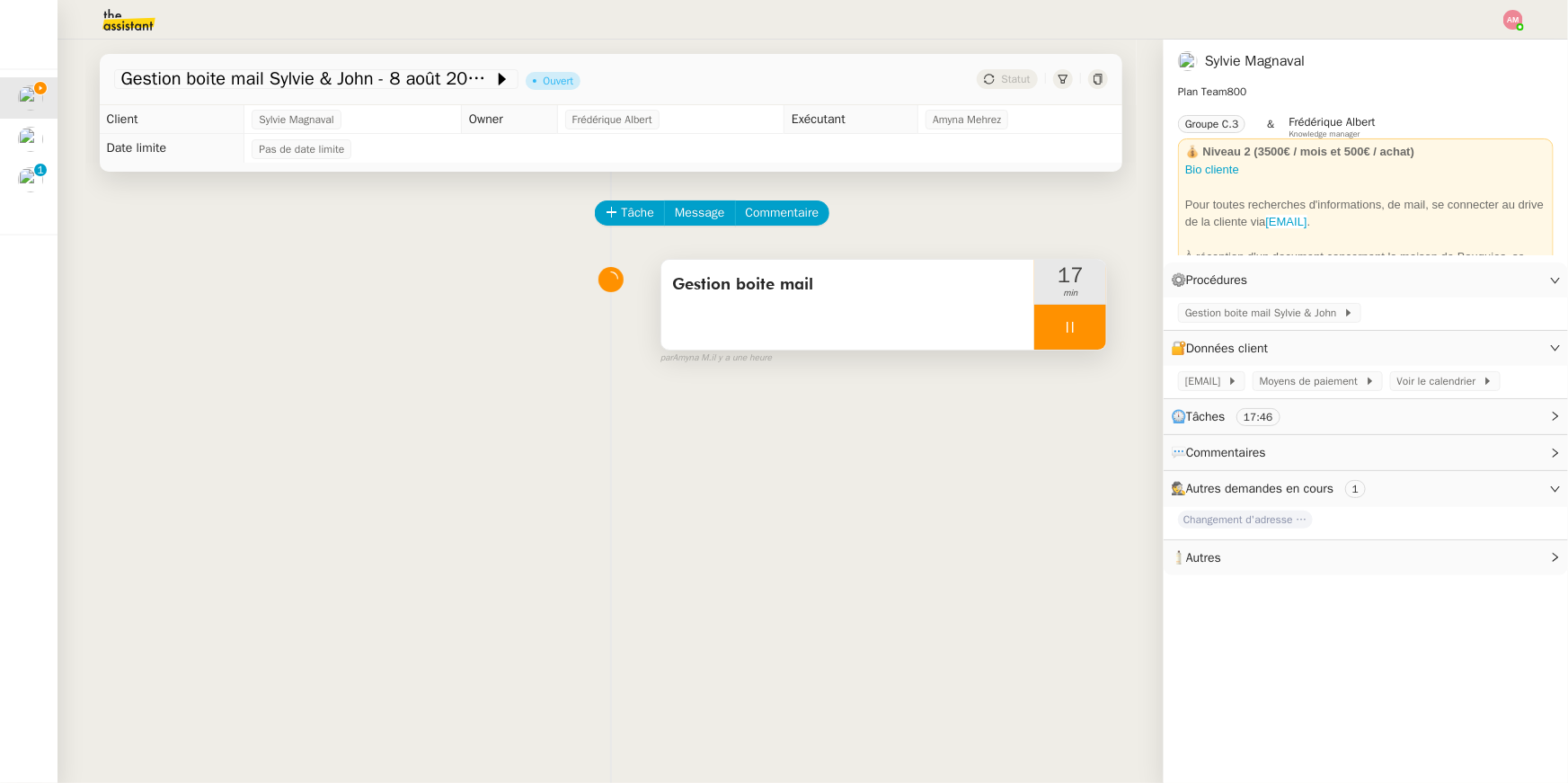 click at bounding box center [1070, 327] 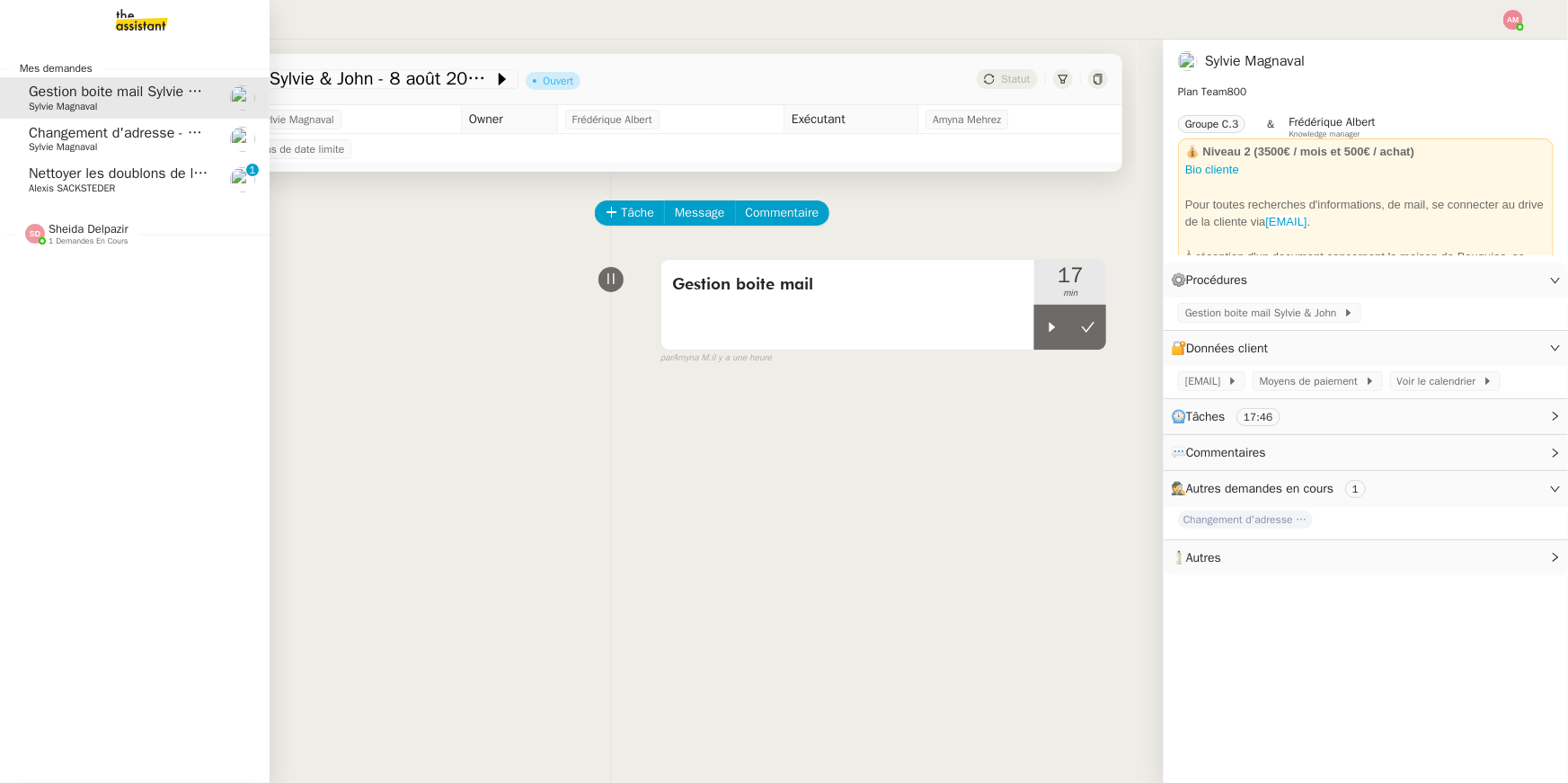 click on "Sylvie Magnaval" 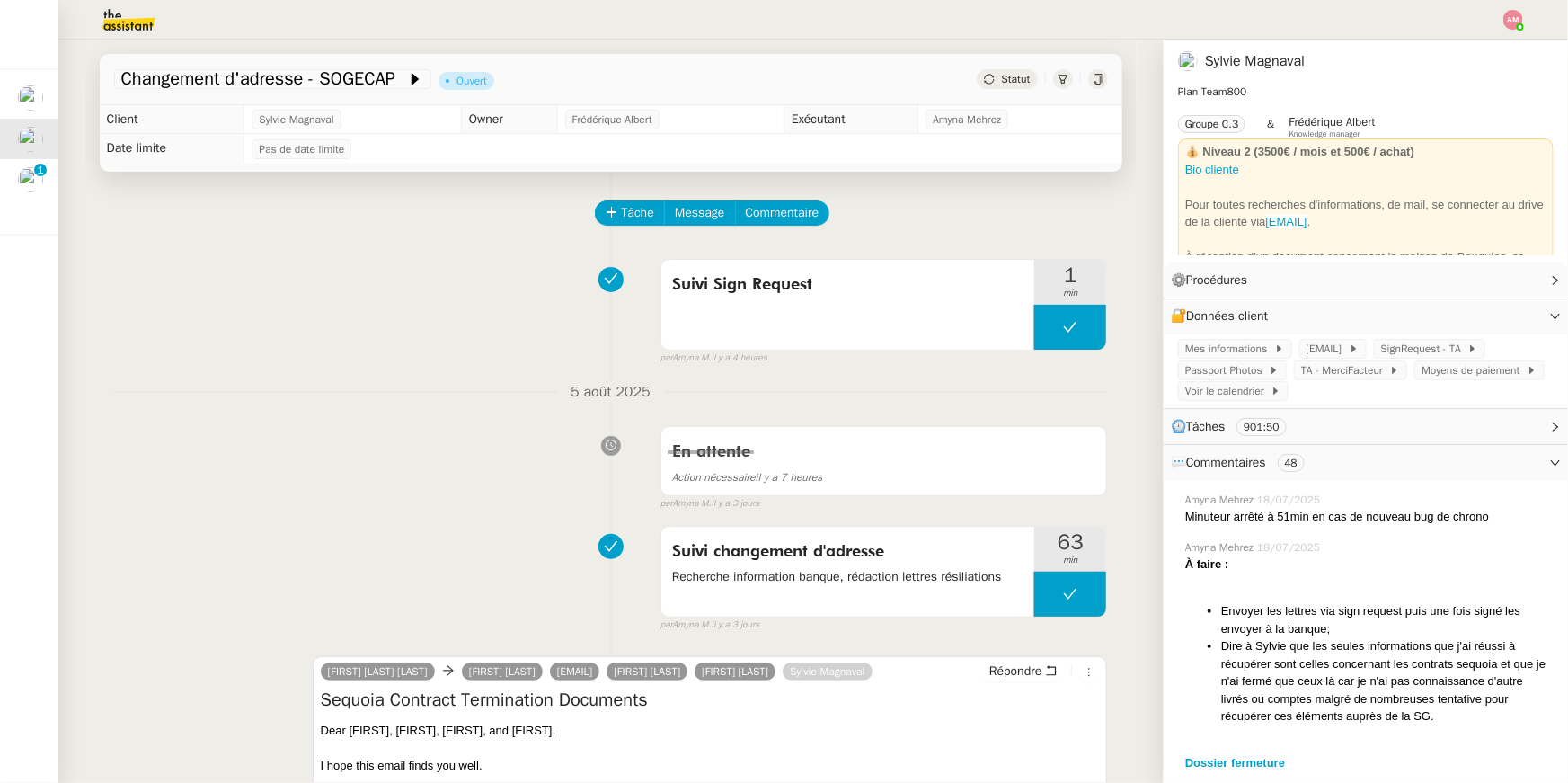 scroll, scrollTop: 4, scrollLeft: 0, axis: vertical 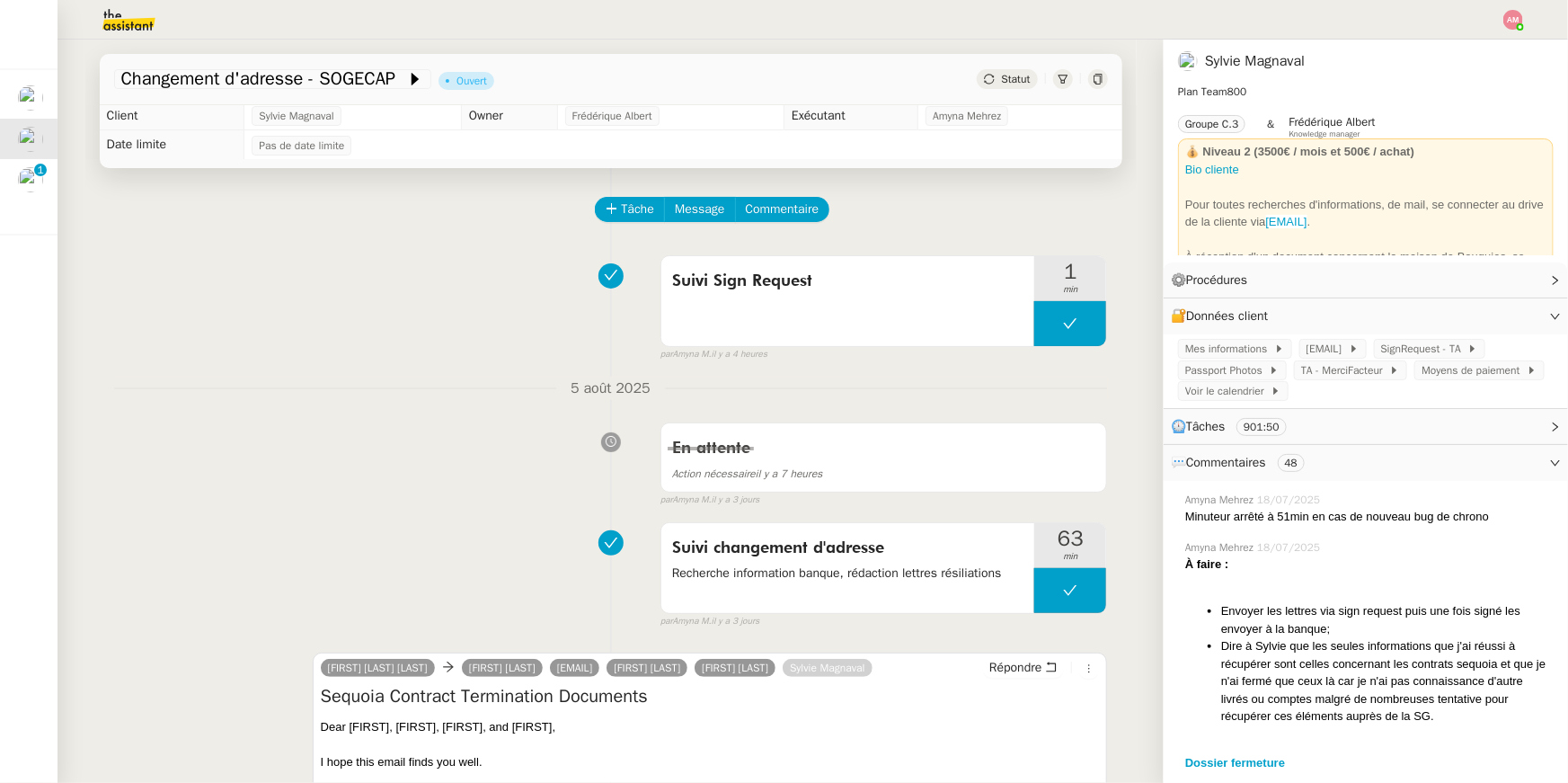 click on "Changement d'adresse - SOGECAP          Ouvert     Statut     Client  [NAME] [LAST]     Owner  [NAME]  [LAST]     Exécutant  [NAME] [LAST]     Date limite  Pas de date limite    Tâche Message Commentaire Veuillez patienter une erreur s'est produite 👌👌👌 message envoyé ✌️✌️✌️ Veuillez d'abord attribuer un client Une erreur s'est produite, veuillez réessayer  Suivi Sign Request     1 min false par   [NAME] [LAST]   il y a 4 heures 👌👌👌 message envoyé ✌️✌️✌️ une erreur s'est produite 👌👌👌 message envoyé ✌️✌️✌️ Votre message va être revu ✌️✌️✌️ une erreur s'est produite       La taille des fichiers doit être de 10Mb au maximum. 5 août 2025 En attente Action nécessaire  il y a 7 heures  false par   [NAME] [LAST]   il y a 3 jours 👌👌👌 message envoyé ✌️✌️✌️ une erreur s'est produite 👌👌👌 message envoyé ✌️✌️✌️ Votre message va être revu ✌️✌️✌️ une erreur s'est produite       63 min" 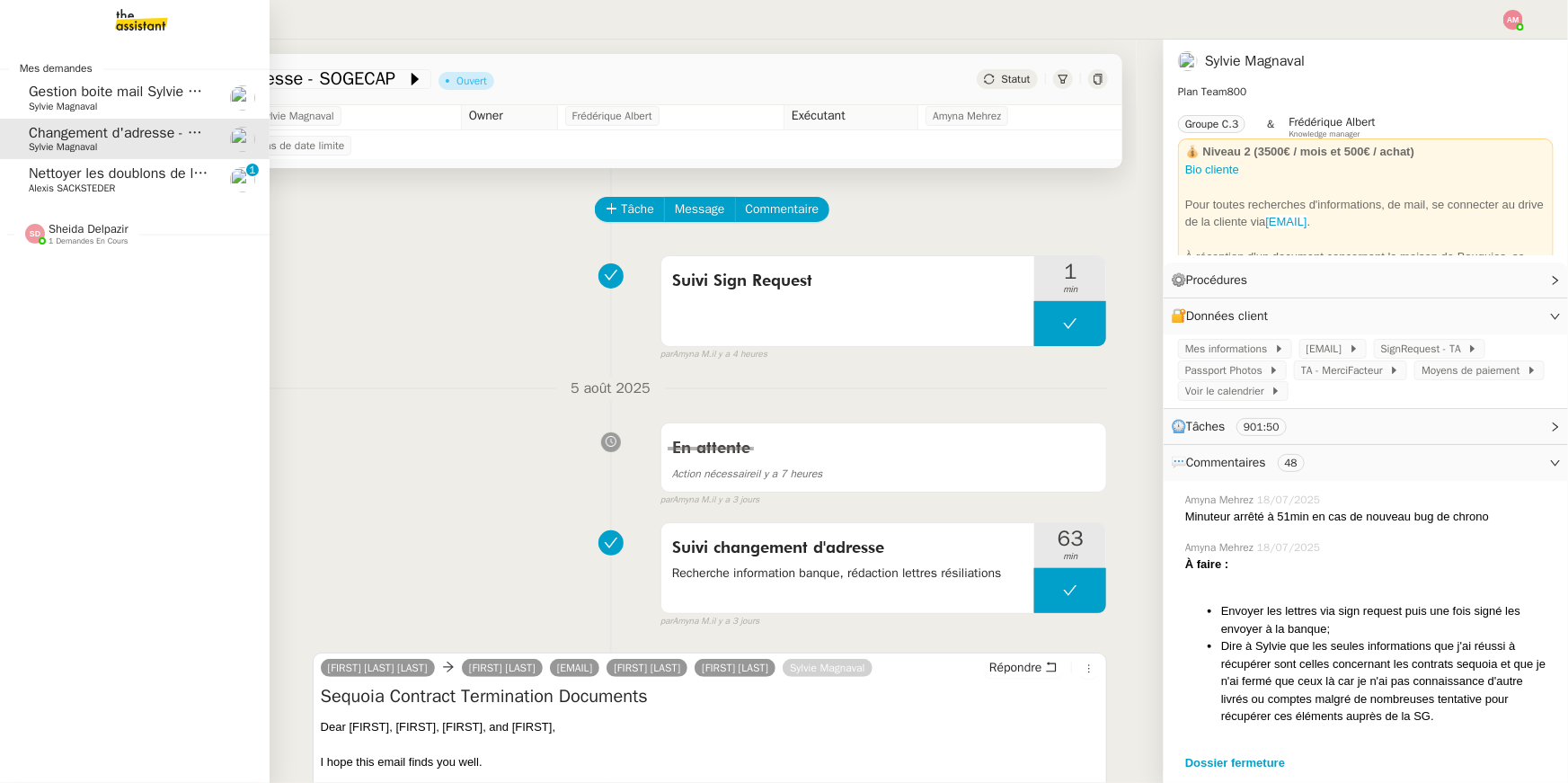 scroll, scrollTop: 0, scrollLeft: 1, axis: horizontal 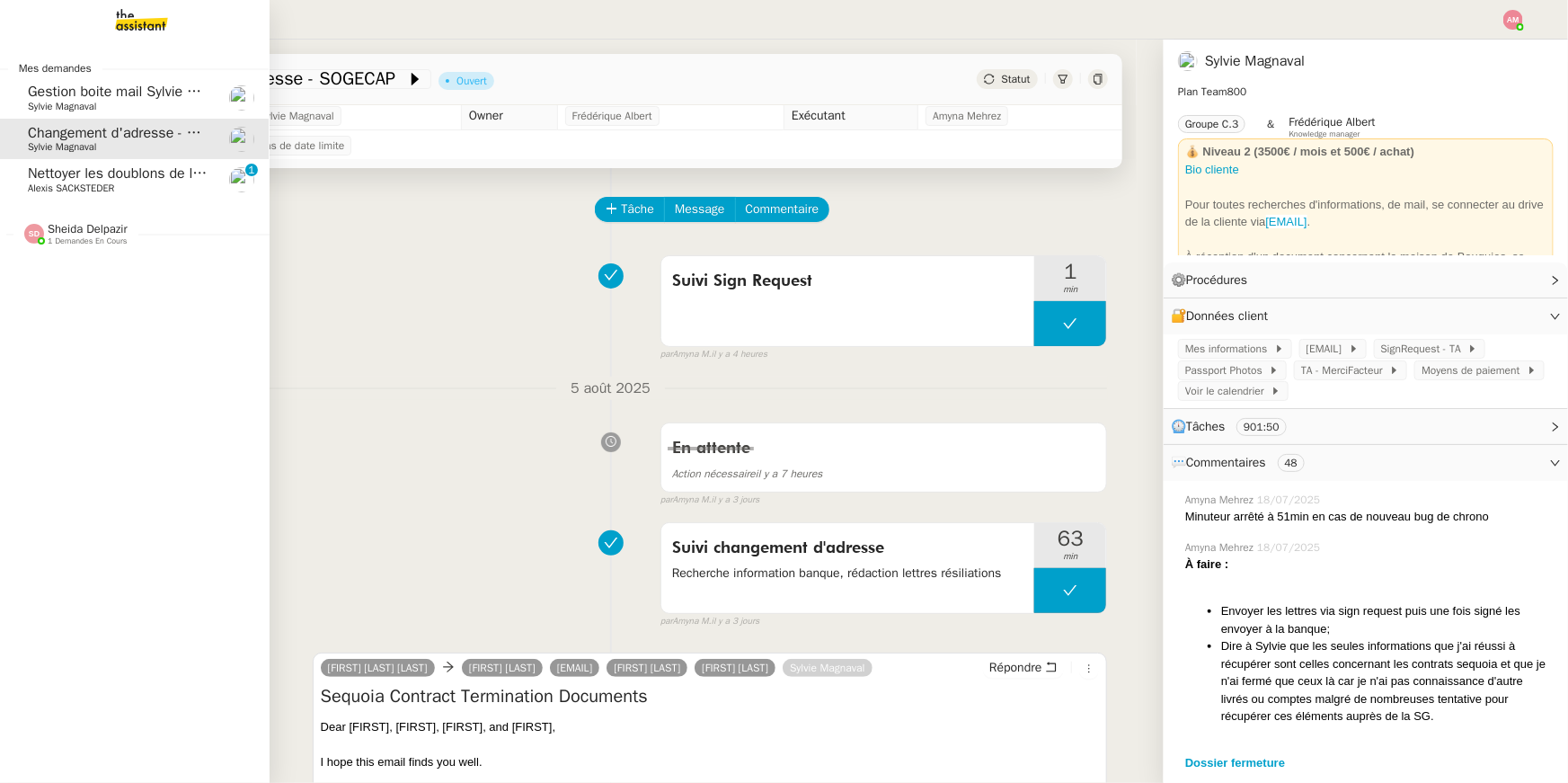 click on "Nettoyer les doublons de la base de contacts" 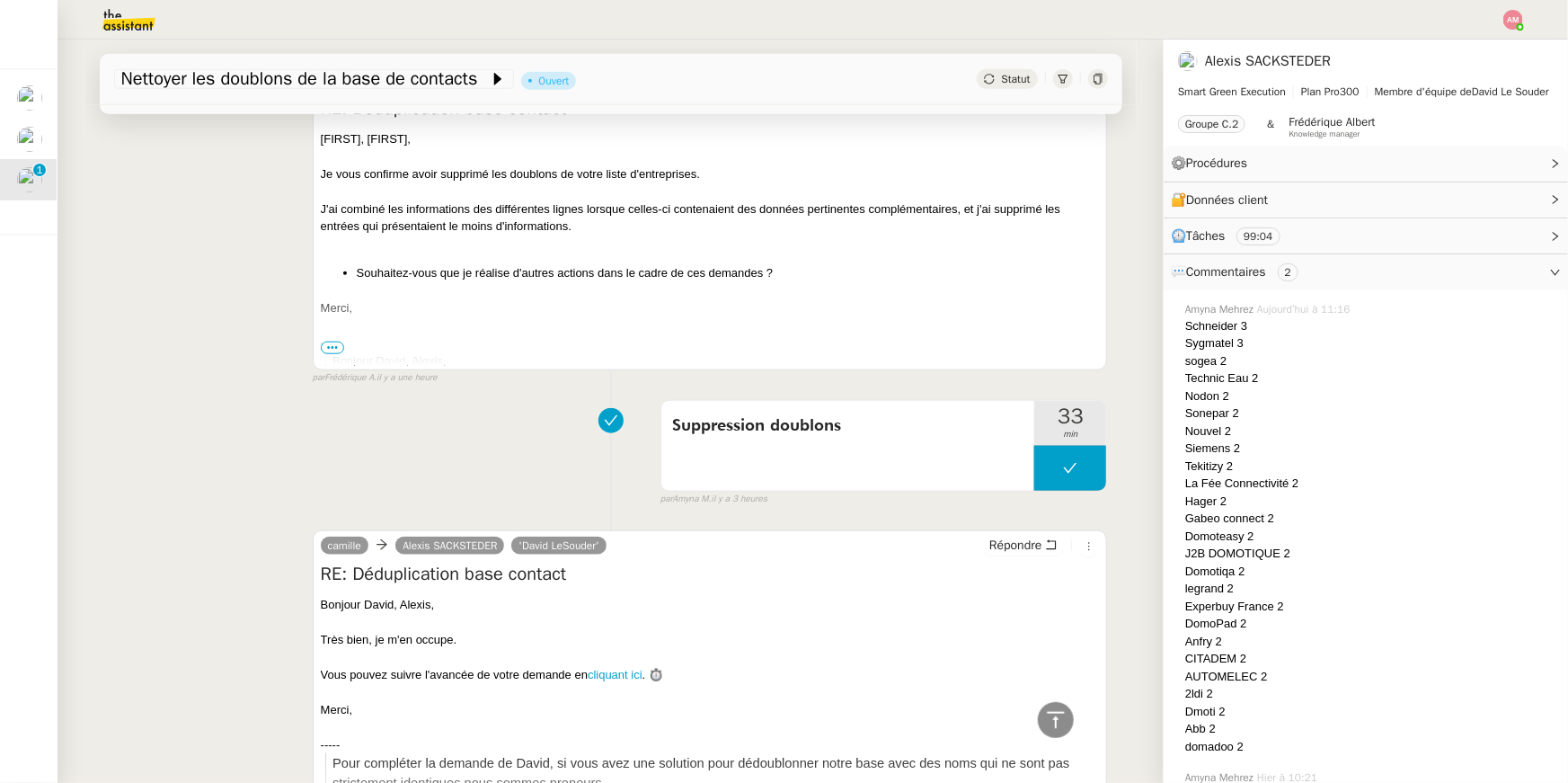 scroll, scrollTop: 868, scrollLeft: 0, axis: vertical 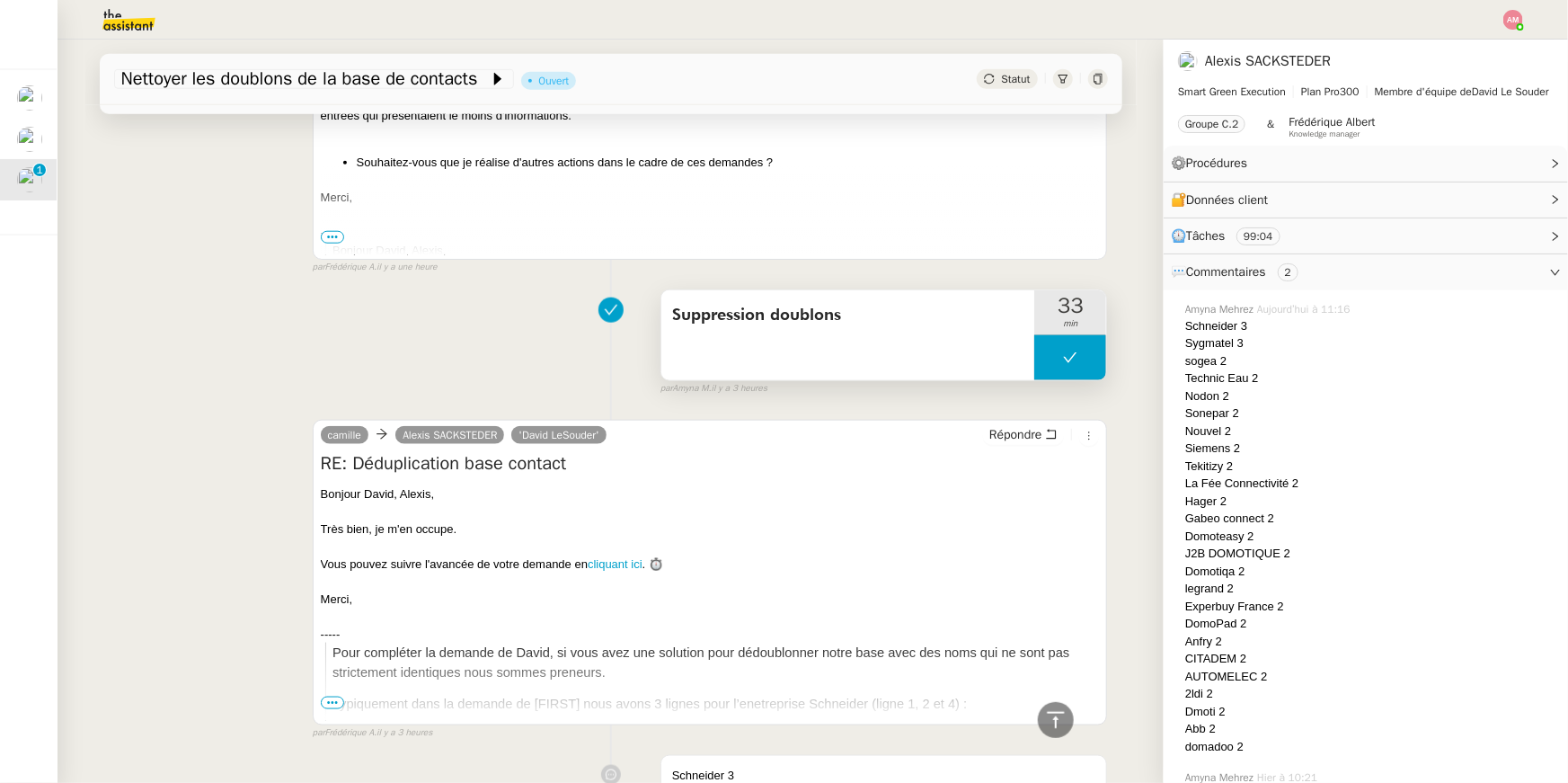 click at bounding box center (1070, 358) 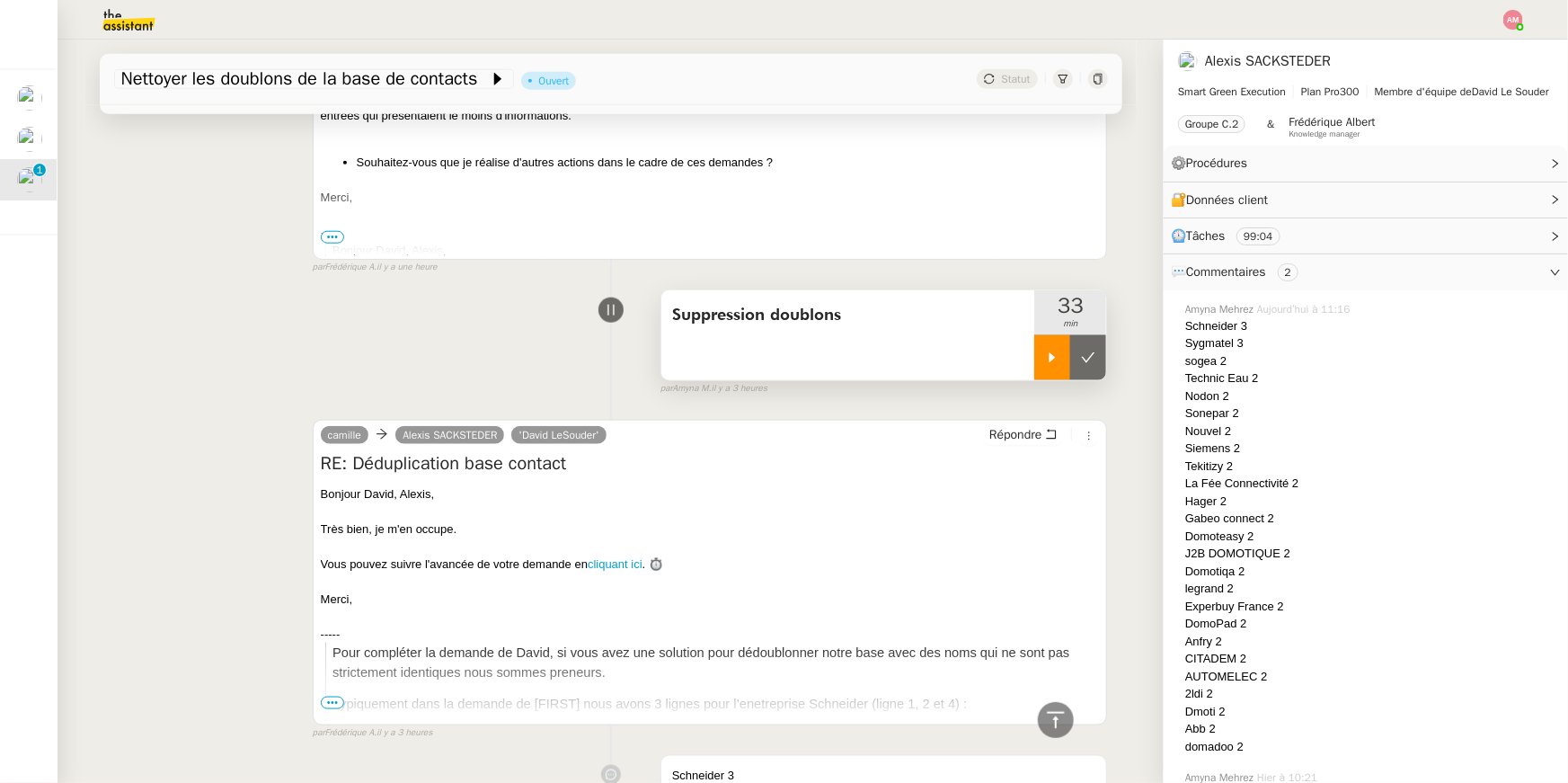 click at bounding box center (1052, 358) 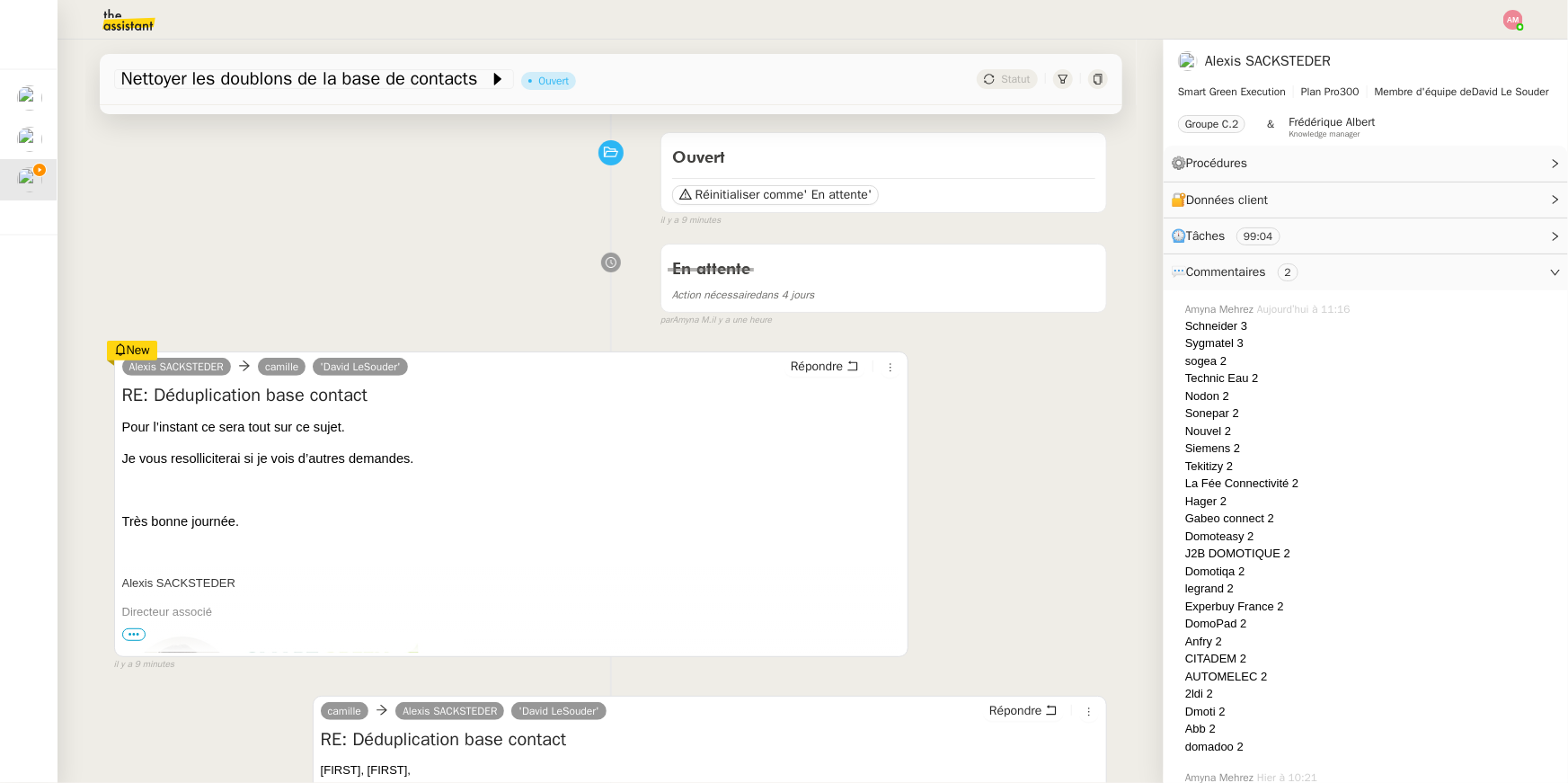 scroll, scrollTop: 0, scrollLeft: 0, axis: both 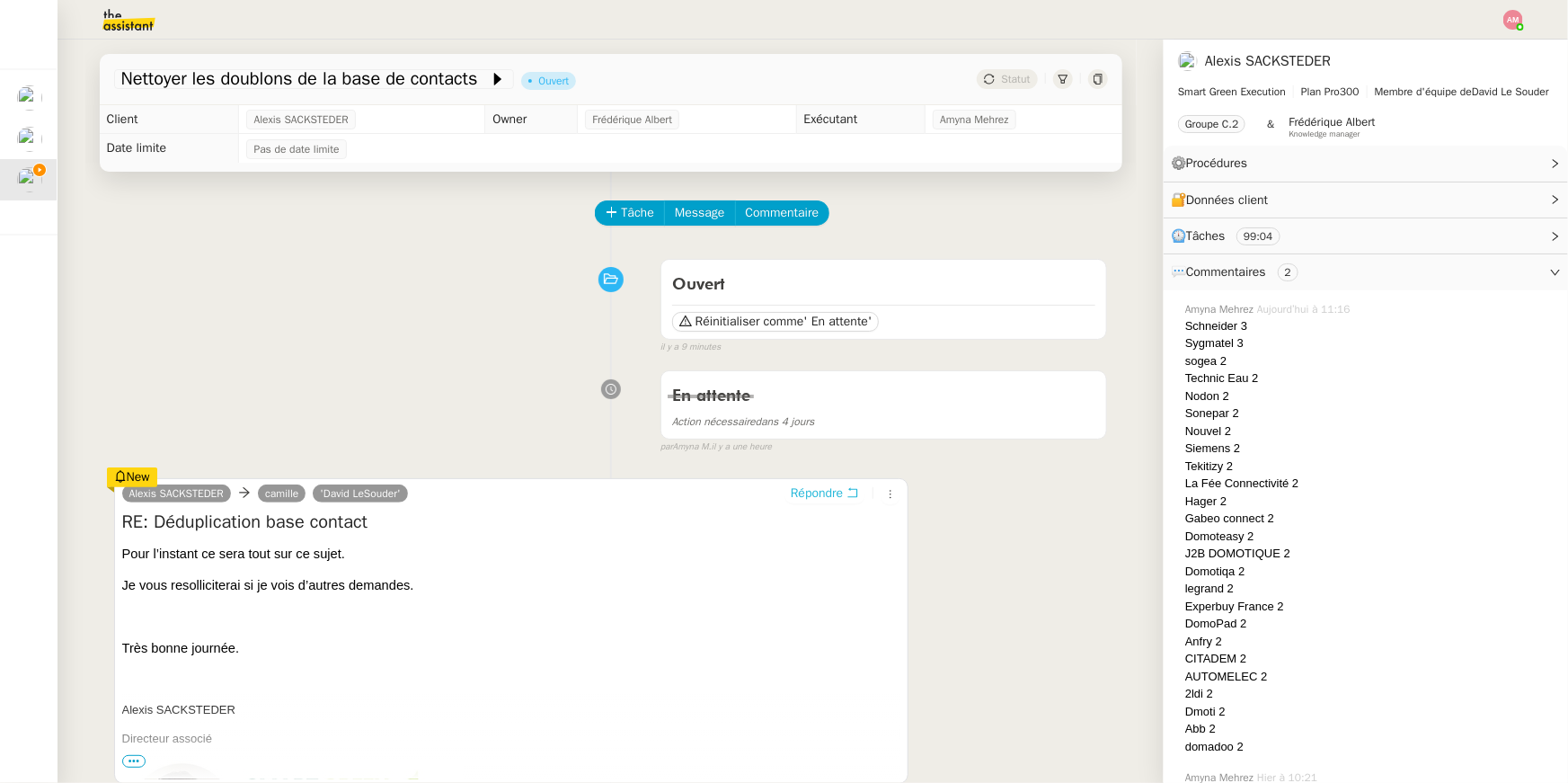 click on "Répondre" at bounding box center [817, 494] 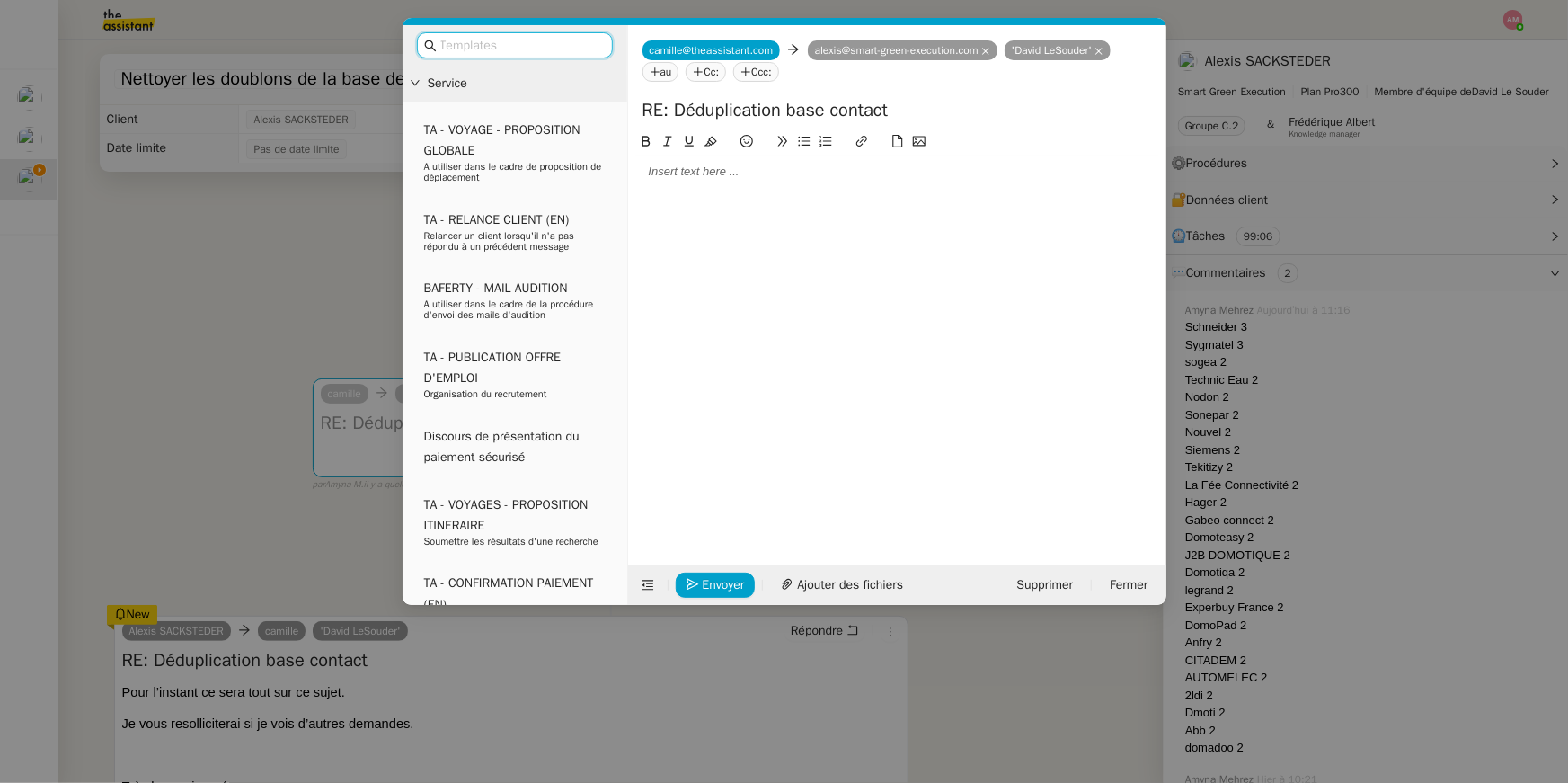 click at bounding box center (521, 45) 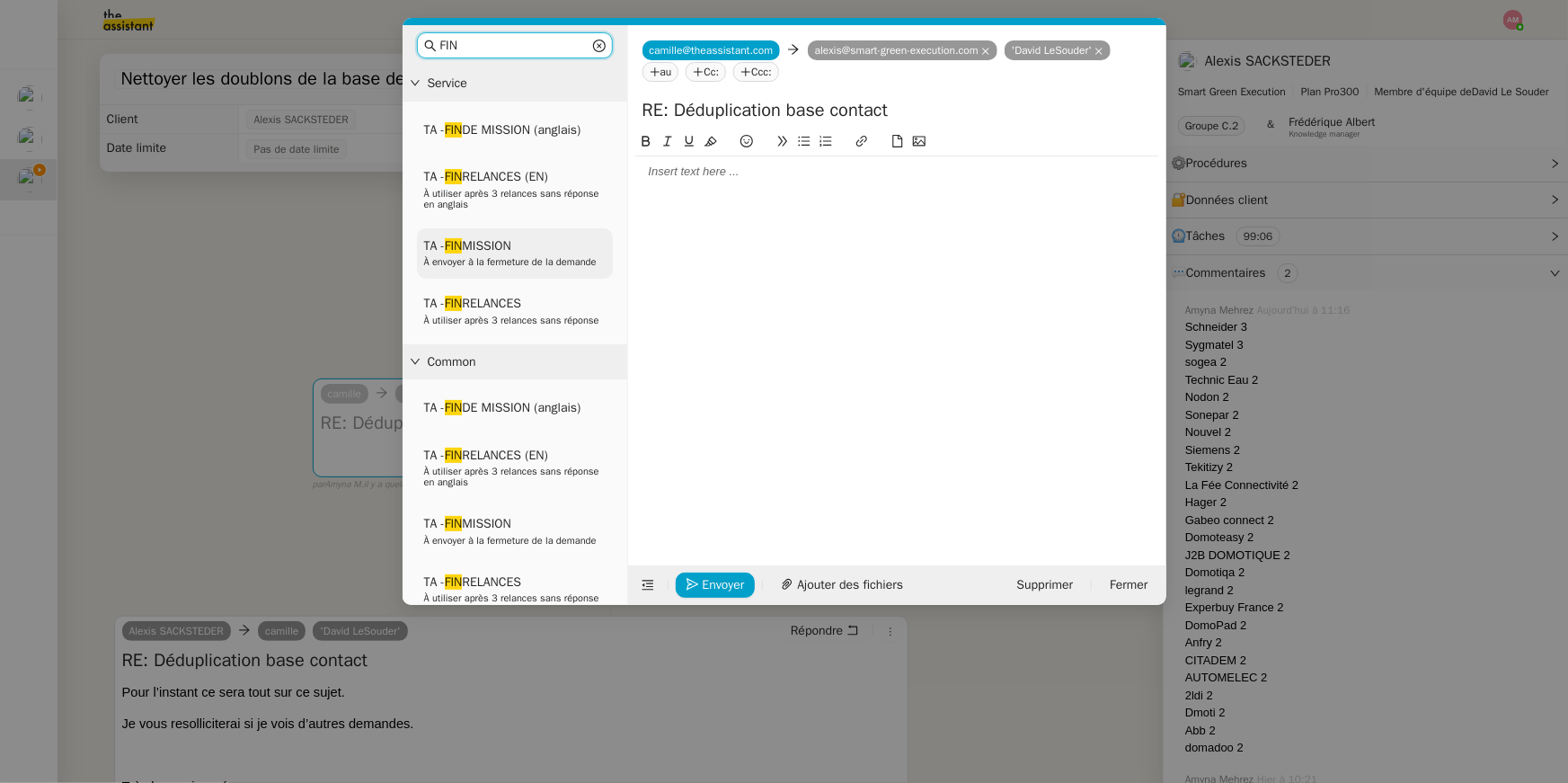 type on "FIN" 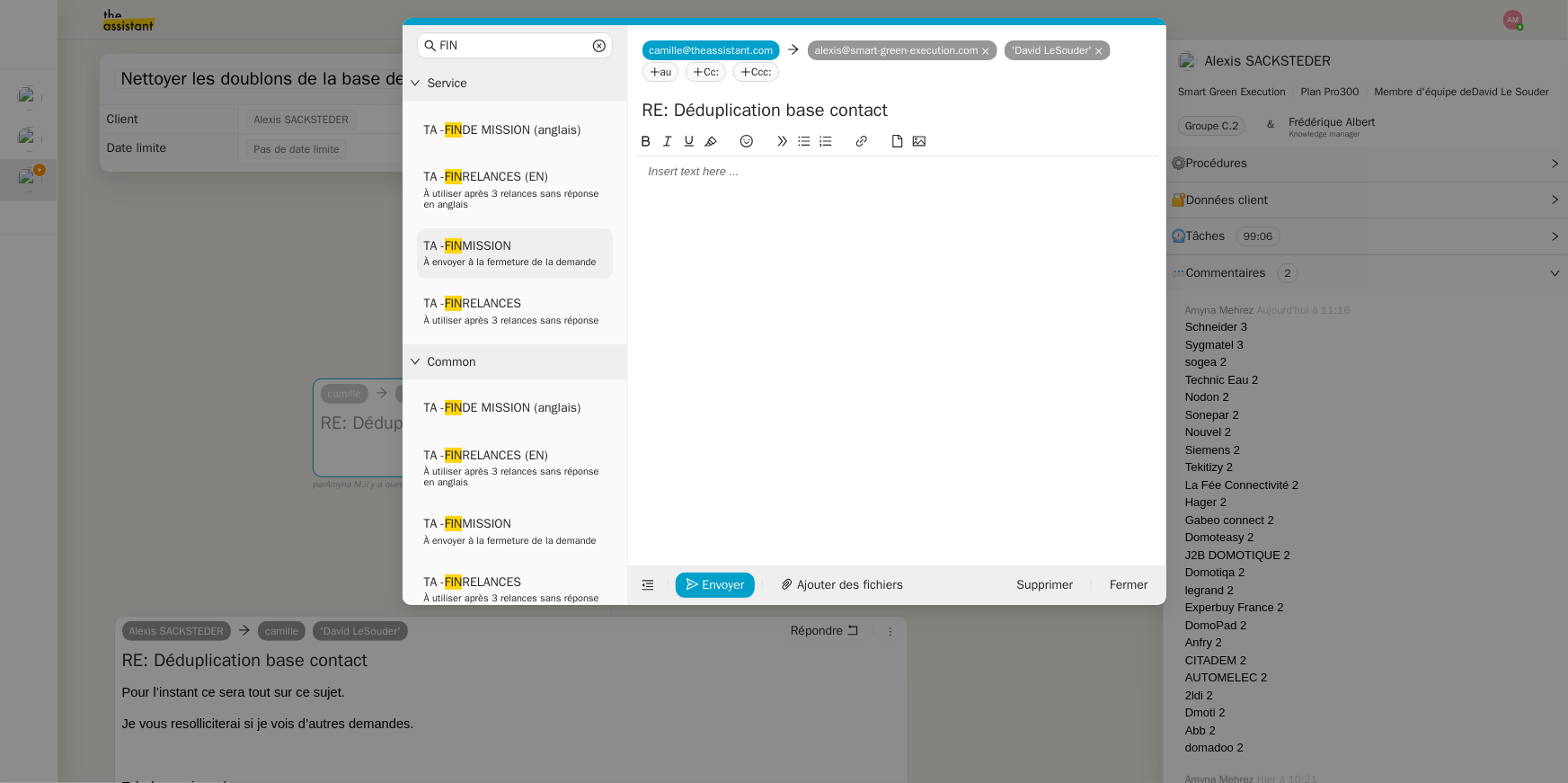 click on "À envoyer à la fermeture de la demande" at bounding box center [510, 262] 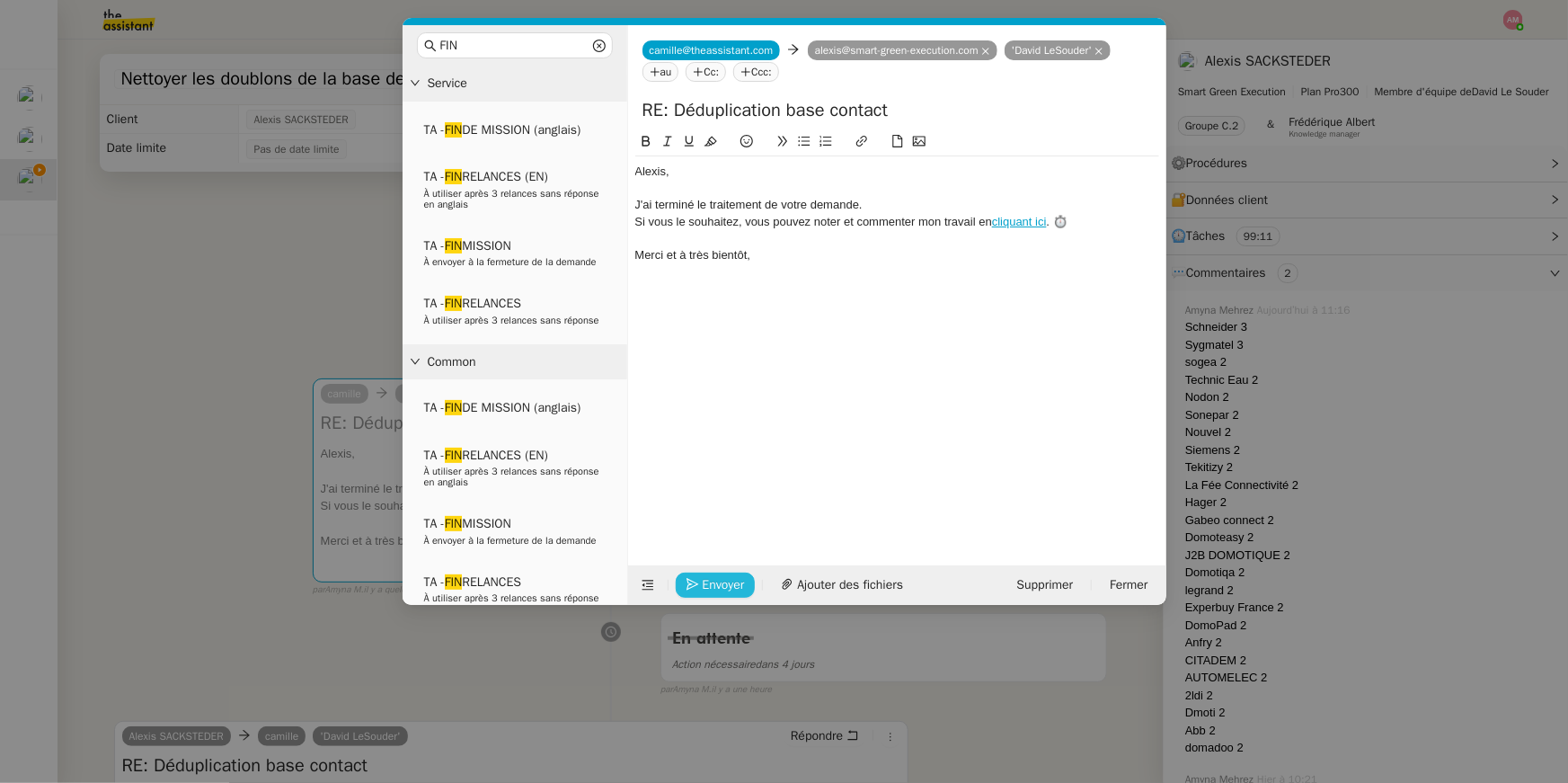 click on "Envoyer" 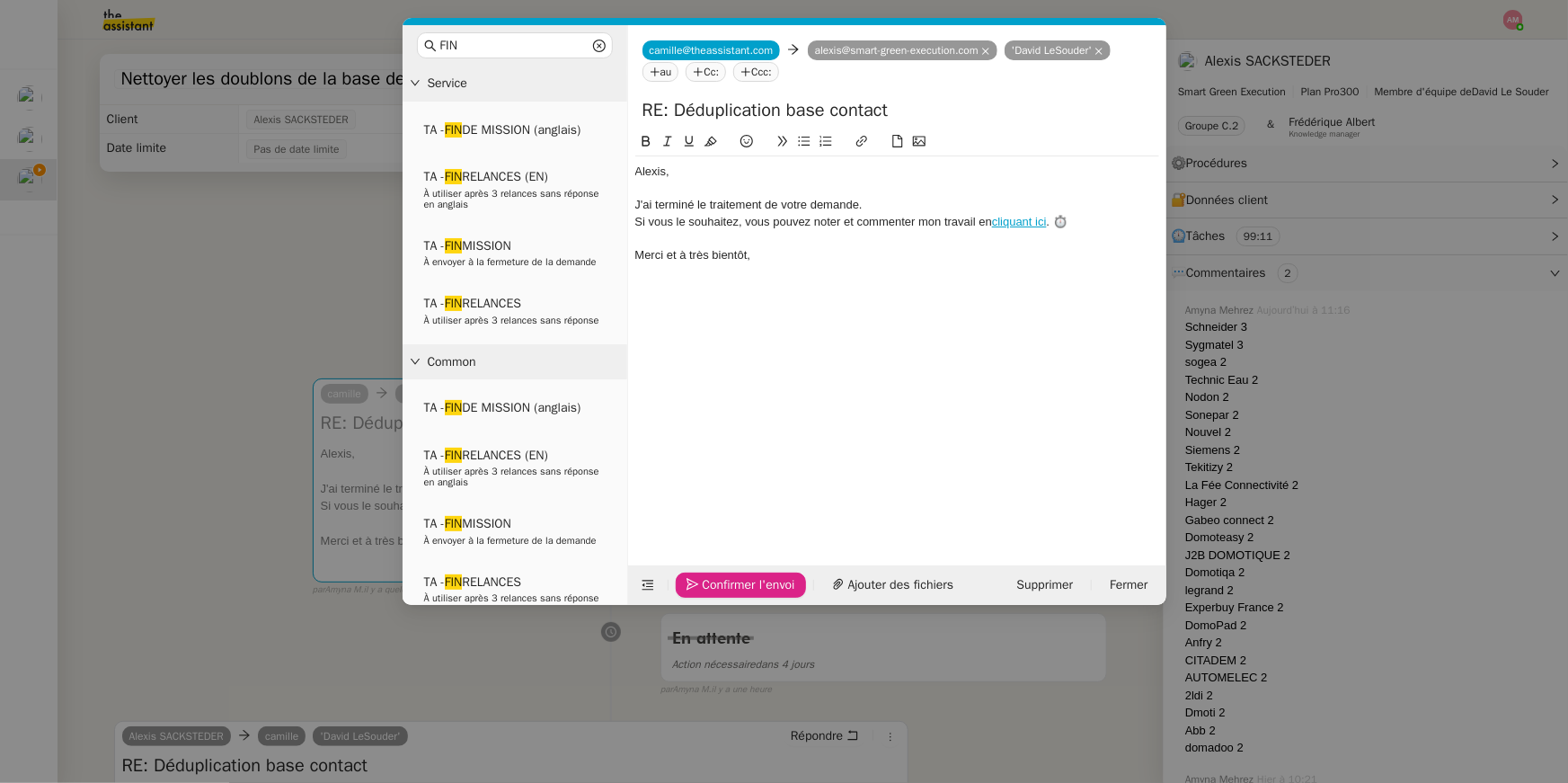 click on "Confirmer l'envoi" 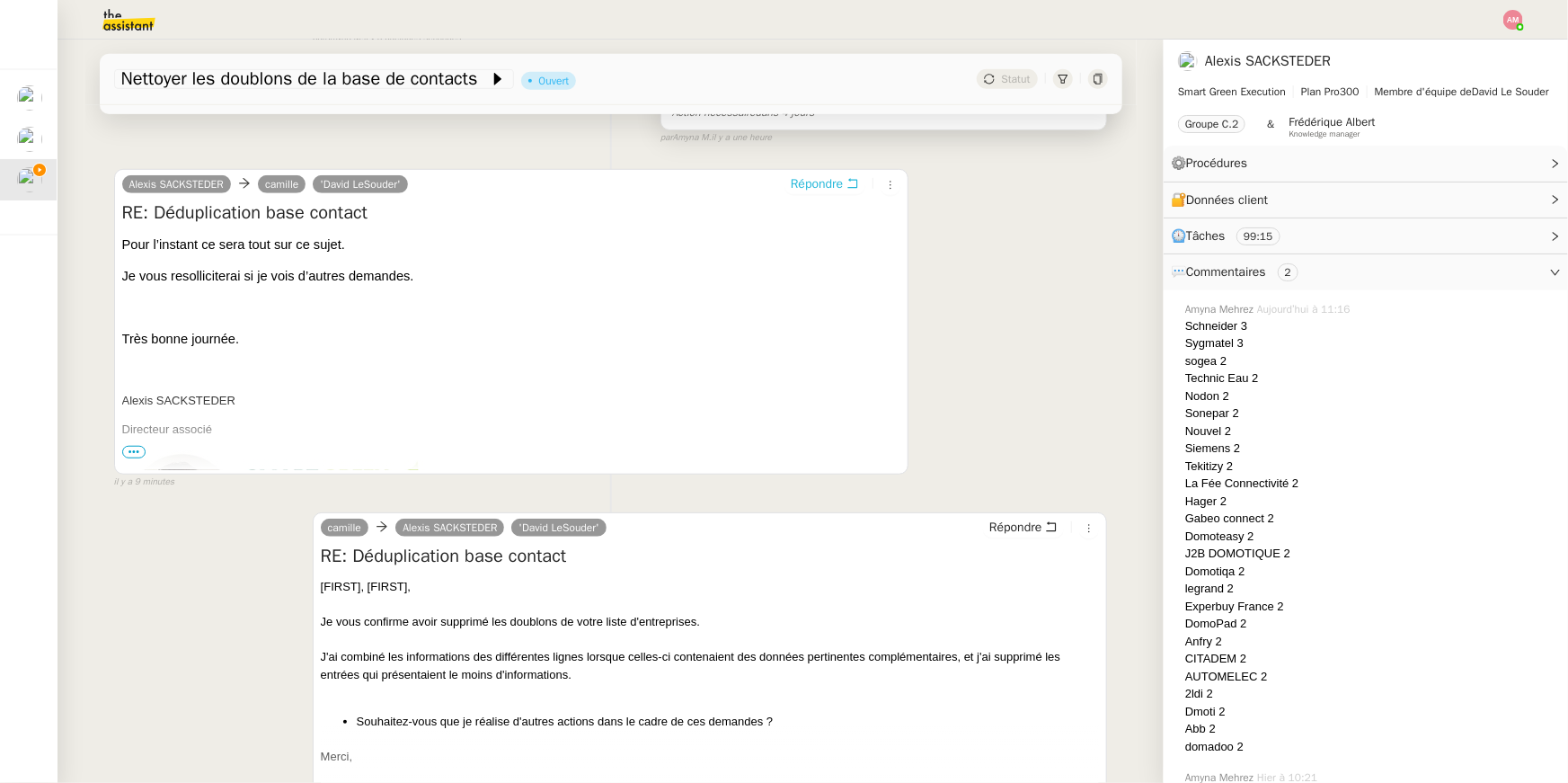 scroll, scrollTop: 986, scrollLeft: 0, axis: vertical 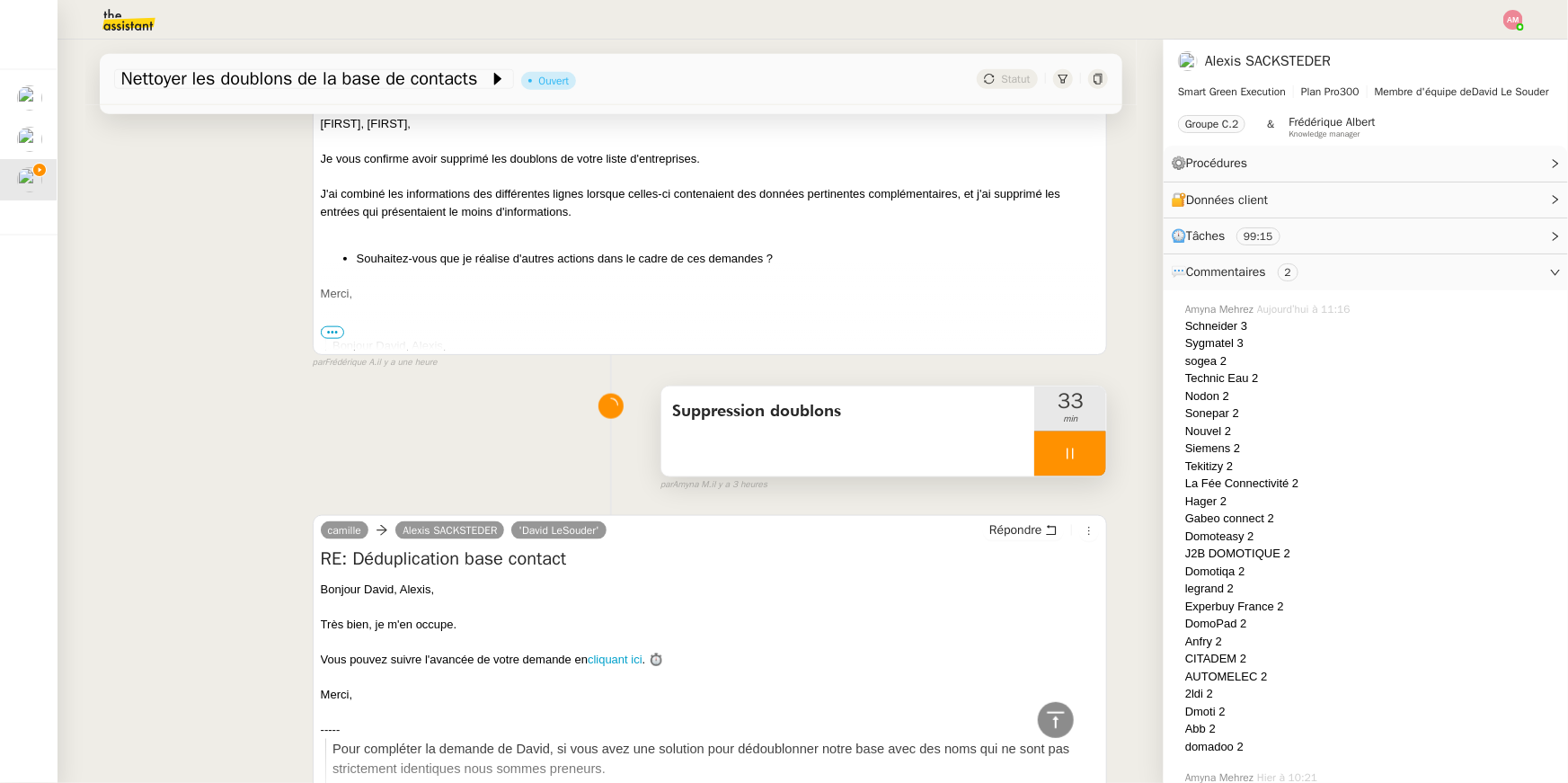 click at bounding box center [1070, 454] 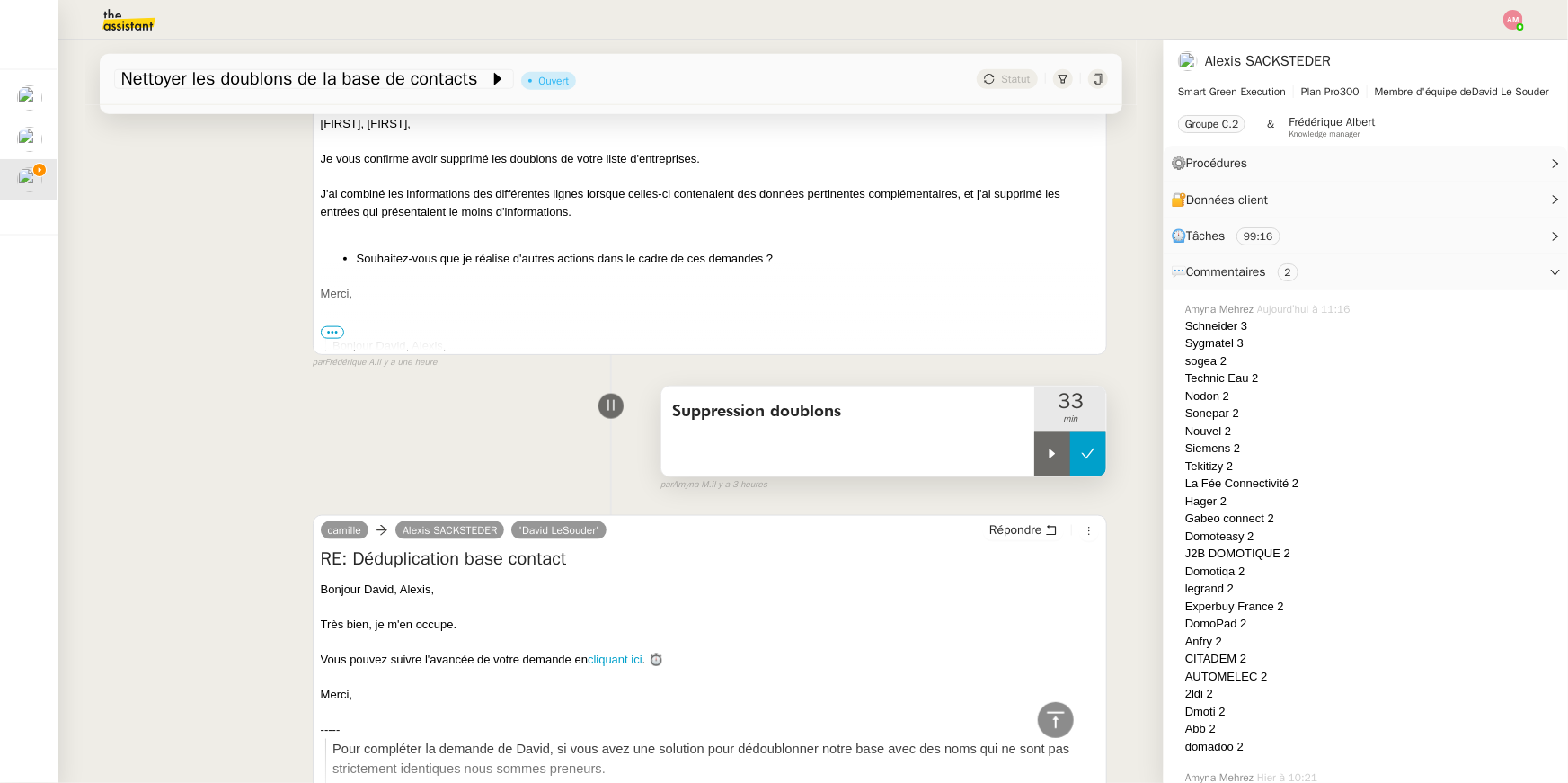 click 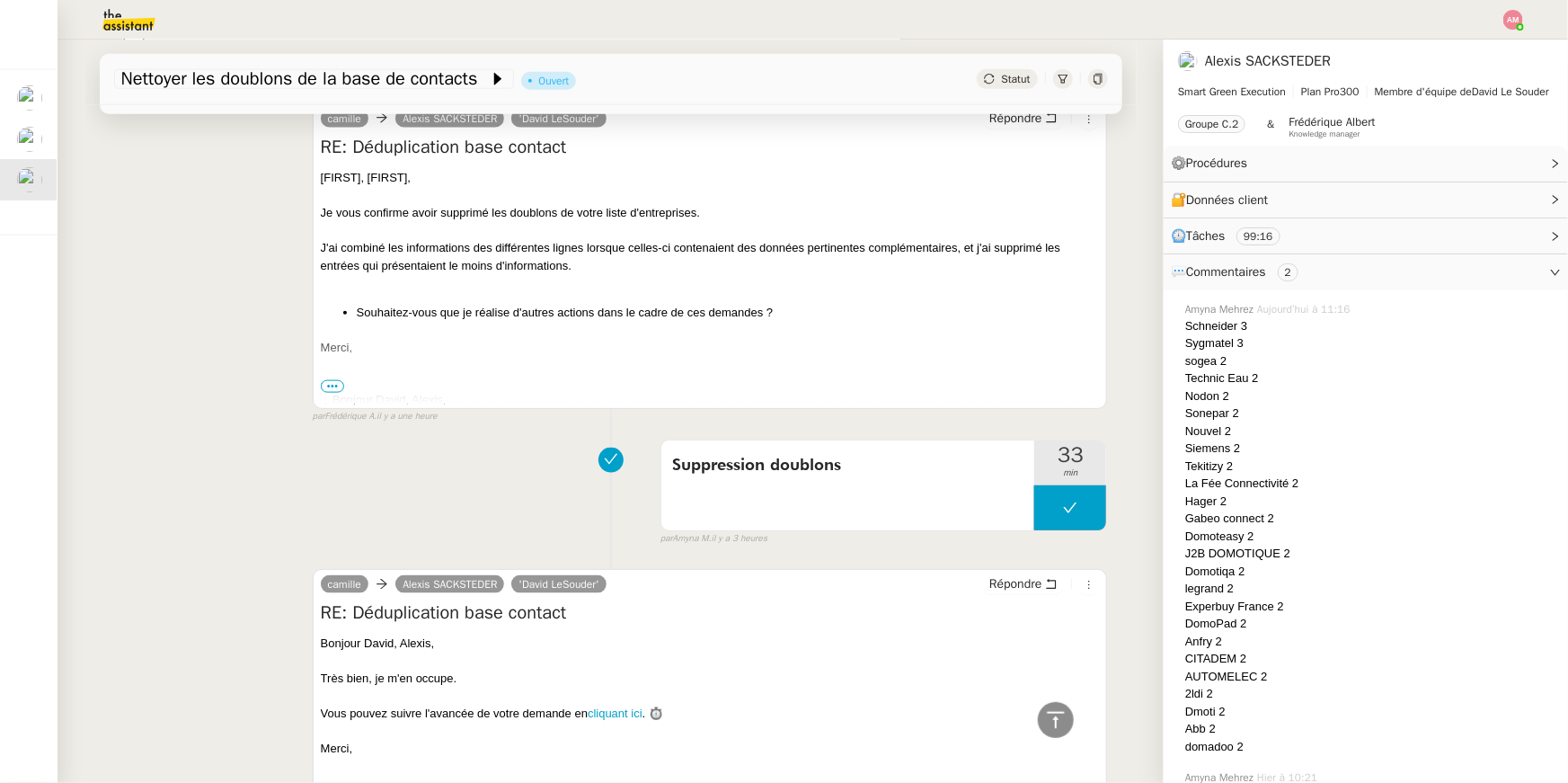 scroll, scrollTop: 1041, scrollLeft: 0, axis: vertical 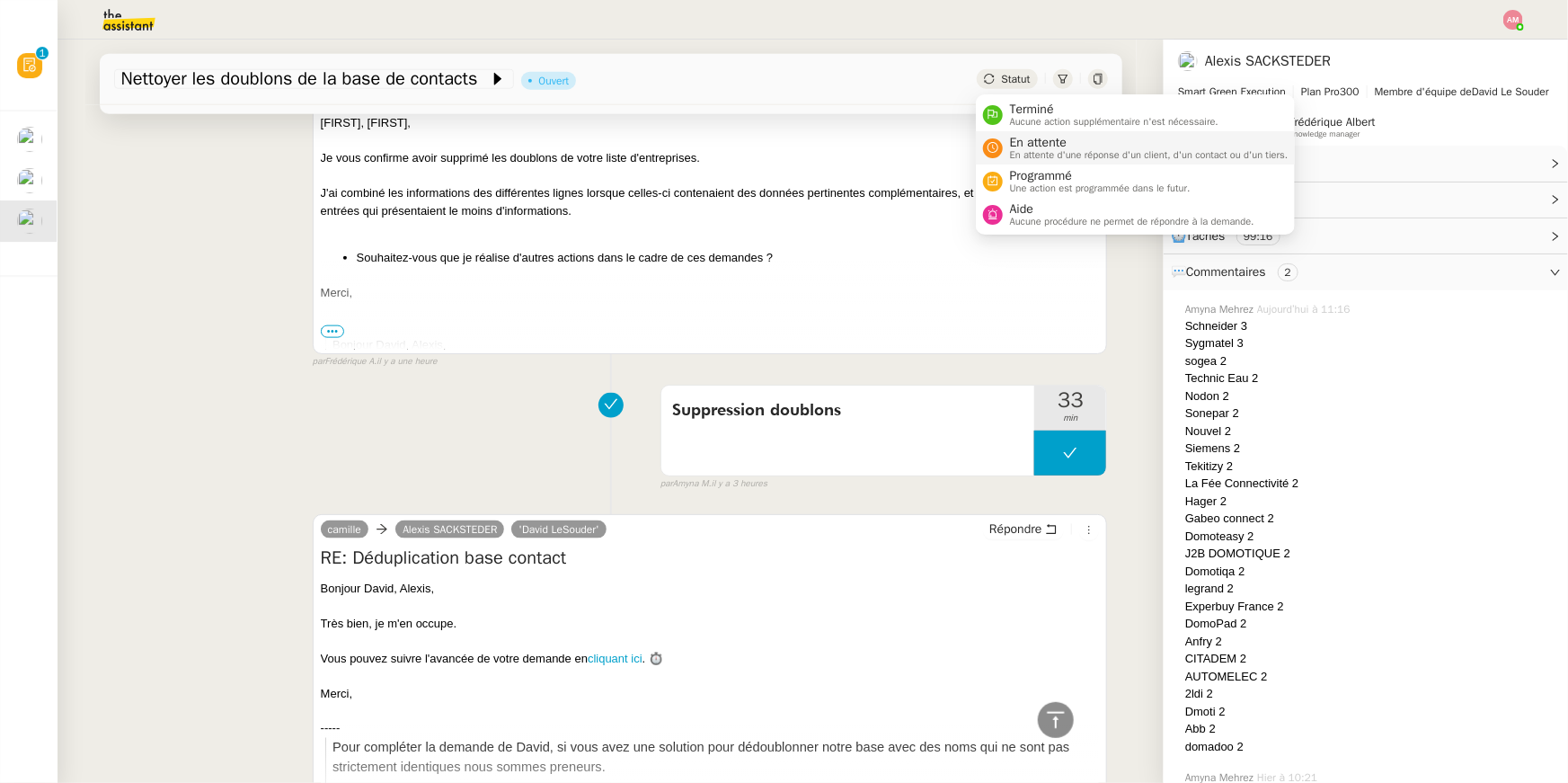 click on "En attente" at bounding box center [1149, 143] 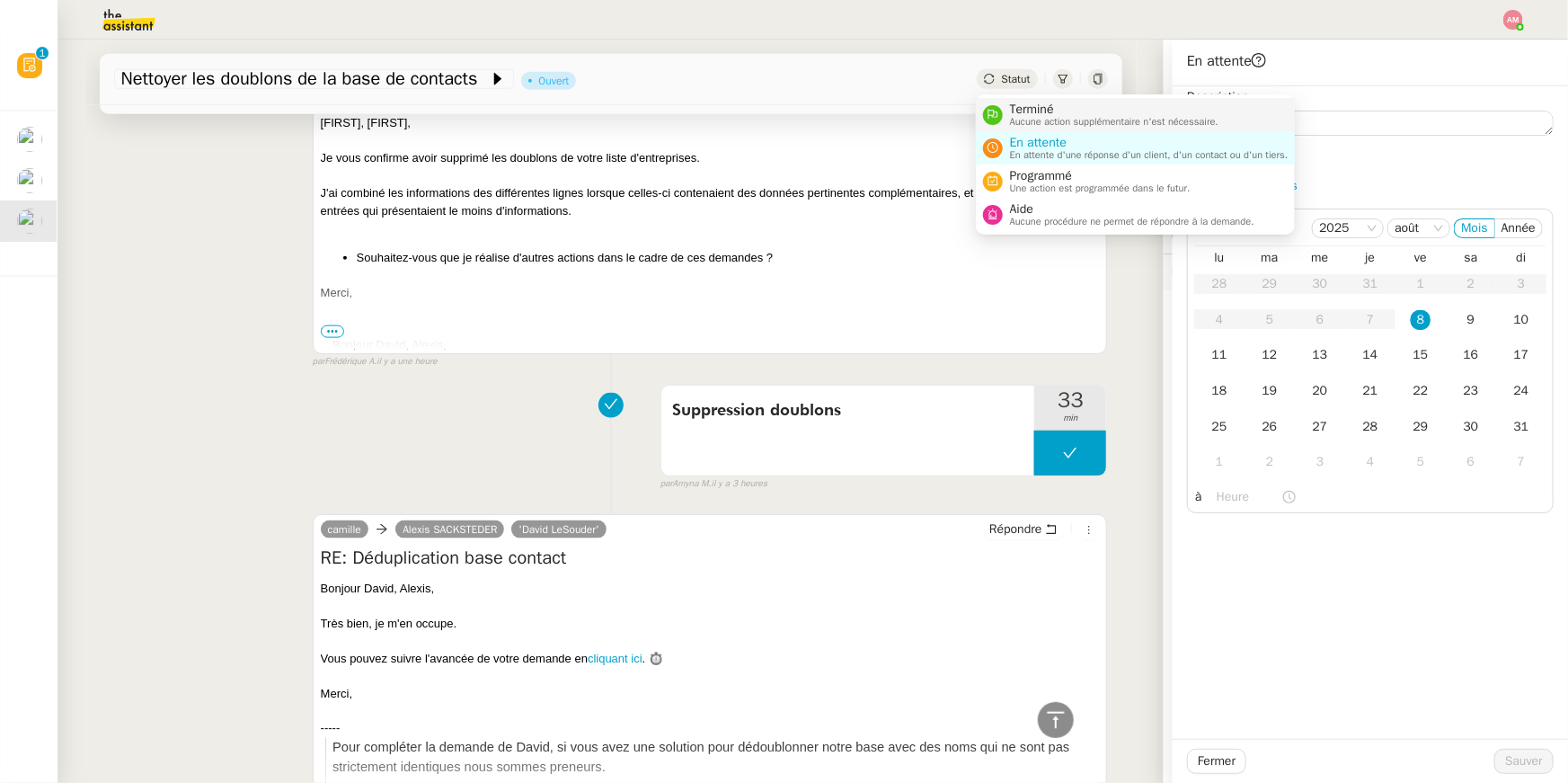 click on "Aucune action supplémentaire n'est nécessaire." at bounding box center (1114, 121) 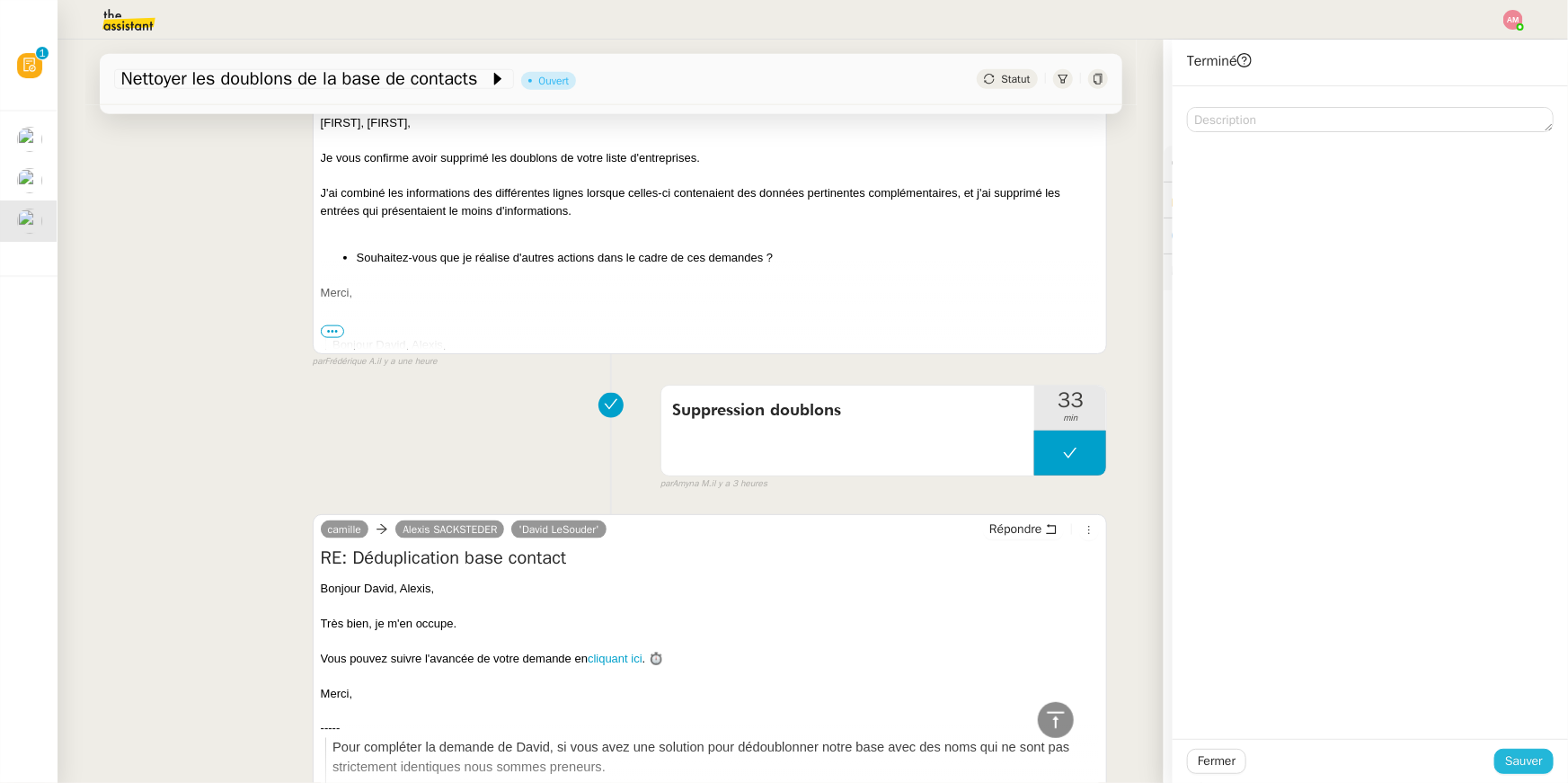 click on "Sauver" 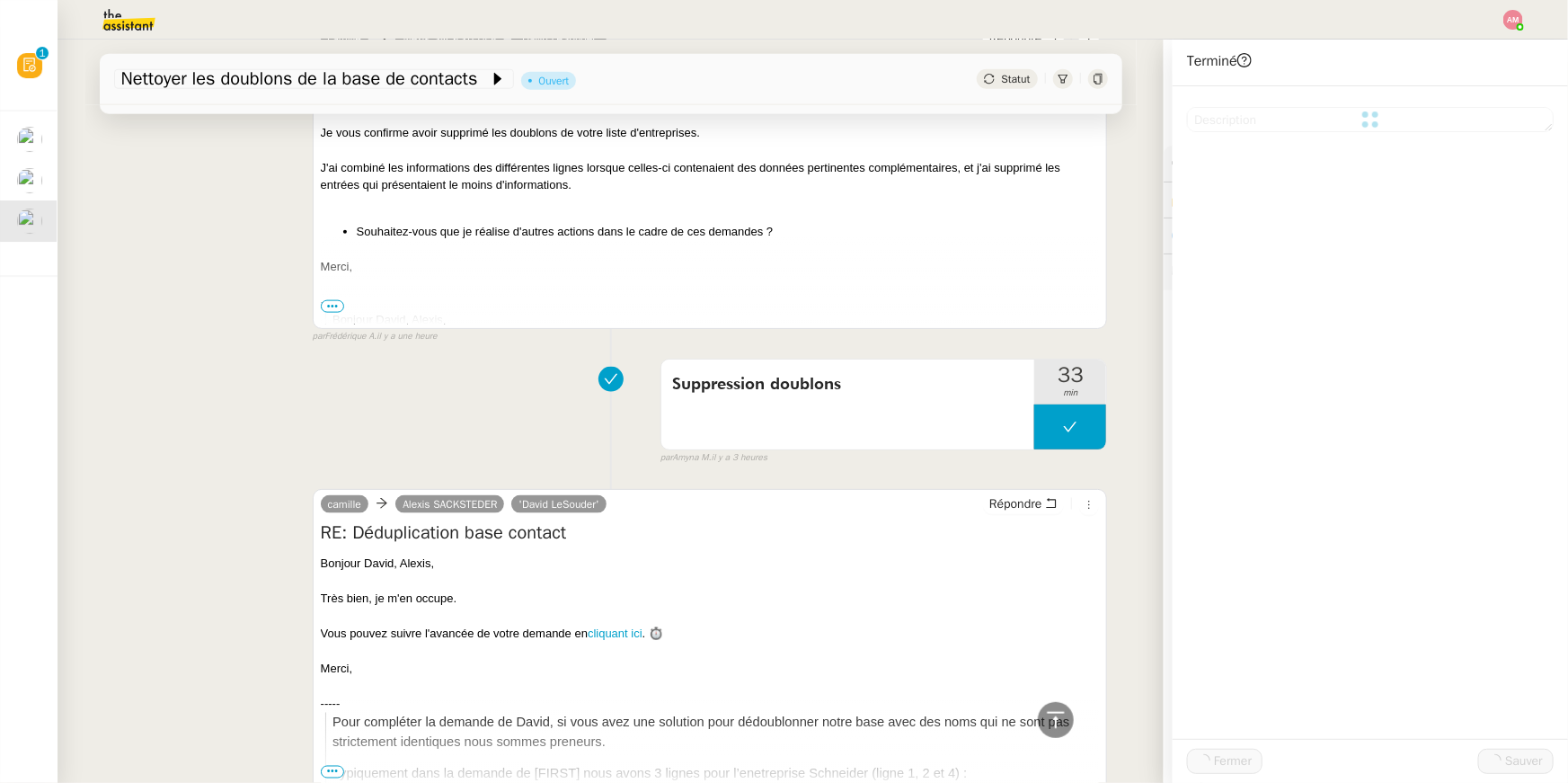 scroll, scrollTop: 1035, scrollLeft: 0, axis: vertical 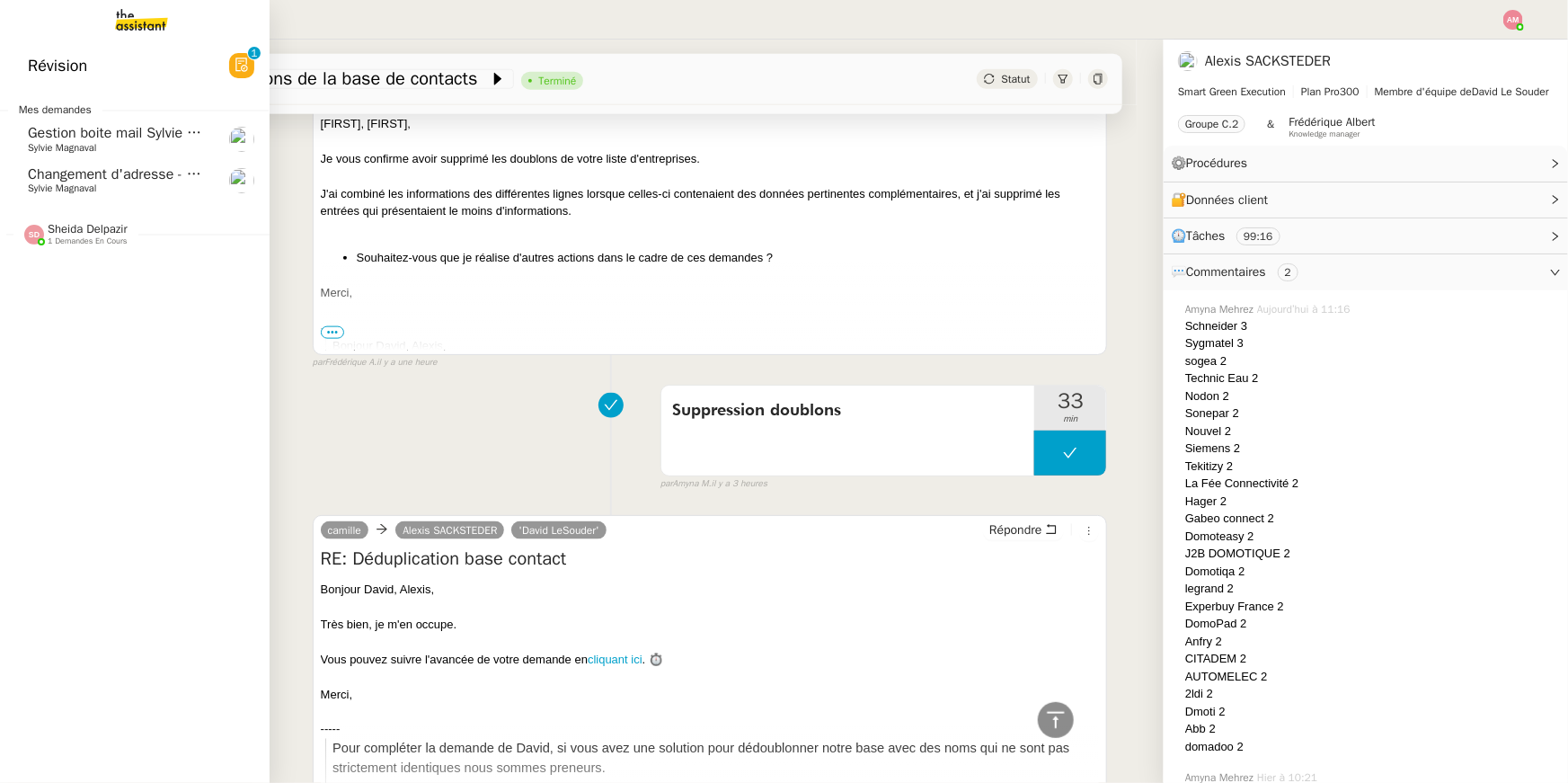 click on "Gestion boite mail Sylvie & John - 8 août 2025" 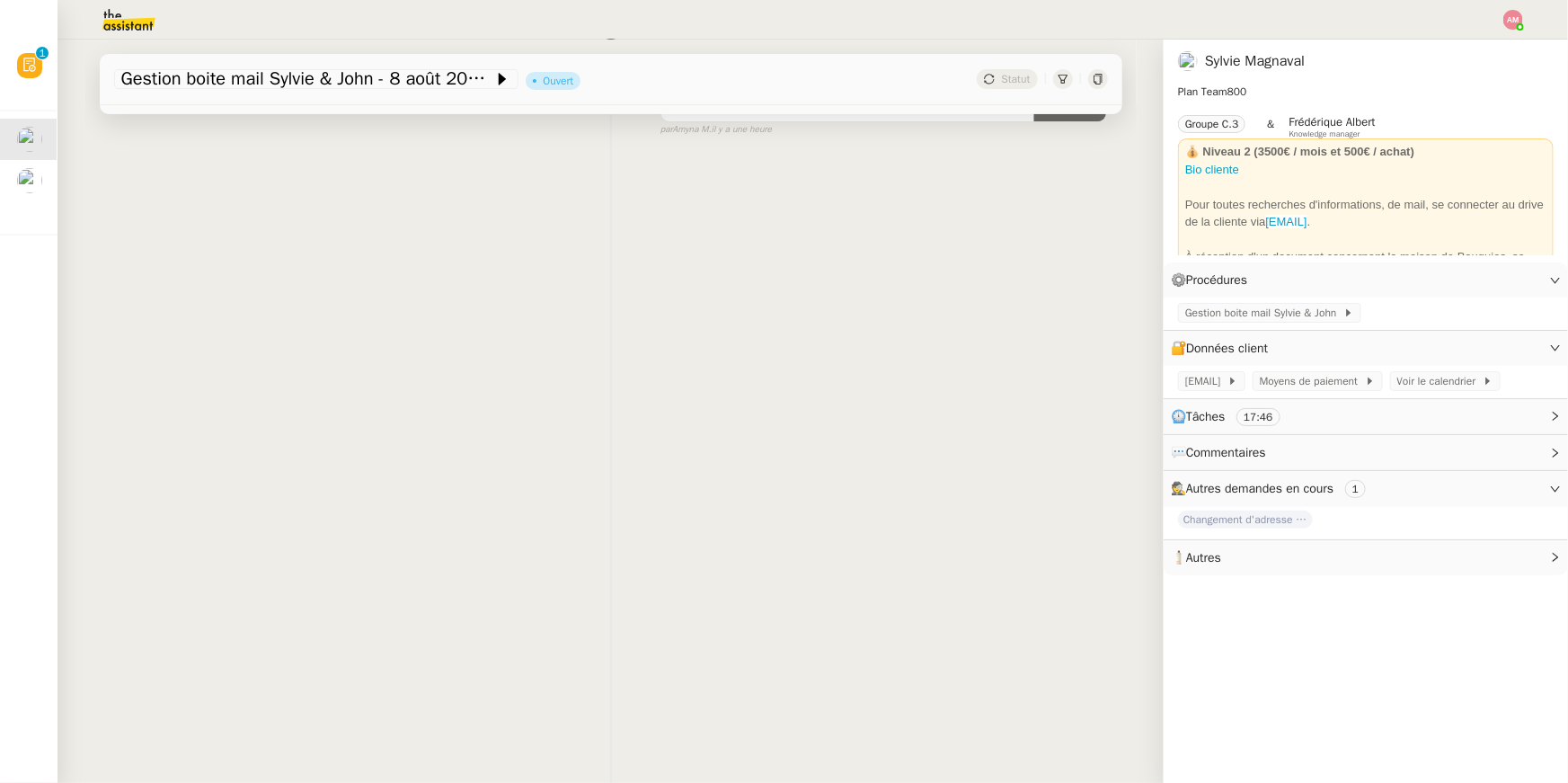 scroll, scrollTop: 0, scrollLeft: 0, axis: both 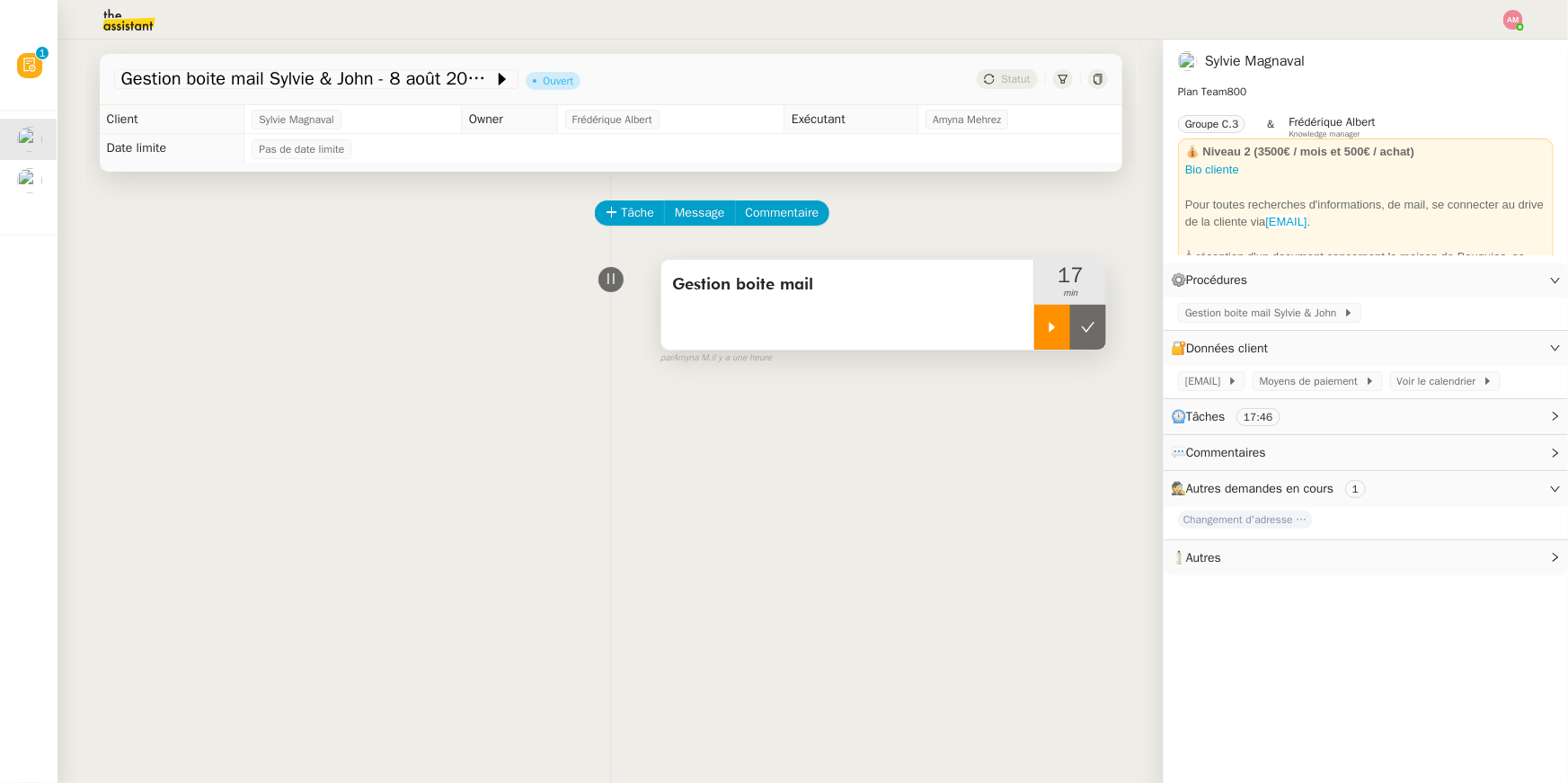 click at bounding box center (1052, 327) 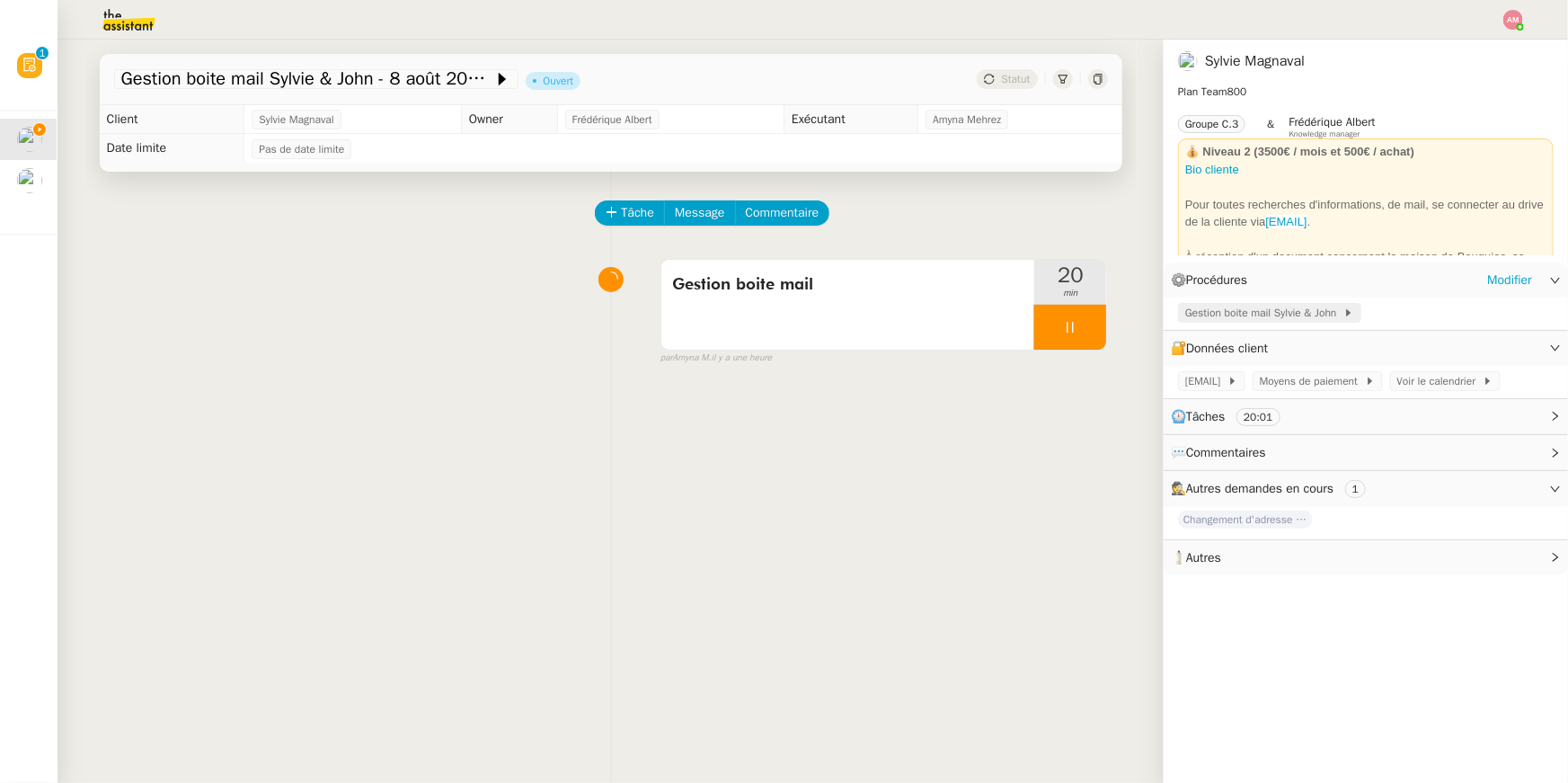 click on "Gestion boite mail Sylvie & John" 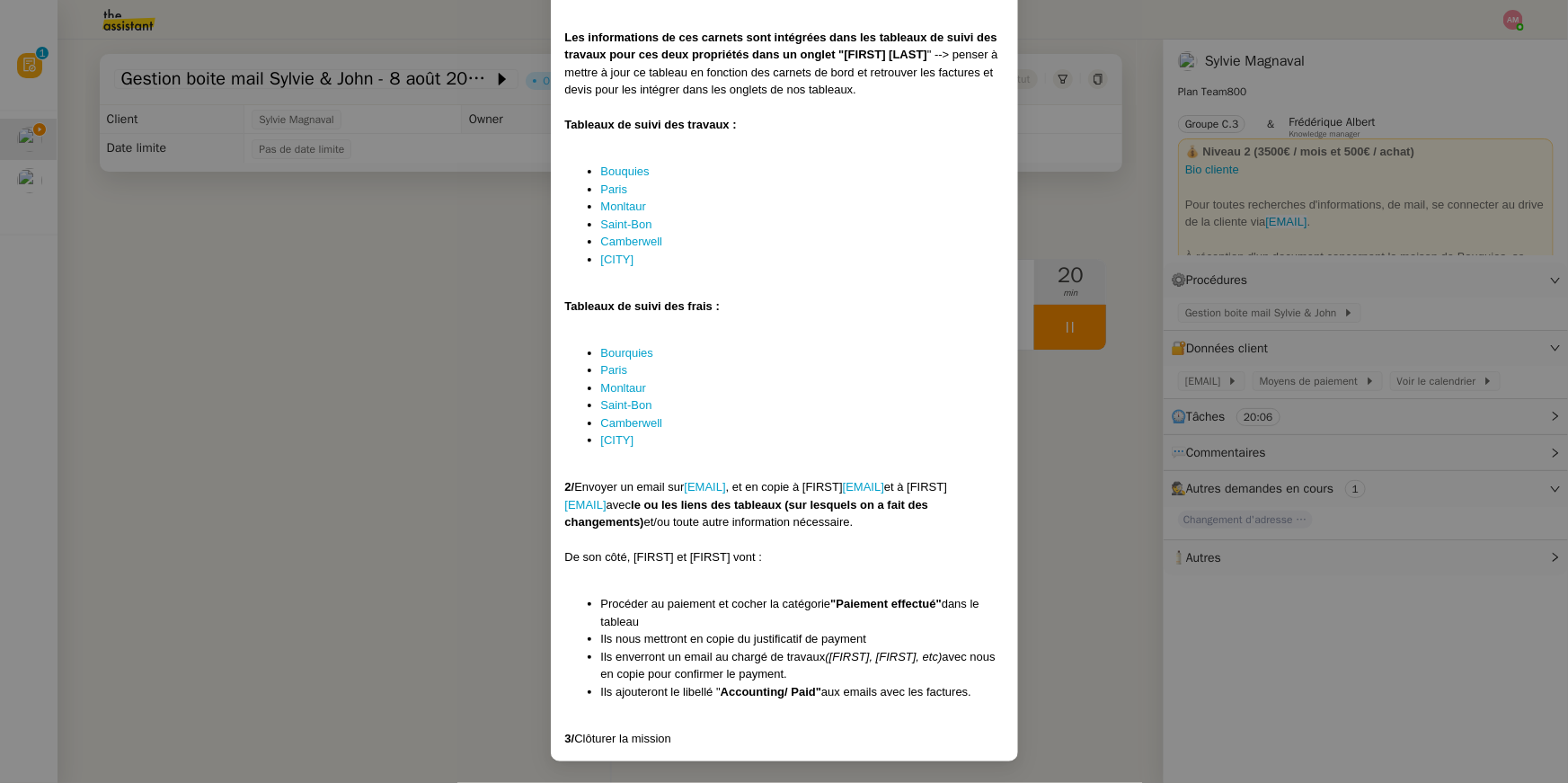 scroll, scrollTop: 1845, scrollLeft: 0, axis: vertical 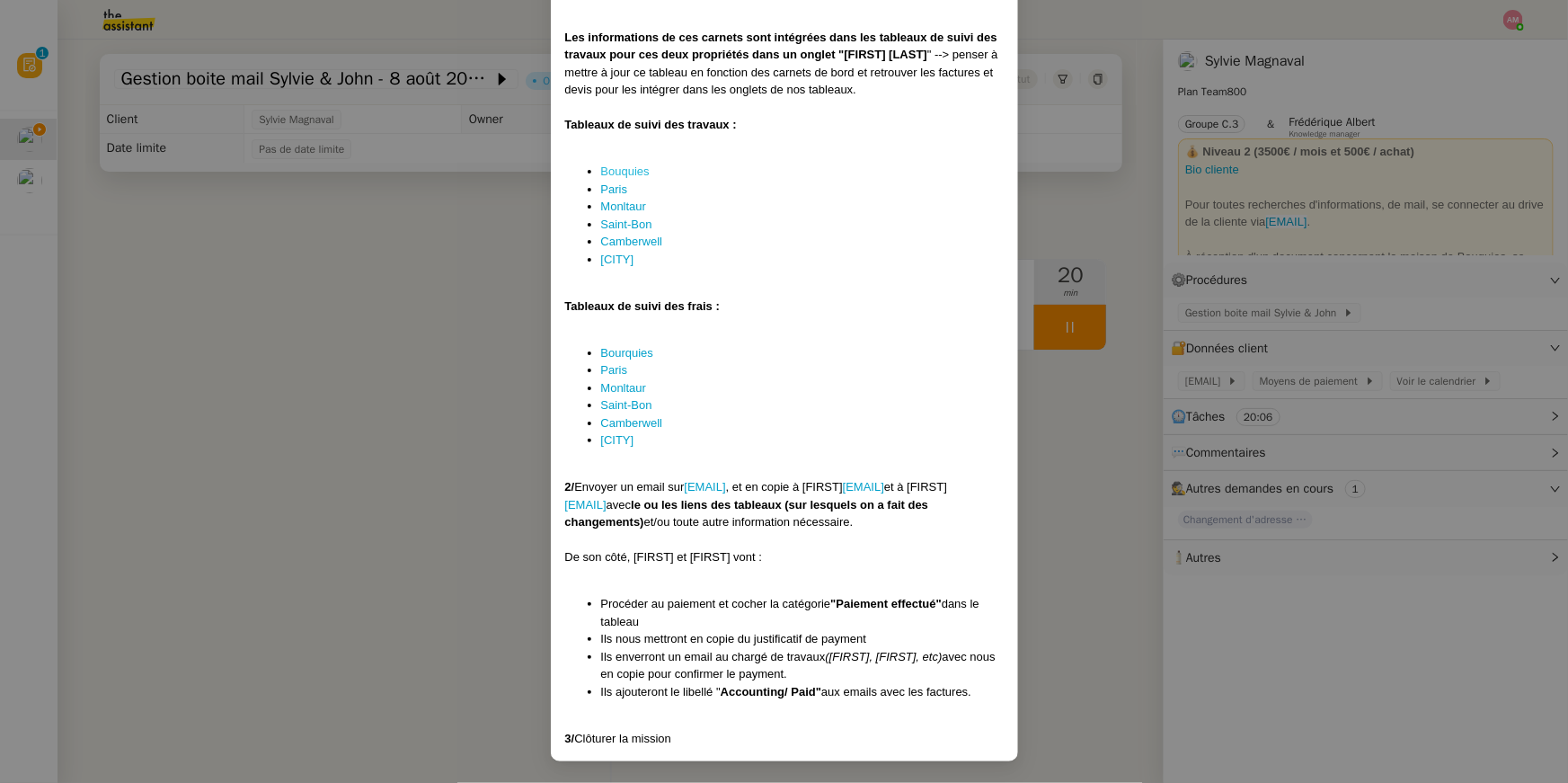 click on "Bouquies" at bounding box center (625, 153) 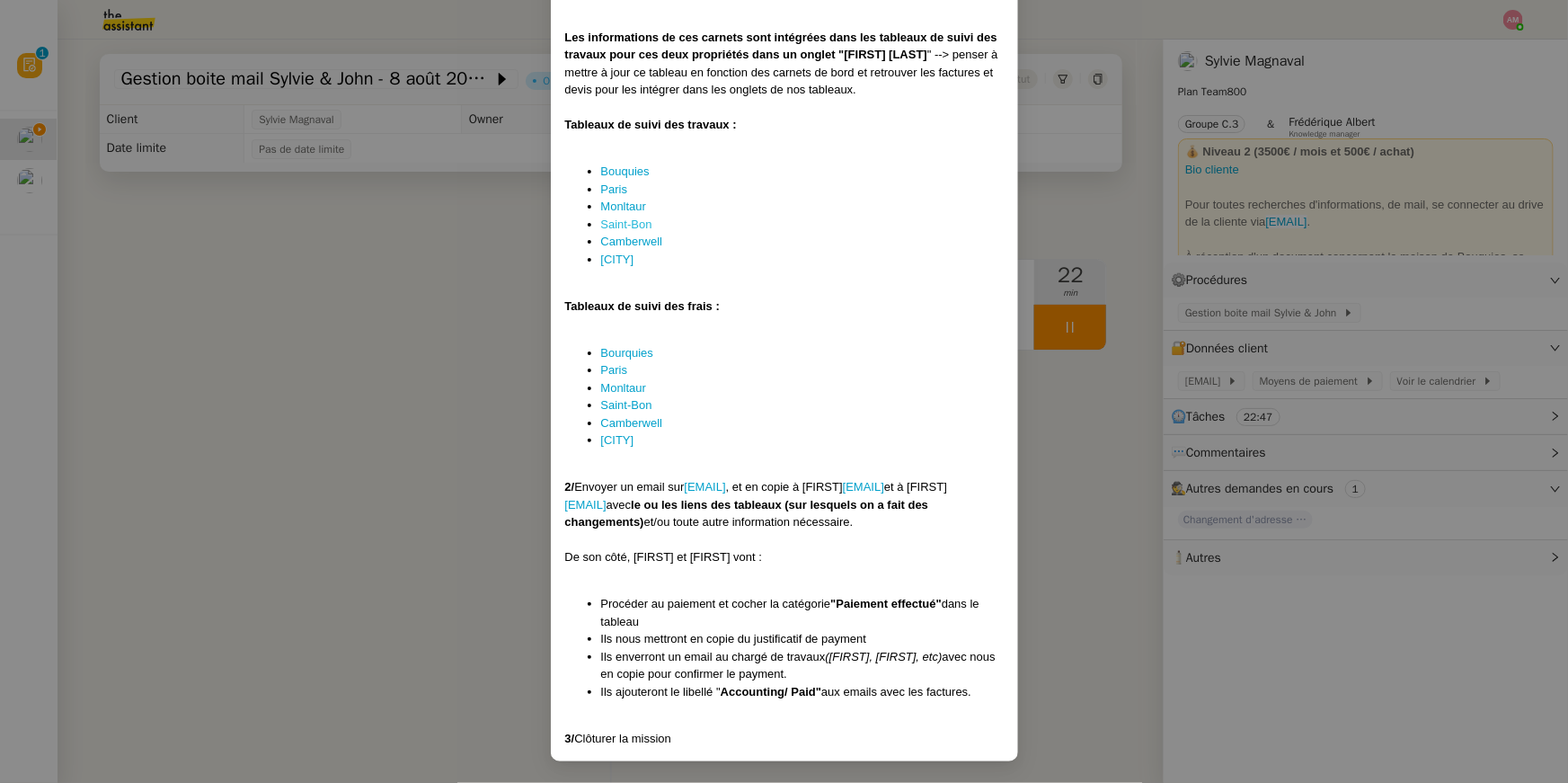 click on "Saint-Bon" at bounding box center (617, 206) 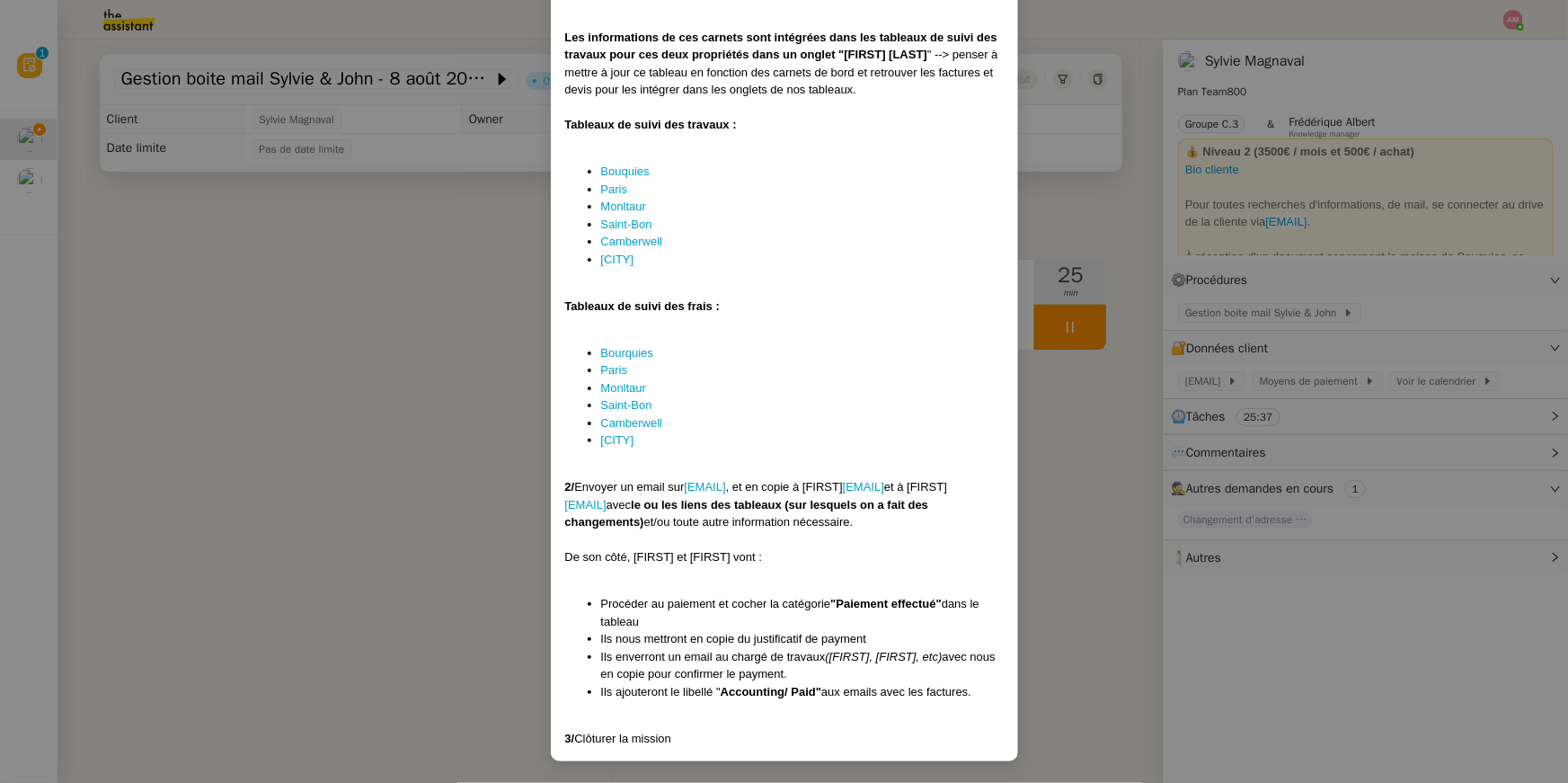 click on "﻿Créée   le : 07/06/24 MAJ le : 07/03/25   Contexte   : Sylvie et John possèdent  13 propriétés  dans plusieurs pays dont ils aimeraient que l'on assure la gestion. La boîte mail  sylvieandjohn@gmail.com  sert principalement à gérer les 13 propriétés de Sylvie et John. Ils souhaitent que nous gérions la boite mail et  son drive .   Déclenchement   : Chaque semaine le vendredi Instructions   : Ouvrir la boite mail et le drive  sylvieandjohn@gmail.com   PROCEDURE A - LIBELLER LES MAILS   1/  Classer les mails reçus dans la semaine  sous les bons libellés.   Un mail peut avoir plusieurs libellés. Chaque propriété a un libellé mais elles sont divisées entre 3 libellés principaux :  International ,  France  et  UK A classer  - qui nous permet à Sylvie et John de nous adresser des choses a classer ADMIN  - qui sert d'inbox générale avec des sous parties telles que BANK, FINANCES, ADOPTION, TRAVEL, PETS, etc Il y a également des libellés pour la précomptabilité" at bounding box center (784, 391) 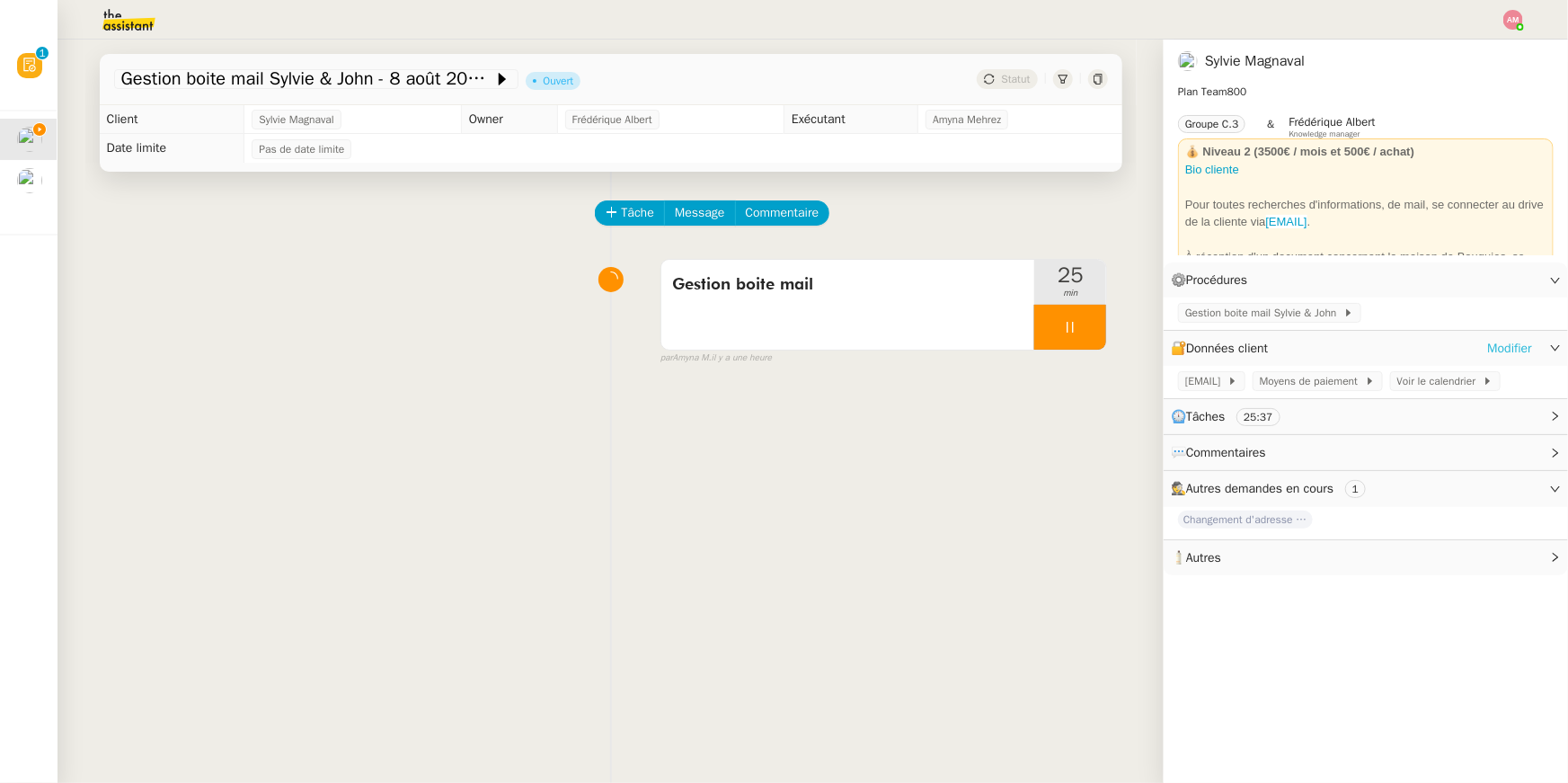 click on "Modifier" 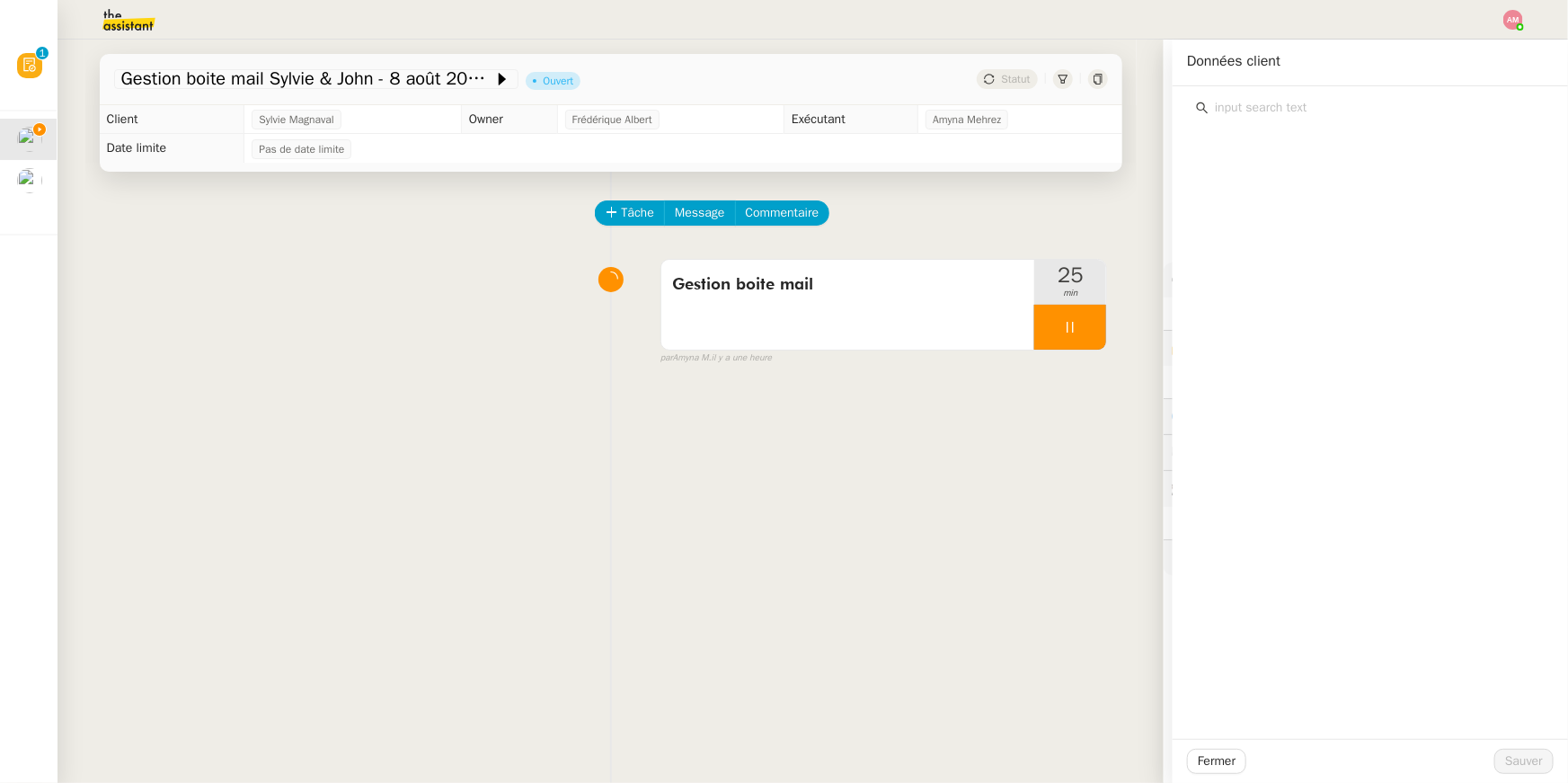 click 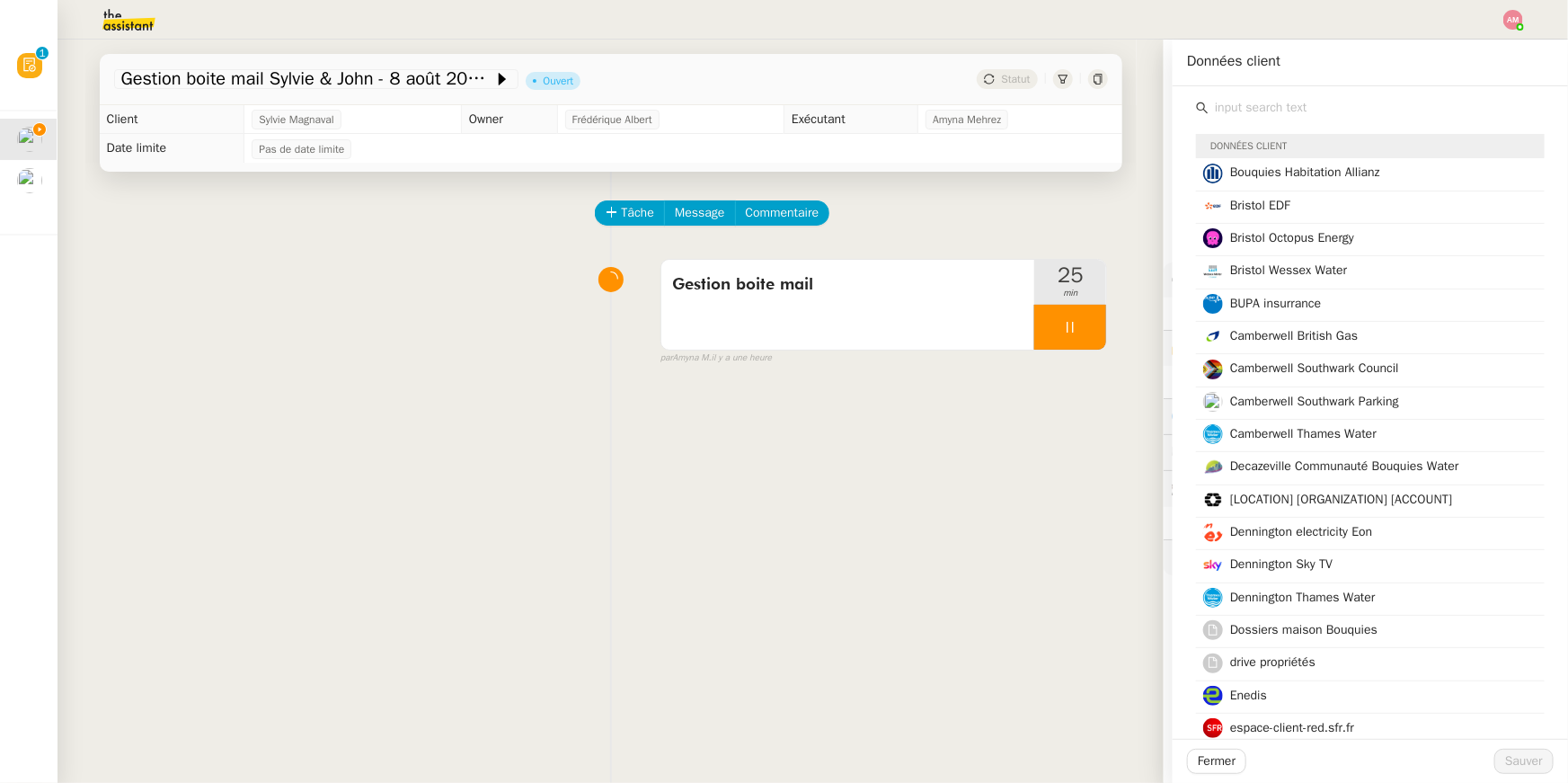 click 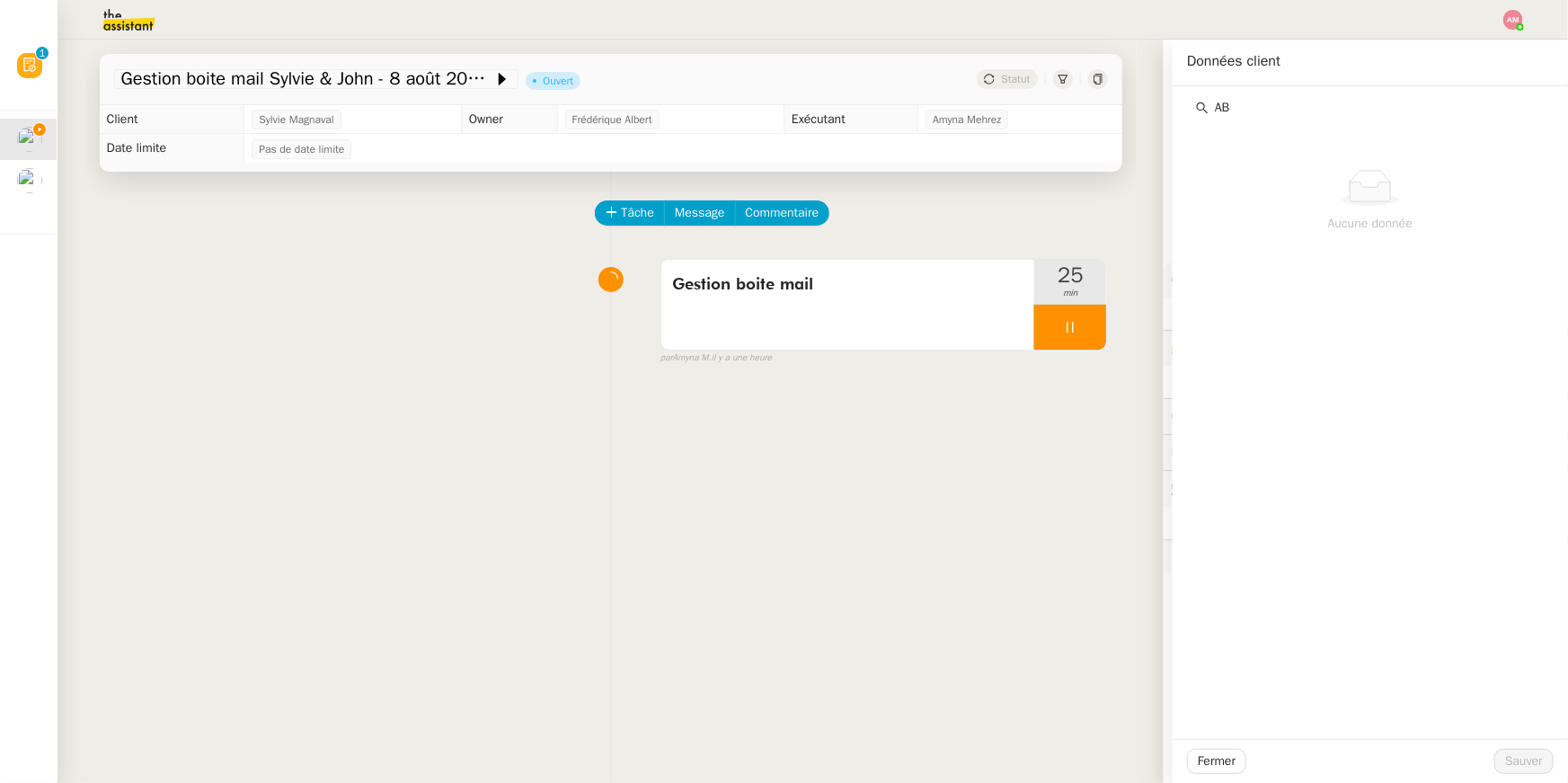 type on "A" 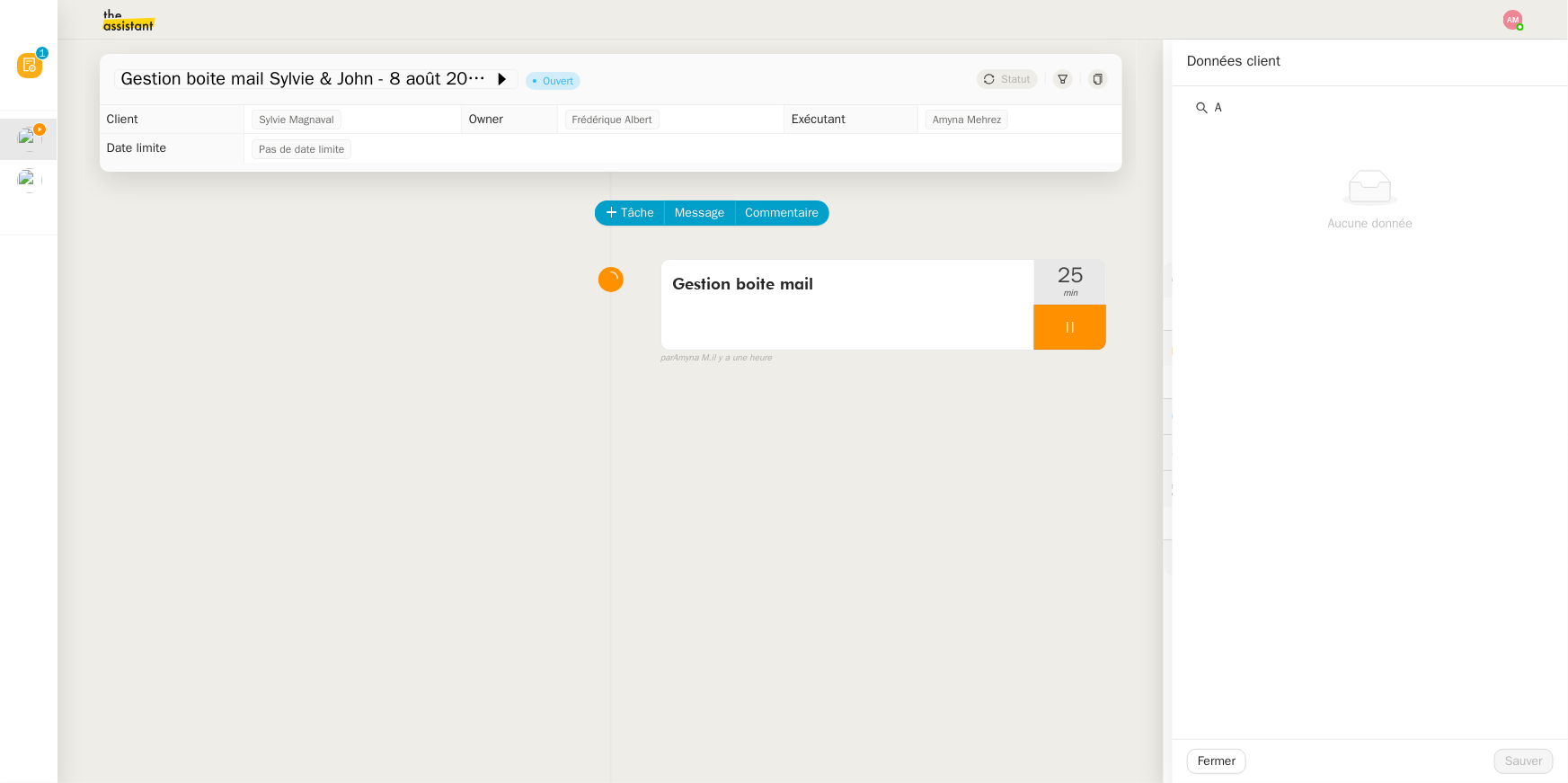 type 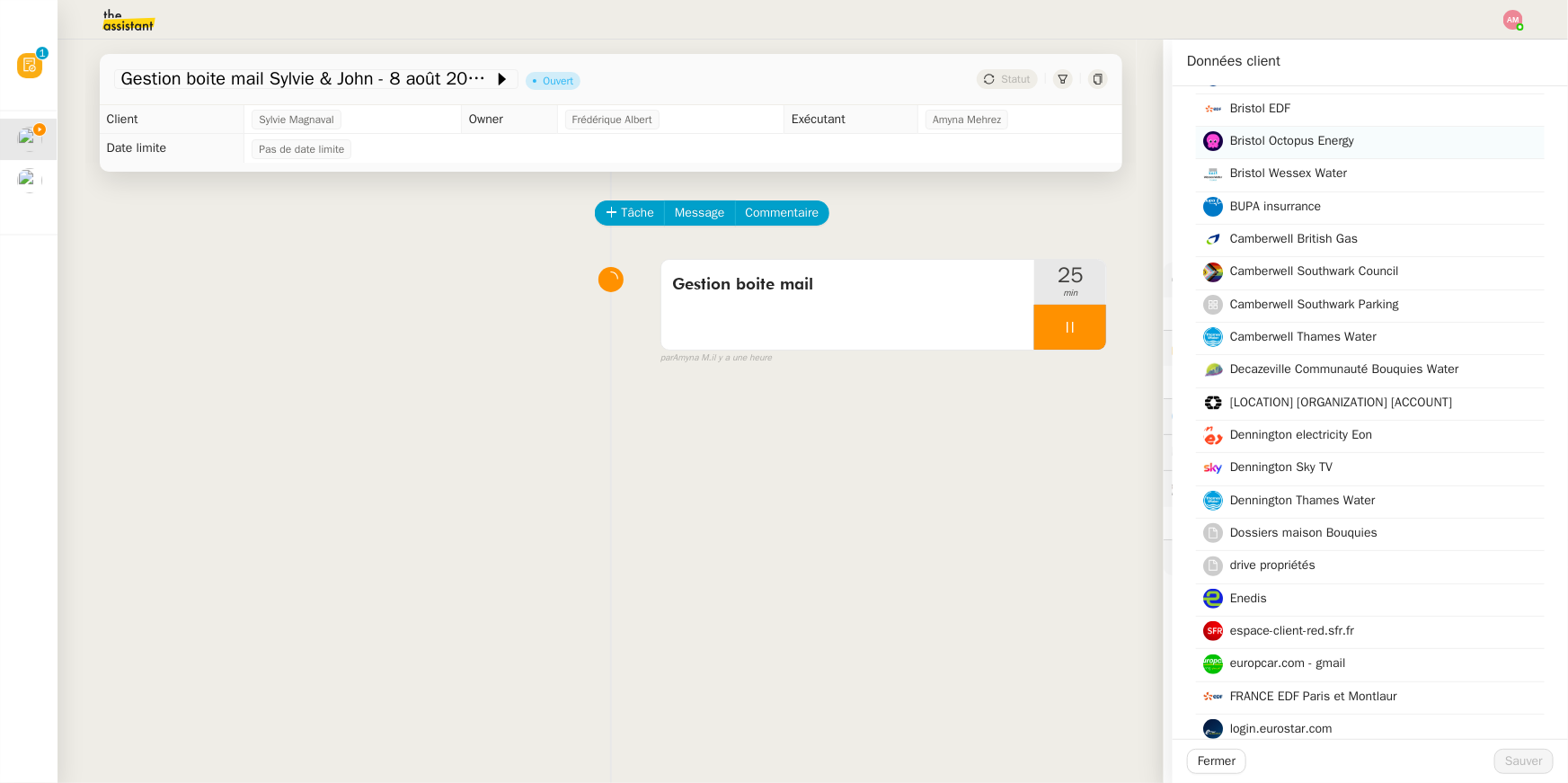 scroll, scrollTop: 0, scrollLeft: 0, axis: both 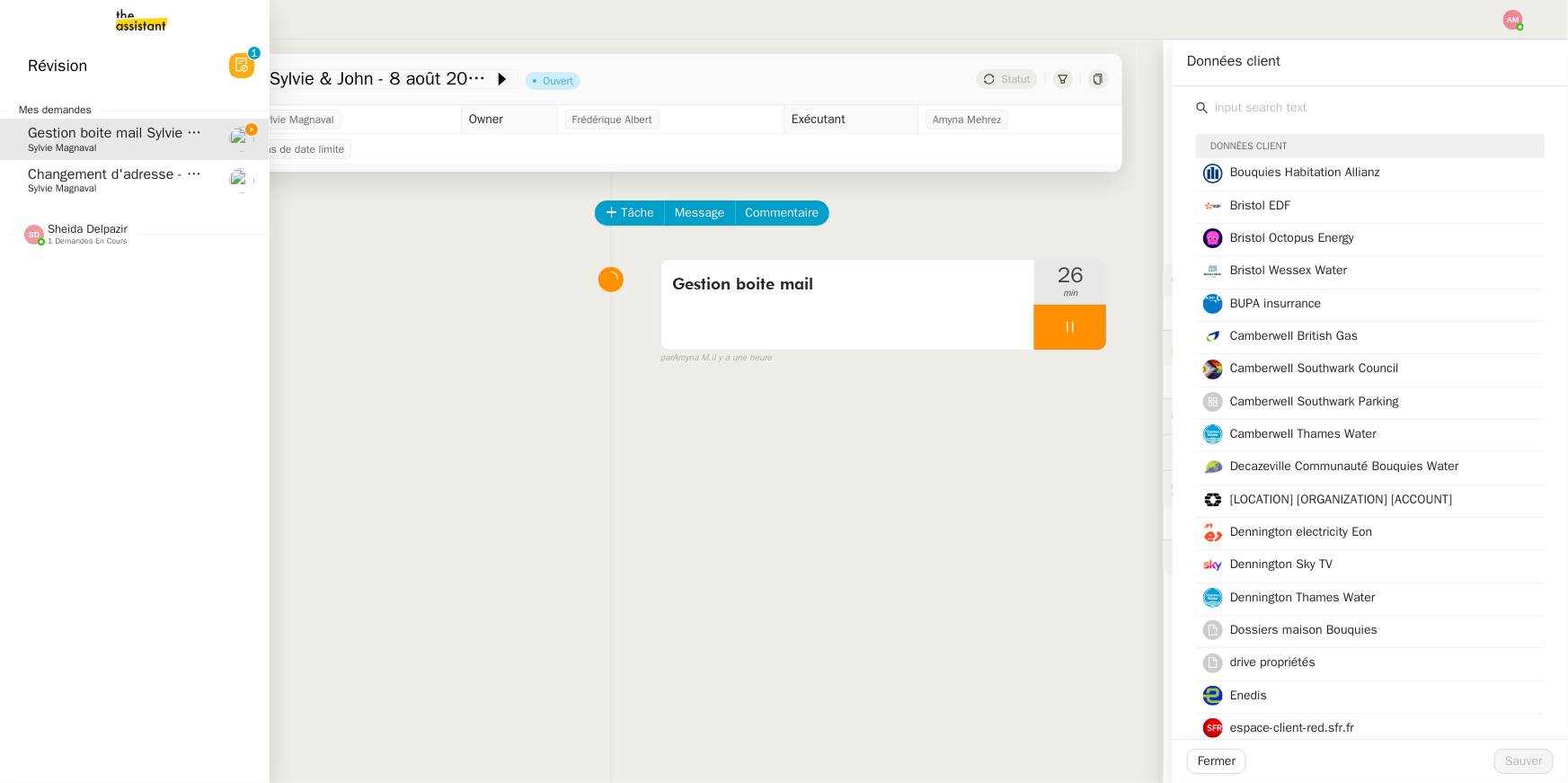 click on "Sheida Delpazir" 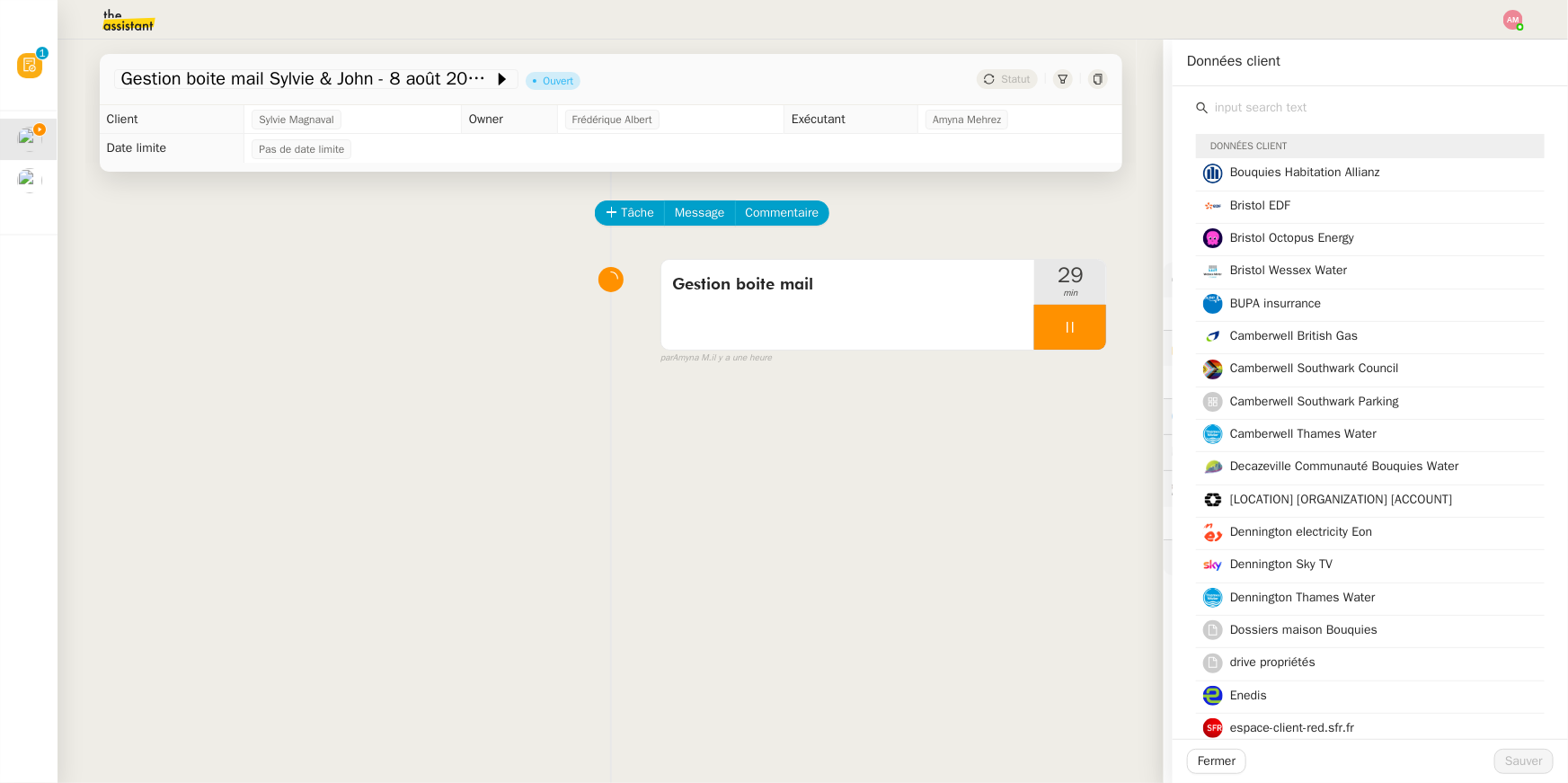 scroll, scrollTop: 0, scrollLeft: 1, axis: horizontal 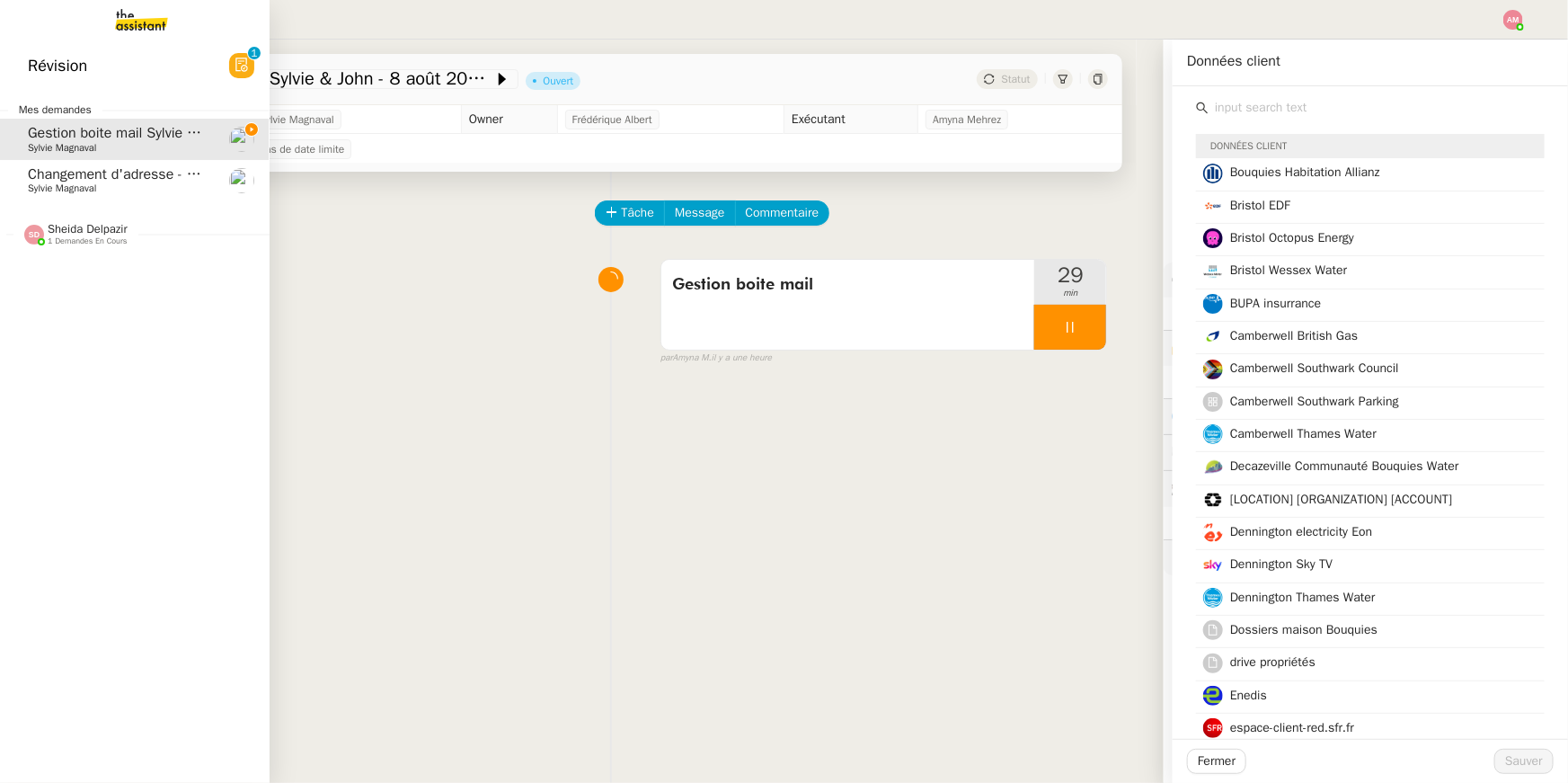 click 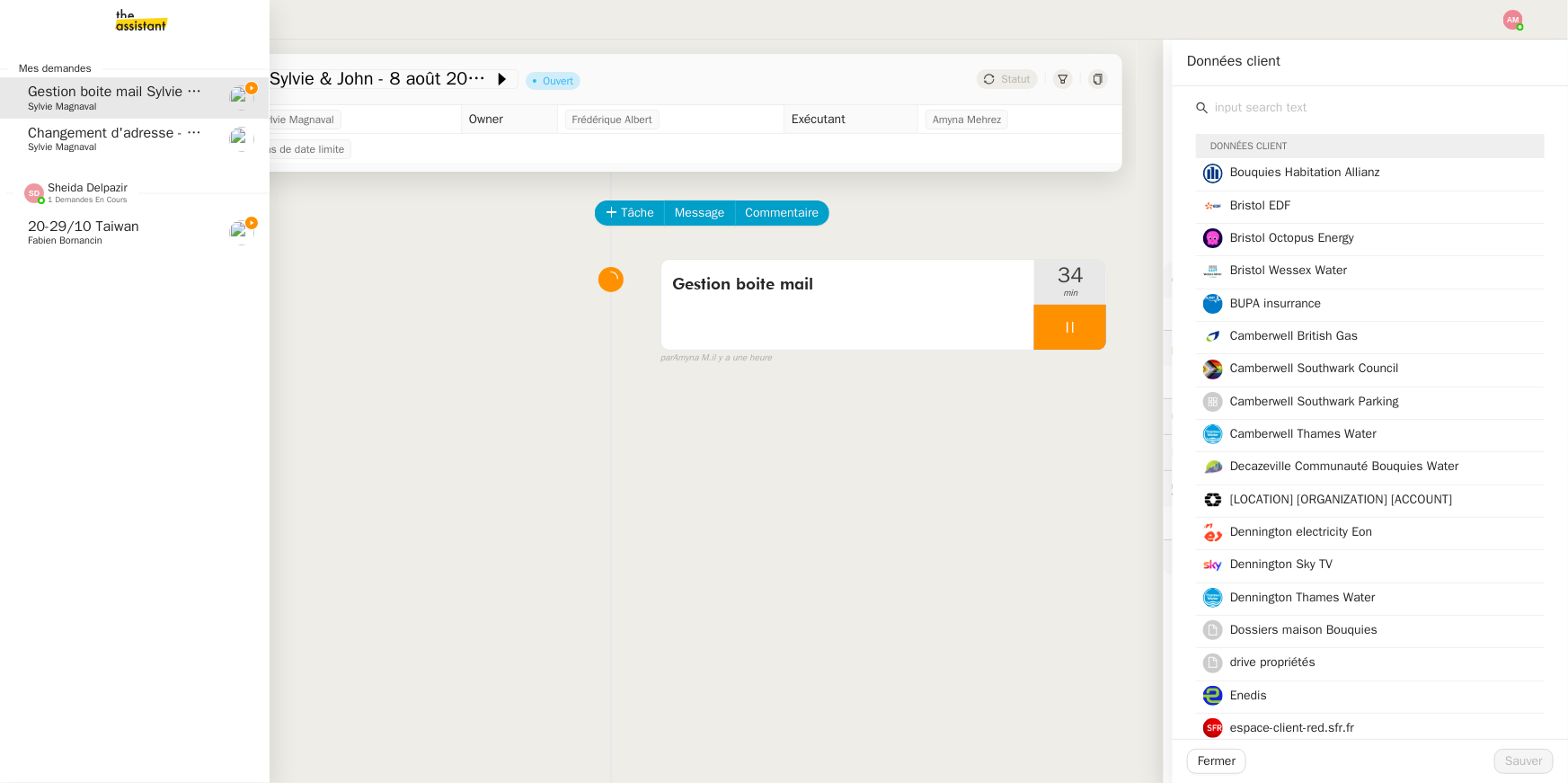click on "Fabien Bornancin" 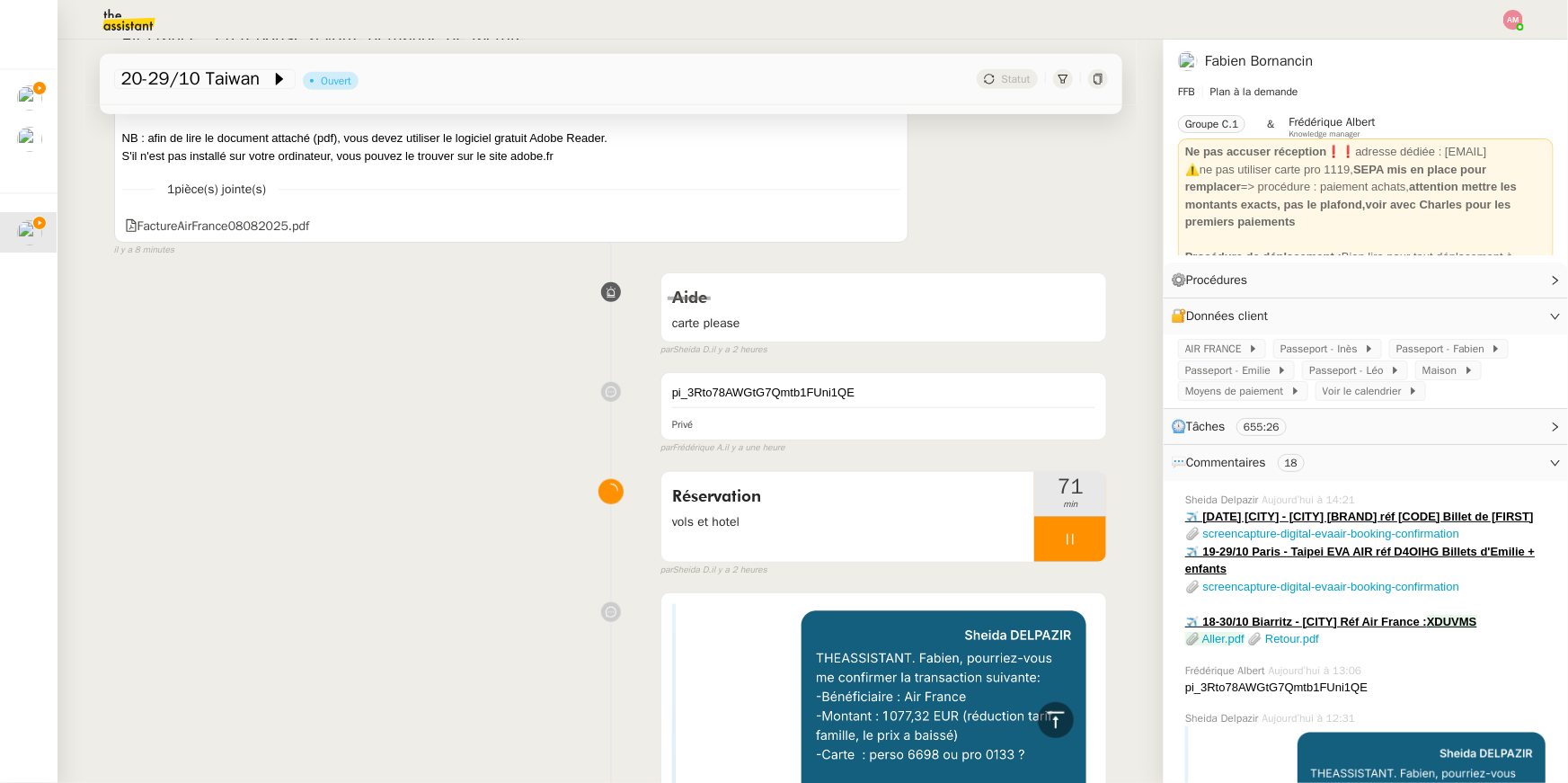 scroll, scrollTop: 0, scrollLeft: 0, axis: both 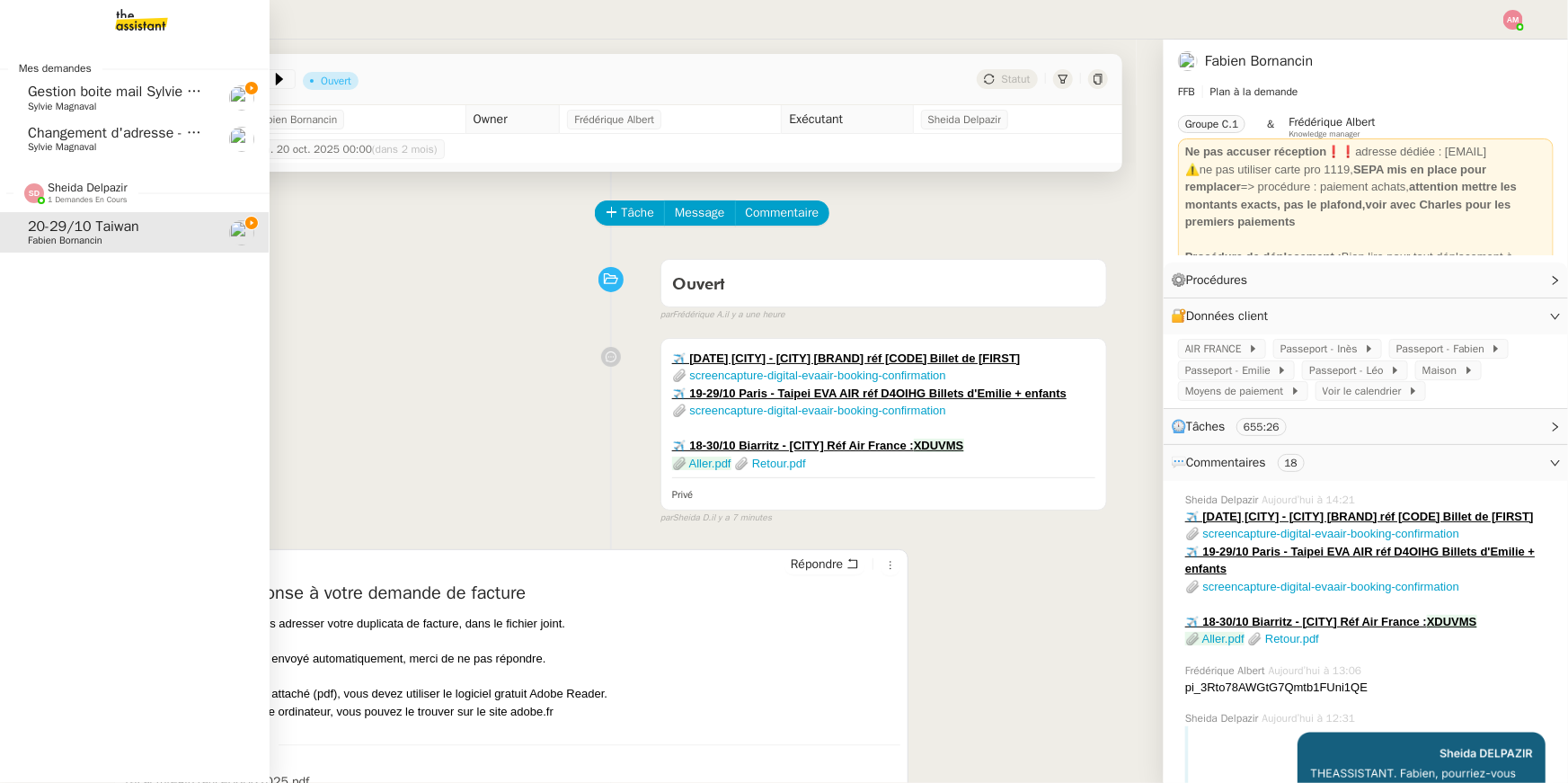 click on "Gestion boite mail Sylvie & John - 8 août 2025" 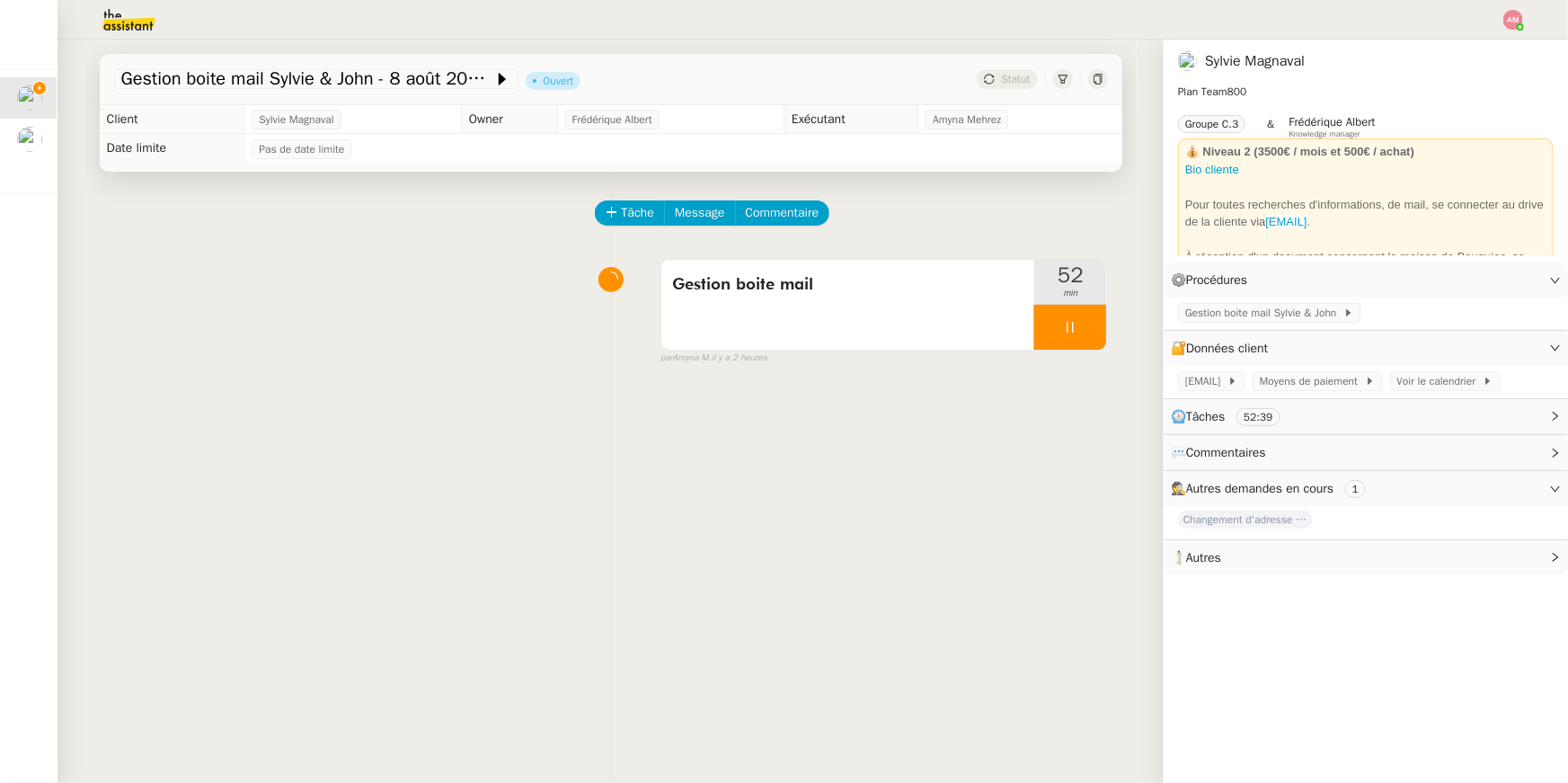 scroll, scrollTop: 0, scrollLeft: 0, axis: both 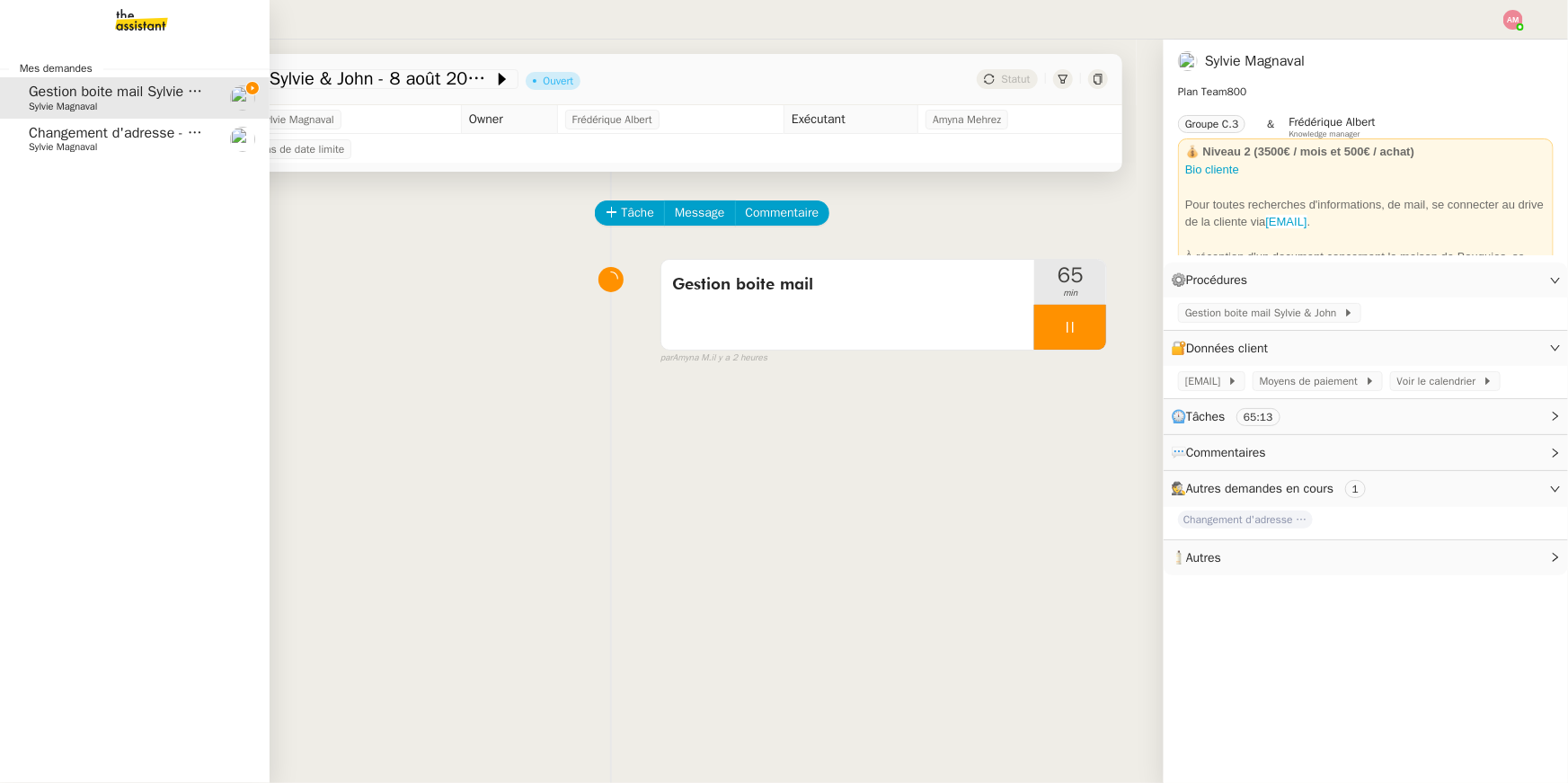 click on "Mes demandes Gestion boite mail Sylvie & John - 8 août 2025    Sylvie Magnaval    Changement d'adresse - SOGECAP     Sylvie Magnaval" at bounding box center [135, 411] 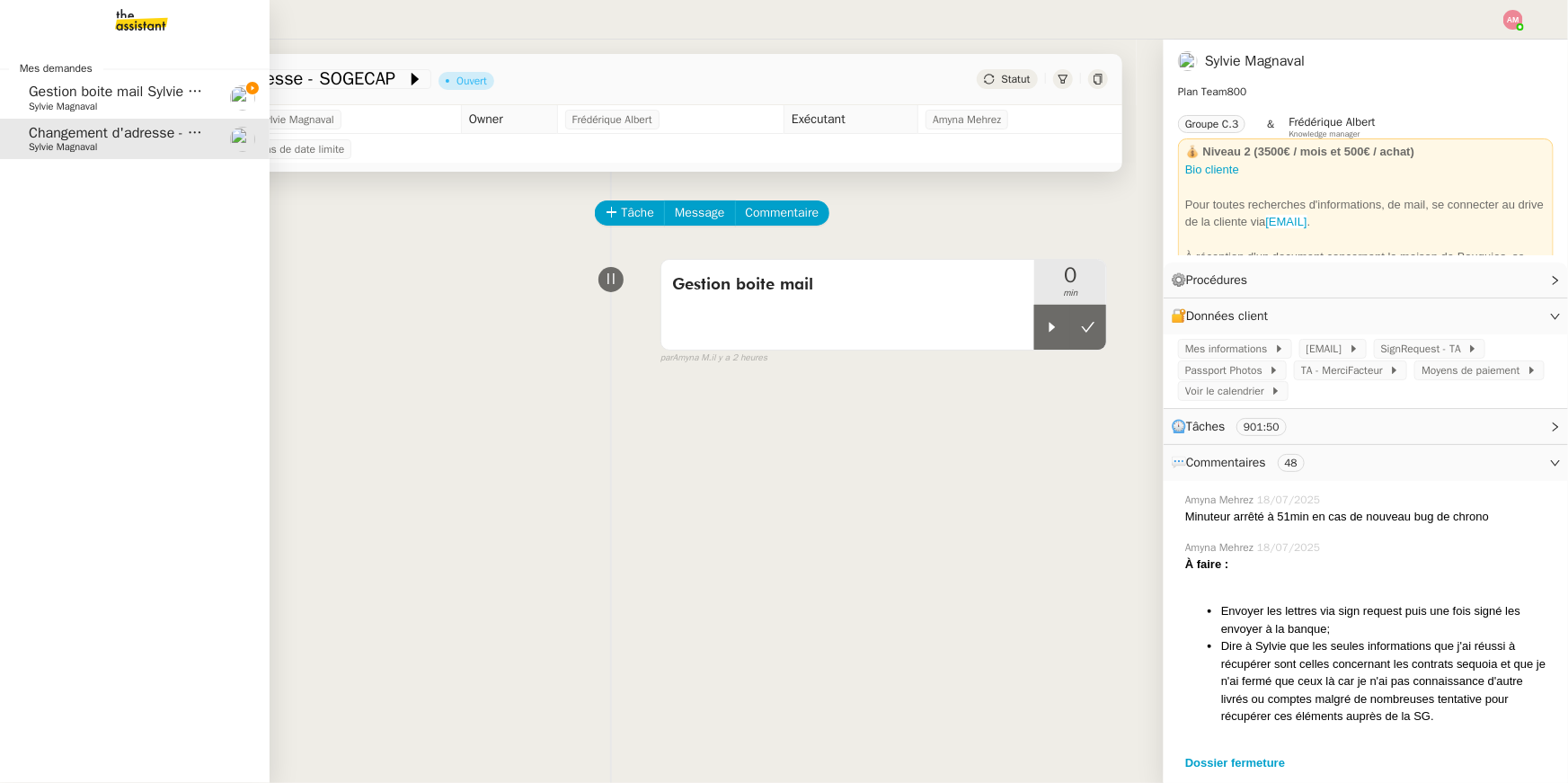 click on "Mes demandes Gestion boite mail Sylvie & John - 8 août 2025    Sylvie Magnaval    Changement d'adresse - SOGECAP     Sylvie Magnaval" at bounding box center (135, 411) 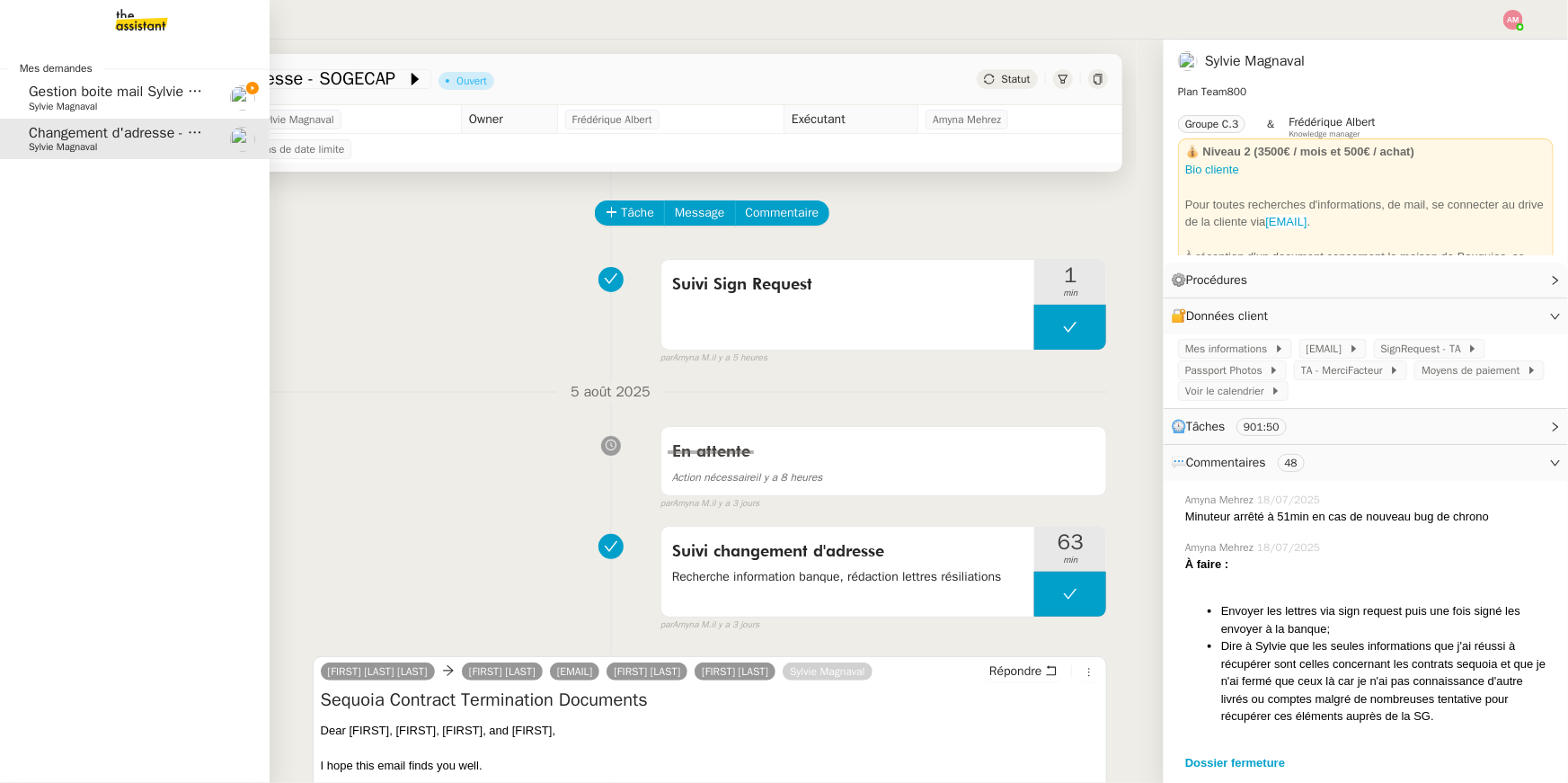 click on "Gestion boite mail Sylvie & John - 8 août 2025" 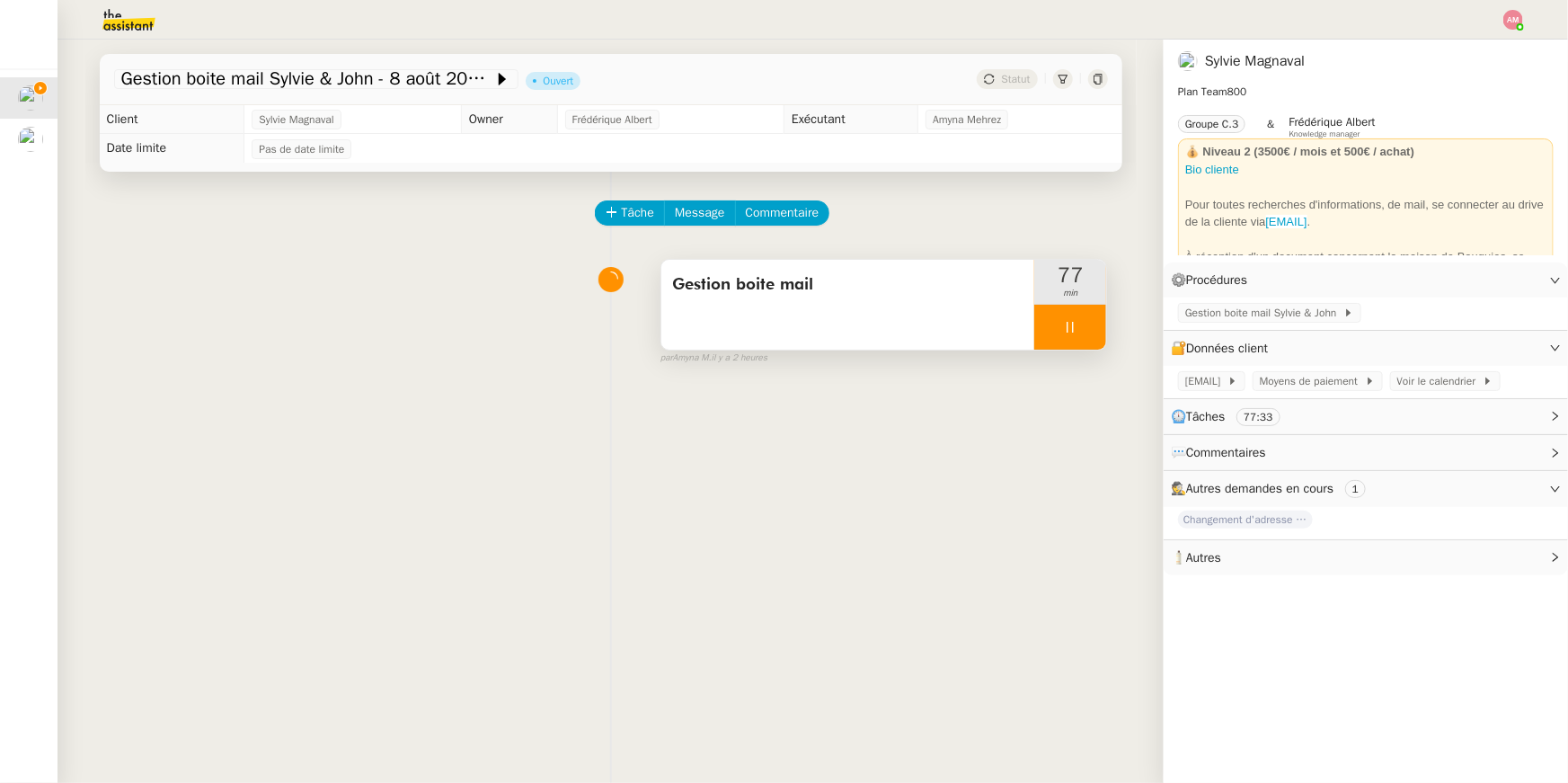 click 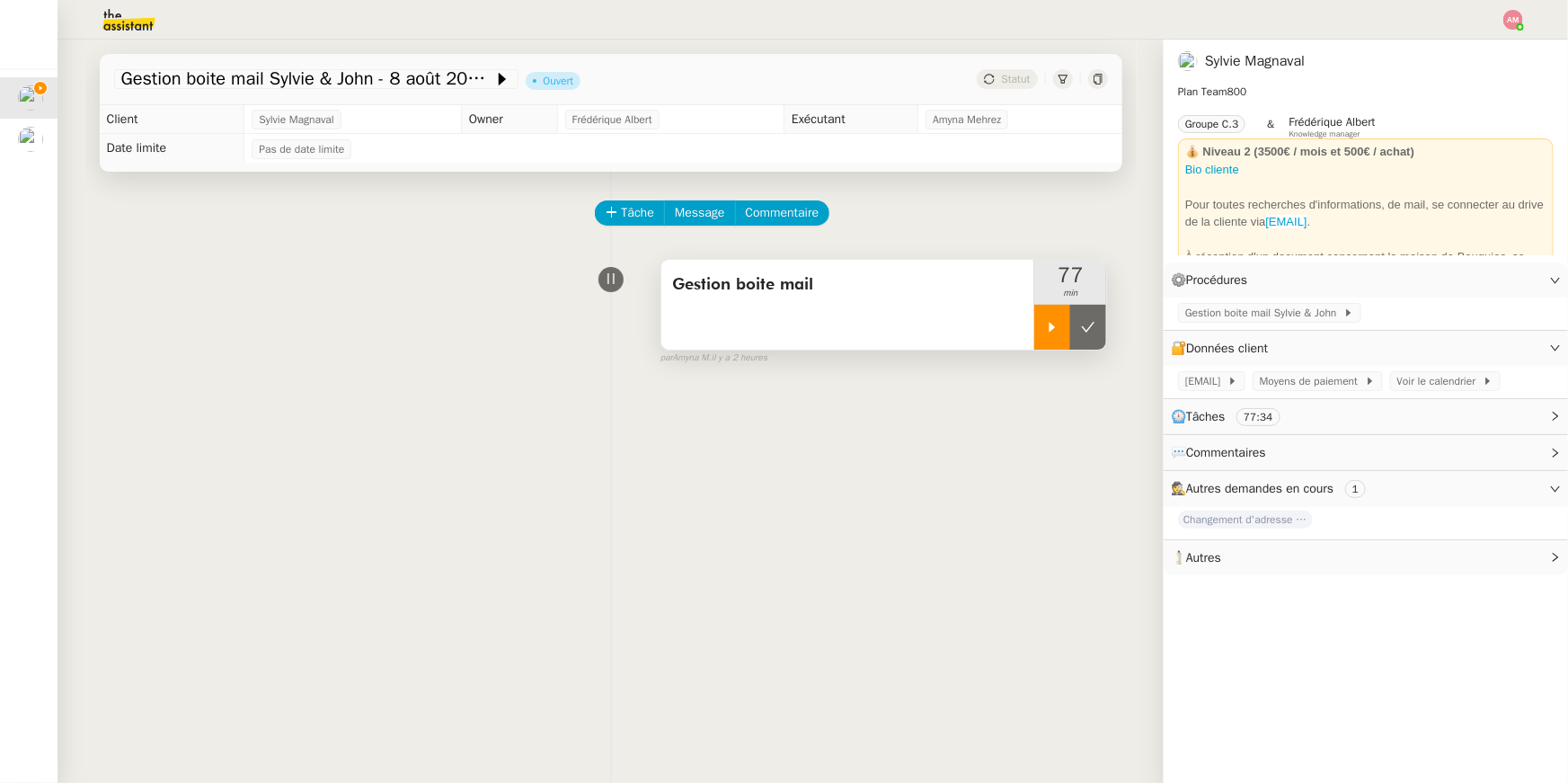 click at bounding box center [1052, 327] 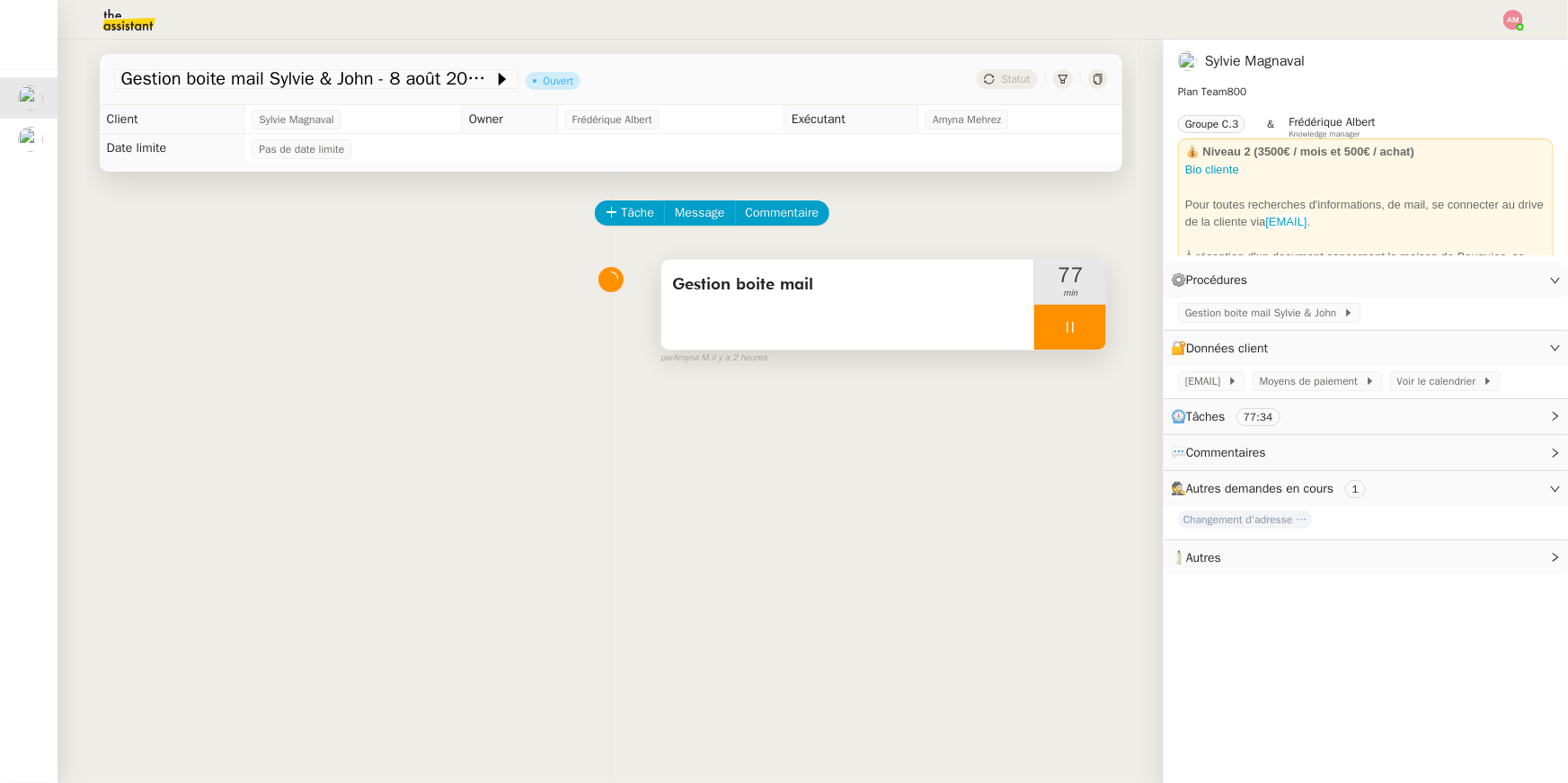 click 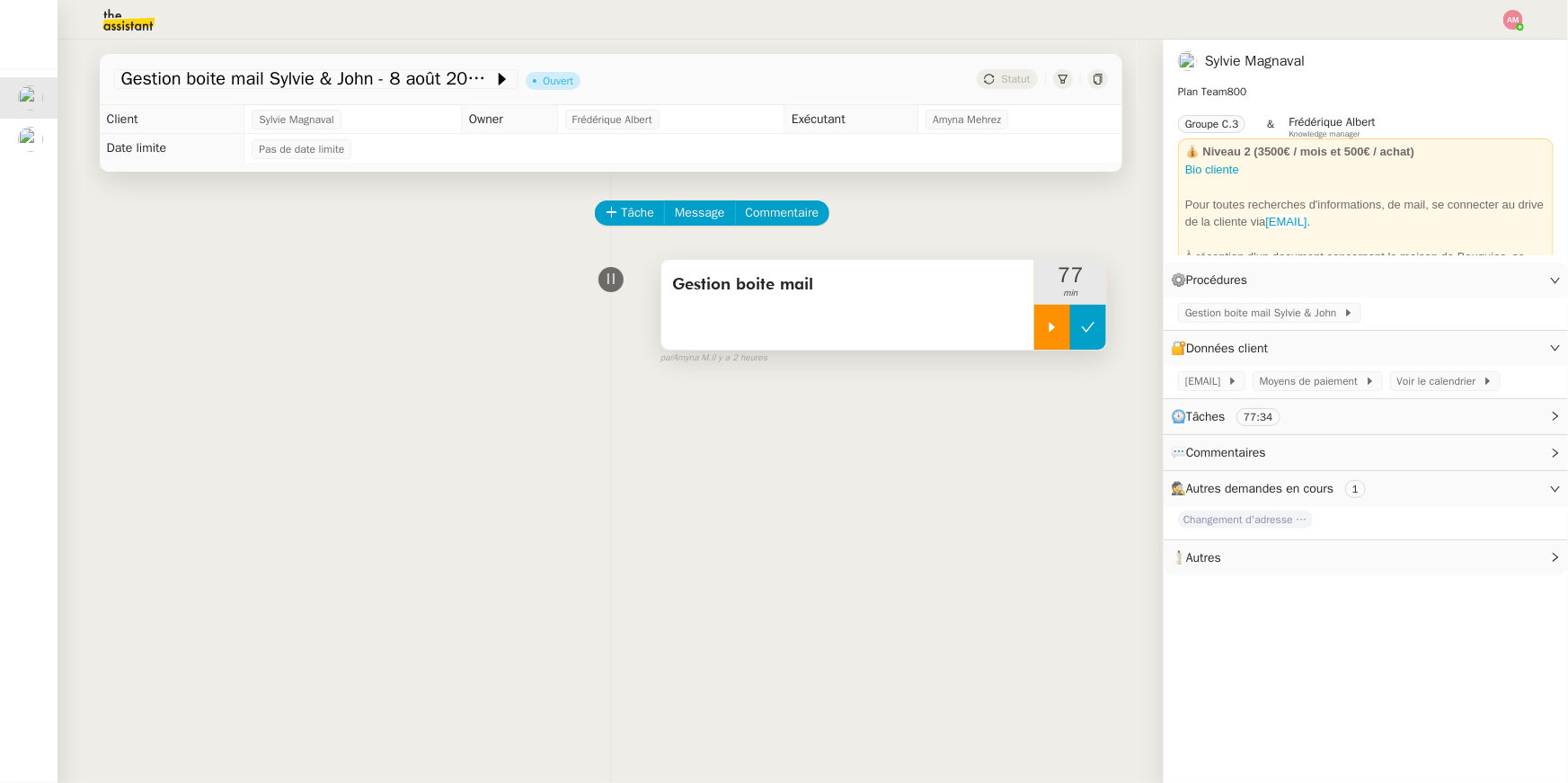 click at bounding box center [1088, 327] 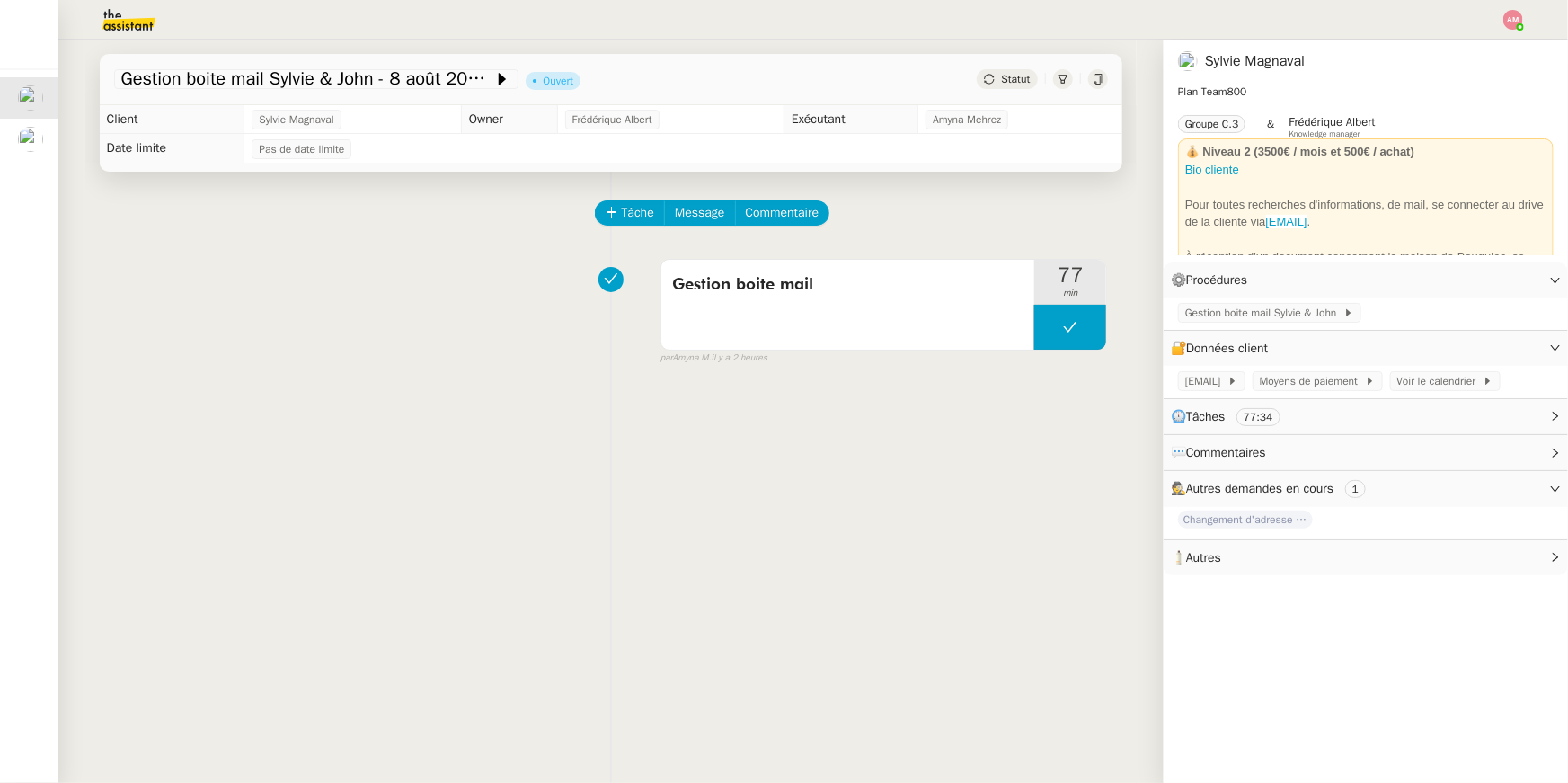 click 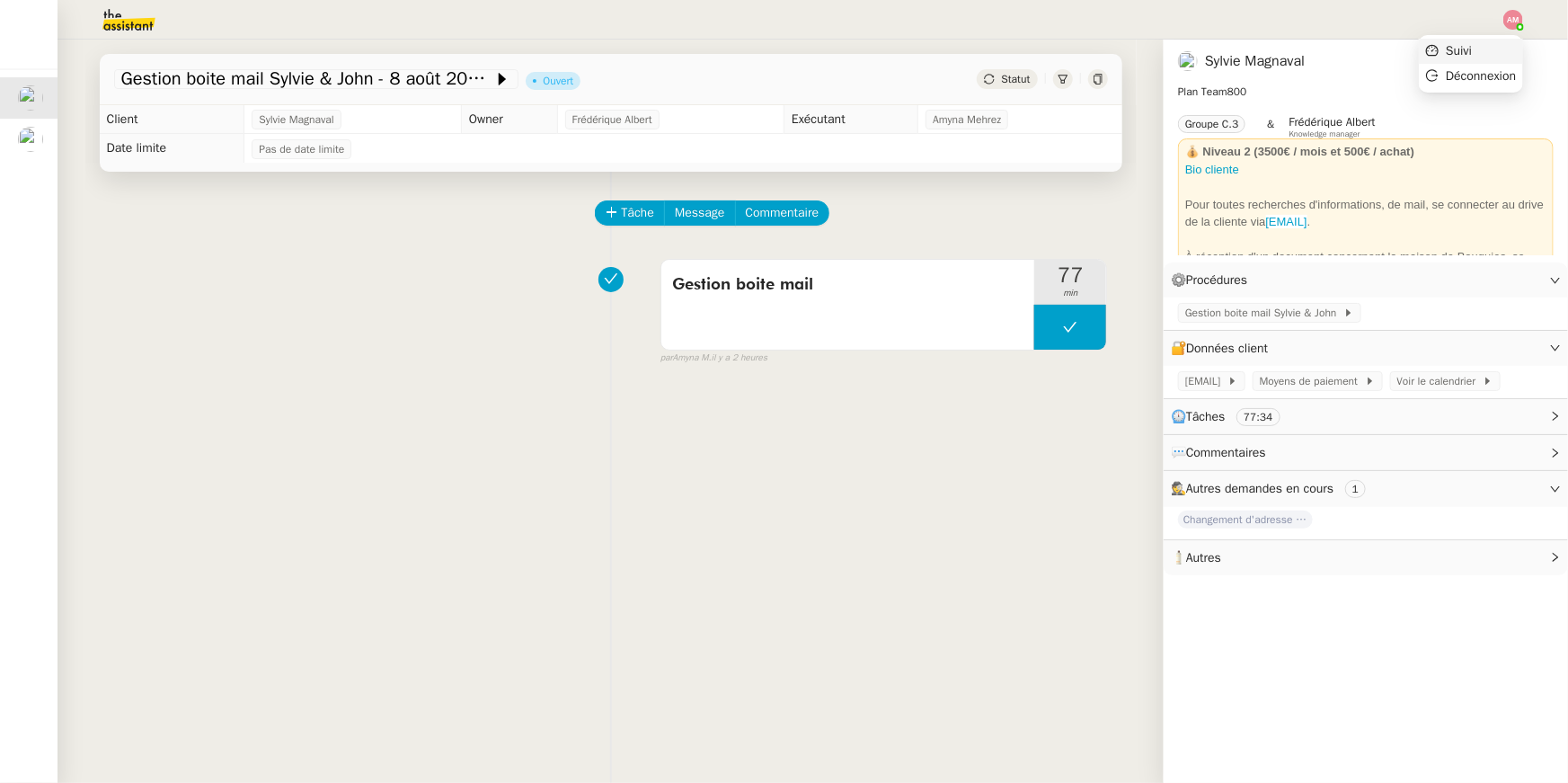 click on "Suivi" at bounding box center (1471, 51) 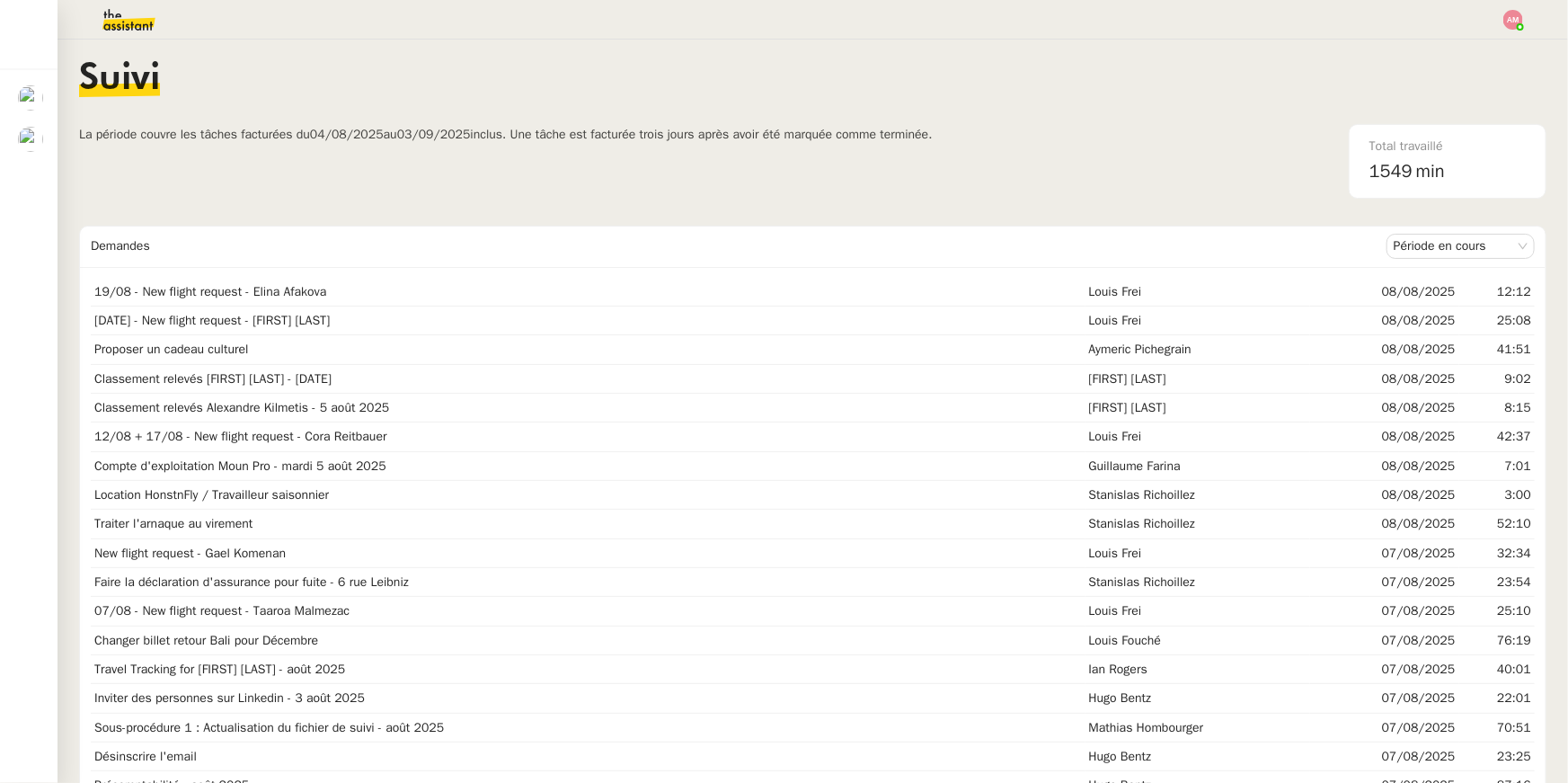 scroll, scrollTop: 4, scrollLeft: 0, axis: vertical 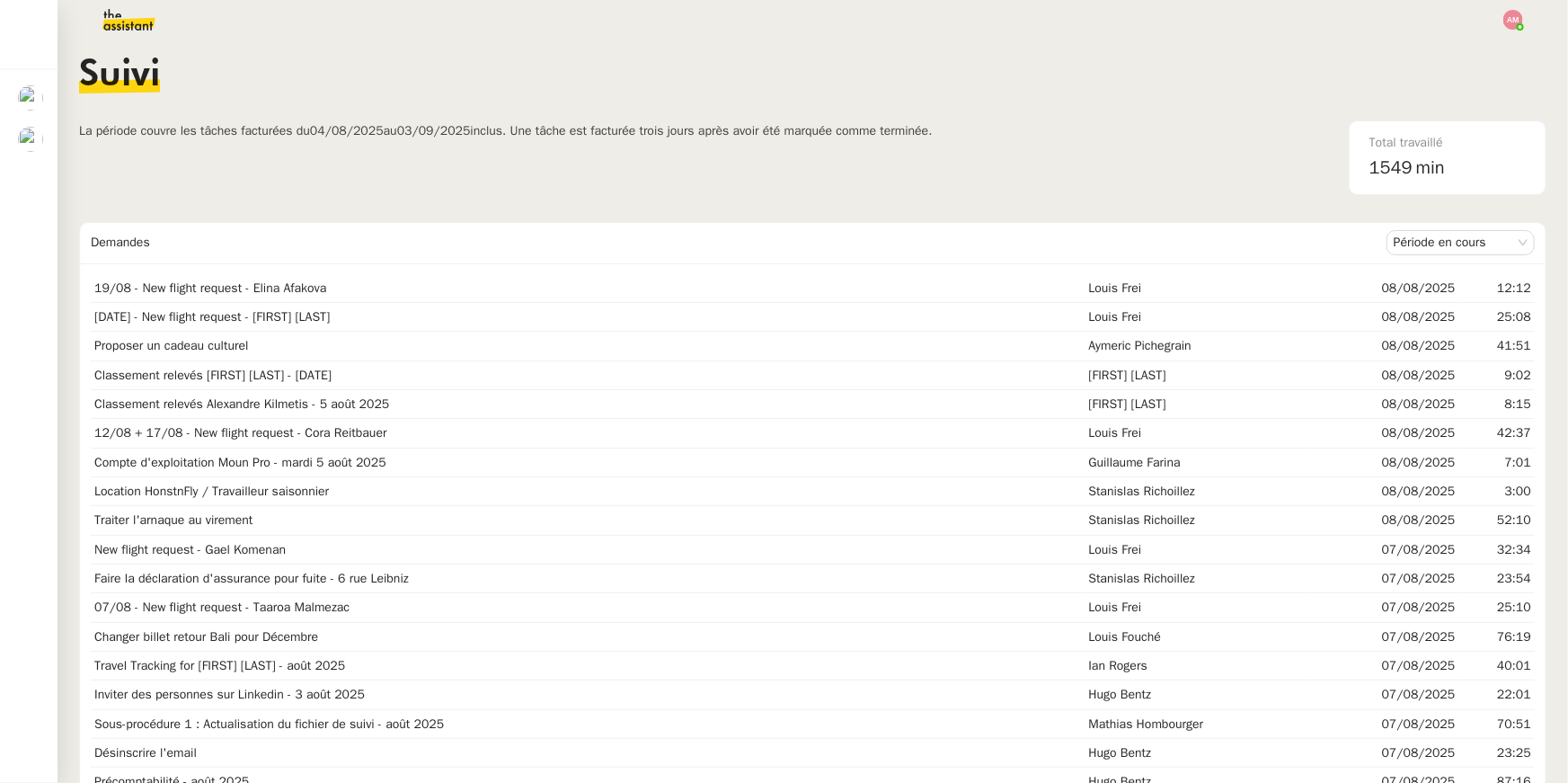 click on "1549" 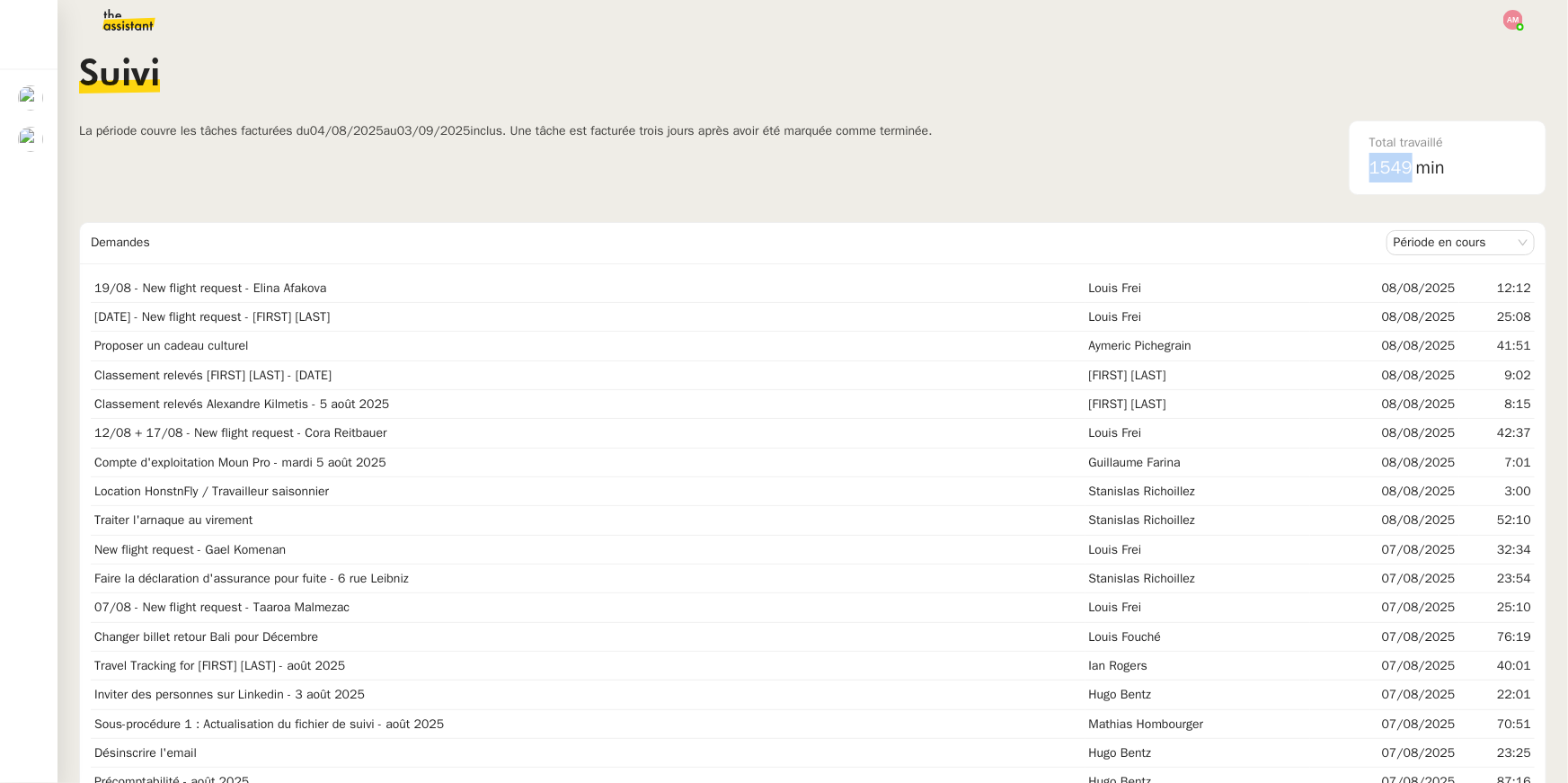 drag, startPoint x: 1374, startPoint y: 156, endPoint x: 1413, endPoint y: 170, distance: 41.4367 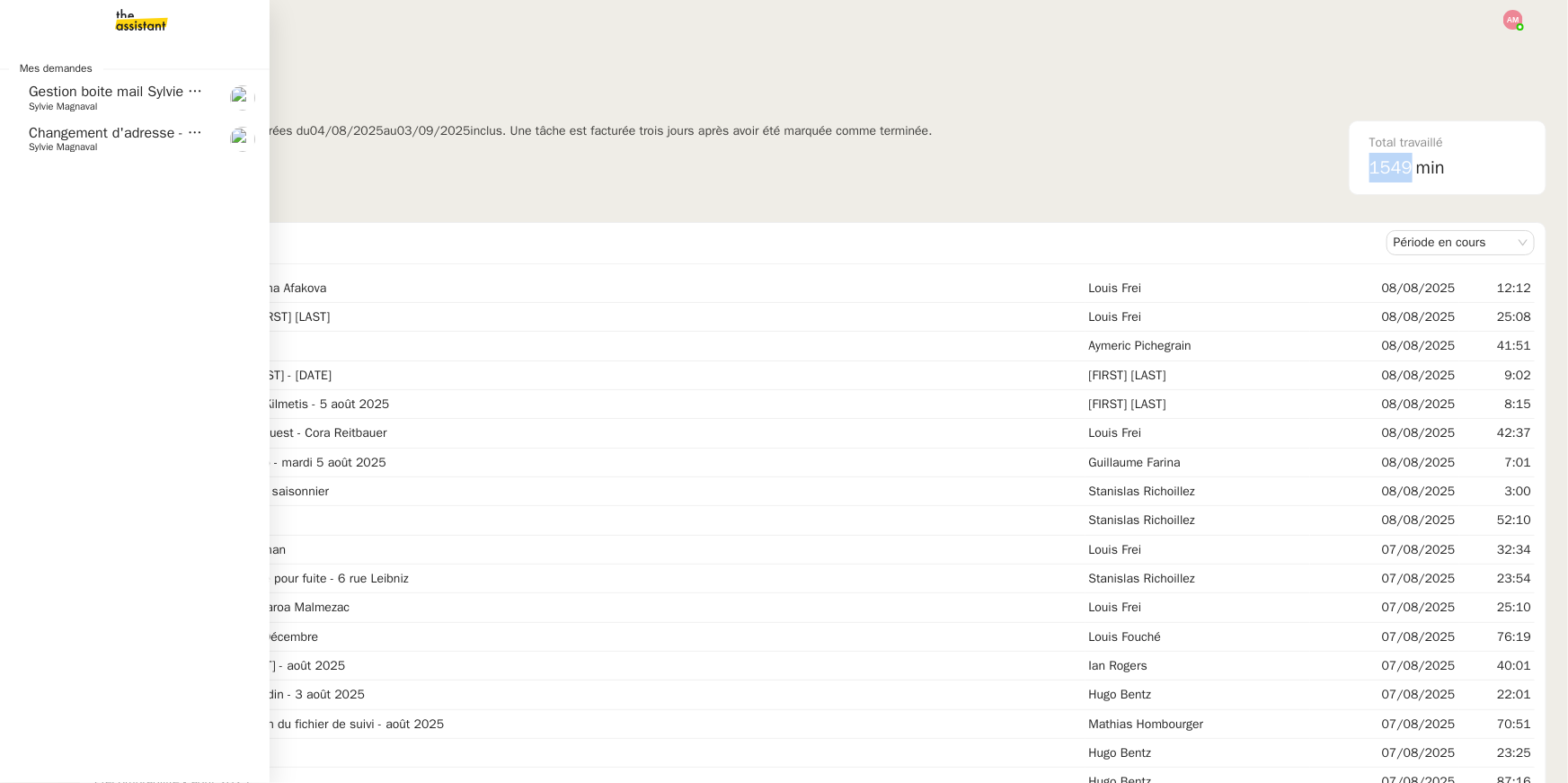 click on "Changement d'adresse - SOGECAP     Sylvie Magnaval" 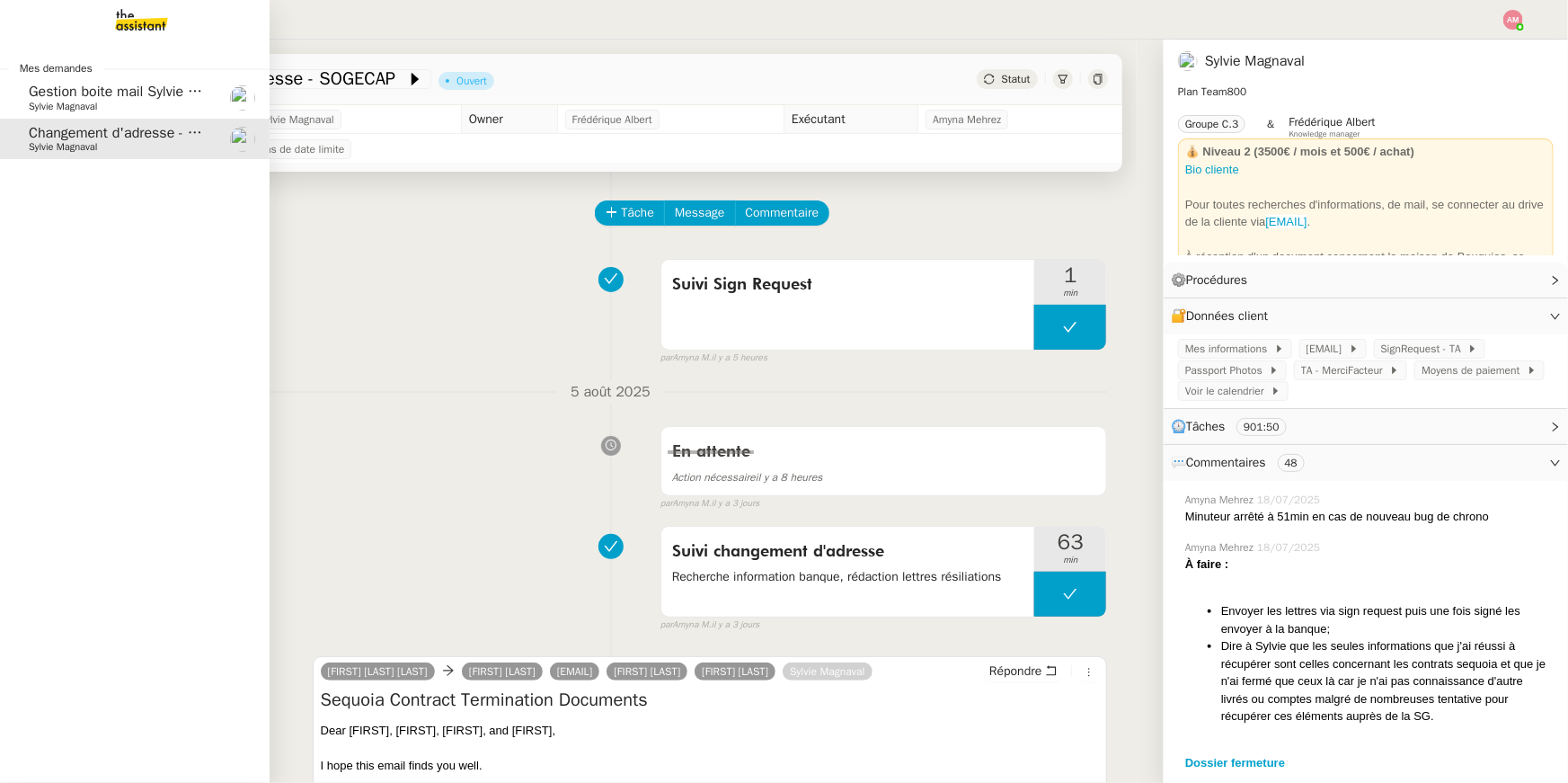 click on "Gestion boite mail Sylvie & John - 8 août 2025" 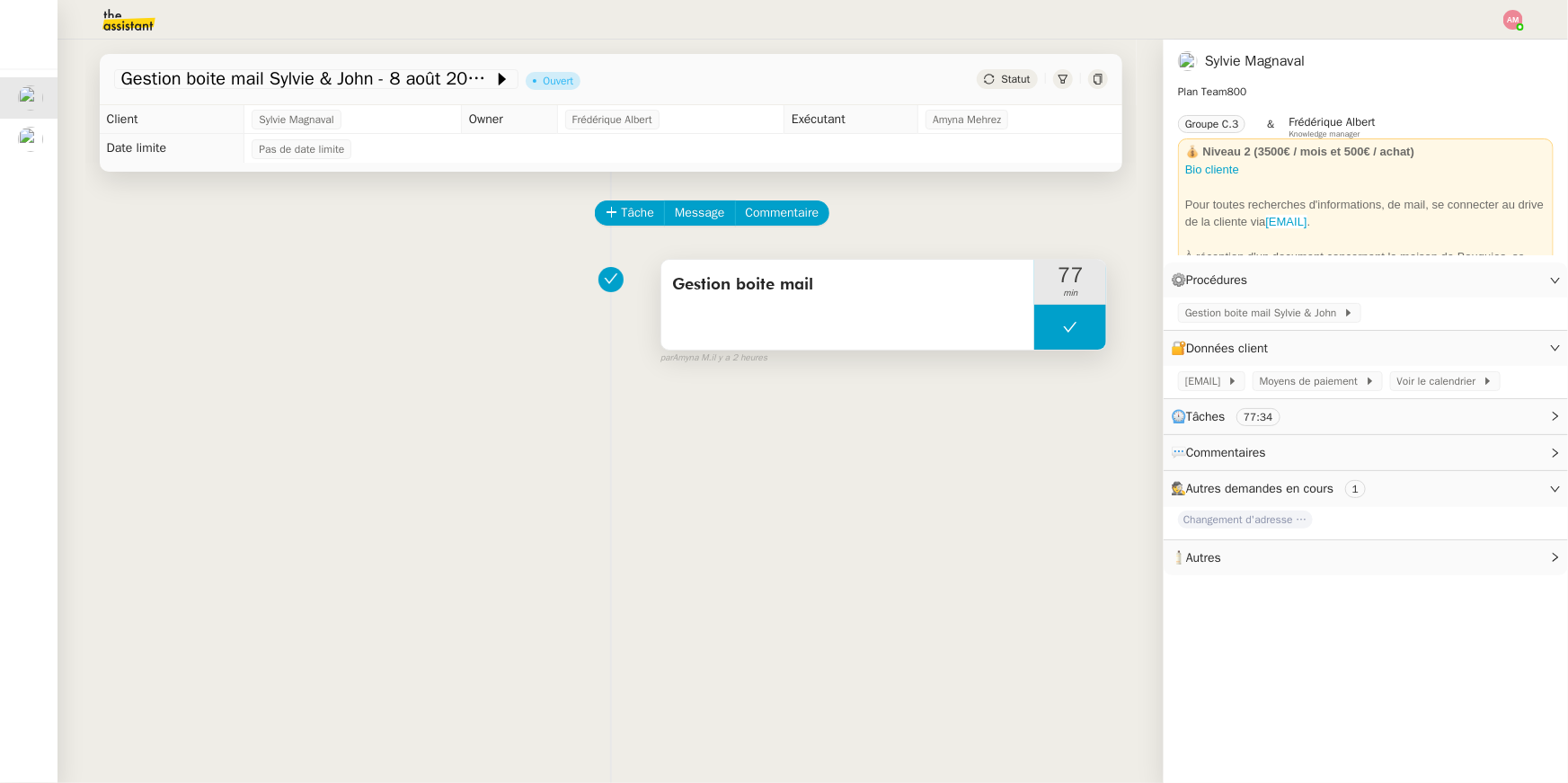 click at bounding box center (1070, 327) 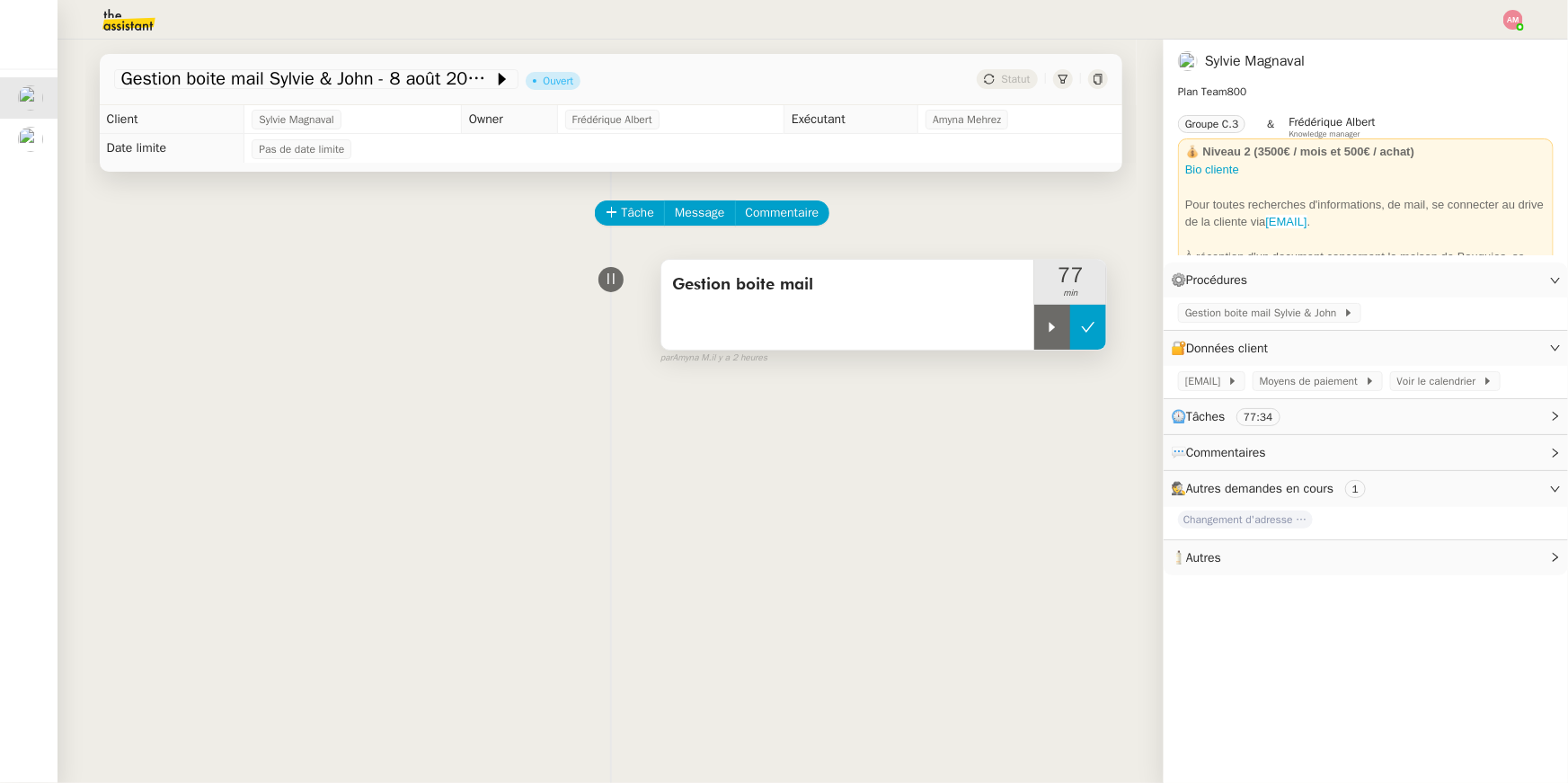 click at bounding box center (1052, 327) 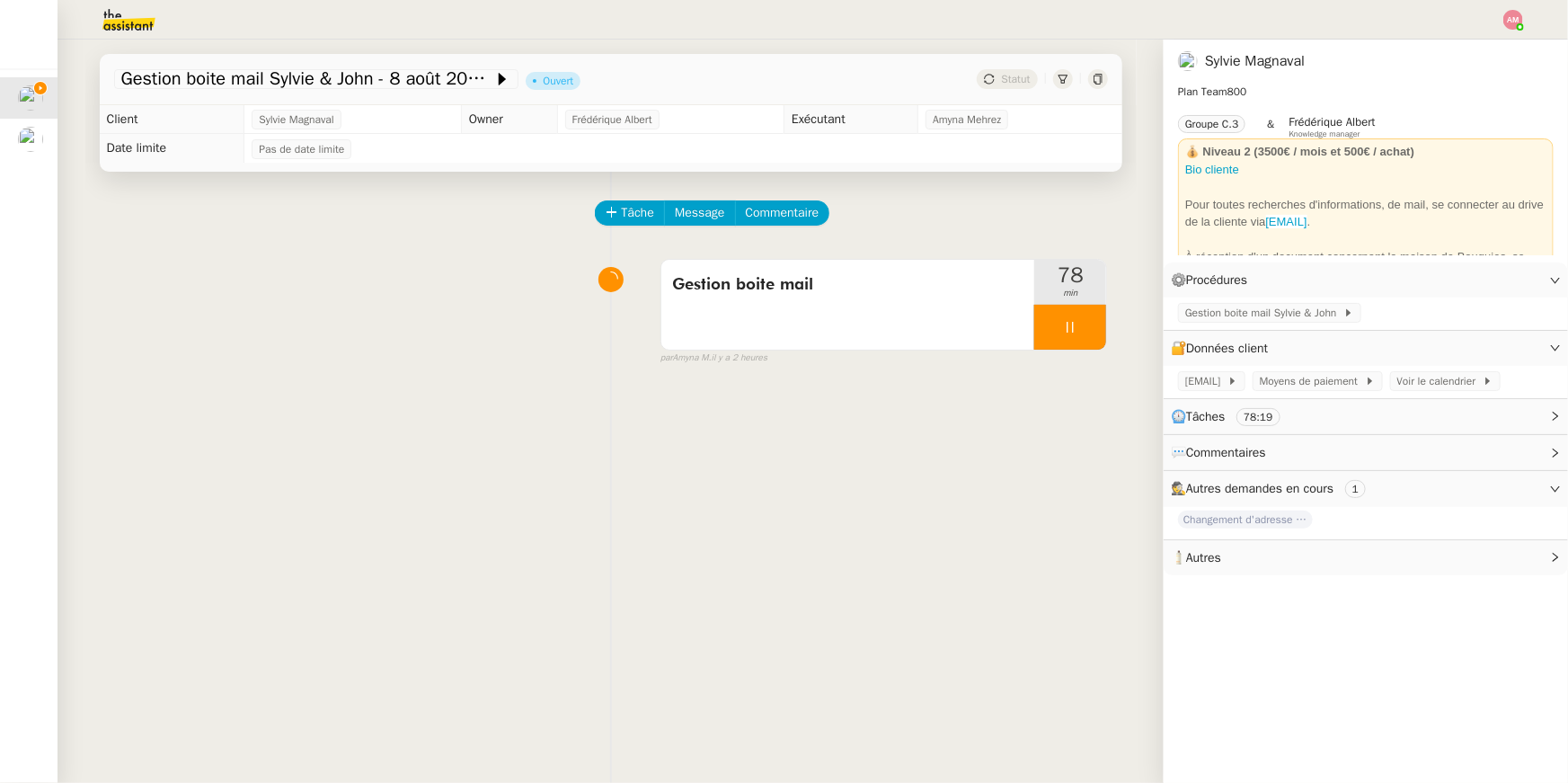 click on "Tâche Message Commentaire Veuillez patienter une erreur s'est produite 👌👌👌 message envoyé ✌️✌️✌️ Veuillez d'abord attribuer un client Une erreur s'est produite, veuillez réessayer  Gestion boite mail     78 min false par   Amyna M.   il y a 2 heures 👌👌👌 message envoyé ✌️✌️✌️ une erreur s'est produite 👌👌👌 message envoyé ✌️✌️✌️ Votre message va être revu ✌️✌️✌️ une erreur s'est produite La taille des fichiers doit être de 10Mb au maximum." 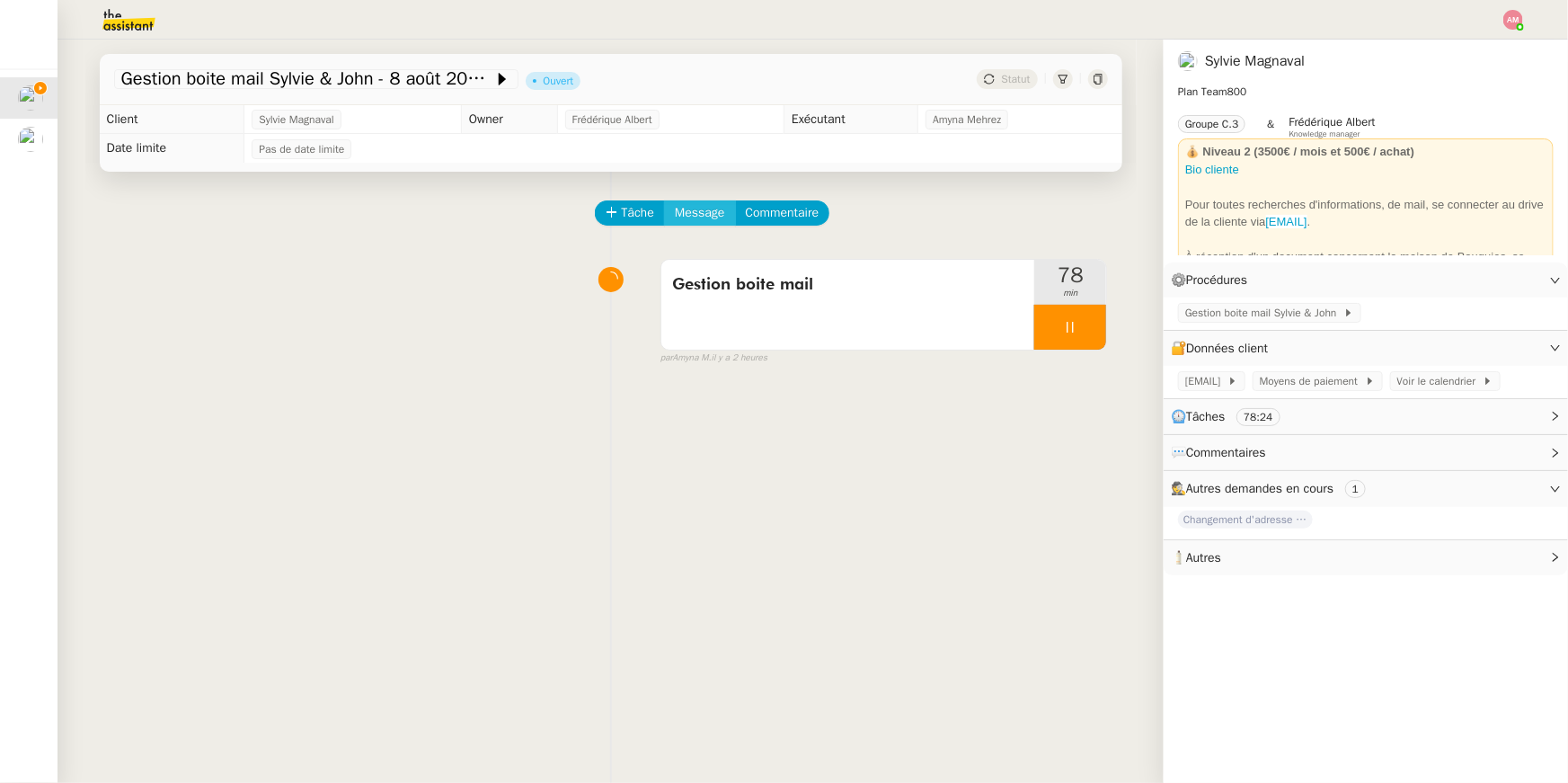 click on "Message" 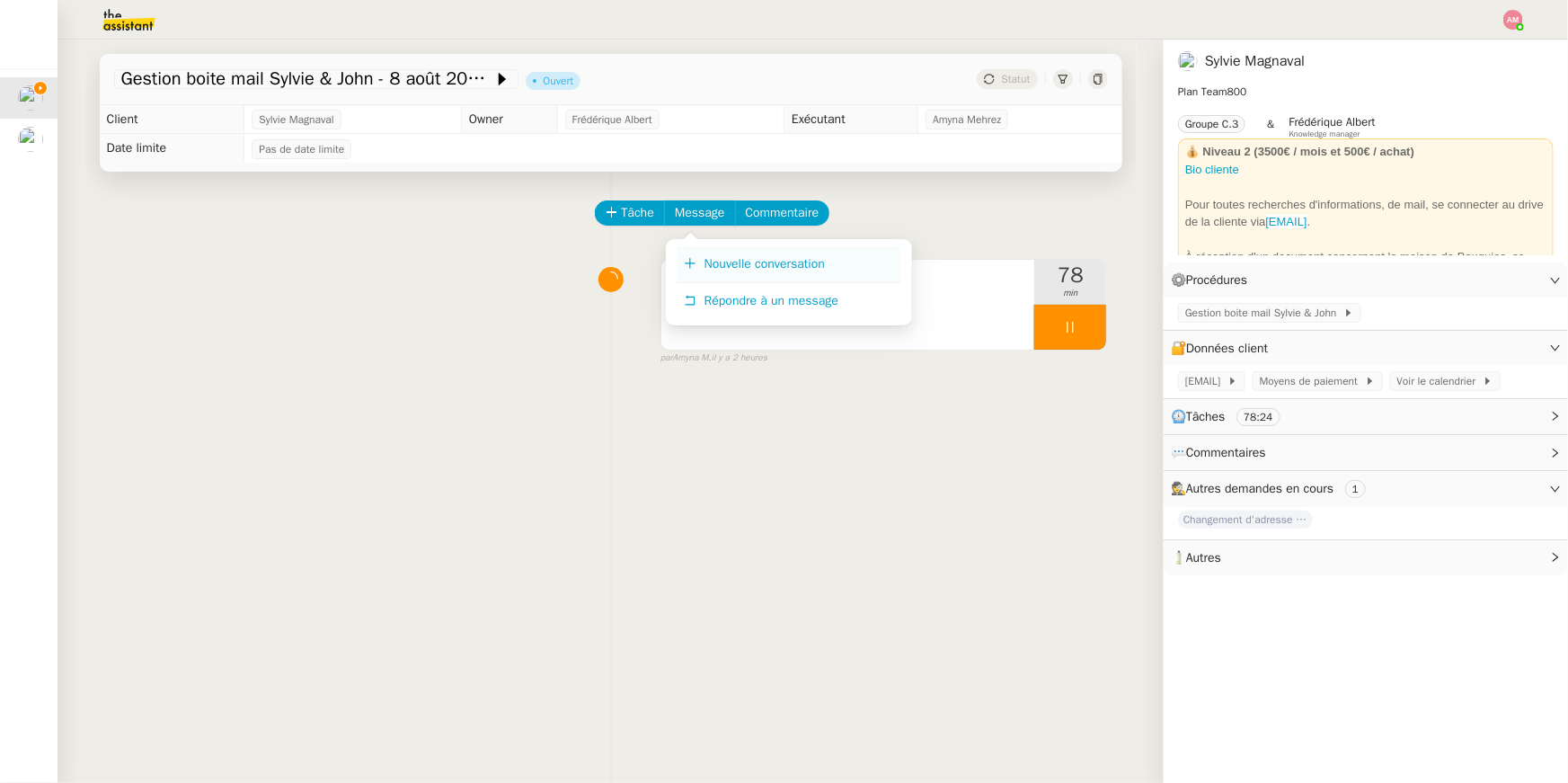 click 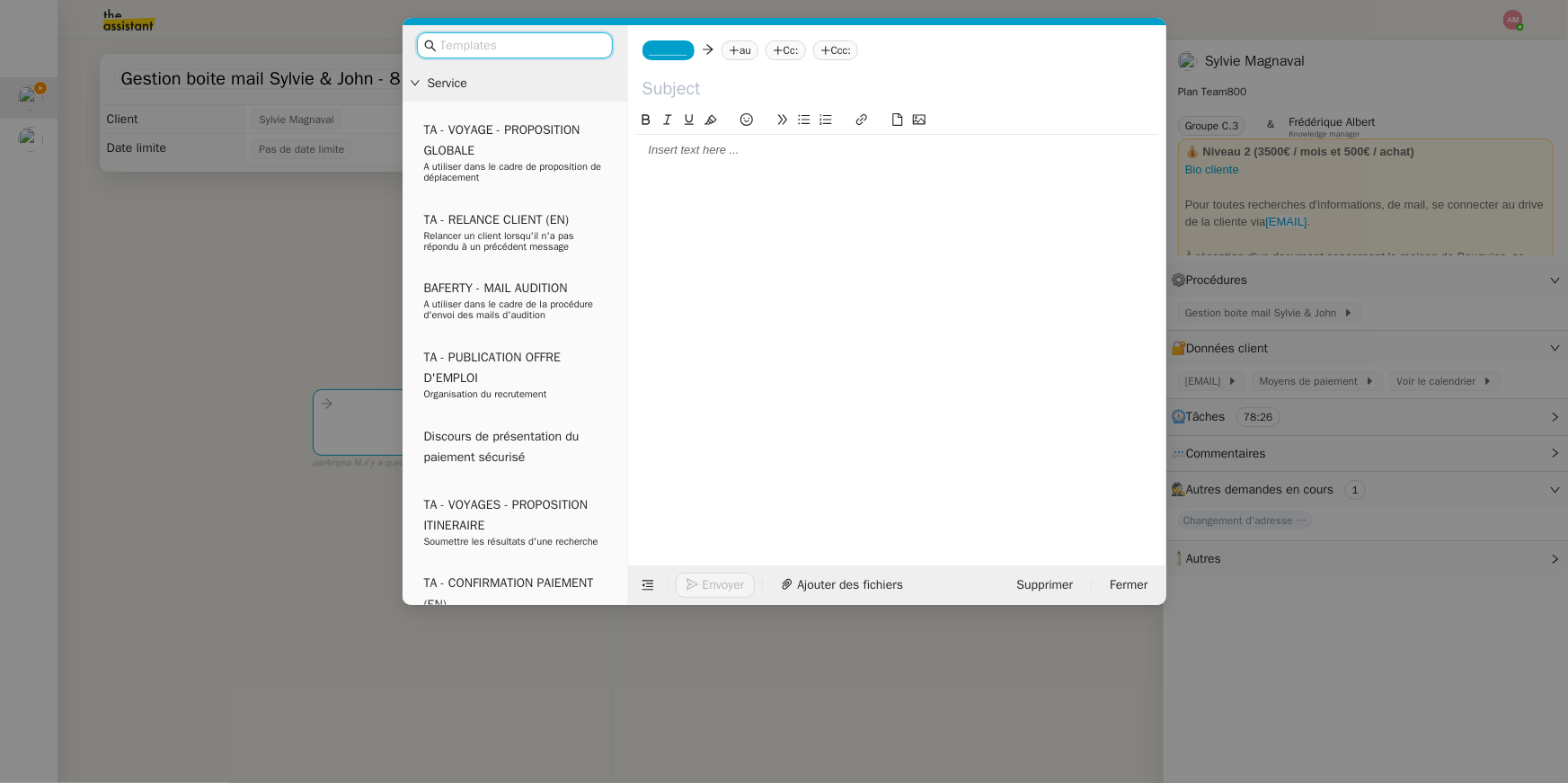 click at bounding box center [521, 45] 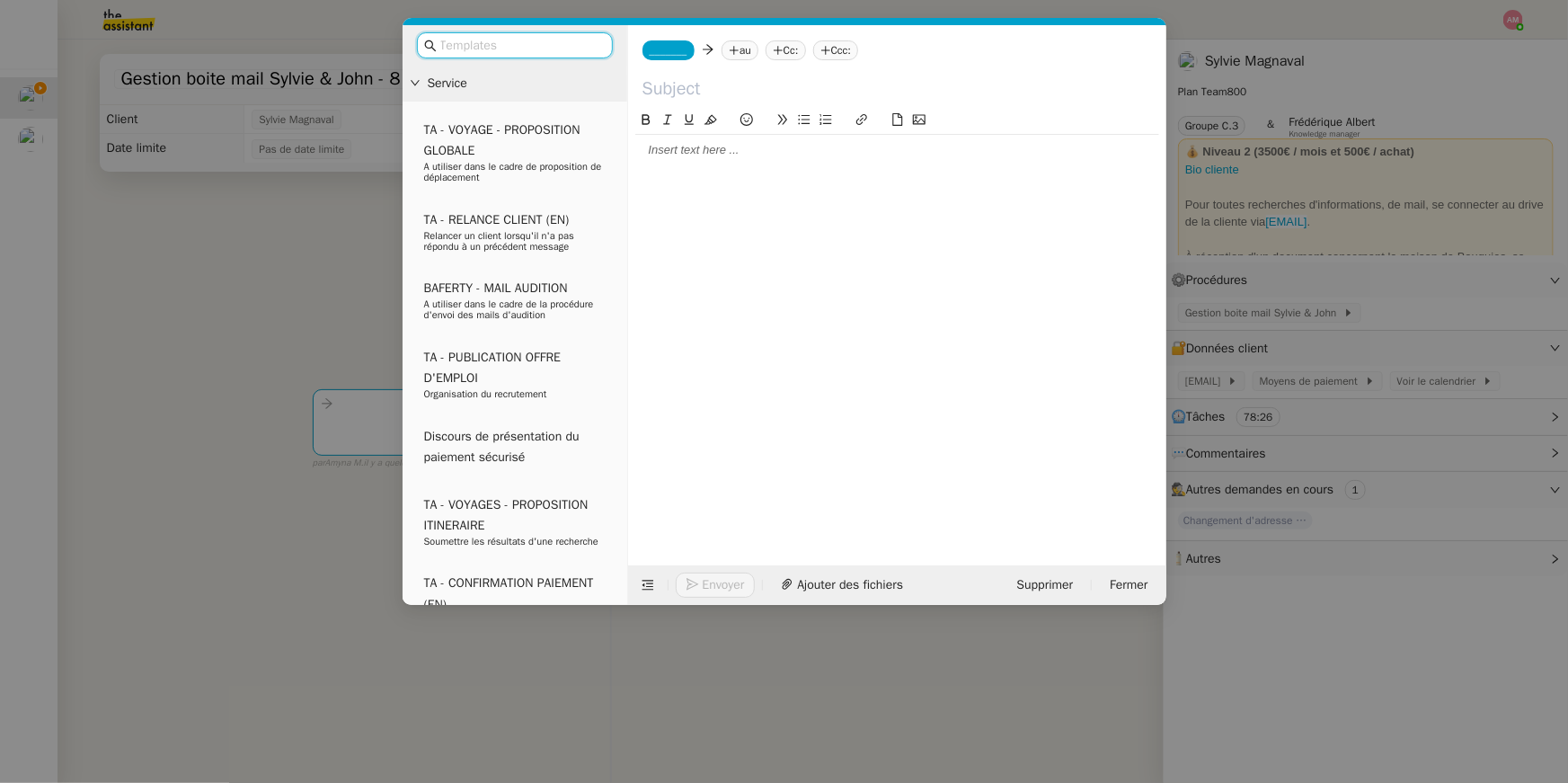 click on "Service TA - VOYAGE - PROPOSITION GLOBALE    A utiliser dans le cadre de proposition de déplacement TA - RELANCE CLIENT (EN)    Relancer un client lorsqu'il n'a pas répondu à un précédent message BAFERTY - MAIL AUDITION    A utiliser dans le cadre de la procédure d'envoi des mails d'audition TA - PUBLICATION OFFRE D'EMPLOI     Organisation du recrutement Discours de présentation du paiement sécurisé    TA - VOYAGES - PROPOSITION ITINERAIRE    Soumettre les résultats d'une recherche TA - CONFIRMATION PAIEMENT (EN)    Confirmer avec le client de modèle de transaction - Attention Plan Pro nécessaire. TA - COURRIER EXPEDIE (recommandé)    A utiliser dans le cadre de l'envoi d'un courrier recommandé TA - PARTAGE DE CALENDRIER (EN)    A utiliser pour demander au client de partager son calendrier afin de faciliter l'accès et la gestion PSPI - Appel de fonds MJL    A utiliser dans le cadre de la procédure d'appel de fonds MJL TA - RELANCE CLIENT    TA - AR PROCEDURES        21 YIELD" at bounding box center (784, 391) 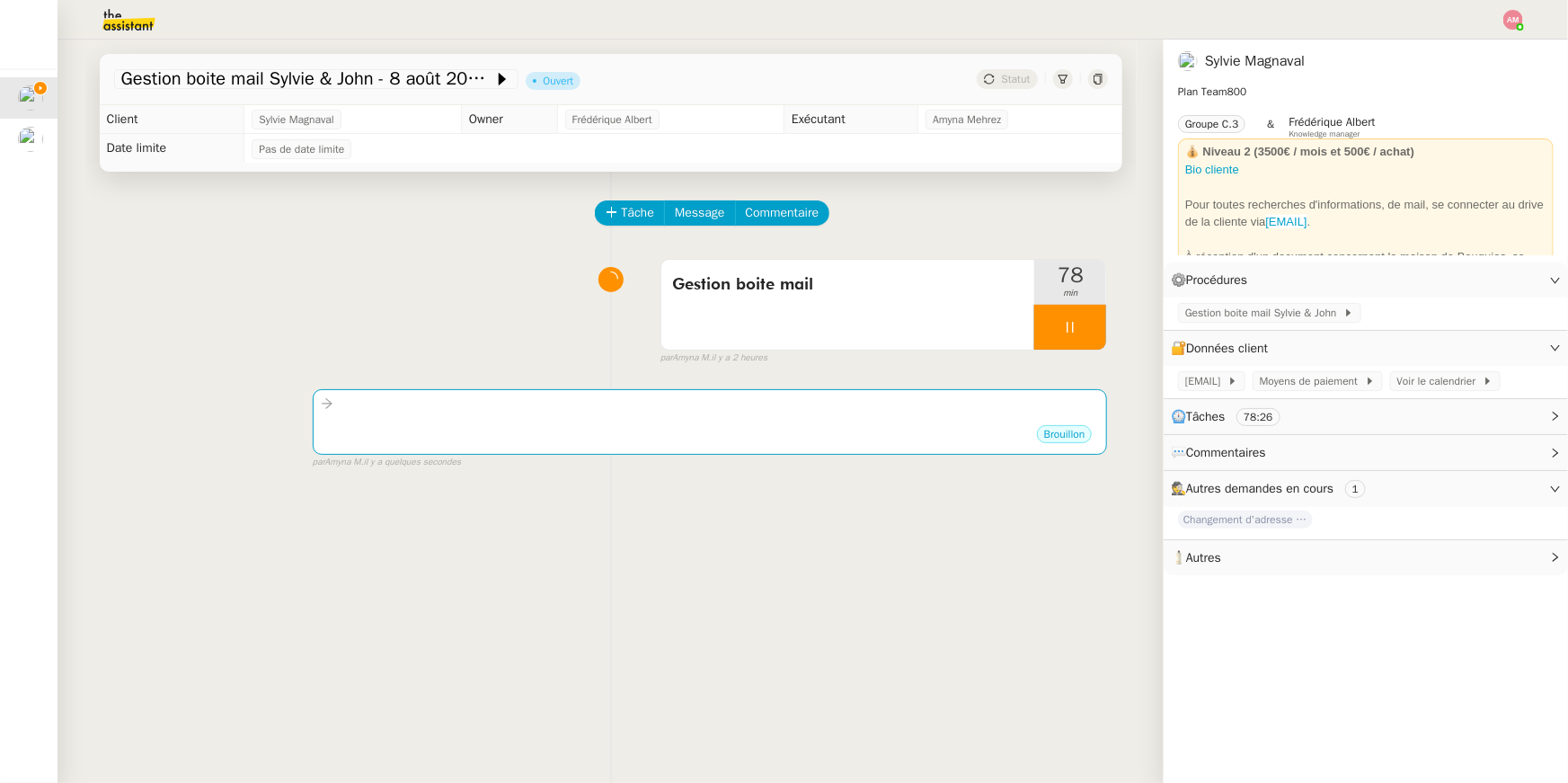 click 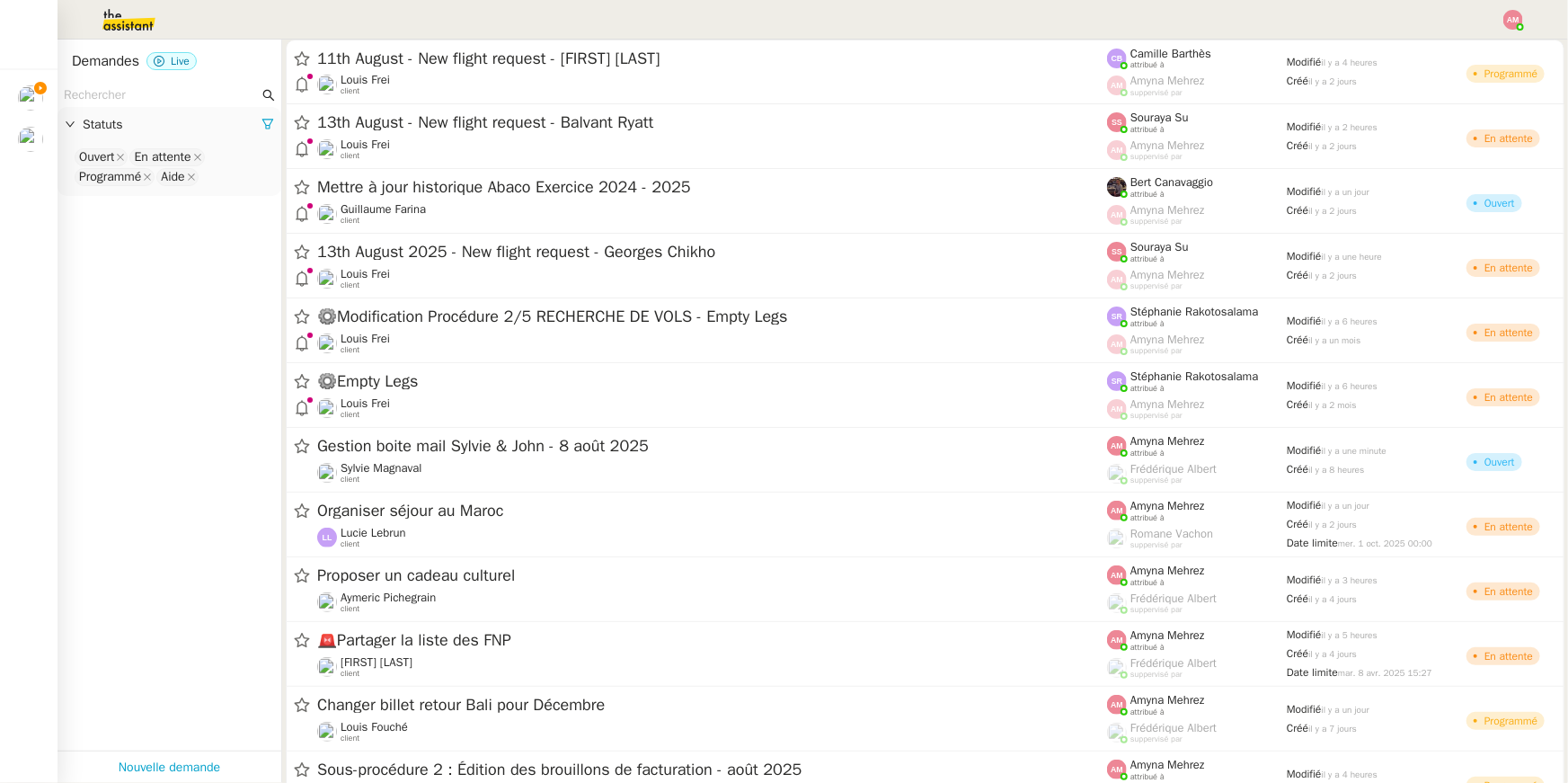 click on "Demandes" 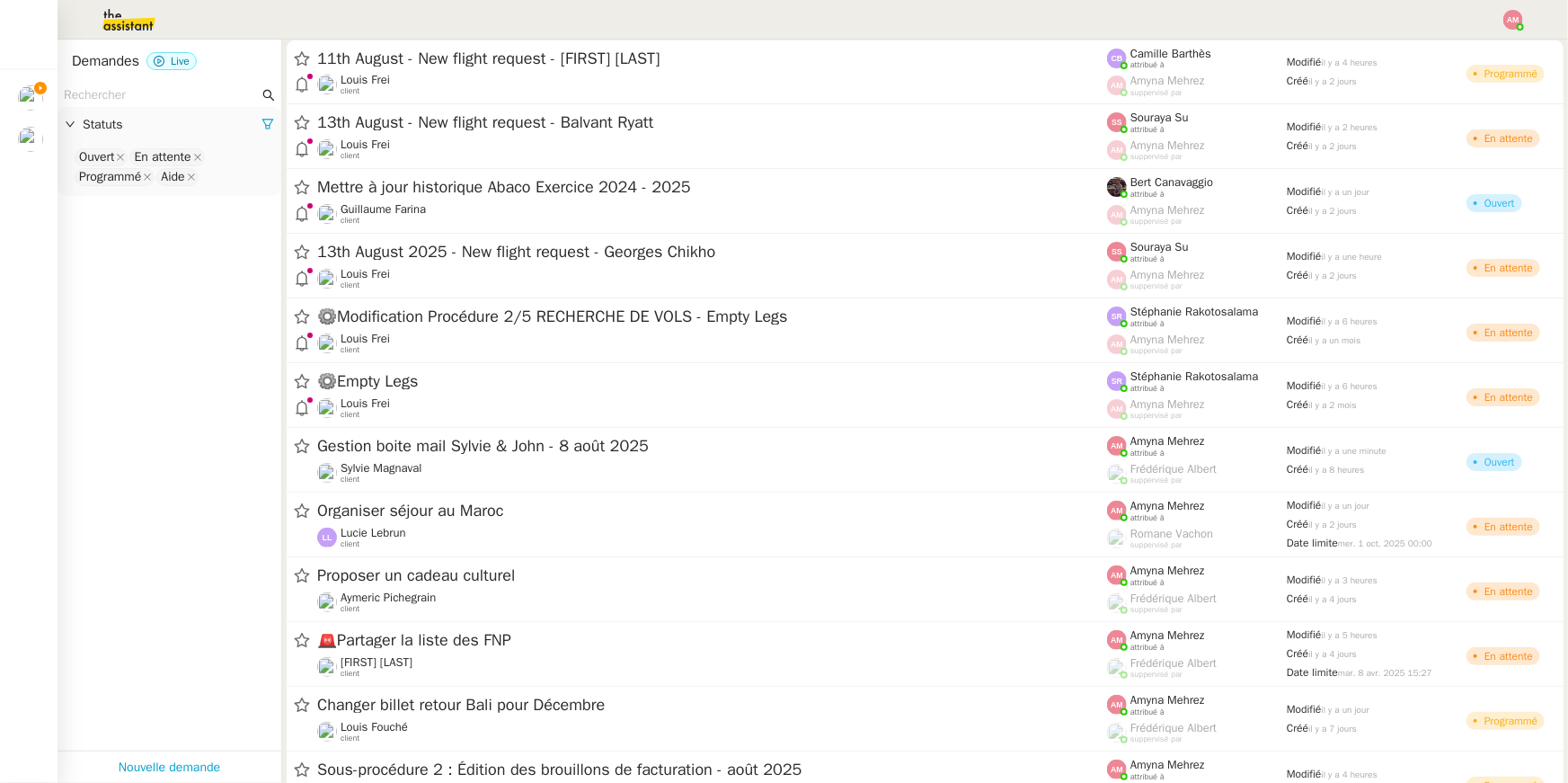 click 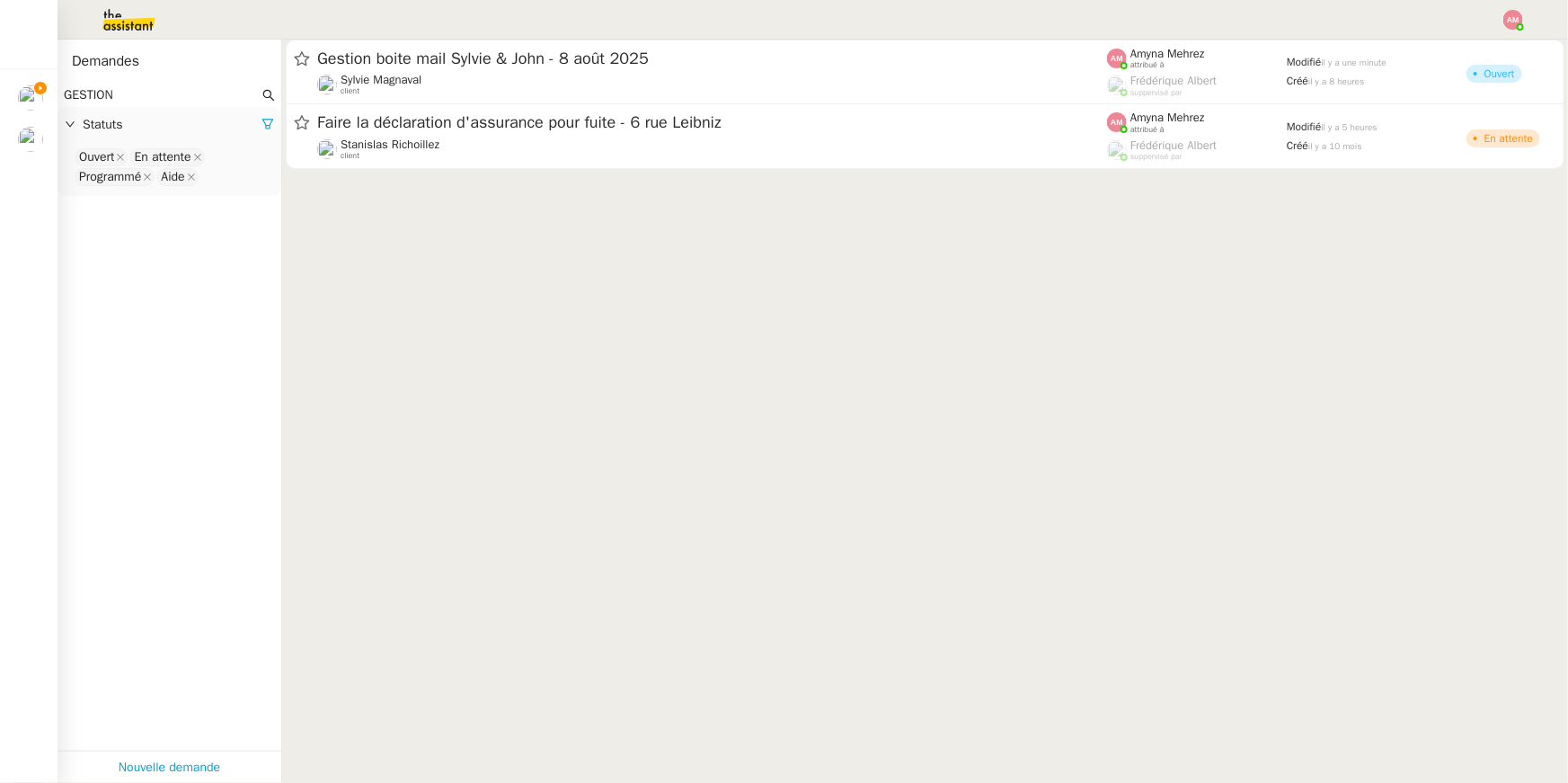 type on "GESTION" 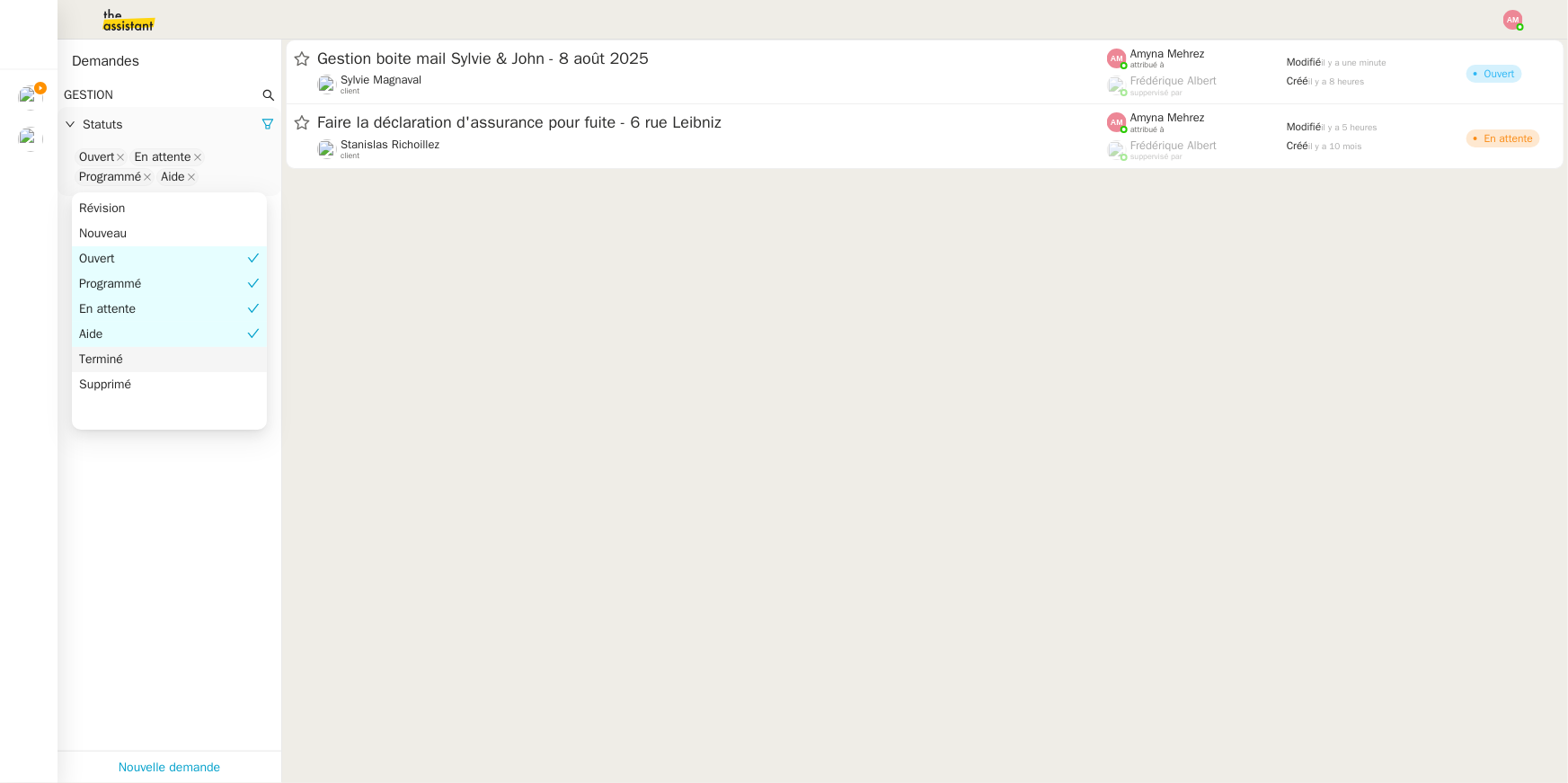 click on "Terminé" at bounding box center (169, 360) 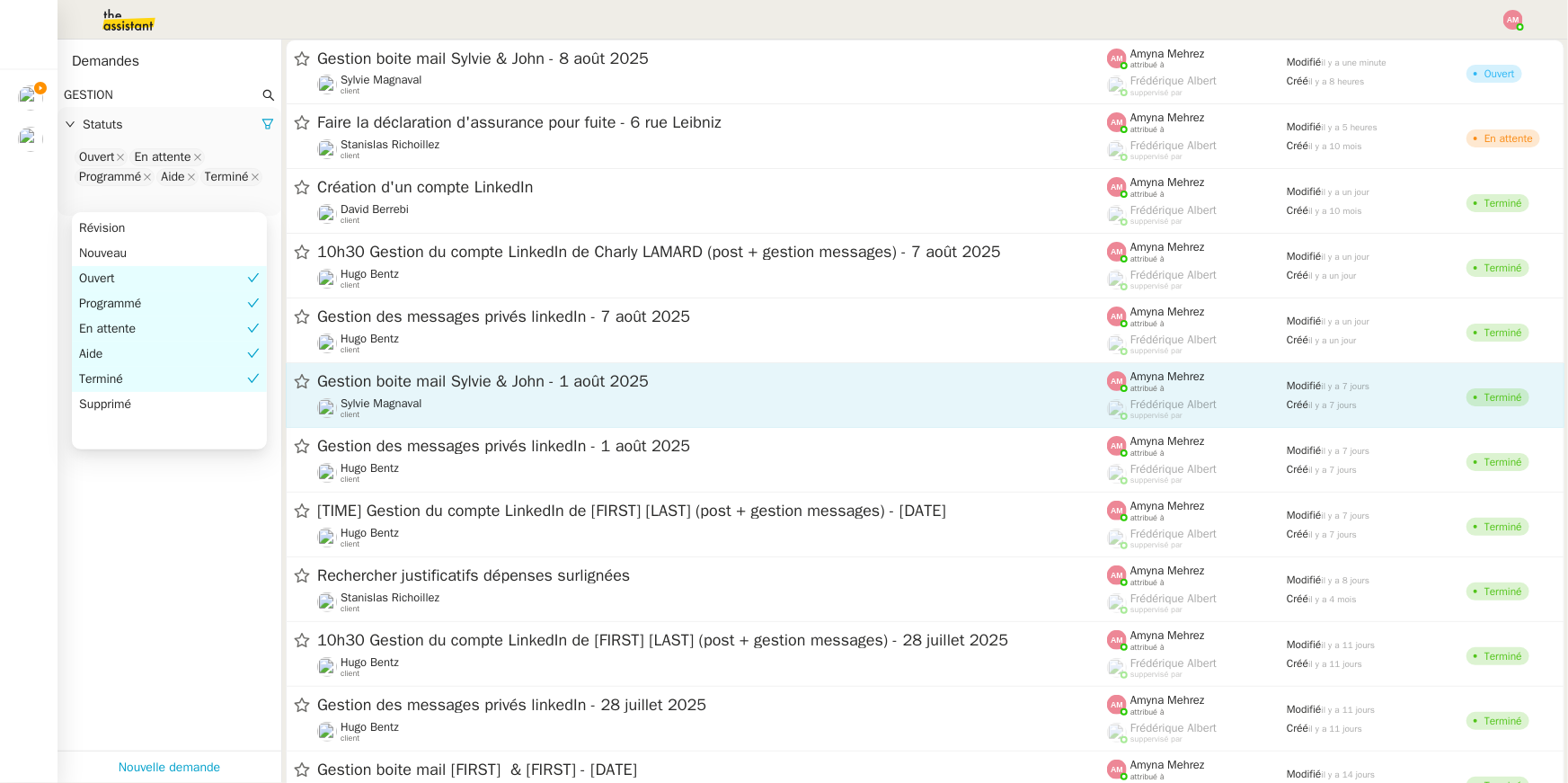 click on "Gestion boite mail Sylvie & John - 1 août 2025" 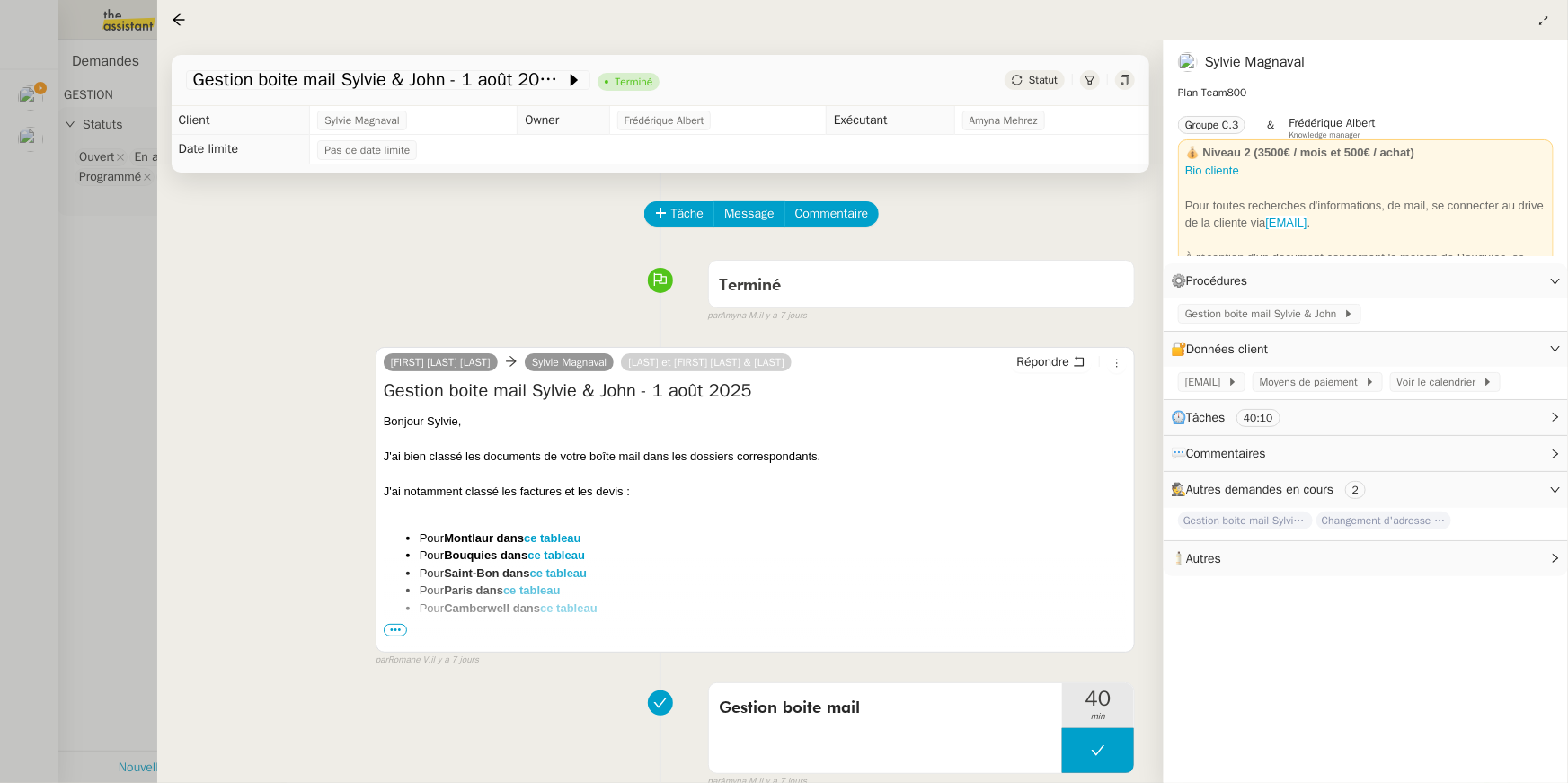 click on "•••" at bounding box center [395, 630] 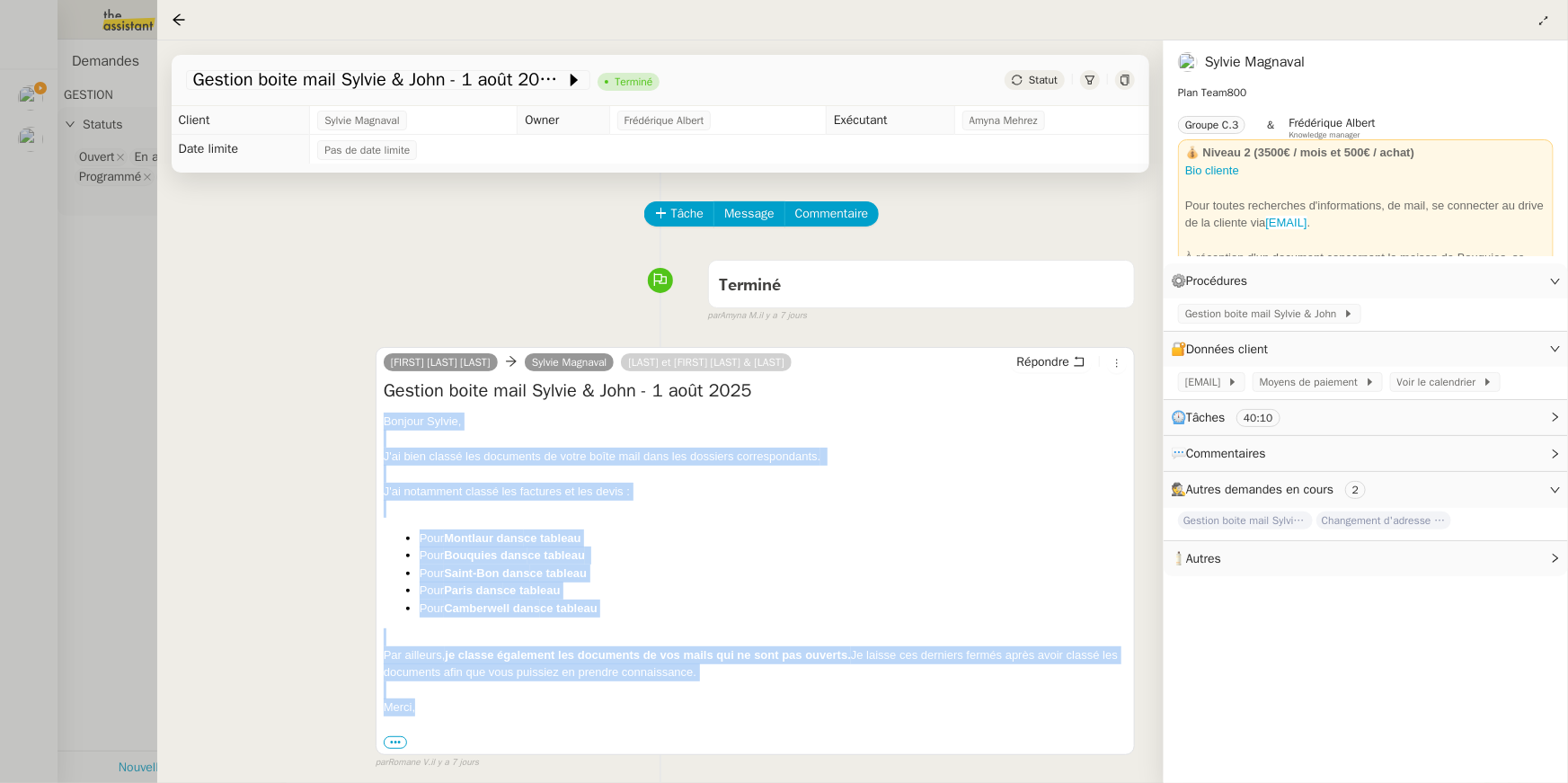 drag, startPoint x: 429, startPoint y: 684, endPoint x: 366, endPoint y: 425, distance: 266.5521 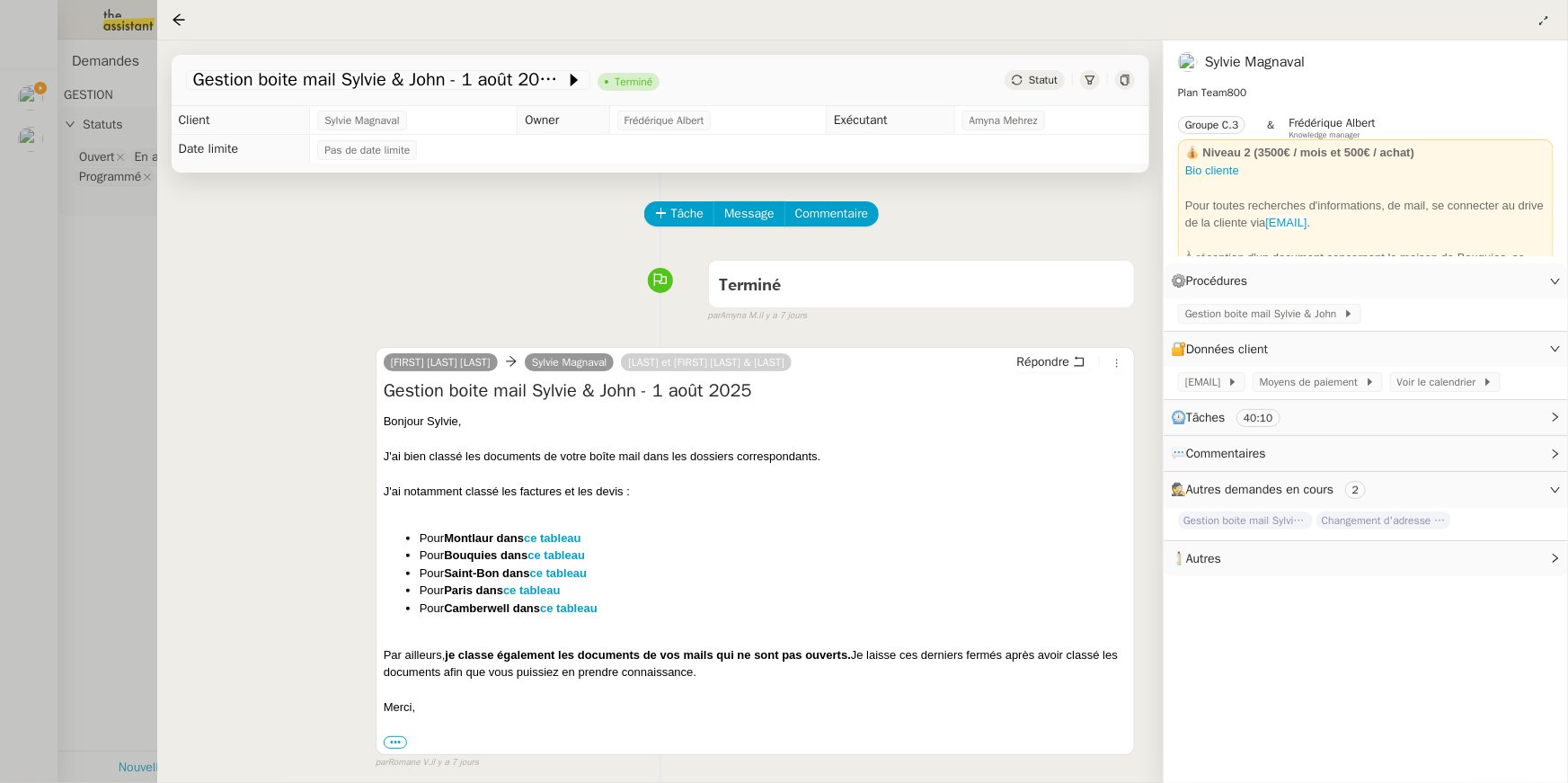 click at bounding box center (784, 391) 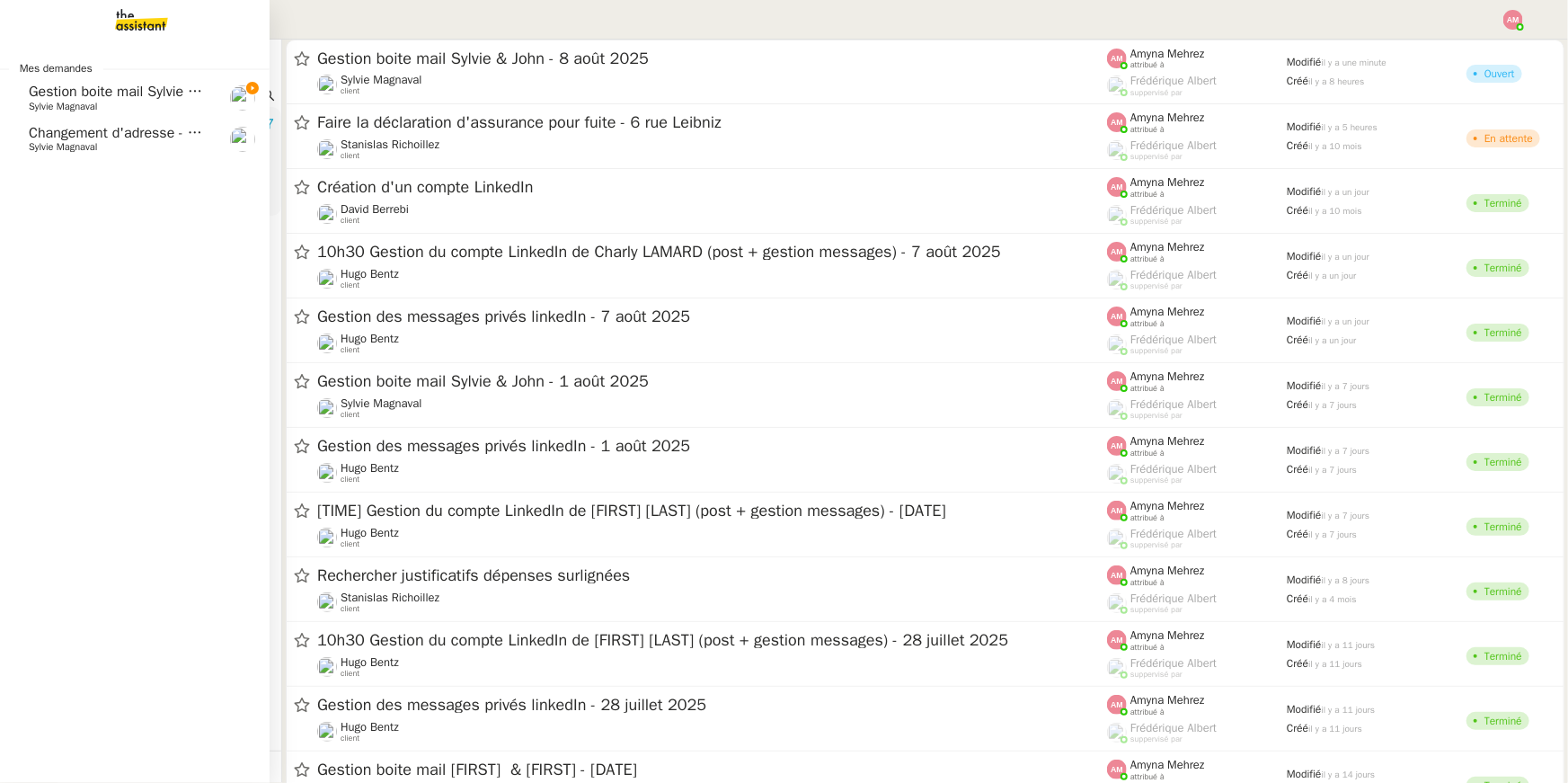click on "Gestion boite mail Sylvie & John - 8 août 2025" 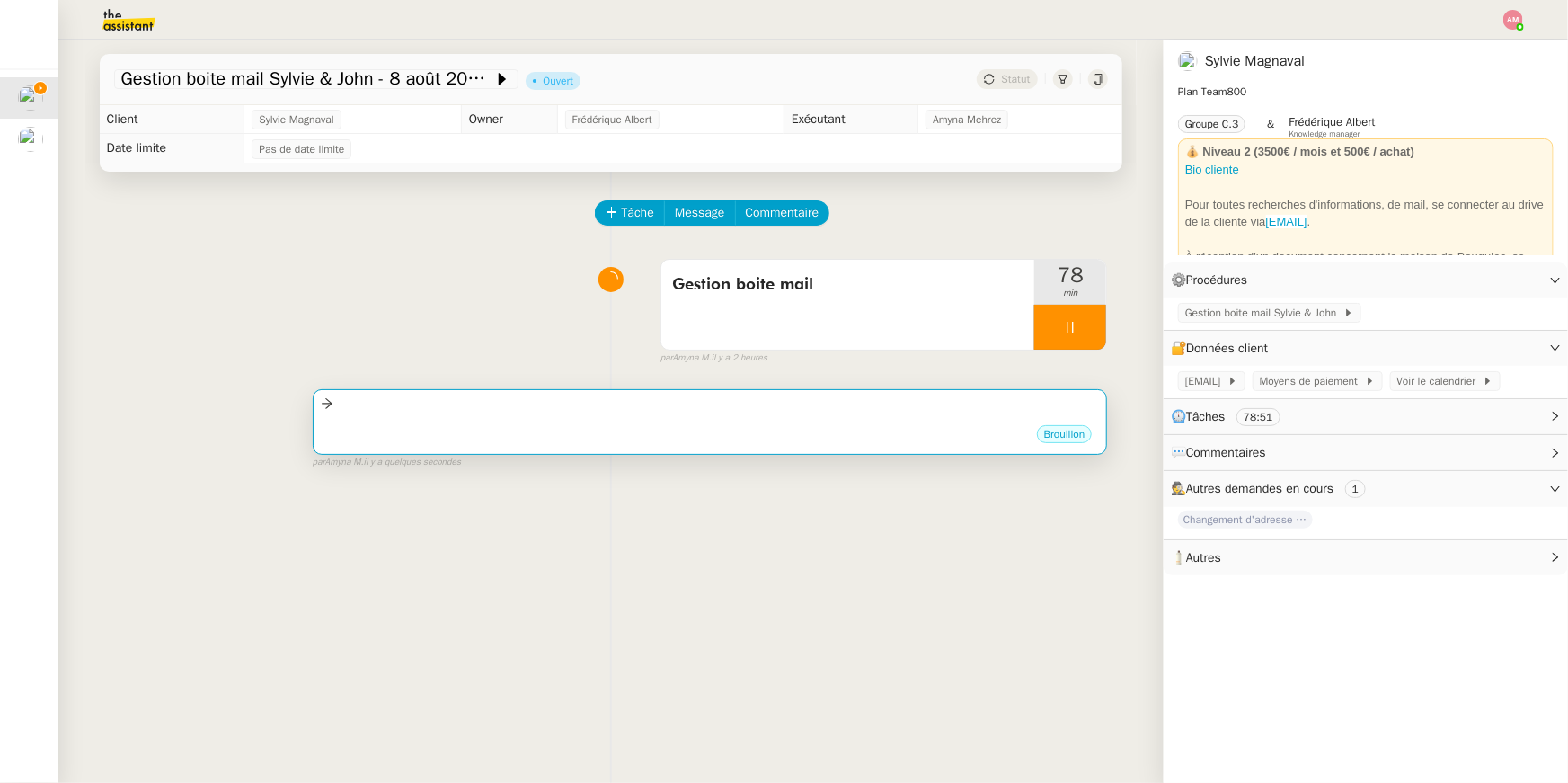 click at bounding box center (710, 404) 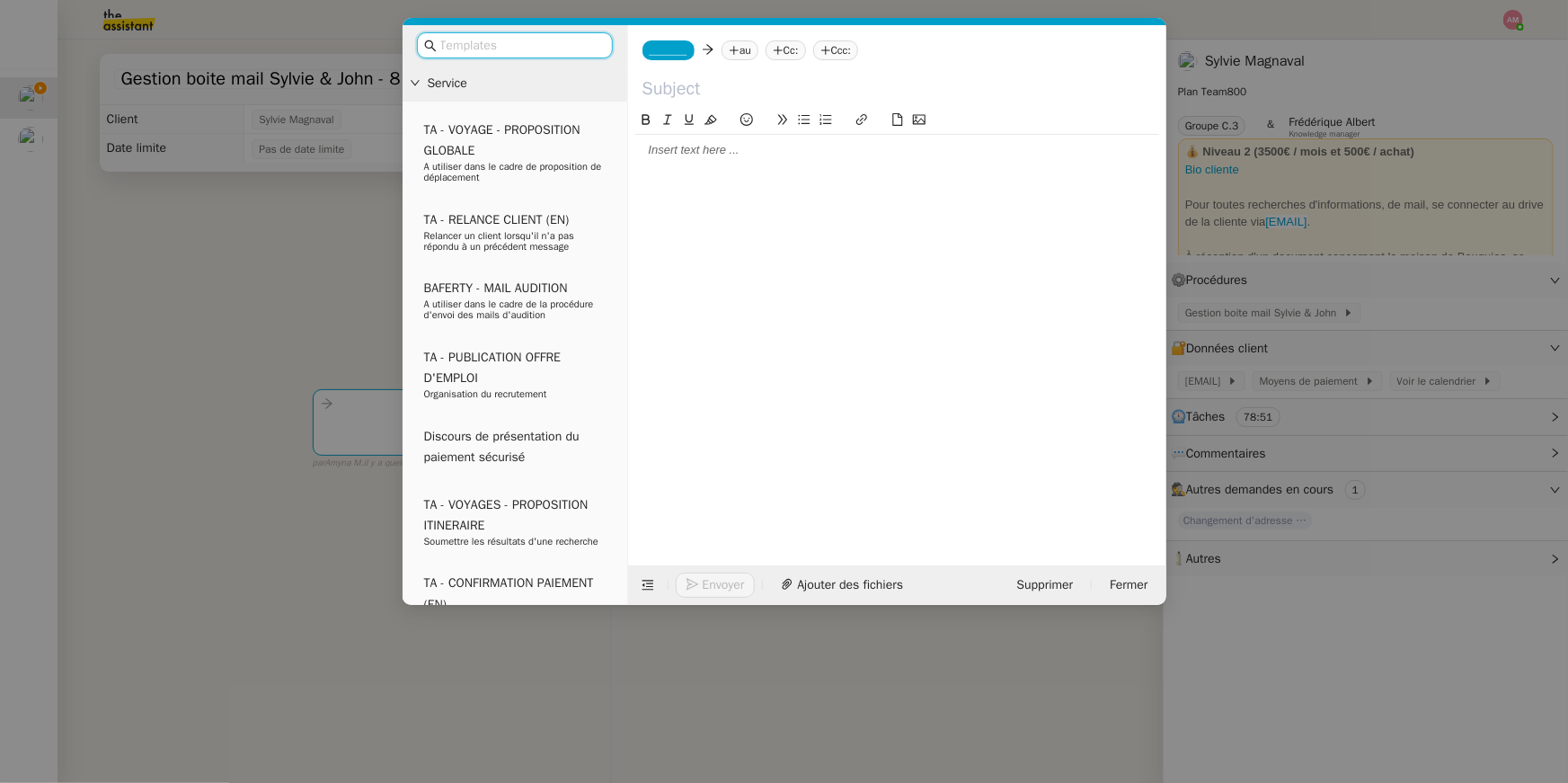 click 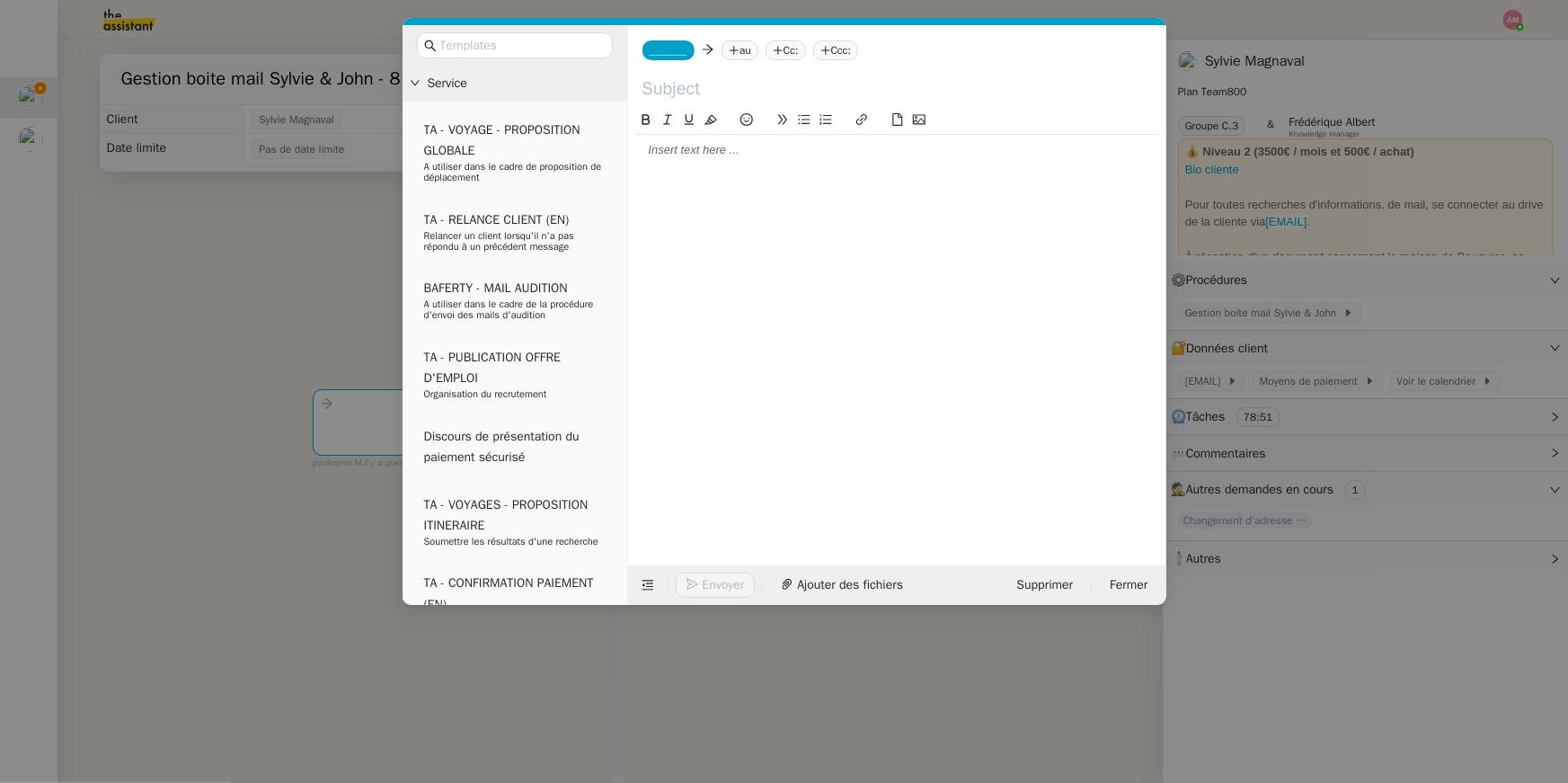 scroll, scrollTop: 0, scrollLeft: 0, axis: both 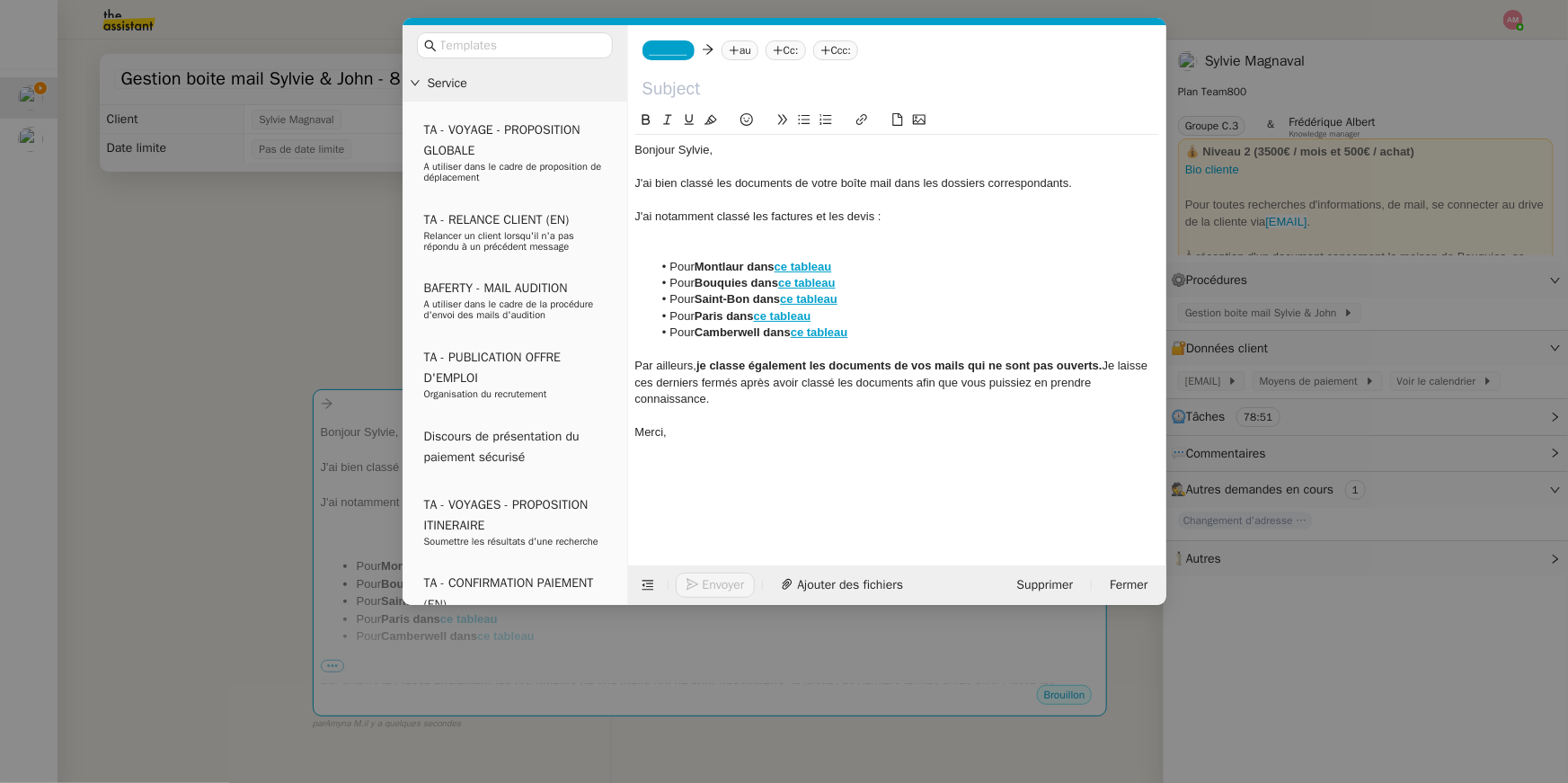 click 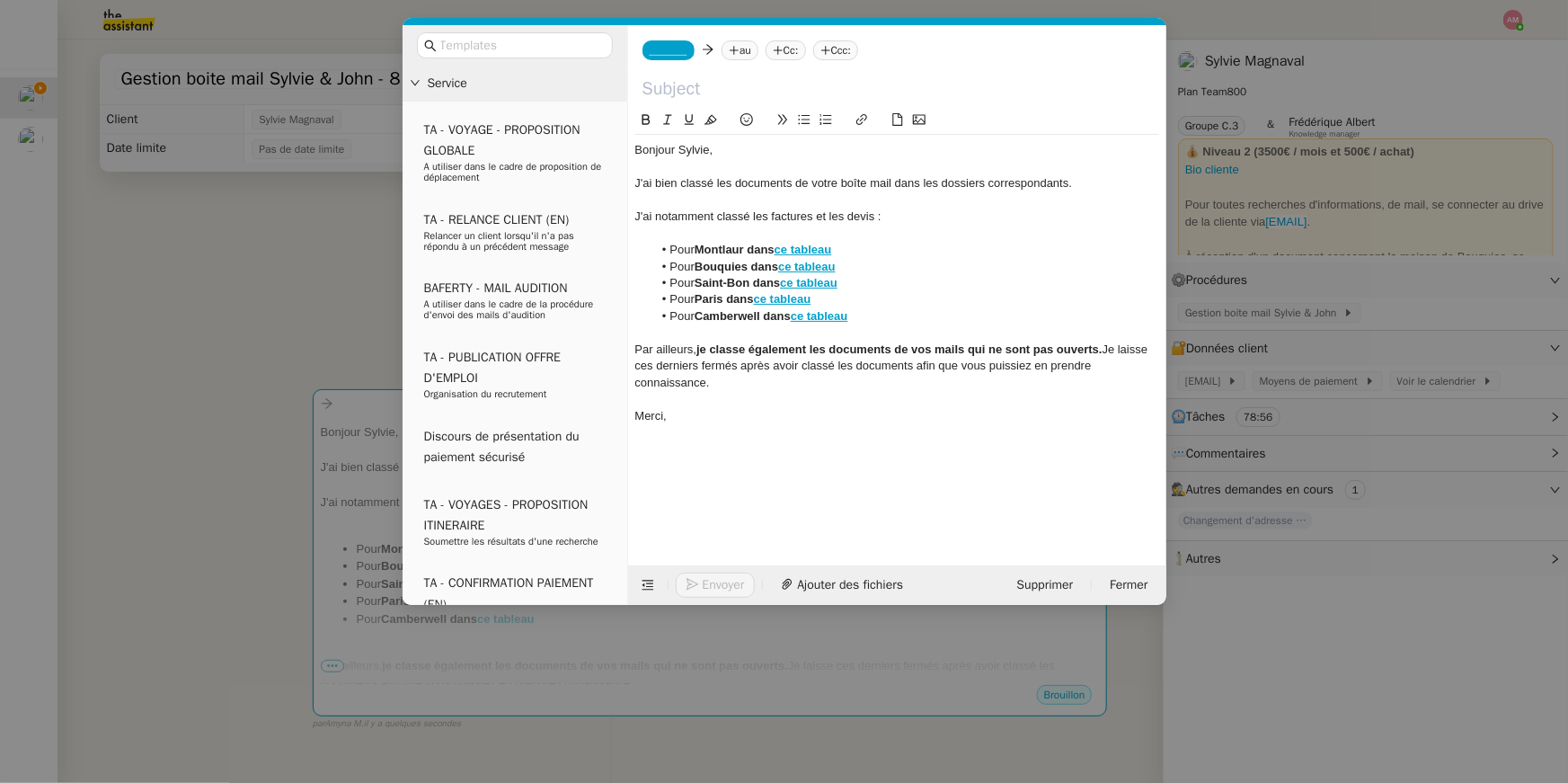 click on "_______" 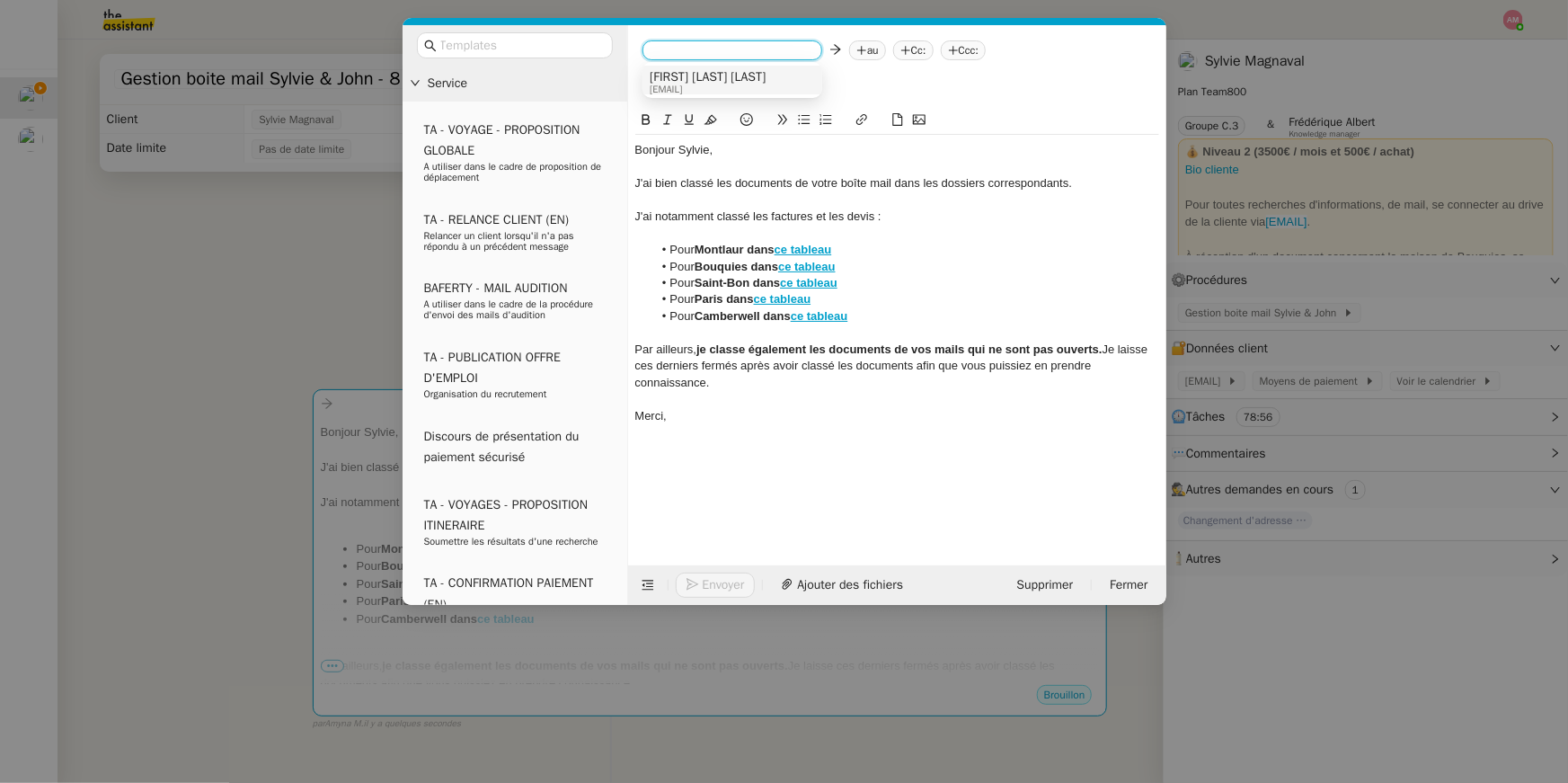 click on "Cobi Magnaval Savage" at bounding box center [707, 77] 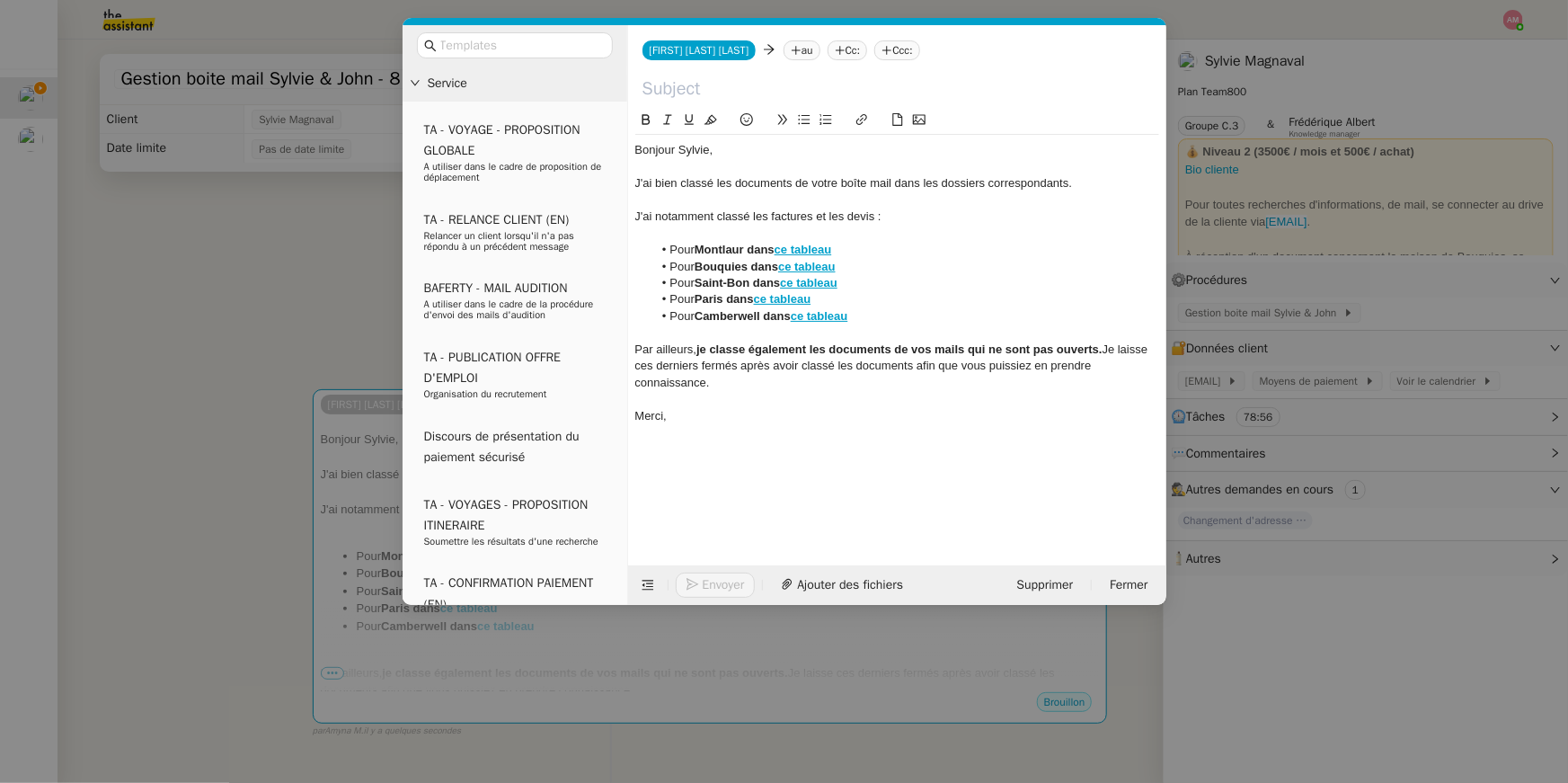 click on "au" 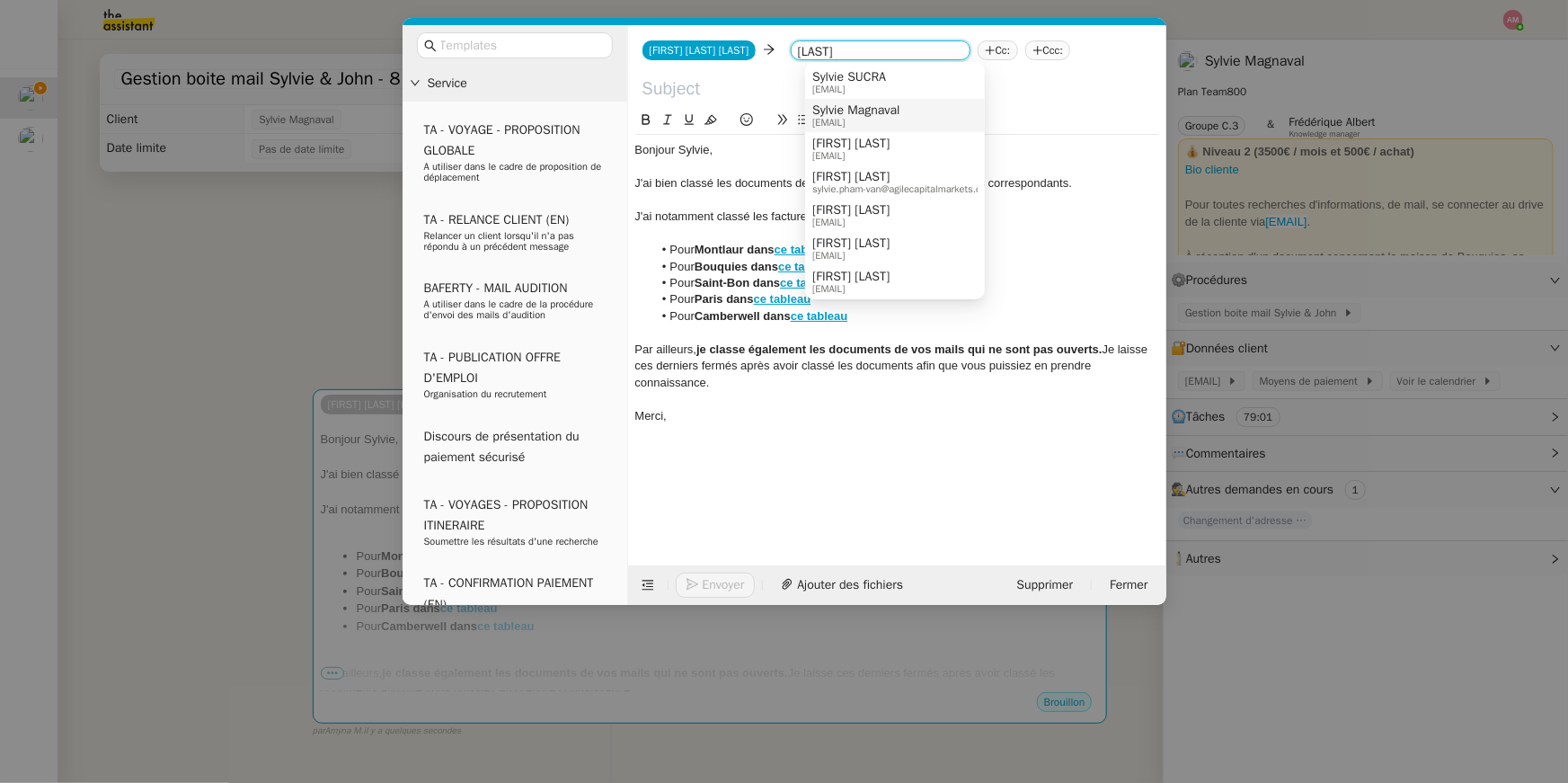 type on "SYLVIE" 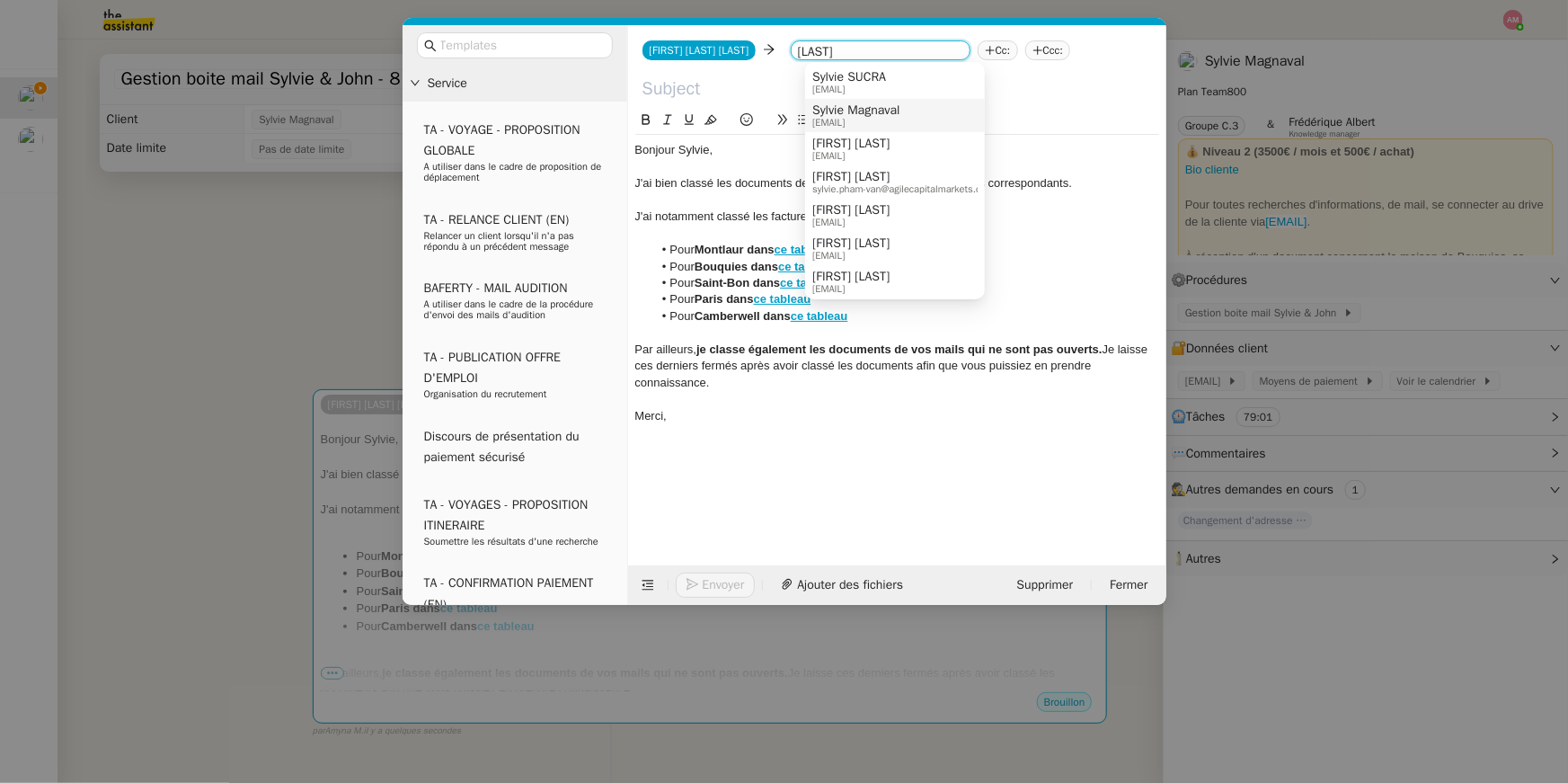 click on "sylvie.magnaval@gmail.com" at bounding box center [881, 122] 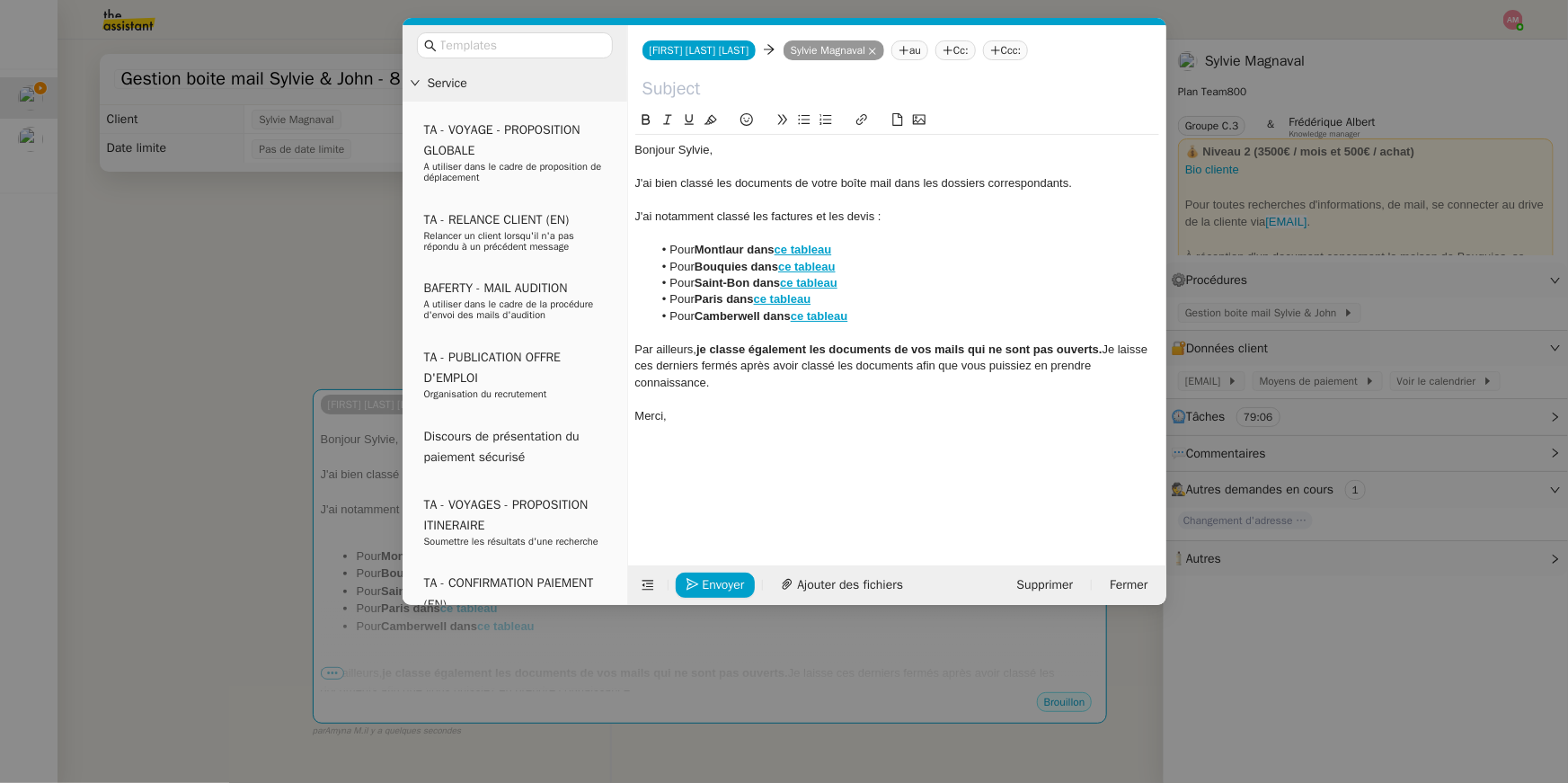 click on "Cc:" 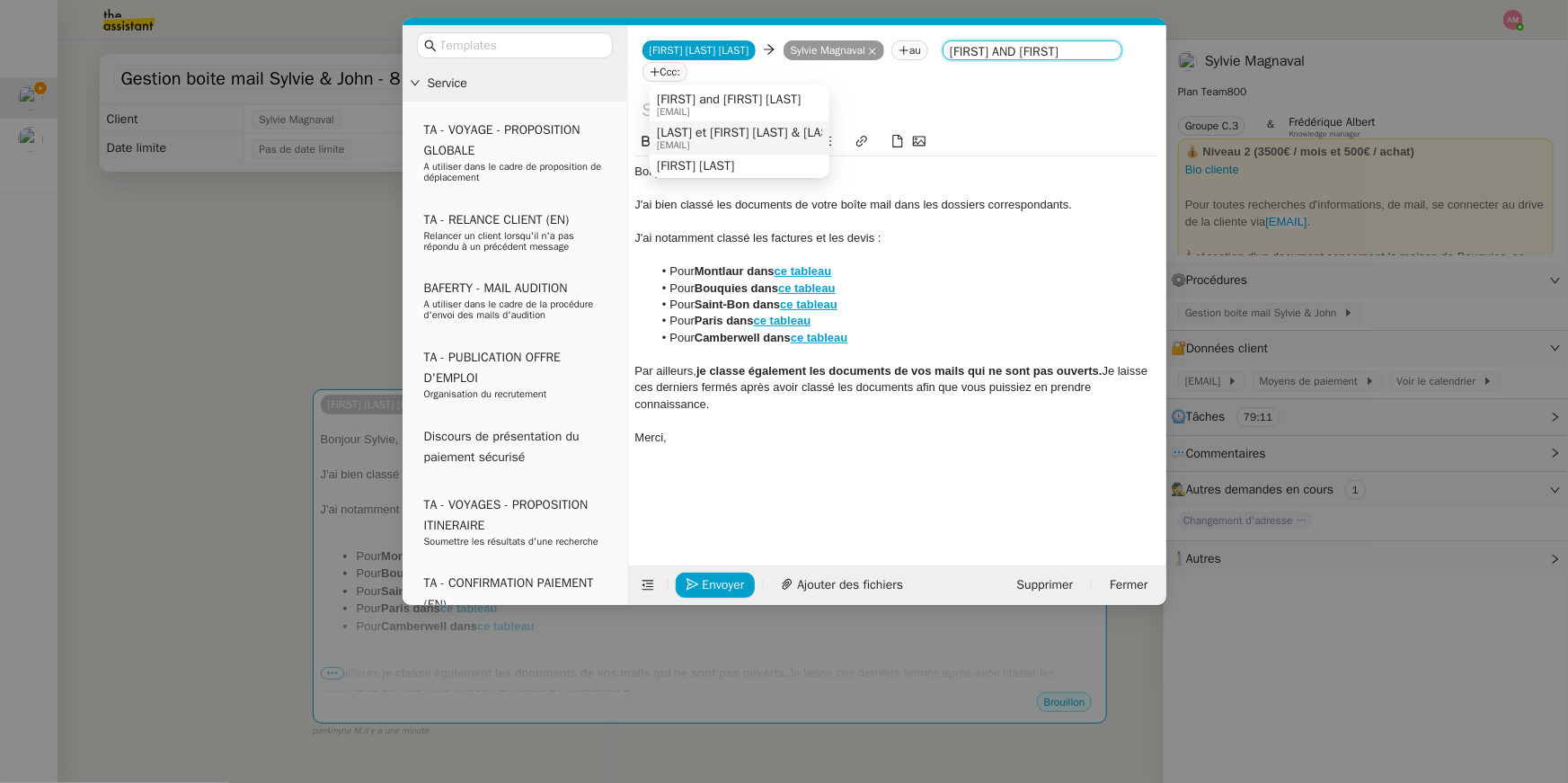 type on "SYLVIE AND JOHN" 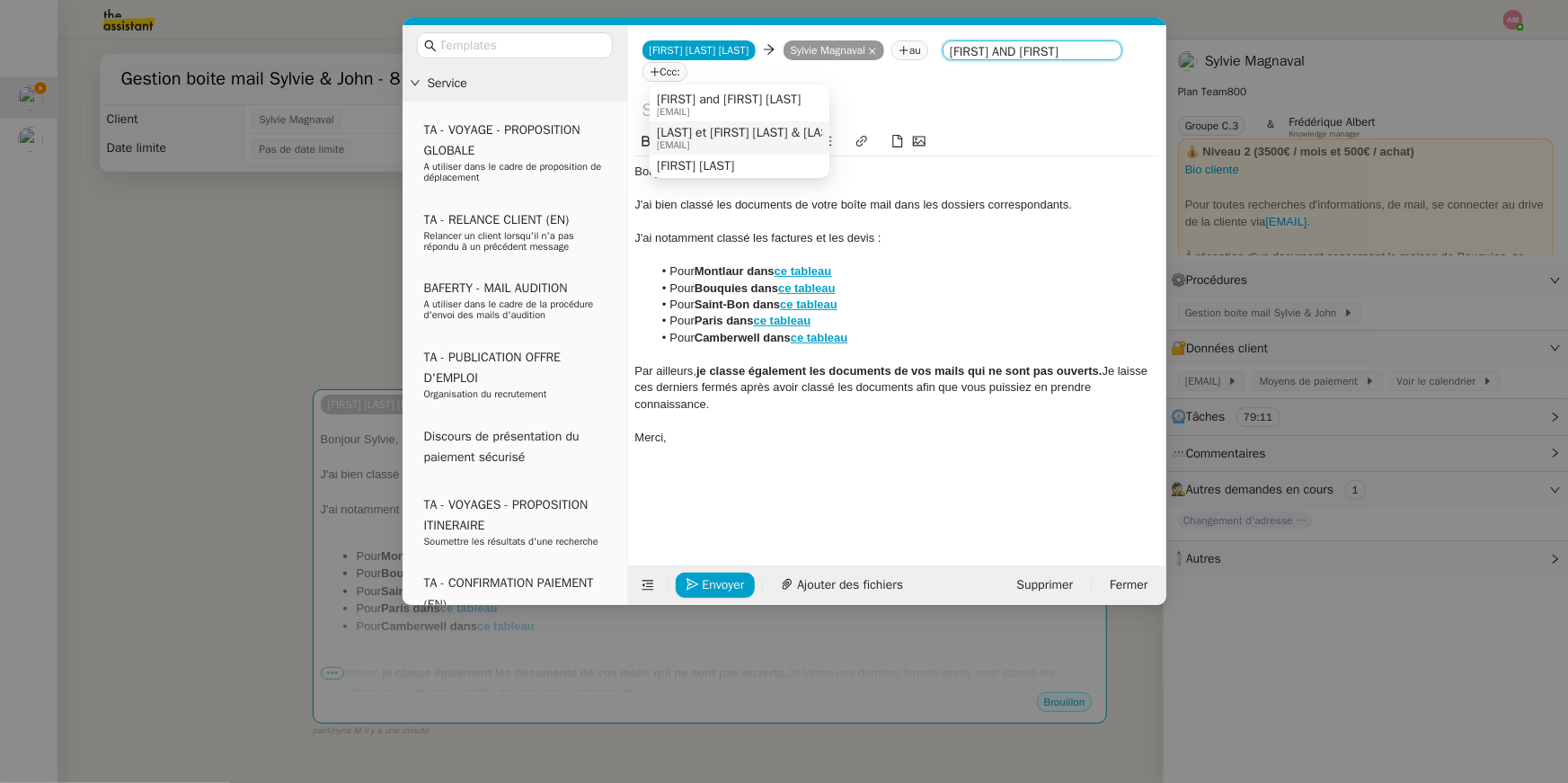click on "sylvieandjohn@gmail.com" at bounding box center [722, 145] 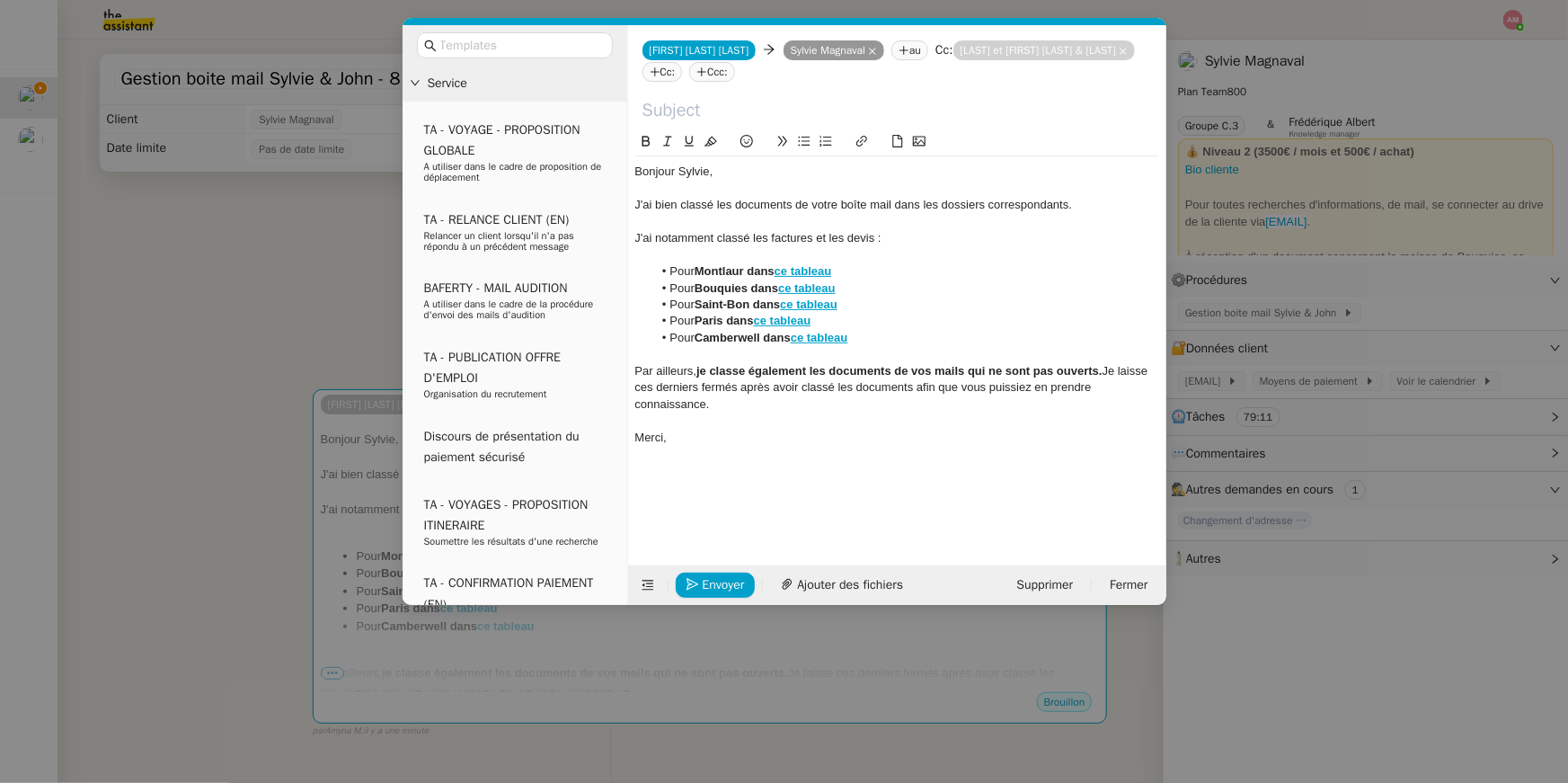 click on "Service TA - VOYAGE - PROPOSITION GLOBALE    A utiliser dans le cadre de proposition de déplacement TA - RELANCE CLIENT (EN)    Relancer un client lorsqu'il n'a pas répondu à un précédent message BAFERTY - MAIL AUDITION    A utiliser dans le cadre de la procédure d'envoi des mails d'audition TA - PUBLICATION OFFRE D'EMPLOI     Organisation du recrutement Discours de présentation du paiement sécurisé    TA - VOYAGES - PROPOSITION ITINERAIRE    Soumettre les résultats d'une recherche TA - CONFIRMATION PAIEMENT (EN)    Confirmer avec le client de modèle de transaction - Attention Plan Pro nécessaire. TA - COURRIER EXPEDIE (recommandé)    A utiliser dans le cadre de l'envoi d'un courrier recommandé TA - PARTAGE DE CALENDRIER (EN)    A utiliser pour demander au client de partager son calendrier afin de faciliter l'accès et la gestion PSPI - Appel de fonds MJL    A utiliser dans le cadre de la procédure d'appel de fonds MJL TA - RELANCE CLIENT    TA - AR PROCEDURES        21 YIELD" at bounding box center (784, 391) 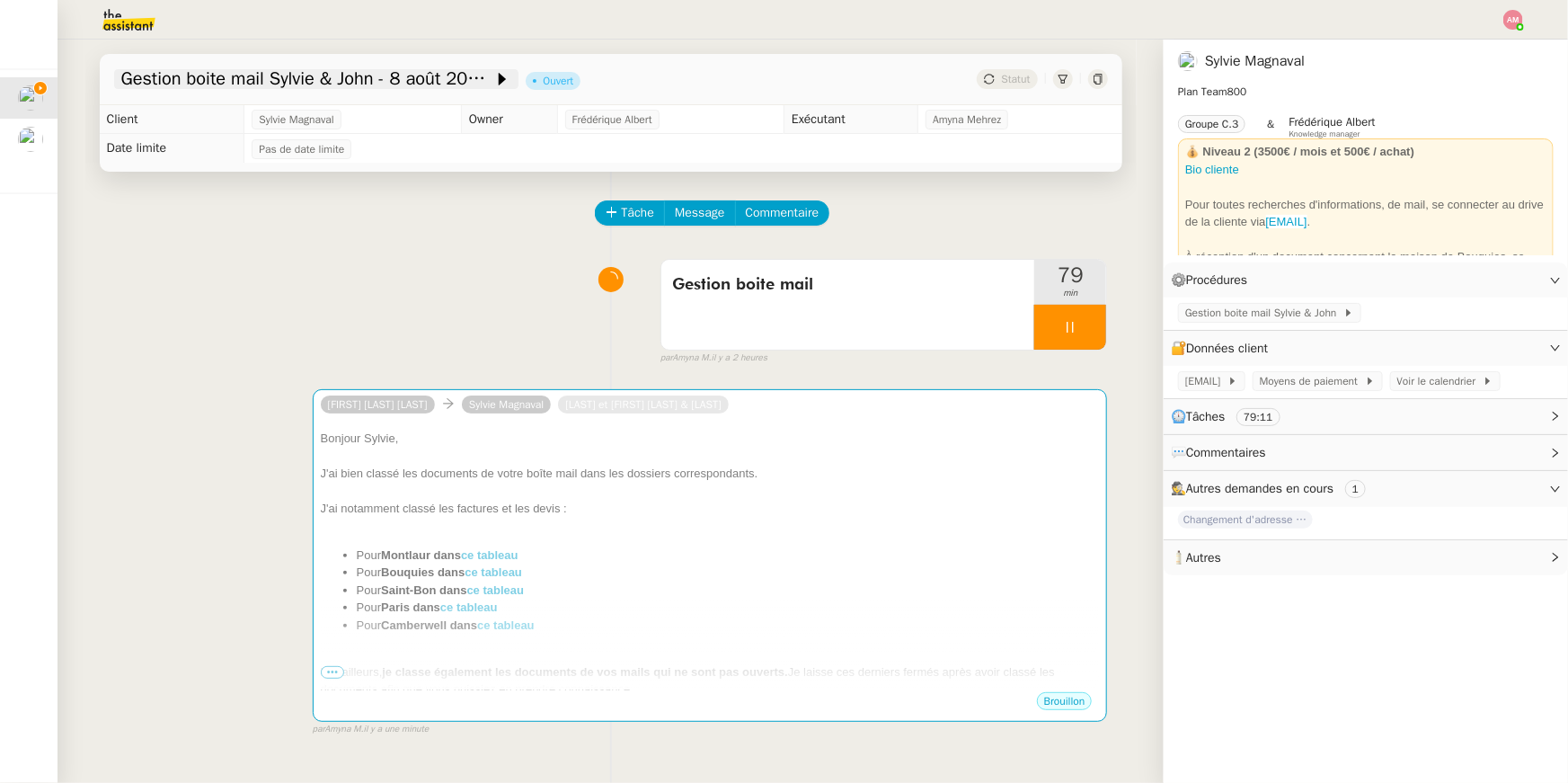 click on "Gestion boite mail Sylvie & John - 8 août 2025" 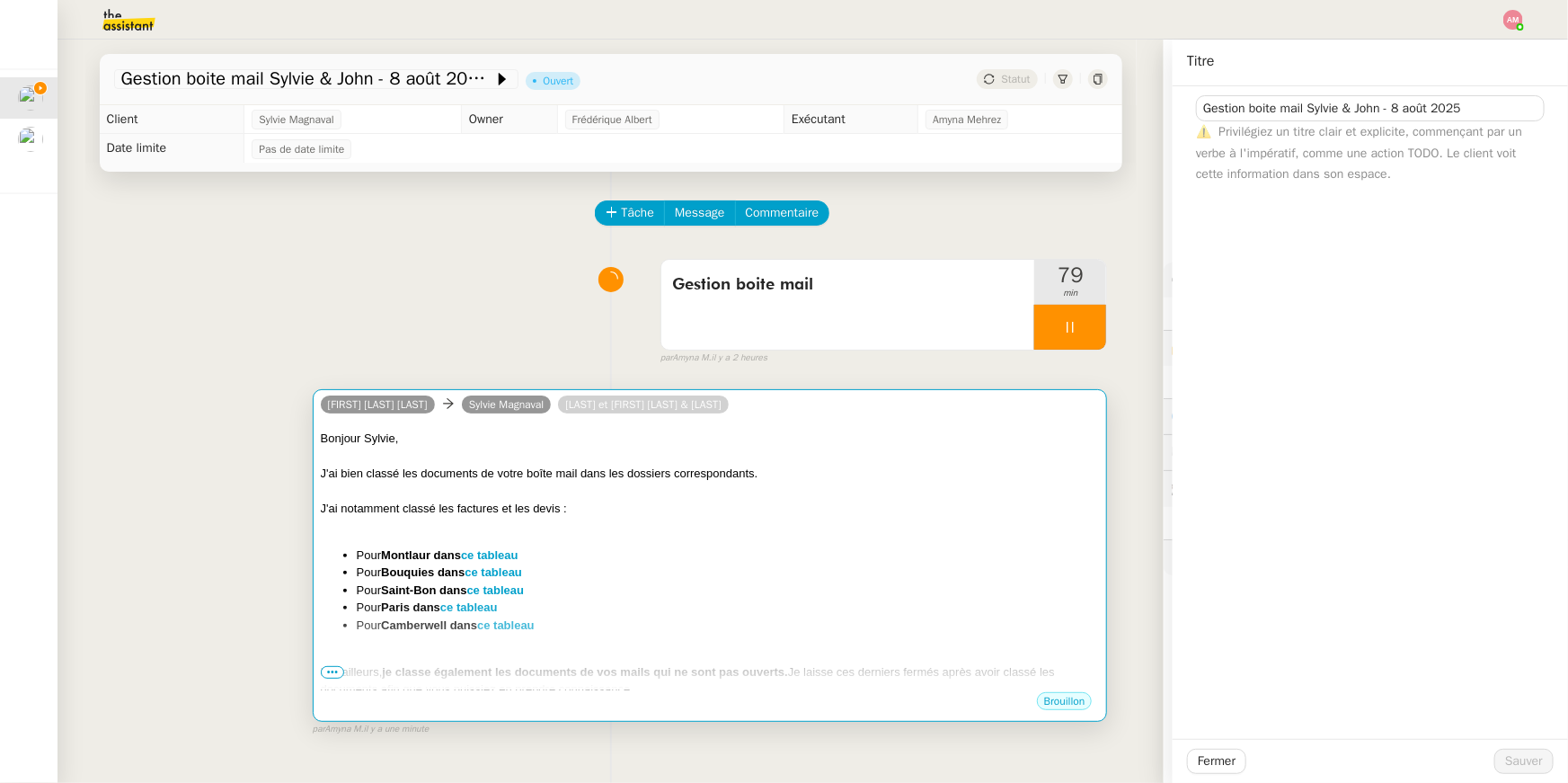 click at bounding box center [710, 456] 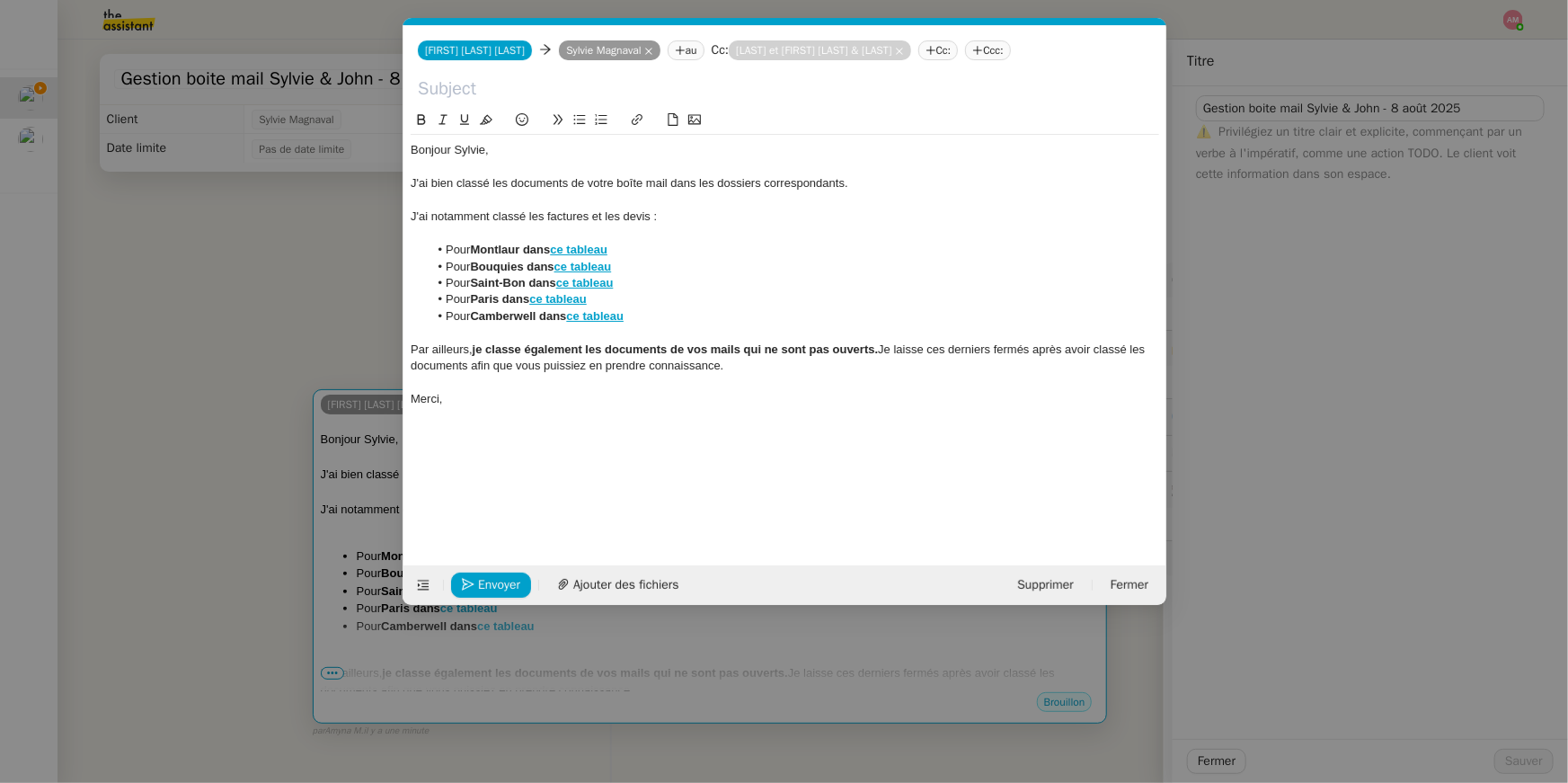 scroll, scrollTop: 0, scrollLeft: 38, axis: horizontal 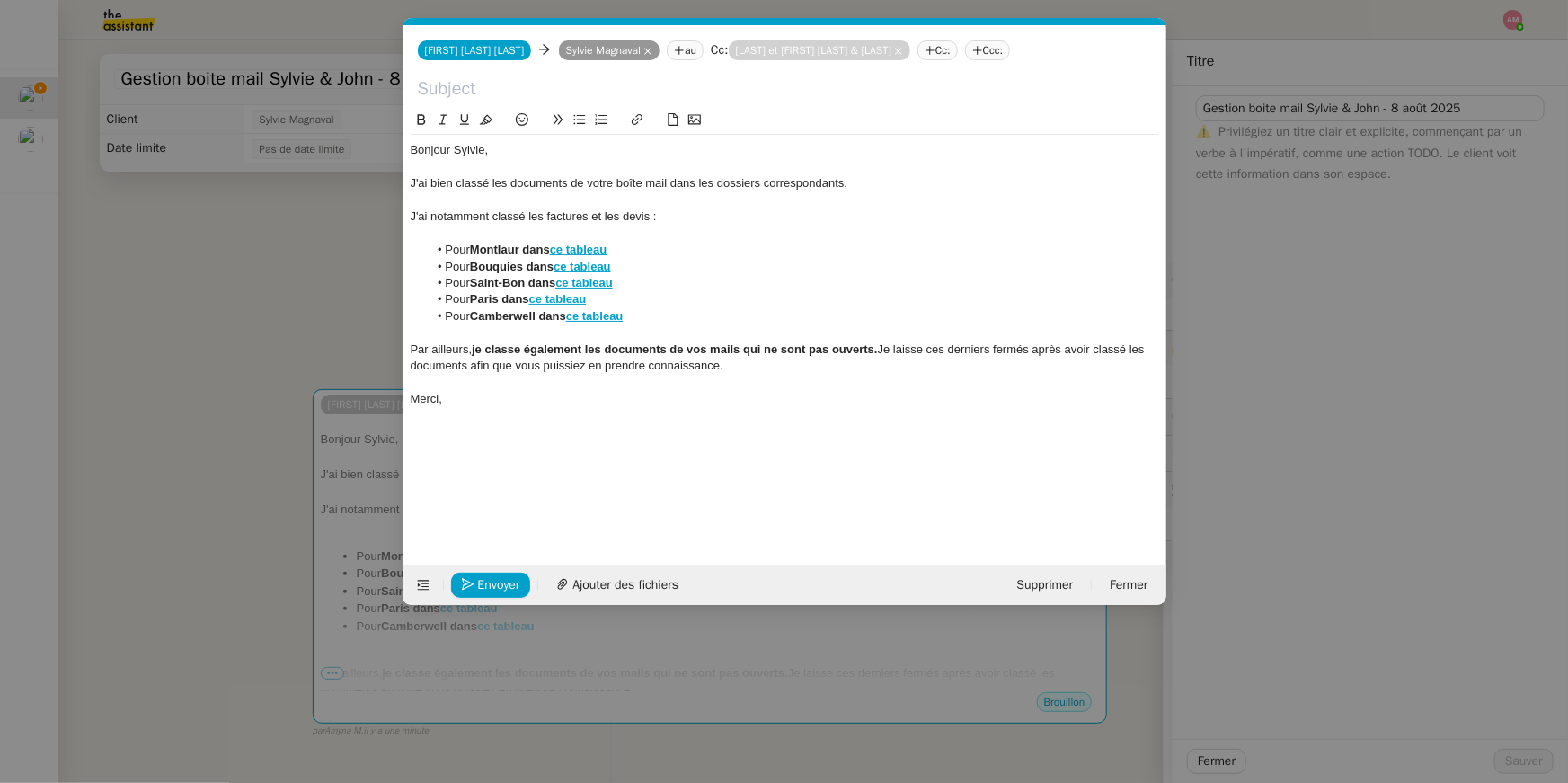 click 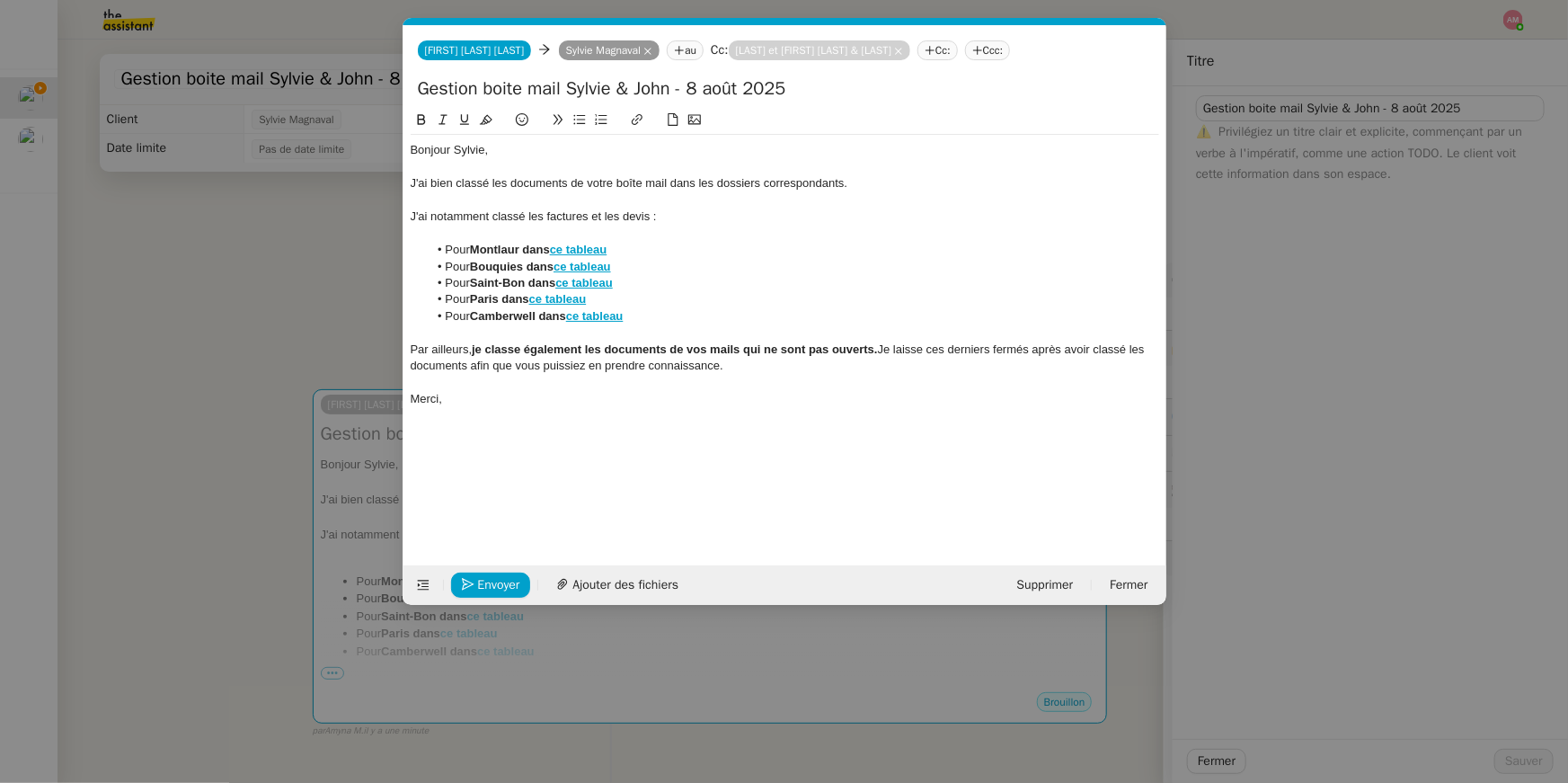 drag, startPoint x: 421, startPoint y: 90, endPoint x: 385, endPoint y: 88, distance: 36.055513 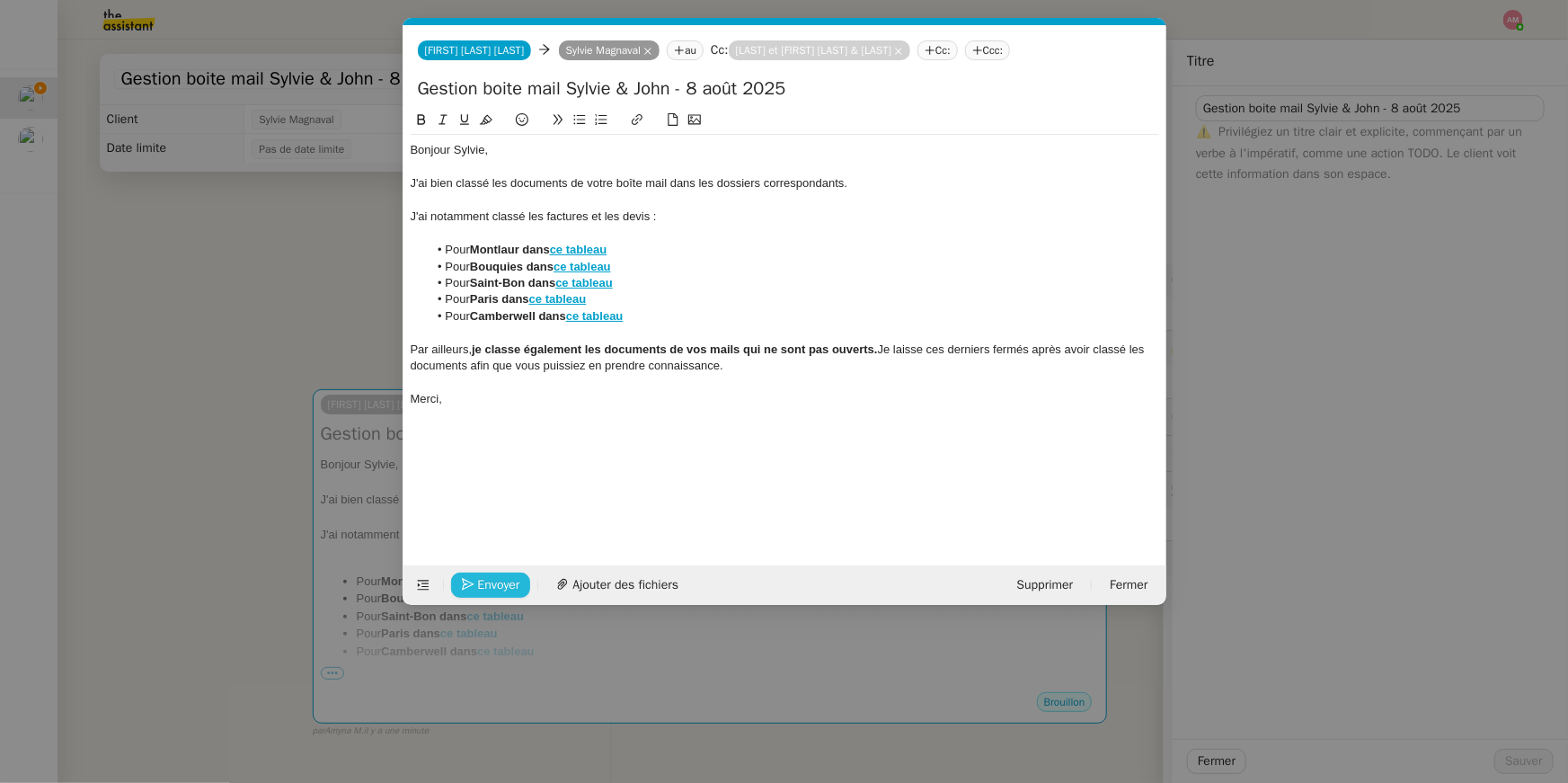 click on "Envoyer" 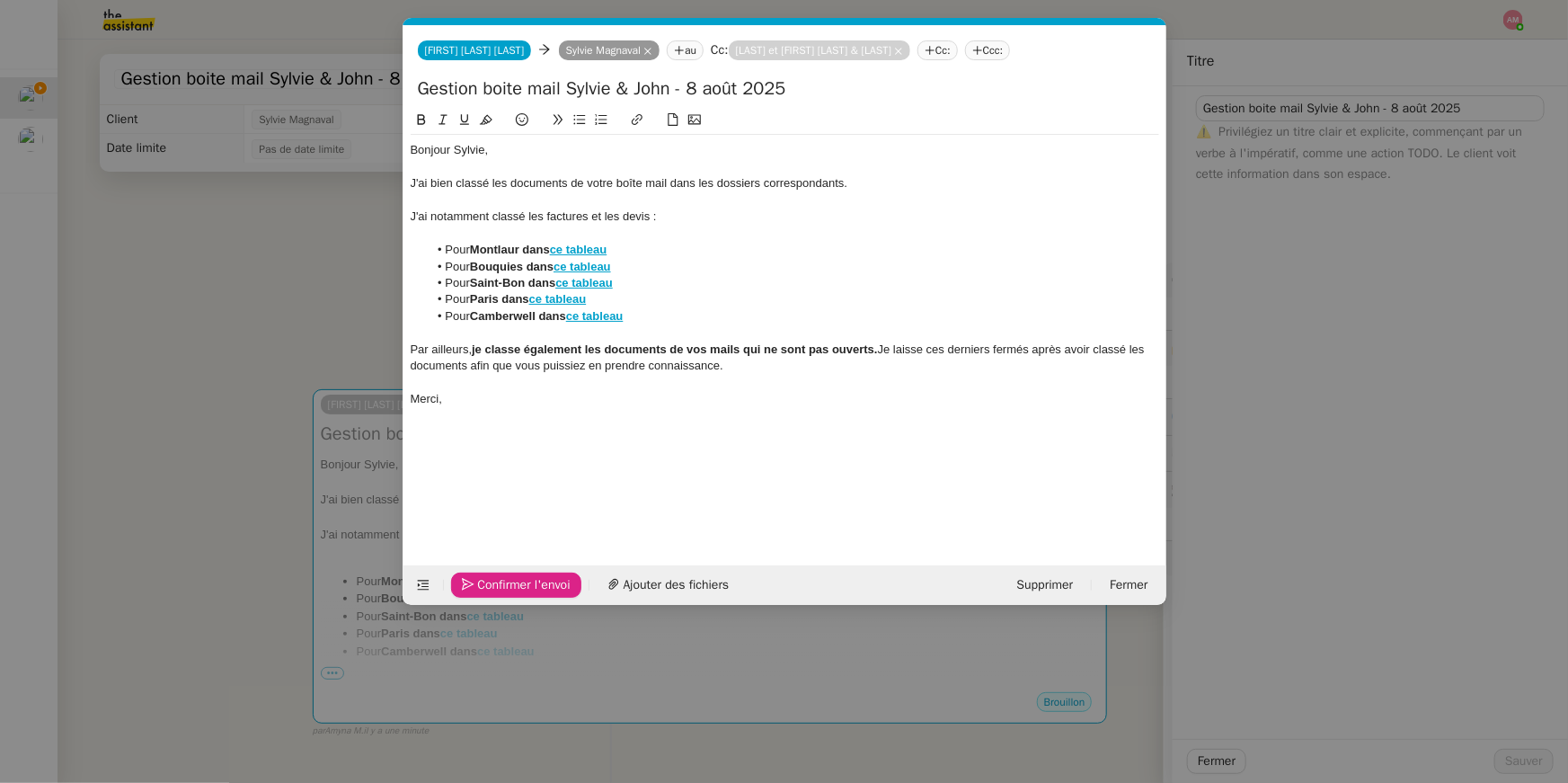 click on "Confirmer l'envoi" 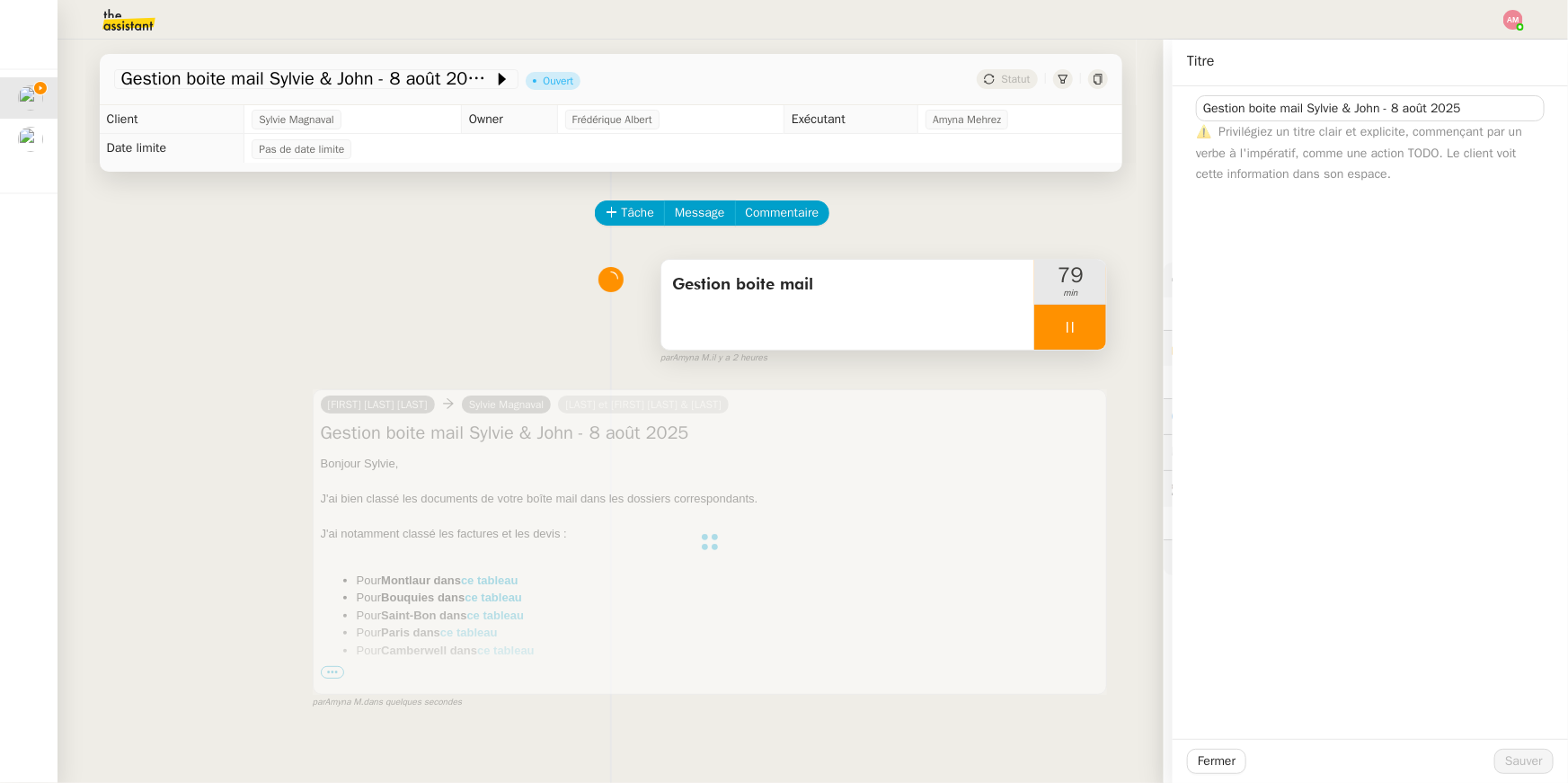 click at bounding box center [1070, 327] 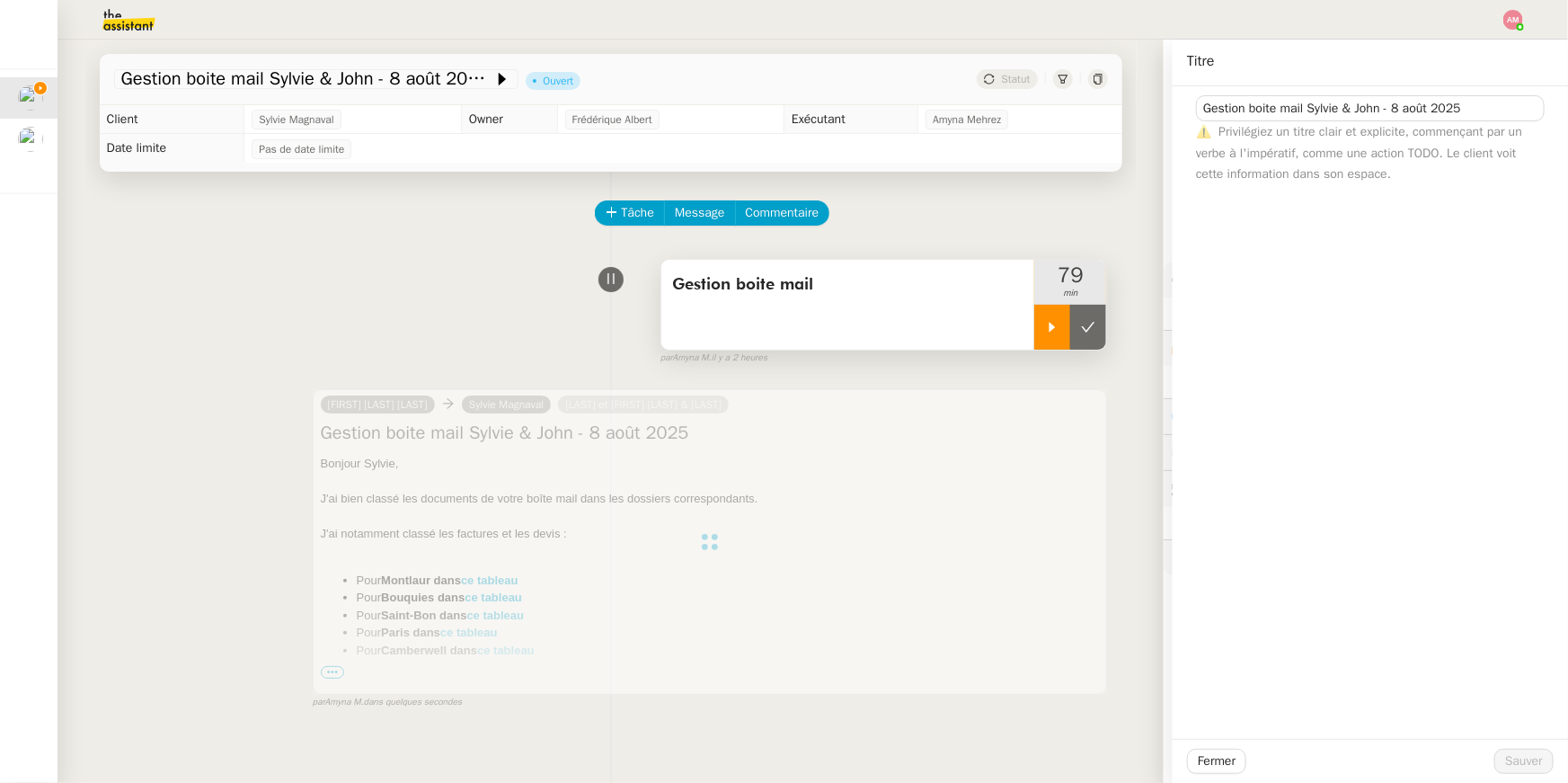 click at bounding box center (1088, 327) 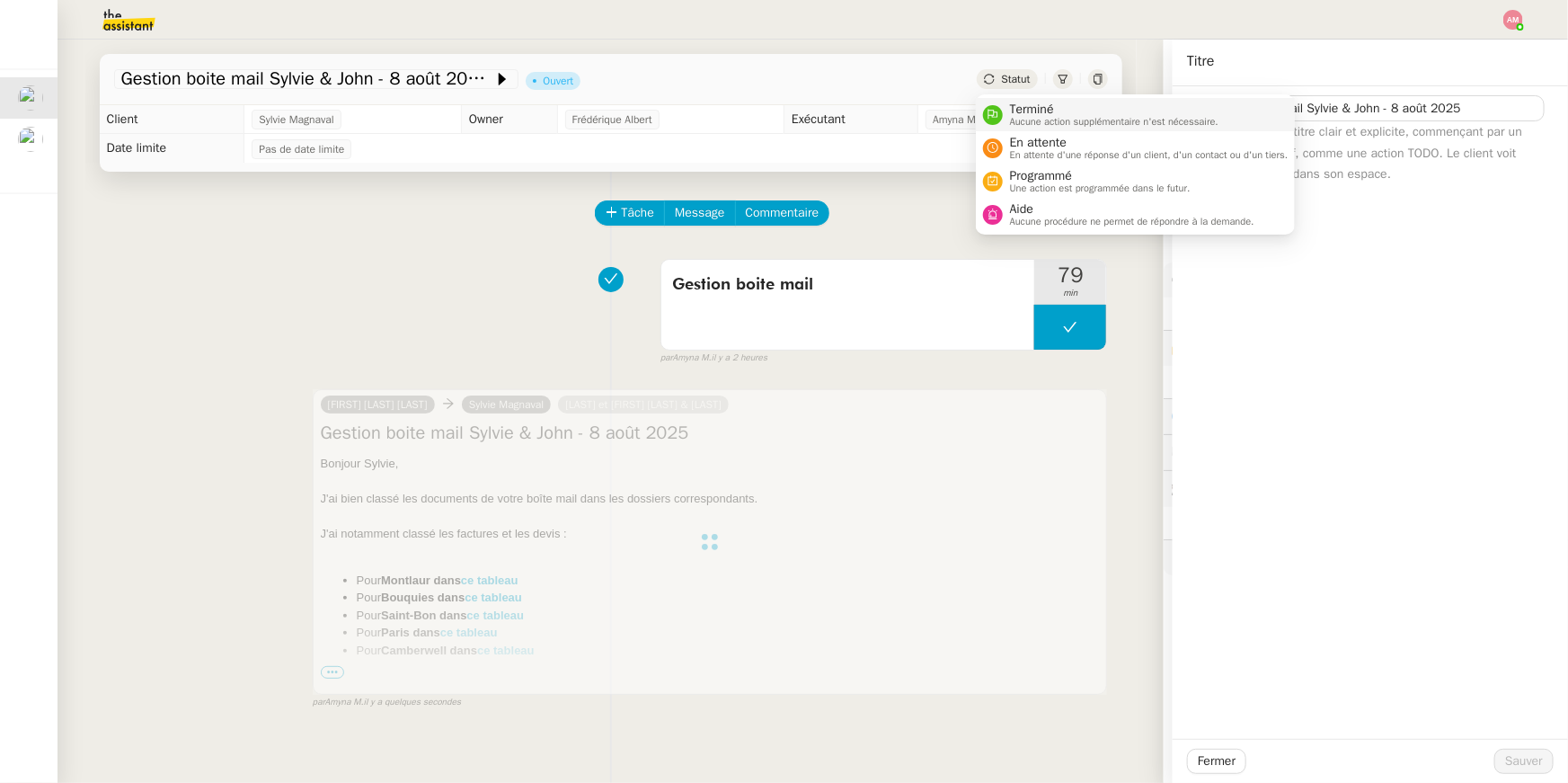 click on "Terminé Aucune action supplémentaire n'est nécessaire." at bounding box center (1136, 114) 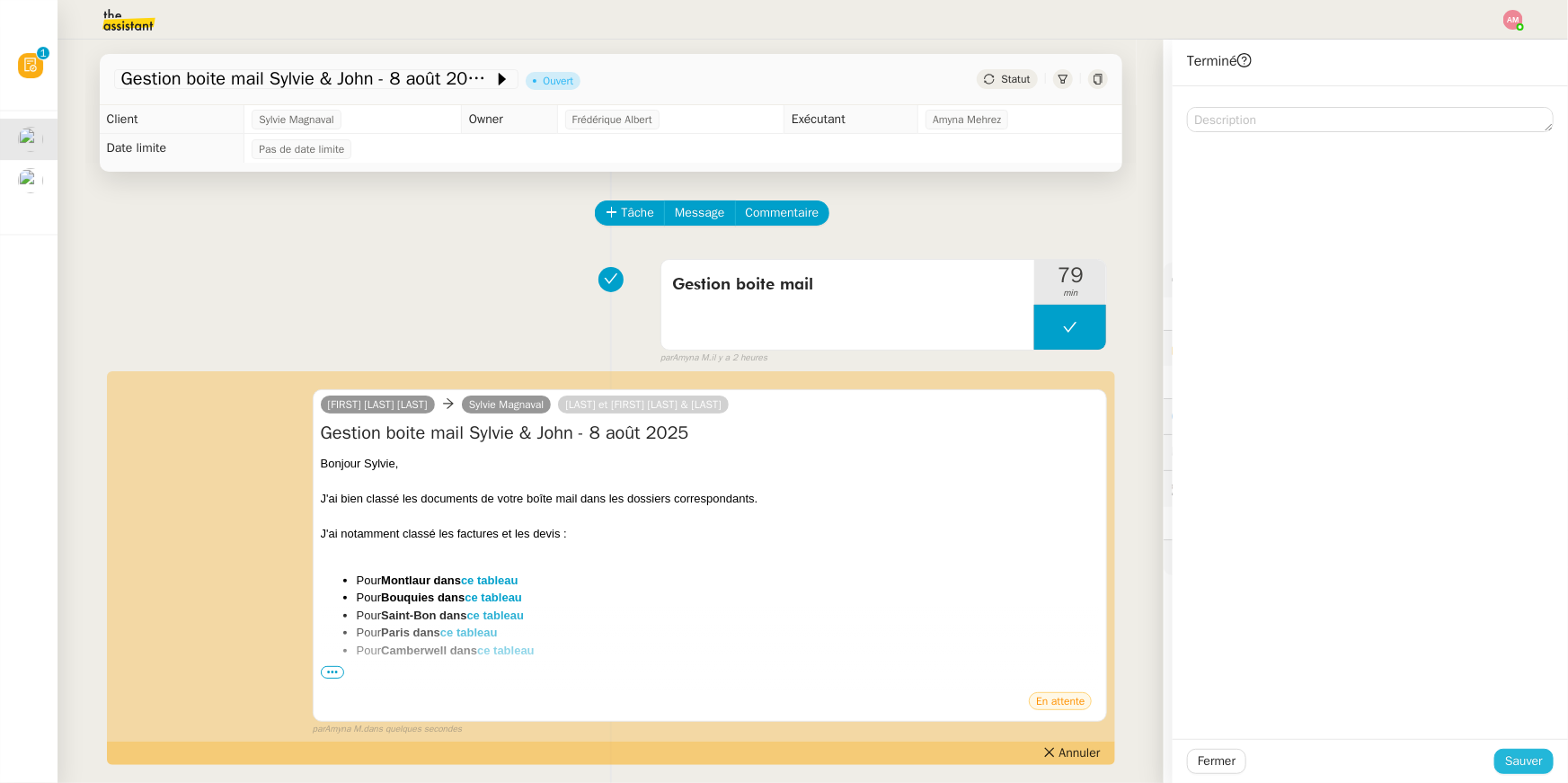 click on "Sauver" 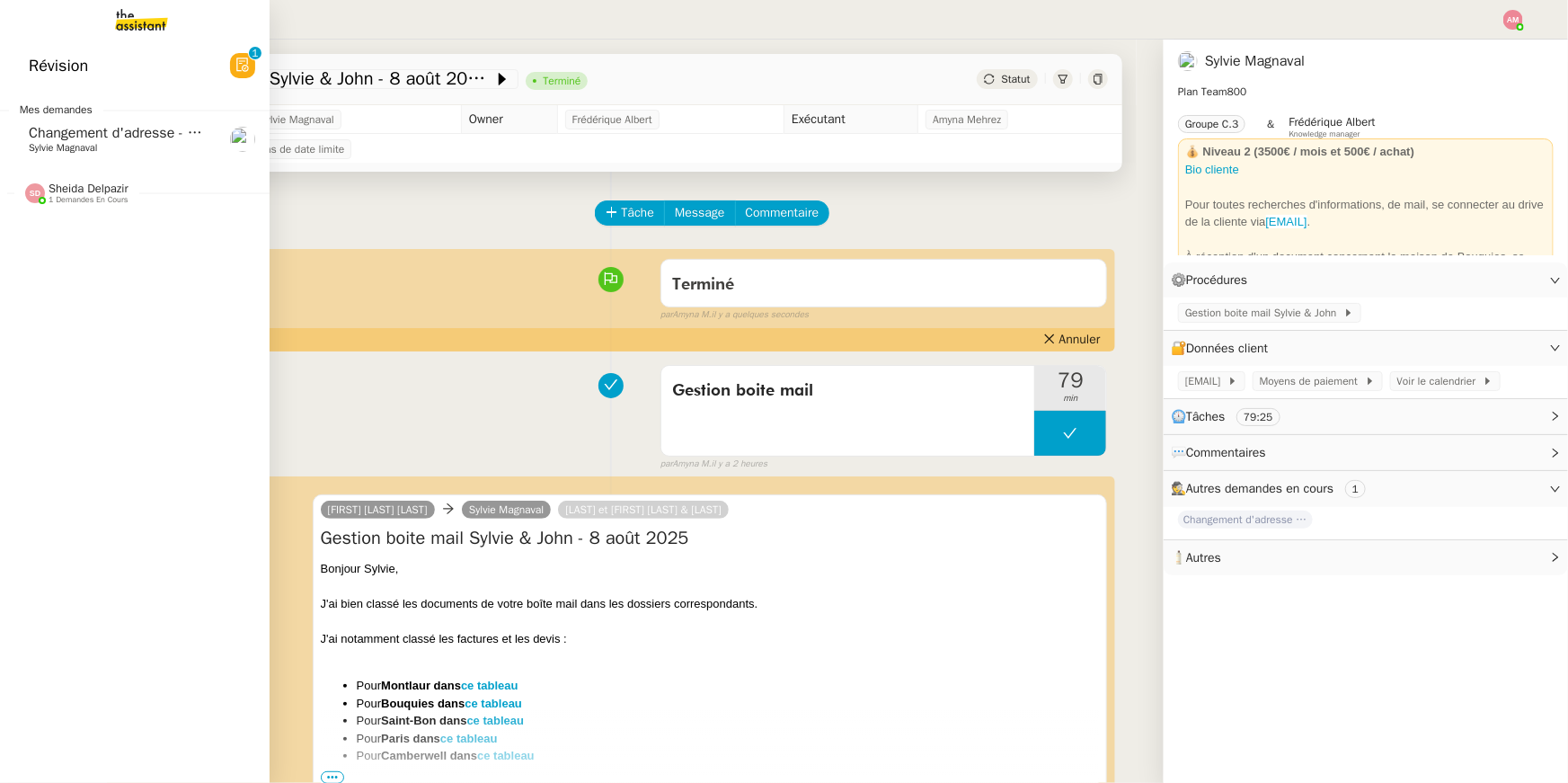 click on "Changement d'adresse - SOGECAP" 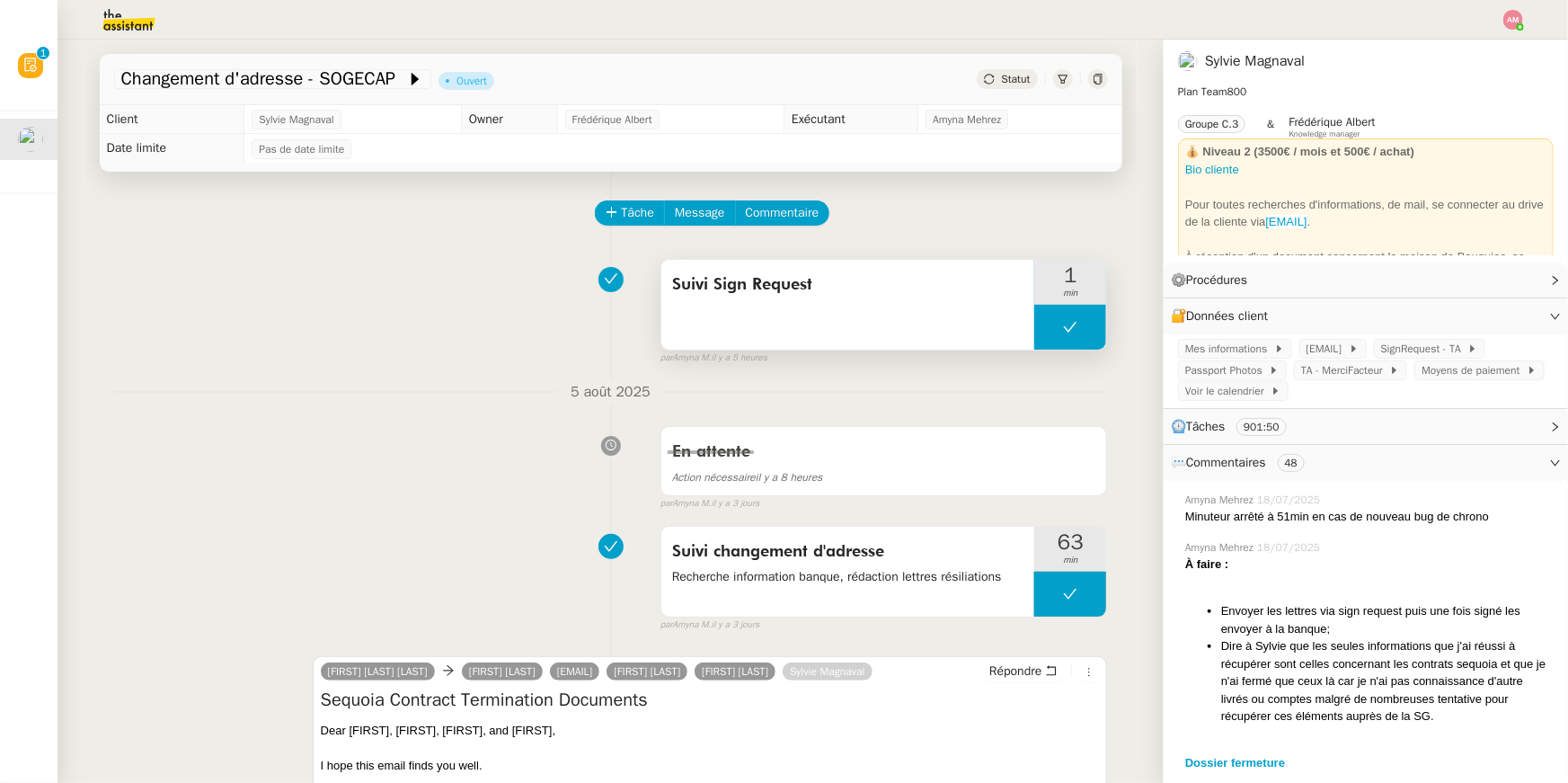 click at bounding box center [1070, 327] 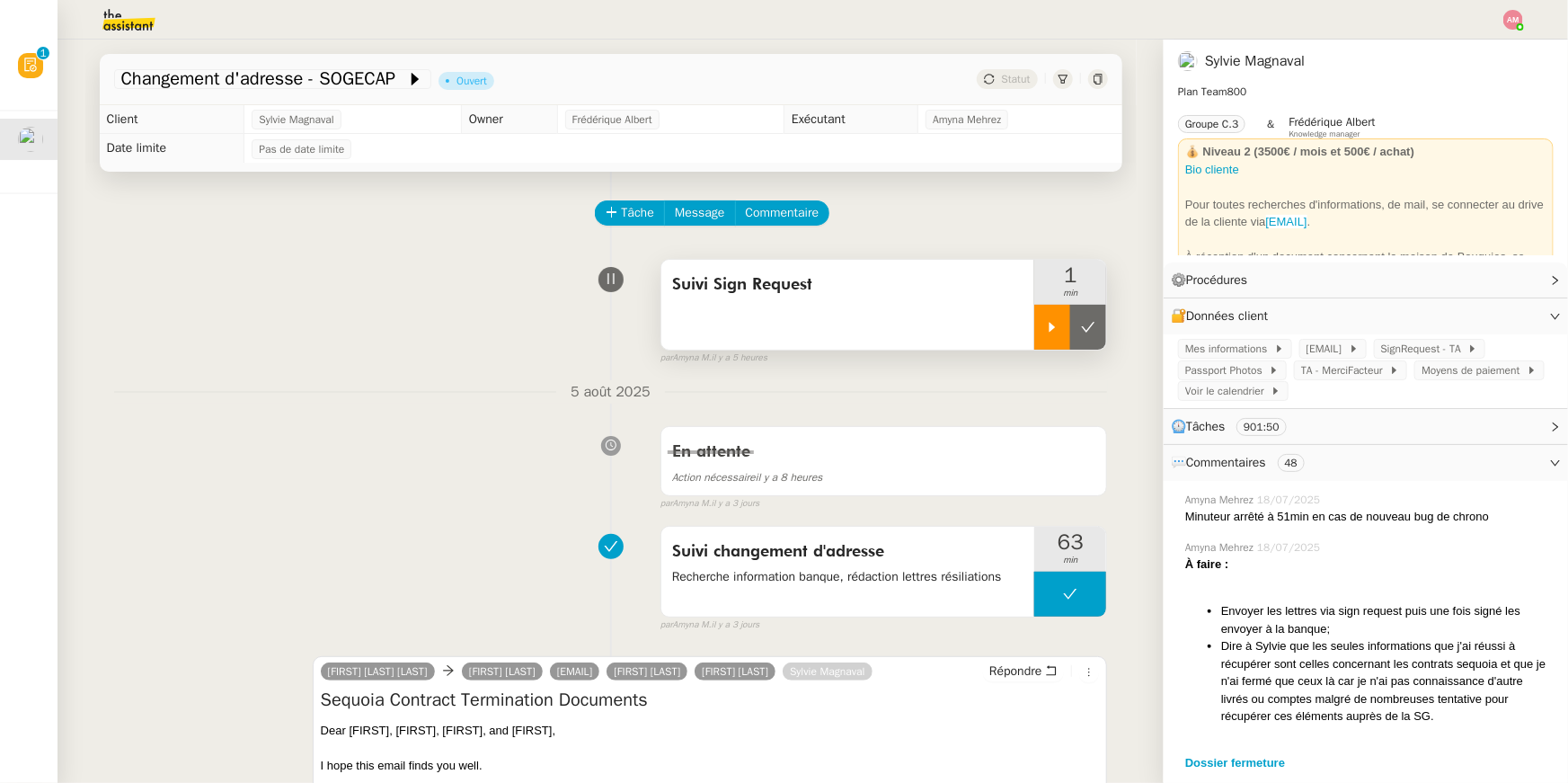 click 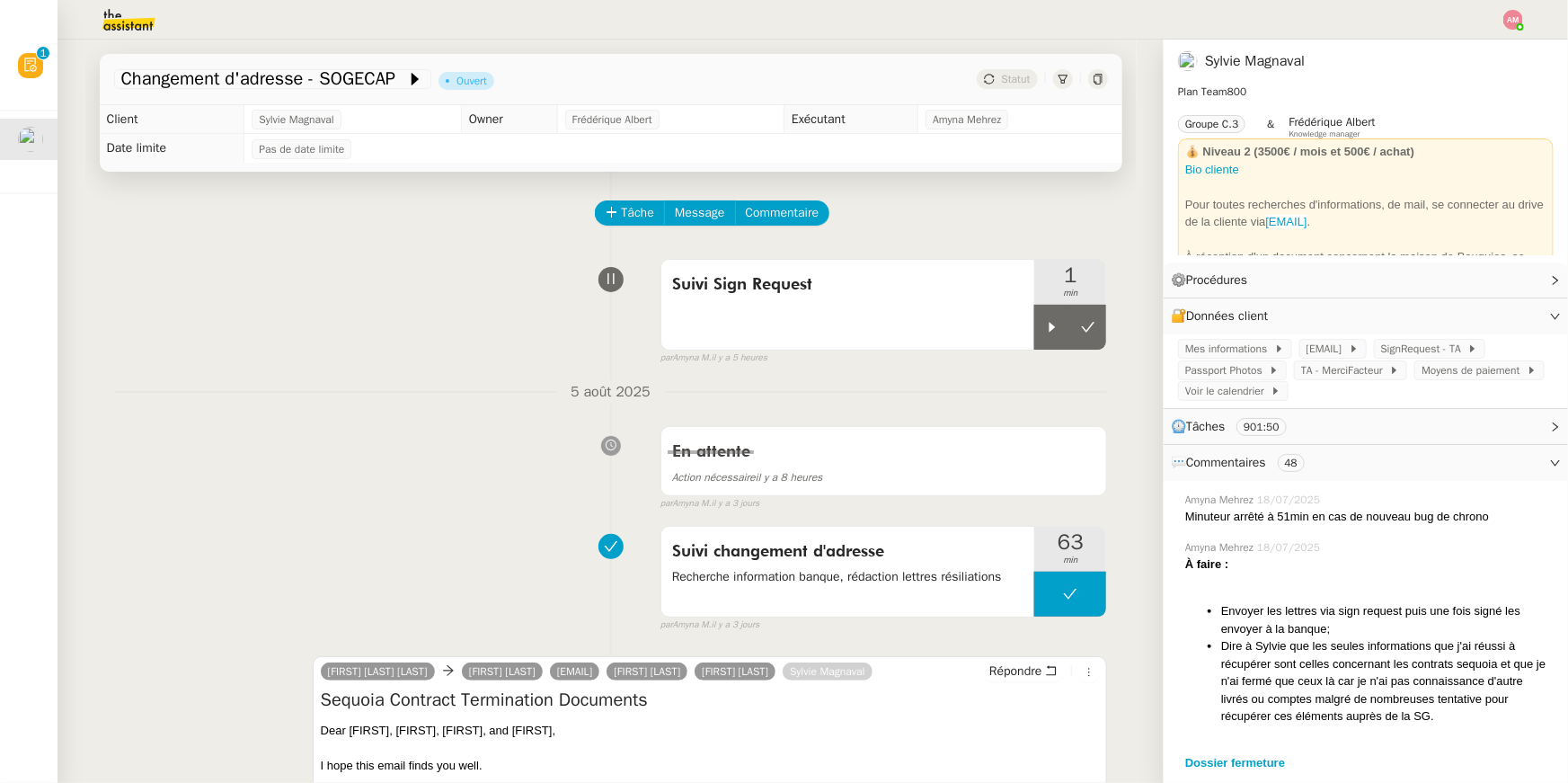 click 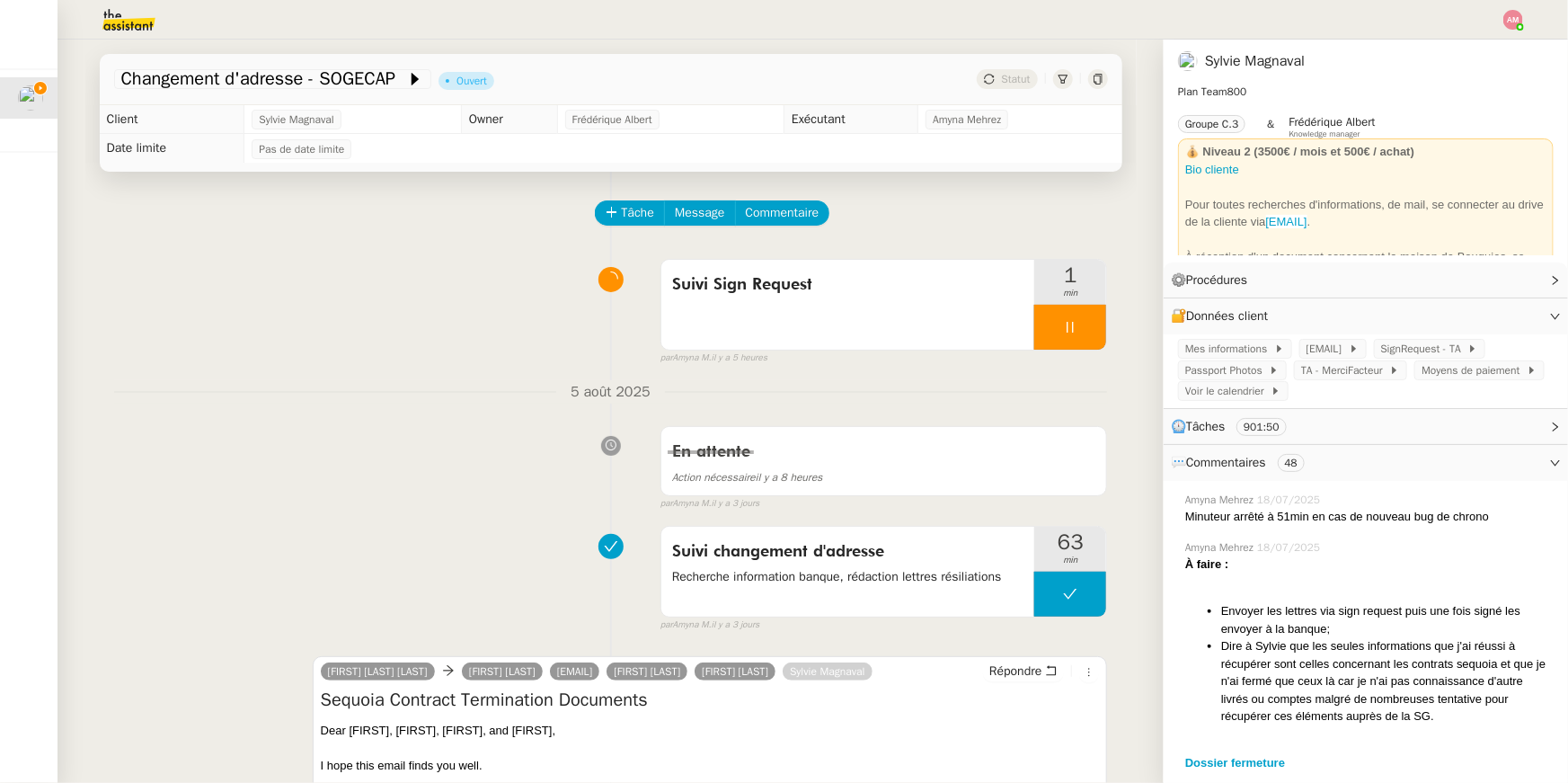 click 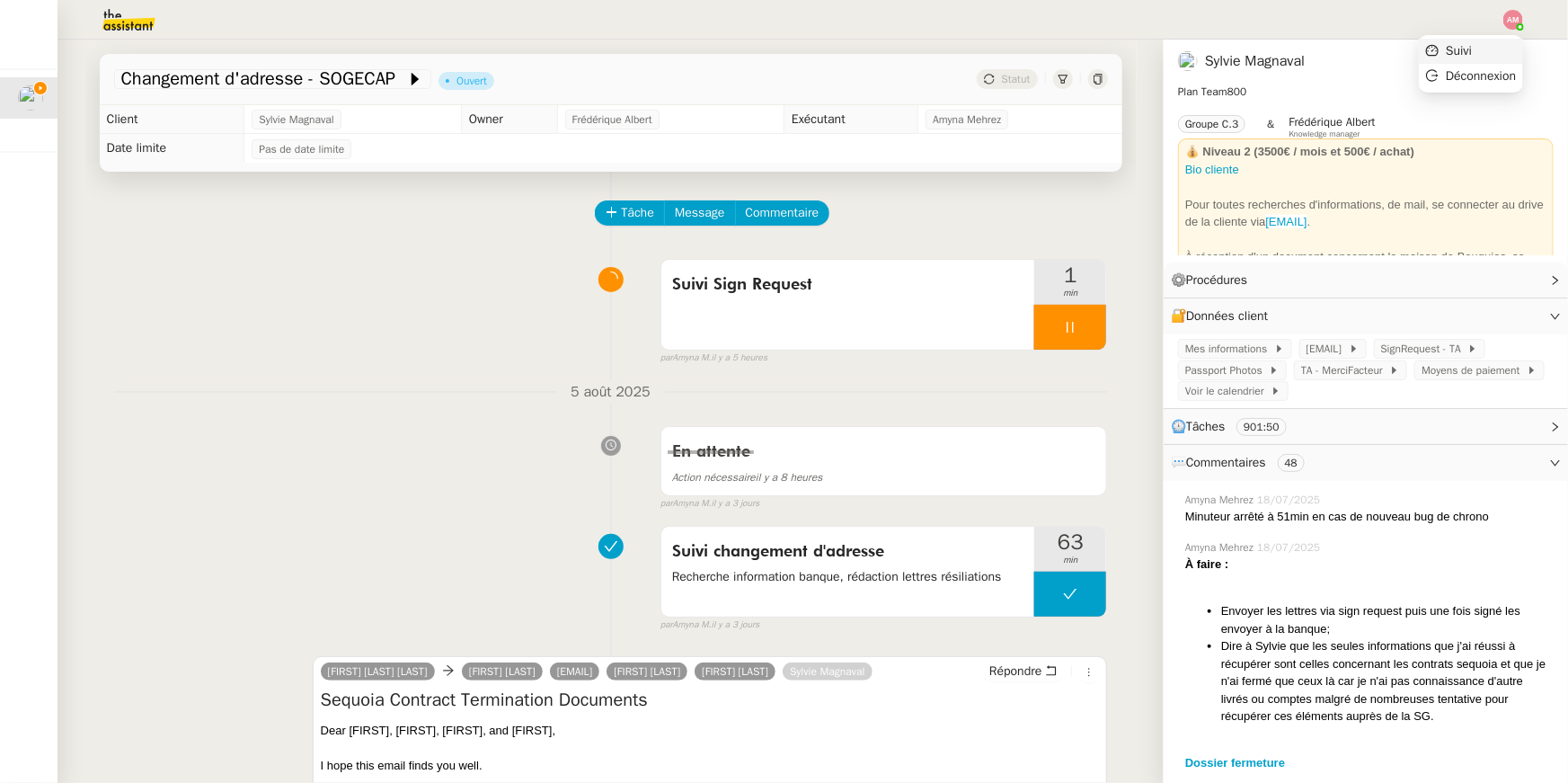 click on "Suivi" at bounding box center (1471, 51) 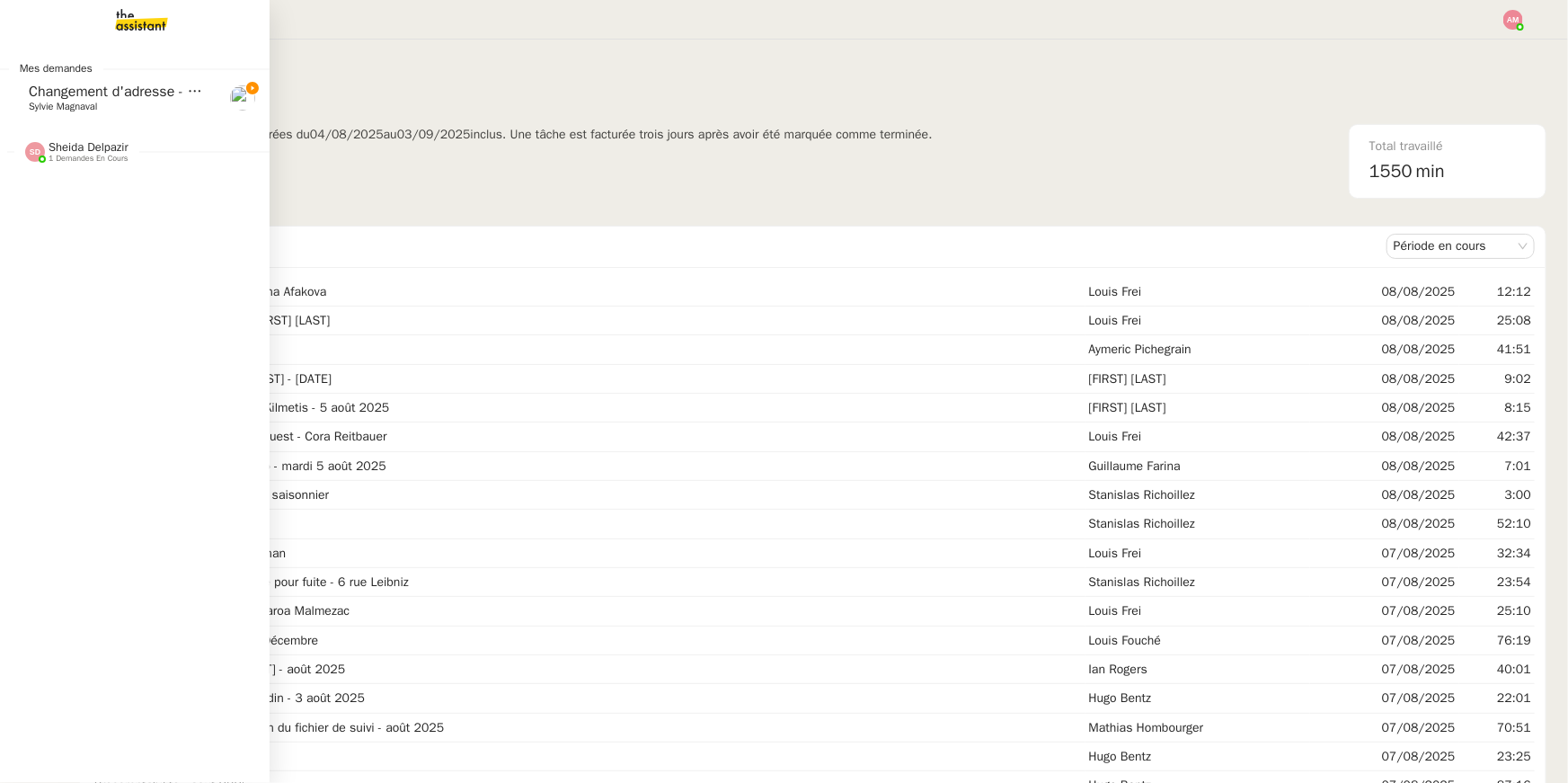 click on "Changement d'adresse - SOGECAP" 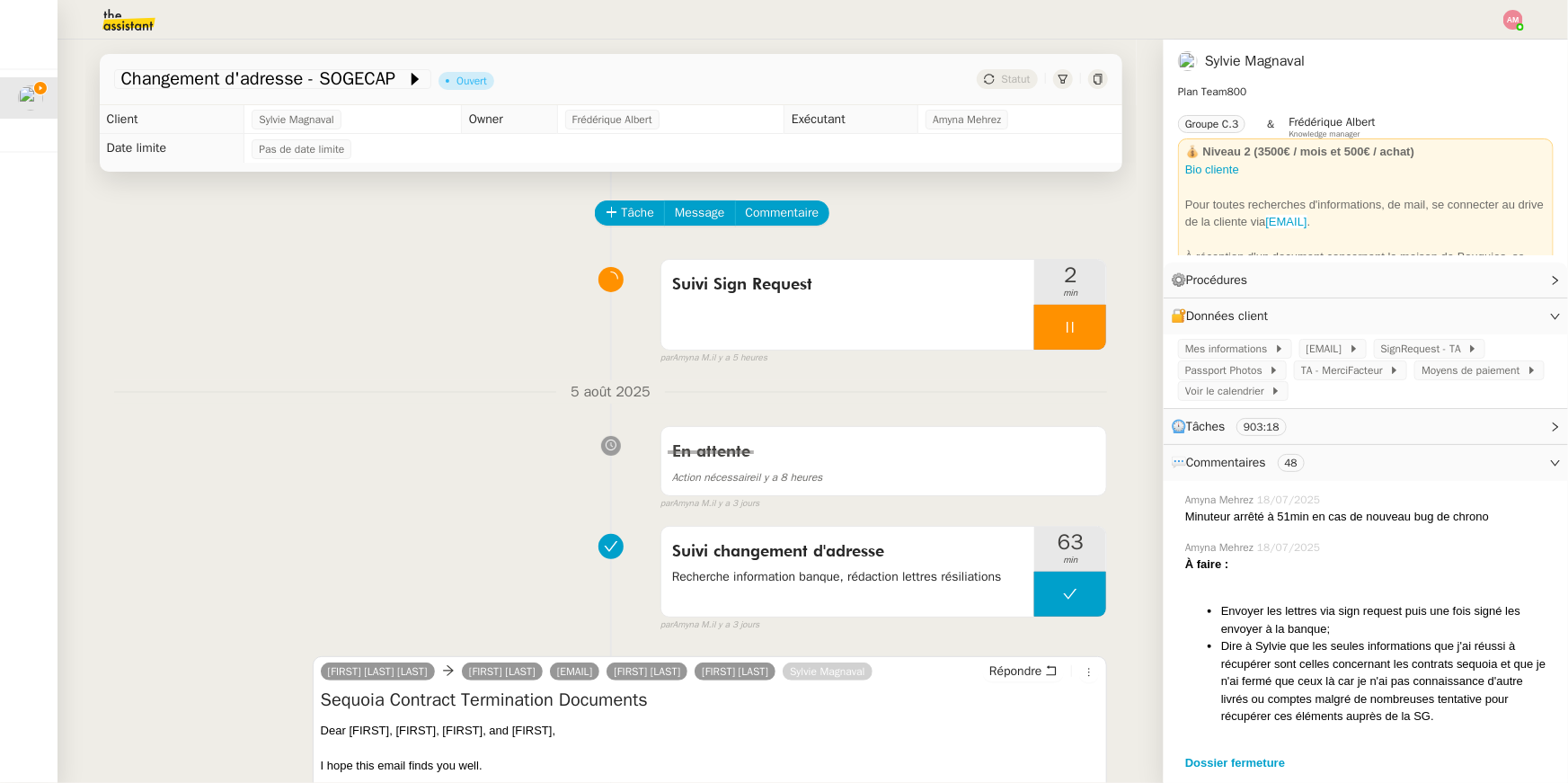 scroll, scrollTop: 359, scrollLeft: 0, axis: vertical 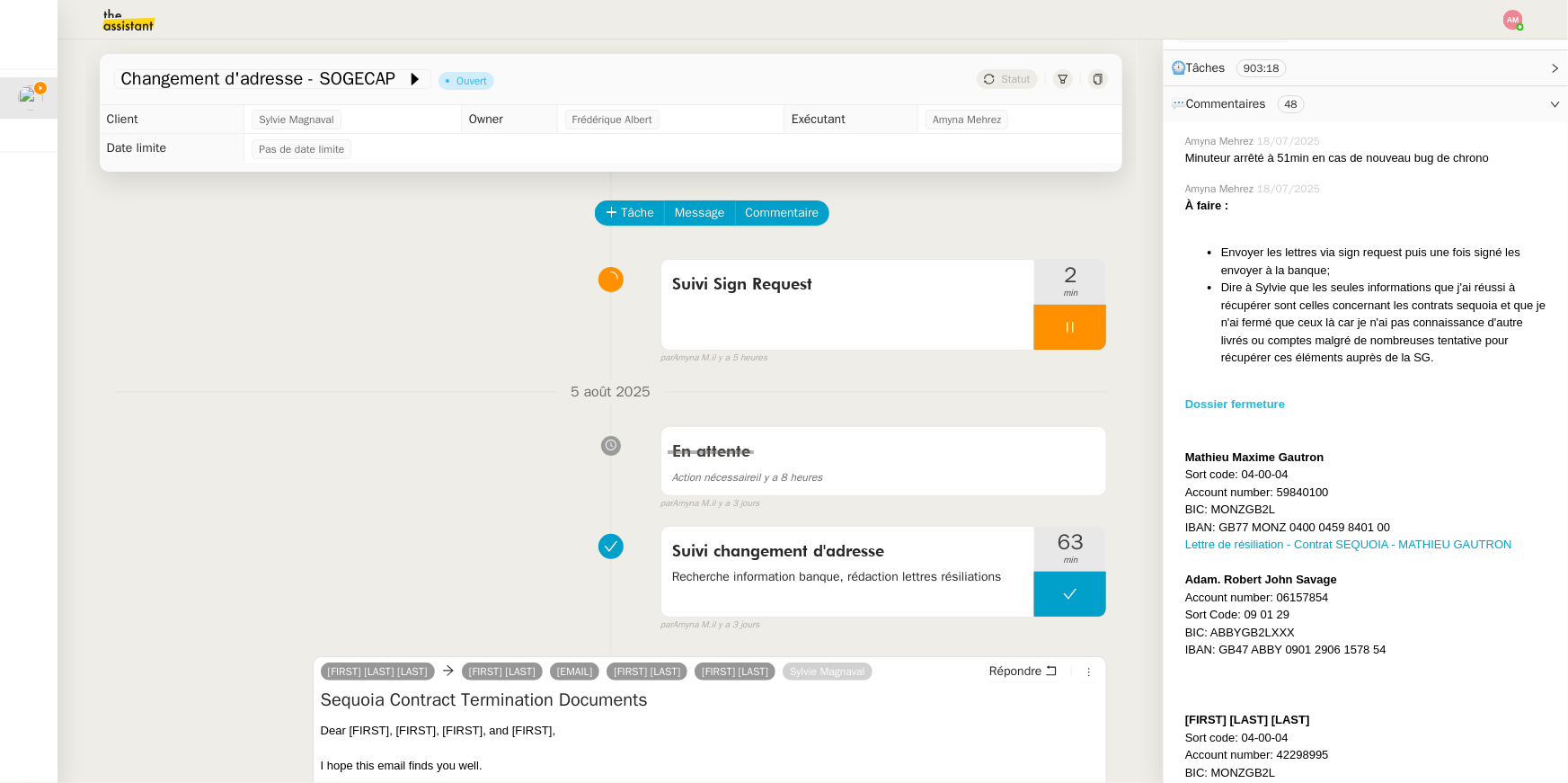 click on "Dossier fermeture" 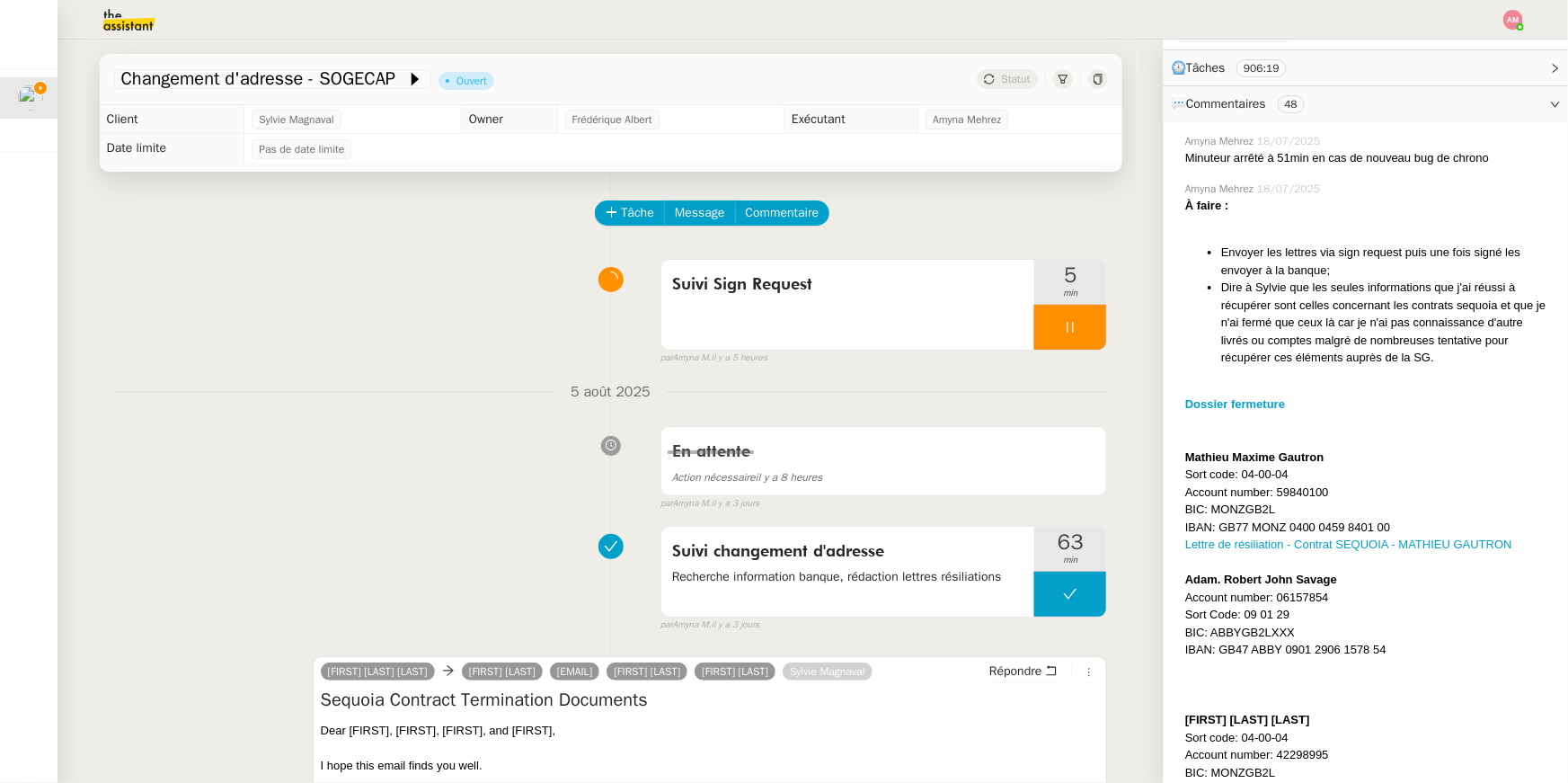 scroll, scrollTop: 0, scrollLeft: 0, axis: both 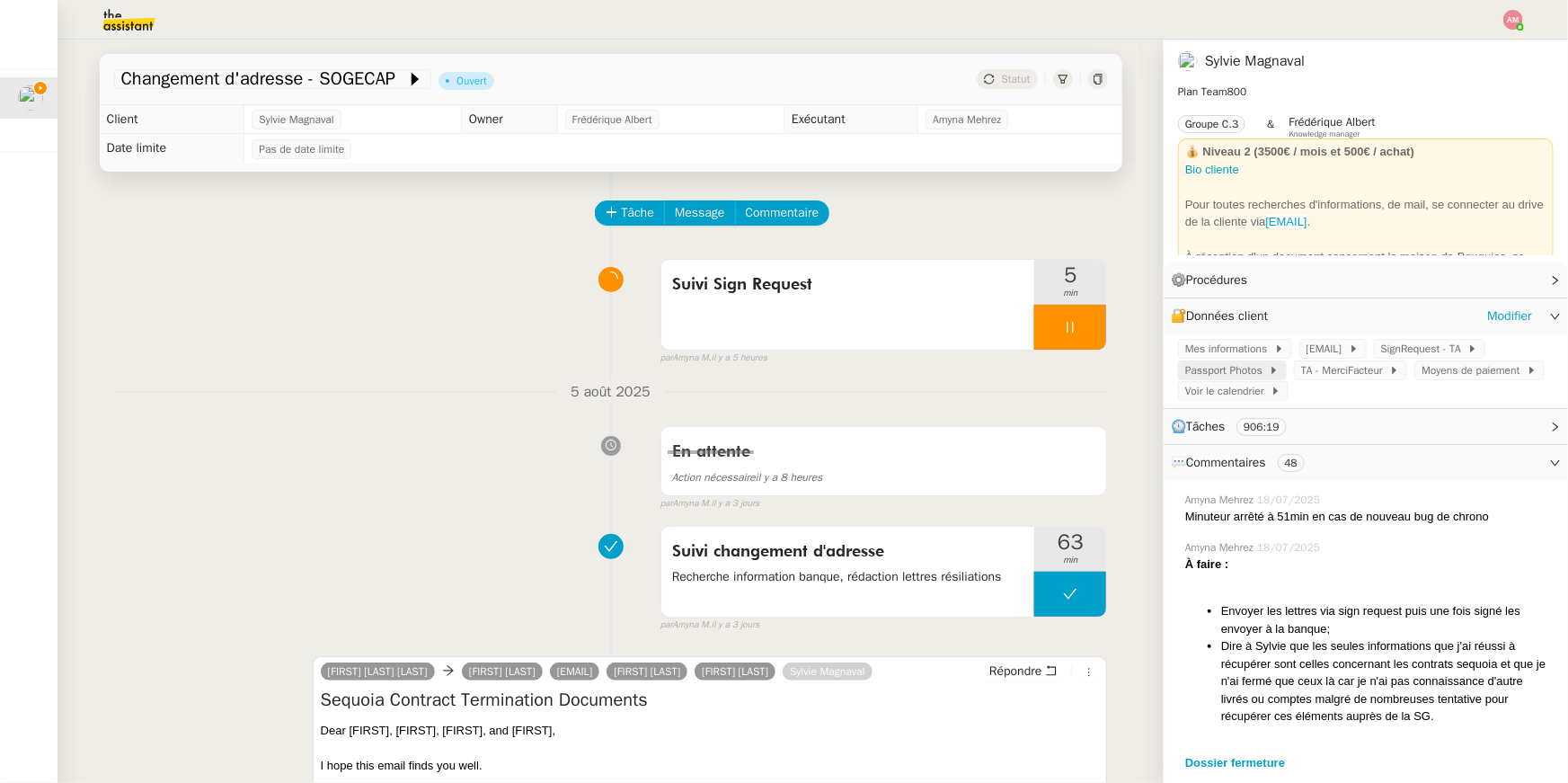 click on "Passport Photos" 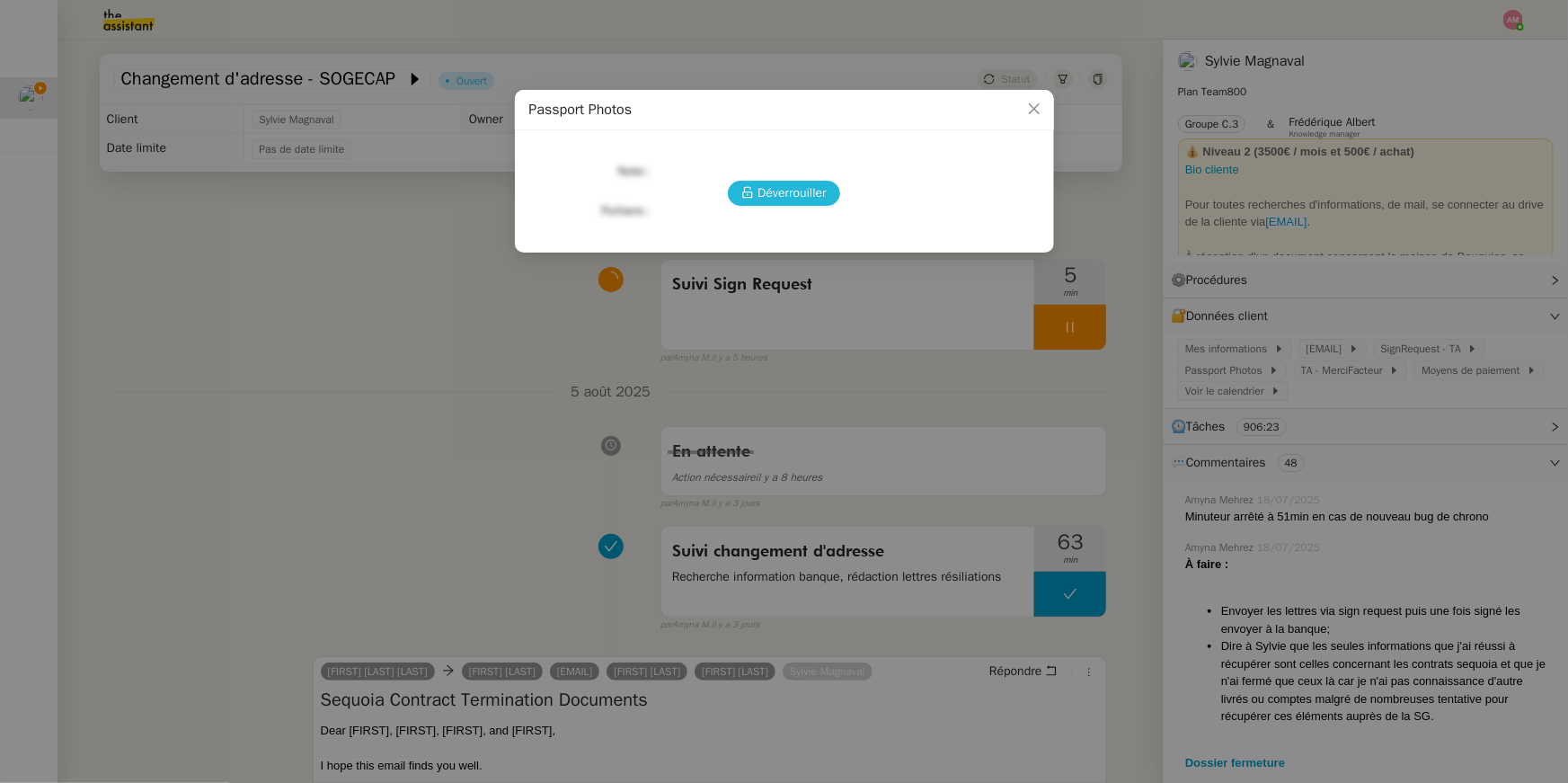 click on "Déverrouiller" at bounding box center [792, 192] 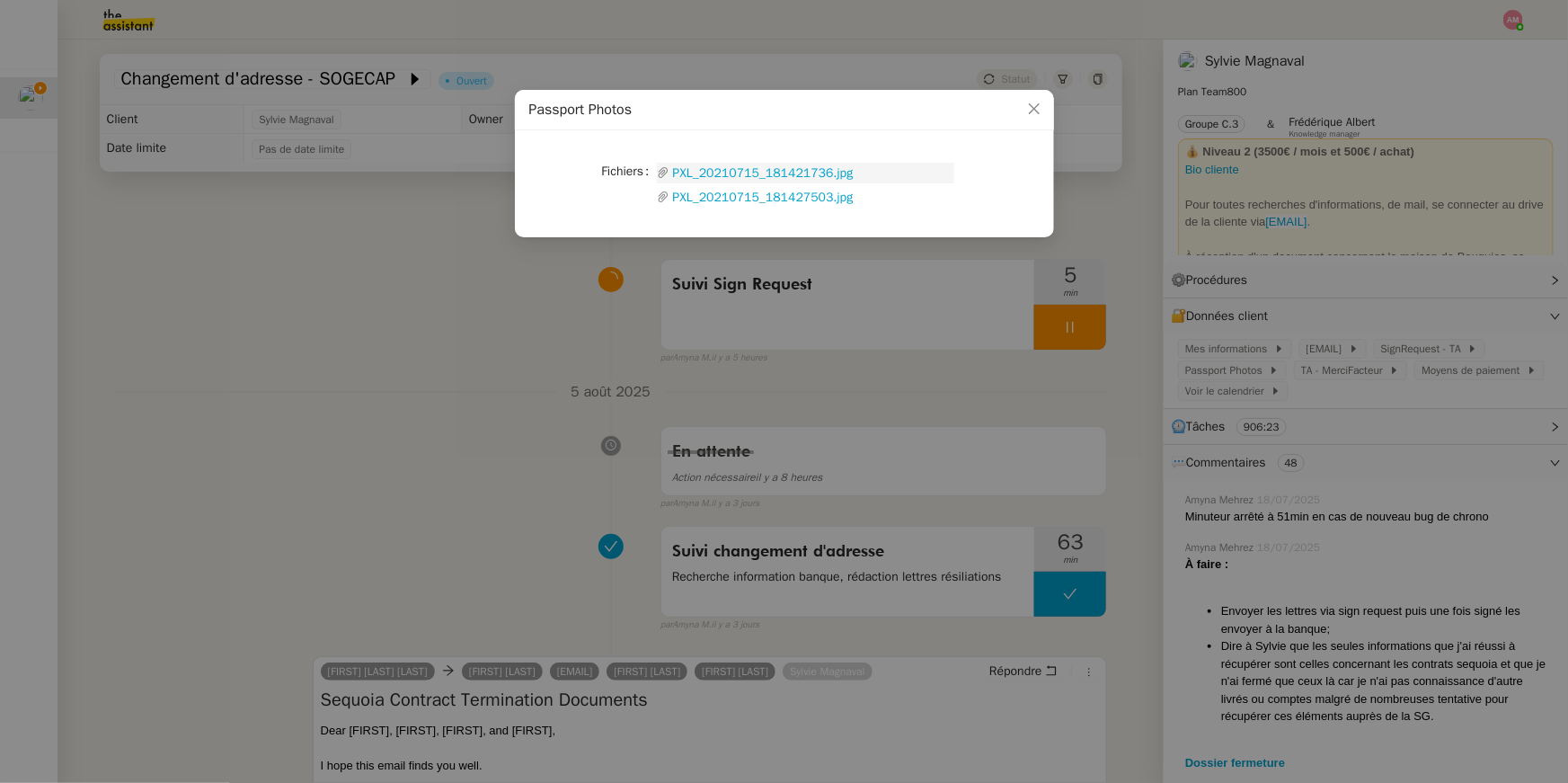 click on "PXL_20210715_181421736.jpg" 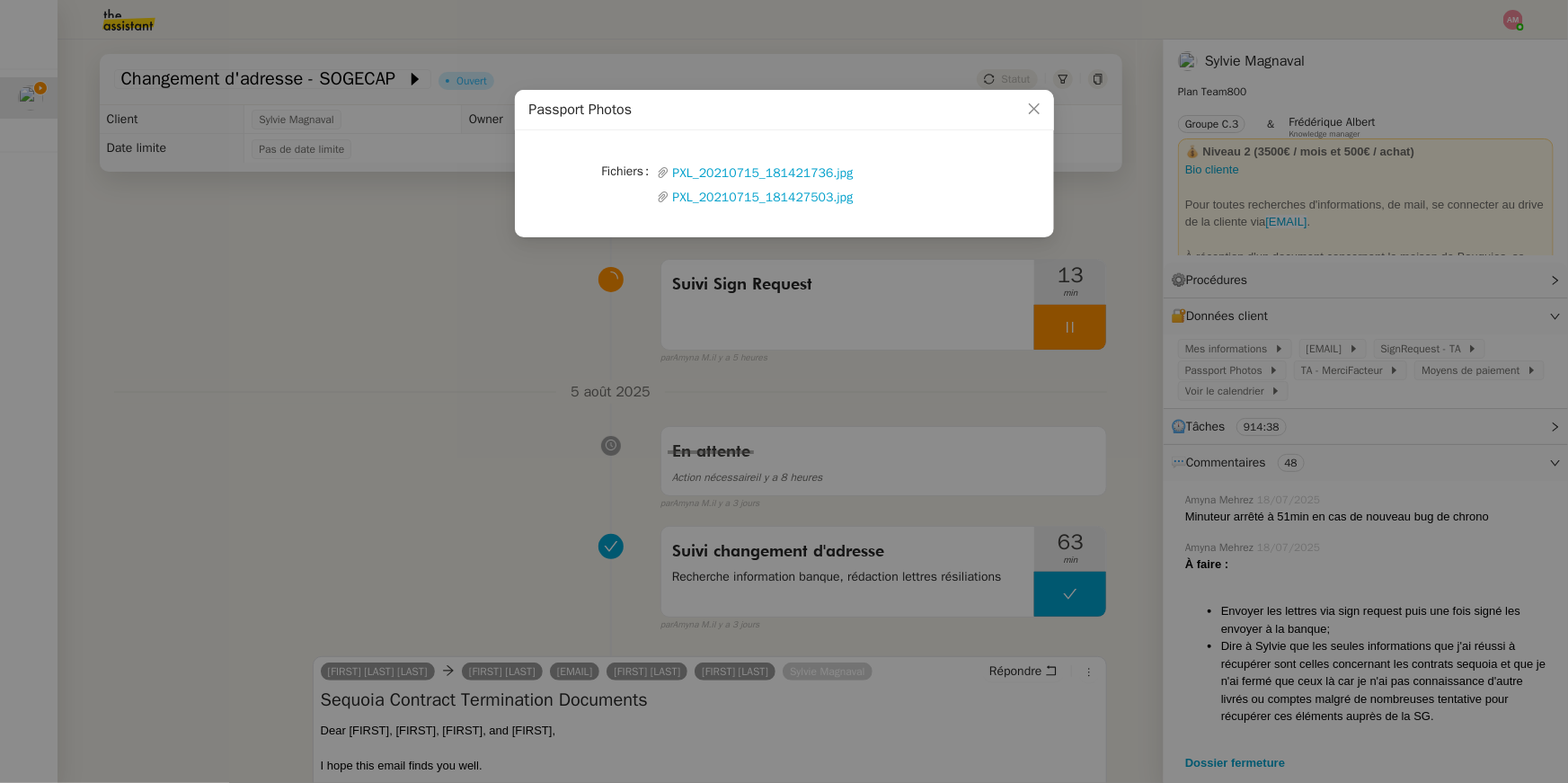 click on "Passport Photos Fichiers Upload  PXL_20210715_181421736.jpg   PXL_20210715_181427503.jpg" at bounding box center (784, 391) 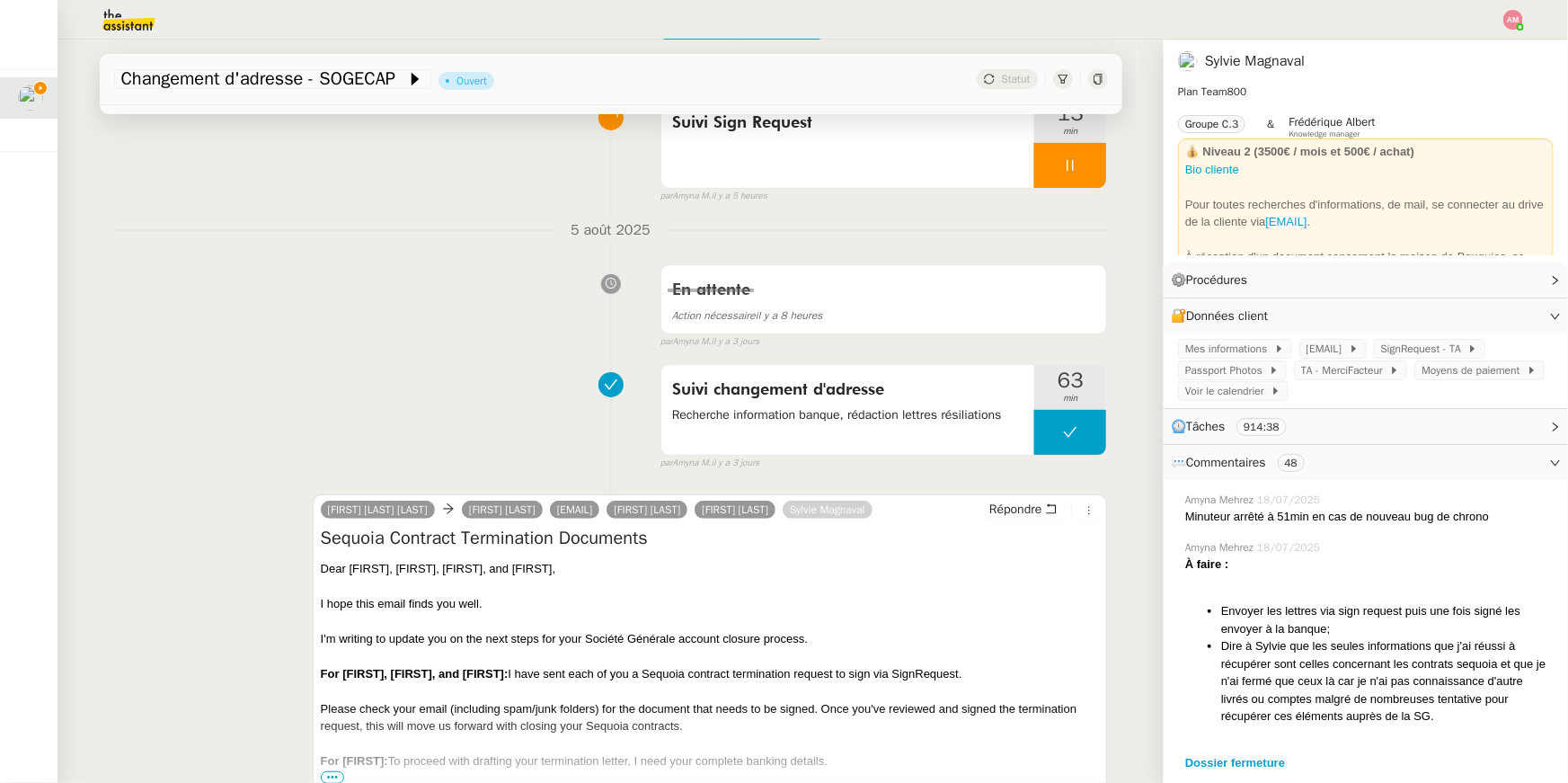 scroll, scrollTop: 165, scrollLeft: 0, axis: vertical 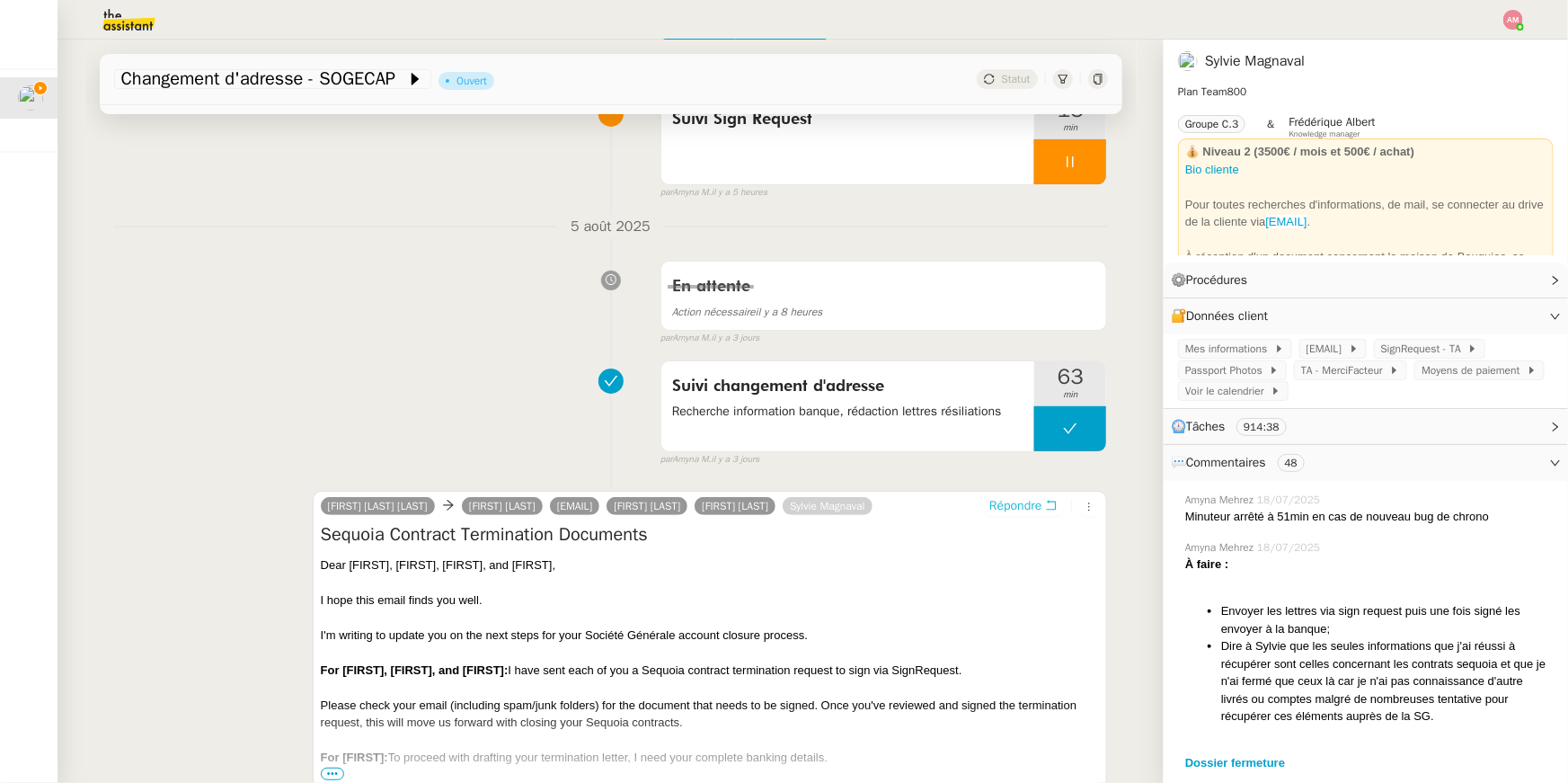 click on "Répondre" at bounding box center [1015, 506] 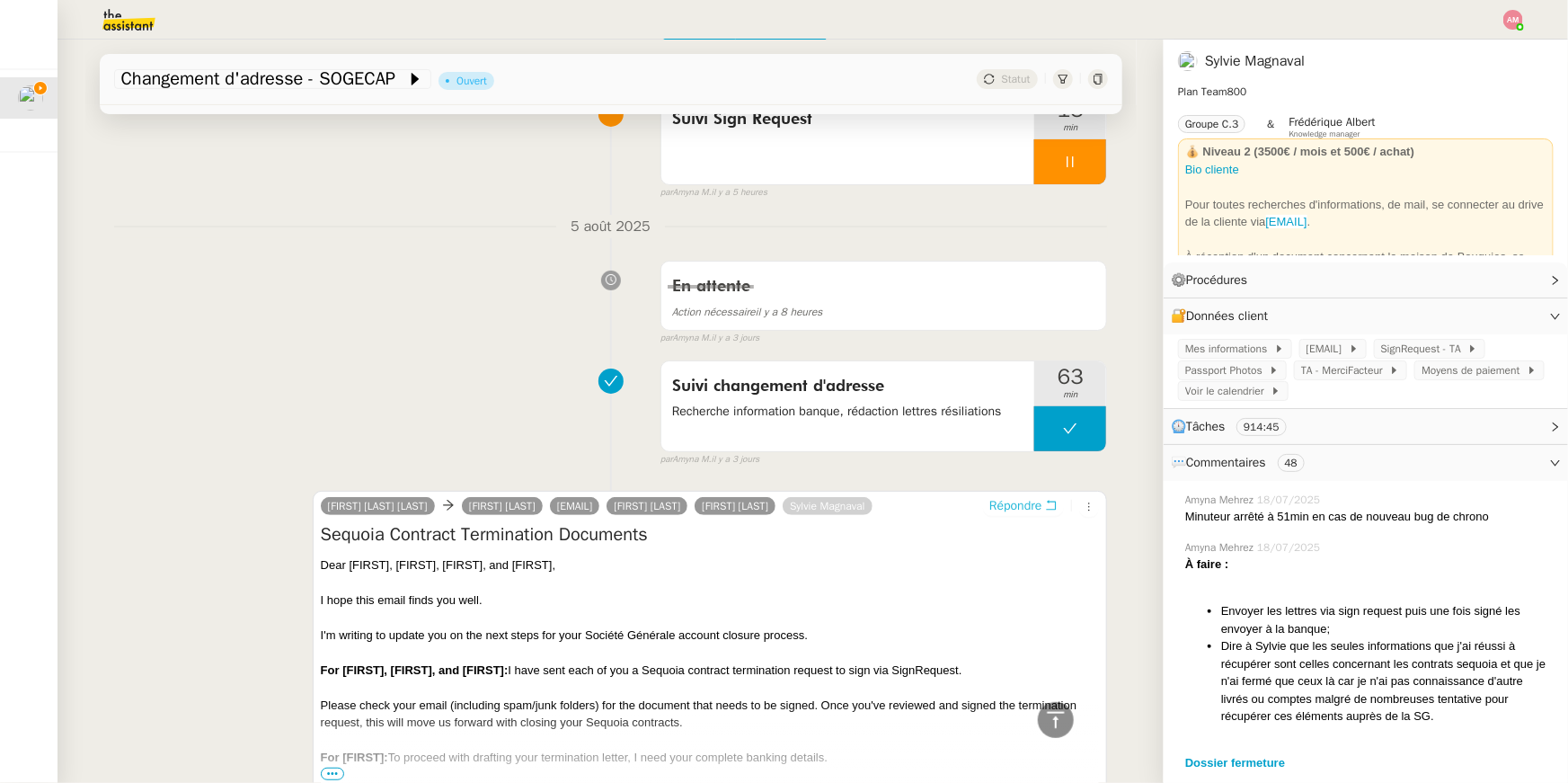 scroll, scrollTop: 507, scrollLeft: 0, axis: vertical 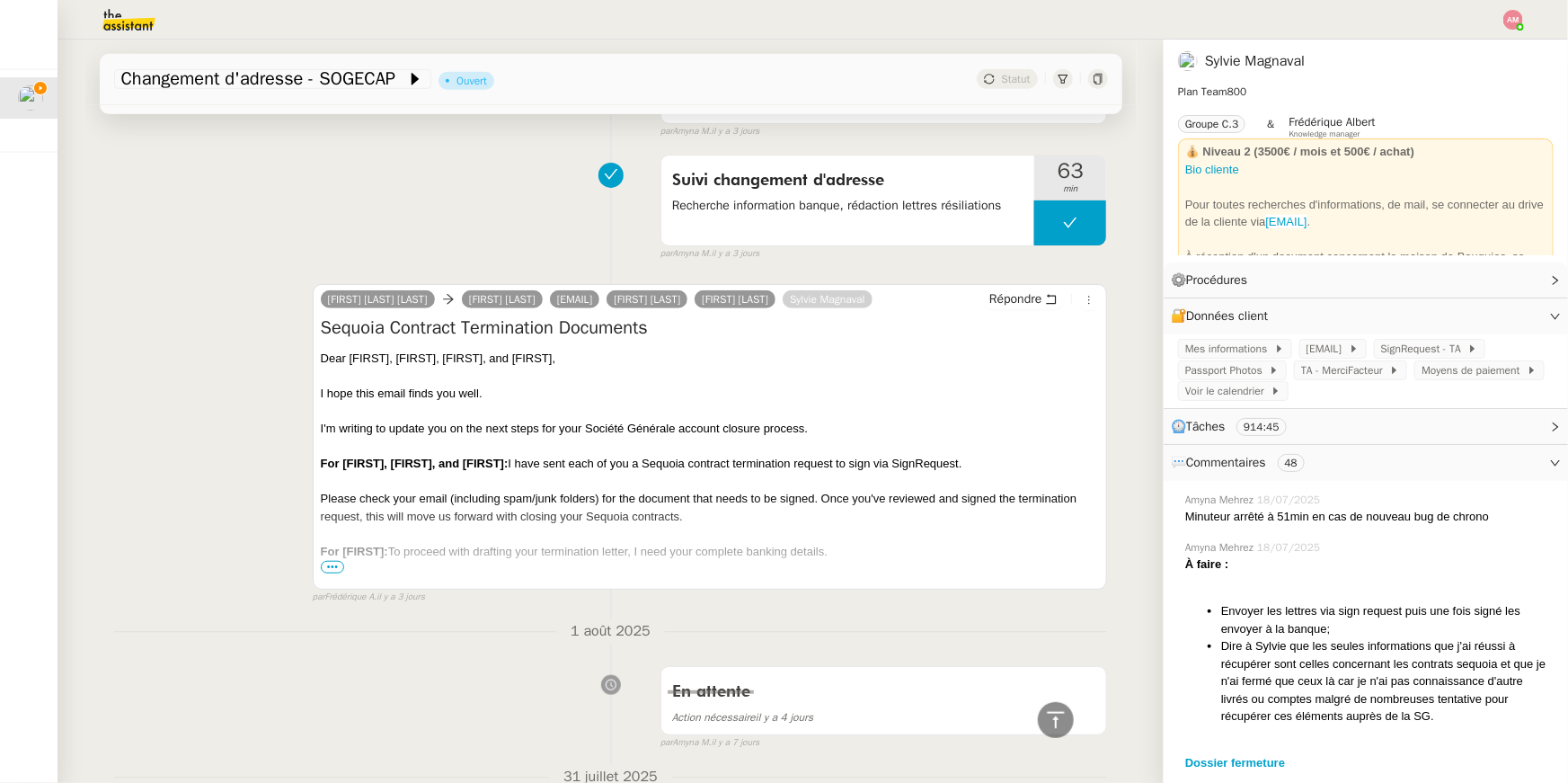 click on "For Timothée:" at bounding box center [354, 551] 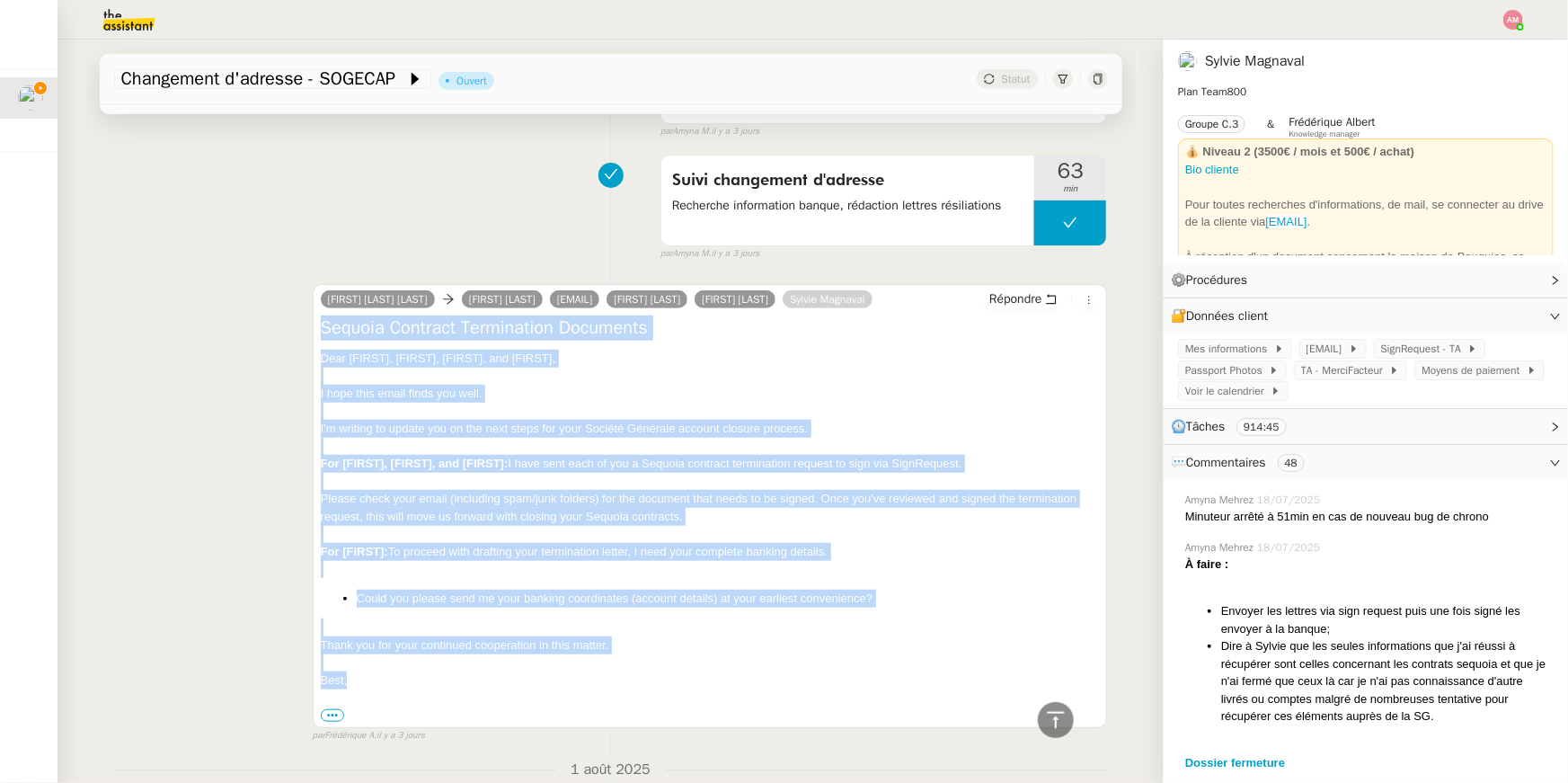 drag, startPoint x: 373, startPoint y: 633, endPoint x: 314, endPoint y: 326, distance: 312.61798 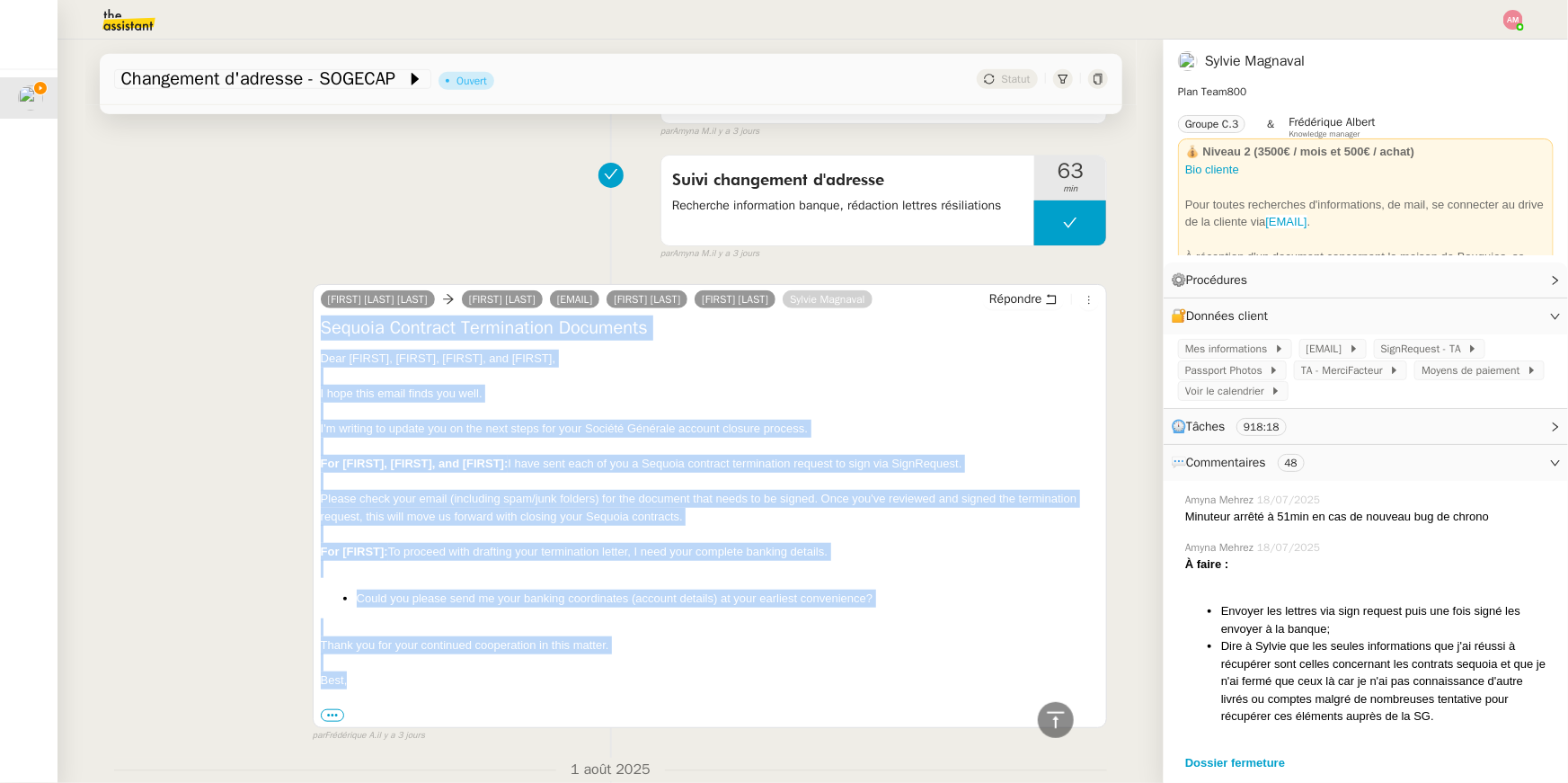 scroll, scrollTop: 0, scrollLeft: 0, axis: both 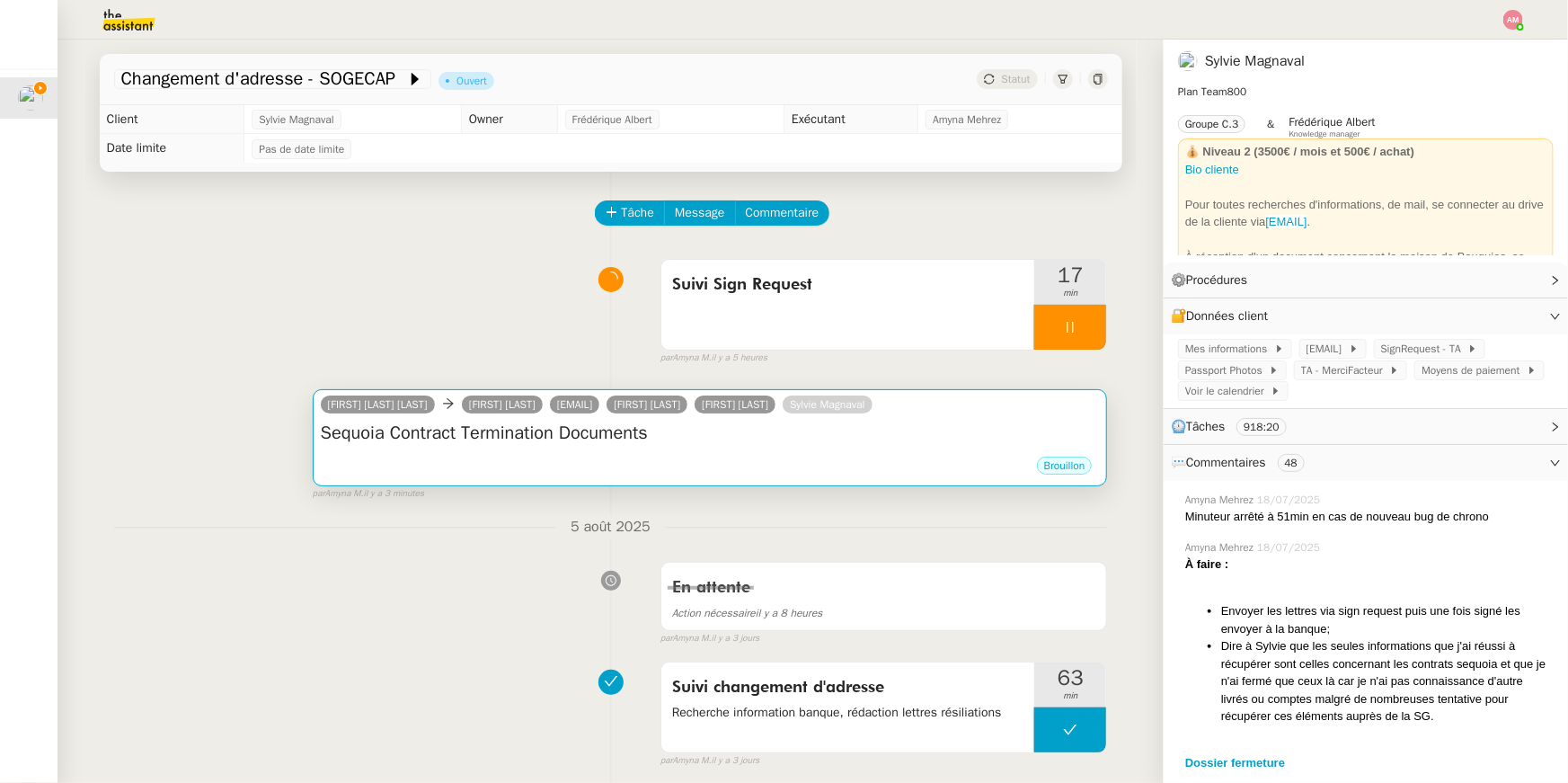 click on "Sequoia Contract Termination Documents" at bounding box center [710, 433] 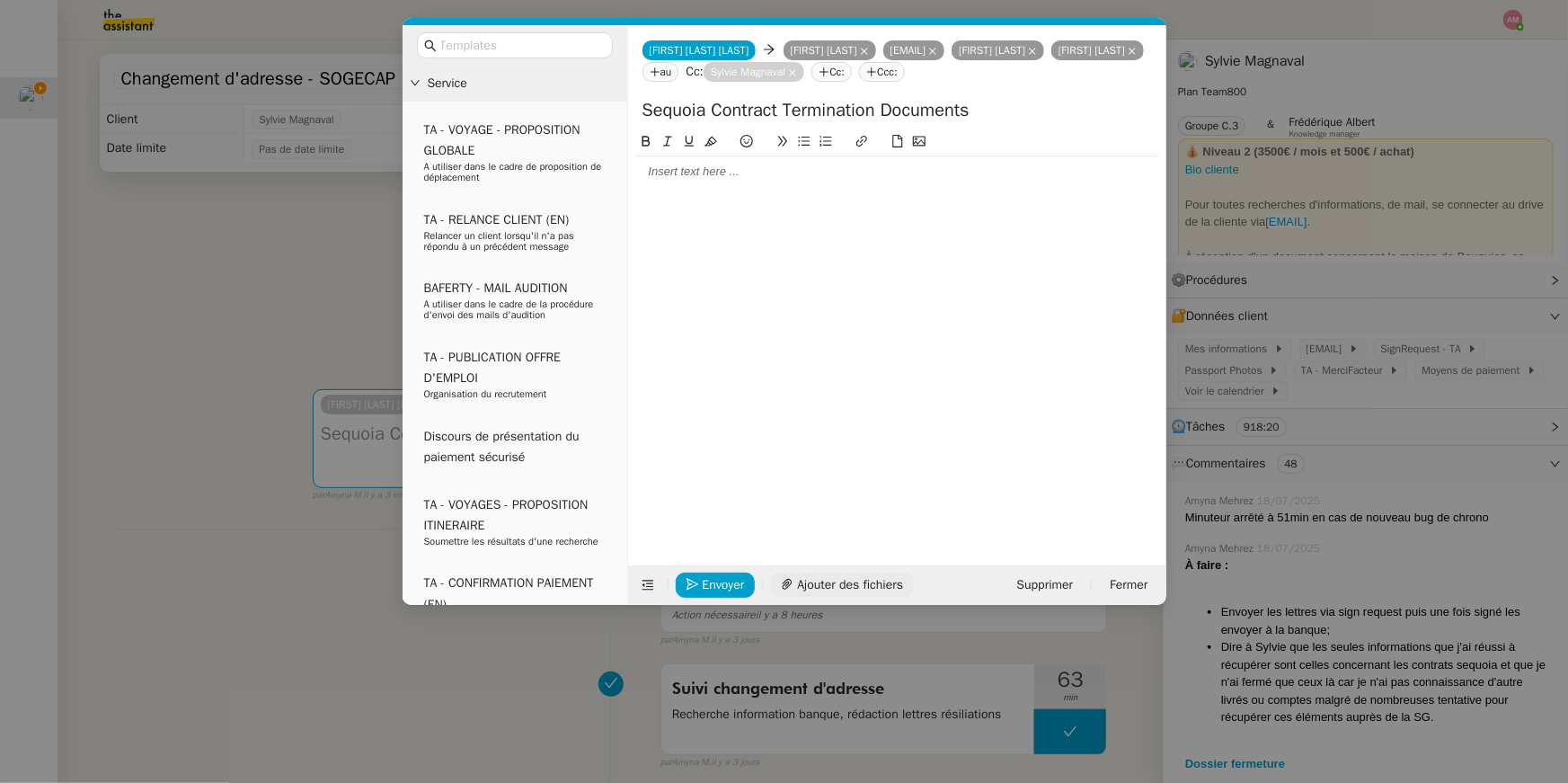 click on "Ajouter des fichiers" 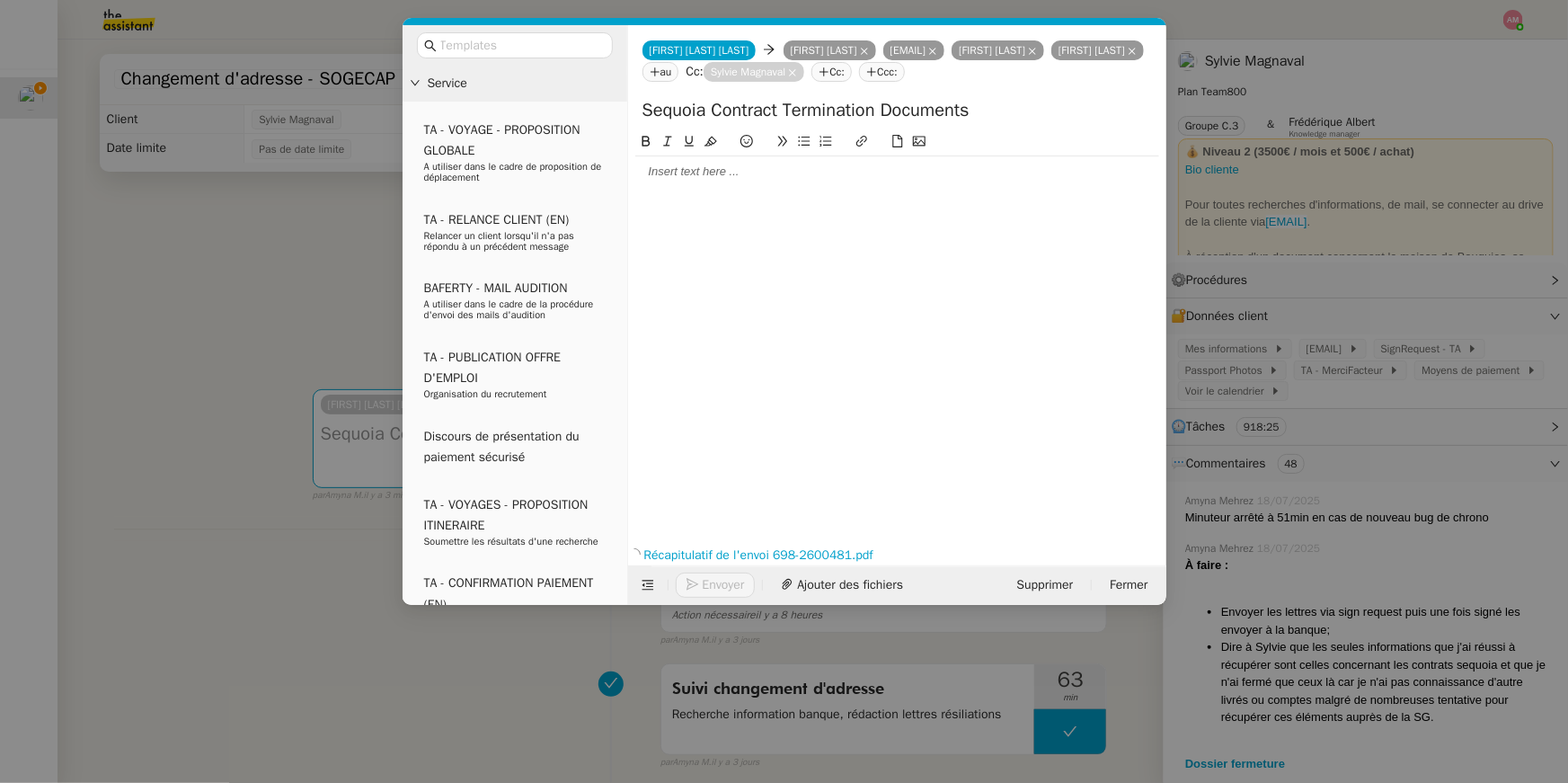 click 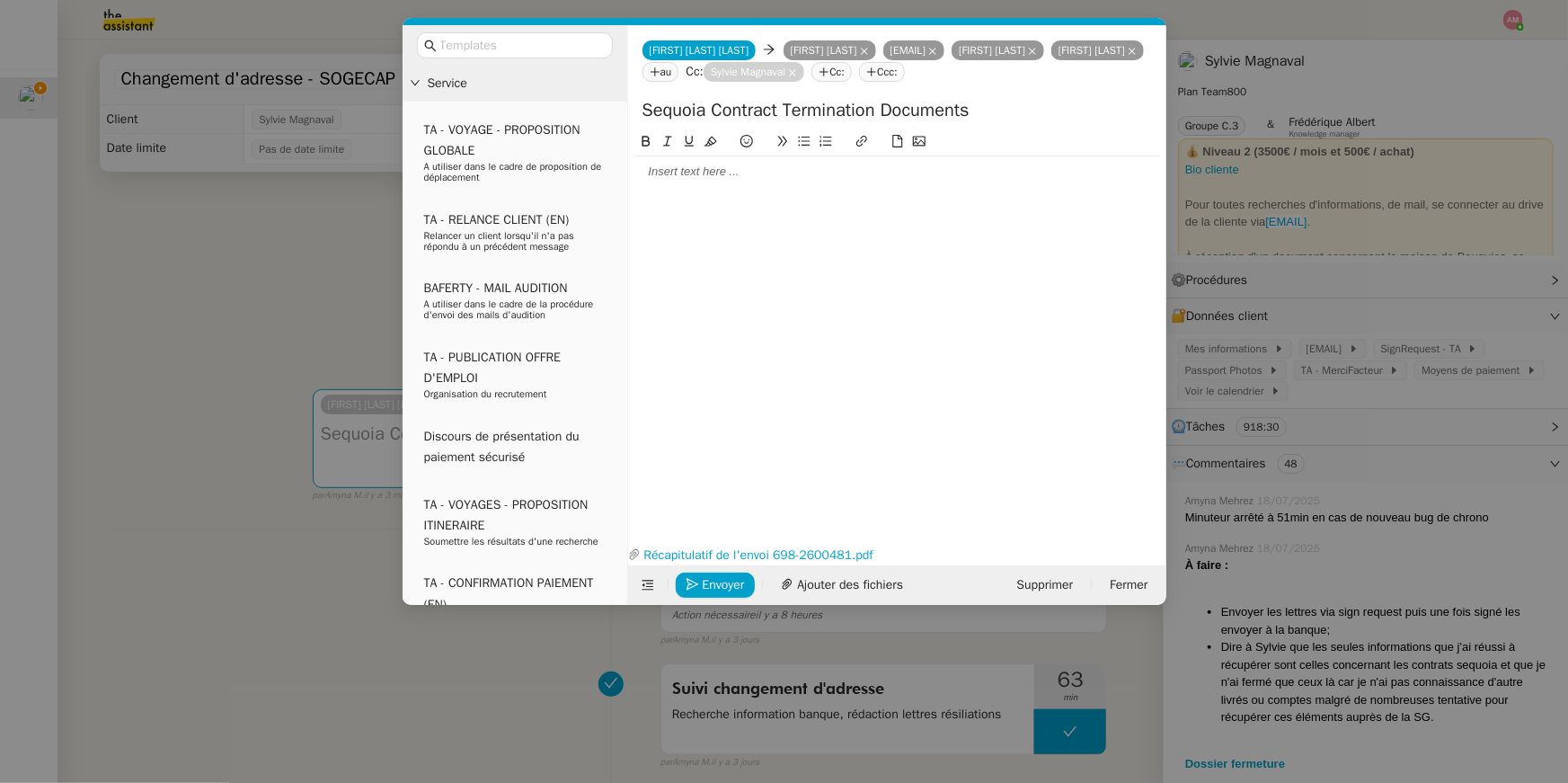 click on "Service TA - VOYAGE - PROPOSITION GLOBALE    A utiliser dans le cadre de proposition de déplacement TA - RELANCE CLIENT (EN)    Relancer un client lorsqu'il n'a pas répondu à un précédent message BAFERTY - MAIL AUDITION    A utiliser dans le cadre de la procédure d'envoi des mails d'audition TA - PUBLICATION OFFRE D'EMPLOI     Organisation du recrutement Discours de présentation du paiement sécurisé    TA - VOYAGES - PROPOSITION ITINERAIRE    Soumettre les résultats d'une recherche TA - CONFIRMATION PAIEMENT (EN)    Confirmer avec le client de modèle de transaction - Attention Plan Pro nécessaire. TA - COURRIER EXPEDIE (recommandé)    A utiliser dans le cadre de l'envoi d'un courrier recommandé TA - PARTAGE DE CALENDRIER (EN)    A utiliser pour demander au client de partager son calendrier afin de faciliter l'accès et la gestion PSPI - Appel de fonds MJL    A utiliser dans le cadre de la procédure d'appel de fonds MJL TA - RELANCE CLIENT    TA - AR PROCEDURES        21 YIELD" at bounding box center (784, 391) 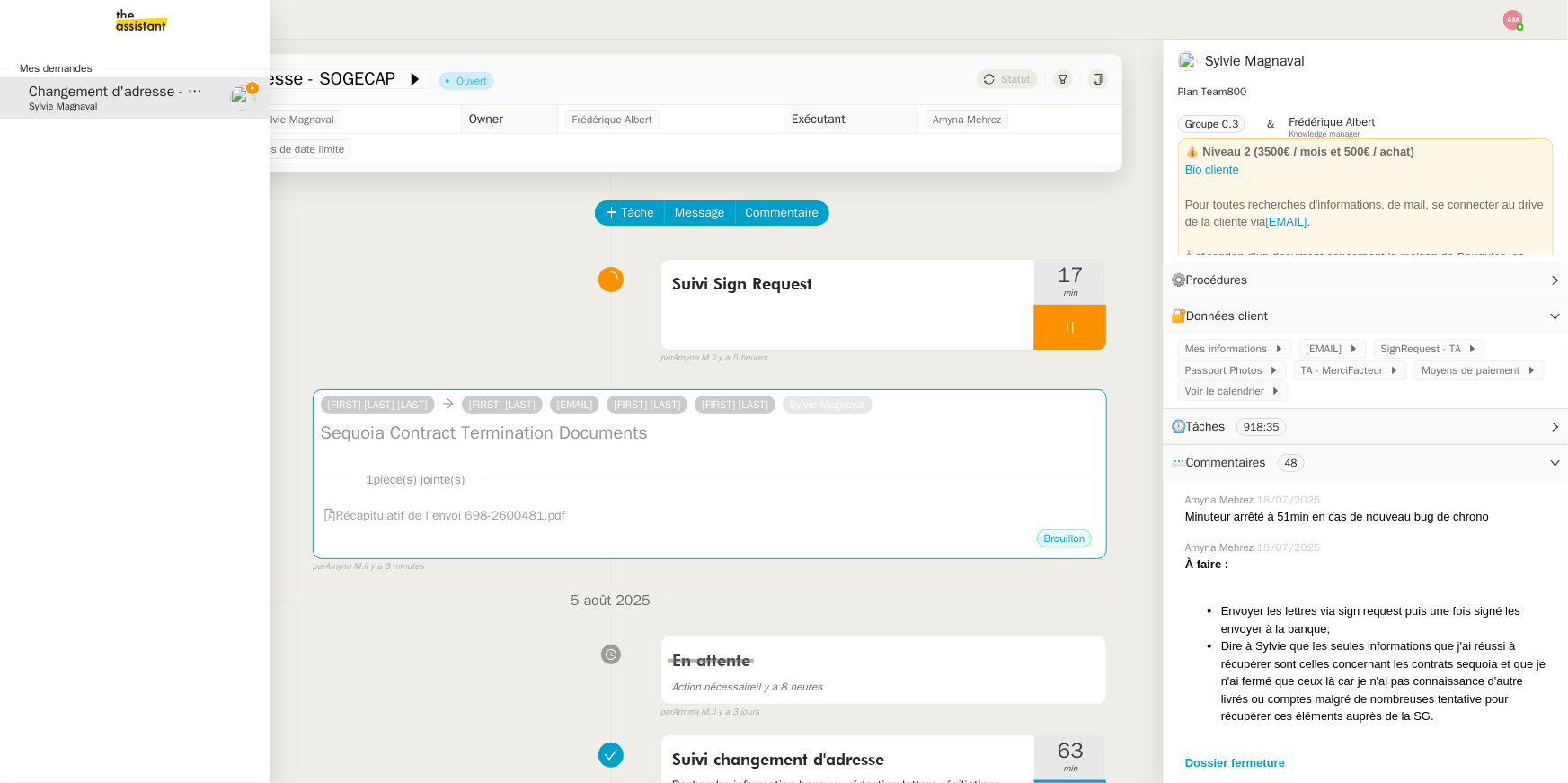 click on "Mes demandes Changement d'adresse - SOGECAP     Sylvie Magnaval" at bounding box center [135, 411] 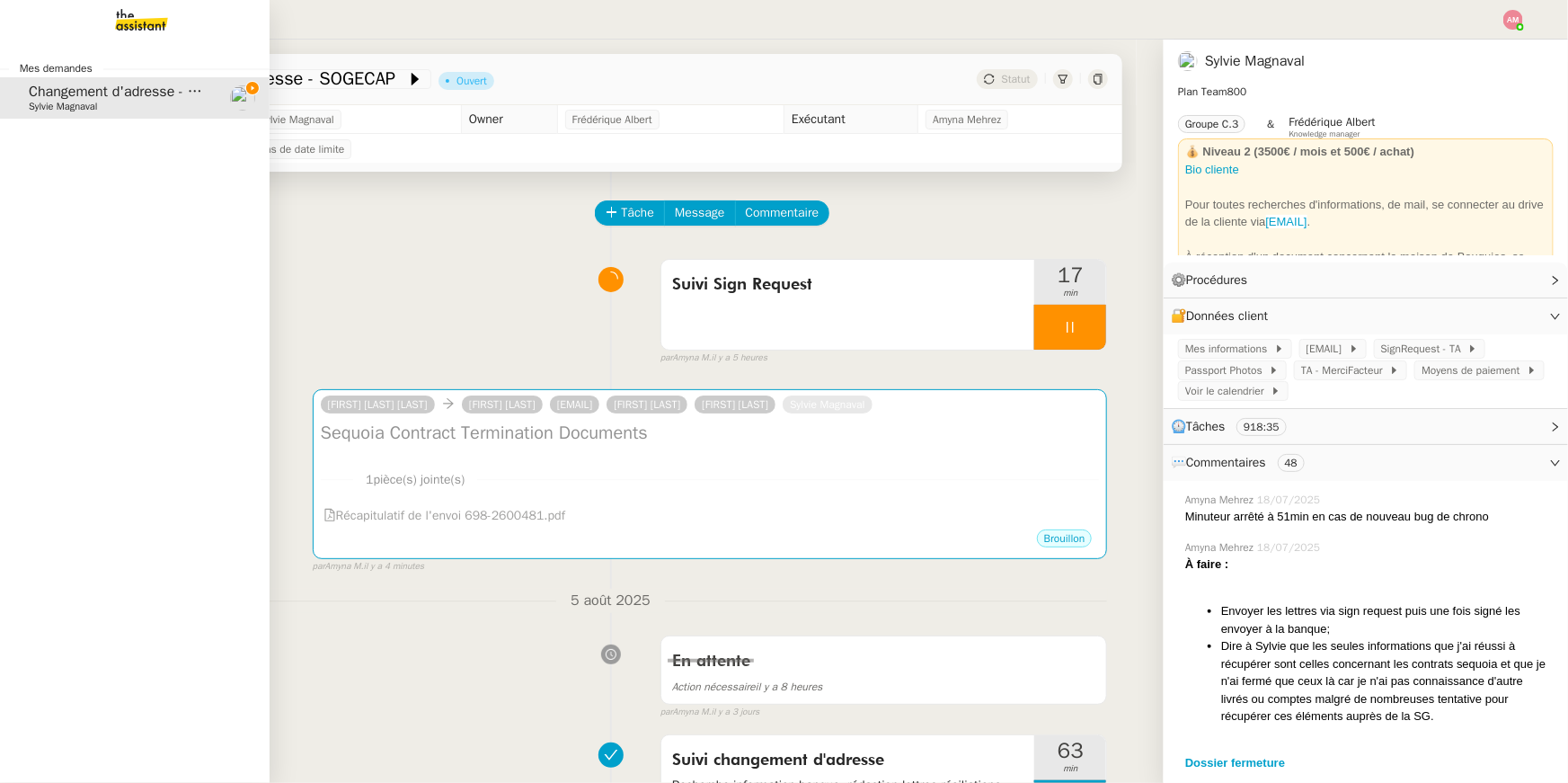 click on "Sylvie Magnaval" 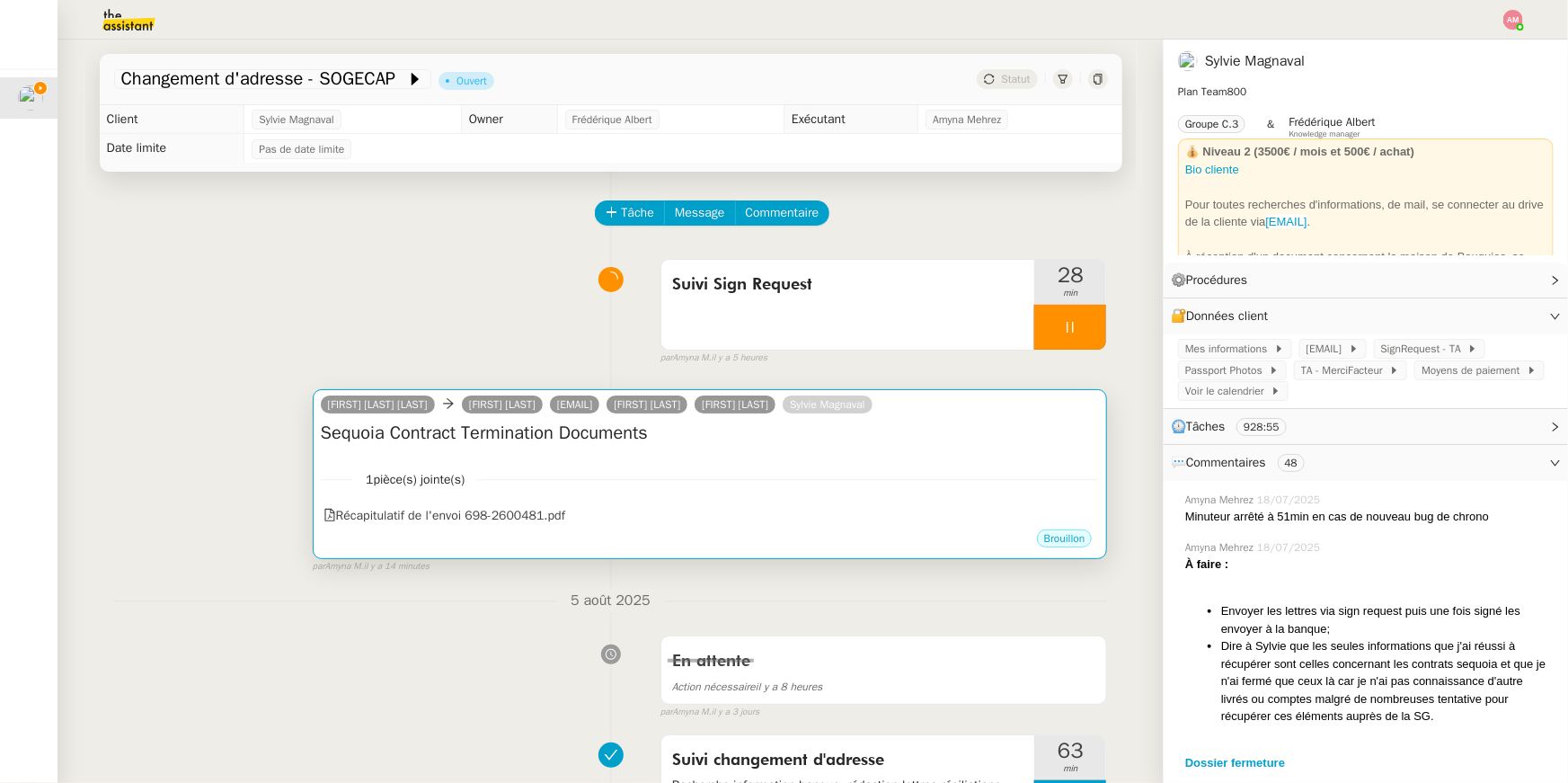 click on "1  pièce(s) jointe(s)" at bounding box center [710, 479] 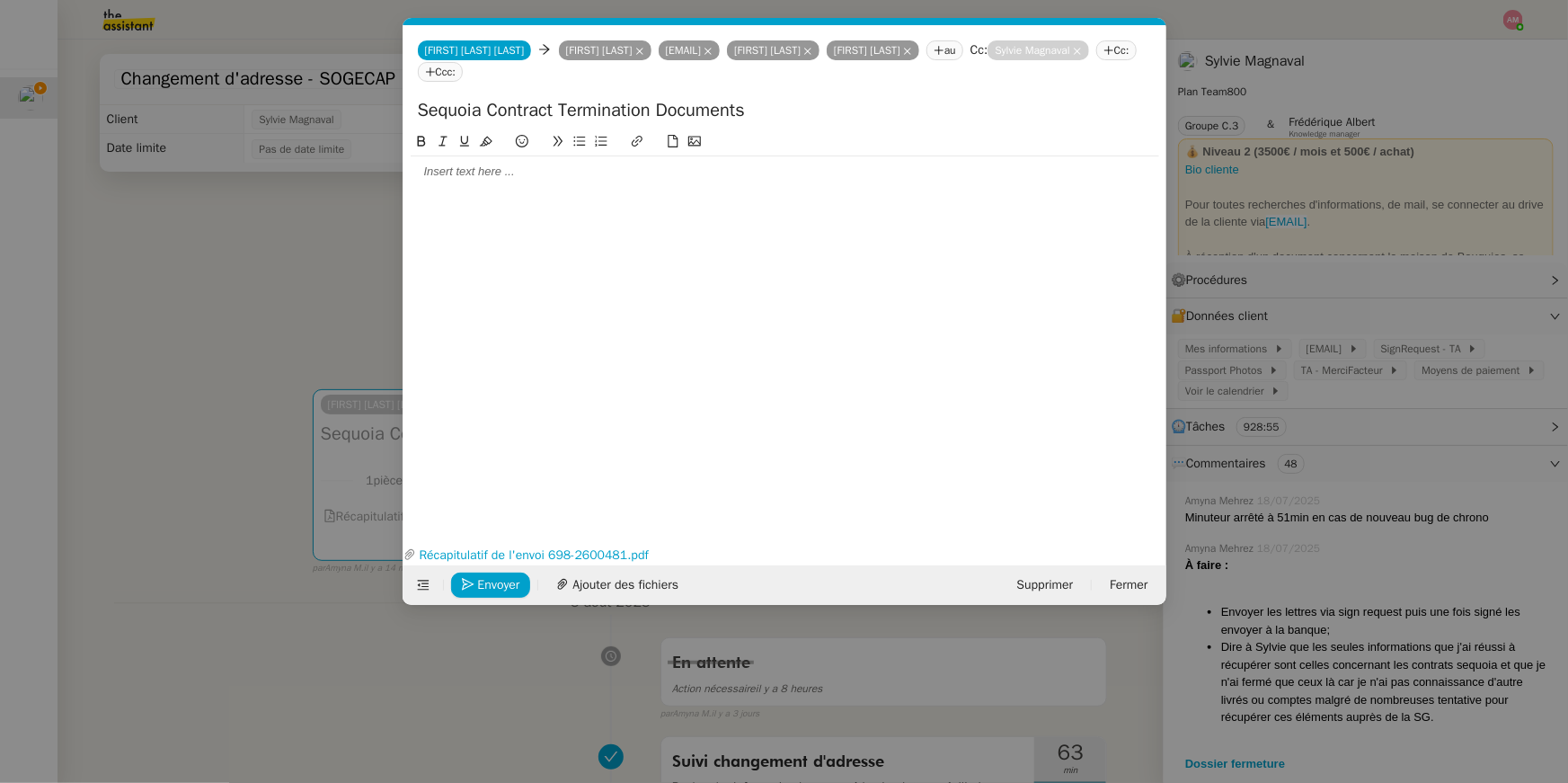 scroll, scrollTop: 0, scrollLeft: 38, axis: horizontal 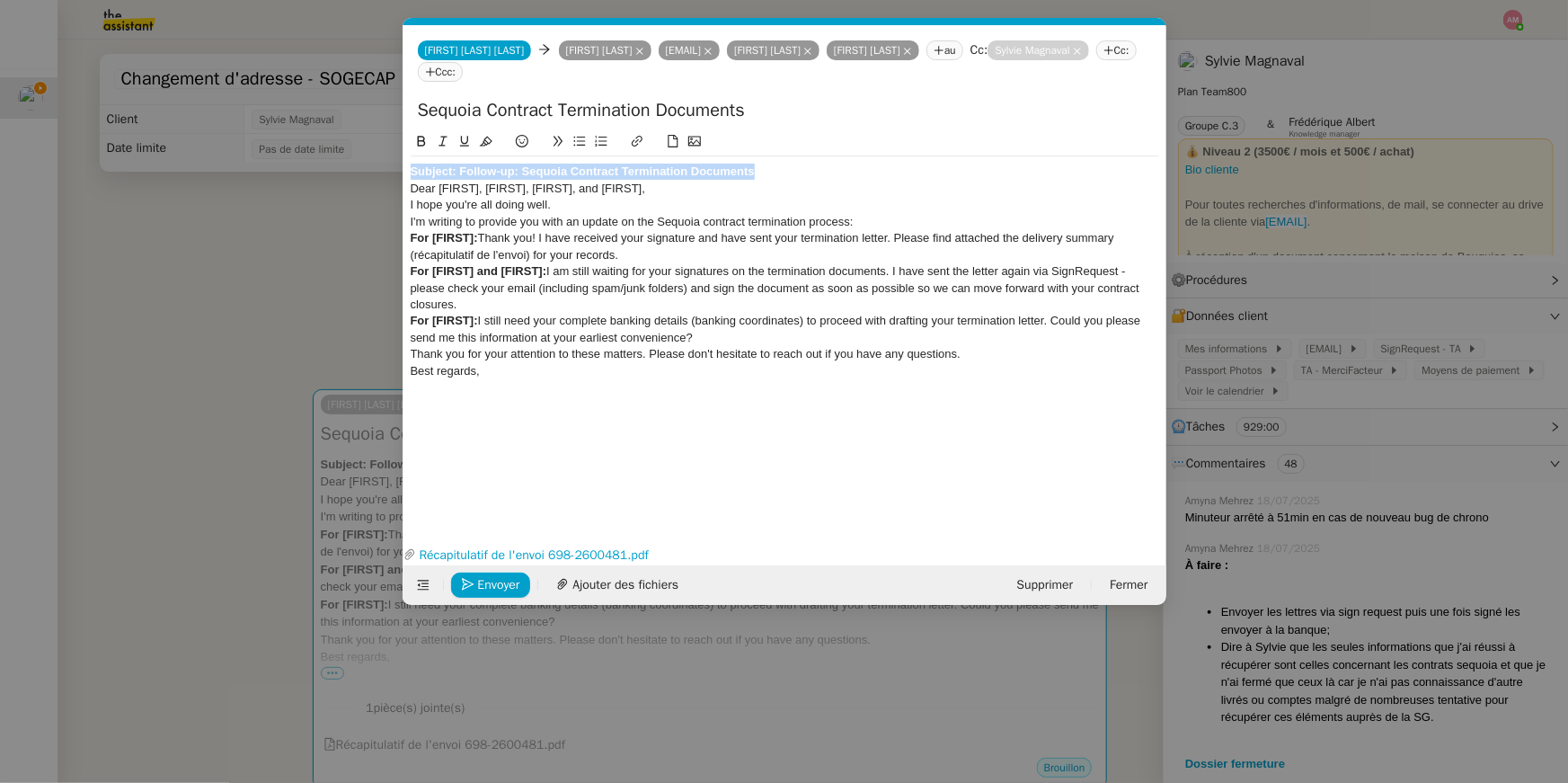 drag, startPoint x: 775, startPoint y: 174, endPoint x: 440, endPoint y: 148, distance: 336.00744 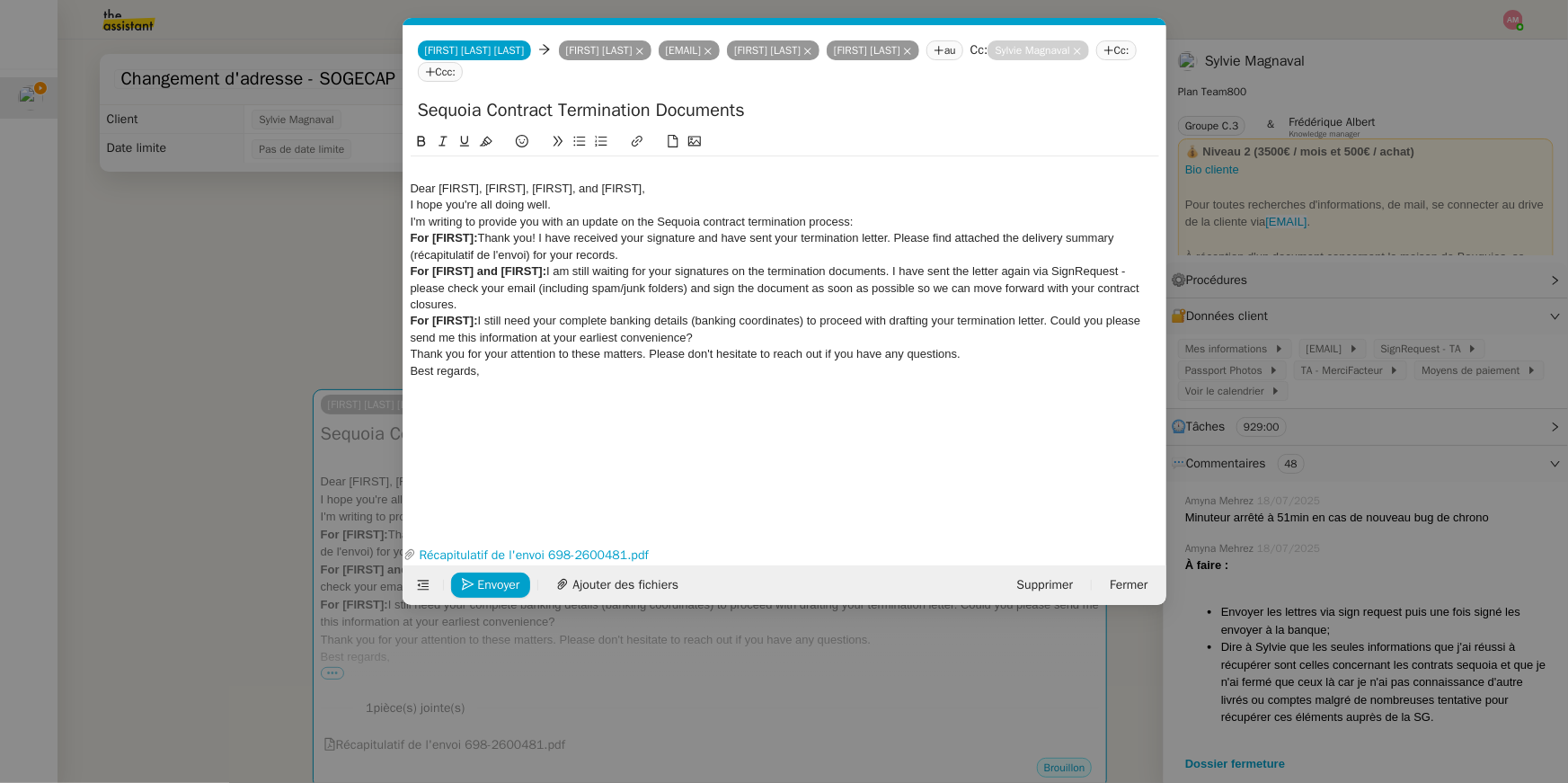 click on "Dear Adam, Mathieu, Isis, and Timothée," 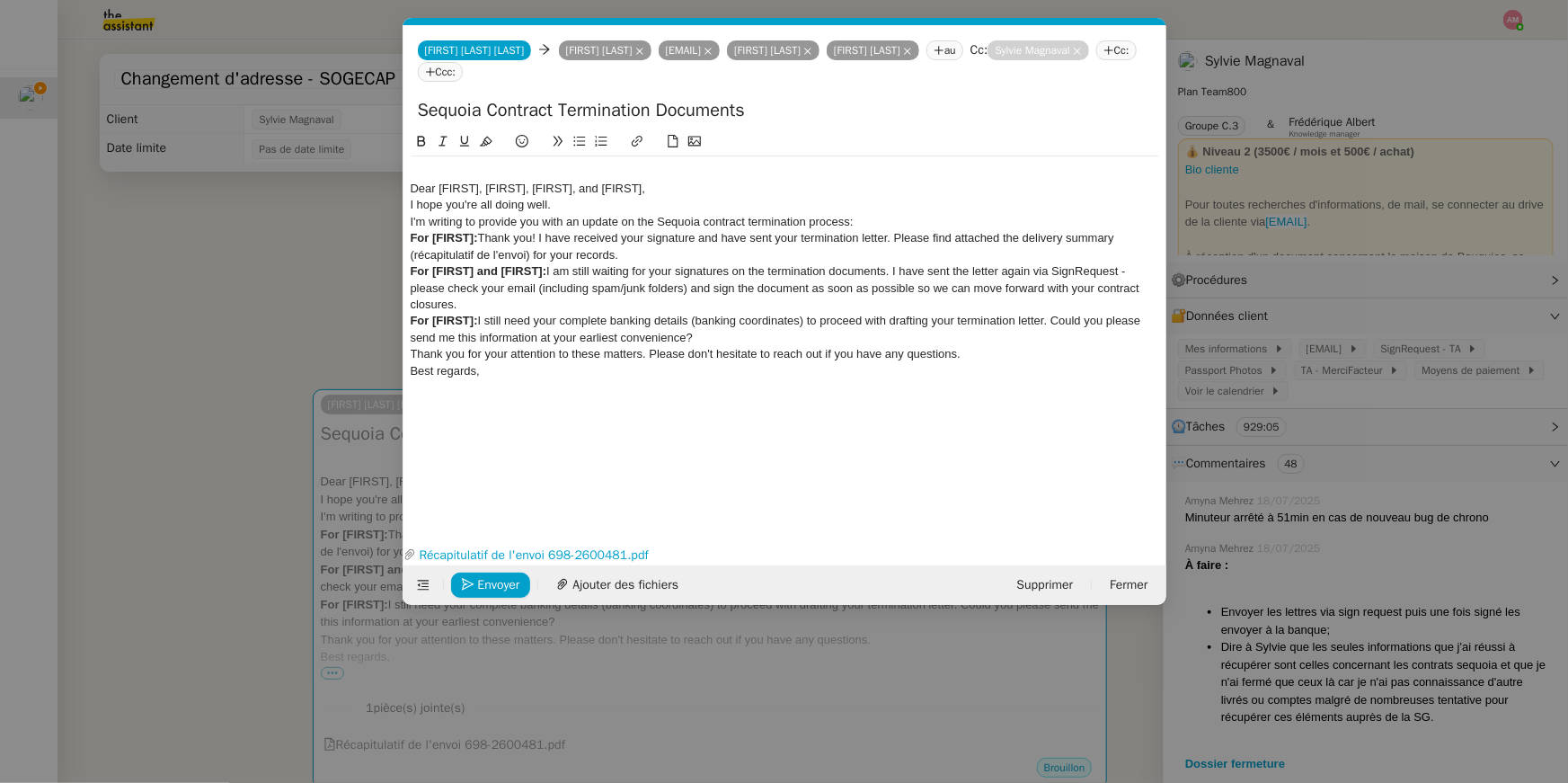 drag, startPoint x: 413, startPoint y: 184, endPoint x: 412, endPoint y: 209, distance: 25.019992 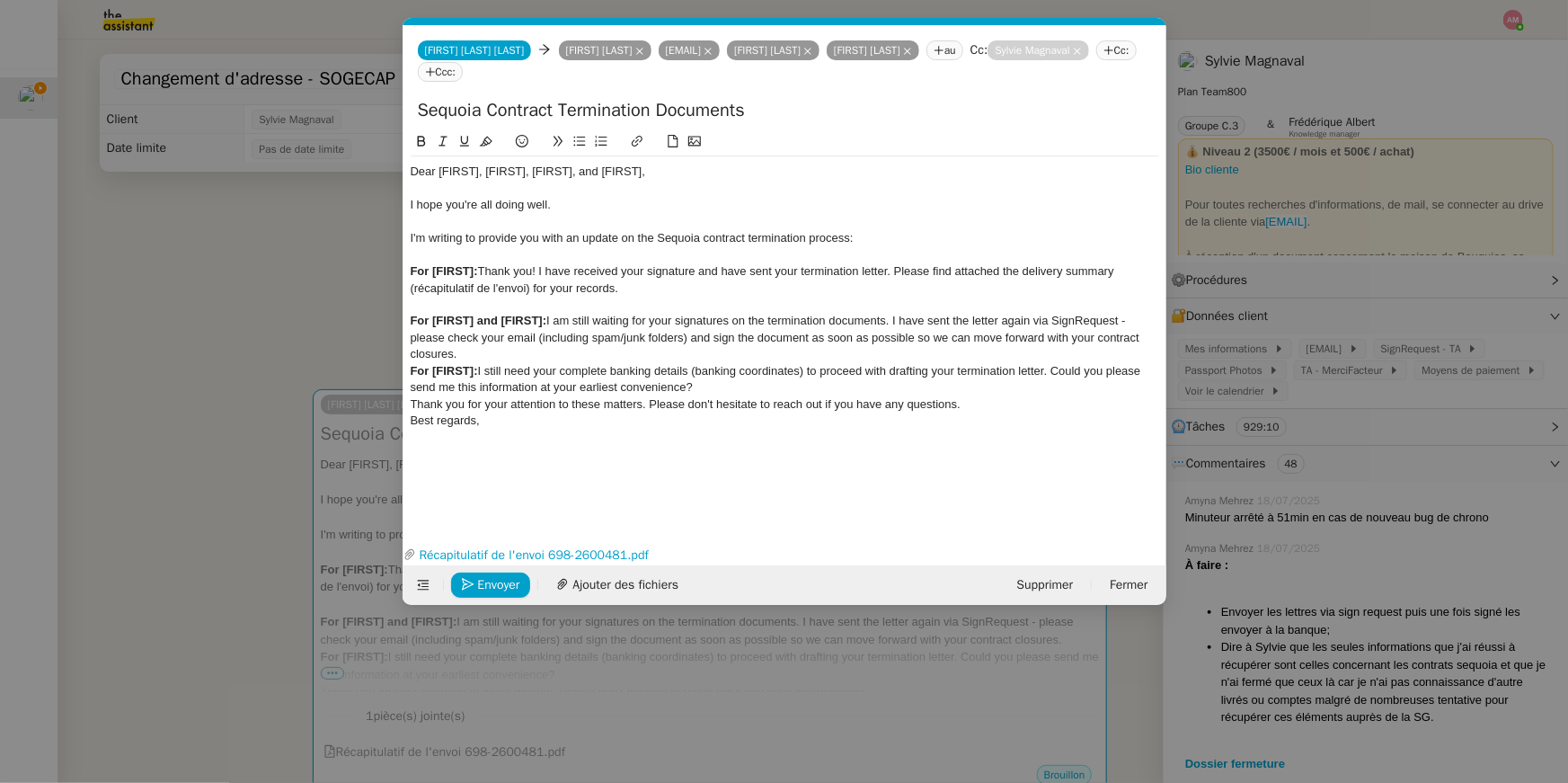 click on "For Mathieu:  Thank you! I have received your signature and have sent your termination letter. Please find attached the delivery summary (récapitulatif de l'envoi) for your records." 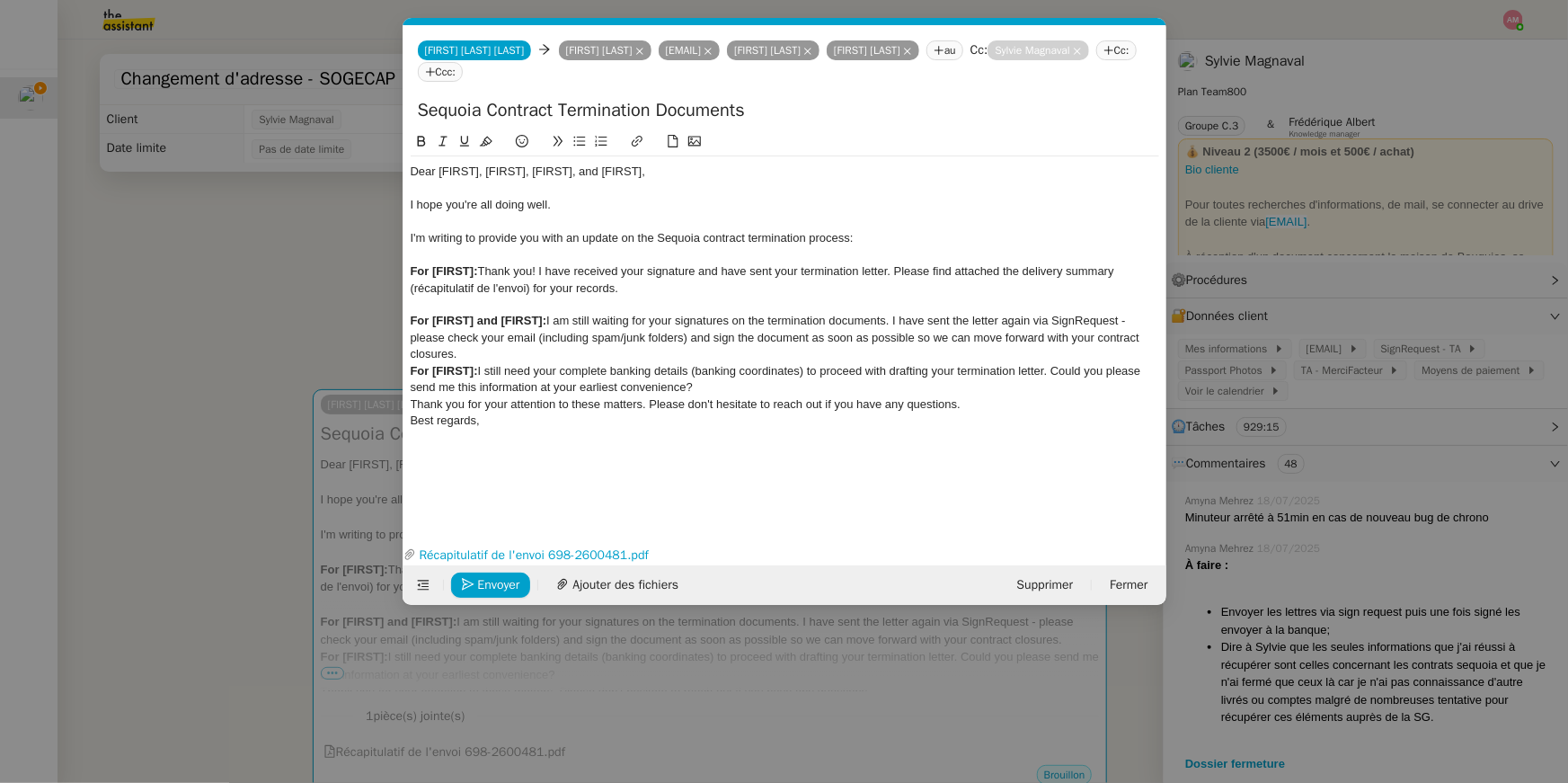 click on "For Mathieu:  Thank you! I have received your signature and have sent your termination letter. Please find attached the delivery summary (récapitulatif de l'envoi) for your records." 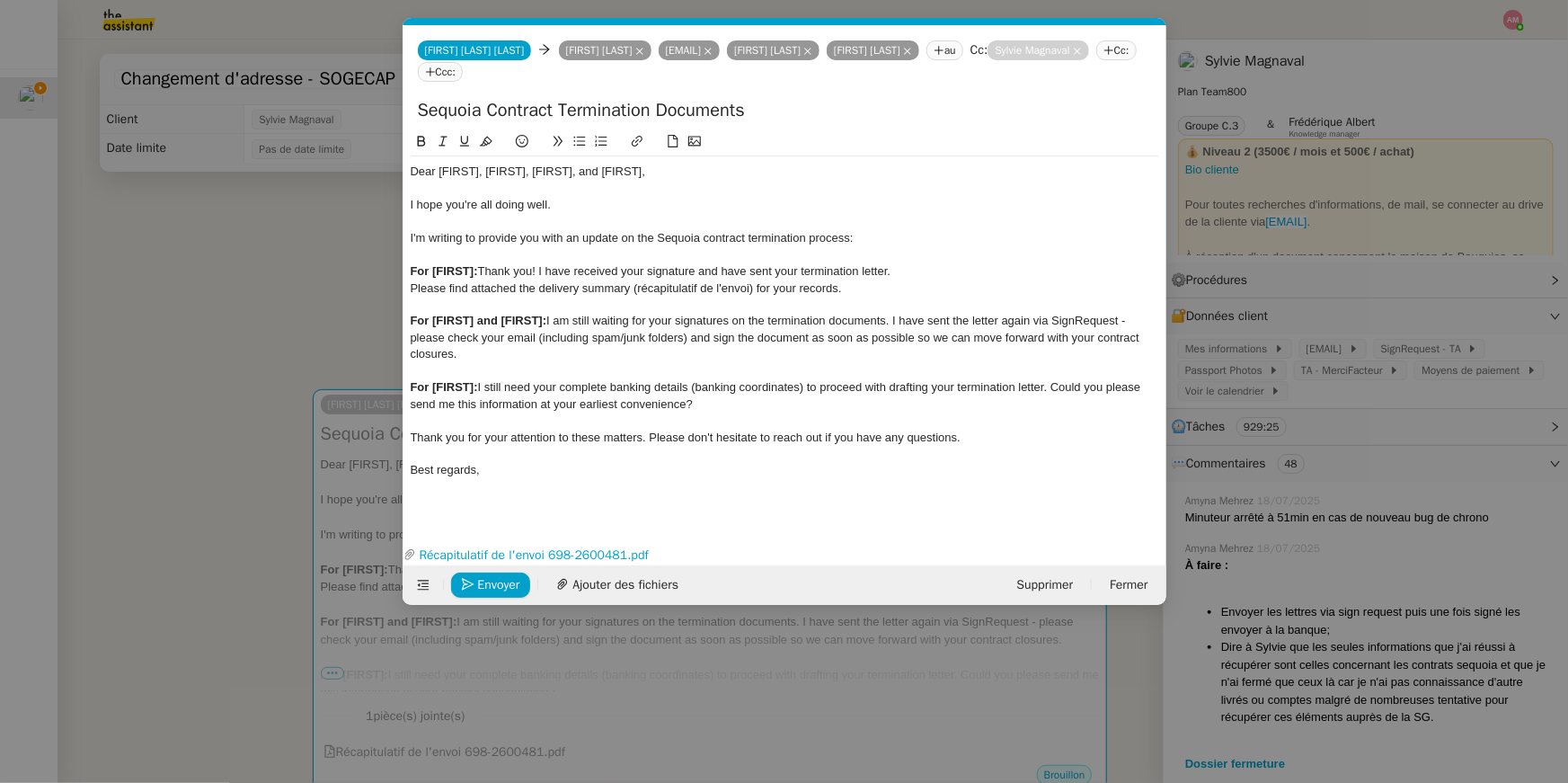 type 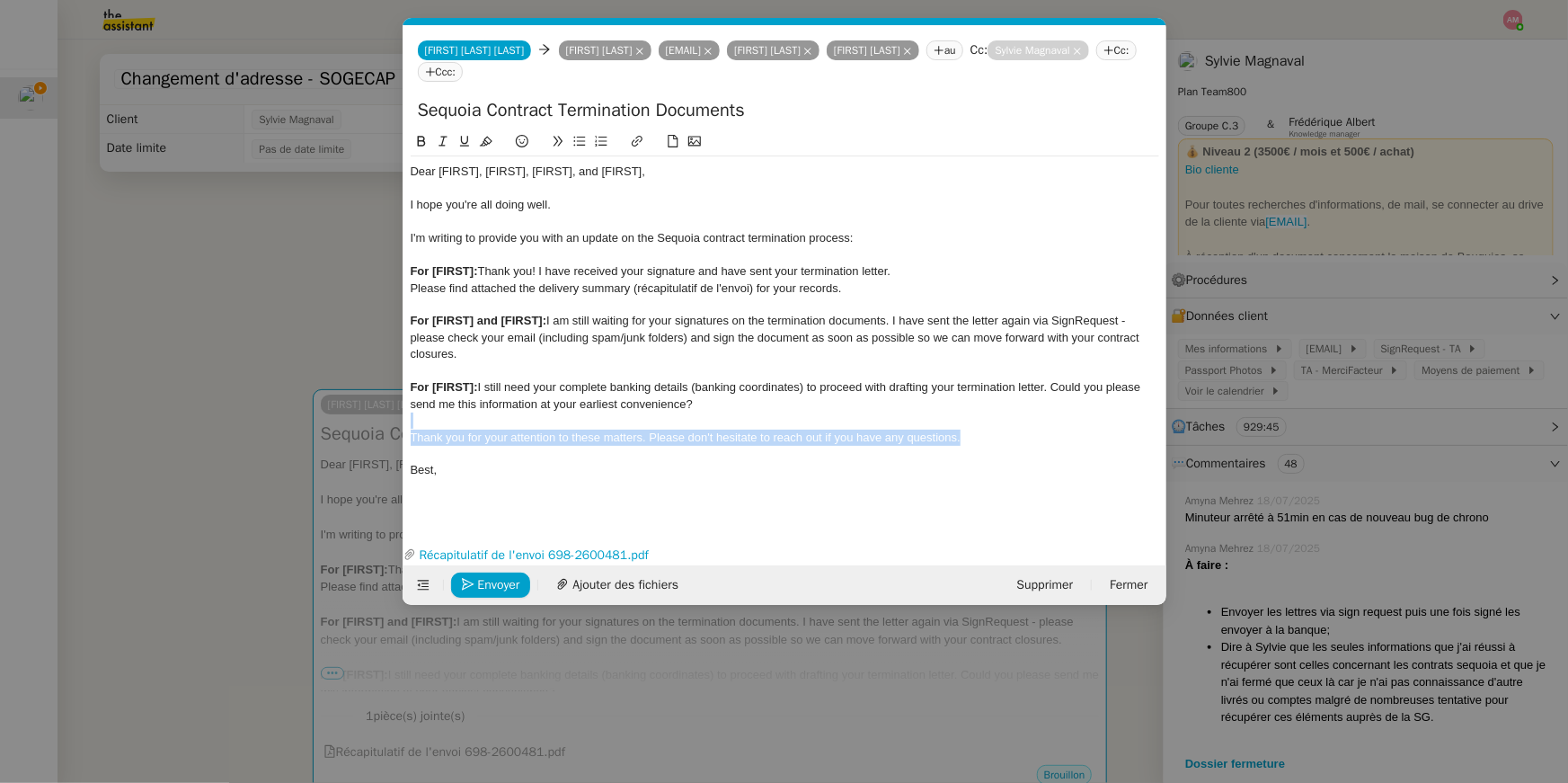 click on "Dear Adam, Mathieu, Isis, and Timothée, I hope you're all doing well. I'm writing to provide you with an update on the Sequoia contract termination process: For Mathieu:  Thank you! I have received your signature and have sent your termination letter.  Please find attached the delivery summary (récapitulatif de l'envoi) for your records. For Isis and Adam:  I am still waiting for your signatures on the termination documents. I have sent the letter again via SignRequest - please check your email (including spam/junk folders) and sign the document as soon as possible so we can move forward with your contract closures. For Timothée:  I still need your complete banking details (banking coordinates) to proceed with drafting your termination letter. Could you please send me this information at your earliest convenience? Thank you for your attention to these matters. Please don't hesitate to reach out if you have any questions. Best," 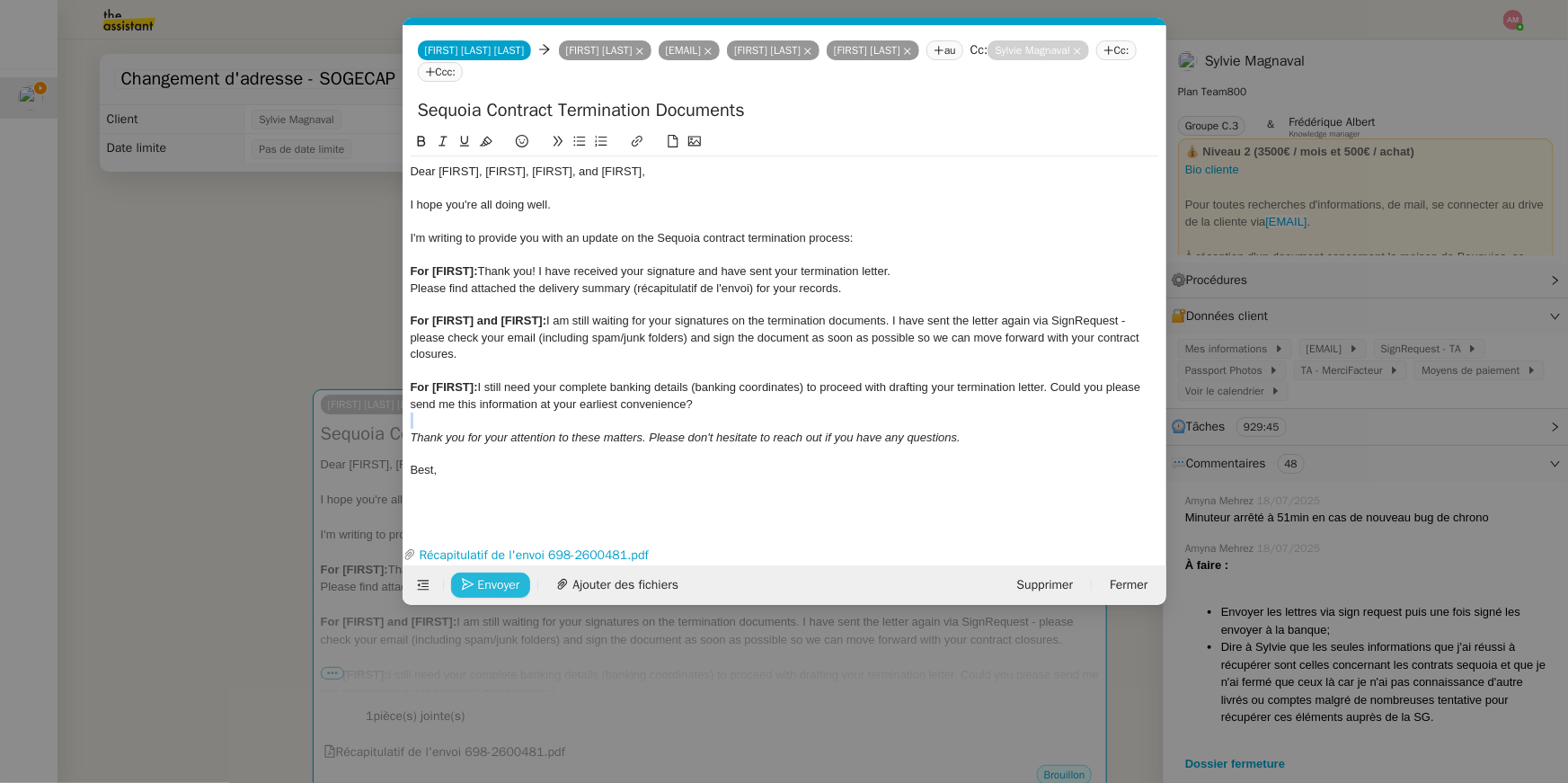 click on "Envoyer" 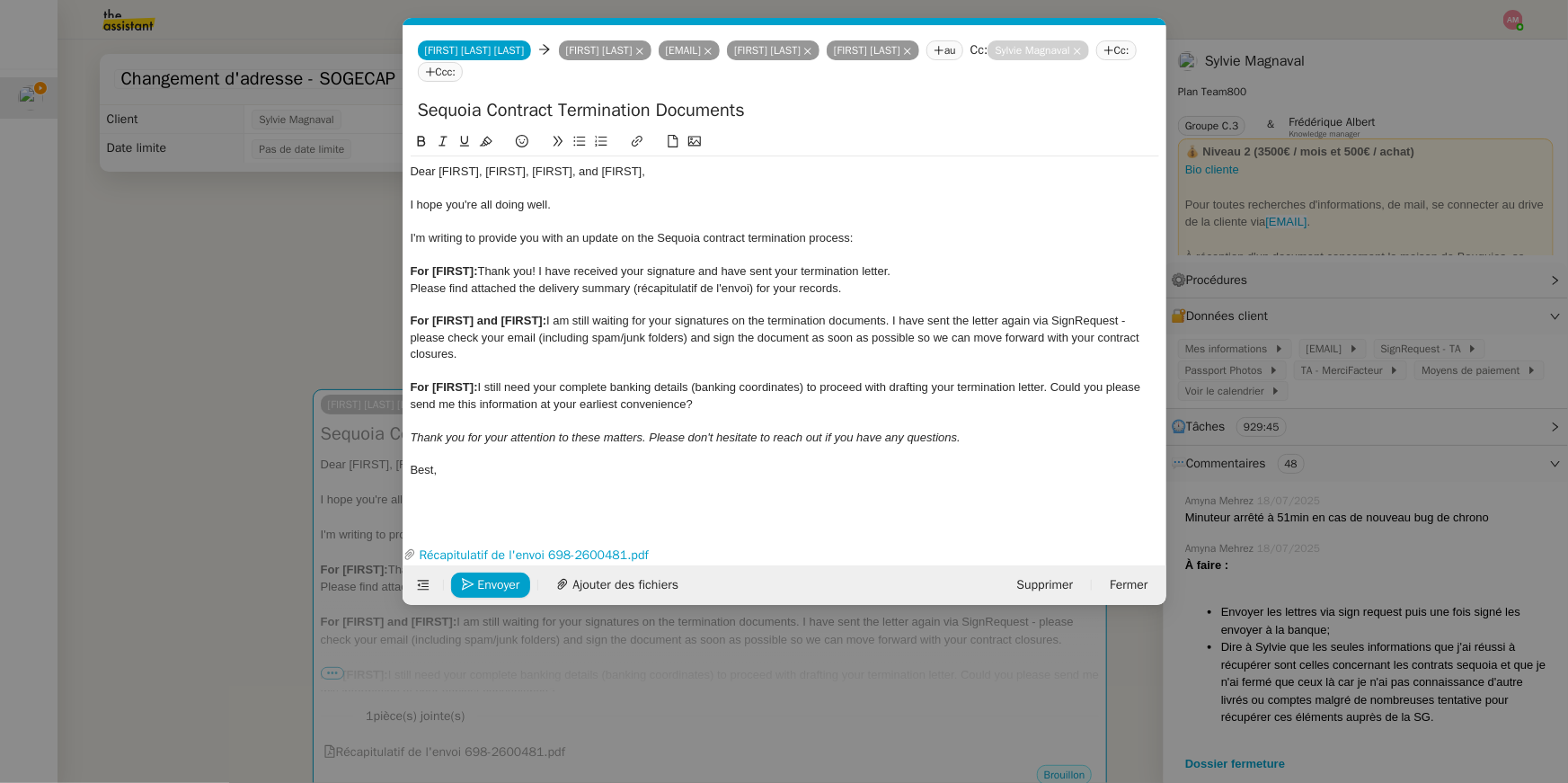 click on "Service TA - VOYAGE - PROPOSITION GLOBALE    A utiliser dans le cadre de proposition de déplacement TA - RELANCE CLIENT (EN)    Relancer un client lorsqu'il n'a pas répondu à un précédent message BAFERTY - MAIL AUDITION    A utiliser dans le cadre de la procédure d'envoi des mails d'audition TA - PUBLICATION OFFRE D'EMPLOI     Organisation du recrutement Discours de présentation du paiement sécurisé    TA - VOYAGES - PROPOSITION ITINERAIRE    Soumettre les résultats d'une recherche TA - CONFIRMATION PAIEMENT (EN)    Confirmer avec le client de modèle de transaction - Attention Plan Pro nécessaire. TA - COURRIER EXPEDIE (recommandé)    A utiliser dans le cadre de l'envoi d'un courrier recommandé TA - PARTAGE DE CALENDRIER (EN)    A utiliser pour demander au client de partager son calendrier afin de faciliter l'accès et la gestion PSPI - Appel de fonds MJL    A utiliser dans le cadre de la procédure d'appel de fonds MJL TA - RELANCE CLIENT    TA - AR PROCEDURES        21 YIELD" at bounding box center (784, 391) 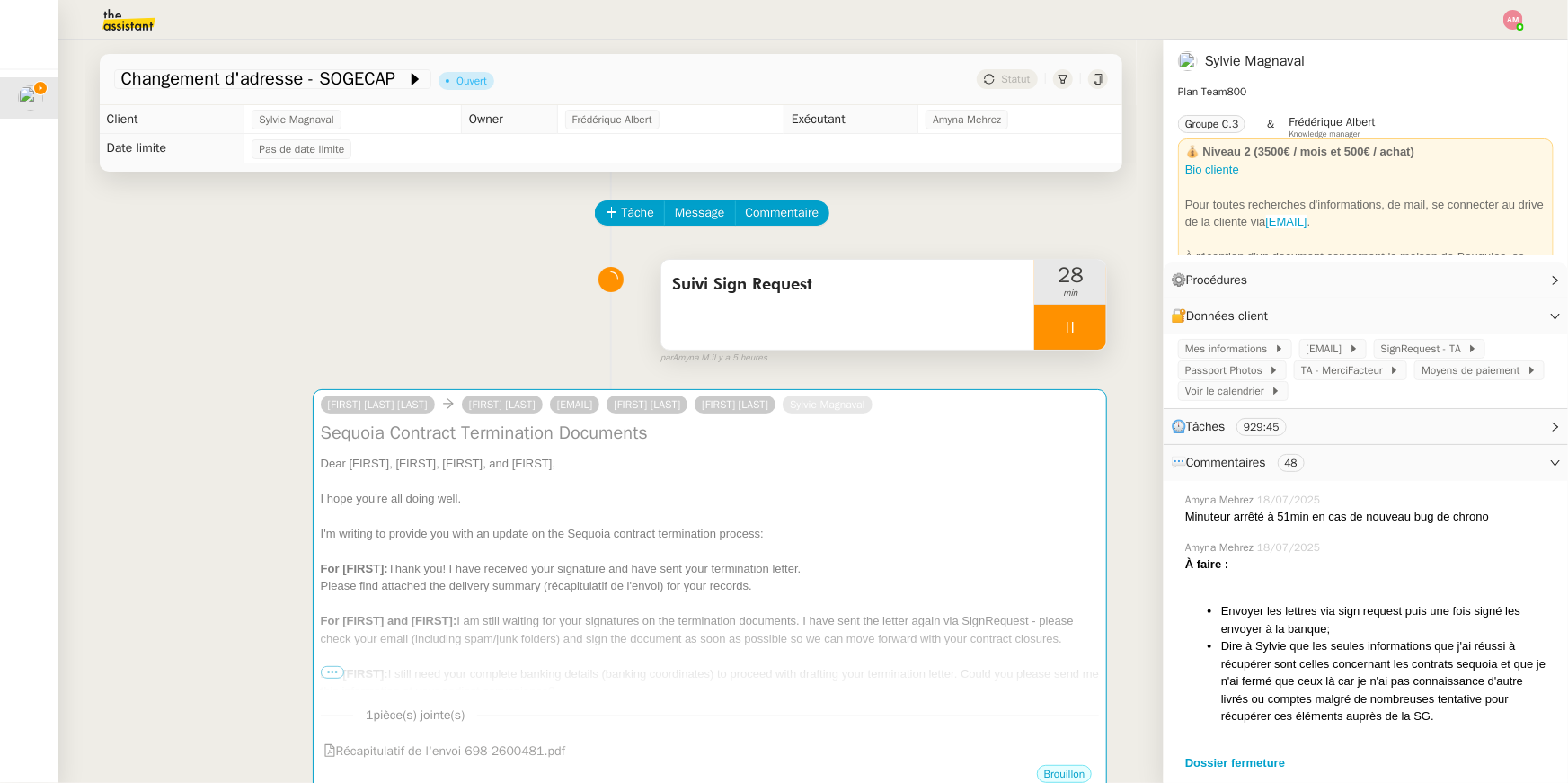 click on "Suivi Sign Request" at bounding box center (848, 305) 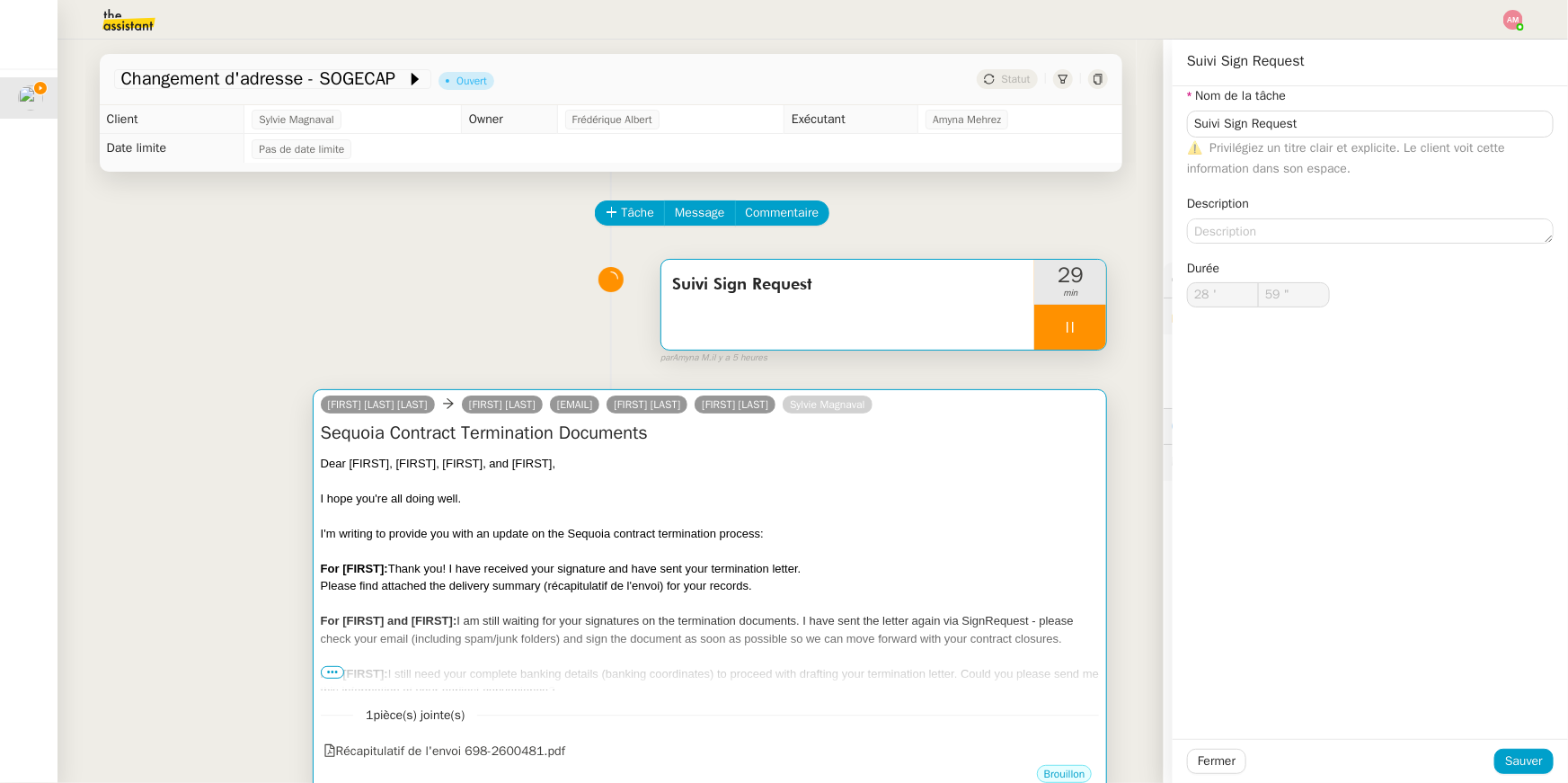 type on "29 '" 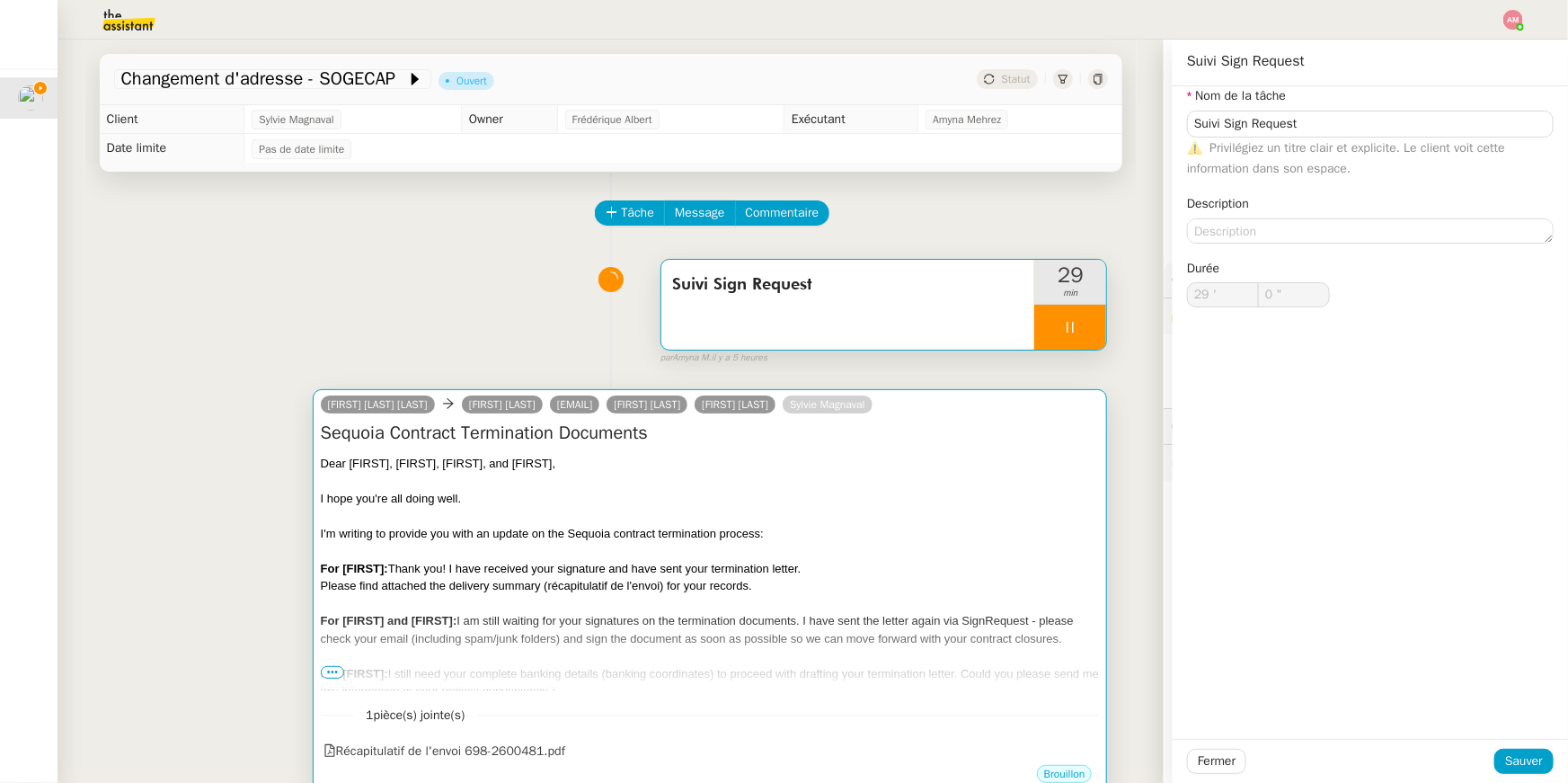 click at bounding box center (710, 481) 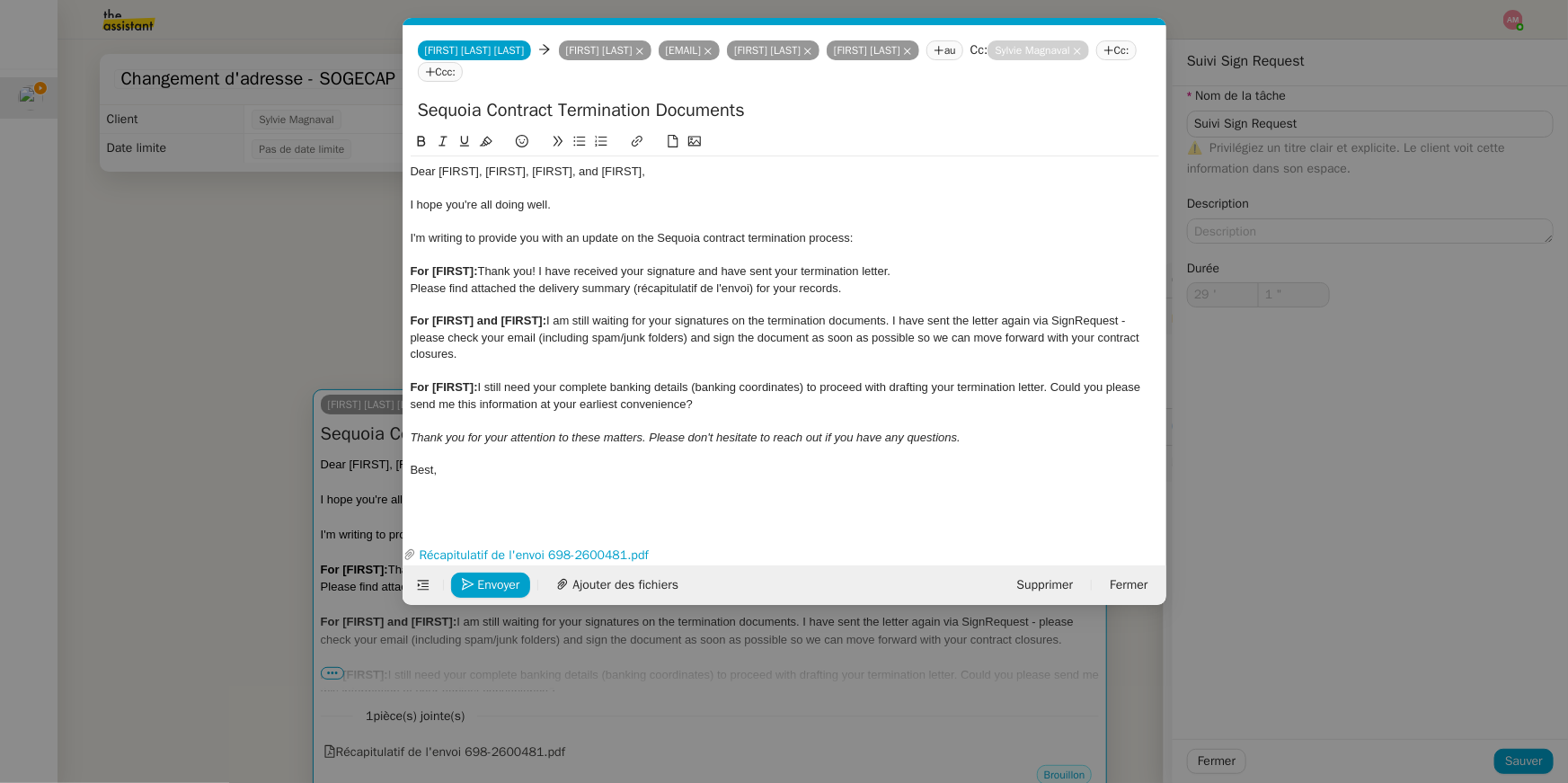 scroll, scrollTop: 0, scrollLeft: 38, axis: horizontal 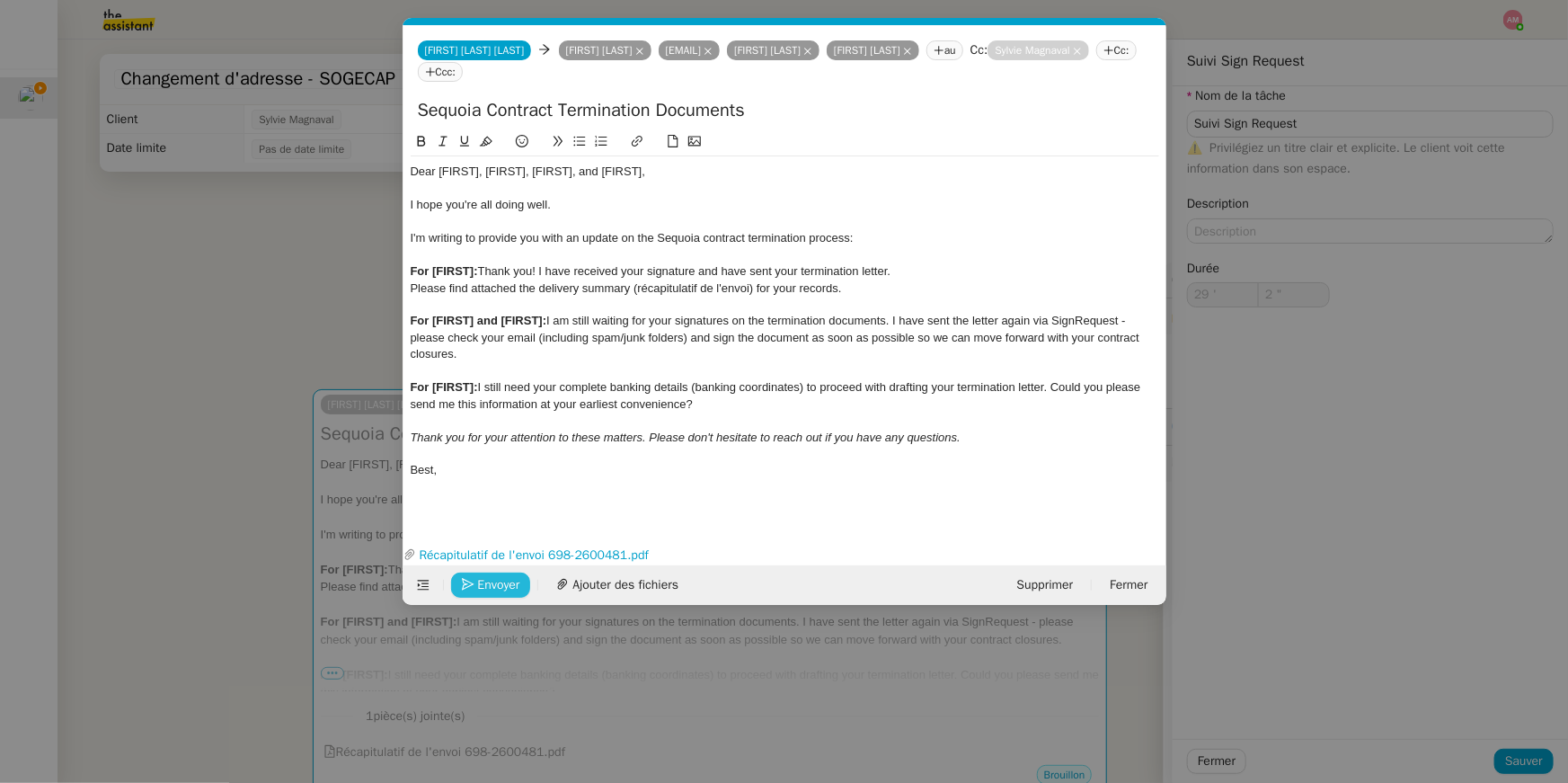 click on "Envoyer" 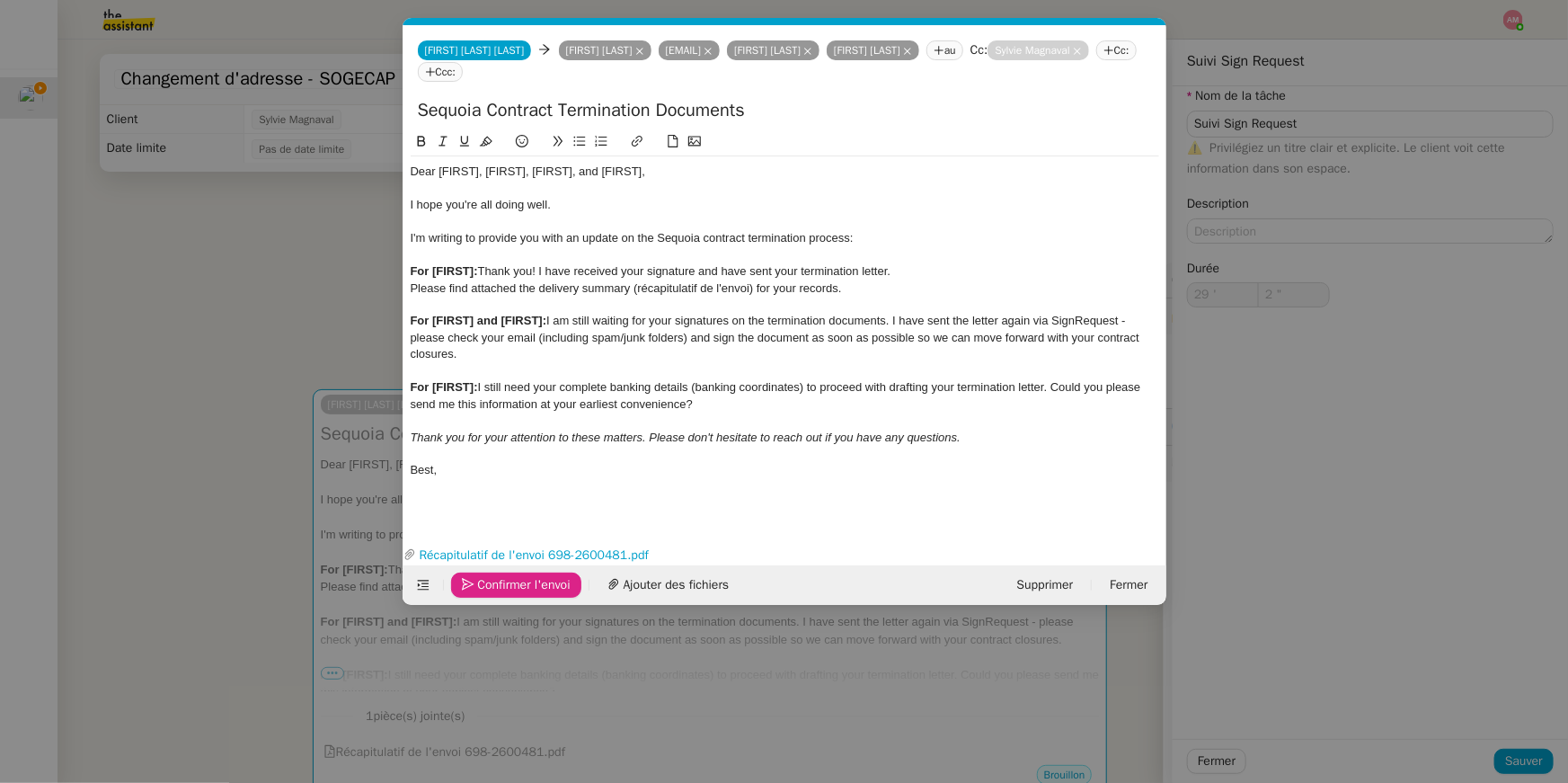 click on "Confirmer l'envoi" 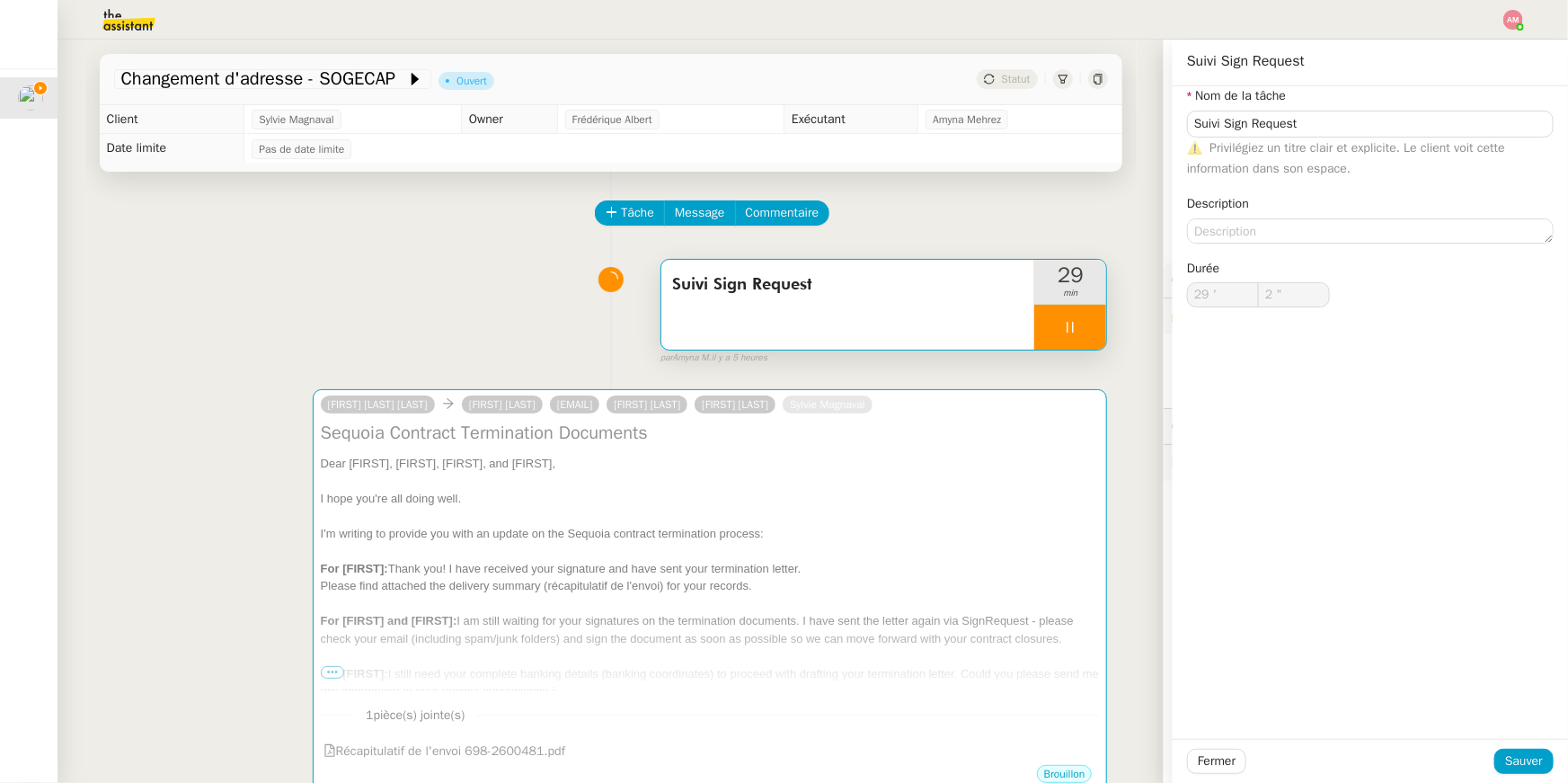 type on "3 "" 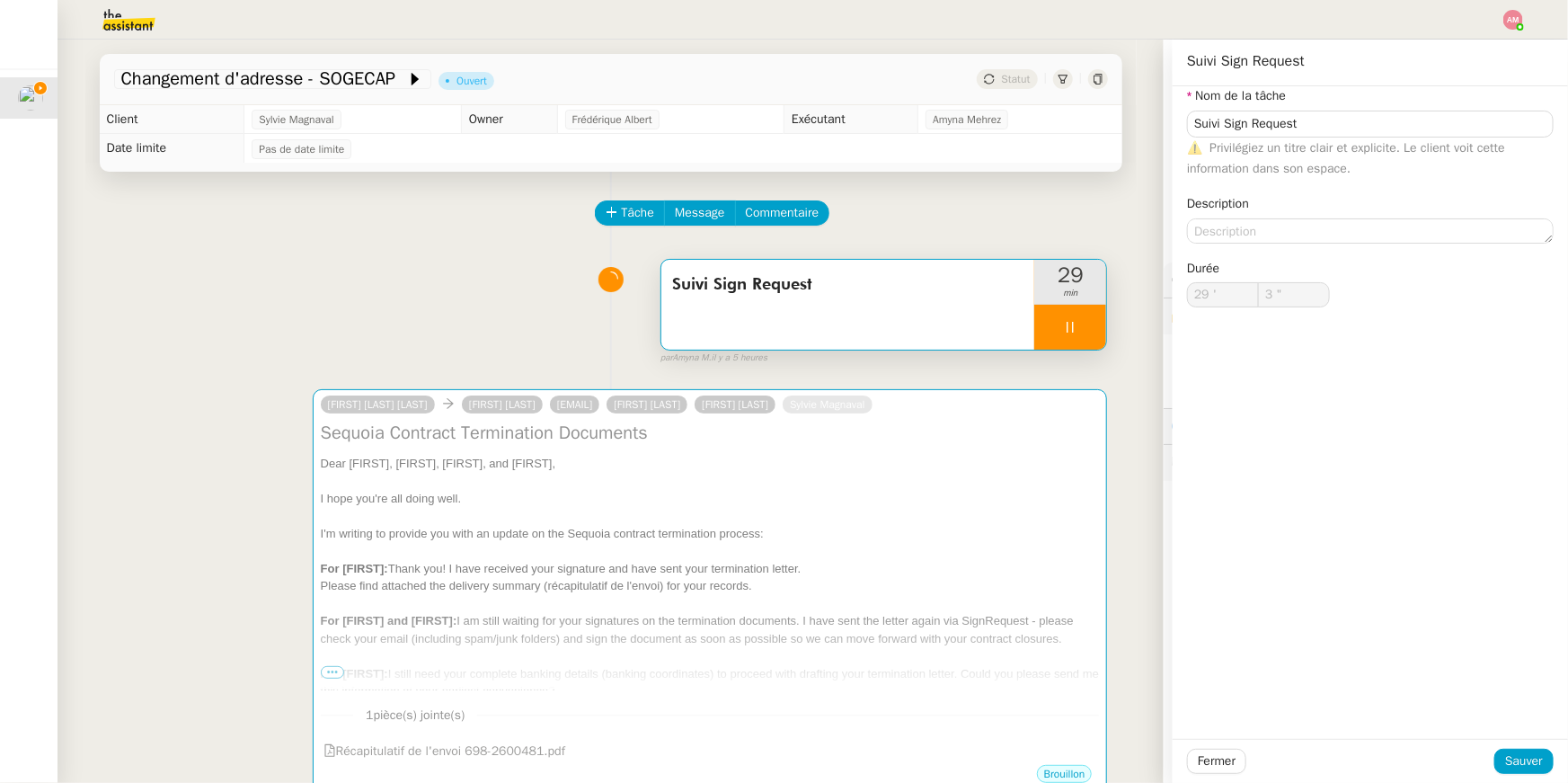 click 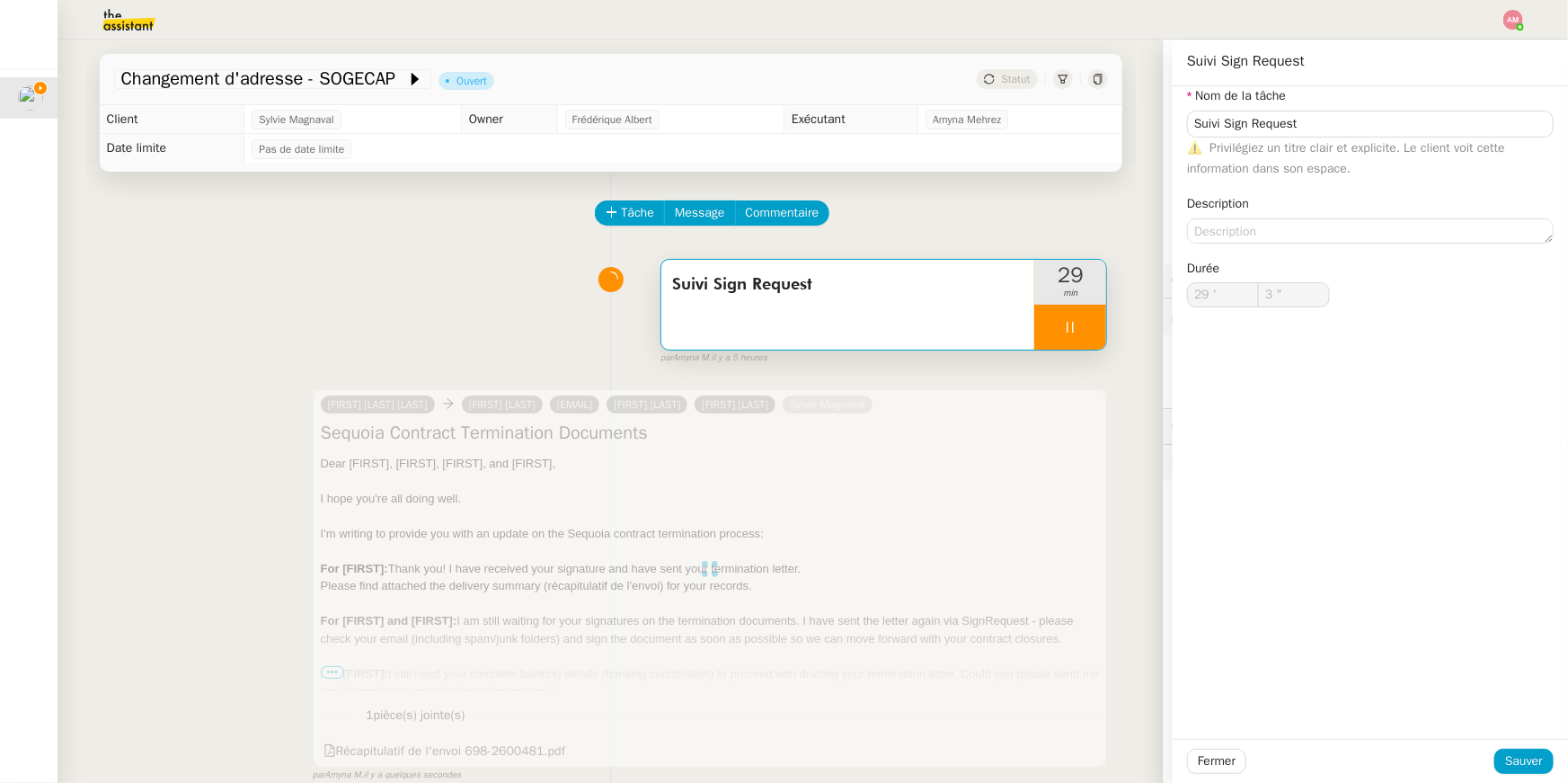 click at bounding box center [1070, 327] 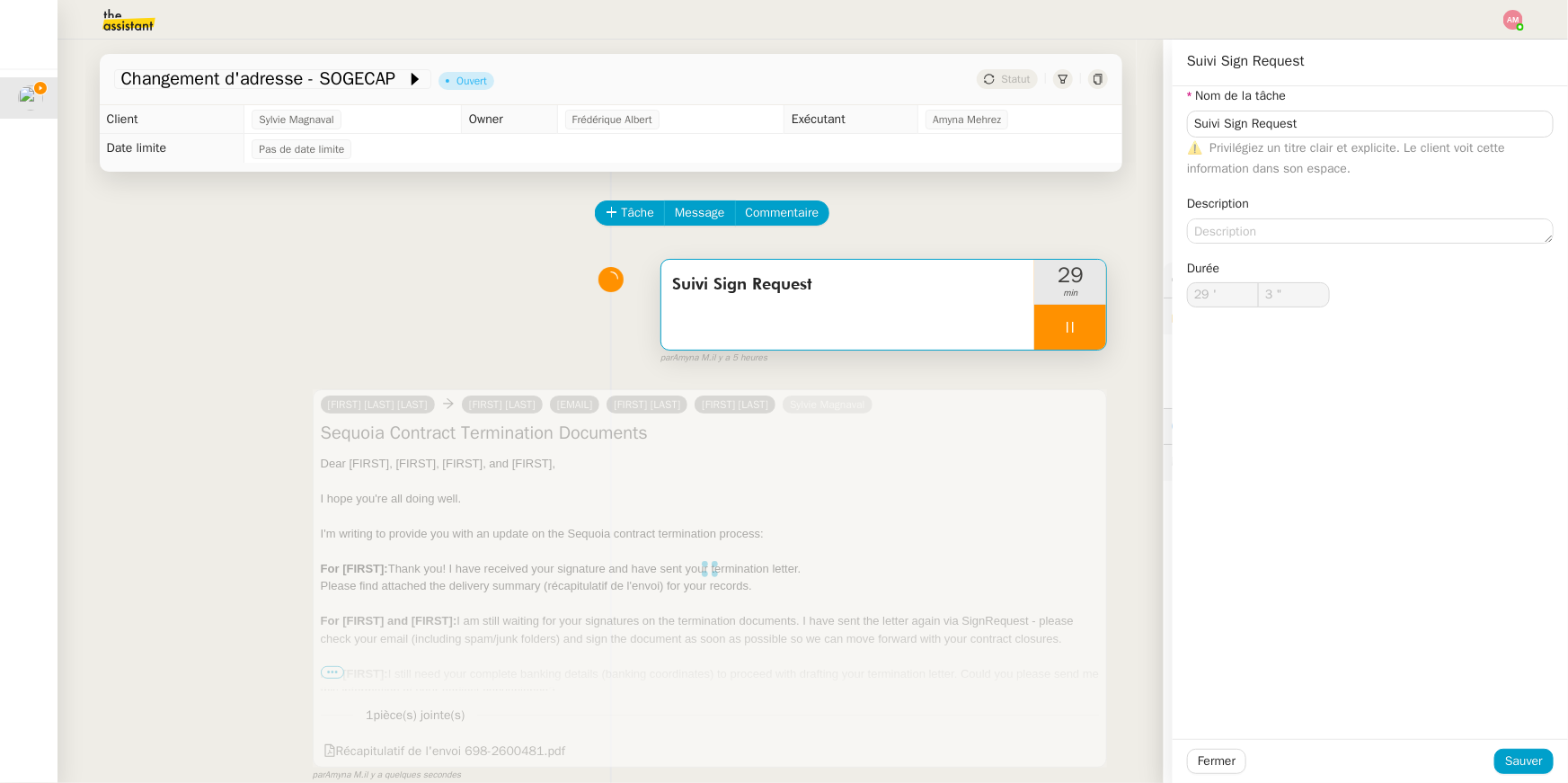type on "Suivi Sign Request" 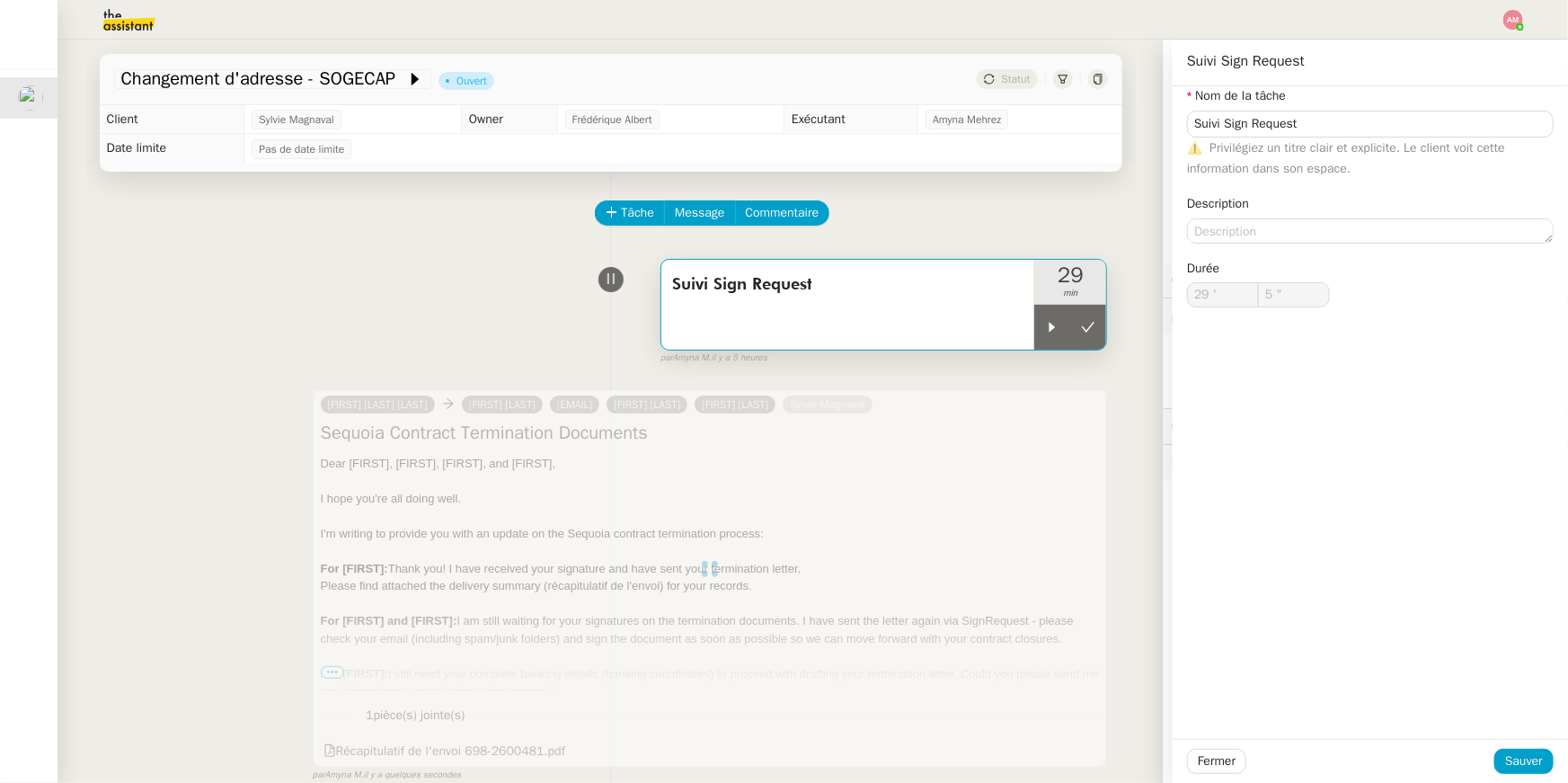 click at bounding box center [1088, 327] 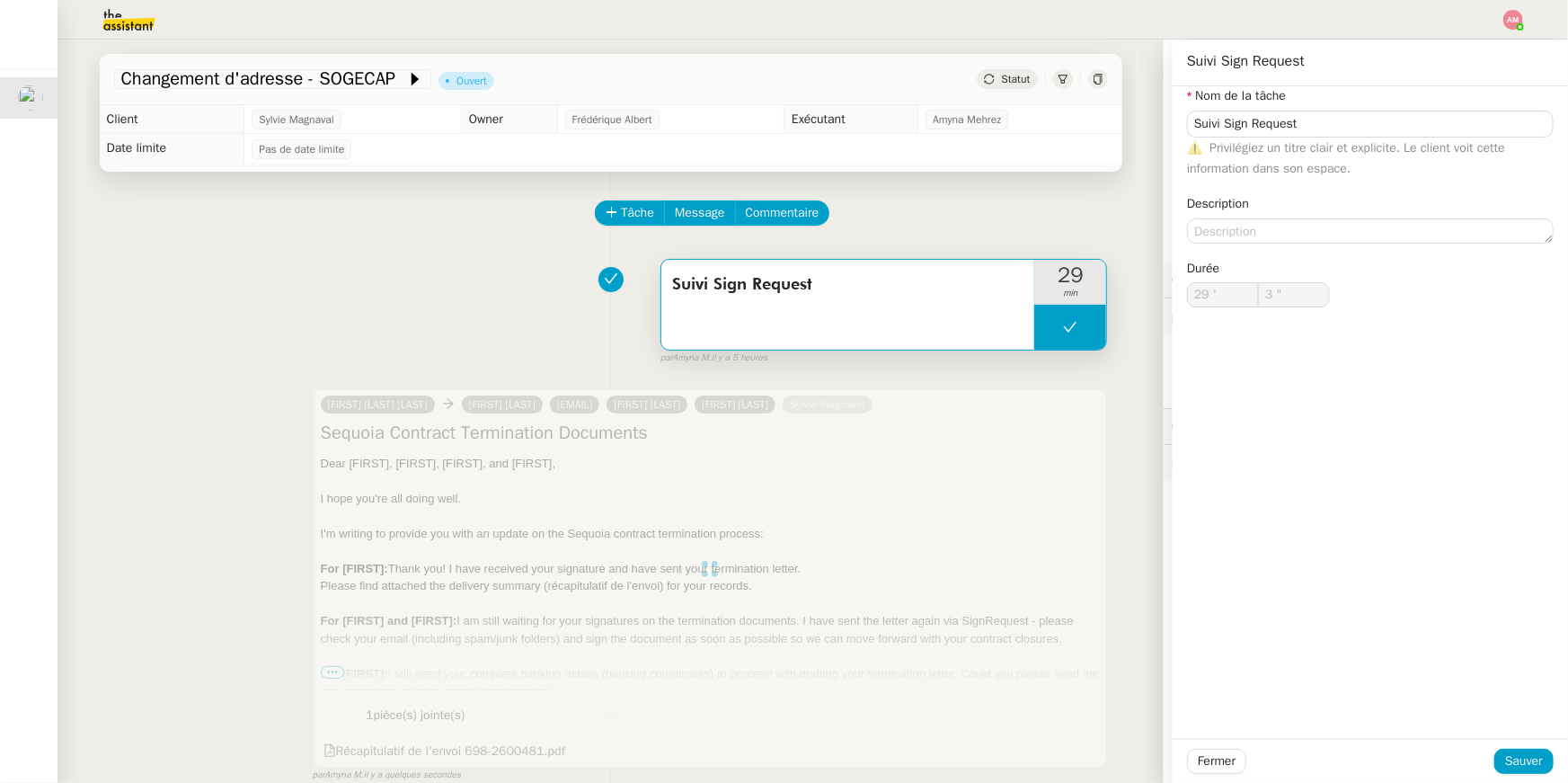 type on "Suivi Sign Request" 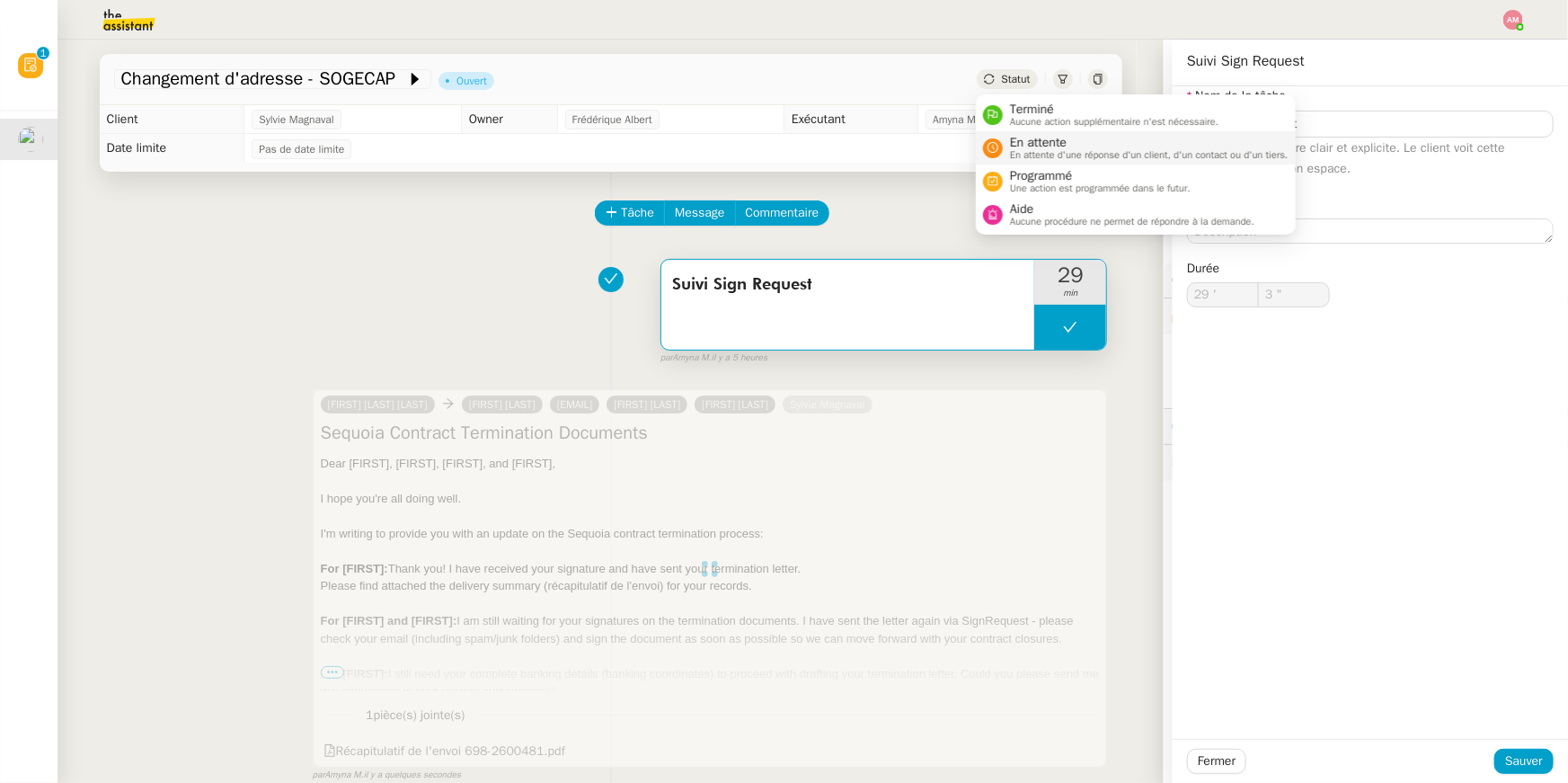type on "Suivi Sign Request" 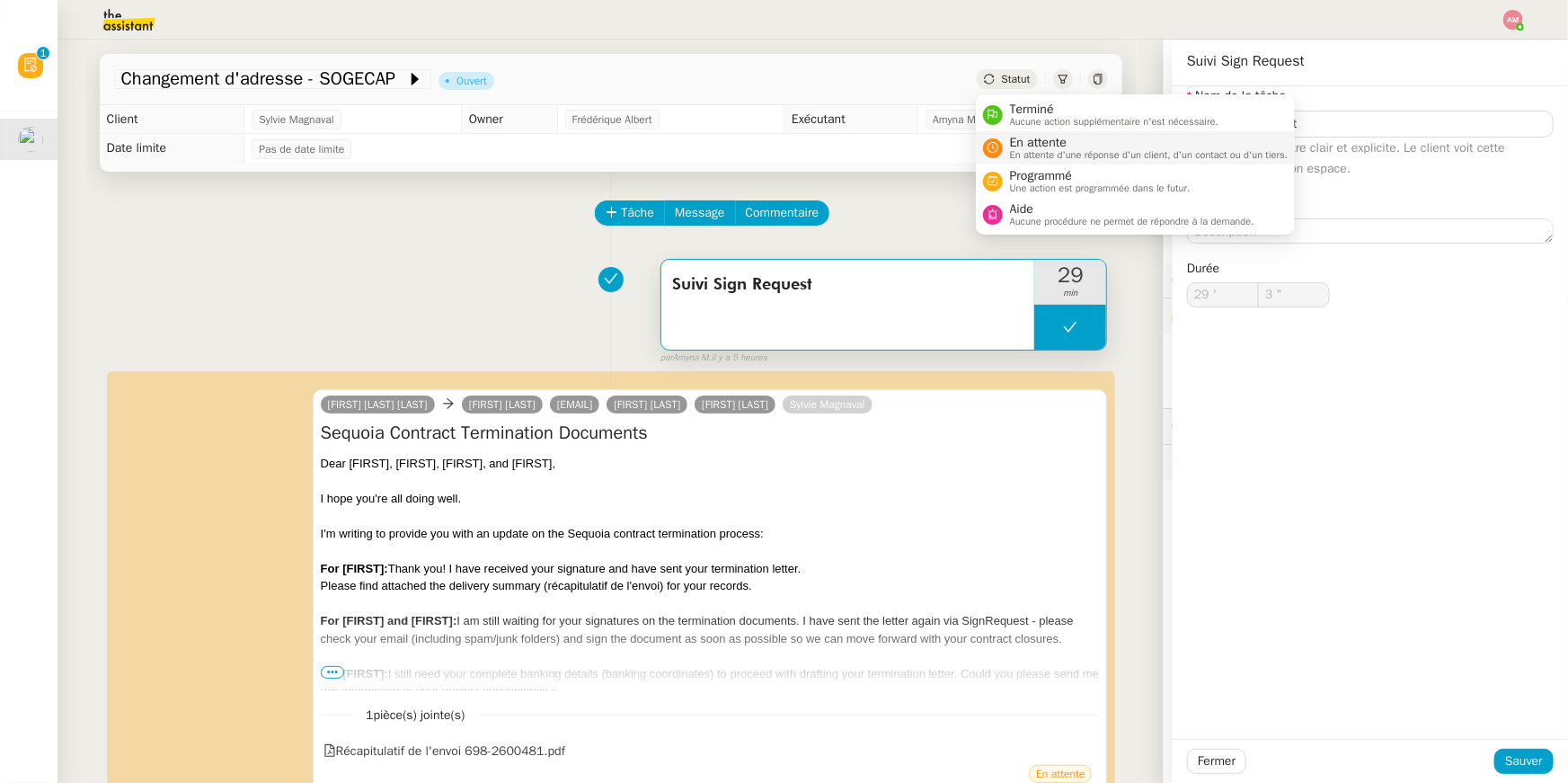 type on "Suivi Sign Request" 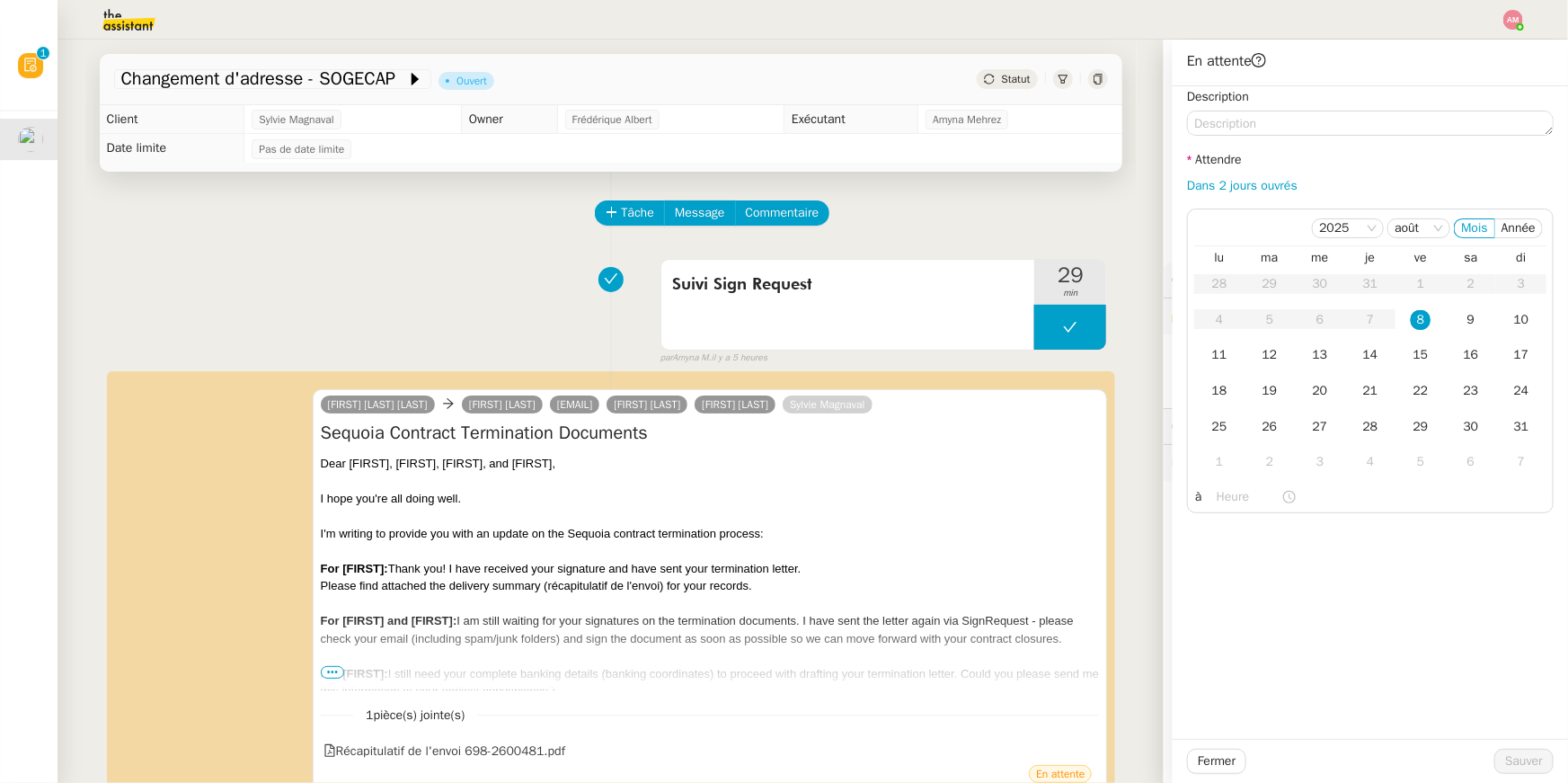 click on "Dans 2 jours ouvrés" 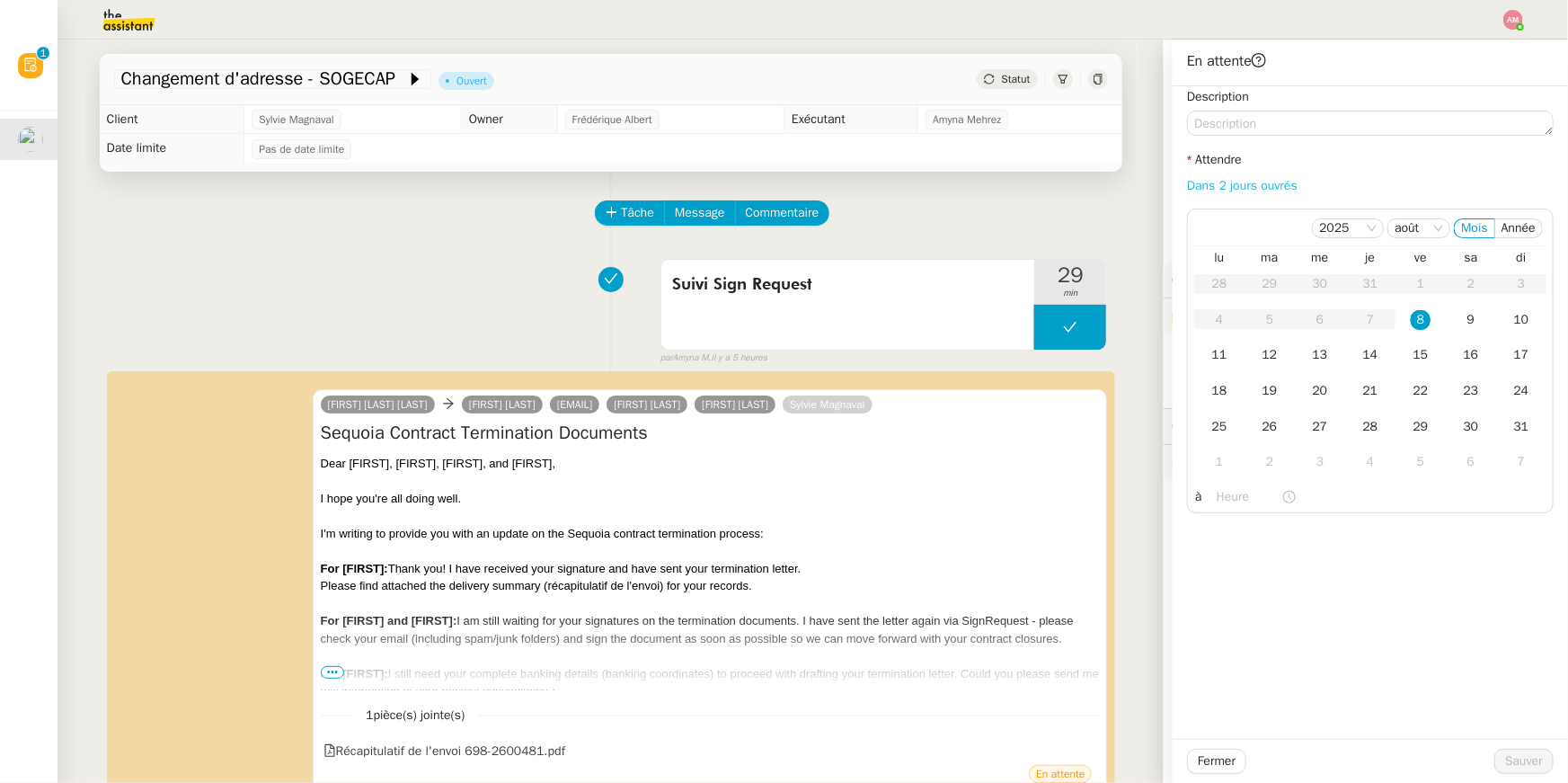 click on "Dans 2 jours ouvrés" 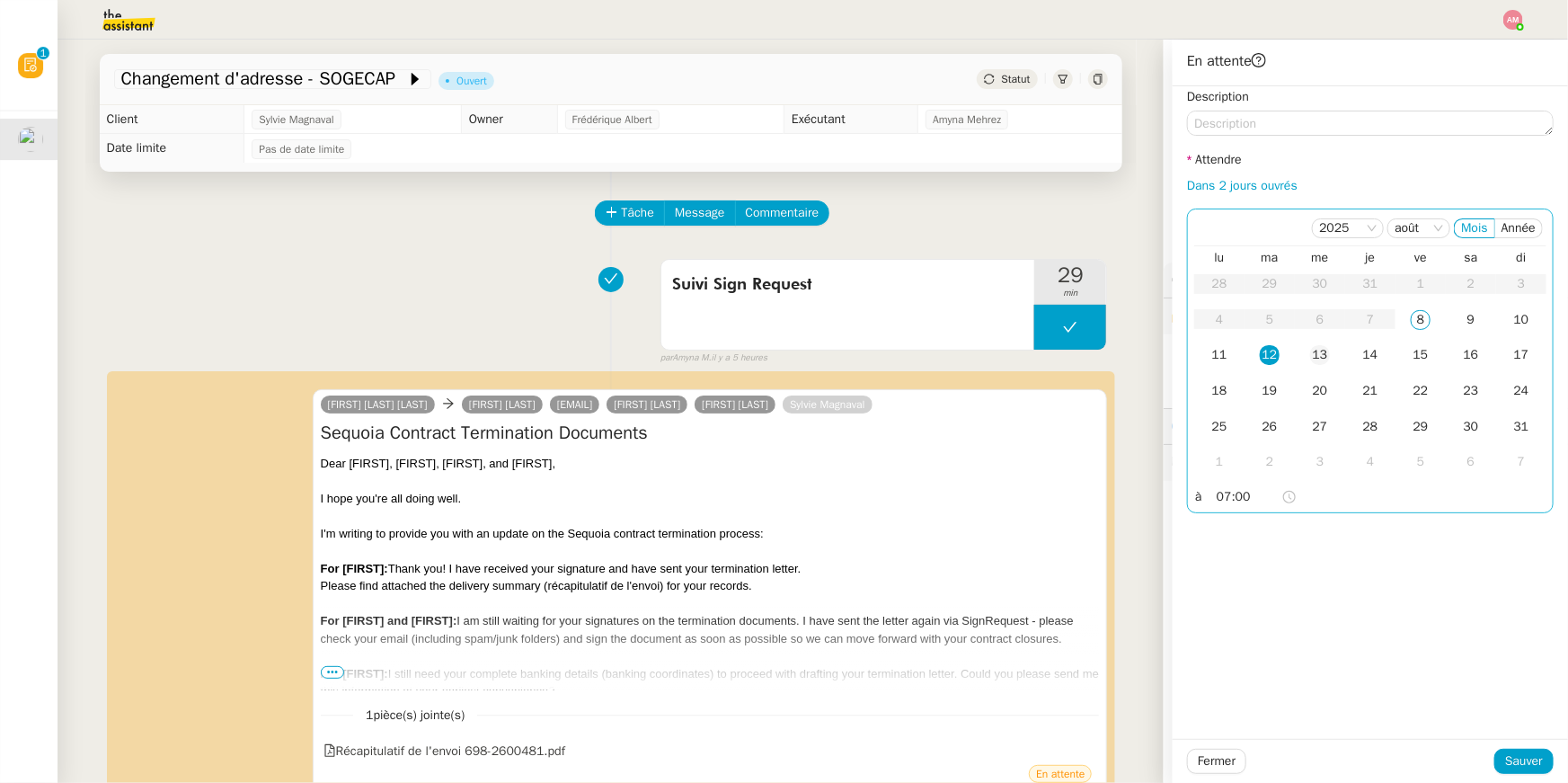 click on "13" 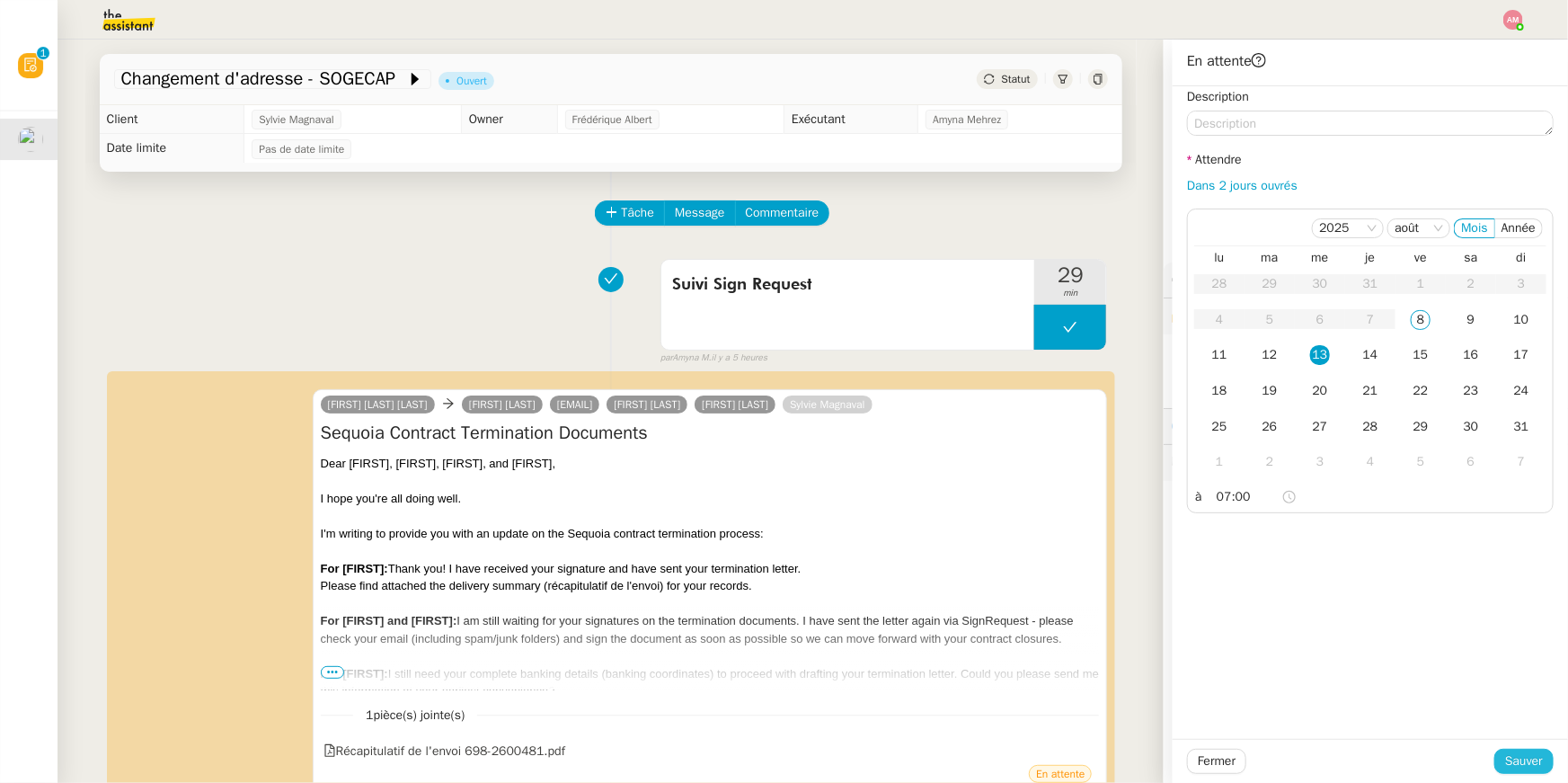 click on "Sauver" 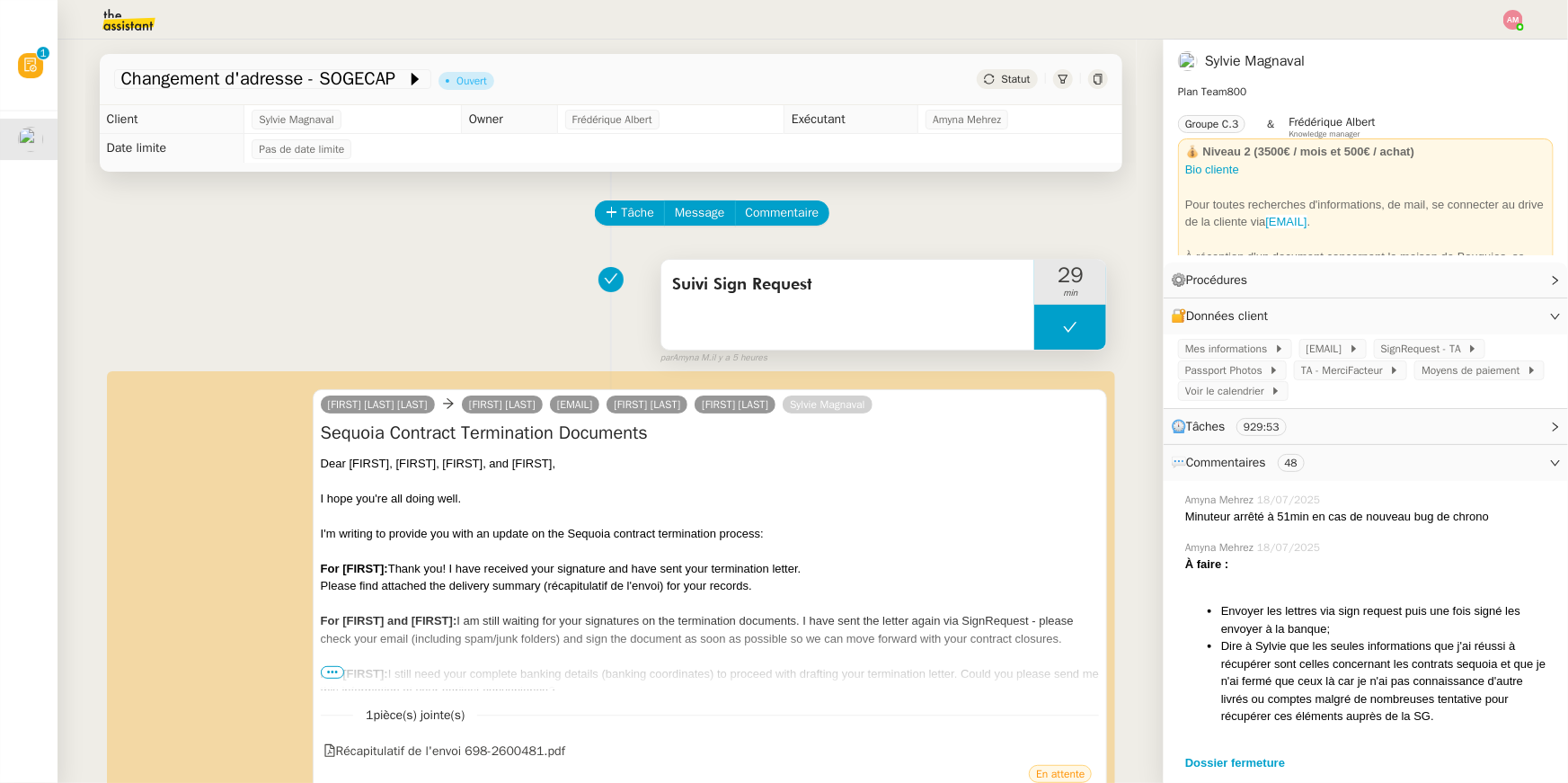 click on "Tâche Message Commentaire Veuillez patienter une erreur s'est produite 👌👌👌 message envoyé ✌️✌️✌️ Veuillez d'abord attribuer un client Une erreur s'est produite, veuillez réessayer  Suivi Sign Request     29 min false par   Amyna M.   il y a 5 heures 👌👌👌 message envoyé ✌️✌️✌️ une erreur s'est produite 👌👌👌 message envoyé ✌️✌️✌️ Votre message va être revu ✌️✌️✌️ une erreur s'est produite La taille des fichiers doit être de 10Mb au maximum. Cobi Magnaval Savage     Tim Gautron  Isis.sav@gmail.com  Adam Savage   Mathieu Gautron   Sylvie Magnaval  Sequoia Contract Termination Documents
Dear Adam, Mathieu, Isis, and Timothée, I hope you're all doing well. I'm writing to provide you with an update on the Sequoia contract termination process: For Mathieu:  Thank you! I have received your signature and have sent your termination letter.  Please find attached the delivery summary (récapitulatif de l'envoi) for your records." 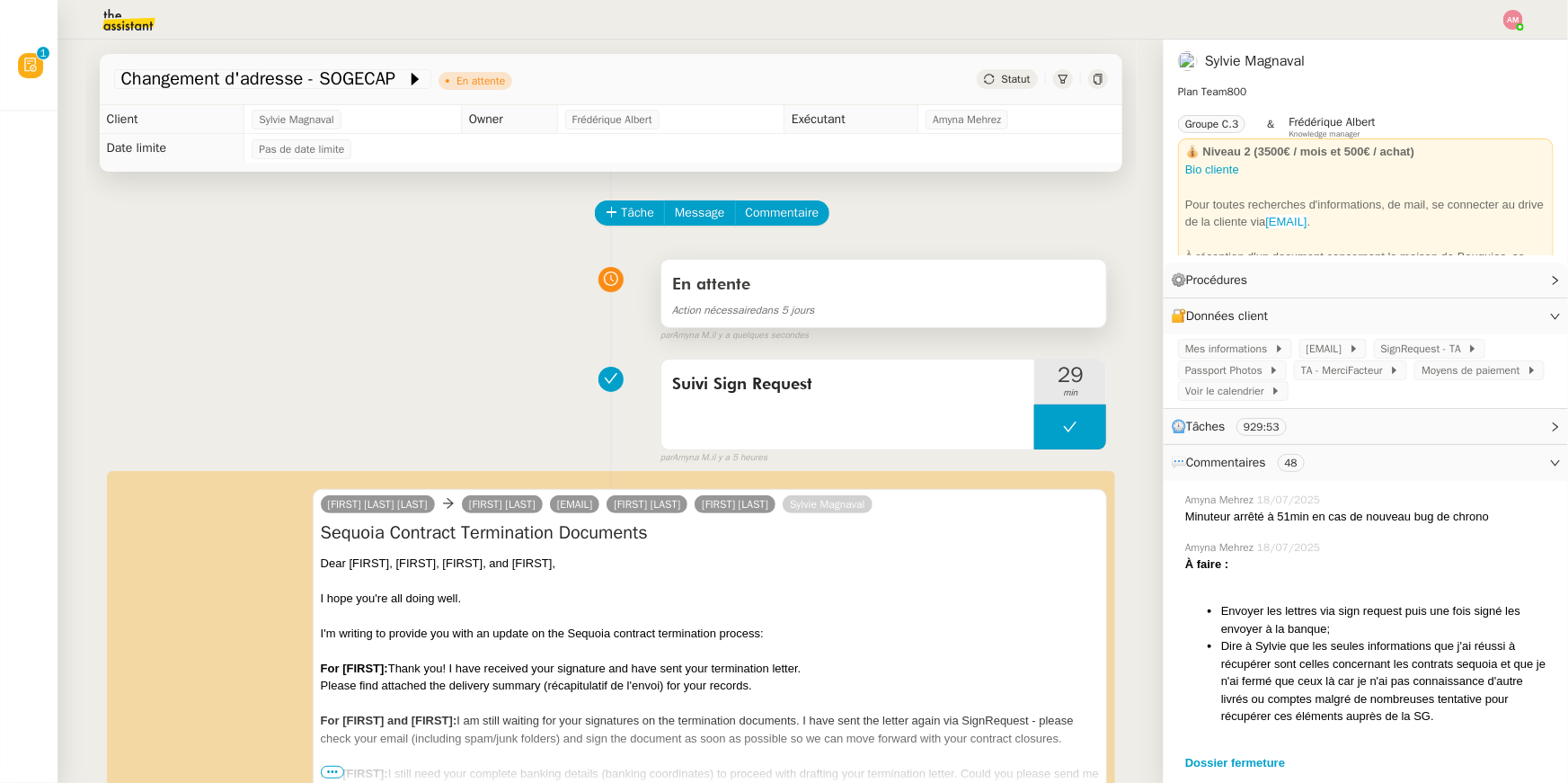 click on "En attente" at bounding box center [884, 285] 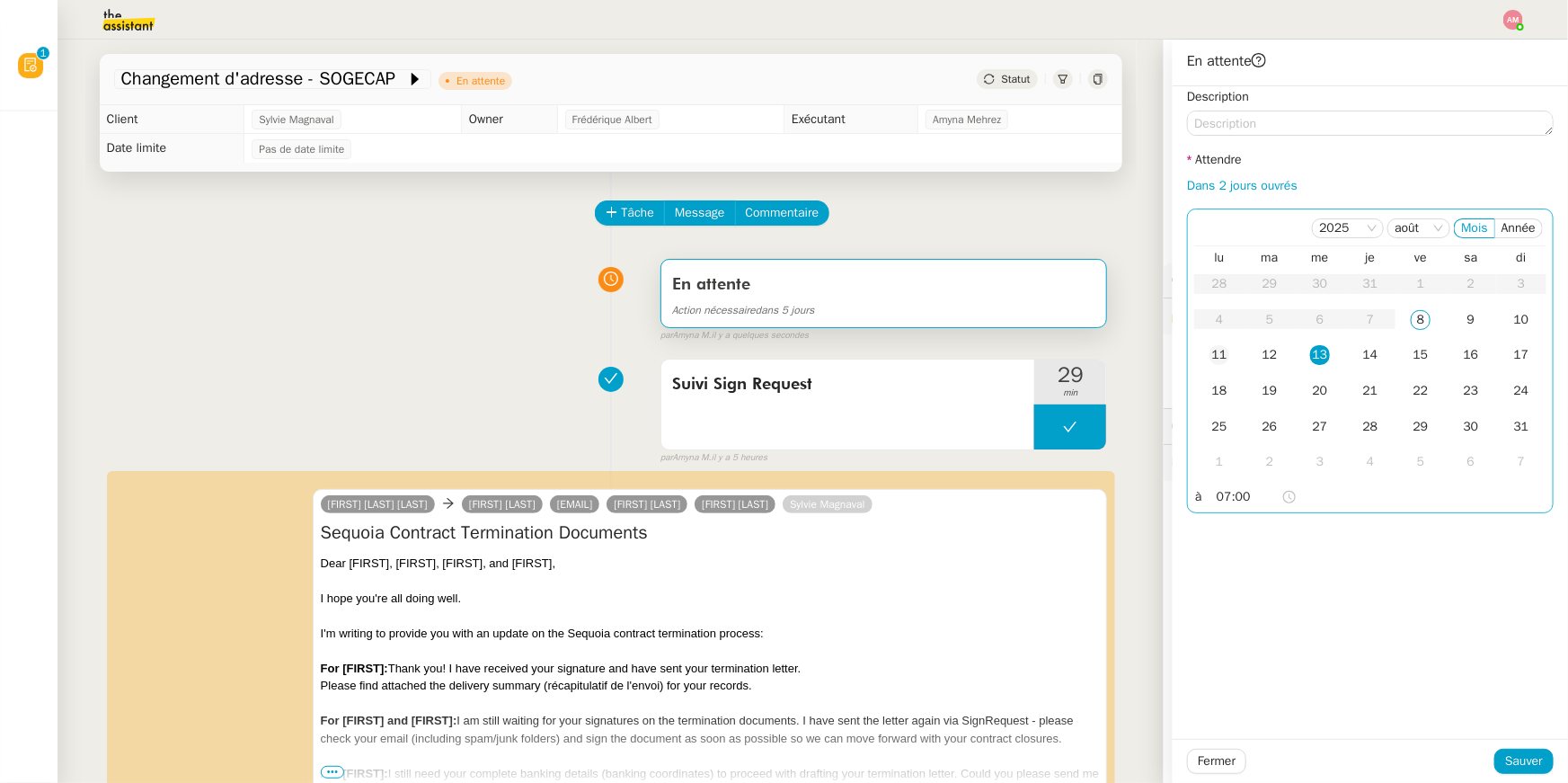 click on "11" 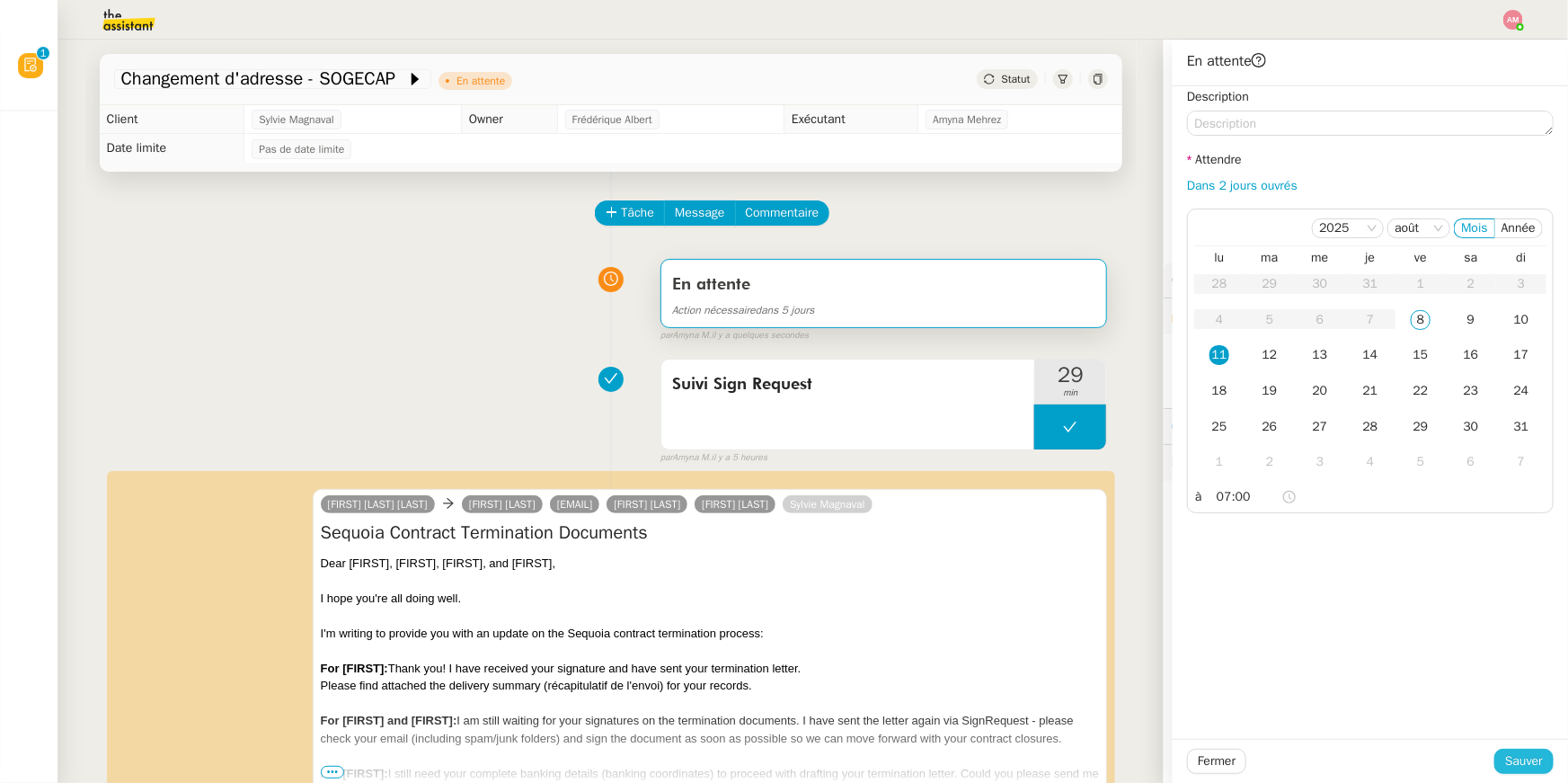 click on "Sauver" 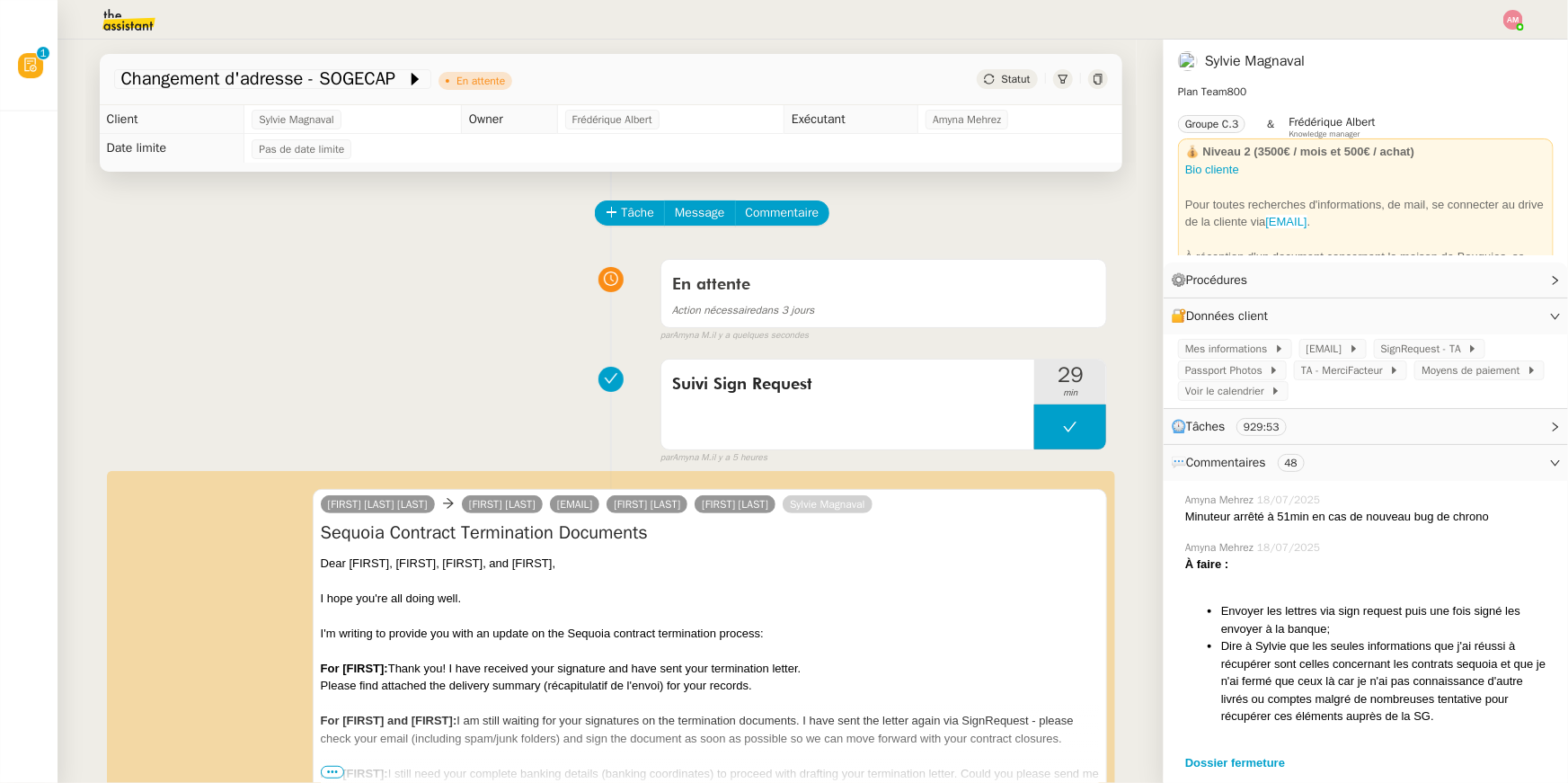 click 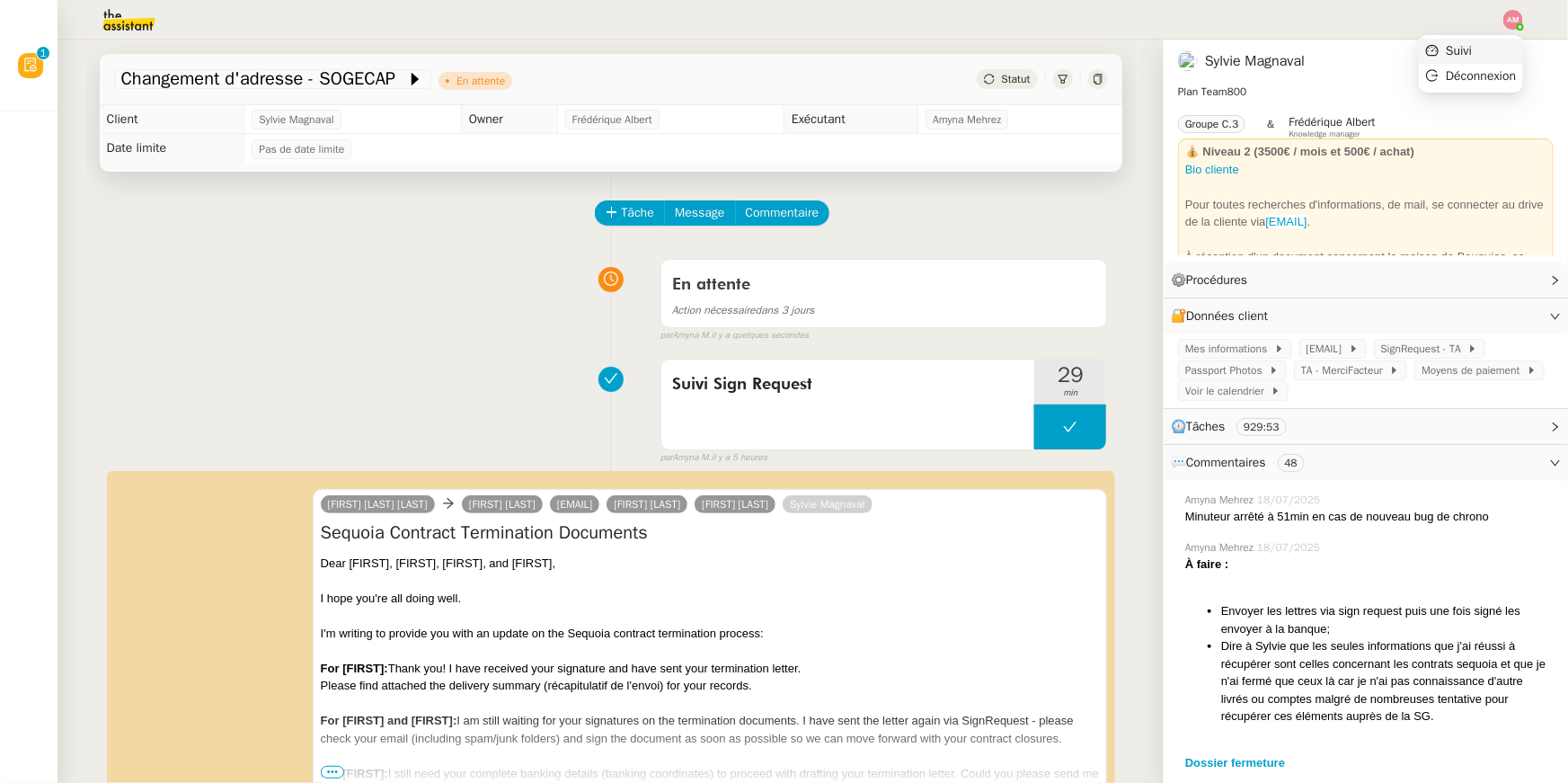 click on "Suivi" at bounding box center [1471, 51] 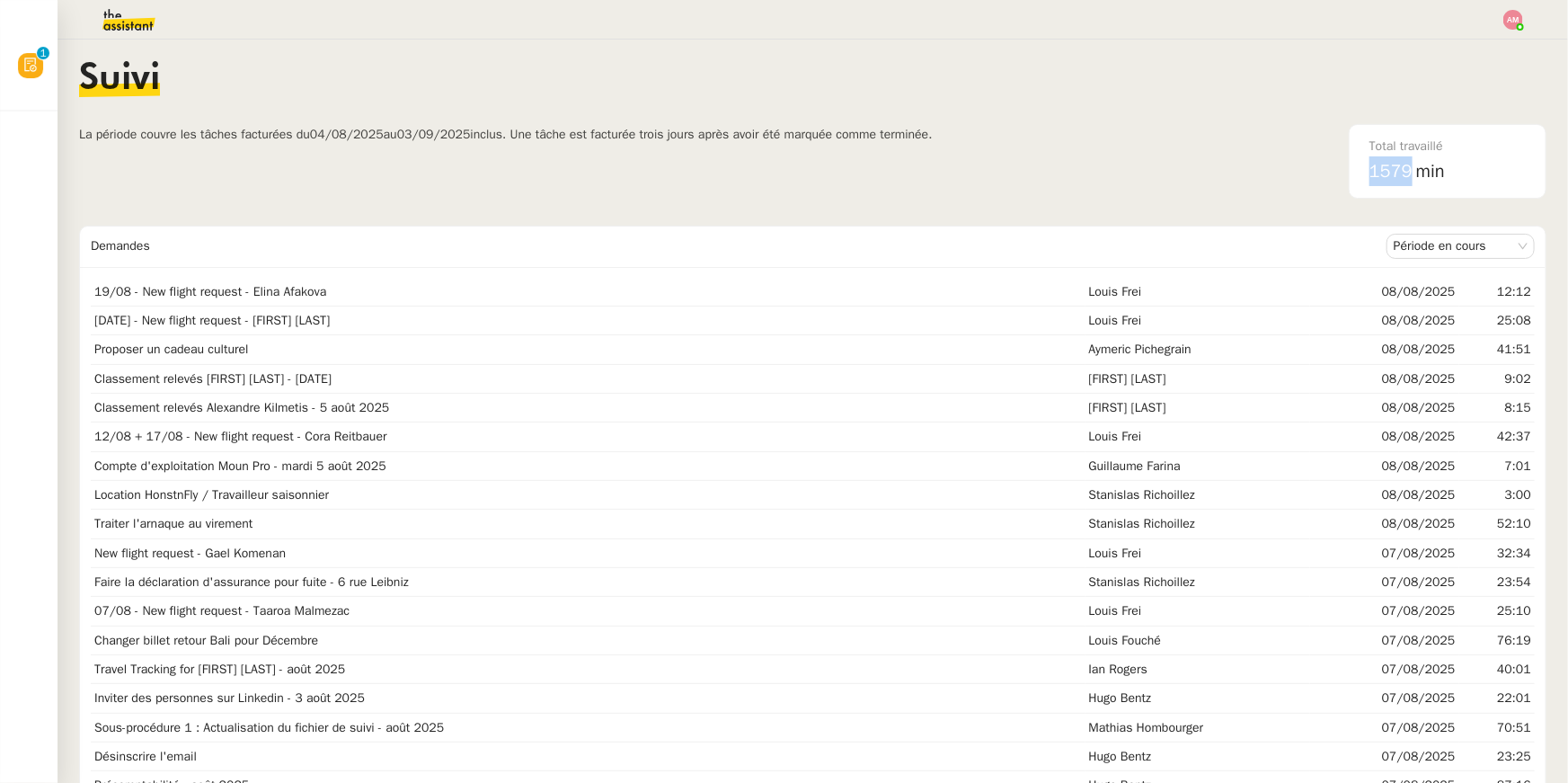 drag, startPoint x: 1378, startPoint y: 175, endPoint x: 1411, endPoint y: 176, distance: 33.01515 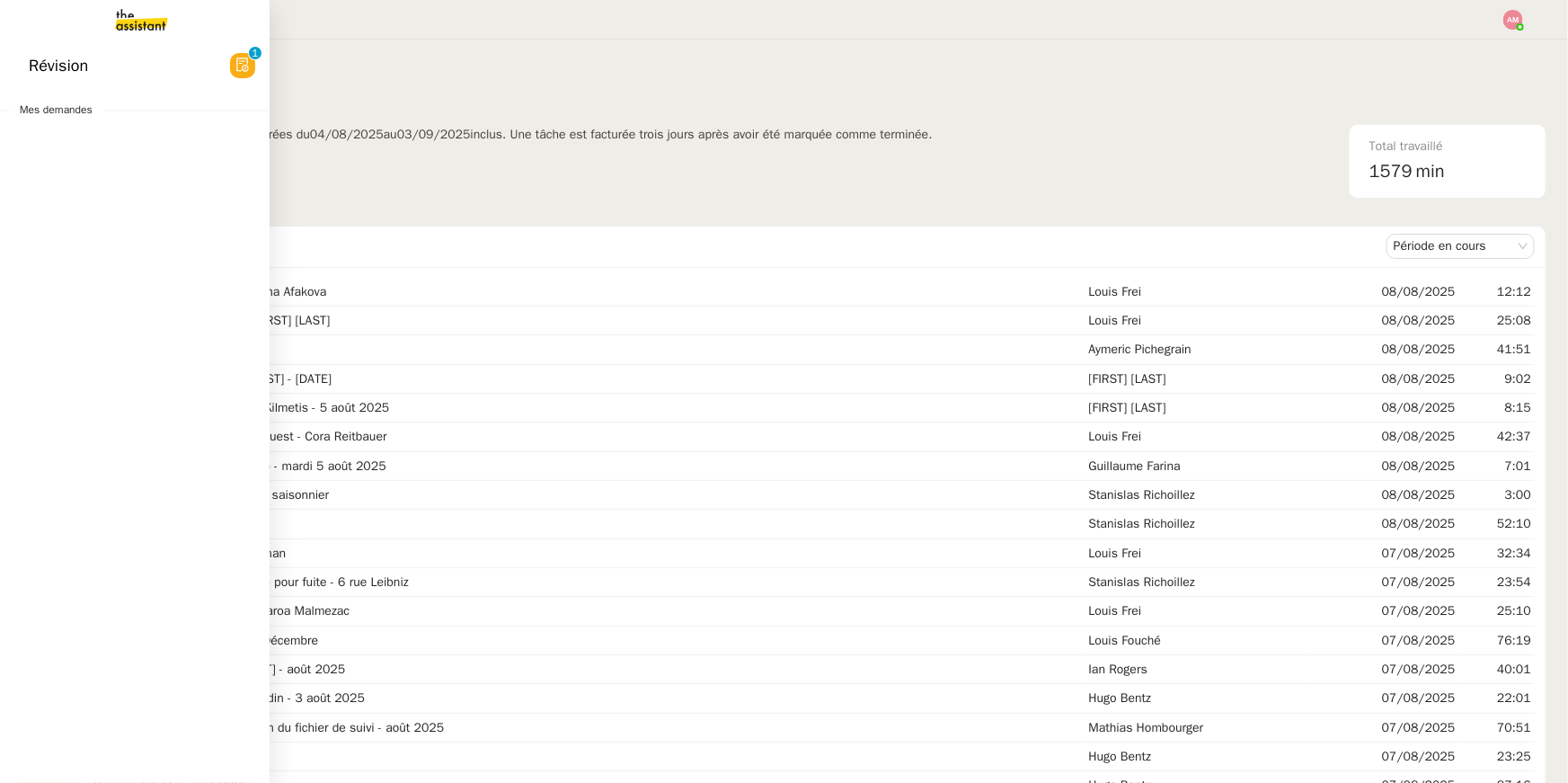 click on "Mes demandes" 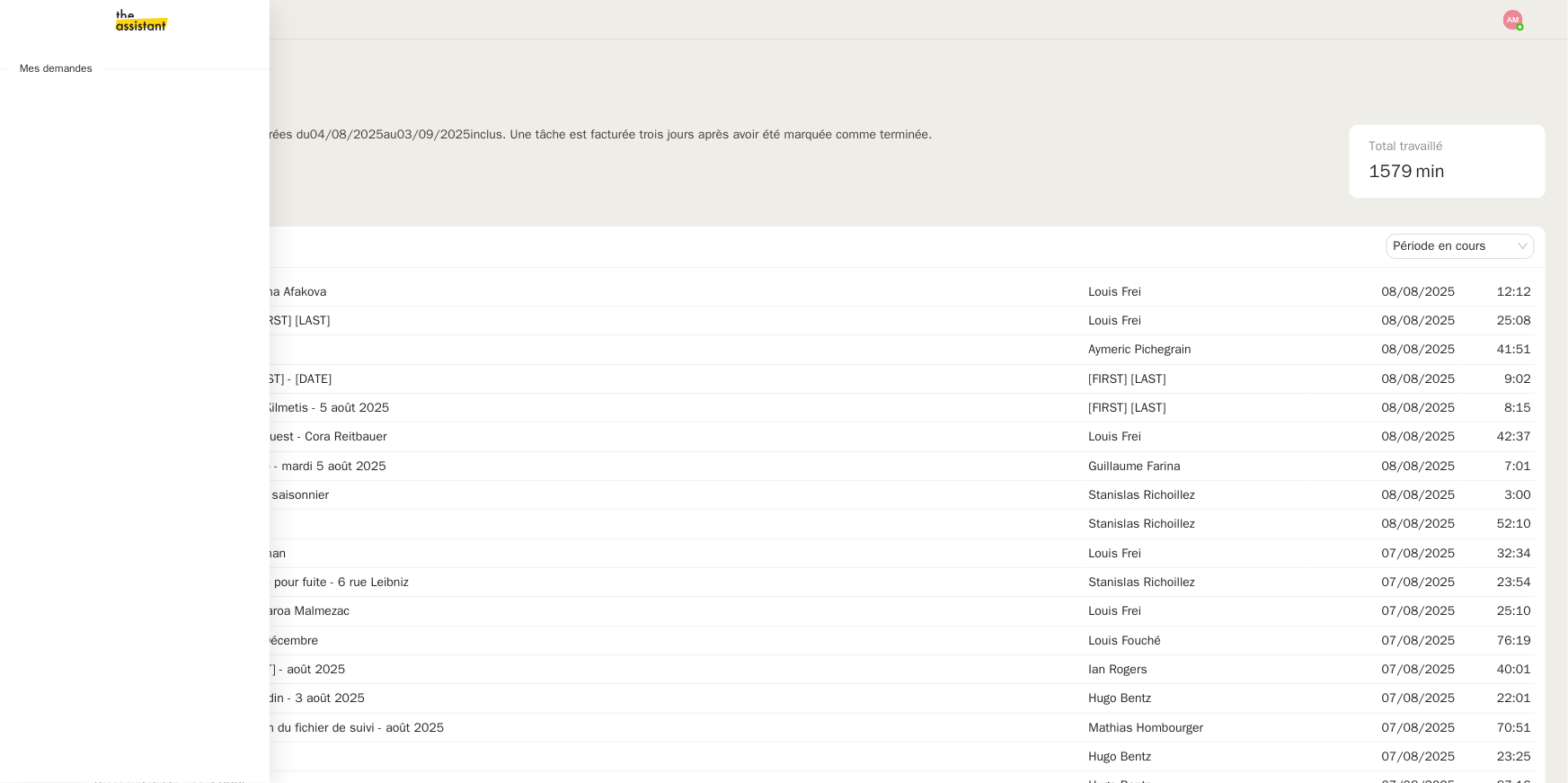 click on "Mes demandes" 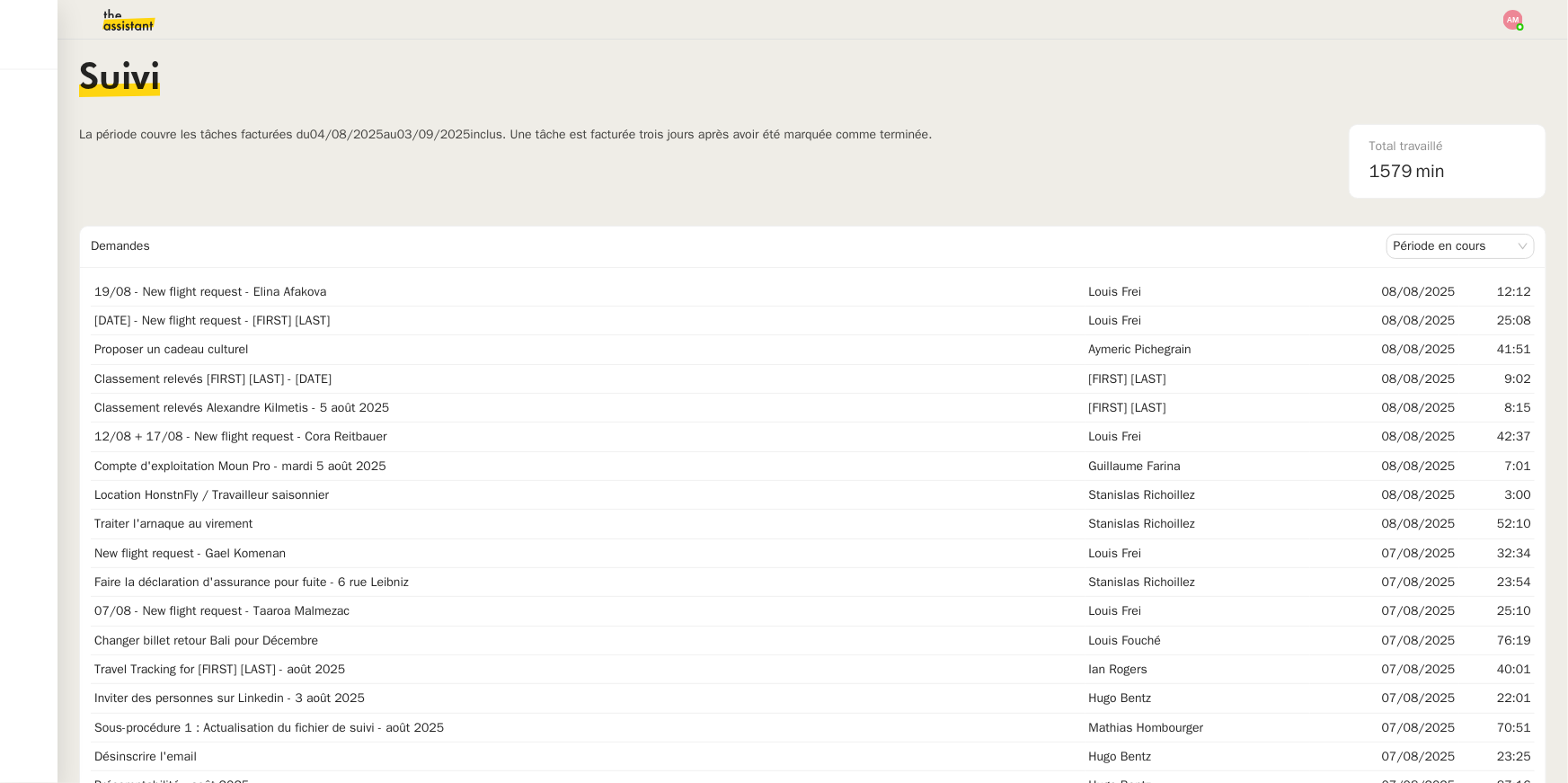 click 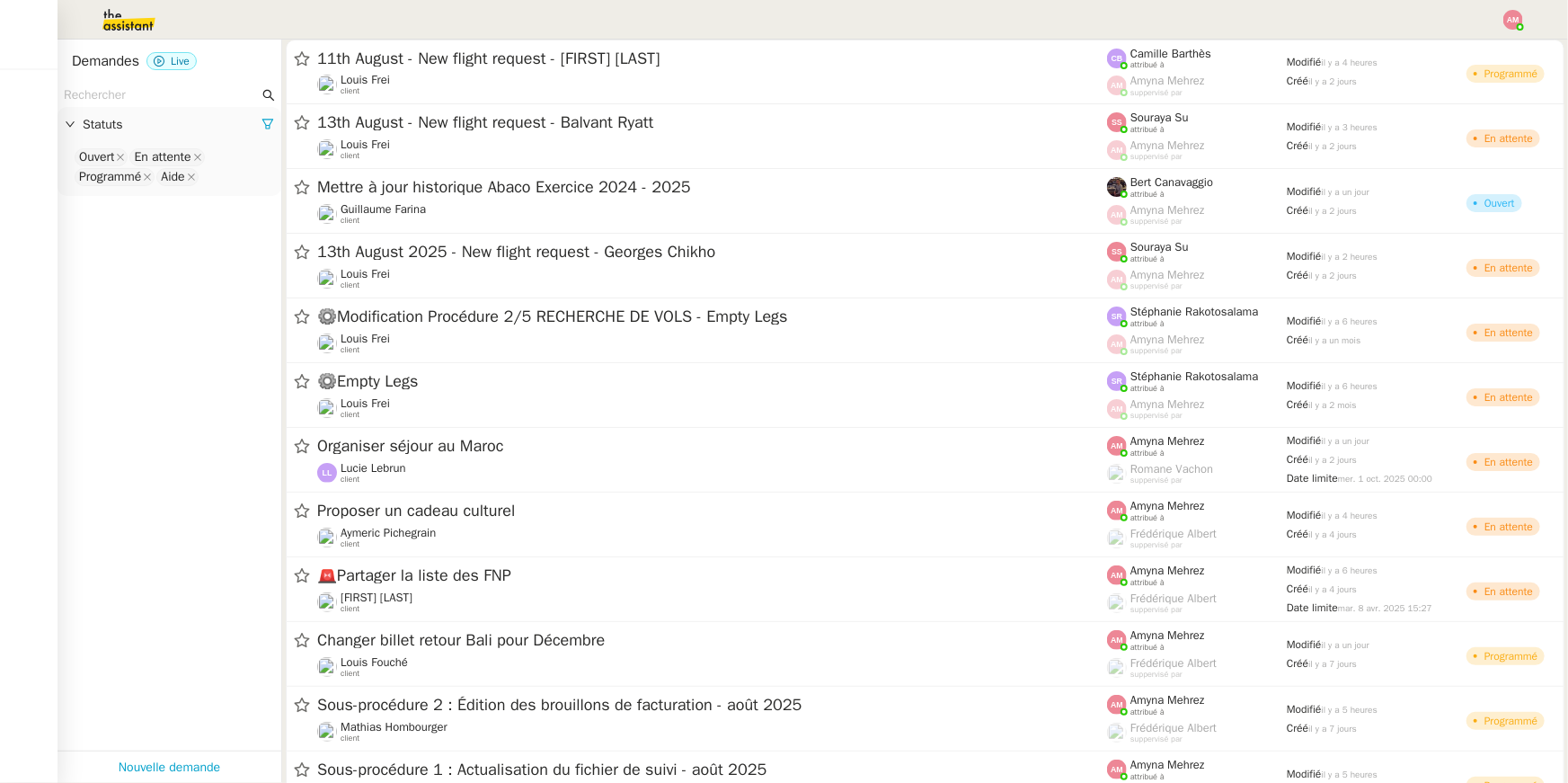 click 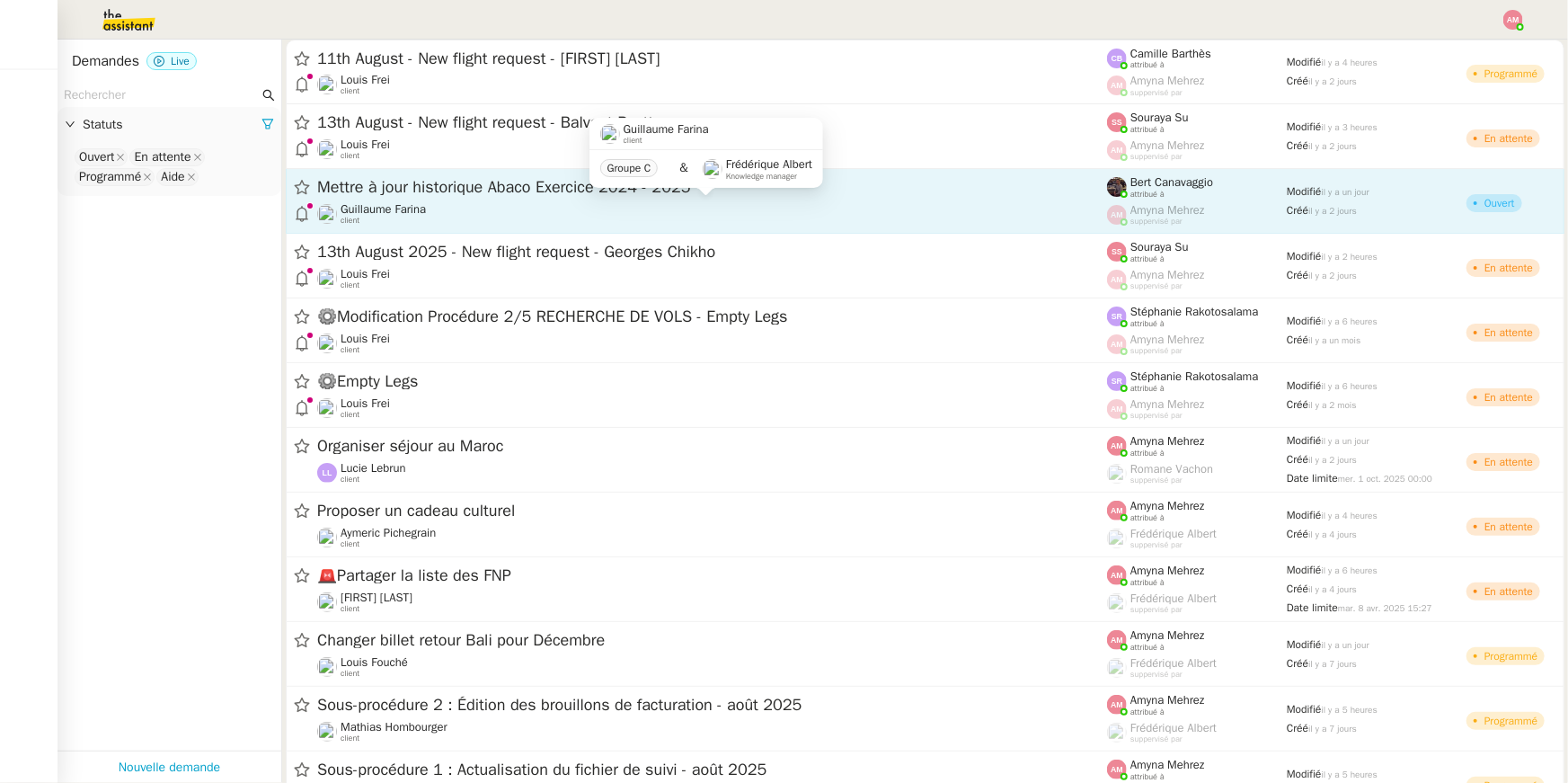 click on "Guillaume Farina" 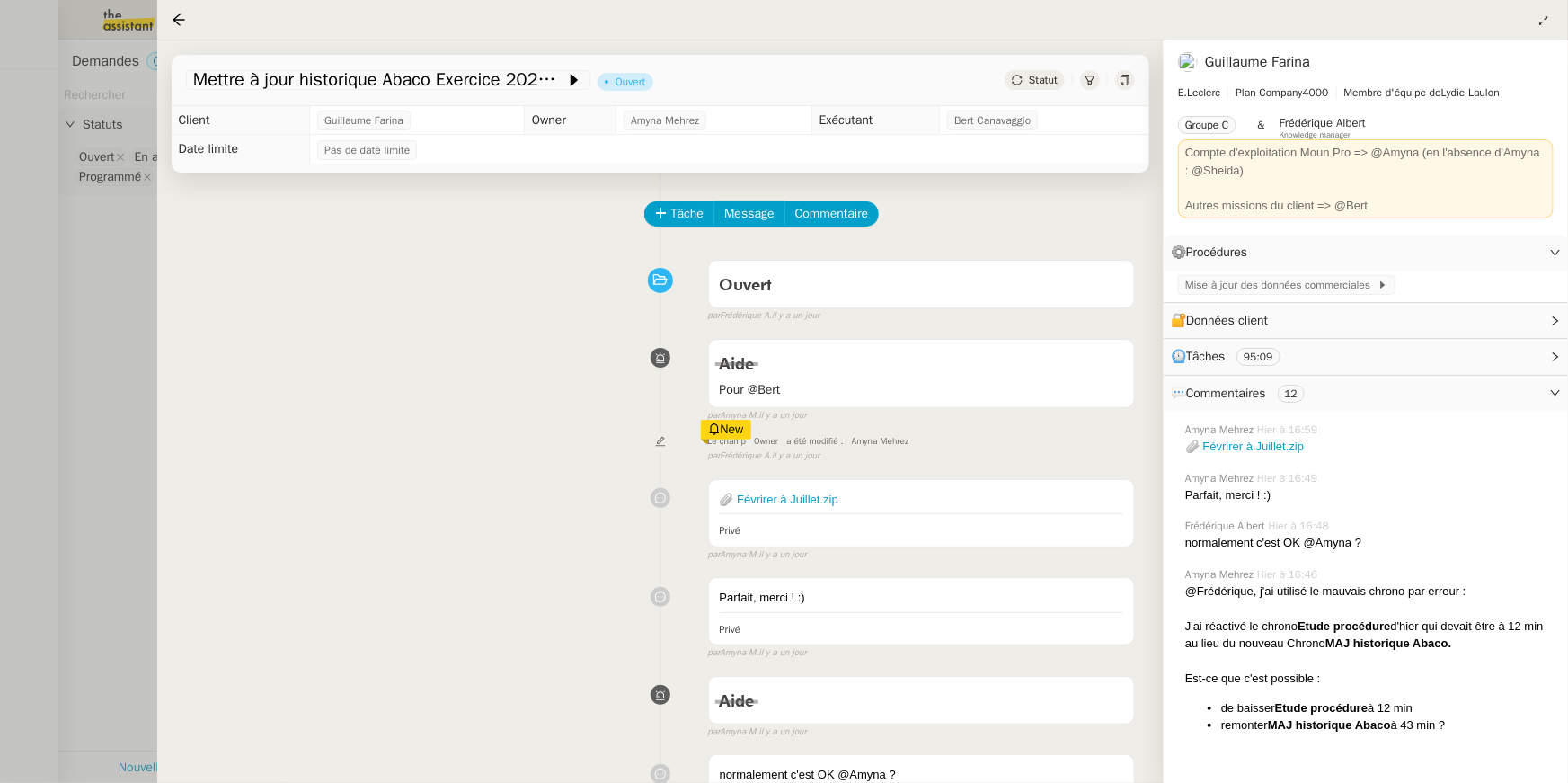 scroll, scrollTop: 0, scrollLeft: 0, axis: both 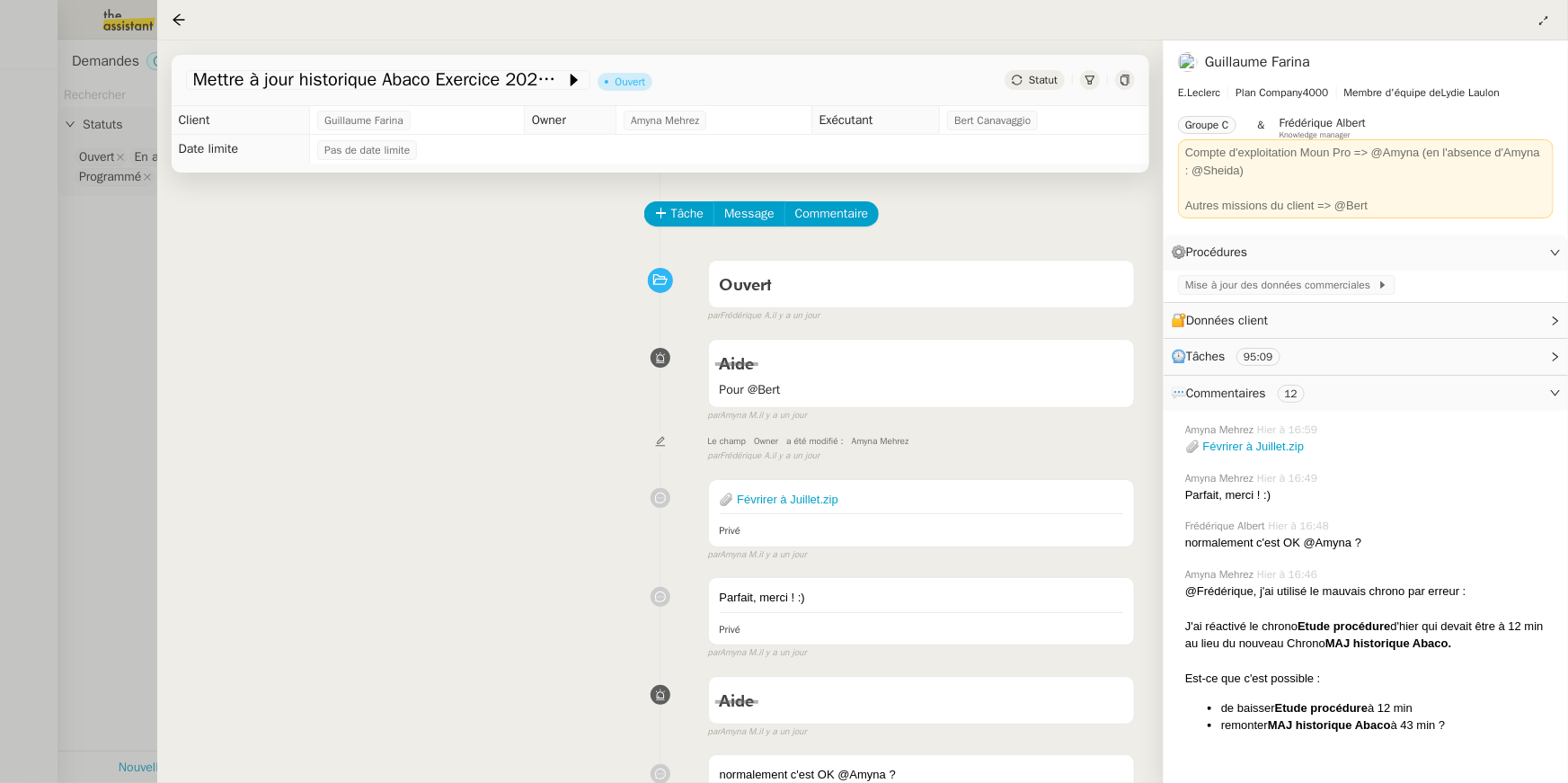 click at bounding box center (784, 391) 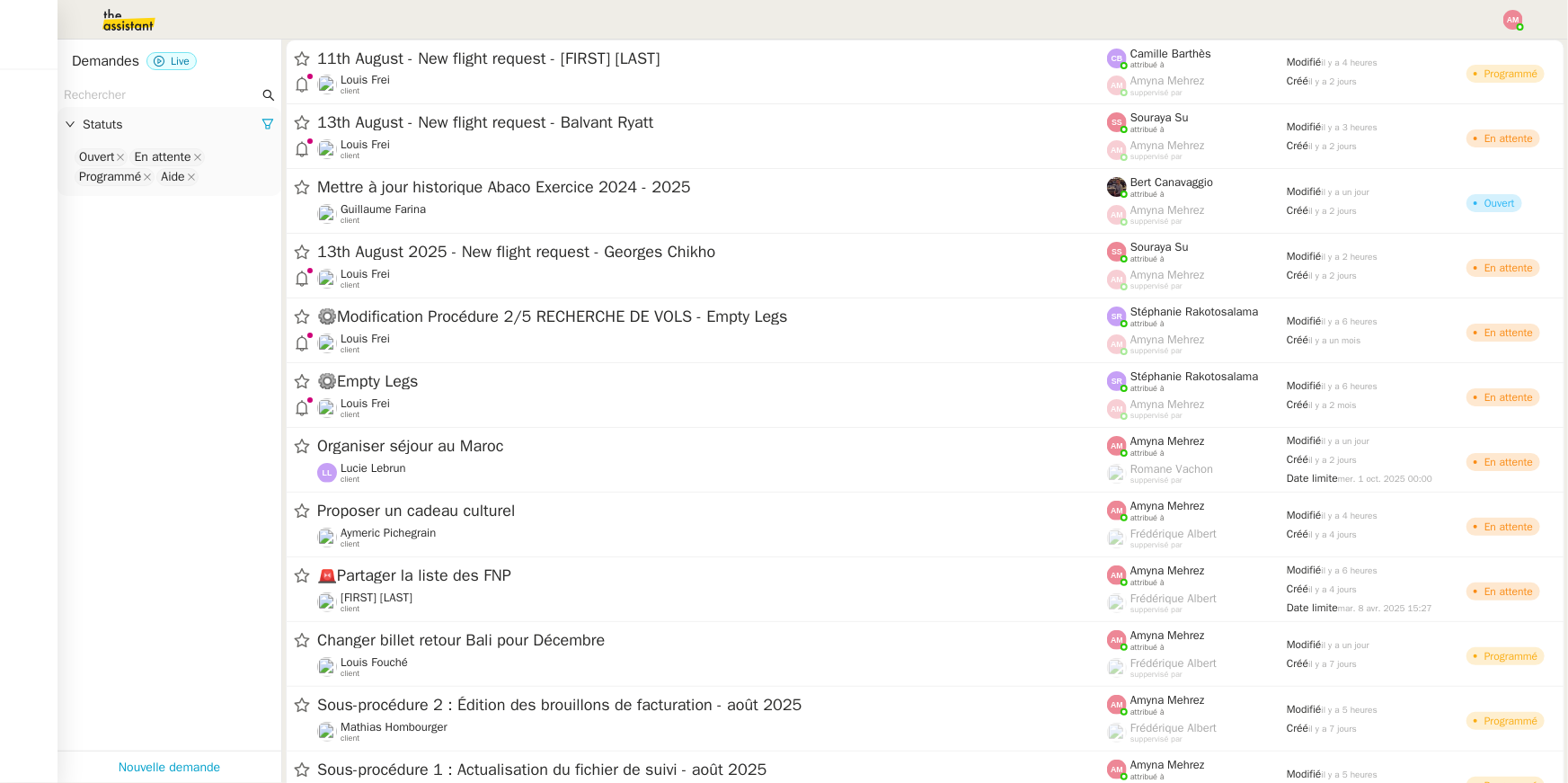 click 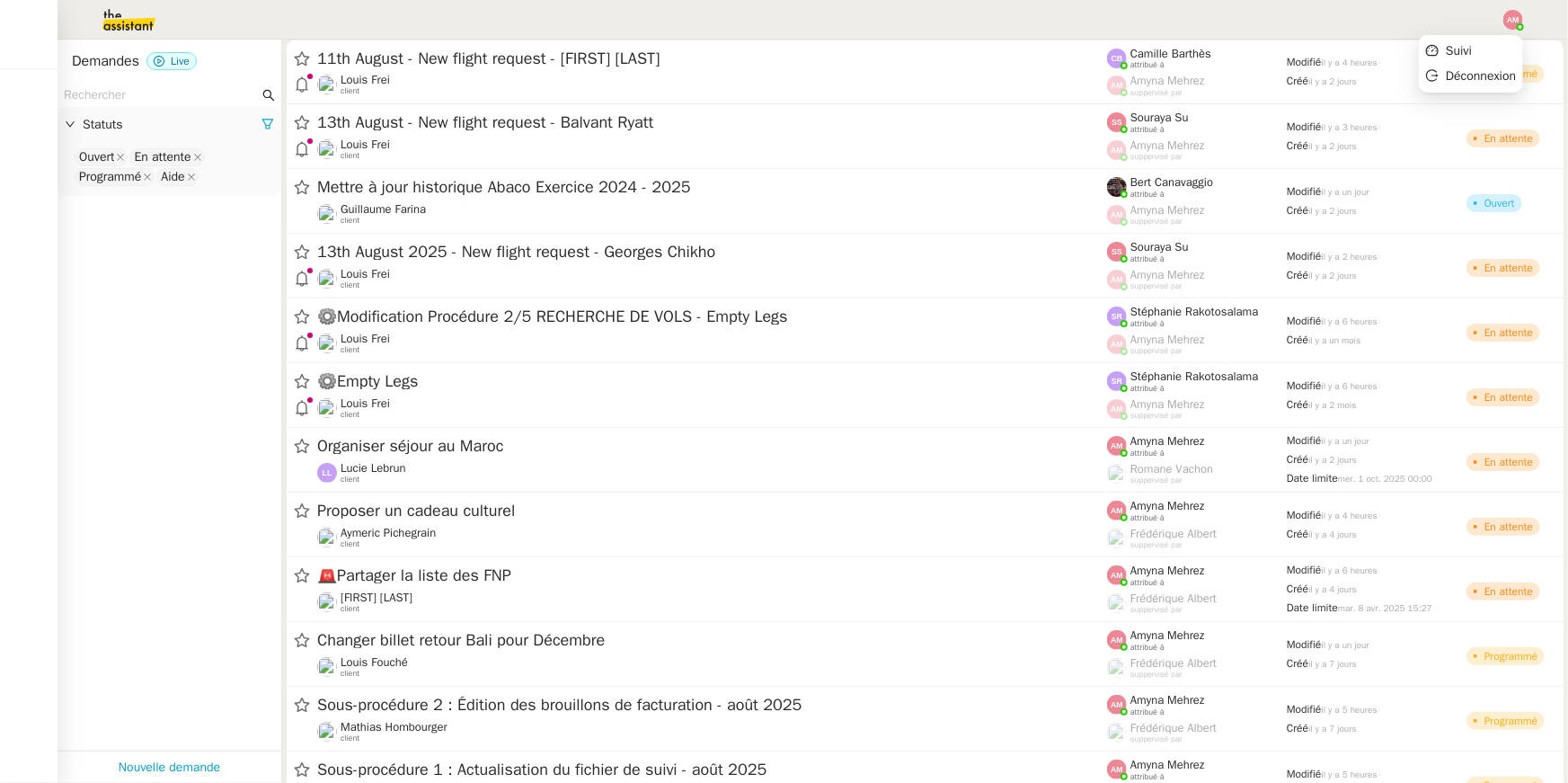 click 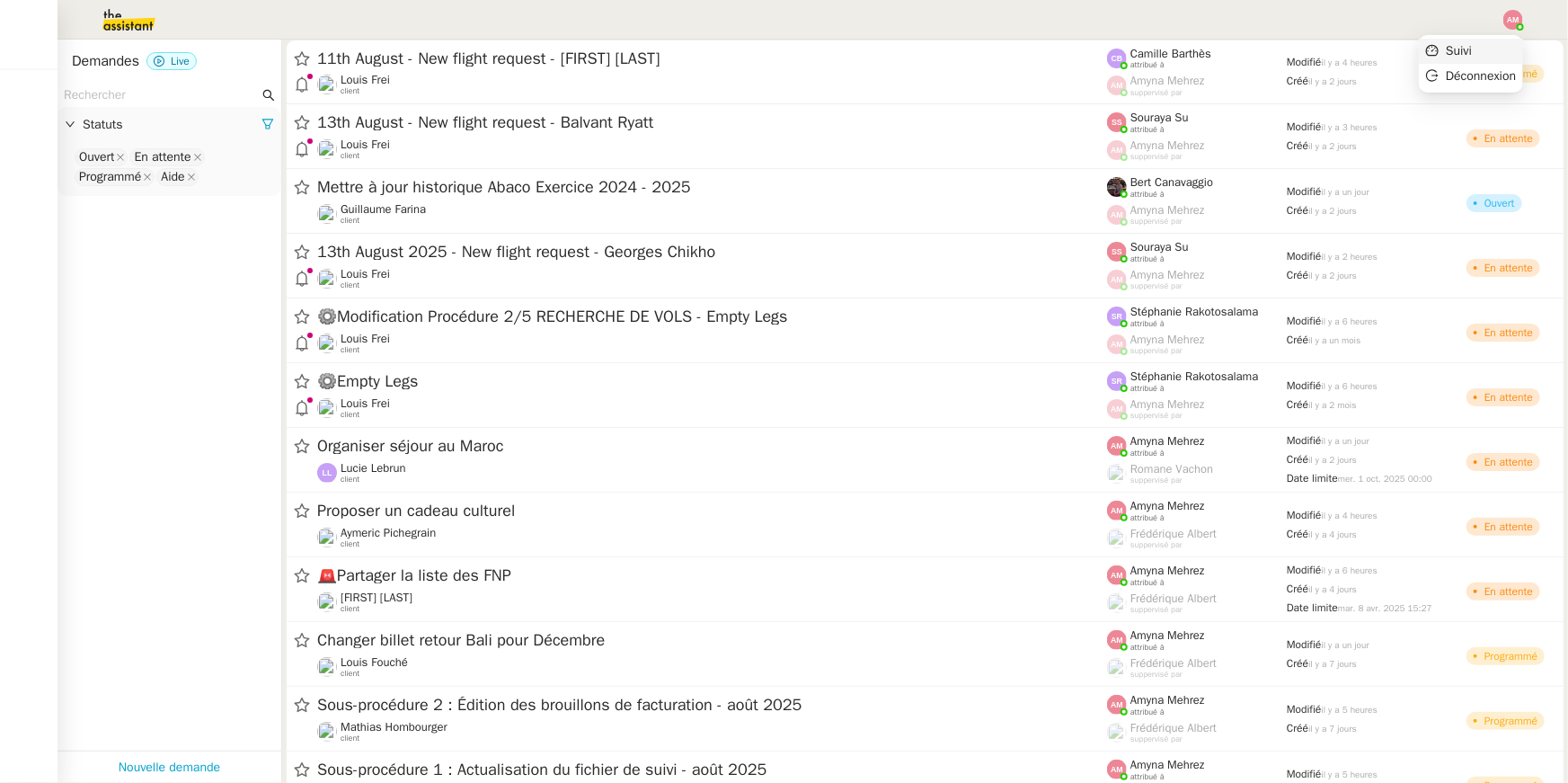 click on "Suivi" at bounding box center [1458, 50] 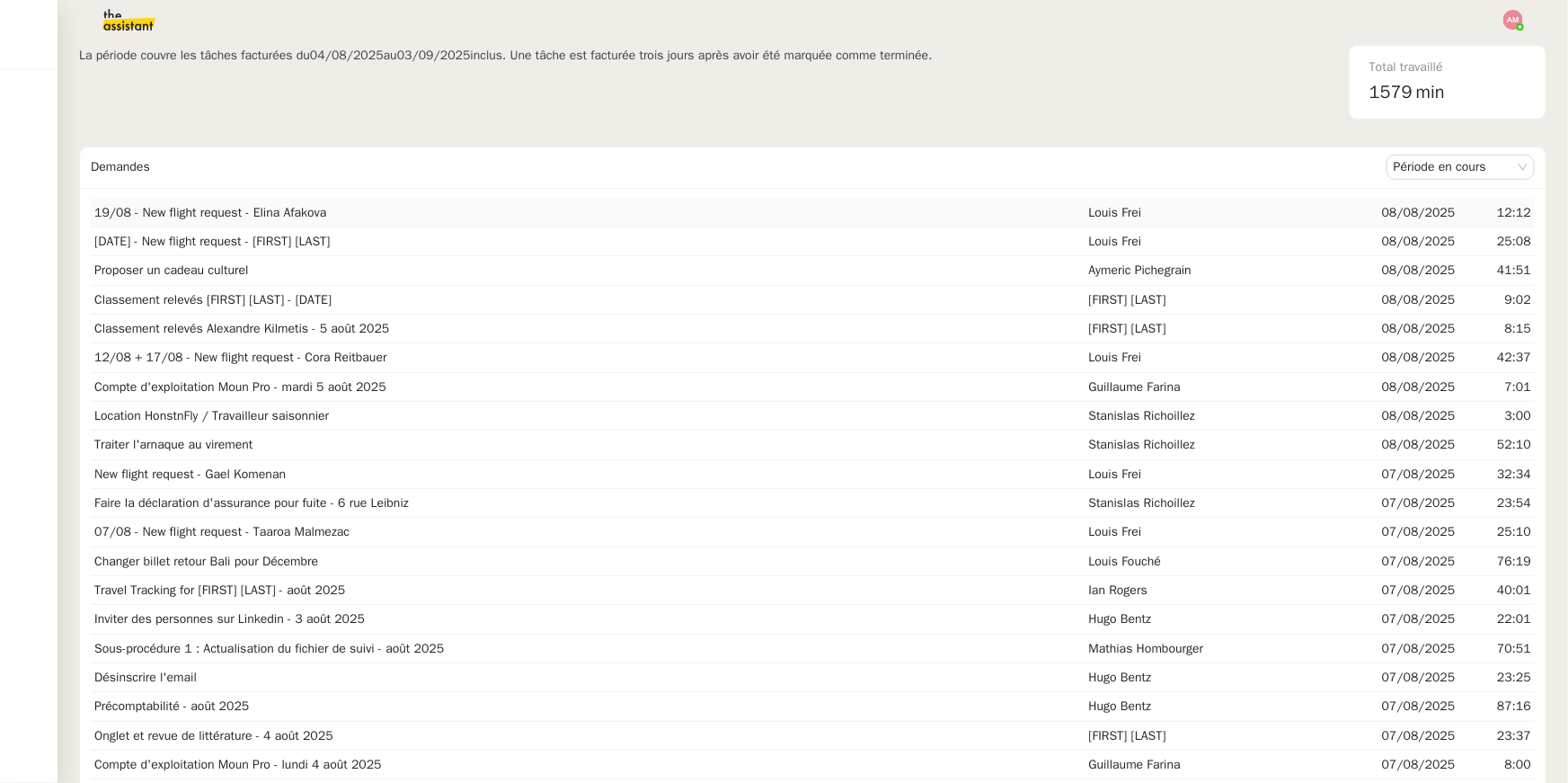scroll, scrollTop: 0, scrollLeft: 0, axis: both 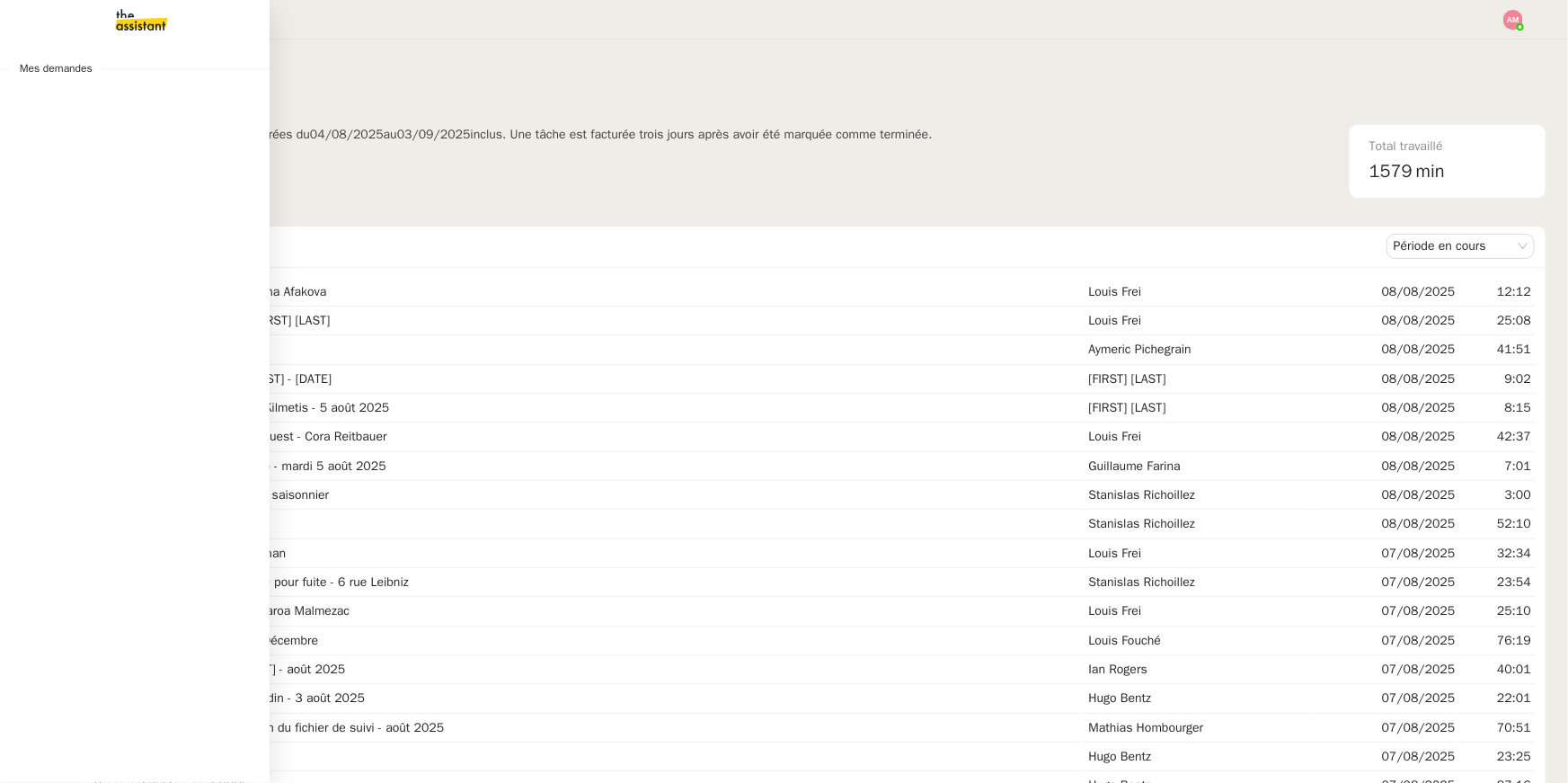 click on "Mes demandes" at bounding box center [135, 411] 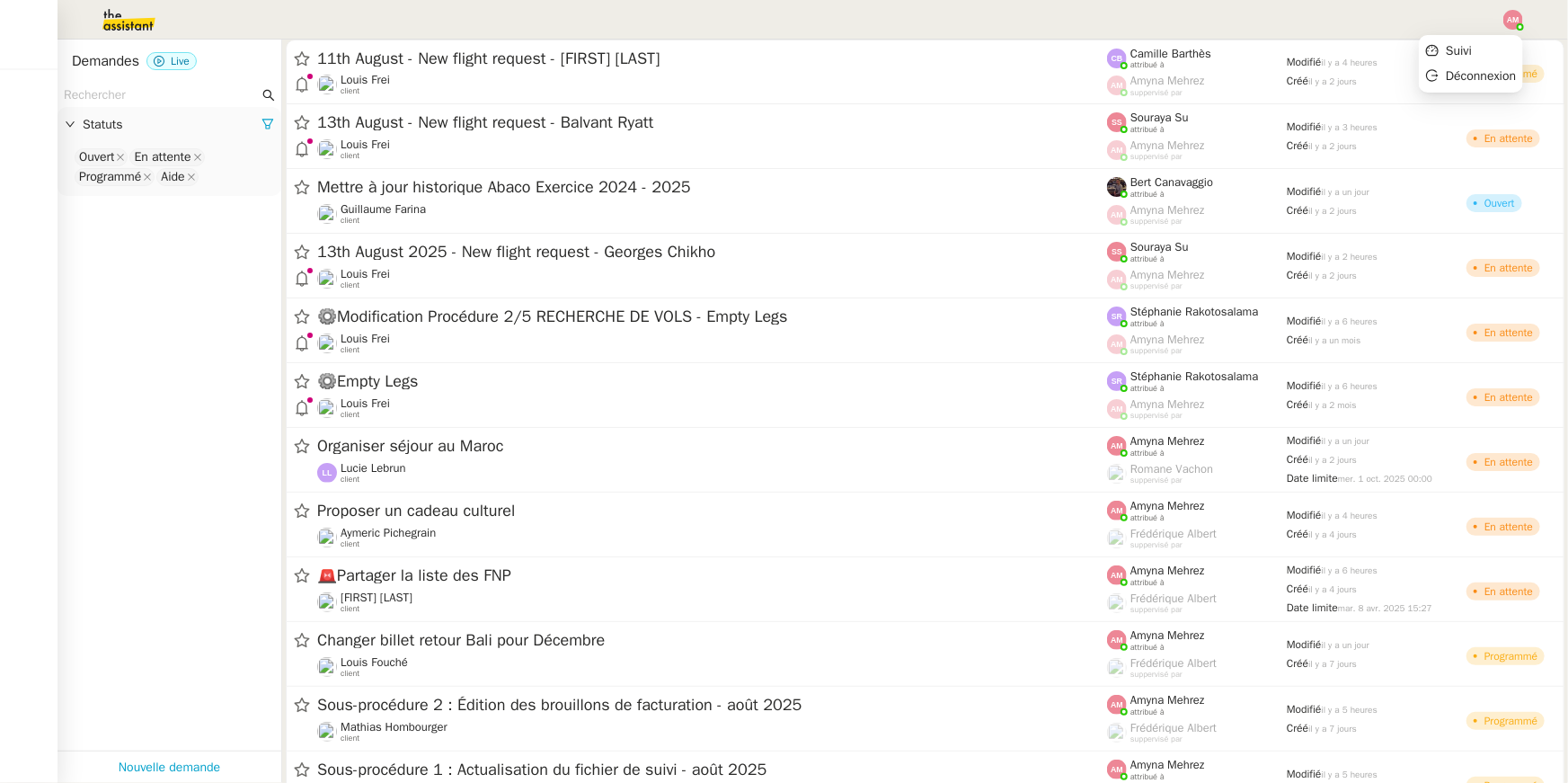click 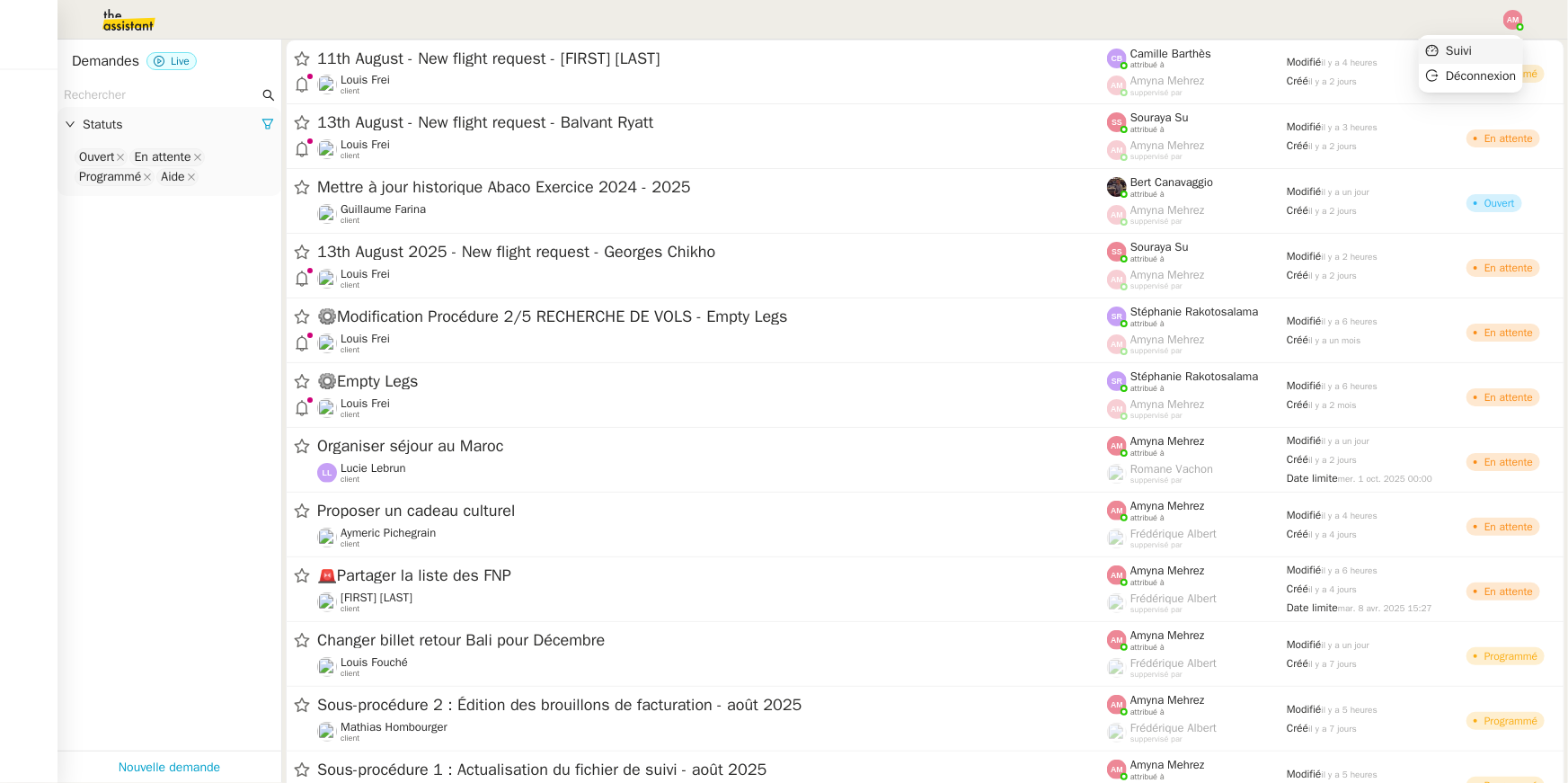 click on "Suivi" at bounding box center [1471, 51] 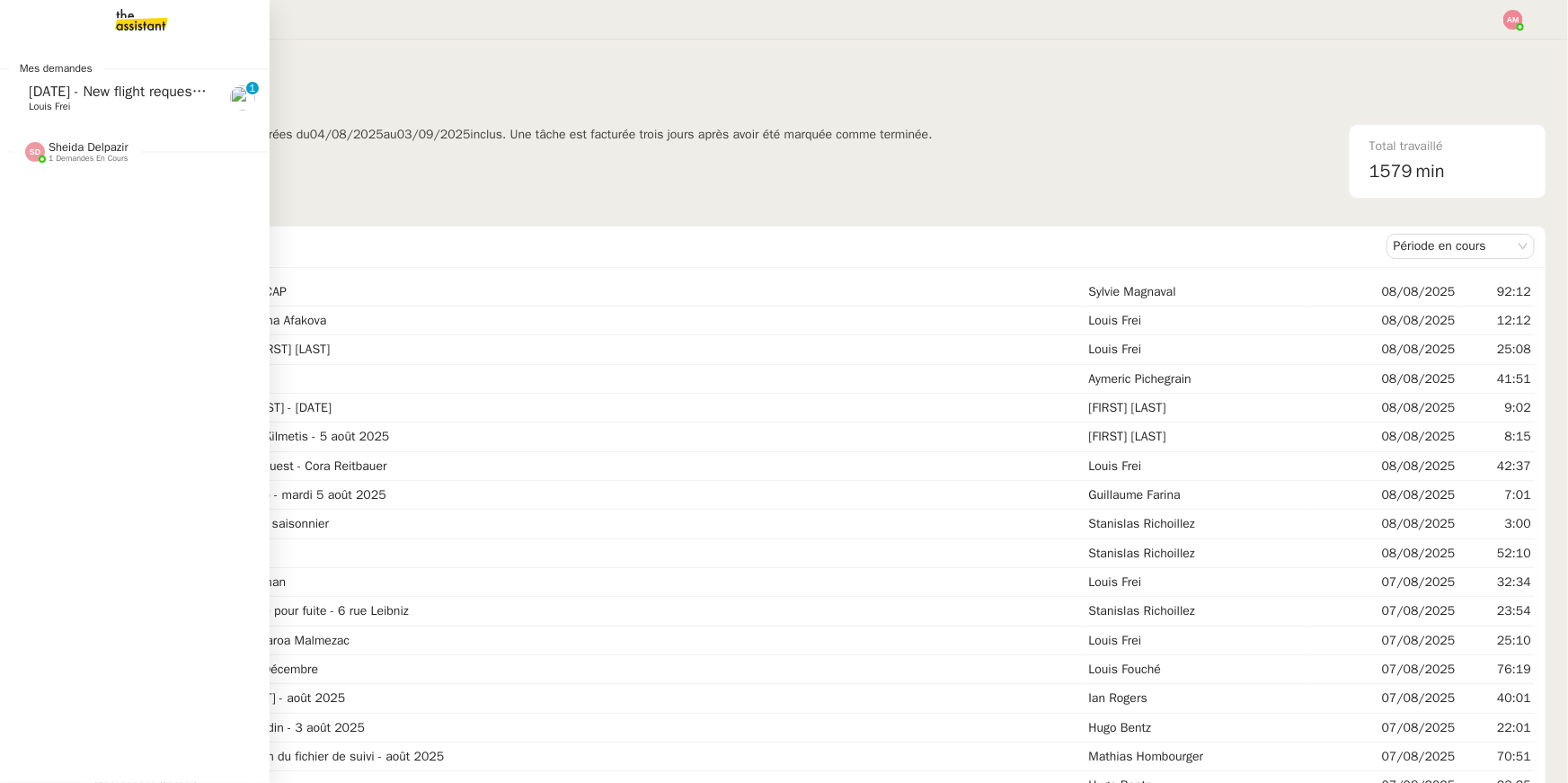 click on "15/08 - New flight request - Stéphanie ALEXANDRE    Louis Frei     0   1   2   3   4   5   6   7   8   9" 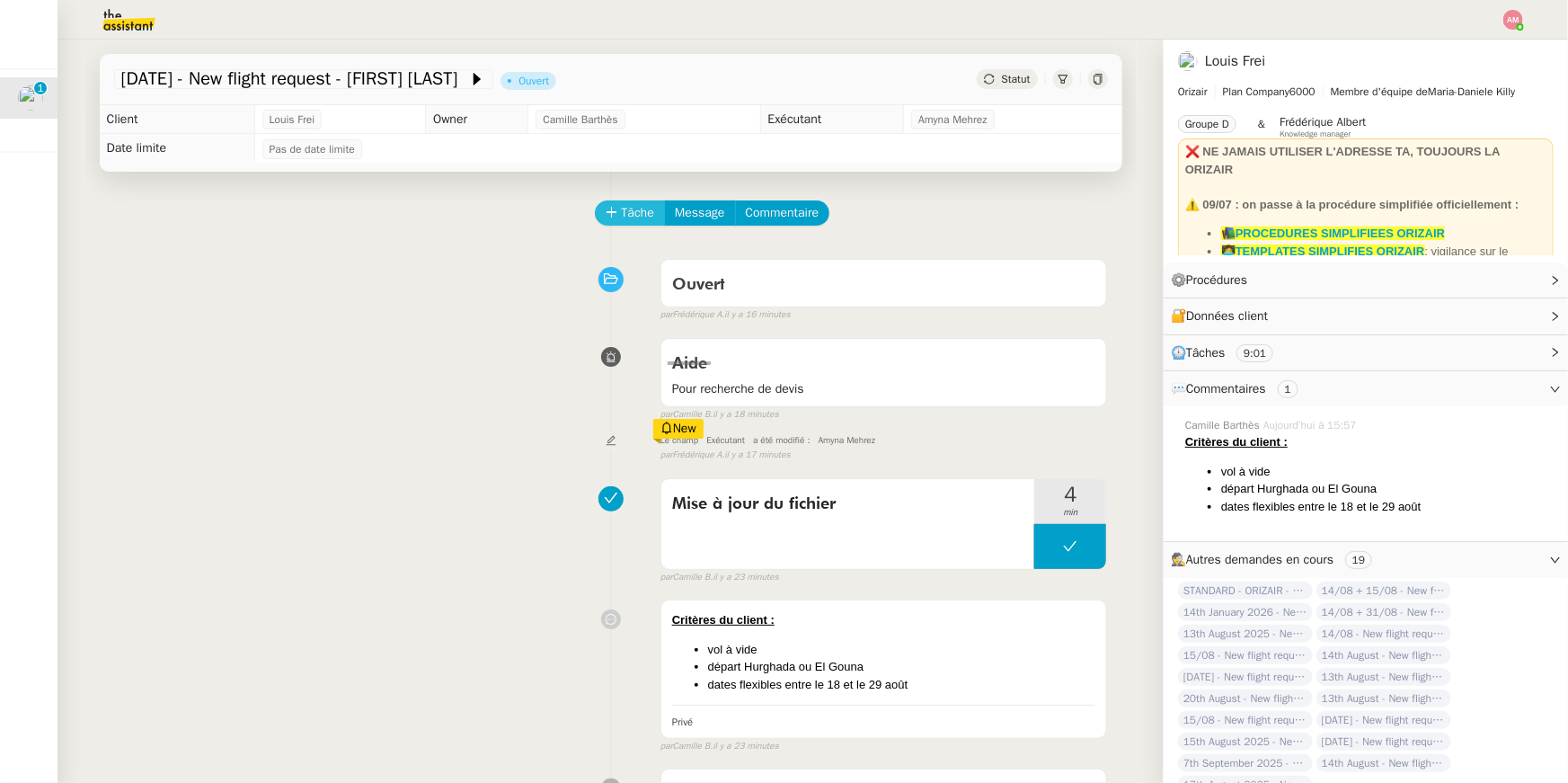 click on "Tâche" 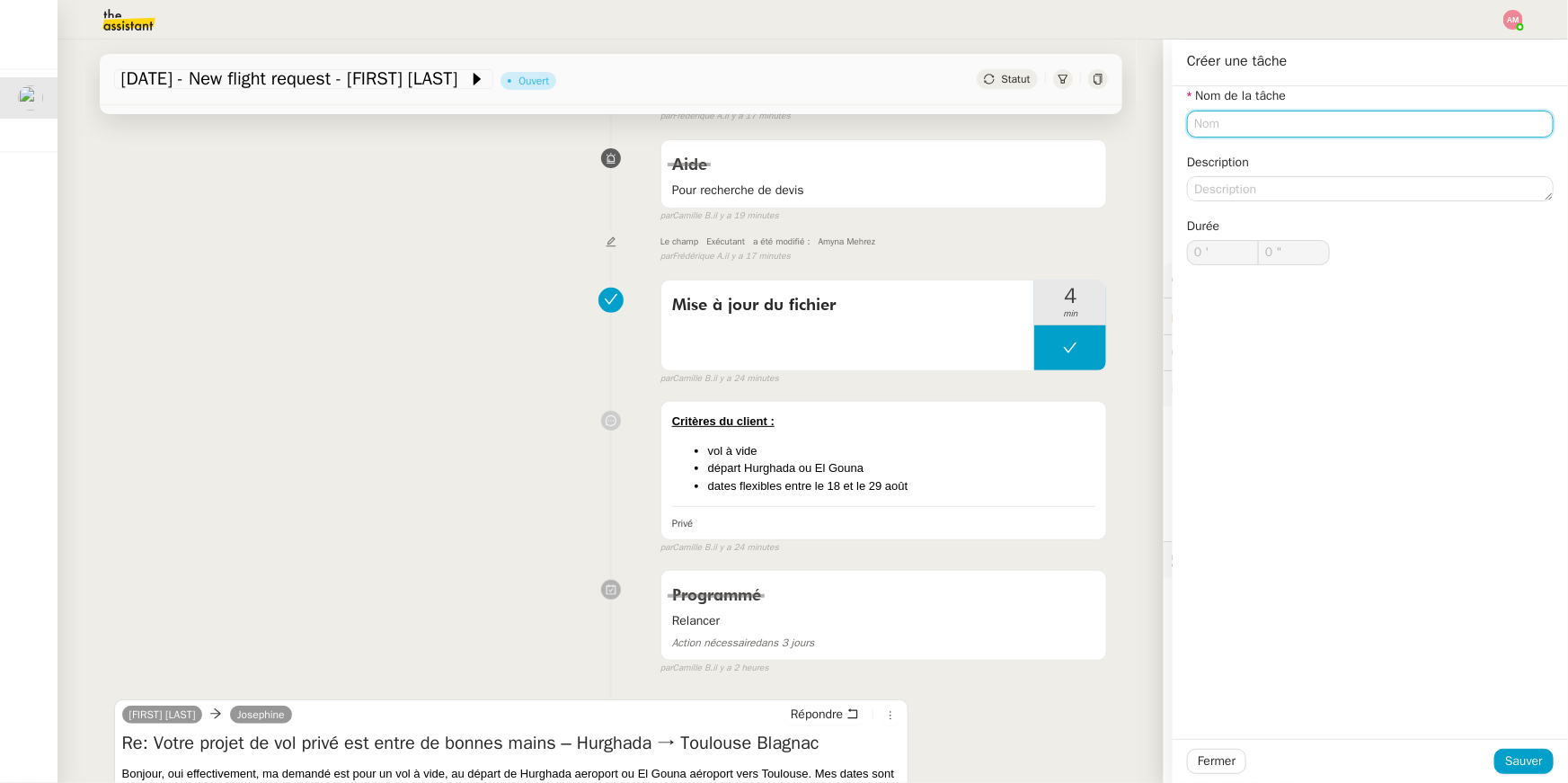 scroll, scrollTop: 0, scrollLeft: 0, axis: both 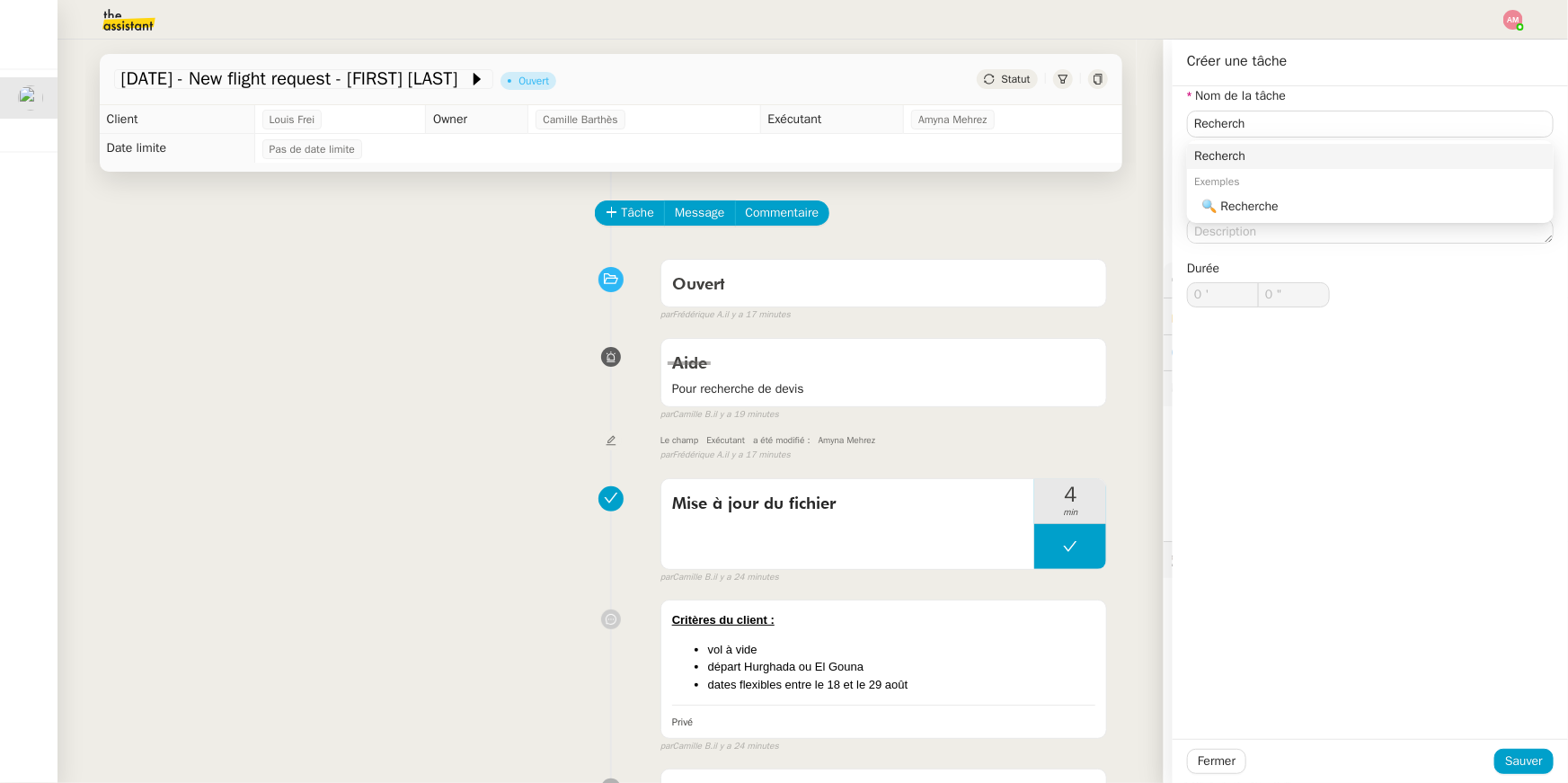 click on "Exemples" 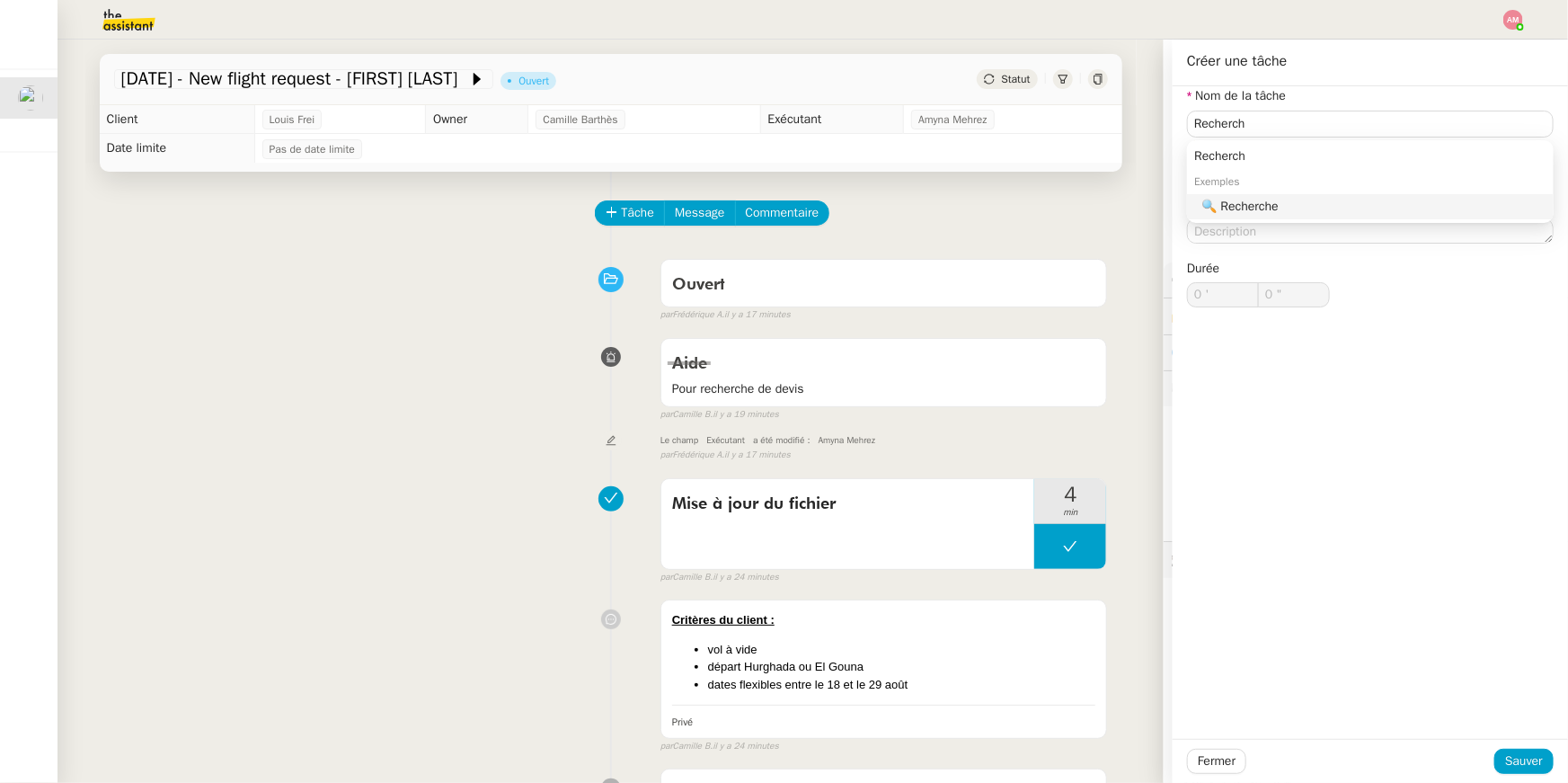 click on "🔍 Recherche" 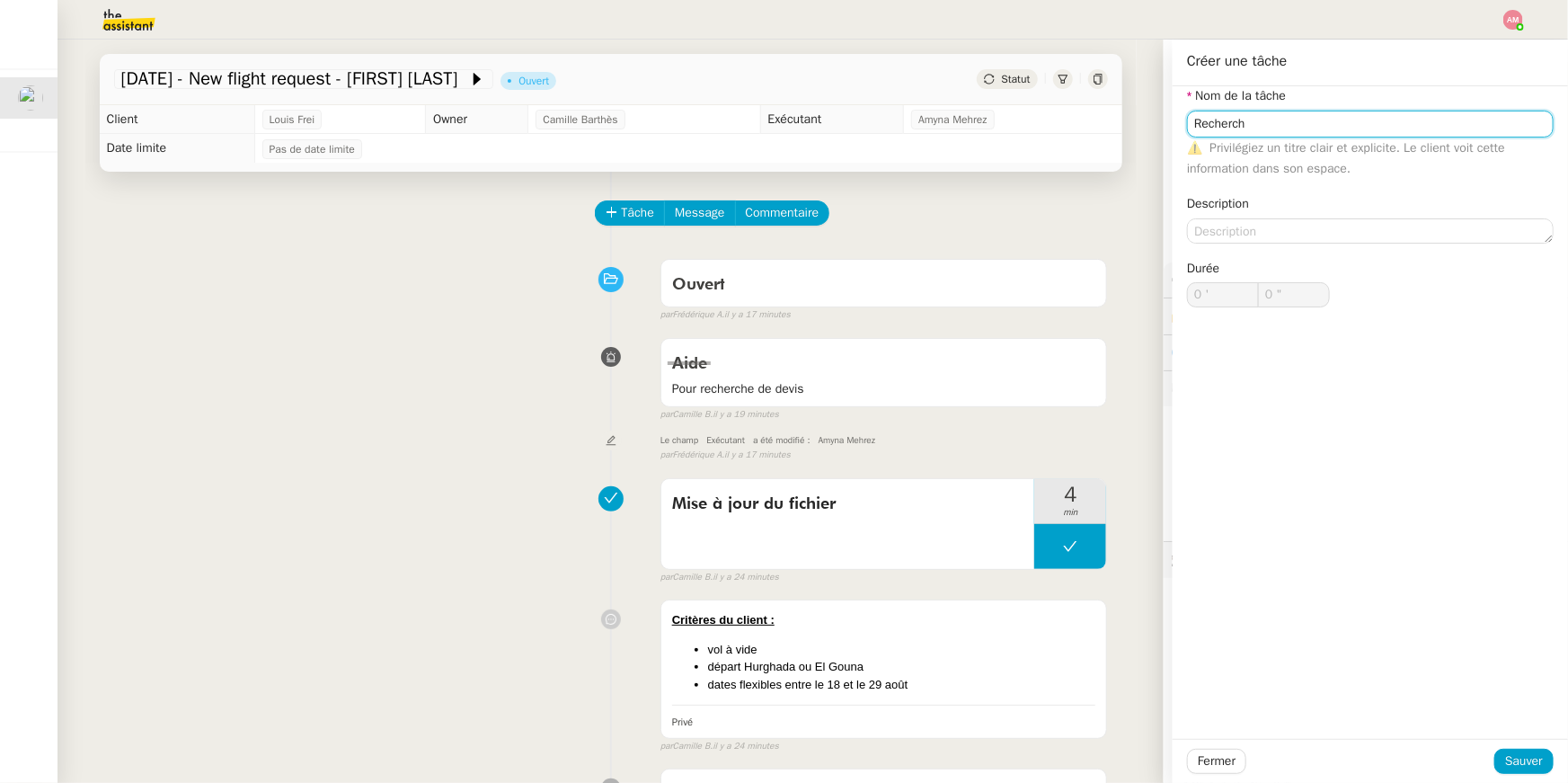 type on "Recherche" 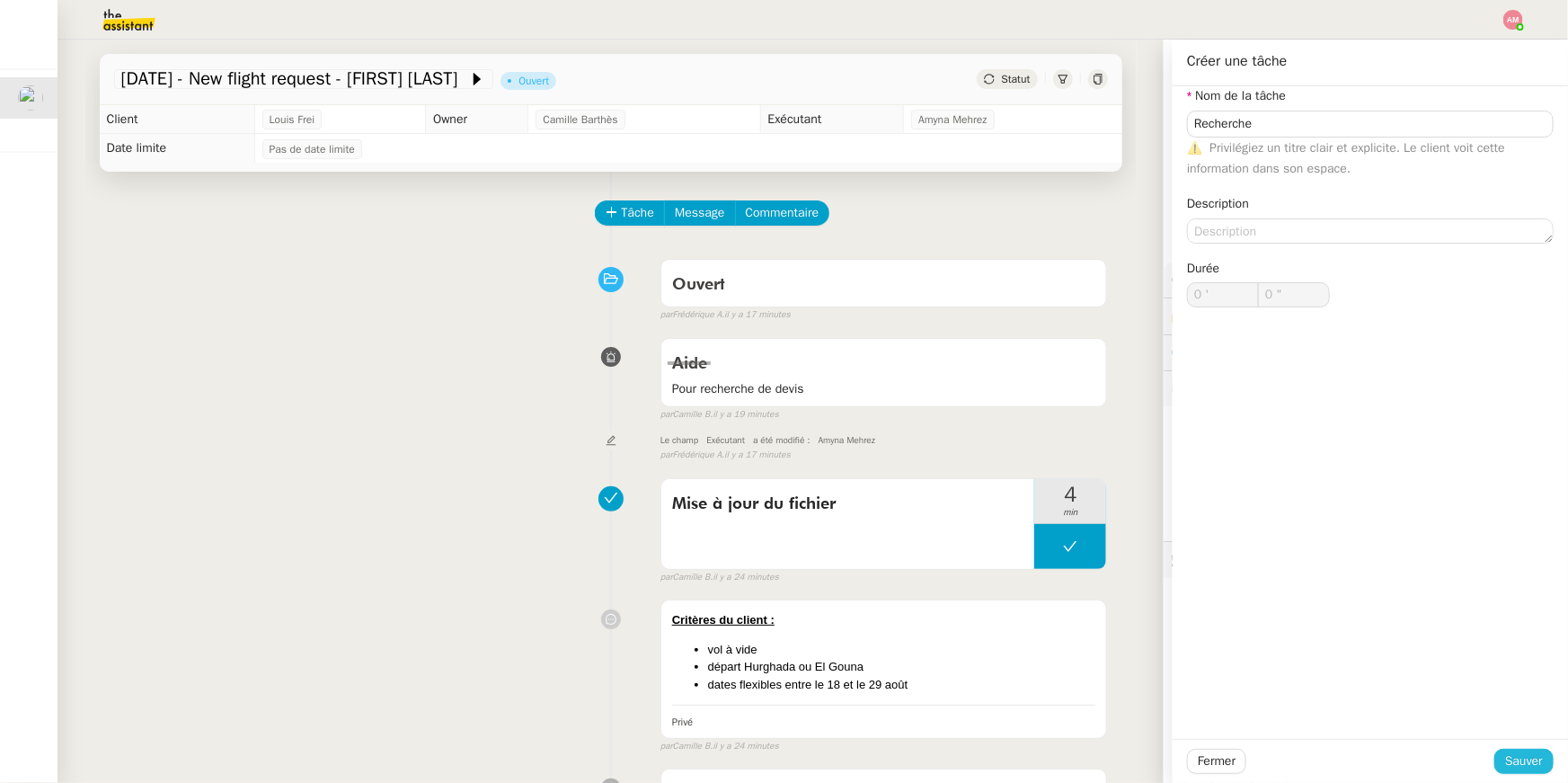 click on "Sauver" 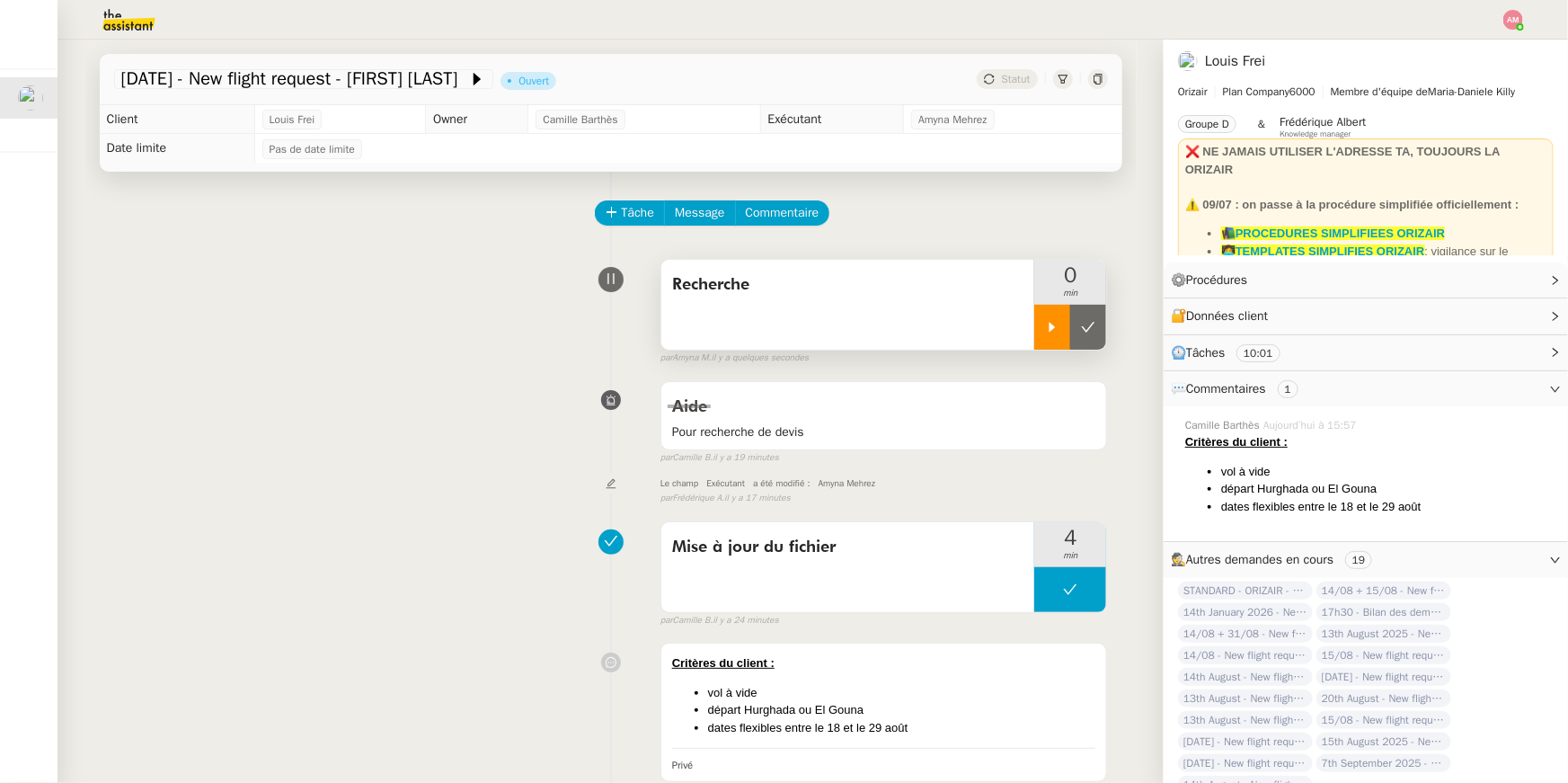 click 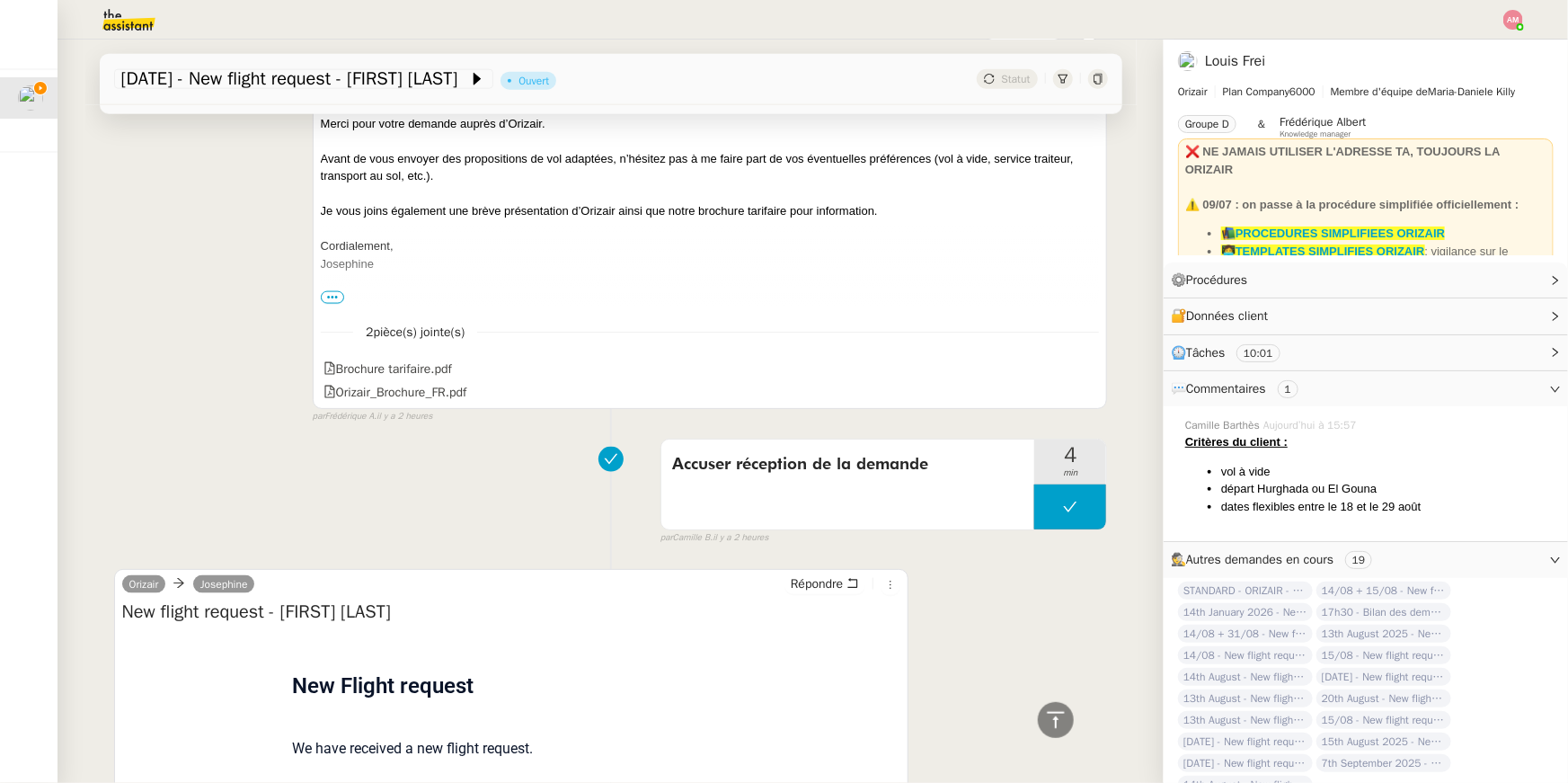 scroll, scrollTop: 1350, scrollLeft: 0, axis: vertical 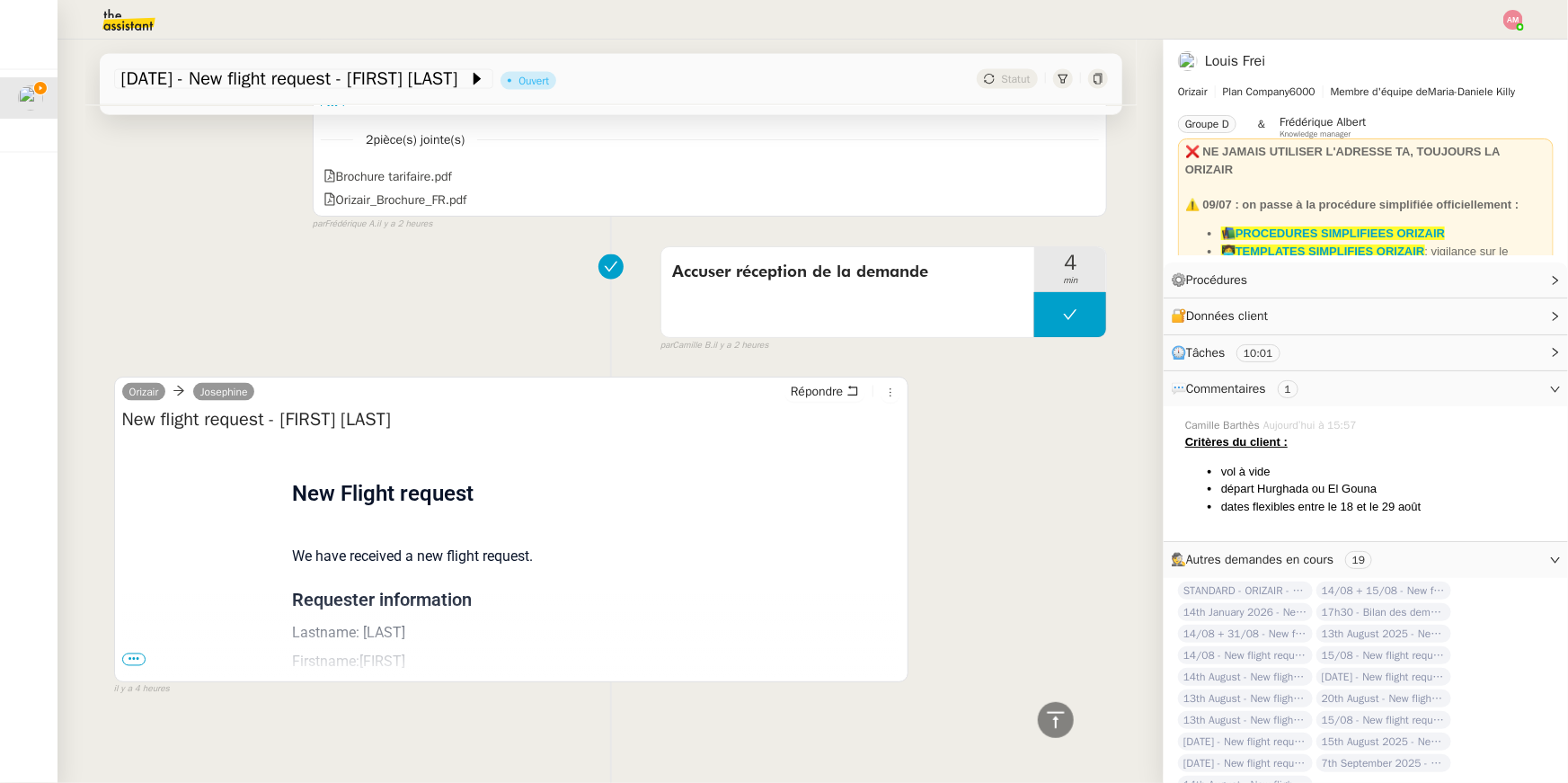click on "•••" at bounding box center (134, 660) 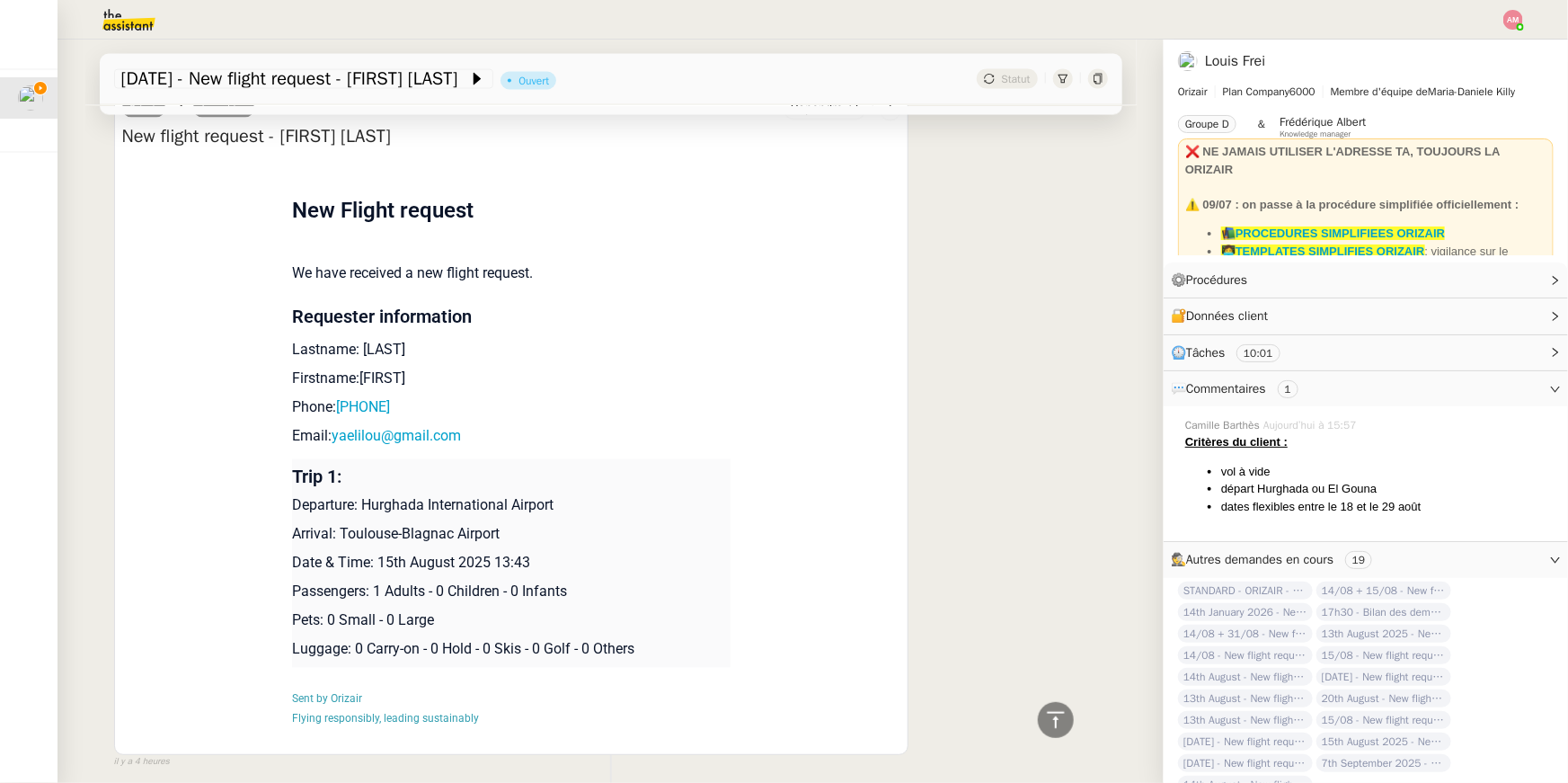 scroll, scrollTop: 1706, scrollLeft: 0, axis: vertical 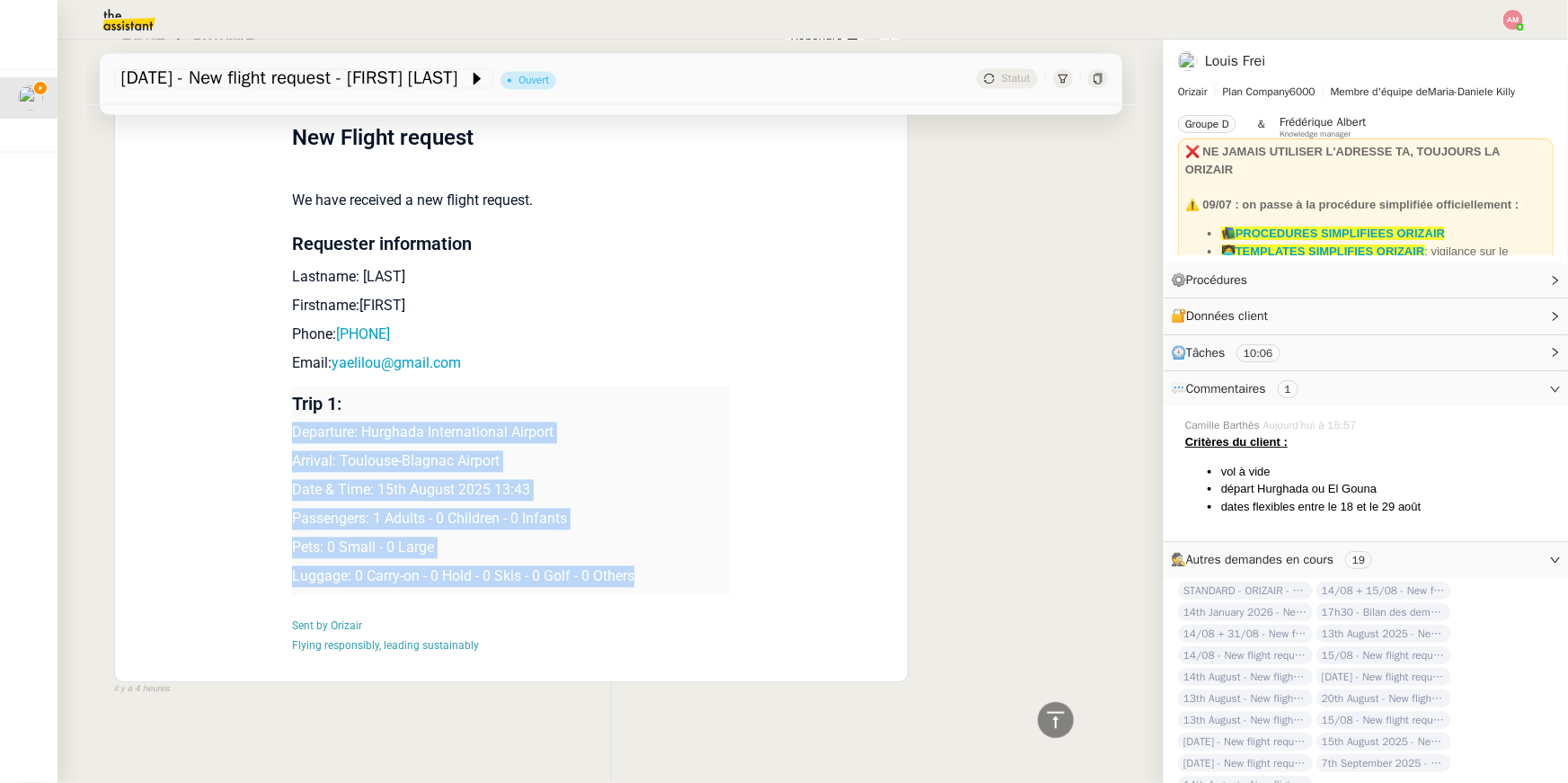 drag, startPoint x: 647, startPoint y: 577, endPoint x: 623, endPoint y: 406, distance: 172.676 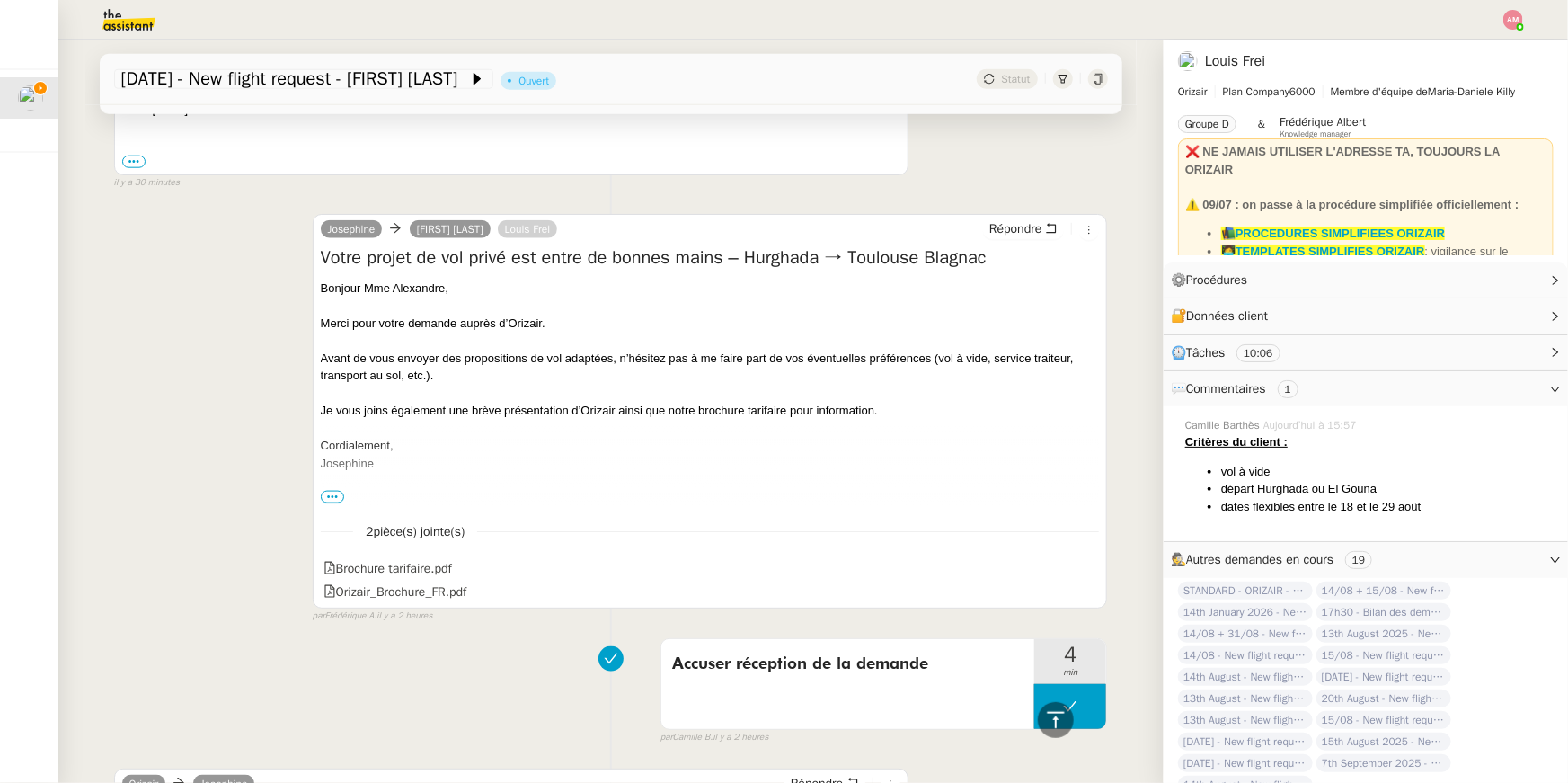 scroll, scrollTop: 0, scrollLeft: 0, axis: both 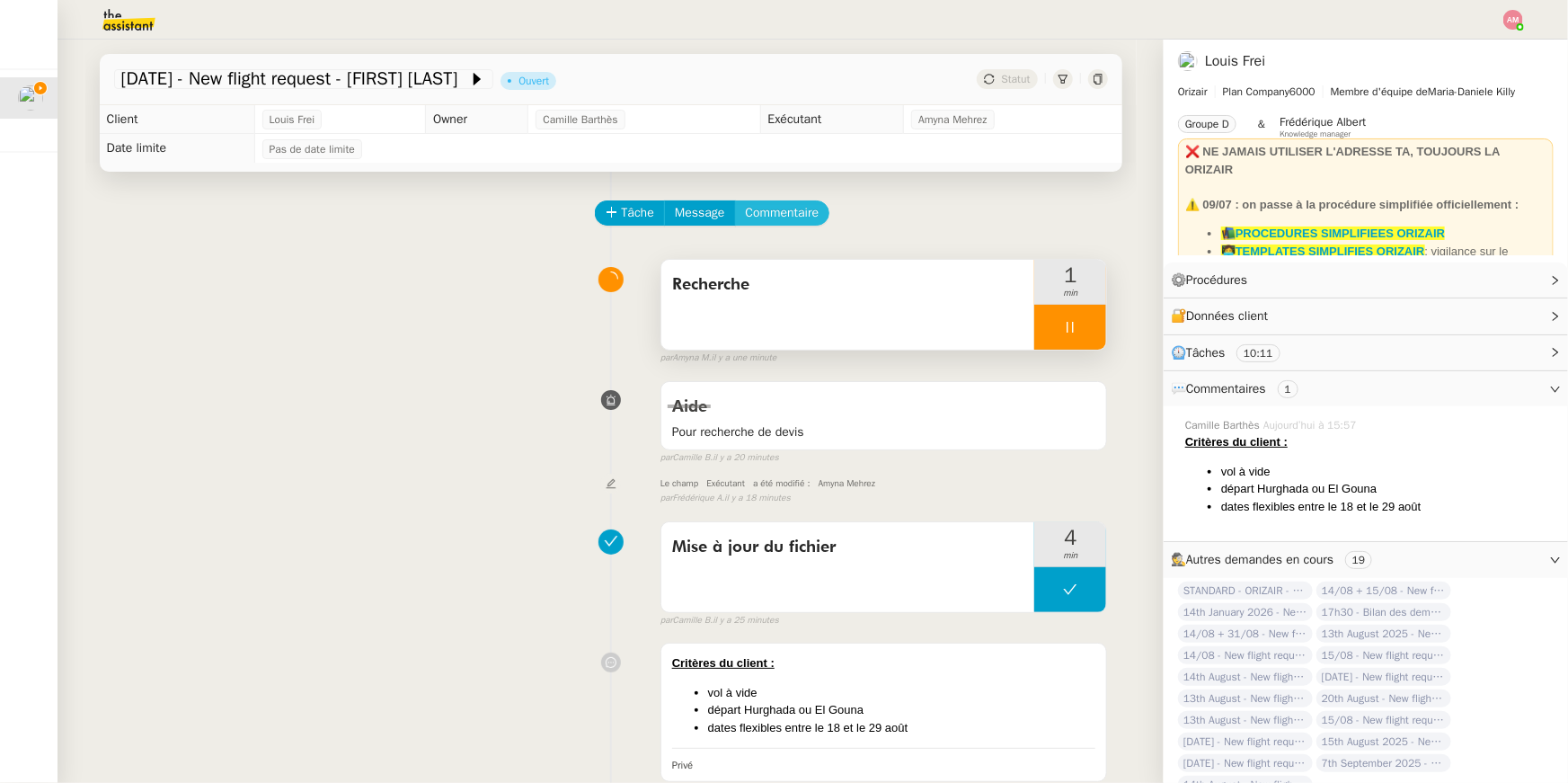 click on "Commentaire" 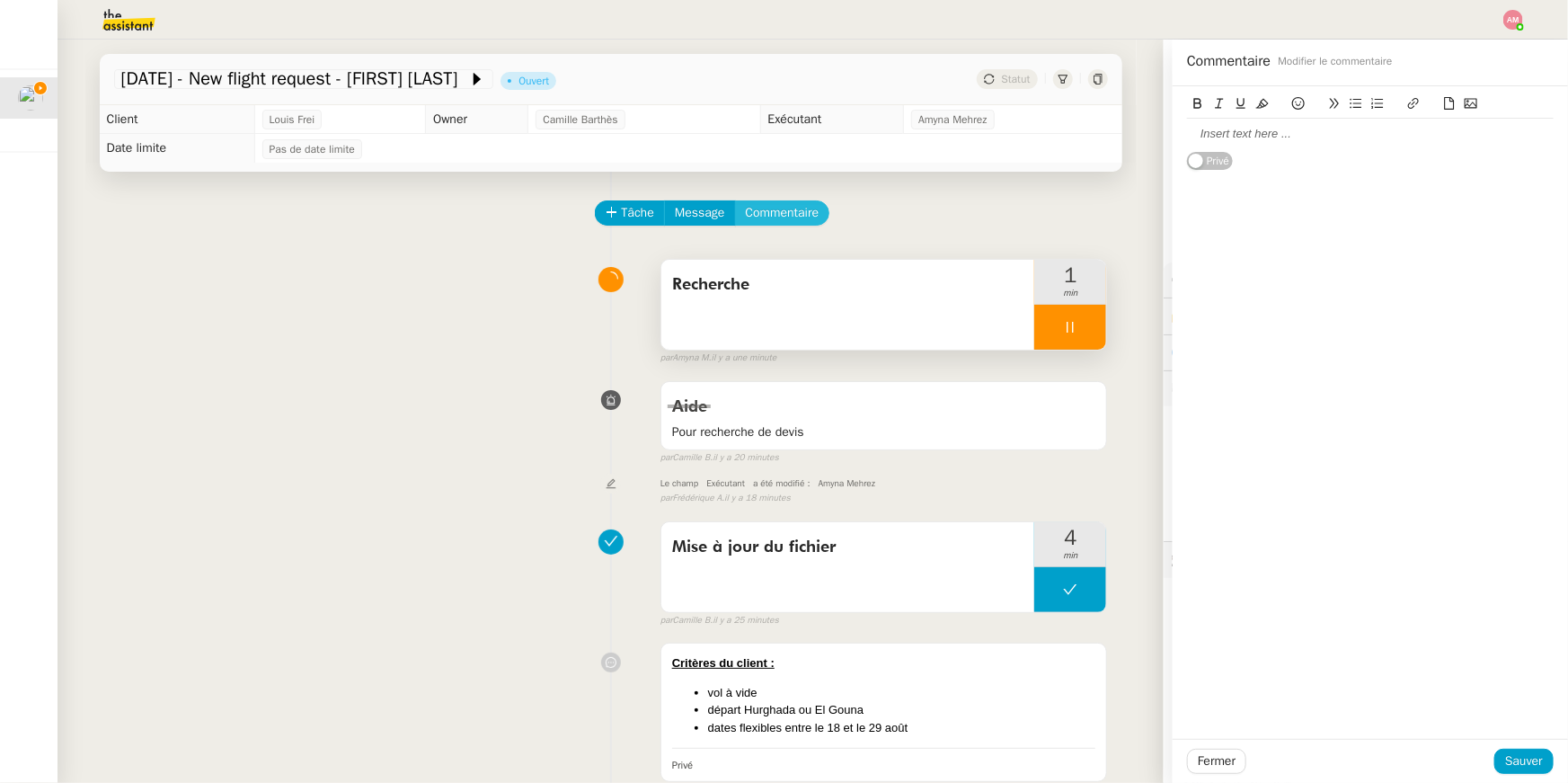 type 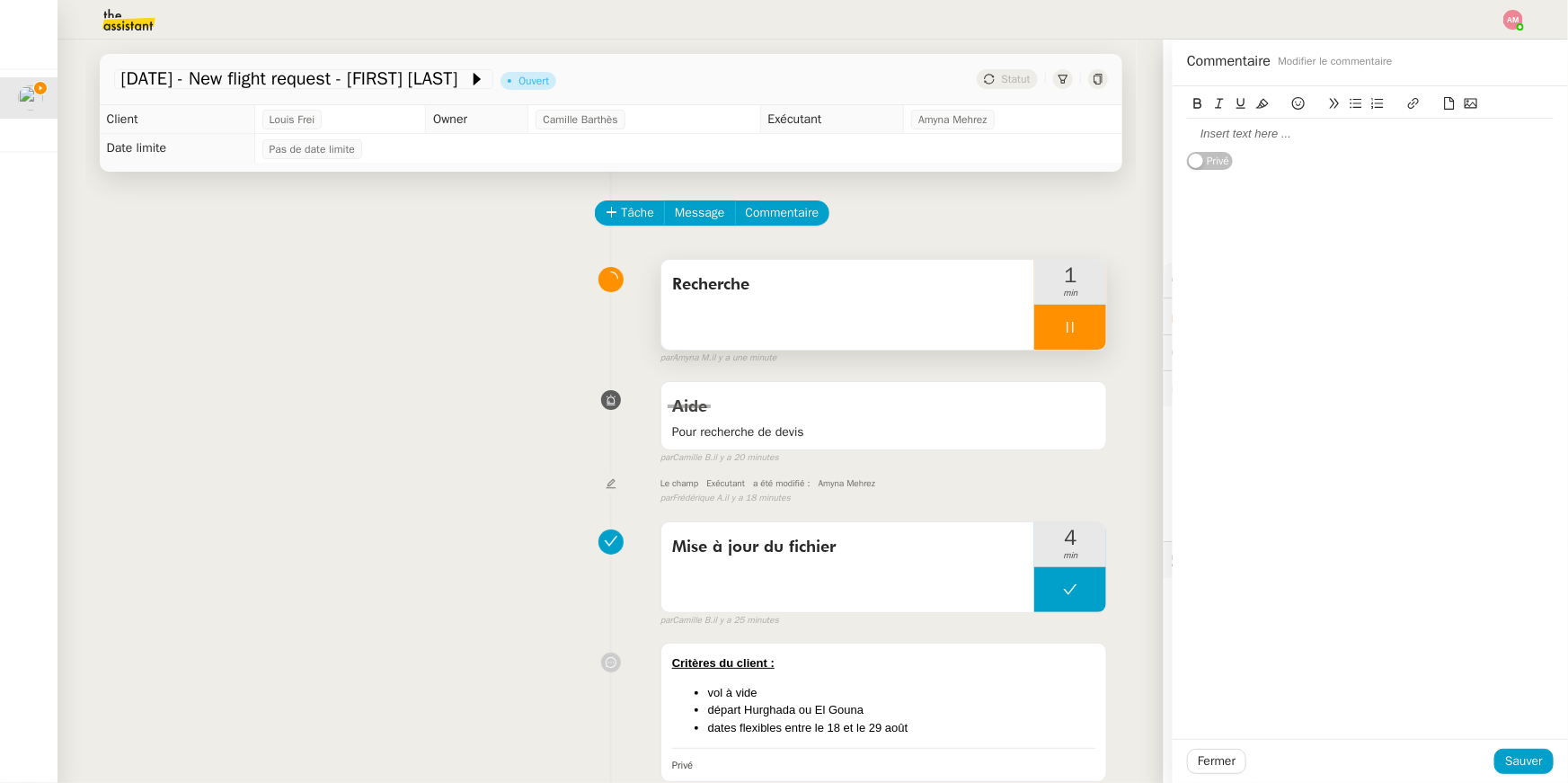 click 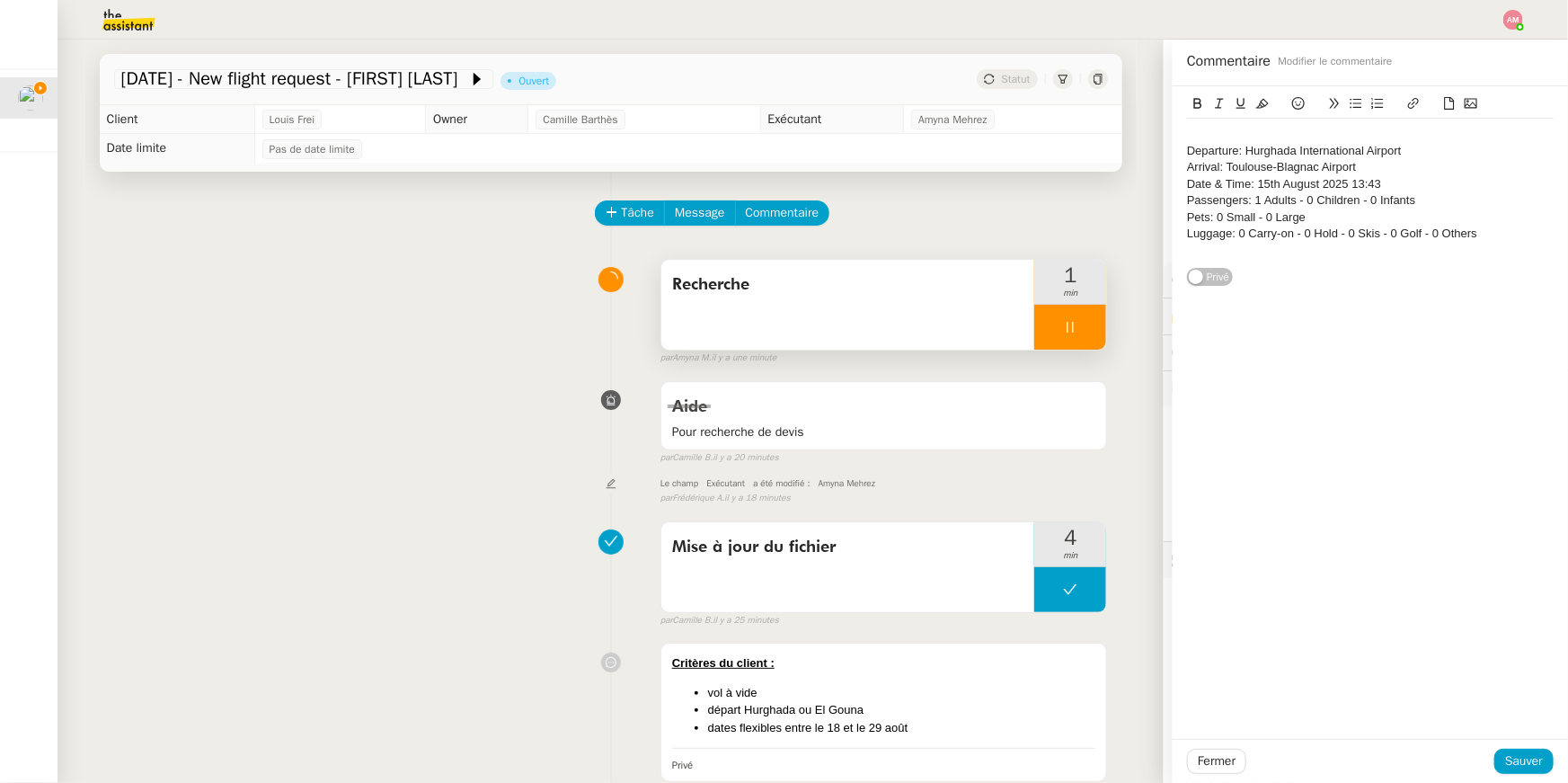 click on "Departure: Hurghada International Airport" 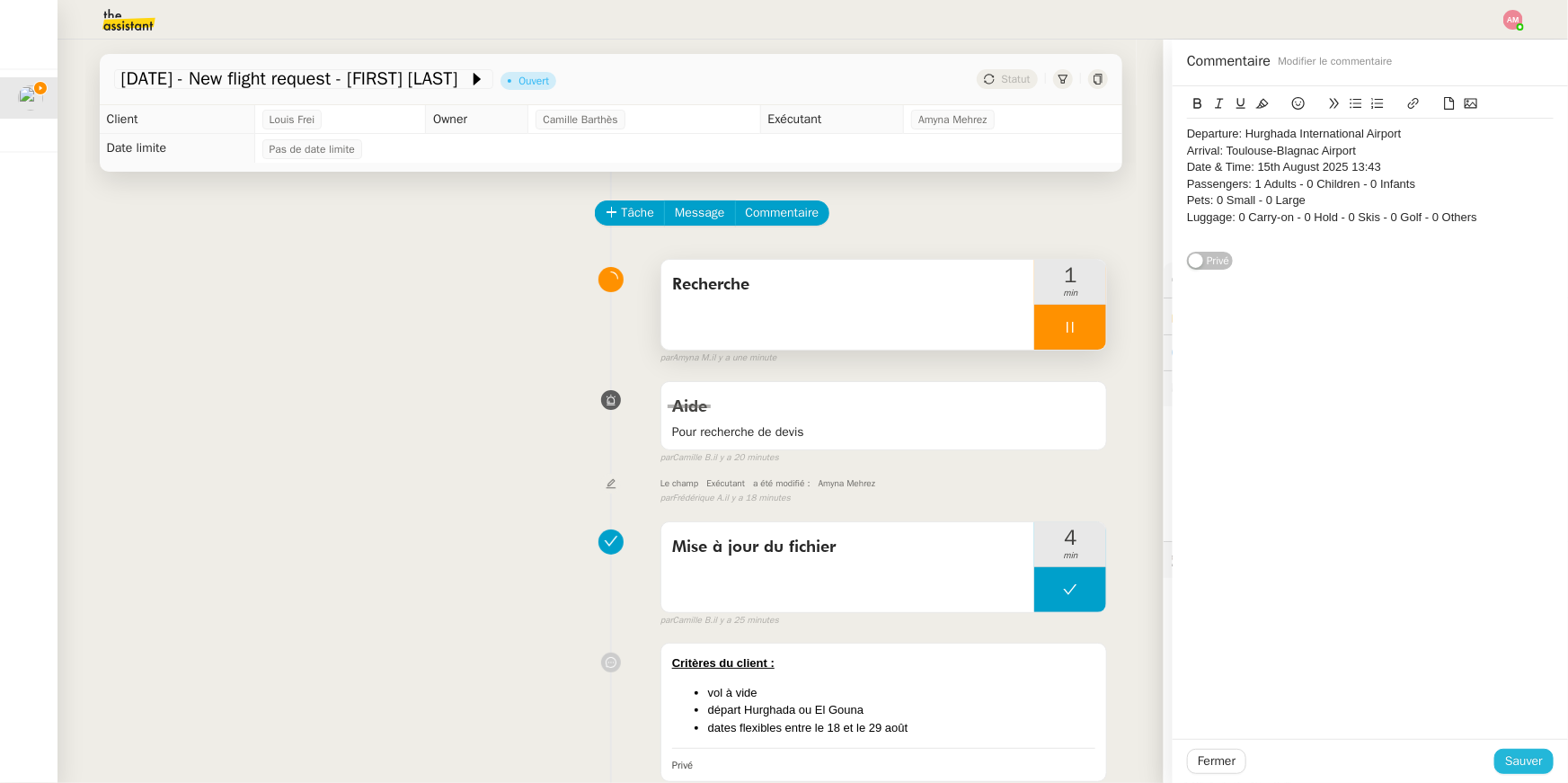 click on "Sauver" 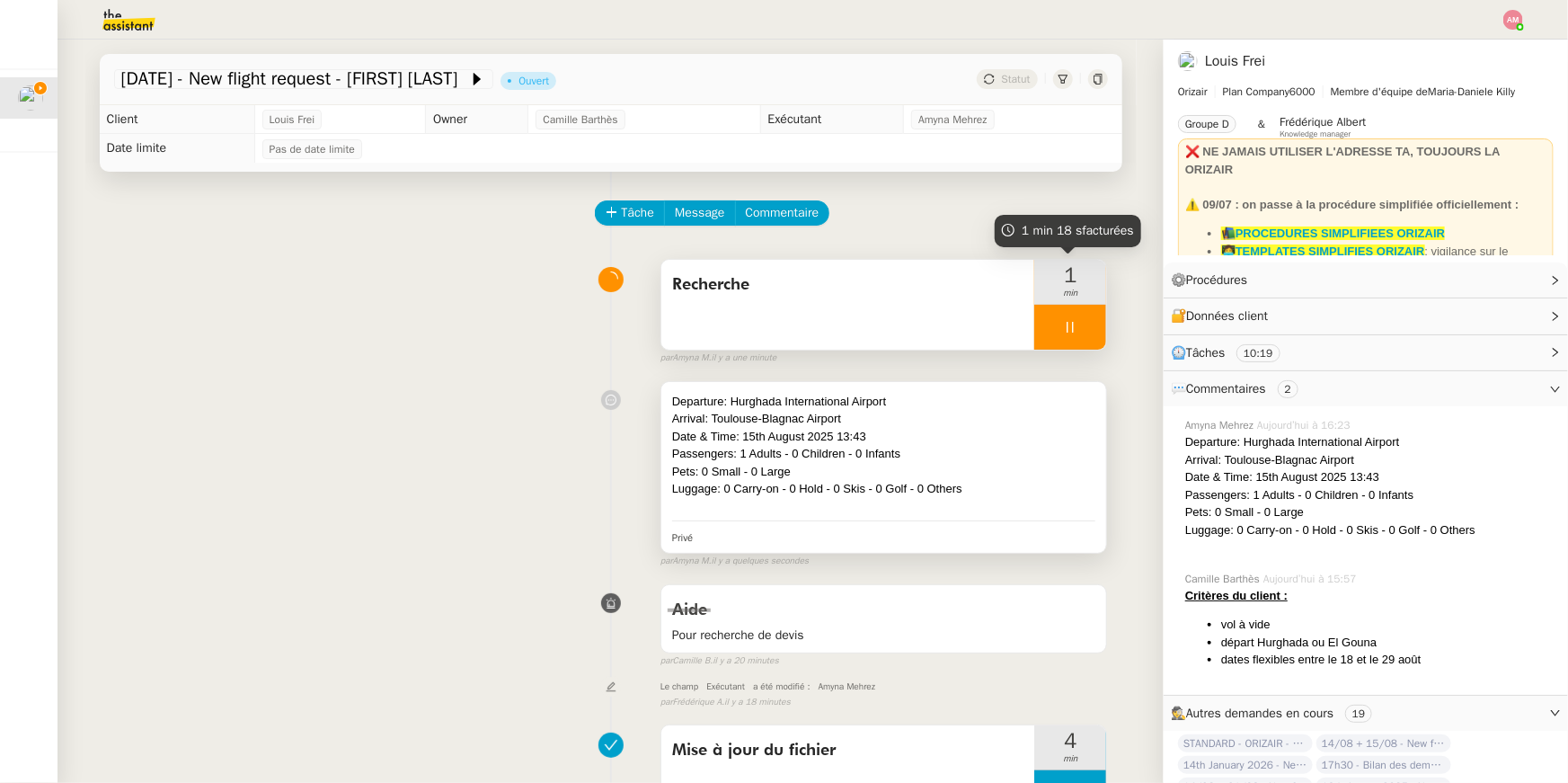 click on "Date & Time: 15th August 2025 13:43" at bounding box center [884, 437] 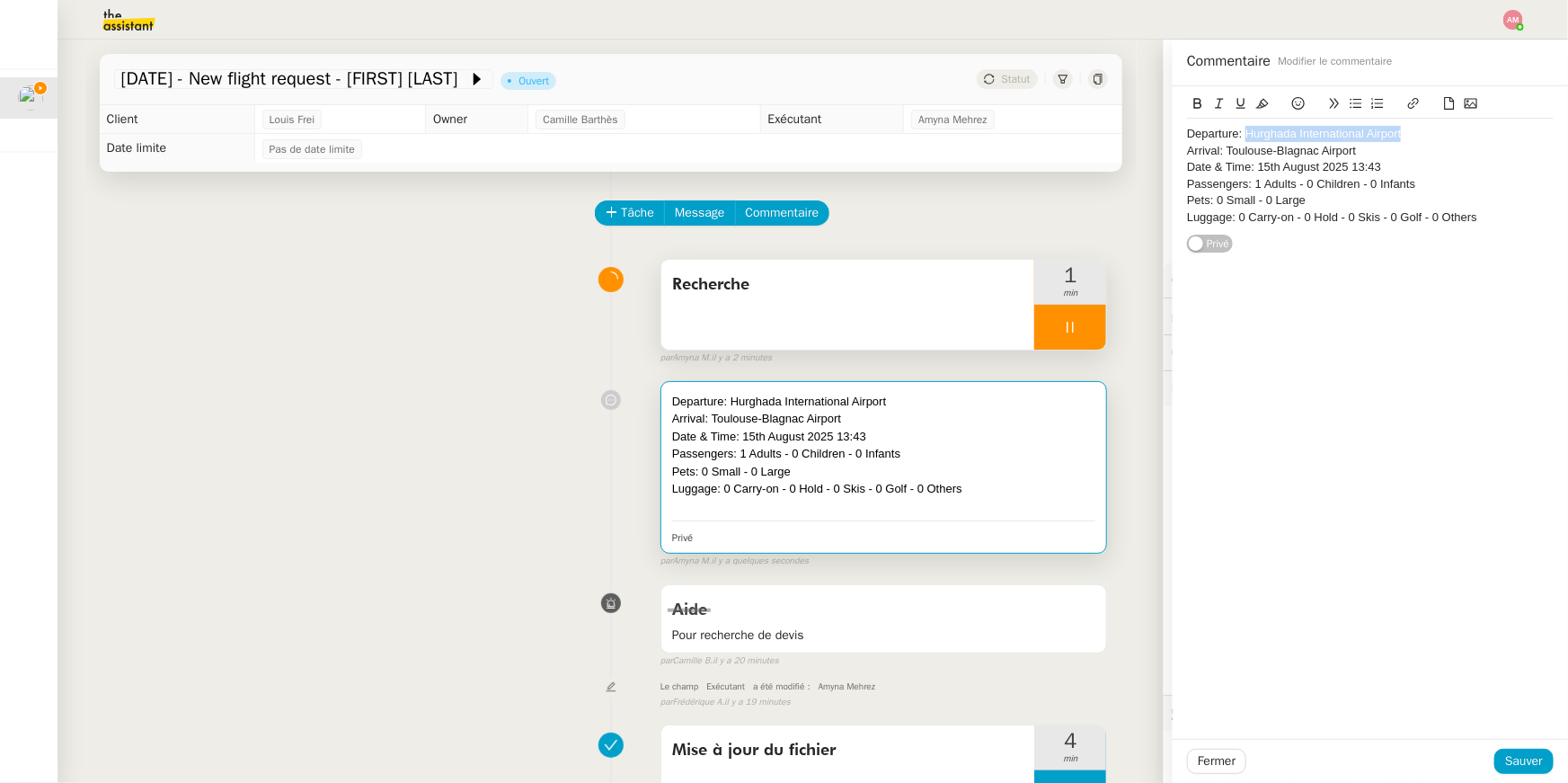 drag, startPoint x: 1246, startPoint y: 134, endPoint x: 1413, endPoint y: 138, distance: 167.0479 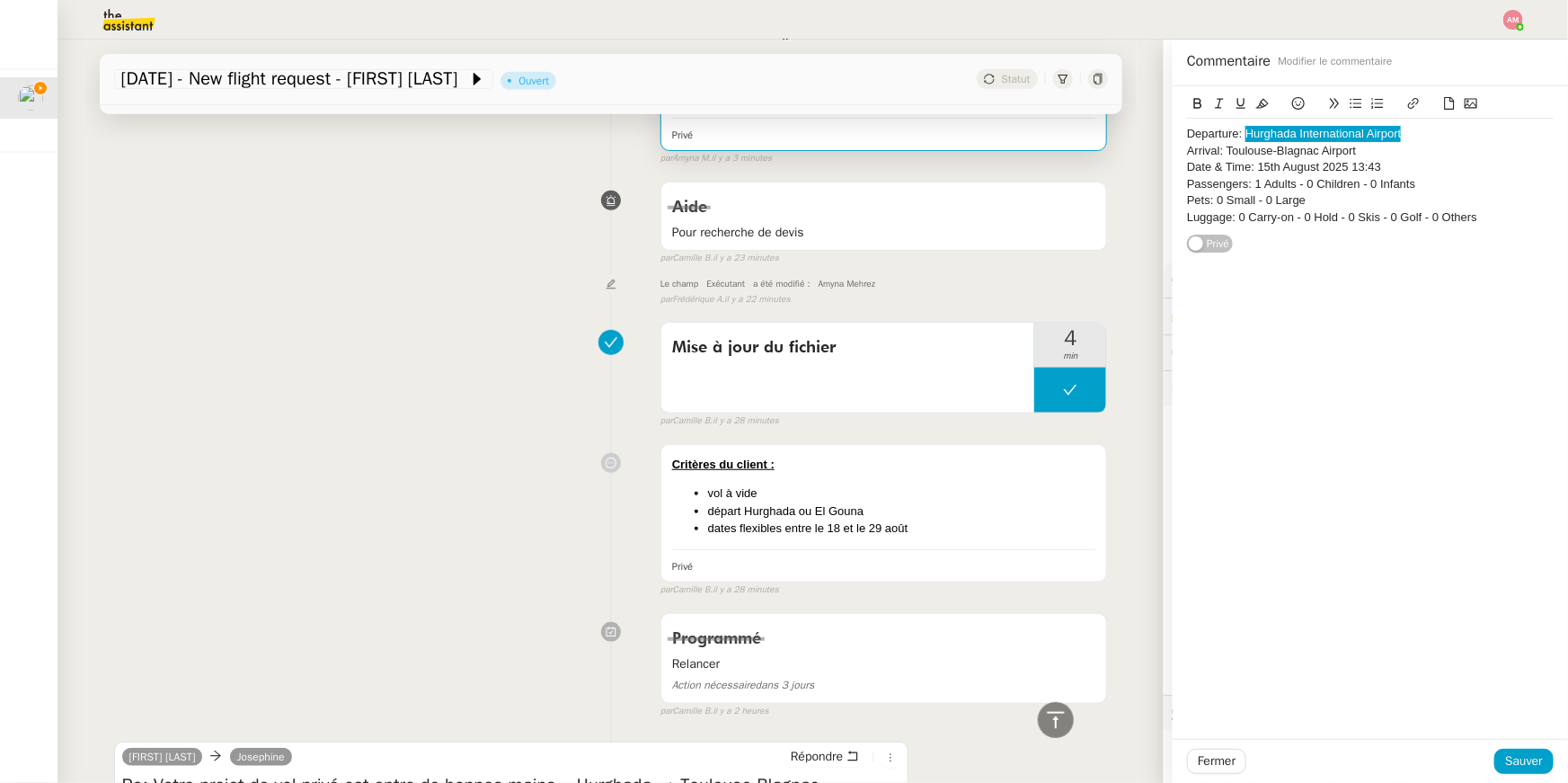 scroll, scrollTop: 0, scrollLeft: 0, axis: both 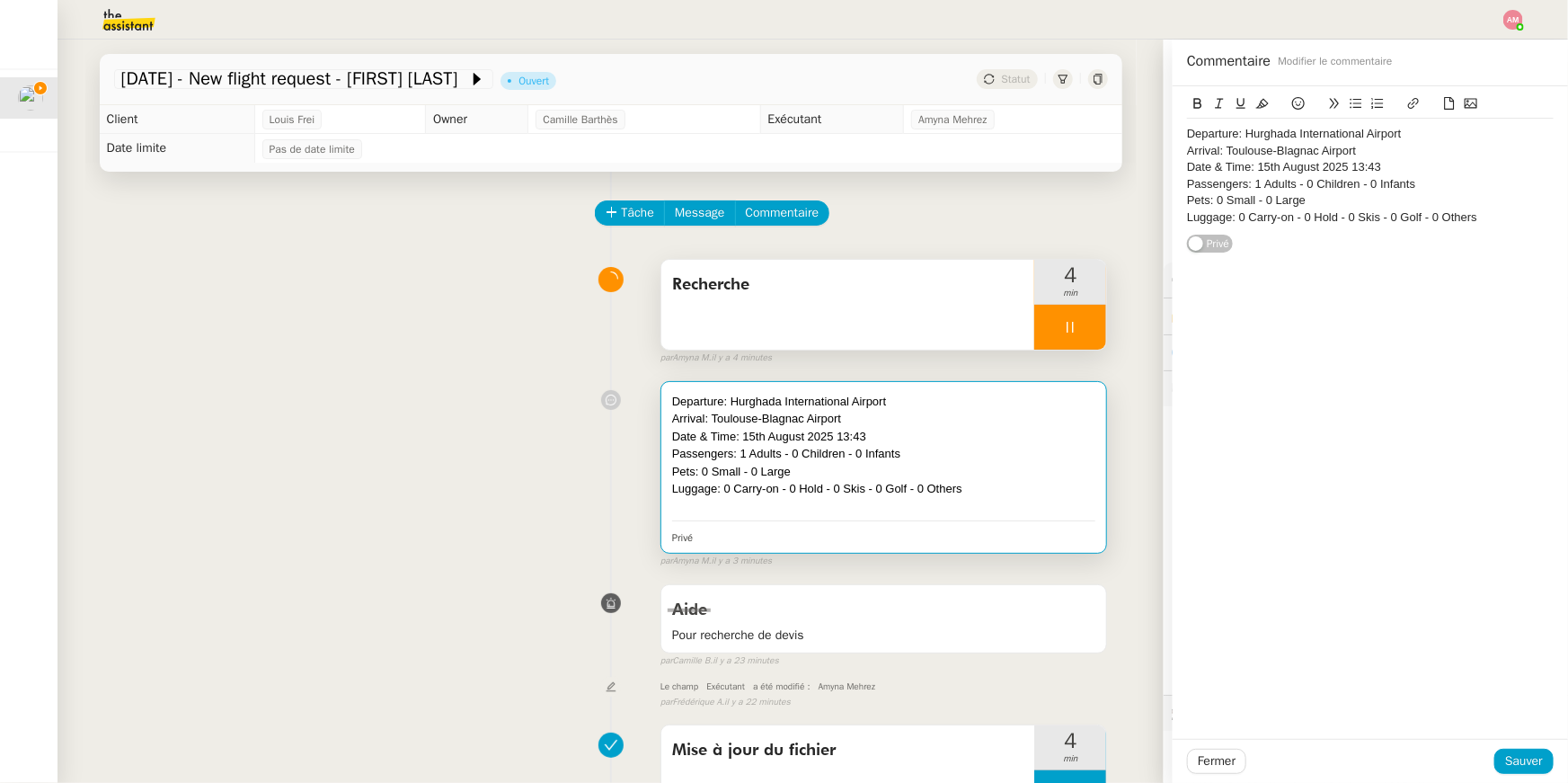 click on "Departure: Hurghada International Airport Arrival: Toulouse-Blagnac Airport Date & Time: 15th August 2025 13:43 Passengers: 1 Adults - 0 Children - 0 Infants Pets: 0 Small - 0 Large Luggage: 0 Carry-on - 0 Hold - 0 Skis - 0 Golf - 0 Others Privé" 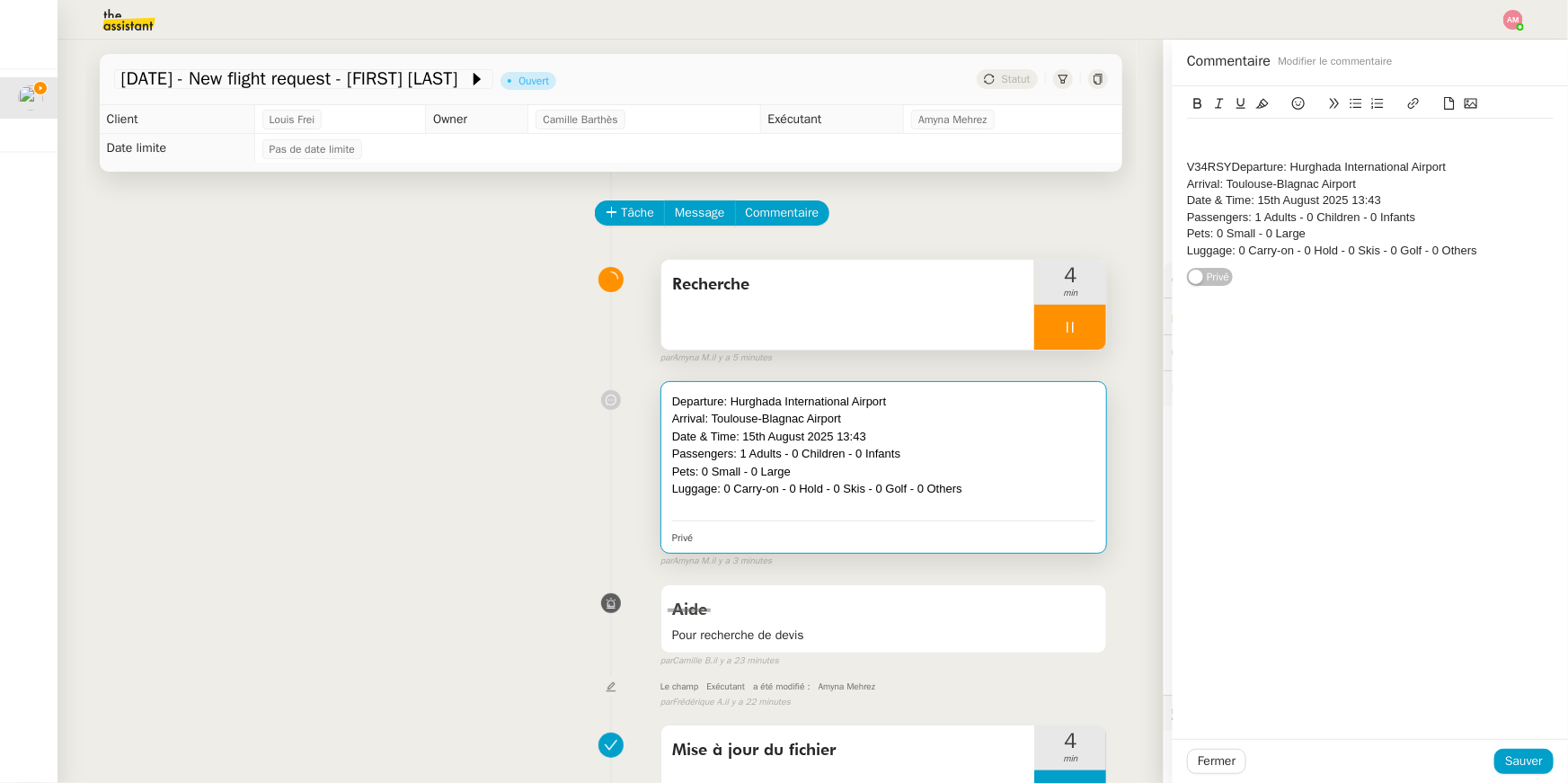 scroll, scrollTop: 0, scrollLeft: 0, axis: both 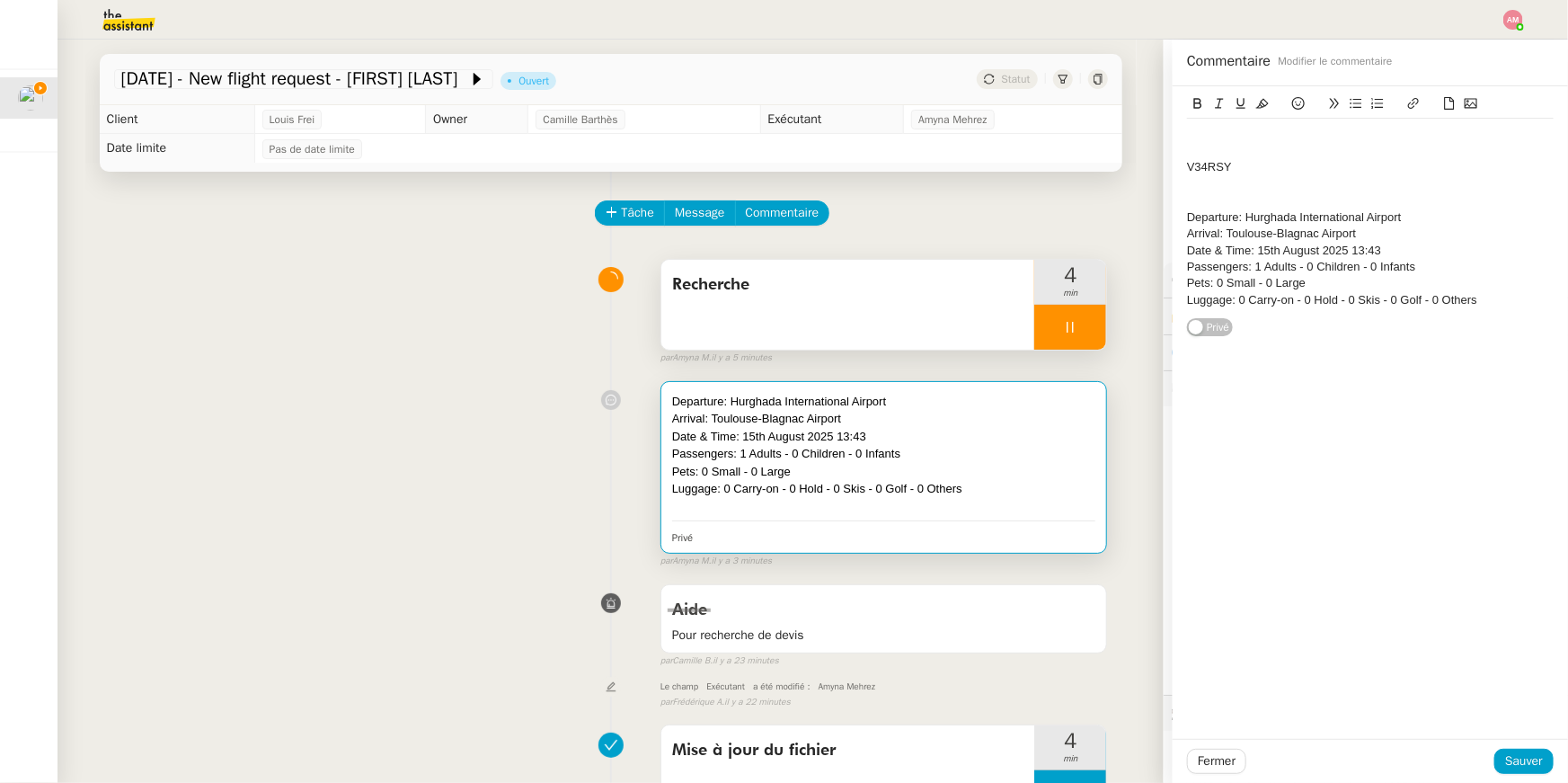 click on "Date & Time: 15th August 2025 13:43" 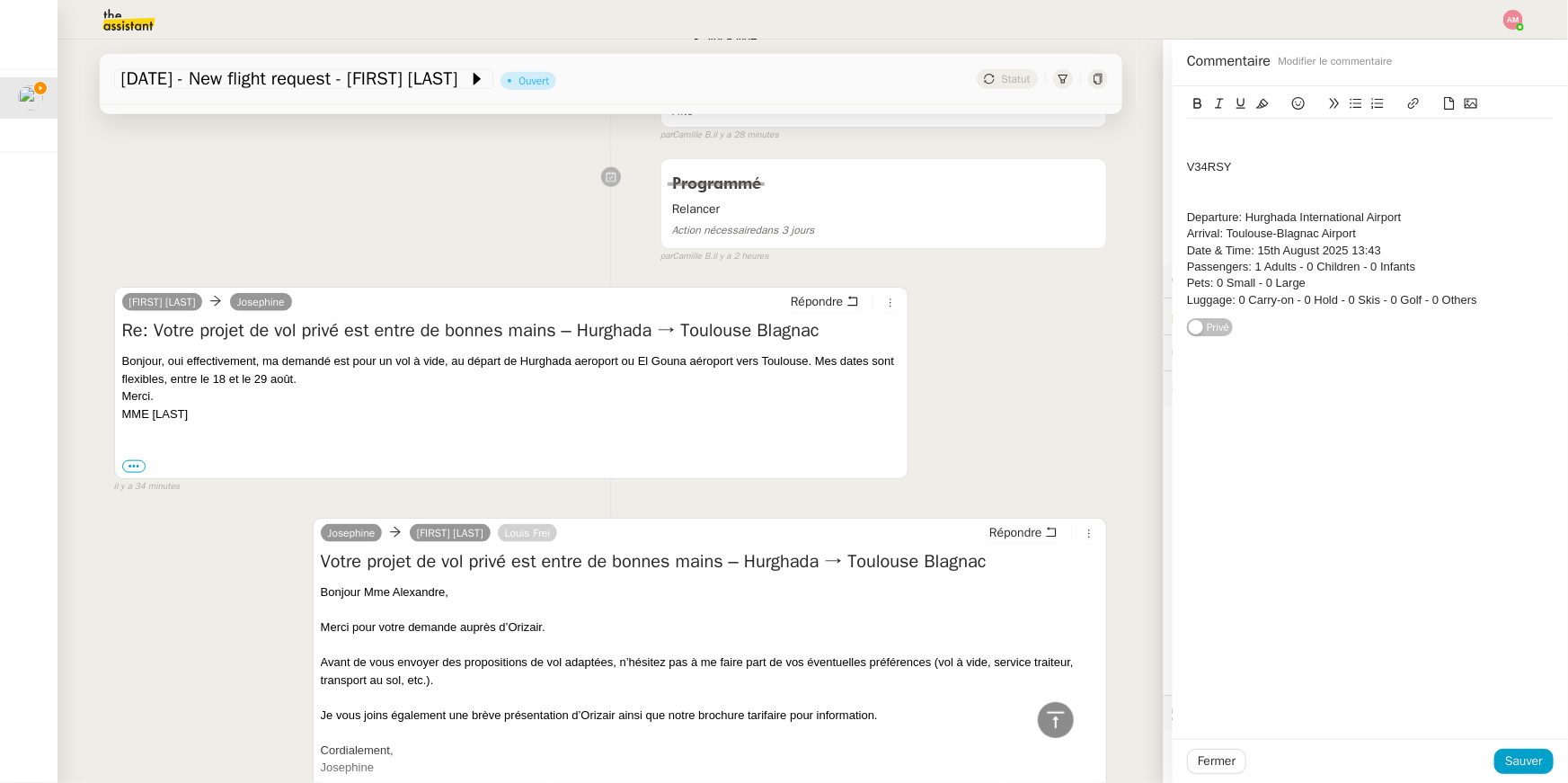 scroll, scrollTop: 579, scrollLeft: 0, axis: vertical 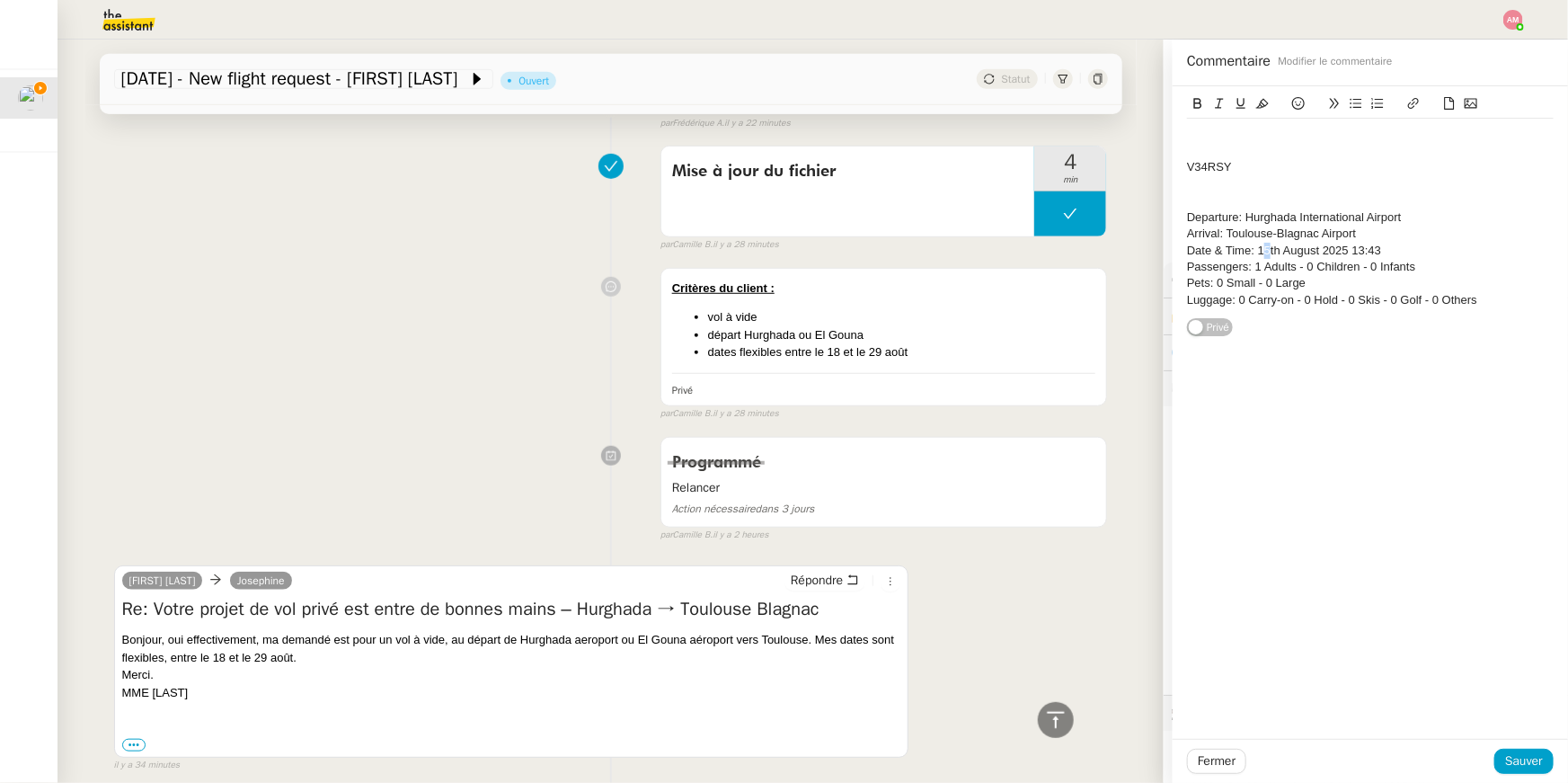 click on "Date & Time: 15th August 2025 13:43" 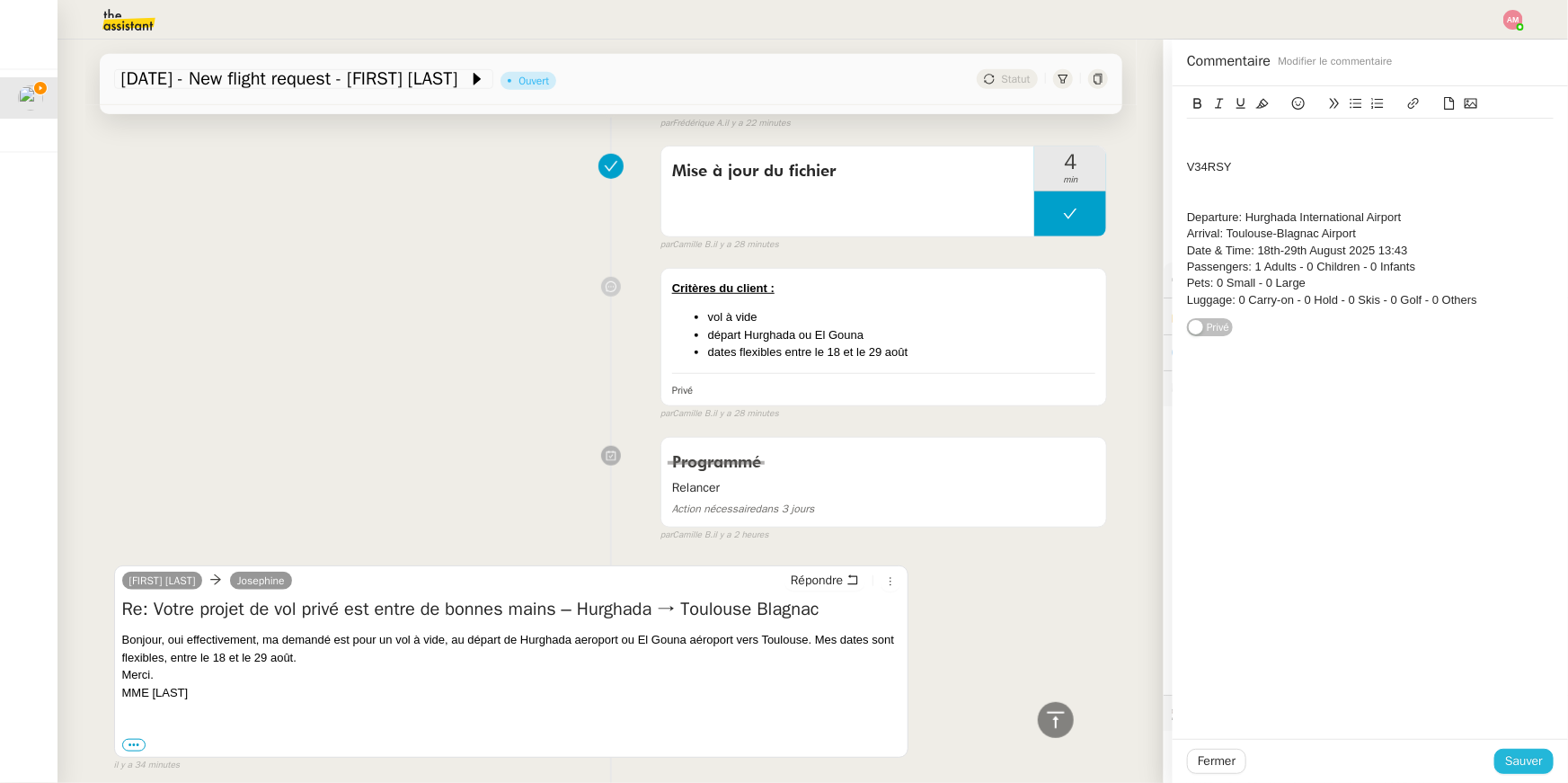 click on "Sauver" 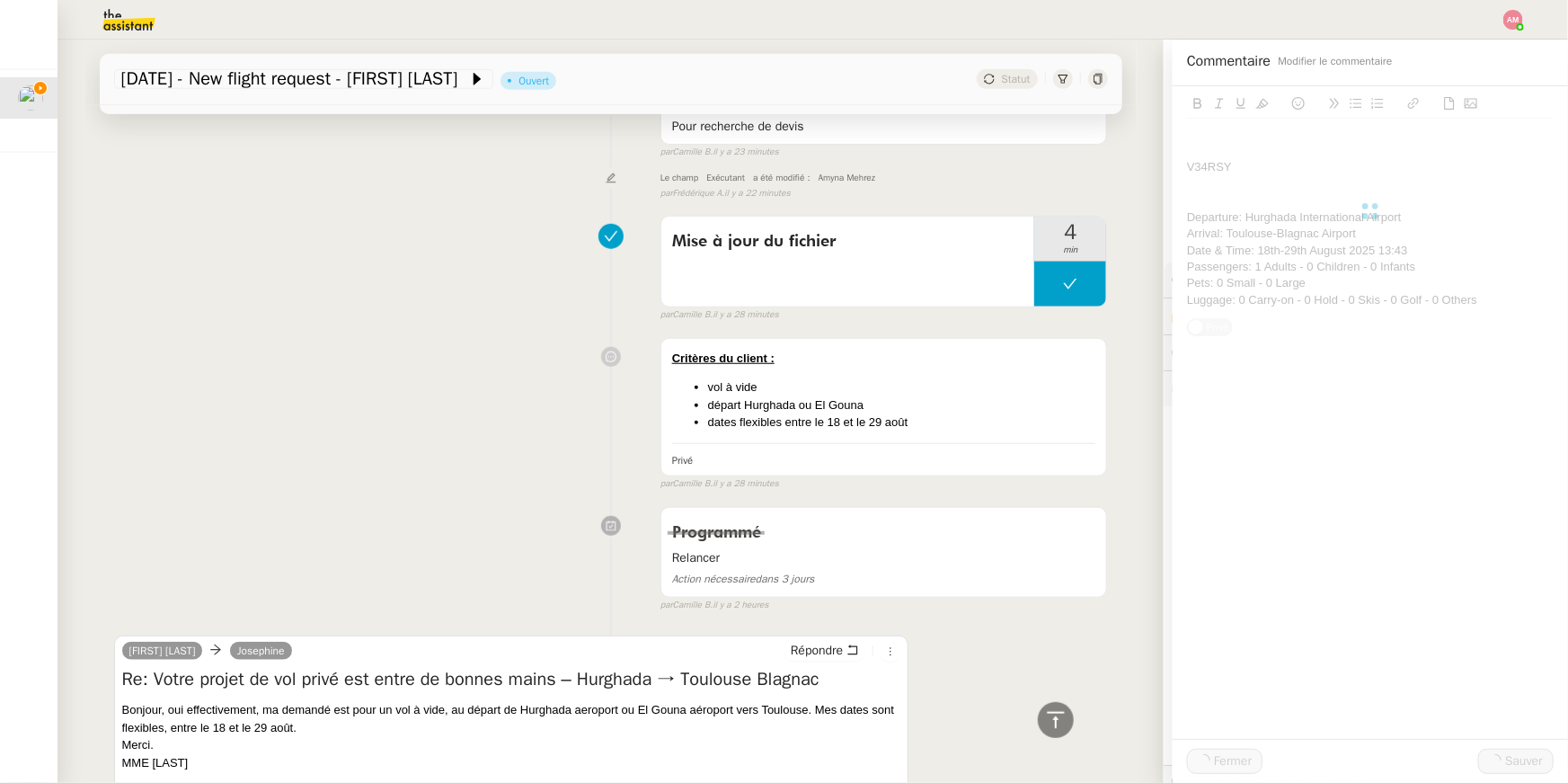 scroll, scrollTop: 648, scrollLeft: 0, axis: vertical 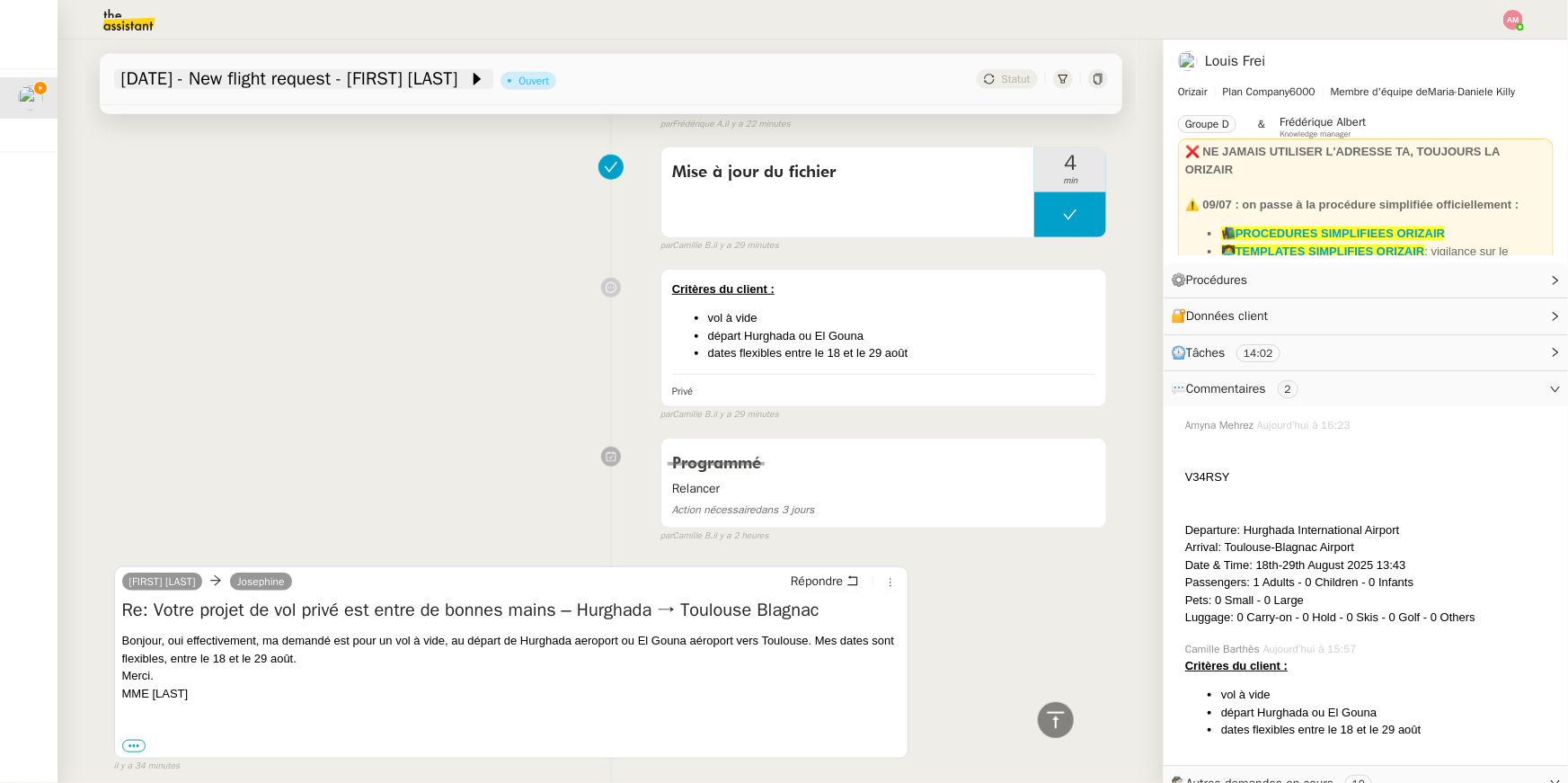 click on "[DATE] - New flight request - [FIRST] [LAST]" 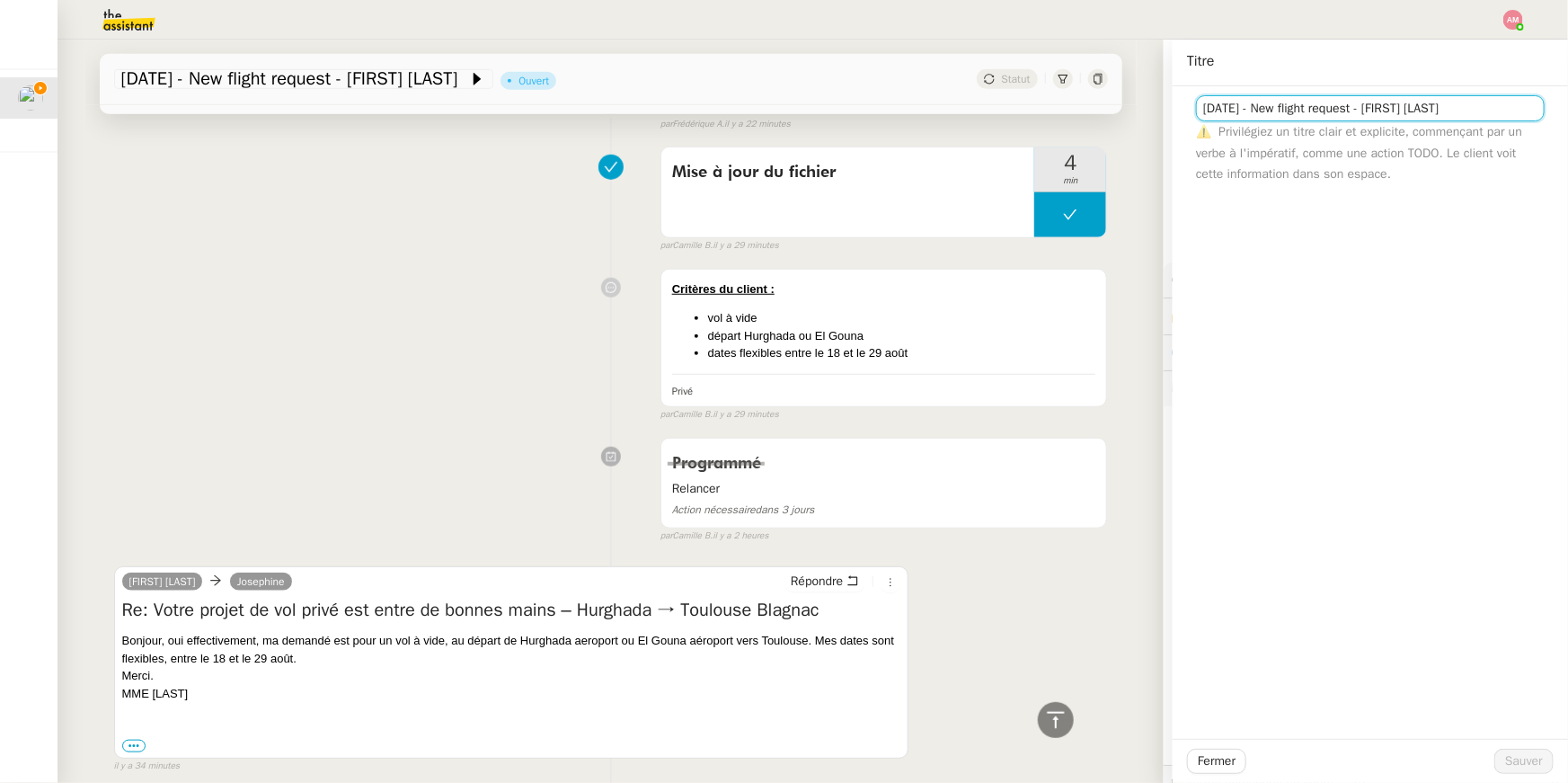 drag, startPoint x: 1374, startPoint y: 111, endPoint x: 1488, endPoint y: 111, distance: 114 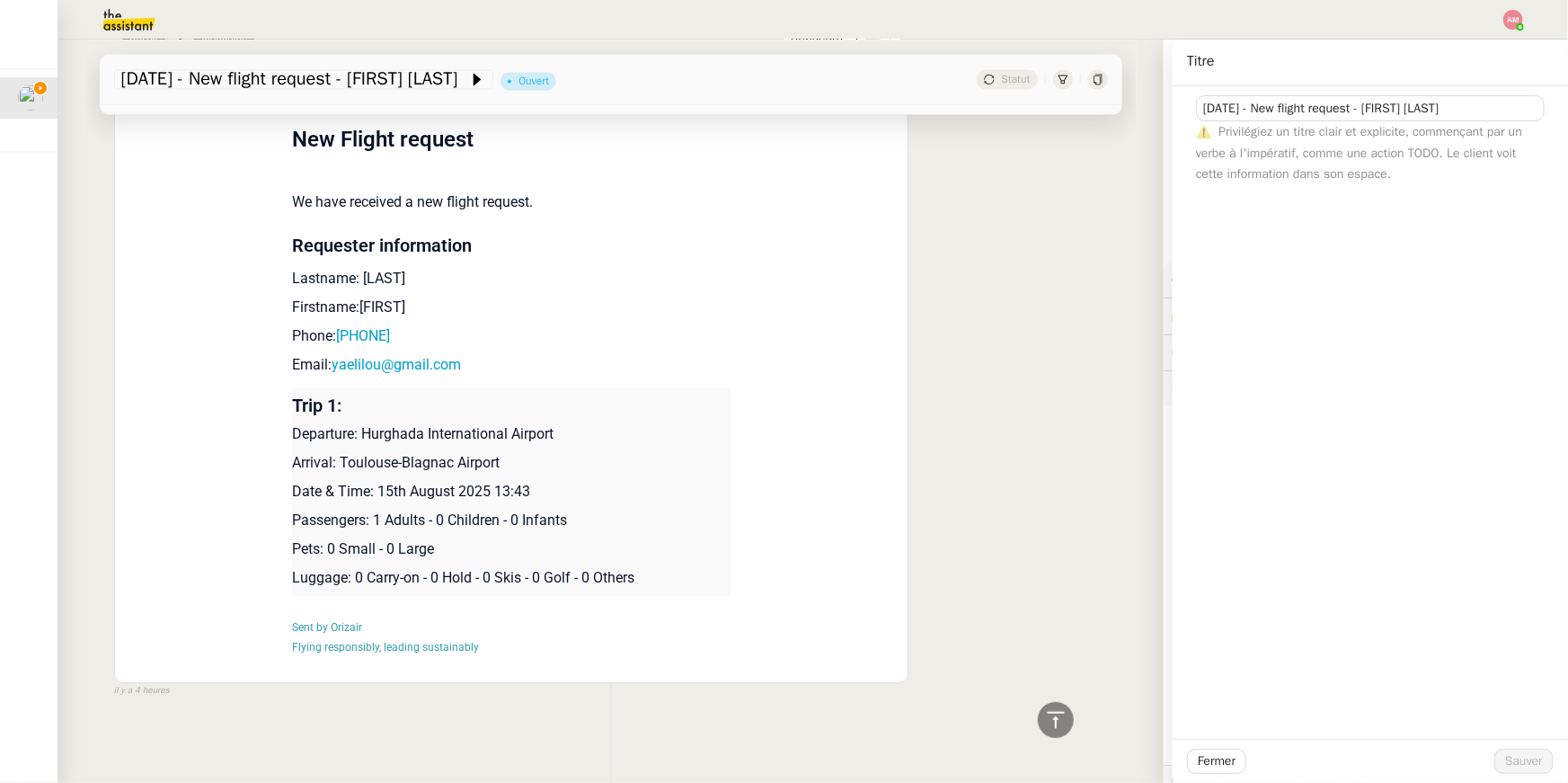scroll, scrollTop: 1893, scrollLeft: 0, axis: vertical 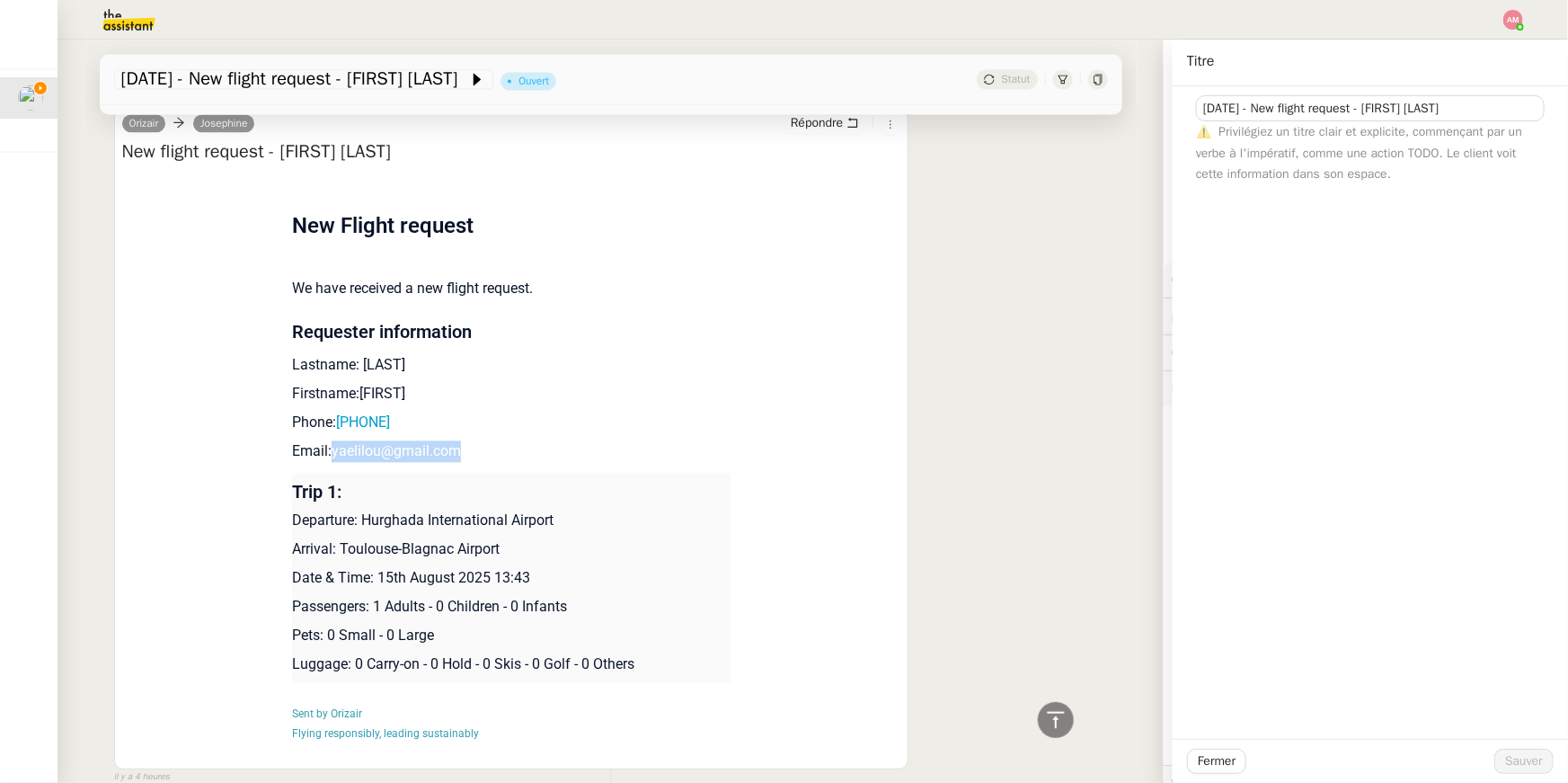 drag, startPoint x: 526, startPoint y: 455, endPoint x: 335, endPoint y: 452, distance: 191.02356 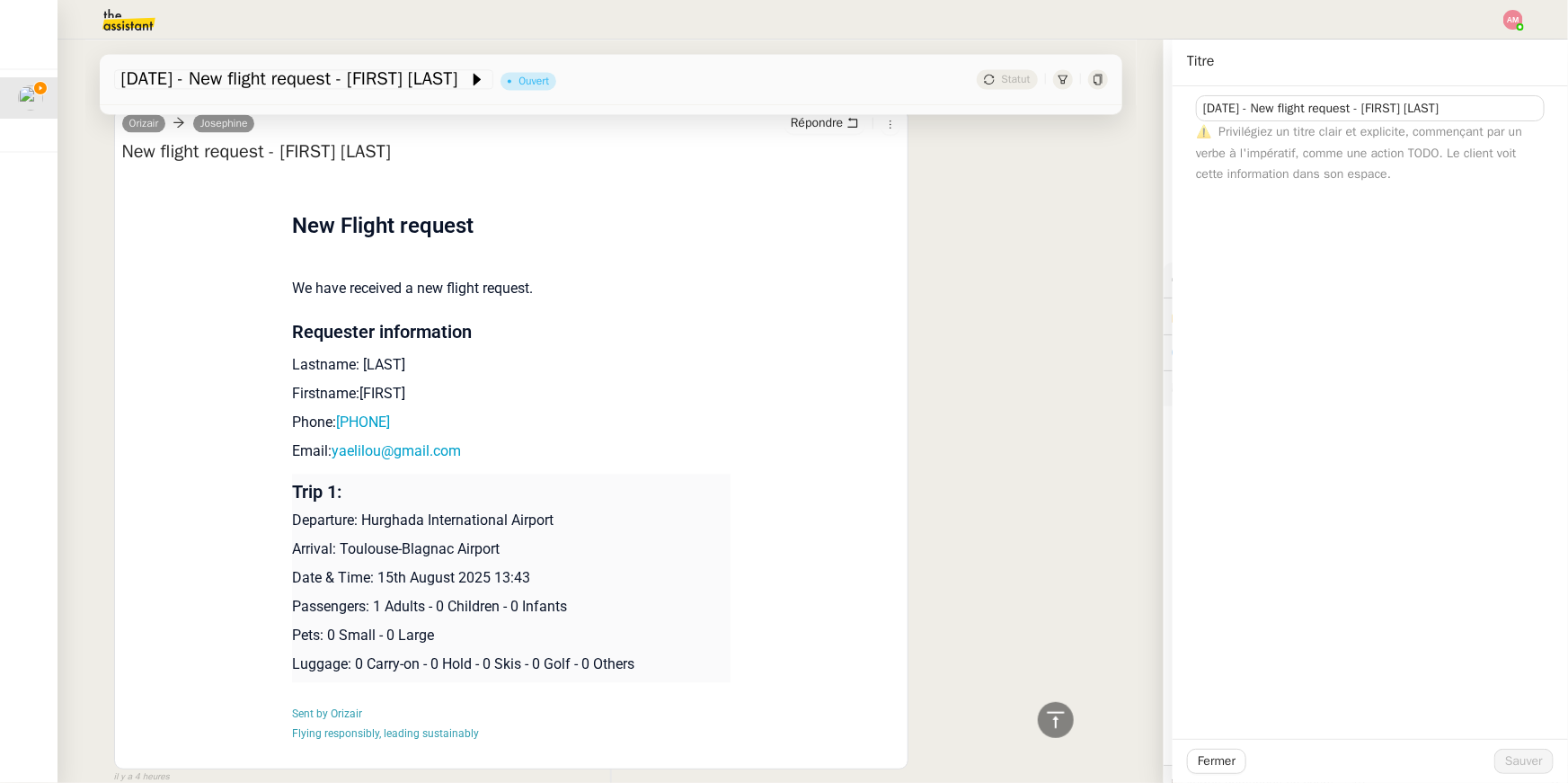 click on "Email:  yaelilou@gmail.com" at bounding box center [511, 451] 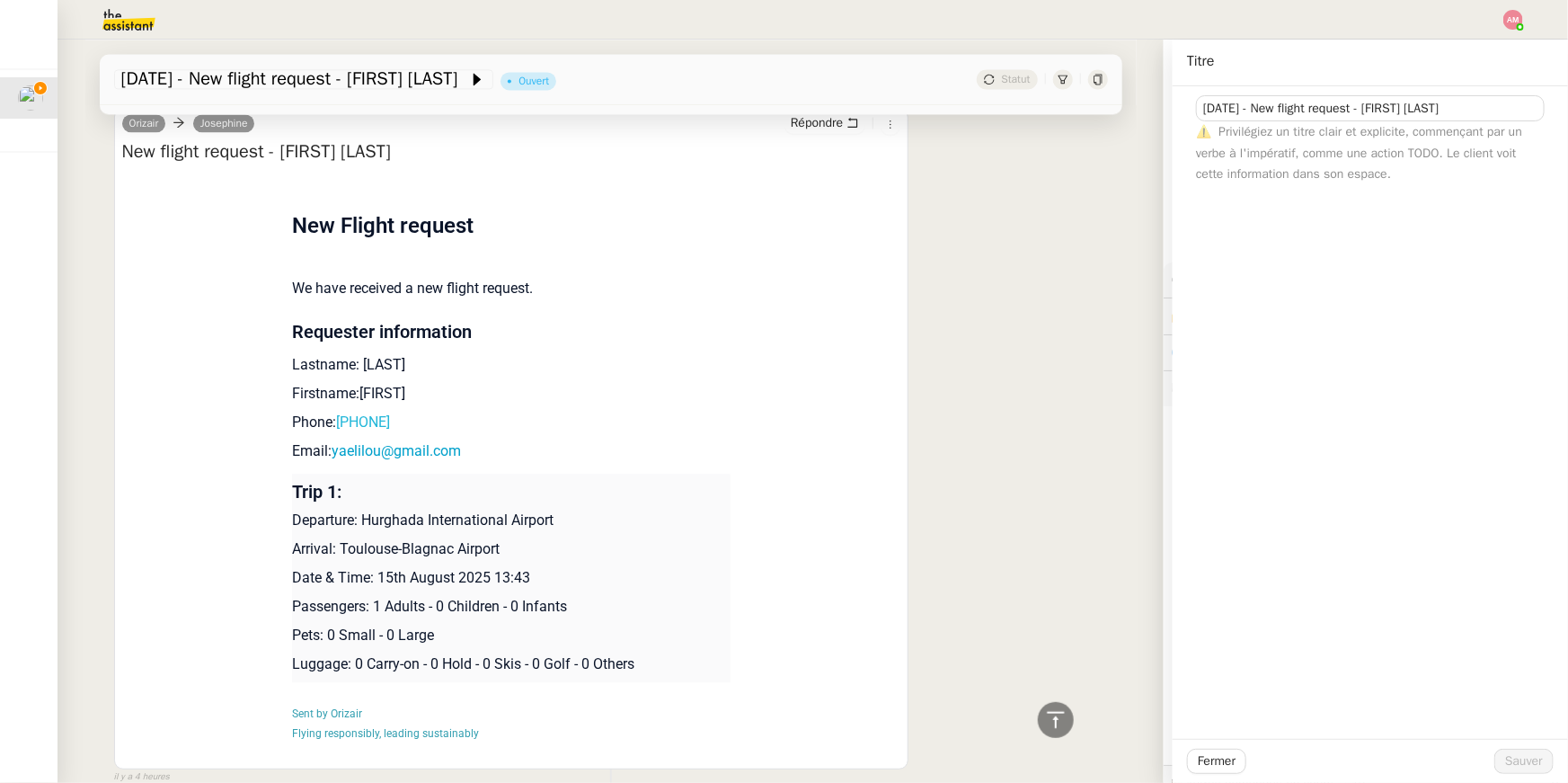 drag, startPoint x: 494, startPoint y: 426, endPoint x: 339, endPoint y: 416, distance: 155.32225 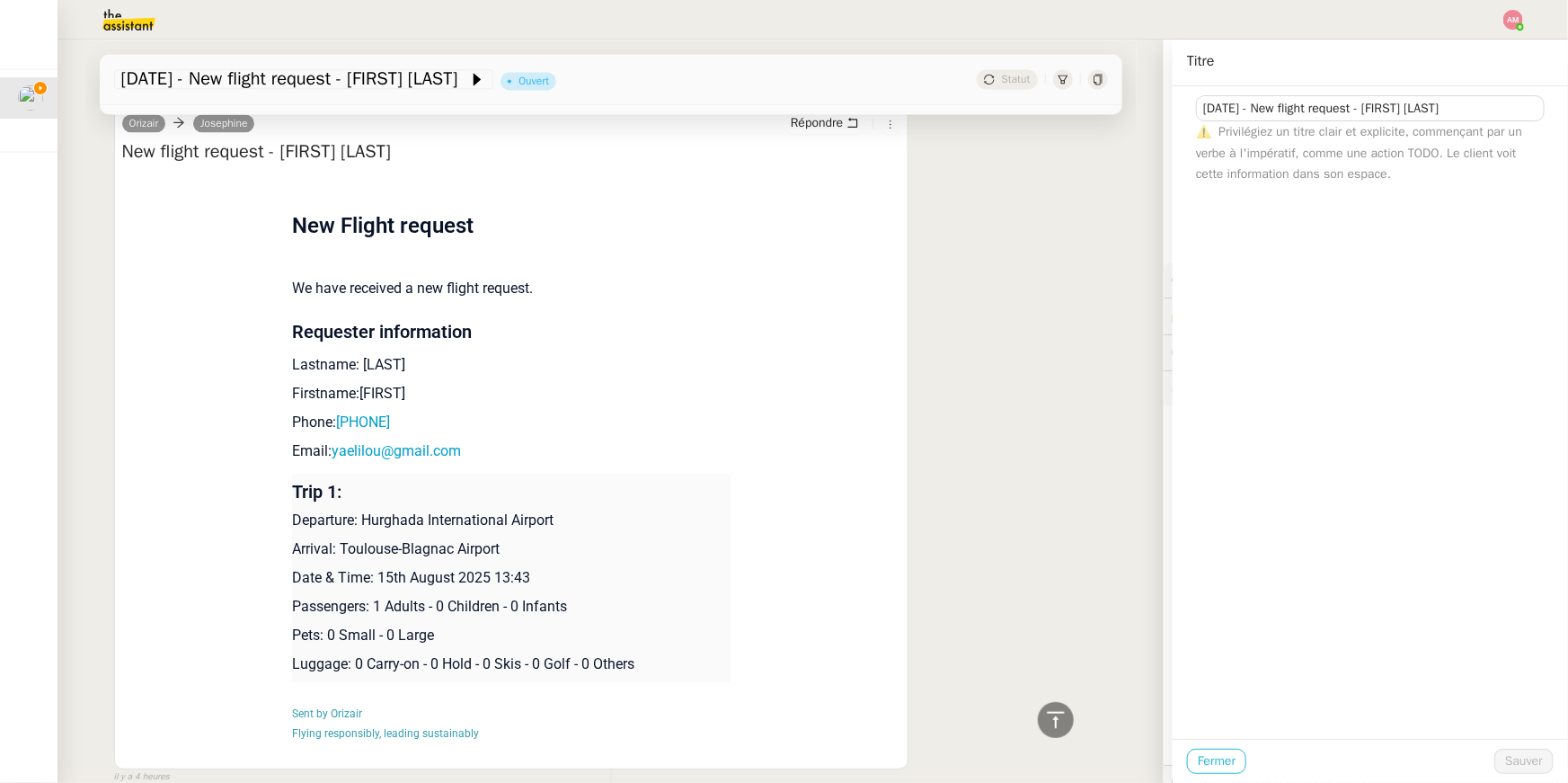 click on "Fermer" 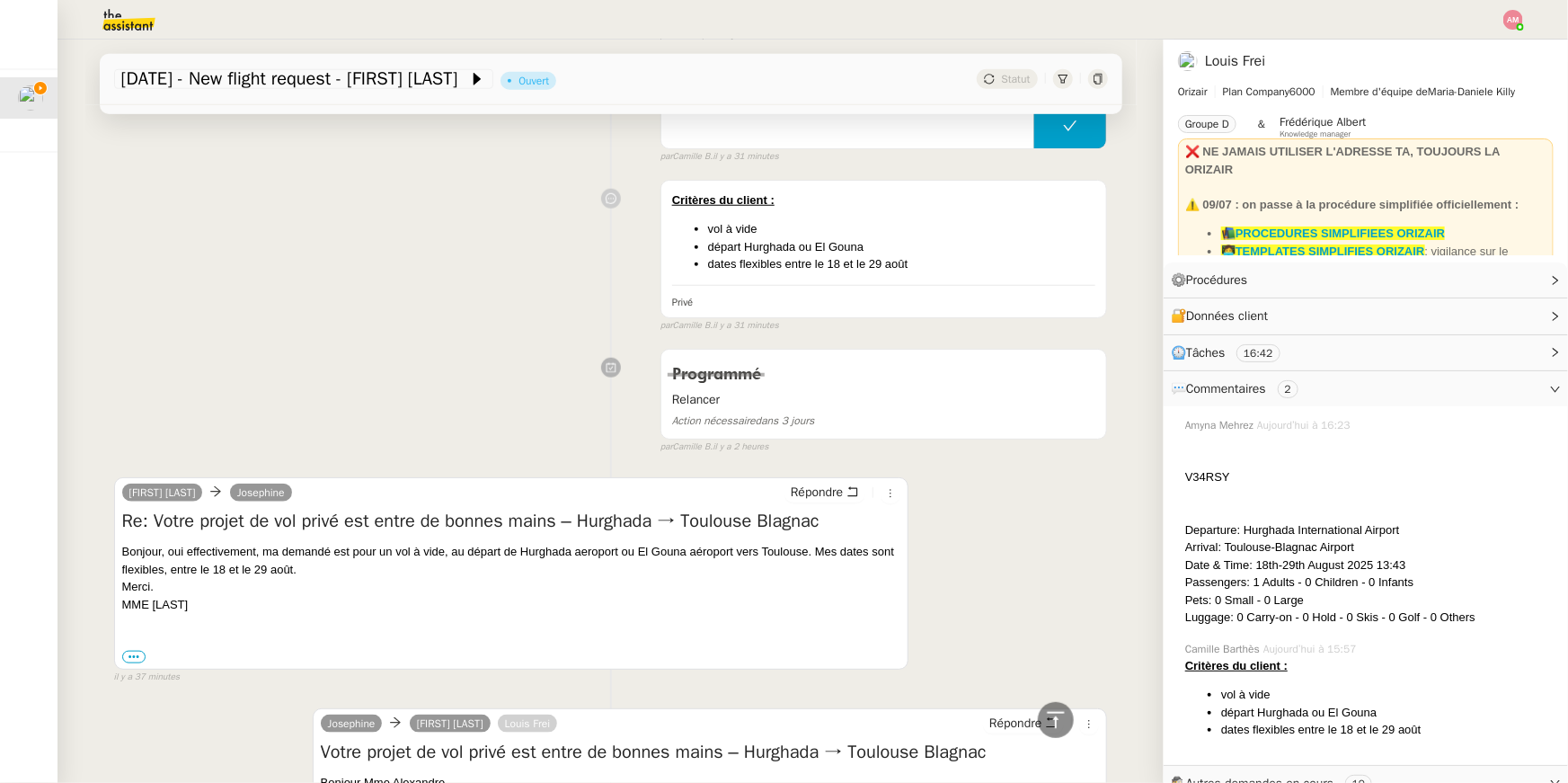 scroll, scrollTop: 0, scrollLeft: 0, axis: both 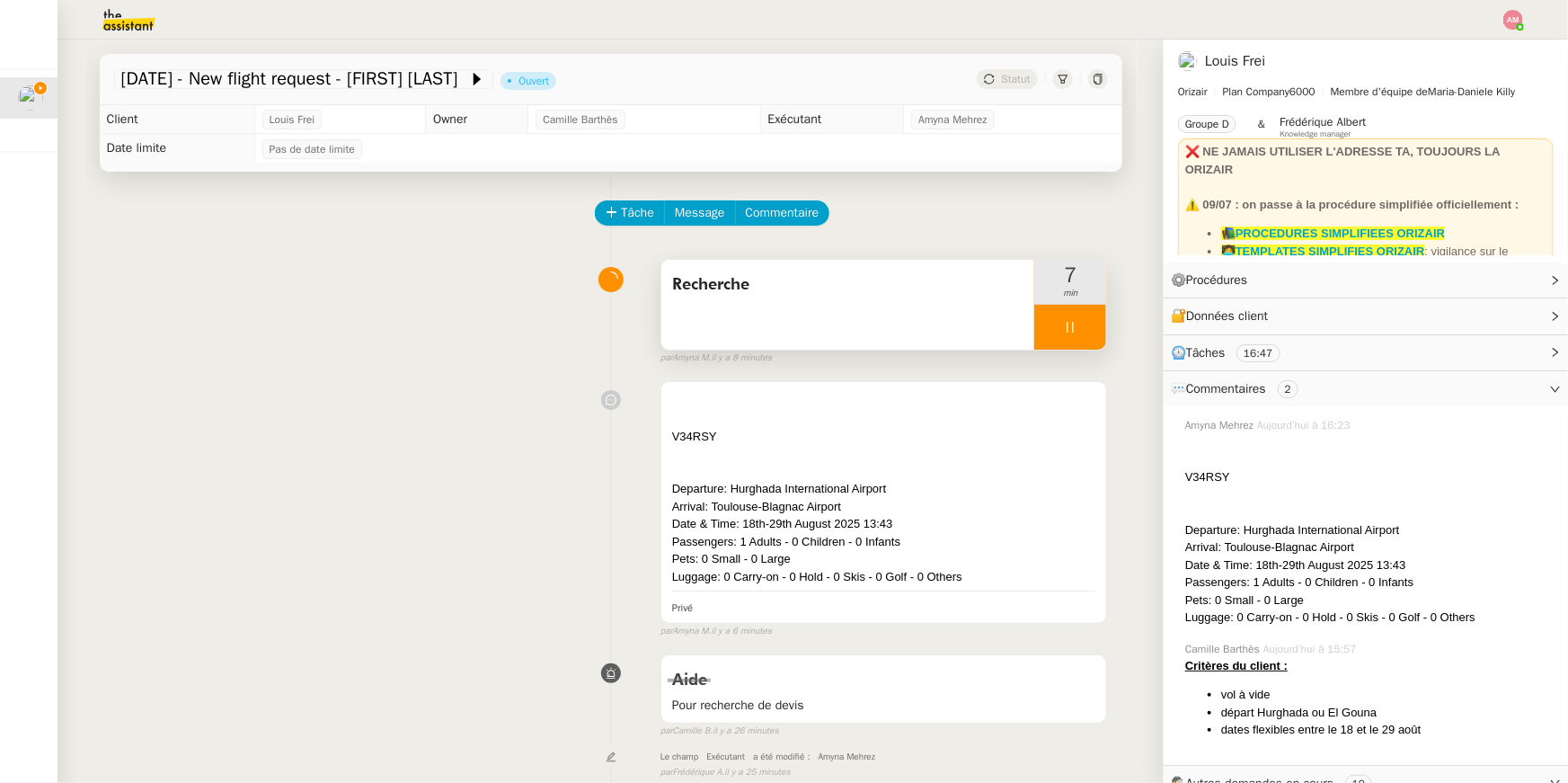 click 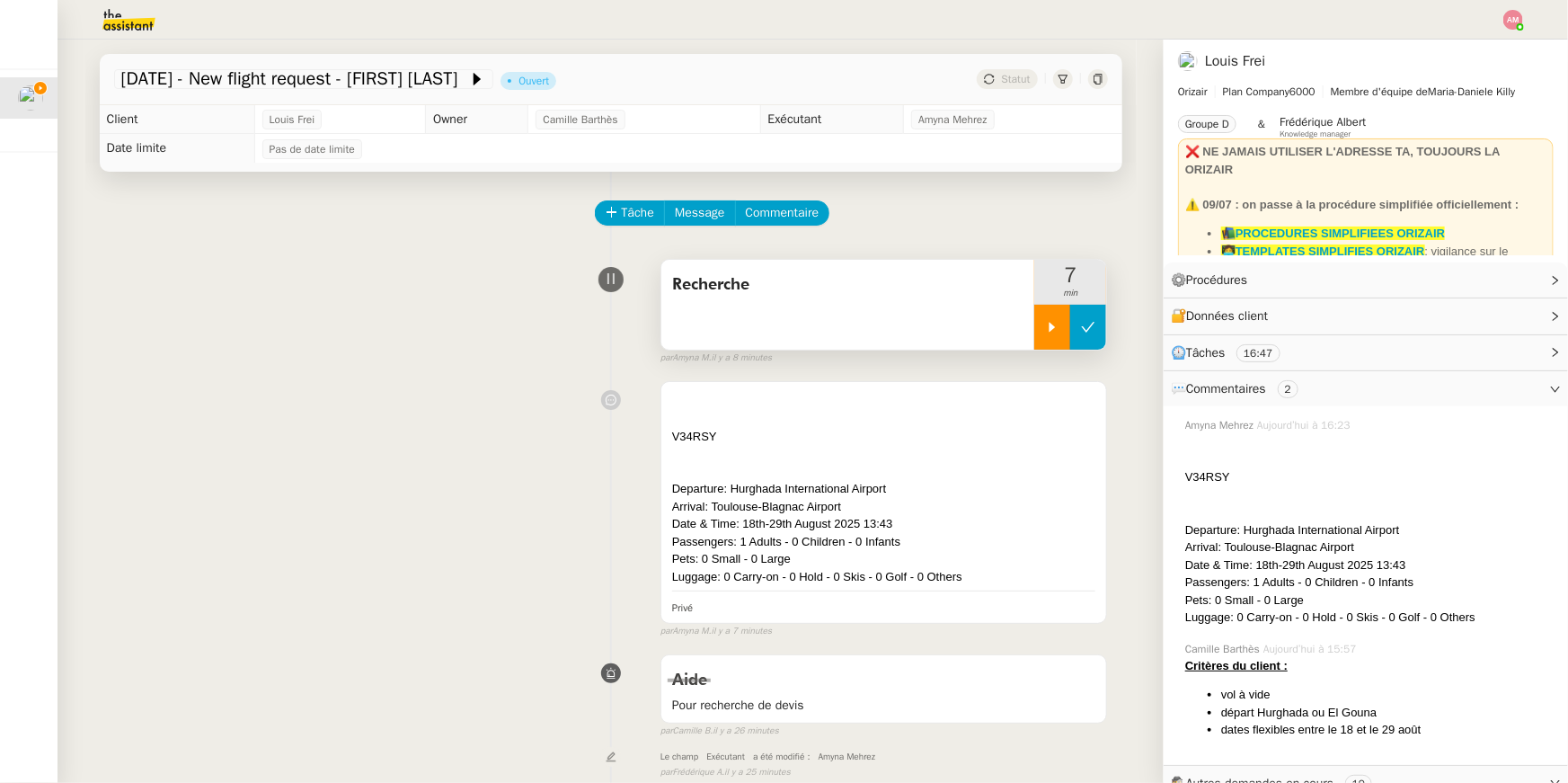 click 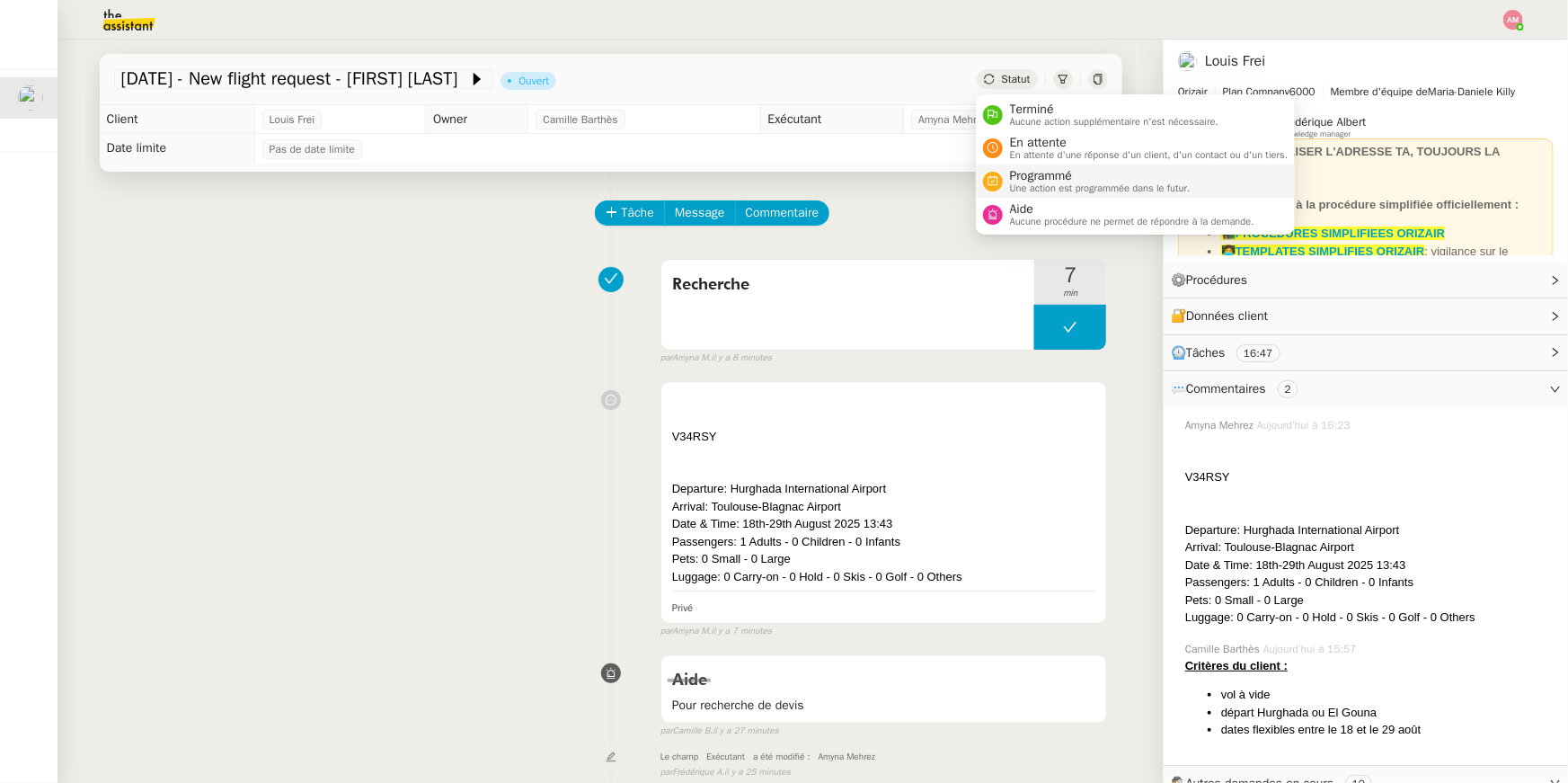 click on "Programmé" at bounding box center [1100, 176] 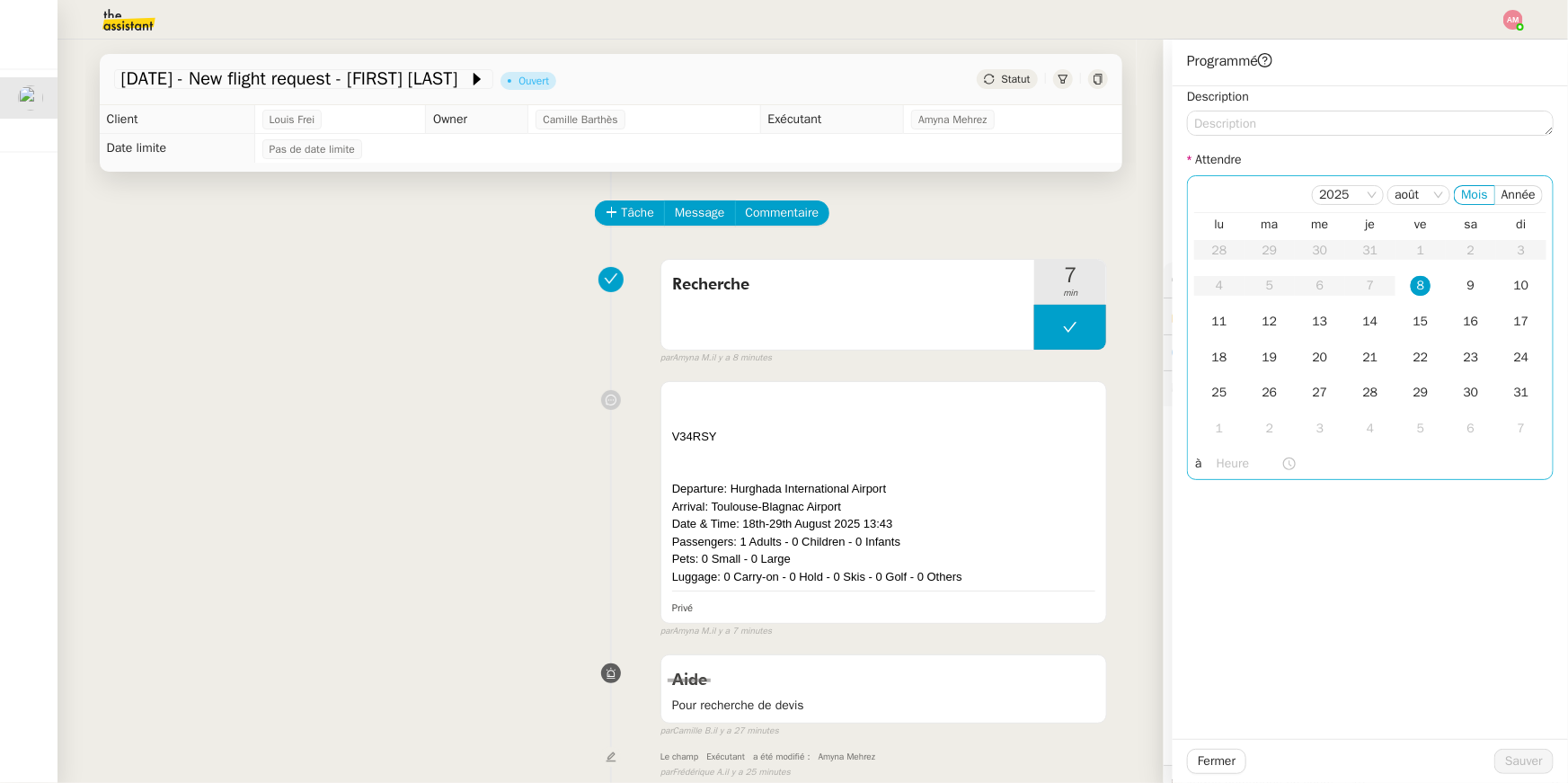 click 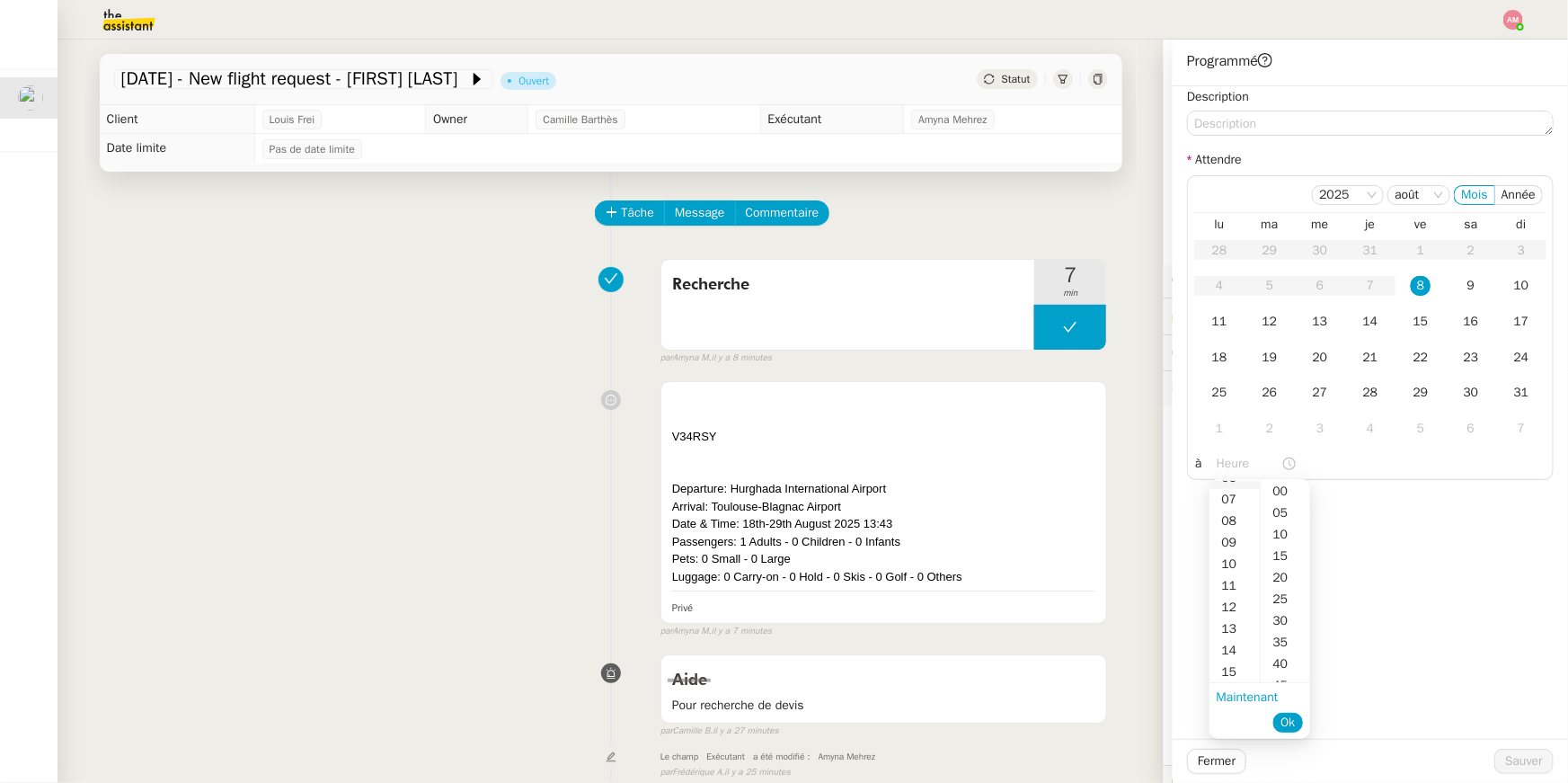 scroll, scrollTop: 144, scrollLeft: 0, axis: vertical 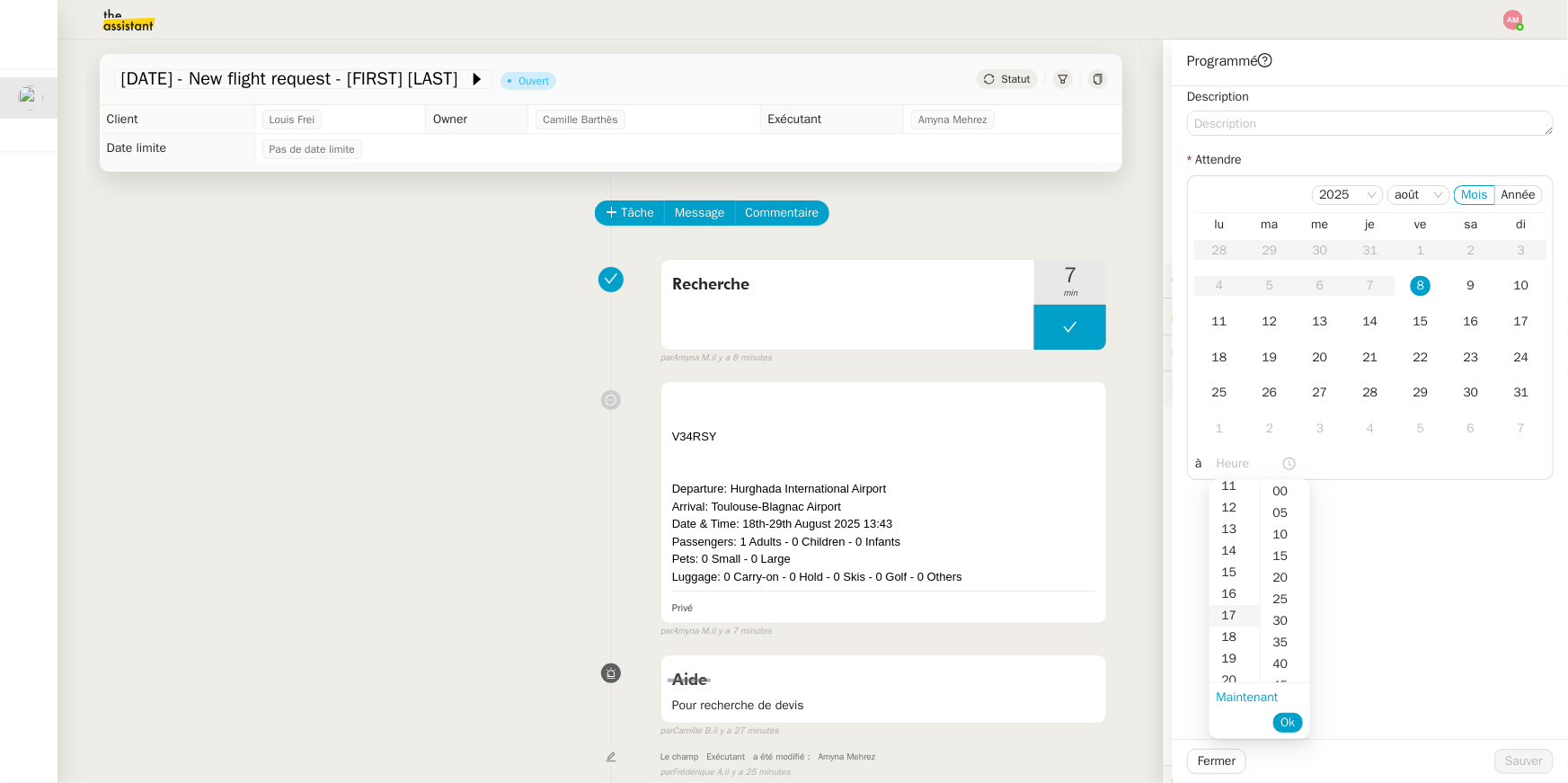 click on "17" at bounding box center [1235, 616] 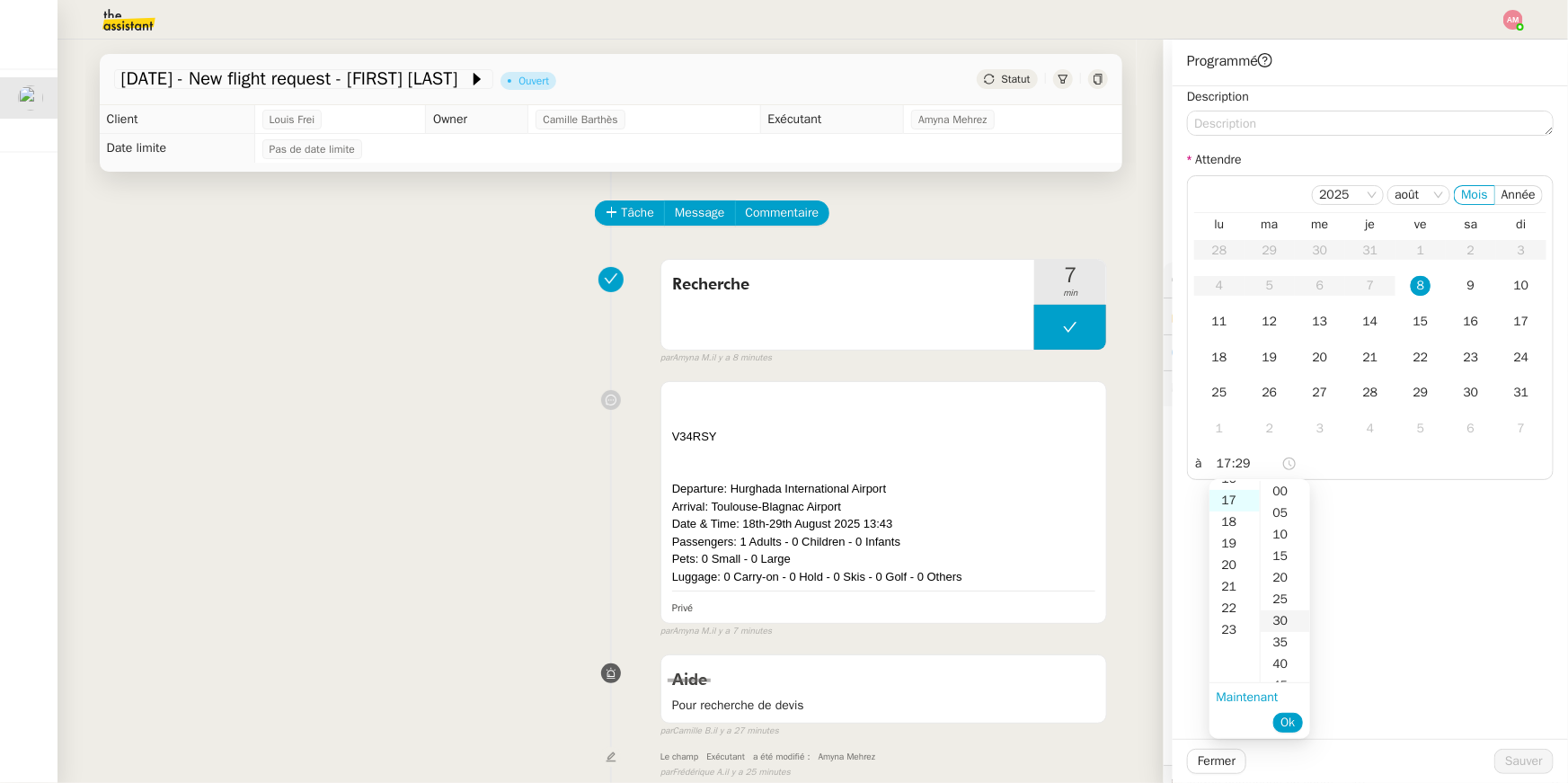 scroll, scrollTop: 367, scrollLeft: 0, axis: vertical 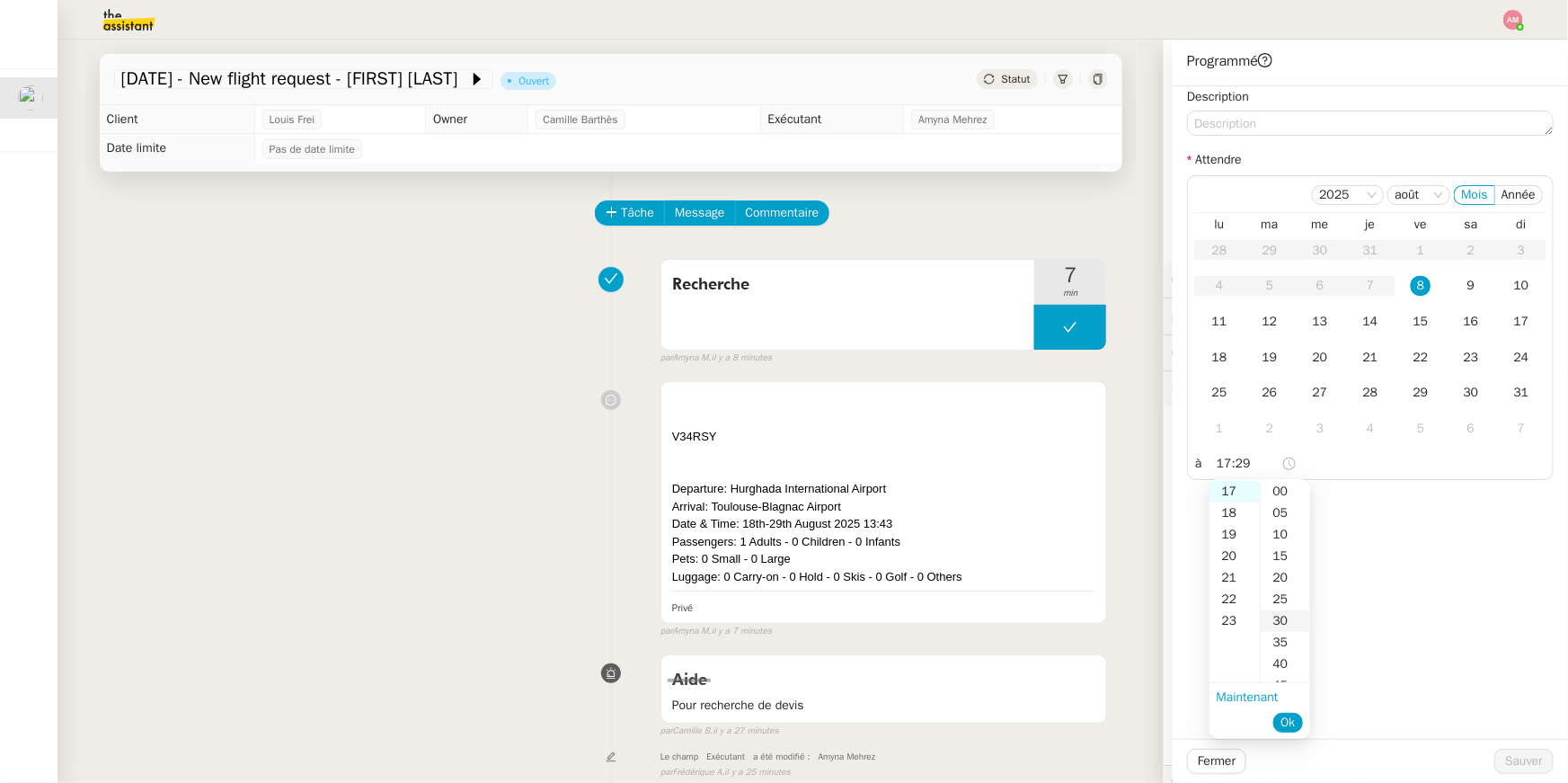 click on "30" at bounding box center (1285, 621) 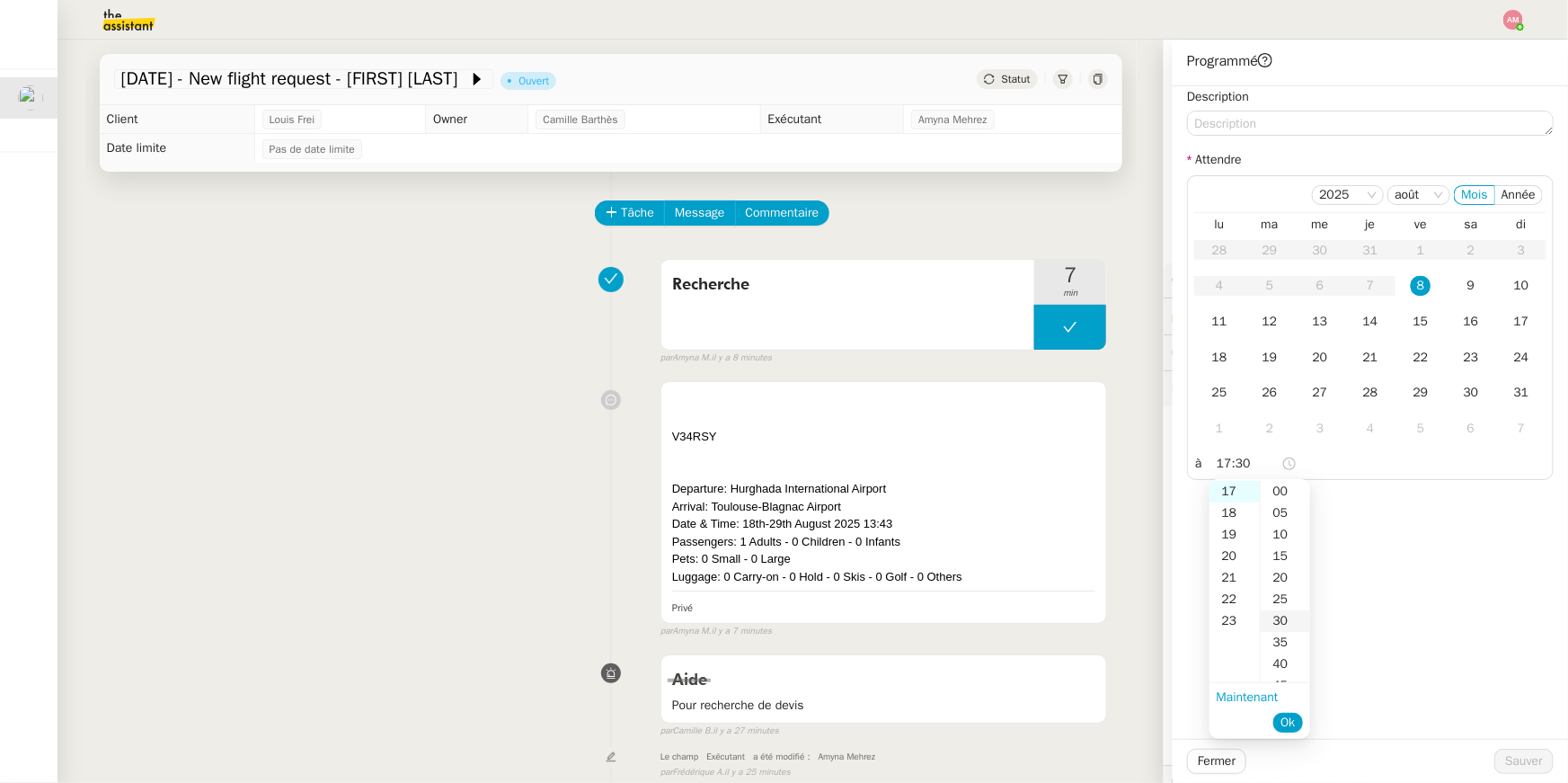 scroll, scrollTop: 129, scrollLeft: 0, axis: vertical 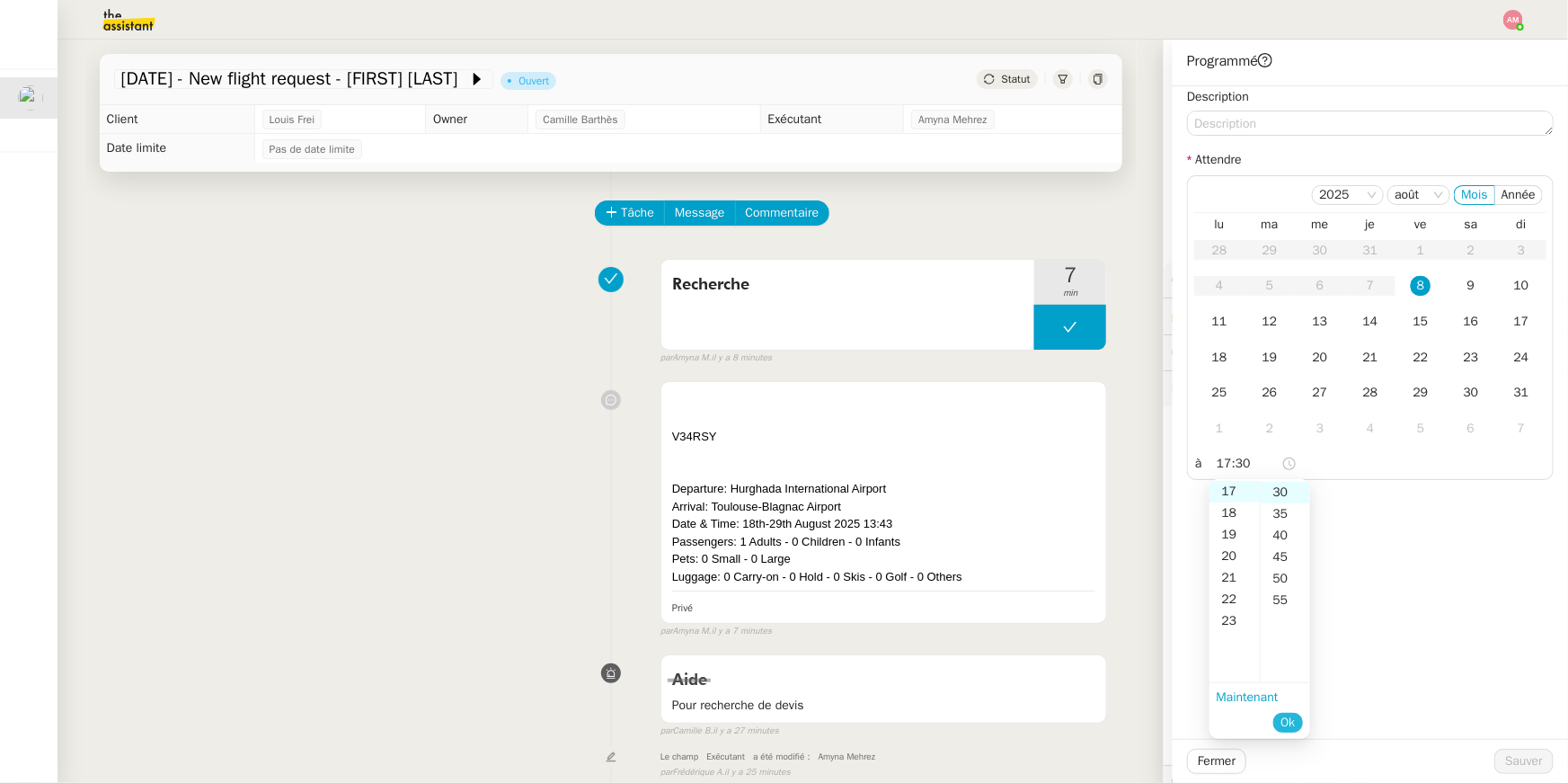 click on "Ok" at bounding box center (1288, 723) 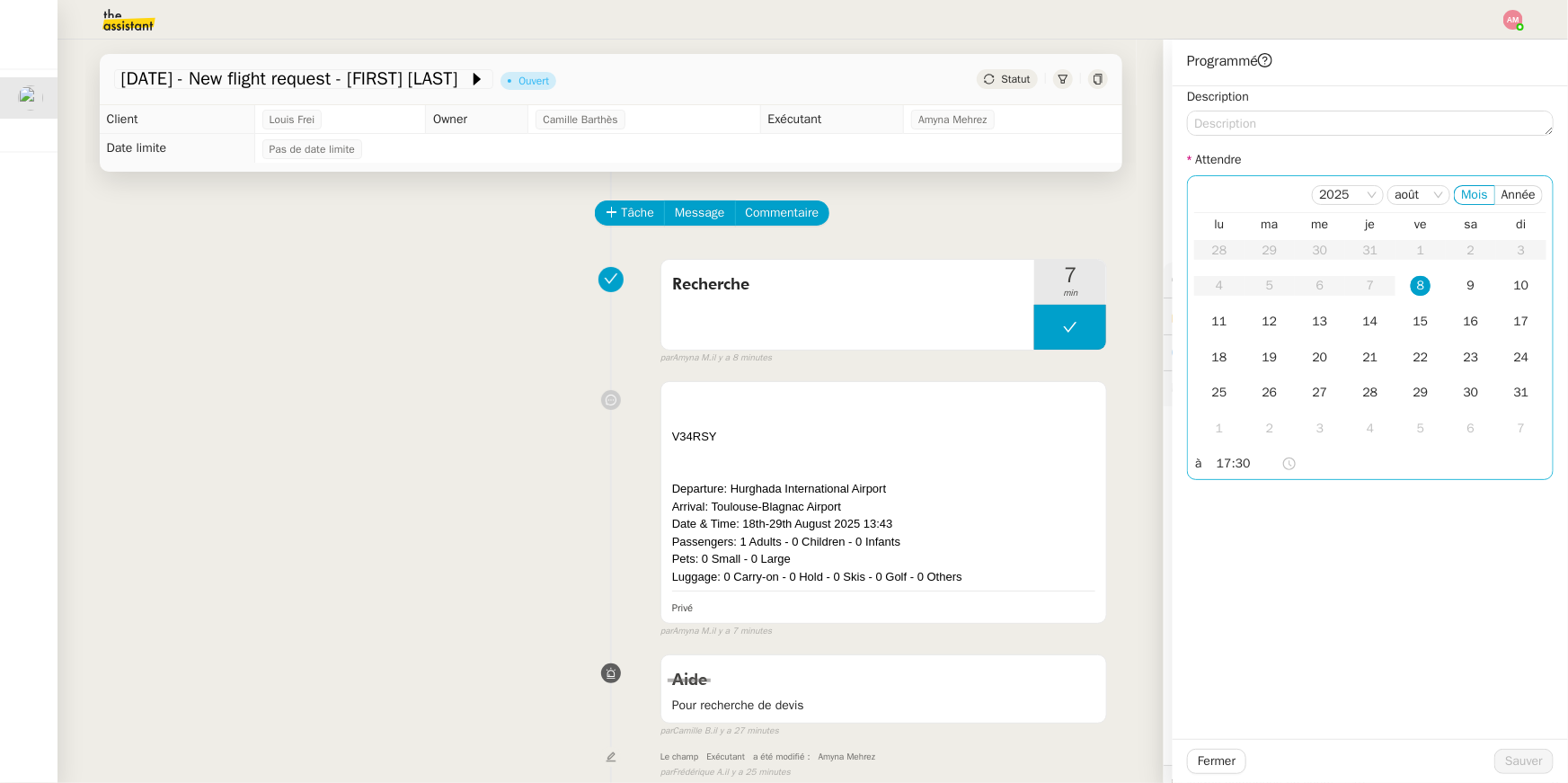 click on "8" 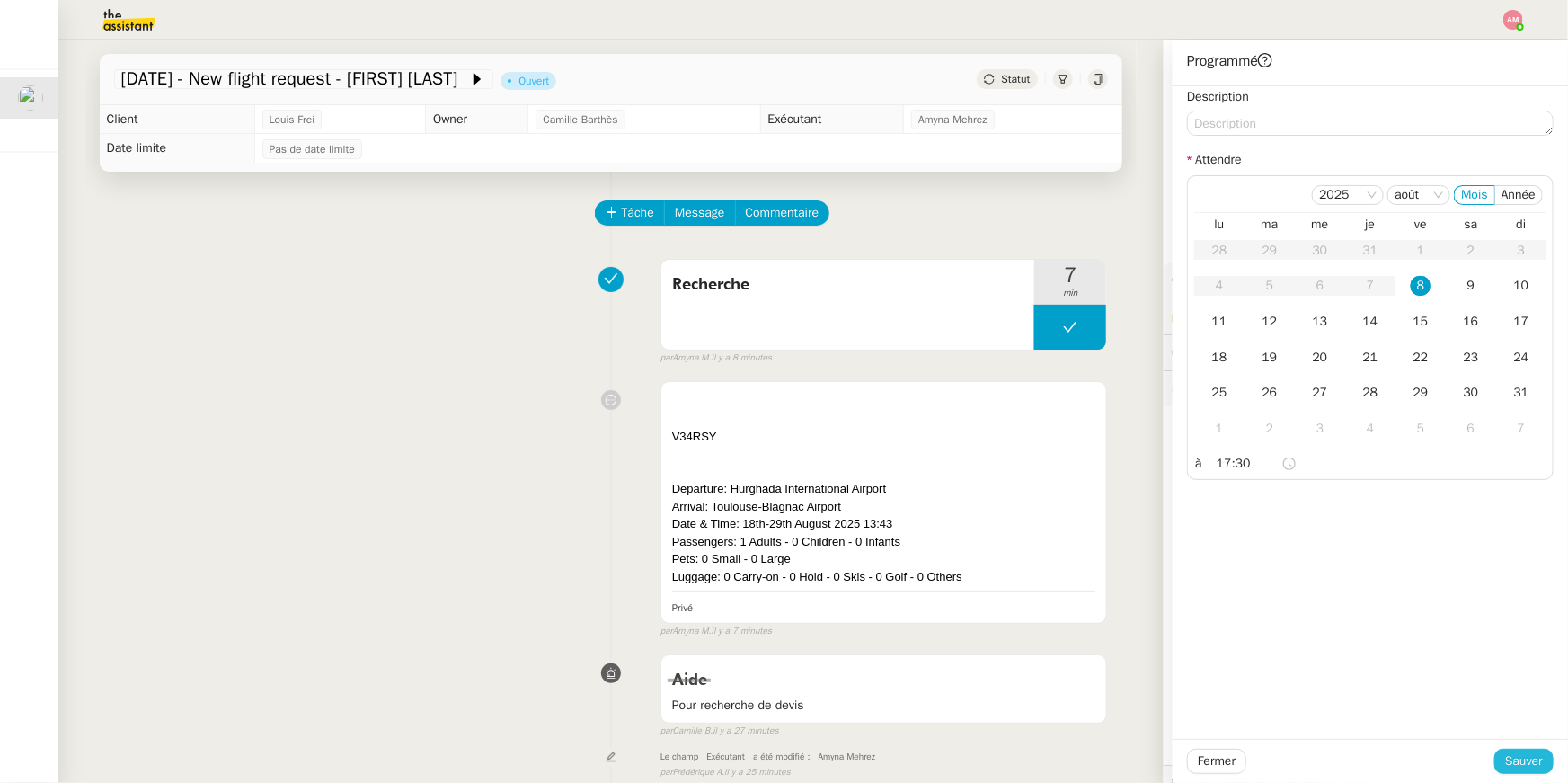click on "Sauver" 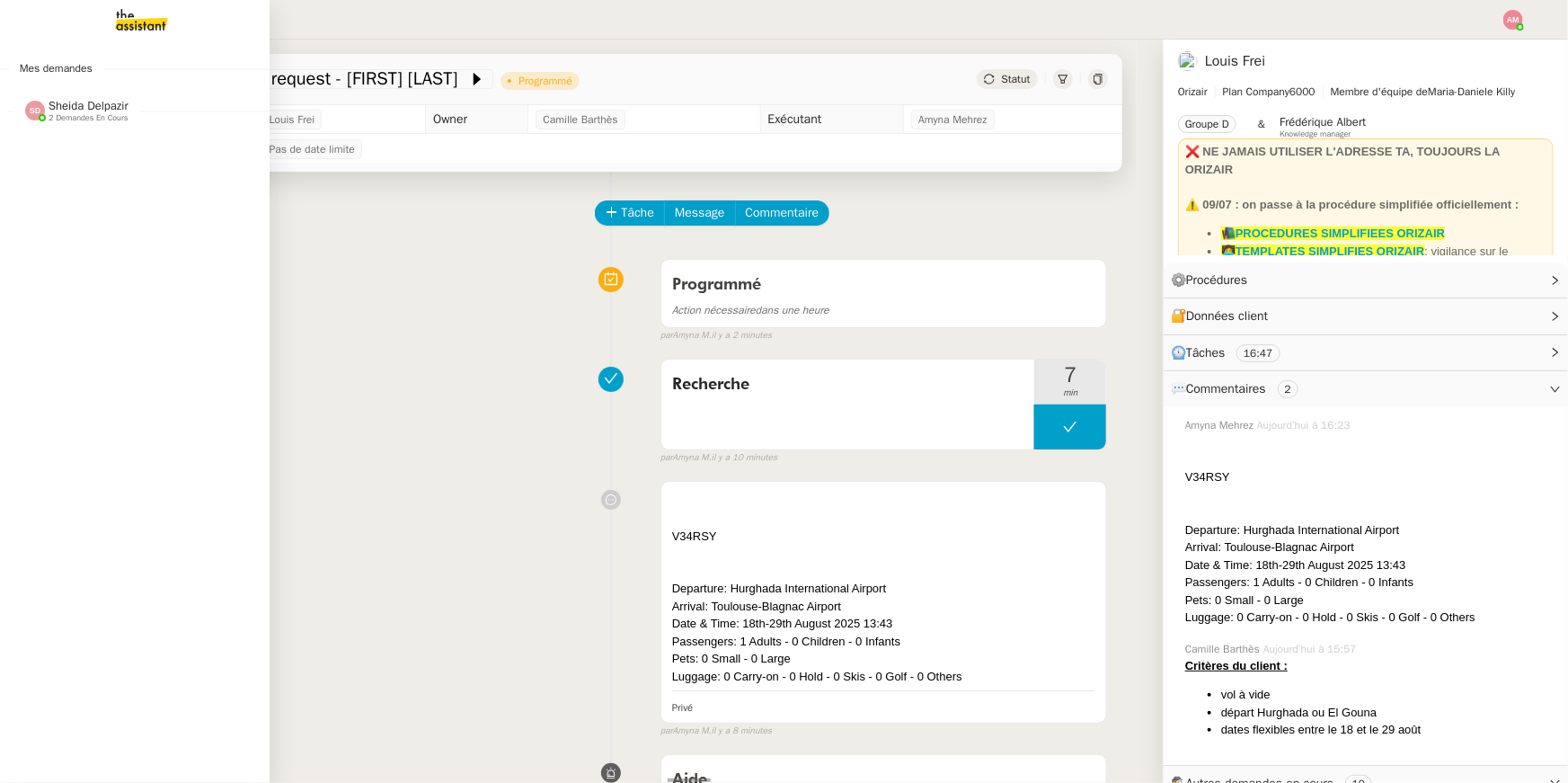 click on "Sheida Delpazir    2 demandes en cours" 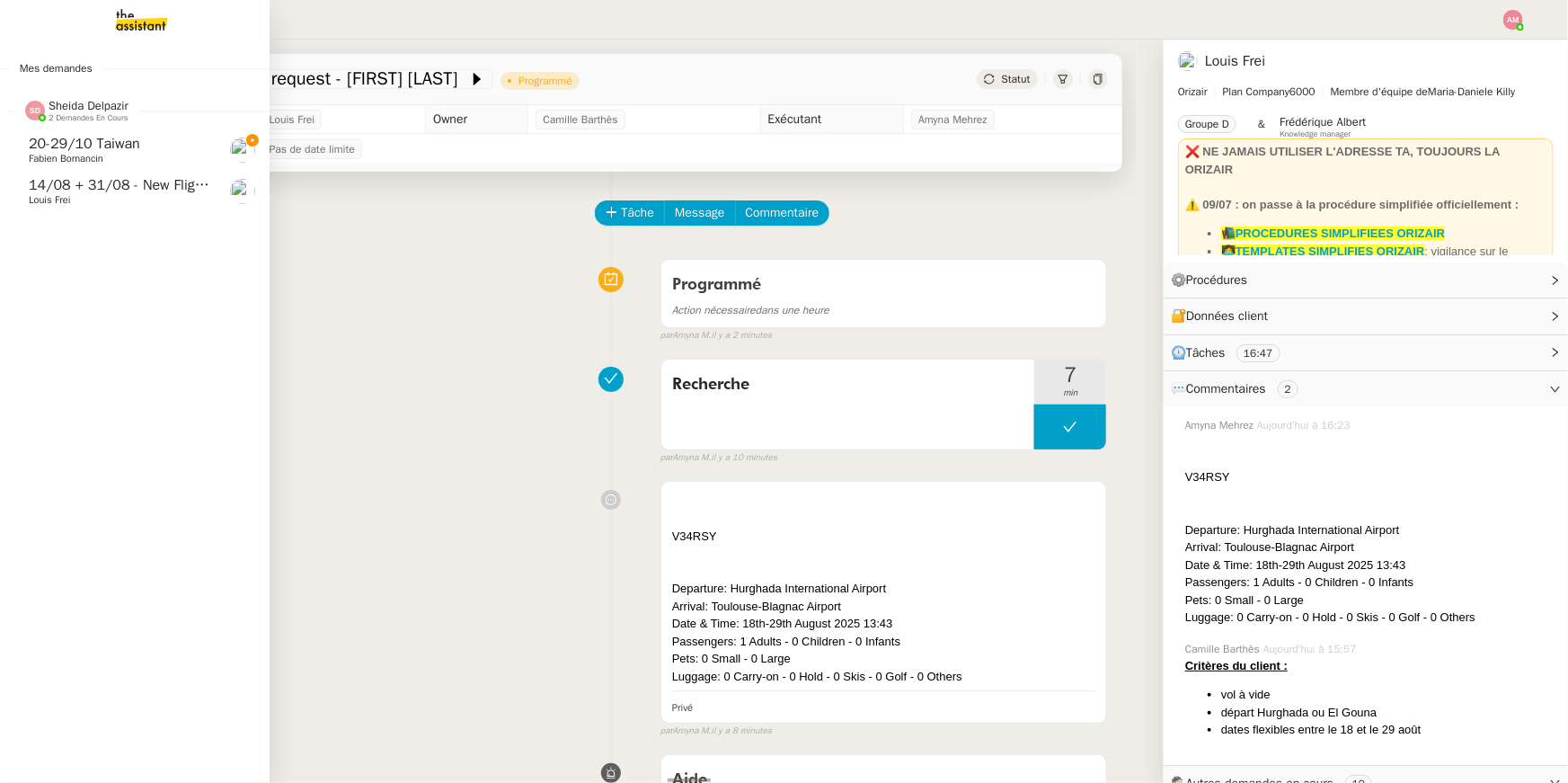 click on "Louis Frei" 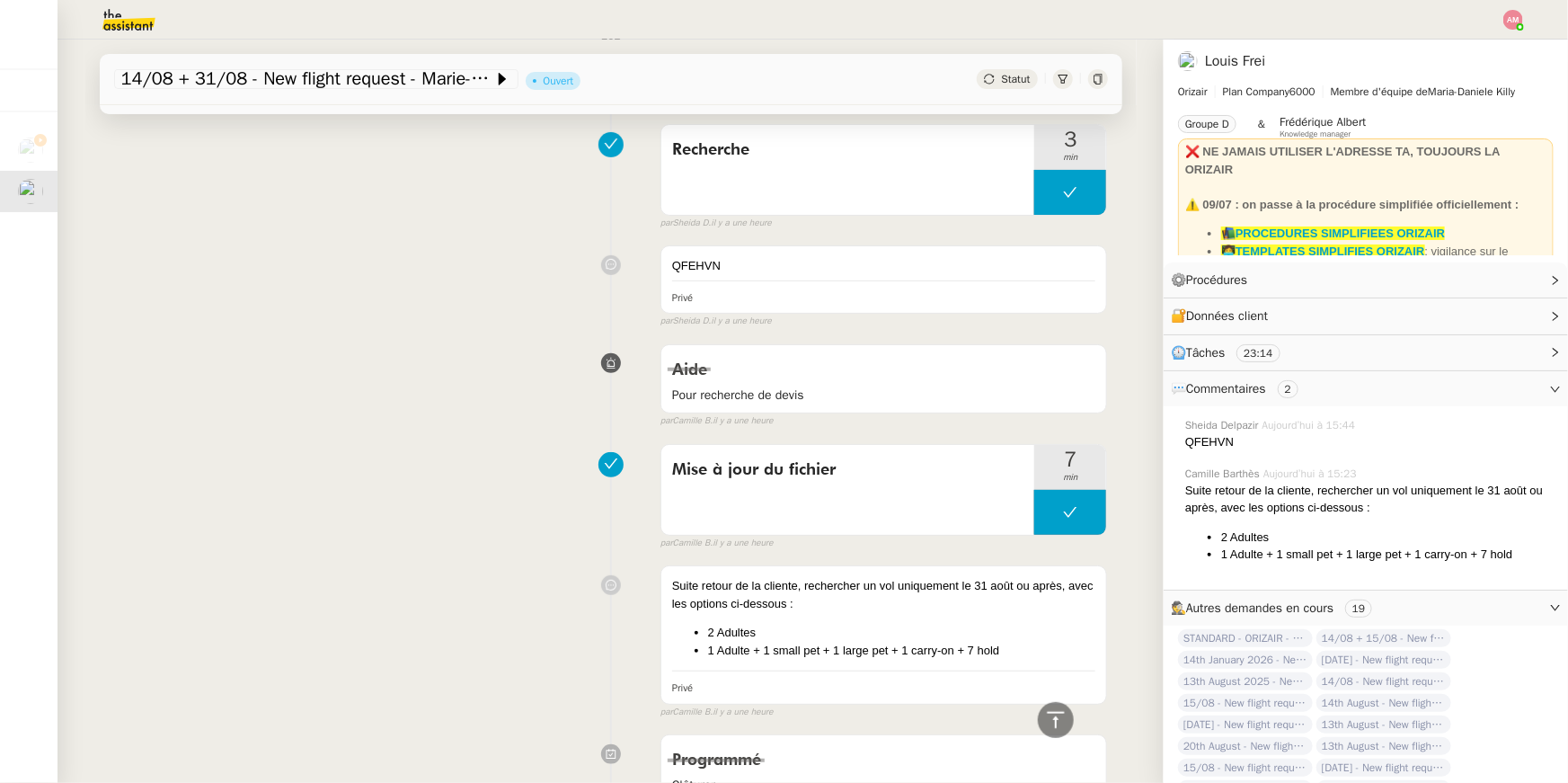 scroll, scrollTop: 0, scrollLeft: 0, axis: both 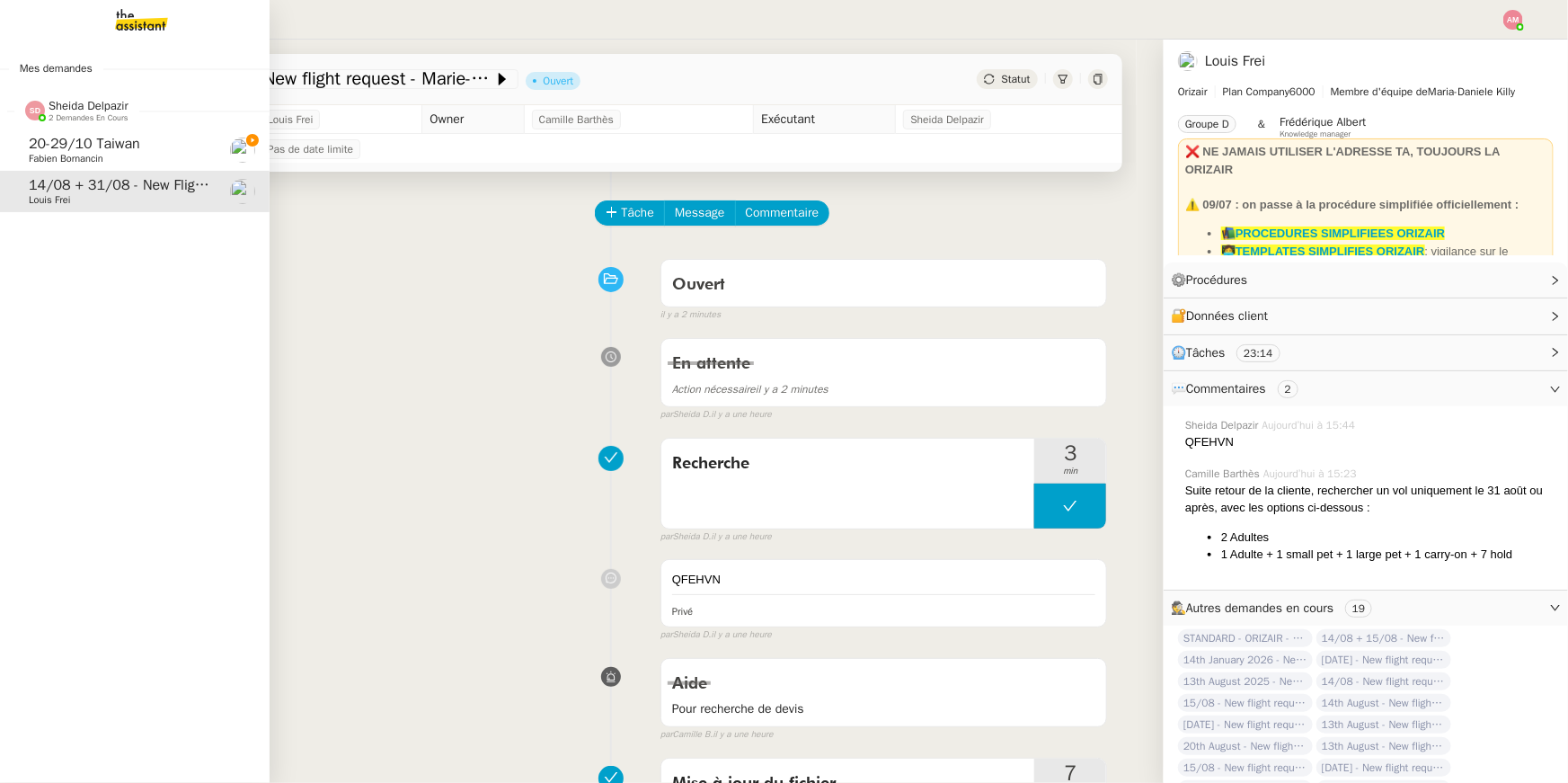 click on "Sheida Delpazir    2 demandes en cours" 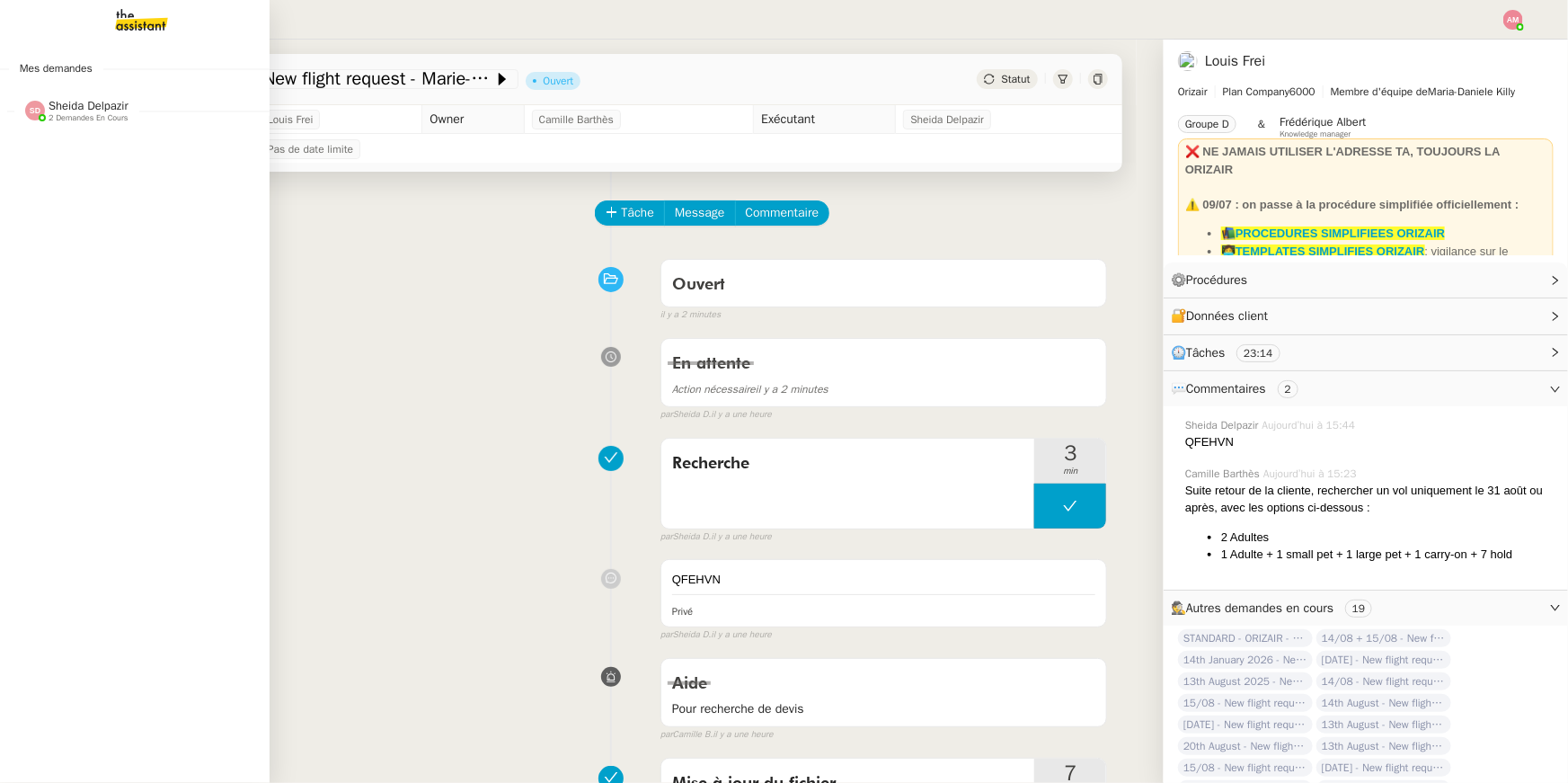 click 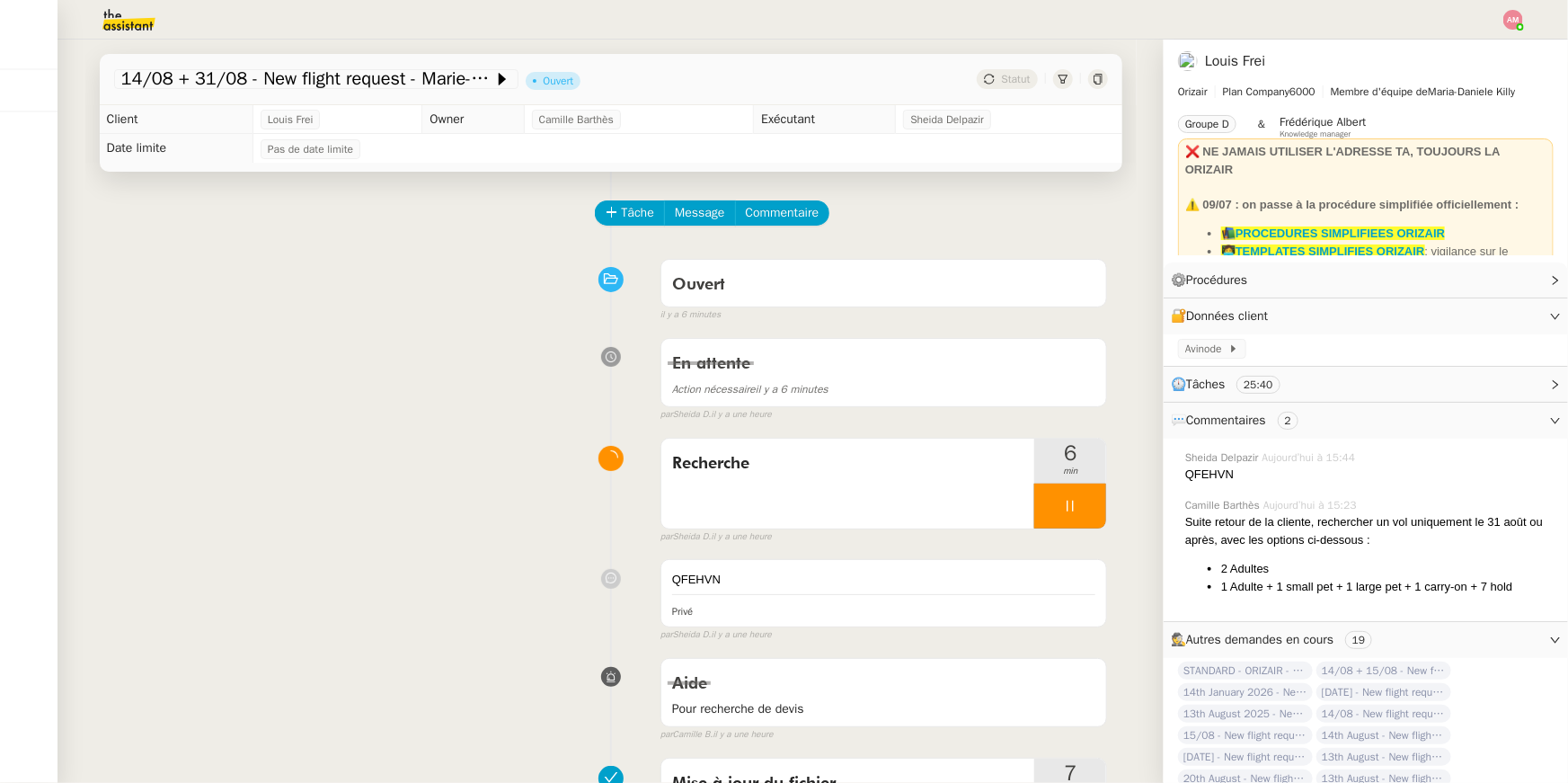 click 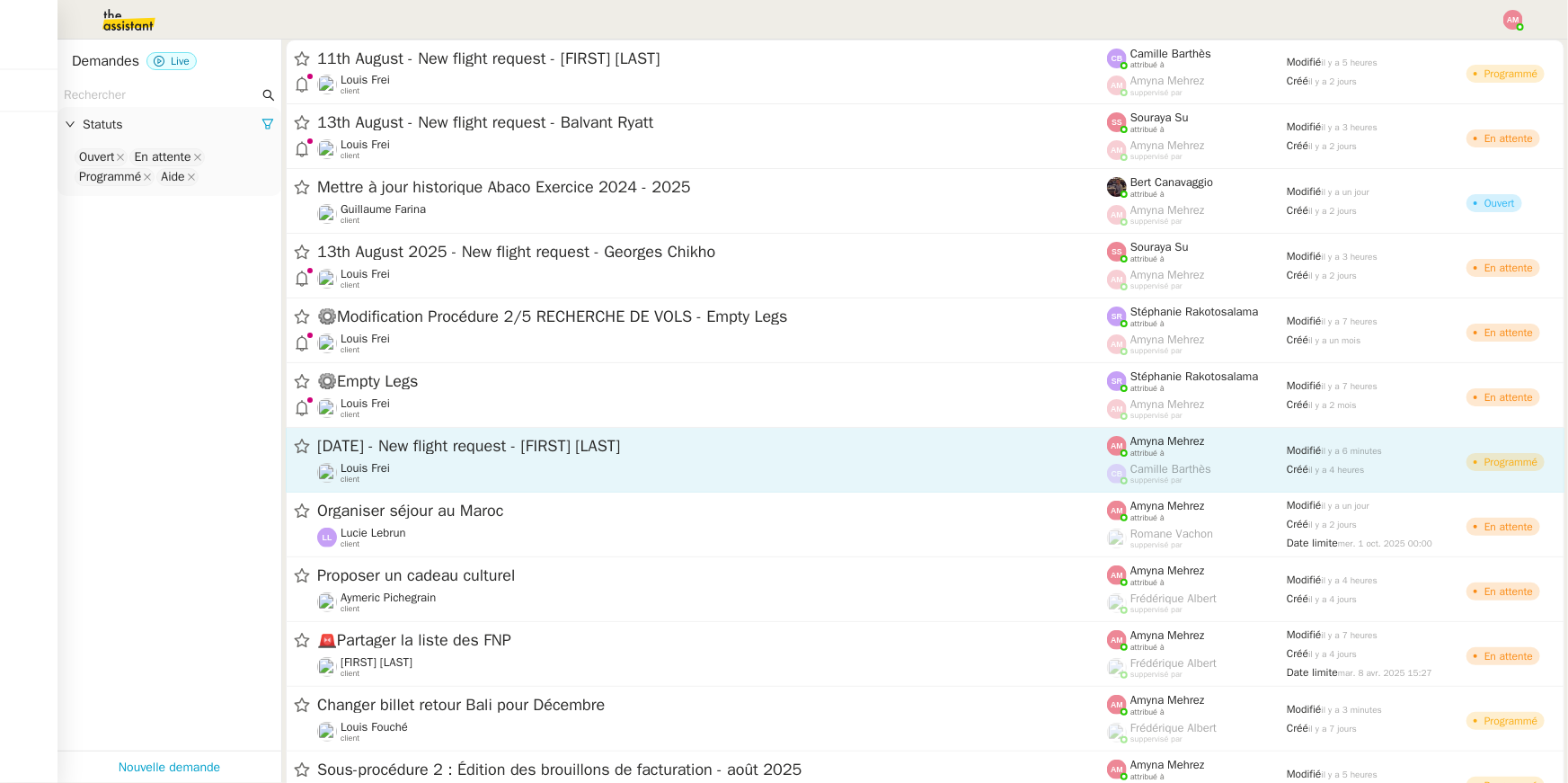 click on "[DATE] - New flight request - [FIRST] [LAST]" 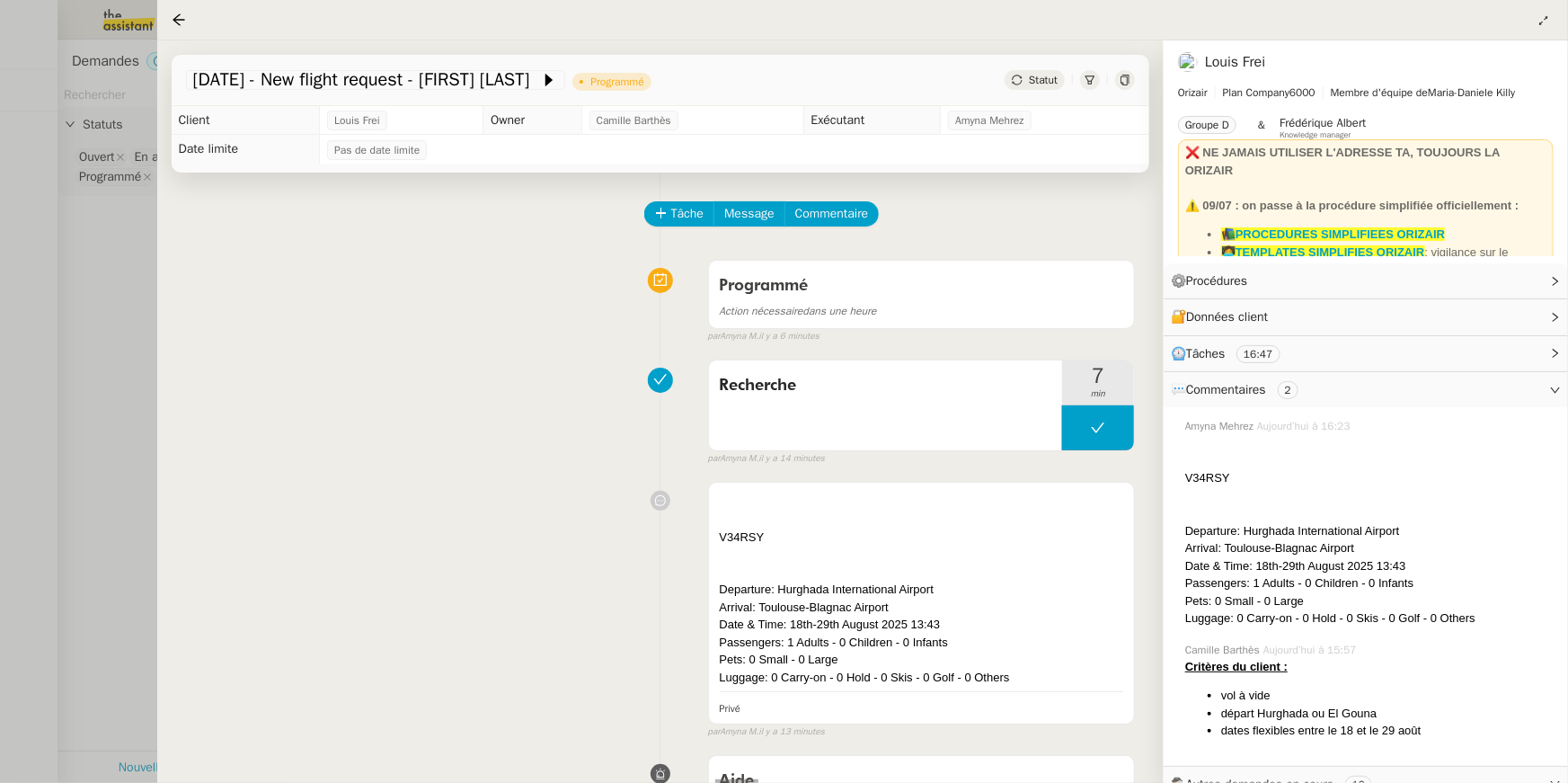 click 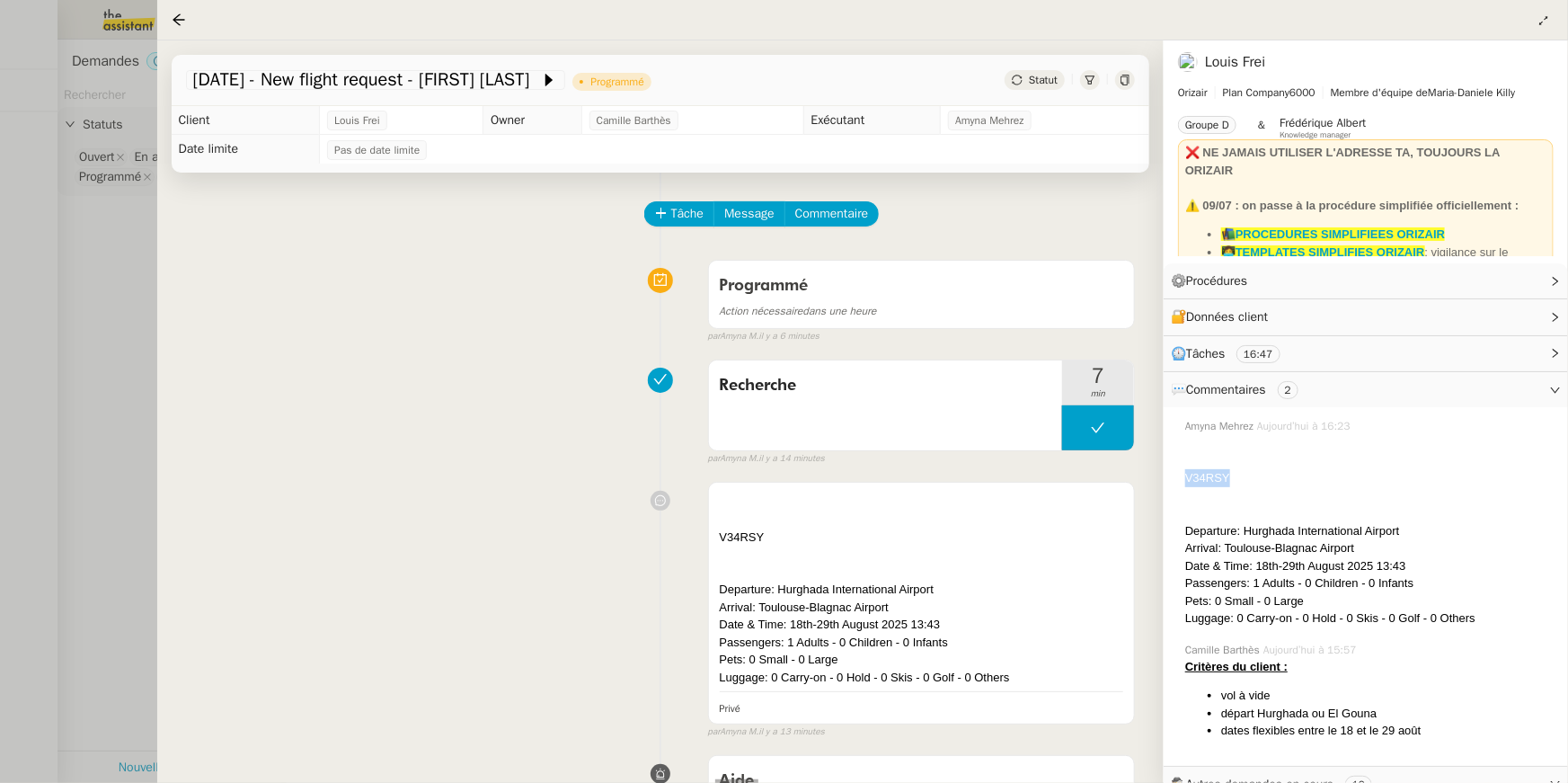 drag, startPoint x: 1230, startPoint y: 482, endPoint x: 1187, endPoint y: 482, distance: 43 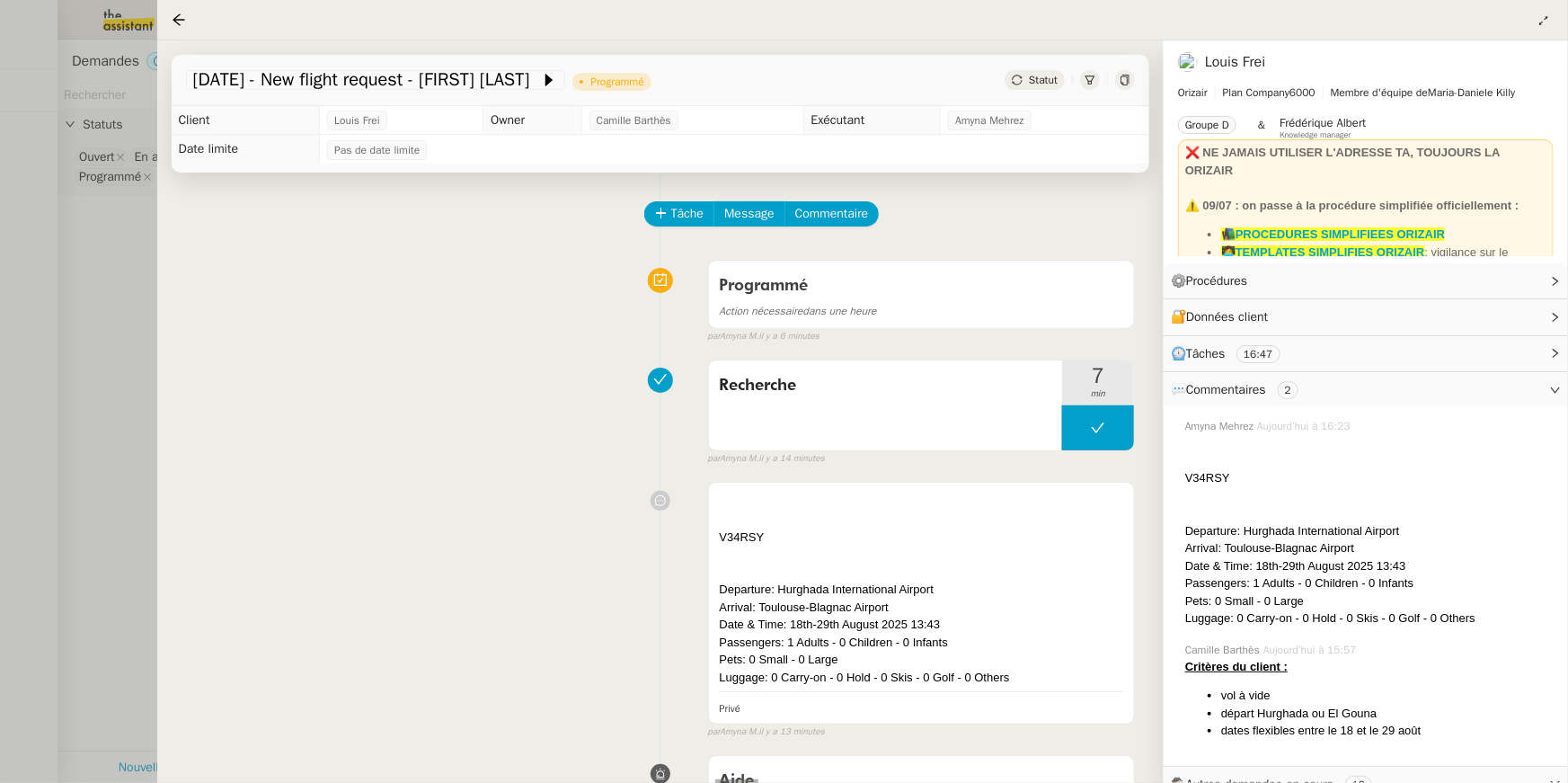 click at bounding box center (784, 391) 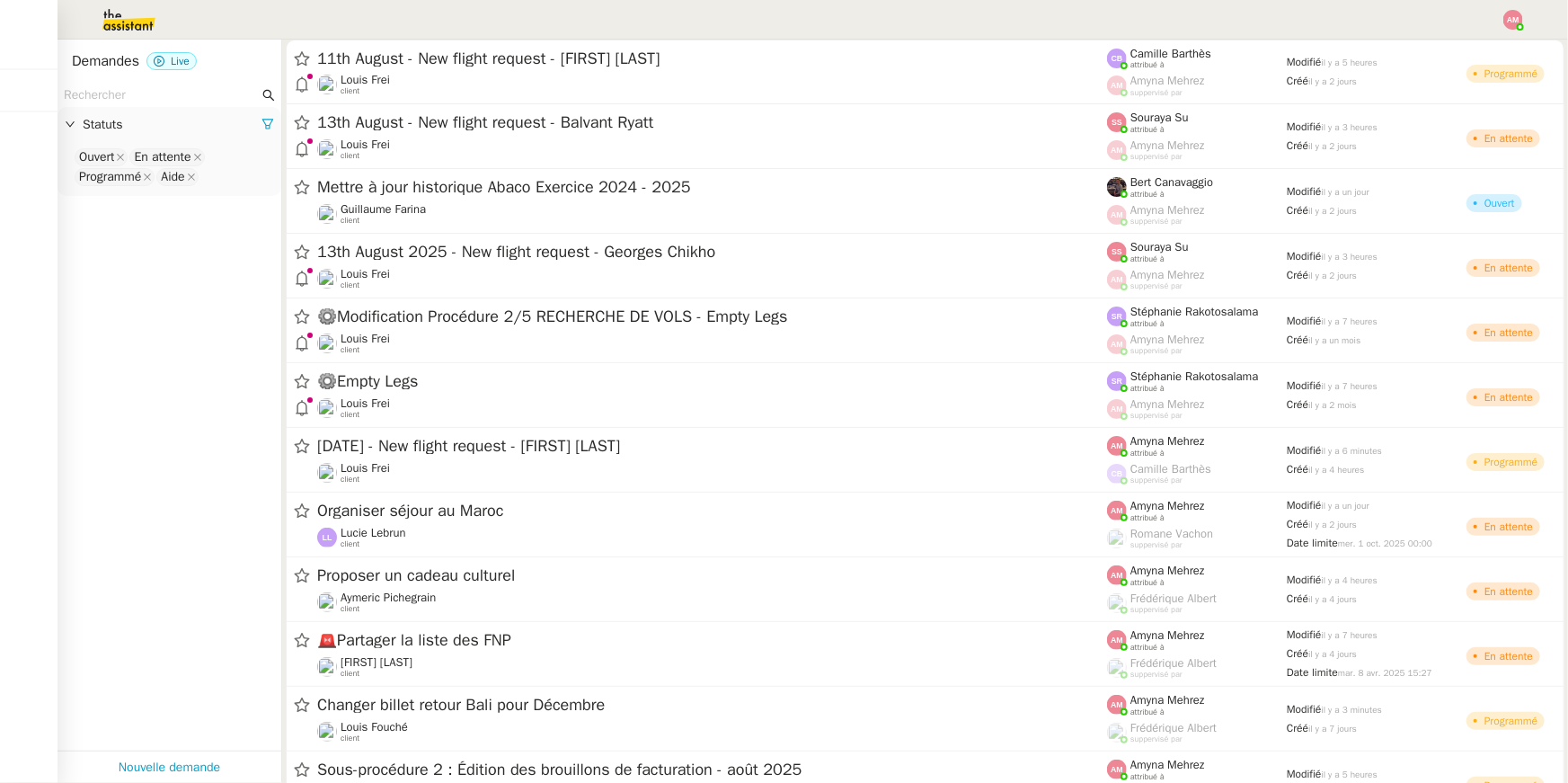 click 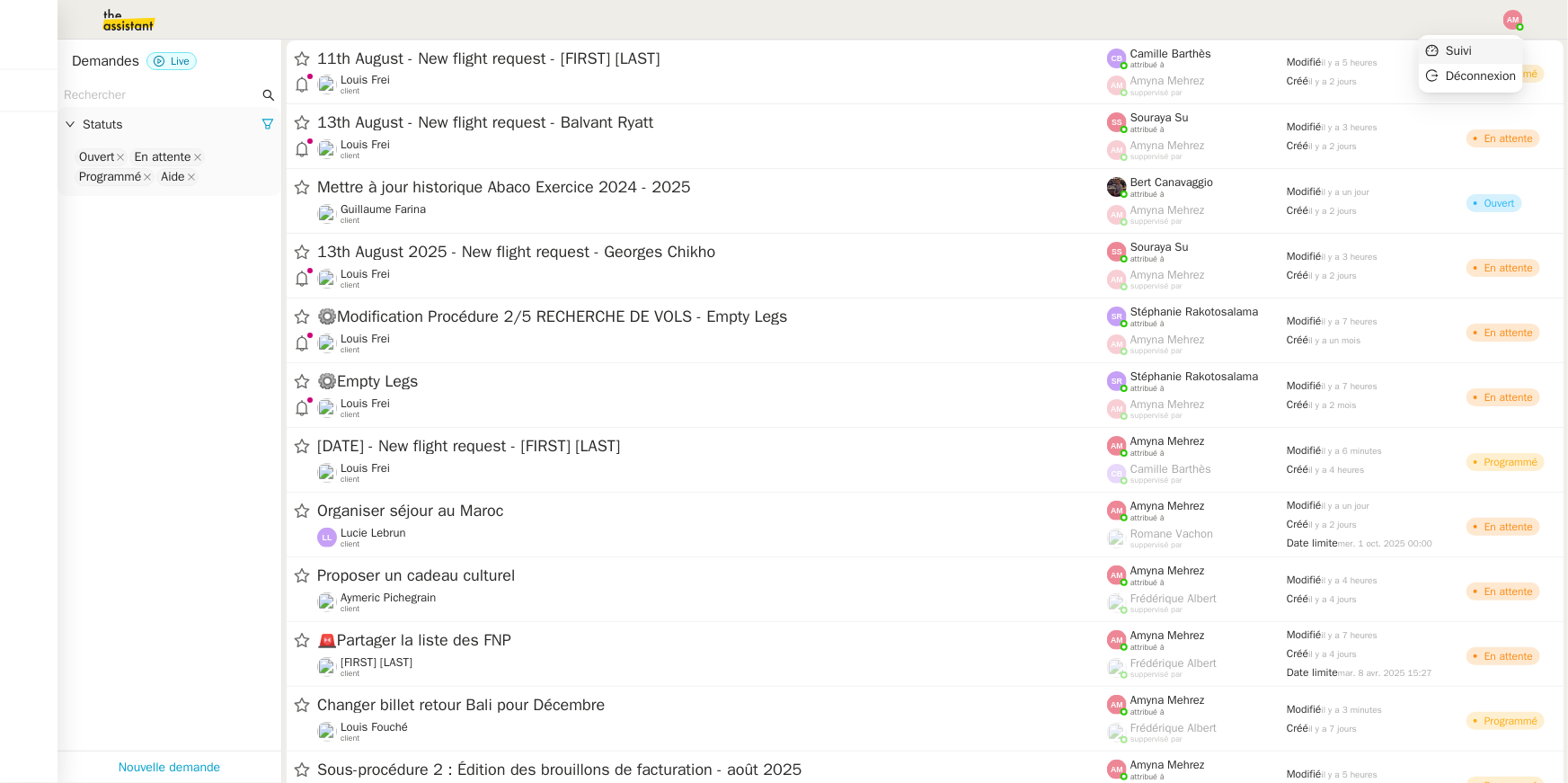 click on "Suivi" at bounding box center [1471, 51] 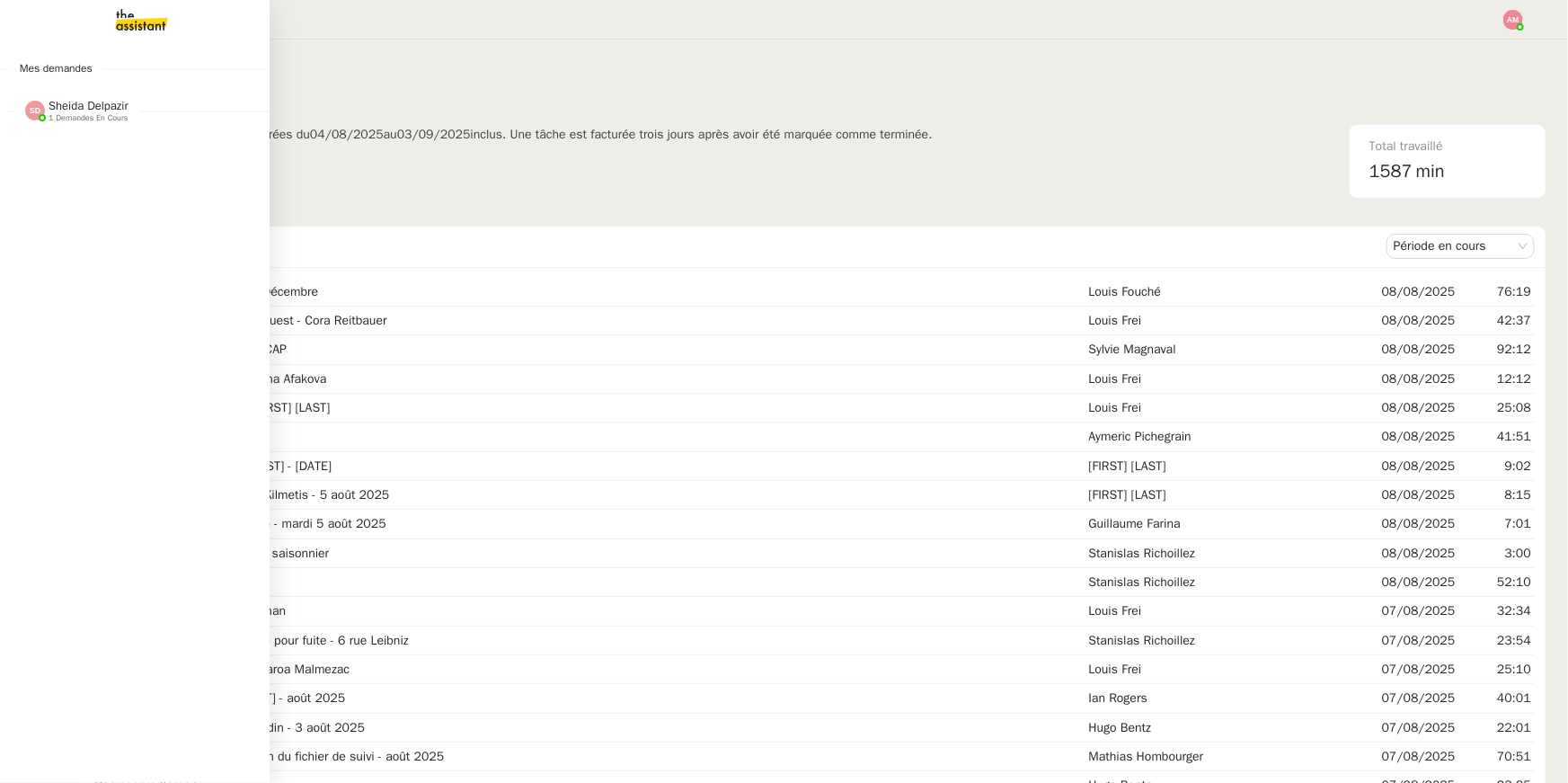 click 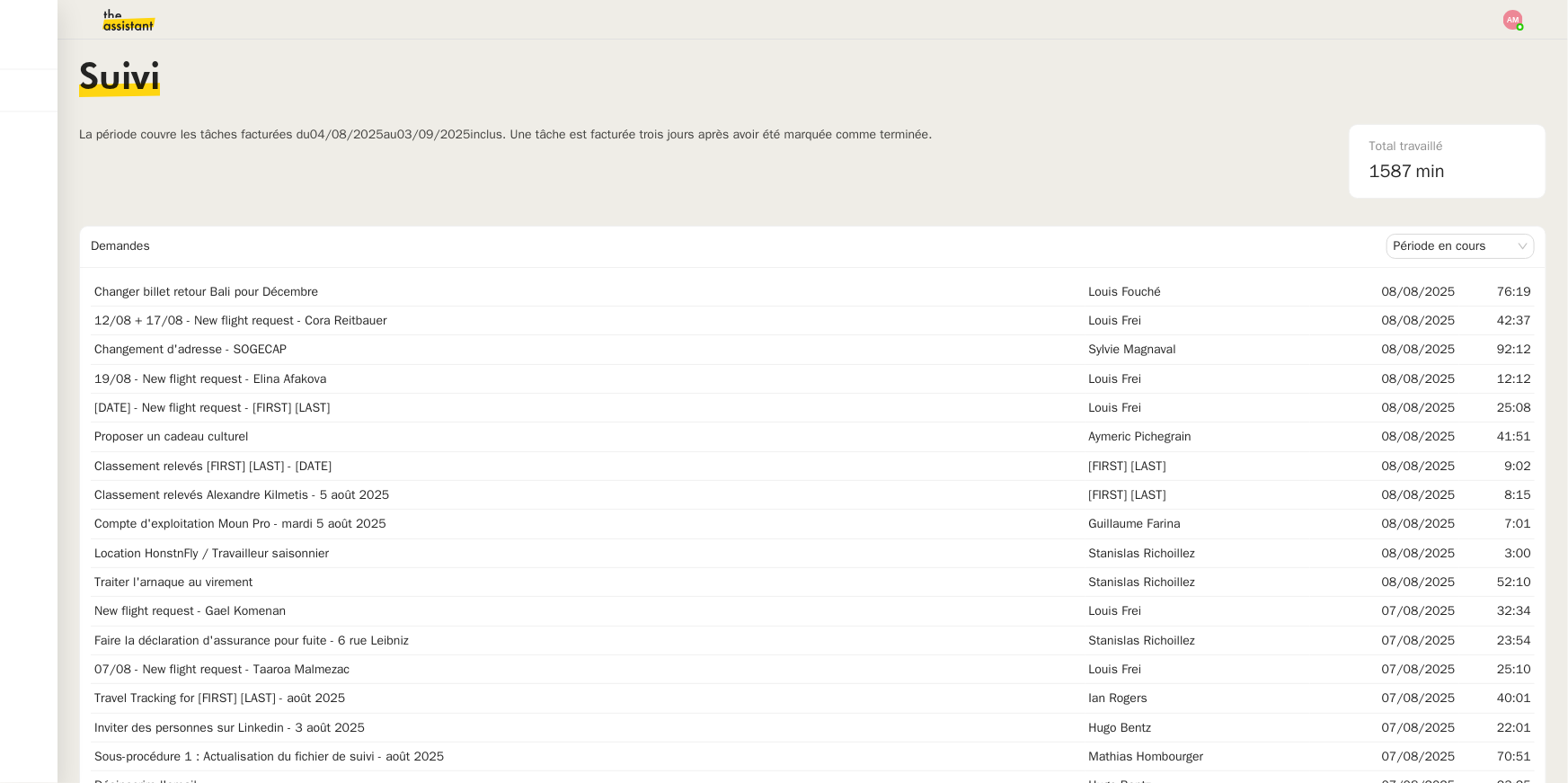 click 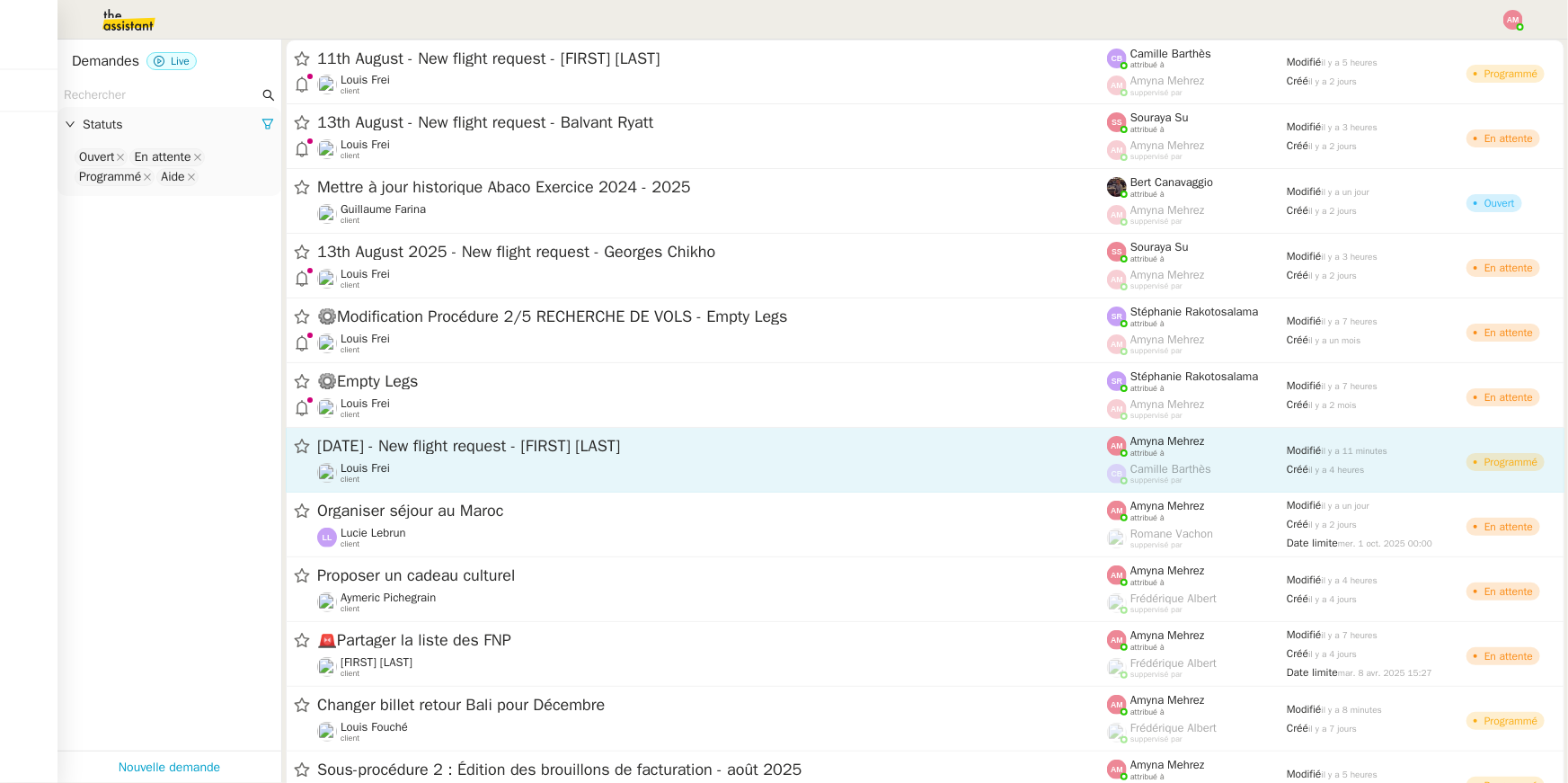 click on "15/08 - New flight request - Stéphanie ALEXANDRE  Louis Frei    client" 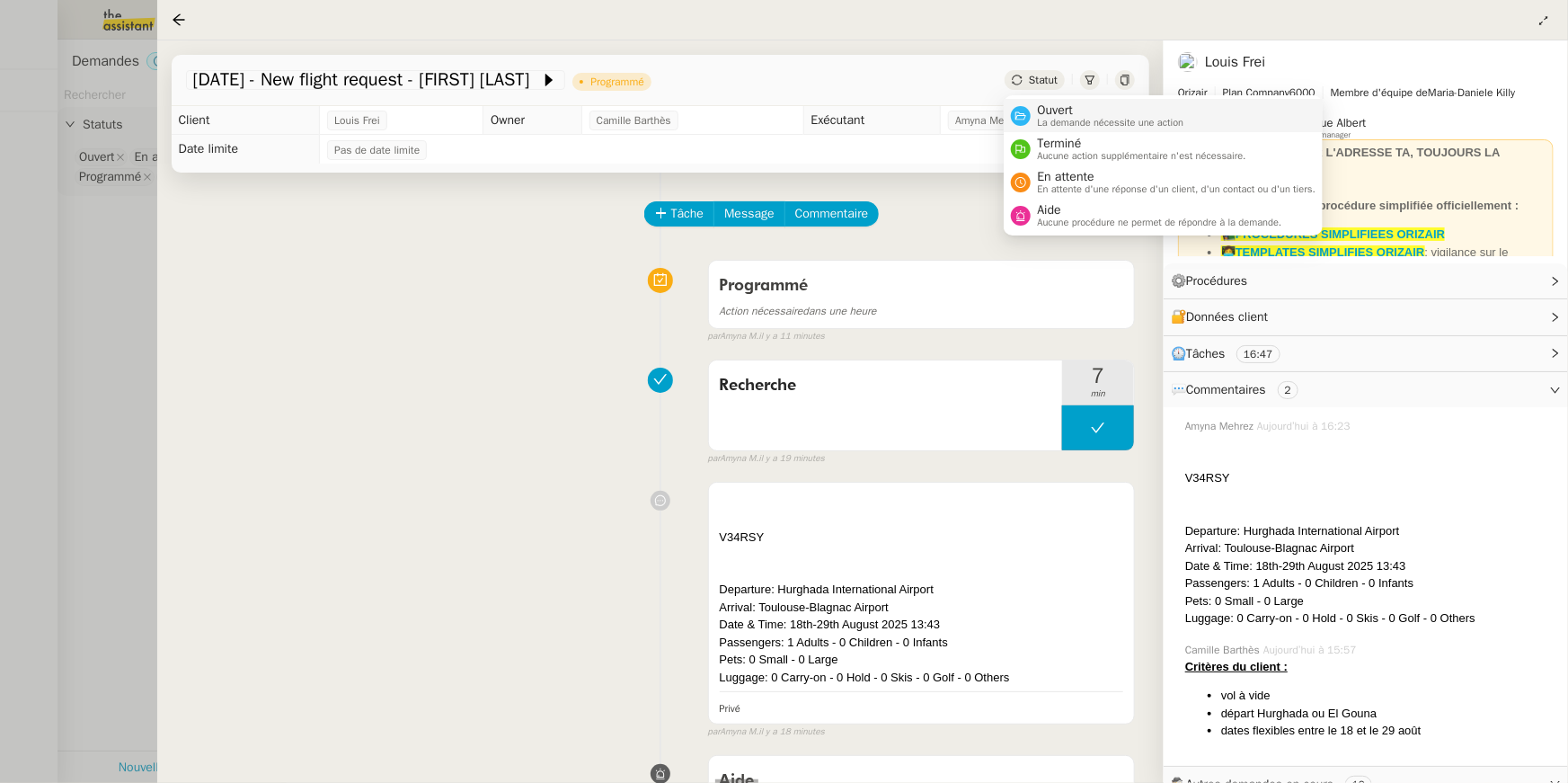 click on "Ouvert" at bounding box center [1111, 111] 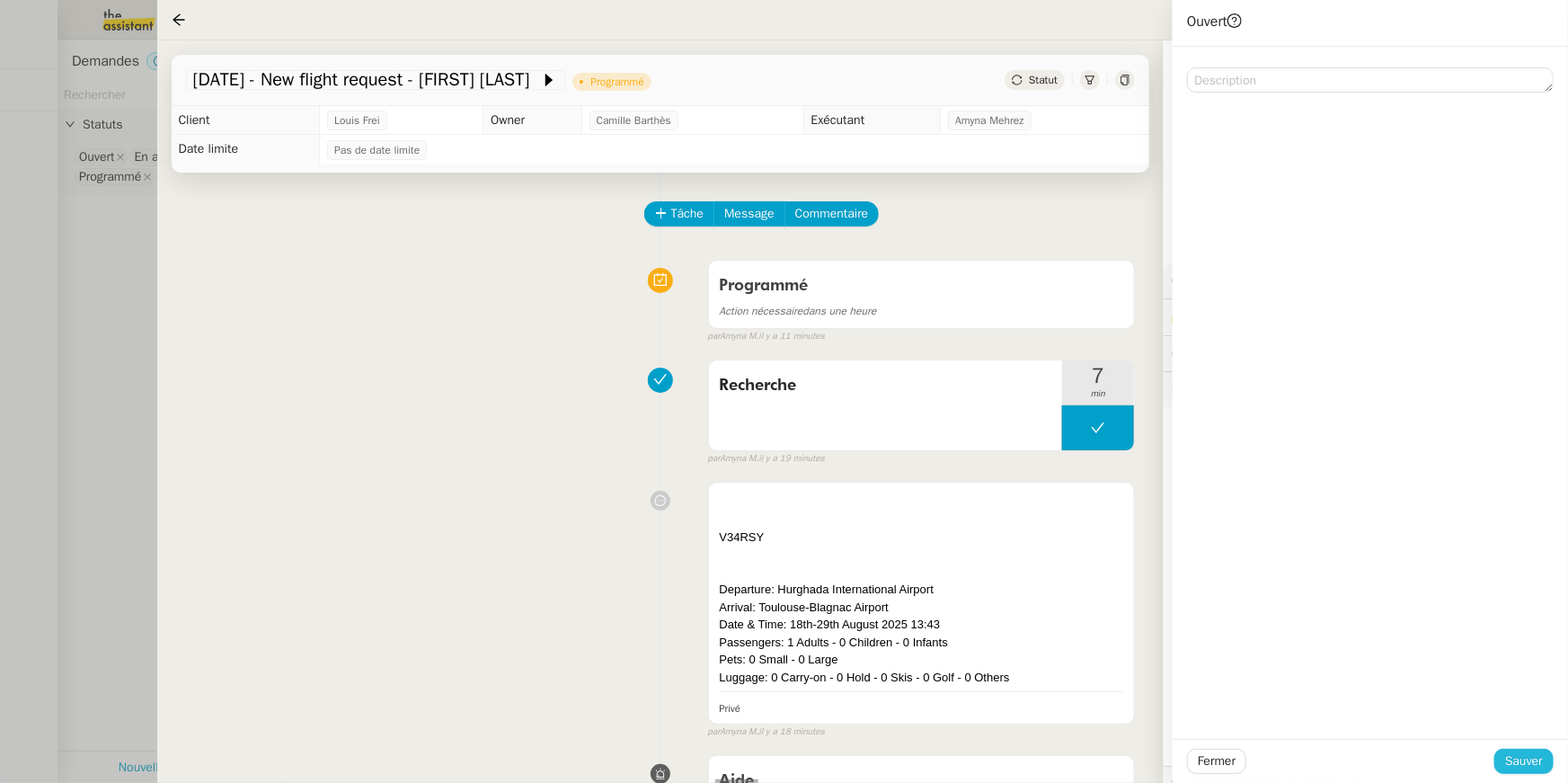 click on "Sauver" 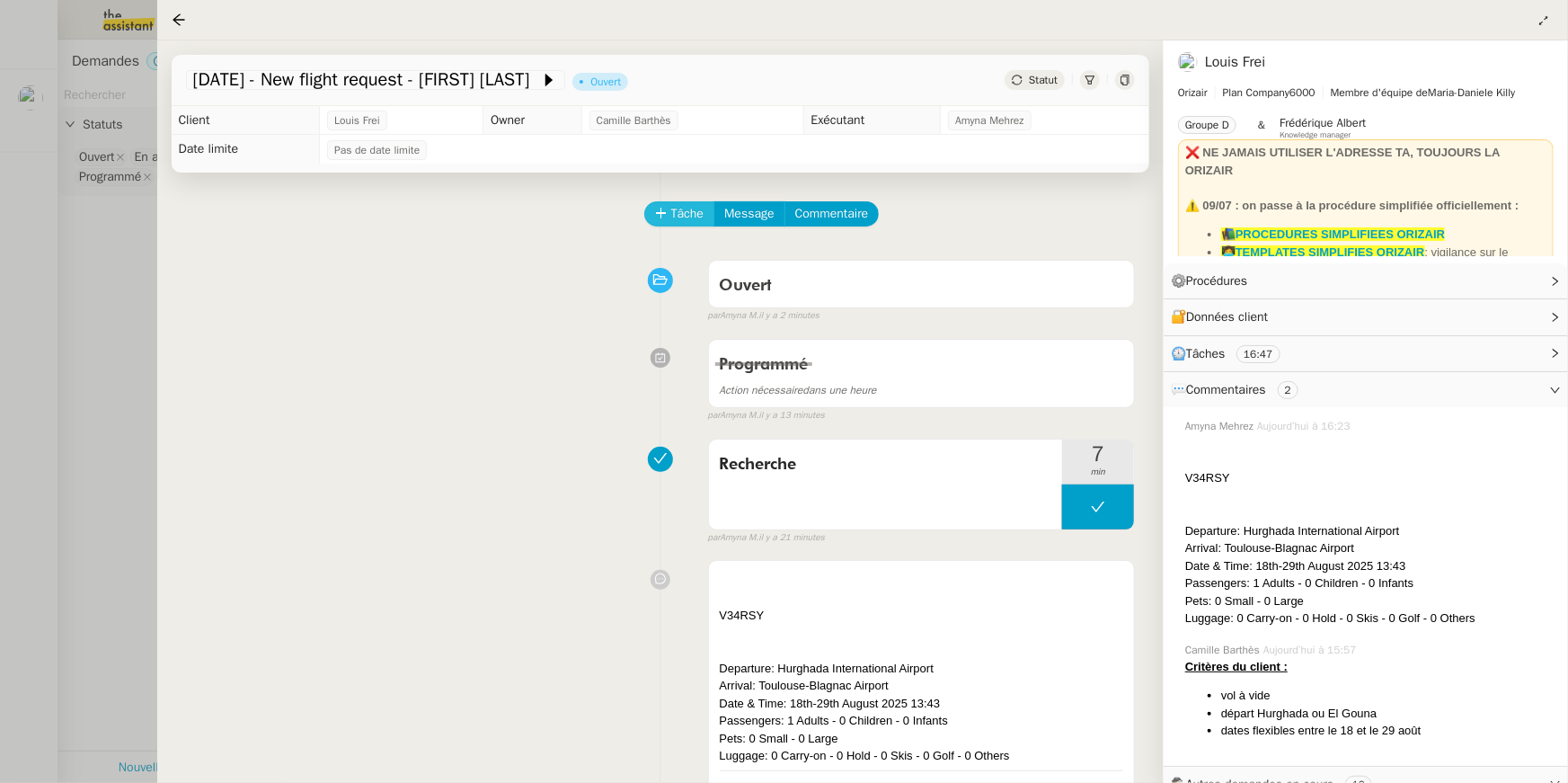 click on "Tâche" 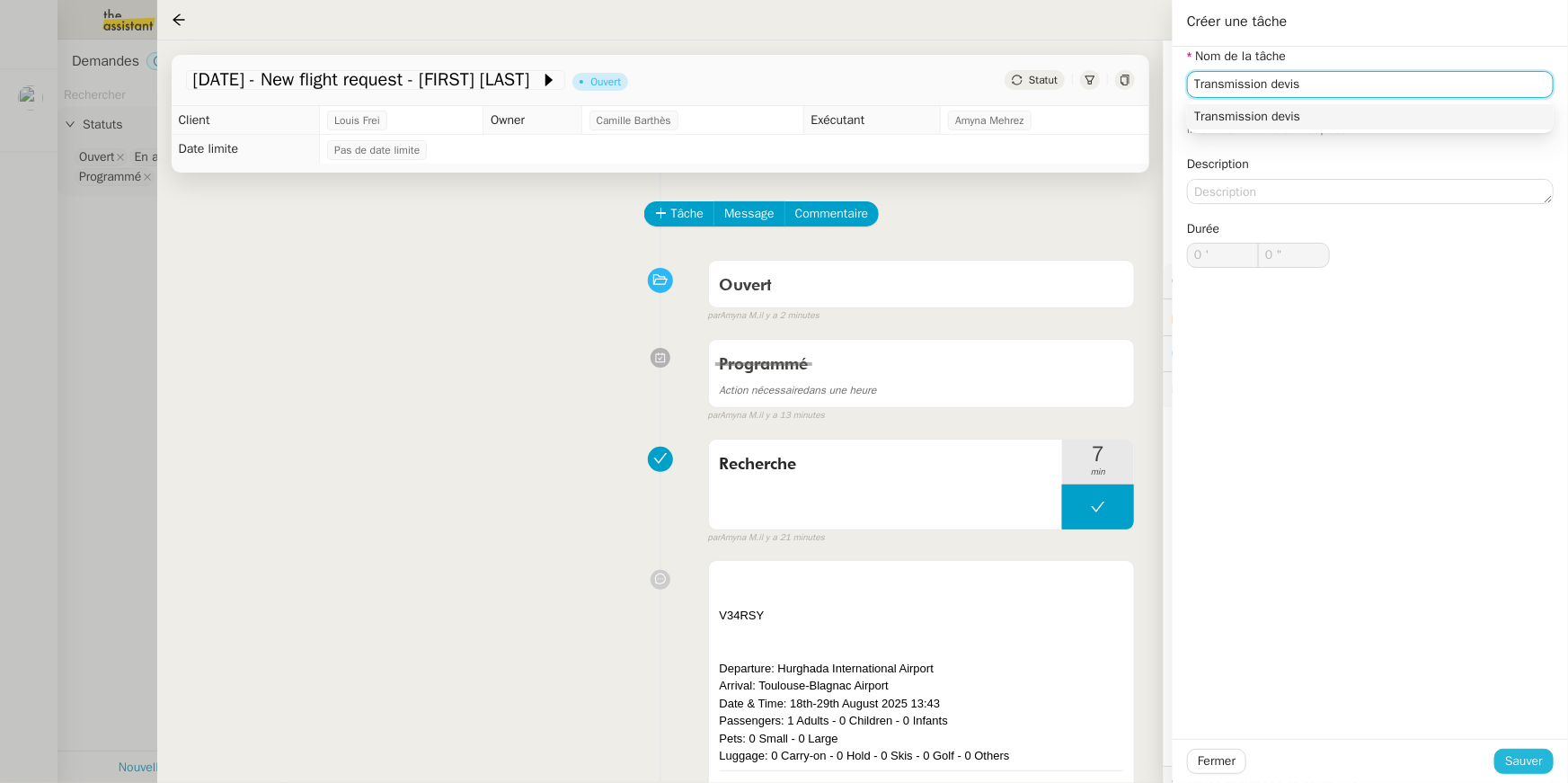 type on "Transmission devis" 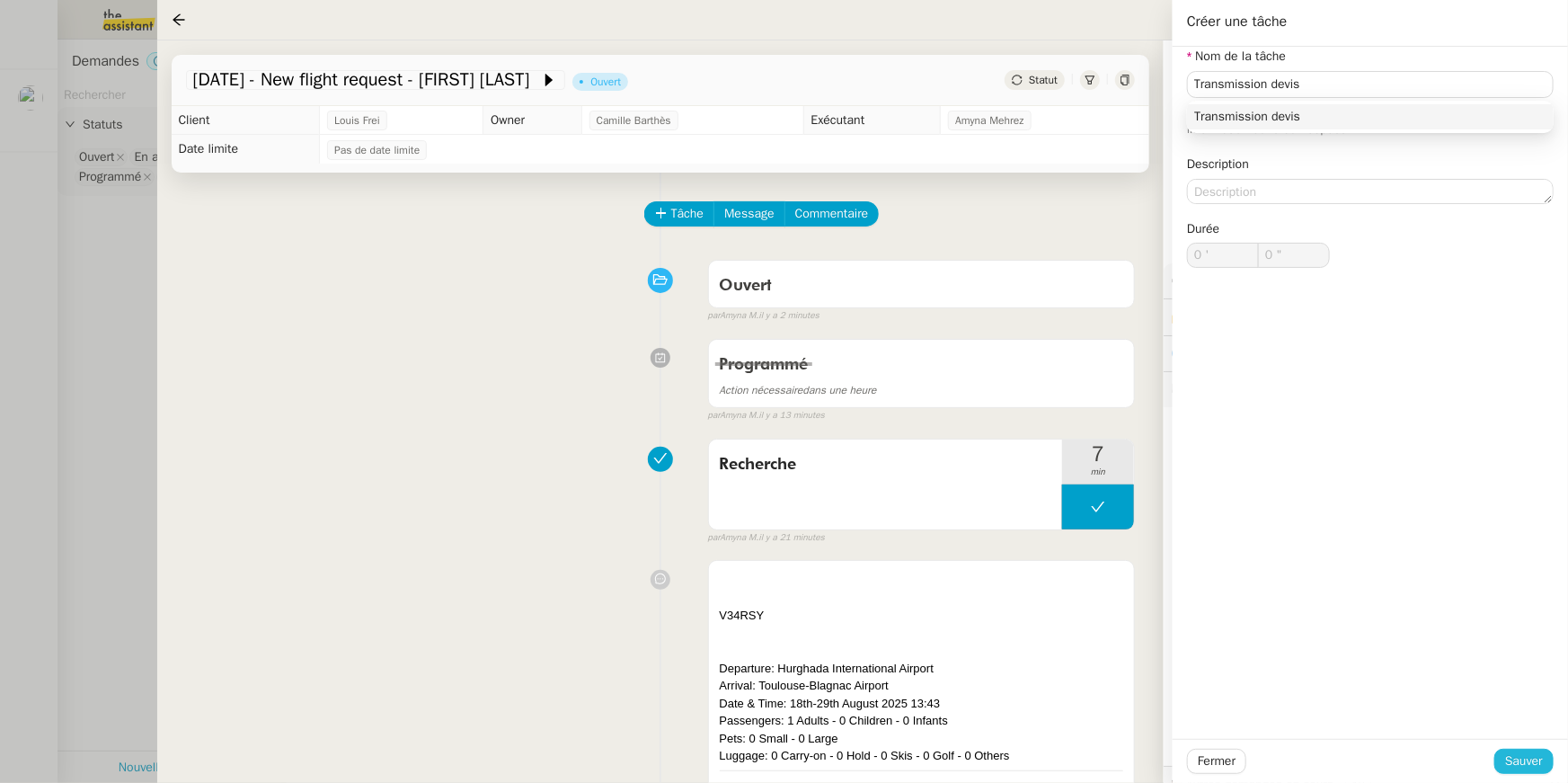 click on "Sauver" 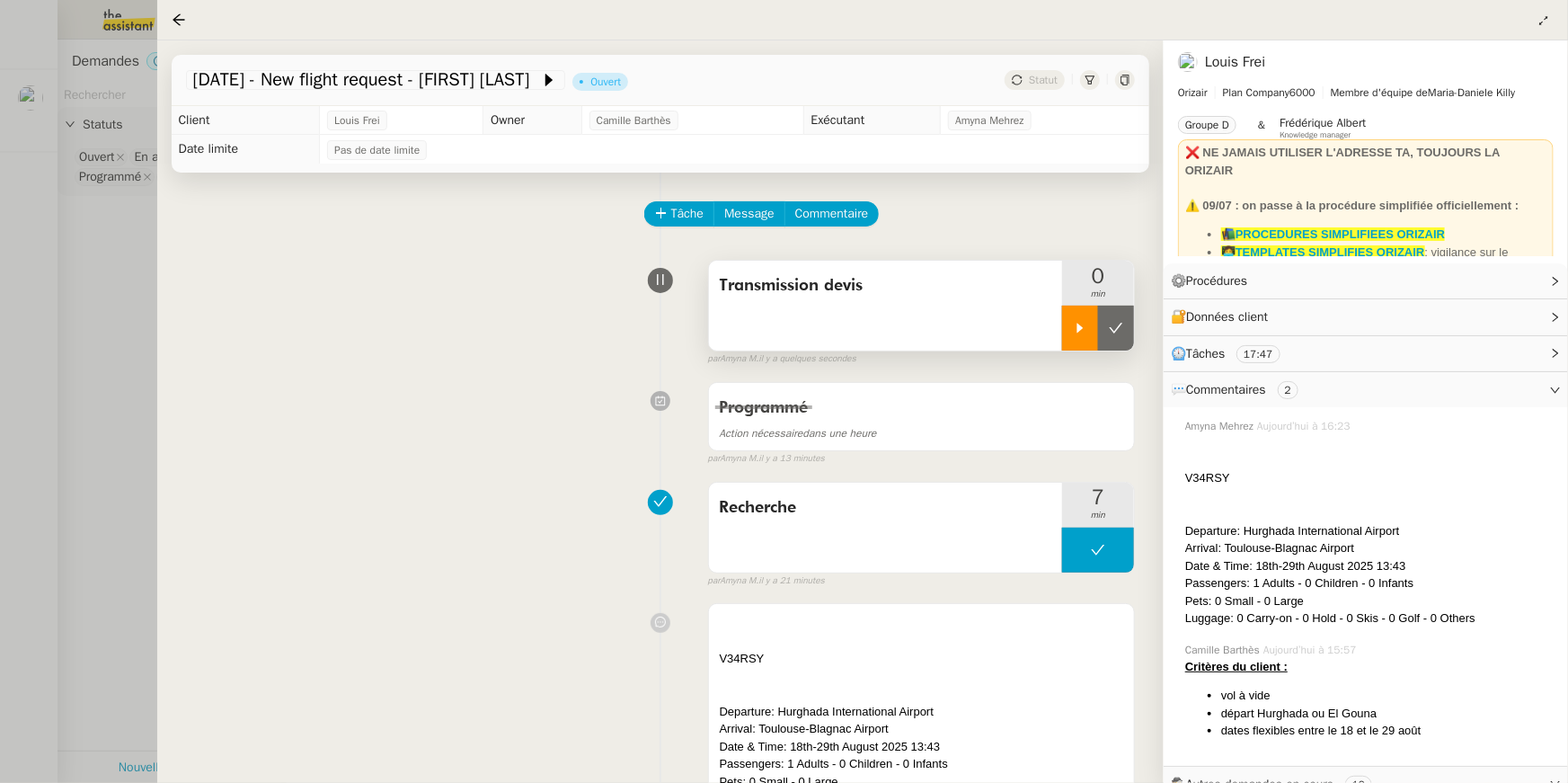 click at bounding box center (1080, 328) 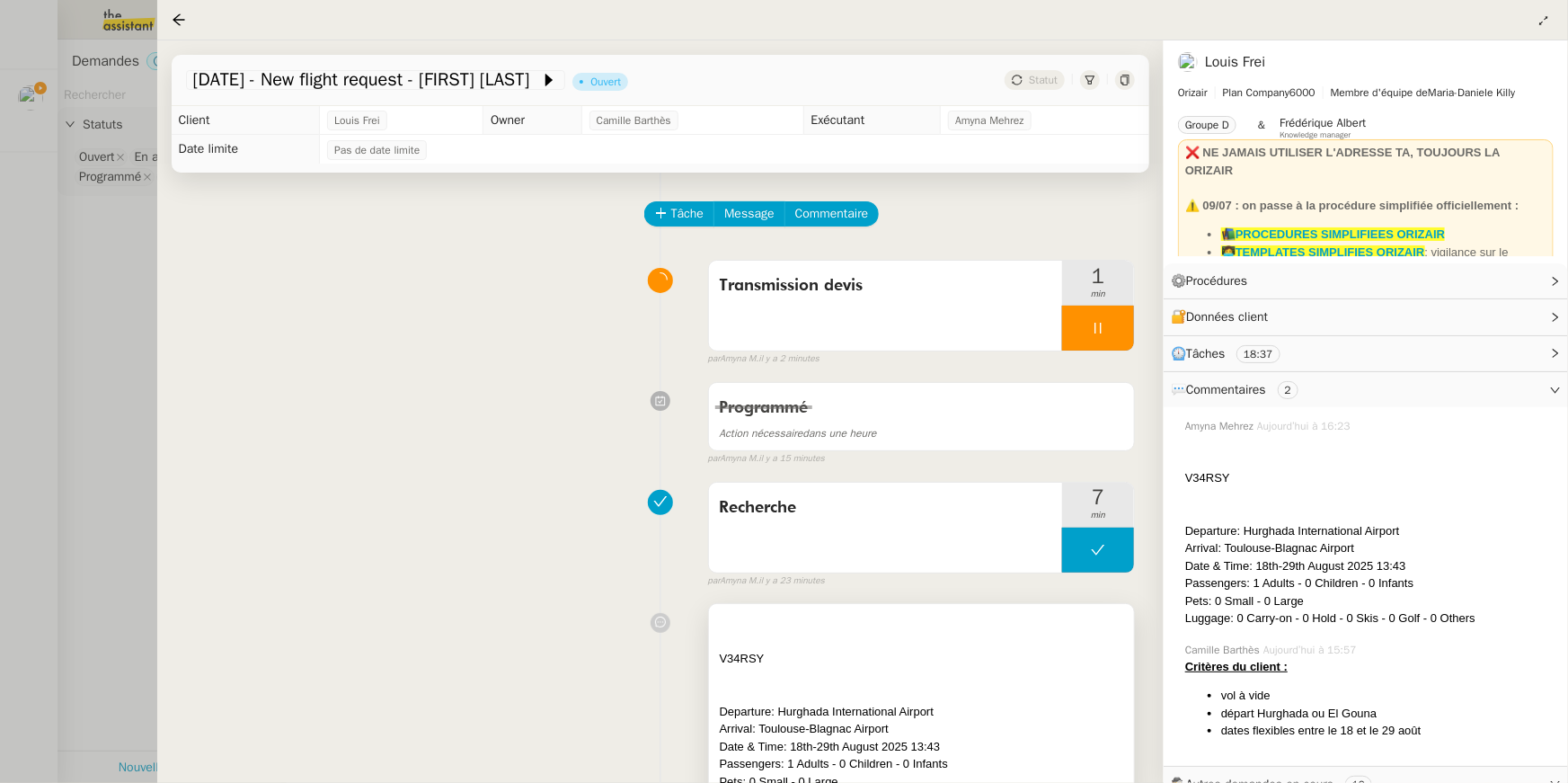 click at bounding box center [921, 642] 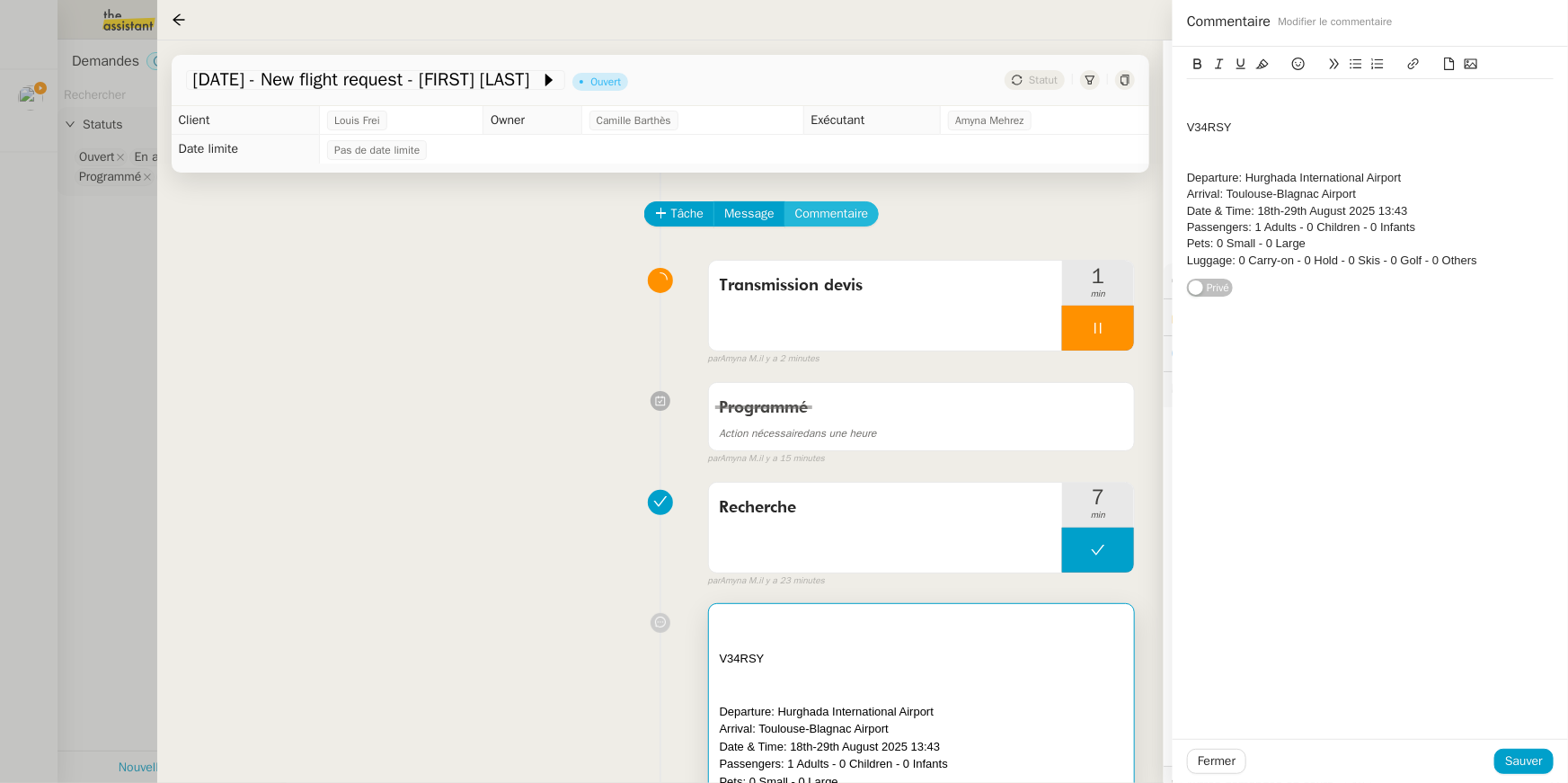 click on "Commentaire" 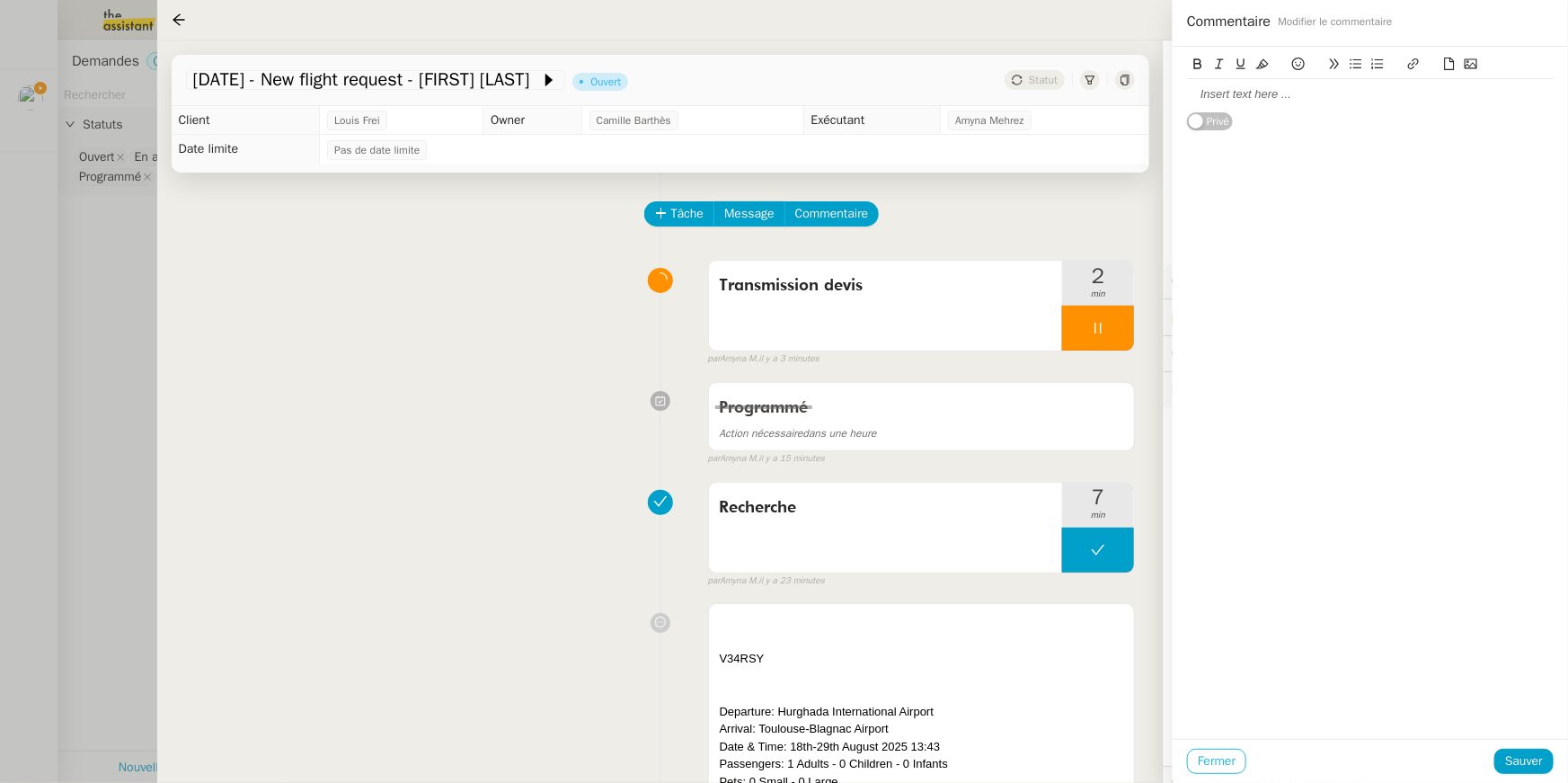 click on "Fermer" 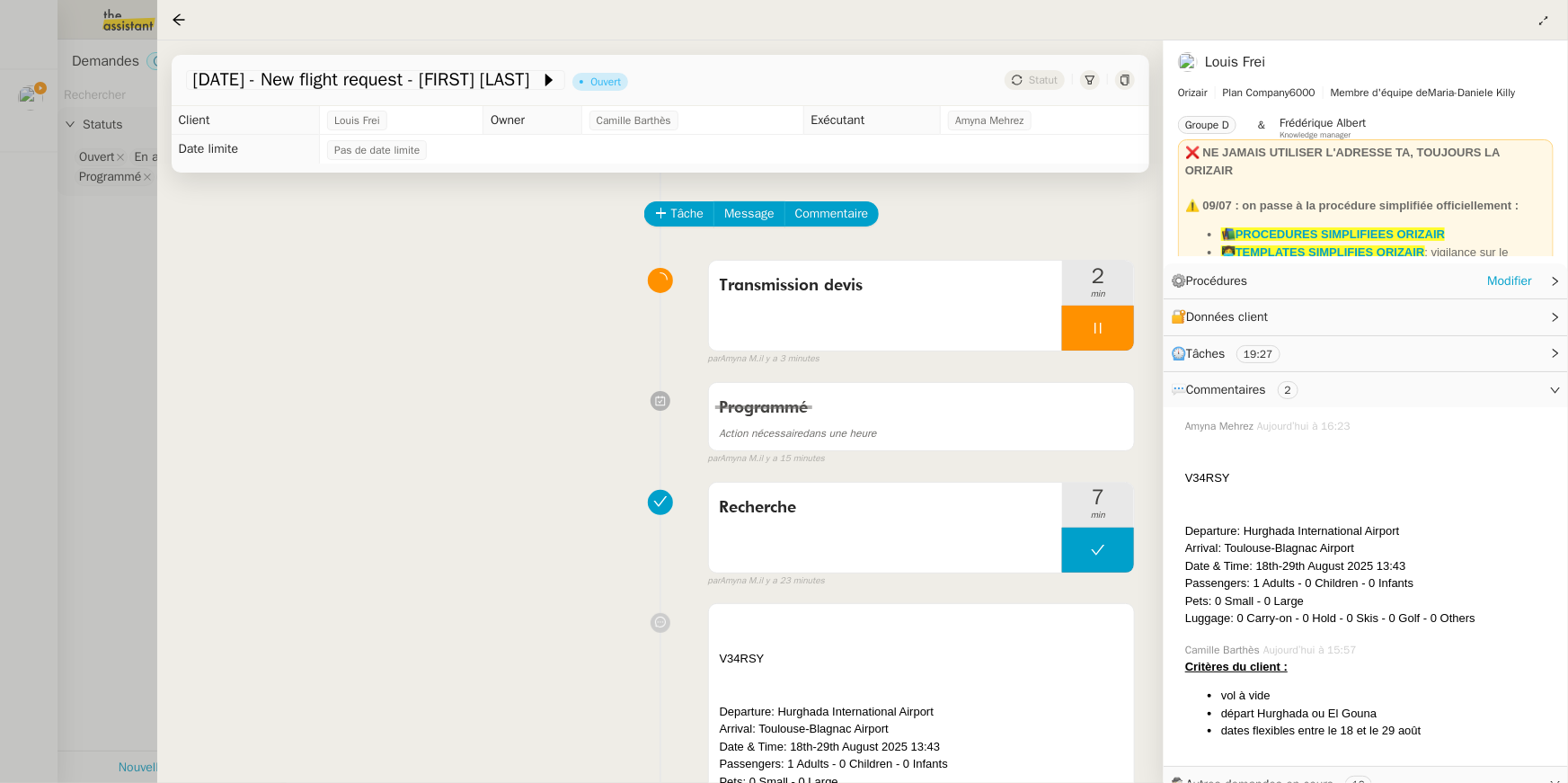 click on "⚙️  Procédures     Modifier" 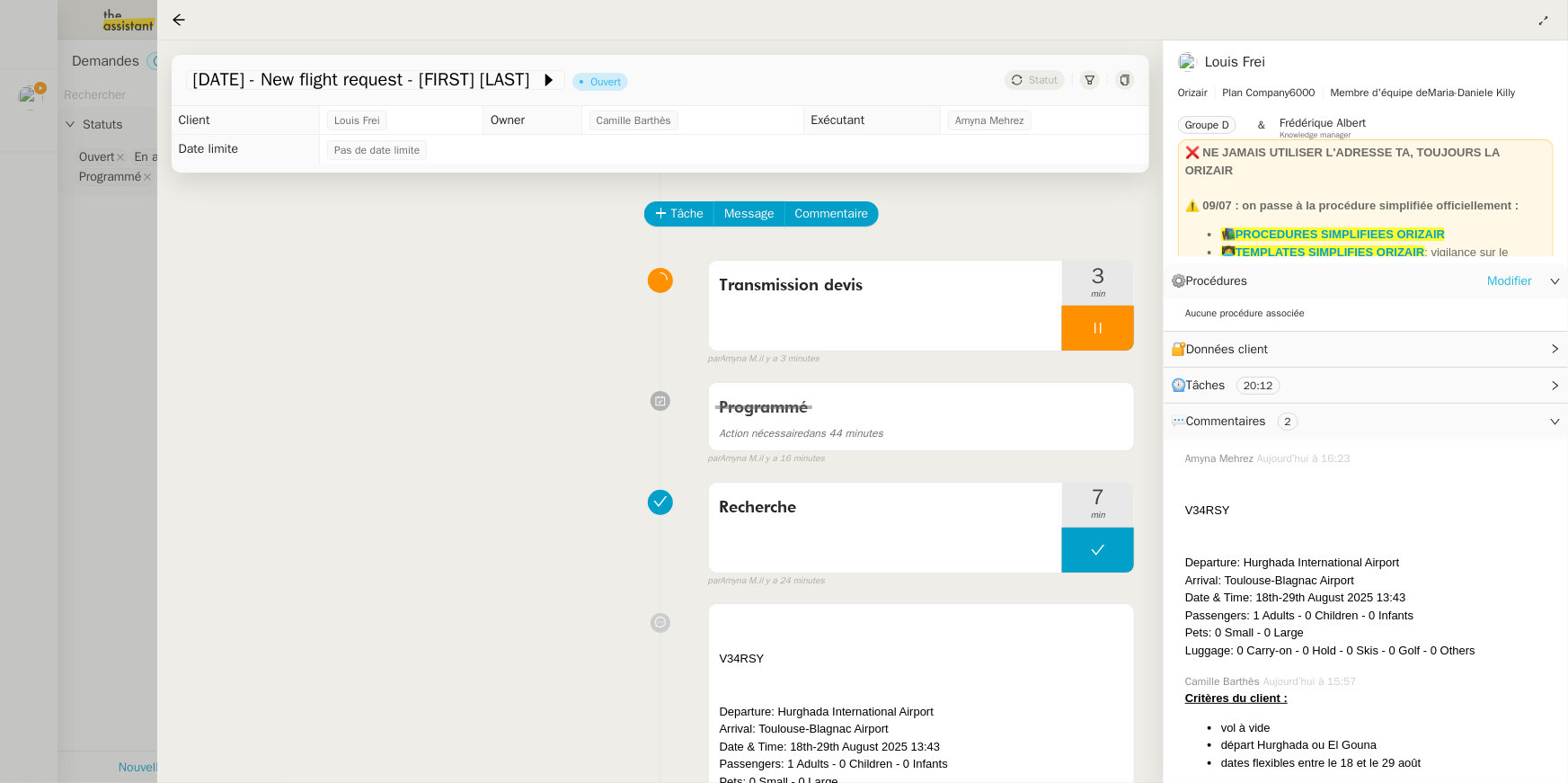 click on "Modifier" 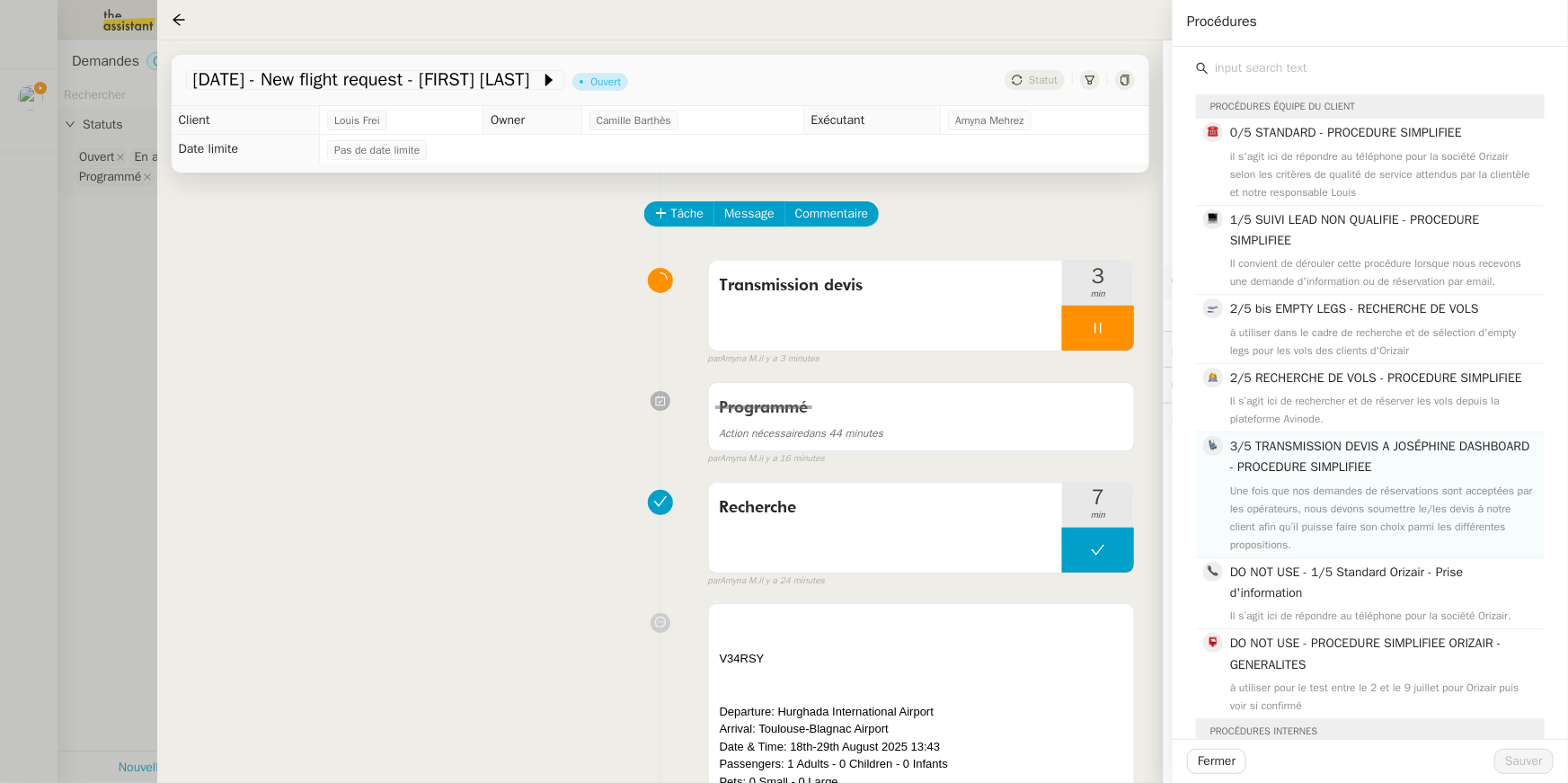 click on "Une fois que nos demandes de réservations sont acceptées par les opérateurs, nous devons soumettre le/les devis à notre client afin qu’il puisse faire son choix parmi les différentes propositions." 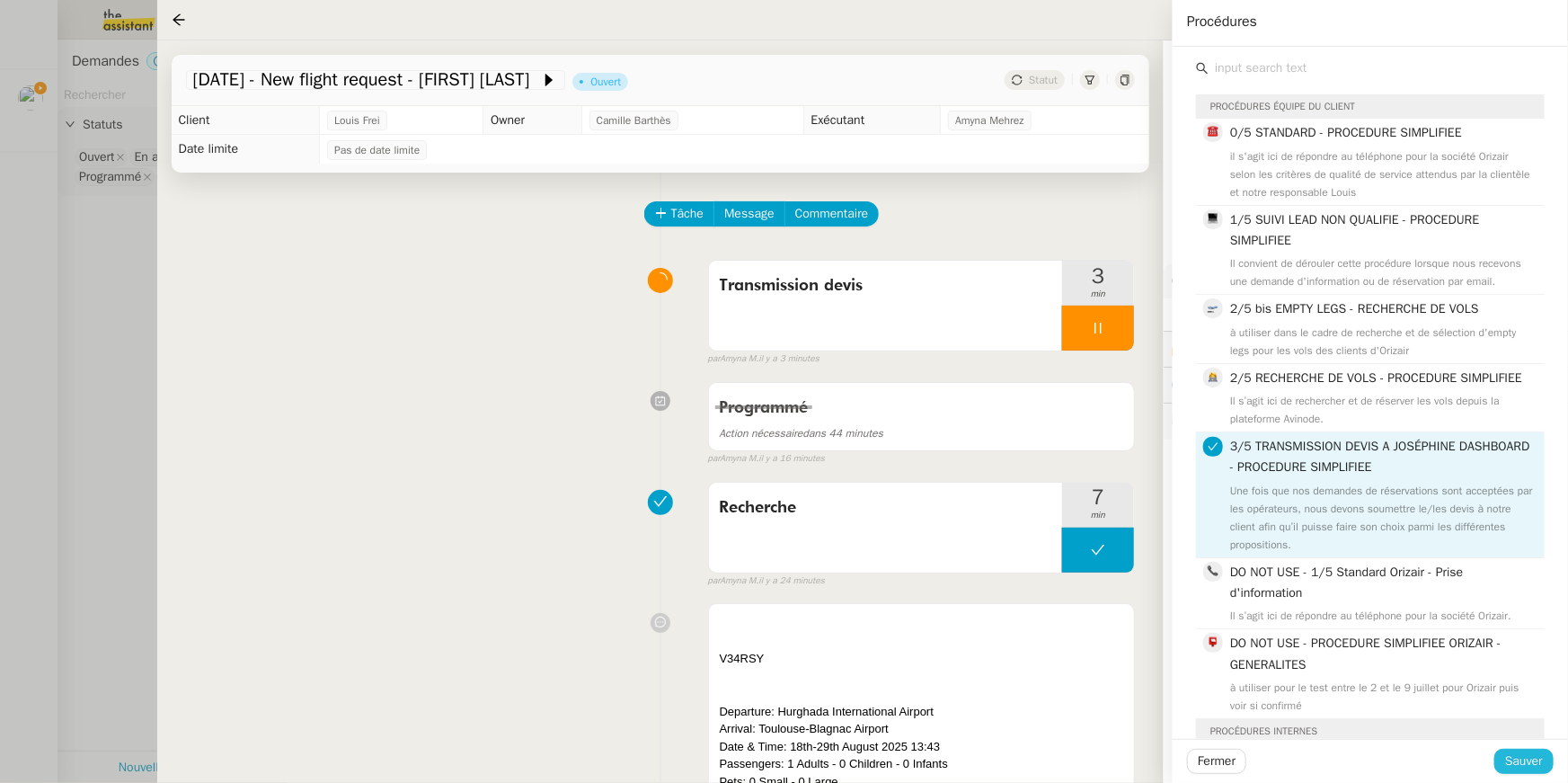 click on "Sauver" 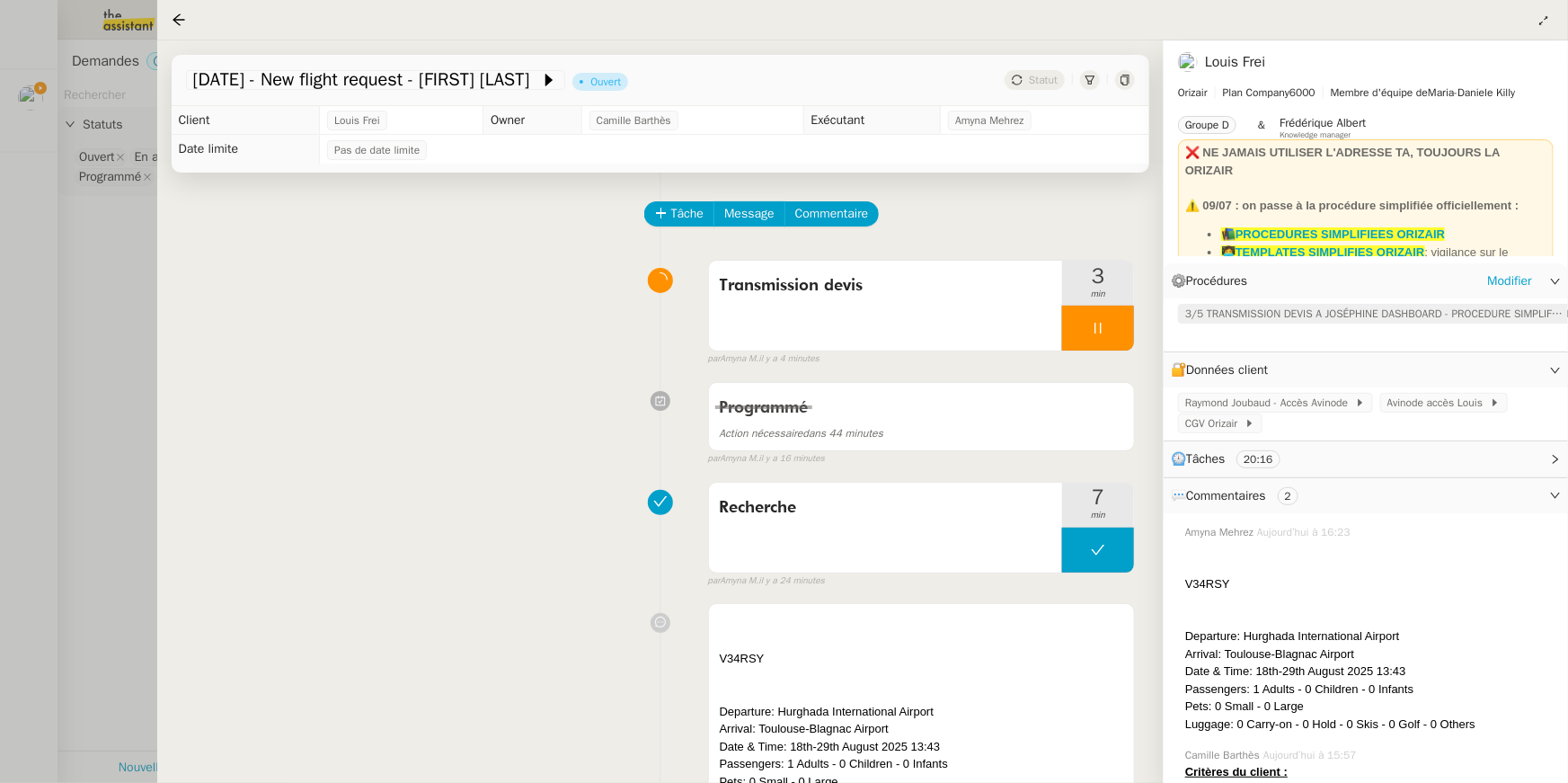 click on "3/5 TRANSMISSION DEVIS A JOSÉPHINE DASHBOARD - PROCEDURE SIMPLIFIEE" 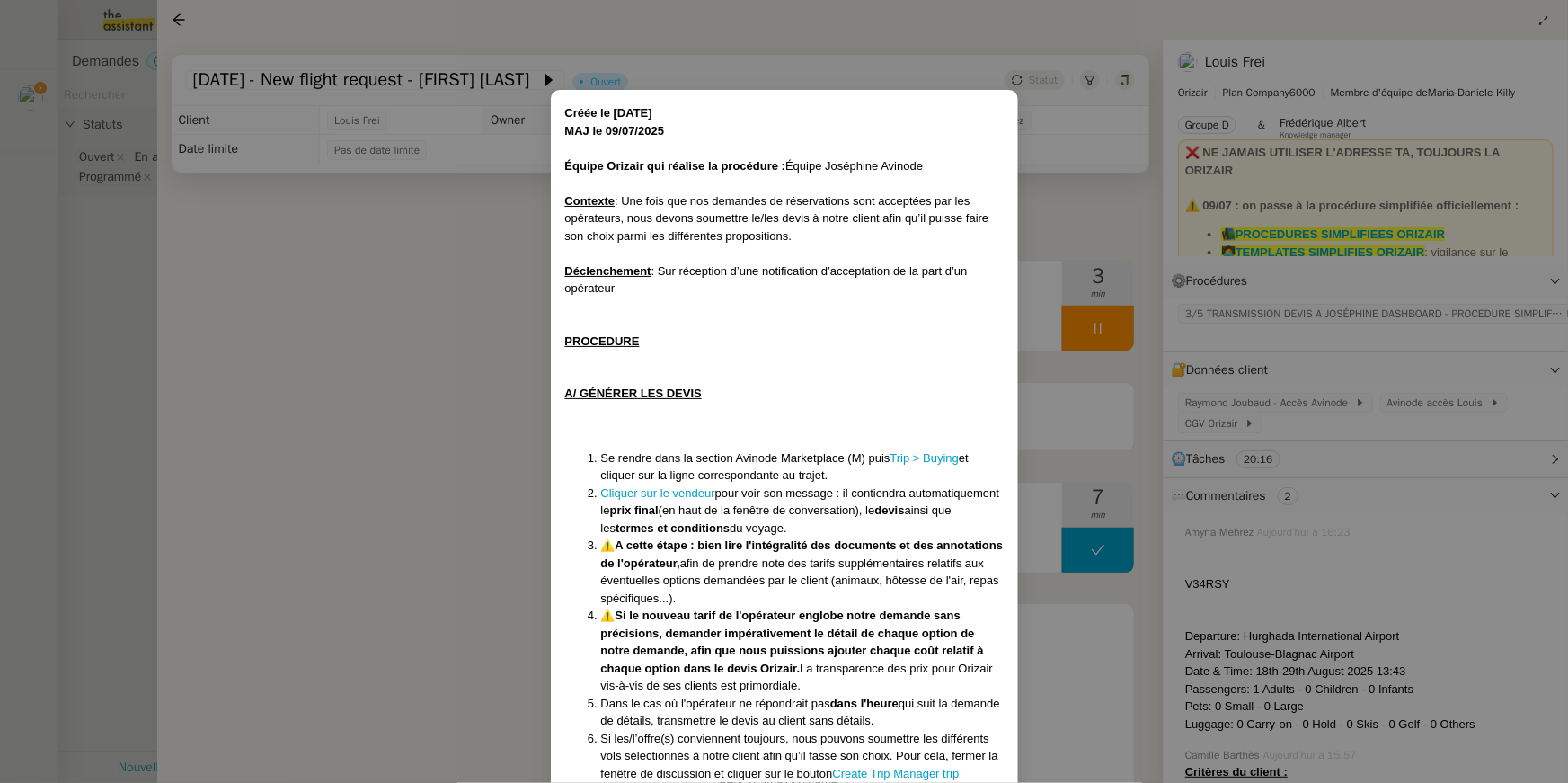scroll, scrollTop: 1424, scrollLeft: 0, axis: vertical 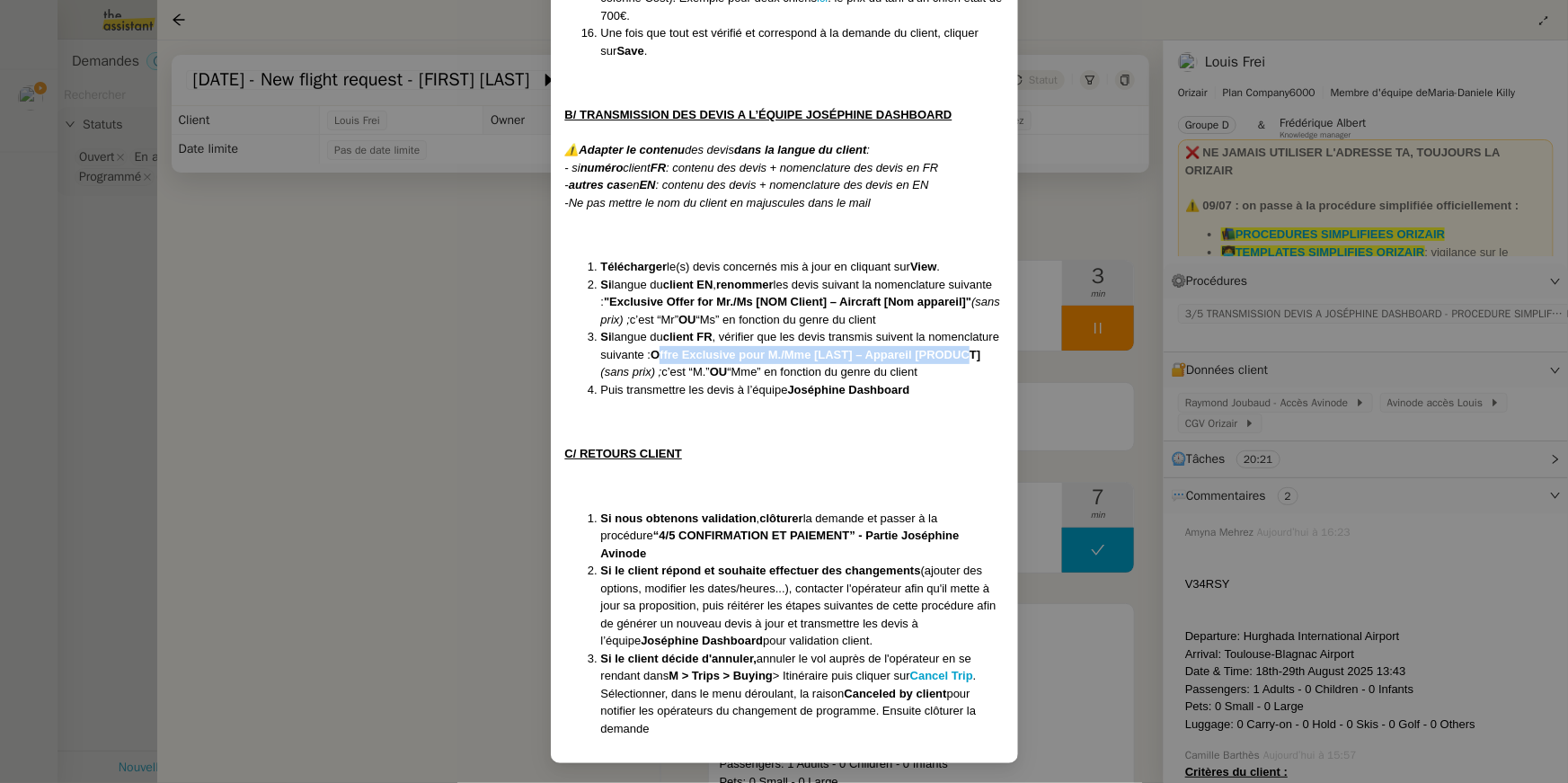 drag, startPoint x: 735, startPoint y: 351, endPoint x: 651, endPoint y: 372, distance: 86.58522 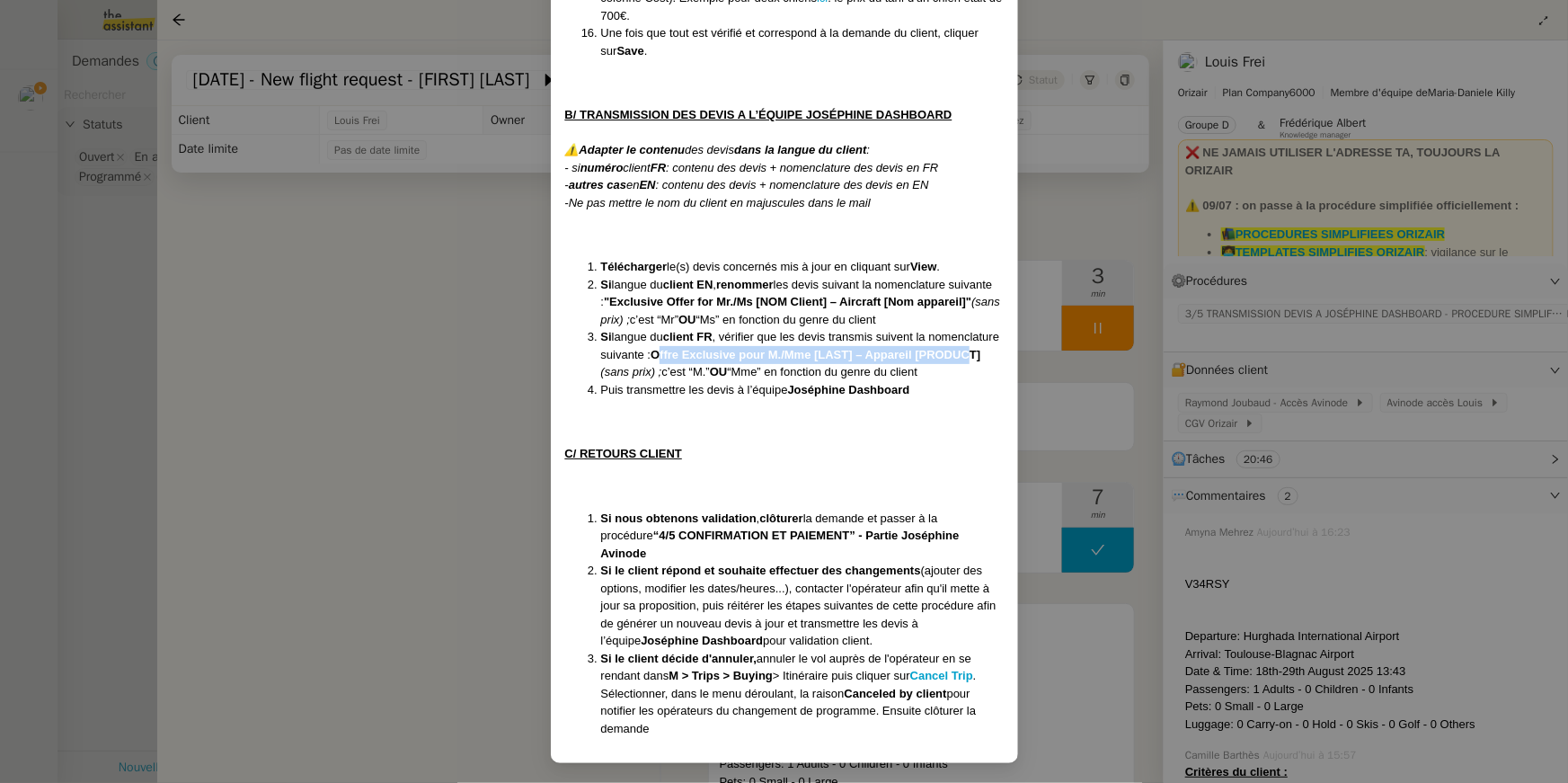 click on "Créée le 07/04/2025 MAJ le 09/07/2025 Équipe Orizair qui réalise la procédure :  Équipe Joséphine Avinode Contexte  : Une fois que nos demandes de réservations sont acceptées par les opérateurs, nous devons soumettre le/les devis à notre client afin qu’il puisse faire son choix parmi les différentes propositions. Déclenchement  : Sur réception d’une notification d’acceptation de la part d’un opérateur PROCEDURE A/ GÉNÉRER LES DEVIS Se rendre dans la section Avinode Marketplace (M) puis  Trip > Buying  et cliquer sur la ligne correspondante au trajet. Cliquer sur le vendeur  pour voir son message : il contiendra automatiquement le  prix final  (en haut de la fenêtre de conversation), le  devis  ainsi que les  termes et conditions  du voyage. ⚠️  A cette étape : bien lire l'intégralité des documents et des annotations de l'opérateur,  ⚠️ La transparence des prix pour Orizair vis-à-vis de ses clients est primordiale. Dans le cas où l'opérateur ne répondrait pas  Import" at bounding box center (784, 391) 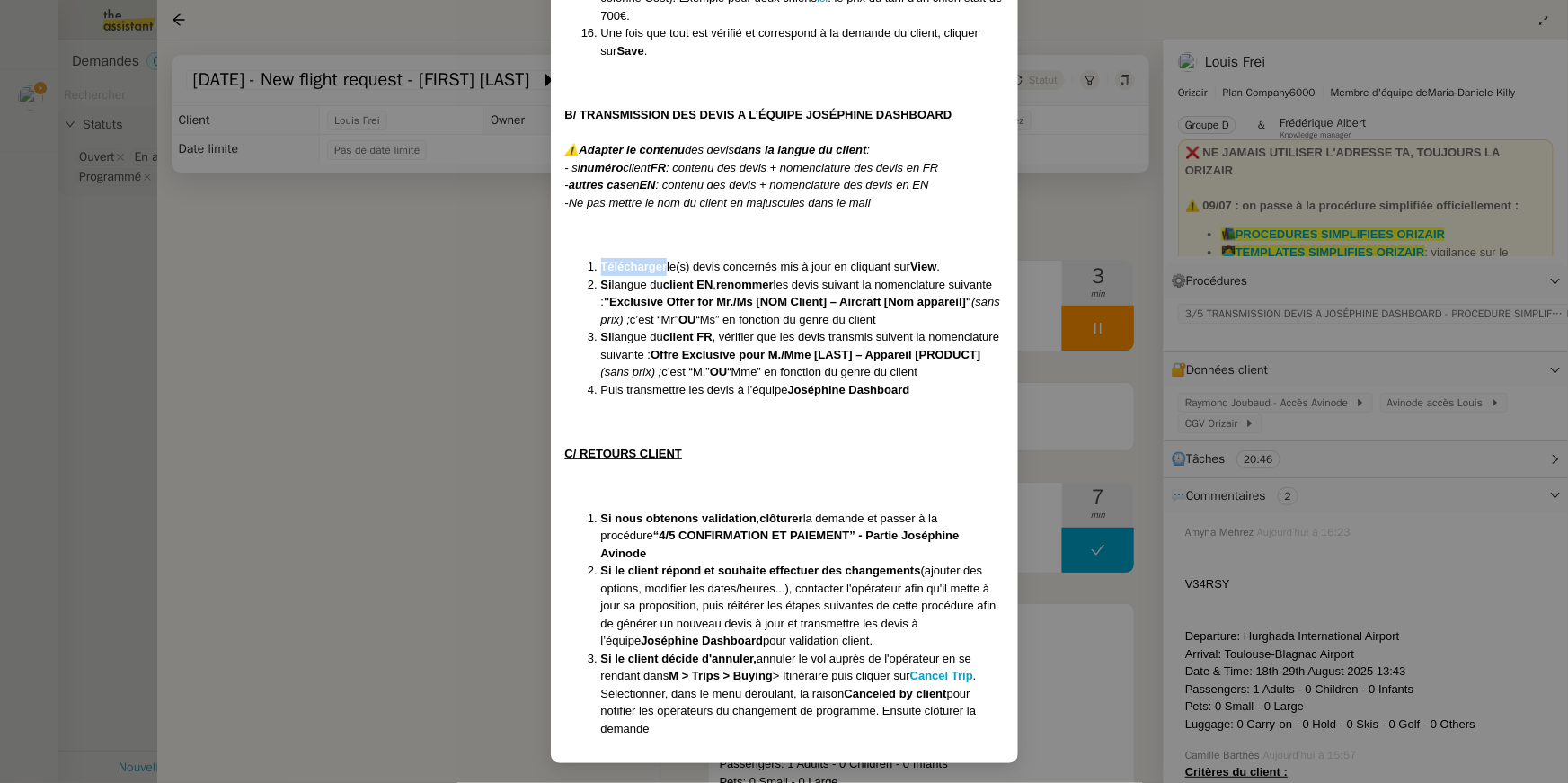 click on "Créée le 07/04/2025 MAJ le 09/07/2025 Équipe Orizair qui réalise la procédure :  Équipe Joséphine Avinode Contexte  : Une fois que nos demandes de réservations sont acceptées par les opérateurs, nous devons soumettre le/les devis à notre client afin qu’il puisse faire son choix parmi les différentes propositions. Déclenchement  : Sur réception d’une notification d’acceptation de la part d’un opérateur PROCEDURE A/ GÉNÉRER LES DEVIS Se rendre dans la section Avinode Marketplace (M) puis  Trip > Buying  et cliquer sur la ligne correspondante au trajet. Cliquer sur le vendeur  pour voir son message : il contiendra automatiquement le  prix final  (en haut de la fenêtre de conversation), le  devis  ainsi que les  termes et conditions  du voyage. ⚠️  A cette étape : bien lire l'intégralité des documents et des annotations de l'opérateur,  ⚠️ La transparence des prix pour Orizair vis-à-vis de ses clients est primordiale. Dans le cas où l'opérateur ne répondrait pas  Import" at bounding box center [784, 391] 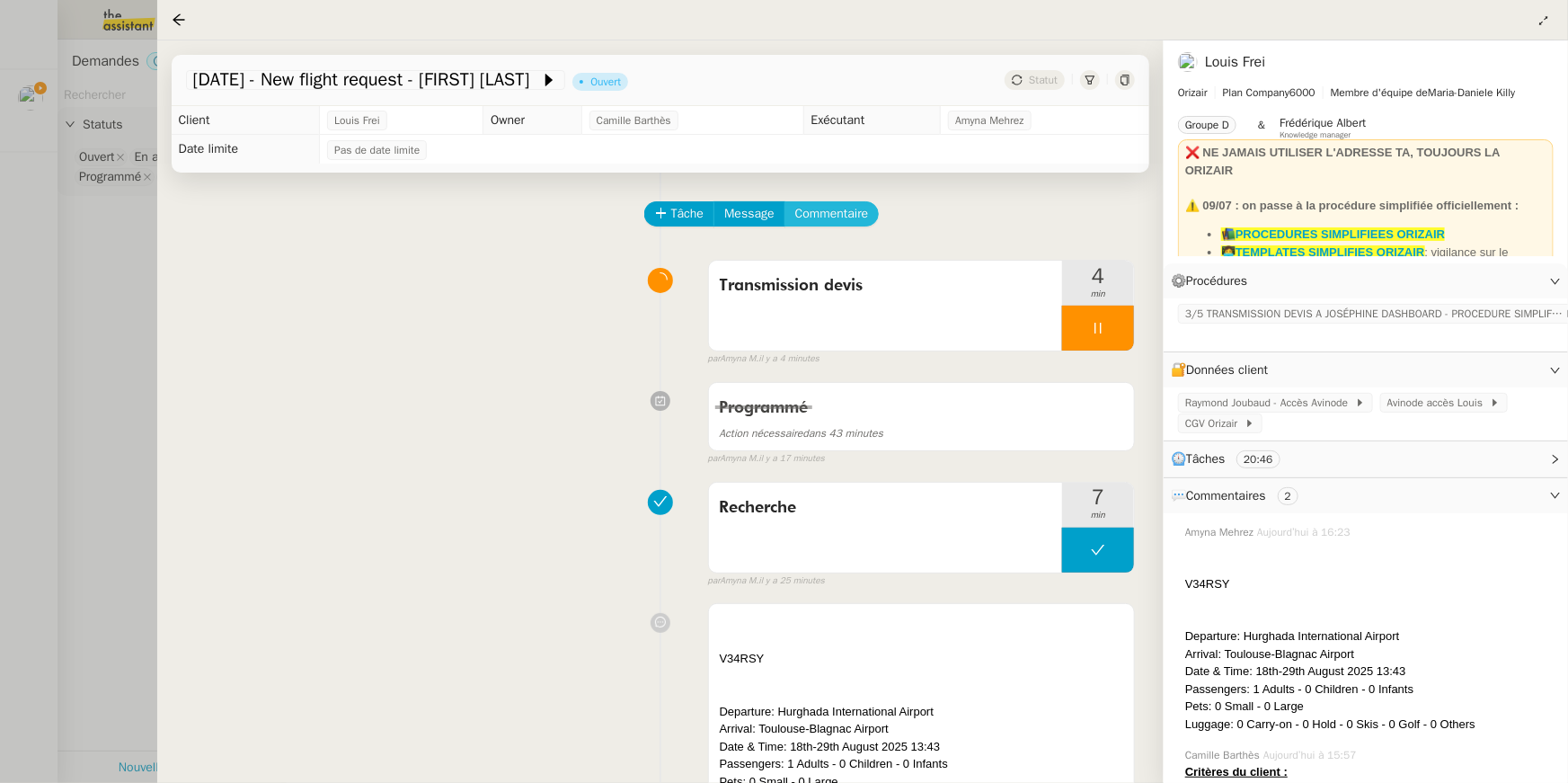 click on "Commentaire" 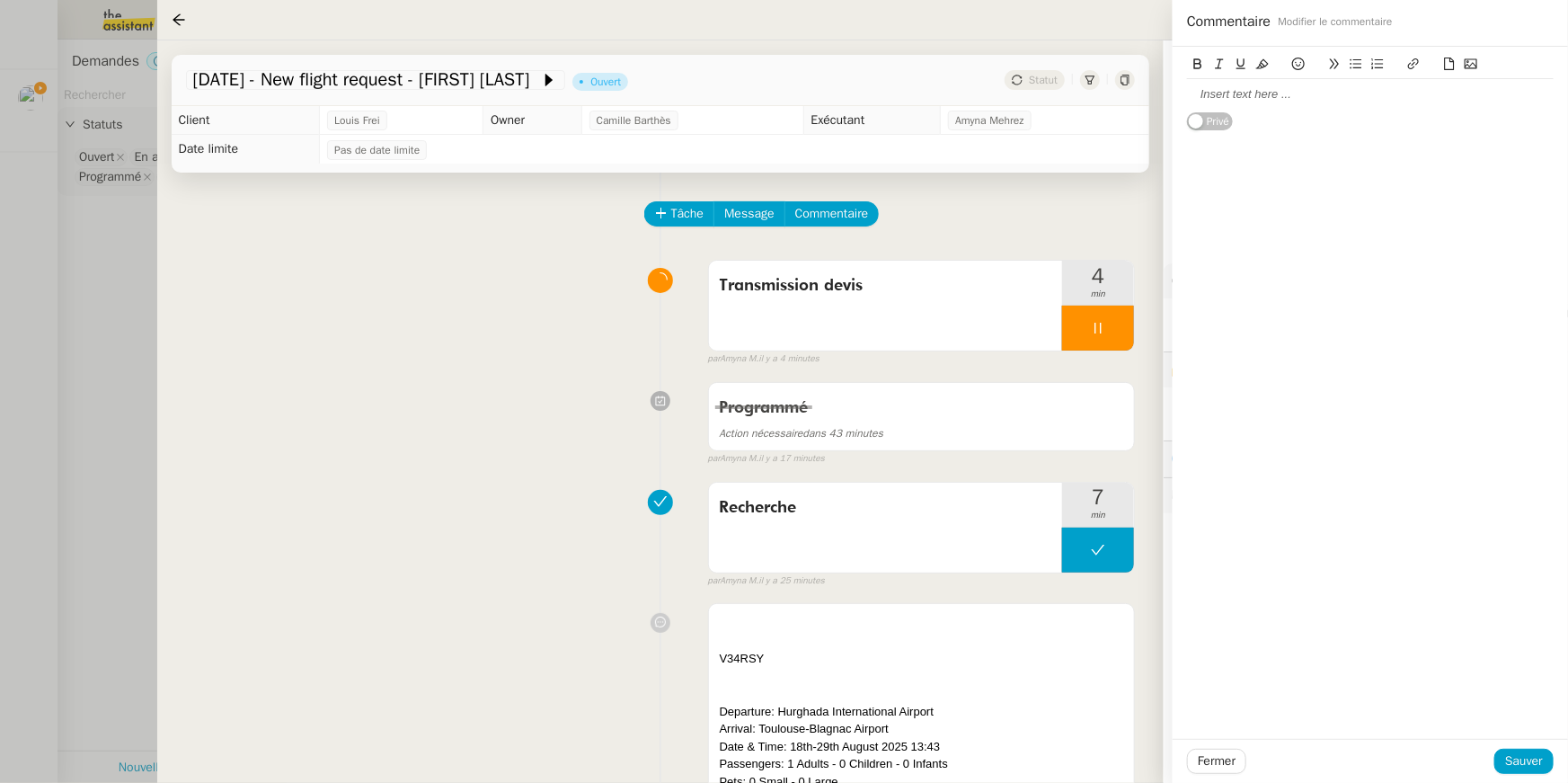 click 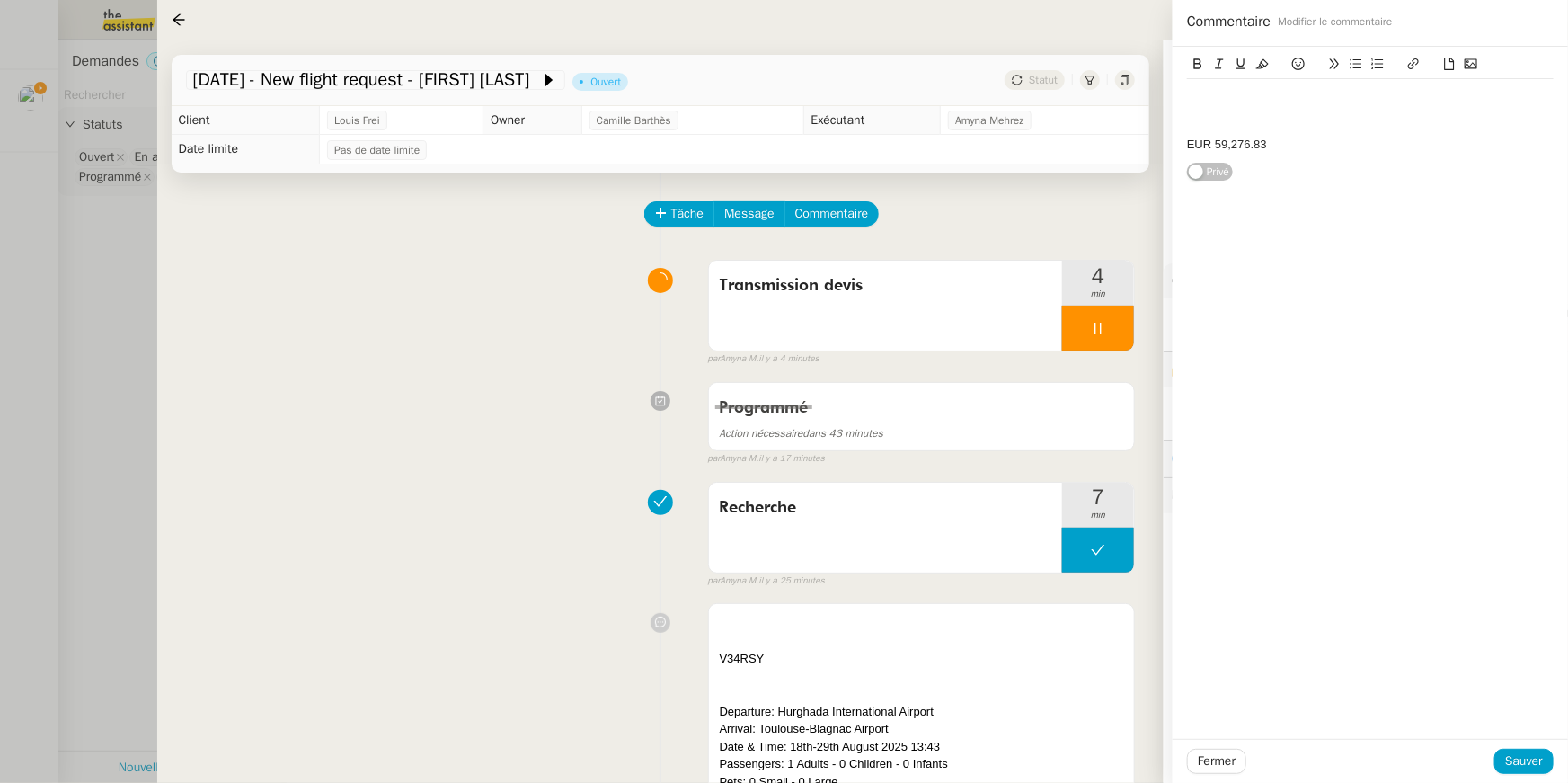 scroll, scrollTop: 0, scrollLeft: 0, axis: both 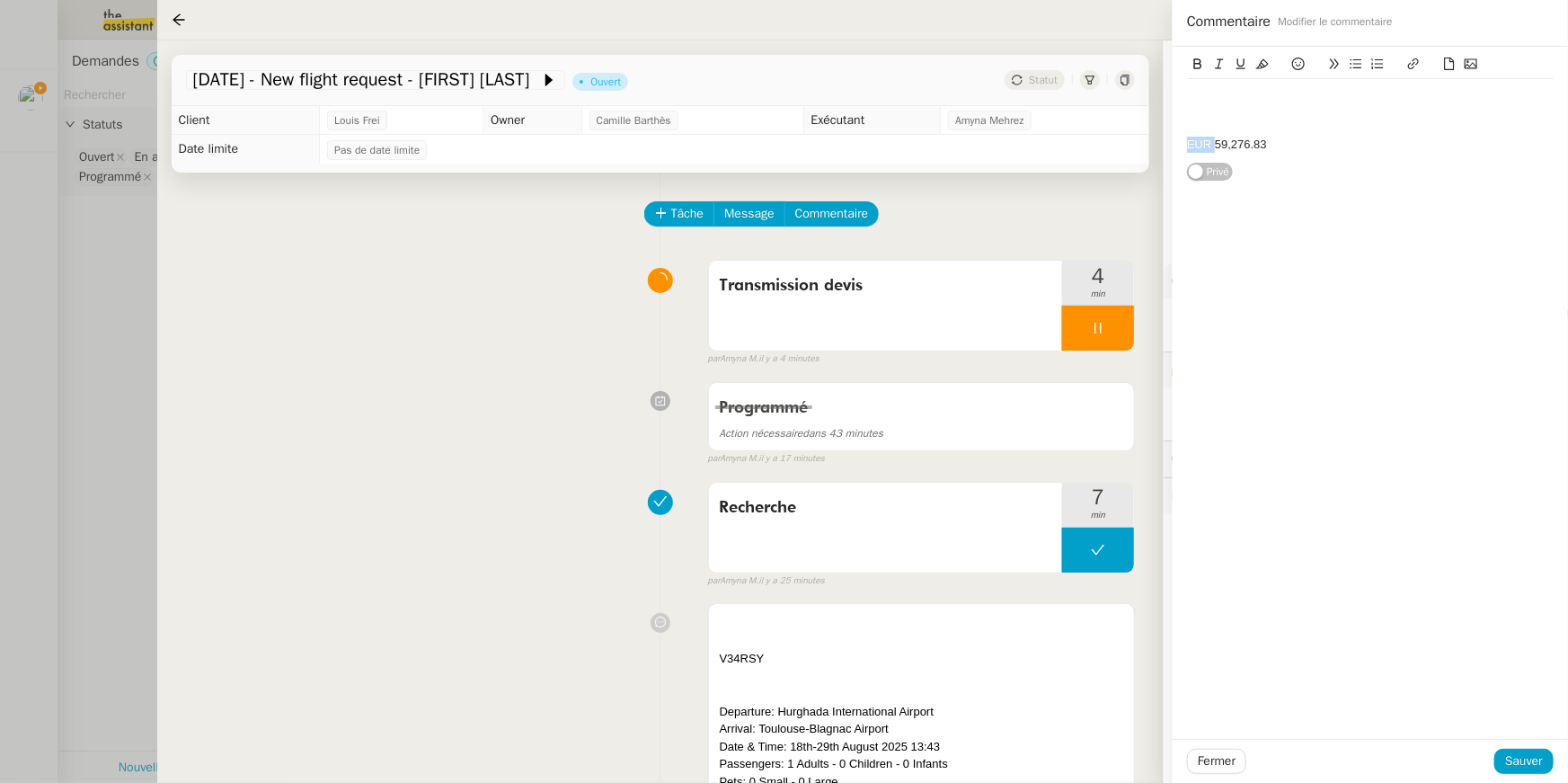 drag, startPoint x: 1216, startPoint y: 147, endPoint x: 1160, endPoint y: 145, distance: 56.035703 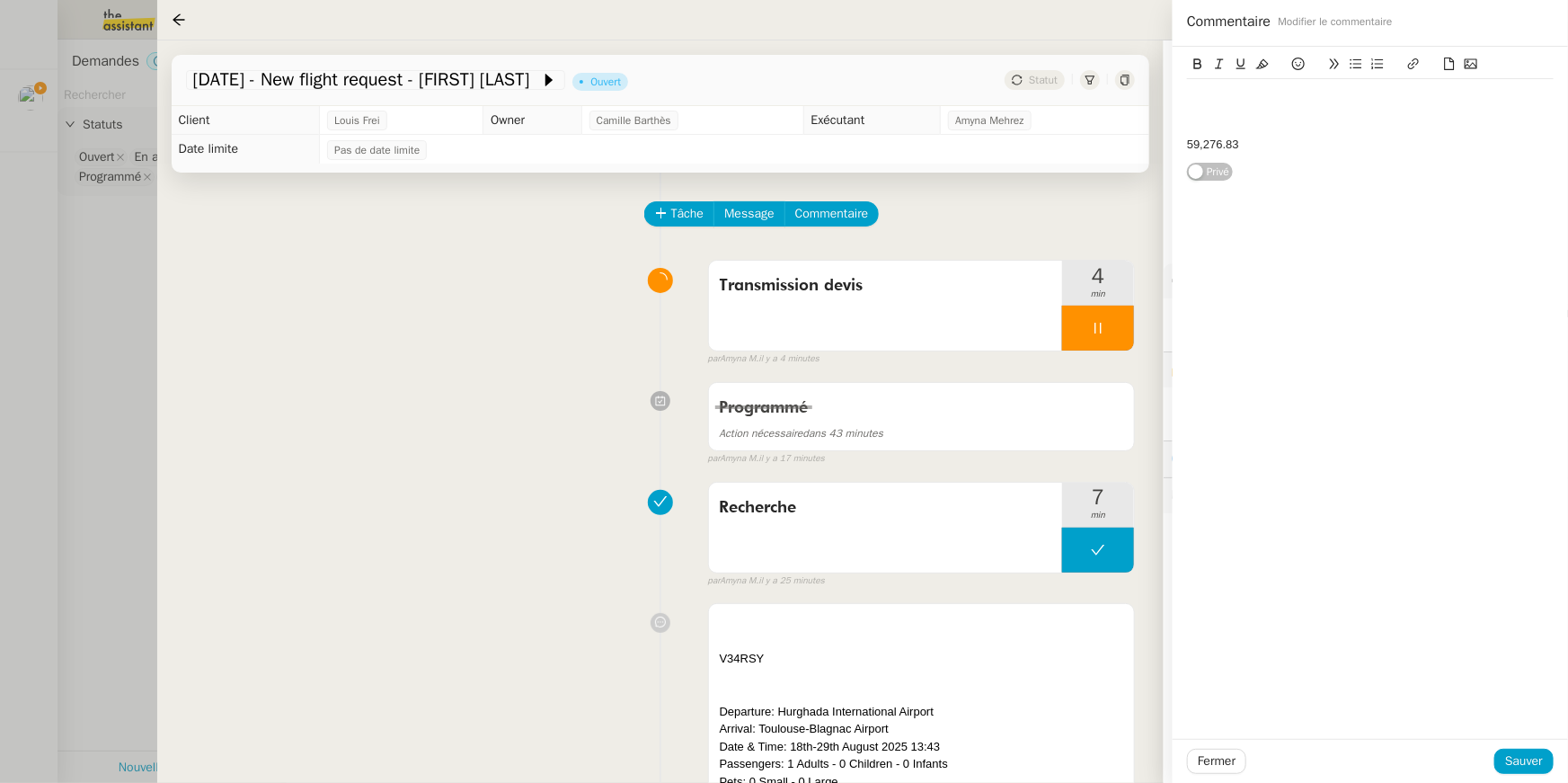 click on "59,276.83" 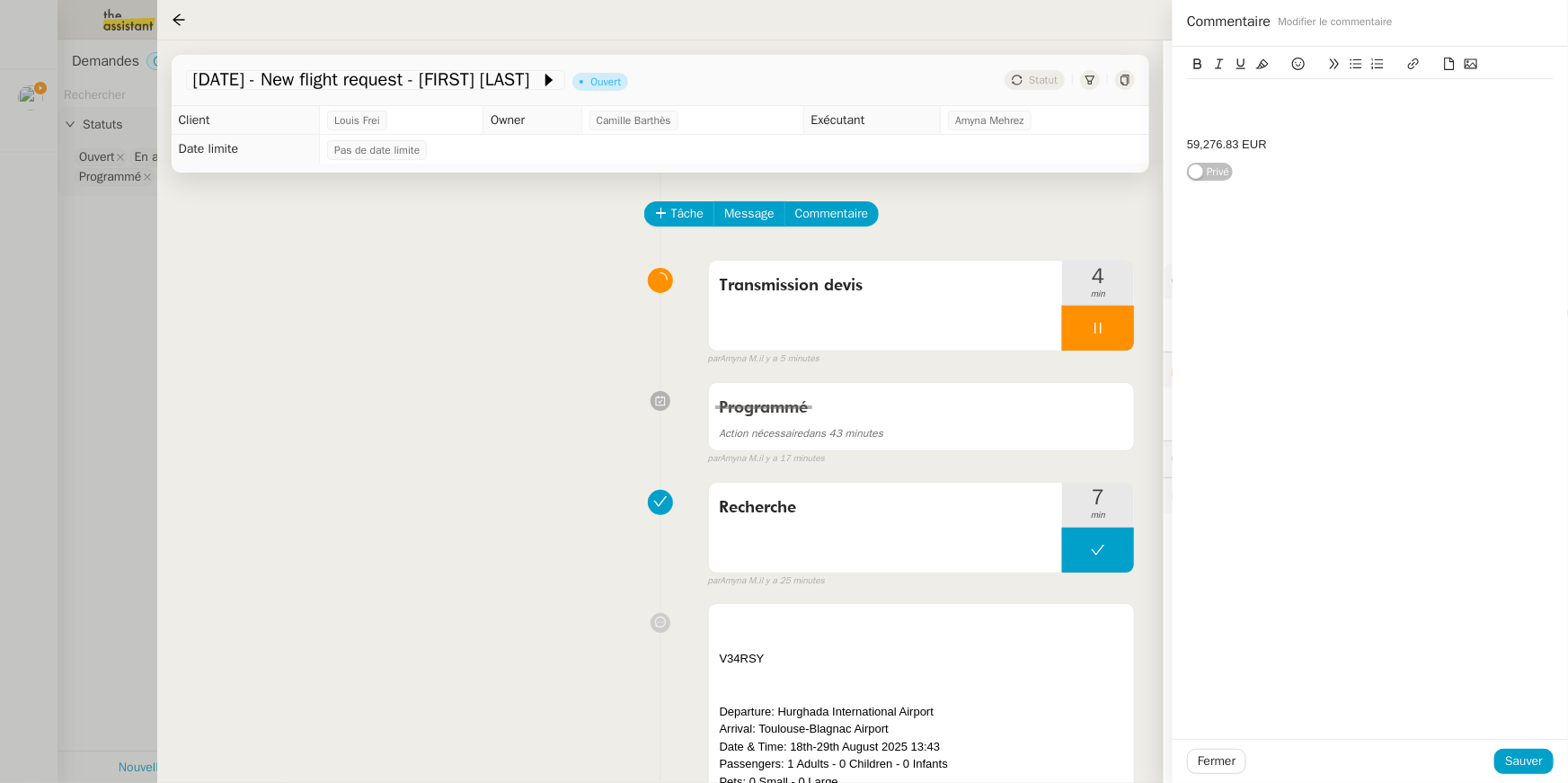 click 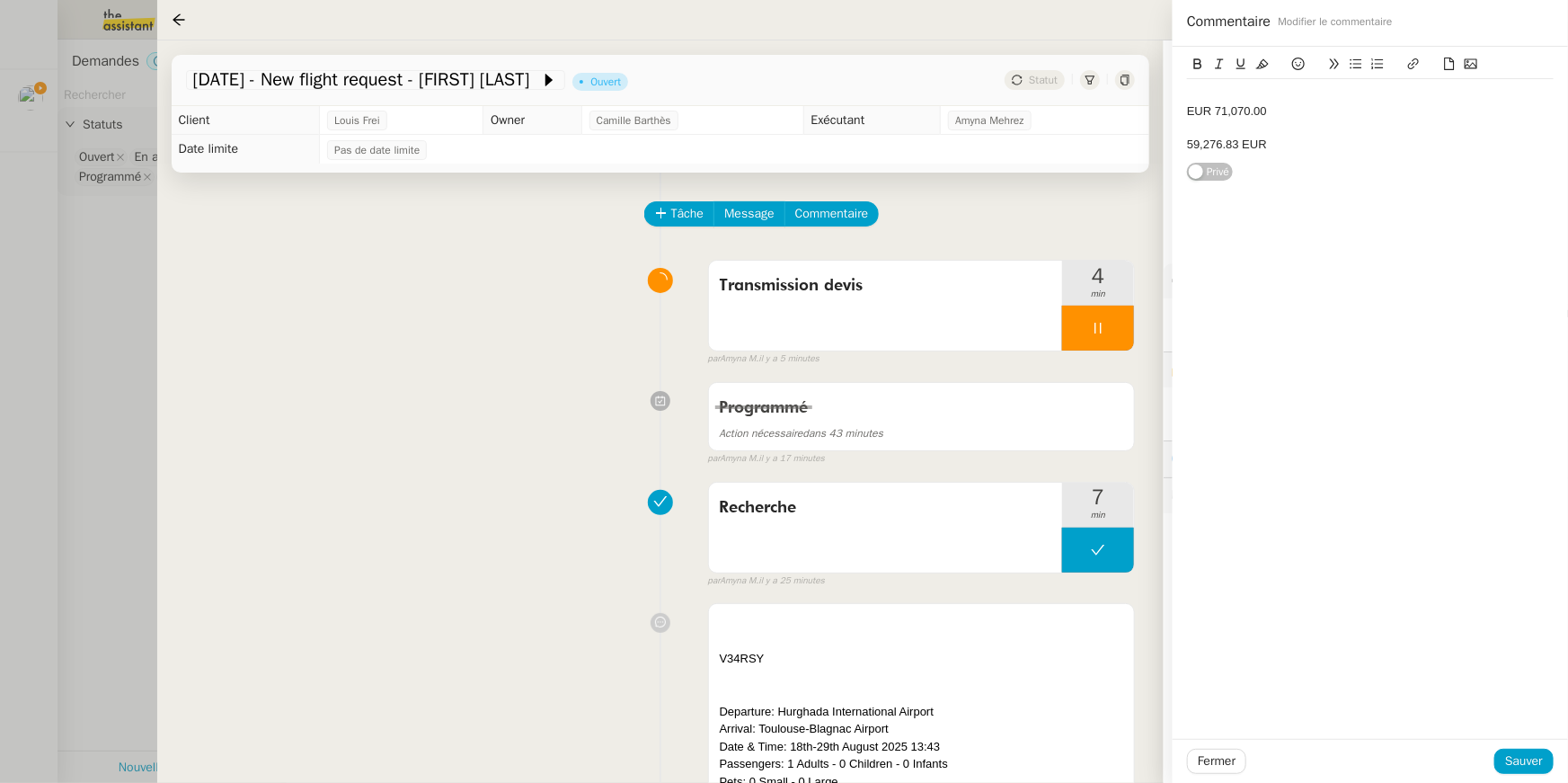 click 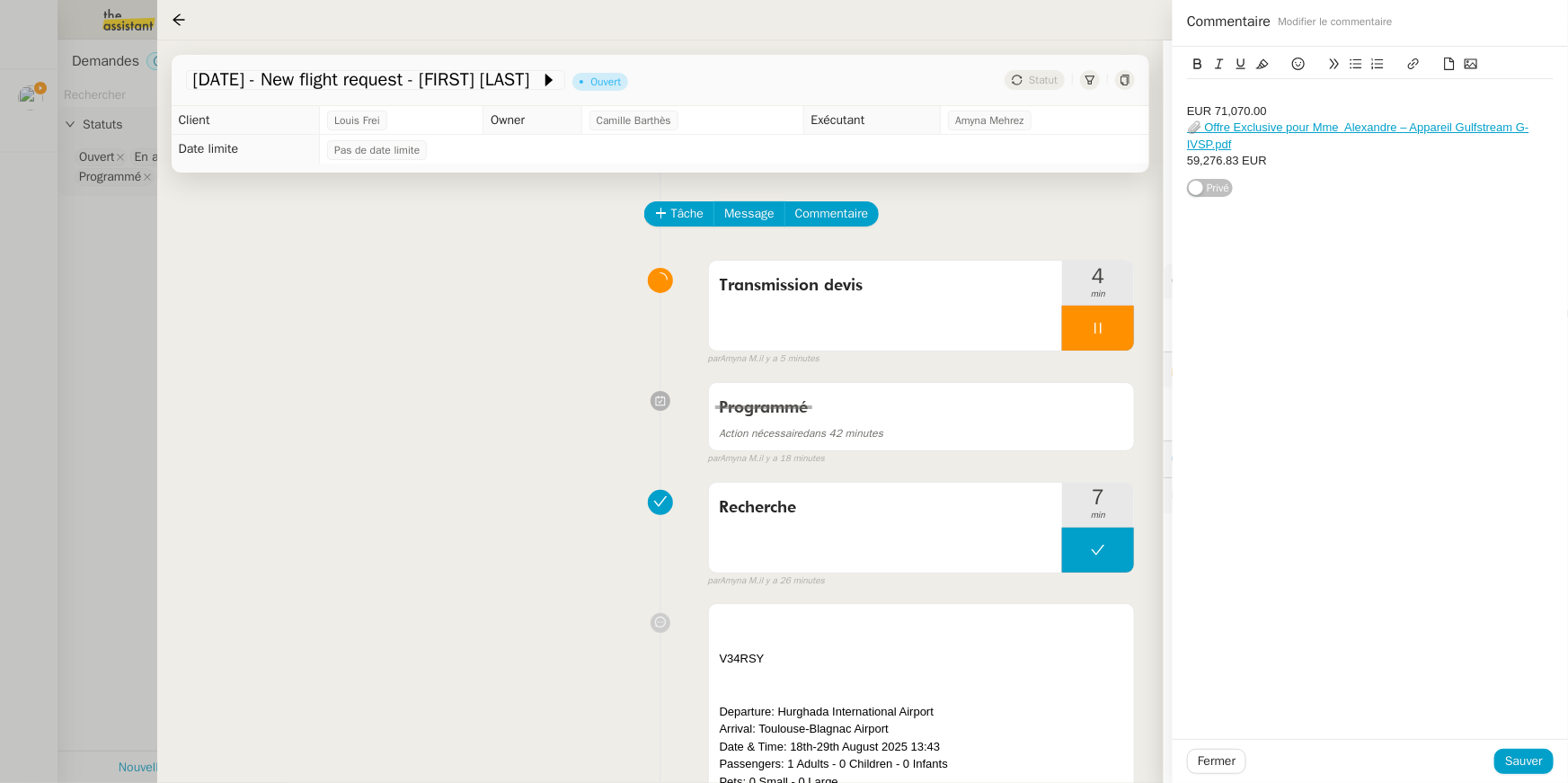click on "59,276.83 EUR" 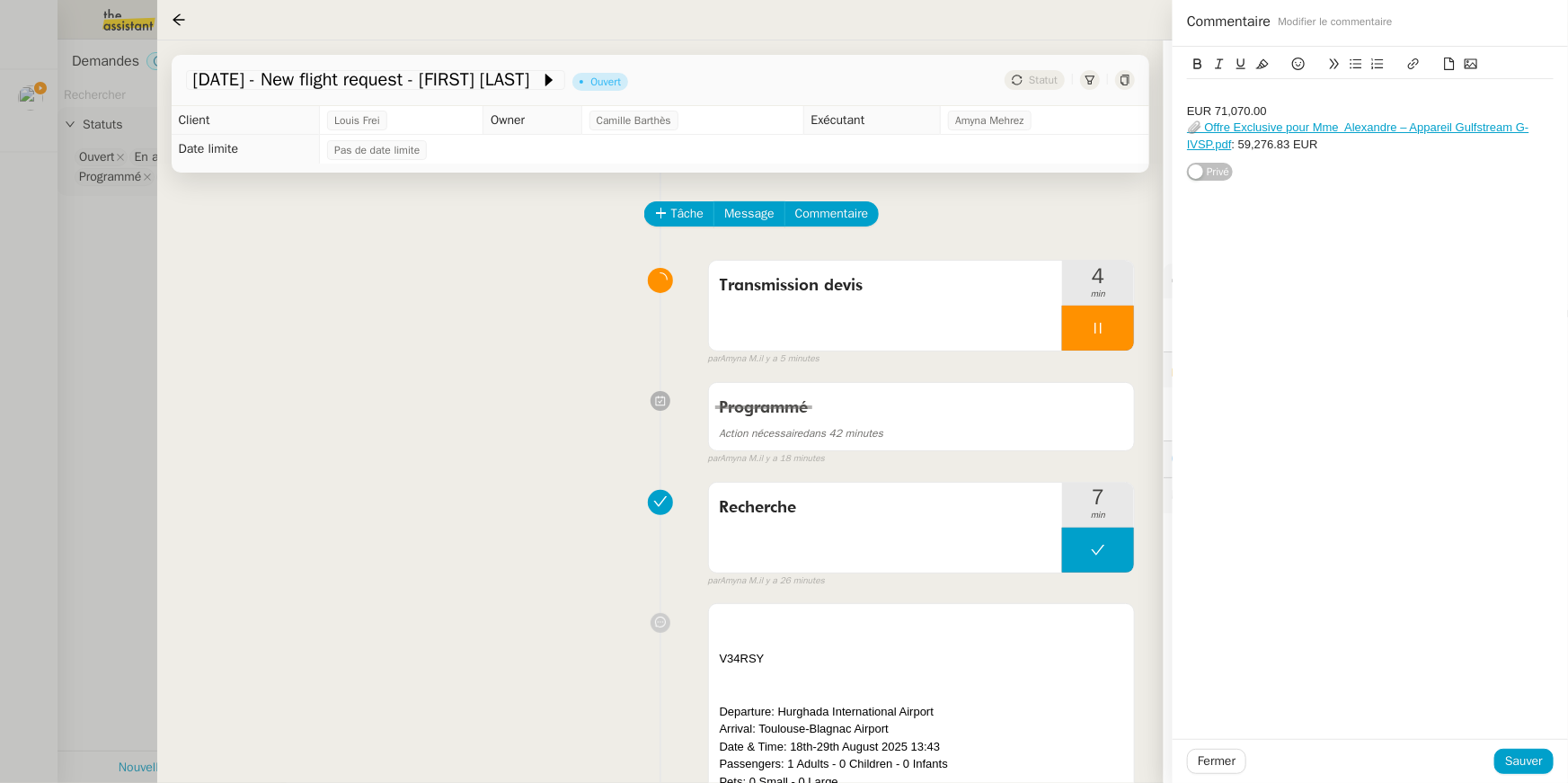 click on "EUR 71,070.00" 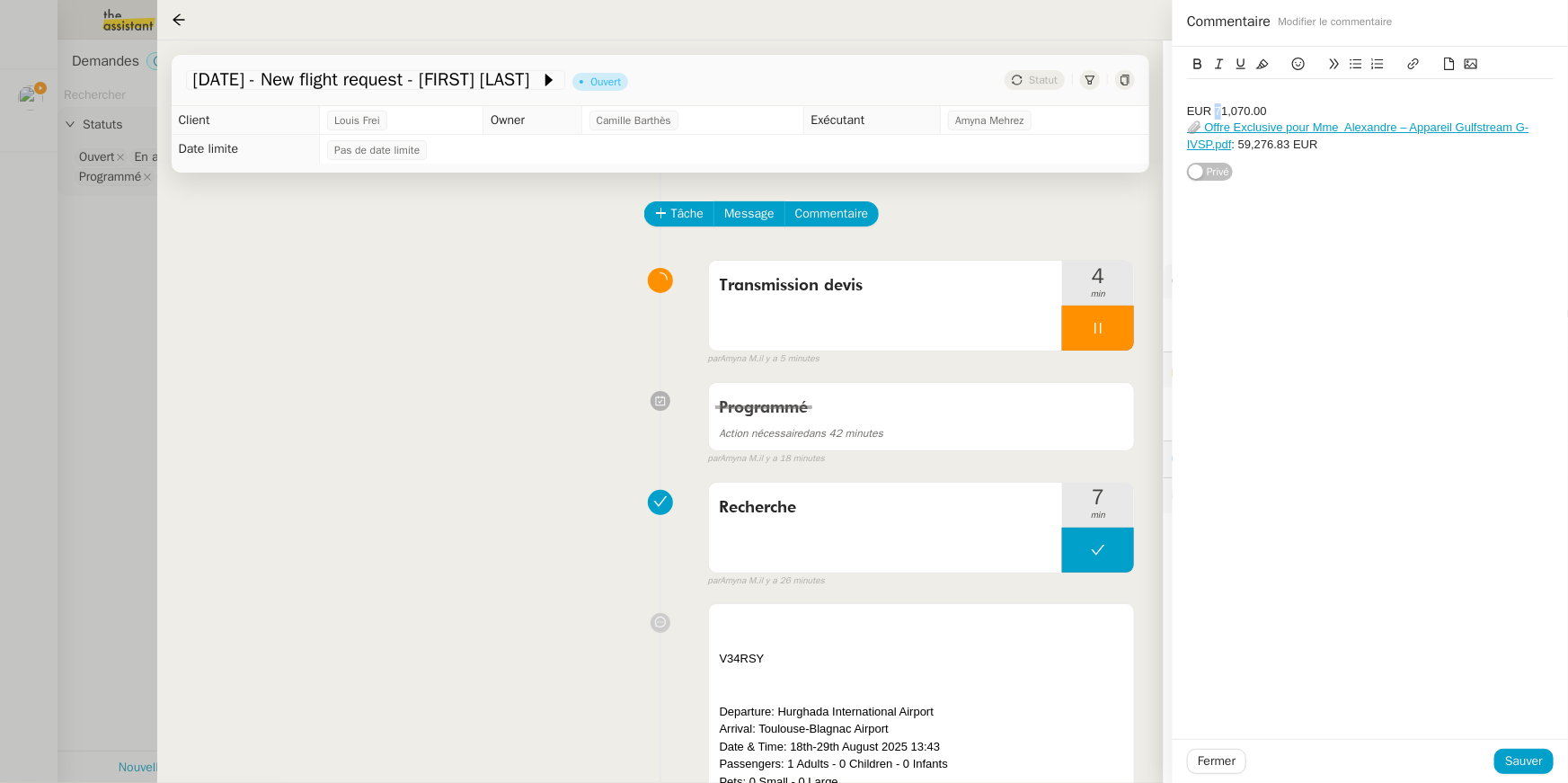 drag, startPoint x: 1218, startPoint y: 111, endPoint x: 1182, endPoint y: 107, distance: 36.221541 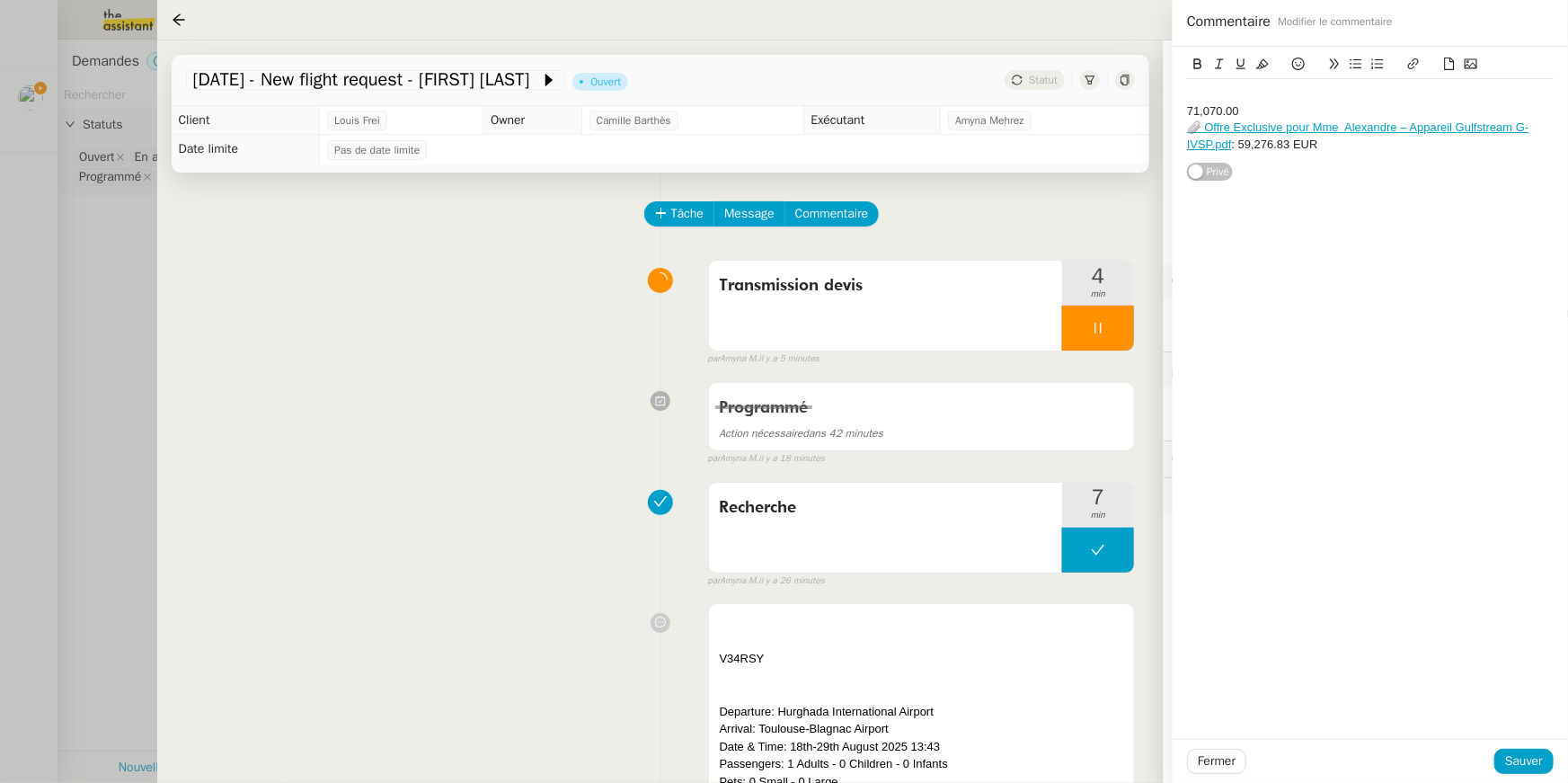 click on "71,070.00" 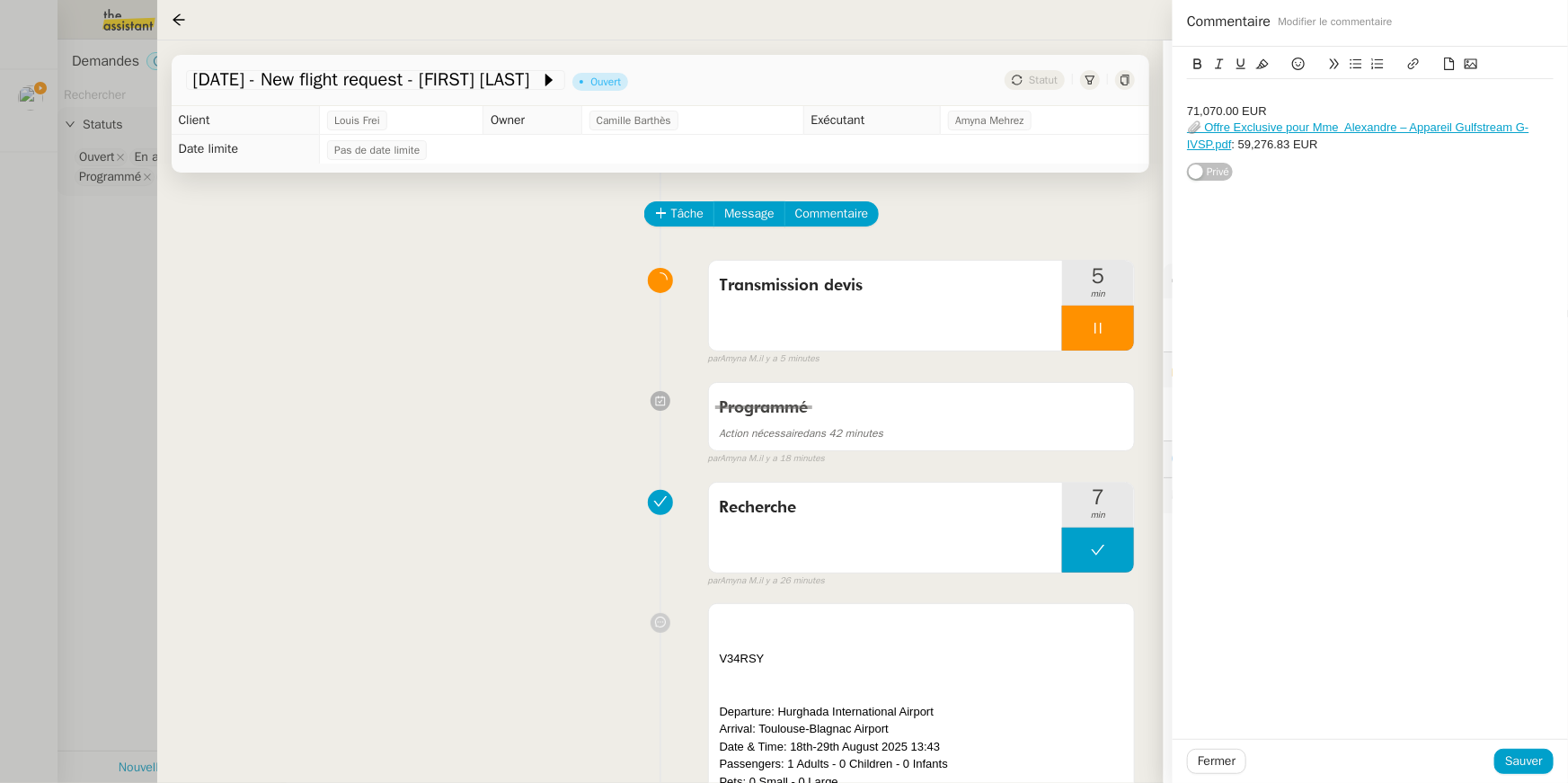 click on "71,070.00 EUR" 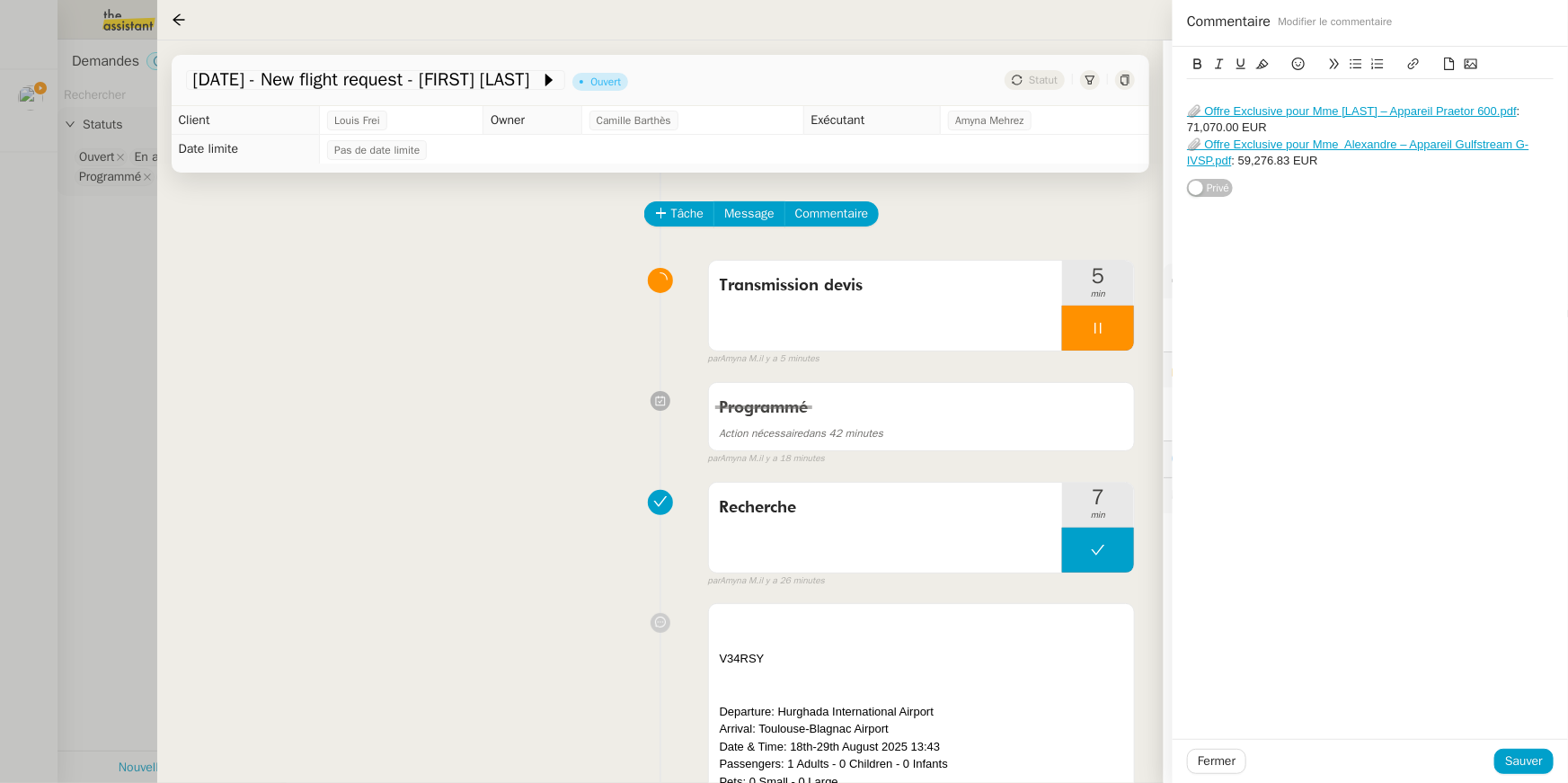 click on "📎 Offre Exclusive pour Mme  Alexandre – Appareil Gulfstream G-IVSP.pdf  : 59,276.83 EUR" 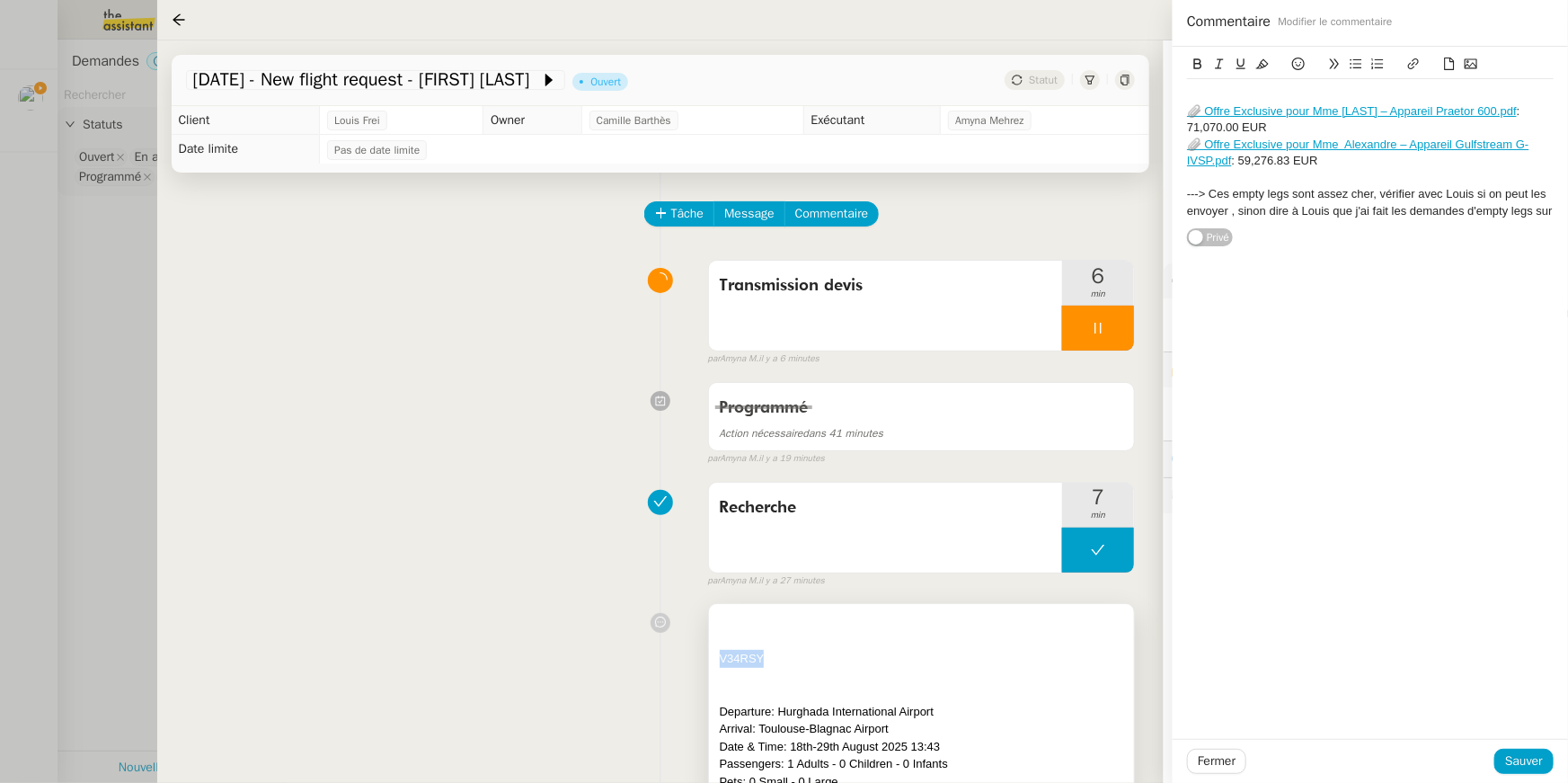 drag, startPoint x: 802, startPoint y: 657, endPoint x: 711, endPoint y: 657, distance: 91 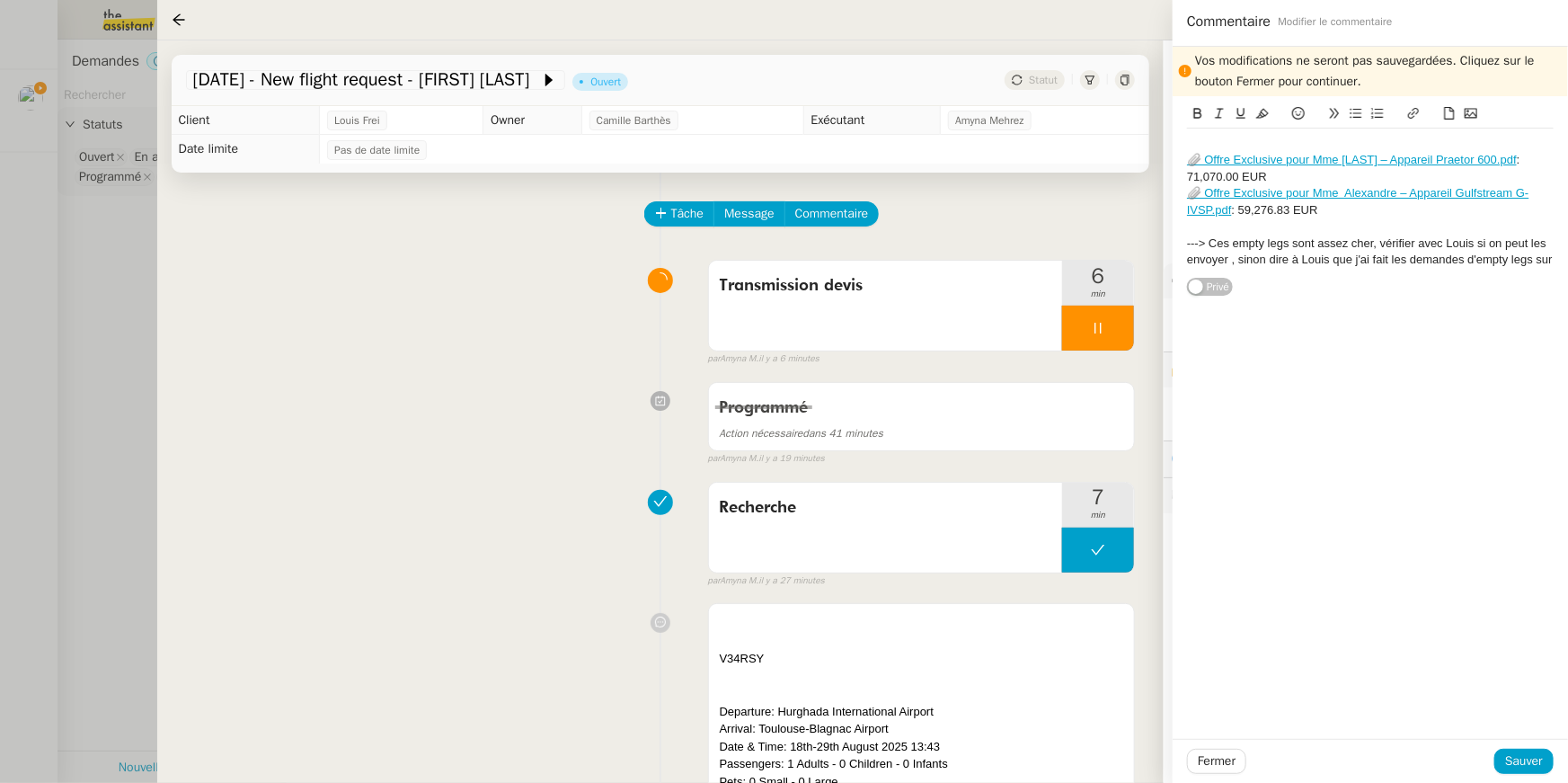 click on "📎 Offre Exclusive pour Mme  Alexandre – Appareil Praetor 600.pdf  : 71,070.00 EUR 📎 Offre Exclusive pour Mme  Alexandre – Appareil Gulfstream G-IVSP.pdf  : 59,276.83 EUR  ---> Ces empty legs sont assez cher, vérifier avec Louis si on peut les envoyer , sinon dire à Louis que j'ai fait les demandes d'empty legs sur" 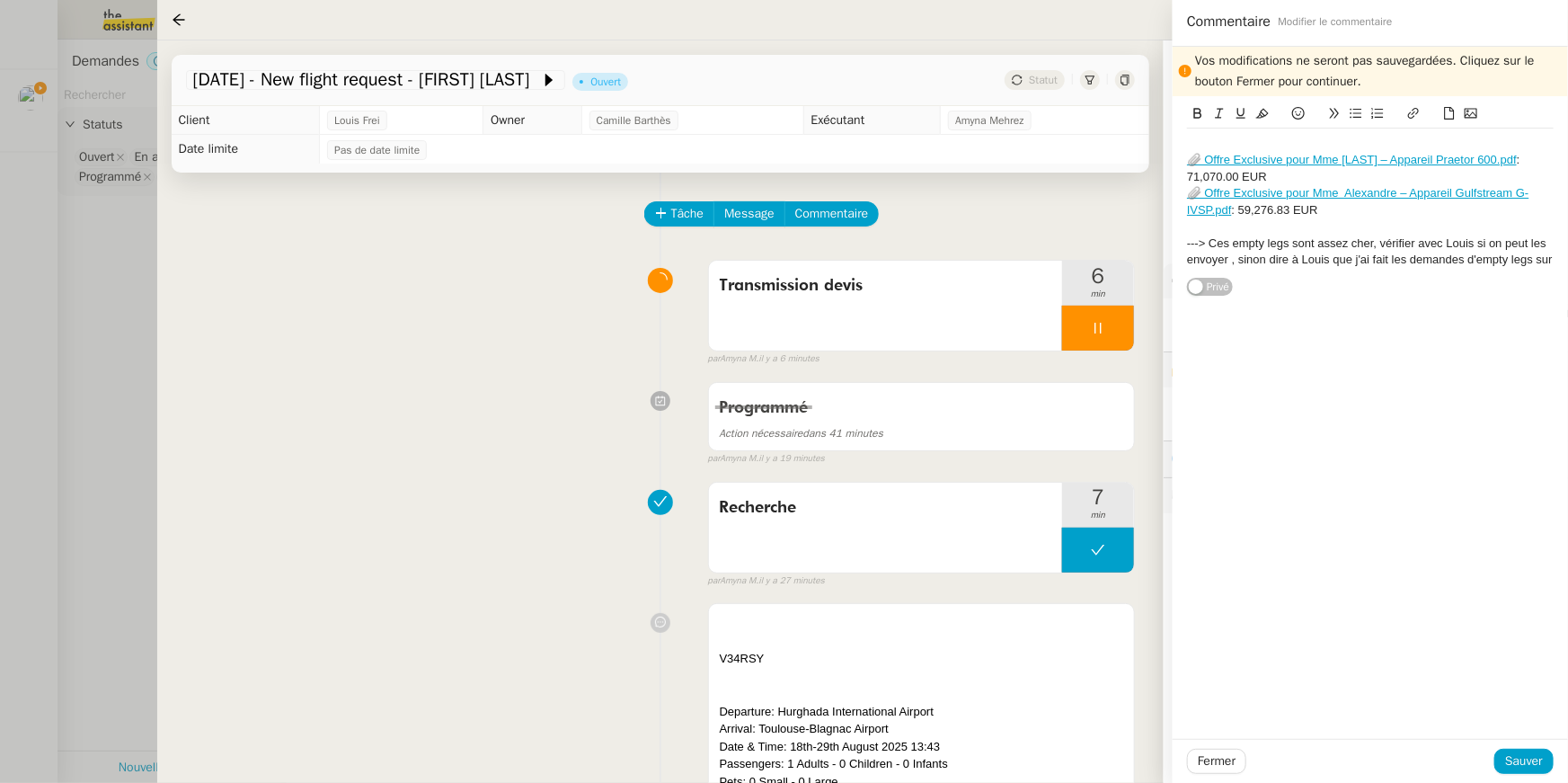 click on "---> Ces empty legs sont assez cher, vérifier avec Louis si on peut les envoyer , sinon dire à Louis que j'ai fait les demandes d'empty legs sur" 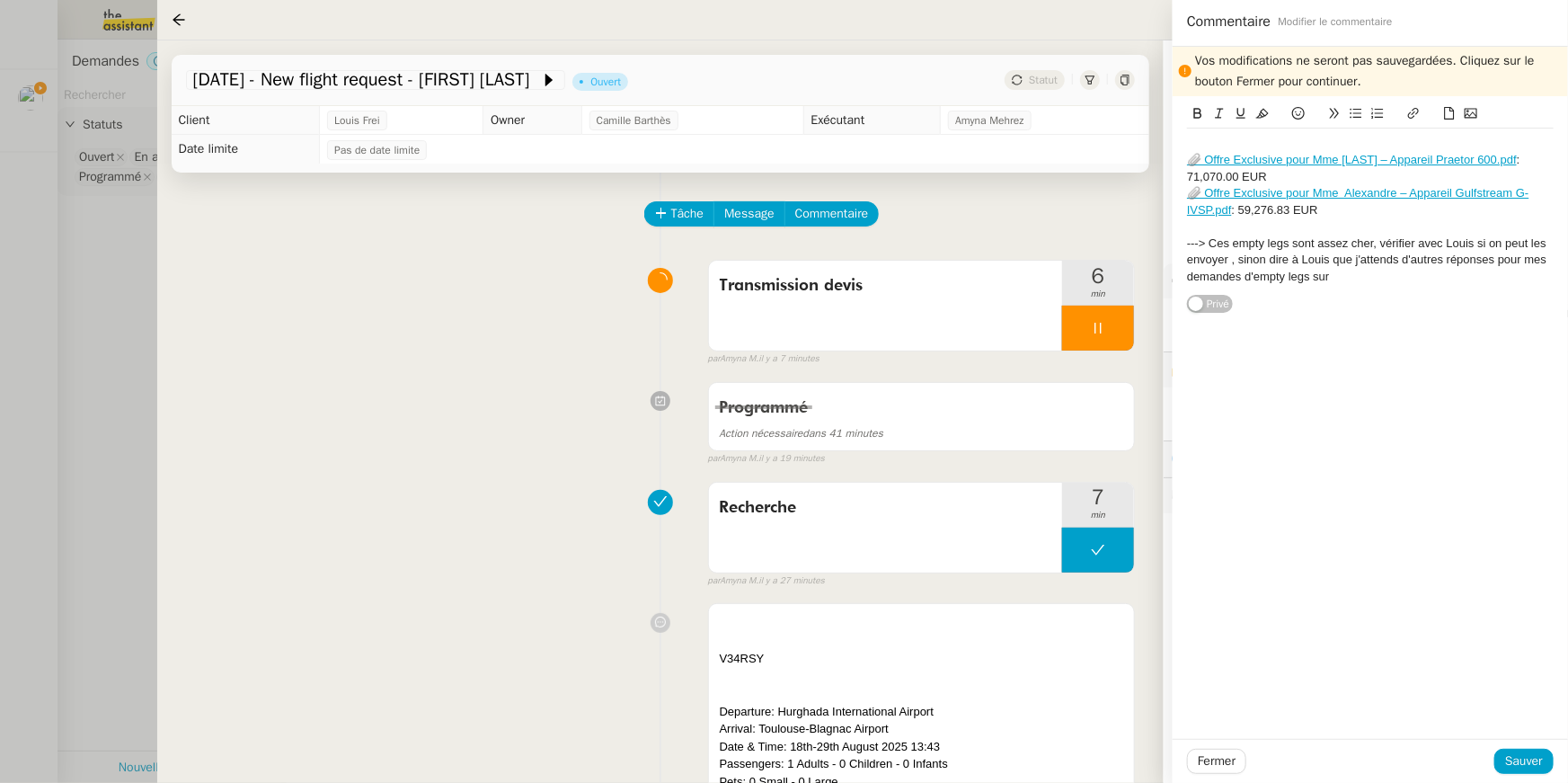 scroll, scrollTop: 0, scrollLeft: 0, axis: both 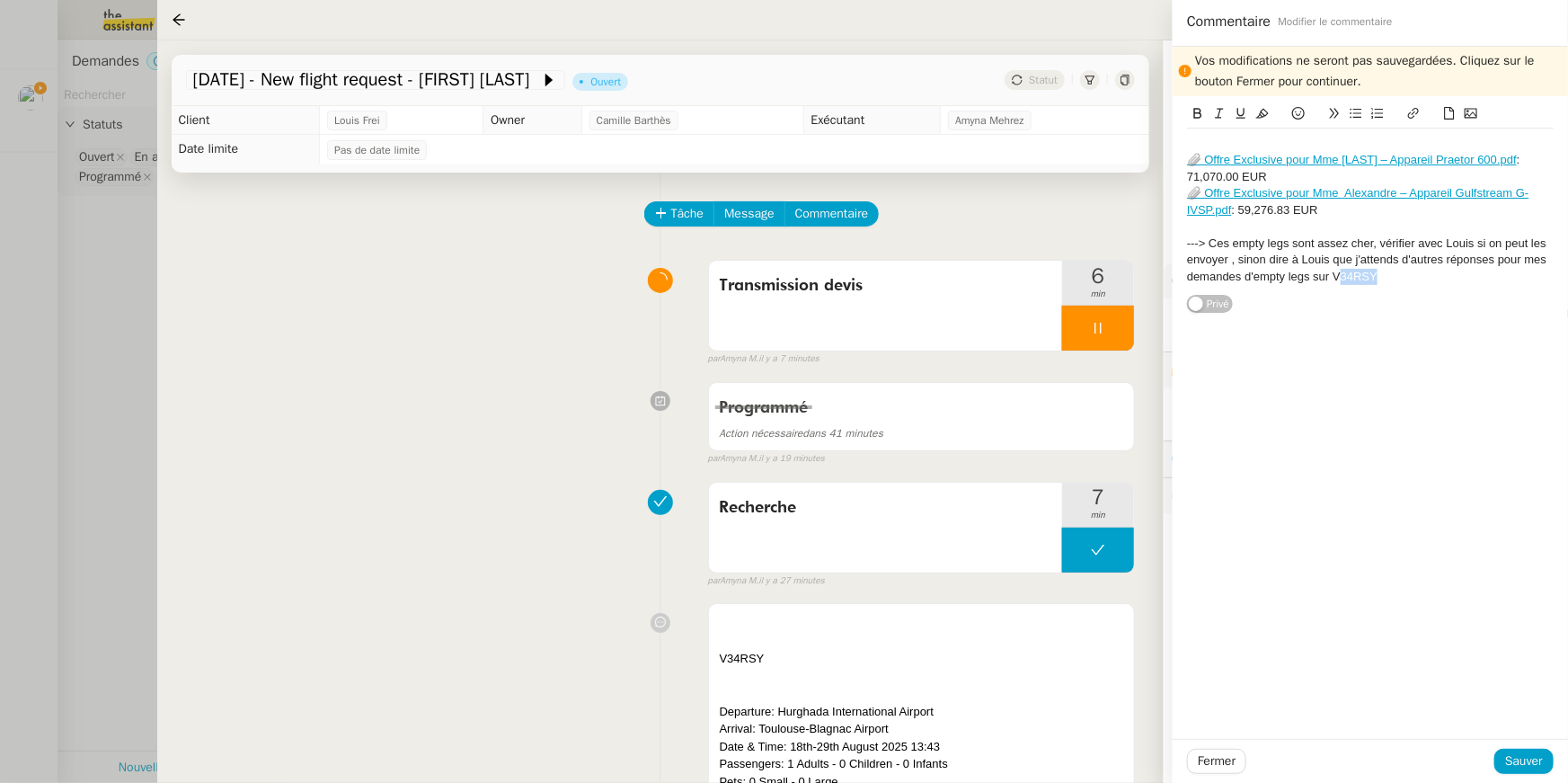 drag, startPoint x: 1383, startPoint y: 279, endPoint x: 1337, endPoint y: 279, distance: 46 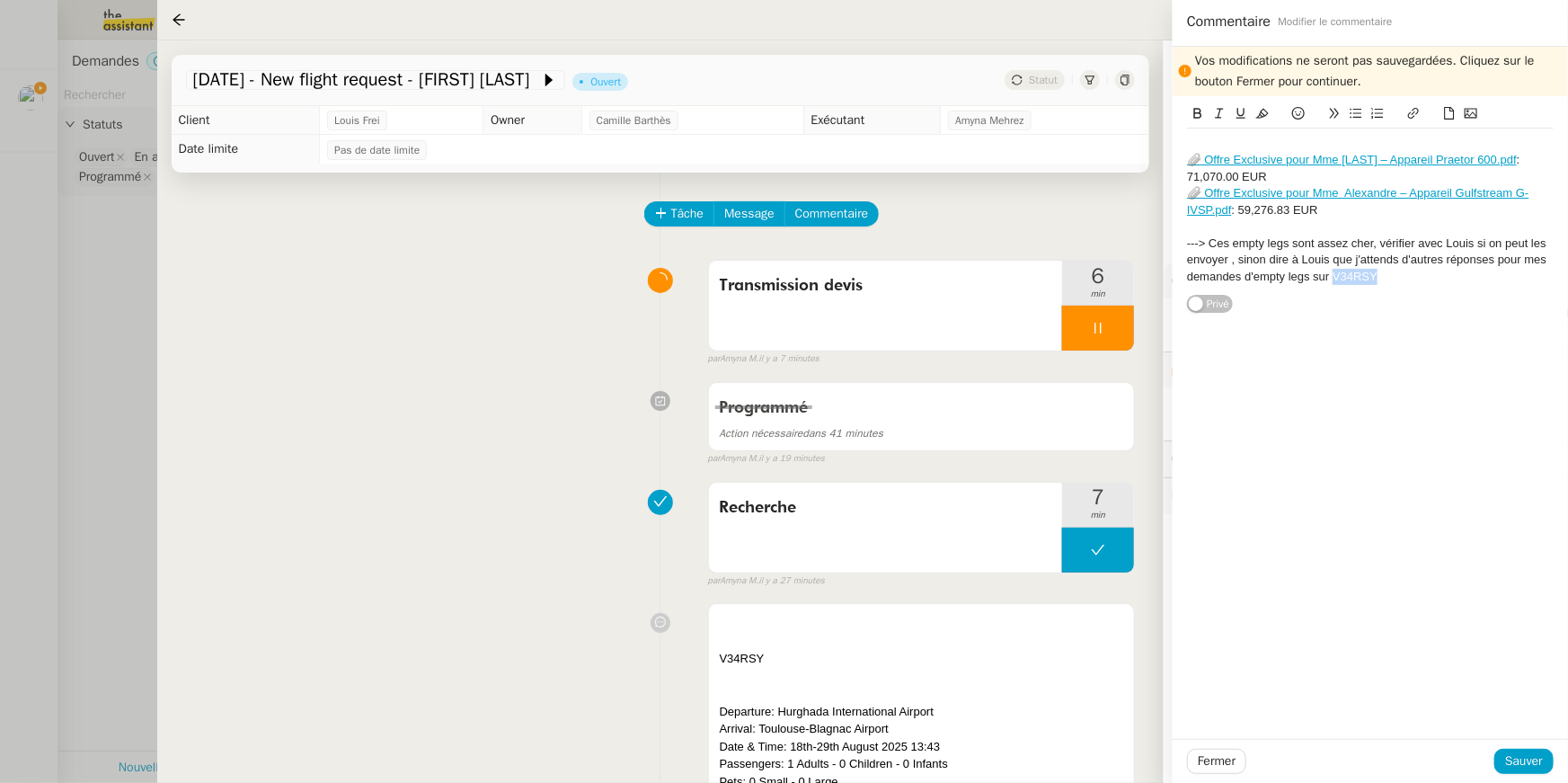 drag, startPoint x: 1333, startPoint y: 279, endPoint x: 1383, endPoint y: 282, distance: 50.089919 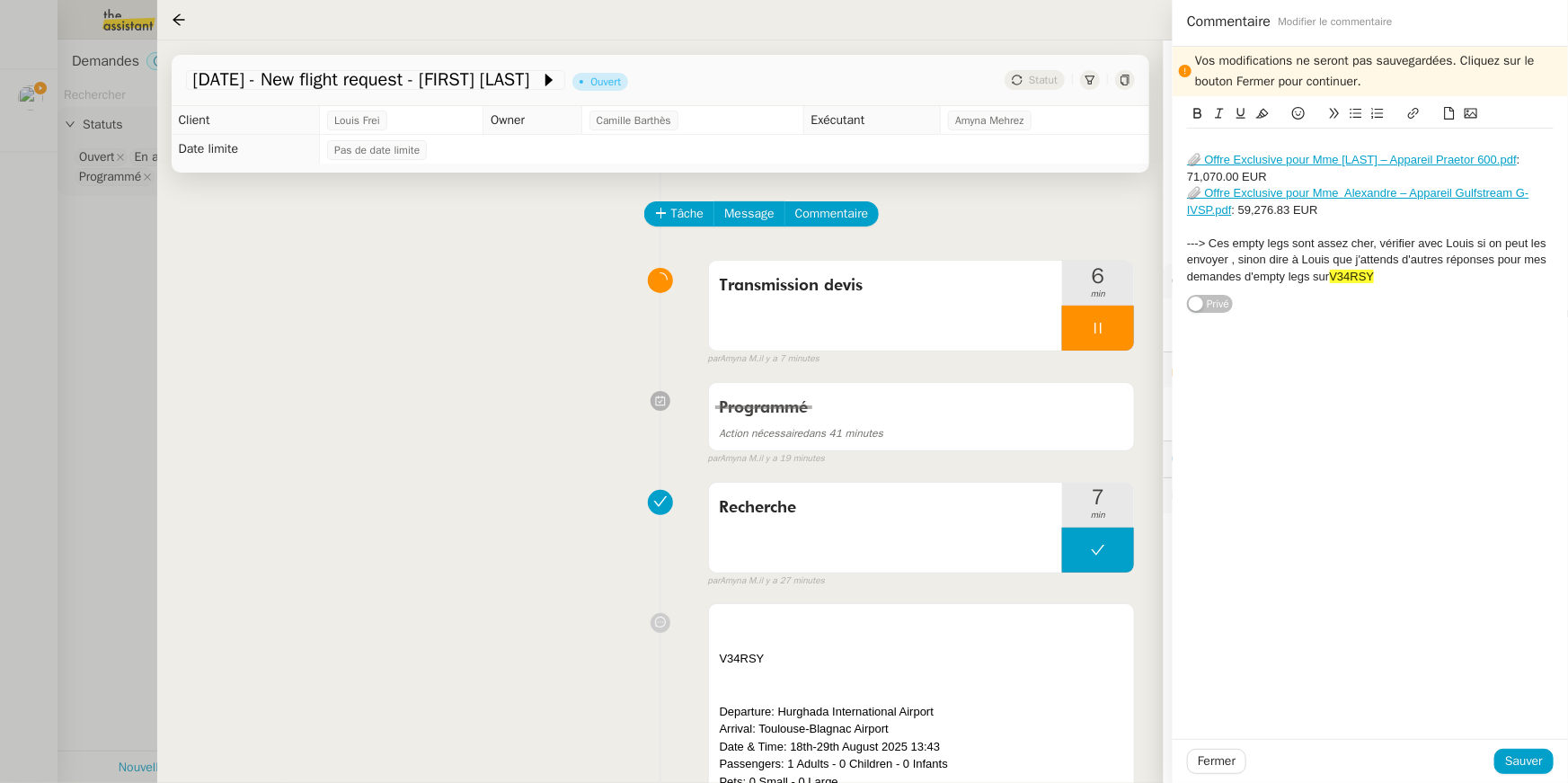 click on "📎 Offre Exclusive pour Mme  Alexandre – Appareil Praetor 600.pdf  : 71,070.00 EUR 📎 Offre Exclusive pour Mme  Alexandre – Appareil Gulfstream G-IVSP.pdf  : 59,276.83 EUR  ---> Ces empty legs sont assez cher, vérifier avec Louis si on peut les envoyer , sinon dire à Louis que j'attends d'autres réponses pour mes demandes d'empty legs sur  V34RSY" 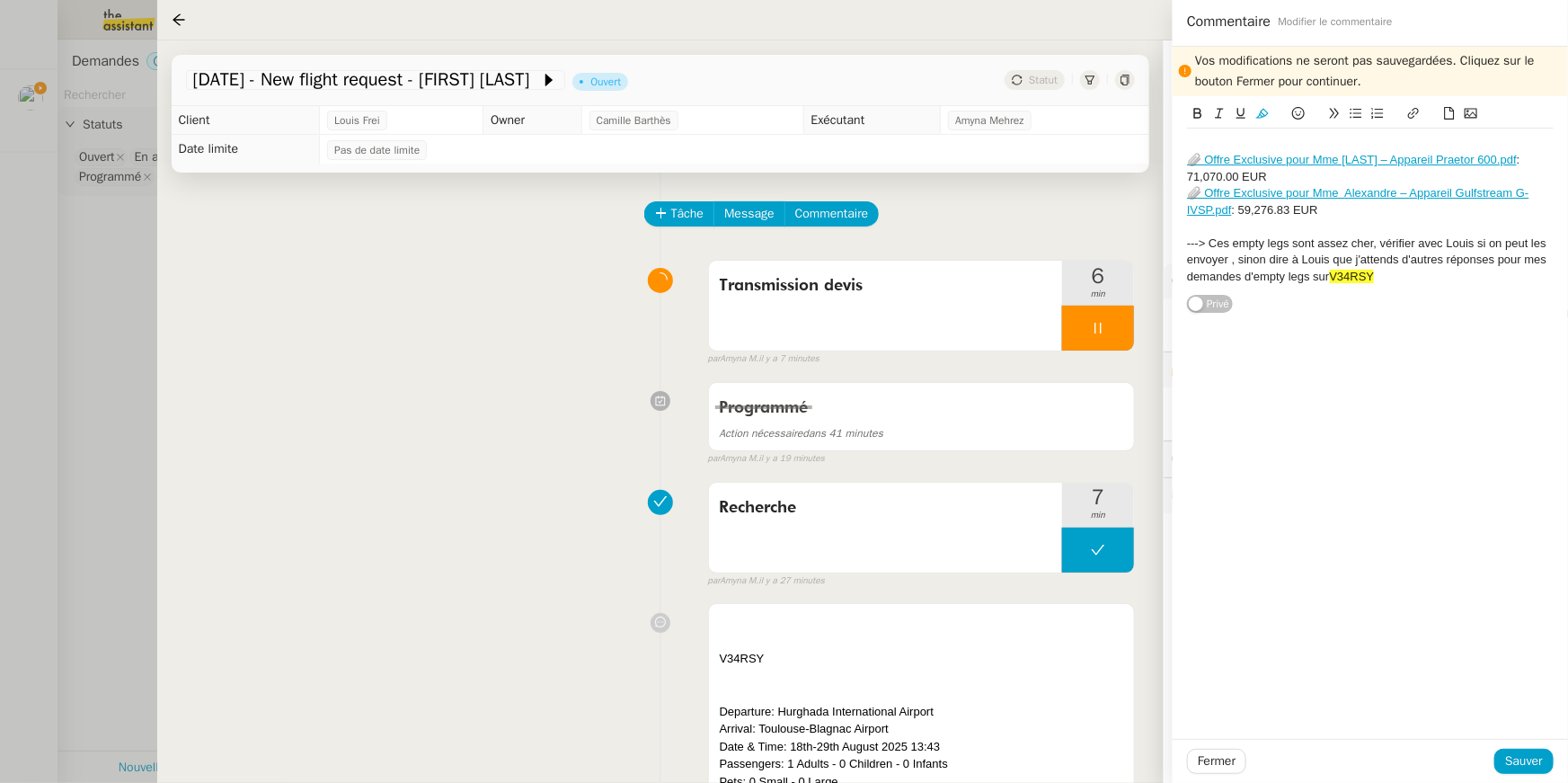 click on "---> Ces empty legs sont assez cher, vérifier avec Louis si on peut les envoyer , sinon dire à Louis que j'attends d'autres réponses pour mes demandes d'empty legs sur  V34RSY" 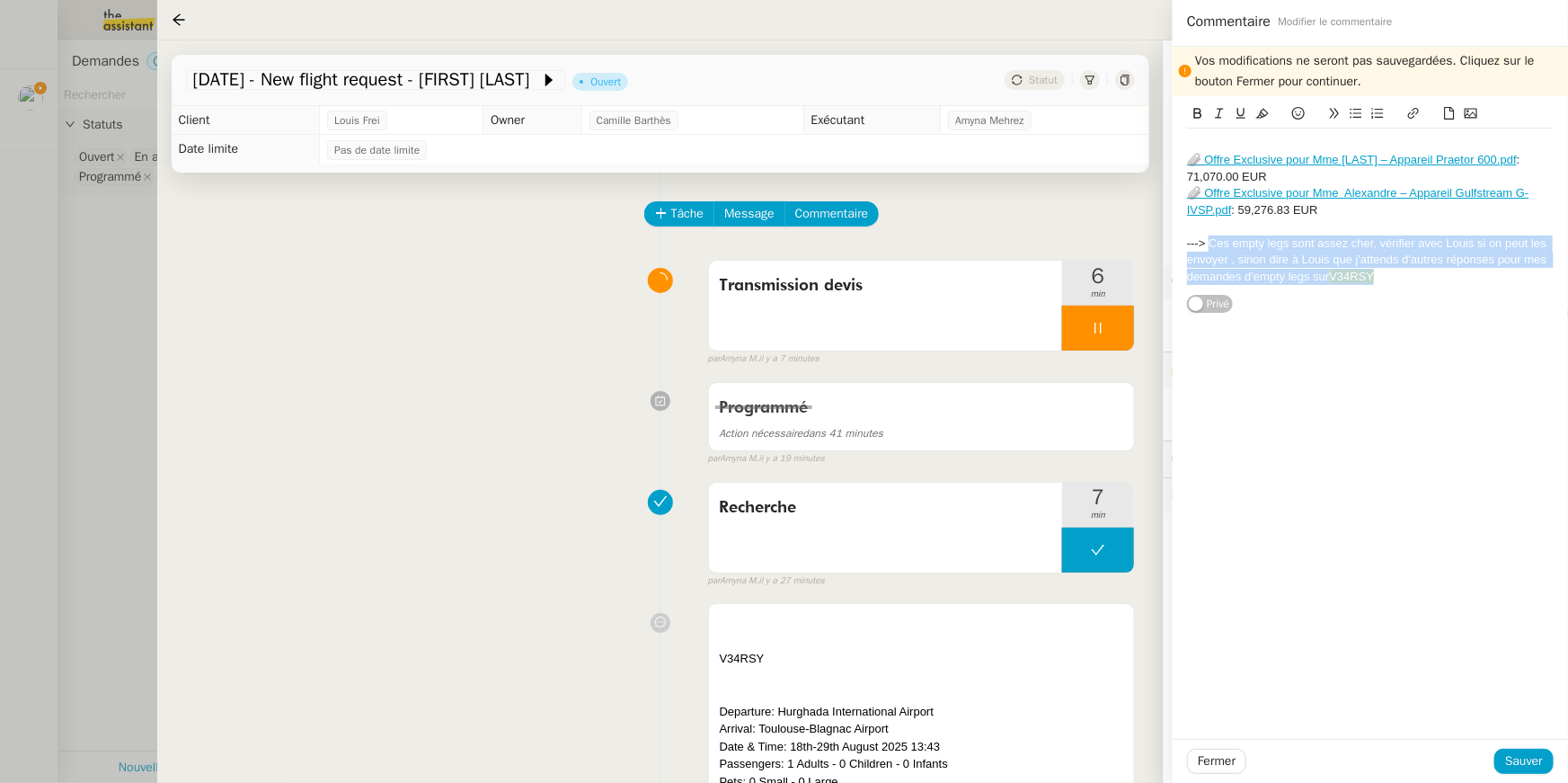 drag, startPoint x: 1389, startPoint y: 276, endPoint x: 1212, endPoint y: 241, distance: 180.4273 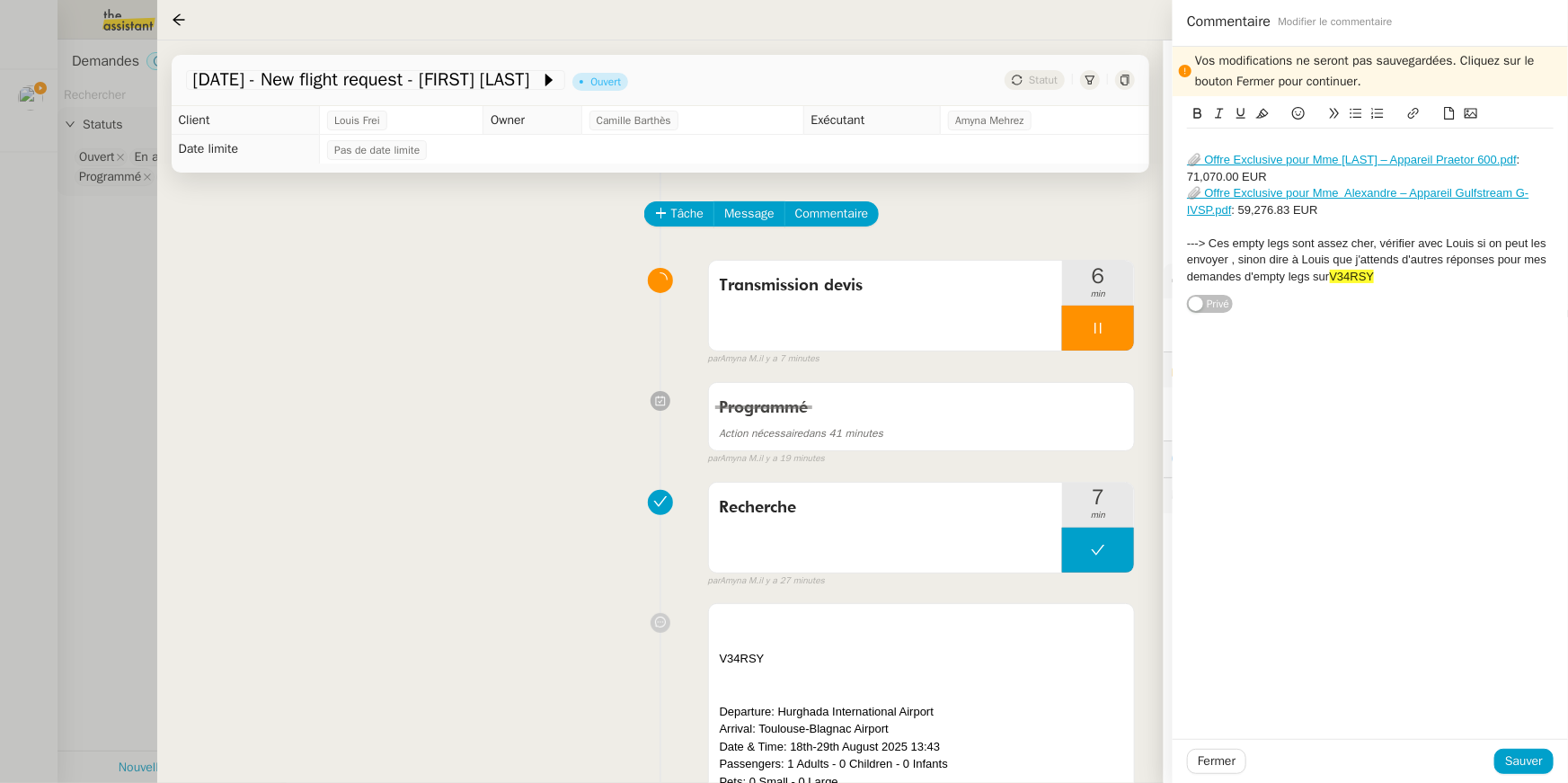 click on "---> Ces empty legs sont assez cher, vérifier avec Louis si on peut les envoyer , sinon dire à Louis que j'attends d'autres réponses pour mes demandes d'empty legs sur  V34RSY" 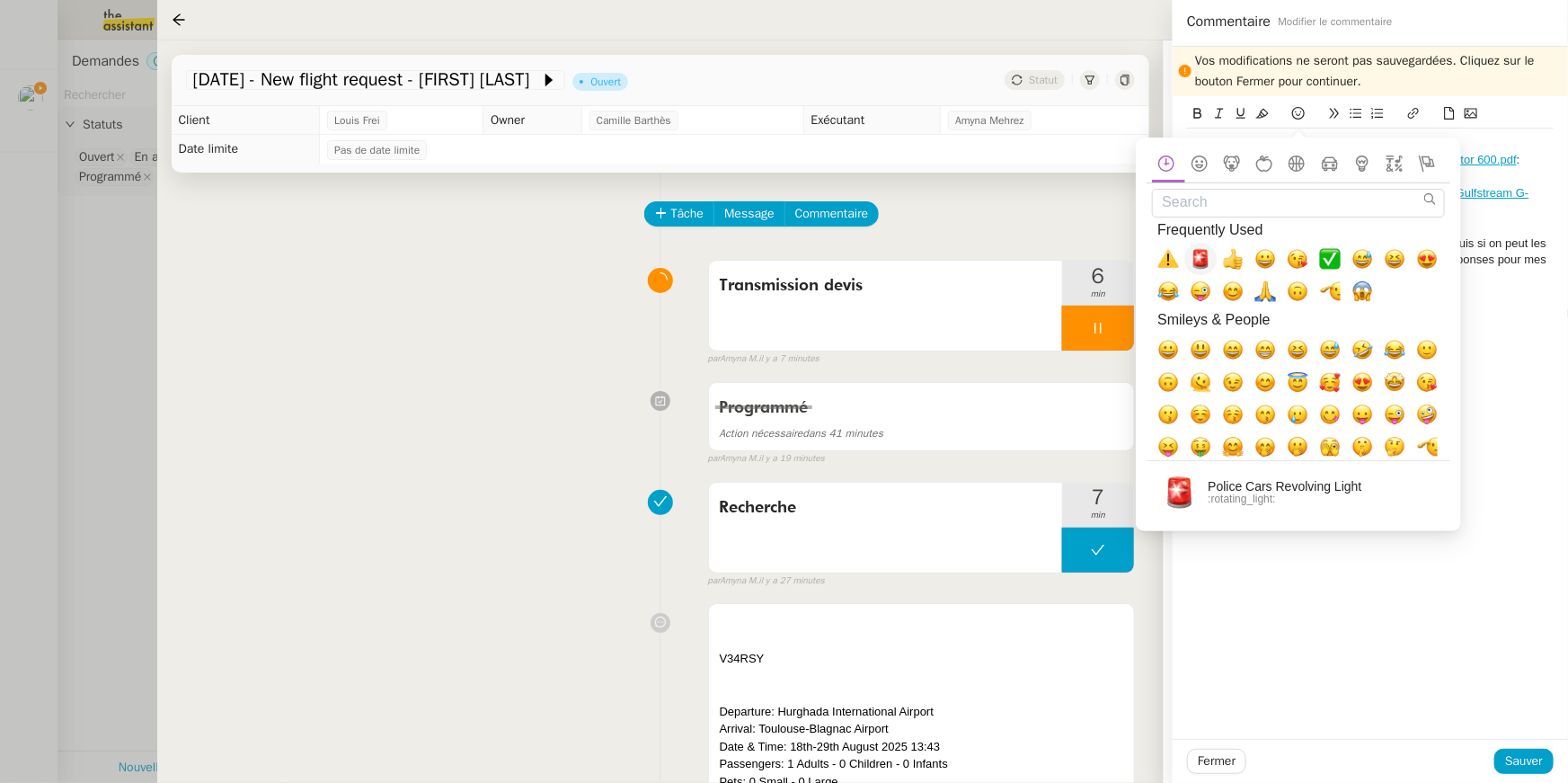 click at bounding box center [1200, 259] 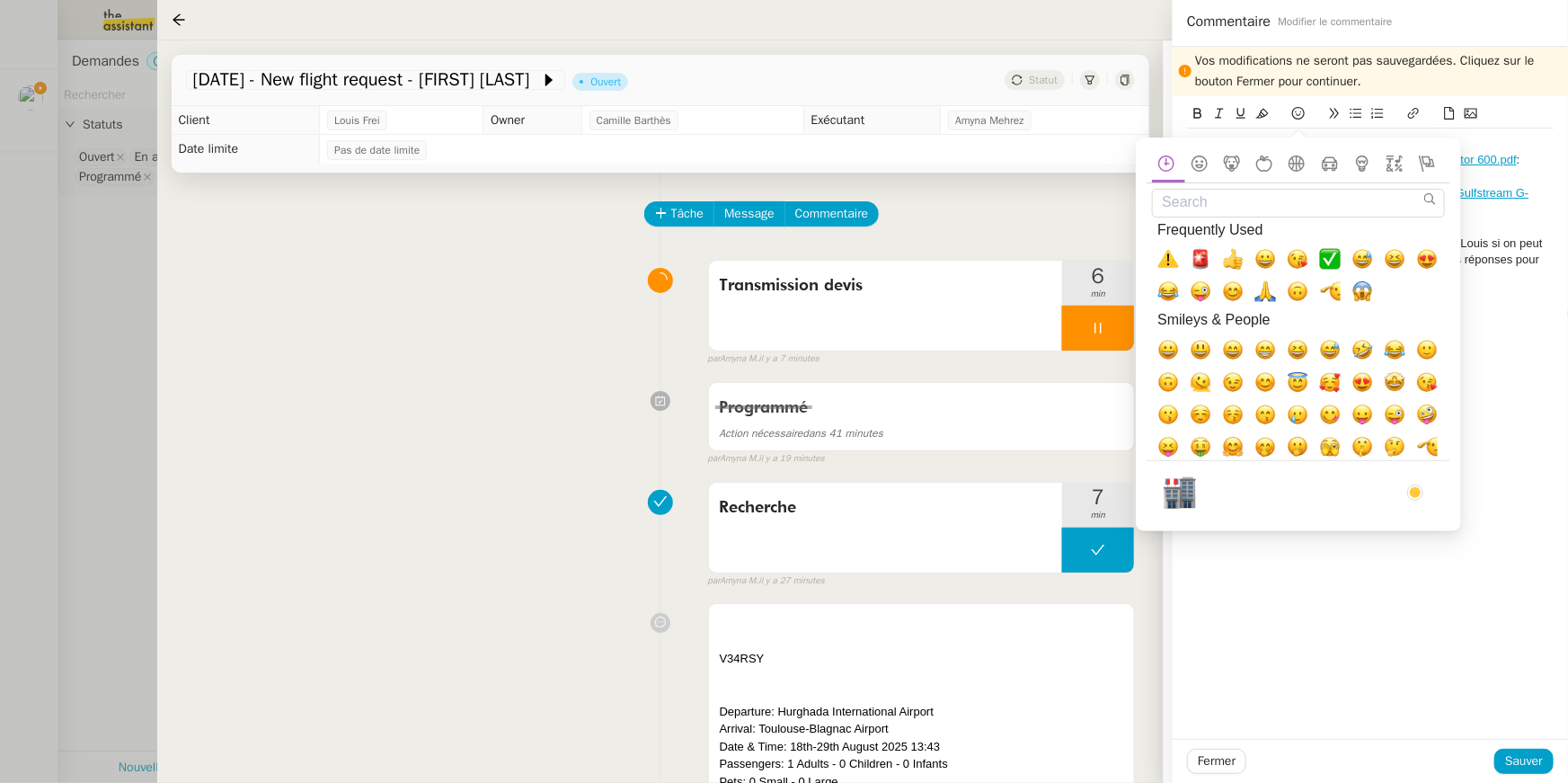 click on "Offre Exclusive pour Mme  Alexandre – Appareil Gulfstream G-IVSP.pdf   Offre Exclusive pour Mme  Alexandre – Appareil Praetor 600.pdf          📎 Offre Exclusive pour Mme  Alexandre – Appareil Praetor 600.pdf  : 71,070.00 EUR 📎 Offre Exclusive pour Mme  Alexandre – Appareil Gulfstream G-IVSP.pdf  : 59,276.83 EUR  🚨---> Ces empty legs sont assez cher, vérifier avec Louis si on peut les envoyer , sinon dire à Louis que j'attends d'autres réponses pour mes demandes d'empty legs sur  V34RSY Privé" 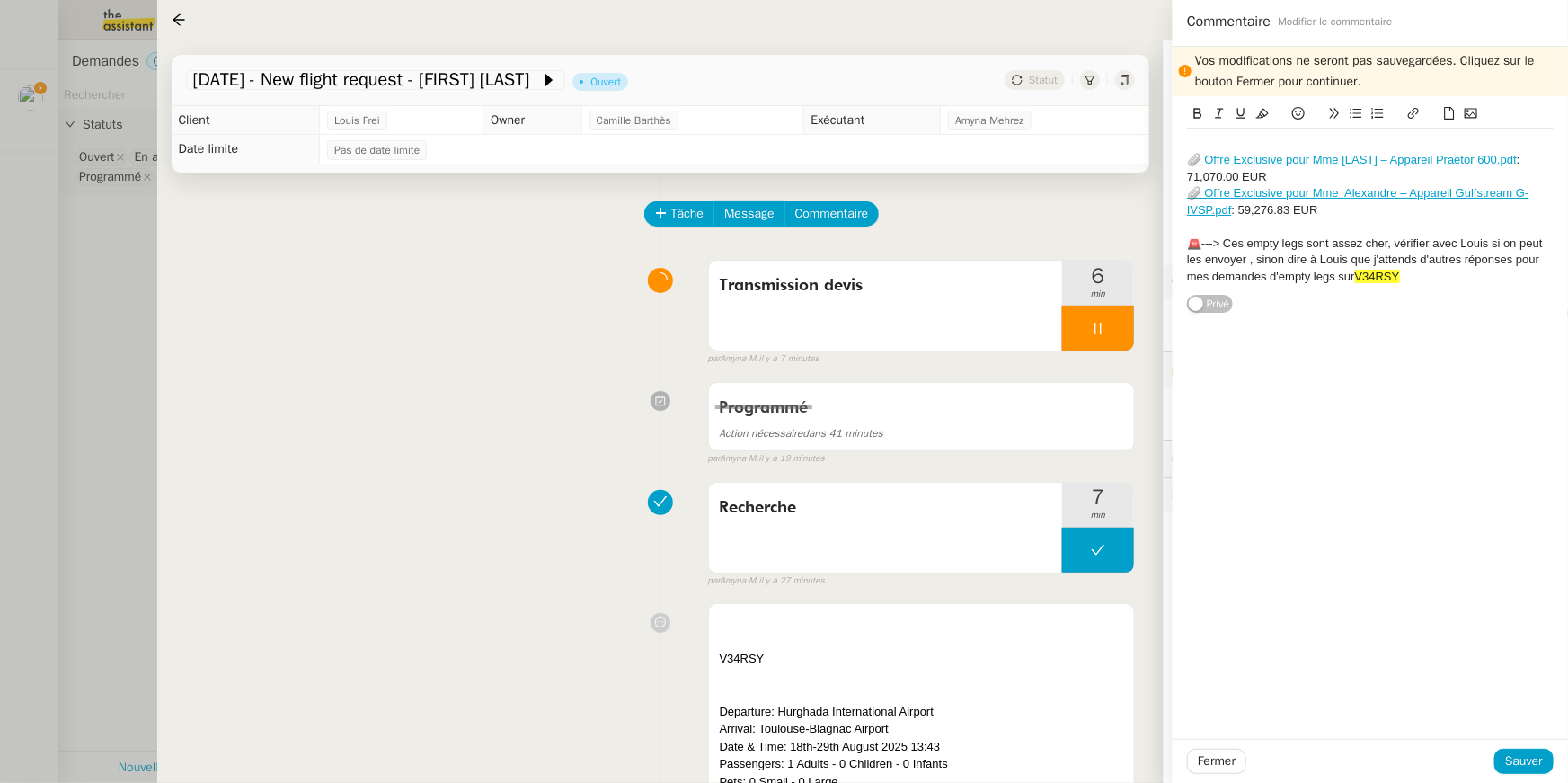 drag, startPoint x: 1195, startPoint y: 246, endPoint x: 1176, endPoint y: 246, distance: 19 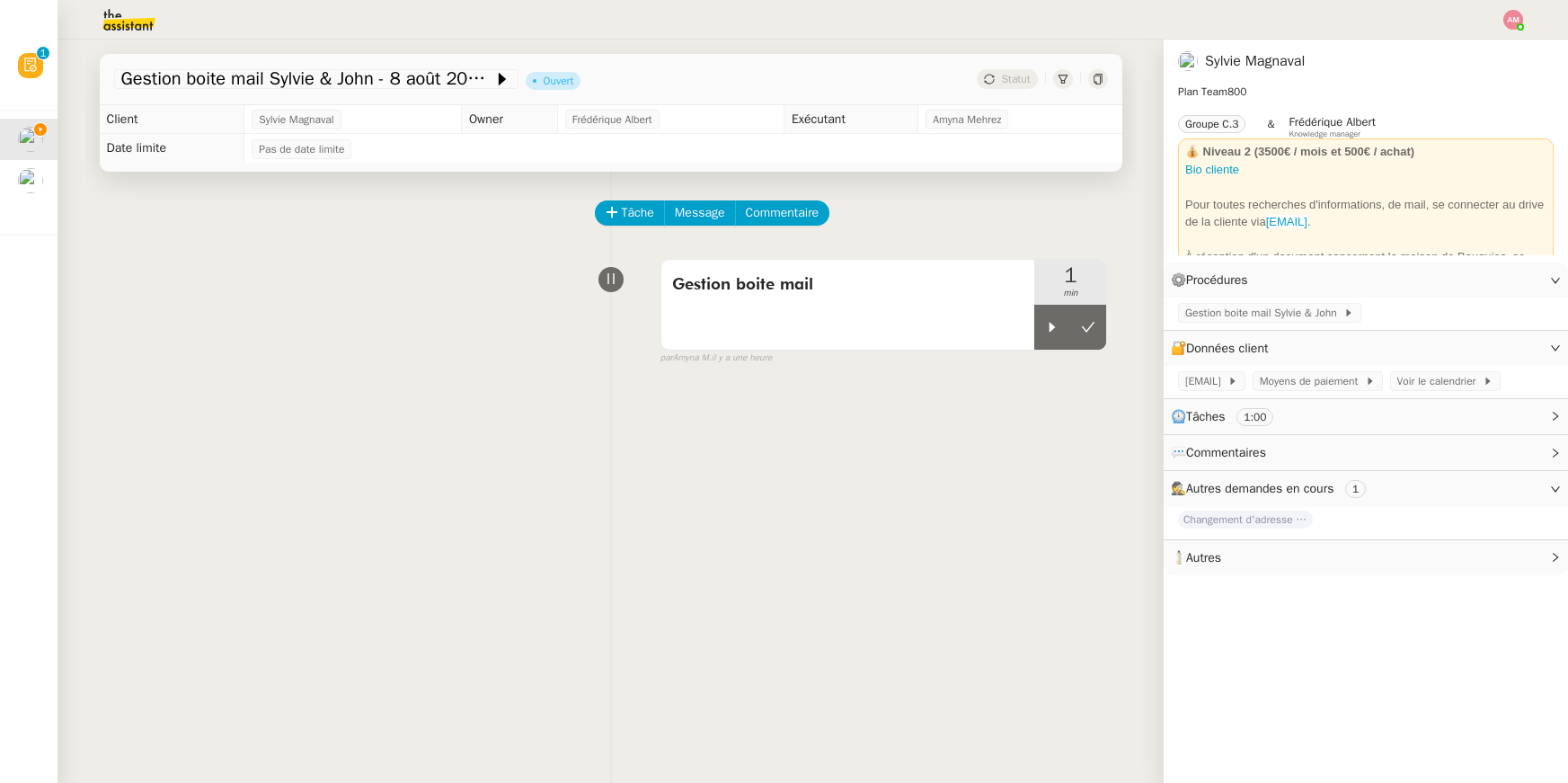 scroll, scrollTop: 0, scrollLeft: 0, axis: both 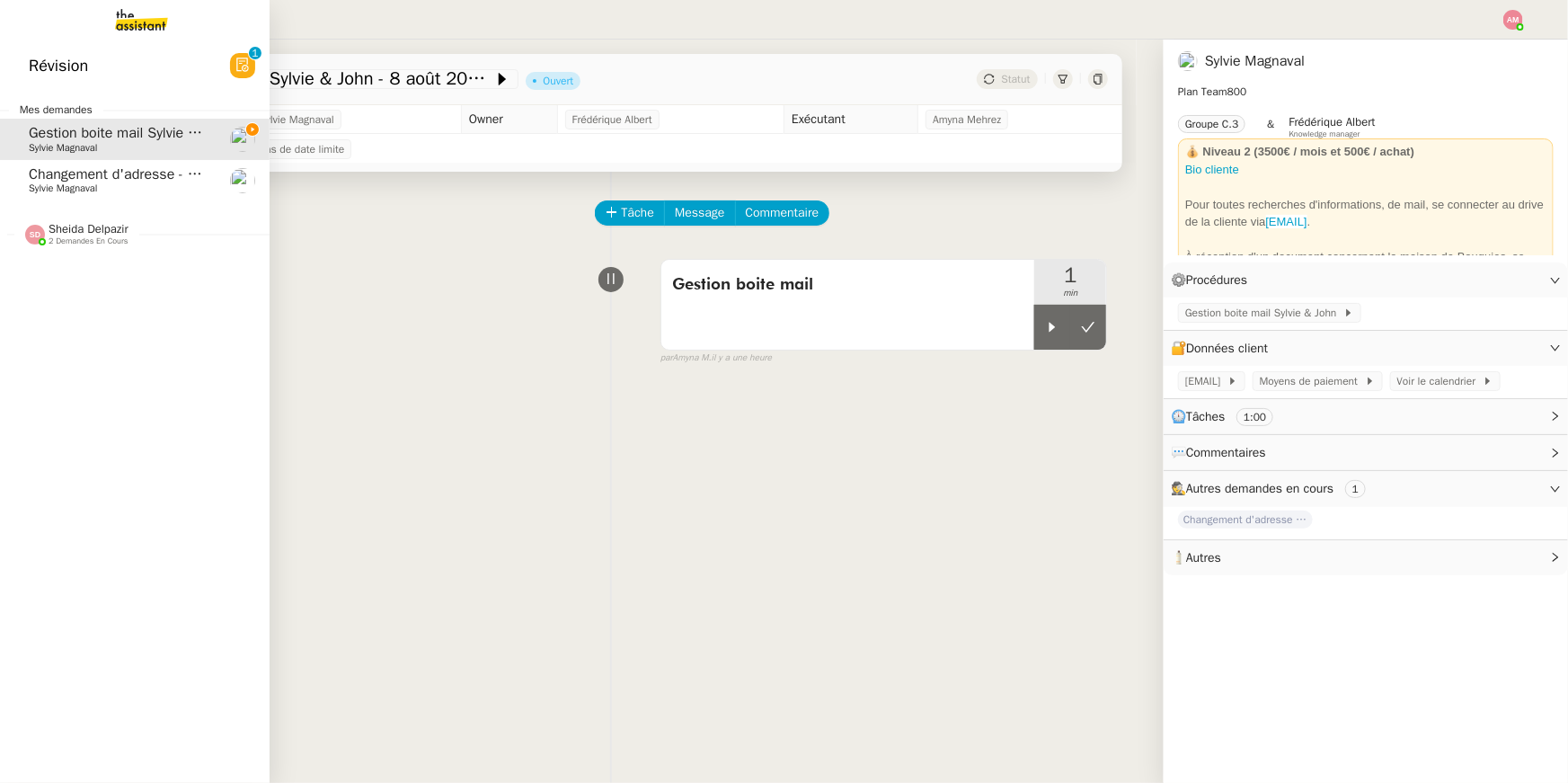 click on "Changement d'adresse - SOGECAP" 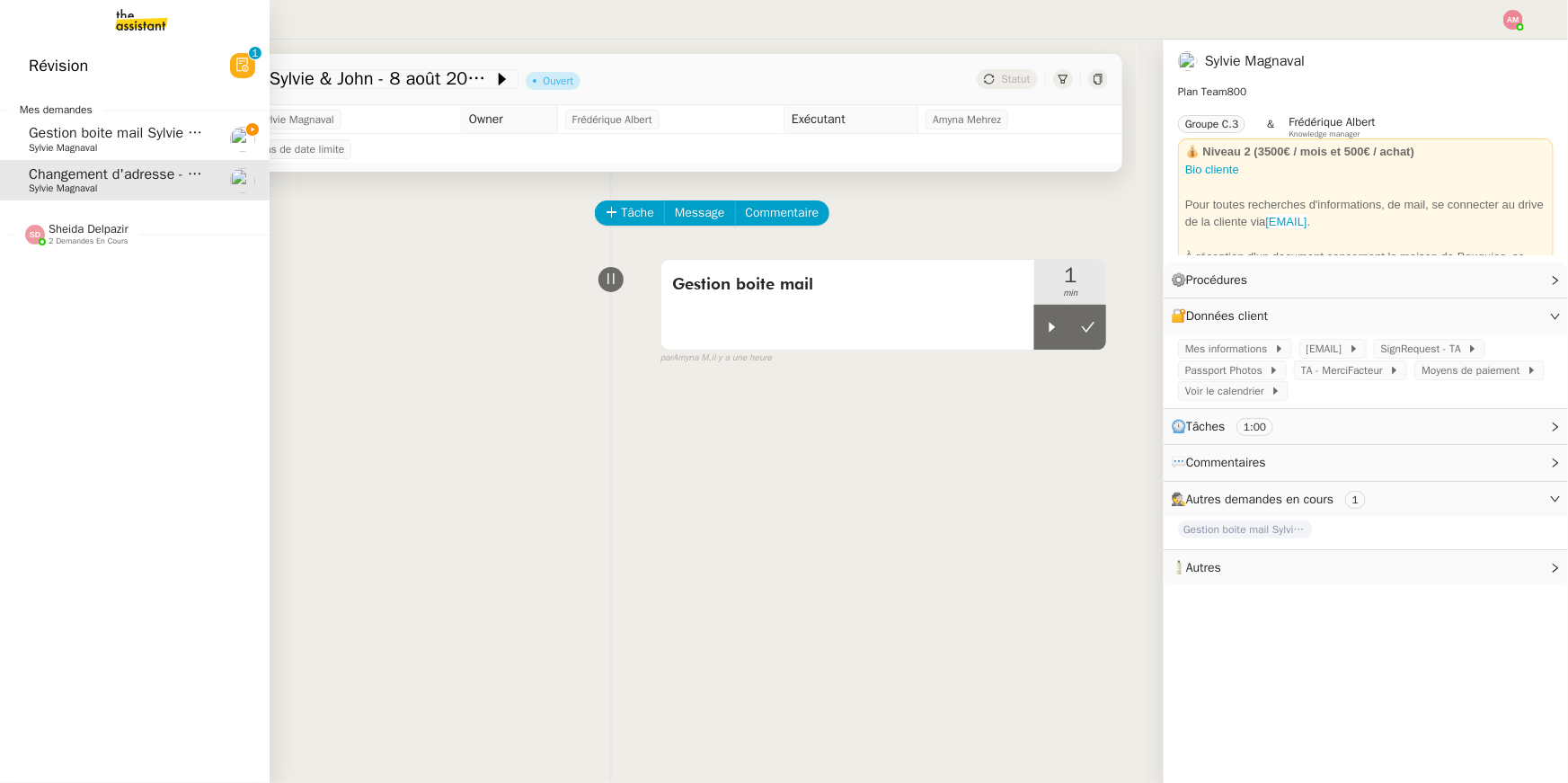 click on "Gestion boite mail Sylvie & John - 8 août 2025" 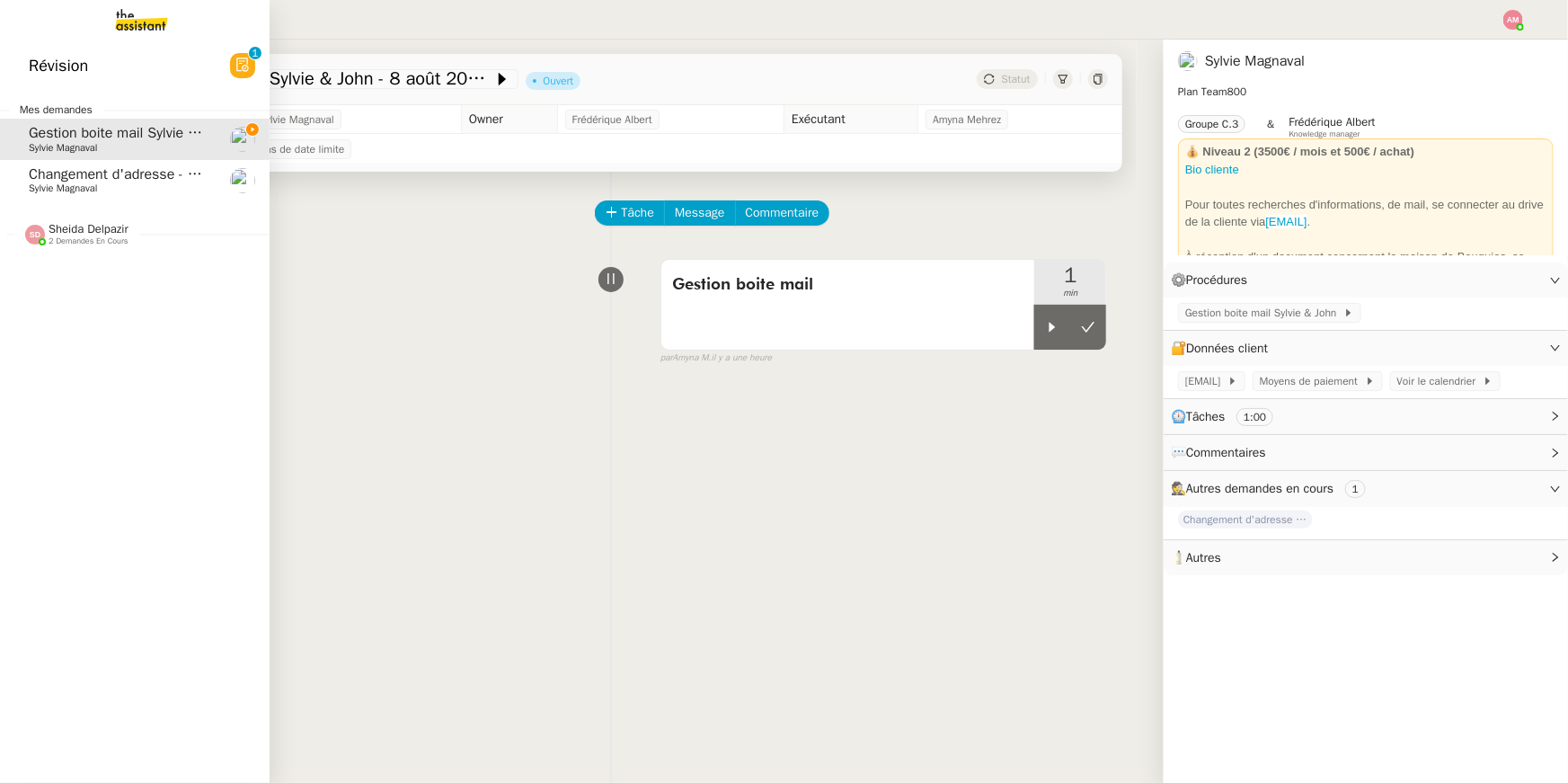 click on "Changement d'adresse - SOGECAP" 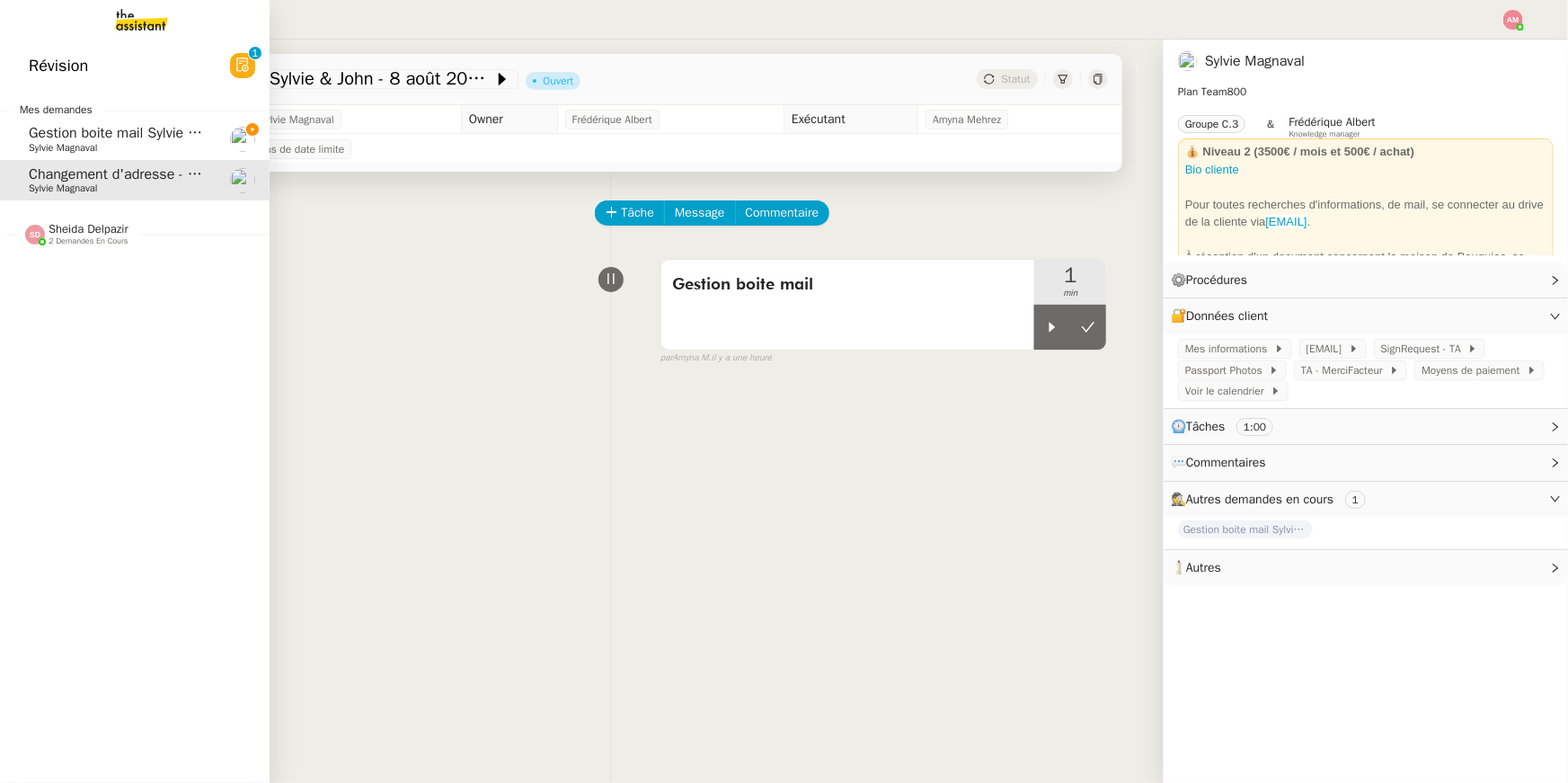 click on "Sylvie Magnaval" 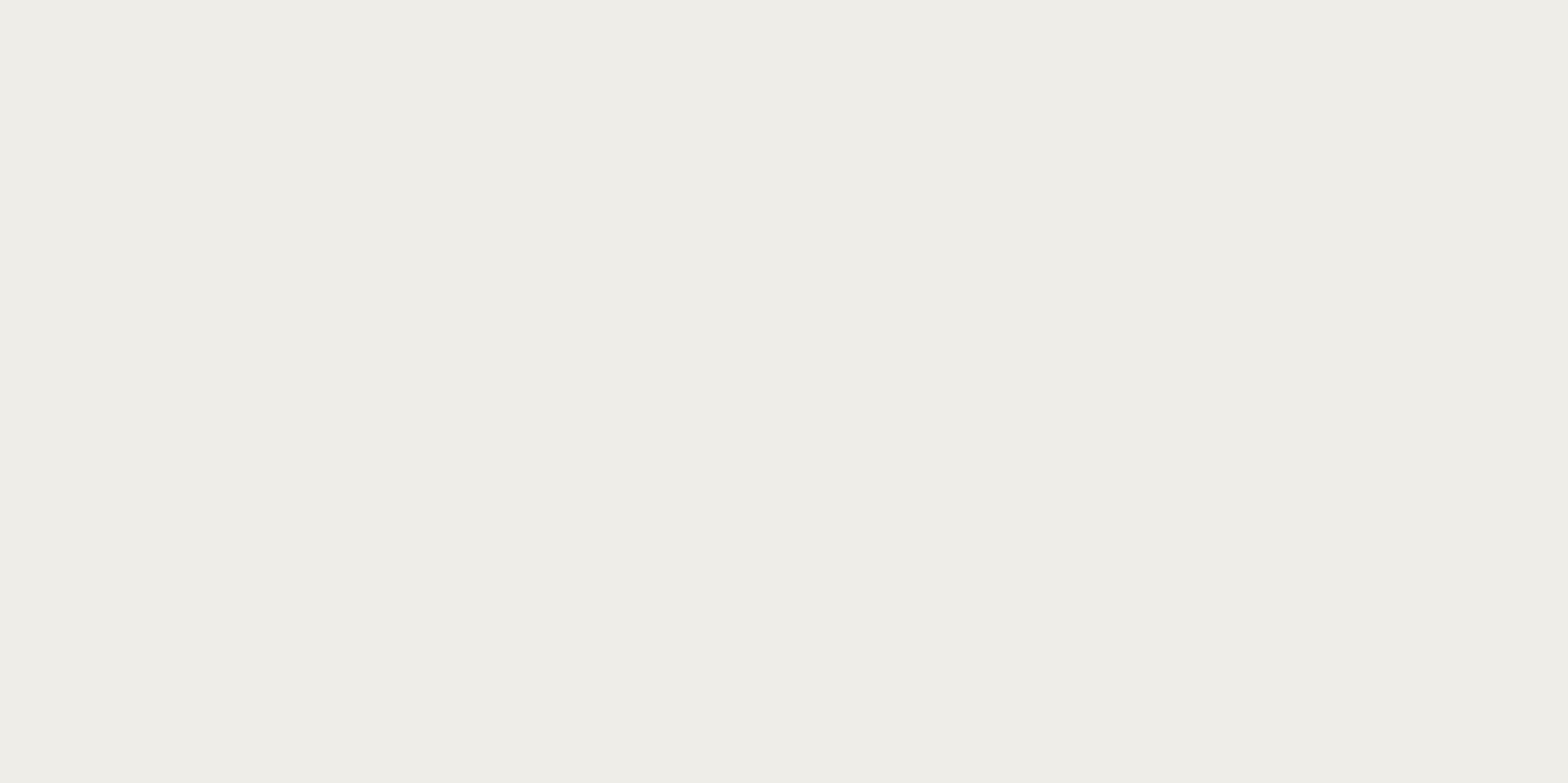 scroll, scrollTop: 0, scrollLeft: 0, axis: both 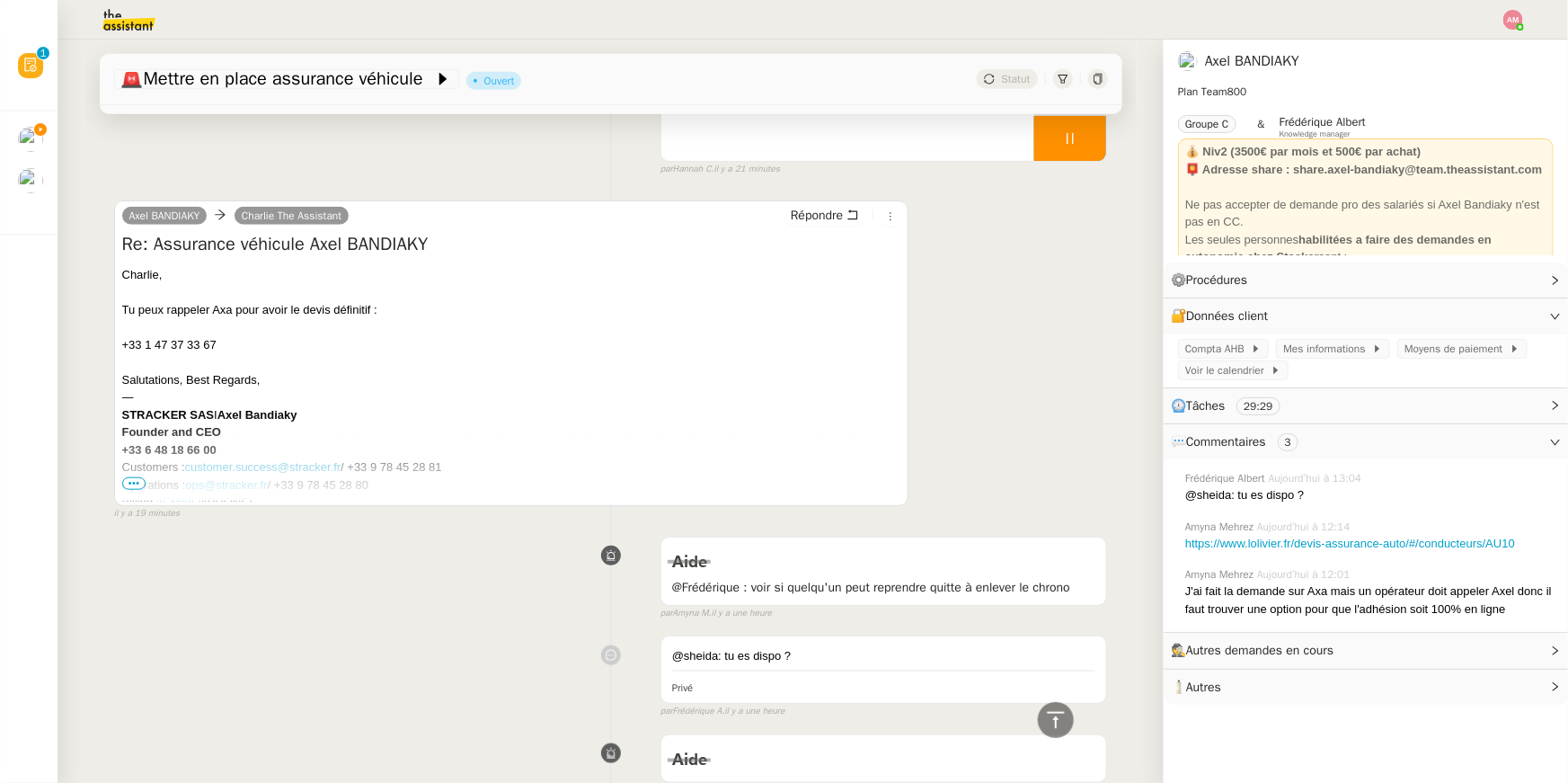 click on "•••" at bounding box center (134, 484) 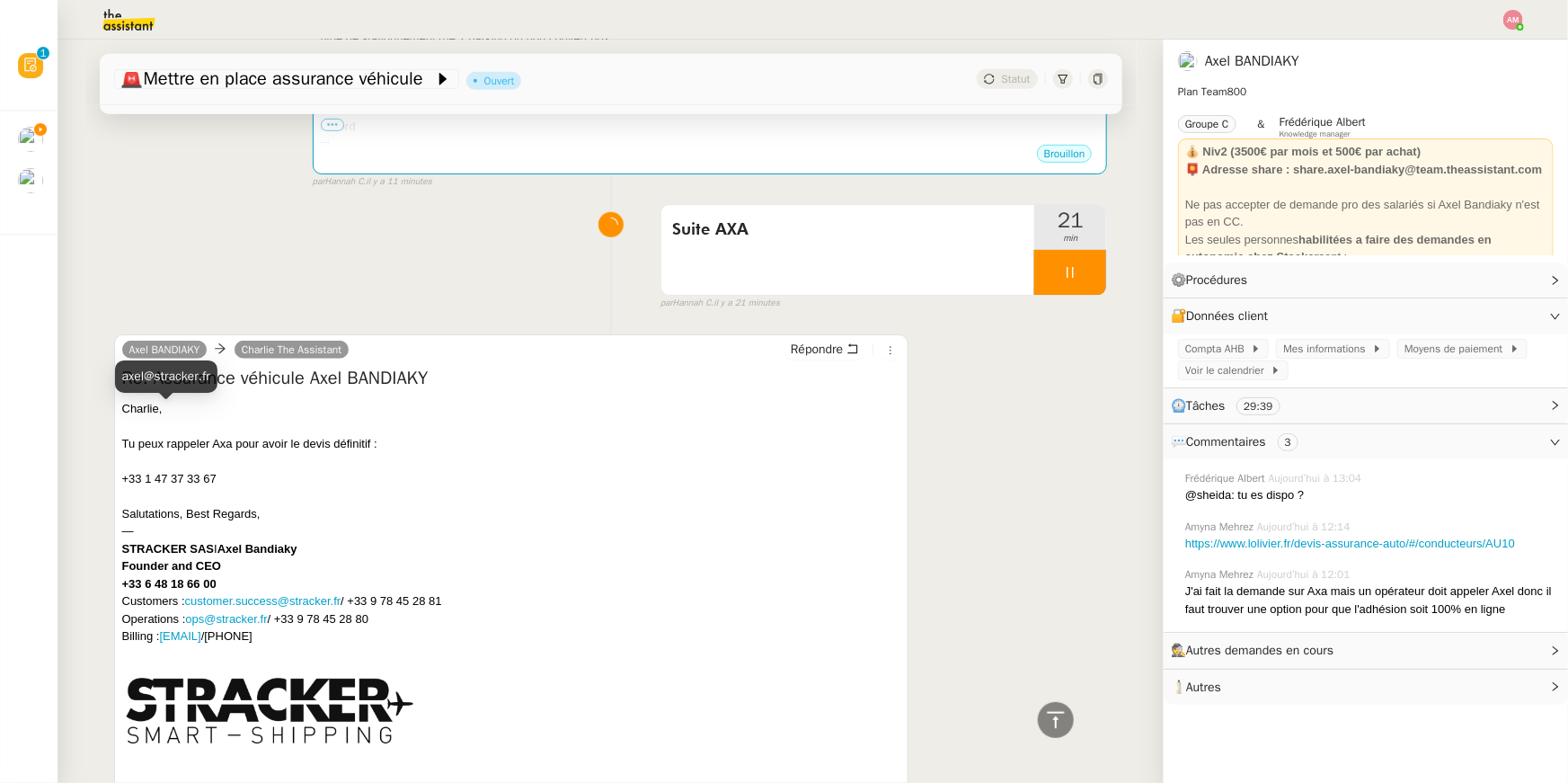 scroll, scrollTop: 99, scrollLeft: 0, axis: vertical 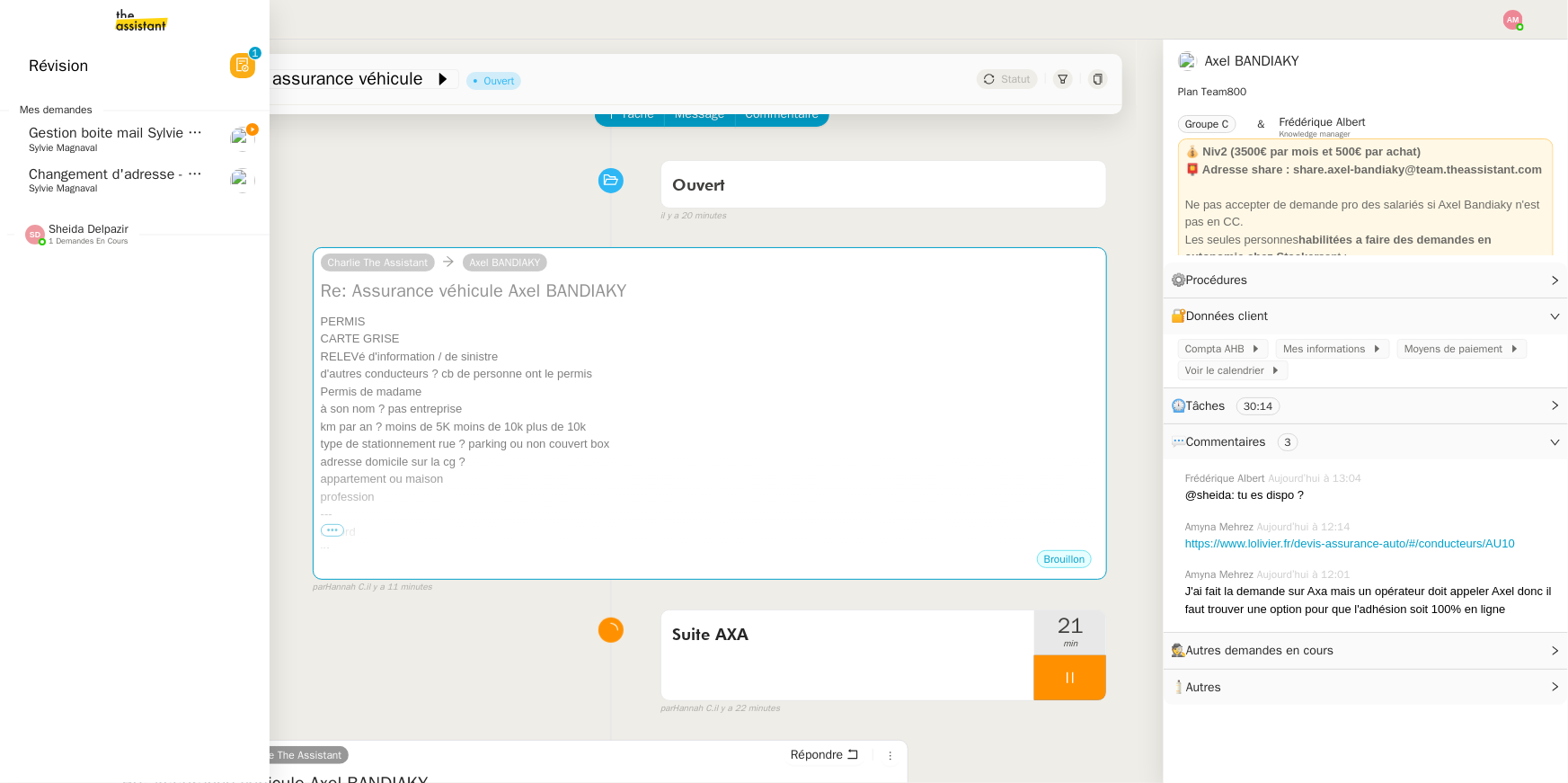 click on "Changement d'adresse - SOGECAP [LAST] [LAST]" 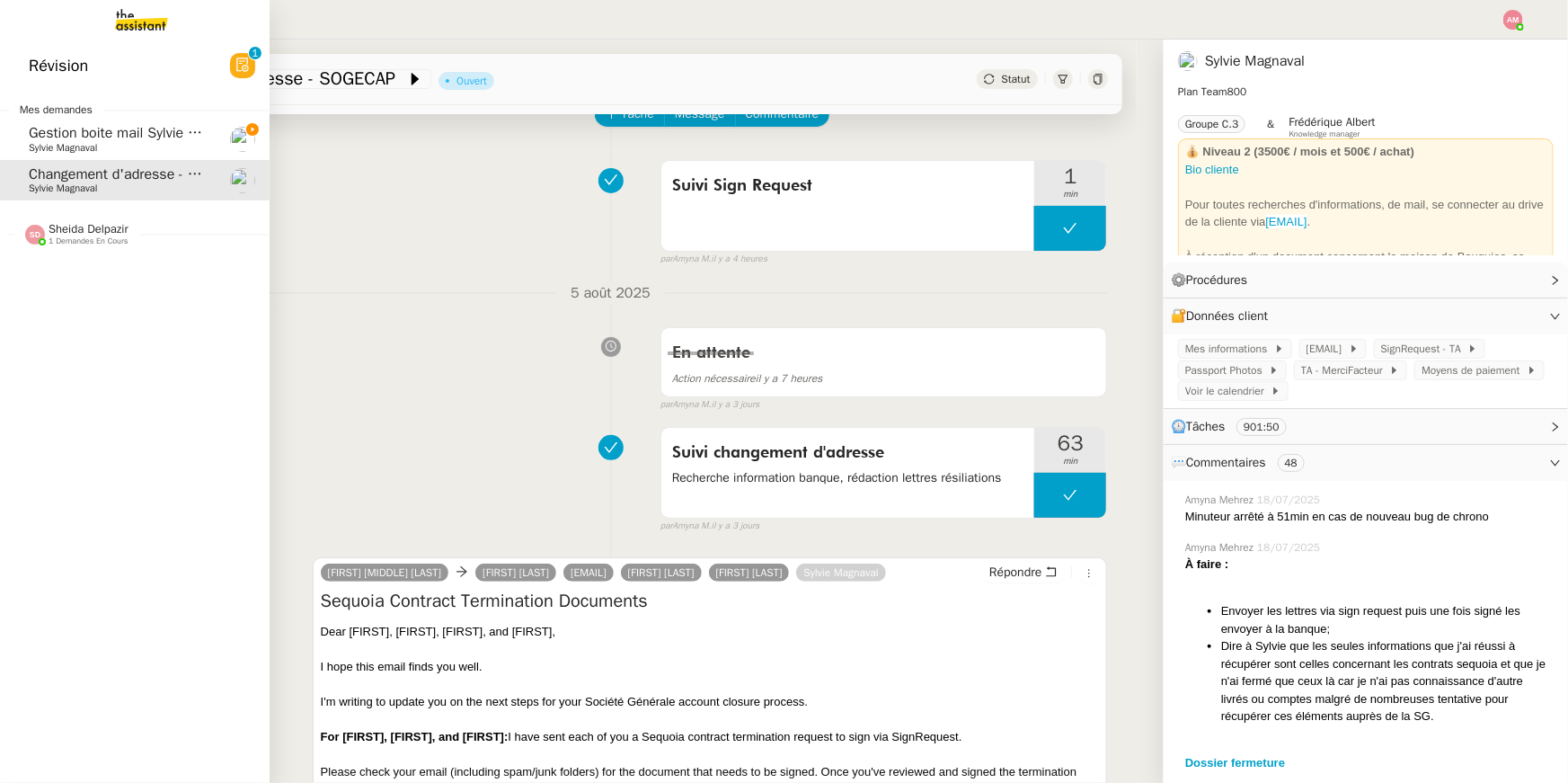 click on "Gestion boite mail [NAME] & [NAME] - [DATE]    [NAME] [LAST]" 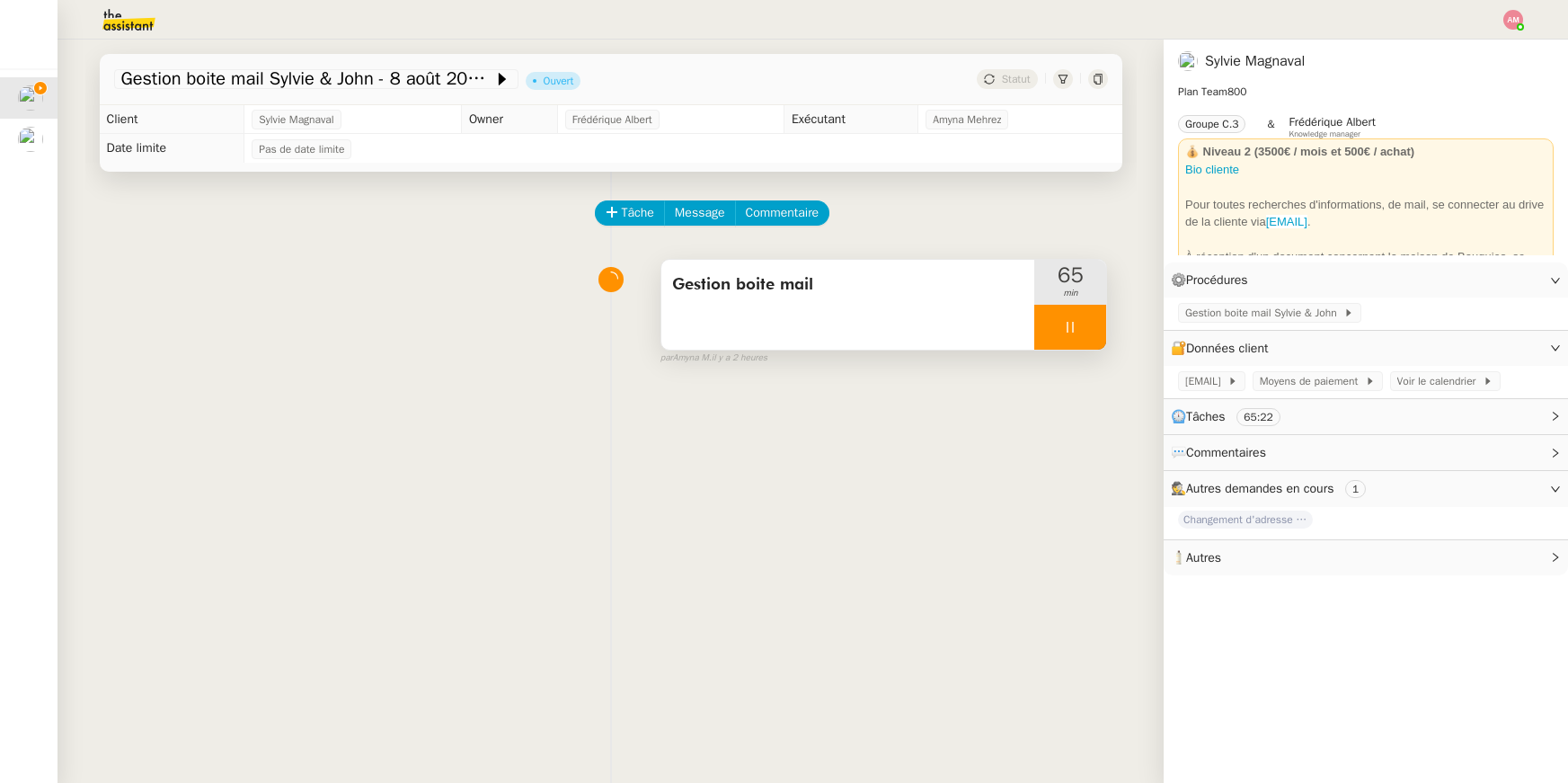 scroll, scrollTop: 0, scrollLeft: 0, axis: both 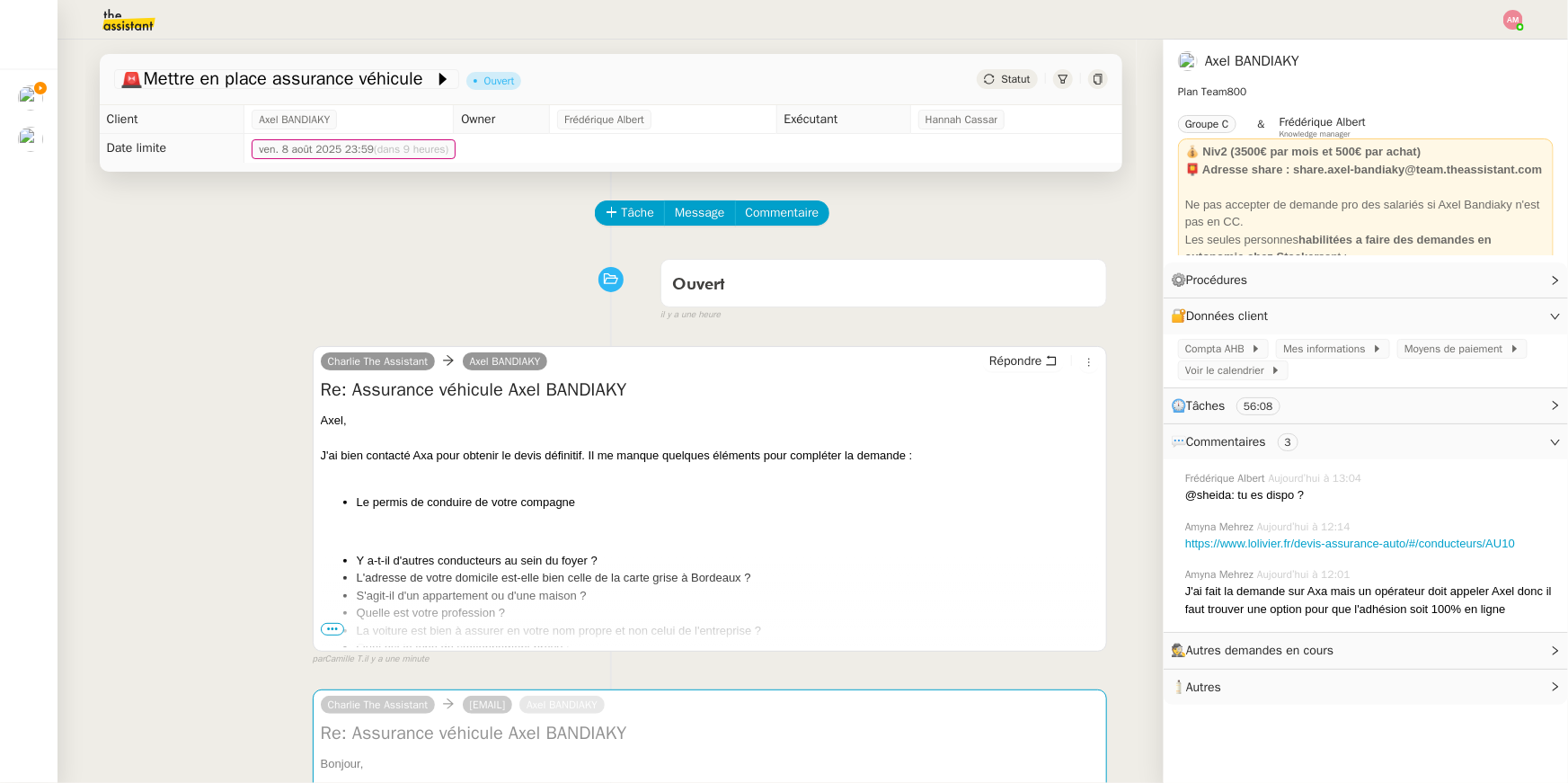 click on "•••" at bounding box center [332, 629] 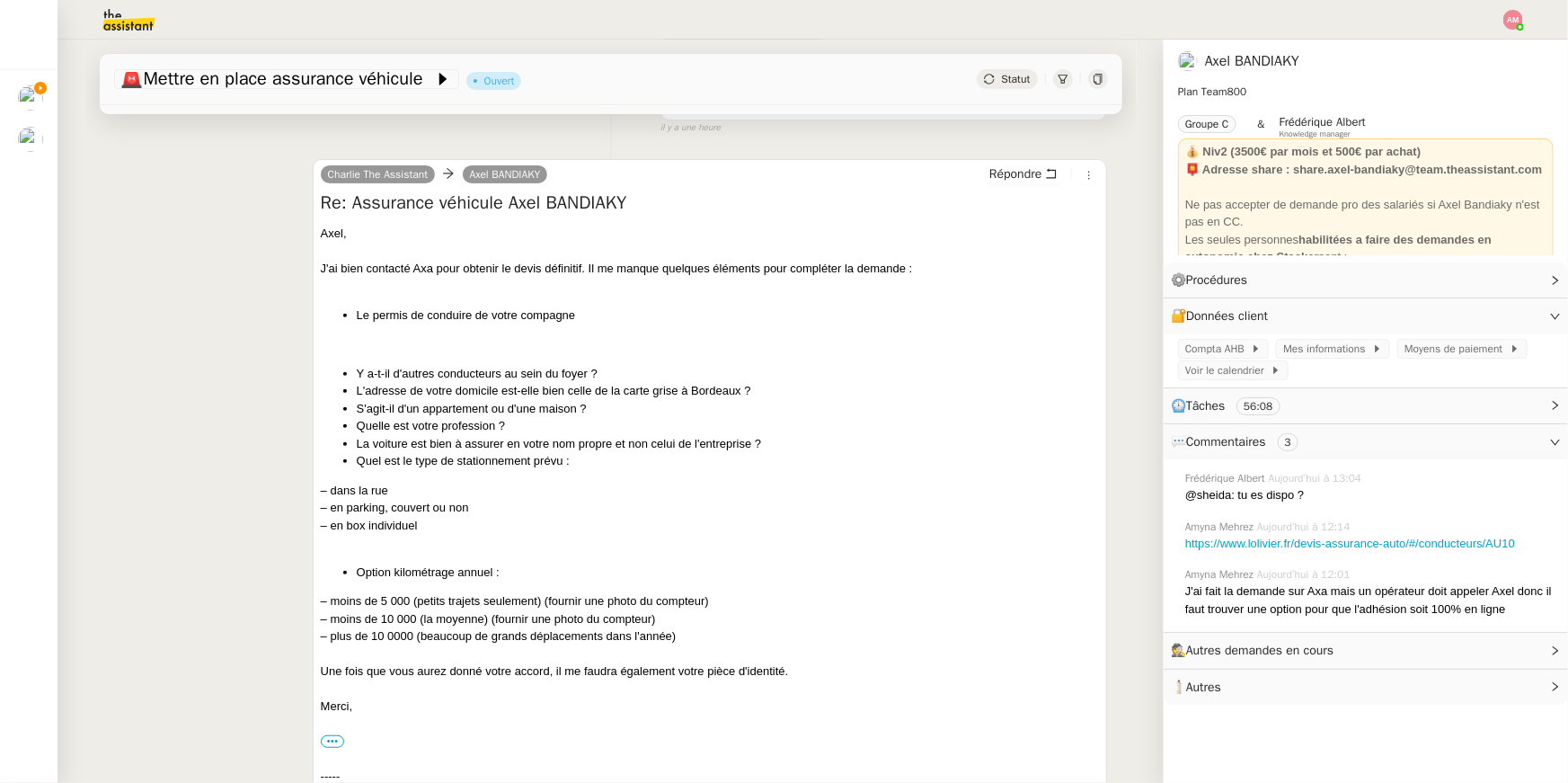 scroll, scrollTop: 191, scrollLeft: 0, axis: vertical 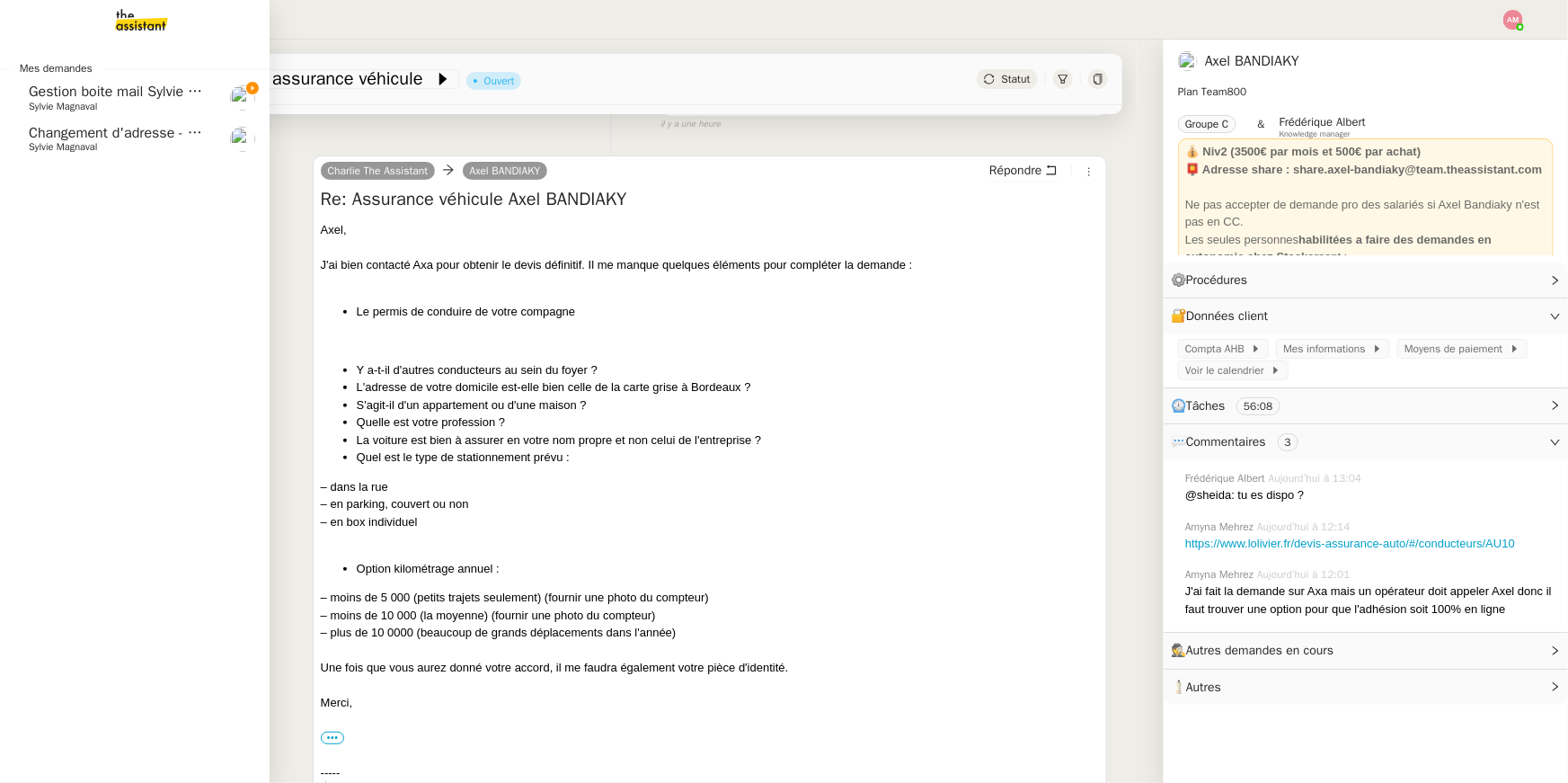 click on "Gestion boite mail Sylvie & John - 8 août 2025" 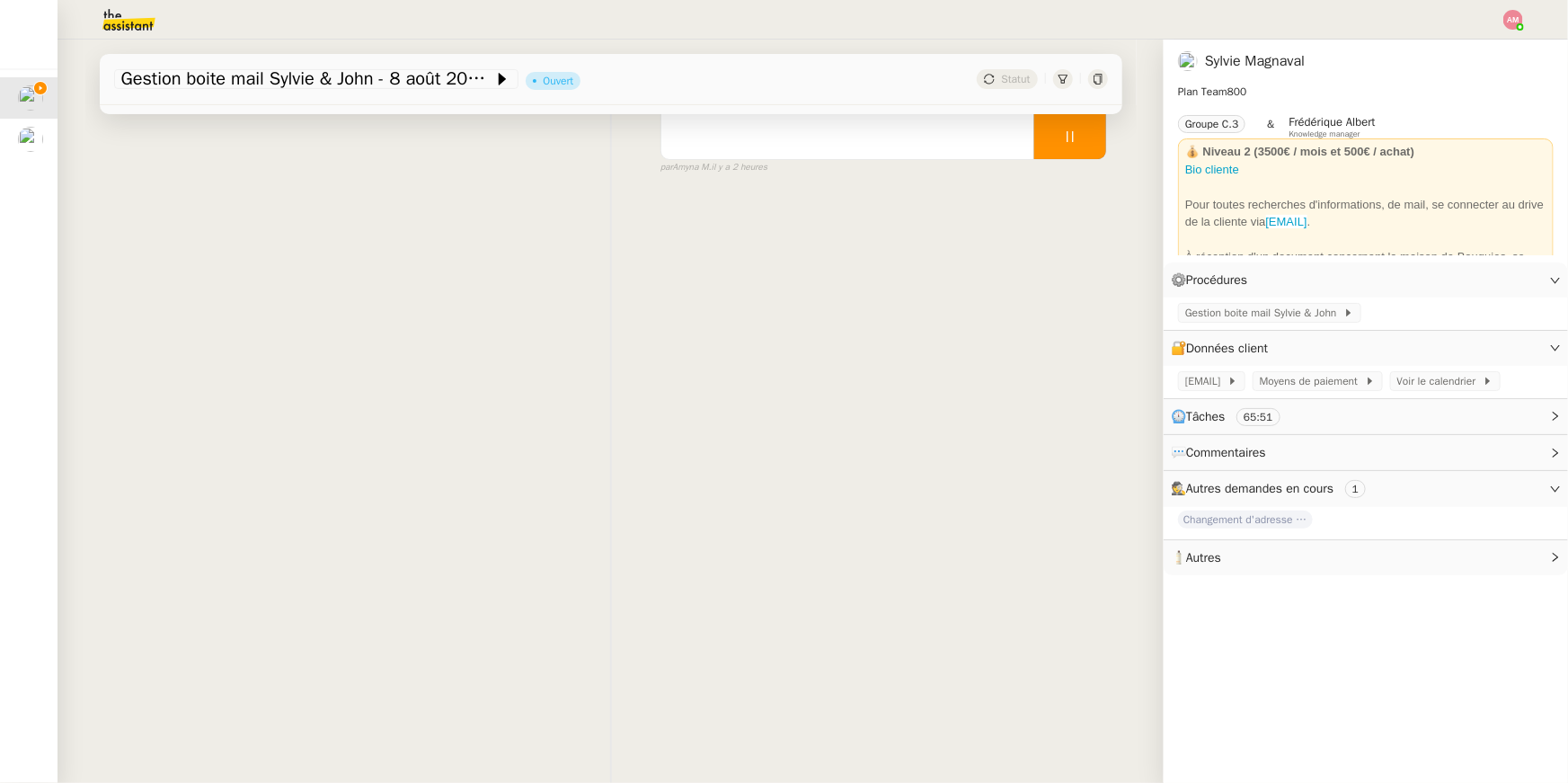 scroll, scrollTop: 0, scrollLeft: 0, axis: both 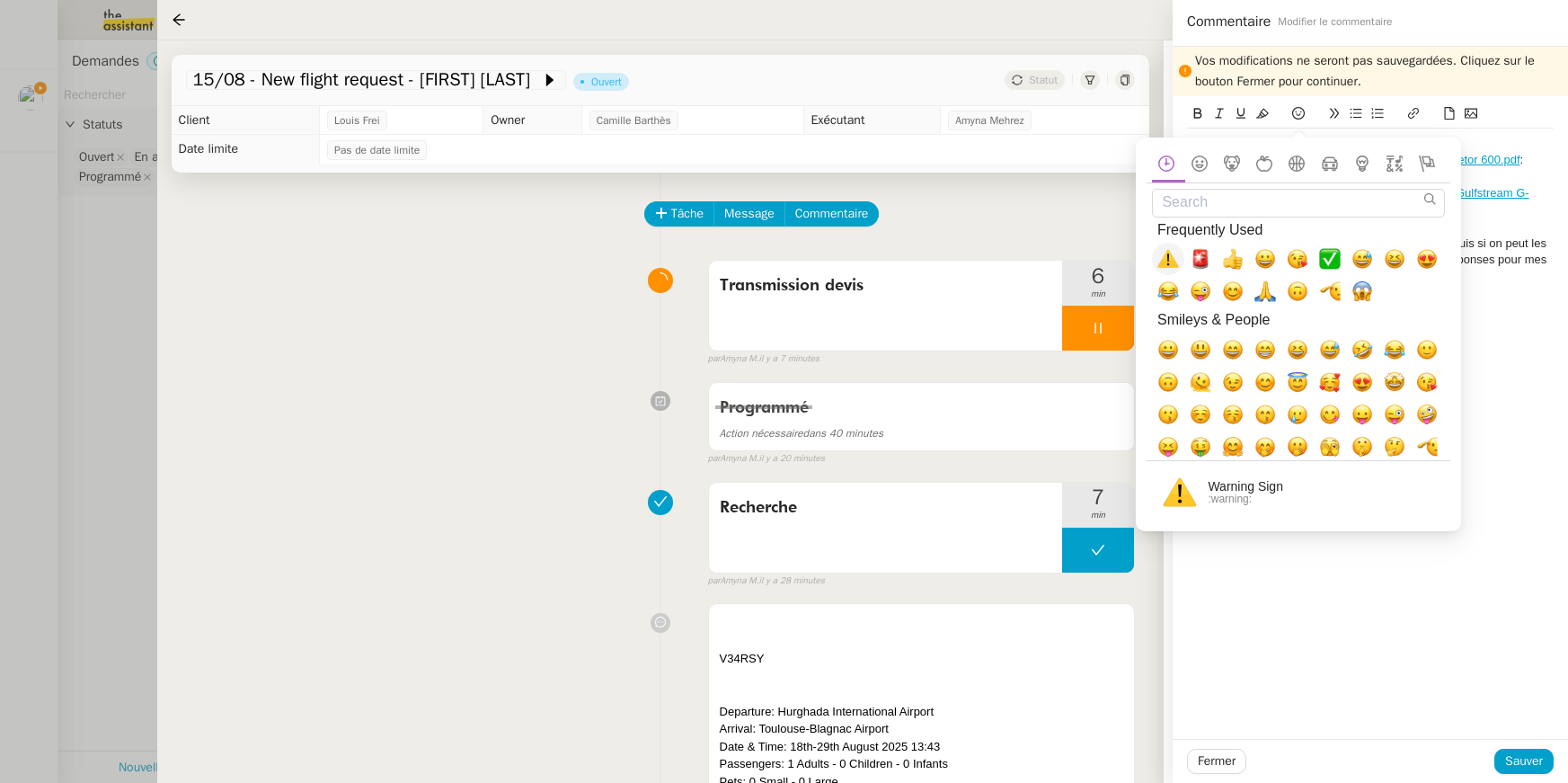 click at bounding box center [1168, 259] 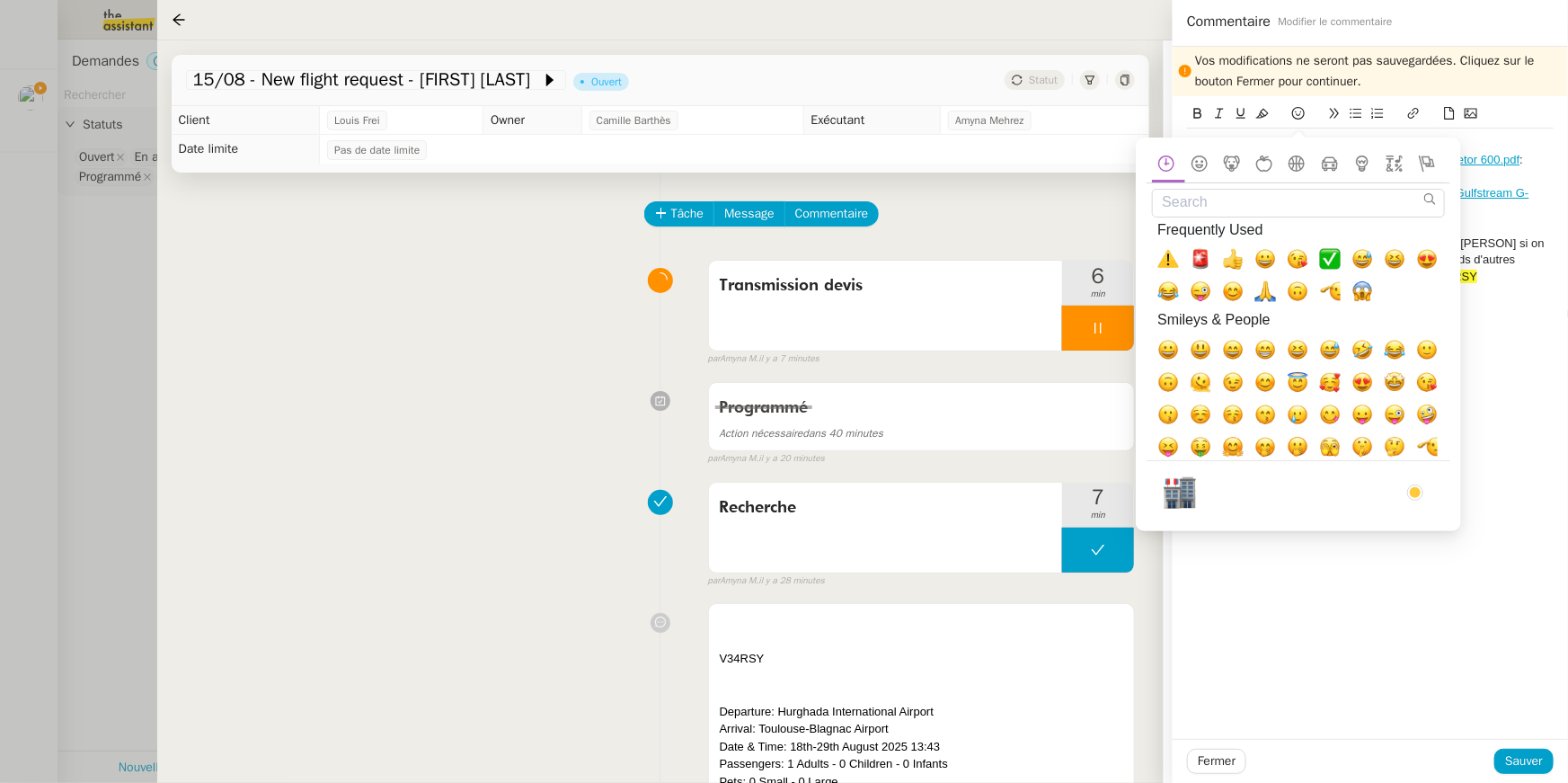 click on "⚠️---> Ces empty legs sont assez cher, vérifier avec Louis si on peut les envoyer , sinon dire à Louis que j'attends d'autres réponses pour mes demandes d'empty legs sur  V34RSY" 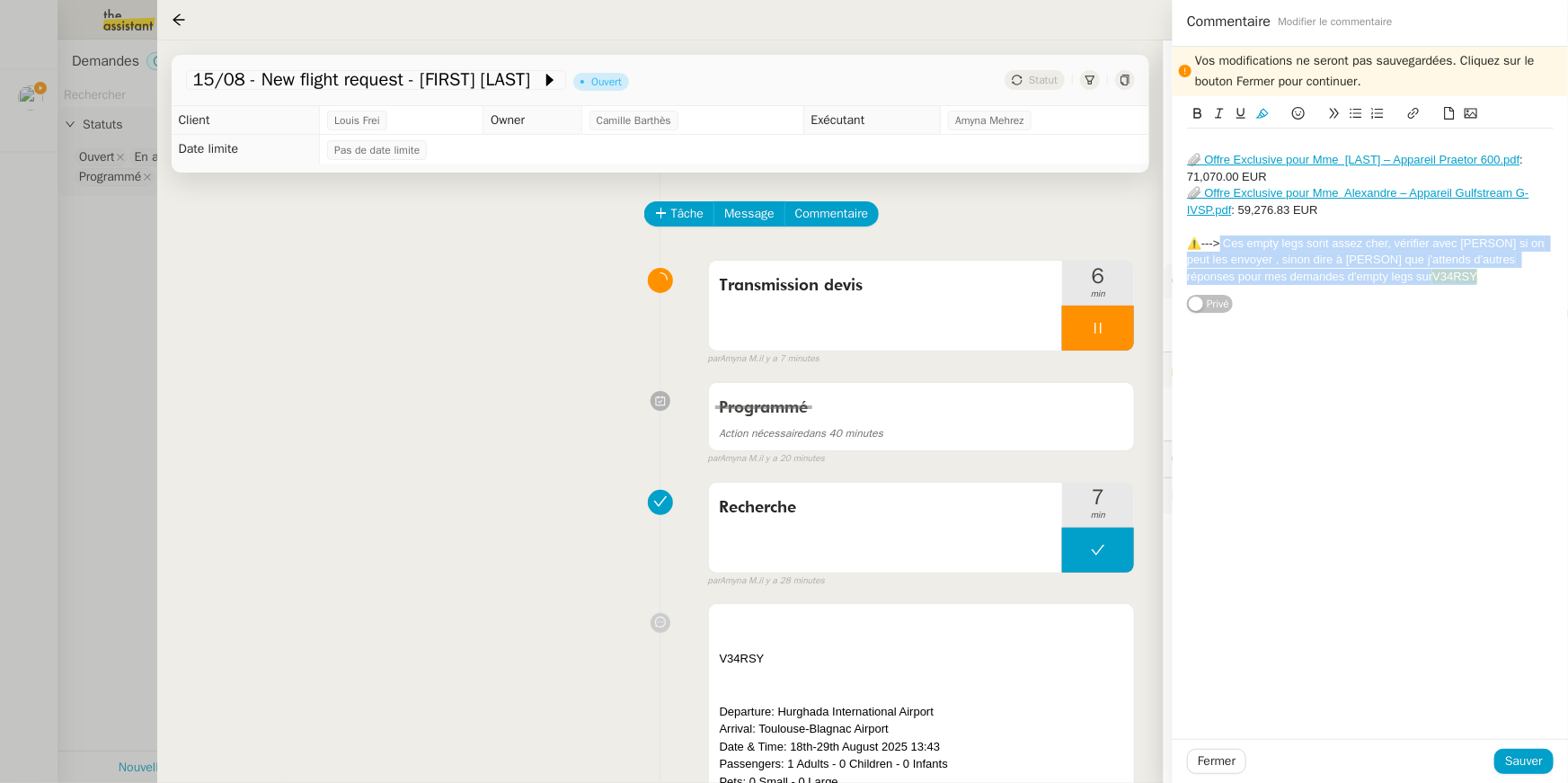 drag, startPoint x: 1410, startPoint y: 276, endPoint x: 1218, endPoint y: 245, distance: 194.4865 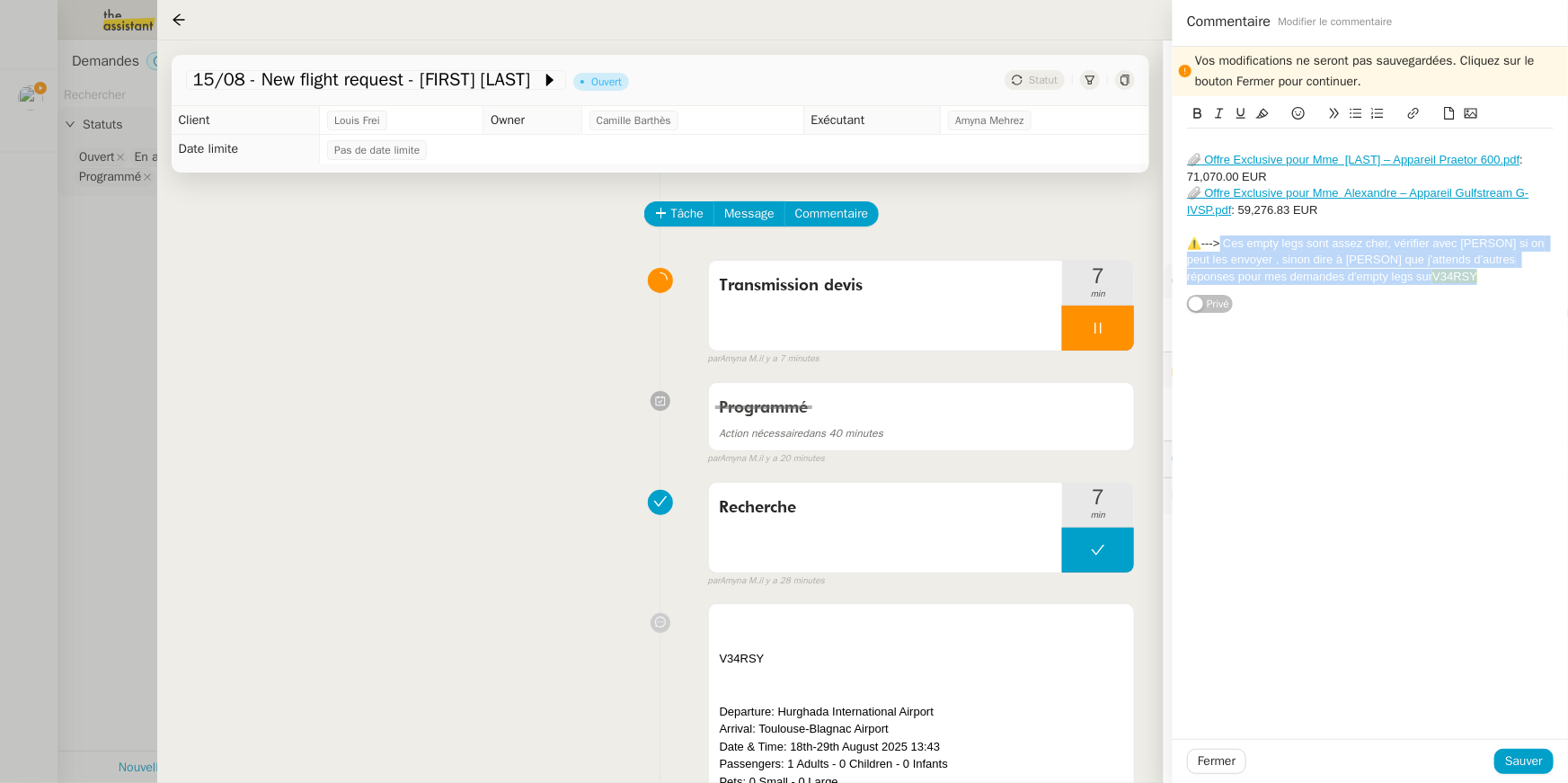 click on "⚠️---> Ces empty legs sont assez cher, vérifier avec Louis si on peut les envoyer , sinon dire à Louis que j'attends d'autres réponses pour mes demandes d'empty legs sur  V34RSY" 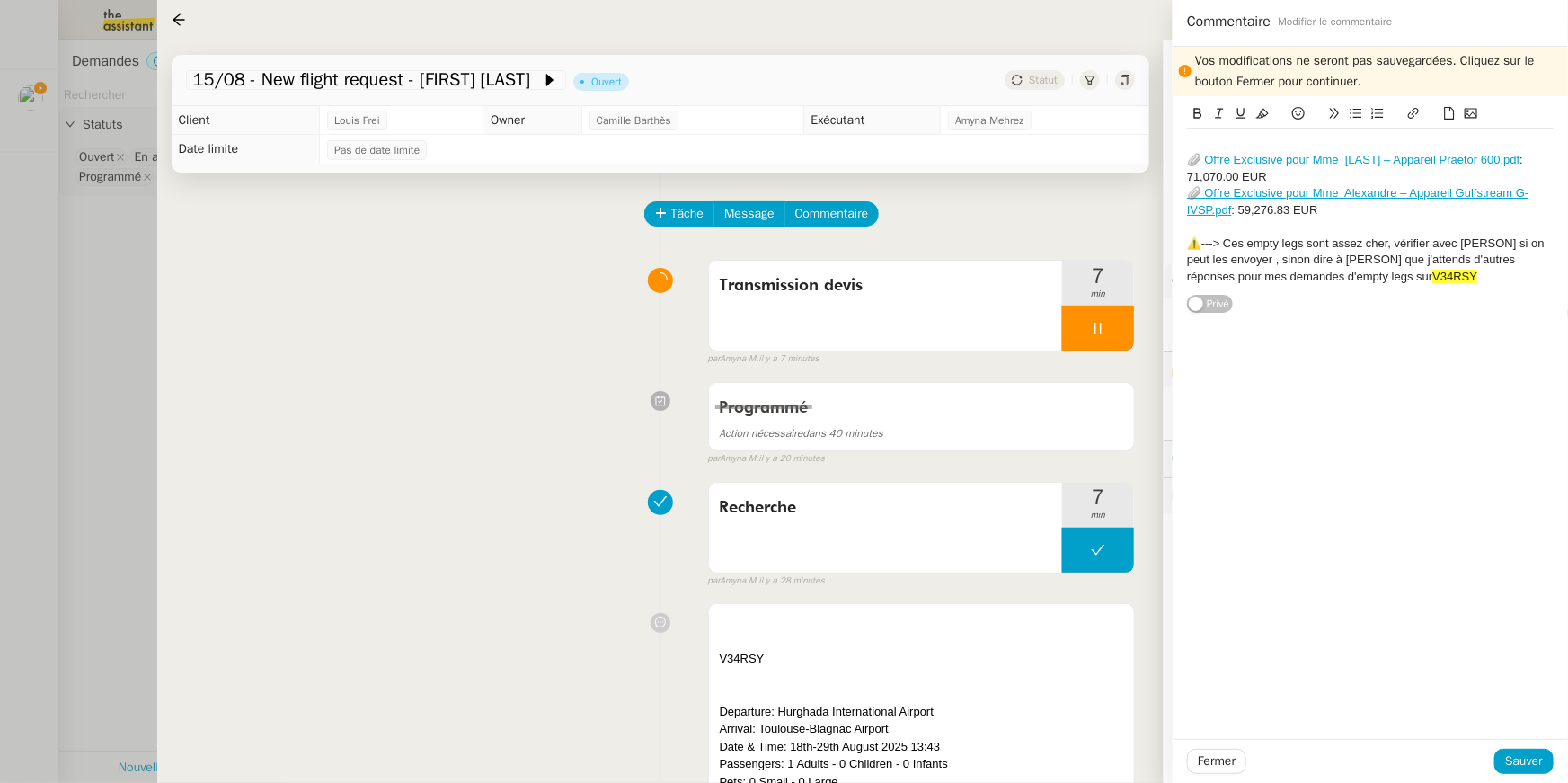 click on "⚠️---> Ces empty legs sont assez cher, vérifier avec Louis si on peut les envoyer , sinon dire à Louis que j'attends d'autres réponses pour mes demandes d'empty legs sur  V34RSY" 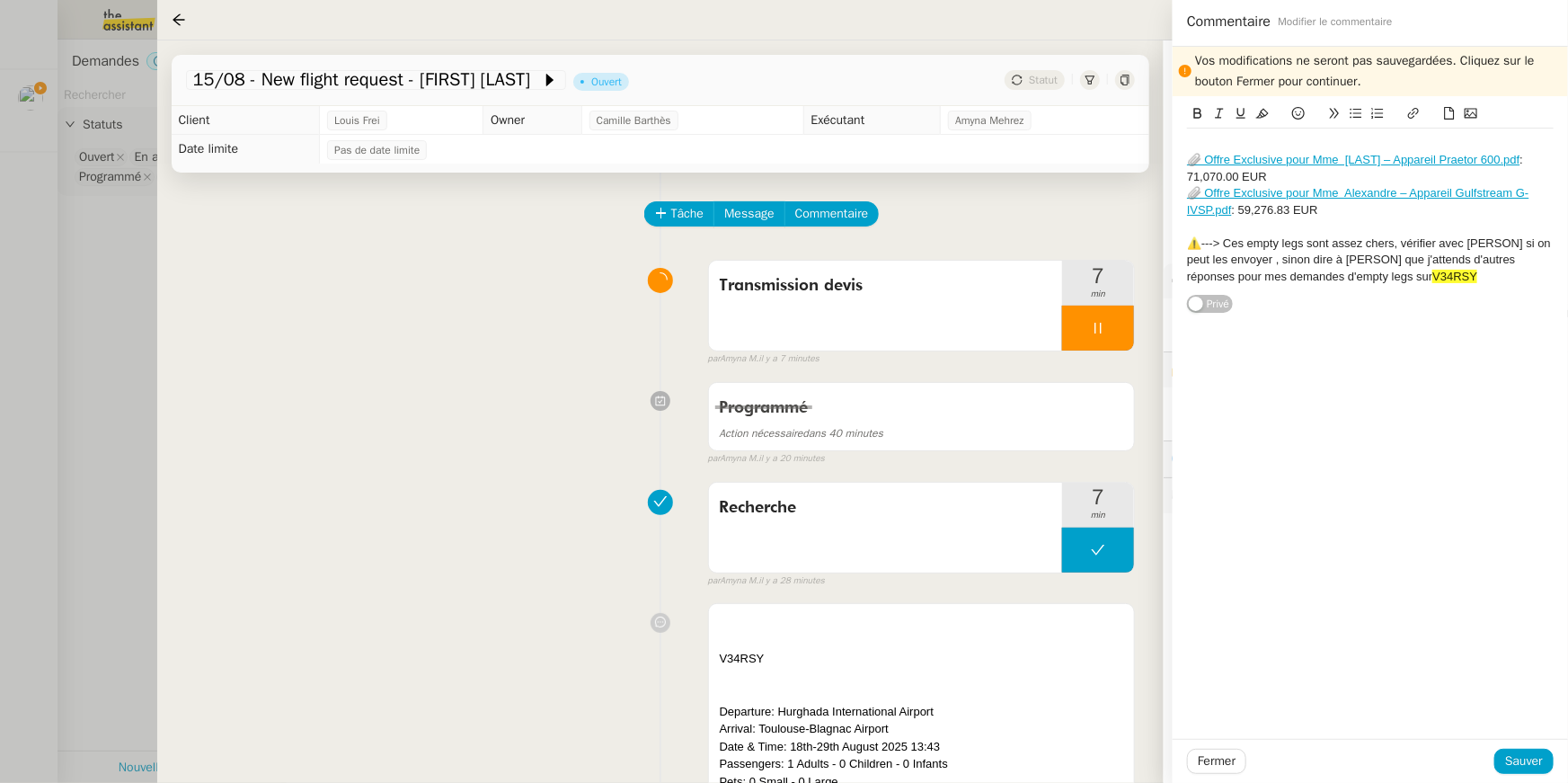 click on "⚠️---> Ces empty legs sont assez chers, vérifier avec Louis si on peut les envoyer , sinon dire à Louis que j'attends d'autres réponses pour mes demandes d'empty legs sur  V34RSY" 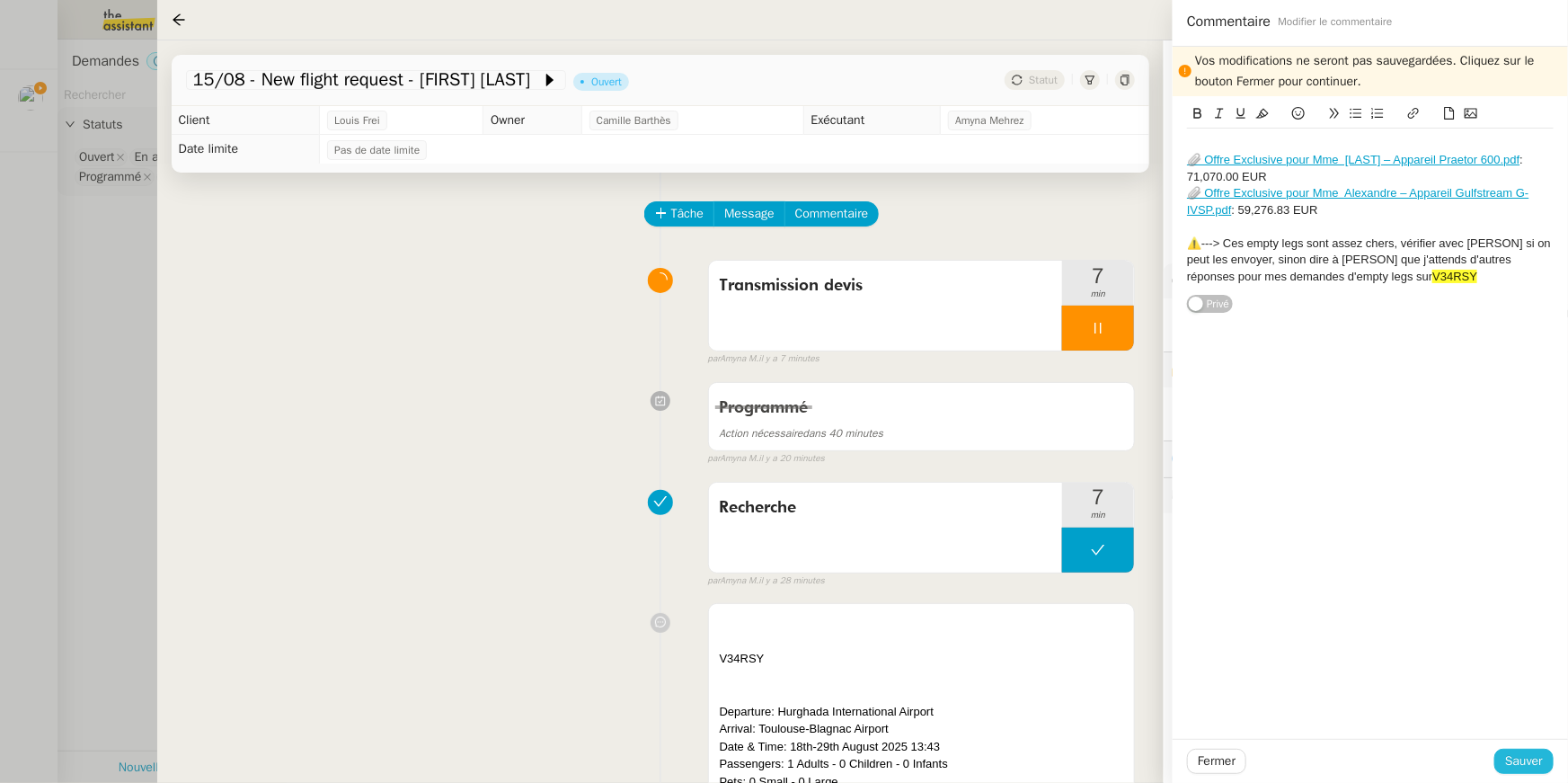 click on "Sauver" 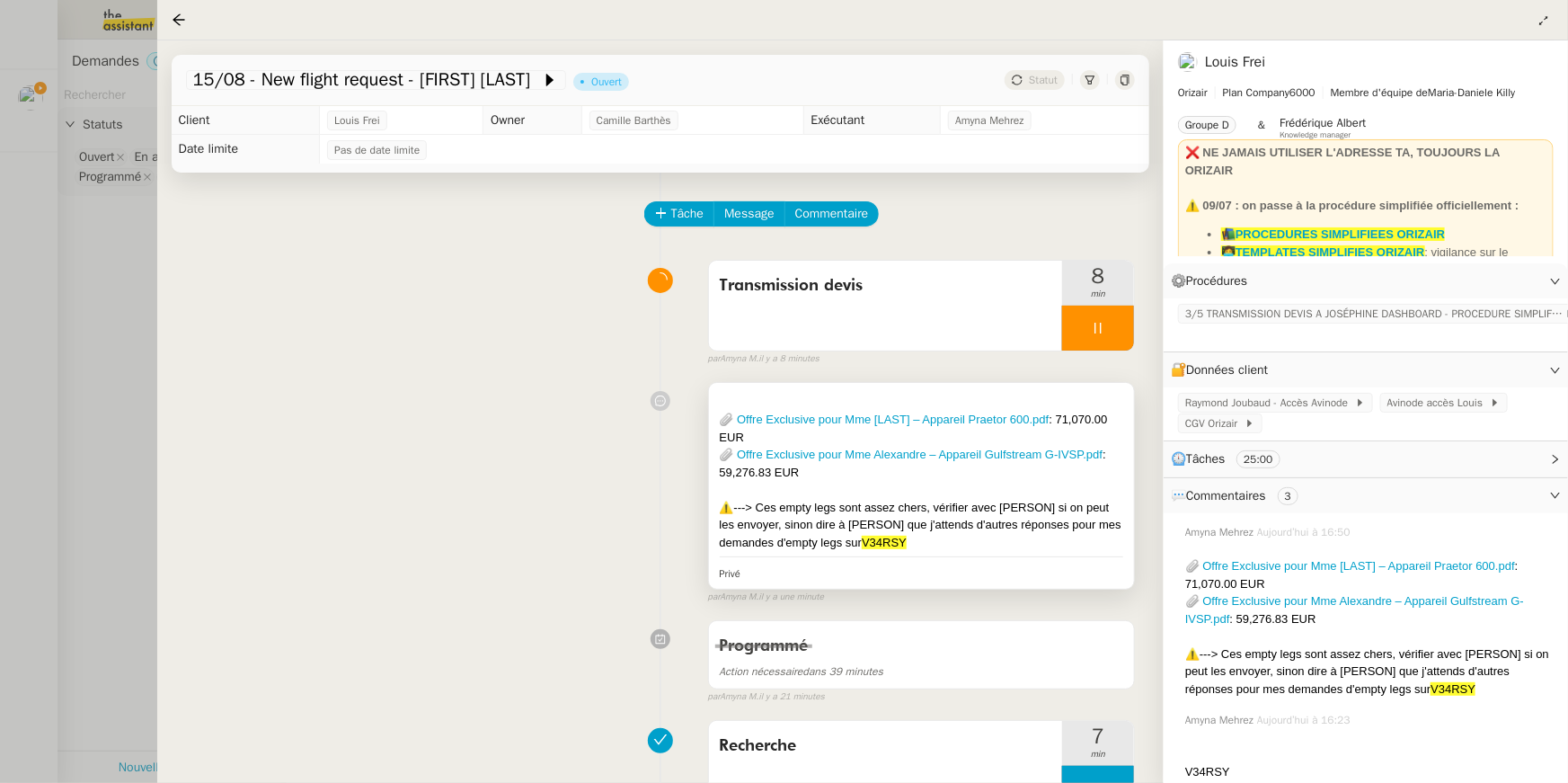click on "⚠️---> Ces empty legs sont assez chers, vérifier avec Louis si on peut les envoyer, sinon dire à Louis que j'attends d'autres réponses pour mes demandes d'empty legs sur  V34RSY" at bounding box center (921, 525) 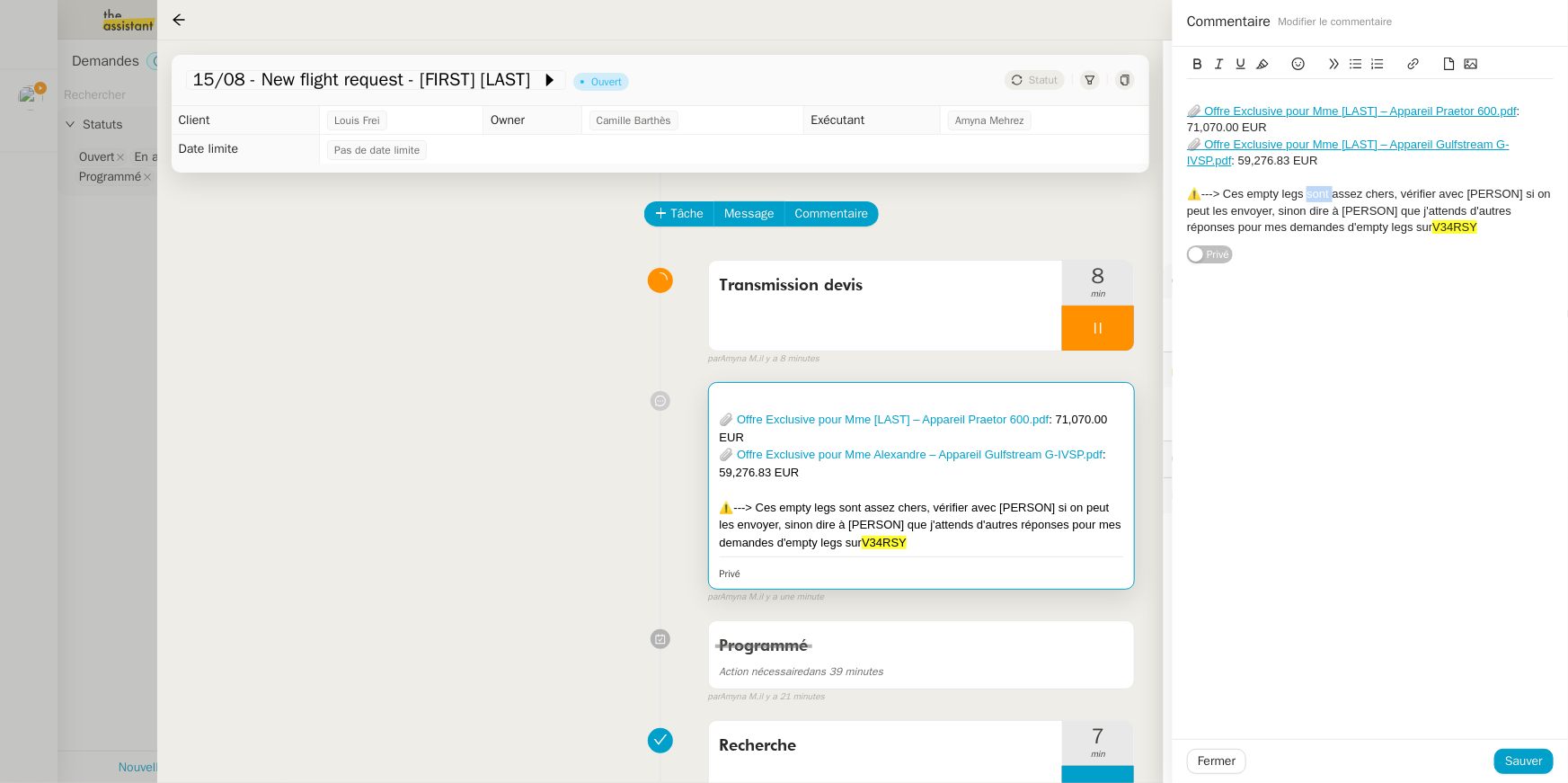 drag, startPoint x: 1310, startPoint y: 197, endPoint x: 1331, endPoint y: 196, distance: 21.023796 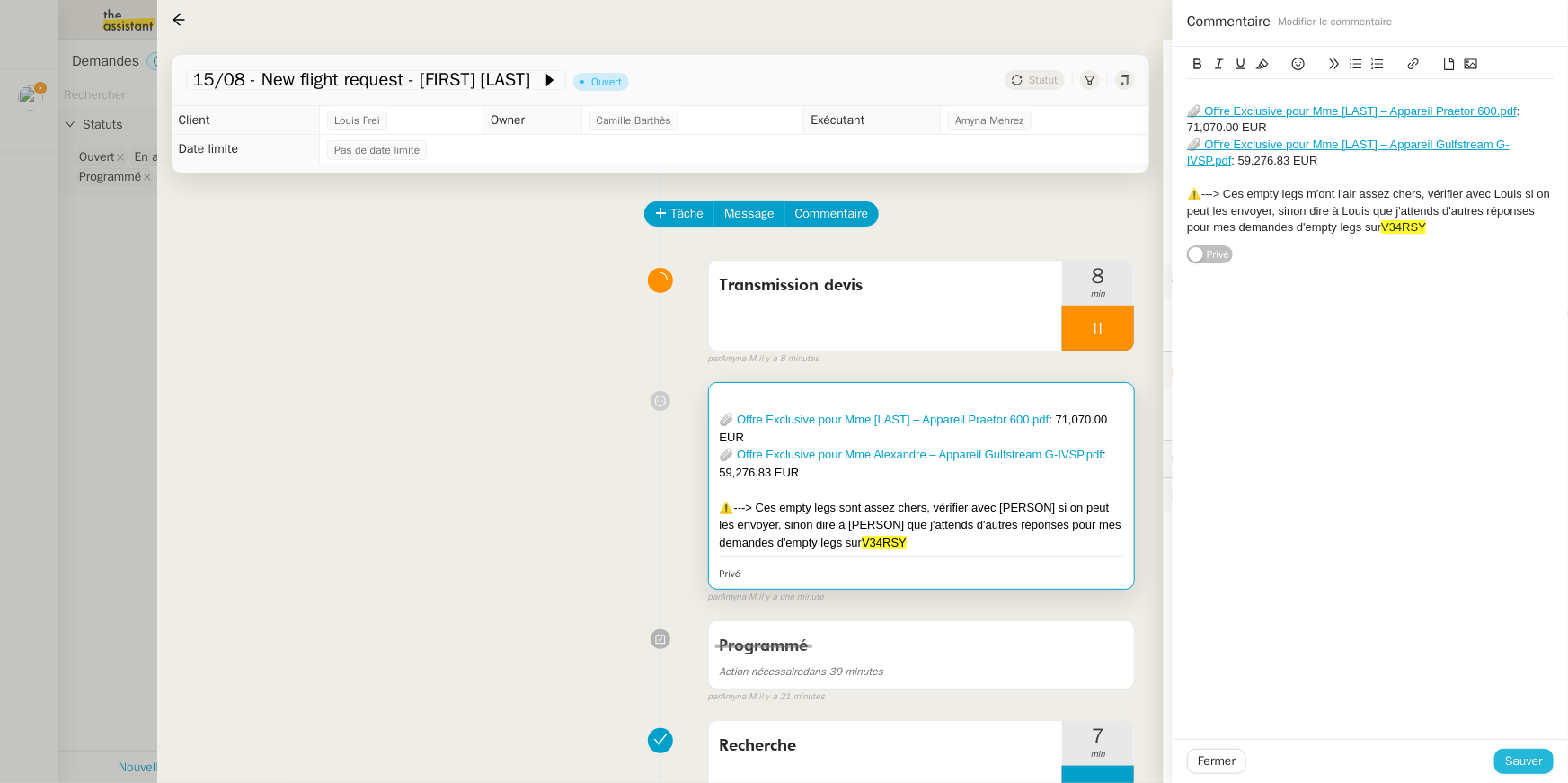 click on "Sauver" 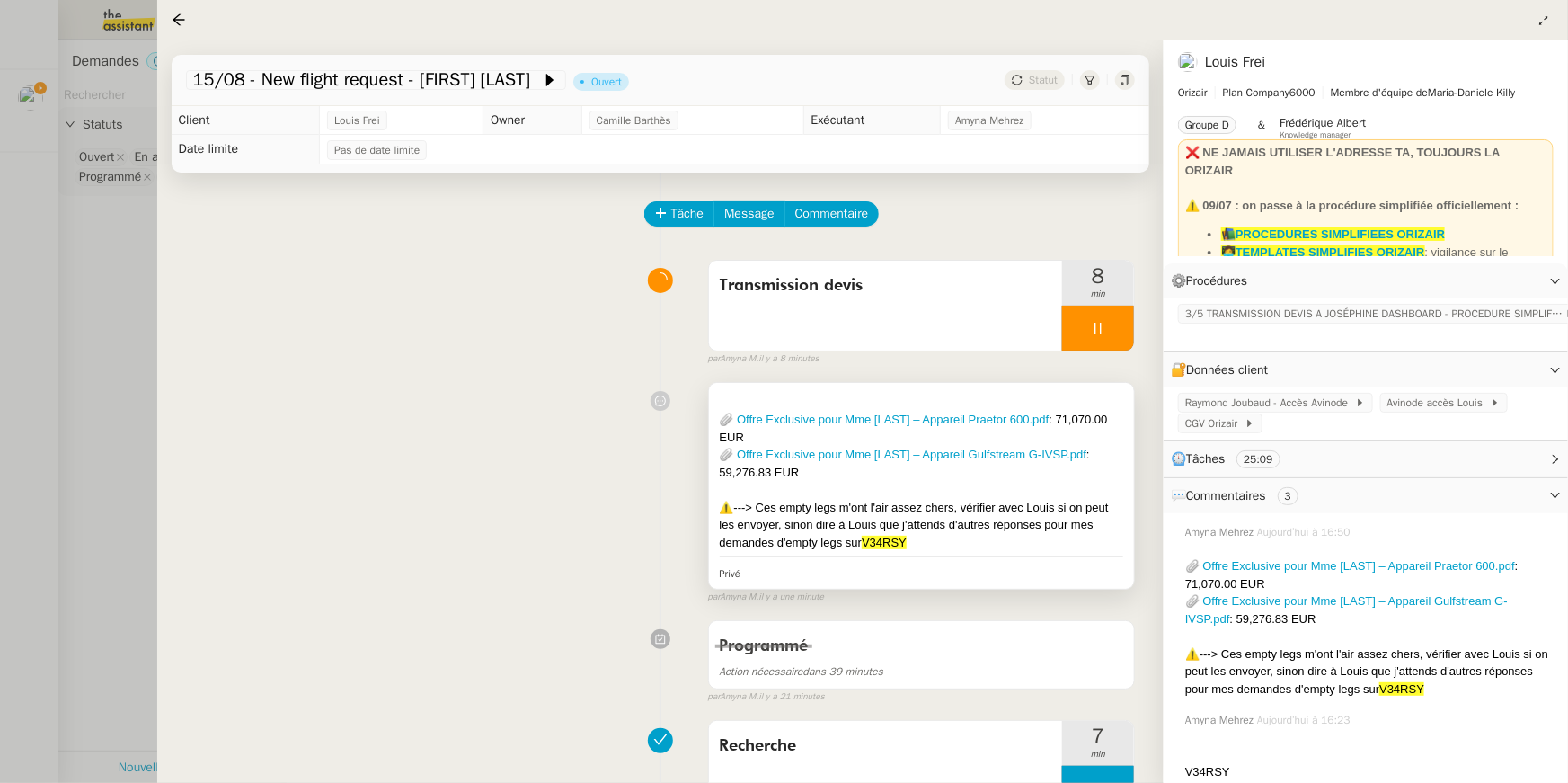 click on "📎 Offre Exclusive pour Mme Alexandre – Appareil Praetor 600.pdf  : 71,070.00 EUR 📎 Offre Exclusive pour Mme Alexandre – Appareil Gulfstream G-IVSP.pdf  : 59,276.83 EUR ⚠️---> Ces empty legs m'ont l'air assez chers, vérifier avec Louis si on peut les envoyer, sinon dire à Louis que j'attends d'autres réponses pour mes demandes d'empty legs sur  V34RSY Privé" at bounding box center [921, 486] 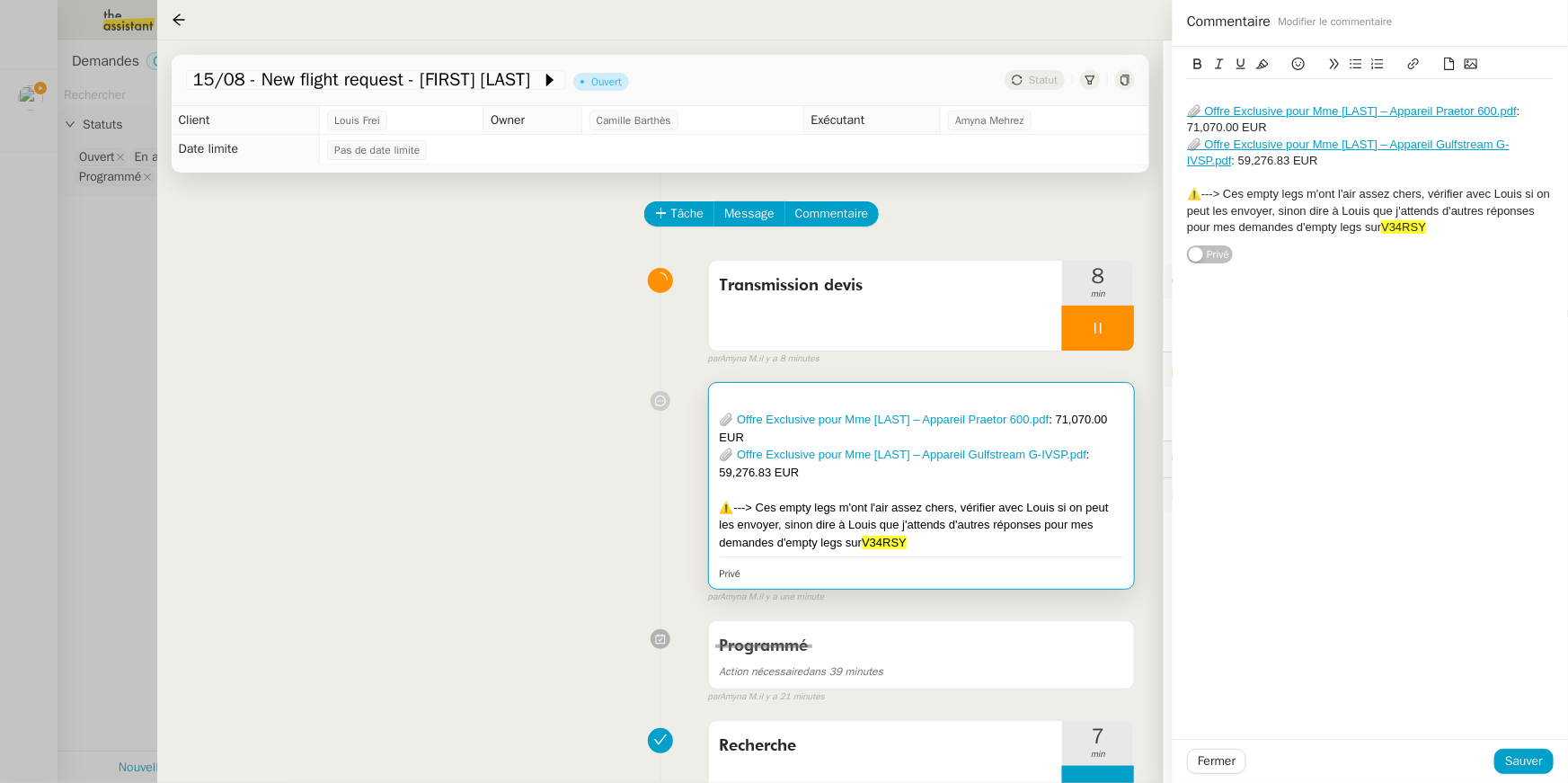click on "Tâche Message Commentaire" 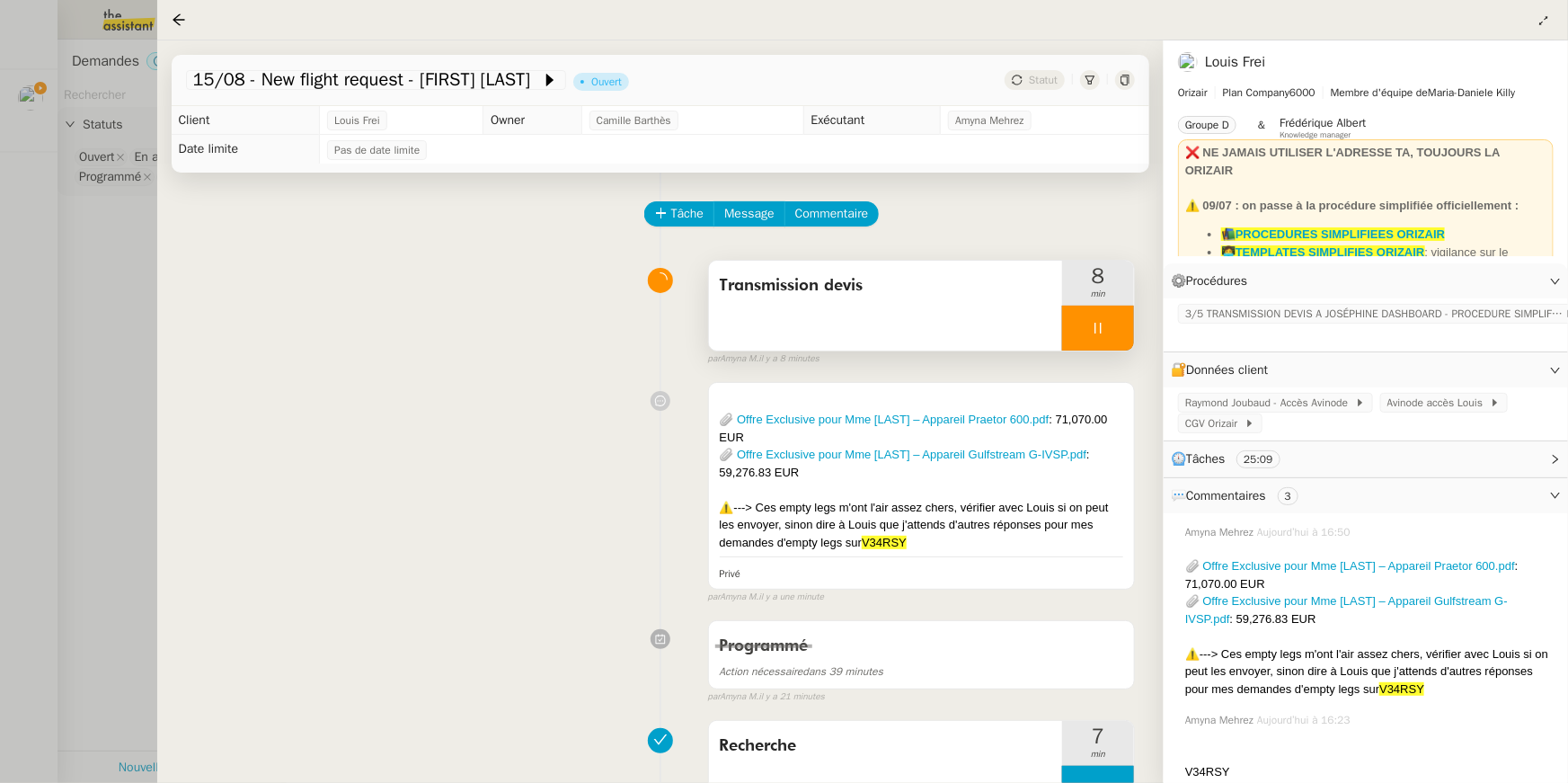 click at bounding box center (1098, 328) 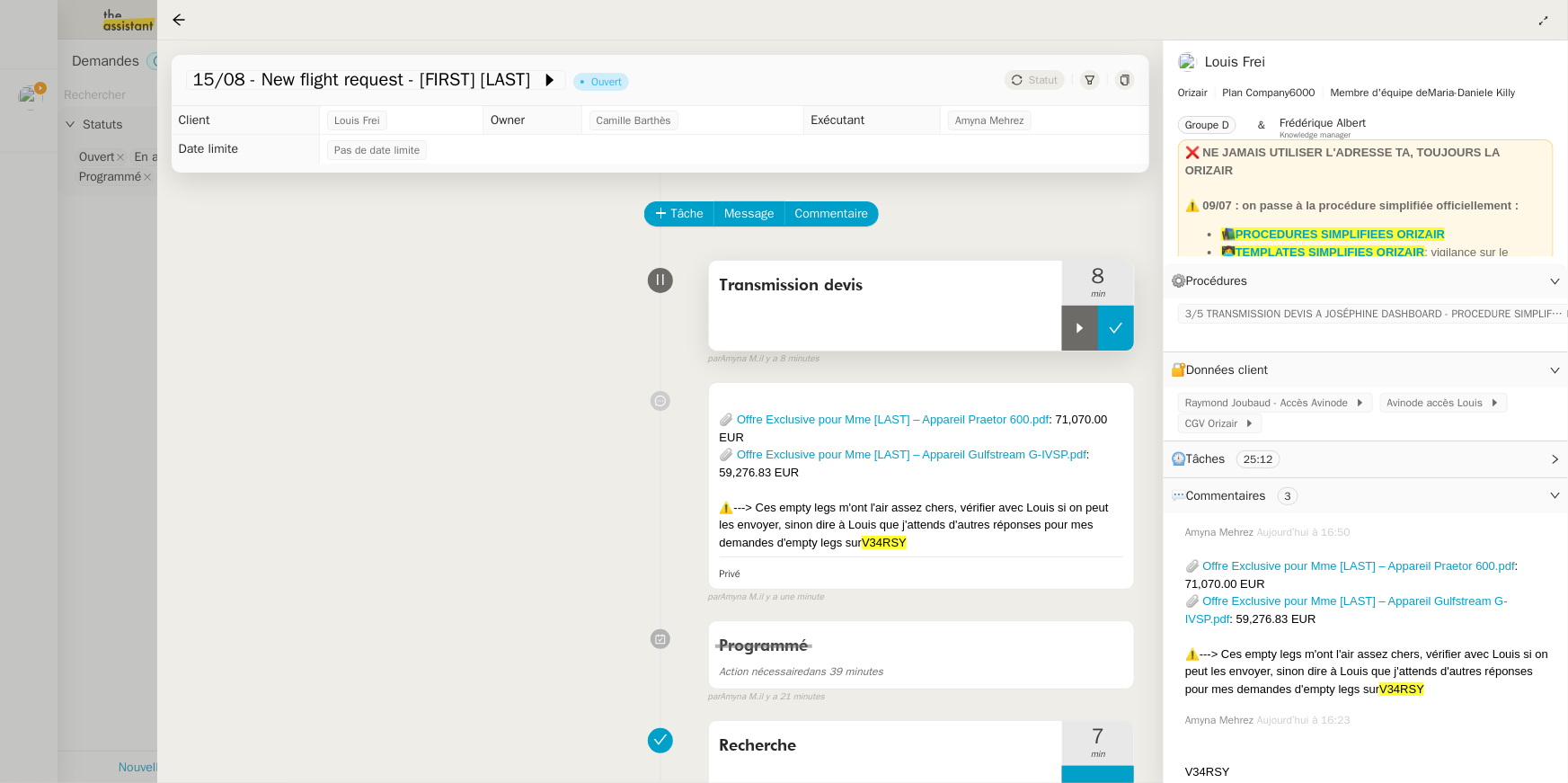 click 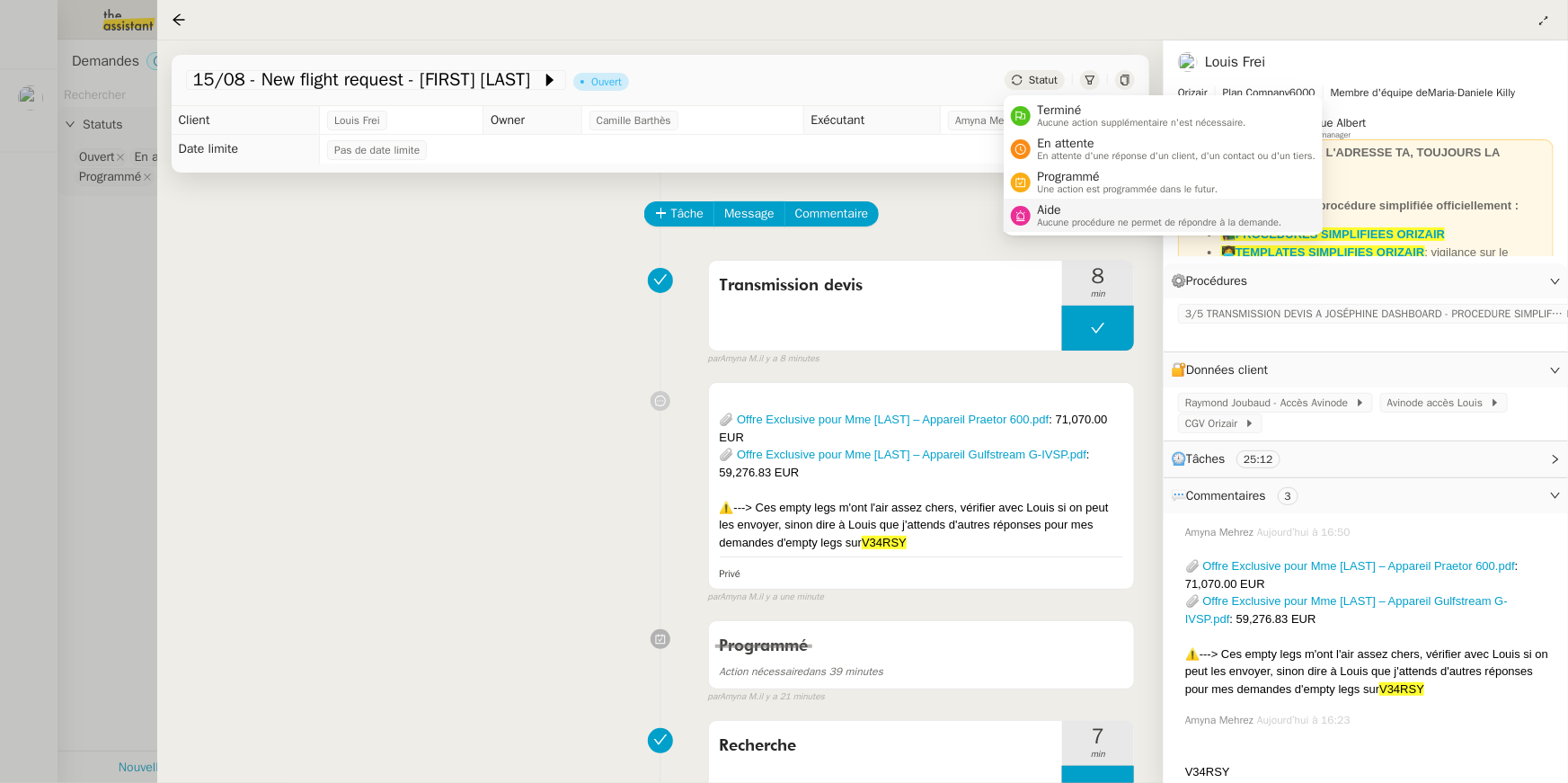 click on "Aide" at bounding box center [1160, 210] 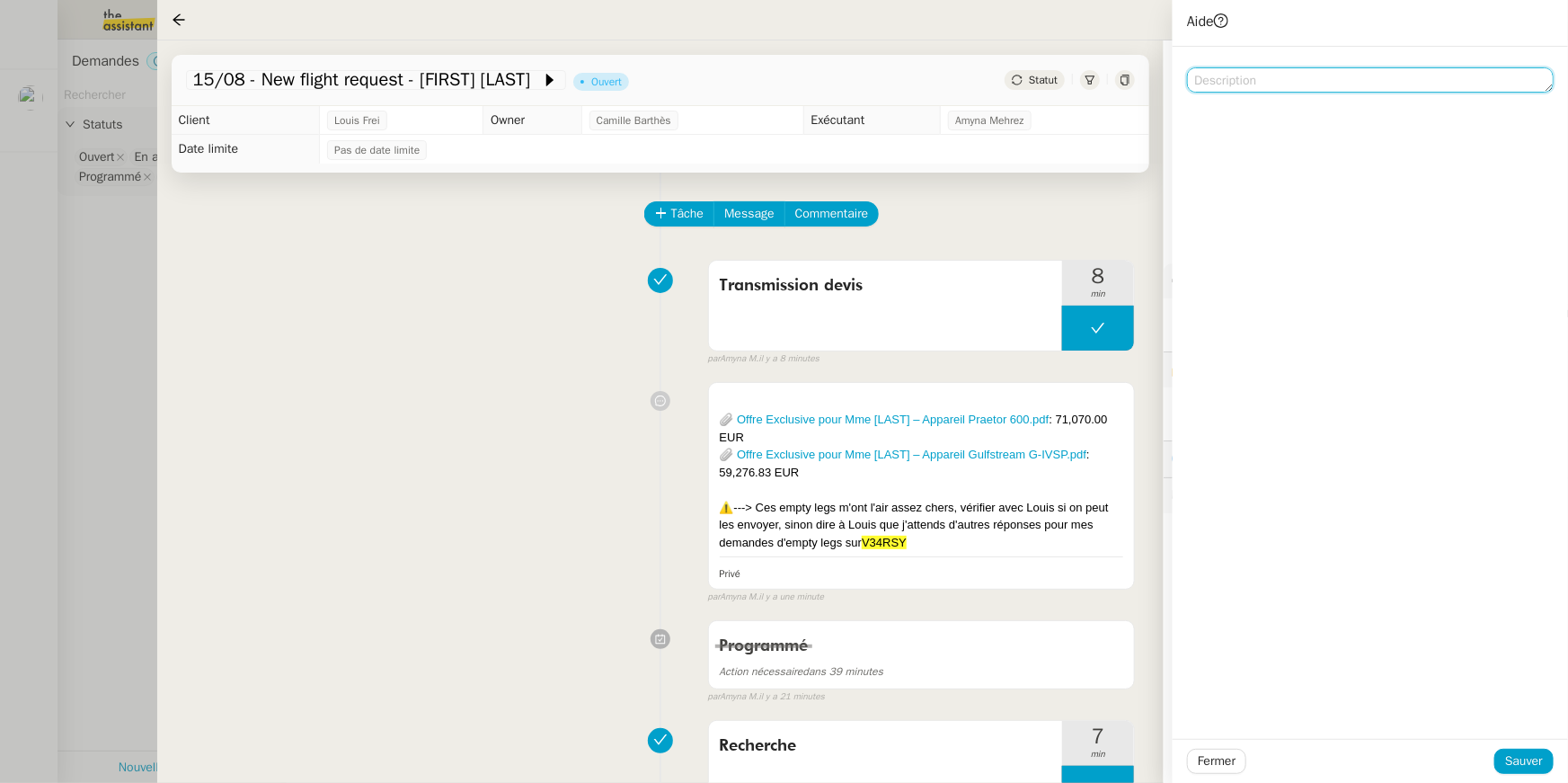 click 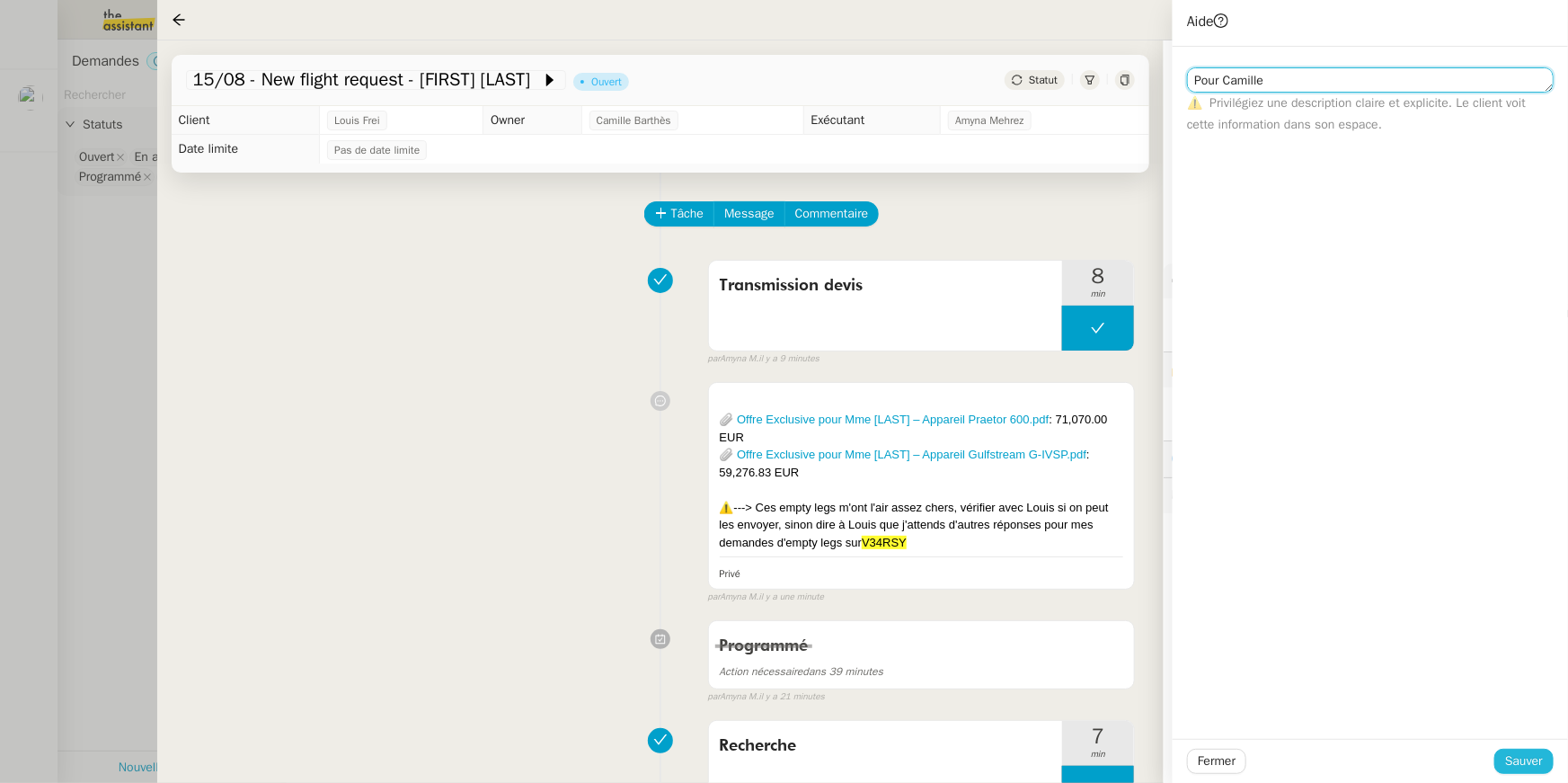 type on "Pour Camille" 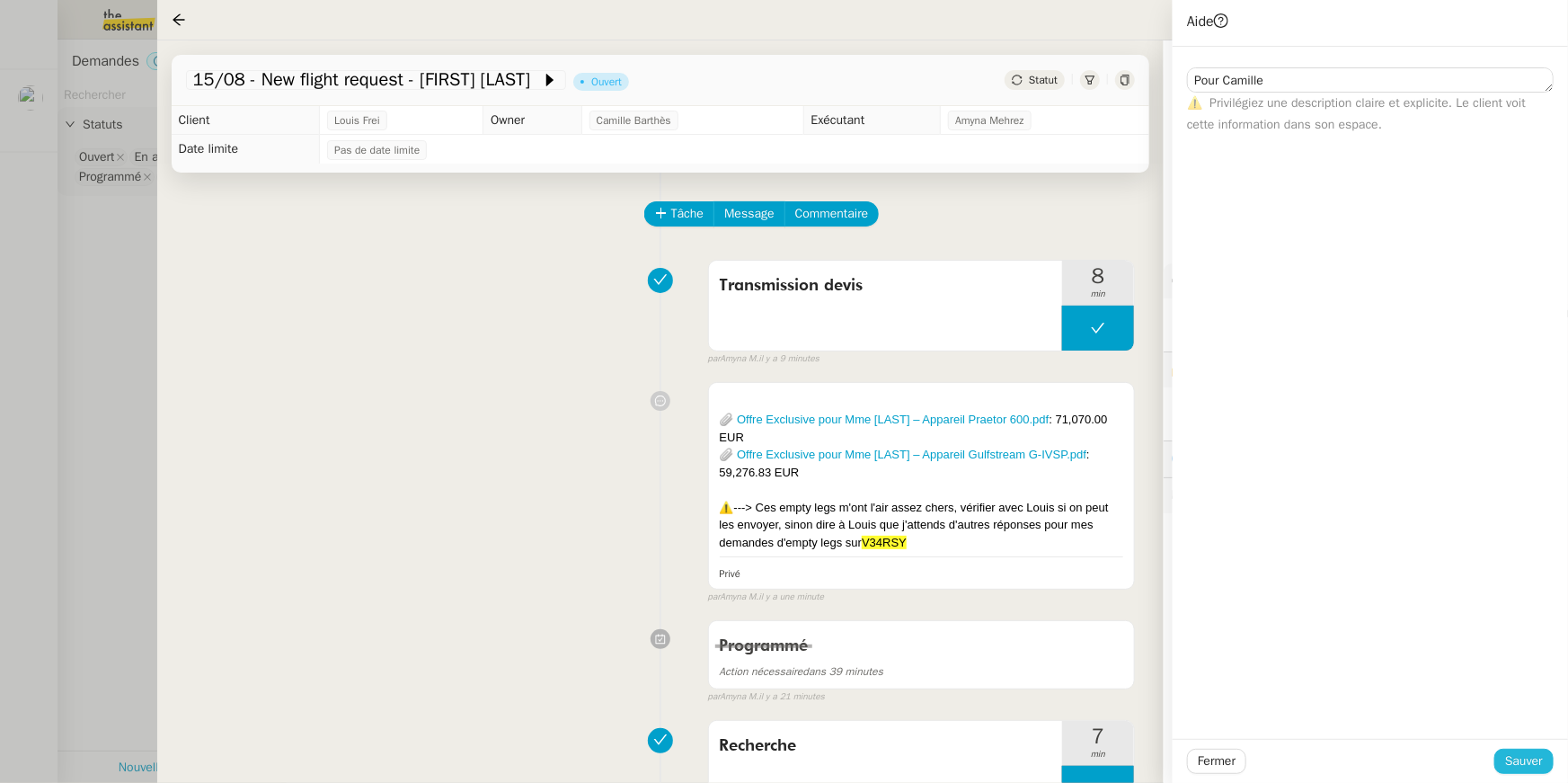 click on "Sauver" 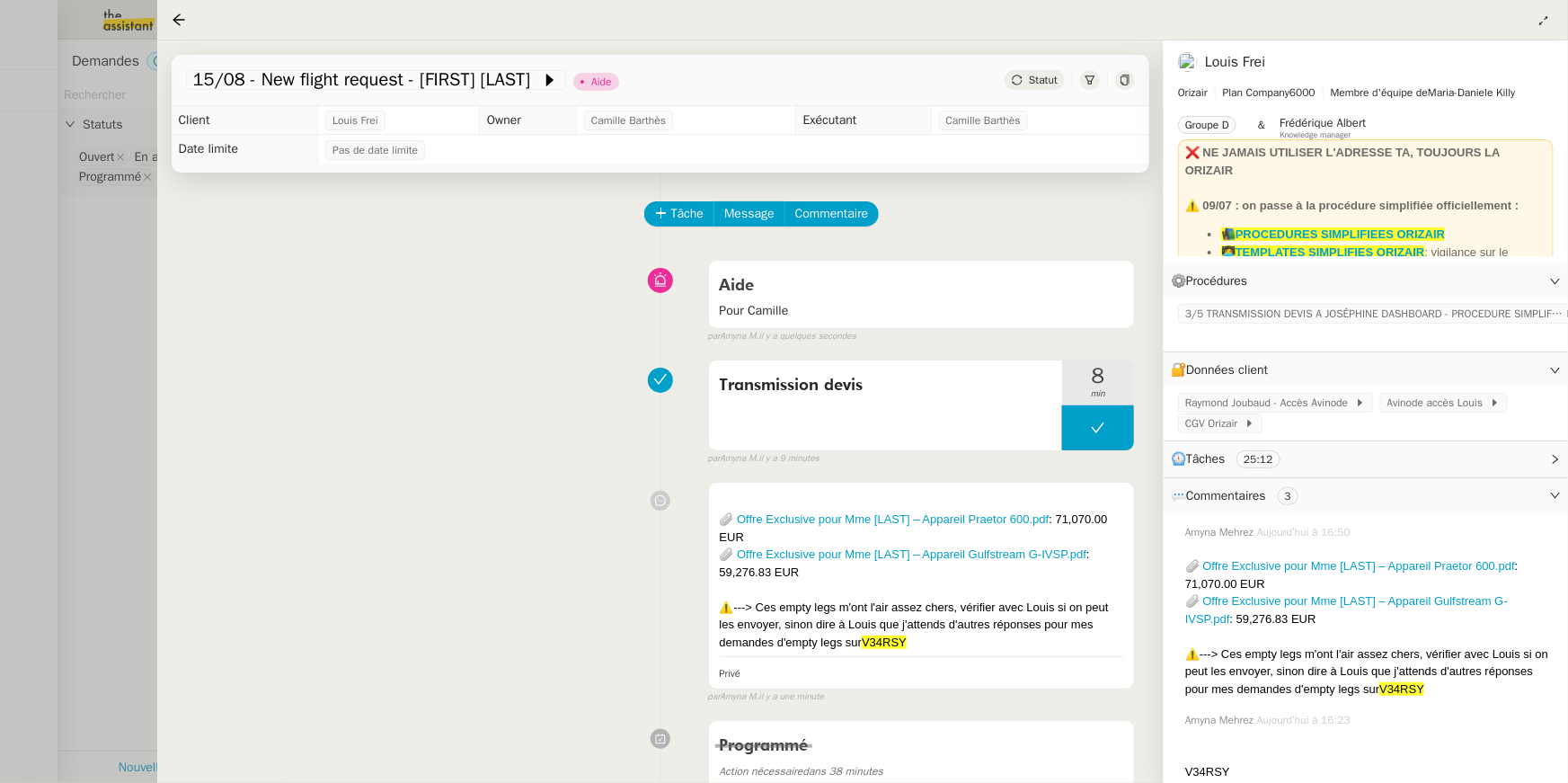 click at bounding box center (784, 391) 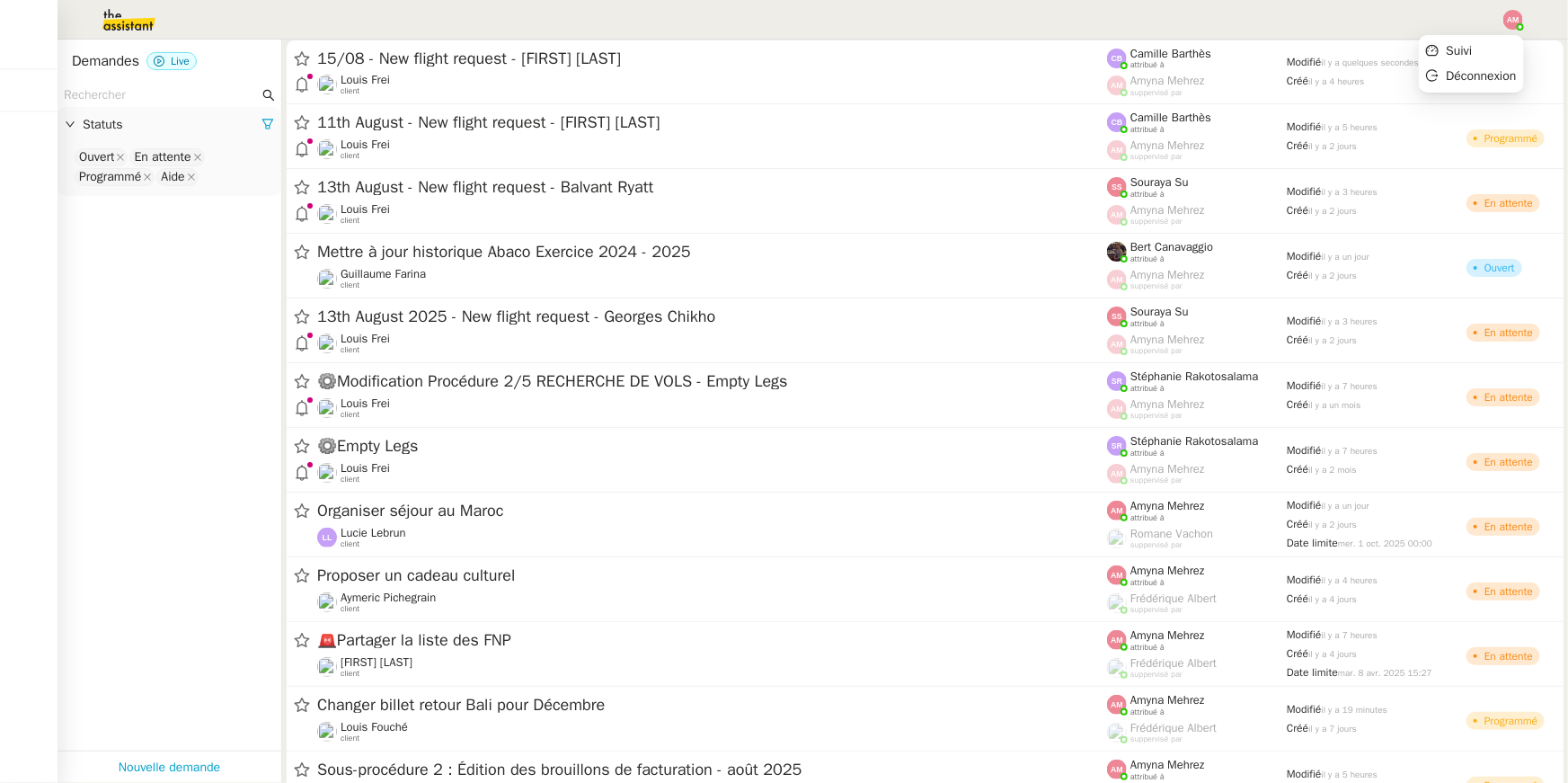 click 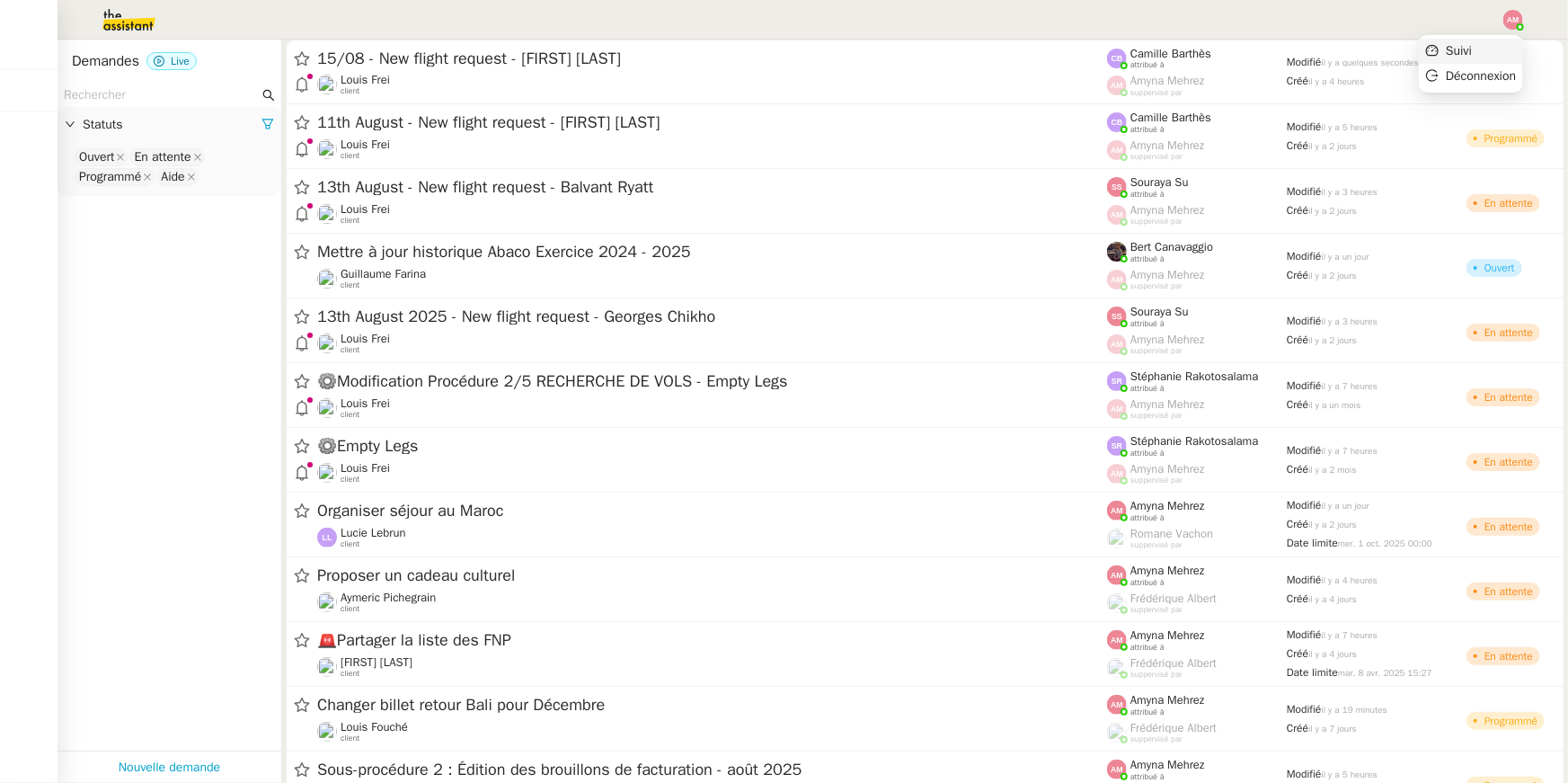 click on "Suivi" at bounding box center [1458, 50] 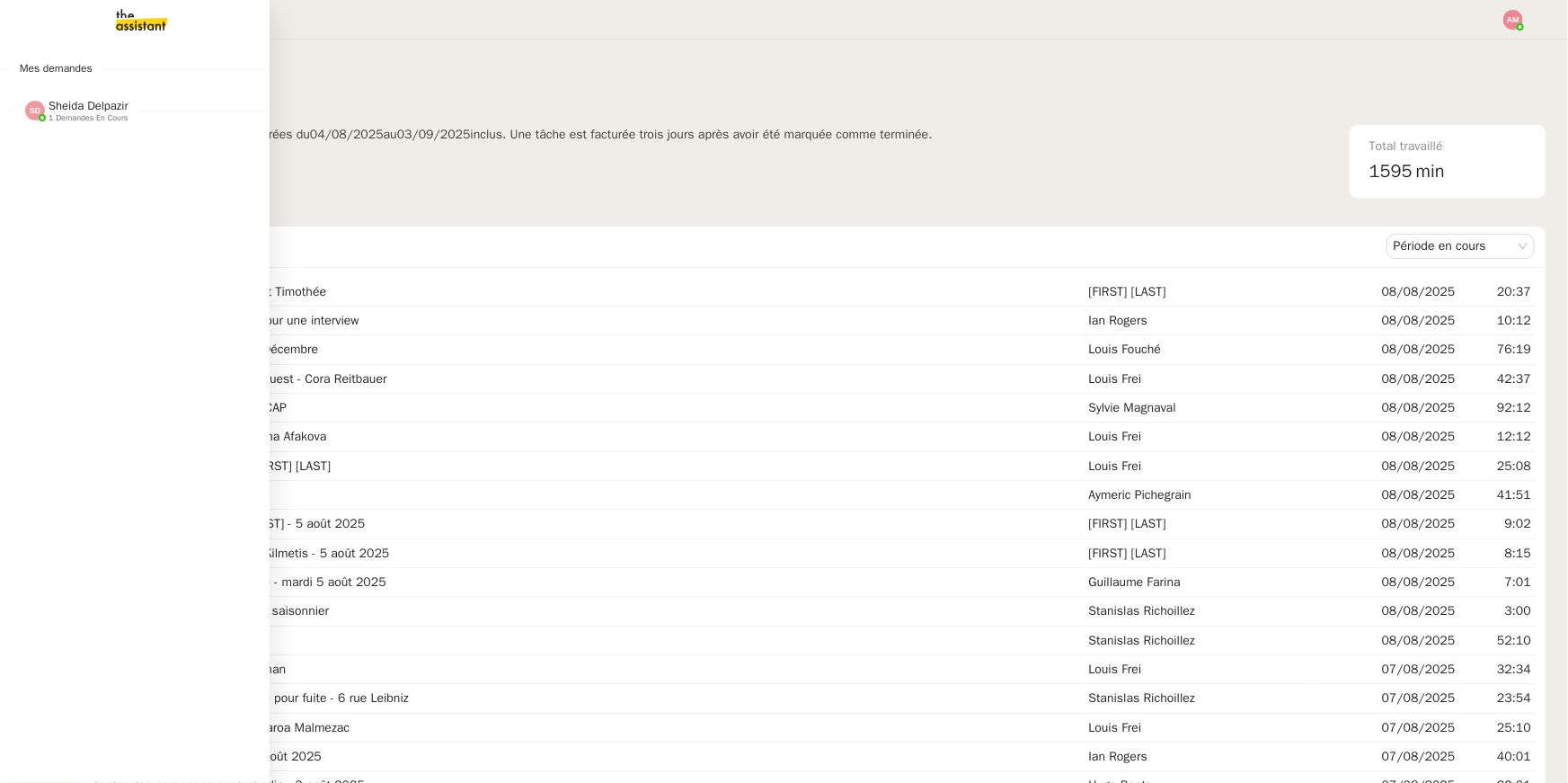 click at bounding box center [135, 20] 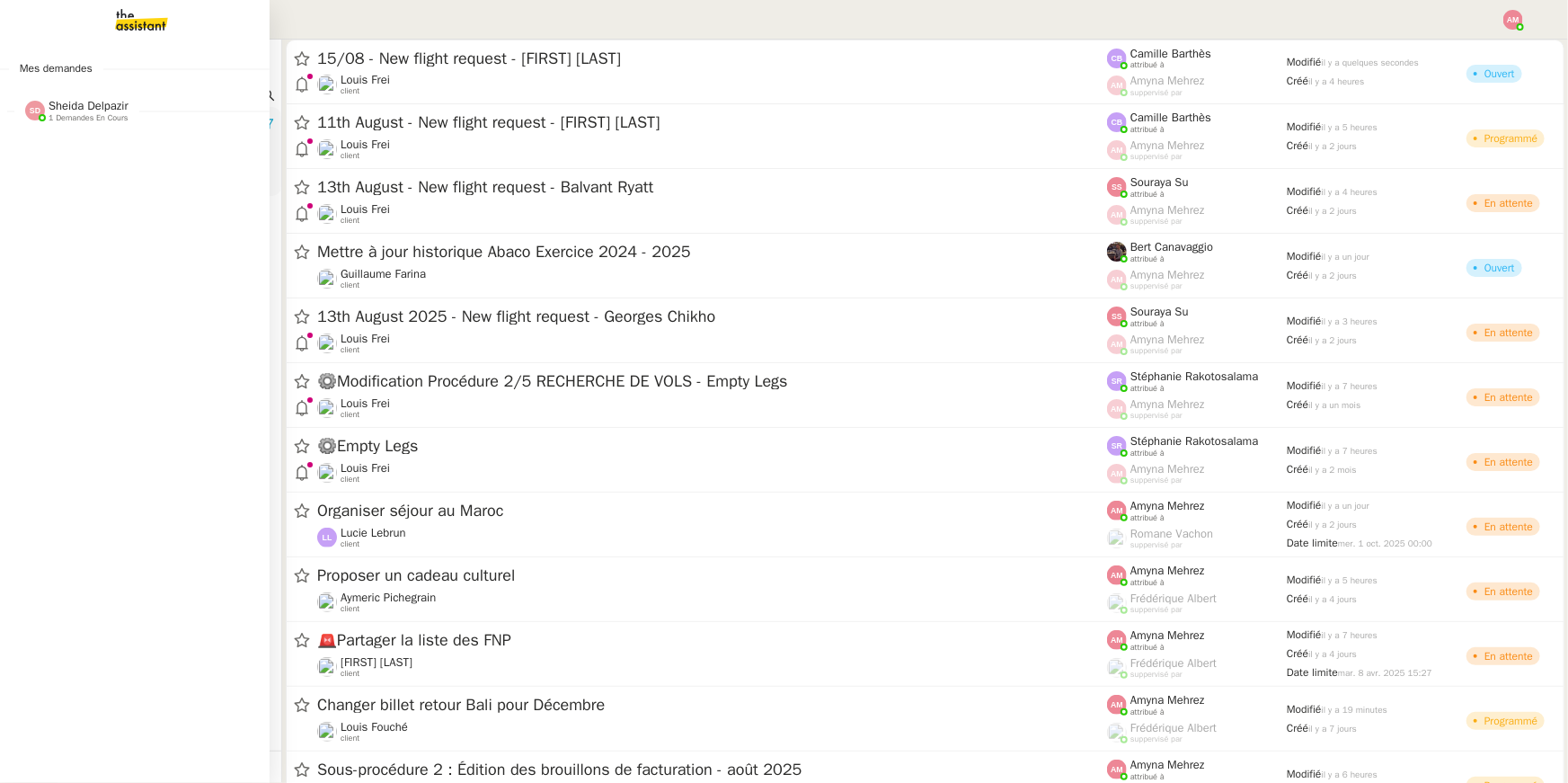 click at bounding box center (127, 20) 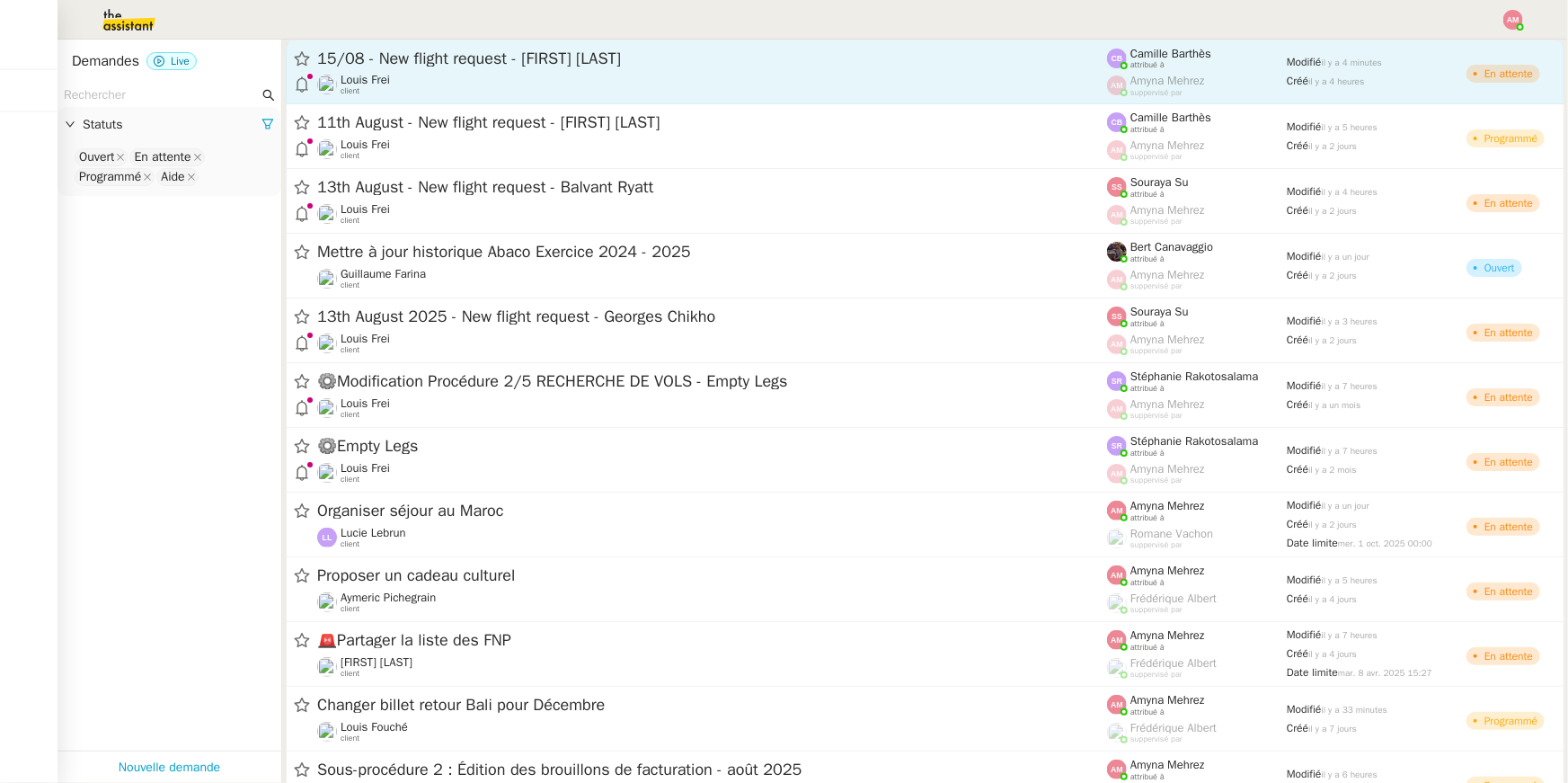 click on "15/08 - New flight request - Stéphanie ALEXANDRE  Louis Frei    client" 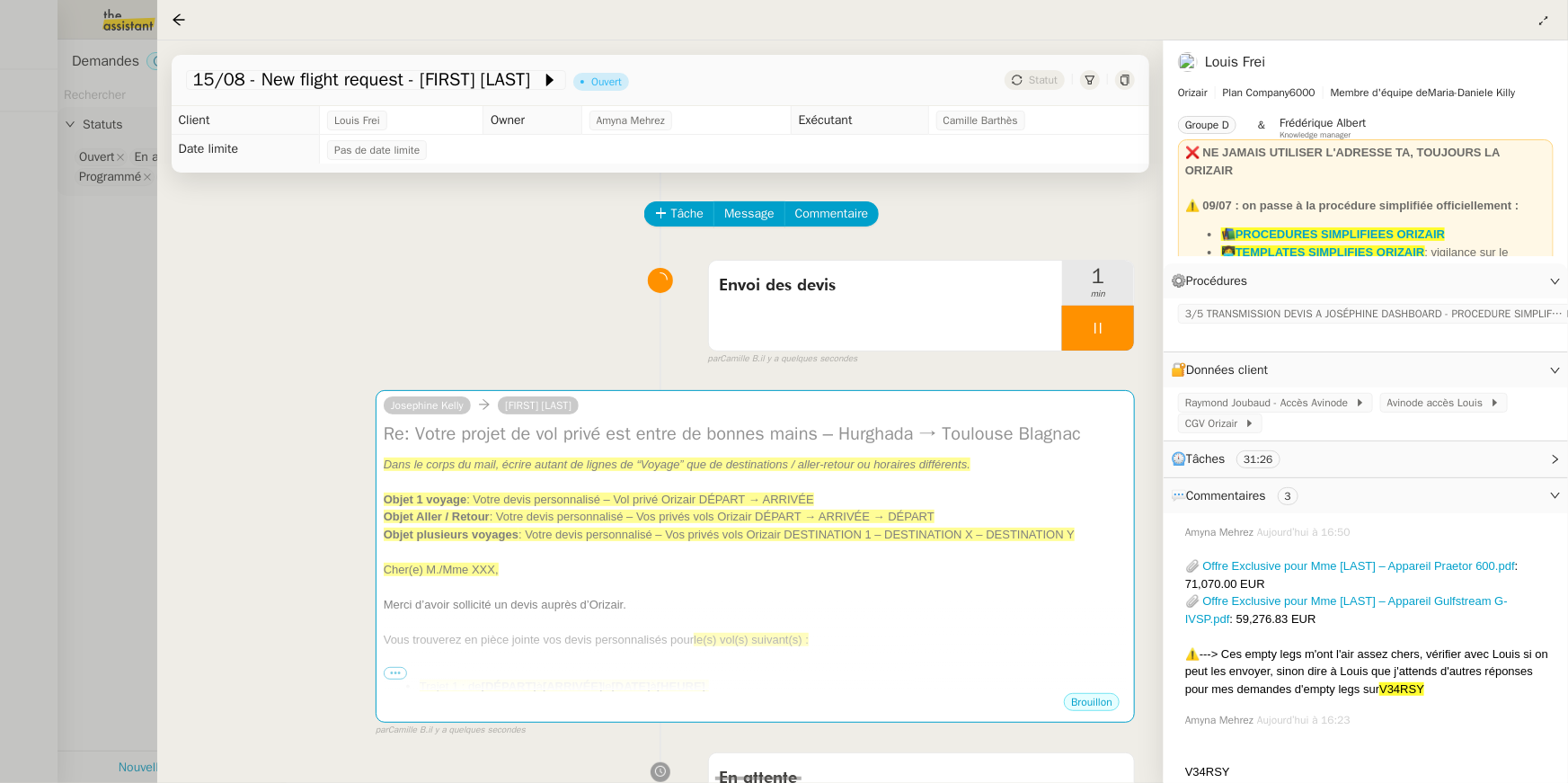 click at bounding box center (784, 391) 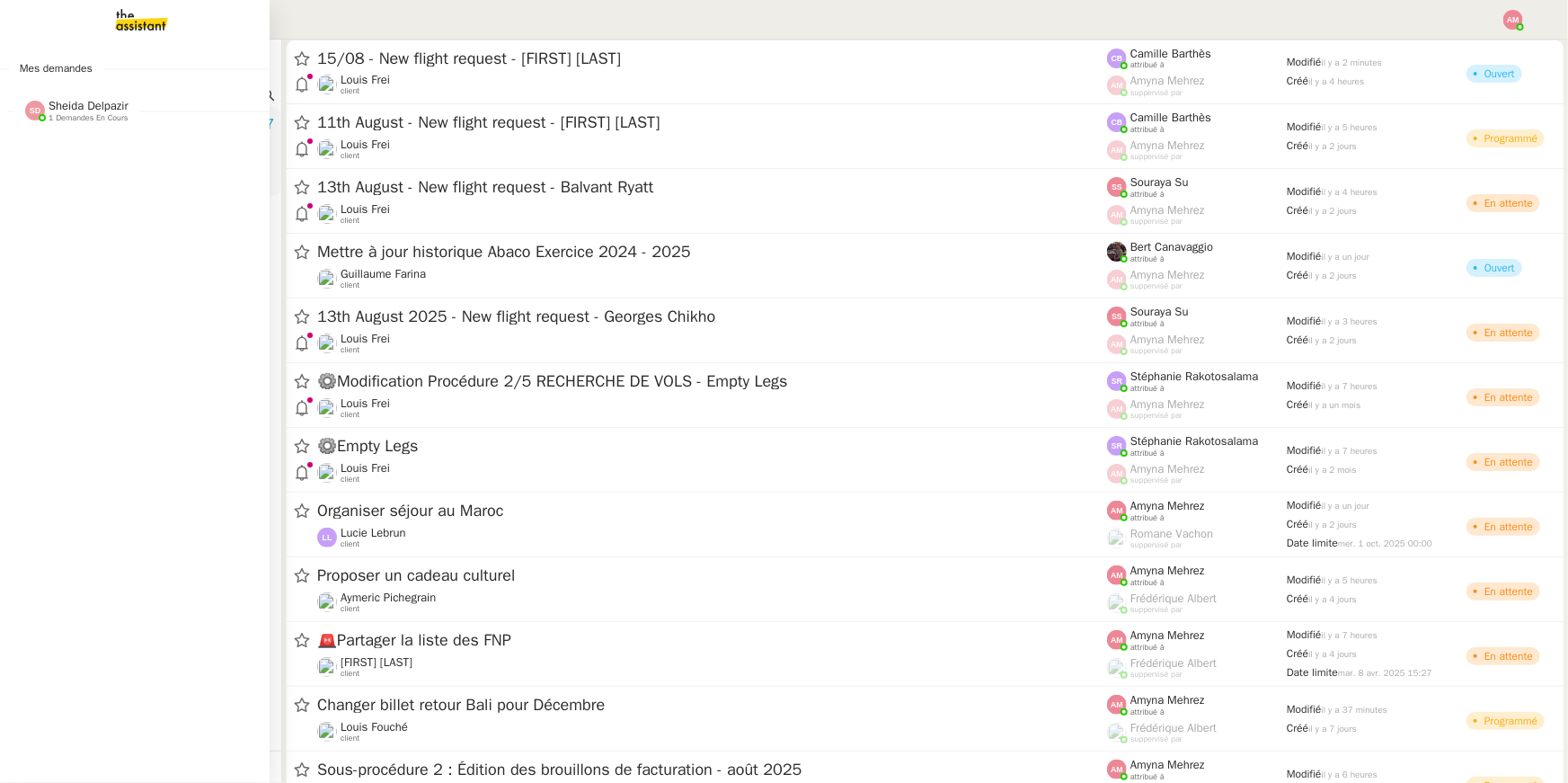 click 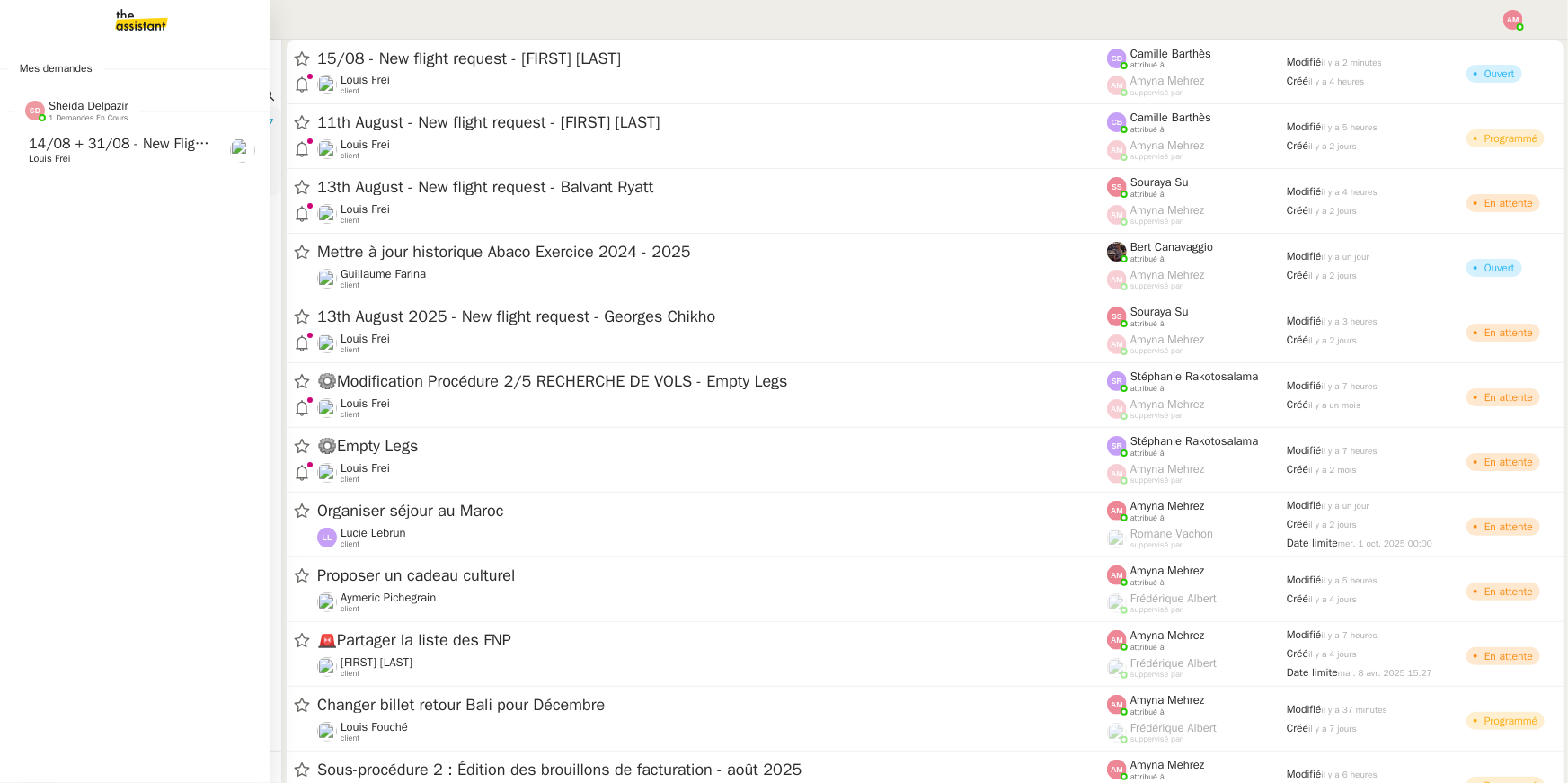 click on "14/08 + 31/08 - New flight request - Marie-Claire Rackham-Mann" 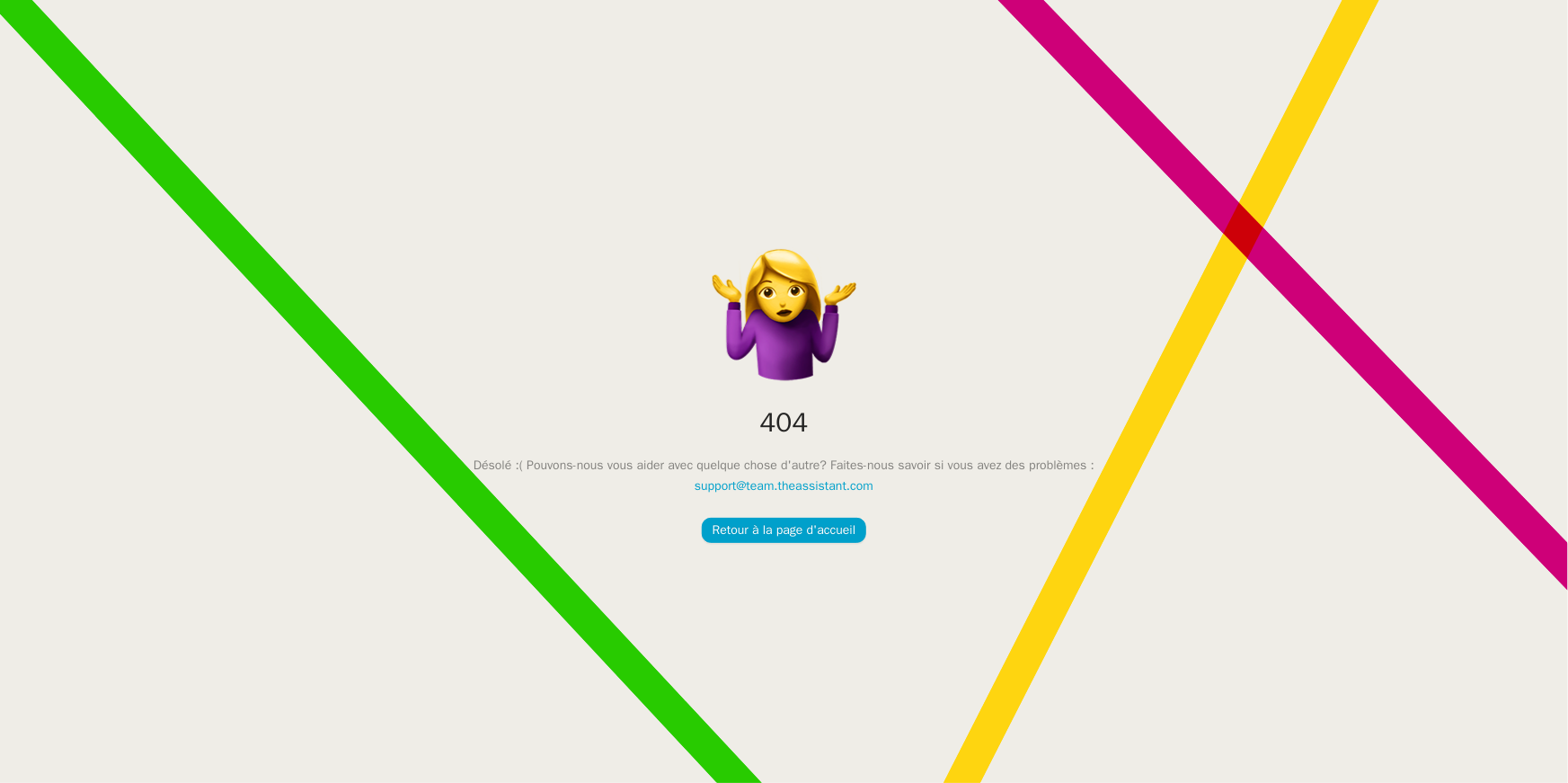 click on "404    Désolé :( Pouvons-nous vous aider avec quelque chose d'autre? Faites-nous savoir si vous avez des problèmes :    support@team.theassistant.com    Retour à la page d'accueil" 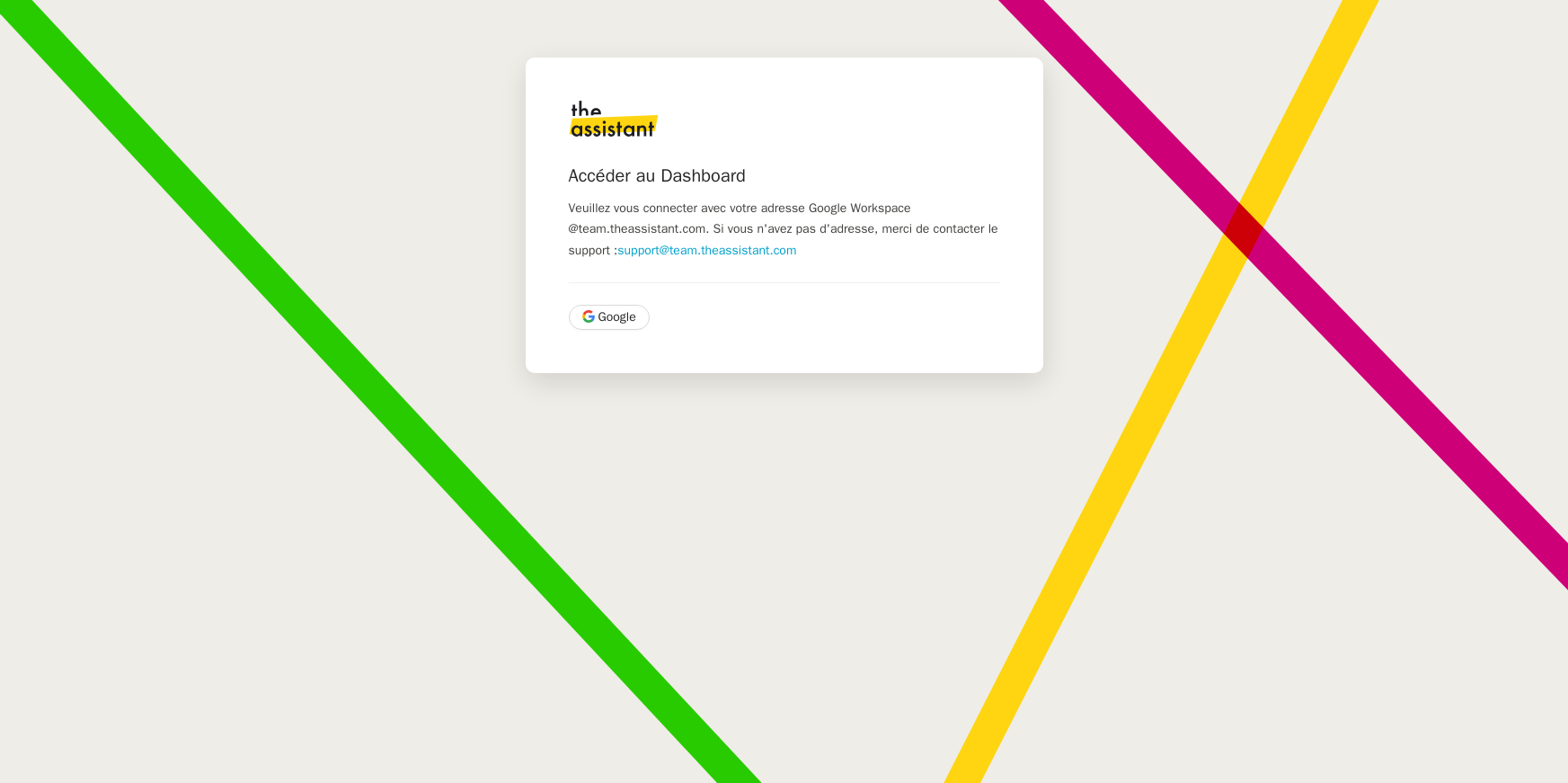 scroll, scrollTop: 0, scrollLeft: 0, axis: both 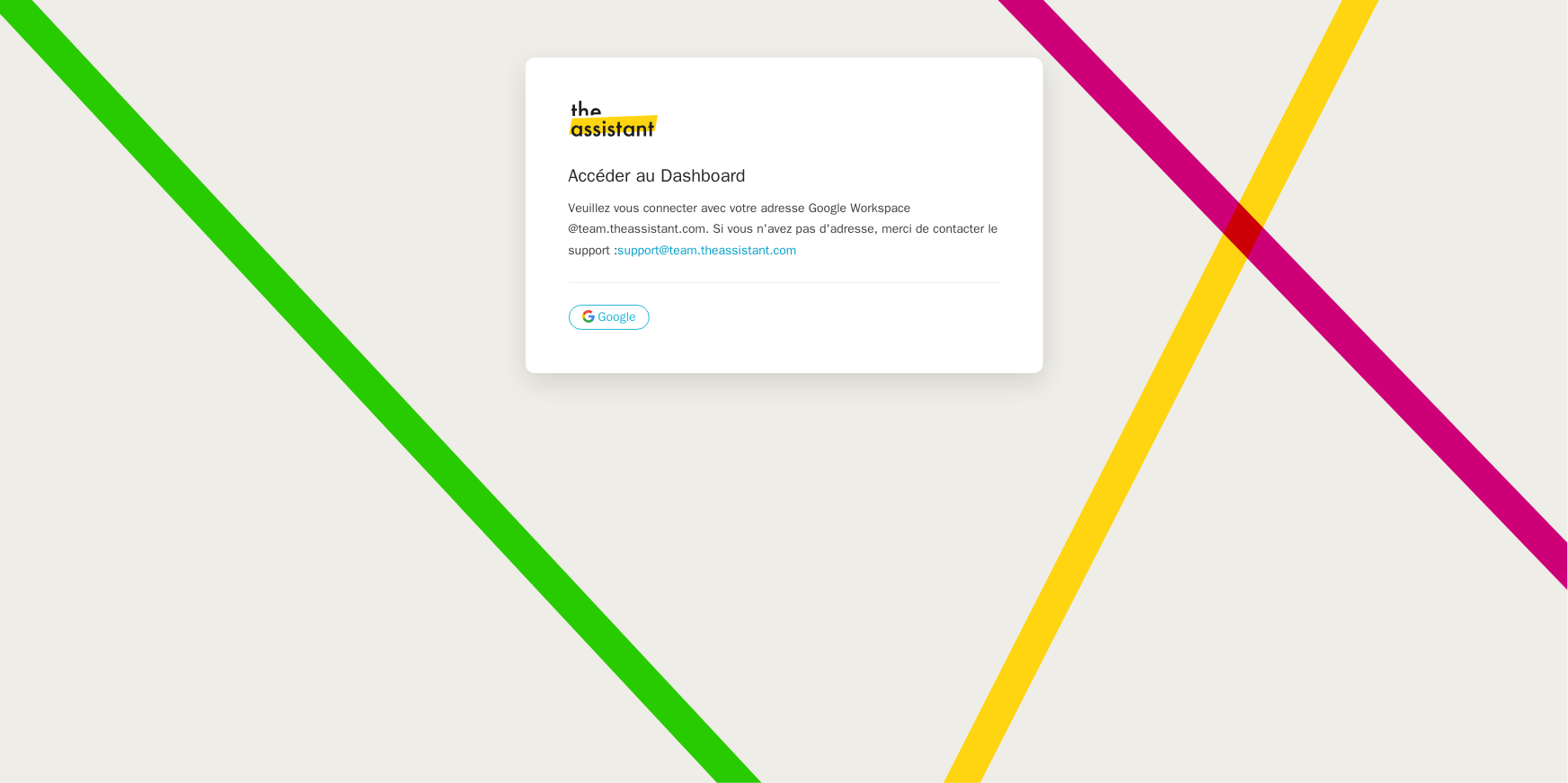 click on "Google" 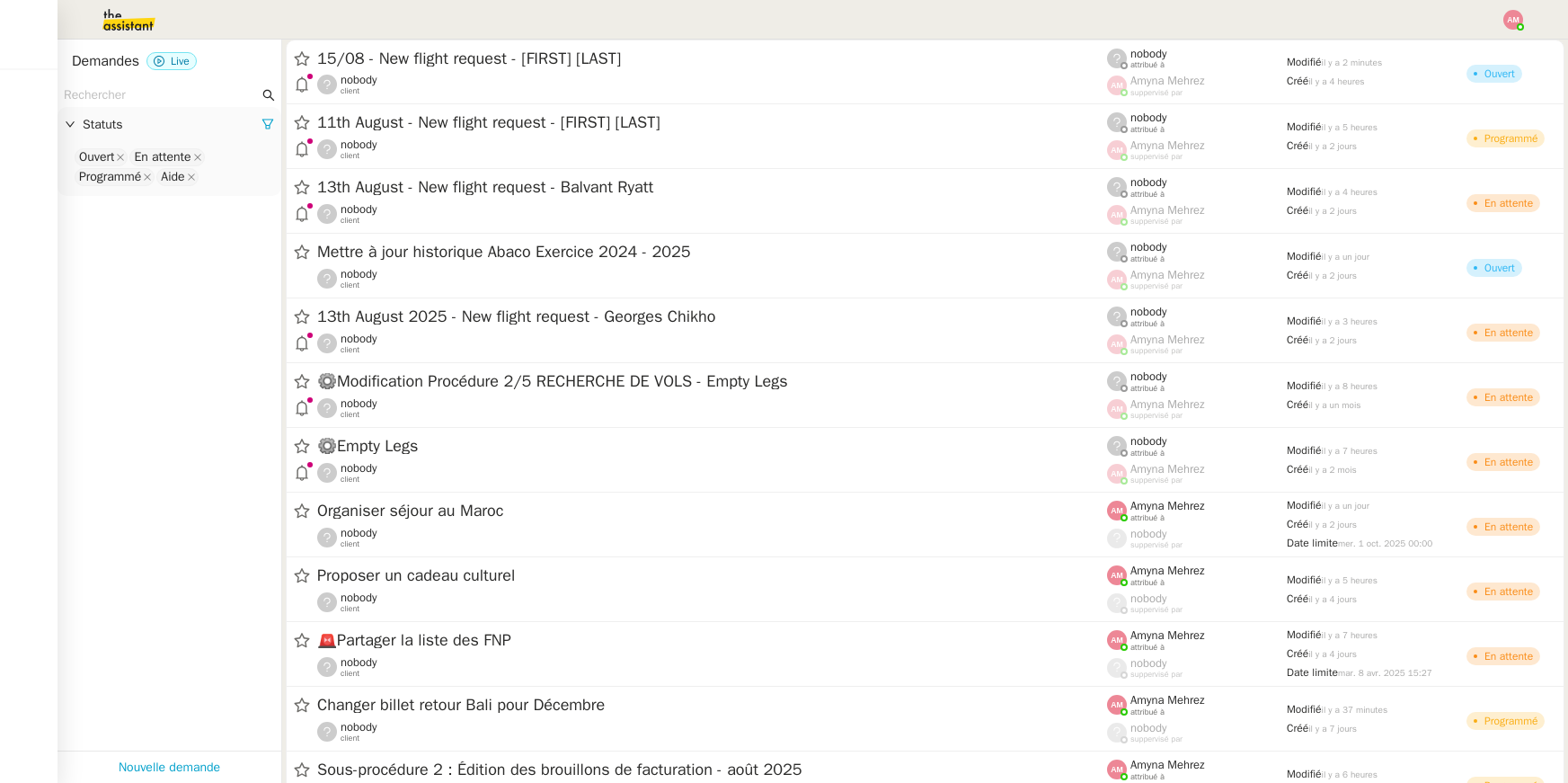 scroll, scrollTop: 0, scrollLeft: 0, axis: both 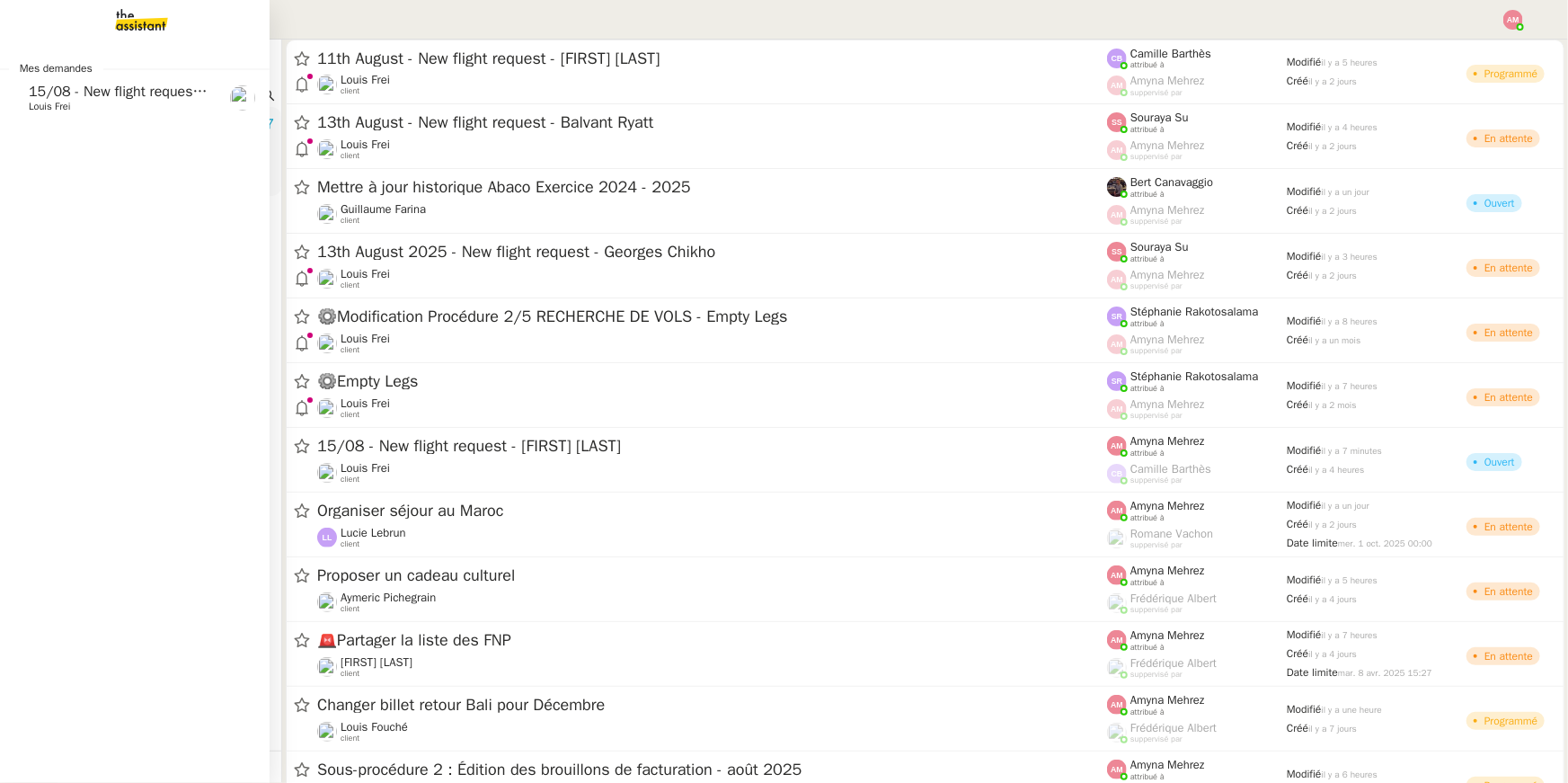 click on "Mes demandes [DATE] - New flight request - [FIRST] [LAST]    [FIRST] [LAST]" at bounding box center [135, 411] 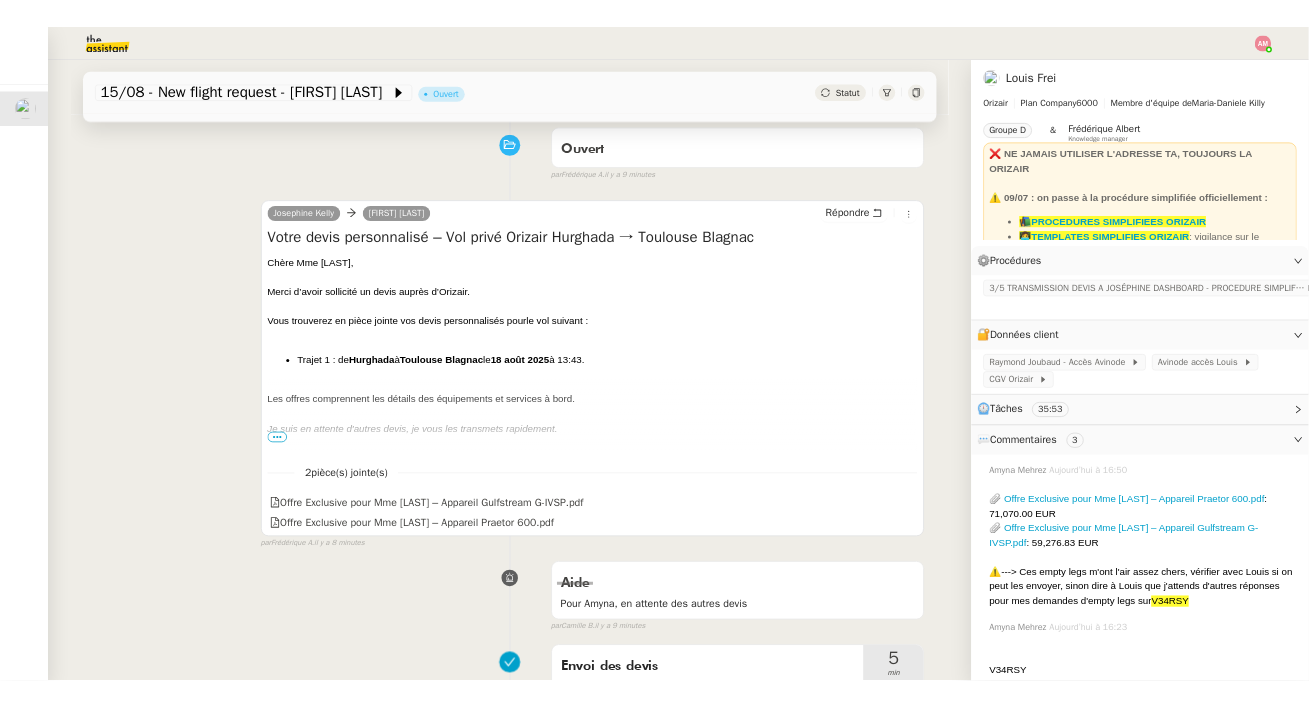 scroll, scrollTop: 156, scrollLeft: 0, axis: vertical 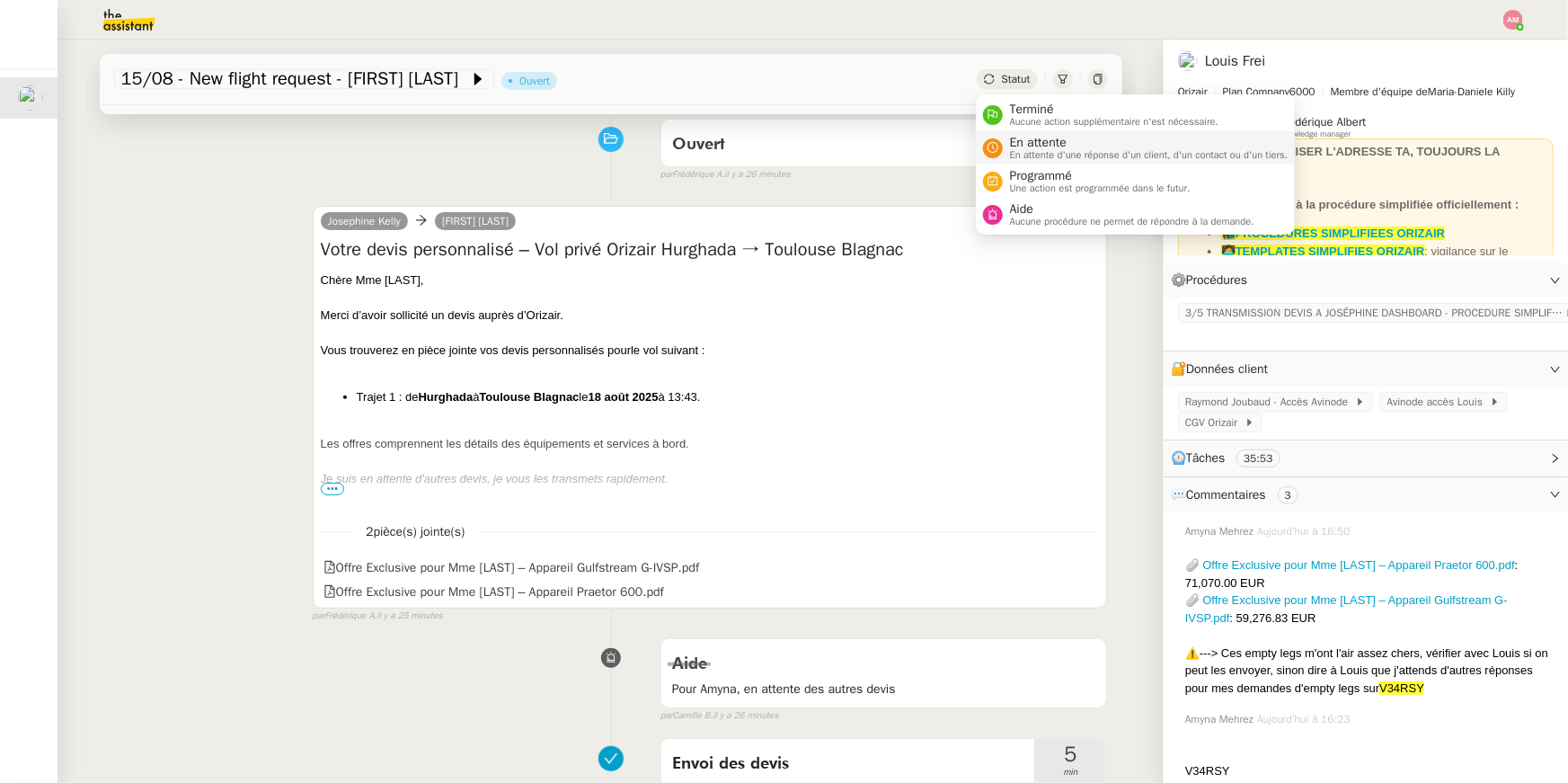 click on "En attente d'une réponse d'un client, d'un contact ou d'un tiers." at bounding box center [1149, 155] 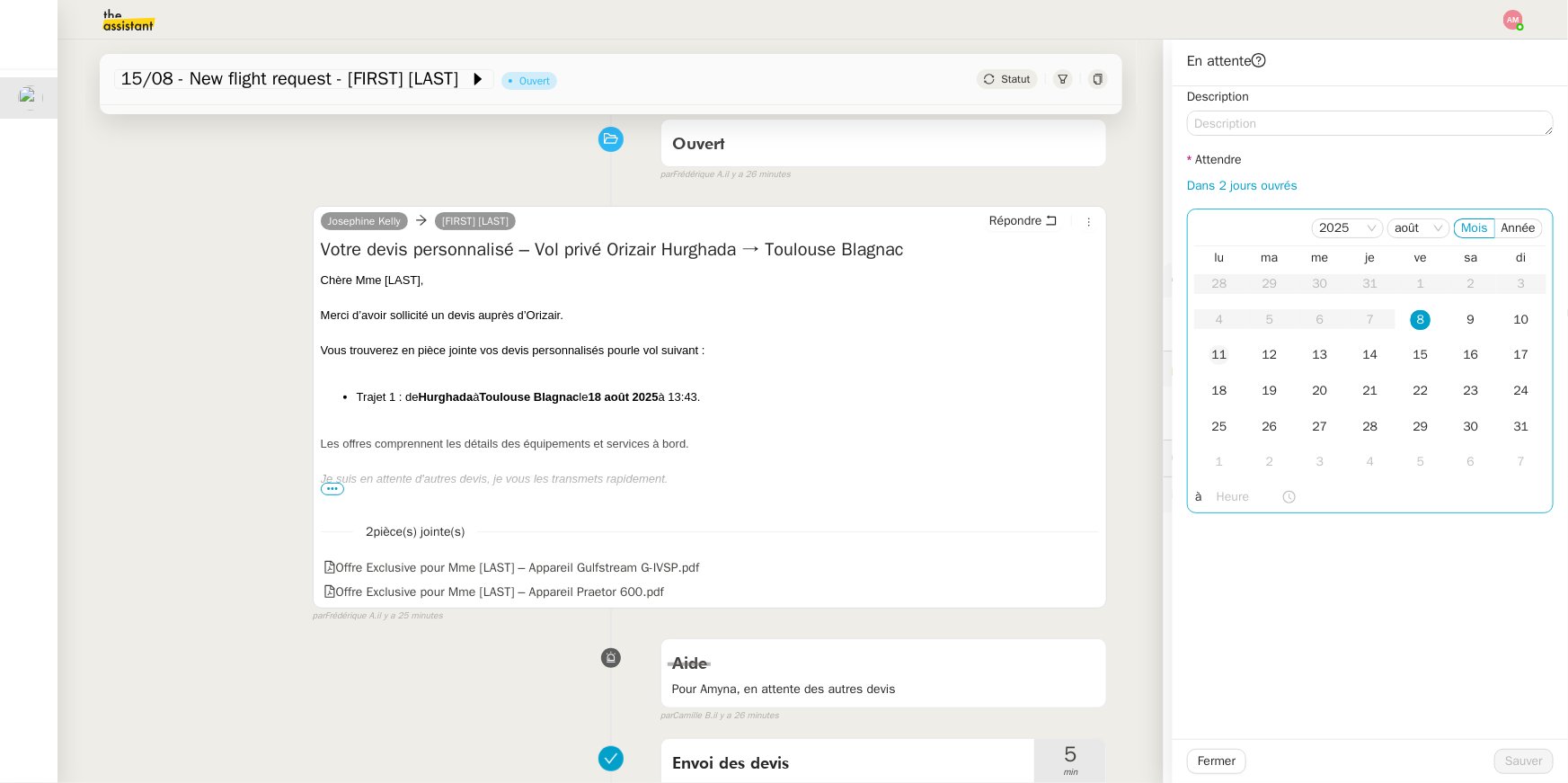 click on "11" 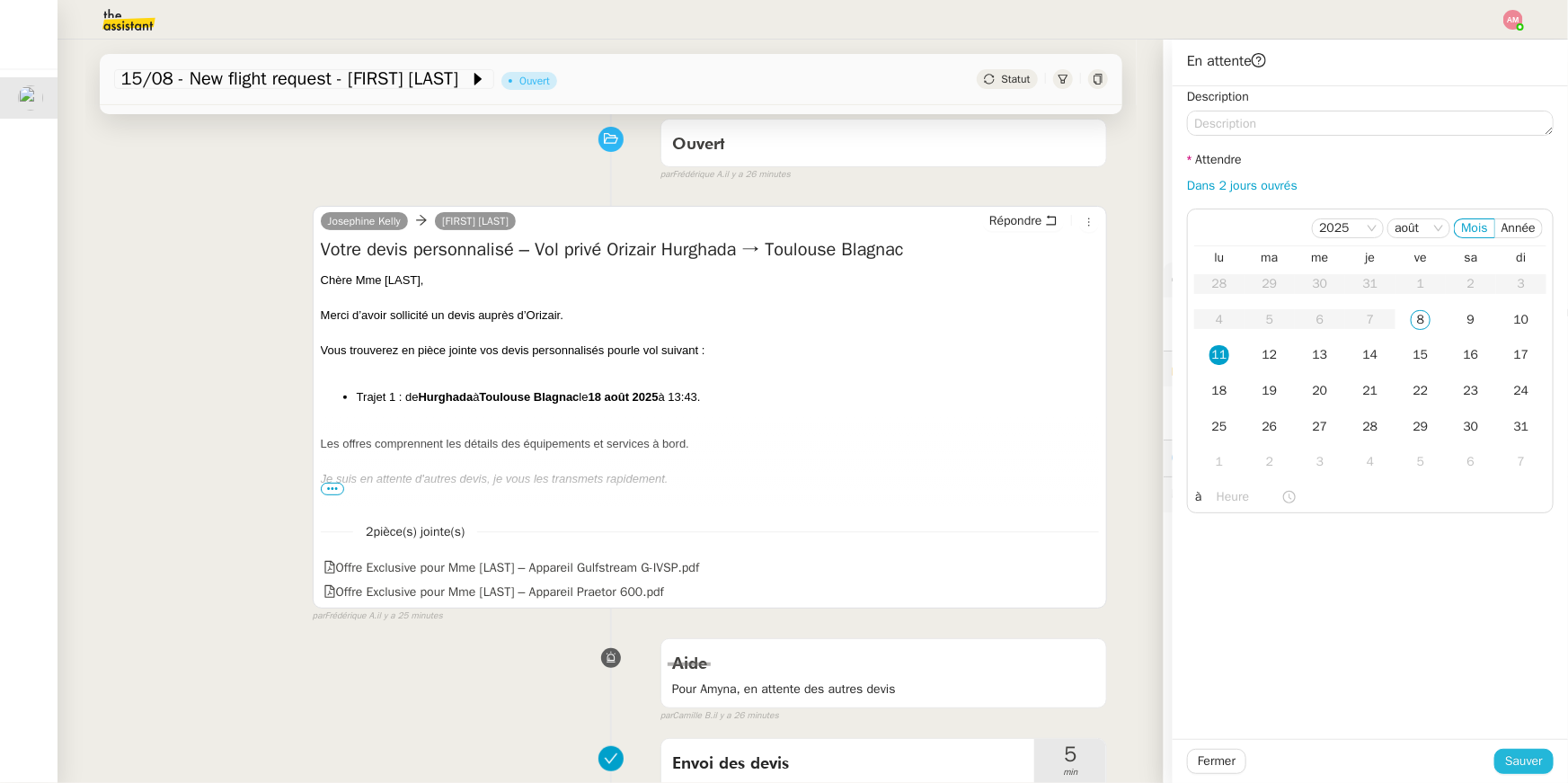 click on "Sauver" 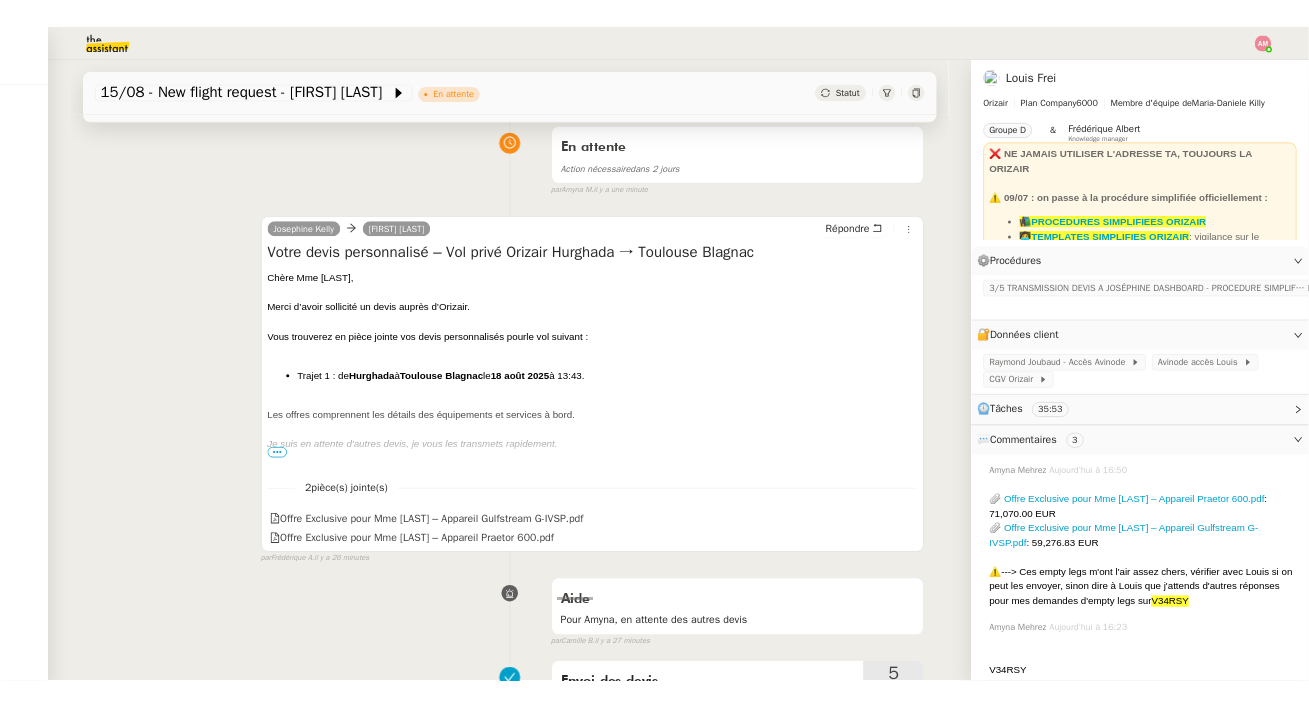 scroll, scrollTop: 156, scrollLeft: 0, axis: vertical 